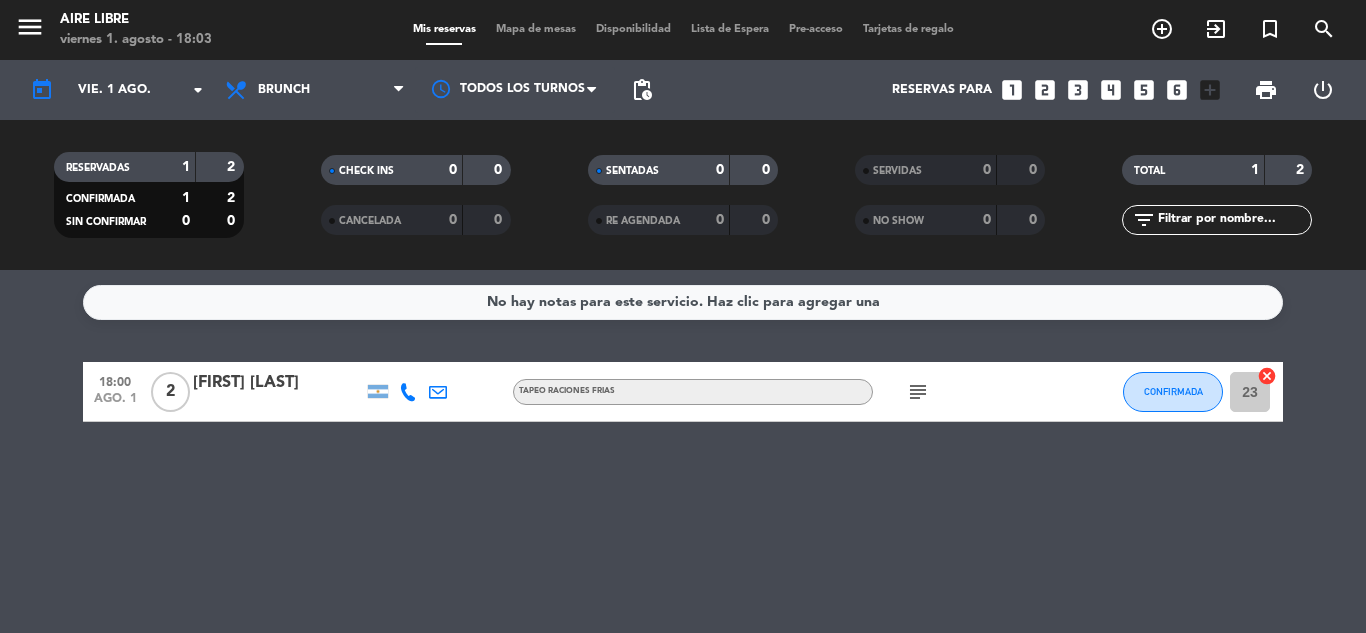 scroll, scrollTop: 0, scrollLeft: 0, axis: both 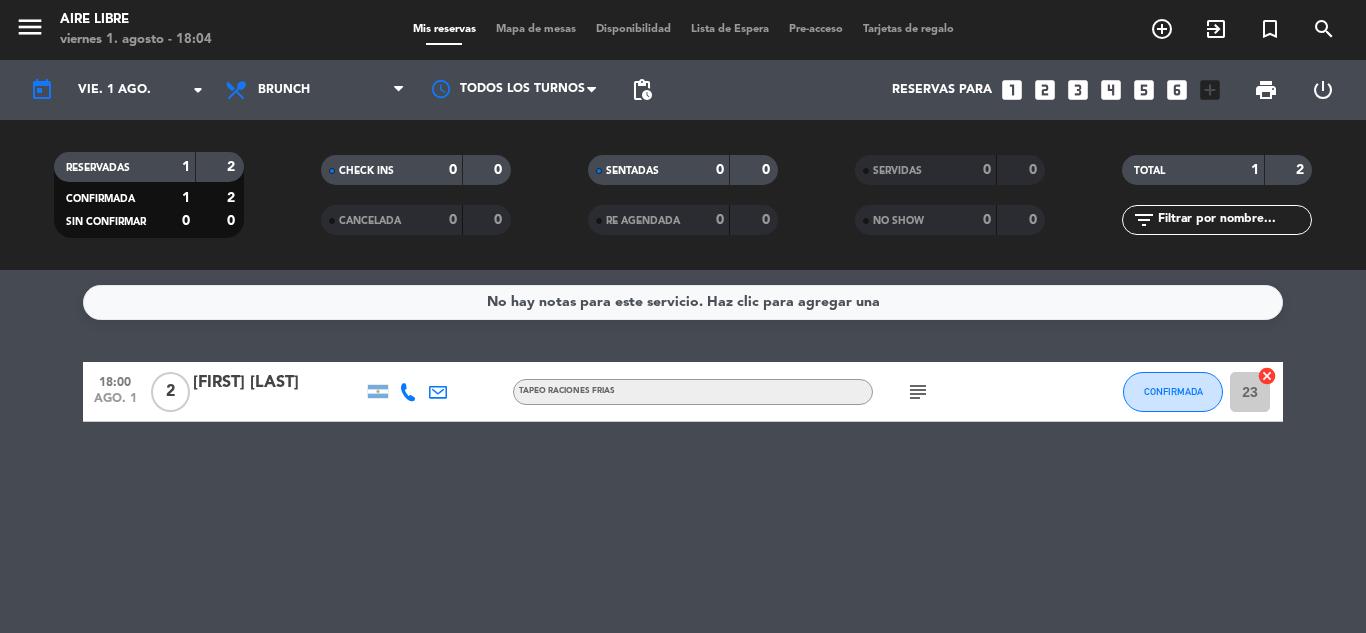click on "RESERVADAS   1   2   CONFIRMADA   1   2   SIN CONFIRMAR   0   0   CHECK INS   0   0   CANCELADA   0   0   SENTADAS   0   0   RE AGENDADA   0   0   SERVIDAS   0   0   NO SHOW   0   0   TOTAL   1   2  filter_list" 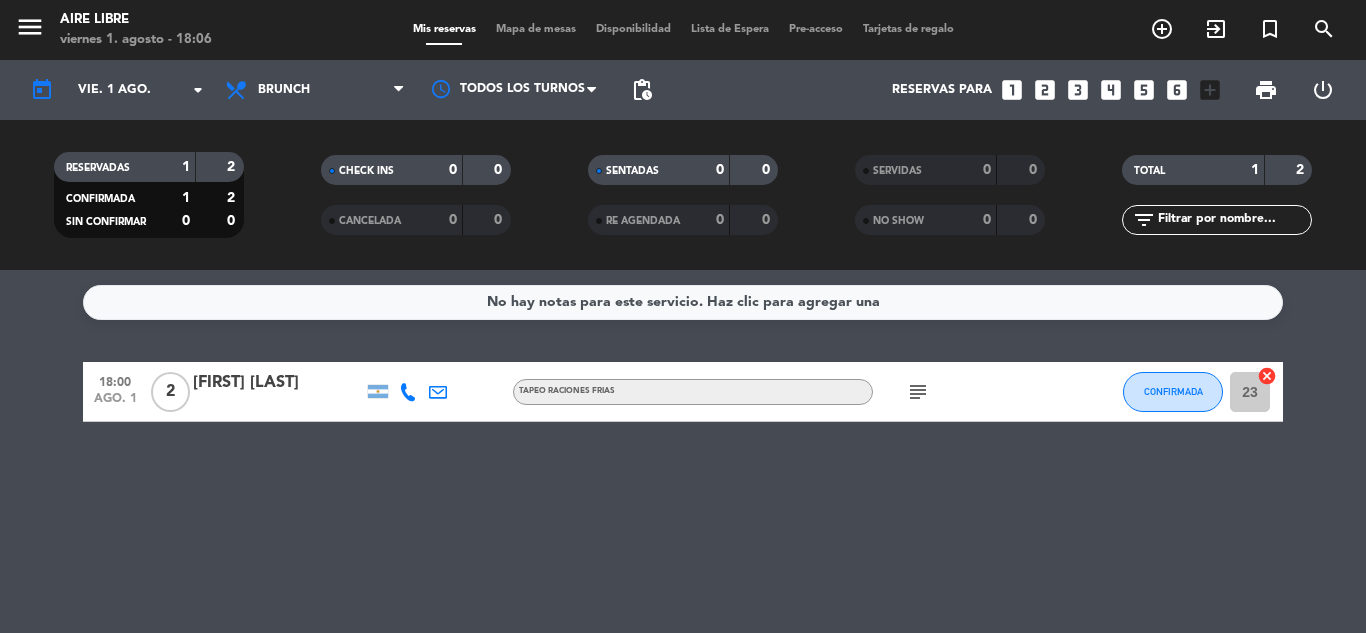 click on "No hay notas para este servicio. Haz clic para agregar una   18:00   ago. 1   2   [FIRST] [LAST]   TAPEO RACIONES FRIAS  subject  CONFIRMADA 23  cancel" 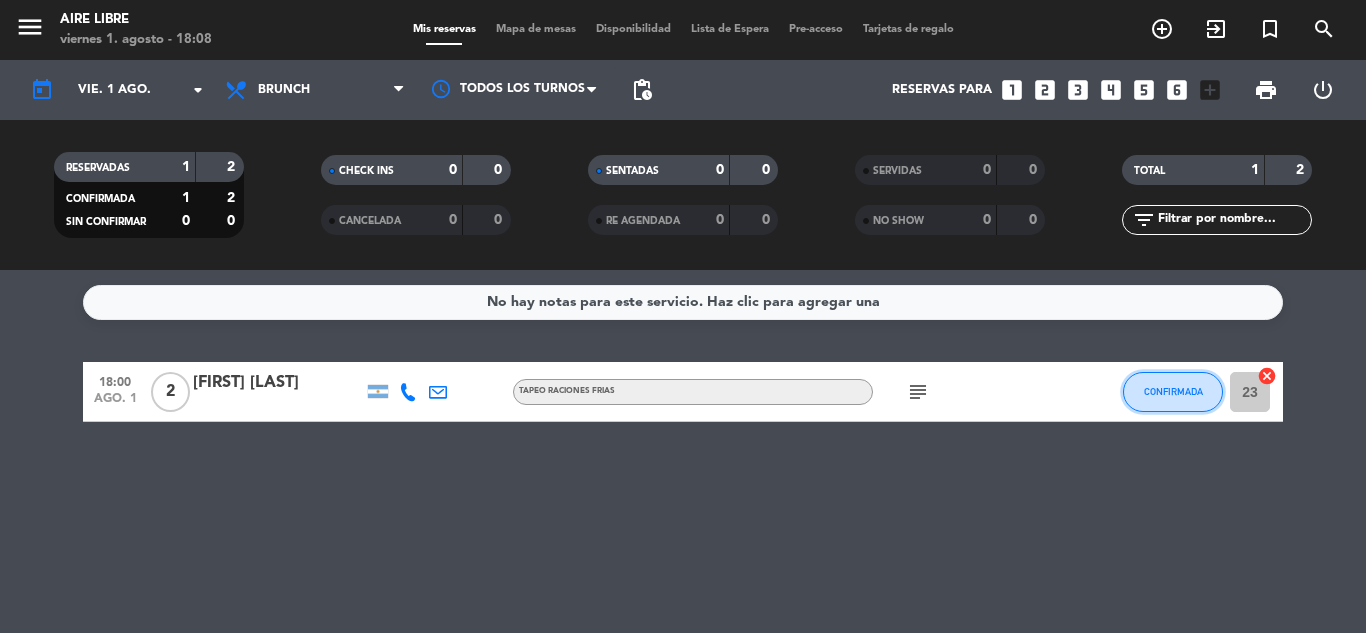 click on "CONFIRMADA" 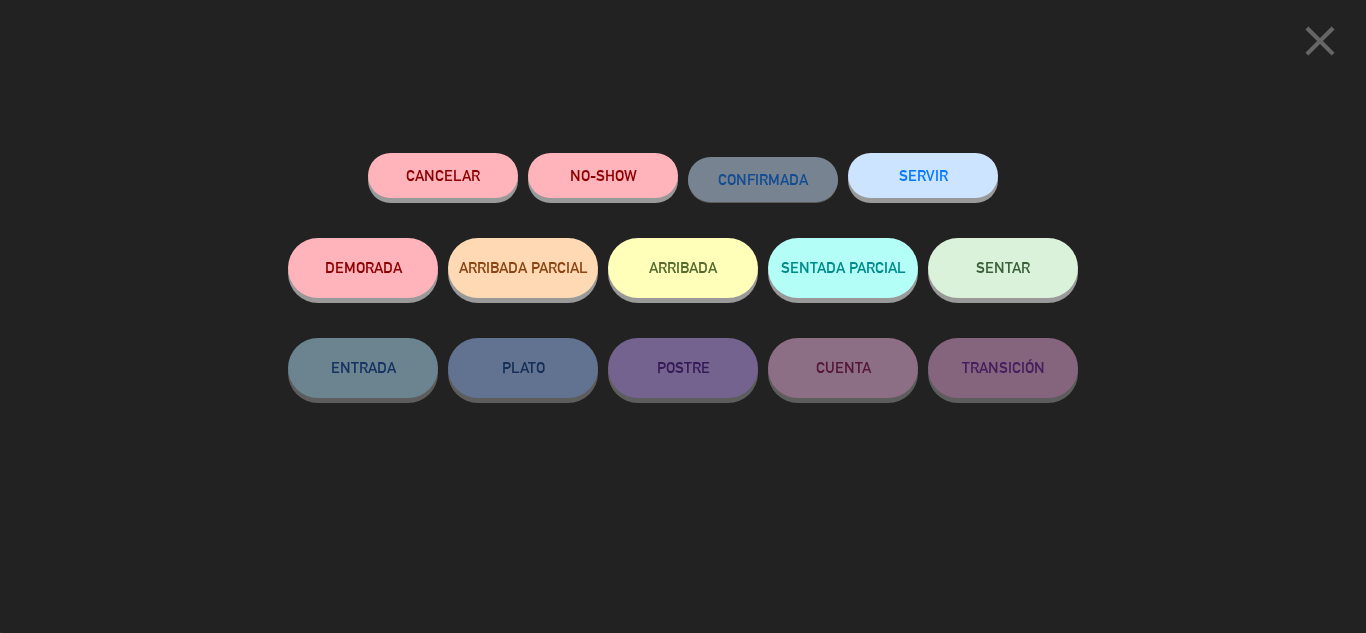 click on "ARRIBADA" 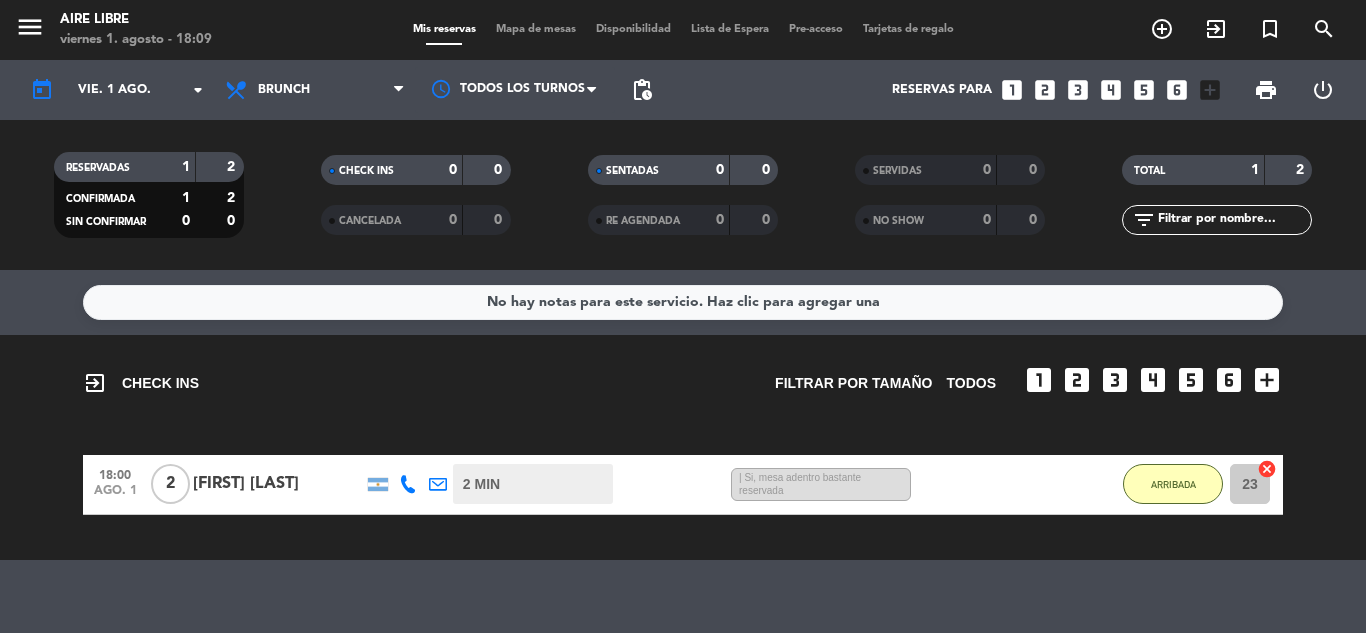click on "cancel" 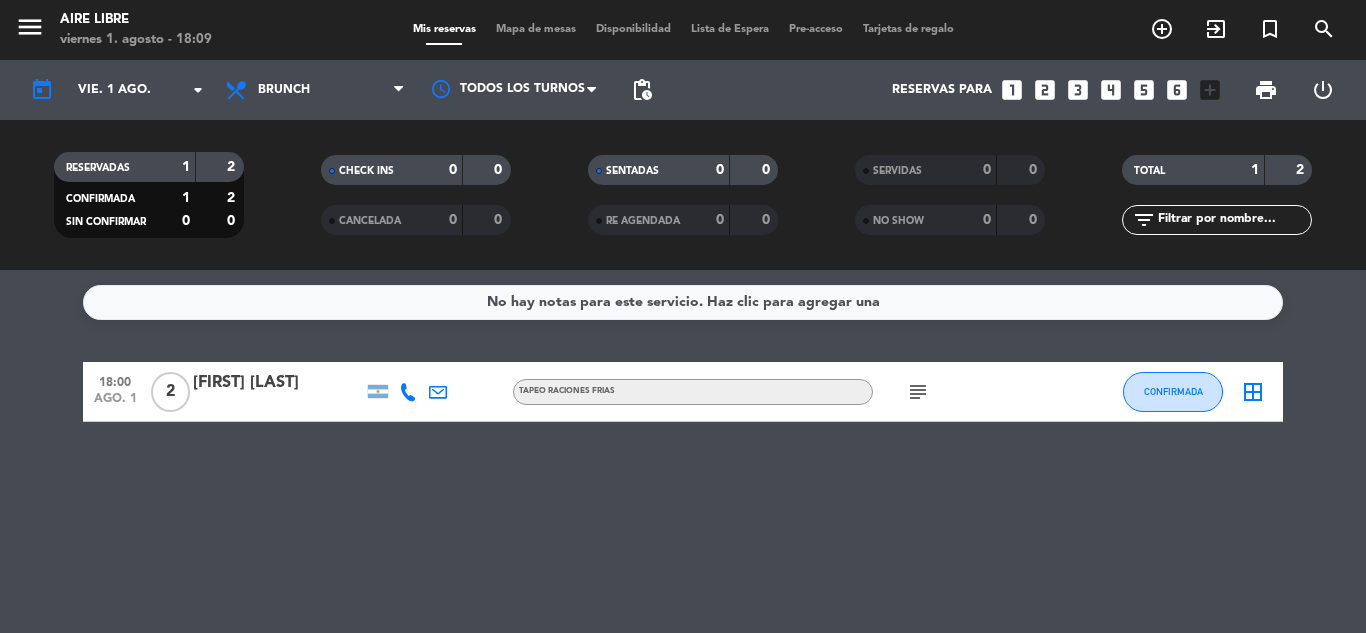 click on "border_all" 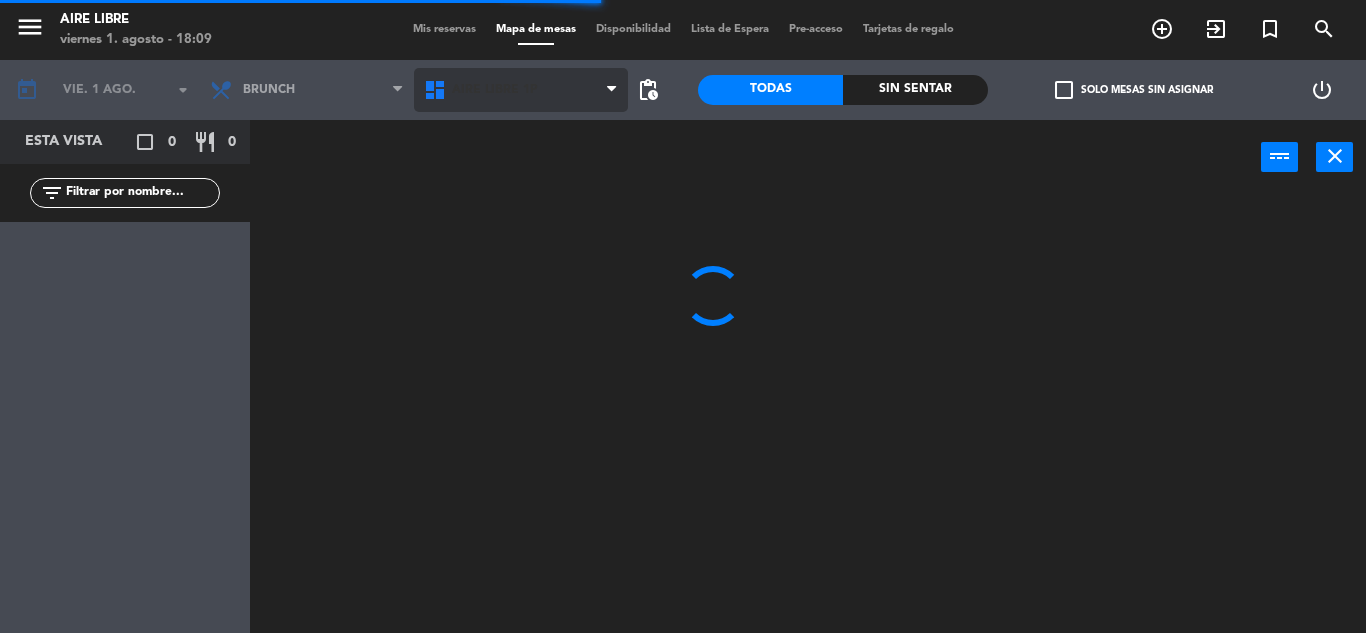 click on "Aire Libre 1P" at bounding box center (495, 90) 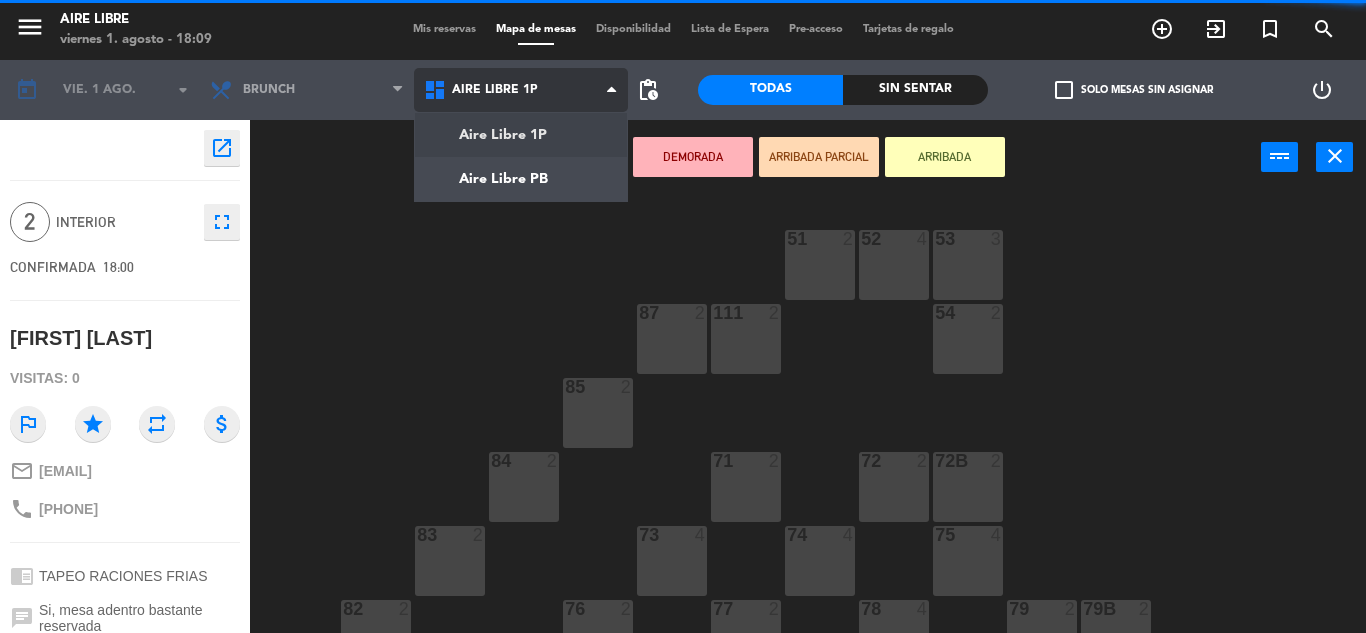 click on "menu  Aire Libre   viernes 1. agosto - 18:09   Mis reservas   Mapa de mesas   Disponibilidad   Lista de Espera   Pre-acceso   Tarjetas de regalo  add_circle_outline exit_to_app turned_in_not search today    vie. 1 ago. arrow_drop_down  Desayuno  Brunch  Almuerzo  Cena  Brunch  Desayuno  Brunch  Almuerzo  Cena  Aire Libre 1P   Aire Libre PB   Aire Libre 1P   Aire Libre 1P   Aire Libre PB  pending_actions  Todas  Sin sentar  check_box_outline_blank   Solo mesas sin asignar   power_settings_new    open_in_new 2  interior  fullscreen  CONFIRMADA   18:00   [FIRST] [LAST]  Visitas: 0 outlined_flag star repeat attach_money mail_outline [EMAIL] phone [PHONE] chrome_reader_mode TAPEO RACIONES FRIAS chat Si, mesa adentro bastante reservada subject                              person_pin                              Cancelar   Confirmar   DEMORADA   ARRIBADA PARCIAL   ARRIBADA  power_input close 51  2  52  4  53  3  111  2  54  2  87  2  85  2  72  2  84  2  71  2  72B  2  83  2  73  4  74  4  75" 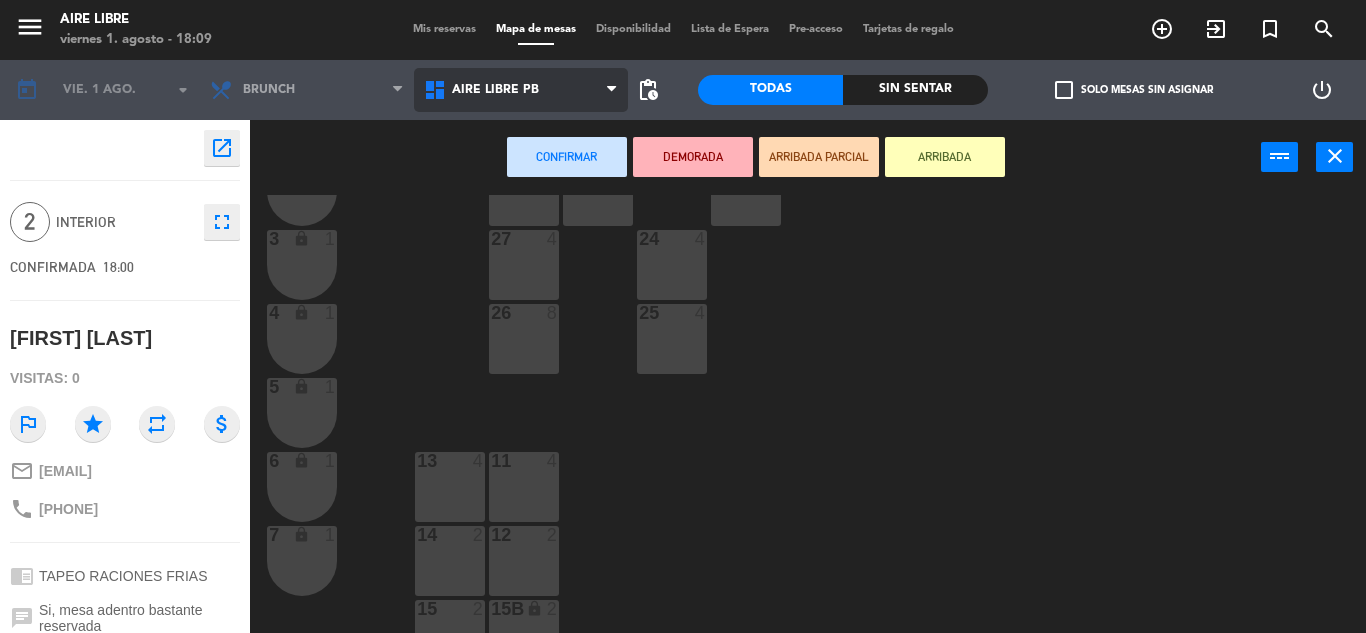 scroll, scrollTop: 522, scrollLeft: 0, axis: vertical 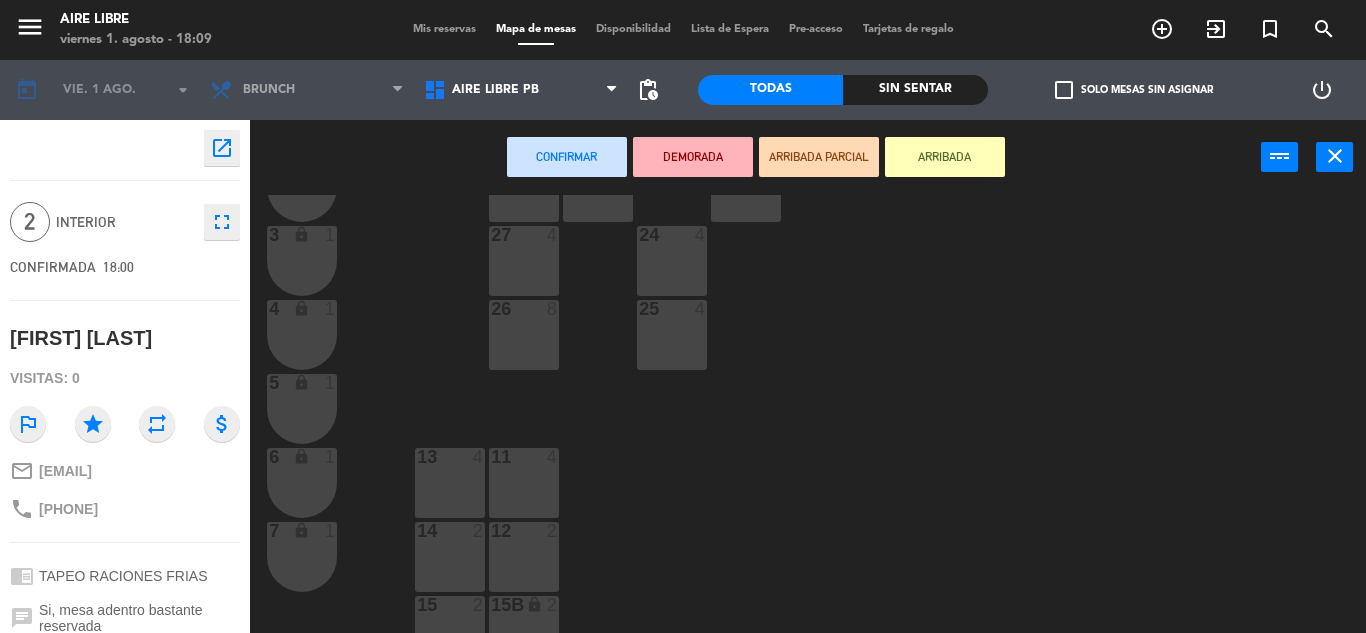 click on "14  2" at bounding box center (450, 557) 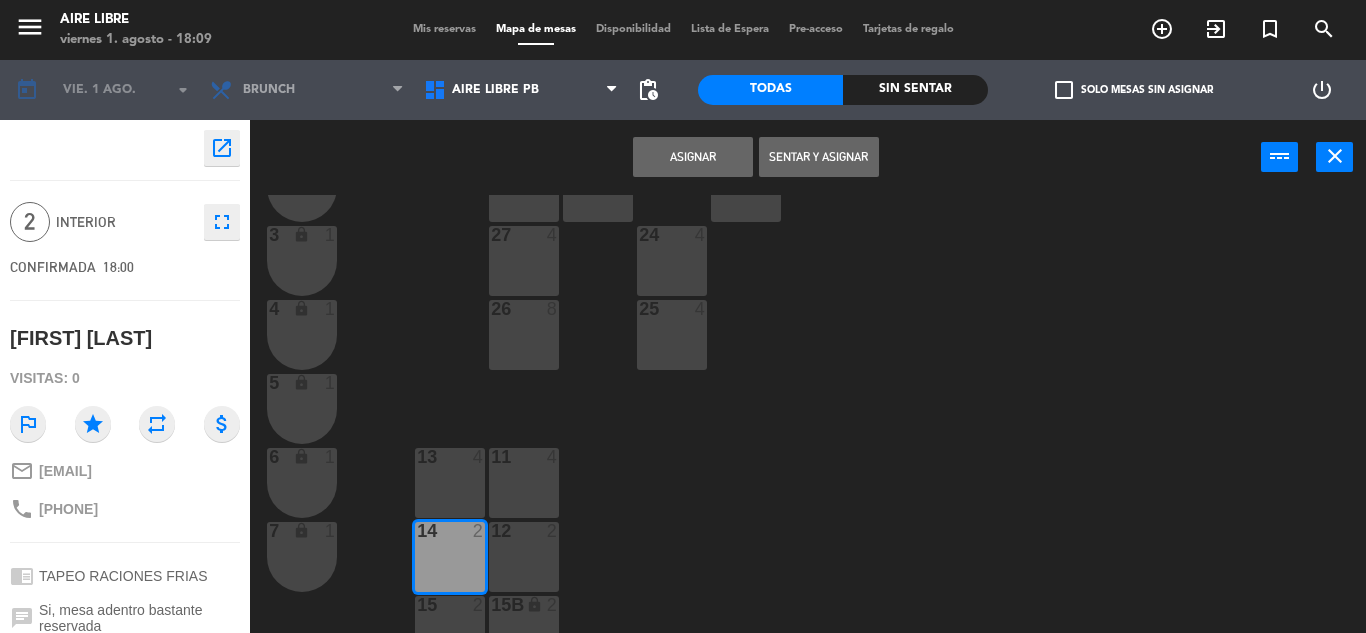 click on "Asignar" at bounding box center [693, 157] 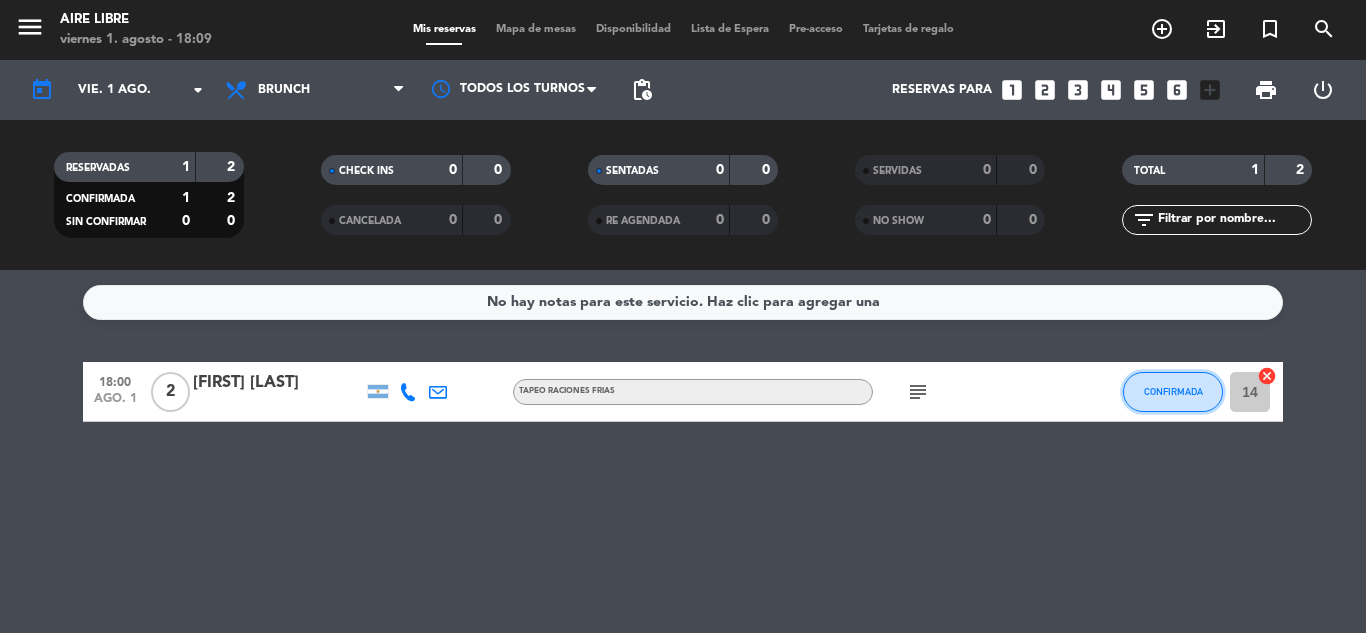 click on "CONFIRMADA" 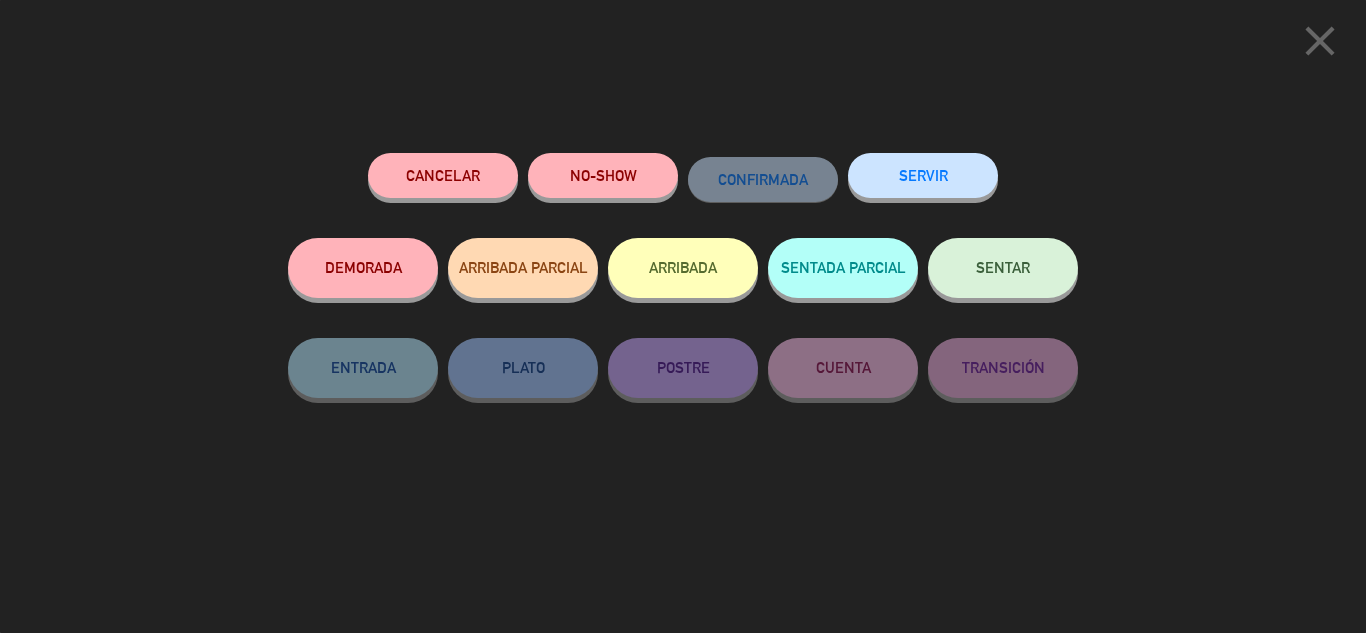 click on "SENTAR" 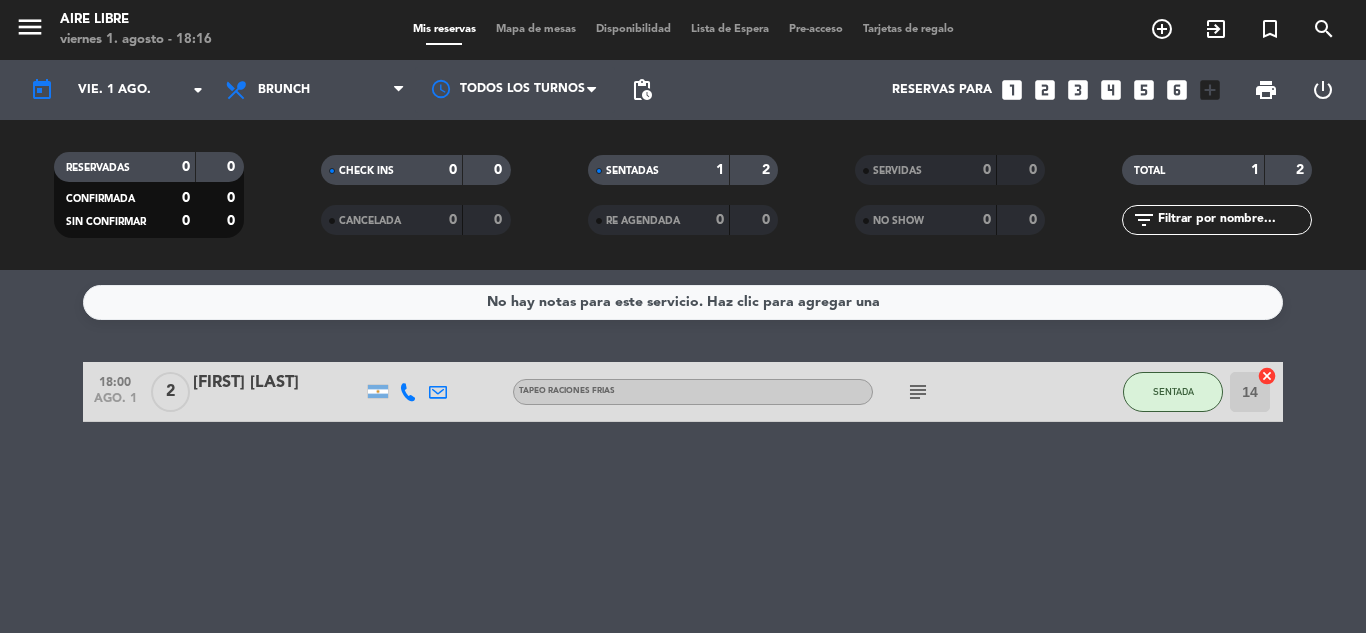 click on "No hay notas para este servicio. Haz clic para agregar una   18:00   ago. 1   2   [FIRST] [LAST]  TAPEO RACIONES FRIAS  subject  SENTADA 14  cancel" 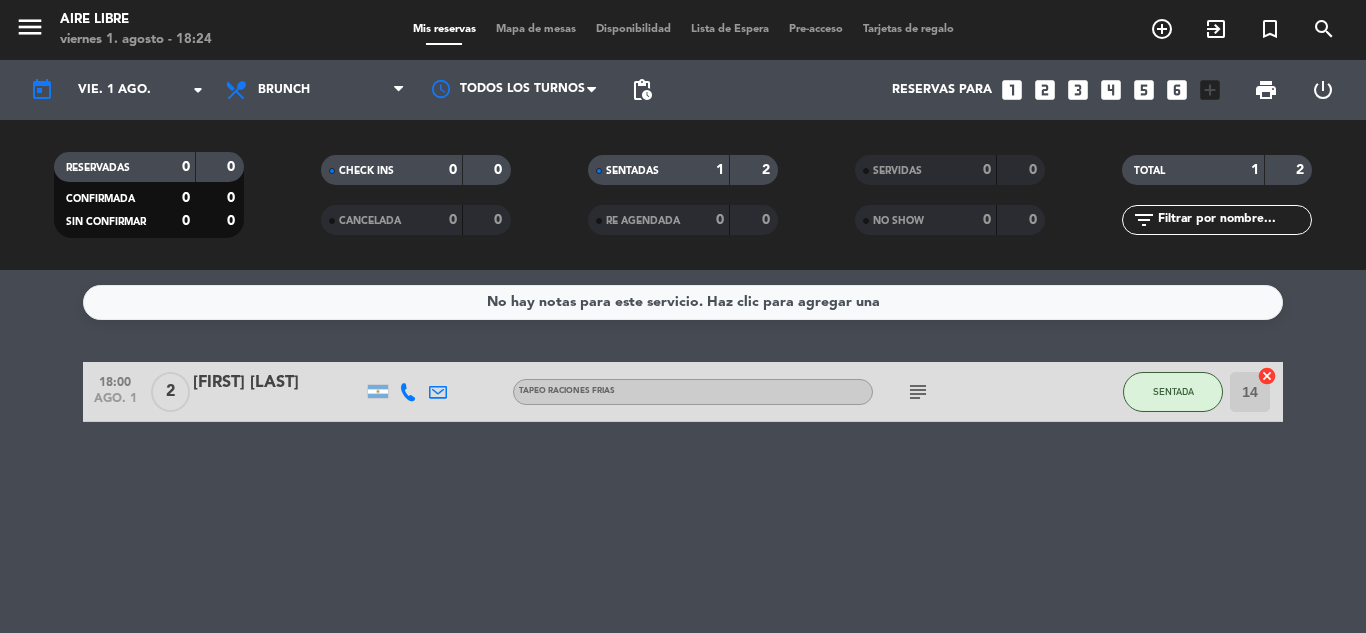 click on "No hay notas para este servicio. Haz clic para agregar una   18:00   ago. 1   2   [FIRST] [LAST]  TAPEO RACIONES FRIAS  subject  SENTADA 14  cancel" 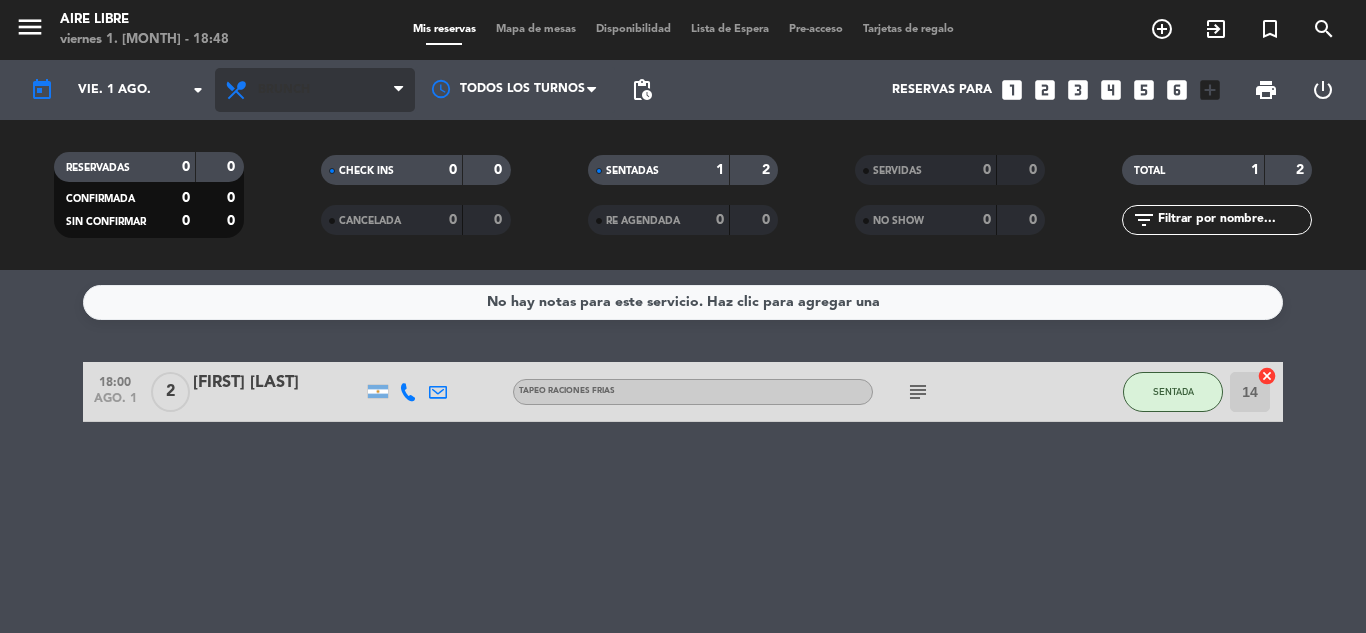 click on "Brunch" at bounding box center (284, 90) 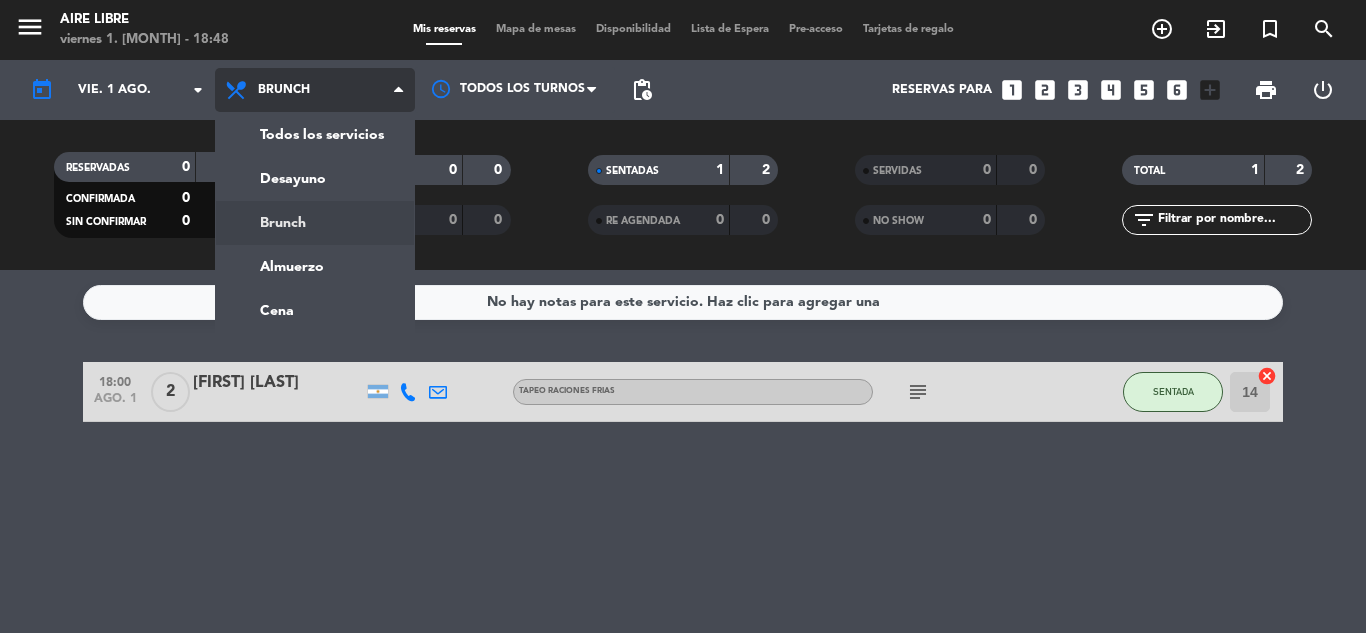 click on "menu  Aire Libre   viernes 1. [MONTH] - 18:48   Mis reservas   Mapa de mesas   Disponibilidad   Lista de Espera   Pre-acceso   Tarjetas de regalo  add_circle_outline exit_to_app turned_in_not search today    vie. 1 [MONTH]. arrow_drop_down  Todos los servicios  Desayuno  Brunch  Almuerzo  Cena  Brunch  Todos los servicios  Desayuno  Brunch  Almuerzo  Cena Todos los turnos pending_actions  Reservas para   looks_one   looks_two   looks_3   looks_4   looks_5   looks_6   add_box  print  power_settings_new   RESERVADAS   0   0   CONFIRMADA   0   0   SIN CONFIRMAR   0   0   CHECK INS   0   0   CANCELADA   0   0   SENTADAS   1   2   RE AGENDADA   0   0   SERVIDAS   0   0   NO SHOW   0   0   TOTAL   1   2  filter_list  No hay notas para este servicio. Haz clic para agregar una   18:00   ago. 1   2   [FIRST] [LAST]   TAPEO RACIONES FRIAS  subject  SENTADA 14  cancel" 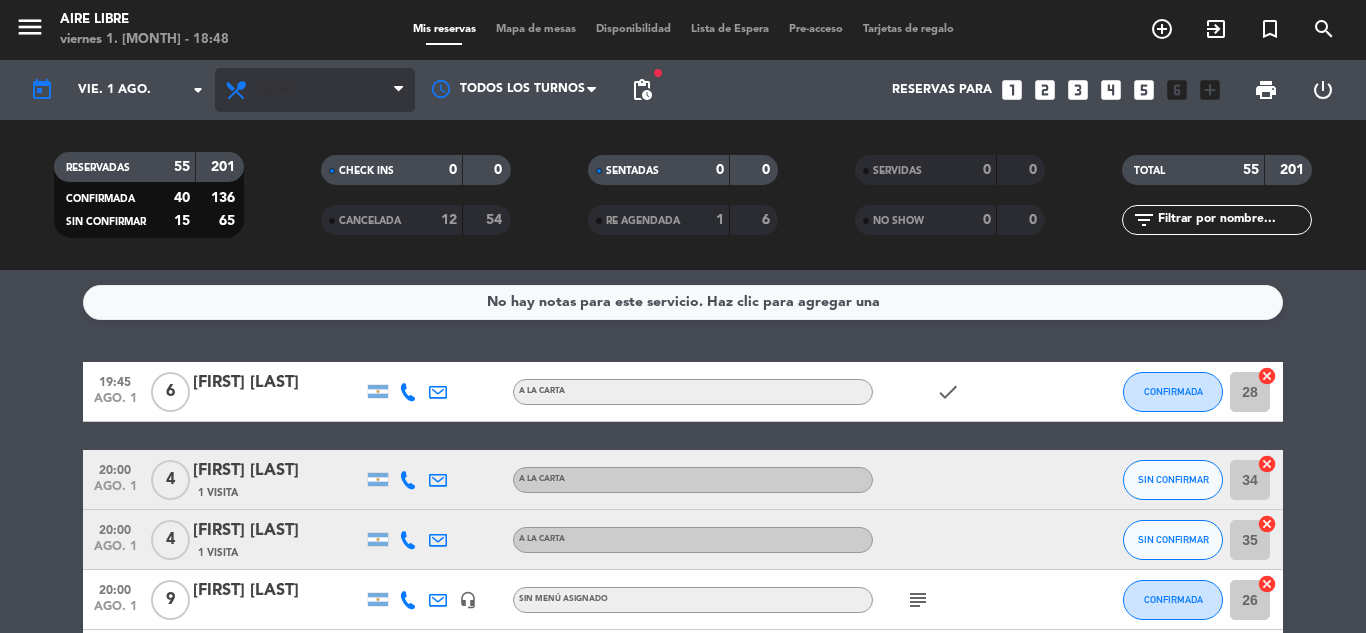 click on "Cena" at bounding box center (315, 90) 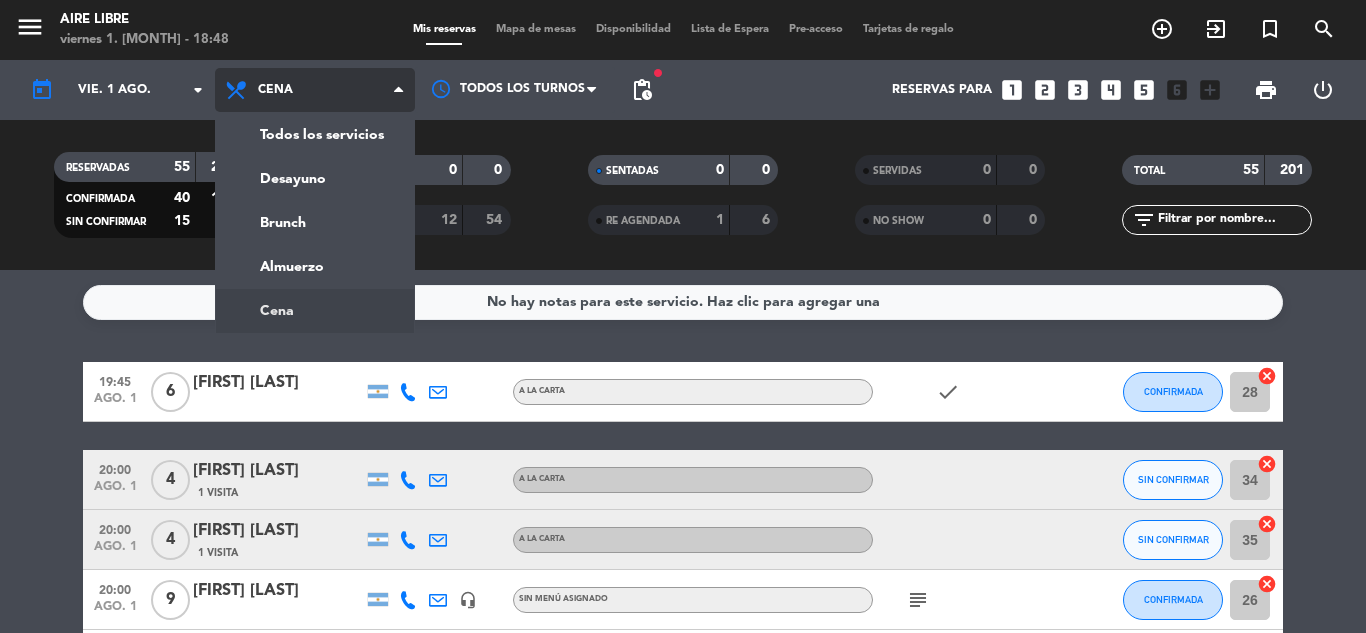click on "menu  Aire Libre   viernes 1. agosto - 18:48   Mis reservas   Mapa de mesas   Disponibilidad   Lista de Espera   Pre-acceso   Tarjetas de regalo  add_circle_outline exit_to_app turned_in_not search today    vie. 1 ago. arrow_drop_down  Todos los servicios  Desayuno  Brunch  Almuerzo  Cena  Cena  Todos los servicios  Desayuno  Brunch  Almuerzo  Cena Todos los turnos fiber_manual_record pending_actions  Reservas para   looks_one   looks_two   looks_3   looks_4   looks_5   looks_6   add_box  print  power_settings_new   RESERVADAS   55   201   CONFIRMADA   40   136   SIN CONFIRMAR   15   65   CHECK INS   0   0   CANCELADA   12   54   SENTADAS   0   0   RE AGENDADA   1   6   SERVIDAS   0   0   NO SHOW   0   0   TOTAL   55   201  filter_list" 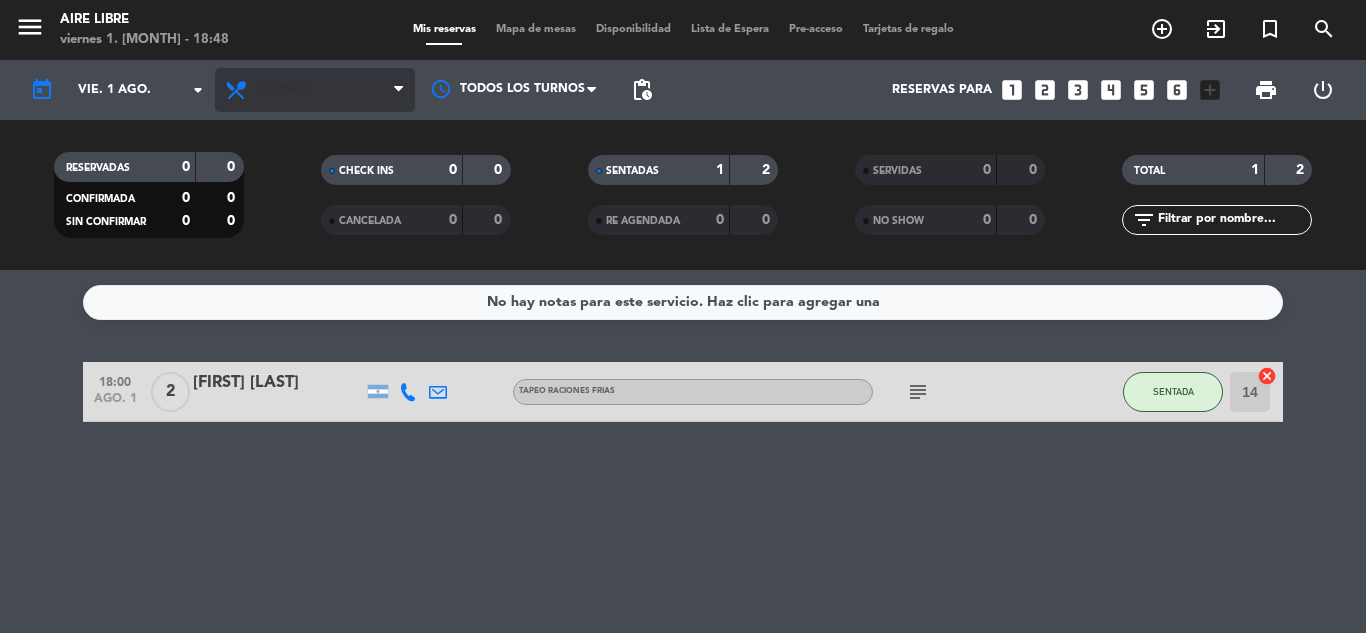 click on "Brunch" at bounding box center [315, 90] 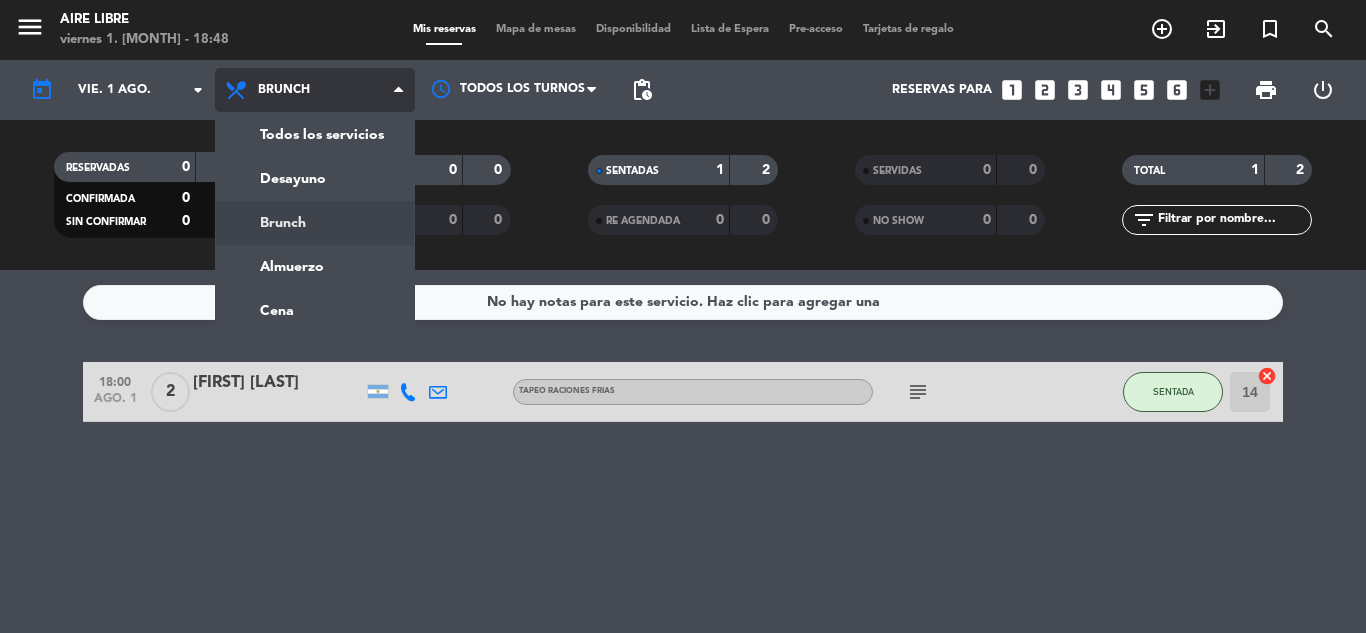 click on "menu  Aire Libre   viernes 1. [MONTH] - 18:48   Mis reservas   Mapa de mesas   Disponibilidad   Lista de Espera   Pre-acceso   Tarjetas de regalo  add_circle_outline exit_to_app turned_in_not search today    vie. 1 [MONTH]. arrow_drop_down  Todos los servicios  Desayuno  Brunch  Almuerzo  Cena  Brunch  Todos los servicios  Desayuno  Brunch  Almuerzo  Cena Todos los turnos pending_actions  Reservas para   looks_one   looks_two   looks_3   looks_4   looks_5   looks_6   add_box  print  power_settings_new   RESERVADAS   0   0   CONFIRMADA   0   0   SIN CONFIRMAR   0   0   CHECK INS   0   0   CANCELADA   0   0   SENTADAS   1   2   RE AGENDADA   0   0   SERVIDAS   0   0   NO SHOW   0   0   TOTAL   1   2  filter_list  No hay notas para este servicio. Haz clic para agregar una   18:00   ago. 1   2   [FIRST] [LAST]   TAPEO RACIONES FRIAS  subject  SENTADA 14  cancel" 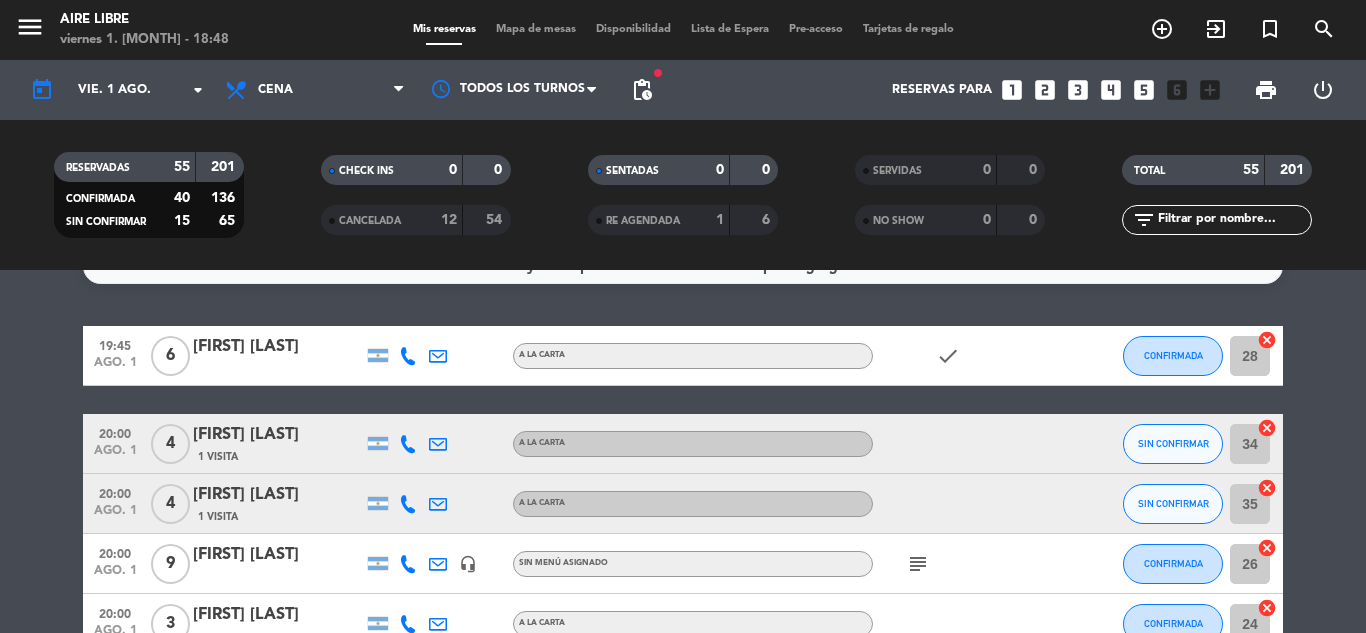 scroll, scrollTop: 29, scrollLeft: 0, axis: vertical 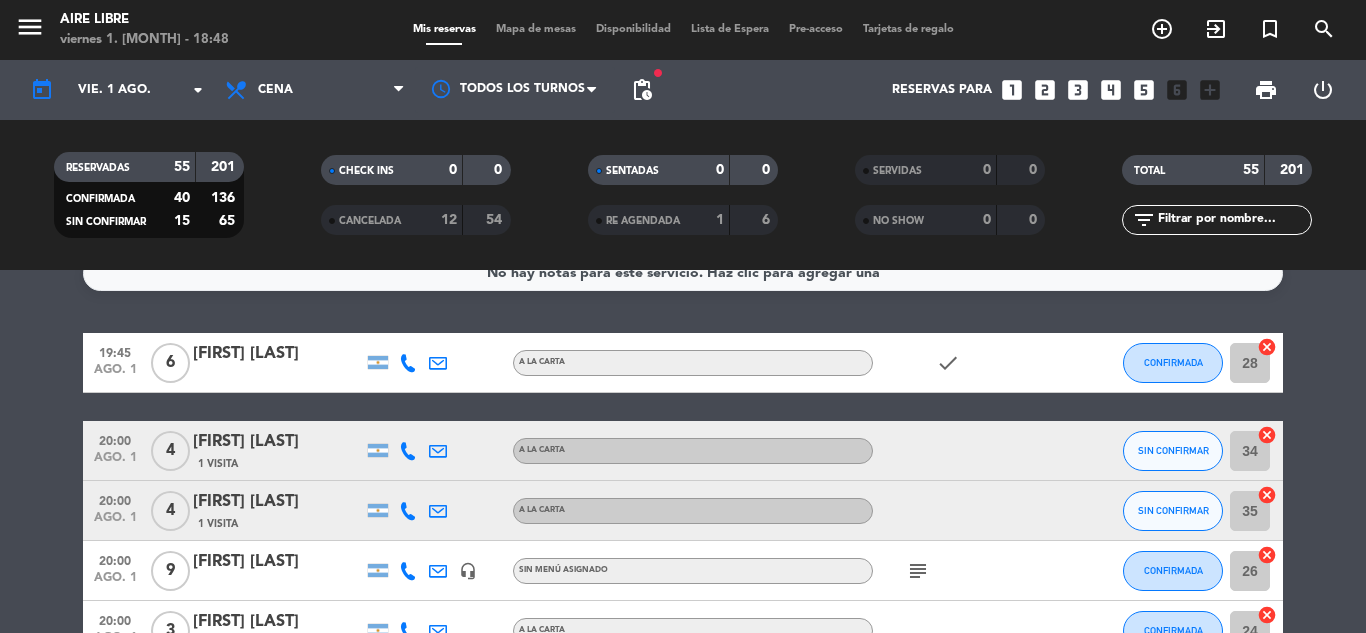 click on "check" 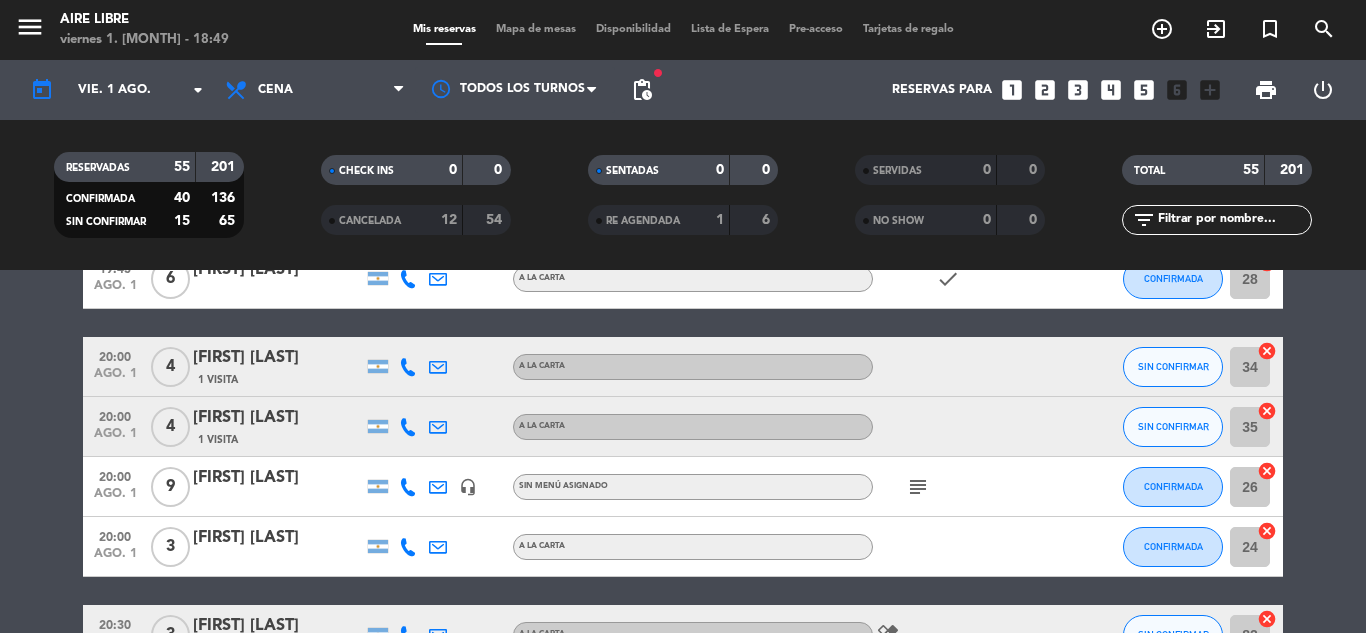 scroll, scrollTop: 116, scrollLeft: 0, axis: vertical 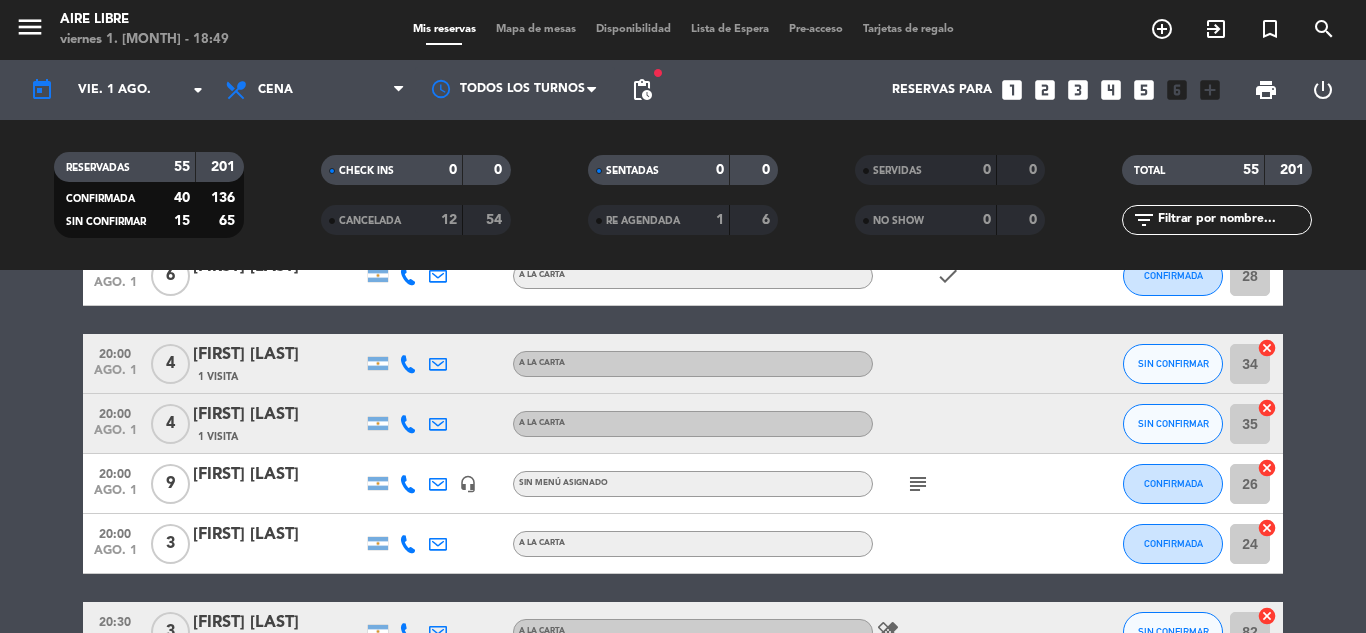 click on "subject" 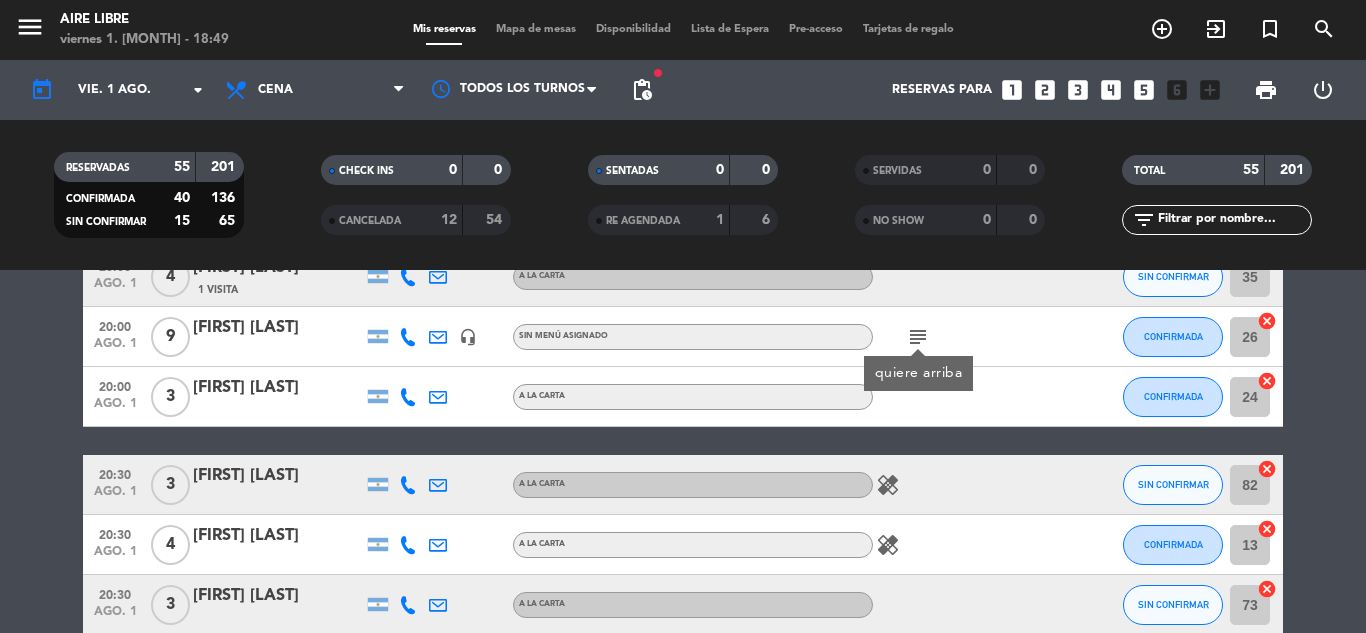 scroll, scrollTop: 269, scrollLeft: 0, axis: vertical 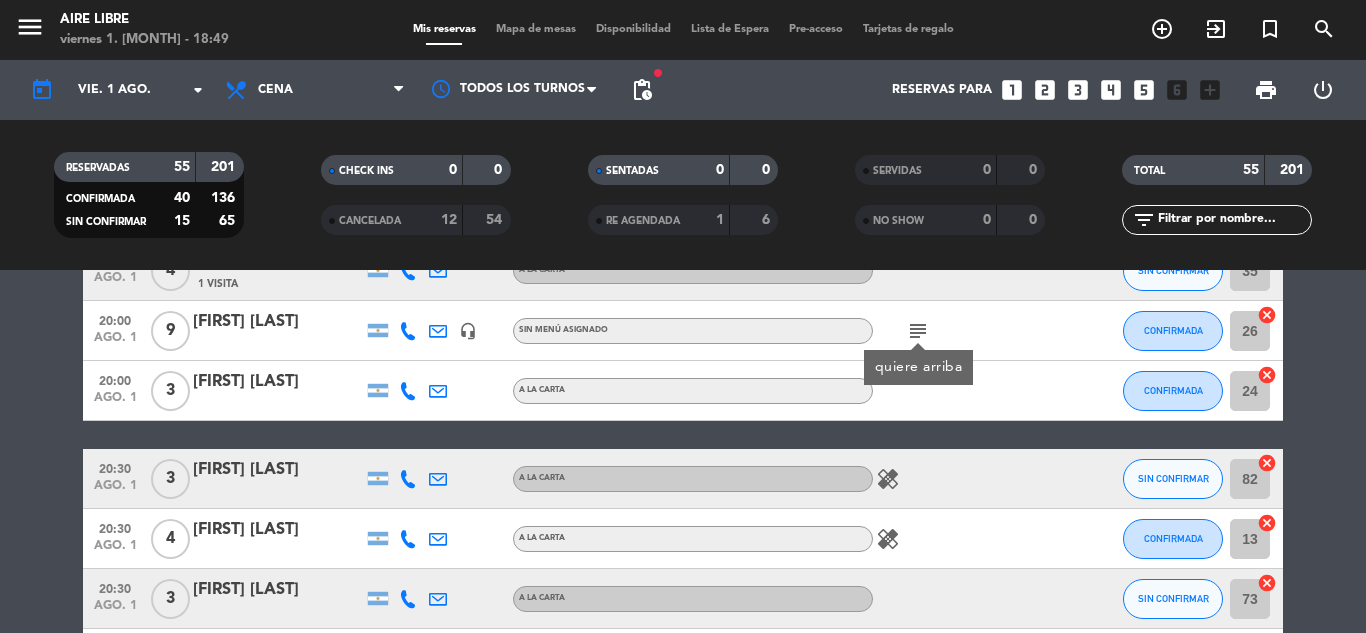 click on "19:45   ago. 1   6   [FIRST] [LAST]   A LA CARTA  check  CONFIRMADA 28  cancel   20:00   ago. 1   4   [FIRST] [LAST]   1 Visita   A LA CARTA SIN CONFIRMAR 34  cancel   20:00   ago. 1   4   [FIRST] [LAST]   1 Visita   A LA CARTA SIN CONFIRMAR 35  cancel   20:00   ago. 1   9   [FIRST] [LAST]   headset_mic  Sin menú asignado  subject  quiere arriba CONFIRMADA 26  cancel   20:00   ago. 1   3   [FIRST] [LAST]   A LA CARTA CONFIRMADA 24  cancel   20:30   ago. 1   3   [FIRST] [LAST]   A LA CARTA  healing  SIN CONFIRMAR 82  cancel   20:30   ago. 1   4   [FIRST] [LAST]   A LA CARTA  healing  CONFIRMADA 13  cancel   20:30   ago. 1   3   [FIRST] [LAST]   A LA CARTA SIN CONFIRMAR 73  cancel   20:30   ago. 1   2   [FIRST] [LAST]   A LA CARTA CONFIRMADA 84  cancel   20:30   ago. 1   4   [FIRST] [LAST]   A LA CARTA CONFIRMADA 15  cancel   20:30   ago. 1   7   [FIRST] [LAST]   A LA CARTA  subject  CONFIRMADA 31  cancel   20:30   ago. 1   2   [FIRST] [LAST]   2 Visitas   A LA CARTA CONFIRMADA 23  cancel   20:30   3" 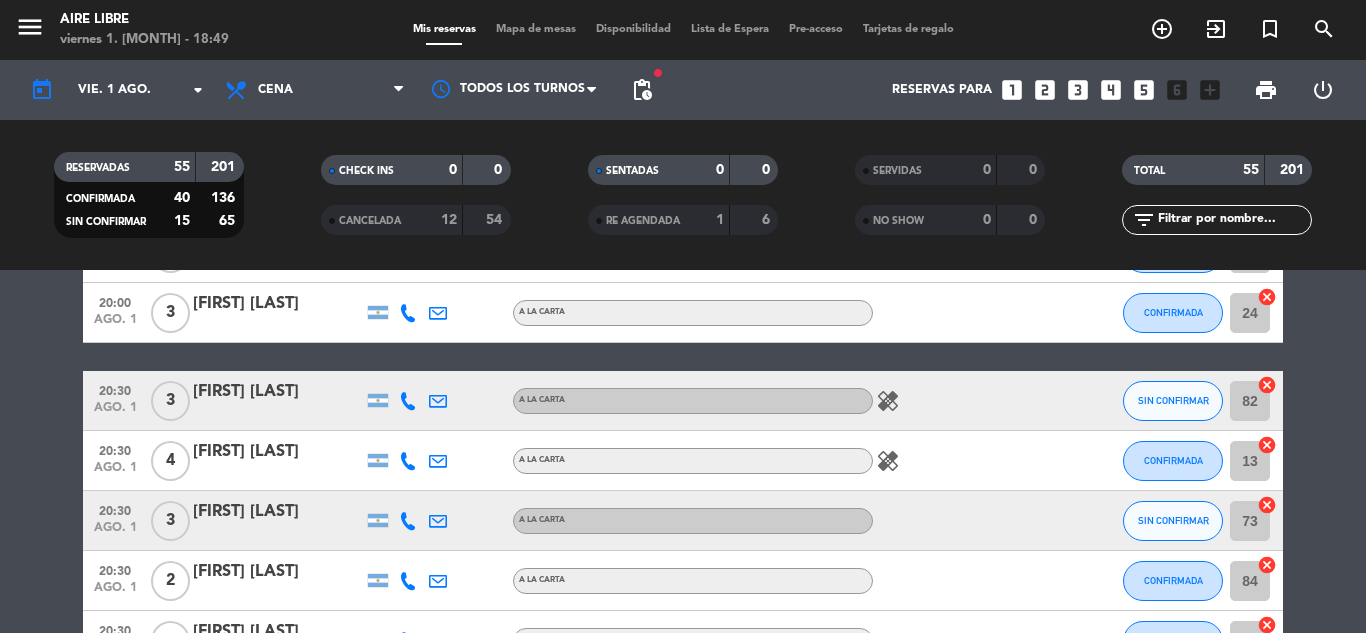 scroll, scrollTop: 357, scrollLeft: 0, axis: vertical 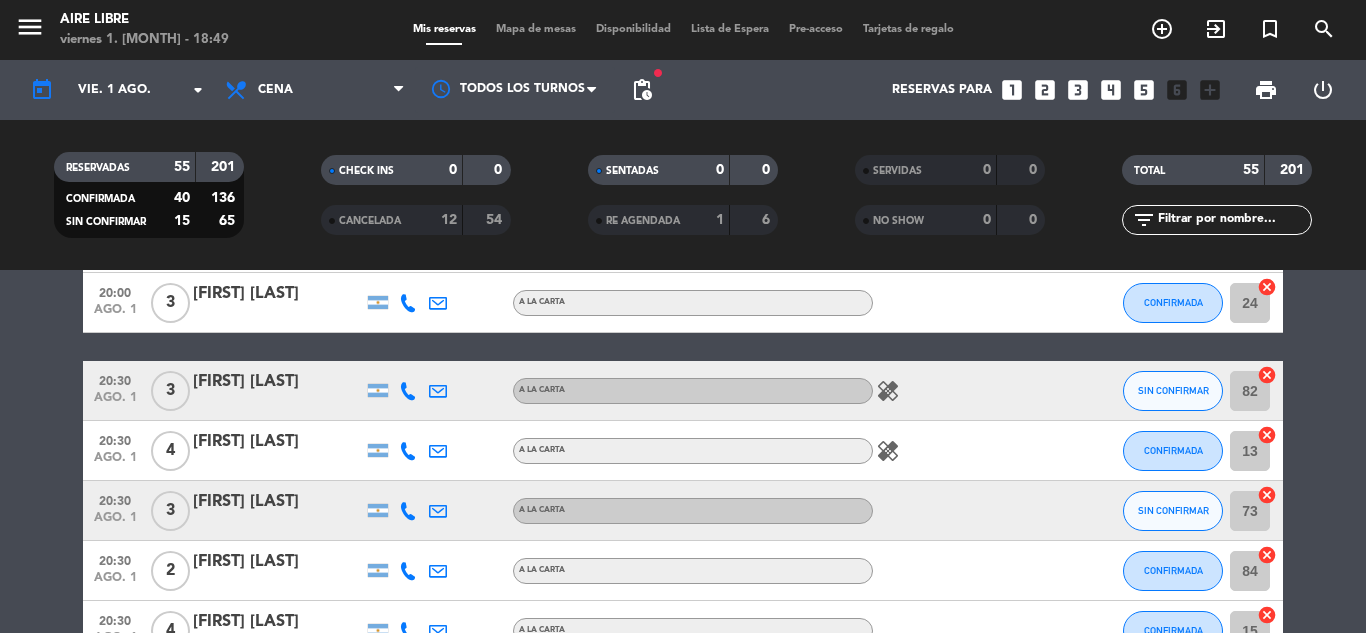 click on "healing" 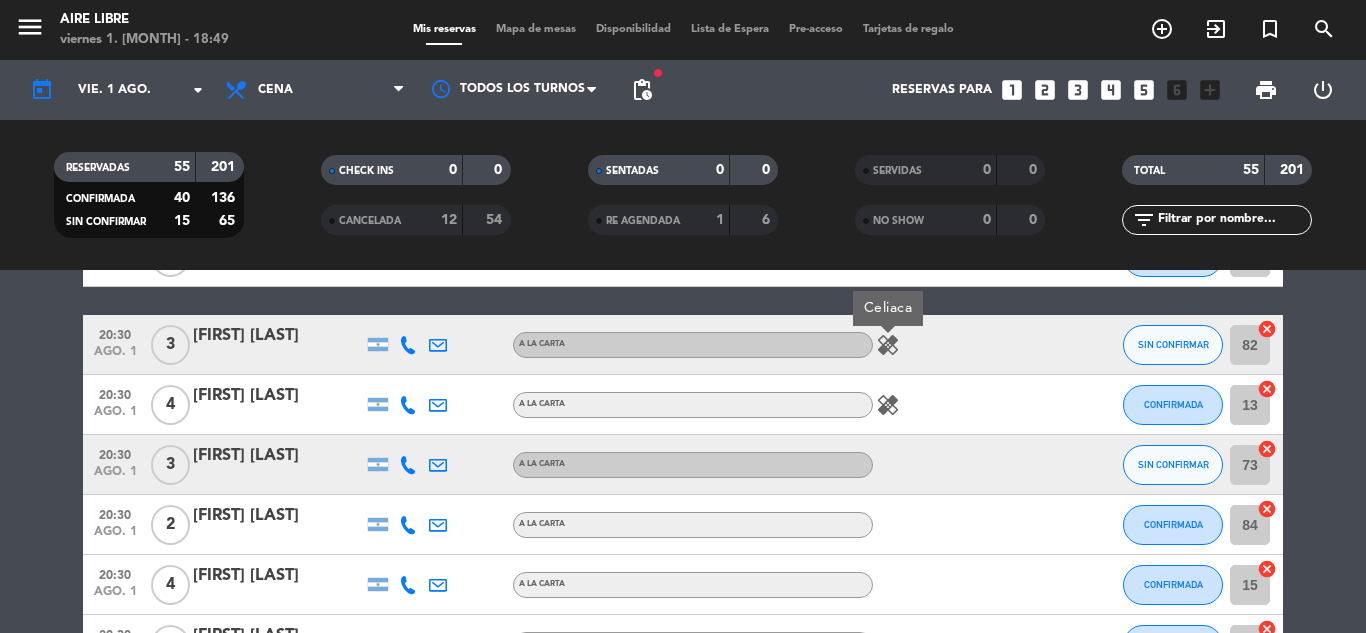 scroll, scrollTop: 428, scrollLeft: 0, axis: vertical 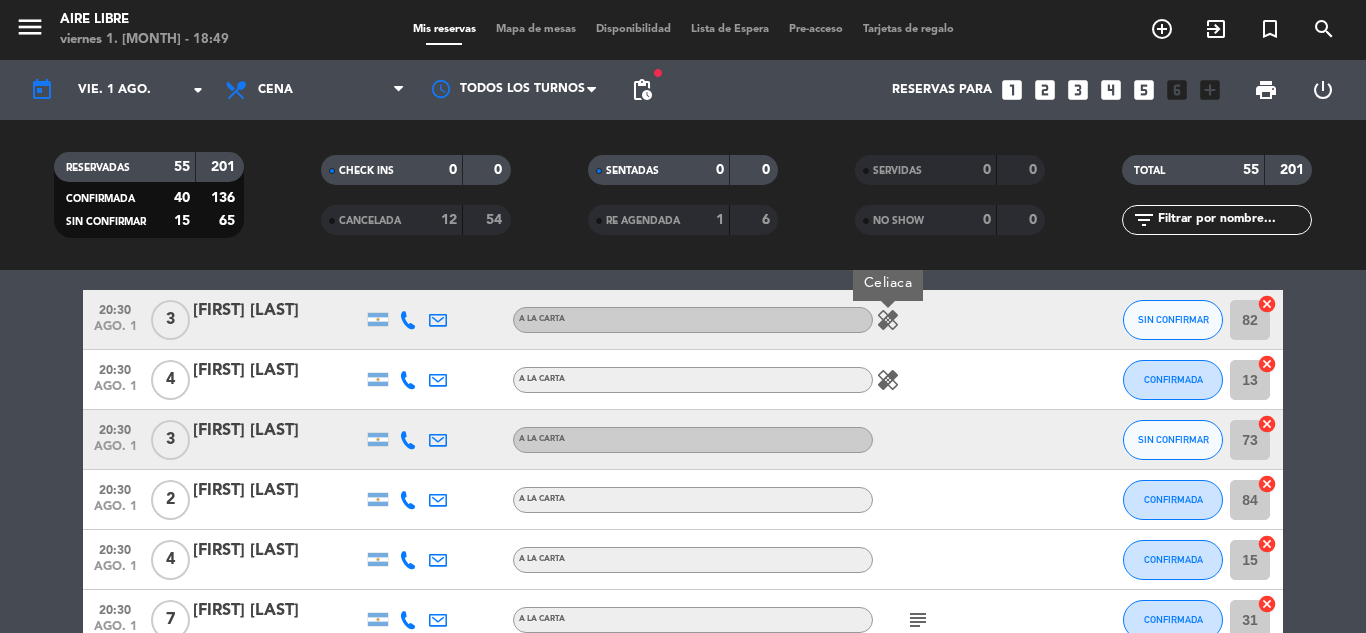click on "healing" 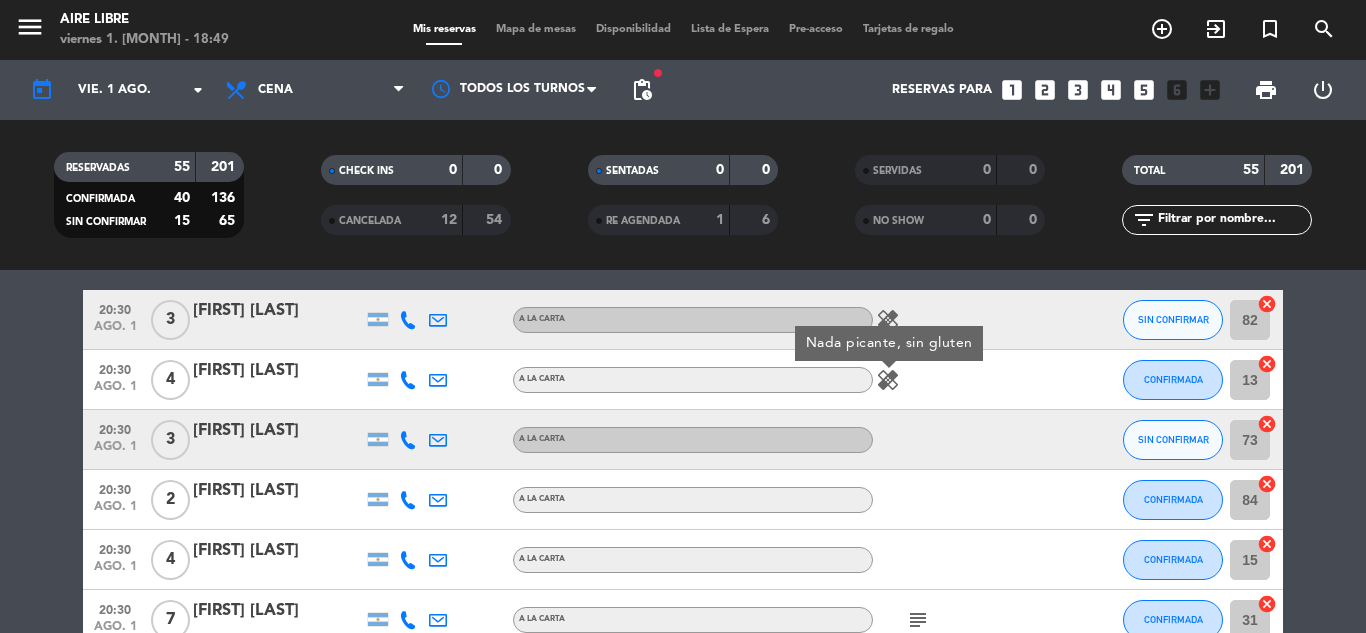 click on "healing" 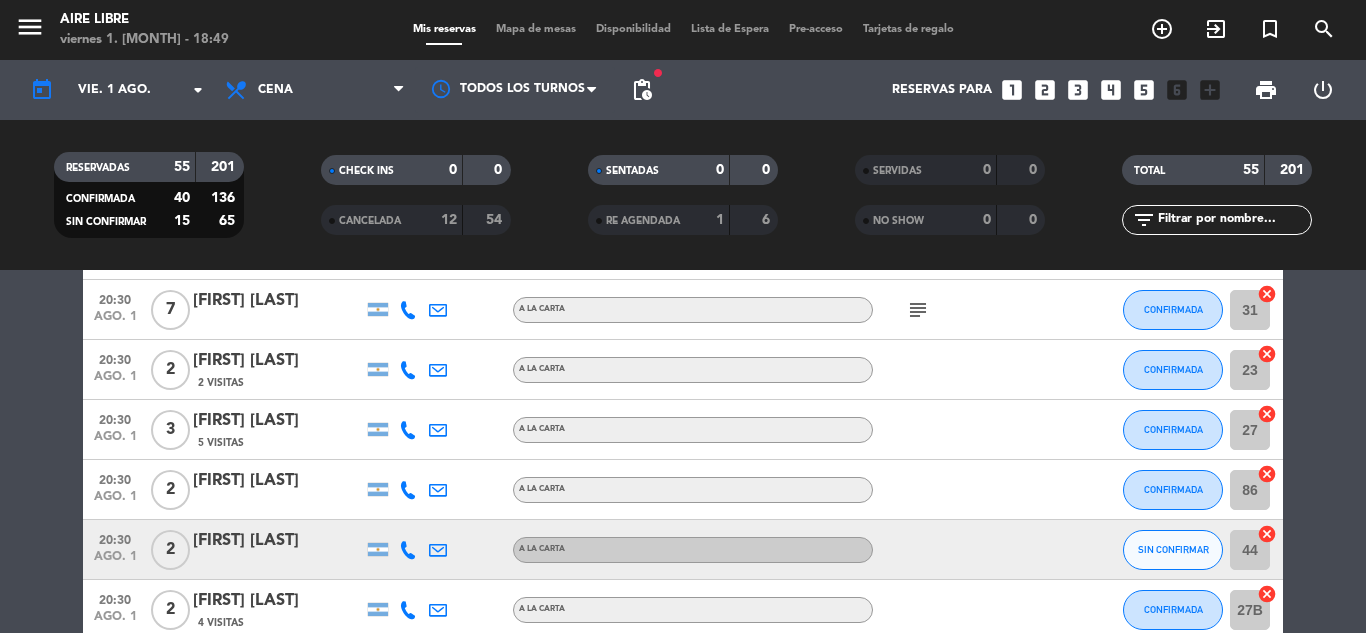 scroll, scrollTop: 741, scrollLeft: 0, axis: vertical 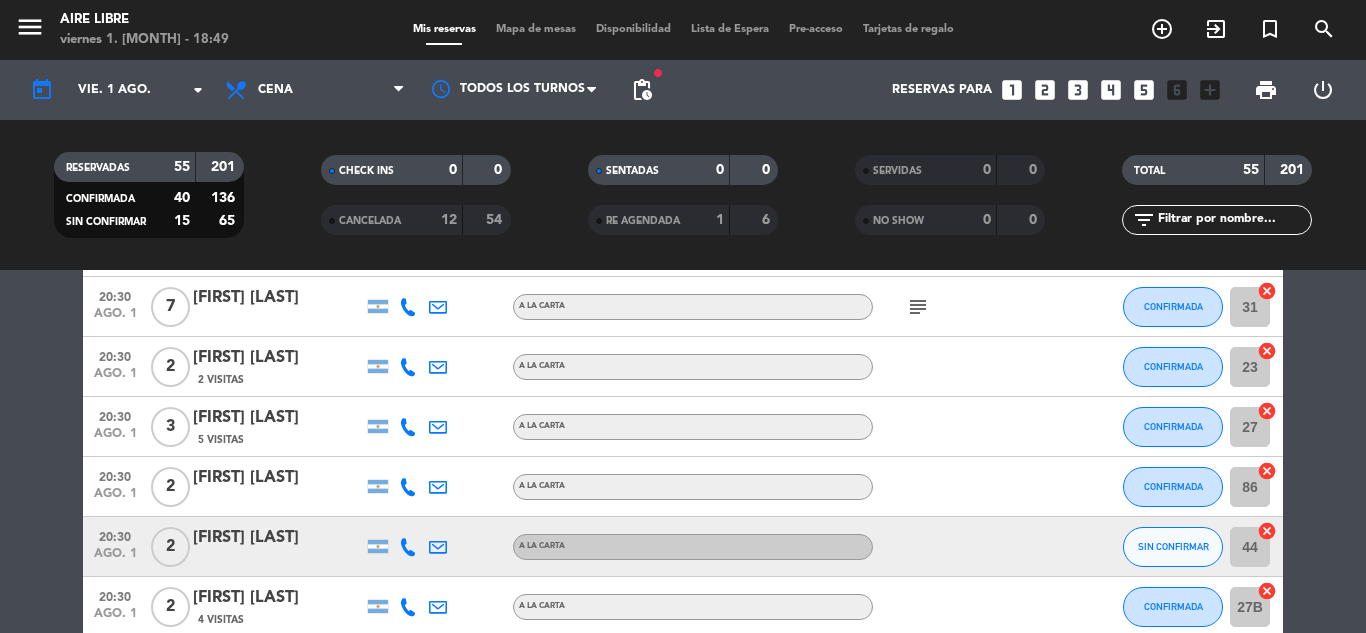 click on "subject" 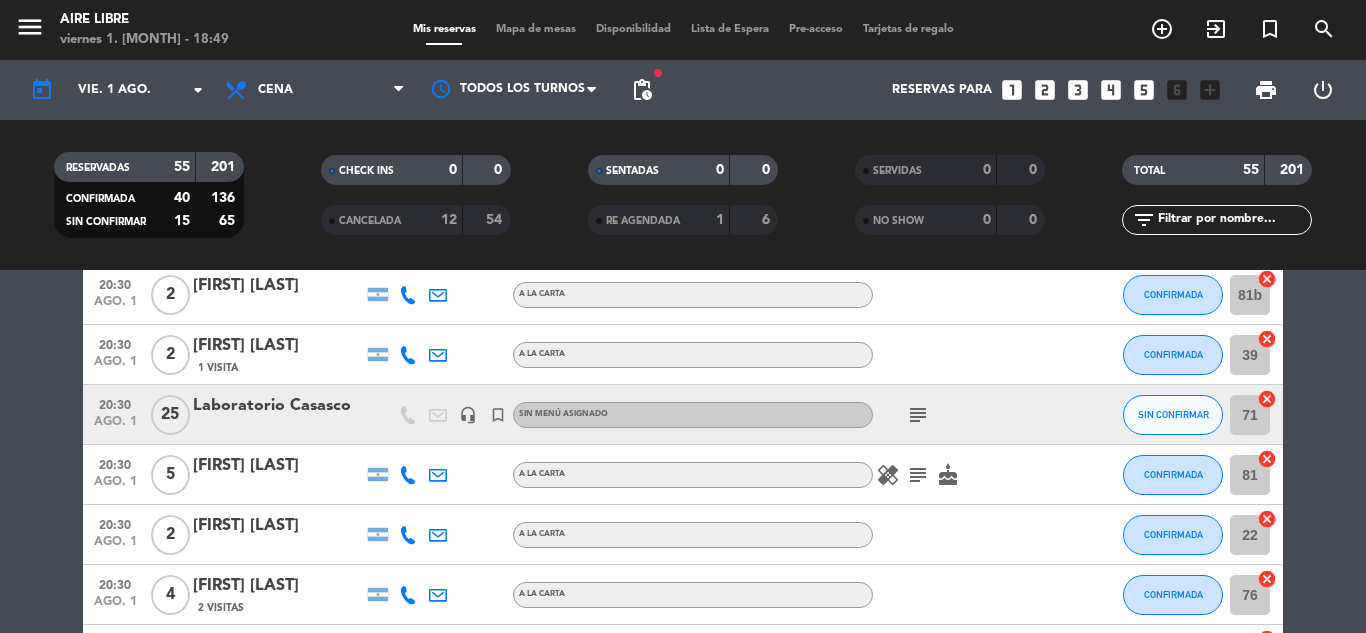 scroll, scrollTop: 1130, scrollLeft: 0, axis: vertical 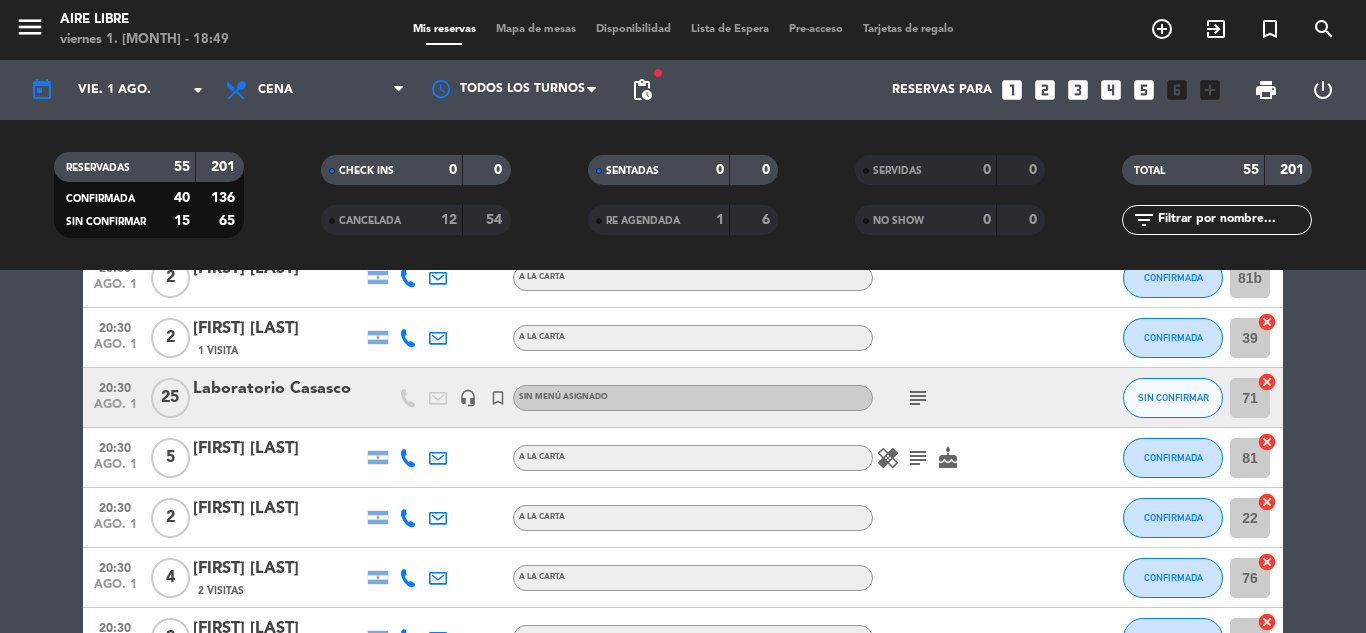 click on "healing" 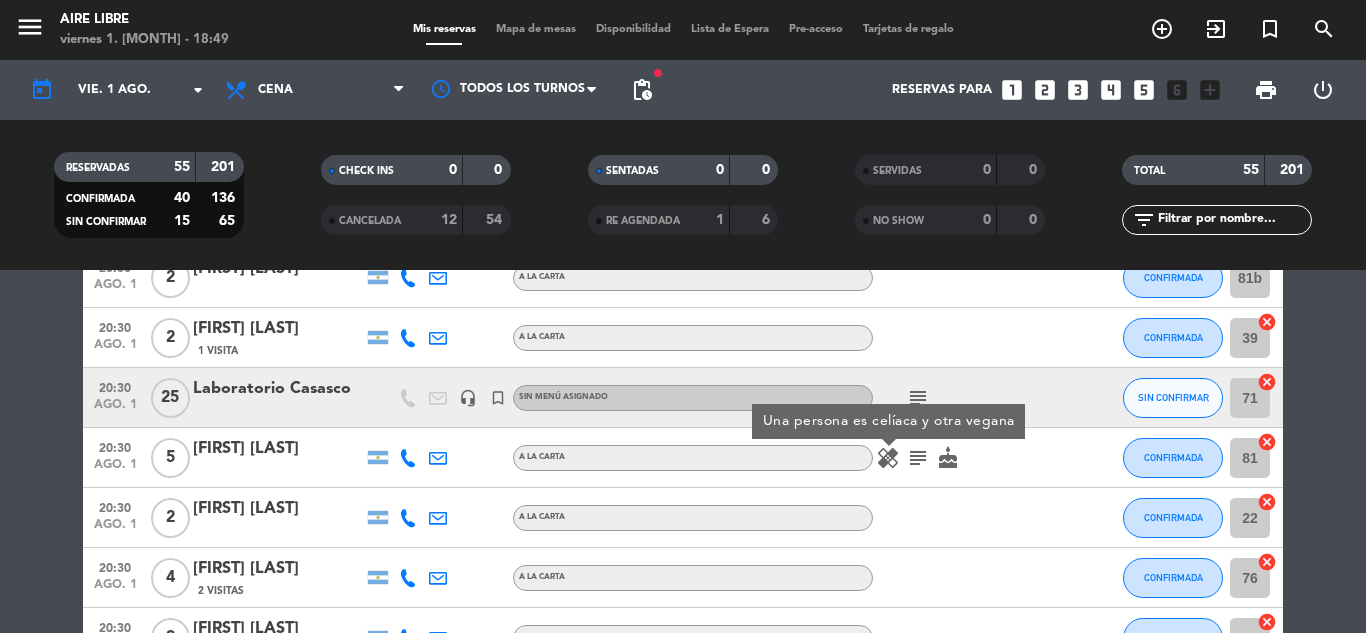 click on "subject" 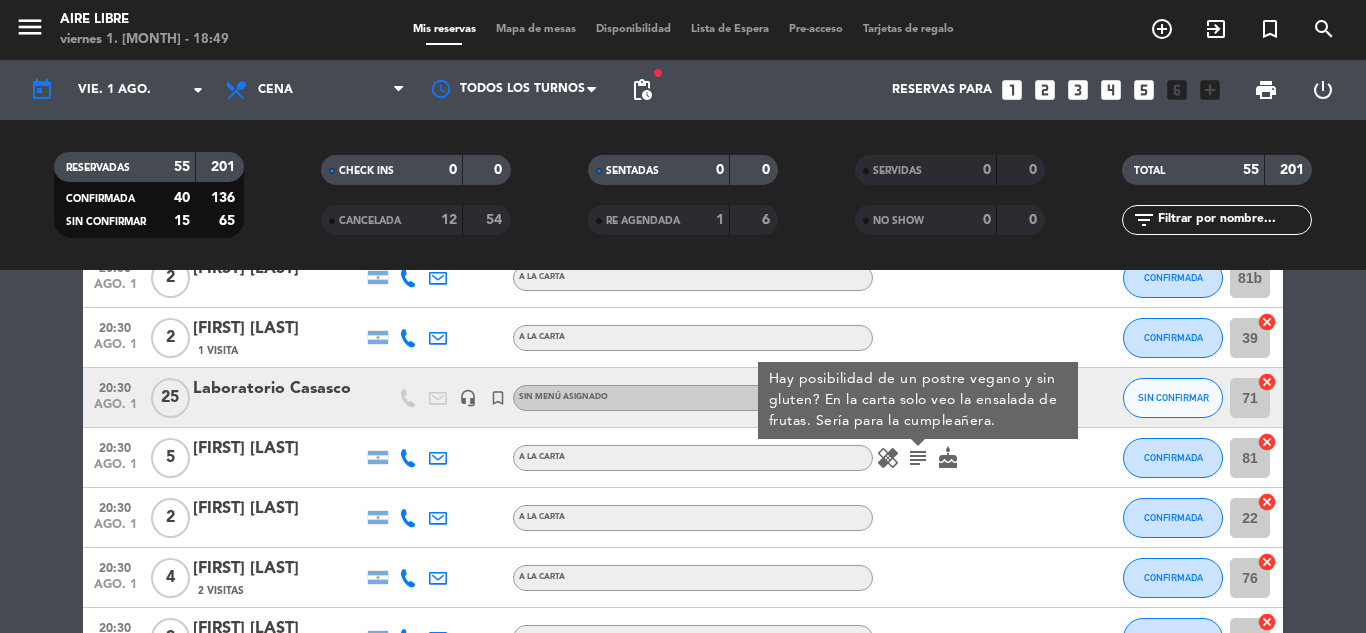 click on "cake" 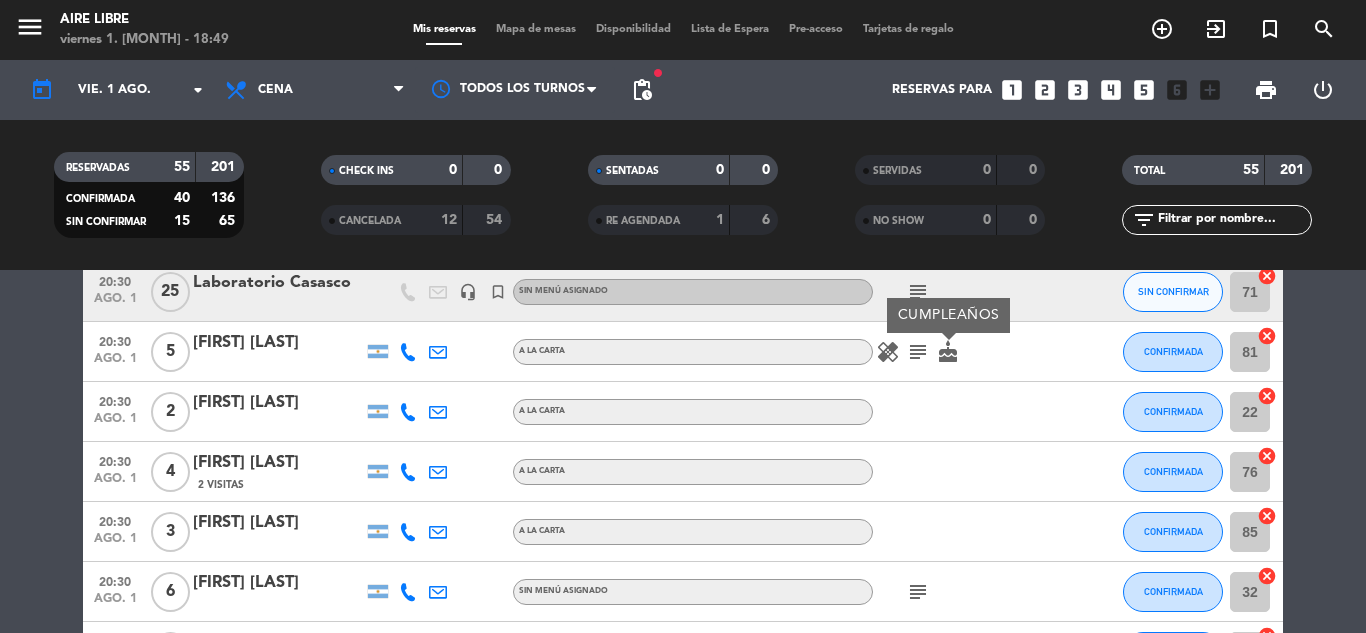 scroll, scrollTop: 1228, scrollLeft: 0, axis: vertical 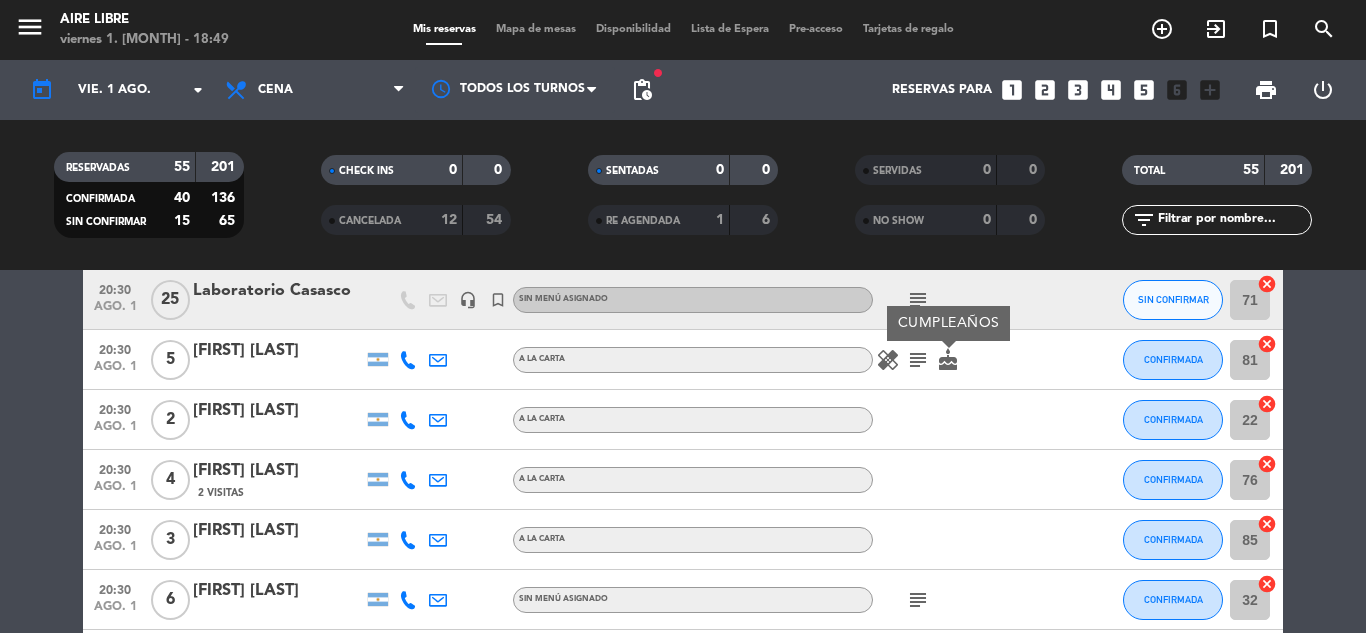 click on "healing" 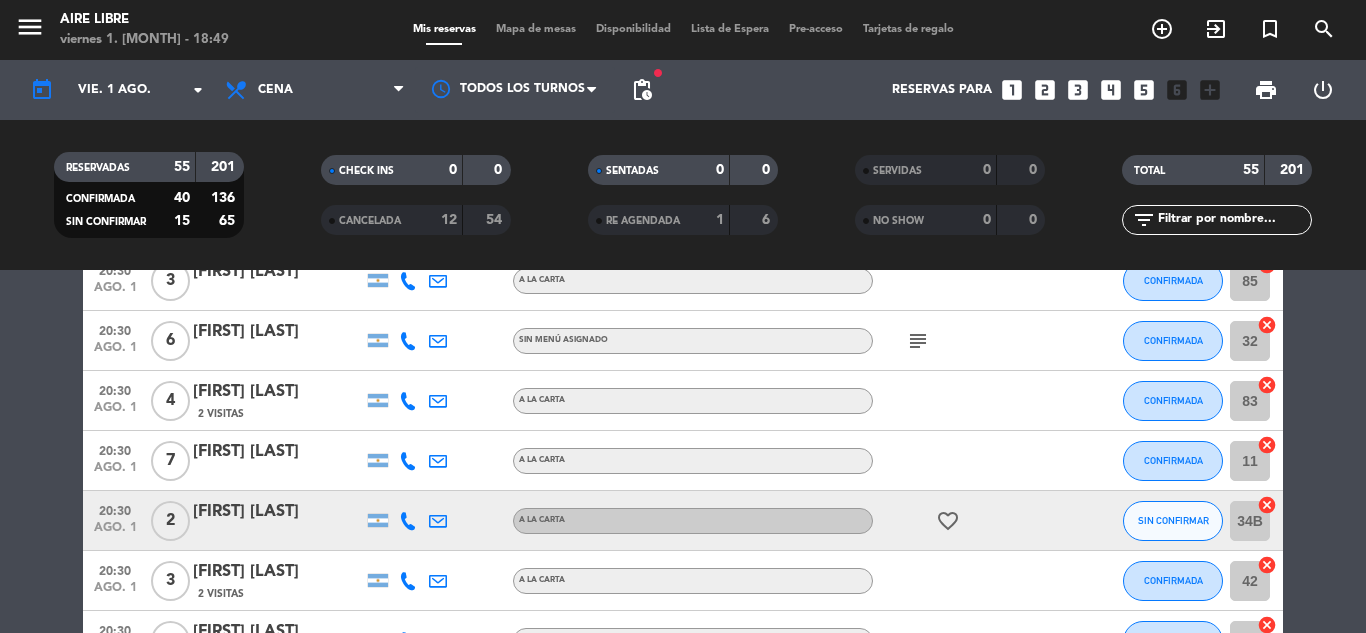 scroll, scrollTop: 1494, scrollLeft: 0, axis: vertical 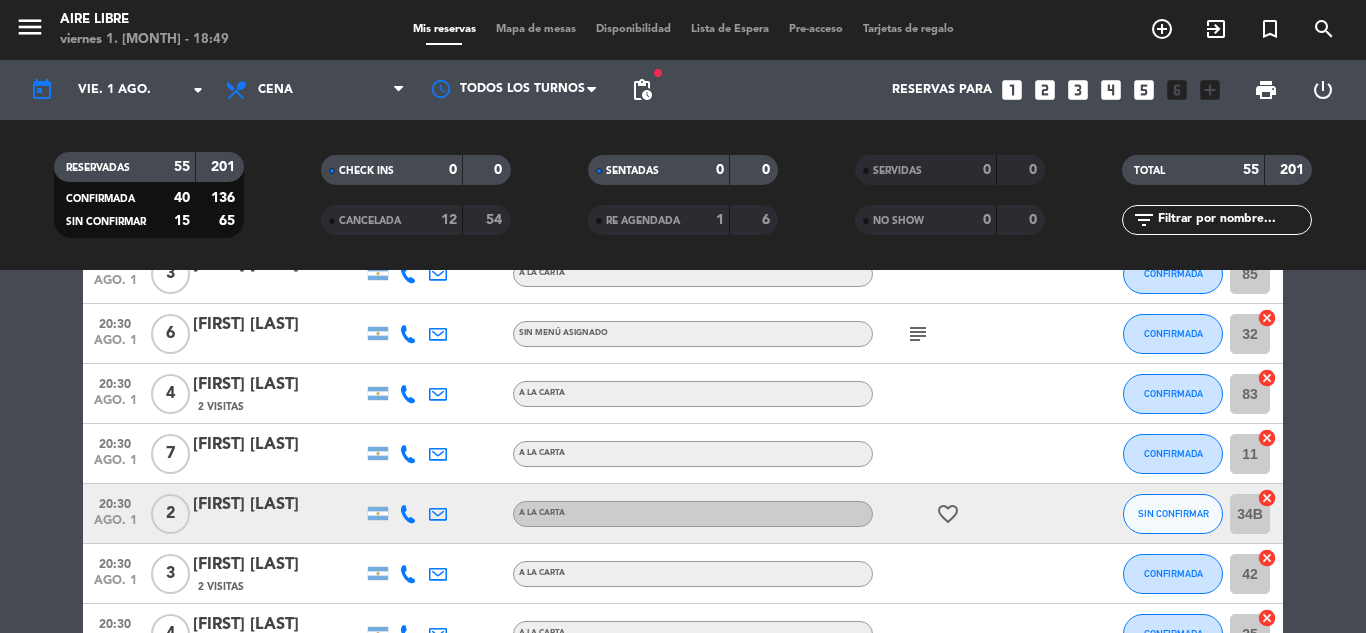 click on "subject" 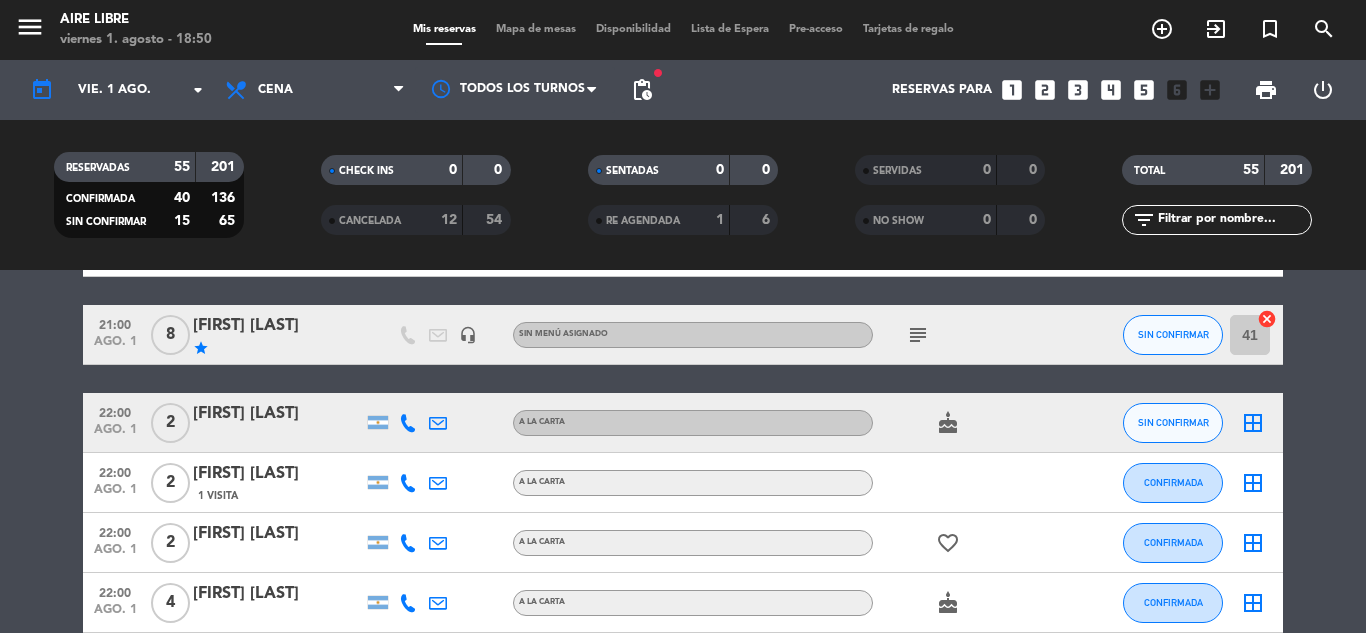 scroll, scrollTop: 1886, scrollLeft: 0, axis: vertical 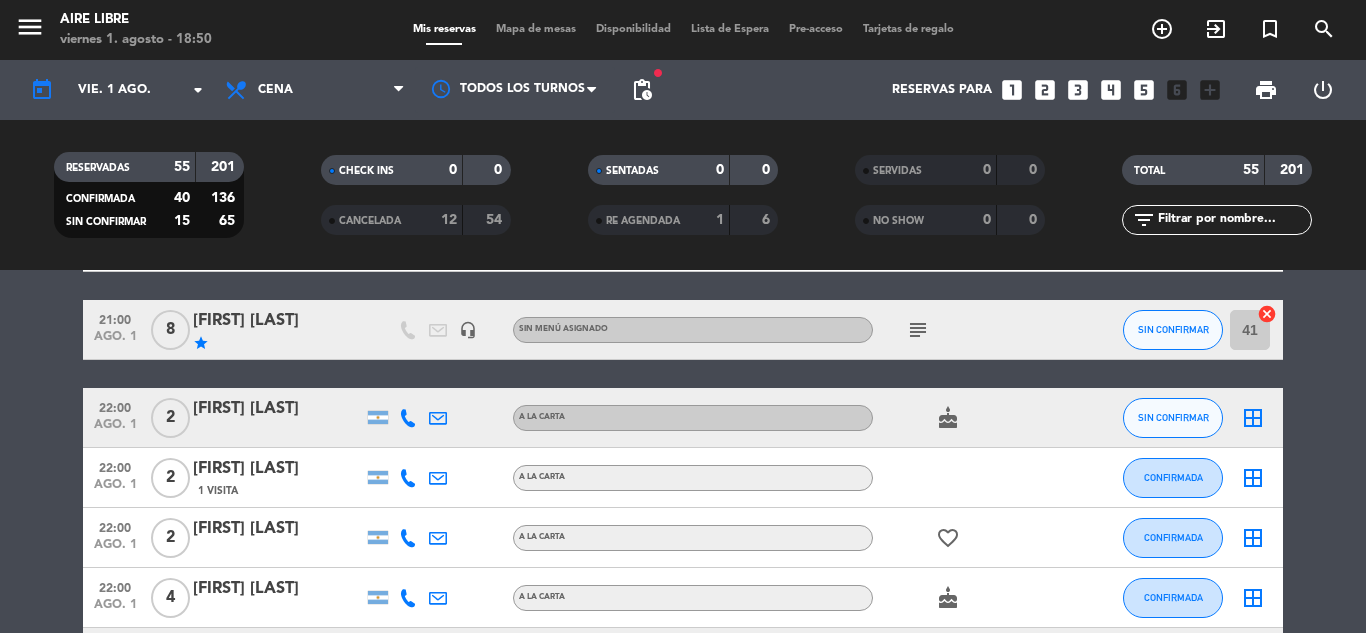 click on "subject" 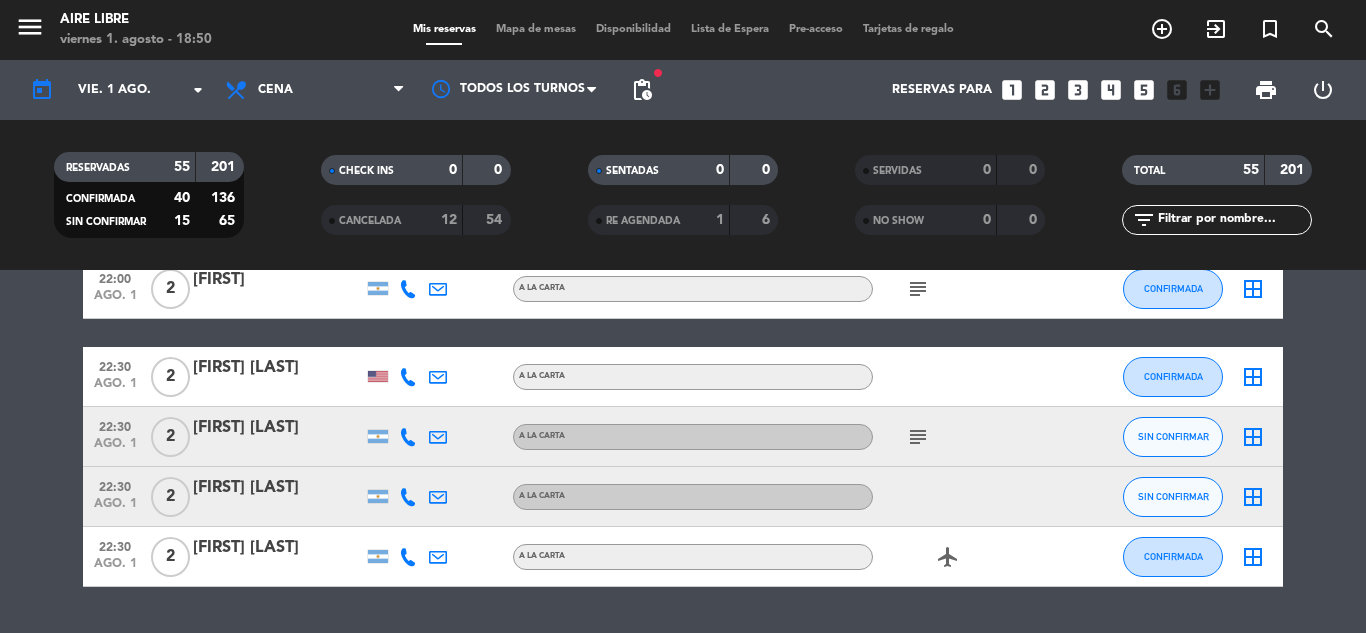 scroll, scrollTop: 3269, scrollLeft: 0, axis: vertical 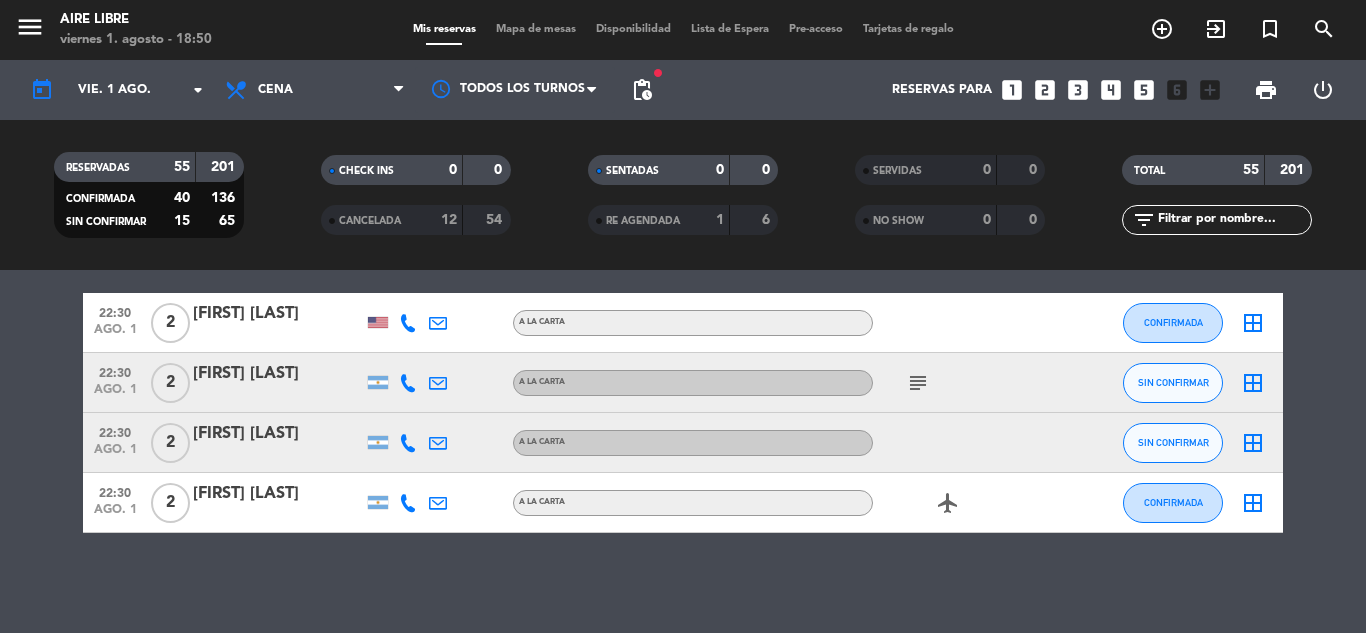 click on "airplanemode_active" 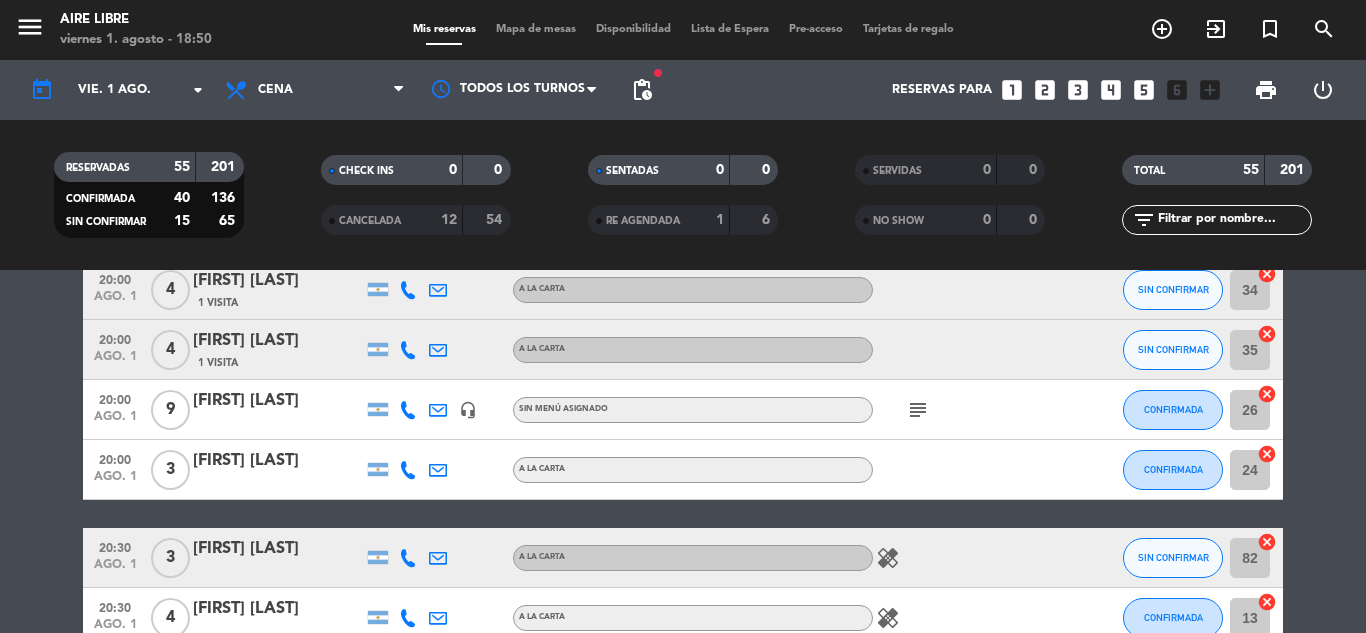 scroll, scrollTop: 201, scrollLeft: 0, axis: vertical 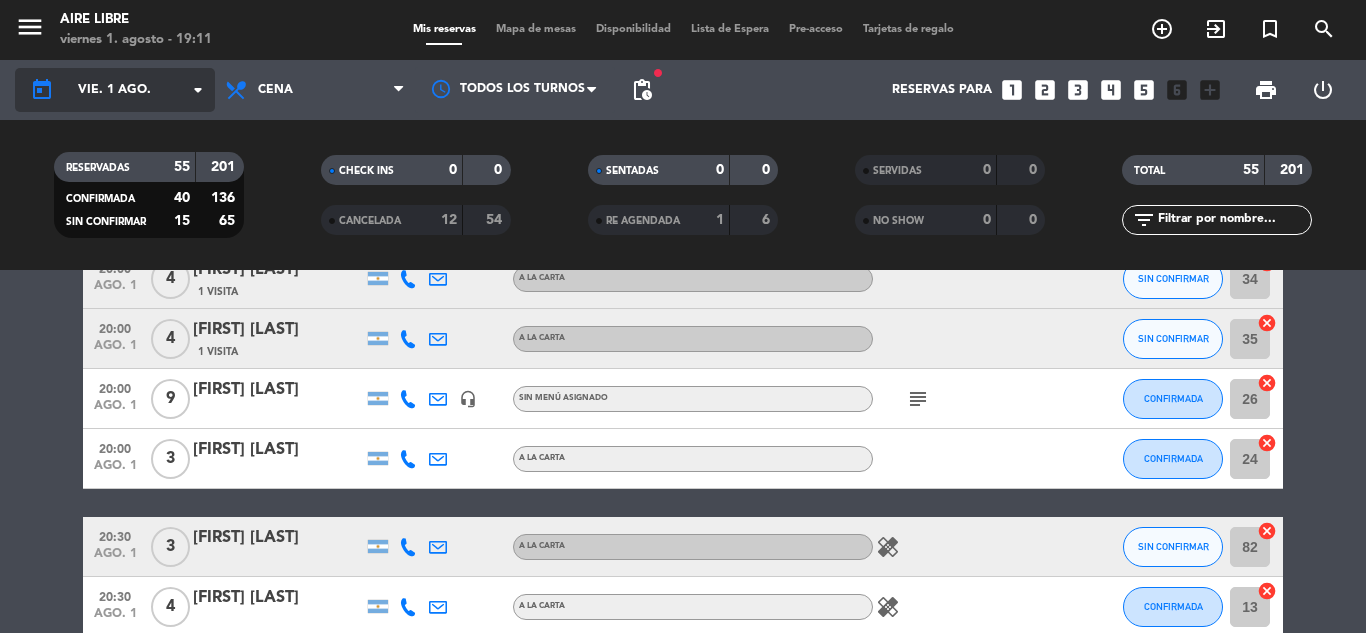 click on "vie. 1 ago." 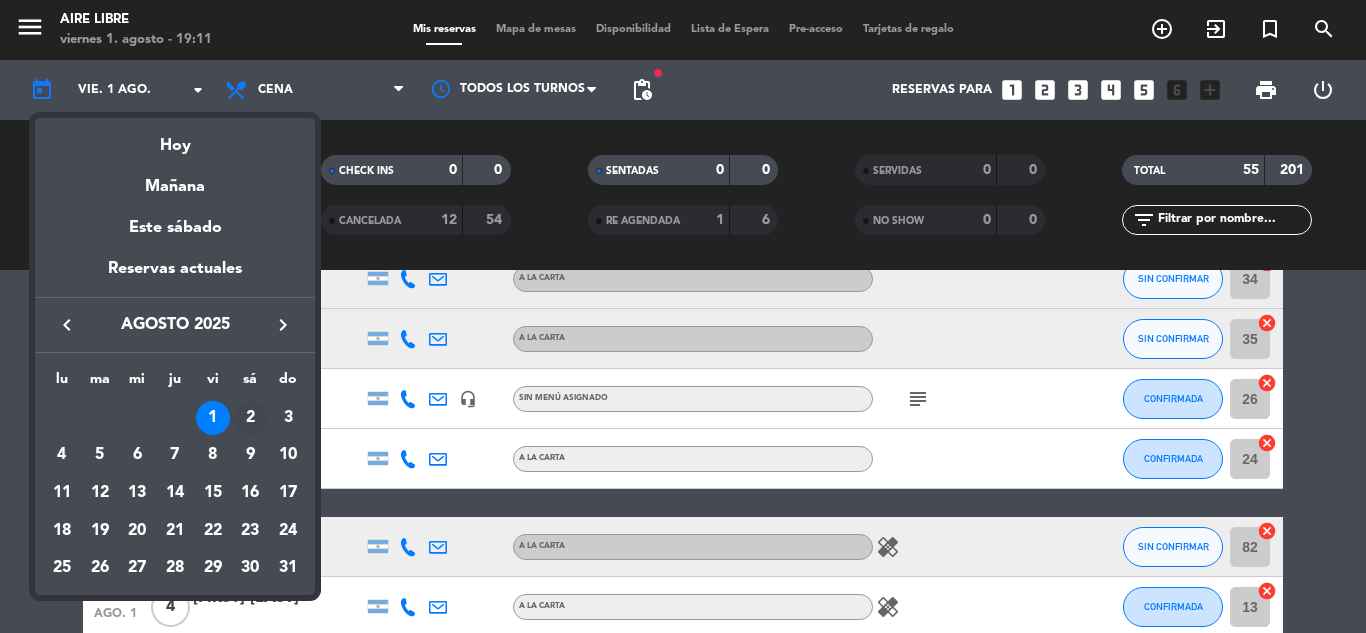 click on "2" at bounding box center (250, 418) 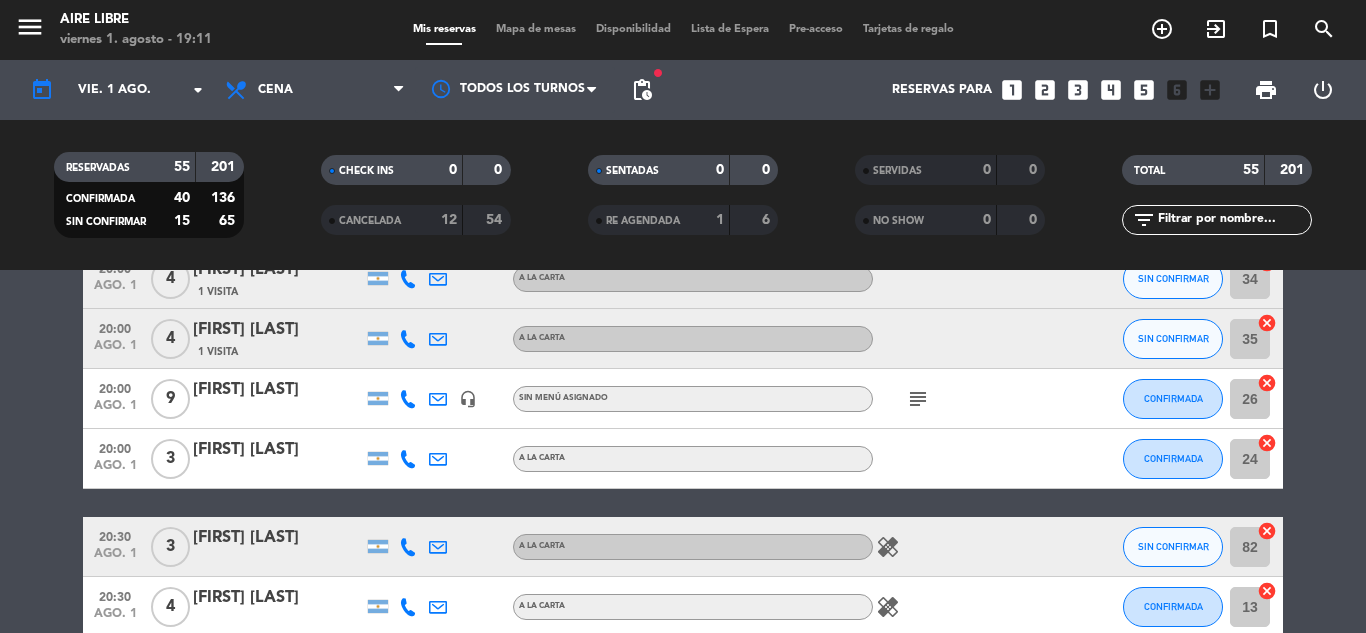 type on "sáb. 2 ago." 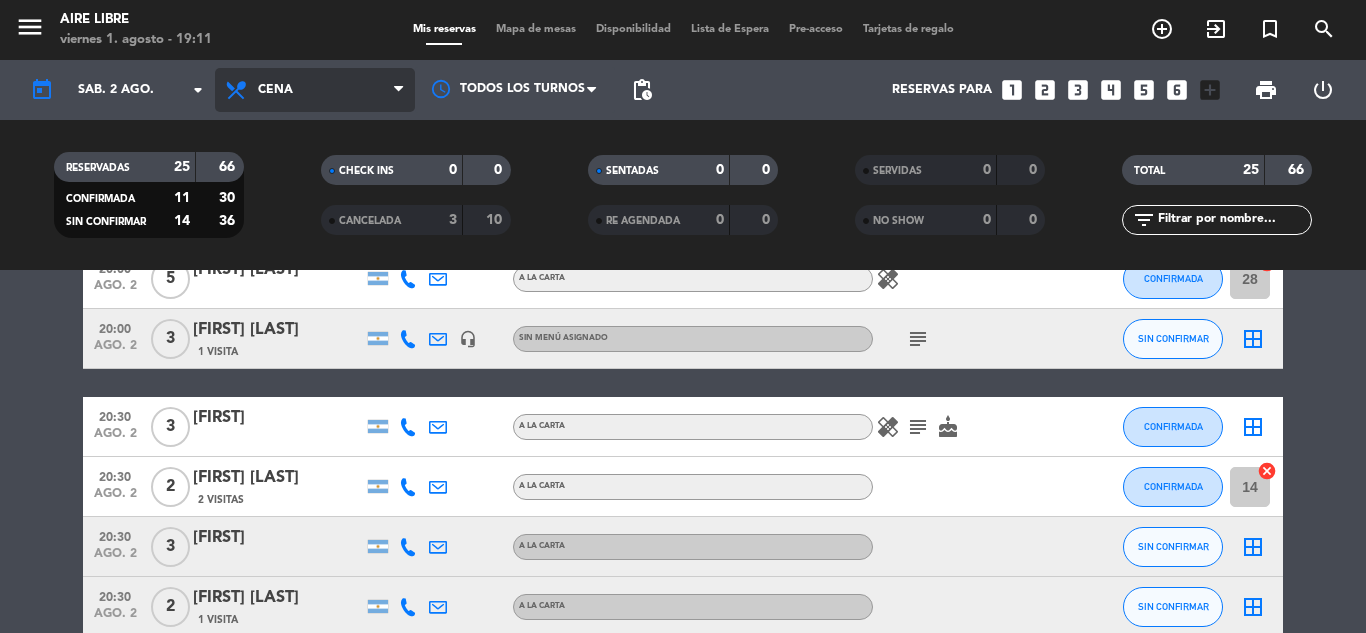 click on "Cena" at bounding box center [315, 90] 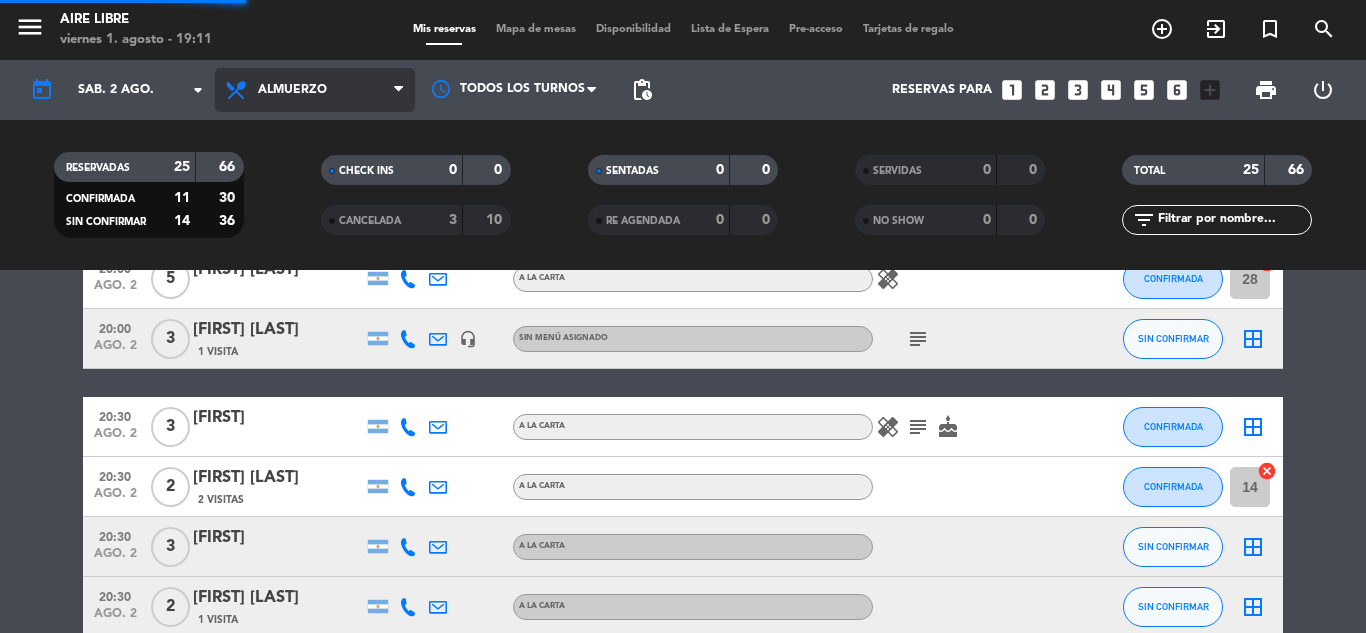 click on "menu  Aire Libre   viernes 1. [DATE] - 19:11   Mis reservas   Mapa de mesas   Disponibilidad   Lista de Espera   Pre-acceso   Tarjetas de regalo  add_circle_outline exit_to_app turned_in_not search today    sáb. 2 [DATE]. arrow_drop_down  Todos los servicios  Desayuno  Brunch  Almuerzo  Cena  Almuerzo  Todos los servicios  Desayuno  Brunch  Almuerzo  Cena Todos los turnos pending_actions  Reservas para   looks_one   looks_two   looks_3   looks_4   looks_5   looks_6   add_box  print  power_settings_new   RESERVADAS   25   66   CONFIRMADA   11   30   SIN CONFIRMAR   14   36   CHECK INS   0   0   CANCELADA   3   10   SENTADAS   0   0   RE AGENDADA   0   0   SERVIDAS   0   0   NO SHOW   0   0   TOTAL   25   66  filter_list" 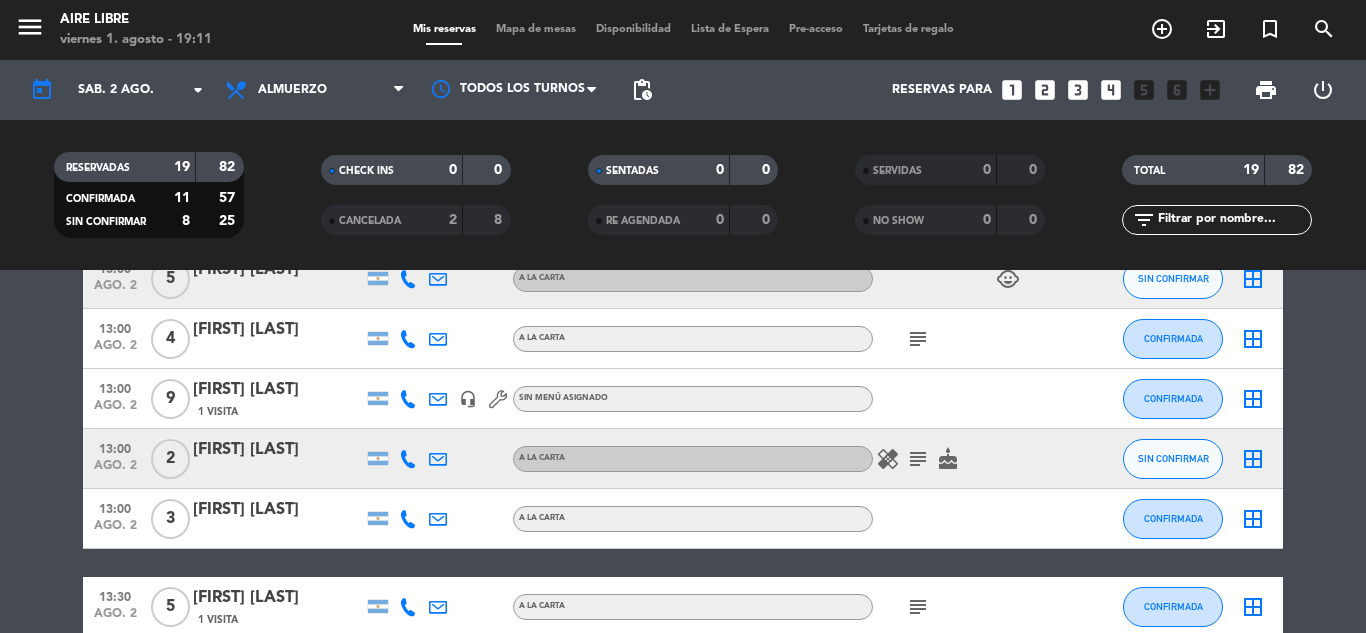 click 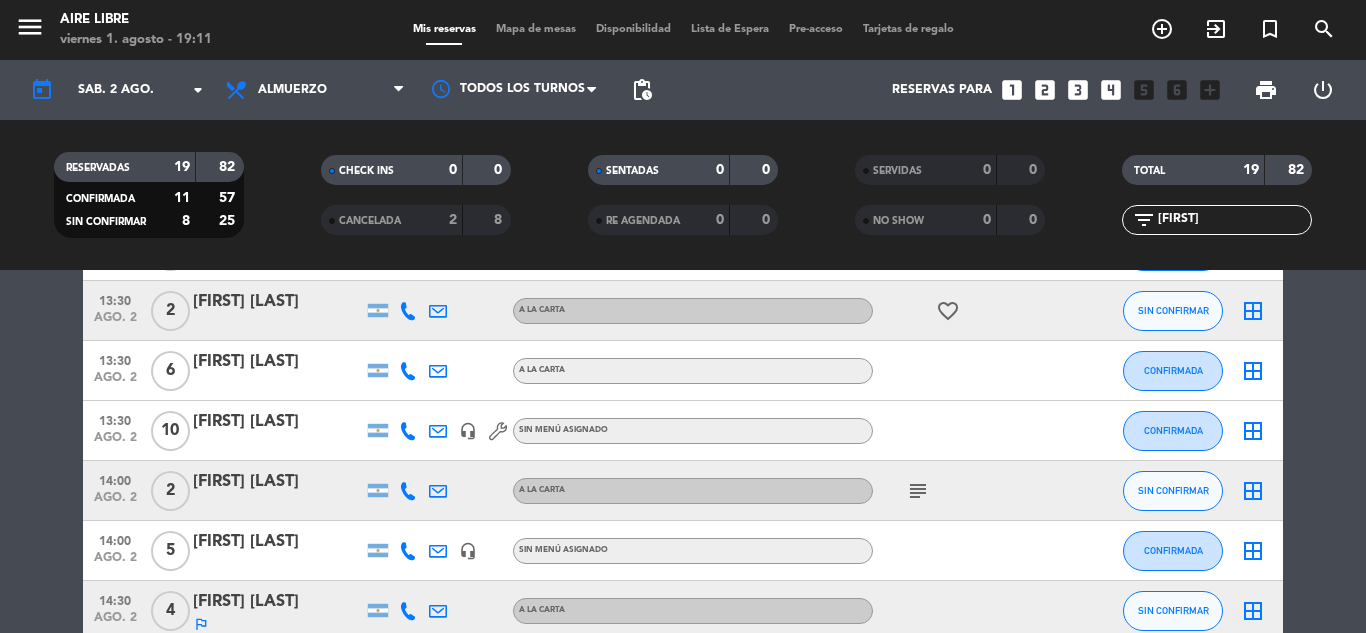scroll, scrollTop: 0, scrollLeft: 0, axis: both 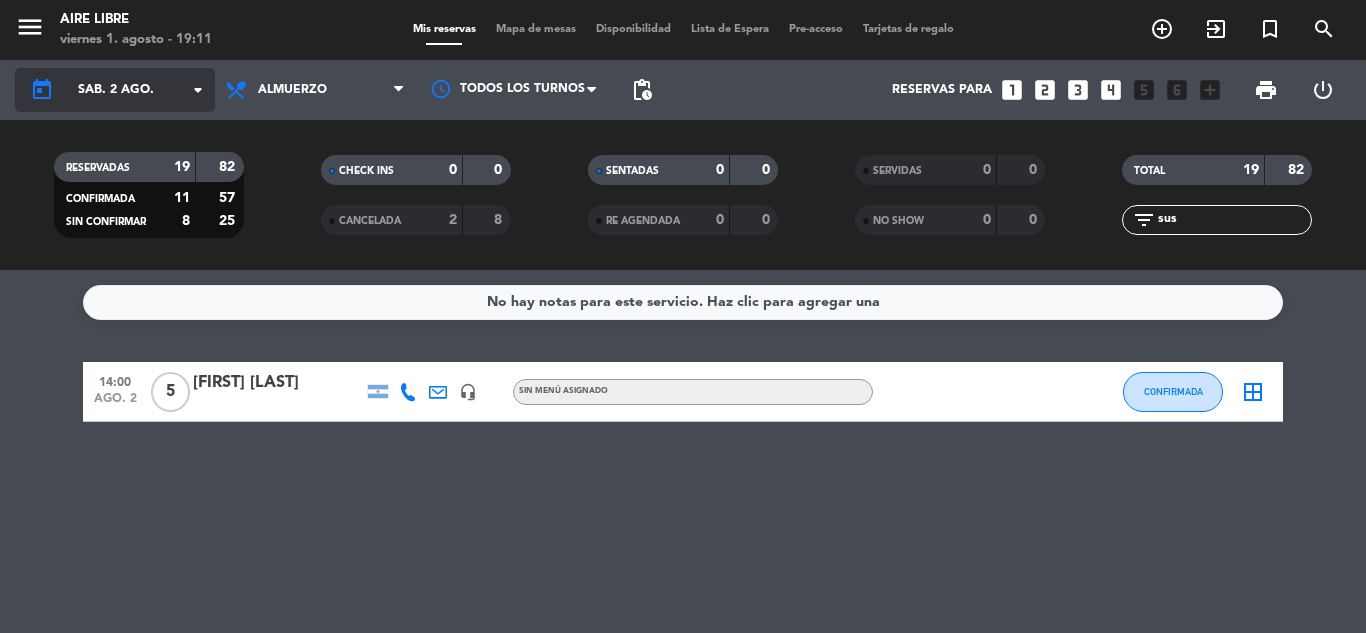 type on "sus" 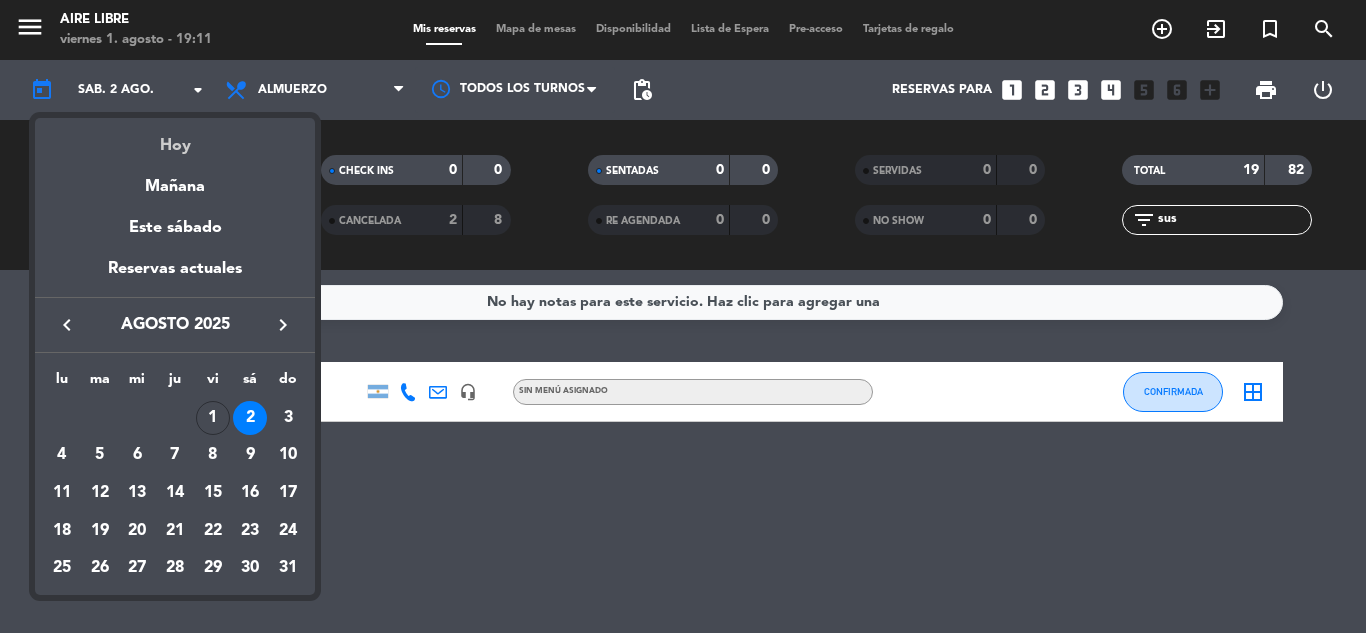 click on "Hoy" at bounding box center [175, 138] 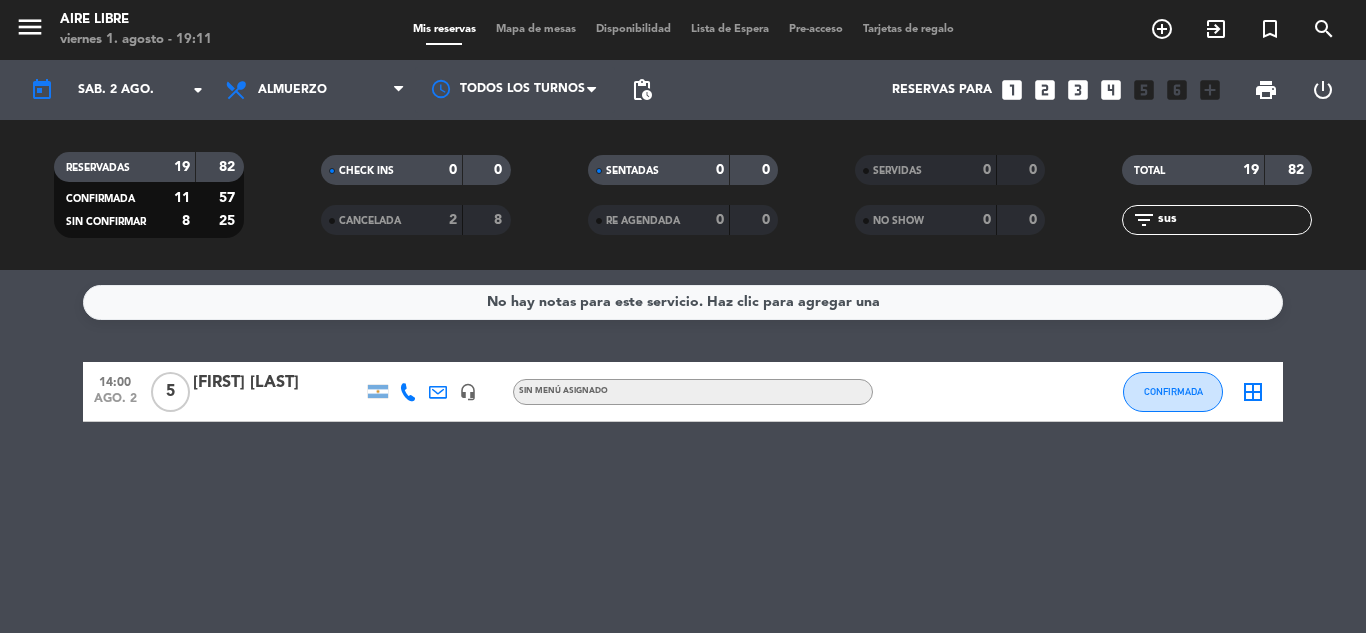 type on "vie. 1 ago." 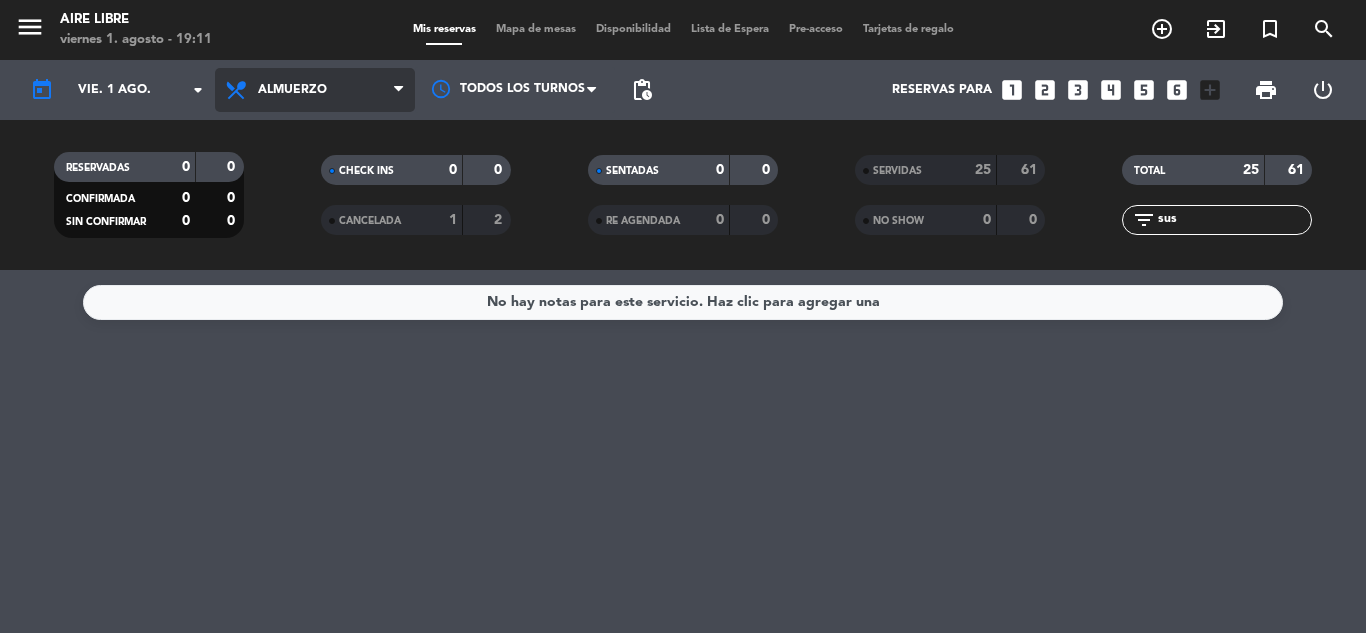 click on "Almuerzo" at bounding box center [292, 90] 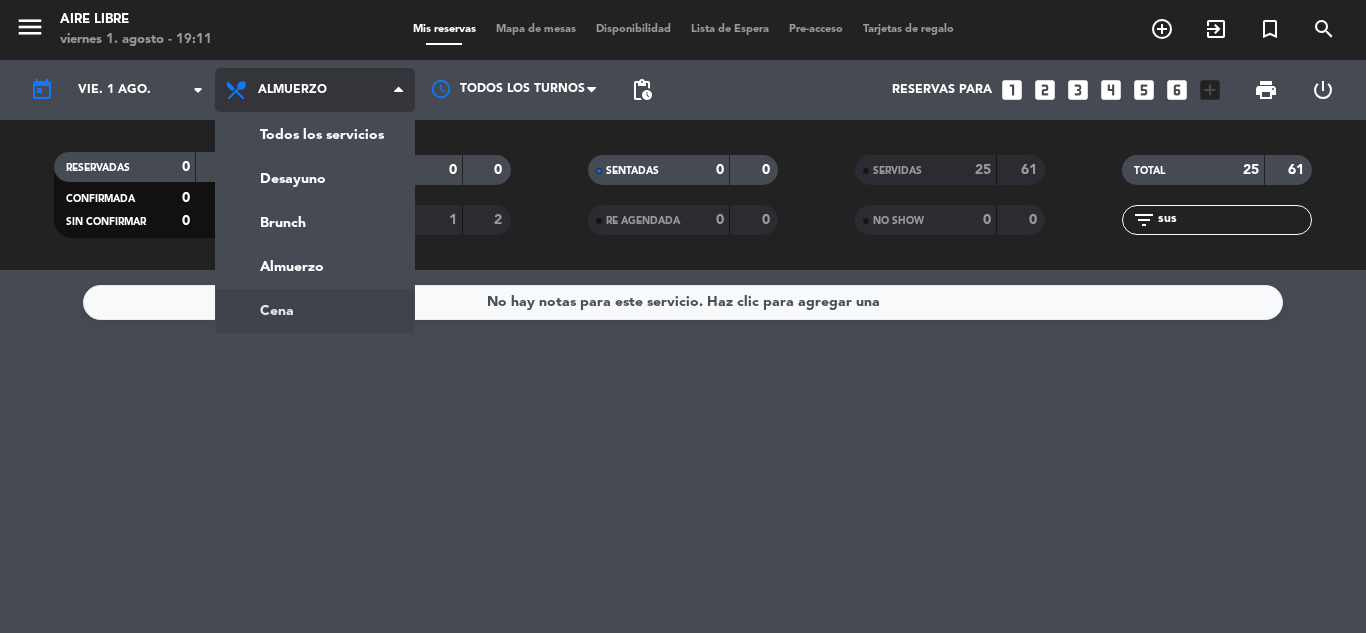 click on "menu  Aire Libre   viernes 1. [DATE] - 19:11   Mis reservas   Mapa de mesas   Disponibilidad   Lista de Espera   Pre-acceso   Tarjetas de regalo  add_circle_outline exit_to_app turned_in_not search today    vie. 1 [DATE]. arrow_drop_down  Todos los servicios  Desayuno  Brunch  Almuerzo  Cena  Almuerzo  Todos los servicios  Desayuno  Brunch  Almuerzo  Cena Todos los turnos pending_actions  Reservas para   looks_one   looks_two   looks_3   looks_4   looks_5   looks_6   add_box  print  power_settings_new   RESERVADAS   0   0   CONFIRMADA   0   0   SIN CONFIRMAR   0   0   CHECK INS   0   0   CANCELADA   1   2   SENTADAS   0   0   RE AGENDADA   0   0   SERVIDAS   25   61   NO SHOW   0   0   TOTAL   25   61  filter_list sus  No hay notas para este servicio. Haz clic para agregar una" 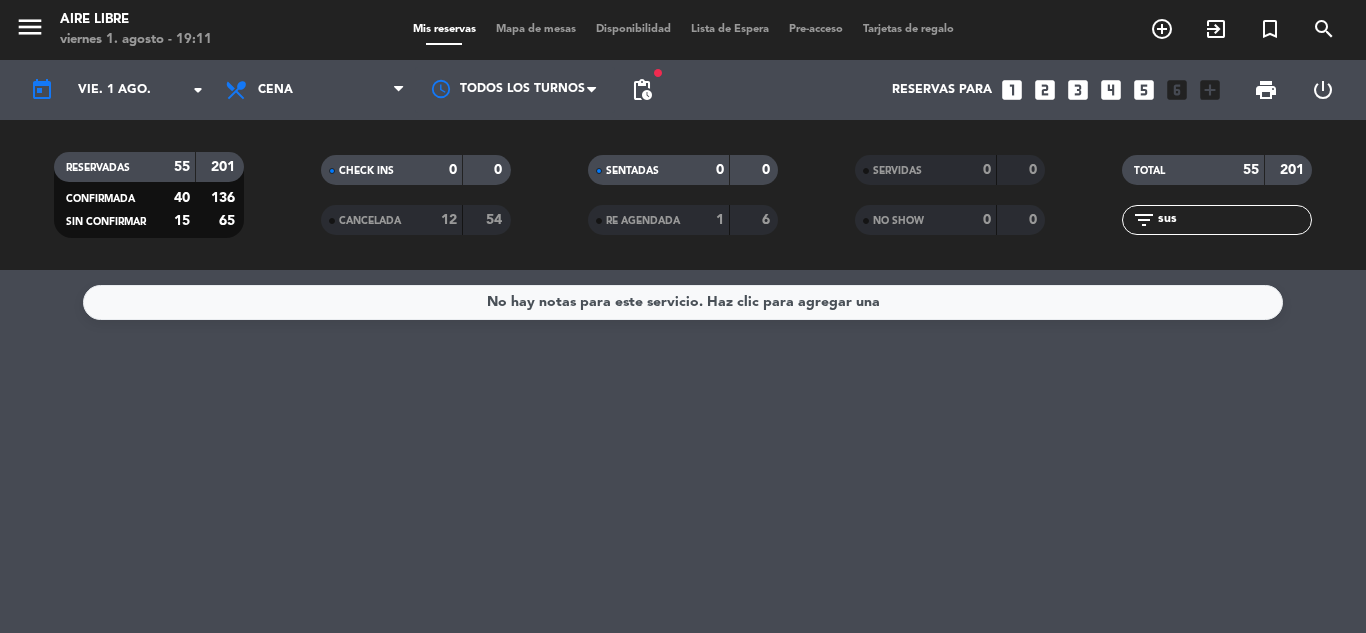 click on "sus" 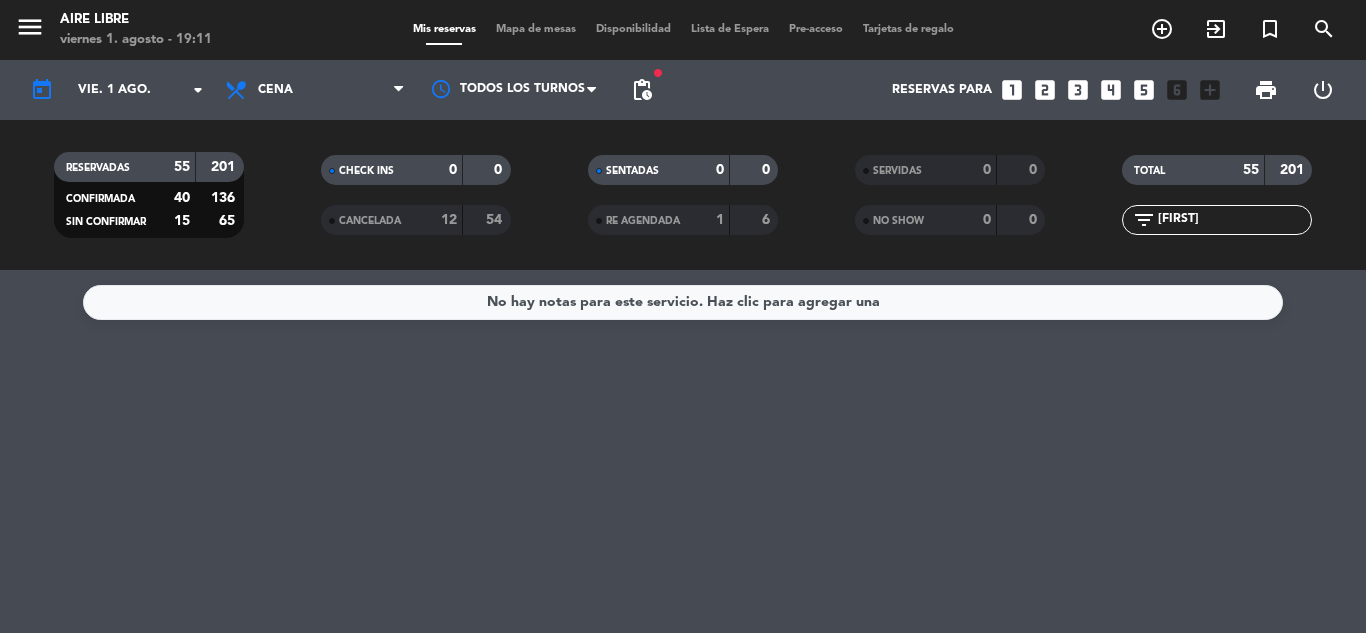 type on "s" 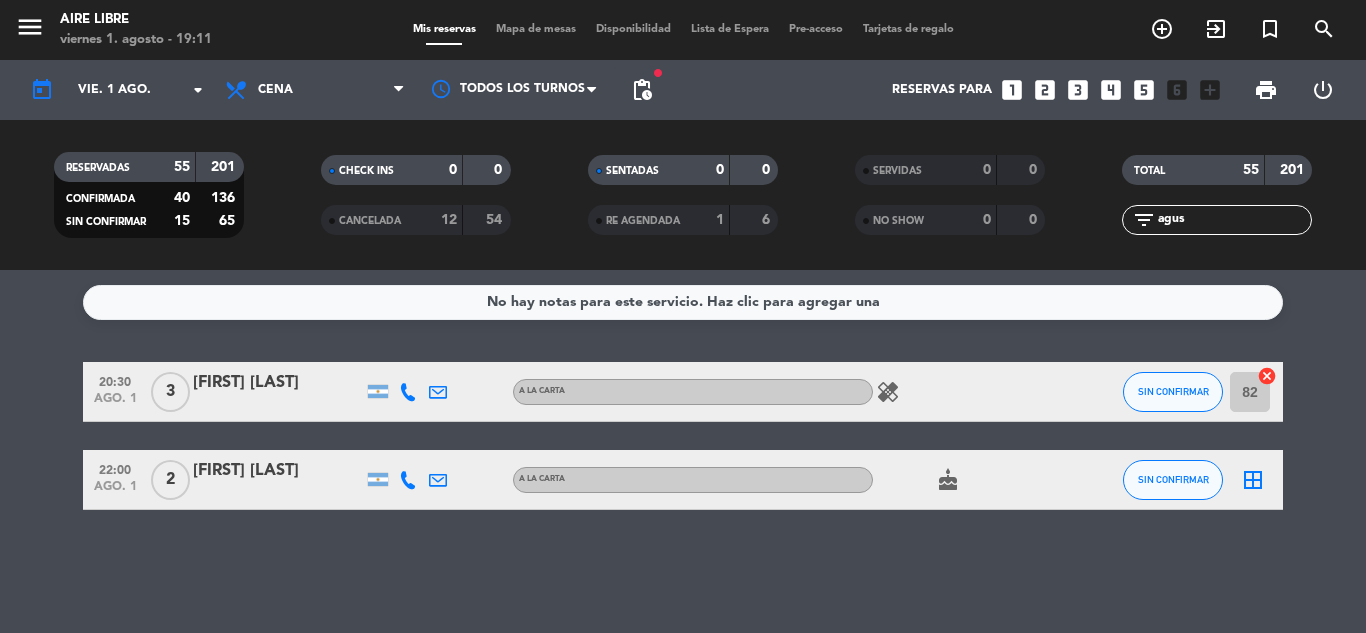 type on "agus" 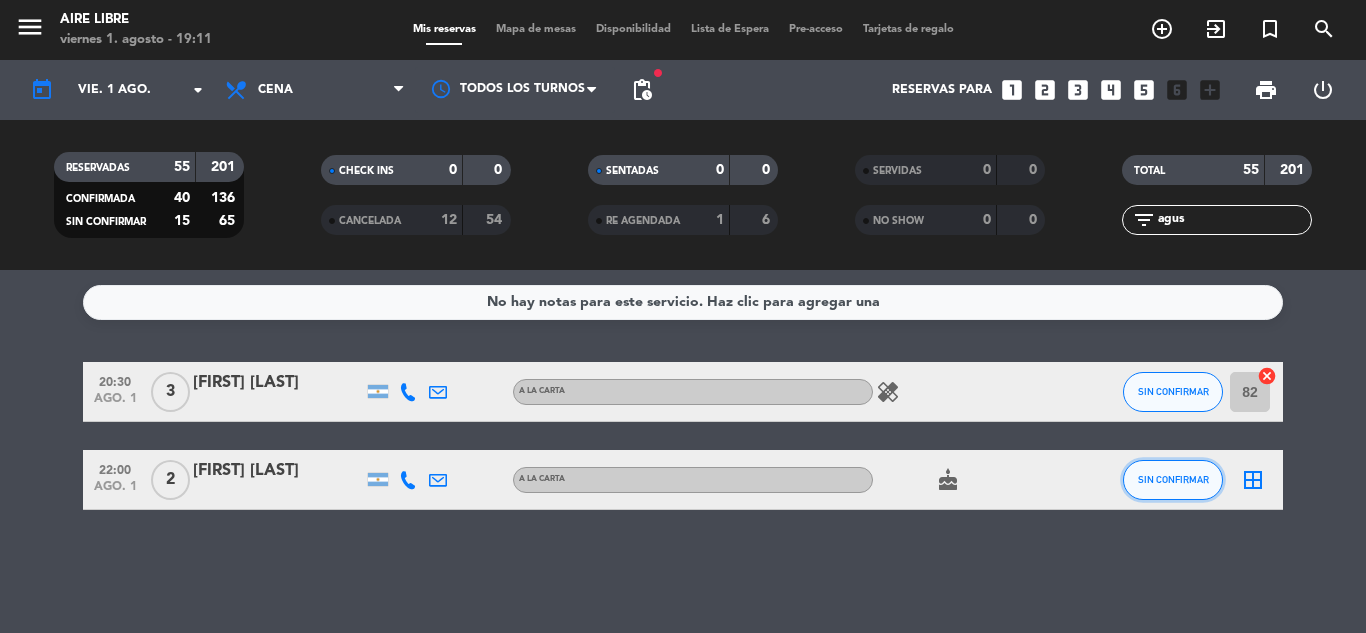 click on "SIN CONFIRMAR" 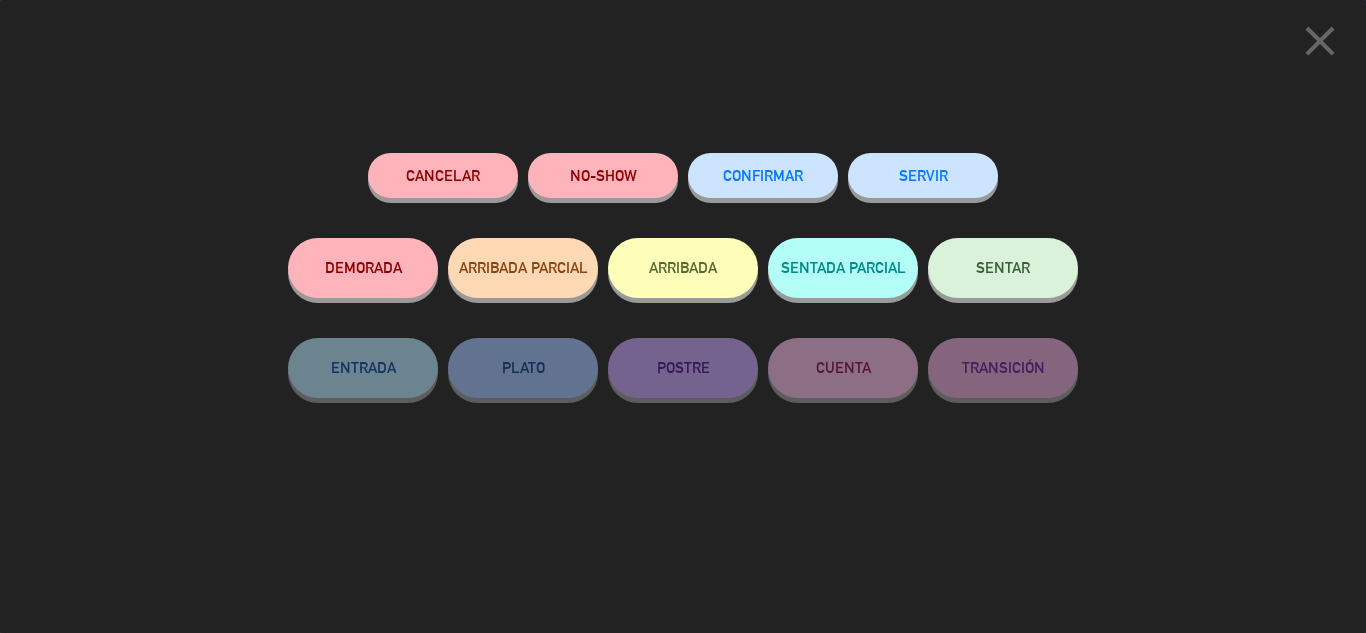 click on "CONFIRMAR" 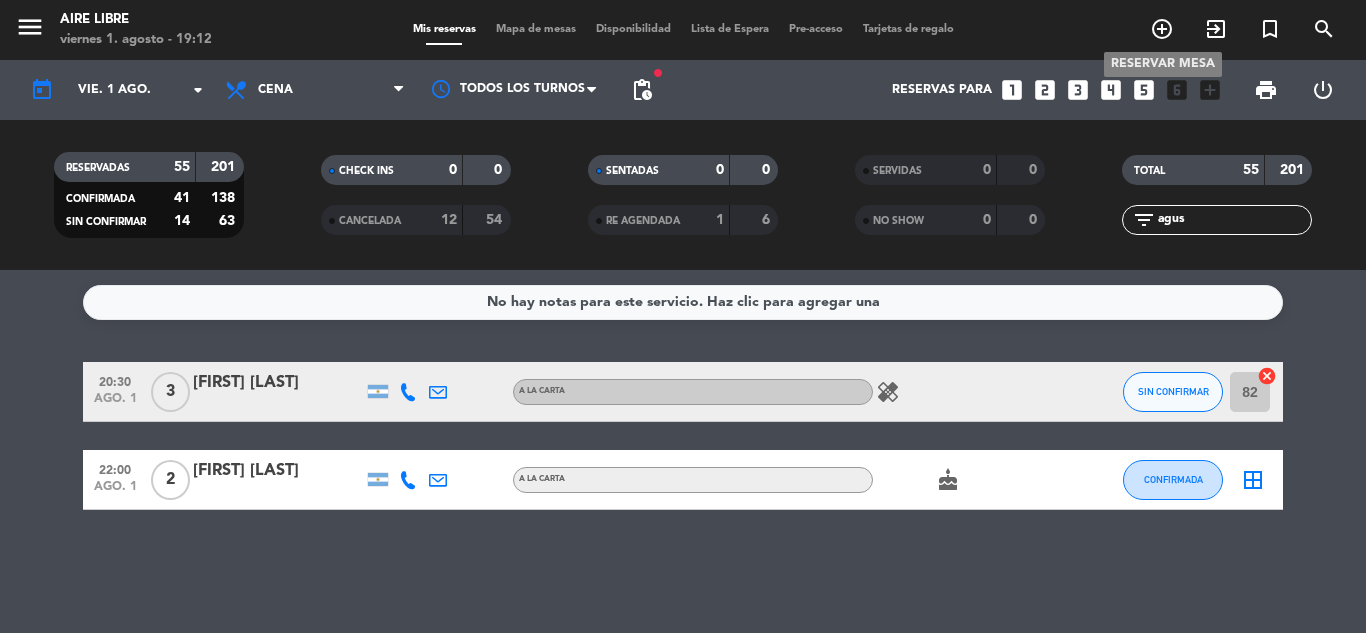 click on "add_circle_outline" at bounding box center (1162, 29) 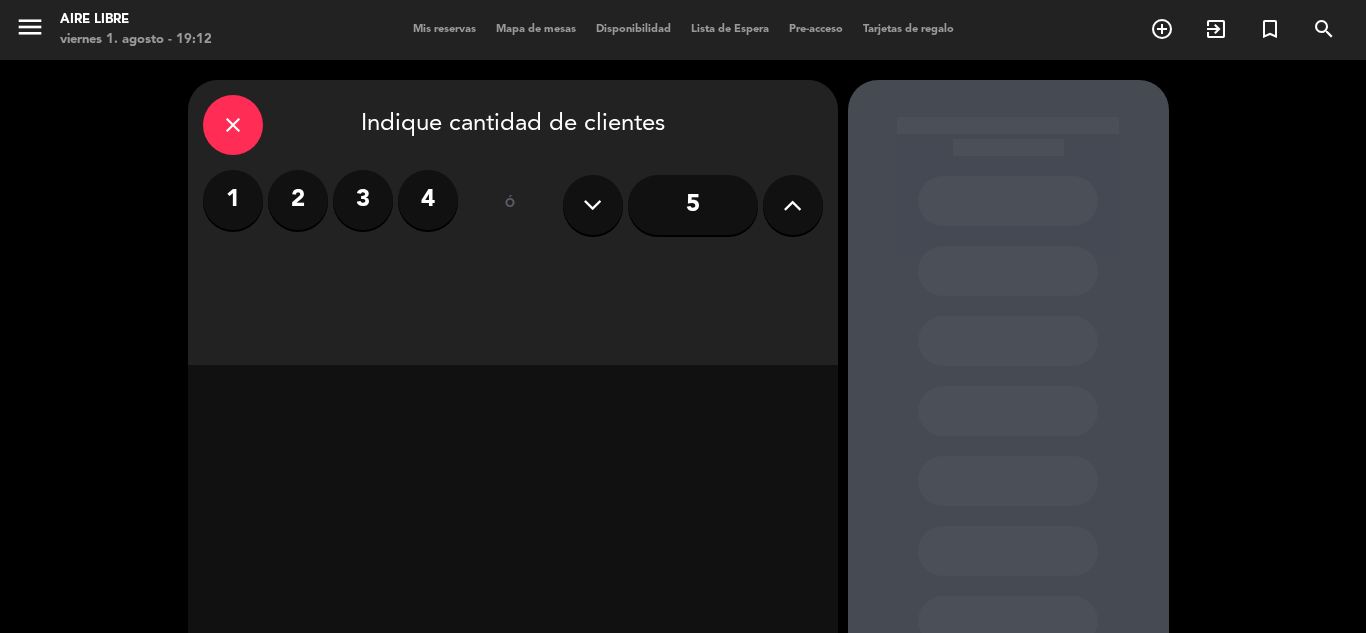 click on "4" at bounding box center [428, 200] 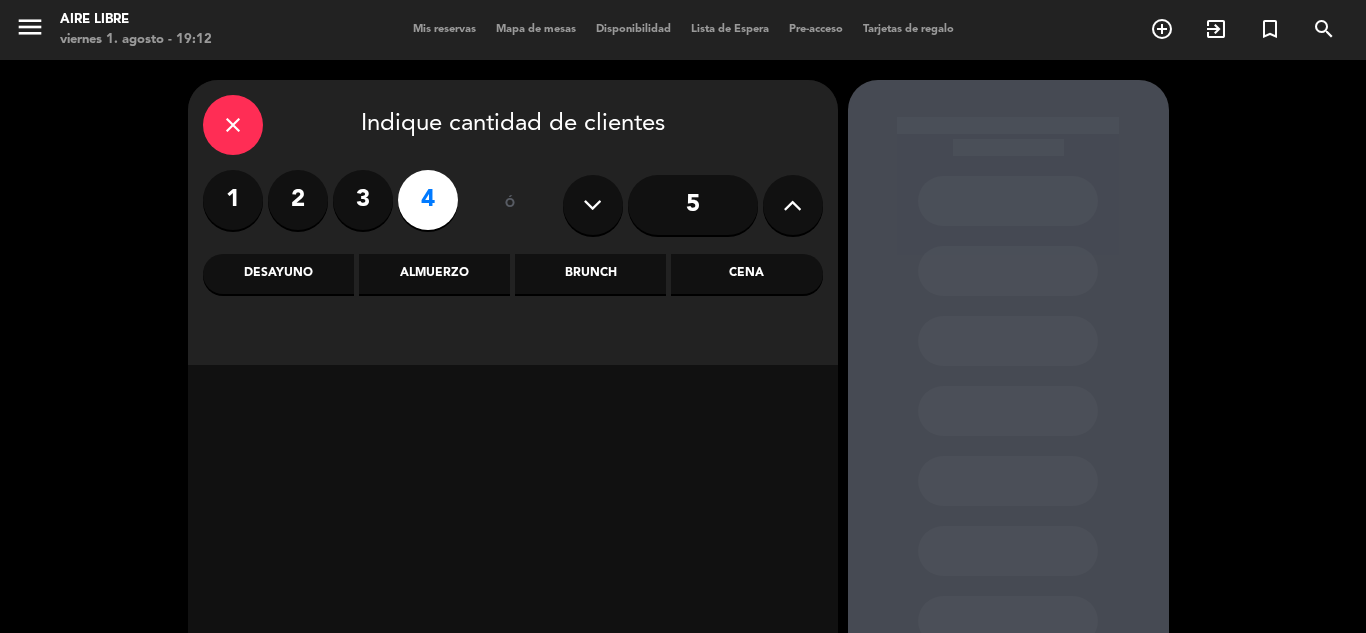 click on "Almuerzo" at bounding box center [434, 274] 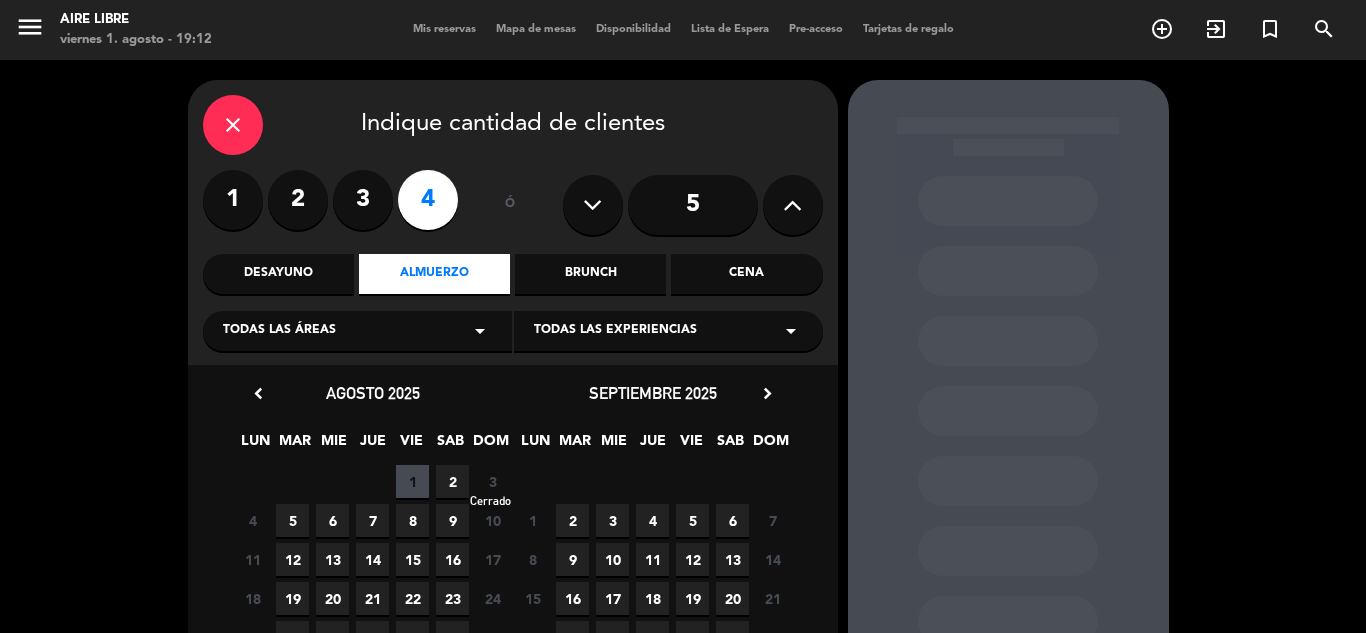 click on "3" at bounding box center [492, 481] 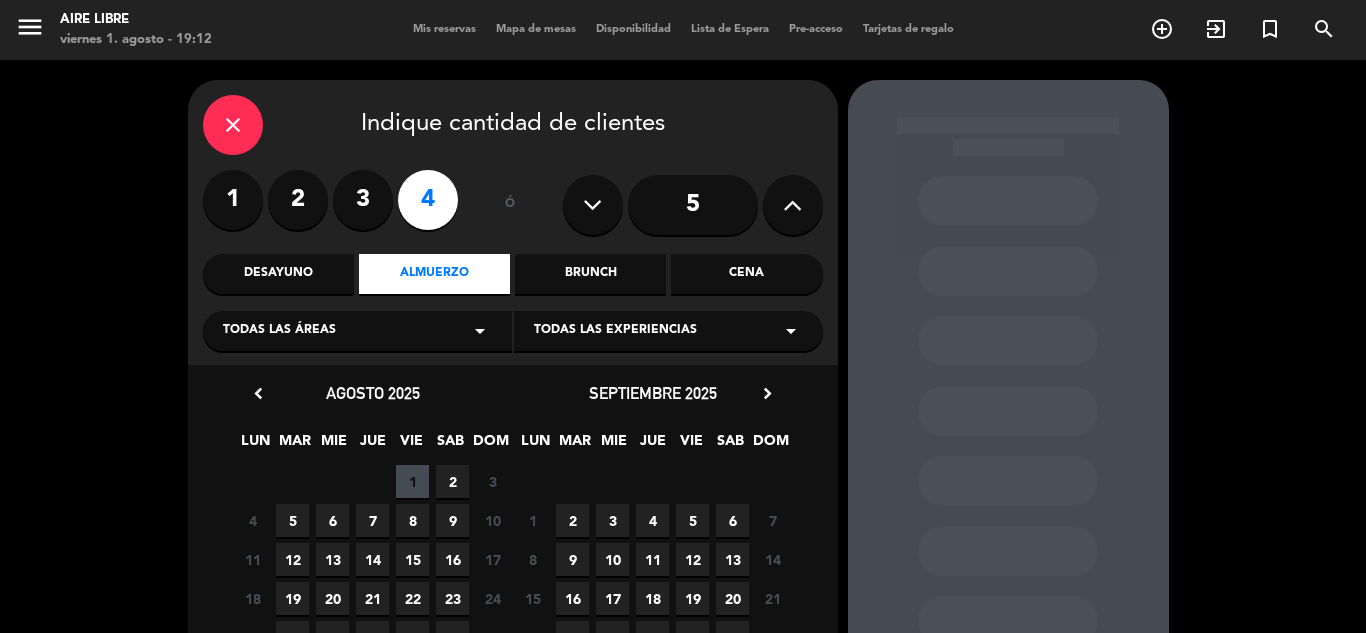 click on "2" at bounding box center [452, 481] 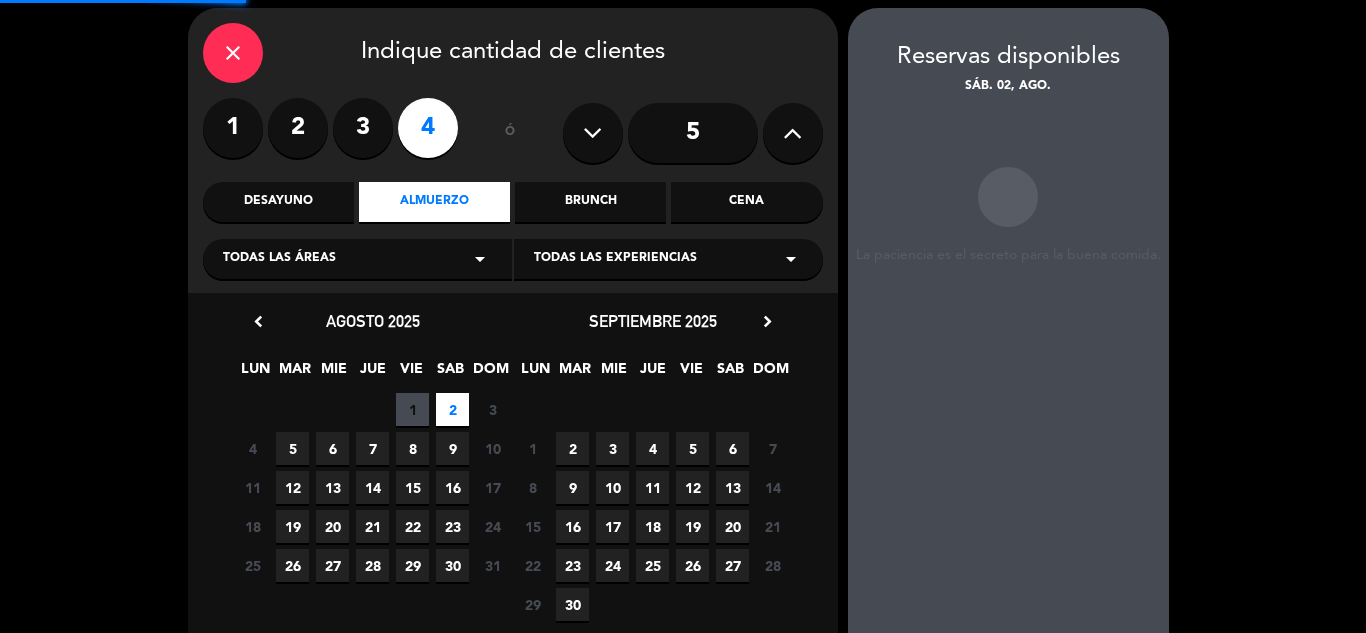 scroll, scrollTop: 80, scrollLeft: 0, axis: vertical 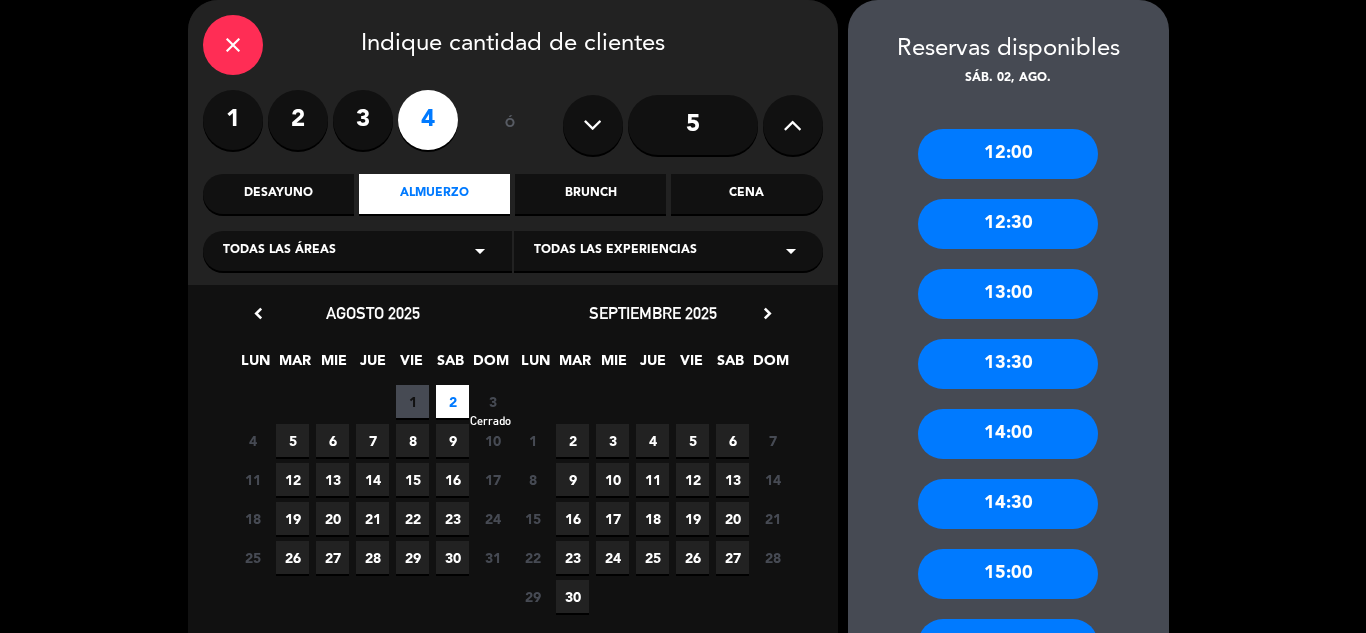 click on "3" at bounding box center [492, 401] 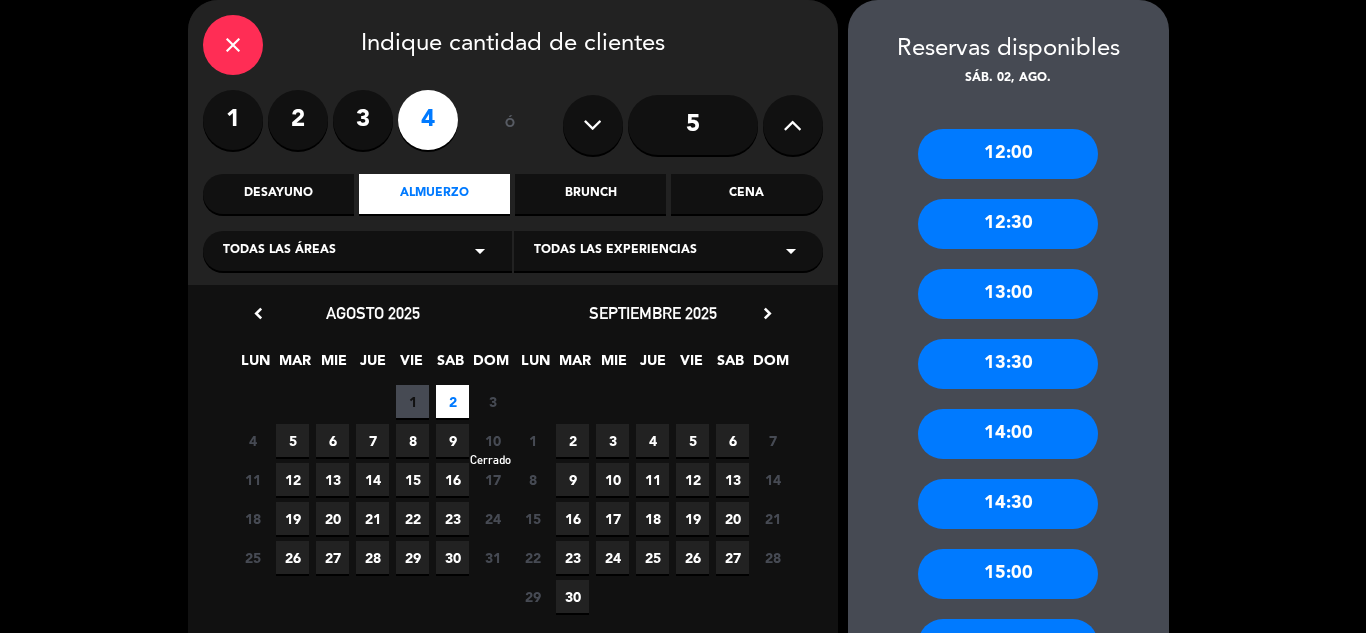 click on "10" at bounding box center (492, 440) 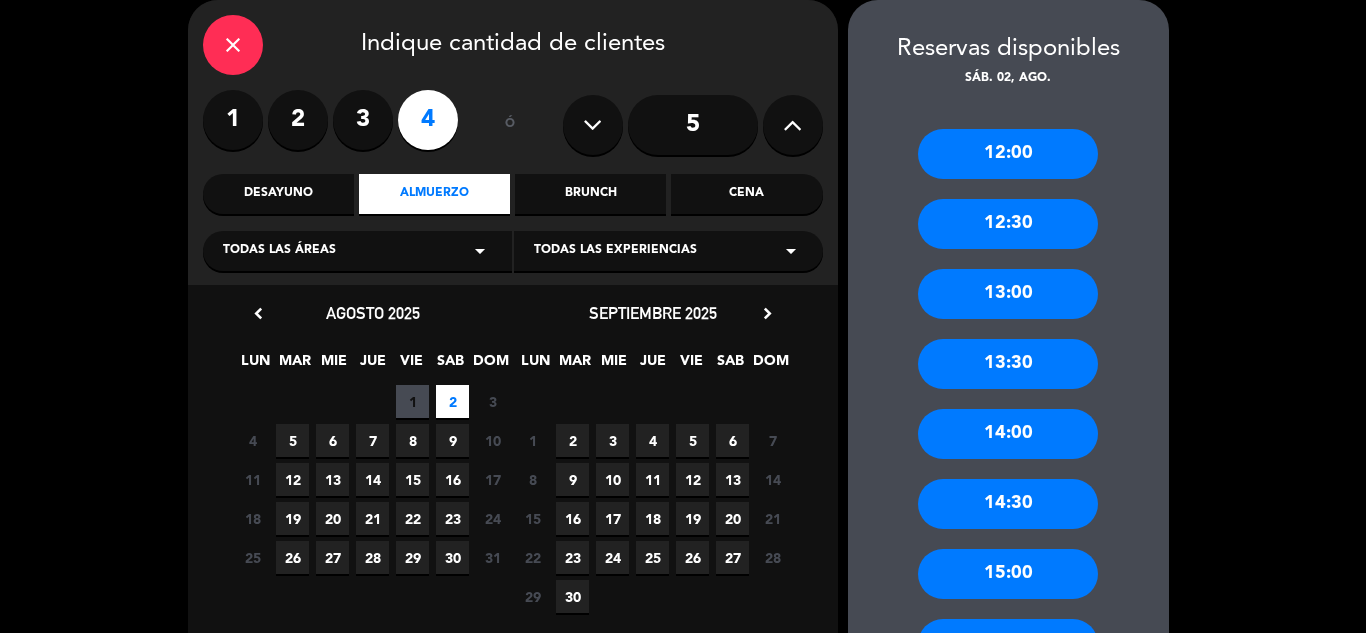 click on "Brunch" at bounding box center (590, 194) 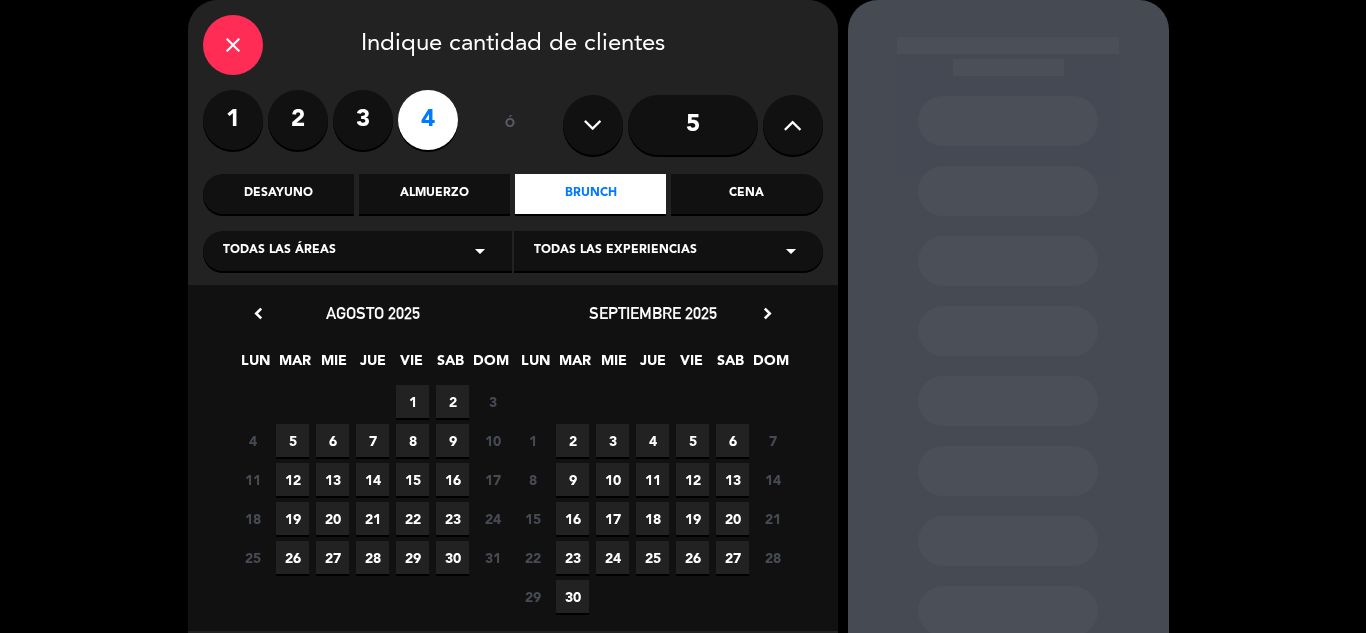click on "Desayuno" at bounding box center (278, 194) 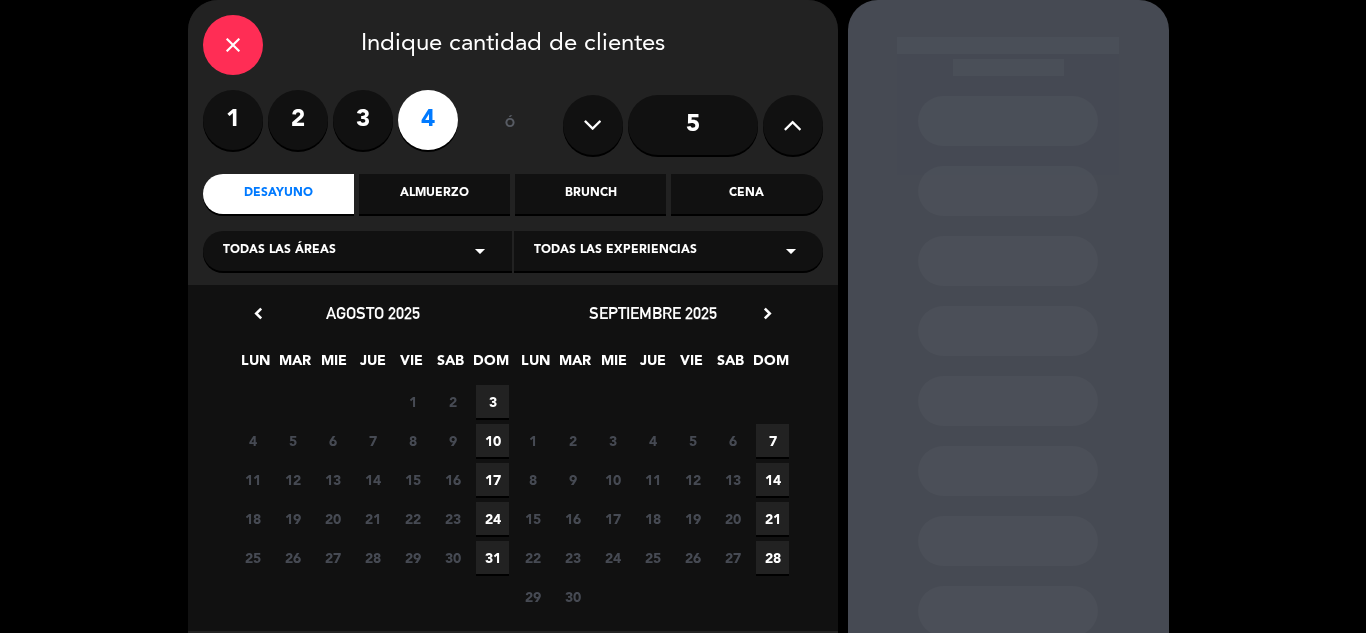 click on "3" at bounding box center [492, 401] 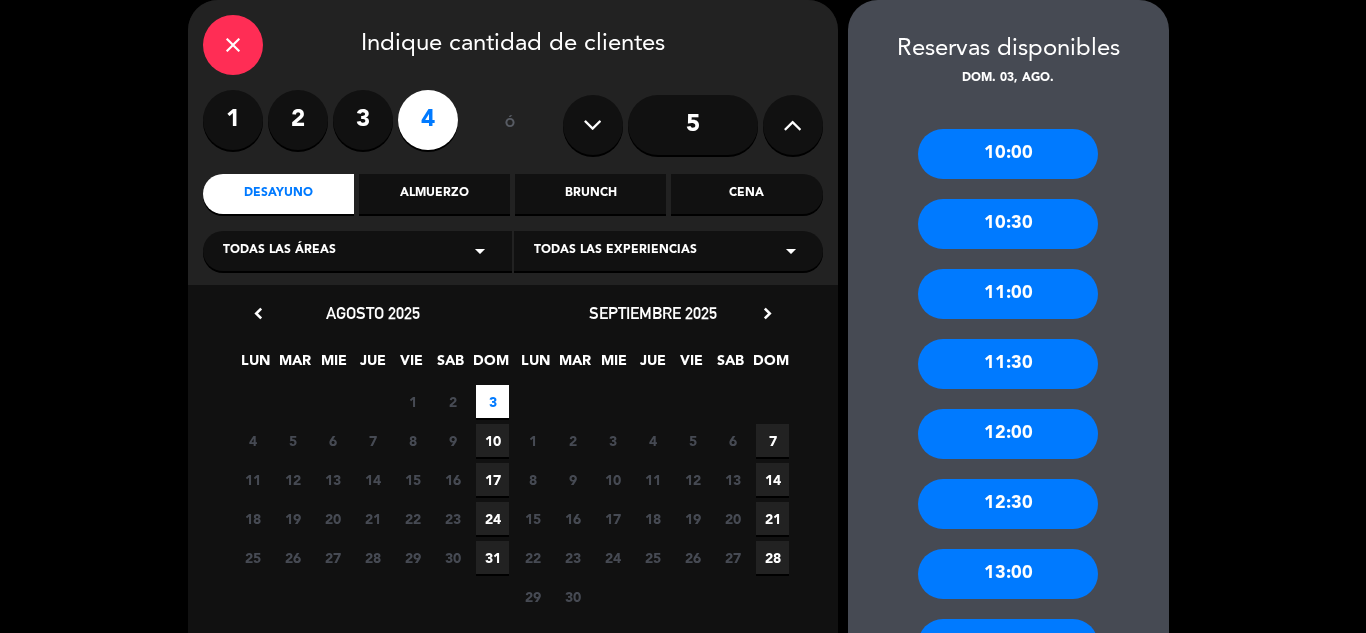 click on "13:00" at bounding box center [1008, 574] 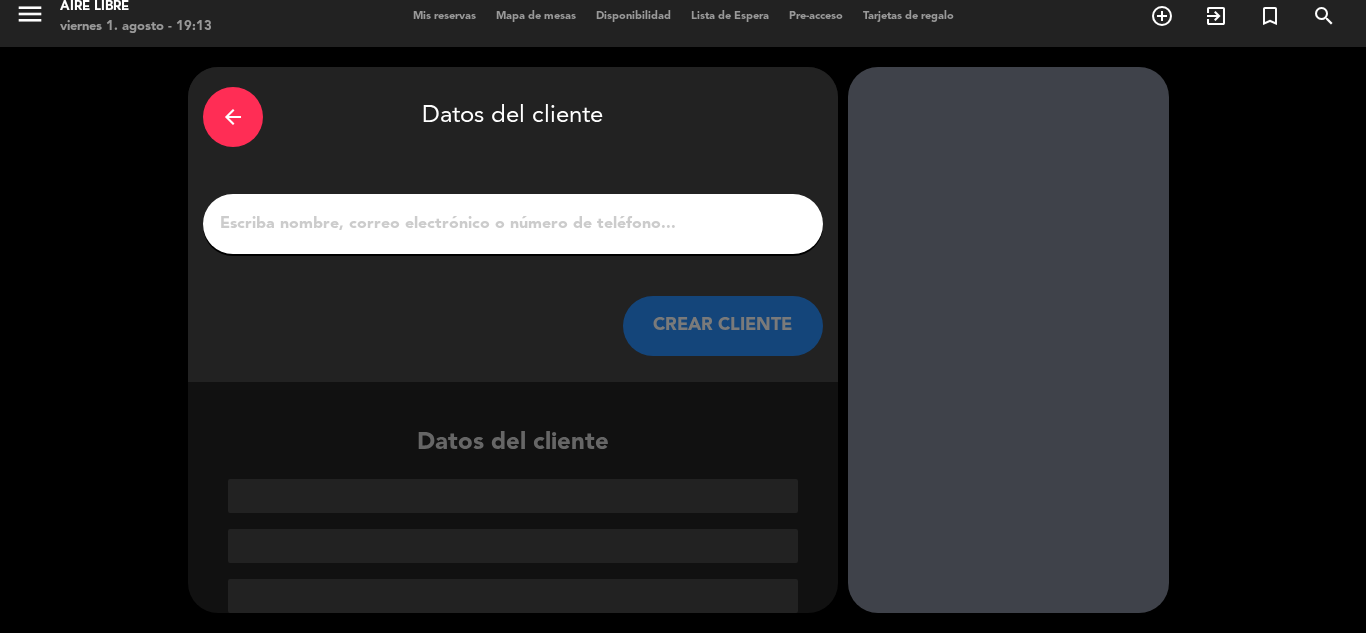 scroll, scrollTop: 13, scrollLeft: 0, axis: vertical 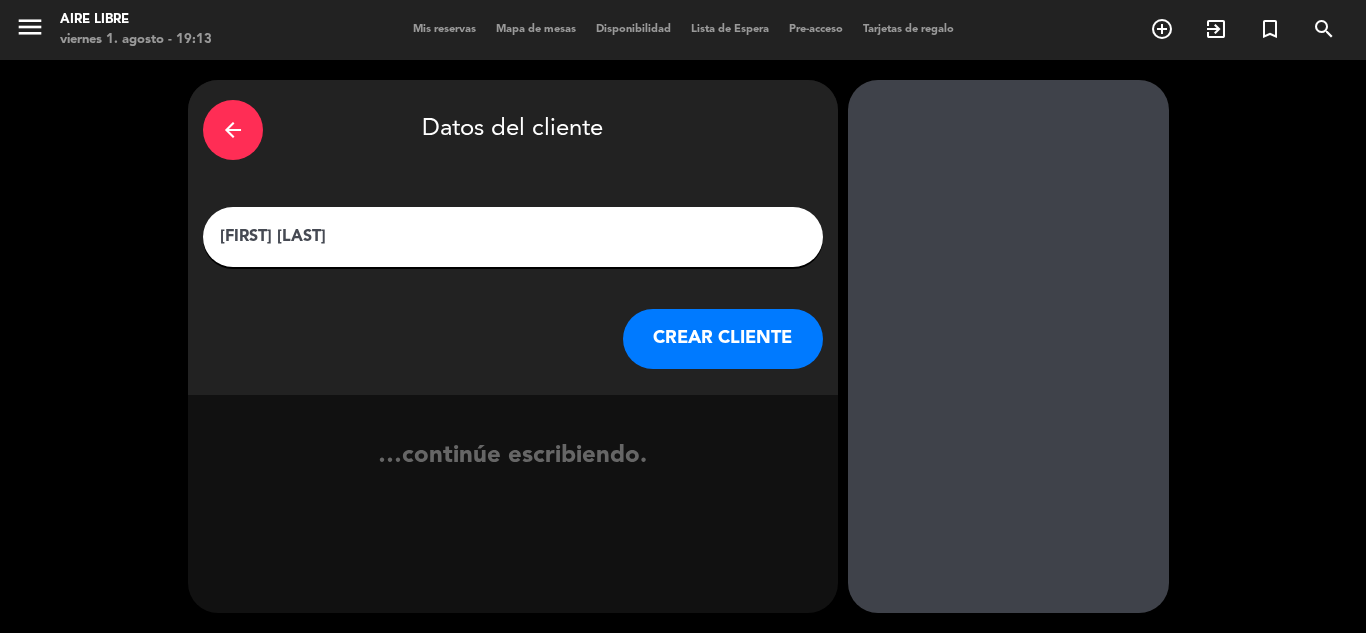 type on "[FIRST] [LAST]" 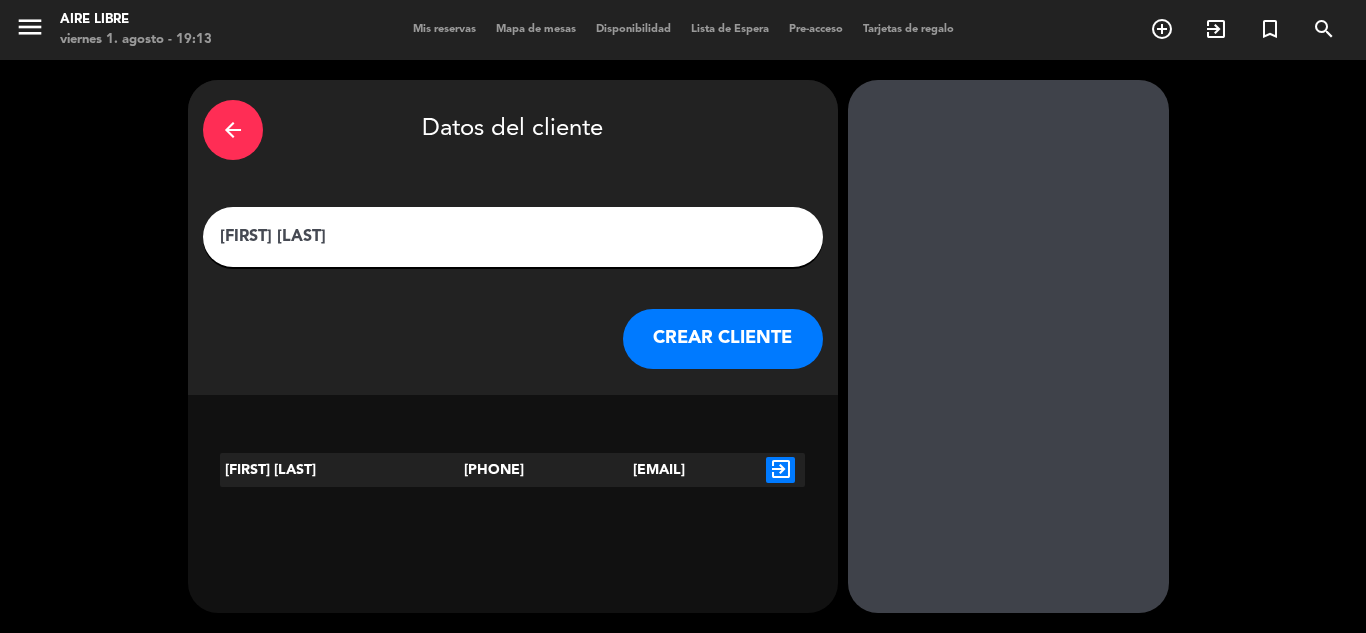 click on "CREAR CLIENTE" at bounding box center [723, 339] 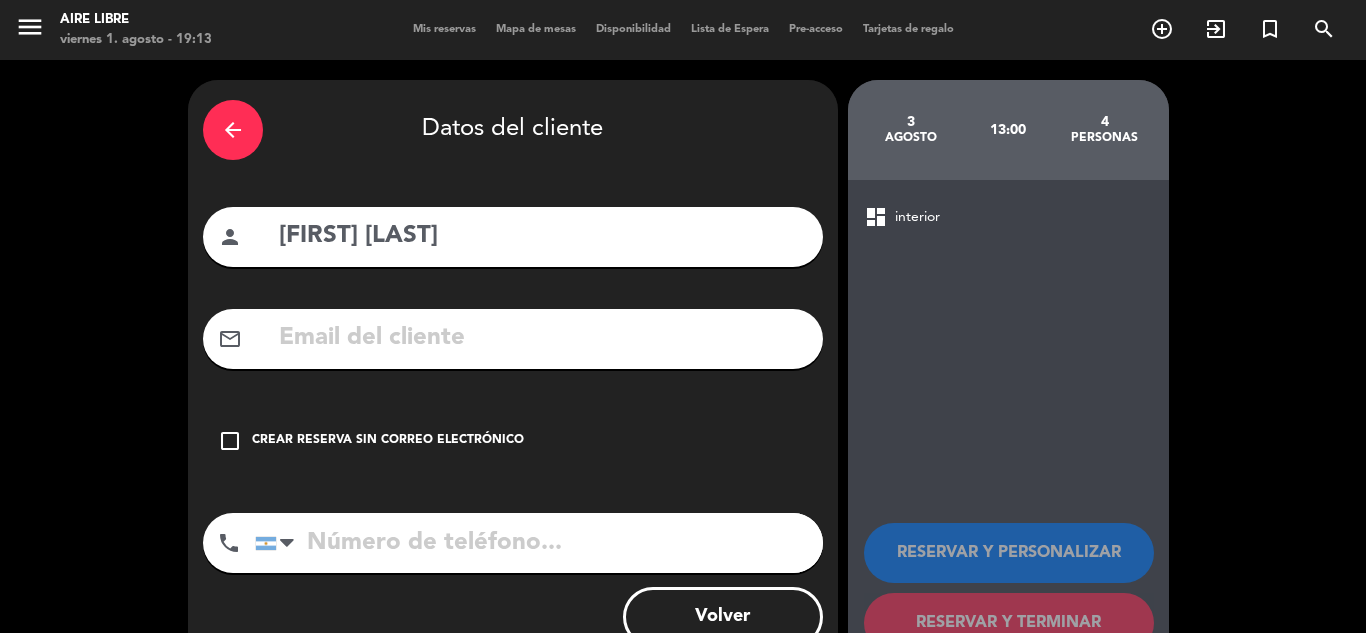 click at bounding box center (542, 338) 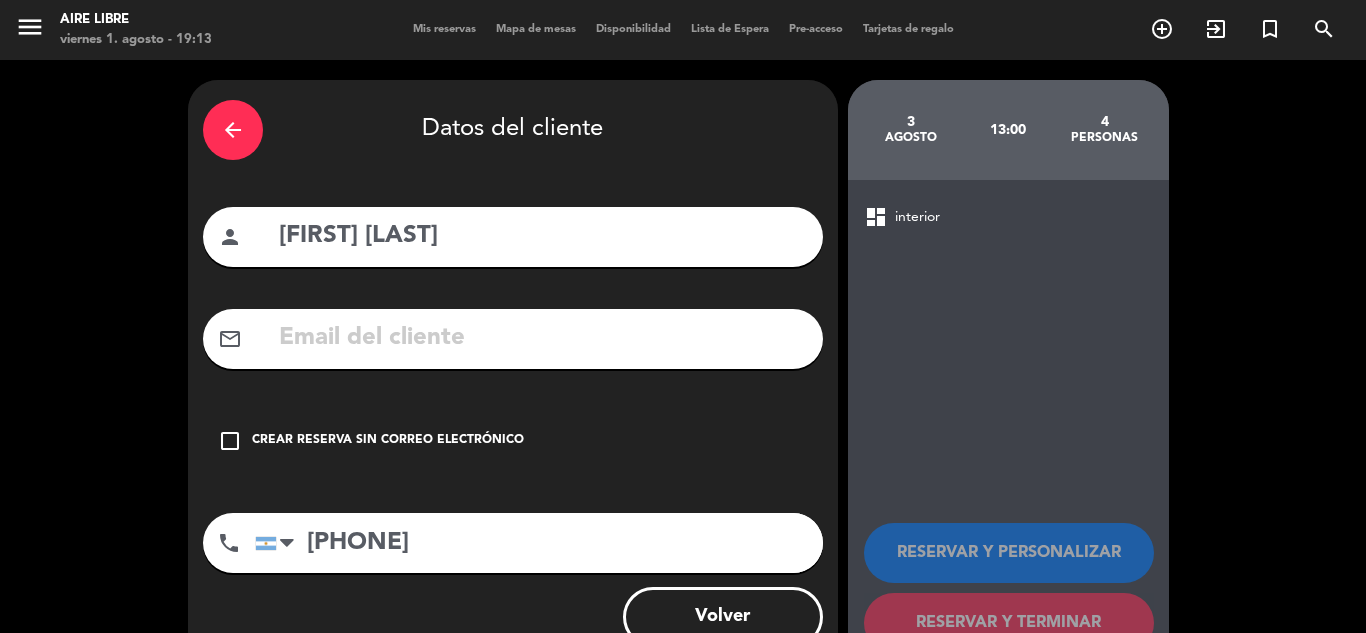 type on "[PHONE]" 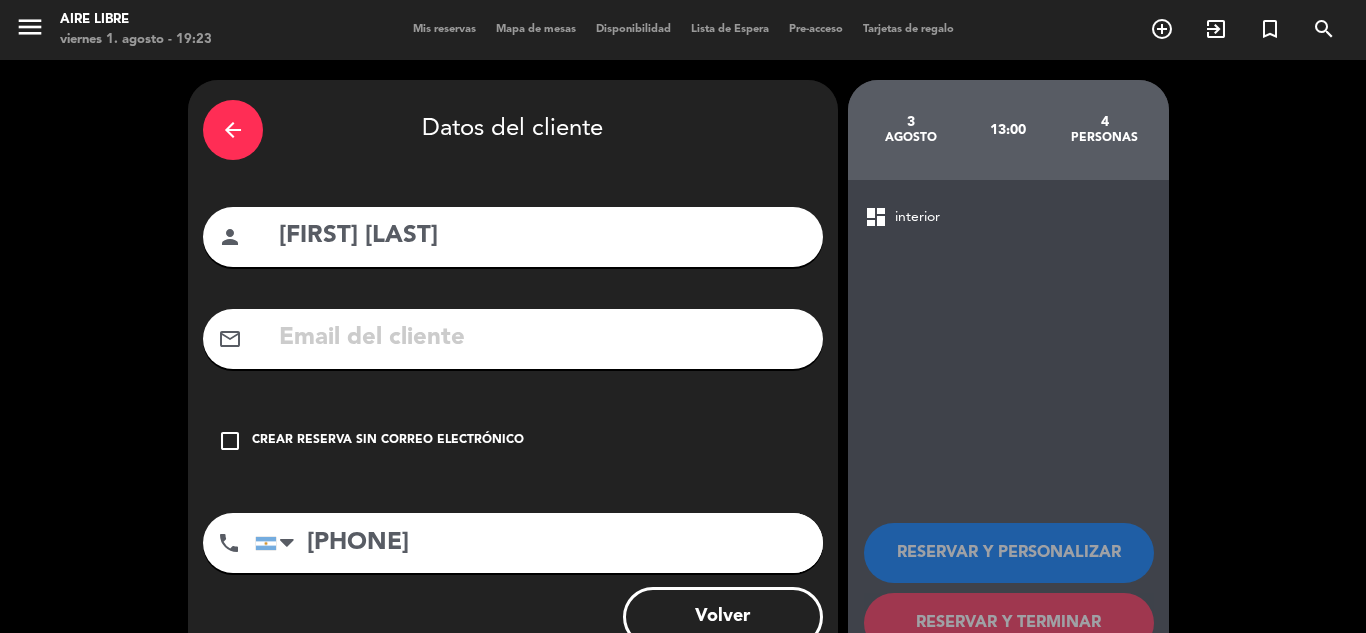 click on "check_box_outline_blank" at bounding box center (230, 441) 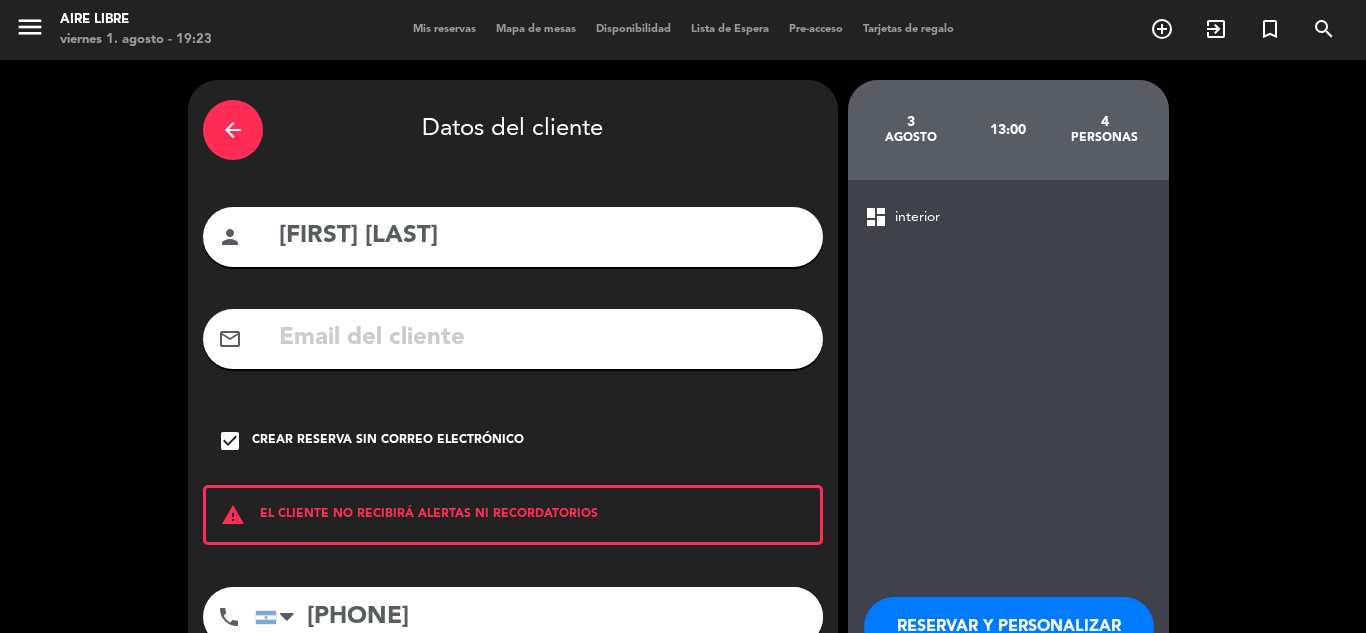 scroll, scrollTop: 138, scrollLeft: 0, axis: vertical 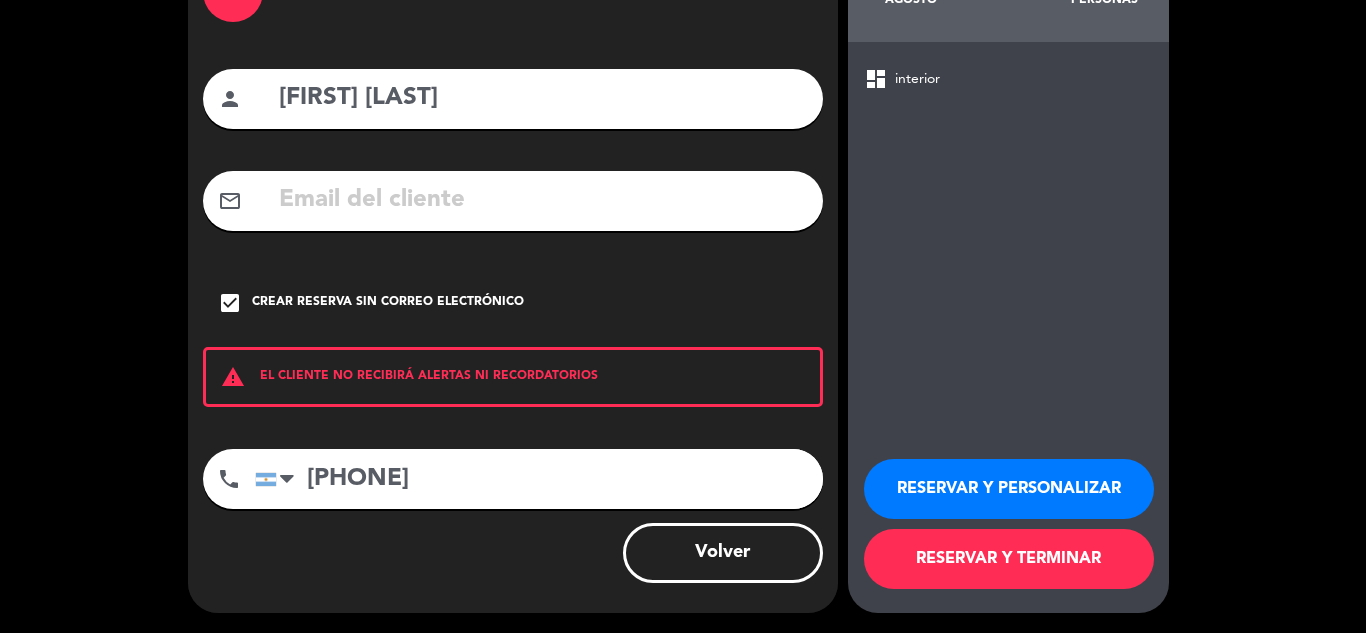 click on "RESERVAR Y TERMINAR" at bounding box center [1009, 559] 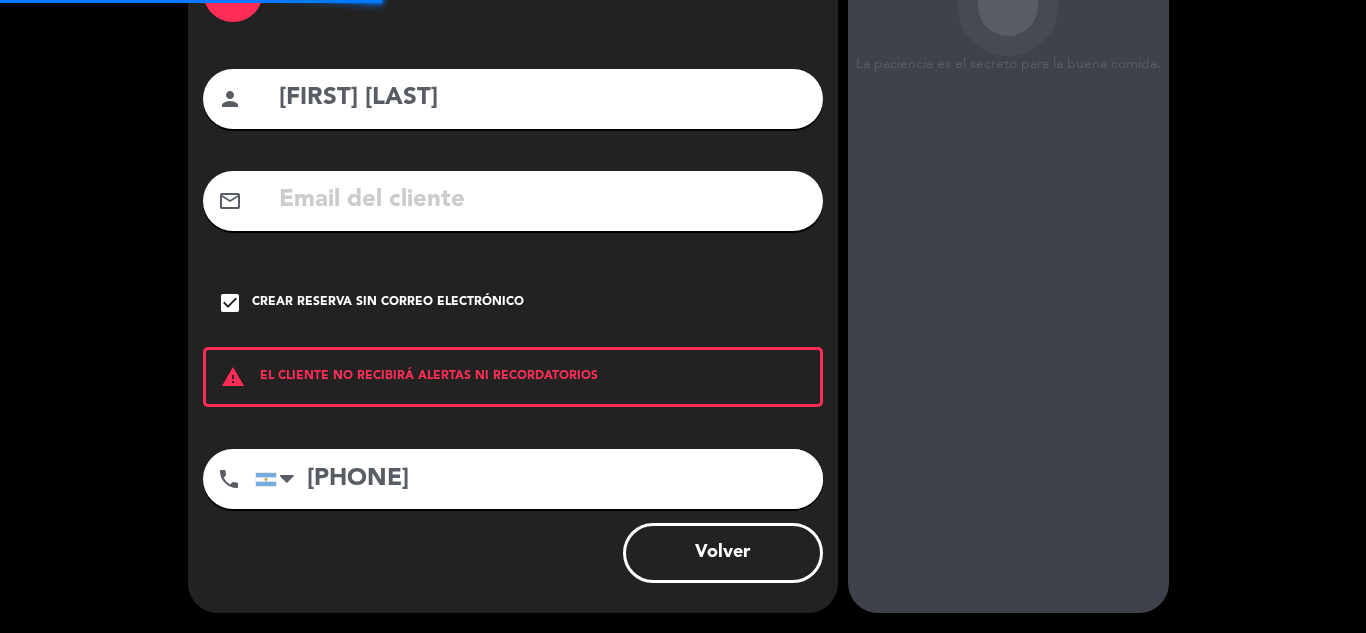 scroll, scrollTop: 0, scrollLeft: 0, axis: both 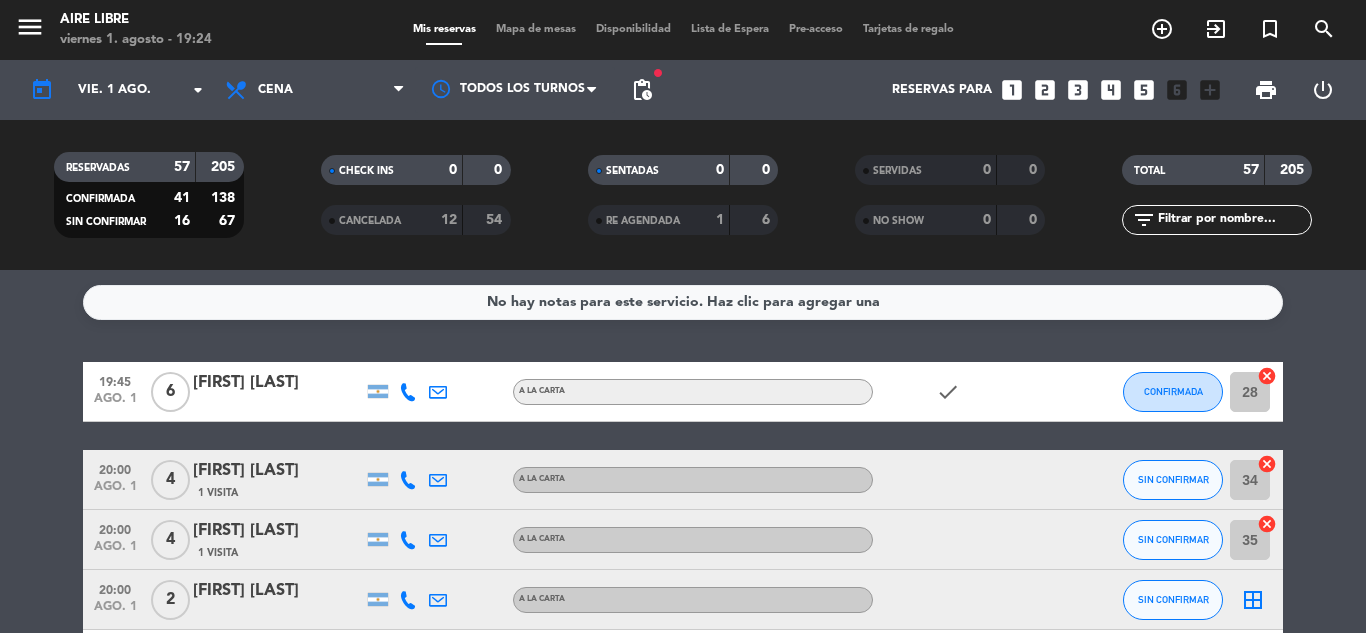 click on "Mis reservas   Mapa de mesas   Disponibilidad   Lista de Espera   Pre-acceso   Tarjetas de regalo" at bounding box center (683, 30) 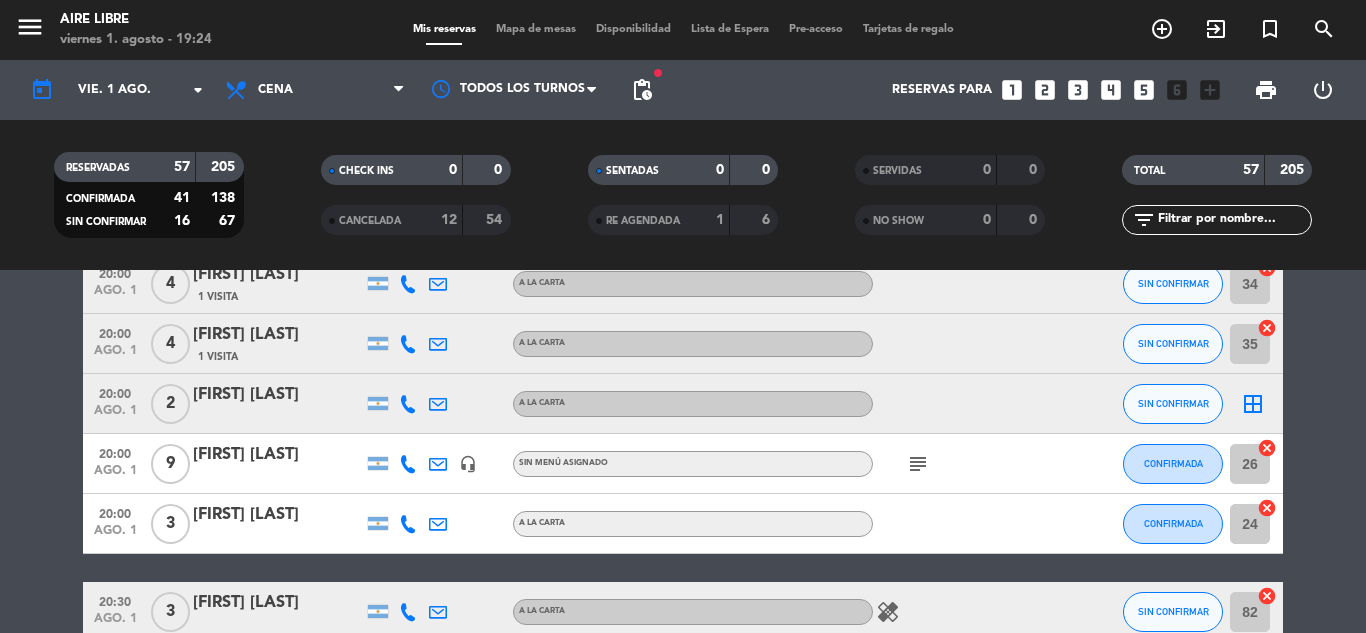 scroll, scrollTop: 204, scrollLeft: 0, axis: vertical 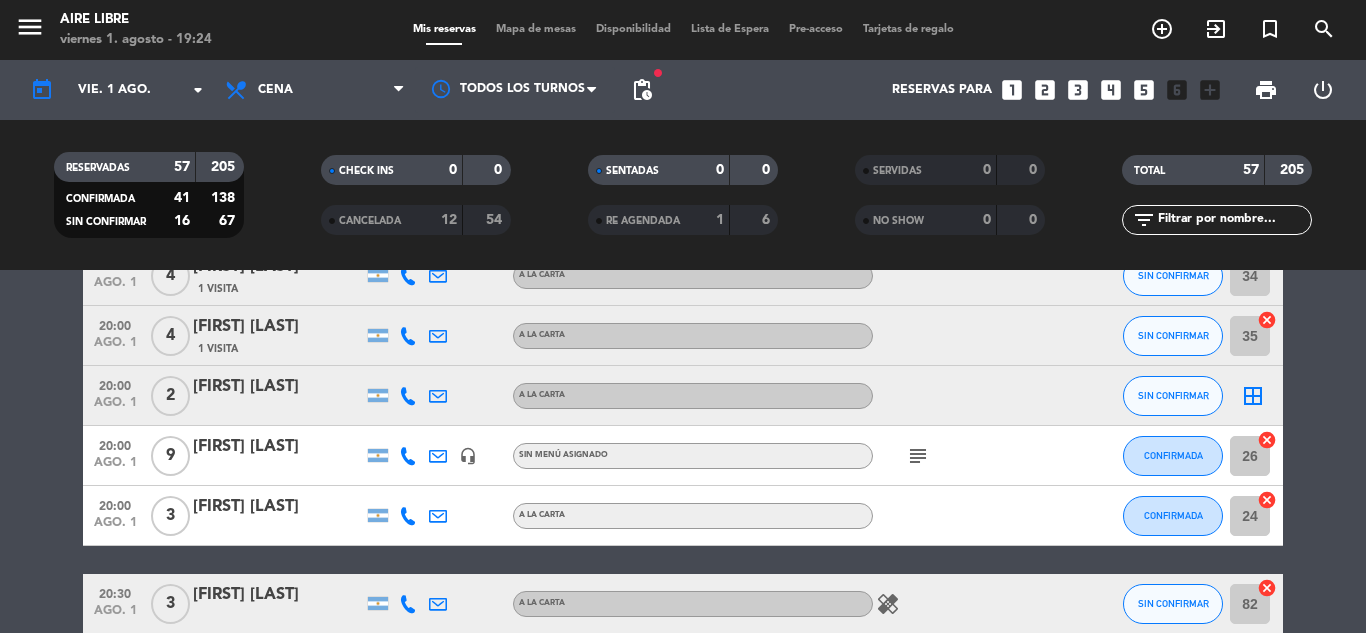 click on "border_all" 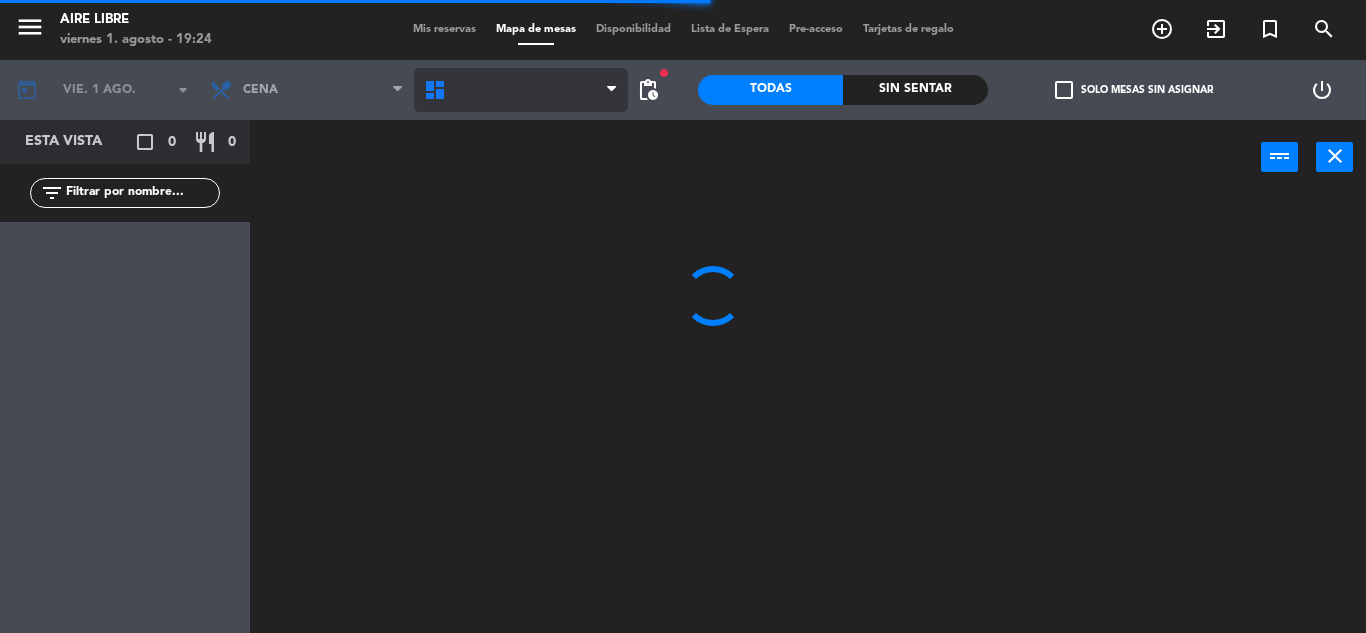 click on "Aire Libre 1P" at bounding box center [495, 90] 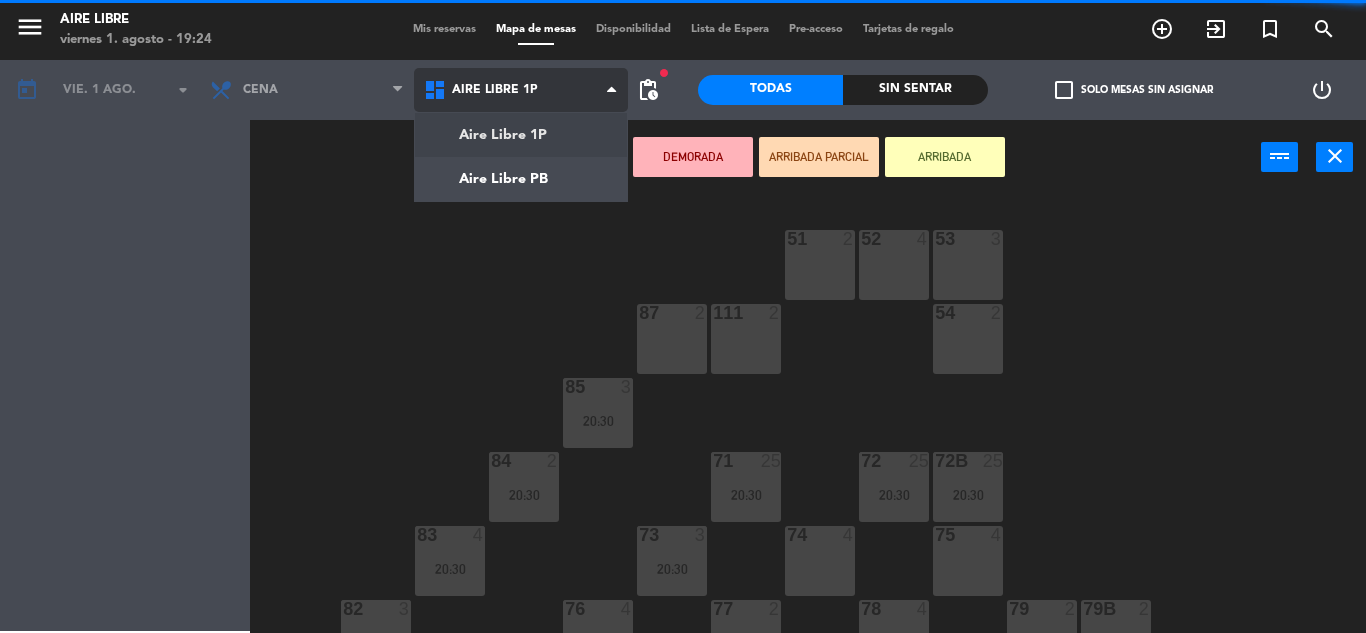 click on "menu  Aire Libre   viernes 1. [MONTH] - 19:24   Mis reservas   Mapa de mesas   Disponibilidad   Lista de Espera   Pre-acceso   Tarjetas de regalo  add_circle_outline exit_to_app turned_in_not search today    vie. 1 [MONTH]. arrow_drop_down  Desayuno  Brunch  Almuerzo  Cena  Cena  Desayuno  Brunch  Almuerzo  Cena  Aire Libre 1P   Aire Libre PB   Aire Libre 1P   Aire Libre 1P   Aire Libre PB  fiber_manual_record pending_actions  Todas  Sin sentar  check_box_outline_blank   Solo mesas sin asignar   power_settings_new   Esta vista   crop_square  59  restaurant  209 filter_list  2   [FIRST] [LAST]   18:00   interior  14  2   Walk In   19:17   exterior  39B  6   [FIRST] [LAST]   19:45   interior  28  4   [FIRST] [LAST]   20:00   exterior  34  4   [FIRST] [LAST]   20:00   exterior  35  2   [FIRST] [LAST]   20:00   interior   9   [FIRST] [LAST]   20:00   interior  26 chat  3   [FIRST] [LAST]   20:00   interior  24  3   [FIRST] [LAST]   20:30   1p  82  4   [FIRST] [LAST]   20:30   interior  13  3   [FIRST] [LAST]   20:30" 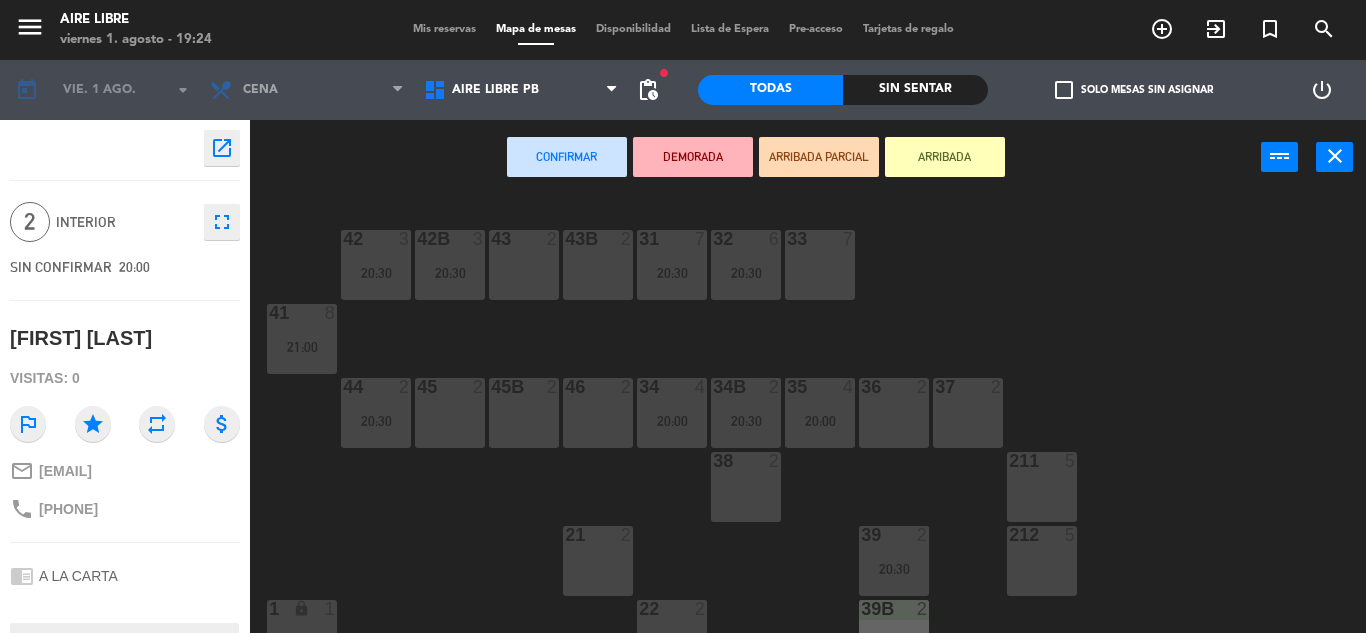 click on "43B  2" at bounding box center (598, 265) 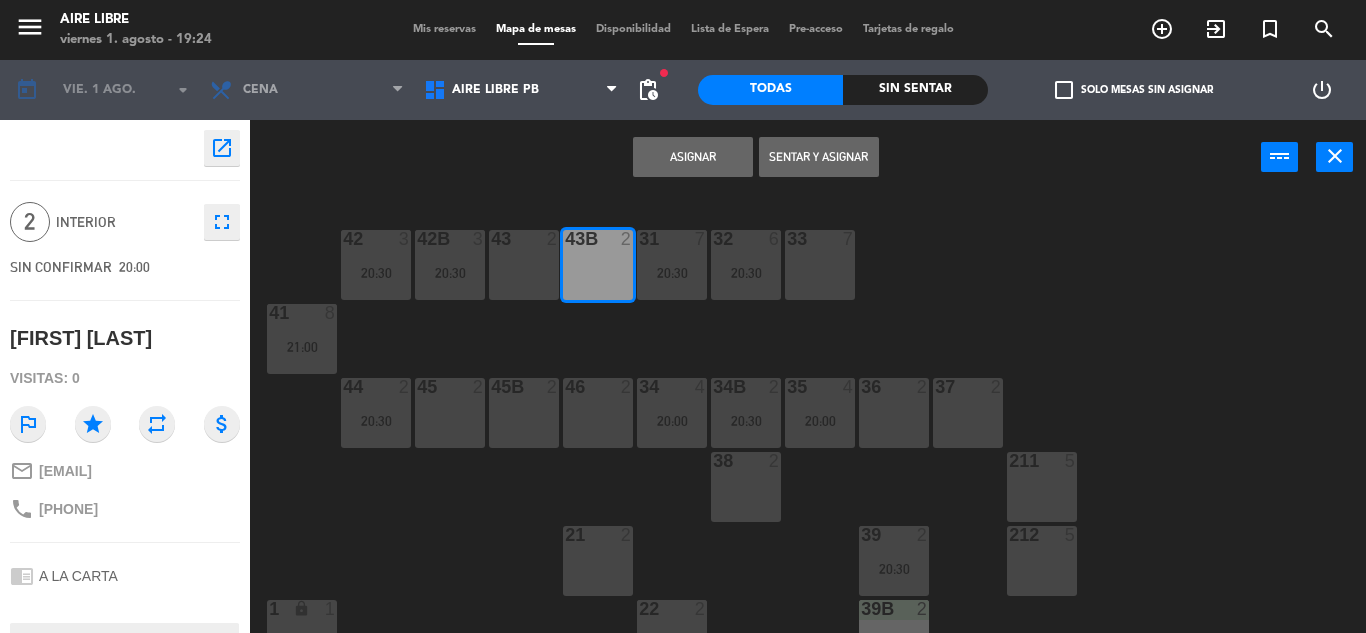 click on "Asignar" at bounding box center [693, 157] 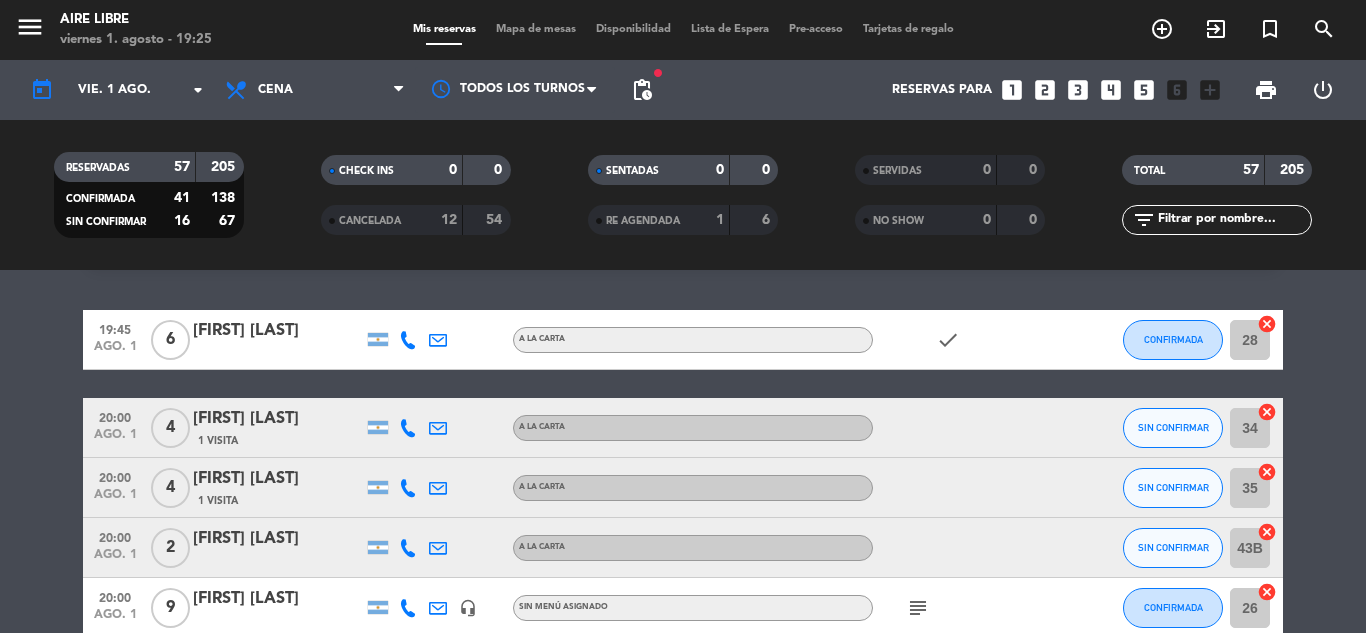 scroll, scrollTop: 0, scrollLeft: 0, axis: both 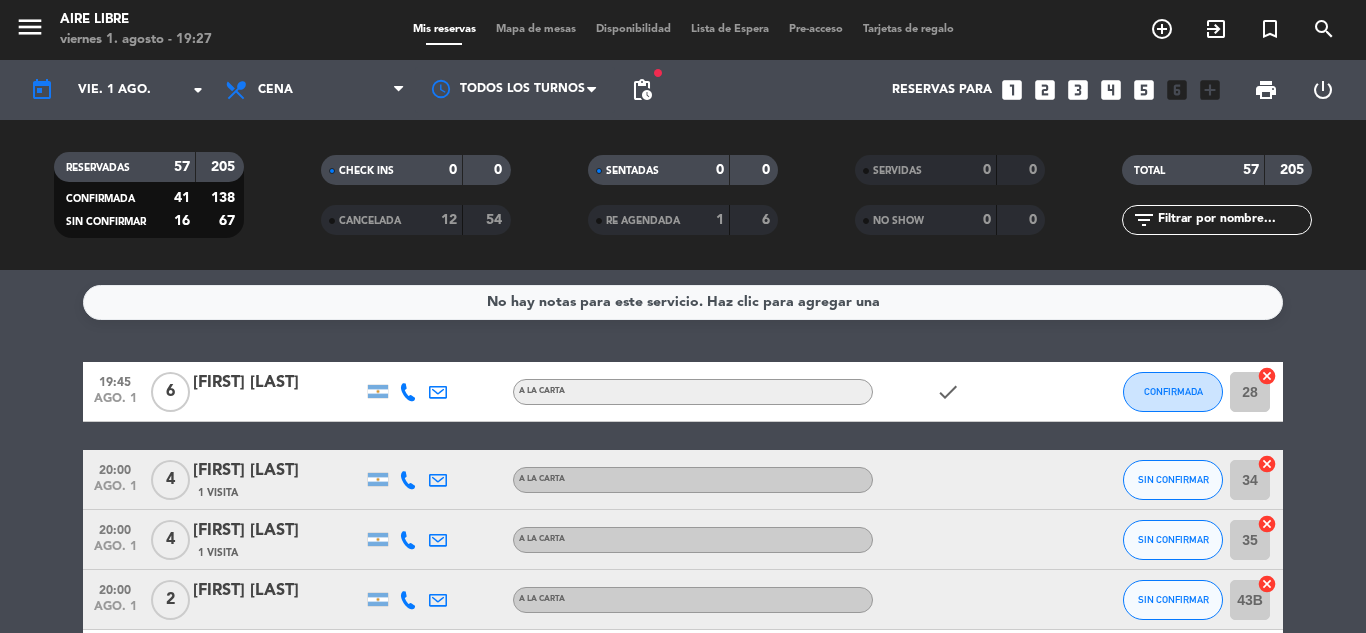 click on "Mapa de mesas" at bounding box center [536, 29] 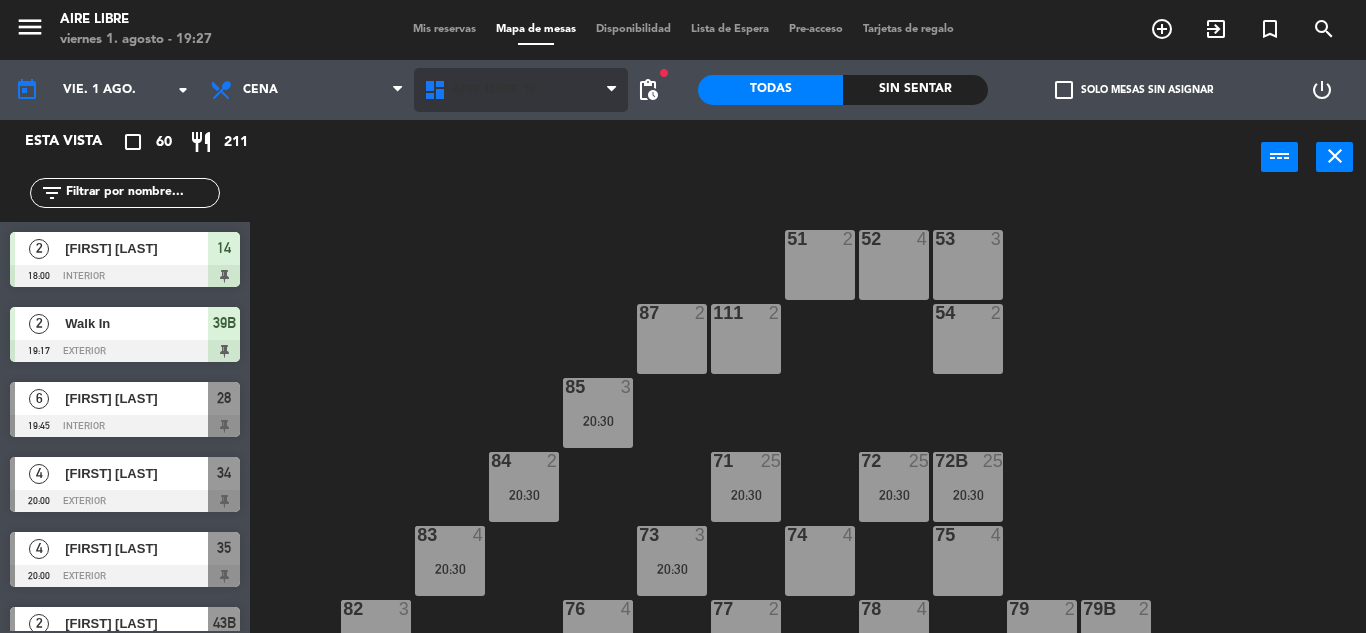click on "Aire Libre 1P" at bounding box center (495, 90) 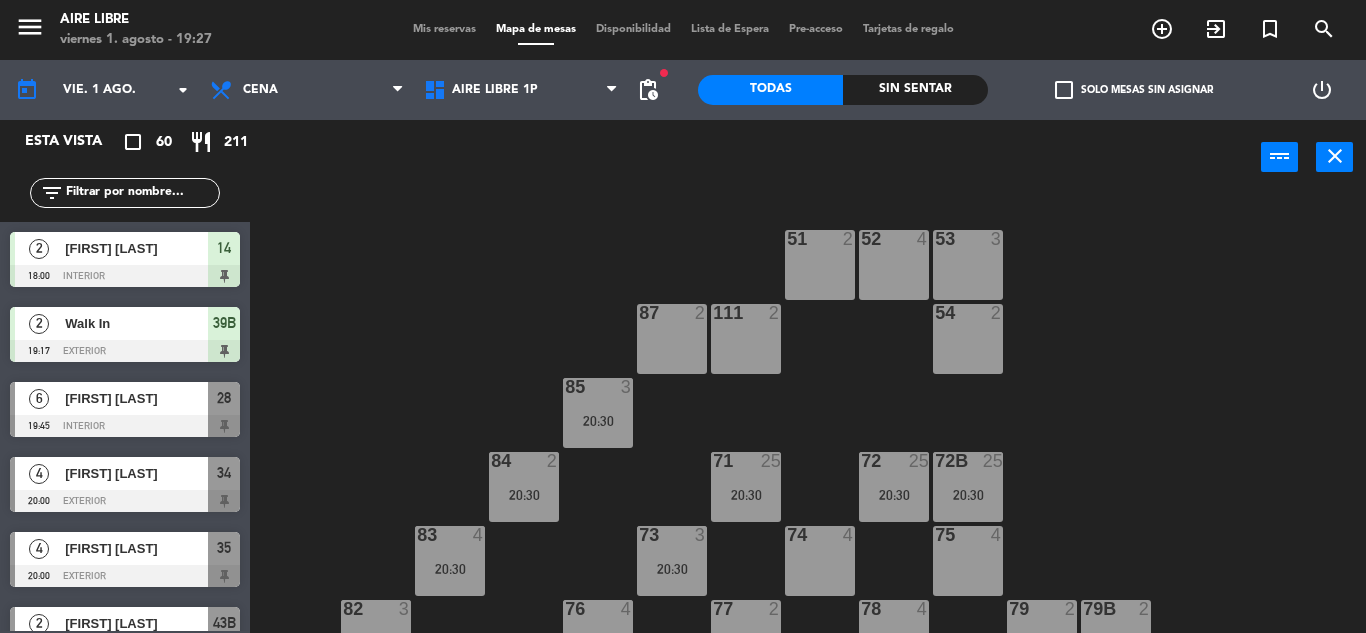 click 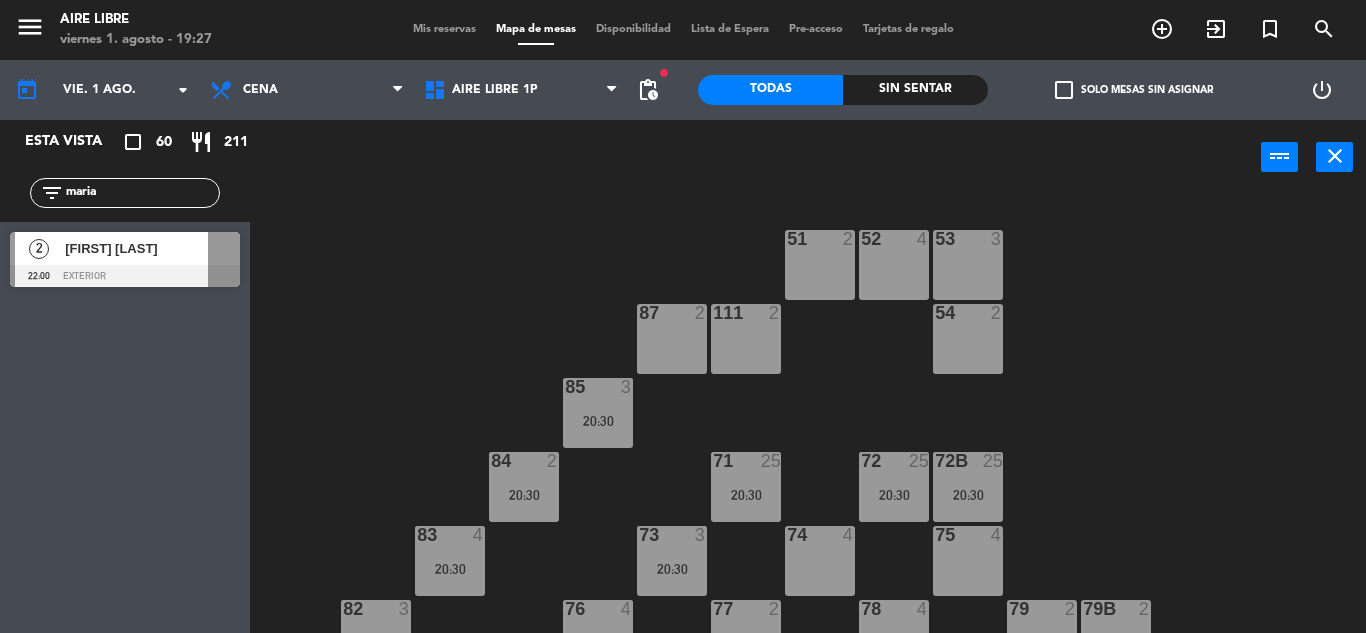 type on "maria" 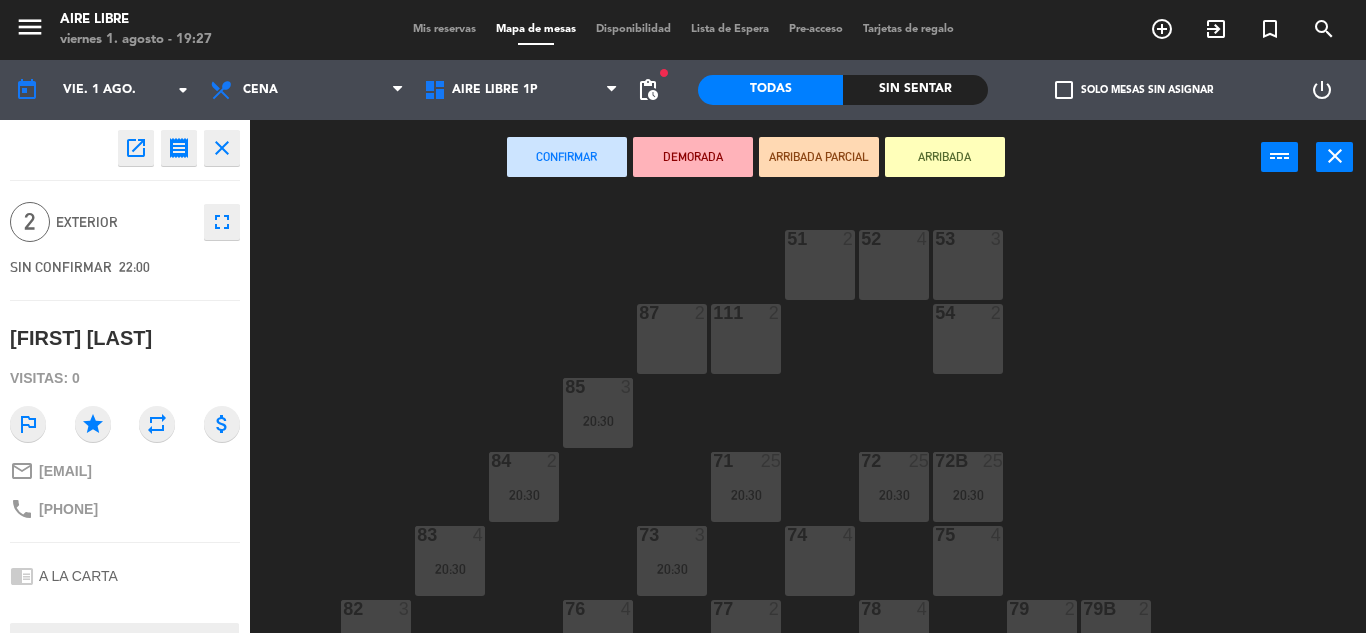 click on "open_in_new" 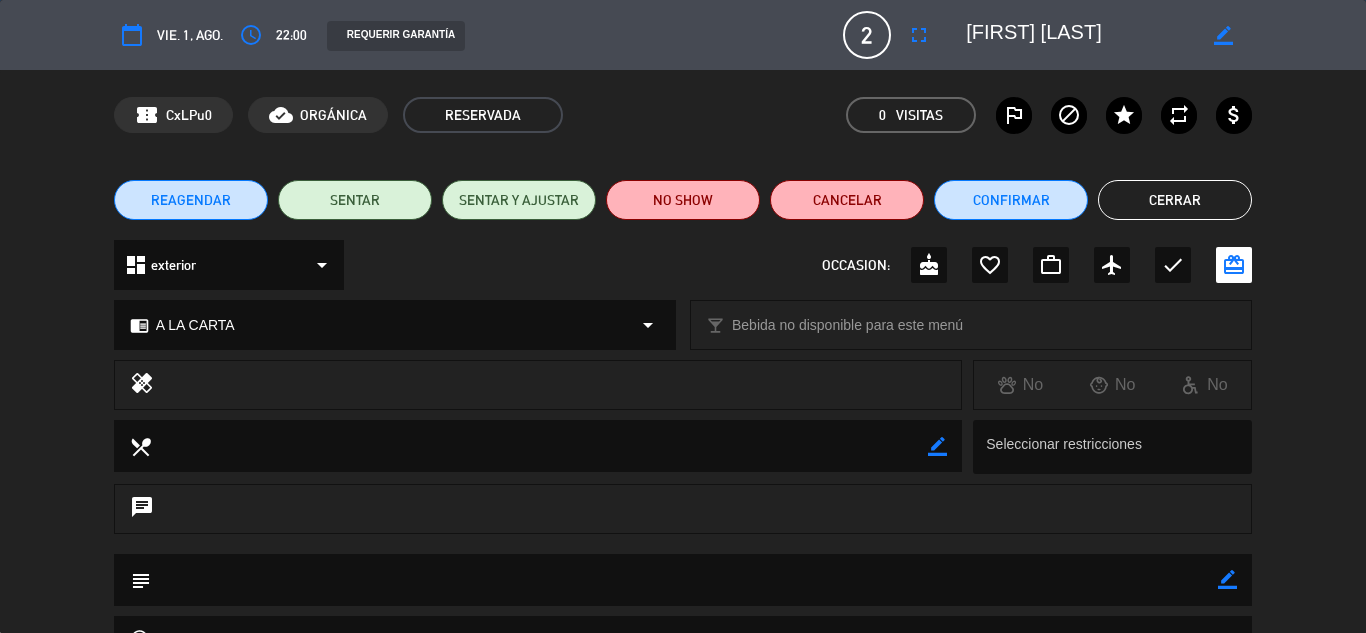 click on "Confirmar" 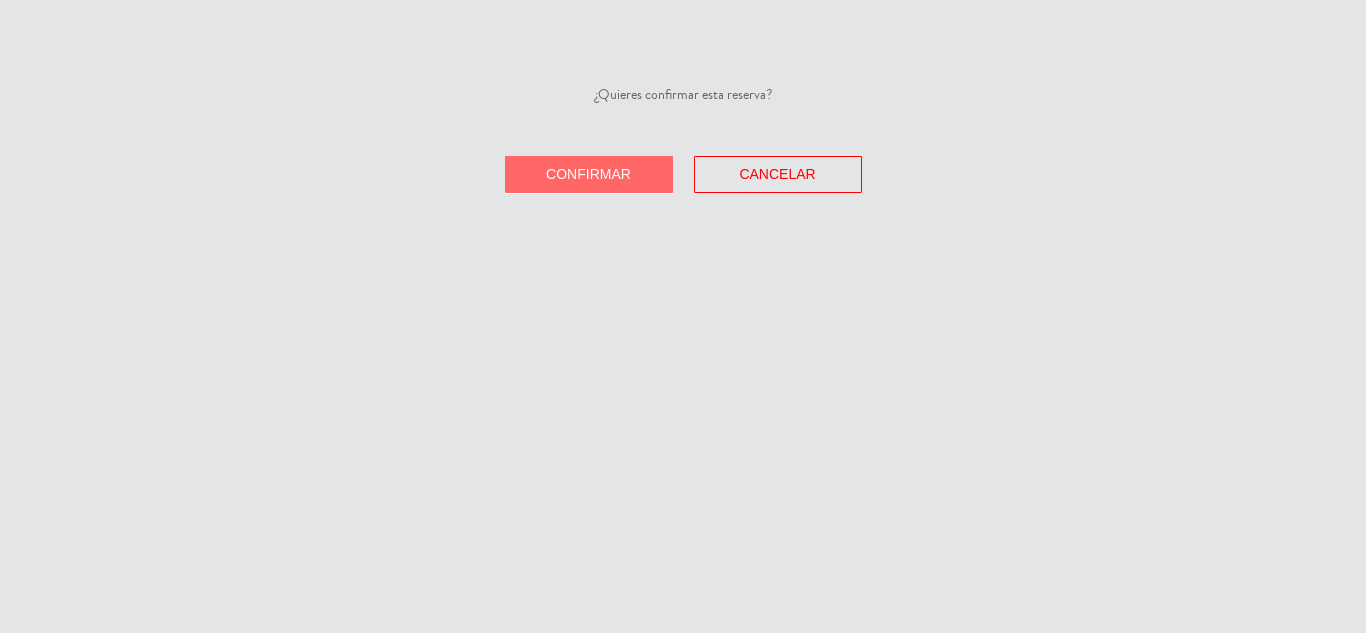 click on "Confirmar" 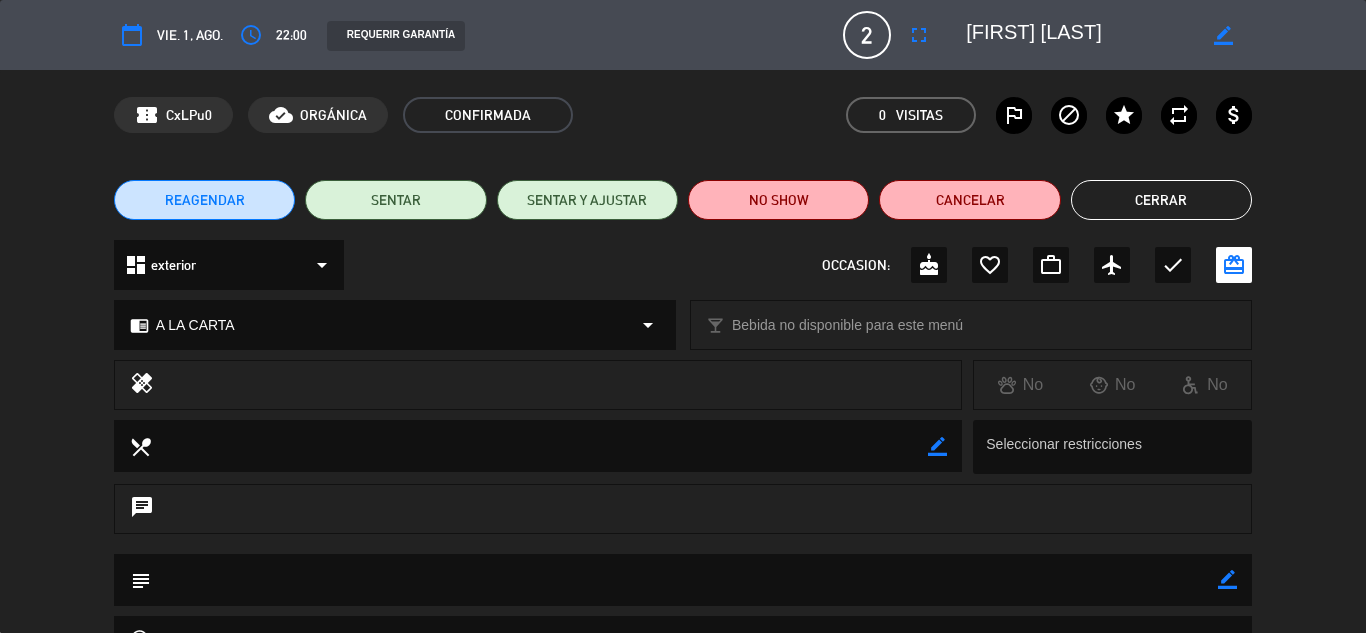 click on "Cerrar" 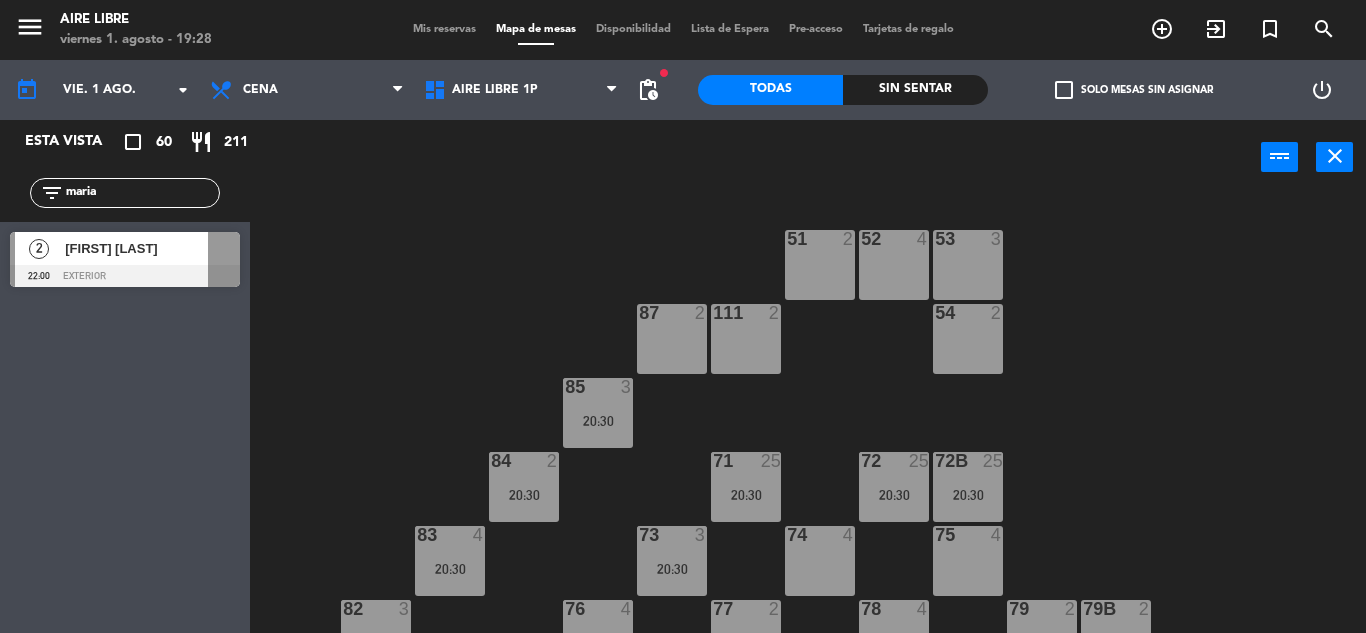 click on "maria" 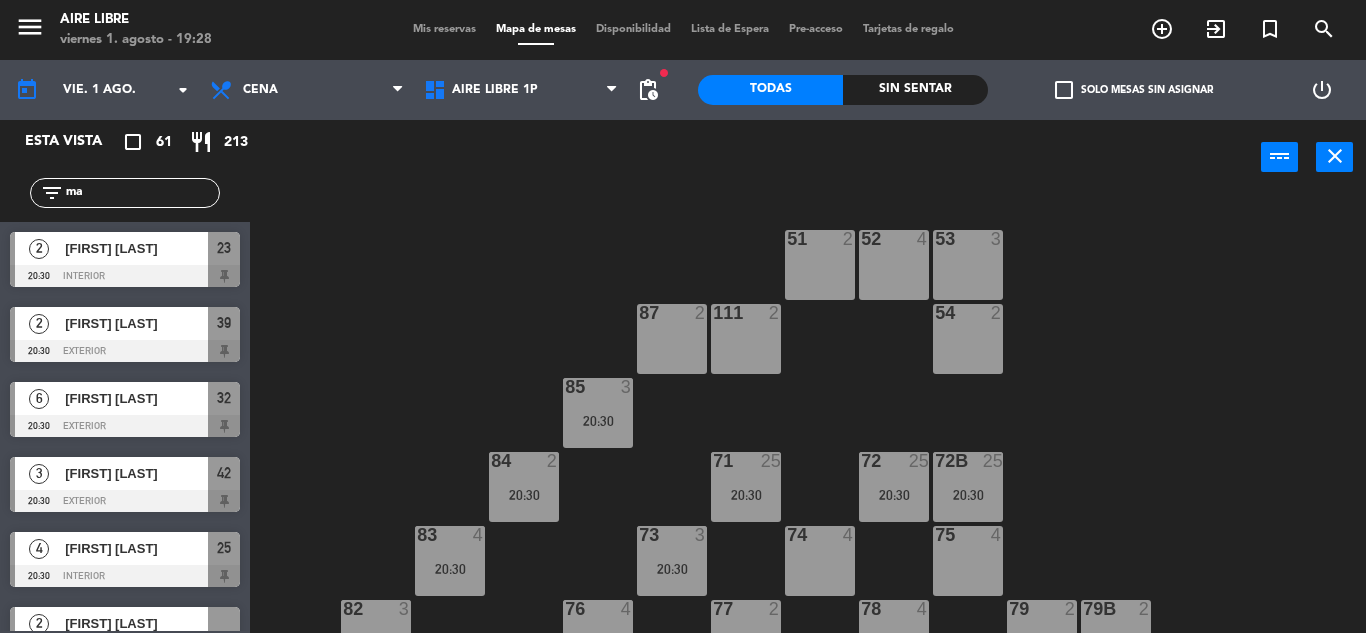type on "m" 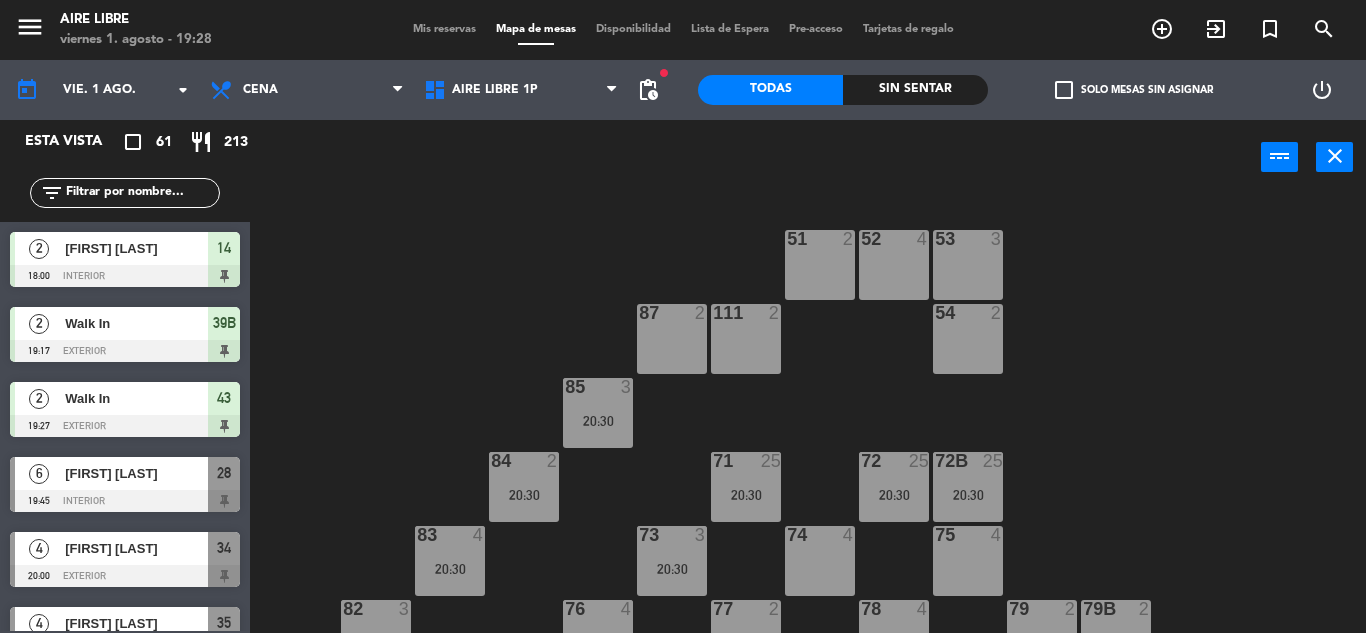 drag, startPoint x: 119, startPoint y: 191, endPoint x: 139, endPoint y: 191, distance: 20 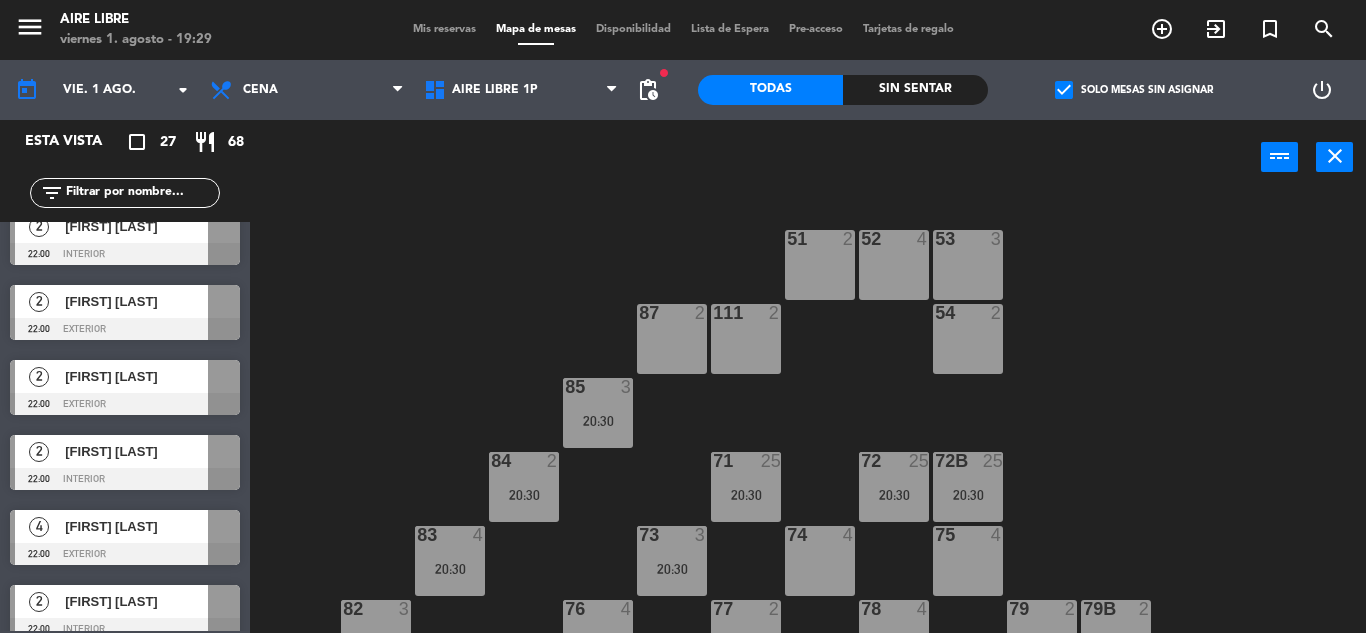 scroll, scrollTop: 0, scrollLeft: 0, axis: both 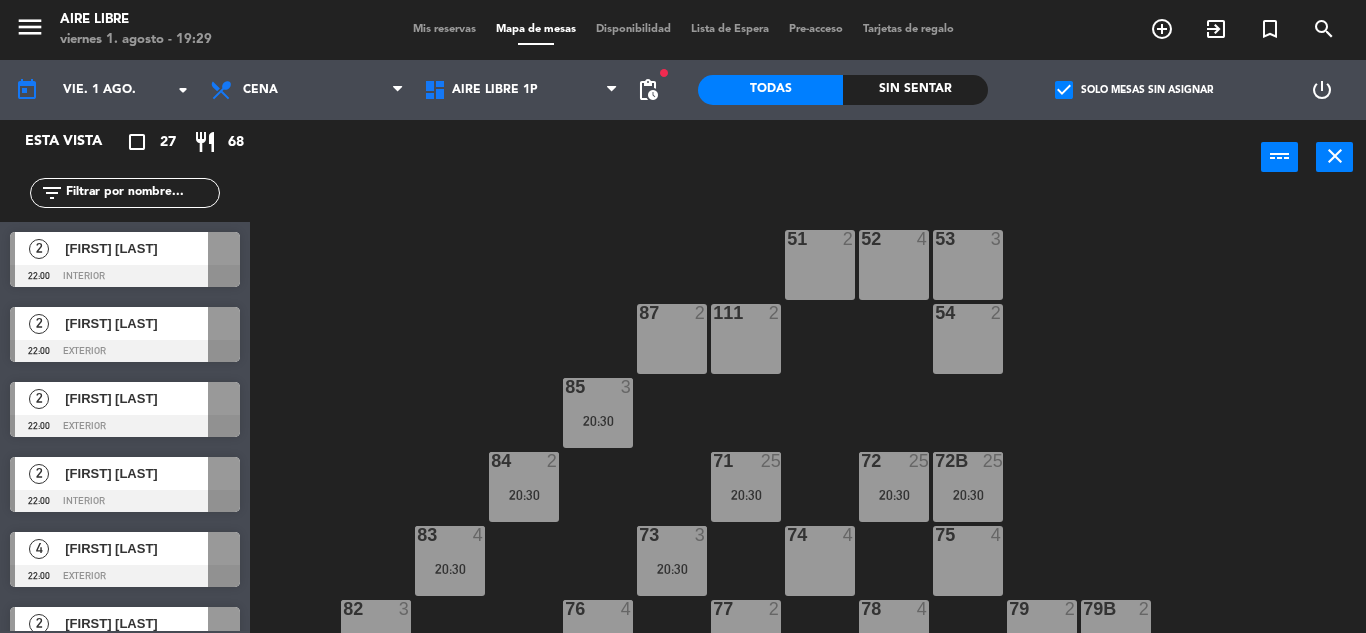 click on "pending_actions" 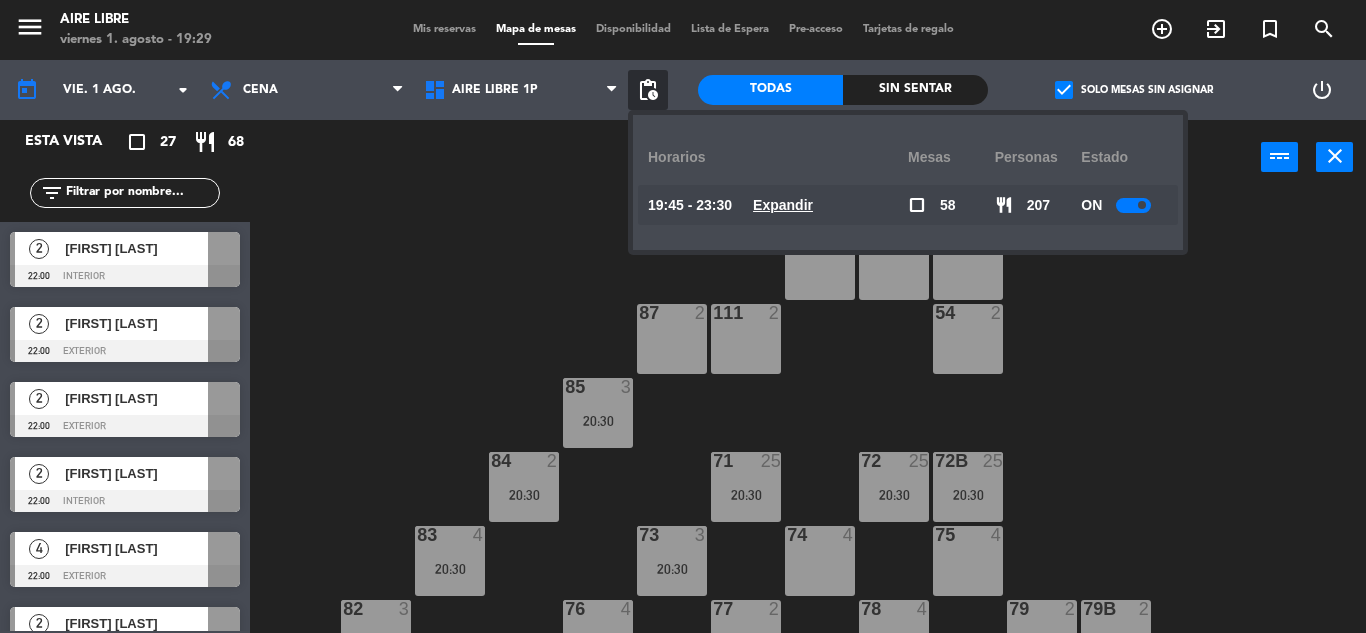 click on "Expandir" 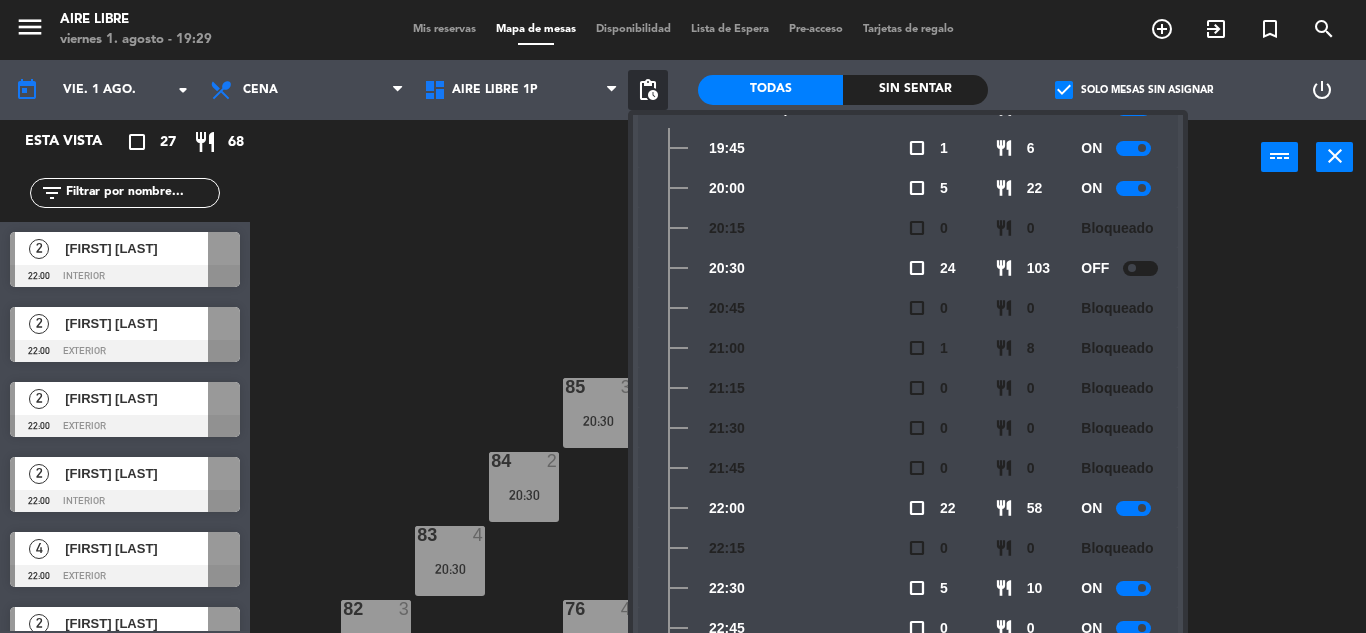 scroll, scrollTop: 175, scrollLeft: 0, axis: vertical 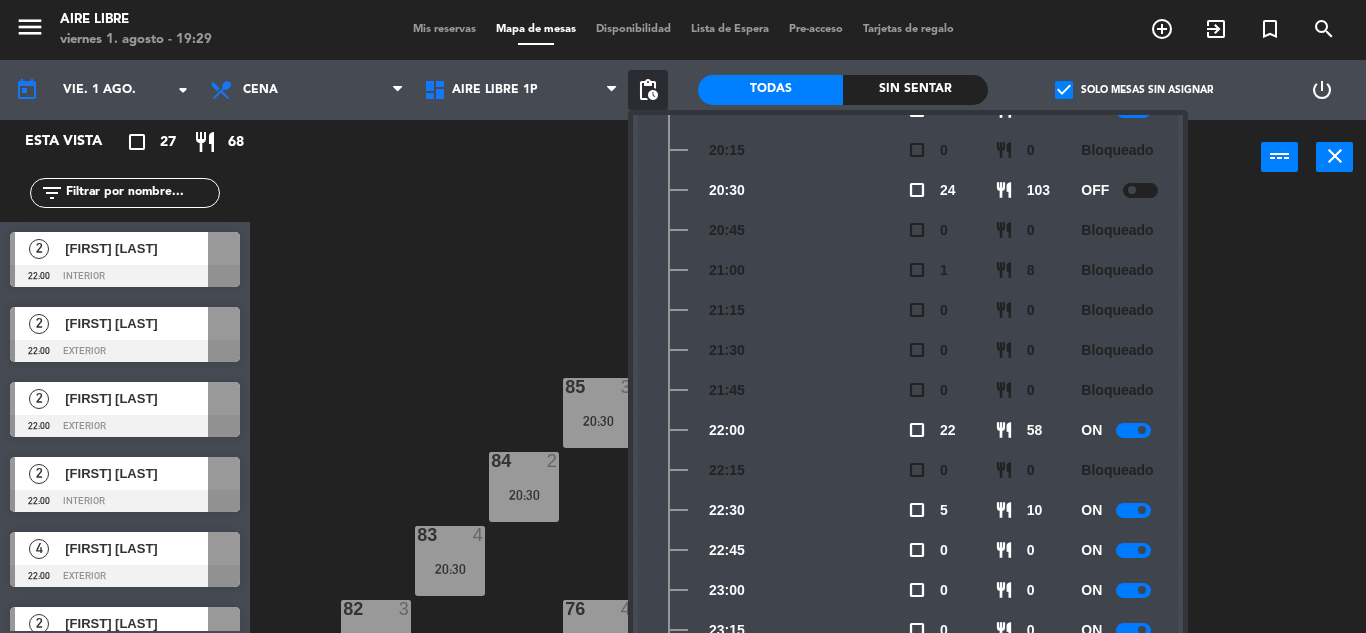 click on "51  2  52  4  53  3  111  2  54  2  87  2  85  3   20:30  72  25   20:30  84  2   20:30  71  25   20:30  72B  25   20:30  83  4   20:30  73  3   20:30  74  4  75  4  82  3   20:30  76  4   20:30  78  4  77  2  79  2  79B  2  113  2  112  2  81  5   20:30  81b  2   20:30  86 lock  2   20:30  62  2  61  4  67  2  62B lock  2  67B  2  63  4  64  2  65  4  66  2  66B  2" 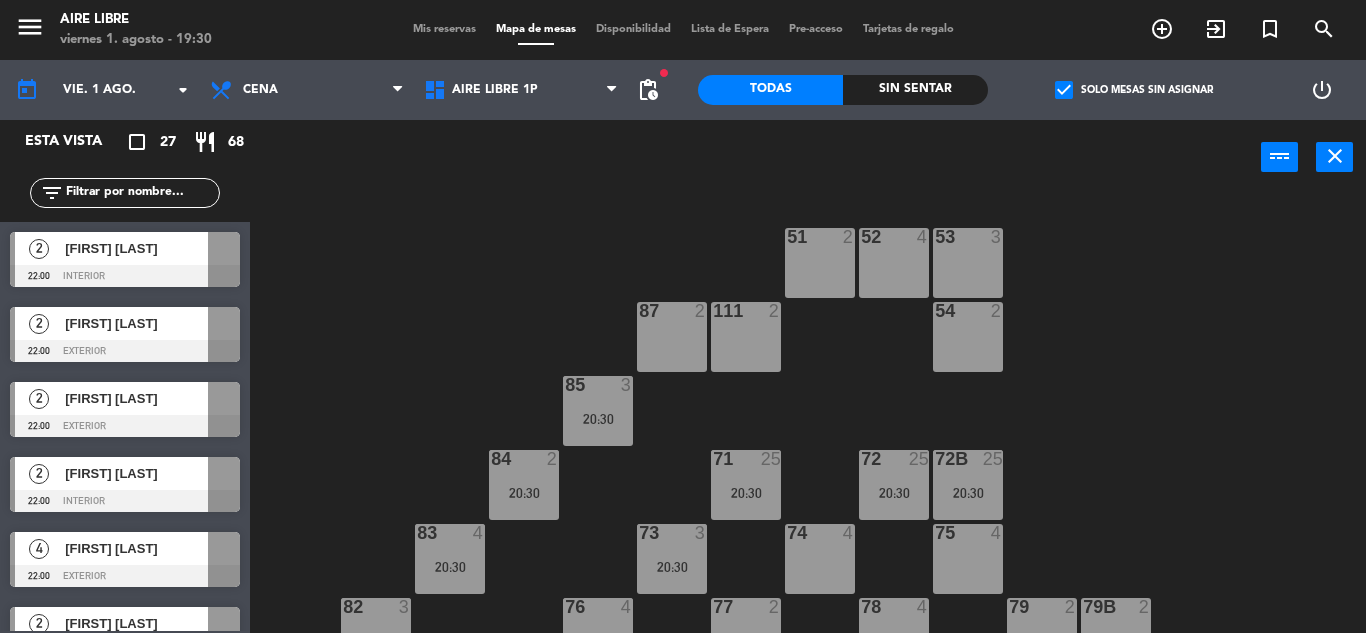 scroll, scrollTop: 0, scrollLeft: 0, axis: both 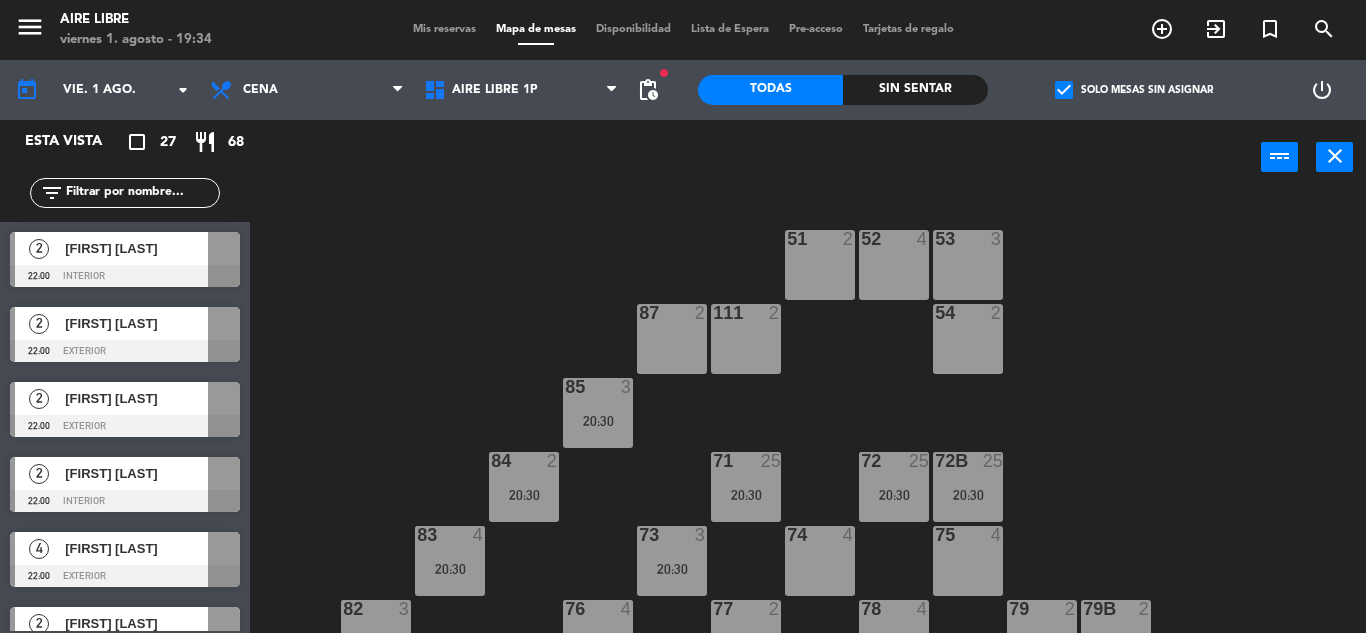 click 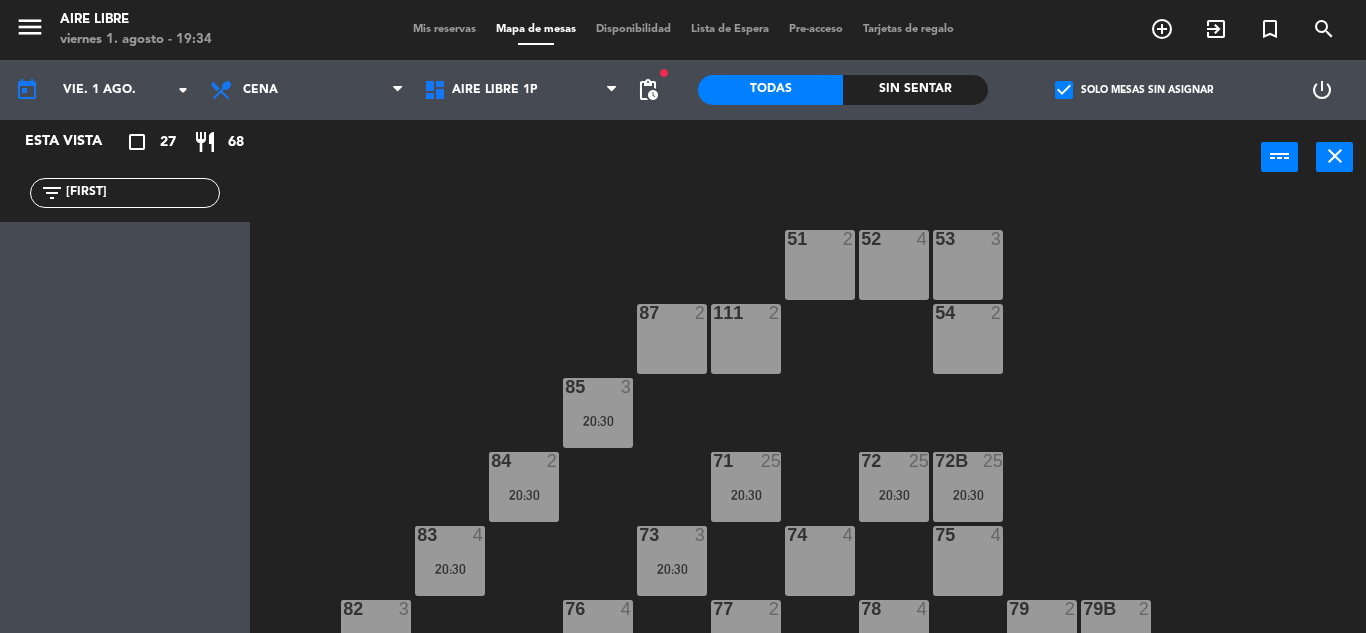 type on "b" 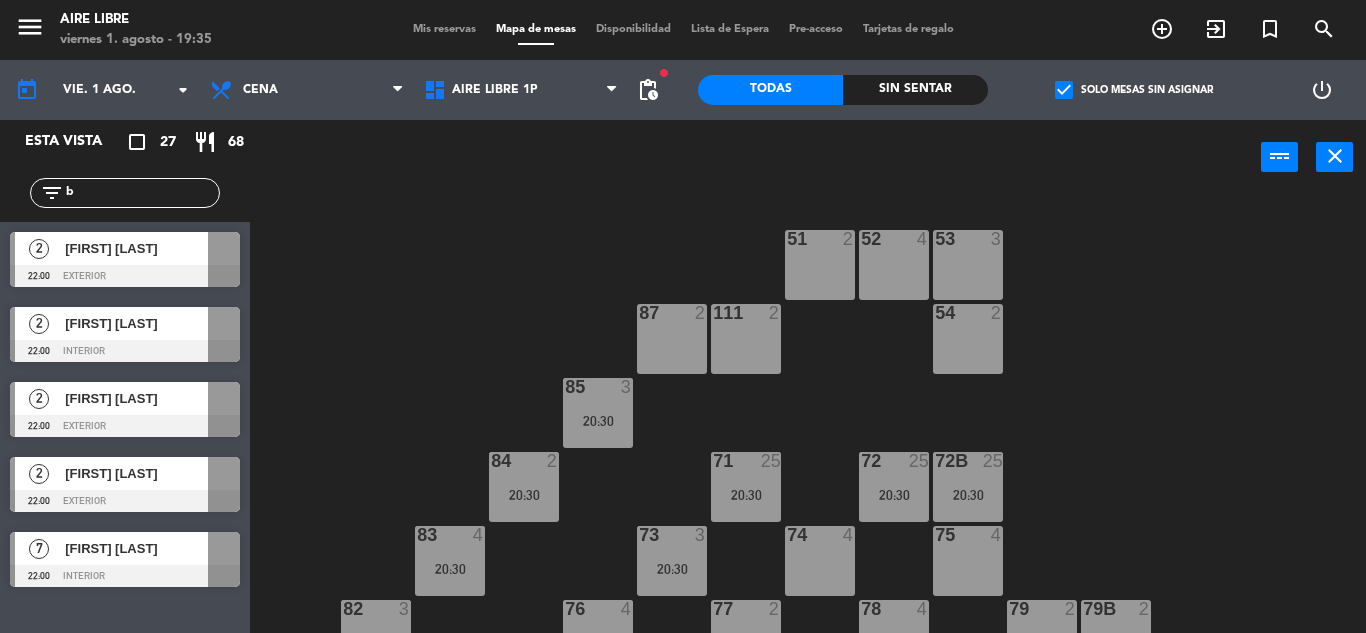 type 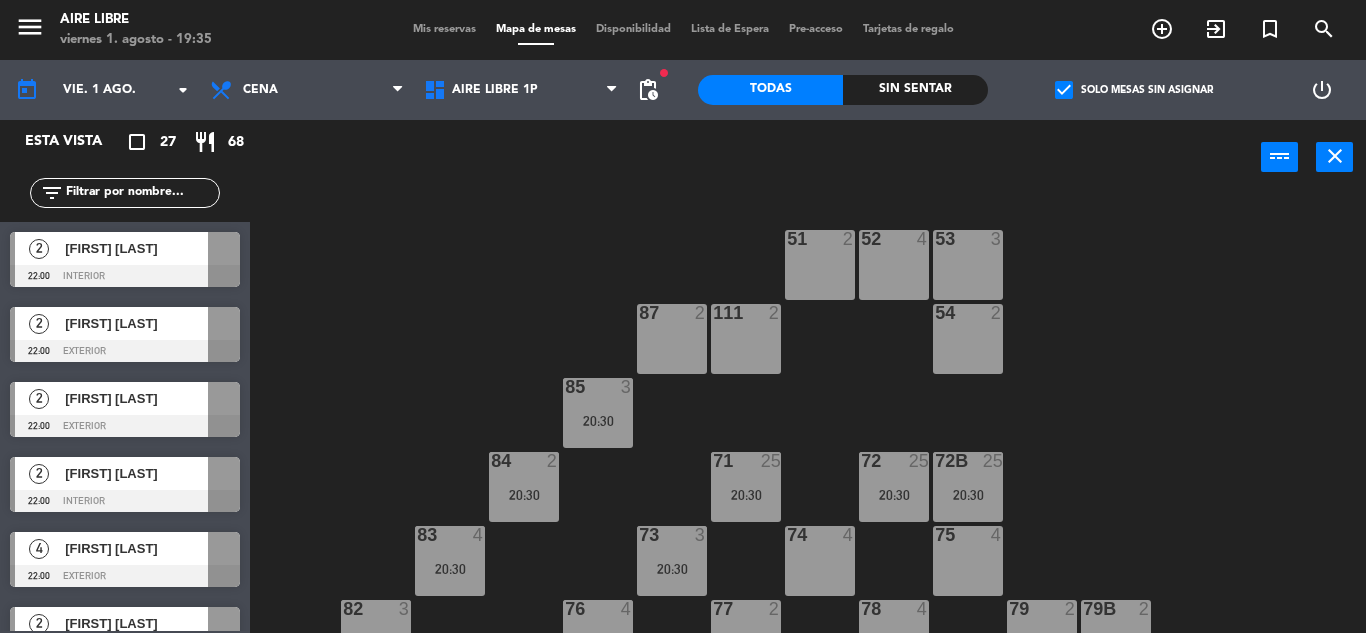 click on "Mis reservas" at bounding box center [444, 29] 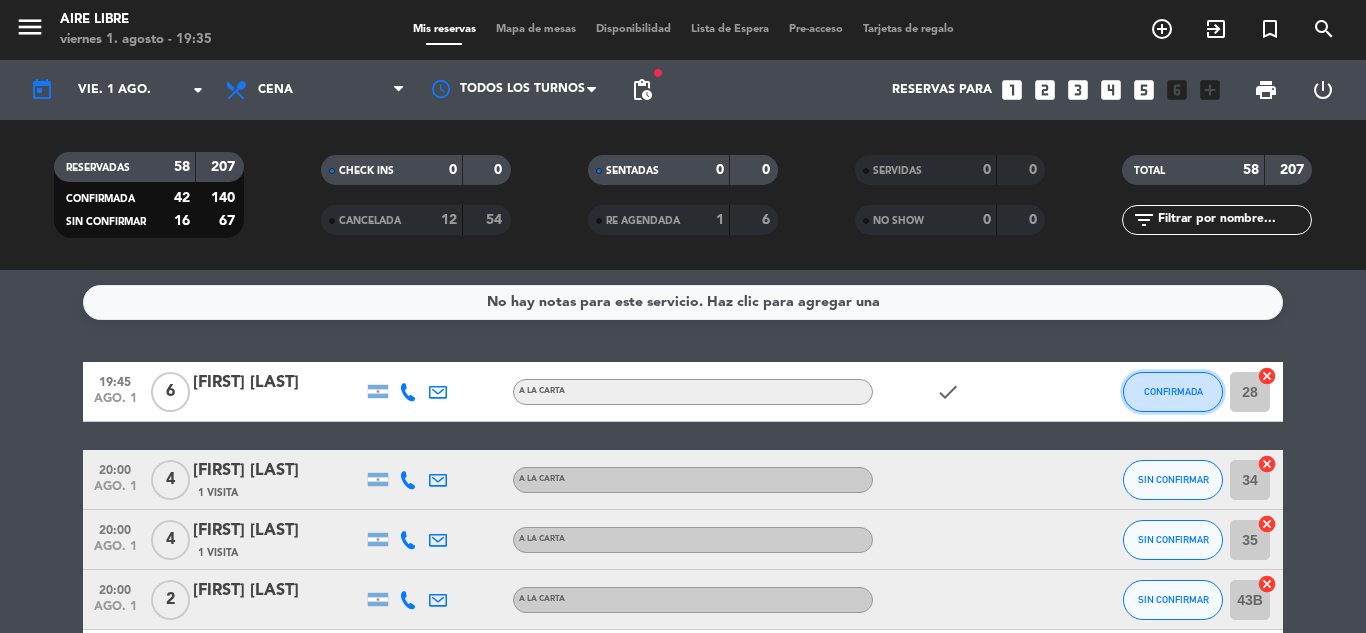 click on "CONFIRMADA" 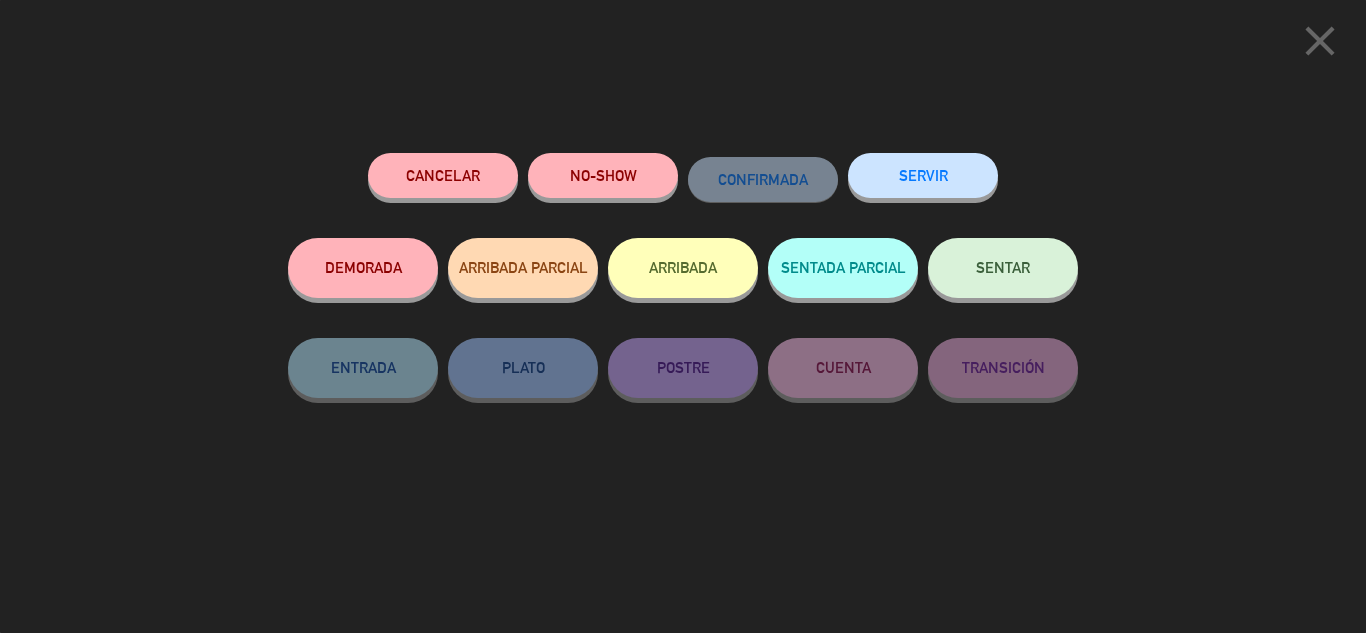 click on "SENTAR" 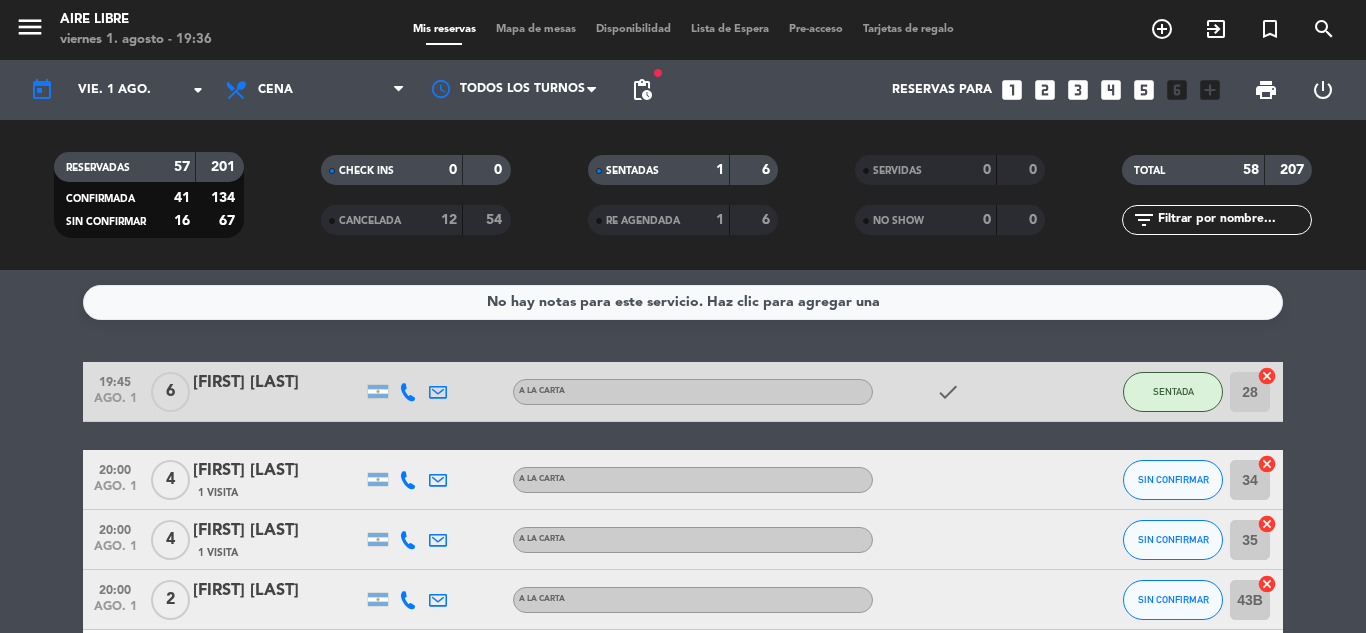 click on "Mapa de mesas" at bounding box center (536, 29) 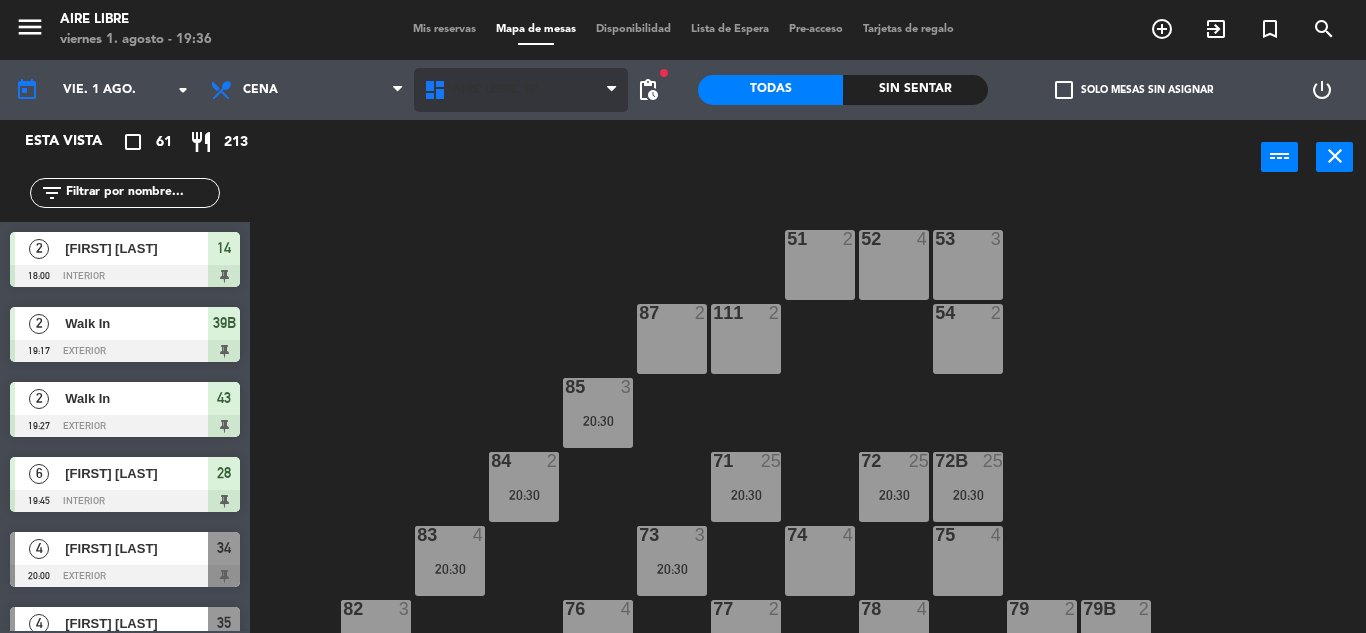 click on "Aire Libre 1P" at bounding box center (495, 90) 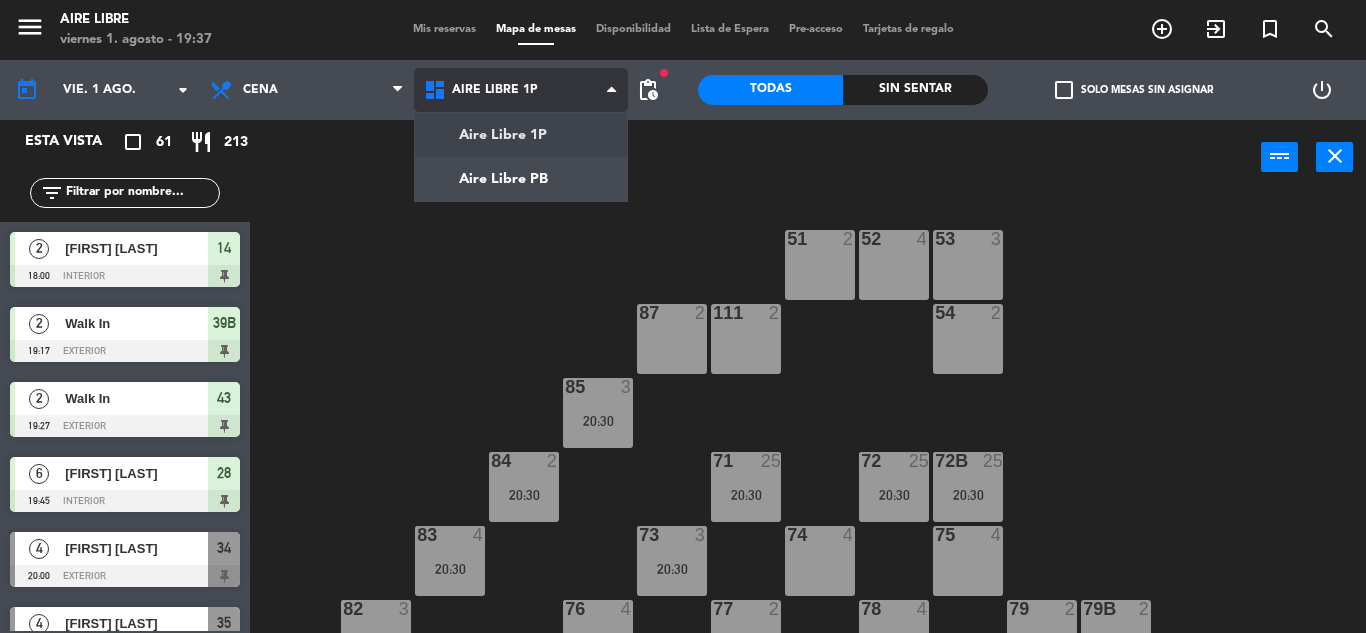click on "menu  Aire Libre   viernes 1. [DATE] - 19:37   Mis reservas   Mapa de mesas   Disponibilidad   Lista de Espera   Pre-acceso   Tarjetas de regalo  add_circle_outline exit_to_app turned_in_not search today    vie. 1 [DATE]. arrow_drop_down  Desayuno  Brunch  Almuerzo  Cena  Cena  Desayuno  Brunch  Almuerzo  Cena  Aire Libre 1P   Aire Libre PB   Aire Libre 1P   Aire Libre 1P   Aire Libre PB  fiber_manual_record pending_actions  Todas  Sin sentar  check_box_outline_blank   Solo mesas sin asignar   power_settings_new   Esta vista   crop_square  61  restaurant  213 filter_list  2   [FIRST] [LAST]   18:00   interior  14  2   Walk In   19:17   exterior  39B  2   Walk In   19:27   exterior  43  6   [FIRST] [LAST]   19:45   interior  28  4   [FIRST] [LAST]   20:00   exterior  34  4   [FIRST] [LAST]   20:00   exterior  35  2   [FIRST] [LAST]   20:00   exterior  43B  9   [FIRST] [LAST]   20:00   interior  26 chat  3   [FIRST] [LAST]   20:00   interior  24  3   [FIRST] [LAST]   20:30   1p  82  4   [FIRST] [LAST]   20:30   interior  13  3" 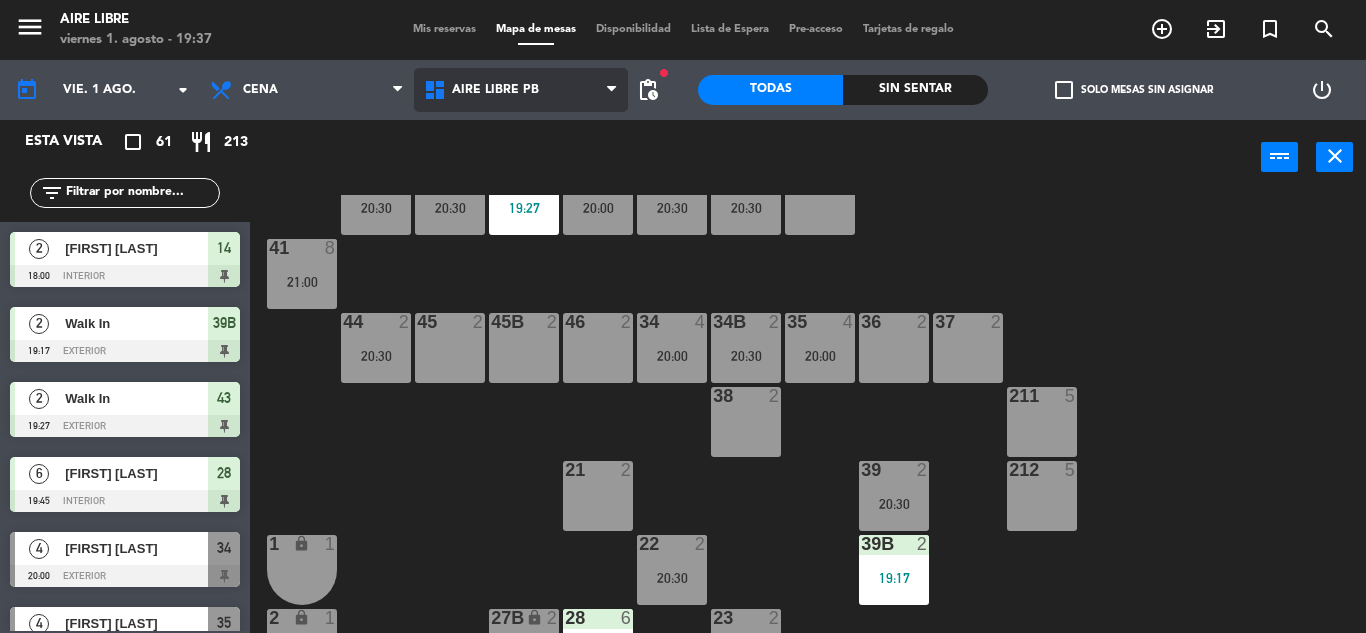 scroll, scrollTop: 66, scrollLeft: 0, axis: vertical 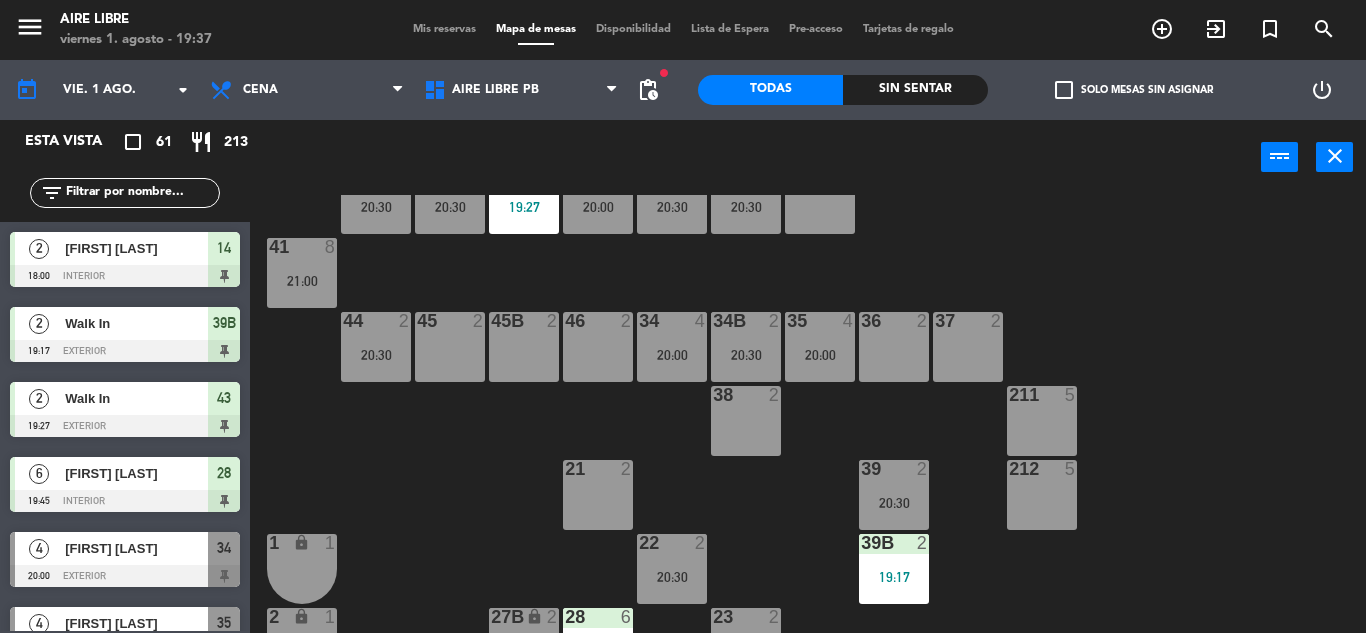 click on "check_box_outline_blank" 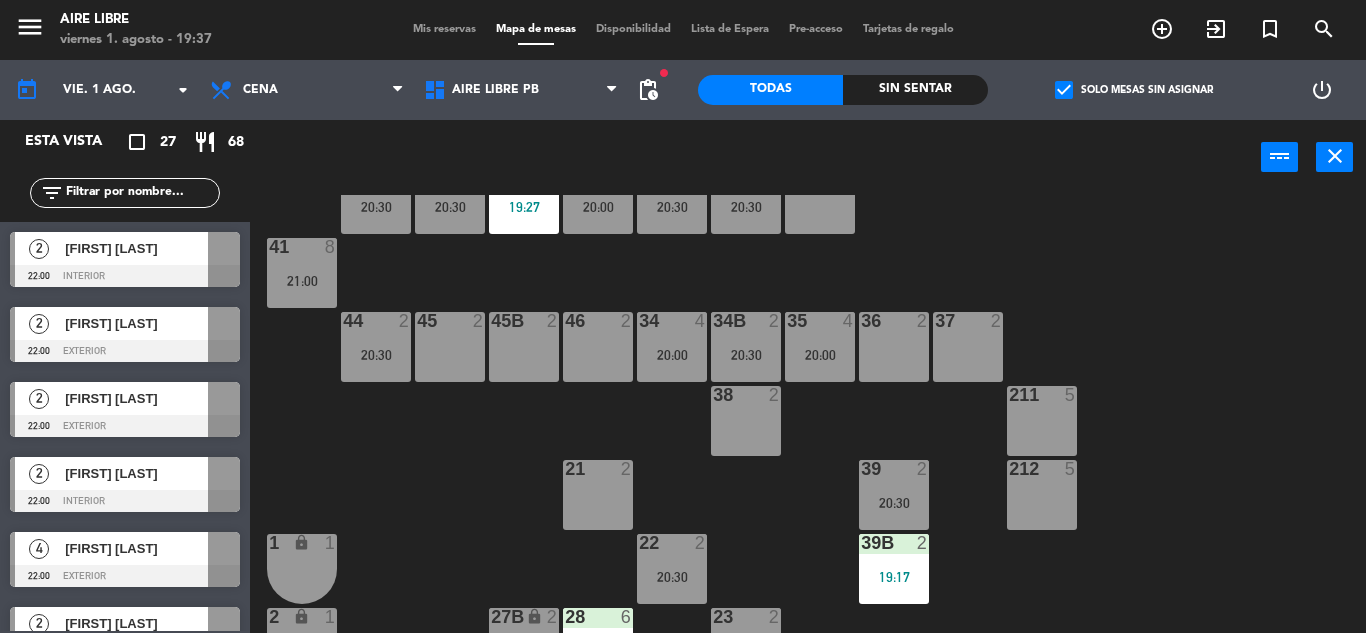 click on "check_box" 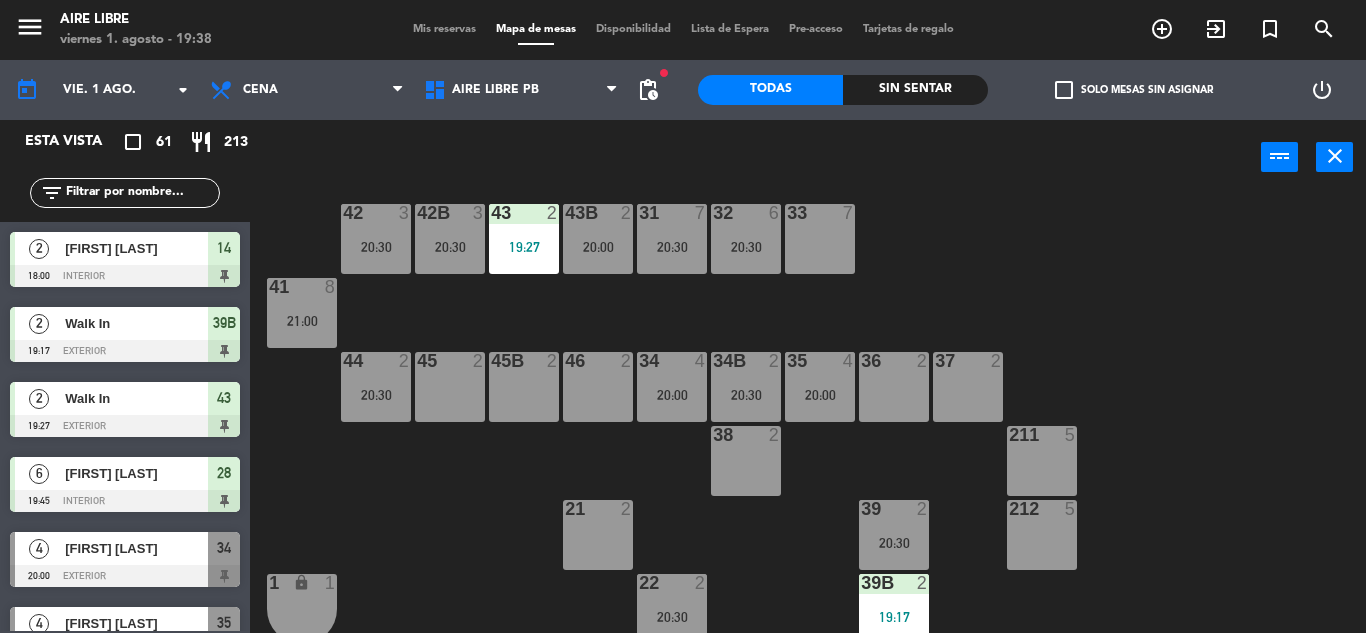 scroll, scrollTop: 0, scrollLeft: 0, axis: both 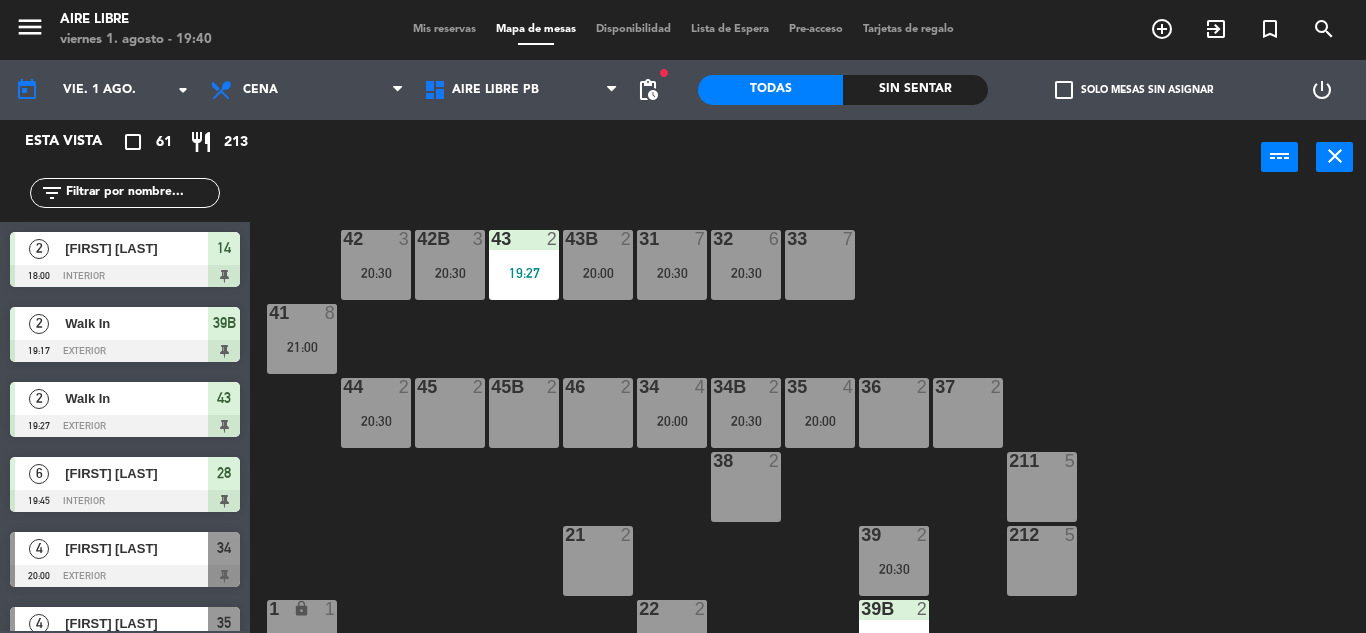 click on "45  2" at bounding box center [450, 413] 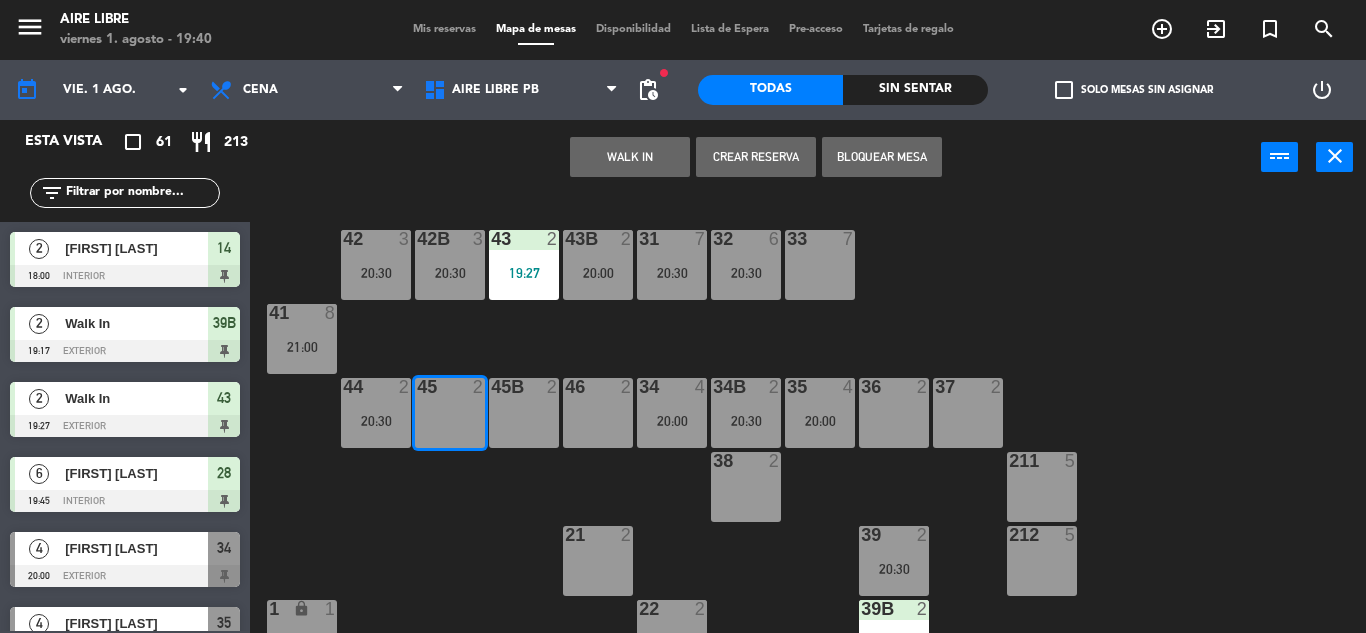 click on "45B  2" at bounding box center [524, 413] 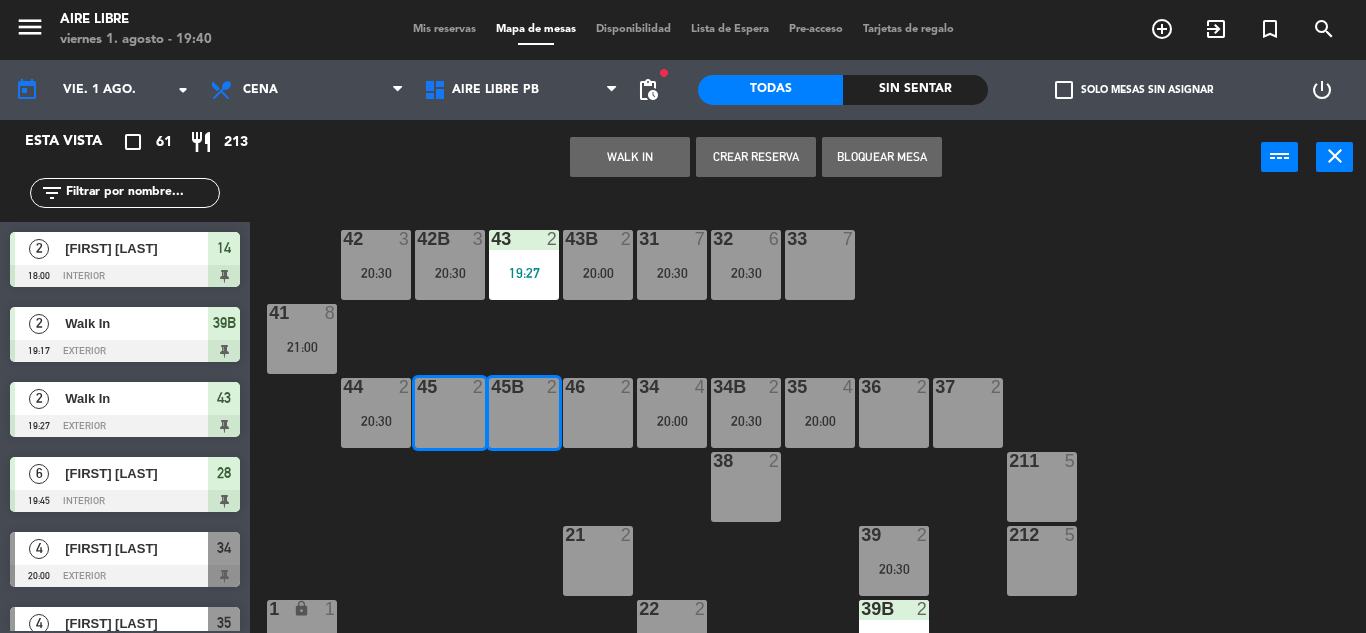 click on "WALK IN" at bounding box center [630, 157] 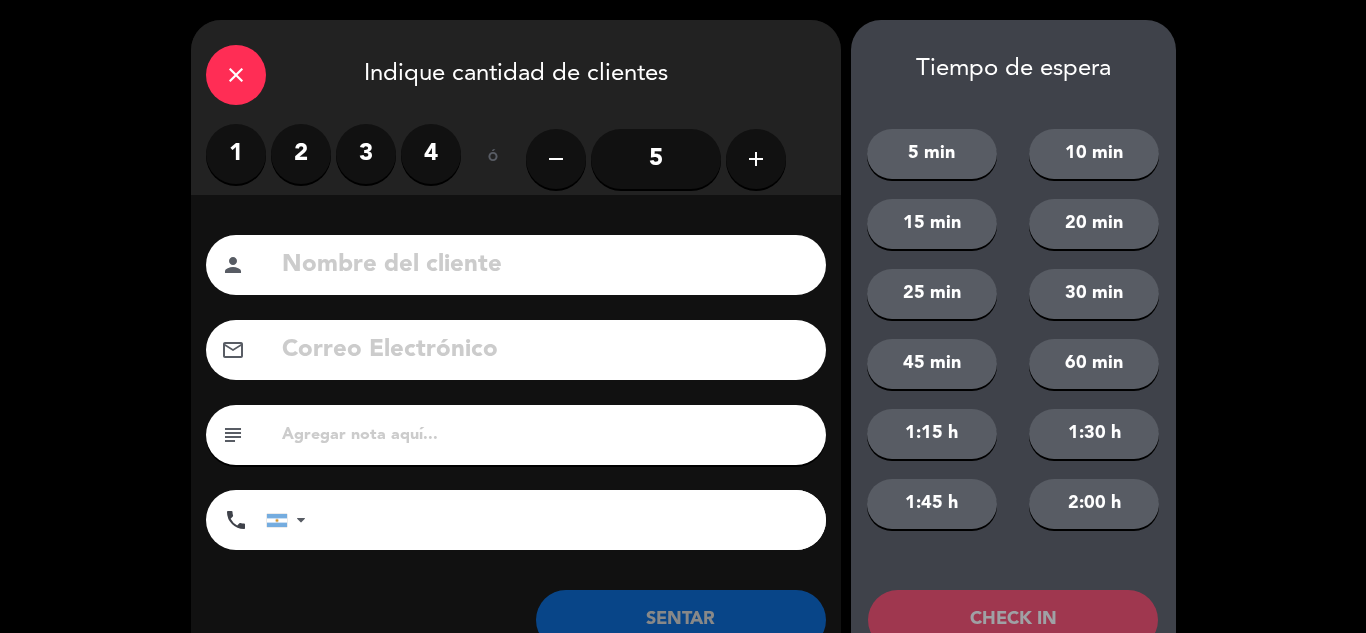 click on "4" at bounding box center [431, 154] 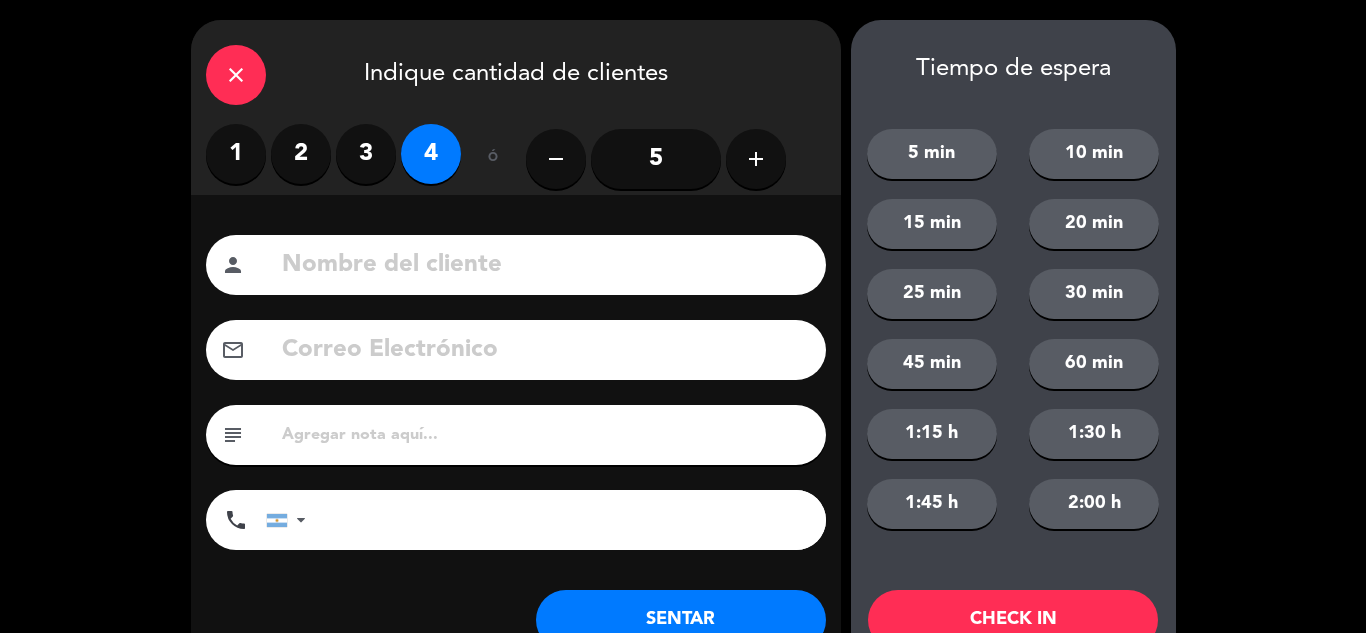 click on "SENTAR" 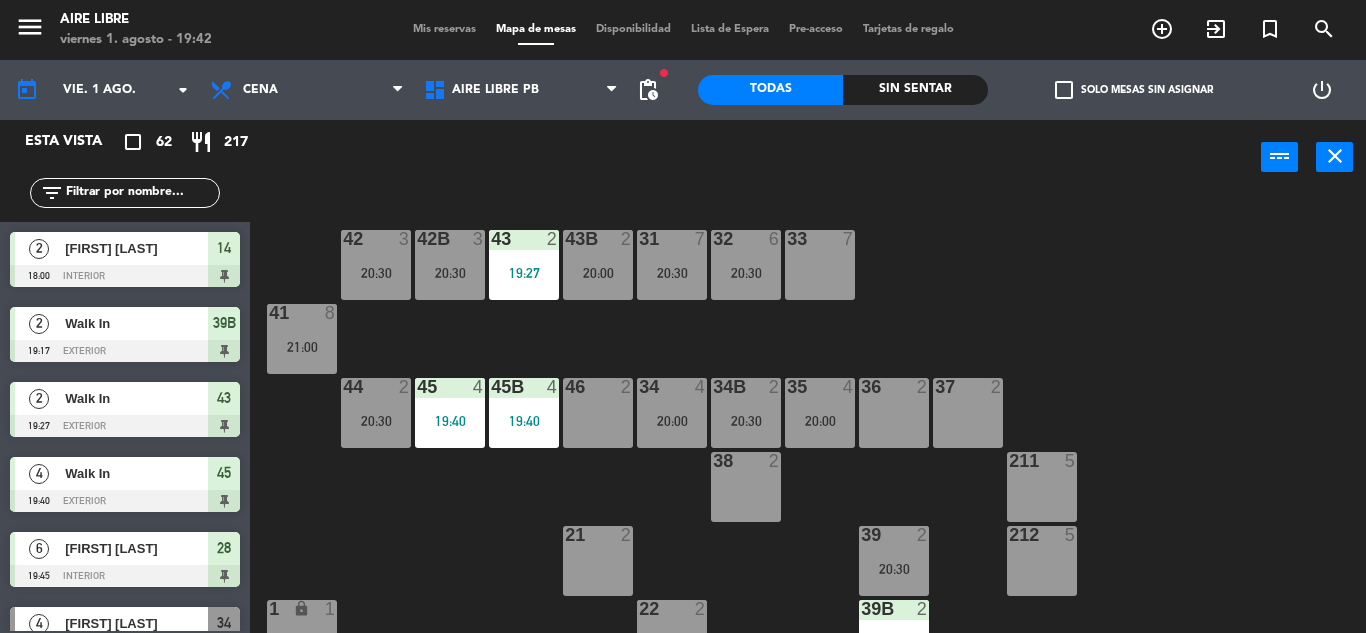 click on "check_box_outline_blank" 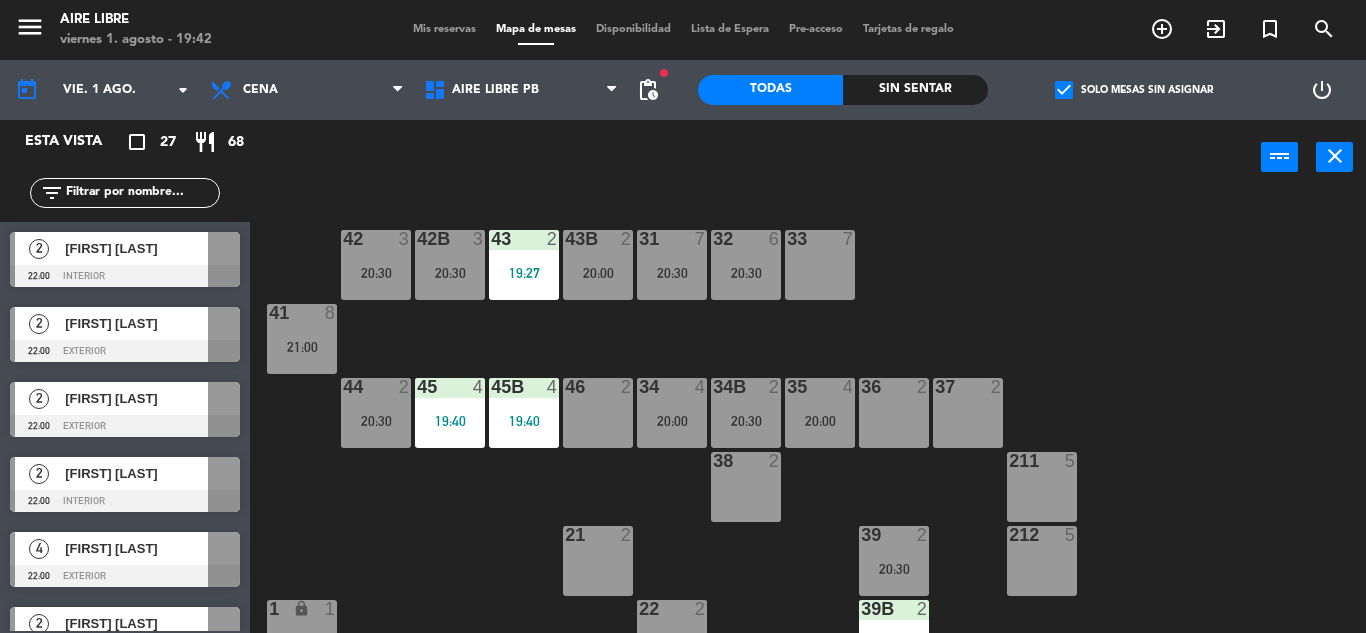 click on "check_box" 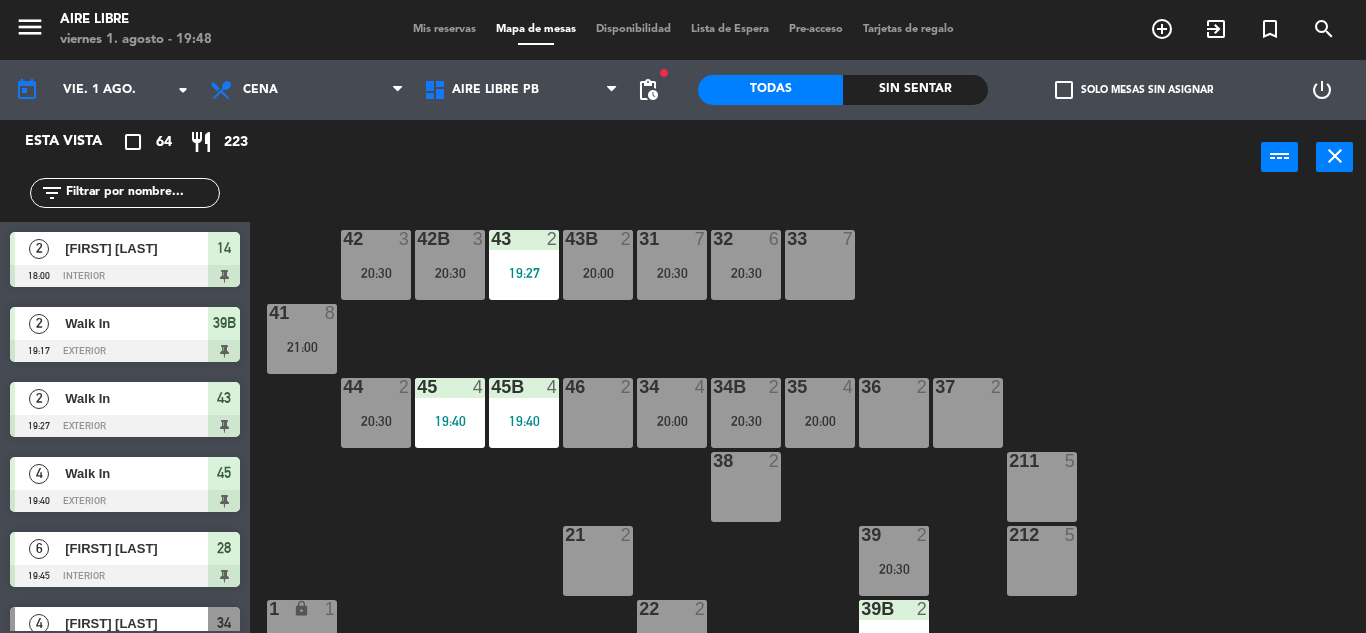 click on "check_box_outline_blank   Solo mesas sin asignar" 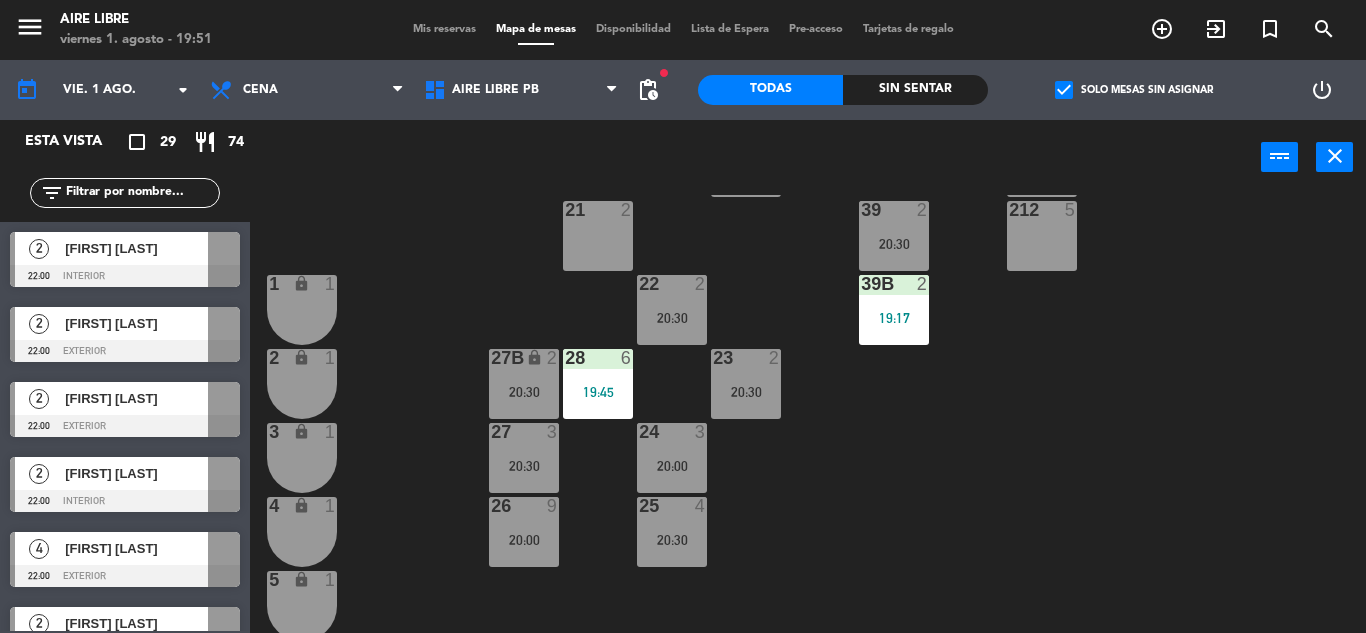 scroll, scrollTop: 327, scrollLeft: 0, axis: vertical 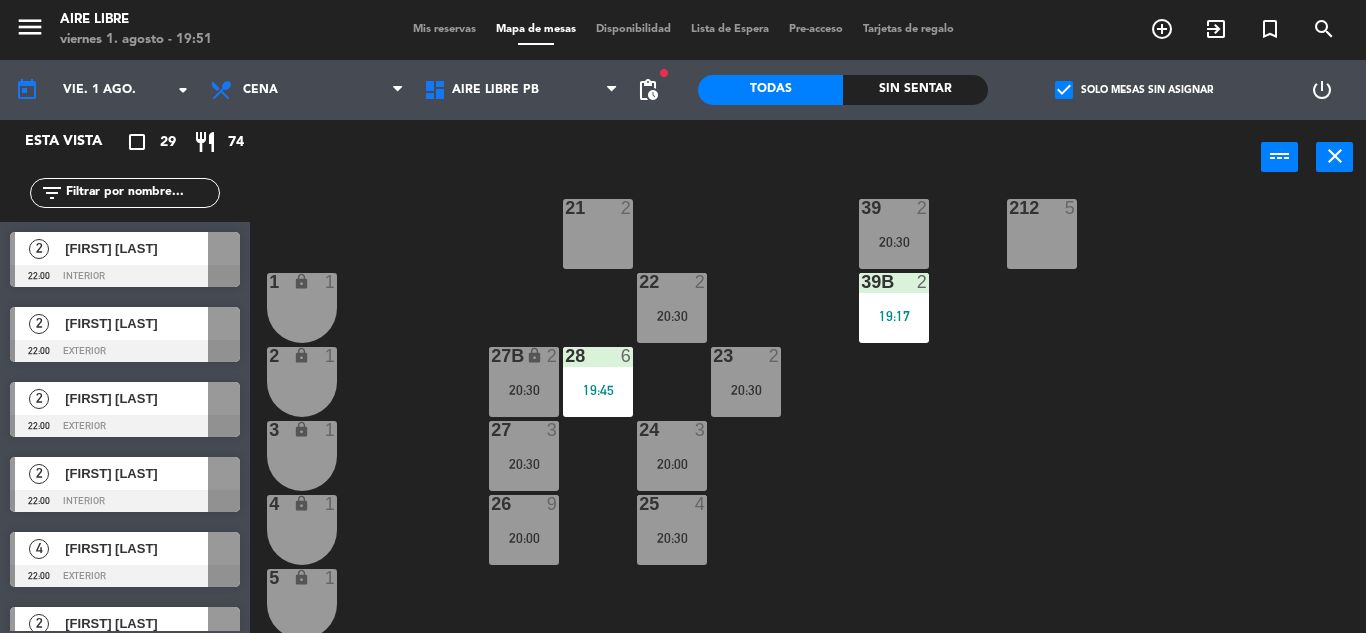 click on "1 lock  1" at bounding box center [302, 308] 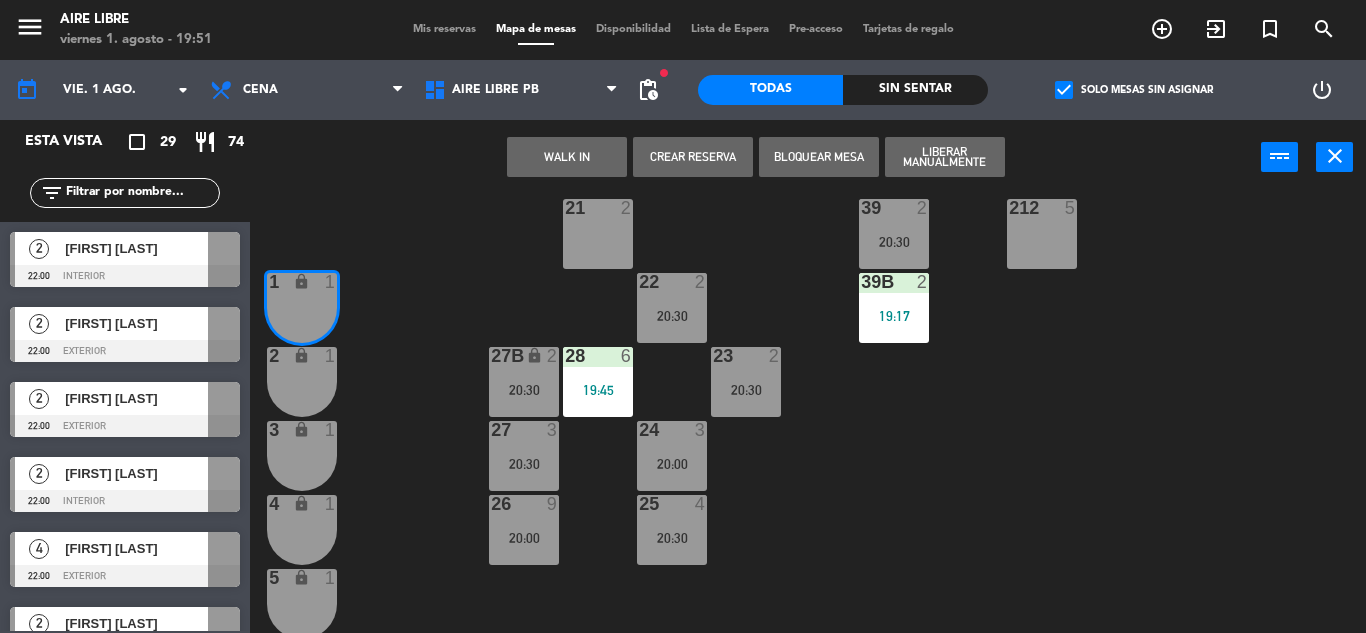 click on "2 lock  1" at bounding box center (302, 382) 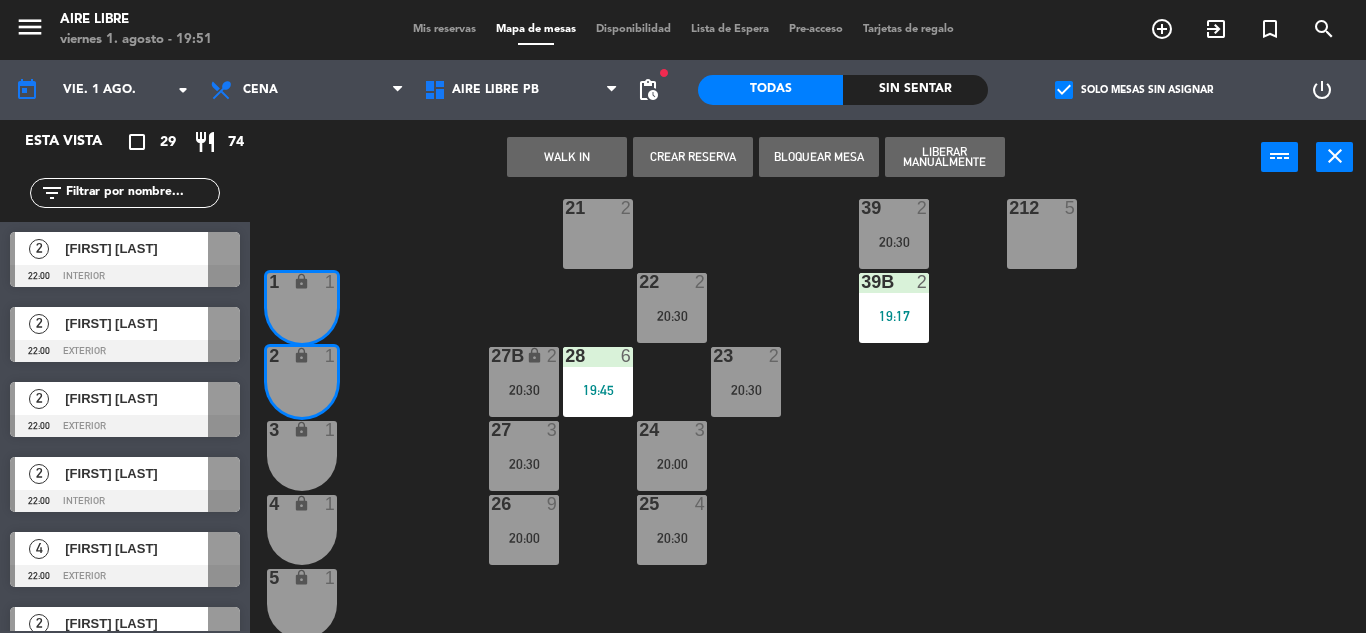 click on "WALK IN" at bounding box center [567, 157] 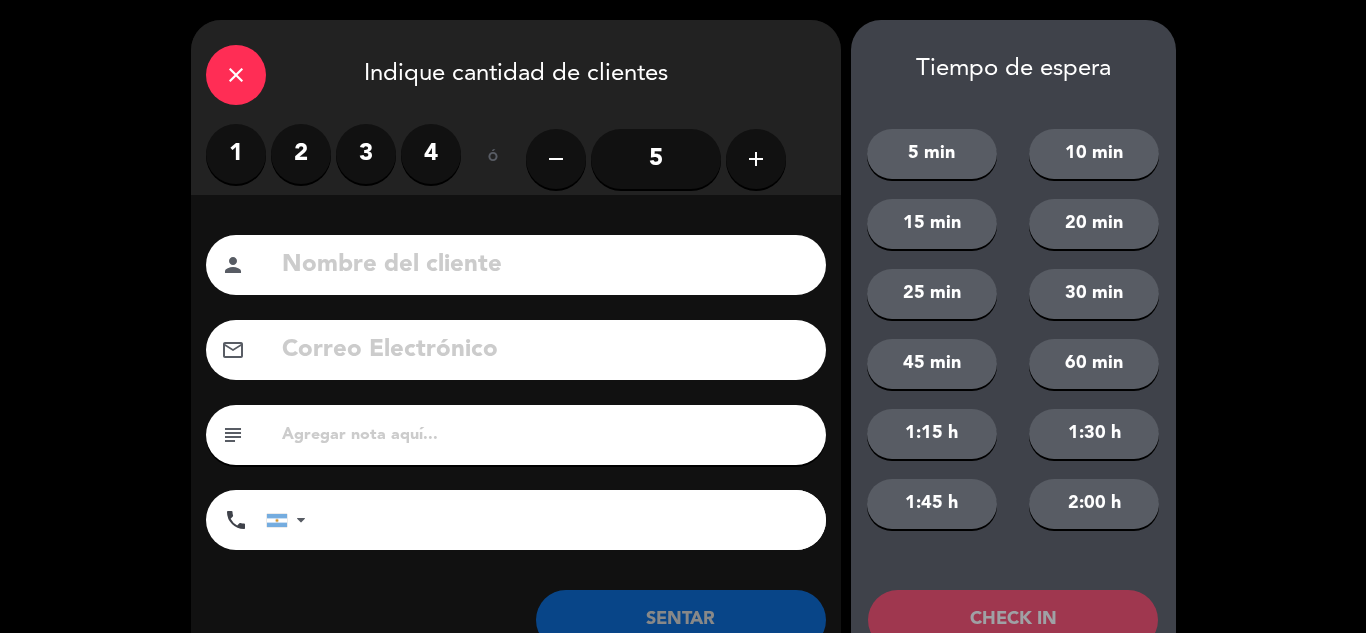 click on "2" at bounding box center [301, 154] 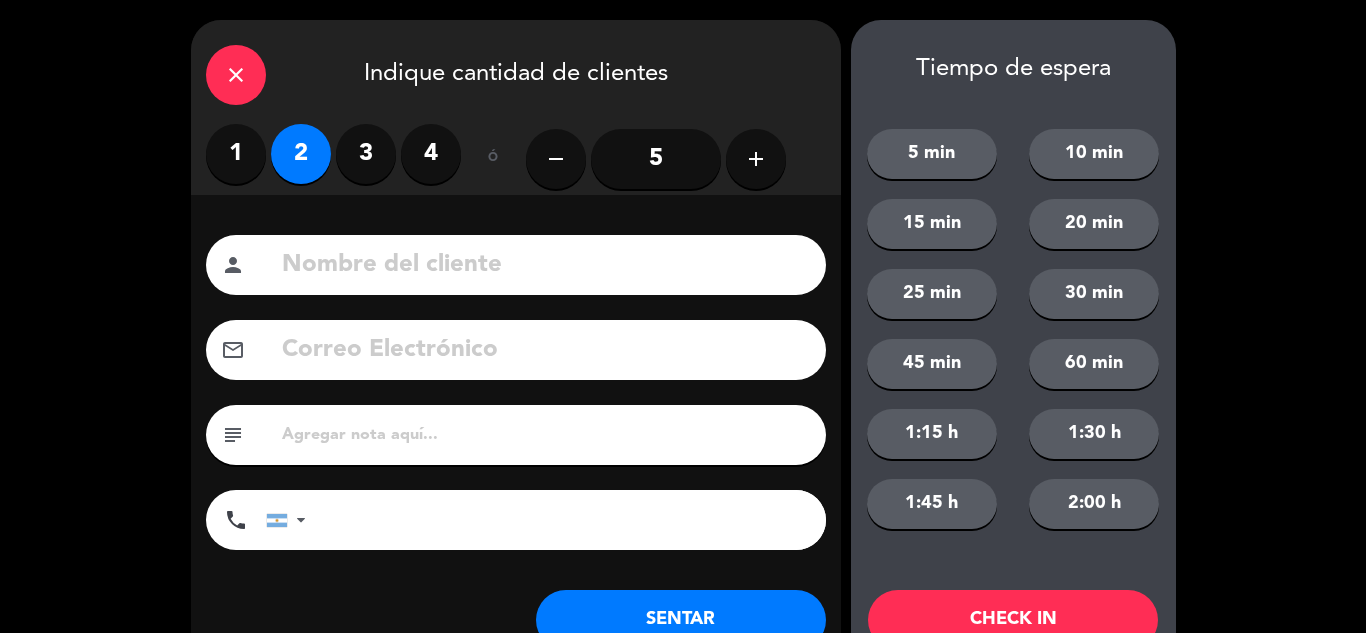 click on "SENTAR" 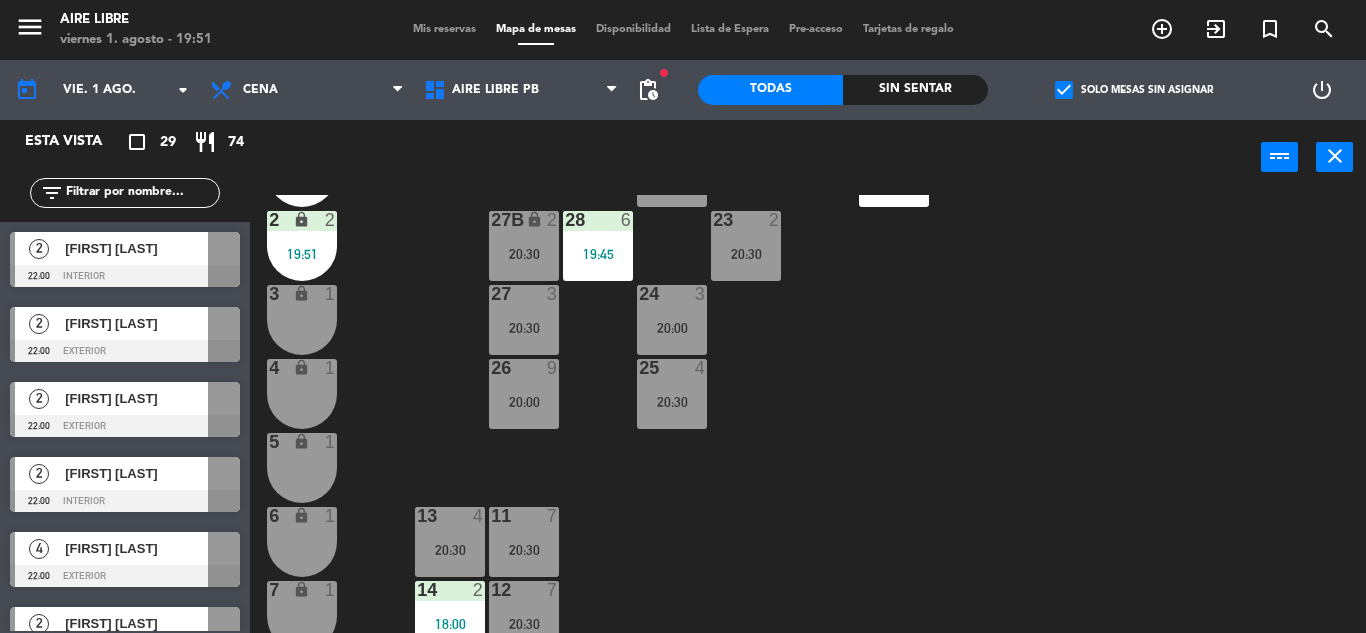scroll, scrollTop: 555, scrollLeft: 0, axis: vertical 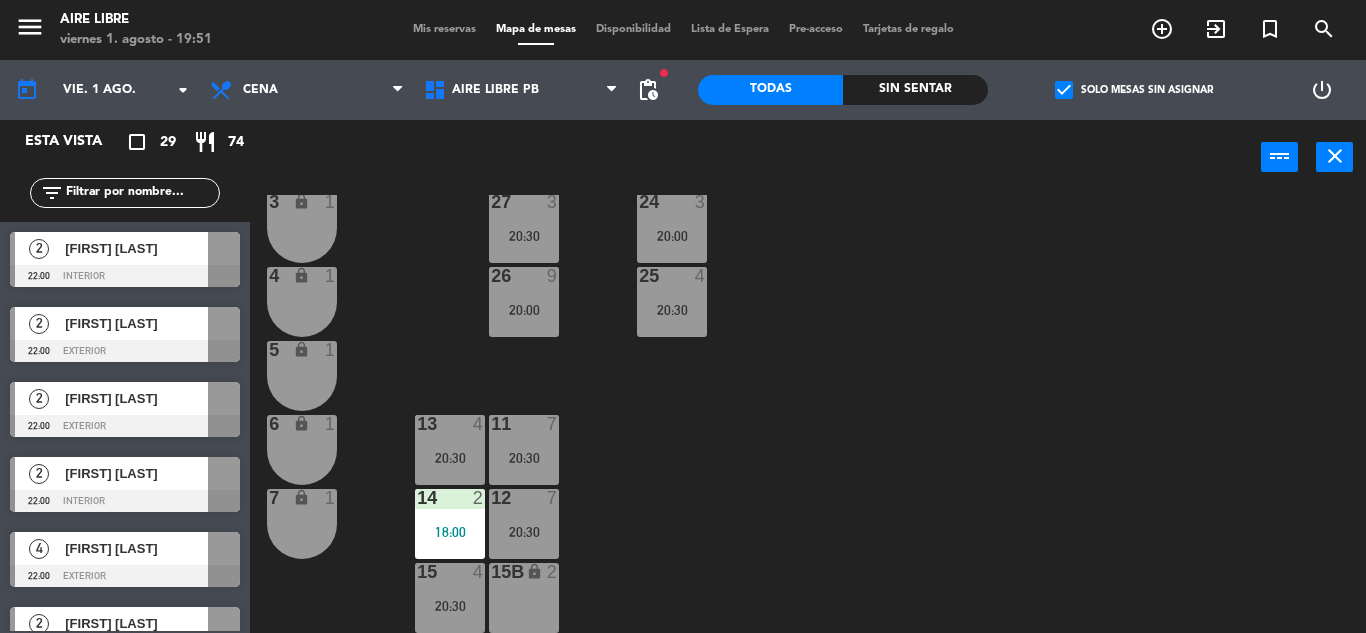 click on "11  7   20:30" at bounding box center (524, 450) 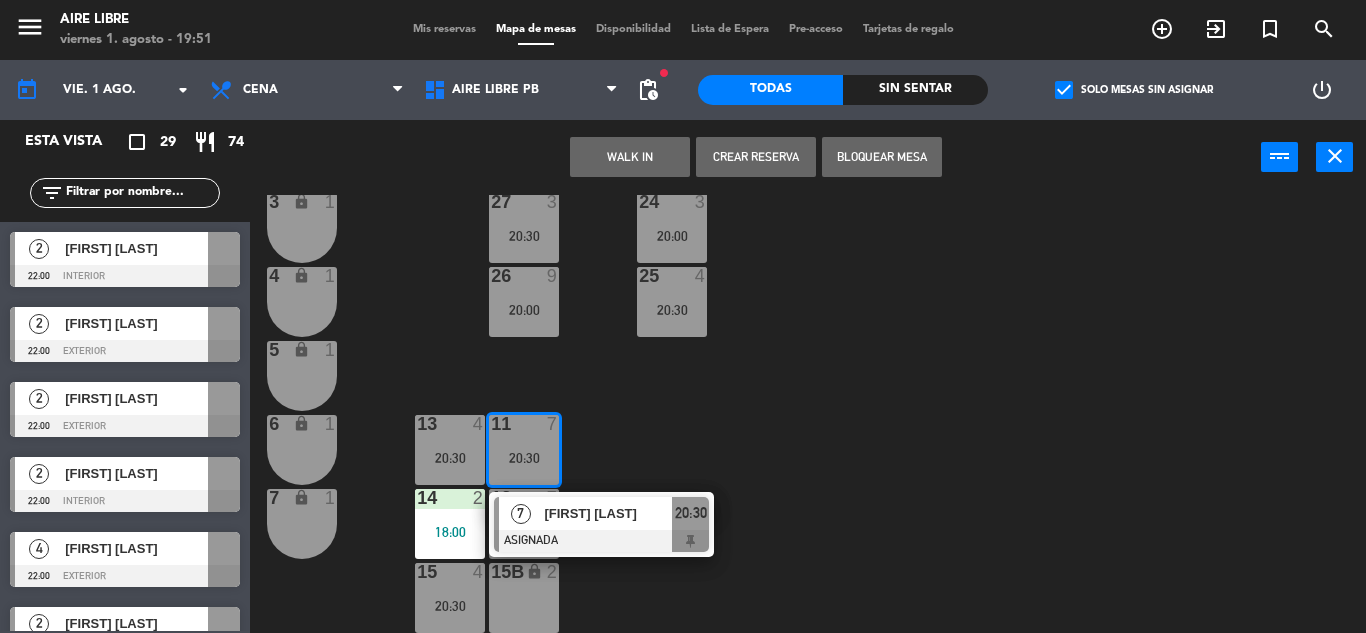 click at bounding box center (601, 541) 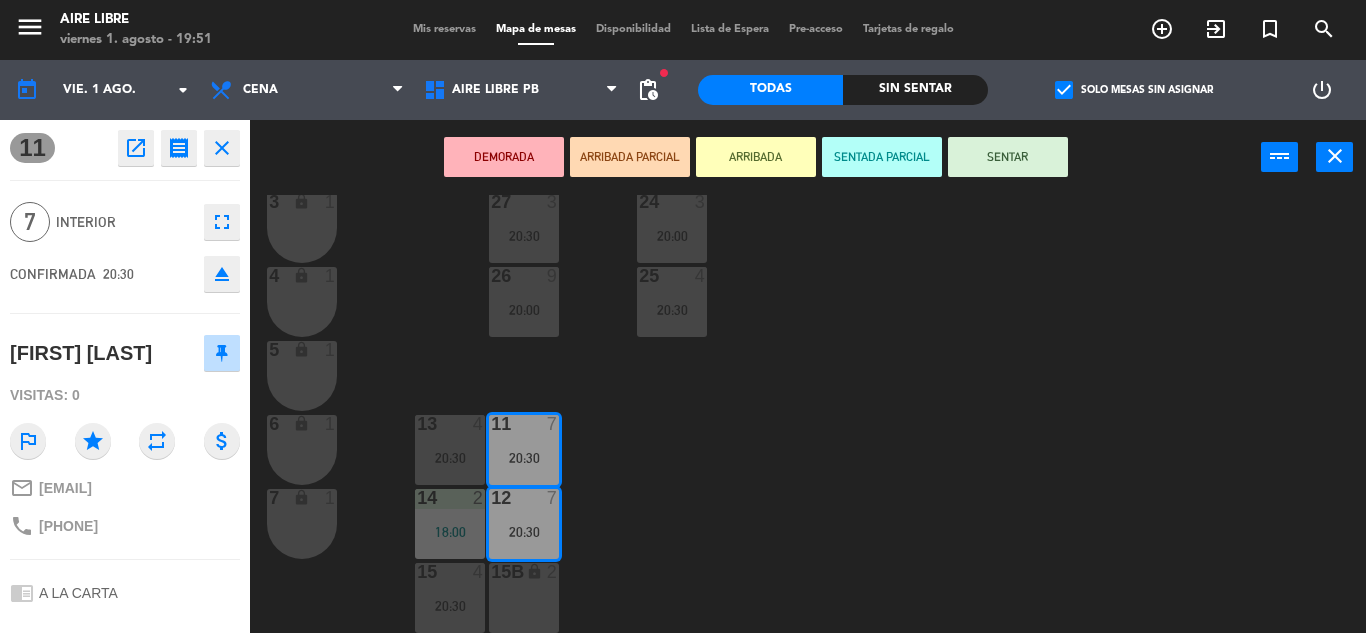 click on "eject" 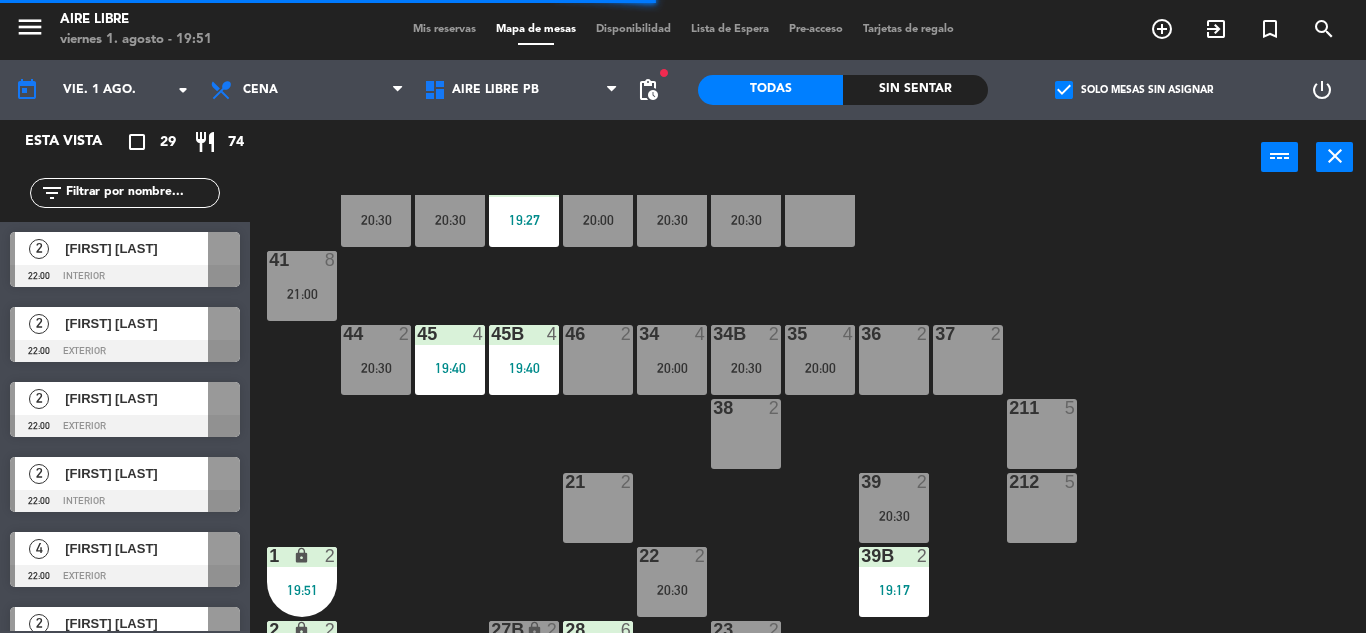 scroll, scrollTop: 52, scrollLeft: 0, axis: vertical 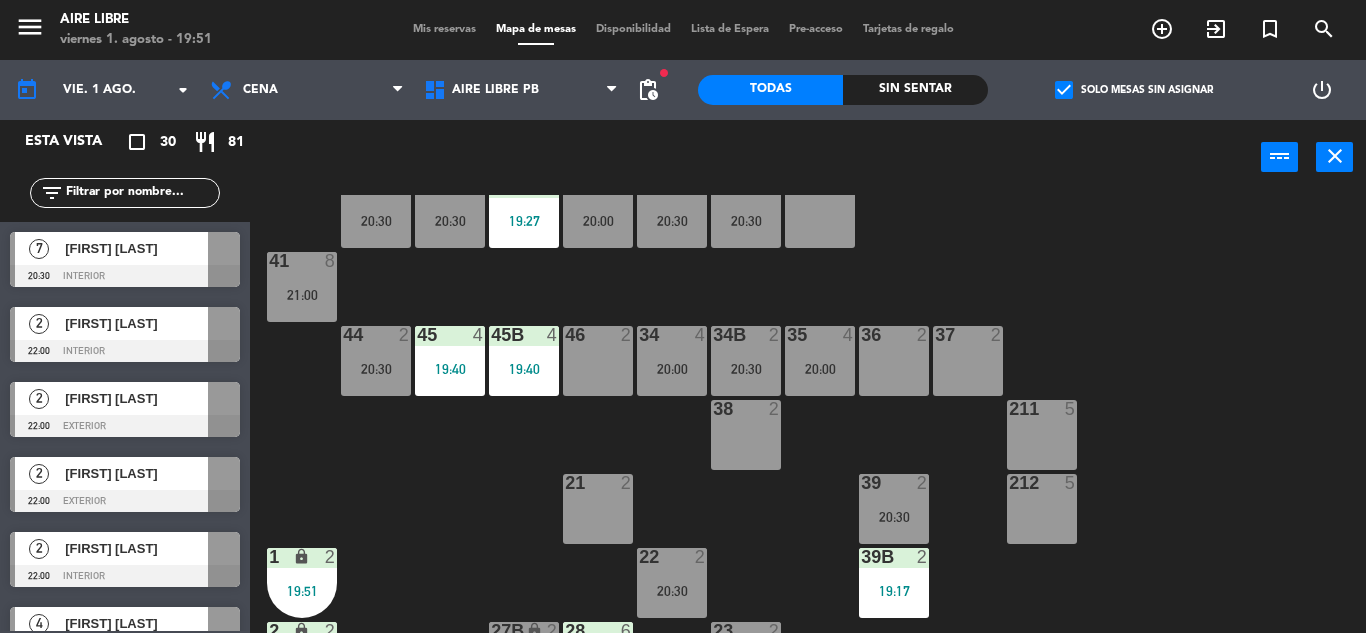 click on "[FIRST] [LAST]" at bounding box center [136, 248] 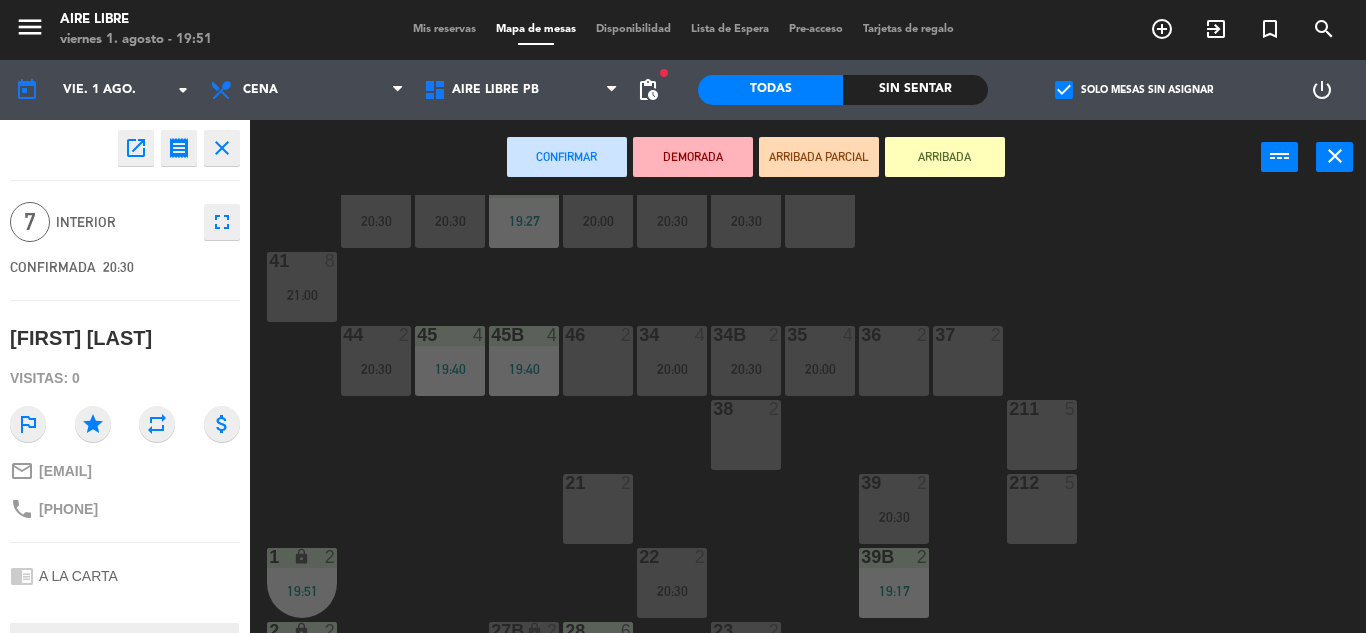 click on "36  2" at bounding box center [894, 361] 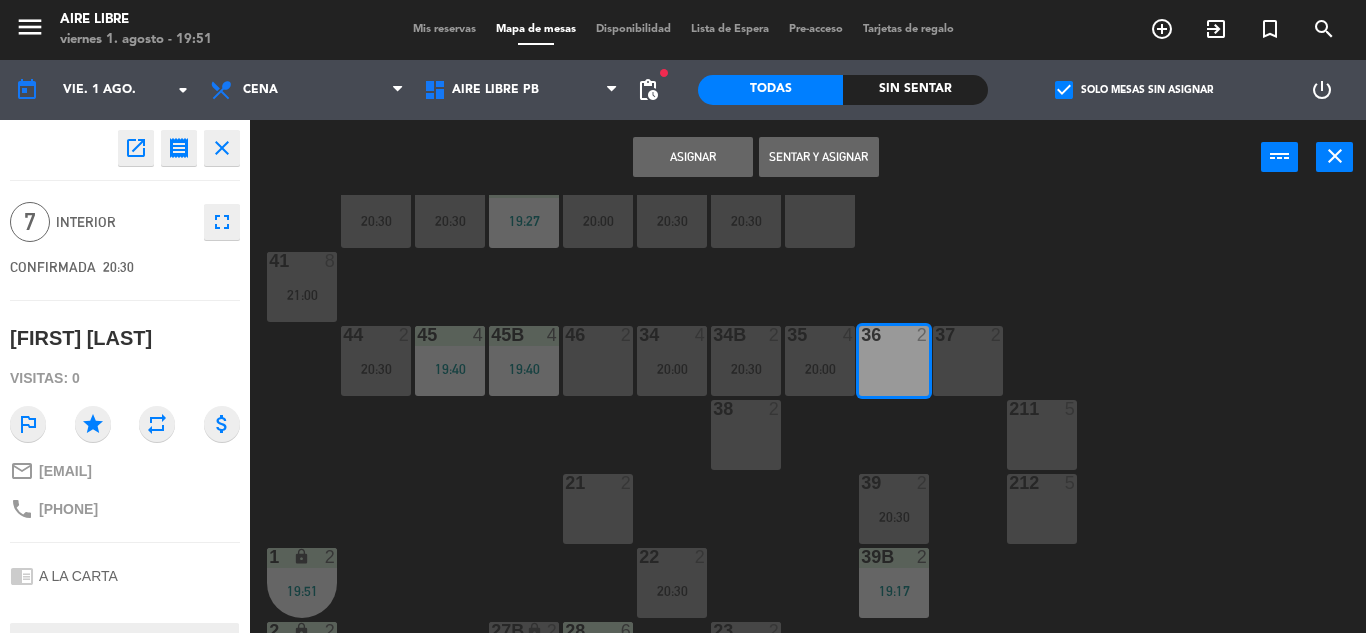 click on "37  2" at bounding box center (968, 361) 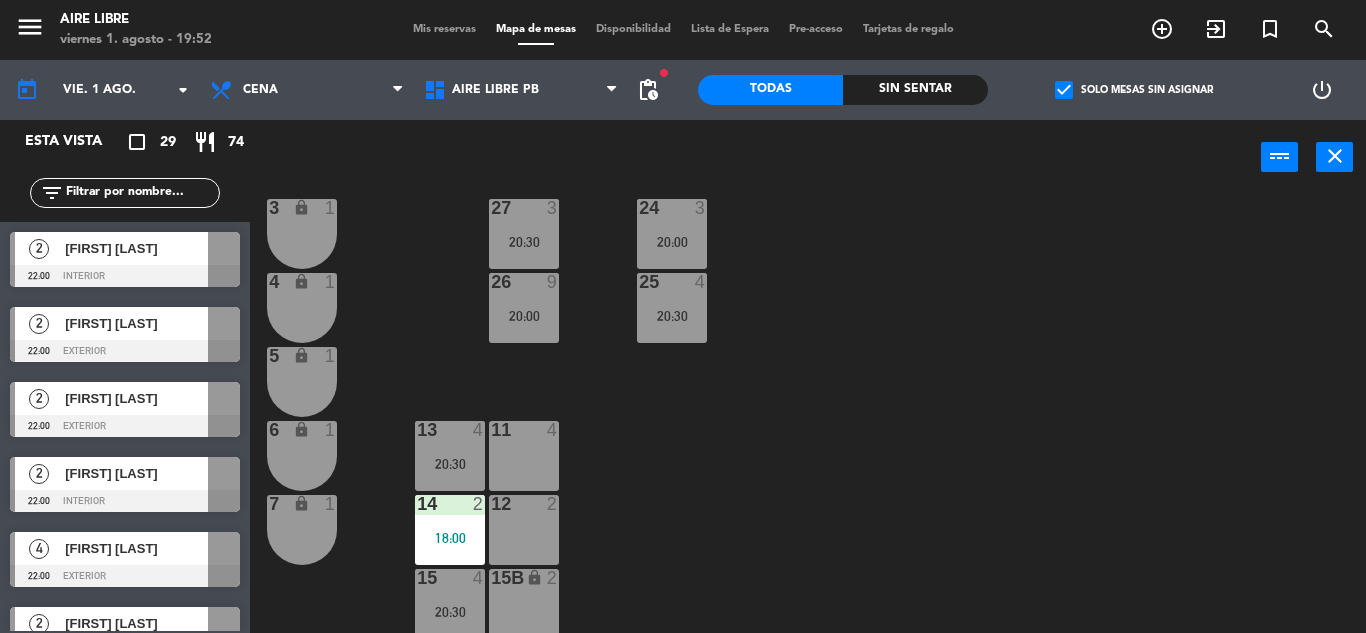 scroll, scrollTop: 555, scrollLeft: 0, axis: vertical 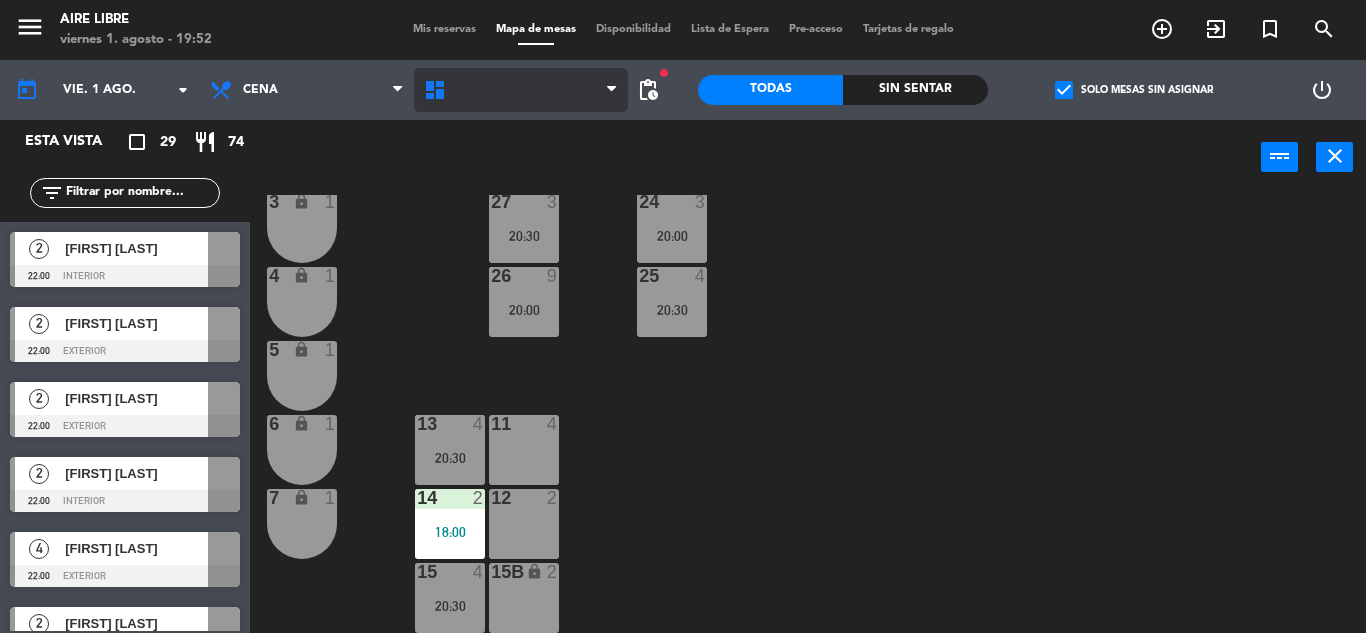 click on "Aire Libre PB" at bounding box center [495, 90] 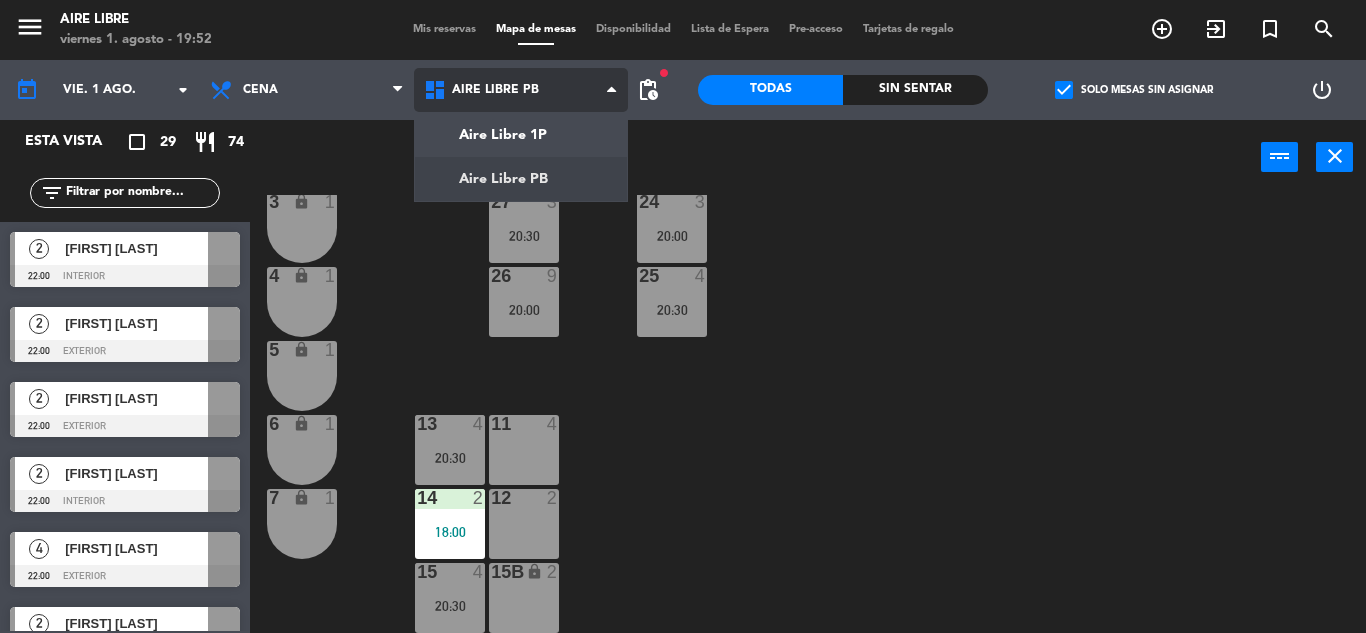 click on "menu  Aire Libre   viernes 1. [MONTH] - 19:52   Mis reservas   Mapa de mesas   Disponibilidad   Lista de Espera   Pre-acceso   Tarjetas de regalo  add_circle_outline exit_to_app turned_in_not search today    vie. 1 [MONTH]. arrow_drop_down  Desayuno  Brunch  Almuerzo  Cena  Cena  Desayuno  Brunch  Almuerzo  Cena  Aire Libre 1P   Aire Libre PB   Aire Libre PB   Aire Libre 1P   Aire Libre PB  fiber_manual_record pending_actions  Todas  Sin sentar  check_box   Solo mesas sin asignar   power_settings_new   Esta vista   crop_square  29  restaurant  74 filter_list  2   [FIRST] [LAST]   22:00   interior   2   [FIRST] [LAST]   22:00   exterior   2   [FIRST] [LAST]   22:00   exterior   2   [FIRST] [LAST]   22:00   interior   4   [FIRST] [LAST]   22:00   exterior   2   [FIRST] [LAST]   22:00   interior   4   [FIRST] [LAST]   22:00   1p   2   [FIRST] [LAST]   22:00   exterior   2   [FIRST] [LAST]   22:00   exterior   2   [FIRST] [LAST]   22:00   exterior   2   [FIRST] [LAST]   22:00   1p   2   [FIRST] [LAST]   22:00  2" 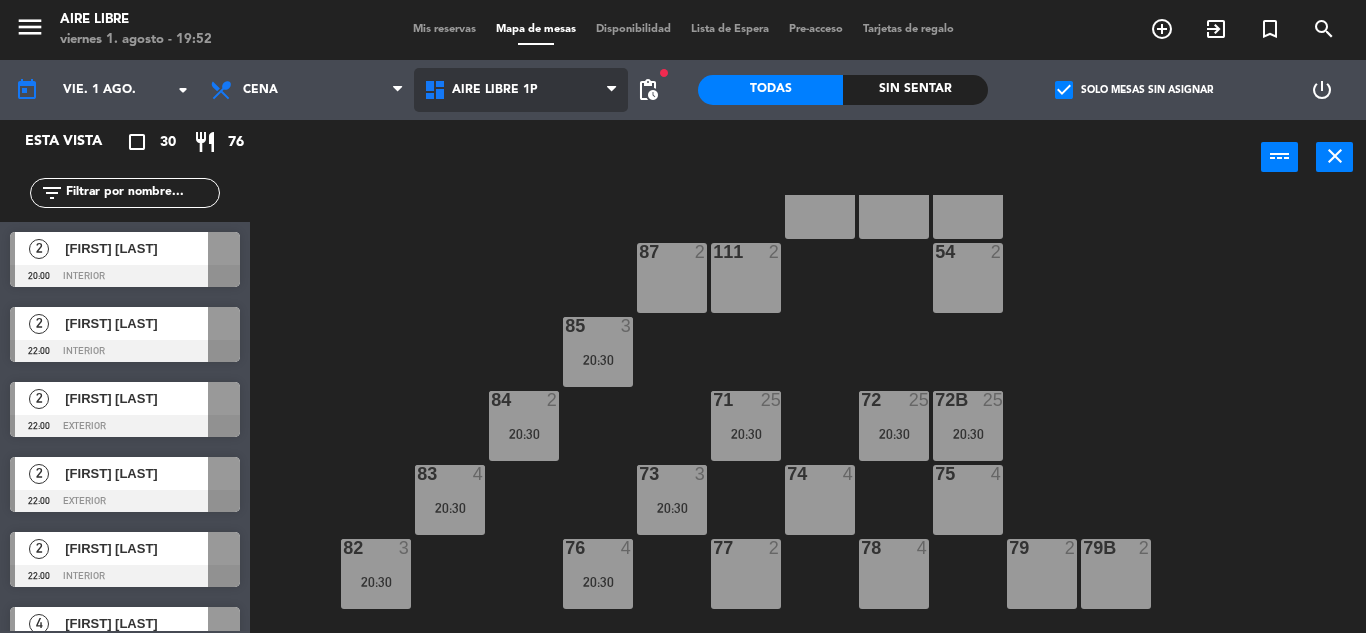 scroll, scrollTop: 0, scrollLeft: 0, axis: both 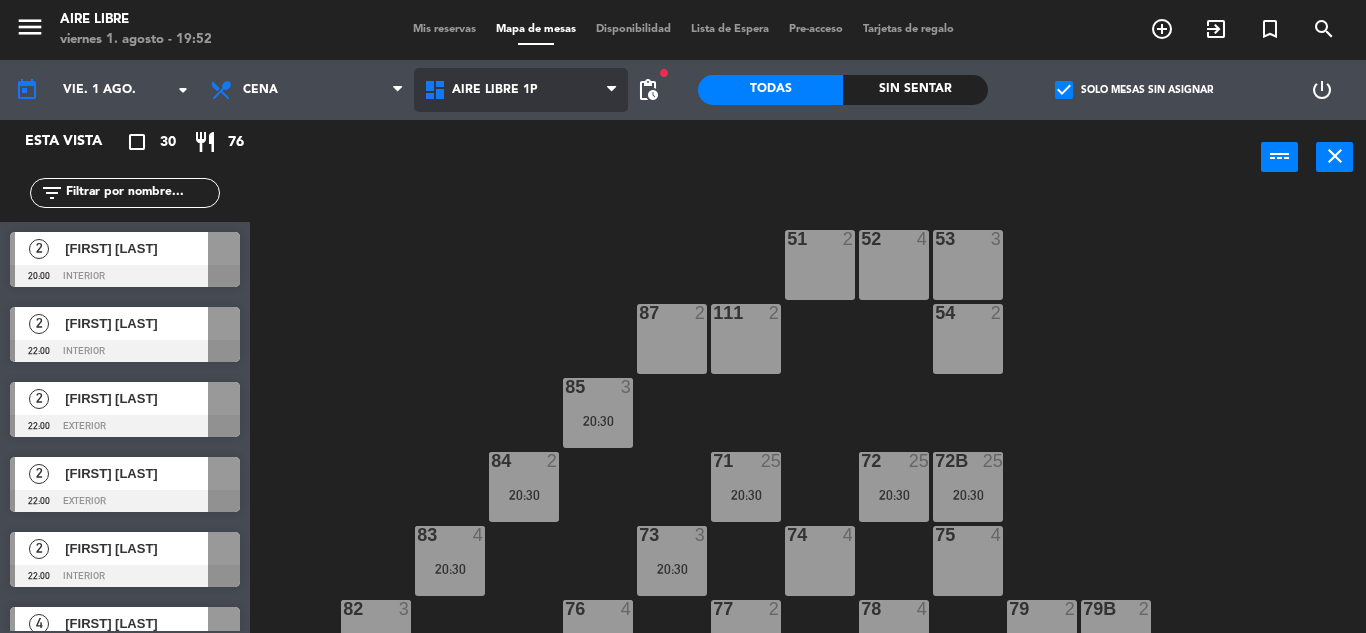 click on "Aire Libre 1P" at bounding box center [495, 90] 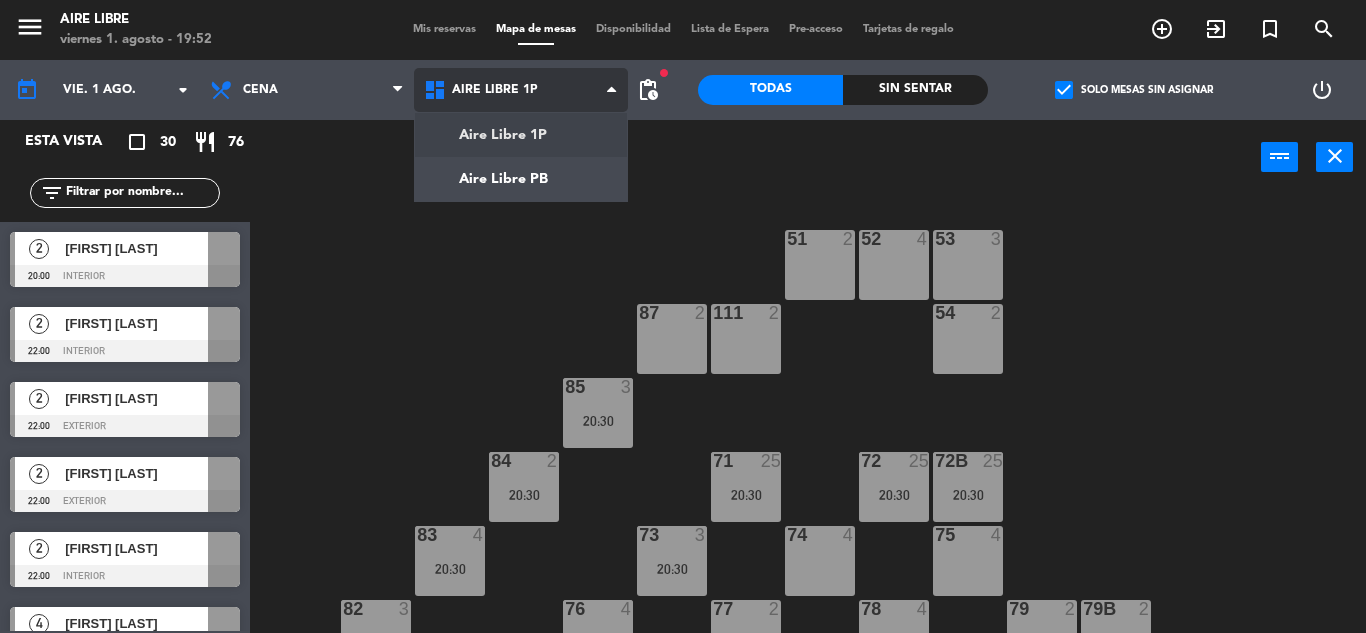 click on "menu  Aire Libre   viernes 1. agosto - 19:52   Mis reservas   Mapa de mesas   Disponibilidad   Lista de Espera   Pre-acceso   Tarjetas de regalo  add_circle_outline exit_to_app turned_in_not search today    vie. 1 ago. arrow_drop_down  Desayuno  Brunch  Almuerzo  Cena  Cena  Desayuno  Brunch  Almuerzo  Cena  Aire Libre 1P   Aire Libre PB   Aire Libre 1P   Aire Libre 1P   Aire Libre PB  fiber_manual_record pending_actions  Todas  Sin sentar  check_box   Solo mesas sin asignar   power_settings_new   Esta vista   crop_square  30  restaurant  76 filter_list  2   [FIRST] [LAST]   20:00   interior   2   [FIRST] [LAST]   22:00   interior   2   [FIRST] [LAST]   22:00   exterior   2   [FIRST] [LAST]   22:00   exterior   2   [FIRST] [LAST]   22:00   interior   4   [FIRST] [LAST]   22:00   exterior   2   [FIRST] [LAST]   22:00   interior   4   [FIRST] [LAST]   22:00   1p   2   [FIRST] [LAST]   22:00" 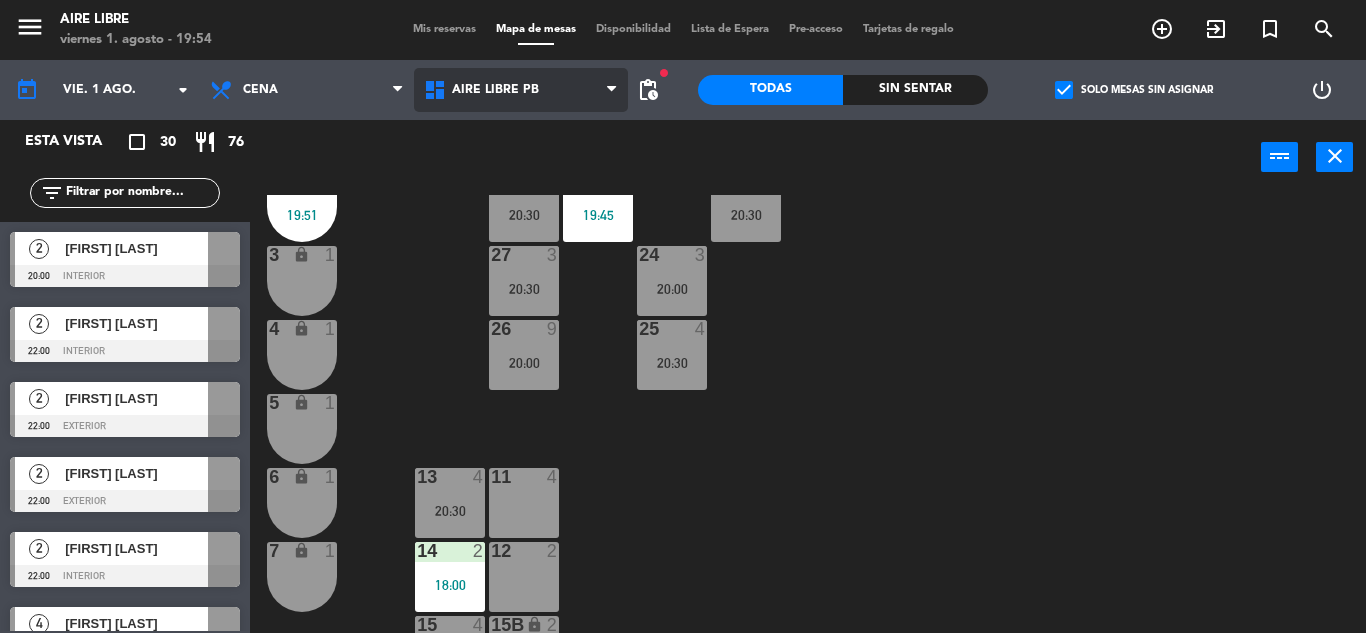 scroll, scrollTop: 495, scrollLeft: 0, axis: vertical 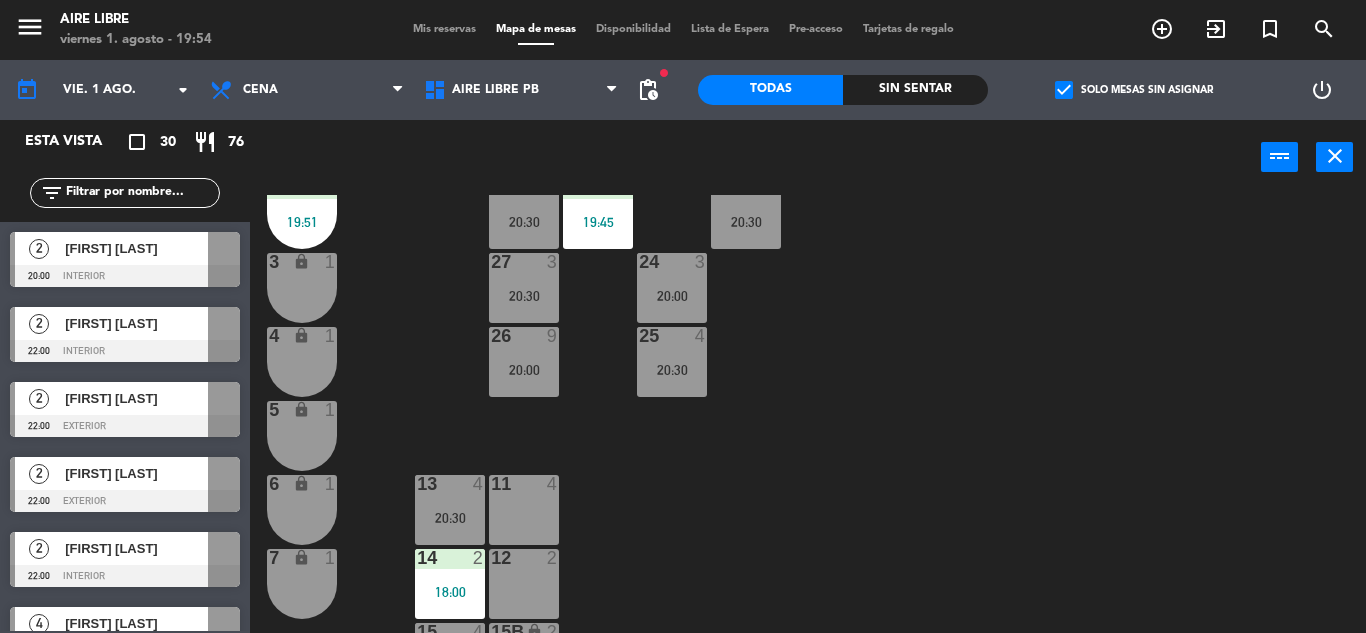 click on "[FIRST] [LAST]" at bounding box center (136, 248) 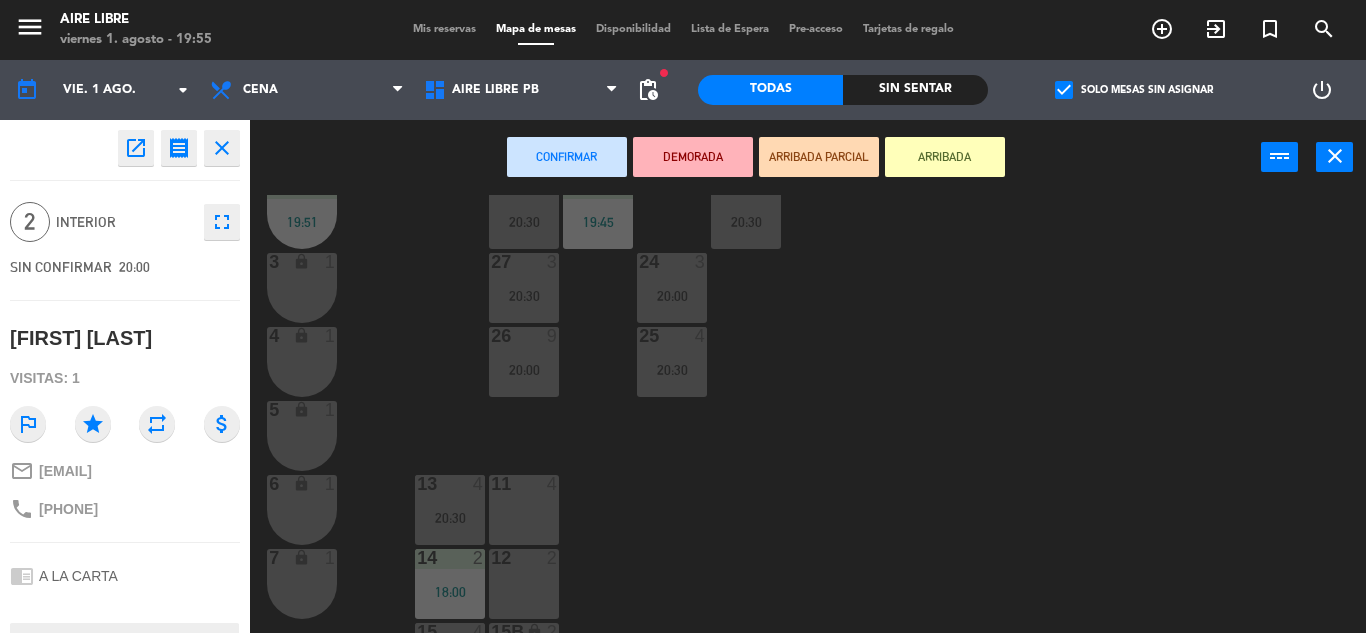 click on "12  2" at bounding box center (524, 584) 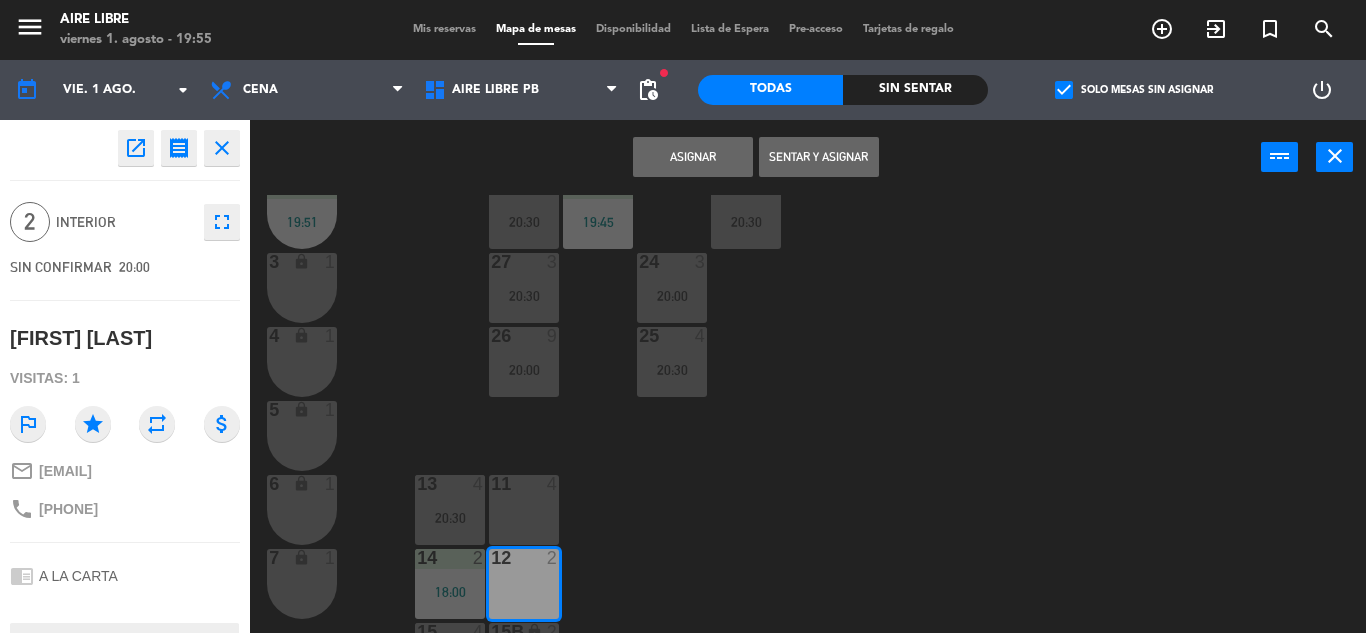 click on "Asignar" at bounding box center (693, 157) 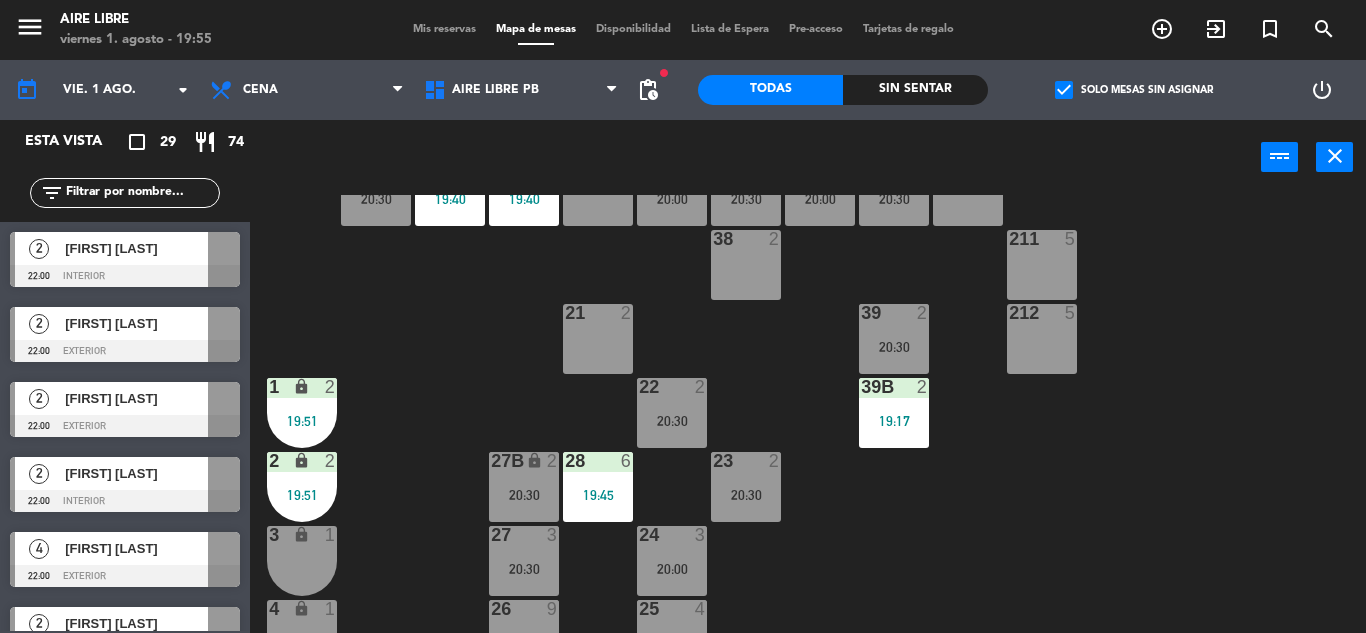 scroll, scrollTop: 221, scrollLeft: 0, axis: vertical 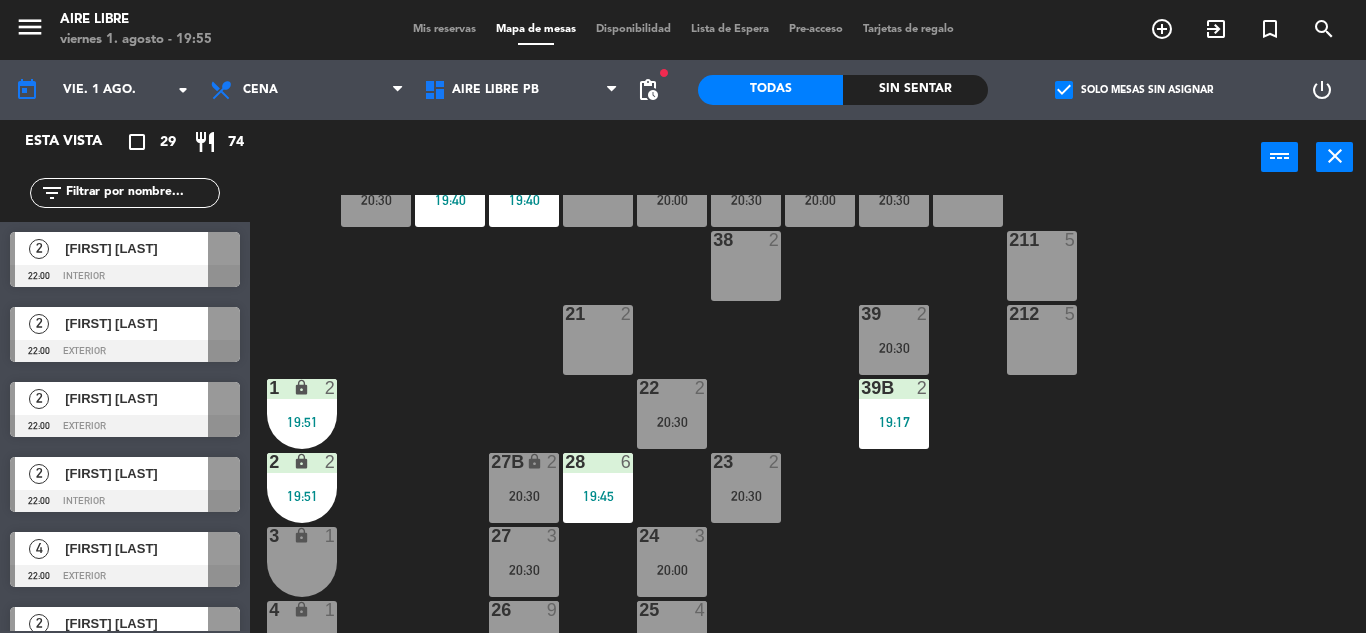 click on "pending_actions" 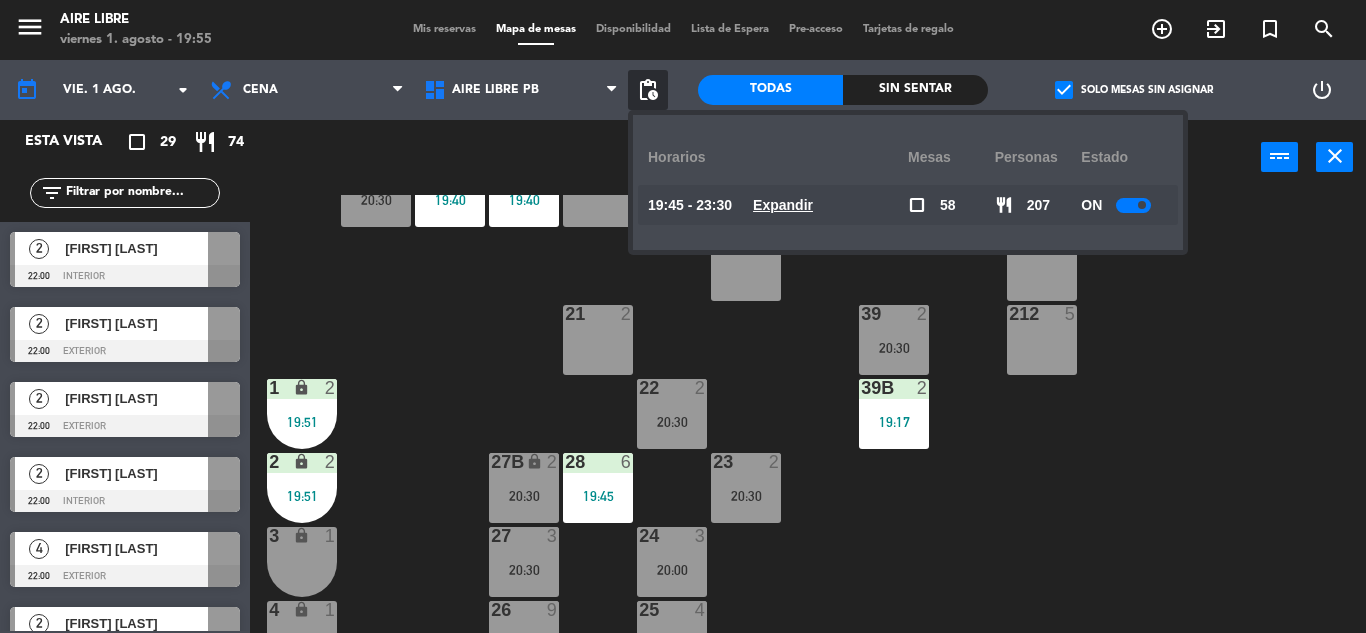 click on "Expandir" 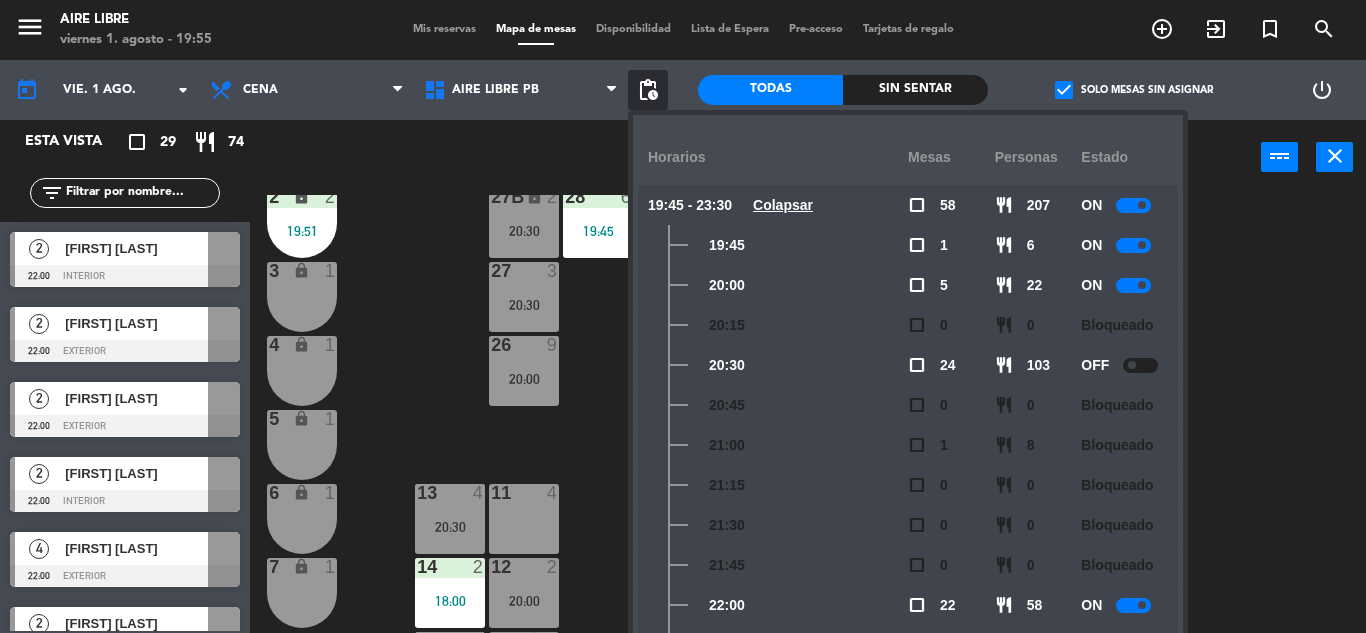 scroll, scrollTop: 524, scrollLeft: 0, axis: vertical 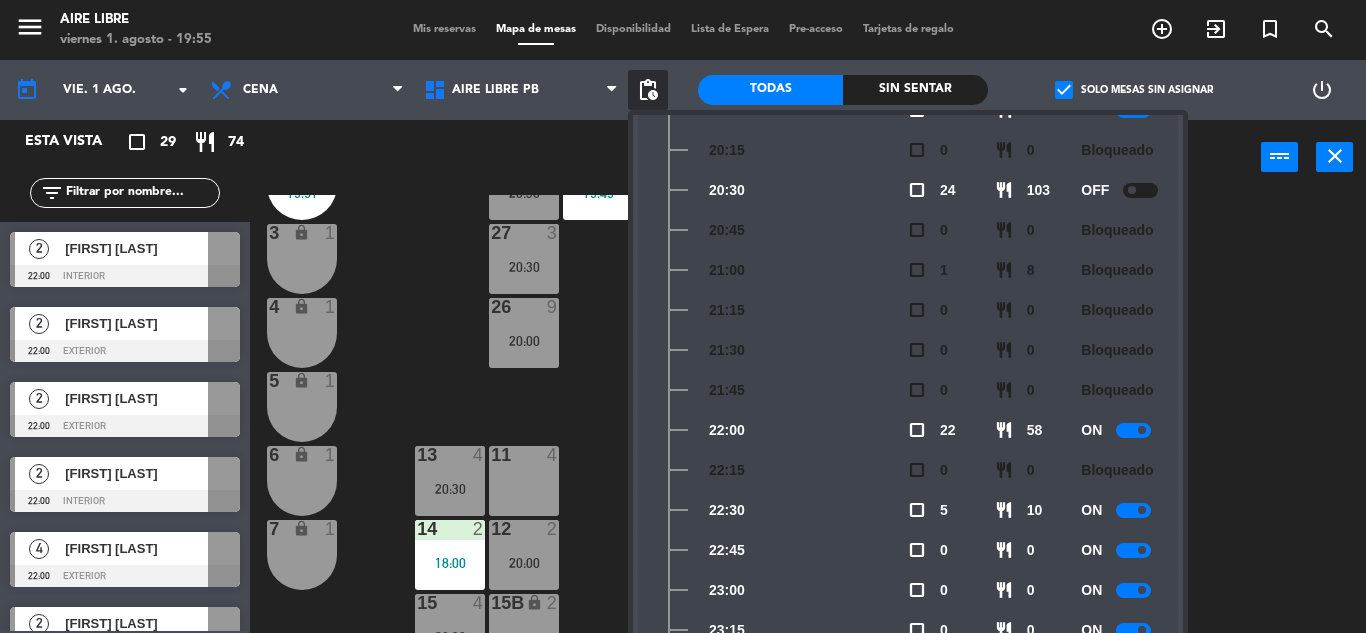 click on "42  3   20:30  43  2   19:27  31  7   20:30  32  6   20:30  33  7  42B  3   20:30  43B  2   20:00  41  8   21:00  44  2   20:30  45  4   19:40  46  2  35  4   20:00  34  4   20:00  36  7   20:30  45B  4   19:40  34B  2   20:30  37  2  211  5  38  2  212  5  39  2   20:30  21  2  39B  2   19:17  22  2   20:30  1 lock  2   19:51  27B lock  2   20:30  23  2   20:30  28  6   19:45  2 lock  2   19:51  24  3   20:00  27  3   20:30  3 lock  1  25  4   20:30  26  9   20:00  4 lock  1  5 lock  1  13  4   20:30  11  4  6 lock  1  14  2   18:00  12  2   20:00  7 lock  1  15B lock  2  15  4   20:30" 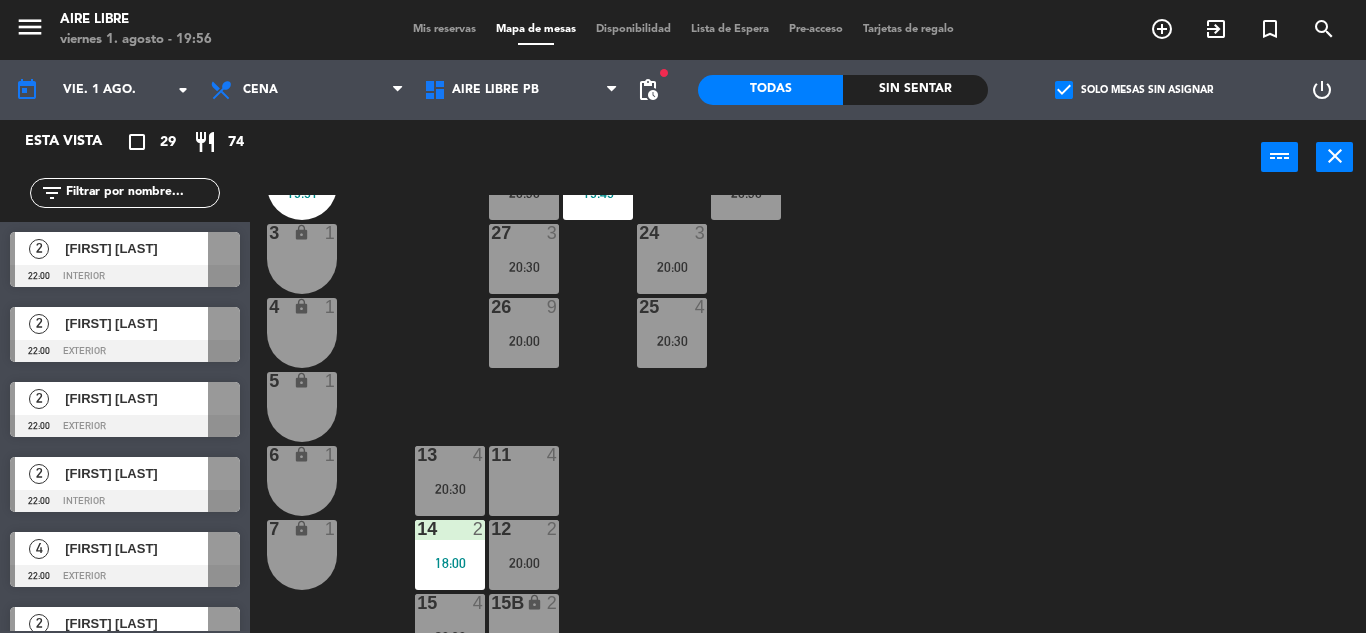 scroll, scrollTop: 555, scrollLeft: 0, axis: vertical 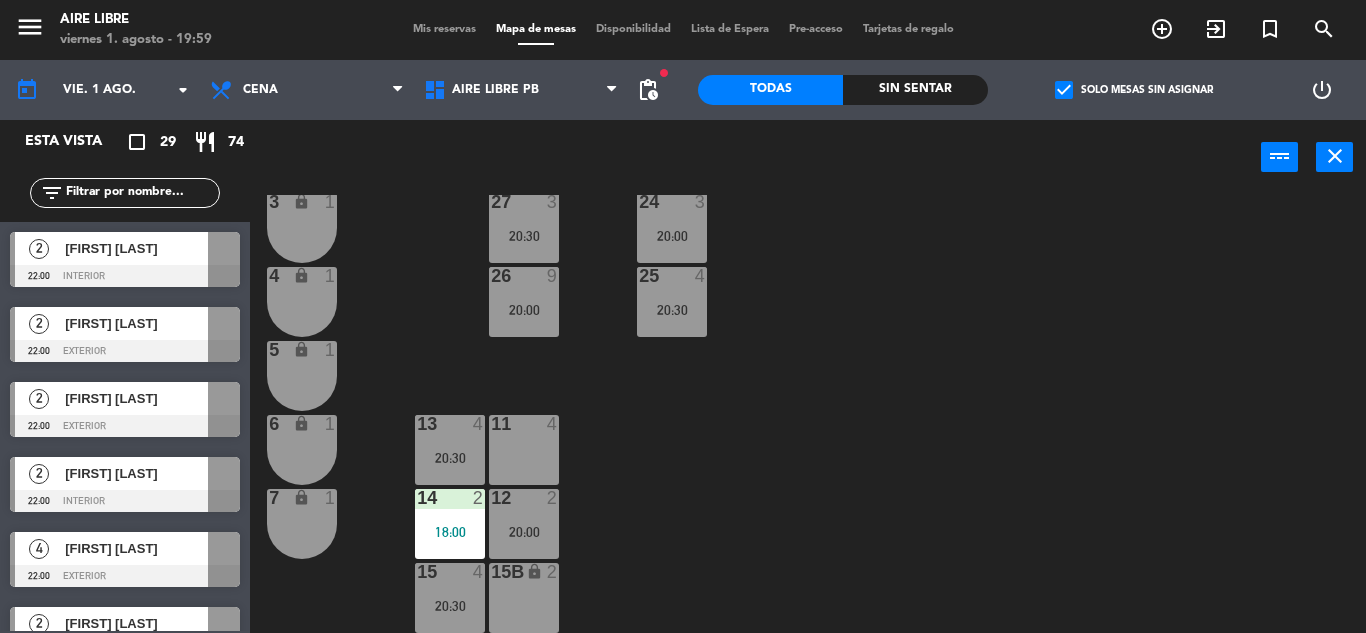 click 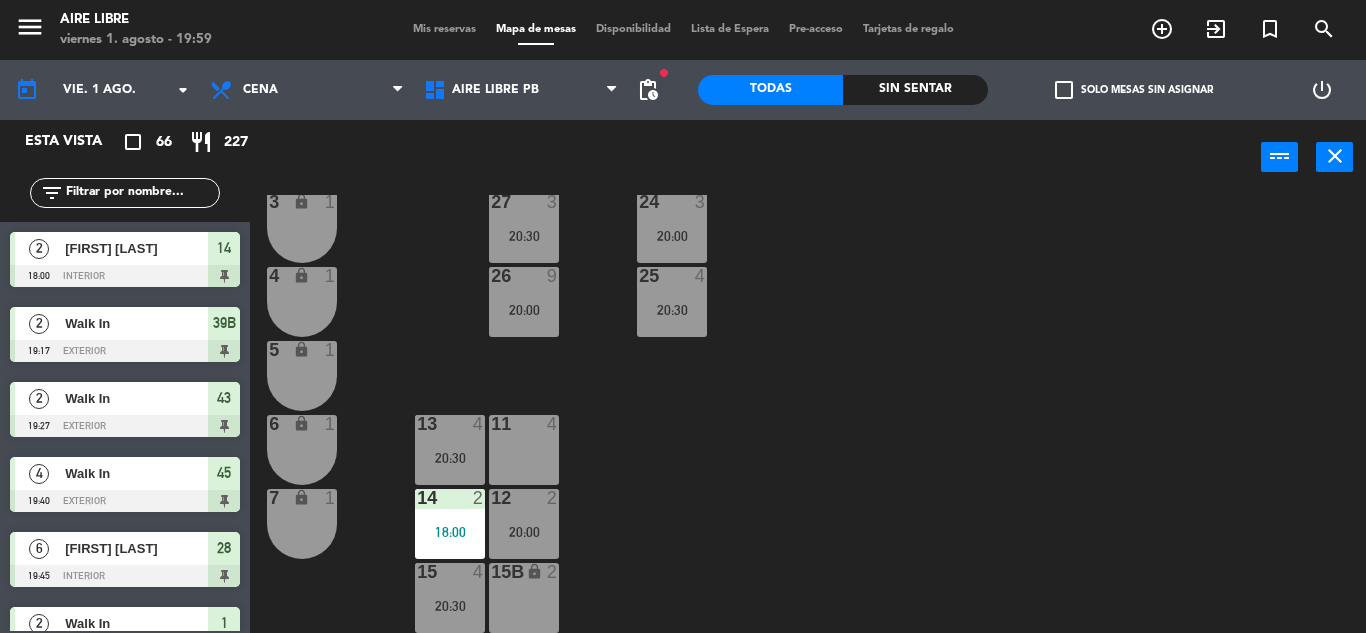 click 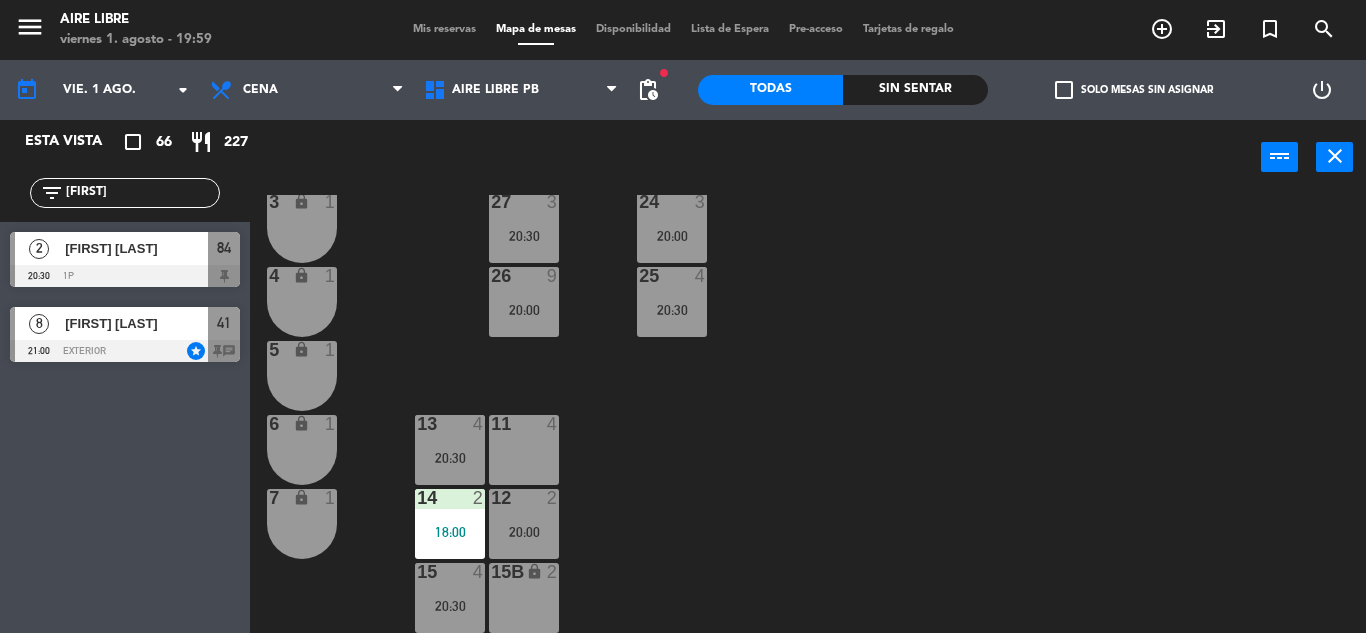click on "Esta vista   crop_square  66  restaurant  227 filter_list andre  2   [FIRST] [LAST]   20:30   1p  84  8   [FIRST] [LAST]   21:00   exterior  star 41 chat" 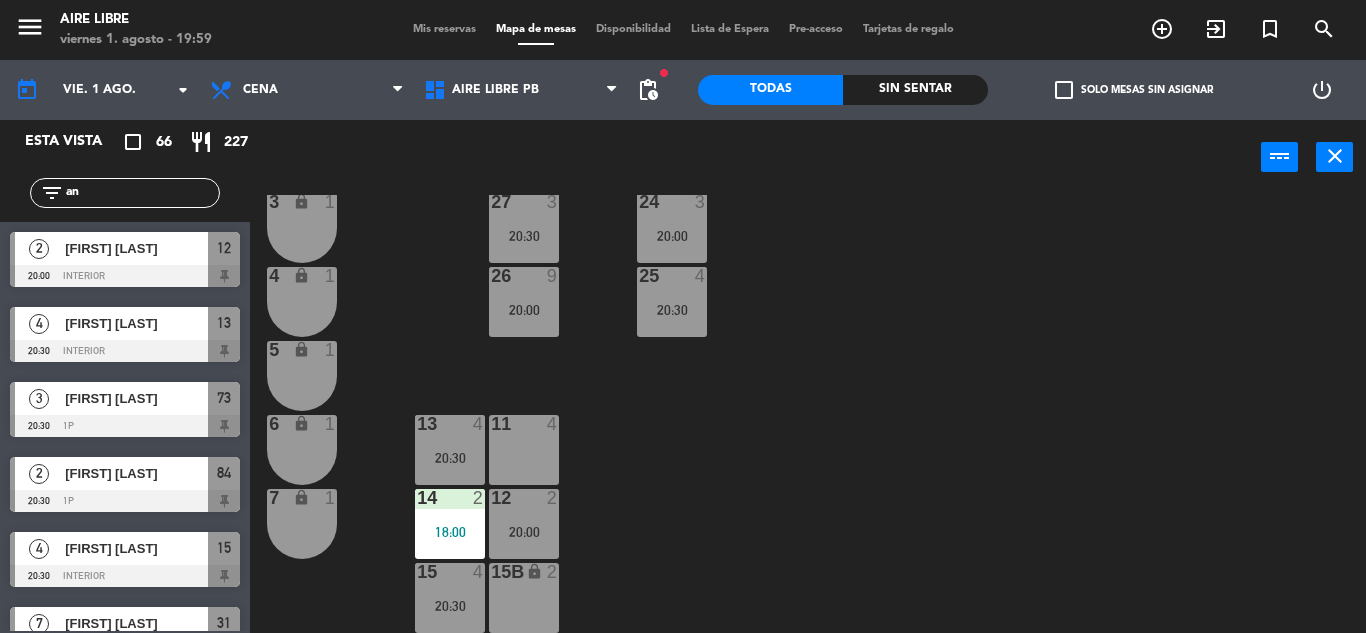 type on "a" 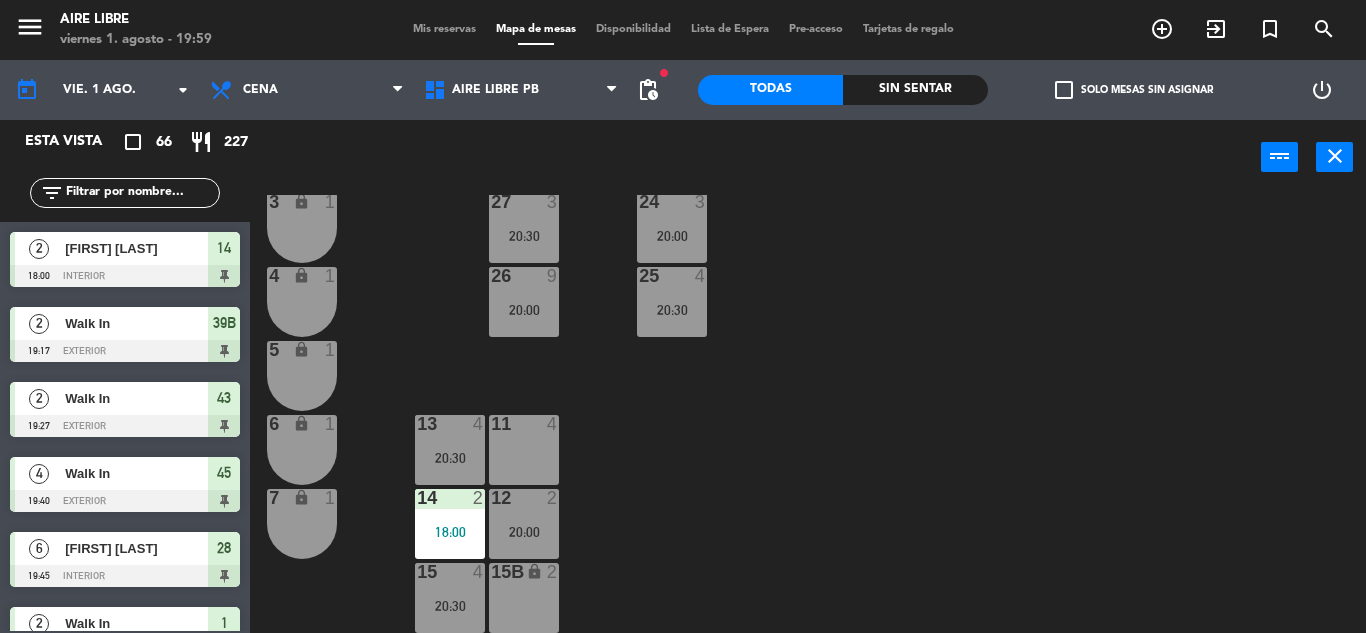 click 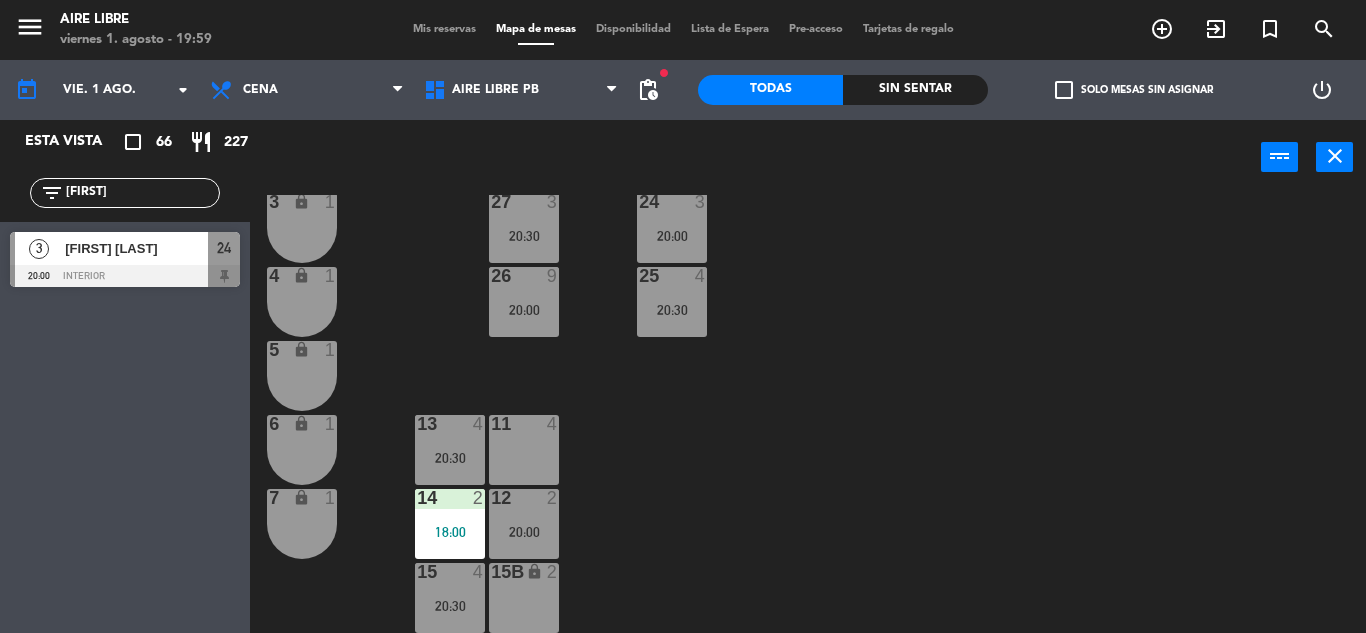 type on "[FIRST]" 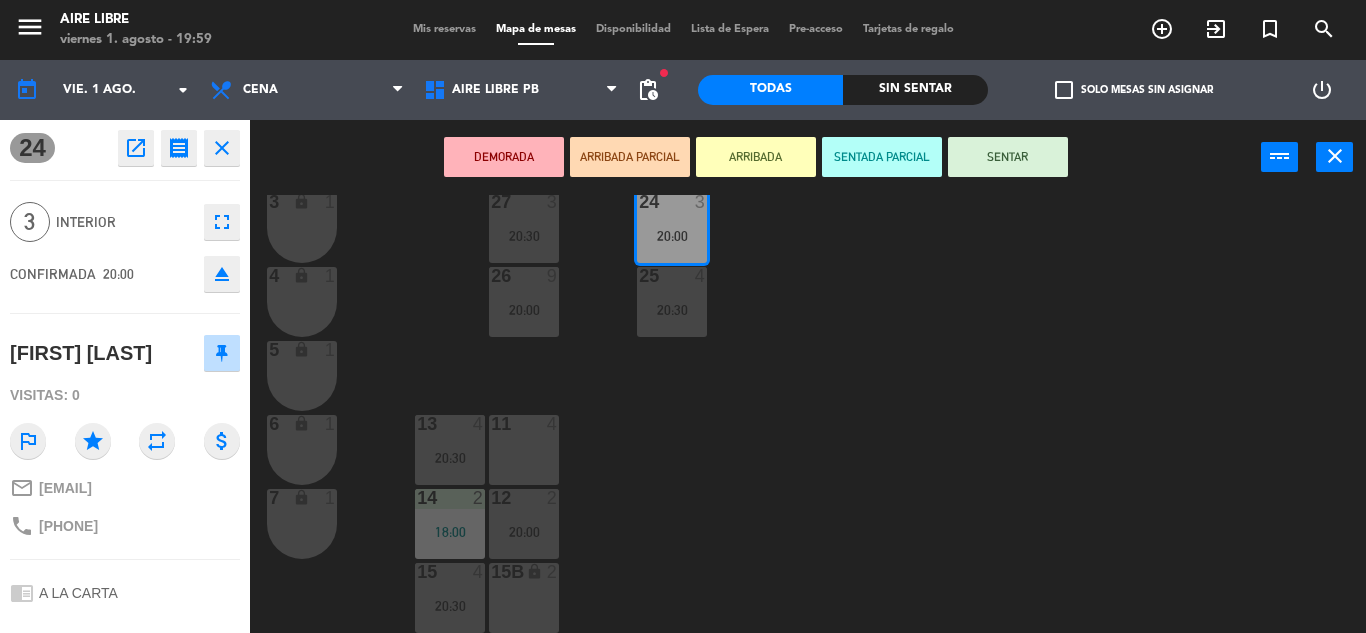 click on "ARRIBADA" at bounding box center [756, 157] 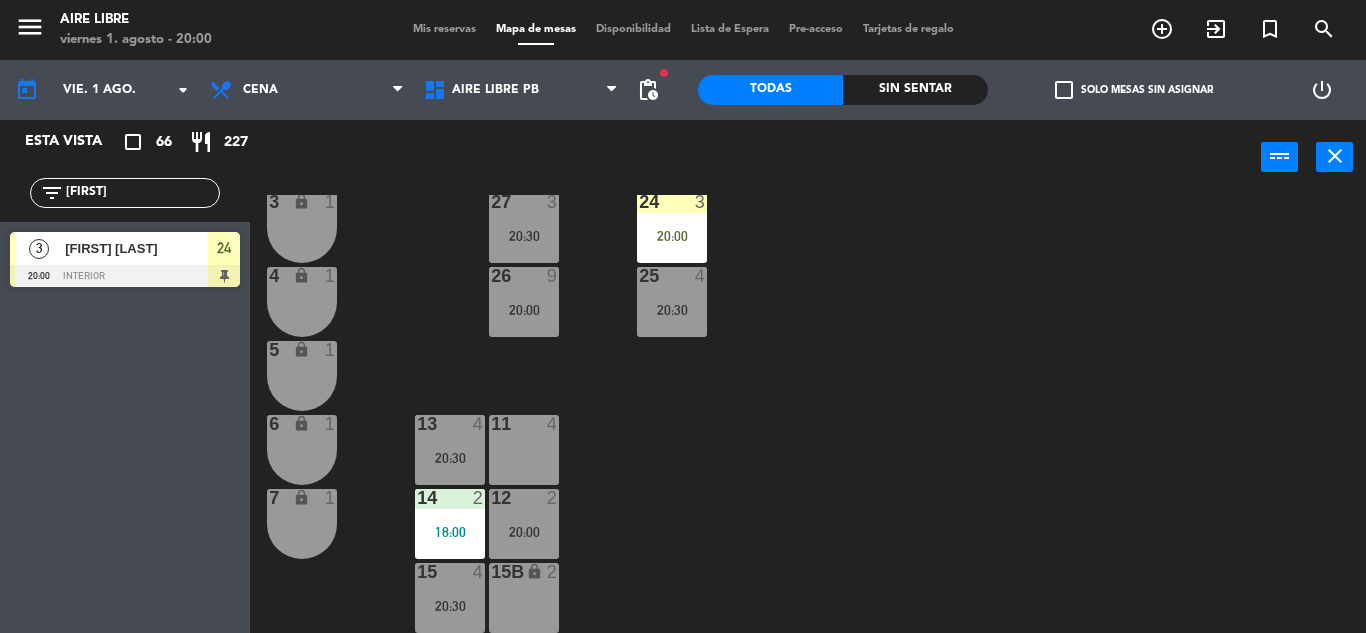 click on "[FIRST]" 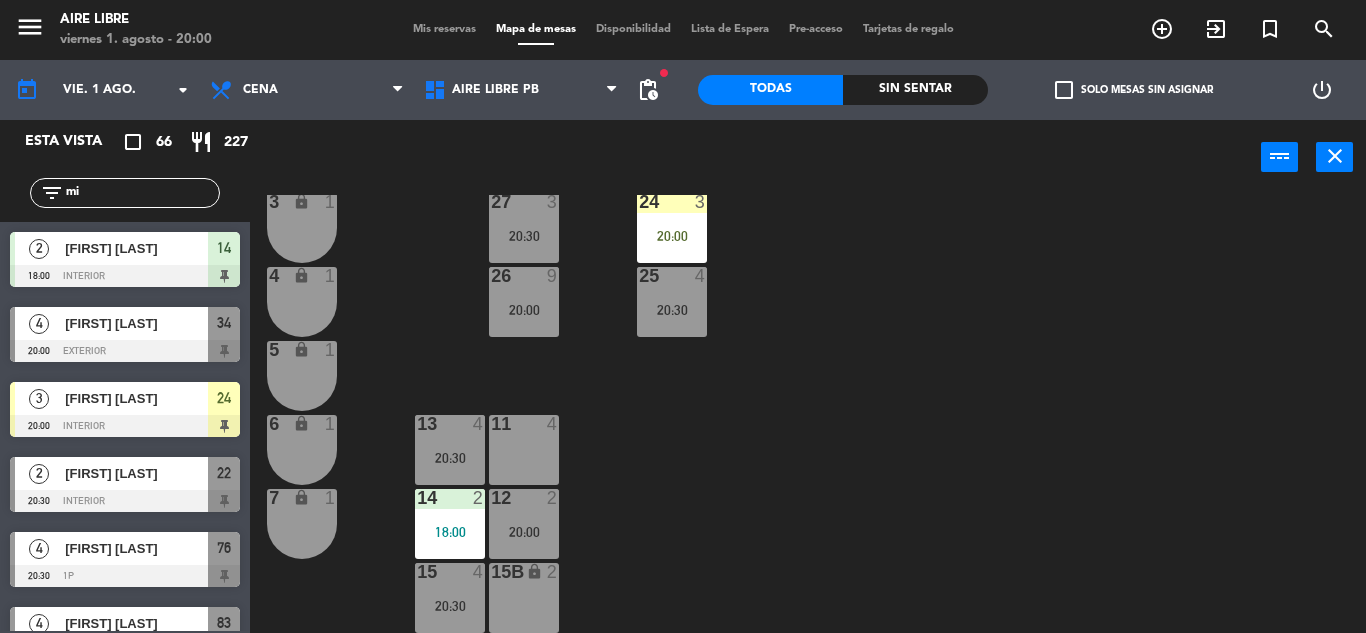 type on "m" 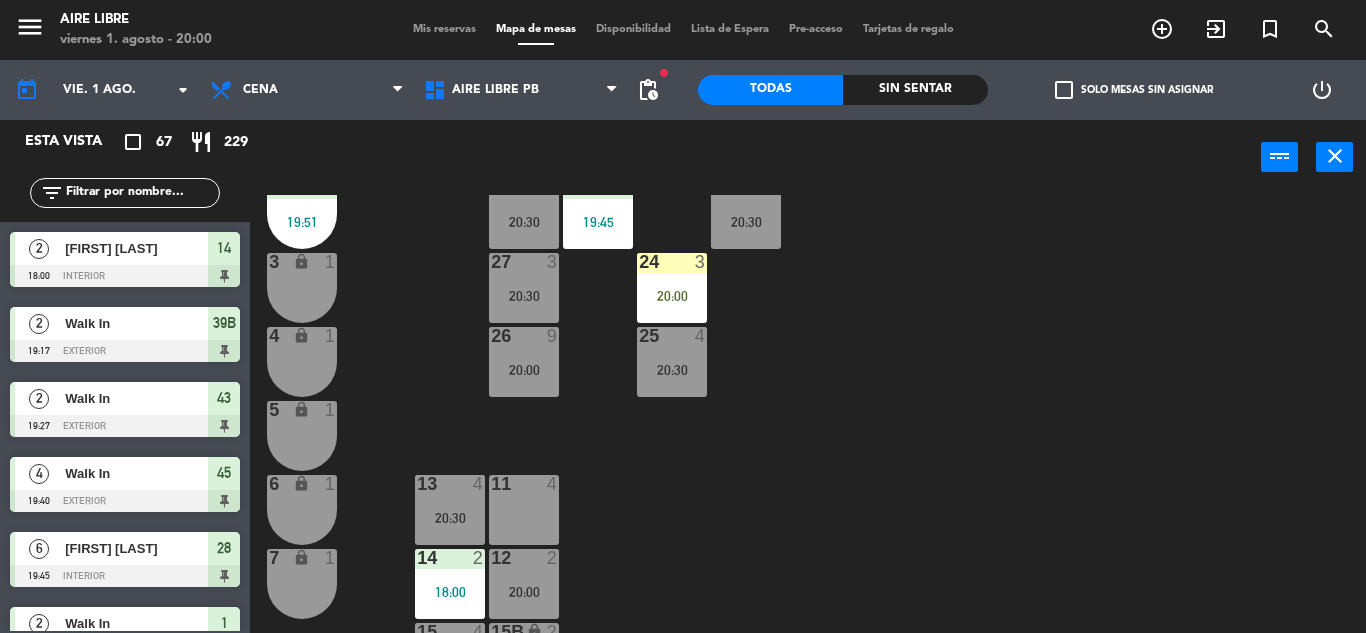 scroll, scrollTop: 444, scrollLeft: 0, axis: vertical 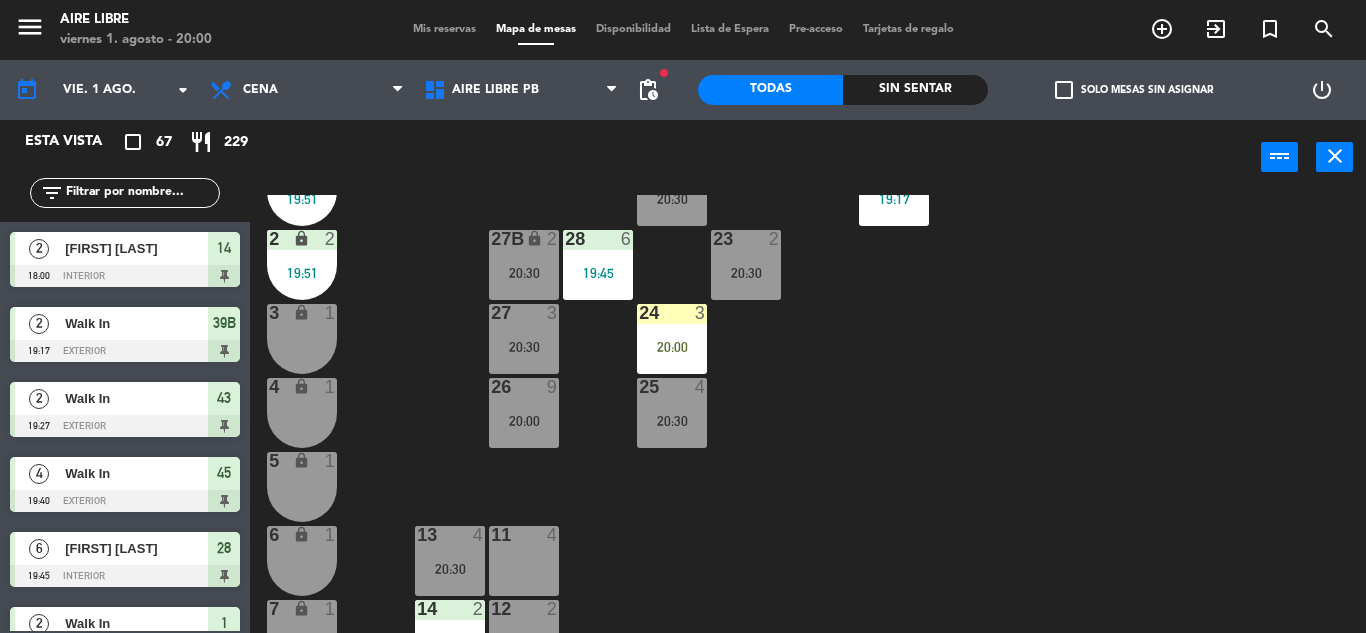 type 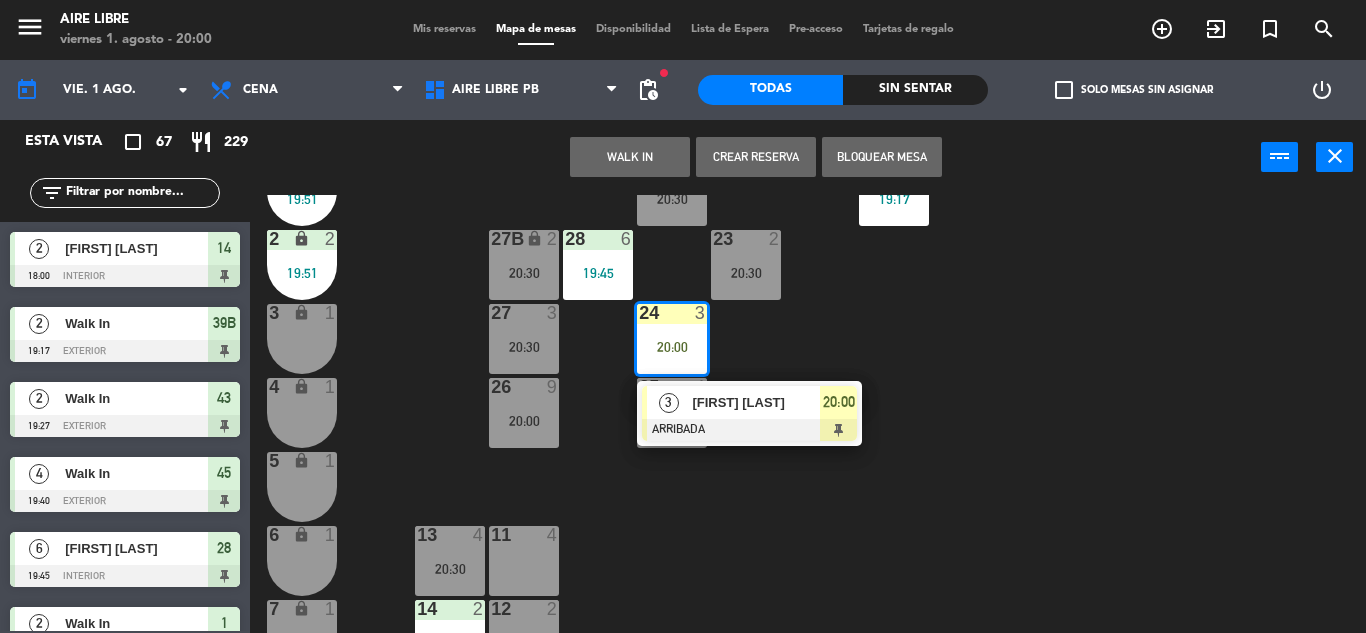 click at bounding box center [749, 430] 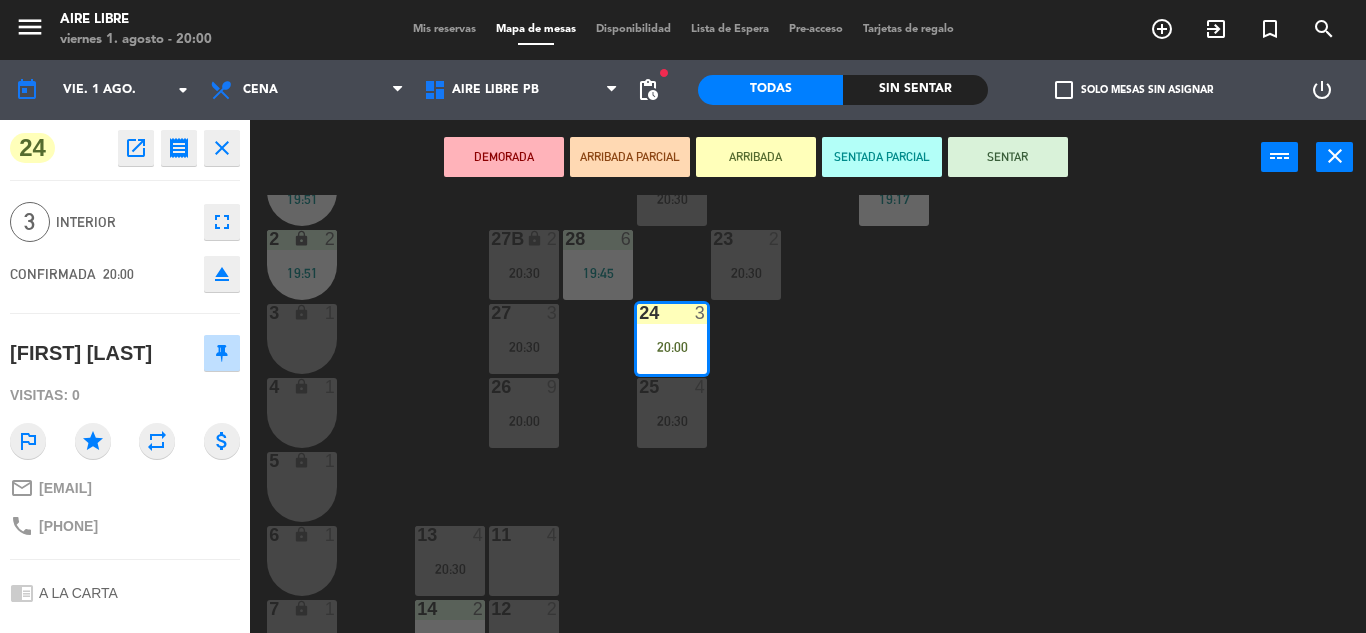 click on "SENTAR" at bounding box center [1008, 157] 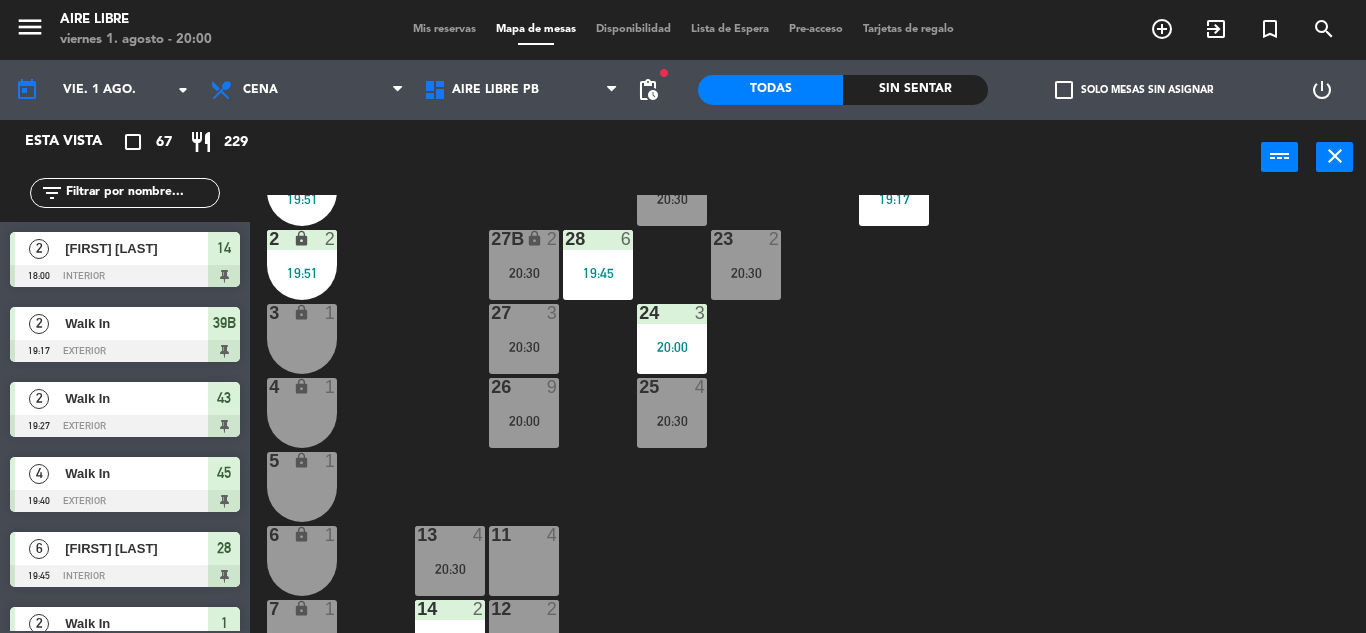 scroll, scrollTop: 0, scrollLeft: 0, axis: both 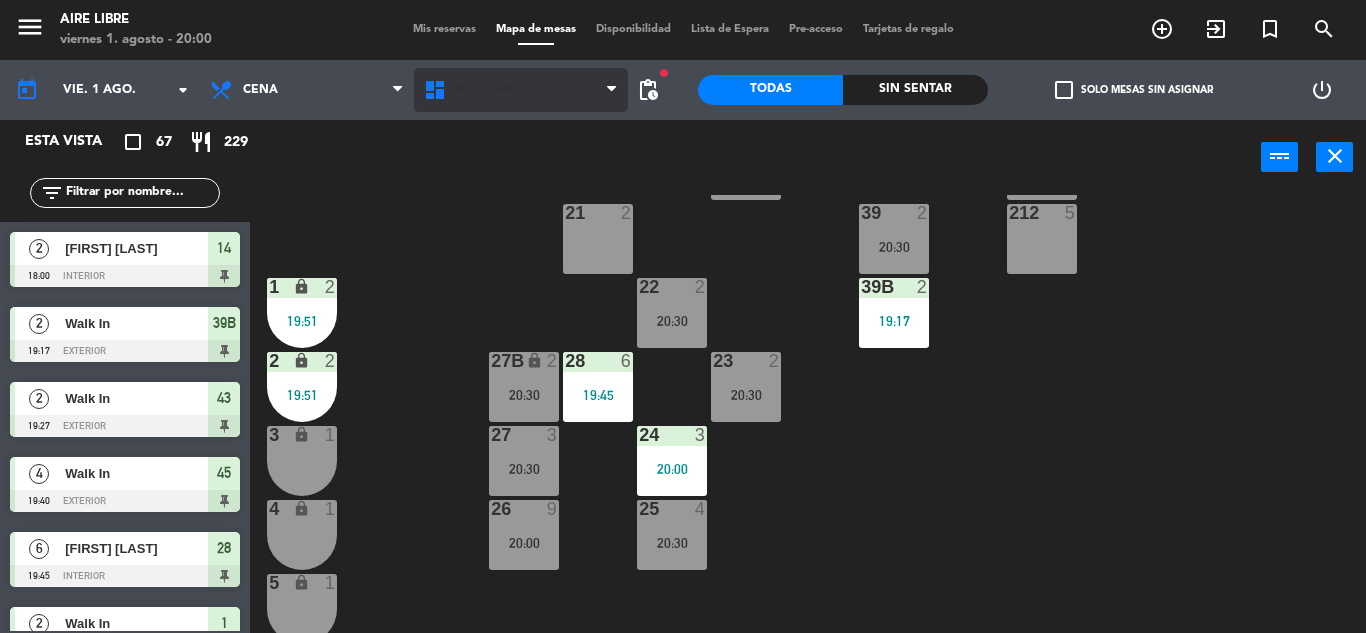 click on "Aire Libre PB" at bounding box center (521, 90) 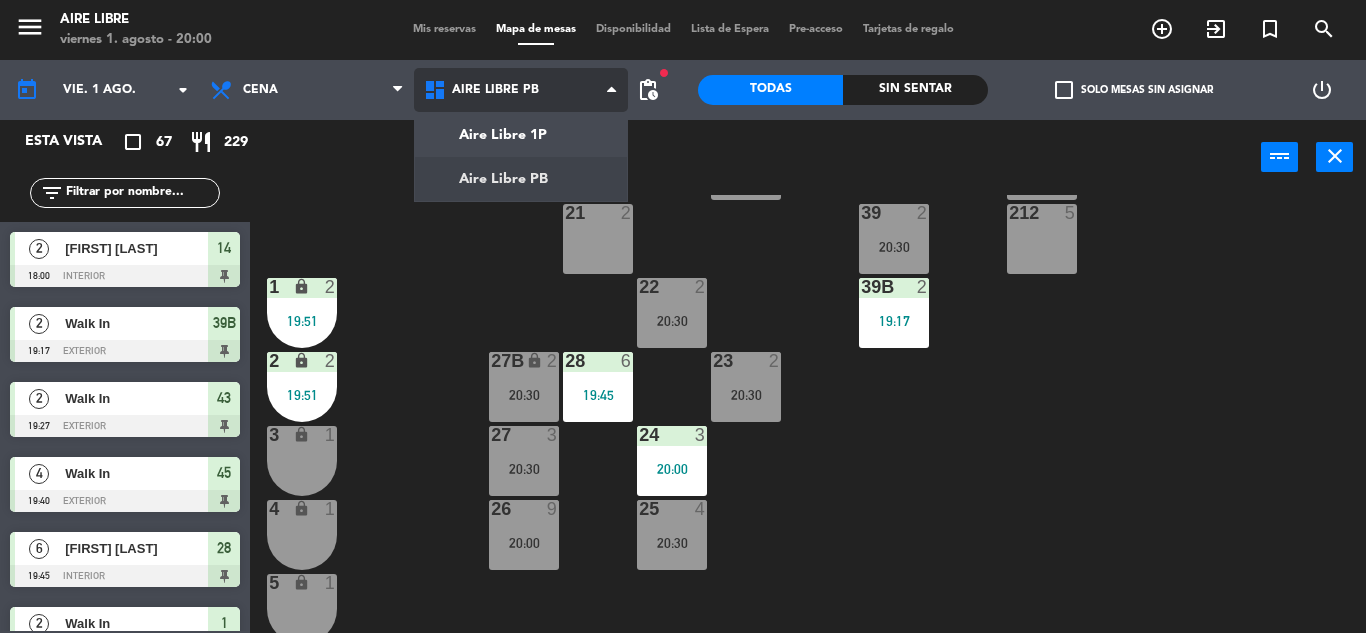 click on "menu  Aire Libre   viernes 1. [DATE] - 20:00   Mis reservas   Mapa de mesas   Disponibilidad   Lista de Espera   Pre-acceso   Tarjetas de regalo  add_circle_outline exit_to_app turned_in_not search today    vie. 1 [DATE]. arrow_drop_down  Desayuno  Brunch  Almuerzo  Cena  Cena  Desayuno  Brunch  Almuerzo  Cena  Aire Libre 1P   Aire Libre PB   Aire Libre PB   Aire Libre 1P   Aire Libre PB  fiber_manual_record pending_actions  Todas  Sin sentar  check_box_outline_blank   Solo mesas sin asignar   power_settings_new   Esta vista   crop_square  67  restaurant  229 filter_list  2   [FIRST] [LAST]   18:00   interior  14  2   Walk In   19:17   exterior  39B  2   Walk In   19:27   exterior  43  4   Walk In   19:40   exterior  45  6   [FIRST] [LAST]   19:45   interior  28  2   Walk In   19:51   interior  1  4   [FIRST] [LAST]   20:00   exterior  34  4   [FIRST] [LAST]   20:00   exterior  35  2   [FIRST] [LAST]   20:00   exterior  43B  9   [FIRST] [LAST]   20:00   interior  26 chat  3   [FIRST] [LAST]   20:00   interior  24" 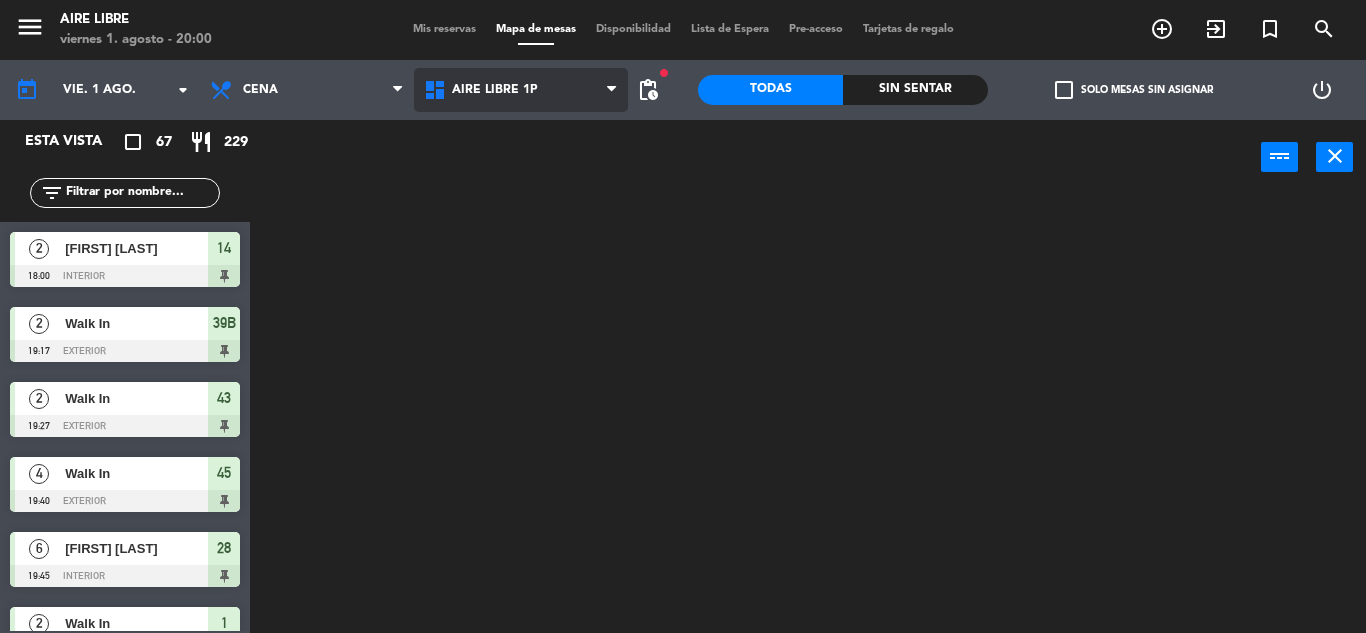 scroll, scrollTop: 0, scrollLeft: 0, axis: both 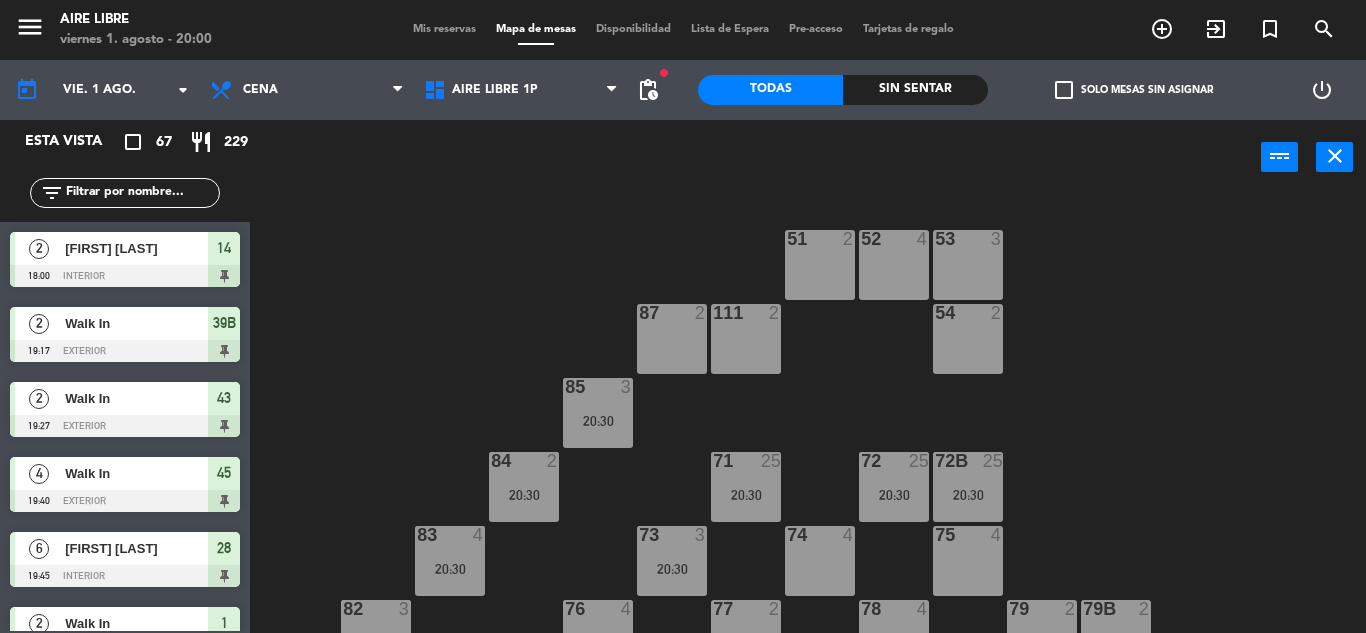 click on "71  25   20:30" at bounding box center [746, 487] 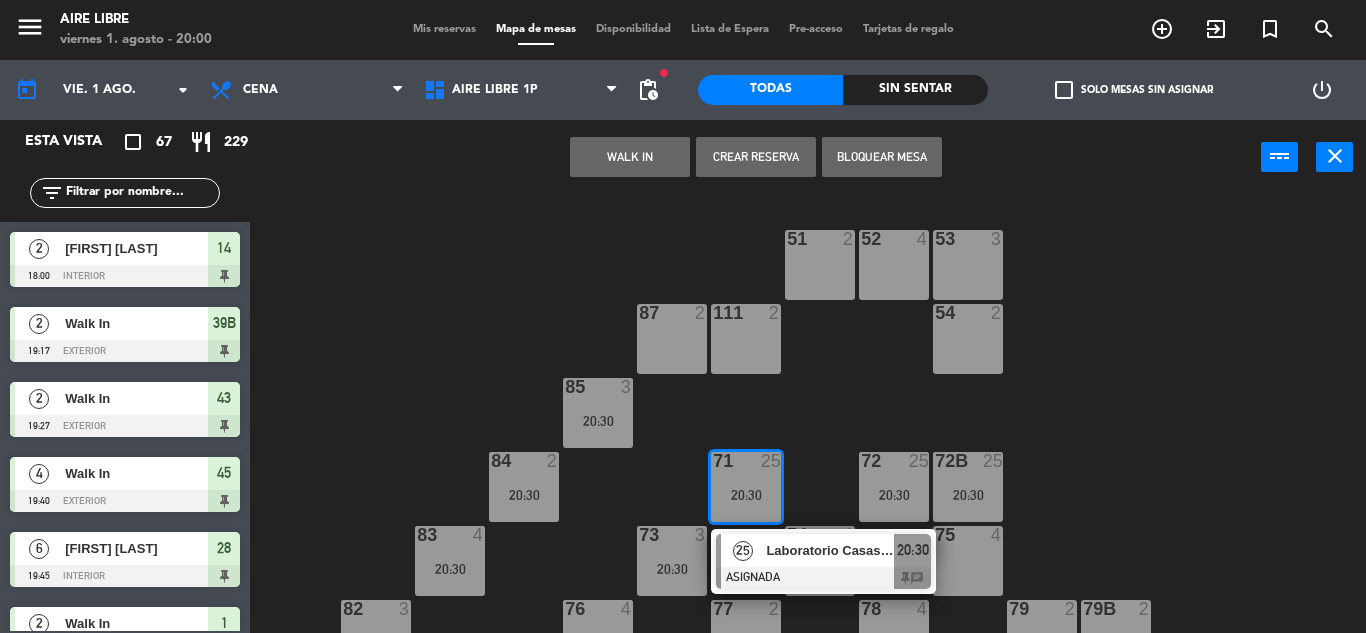click on "Laboratorio Casasco" at bounding box center [830, 550] 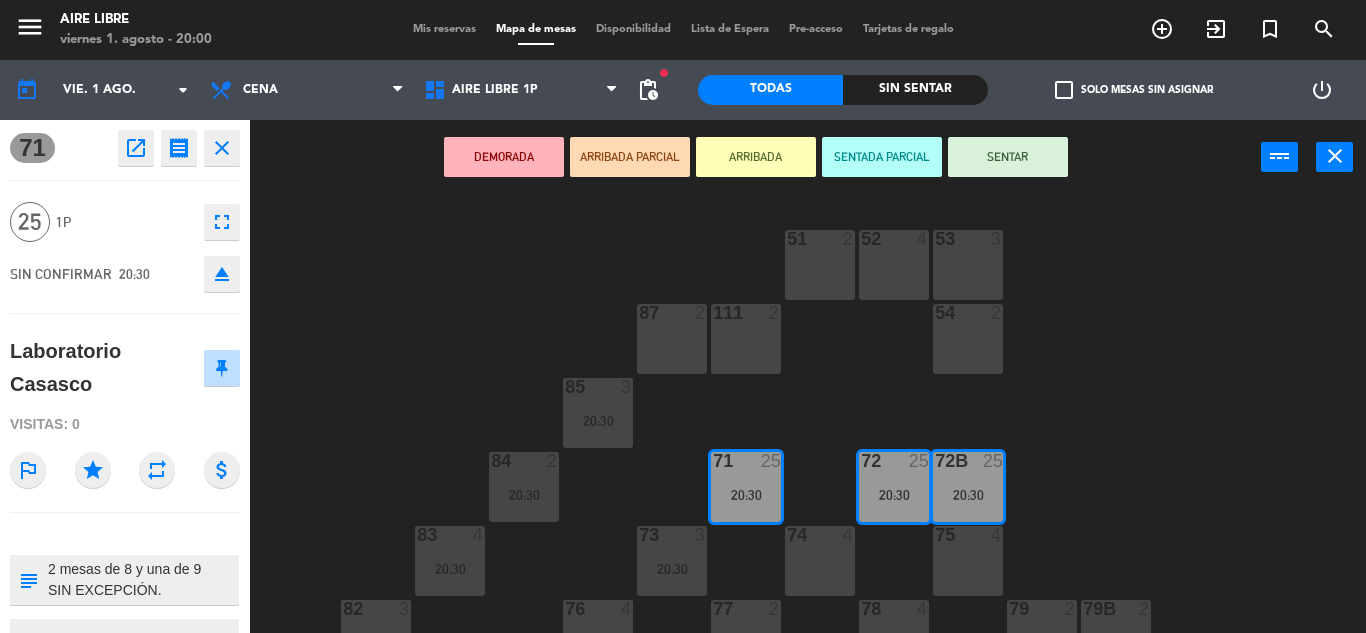 click on "SENTAR" at bounding box center (1008, 157) 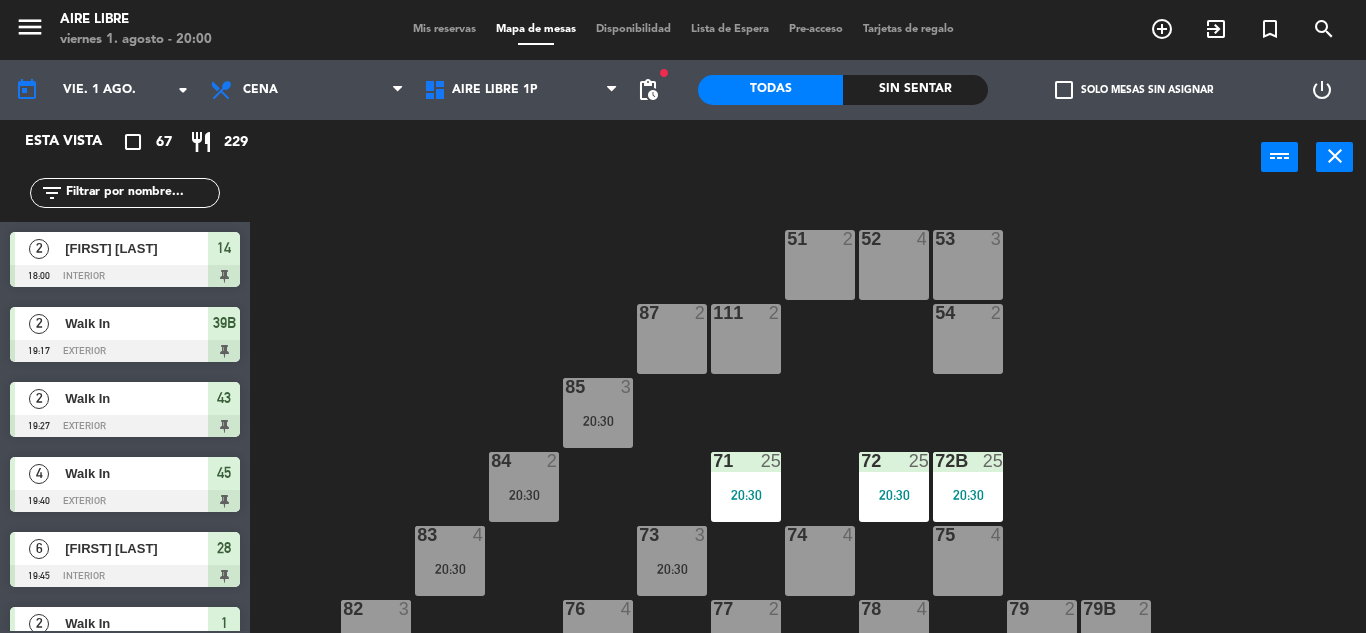 click 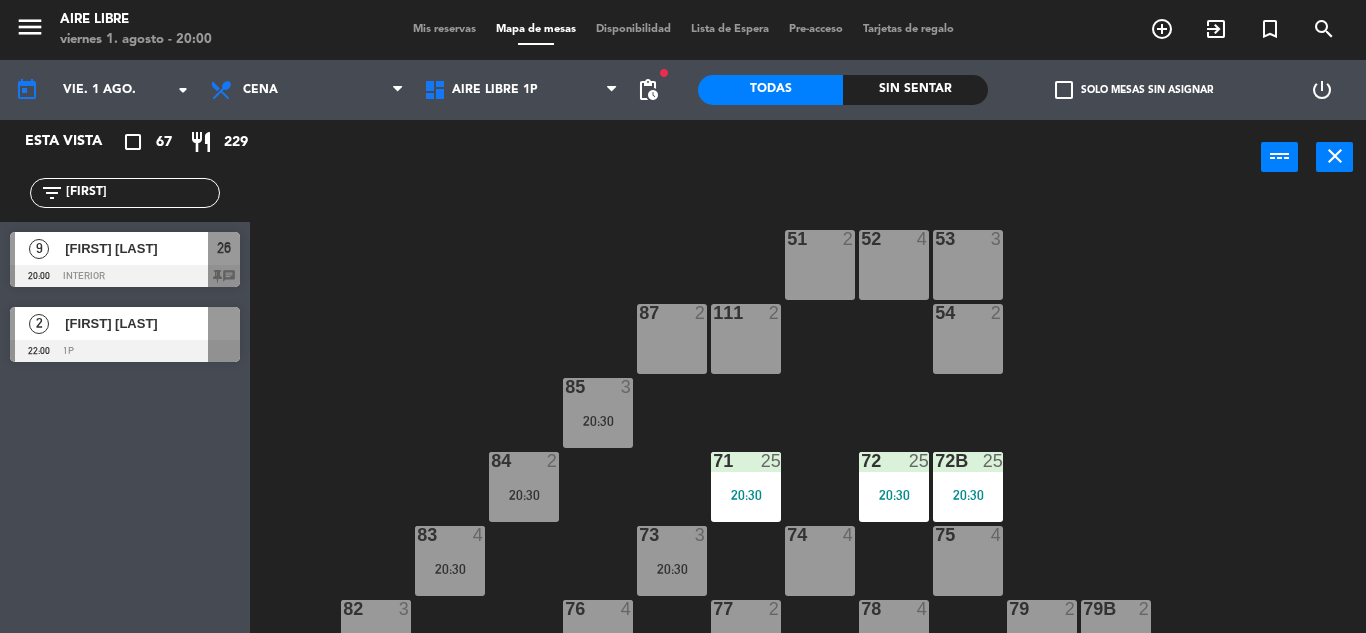 type on "[FIRST]" 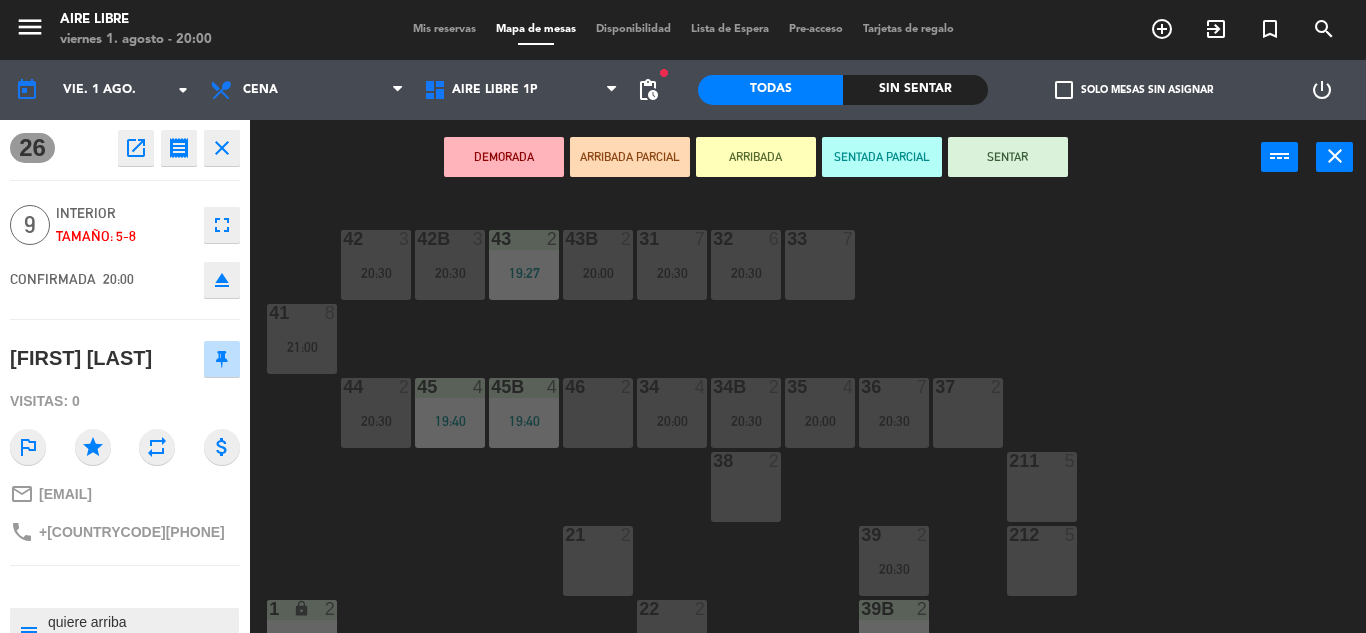 click on "SENTAR" at bounding box center (1008, 157) 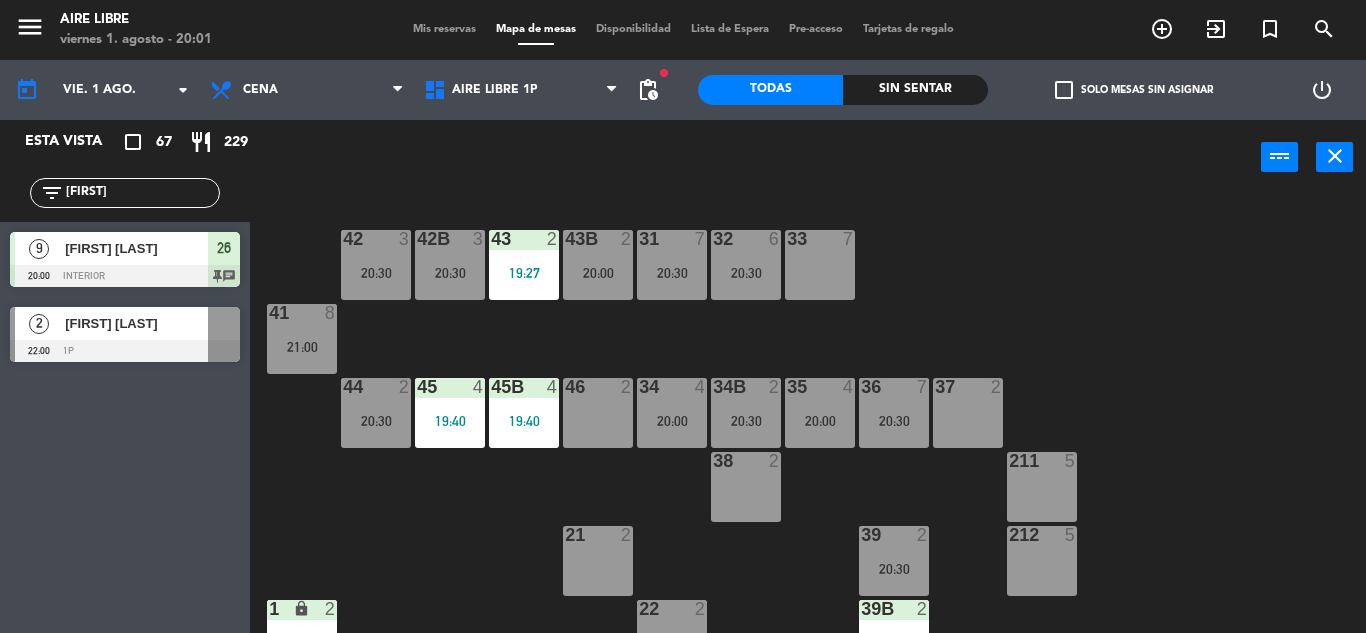 click on "[FIRST]" 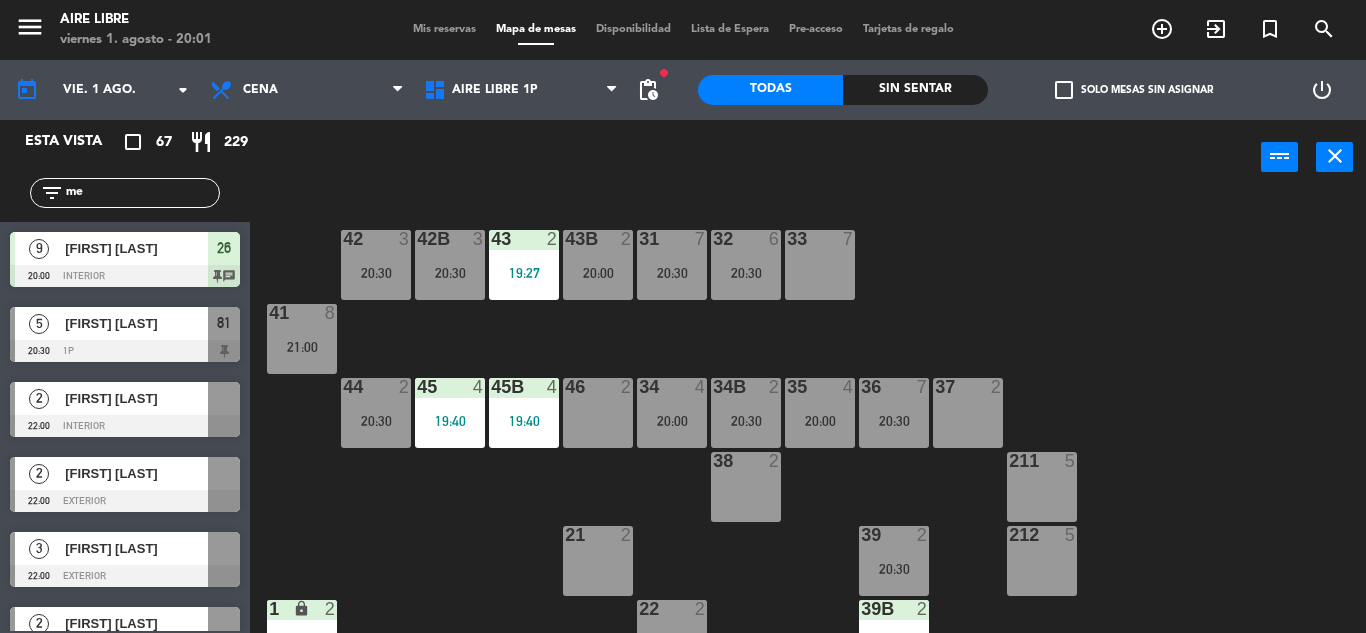 type on "m" 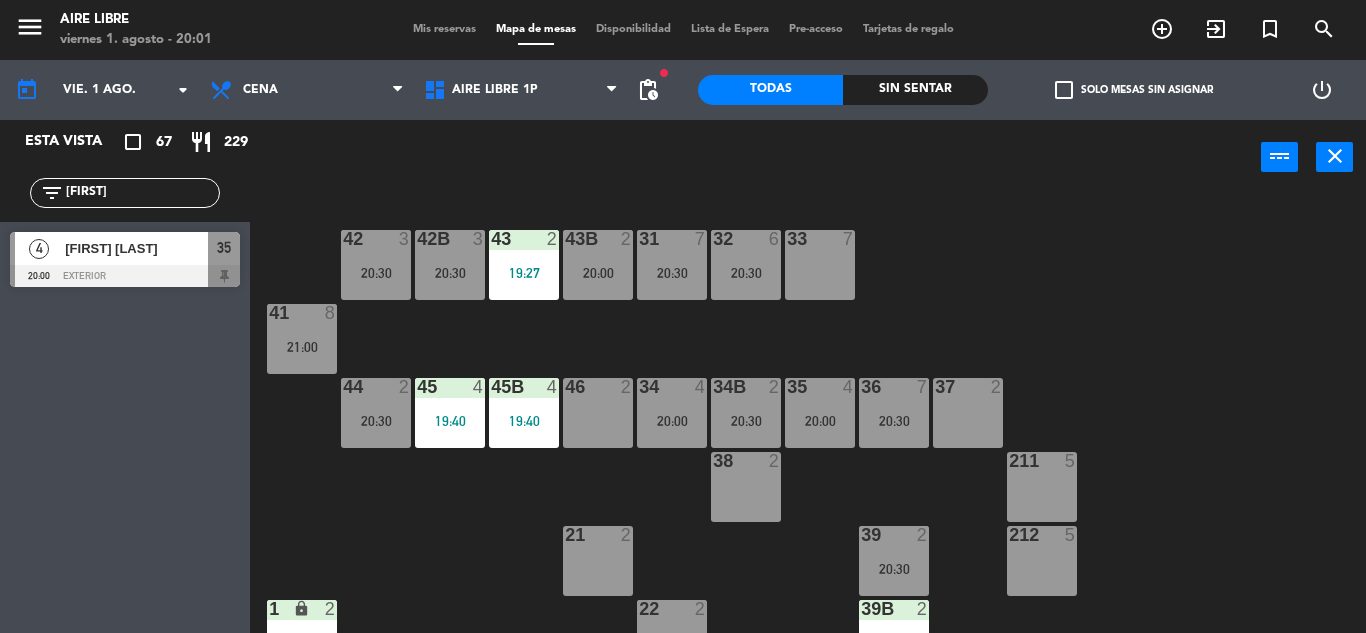 type on "[FIRST]" 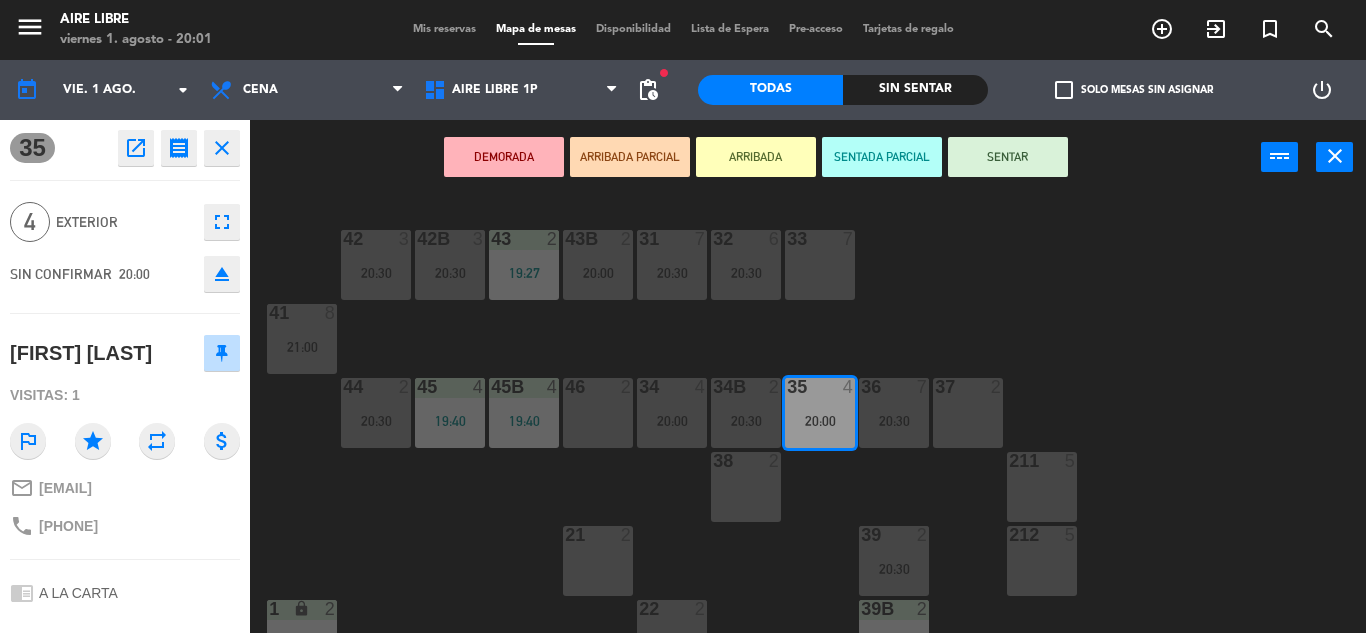 click on "ARRIBADA" at bounding box center [756, 157] 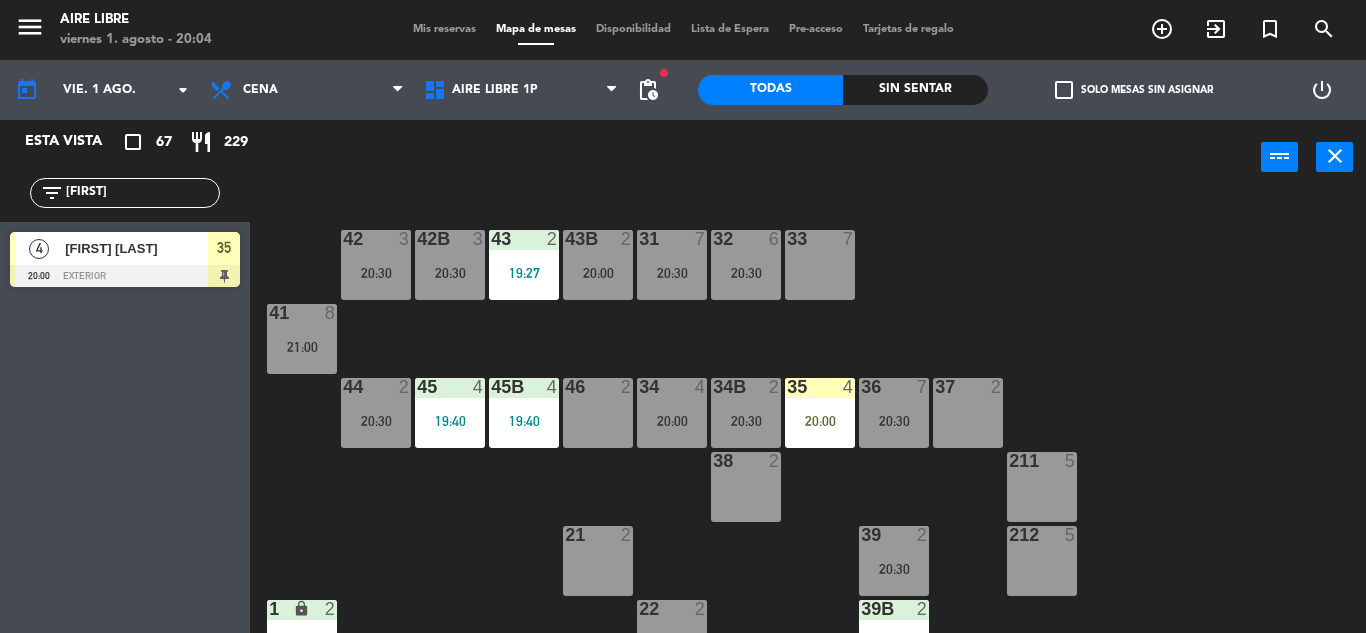 click on "35  4   20:00" at bounding box center (820, 413) 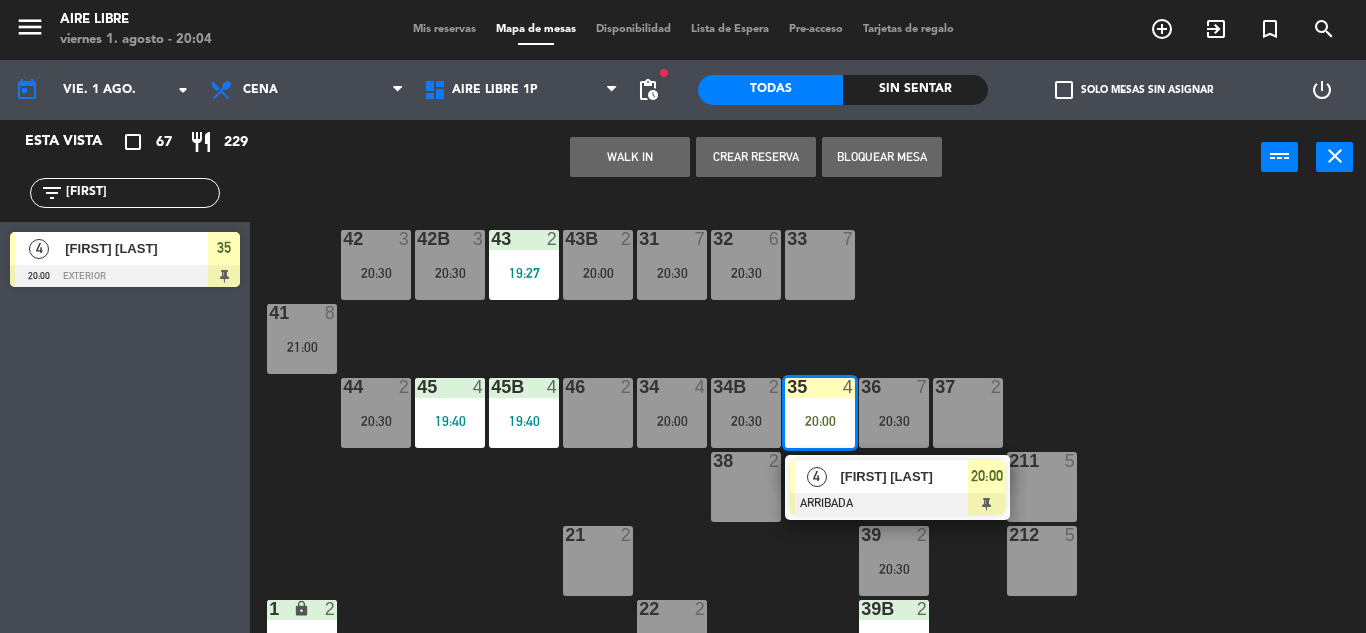 click on "[FIRST] [LAST]" at bounding box center (904, 476) 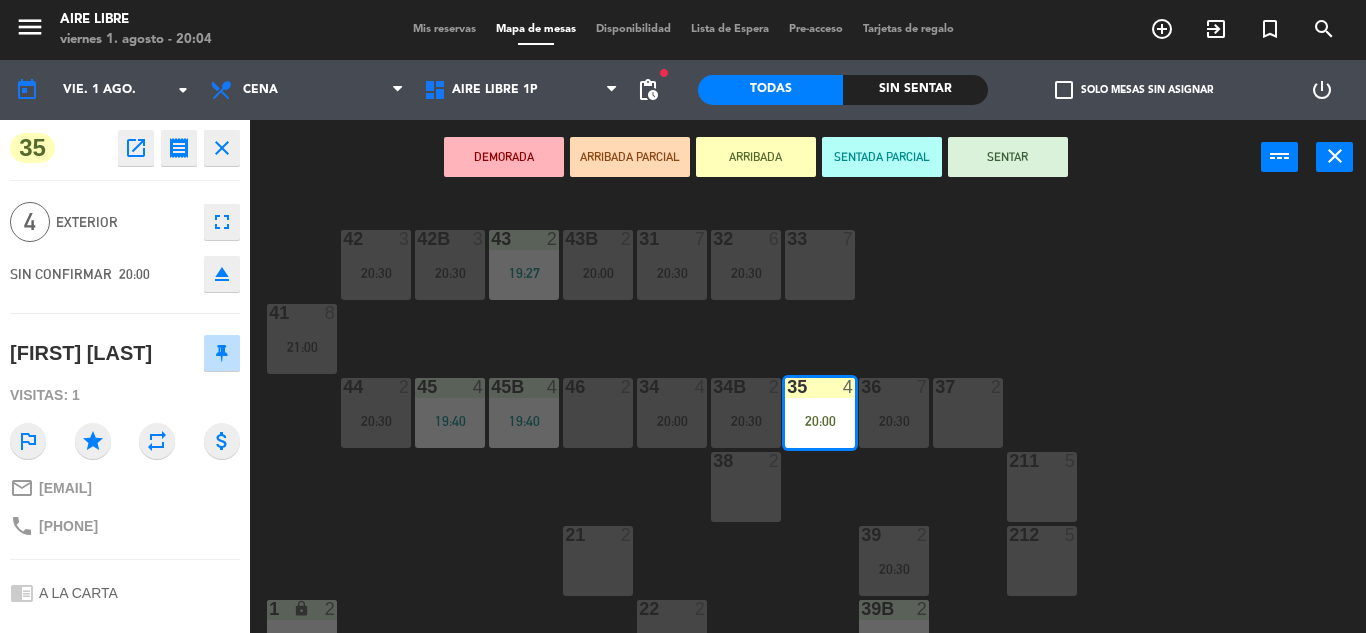 click on "SENTAR" at bounding box center (1008, 157) 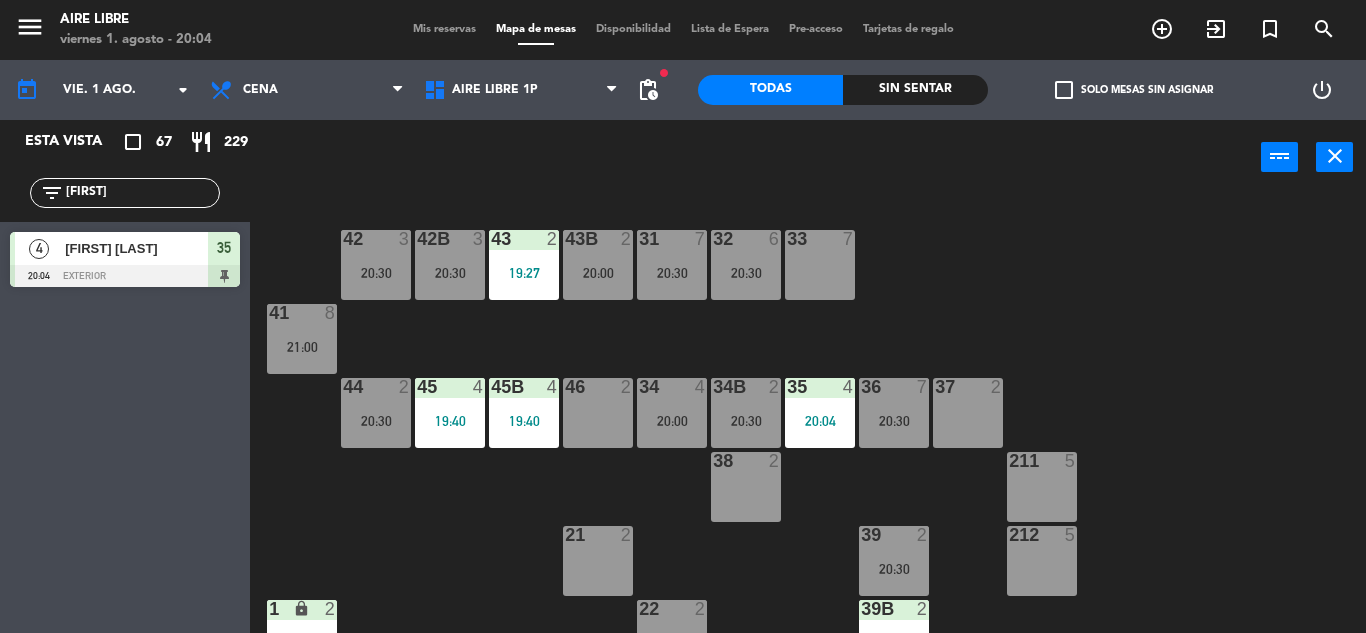 click on "[FIRST]" 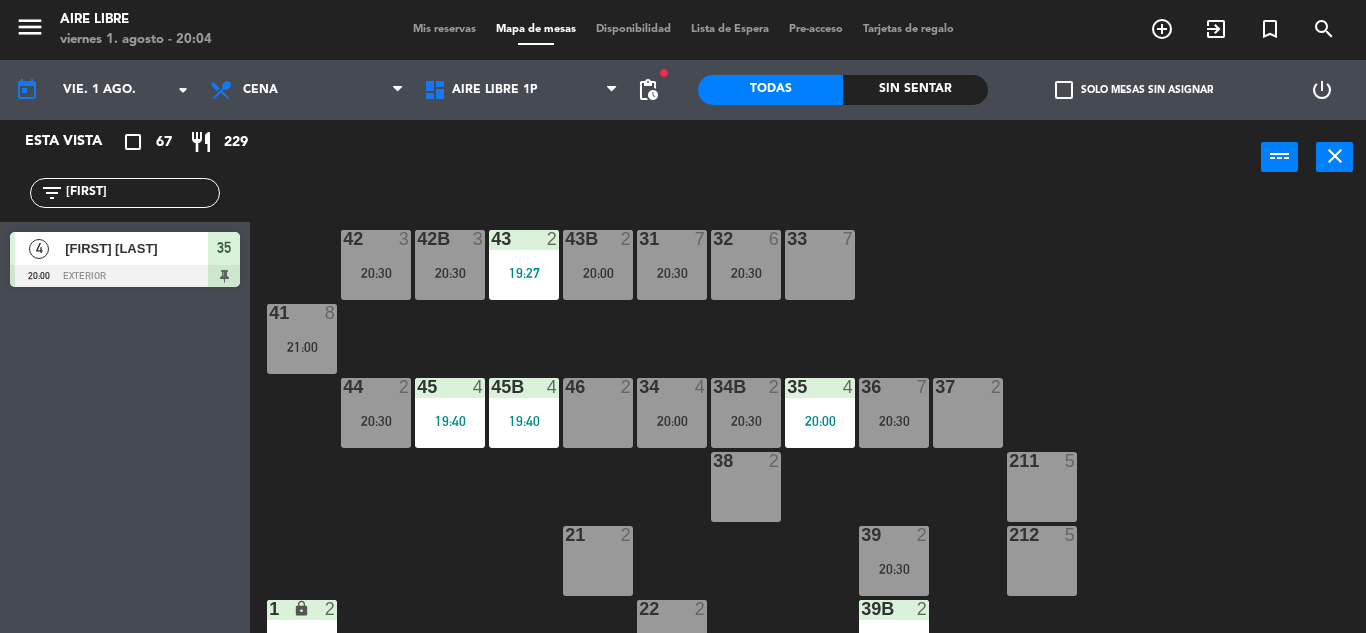 type on "c" 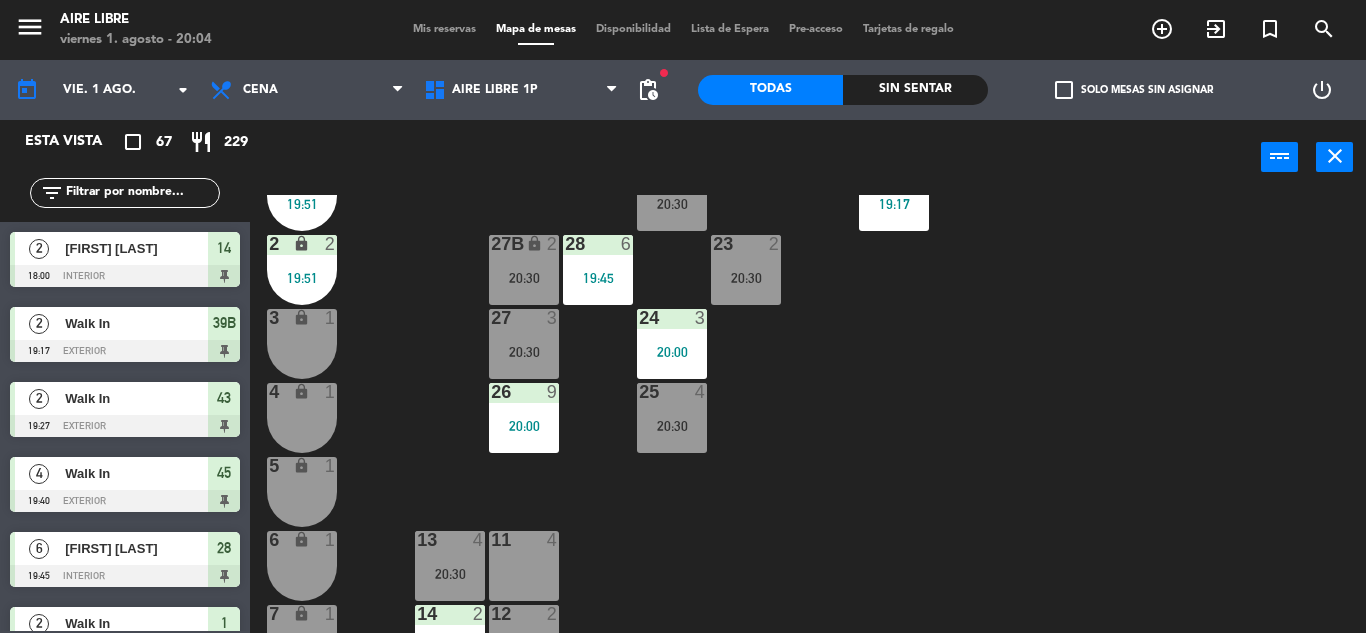 scroll, scrollTop: 555, scrollLeft: 0, axis: vertical 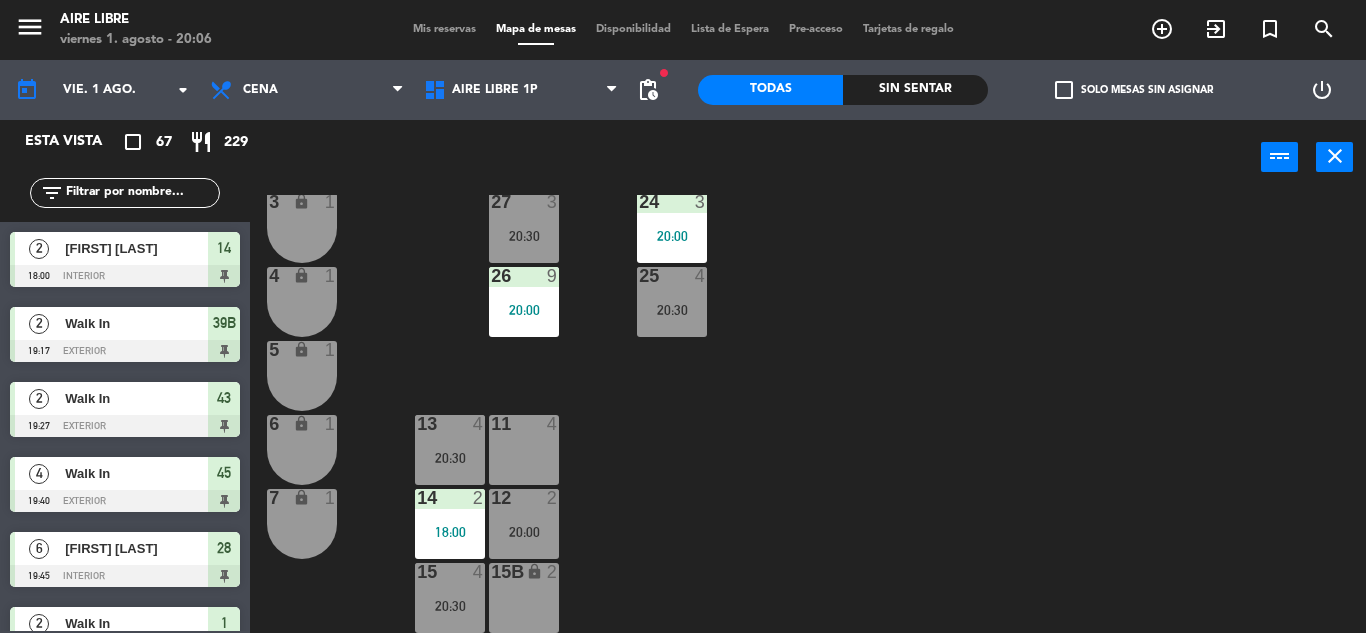 click 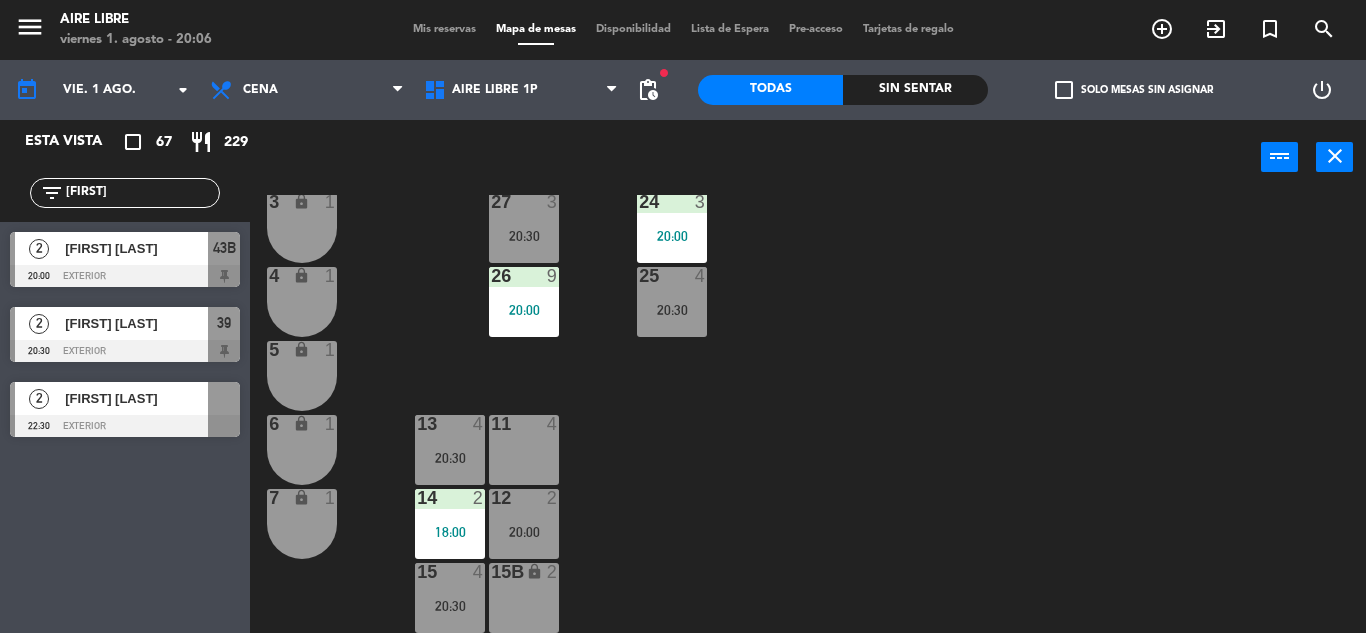 type on "[FIRST]" 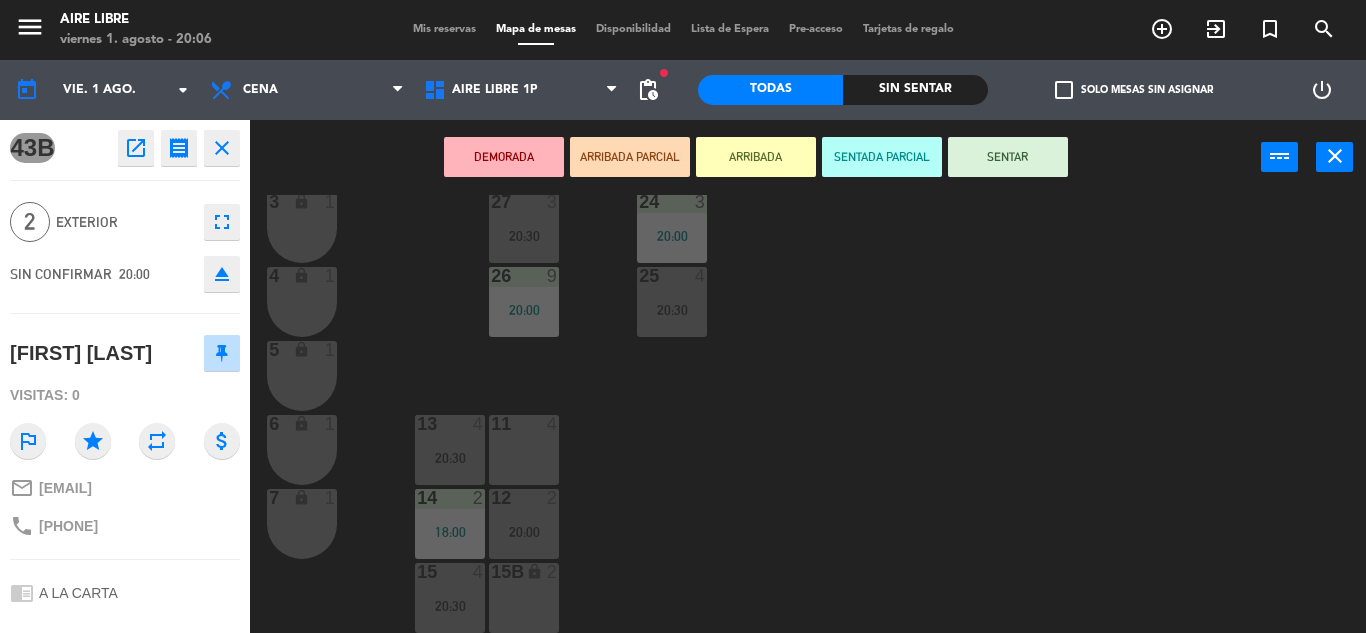 click on "ARRIBADA" at bounding box center (756, 157) 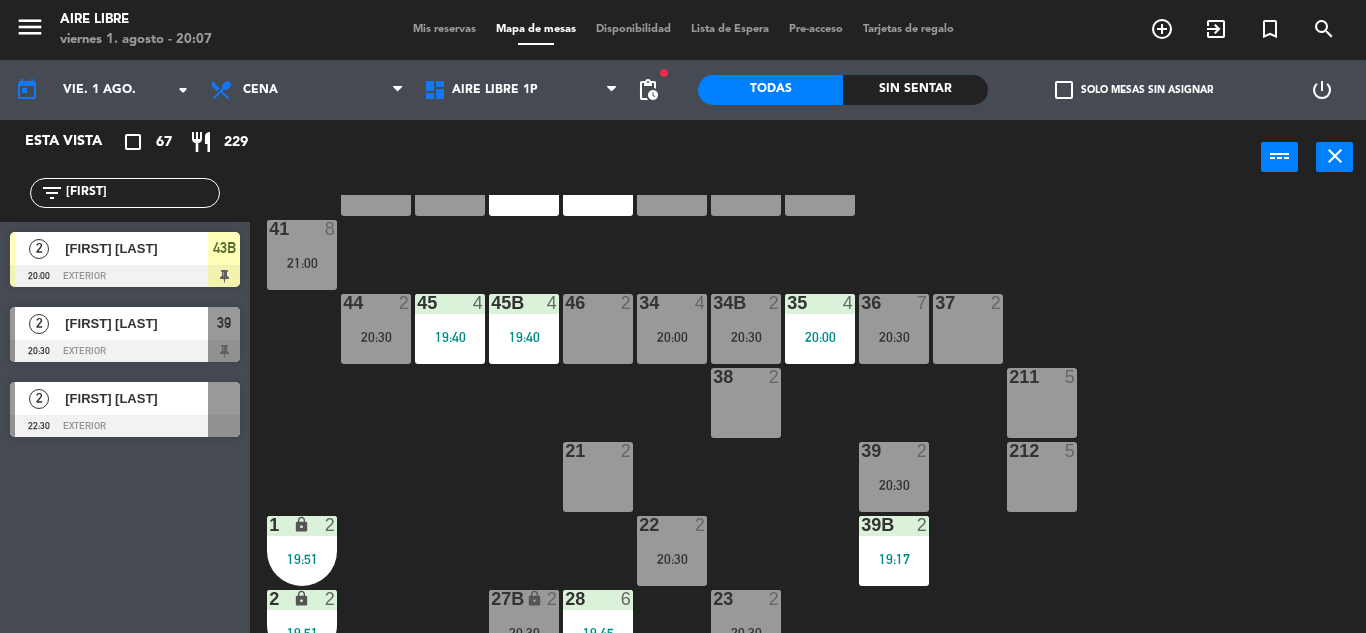 scroll, scrollTop: 0, scrollLeft: 0, axis: both 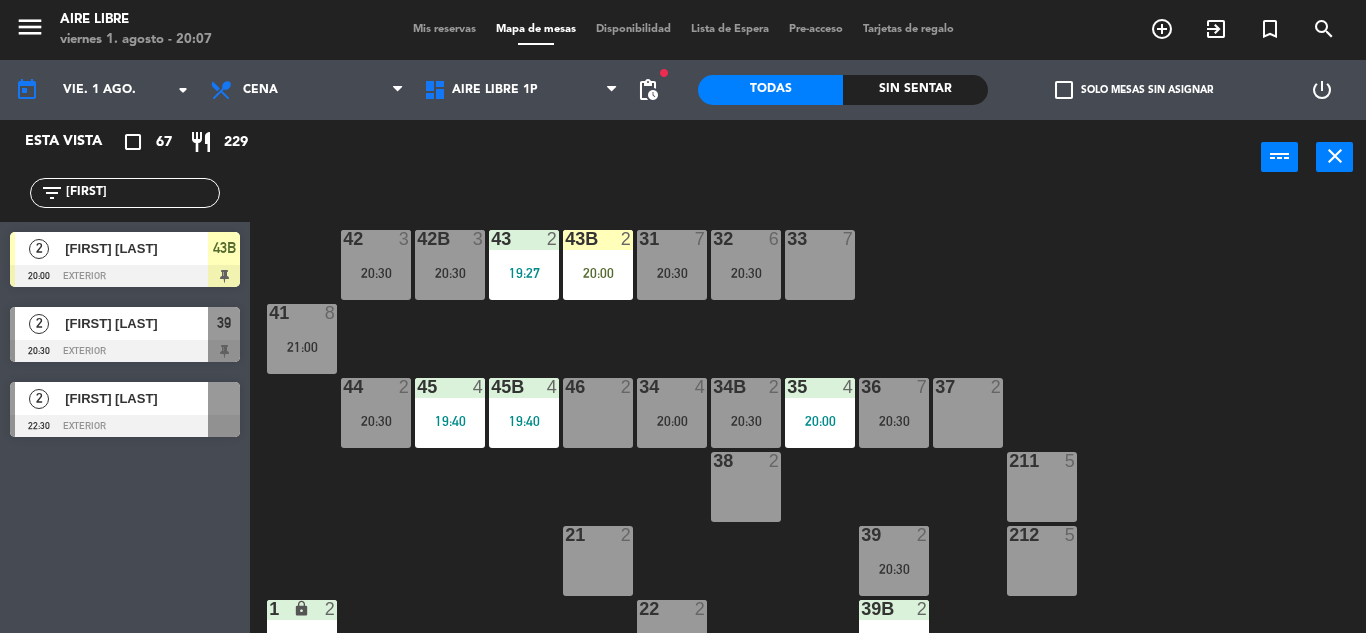 click on "43B  2   20:00" at bounding box center (598, 265) 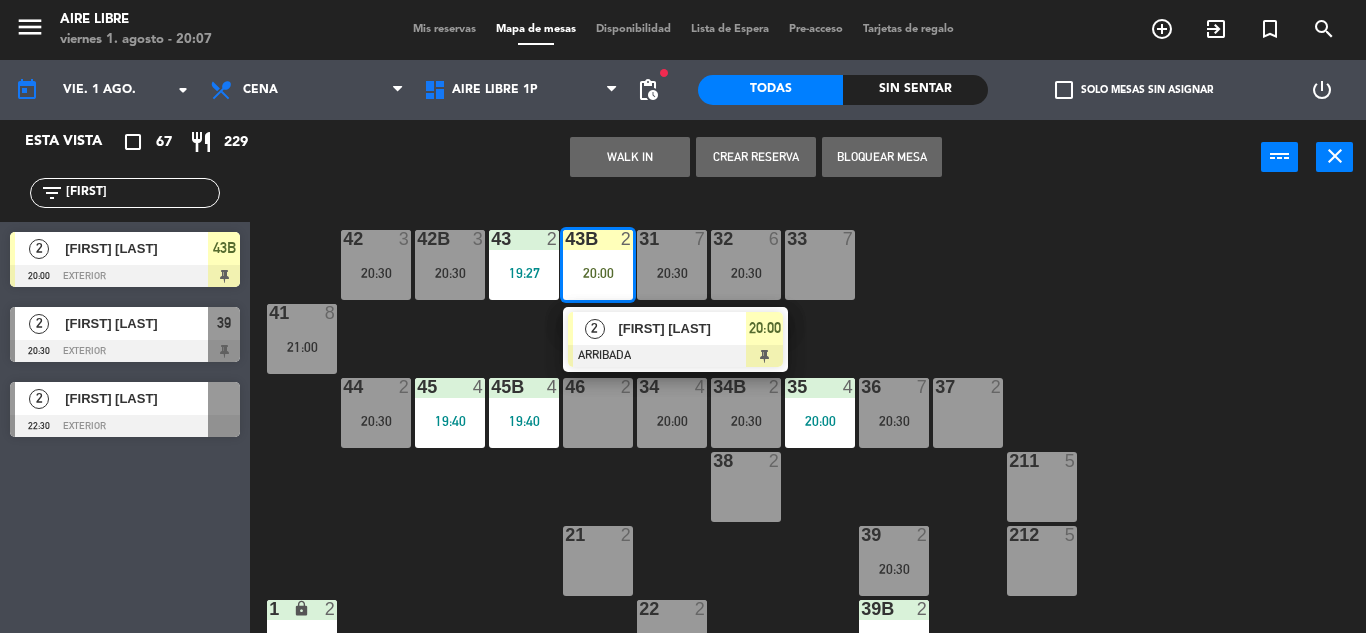 click on "[FIRST] [LAST]" at bounding box center (682, 328) 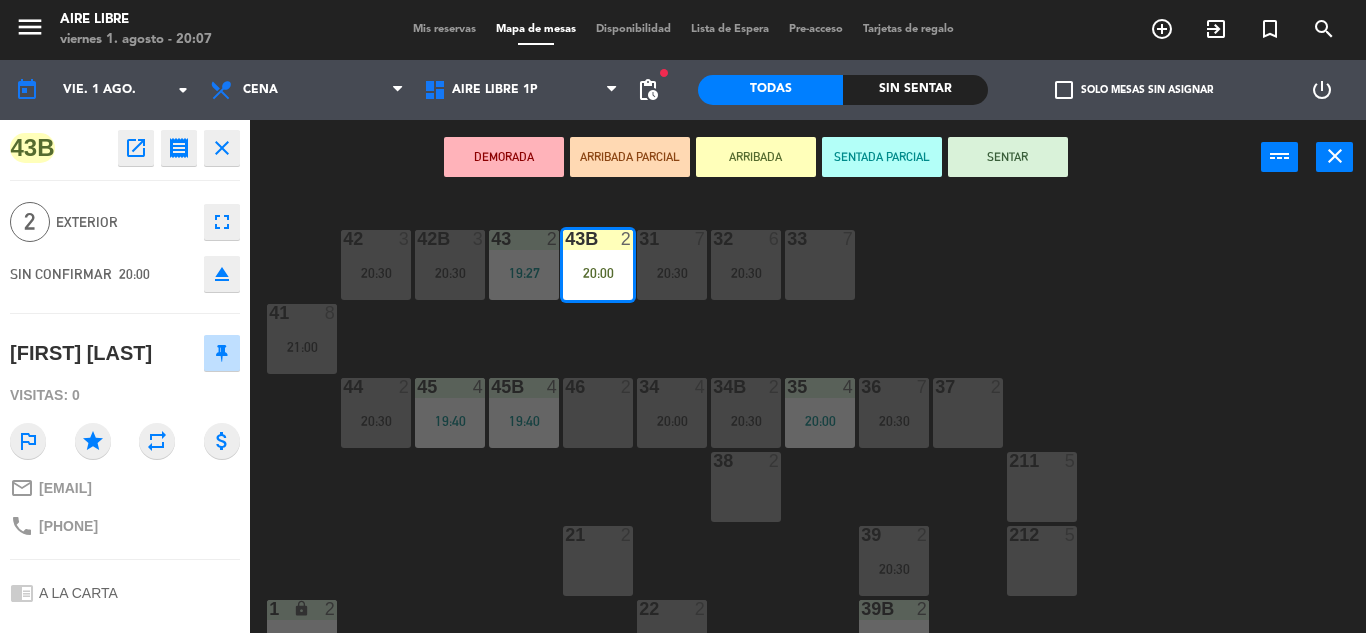 click on "SENTAR" at bounding box center (1008, 157) 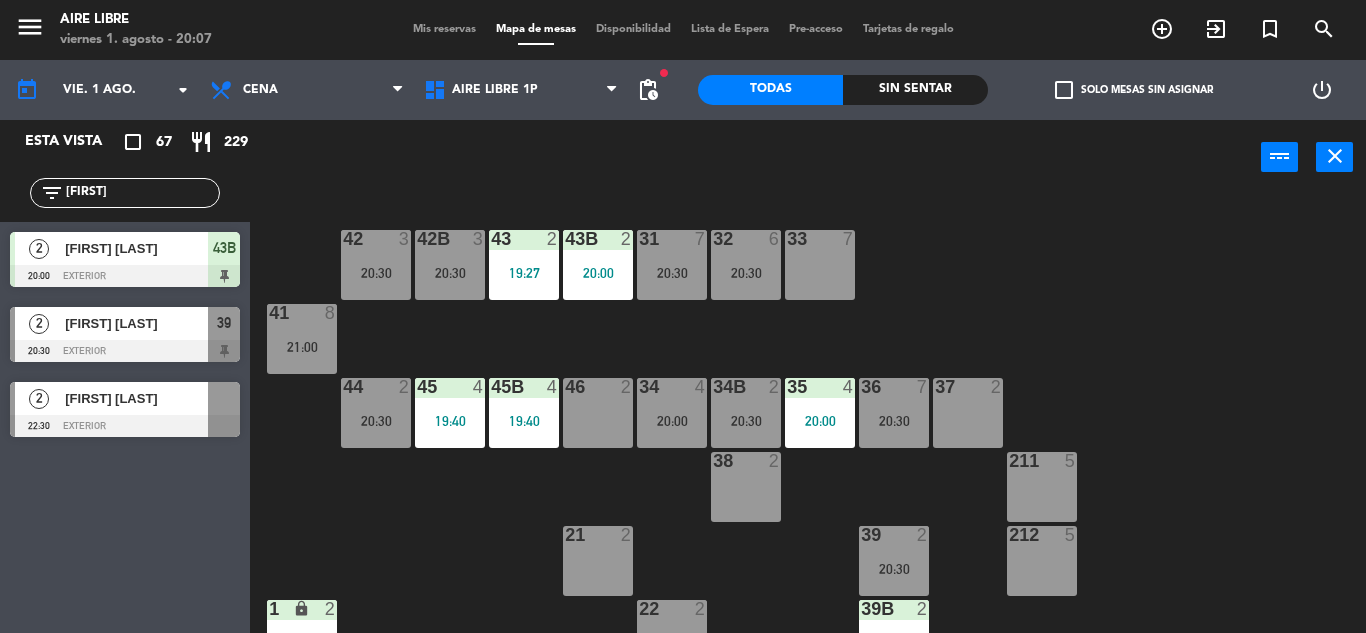 click on "43B  2   20:00" at bounding box center [598, 265] 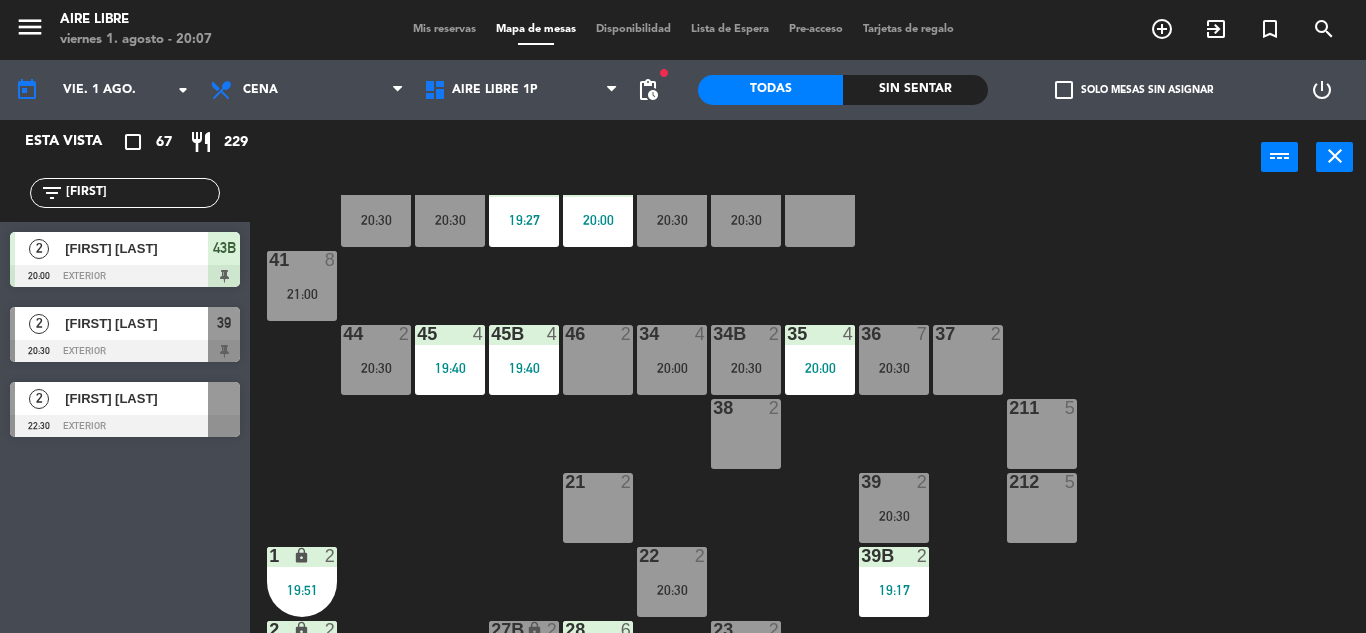 scroll, scrollTop: 47, scrollLeft: 0, axis: vertical 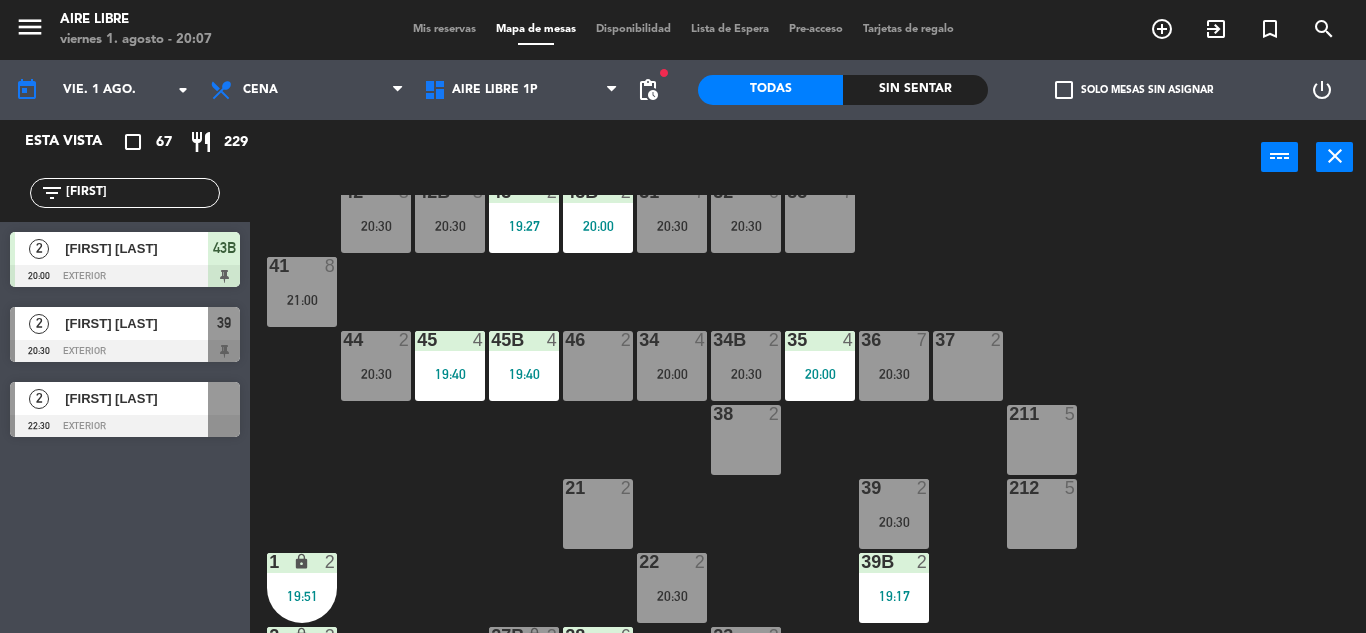 click on "39B  2   19:17" at bounding box center [894, 588] 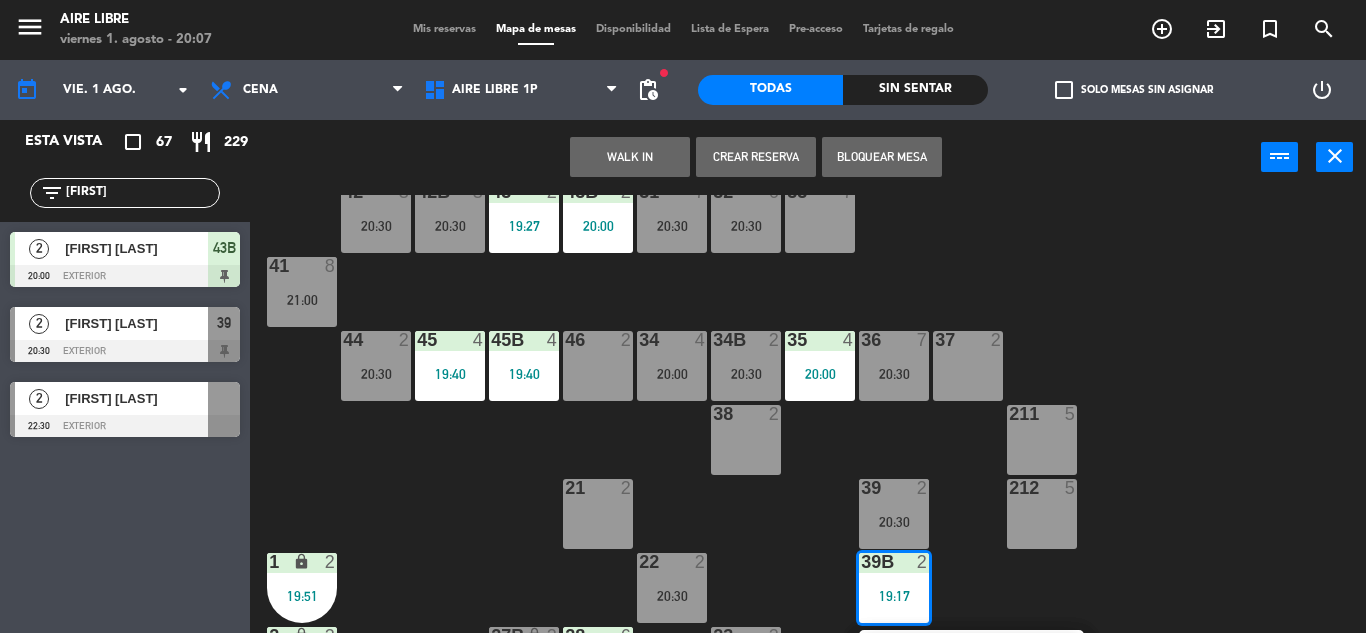 click on "39  2   20:30" at bounding box center (894, 514) 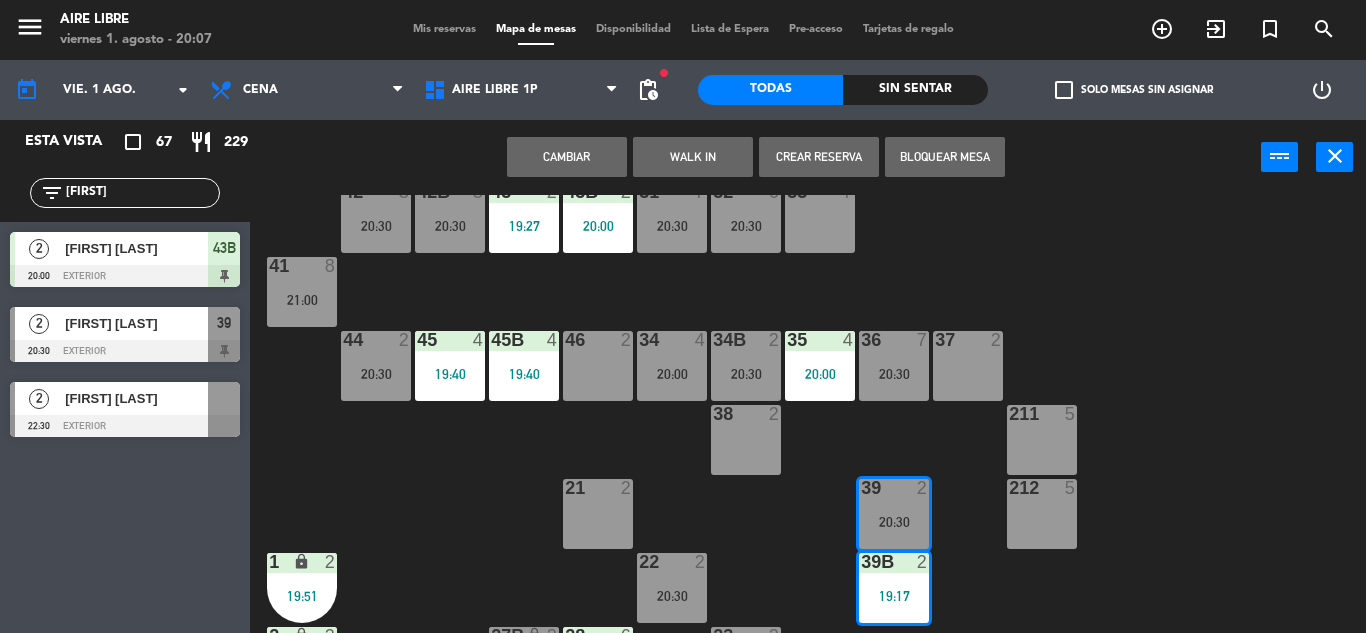 click on "Cambiar" at bounding box center (567, 157) 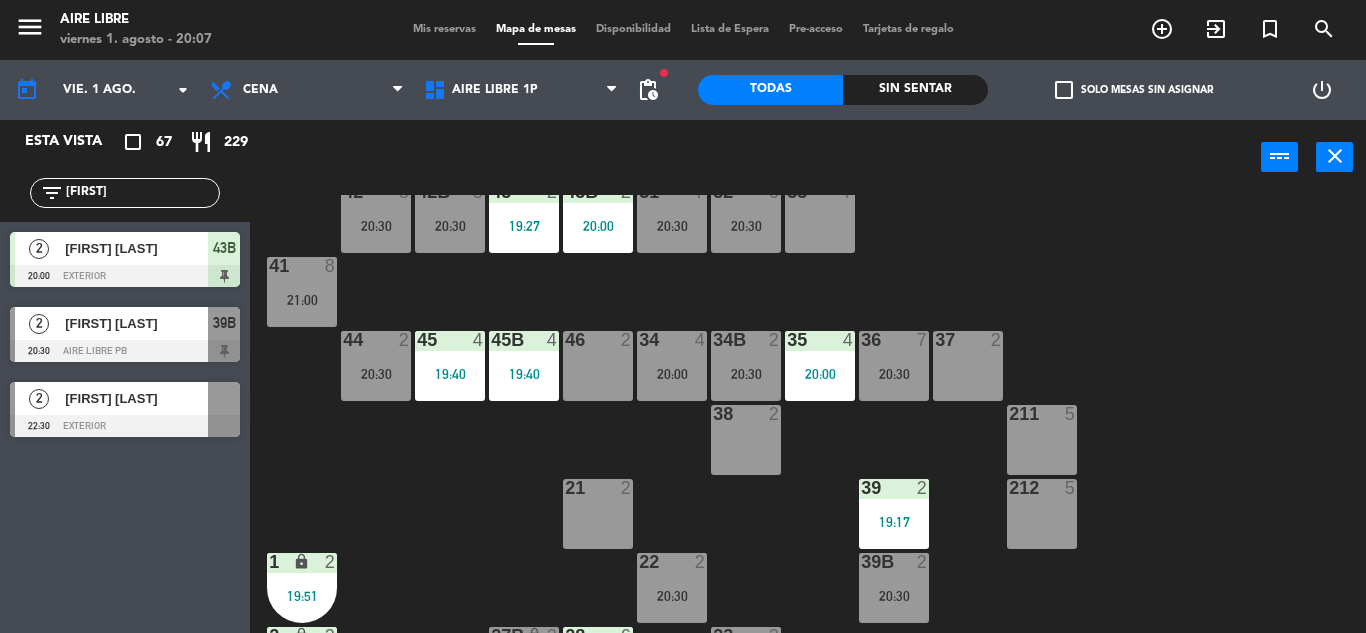 click at bounding box center [745, 340] 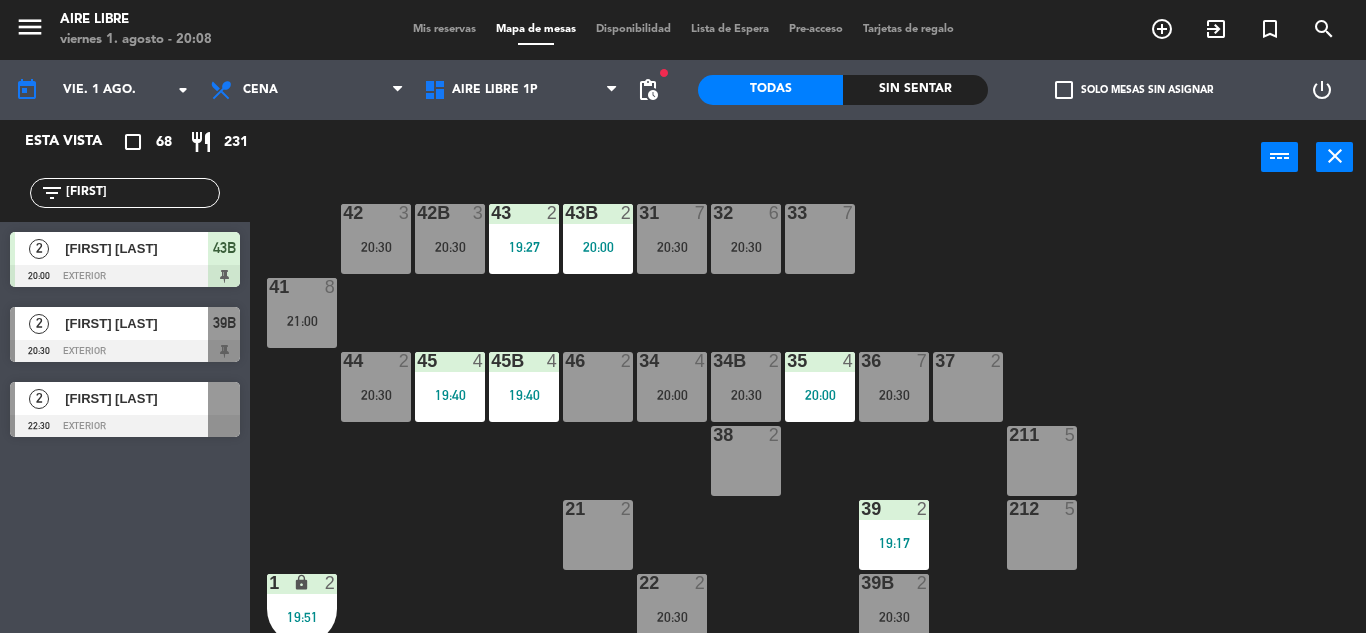 scroll, scrollTop: 0, scrollLeft: 0, axis: both 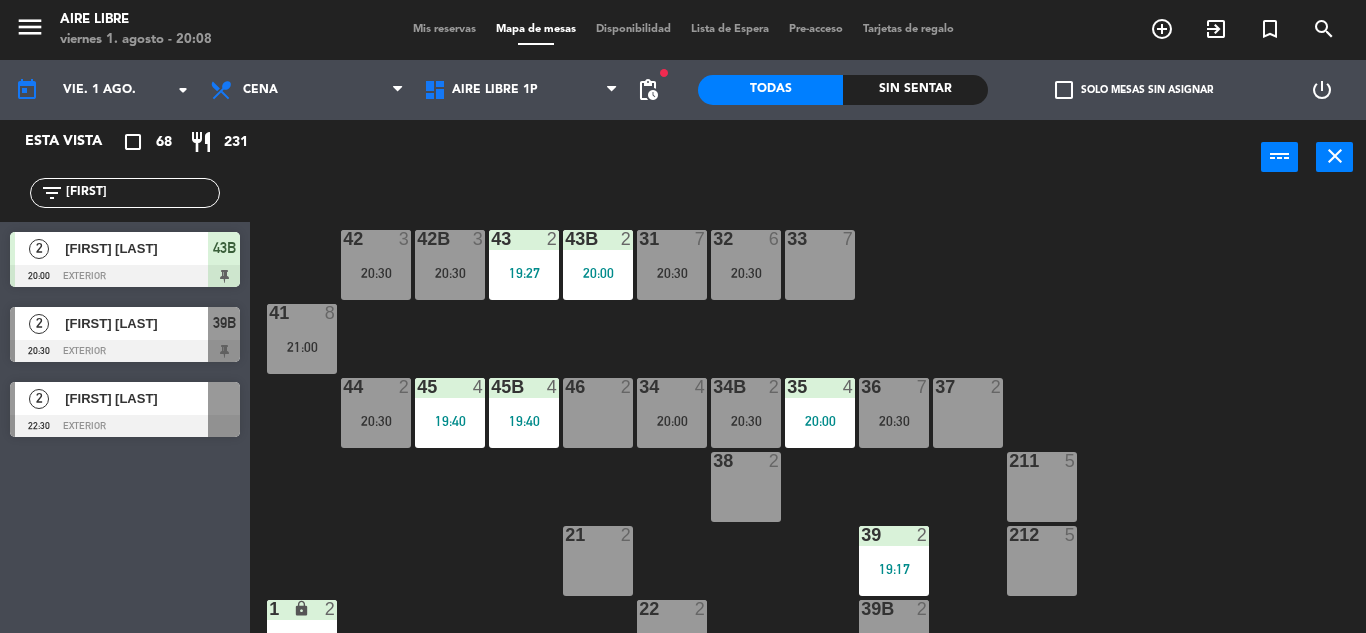 click on "20:00" at bounding box center [598, 273] 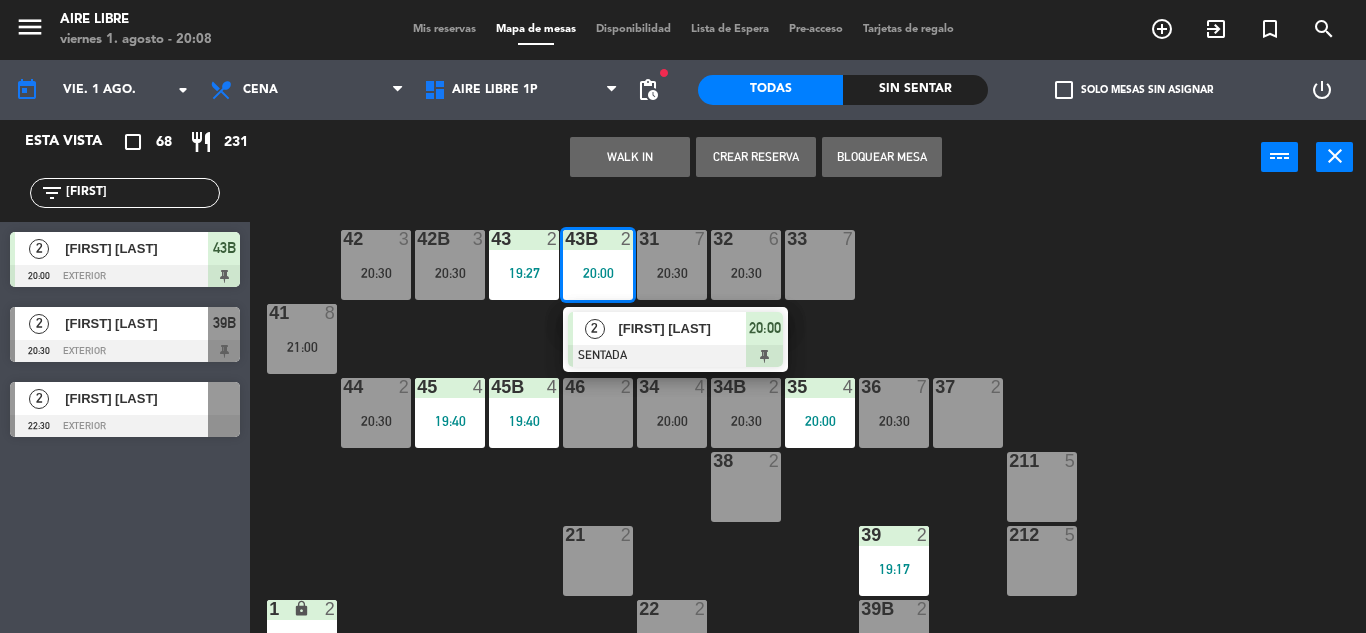 click on "39B  2   20:30" at bounding box center [894, 635] 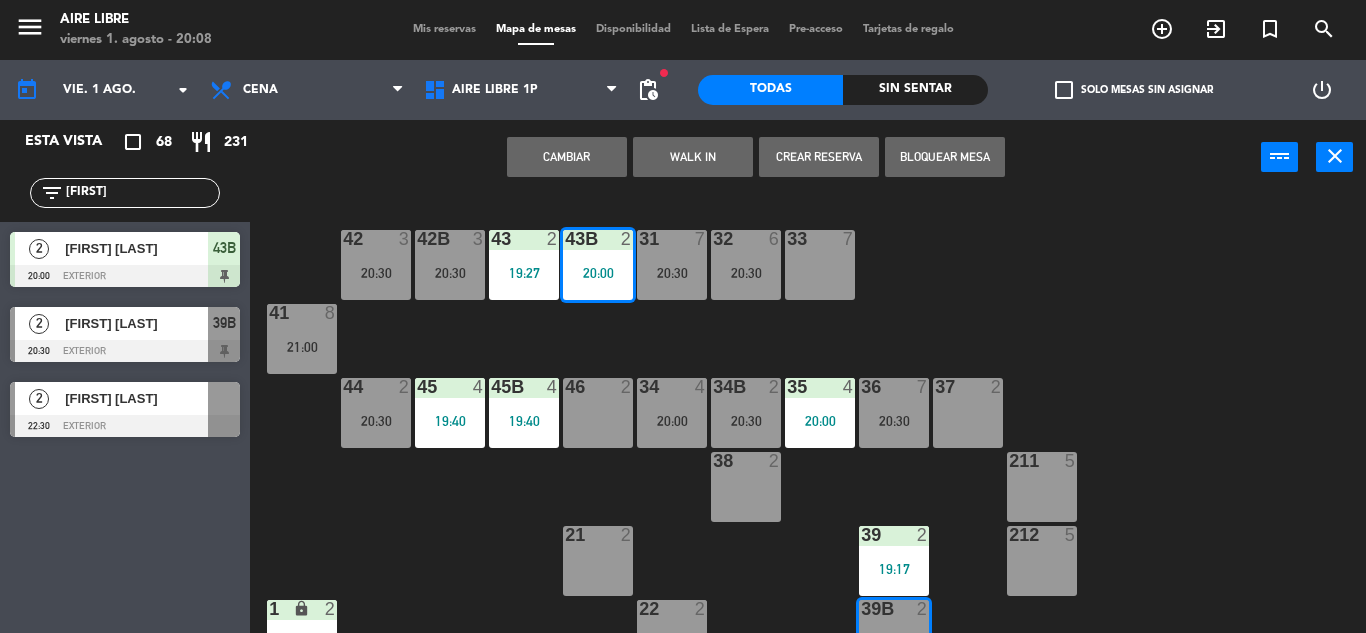 click on "Cambiar" at bounding box center [567, 157] 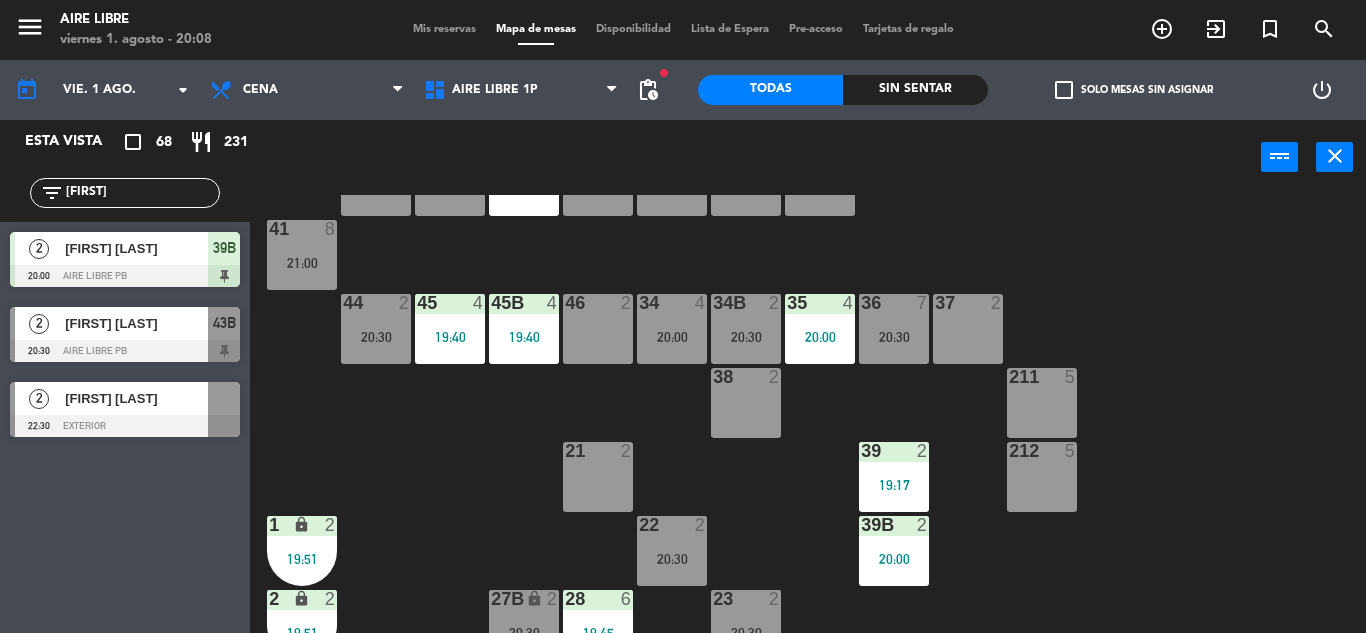 scroll, scrollTop: 85, scrollLeft: 0, axis: vertical 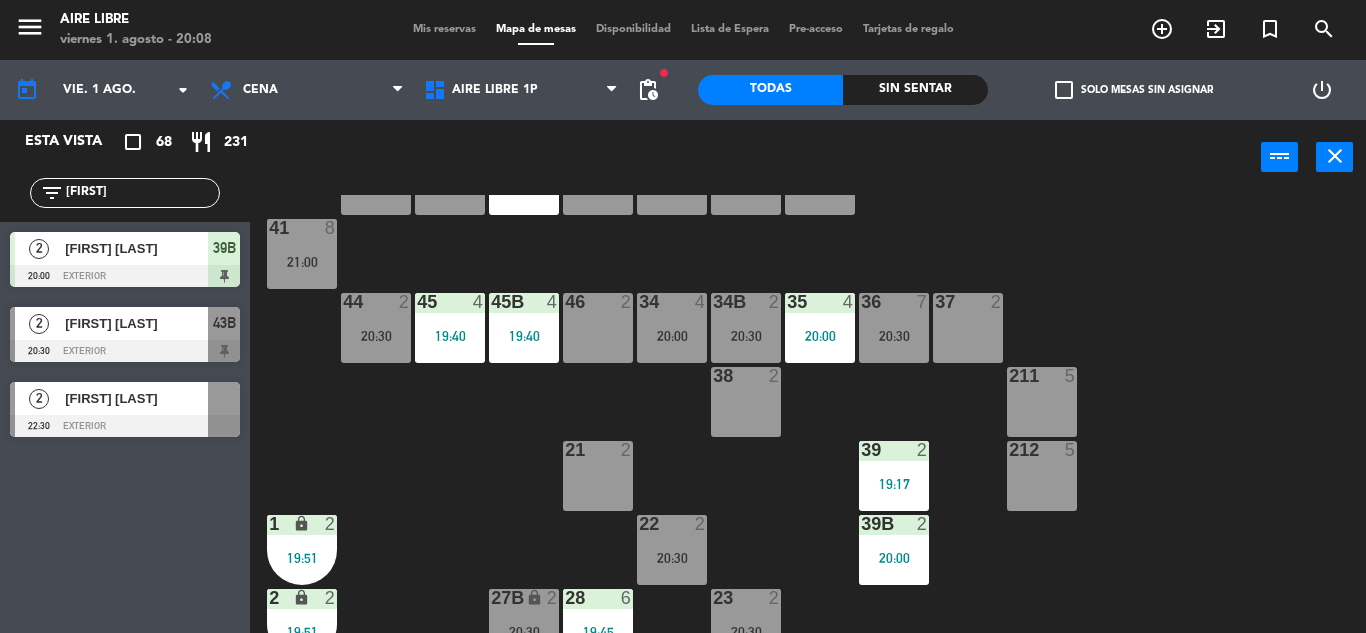 click on "42  3   20:30  43  2   19:27  31  7   20:30  32  6   20:30  33  7  42B  3   20:30  43B  2   20:00  41  8   21:00  44  2   20:30  45  4   19:40  46  2  35  4   20:00  34  4   20:00  36  7   20:30  45B  4   19:40  34B  2   20:30  37  2  211  5  38  2  212  5  39  2   19:17  21  2  39B  2   20:00  22  2   20:30  2 lock  2   19:51  27B lock  2   20:30  23  2   20:30  28  6   19:45  2 lock  2   19:51  24  3   20:00  27  3   20:30  3 lock  1  25  4   20:30  26  9   20:00  4 lock  1  5 lock  1  13  4   20:30  11  4  6 lock  1  14  2   18:00  12  2   20:00  7 lock  1  15B lock  2  15  4   20:30" 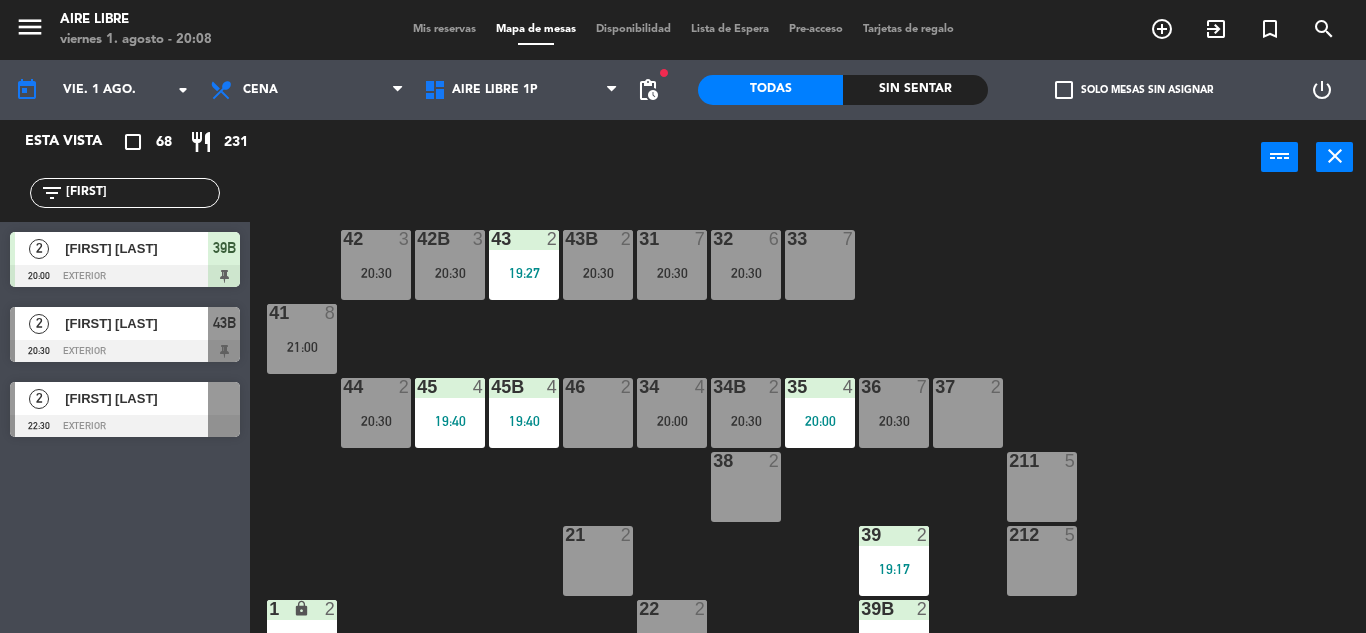 click on "[FIRST]" 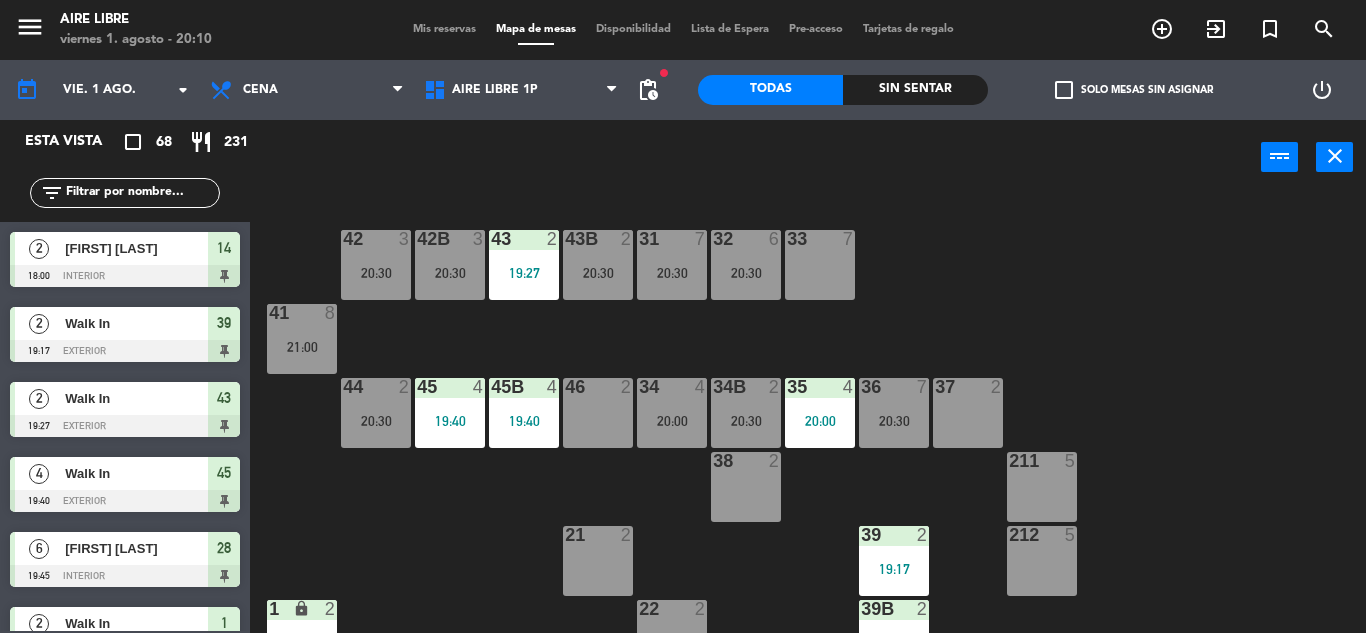 type 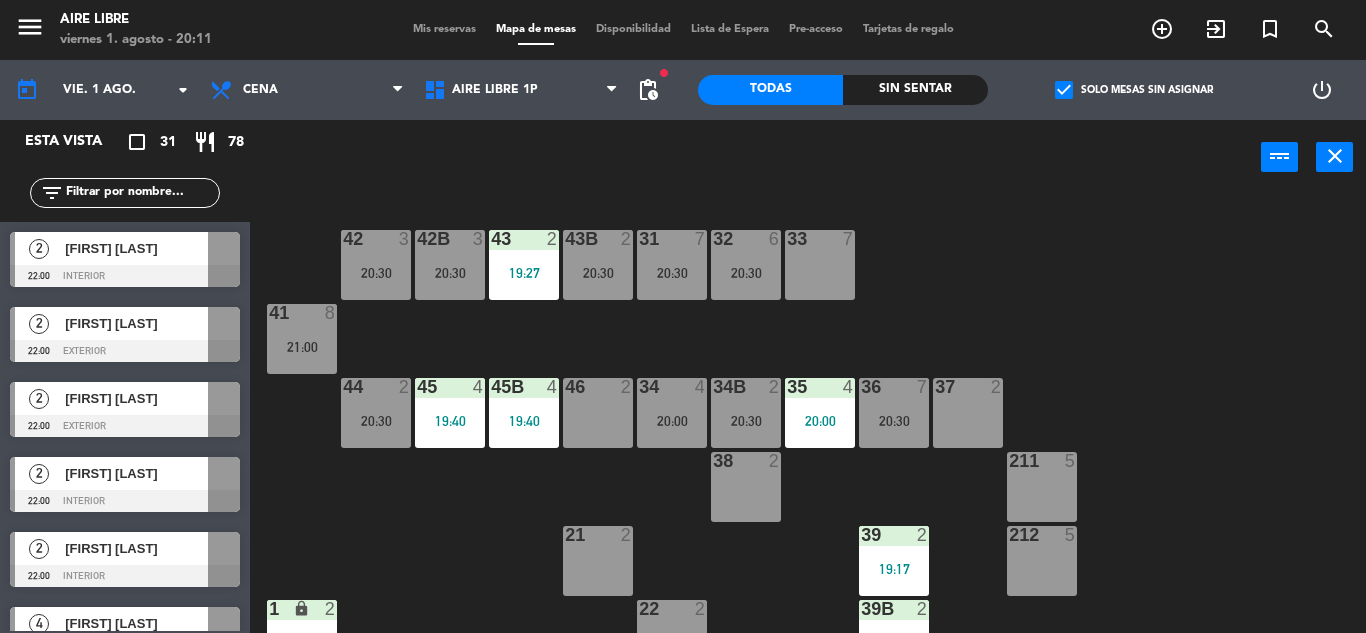 click on "check_box" 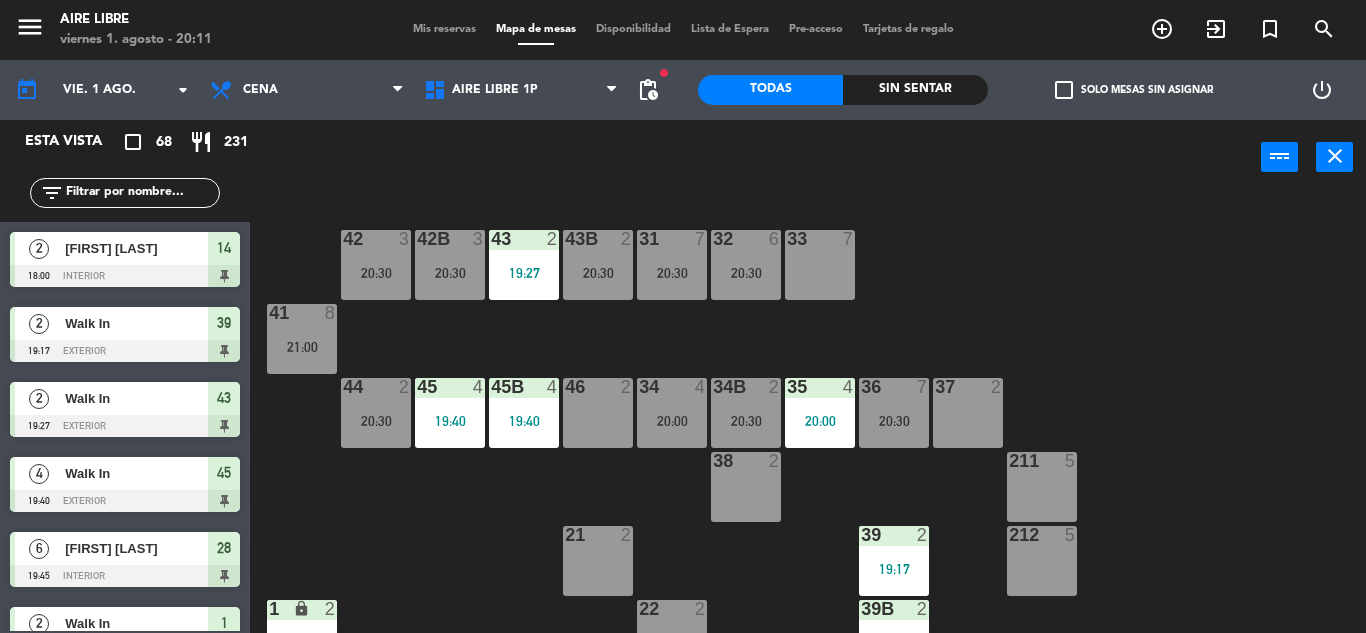 click on "filter_list" 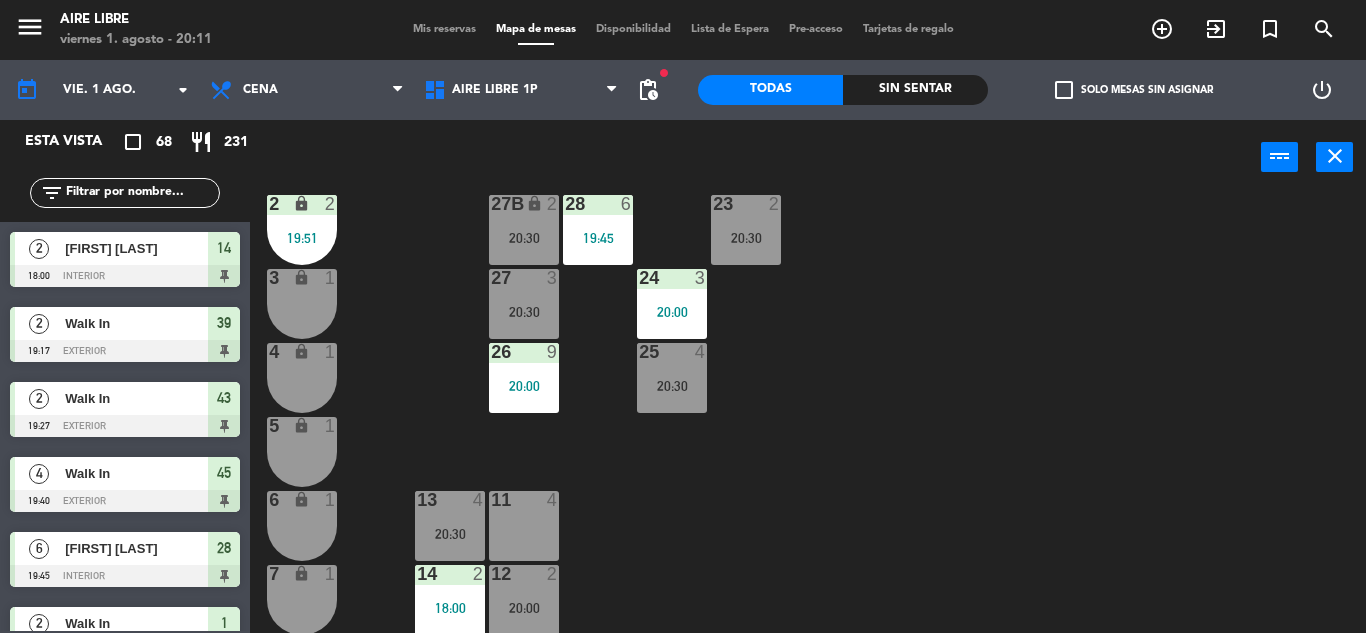 scroll, scrollTop: 555, scrollLeft: 0, axis: vertical 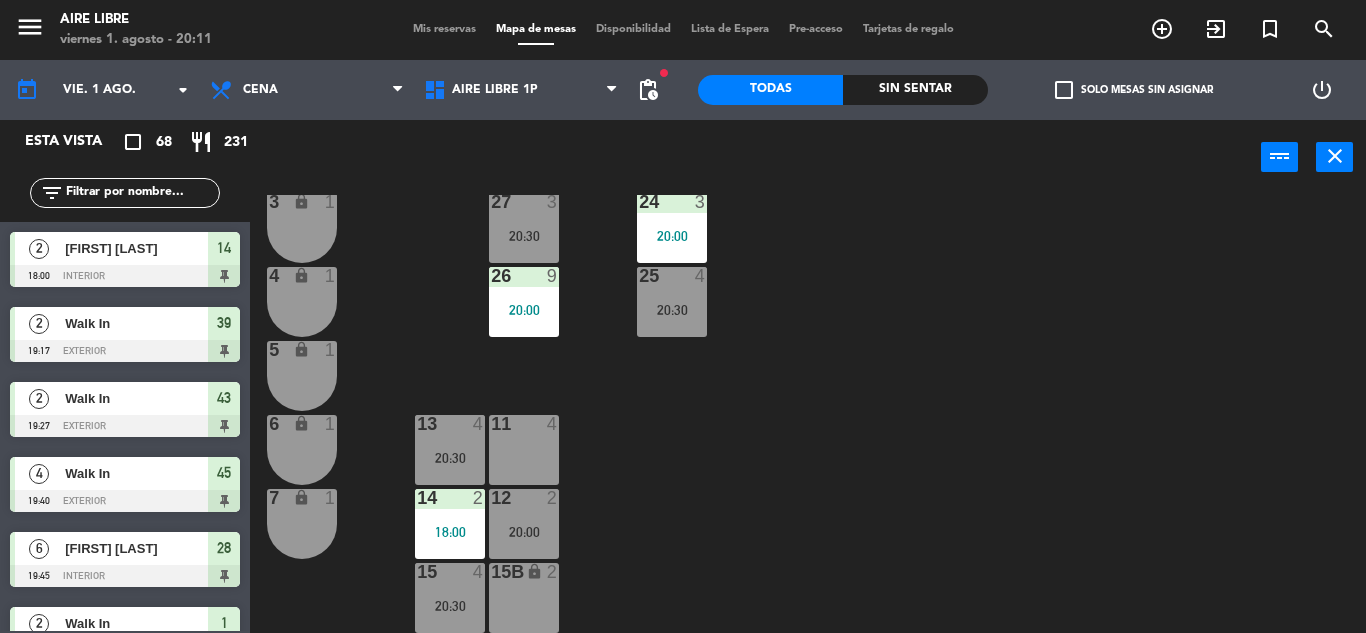 click on "42  3   20:30  43  2   19:27  31  7   20:30  32  6   20:30  33  7  42B  3   20:30  43B  2   20:00  41  8   21:00  44  2   20:30  45  4   19:40  46  2  35  4   20:00  34  4   20:00  36  7   20:30  45B  4   19:40  34B  2   20:30  37  2  211  5  38  2  212  5  39  2   19:17  21  2  39B  2   20:00  22  2   20:30  2 lock  2   19:51  27B lock  2   20:30  23  2   20:30  28  6   19:45  2 lock  2   19:51  24  3   20:00  27  3   20:30  3 lock  1  25  4   20:30  26  9   20:00  4 lock  1  5 lock  1  13  4   20:30  11  4  6 lock  1  14  2   18:00  12  2   20:00  7 lock  1  15B lock  2  15  4   20:30" 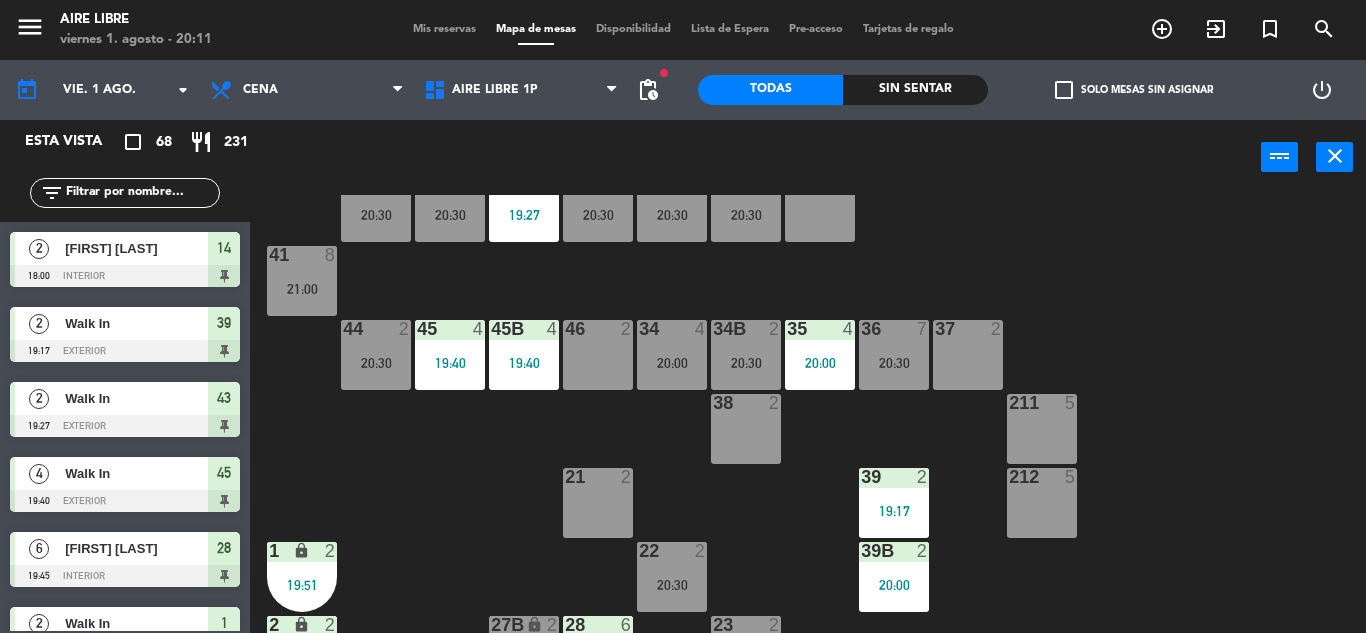 scroll, scrollTop: 61, scrollLeft: 0, axis: vertical 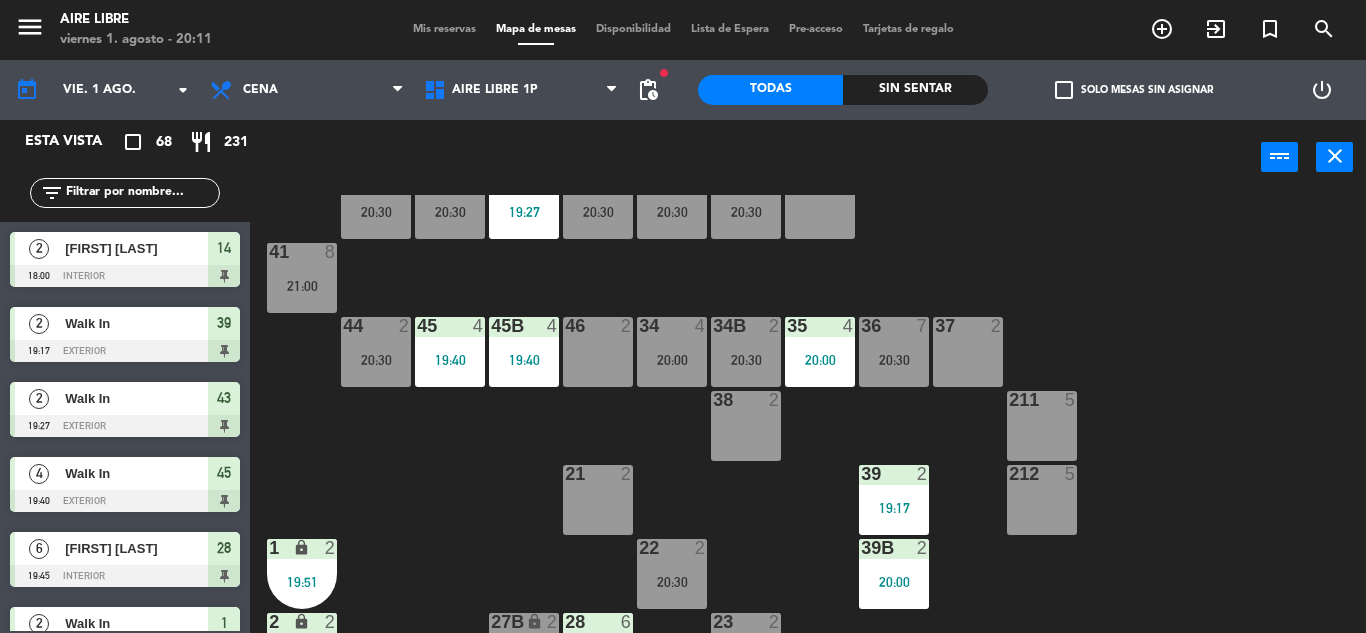 click on "36  7   20:30" at bounding box center [894, 352] 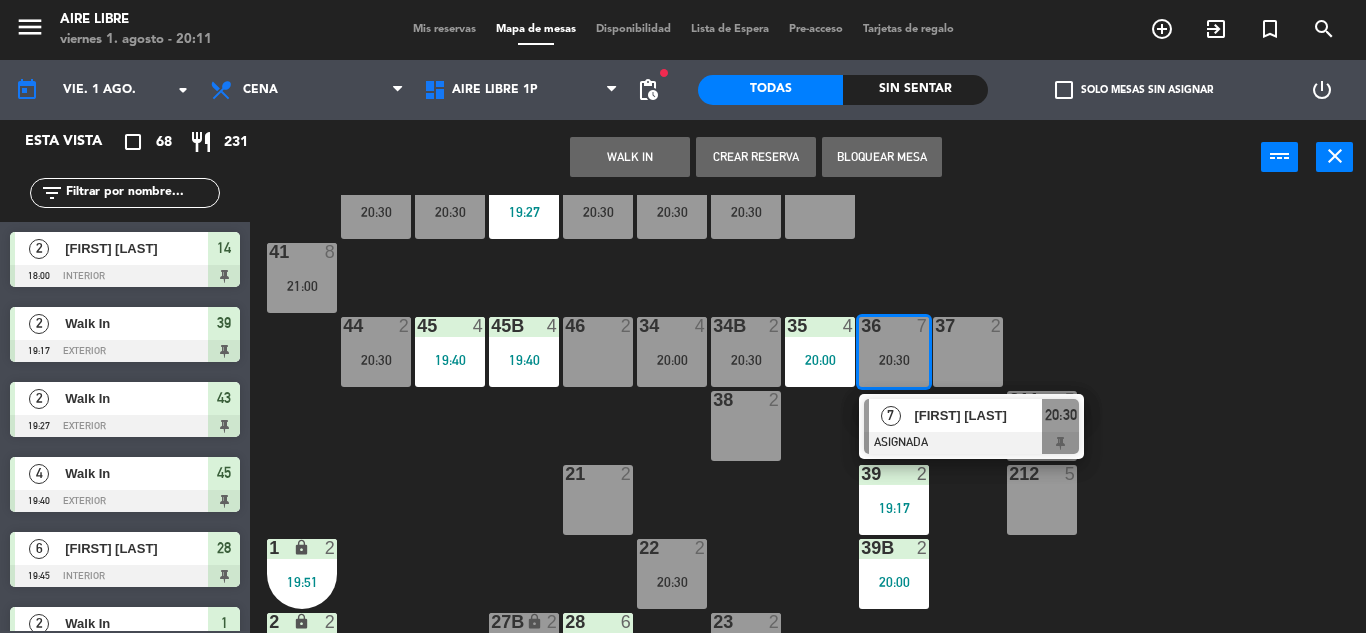 click on "[FIRST] [LAST]" at bounding box center [978, 415] 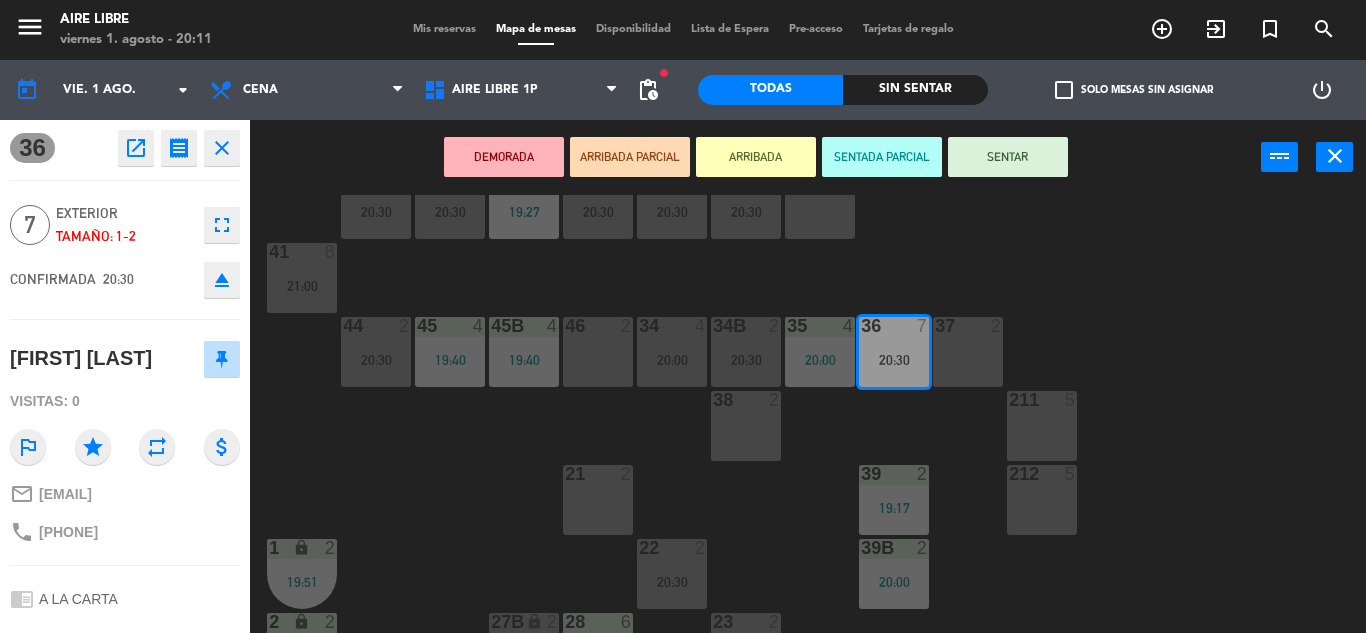 click on "fullscreen" 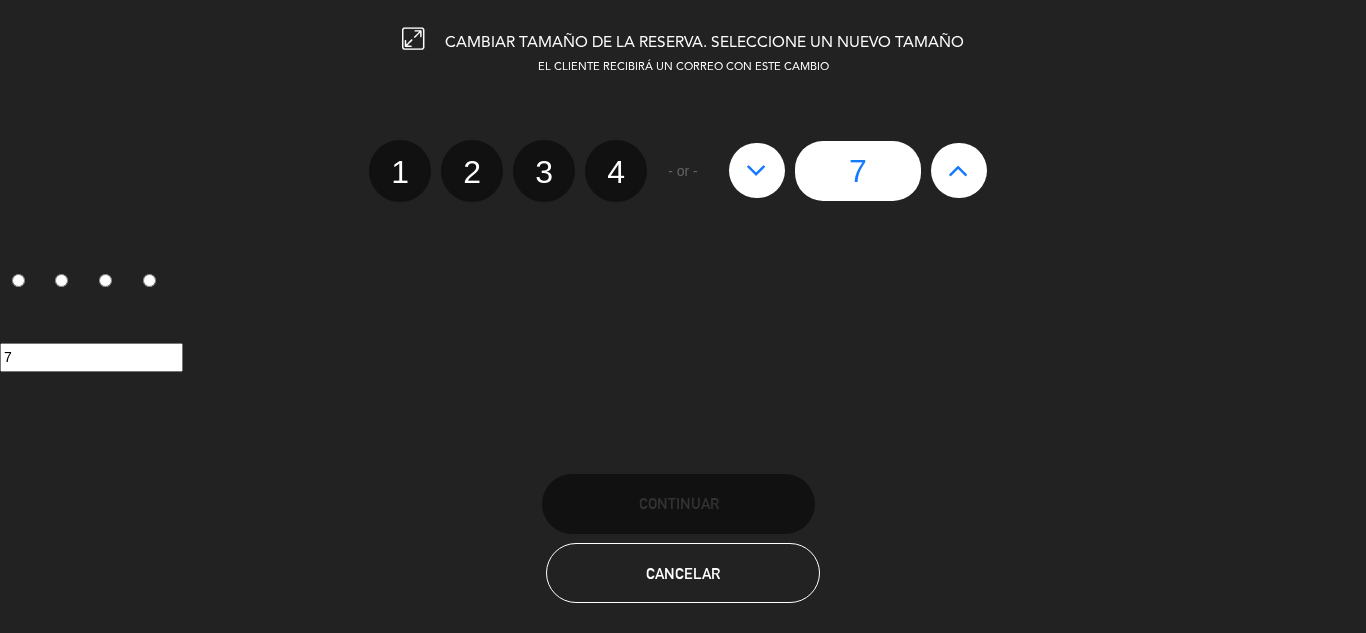 click 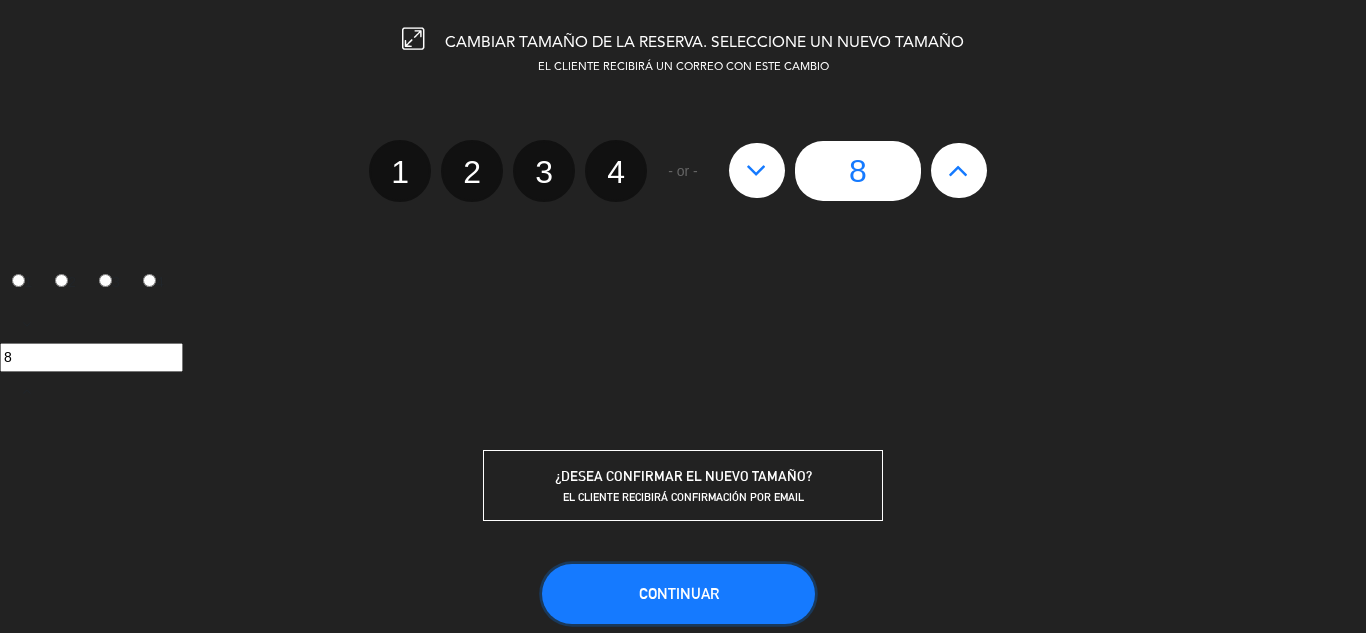 click on "Continuar" at bounding box center (678, 594) 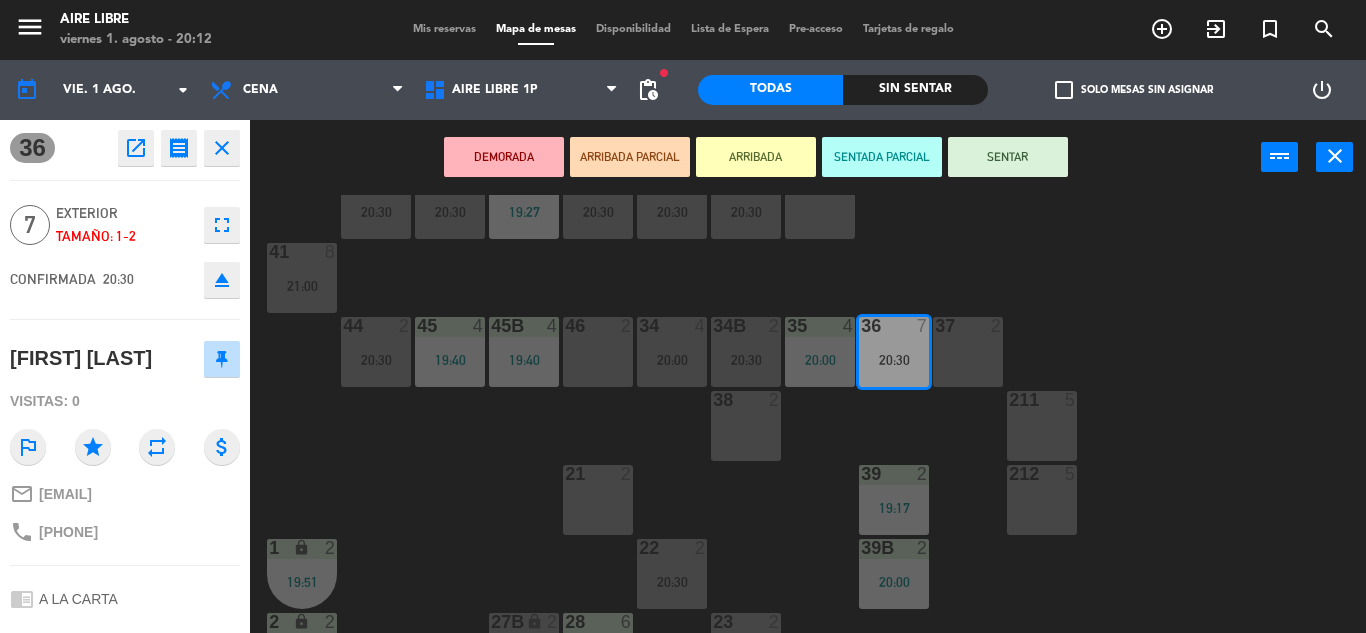 click on "42  3   20:30  43  2   19:27  31  7   20:30  32  6   20:30  33  7  42B  3   20:30  43B  2   20:00  41  8   21:00  44  2   20:30  45  4   19:40  46  2  35  4   20:00  34  4   20:00  36  7   20:30  45B  4   19:40  34B  2   20:30  37  2  211  5  38  2  212  5  39  2   19:17  21  2  39B  2   20:00  22  2   20:30  2 lock  2   19:51  27B lock  2   20:30  23  2   20:30  28  6   19:45  2 lock  2   19:51  24  3   20:00  27  3   20:30  3 lock  1  25  4   20:30  26  9   20:00  4 lock  1  5 lock  1  13  4   20:30  11  4  6 lock  1  14  2   18:00  12  2   20:00  7 lock  1  15B lock  2  15  4   20:30" 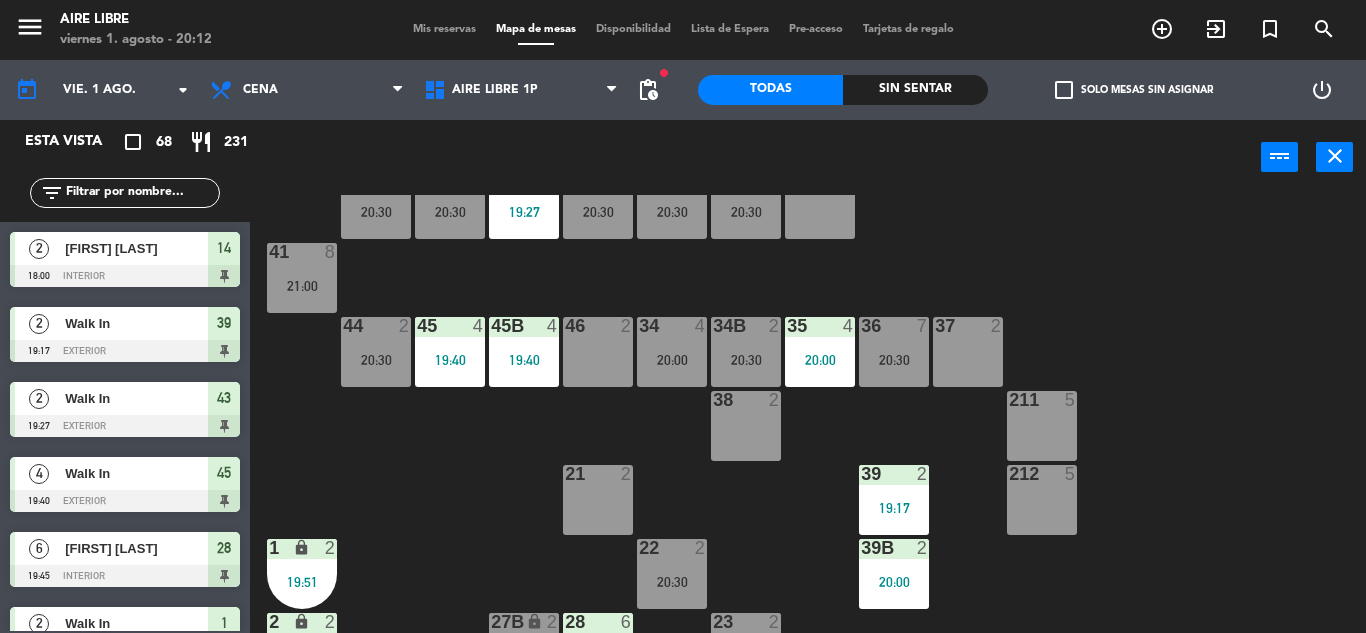 scroll, scrollTop: 0, scrollLeft: 0, axis: both 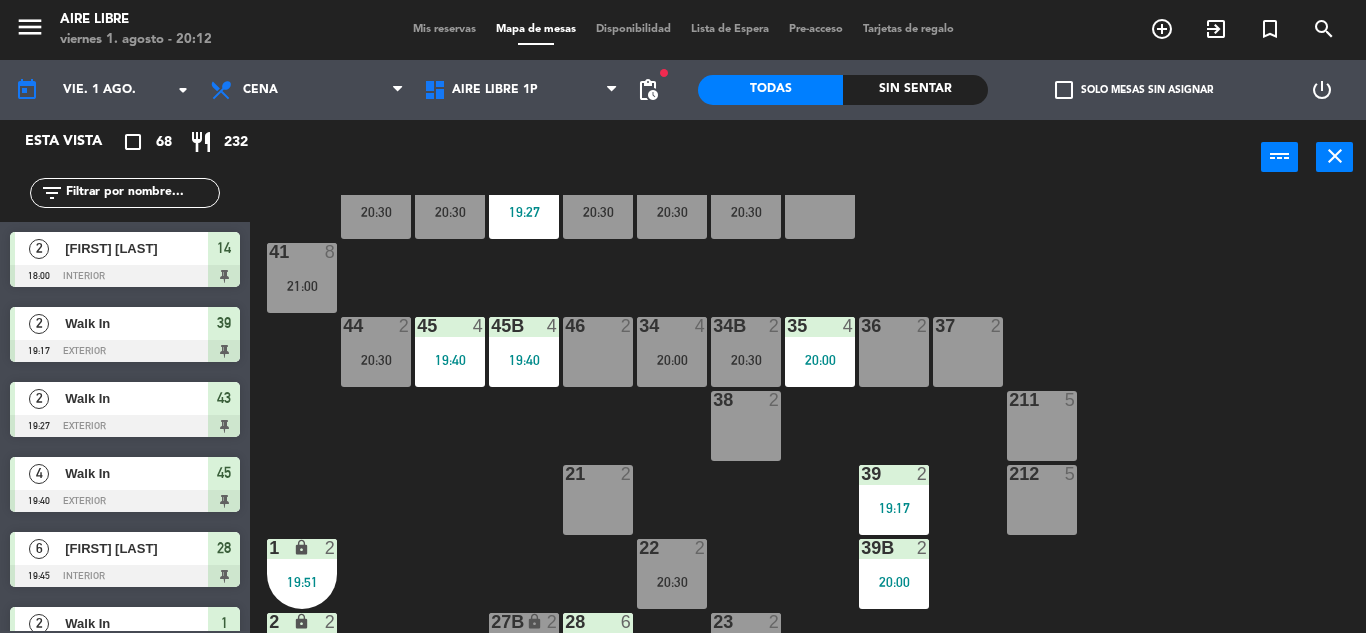 click 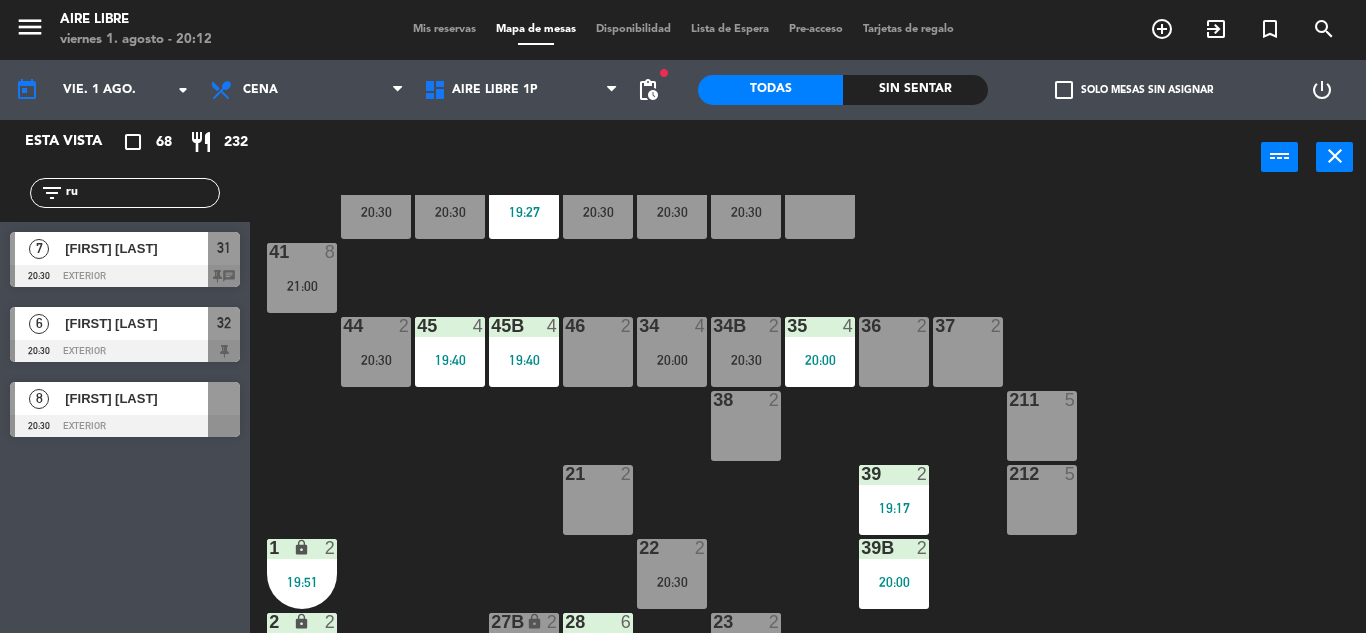 type on "ru" 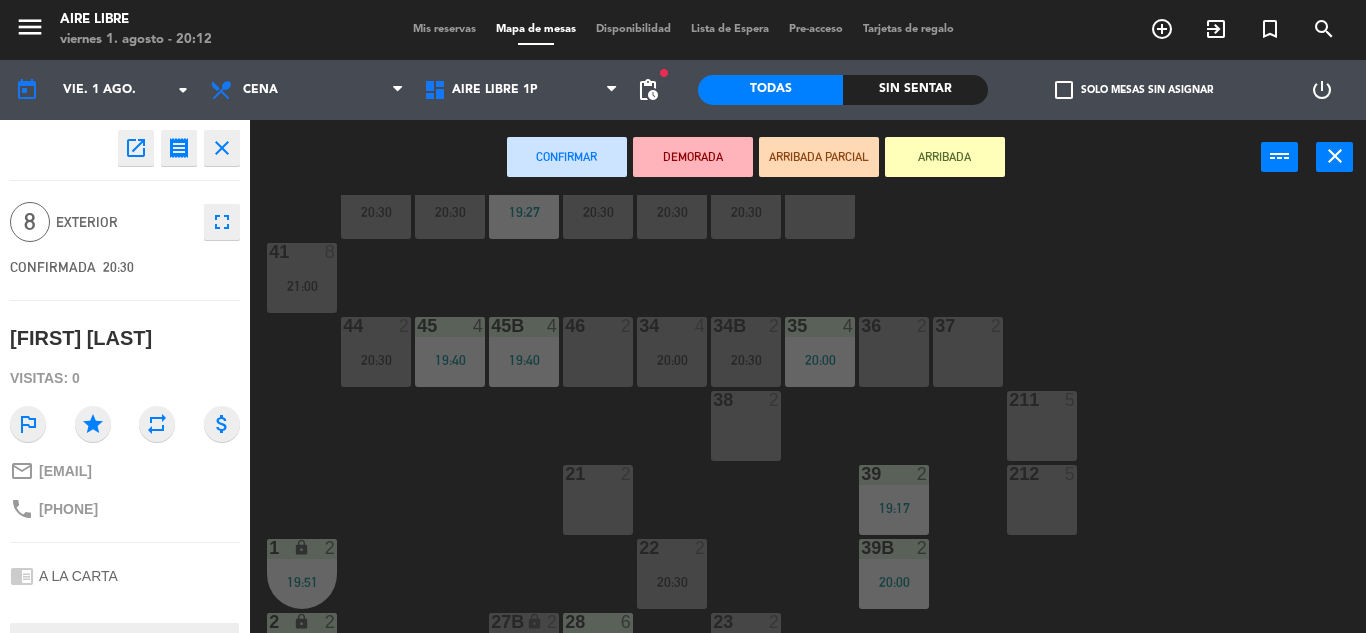 click on "36  2" at bounding box center [894, 352] 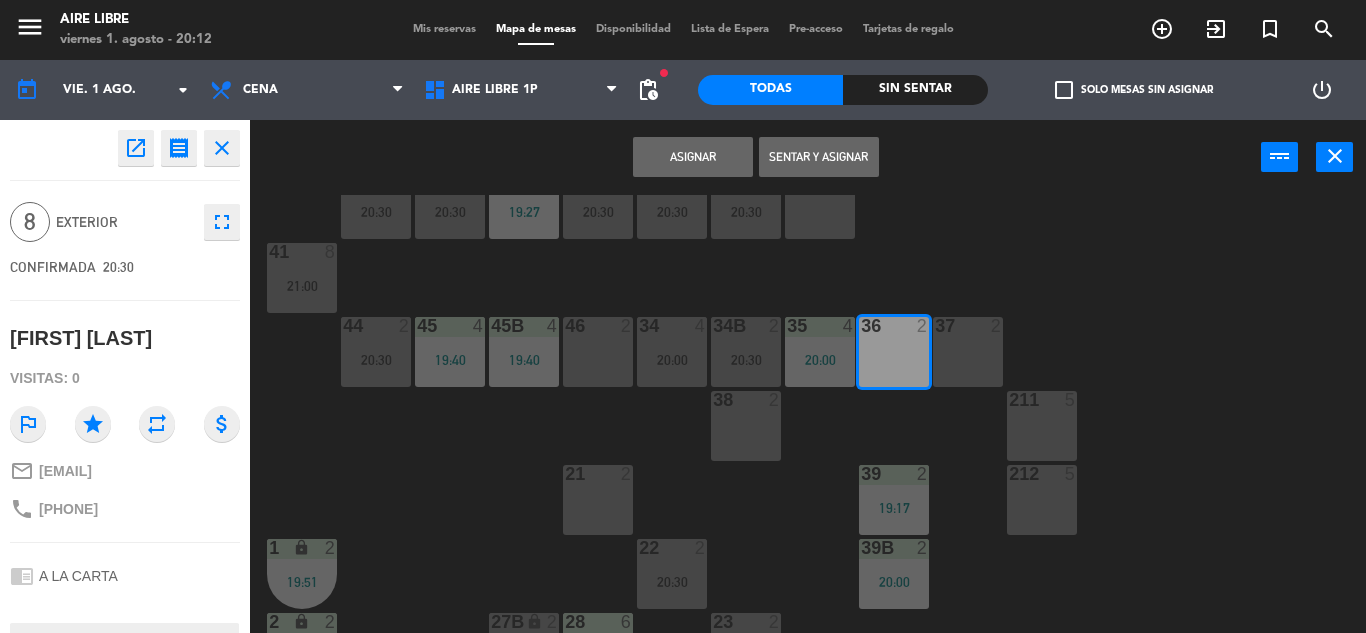 click on "Asignar" at bounding box center (693, 157) 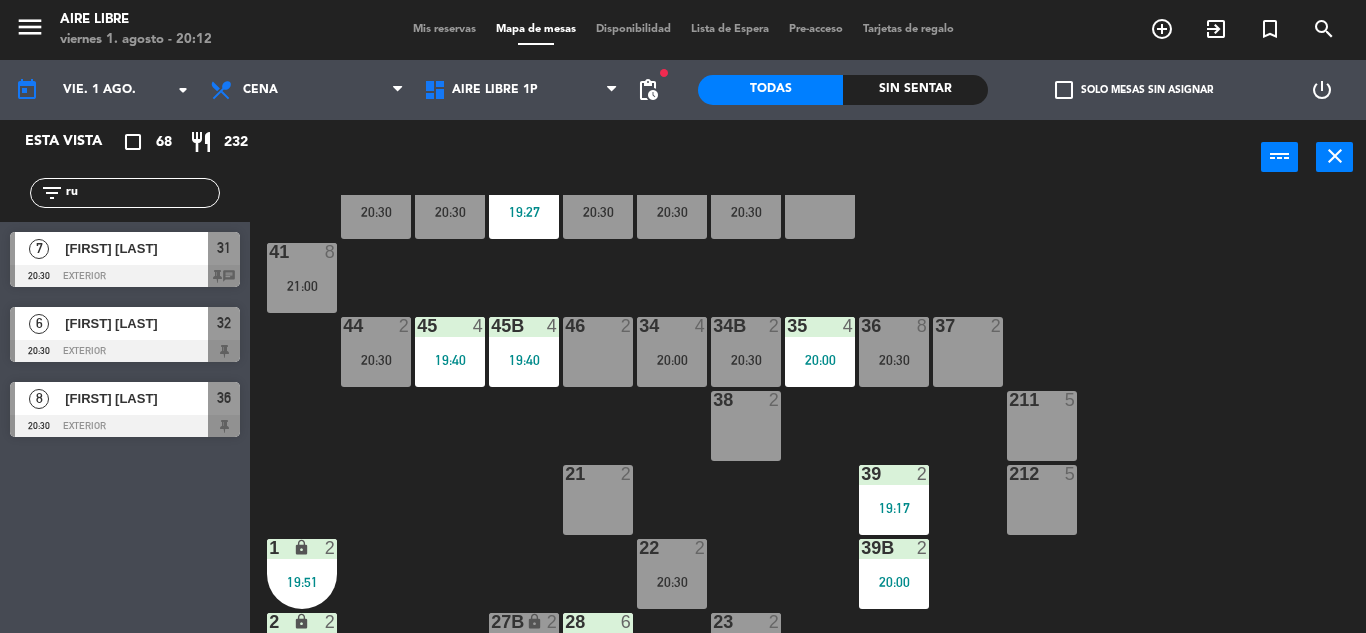 click on "[FIRST] [LAST]" at bounding box center [136, 248] 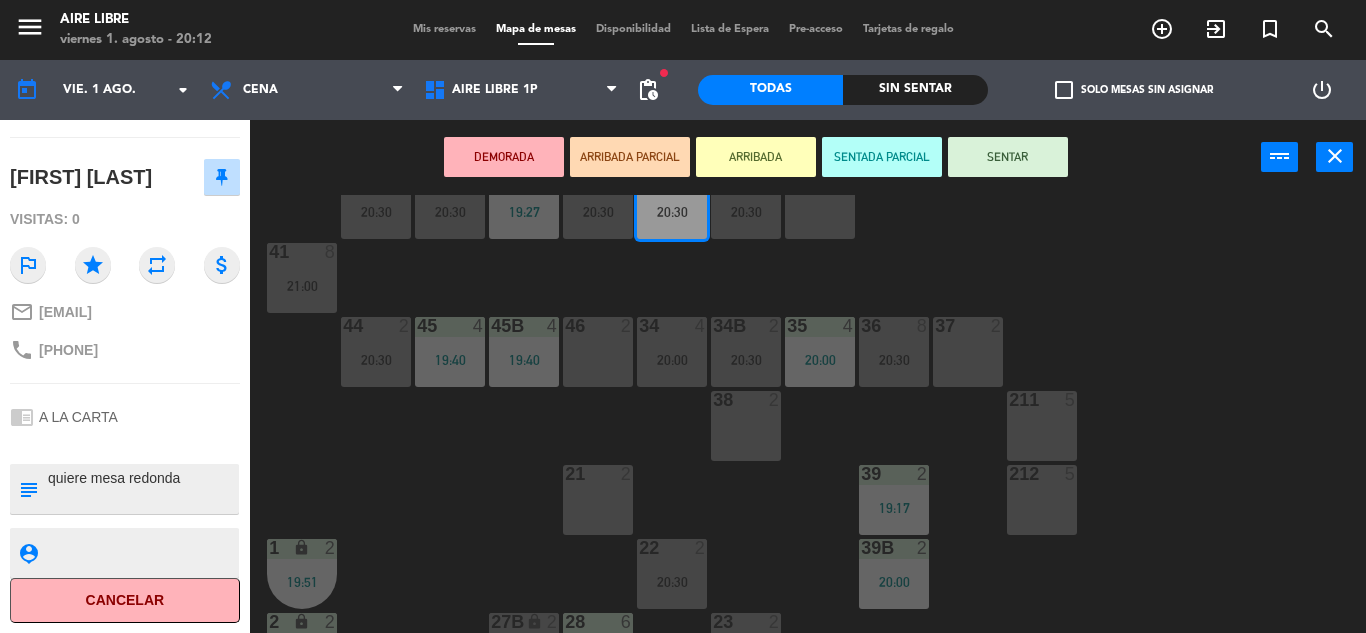 scroll, scrollTop: 0, scrollLeft: 0, axis: both 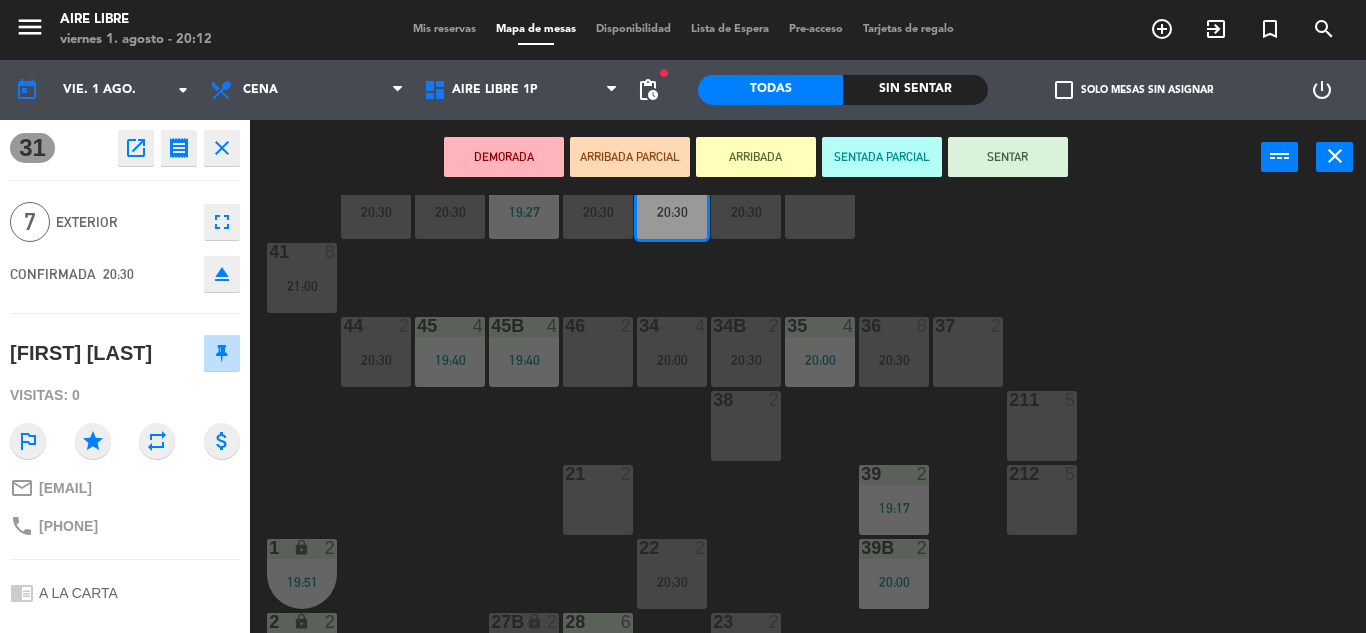 click on "close" 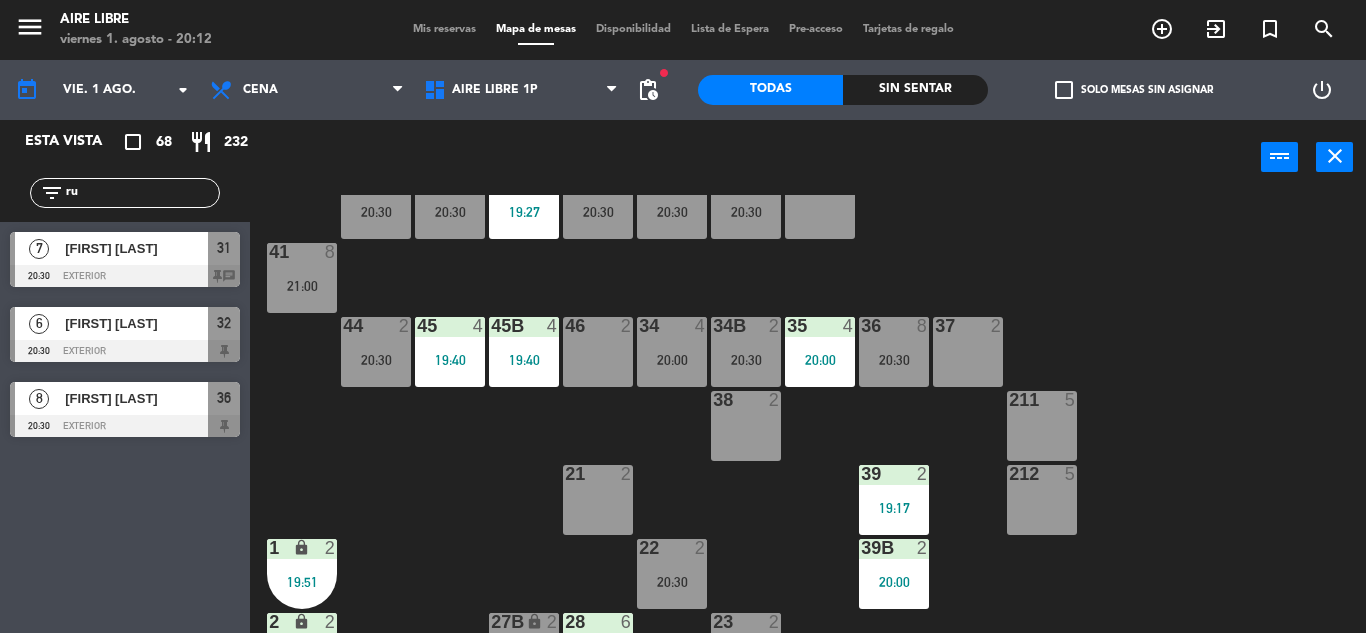 click on "ru" 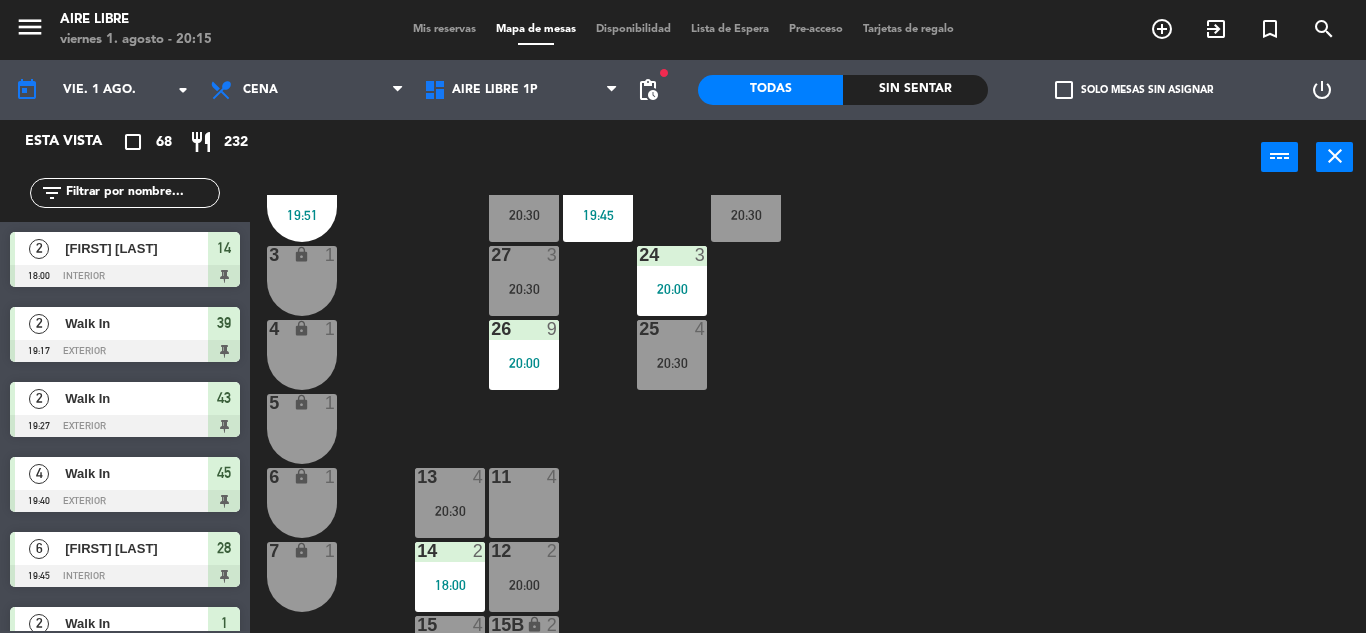 scroll, scrollTop: 555, scrollLeft: 0, axis: vertical 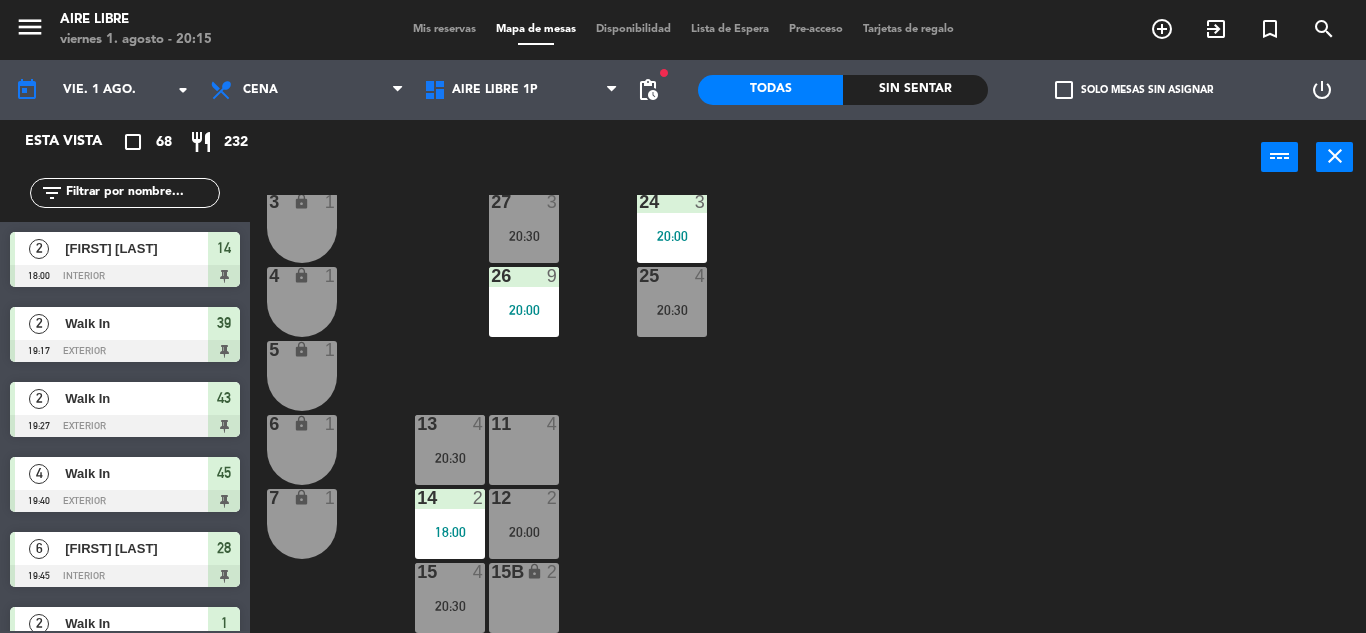 type 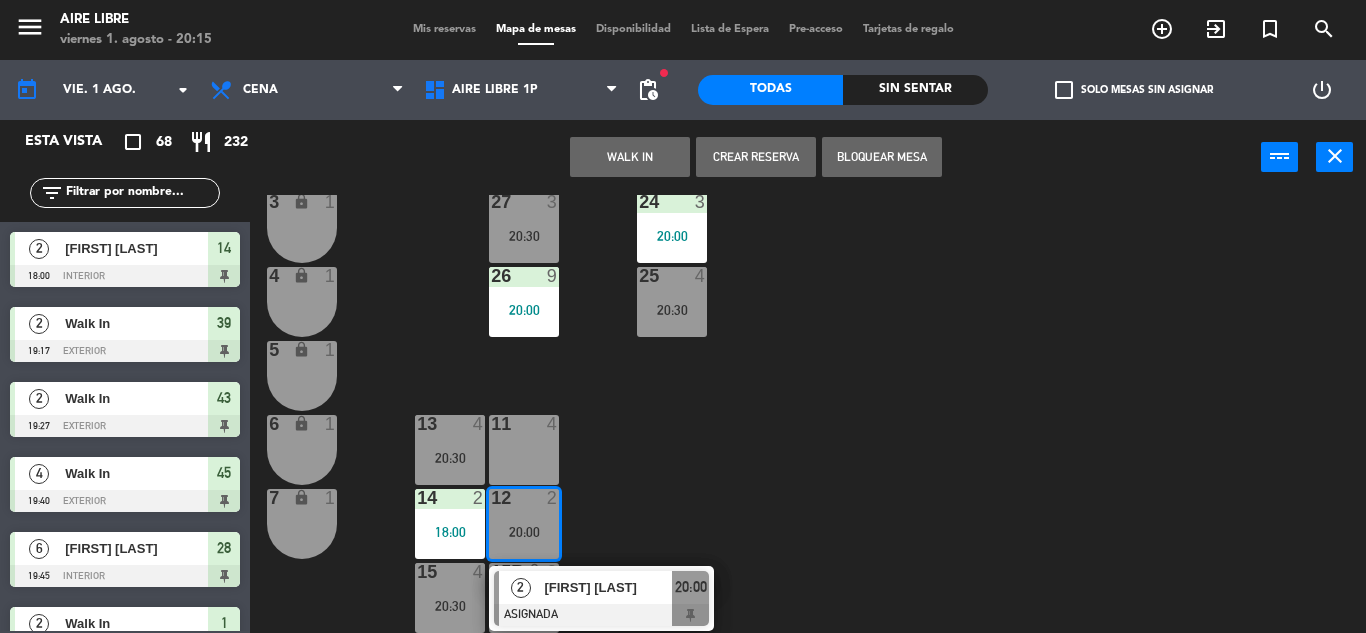 click on "[FIRST] [LAST]" at bounding box center (608, 587) 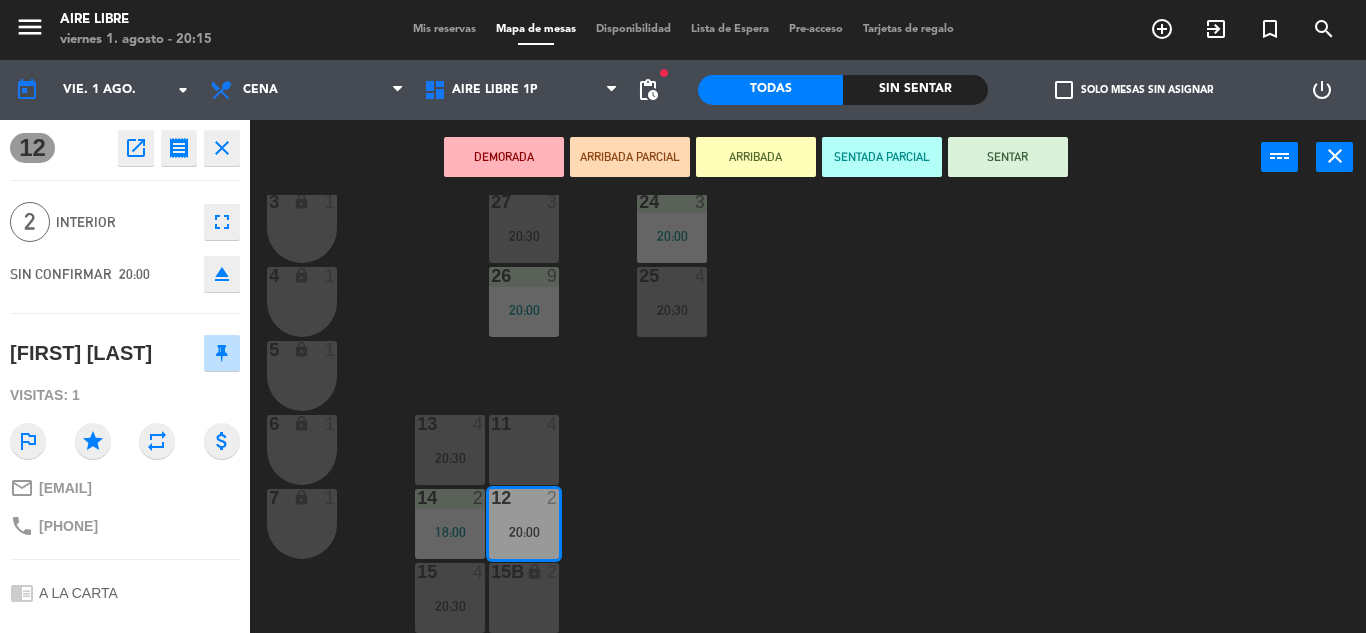 click on "open_in_new" 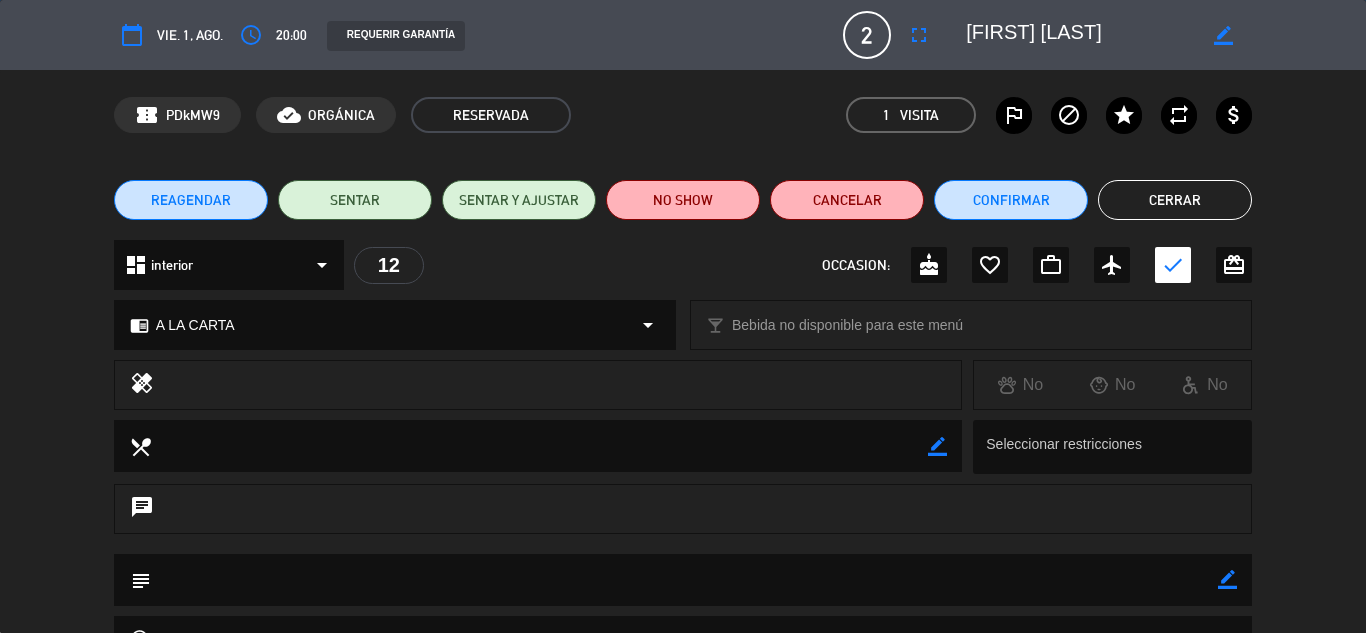click on "outlined_flag" 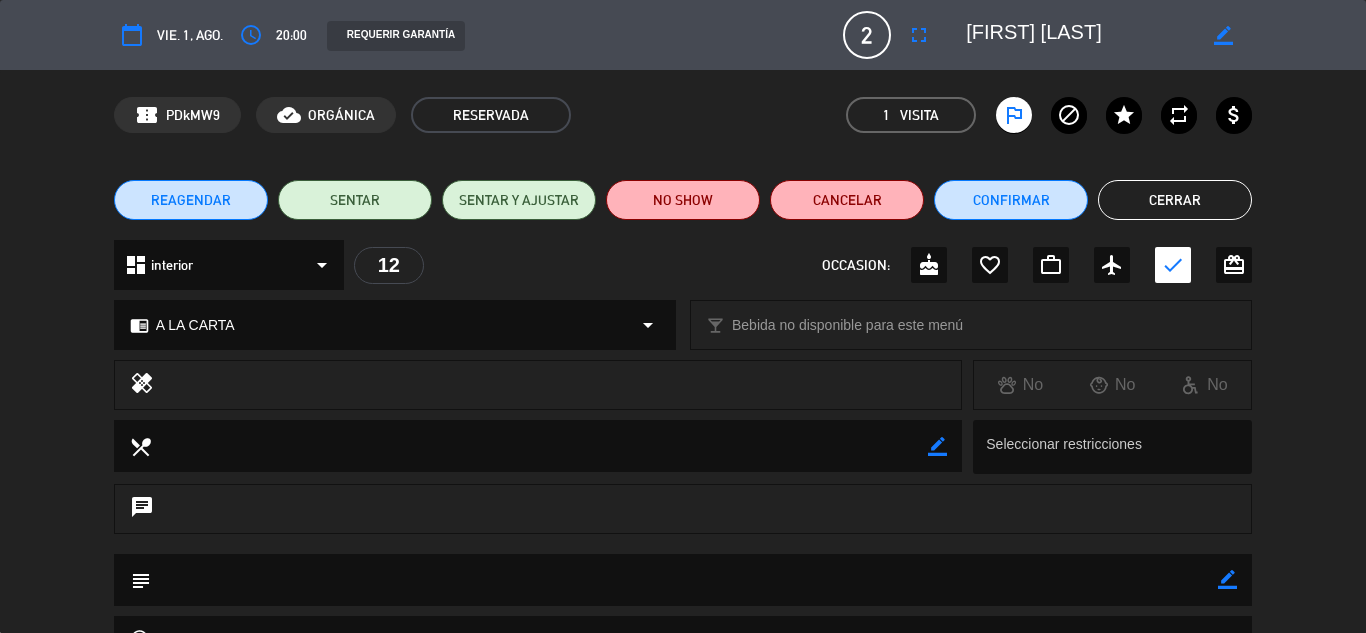 click on "NO SHOW" 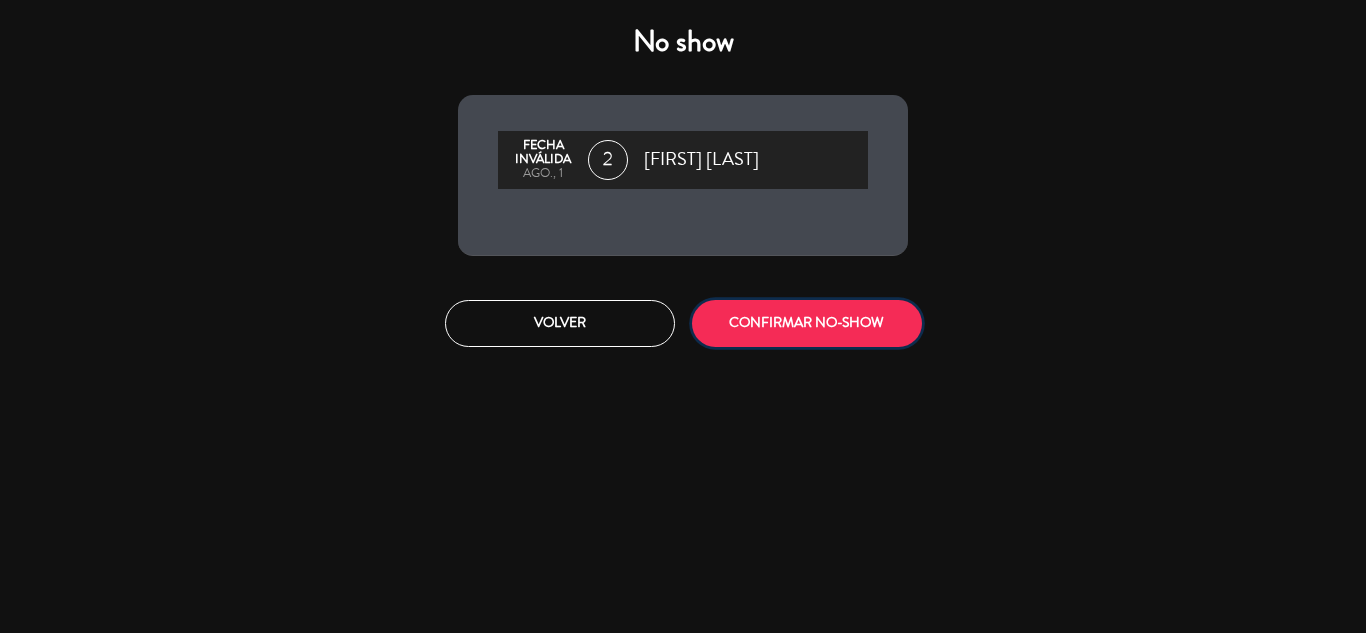 click on "CONFIRMAR NO-SHOW" 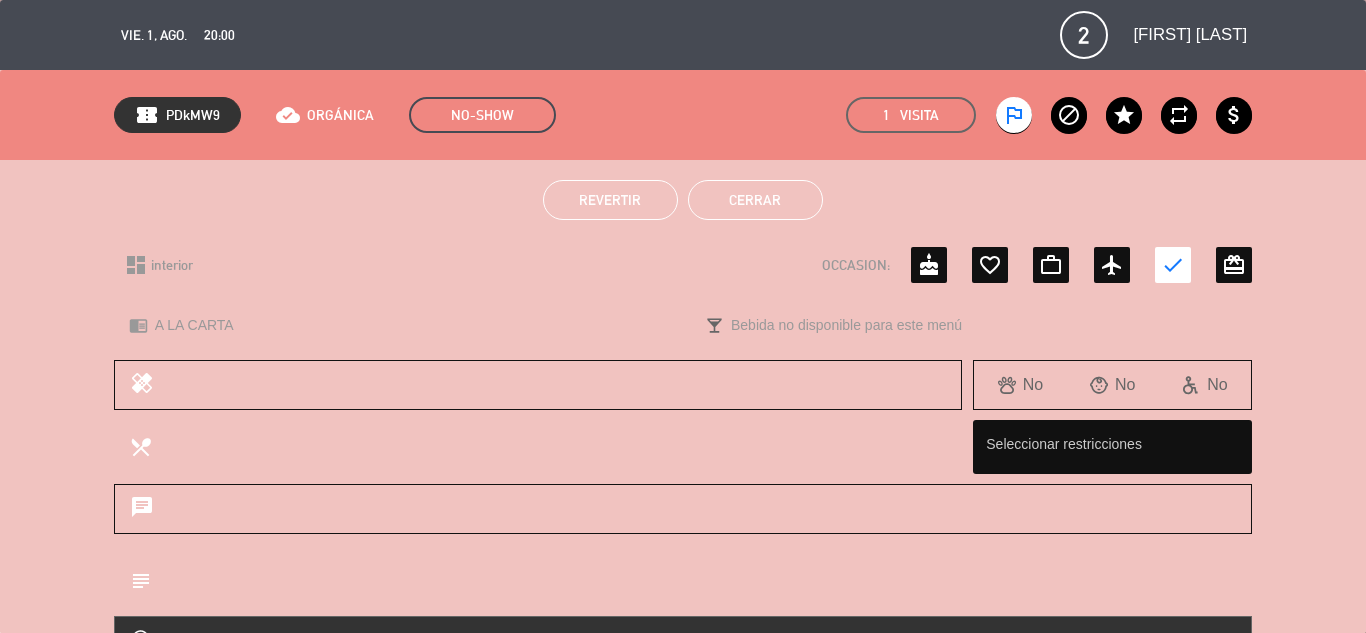 click on "Cerrar" 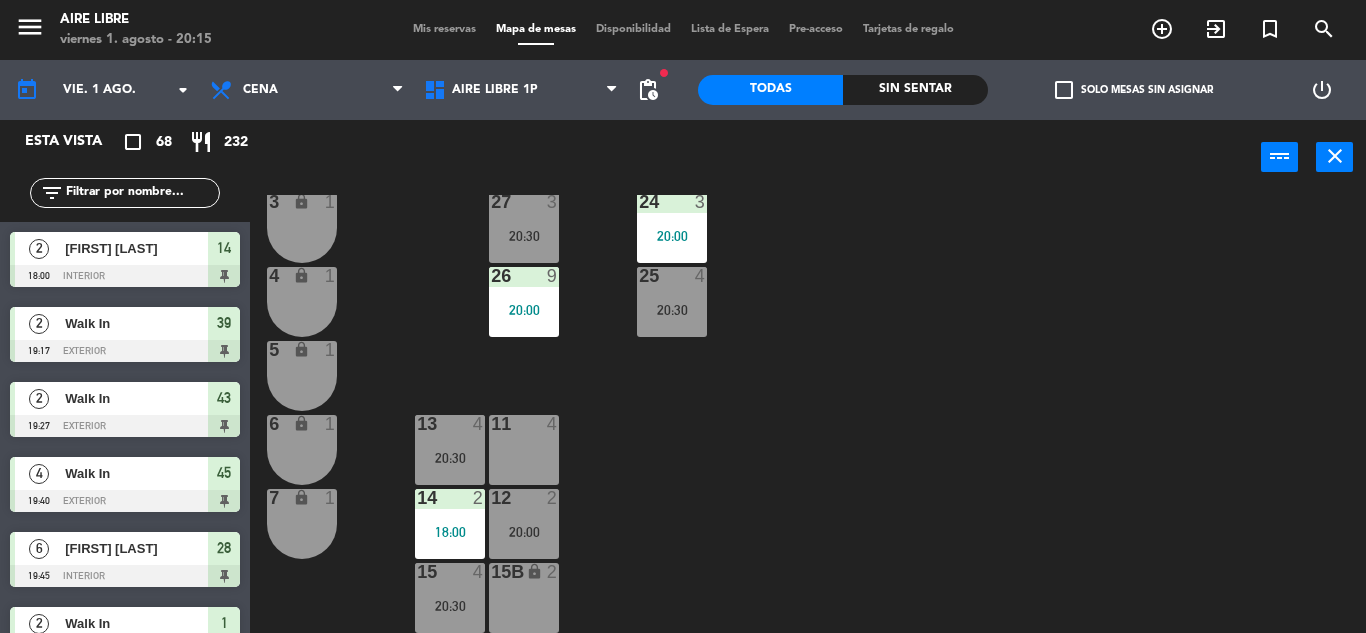 scroll, scrollTop: 0, scrollLeft: 0, axis: both 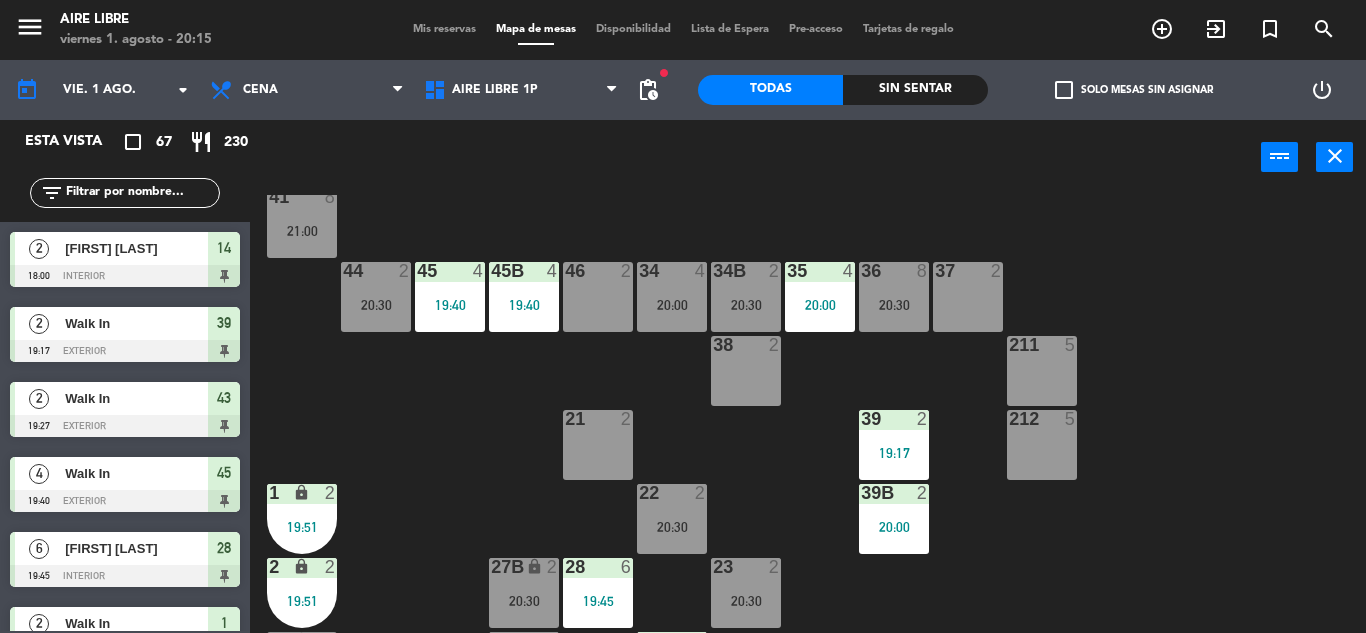click on "34  4   20:00" at bounding box center (672, 297) 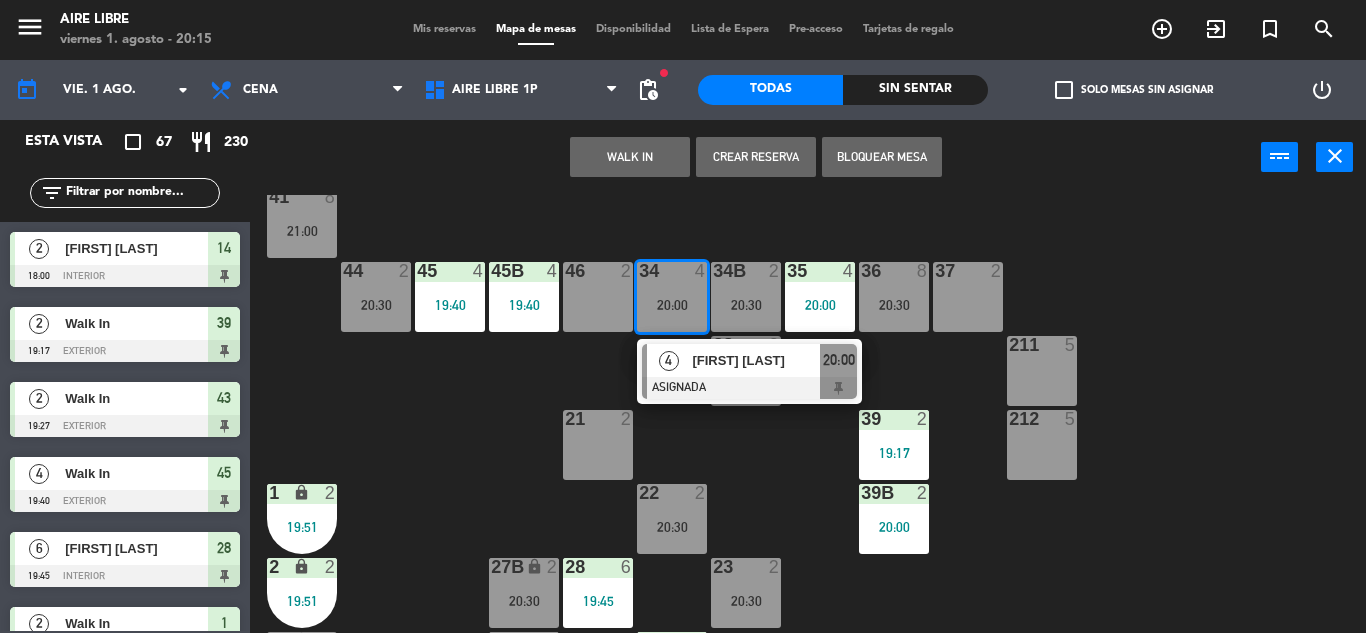 click on "[FIRST] [LAST]" at bounding box center [756, 360] 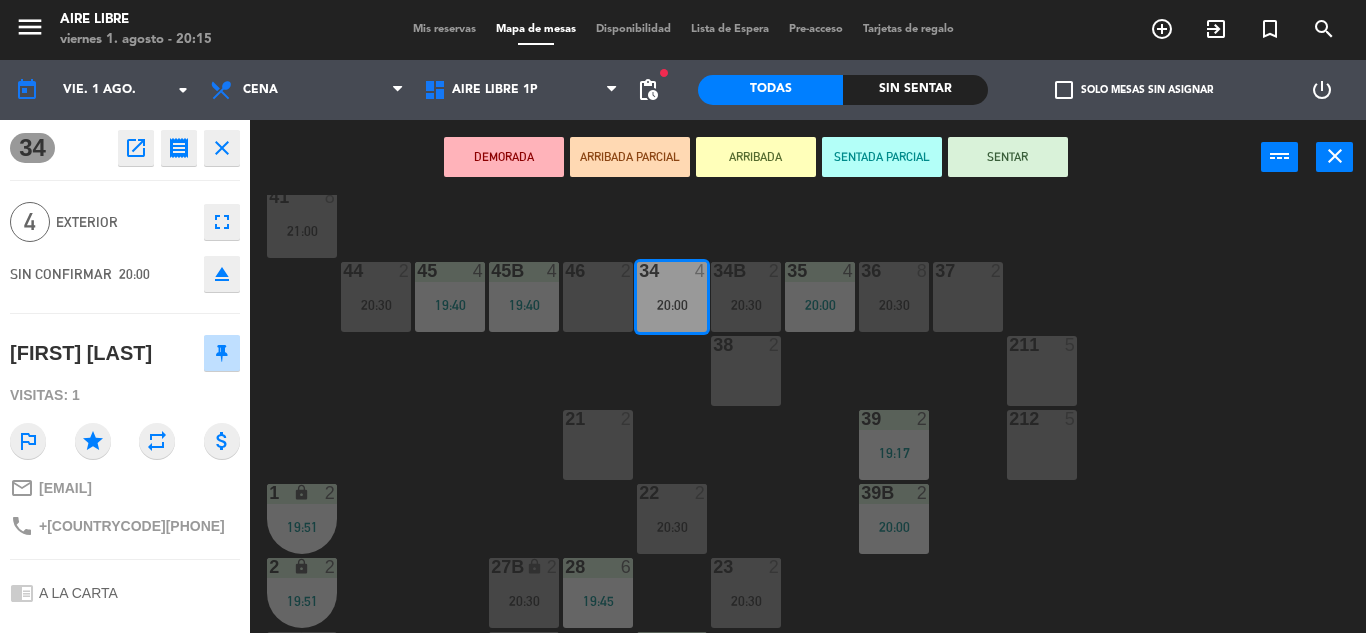 click on "open_in_new" 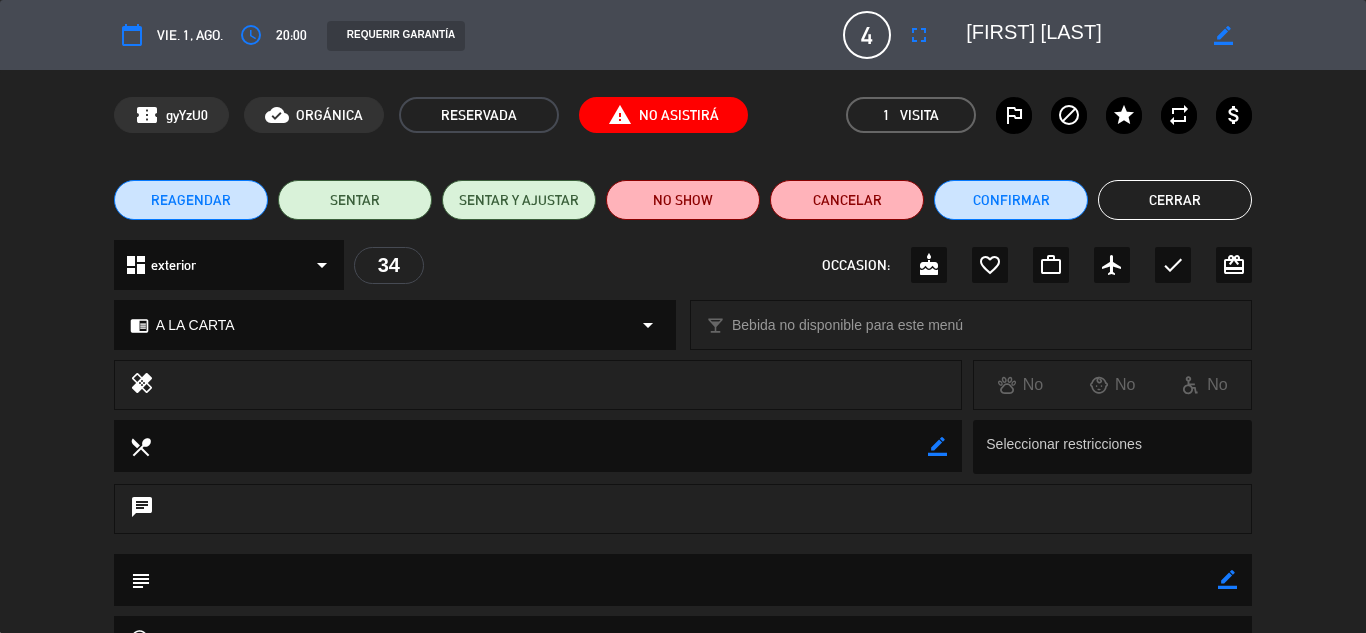click on "outlined_flag" 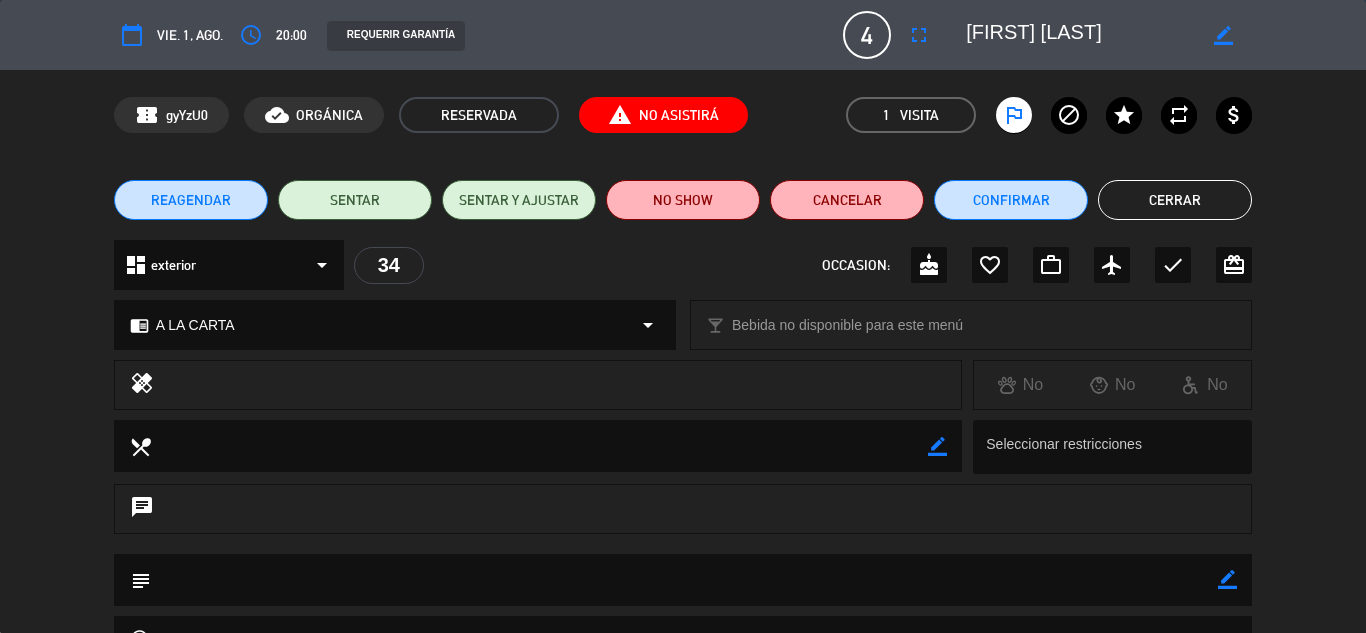 click on "outlined_flag" 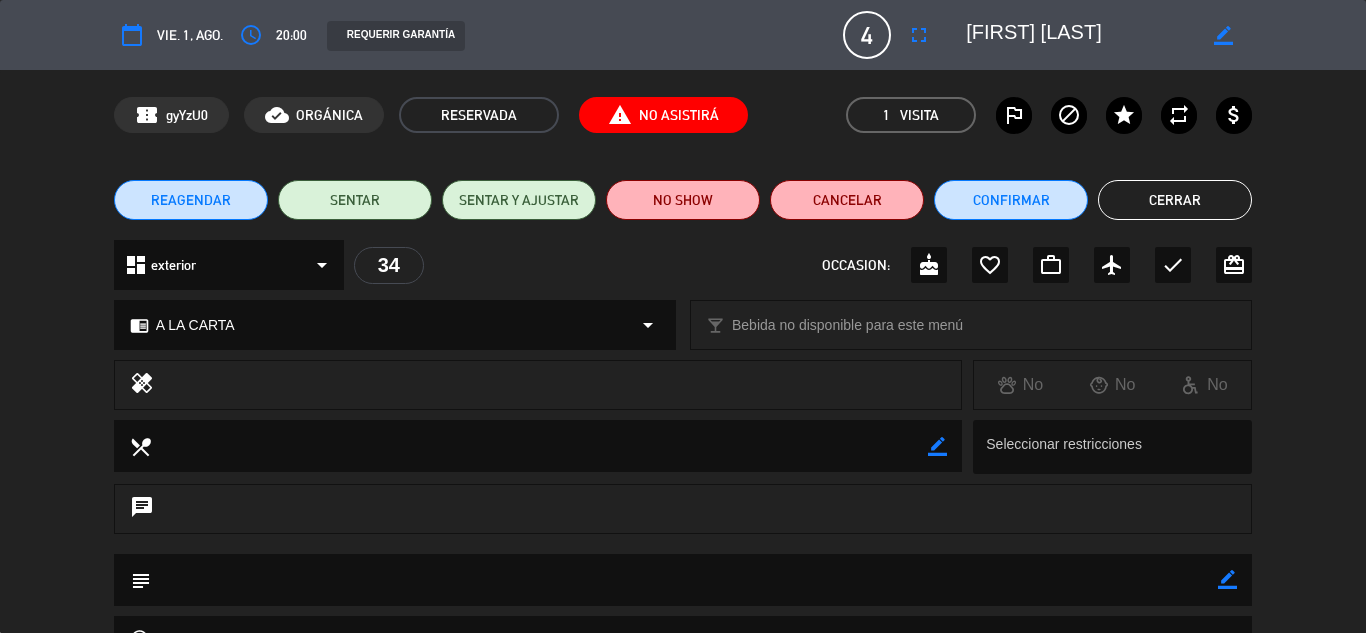 click on "Cancelar" 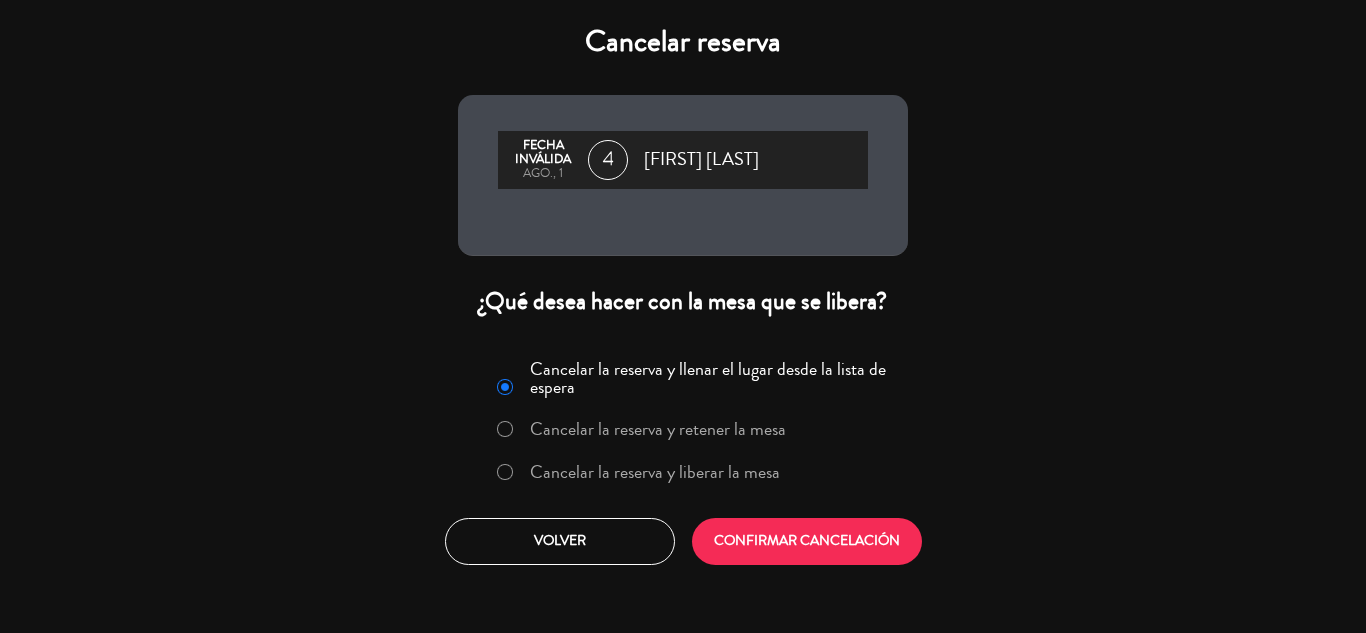 click on "Cancelar la reserva y liberar la mesa" 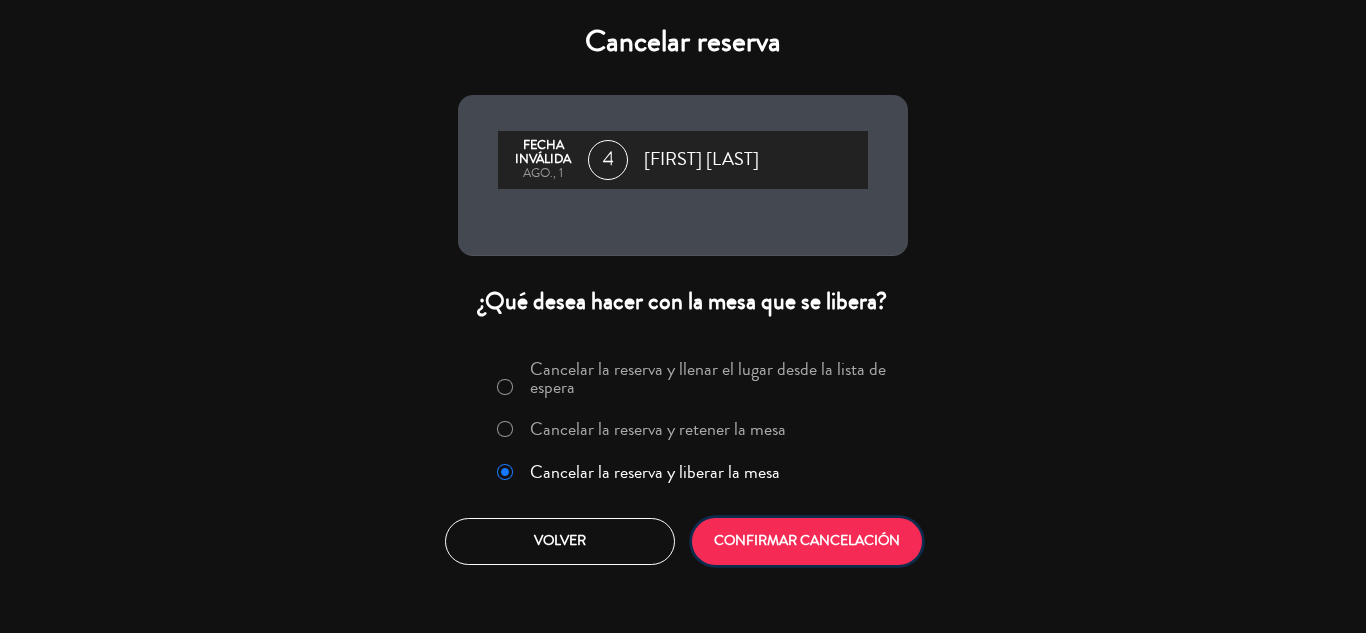 click on "CONFIRMAR CANCELACIÓN" 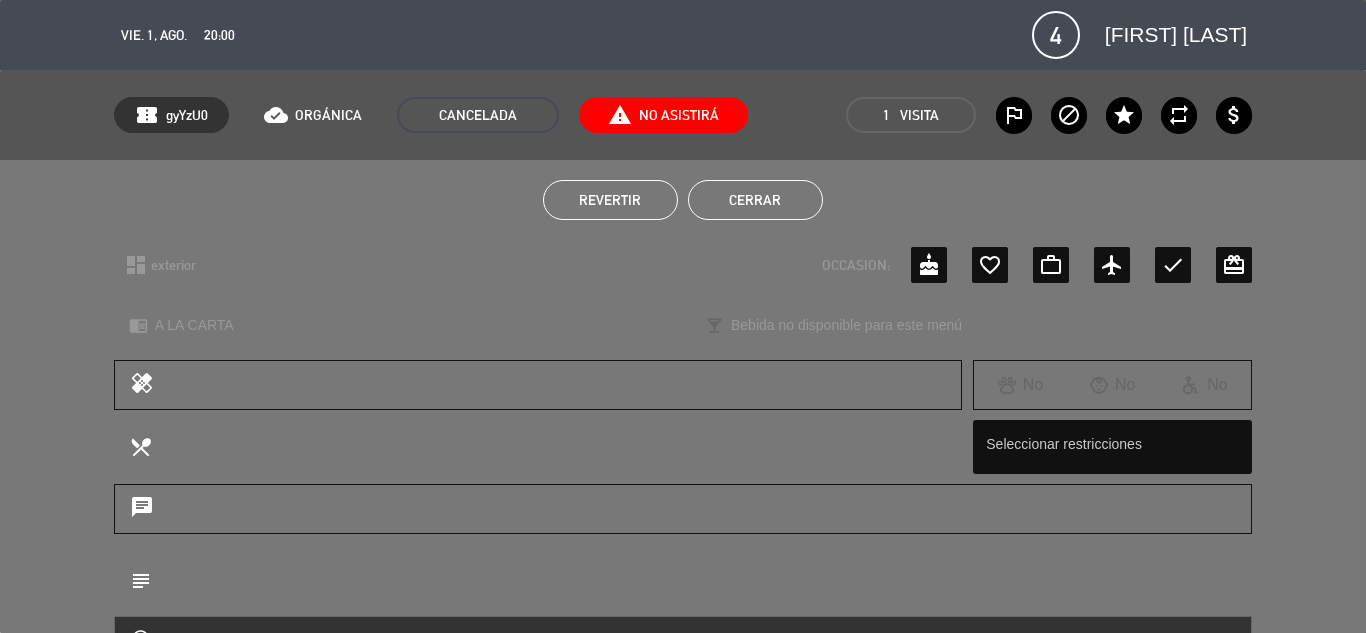 click on "Cerrar" 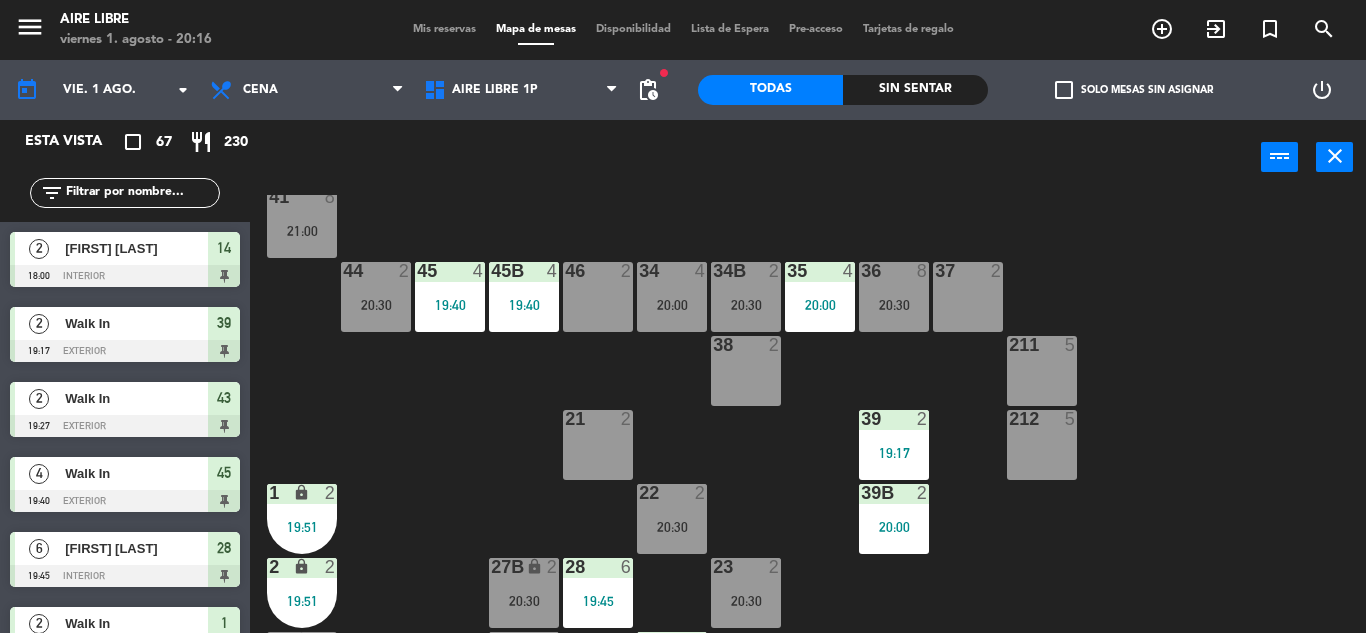 scroll, scrollTop: 0, scrollLeft: 0, axis: both 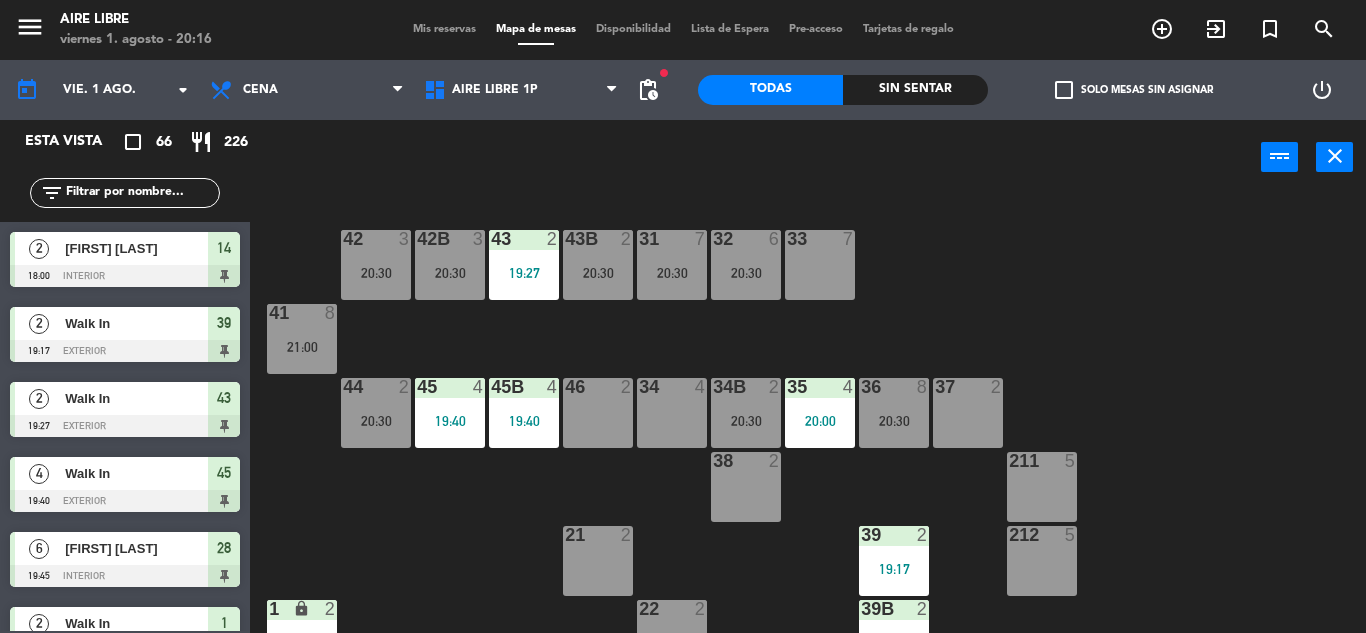 click 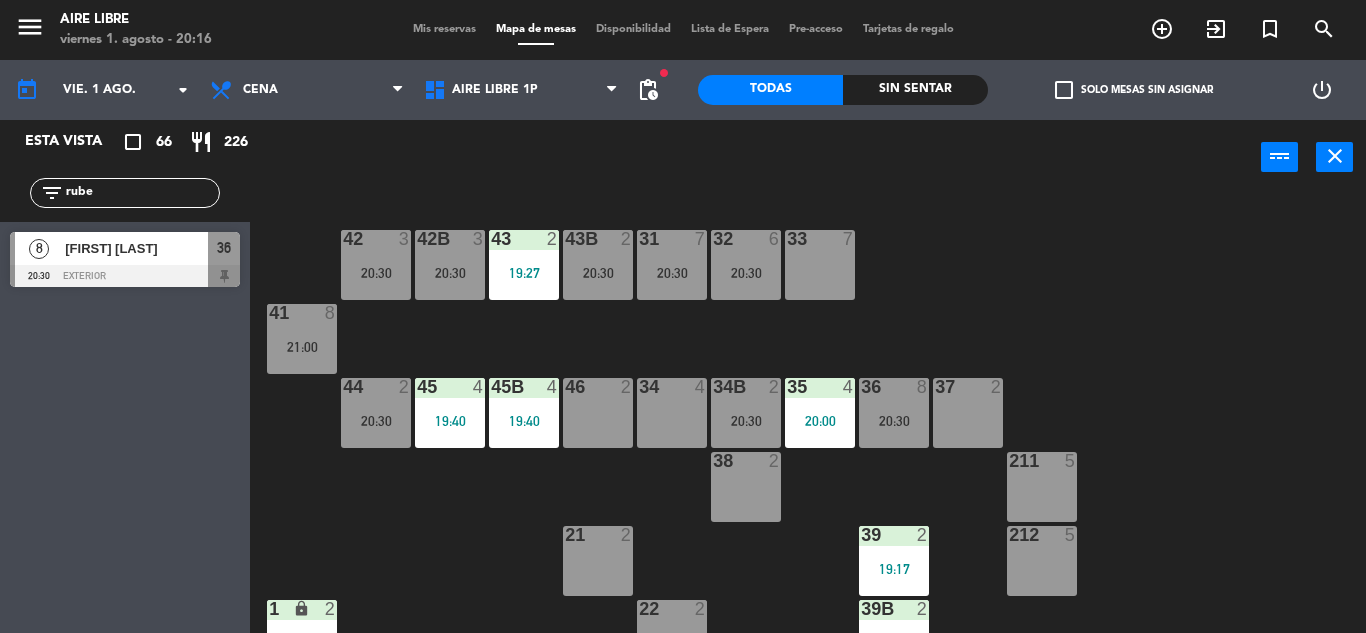type on "rube" 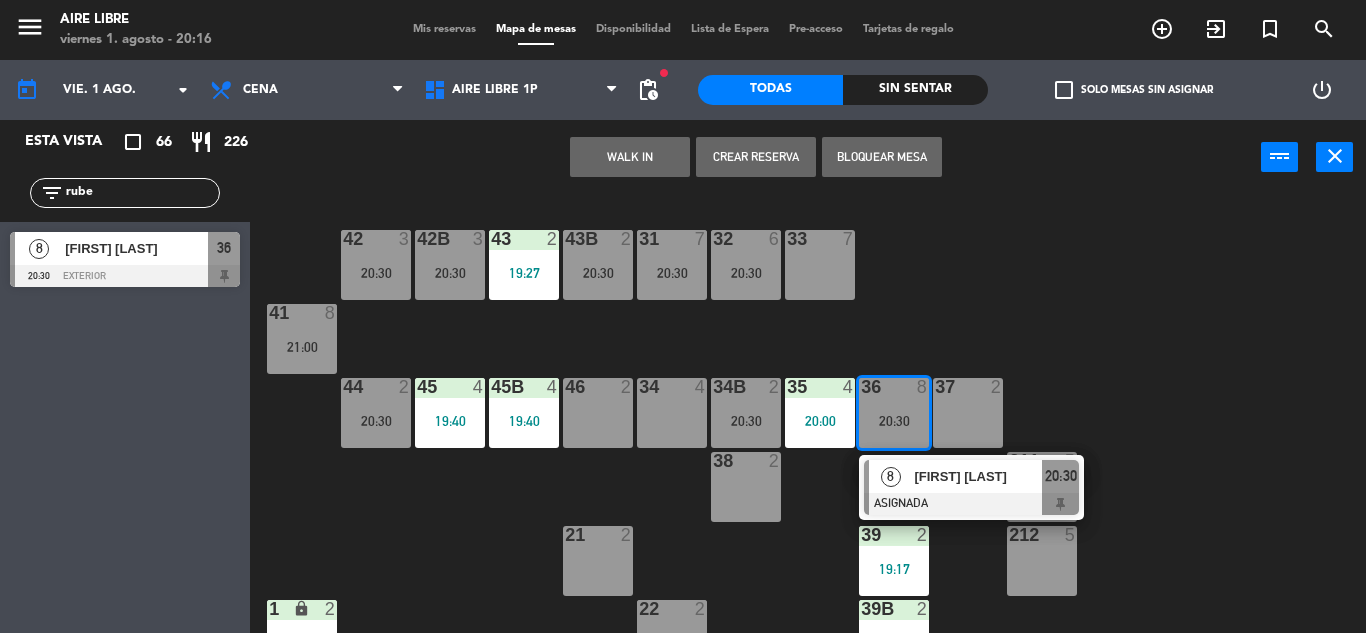click on "[FIRST] [LAST]" at bounding box center [978, 476] 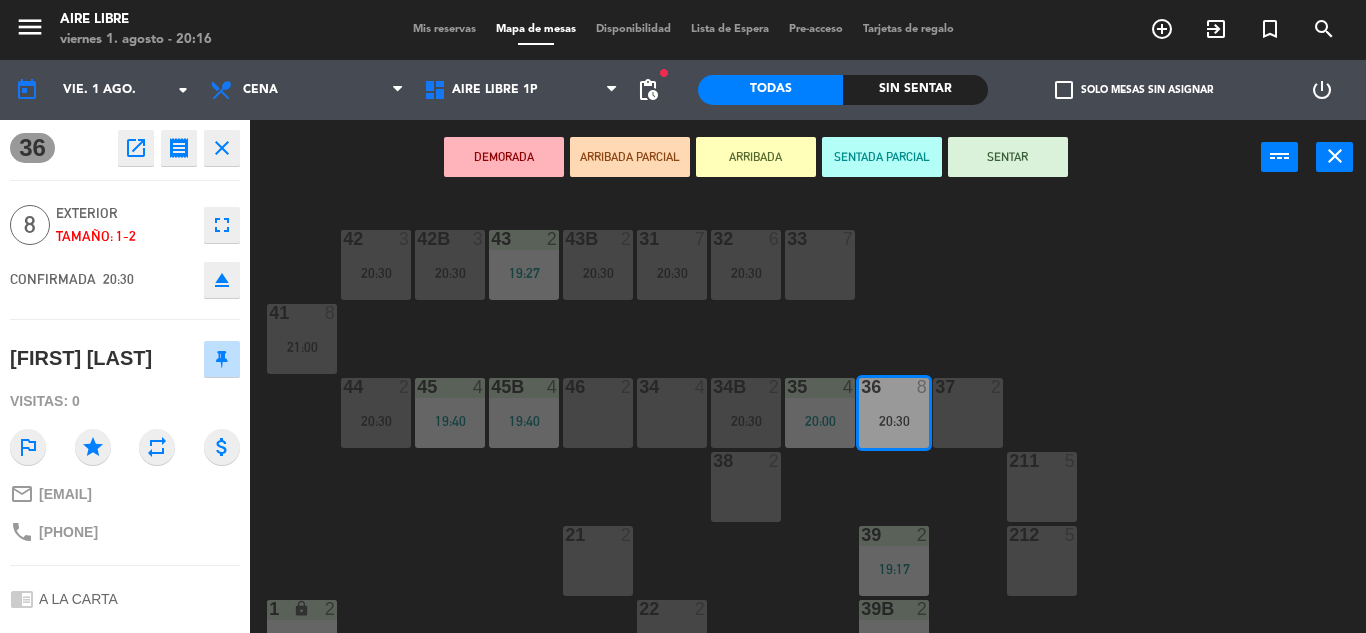 click on "ARRIBADA" at bounding box center [756, 157] 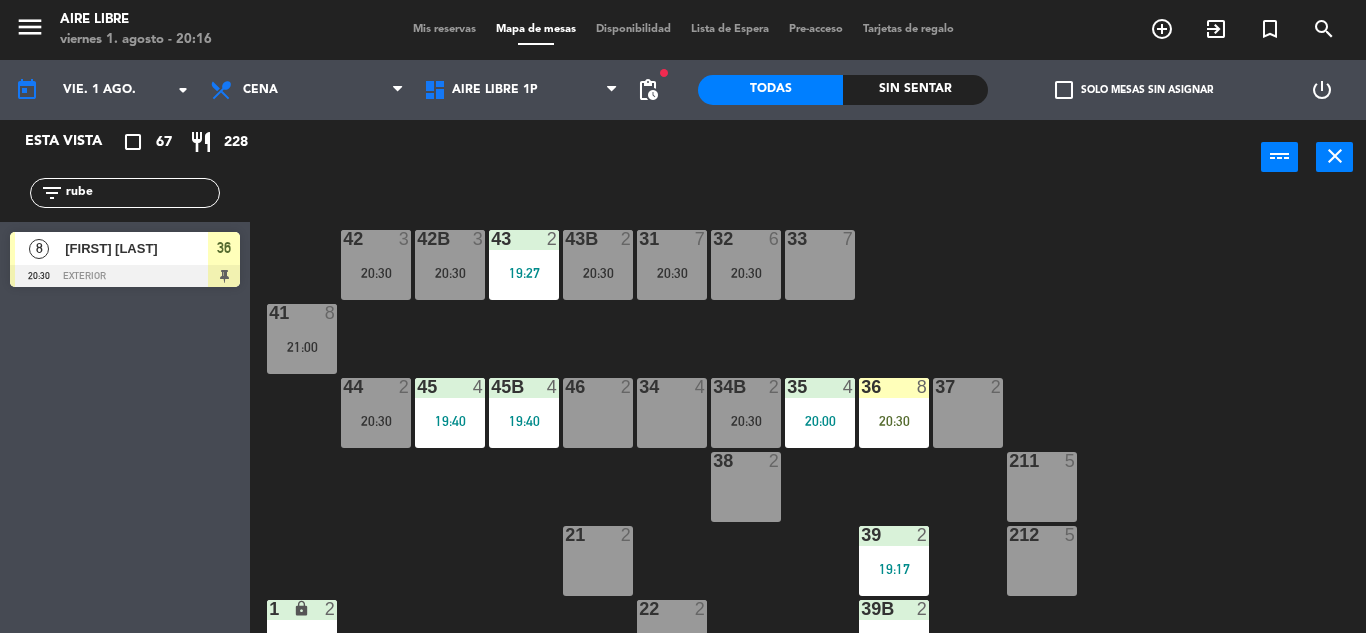 click on "rube" 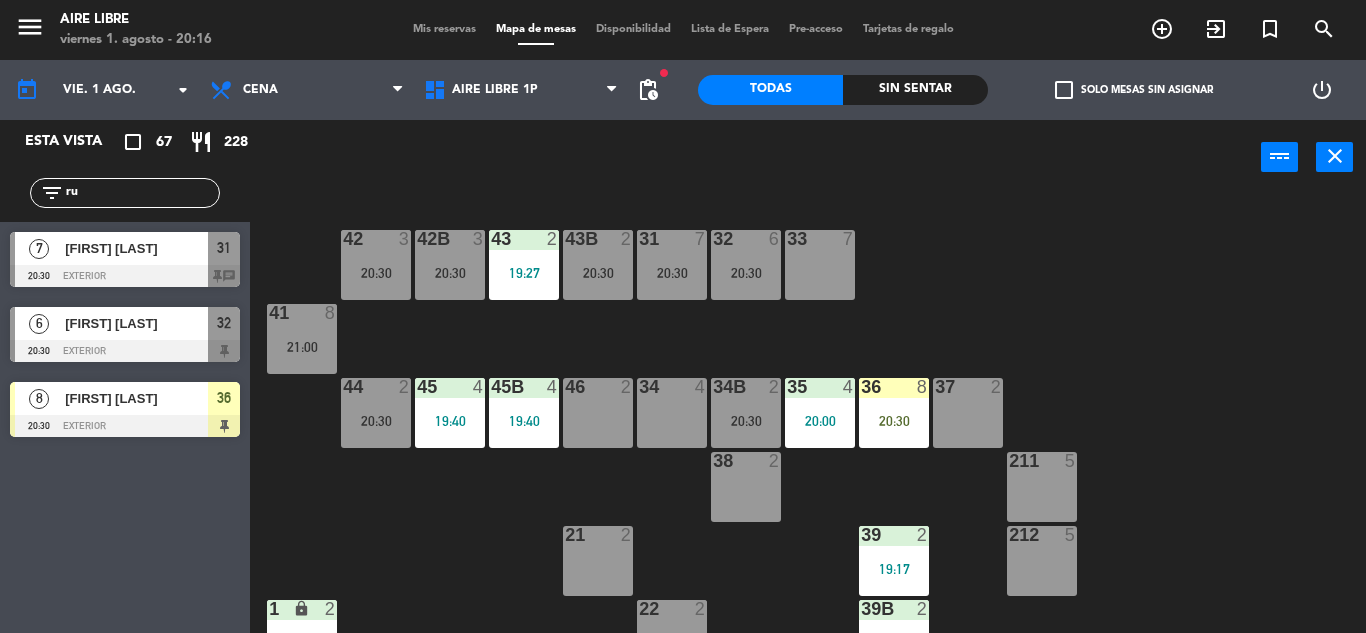 type on "r" 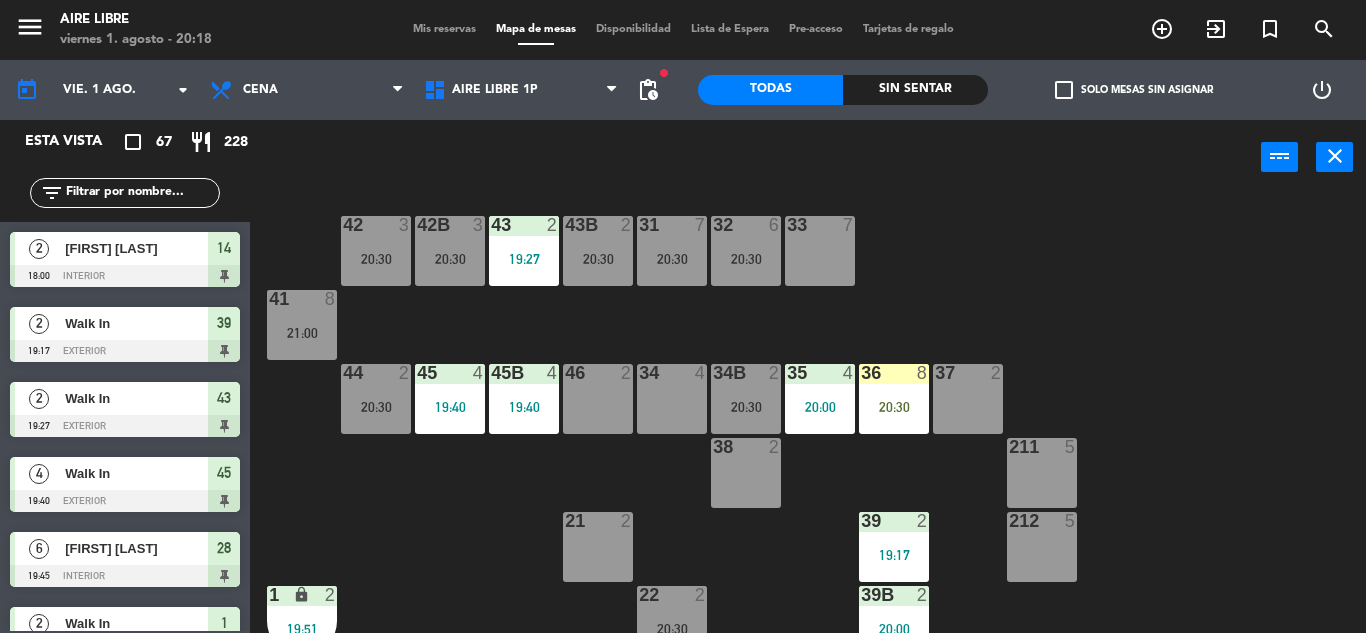 scroll, scrollTop: 0, scrollLeft: 0, axis: both 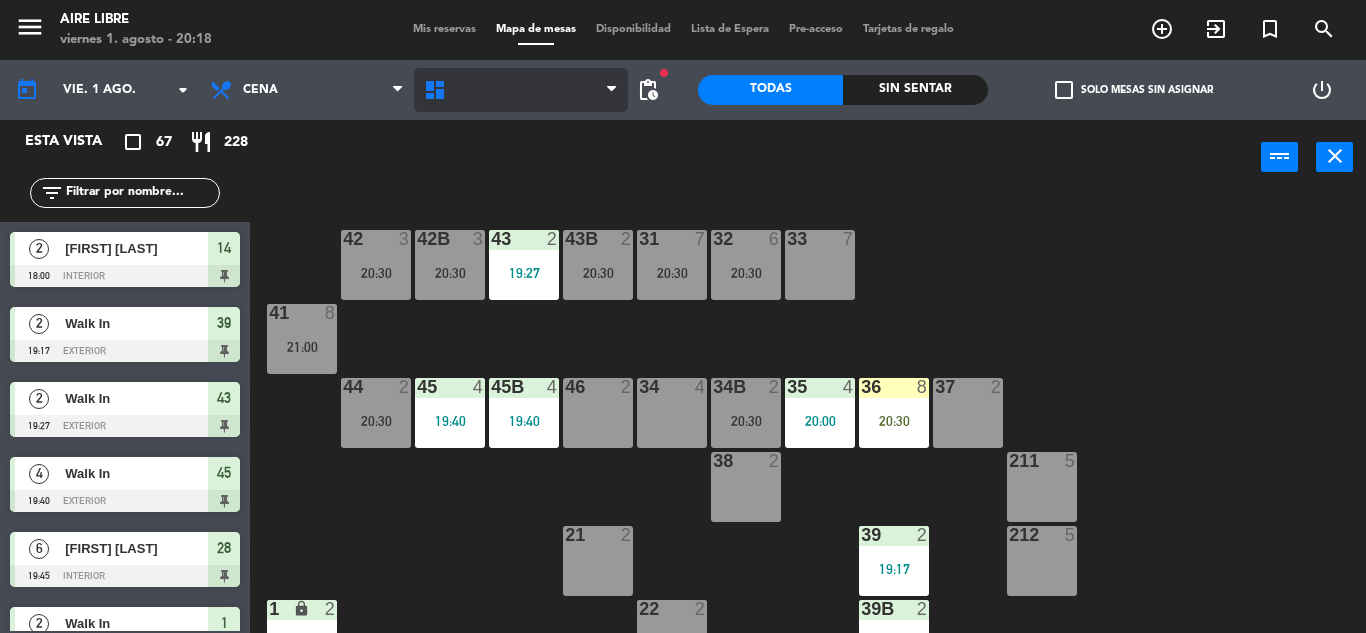 click on "Aire Libre 1P" at bounding box center [521, 90] 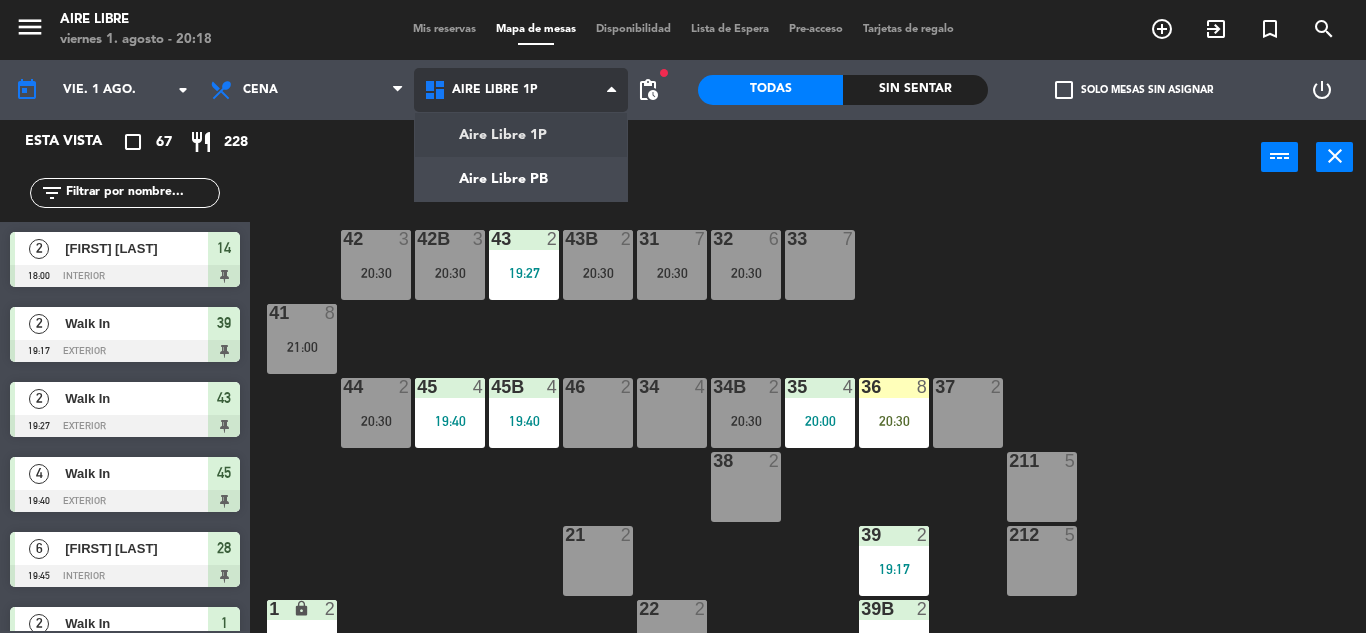 click on "menu  Aire Libre   viernes 1. [MONTH] - 20:18   Mis reservas   Mapa de mesas   Disponibilidad   Lista de Espera   Pre-acceso   Tarjetas de regalo  add_circle_outline exit_to_app turned_in_not search today    vie. 1 [MONTH]. arrow_drop_down  Desayuno  Brunch  Almuerzo  Cena  Cena  Desayuno  Brunch  Almuerzo  Cena  Aire Libre 1P   Aire Libre PB   Aire Libre 1P   Aire Libre 1P   Aire Libre PB  fiber_manual_record pending_actions  Todas  Sin sentar  check_box_outline_blank   Solo mesas sin asignar   power_settings_new   Esta vista   crop_square  67  restaurant  228 filter_list  2   [FIRST] [LAST]   18:00   interior  14  2   Walk In   19:17   exterior  39  2   Walk In   19:27   exterior  43  4   Walk In   19:40   exterior  45  6   [FIRST] [LAST]   19:45   interior  28  2   Walk In   19:51   interior  1  4   [FIRST] [LAST]   20:00   exterior  35  2   [FIRST] [LAST]   20:00   exterior  39B  9   [FIRST] [LAST]   20:00   interior  26 chat  3   [FIRST] [LAST]   20:00   interior  24  3   [FIRST] [LAST]   20:30   1p  82  4  13" 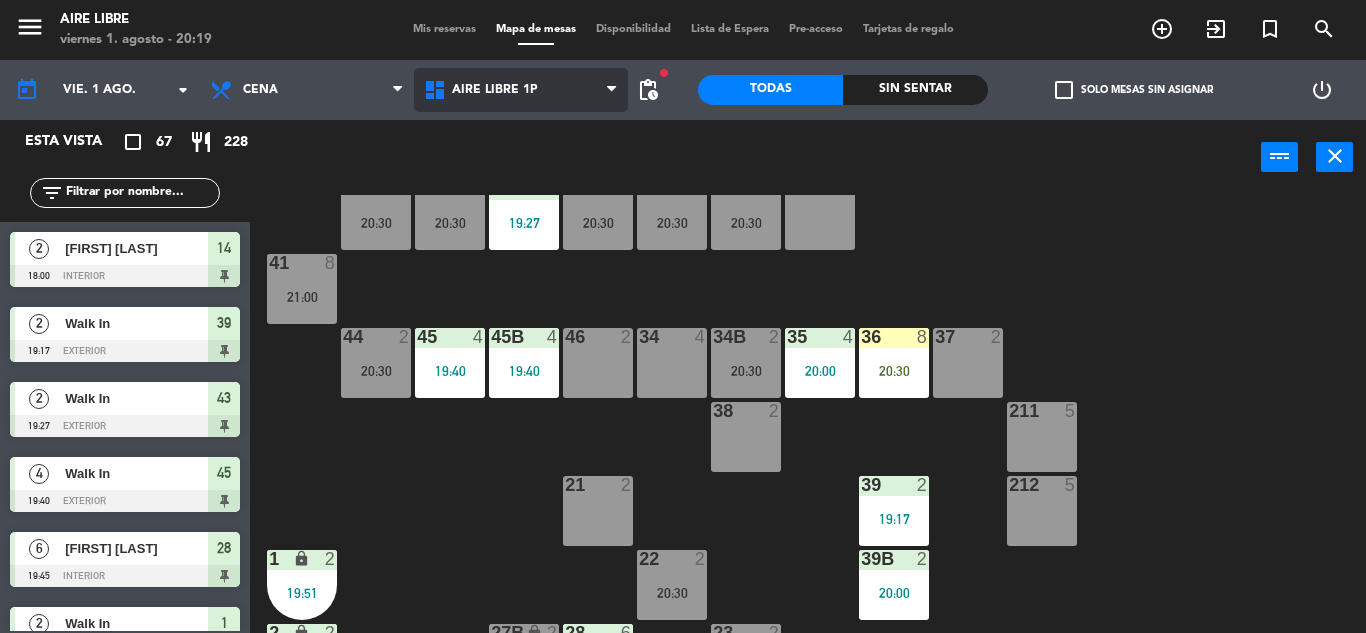 scroll, scrollTop: 0, scrollLeft: 0, axis: both 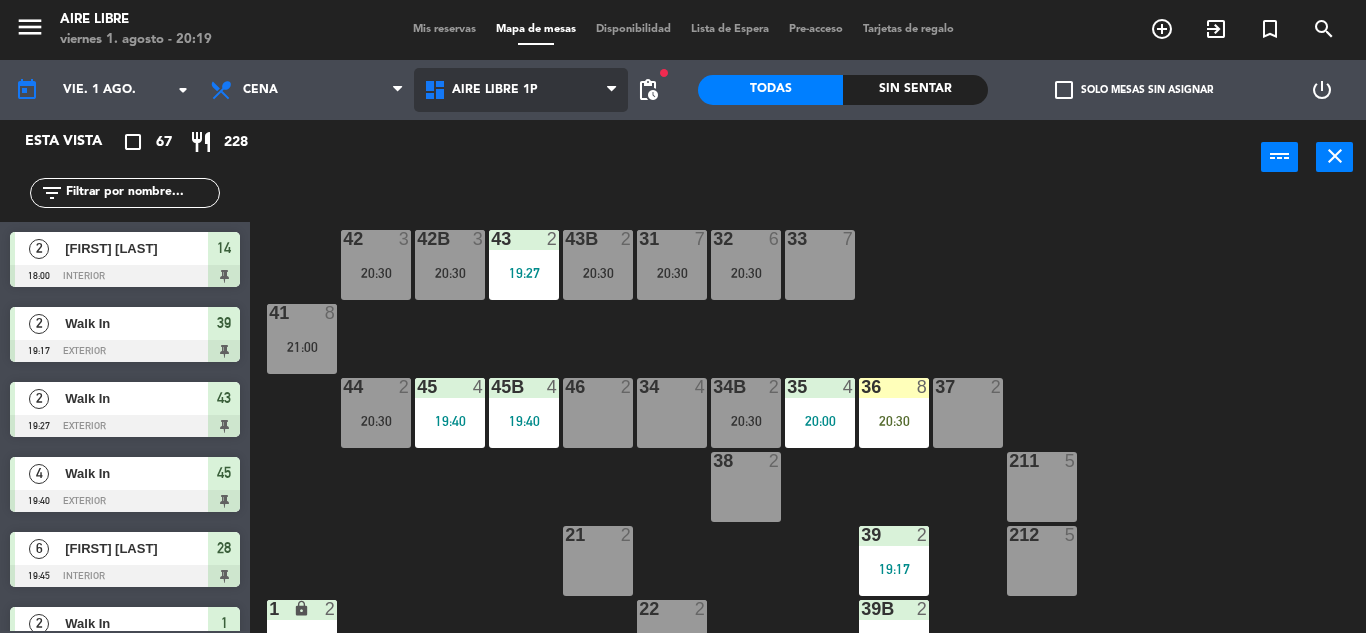 click on "Aire Libre 1P" at bounding box center [495, 90] 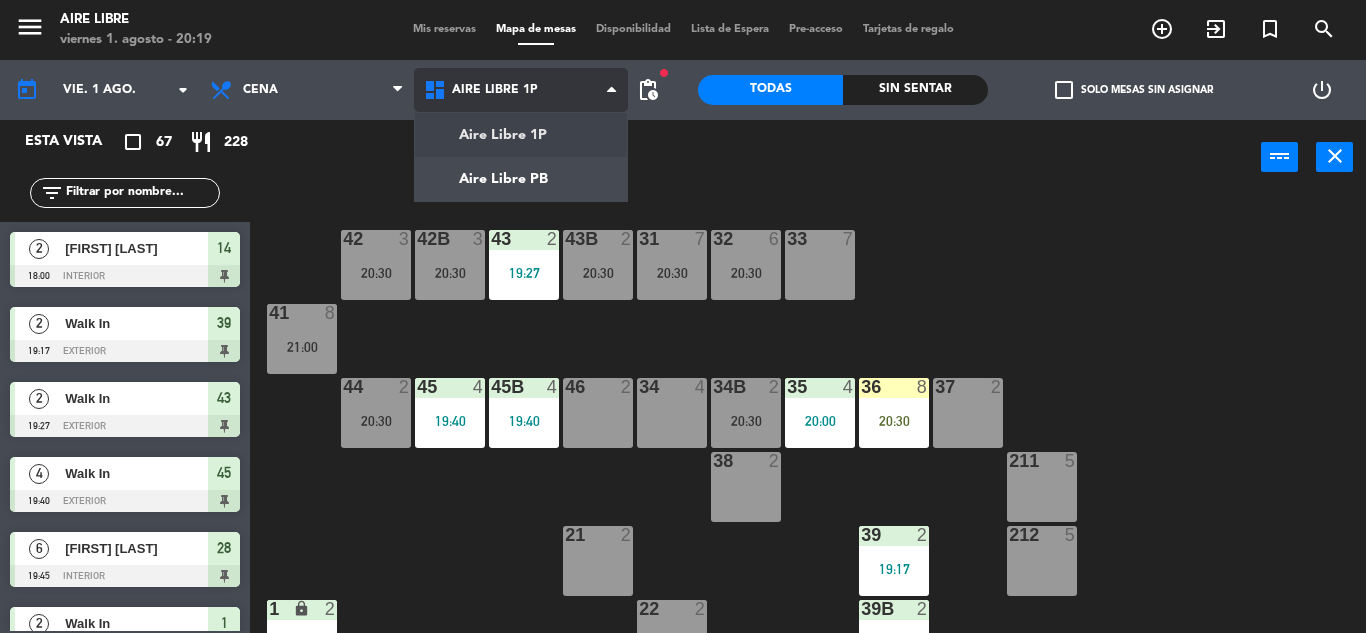 click on "menu  Aire Libre   viernes 1. agosto - 20:19   Mis reservas   Mapa de mesas   Disponibilidad   Lista de Espera   Pre-acceso   Tarjetas de regalo  add_circle_outline exit_to_app turned_in_not search today    vie. 1 ago. arrow_drop_down  Desayuno  Brunch  Almuerzo  Cena  Cena  Desayuno  Brunch  Almuerzo  Cena  Aire Libre 1P   Aire Libre PB   Aire Libre 1P   Aire Libre 1P   Aire Libre PB  fiber_manual_record pending_actions  Todas  Sin sentar  check_box_outline_blank   Solo mesas sin asignar   power_settings_new   Esta vista   crop_square  67  restaurant  228 filter_list  2   [FIRST] [LAST]   18:00   interior  14  2   Walk In   19:17   exterior  39  2   Walk In   19:27   exterior  43  4   Walk In   19:40   exterior  45  6   [FIRST] [LAST]   19:45   interior  28  2   Walk In   19:51   interior  1  4   [FIRST] [LAST]   20:00   exterior  35  2   [FIRST] [LAST]   20:00   exterior  39B  9   [FIRST] [LAST]   20:00   interior  26 chat  3   [FIRST] [LAST]   20:00   interior  24  3   [FIRST] [LAST]   20:30   1p  82  4  13" 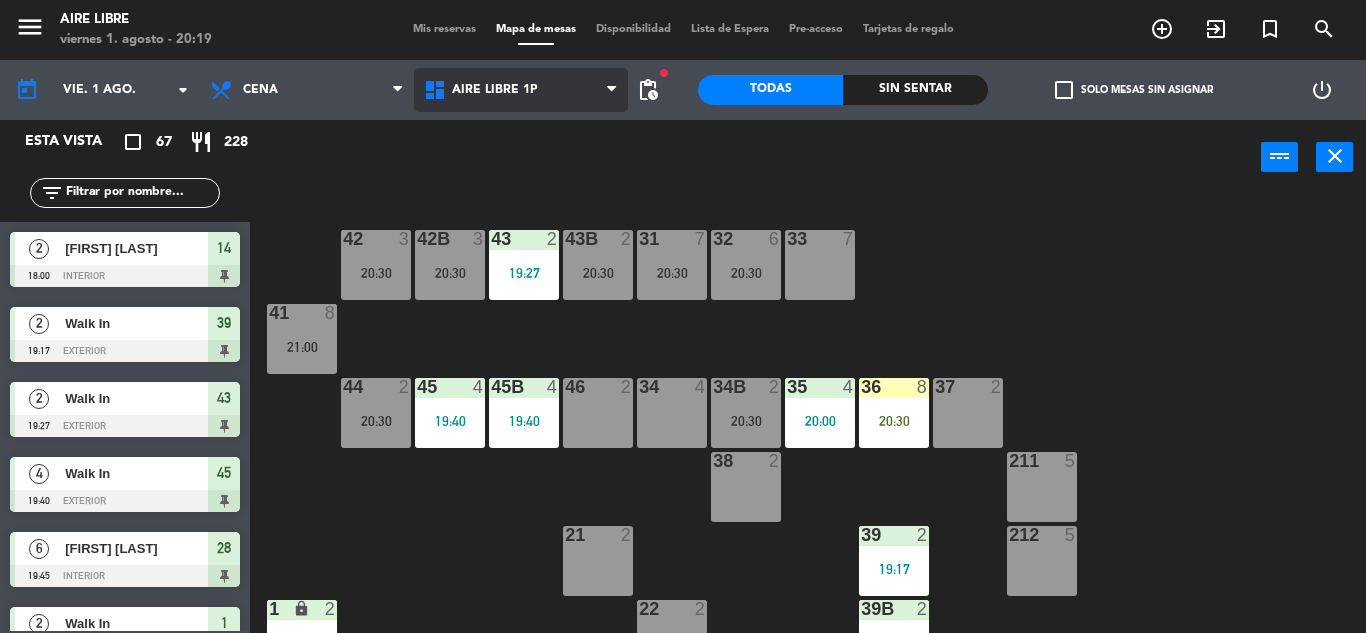 click on "Aire Libre 1P" at bounding box center (495, 90) 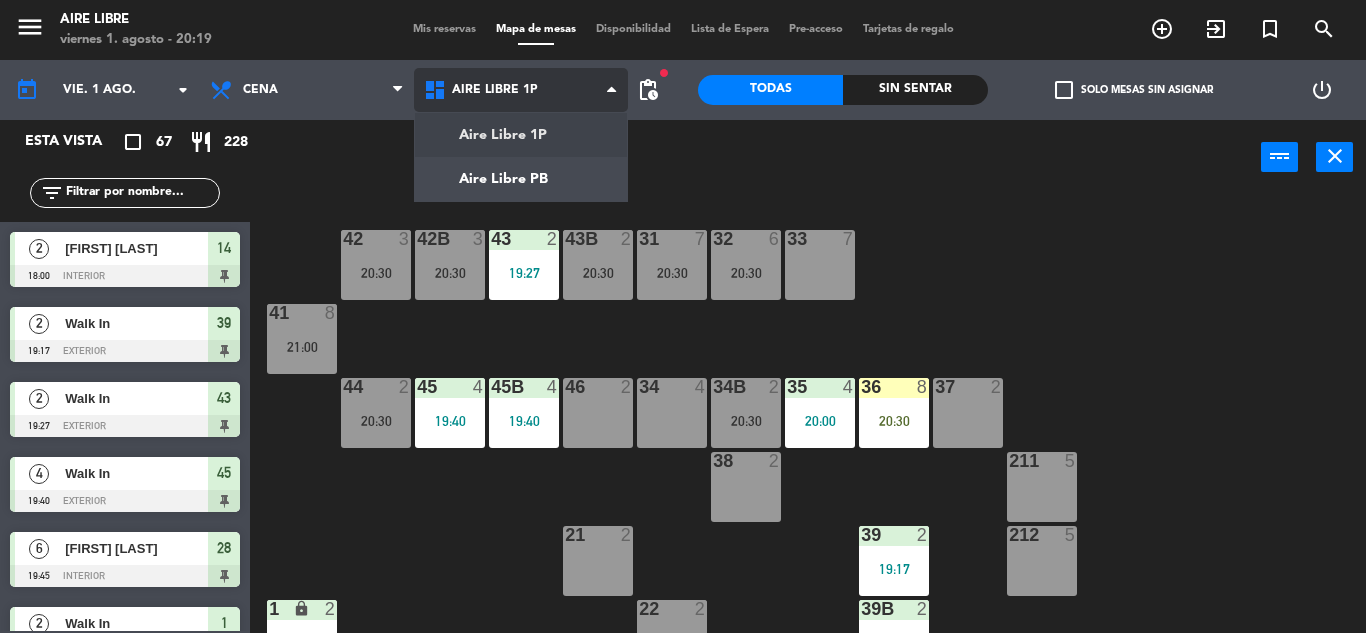click on "menu  Aire Libre   viernes 1. agosto - 20:19   Mis reservas   Mapa de mesas   Disponibilidad   Lista de Espera   Pre-acceso   Tarjetas de regalo  add_circle_outline exit_to_app turned_in_not search today    vie. 1 ago. arrow_drop_down  Desayuno  Brunch  Almuerzo  Cena  Cena  Desayuno  Brunch  Almuerzo  Cena  Aire Libre 1P   Aire Libre PB   Aire Libre 1P   Aire Libre 1P   Aire Libre PB  fiber_manual_record pending_actions  Todas  Sin sentar  check_box_outline_blank   Solo mesas sin asignar   power_settings_new   Esta vista   crop_square  67  restaurant  228 filter_list  2   [FIRST] [LAST]   18:00   interior  14  2   Walk In   19:17   exterior  39  2   Walk In   19:27   exterior  43  4   Walk In   19:40   exterior  45  6   [FIRST] [LAST]   19:45   interior  28  2   Walk In   19:51   interior  1  4   [FIRST] [LAST]   20:00   exterior  35  2   [FIRST] [LAST]   20:00   exterior  39B  9   [FIRST] [LAST]   20:00   interior  26 chat  3   [FIRST] [LAST]   20:00   interior  24  3   [FIRST] [LAST]   20:30   1p  82  4  13" 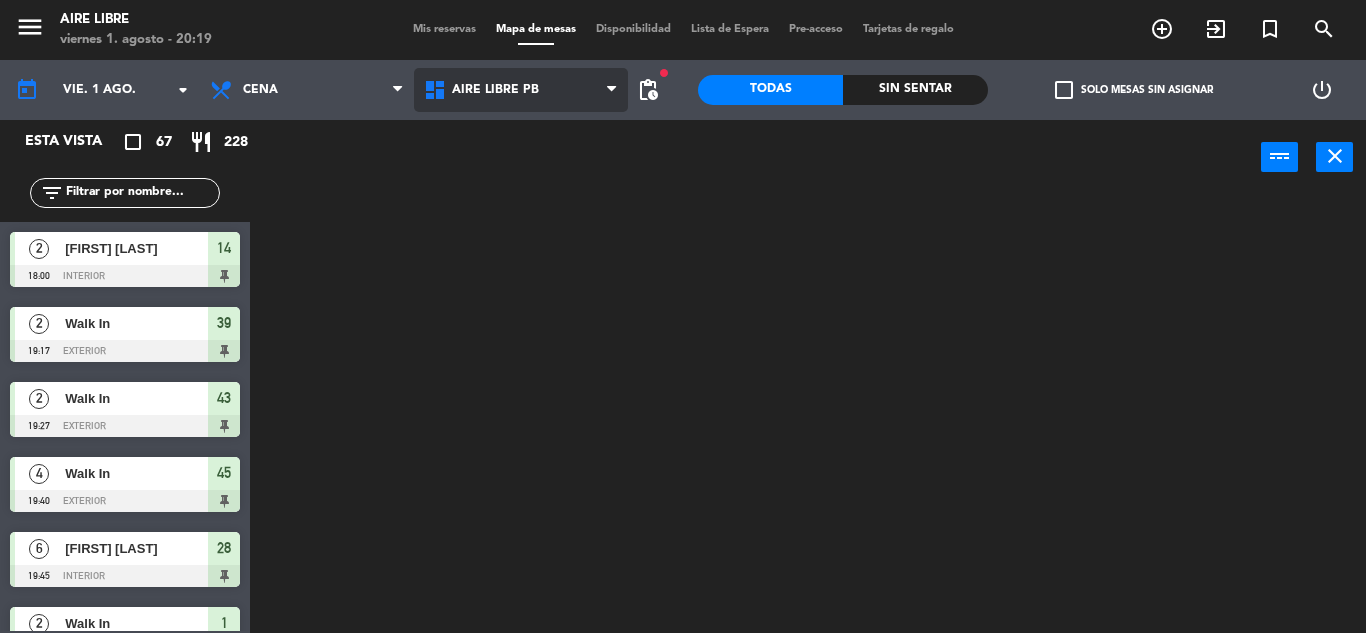 click on "Aire Libre PB" at bounding box center [495, 90] 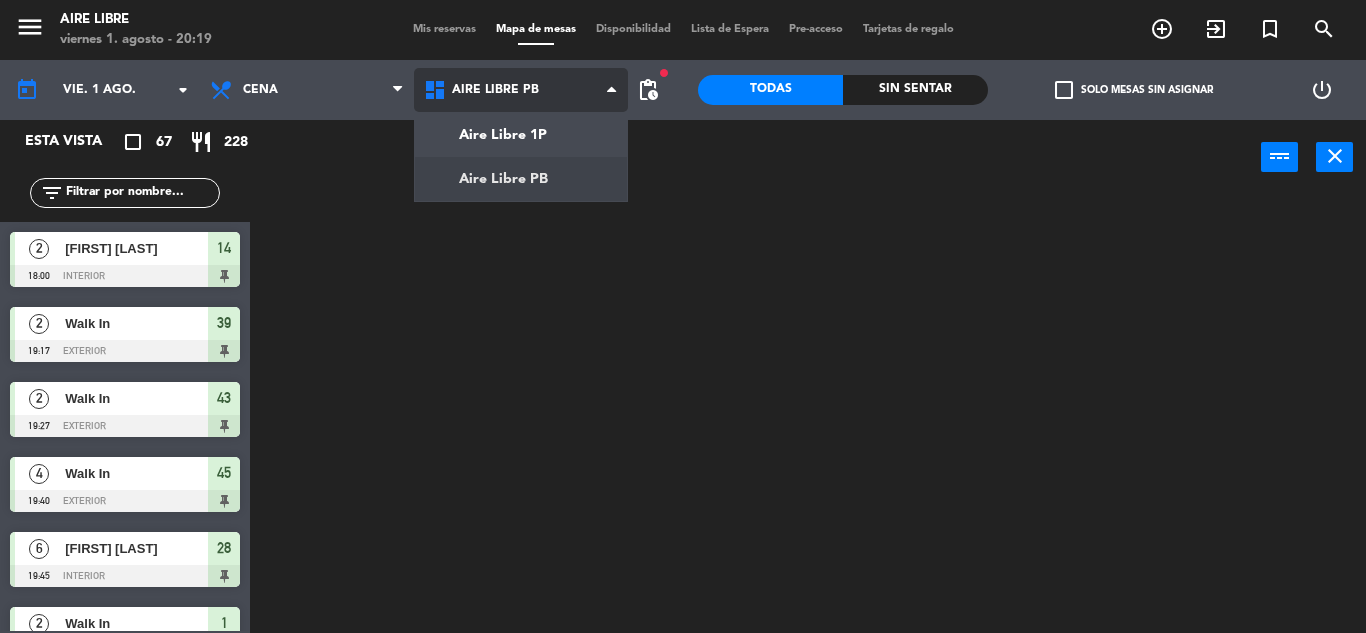 click on "menu  Aire Libre   viernes 1. [DATE] - 20:19   Mis reservas   Mapa de mesas   Disponibilidad   Lista de Espera   Pre-acceso   Tarjetas de regalo  add_circle_outline exit_to_app turned_in_not search today    vie. 1 [DATE]. arrow_drop_down  Desayuno  Brunch  Almuerzo  Cena  Cena  Desayuno  Brunch  Almuerzo  Cena  Aire Libre 1P   Aire Libre PB   Aire Libre PB   Aire Libre 1P   Aire Libre PB  fiber_manual_record pending_actions  Todas  Sin sentar  check_box_outline_blank   Solo mesas sin asignar   power_settings_new   Esta vista   crop_square  67  restaurant  228 filter_list  2   [FIRST] [LAST]   18:00   interior  14  2   Walk In   19:17   exterior  39  2   Walk In   19:27   exterior  43  4   Walk In   19:40   exterior  45  6   [FIRST] [LAST]   19:45   interior  28  2   Walk In   19:51   interior  1  4   [FIRST] [LAST]   20:00   exterior  35  2   [FIRST] [LAST]   20:00   exterior  39B  9   [FIRST] [LAST]   20:00   interior  26 chat  3   [FIRST] [LAST]   20:00   interior  24  3   [FIRST] [LAST]   20:30   1p  82  4  13" 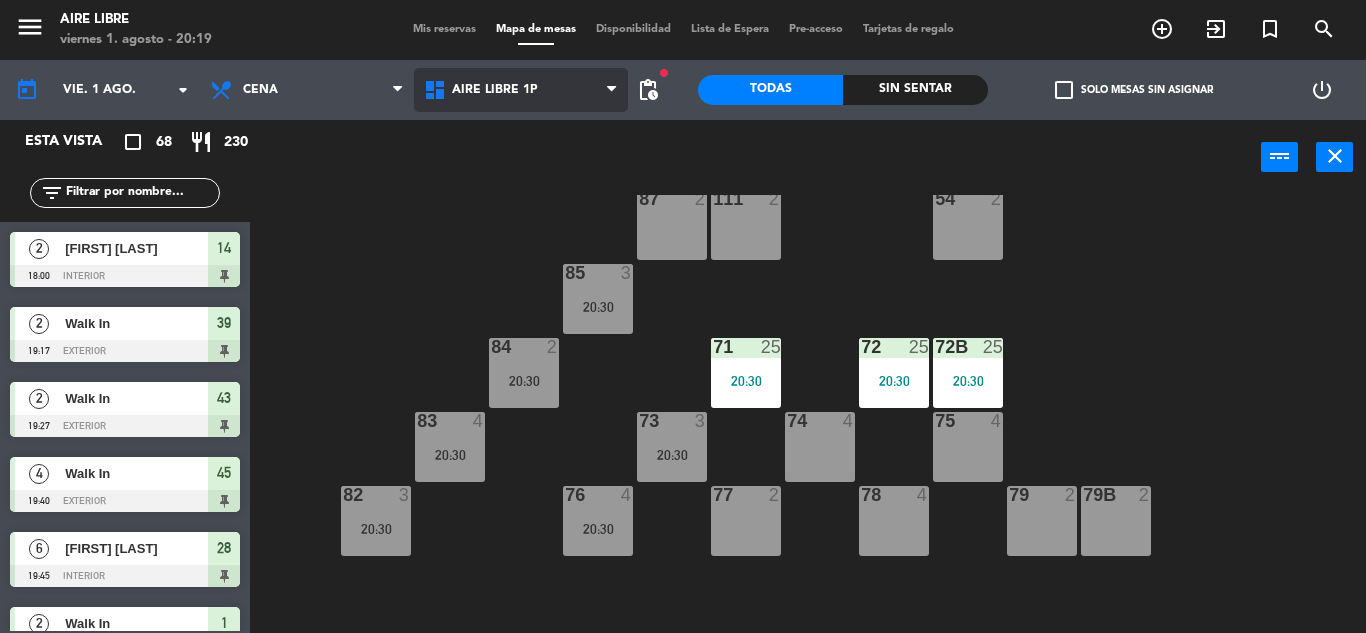 scroll, scrollTop: 126, scrollLeft: 0, axis: vertical 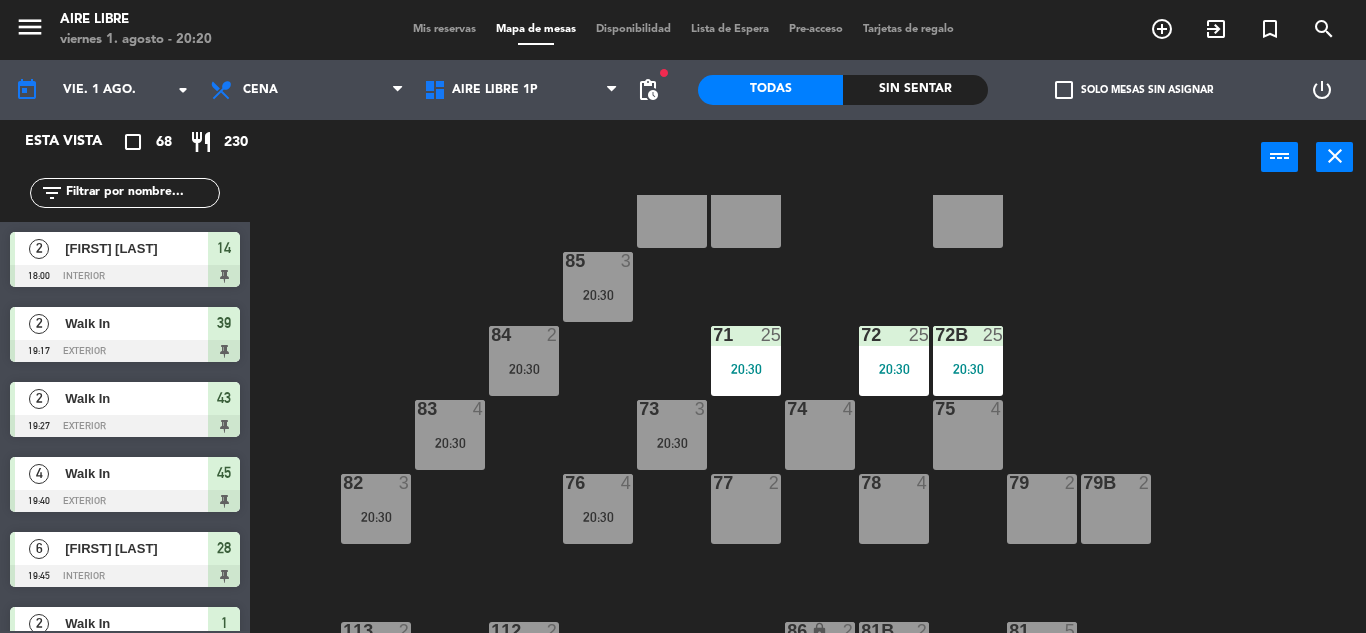 click on "check_box_outline_blank" 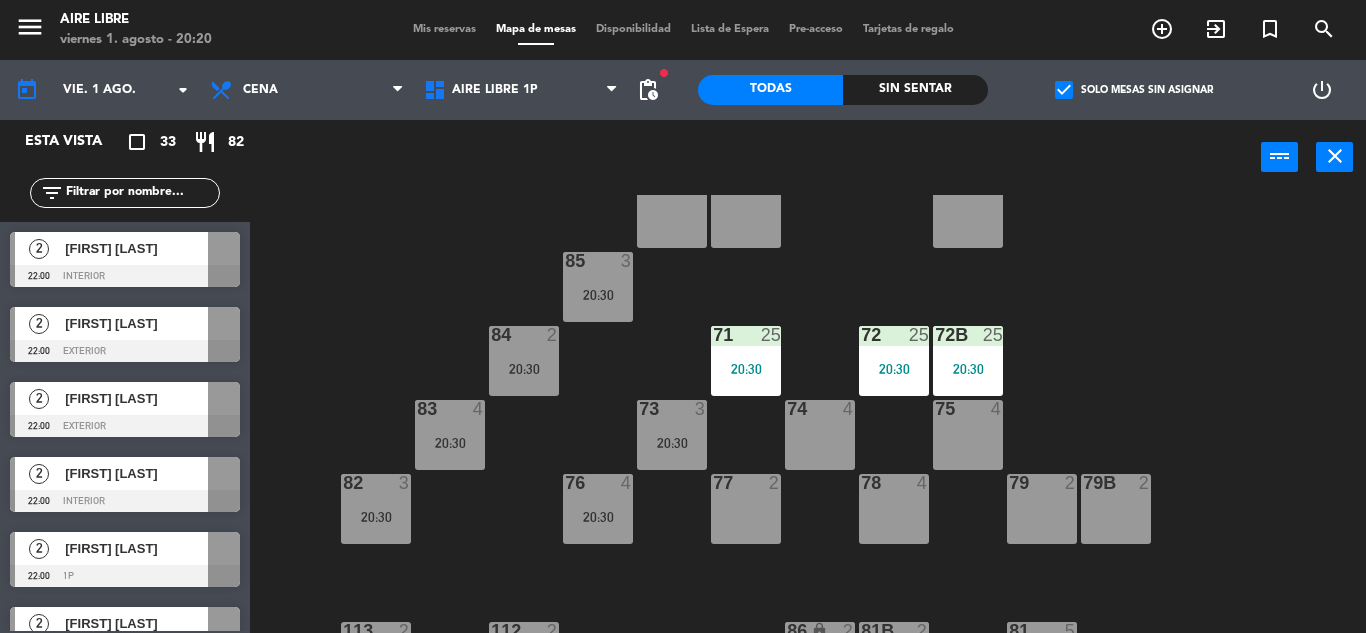 click on "pending_actions" 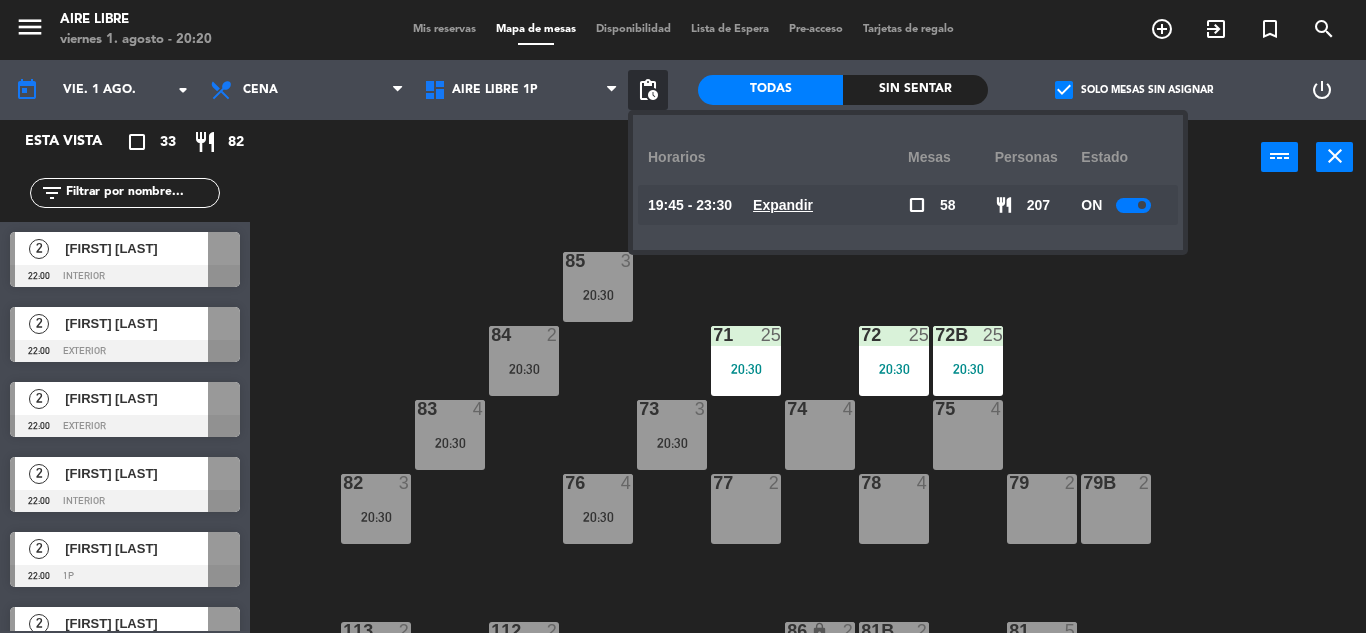 click on "Expandir" 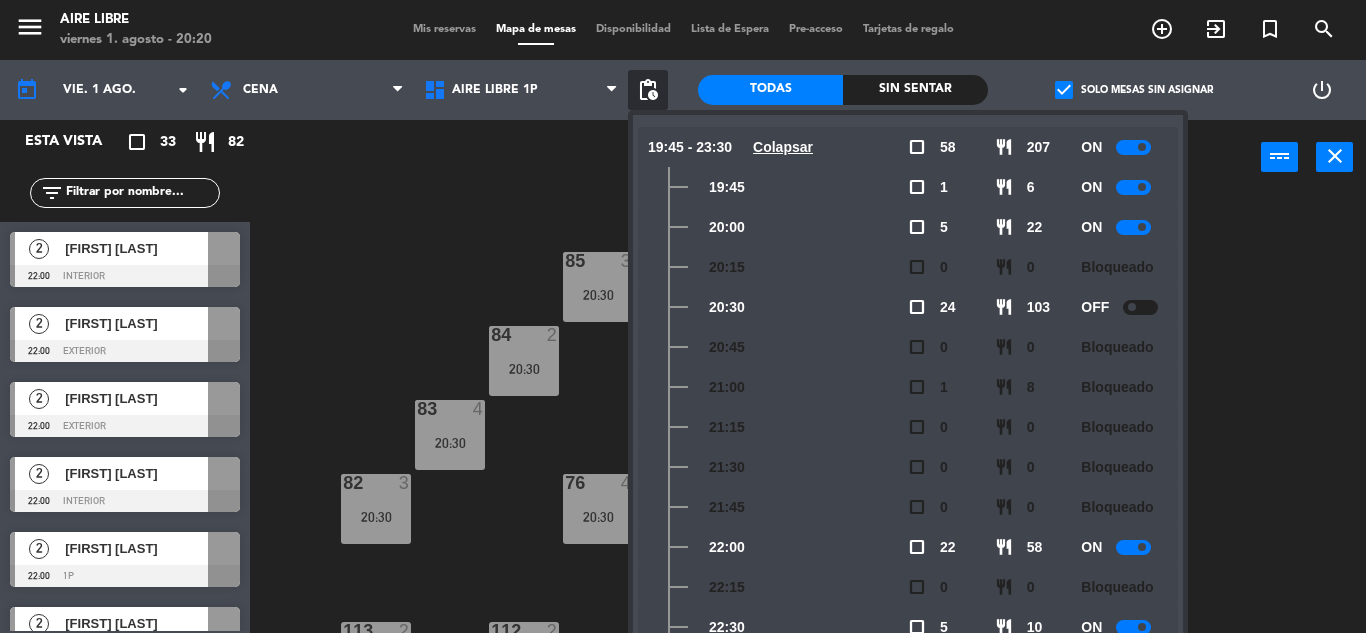scroll, scrollTop: 0, scrollLeft: 0, axis: both 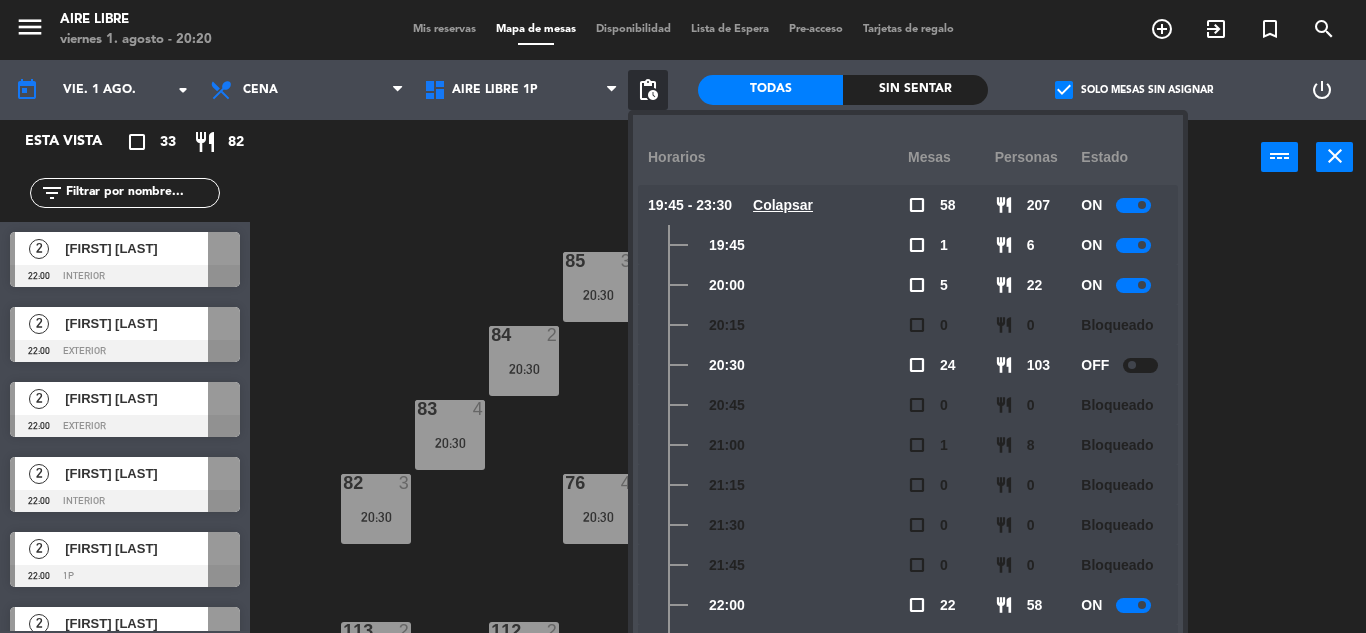 click on "51  2  52  4  53  3  111  2  54  2  87  2  85  3   20:30  72  25   20:30  84  2   20:30  71  25   20:30  72B  25   20:30  83  4   20:30  73  3   20:30  74  4  75  4  82  3   20:30  76  4   20:30  78  4  77  2  79  2  79B  2  113  2  112  2  81  5   20:30  81b  2   20:30  86 lock  2   20:30  62  2  61  4  67  2  62B lock  2  67B  2  63  4  64  2  65  4  66  2  66B  2" 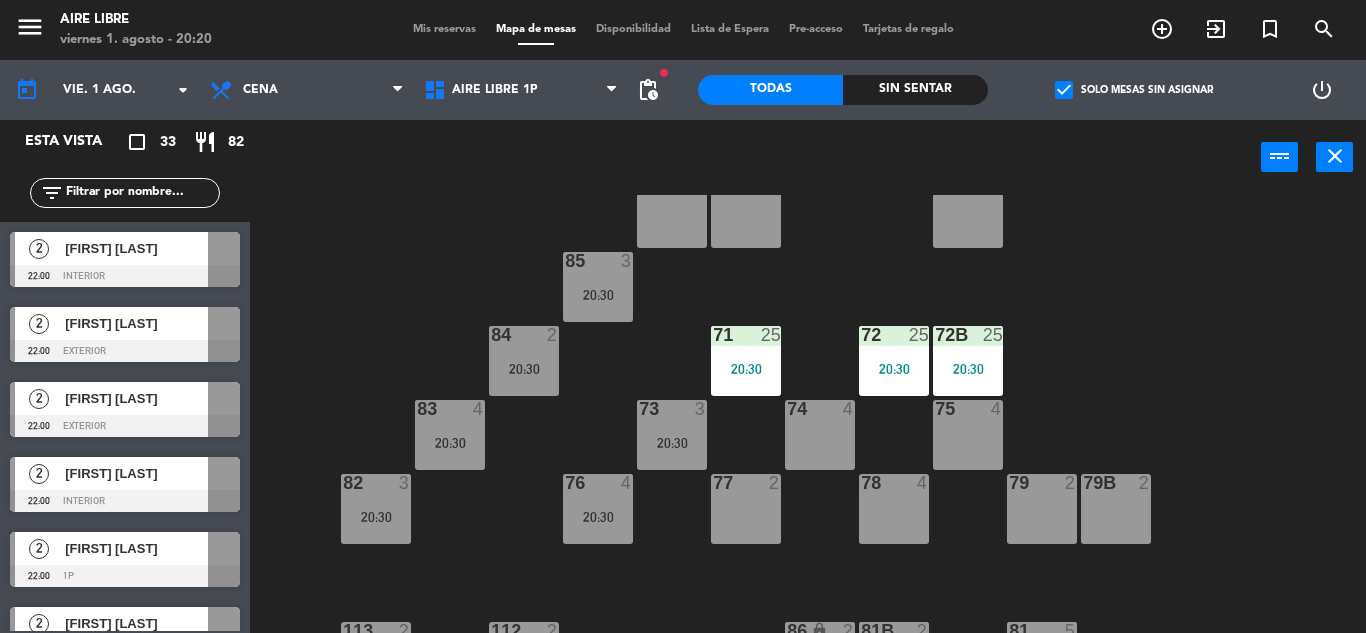 click on "check_box" 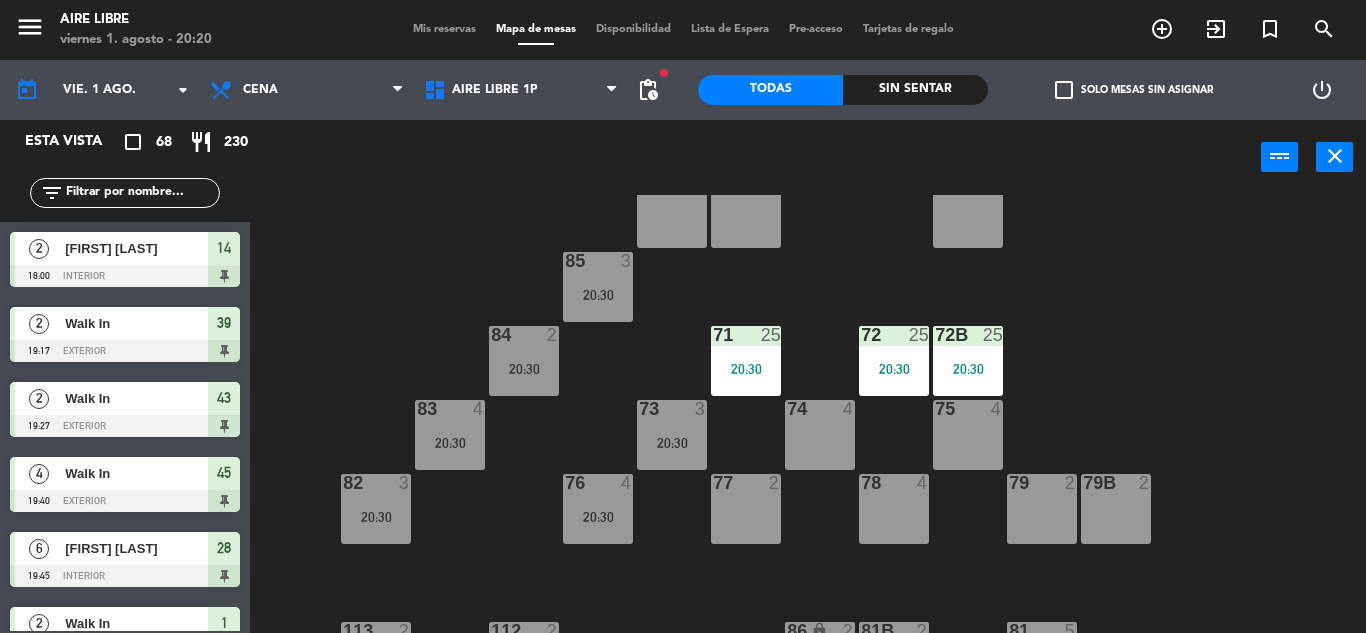 click 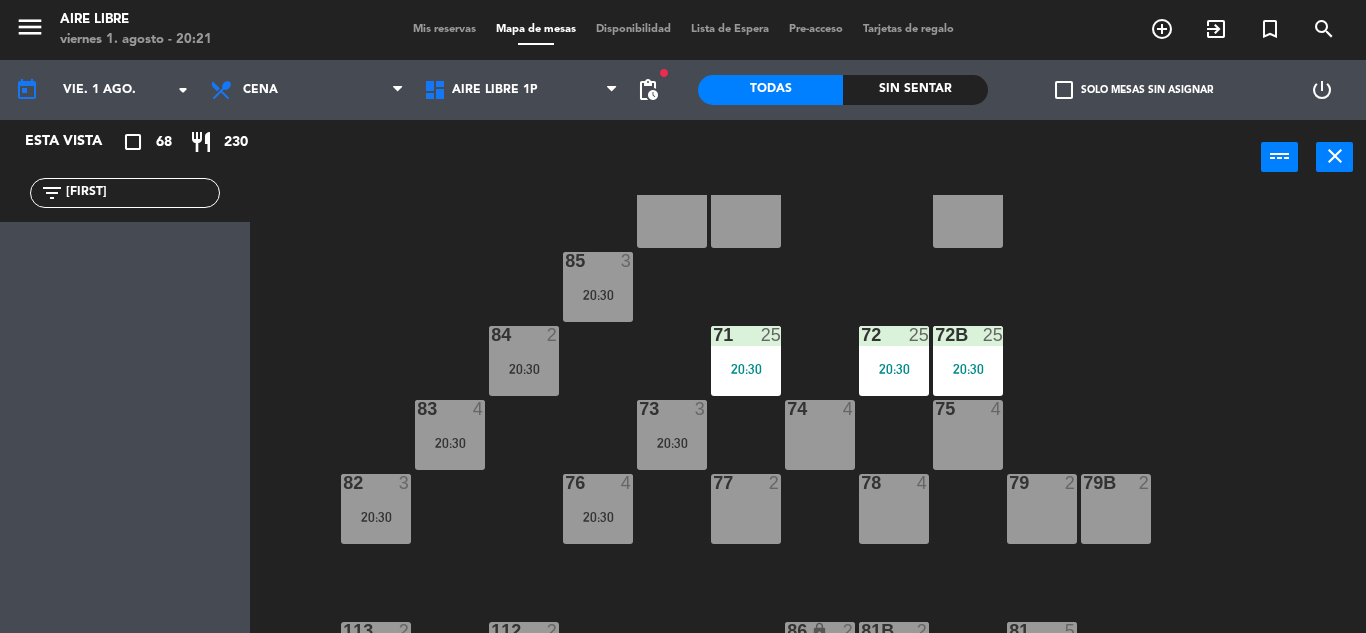 type on "j" 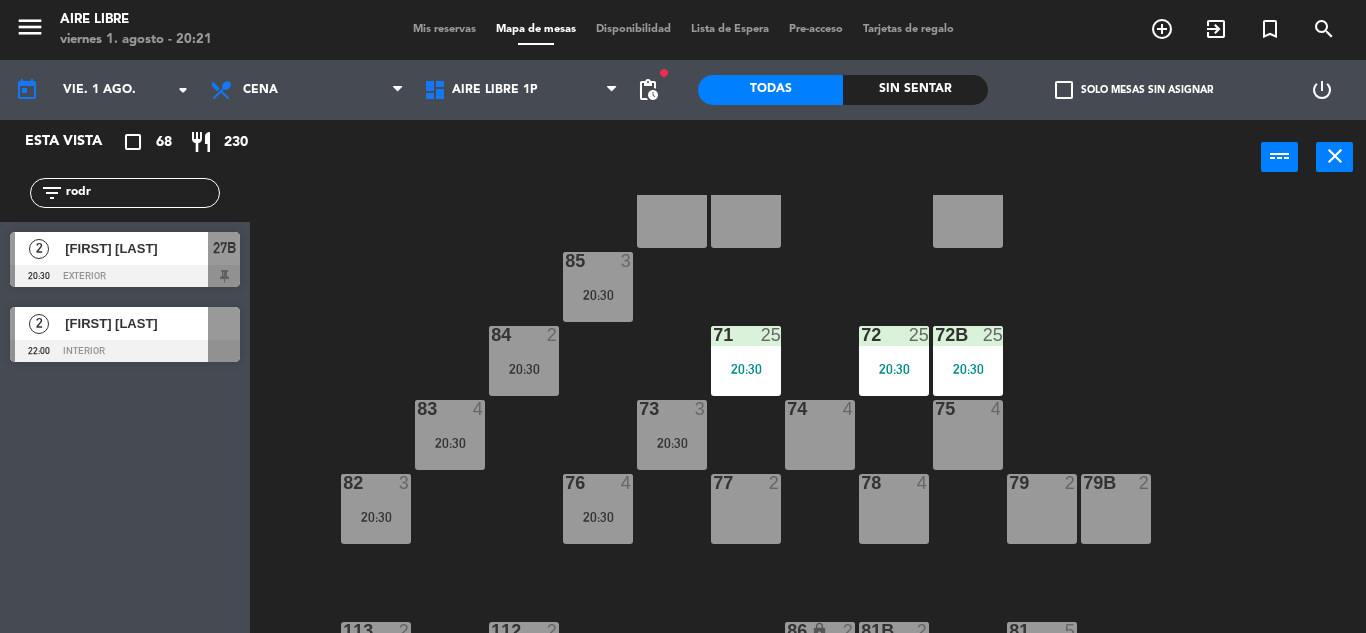 type on "rodr" 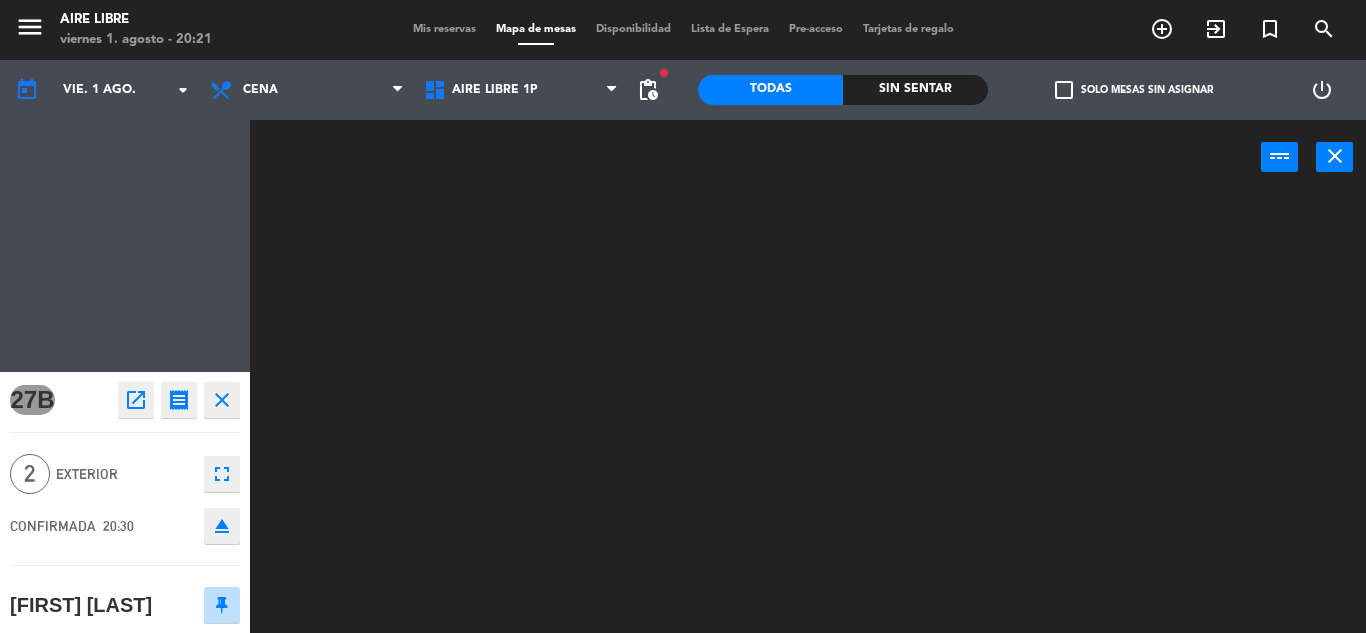 scroll, scrollTop: 0, scrollLeft: 0, axis: both 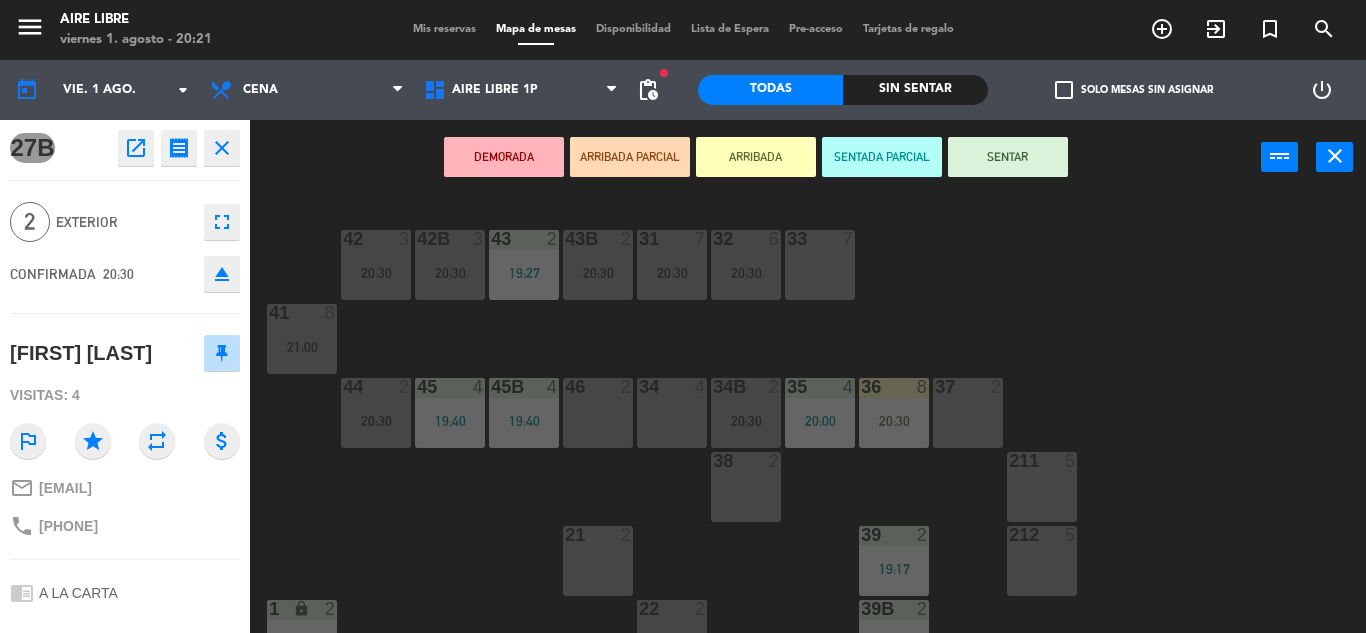 click on "ARRIBADA" at bounding box center (756, 157) 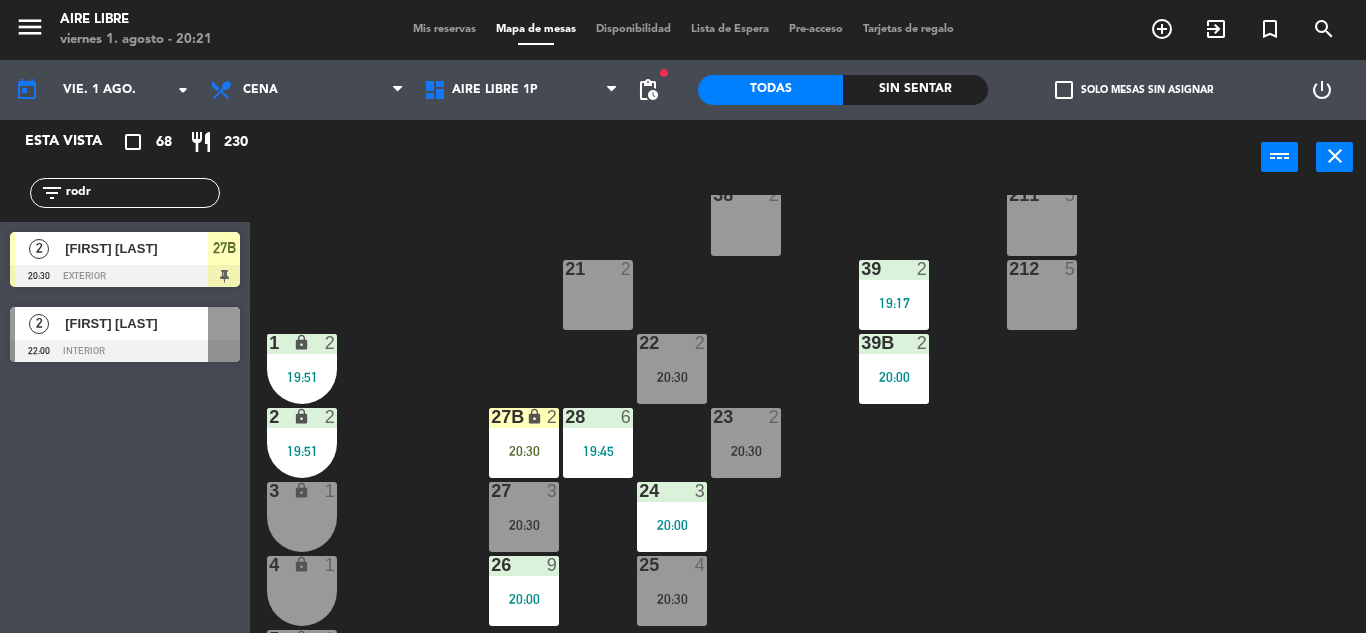 scroll, scrollTop: 271, scrollLeft: 0, axis: vertical 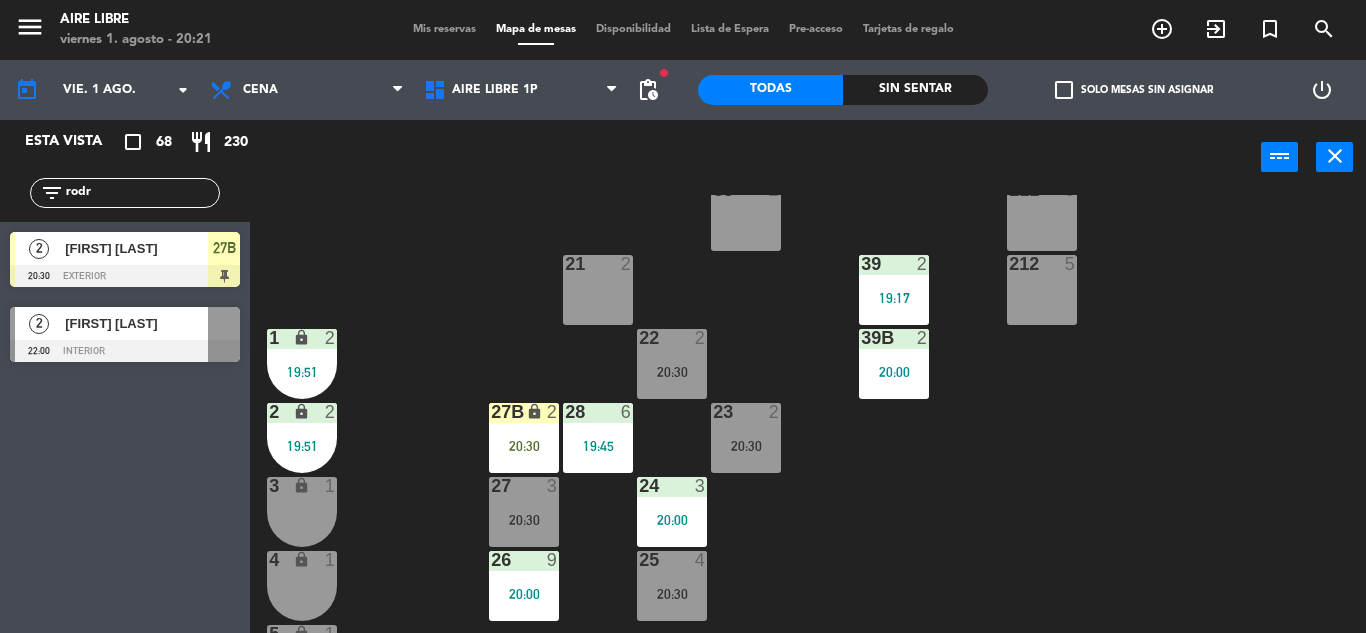 click on "27B lock  2   20:30" at bounding box center [524, 438] 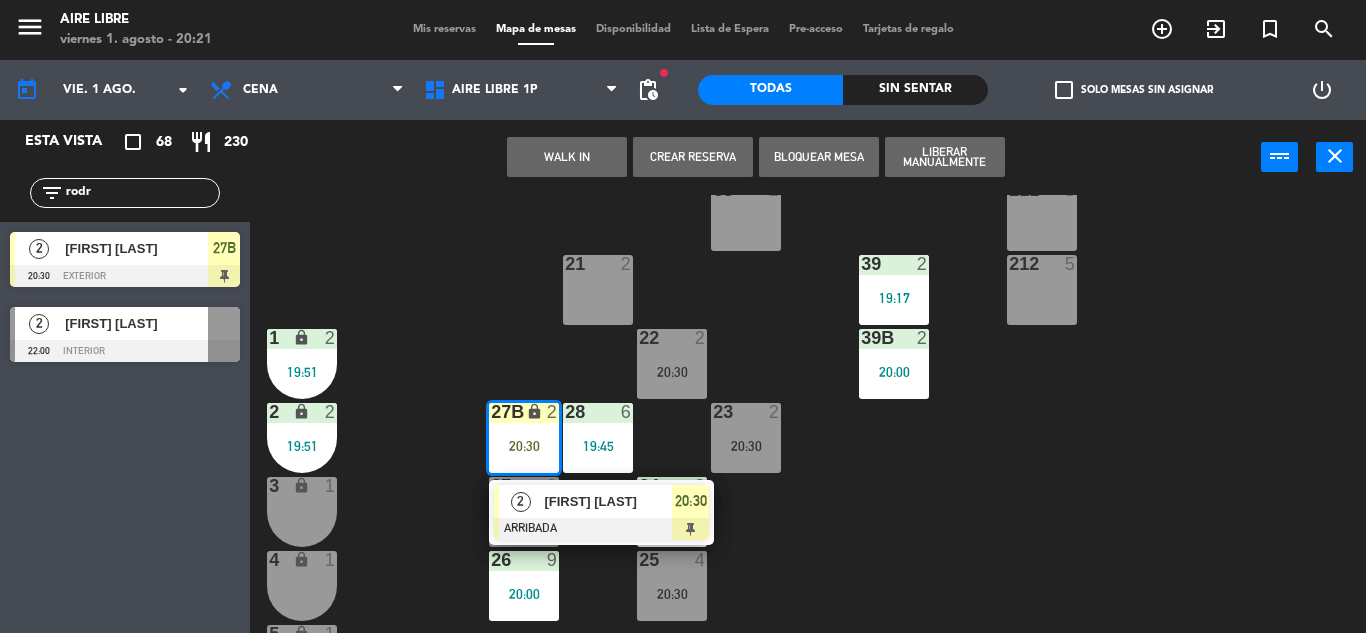 click on "20:30" at bounding box center (746, 445) 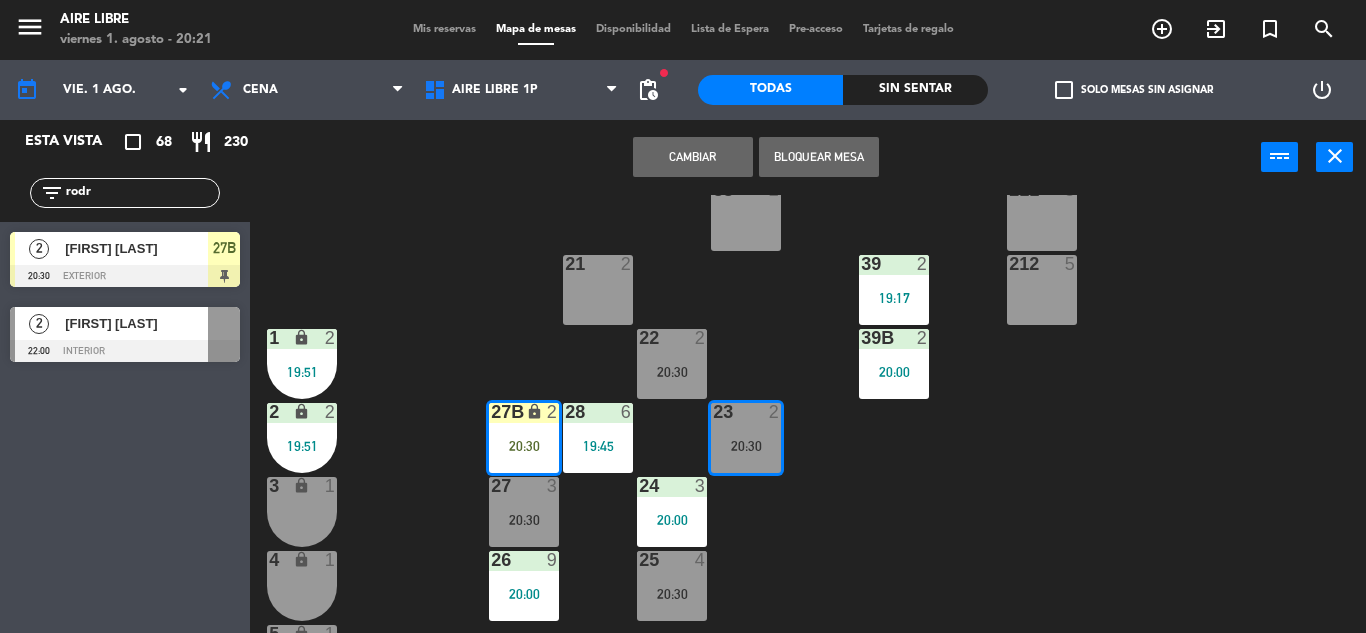 click on "Cambiar" at bounding box center (693, 157) 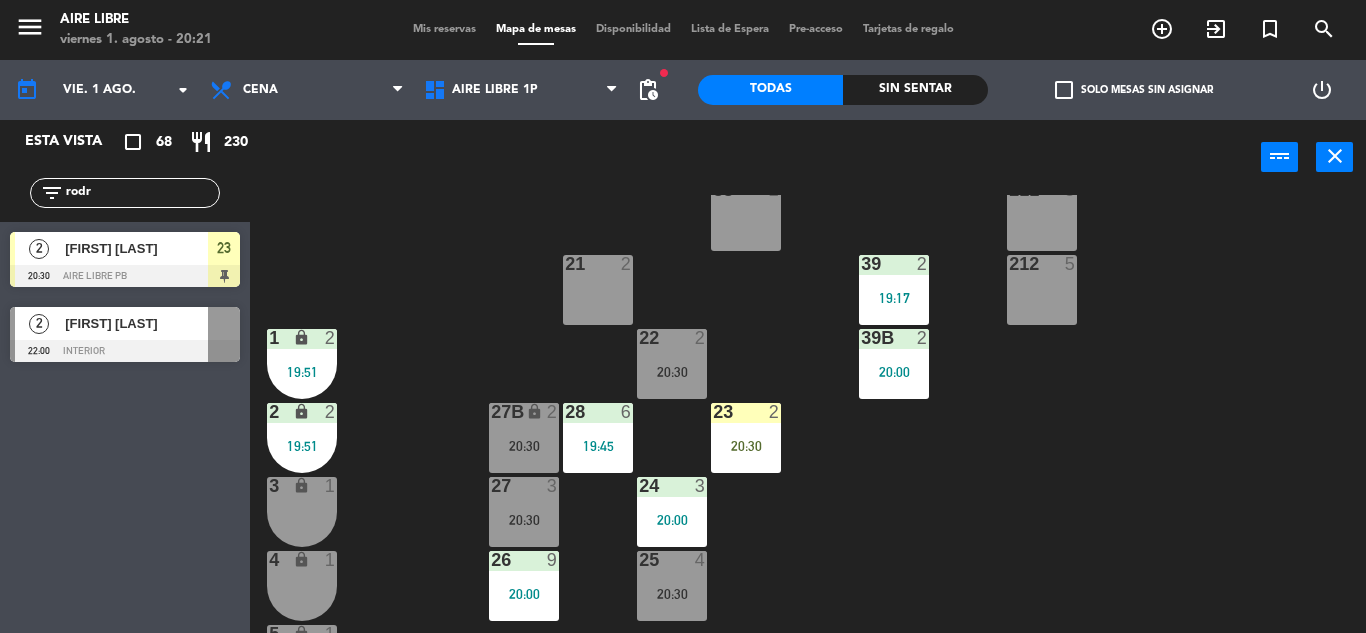 click on "20:30" at bounding box center (746, 446) 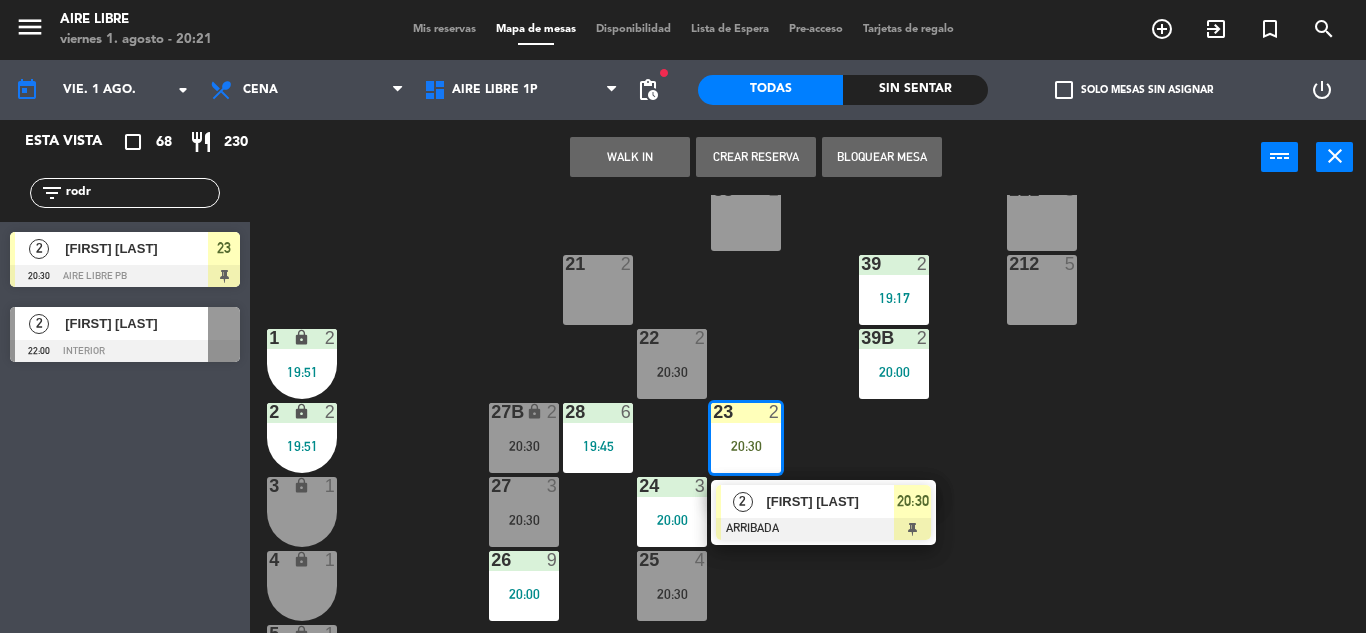 click on "[FIRST] [LAST]" at bounding box center [830, 501] 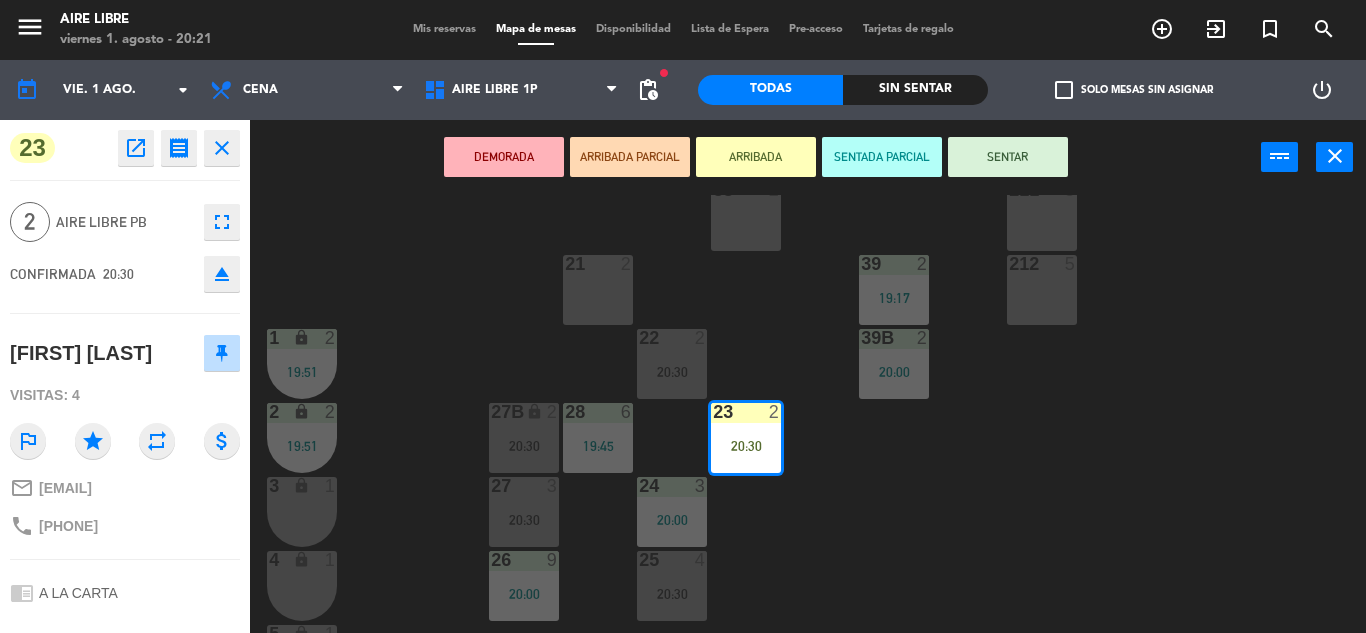 click on "SENTAR" at bounding box center (1008, 157) 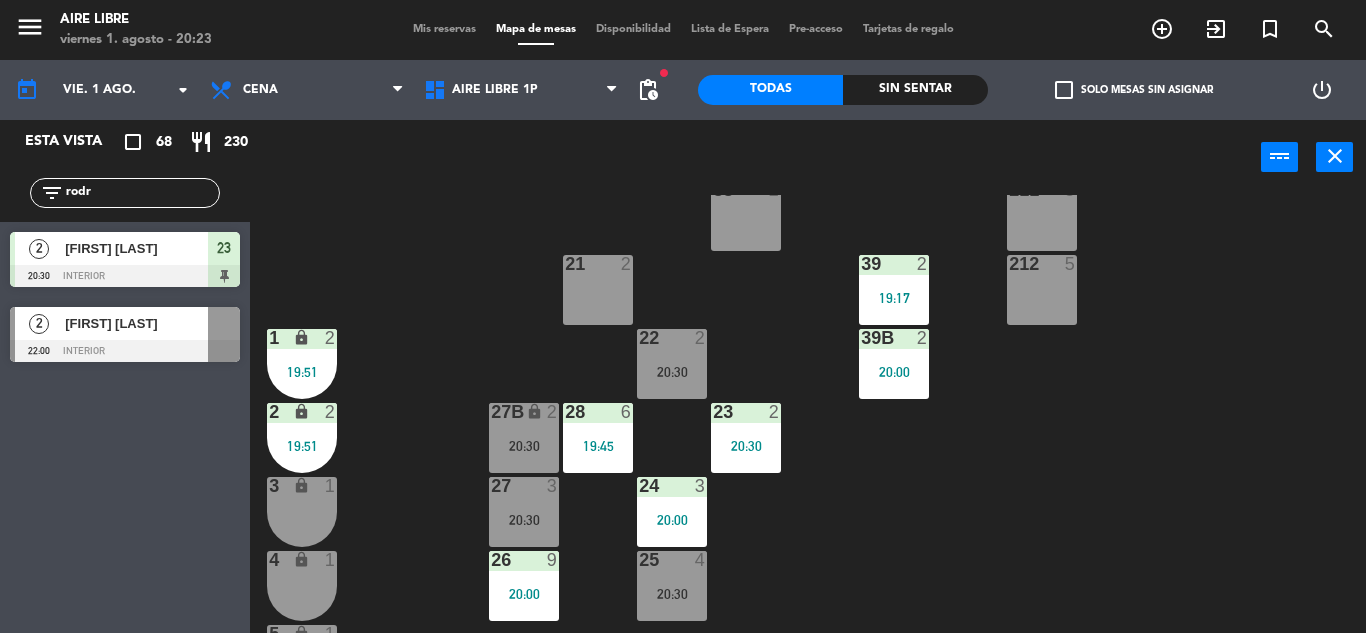 click on "rodr" 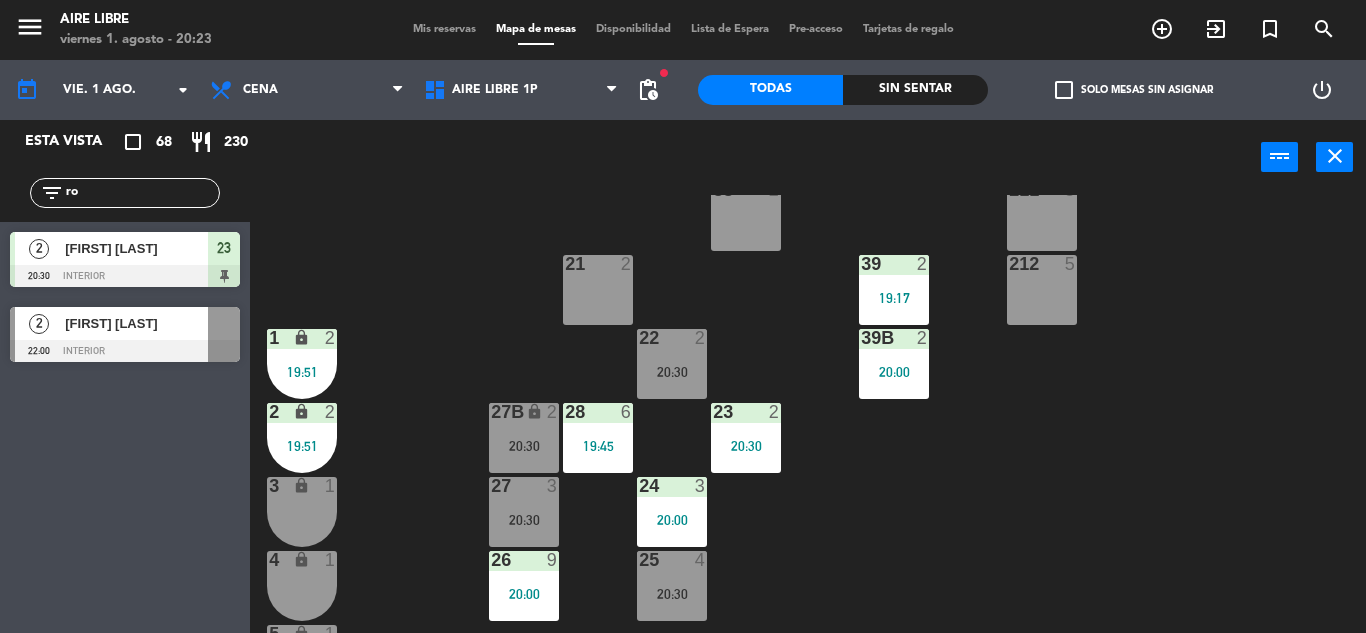 type on "r" 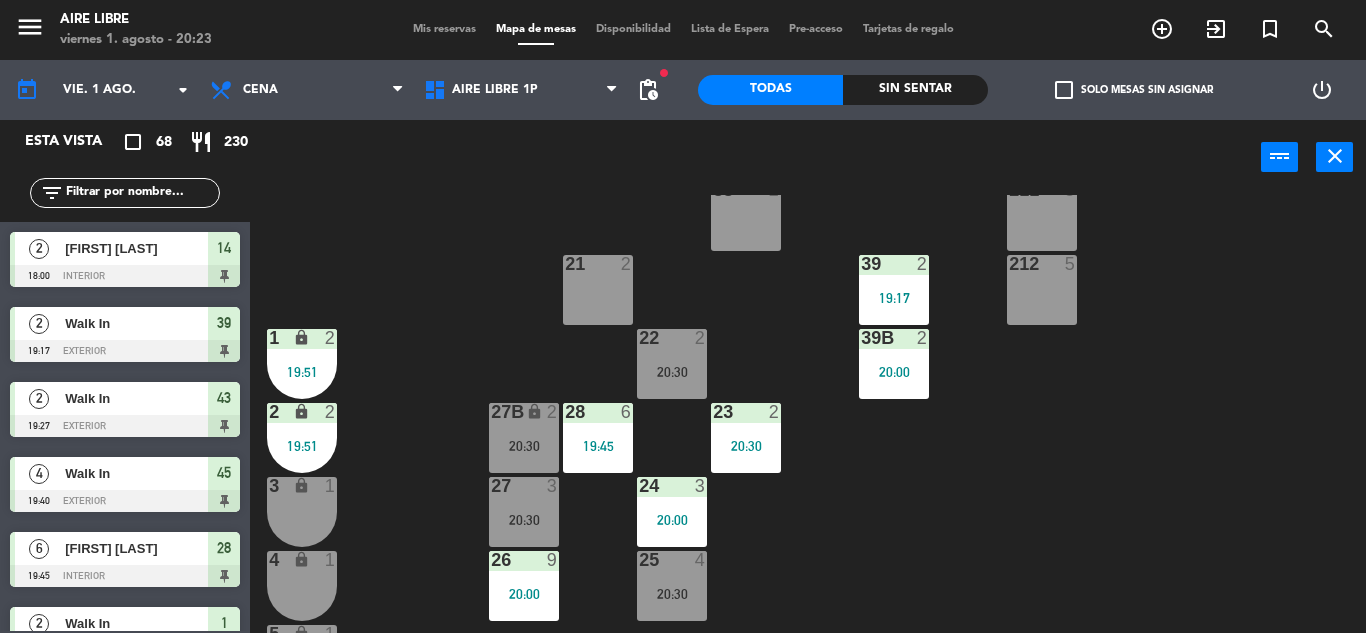 click 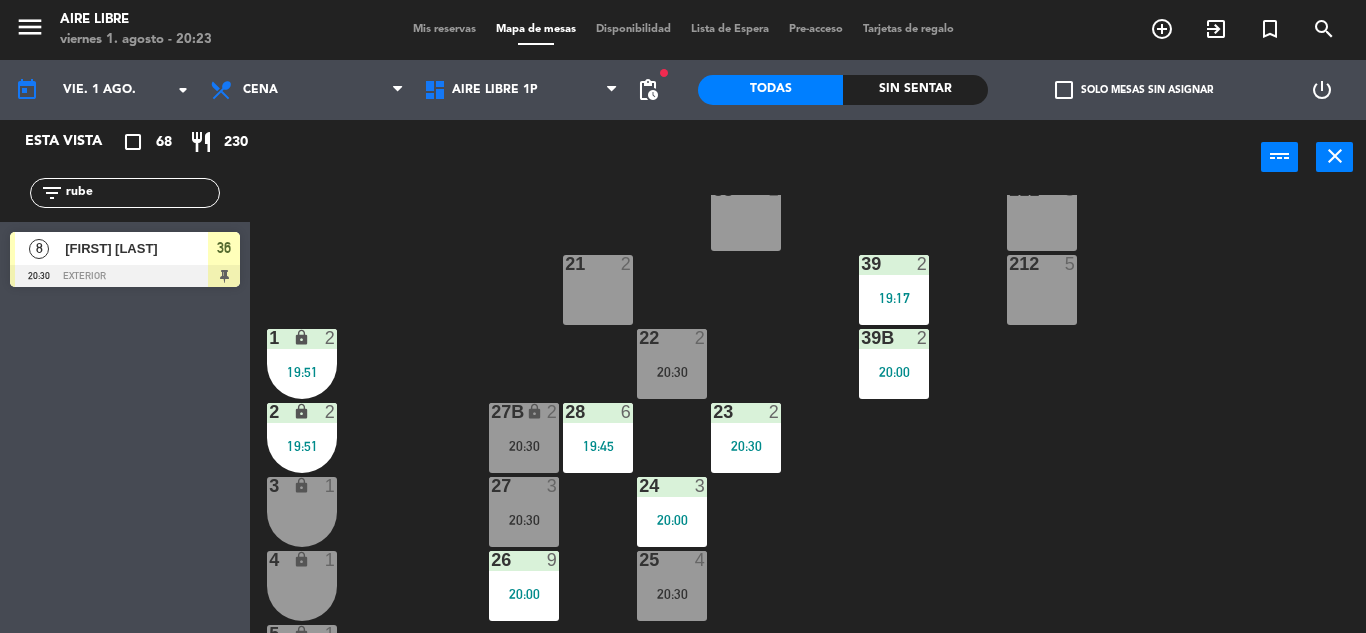 type on "rube" 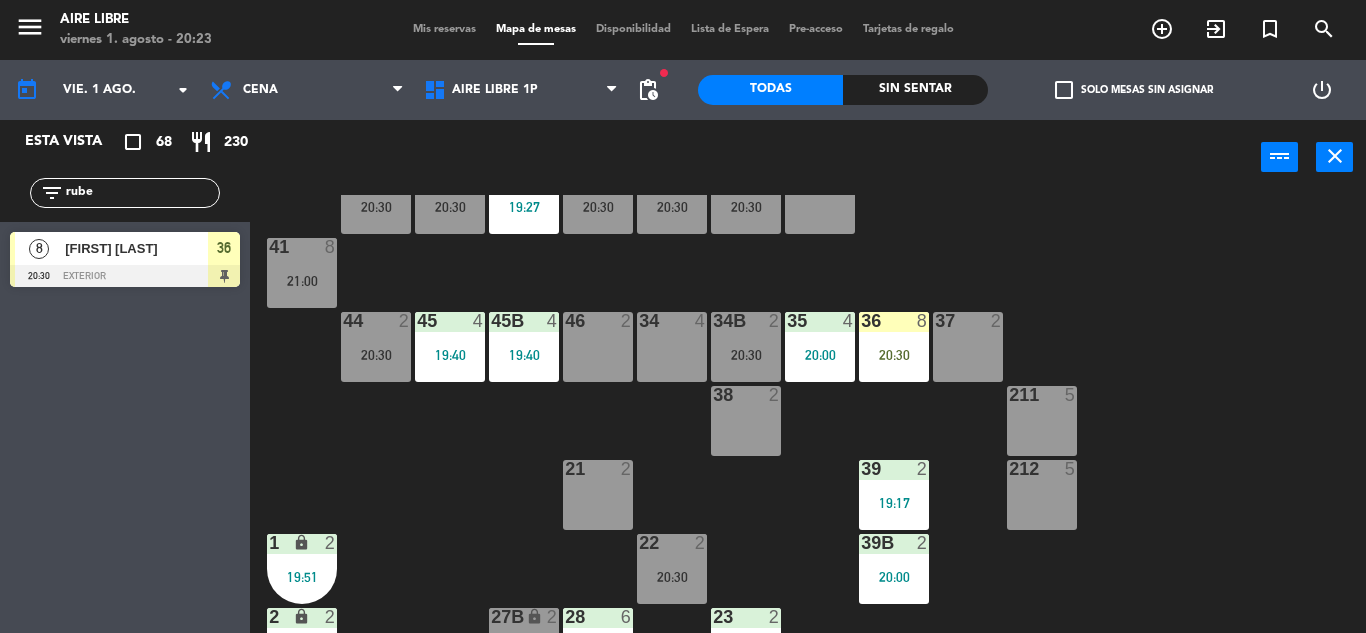 scroll, scrollTop: 22, scrollLeft: 0, axis: vertical 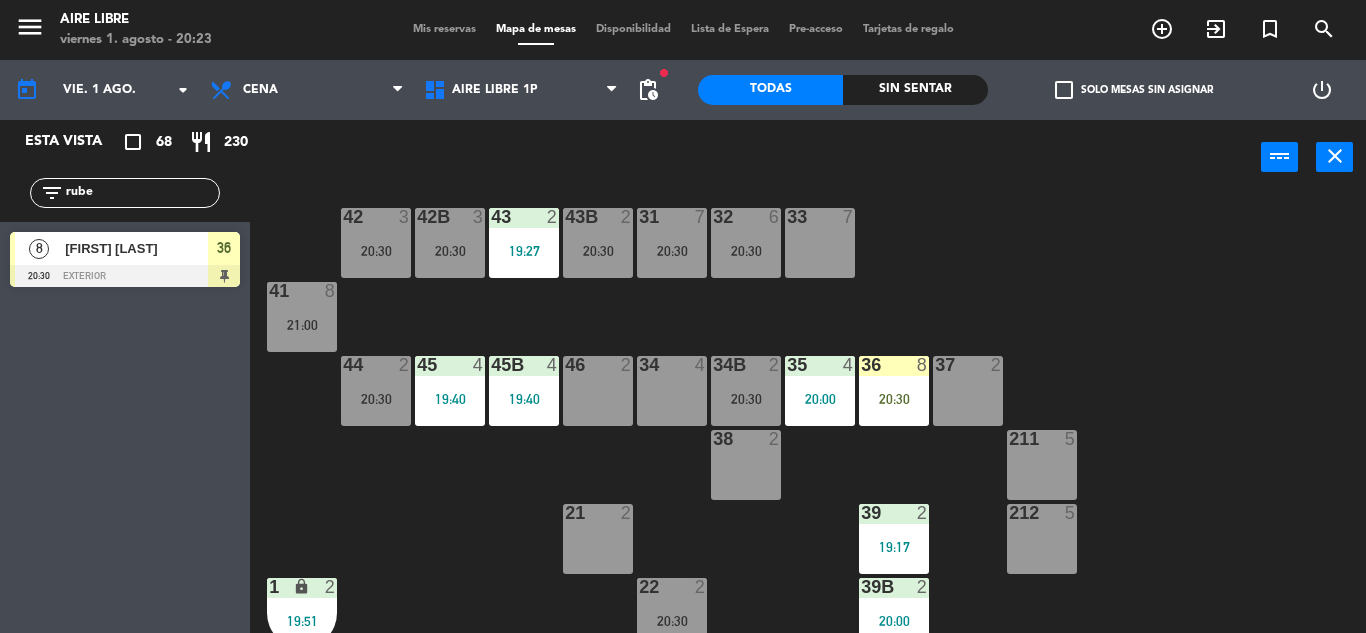 click on "36  8   20:30" at bounding box center [894, 391] 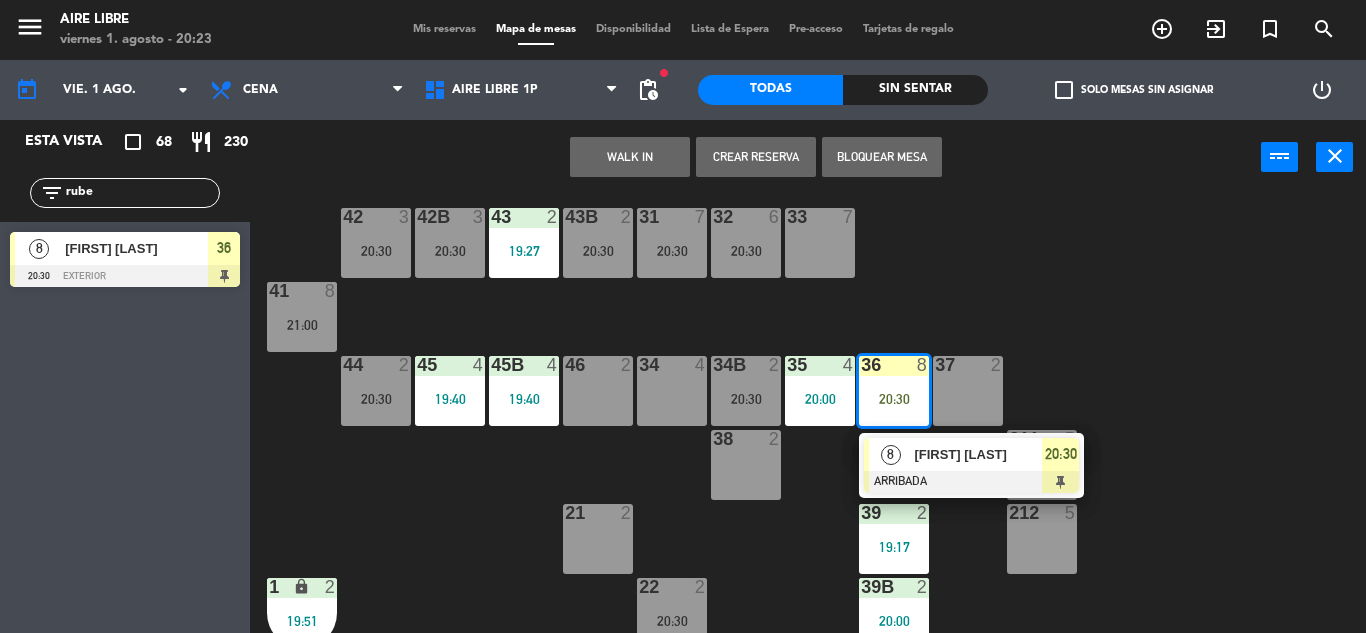 click on "[FIRST] [LAST]" at bounding box center (978, 454) 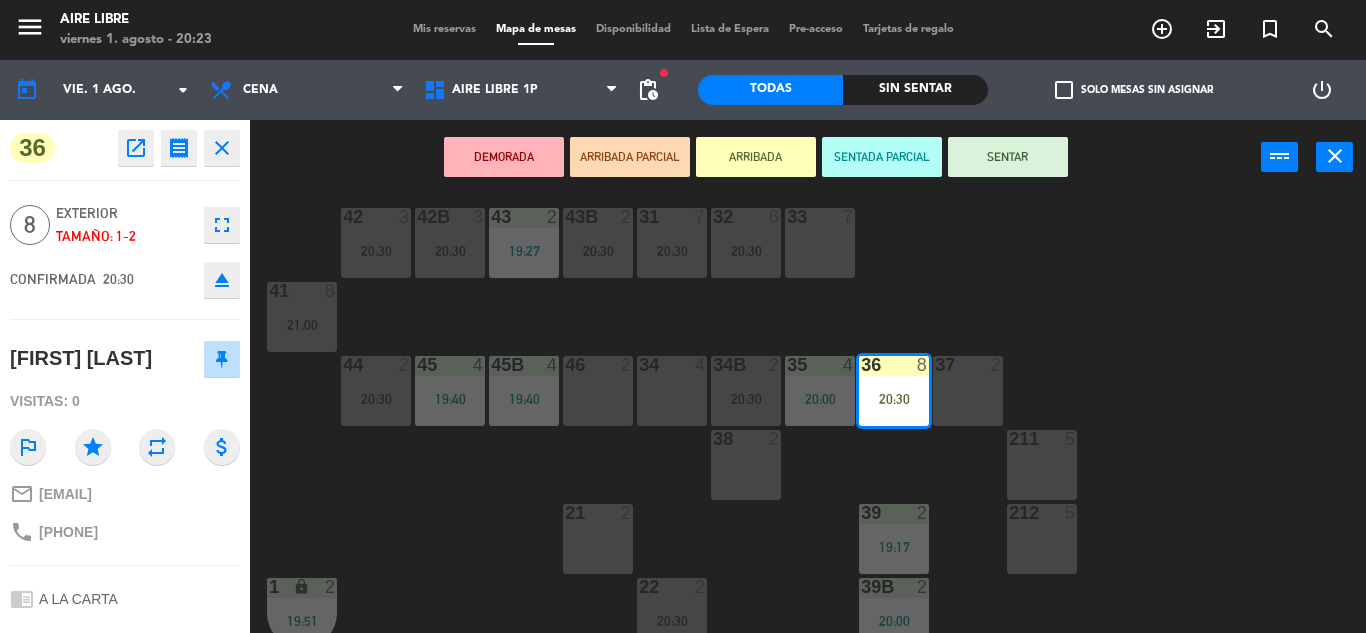 click on "SENTAR" at bounding box center [1008, 157] 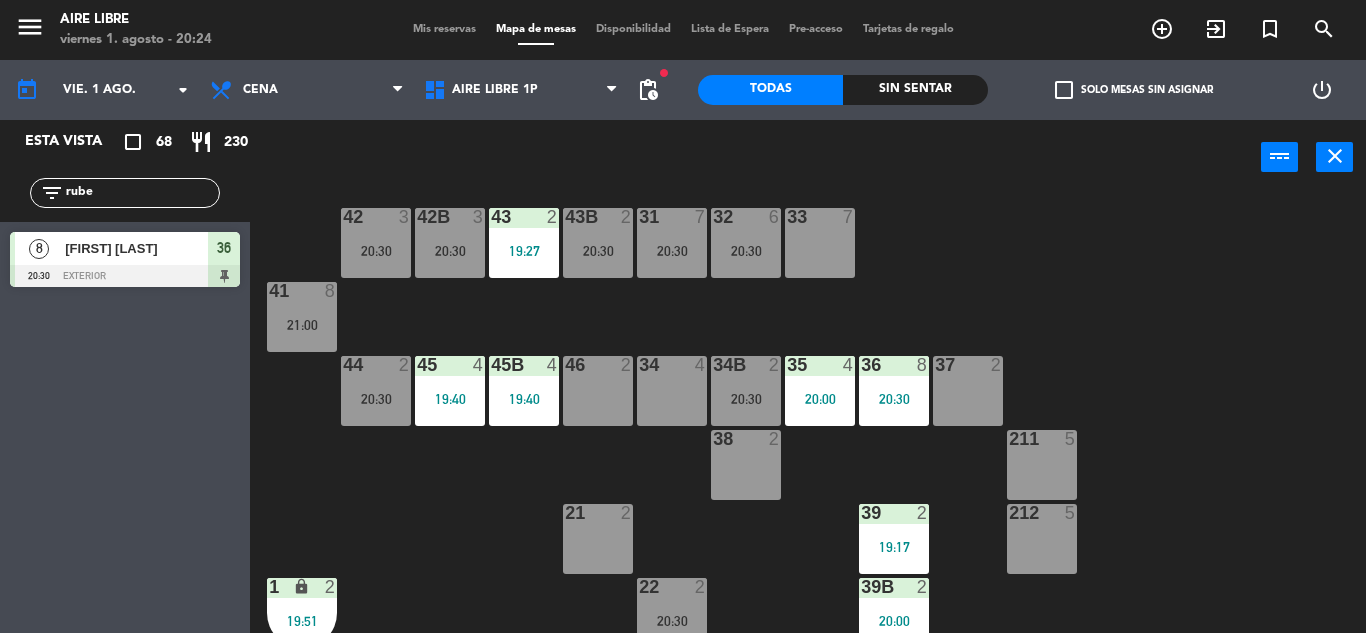 click on "rube" 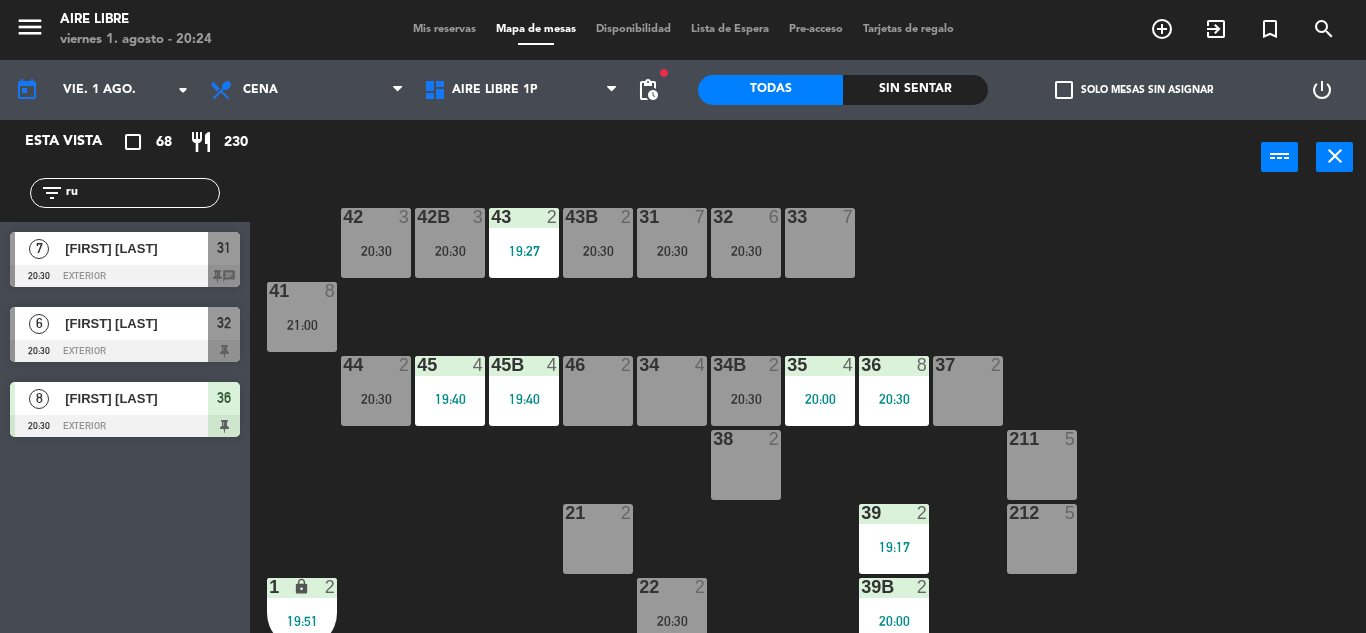 type on "r" 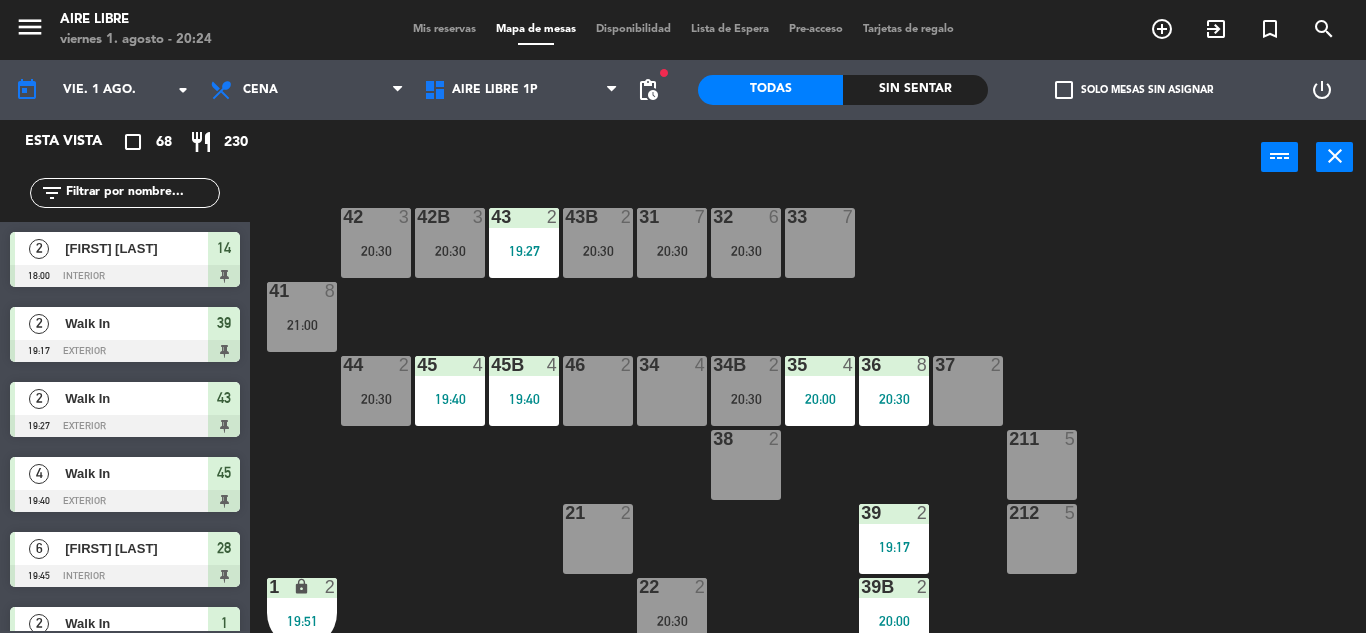 type 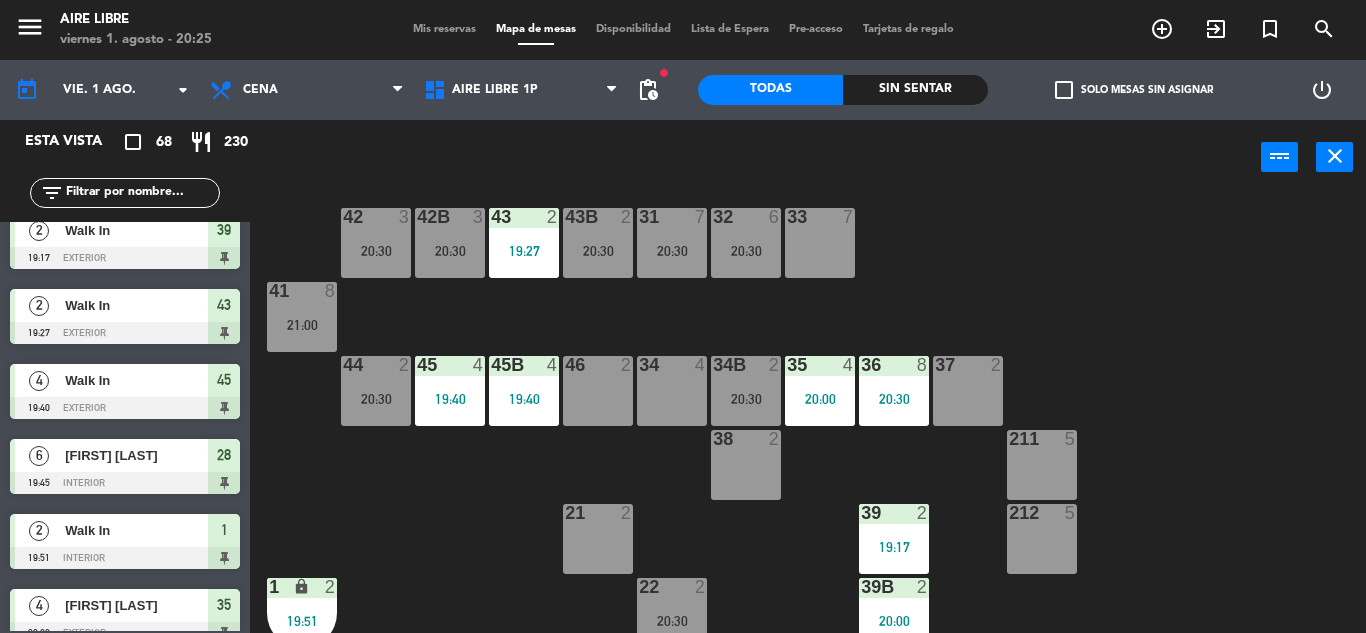 scroll, scrollTop: 0, scrollLeft: 0, axis: both 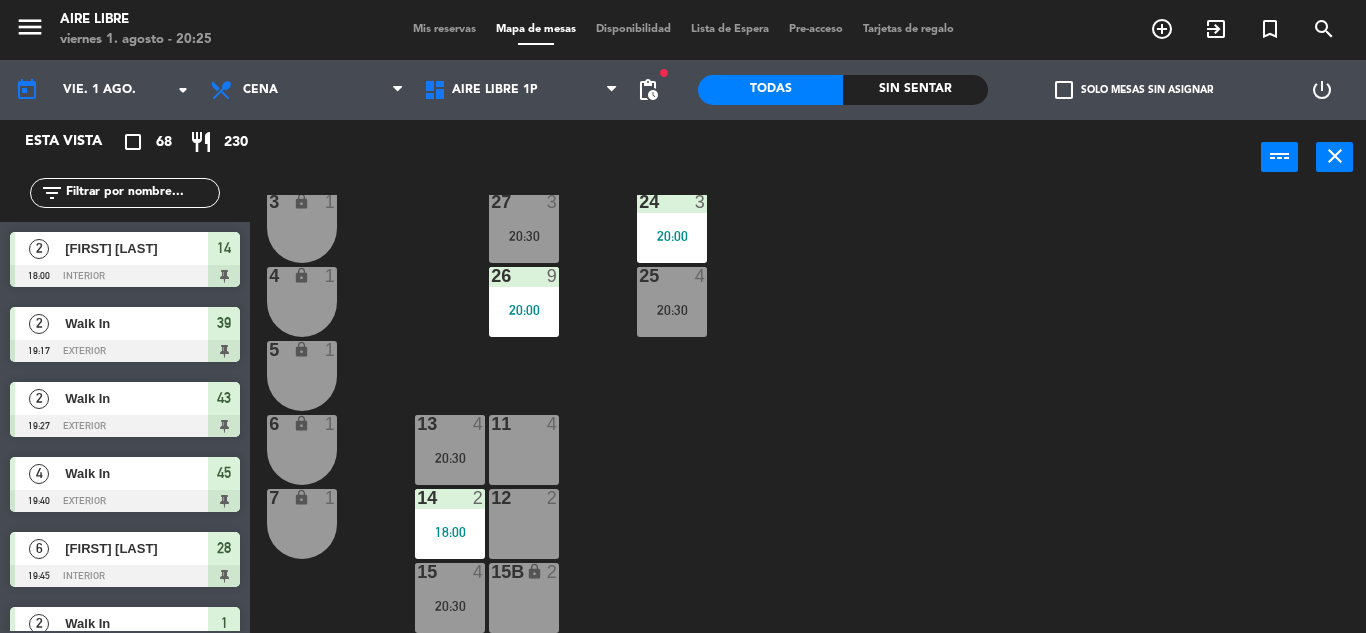 click on "14  2   18:00" at bounding box center (450, 524) 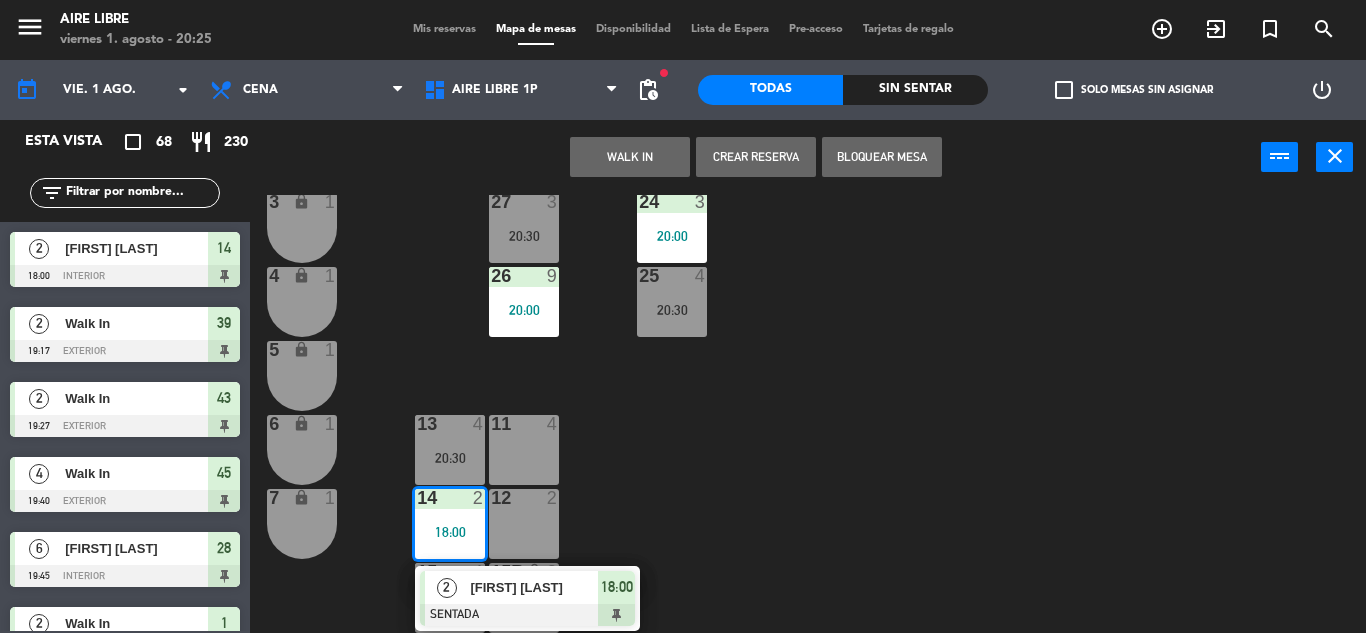 click on "18:00" at bounding box center (617, 587) 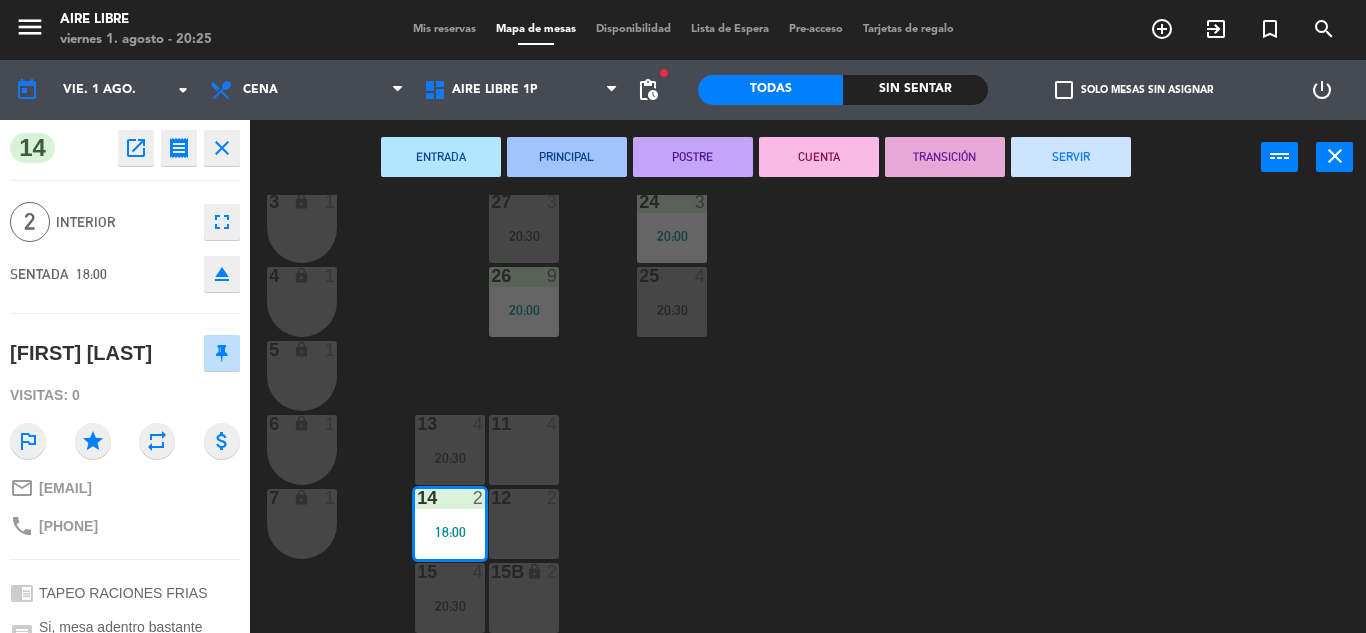 click on "SERVIR" at bounding box center (1071, 157) 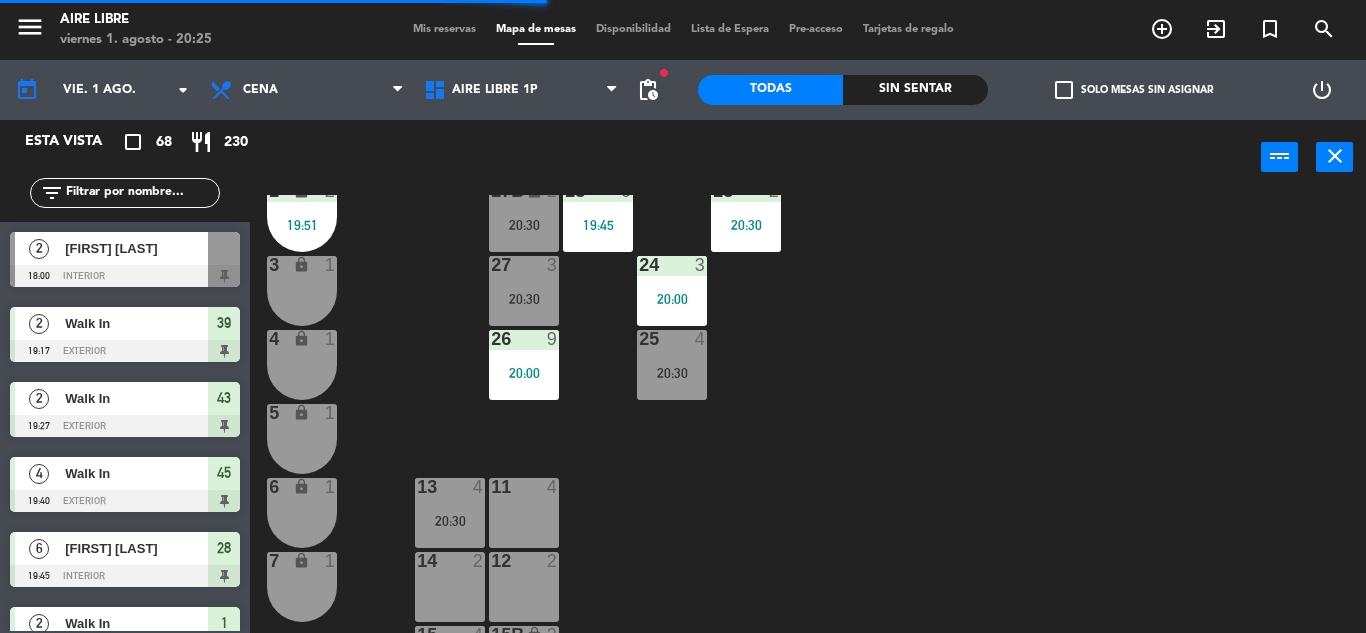 scroll, scrollTop: 491, scrollLeft: 0, axis: vertical 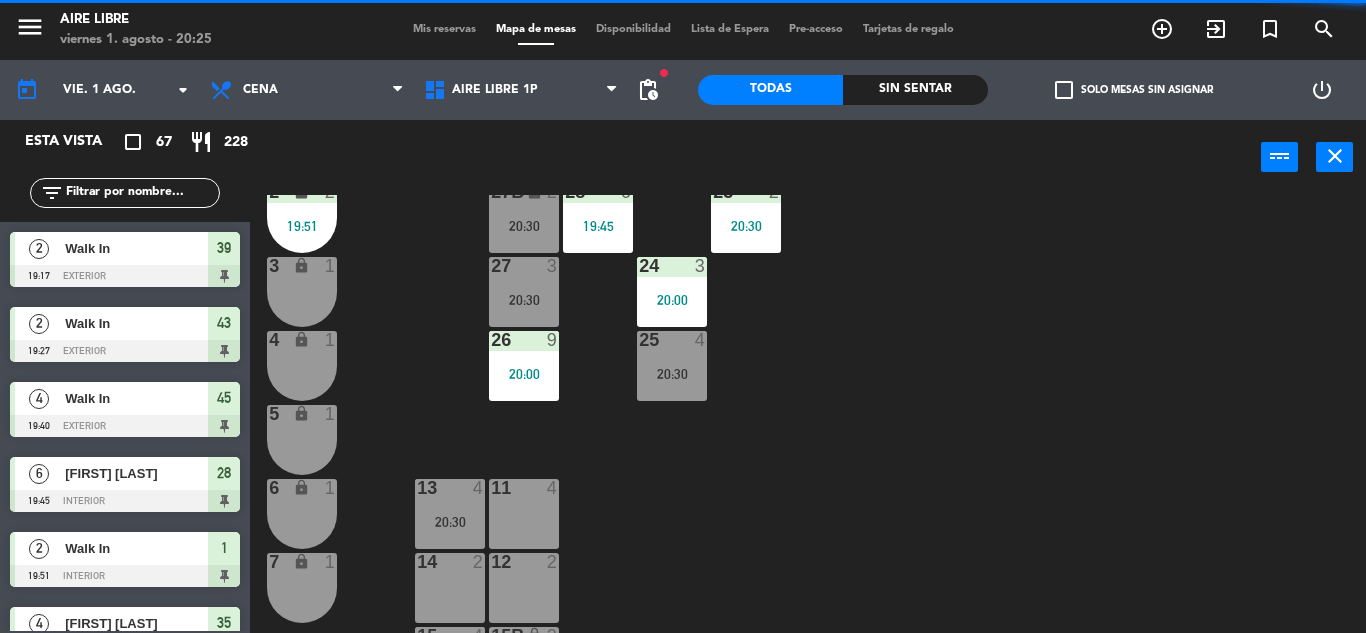 click on "20:30" at bounding box center [524, 226] 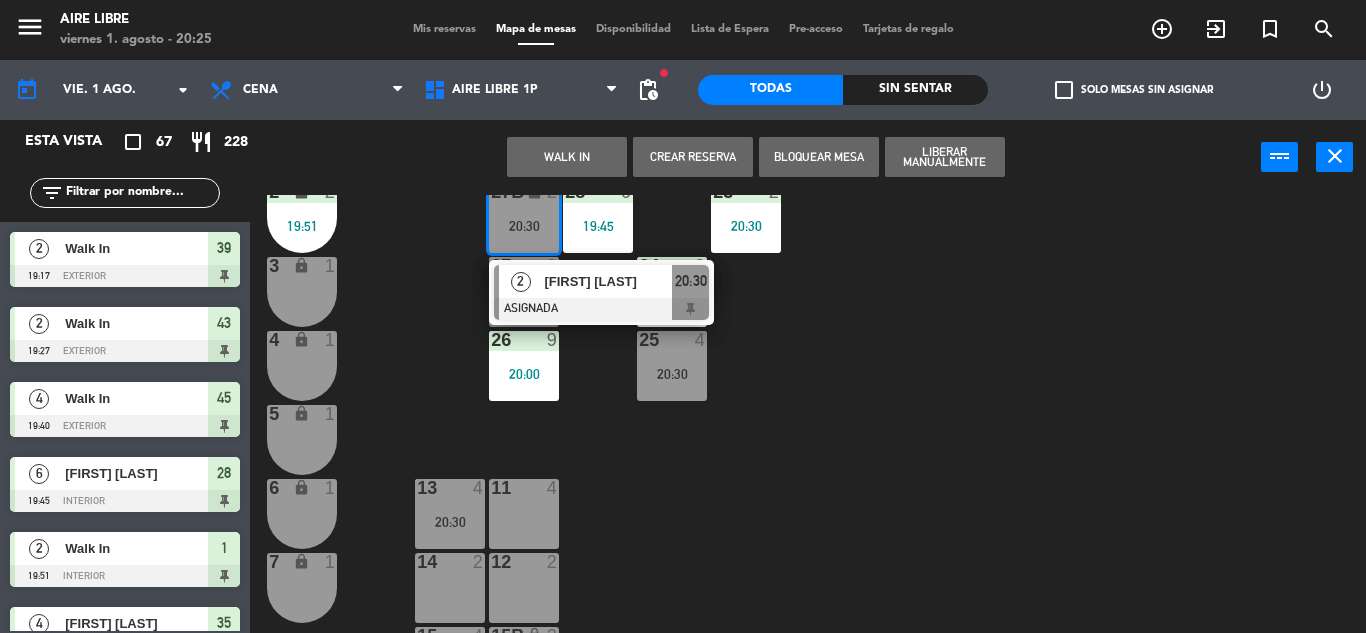 click at bounding box center (449, 562) 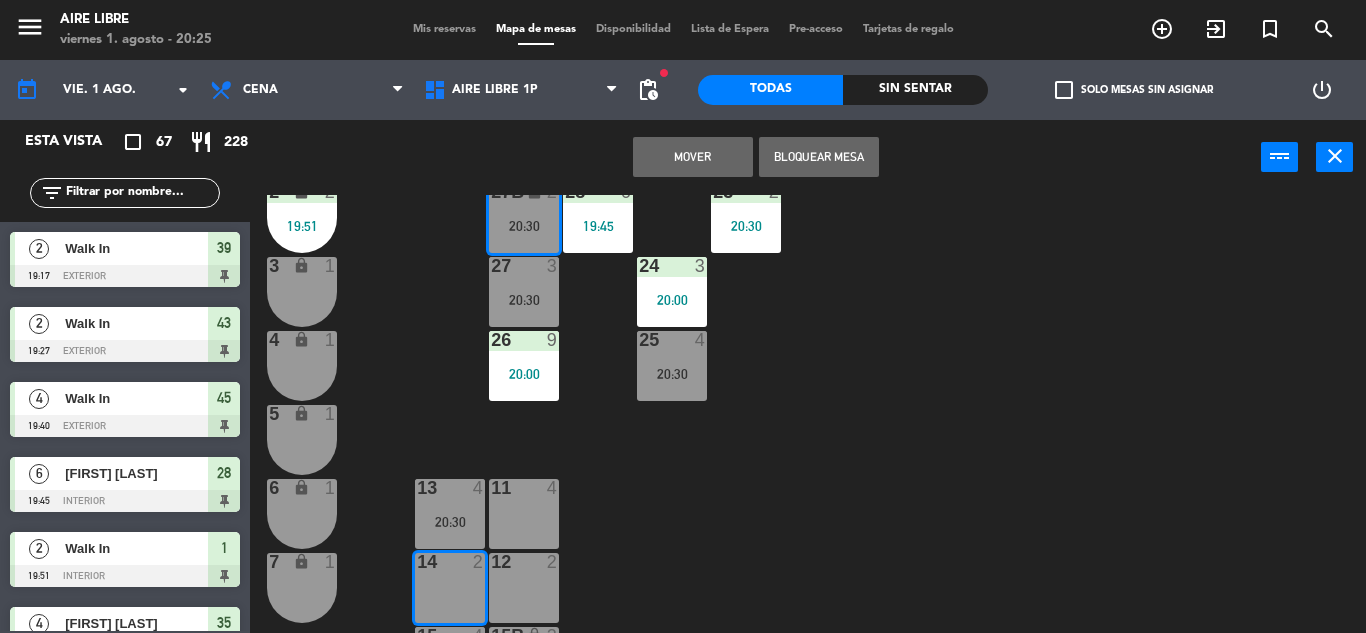 click on "Mover" at bounding box center [693, 157] 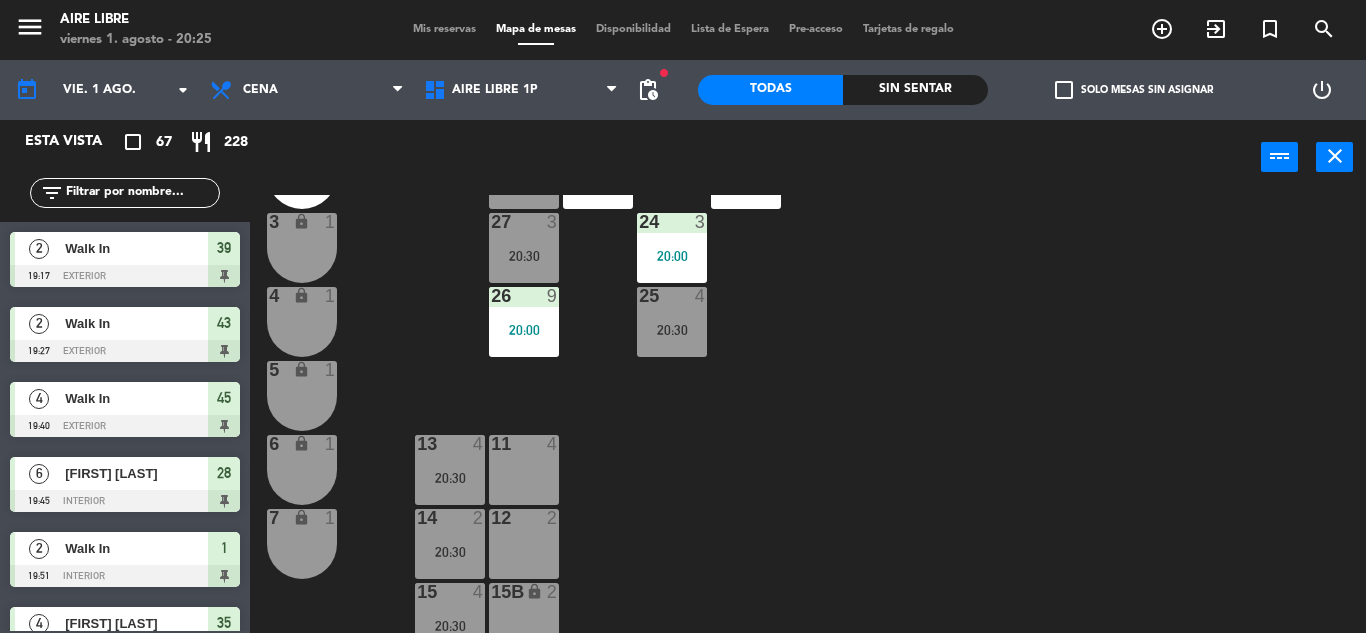 scroll, scrollTop: 555, scrollLeft: 0, axis: vertical 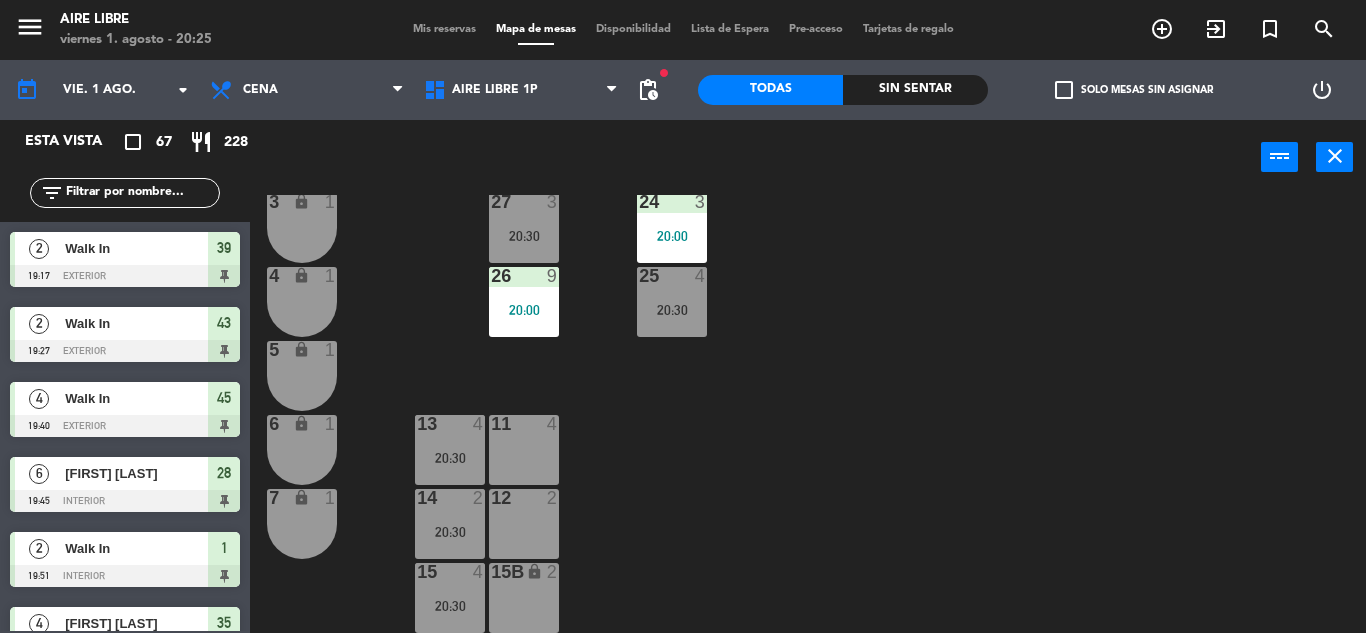 click 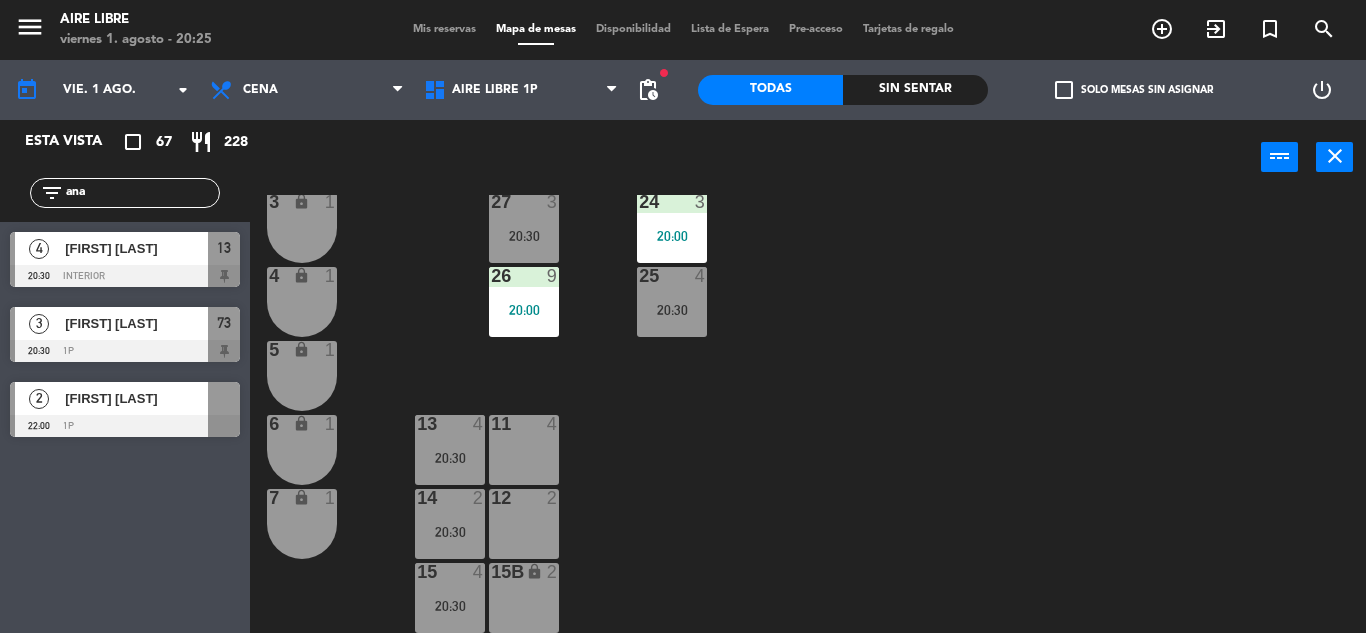 type on "ana" 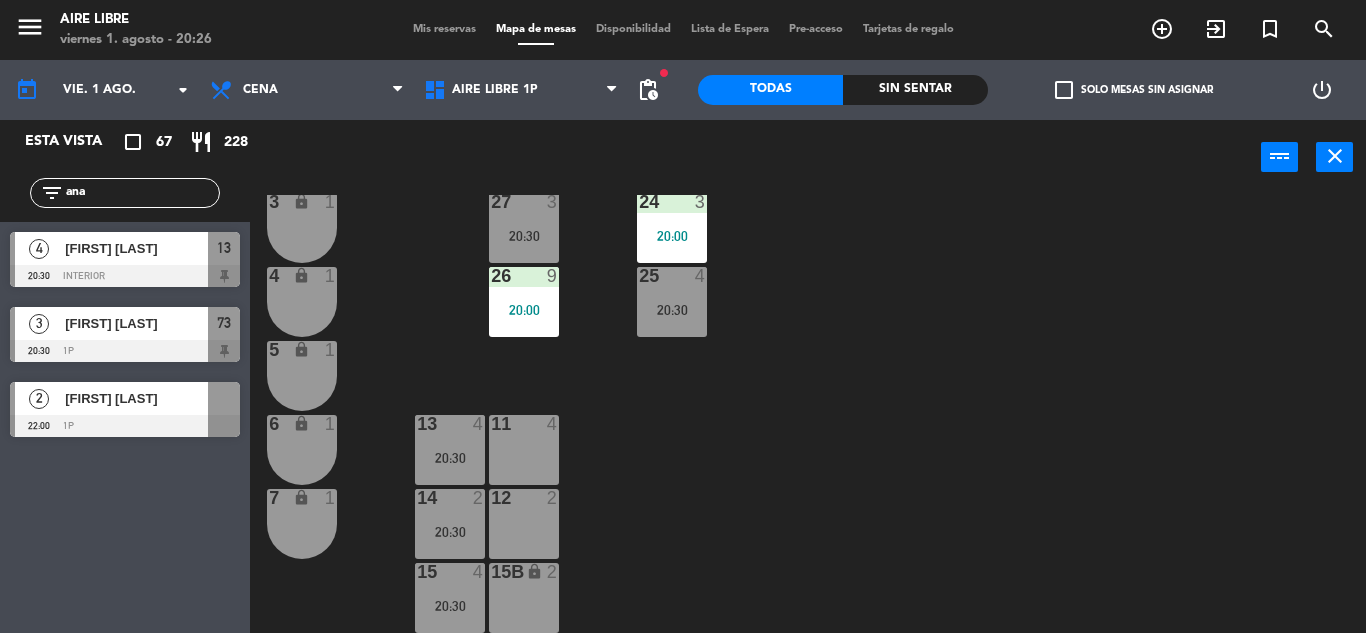 click on "[FIRST] [LAST]" at bounding box center [135, 248] 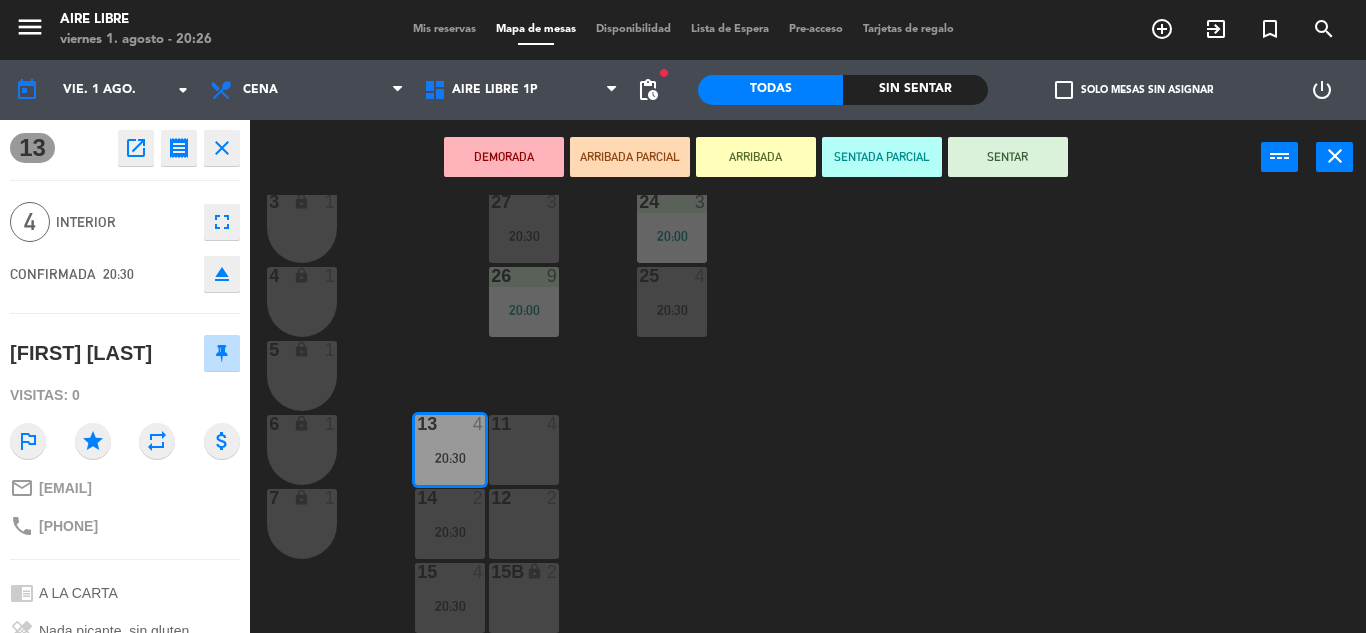 click on "ARRIBADA" at bounding box center (756, 157) 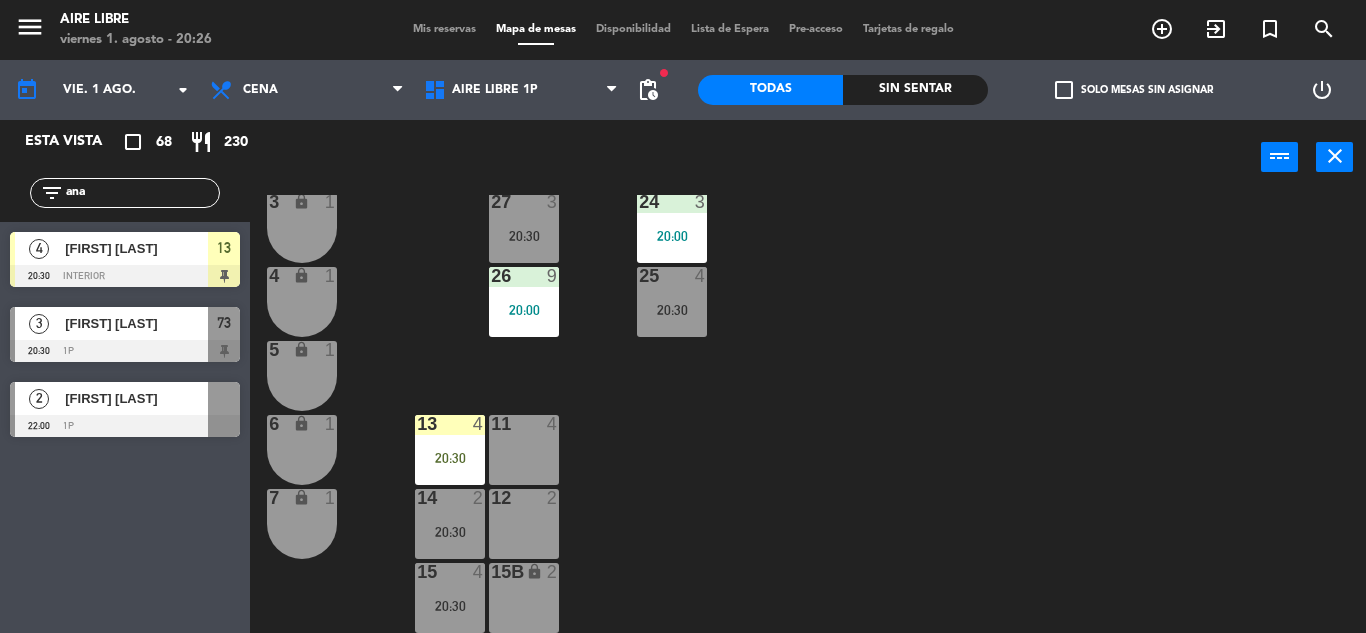 click on "20:30" at bounding box center [450, 458] 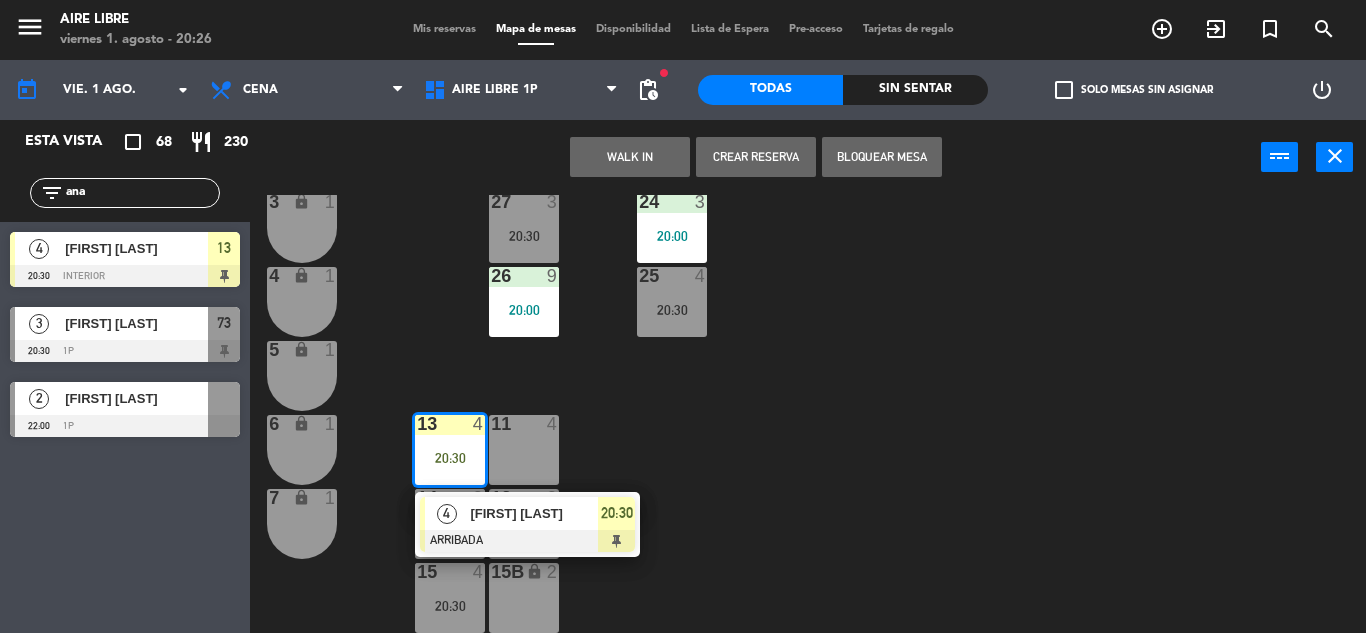 click on "[FIRST] [LAST]" at bounding box center [534, 513] 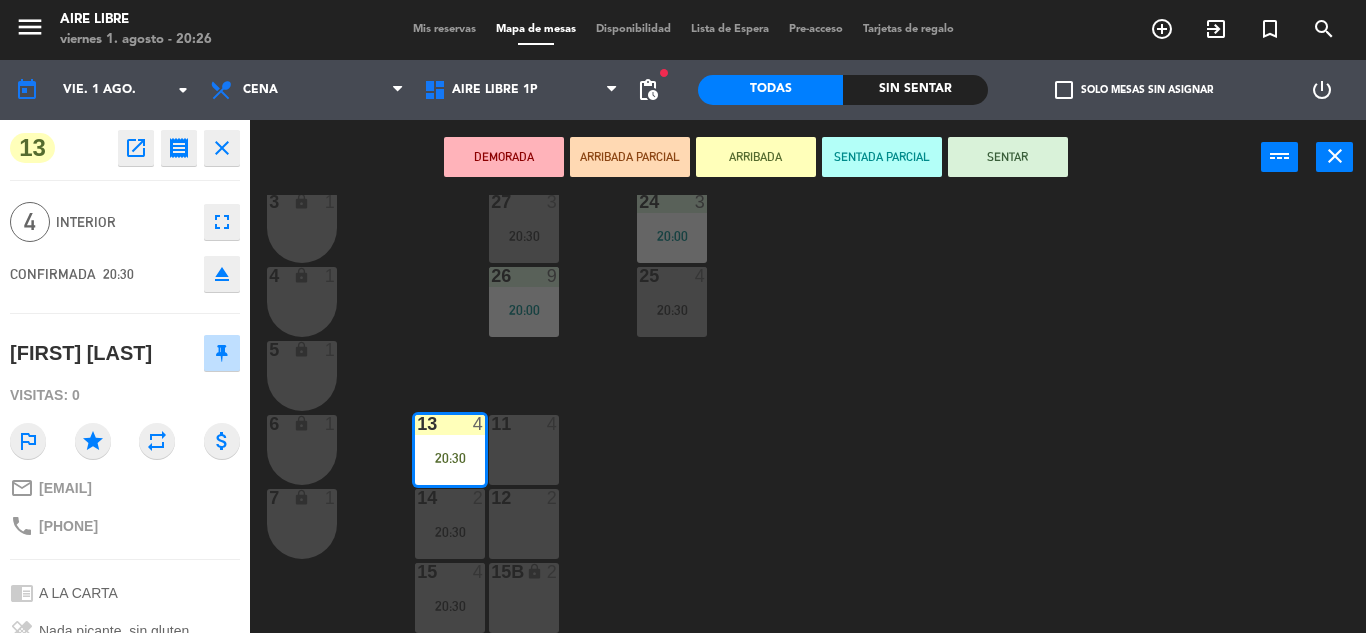 click on "SENTAR" at bounding box center (1008, 157) 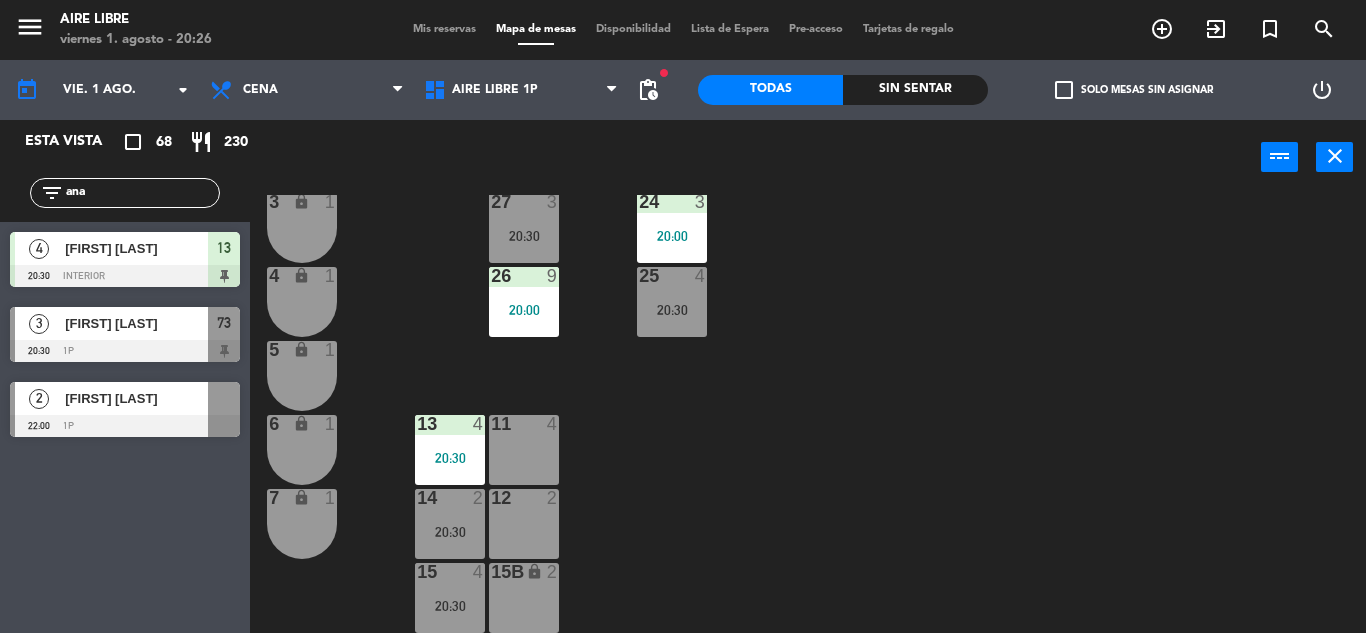 click on "ana" 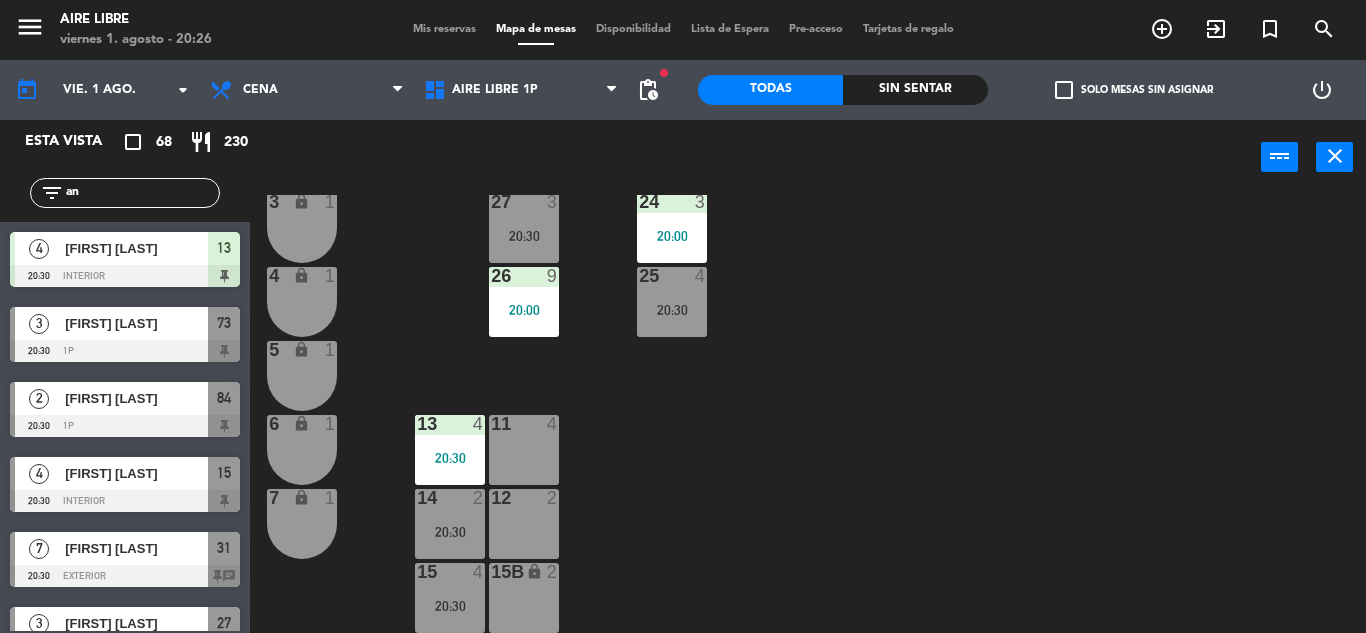type on "a" 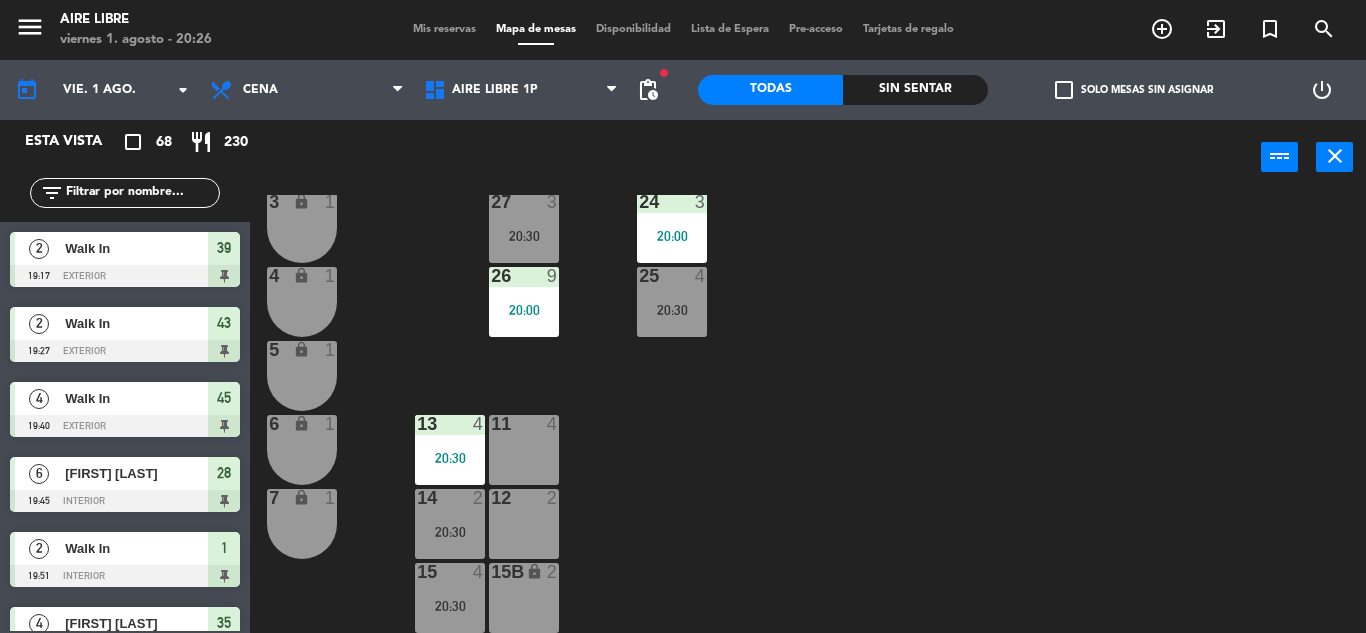 click on "check_box_outline_blank" 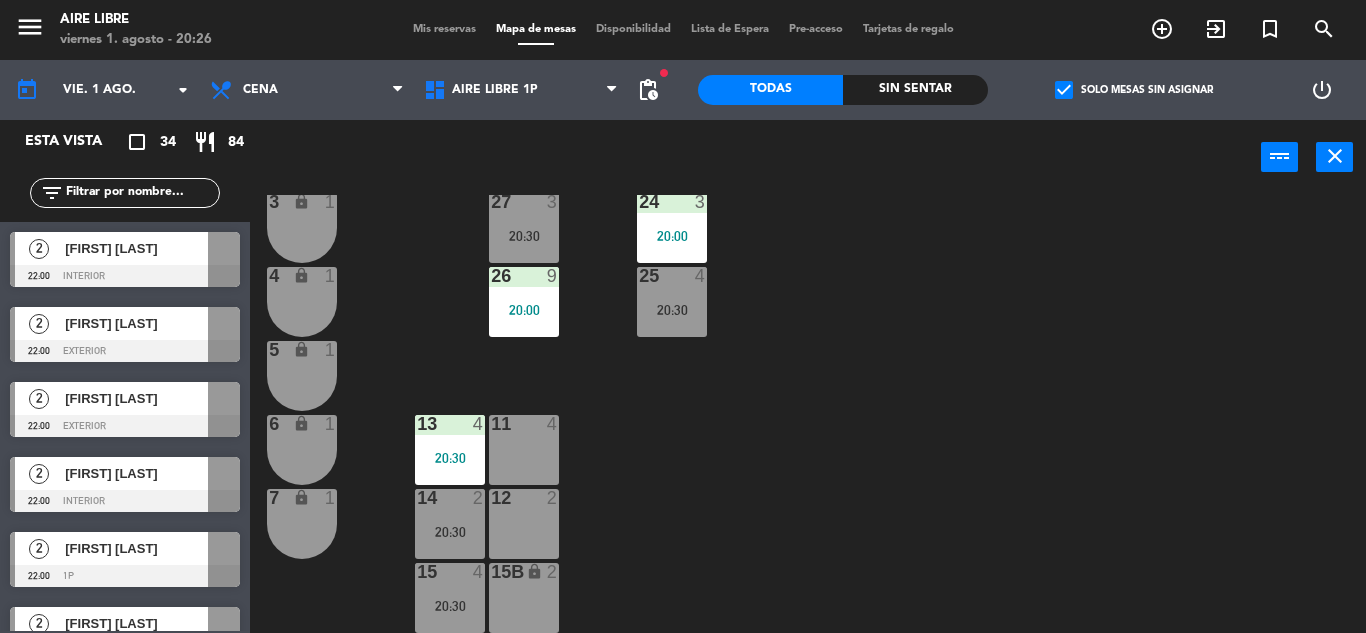 click on "check_box" 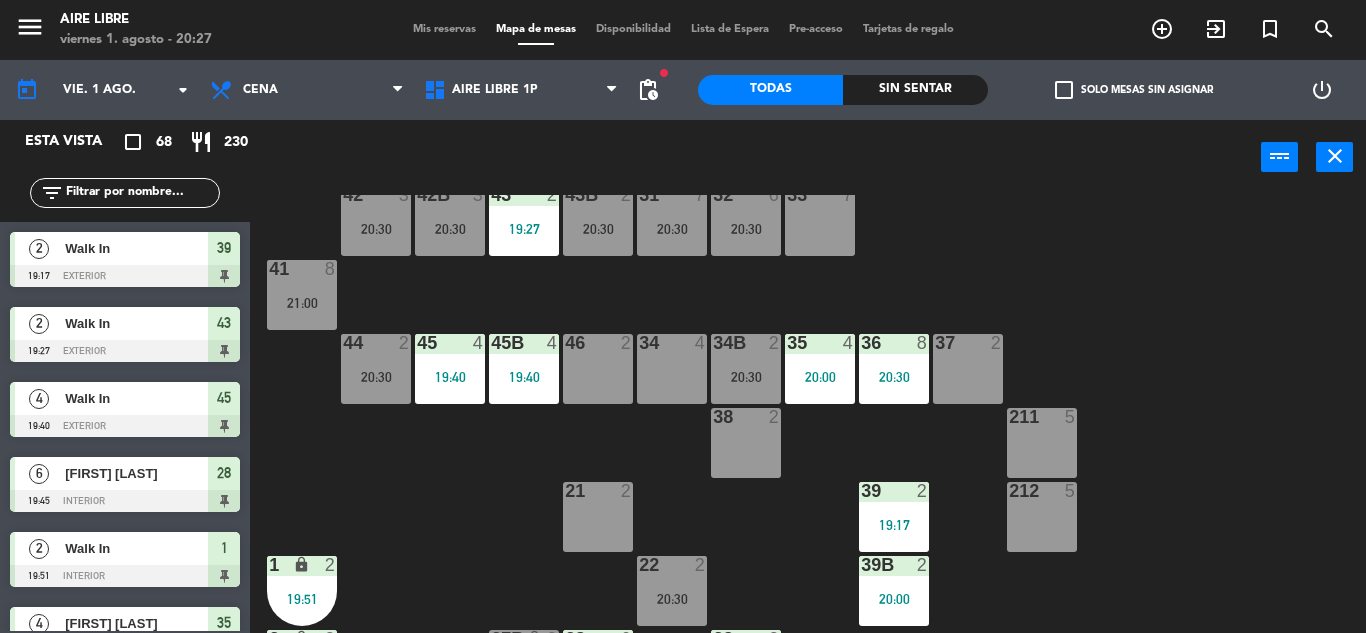 scroll, scrollTop: 0, scrollLeft: 0, axis: both 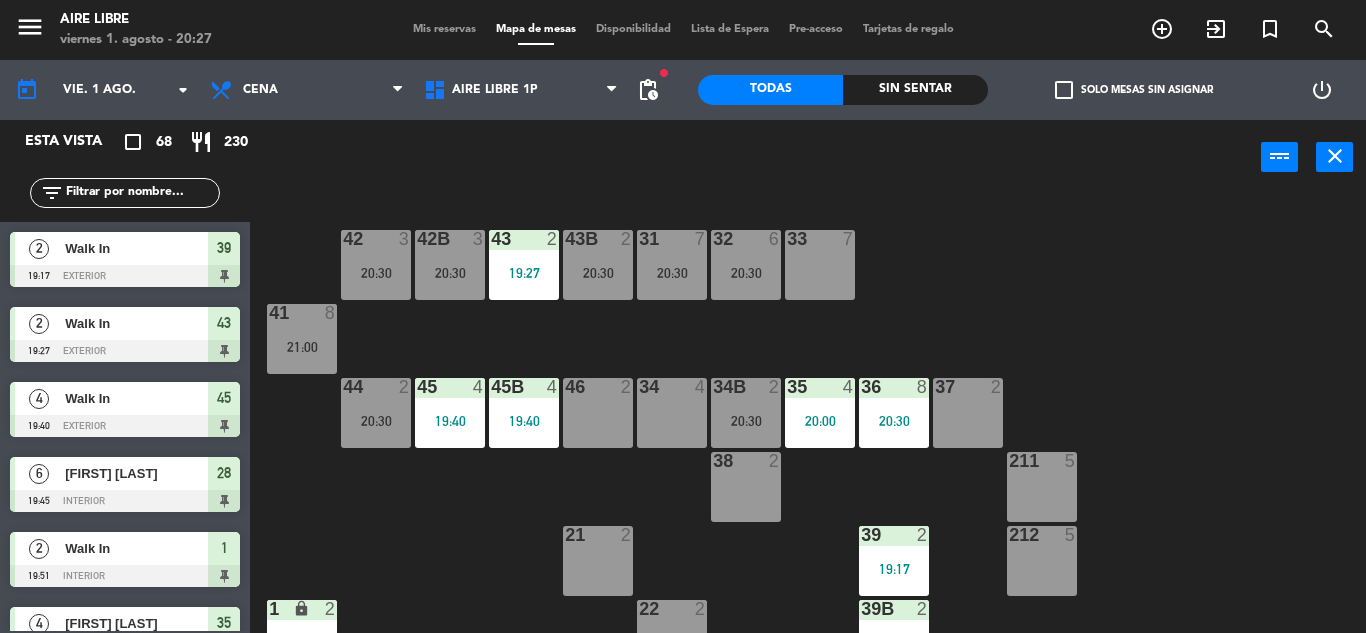 click on "44  2   20:30" at bounding box center [376, 413] 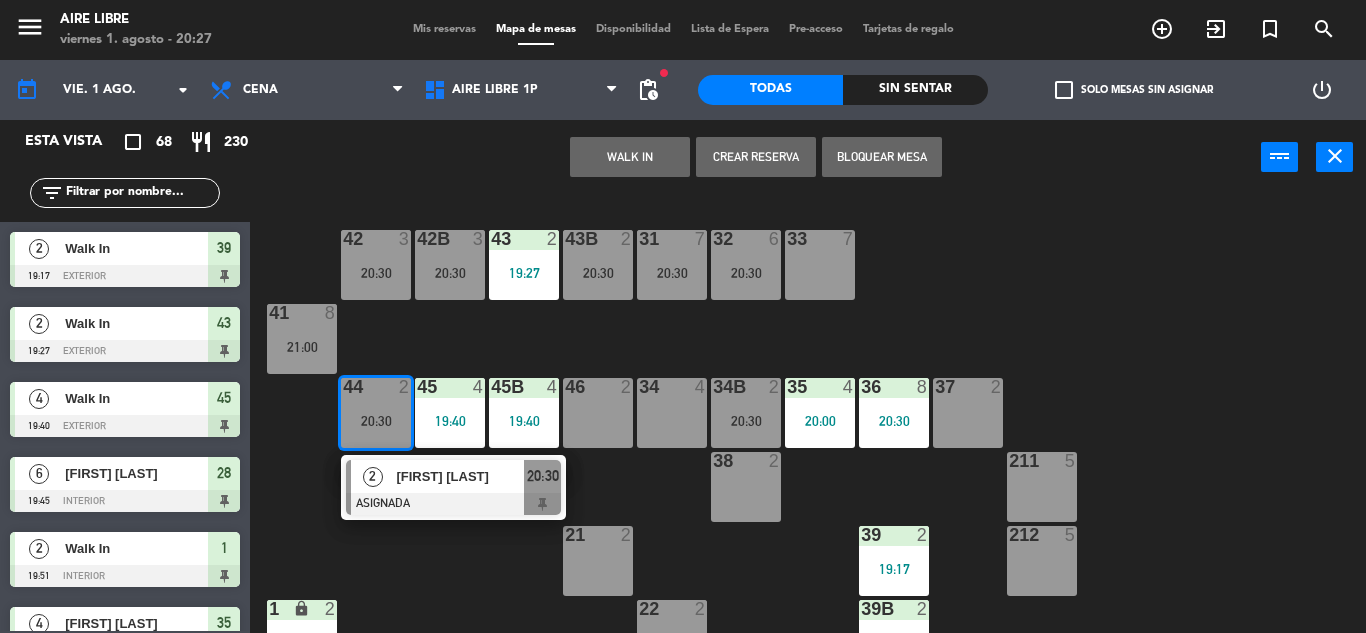 click on "45  4   19:40" at bounding box center (450, 413) 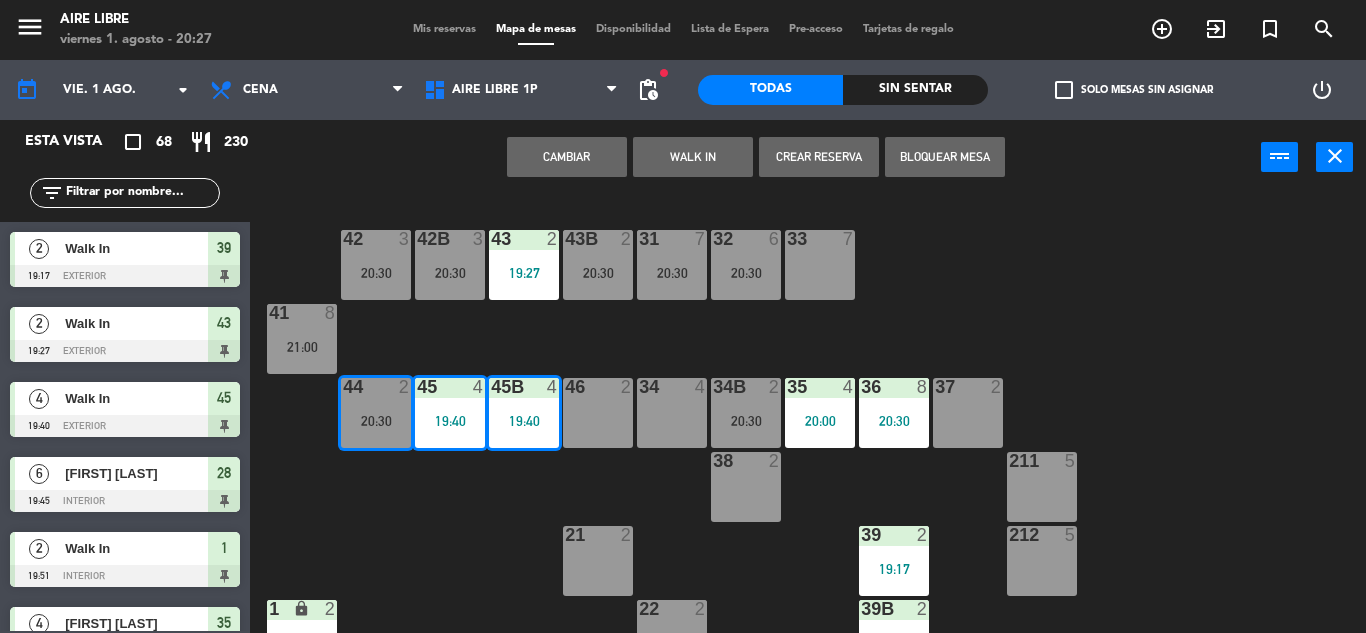 click on "Cambiar" at bounding box center [567, 157] 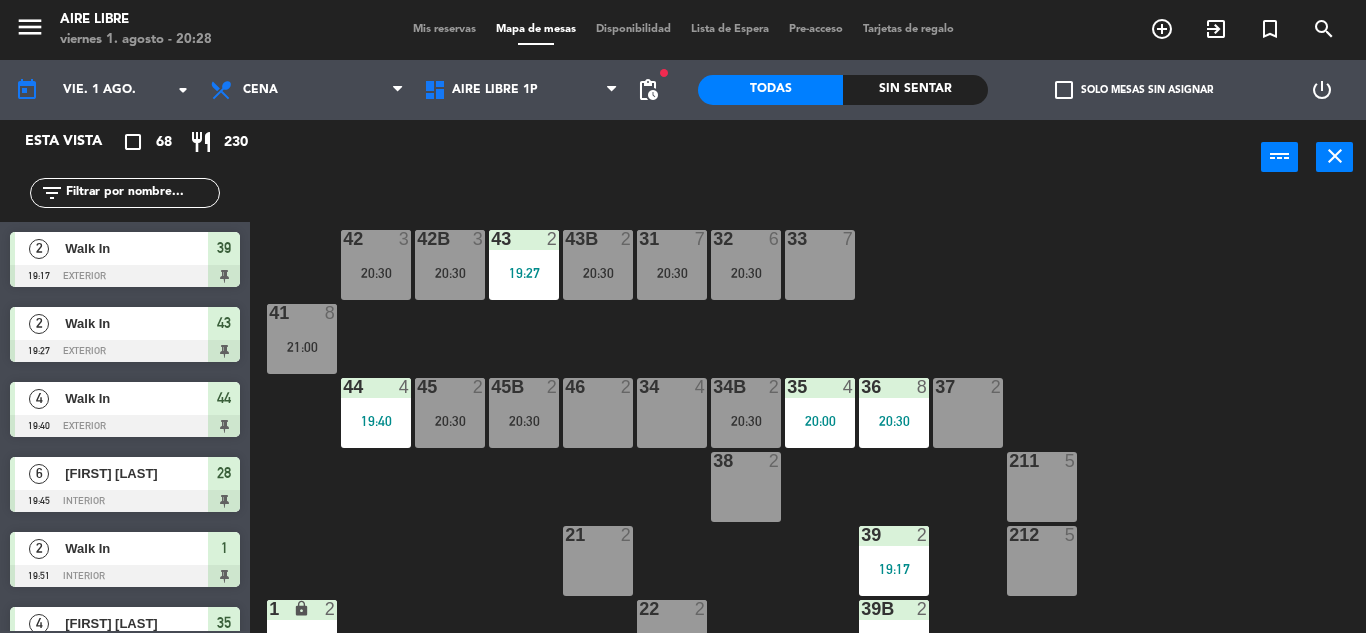 click 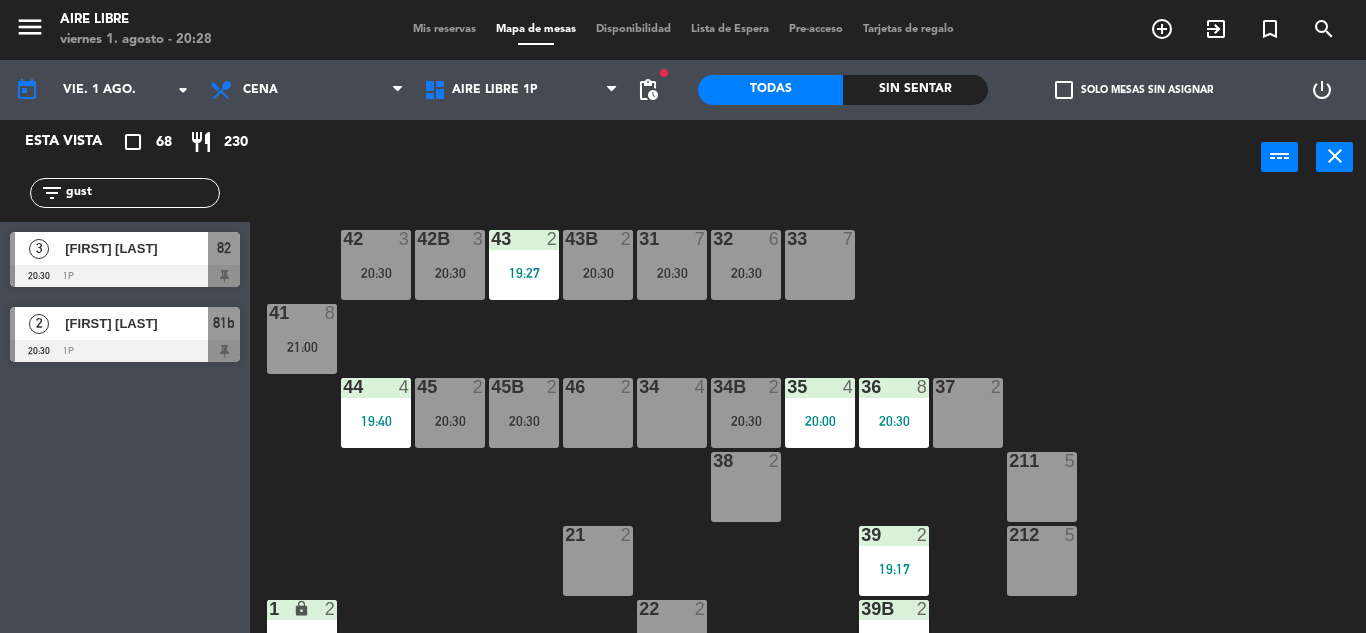 type on "gust" 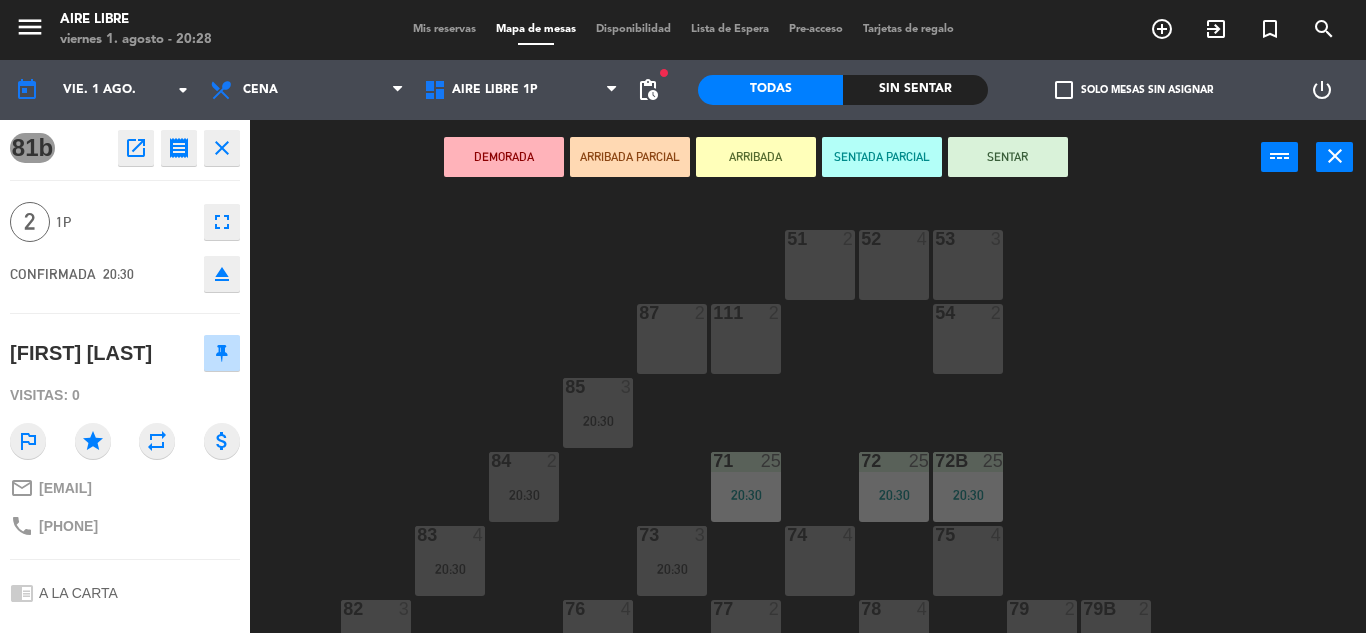 click on "ARRIBADA" at bounding box center [756, 157] 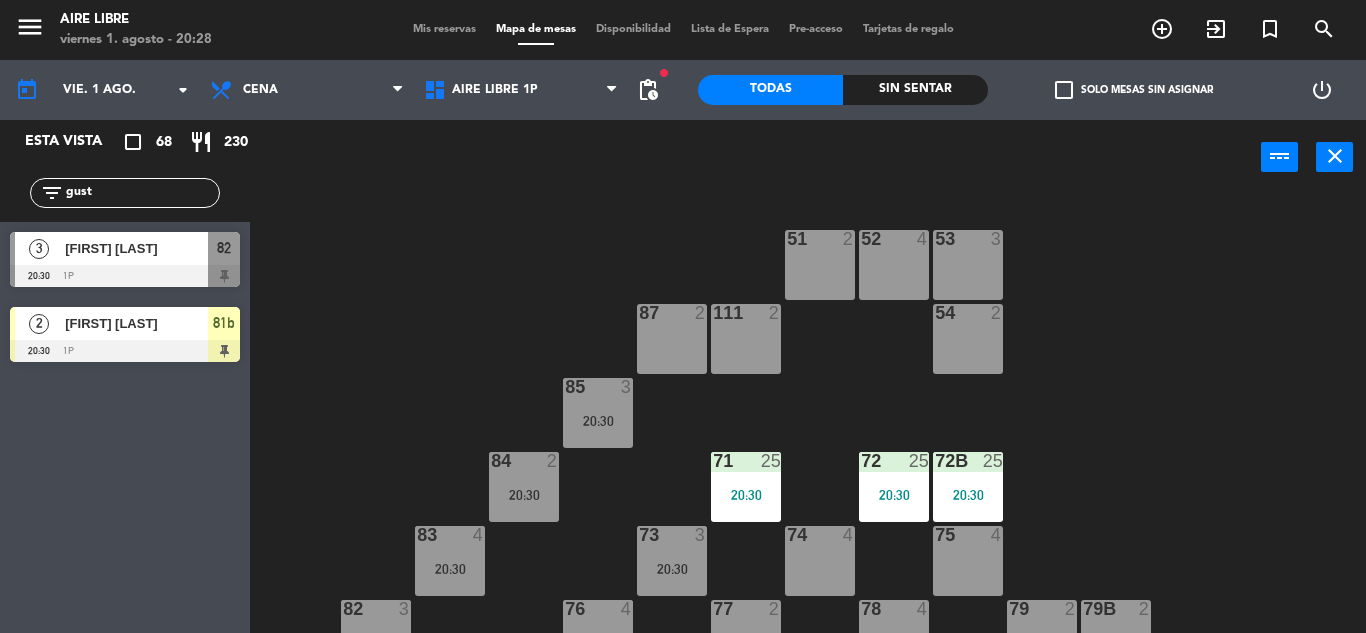 click on "gust" 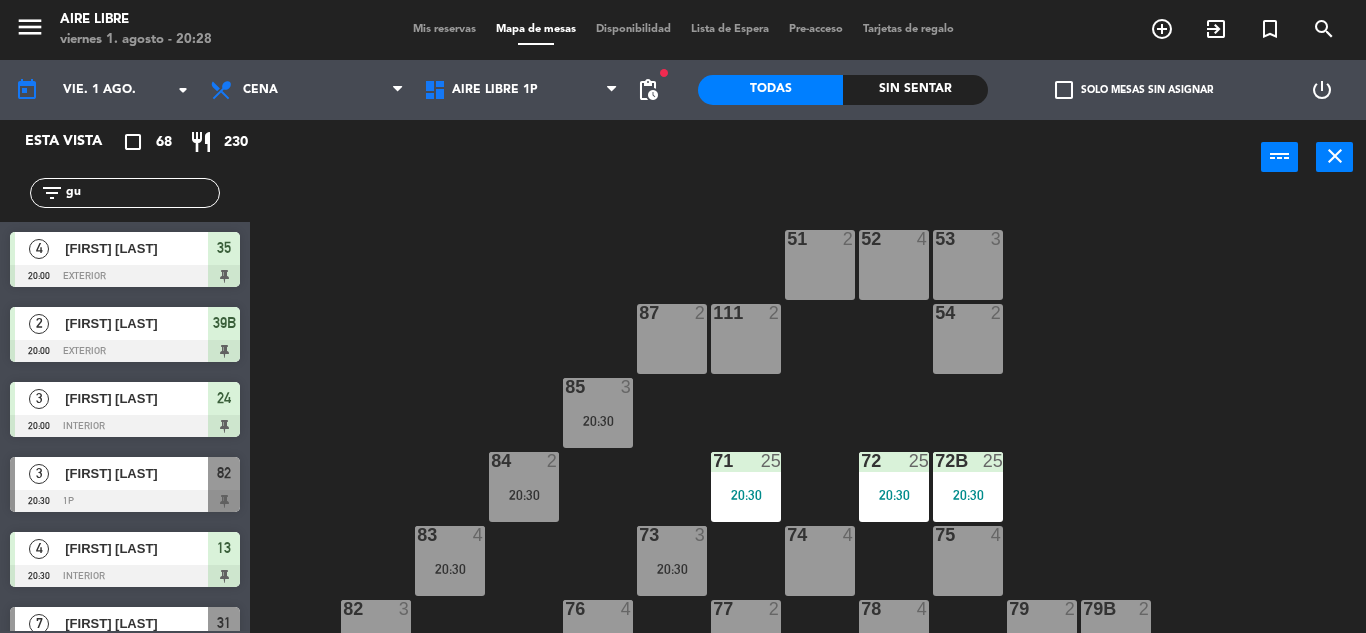 type on "g" 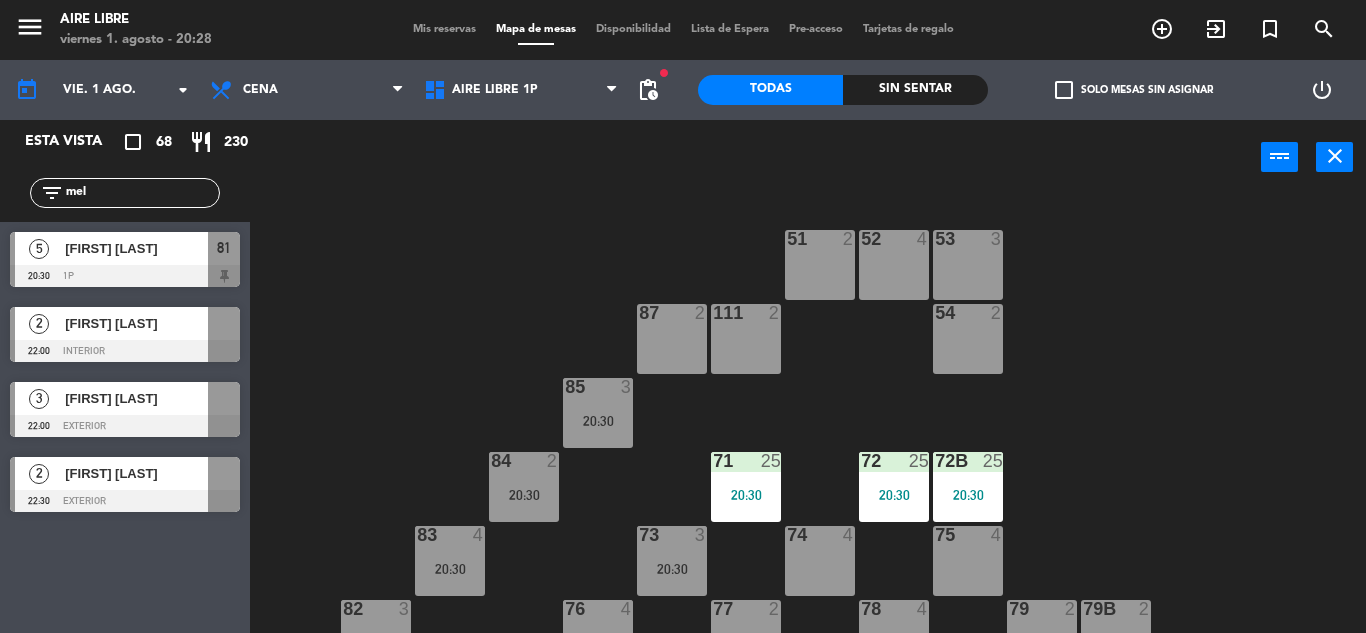 type on "mel" 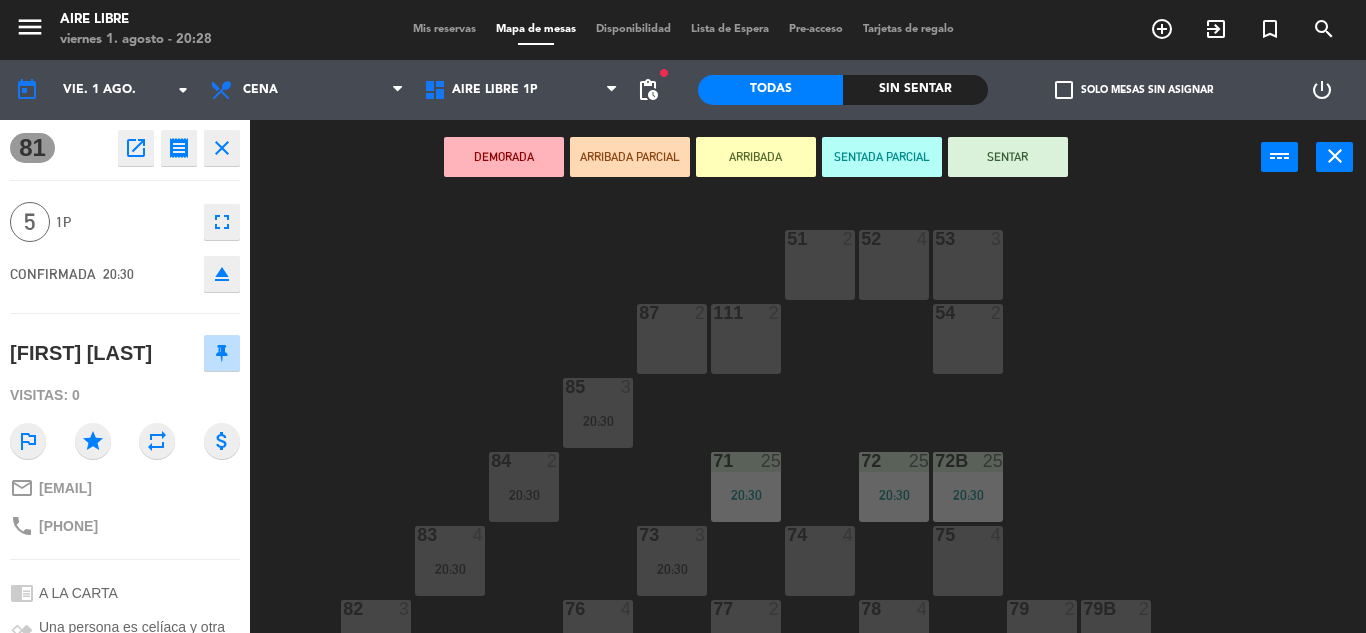 click on "ARRIBADA" at bounding box center [756, 157] 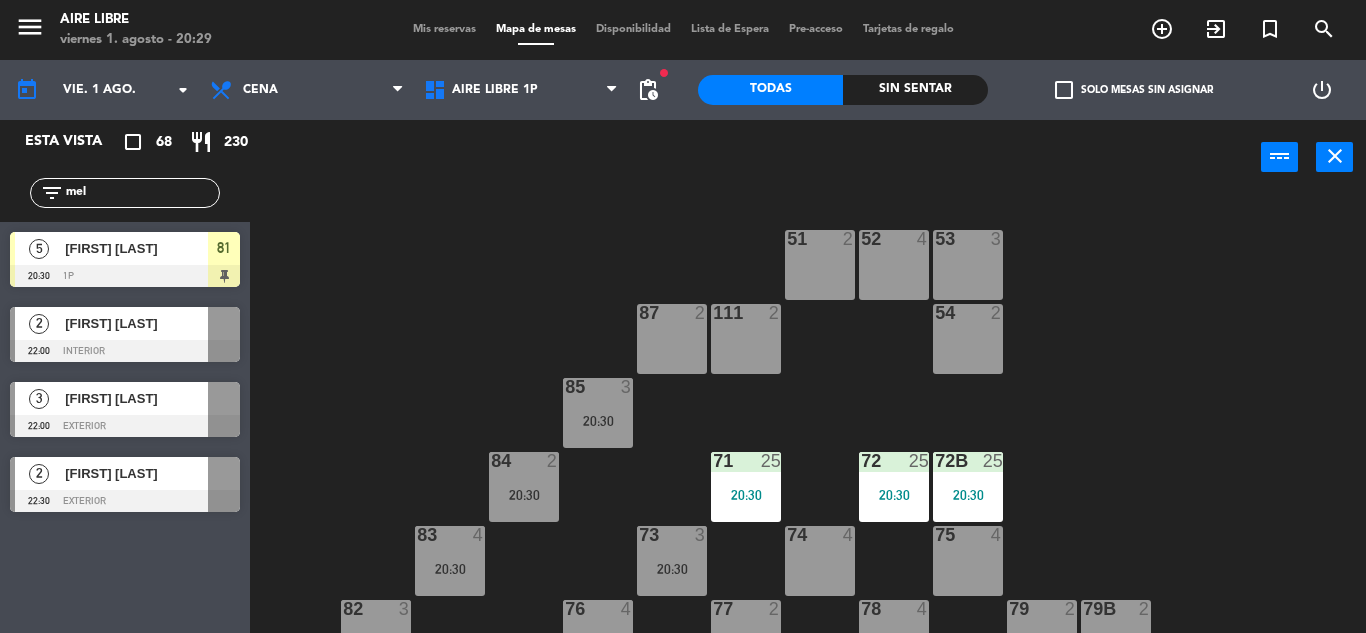 click on "mel" 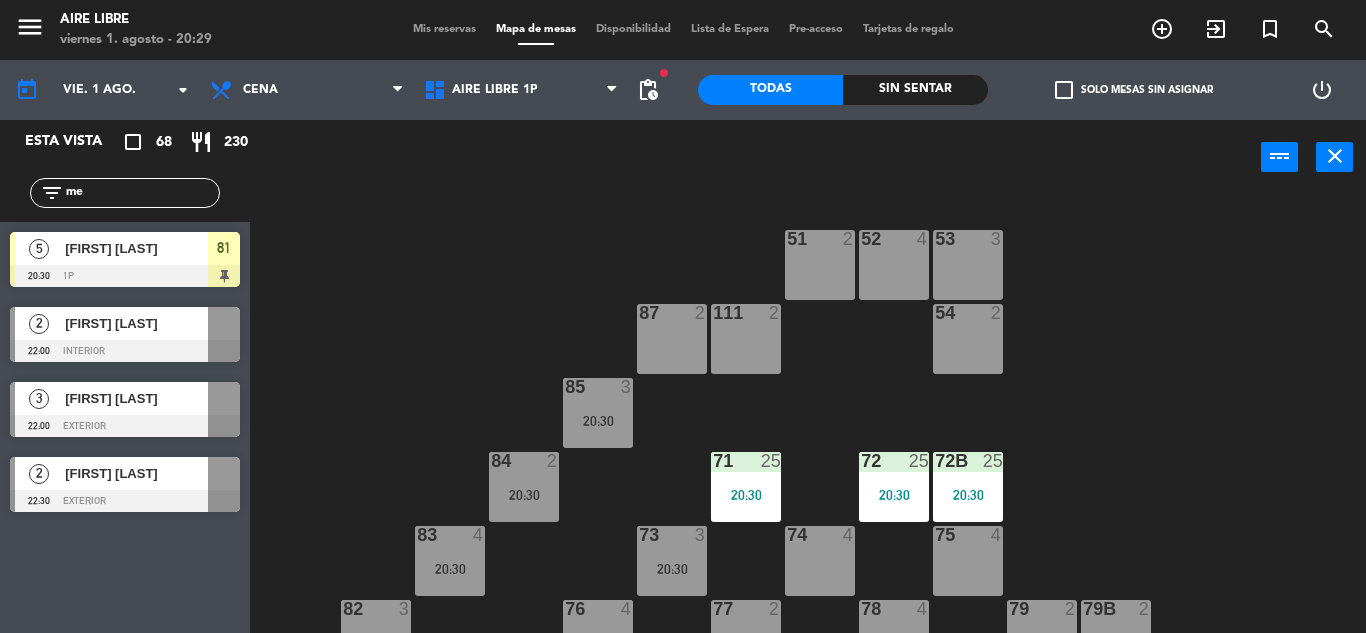 type on "m" 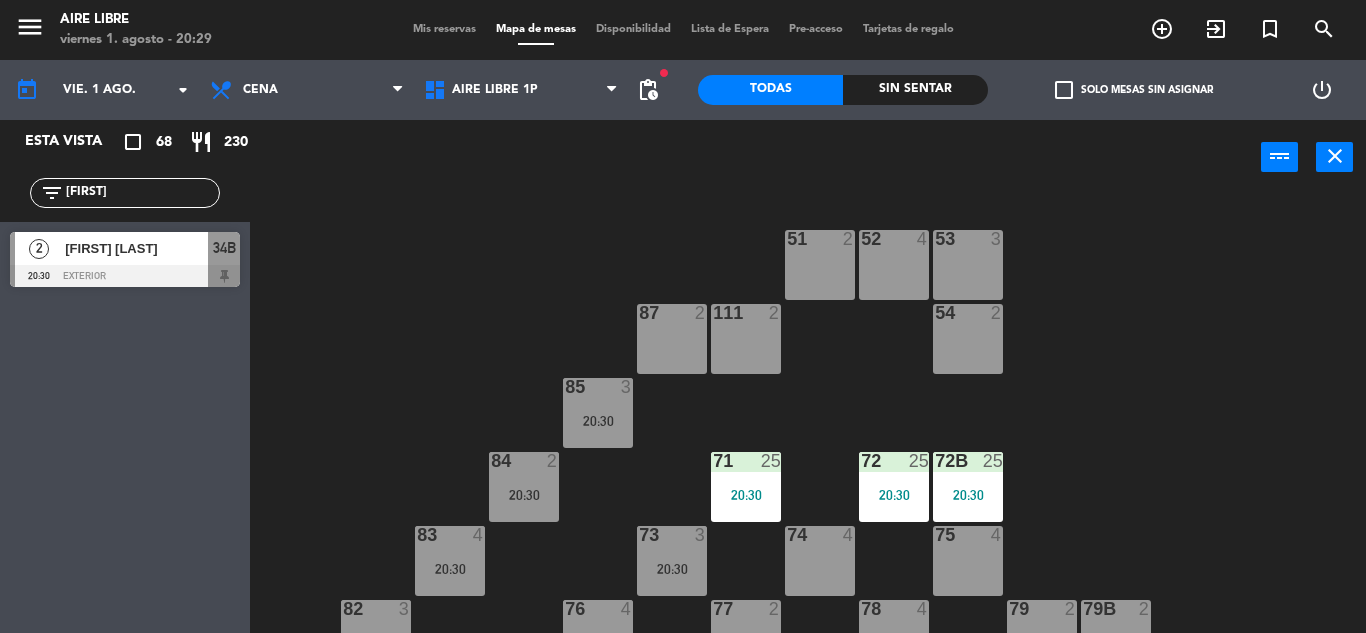 type on "[FIRST]" 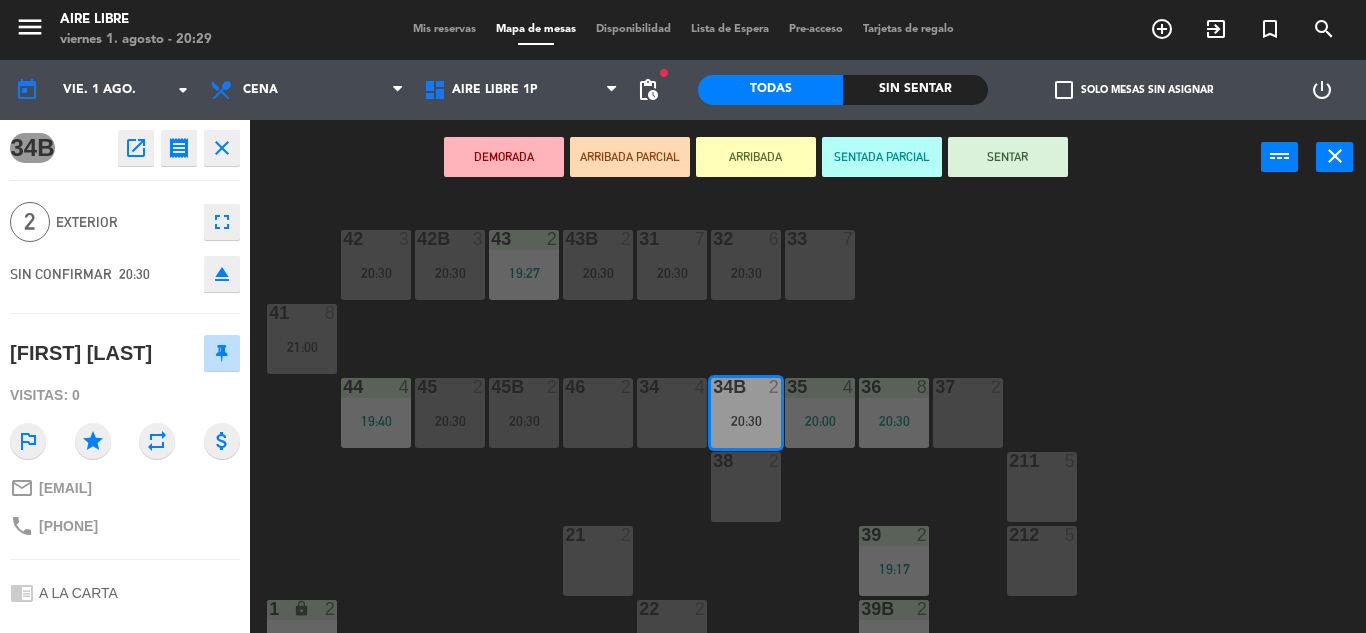 click on "ARRIBADA" at bounding box center [756, 157] 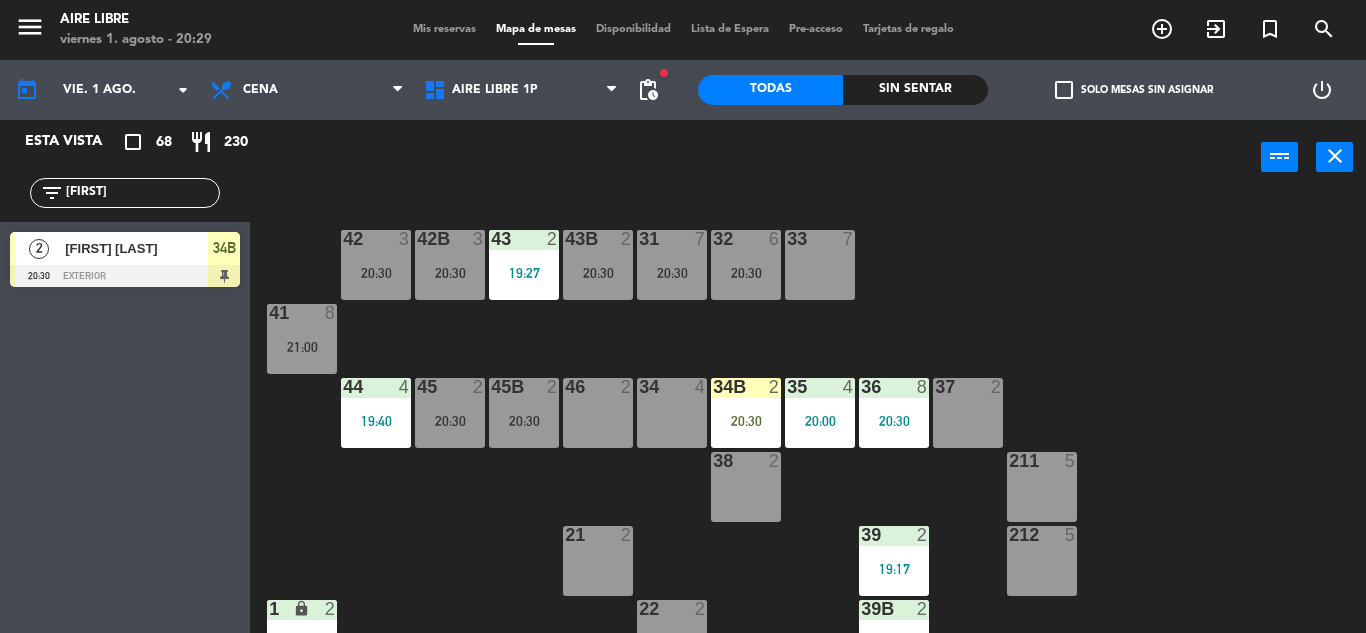 click on "[FIRST]" 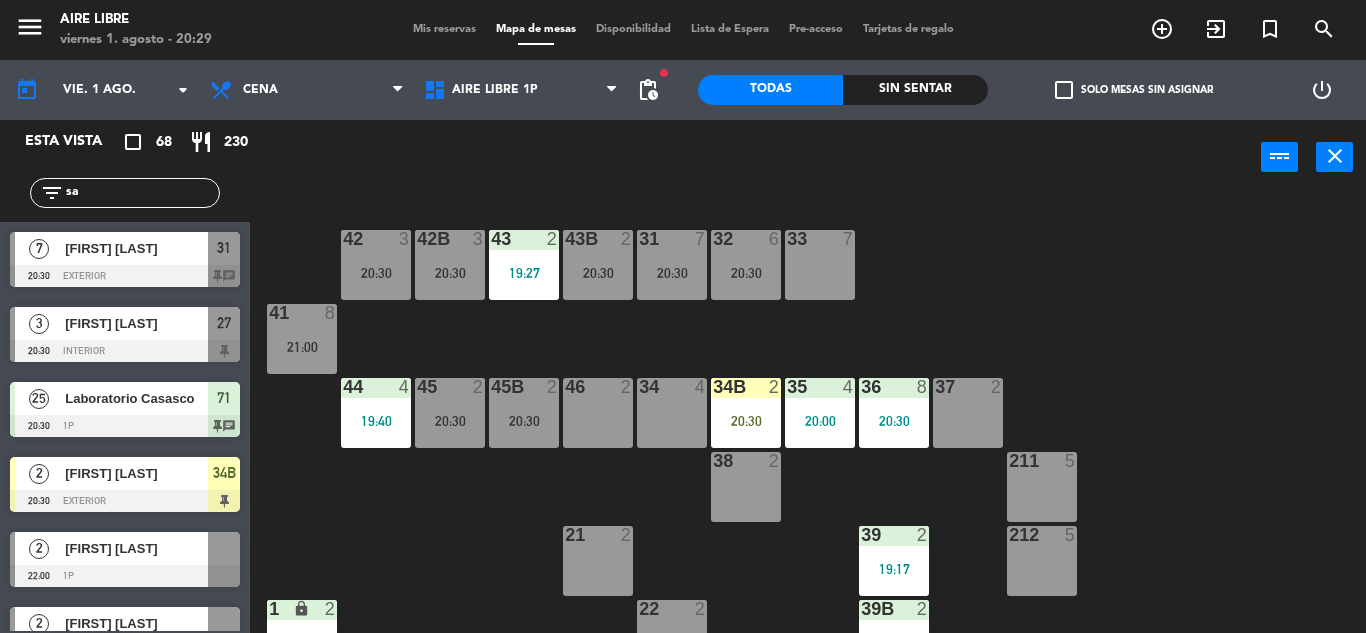 type on "s" 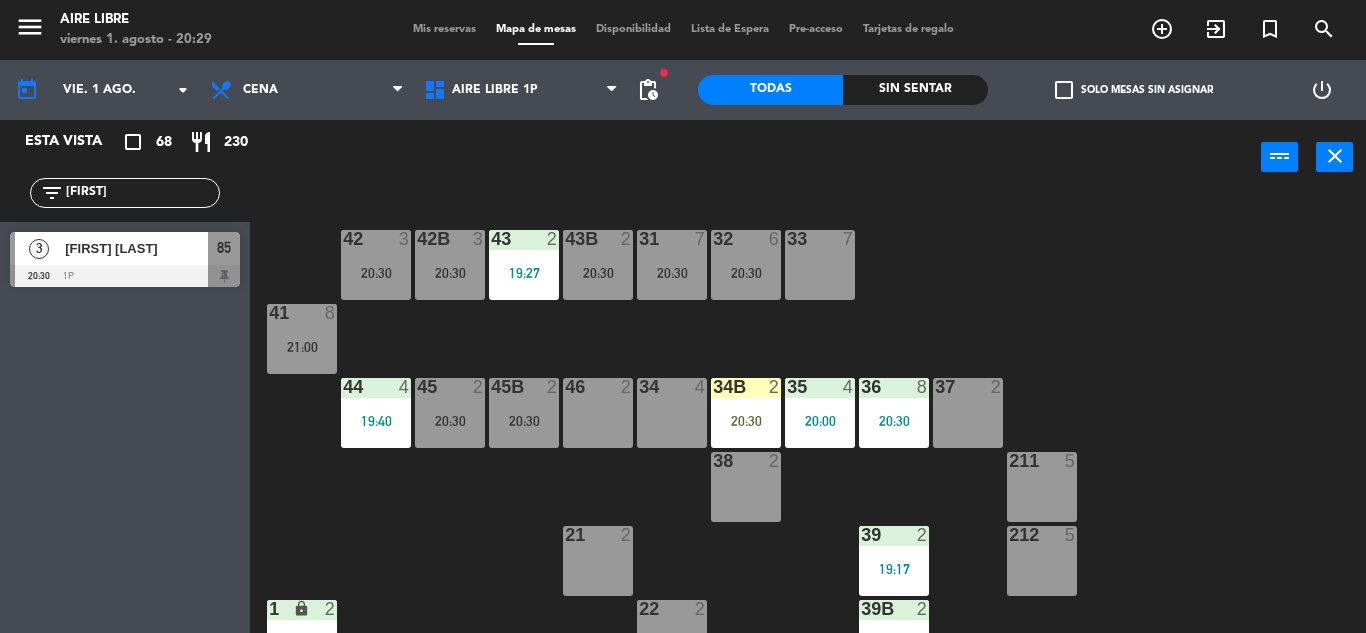 type on "[FIRST]" 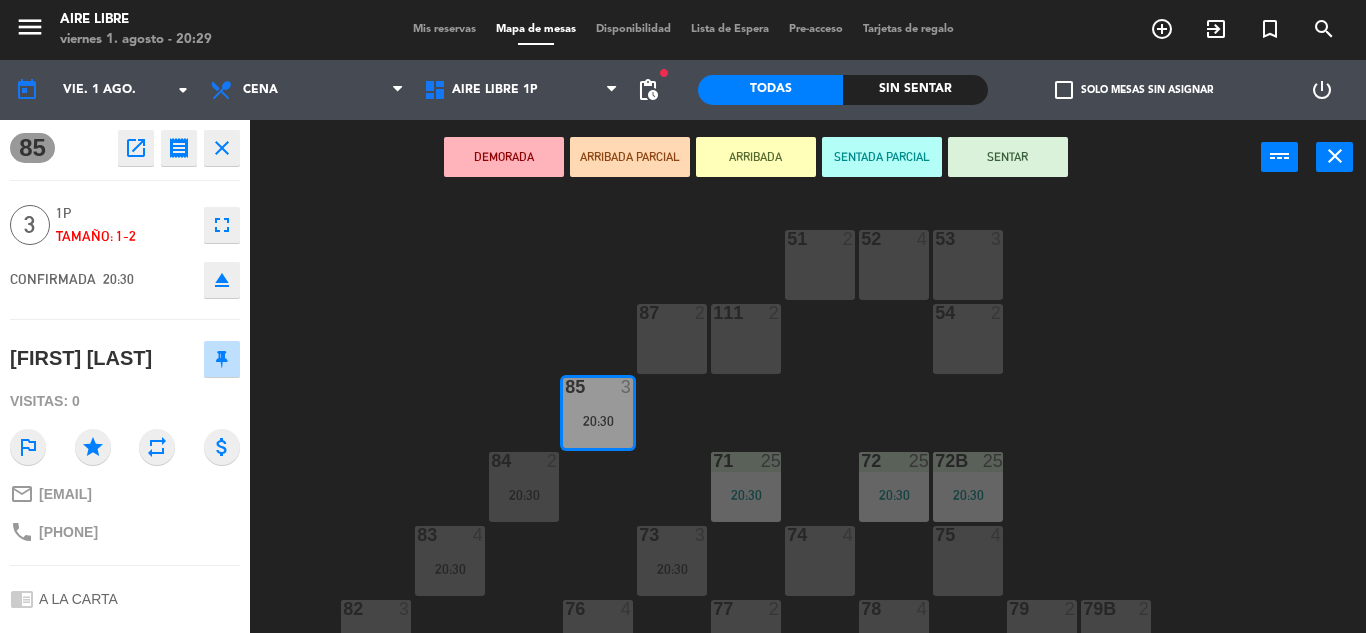 click on "ARRIBADA" at bounding box center [756, 157] 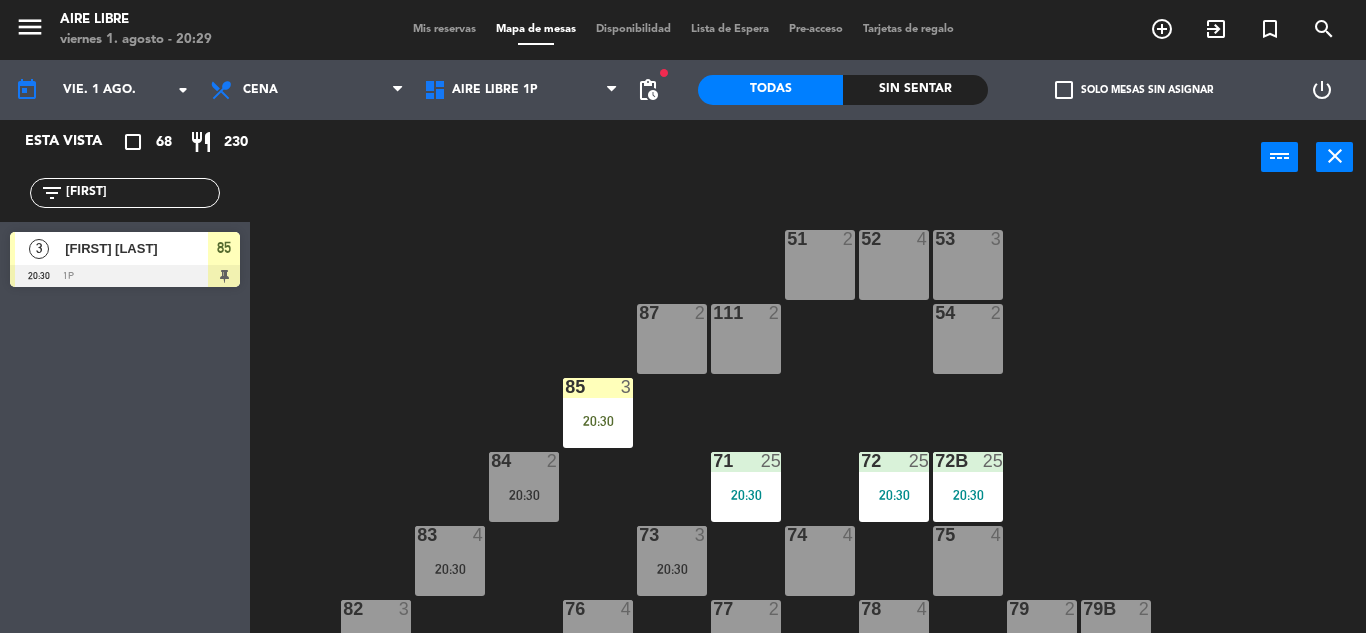 click on "[FIRST]" 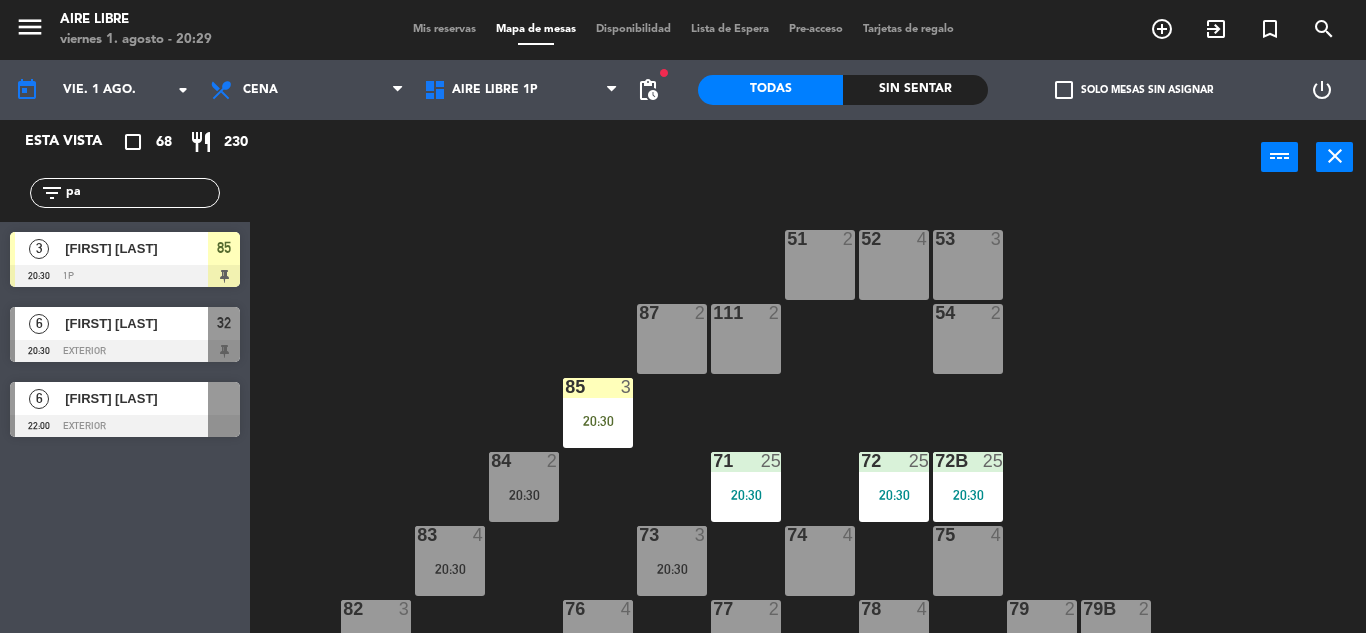 type on "p" 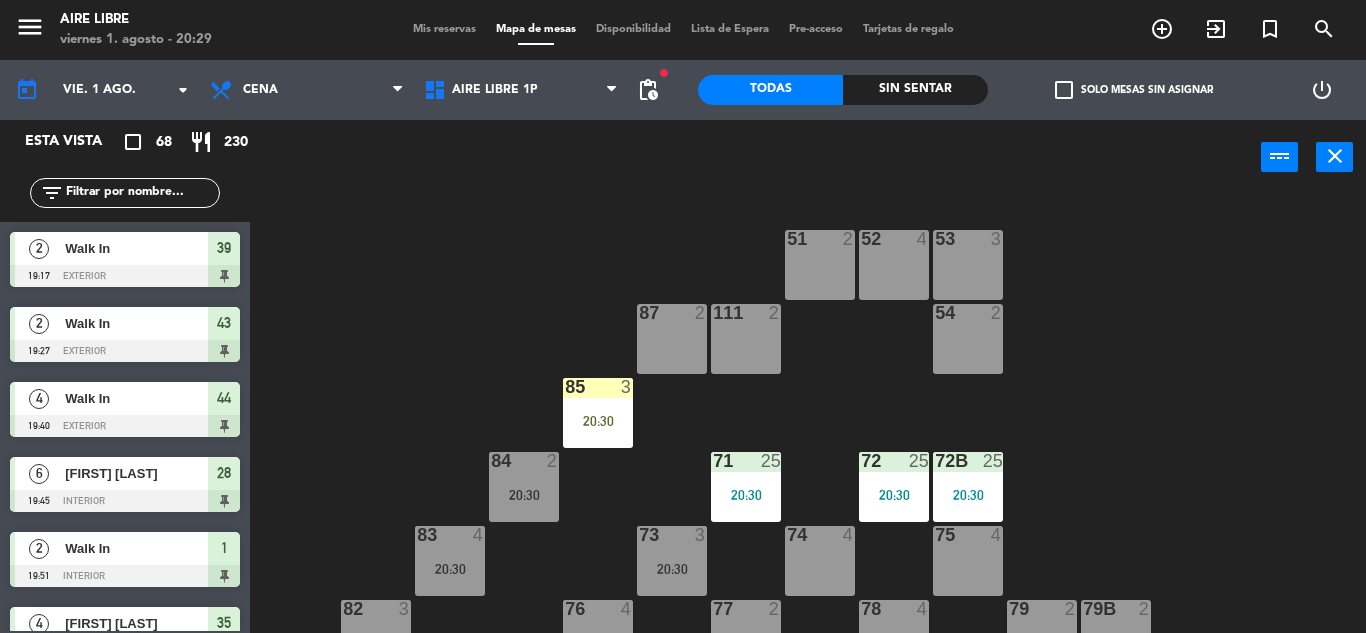 click 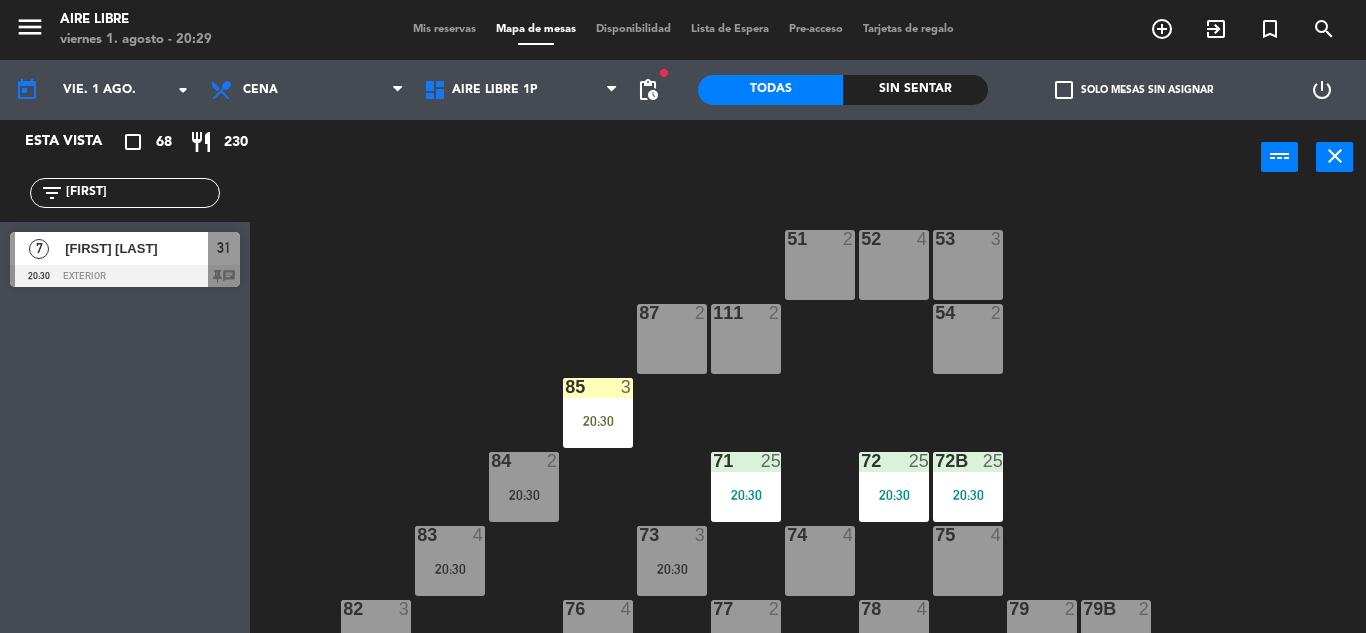 type on "[FIRST]" 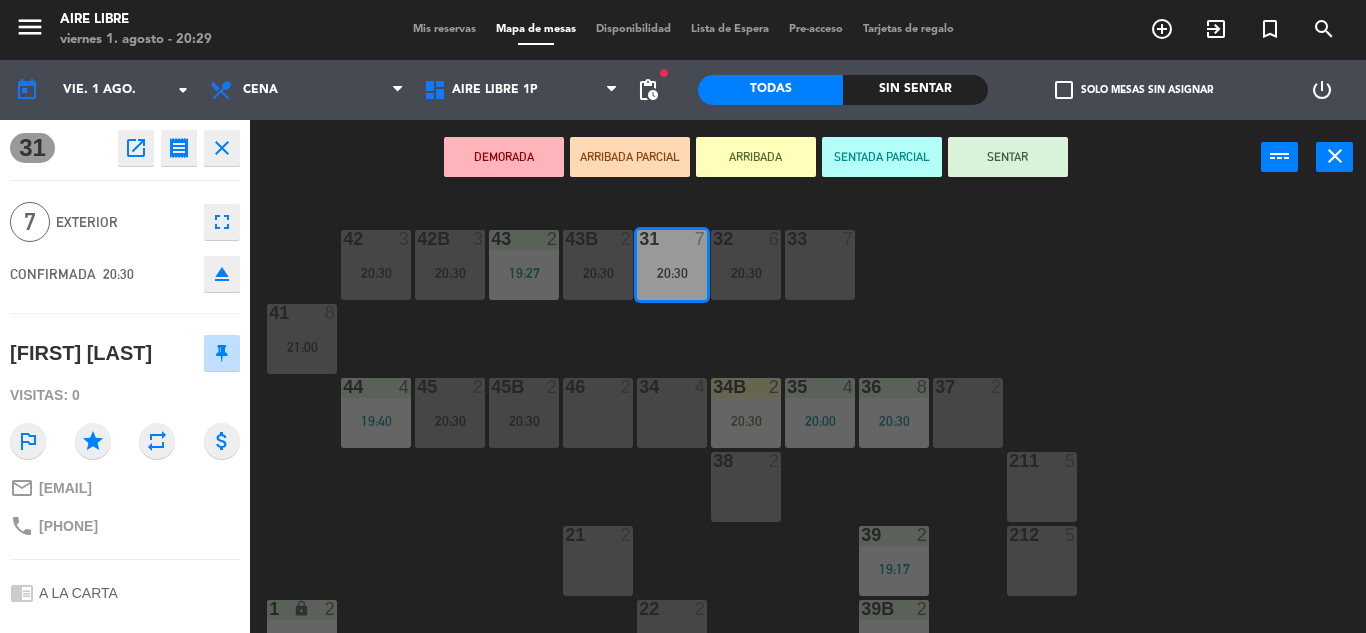 click on "ARRIBADA" at bounding box center [756, 157] 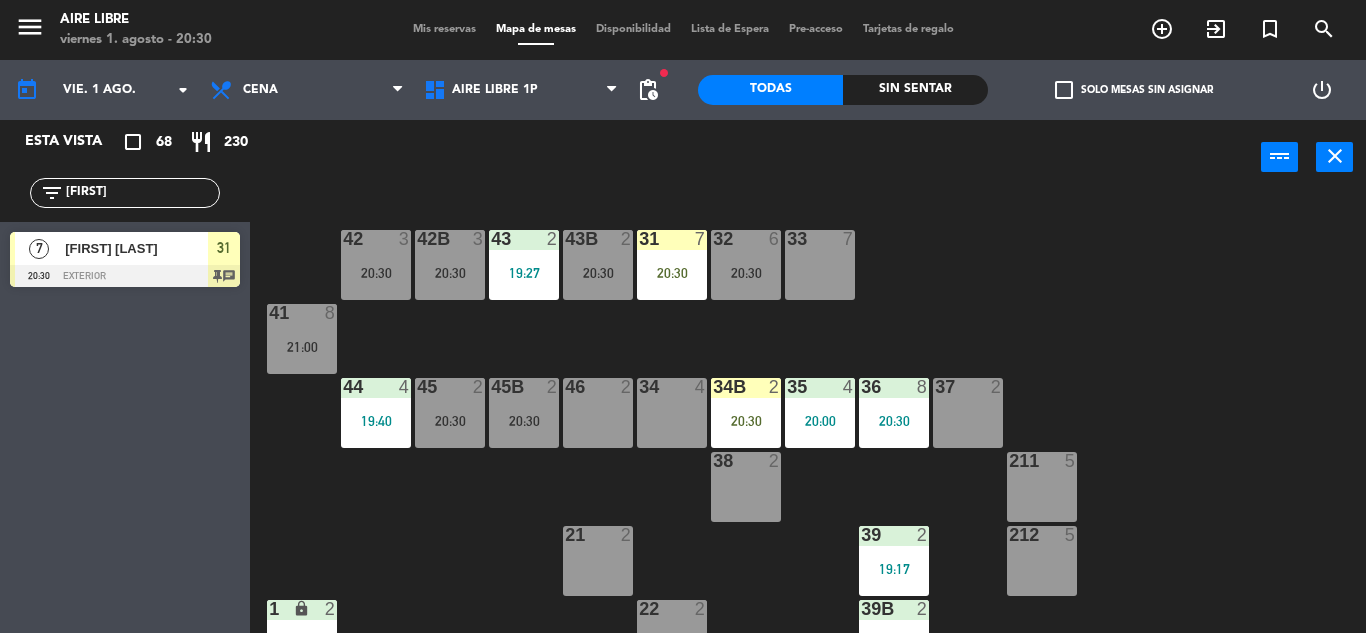 click on "[FIRST]" 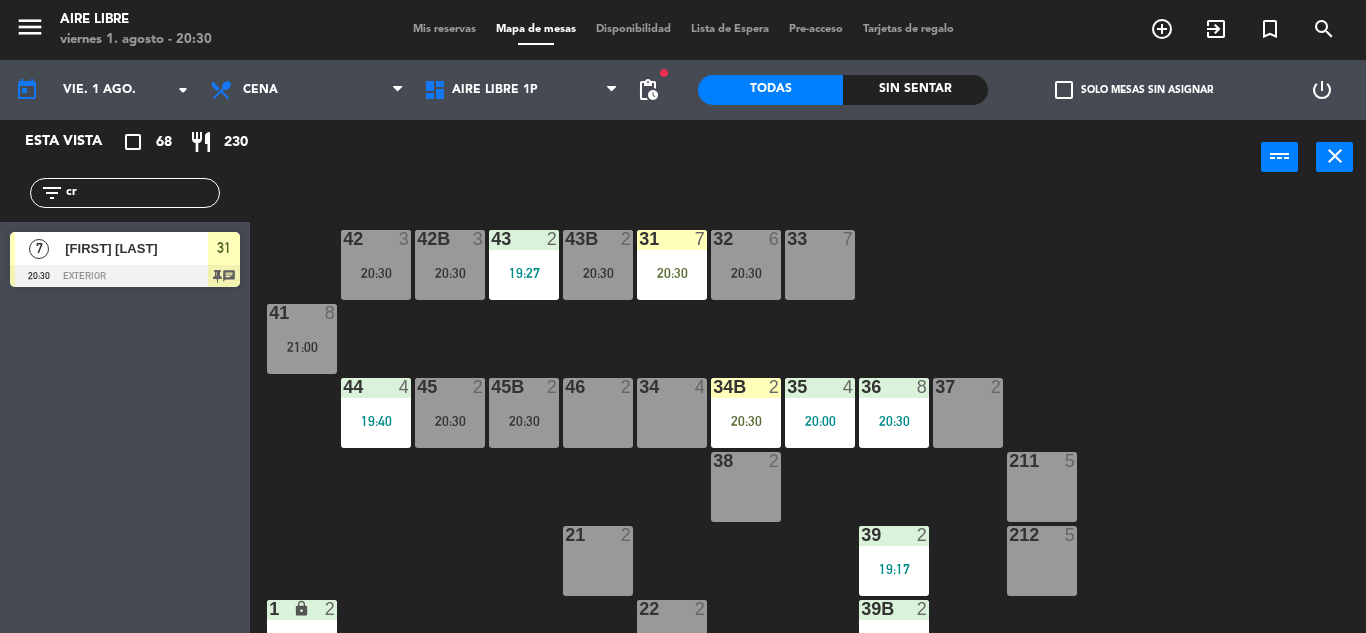 type on "c" 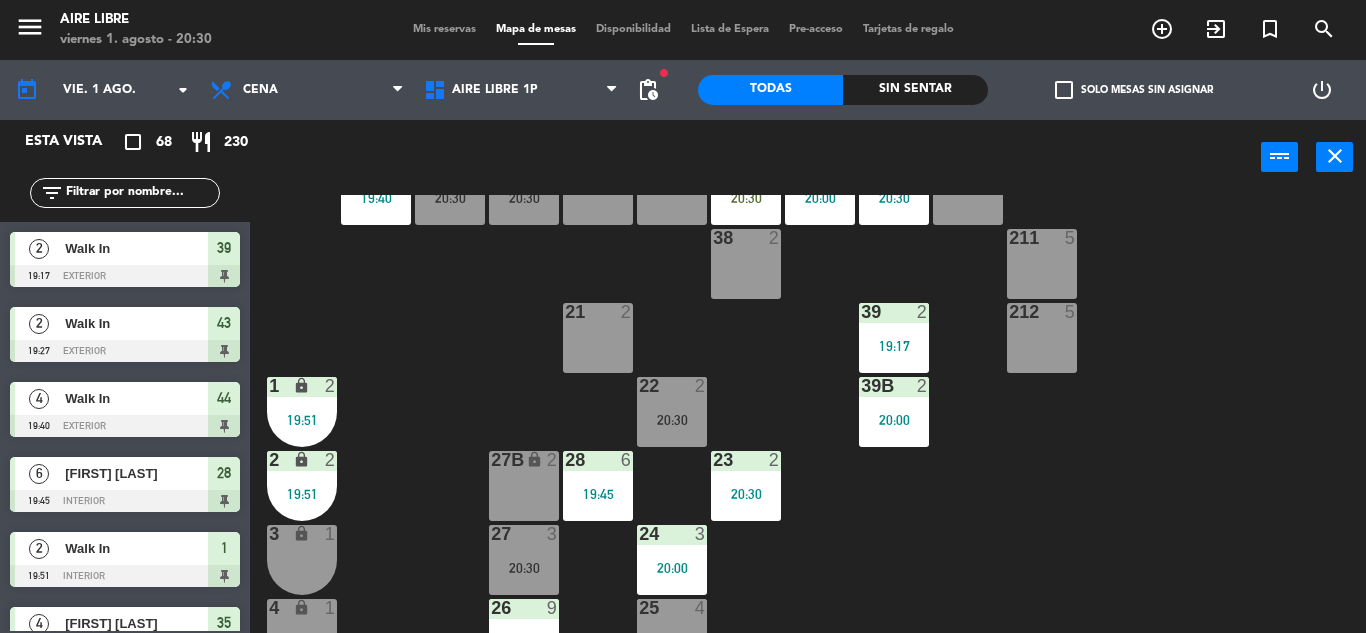 scroll, scrollTop: 225, scrollLeft: 0, axis: vertical 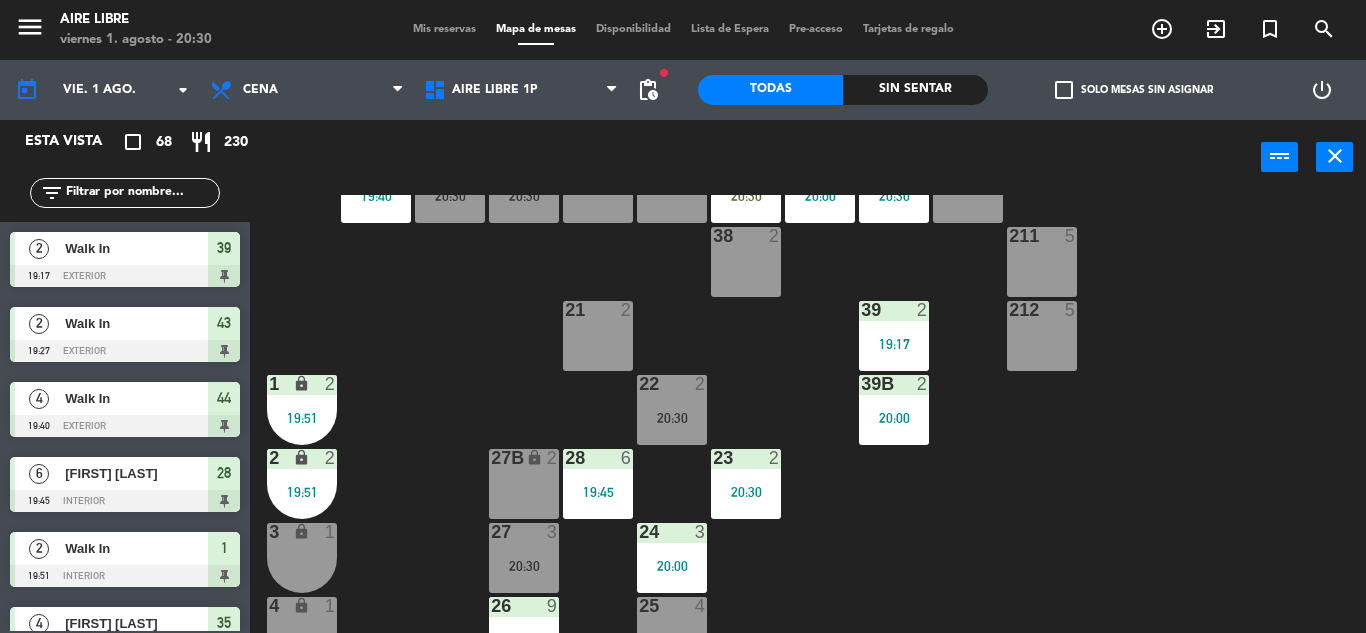 click on "exit_to_app" at bounding box center (1162, 29) 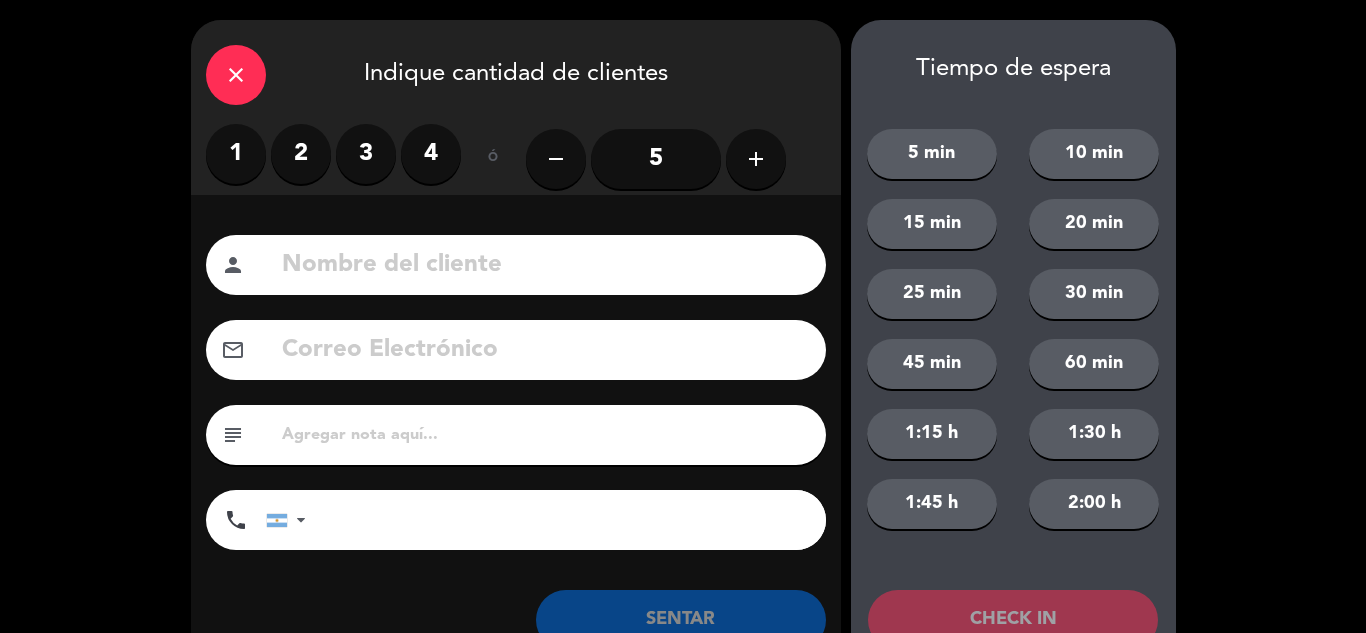 click on "close" 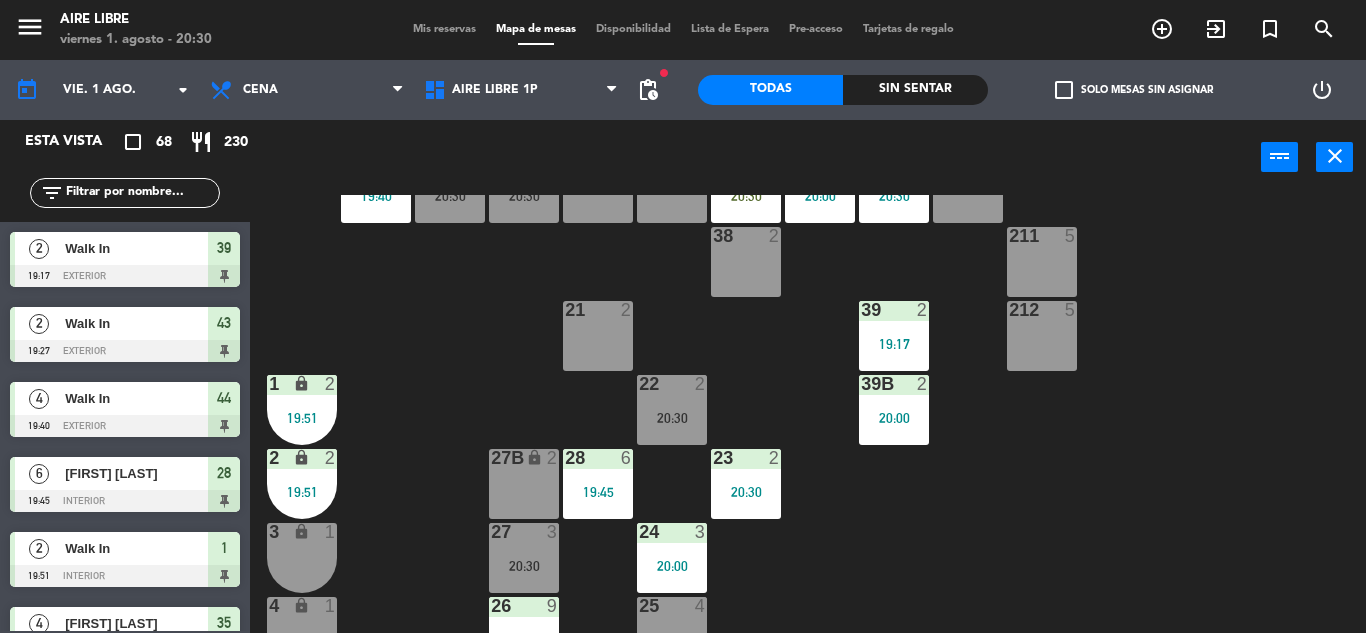 click 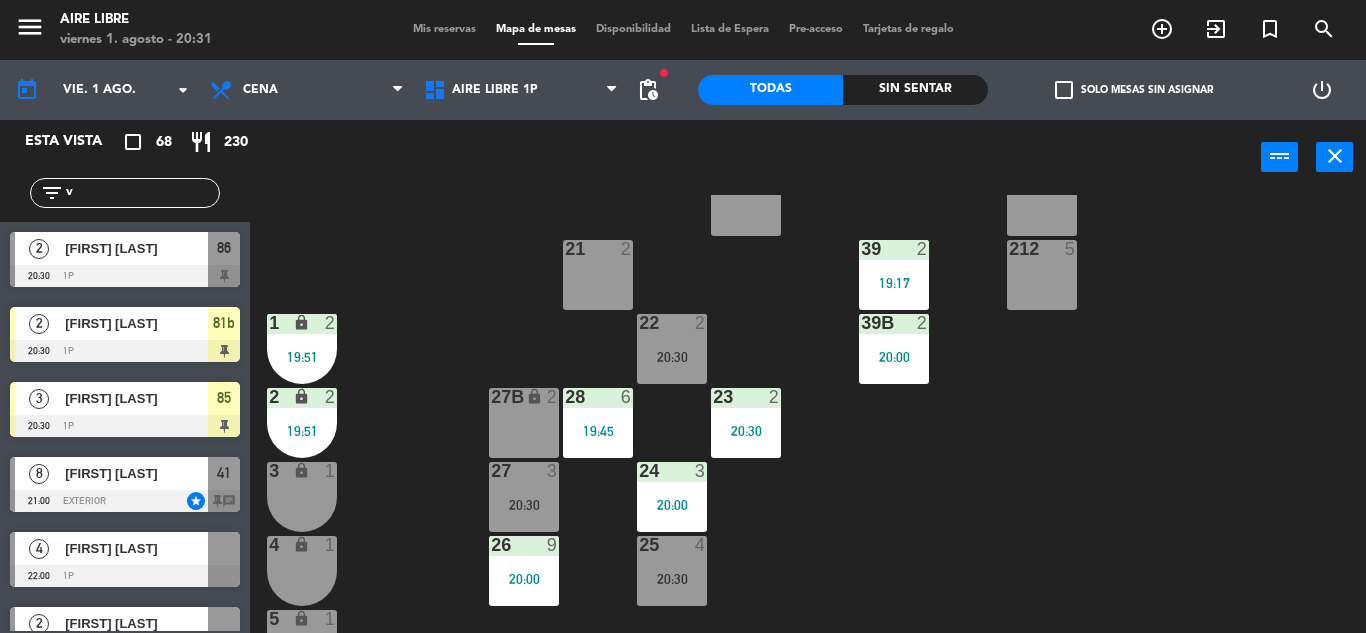 scroll, scrollTop: 267, scrollLeft: 0, axis: vertical 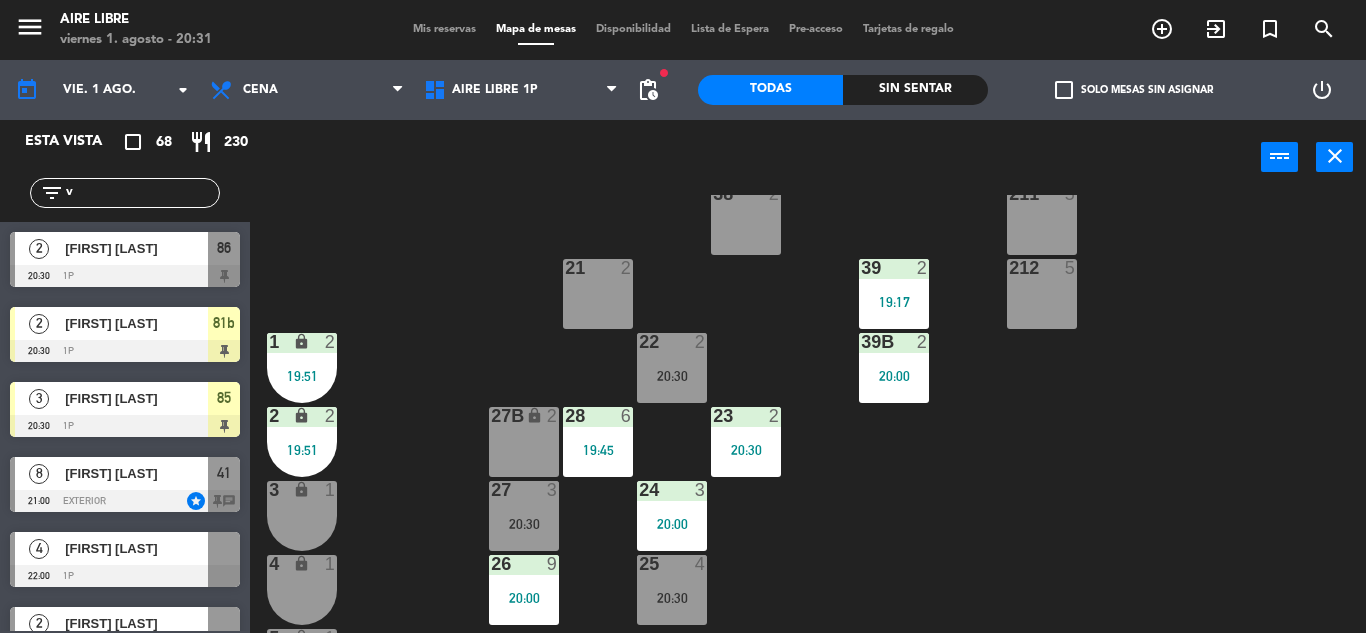 type on "v" 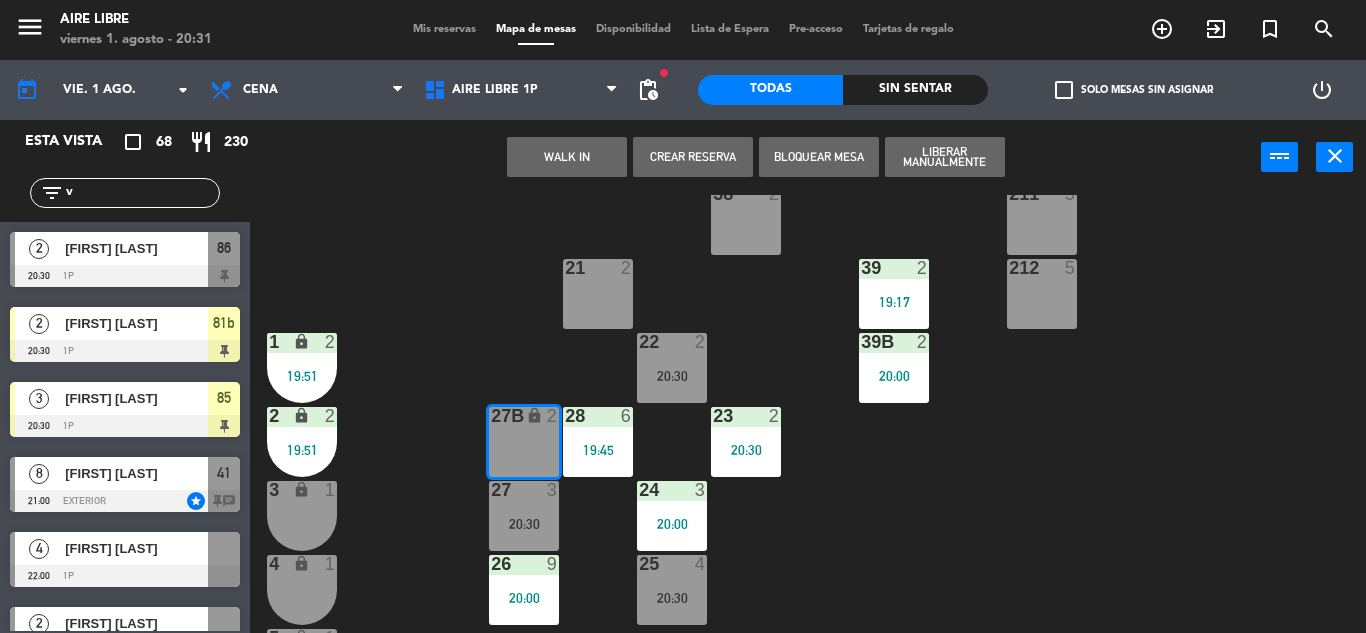 click on "WALK IN" at bounding box center (567, 157) 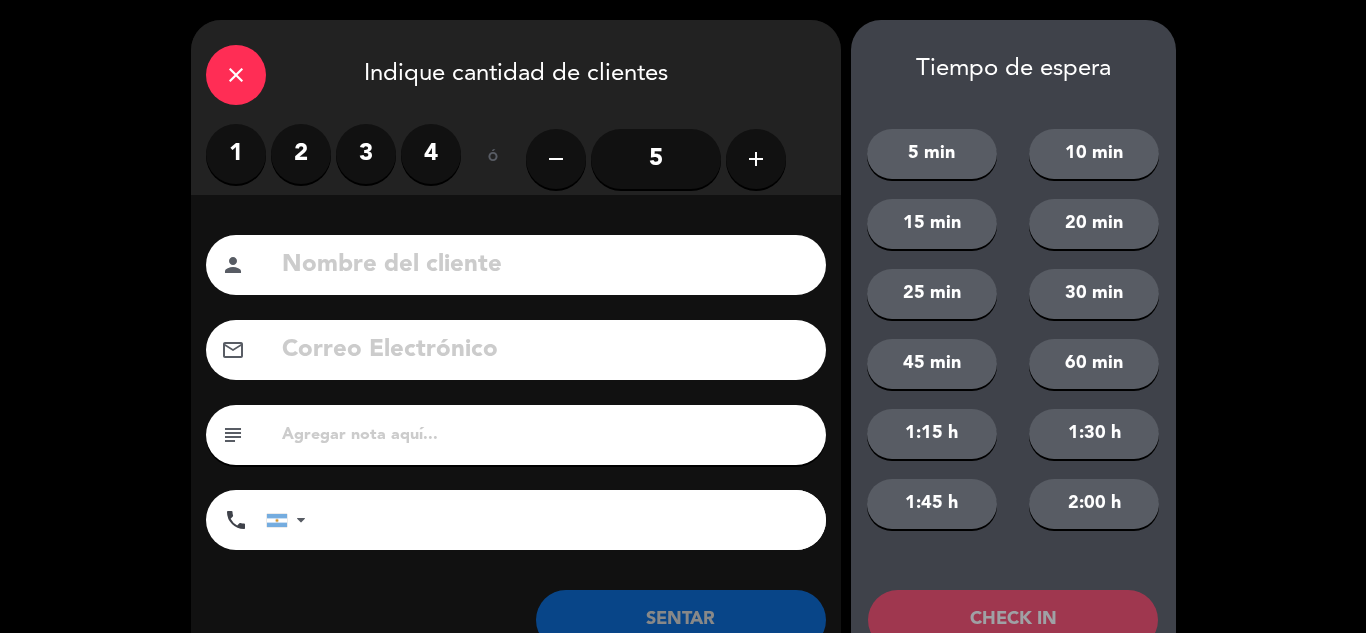 click on "2" at bounding box center [301, 154] 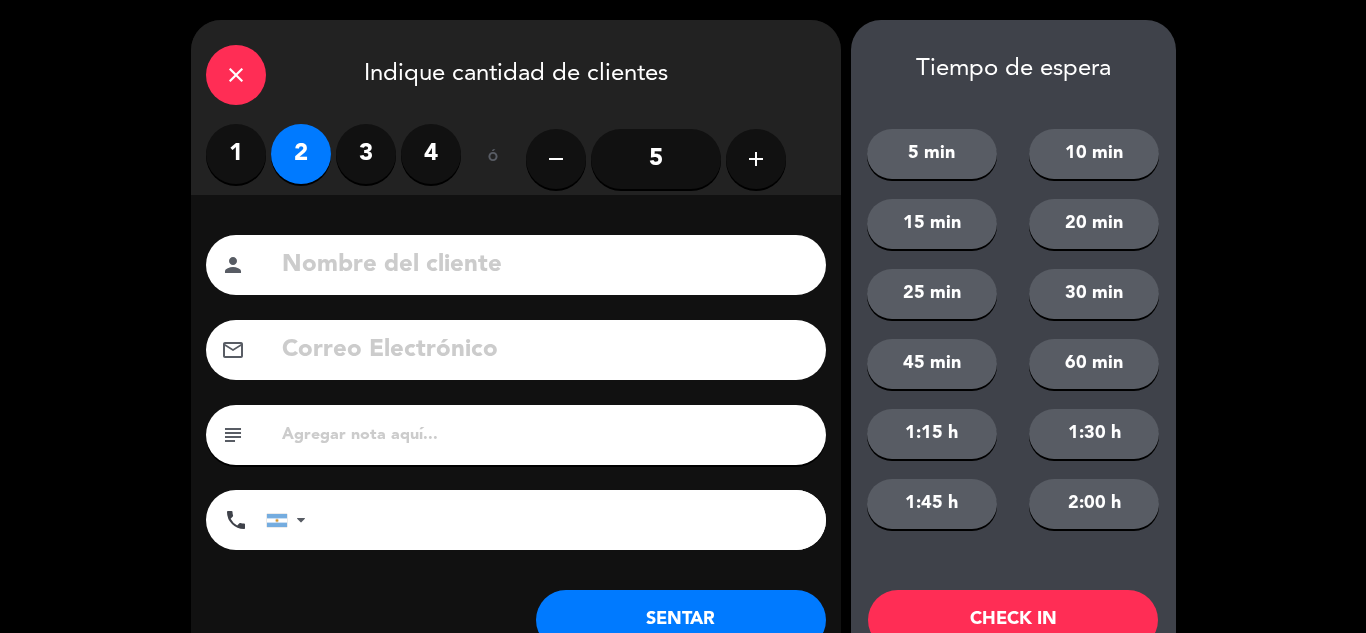 click on "SENTAR" 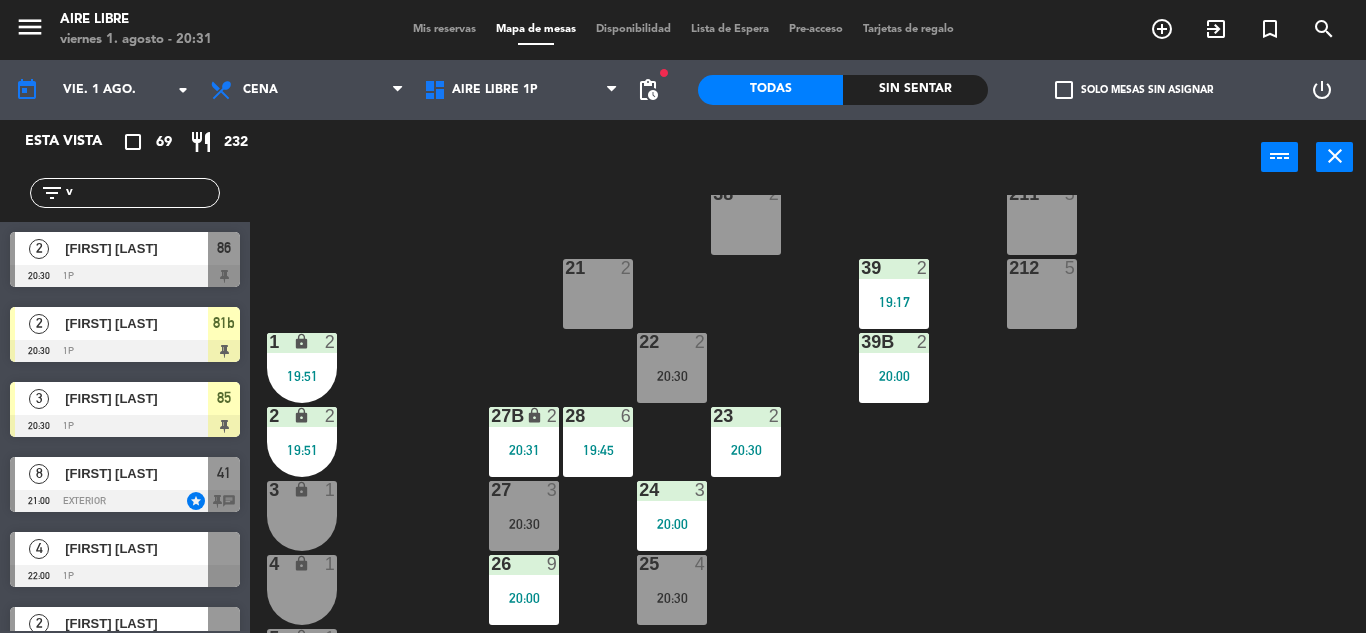 click on "[FIRST] [LAST]" at bounding box center (136, 323) 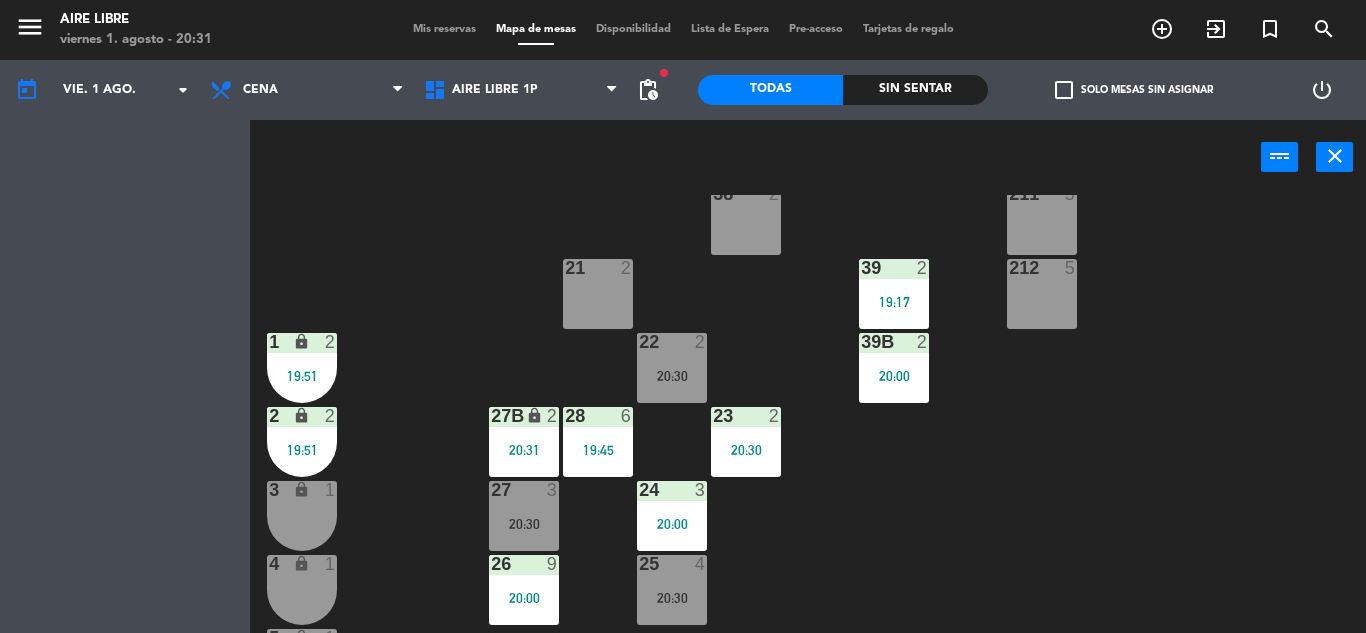 scroll, scrollTop: 0, scrollLeft: 0, axis: both 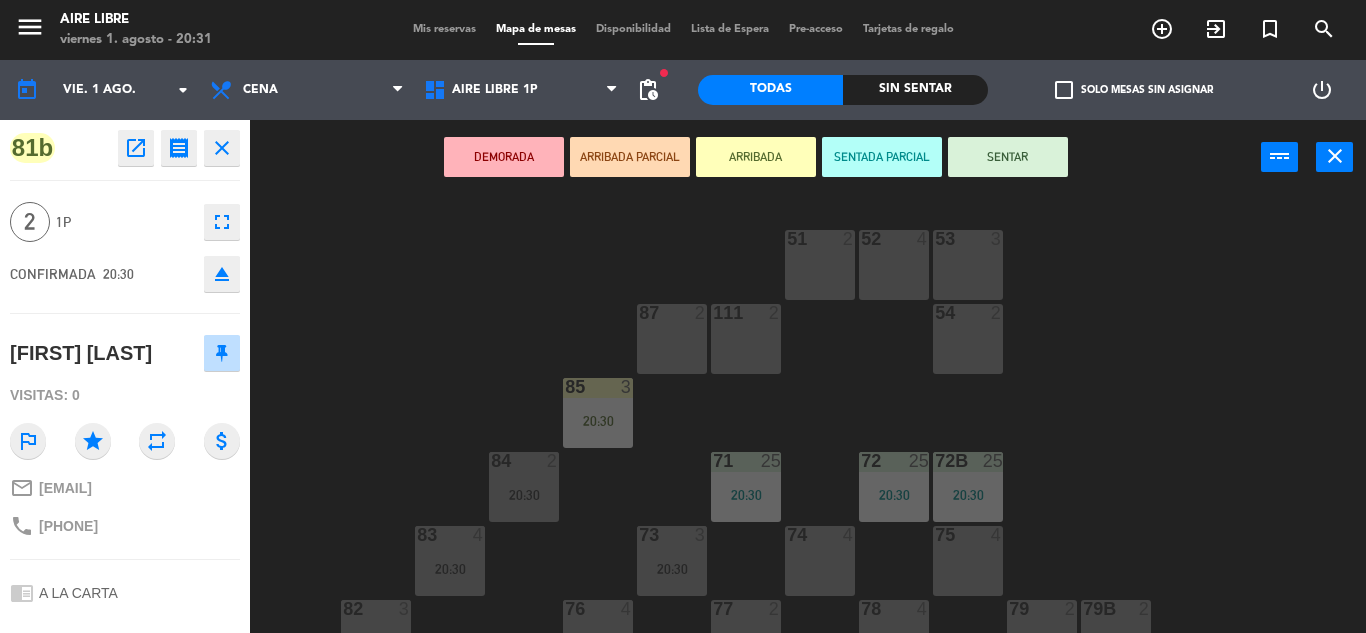 click on "SENTAR" at bounding box center [1008, 157] 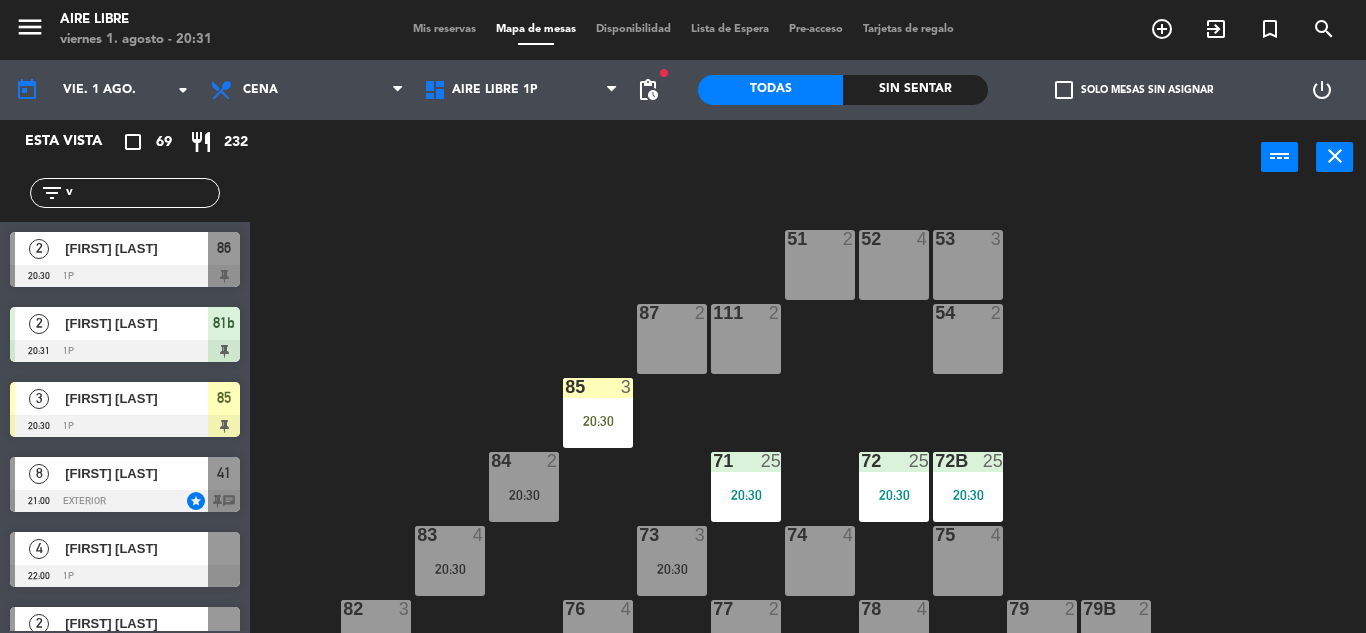 click at bounding box center (125, 426) 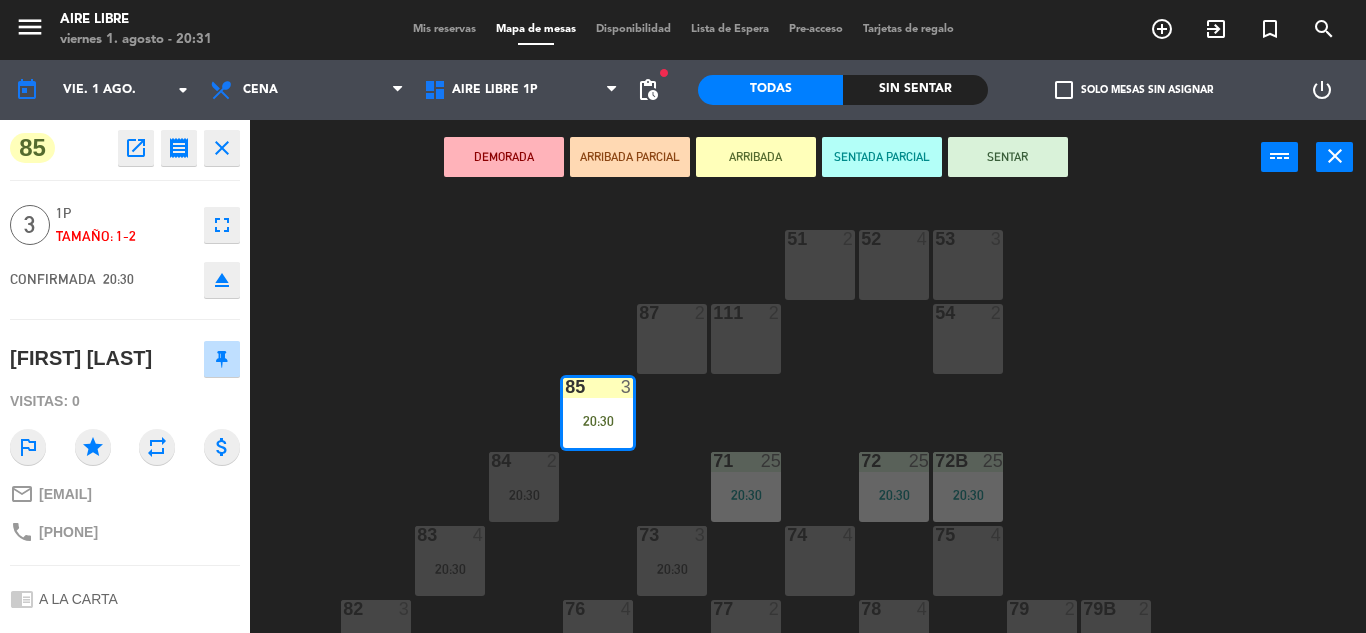 click on "SENTAR" at bounding box center [1008, 157] 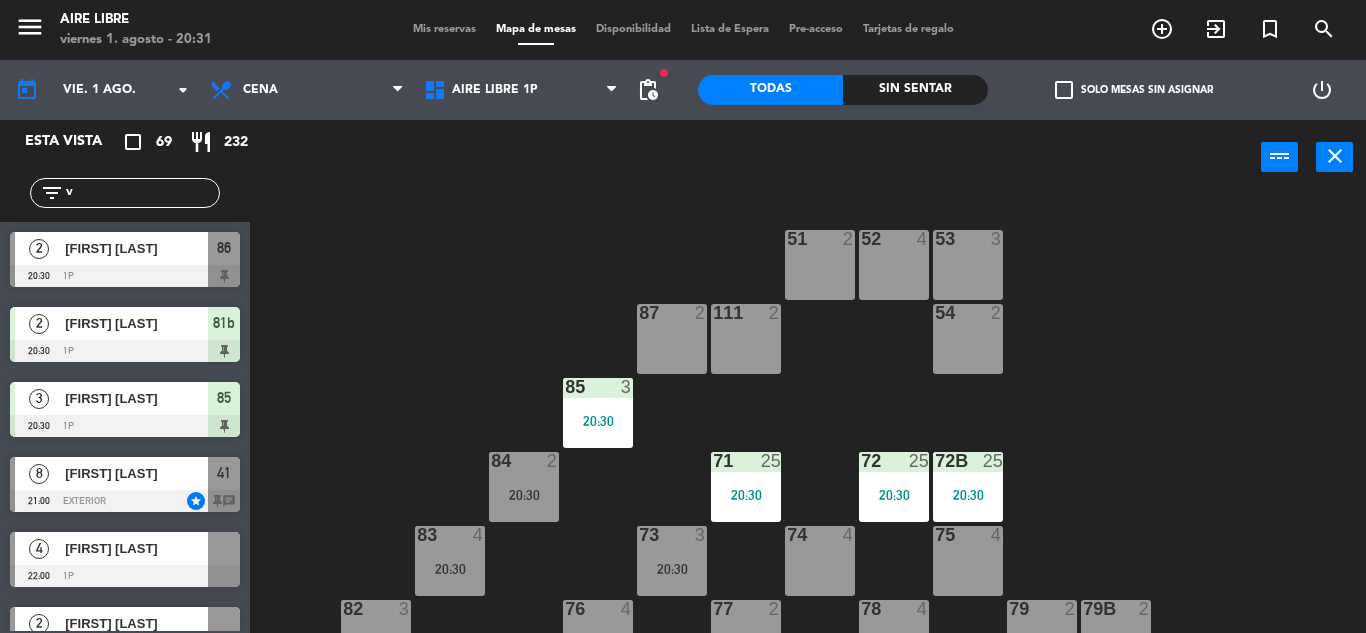 click on "v" 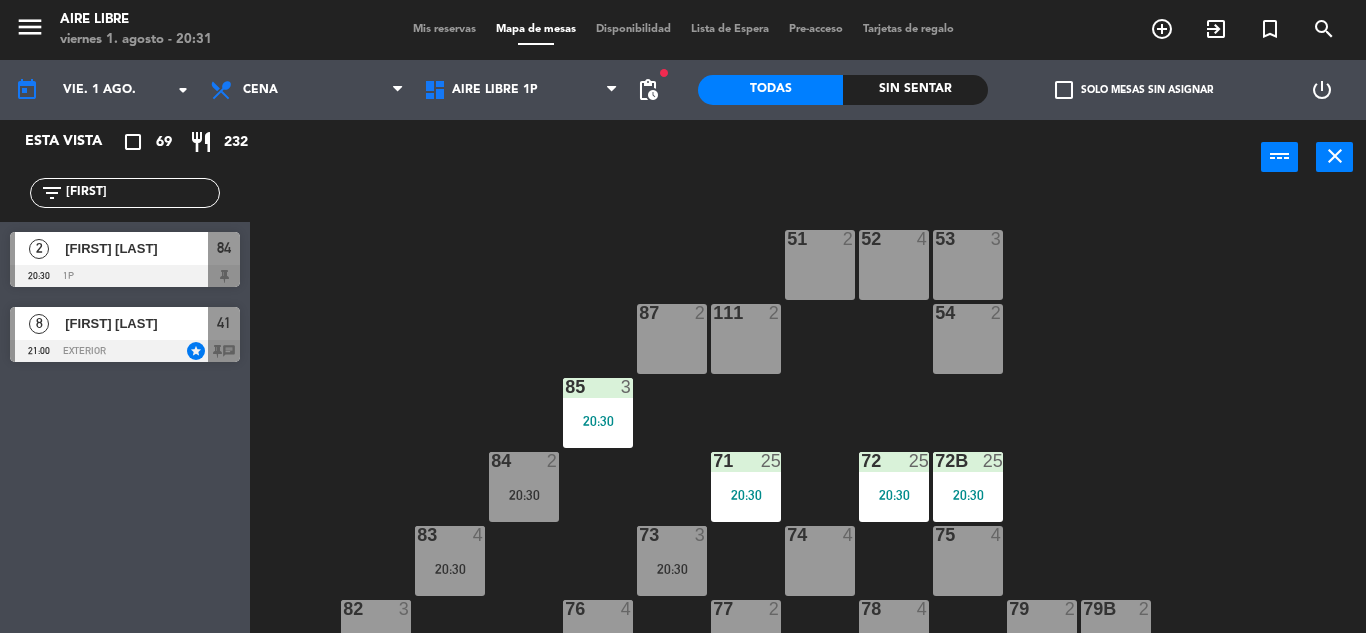 type on "[FIRST]" 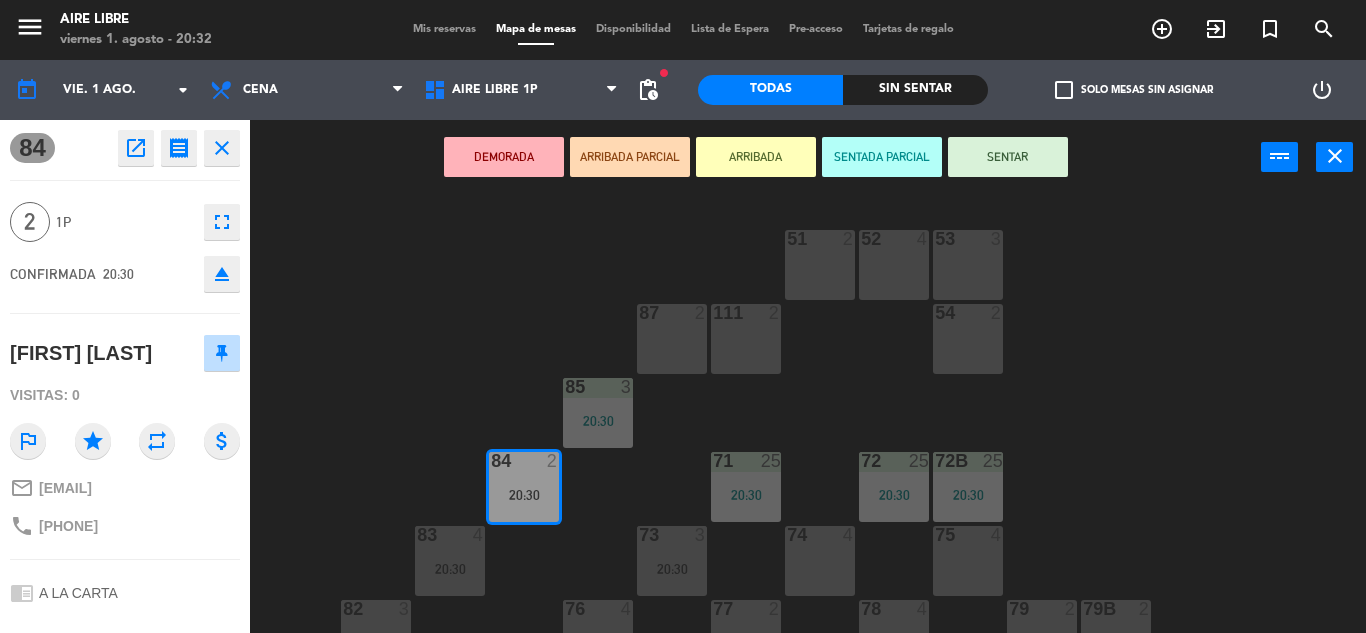 click on "ARRIBADA" at bounding box center (756, 157) 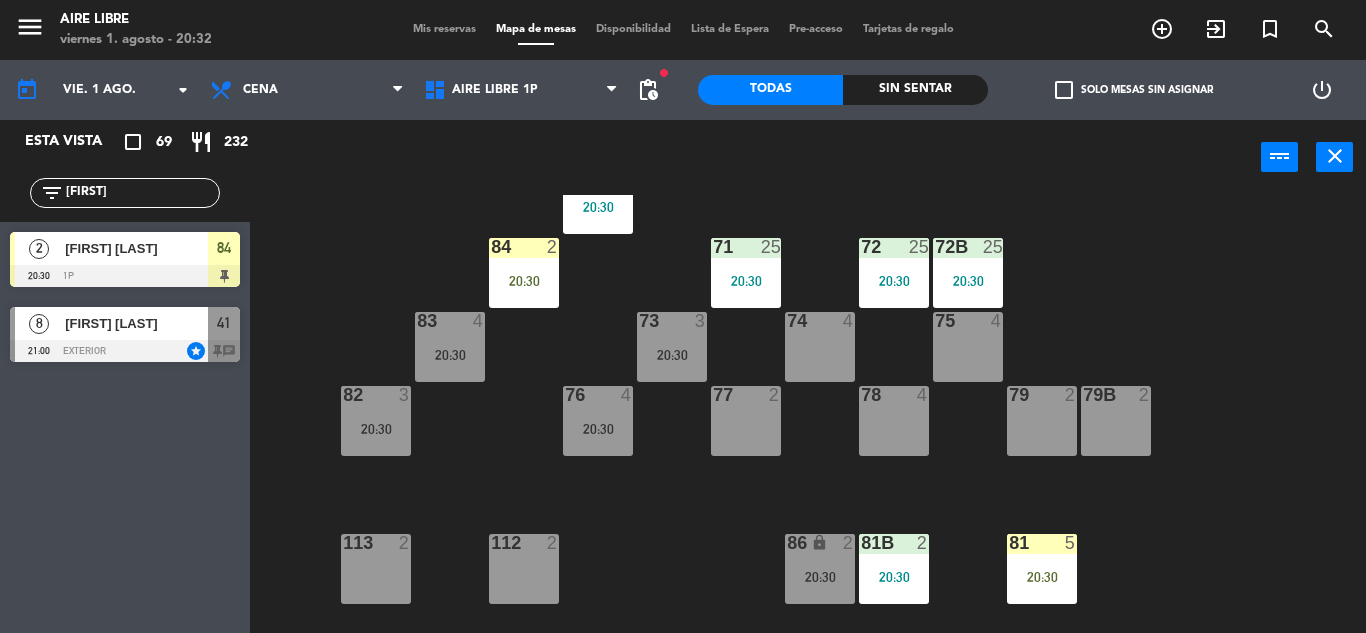 scroll, scrollTop: 213, scrollLeft: 0, axis: vertical 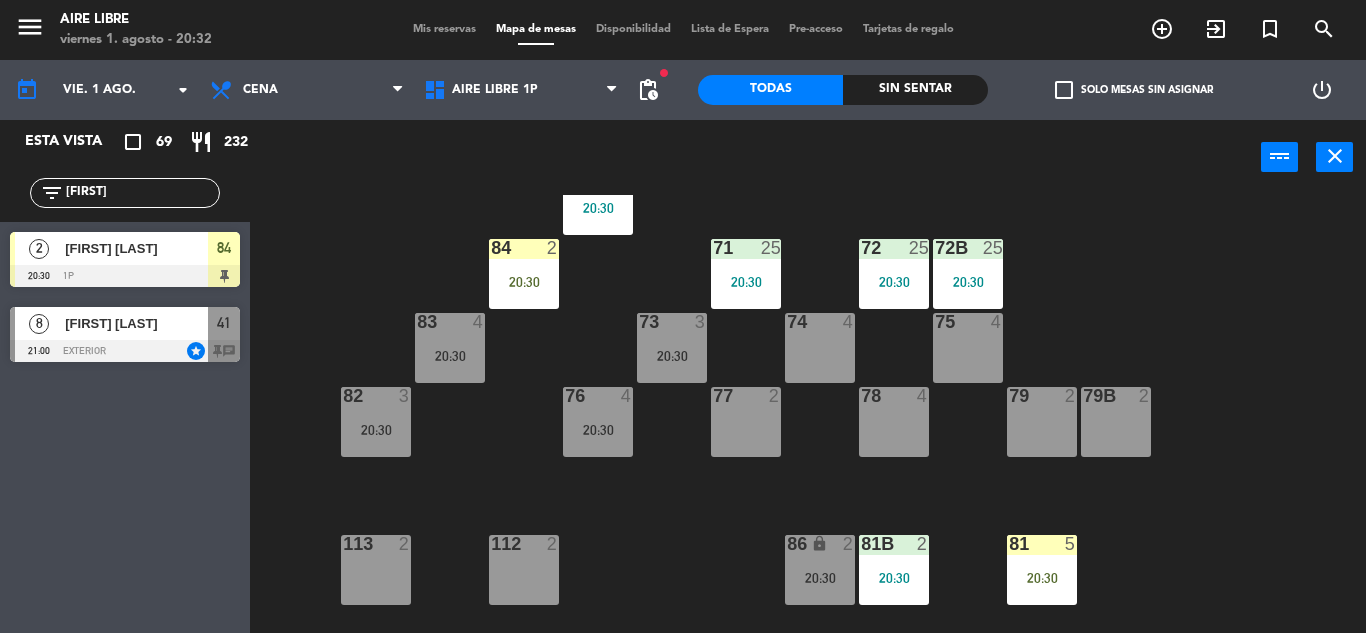 click on "84  2   20:30" at bounding box center [524, 274] 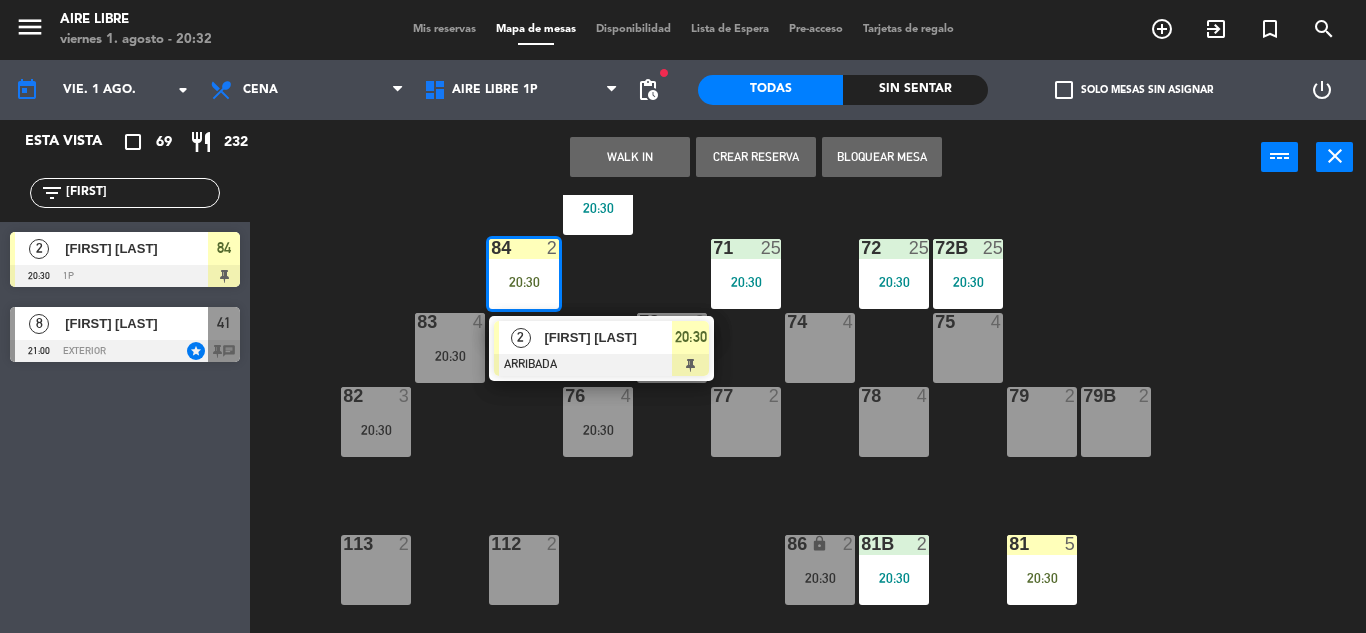 click on "[FIRST] [LAST]" at bounding box center [607, 337] 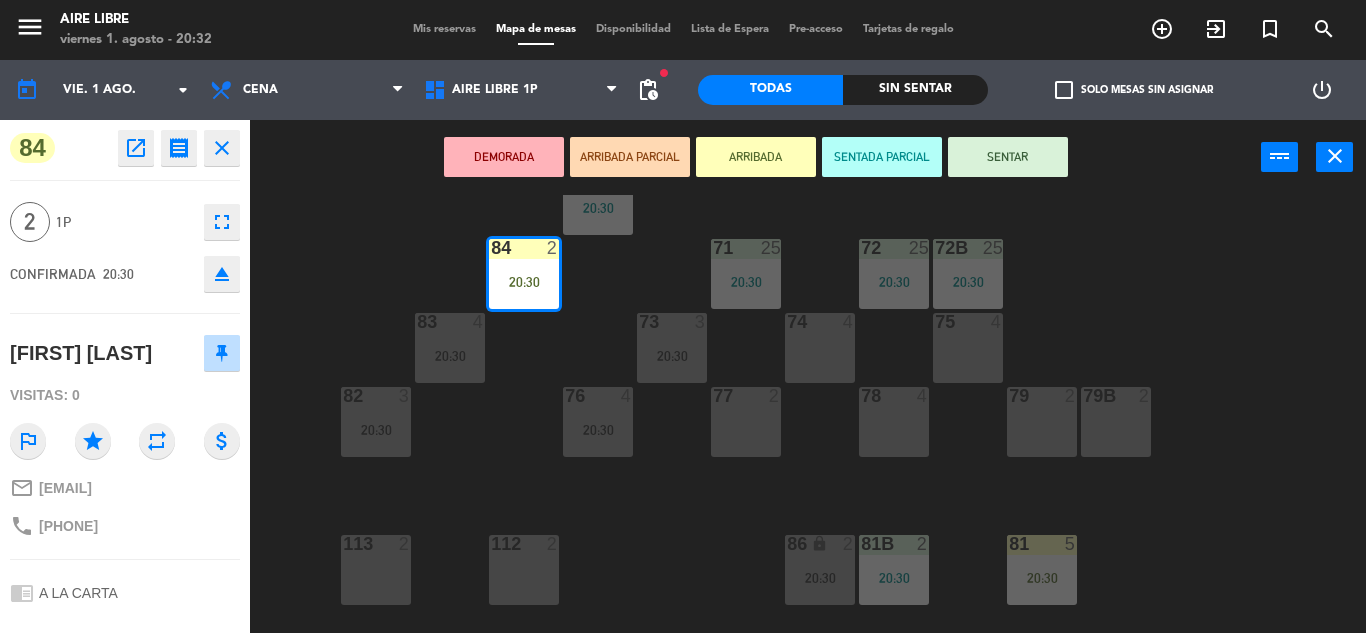 click on "SENTAR" at bounding box center (1008, 157) 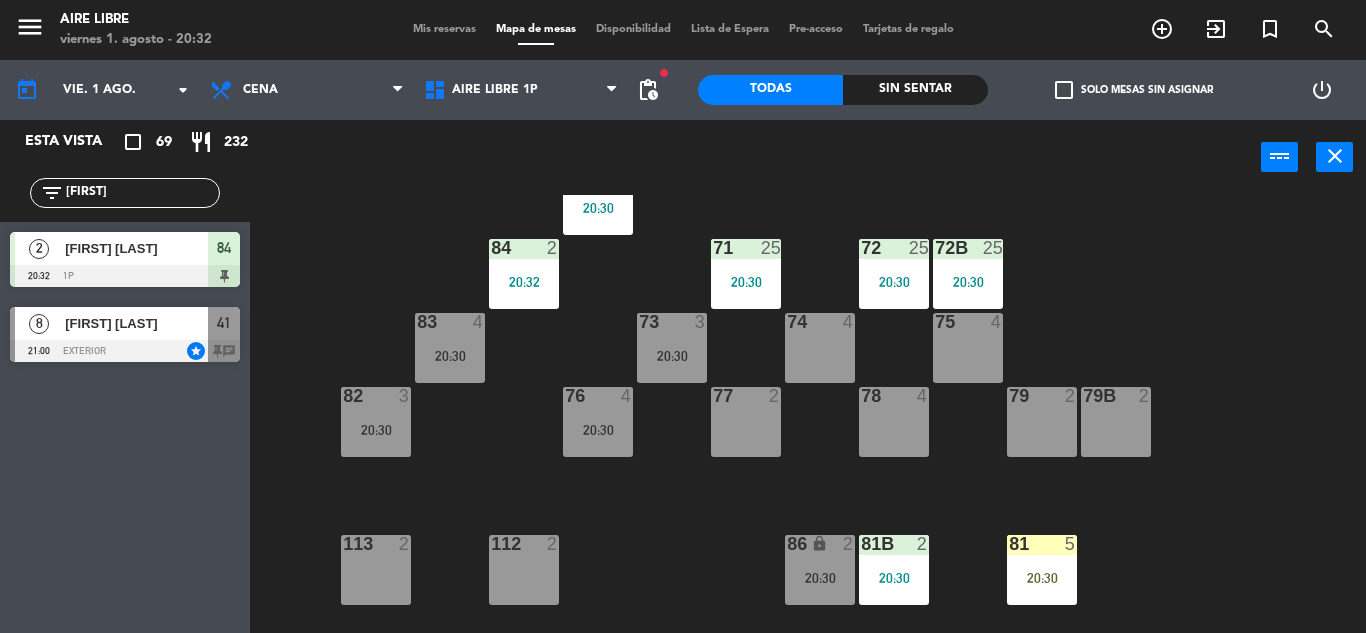 click on "[FIRST]" 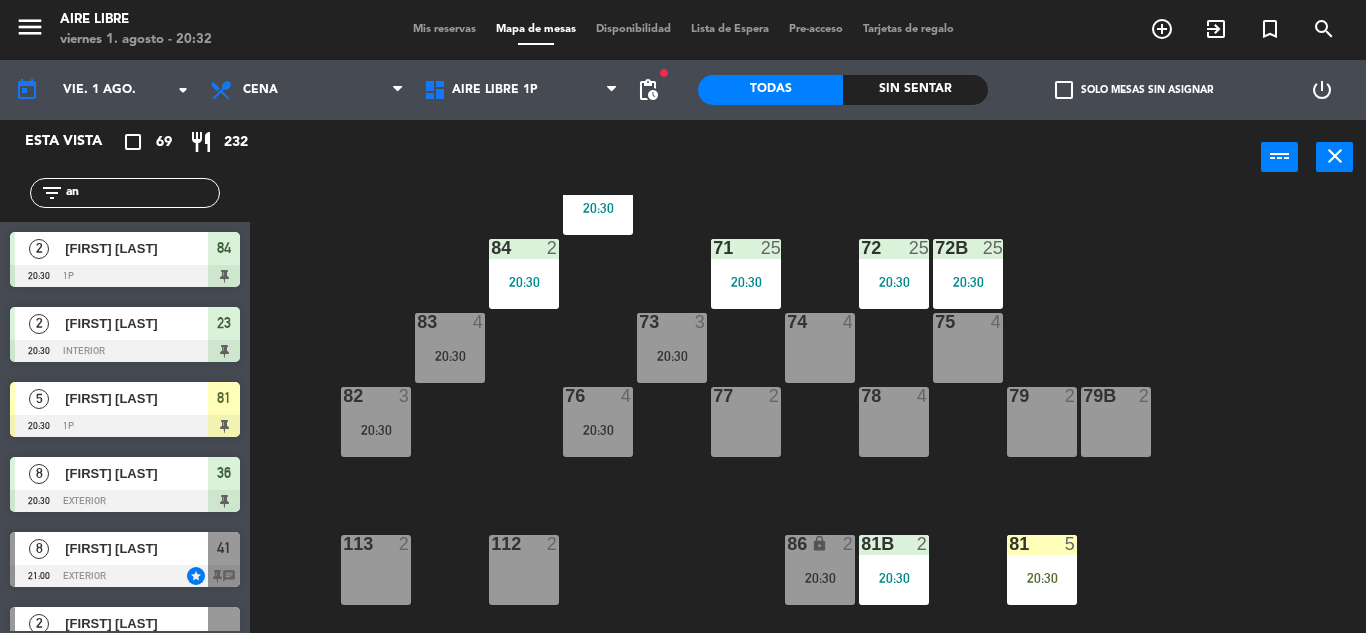 type on "a" 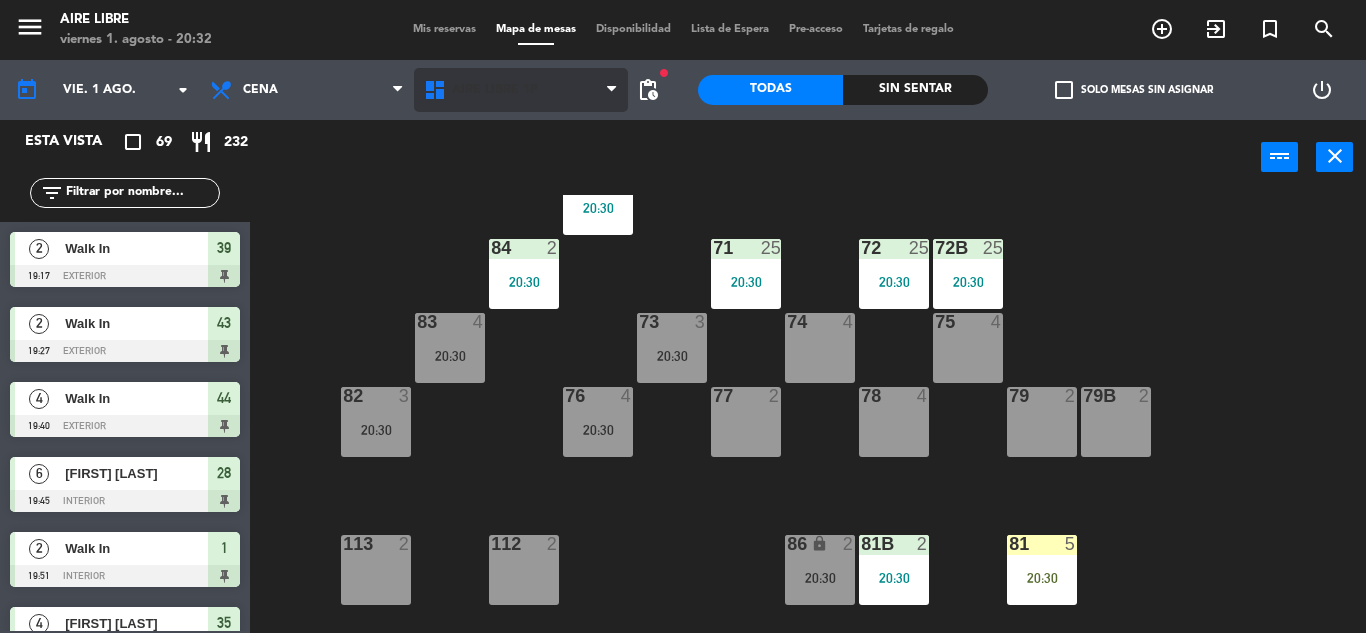 type 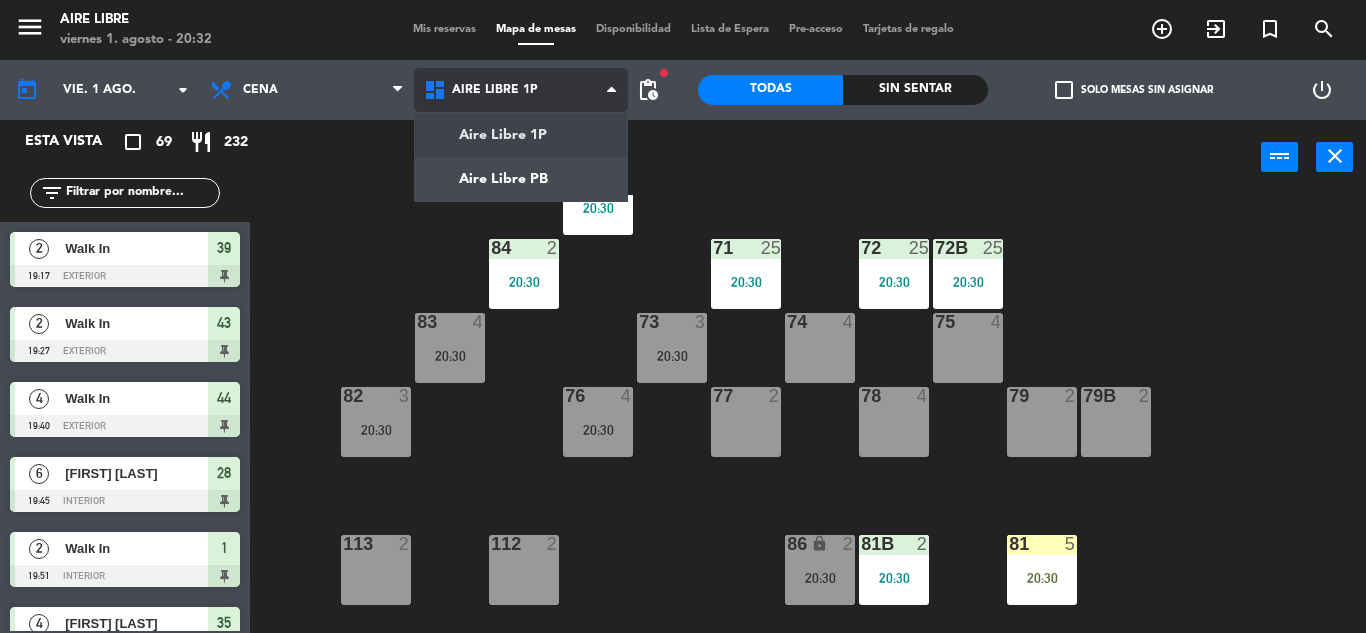 click on "menu  Aire Libre   viernes 1. [DATE] - 20:32   Mis reservas   Mapa de mesas   Disponibilidad   Lista de Espera   Pre-acceso   Tarjetas de regalo  add_circle_outline exit_to_app turned_in_not search today    vie. 1 [DATE]. arrow_drop_down  Desayuno  Brunch  Almuerzo  Cena  Cena  Desayuno  Brunch  Almuerzo  Cena  Aire Libre 1P   Aire Libre PB   Aire Libre 1P   Aire Libre 1P   Aire Libre PB  fiber_manual_record pending_actions  Todas  Sin sentar  check_box_outline_blank   Solo mesas sin asignar   power_settings_new   Esta vista   crop_square  69  restaurant  232 filter_list  2   Walk In   19:17   exterior  39  2   Walk In   19:27   exterior  43  4   Walk In   19:40   exterior  44  6   [FIRST] [LAST]   19:45   interior  28  2   Walk In   19:51   interior  1  4   [FIRST] [LAST]   20:00   exterior  35  2   [FIRST] [LAST]   20:00   exterior  39B  9   [FIRST] [LAST]   20:00   interior  26 chat  3   [FIRST] [LAST]   20:00   interior  24  3   [FIRST] [LAST]   20:30   1p  82  4   [FIRST] [LAST]   20:30   interior  13  3  1p" 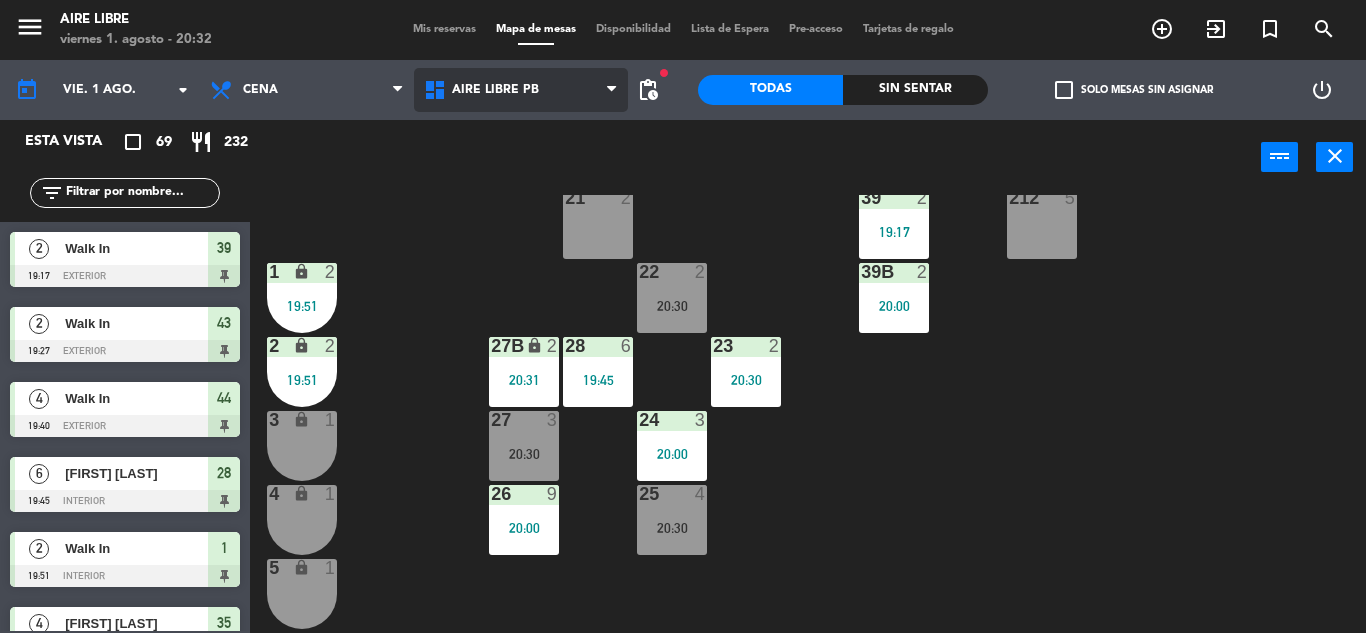 scroll, scrollTop: 362, scrollLeft: 0, axis: vertical 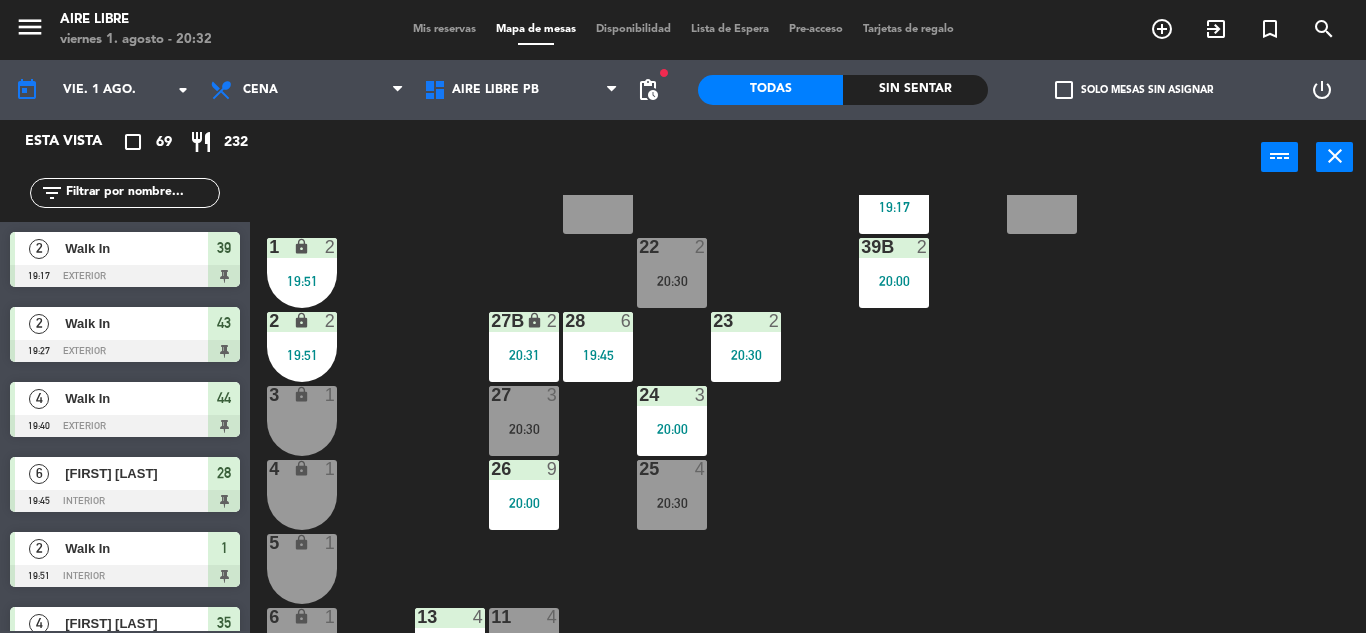 click on "20:31" at bounding box center (524, 355) 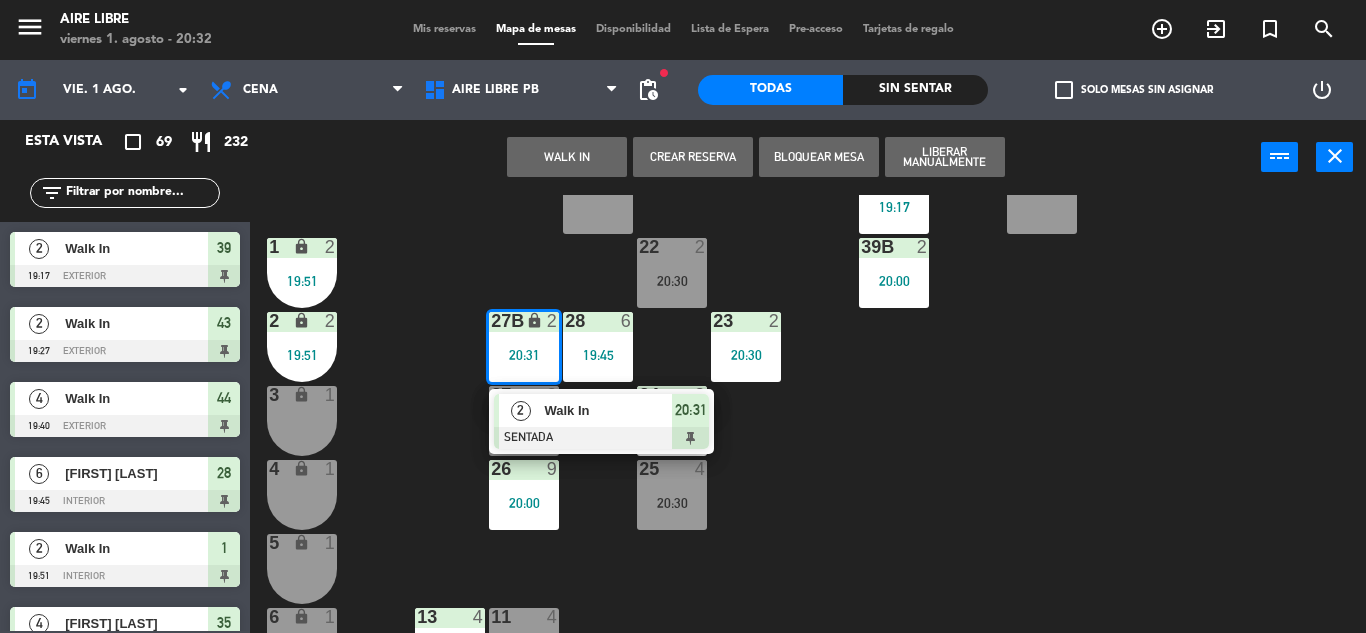 click on "42  3   20:30  43  2   19:27  31  7   20:30  32  6   20:30  33  7  42B  3   20:30  43B  2   20:30  41  8   21:00  44  4   19:40  45  2   20:30  46  2  35  4   20:00  34  4  36  8   20:30  45B  2   20:30  34B  2   20:30  37  2  211  5  38  2  212  5  39  2   19:17  21  2  39B  2   20:00  22  2   20:30  1 lock  2   19:51  27B lock  2   20:31   2   Walk In   SENTADA  20:31 23  2   20:30  28  6   19:45  2 lock  2   19:51  24  3   20:00  27  3   20:30  3 lock  1  25  4   20:30  26  9   20:00  4 lock  1  5 lock  1  13  4   20:30  11  4  6 lock  1  14  2   20:30  12  2  7 lock  1  15B lock  2  15  4   20:30" 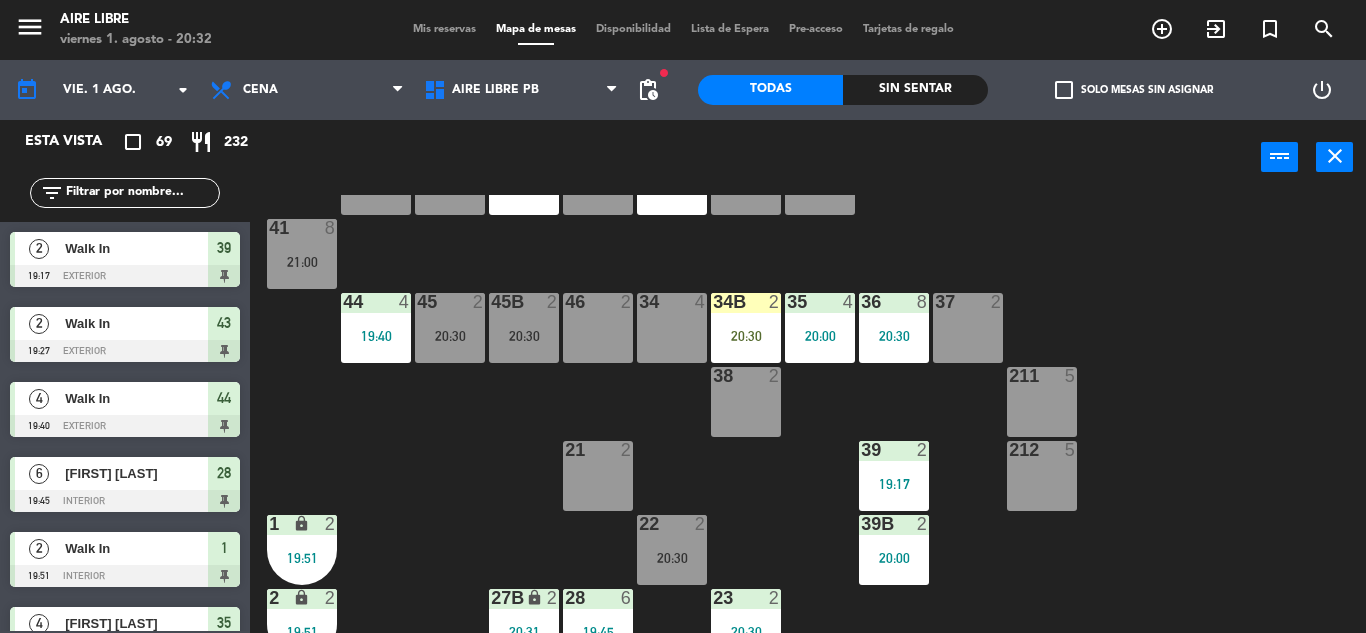 scroll, scrollTop: 50, scrollLeft: 0, axis: vertical 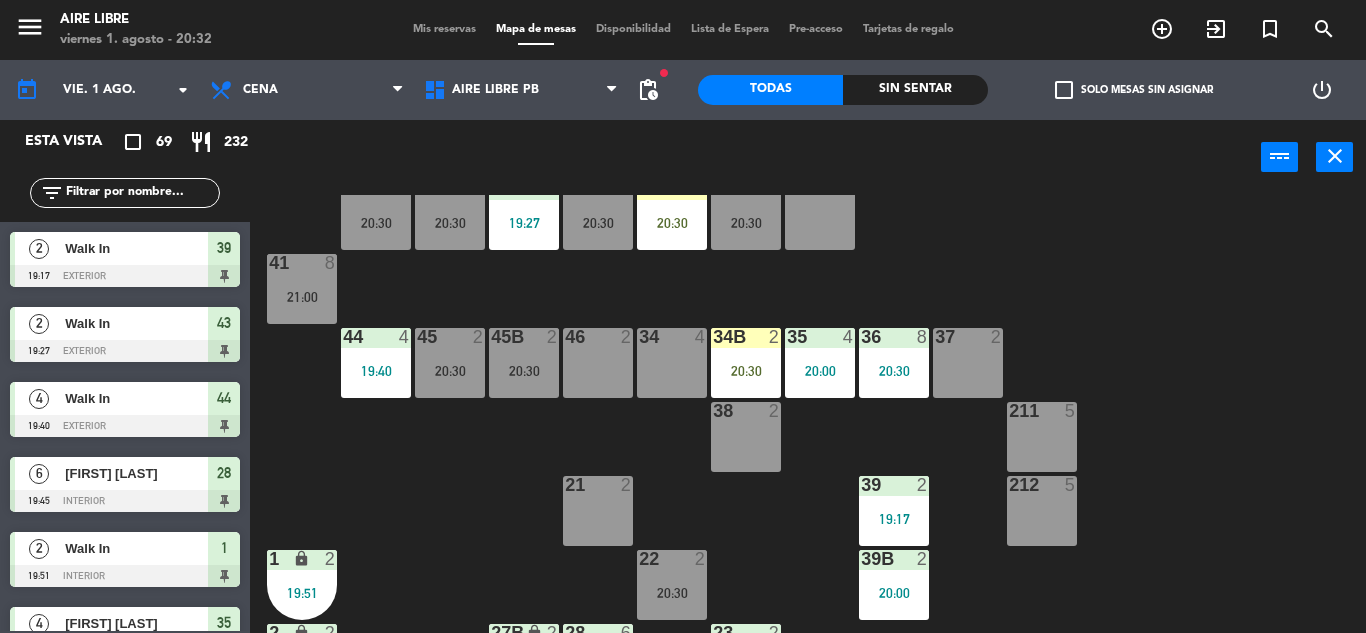 click on "34B  2   20:30" at bounding box center [746, 363] 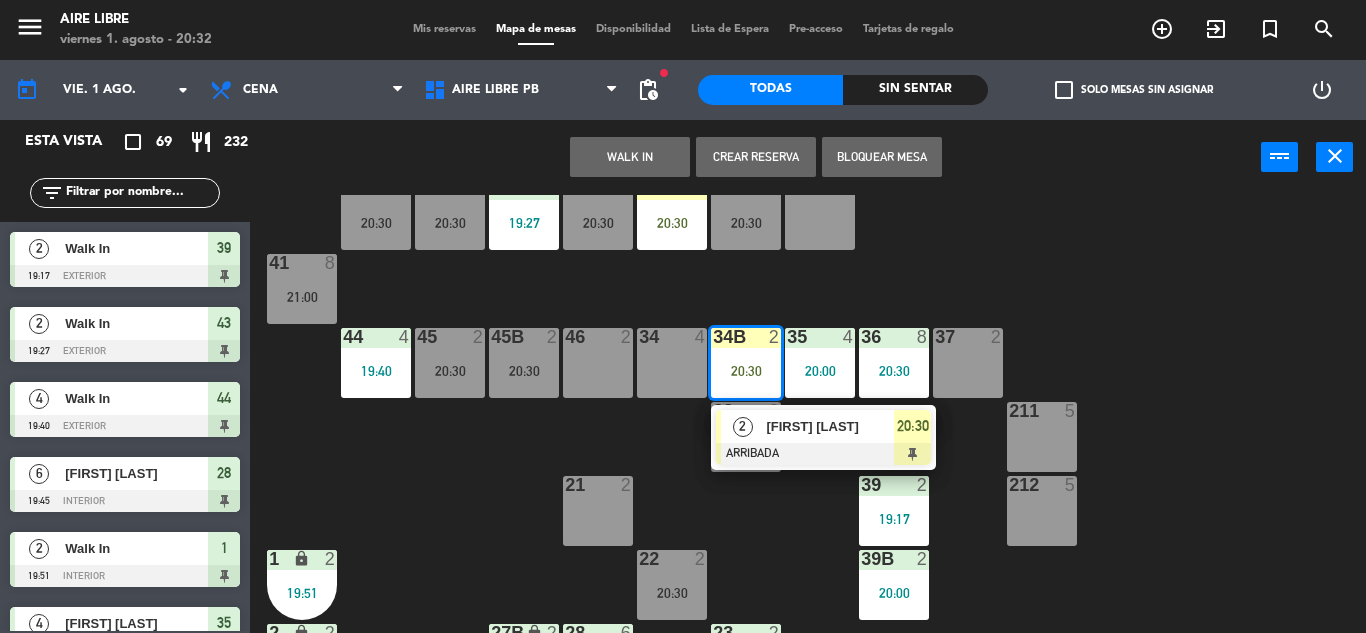click on "[FIRST] [LAST]" at bounding box center (830, 426) 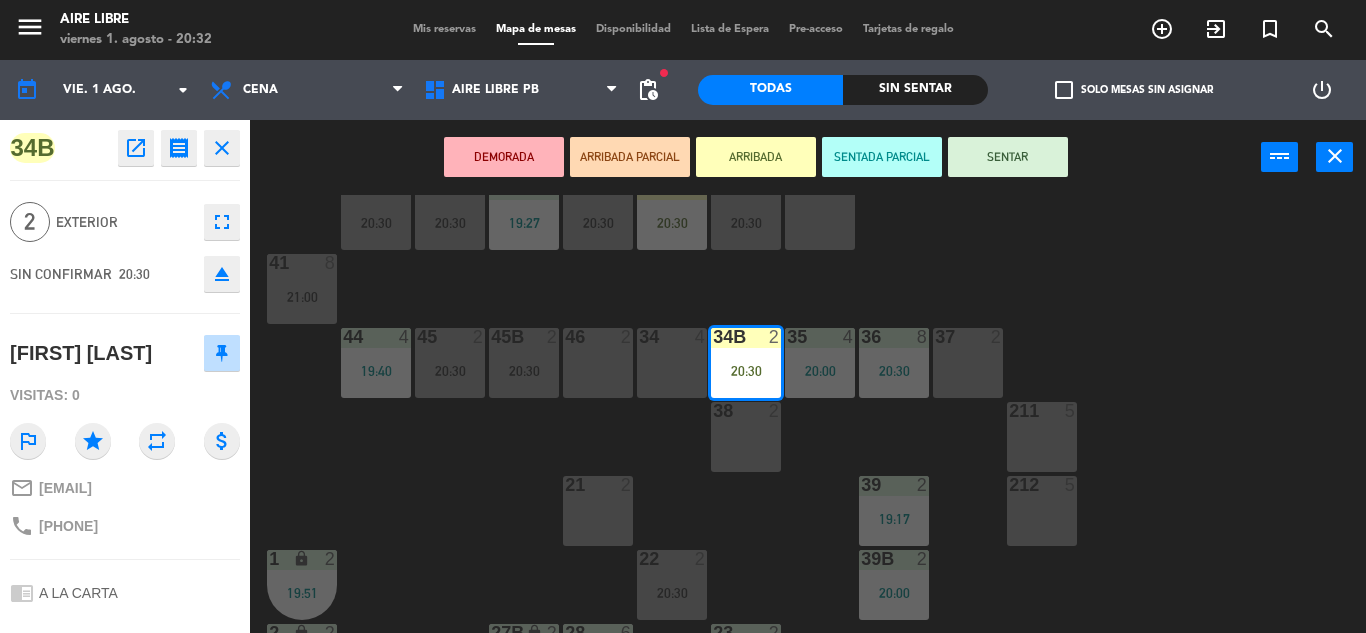 click on "SENTAR" at bounding box center (1008, 157) 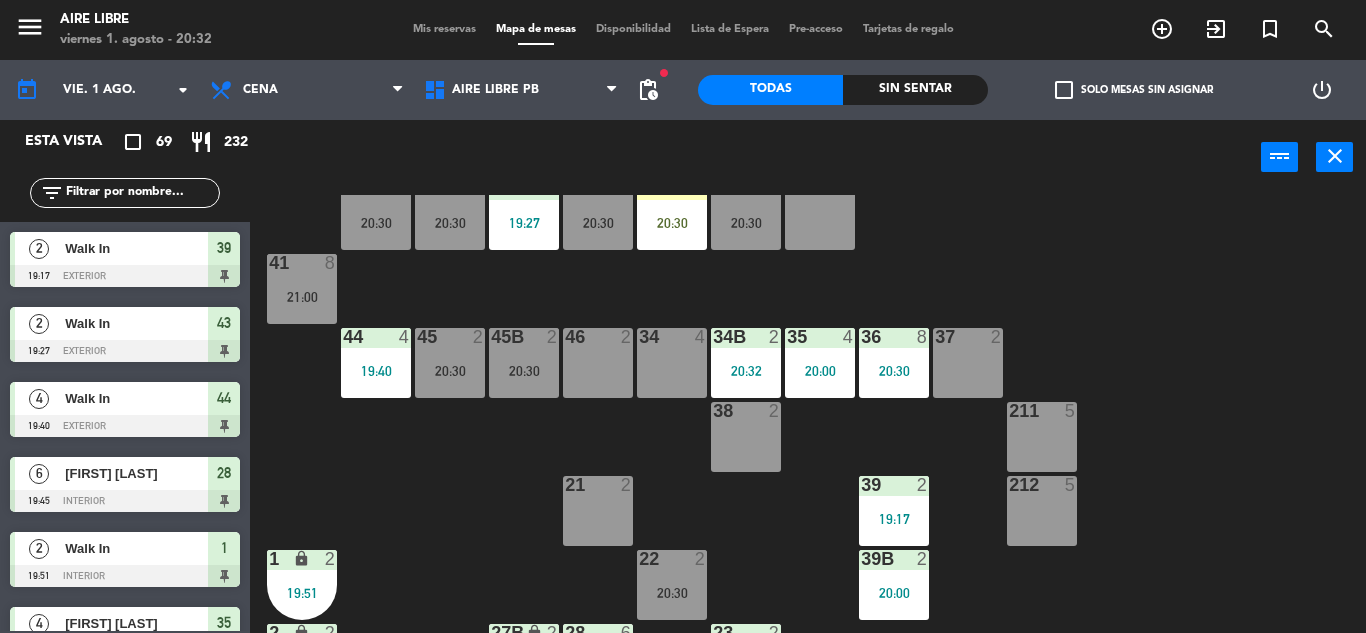 scroll, scrollTop: 0, scrollLeft: 0, axis: both 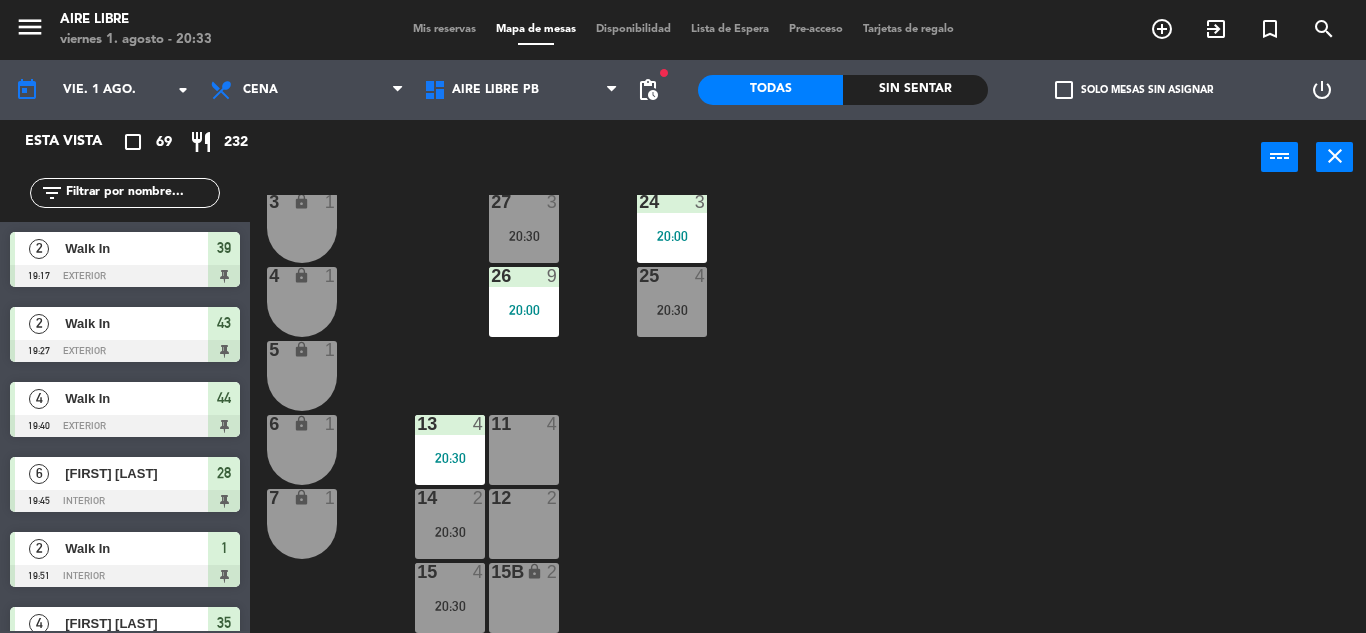 click on "12  2" at bounding box center [524, 499] 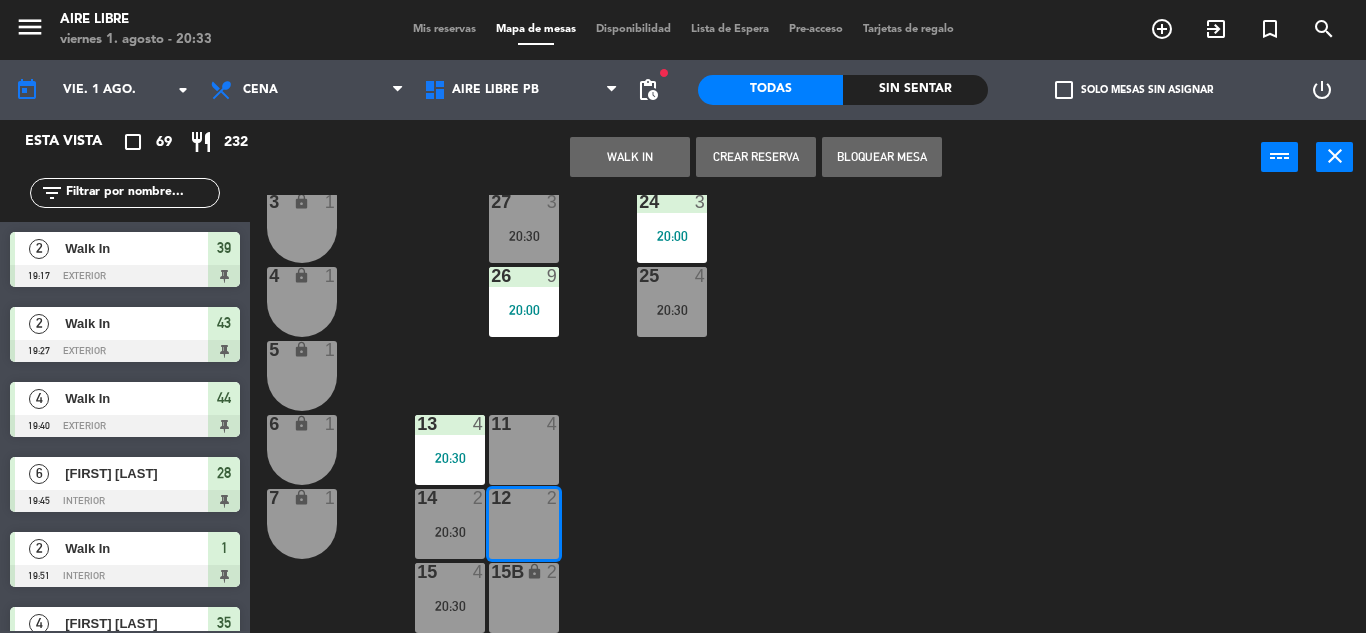 click on "WALK IN" at bounding box center (630, 157) 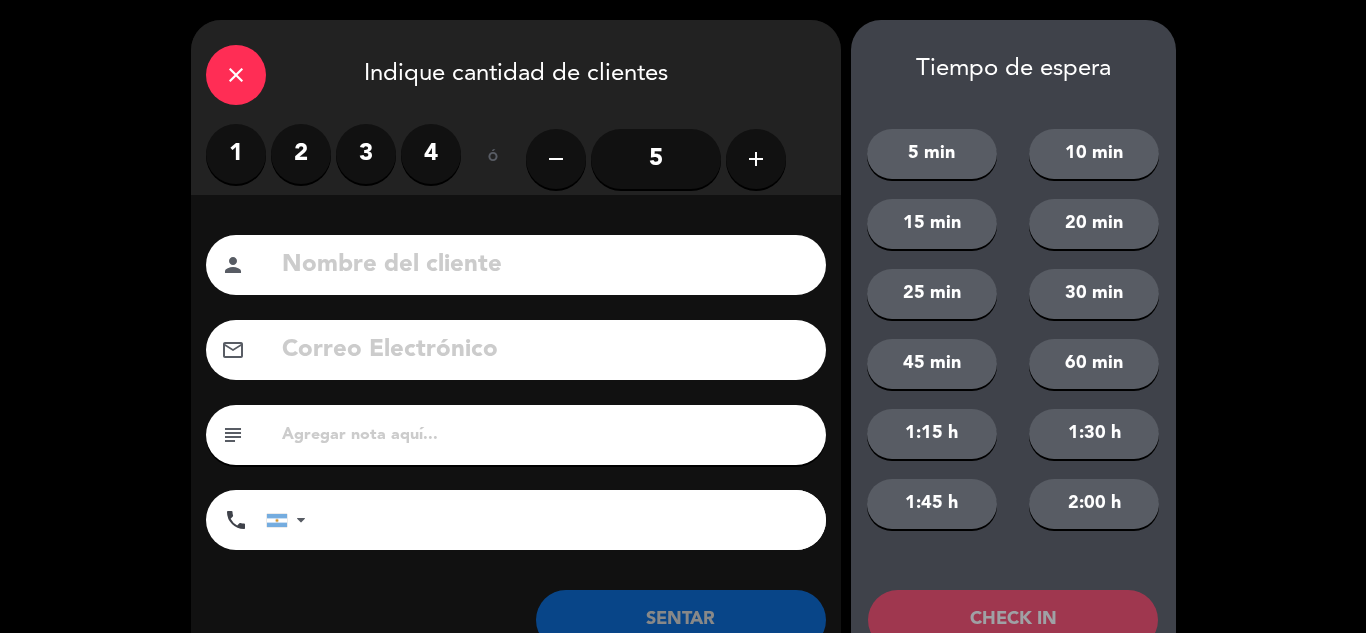 click on "2" at bounding box center (301, 154) 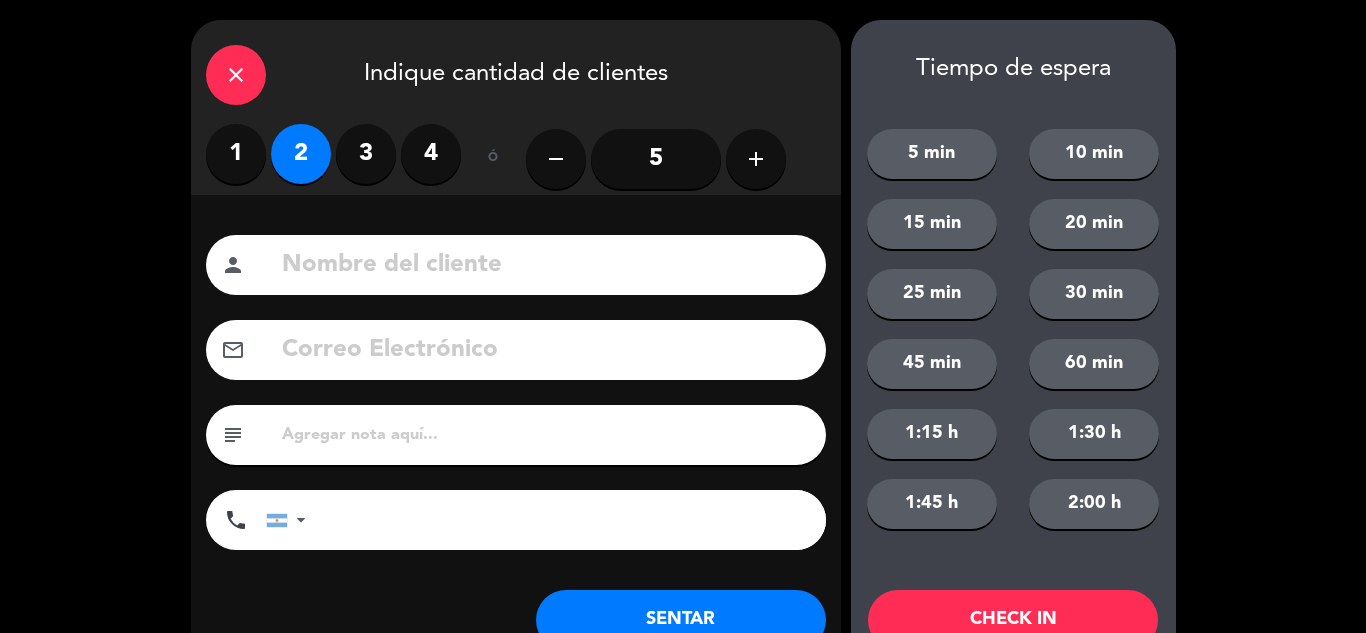 click on "SENTAR" 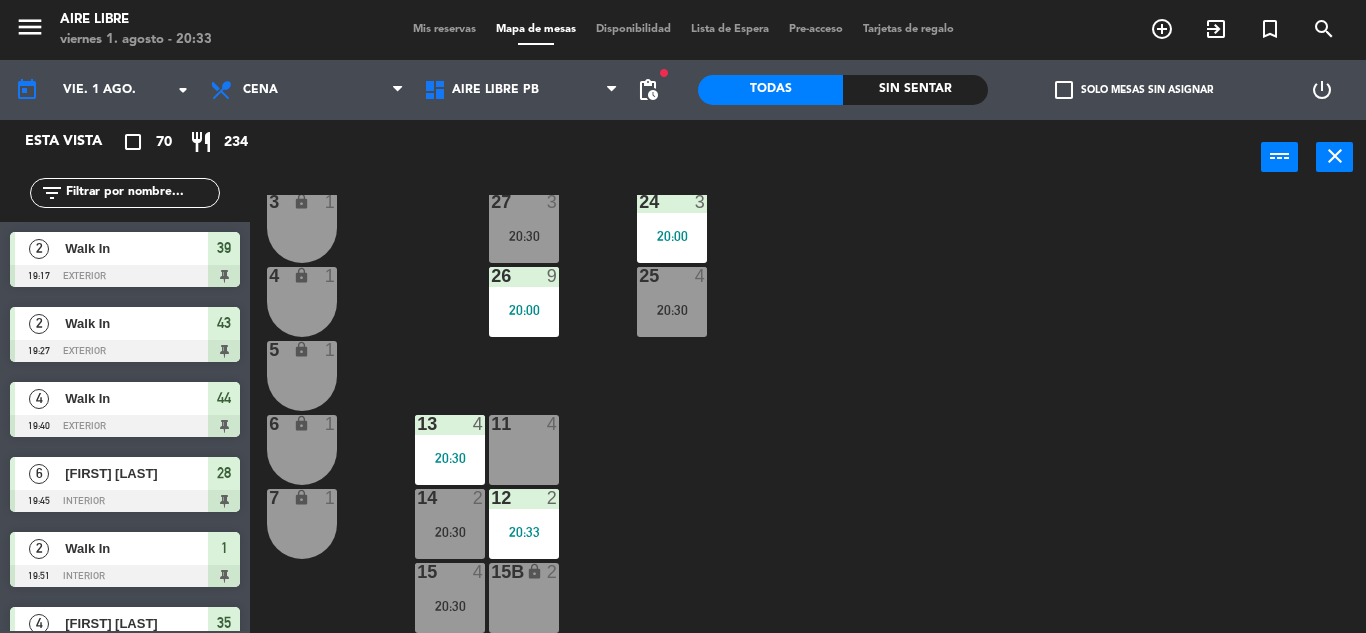 click 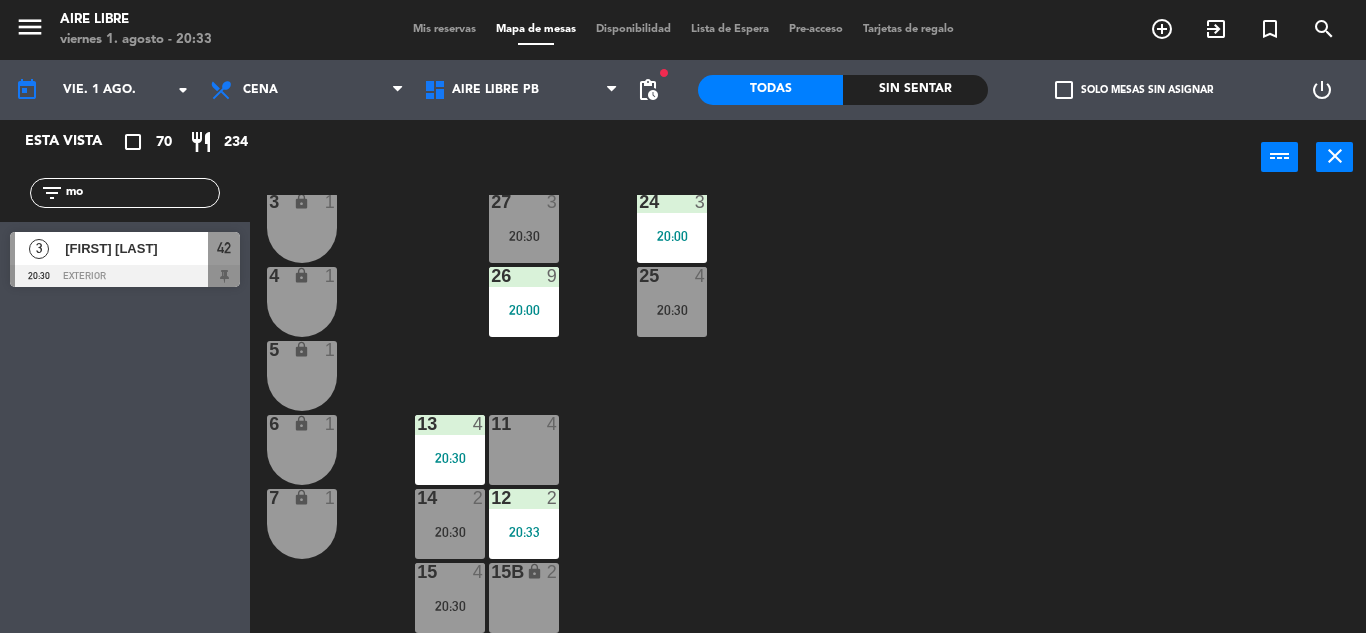 type on "m" 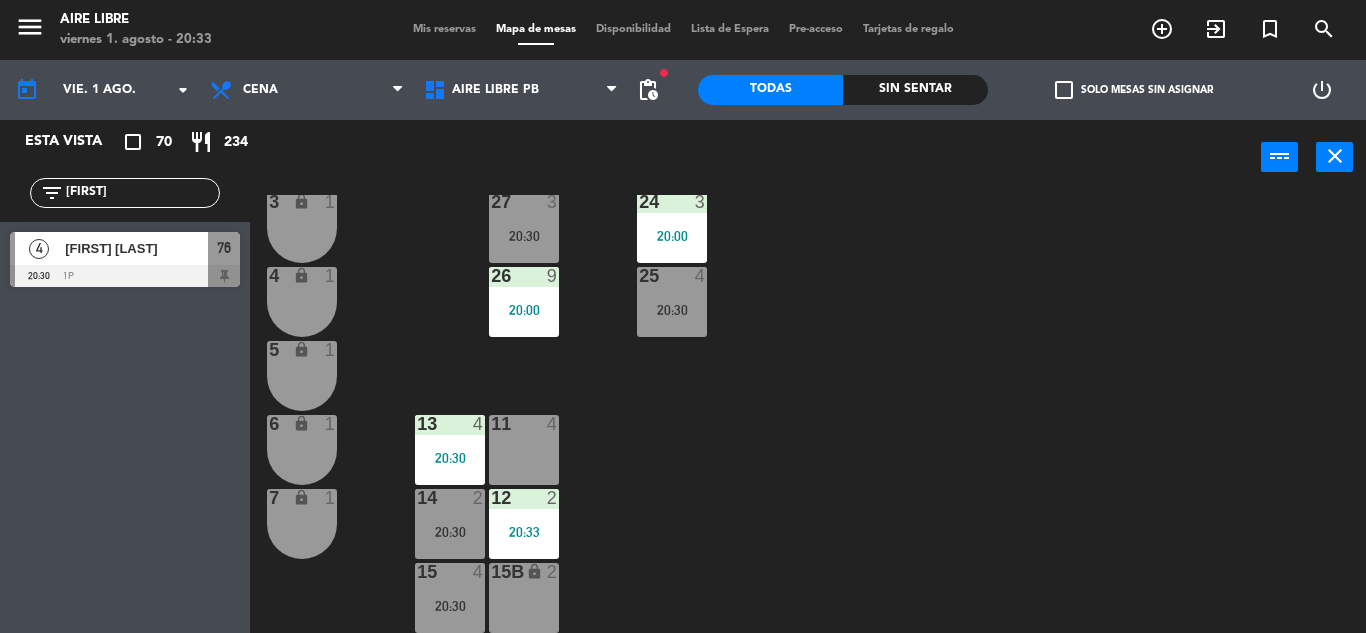 type on "[FIRST]" 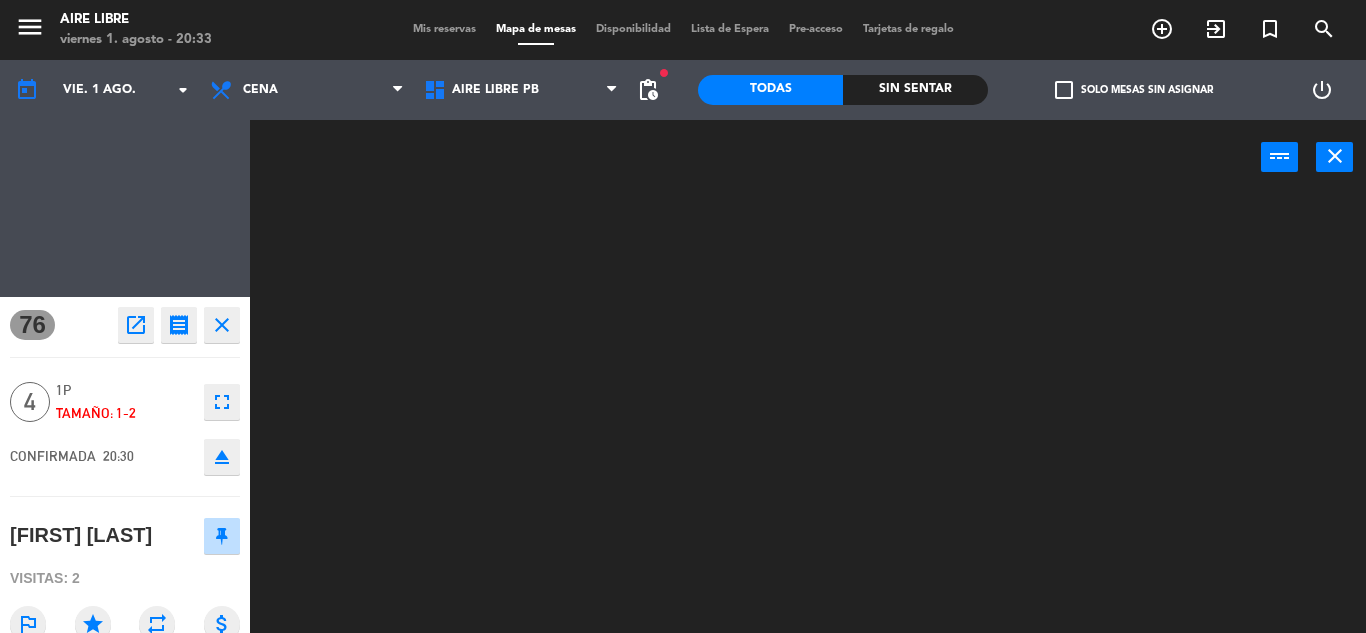 scroll, scrollTop: 0, scrollLeft: 0, axis: both 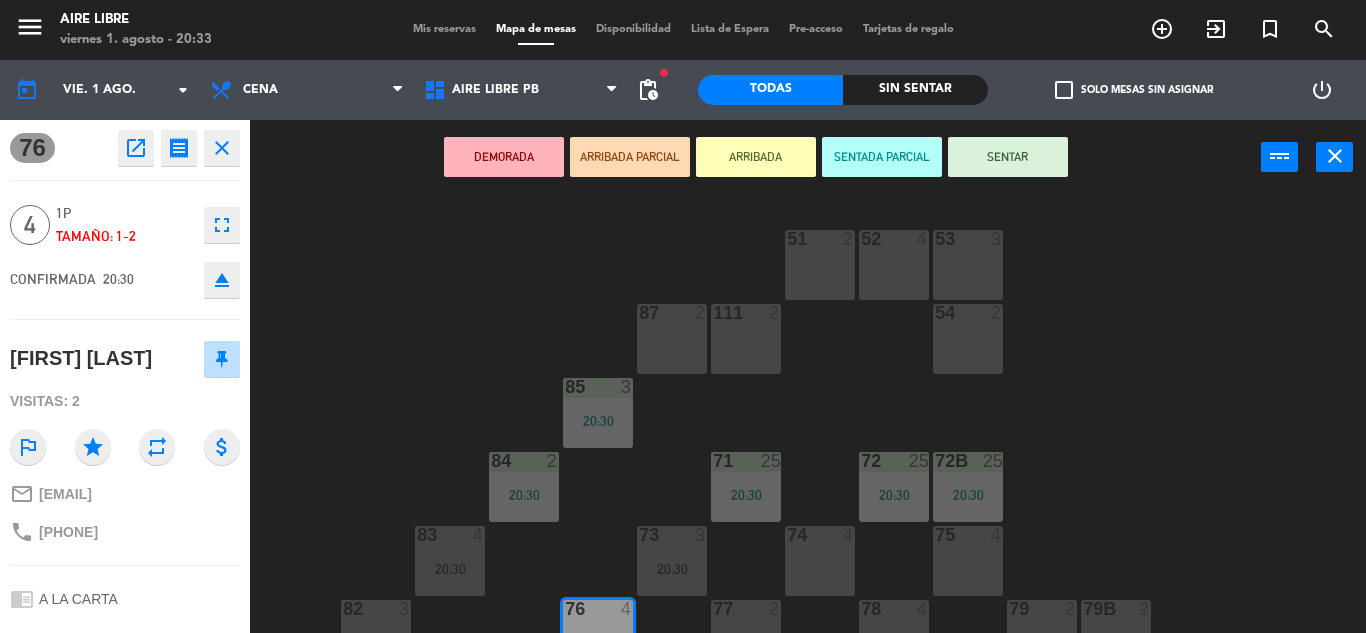 click on "ARRIBADA" at bounding box center (756, 157) 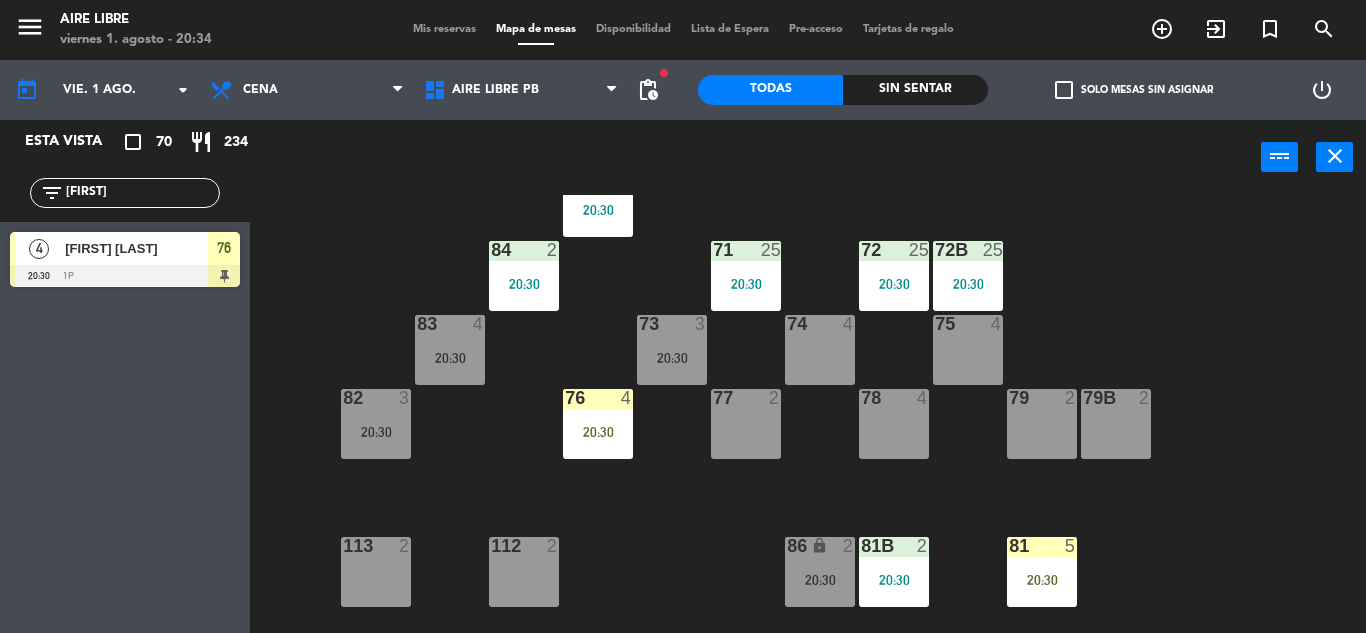scroll, scrollTop: 243, scrollLeft: 0, axis: vertical 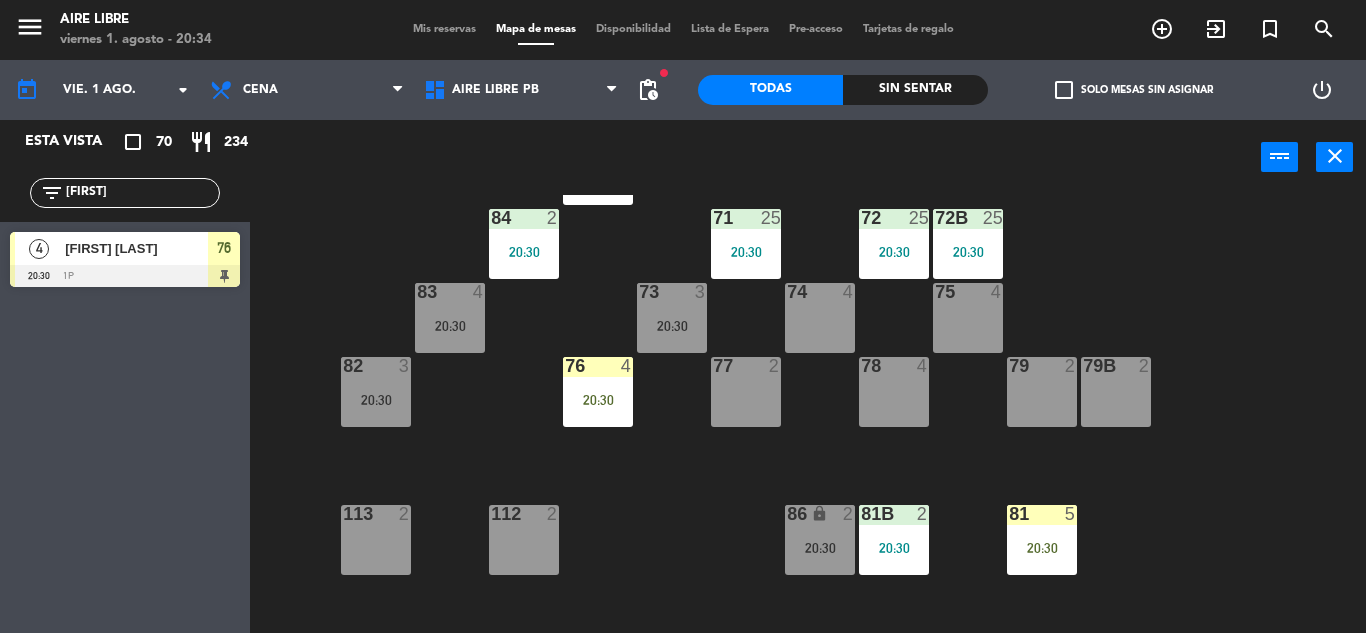 click on "4" at bounding box center [631, 366] 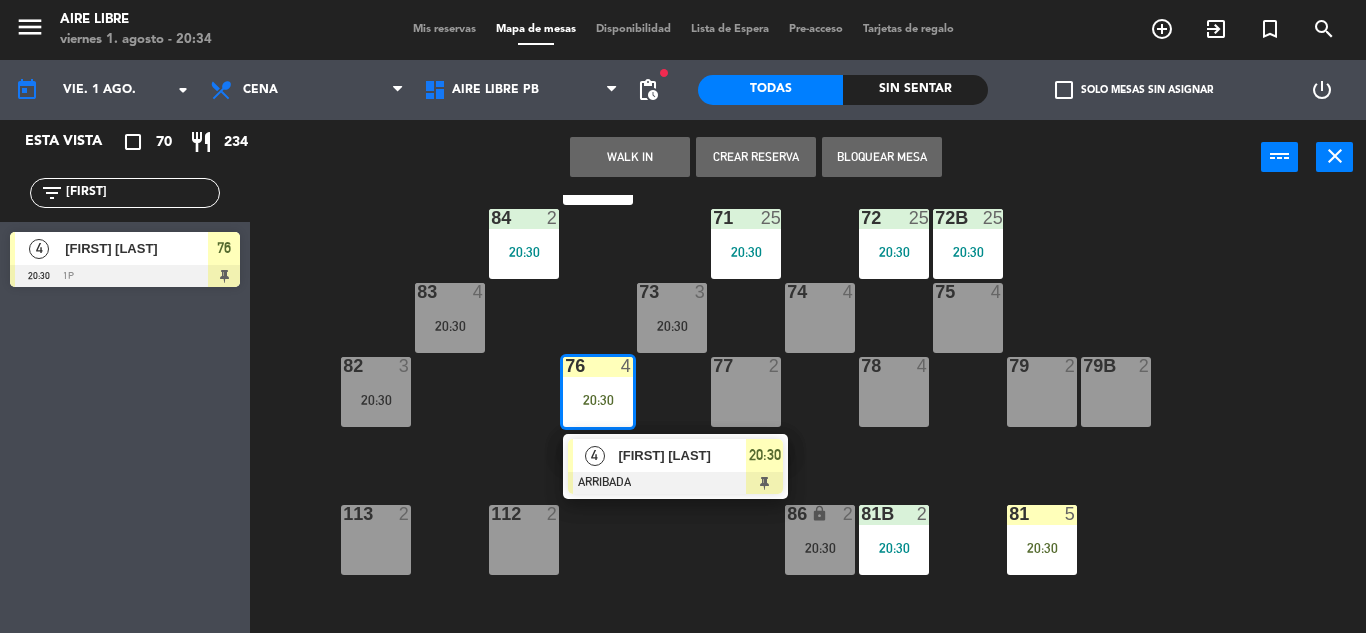 click on "[FIRST] [LAST]" at bounding box center [682, 455] 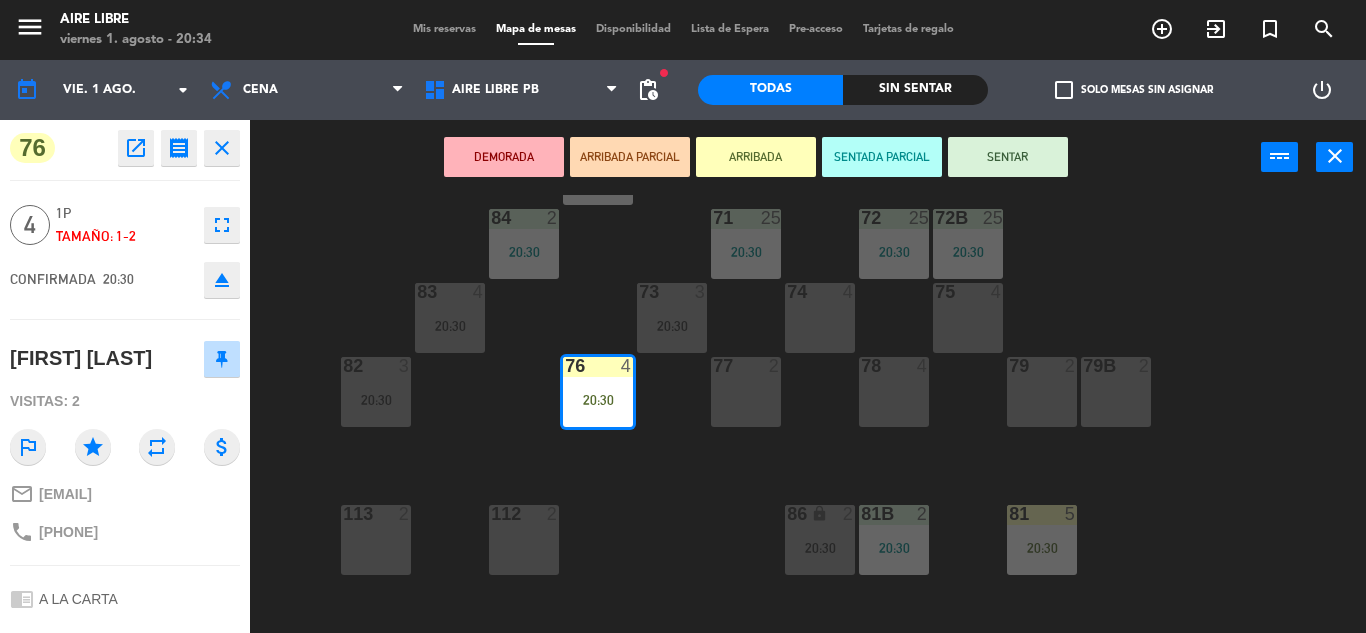 click on "SENTAR" at bounding box center (1008, 157) 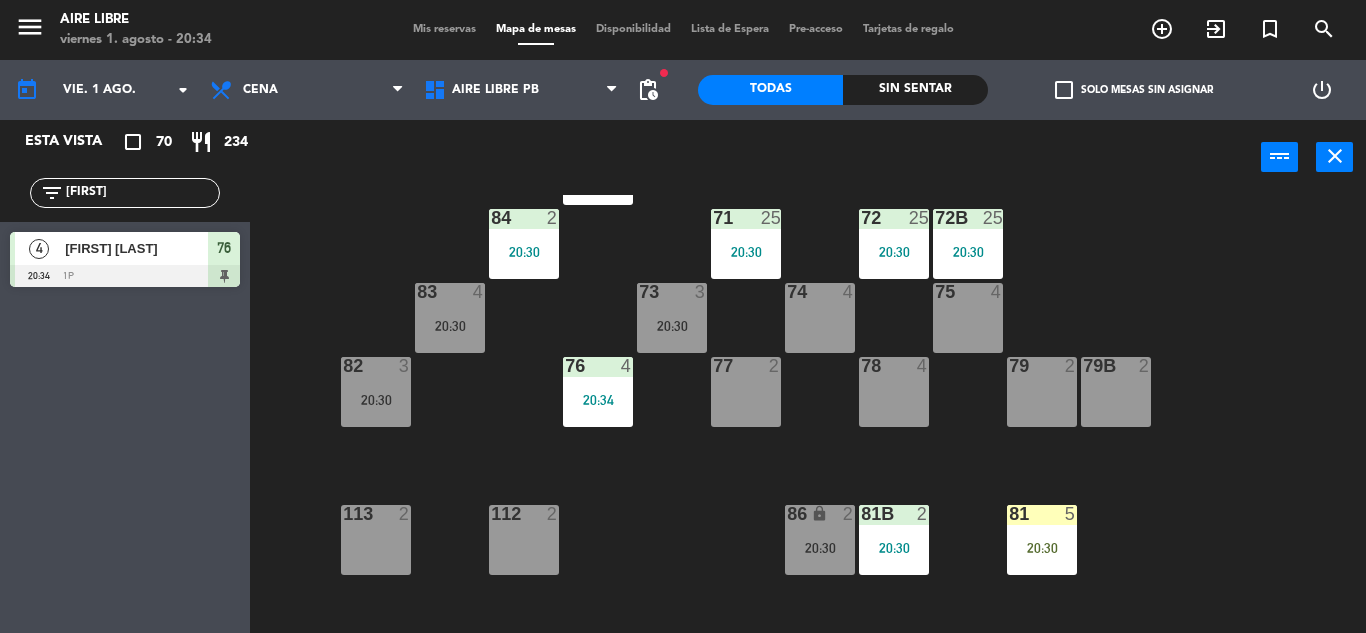 click on "[FIRST]" 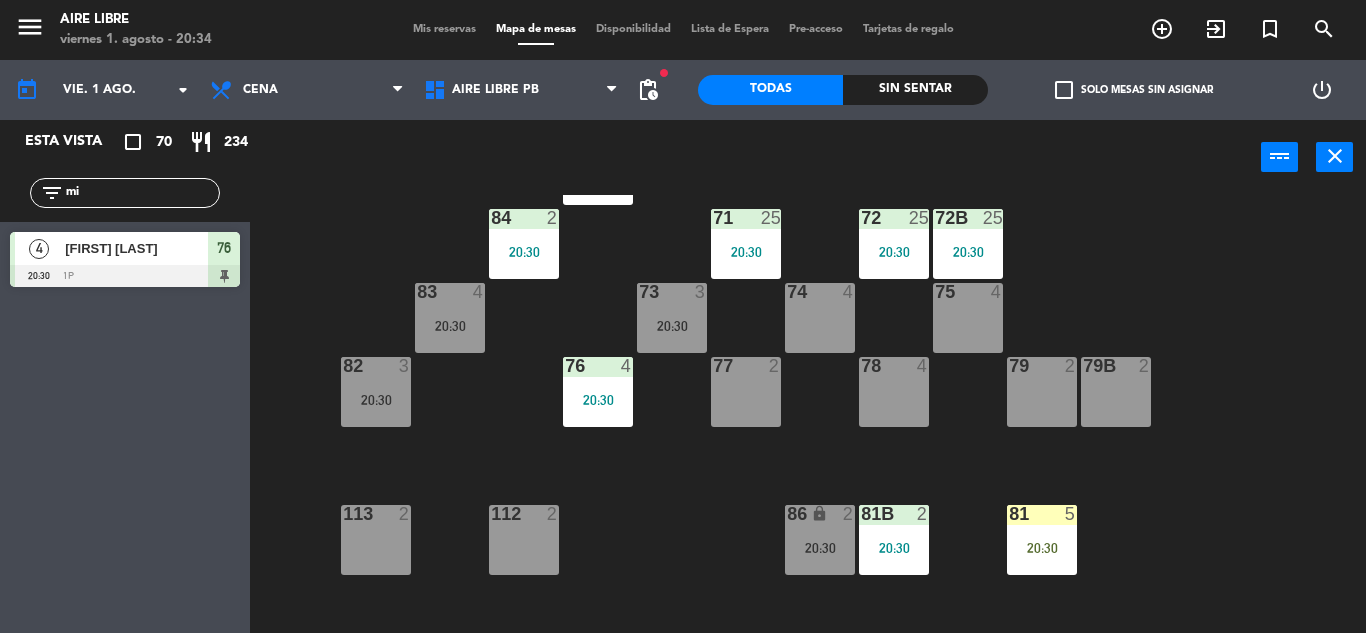 type on "m" 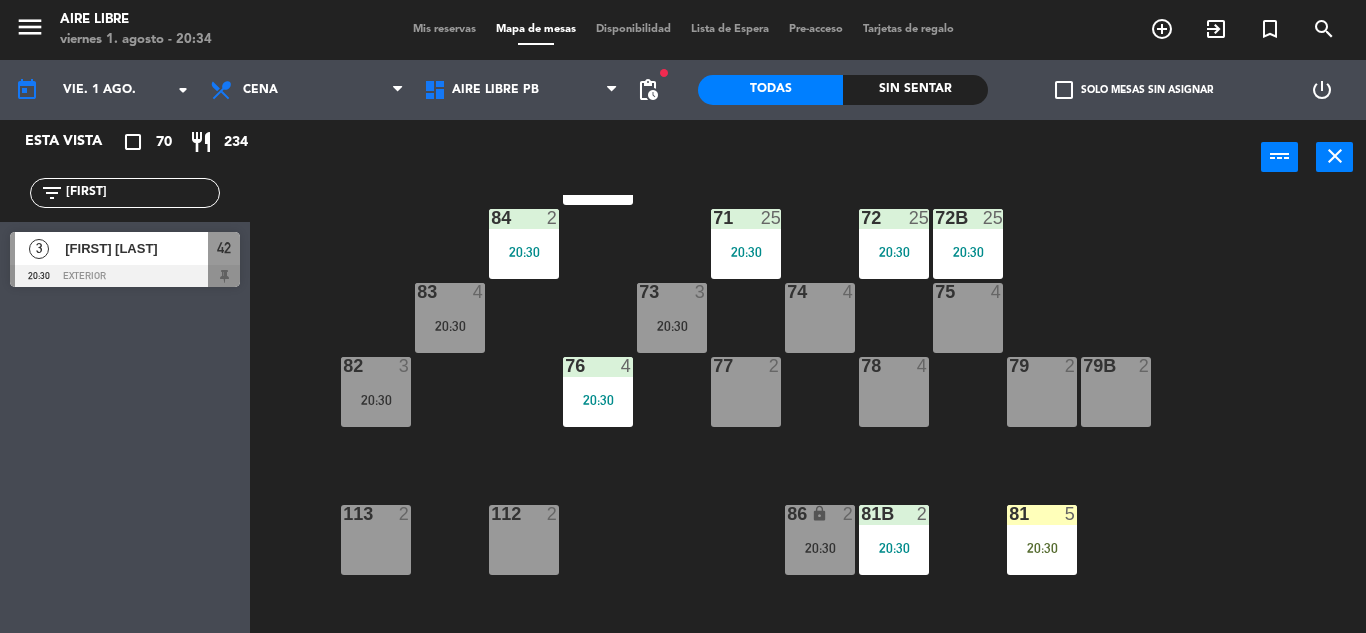 type on "[FIRST]" 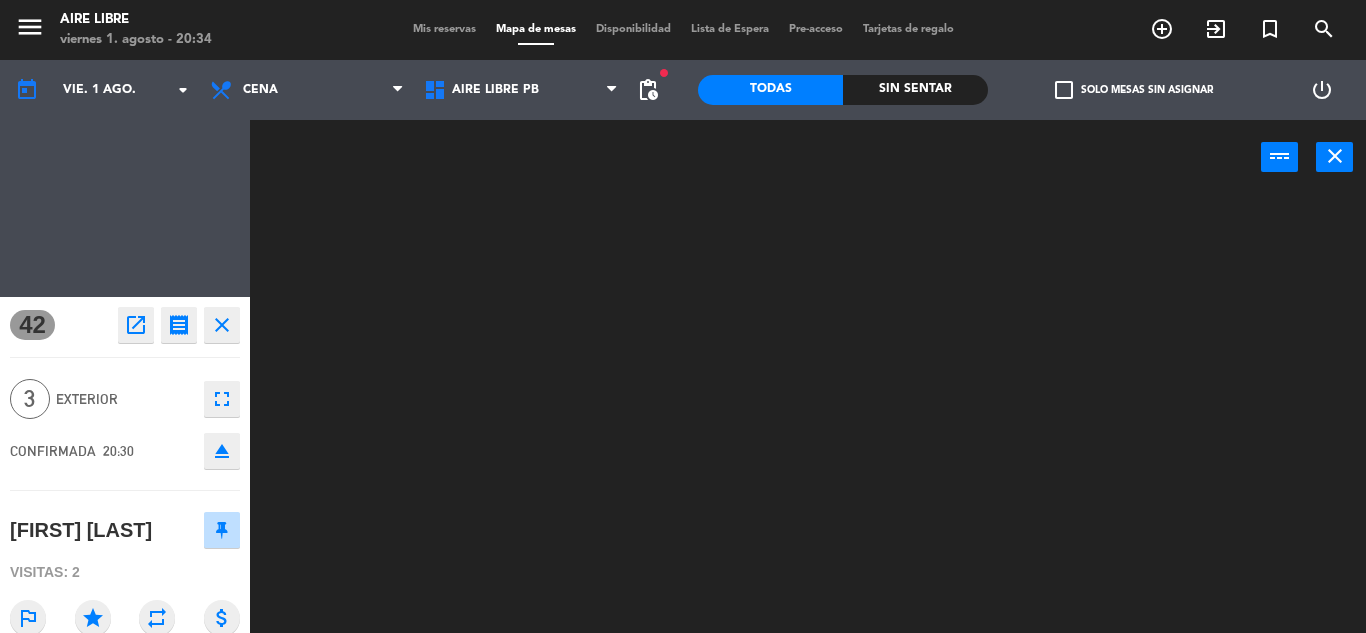 scroll, scrollTop: 0, scrollLeft: 0, axis: both 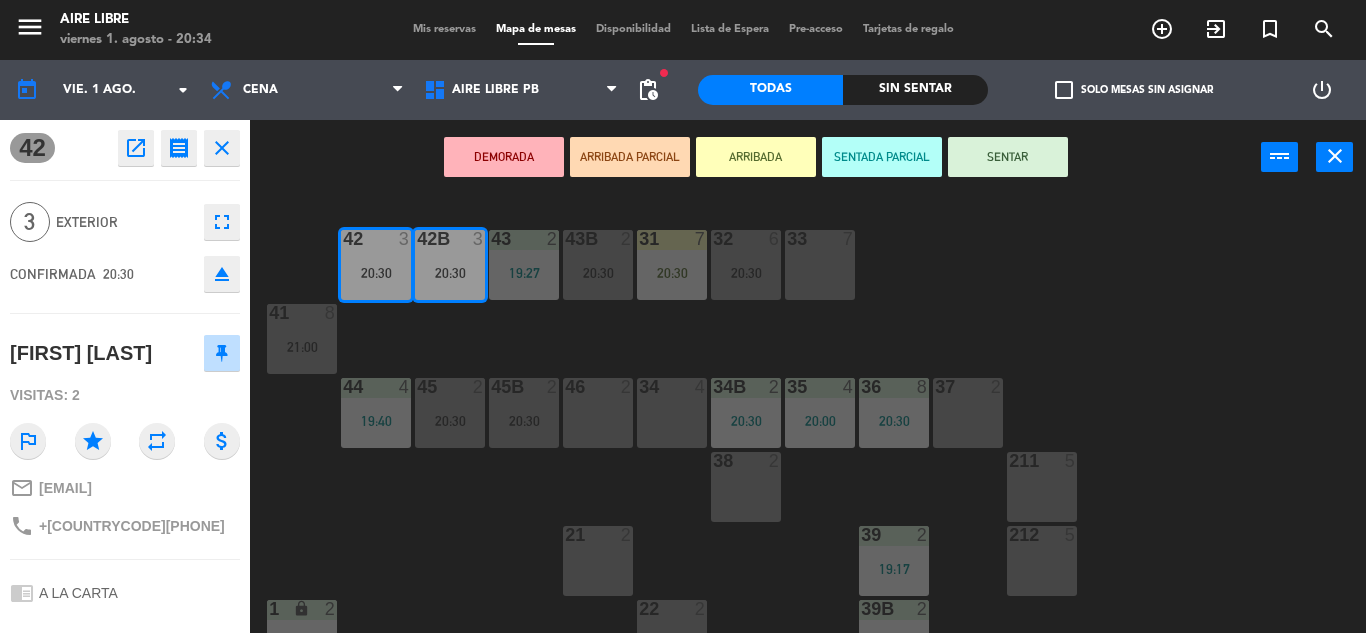 click on "ARRIBADA" at bounding box center [756, 157] 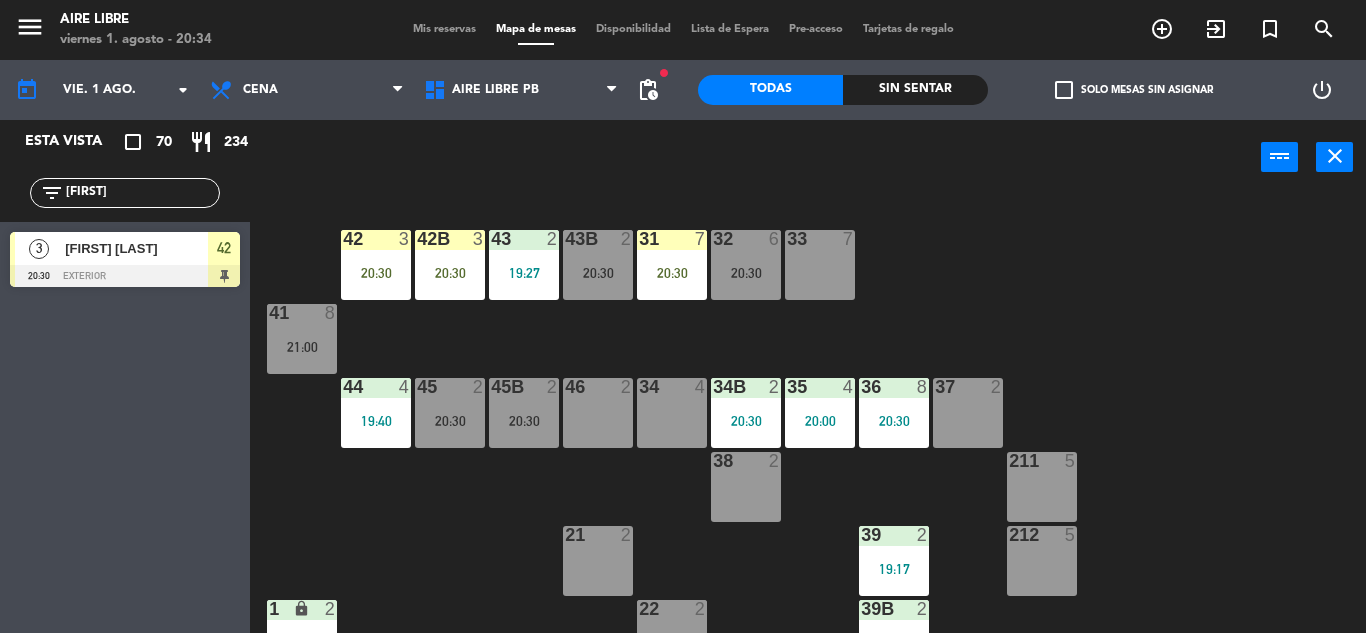 click on "20:30" at bounding box center [672, 273] 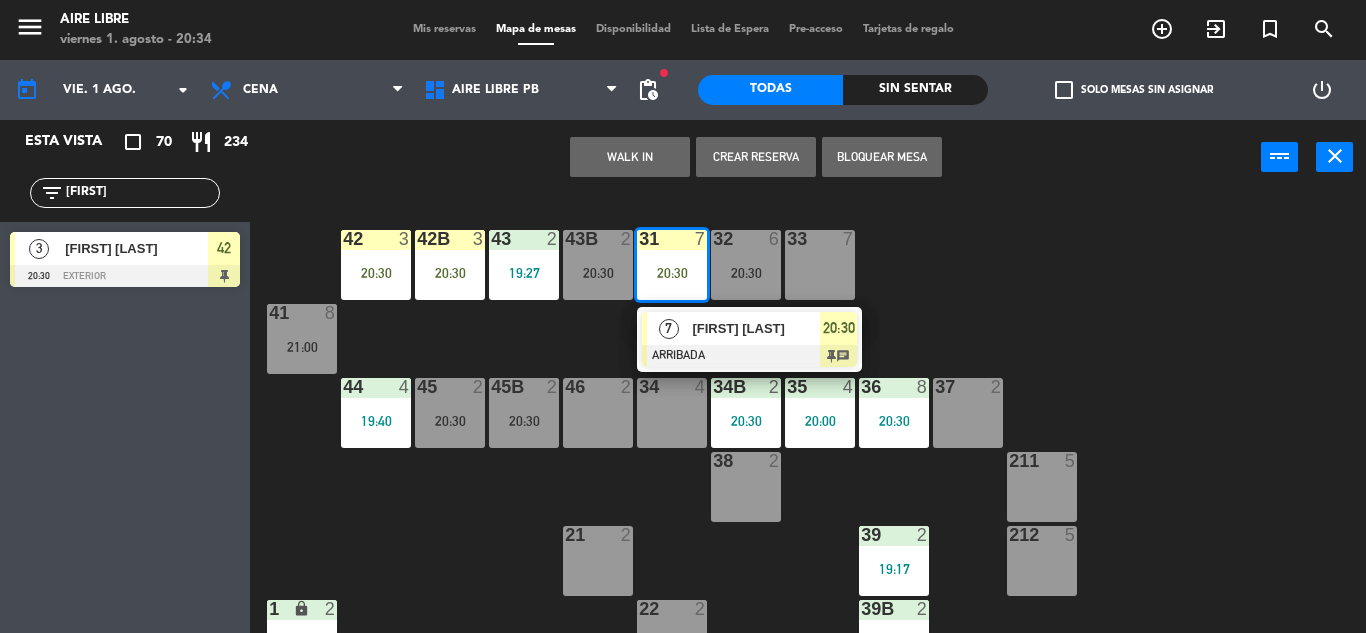 click on "[FIRST] [LAST]" at bounding box center [755, 328] 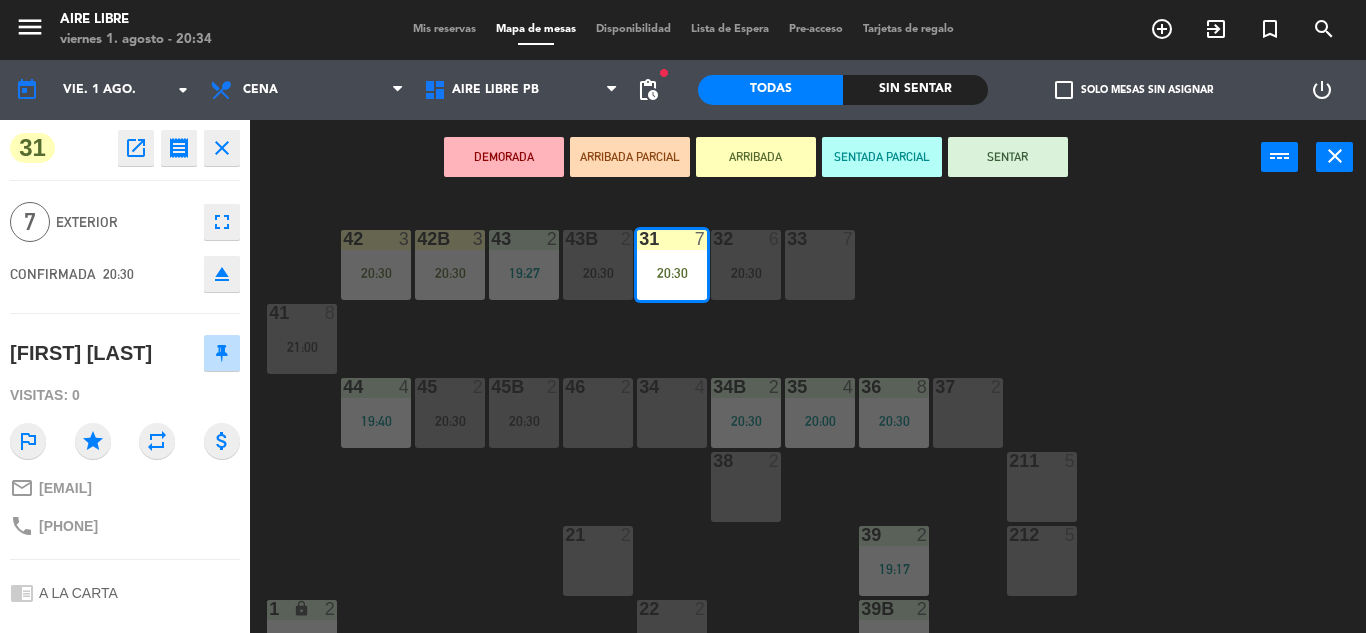 click on "SENTAR" at bounding box center [1008, 157] 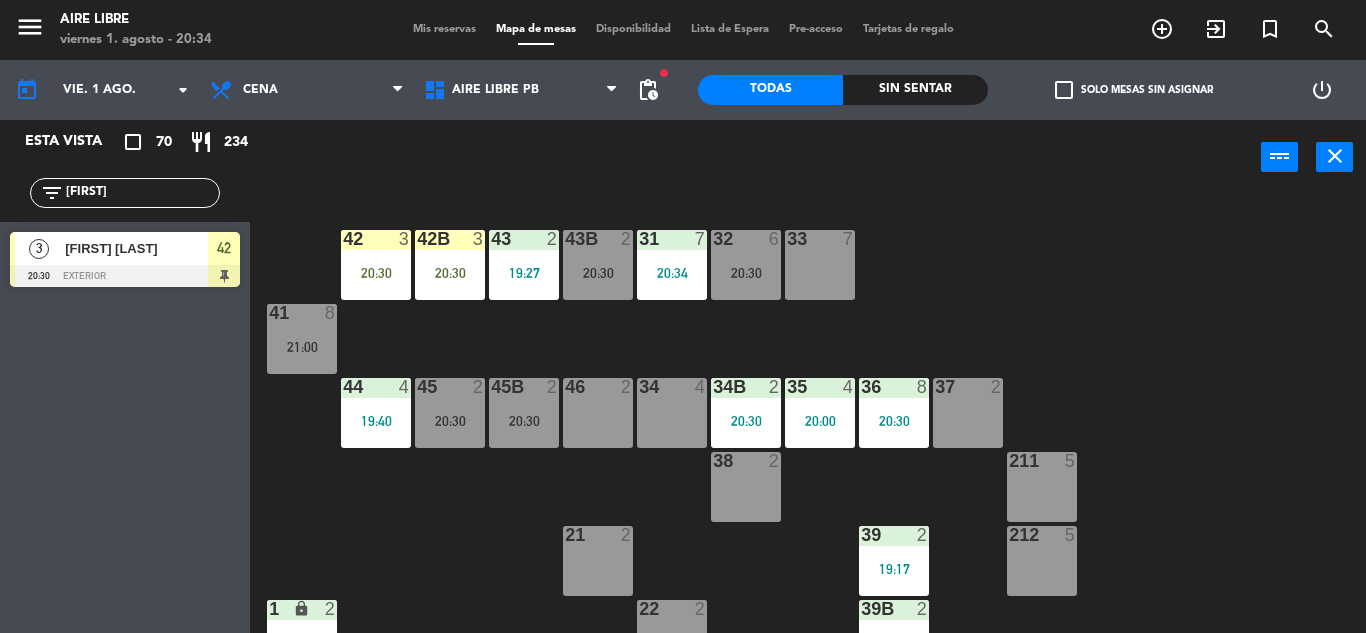 click on "[FIRST]" 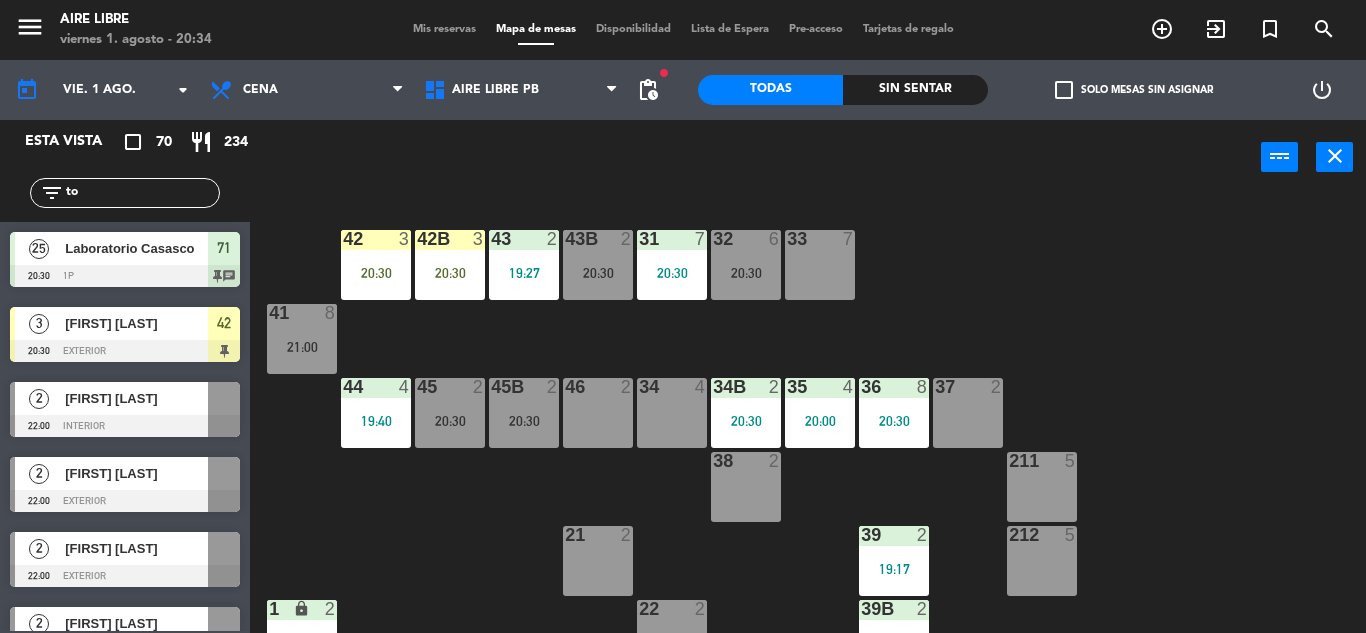 type on "t" 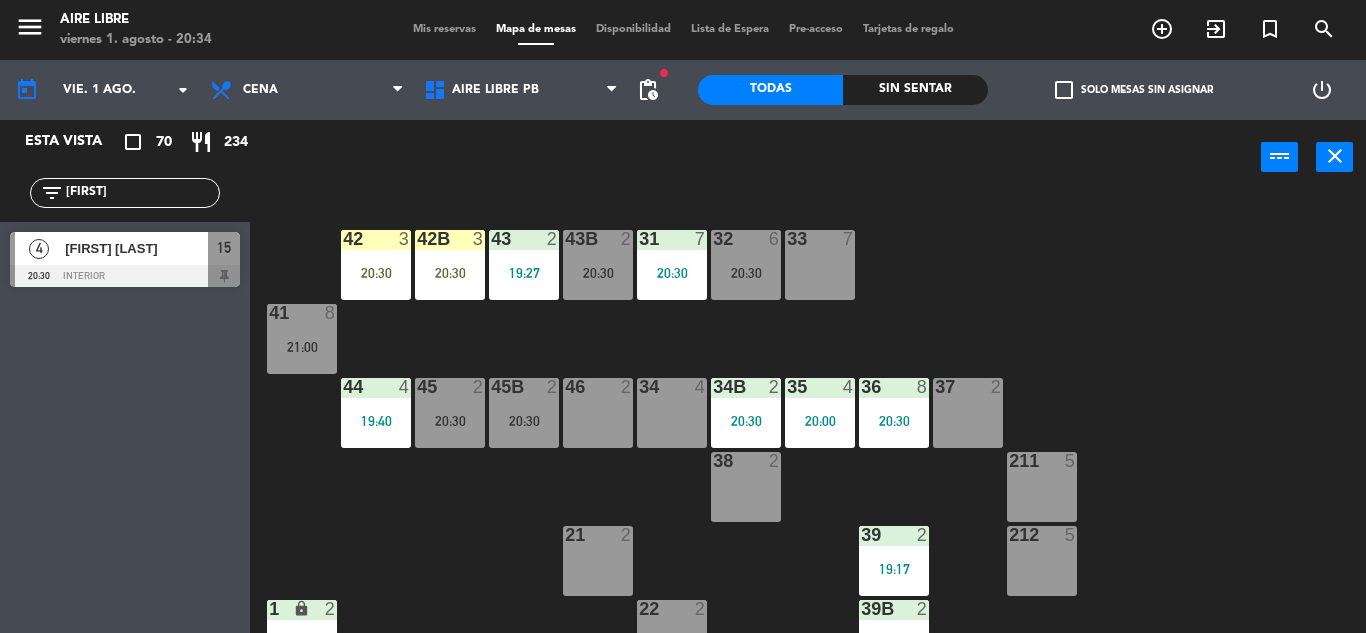 type on "[FIRST]" 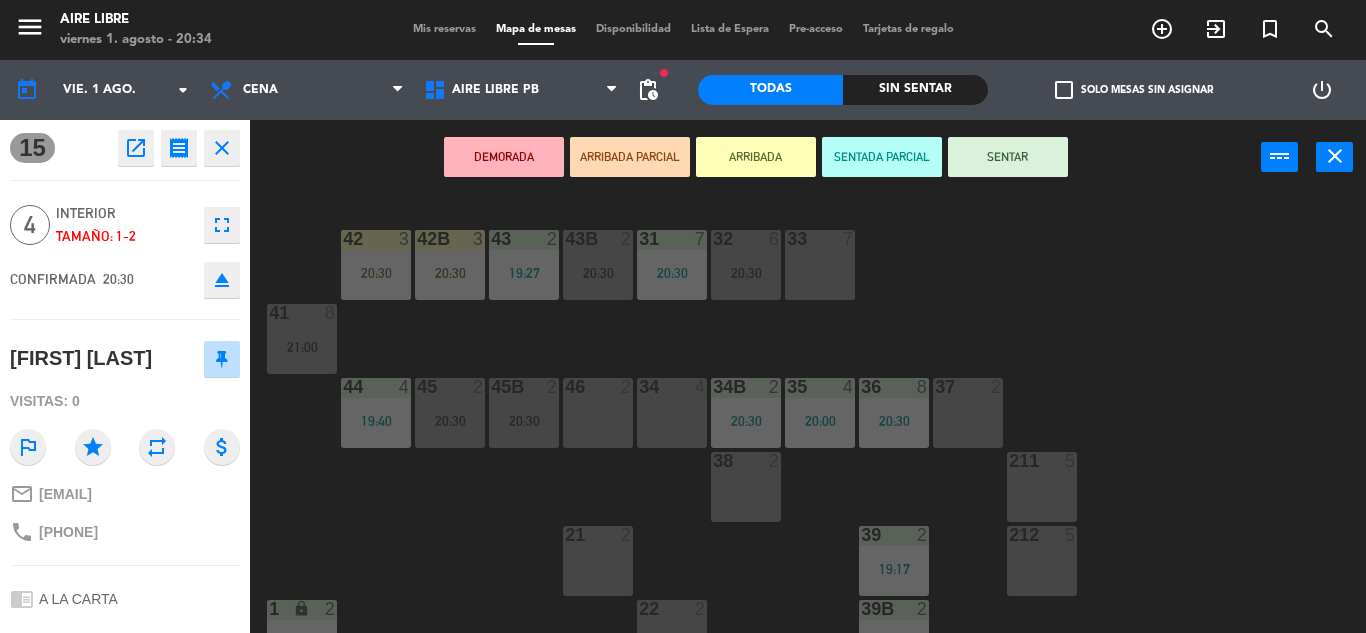 click on "ARRIBADA" at bounding box center (756, 157) 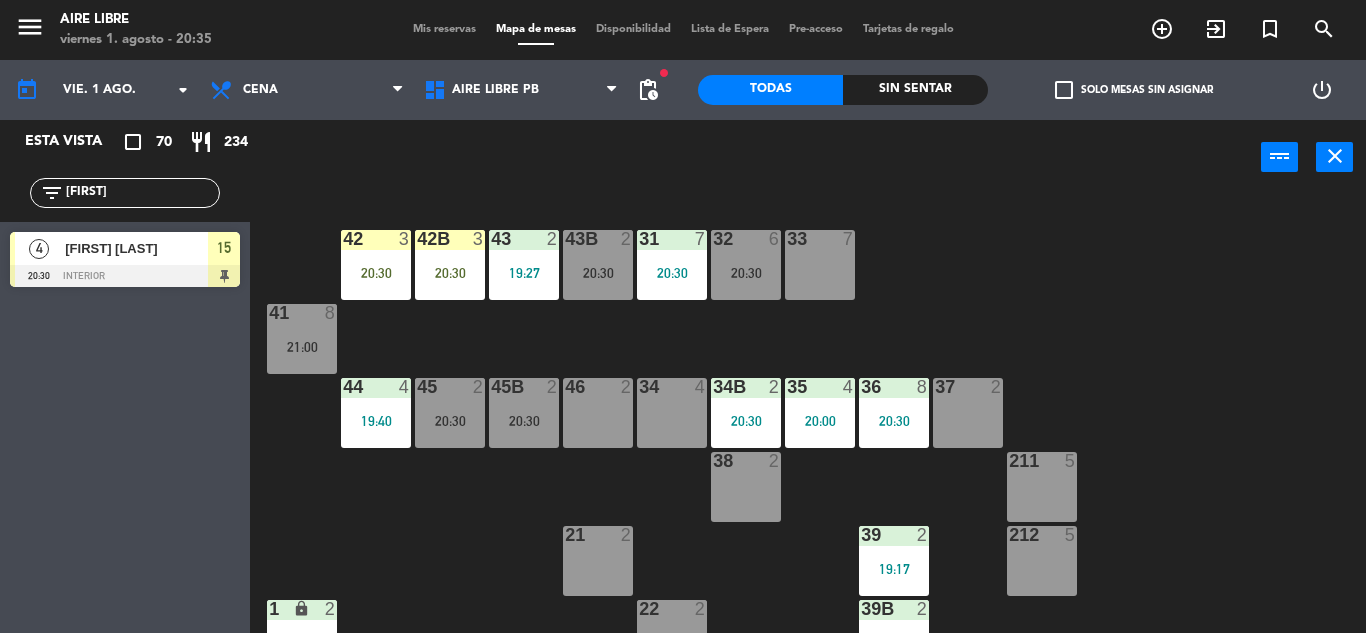 click on "42  3   20:30" at bounding box center [376, 265] 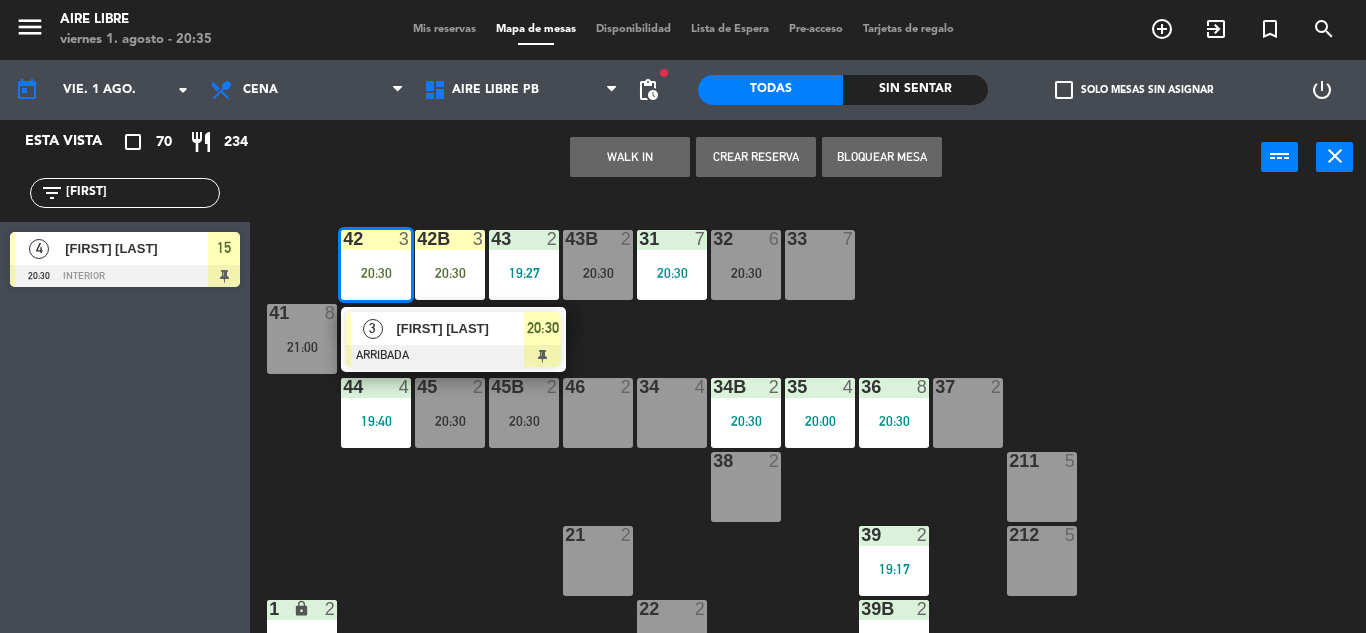 click on "[FIRST] [LAST]" at bounding box center [459, 328] 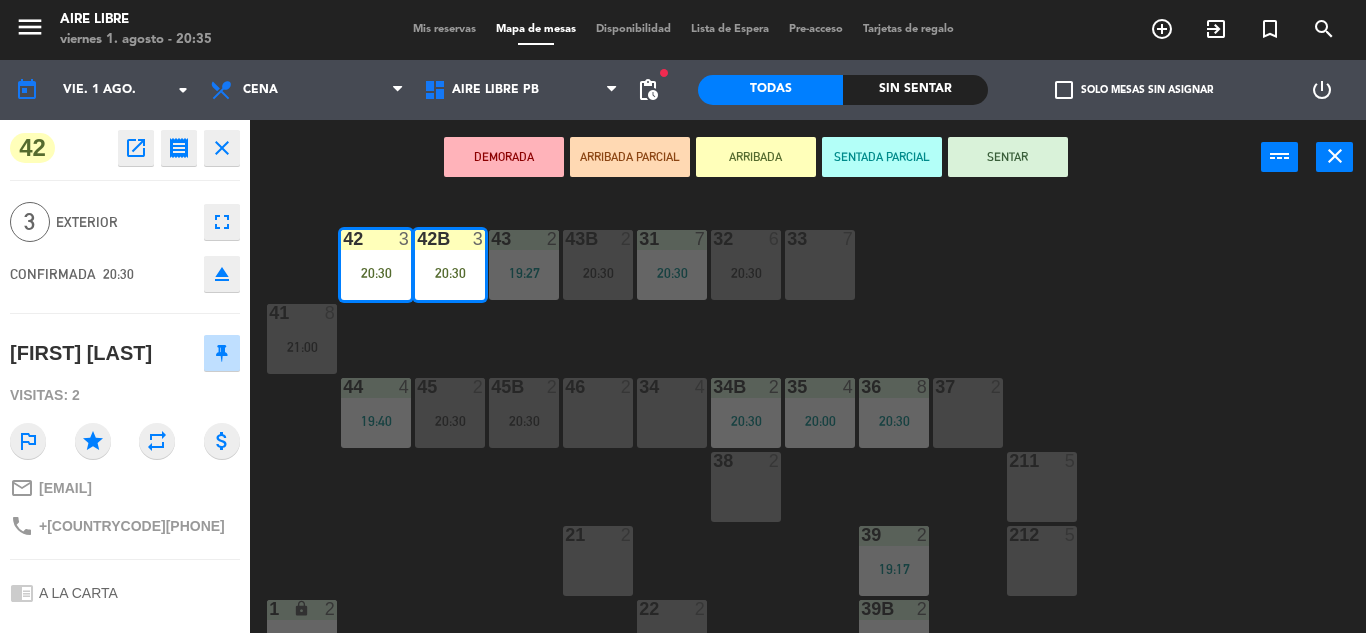 click on "SENTAR" at bounding box center [1008, 157] 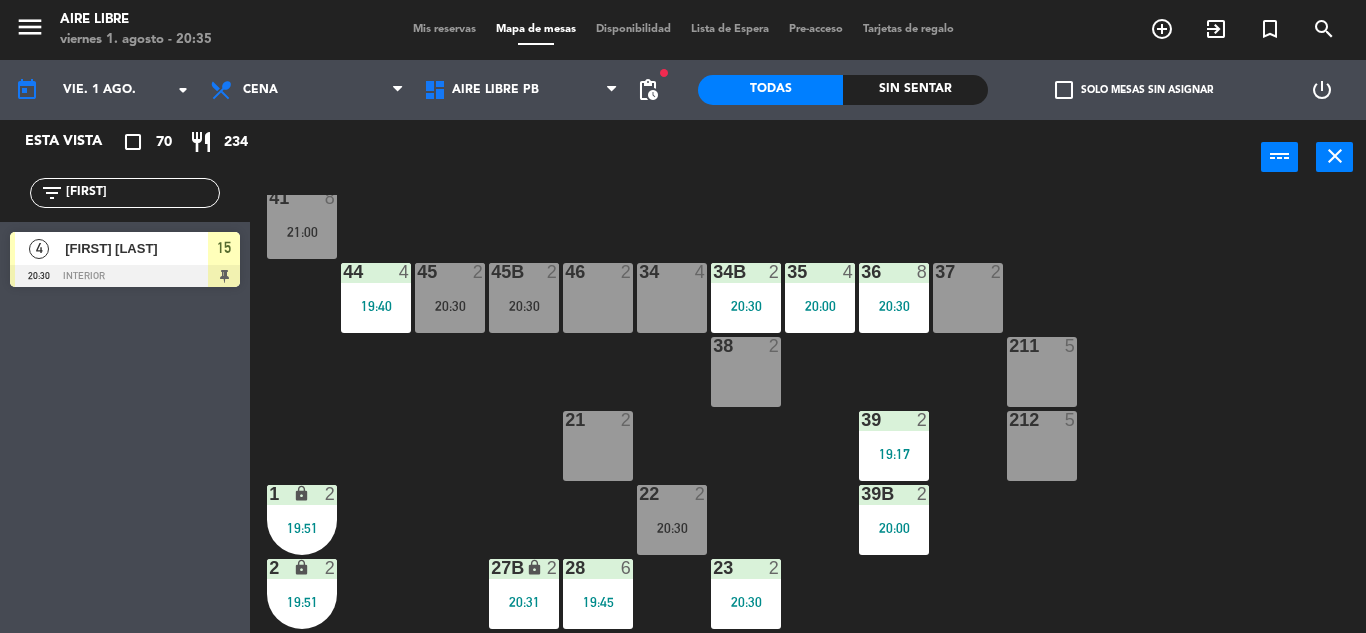 scroll, scrollTop: 0, scrollLeft: 0, axis: both 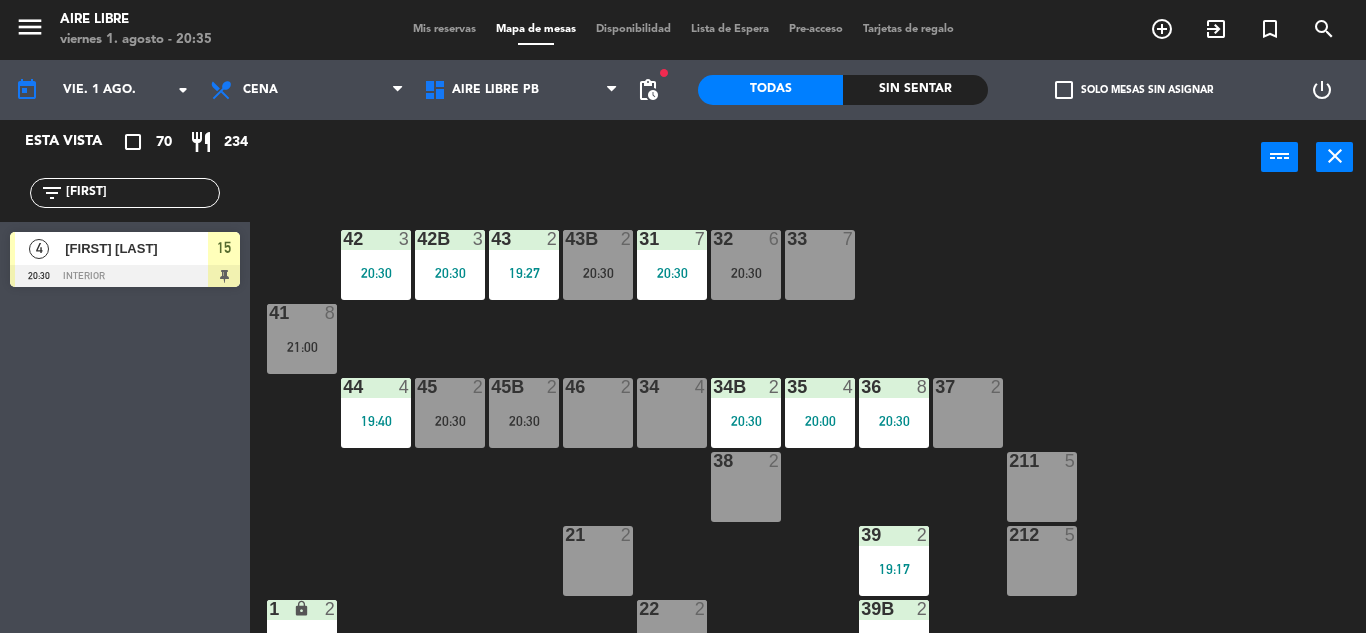 click on "42  3   20:30" at bounding box center (376, 265) 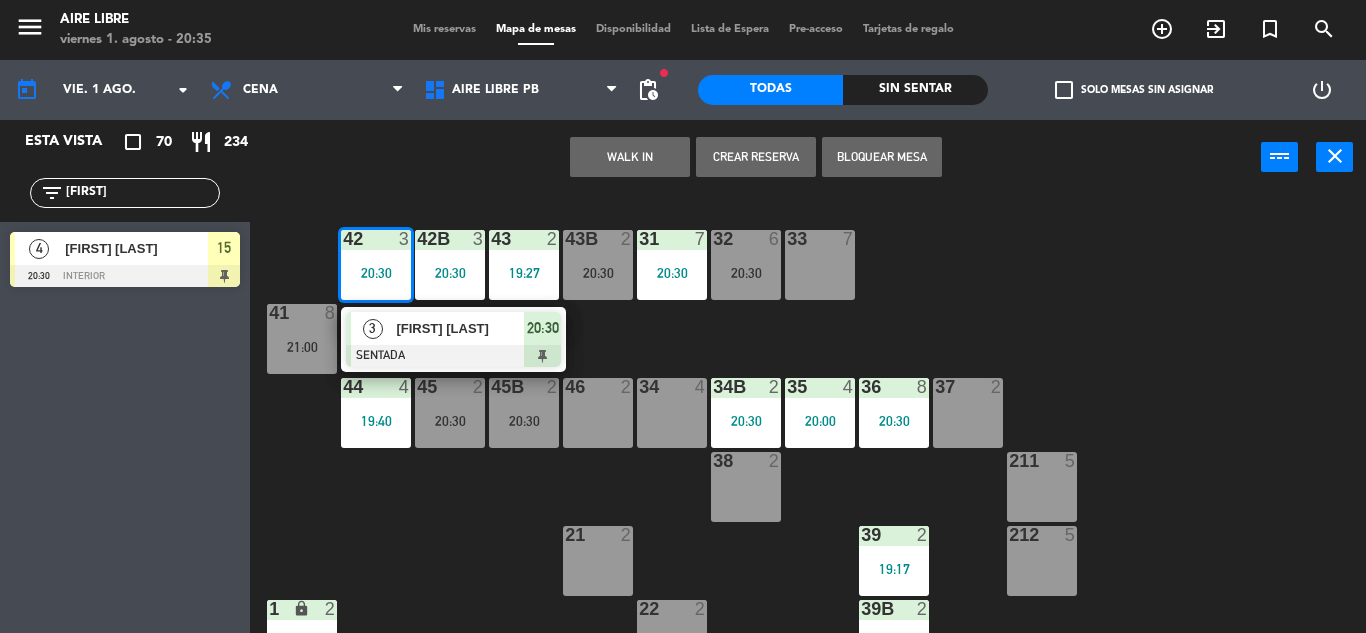 click on "[FIRST] [LAST]" at bounding box center (460, 328) 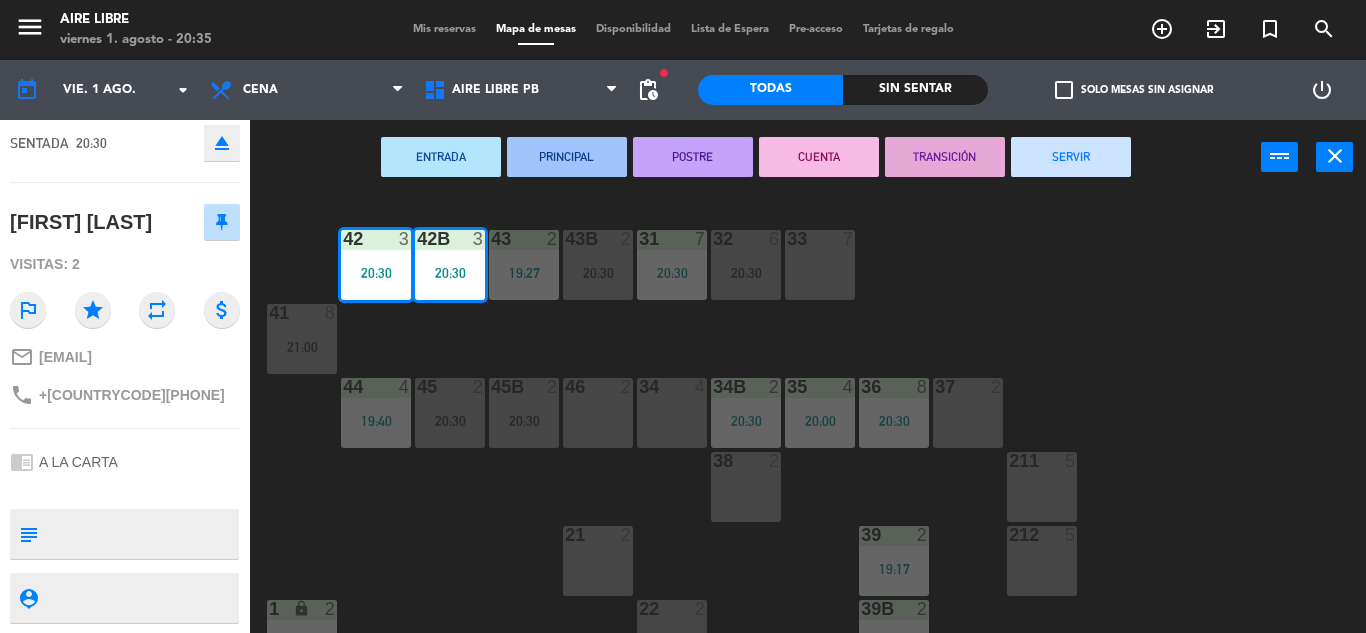 scroll, scrollTop: 0, scrollLeft: 0, axis: both 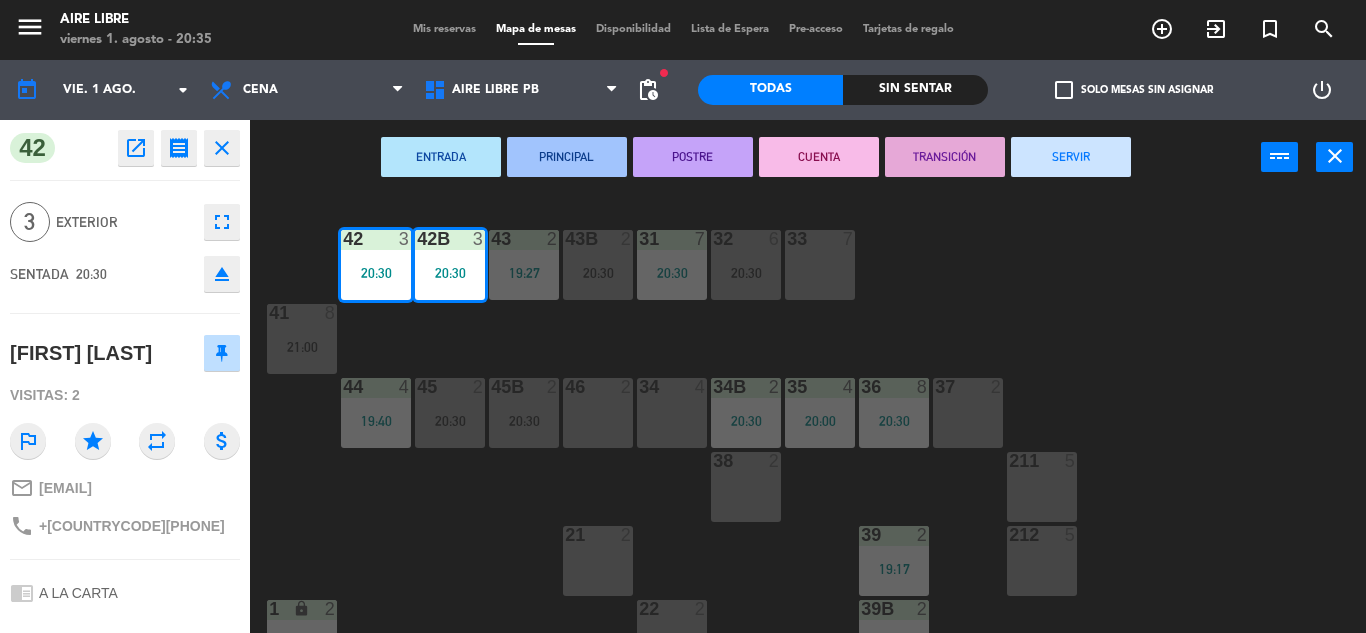 click on "close" 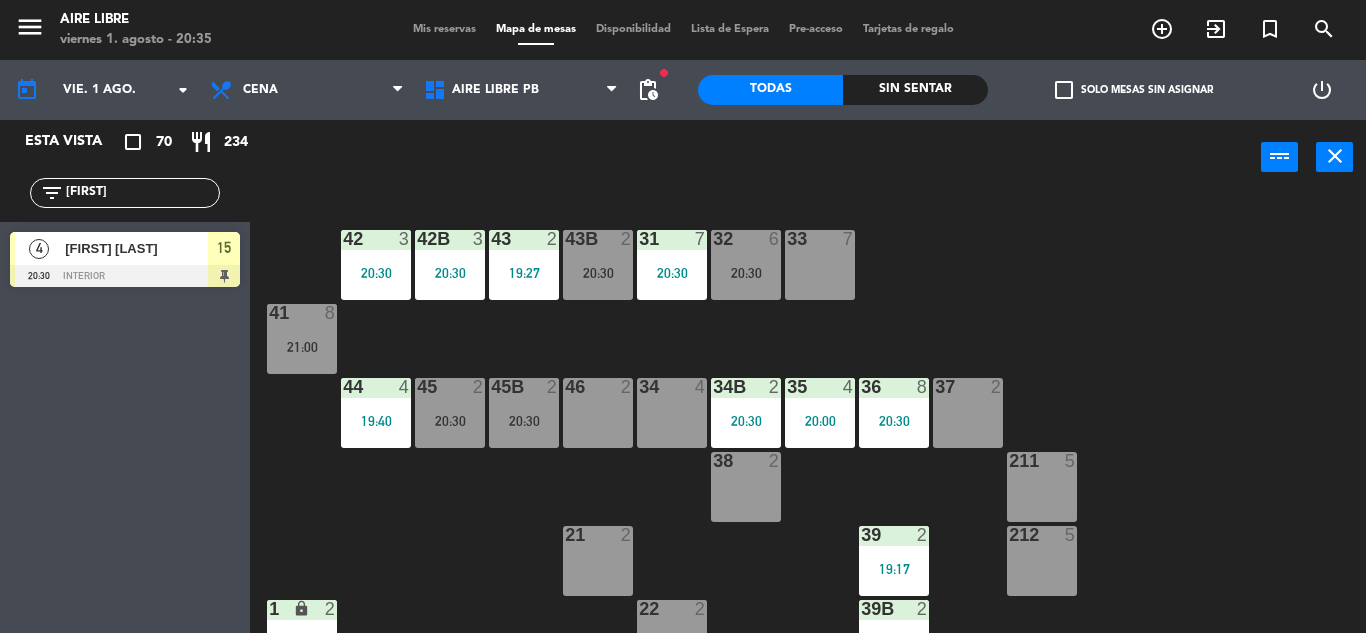 click on "[FIRST]" 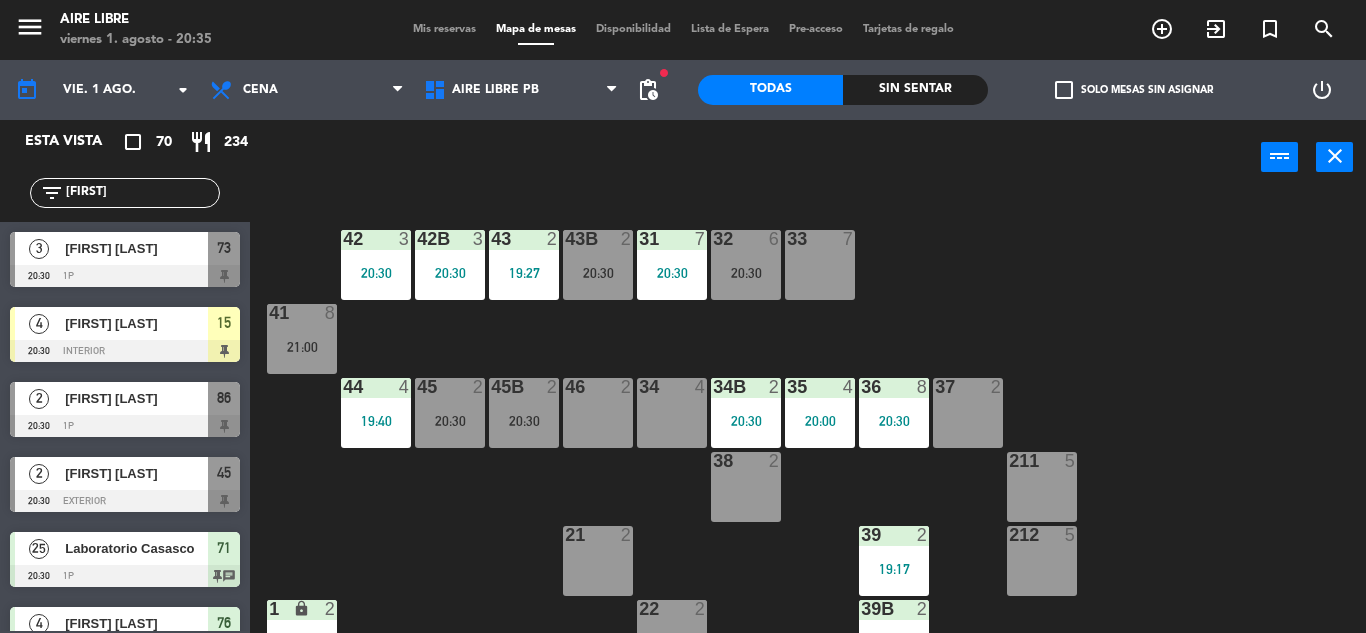 type on "c" 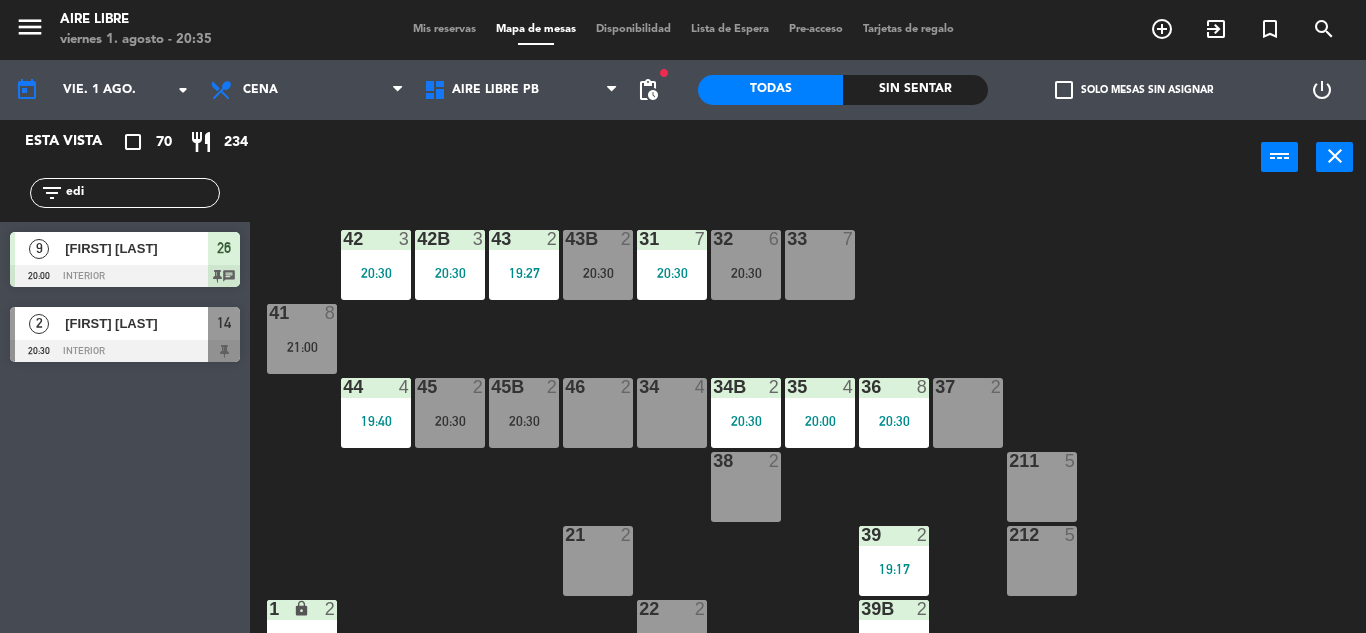 type on "edi" 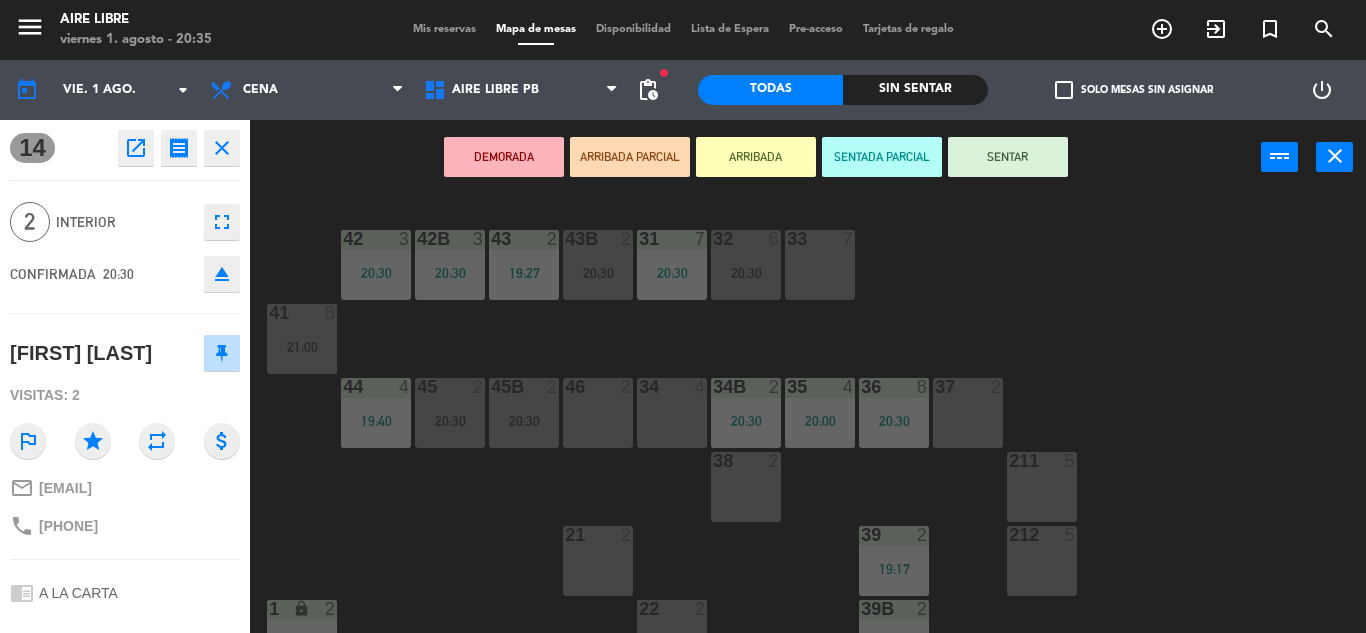 click on "ARRIBADA" at bounding box center (756, 157) 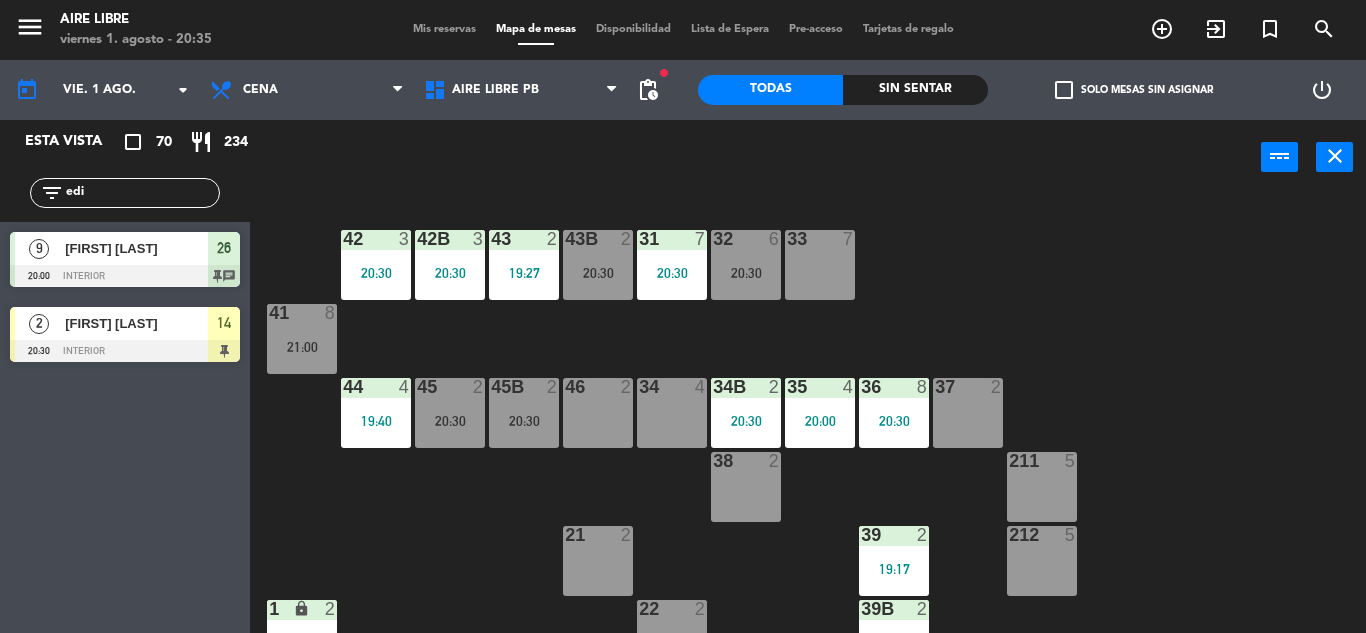 click on "edi" 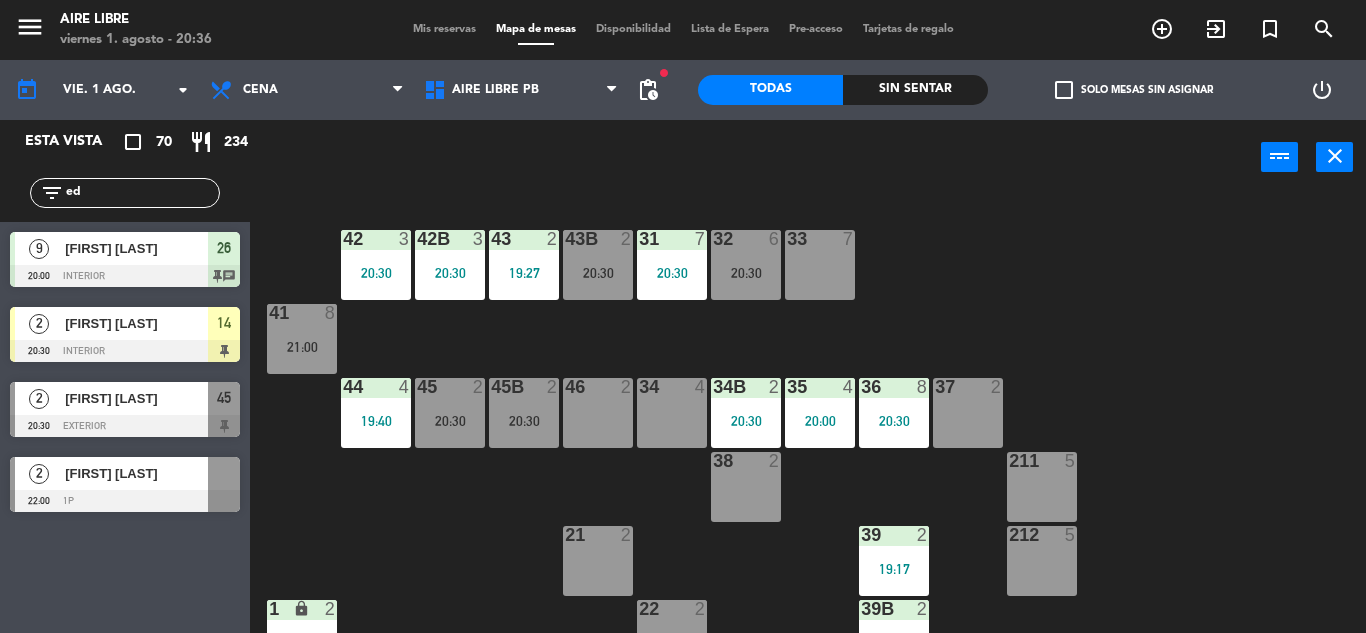 type on "e" 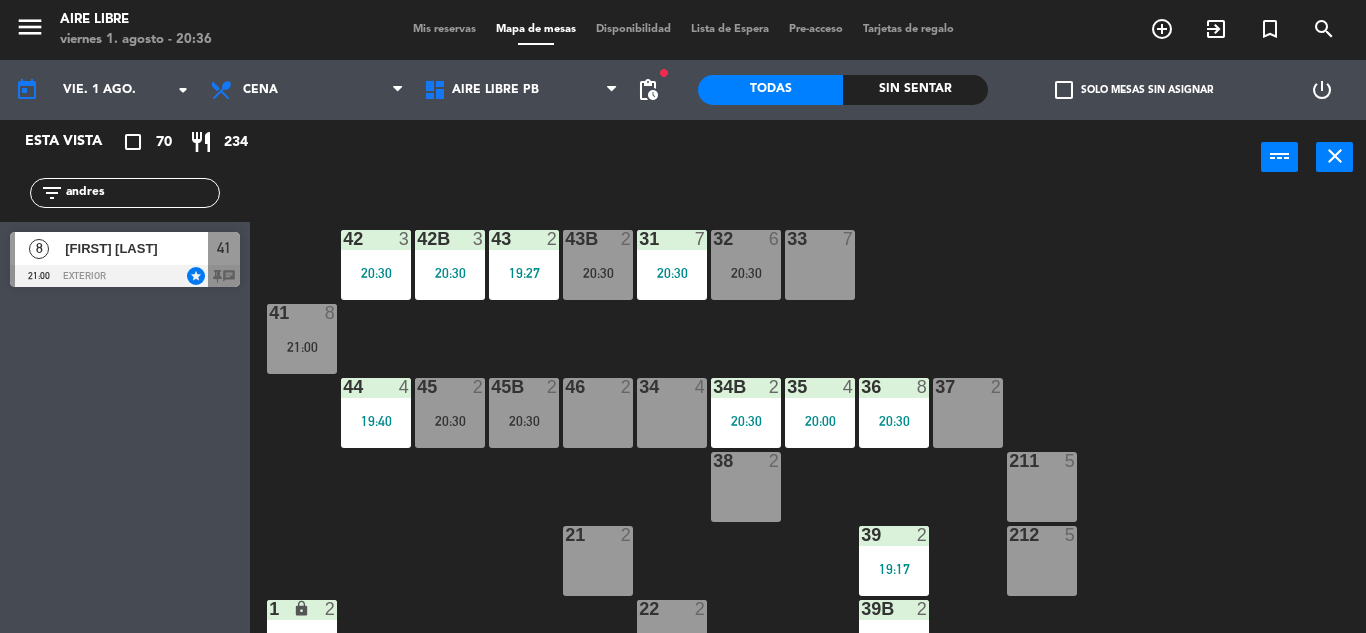 type on "andres" 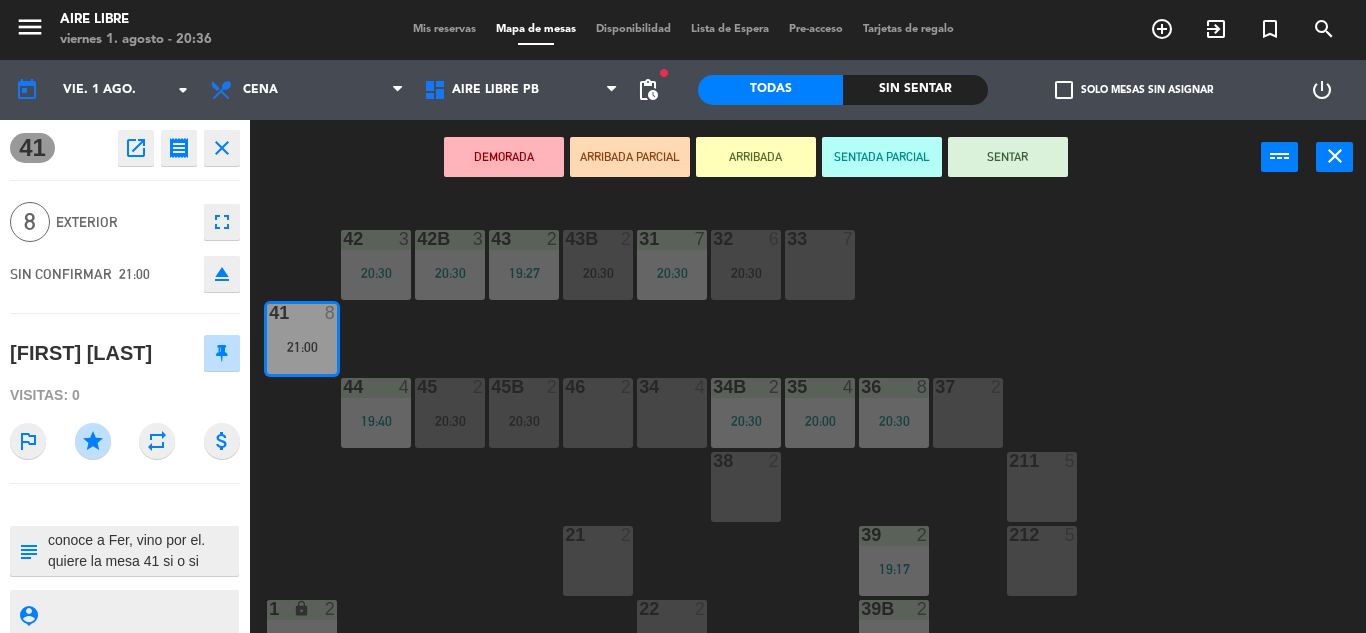click on "ARRIBADA" at bounding box center (756, 157) 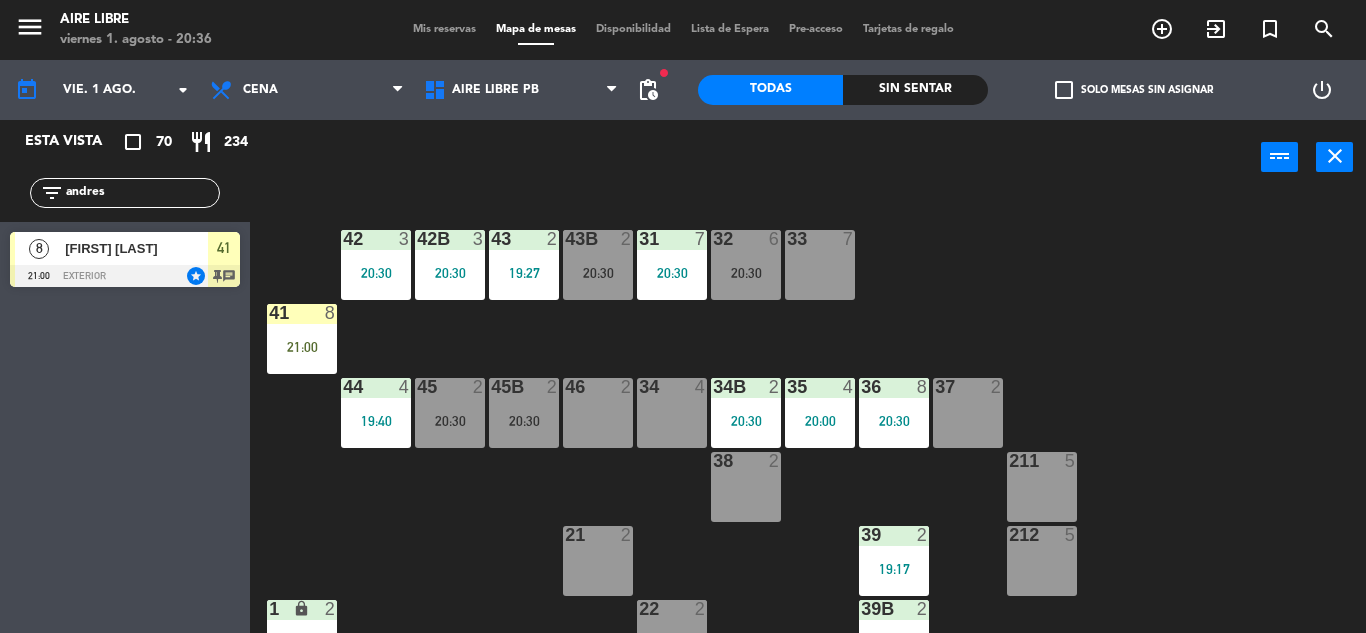 click on "andres" 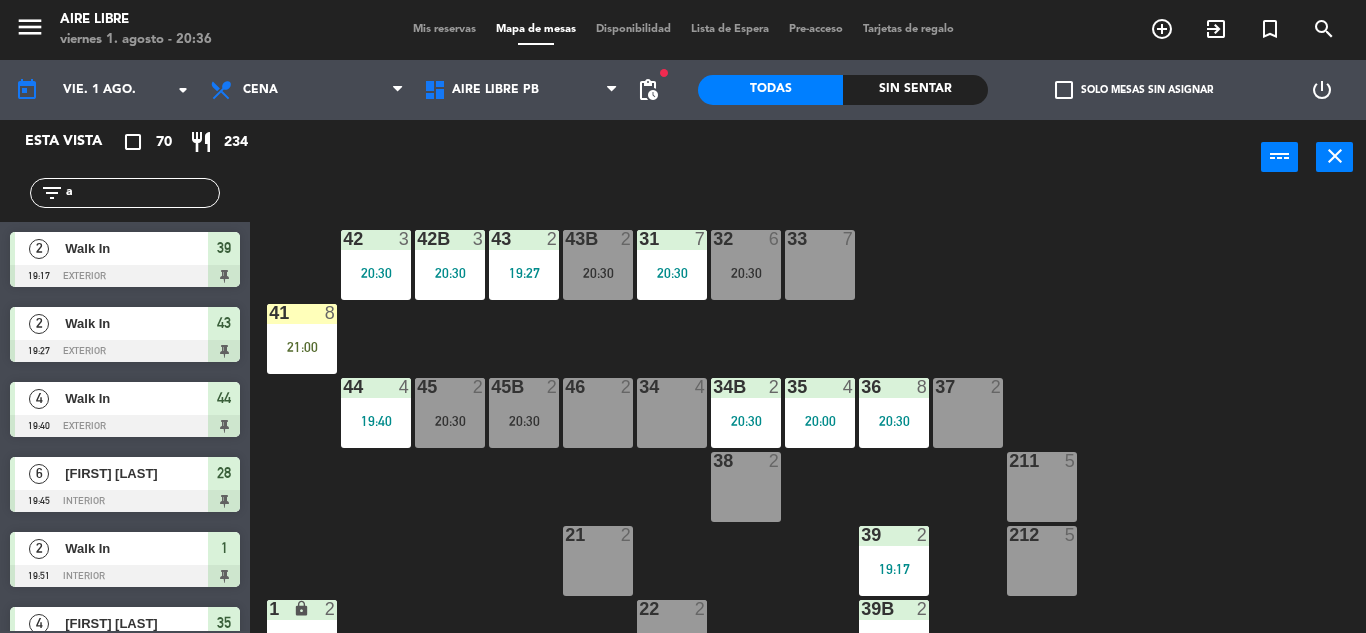 type on "a" 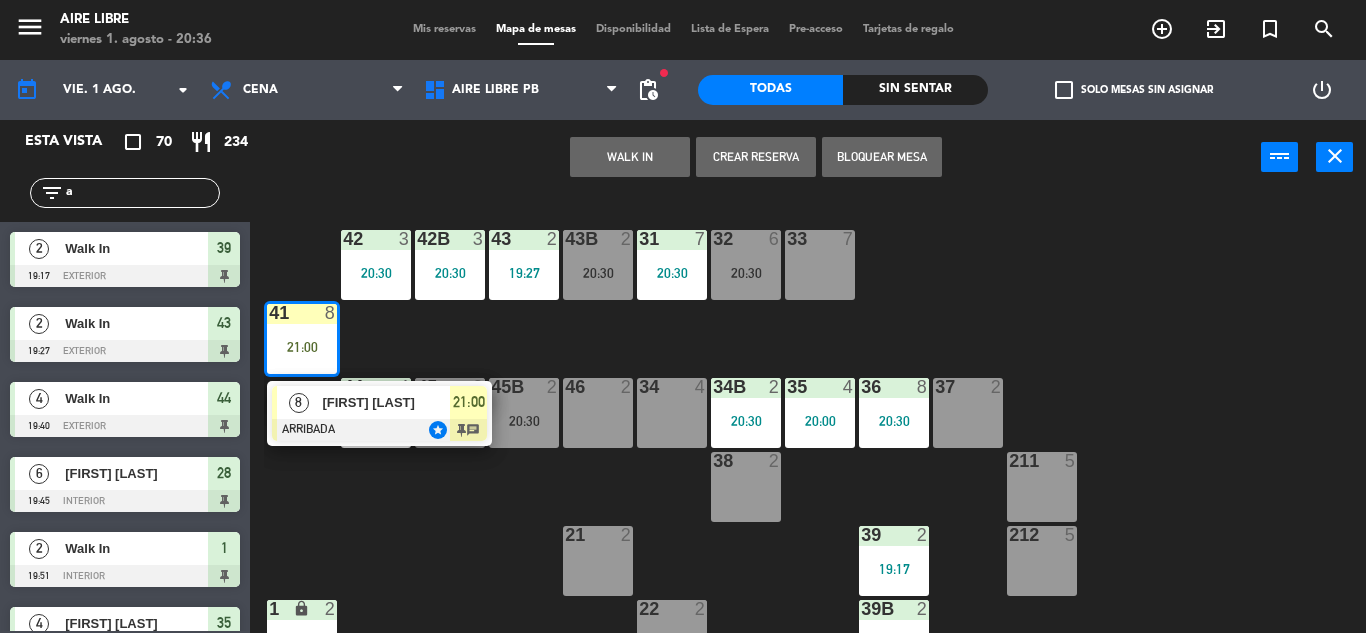 click at bounding box center (379, 430) 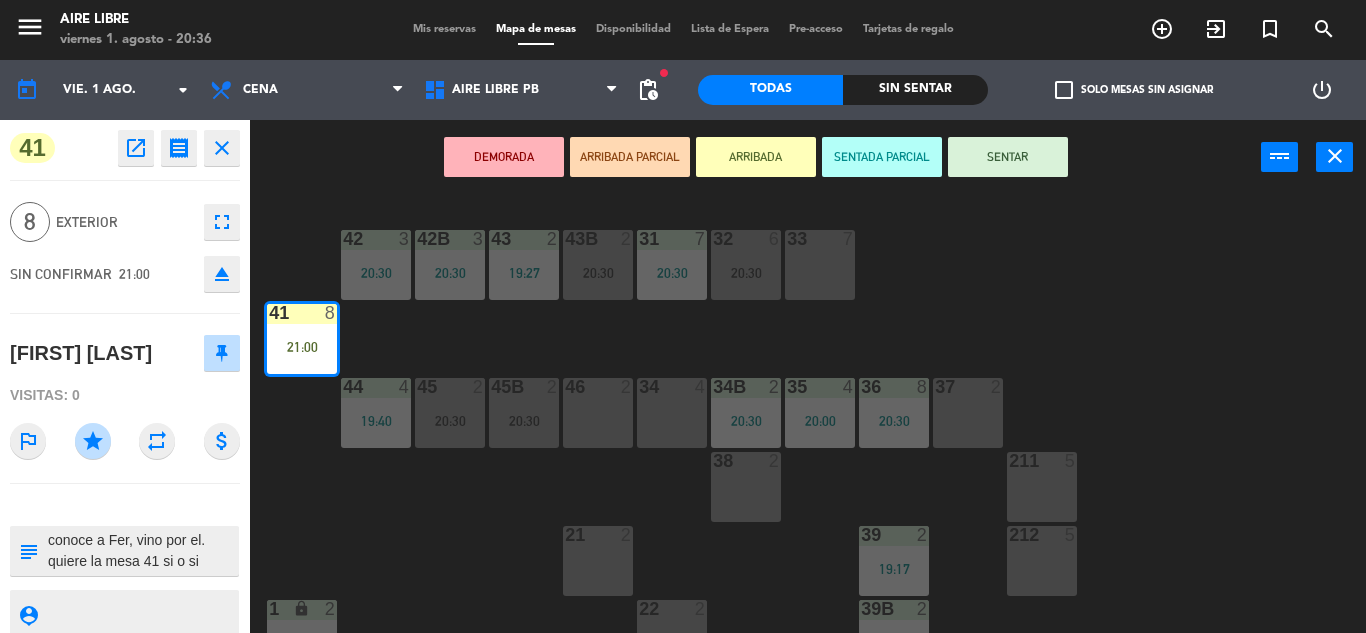 click on "SENTAR" at bounding box center [1008, 157] 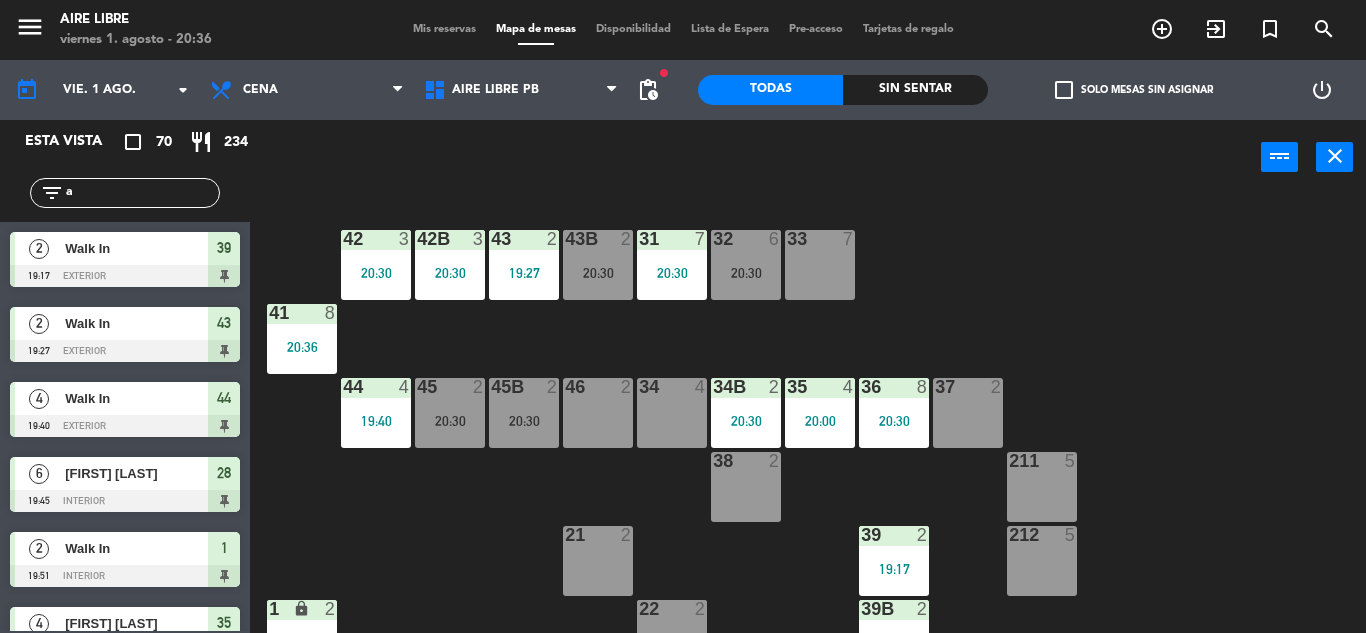 scroll, scrollTop: 0, scrollLeft: 0, axis: both 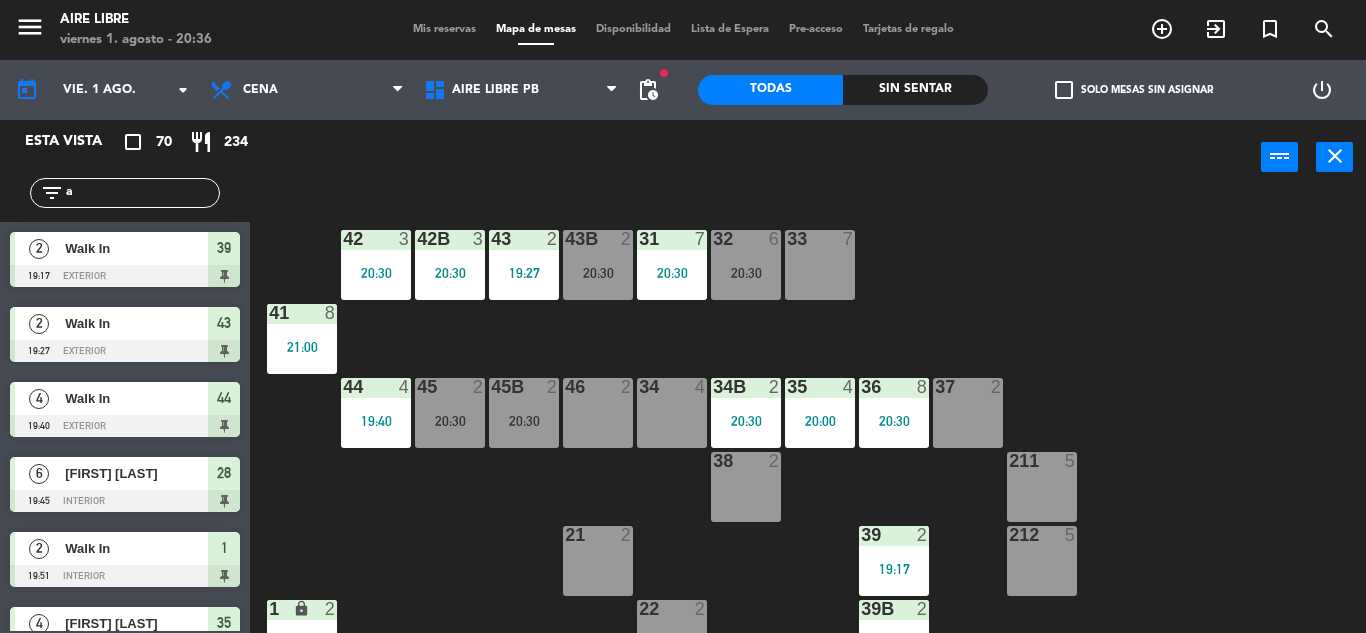 click on "a" 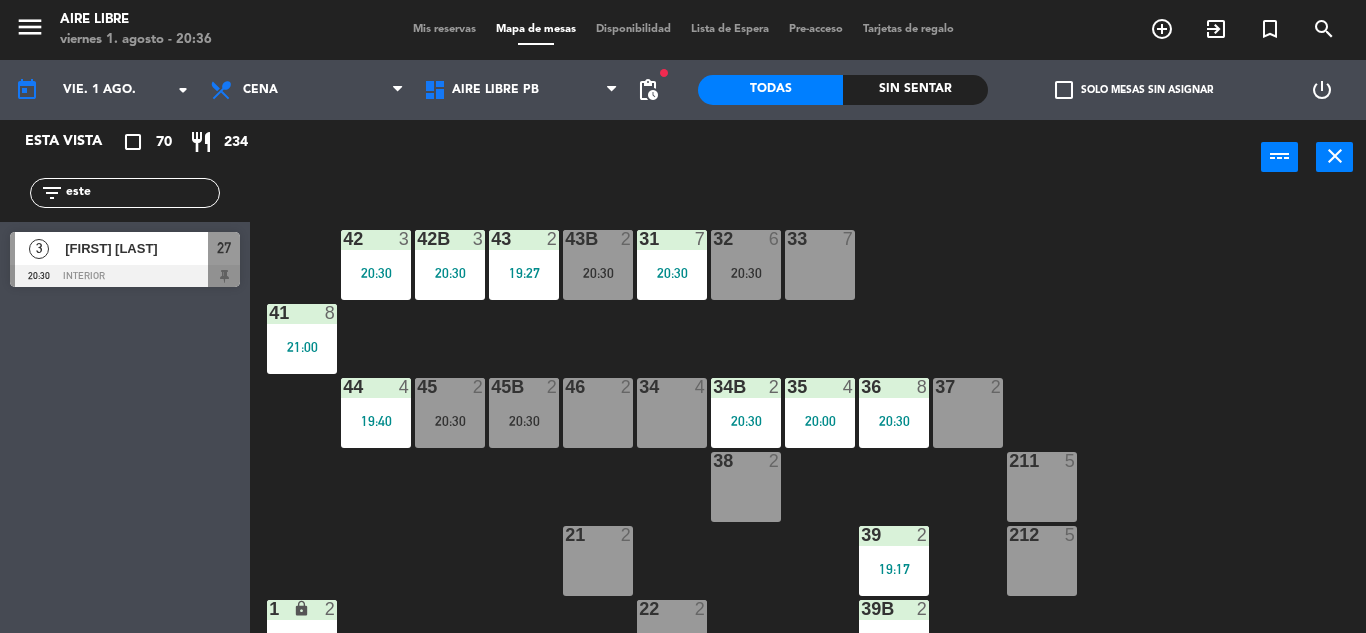 type on "este" 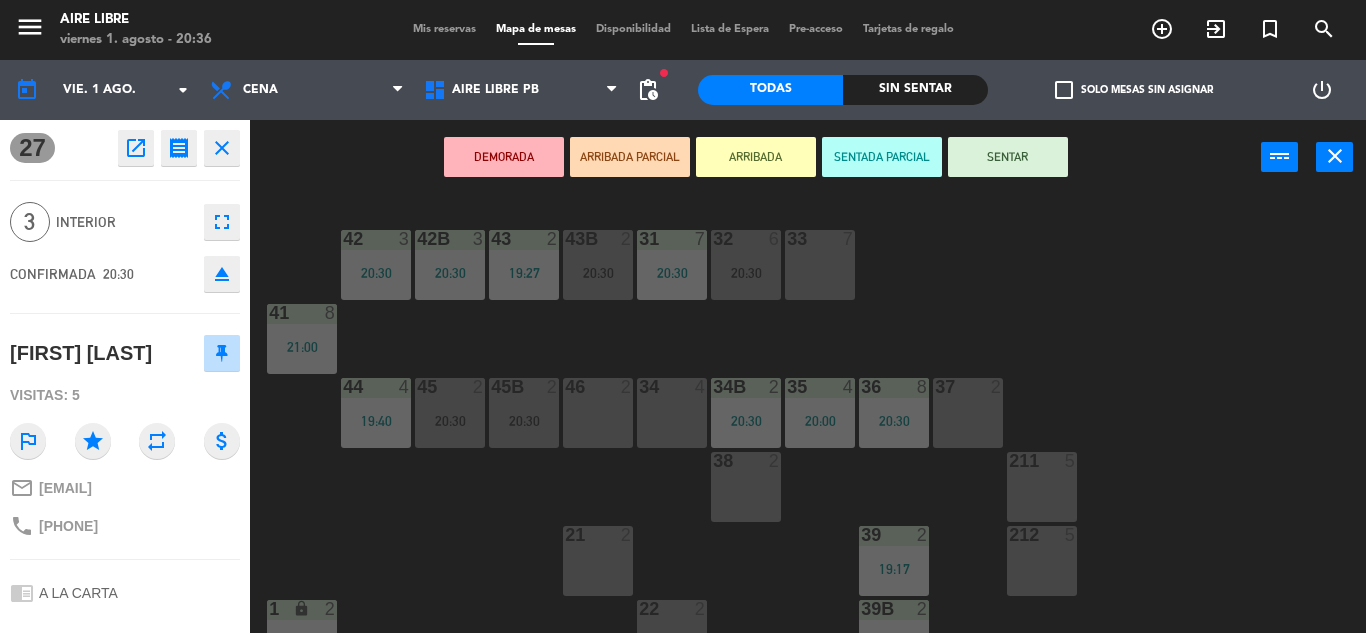 click on "ARRIBADA" at bounding box center [756, 157] 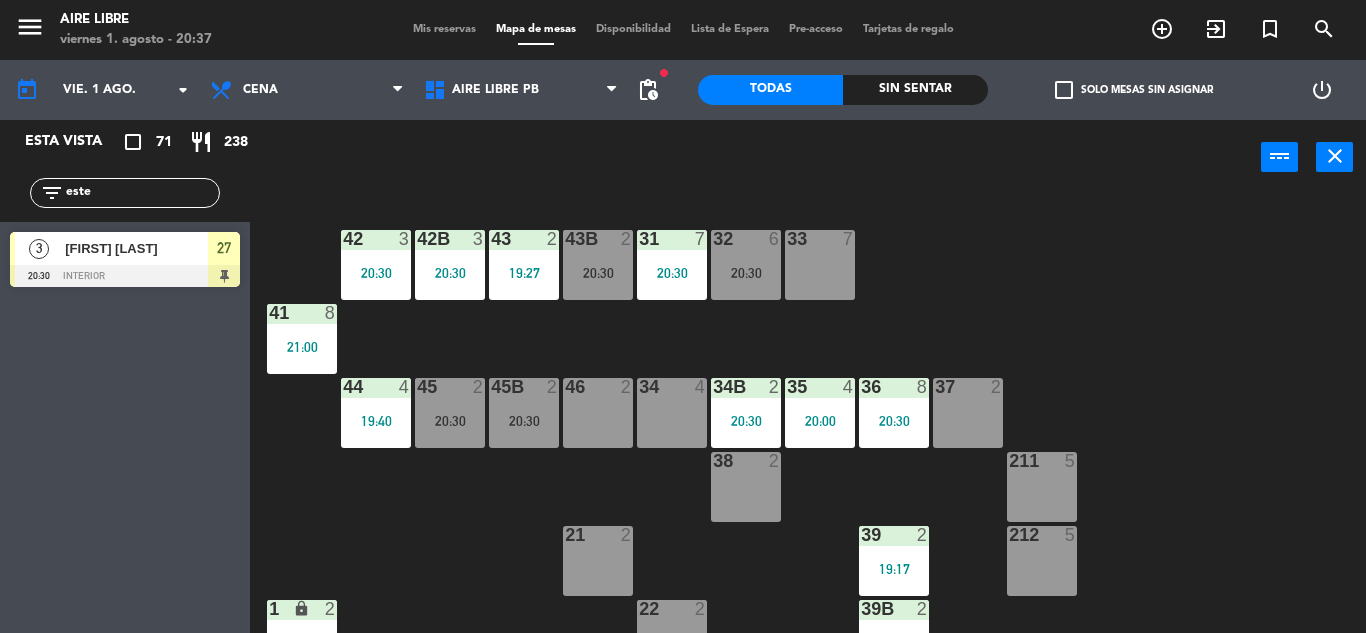 click on "este" 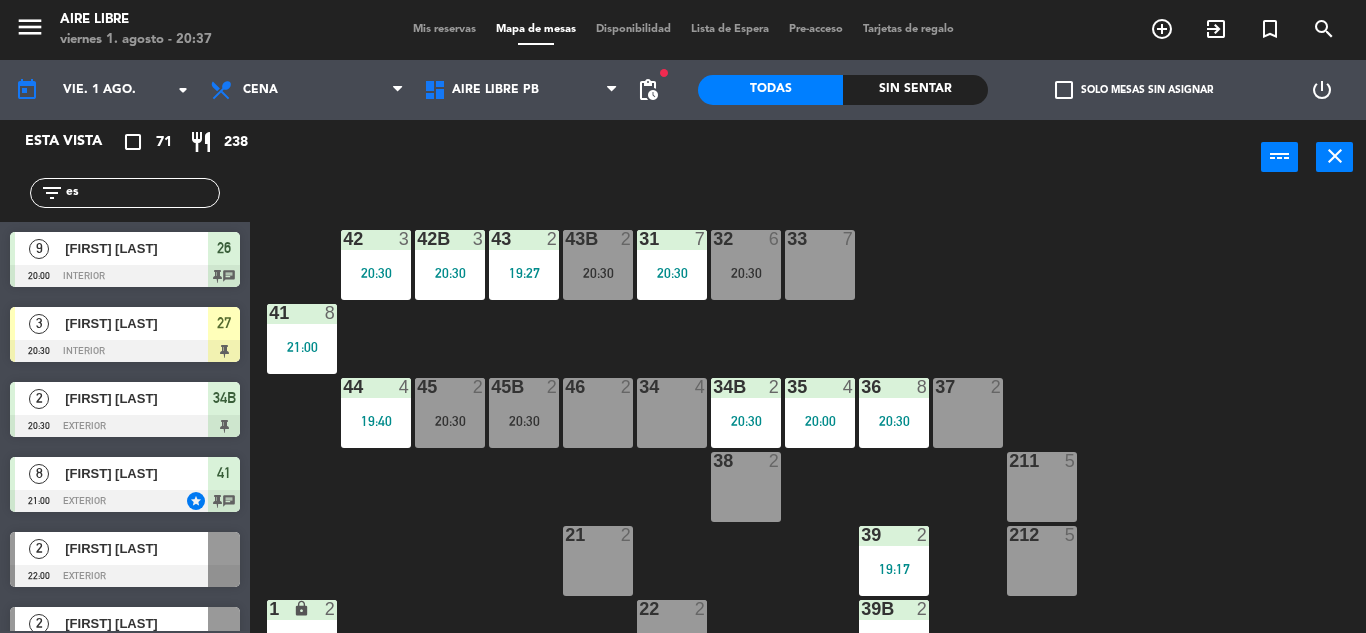 type on "e" 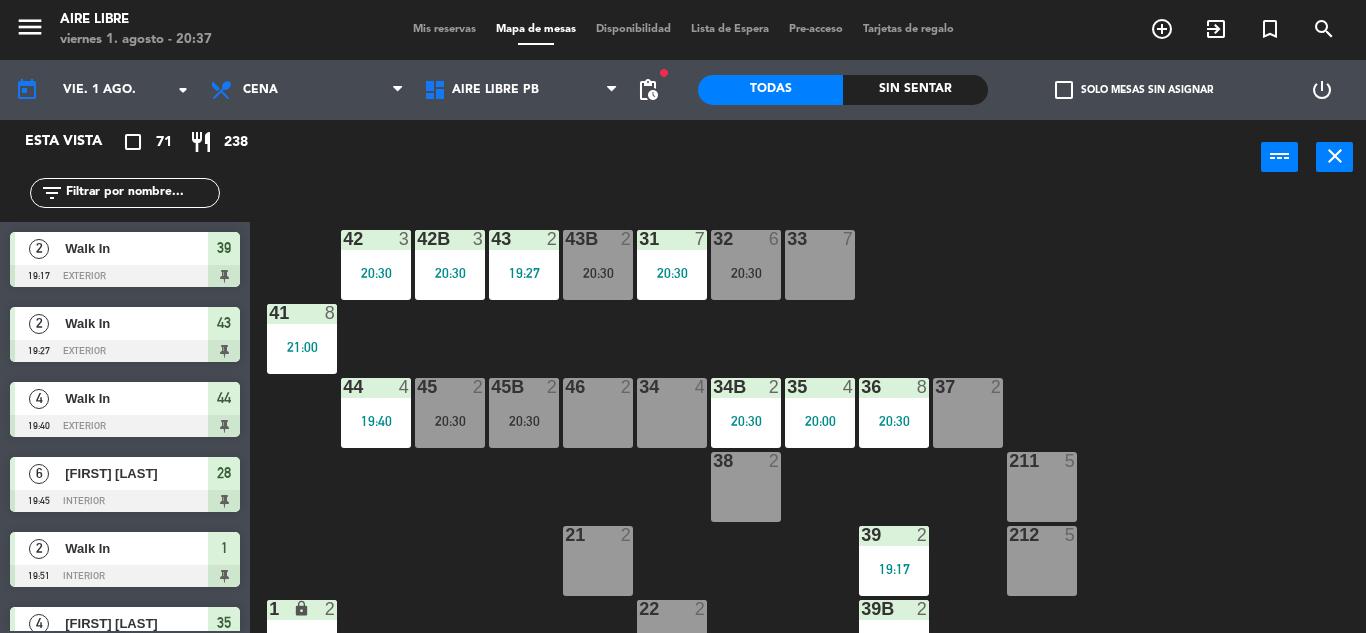 click 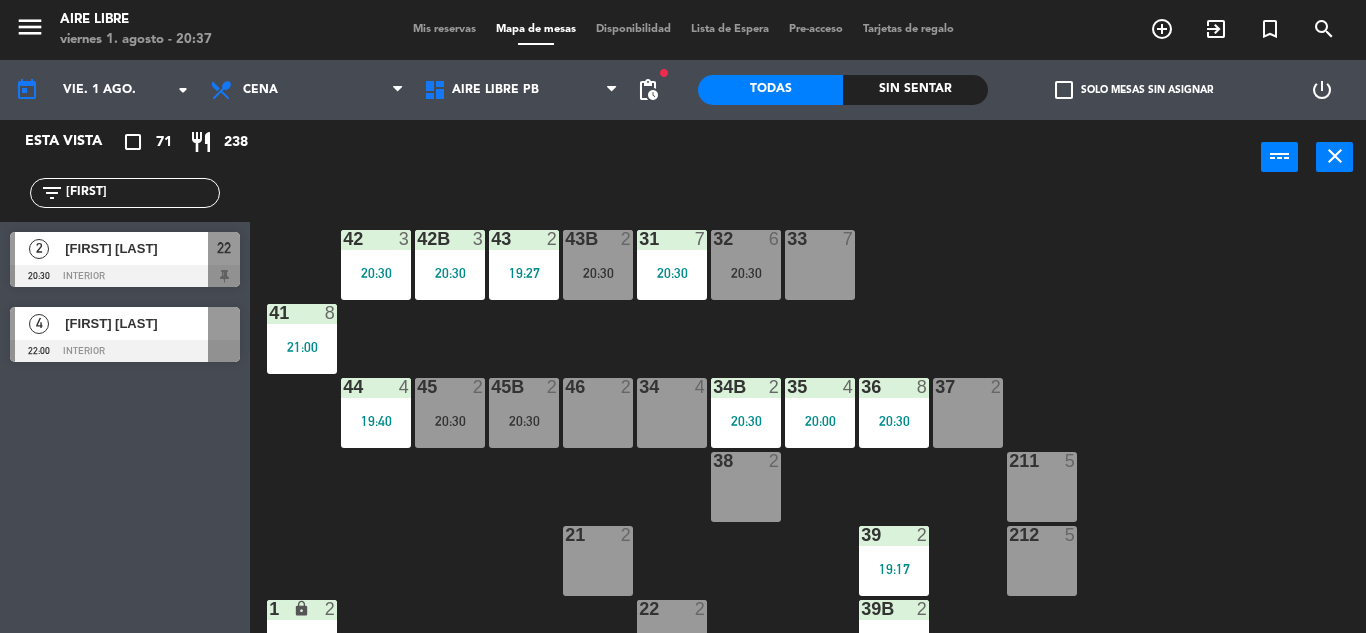 type on "[FIRST]" 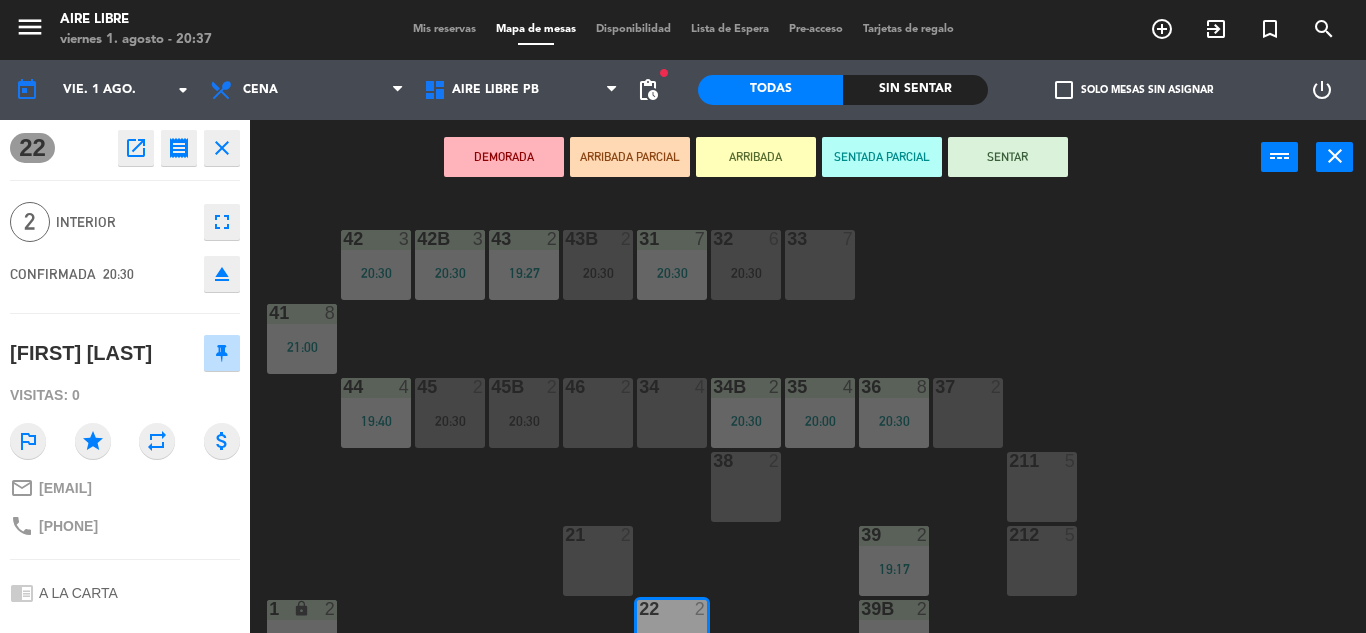 click on "ARRIBADA" at bounding box center (756, 157) 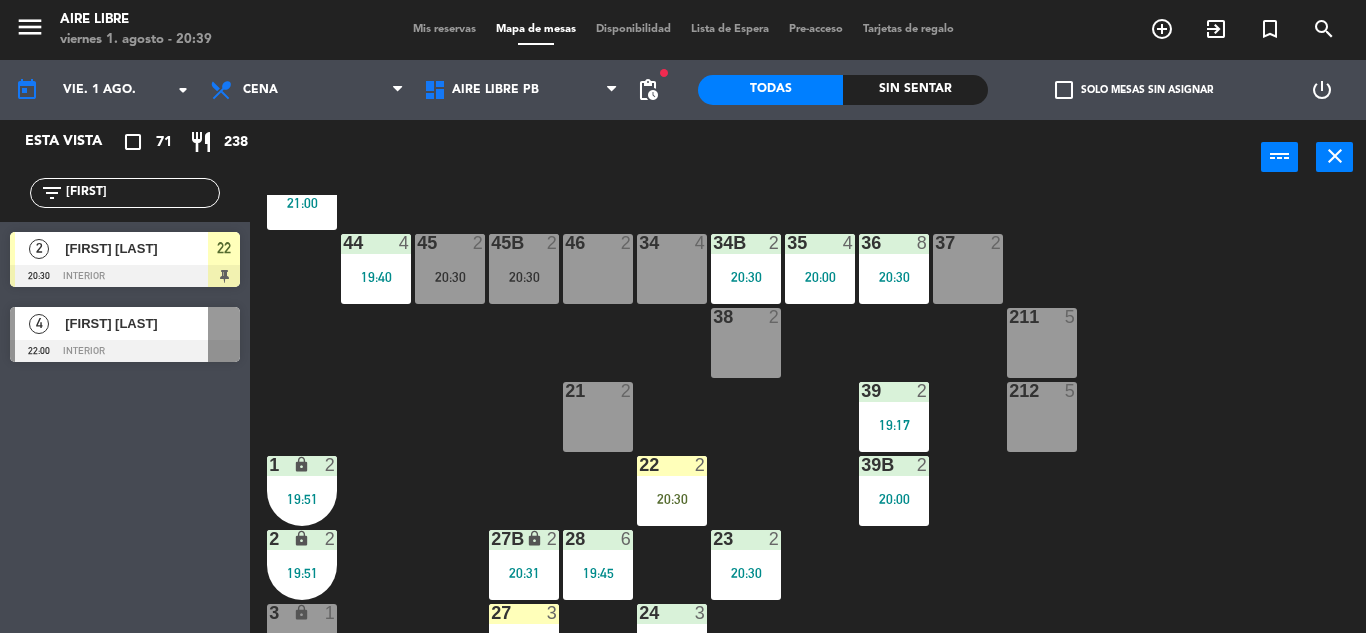 scroll, scrollTop: 161, scrollLeft: 0, axis: vertical 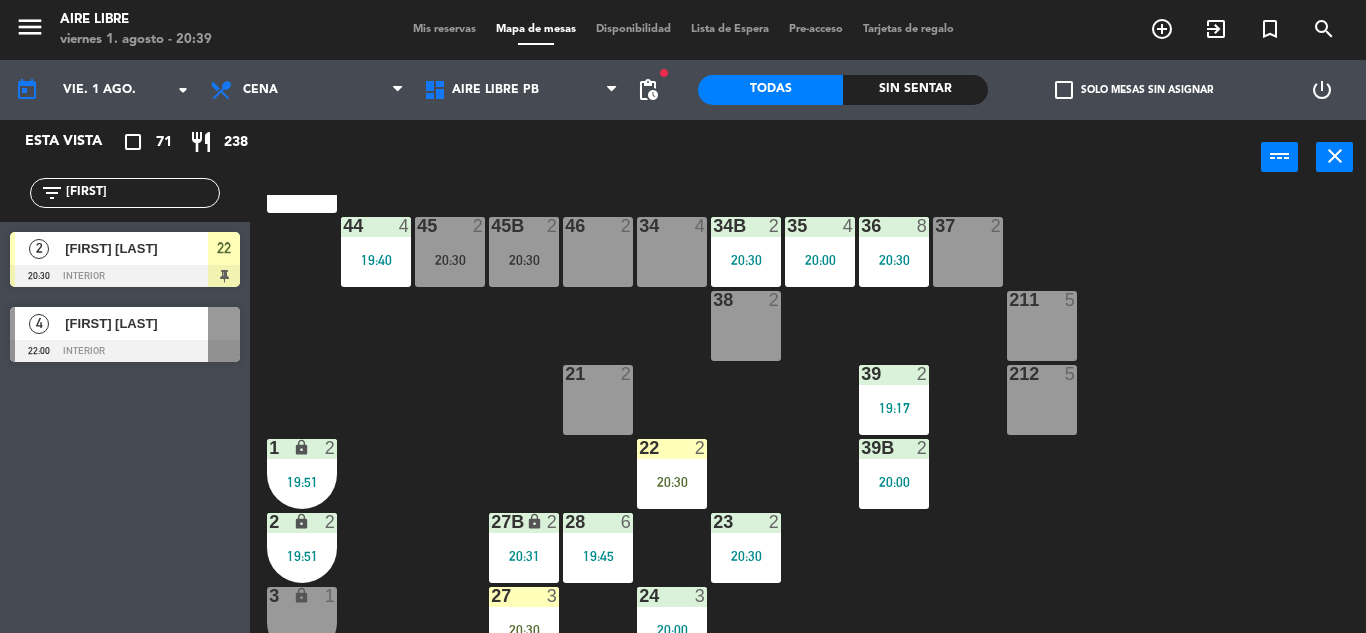 click on "20:30" at bounding box center [672, 482] 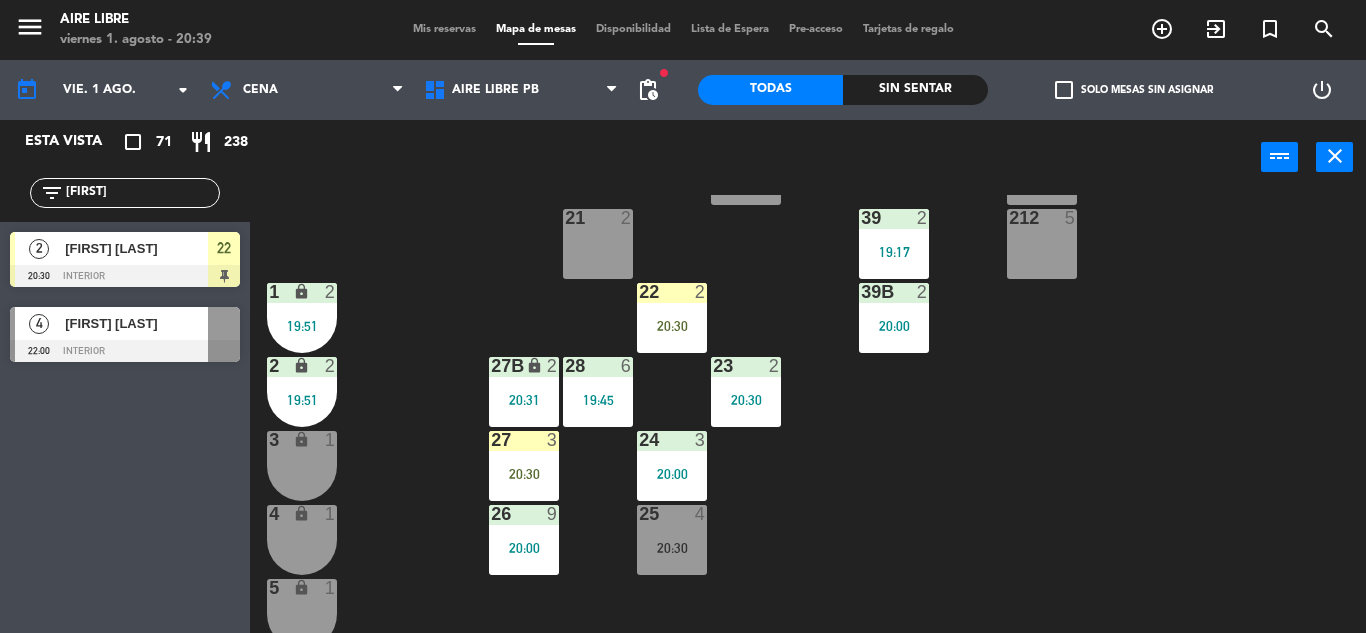 scroll, scrollTop: 326, scrollLeft: 0, axis: vertical 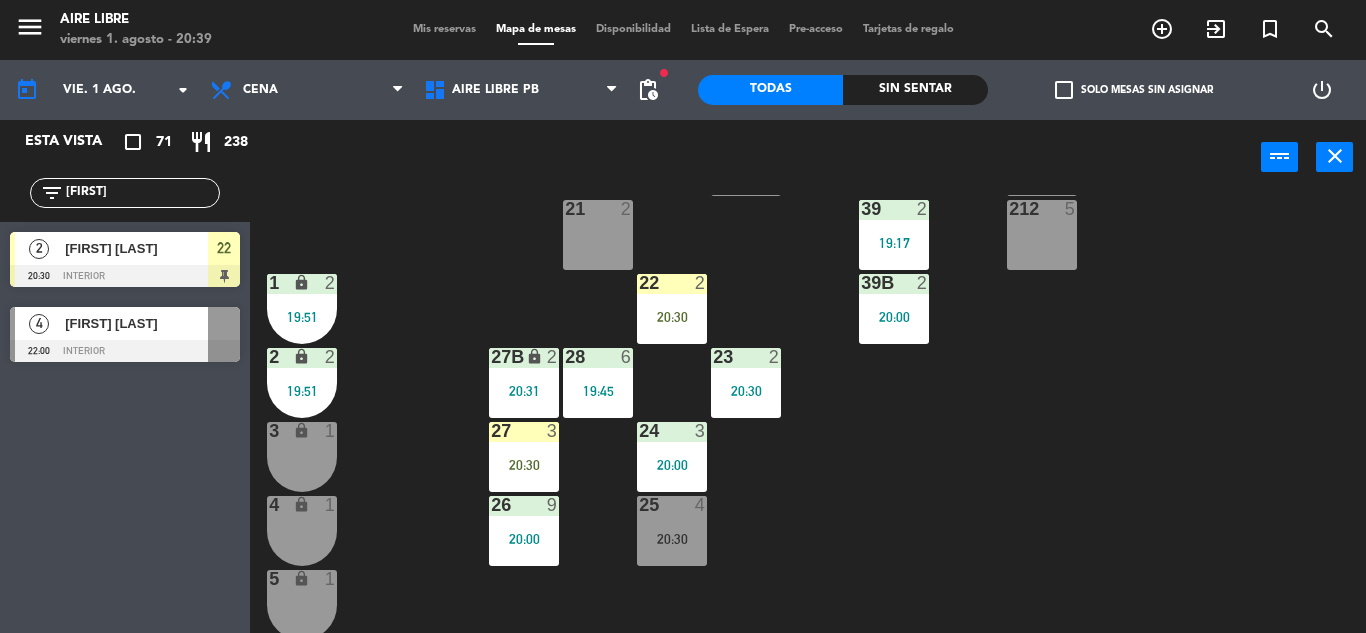 click on "20:30" at bounding box center (524, 465) 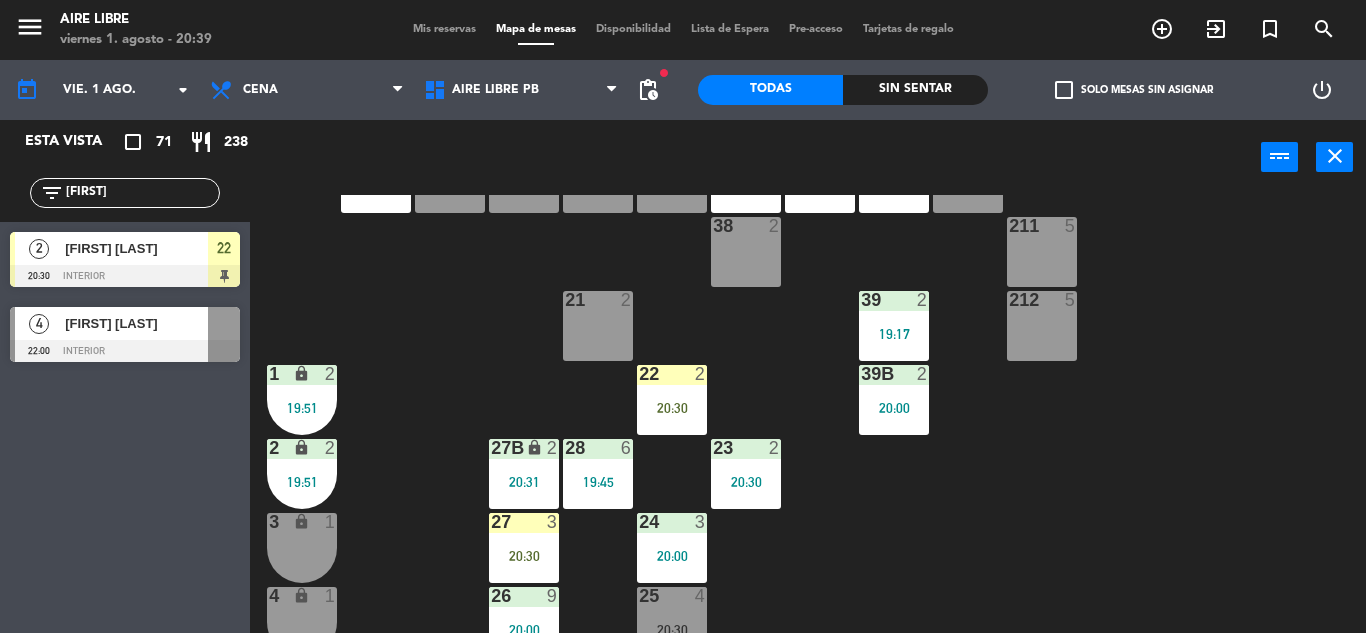 scroll, scrollTop: 234, scrollLeft: 0, axis: vertical 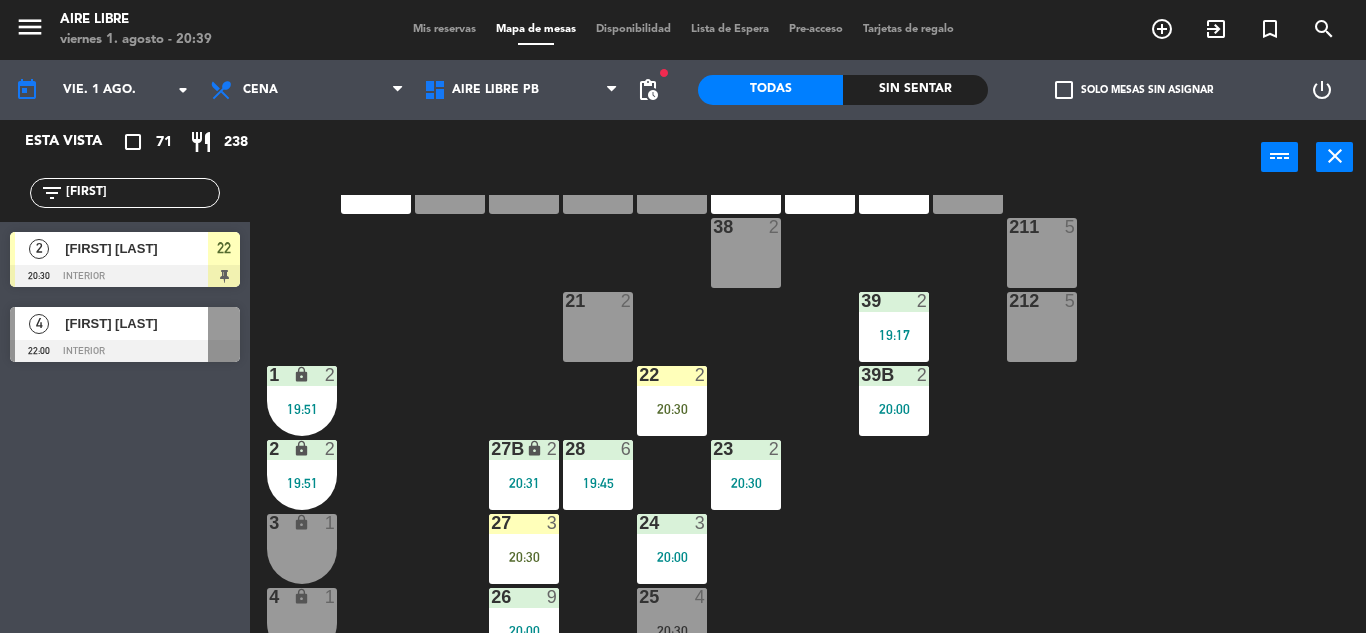 click on "42  3   20:30  43  2   19:27  31  7   20:30  32  6   20:30  33  7  42B  3   20:30  43B  2   20:30  41  8   21:00  44  4   19:40  45  2   20:30  46  2  35  4   20:00  34  4  36  8   20:30  45B  2   20:30  34B  2   20:30  37  2  211  5  38  2  212  5  39  2   19:17  21  2  39B  2   20:00  22  2   20:30  2 lock  2   19:51  27B lock  2   20:31  23  2   20:30  28  6   19:45  2 lock  2   19:51  24  3   20:00  27  3   20:30  3 lock  1  25  4   20:30  26  9   20:00  4 lock  1  5 lock  1  13  4   20:30  11  4  6 lock  1  14  2   20:30  12  2   20:33  7 lock  1  15B lock  2  15  4   20:30" 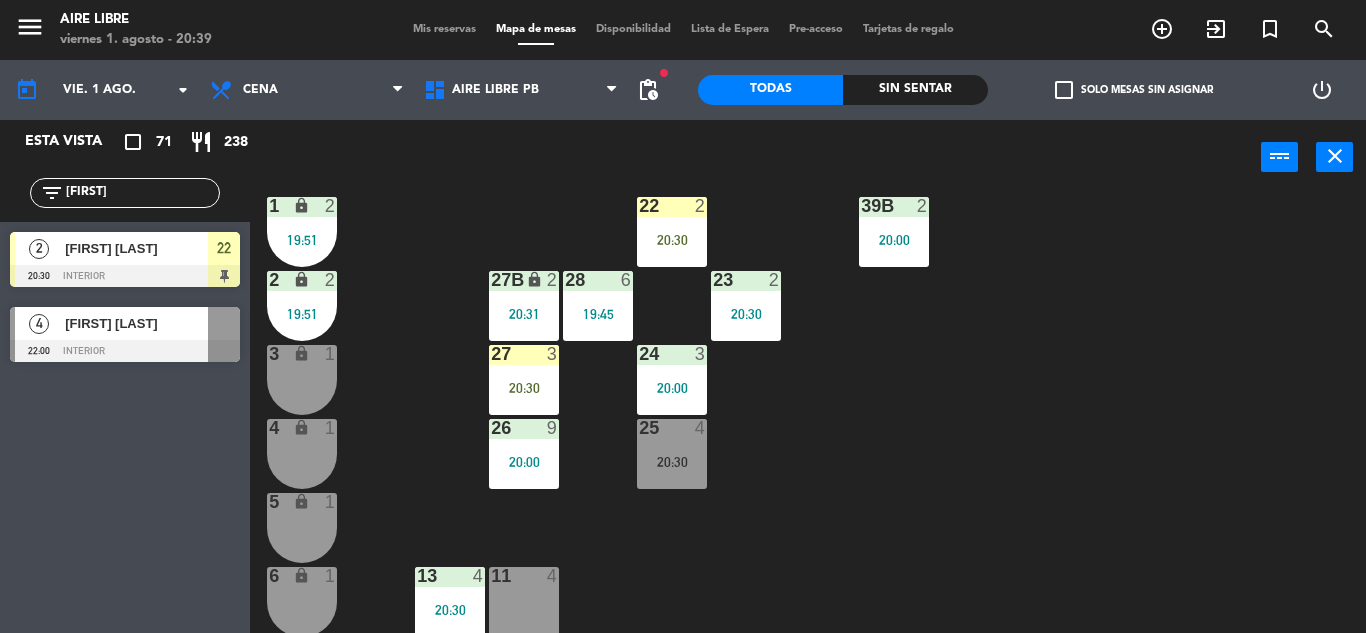 scroll, scrollTop: 412, scrollLeft: 0, axis: vertical 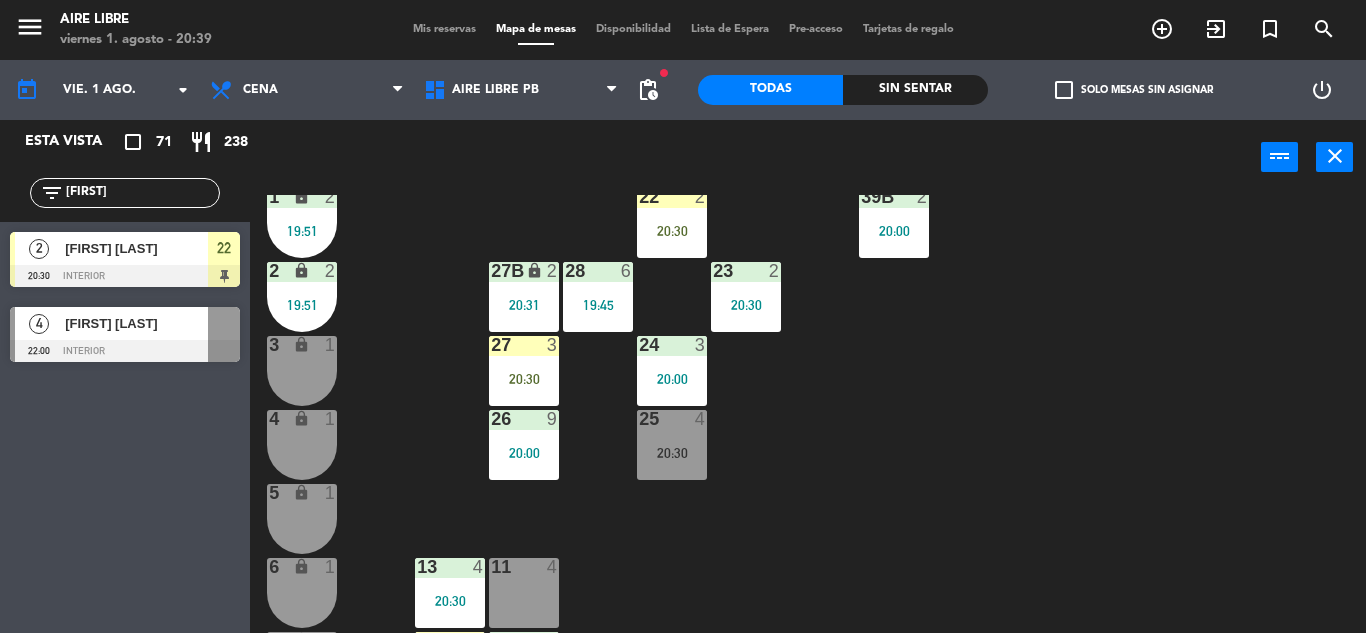 click on "20:30" at bounding box center [524, 379] 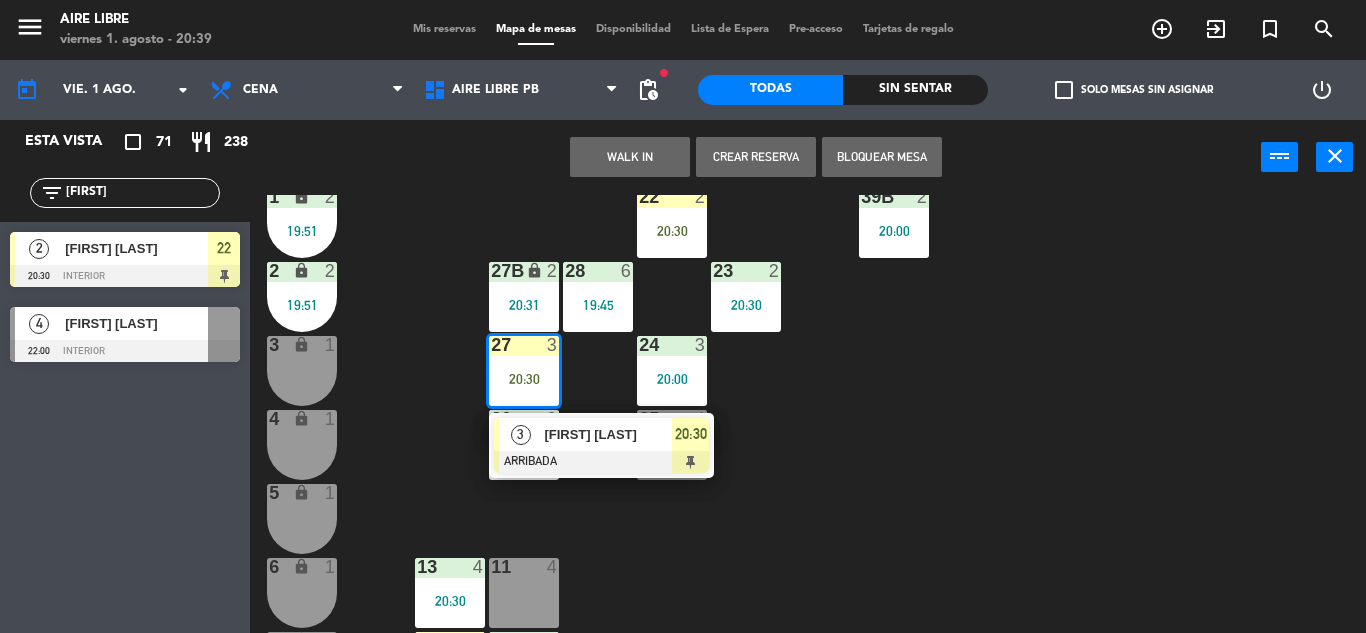 click on "[FIRST] [LAST]" at bounding box center [608, 434] 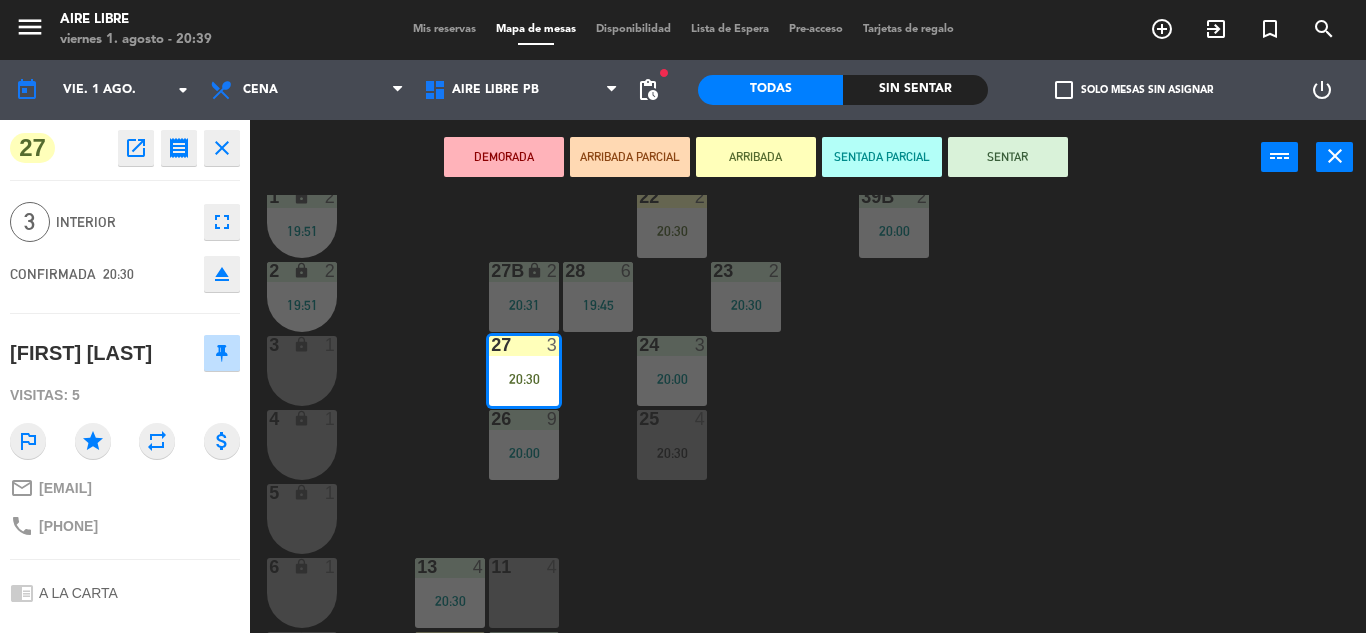 click on "SENTAR" at bounding box center [1008, 157] 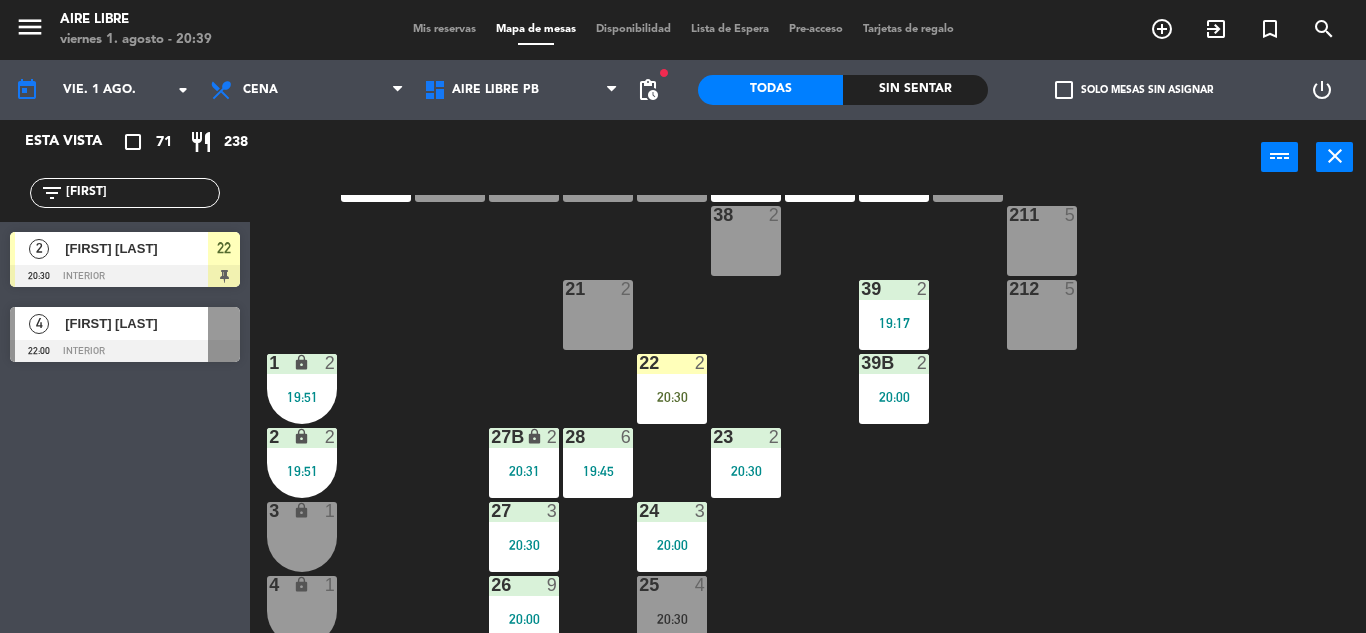 scroll, scrollTop: 276, scrollLeft: 0, axis: vertical 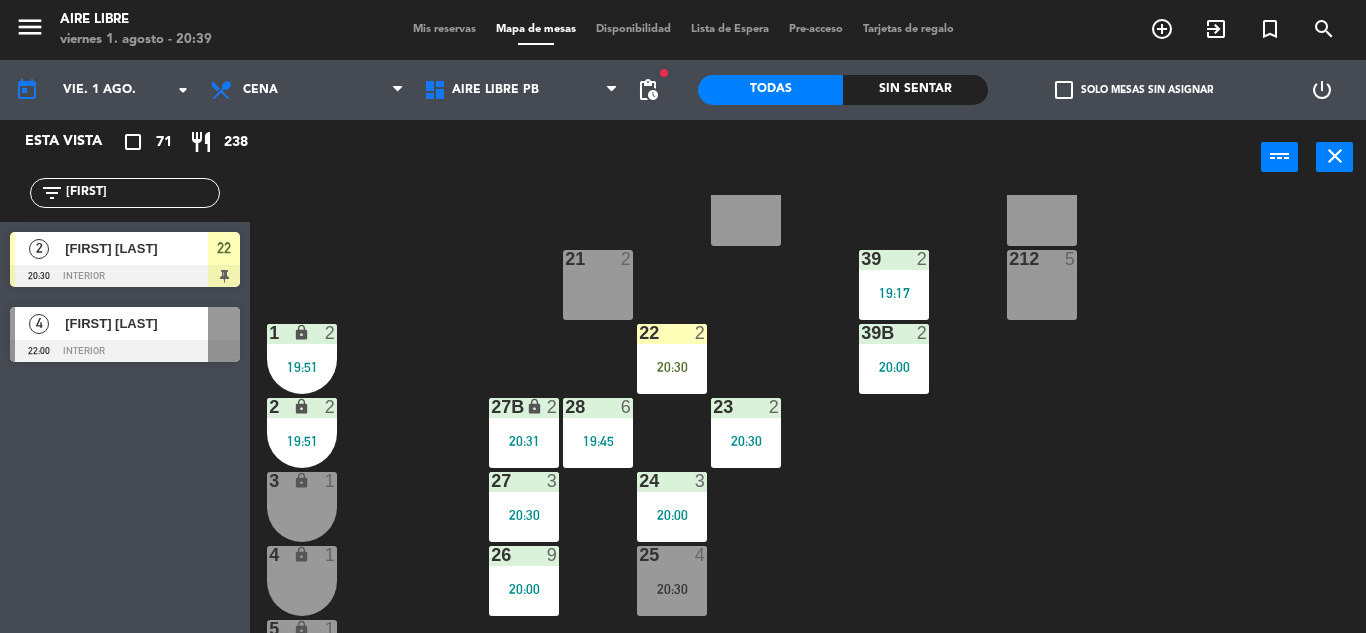 click on "20:30" at bounding box center (672, 367) 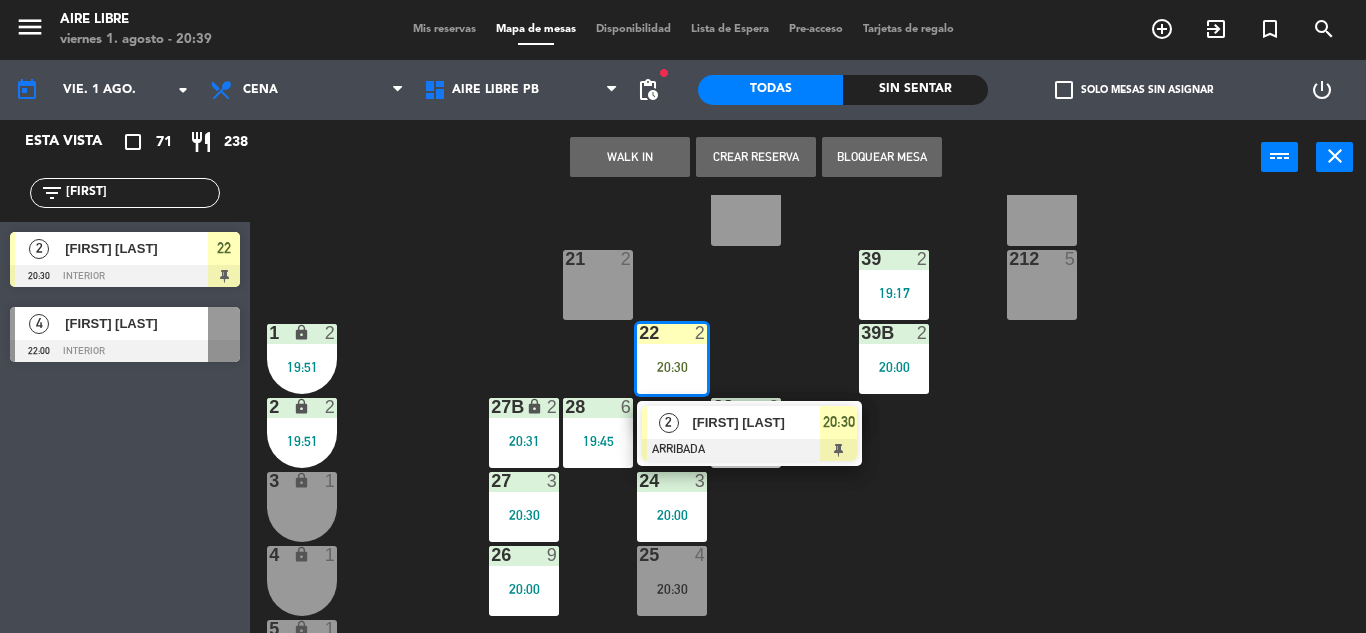 click on "[FIRST] [LAST]" at bounding box center [756, 422] 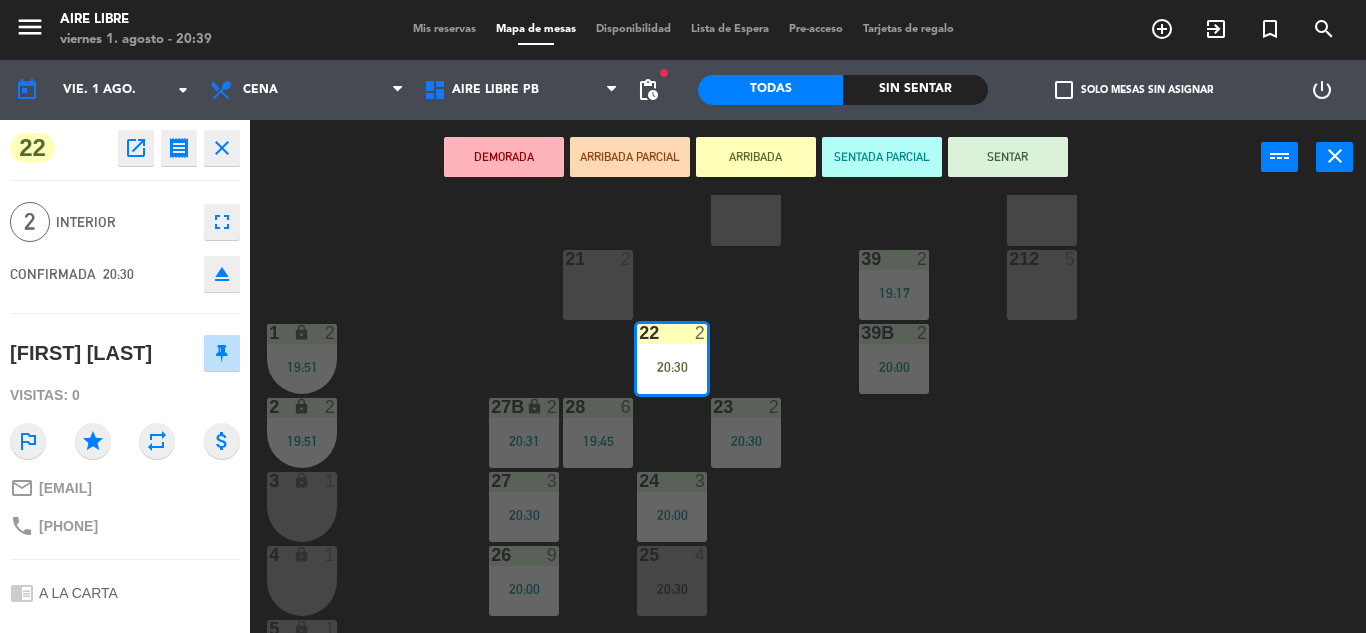click on "SENTAR" at bounding box center [1008, 157] 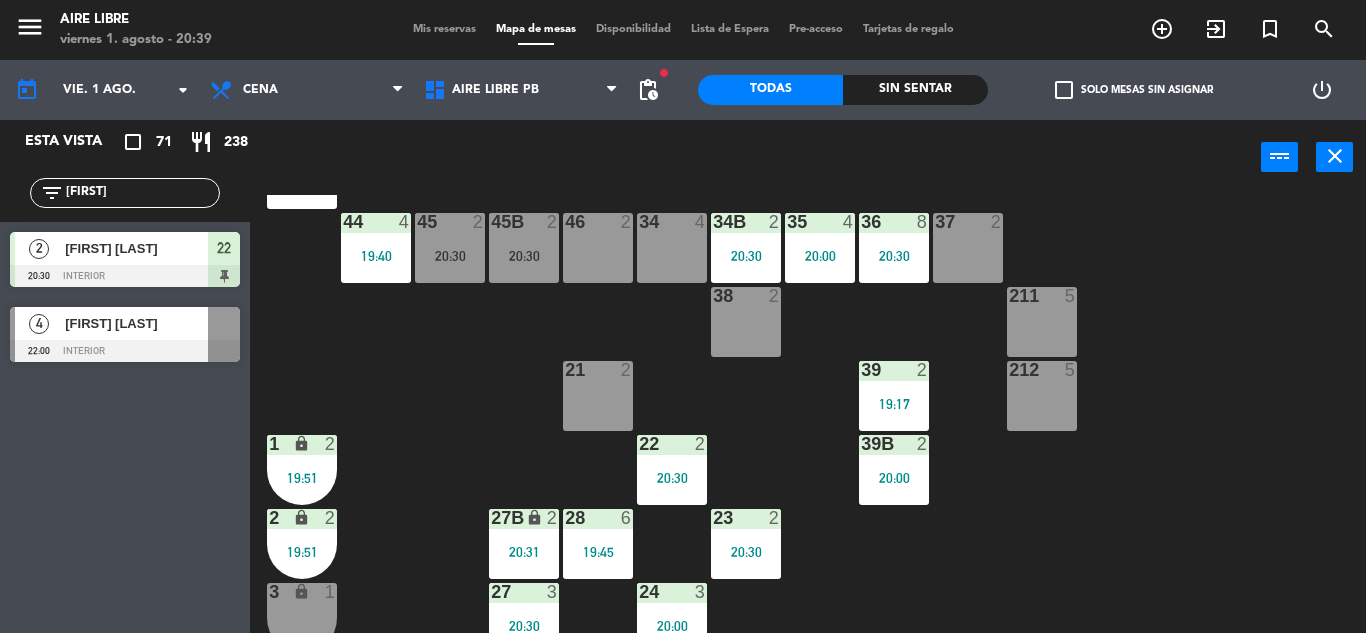 scroll, scrollTop: 166, scrollLeft: 0, axis: vertical 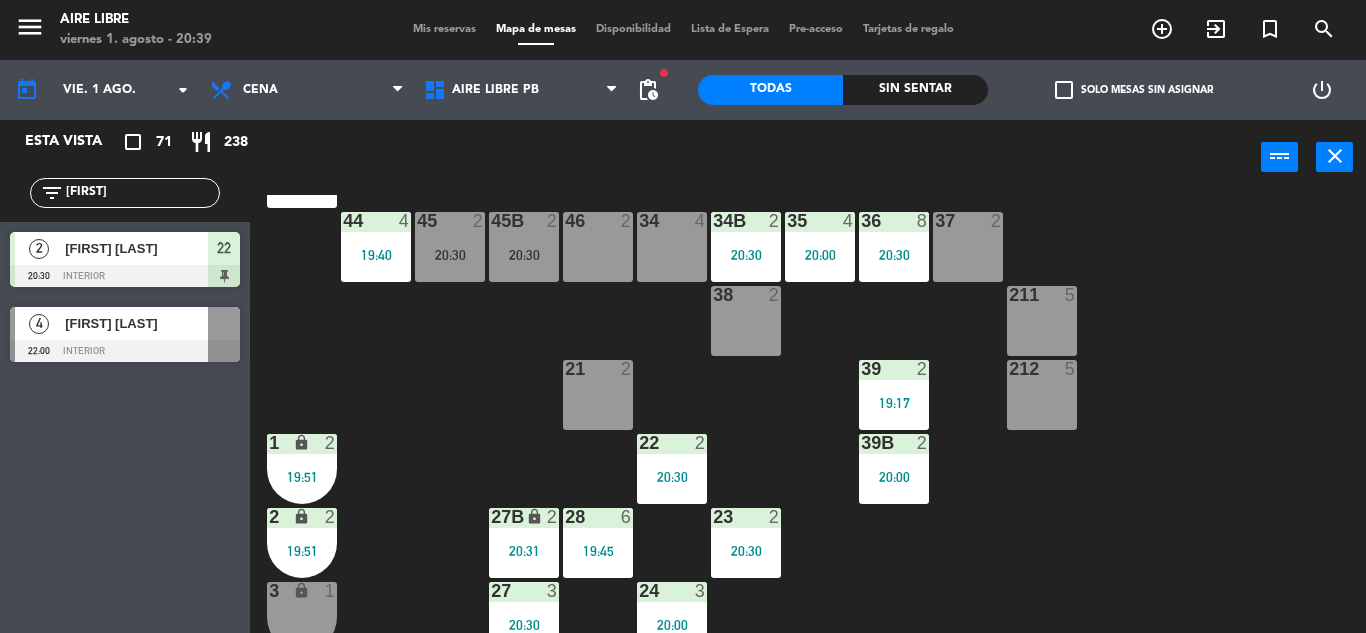 click on "20:30" at bounding box center [672, 477] 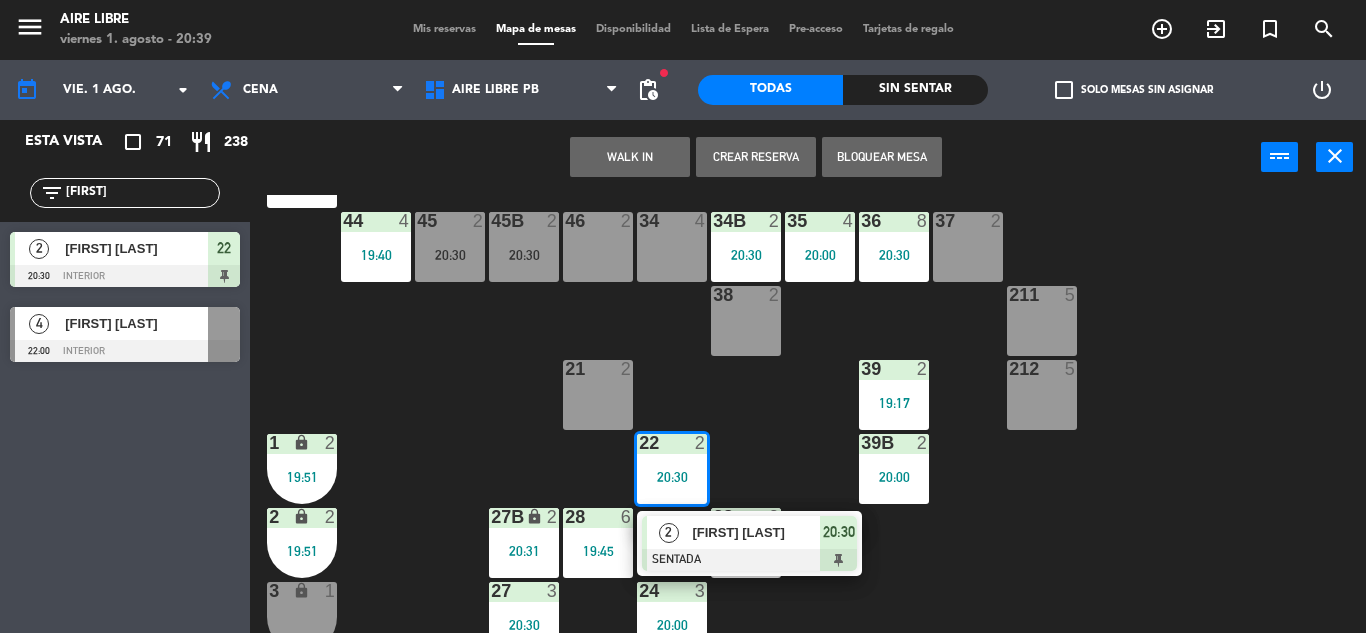 click on "45  2   20:30" at bounding box center [450, 247] 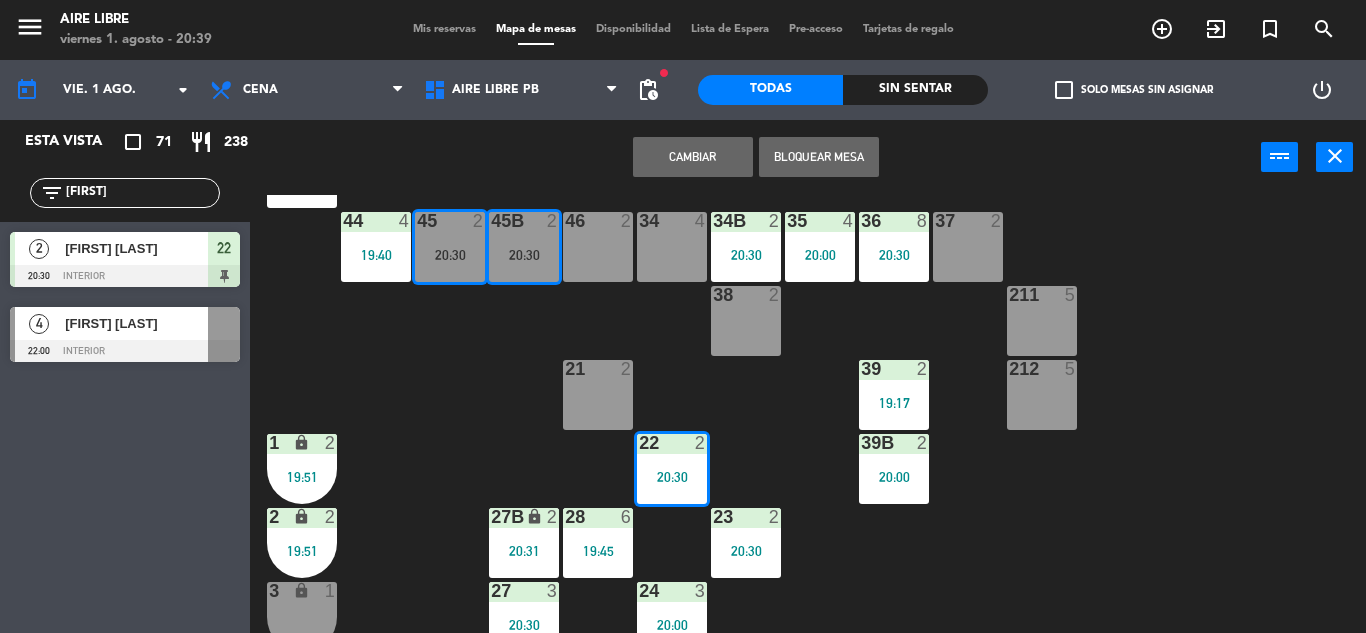 click on "Cambiar" at bounding box center (693, 157) 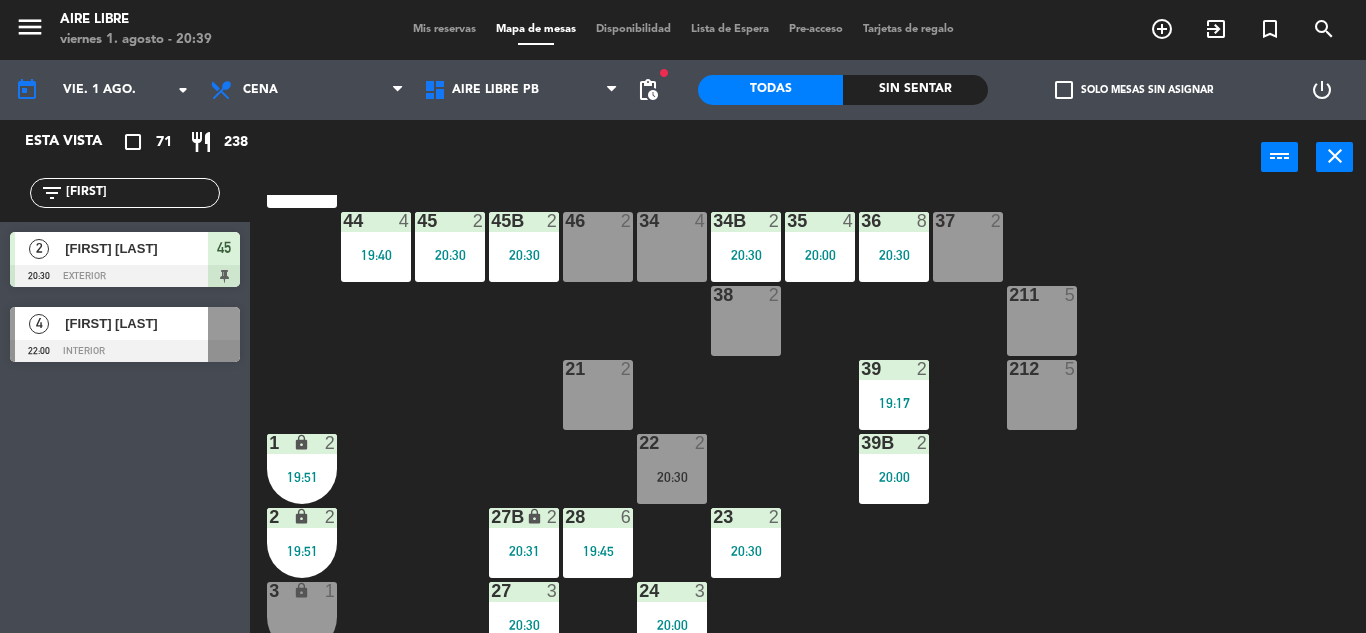 click on "[FIRST]" 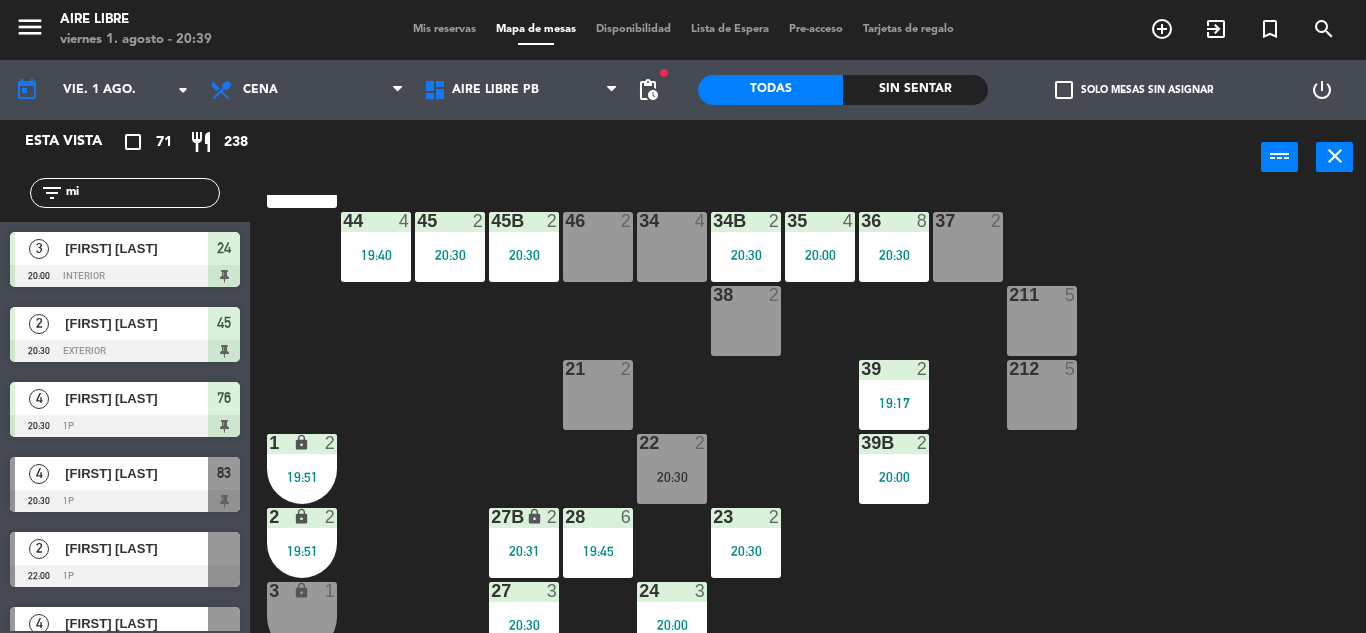 type on "m" 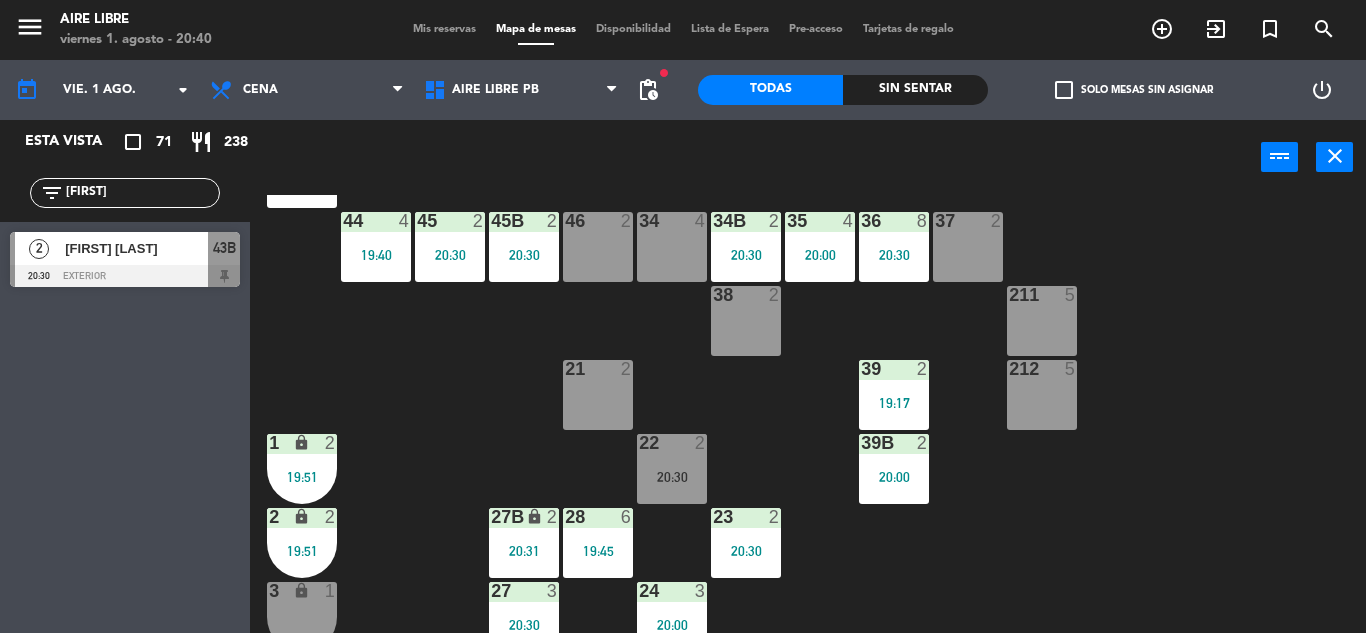 type on "[FIRST]" 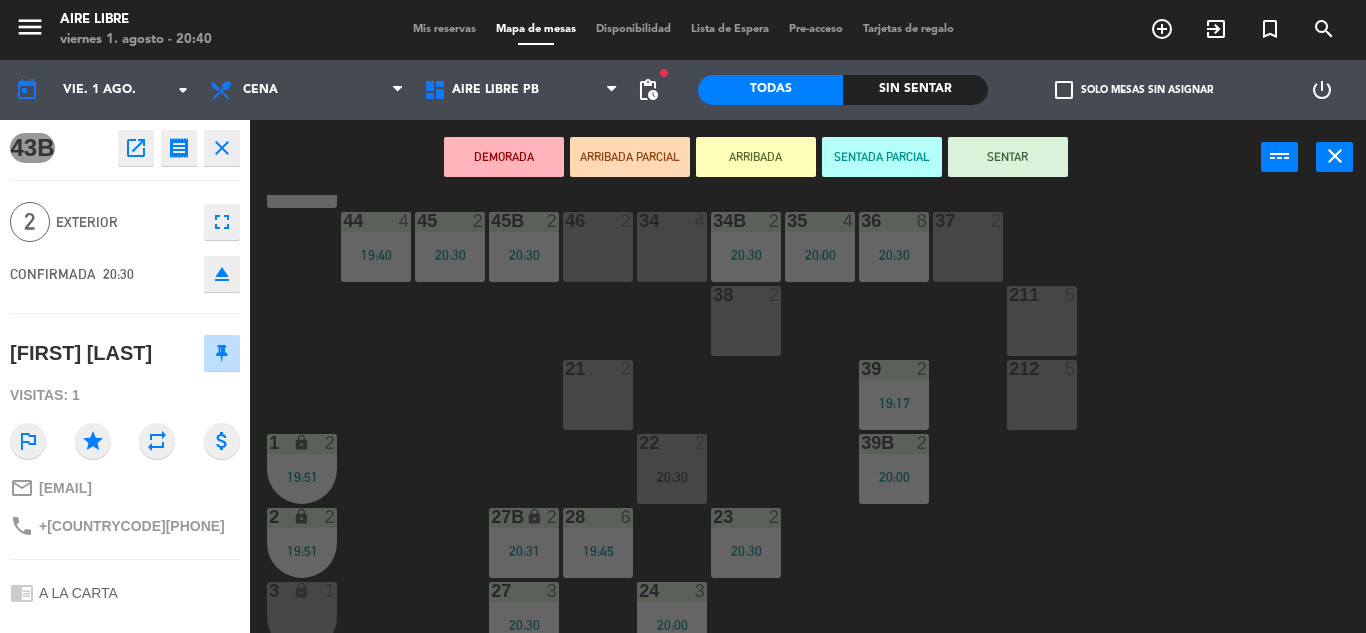 click on "ARRIBADA" at bounding box center [756, 157] 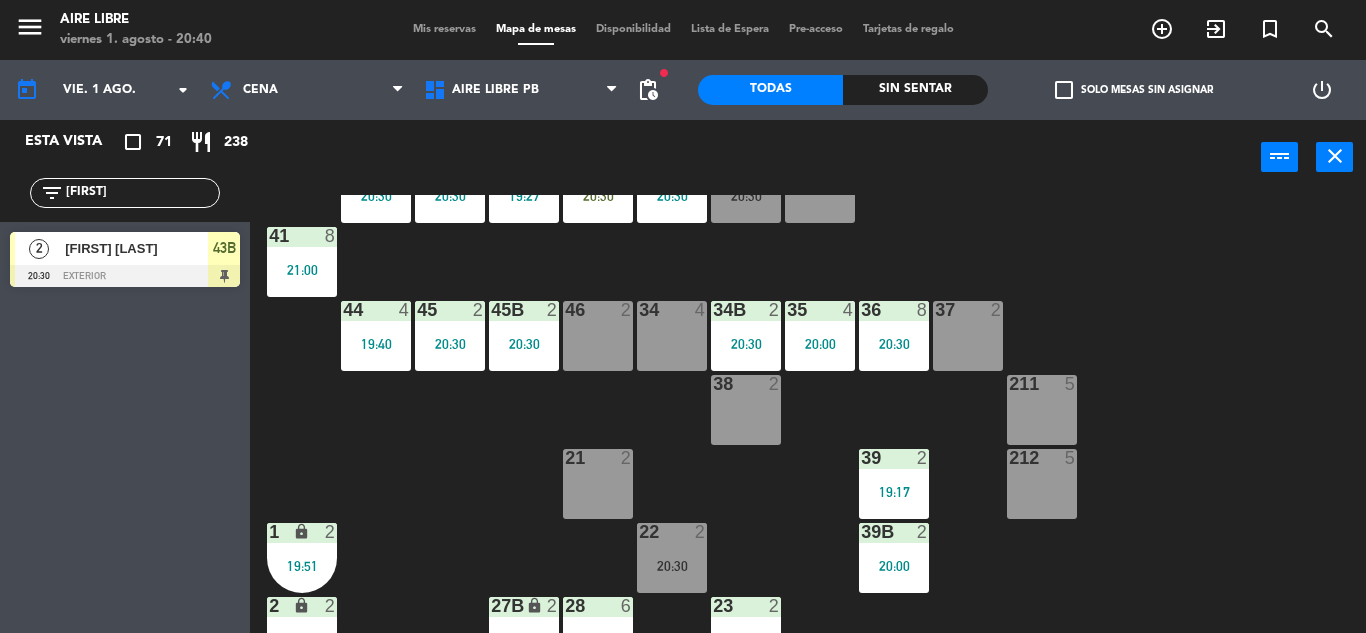 scroll, scrollTop: 78, scrollLeft: 0, axis: vertical 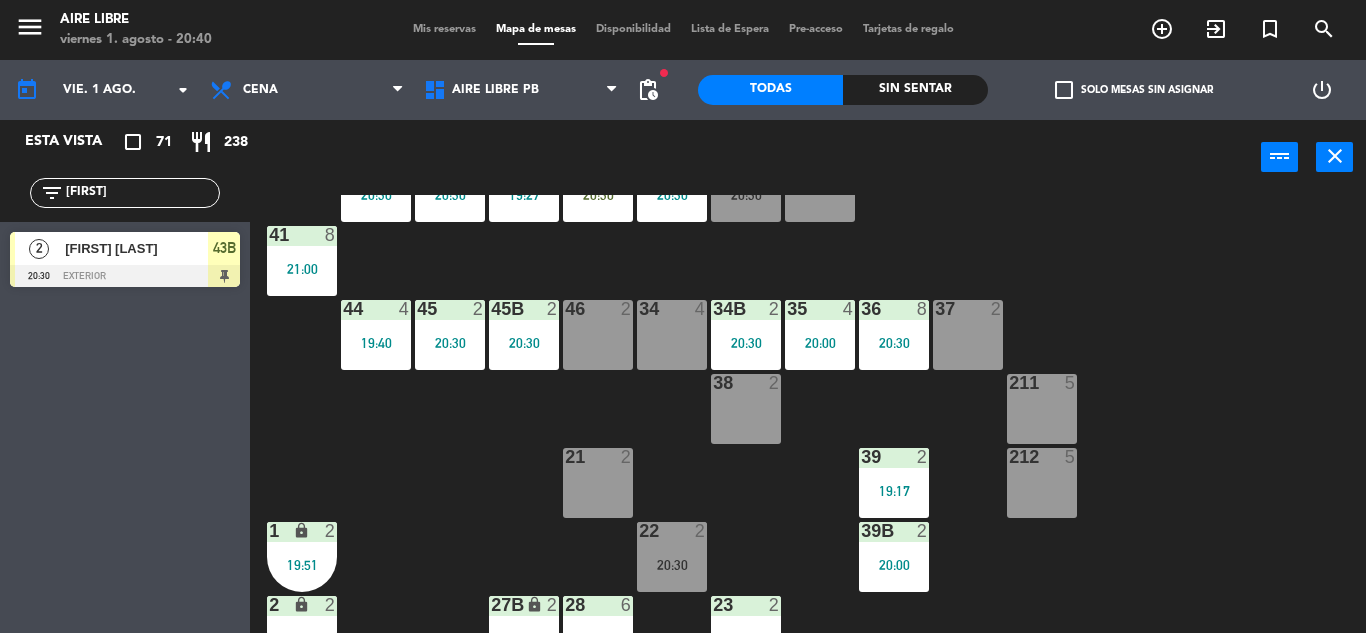 click on "43B  2   20:30" at bounding box center [598, 187] 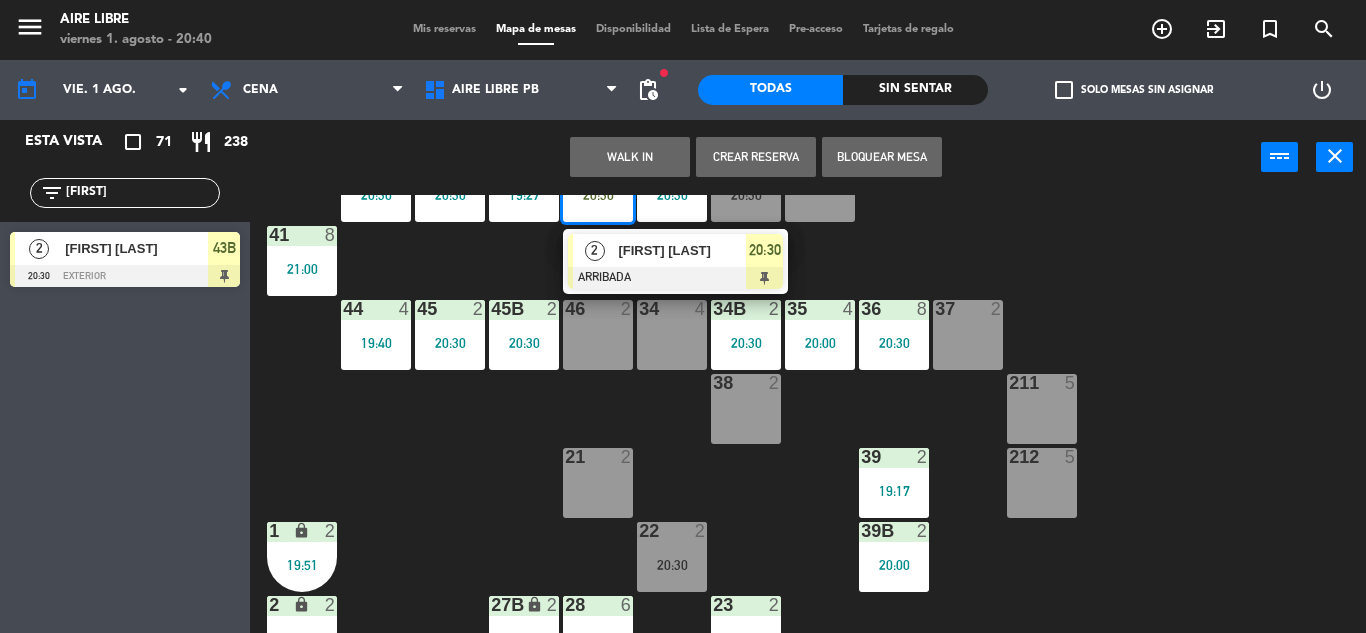 click on "22  2   20:30" at bounding box center (672, 557) 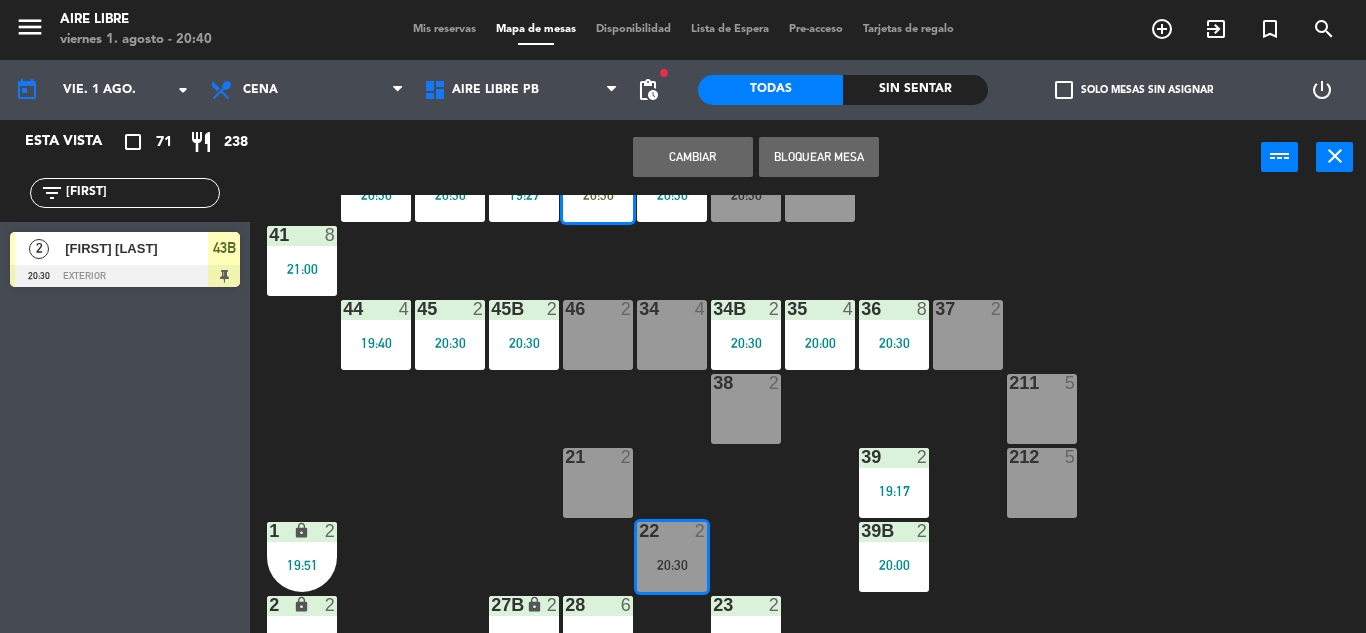 click on "Cambiar" at bounding box center [693, 157] 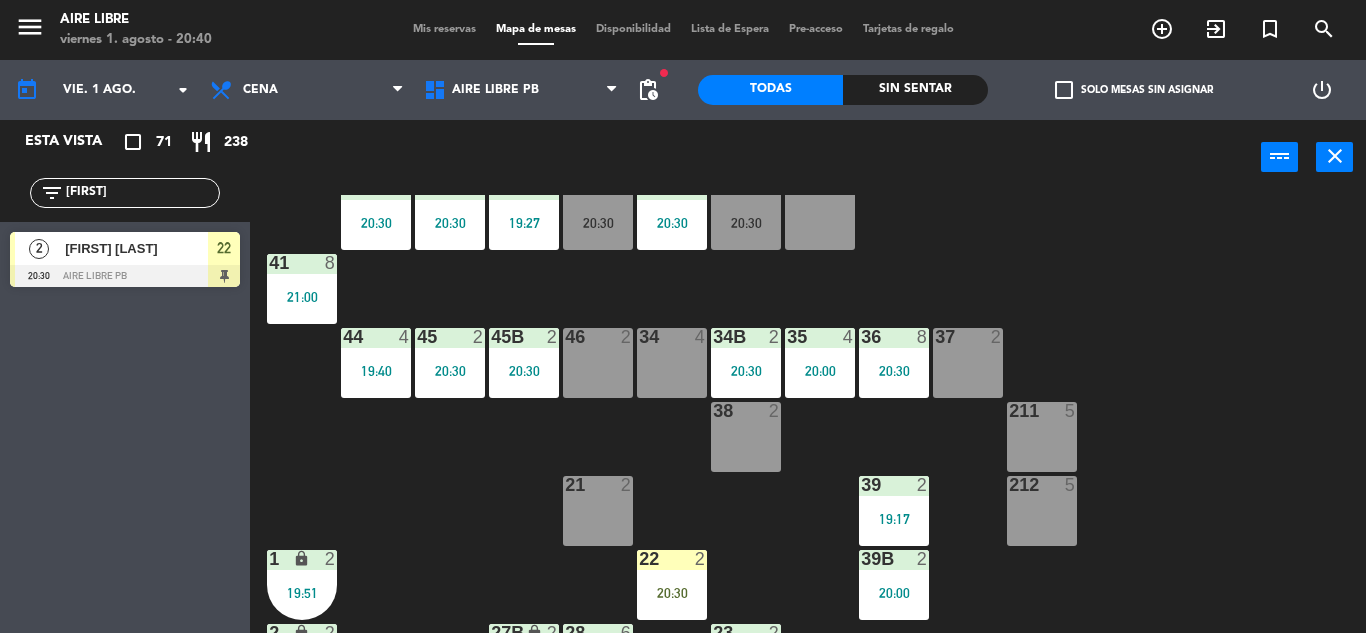 scroll, scrollTop: 40, scrollLeft: 0, axis: vertical 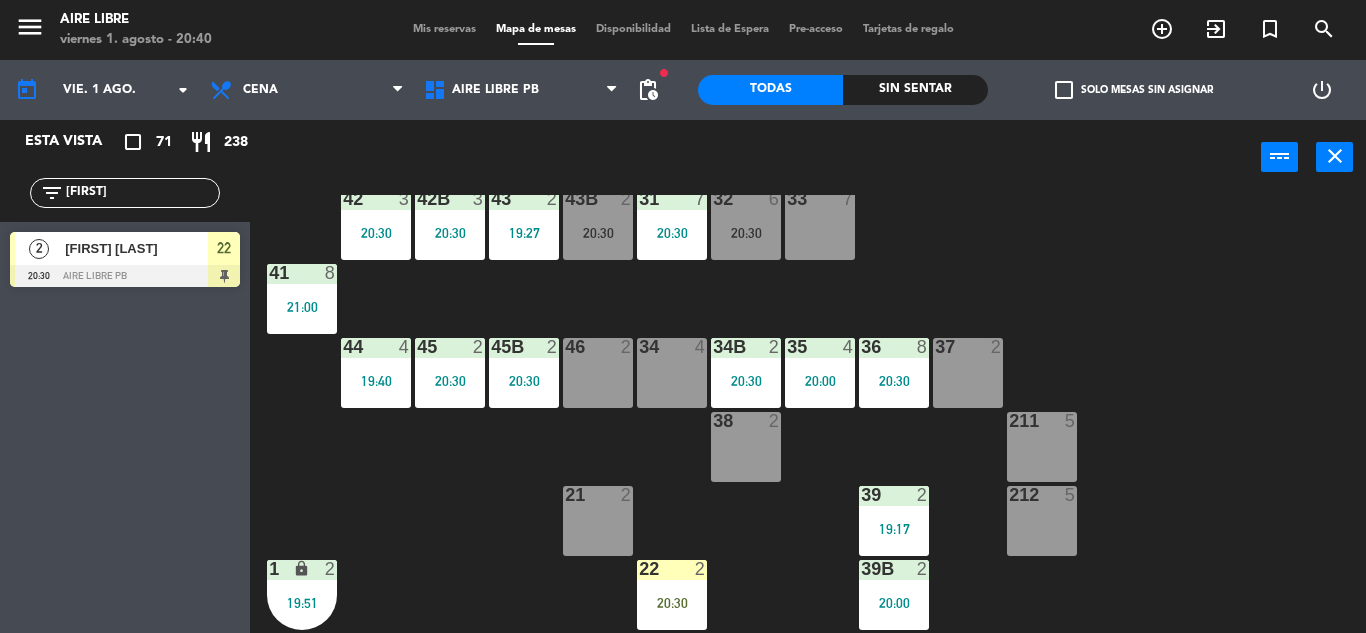 click on "20:30" at bounding box center [672, 603] 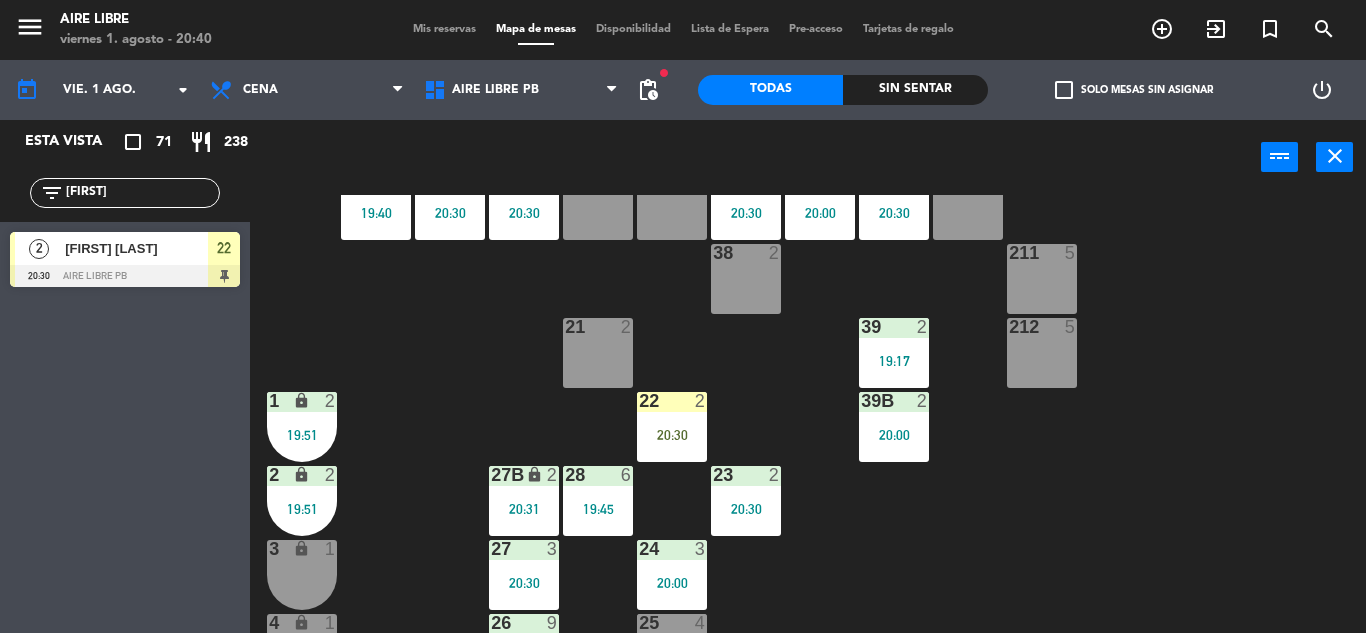 scroll, scrollTop: 218, scrollLeft: 0, axis: vertical 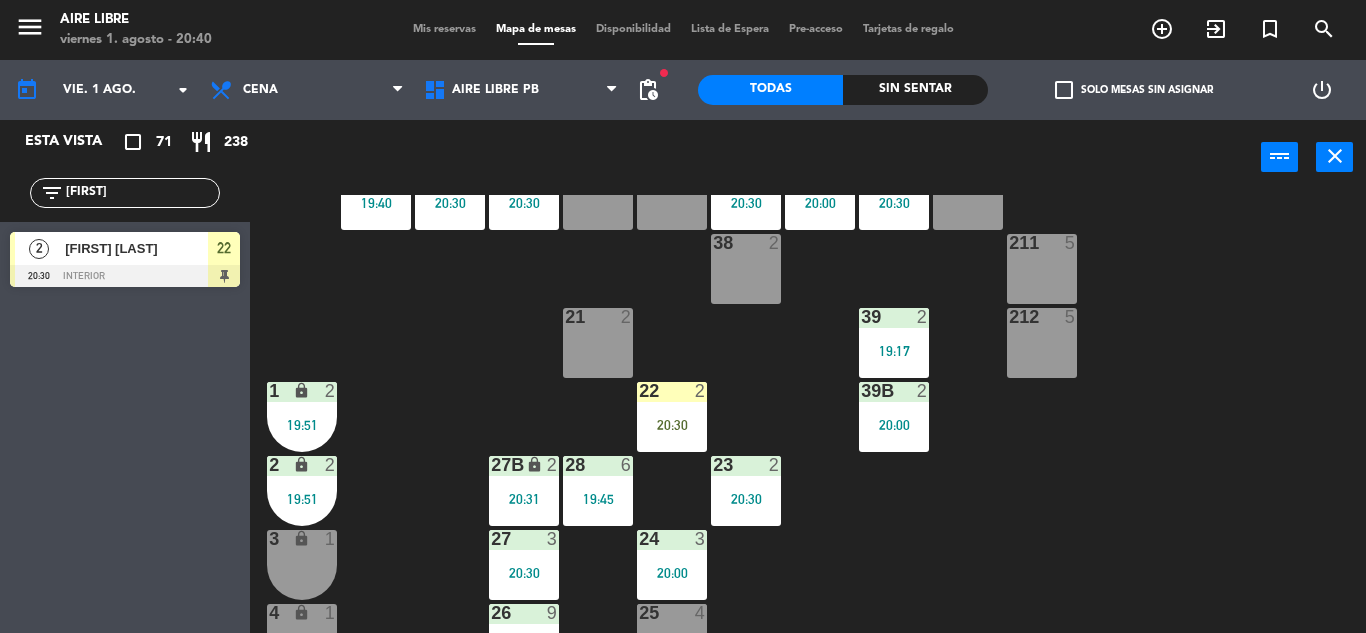 click on "22  2   20:30" at bounding box center (672, 417) 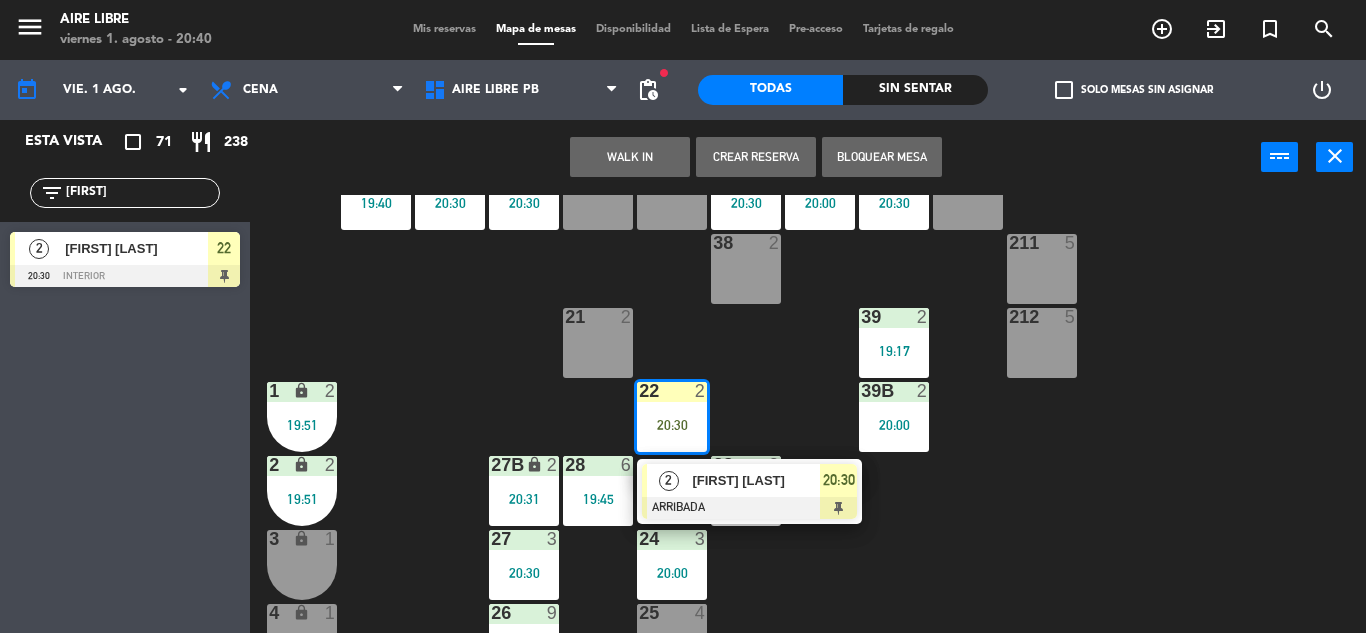 click on "[FIRST]" 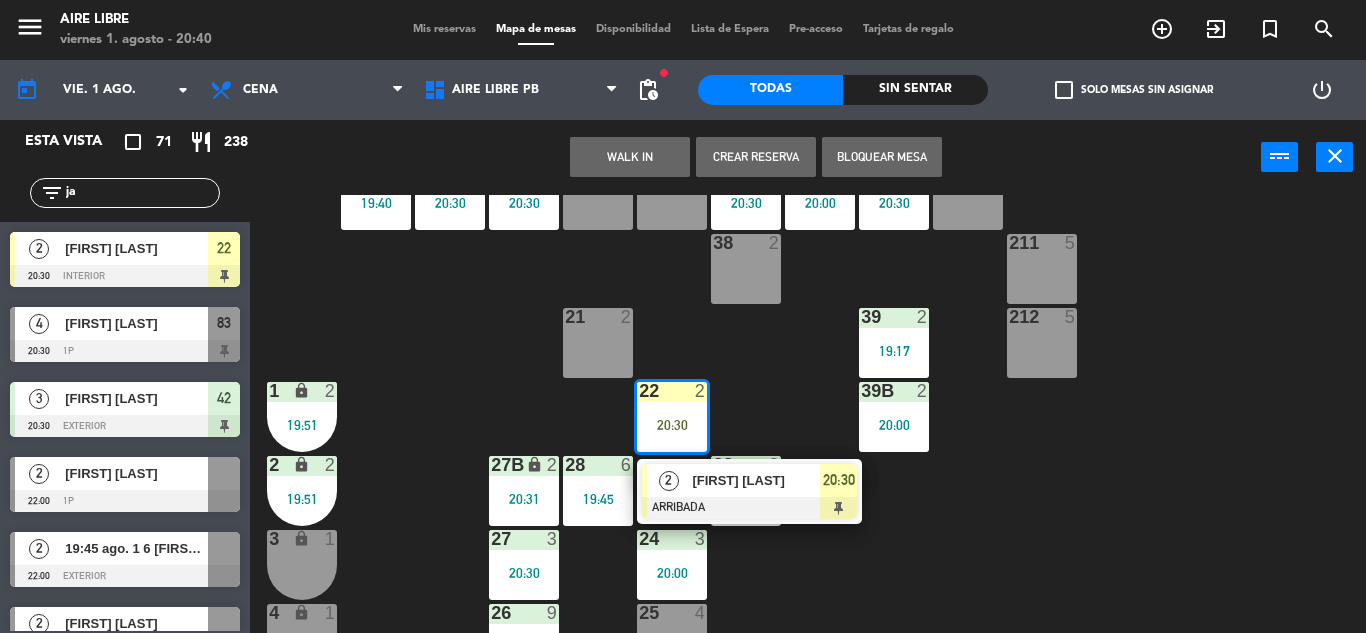 type on "j" 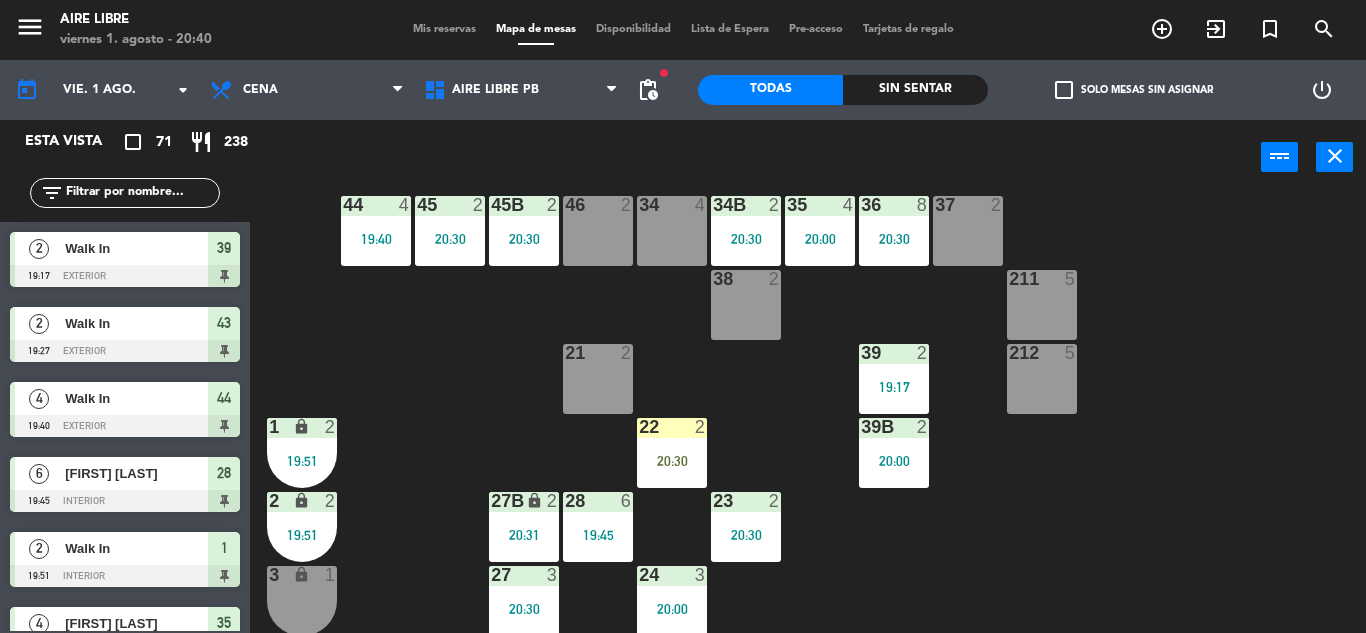 scroll, scrollTop: 199, scrollLeft: 0, axis: vertical 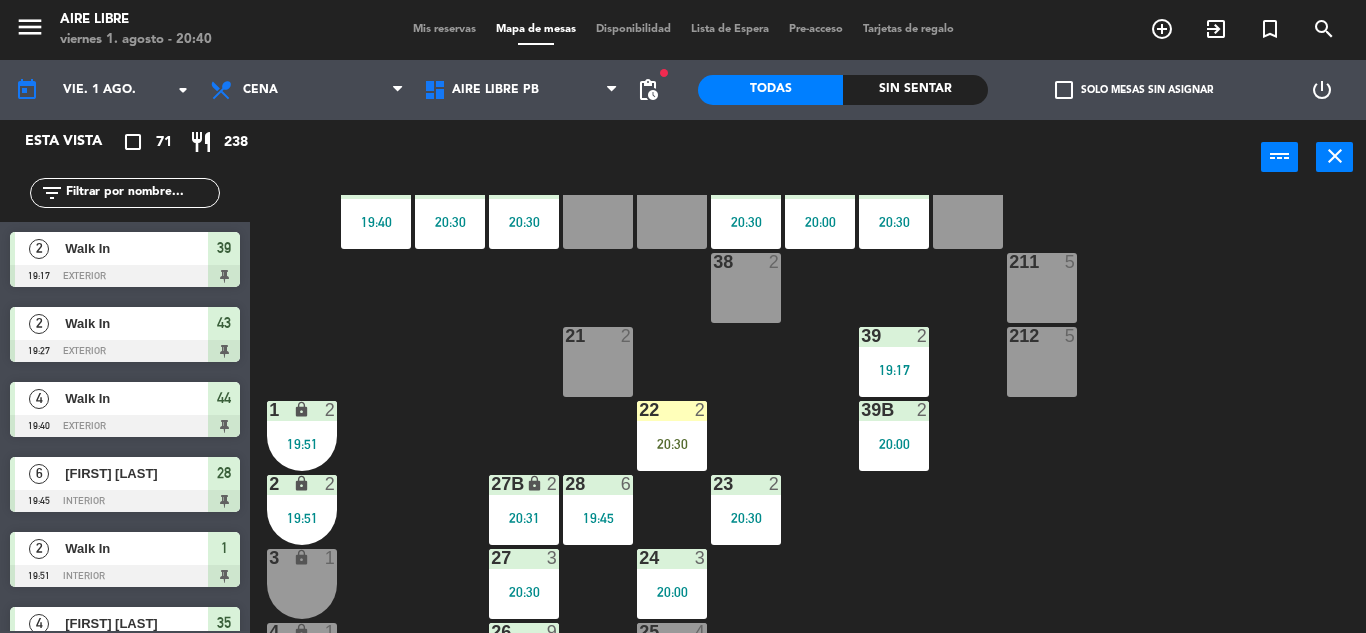 type 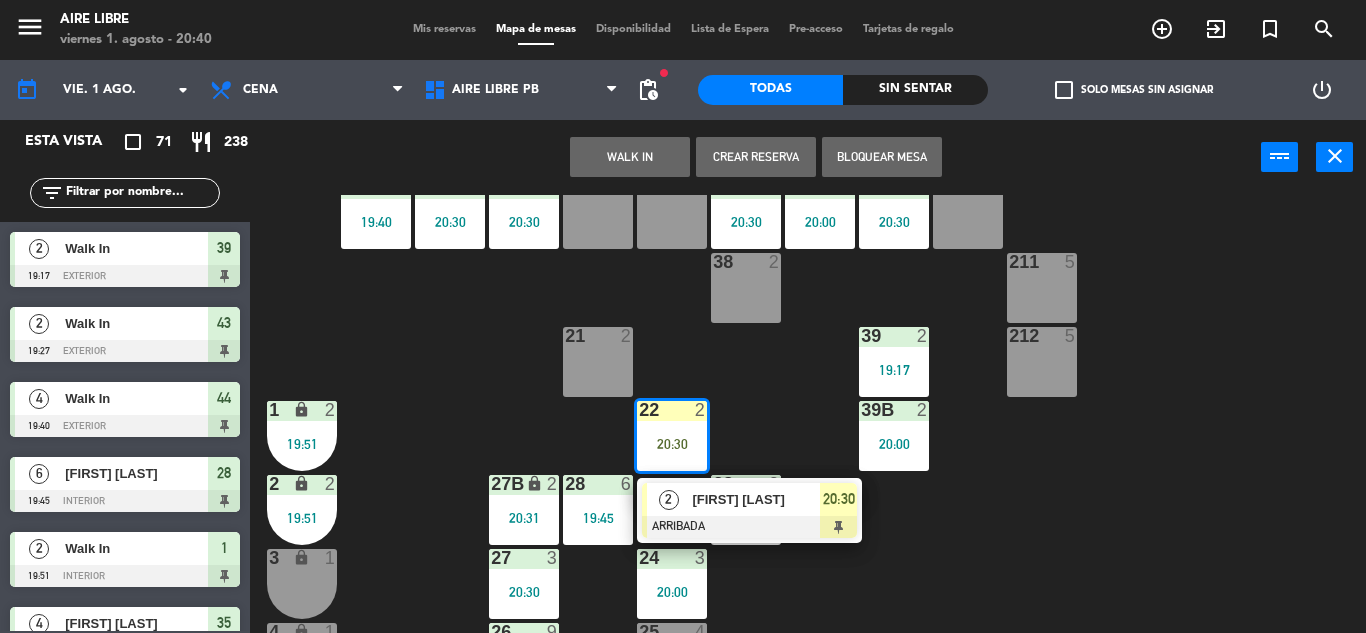click on "[FIRST] [LAST]" at bounding box center [756, 499] 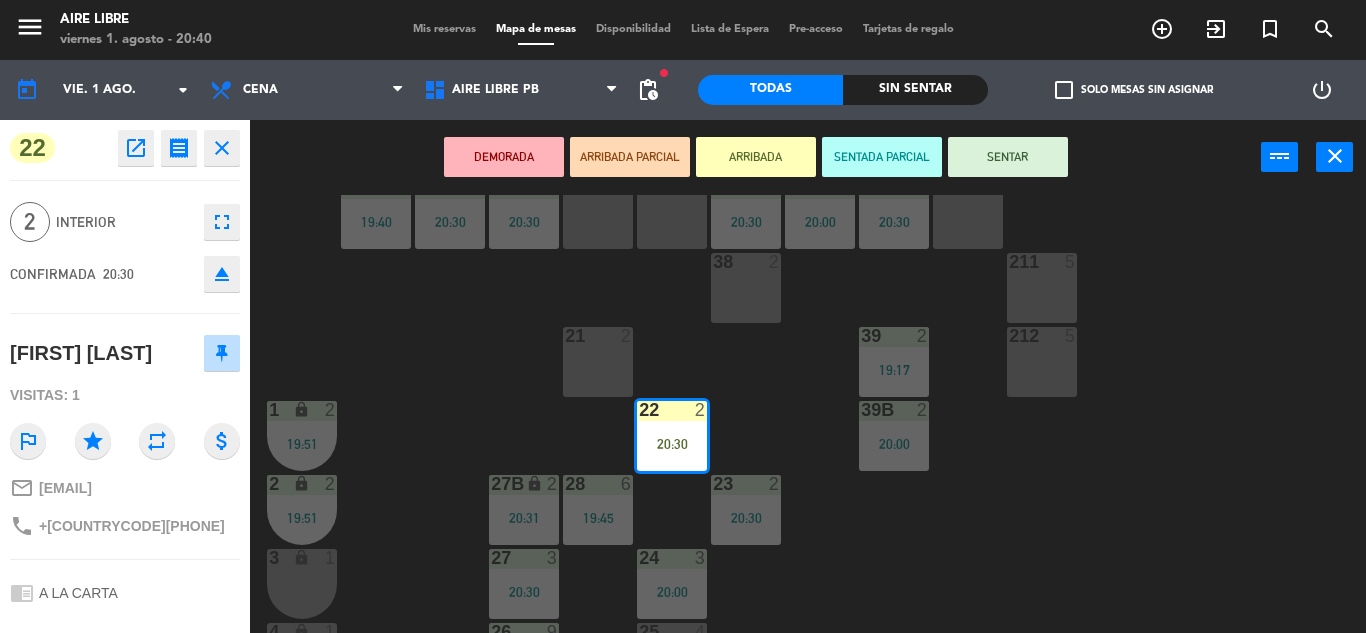 click on "SENTAR" at bounding box center [1008, 157] 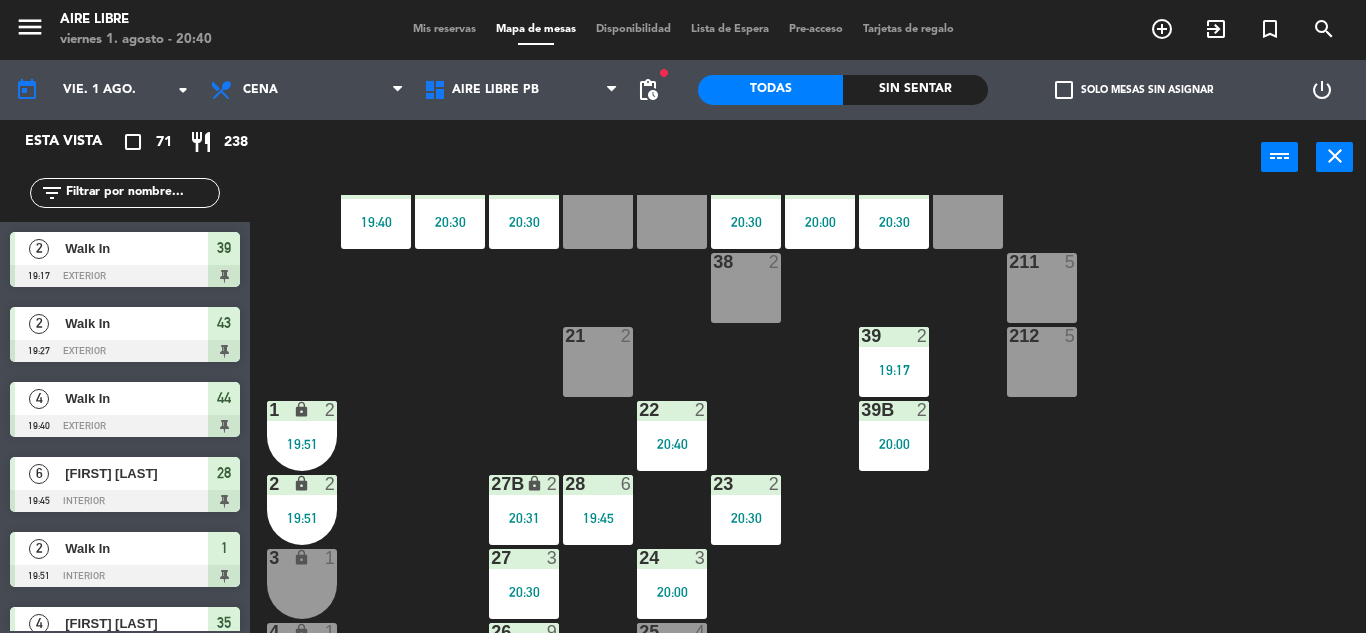 scroll, scrollTop: 0, scrollLeft: 0, axis: both 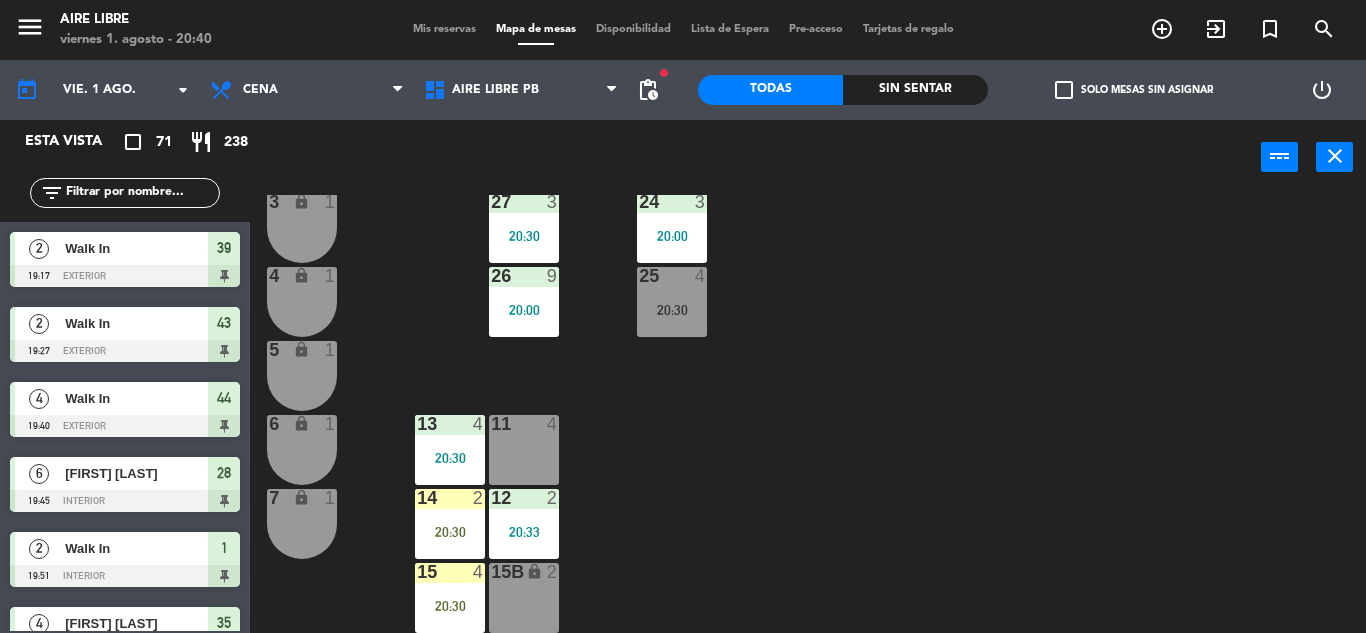 click on "14  2   20:30" at bounding box center [450, 524] 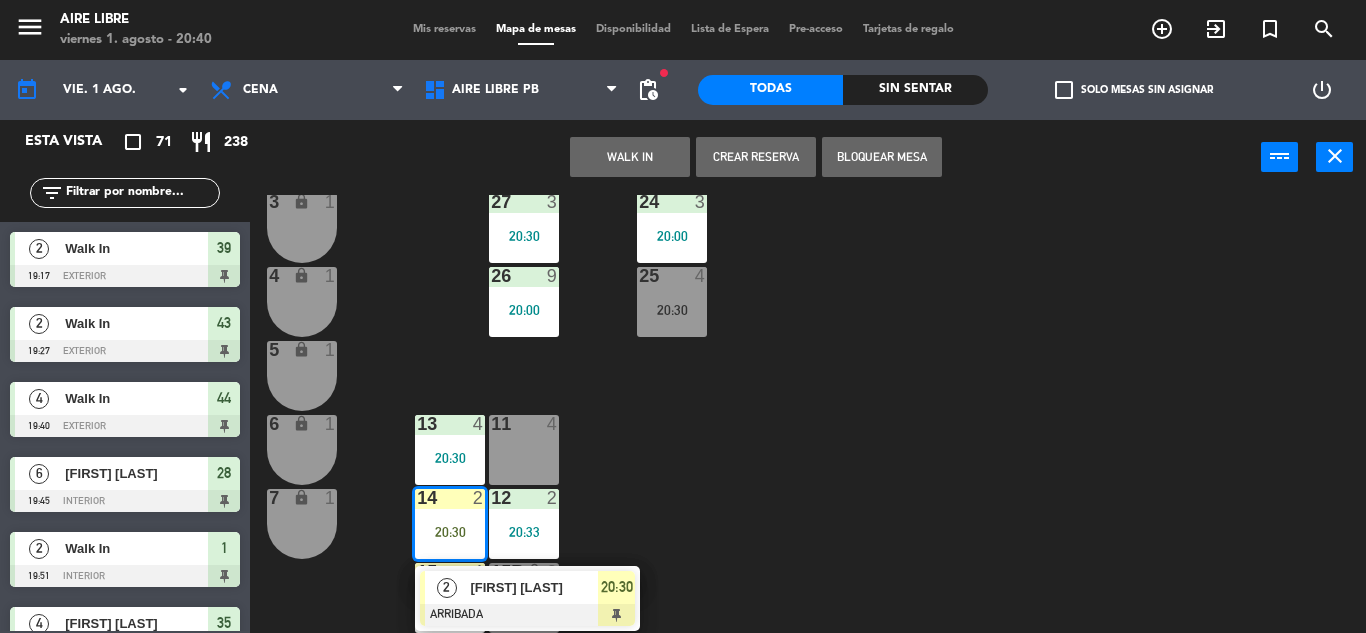 click on "[FIRST] [LAST]" at bounding box center [534, 587] 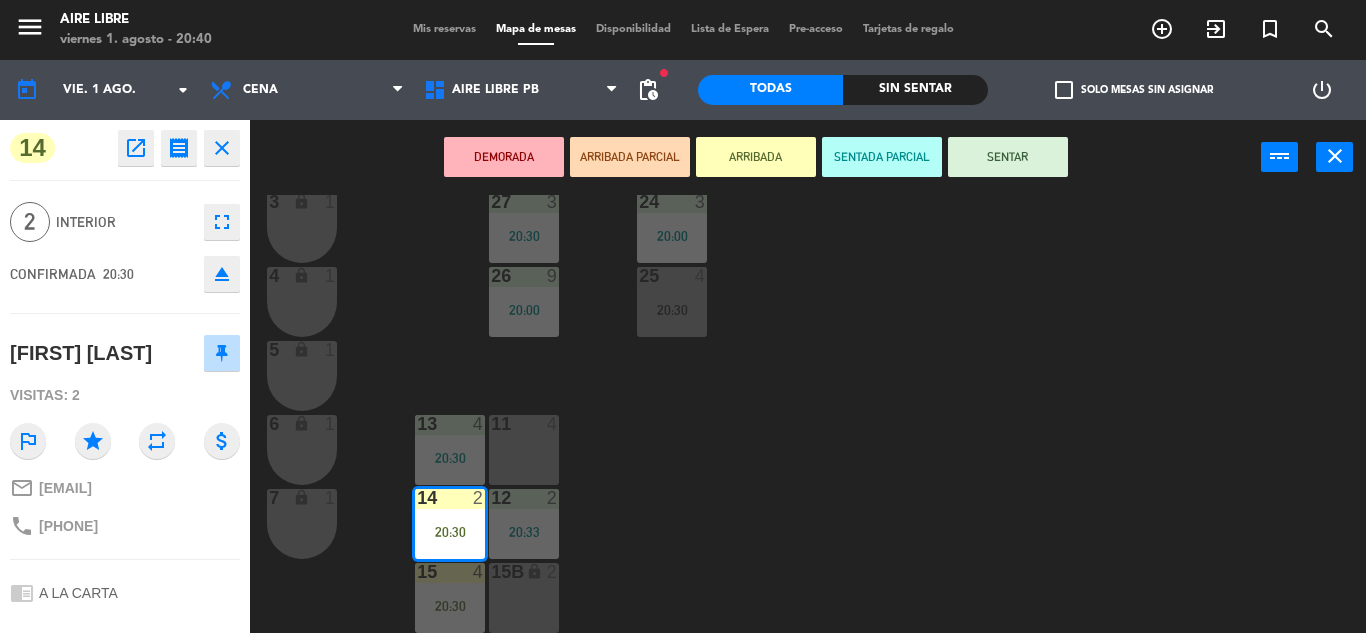 click on "SENTAR" at bounding box center [1008, 157] 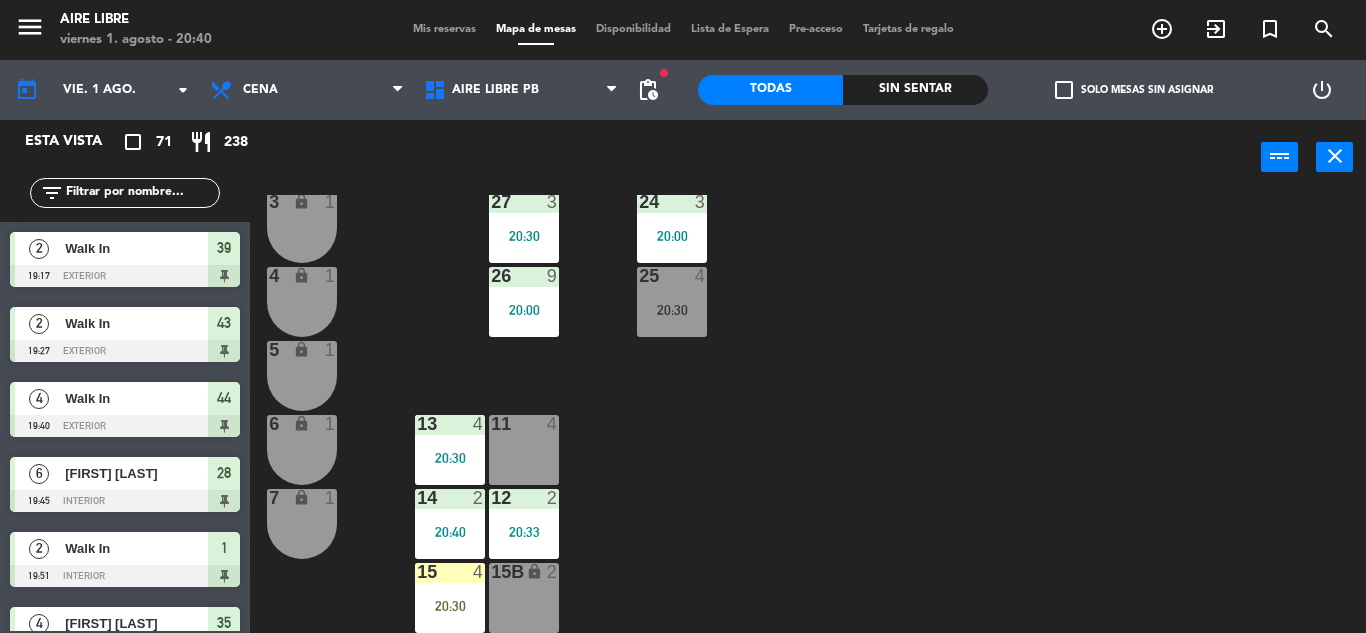 scroll, scrollTop: 0, scrollLeft: 0, axis: both 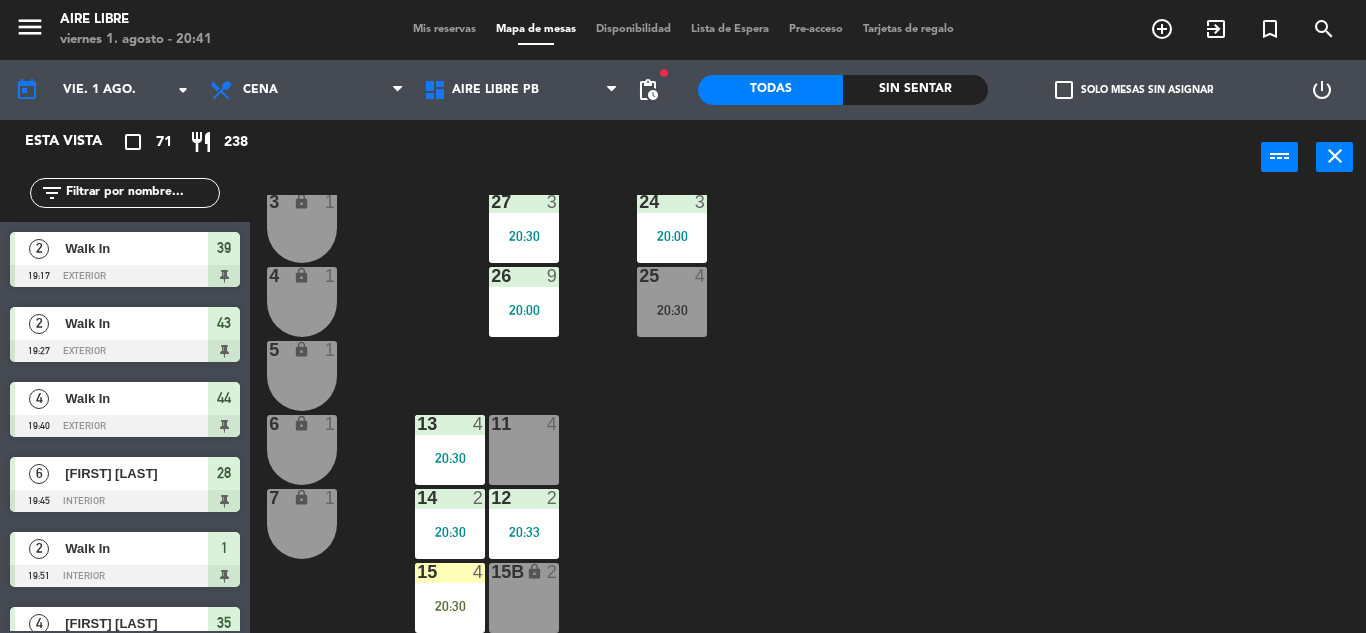 click 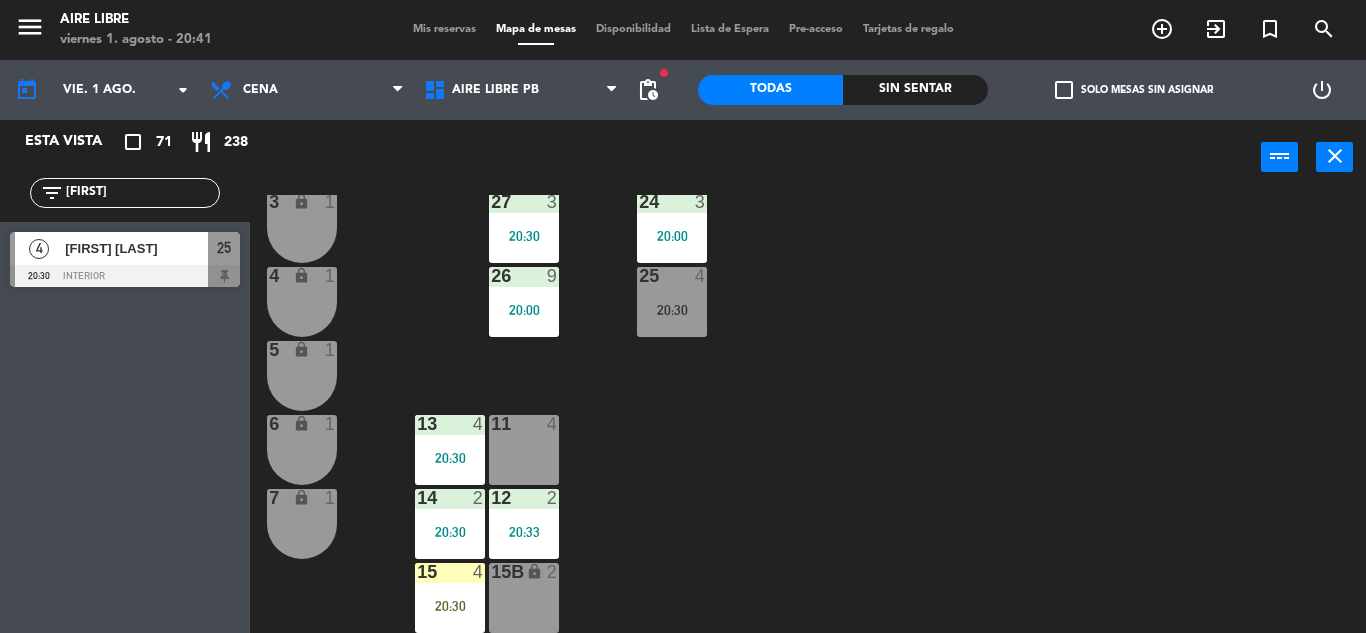 type on "[FIRST]" 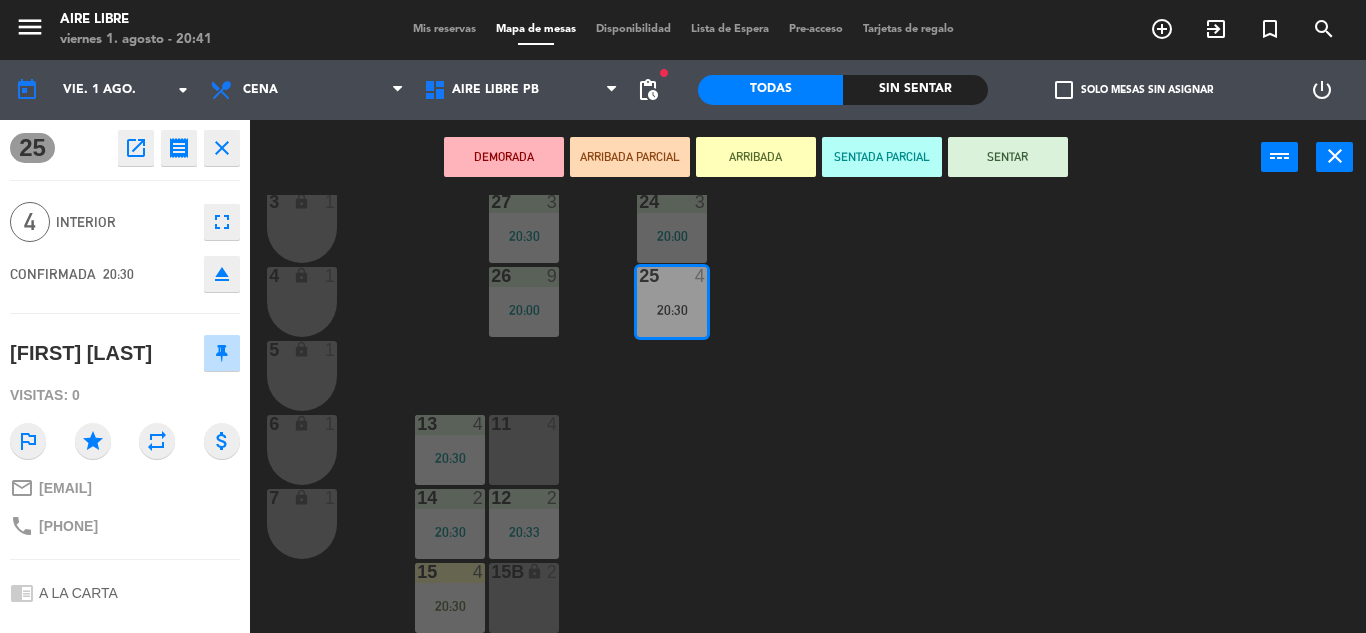 click on "ARRIBADA" at bounding box center [756, 157] 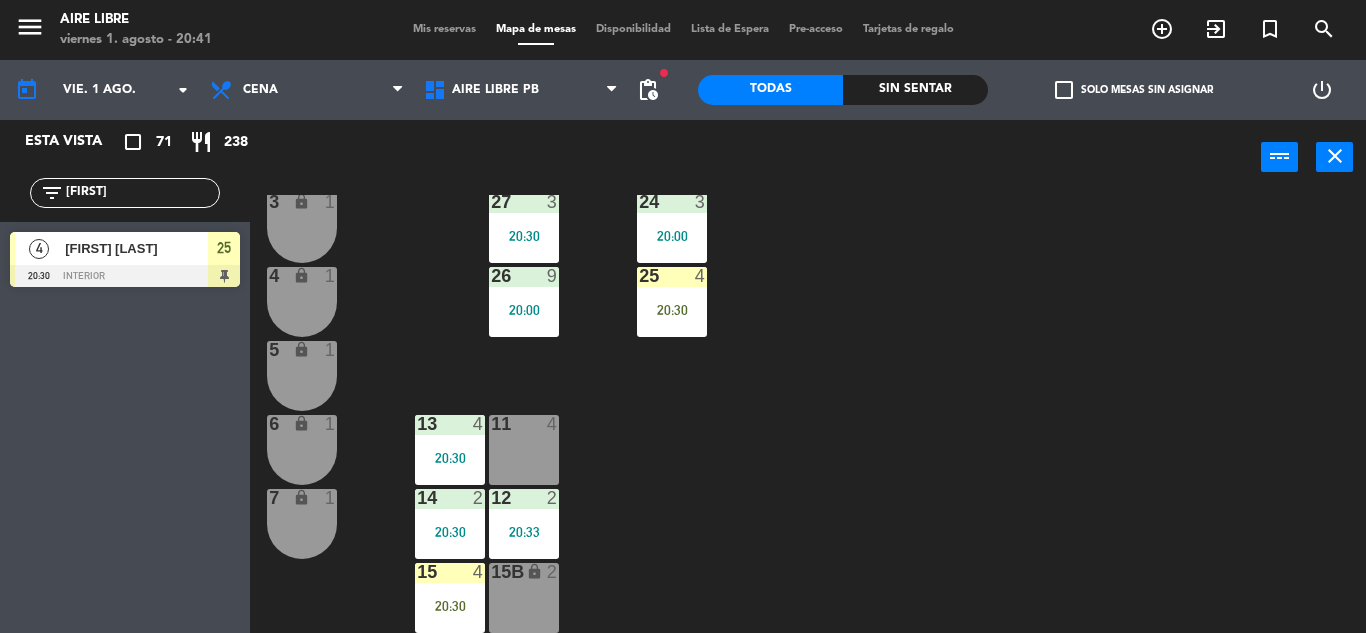 click on "[FIRST]" 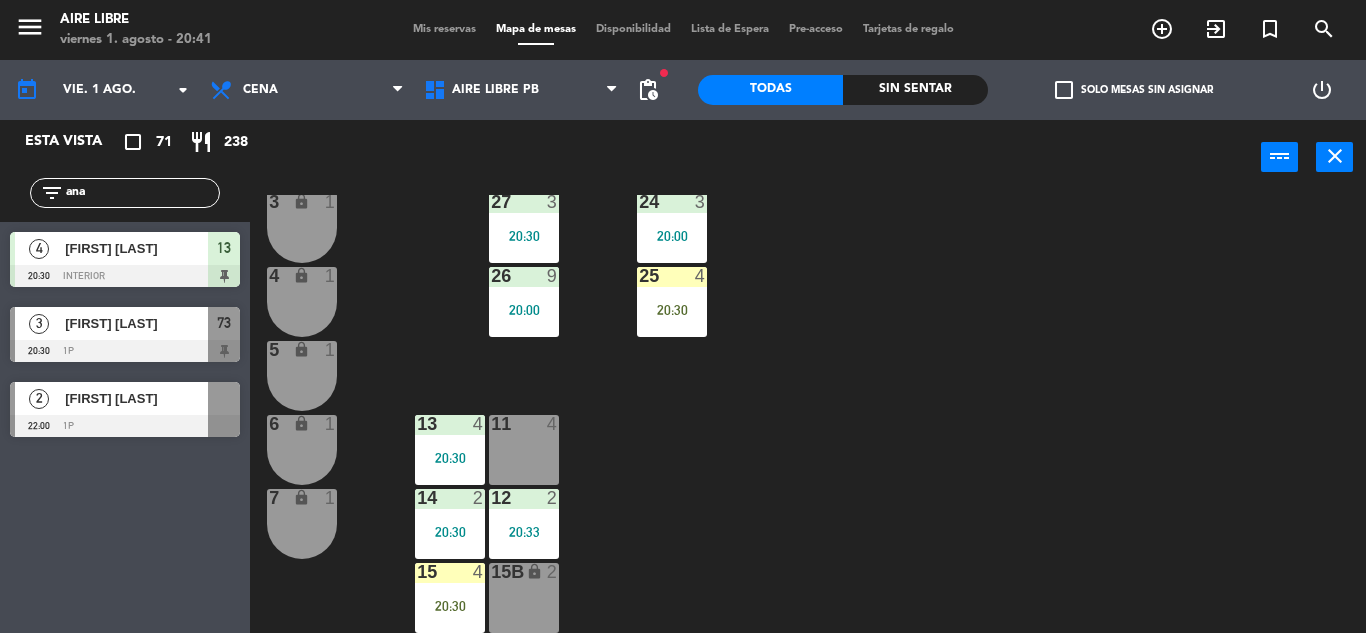 click on "Esta vista   crop_square  71  restaurant  238 filter_list ana  4   [FIRST] [LAST]   20:30   interior  13  3   [FIRST] [LAST]   20:30   1p  73  2   [FIRST] [LAST]   22:00   1p" 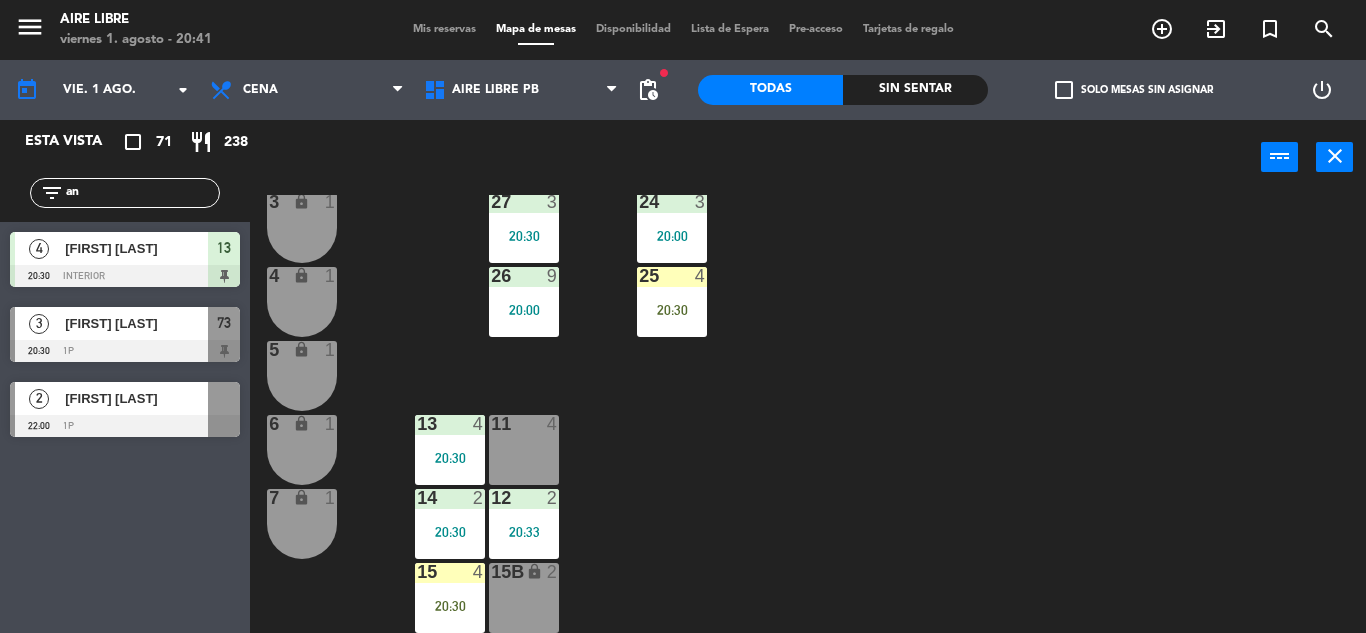 type on "a" 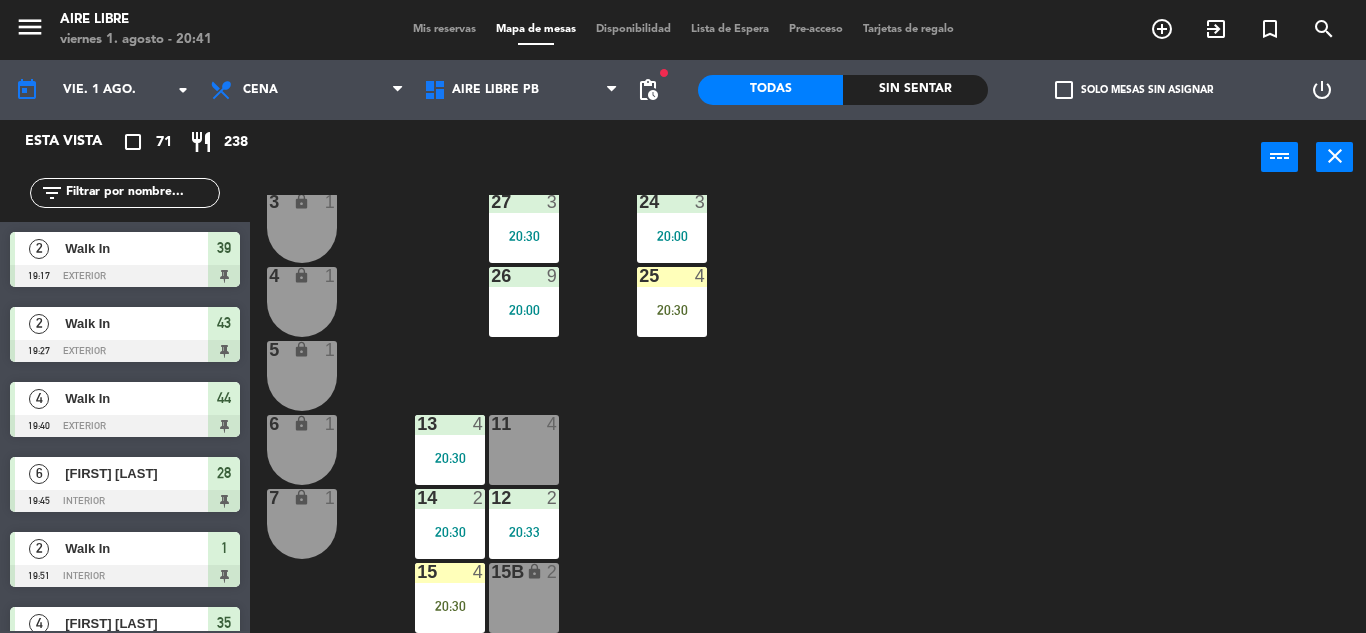 type 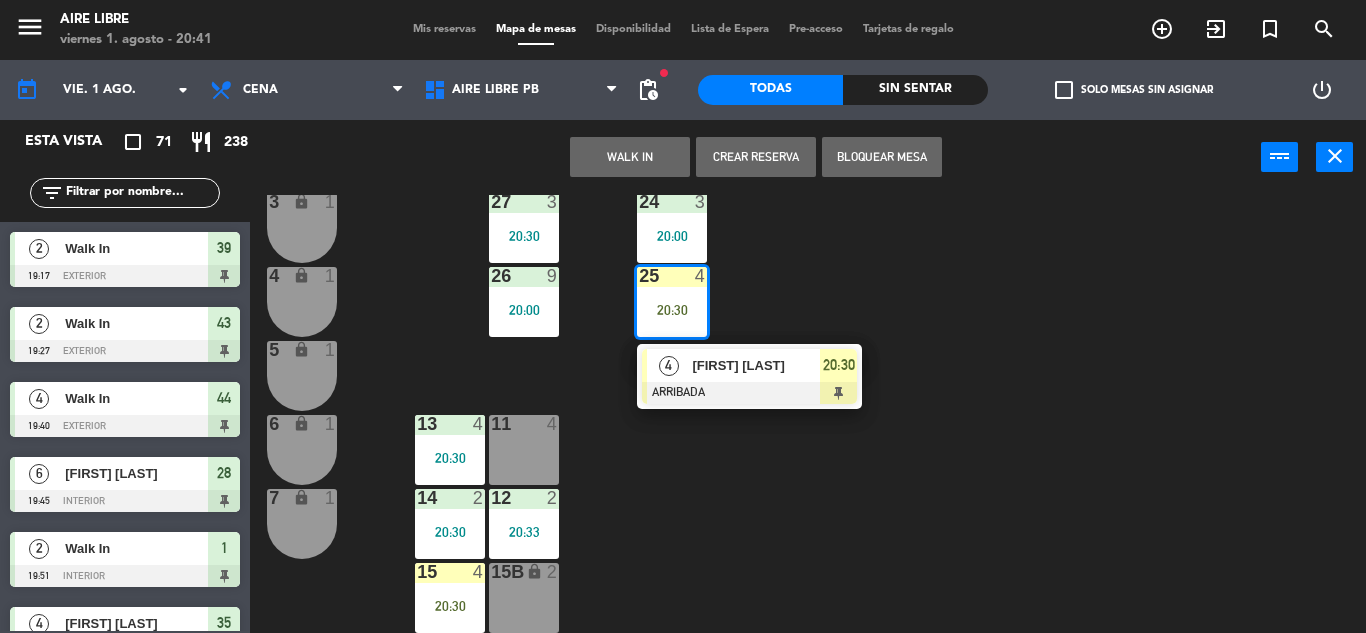 click on "[FIRST] [LAST]" at bounding box center (756, 365) 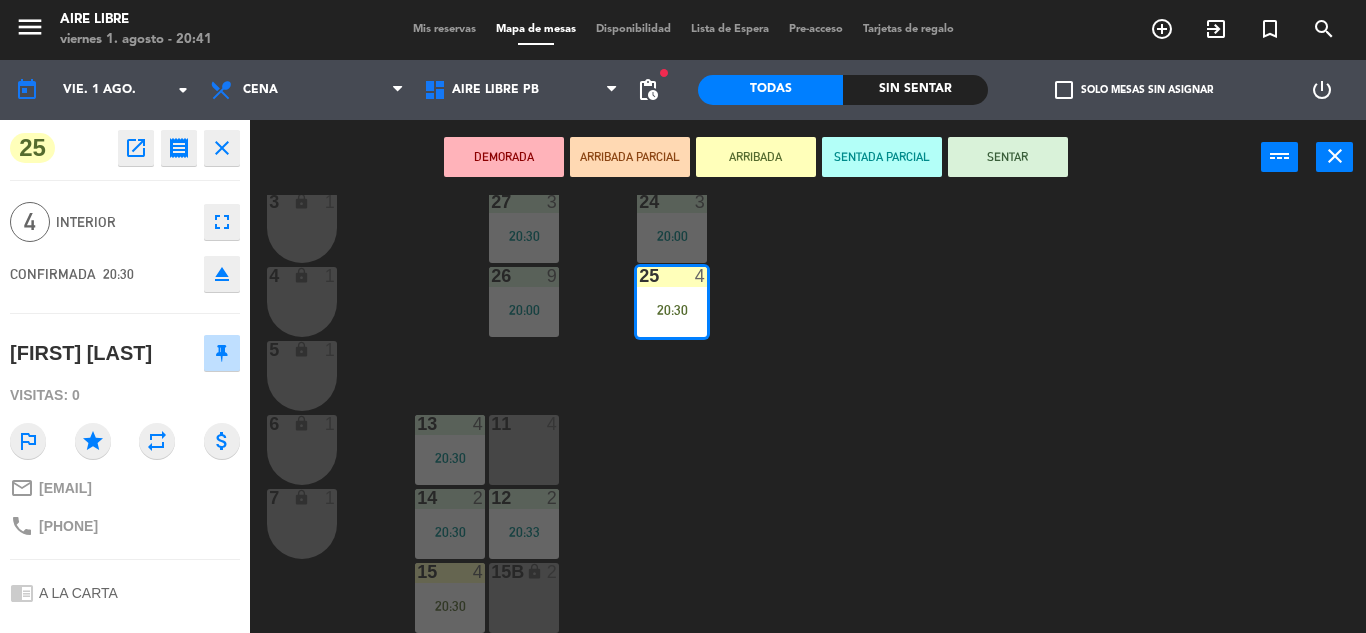 click on "SENTAR" at bounding box center (1008, 157) 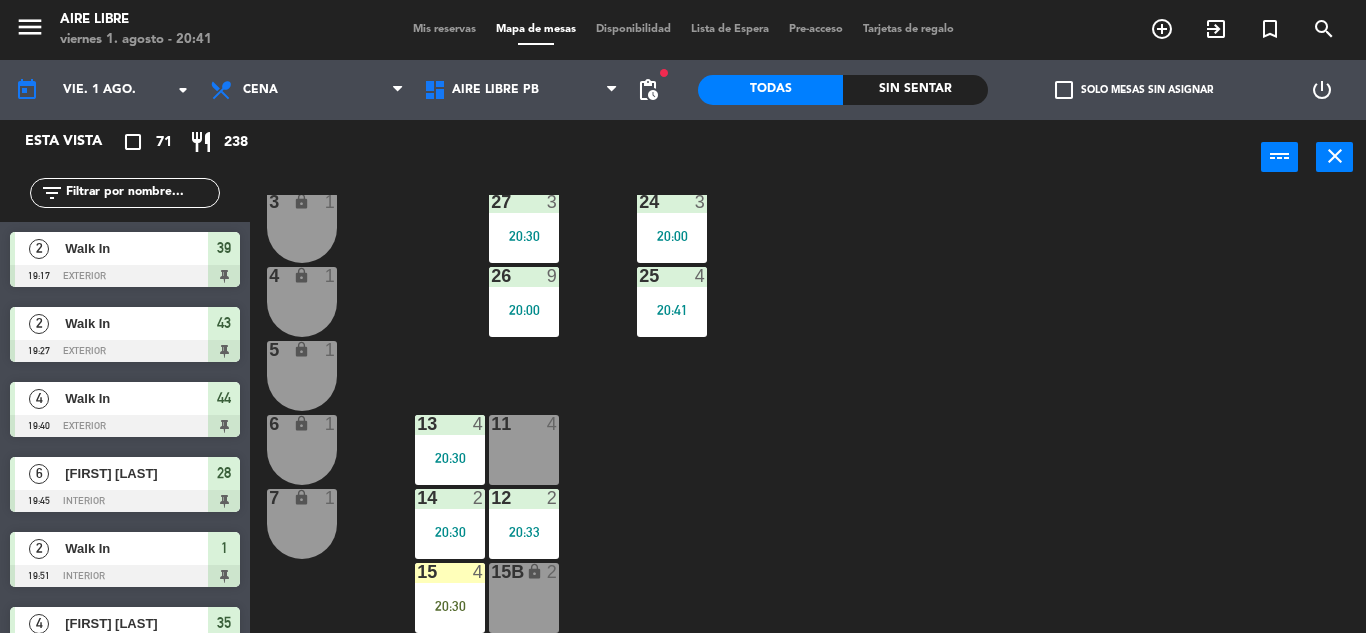 scroll, scrollTop: 0, scrollLeft: 0, axis: both 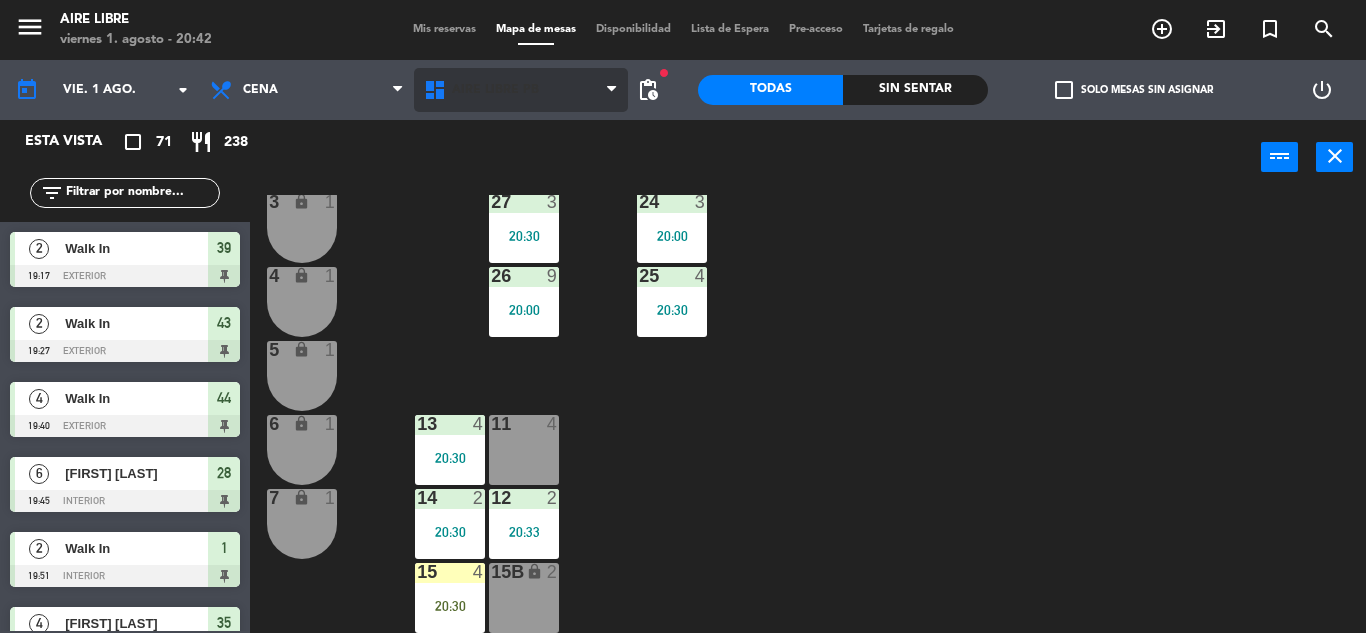 click on "Aire Libre PB" at bounding box center (521, 90) 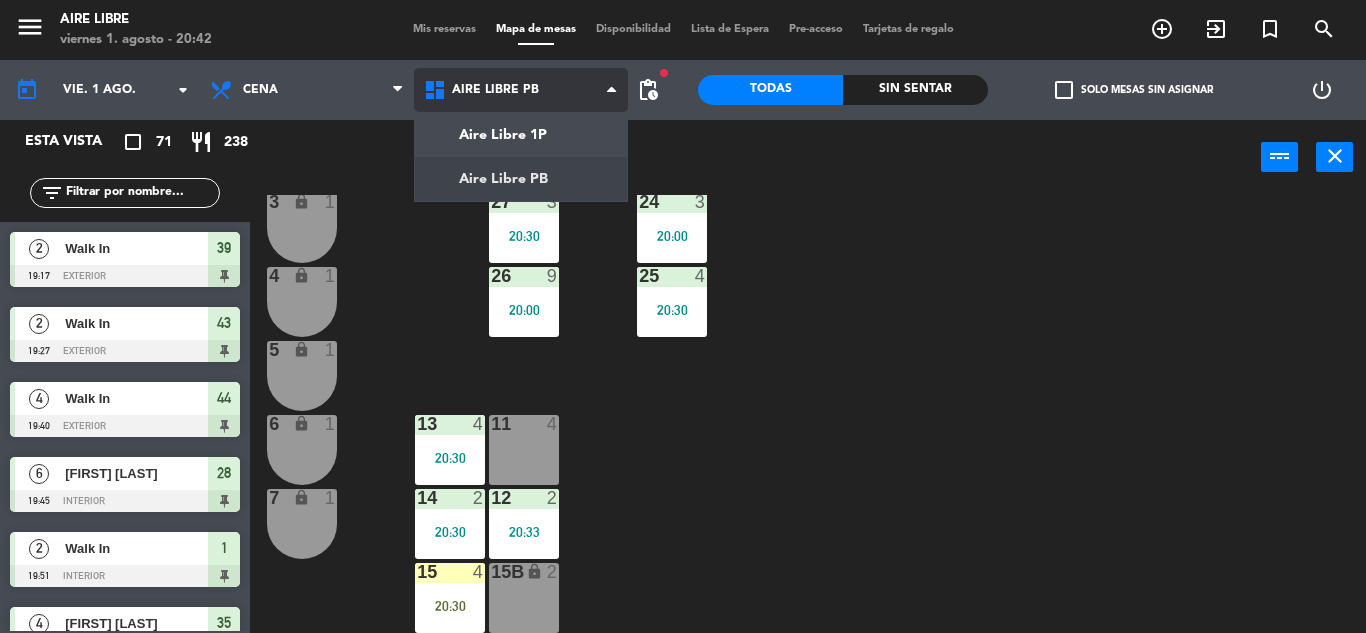 click on "menu  Aire Libre   viernes 1. agosto - 20:42   Mis reservas   Mapa de mesas   Disponibilidad   Lista de Espera   Pre-acceso   Tarjetas de regalo  add_circle_outline exit_to_app turned_in_not search today    vie. 1 ago. arrow_drop_down  Desayuno  Brunch  Almuerzo  Cena  Cena  Desayuno  Brunch  Almuerzo  Cena  Aire Libre 1P   Aire Libre PB   Aire Libre PB   Aire Libre 1P   Aire Libre PB  fiber_manual_record pending_actions  Todas  Sin sentar  check_box_outline_blank   Solo mesas sin asignar   power_settings_new   Esta vista   crop_square  71  restaurant  238 filter_list  2   Walk In   19:17   exterior  39  2   Walk In   19:27   exterior  43  4   Walk In   19:40   exterior  44  6   [FIRST] [LAST]   19:45   interior  28  2   Walk In   19:51   interior  1  4   [FIRST] [LAST]   20:00   exterior  35  2   [FIRST] [LAST]   20:00   exterior  39B  9   [FIRST] [LAST]   20:00   interior  26 chat  3   [FIRST] [LAST]   20:00   interior  24  3   [FIRST] [LAST]   20:30   1p  82  4   [FIRST] [LAST]   20:30   interior  13  3   1p" 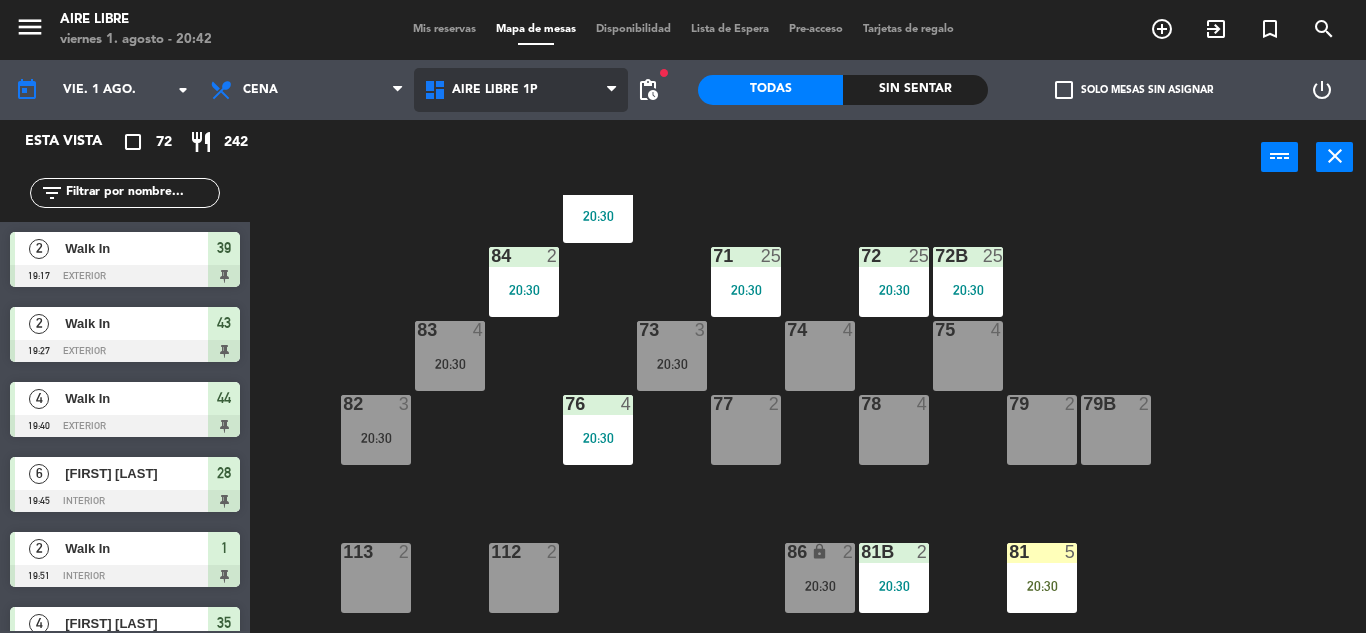 scroll, scrollTop: 222, scrollLeft: 0, axis: vertical 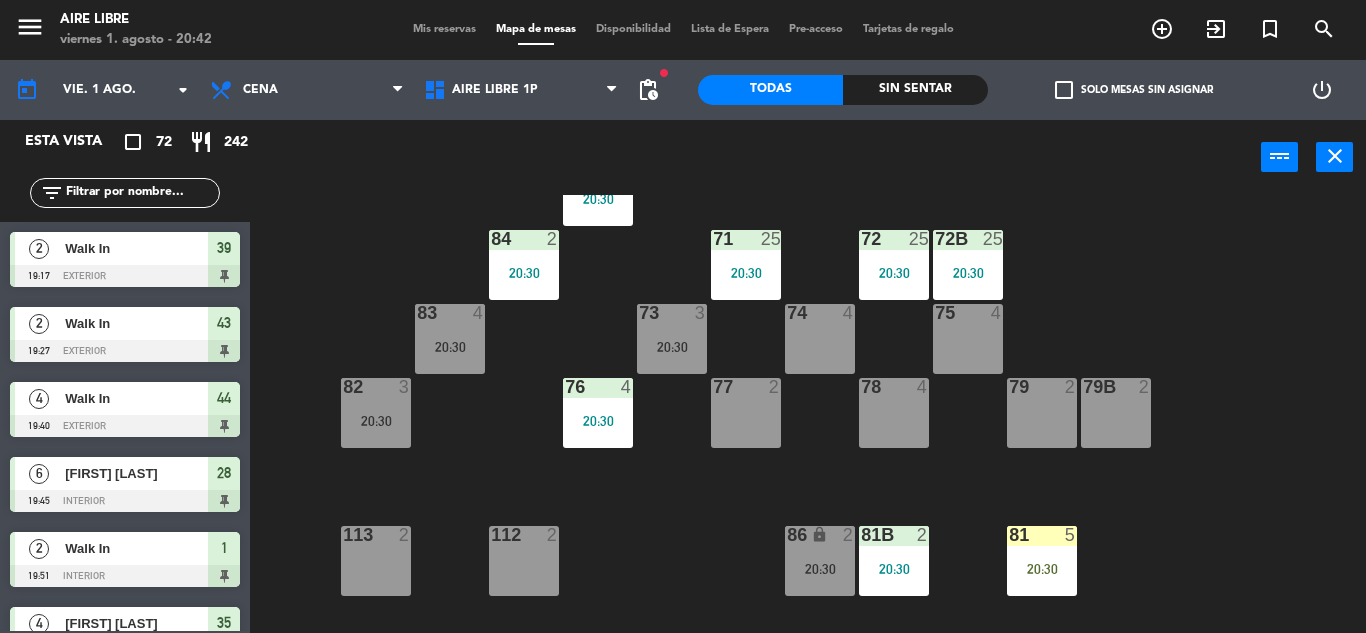 click 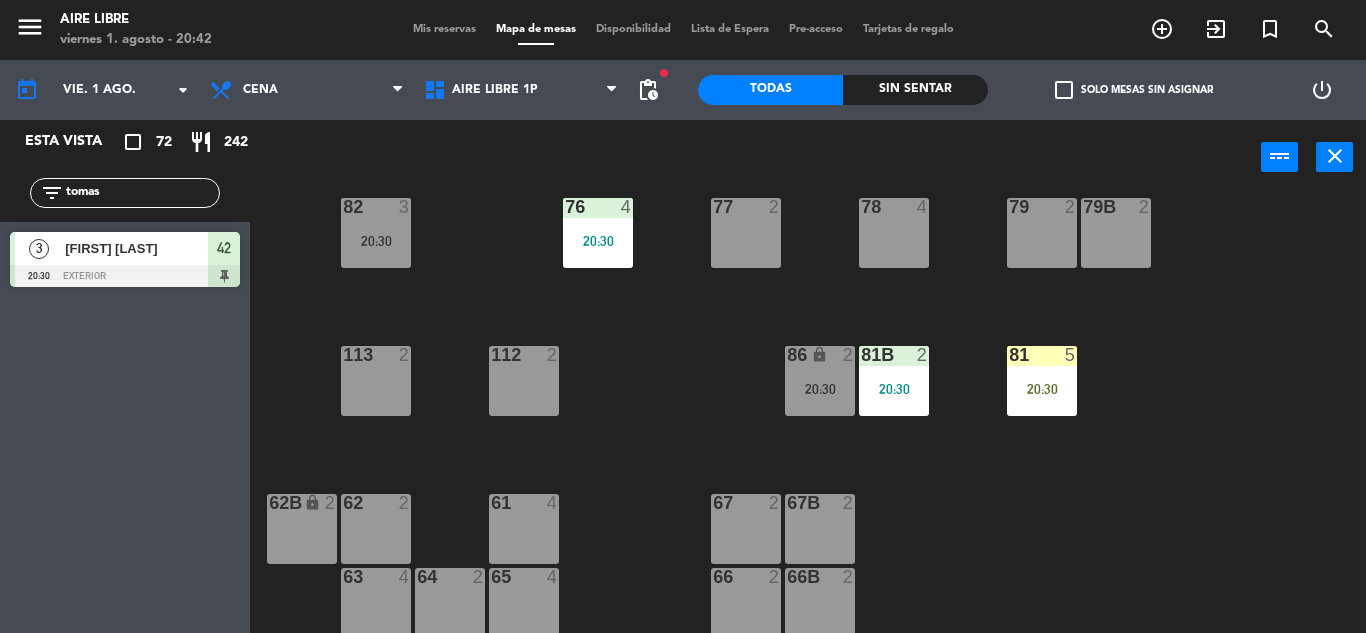 scroll, scrollTop: 407, scrollLeft: 0, axis: vertical 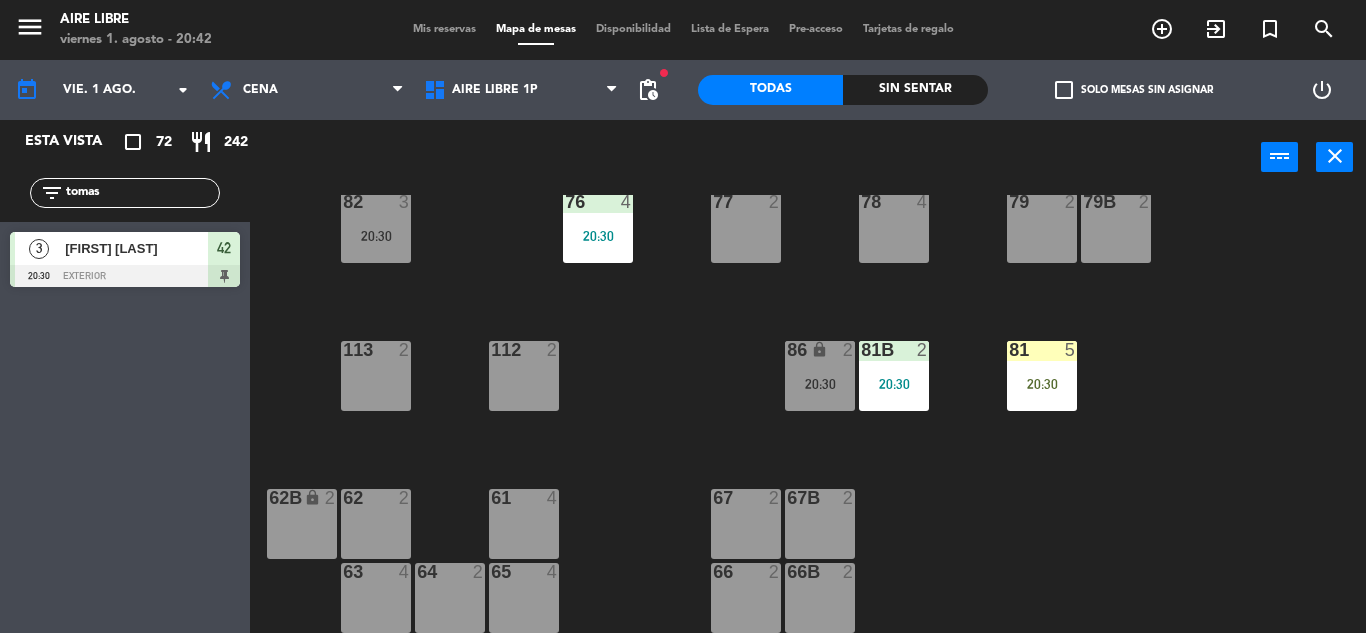 click on "61  4" at bounding box center [524, 524] 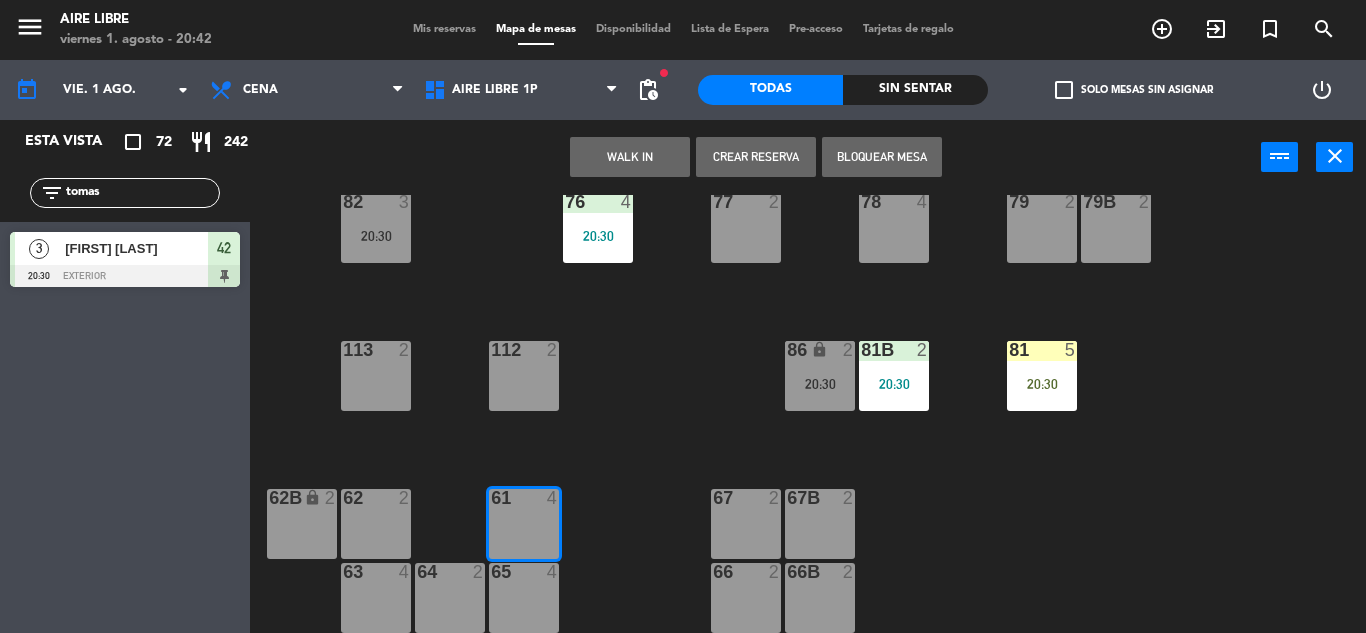 click on "WALK IN" at bounding box center (630, 157) 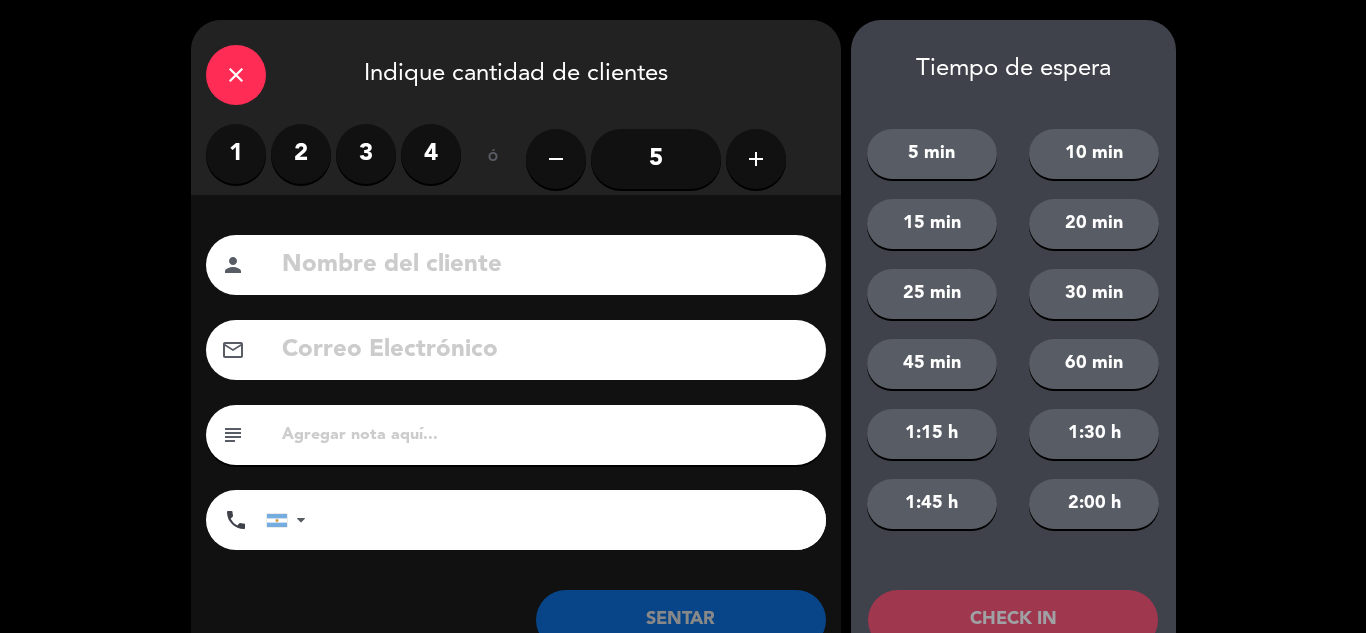 click on "2" at bounding box center (301, 154) 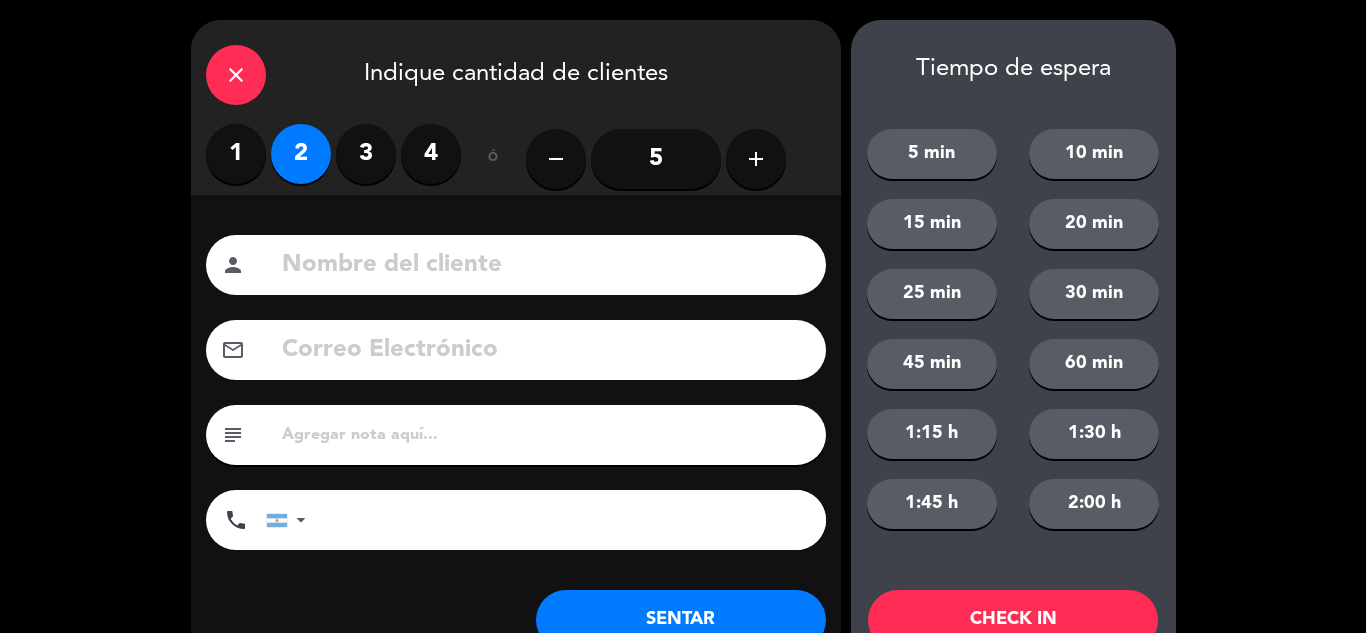 click on "SENTAR" 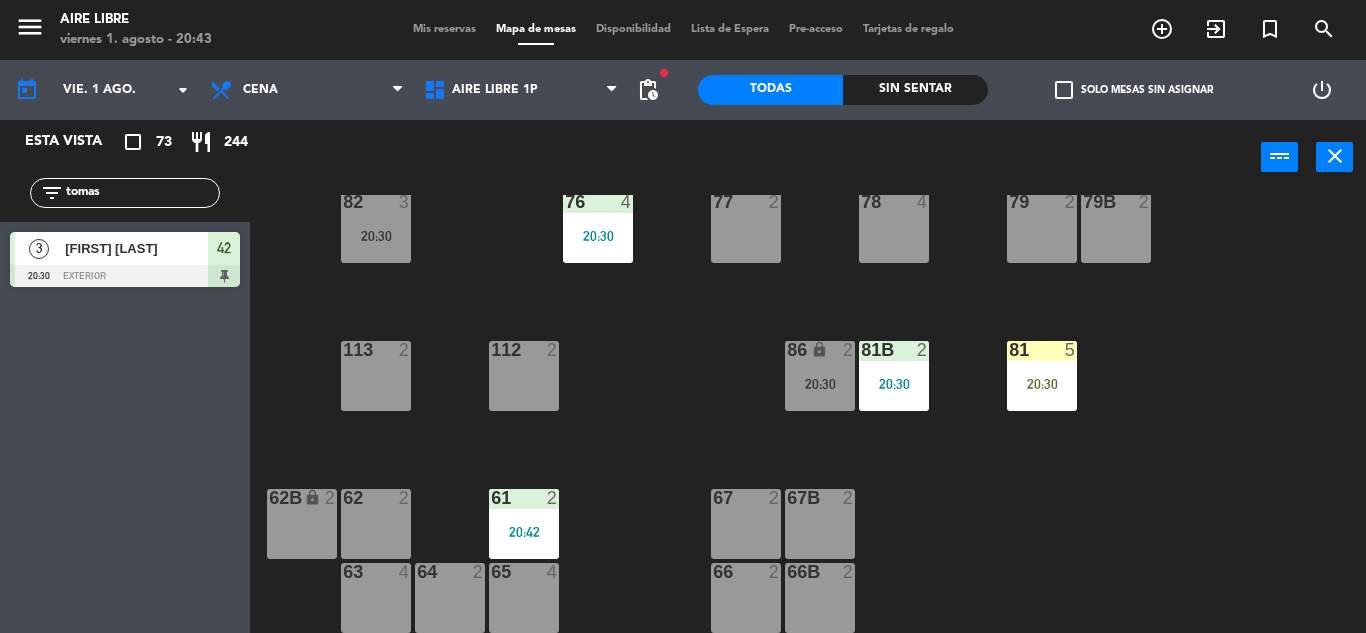 click on "tomas" 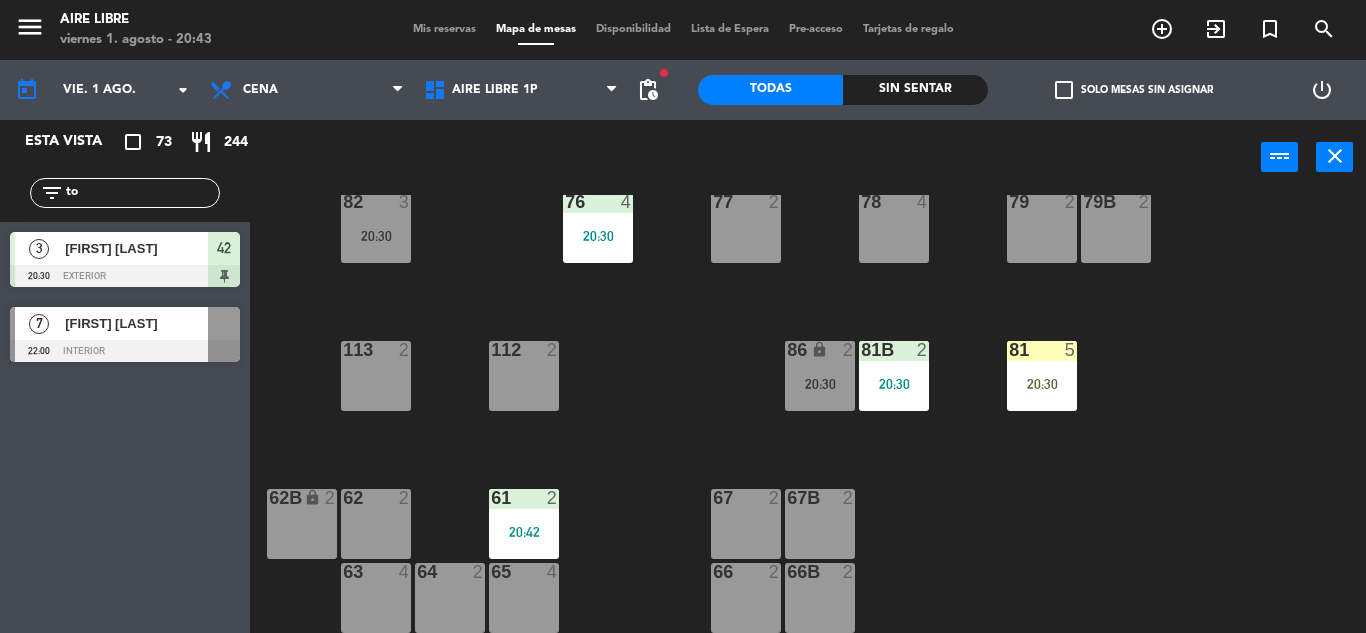 type on "t" 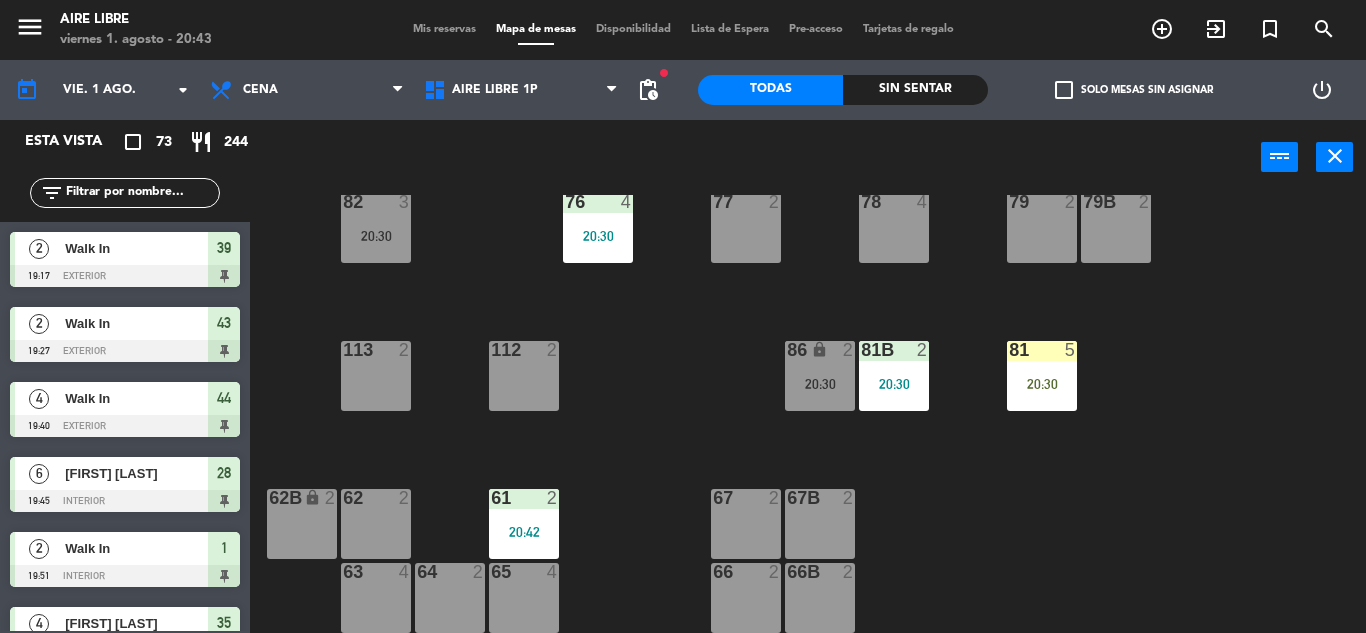 type 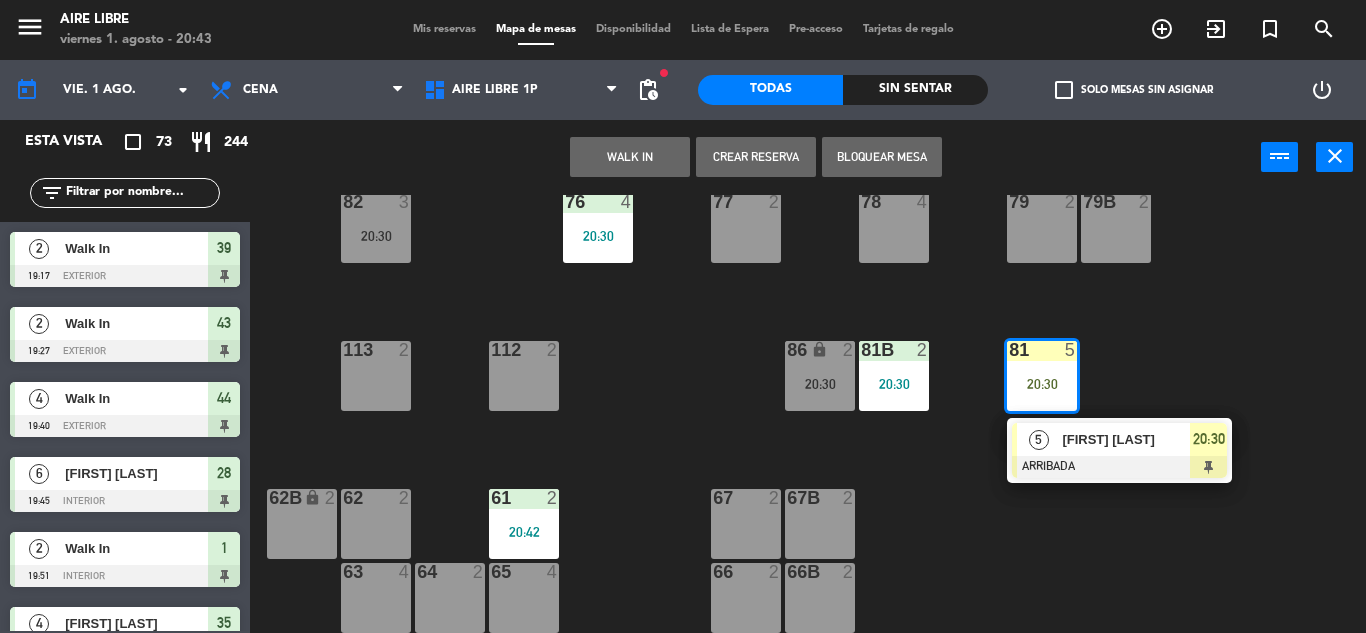 click on "[FIRST] [LAST]" at bounding box center [1126, 439] 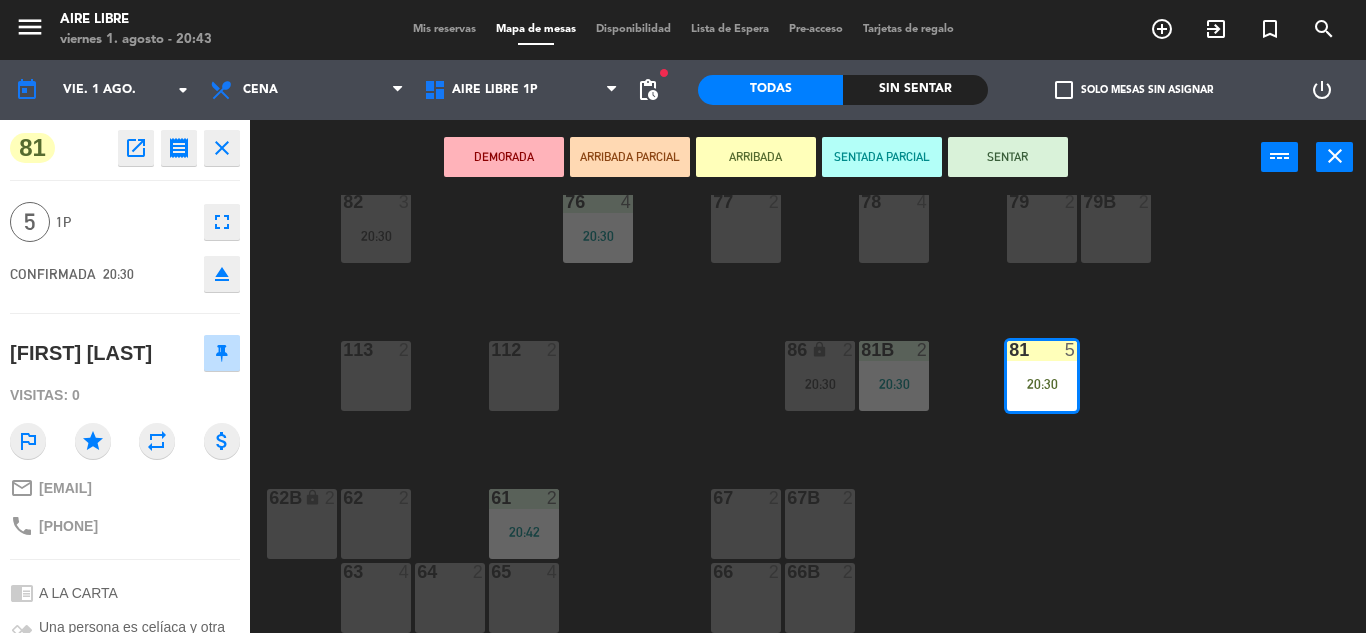 click on "SENTAR" at bounding box center (1008, 157) 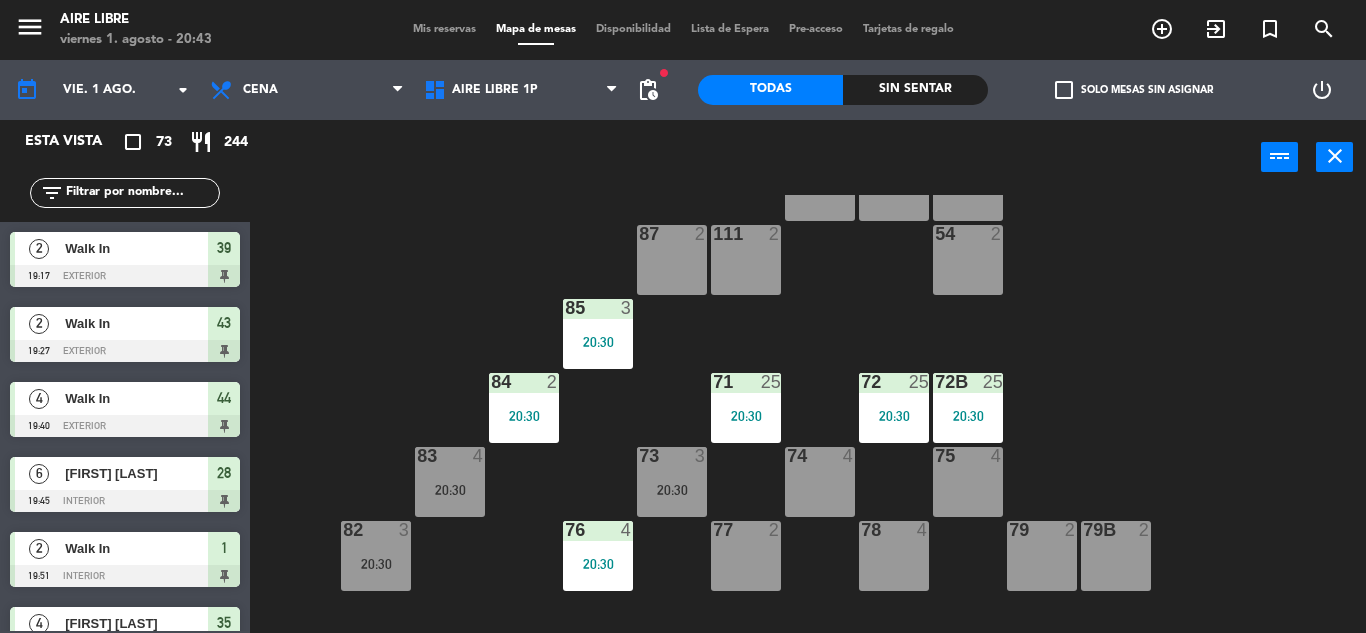 scroll, scrollTop: 138, scrollLeft: 0, axis: vertical 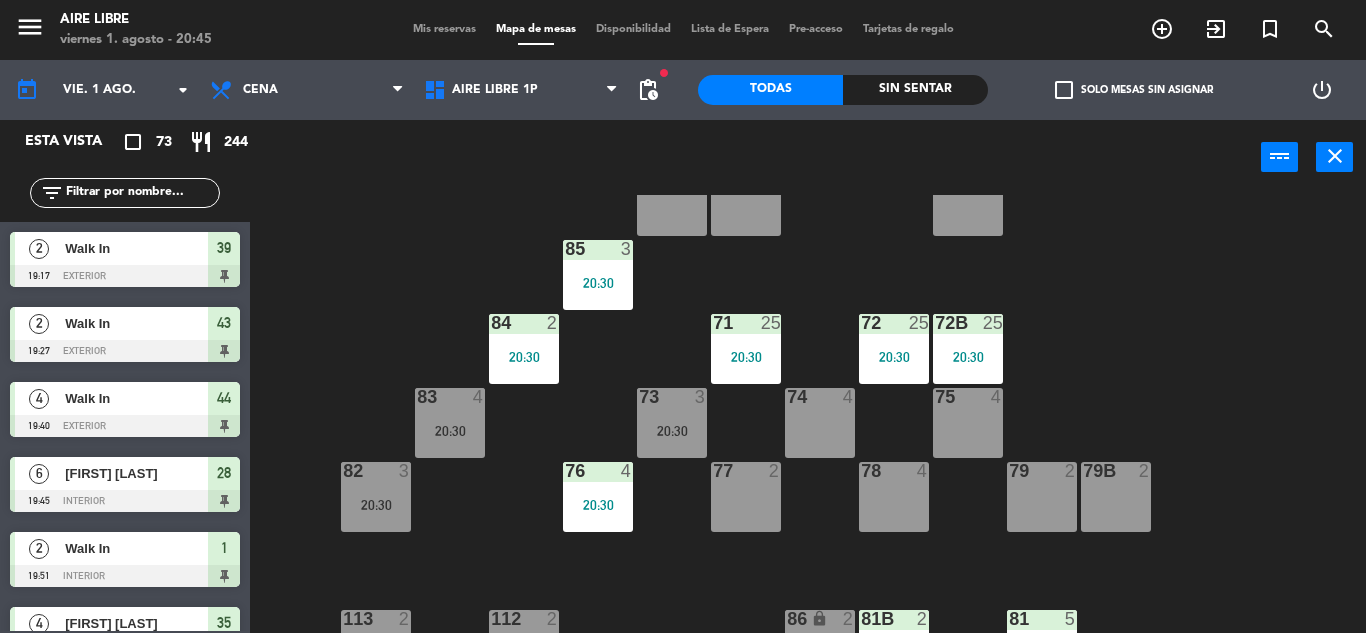 click 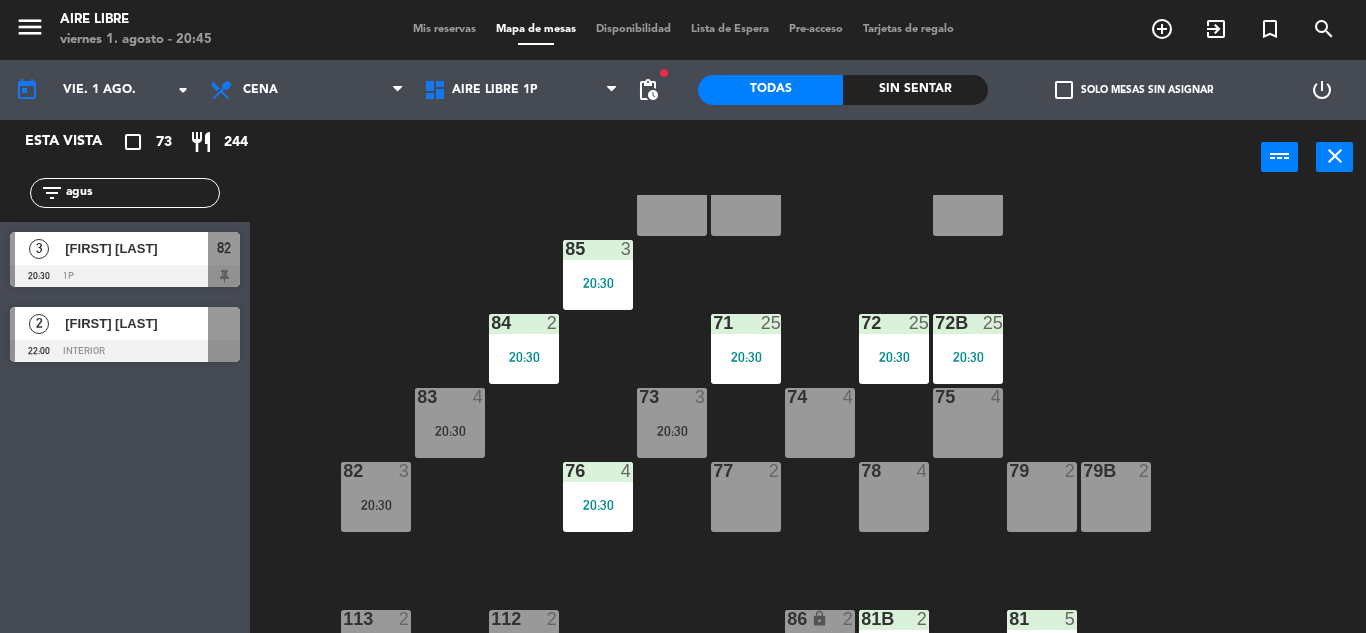 type on "agus" 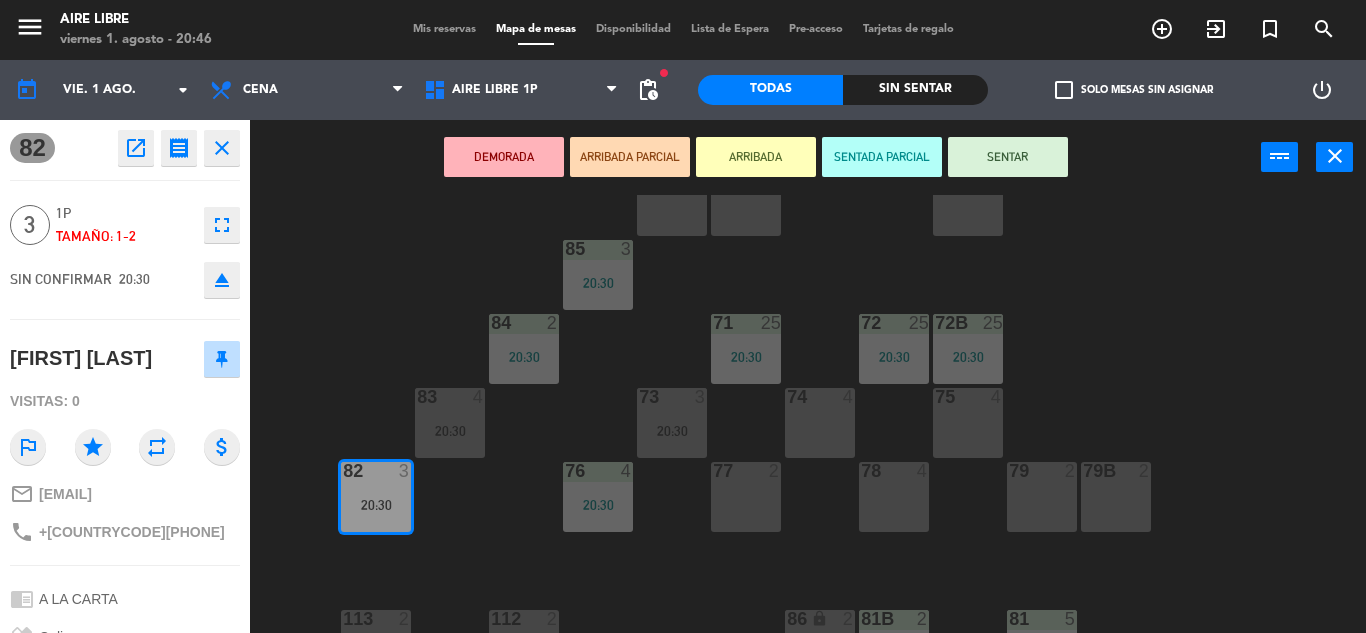 click on "ARRIBADA" at bounding box center [756, 157] 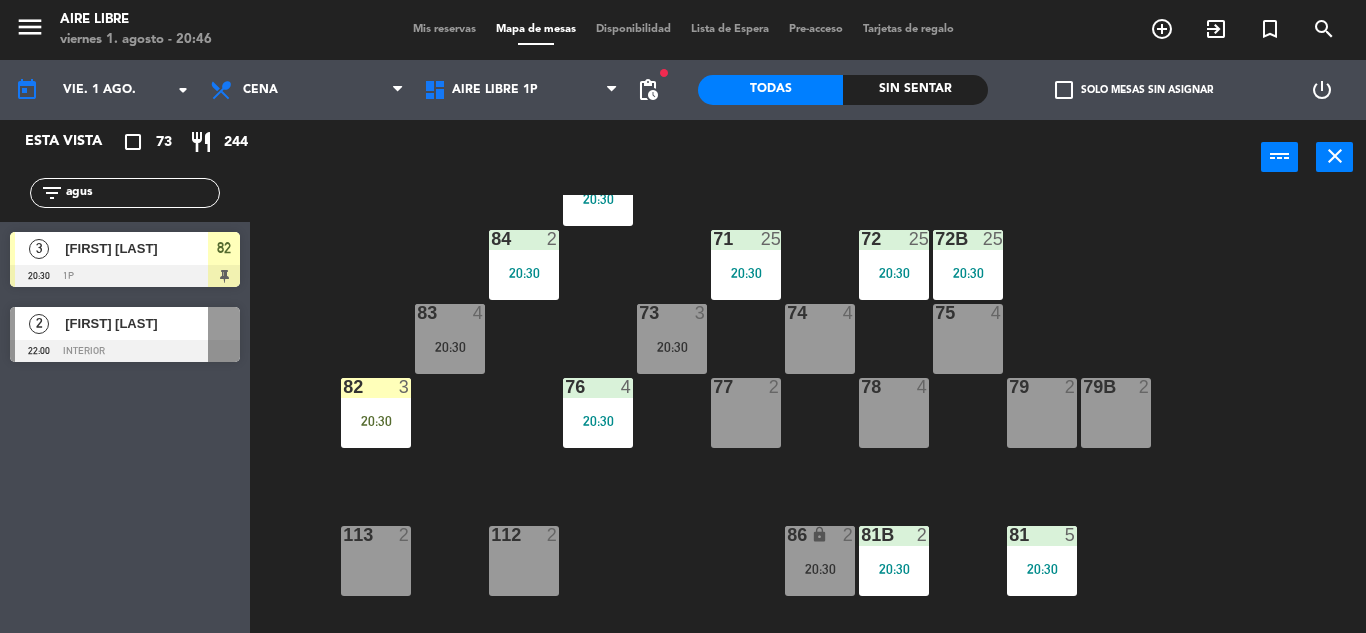 scroll, scrollTop: 243, scrollLeft: 0, axis: vertical 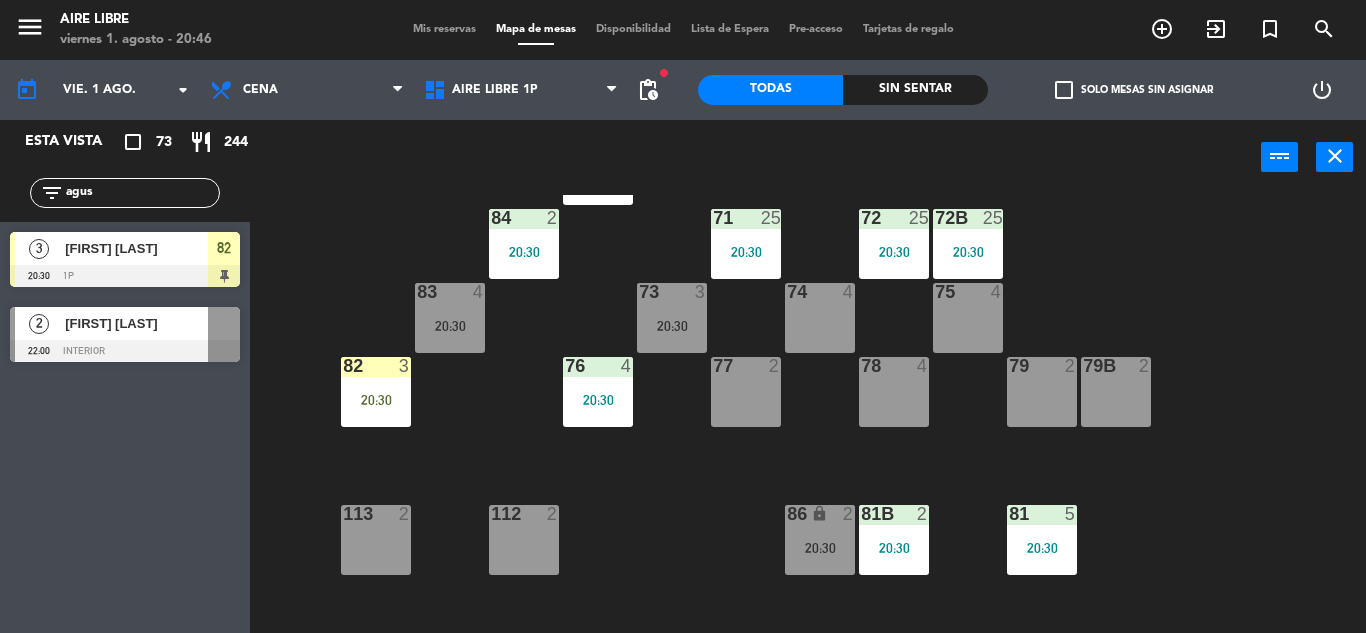 click on "82  3   20:30" at bounding box center (376, 392) 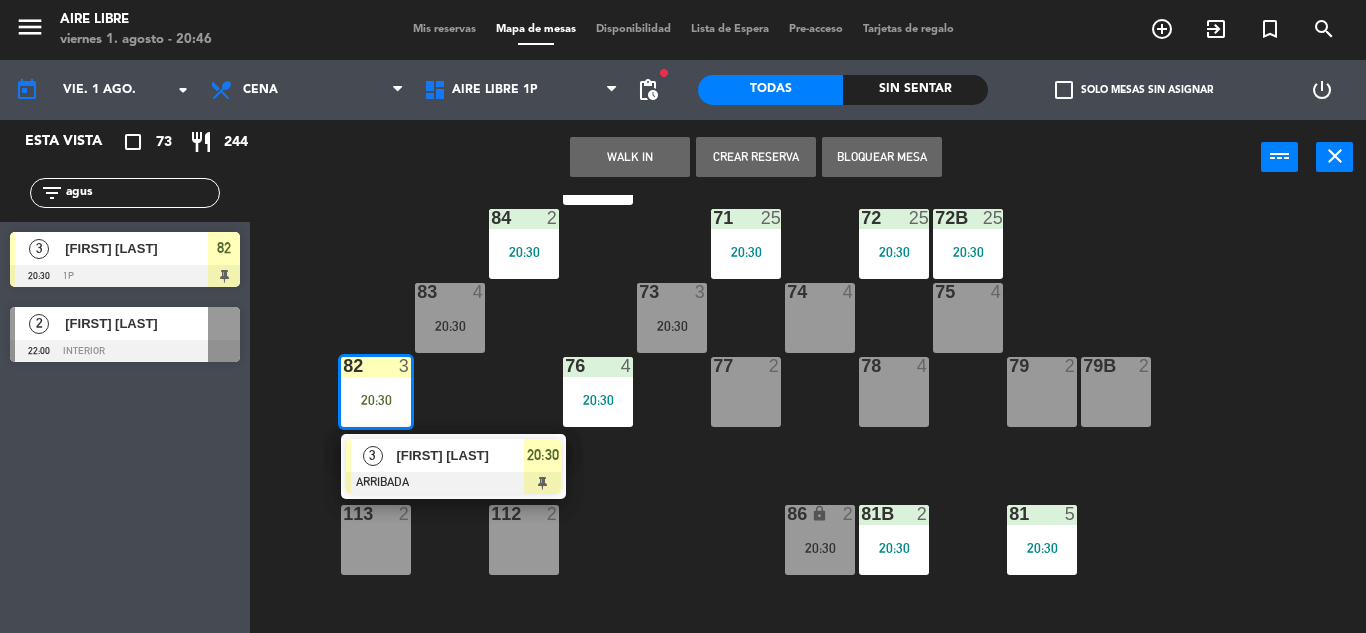 click on "[FIRST] [LAST]" at bounding box center (459, 455) 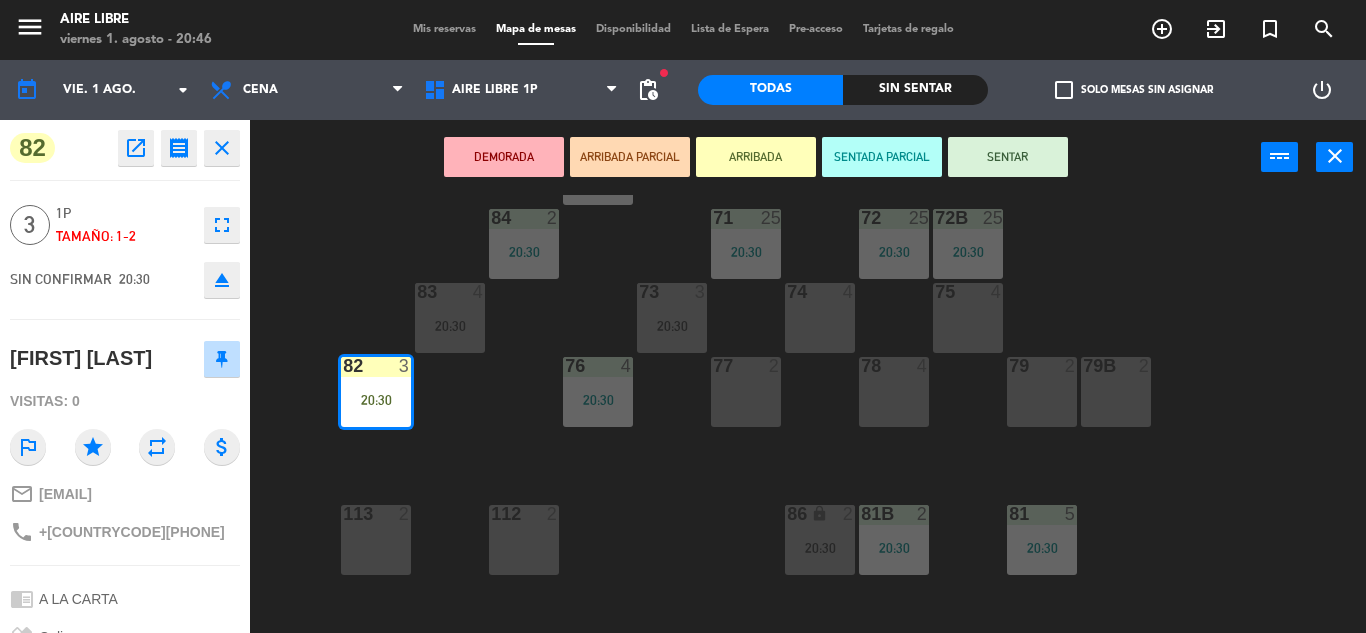 click on "SENTAR" at bounding box center [1008, 157] 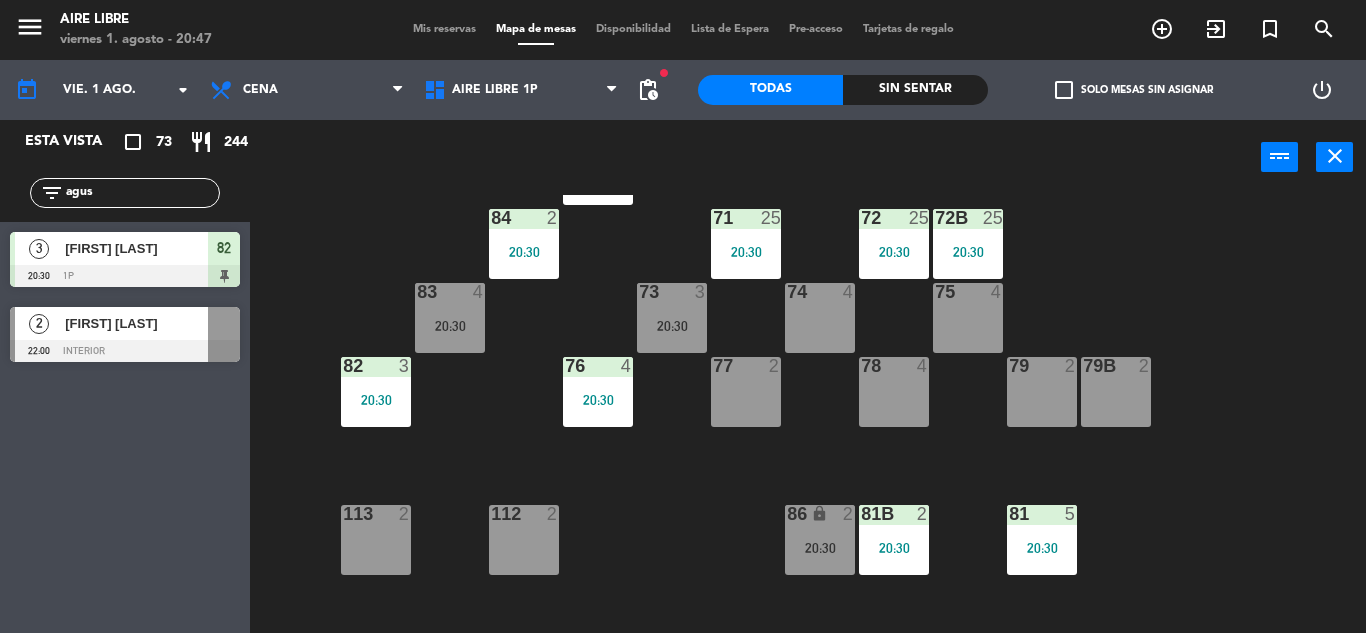 click on "agus" 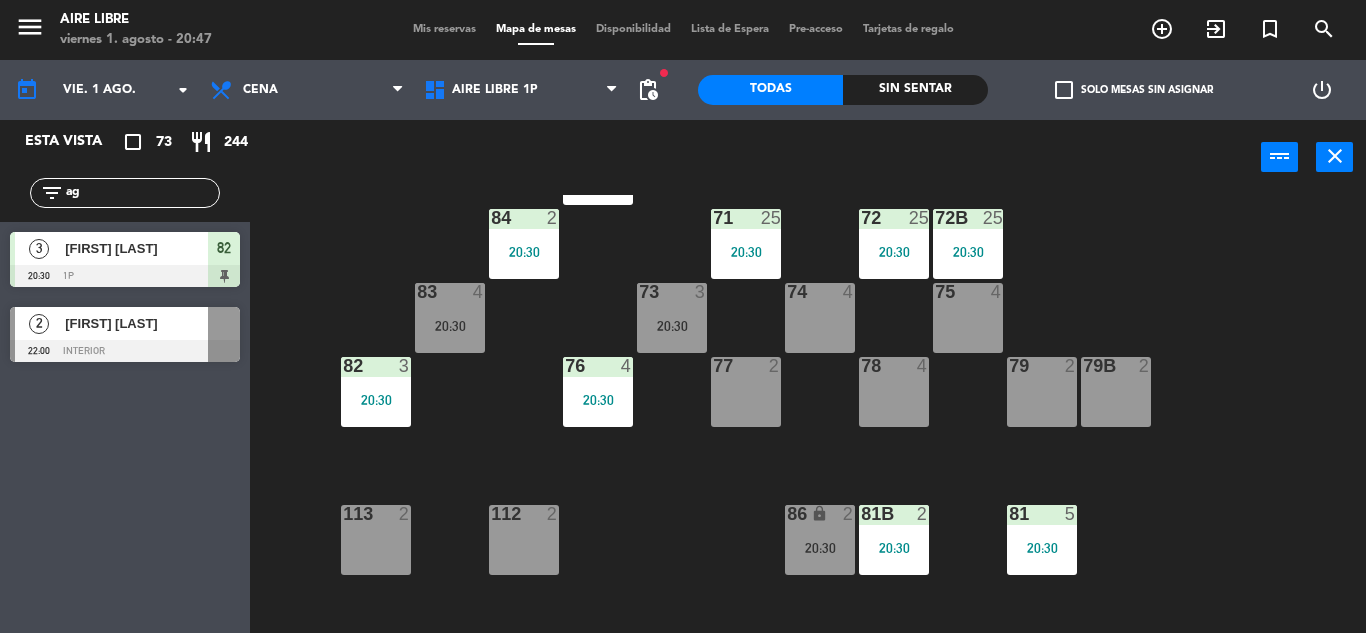 type on "a" 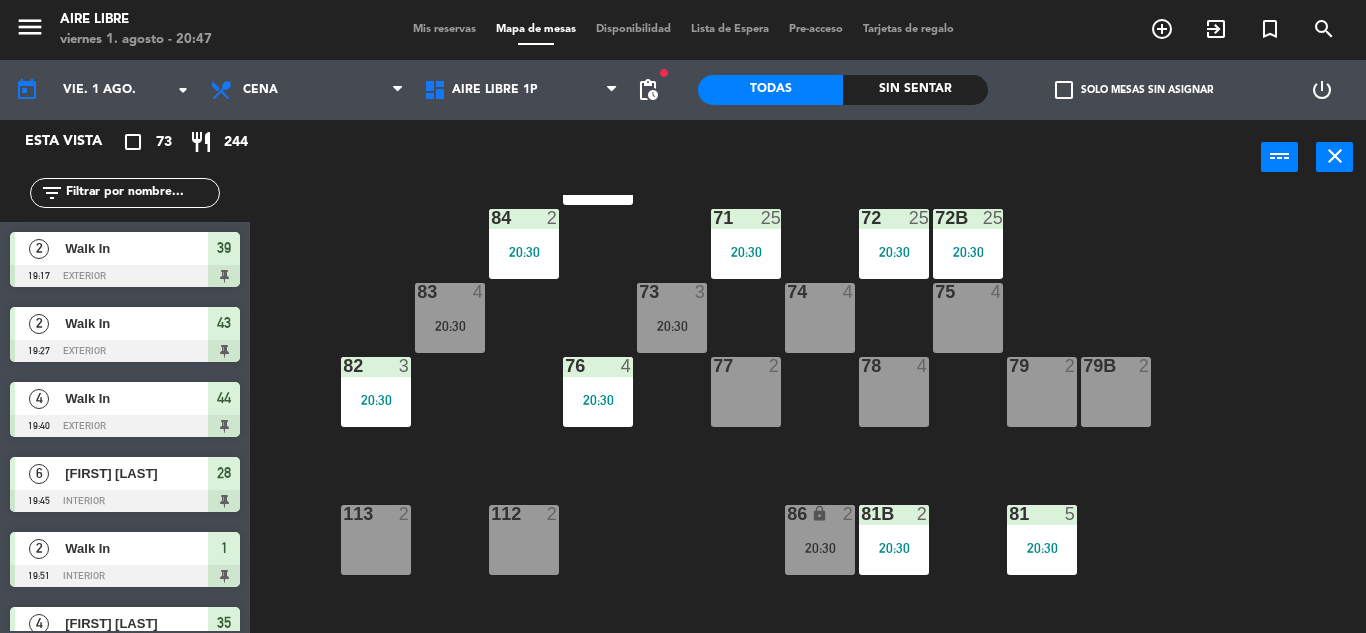 click on "check_box_outline_blank" 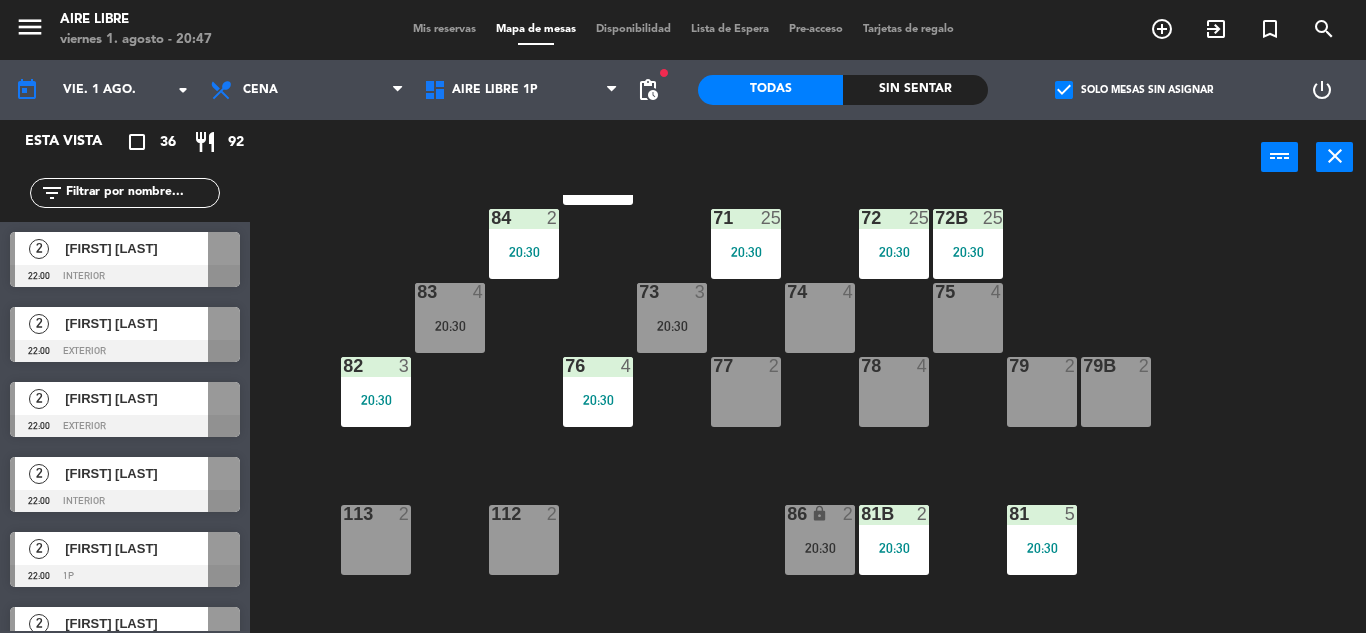 click on "pending_actions" 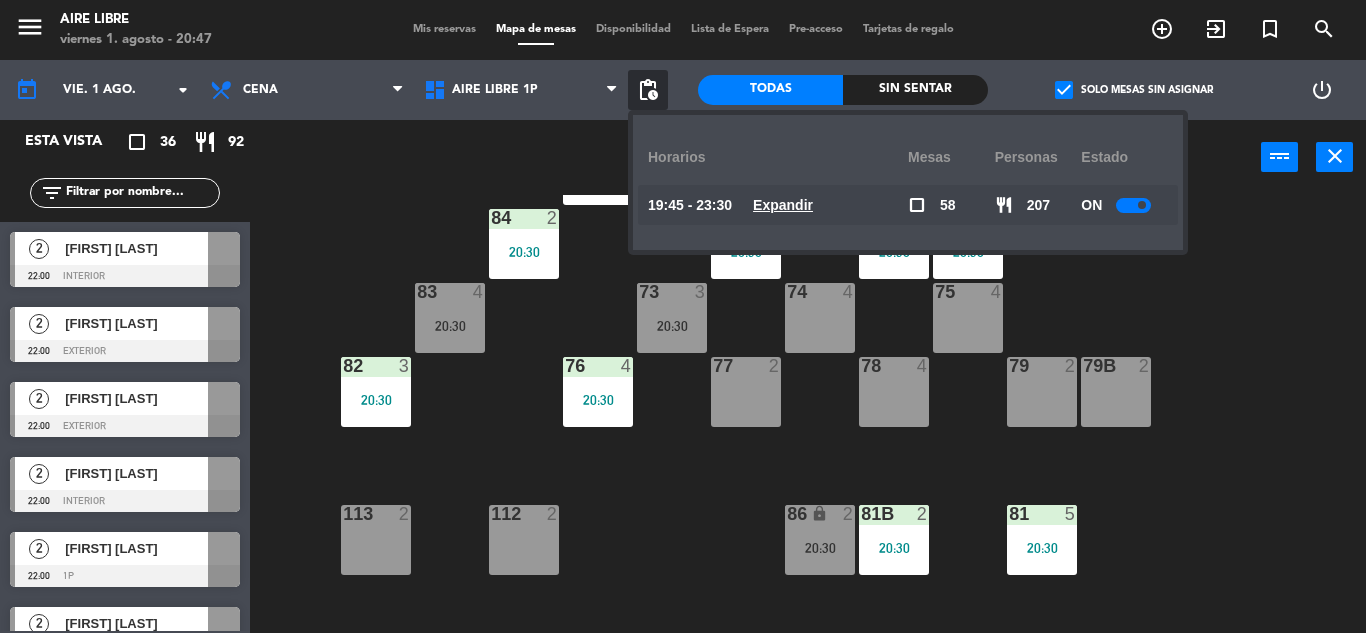 click on "Expandir" 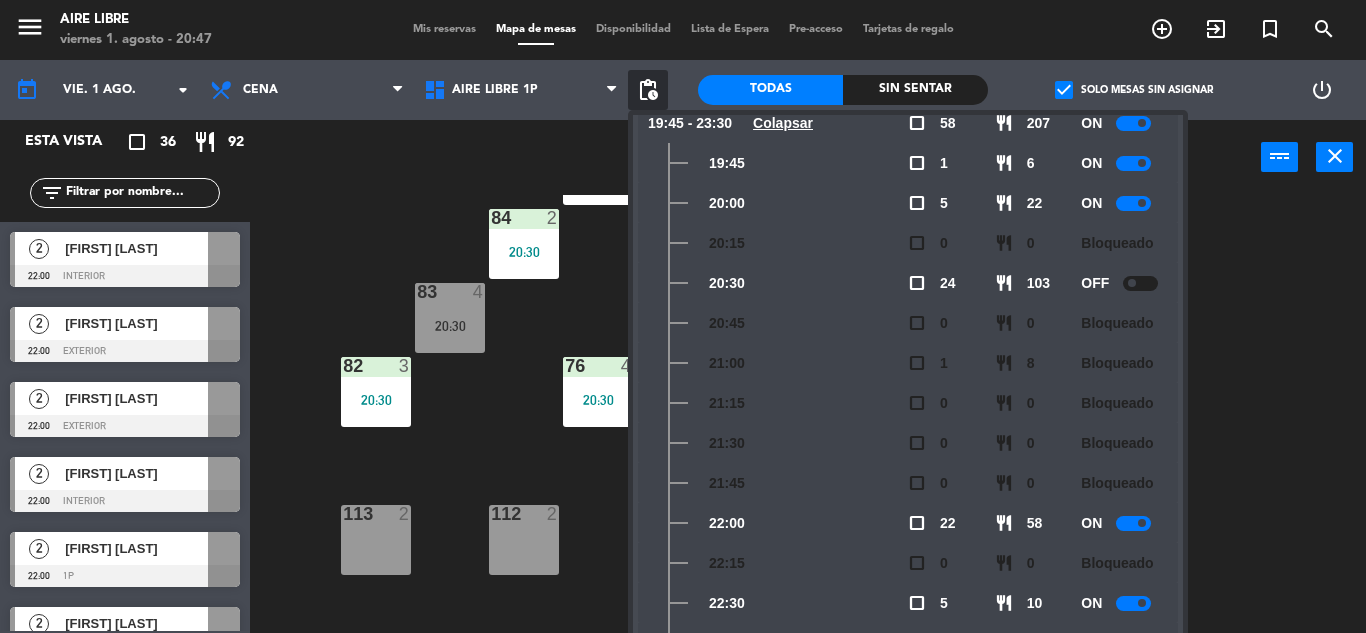 scroll, scrollTop: 55, scrollLeft: 0, axis: vertical 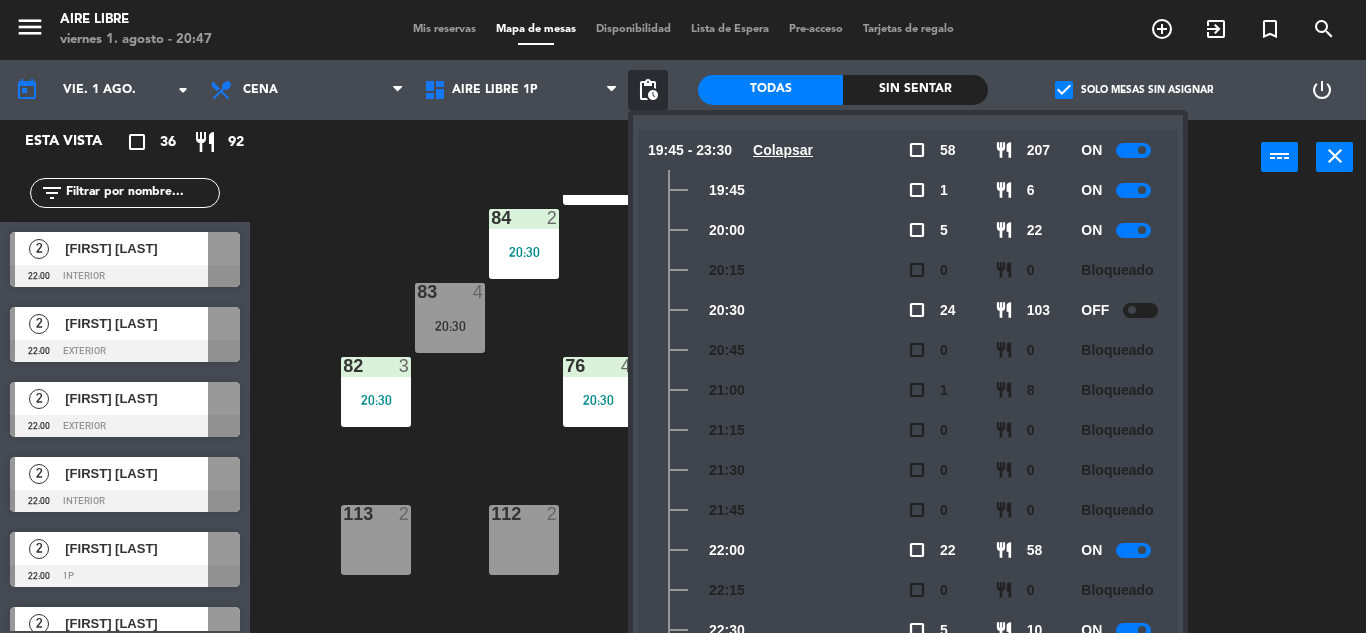 click on "power_input close" at bounding box center (755, 158) 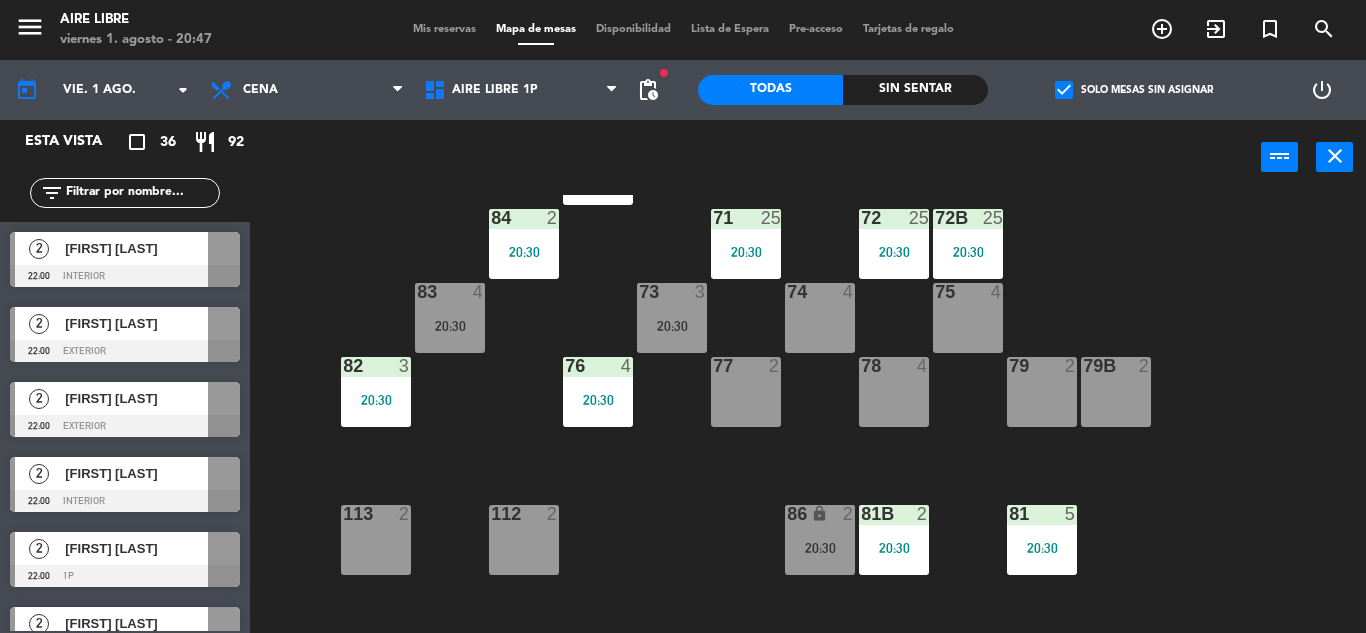 click 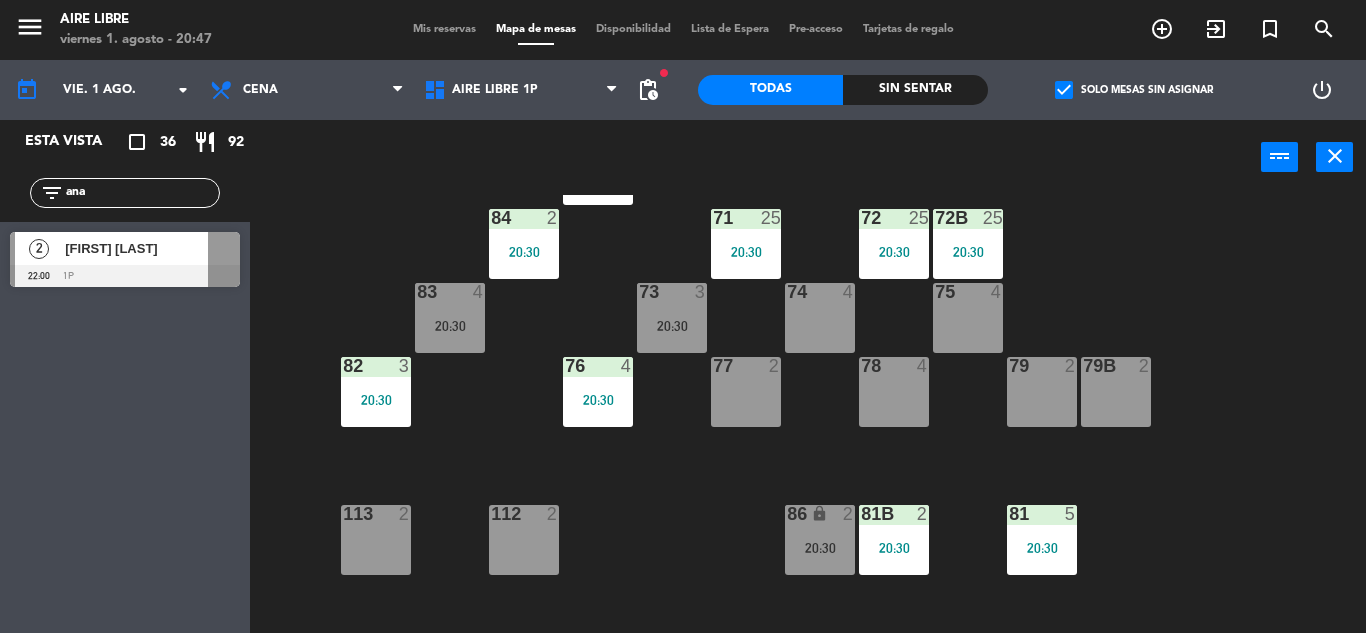 type on "ana" 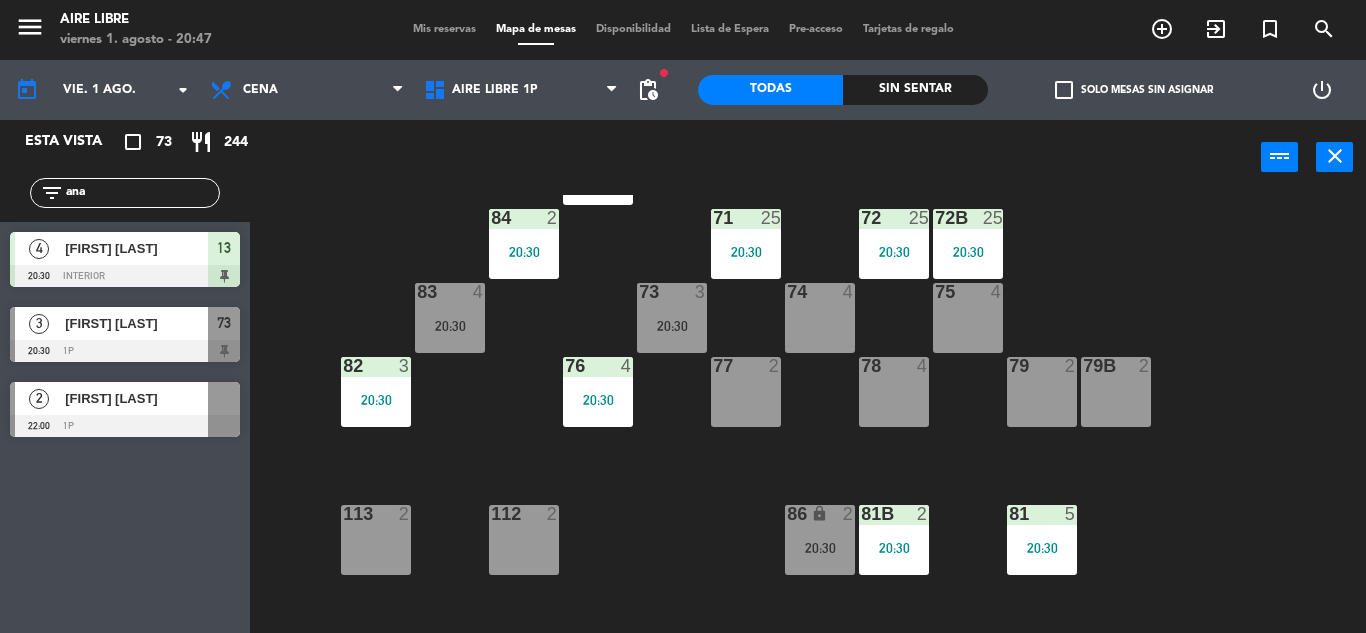 click at bounding box center (125, 351) 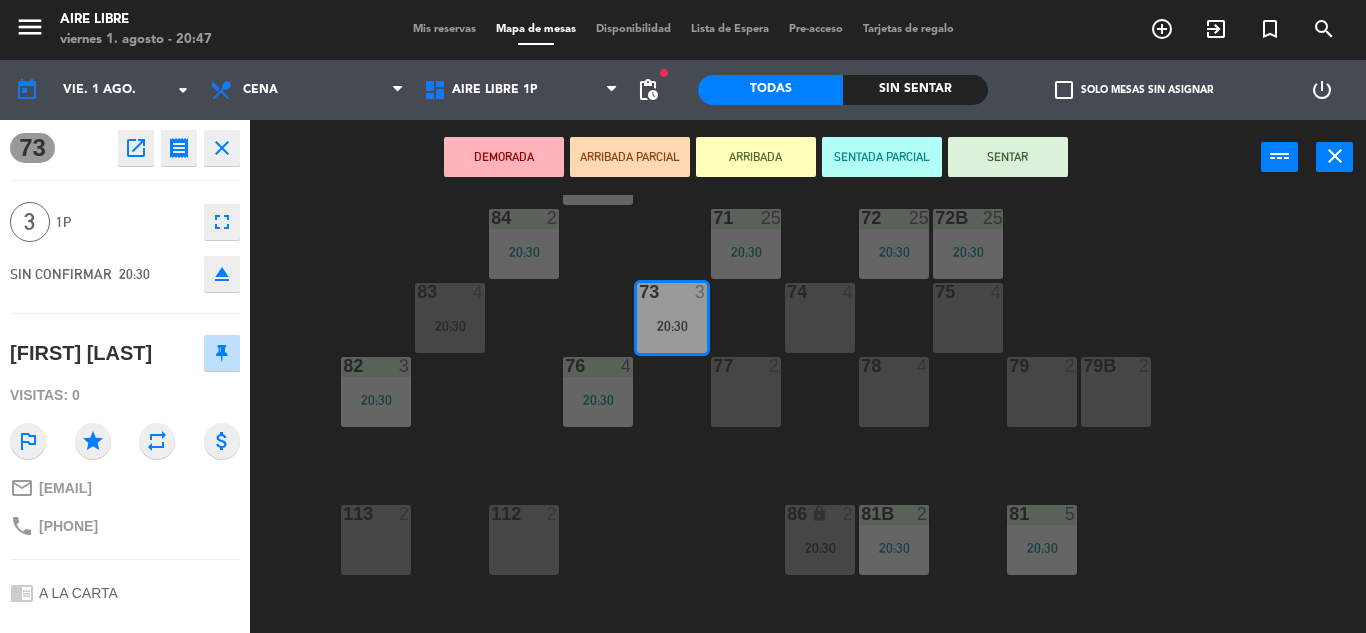click on "ARRIBADA" at bounding box center [756, 157] 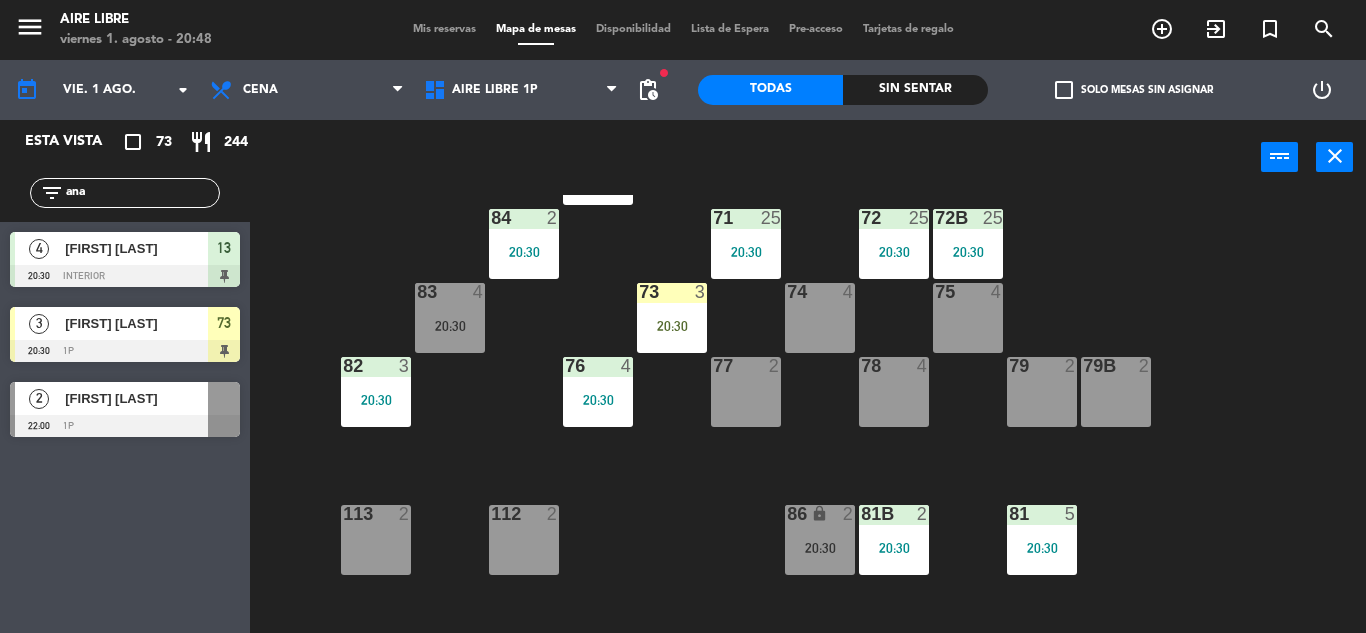 click on "73  3   20:30" at bounding box center [672, 318] 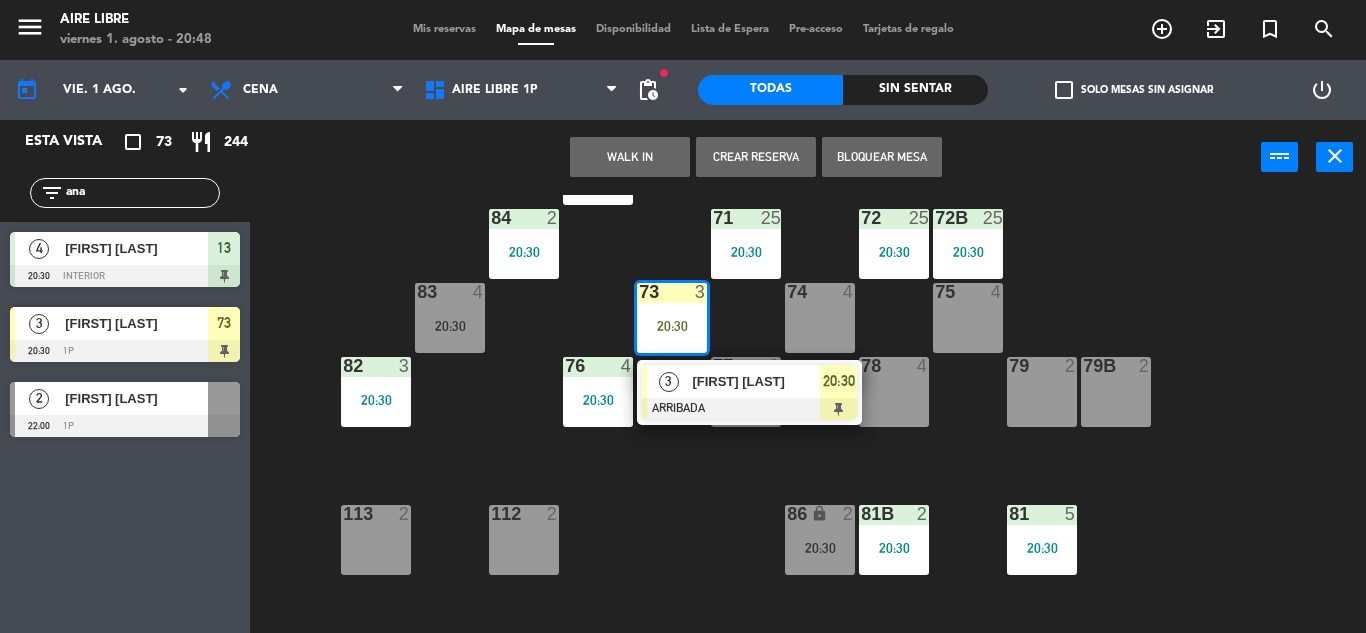 click on "[FIRST] [LAST]" at bounding box center (756, 381) 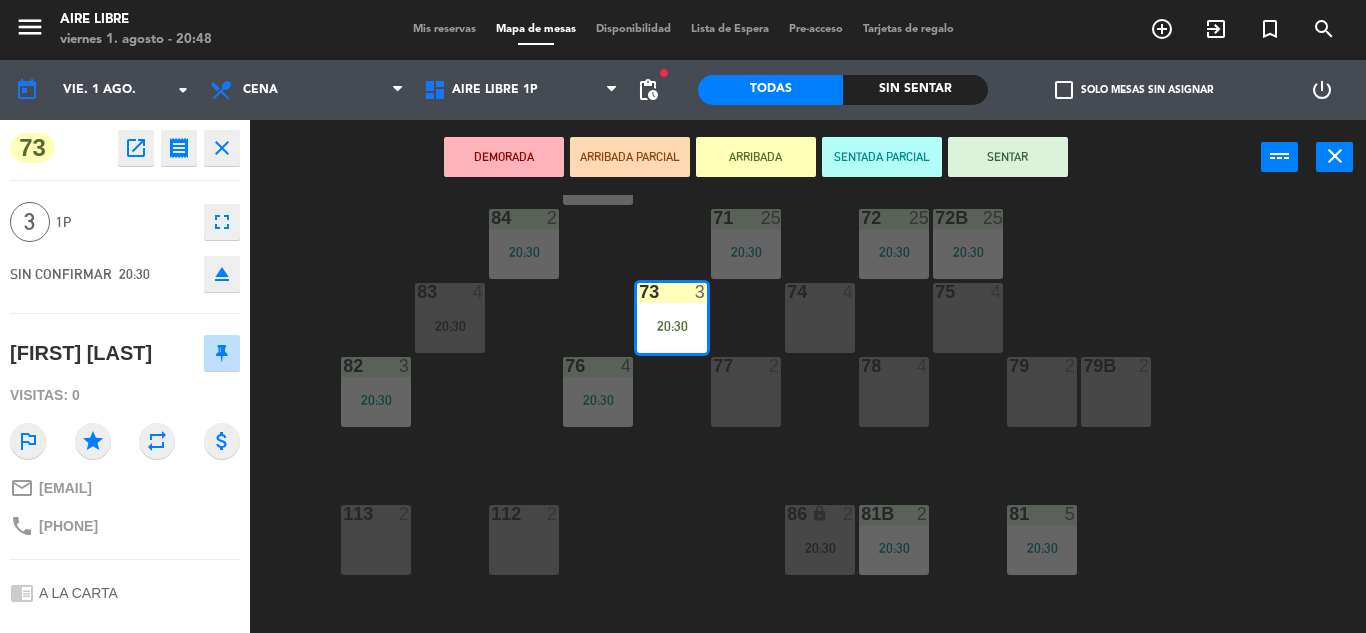 click on "eject" 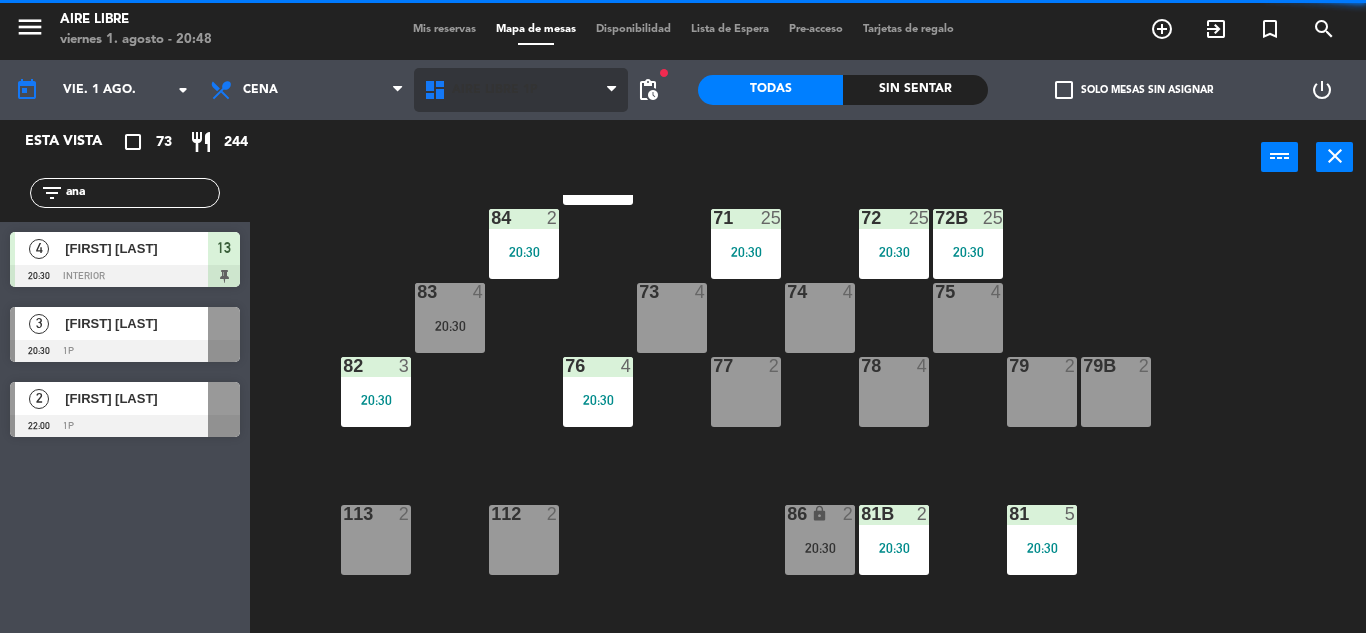 click on "Aire Libre 1P" at bounding box center (495, 90) 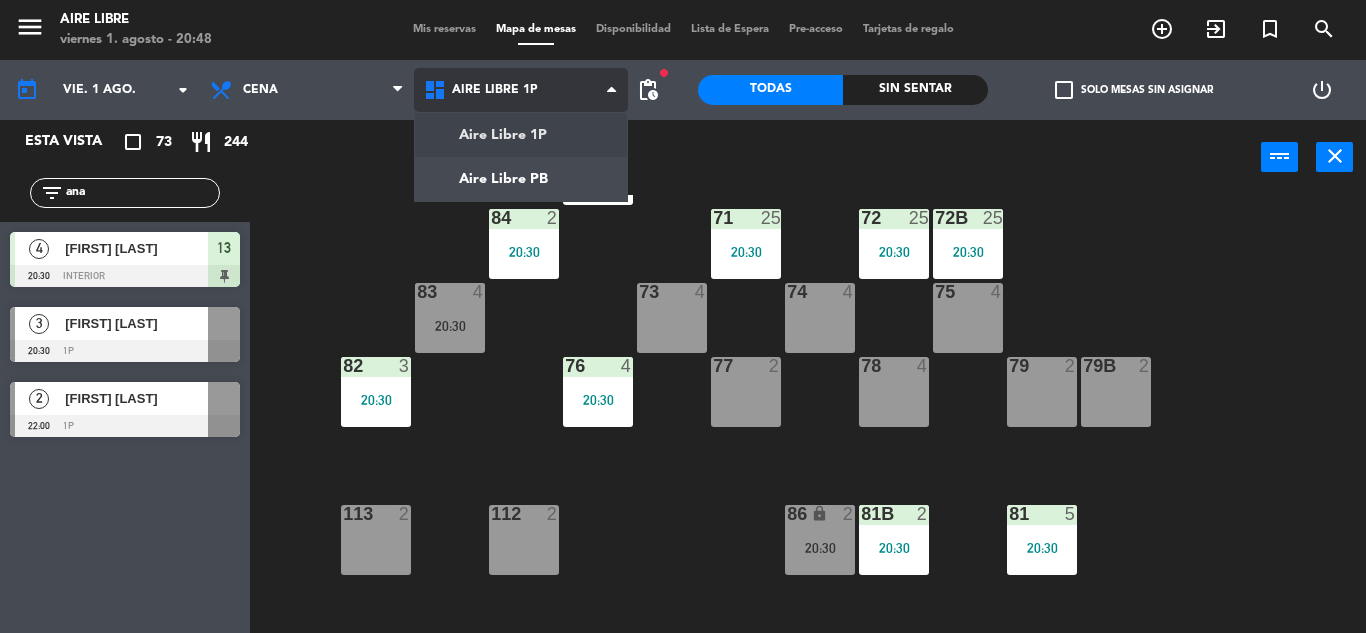 click on "menu  Aire Libre   viernes 1. agosto - 20:48   Mis reservas   Mapa de mesas   Disponibilidad   Lista de Espera   Pre-acceso   Tarjetas de regalo  add_circle_outline exit_to_app turned_in_not search today    vie. 1 ago. arrow_drop_down  Desayuno  Brunch  Almuerzo  Cena  Cena  Desayuno  Brunch  Almuerzo  Cena  Aire Libre 1P   Aire Libre PB   Aire Libre 1P   Aire Libre 1P   Aire Libre PB  fiber_manual_record pending_actions  Todas  Sin sentar  check_box_outline_blank   Solo mesas sin asignar   power_settings_new   Esta vista   crop_square  73  restaurant  244 filter_list ana  4   [FIRST] [LAST]   20:30   interior  13  3   ana scalabrini   20:30   1p  73  2   [FIRST] [LAST]   22:00   1p" 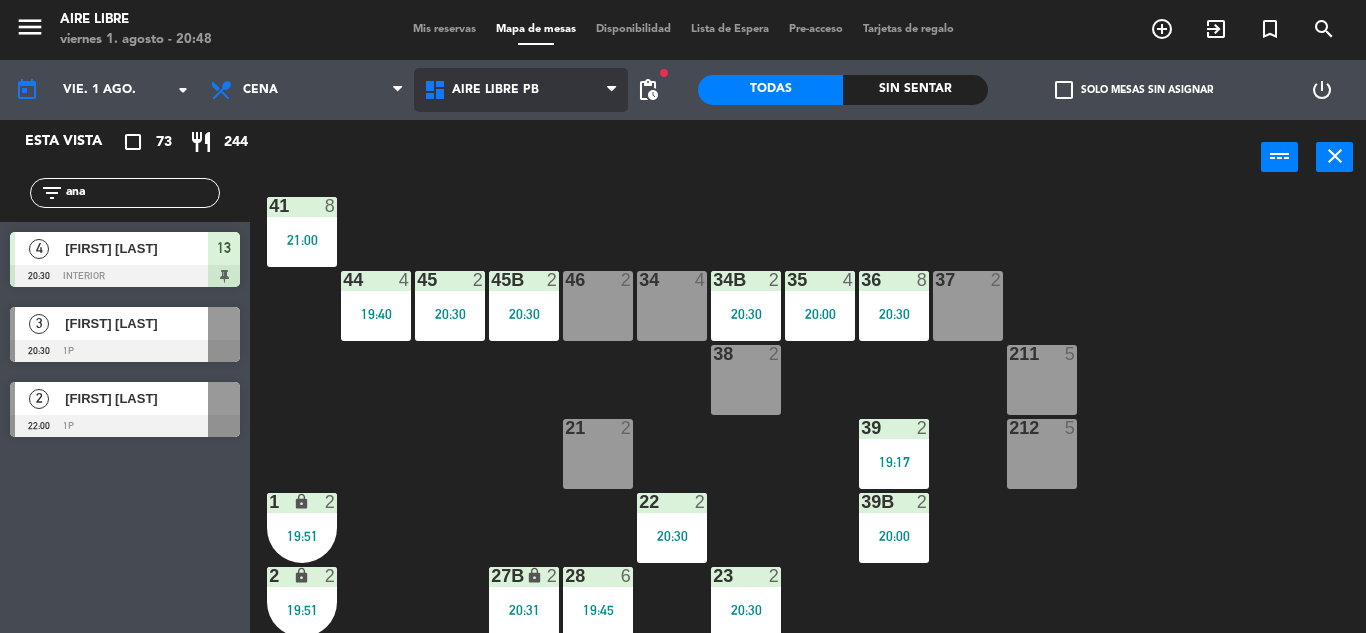 scroll, scrollTop: 104, scrollLeft: 0, axis: vertical 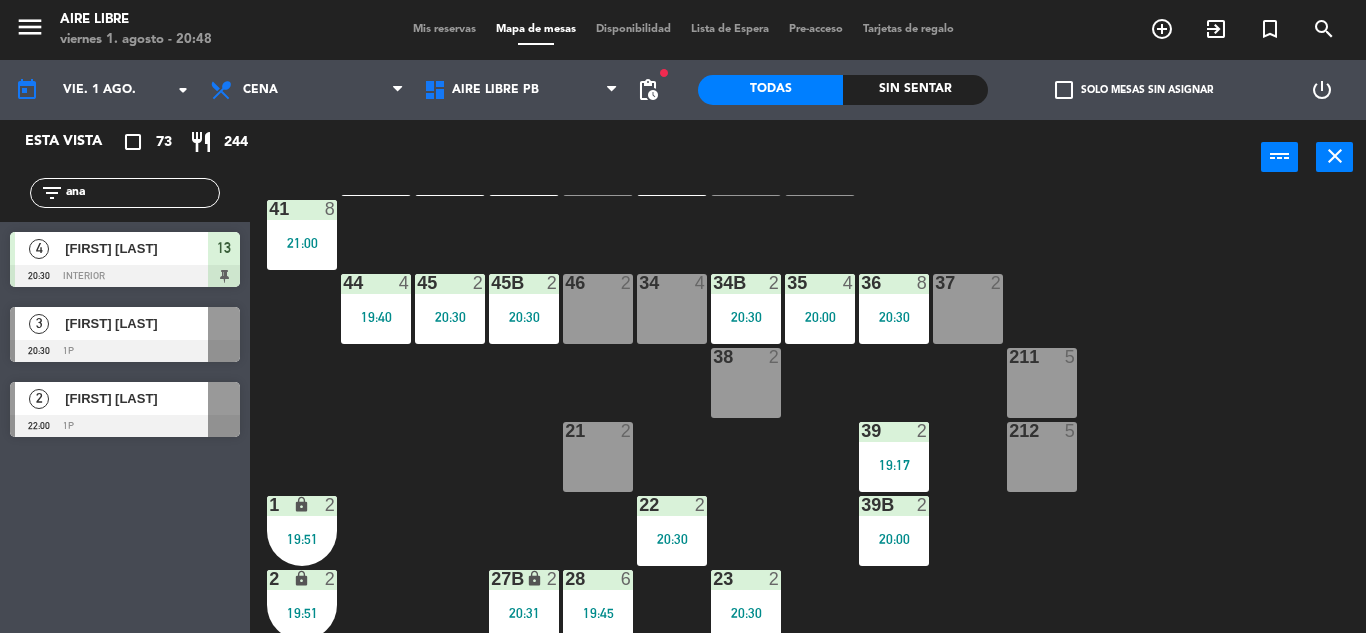 click on "[FIRST] [LAST]" at bounding box center (135, 323) 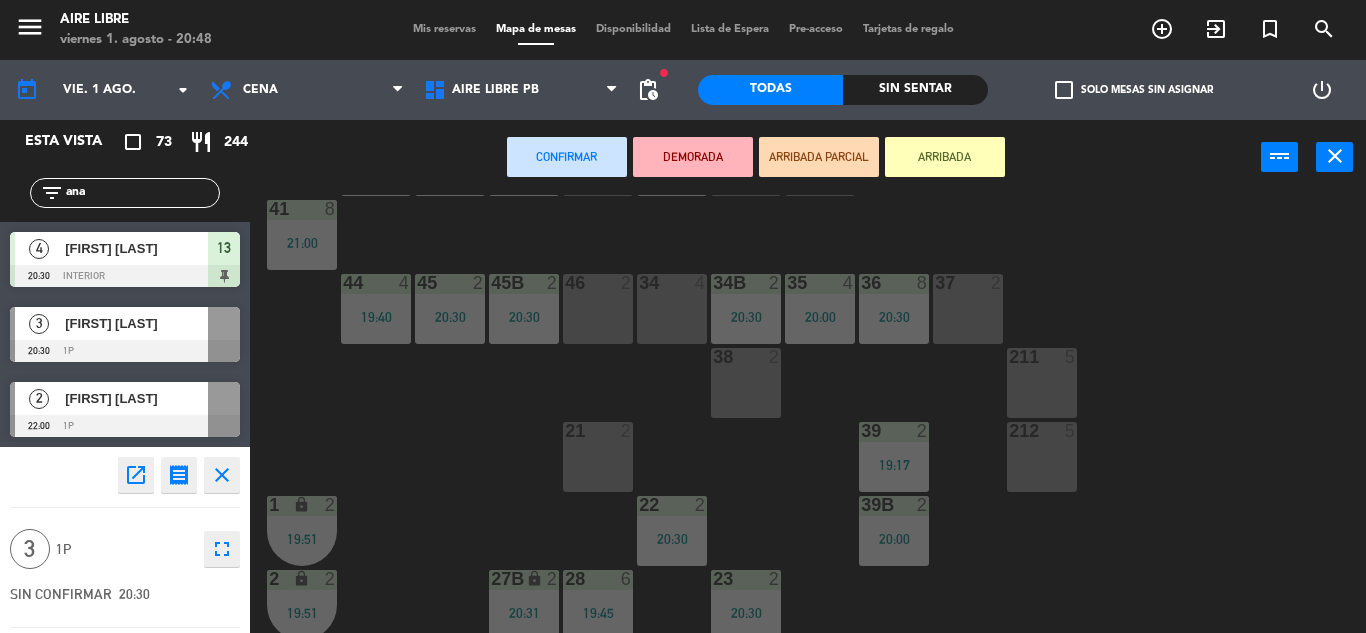 click at bounding box center (597, 283) 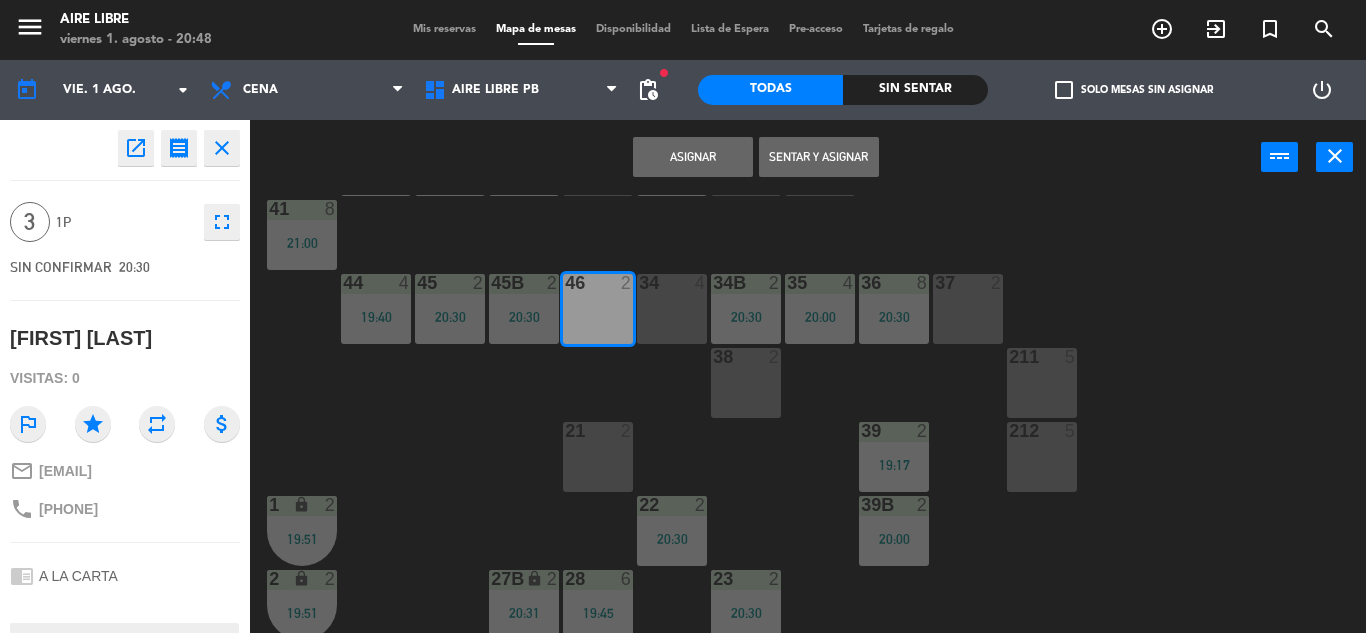 click on "Sentar y Asignar" at bounding box center [819, 157] 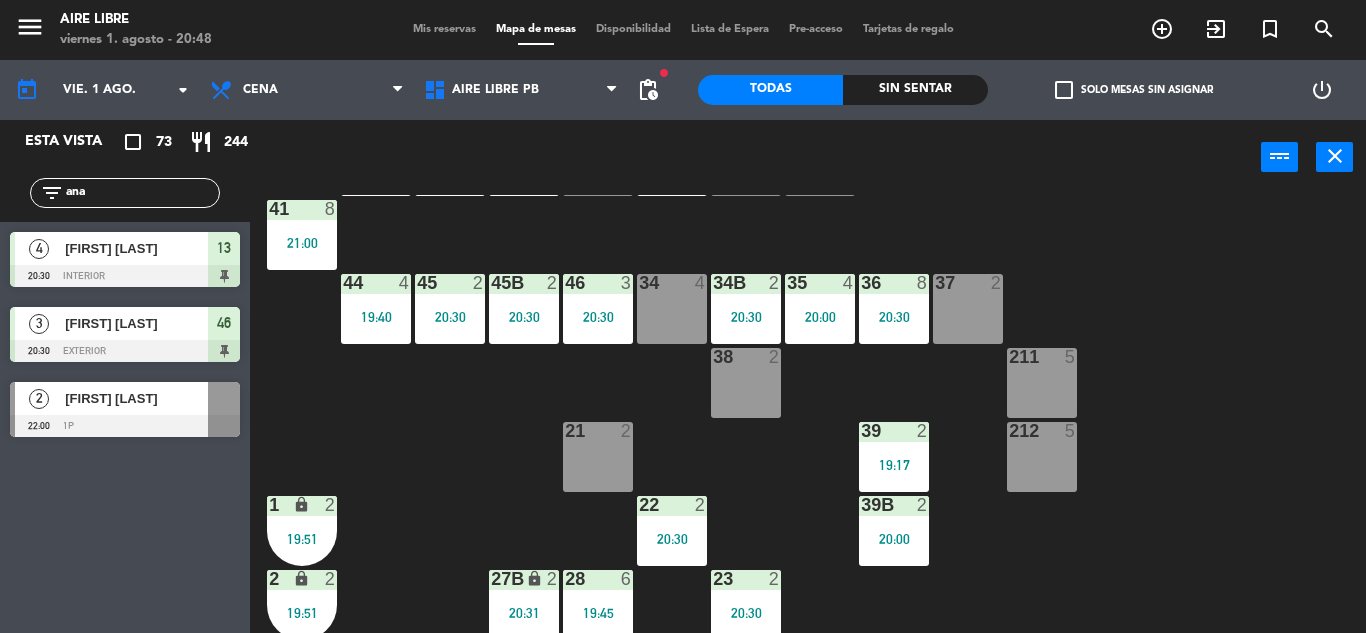 click on "ana" 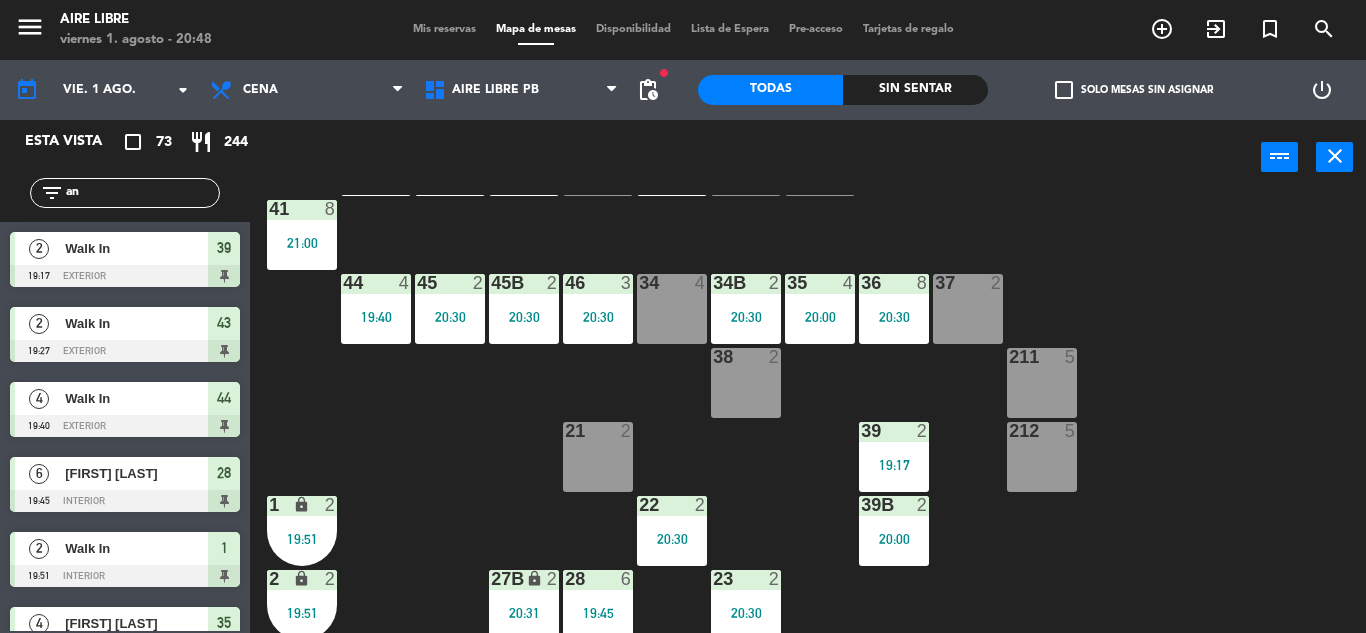 type on "a" 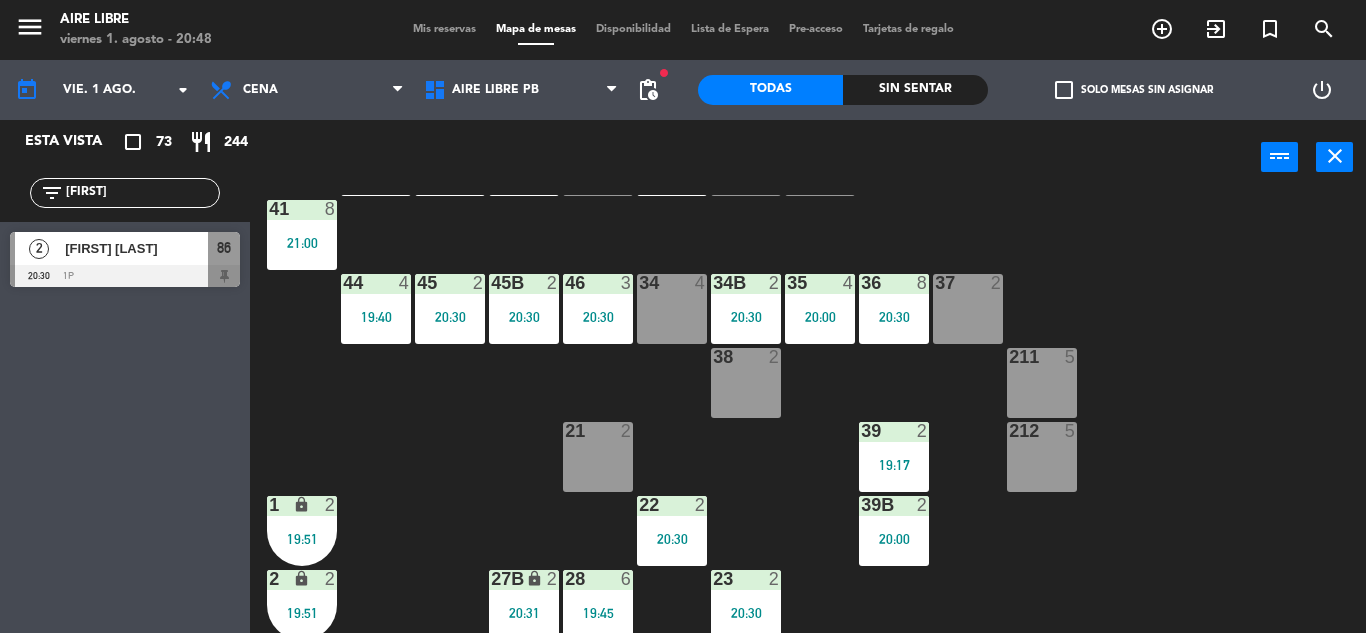type on "[FIRST]" 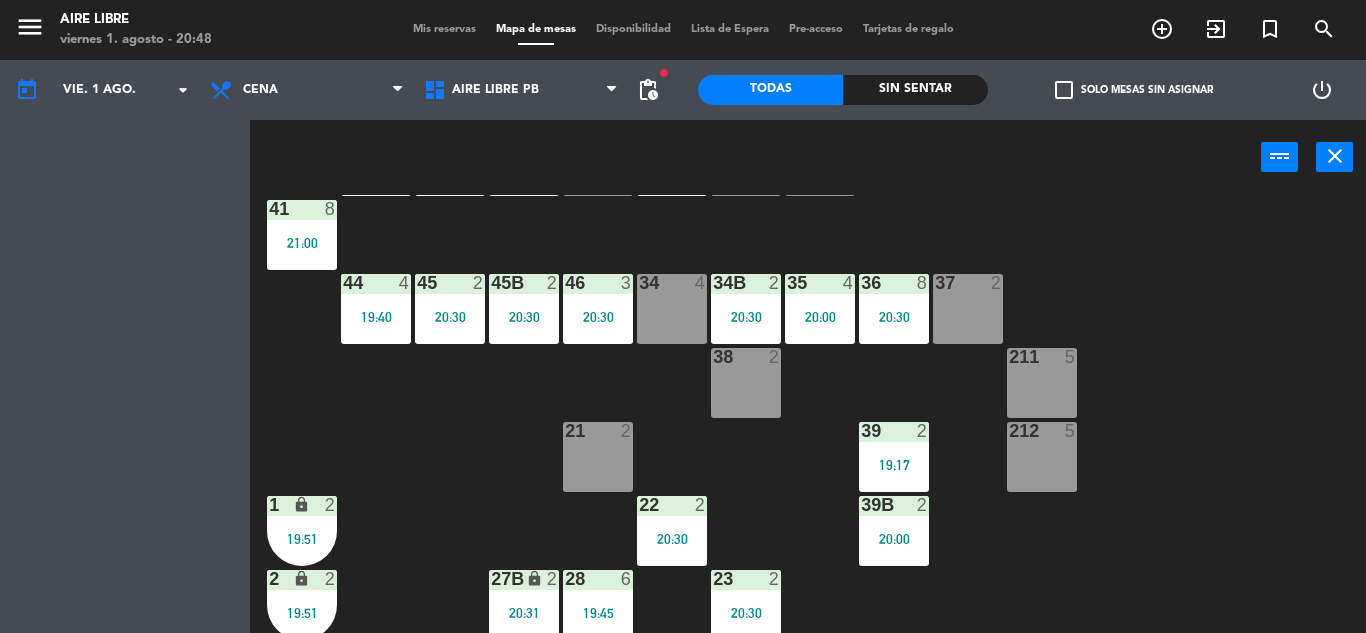 scroll, scrollTop: 0, scrollLeft: 0, axis: both 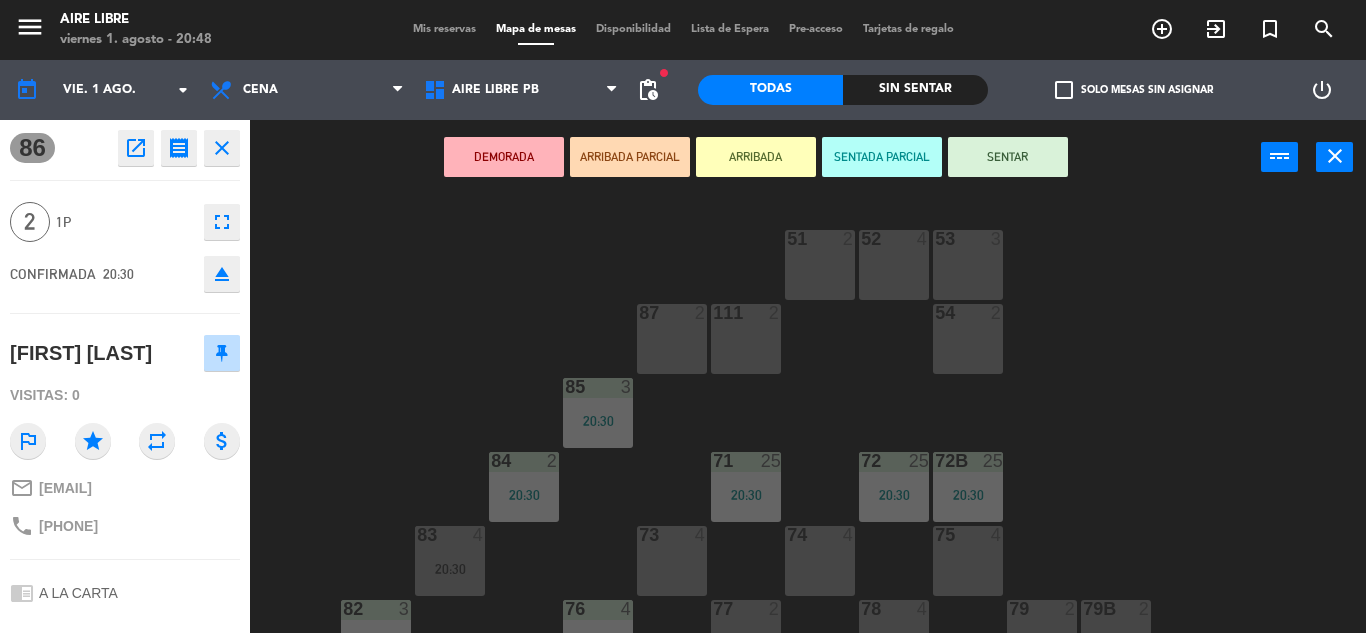 click on "ARRIBADA" at bounding box center [756, 157] 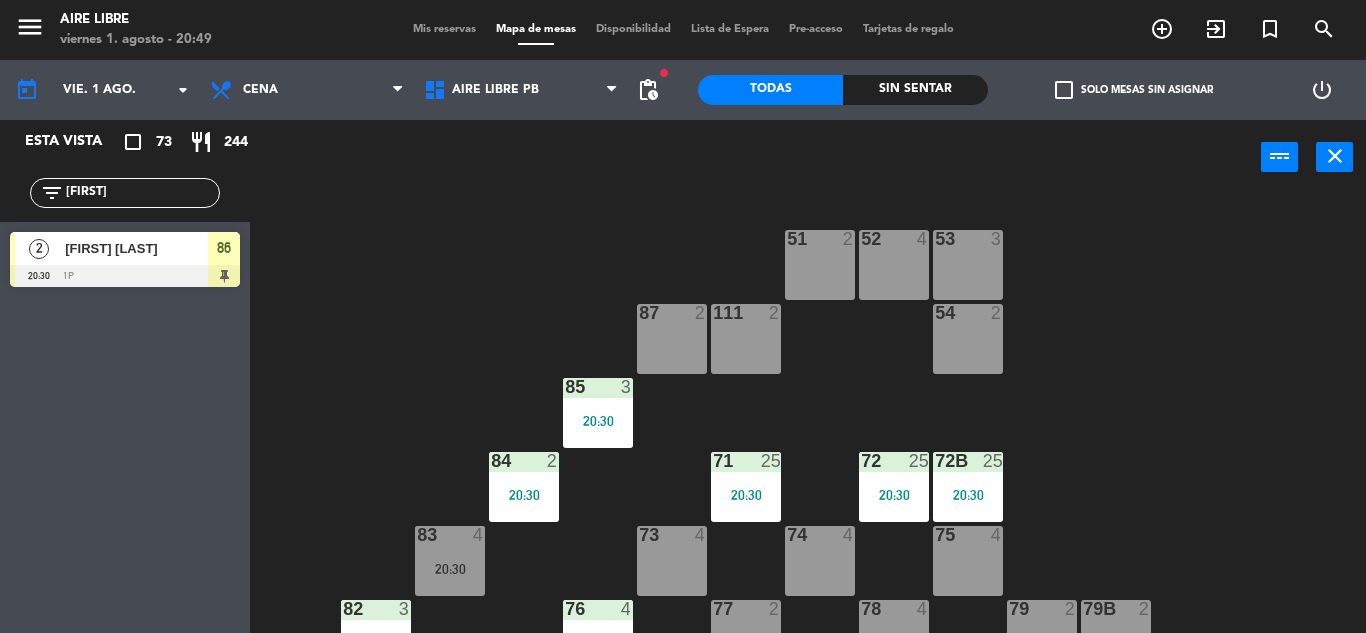click on "[FIRST]" 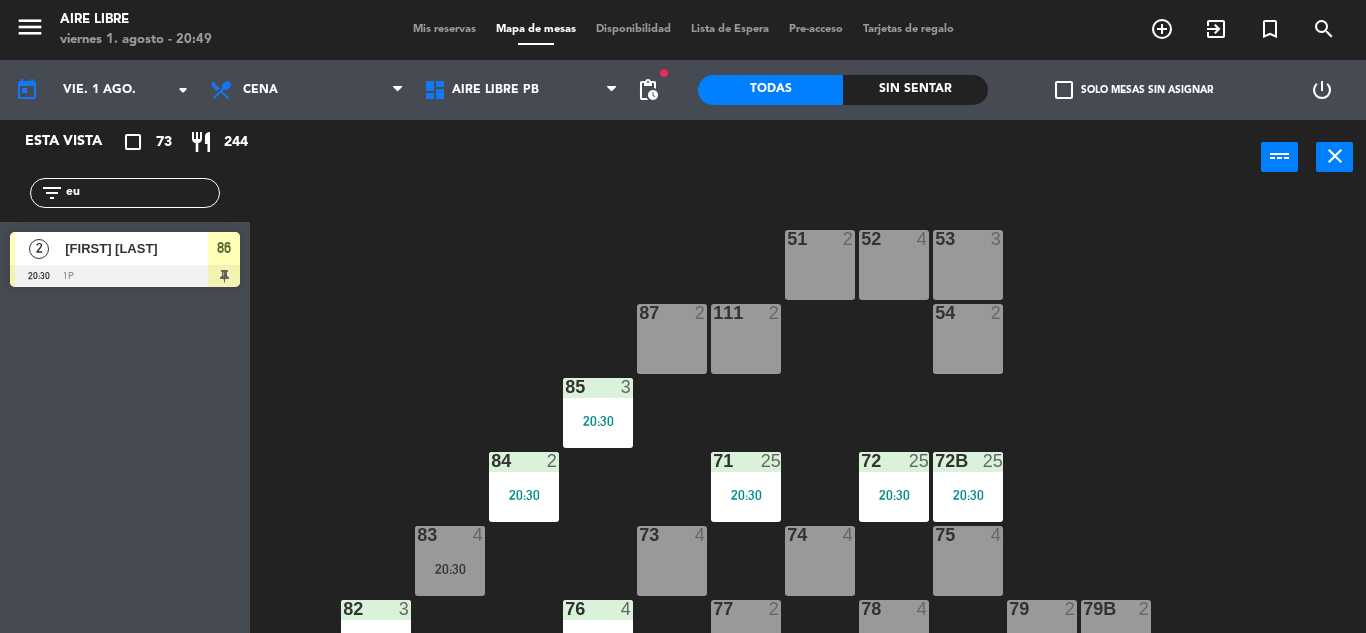 type on "e" 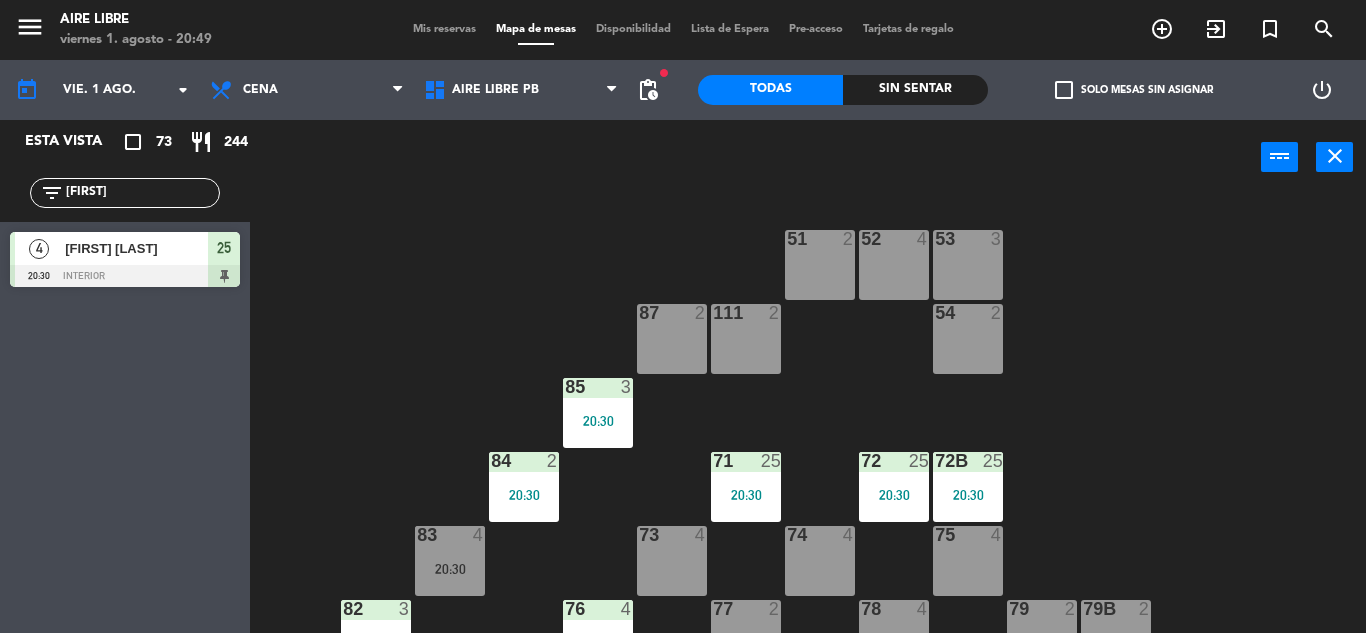 click on "[FIRST]" 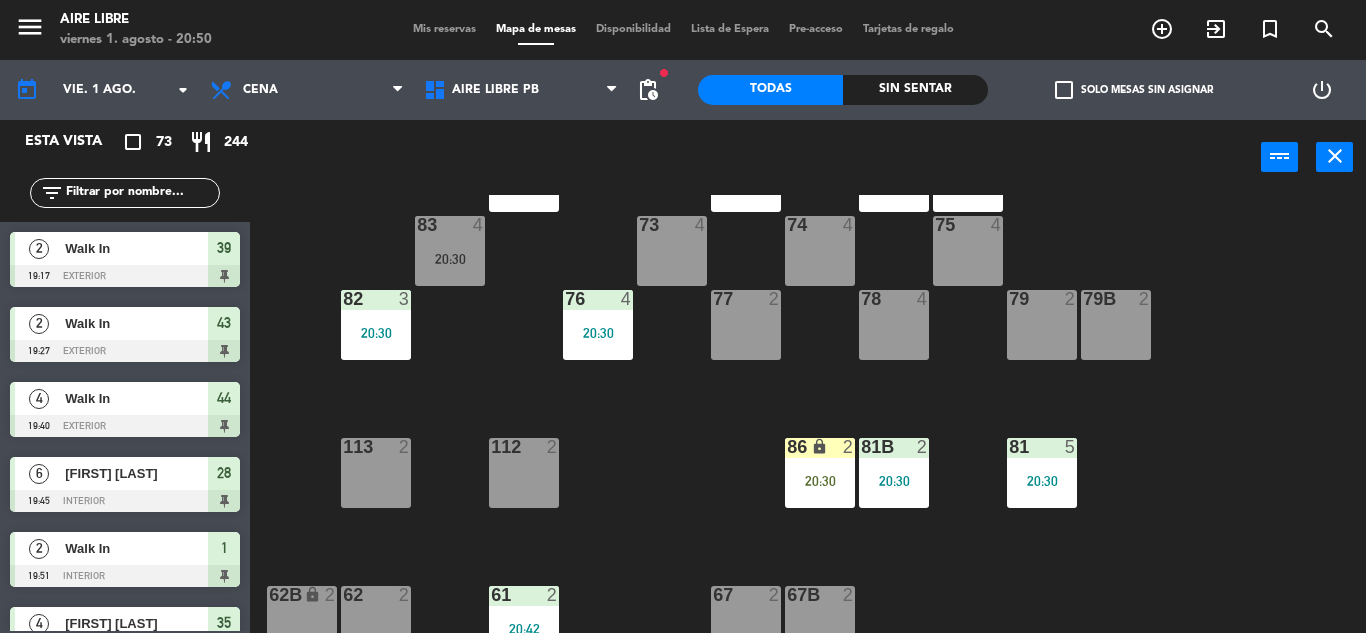 scroll, scrollTop: 407, scrollLeft: 0, axis: vertical 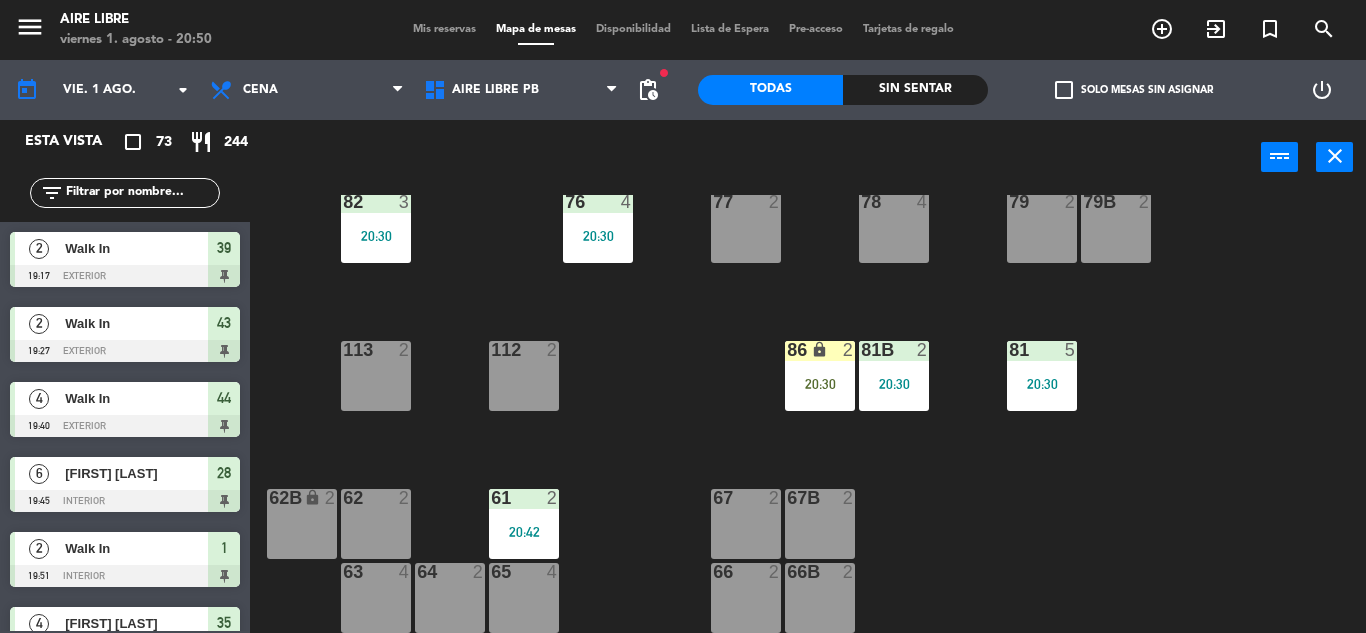 type 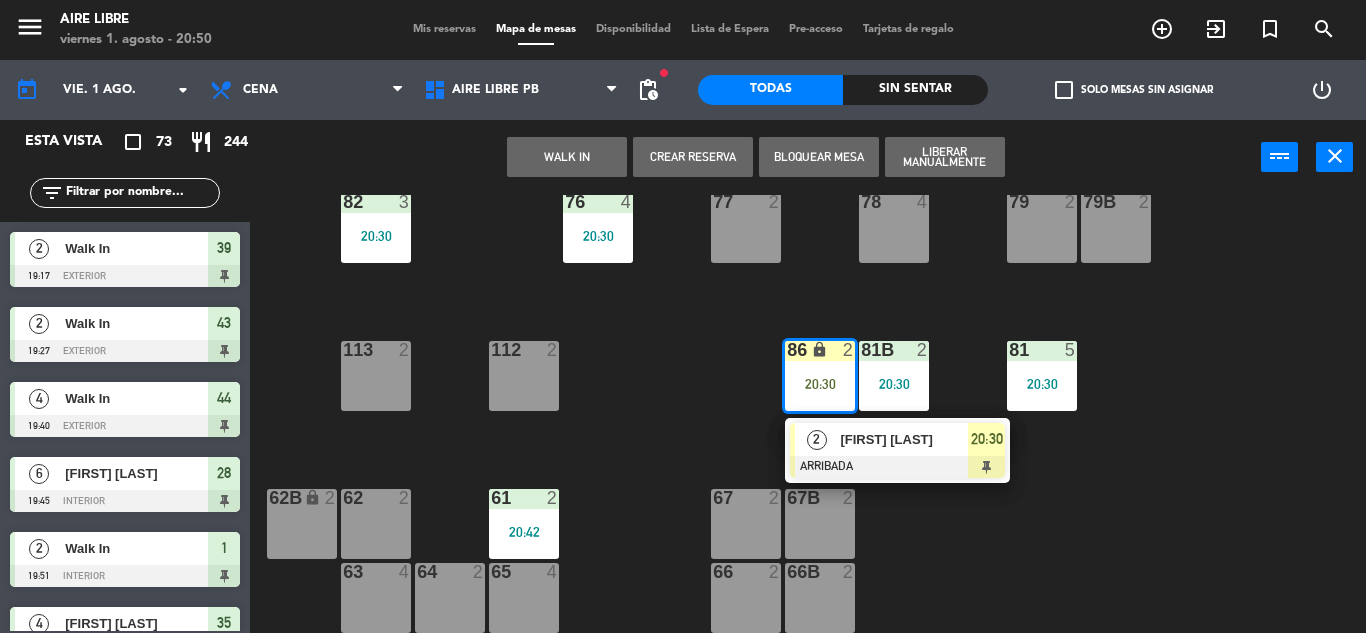 click on "[FIRST] [LAST]" at bounding box center (904, 439) 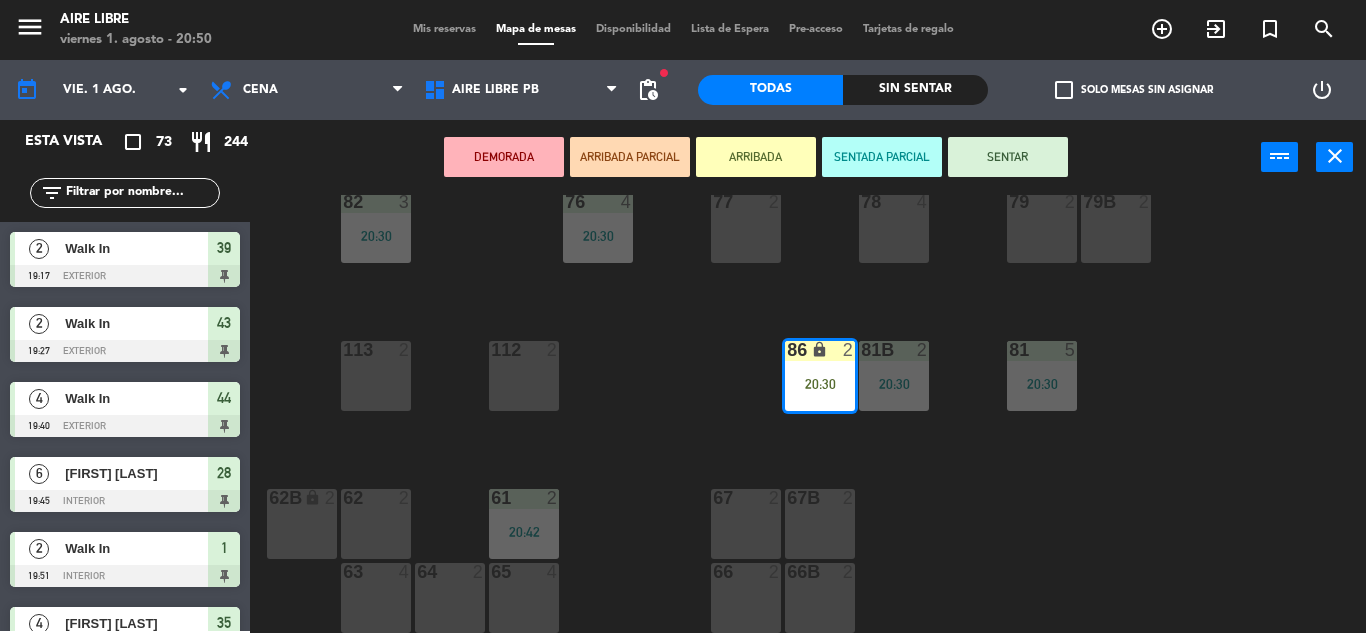 click on "SENTAR" at bounding box center (1008, 157) 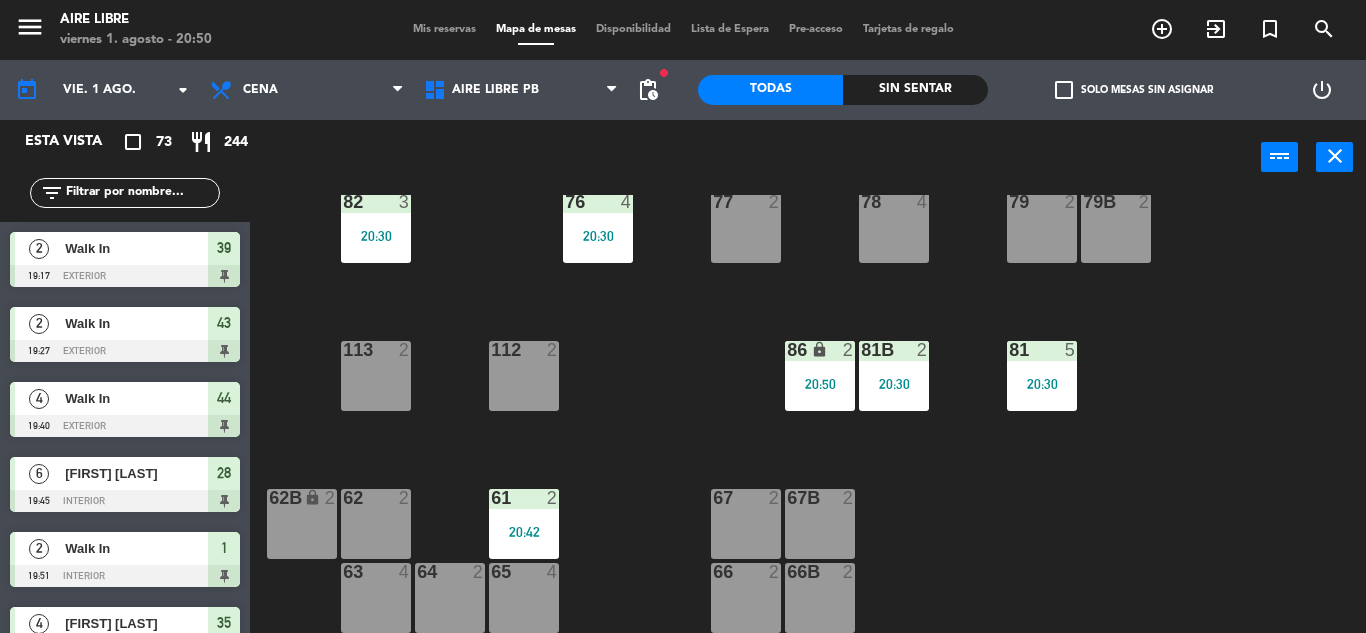 scroll, scrollTop: 0, scrollLeft: 0, axis: both 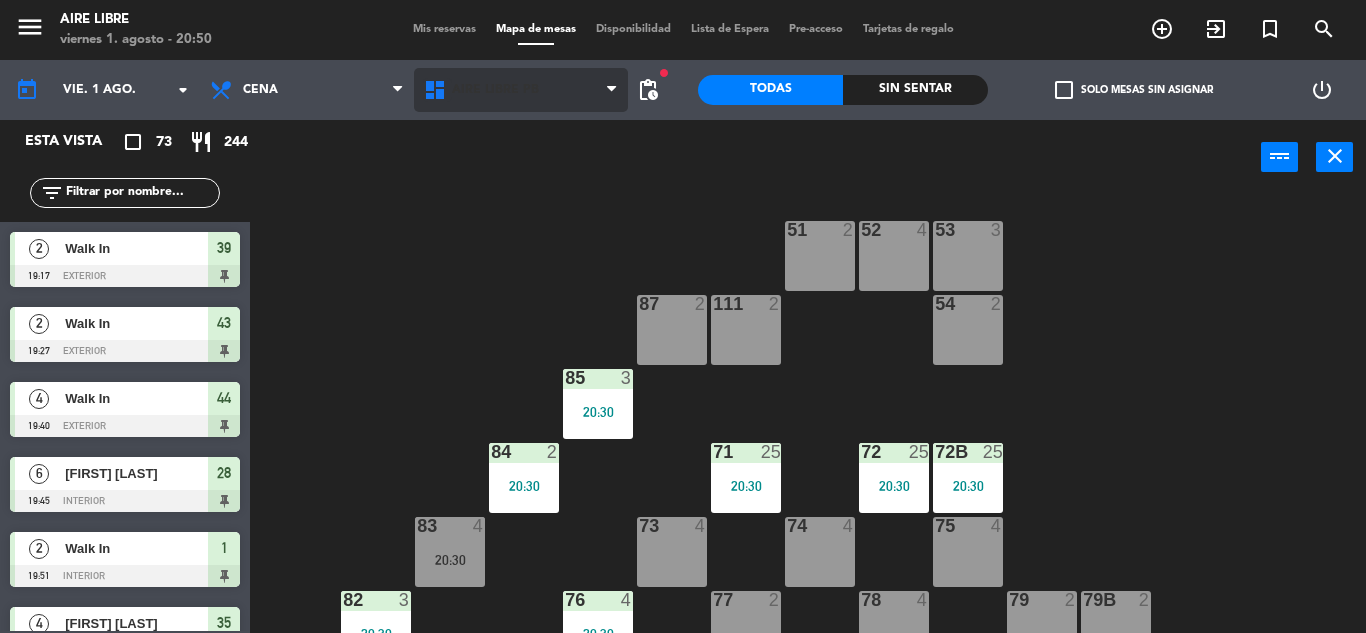 click at bounding box center (437, 90) 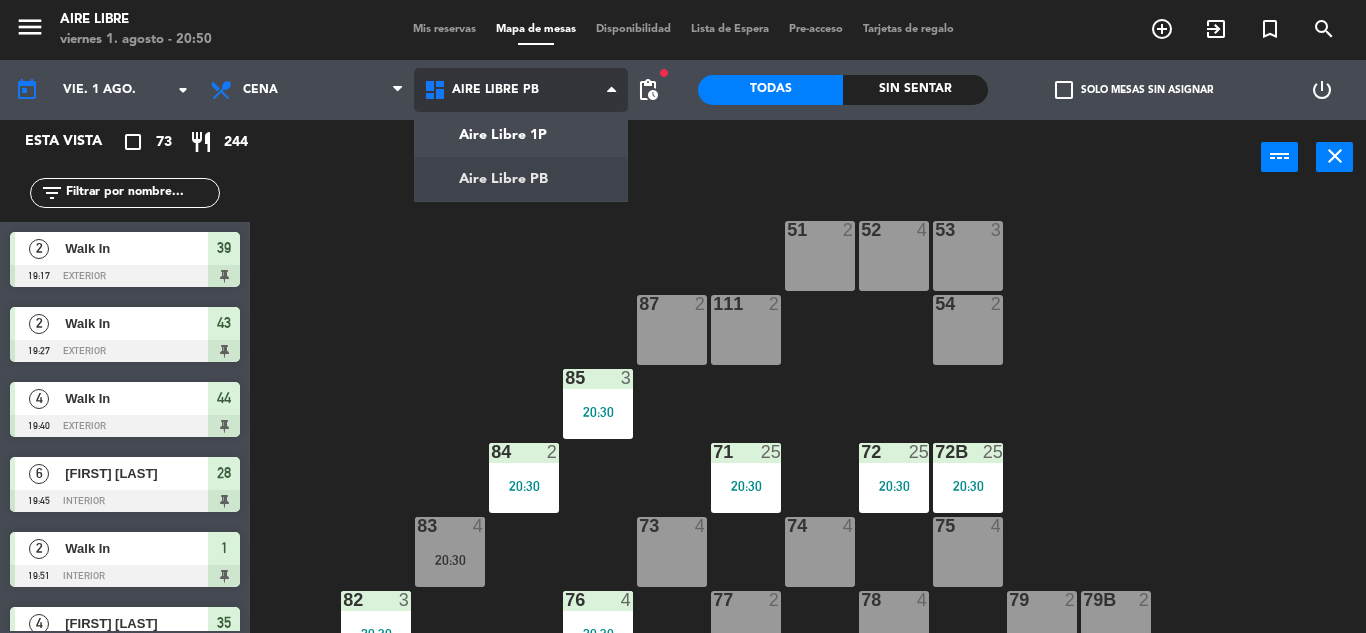 click on "menu  Aire Libre   viernes 1. [DATE] - 20:50   Mis reservas   Mapa de mesas   Disponibilidad   Lista de Espera   Pre-acceso   Tarjetas de regalo  add_circle_outline exit_to_app turned_in_not search today    vie. 1 [DATE]. arrow_drop_down  Desayuno  Brunch  Almuerzo  Cena  Cena  Desayuno  Brunch  Almuerzo  Cena  Aire Libre 1P   Aire Libre PB   Aire Libre PB   Aire Libre 1P   Aire Libre PB  fiber_manual_record pending_actions  Todas  Sin sentar  check_box_outline_blank   Solo mesas sin asignar   power_settings_new   Esta vista   crop_square  73  restaurant  244 filter_list  2   Walk In   19:17   exterior  39  2   Walk In   19:27   exterior  43  4   Walk In   19:40   exterior  44  6   [FIRST] [LAST]   19:45   interior  28  2   Walk In   19:51   interior  1  4   [FIRST] [LAST]   20:00   exterior  35  2   [FIRST] [LAST]   20:00   exterior  39B  9   [FIRST] [LAST]   20:00   interior  26 chat  3   [FIRST] [LAST]   20:00   interior  24  3   [FIRST] [LAST]   20:30   1p  82  4   [FIRST] [LAST]   20:30   interior  13  3  46" 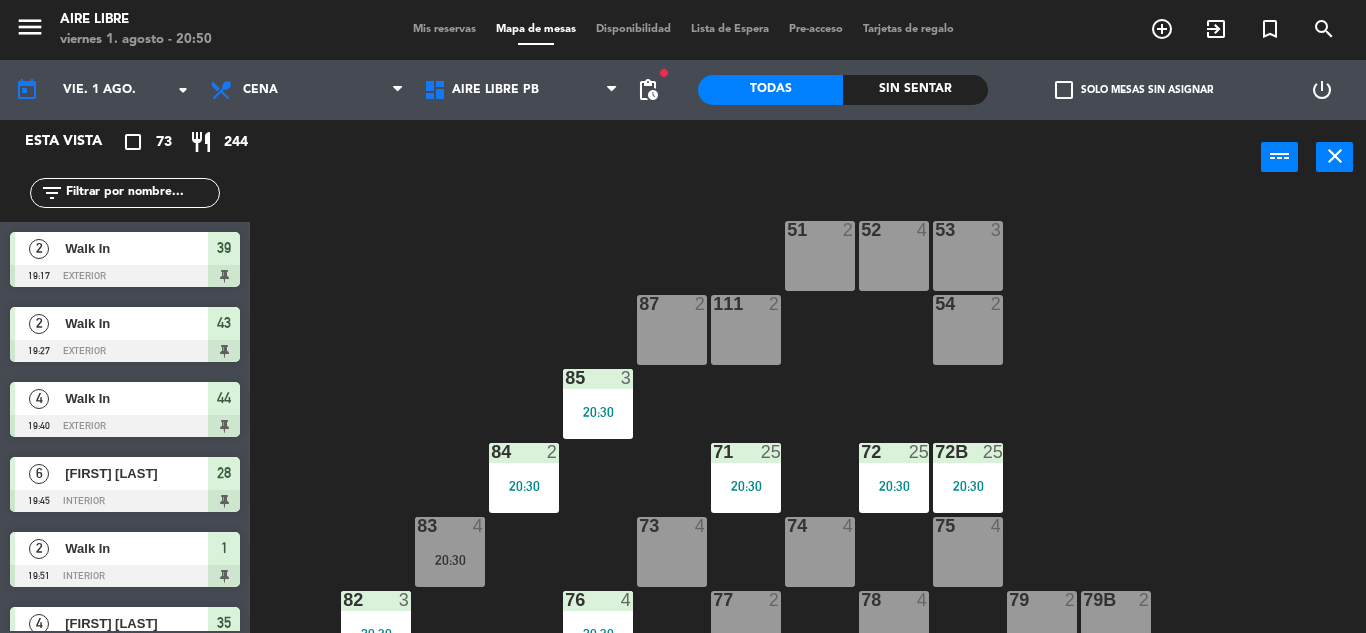 click 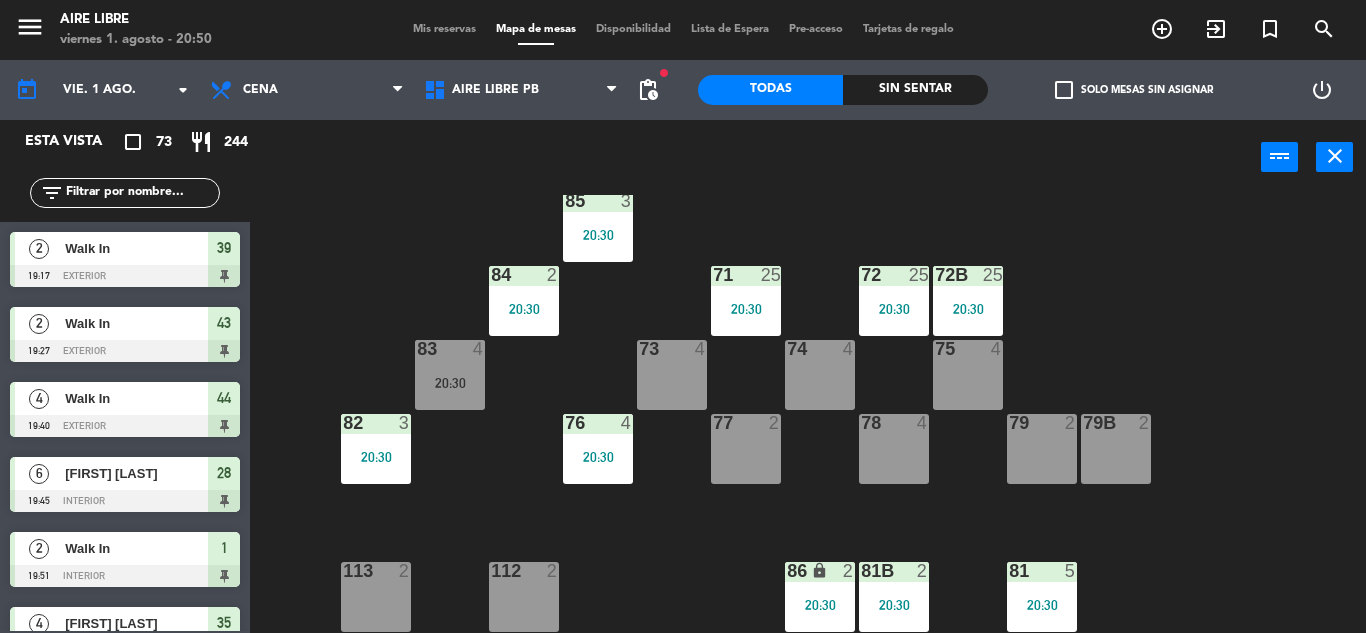 scroll, scrollTop: 194, scrollLeft: 0, axis: vertical 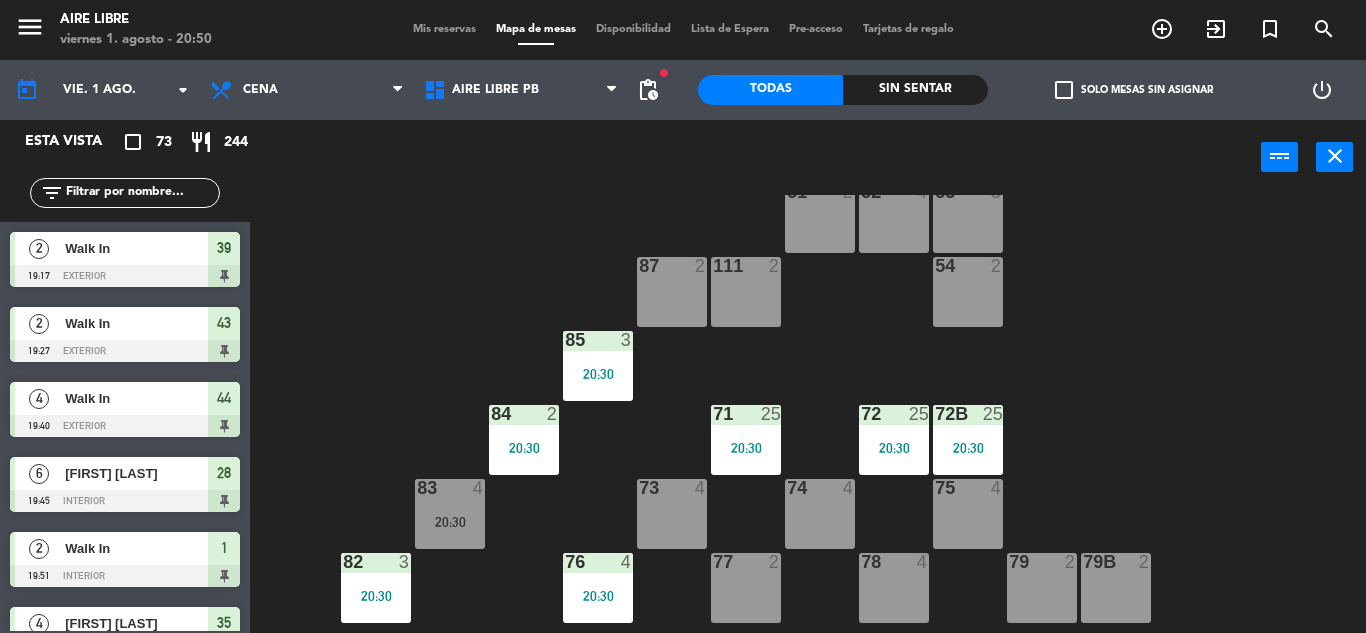 click on "51  2  52  4  53  3  111  2  54  2  87  2  85  3   20:30  72  25   20:30  84  2   20:30  71  25   20:30  72B  25   20:30  83  4   20:30  73  4  74  4  75  4  82  3   20:30  76  4   20:30  78  4  77  2  79  2  79B  2  113  2  112  2  81  5   20:30  81b  2   20:30  86 lock  2   20:30  62  2  61  2   20:42  67  2  62B lock  2  67B  2  63  4  64  2  65  4  66  2  66B  2" 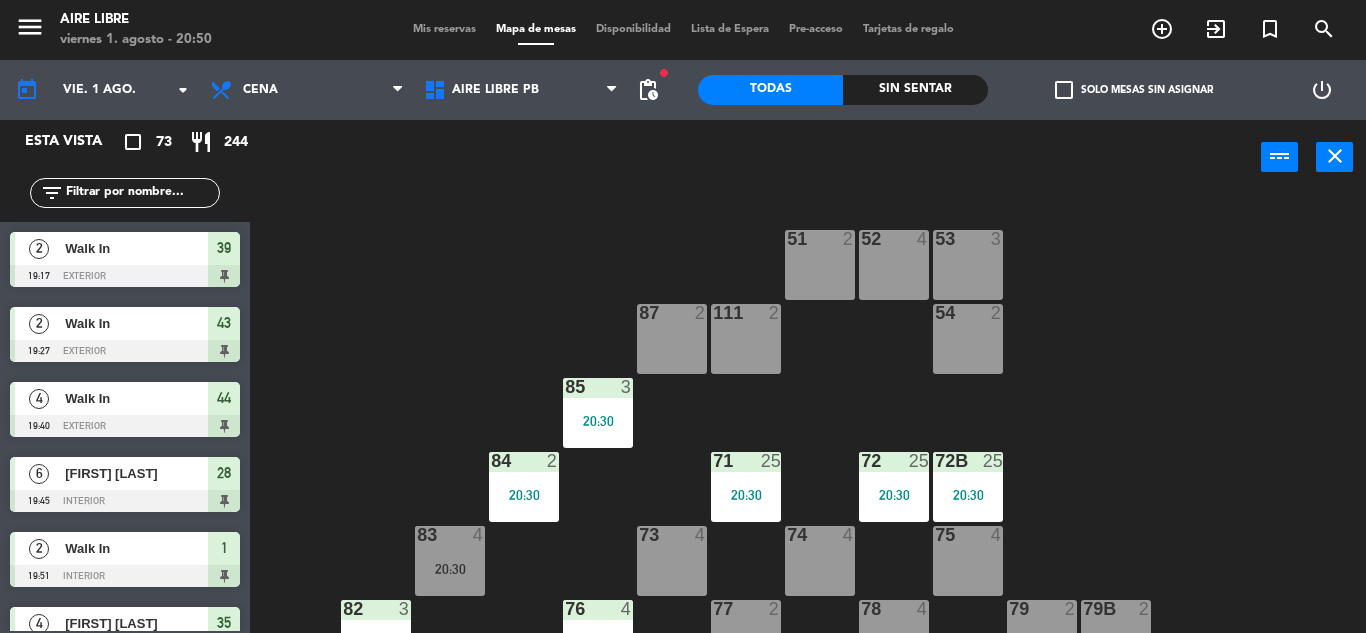 click on "exit_to_app" at bounding box center [1162, 29] 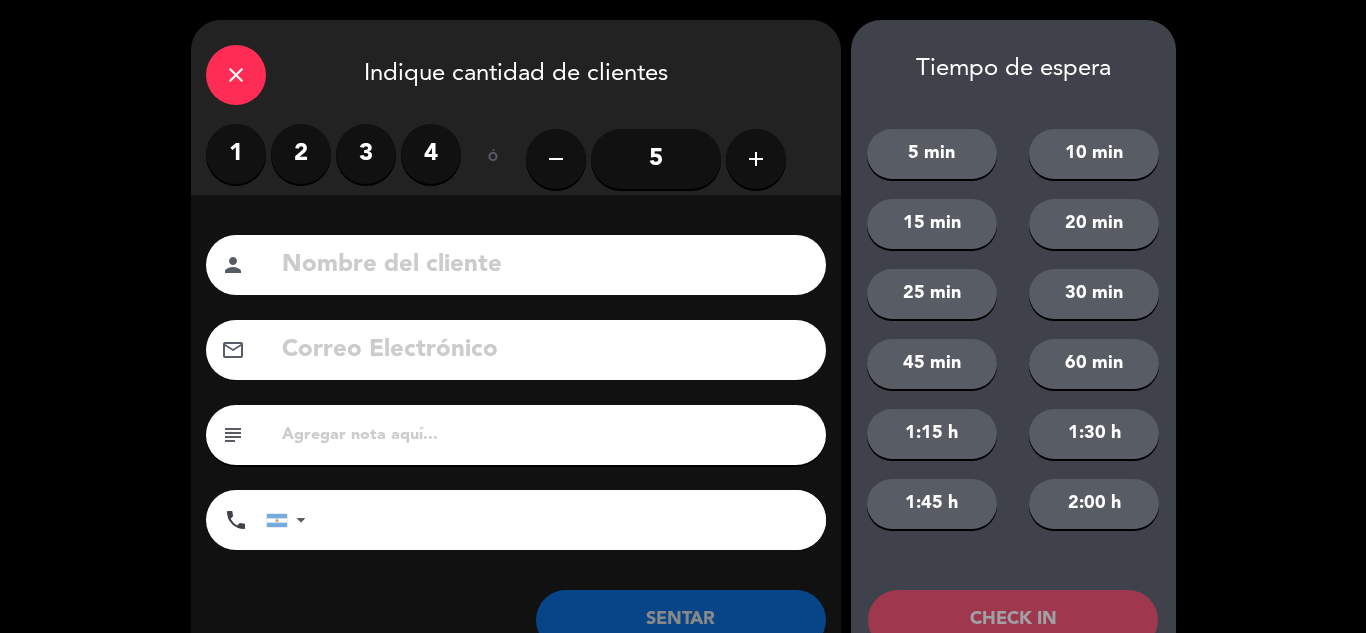 click on "add" 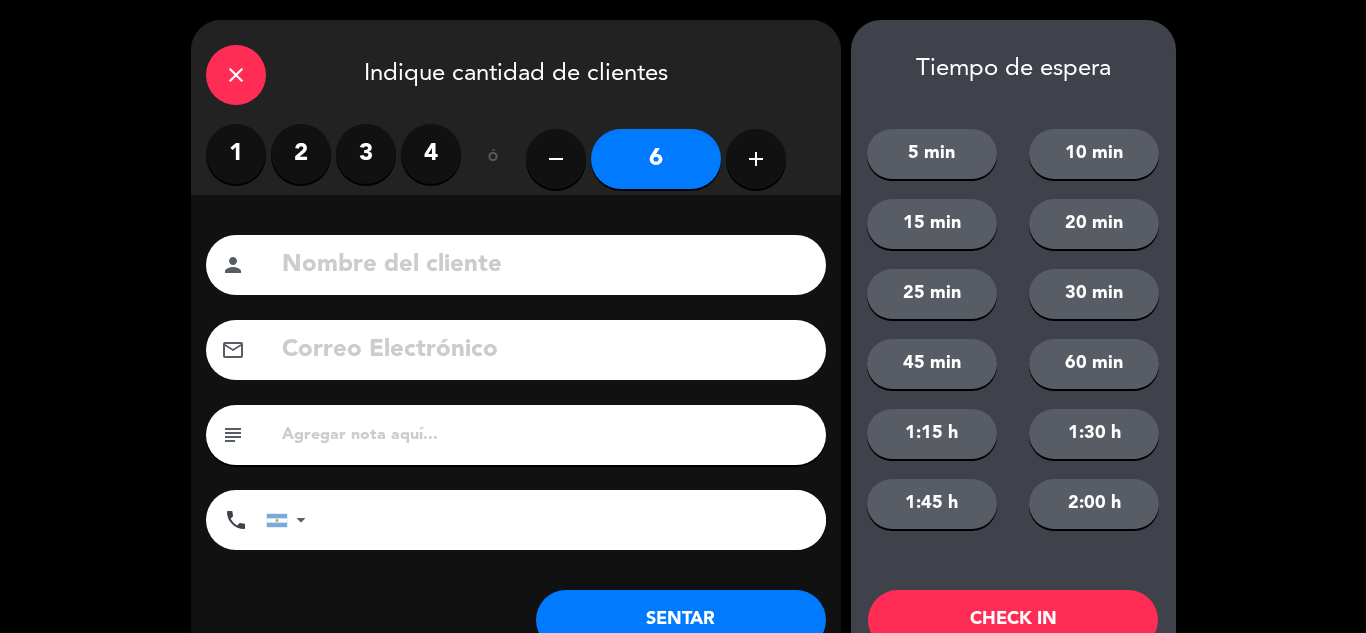 click on "SENTAR" 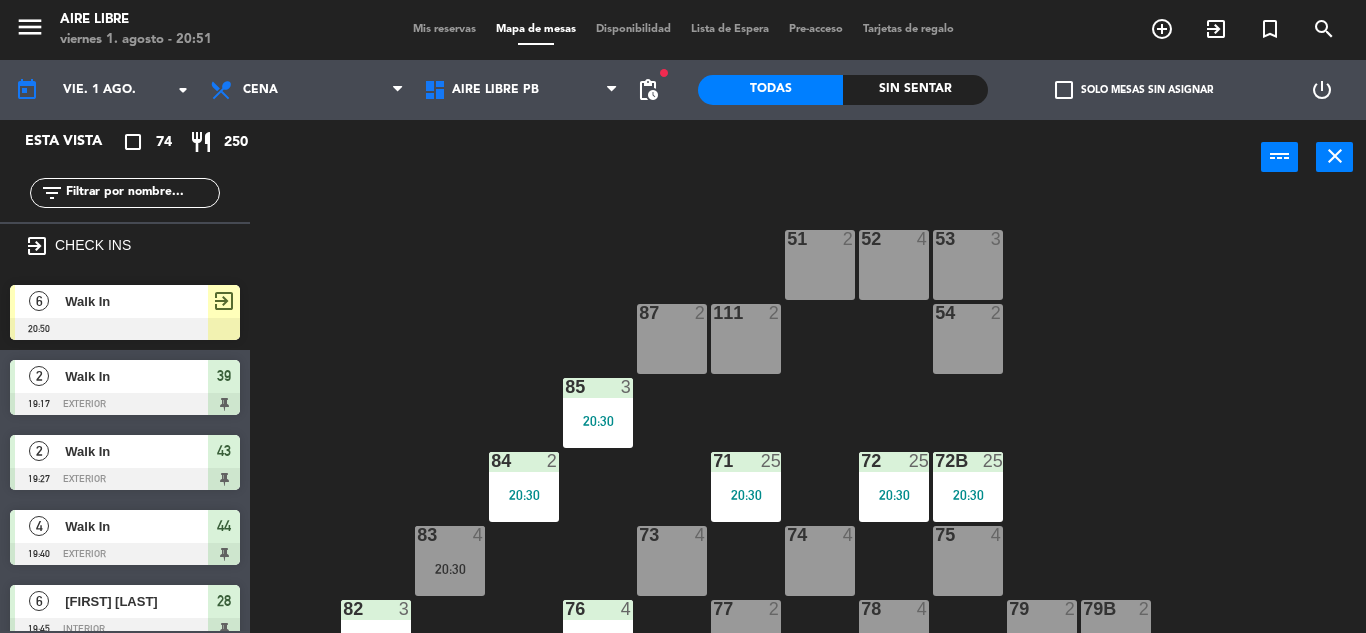 click 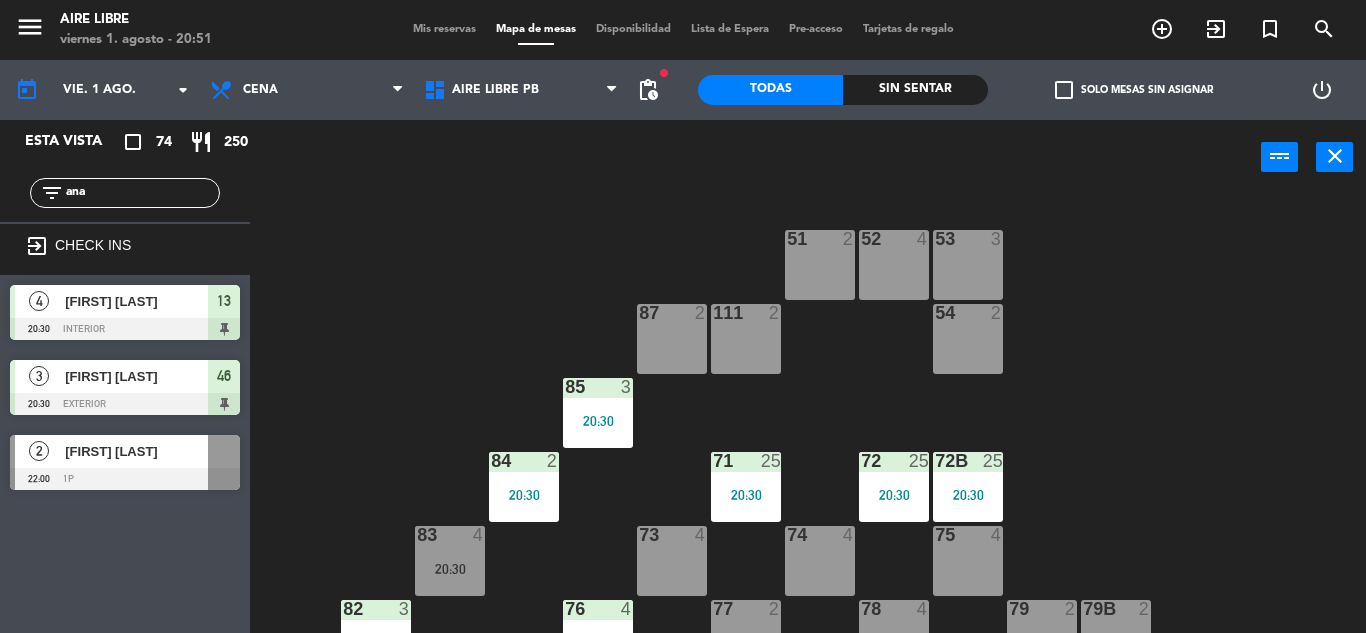 click on "Esta vista   crop_square  74  restaurant  250 filter_list ana exit_to_app CHECK INS  4   [FIRST] [LAST]   20:30   interior  13  3   [FIRST] [LAST]   20:30   exterior  46  2   [FIRST] [LAST]   22:00   1p" 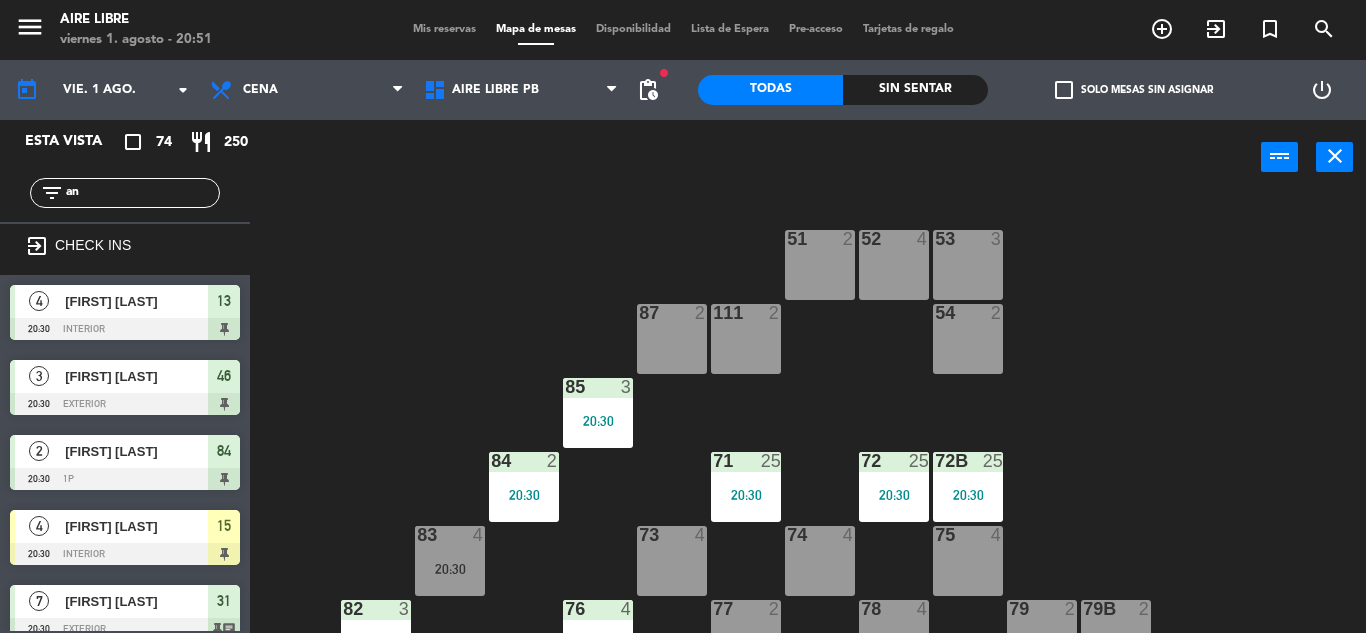 type on "a" 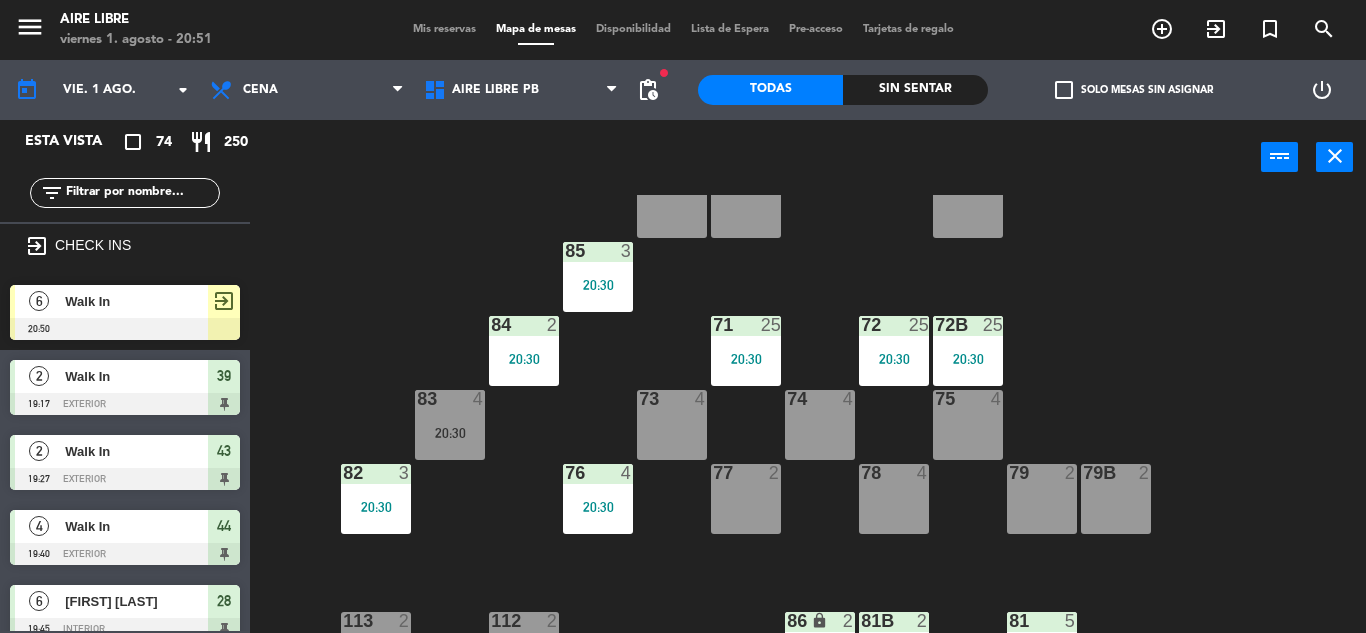 scroll, scrollTop: 142, scrollLeft: 0, axis: vertical 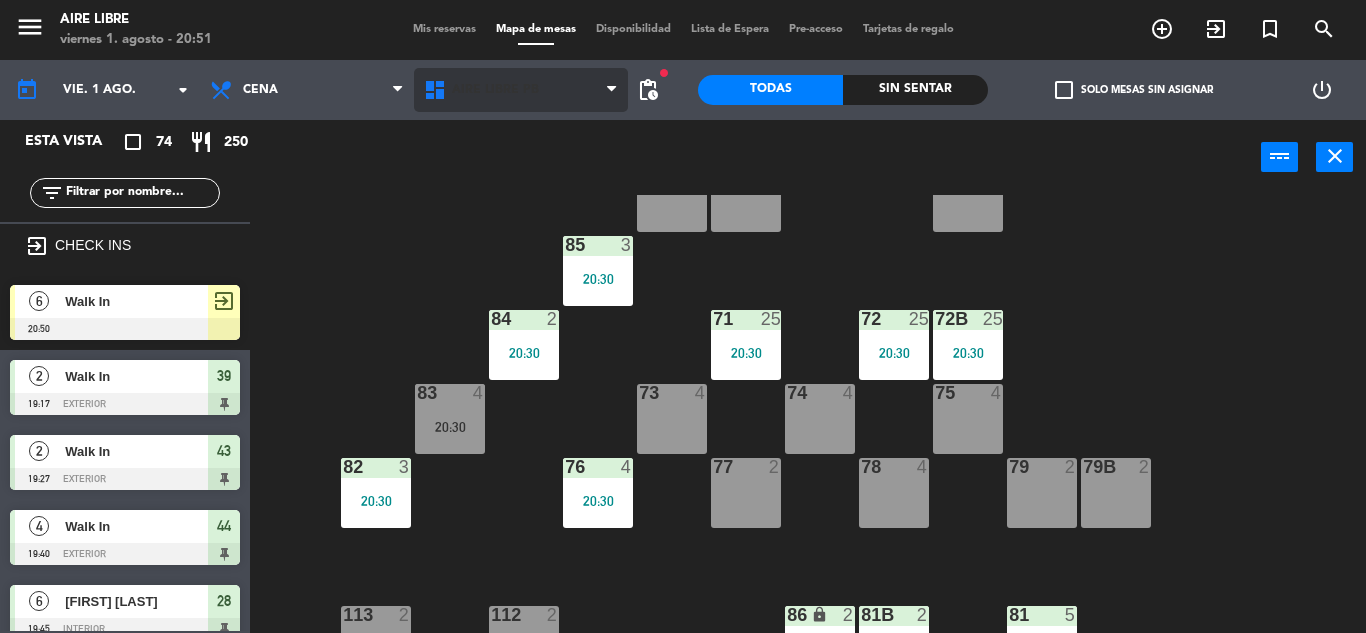 type 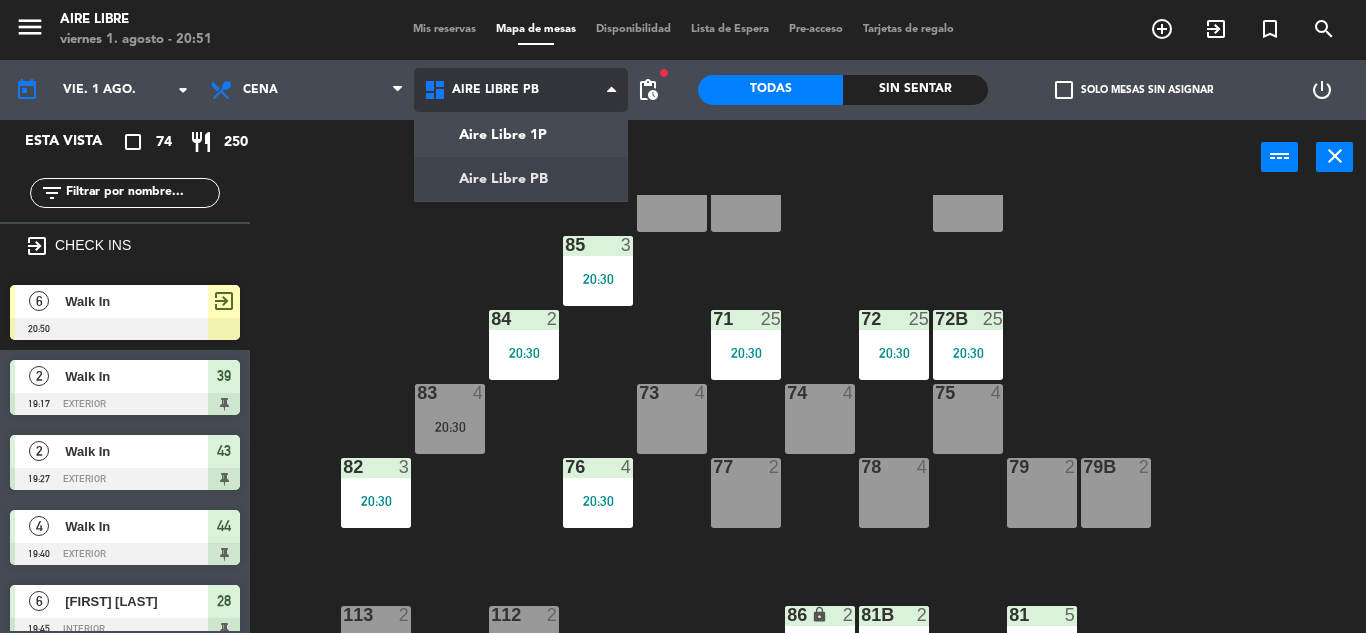 click on "menu  Aire Libre   viernes 1. [DATE] - 20:51   Mis reservas   Mapa de mesas   Disponibilidad   Lista de Espera   Pre-acceso   Tarjetas de regalo  add_circle_outline exit_to_app turned_in_not search today    vie. 1 [DATE]. arrow_drop_down  Desayuno  Brunch  Almuerzo  Cena  Cena  Desayuno  Brunch  Almuerzo  Cena  Aire Libre 1P   Aire Libre PB   Aire Libre PB   Aire Libre 1P   Aire Libre PB  fiber_manual_record pending_actions  Todas  Sin sentar  check_box_outline_blank   Solo mesas sin asignar   power_settings_new   Esta vista   crop_square  74  restaurant  250 filter_list exit_to_app CHECK INS  6   Walk In   20:50     exit_to_app  2   Walk In   19:17   exterior  39  2   Walk In   19:27   exterior  43  4   Walk In   19:40   exterior  44  6   [FIRST] [LAST]   19:45   interior  28  2   Walk In   19:51   interior  1  4   [FIRST] [LAST]   20:00   exterior  35  2   [FIRST] [LAST]   20:00   exterior  39B  9   [FIRST] [LAST]   20:00   interior  26 chat  3   [FIRST] [LAST]   20:00   interior  24  3   [FIRST] [LAST]   20:00   interior  24  3   [FIRST] [LAST]   20:30   1p  82  4   [FIRST] [LAST]   20:30   interior  13  3  46" 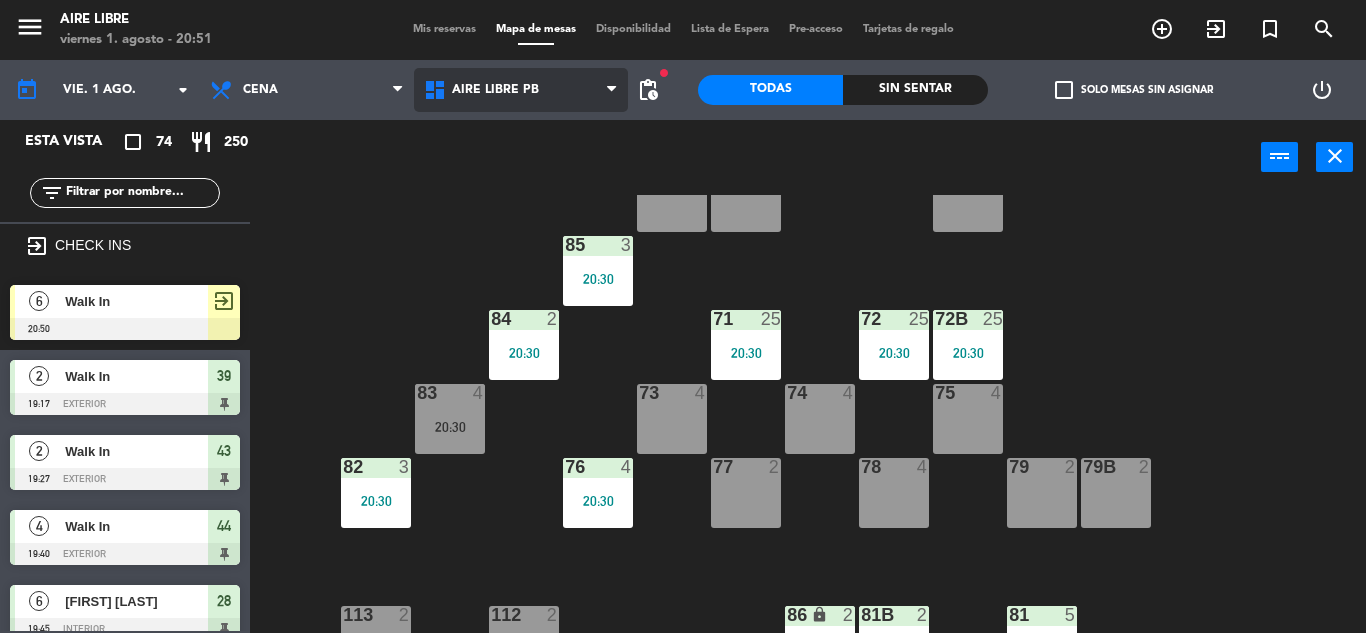 click on "Aire Libre PB" at bounding box center [495, 90] 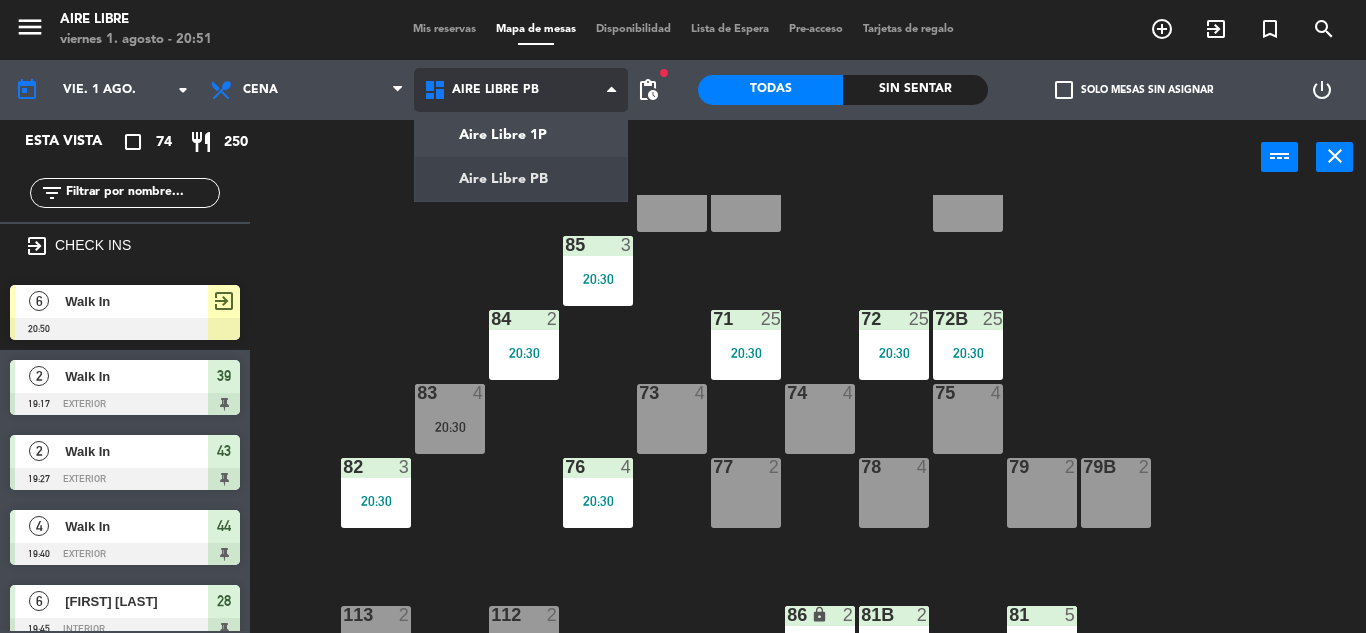 click on "menu  Aire Libre   viernes 1. [DATE] - 20:51   Mis reservas   Mapa de mesas   Disponibilidad   Lista de Espera   Pre-acceso   Tarjetas de regalo  add_circle_outline exit_to_app turned_in_not search today    vie. 1 [DATE]. arrow_drop_down  Desayuno  Brunch  Almuerzo  Cena  Cena  Desayuno  Brunch  Almuerzo  Cena  Aire Libre 1P   Aire Libre PB   Aire Libre PB   Aire Libre 1P   Aire Libre PB  fiber_manual_record pending_actions  Todas  Sin sentar  check_box_outline_blank   Solo mesas sin asignar   power_settings_new   Esta vista   crop_square  74  restaurant  250 filter_list exit_to_app CHECK INS  6   Walk In   20:50     exit_to_app  2   Walk In   19:17   exterior  39  2   Walk In   19:27   exterior  43  4   Walk In   19:40   exterior  44  6   [FIRST] [LAST]   19:45   interior  28  2   Walk In   19:51   interior  1  4   [FIRST] [LAST]   20:00   exterior  35  2   [FIRST] [LAST]   20:00   exterior  39B  9   [FIRST] [LAST]   20:00   interior  26 chat  3   [FIRST] [LAST]   20:00   interior  24  3   [FIRST] [LAST]   20:00   interior  24  3   [FIRST] [LAST]   20:30   1p  82  4   [FIRST] [LAST]   20:30   interior  13  3  46" 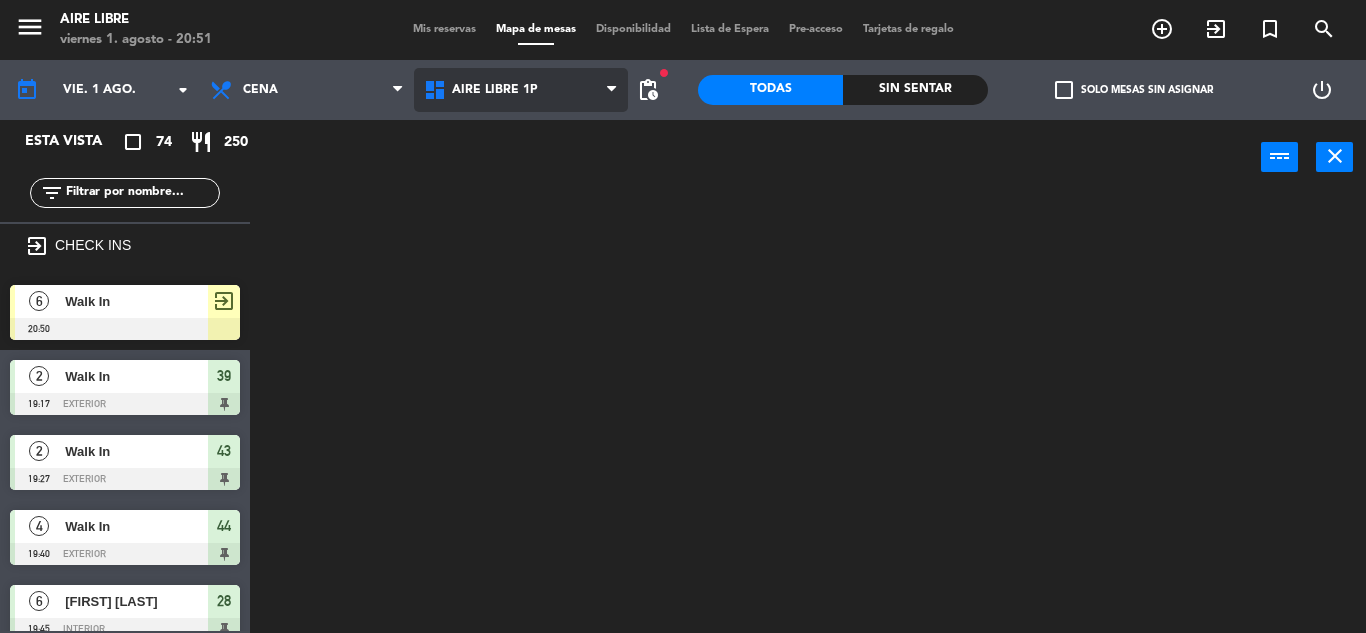 click on "Aire Libre 1P" at bounding box center (495, 90) 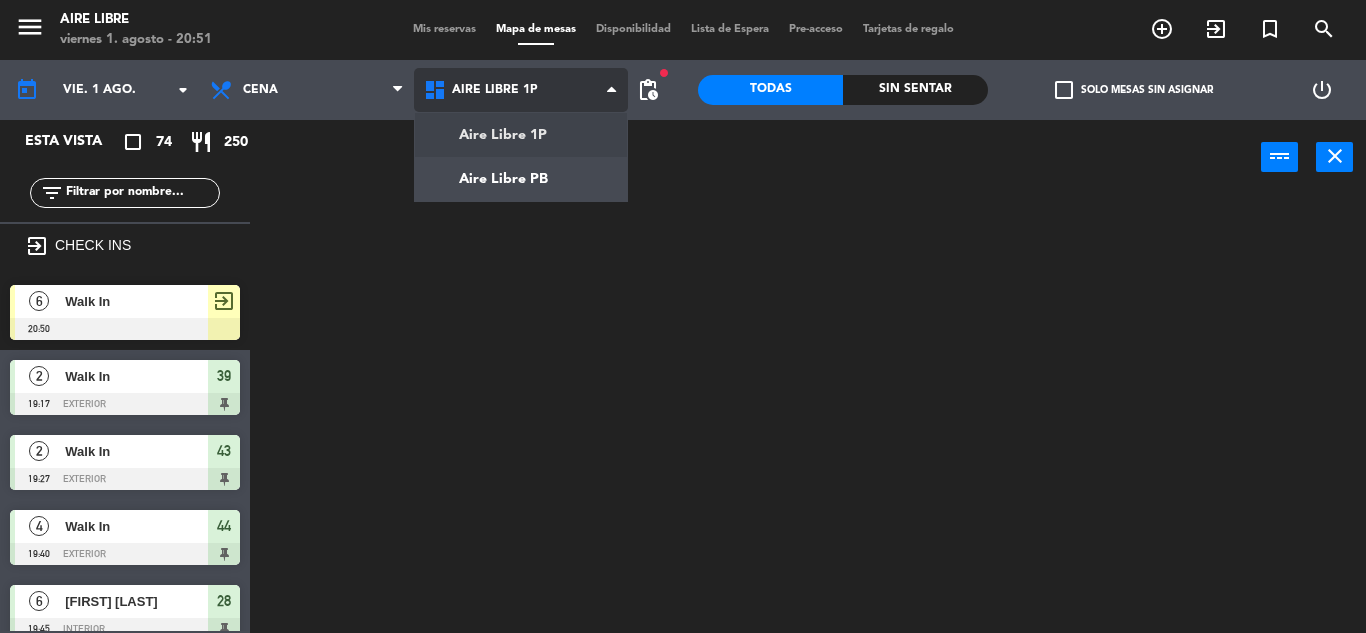 click on "menu  Aire Libre   viernes 1. agosto - 20:51   Mis reservas   Mapa de mesas   Disponibilidad   Lista de Espera   Pre-acceso   Tarjetas de regalo  add_circle_outline exit_to_app turned_in_not search today    vie. 1 ago. arrow_drop_down  Desayuno  Brunch  Almuerzo  Cena  Cena  Desayuno  Brunch  Almuerzo  Cena  Aire Libre 1P   Aire Libre PB   Aire Libre 1P   Aire Libre 1P   Aire Libre PB  fiber_manual_record pending_actions  Todas  Sin sentar  check_box_outline_blank   Solo mesas sin asignar   power_settings_new   Esta vista   crop_square  74  restaurant  250 filter_list exit_to_app CHECK INS  6   Walk In   20:50     exit_to_app  2   Walk In   19:17   exterior  39  2   Walk In   19:27   exterior  43  4   Walk In   19:40   exterior  44  6   [FIRST] [LAST]   19:45   interior  28  2   Walk In   19:51   interior  1  4   [FIRST] [LAST]   20:00   exterior  35  2   [FIRST] [LAST]   20:00   exterior  39B  9   [FIRST] [LAST]   20:00   interior  26 chat  3   [FIRST] [LAST]   20:00   interior  24  3   [FIRST] [LAST]   20:30   1p" 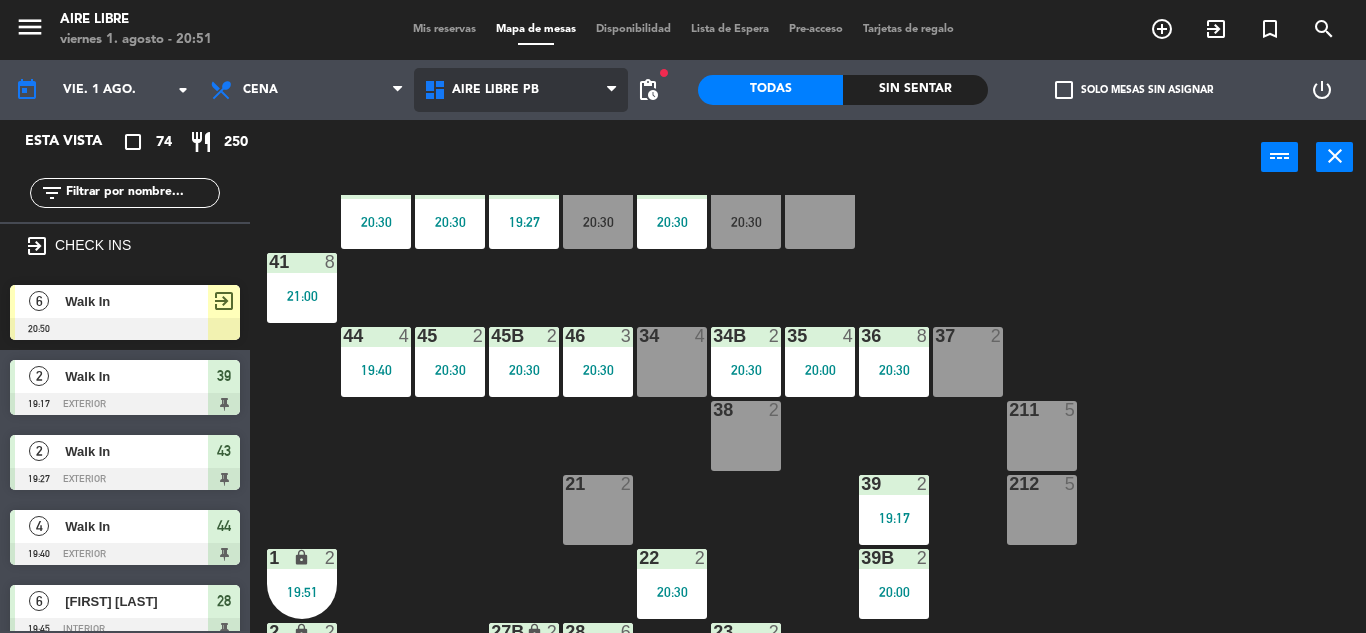 scroll, scrollTop: 0, scrollLeft: 0, axis: both 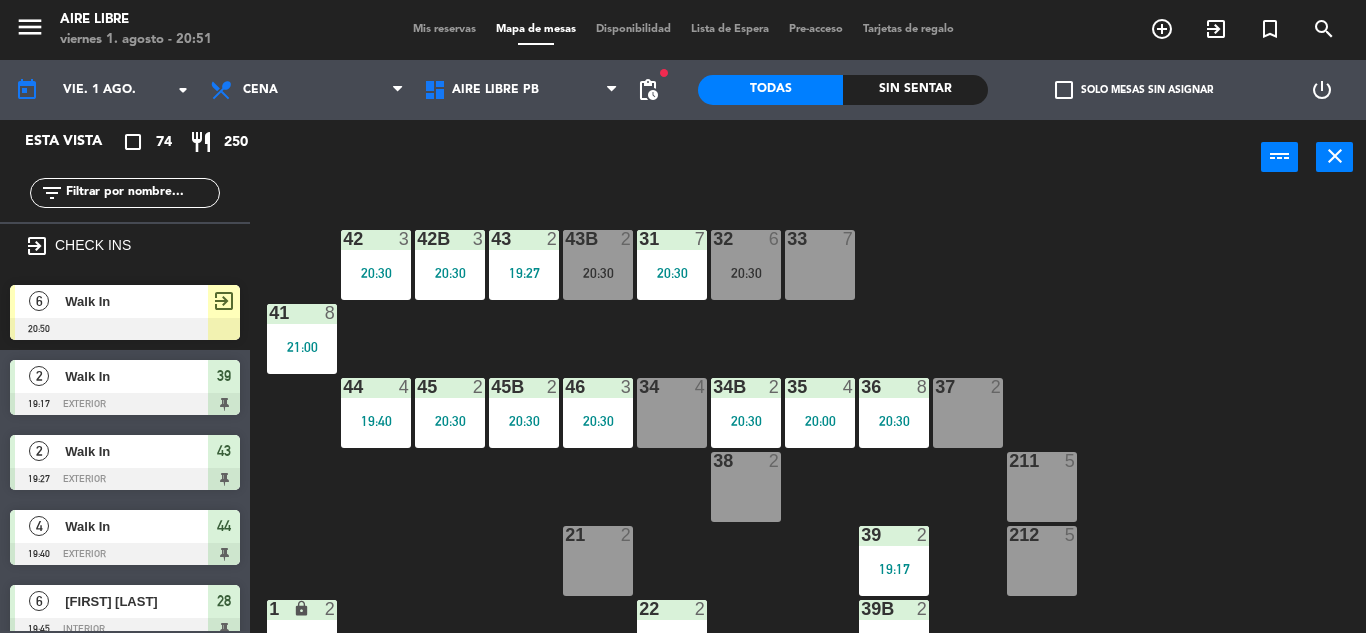 click on "20:30" at bounding box center (894, 421) 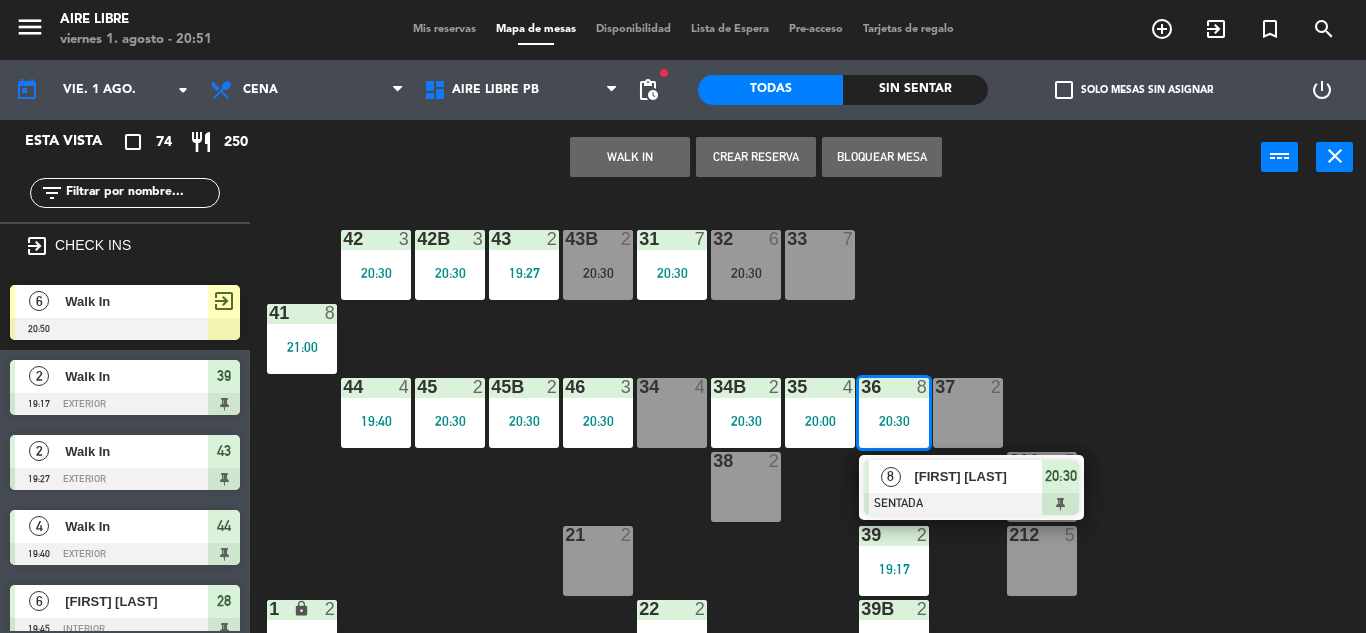 click on "33  7" at bounding box center (820, 265) 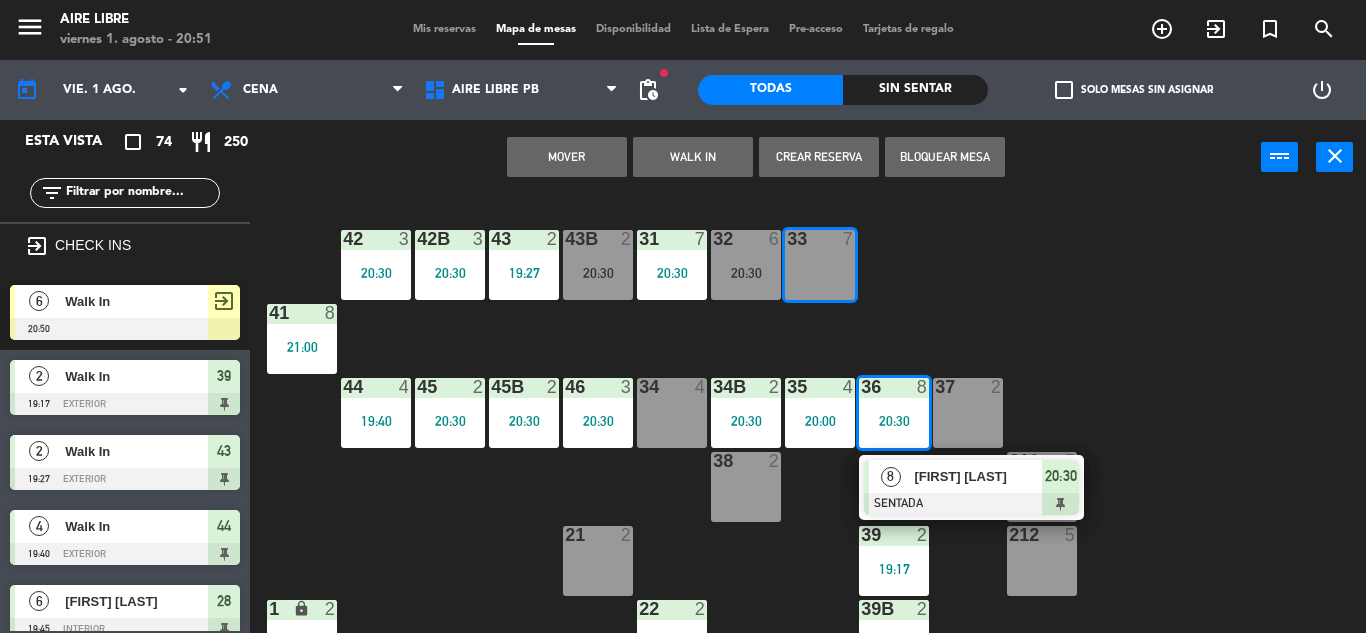 click on "Mover" at bounding box center [567, 157] 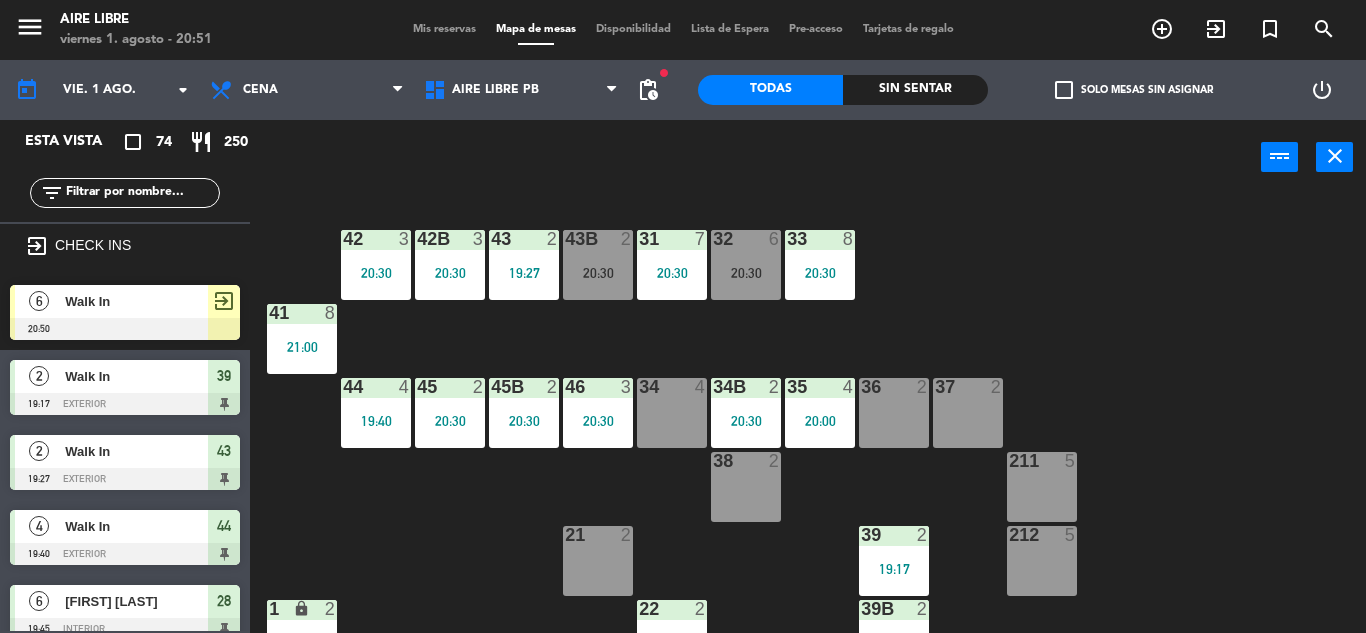 click on "Walk In" at bounding box center (136, 301) 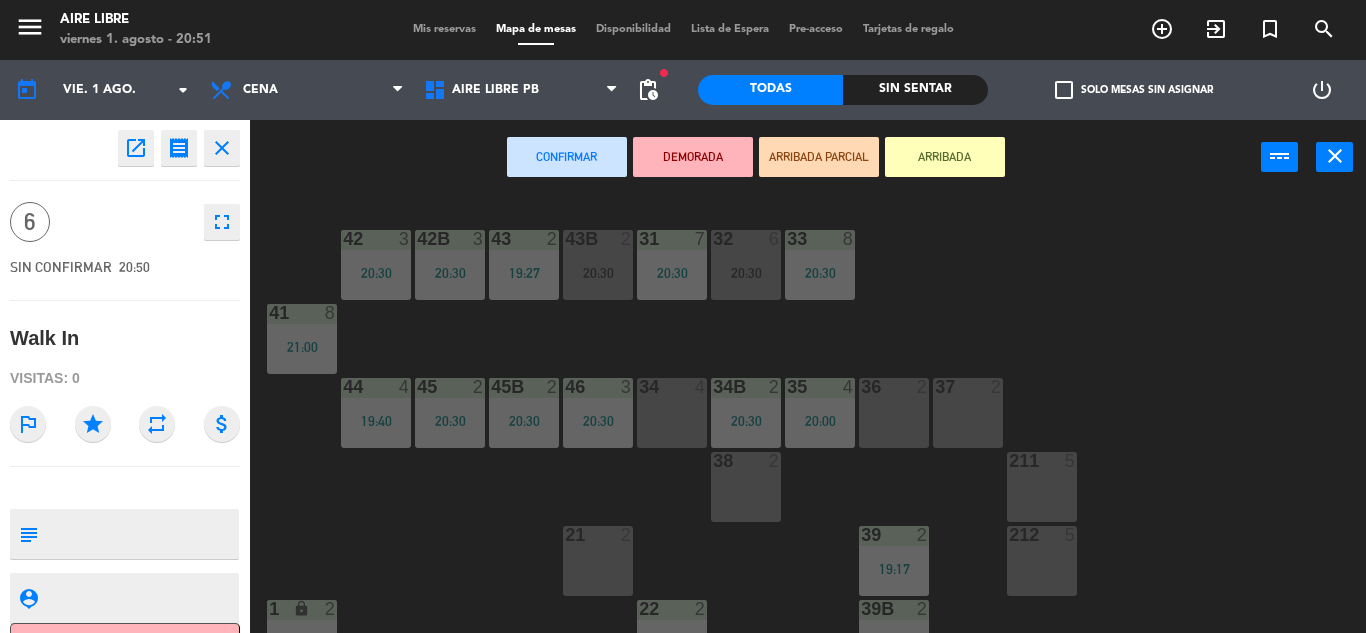 click on "36  2" at bounding box center (894, 413) 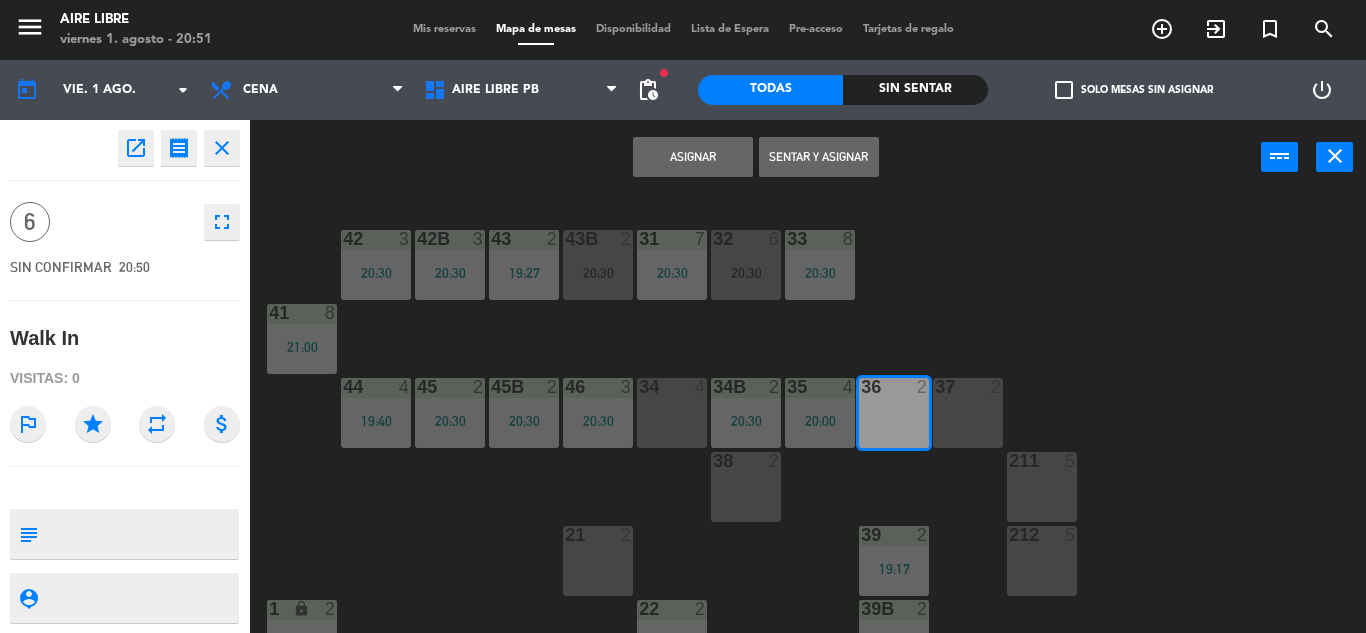 click on "Asignar" at bounding box center [693, 157] 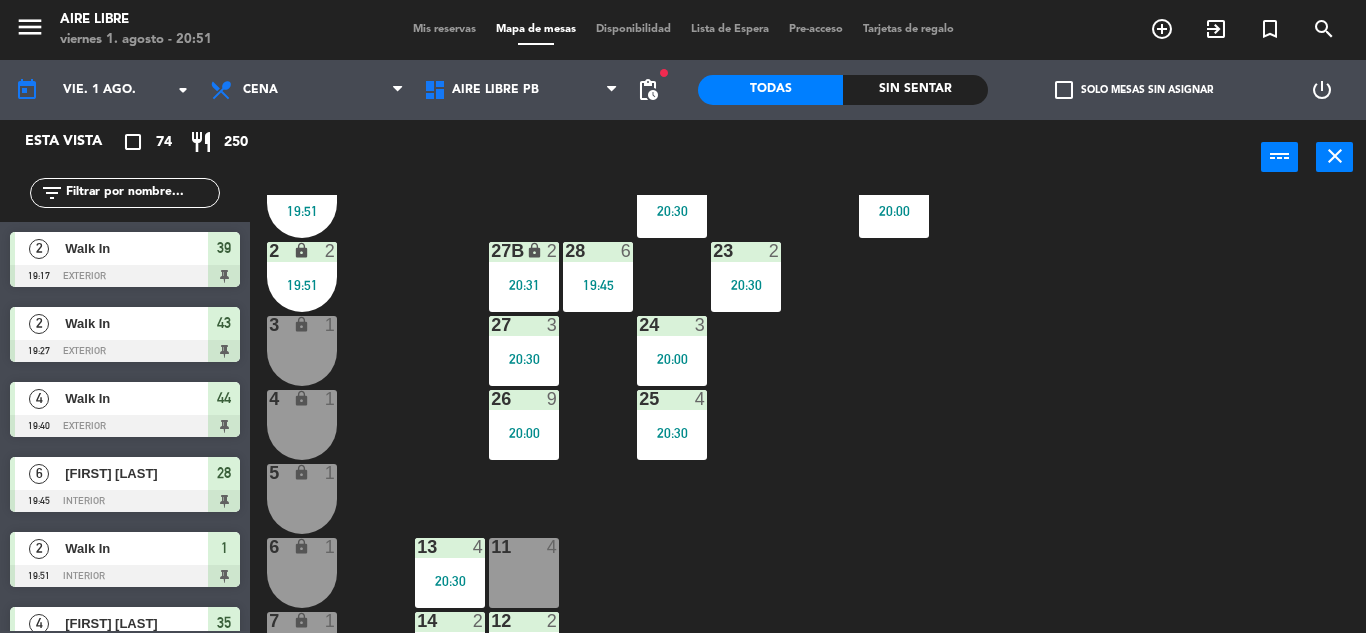 scroll, scrollTop: 555, scrollLeft: 0, axis: vertical 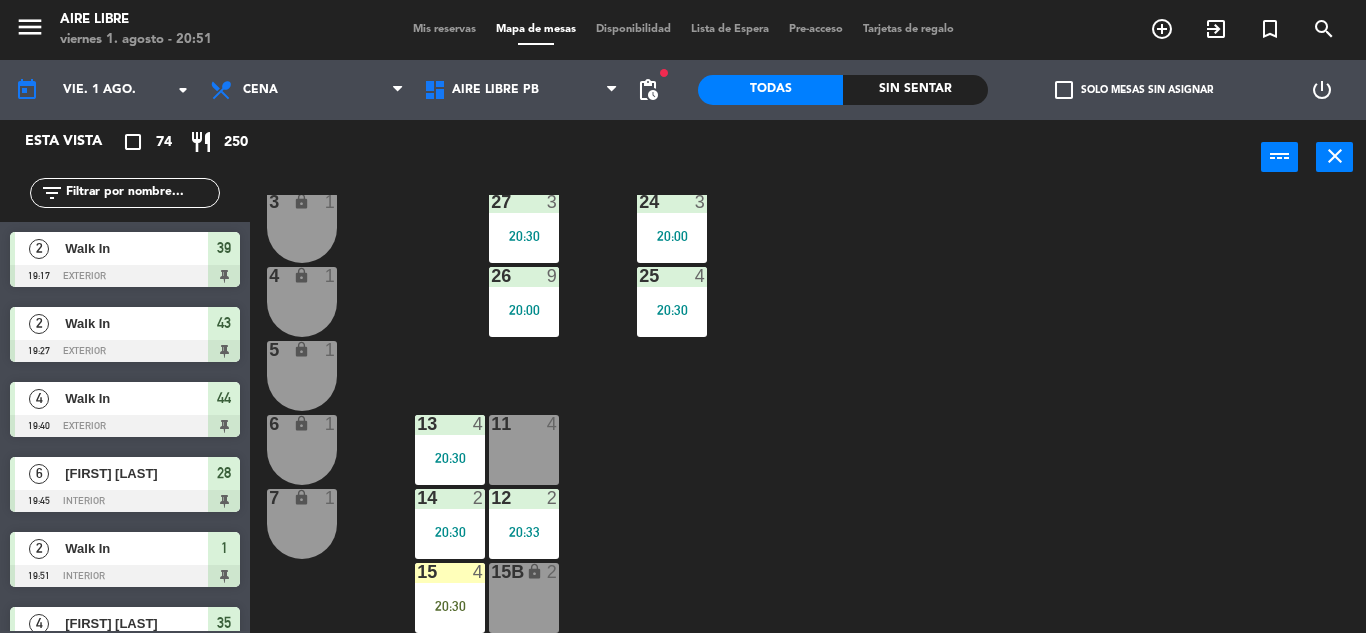 click on "15  4   20:30" at bounding box center [450, 598] 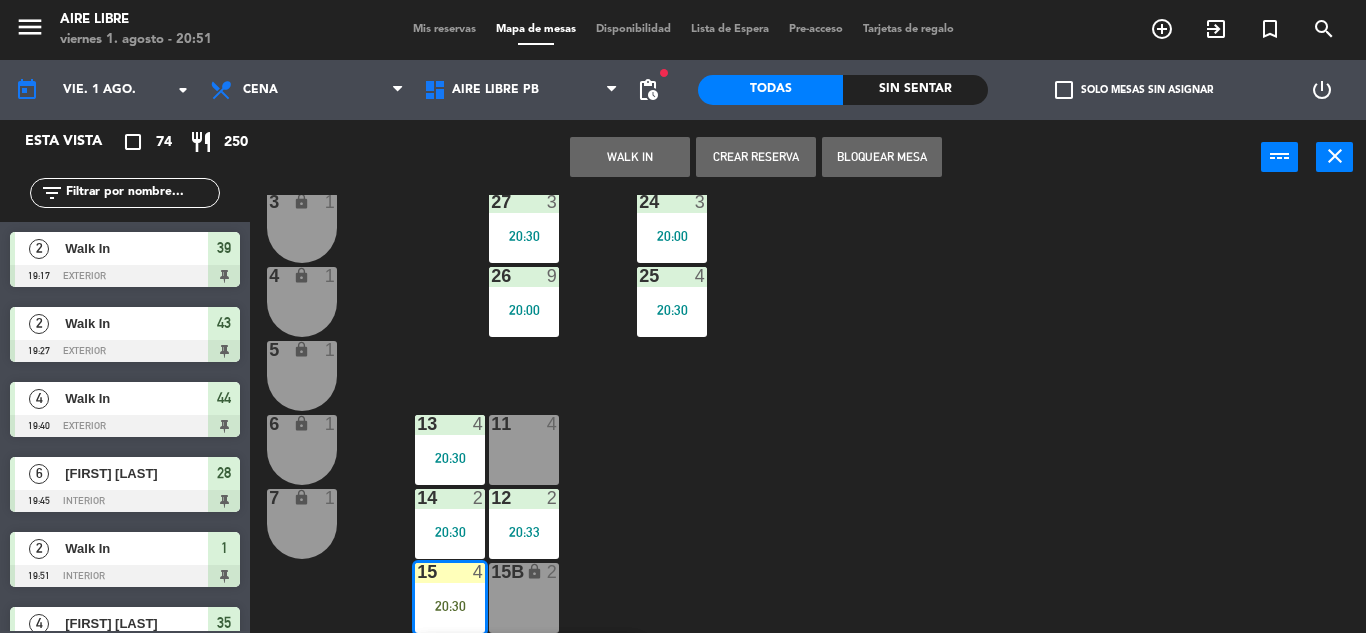 click at bounding box center [523, 424] 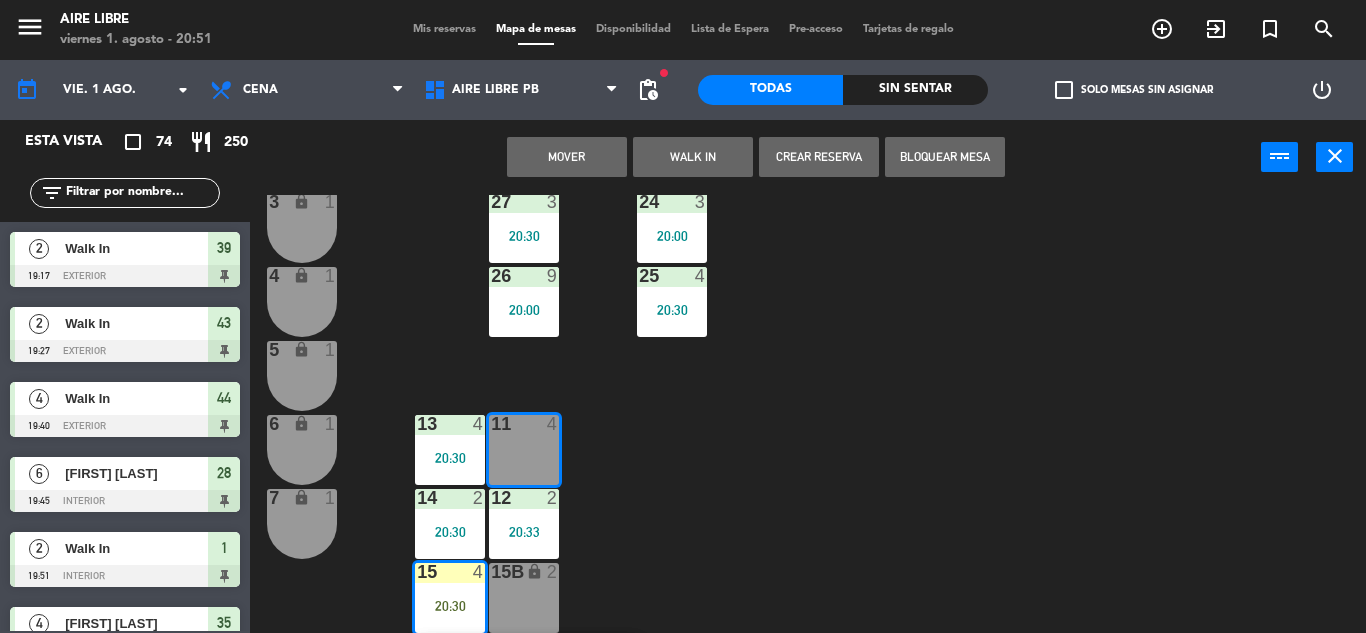 click on "Mover" at bounding box center (567, 157) 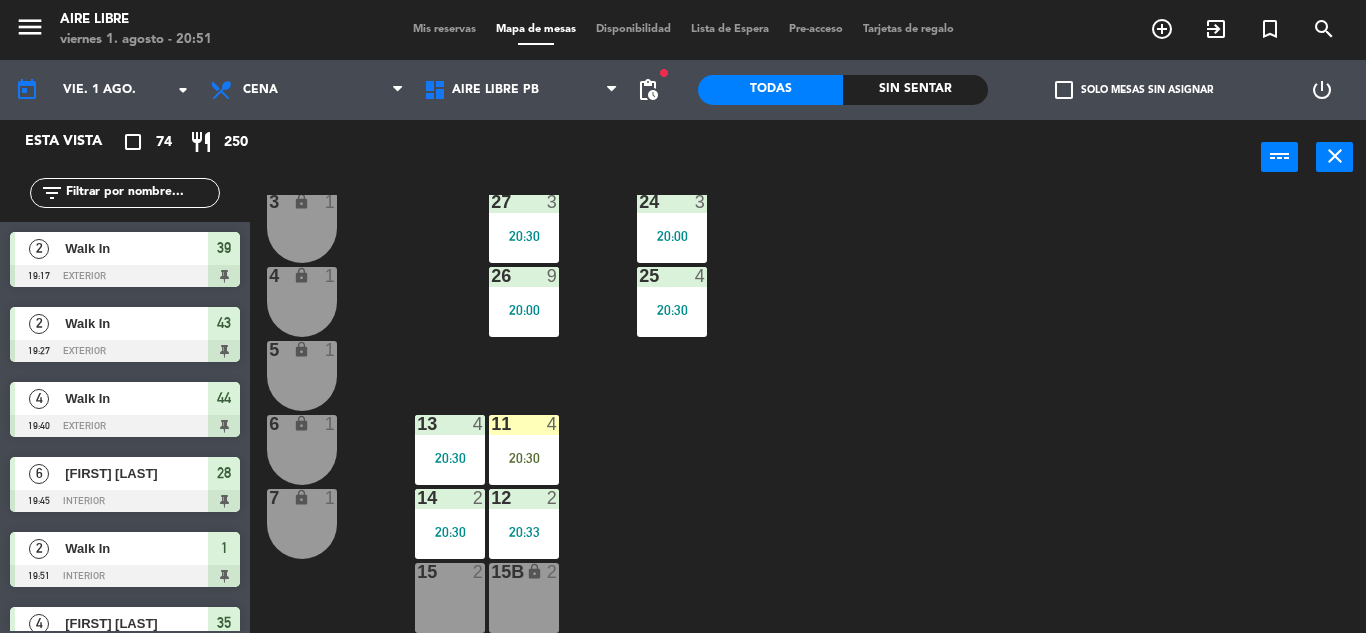 click on "20:30" at bounding box center [524, 458] 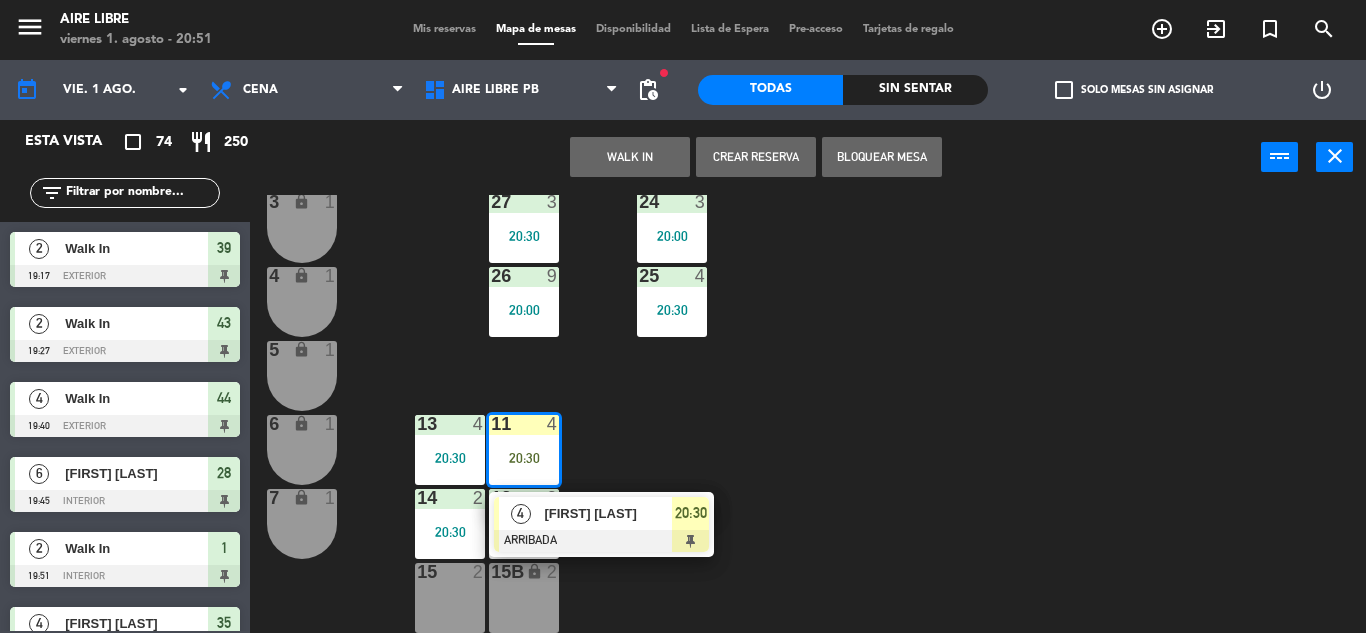 click on "[FIRST] [LAST]" at bounding box center [608, 513] 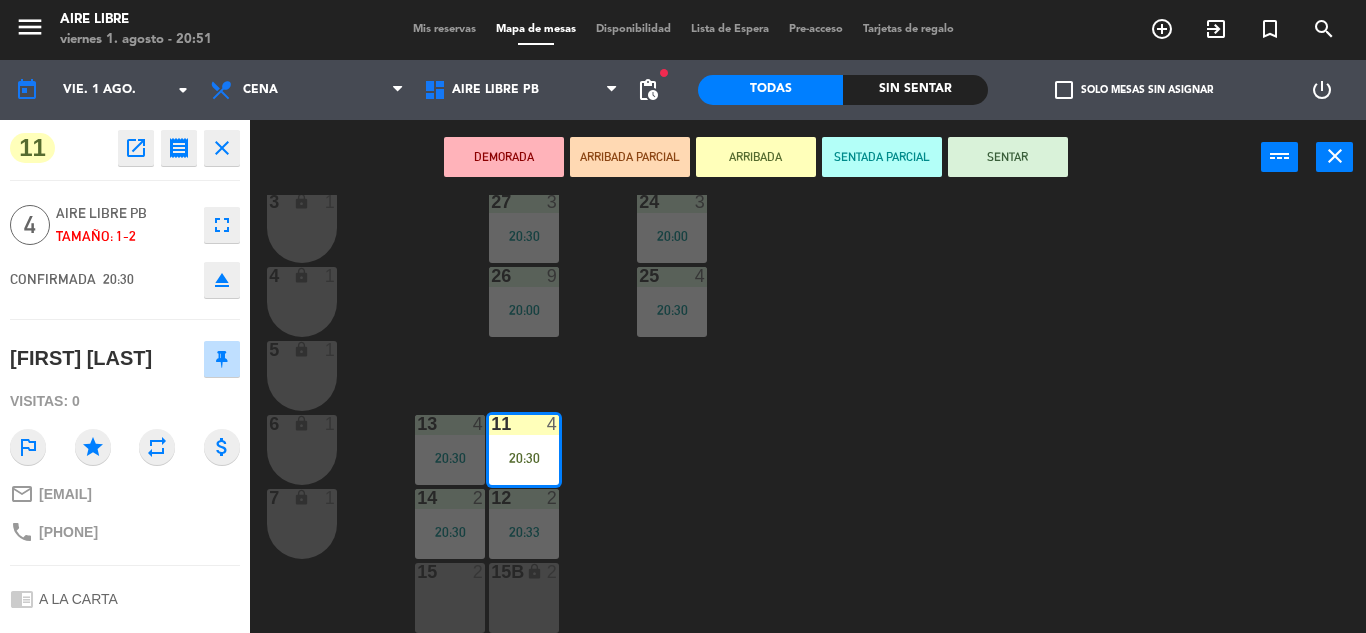 click on "SENTAR" at bounding box center (1008, 157) 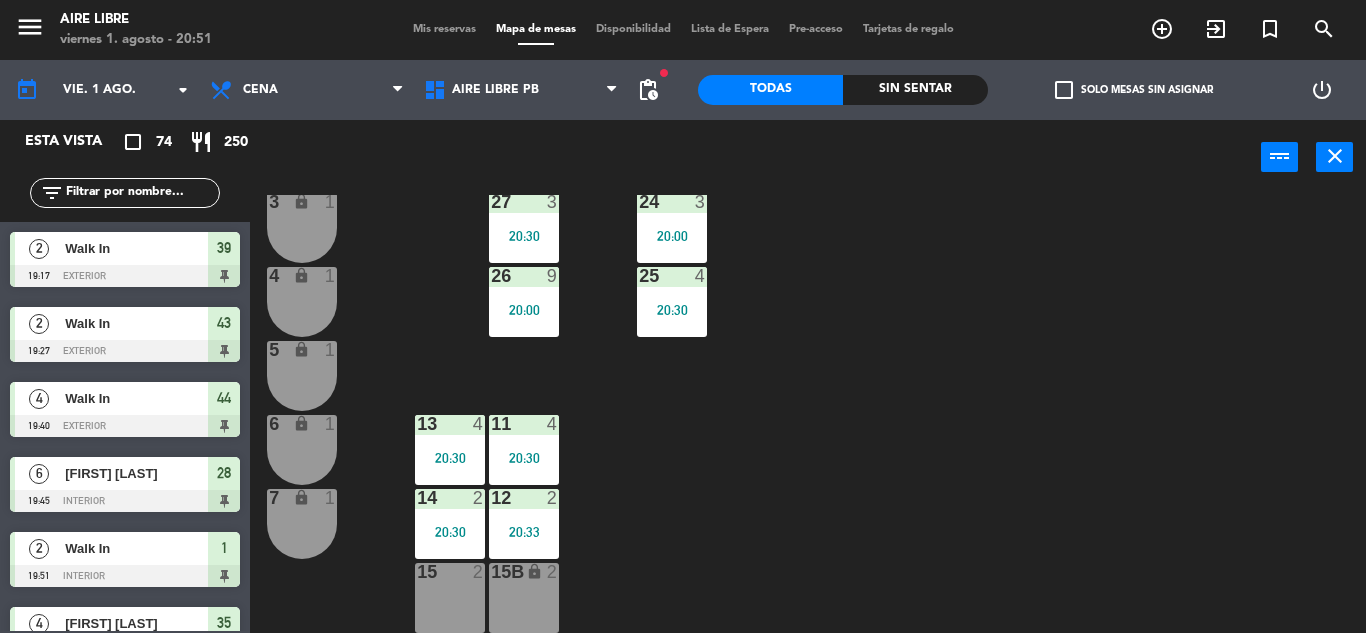 click on "20:30" at bounding box center (524, 457) 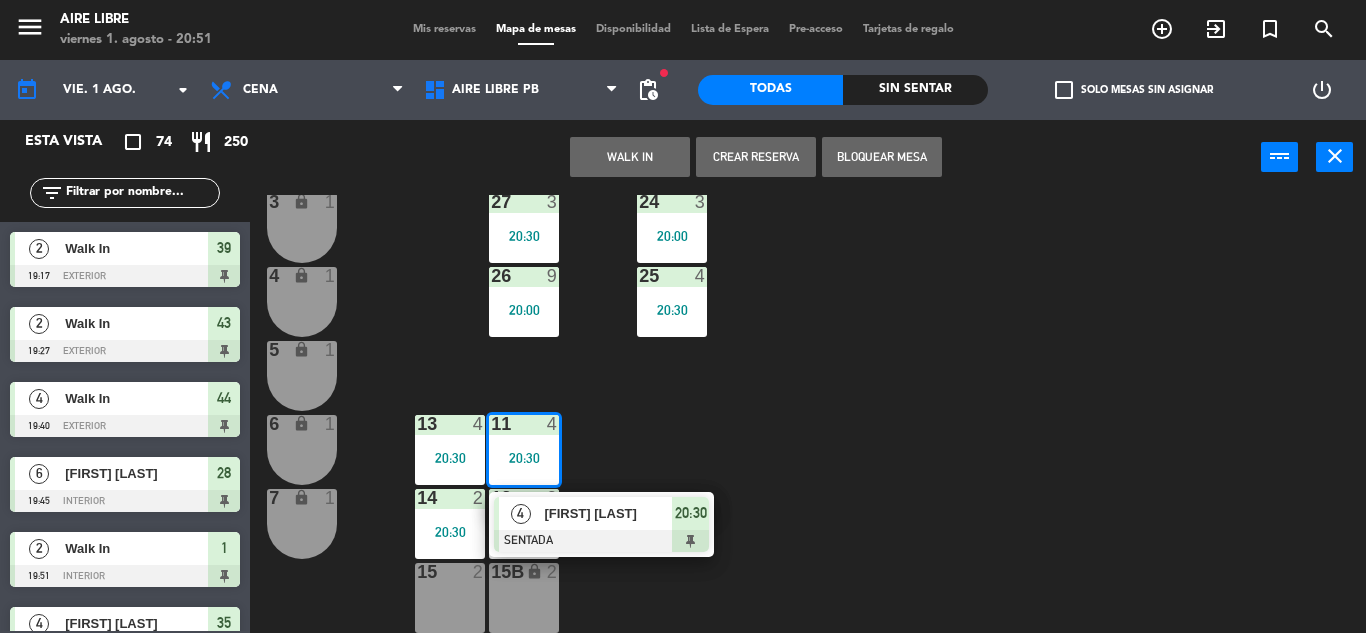 click on "15  2" at bounding box center [450, 598] 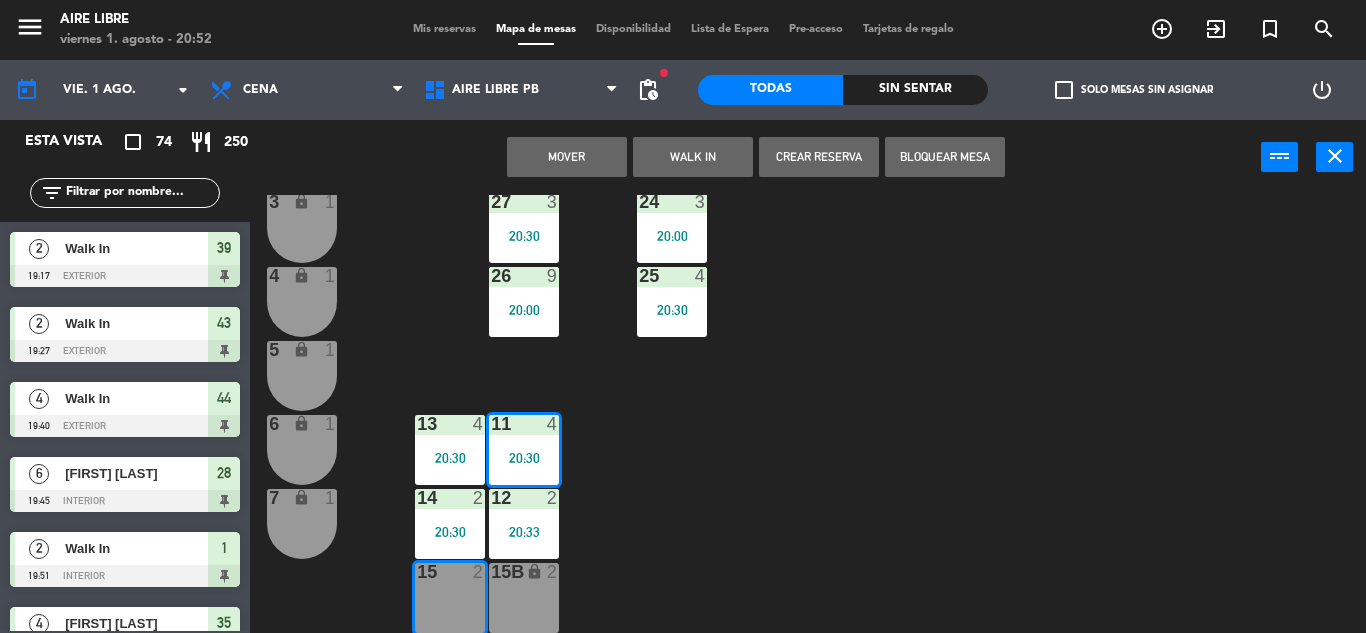 click on "Mover" at bounding box center [567, 157] 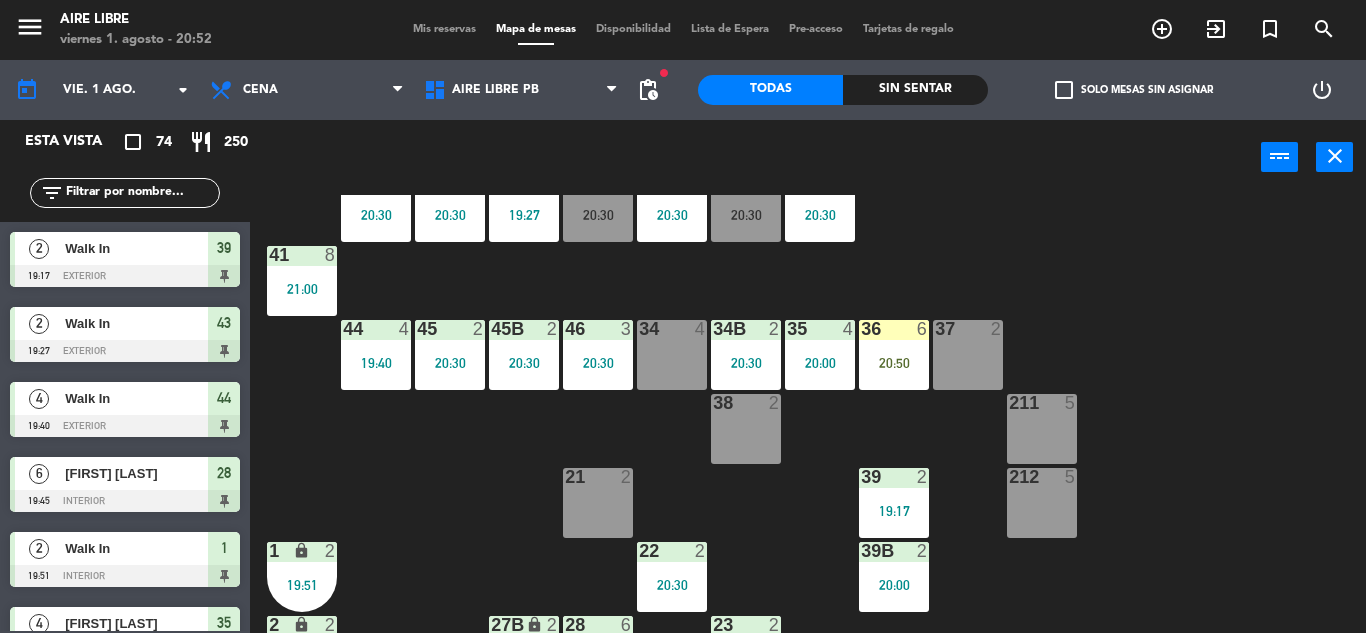 scroll, scrollTop: 63, scrollLeft: 0, axis: vertical 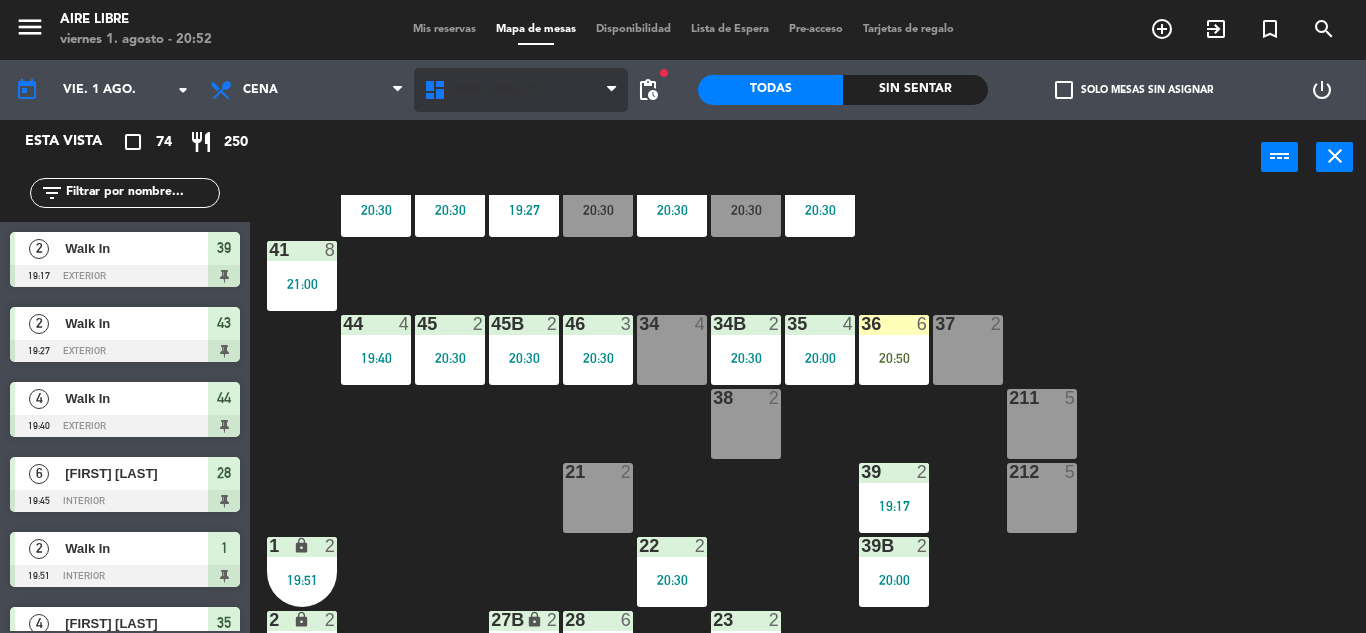 click on "Aire Libre PB" at bounding box center [495, 90] 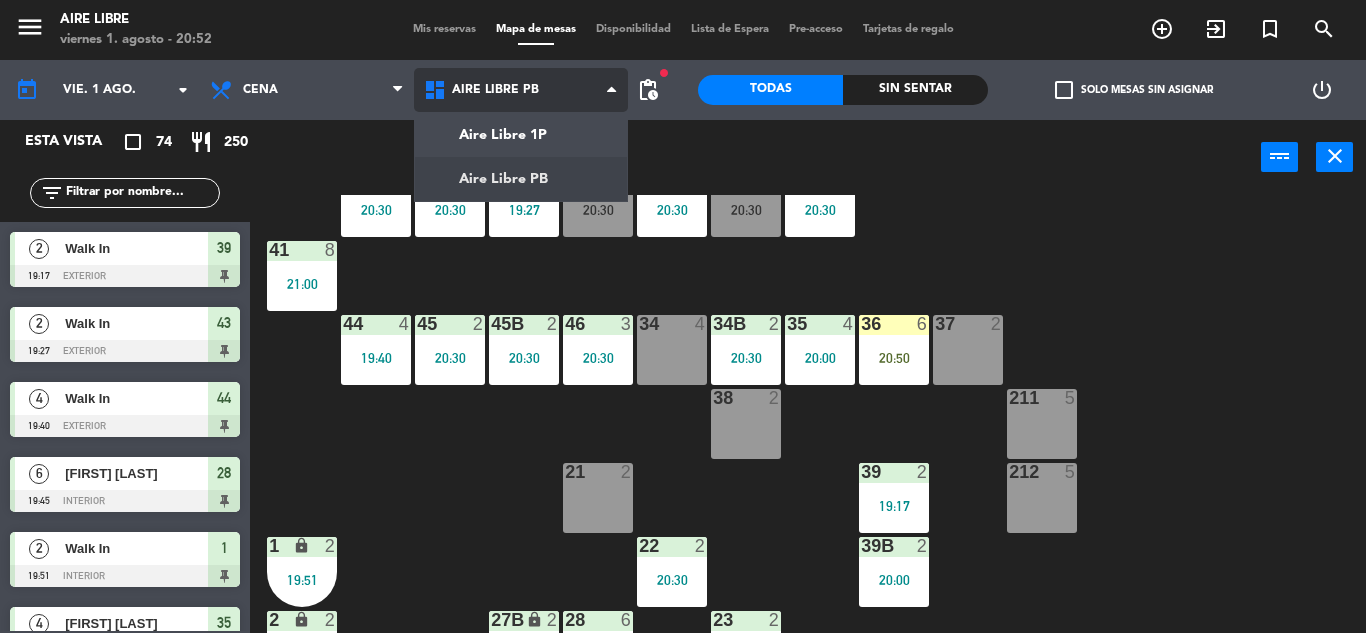 click on "menu  Aire Libre   viernes 1. [MONTH] - 20:52   Mis reservas   Mapa de mesas   Disponibilidad   Lista de Espera   Pre-acceso   Tarjetas de regalo  add_circle_outline exit_to_app turned_in_not search today    vie. 1 [MONTH]. arrow_drop_down  Desayuno  Brunch  Almuerzo  Cena  Cena  Desayuno  Brunch  Almuerzo  Cena  Aire Libre 1P   Aire Libre PB   Aire Libre PB   Aire Libre 1P   Aire Libre PB  fiber_manual_record pending_actions  Todas  Sin sentar  check_box_outline_blank   Solo mesas sin asignar   power_settings_new   Esta vista   crop_square  74  restaurant  250 filter_list  2   Walk In   19:17   exterior  39  2   Walk In   19:27   exterior  43  4   Walk In   19:40   exterior  44  6   [FIRST] [LAST]   19:45   interior  28  2   Walk In   19:51   interior  1  4   [FIRST] [LAST]   20:00   exterior  35  2   [FIRST] [LAST]   20:00   exterior  39B  9   [FIRST] [LAST]   20:00   interior  26 chat  3   [FIRST] [LAST]   20:00   interior  24  3   [FIRST] [LAST]   20:30   1p  82  4   [FIRST] [LAST]   20:30   interior  13  3  46 1" 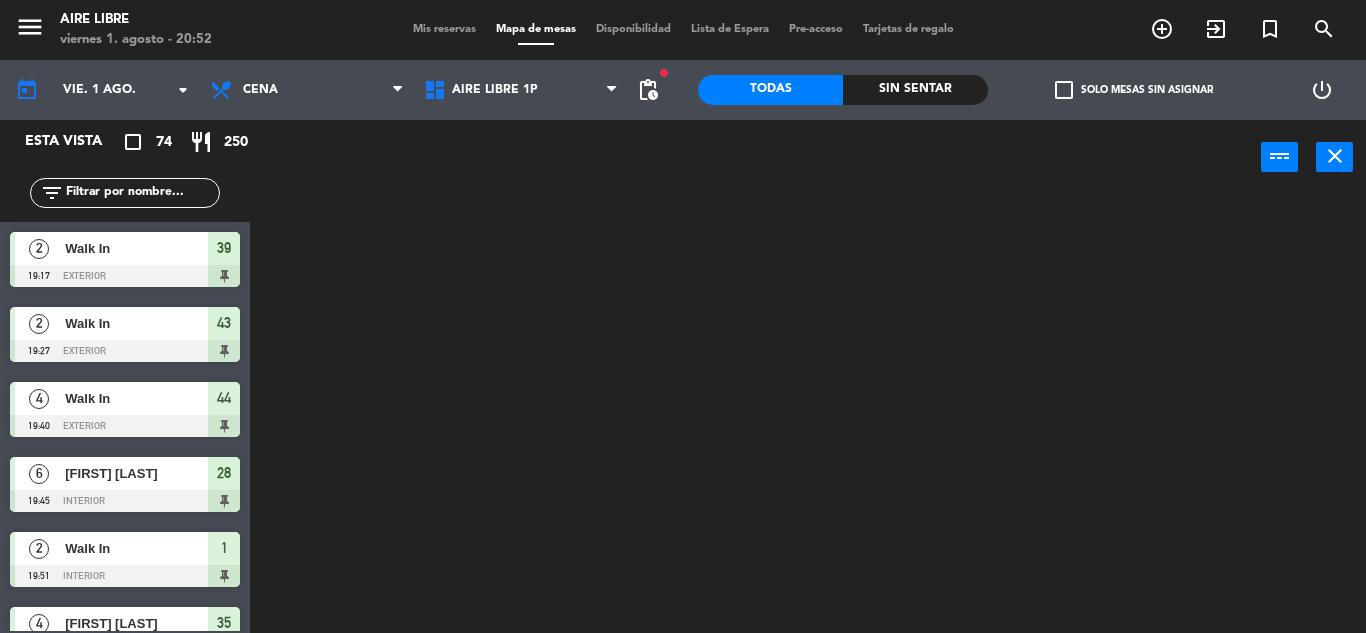 click 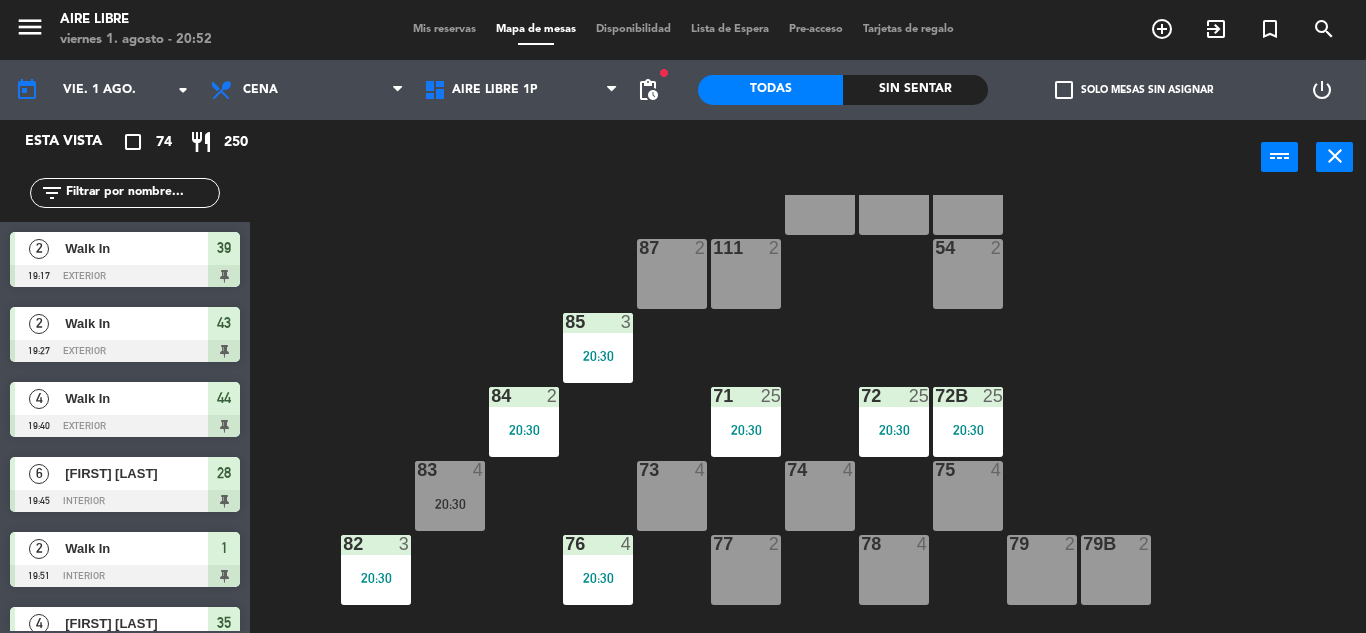 scroll, scrollTop: 130, scrollLeft: 0, axis: vertical 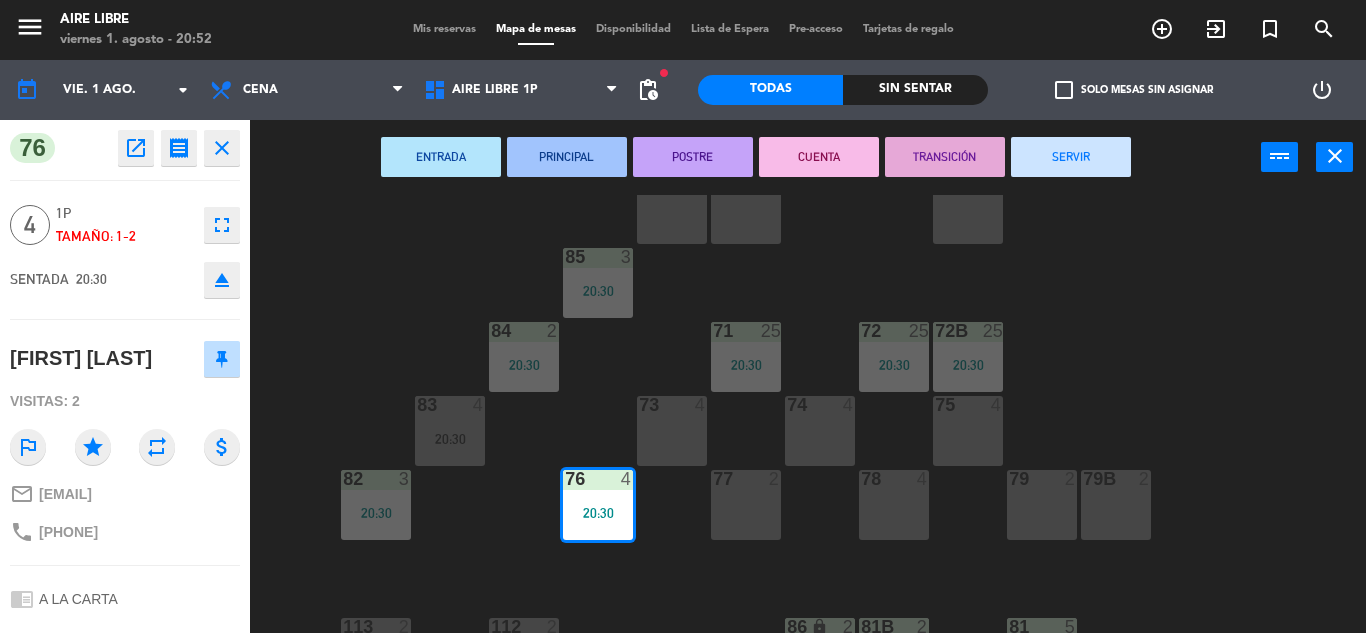 click on "menu  Aire Libre   viernes 1. [MONTH] - 20:52   Mis reservas   Mapa de mesas   Disponibilidad   Lista de Espera   Pre-acceso   Tarjetas de regalo  add_circle_outline exit_to_app turned_in_not search today    vie. 1 [MONTH]. arrow_drop_down  Desayuno  Brunch  Almuerzo  Cena  Cena  Desayuno  Brunch  Almuerzo  Cena  Aire Libre 1P   Aire Libre PB   Aire Libre PB   Aire Libre 1P   Aire Libre PB  fiber_manual_record pending_actions  Todas  Sin sentar  check_box_outline_blank   Solo mesas sin asignar   power_settings_new   Esta vista   crop_square  76  open_in_new receipt  8:30 [AM/PM]  vie., 1 [MONTH].  4   personas    [FIRST] [LAST] Mesa 76        EXPERIENCE  A LA CARTA close 4  1p   Tamaño: 1-2  fullscreen  SENTADA   20:30  eject  [FIRST] [LAST]  Visitas: 2 outlined_flag star repeat attach_money mail_outline [EMAIL] phone +[COUNTRYCODE][PHONE] chrome_reader_mode A LA CARTA subject                              person_pin                               ENTRADA   PRINCIPAL   POSTRE   CUENTA   TRANSICIÓN   SERVIR  power_input close 51  2  52  4  53  3" at bounding box center (683, 316) 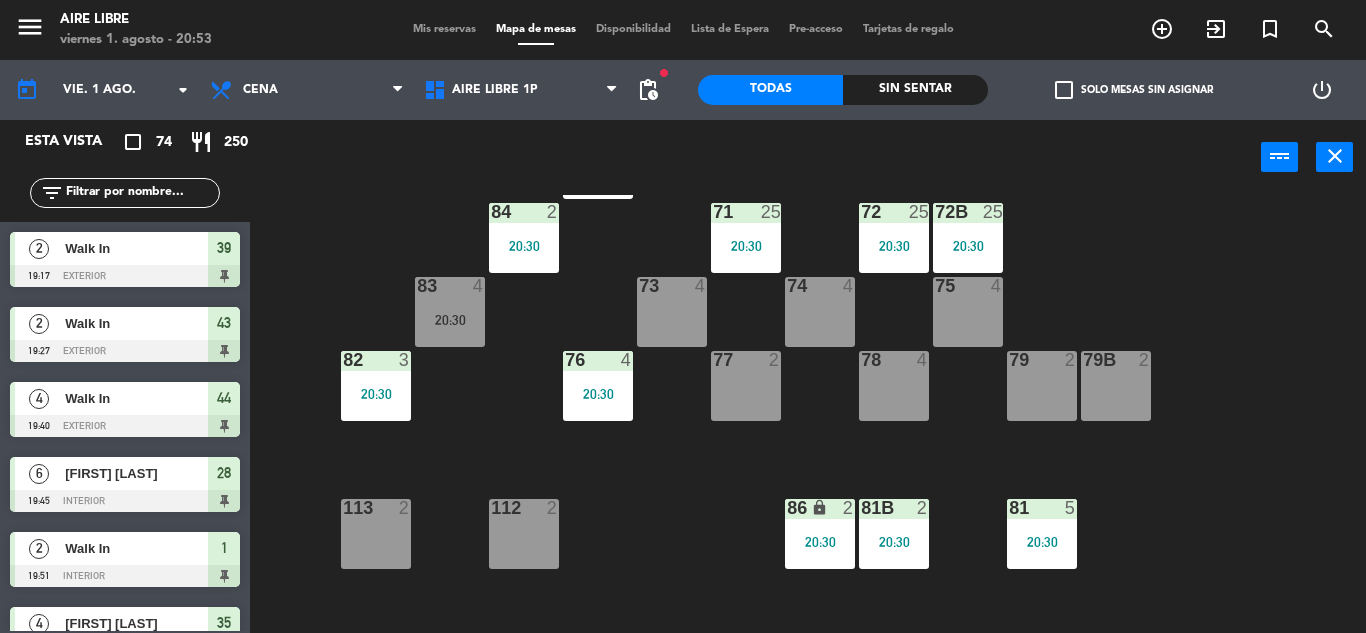 scroll, scrollTop: 301, scrollLeft: 0, axis: vertical 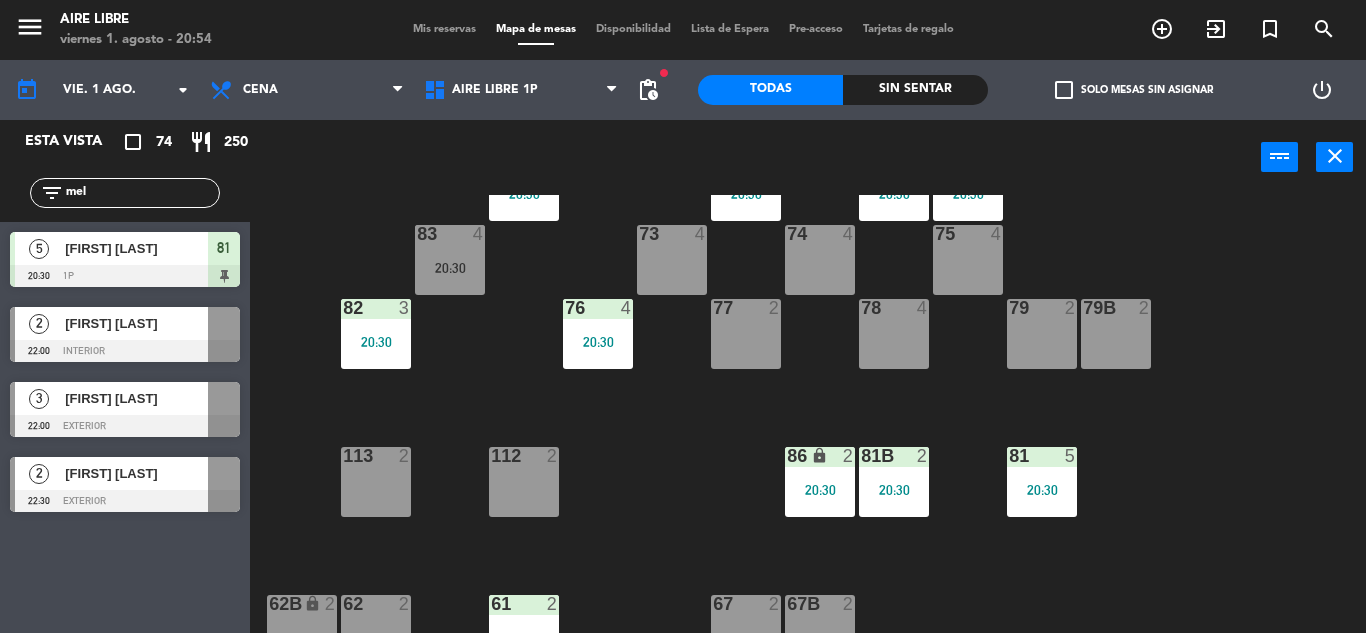 click on "Esta vista   crop_square  74  restaurant  250 filter_list mel  5   [FIRST] [LAST]   20:30   1p  81  2   [FIRST] [LAST]   22:00   interior   3   [FIRST] [LAST]   22:00   exterior   2   [FIRST] [LAST]   22:30   exterior" 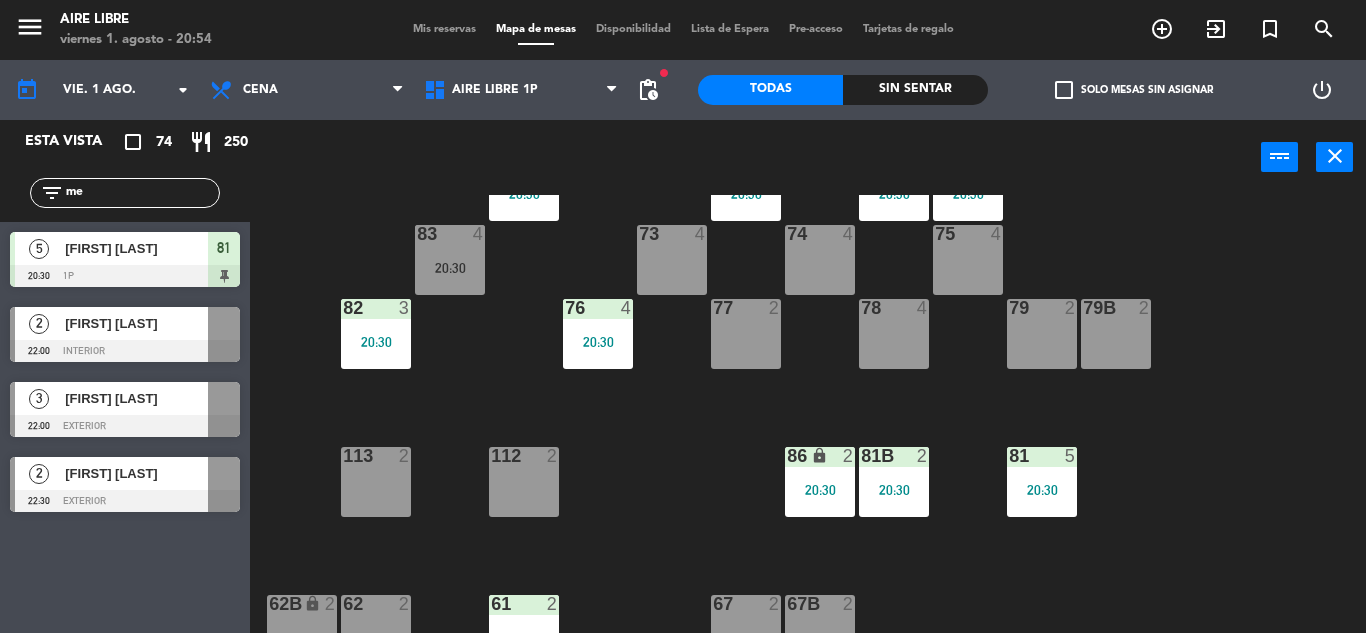 type on "m" 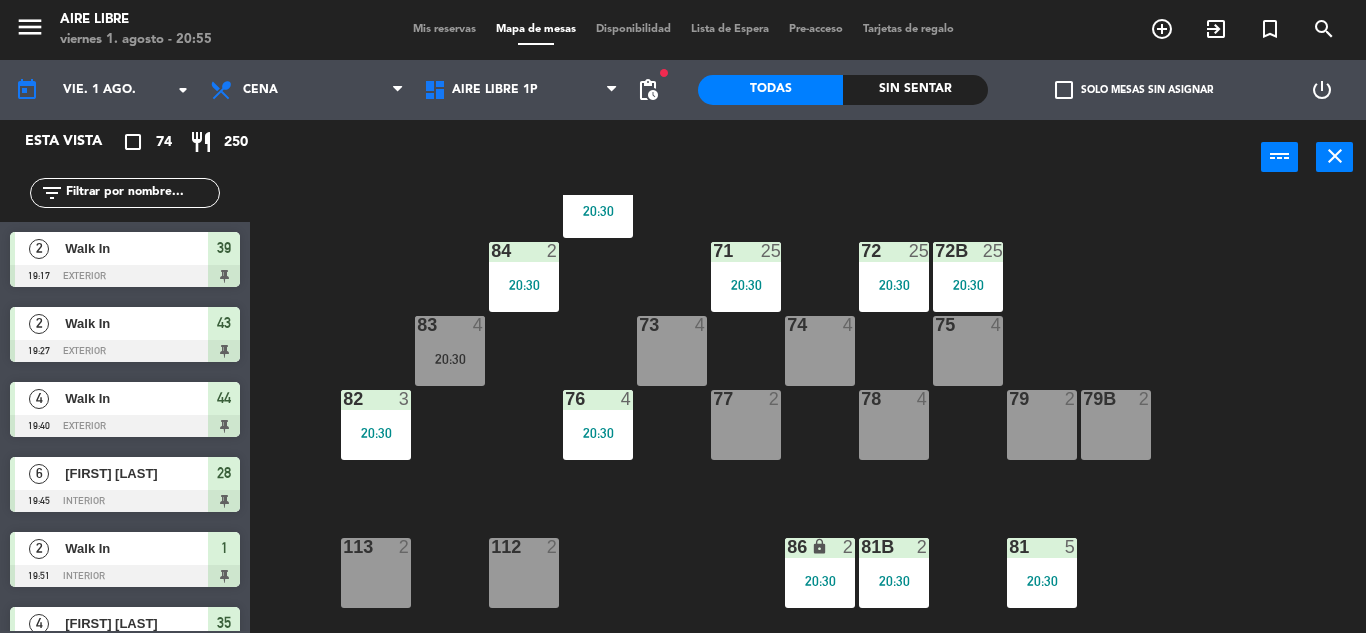 scroll, scrollTop: 181, scrollLeft: 0, axis: vertical 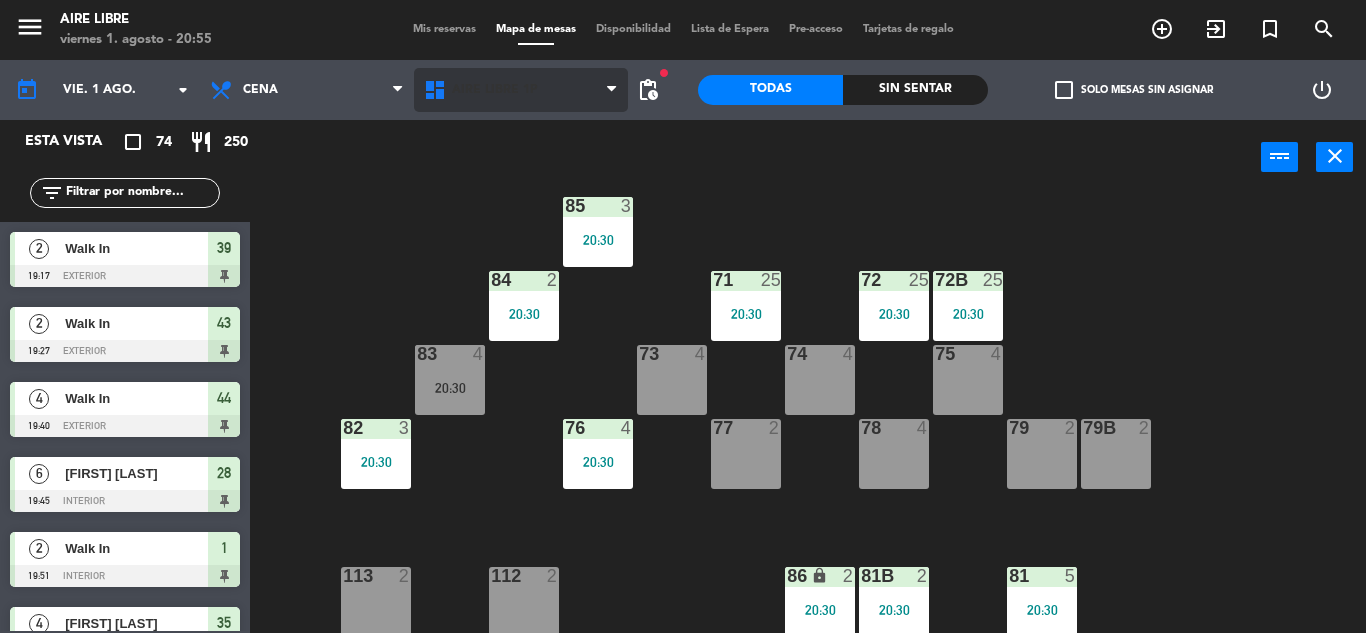 type 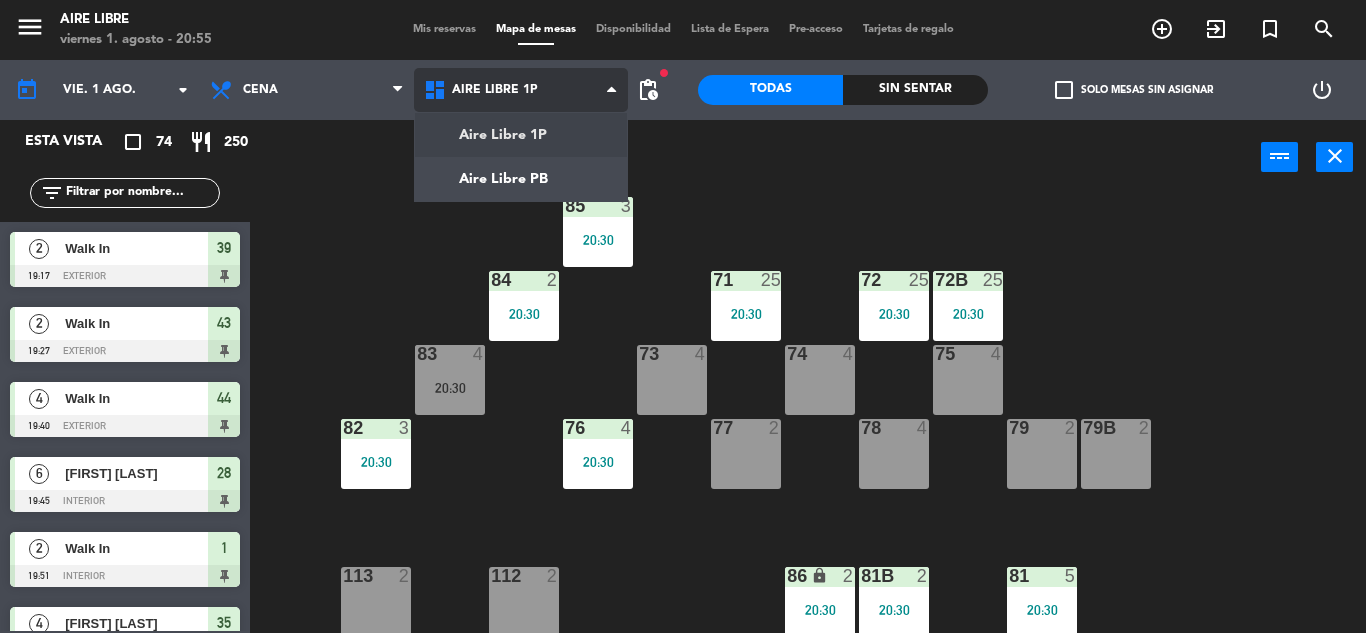 click on "menu  Aire Libre   viernes 1. agosto - 20:55   Mis reservas   Mapa de mesas   Disponibilidad   Lista de Espera   Pre-acceso   Tarjetas de regalo  add_circle_outline exit_to_app turned_in_not search today    vie. 1 ago. arrow_drop_down  Desayuno  Brunch  Almuerzo  Cena  Cena  Desayuno  Brunch  Almuerzo  Cena  Aire Libre 1P   Aire Libre PB   Aire Libre 1P   Aire Libre 1P   Aire Libre PB  fiber_manual_record pending_actions  Todas  Sin sentar  check_box_outline_blank   Solo mesas sin asignar   power_settings_new   Esta vista   crop_square  74  restaurant  250 filter_list  2   Walk In   19:17   exterior  39  2   Walk In   19:27   exterior  43  4   Walk In   19:40   exterior  44  6   [FIRST] [LAST]   19:45   interior  28  2   Walk In   19:51   interior  1  4   [FIRST] [LAST]   20:00   exterior  35  2   [FIRST] [LAST]   20:00   exterior  39B  9   [FIRST] [LAST]   20:00   interior  26 chat  3   [FIRST] [LAST]   20:00   interior  24  3   [FIRST] [LAST]   20:30   1p  82  4   [FIRST] [LAST]   20:30   interior  13  3  46" 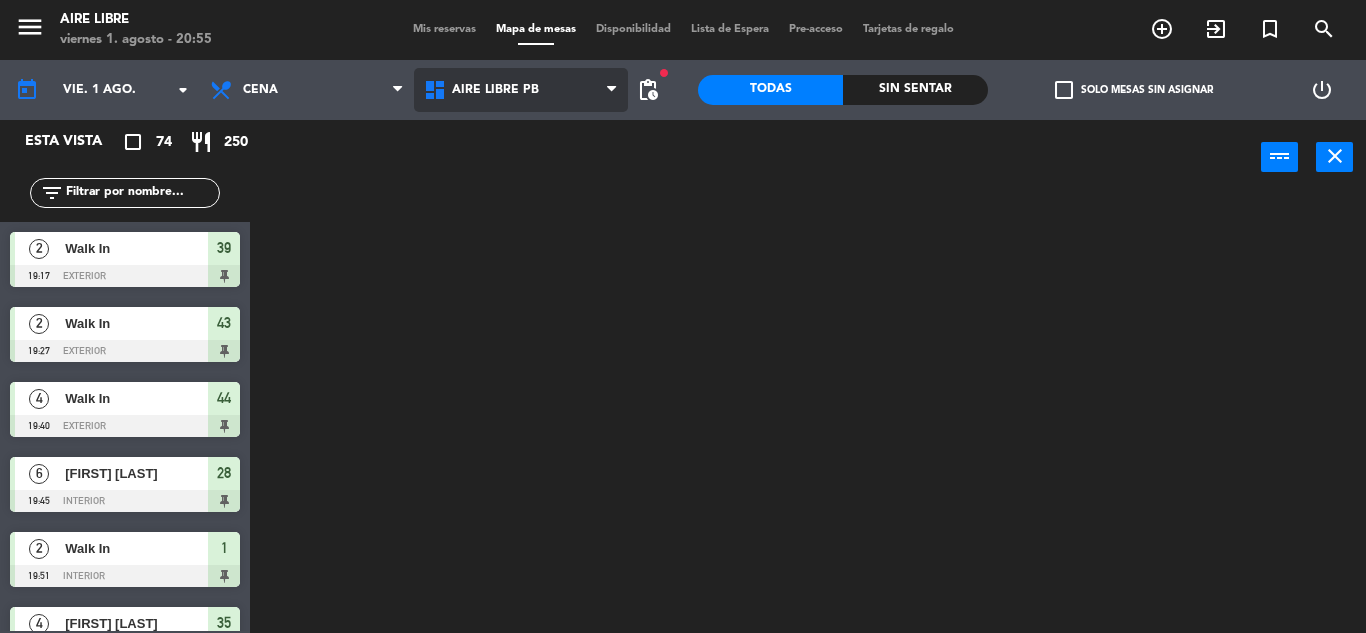 scroll, scrollTop: 0, scrollLeft: 0, axis: both 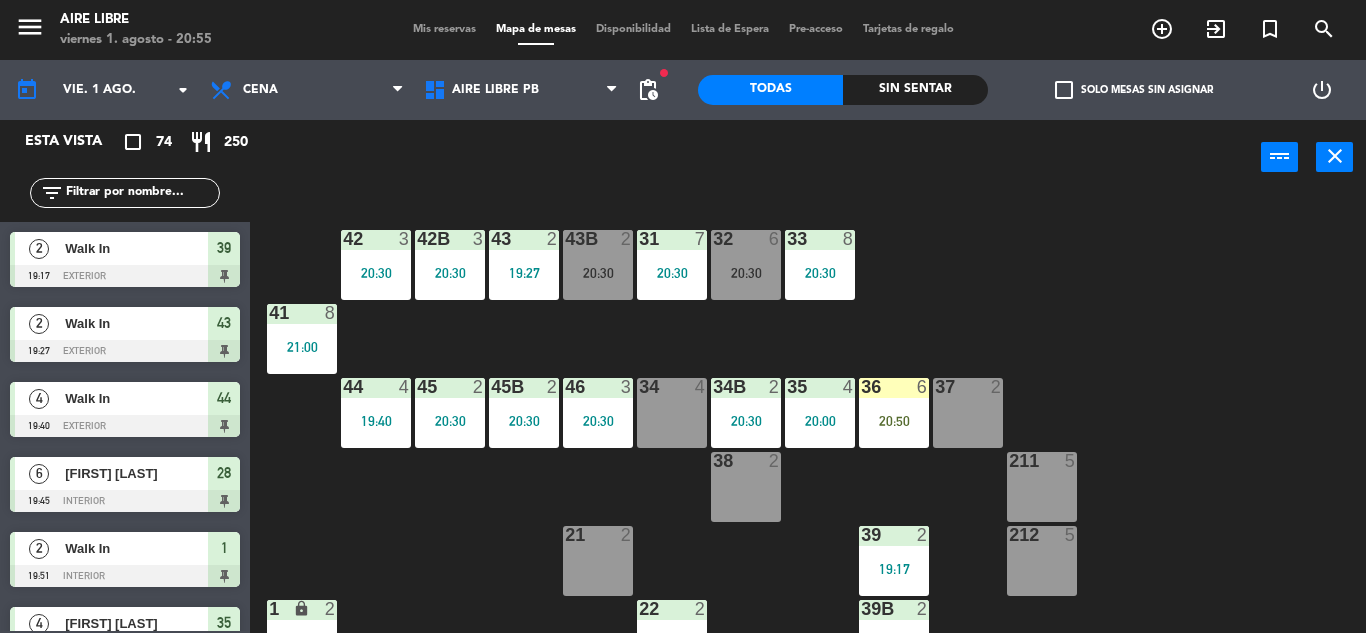 click on "20:50" at bounding box center (894, 421) 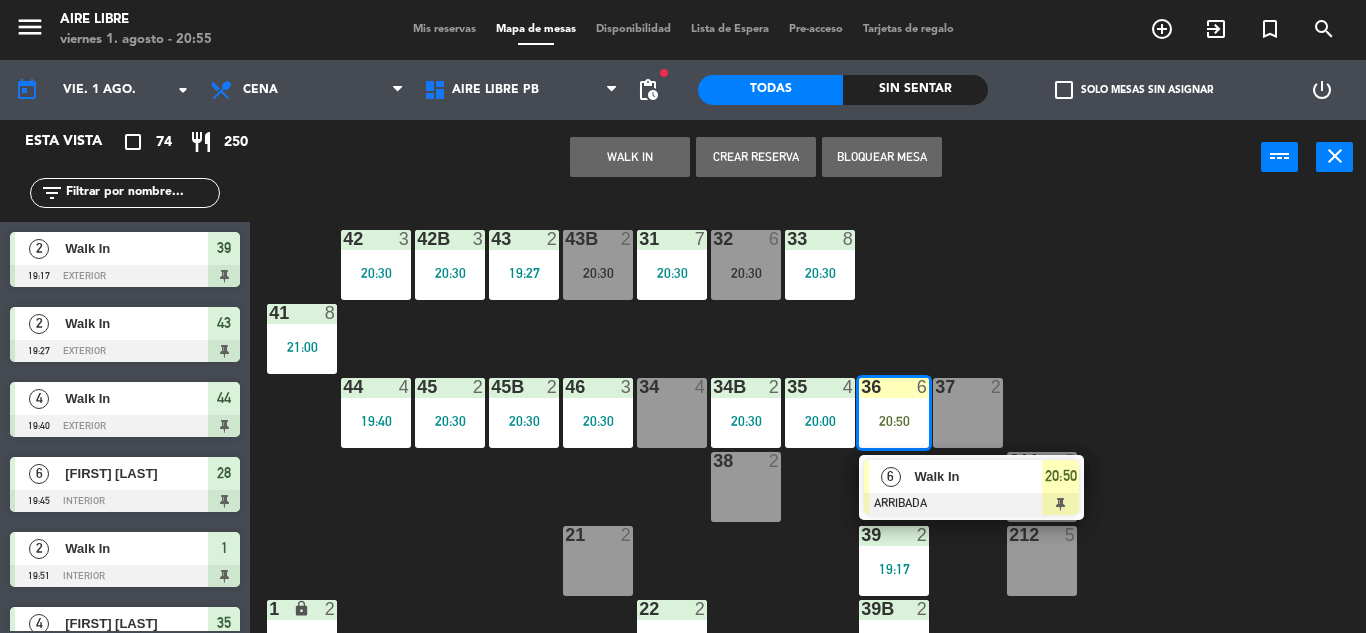 click on "Walk In" at bounding box center [978, 476] 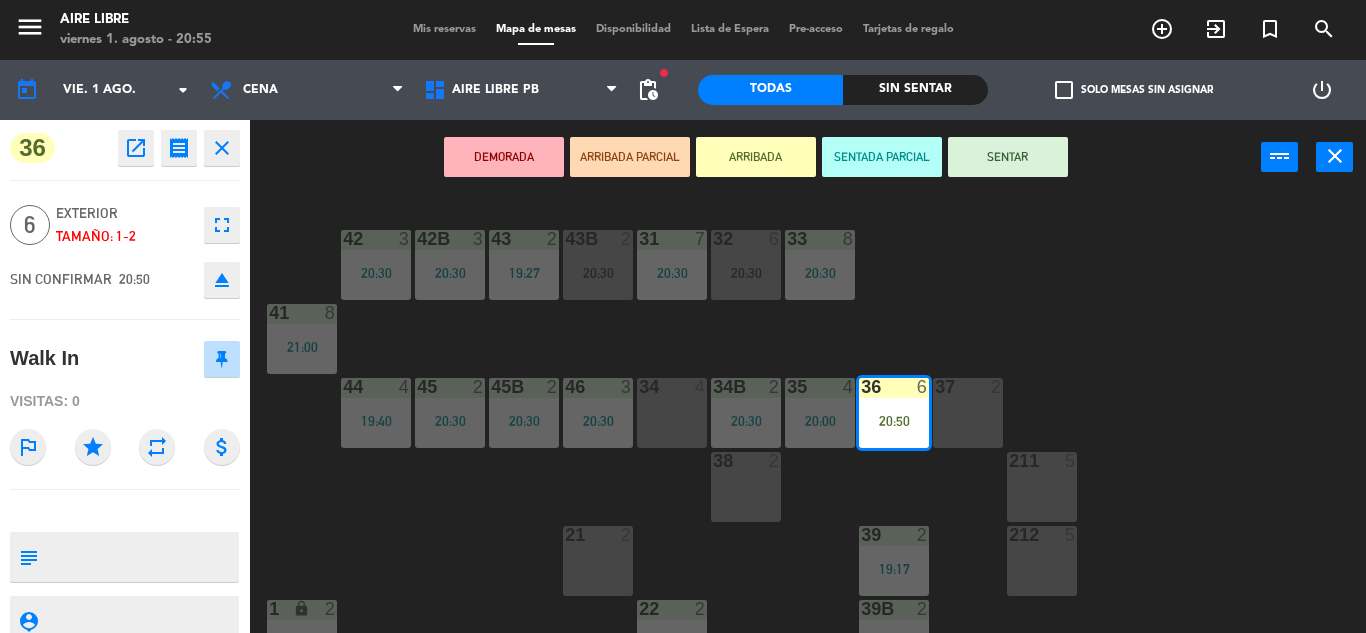 click on "SENTAR" at bounding box center (1008, 157) 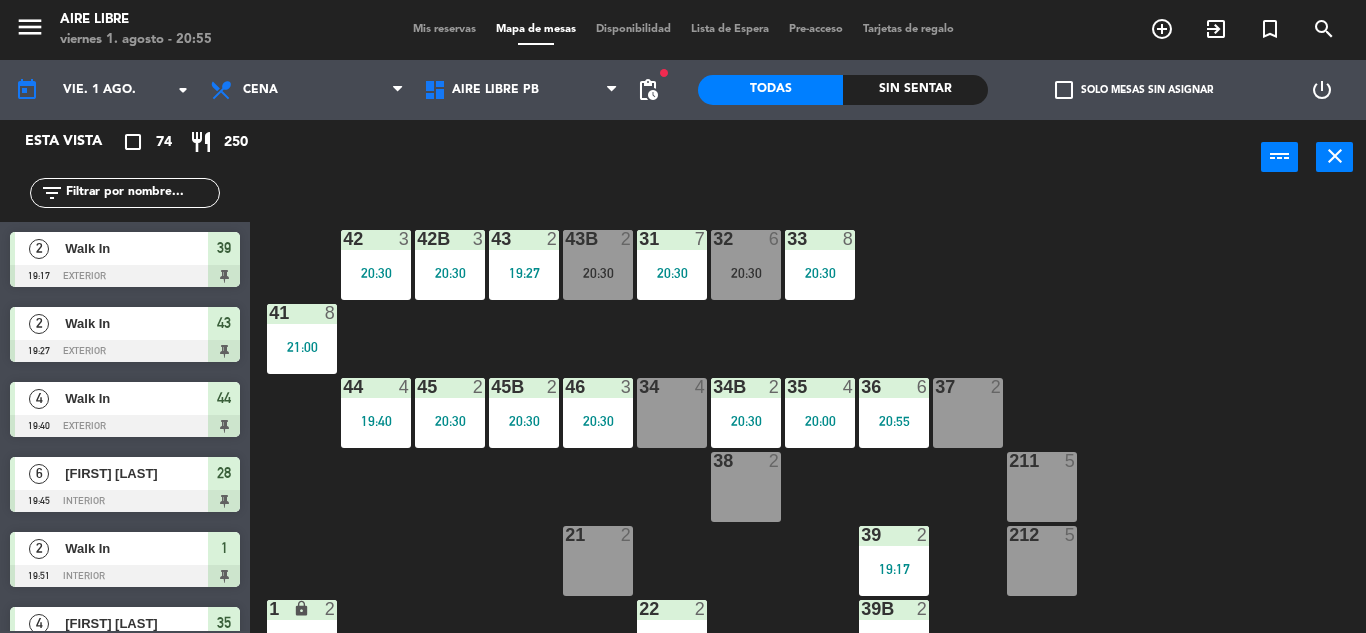 scroll, scrollTop: 0, scrollLeft: 0, axis: both 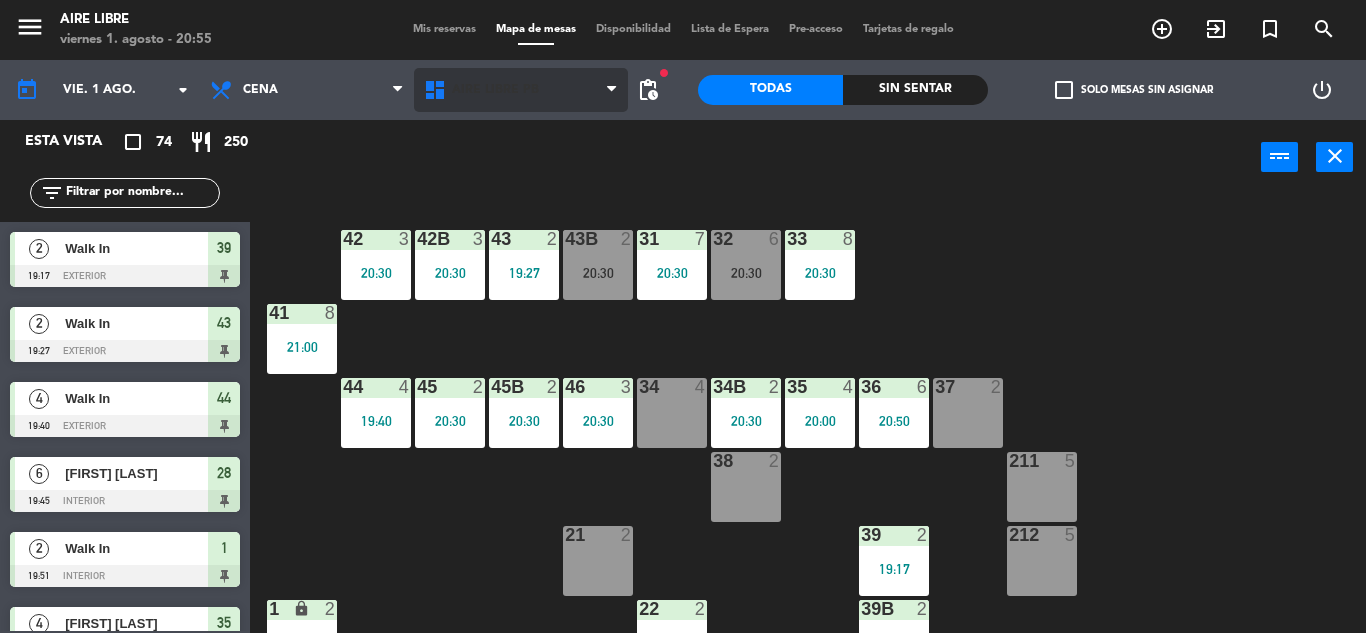 click on "Aire Libre PB" at bounding box center (495, 90) 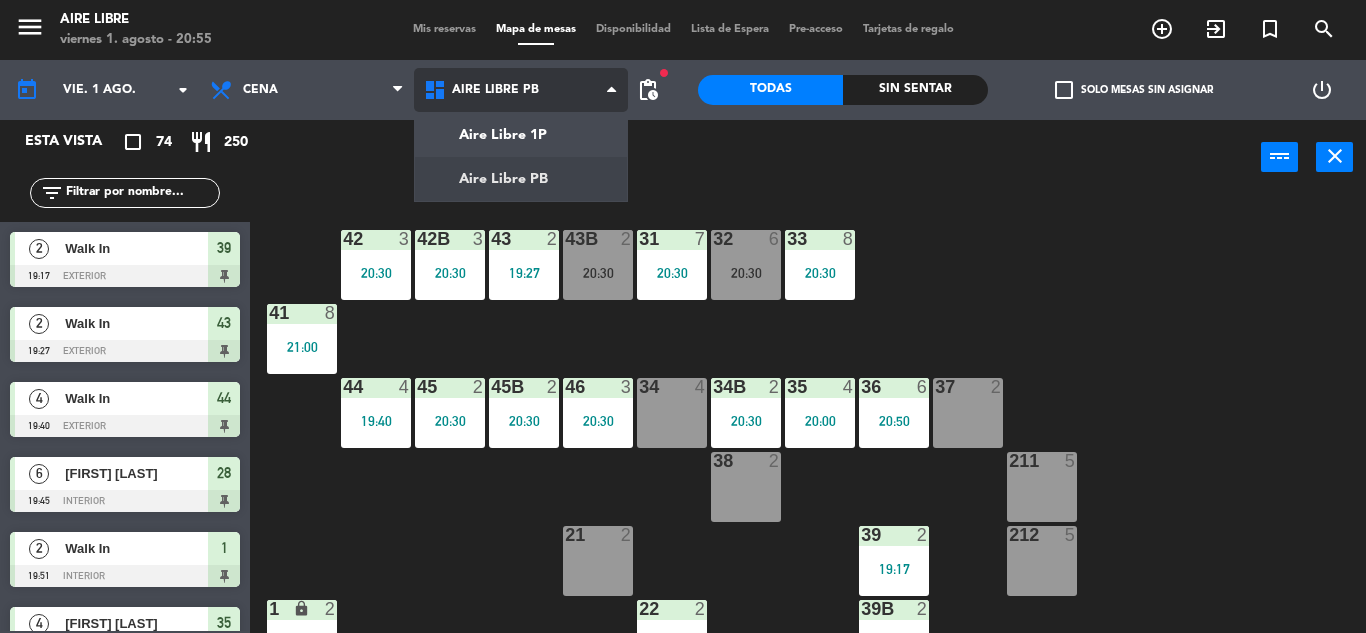 click on "menu  Aire Libre   viernes 1. agosto - 20:55   Mis reservas   Mapa de mesas   Disponibilidad   Lista de Espera   Pre-acceso   Tarjetas de regalo  add_circle_outline exit_to_app turned_in_not search today    vie. 1 ago. arrow_drop_down  Desayuno  Brunch  Almuerzo  Cena  Cena  Desayuno  Brunch  Almuerzo  Cena  Aire Libre 1P   Aire Libre PB   Aire Libre PB   Aire Libre 1P   Aire Libre PB  fiber_manual_record pending_actions  Todas  Sin sentar  check_box_outline_blank   Solo mesas sin asignar   power_settings_new   Esta vista   crop_square  74  restaurant  250 filter_list  2   Walk In   19:17   exterior  39  2   Walk In   19:27   exterior  43  4   Walk In   19:40   exterior  44  6   Belén Ospital   19:45   interior  28  2   Walk In   19:51   interior  1  4   Clara Garat   20:00   exterior  35  2   Kimby Widelgyz   20:00   exterior  39B  9   Mercedes Medina   20:00   interior  26 chat  3   Miguel Corbella   20:00   interior  24  3   Agustina Abalo   20:30   1p  82  4   Ana Bizberge   20:30   interior  13  3  46 1" 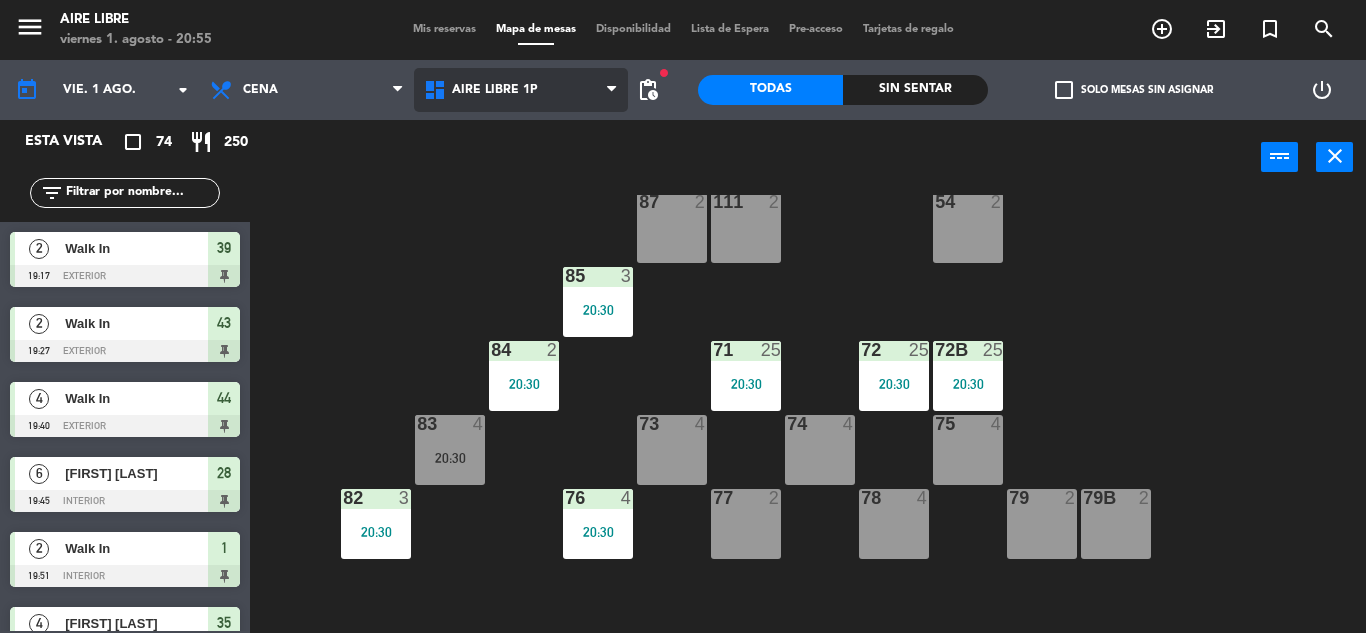 scroll, scrollTop: 127, scrollLeft: 0, axis: vertical 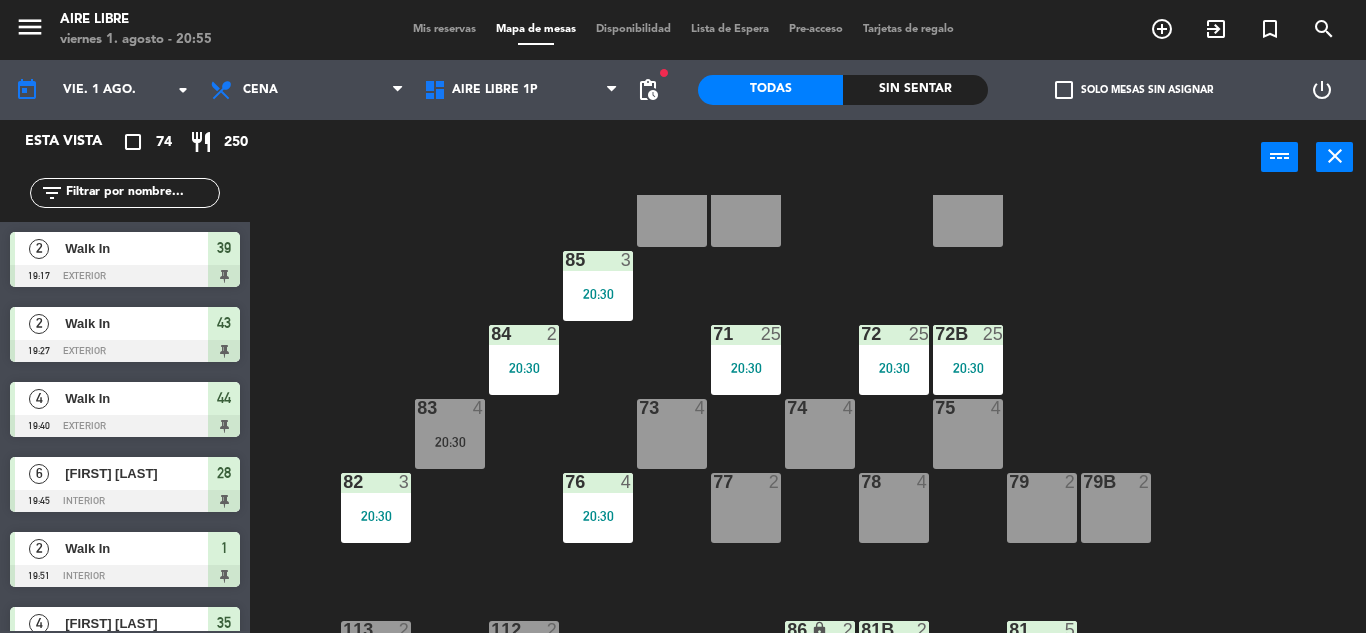 click on "73  4" at bounding box center (672, 434) 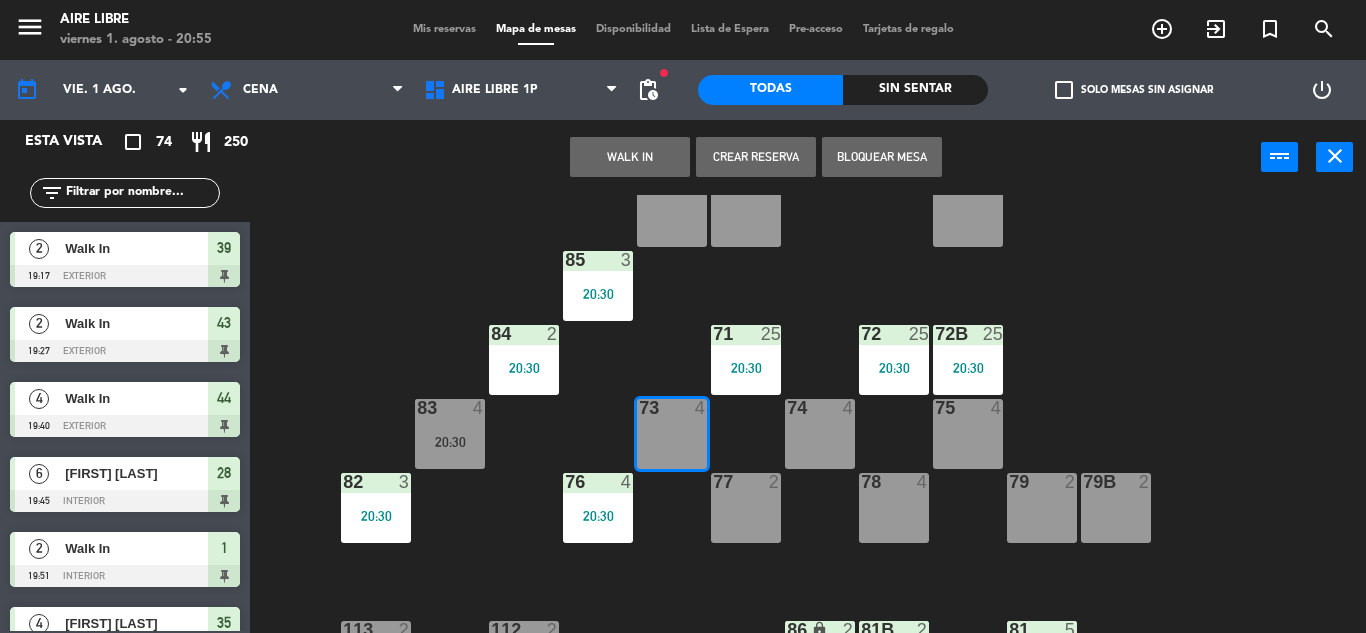 click on "WALK IN" at bounding box center (630, 157) 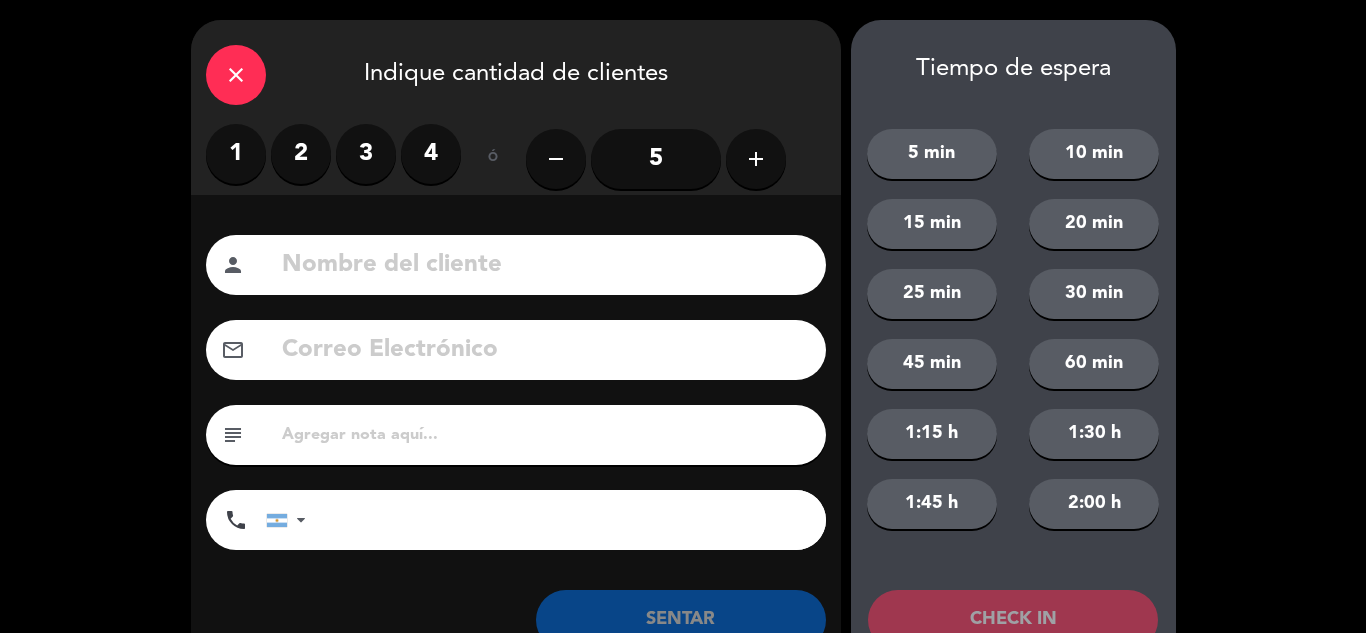 click on "4" at bounding box center [431, 154] 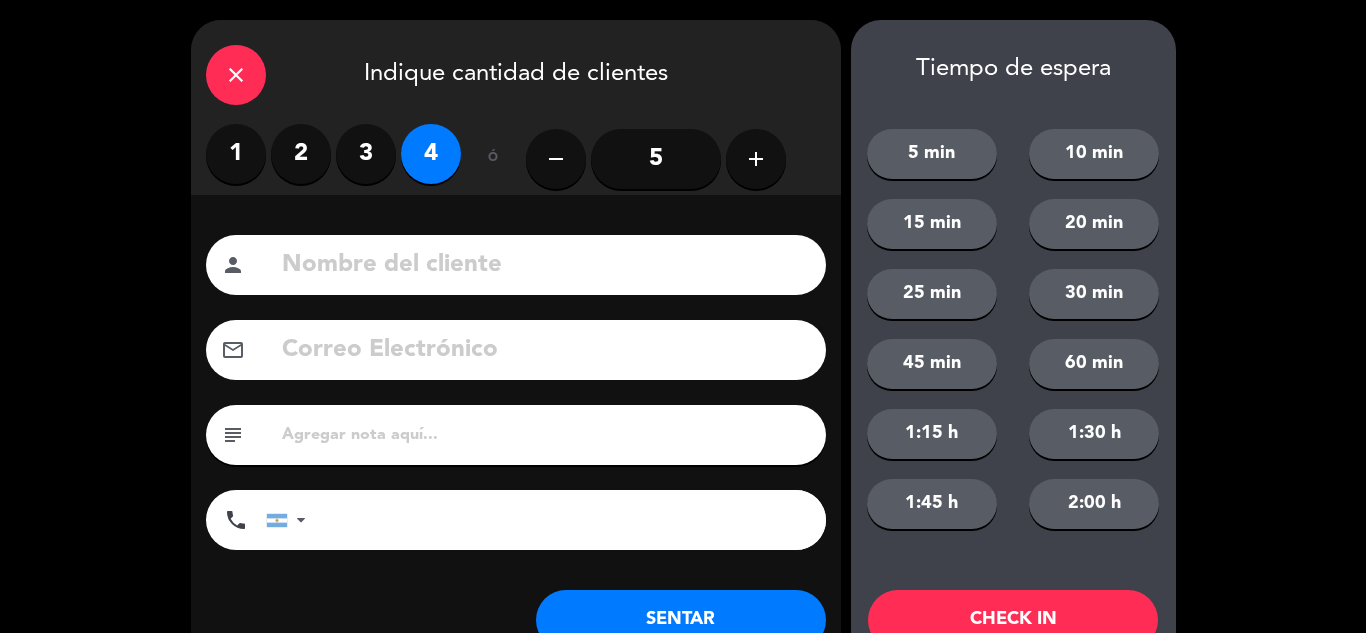 click on "SENTAR" 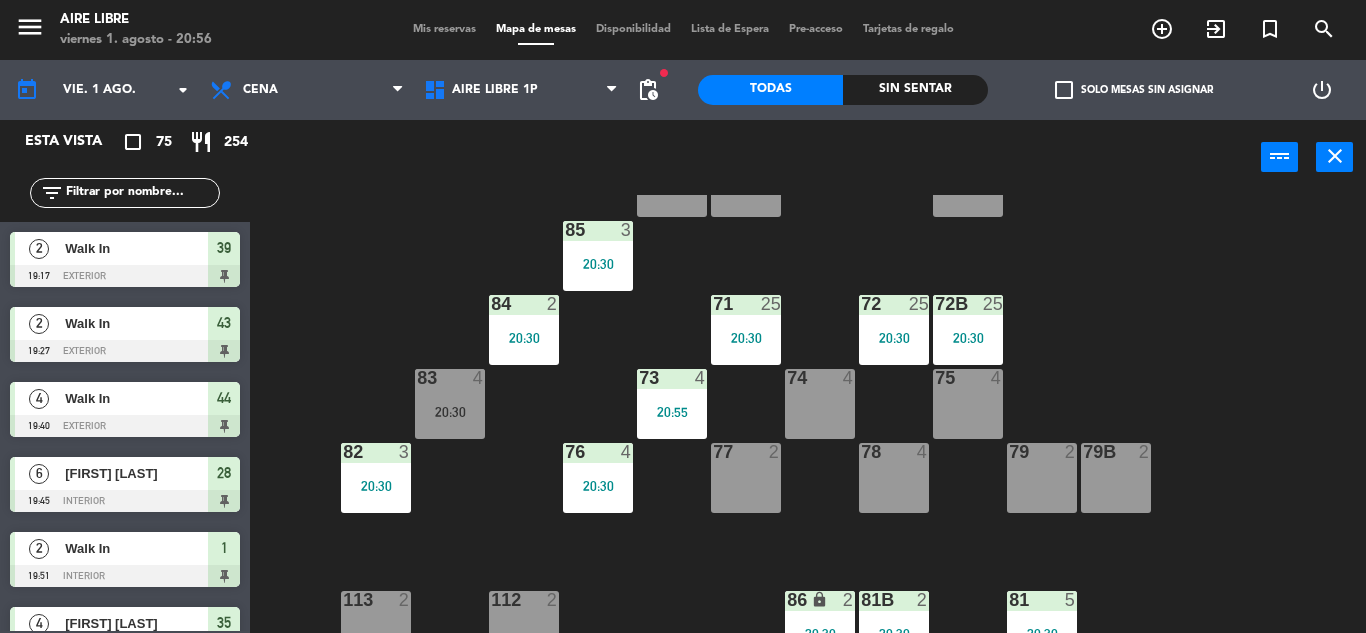 scroll, scrollTop: 159, scrollLeft: 0, axis: vertical 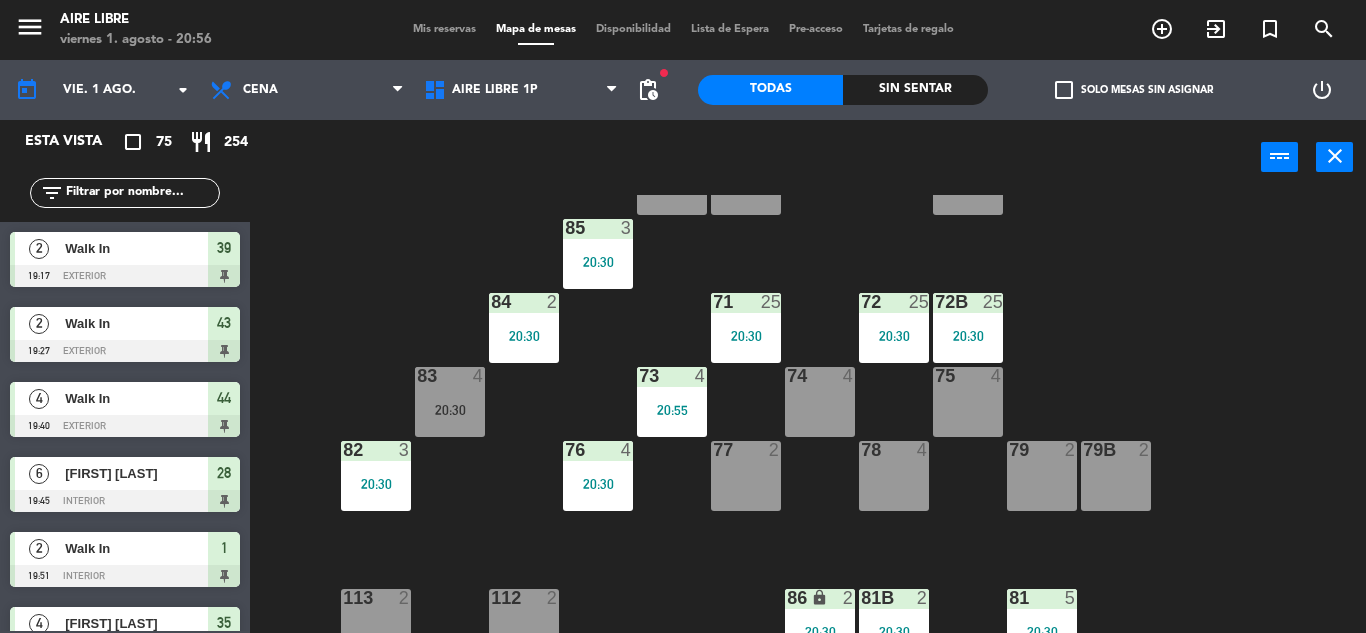 click on "83  4   20:30" at bounding box center (450, 402) 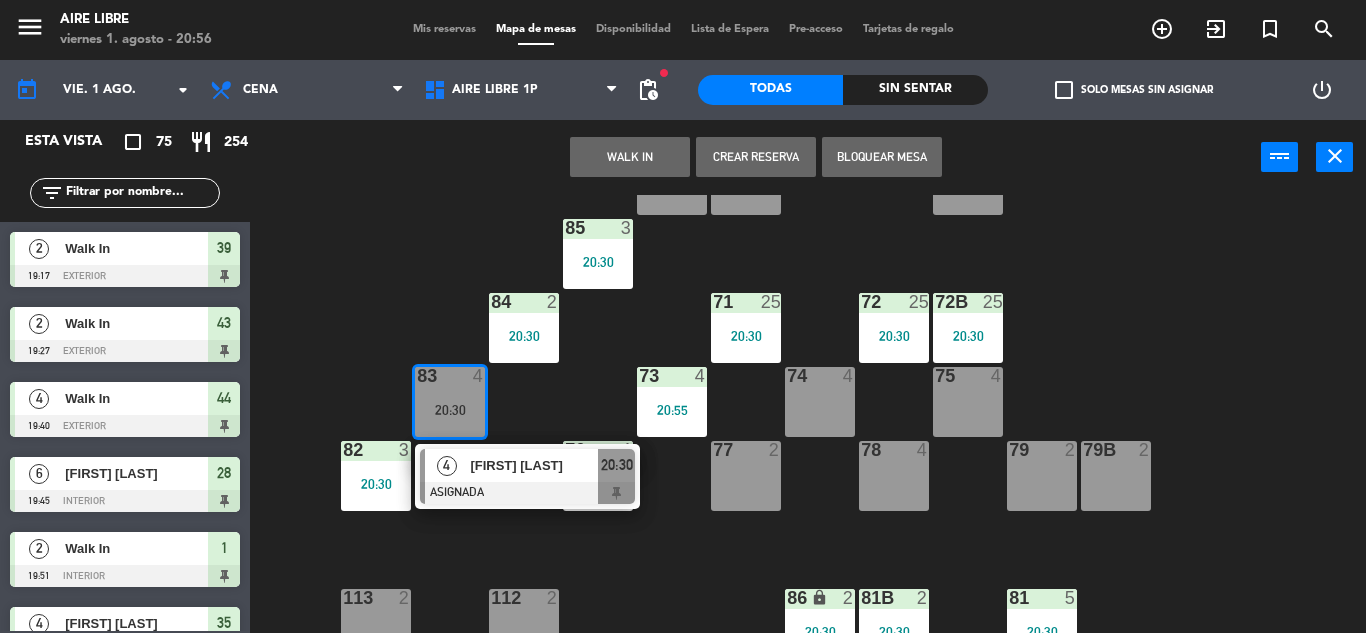 click at bounding box center (527, 493) 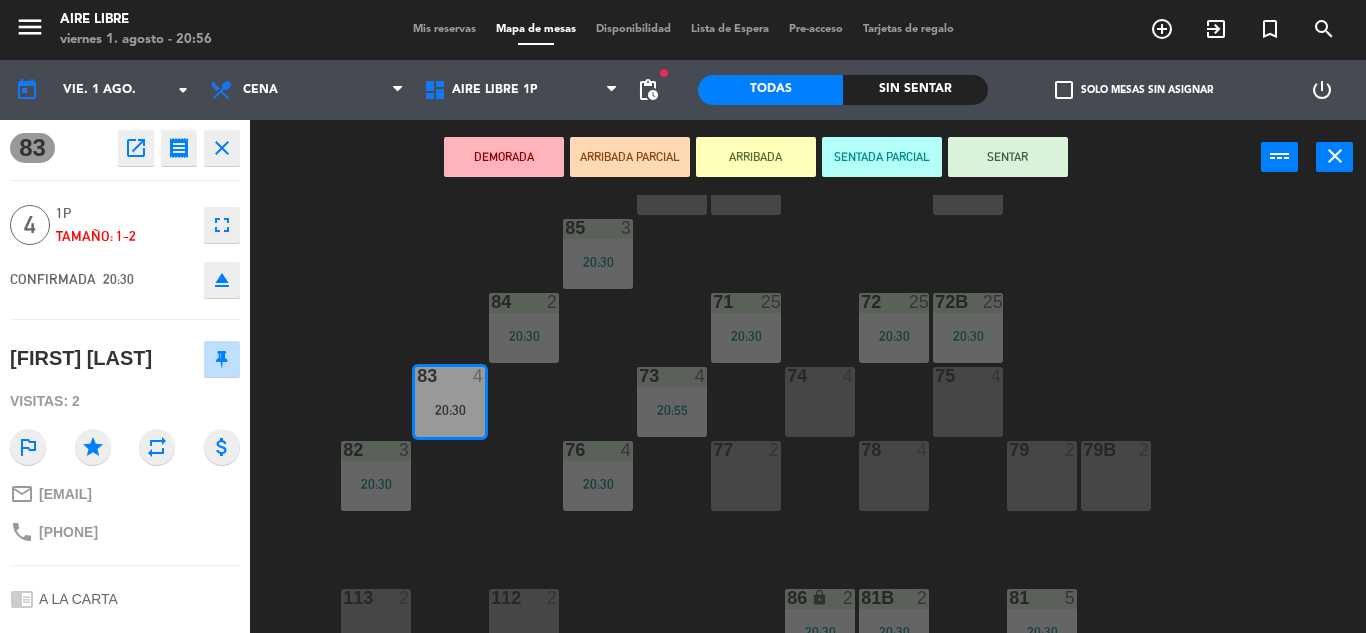 click on "open_in_new" 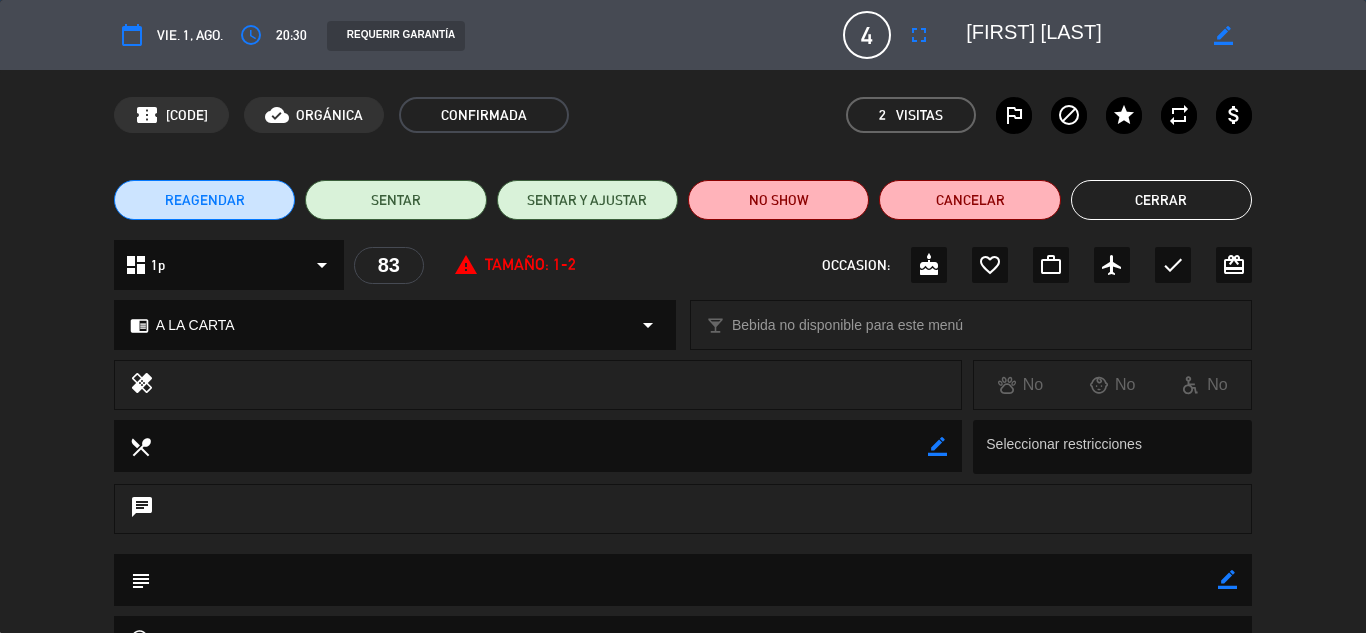 click on "outlined_flag" 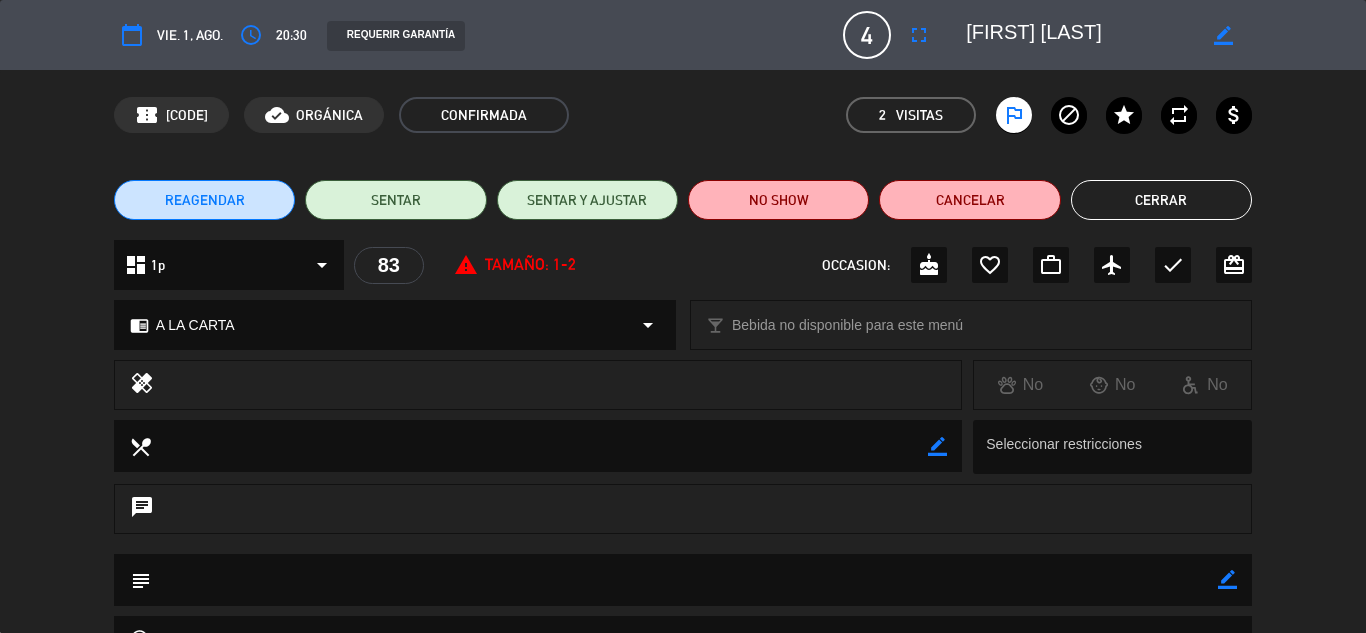 click on "NO SHOW" 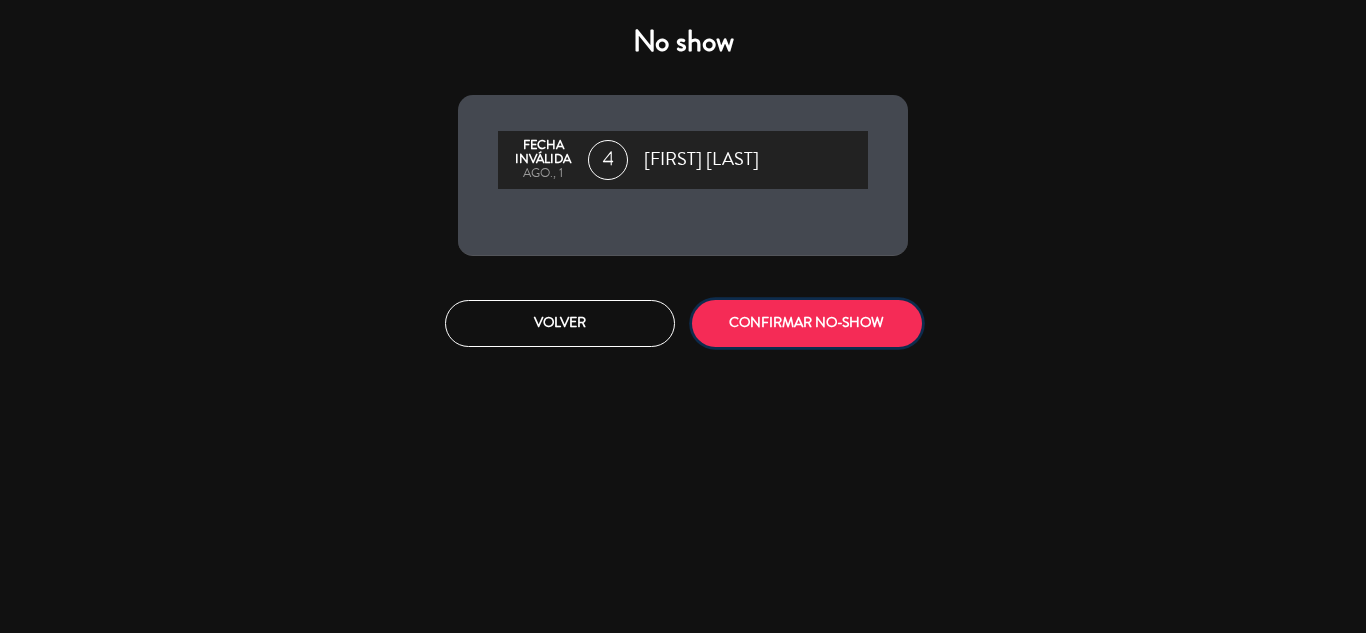 click on "CONFIRMAR NO-SHOW" 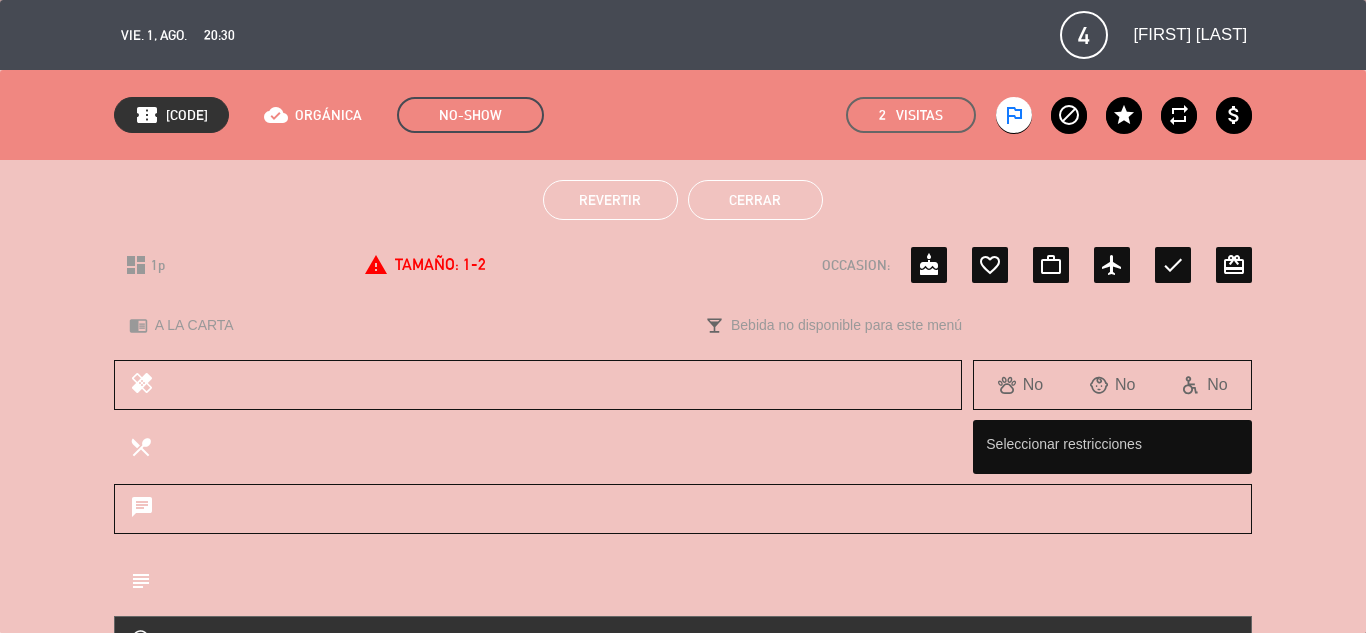 click on "Cerrar" 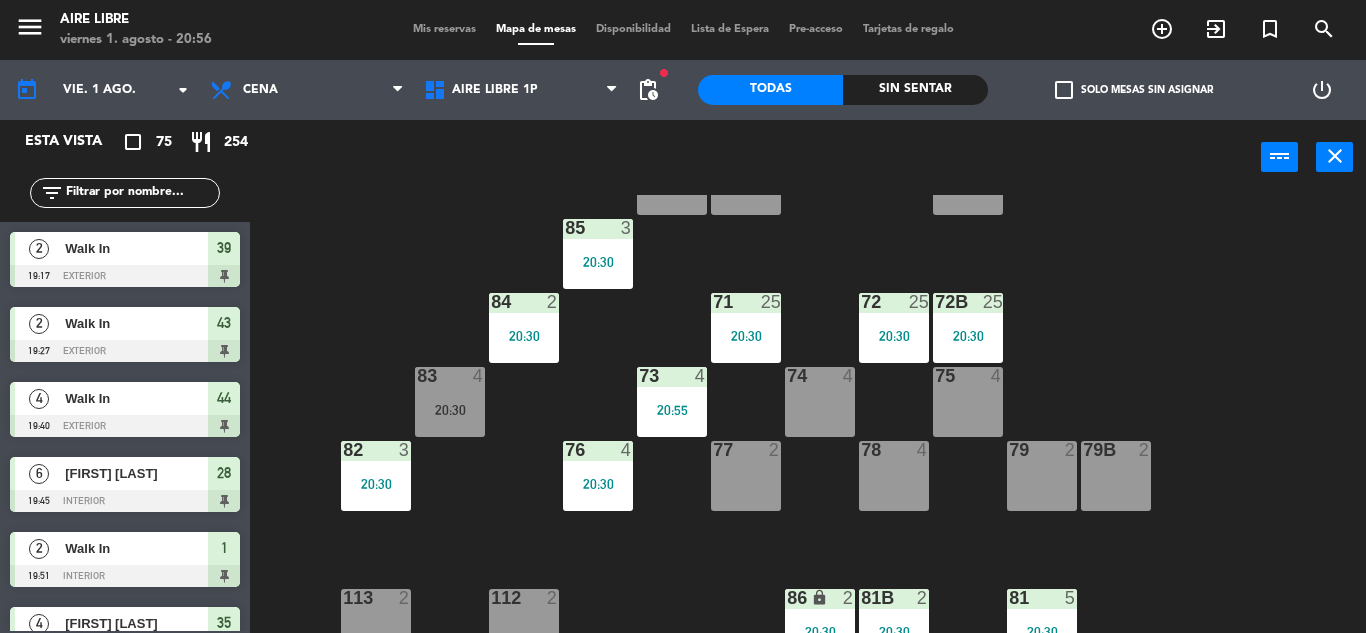 scroll, scrollTop: 0, scrollLeft: 0, axis: both 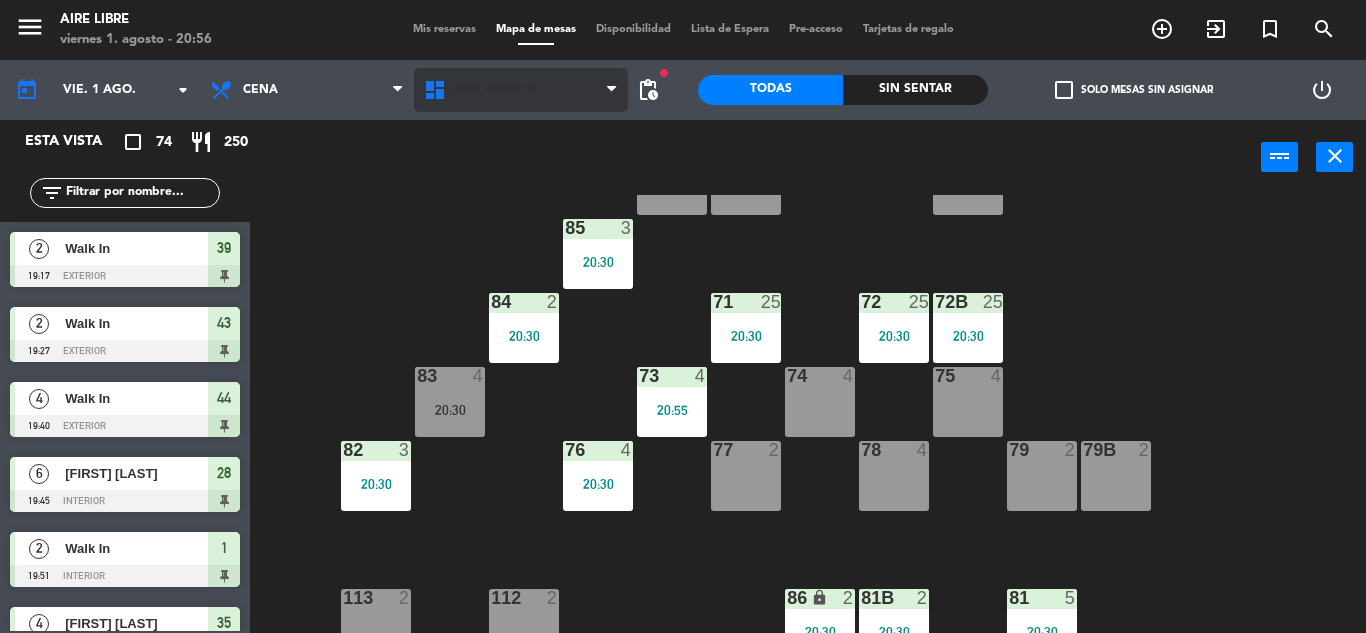 click on "Aire Libre 1P" at bounding box center [495, 90] 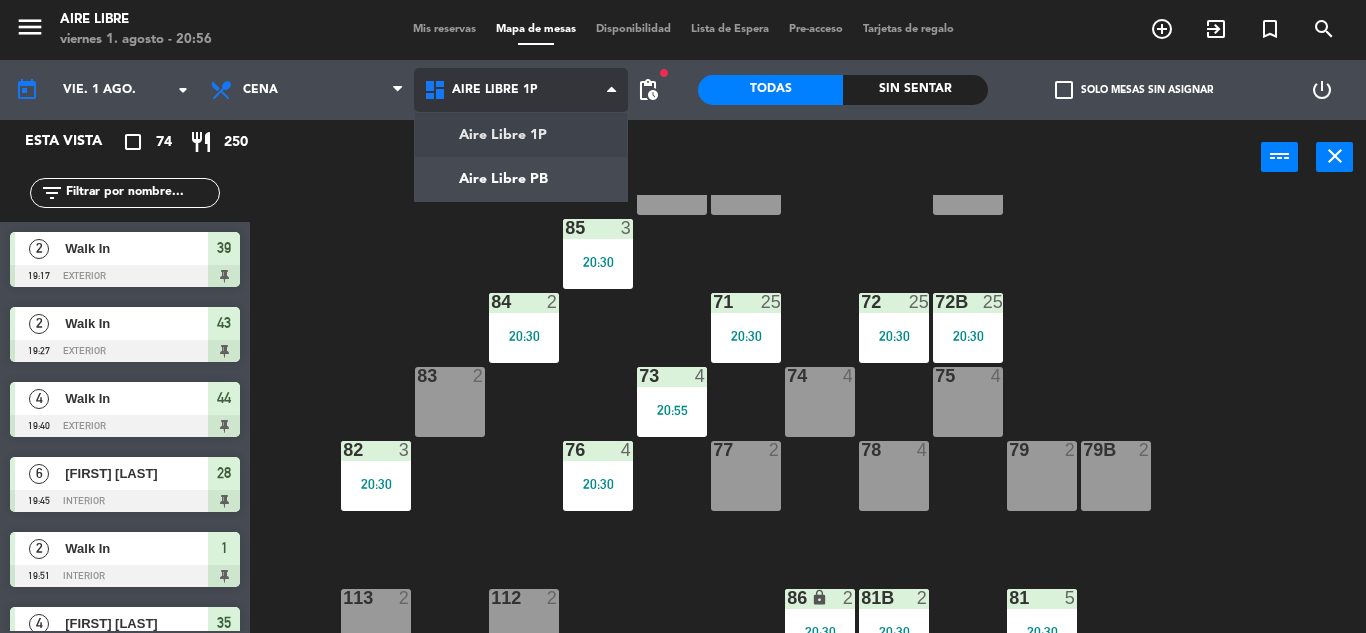 click on "menu  Aire Libre   viernes 1. agosto - 20:56   Mis reservas   Mapa de mesas   Disponibilidad   Lista de Espera   Pre-acceso   Tarjetas de regalo  add_circle_outline exit_to_app turned_in_not search today    vie. 1 ago. arrow_drop_down  Desayuno  Brunch  Almuerzo  Cena  Cena  Desayuno  Brunch  Almuerzo  Cena  Aire Libre 1P   Aire Libre PB   Aire Libre 1P   Aire Libre 1P   Aire Libre PB  fiber_manual_record pending_actions  Todas  Sin sentar  check_box_outline_blank   Solo mesas sin asignar   power_settings_new   Esta vista   crop_square  74  restaurant  250 filter_list  2   Walk In   19:17   exterior  39  2   Walk In   19:27   exterior  43  4   Walk In   19:40   exterior  44  6   Belén Ospital   19:45   interior  28  2   Walk In   19:51   interior  1  4   Clara Garat   20:00   exterior  35  2   Kimby Widelgyz   20:00   exterior  39B  9   Mercedes Medina   20:00   interior  26 chat  3   Miguel Corbella   20:00   interior  24  3   Agustina Abalo   20:30   1p  82  4   Ana Bizberge   20:30   interior  13  3  46" 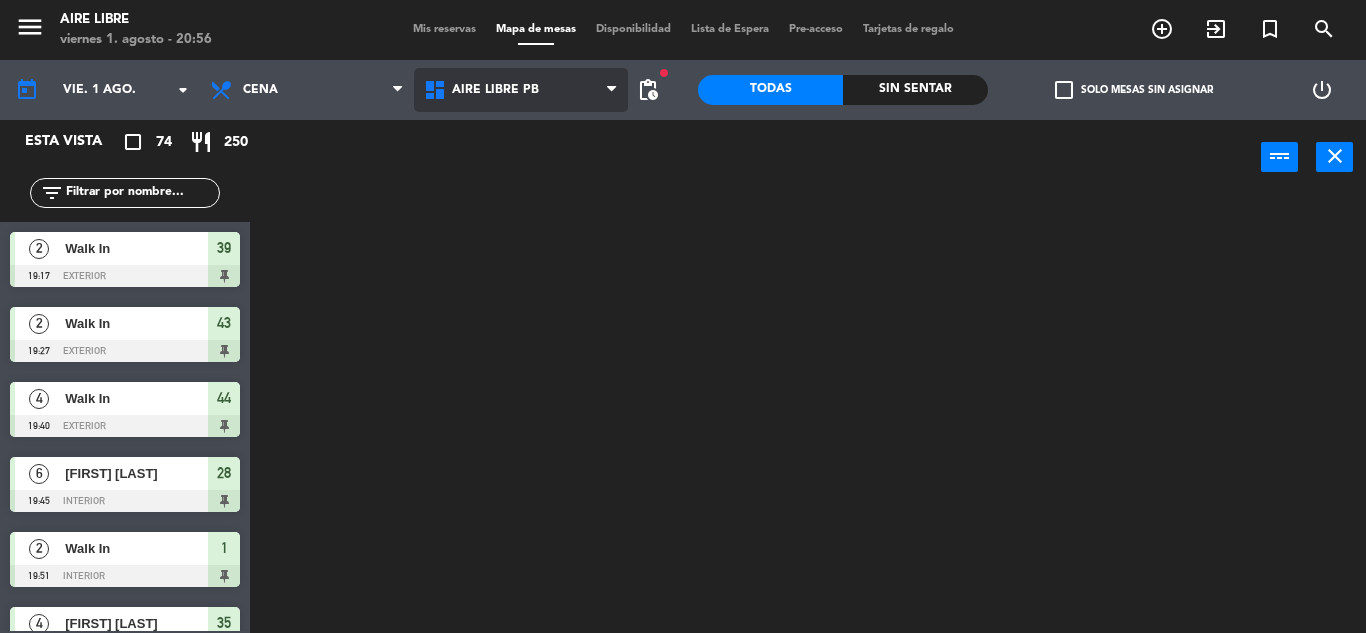 scroll, scrollTop: 0, scrollLeft: 0, axis: both 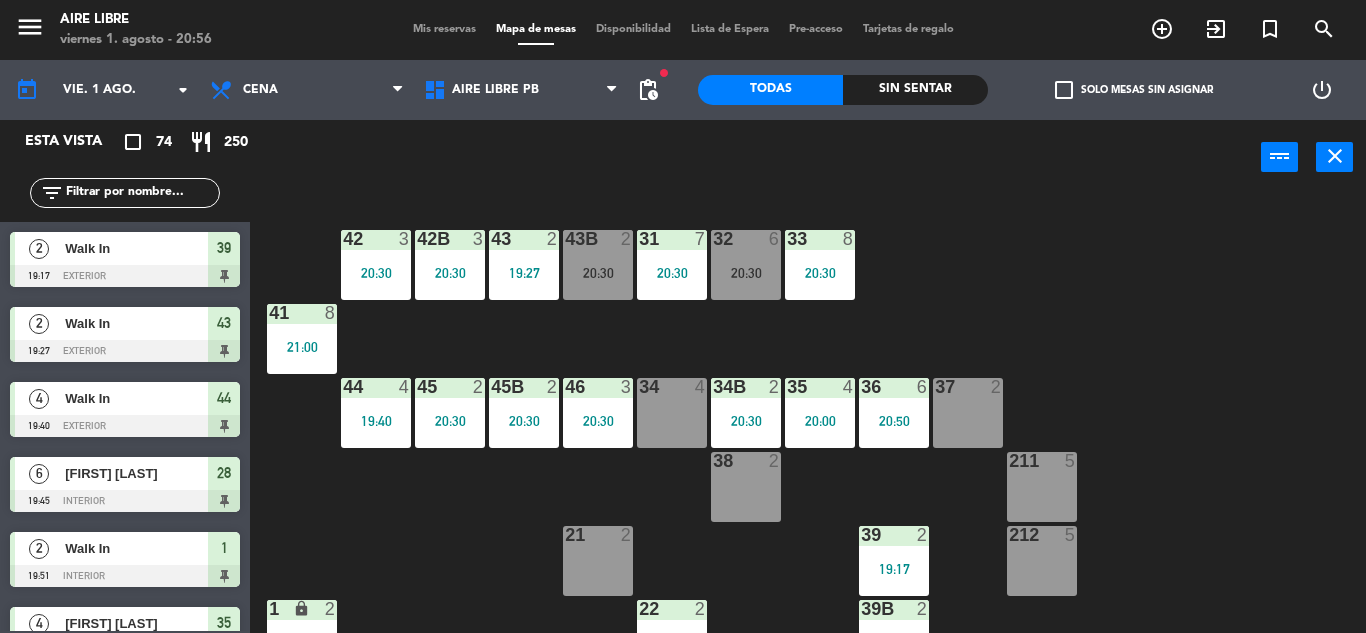 click on "20:30" at bounding box center (598, 273) 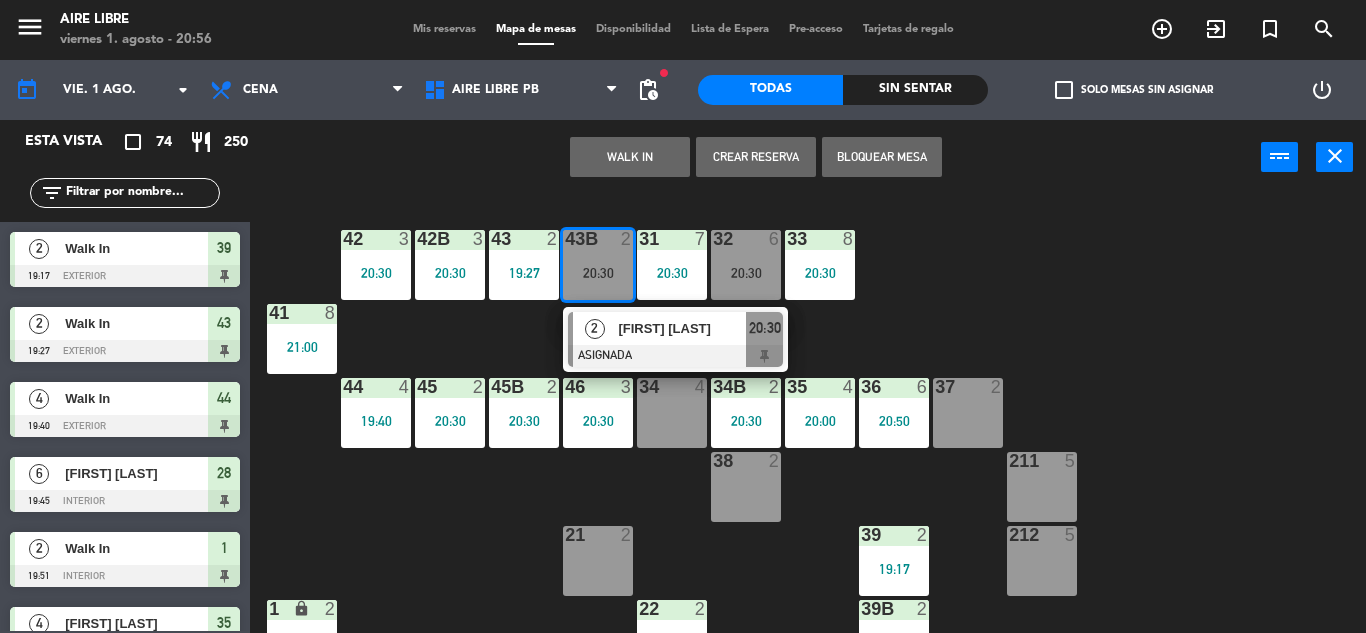 click on "[FIRST] [LAST]" at bounding box center [682, 328] 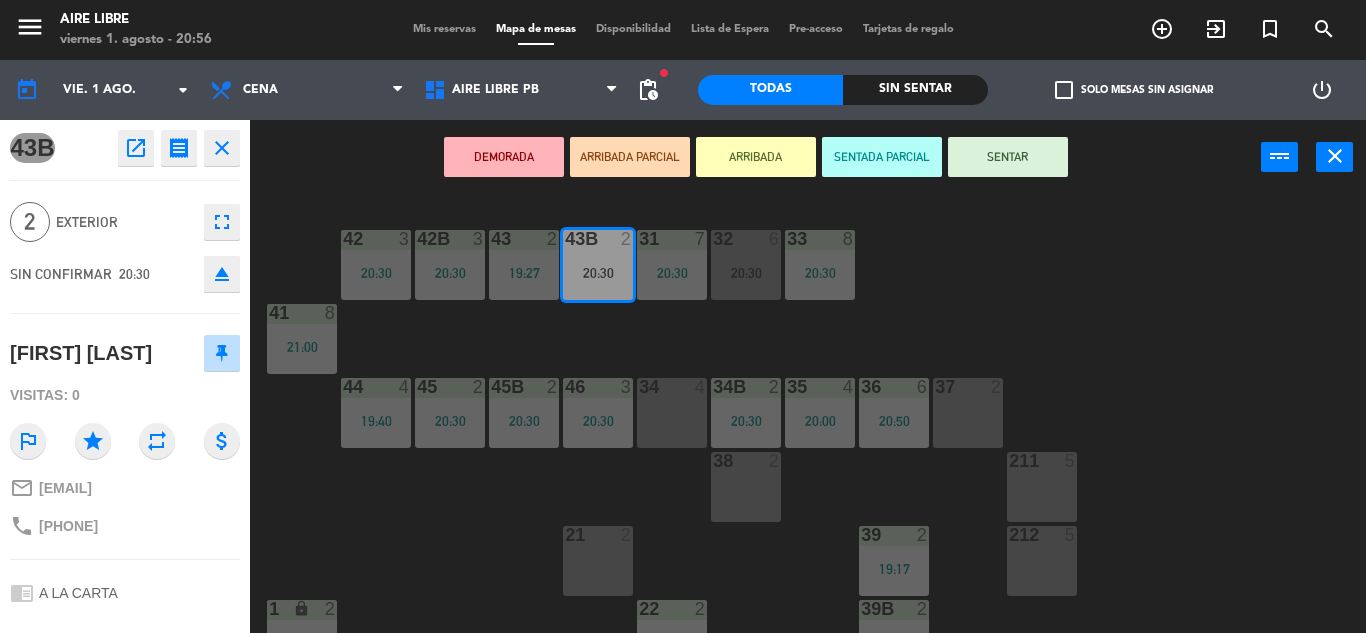 click on "open_in_new" 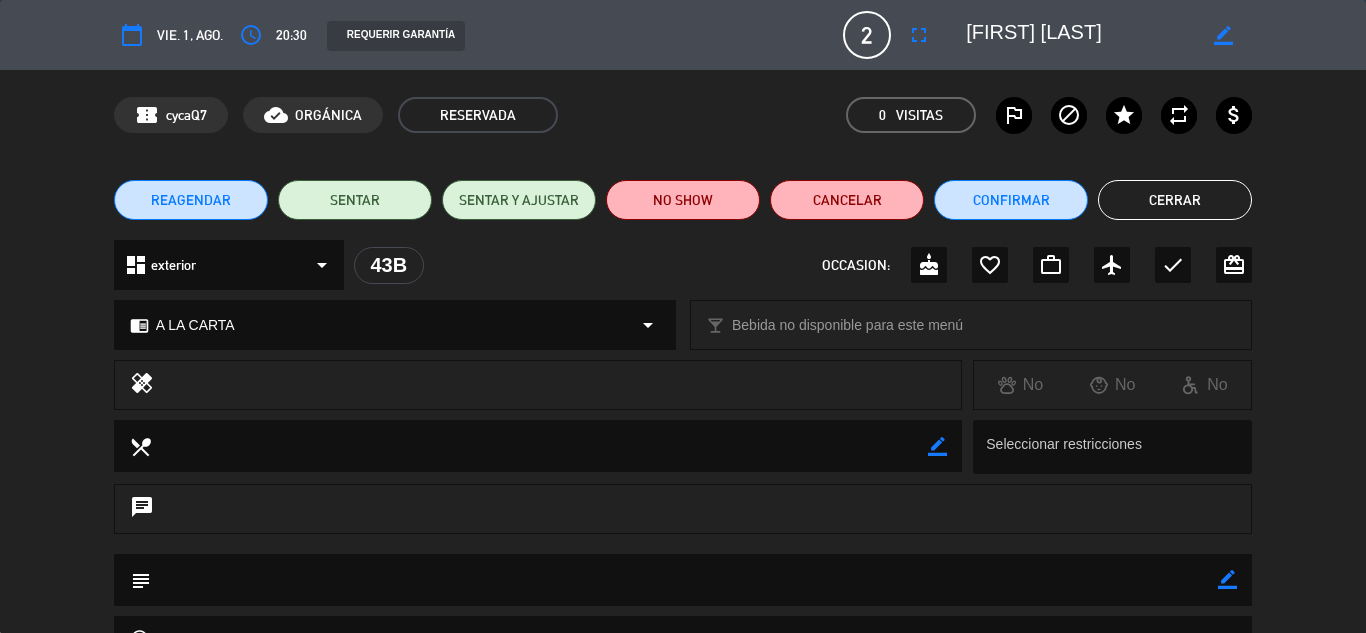 click on "outlined_flag" 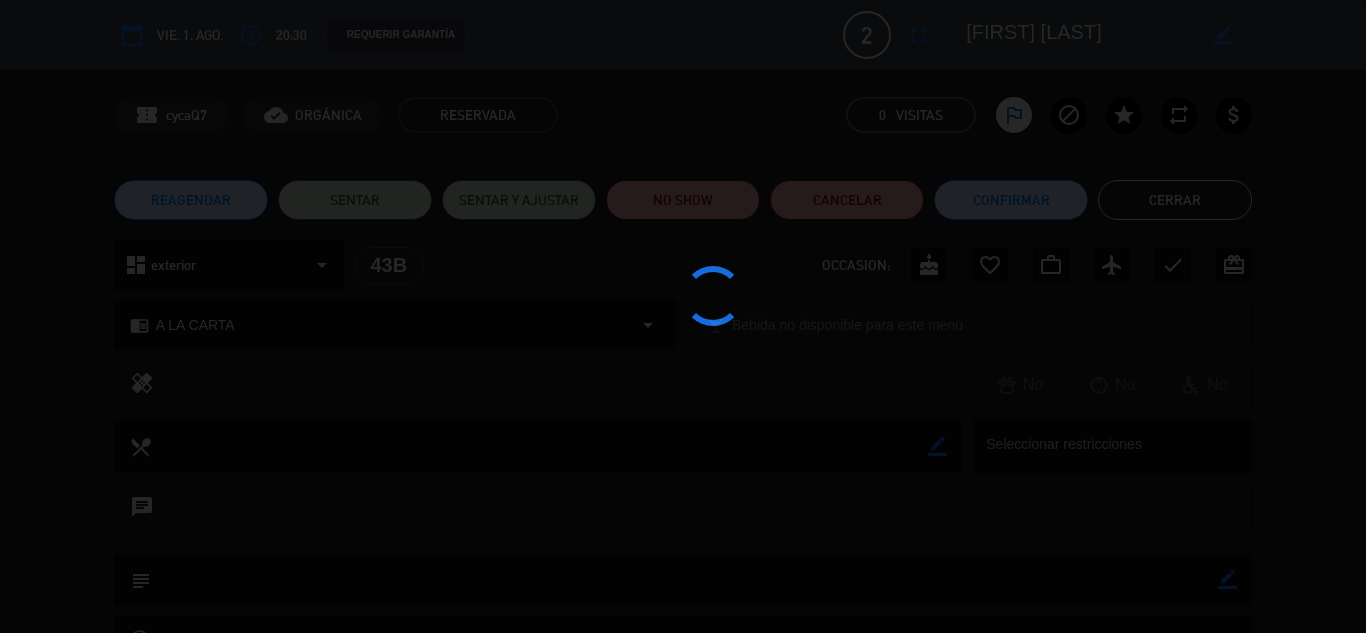 click on "NO SHOW" 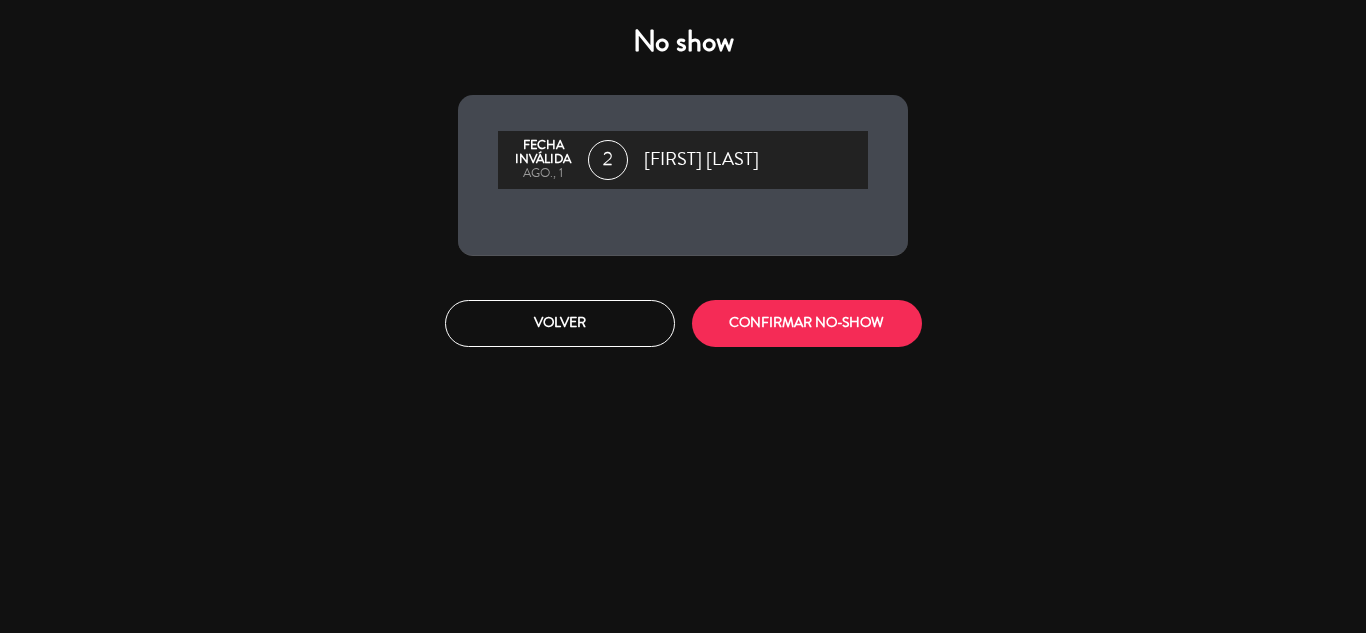 click on "CONFIRMAR NO-SHOW" 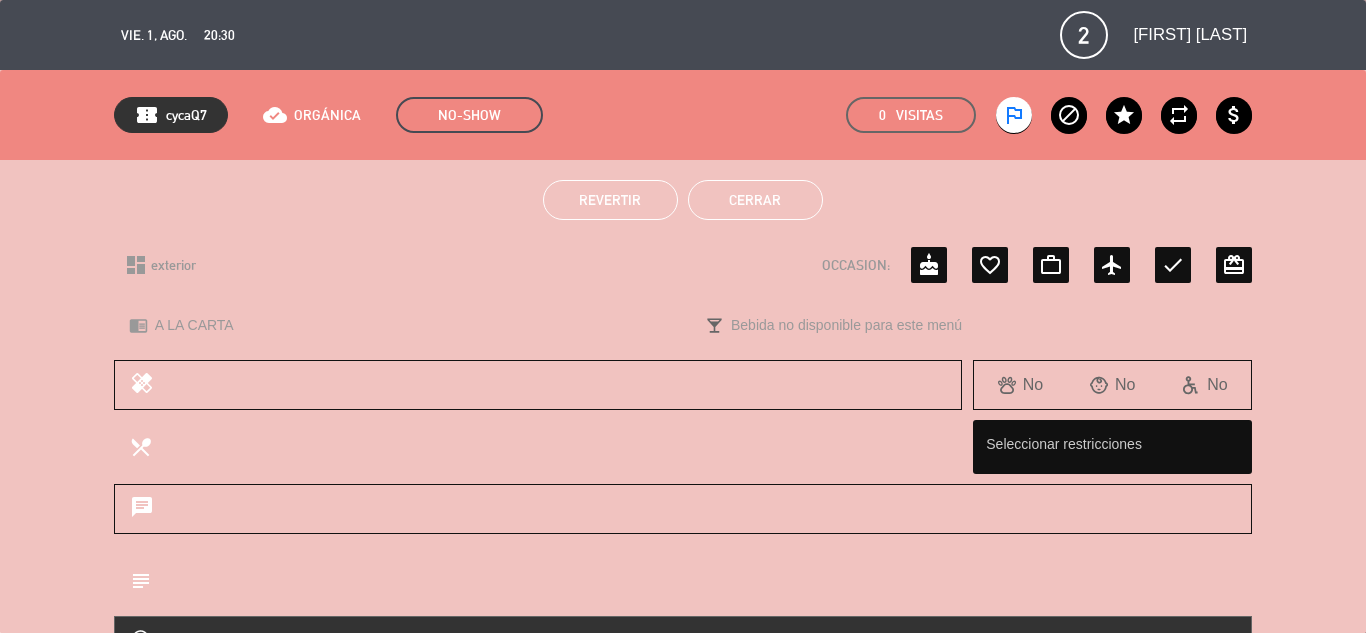 click on "Cerrar" 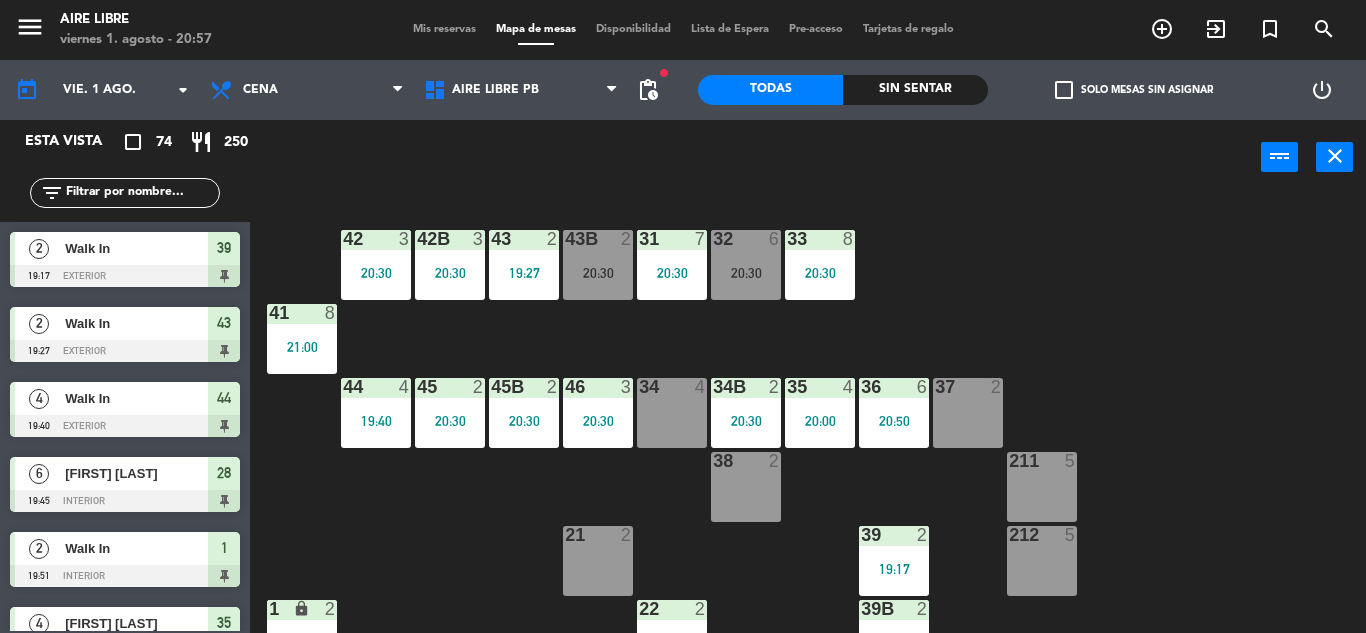 scroll, scrollTop: 0, scrollLeft: 0, axis: both 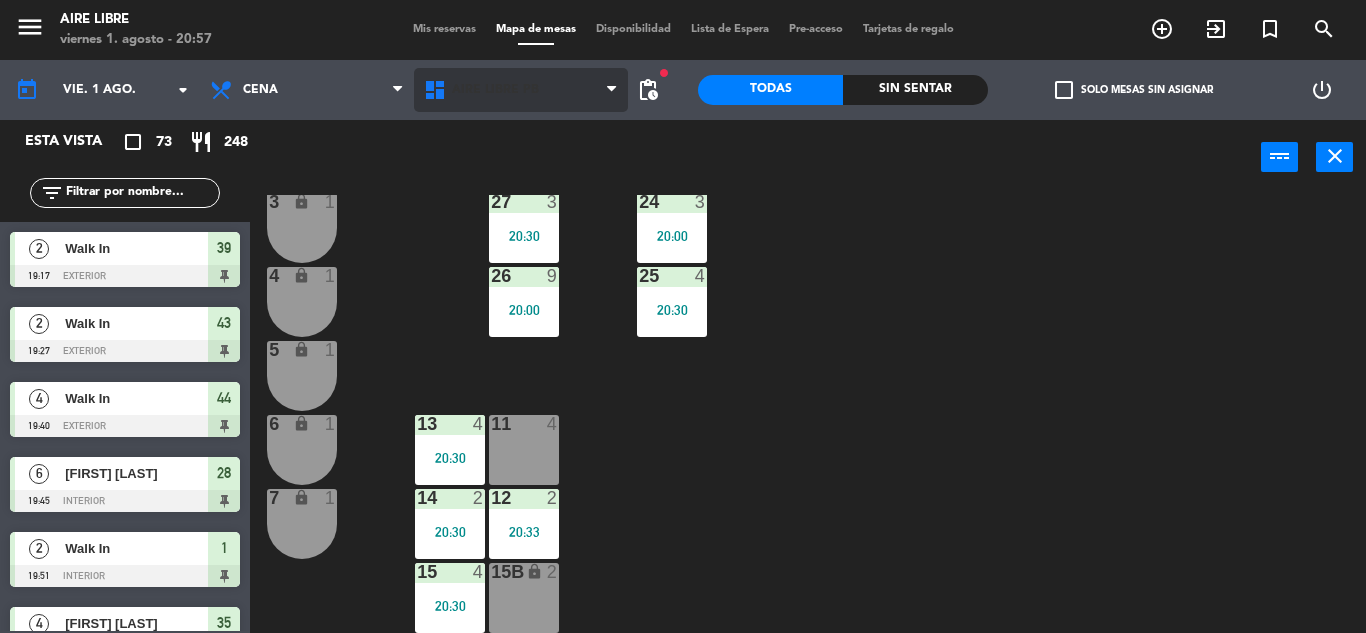 click on "Aire Libre PB" at bounding box center [495, 90] 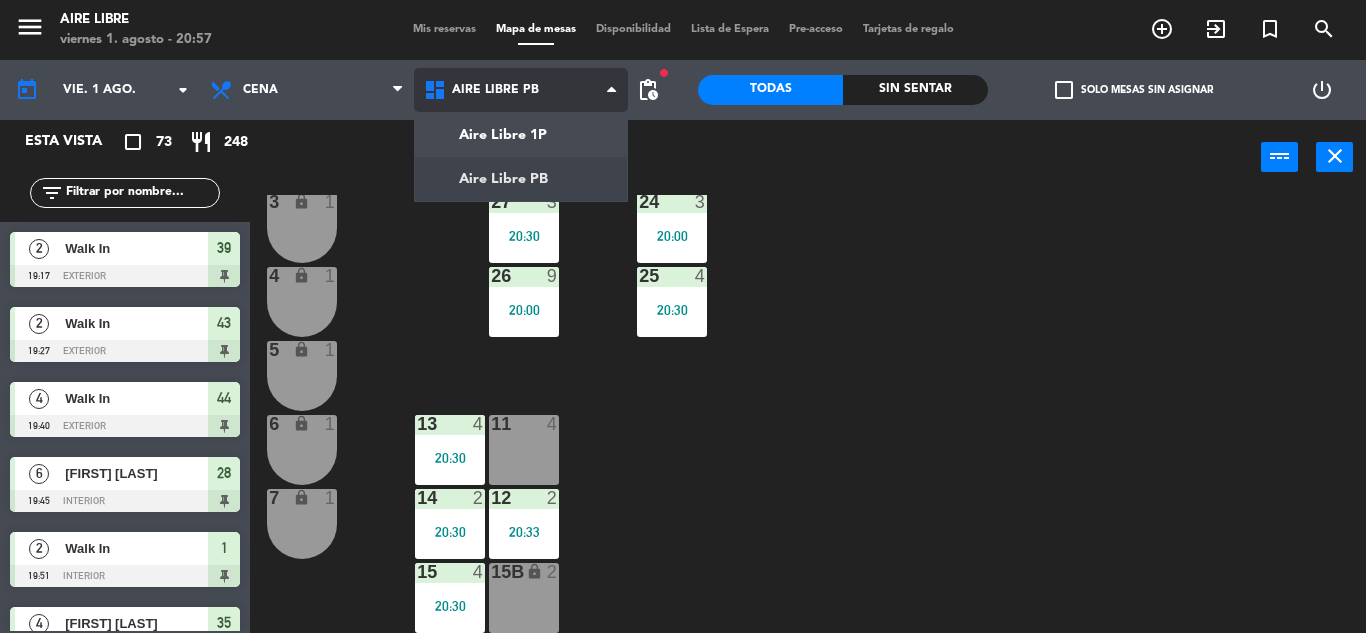 click on "menu  Aire Libre   viernes 1. agosto - 20:57   Mis reservas   Mapa de mesas   Disponibilidad   Lista de Espera   Pre-acceso   Tarjetas de regalo  add_circle_outline exit_to_app turned_in_not search today    vie. 1 ago. arrow_drop_down  Desayuno  Brunch  Almuerzo  Cena  Cena  Desayuno  Brunch  Almuerzo  Cena  Aire Libre 1P   Aire Libre PB   Aire Libre PB   Aire Libre 1P   Aire Libre PB  fiber_manual_record pending_actions  Todas  Sin sentar  check_box_outline_blank   Solo mesas sin asignar   power_settings_new   Esta vista   crop_square  73  restaurant  248 filter_list  2   Walk In   19:17   exterior  39  2   Walk In   19:27   exterior  43  4   Walk In   19:40   exterior  44  6   Belén Ospital   19:45   interior  28  2   Walk In   19:51   interior  1  4   Clara Garat   20:00   exterior  35  2   Kimby Widelgyz   20:00   exterior  39B  9   Mercedes Medina   20:00   interior  26 chat  3   Miguel Corbella   20:00   interior  24  3   Agustina Abalo   20:30   1p  82  4   Ana Bizberge   20:30   interior  13  3  46 1" 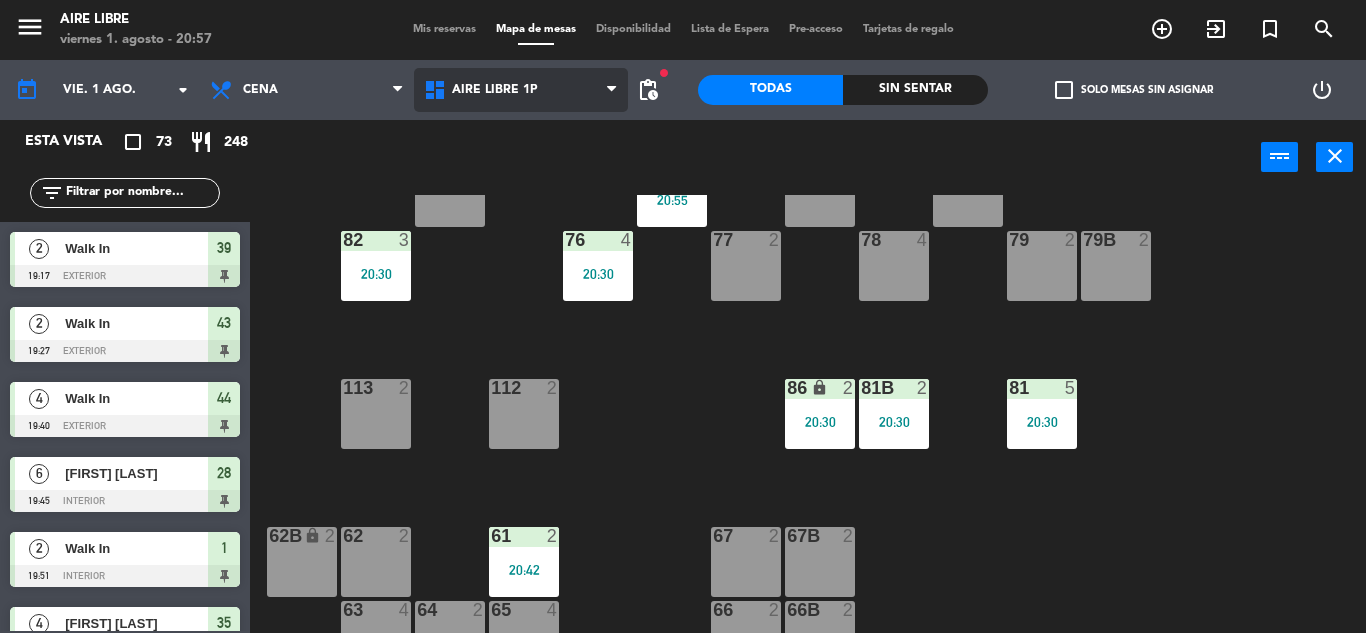 scroll, scrollTop: 407, scrollLeft: 0, axis: vertical 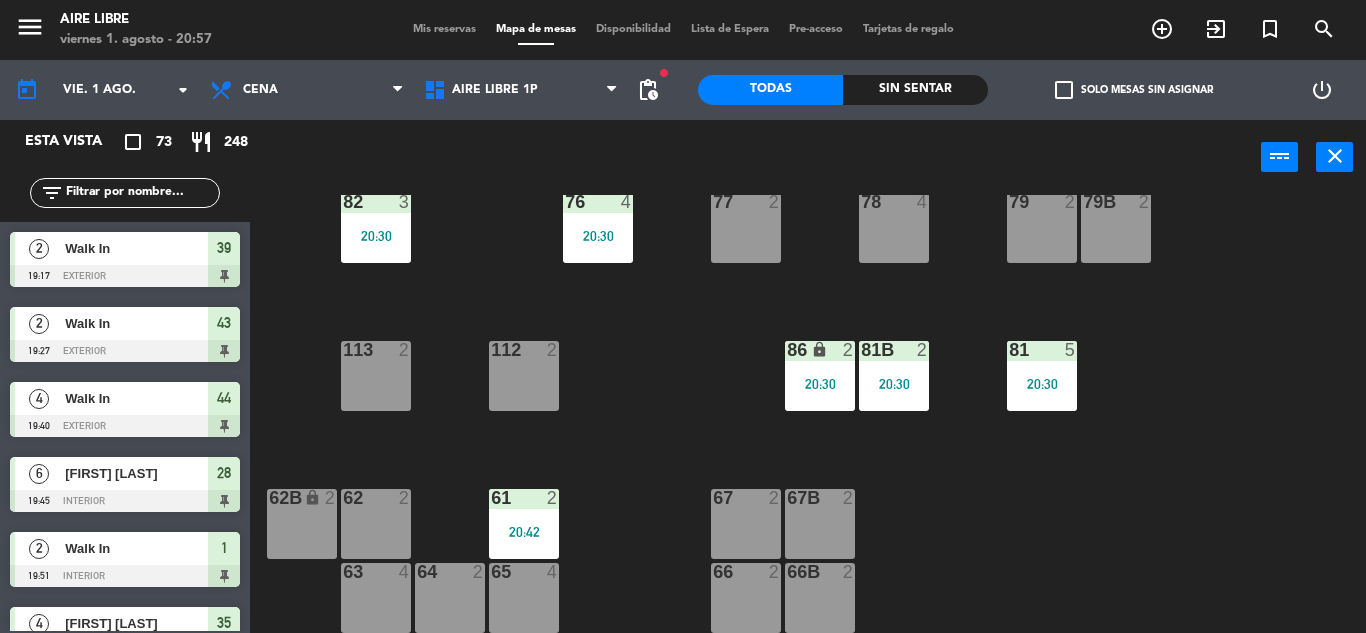 click on "65  4" at bounding box center [524, 598] 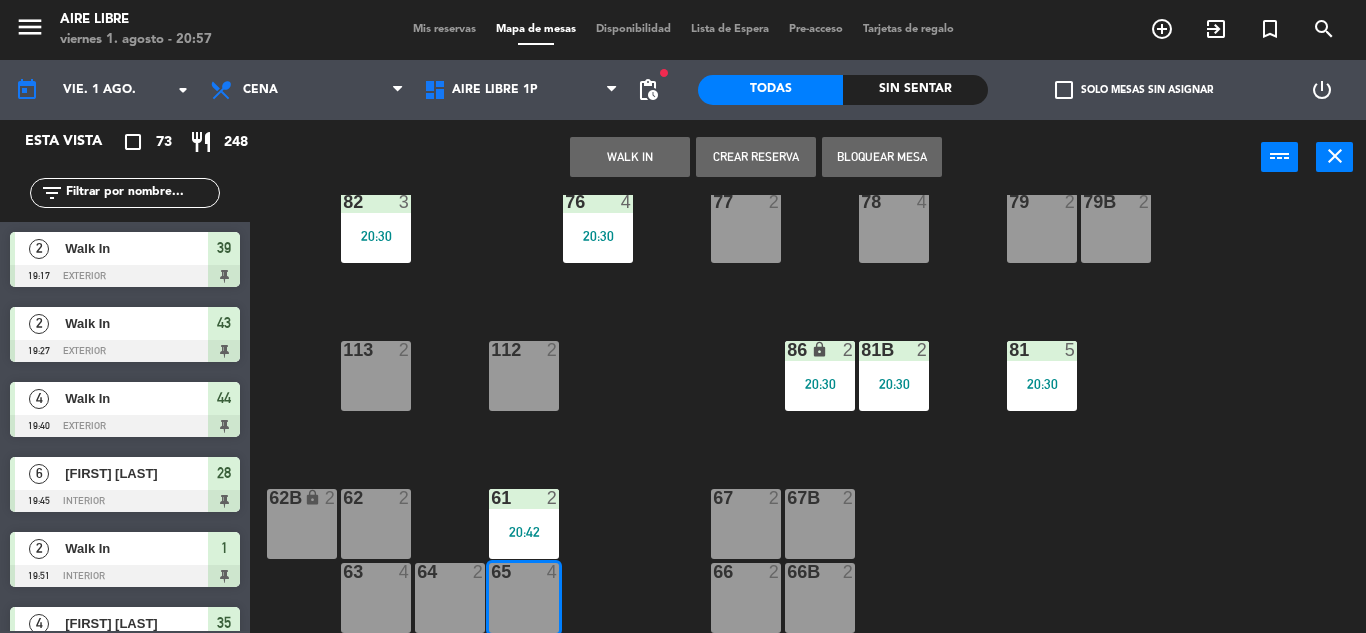 click on "WALK IN" at bounding box center [630, 157] 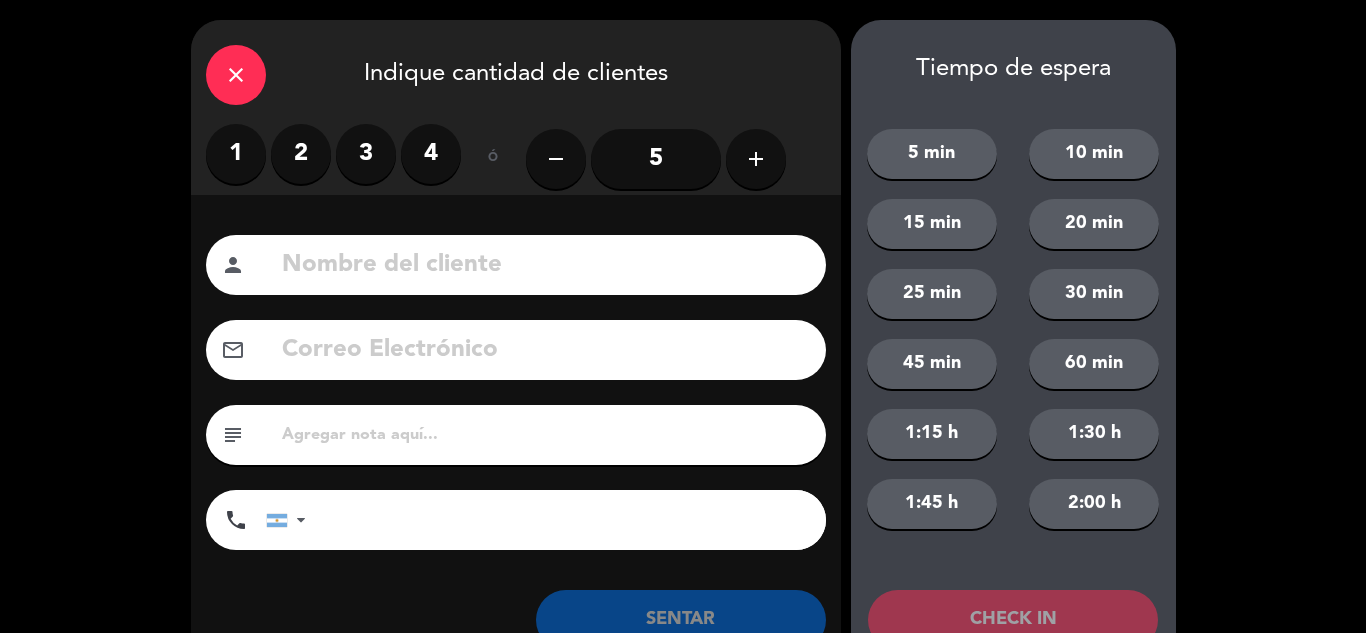 click on "2" at bounding box center [301, 154] 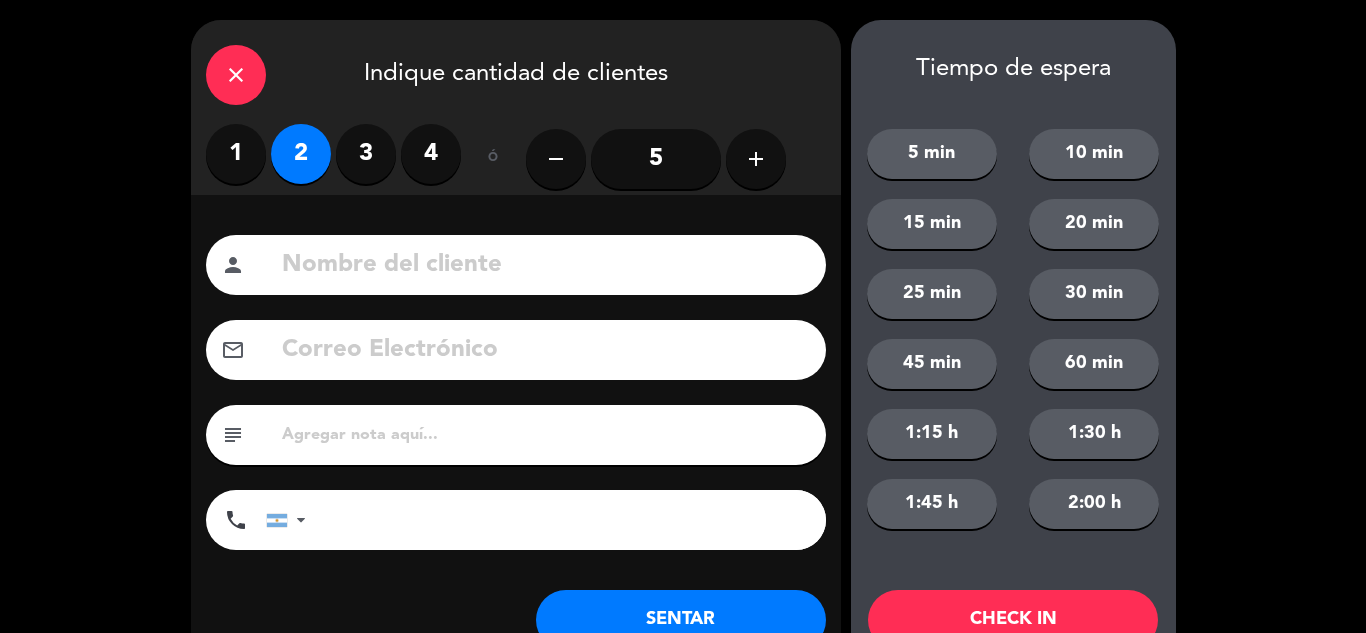 click on "SENTAR" 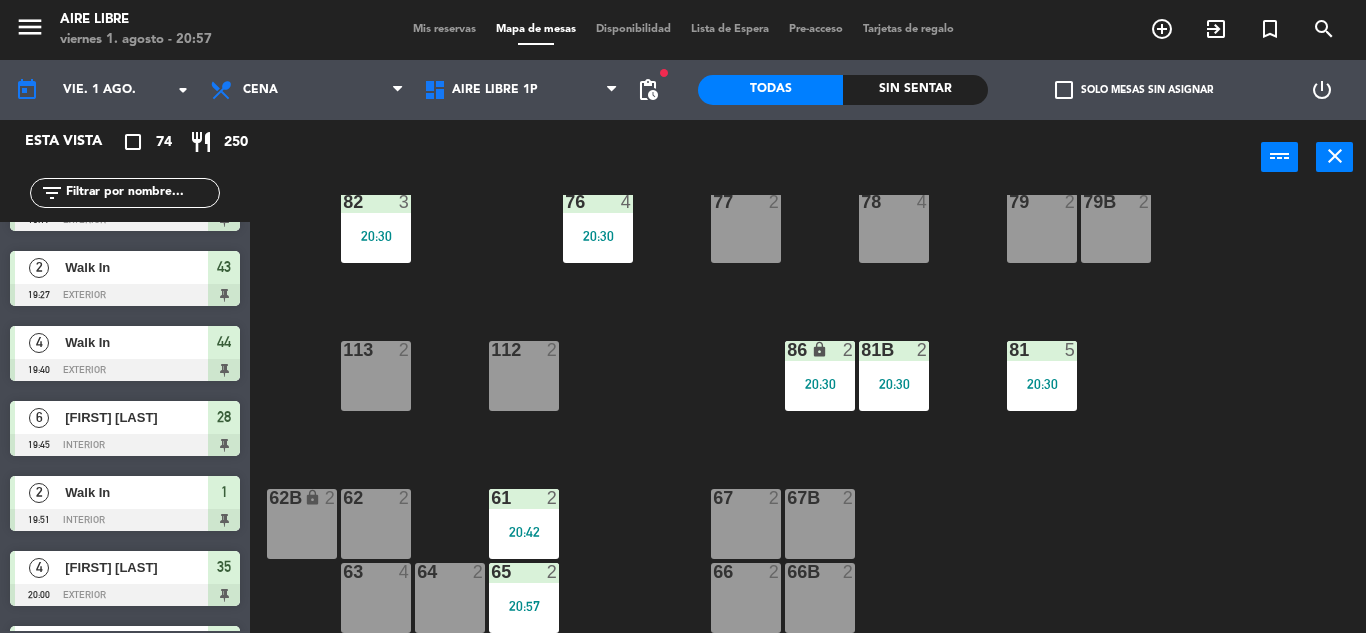 scroll, scrollTop: 0, scrollLeft: 0, axis: both 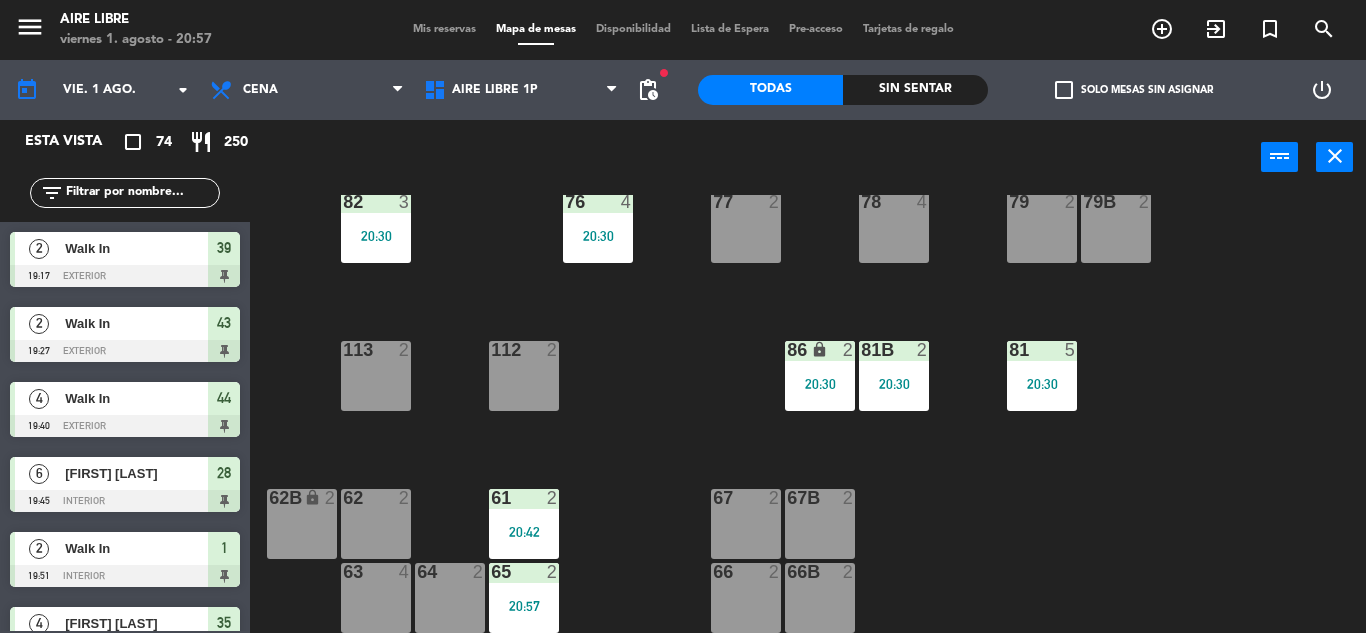click on "check_box_outline_blank" 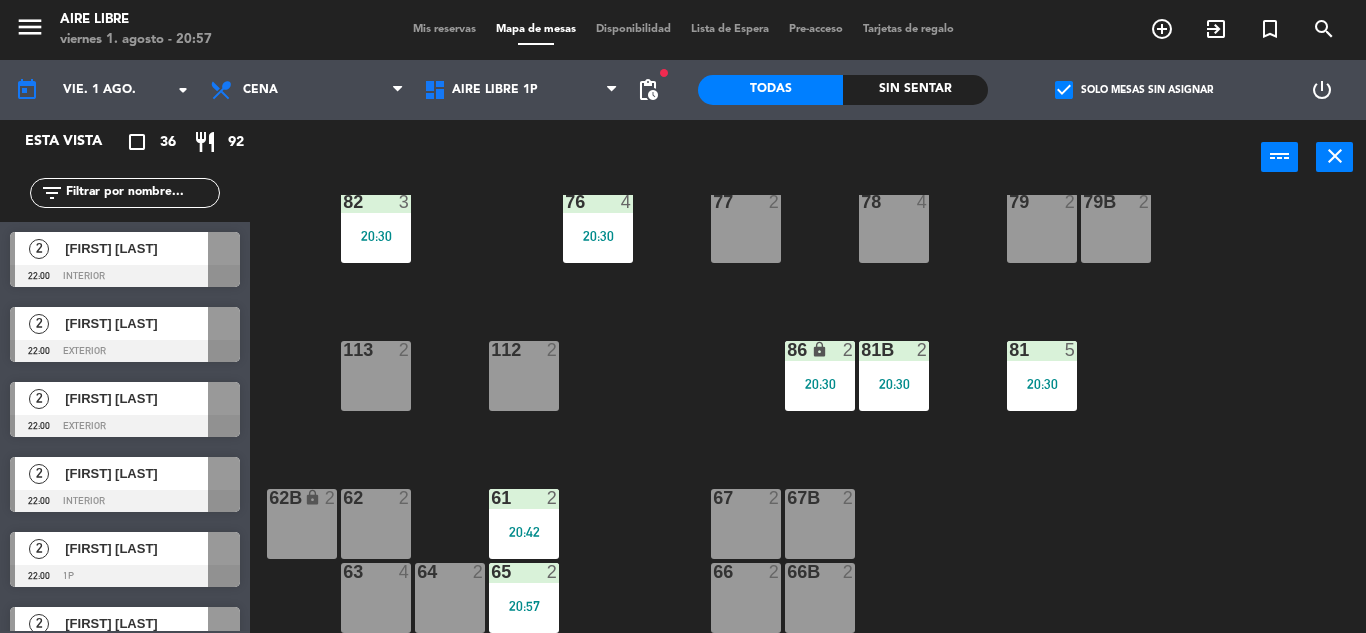 click on "pending_actions" 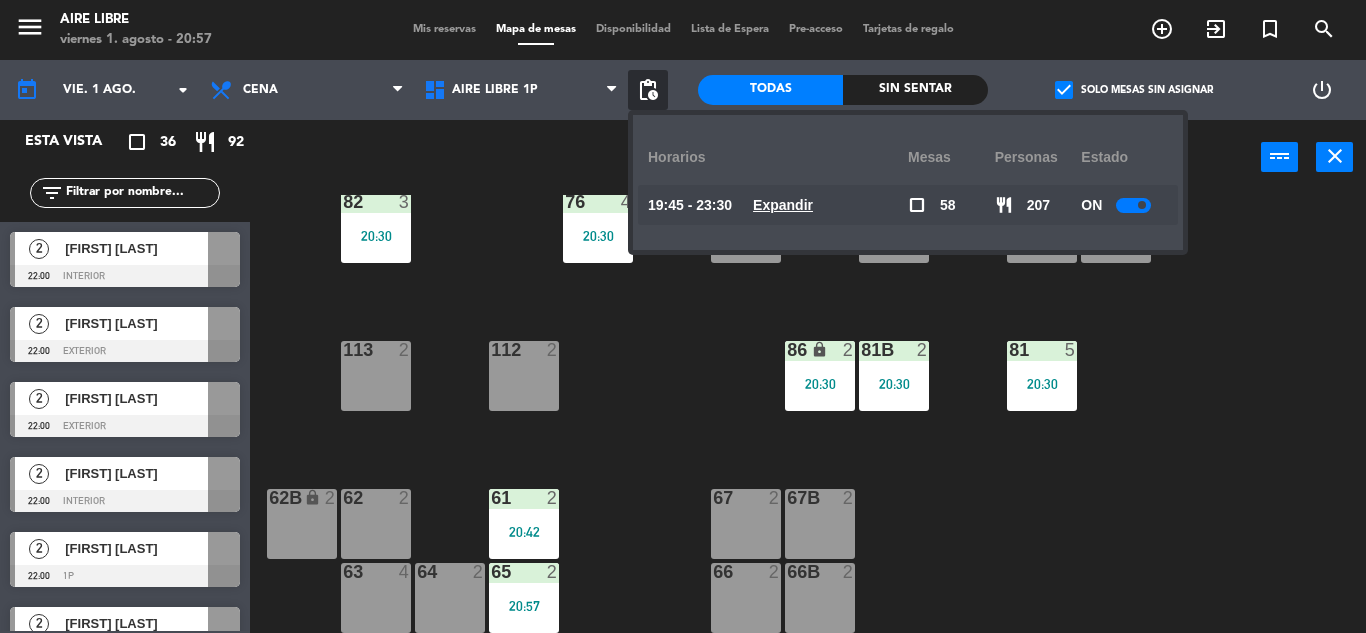 click on "Expandir" 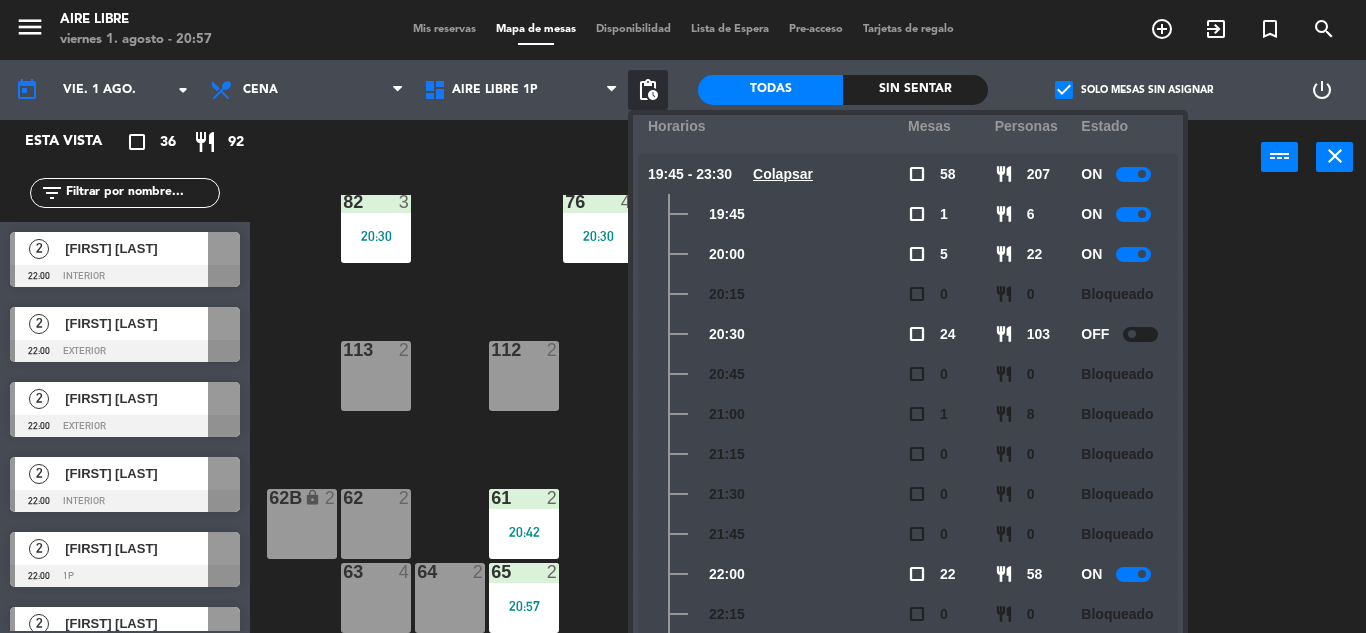 scroll, scrollTop: 0, scrollLeft: 0, axis: both 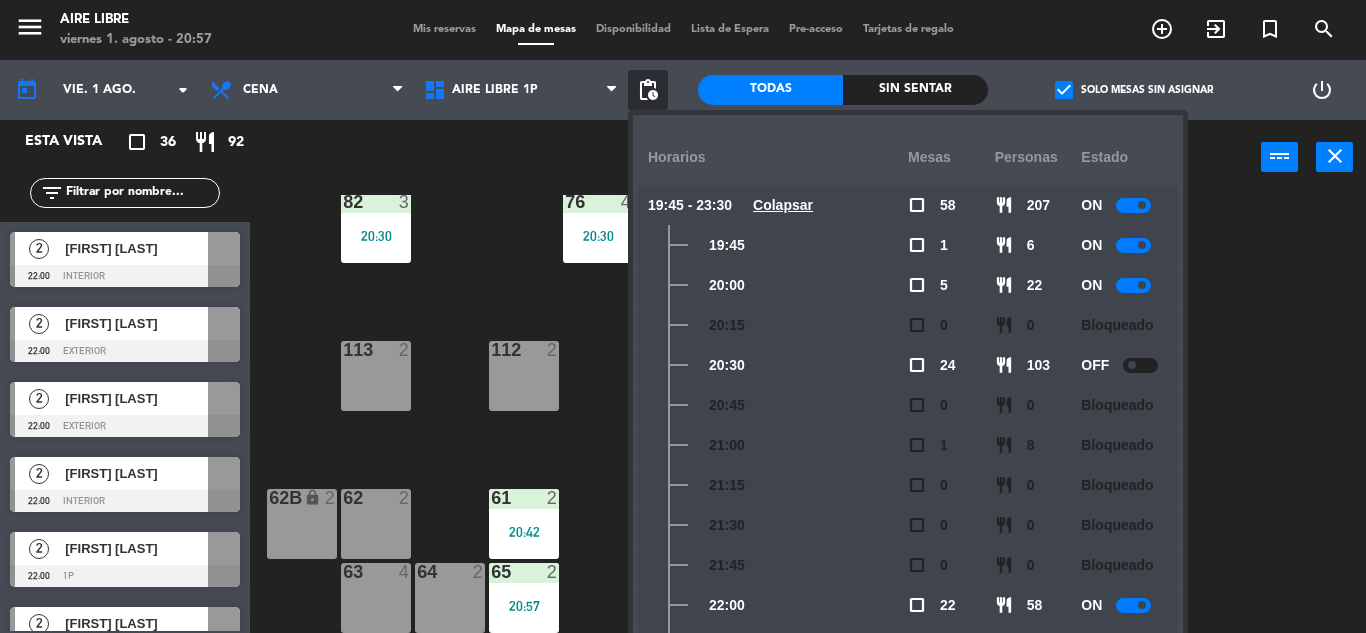 click on "51  2  52  4  53  3  111  2  54  2  87  2  85  3   20:30  72  25   20:30  84  2   20:30  71  25   20:30  72B  25   20:30  83  2  73  4   20:55  74  4  75  4  82  3   20:30  76  4   20:30  78  4  77  2  79  2  79B  2  113  2  112  2  81  5   20:30  81b  2   20:30  86 lock  2   20:30  62  2  61  2   20:42  67  2  62B lock  2  67B  2  63  4  64  2  65  2   20:57  66  2  66B  2" 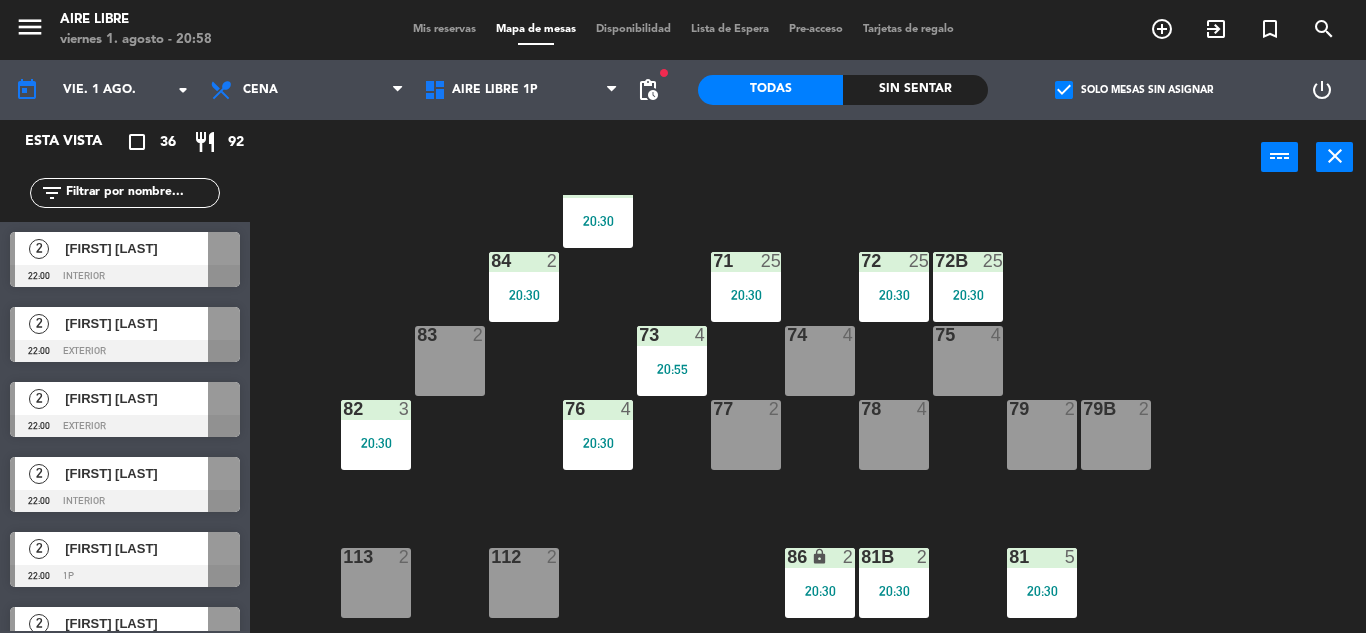 scroll, scrollTop: 0, scrollLeft: 0, axis: both 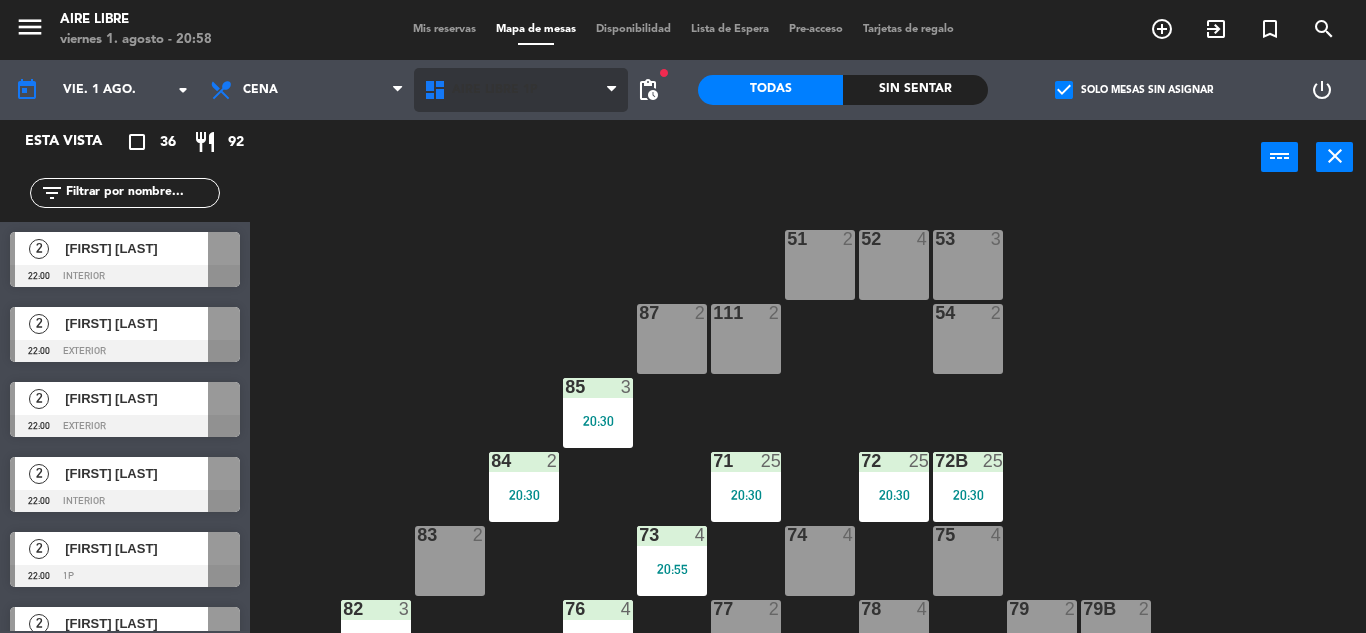 click on "Aire Libre 1P" at bounding box center [495, 90] 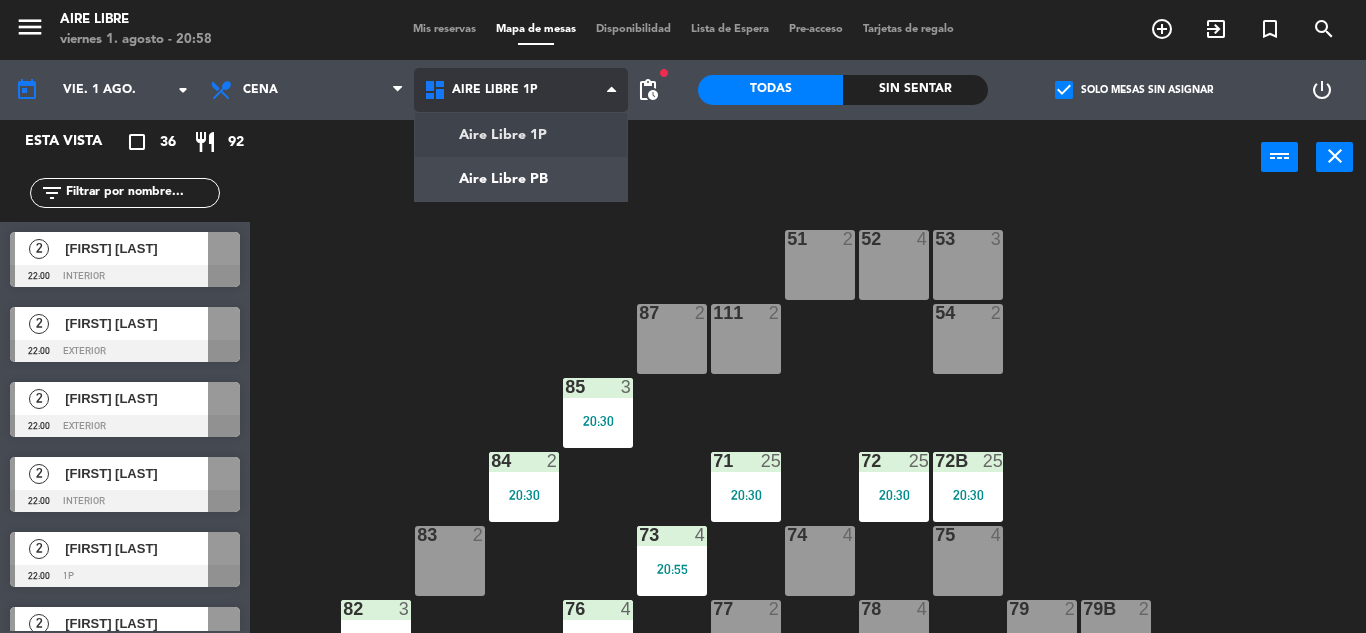 click on "menu  Aire Libre   viernes 1. agosto - 20:58   Mis reservas   Mapa de mesas   Disponibilidad   Lista de Espera   Pre-acceso   Tarjetas de regalo  add_circle_outline exit_to_app turned_in_not search today    vie. 1 ago. arrow_drop_down  Desayuno  Brunch  Almuerzo  Cena  Cena  Desayuno  Brunch  Almuerzo  Cena  Aire Libre 1P   Aire Libre PB   Aire Libre 1P   Aire Libre 1P   Aire Libre PB  fiber_manual_record pending_actions  Todas  Sin sentar  check_box   Solo mesas sin asignar   power_settings_new   Esta vista   crop_square  36  restaurant  92 filter_list  2   Agus Mafud   22:00   interior   2   Angeles Rendal   22:00   exterior   2   Bautista Renis   22:00   exterior   2   Belén Rodríguez Tosti   22:00   interior   2   Camila sabbag   22:00   1p   2   Candela Leuze   22:00   1p   2   Diego Munitz   22:00   interior   4   Emilia Corna   22:00   exterior   2   Franco D´Addario   22:00   interior   4   Hernan Hervier   22:00   1p   2   Ivan Ranieri   22:00   exterior   2   Joaquín Leiva   22:00   1p   2   2" 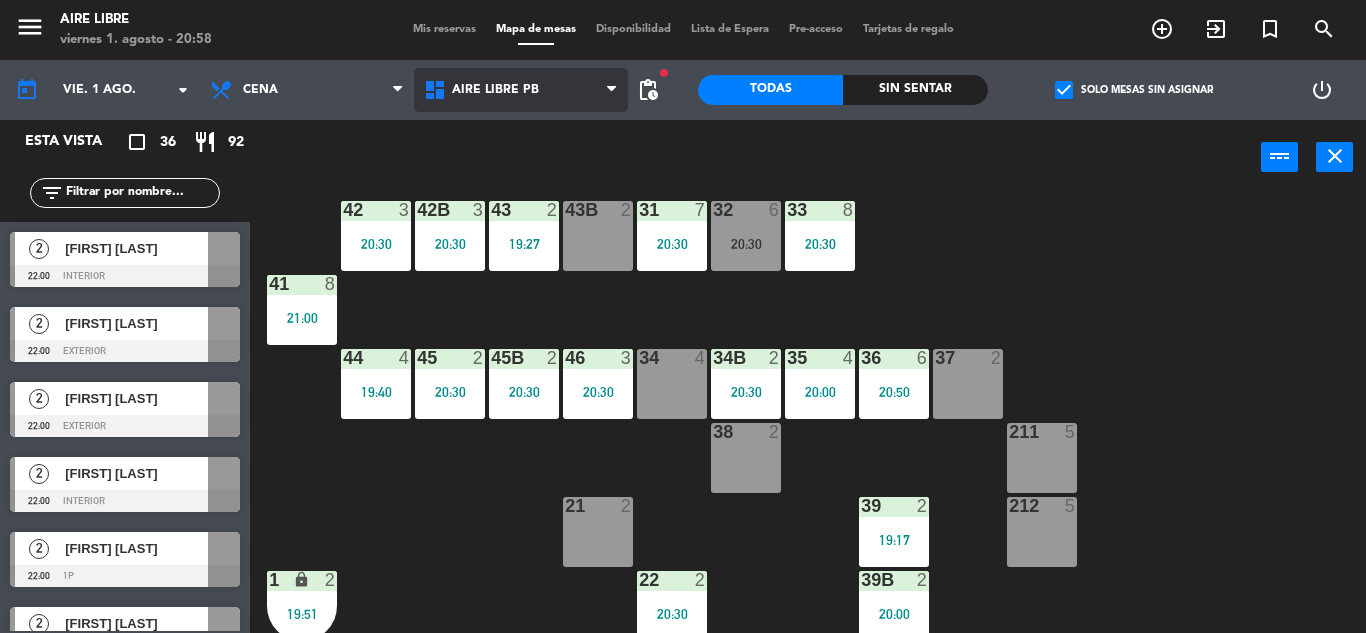 scroll, scrollTop: 0, scrollLeft: 0, axis: both 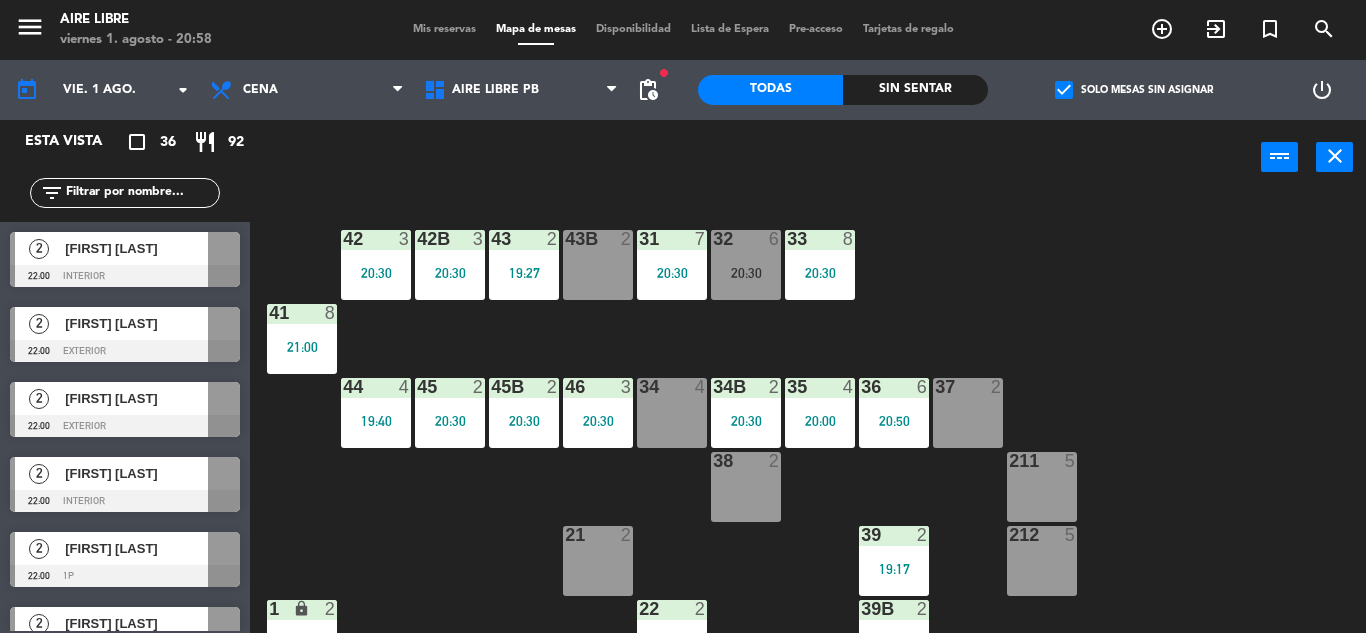 click on "32  6   20:30" at bounding box center (746, 265) 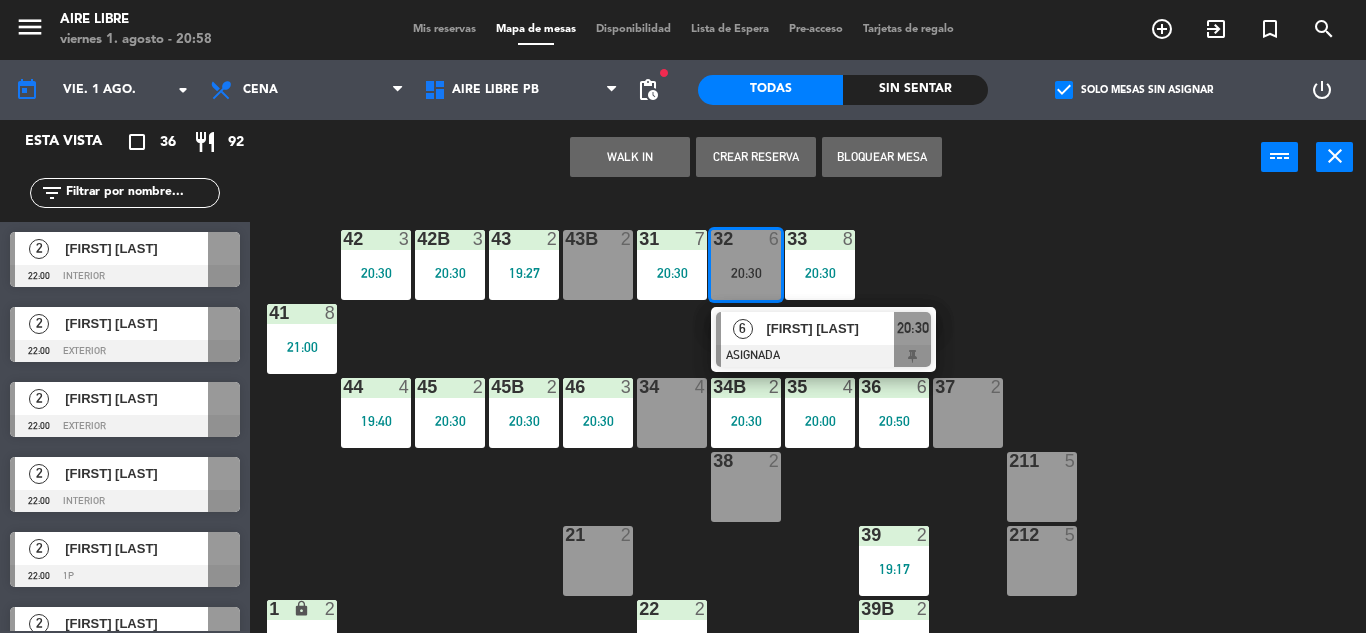 click on "[FIRST] [LAST]" at bounding box center [830, 328] 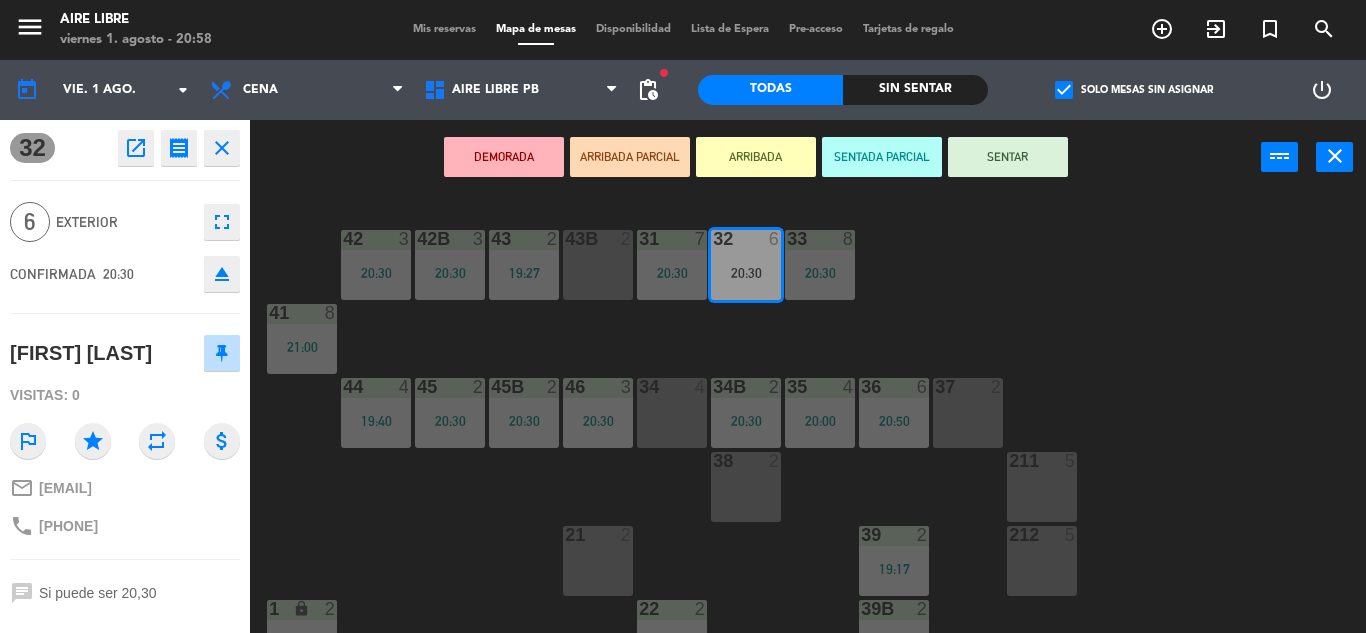 click on "open_in_new" 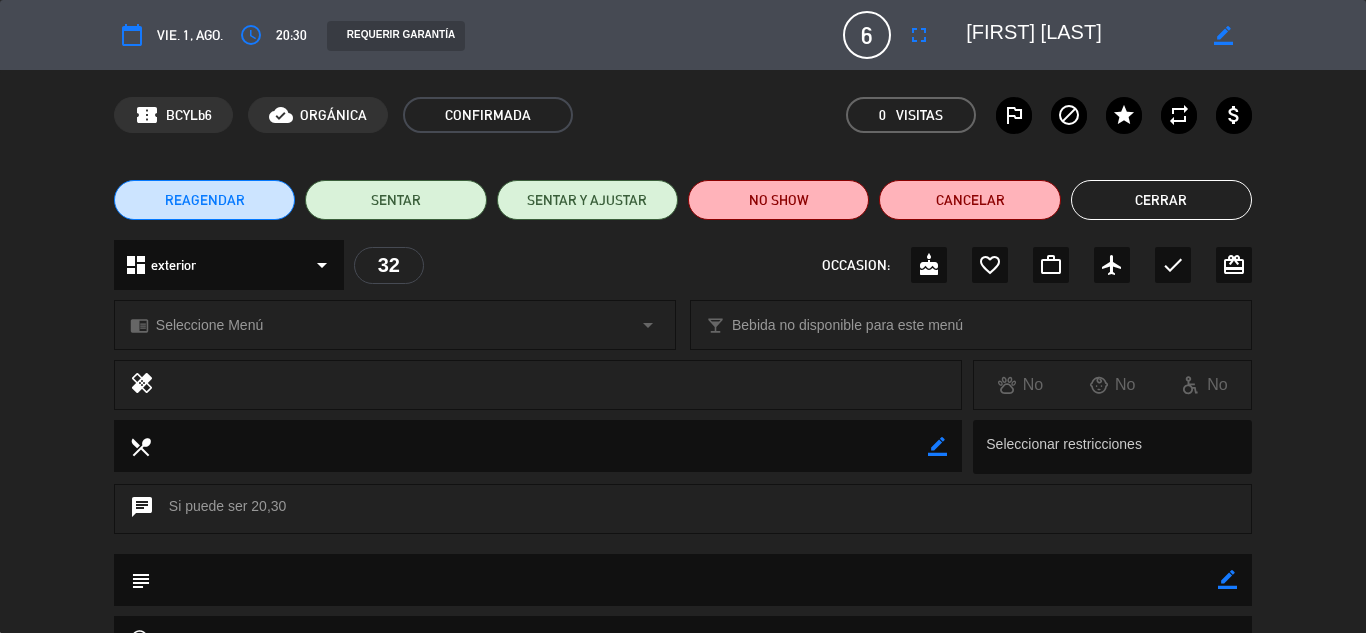 click on "outlined_flag" 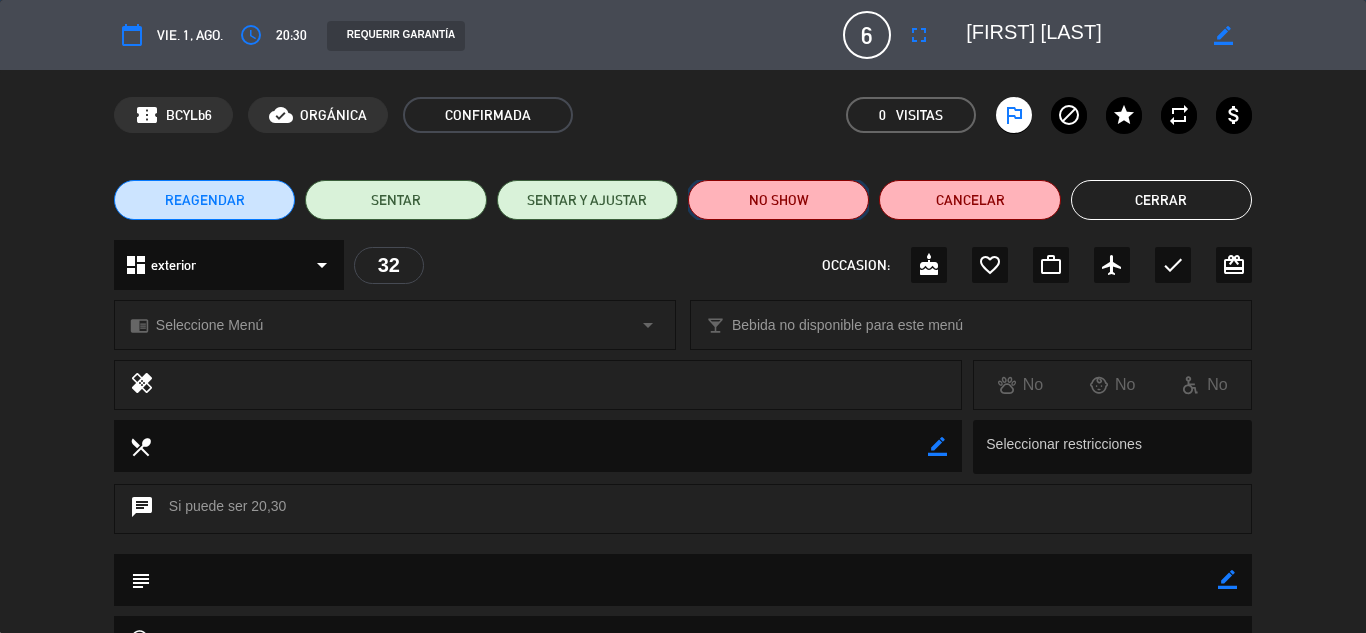 click on "NO SHOW" 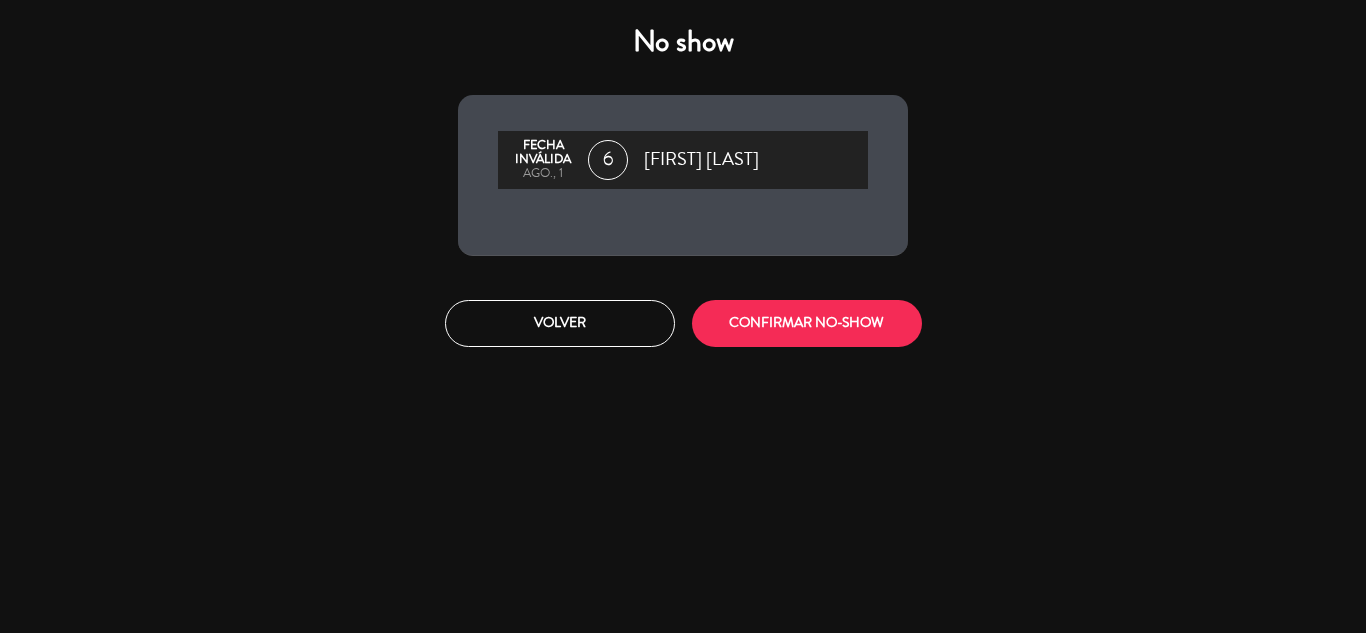 click on "CONFIRMAR NO-SHOW" 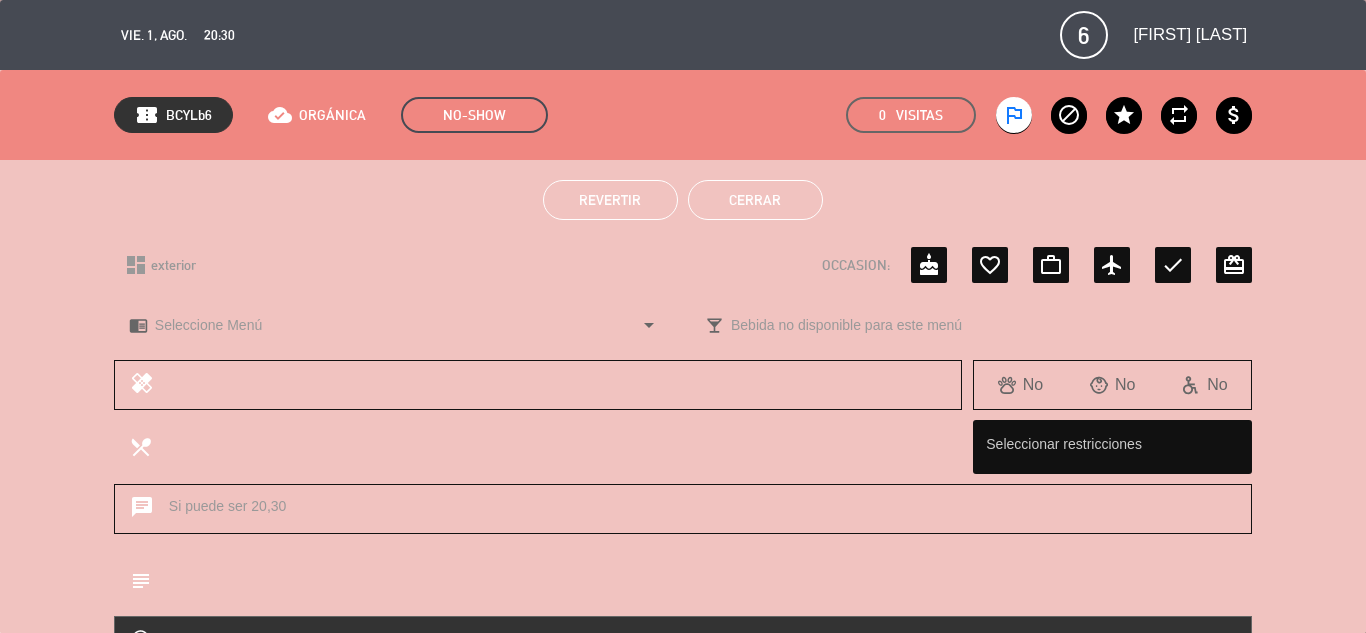 click on "Cerrar" 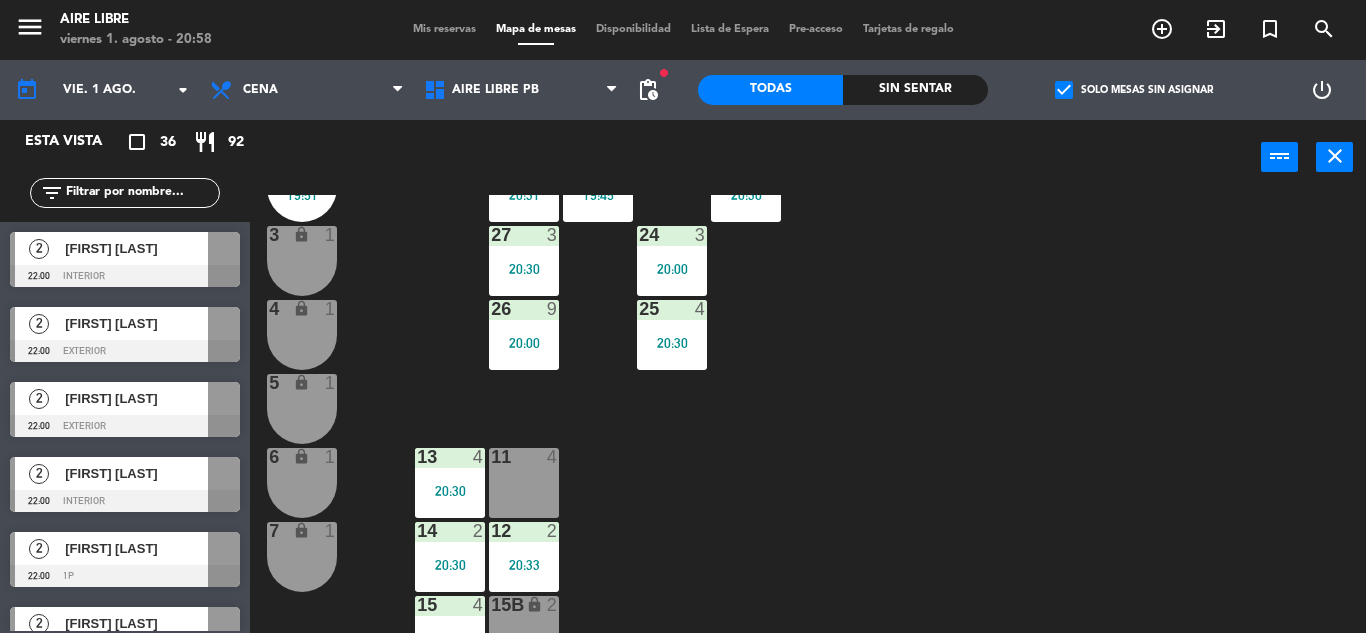 scroll, scrollTop: 555, scrollLeft: 0, axis: vertical 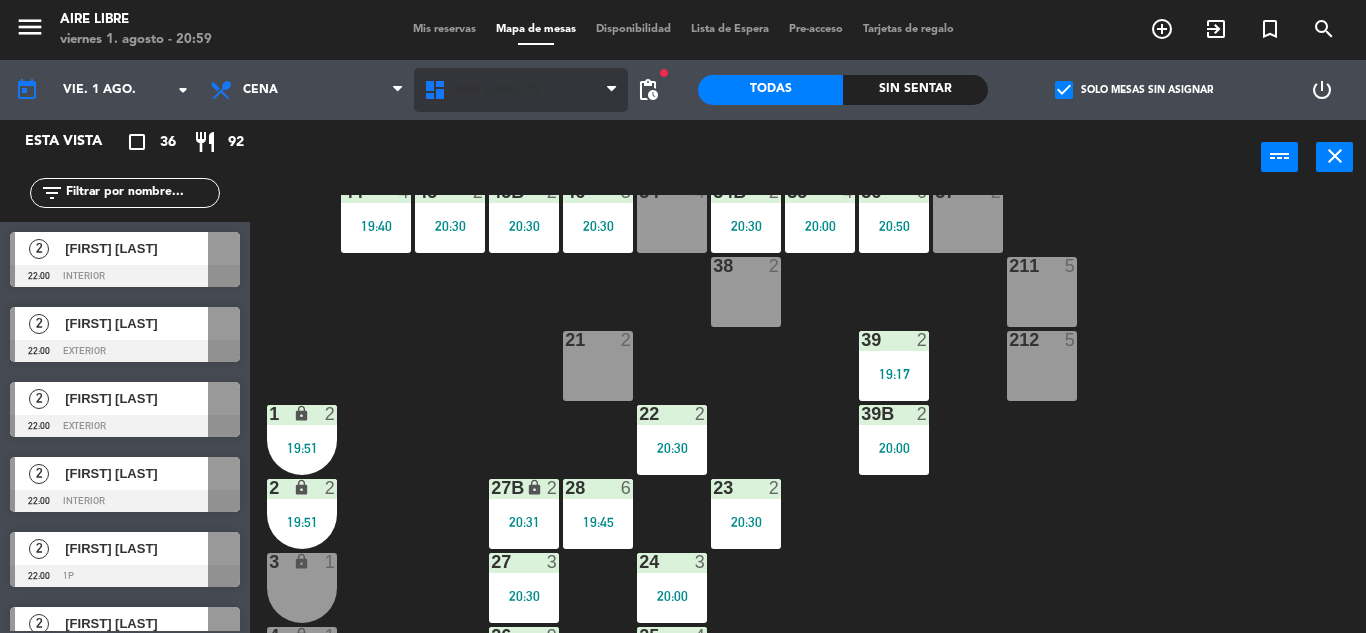 click on "Aire Libre PB" at bounding box center (495, 90) 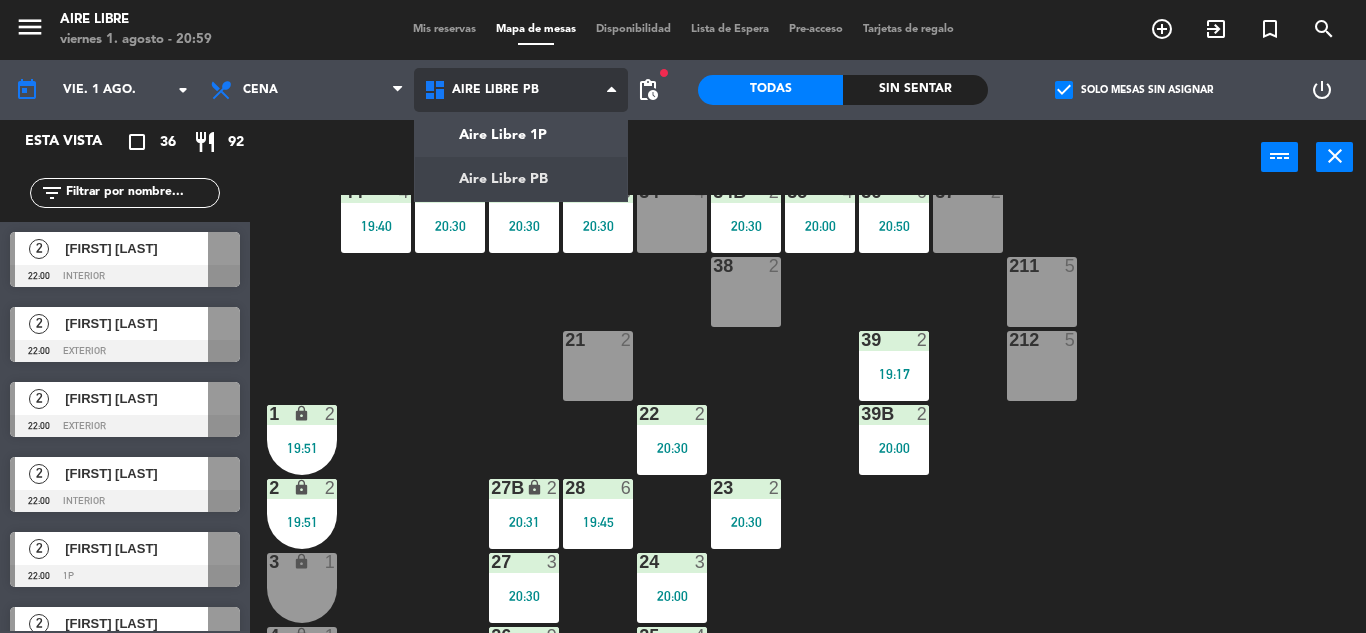 click on "menu  Aire Libre   viernes 1. agosto - 20:59   Mis reservas   Mapa de mesas   Disponibilidad   Lista de Espera   Pre-acceso   Tarjetas de regalo  add_circle_outline exit_to_app turned_in_not search today    vie. 1 ago. arrow_drop_down  Desayuno  Brunch  Almuerzo  Cena  Cena  Desayuno  Brunch  Almuerzo  Cena  Aire Libre 1P   Aire Libre PB   Aire Libre PB   Aire Libre 1P   Aire Libre PB  fiber_manual_record pending_actions  Todas  Sin sentar  check_box   Solo mesas sin asignar   power_settings_new   Esta vista   crop_square  36  restaurant  92 filter_list  2   Agus Mafud   22:00   interior   2   Angeles Rendal   22:00   exterior   2   Bautista Renis   22:00   exterior   2   Belén Rodríguez Tosti   22:00   interior   2   Camila sabbag   22:00   1p   2   Candela Leuze   22:00   1p   2   Diego Munitz   22:00   interior   4   Emilia Corna   22:00   exterior   2   Franco D´Addario   22:00   interior   4   Hernan Hervier   22:00   1p   2   Ivan Ranieri   22:00   exterior   2   Joaquín Leiva   22:00   1p   2   2" 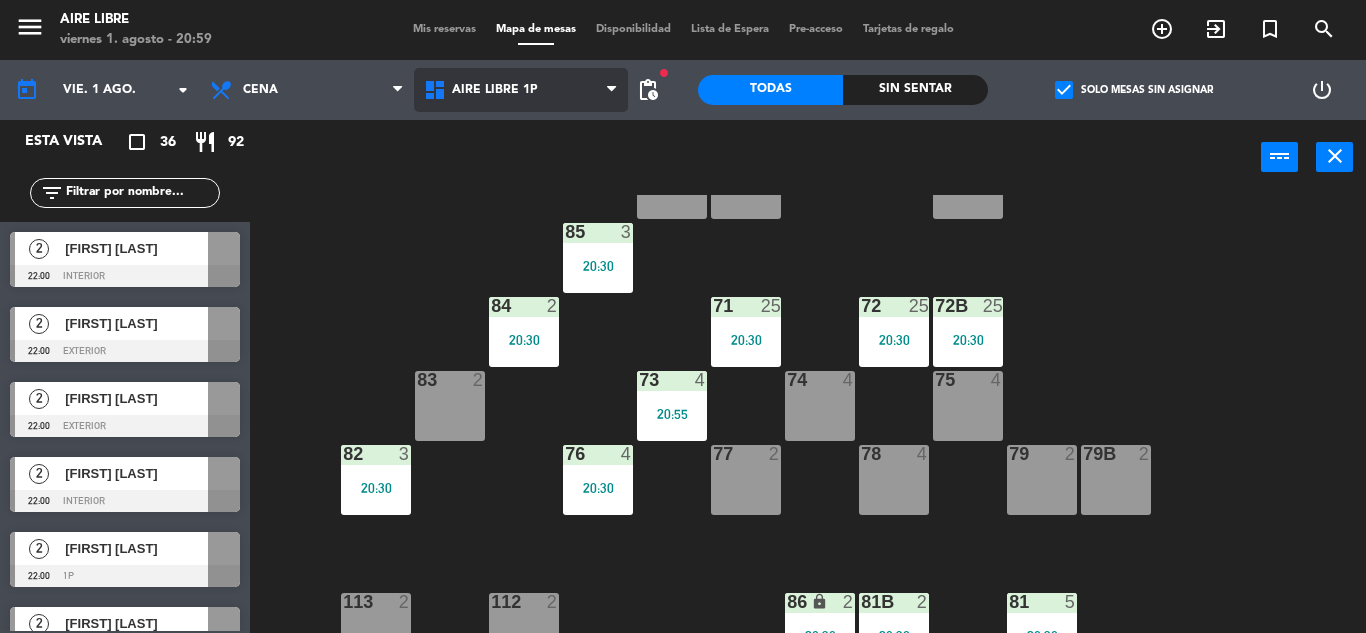 scroll, scrollTop: 180, scrollLeft: 0, axis: vertical 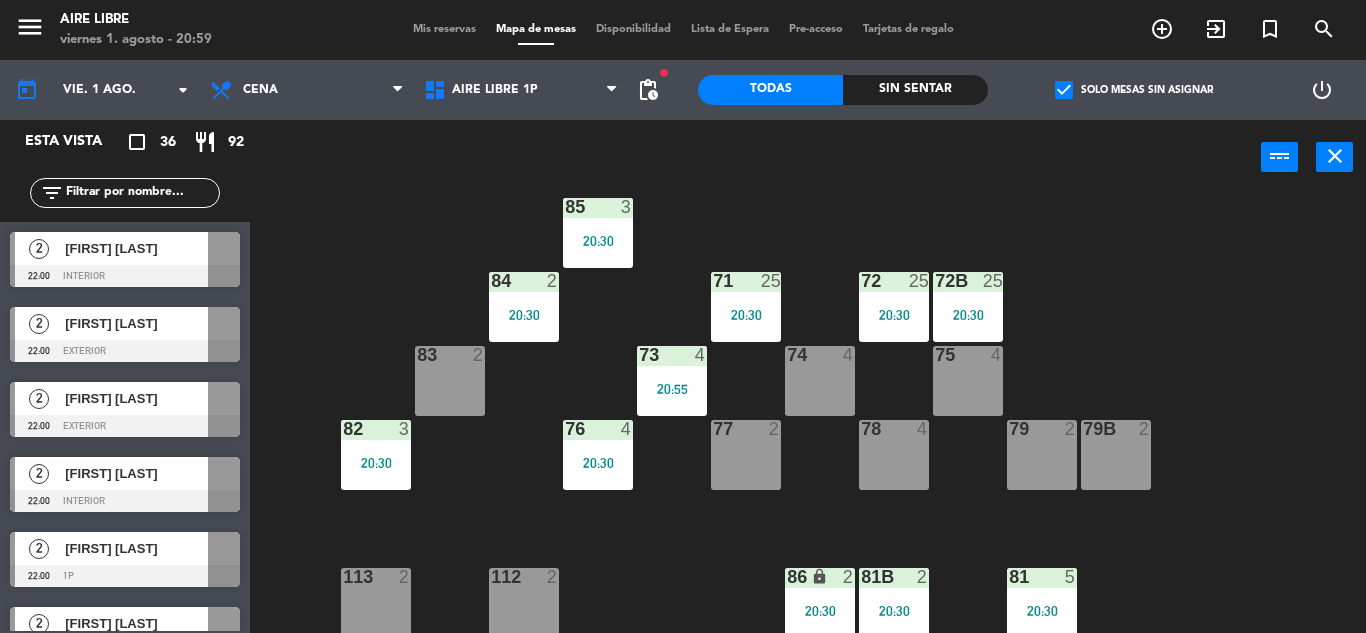 click on "83  2" at bounding box center [450, 381] 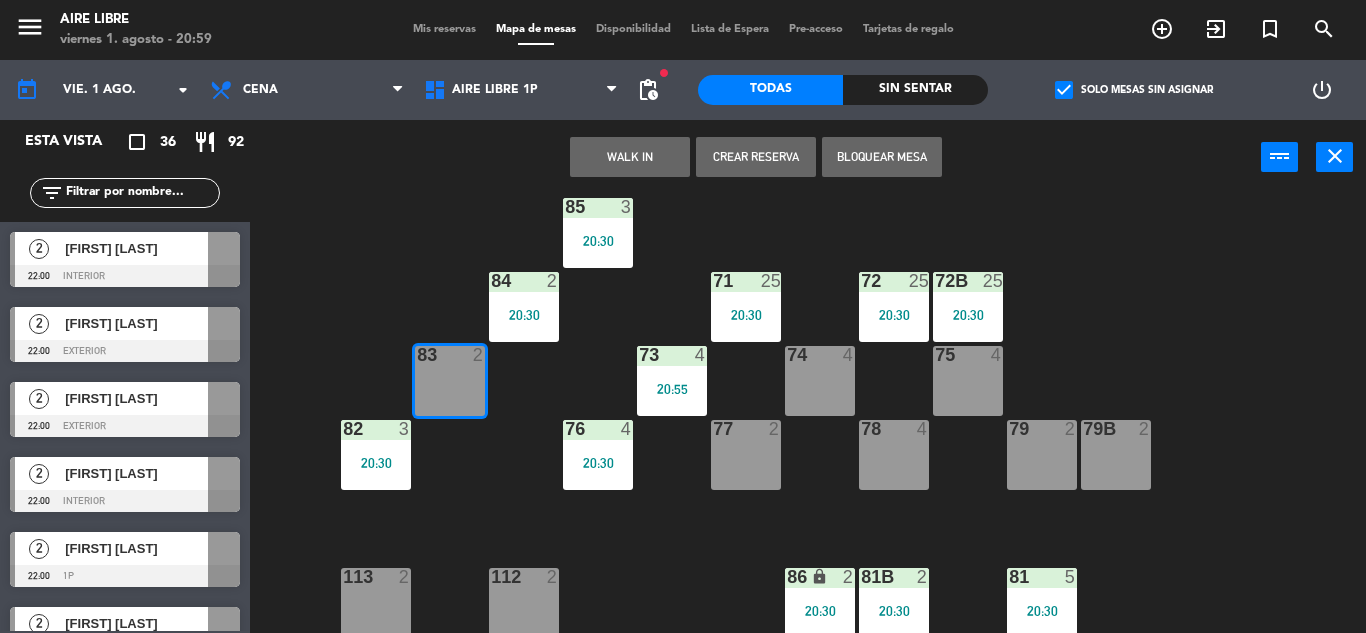 click on "WALK IN" at bounding box center (630, 157) 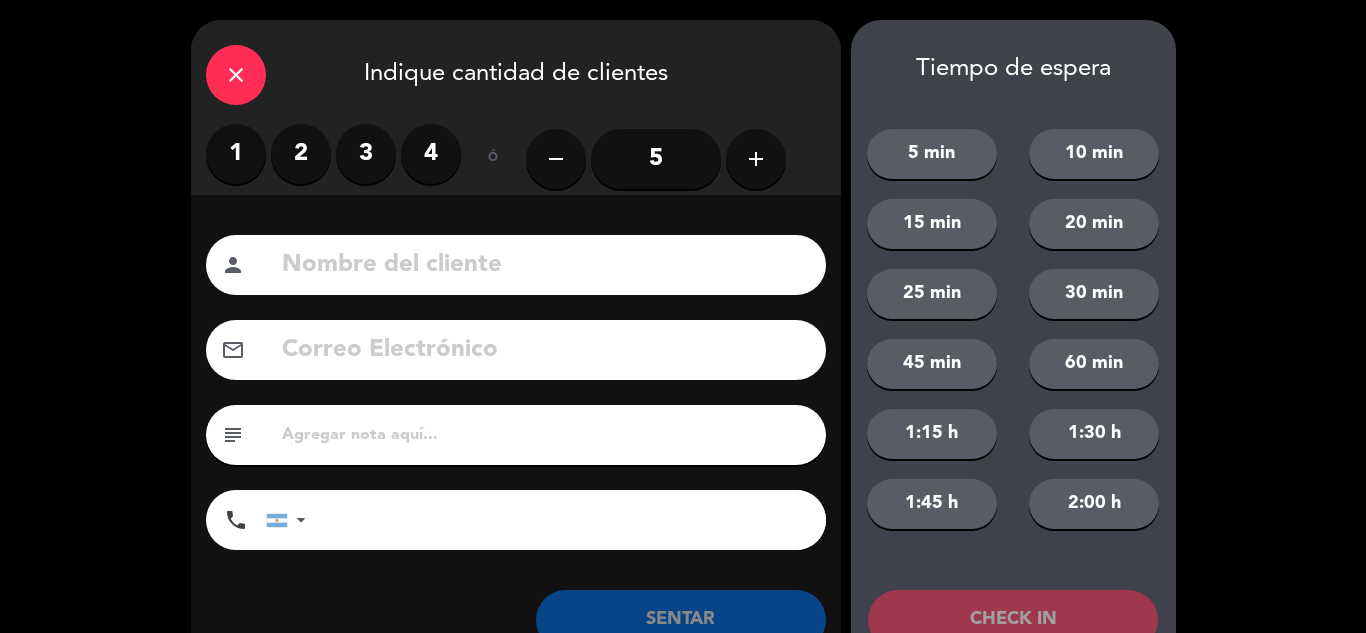 click on "close   Indique cantidad de clientes   1   2   3   4   ó  remove 5 add Nombre del cliente person Correo Electrónico email subject phone United States +1 United Kingdom +44 Peru (Perú) +51 Argentina +54 Brazil (Brasil) +55 Afghanistan (‫افغانستان‬‎) +93 Albania (Shqipëri) +355 Algeria (‫الجزائر‬‎) +213 American Samoa +1684 Andorra +376 Angola +244 Anguilla +1264 Antigua and Barbuda +1268 Argentina +54 Armenia (Հայաստան) +374 Aruba +297 Australia +61 Austria (Österreich) +43 Azerbaijan (Azərbaycan) +994 Bahamas +1242 Bahrain (‫البحرين‬‎) +973 Bangladesh (বাংলাদেশ) +880 Barbados +1246 Belarus (Беларусь) +375 Belgium (België) +32 Belize +501 Benin (Bénin) +229 Bermuda +1441 Bhutan (འབྲུག) +975 Bolivia +591 Bosnia and Herzegovina (Босна и Херцеговина) +387 Botswana +267 Brazil (Brasil) +55 British Indian Ocean Territory +246 British Virgin Islands +1284 Brunei +673 Bulgaria (България) +359 +226 +257" 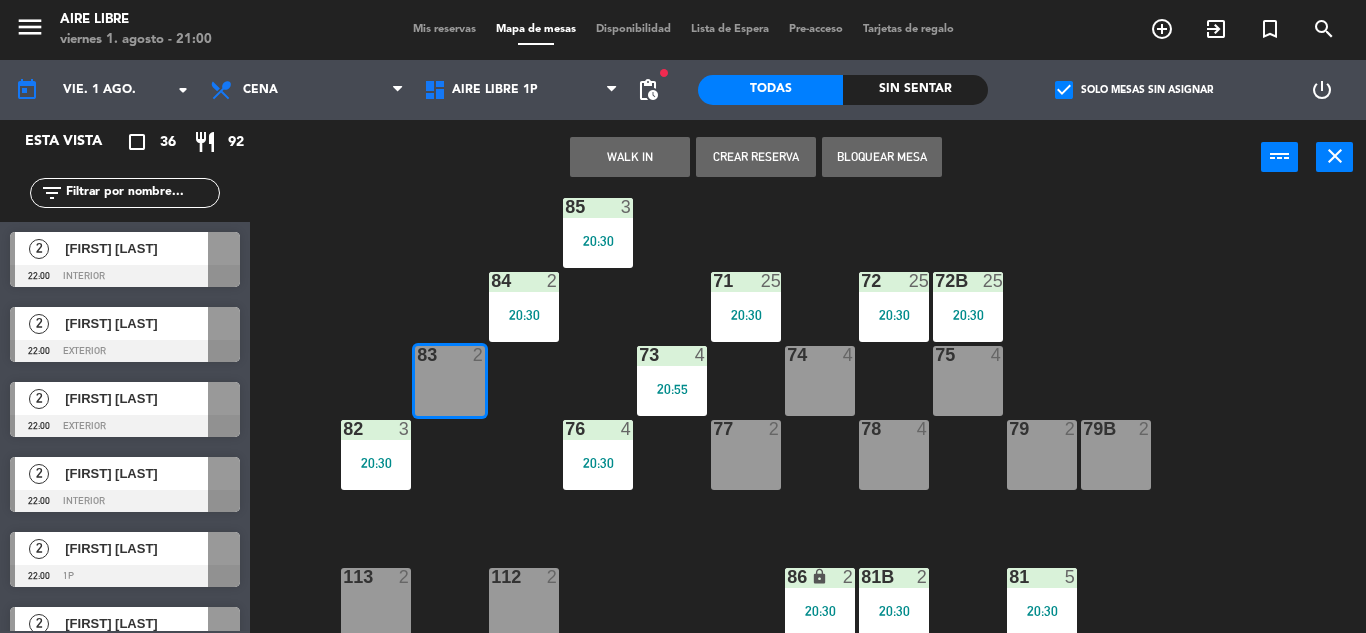 click on "51  2  52  4  53  3  111  2  54  2  87  2  85  3   20:30  72  25   20:30  84  2   20:30  71  25   20:30  72B  25   20:30  83  2  73  4   20:55  74  4  75  4  82  3   20:30  76  4   20:30  78  4  77  2  79  2  79B  2  113  2  112  2  81  5   20:30  81b  2   20:30  86 lock  2   20:30  62  2  61  2   20:42  67  2  62B lock  2  67B  2  63  4  64  2  65  2   20:57  66  2  66B  2" 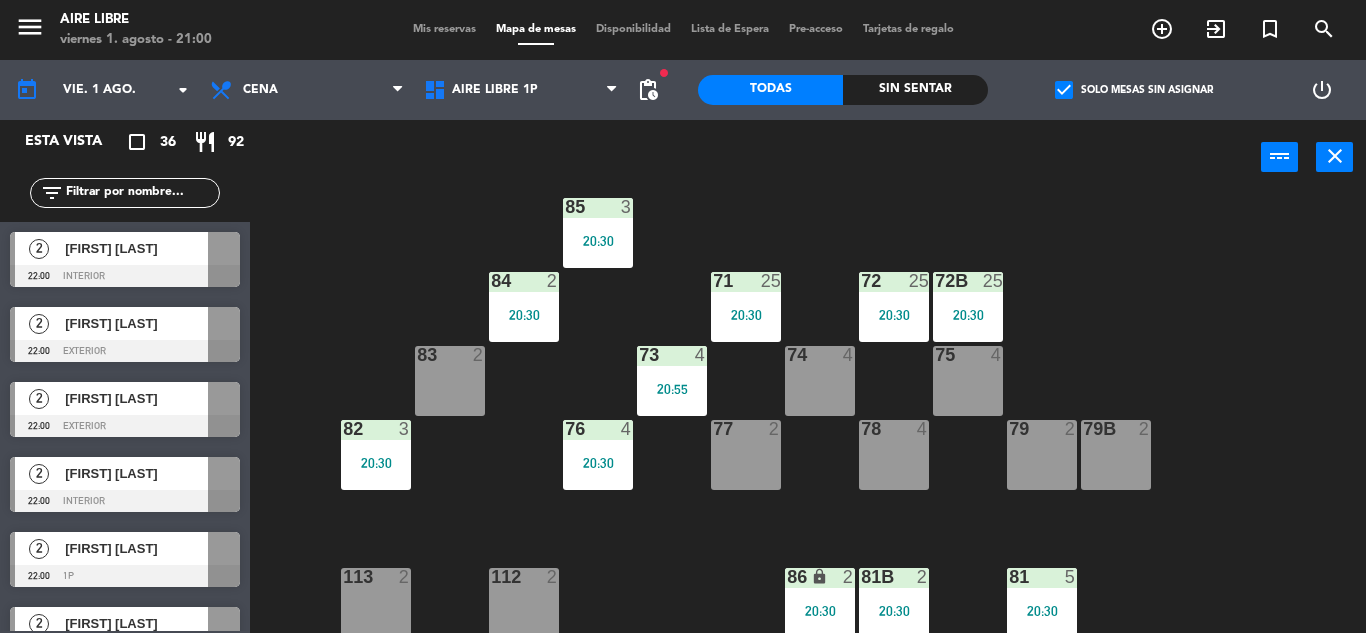 click on "exit_to_app" at bounding box center [1162, 29] 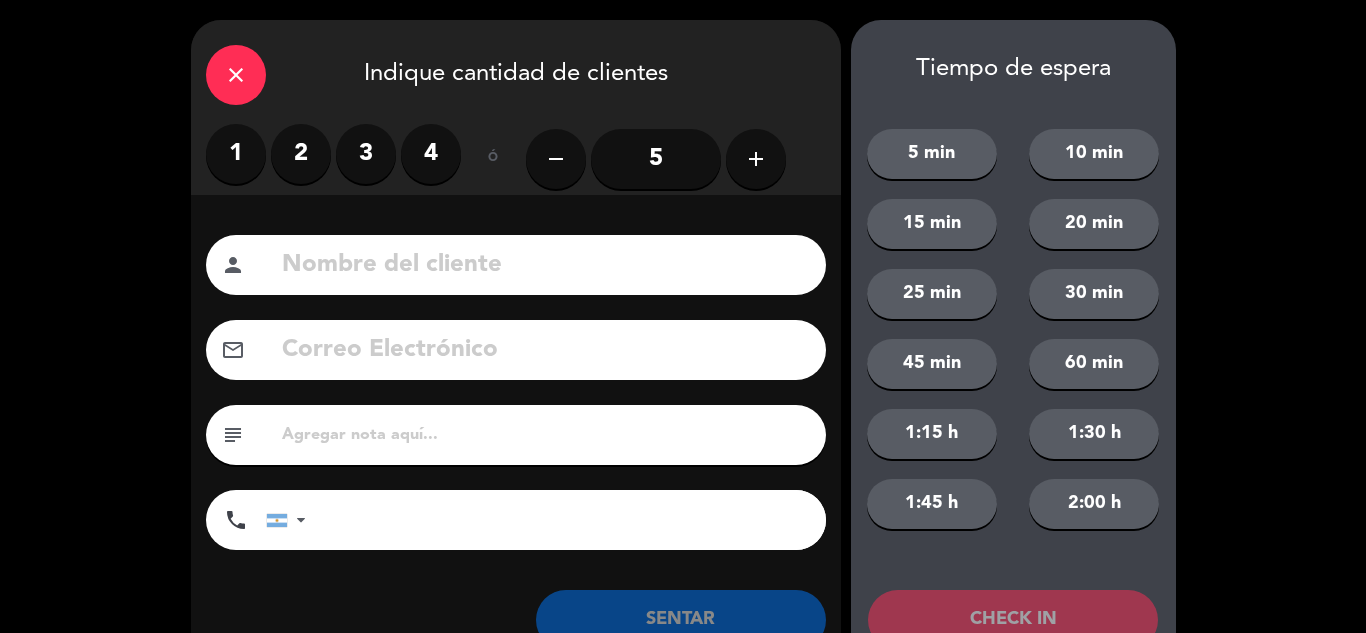 click on "3" at bounding box center [366, 154] 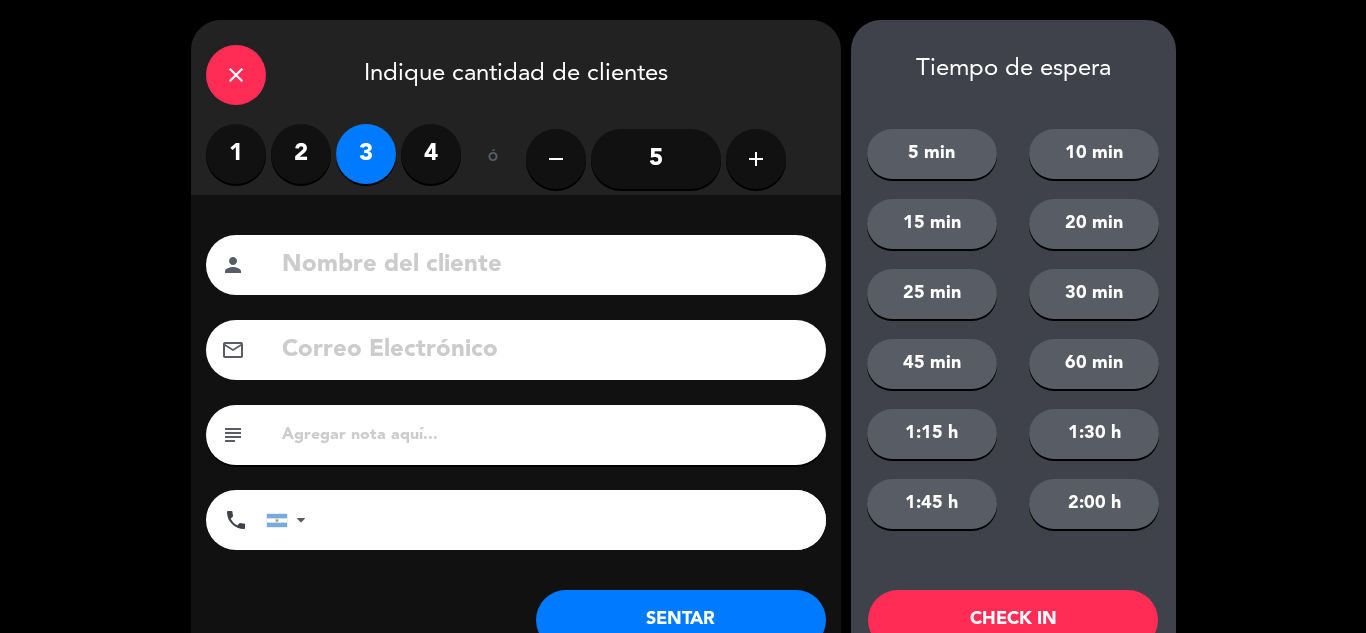 click on "SENTAR" 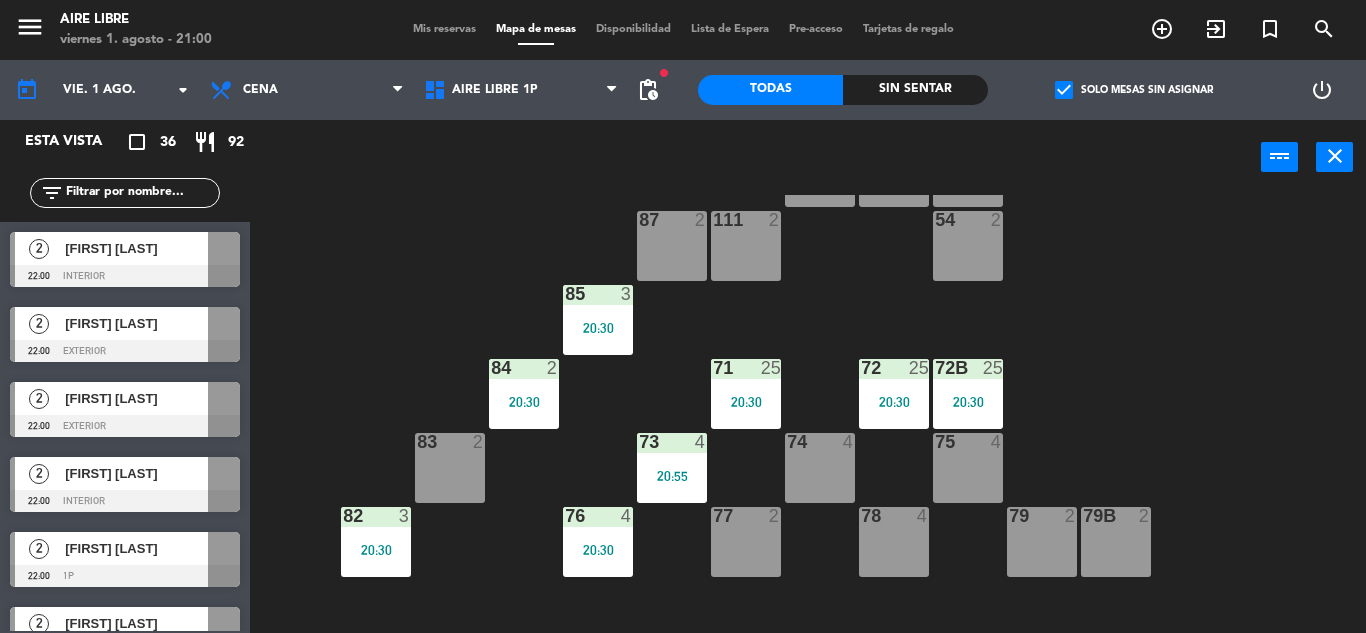 scroll, scrollTop: 100, scrollLeft: 0, axis: vertical 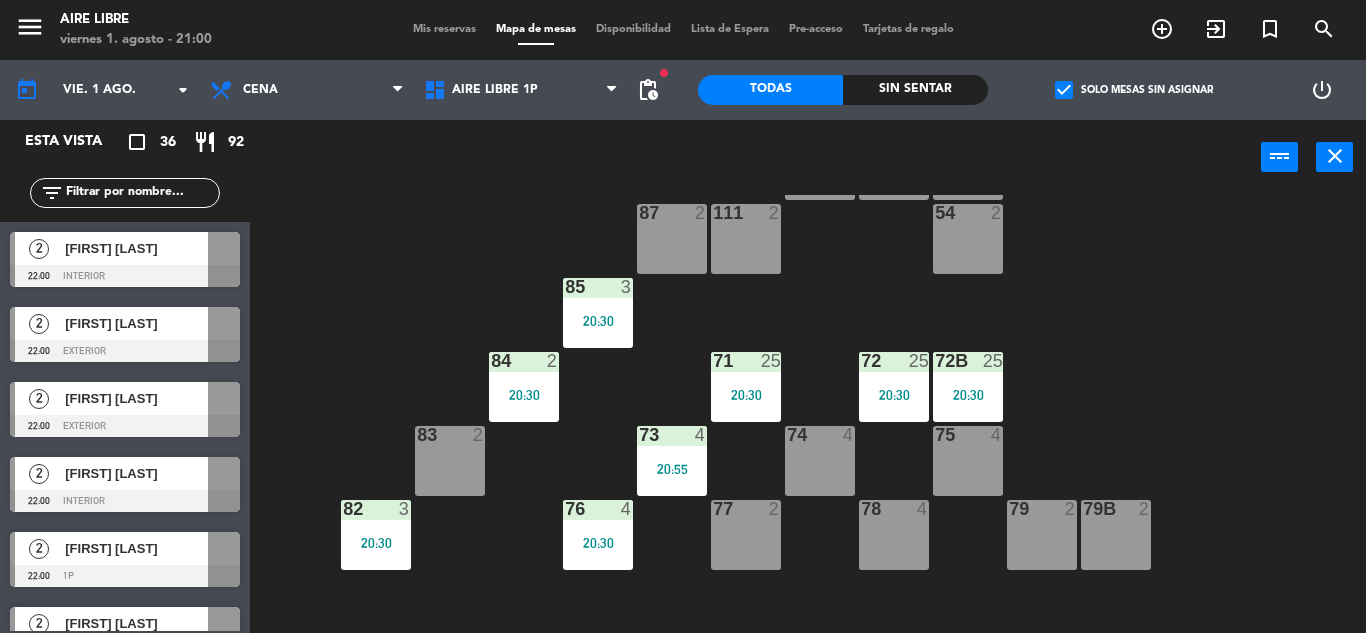 click on "exit_to_app" at bounding box center (1162, 29) 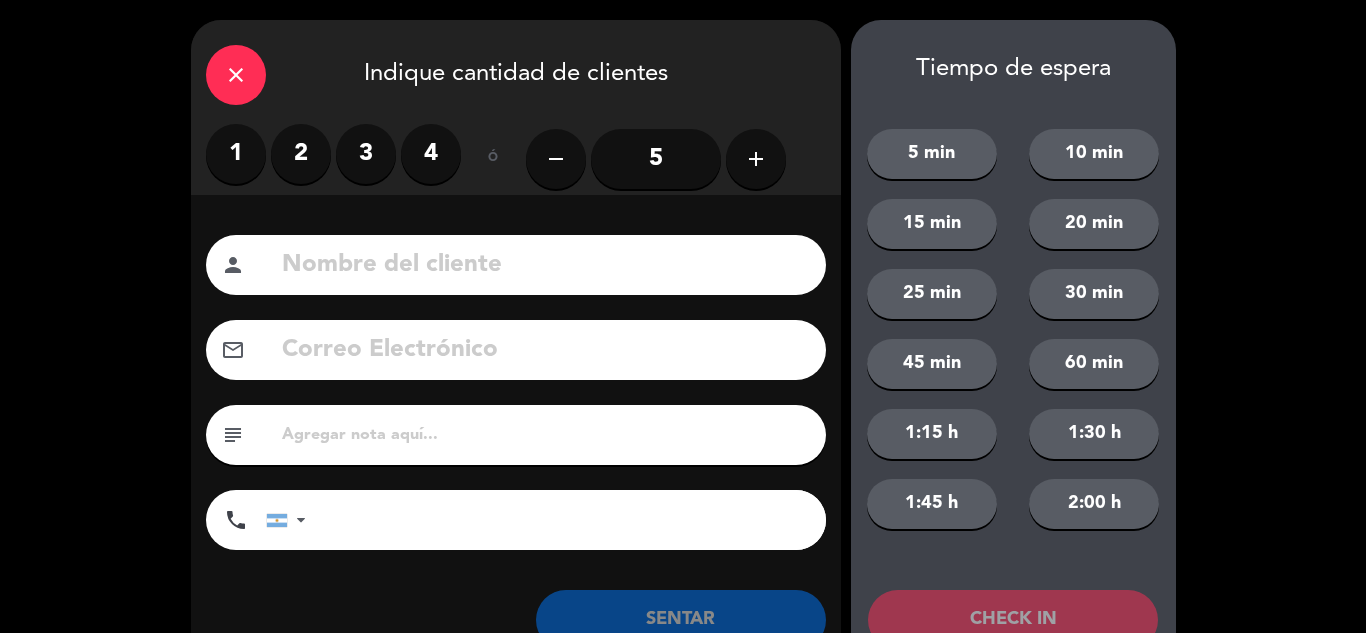 click on "2" at bounding box center (301, 154) 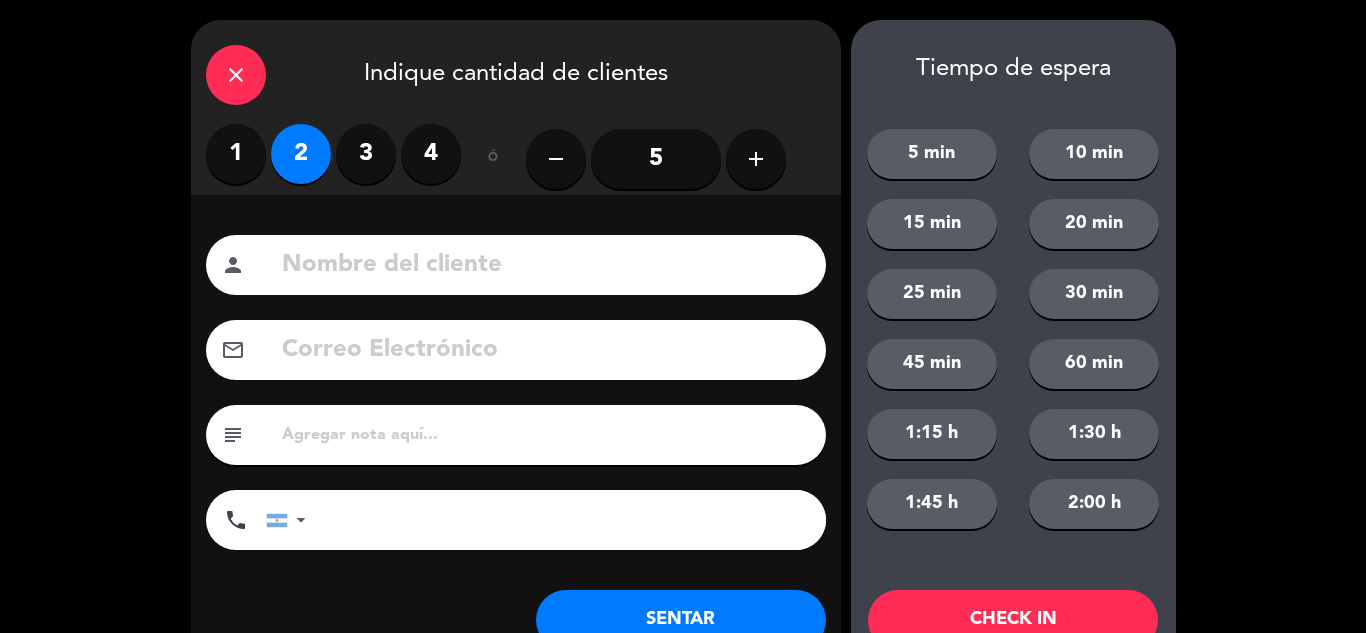 click on "SENTAR" 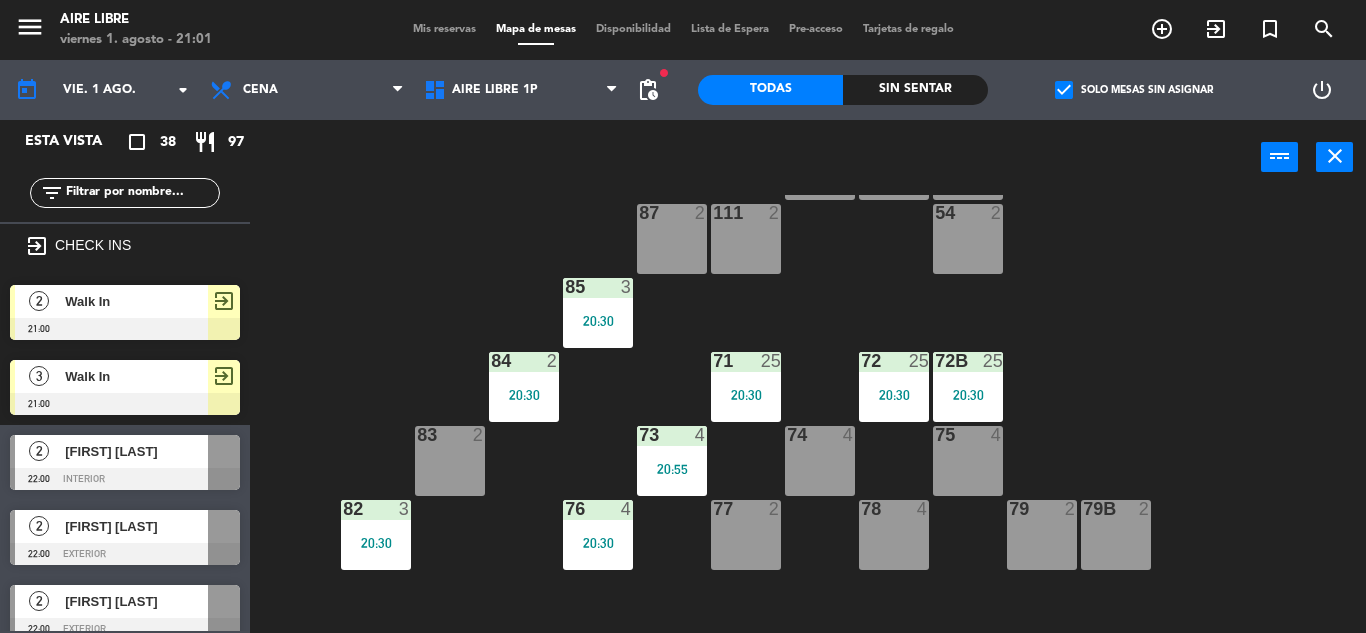 click 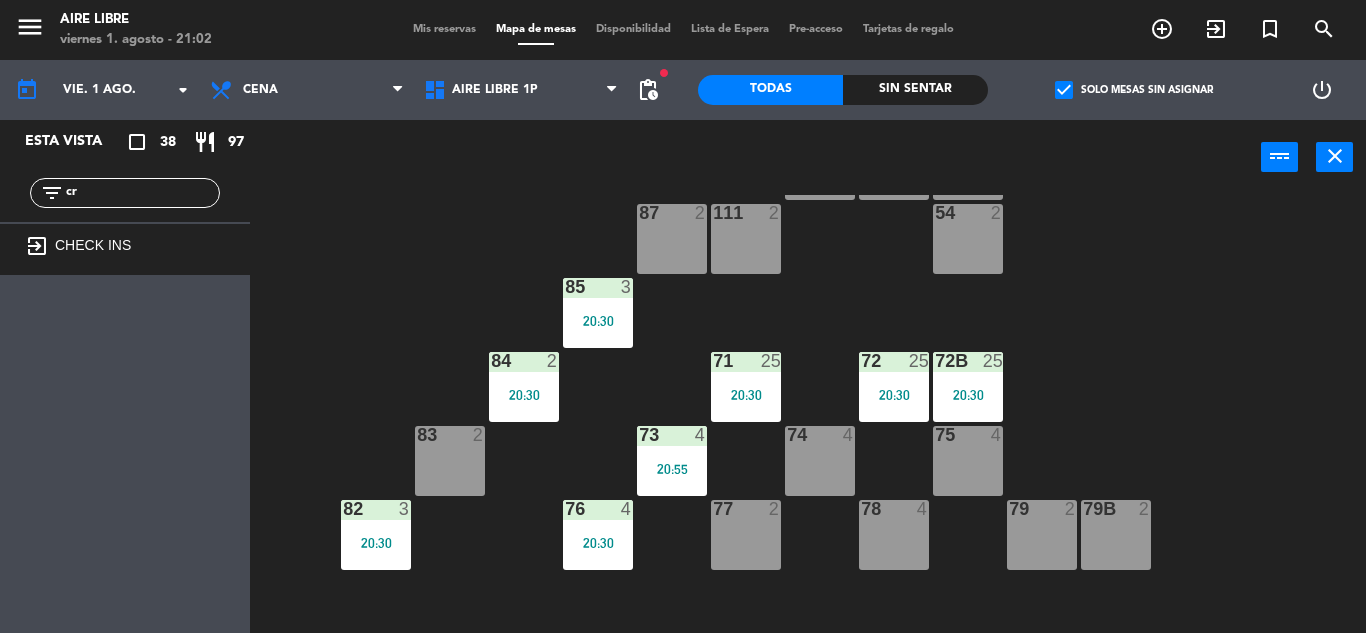 type on "c" 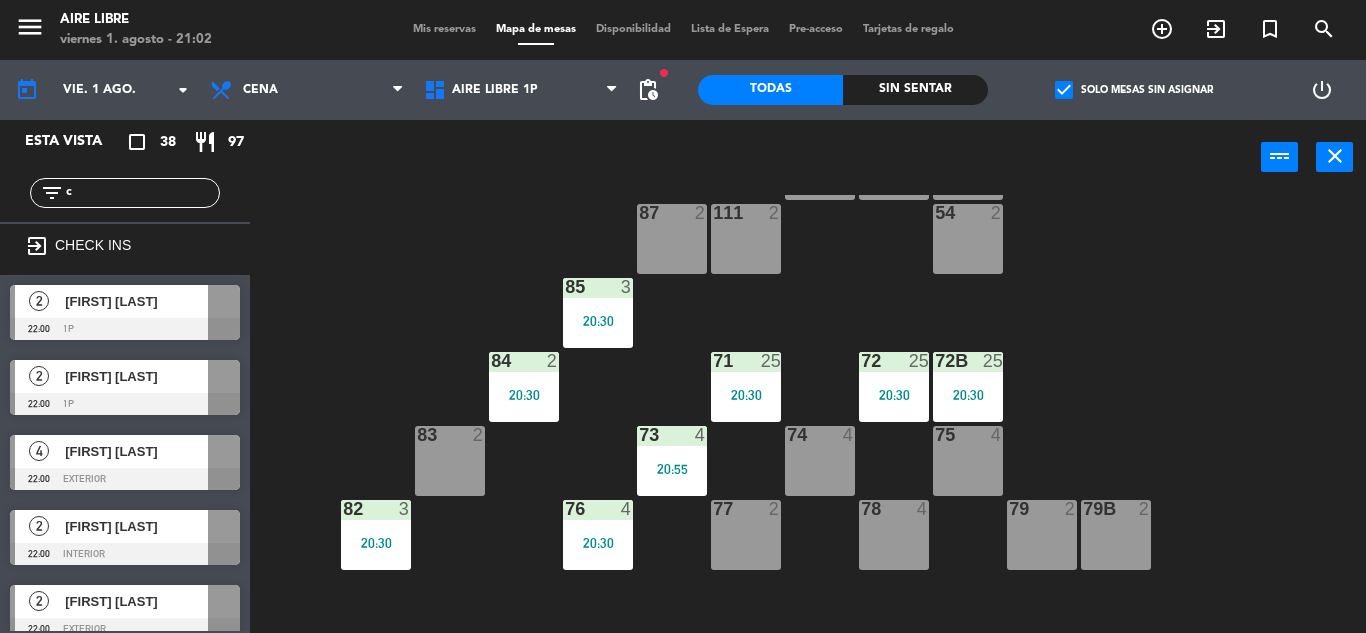 type 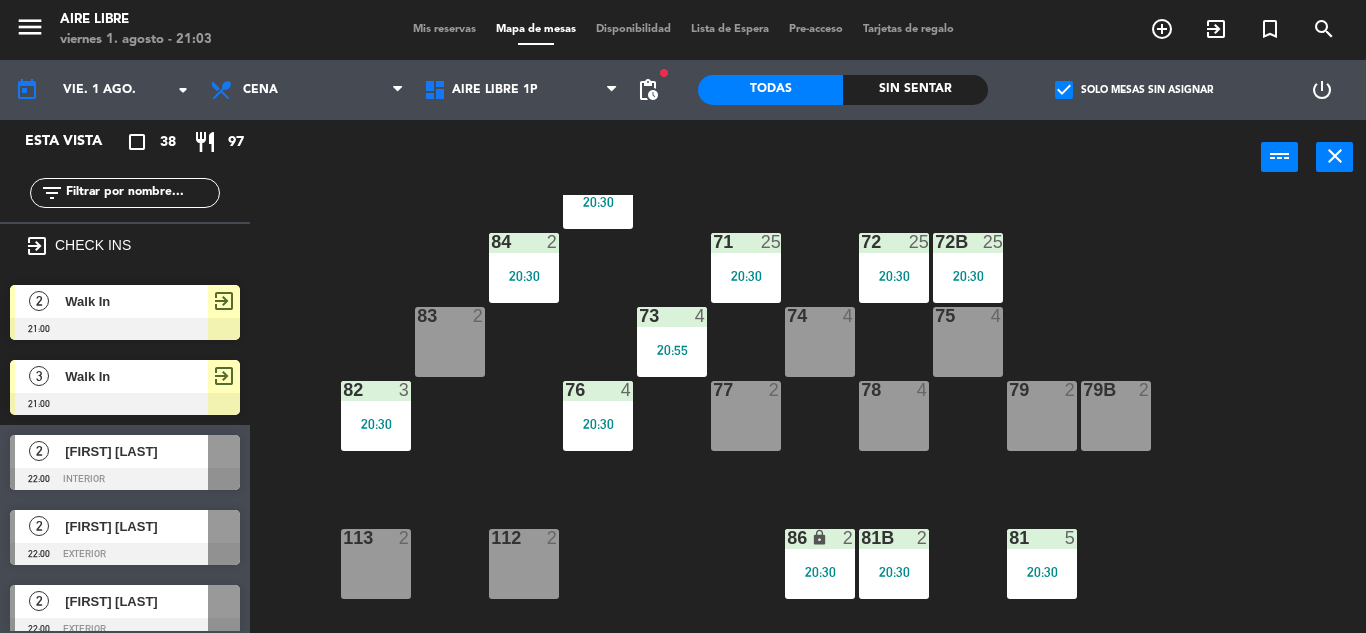scroll, scrollTop: 194, scrollLeft: 0, axis: vertical 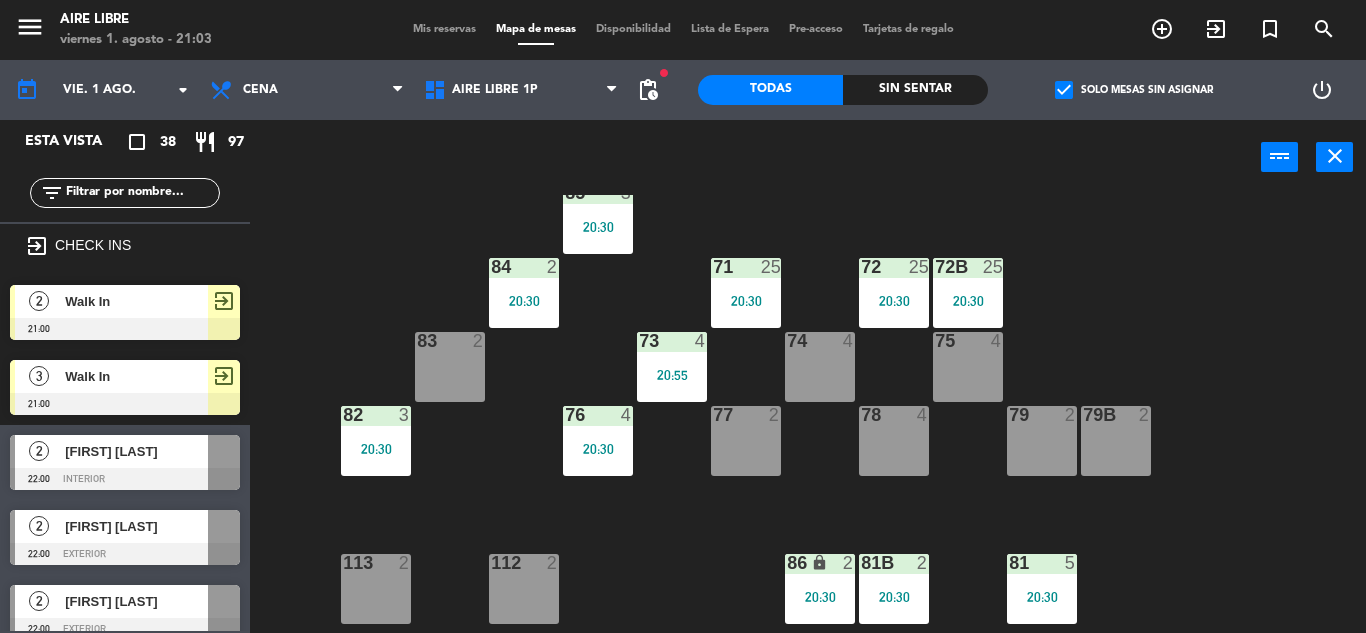 click at bounding box center (125, 404) 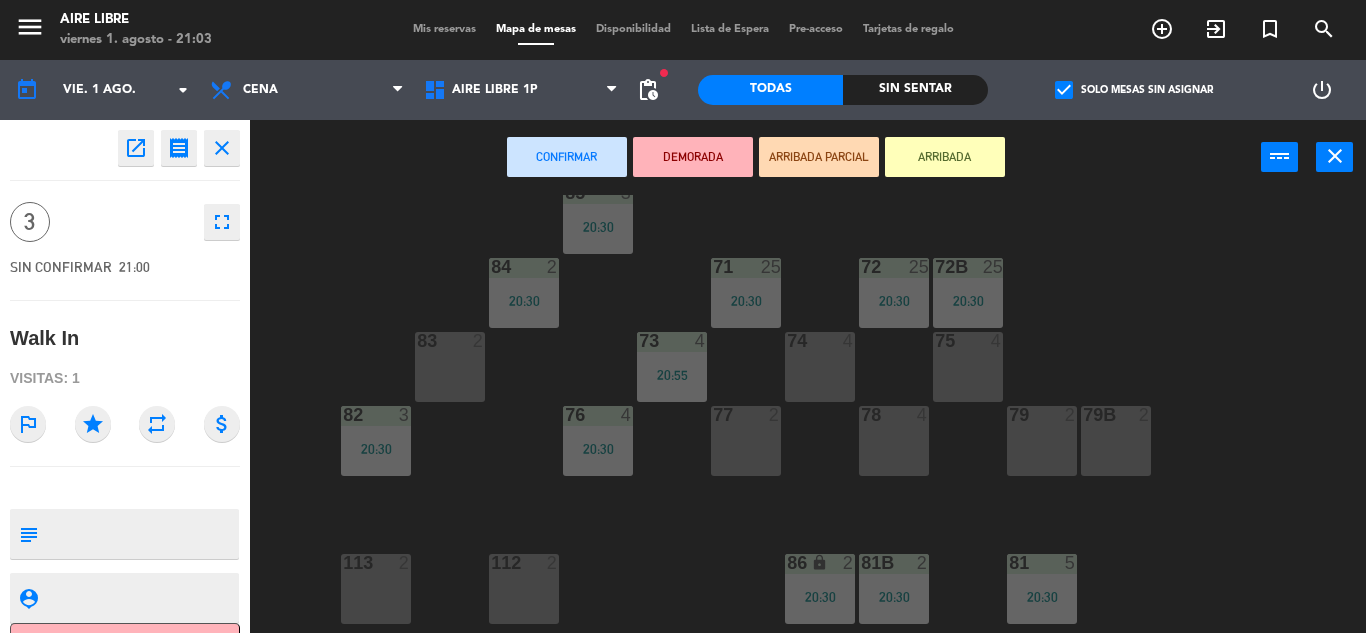 click on "83  2" at bounding box center (450, 367) 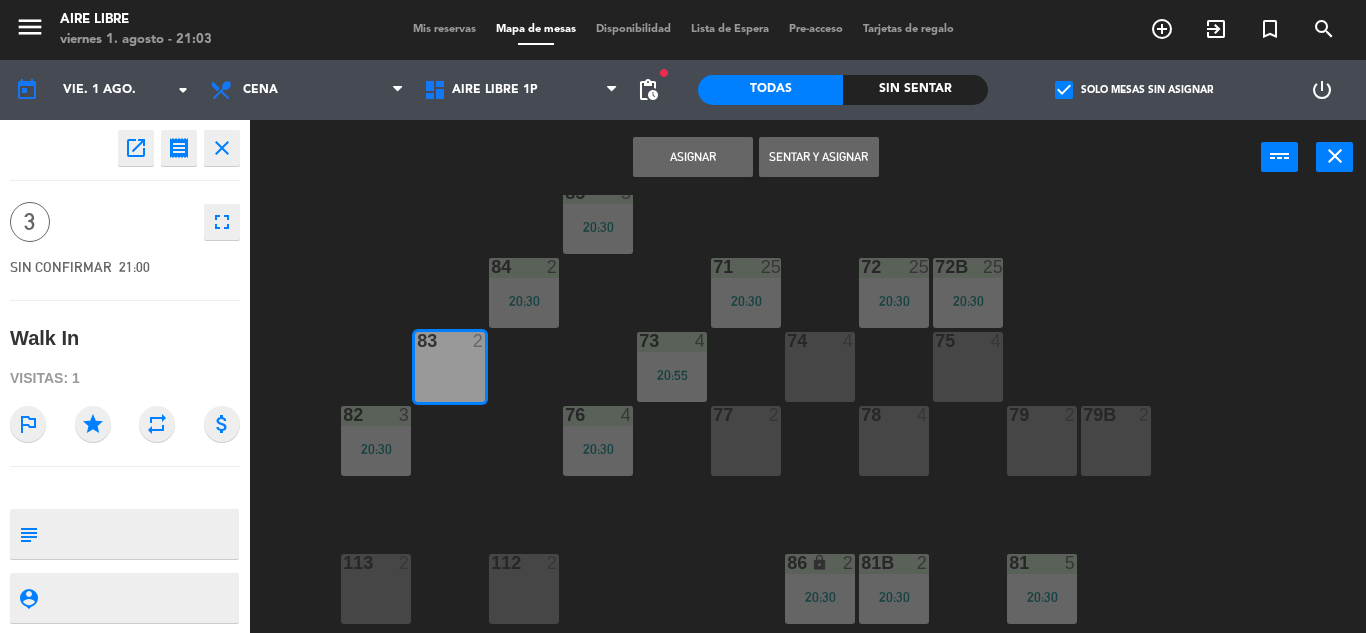 click on "Asignar" at bounding box center (693, 157) 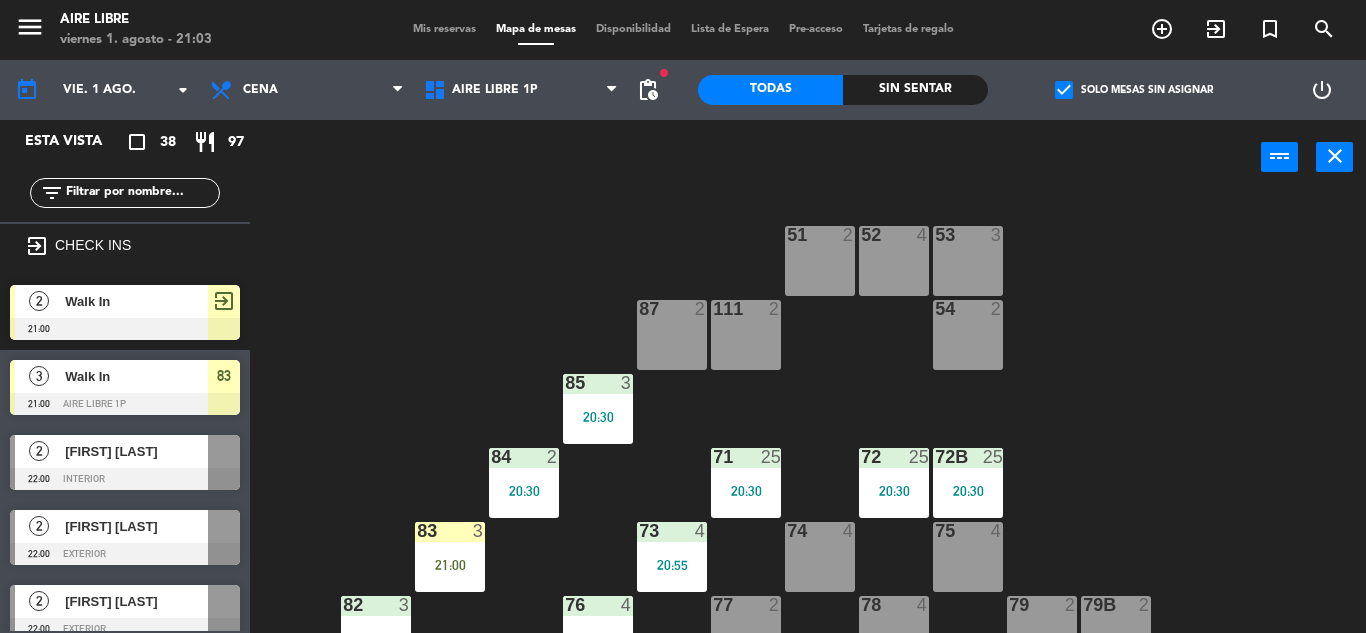scroll, scrollTop: 0, scrollLeft: 0, axis: both 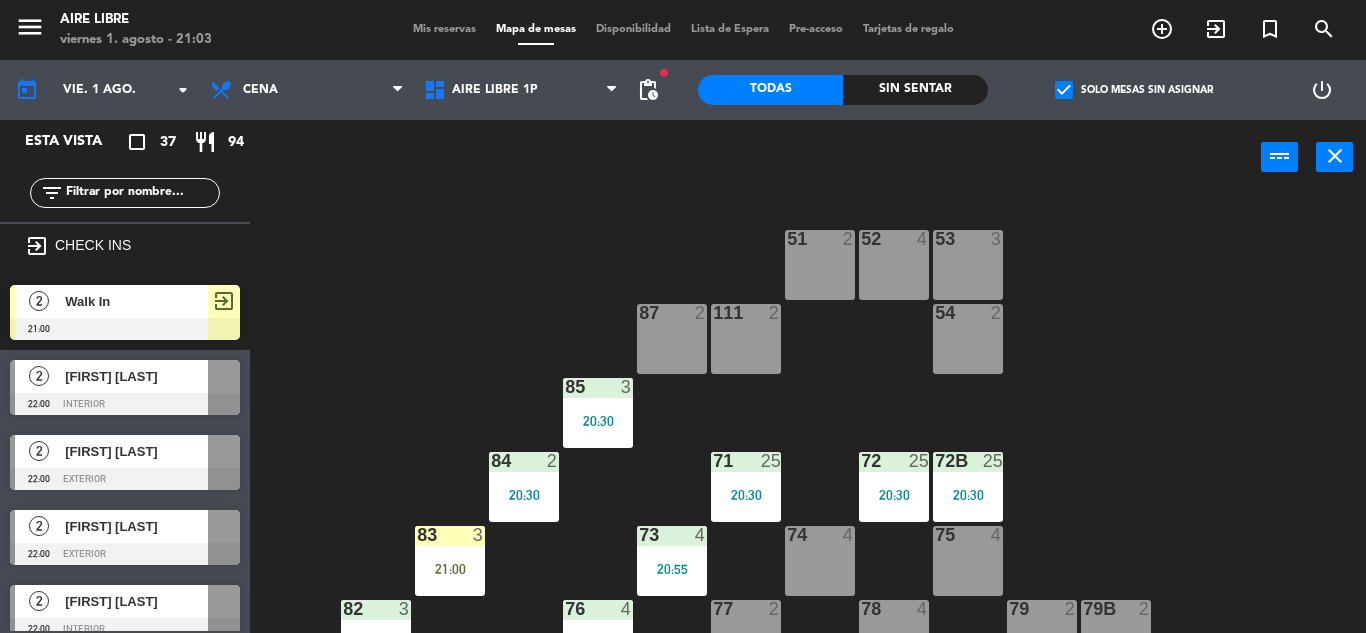 click on "Walk In" at bounding box center (136, 301) 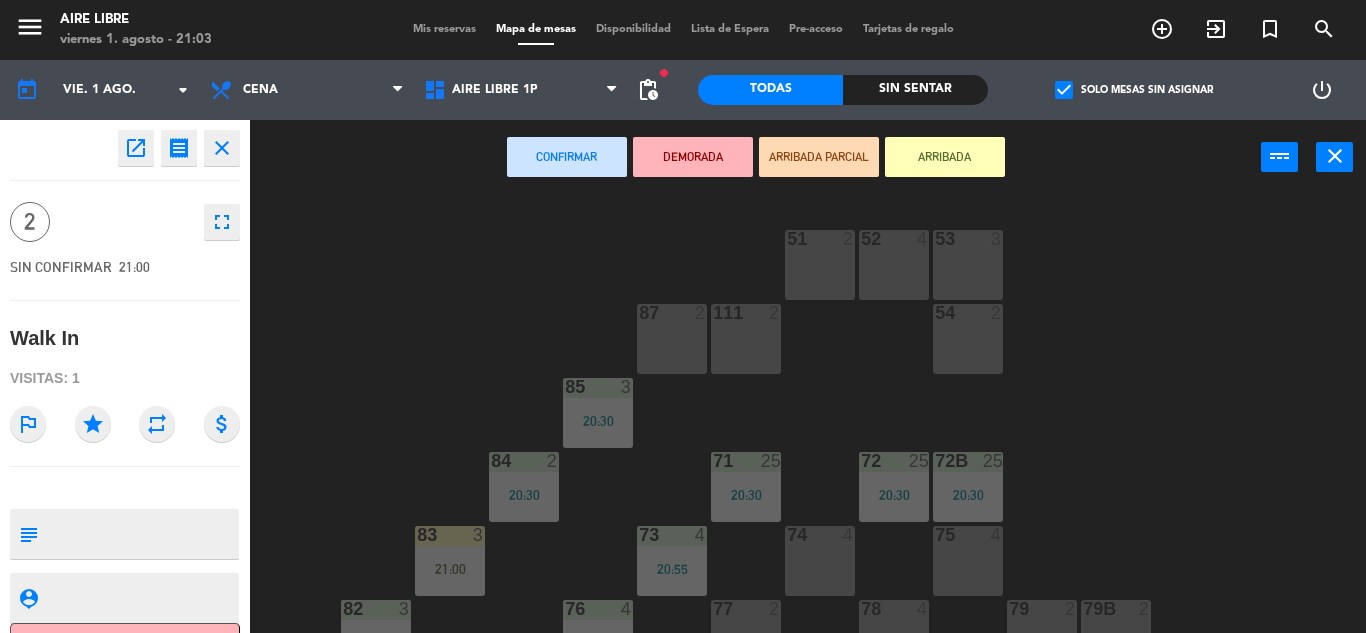 click on "87  2" at bounding box center (672, 339) 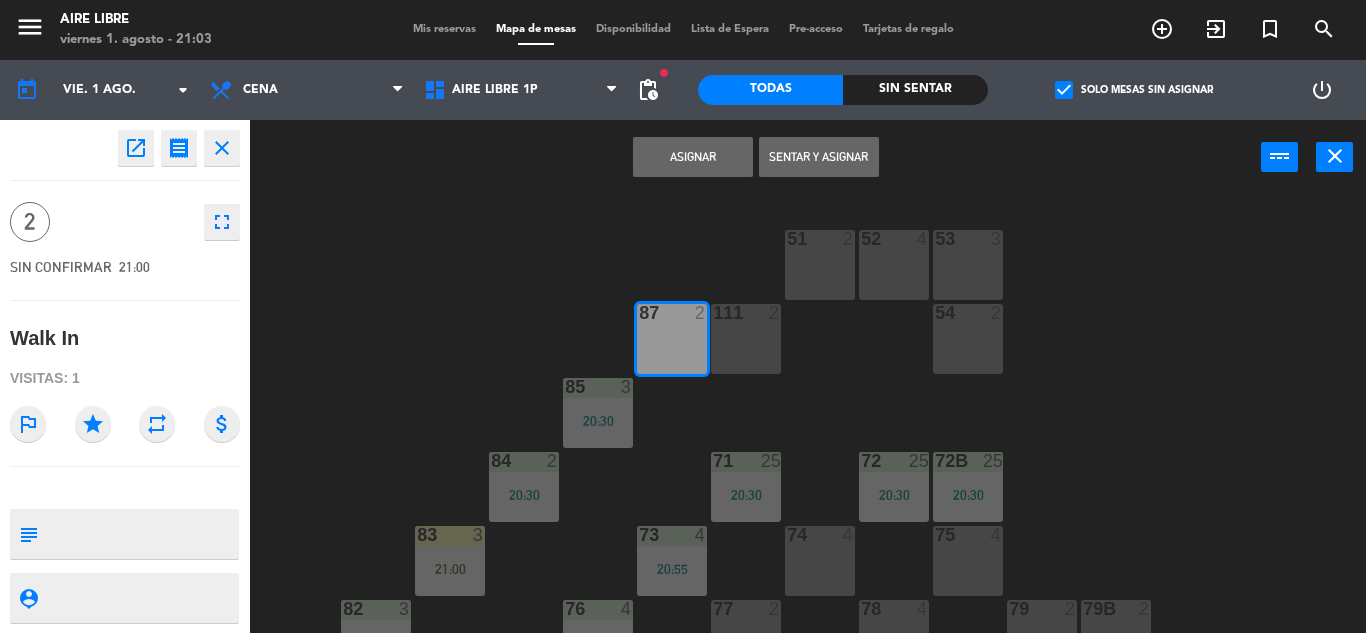 click on "Sentar y Asignar" at bounding box center [819, 157] 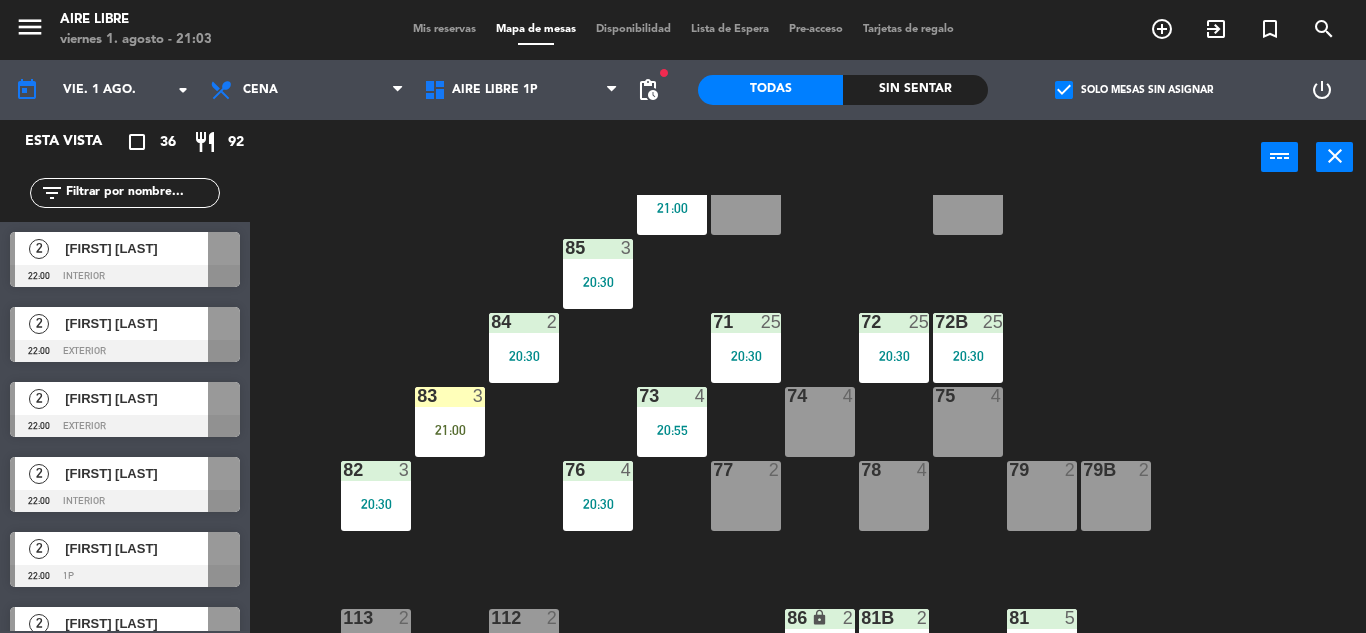 scroll, scrollTop: 148, scrollLeft: 0, axis: vertical 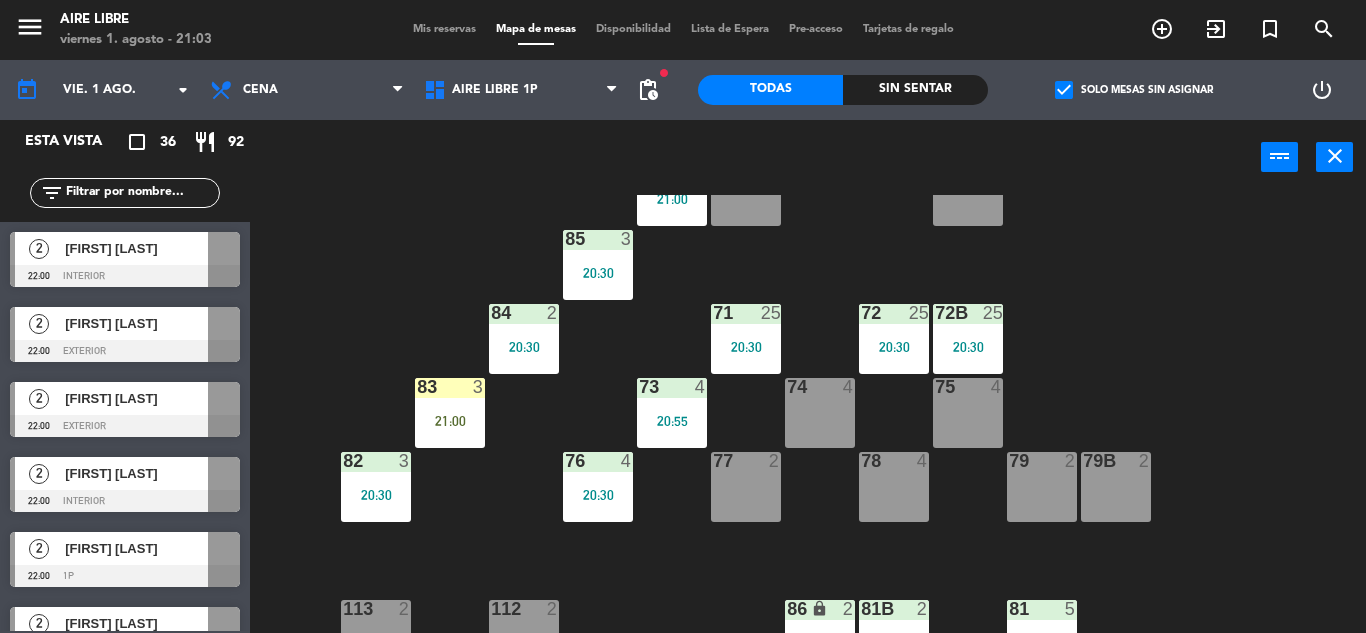 click on "21:00" at bounding box center (450, 421) 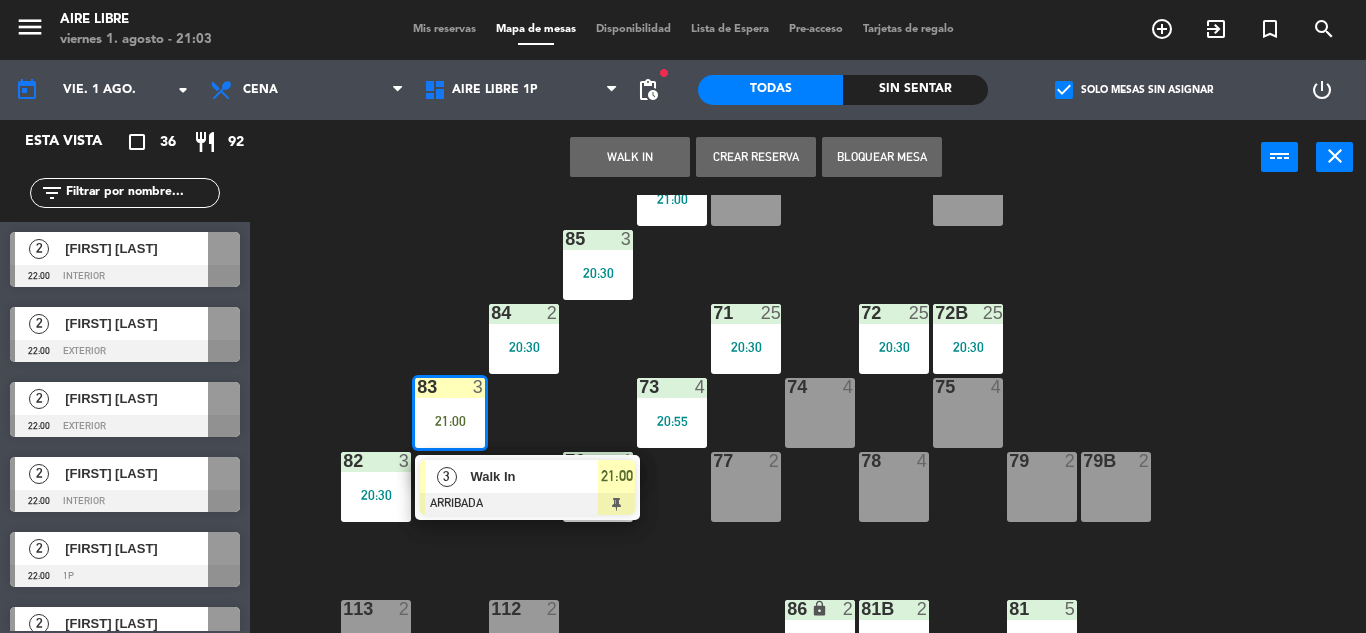 click on "Walk In" at bounding box center [534, 476] 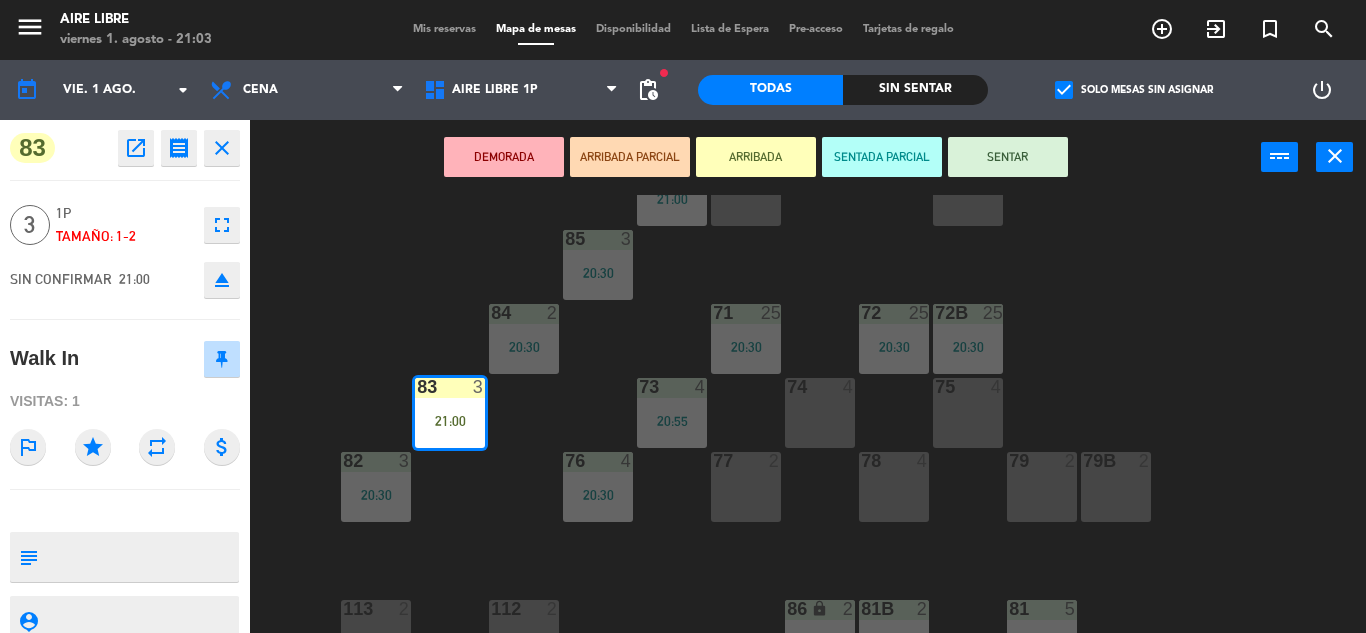 click on "SENTAR" at bounding box center [1008, 157] 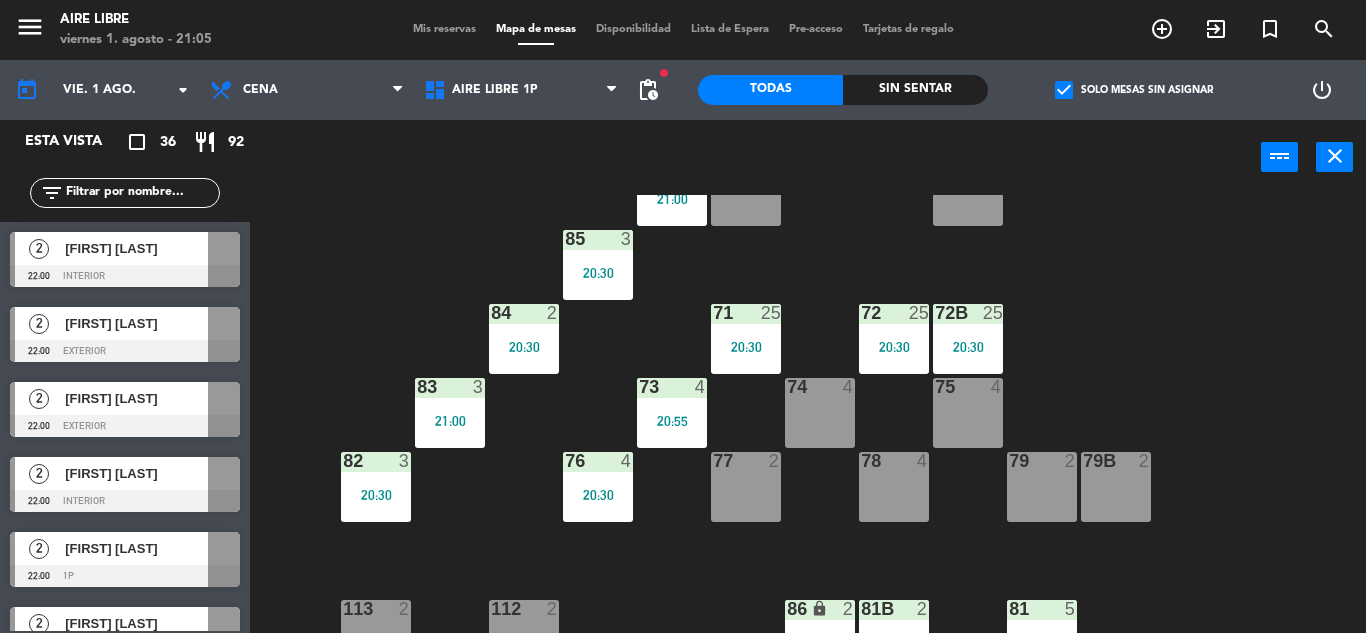 click on "pending_actions" 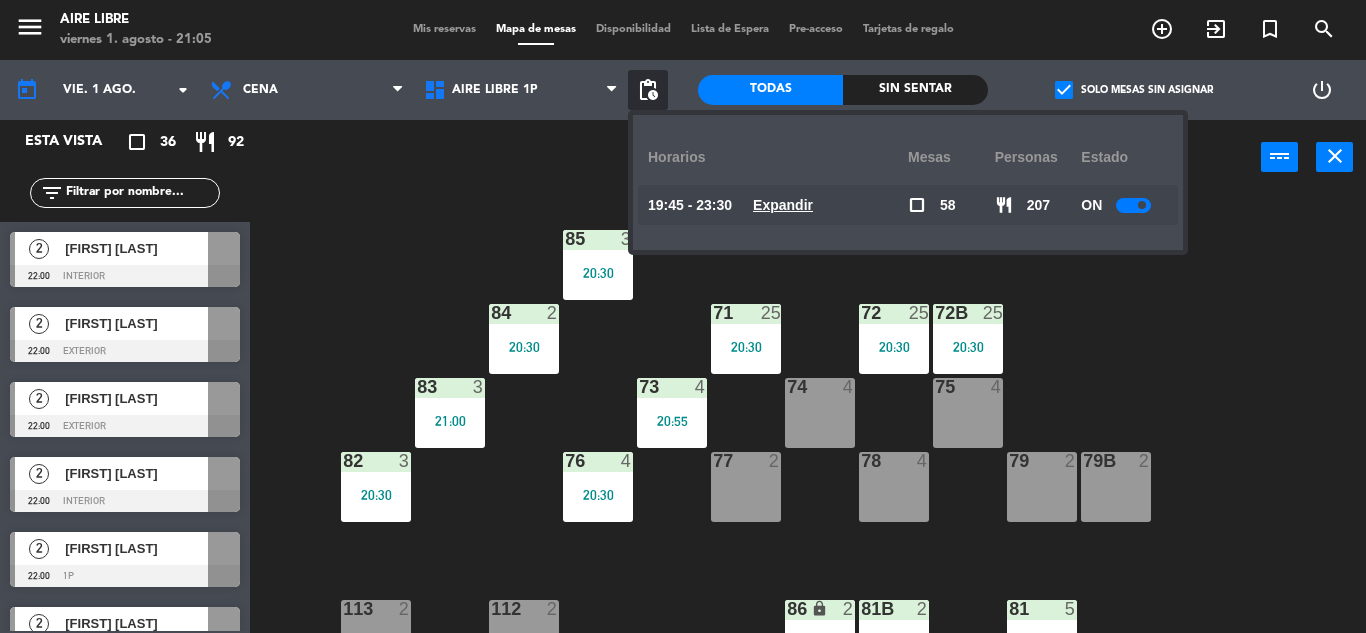 click on "Expandir" 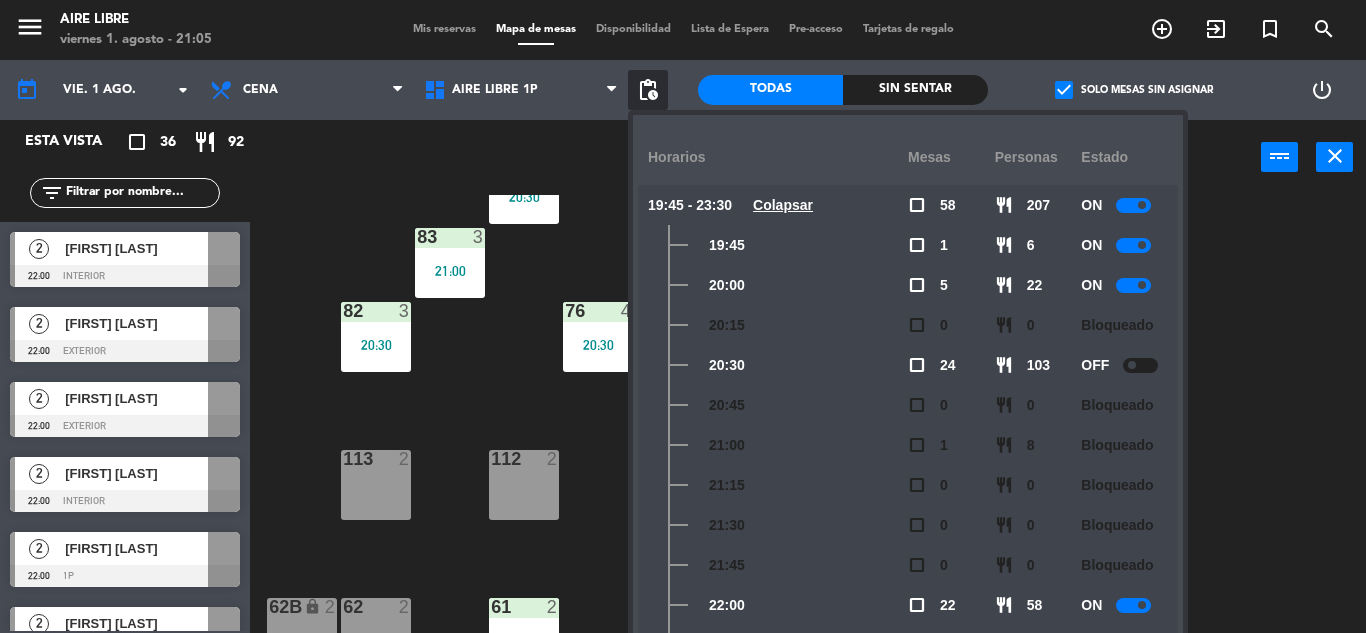scroll, scrollTop: 299, scrollLeft: 0, axis: vertical 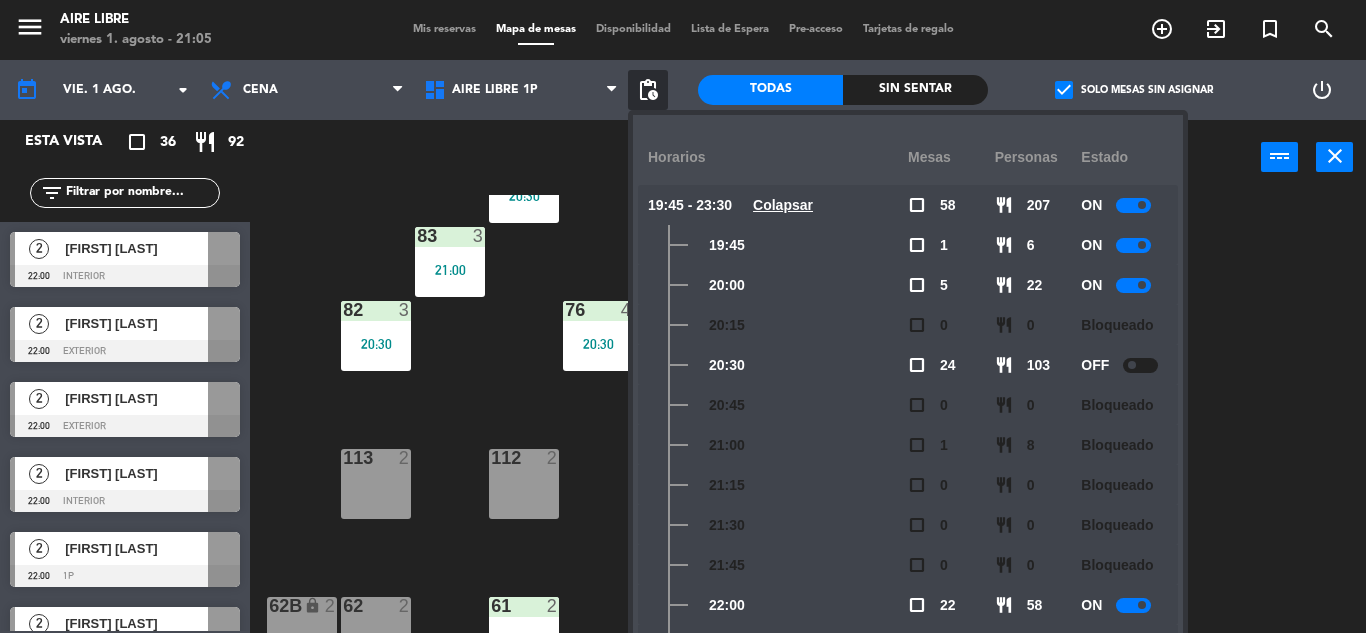 click on "51  2  52  4  53  3  111  2  54  2  87  2   21:00  85  3   20:30  72  25   20:30  84  2   20:30  71  25   20:30  72B  25   20:30  83  3   21:00  73  4   20:55  74  4  75  4  82  3   20:30  76  4   20:30  78  4  77  2  79  2  79B  2  113  2  112  2  81  5   20:30  81b  2   20:30  86 lock  2   20:30  62  2  61  2   20:42  67  2  62B lock  2  67B  2  63  4  64  2  65  2   20:57  66  2  66B  2" 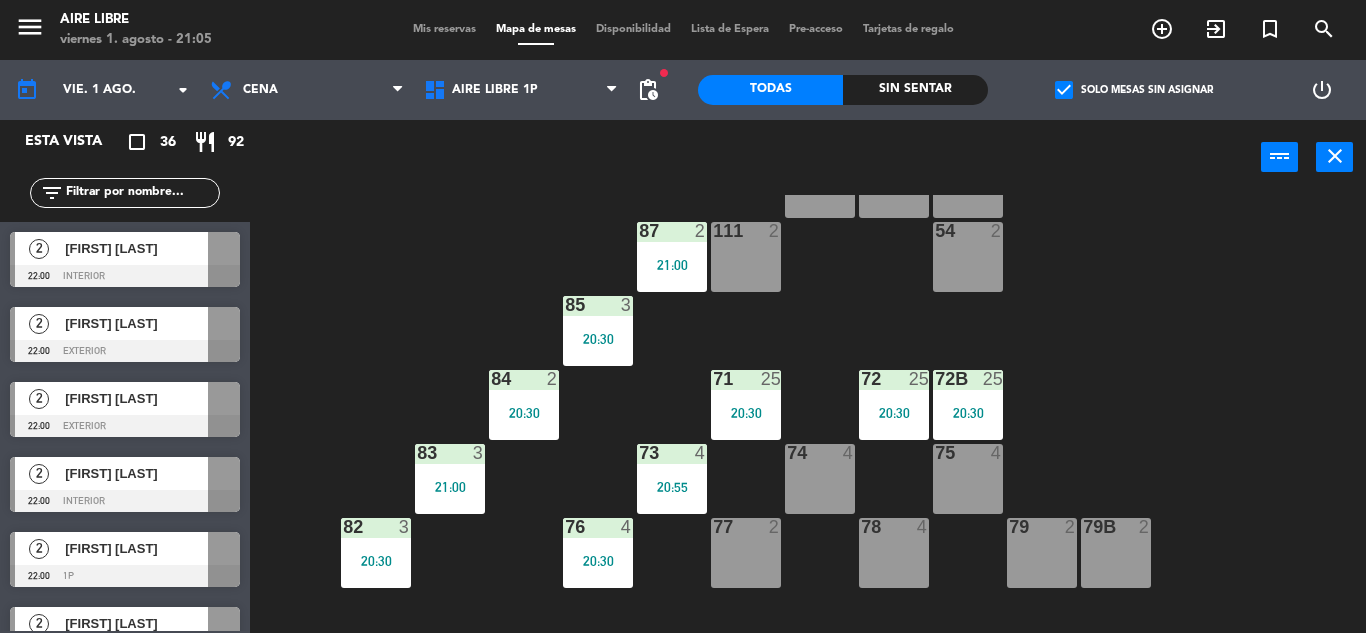 scroll, scrollTop: 75, scrollLeft: 0, axis: vertical 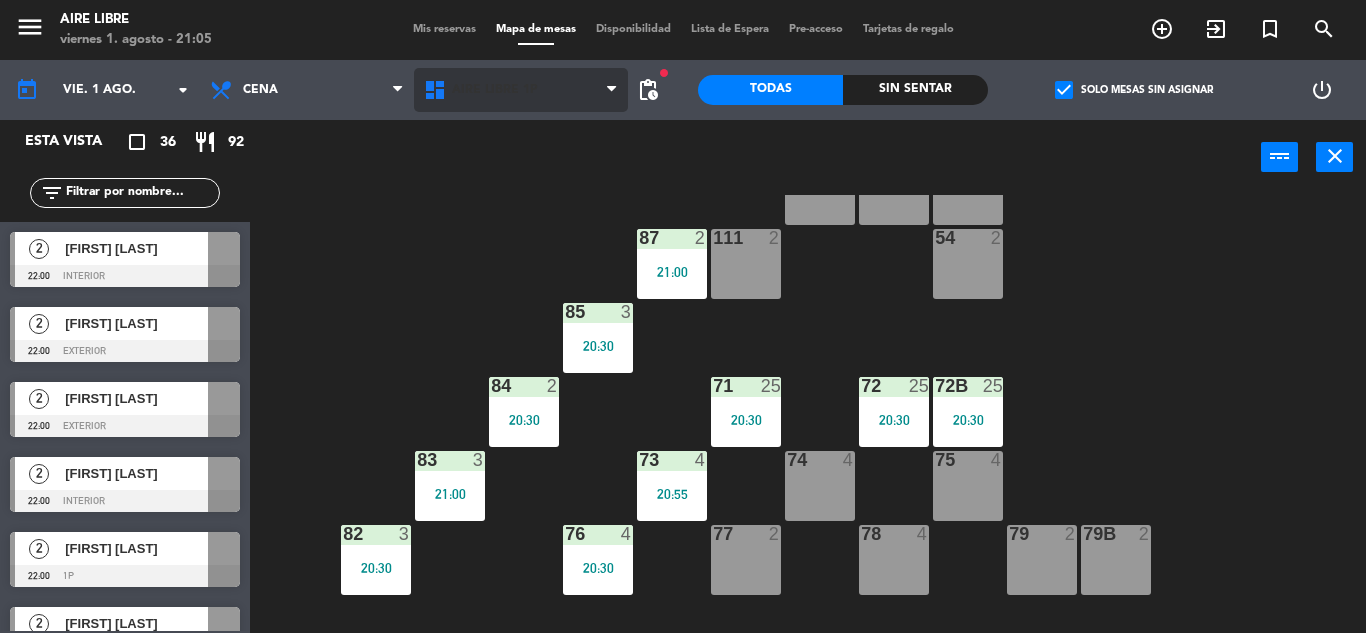 click on "Aire Libre 1P" at bounding box center [495, 90] 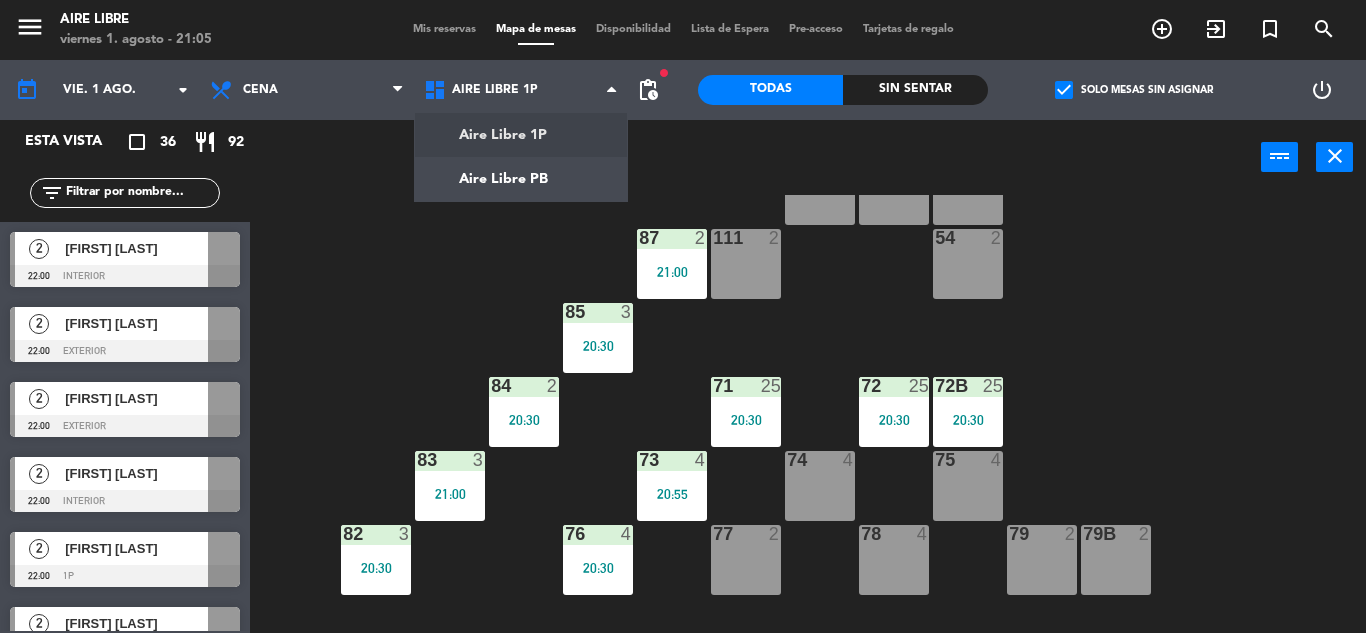 click on "pending_actions" 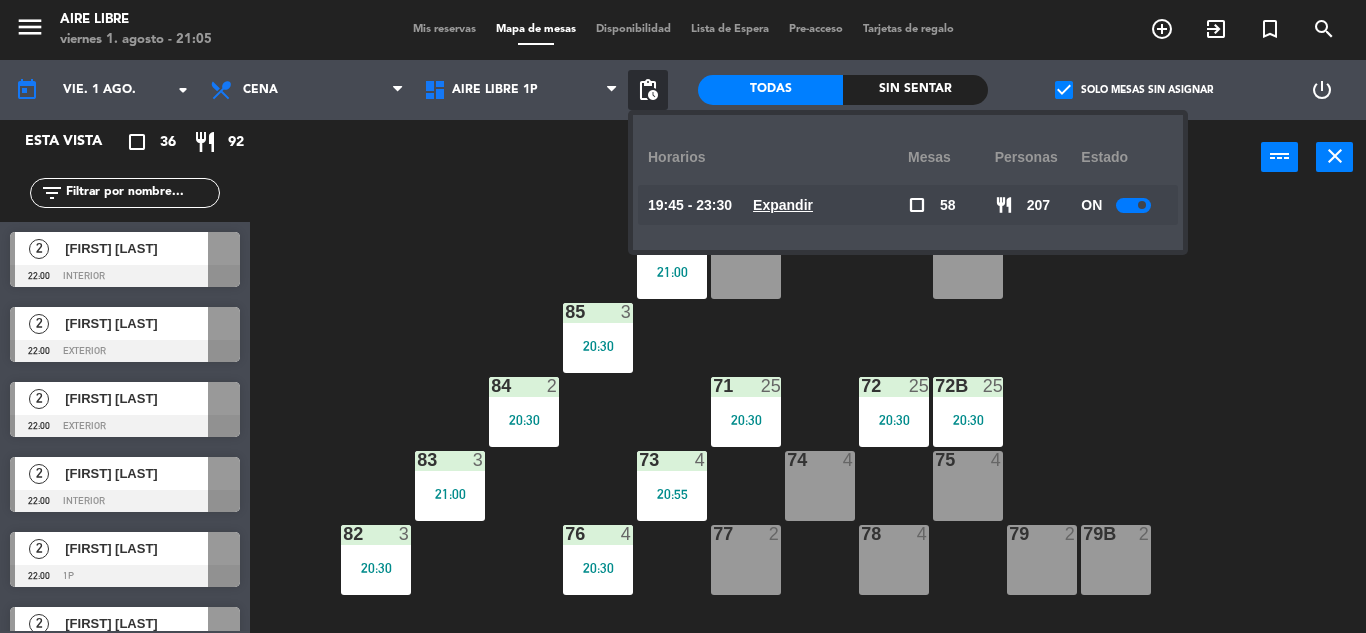click on "Expandir" 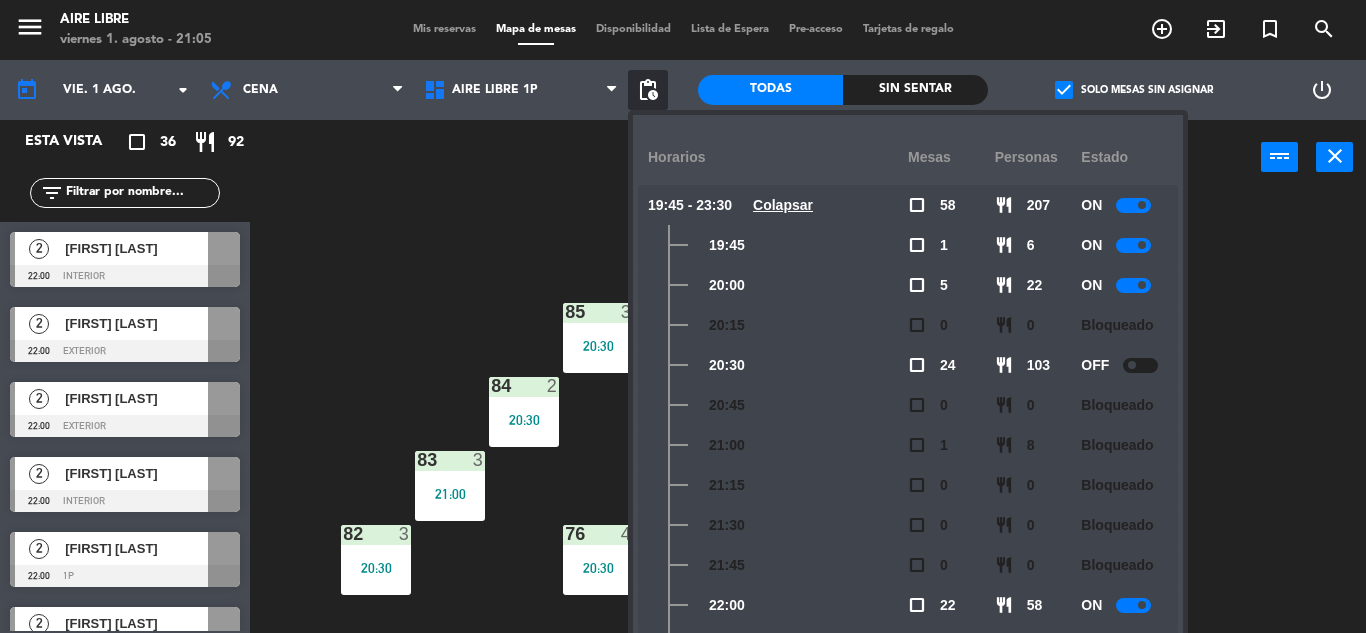 click 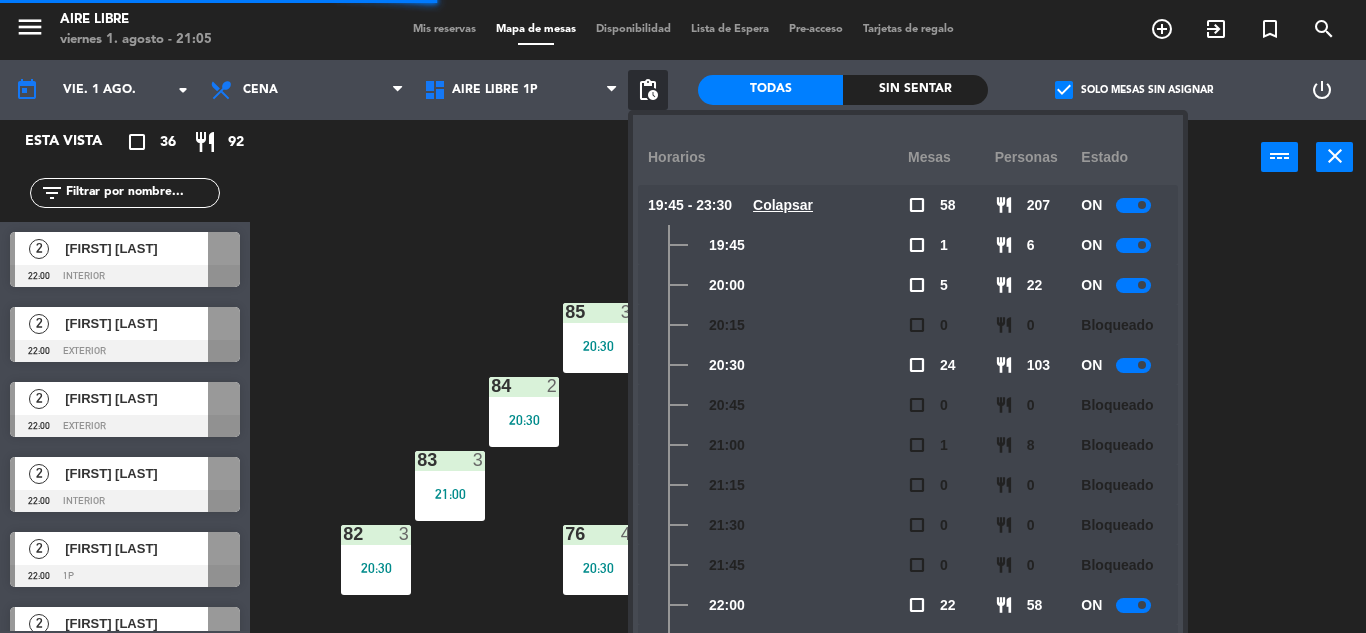 click on "51  2  52  4  53  3  111  2  54  2  87  2   21:00  85  3   20:30  72  25   20:30  84  2   20:30  71  25   20:30  72B  25   20:30  83  3   21:00  73  4   20:55  74  4  75  4  82  3   20:30  76  4   20:30  78  4  77  2  79  2  79B  2  113  2  112  2  81  5   20:30  81b  2   20:30  86 lock  2   20:30  62  2  61  2   20:42  67  2  62B lock  2  67B  2  63  4  64  2  65  2   20:57  66  2  66B  2" 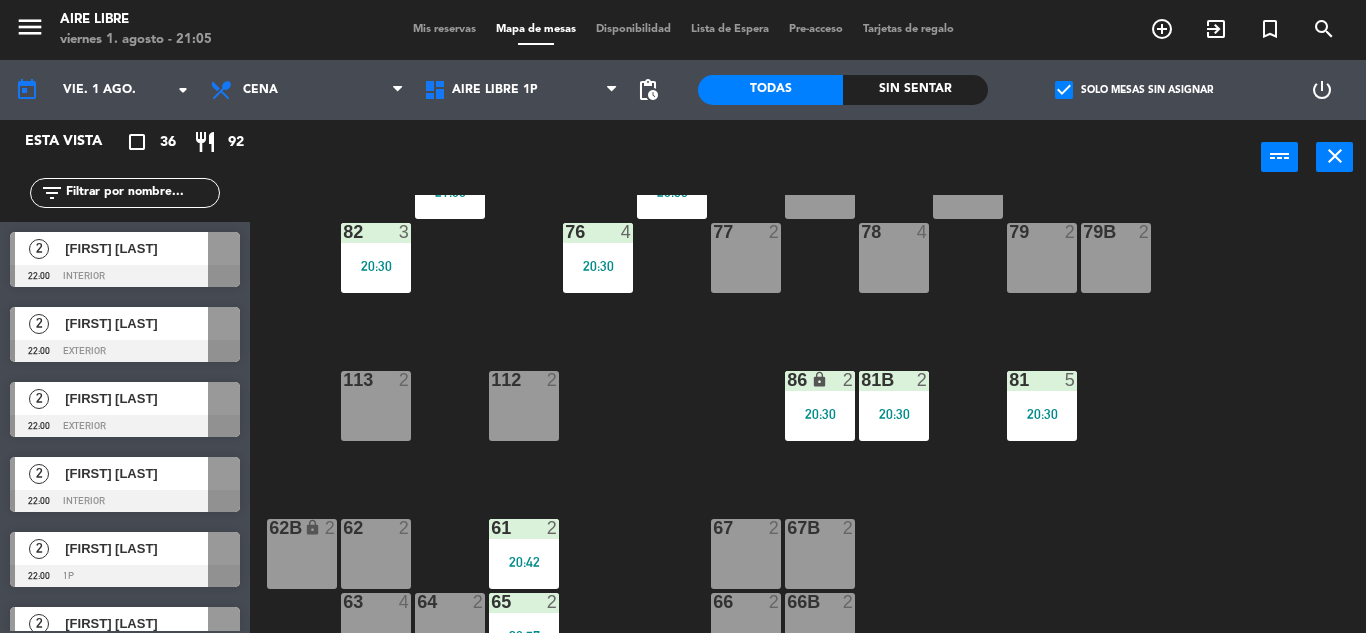 scroll, scrollTop: 407, scrollLeft: 0, axis: vertical 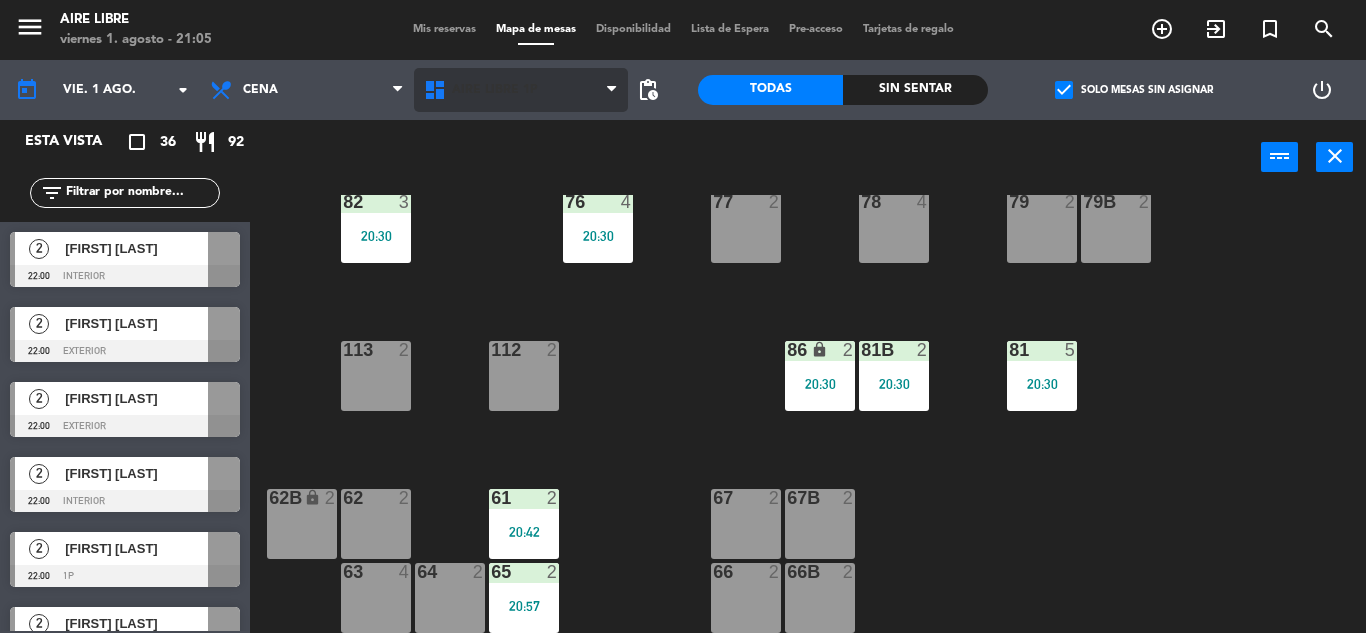 click on "Aire Libre 1P" at bounding box center (495, 90) 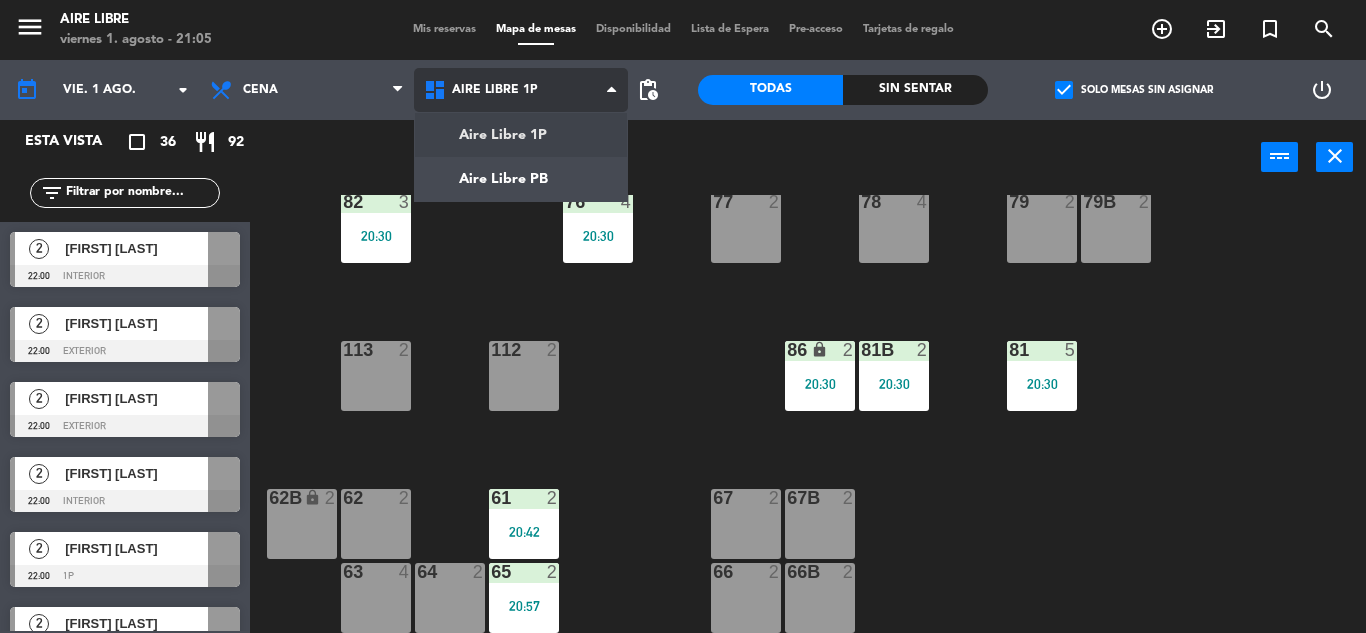 click on "menu  Aire Libre   viernes 1. agosto - 21:05   Mis reservas   Mapa de mesas   Disponibilidad   Lista de Espera   Pre-acceso   Tarjetas de regalo  add_circle_outline exit_to_app turned_in_not search today    vie. 1 ago. arrow_drop_down  Desayuno  Brunch  Almuerzo  Cena  Cena  Desayuno  Brunch  Almuerzo  Cena  Aire Libre 1P   Aire Libre PB   Aire Libre 1P   Aire Libre 1P   Aire Libre PB  pending_actions  Todas  Sin sentar  check_box   Solo mesas sin asignar   power_settings_new   Esta vista   crop_square  36  restaurant  92 filter_list  2   Agus Mafud   22:00   interior   2   Angeles Rendal   22:00   exterior   2   Bautista Renis   22:00   exterior   2   Belén Rodríguez Tosti   22:00   interior   2   Camila sabbag   22:00   1p   2   Candela Leuze   22:00   1p   2   Diego Munitz   22:00   interior   4   Emilia Corna   22:00   exterior   2   Franco D´Addario   22:00   interior   4   Hernan Hervier   22:00   1p   2   Ivan Ranieri   22:00   exterior   2   Joaquín Leiva   22:00   1p   2   Julia Vater Fernández" 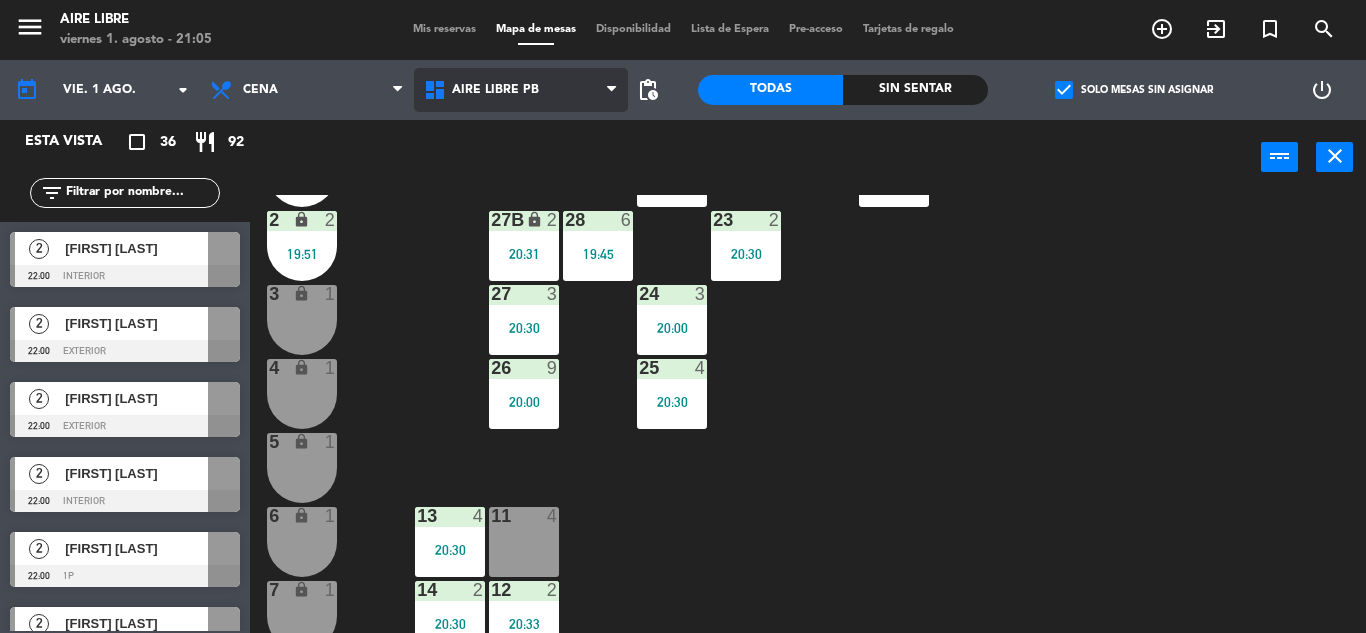 scroll, scrollTop: 485, scrollLeft: 0, axis: vertical 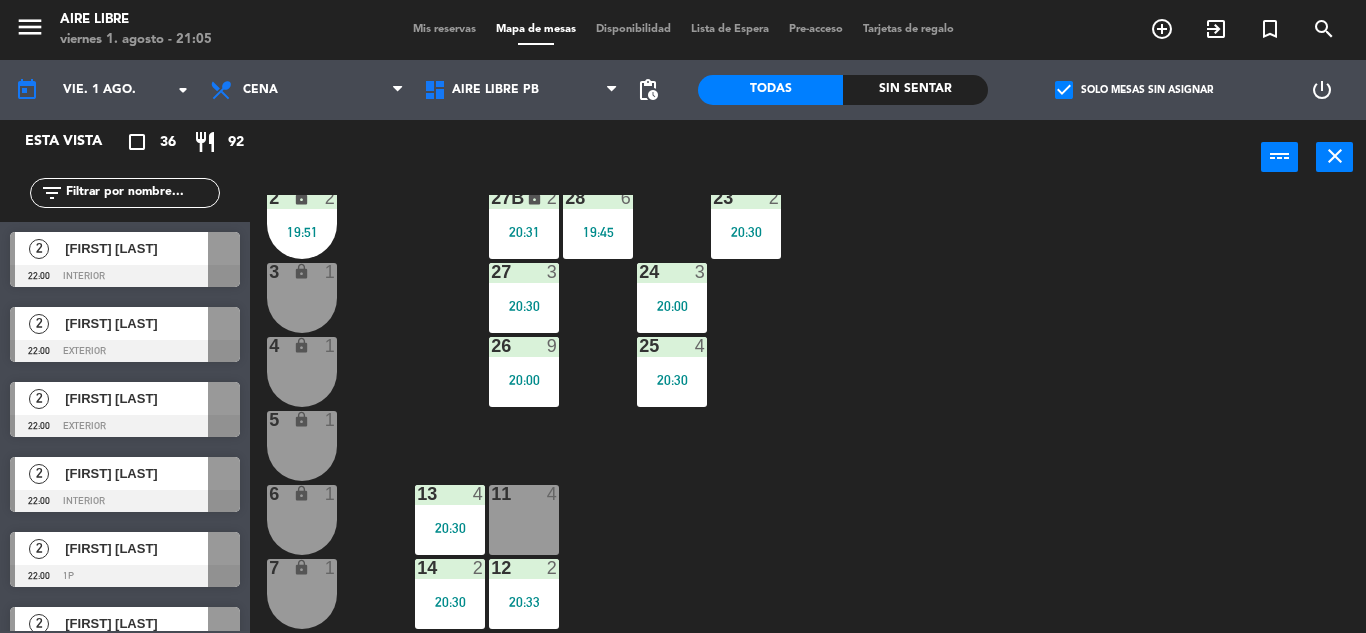 click on "3 lock  1" at bounding box center [302, 298] 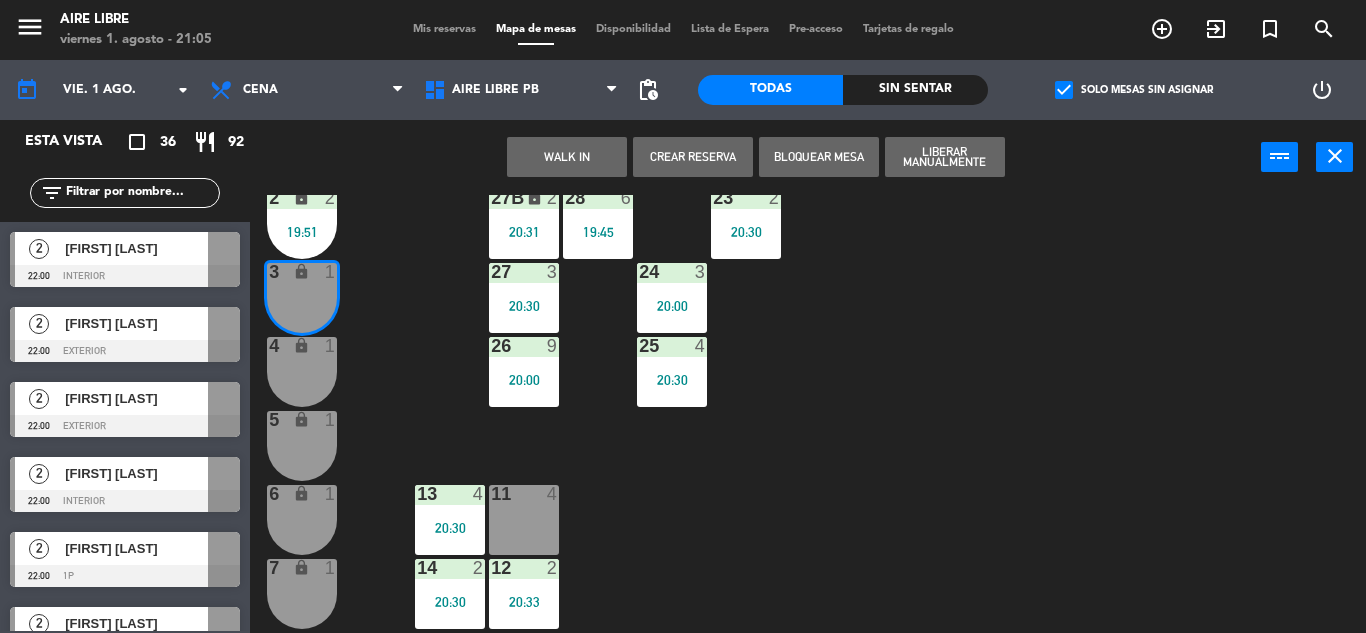 click on "4 lock  1" at bounding box center [302, 372] 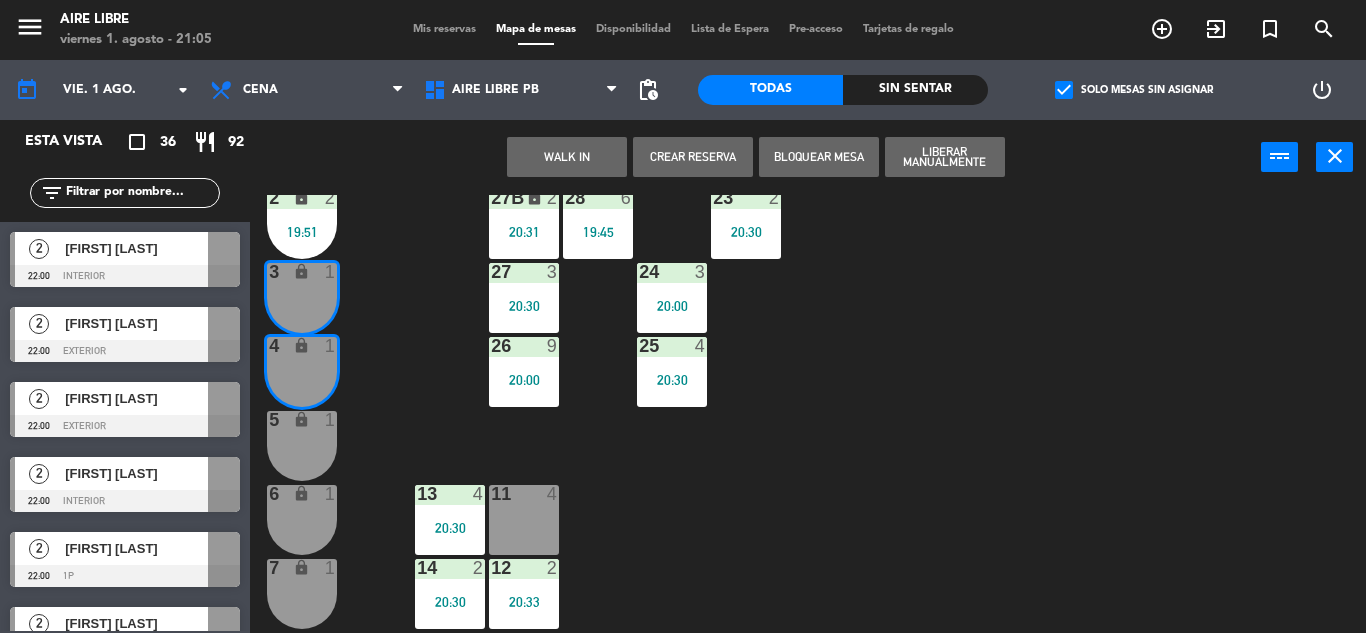 click on "WALK IN" at bounding box center (567, 157) 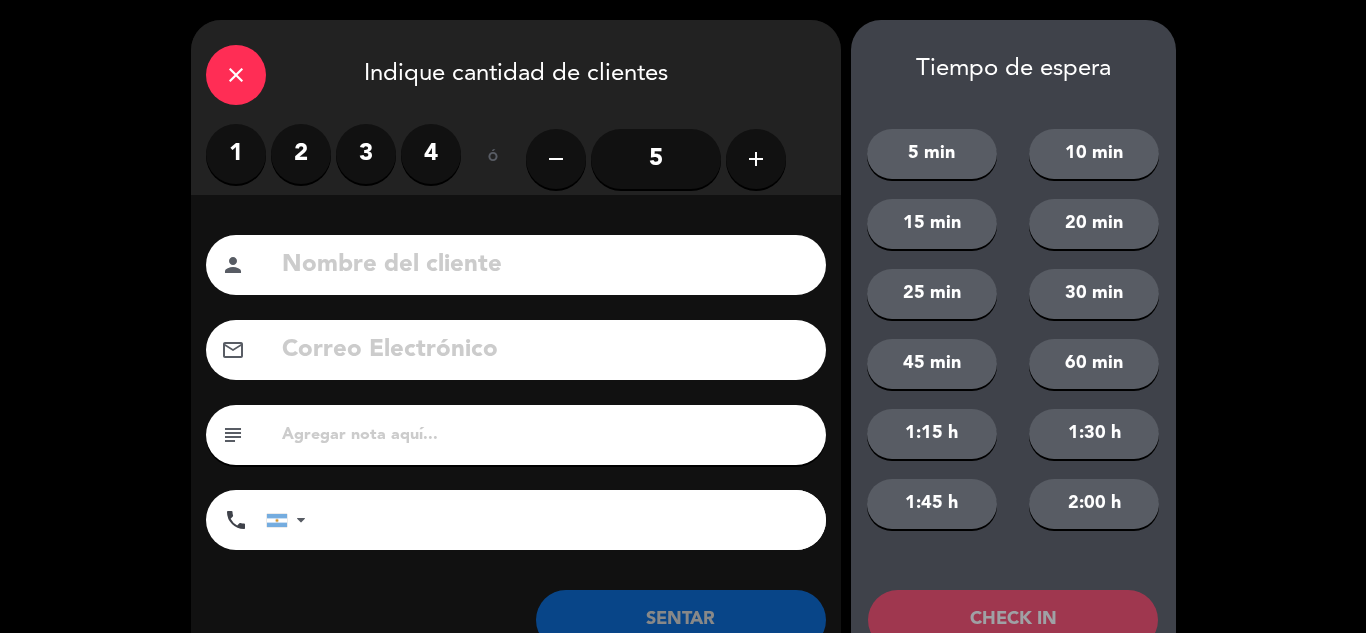 click on "2" at bounding box center (301, 154) 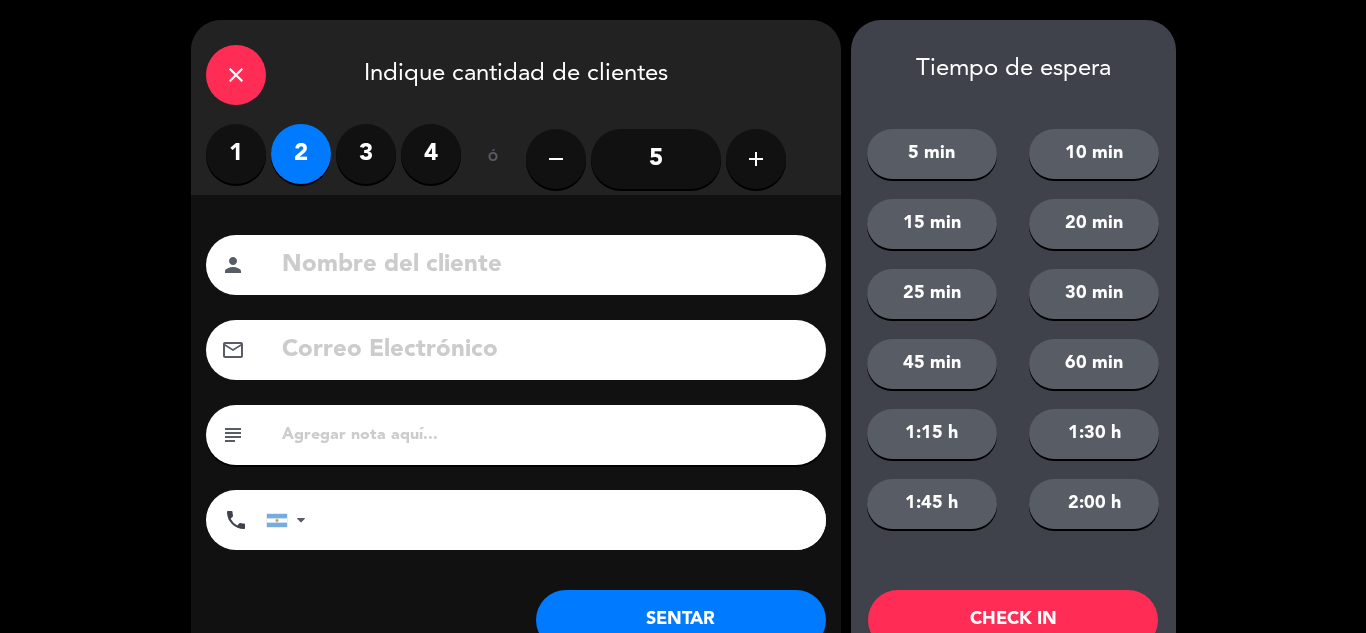 click on "SENTAR" 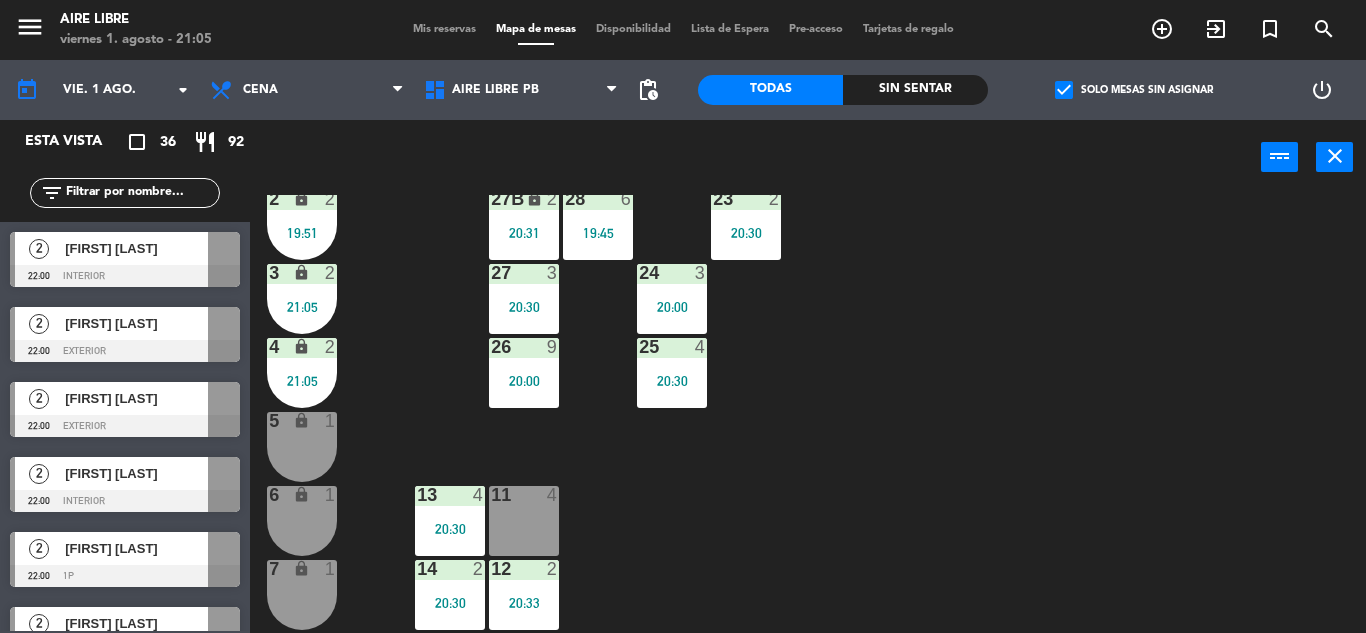 scroll, scrollTop: 502, scrollLeft: 0, axis: vertical 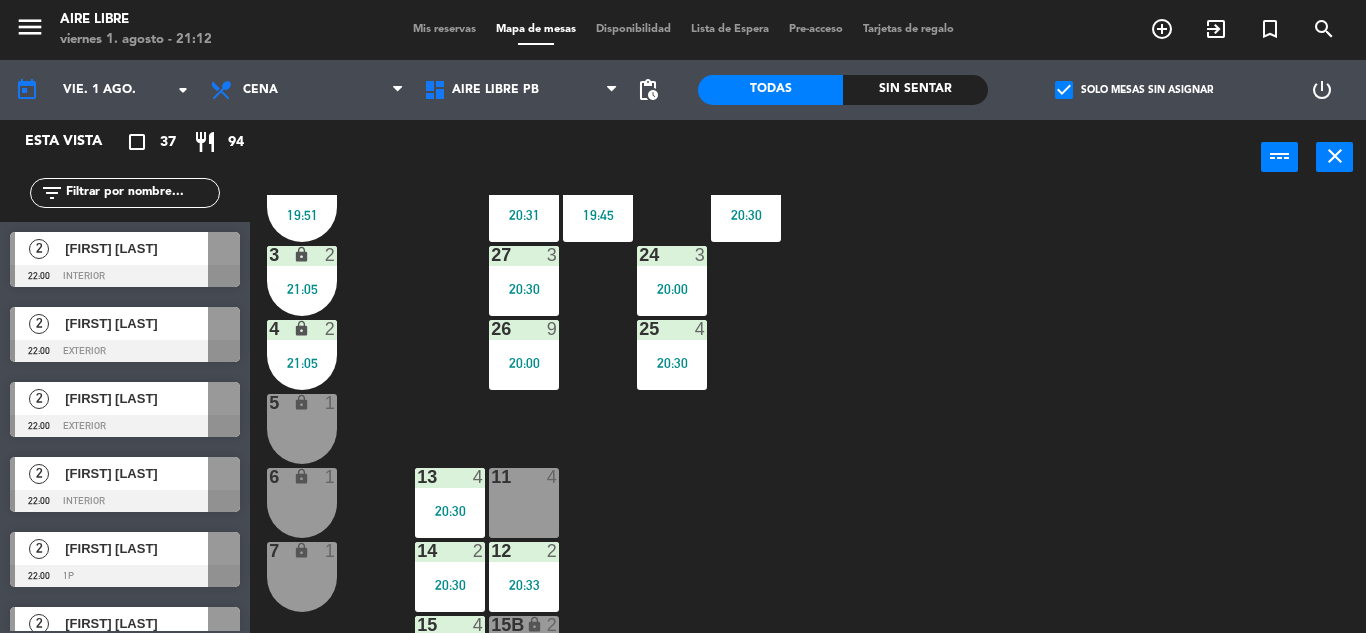 click 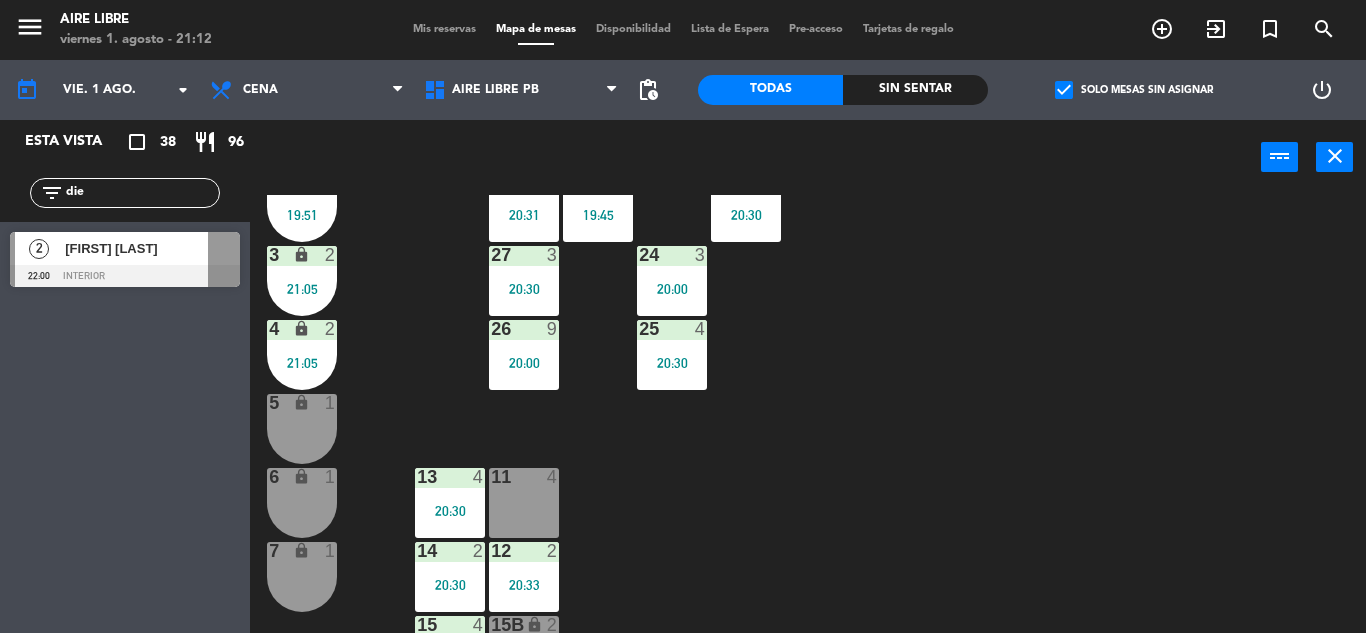 type on "die" 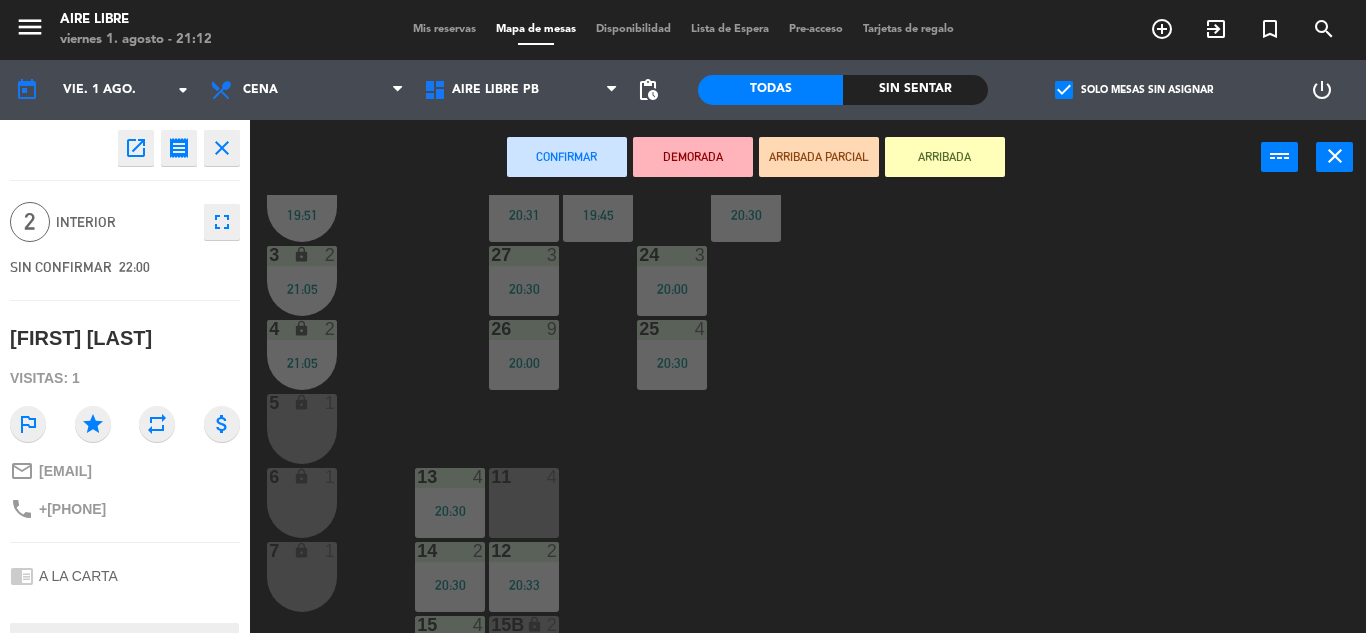 click on "ARRIBADA" at bounding box center (945, 157) 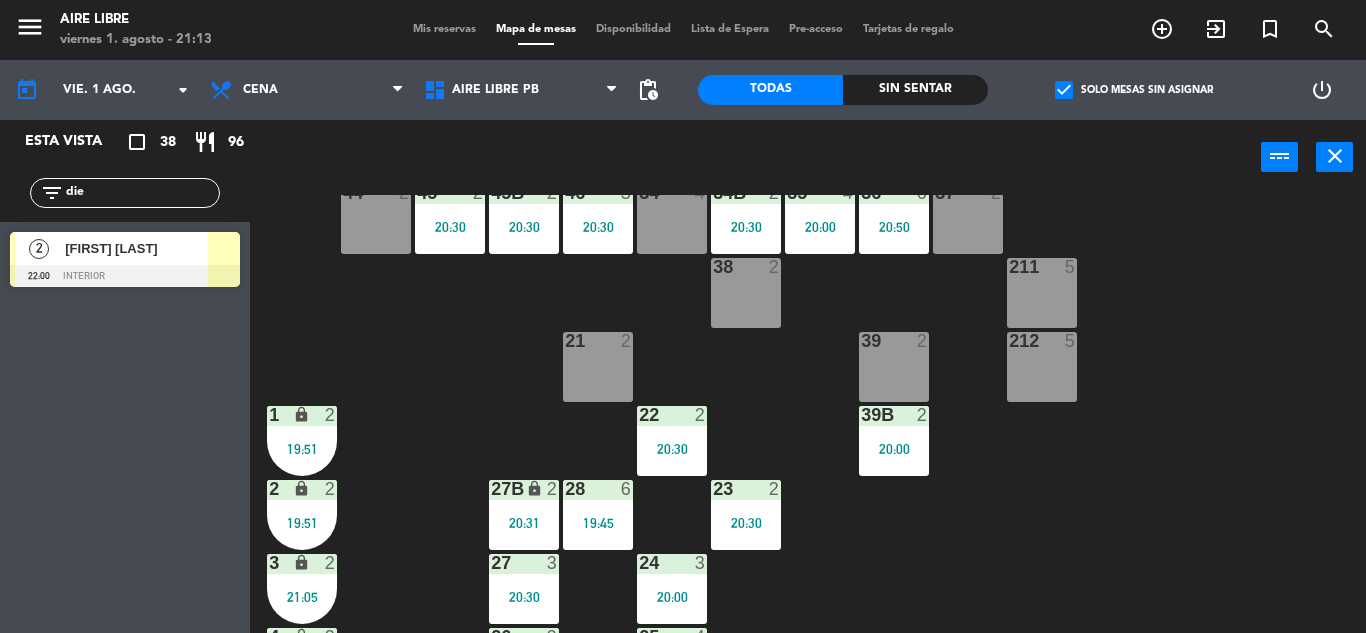 scroll, scrollTop: 169, scrollLeft: 0, axis: vertical 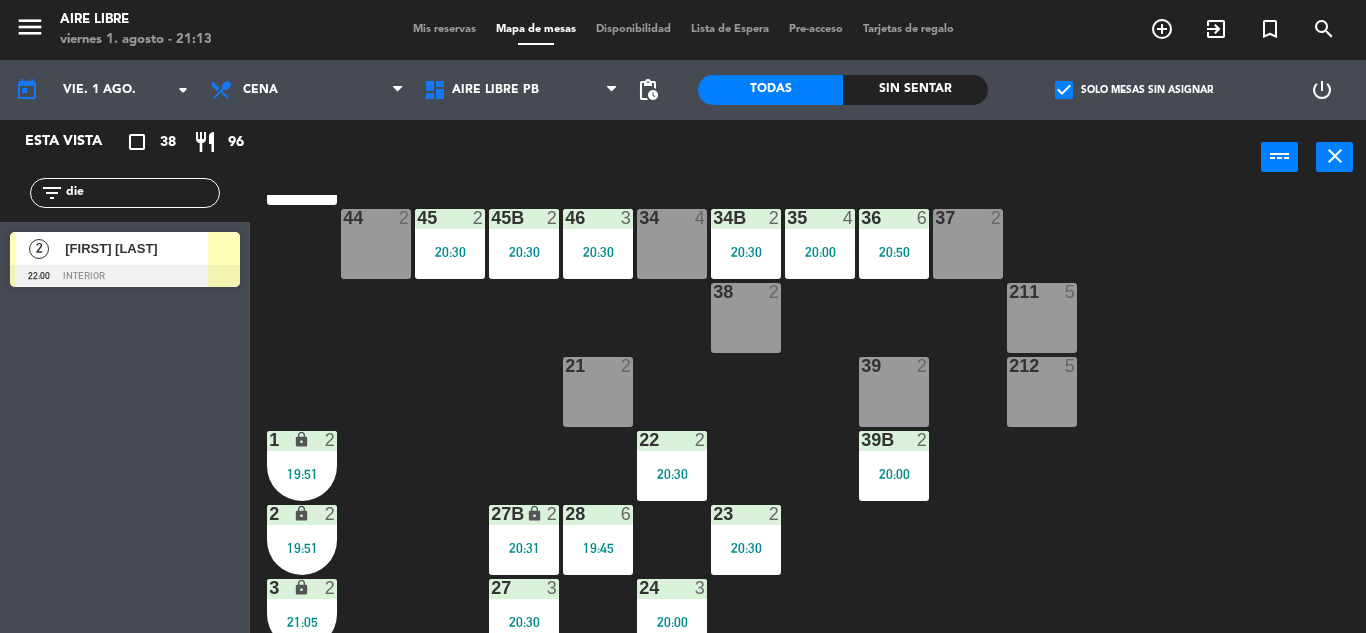 click on "20:00" at bounding box center [894, 474] 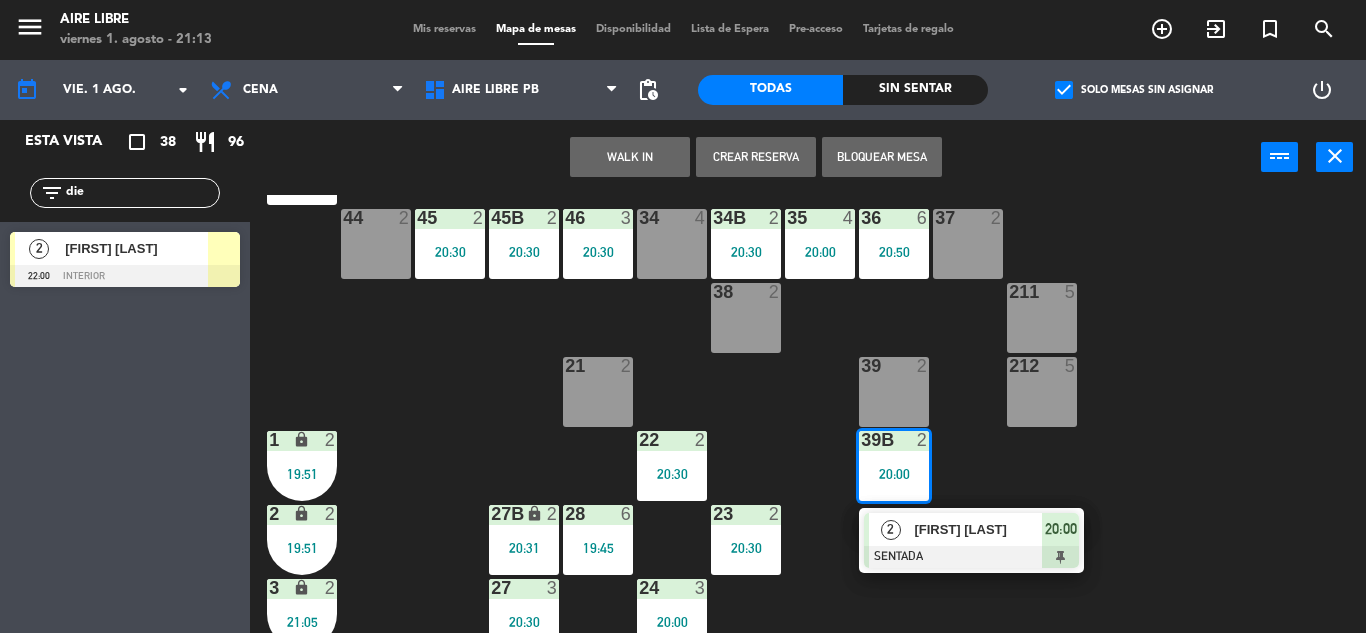 click on "[FIRST] [LAST]" at bounding box center [978, 529] 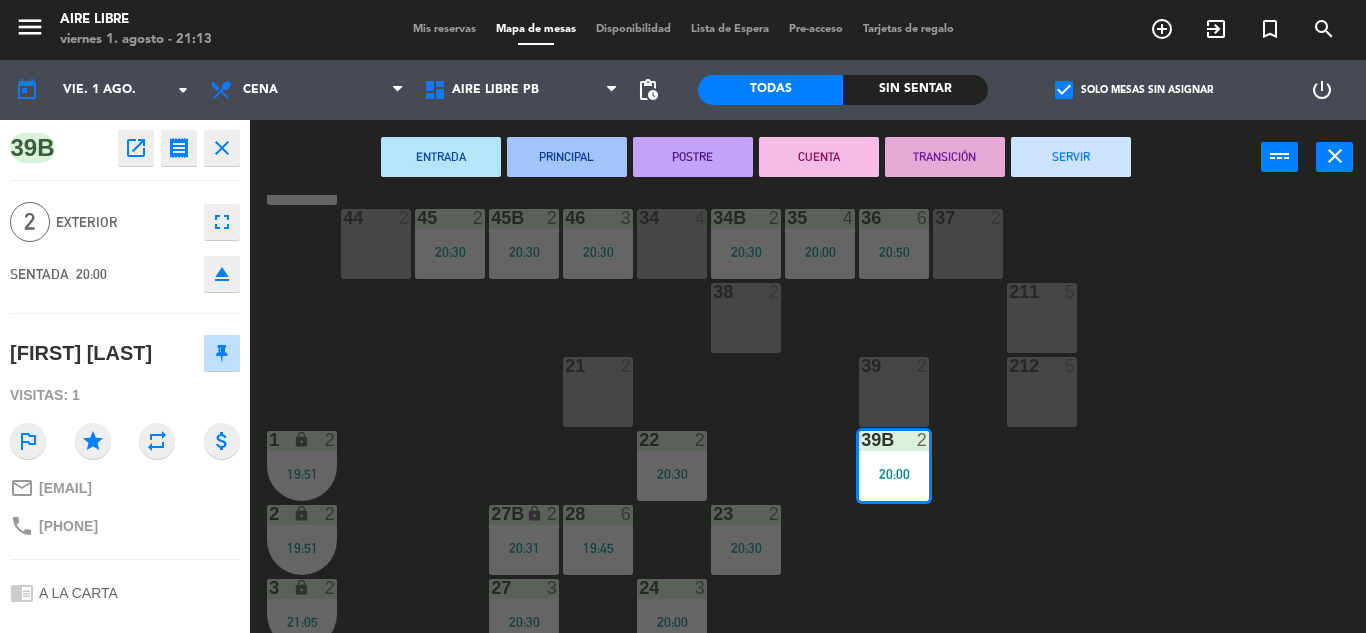 click on "SERVIR" at bounding box center (1071, 157) 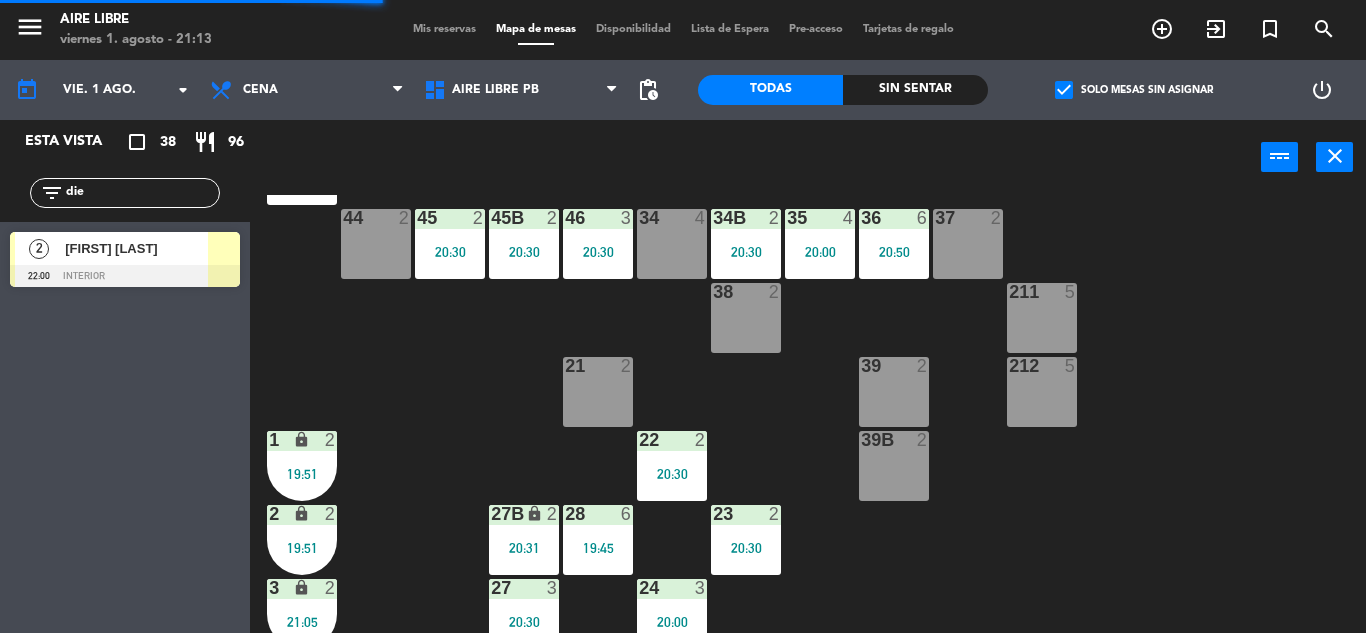 click on "39  2" at bounding box center [894, 392] 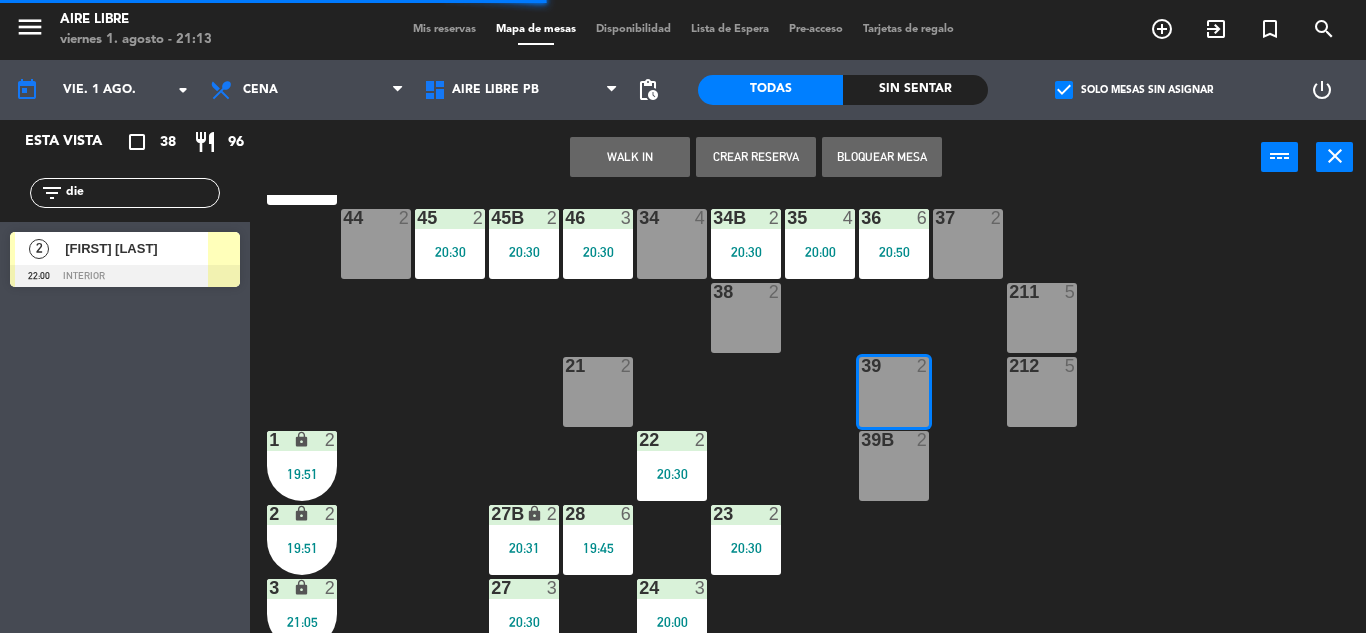 click on "WALK IN" at bounding box center (630, 157) 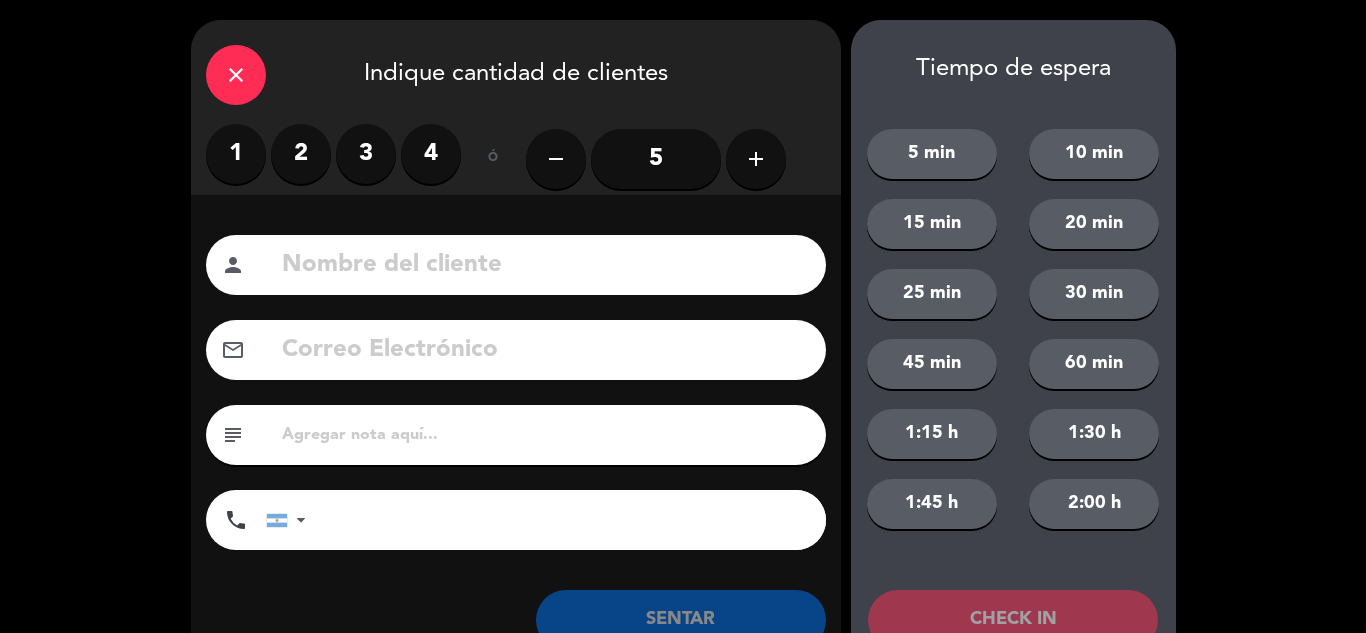 click on "2" at bounding box center [301, 154] 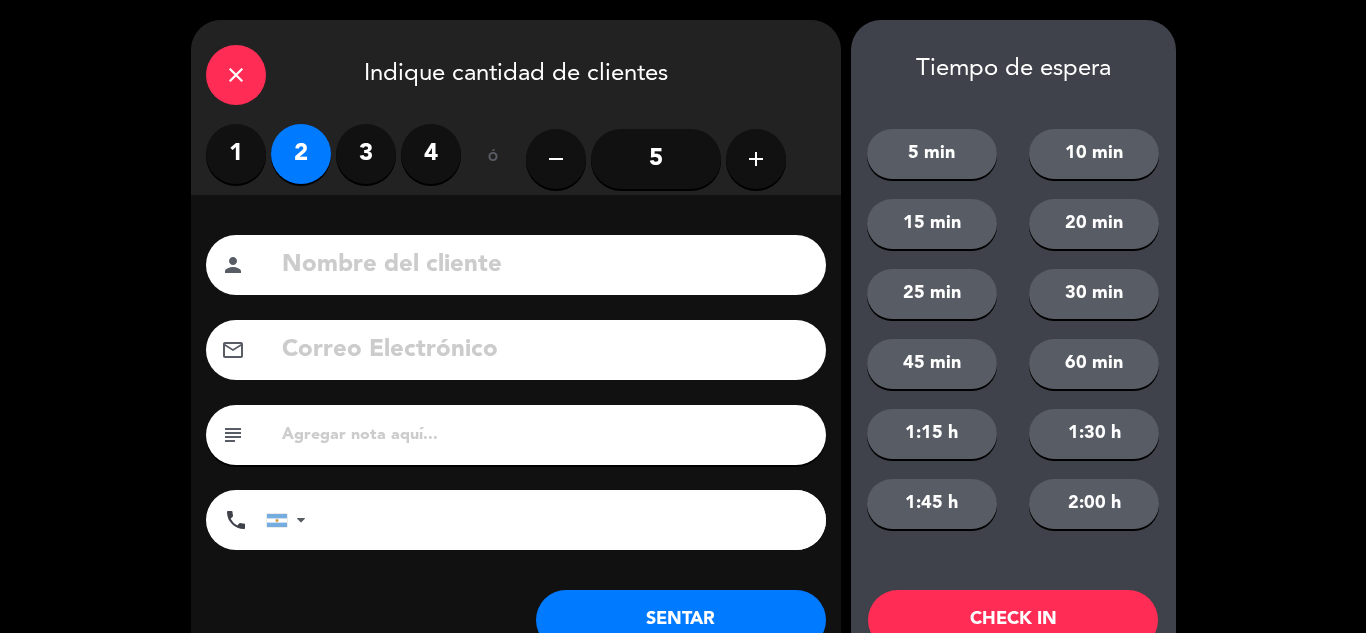 click on "SENTAR" 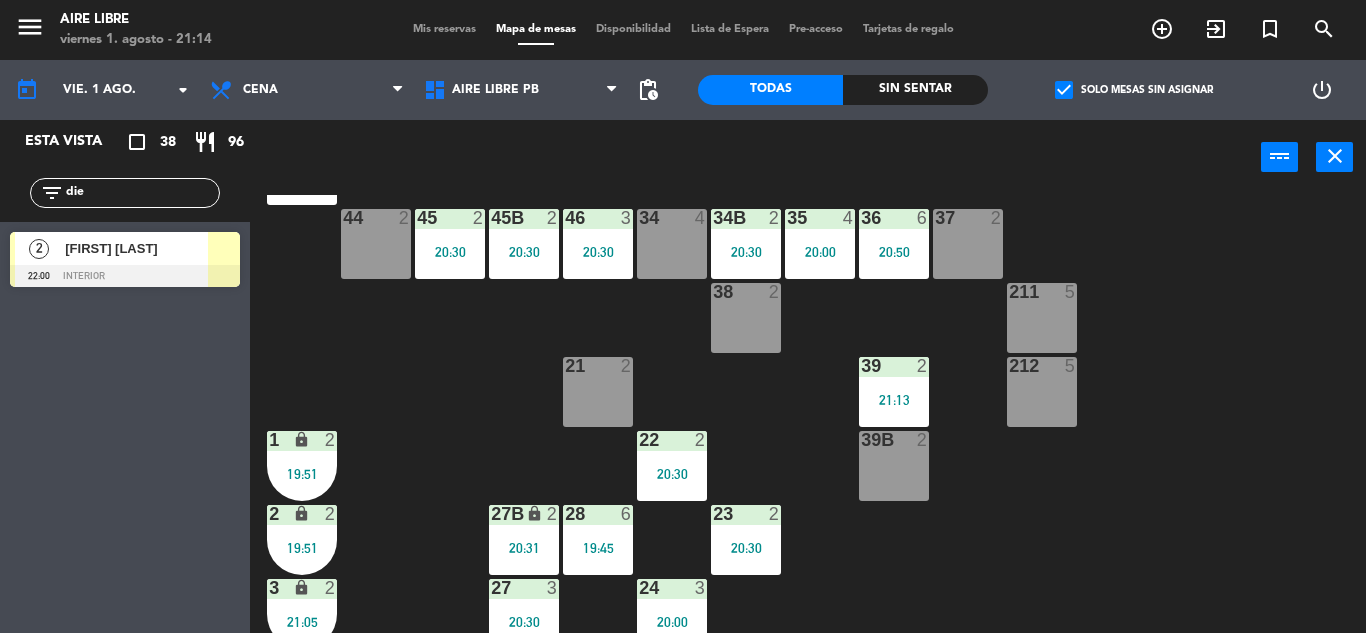click on "39  2   21:13" at bounding box center (894, 392) 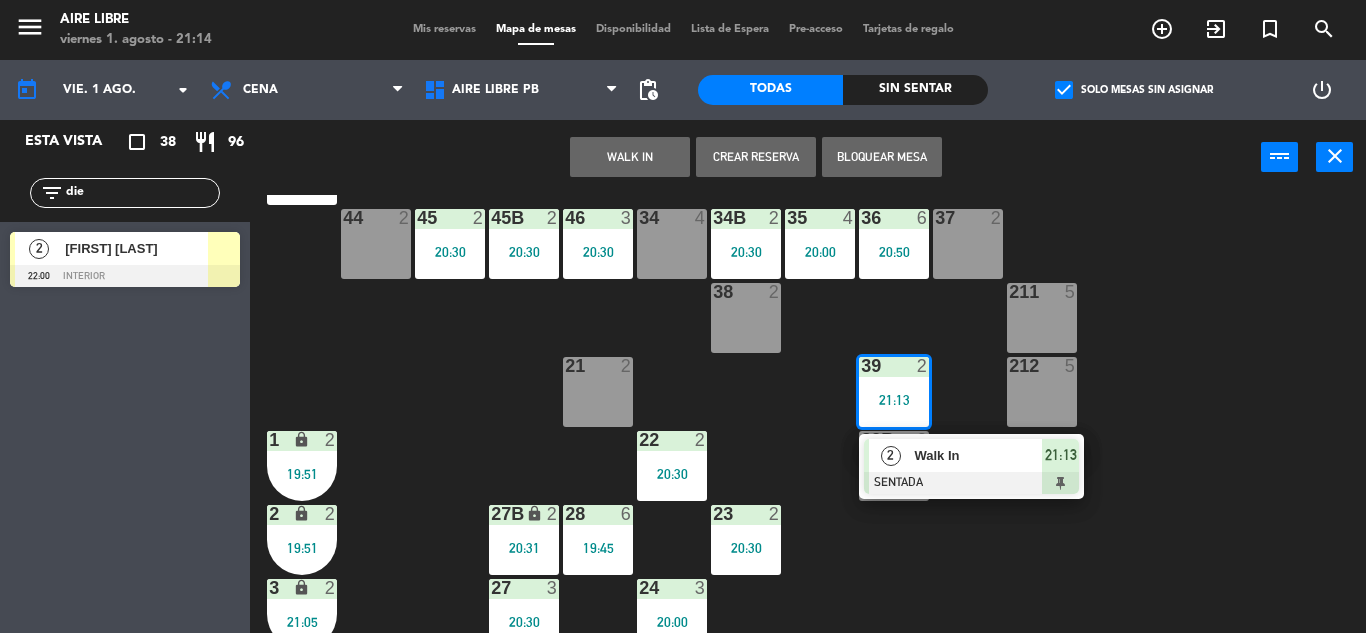click on "42  3   20:30  43  2  31  7   20:30  32  7  33  8   20:30  42B  3   20:30  43B  2  41  8   21:00  44  2  45  2   20:30  46  3   20:30  35  4   20:00  34  4  36  6   20:50  45B  2   20:30  34B  2   20:30  37  2  211  5  38  2  212  5  39  2   21:13   2   Walk In   SENTADA  21:13 21  2  39B  2  22  2   20:30  1 lock  2   19:51  27B lock  2   20:31  23  2   20:30  28  6   19:45  2 lock  2   19:51  24  3   20:00  27  3   20:30  3 lock  2   21:05  25  4   20:30  26  9   20:00  4 lock  2   21:05  5 lock  1  13  4   20:30  11  4  6 lock  1  14  2   20:30  12  2   20:33  7 lock  1  15B lock  2  15  4   20:30" 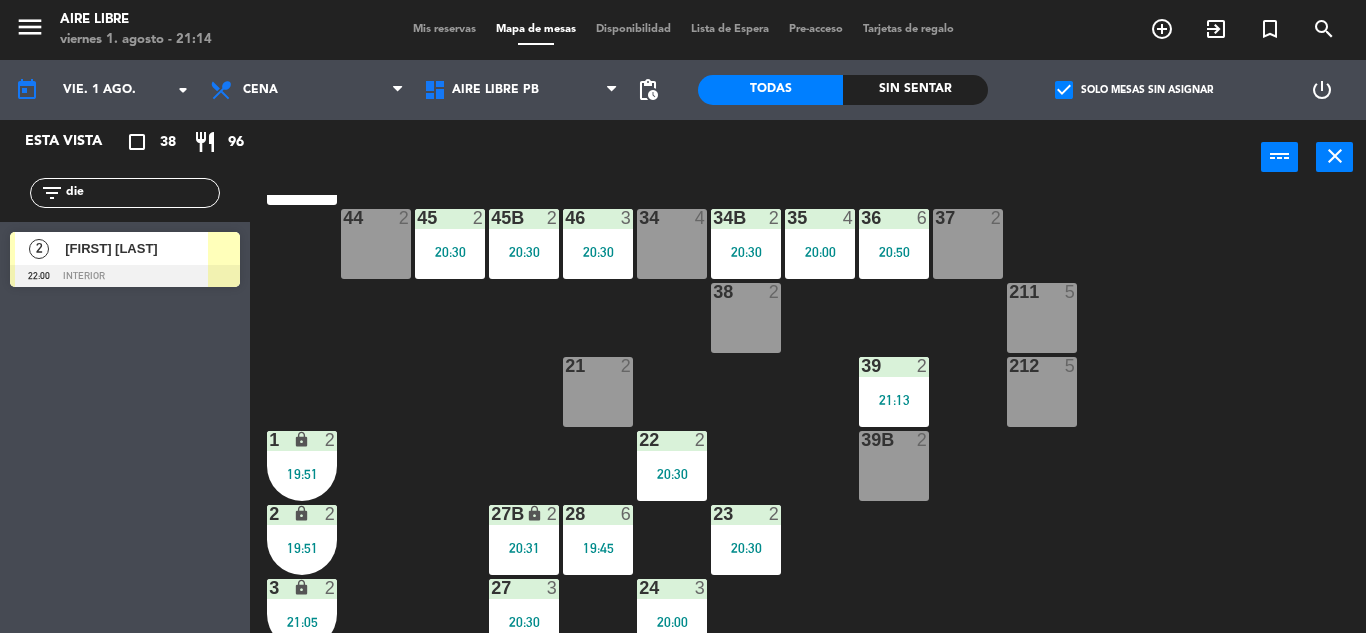 click on "21:13" at bounding box center [894, 400] 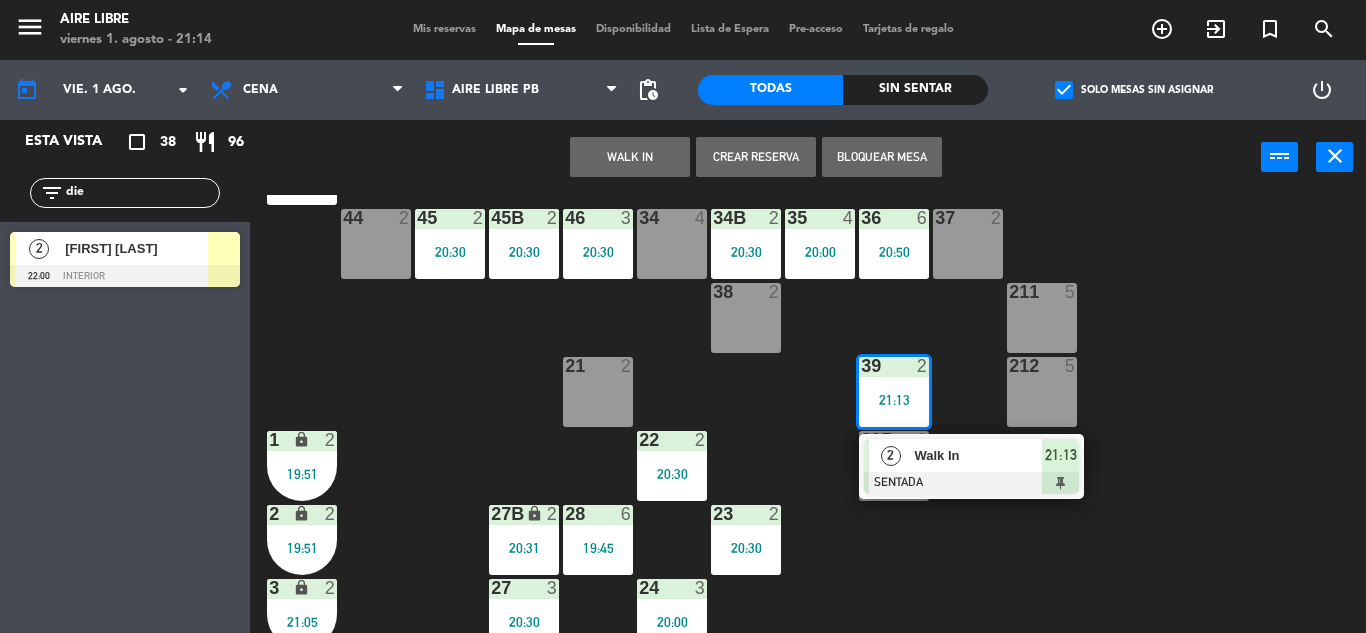 click on "Walk In" at bounding box center (977, 455) 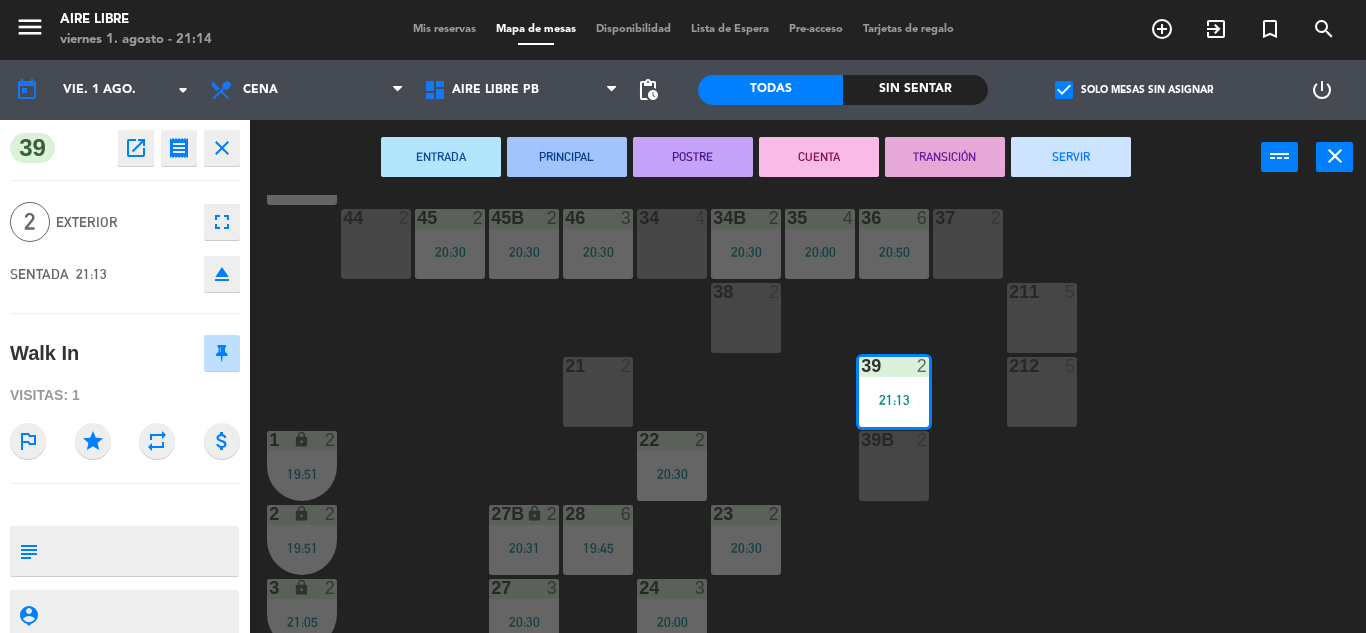 click on "open_in_new" 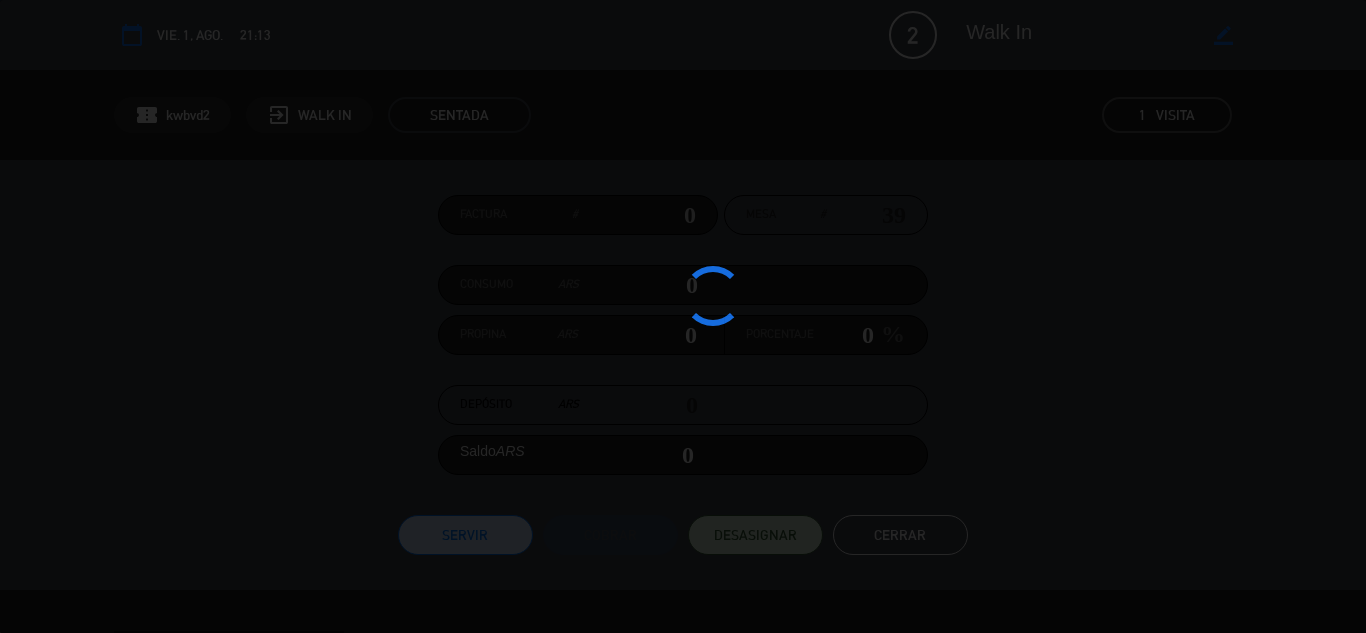 click 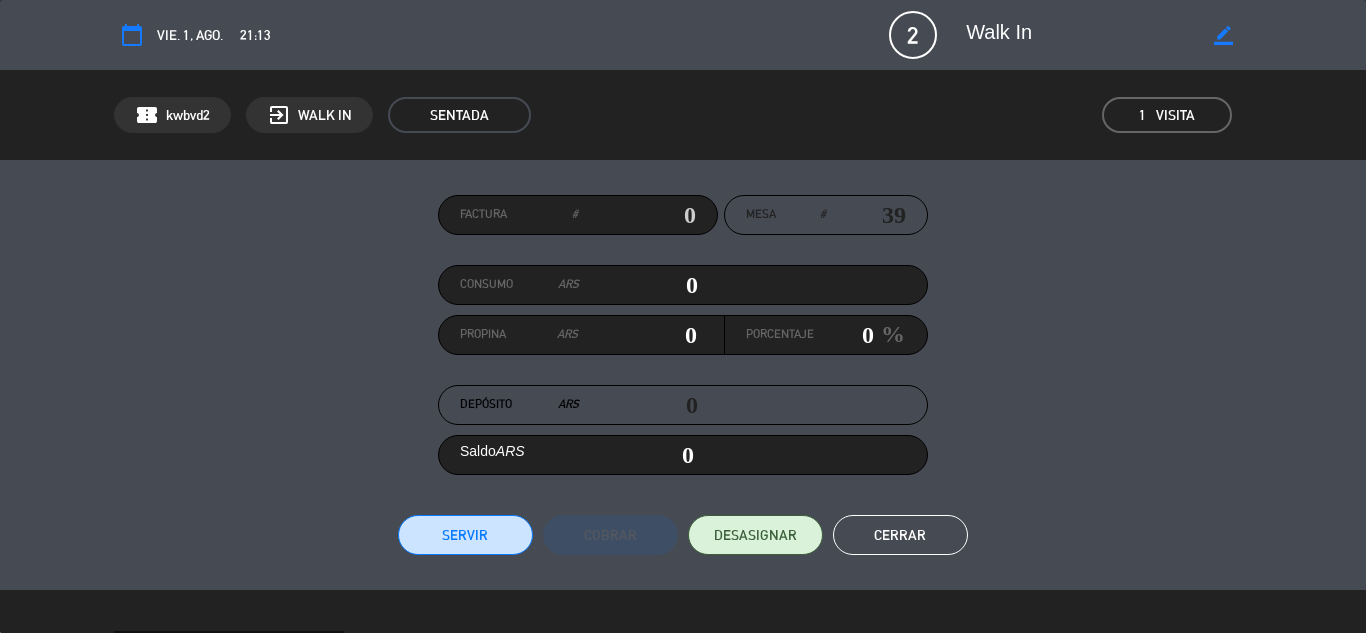 click on "DESASIGNAR" at bounding box center (755, 535) 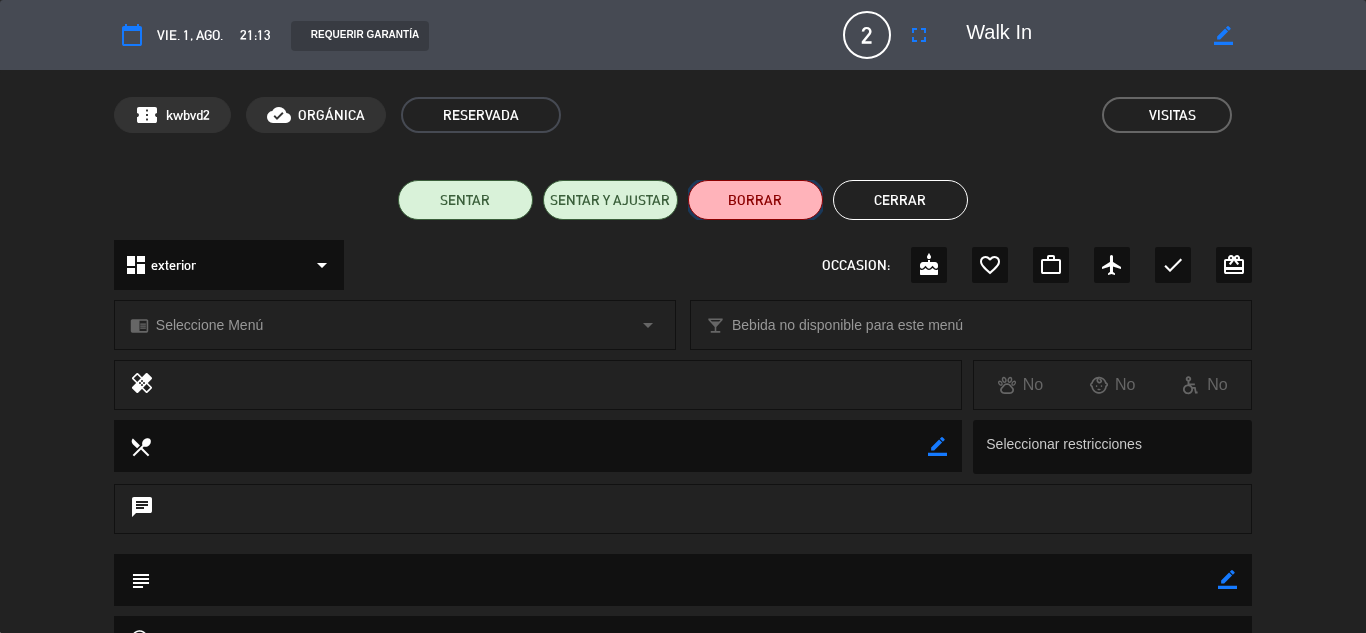 click on "BORRAR" 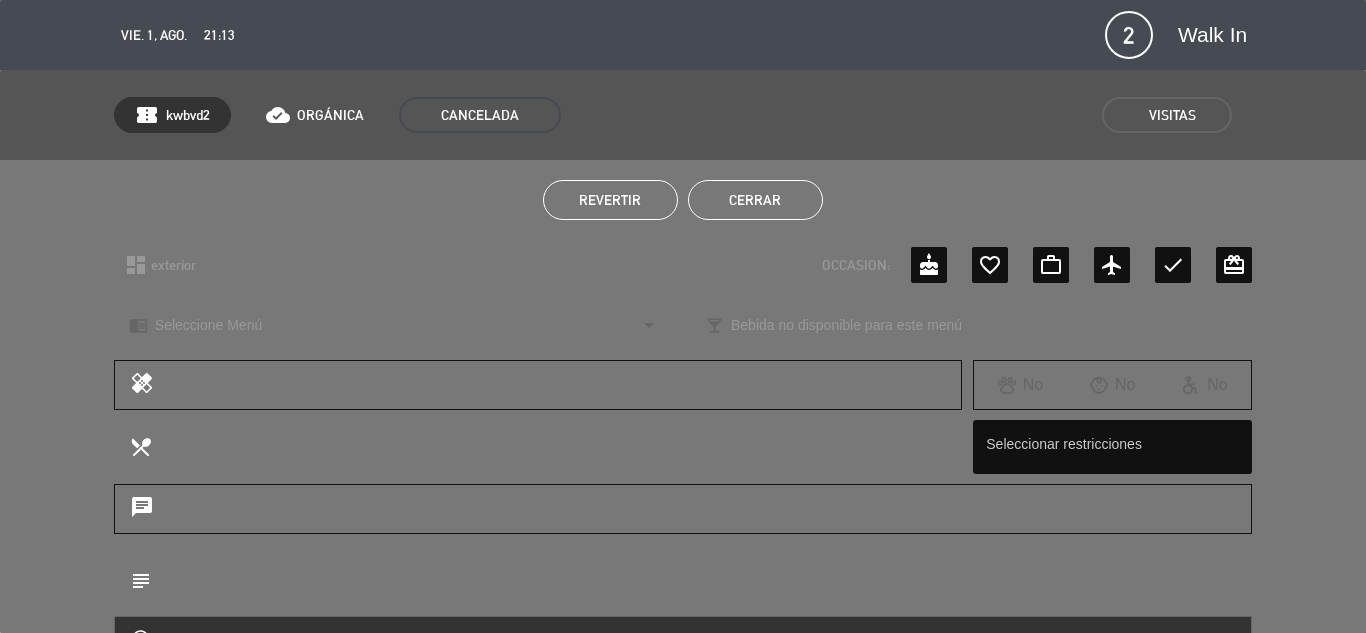 click on "Cerrar" 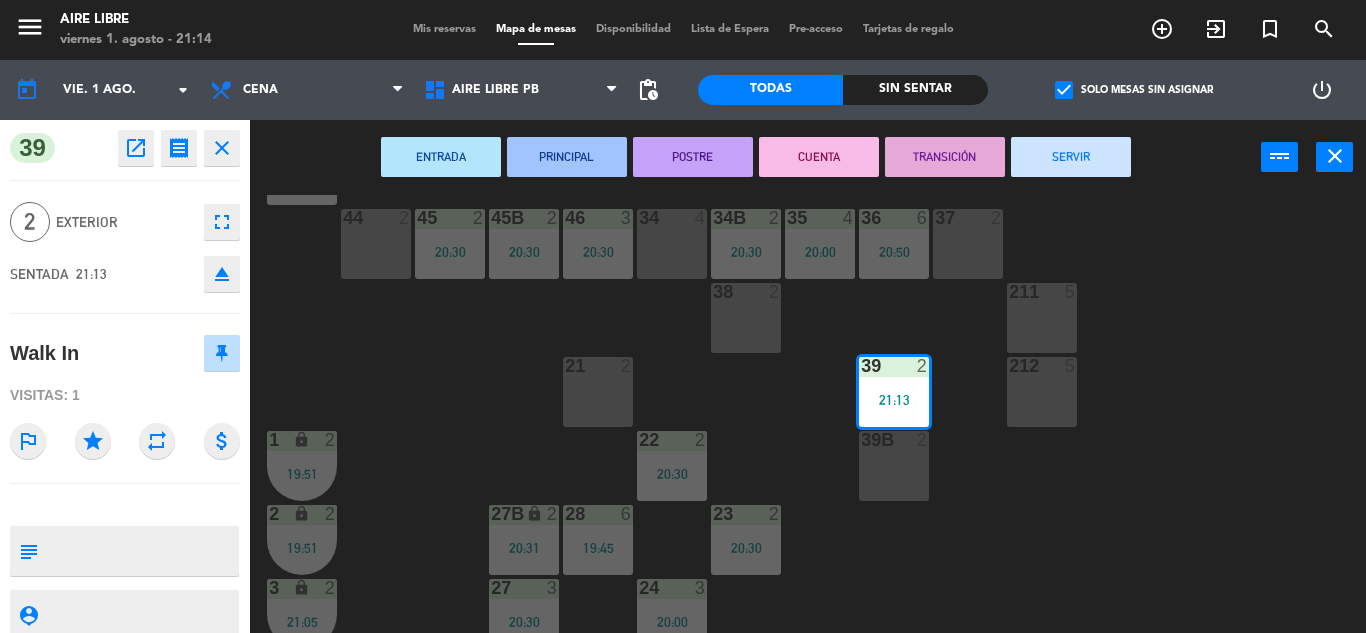 click on "close" 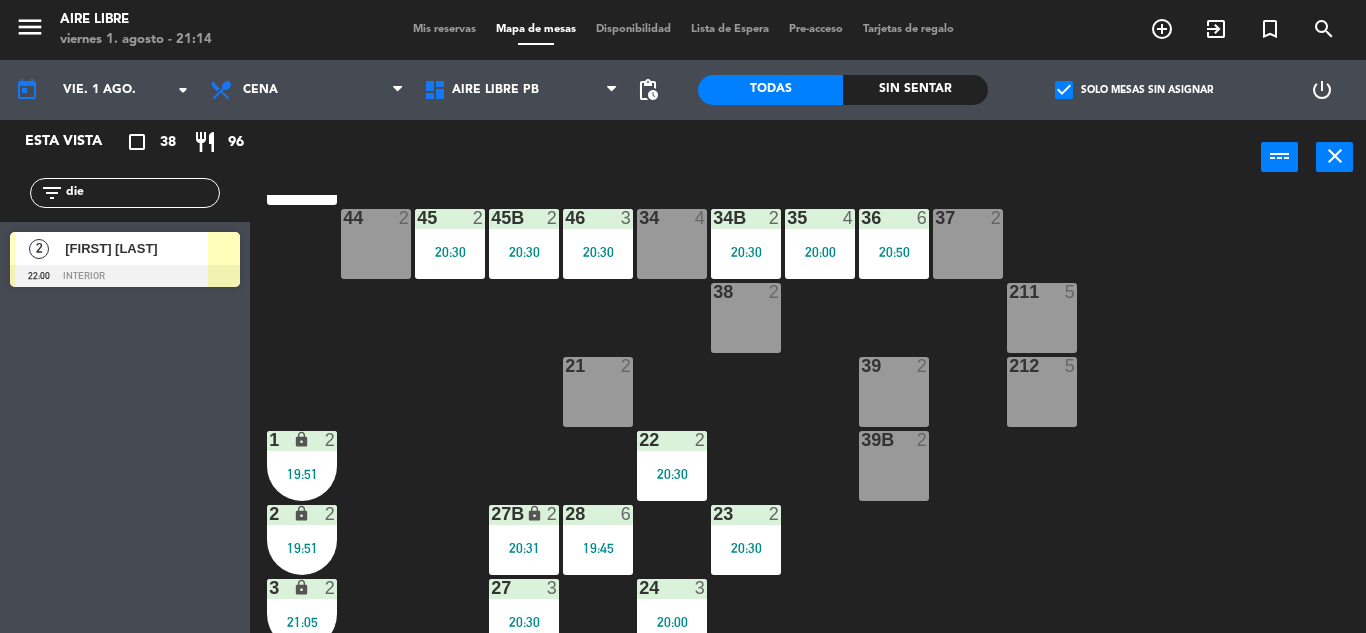 click at bounding box center [125, 276] 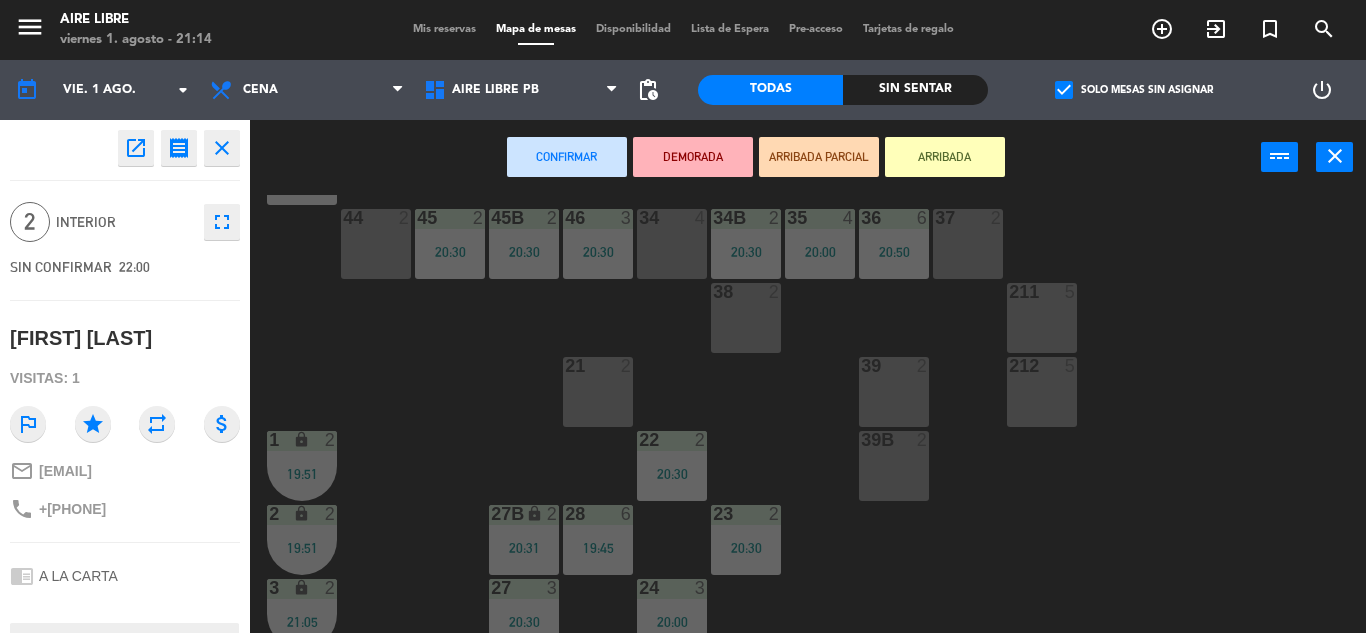 click on "39  2" at bounding box center [894, 392] 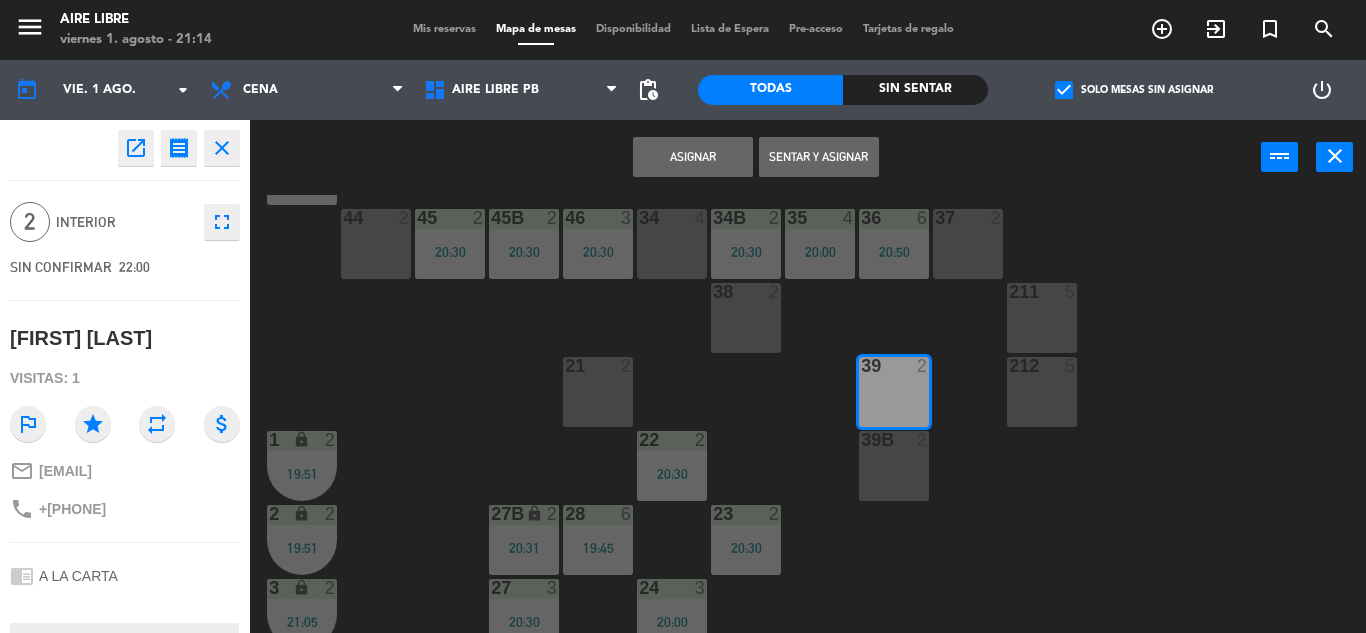 click on "Sentar y Asignar" at bounding box center (819, 157) 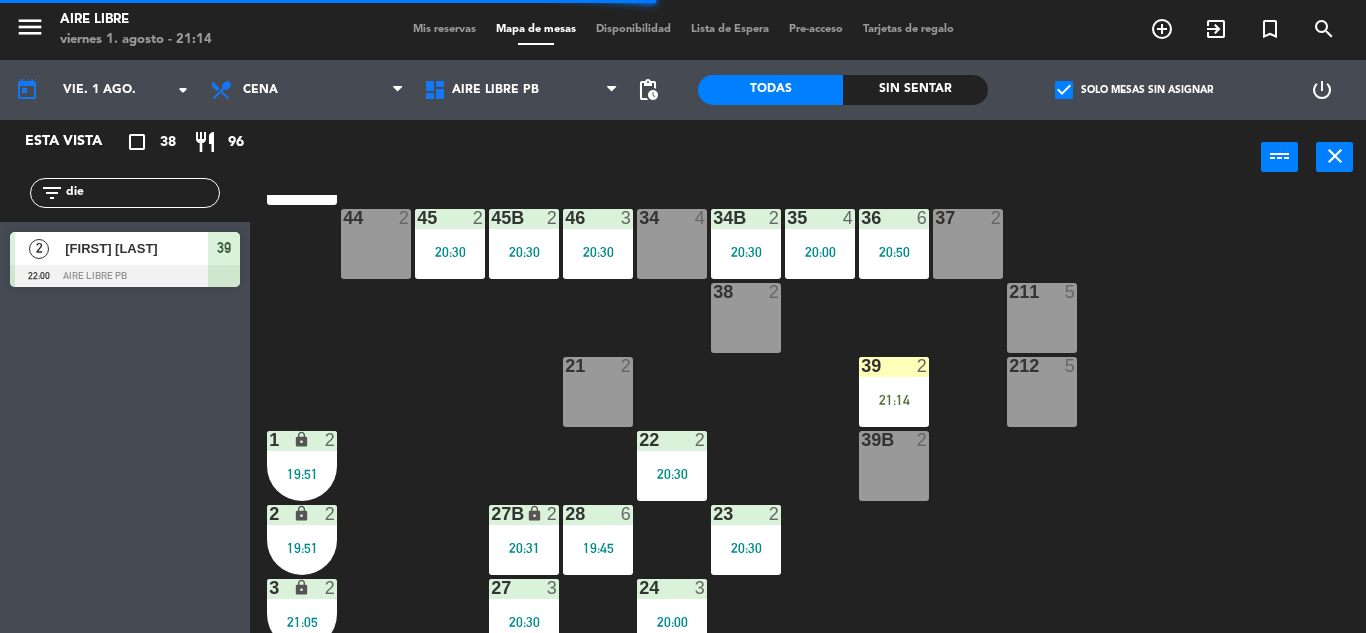 click on "die" 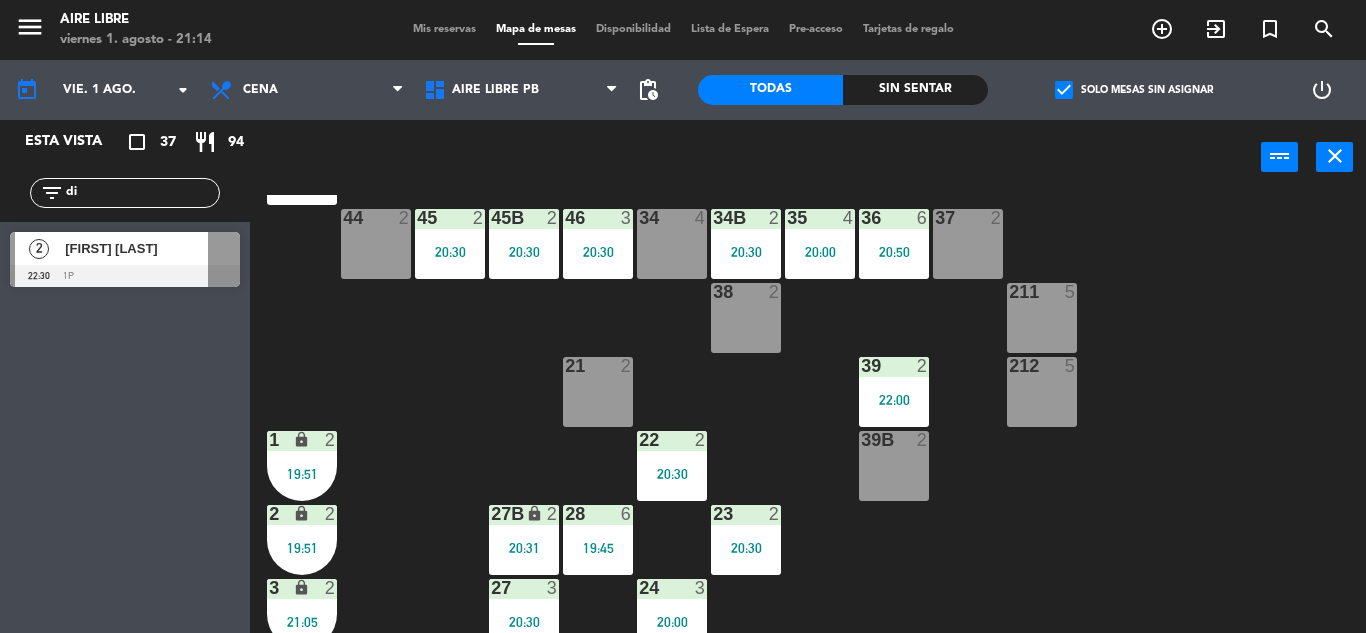 type on "d" 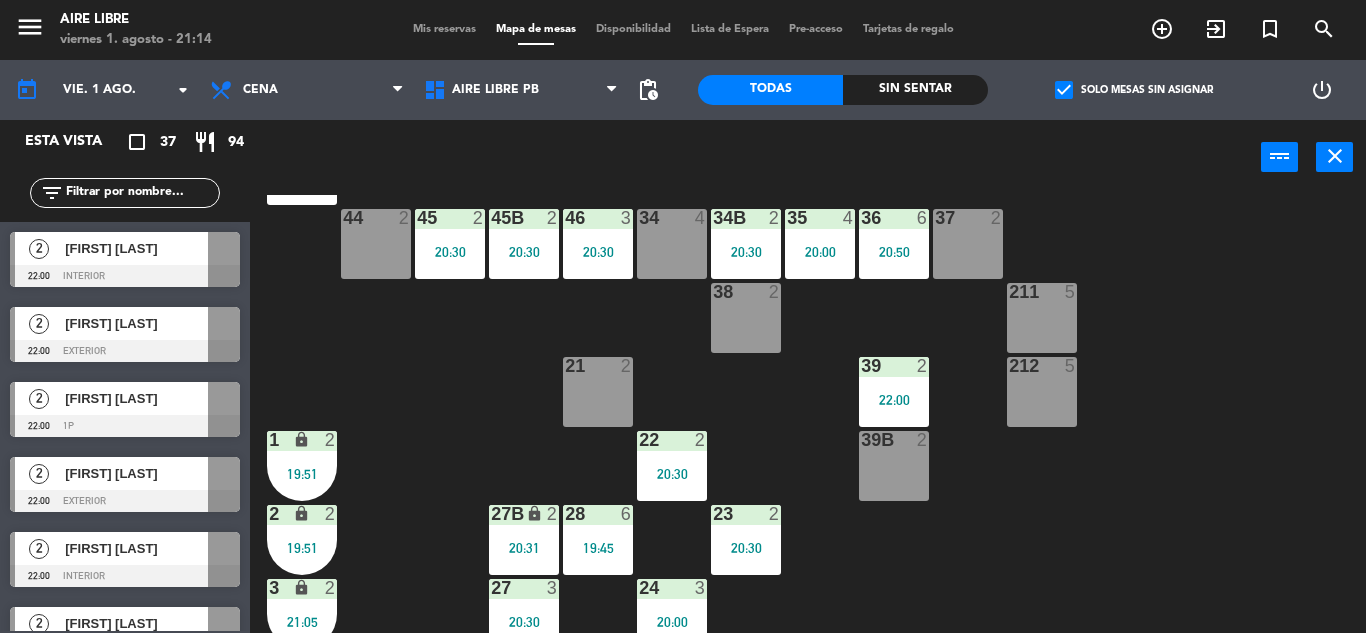 click on "pending_actions" 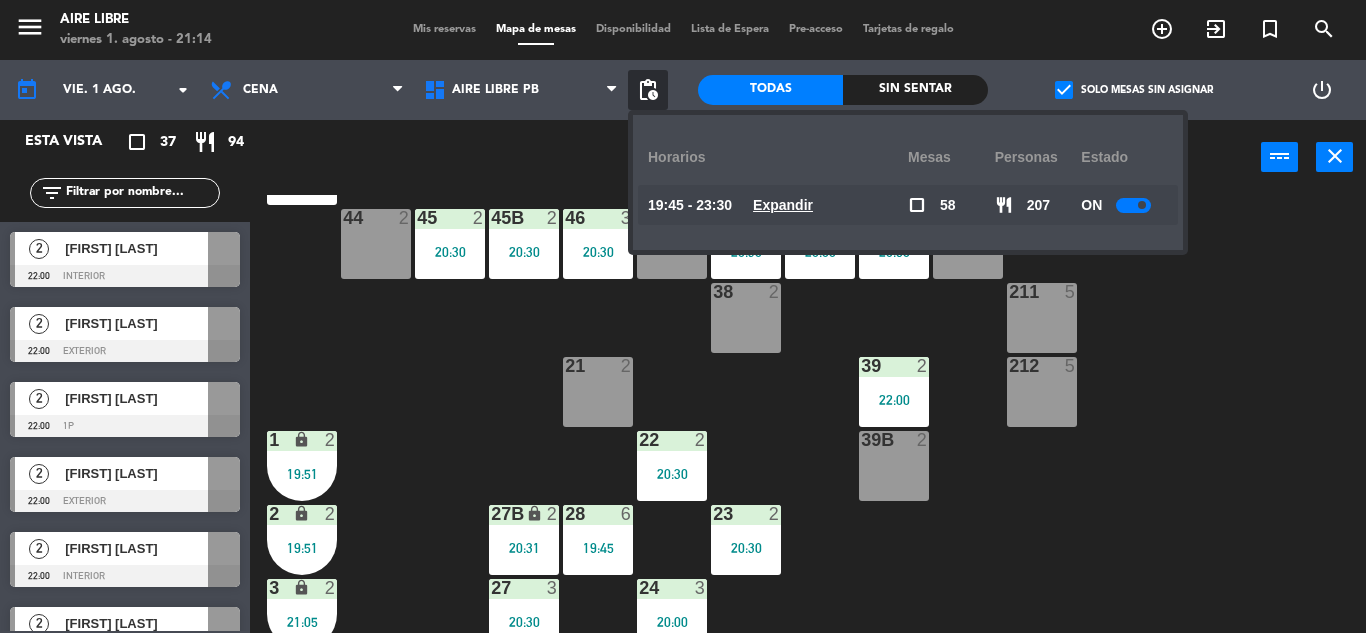 click on "Expandir" 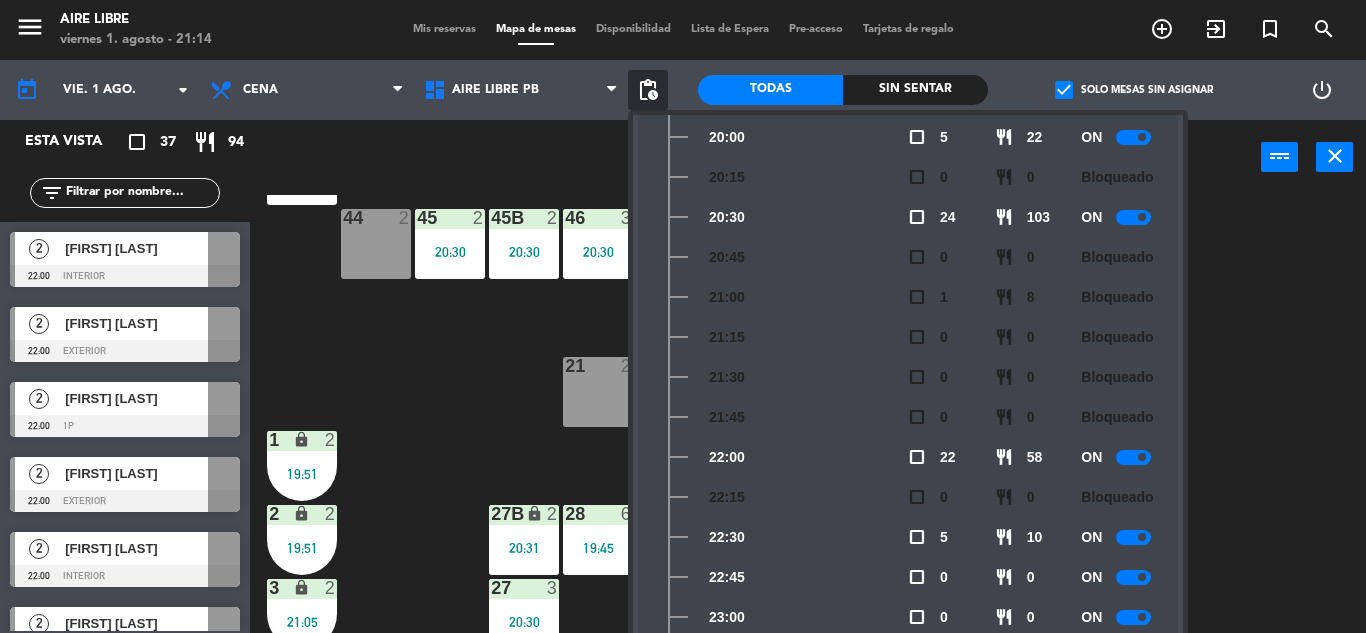 scroll, scrollTop: 161, scrollLeft: 0, axis: vertical 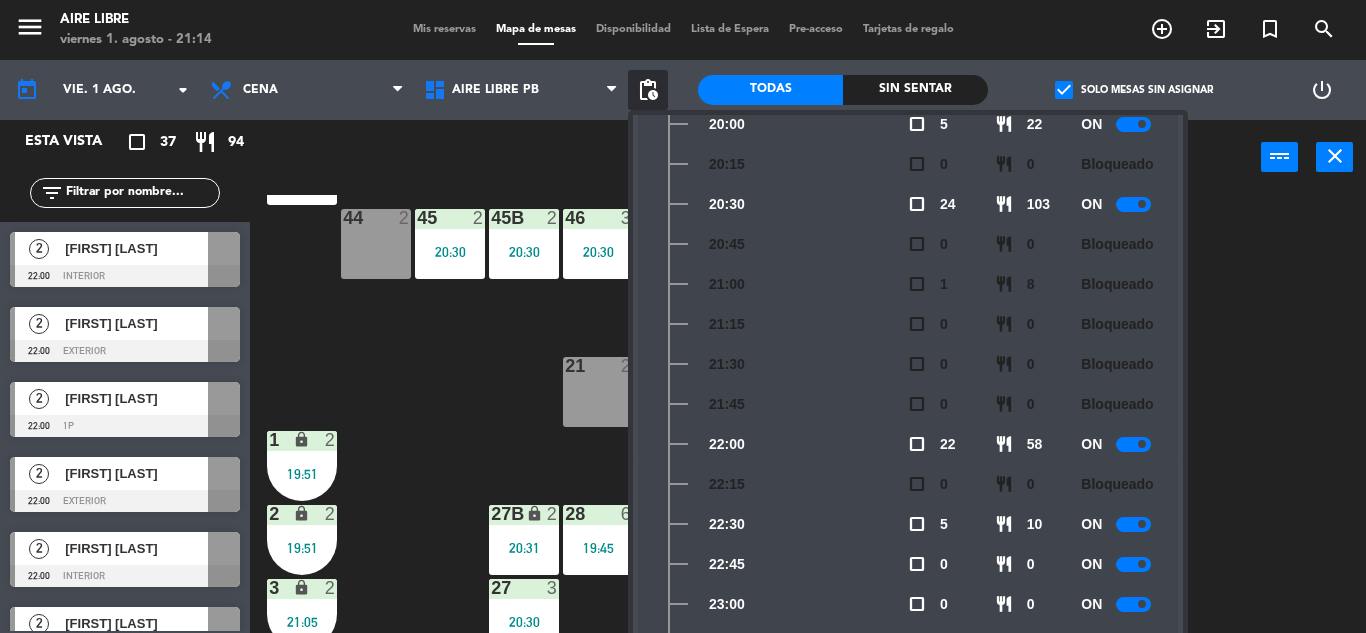 click on "42  3   20:30  43  2  31  7   20:30  32  7  33  8   20:30  42B  3   20:30  43B  2  41  8   21:00  44  2  45  2   20:30  46  3   20:30  35  4   20:00  34  4  36  6   20:50  45B  2   20:30  34B  2   20:30  37  2  211  5  38  2  212  5  39  2   22:00  21  2  39B  2  22  2   20:30  1 lock  2   19:51  27B lock  2   20:31  23  2   20:30  28  6   19:45  2 lock  2   19:51  24  3   20:00  27  3   20:30  3 lock  2   21:05  25  4   20:30  26  9   20:00  4 lock  2   21:05  5 lock  1  13  4   20:30  11  4  6 lock  1  14  2   20:30  12  2   20:33  7 lock  1  15B lock  2  15  4   20:30" 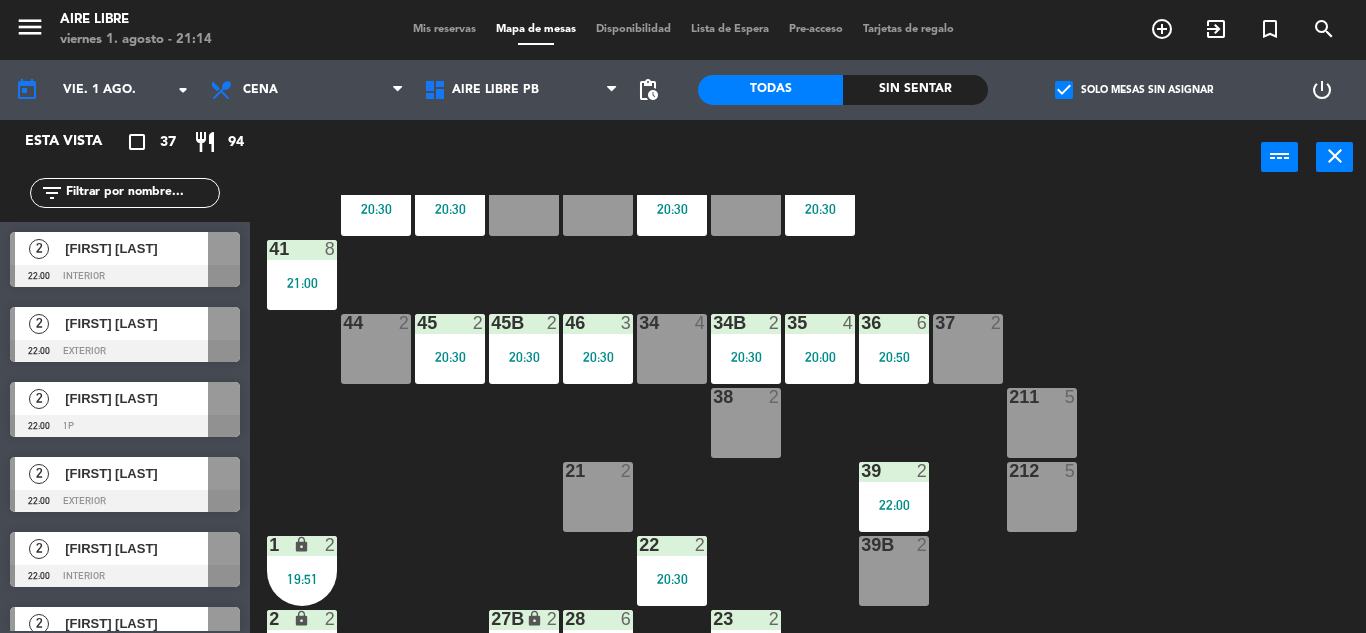 scroll, scrollTop: 0, scrollLeft: 0, axis: both 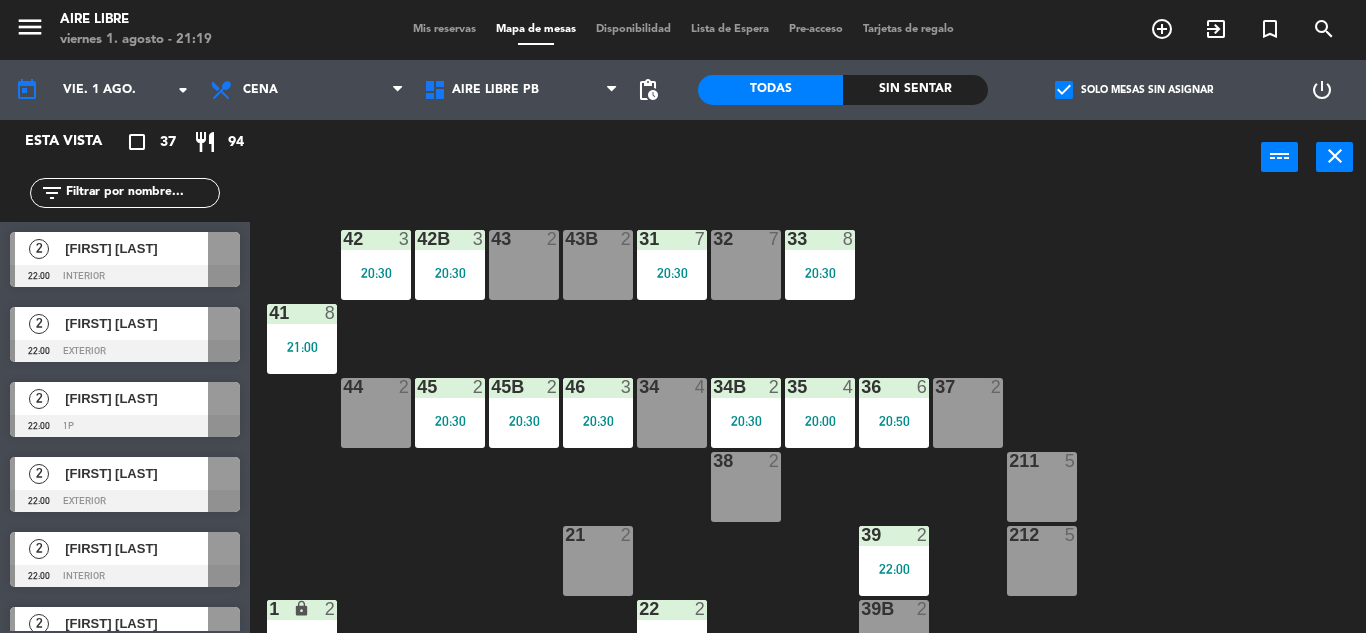 click on "211  5" at bounding box center (1042, 487) 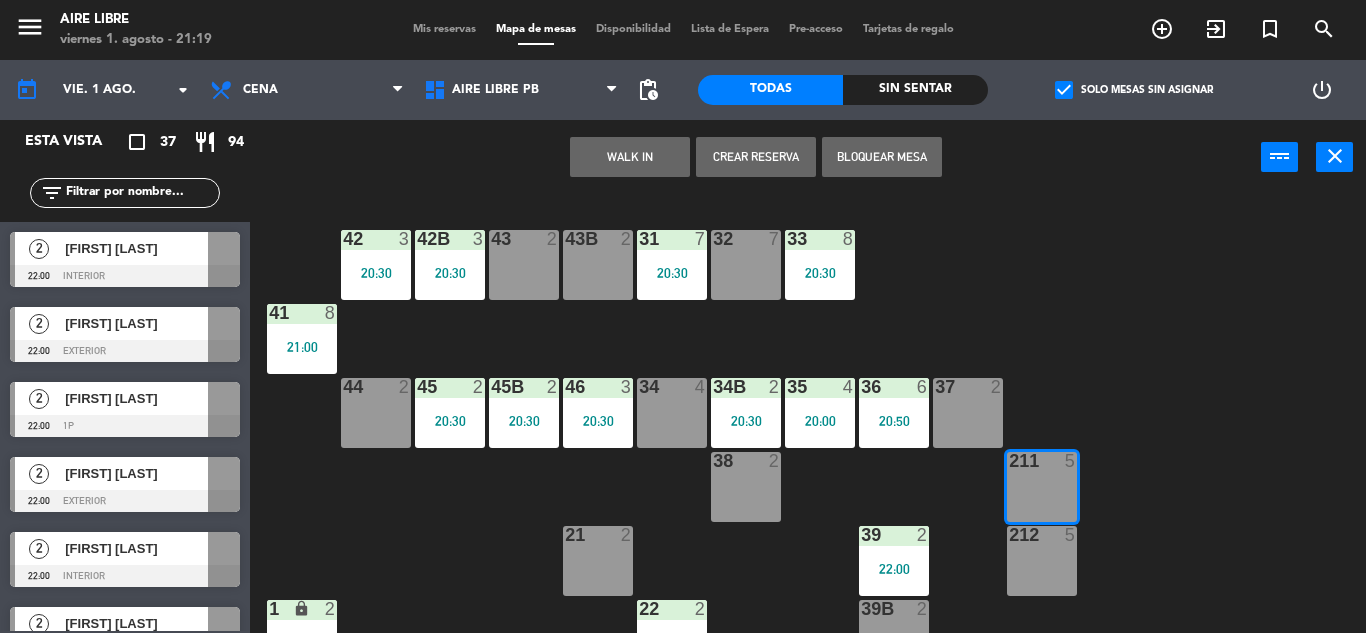 click on "WALK IN" at bounding box center (630, 157) 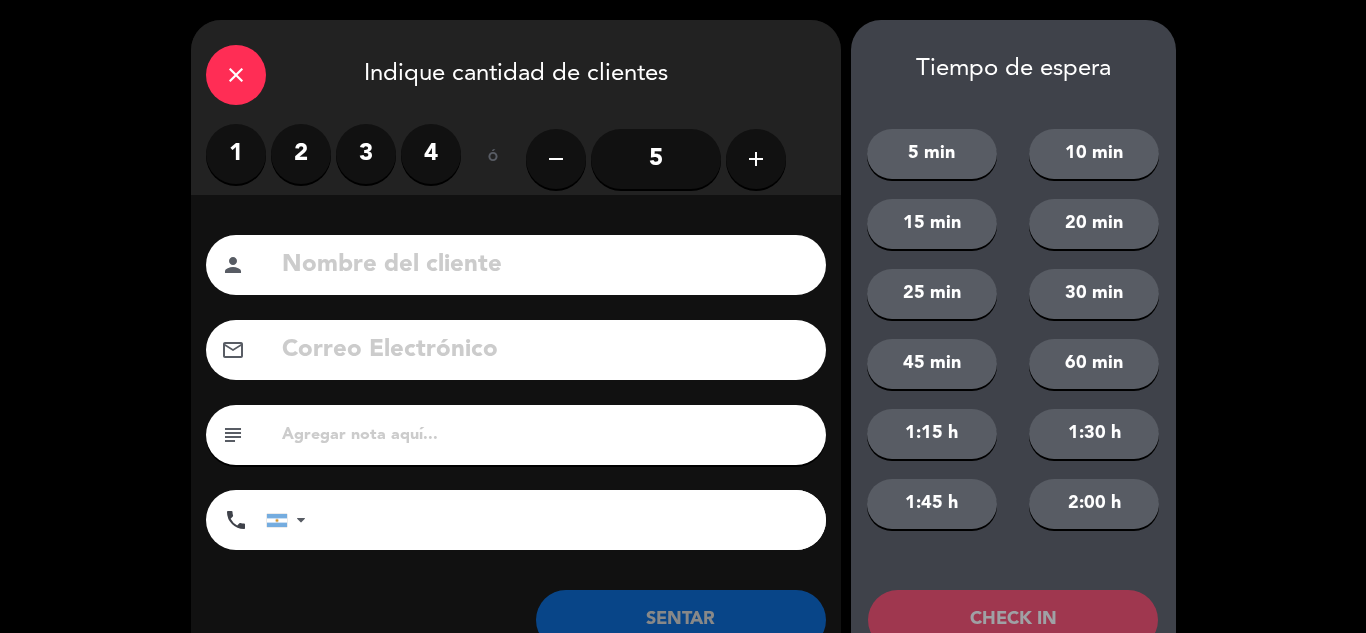 click on "5" 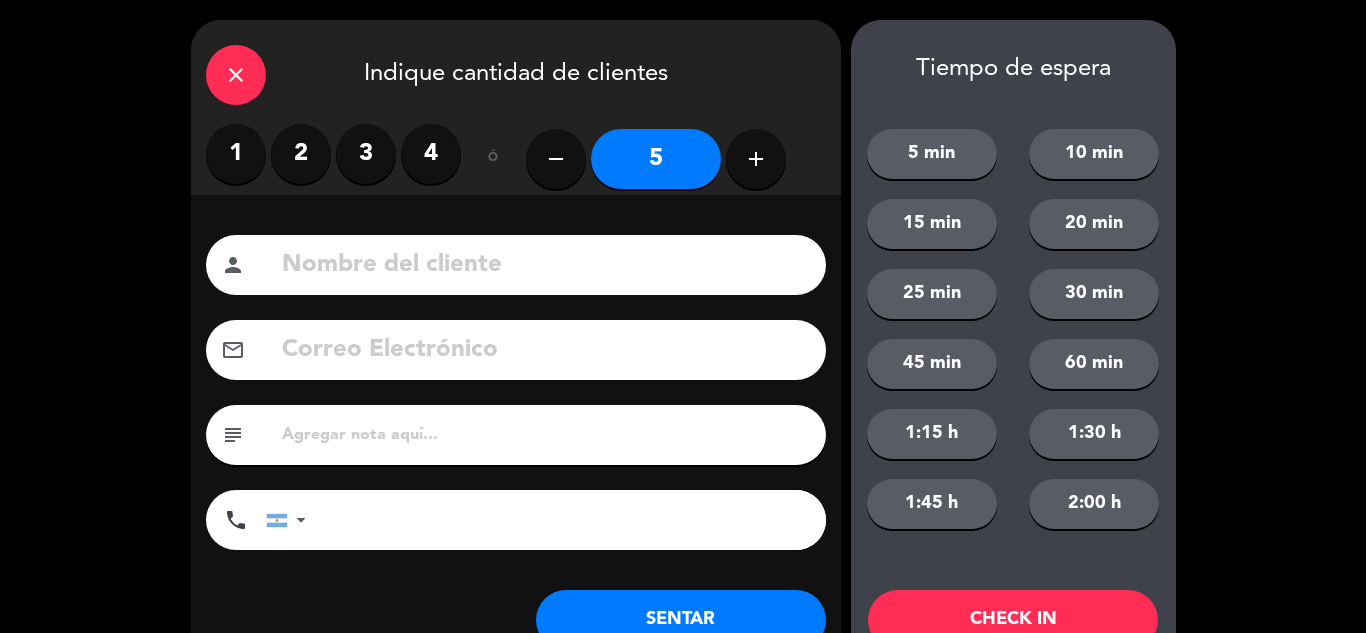 click on "SENTAR" 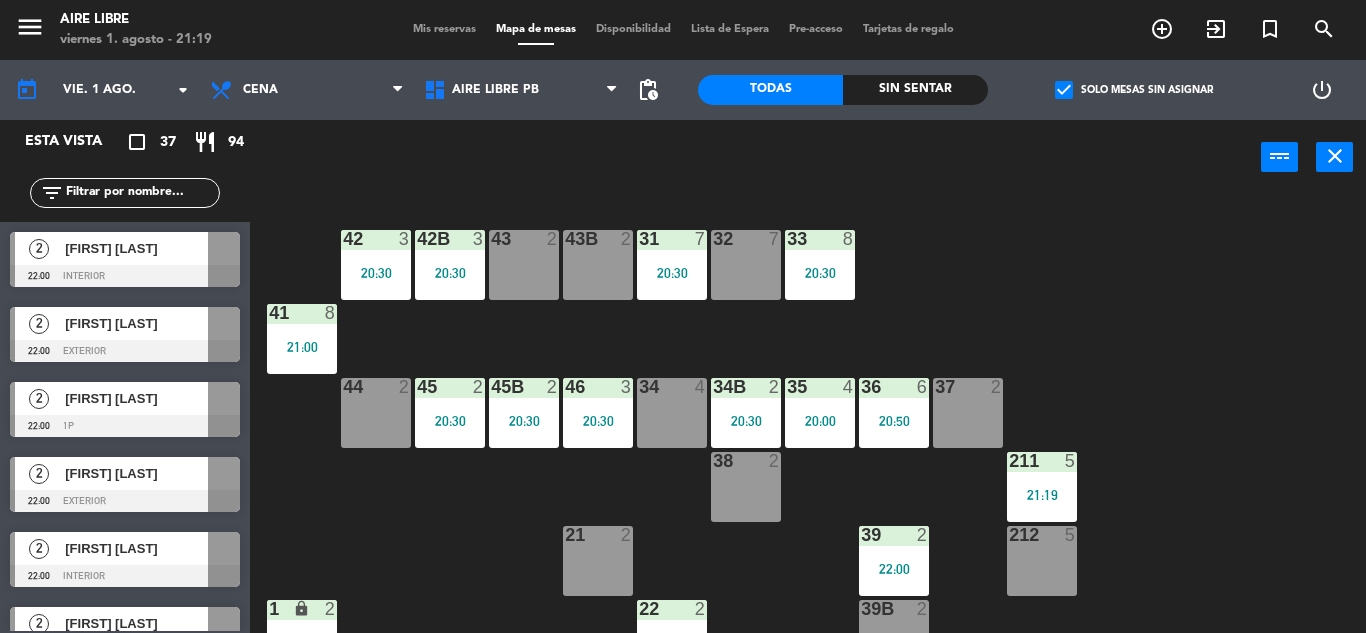 click 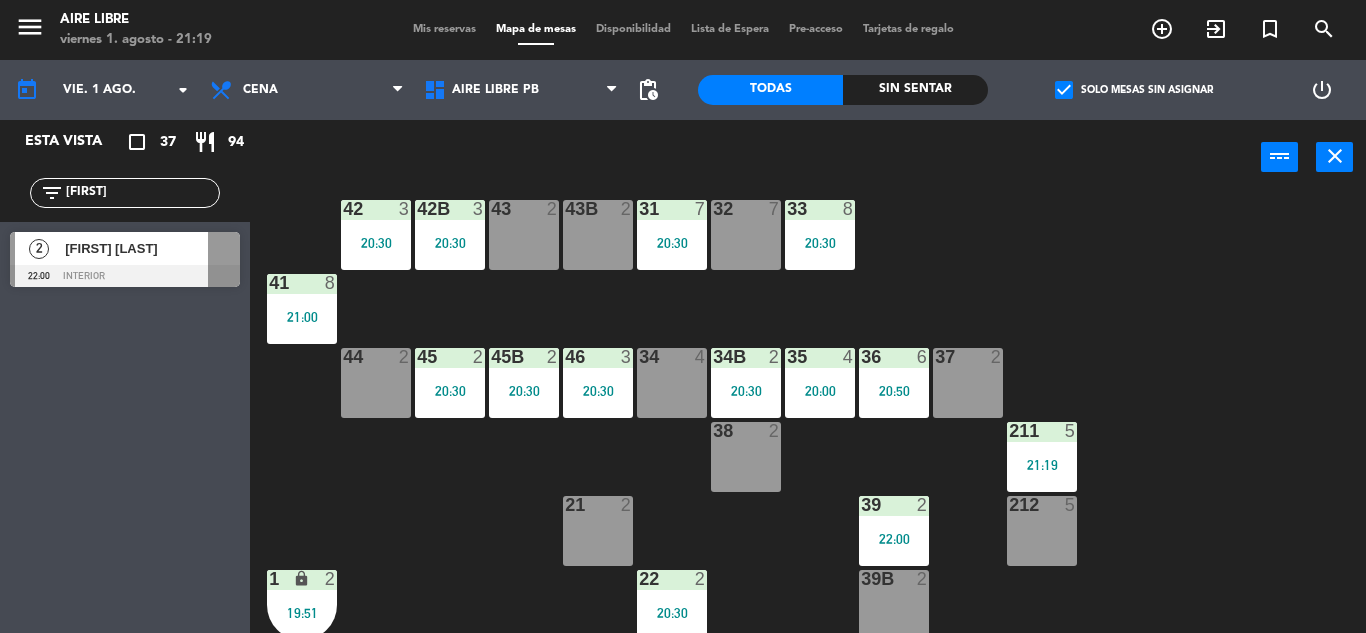 scroll, scrollTop: 50, scrollLeft: 0, axis: vertical 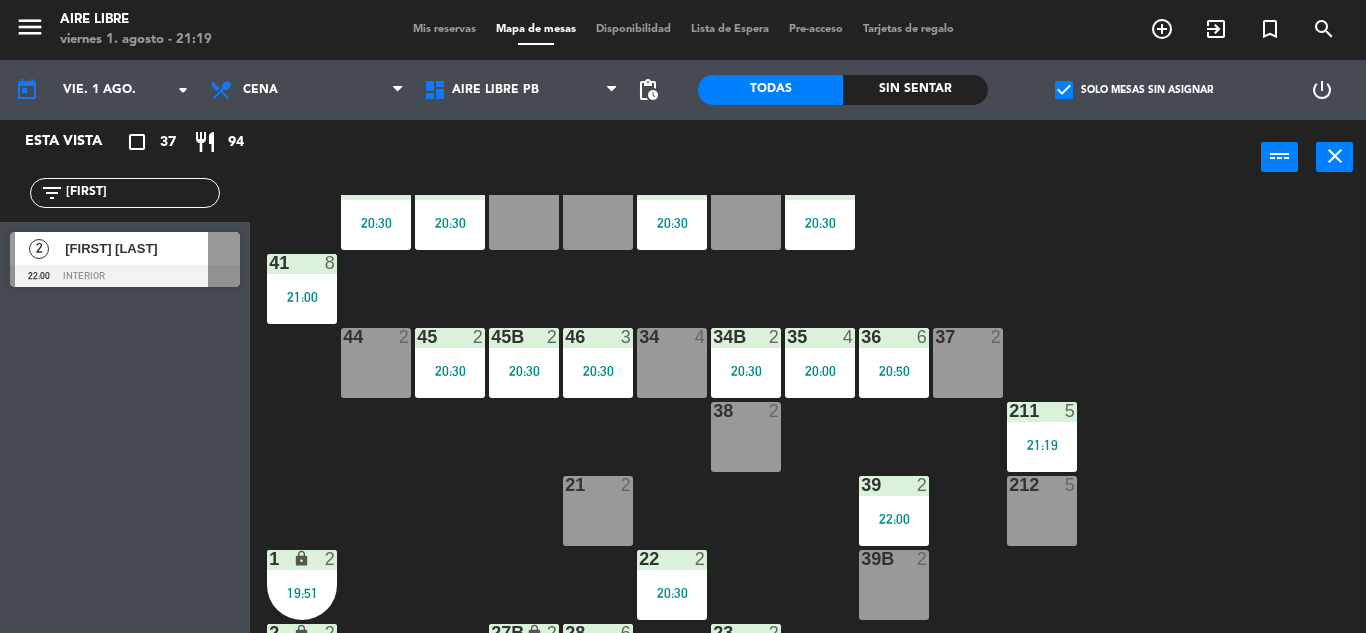 type on "franc" 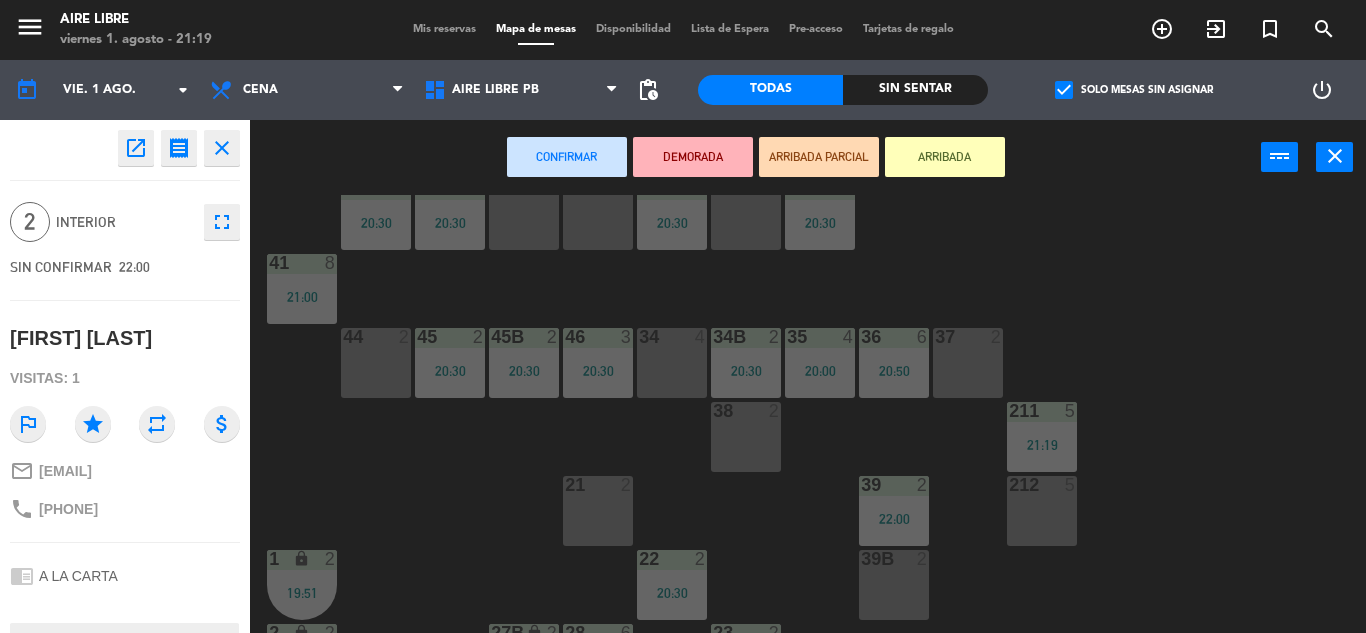 click on "ARRIBADA" at bounding box center [945, 157] 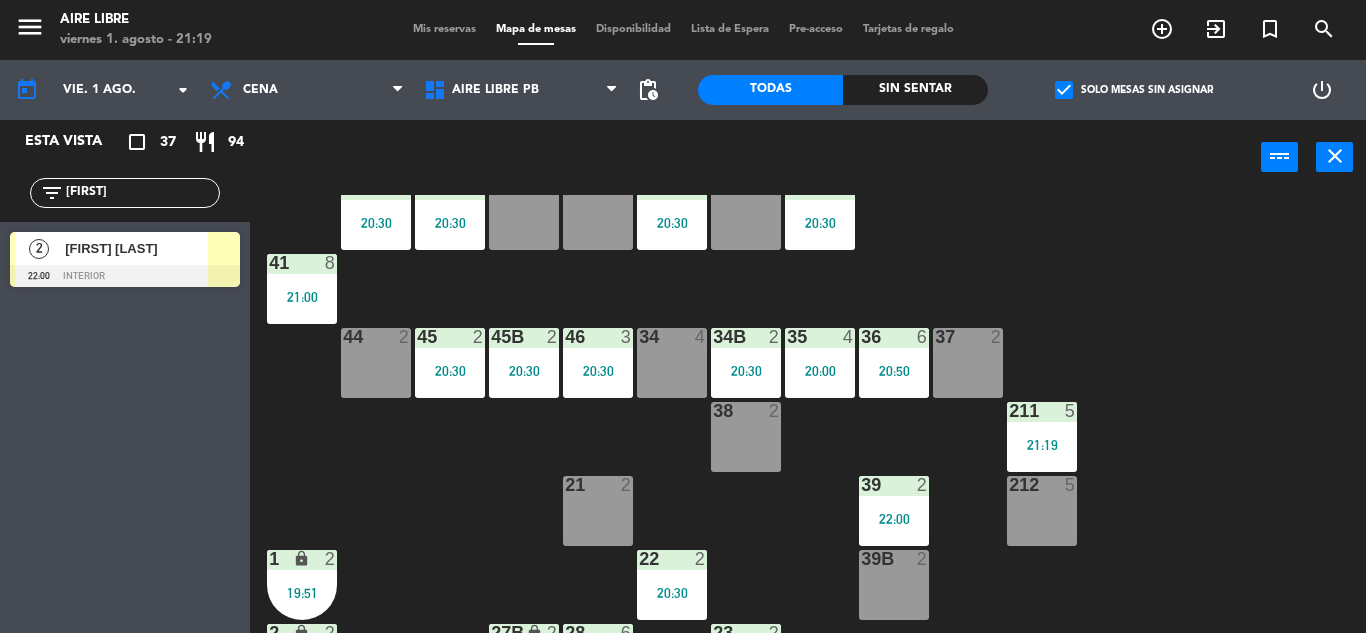 click on "franc" 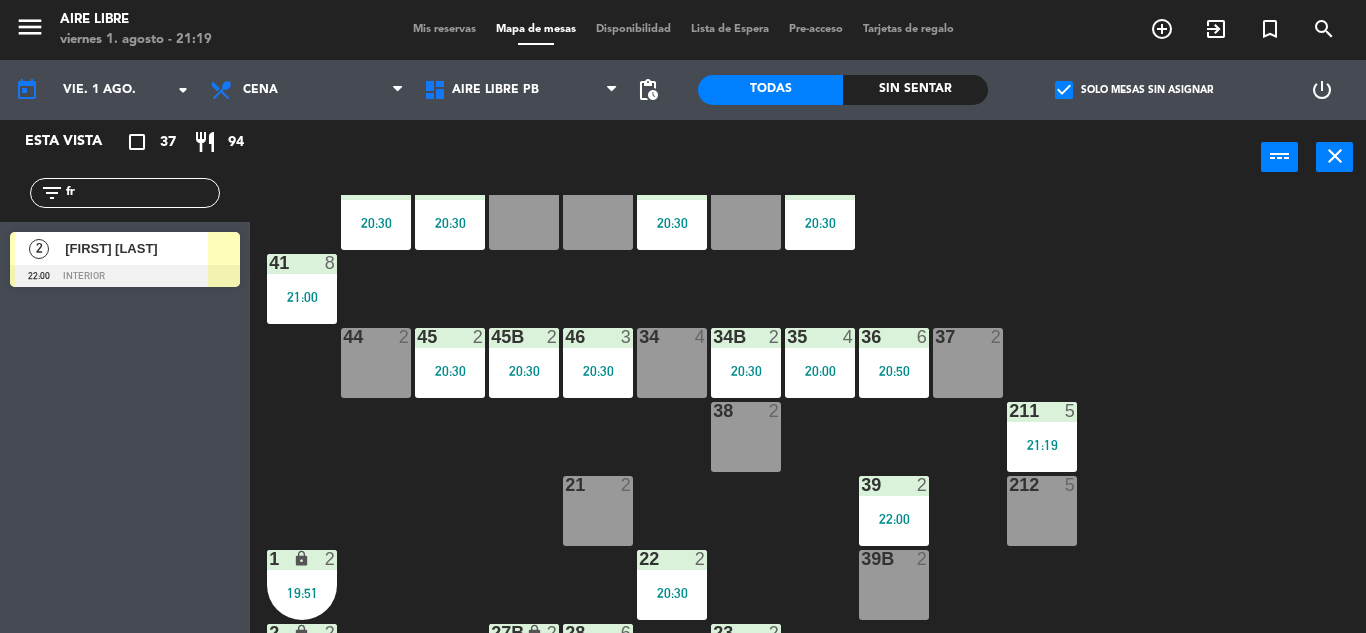 type on "f" 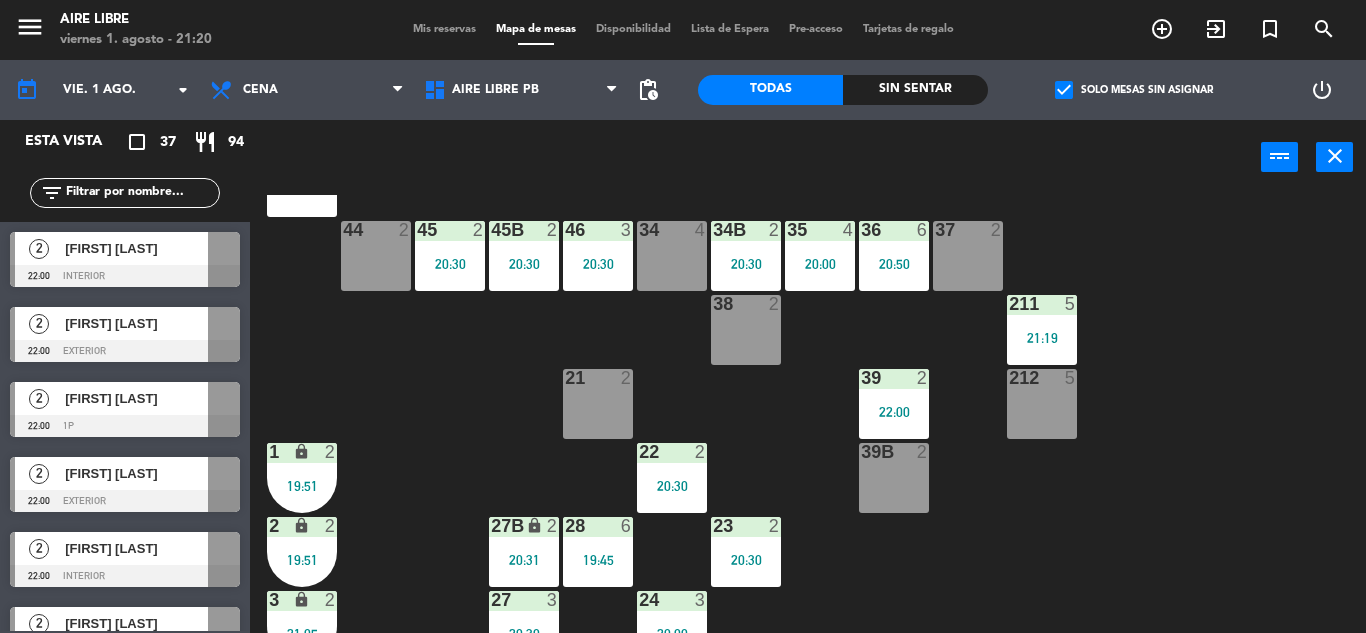 scroll, scrollTop: 137, scrollLeft: 0, axis: vertical 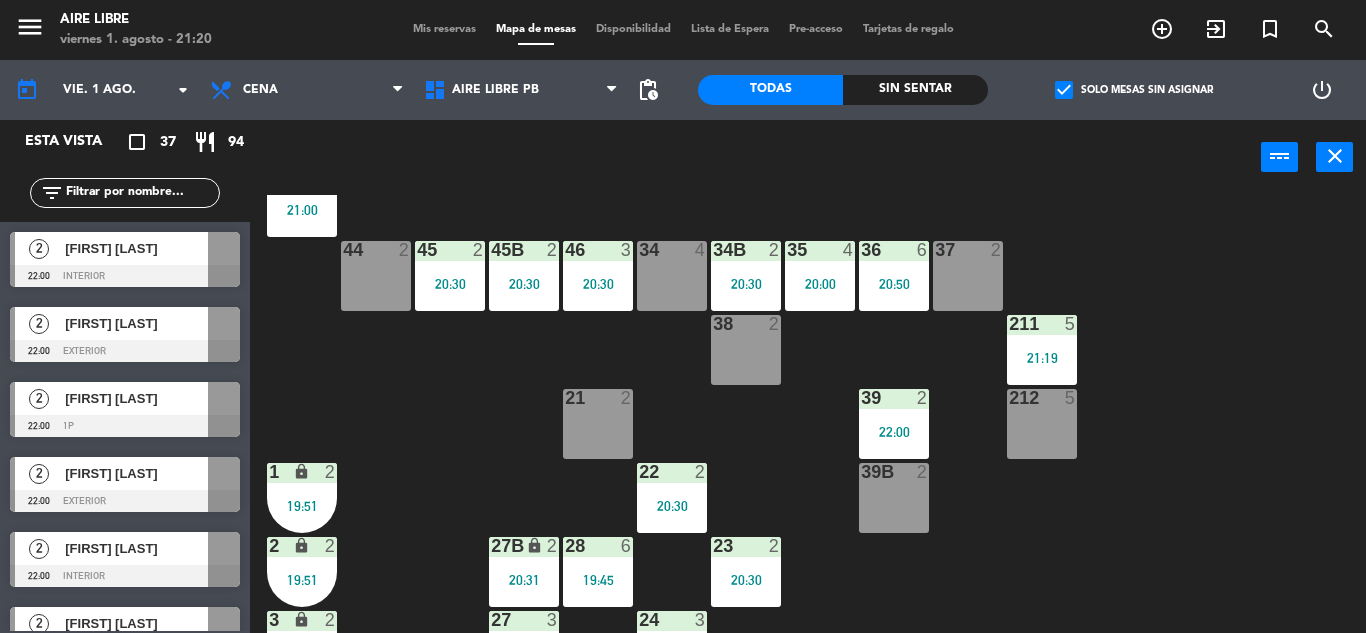 type 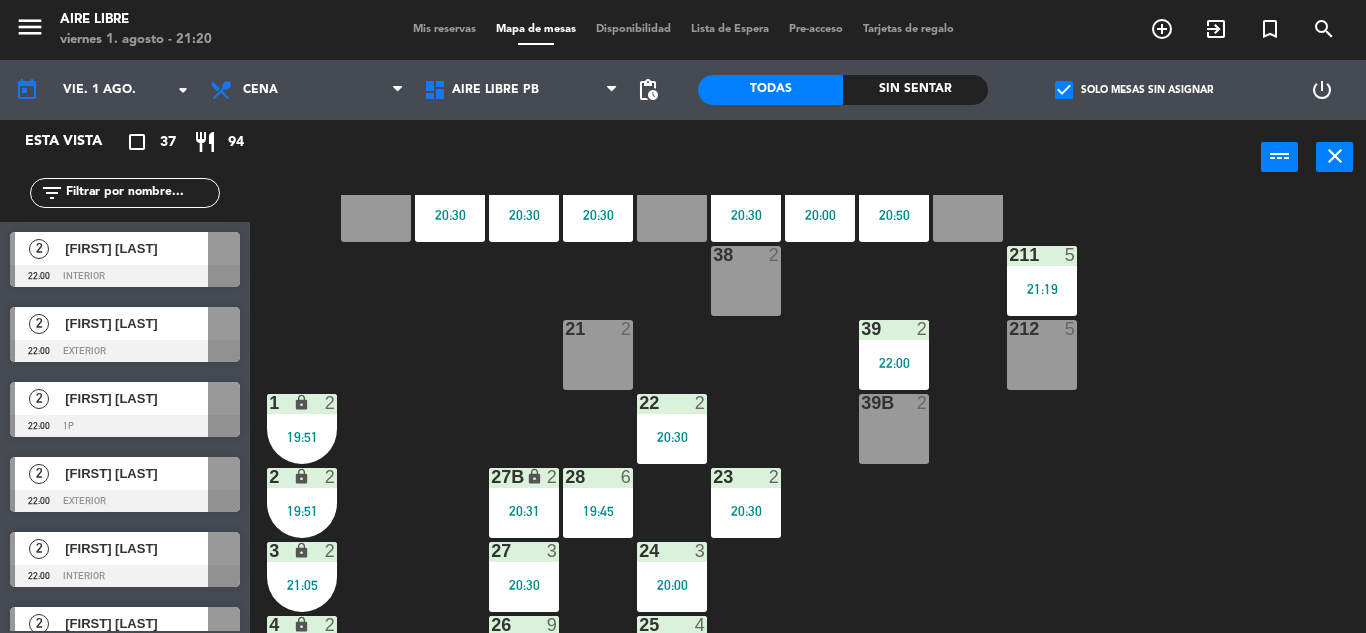 scroll, scrollTop: 231, scrollLeft: 0, axis: vertical 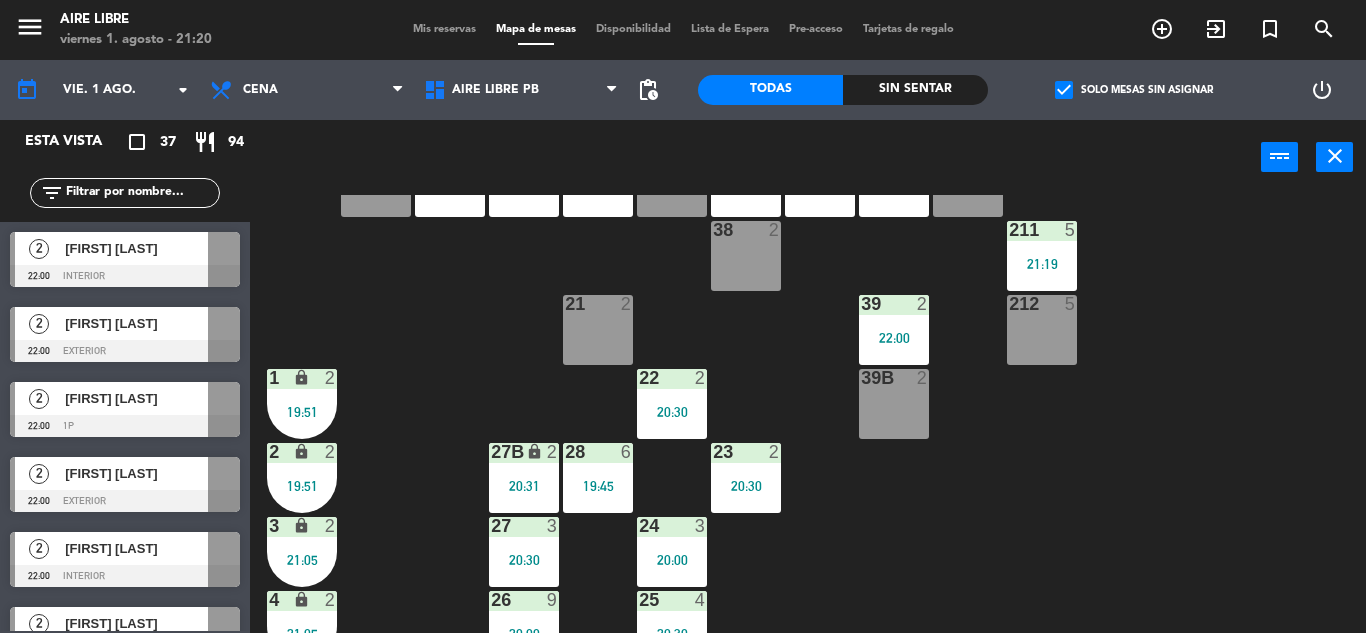 click on "23  2   20:30" at bounding box center (746, 478) 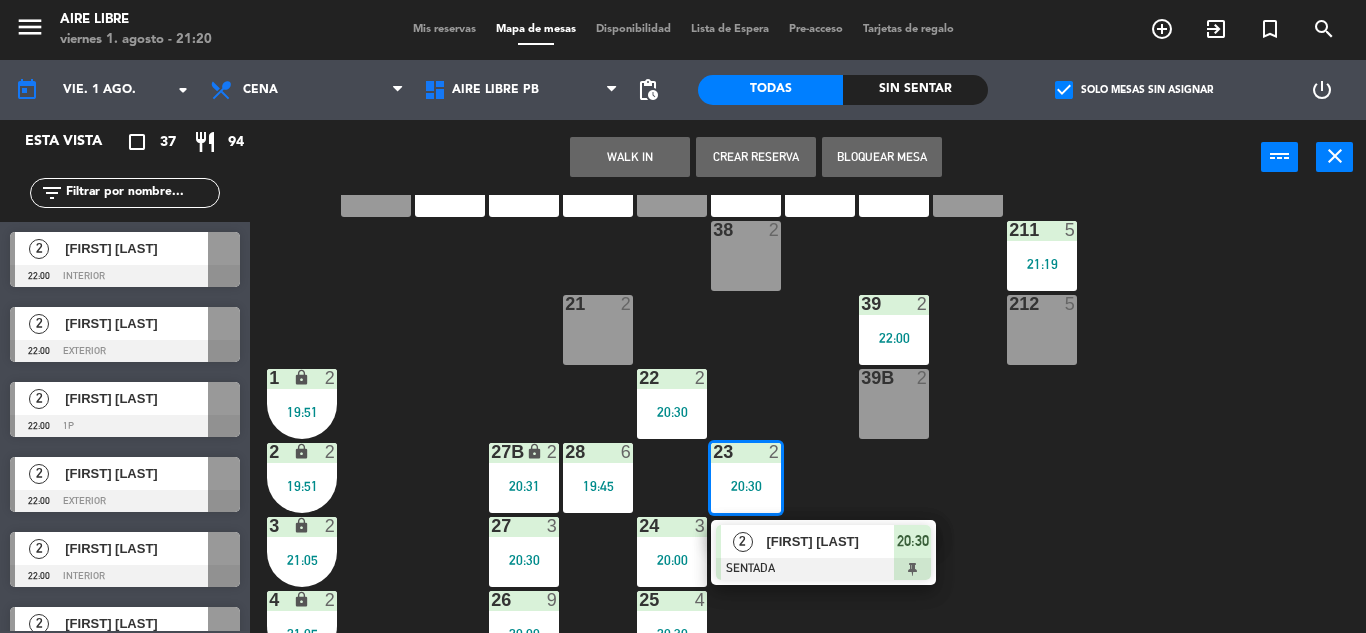 click on "[FIRST] [LAST]" at bounding box center (830, 541) 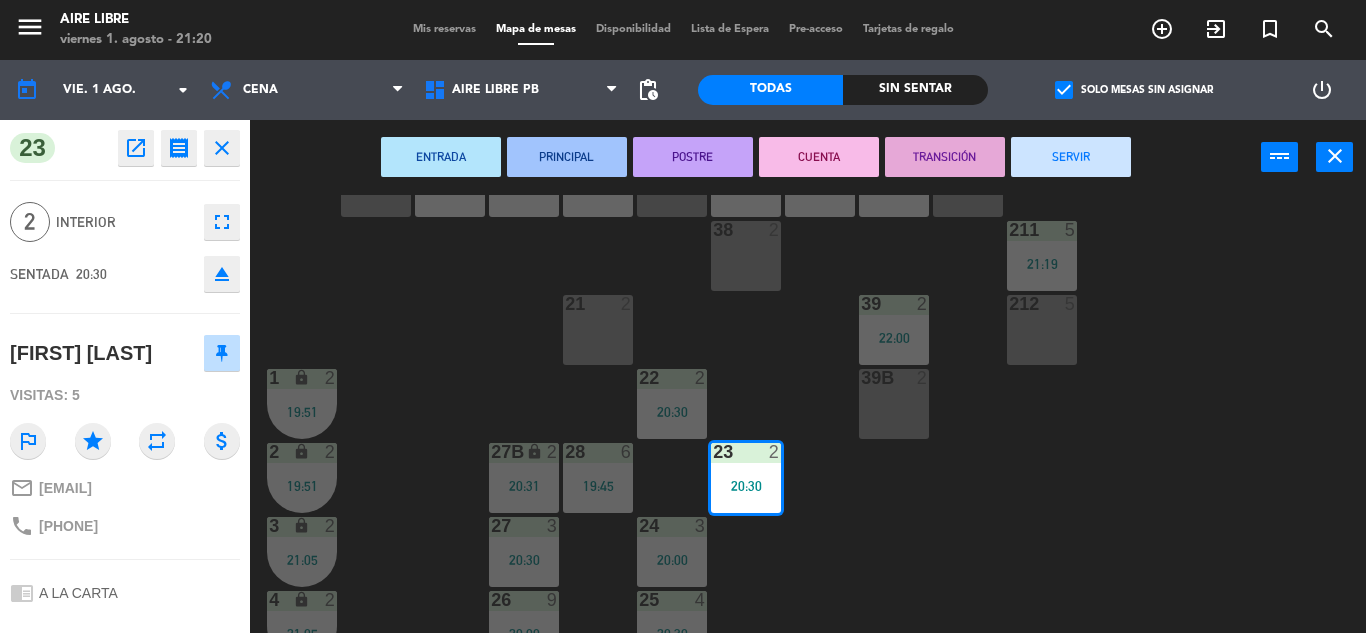 click on "SERVIR" at bounding box center (1071, 157) 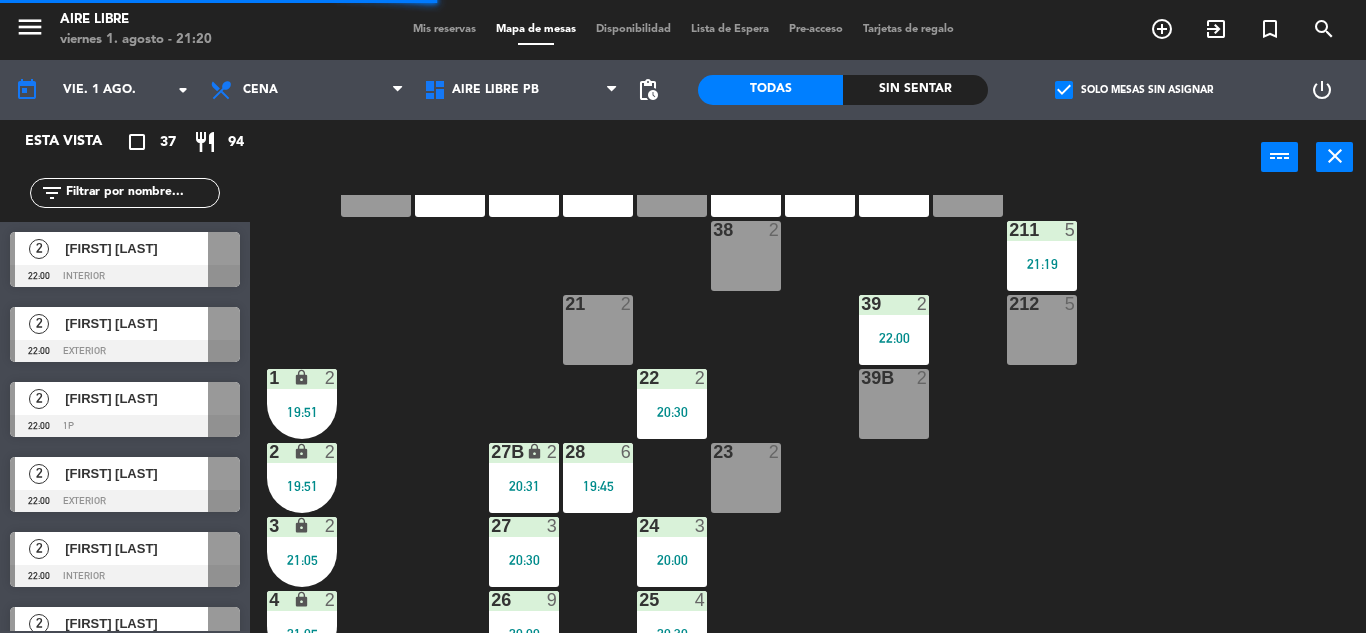 click 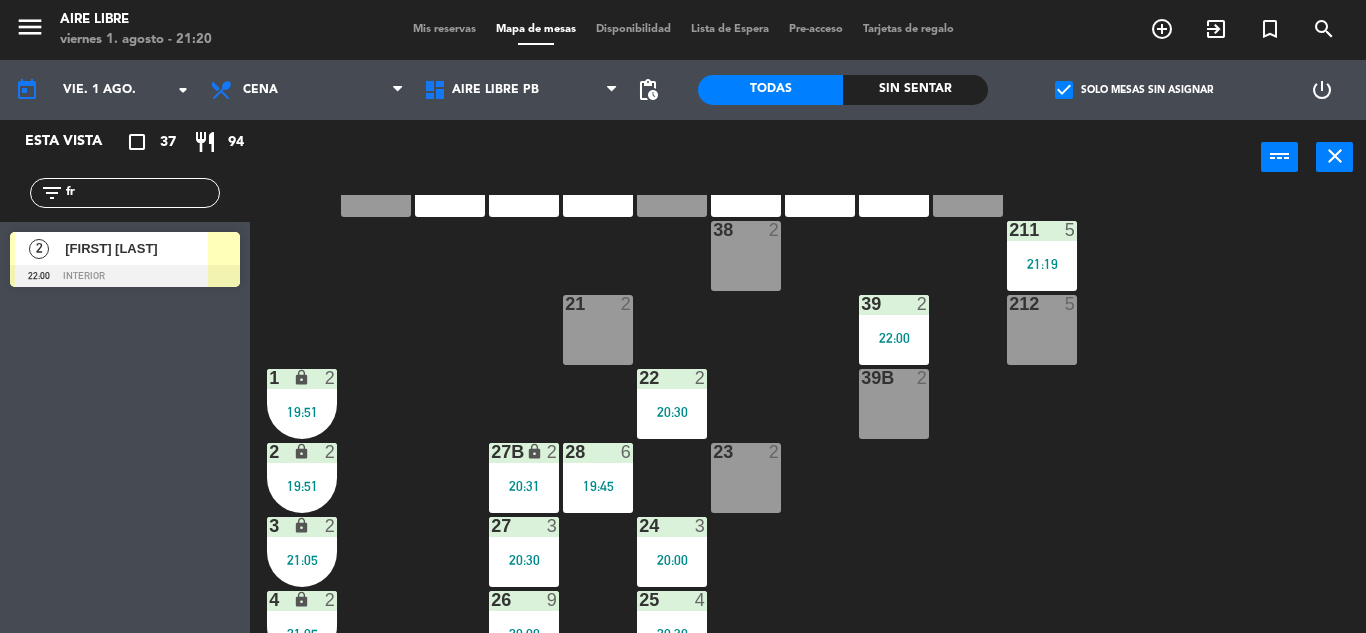 type on "fr" 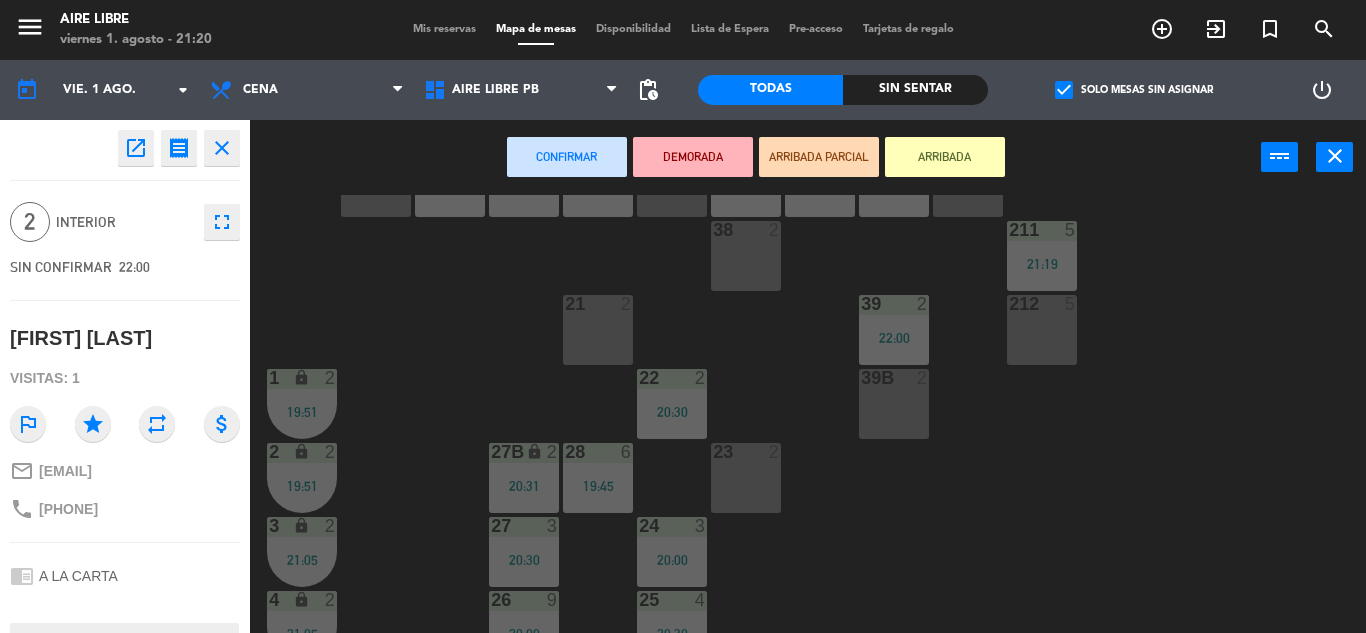 click on "23  2" at bounding box center (746, 478) 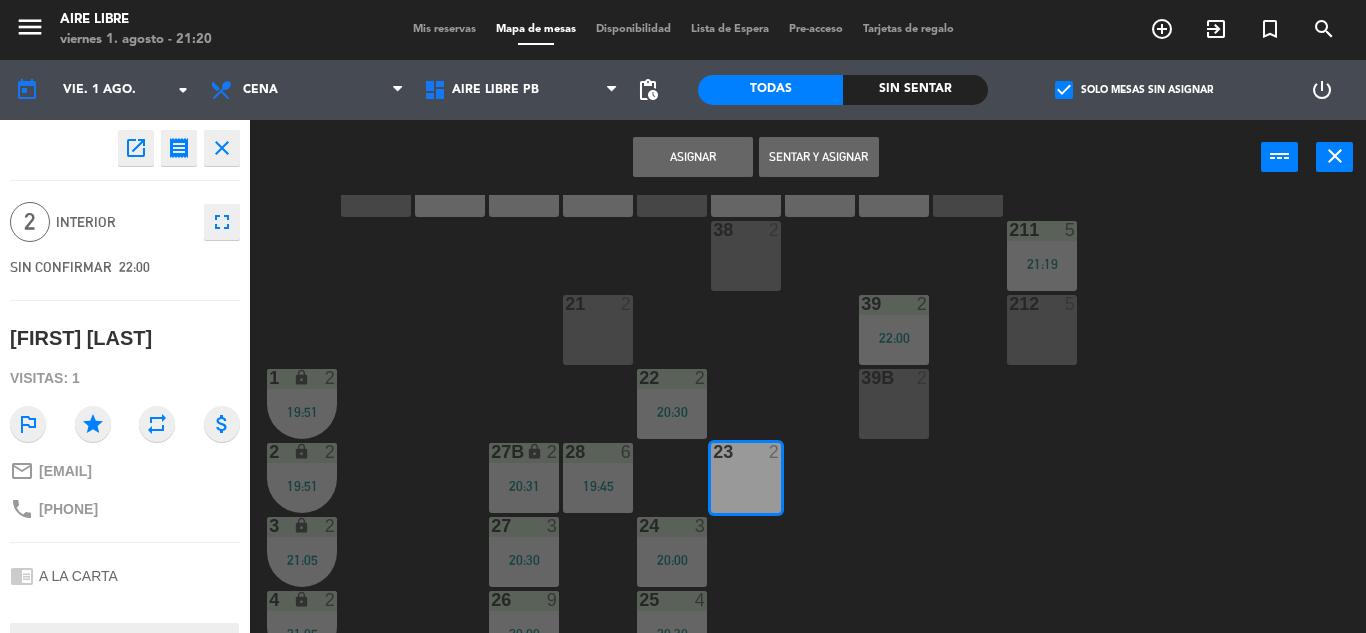 click on "Sentar y Asignar" at bounding box center [819, 157] 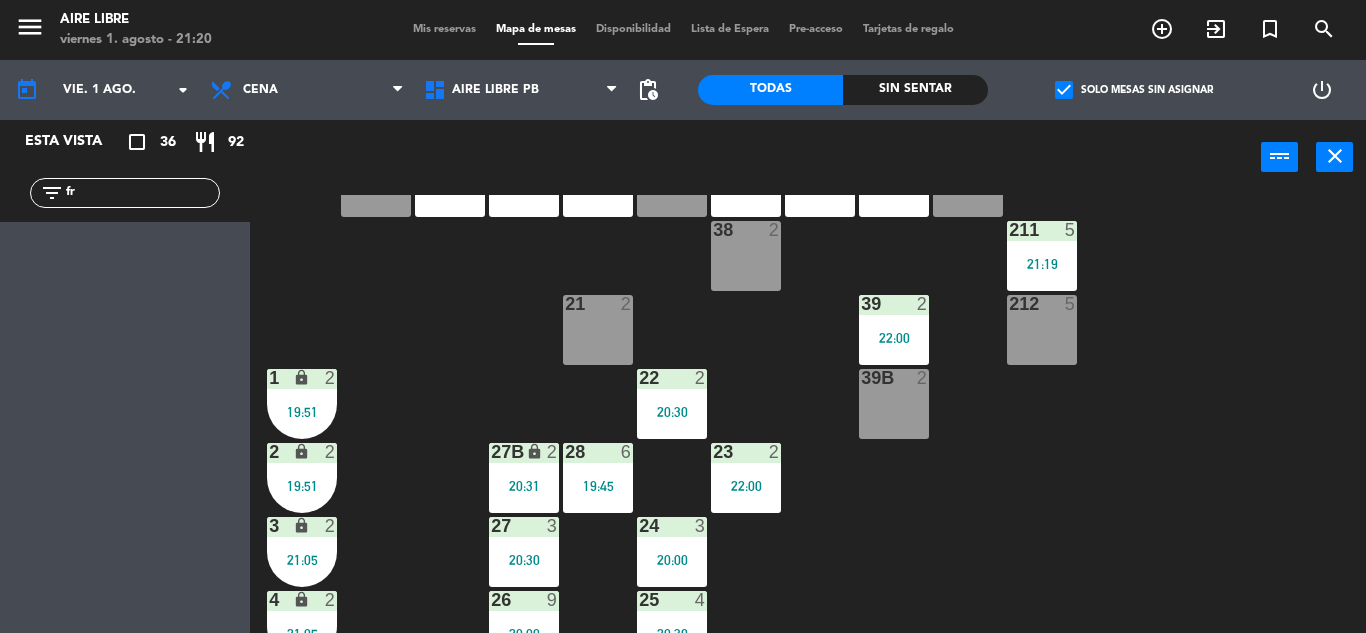click on "fr" 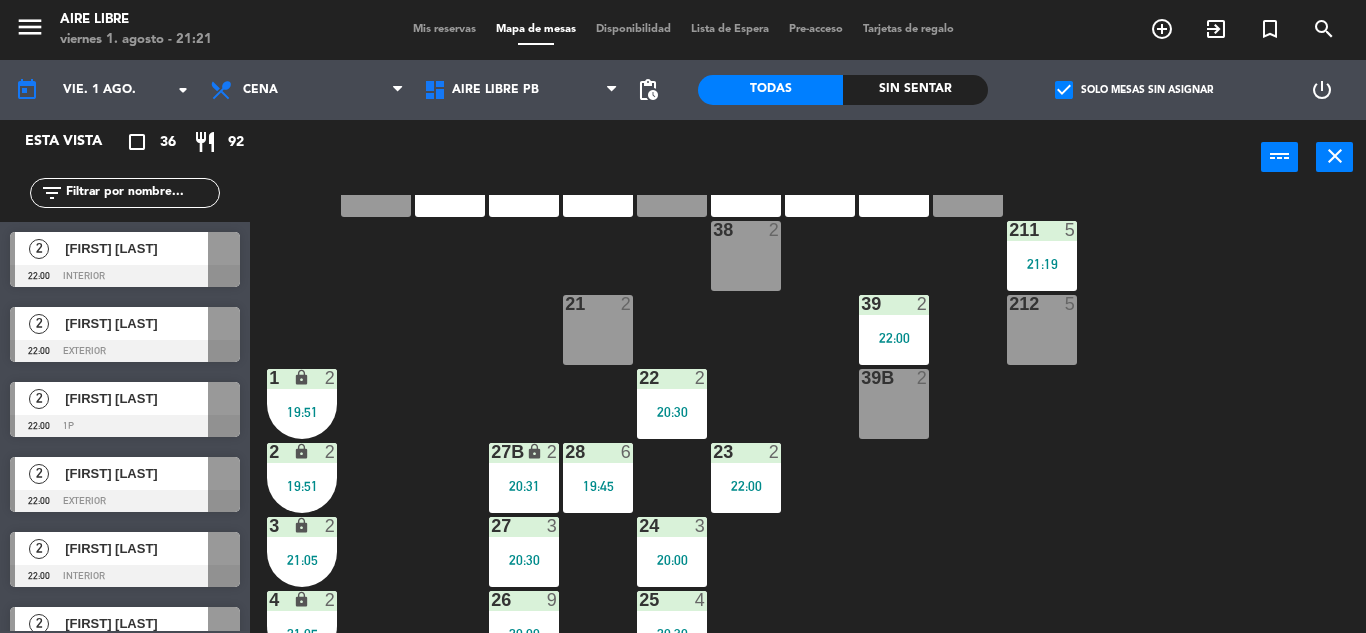 click 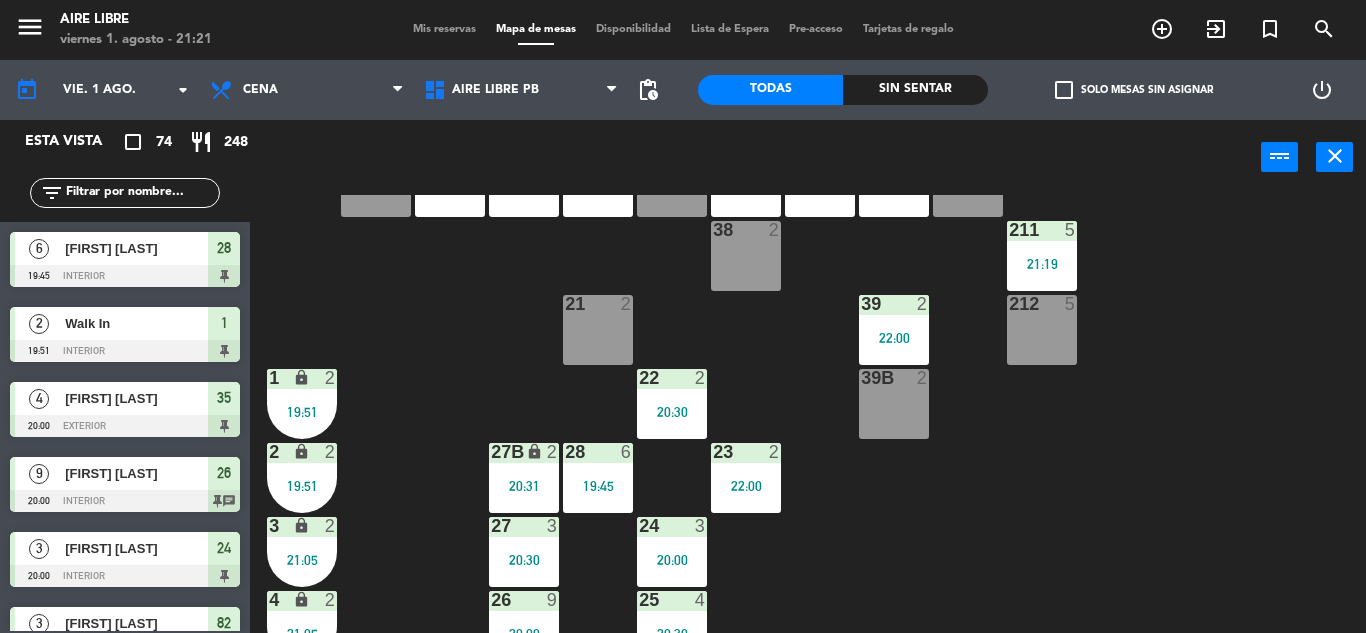 click 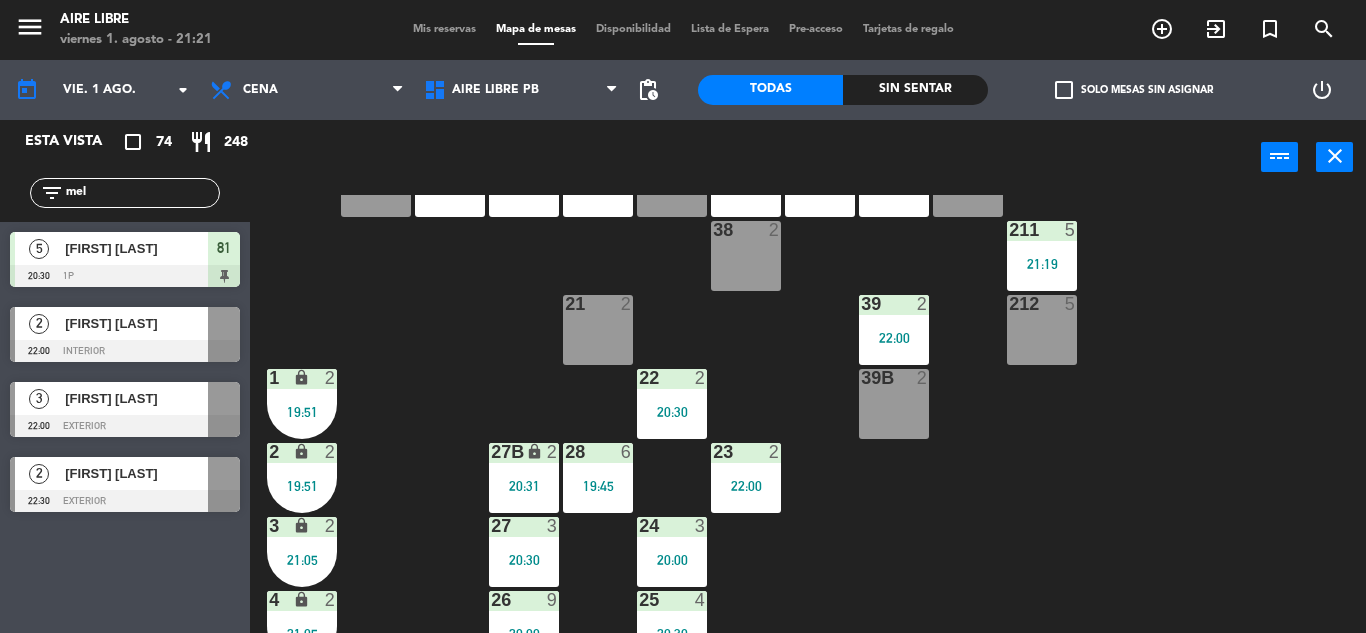 click on "Esta vista   crop_square  74  restaurant  248 filter_list mel  5   Mel Fernandez   20:30   1p  81  2   Marcos Broemmel   22:00   interior   3   Melina Camperchioli   22:00   exterior   2   Melanie Read   22:30   exterior" 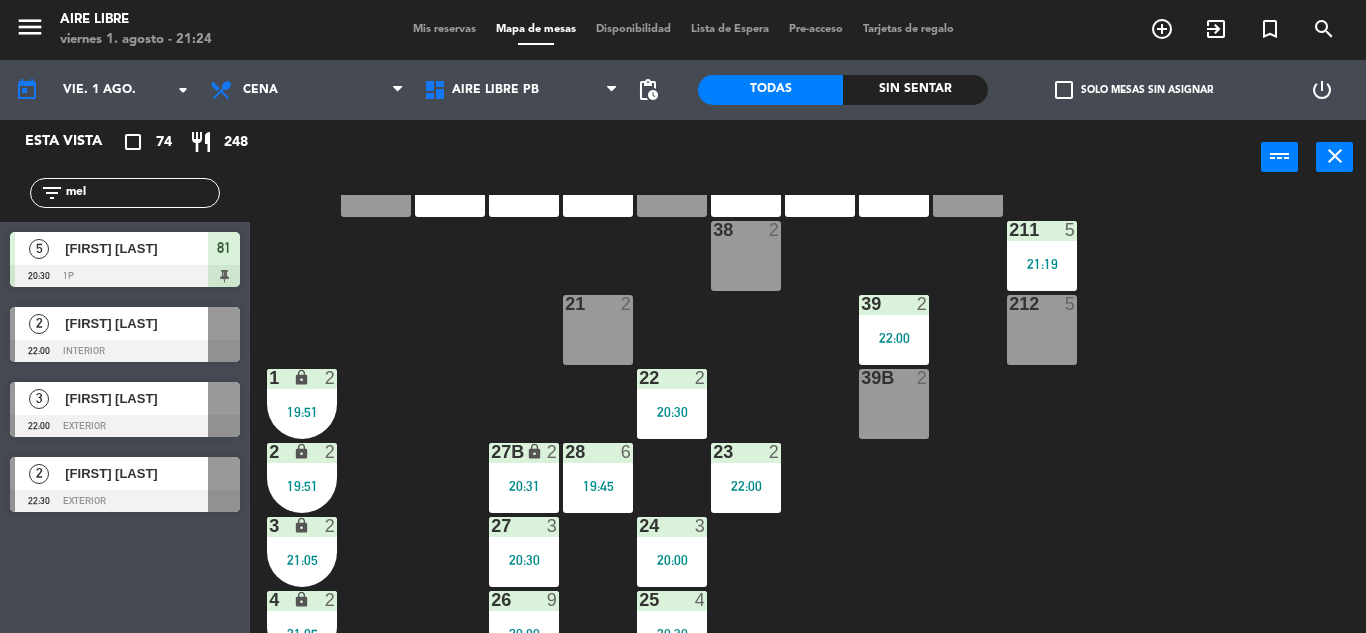click on "mel" 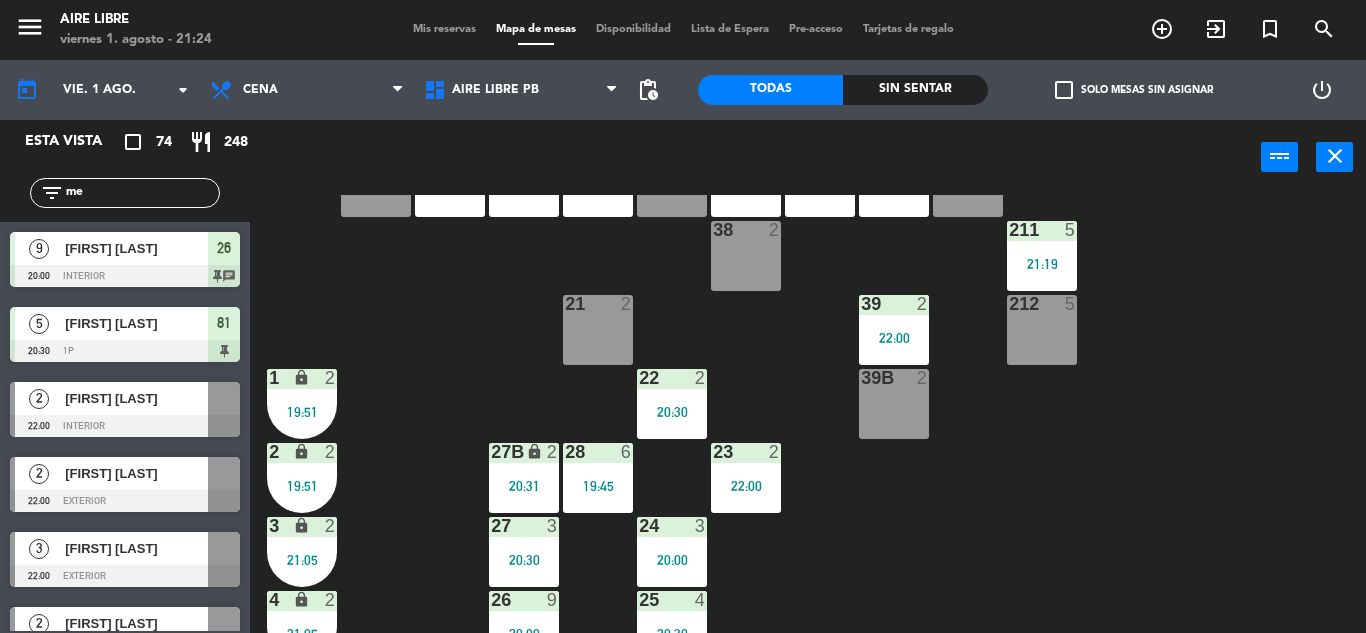 type on "m" 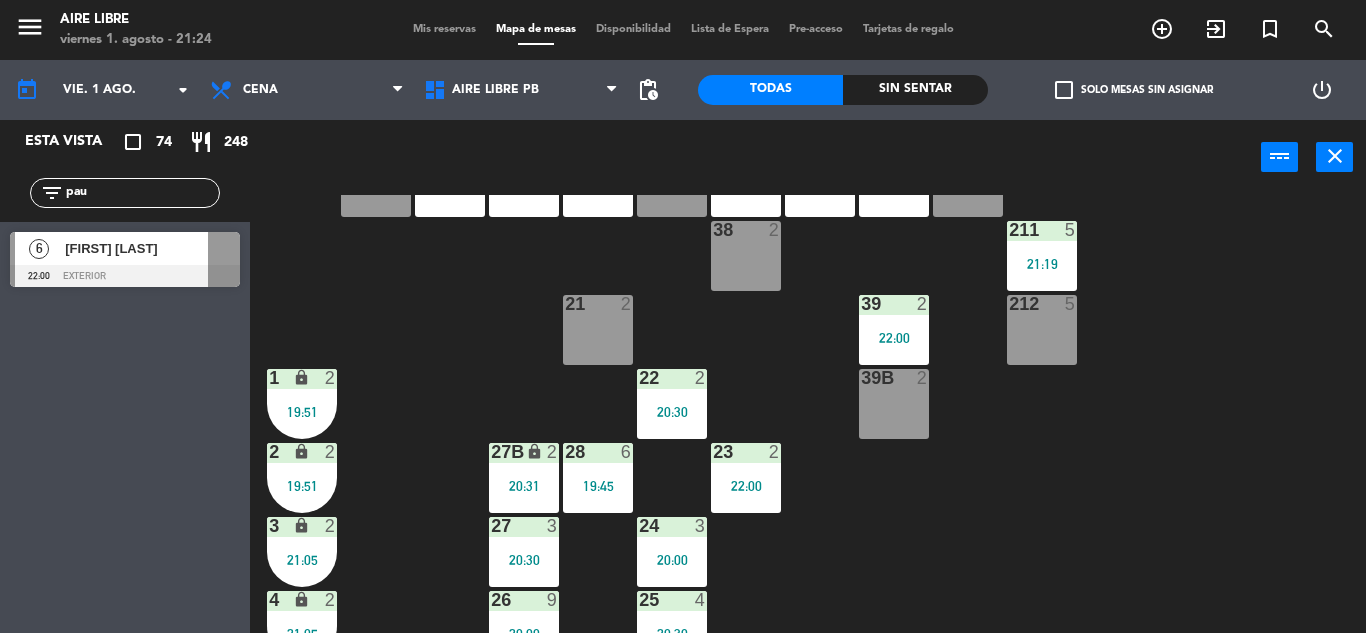 type on "pau" 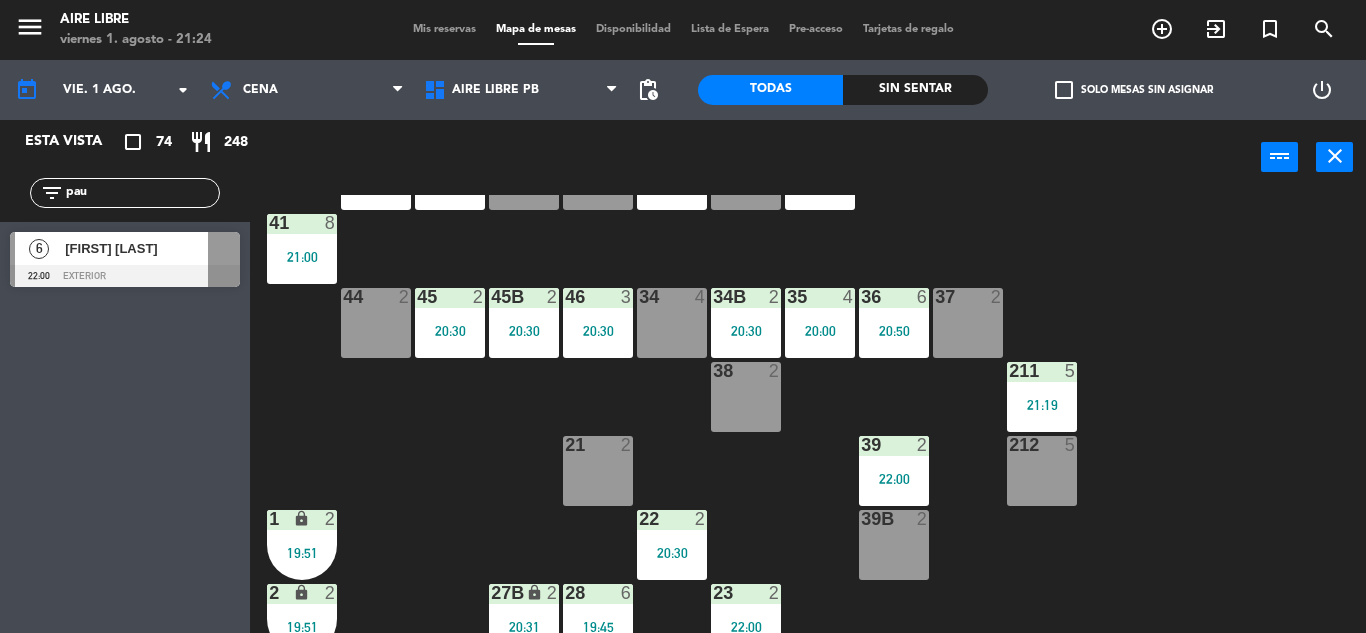 scroll, scrollTop: 0, scrollLeft: 0, axis: both 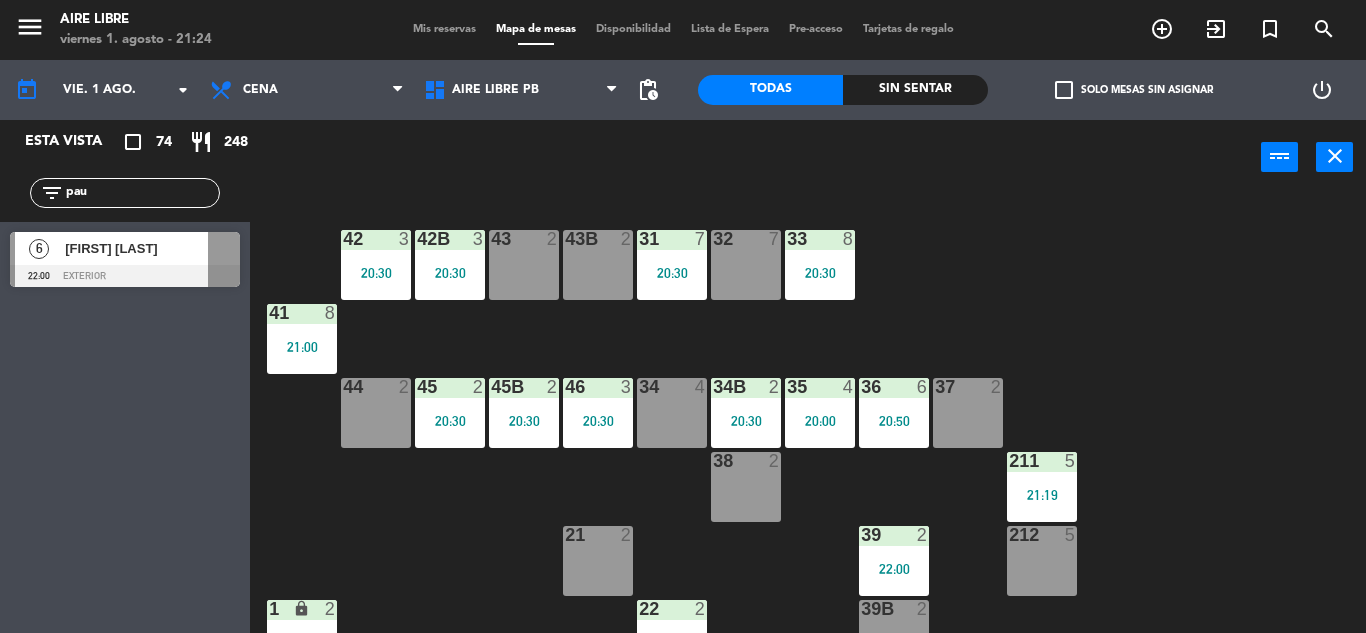 click on "[FIRST] [LAST]" at bounding box center [136, 248] 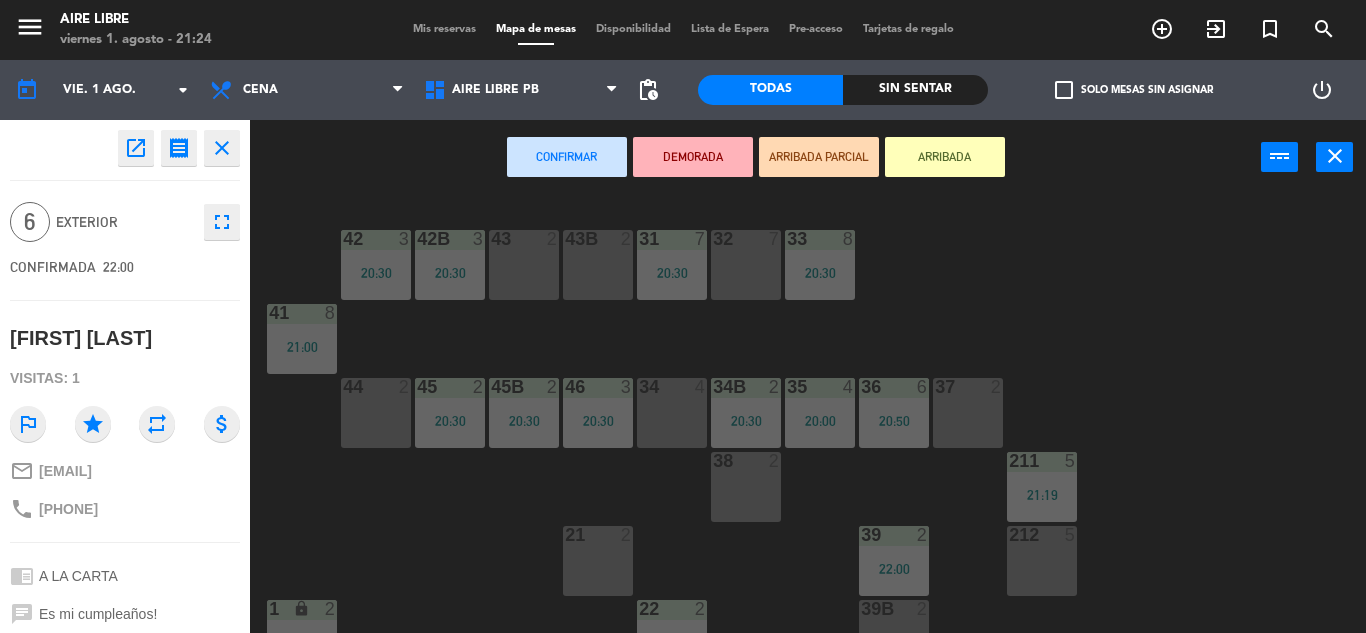click on "ARRIBADA" at bounding box center [945, 157] 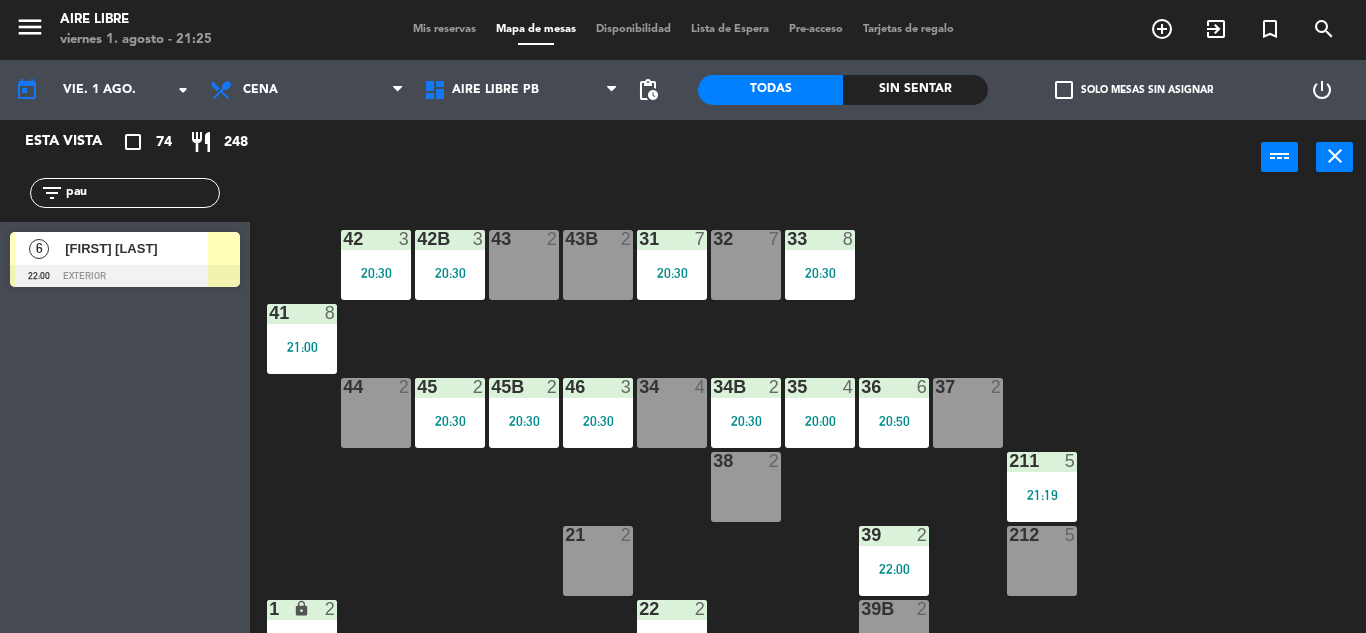 click on "pau" 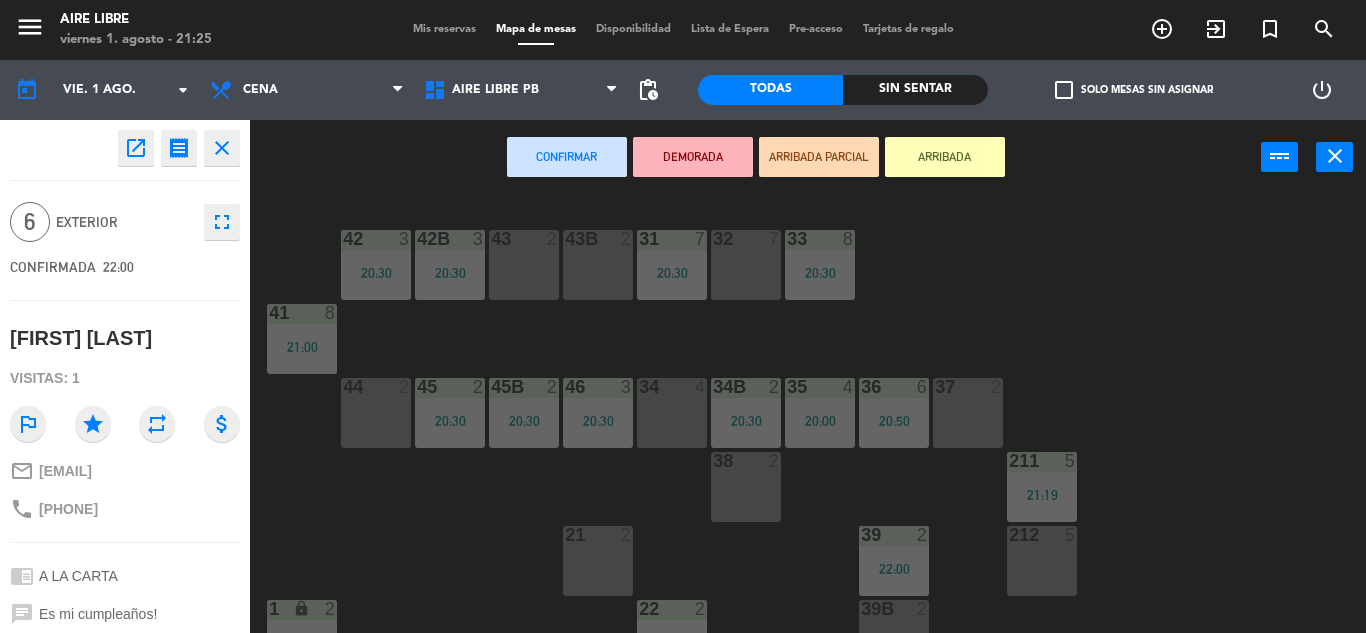 click on "32  7" at bounding box center [746, 265] 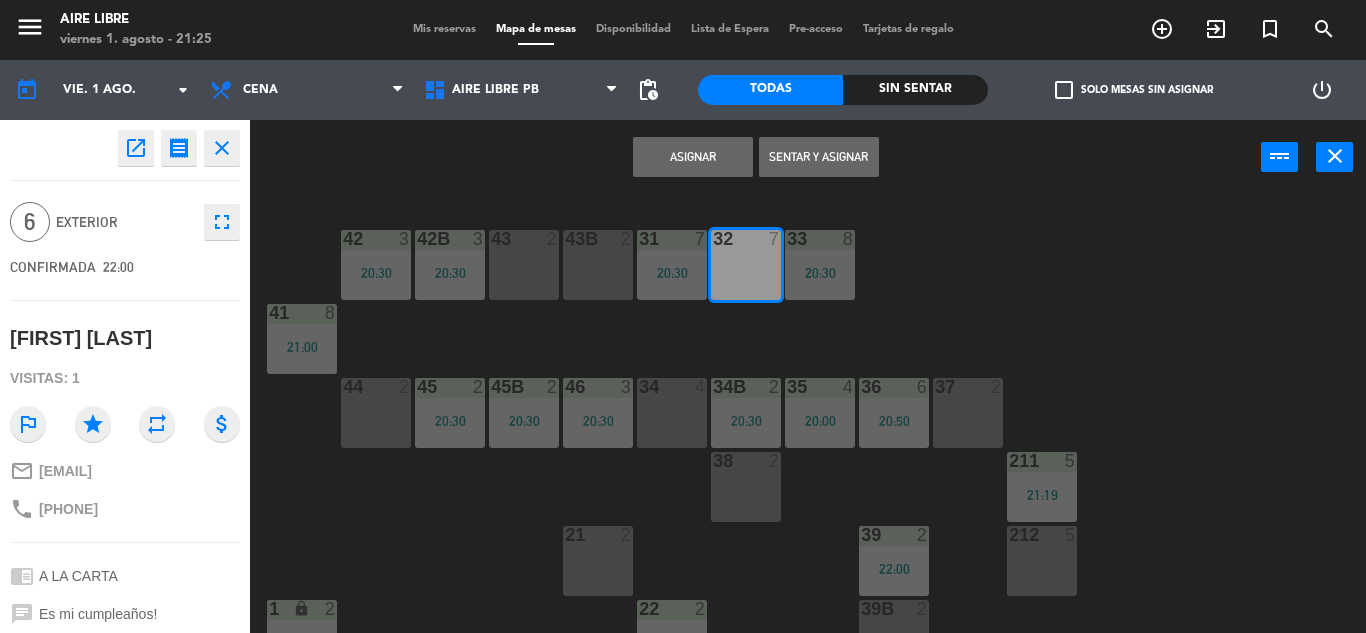 click on "Sentar y Asignar" at bounding box center (819, 157) 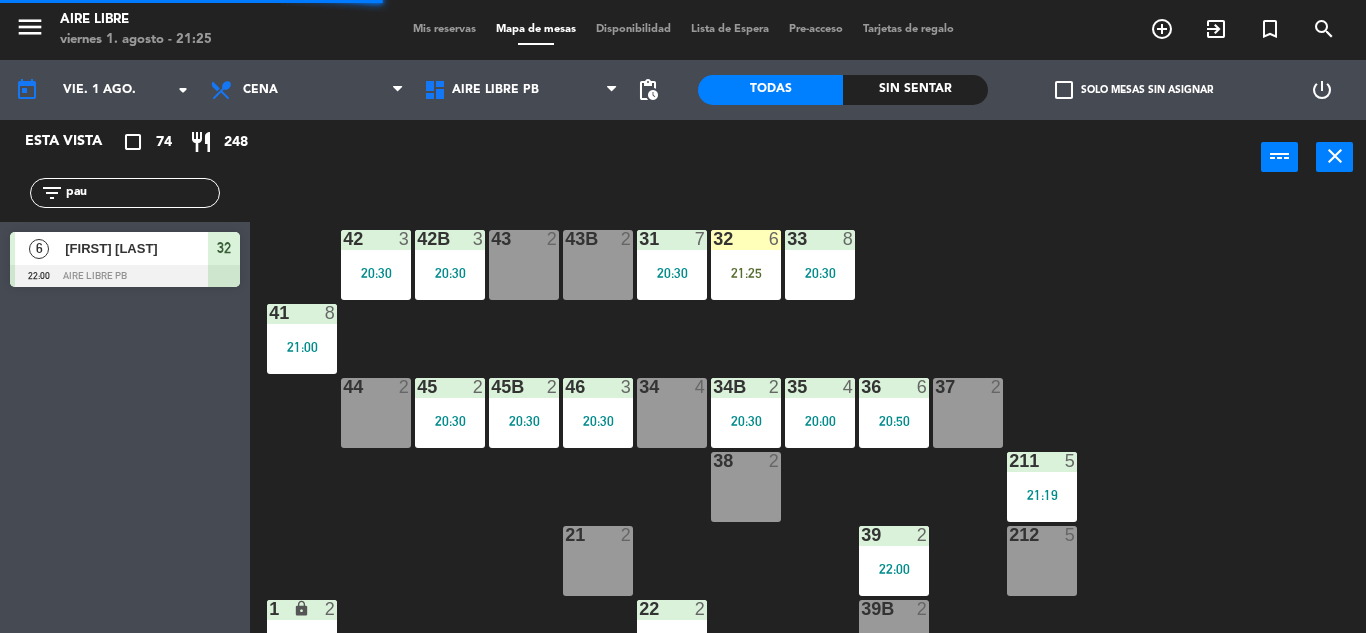 click on "pau" 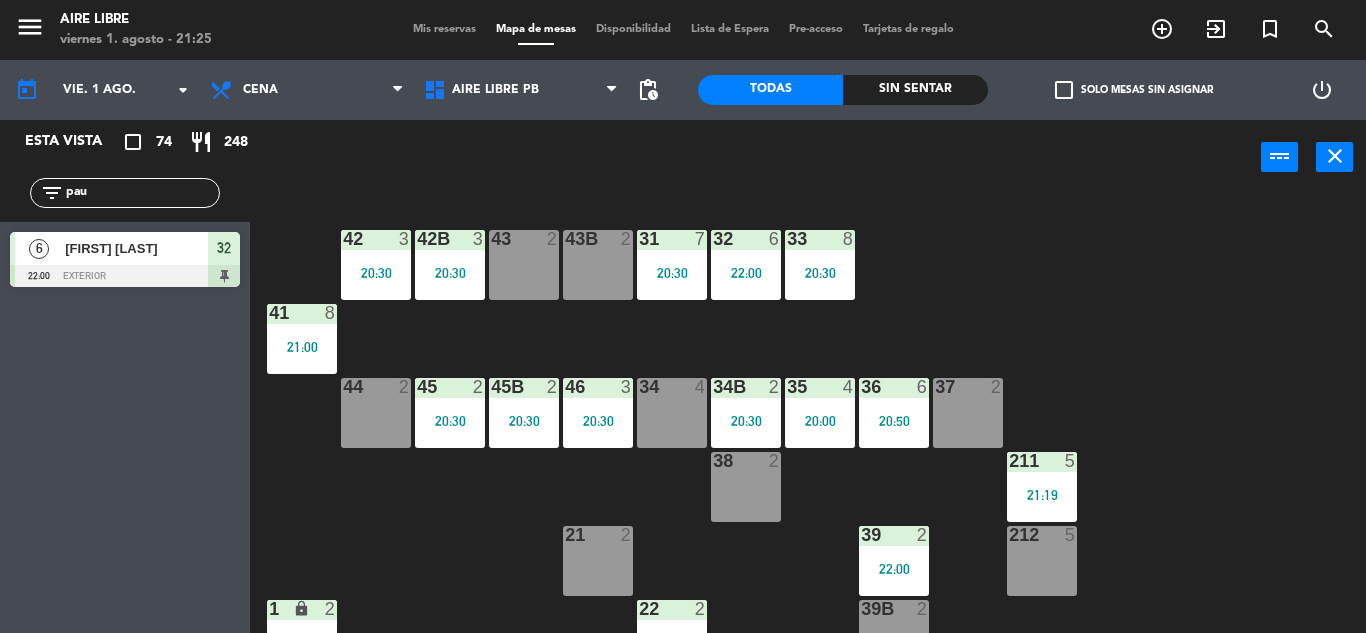 click on "pau" 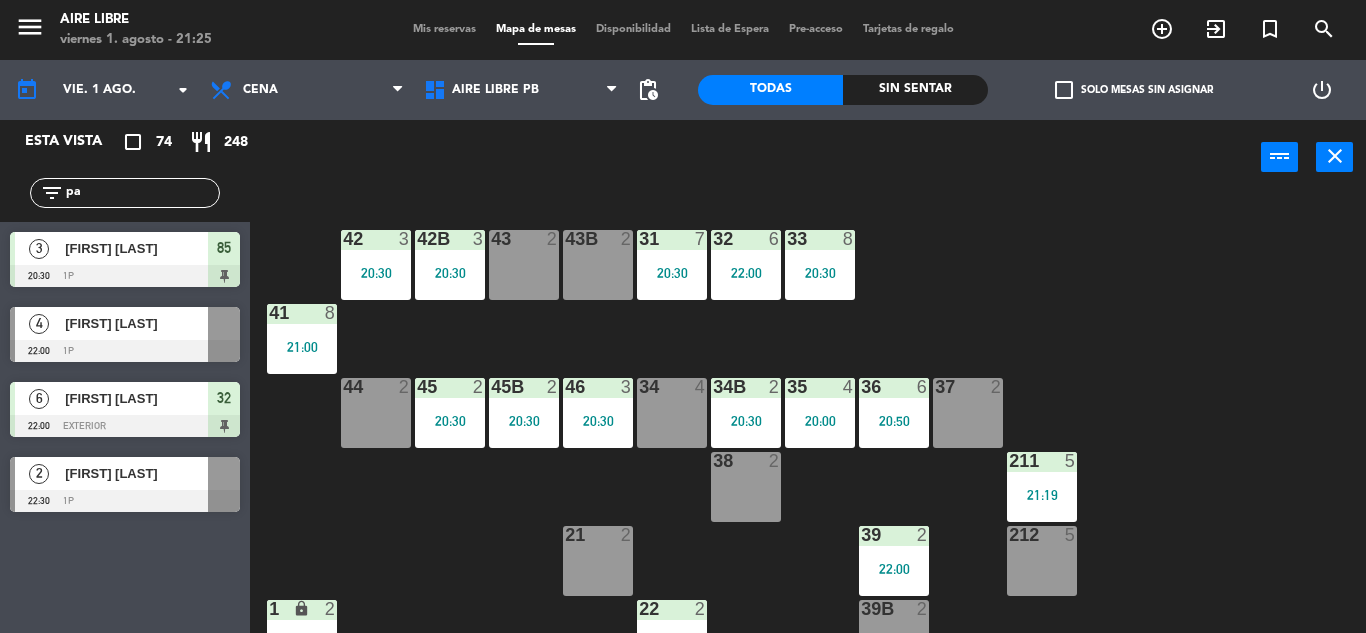 type on "p" 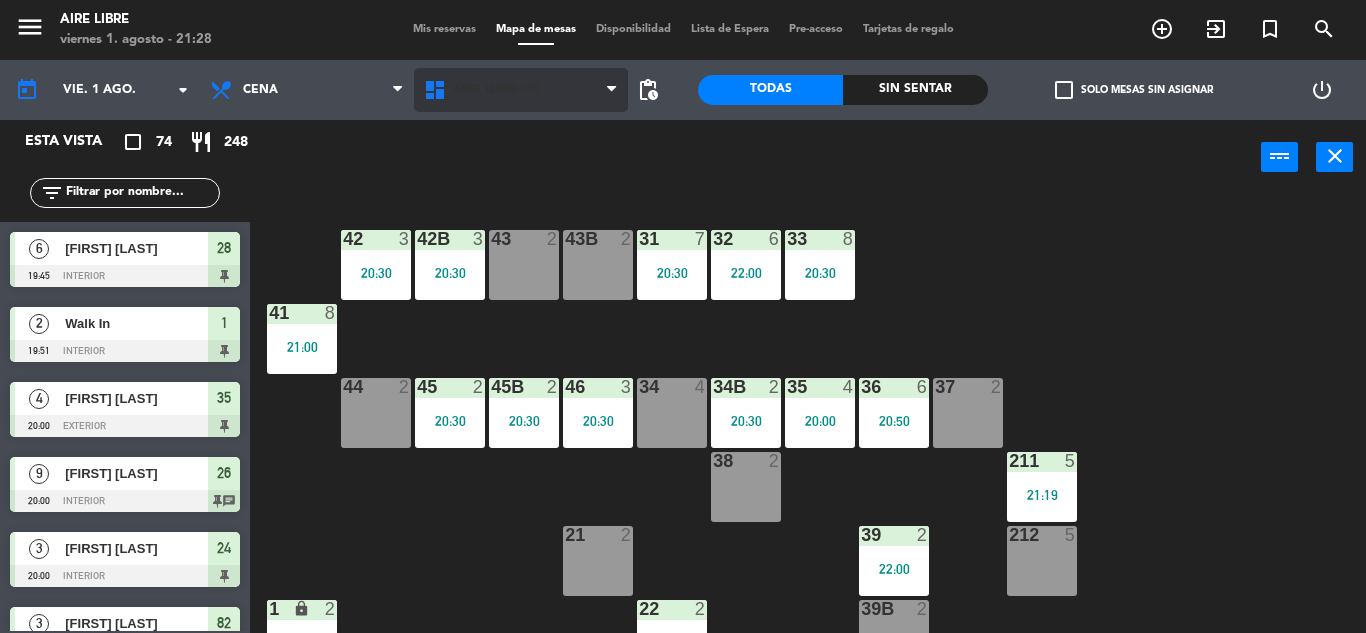 type 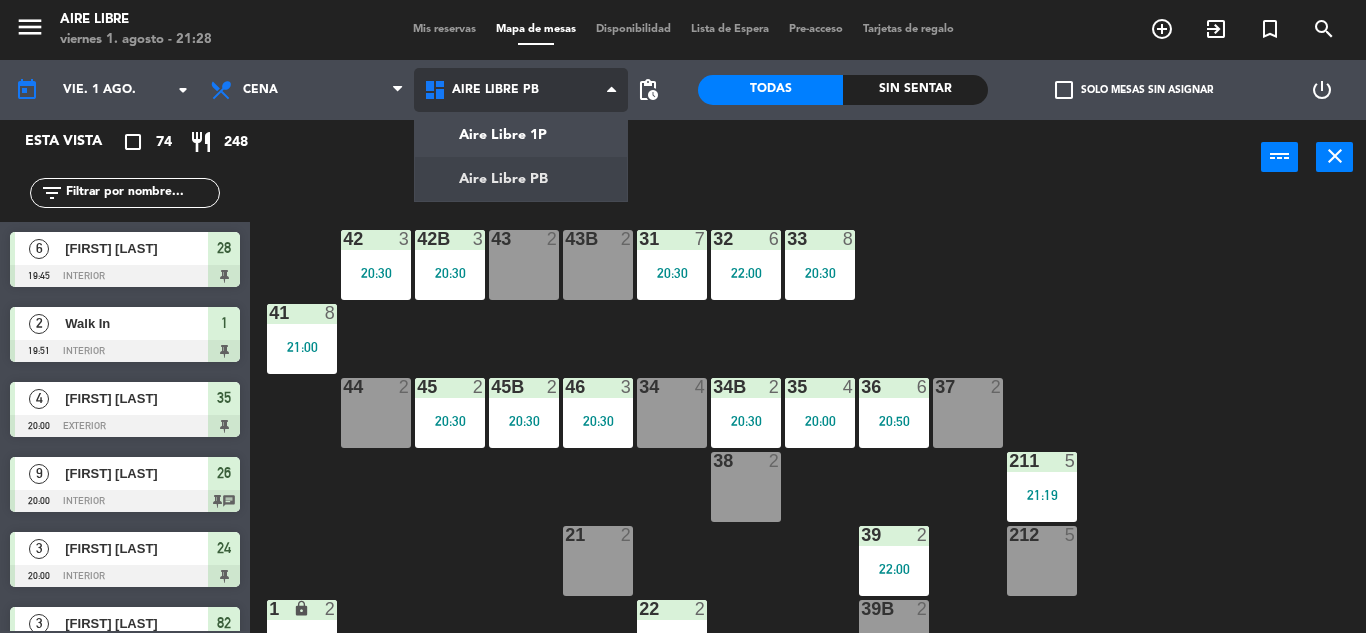 click on "menu  Aire Libre   viernes 1. agosto - 21:28   Mis reservas   Mapa de mesas   Disponibilidad   Lista de Espera   Pre-acceso   Tarjetas de regalo  add_circle_outline exit_to_app turned_in_not search today    vie. 1 ago. arrow_drop_down  Desayuno  Brunch  Almuerzo  Cena  Cena  Desayuno  Brunch  Almuerzo  Cena  Aire Libre 1P   Aire Libre PB   Aire Libre PB   Aire Libre 1P   Aire Libre PB  pending_actions  Todas  Sin sentar  check_box_outline_blank   Solo mesas sin asignar   power_settings_new   Esta vista   crop_square  74  restaurant  248 filter_list  6   Belén Ospital   19:45   interior  28  2   Walk In   19:51   interior  1  4   Clara Garat   20:00   exterior  35  9   Mercedes Medina   20:00   interior  26 chat  3   Miguel Corbella   20:00   interior  24  3   Agustina Abalo   20:30   1p  82  4   Ana Bizberge   20:30   interior  13  3   ana scalabrini   20:30   exterior  46  2   Andrea Benaim   20:30   1p  84  4   Carolina Dubiansky   20:30   interior  15  7   CRISTIAN GARCIA SARUBBI   20:30   exterior  31 14" 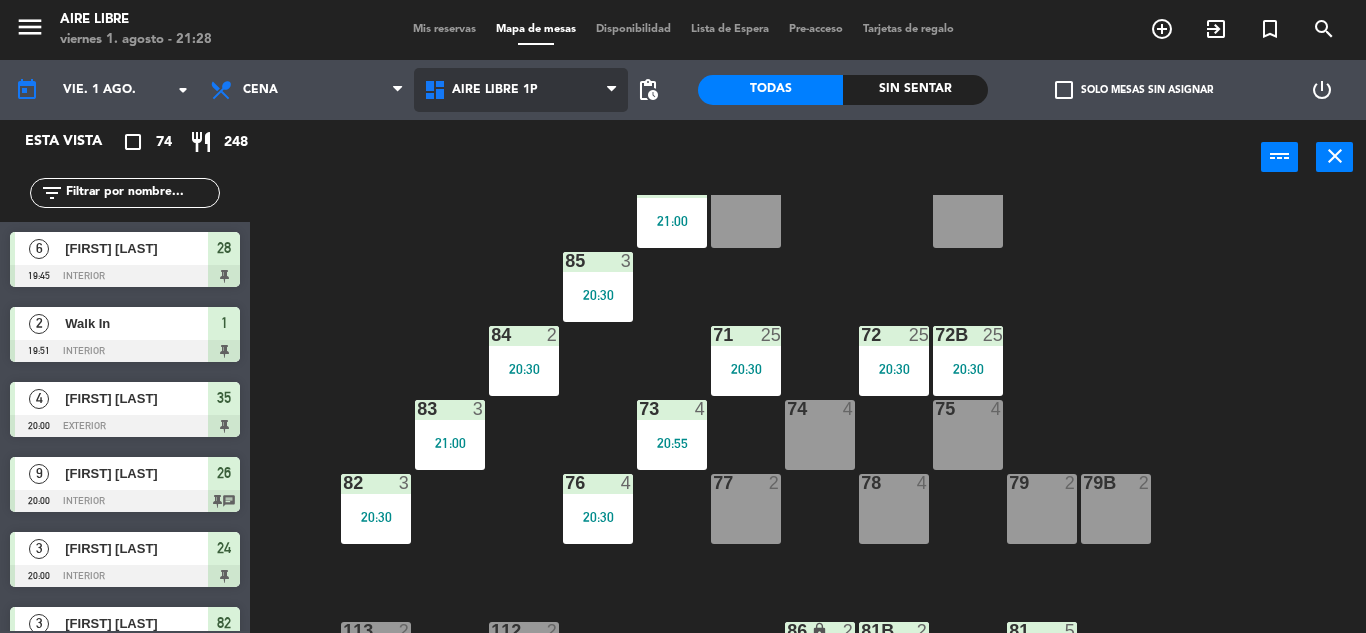 scroll, scrollTop: 127, scrollLeft: 0, axis: vertical 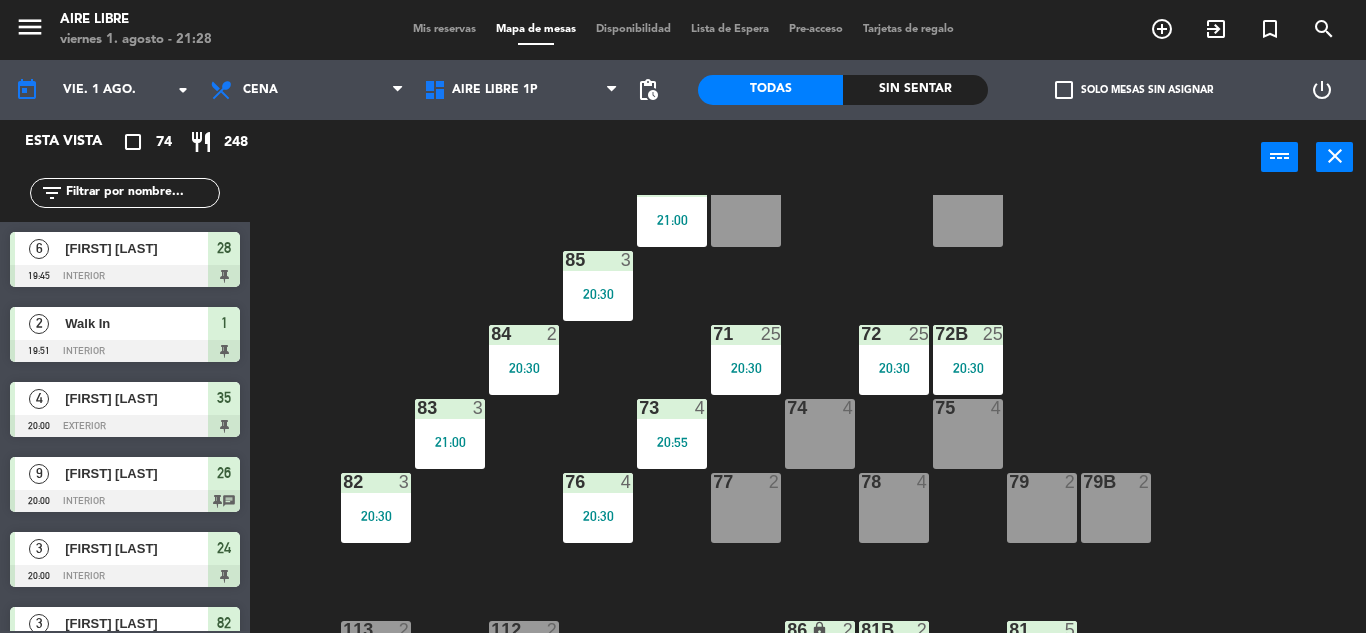click on "21:00" at bounding box center (450, 442) 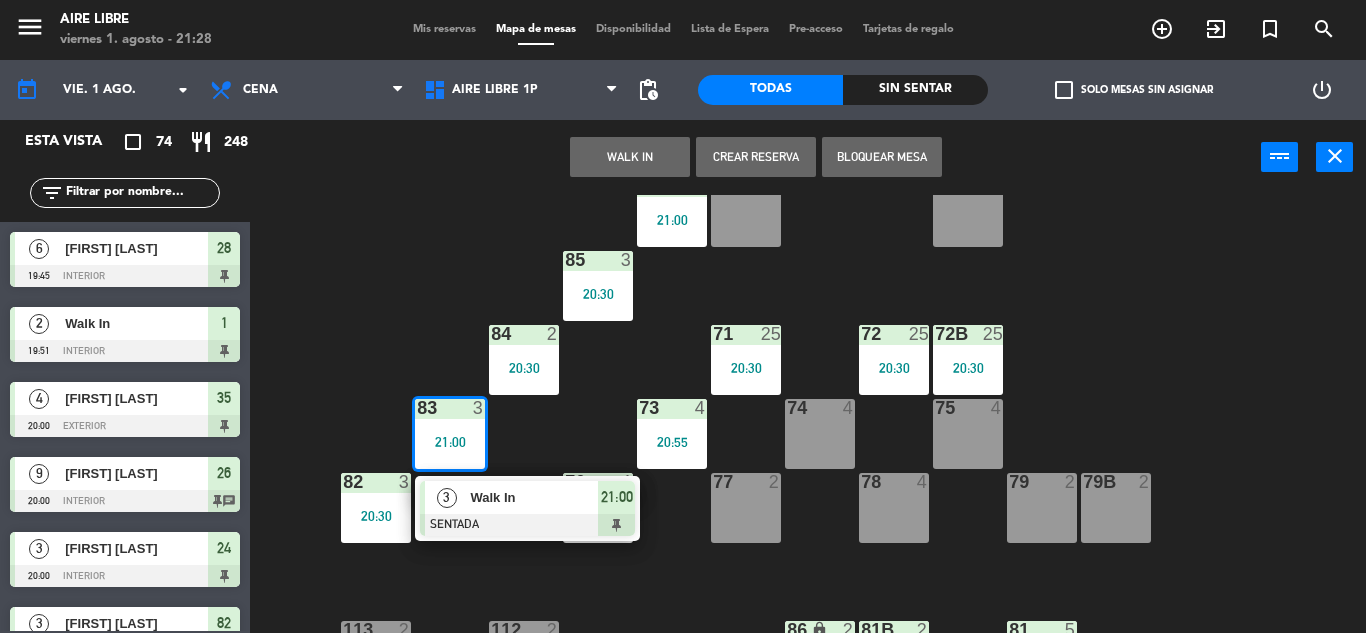 click on "Walk In" at bounding box center (534, 497) 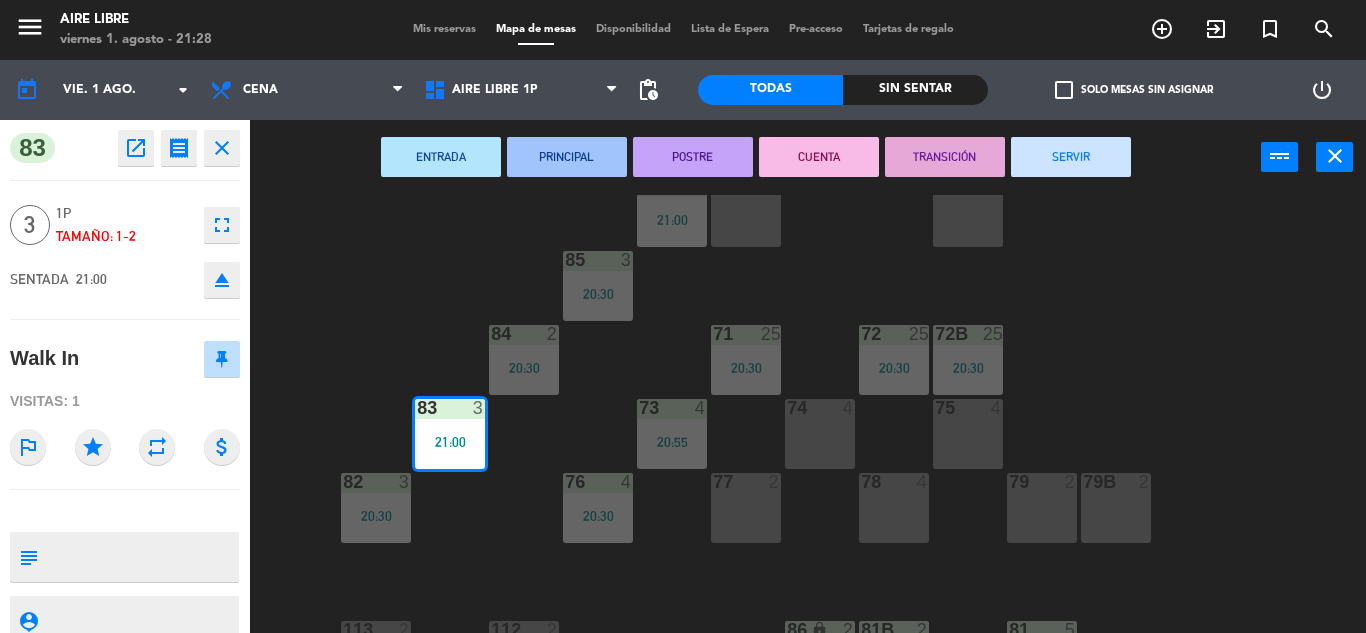 click on "eject" 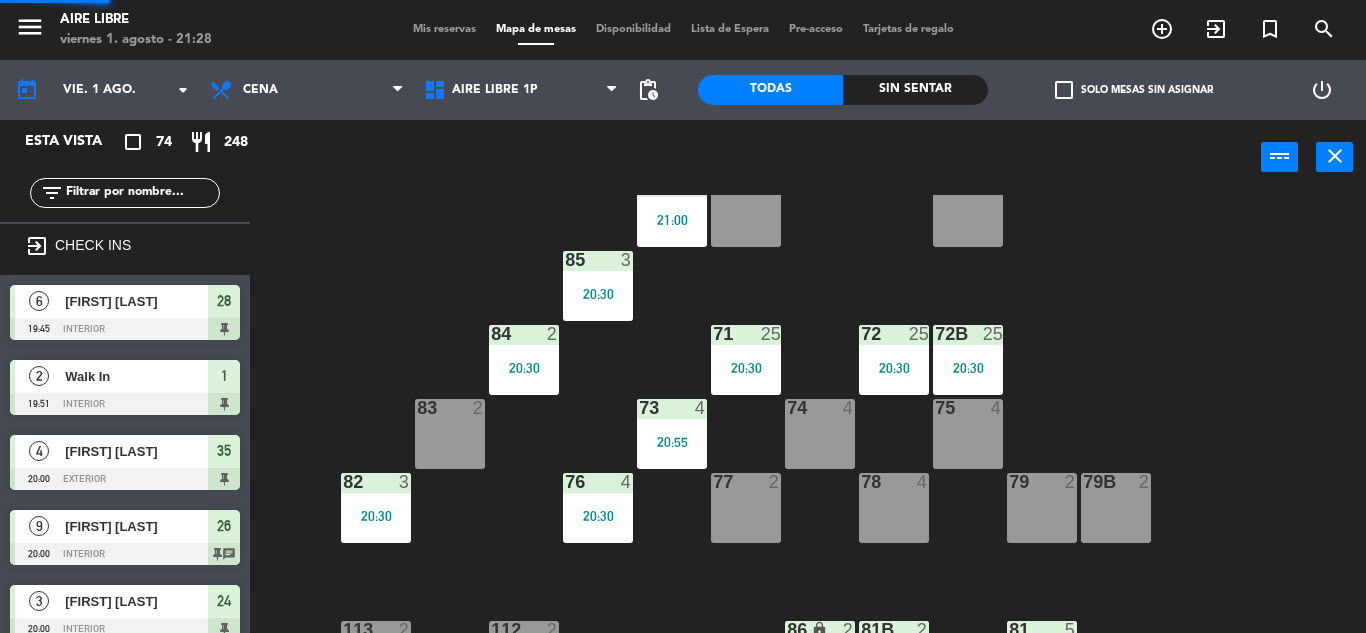 scroll, scrollTop: 0, scrollLeft: 0, axis: both 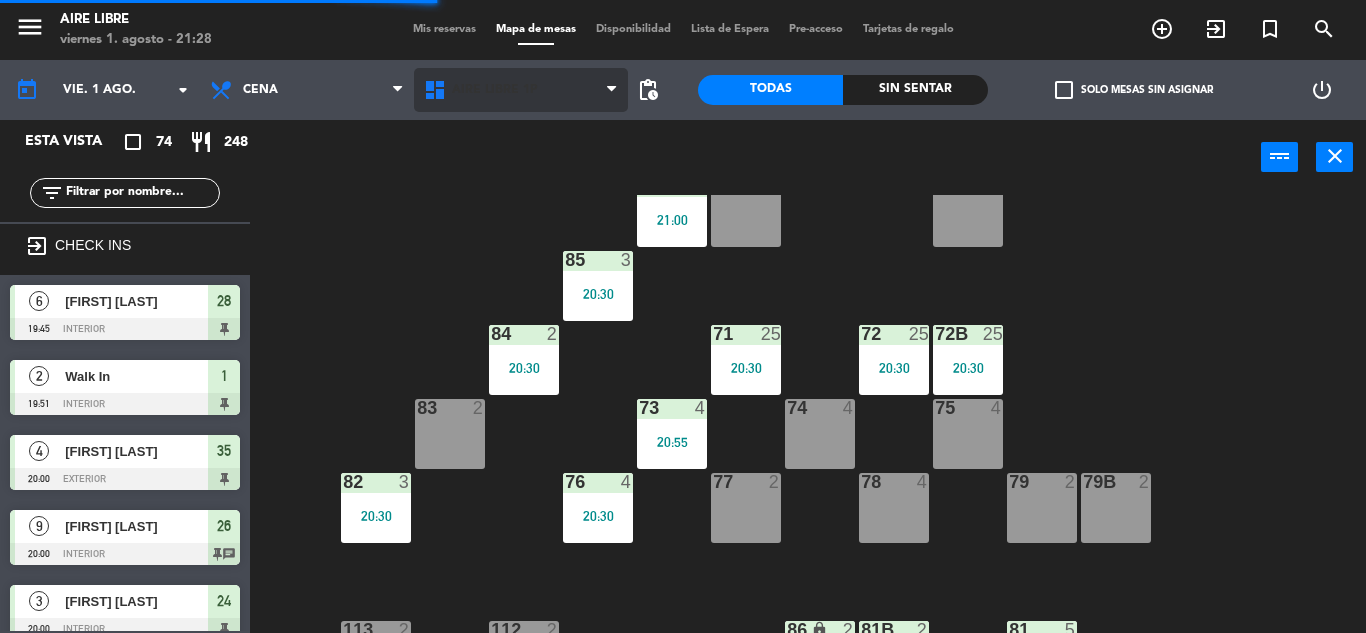 click on "Aire Libre 1P" at bounding box center (495, 90) 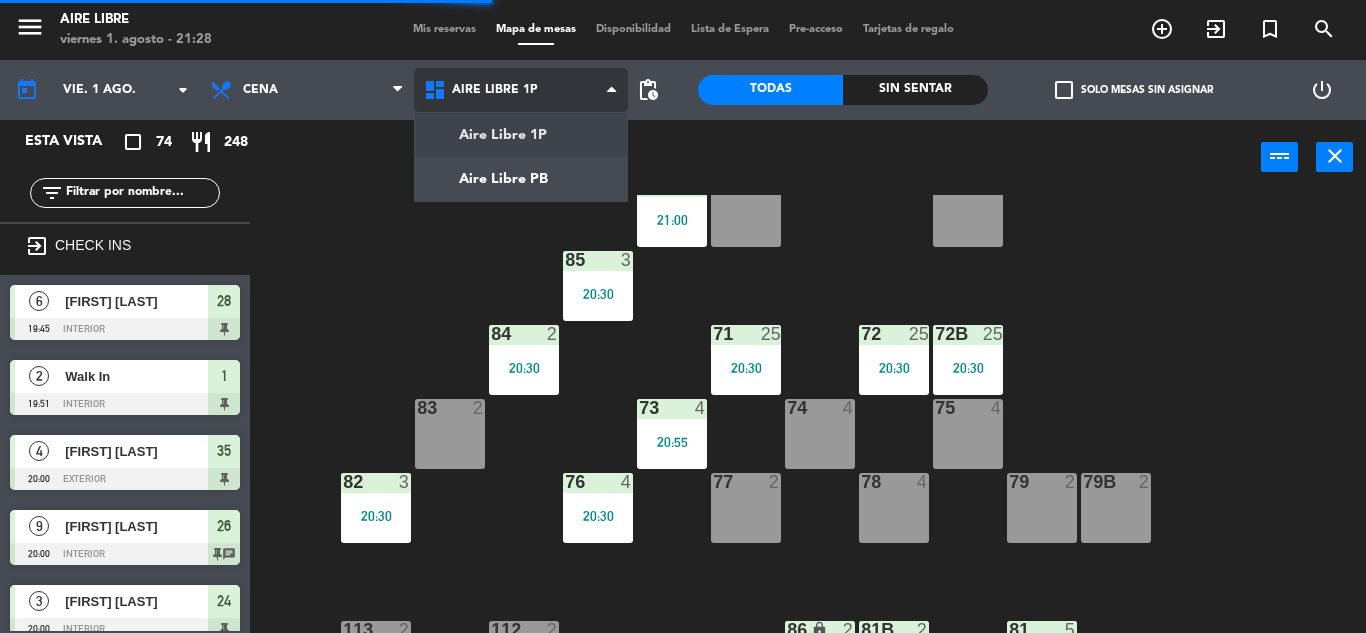 click on "menu  Aire Libre   viernes 1. agosto - 21:28   Mis reservas   Mapa de mesas   Disponibilidad   Lista de Espera   Pre-acceso   Tarjetas de regalo  add_circle_outline exit_to_app turned_in_not search today    vie. 1 ago. arrow_drop_down  Desayuno  Brunch  Almuerzo  Cena  Cena  Desayuno  Brunch  Almuerzo  Cena  Aire Libre 1P   Aire Libre PB   Aire Libre 1P   Aire Libre 1P   Aire Libre PB  pending_actions  Todas  Sin sentar  check_box_outline_blank   Solo mesas sin asignar   power_settings_new   Esta vista   crop_square  74  restaurant  248 filter_list exit_to_app CHECK INS  6   Belén Ospital   19:45   interior  28  2   Walk In   19:51   interior  1  4   Clara Garat   20:00   exterior  35  9   Mercedes Medina   20:00   interior  26 chat  3   Miguel Corbella   20:00   interior  24  3   Agustina Abalo   20:30   1p  82  4   Ana Bizberge   20:30   interior  13  3   ana scalabrini   20:30   exterior  46  2   Andrea Benaim   20:30   1p  84  4   Carolina Dubiansky   20:30   interior  15  7   CRISTIAN GARCIA SARUBBI  31" 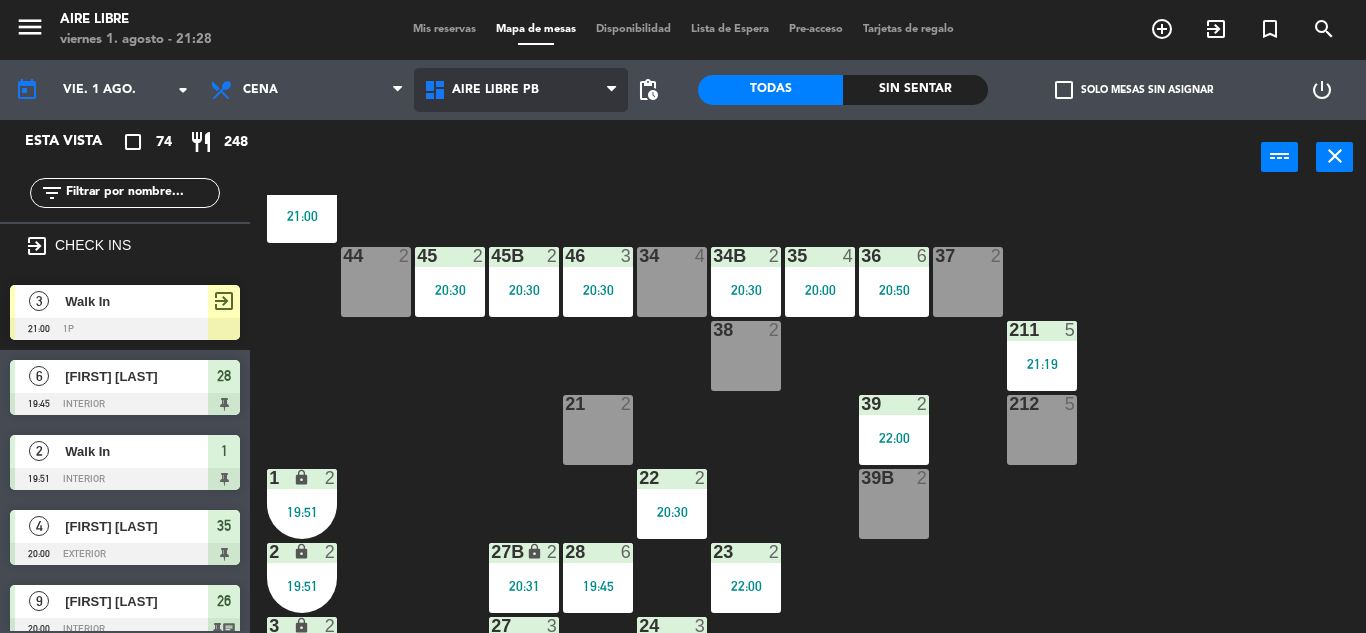 scroll, scrollTop: 68, scrollLeft: 0, axis: vertical 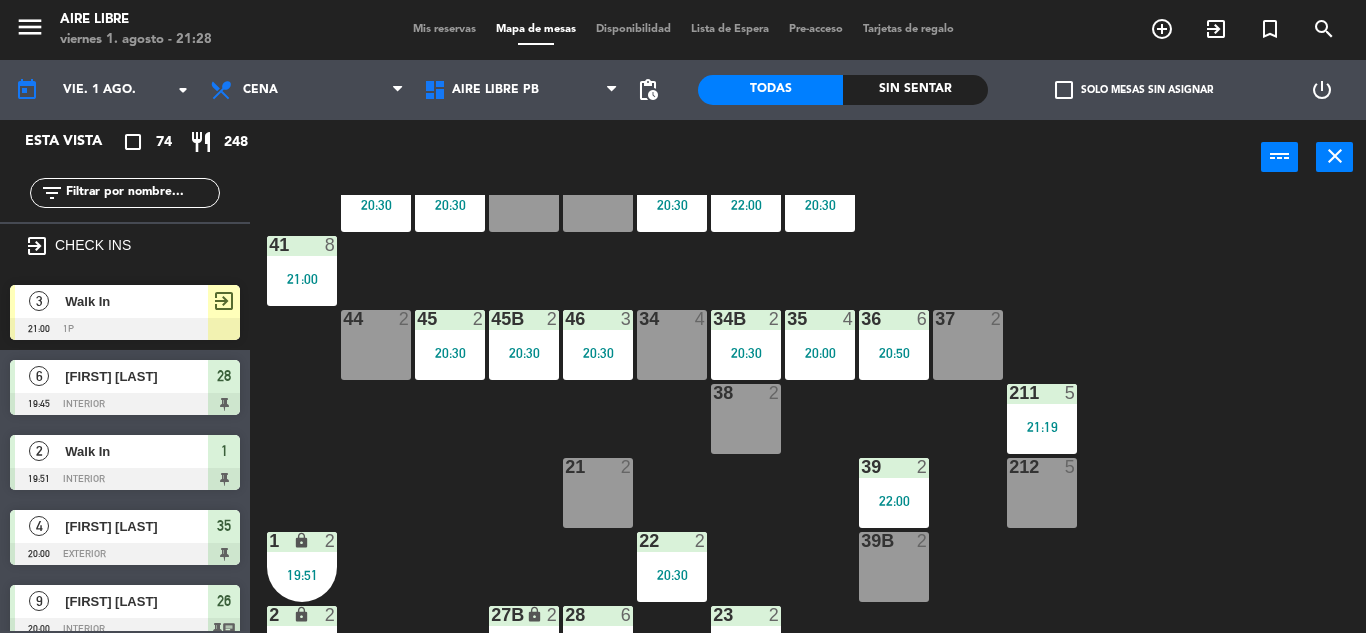 click on "Walk In" at bounding box center [136, 301] 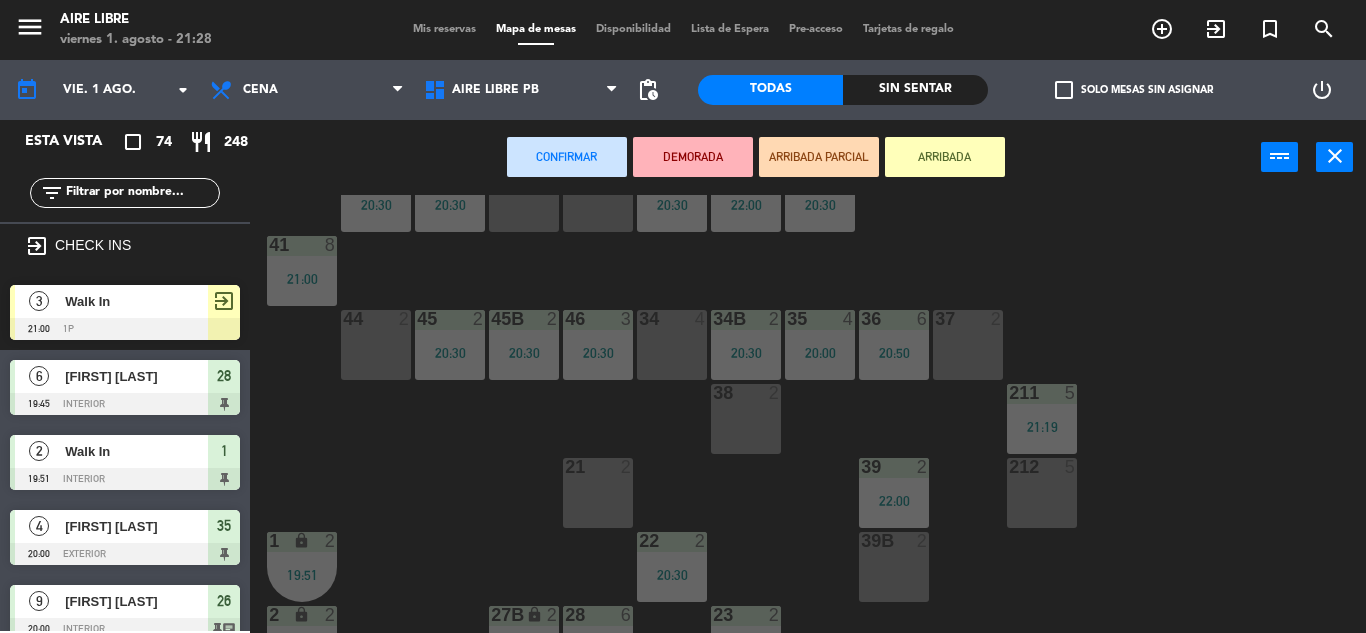 click on "44  2" at bounding box center [376, 345] 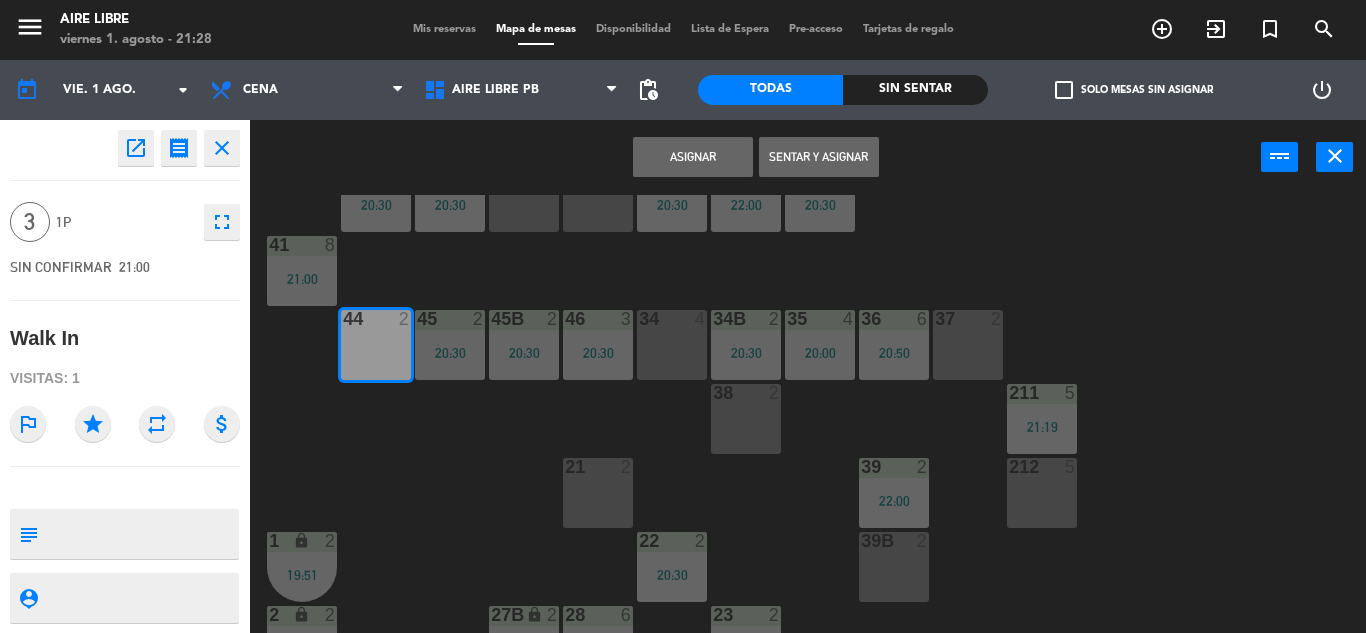 click on "Sentar y Asignar" at bounding box center [819, 157] 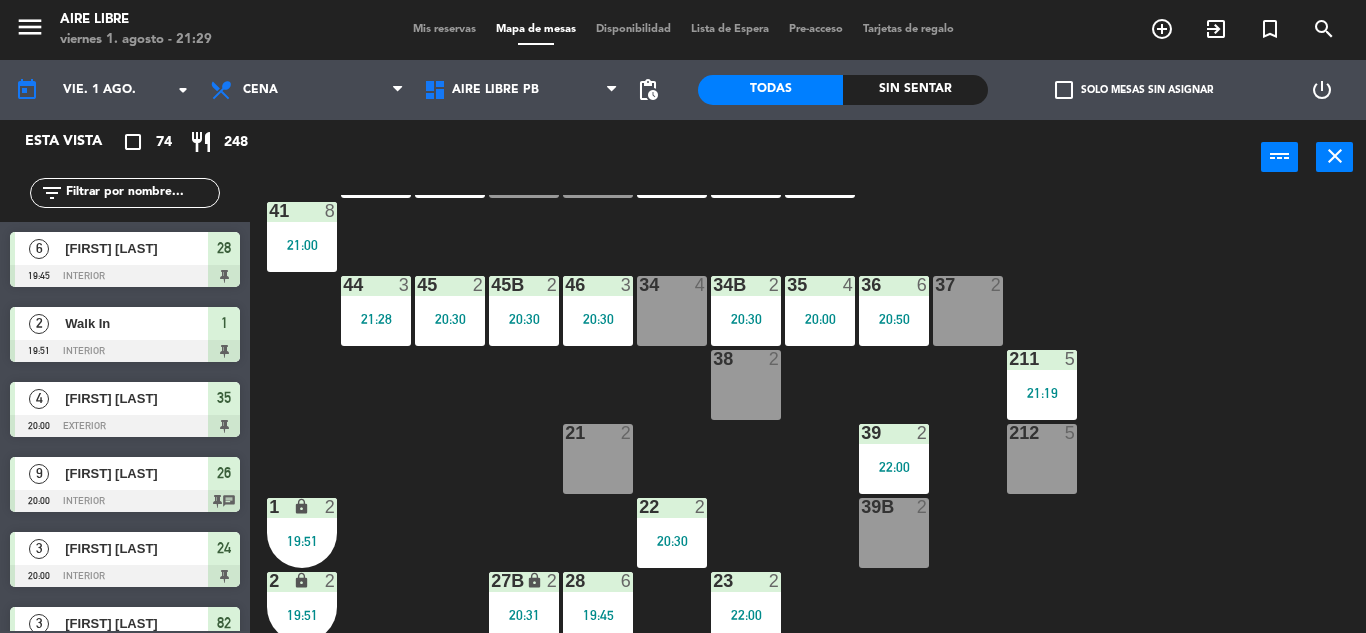 scroll, scrollTop: 0, scrollLeft: 0, axis: both 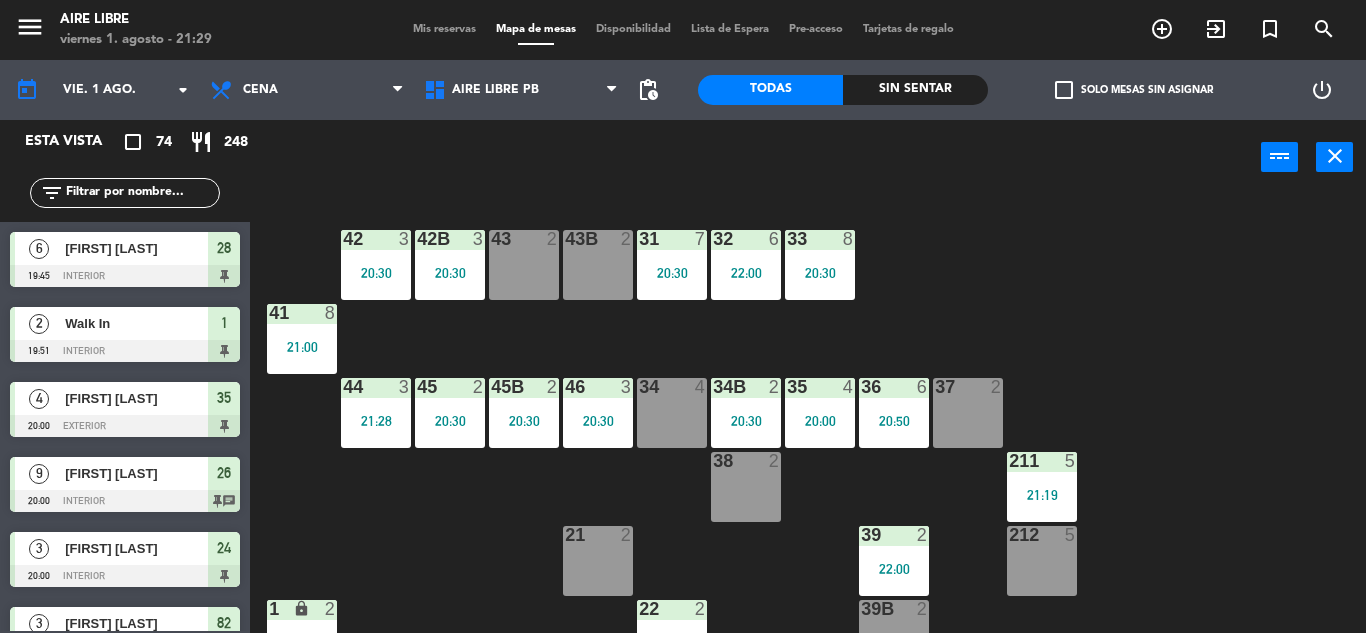 click on "check_box_outline_blank" 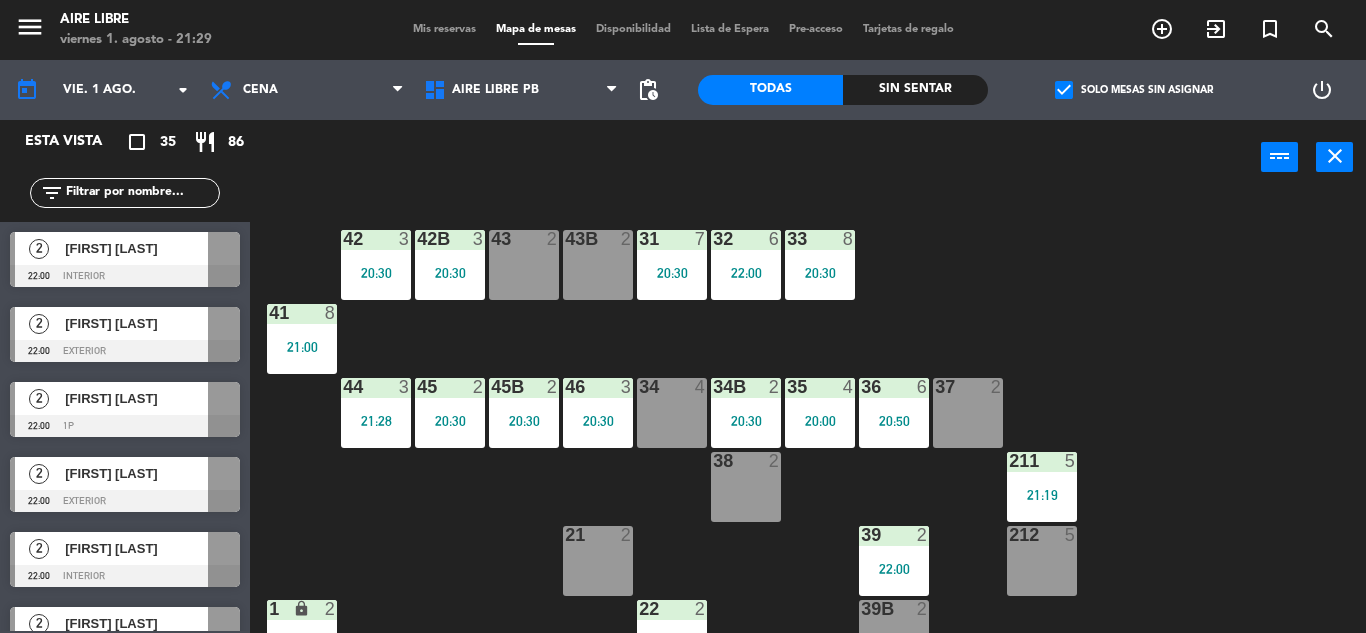 click on "pending_actions" 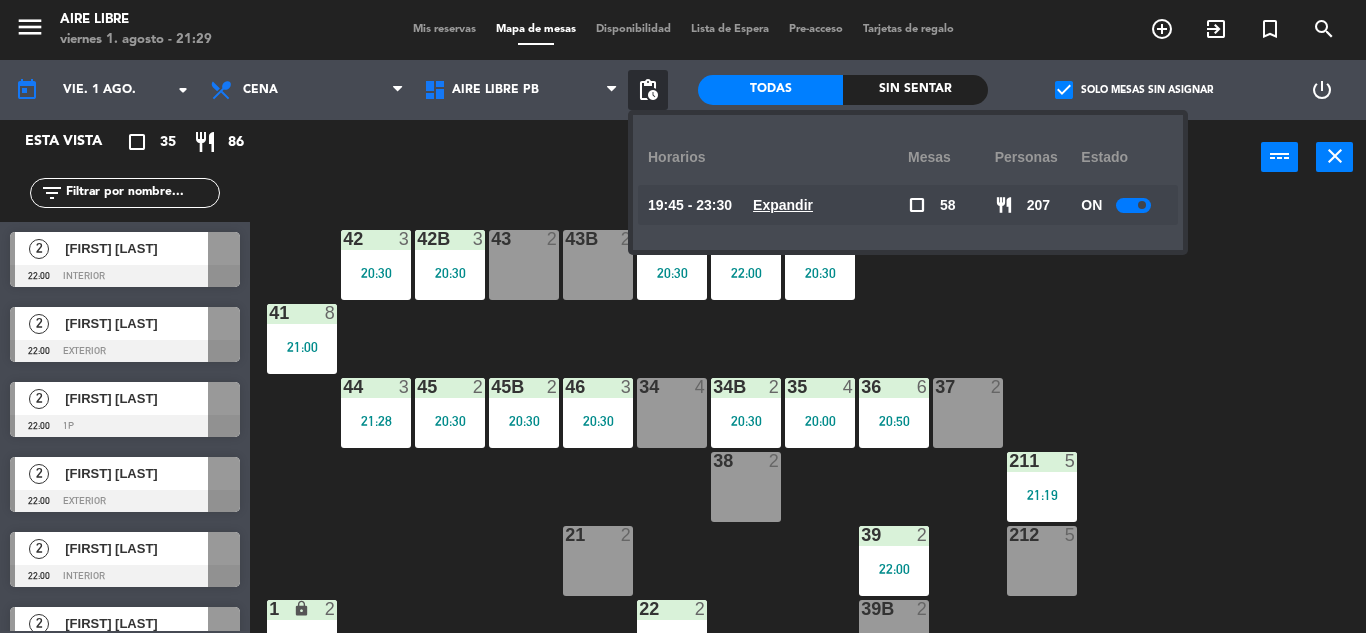 click on "Expandir" 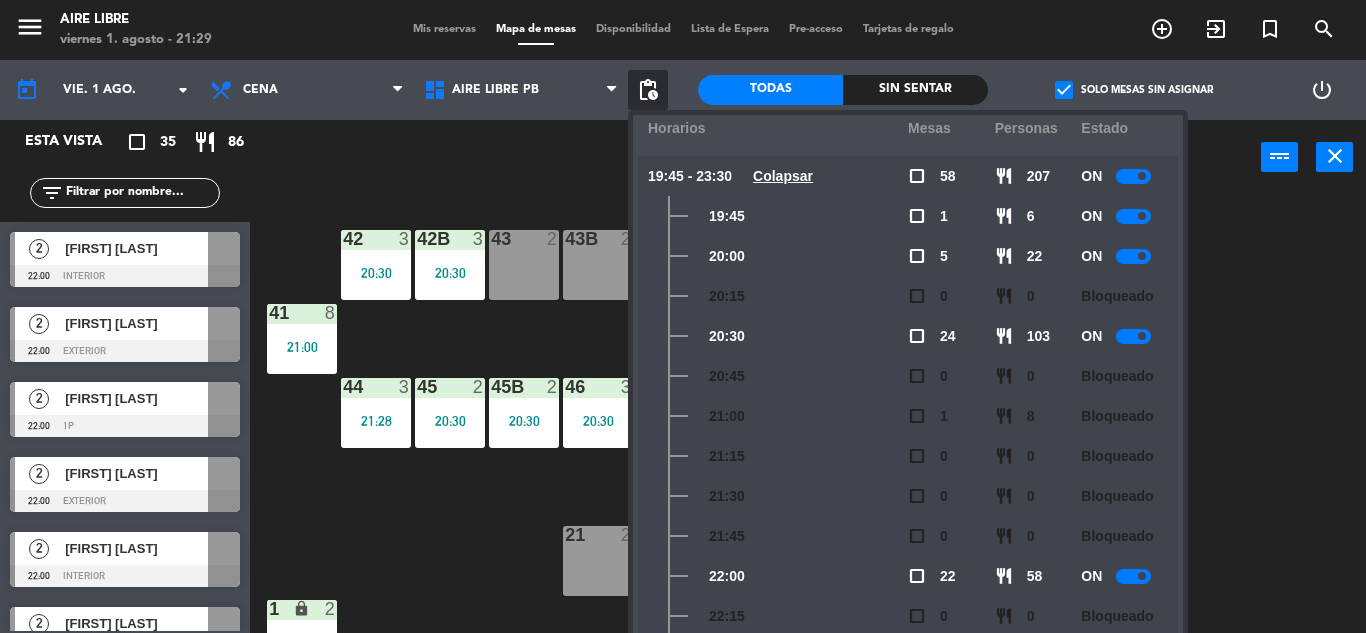 scroll, scrollTop: 0, scrollLeft: 0, axis: both 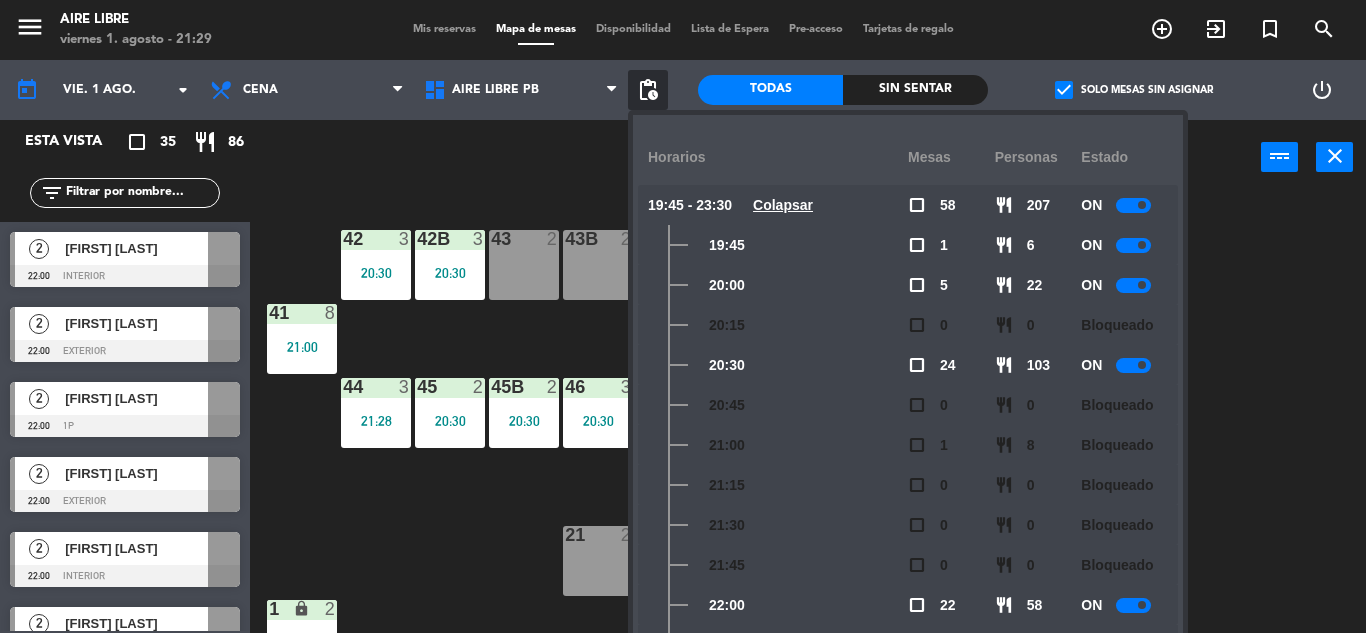 click on "42  3   20:30  43  2  31  7   20:30  32  6   22:00  33  8   20:30  42B  3   20:30  43B  2  41  8   21:00  44  3   21:28  45  2   20:30  46  3   20:30  35  4   20:00  34  4  36  6   20:50  45B  2   20:30  34B  2   20:30  37  2  211  5   21:19  38  2  212  5  39  2   22:00  21  2  39B  2  22  2   20:30  1 lock  2   19:51  27B lock  2   20:31  23  2   22:00  28  6   19:45  2 lock  2   19:51  24  3   20:00  27  3   20:30  3 lock  2   21:05  25  4   20:30  26  9   20:00  4 lock  2   21:05  5 lock  1  13  4   20:30  11  4  6 lock  1  14  2   20:30  12  2   20:33  7 lock  1  15B lock  2  15  4   20:30" 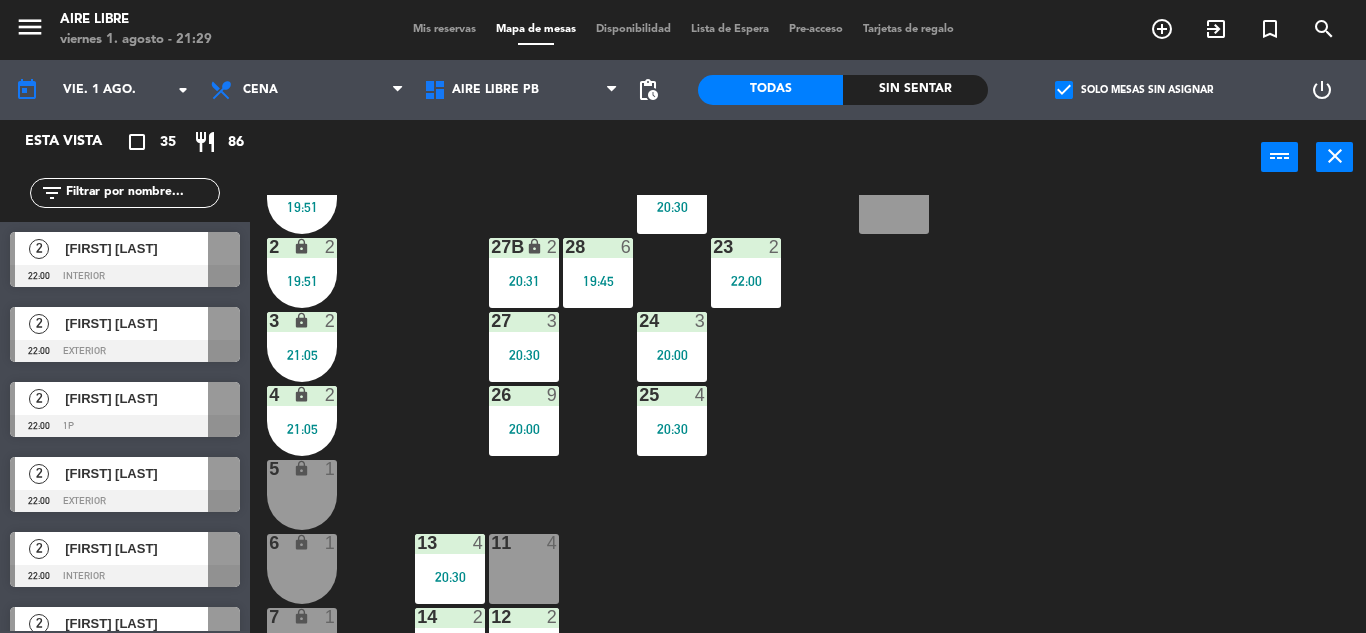 scroll, scrollTop: 443, scrollLeft: 0, axis: vertical 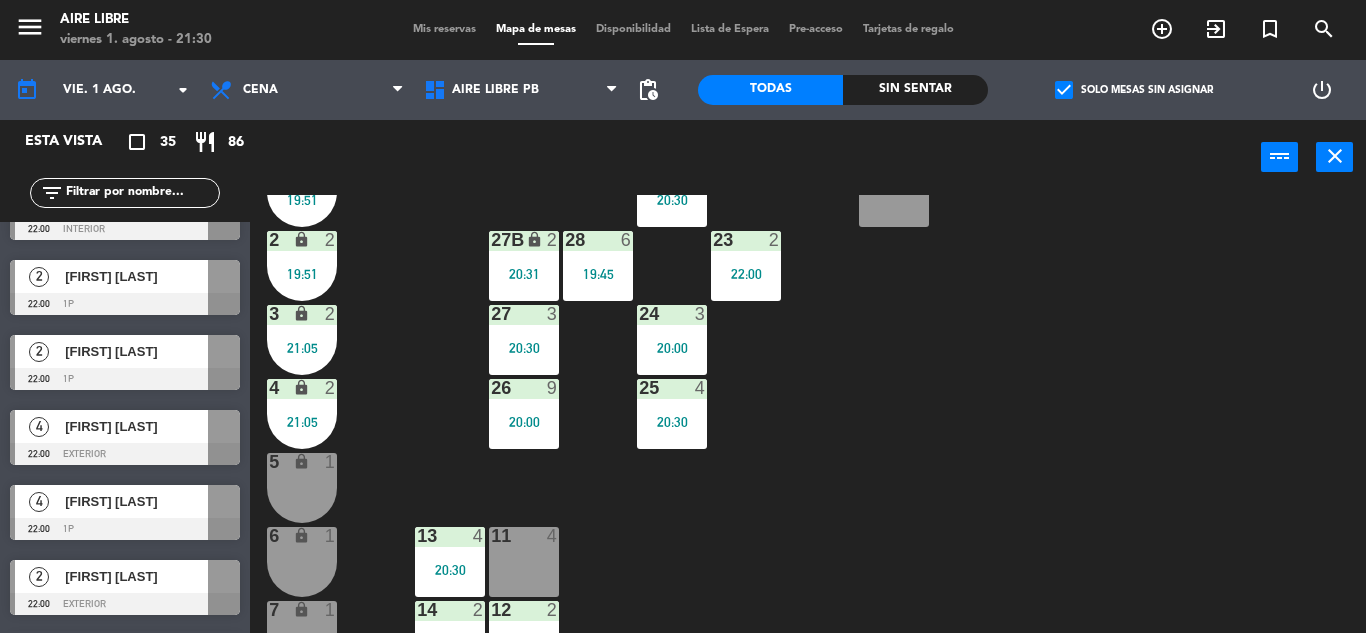 click on "[FIRST] [LAST]" at bounding box center (136, 426) 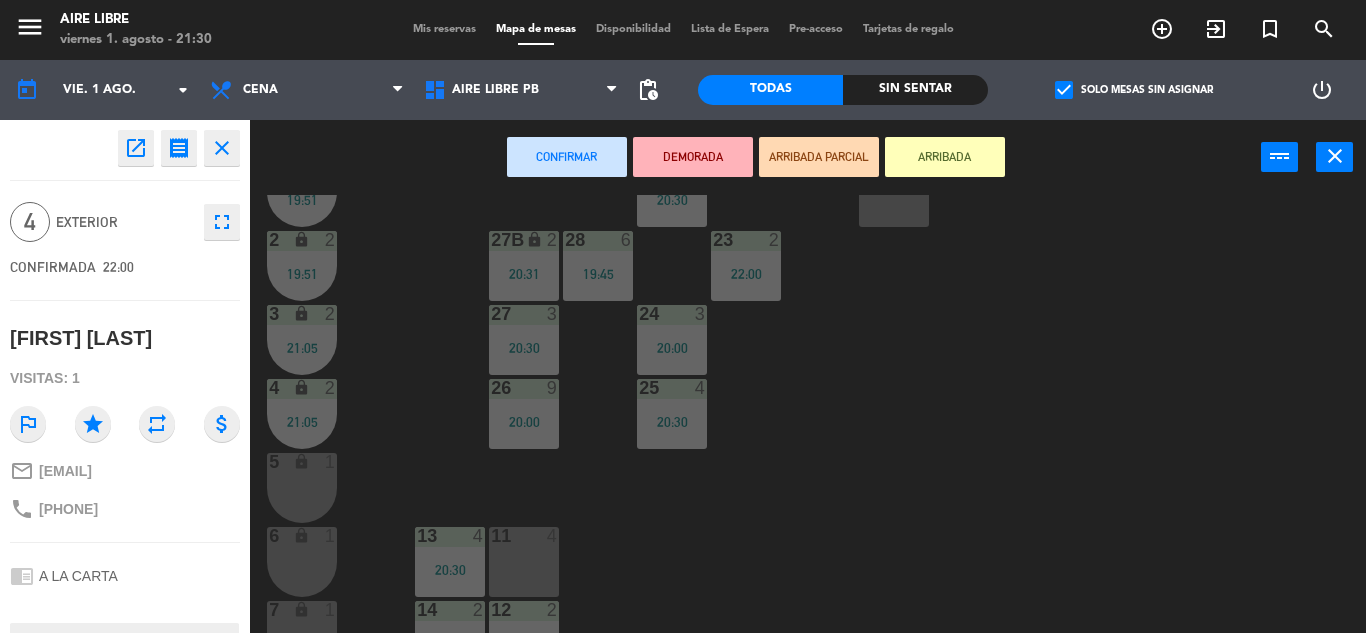 click on "11  4" at bounding box center [524, 562] 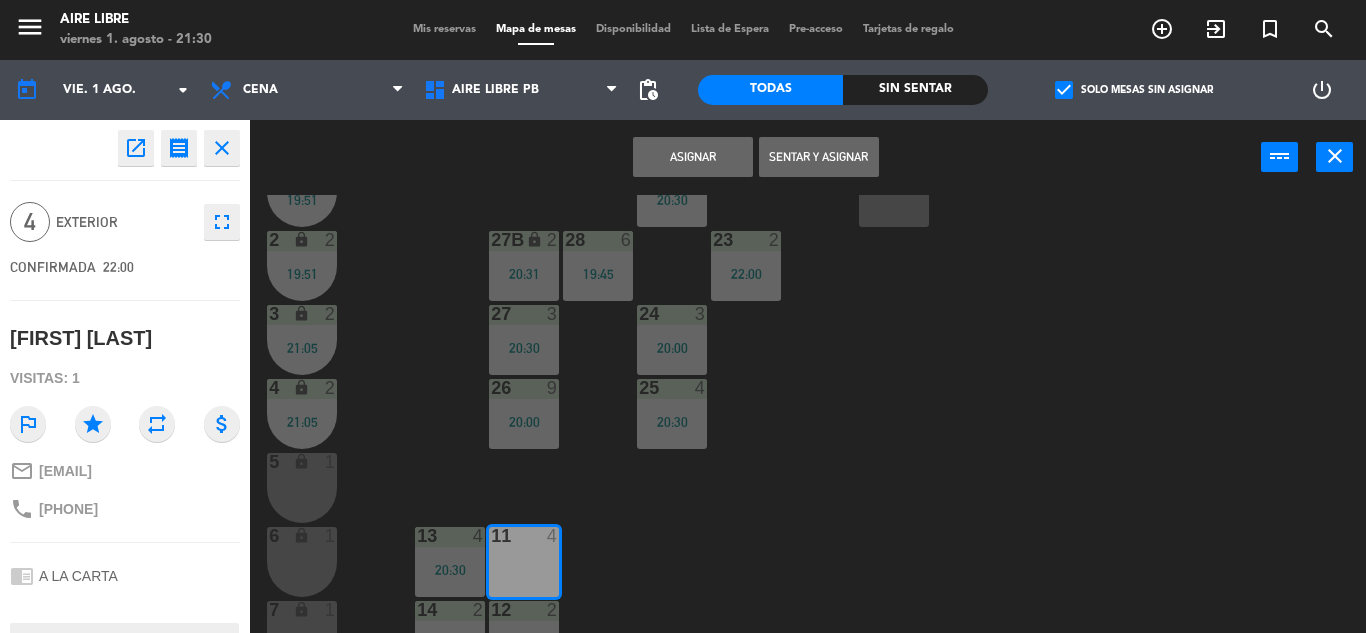 click on "Asignar" at bounding box center [693, 157] 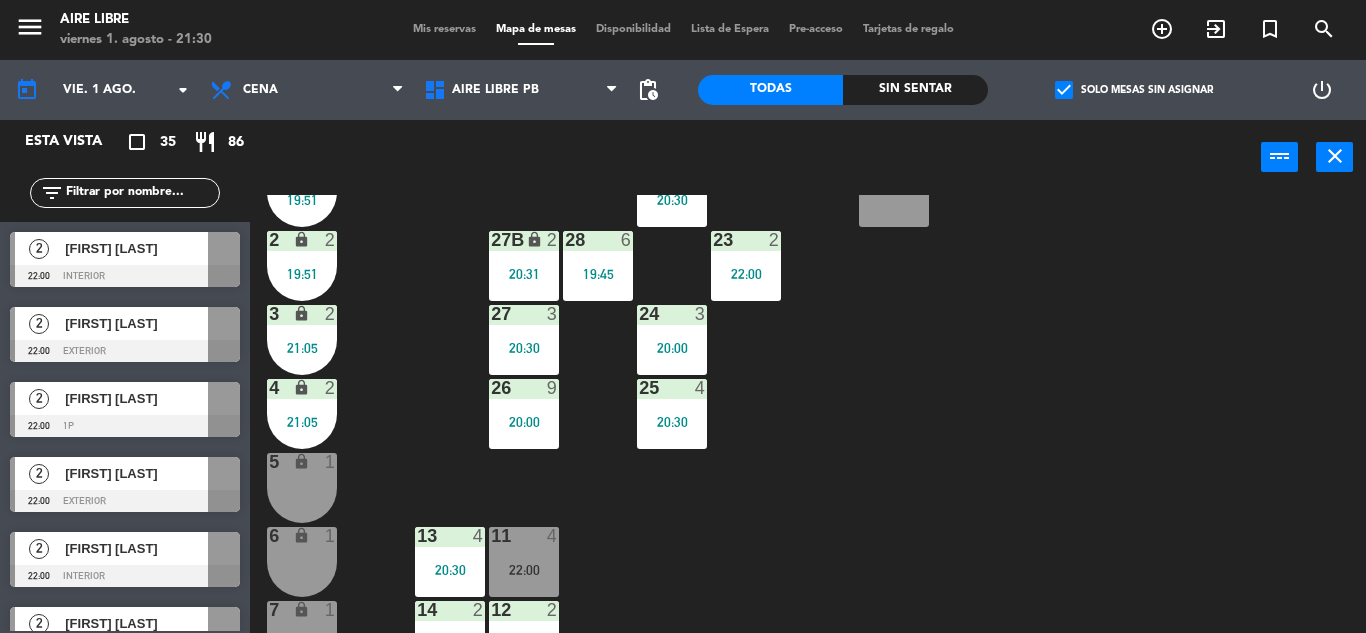 scroll, scrollTop: 0, scrollLeft: 0, axis: both 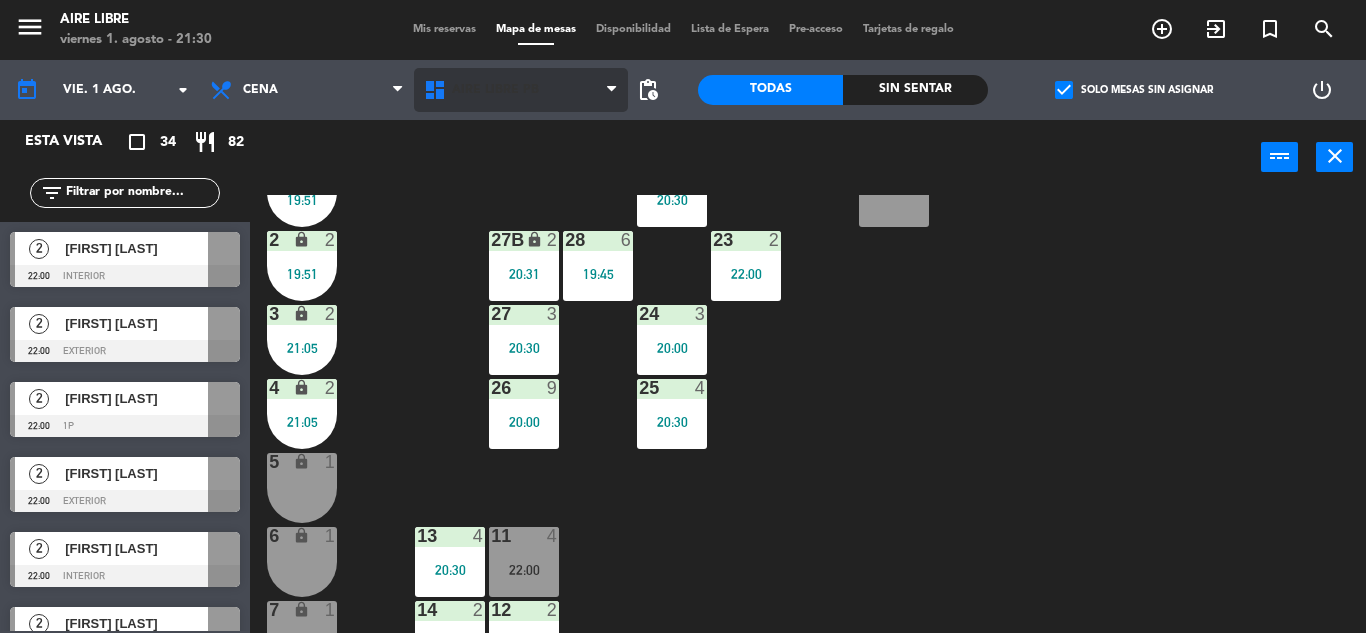 click on "Aire Libre PB" at bounding box center [495, 90] 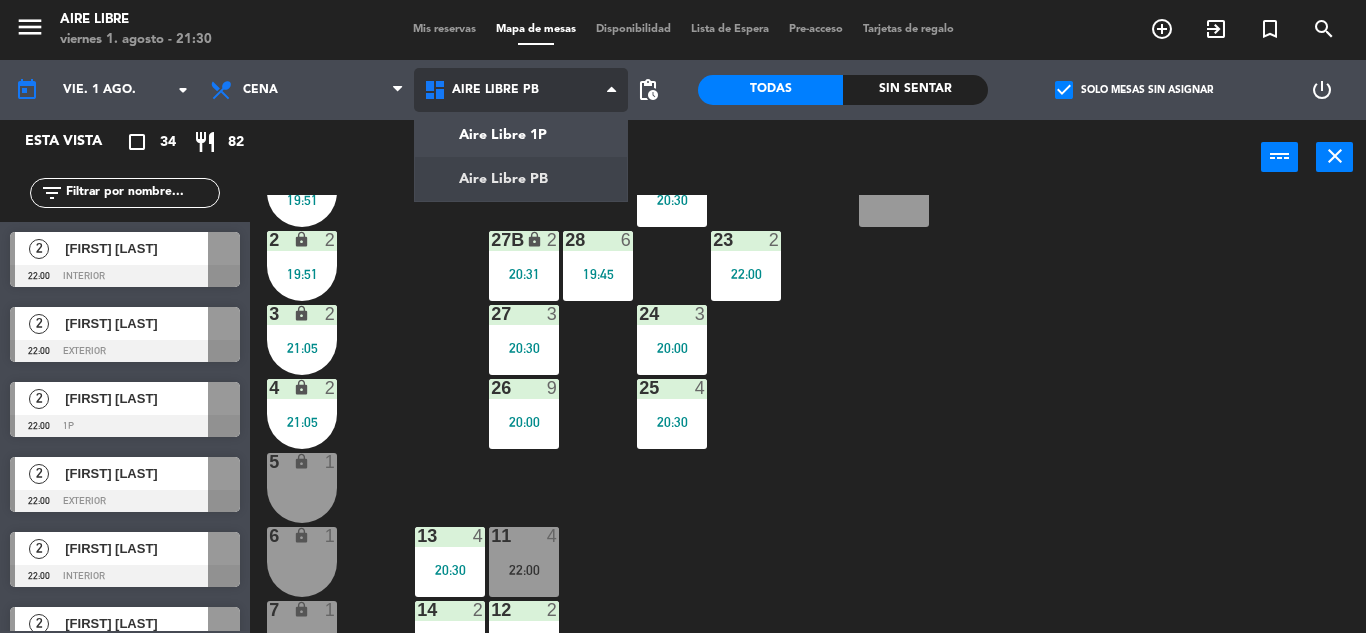 click on "menu  Aire Libre   viernes 1. agosto - 21:30   Mis reservas   Mapa de mesas   Disponibilidad   Lista de Espera   Pre-acceso   Tarjetas de regalo  add_circle_outline exit_to_app turned_in_not search today    vie. 1 ago. arrow_drop_down  Desayuno  Brunch  Almuerzo  Cena  Cena  Desayuno  Brunch  Almuerzo  Cena  Aire Libre 1P   Aire Libre PB   Aire Libre PB   Aire Libre 1P   Aire Libre PB  pending_actions  Todas  Sin sentar  check_box   Solo mesas sin asignar   power_settings_new   Esta vista   crop_square  34  restaurant  82 filter_list  2   Agus Mafud   22:00   interior   2   Angeles Rendal   22:00   exterior   2   Aníbal Troisi   22:00   1p   2   Bautista Renis   22:00   exterior   2   Belén Rodríguez Tosti   22:00   interior   2   Camila sabbag   22:00   1p   2   Candela Leuze   22:00   1p   4   Hernan Hervier   22:00   1p   2   Ivan Ranieri   22:00   exterior   2   Joaquín Leiva   22:00   1p   2   Julia Vater Fernández   22:00   exterior   2   Julián Cazenave   22:00   exterior   2   Juliana Douer   2" 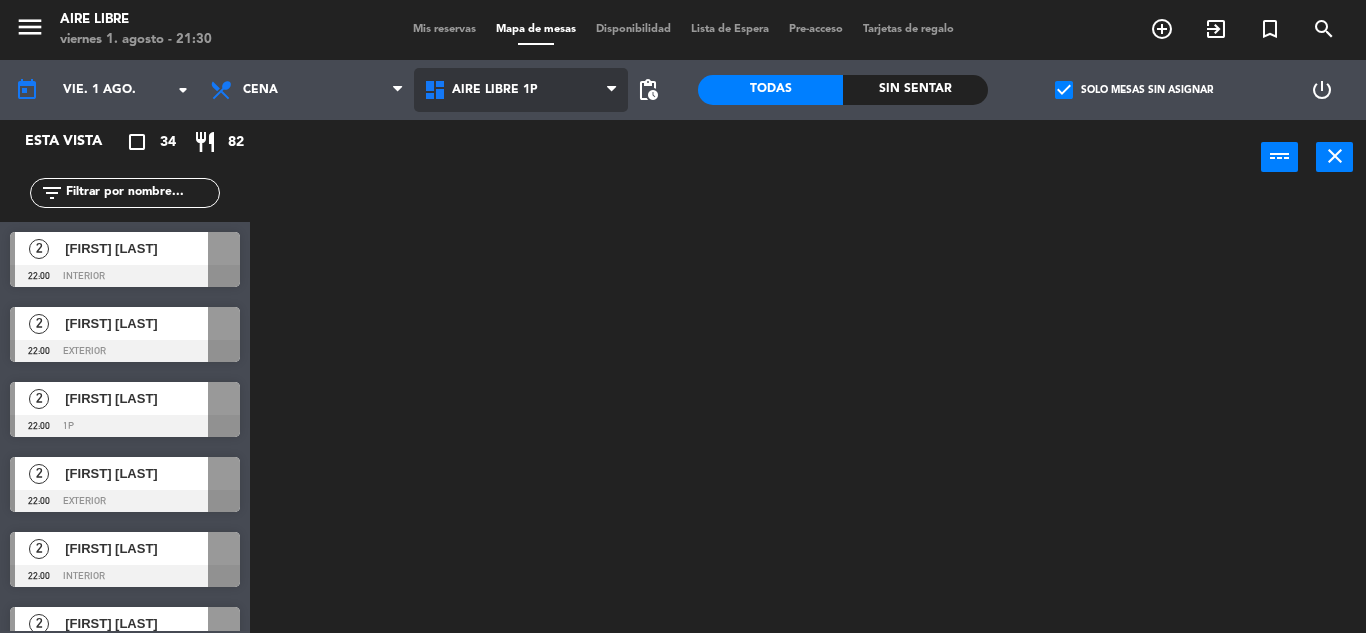 scroll, scrollTop: 0, scrollLeft: 0, axis: both 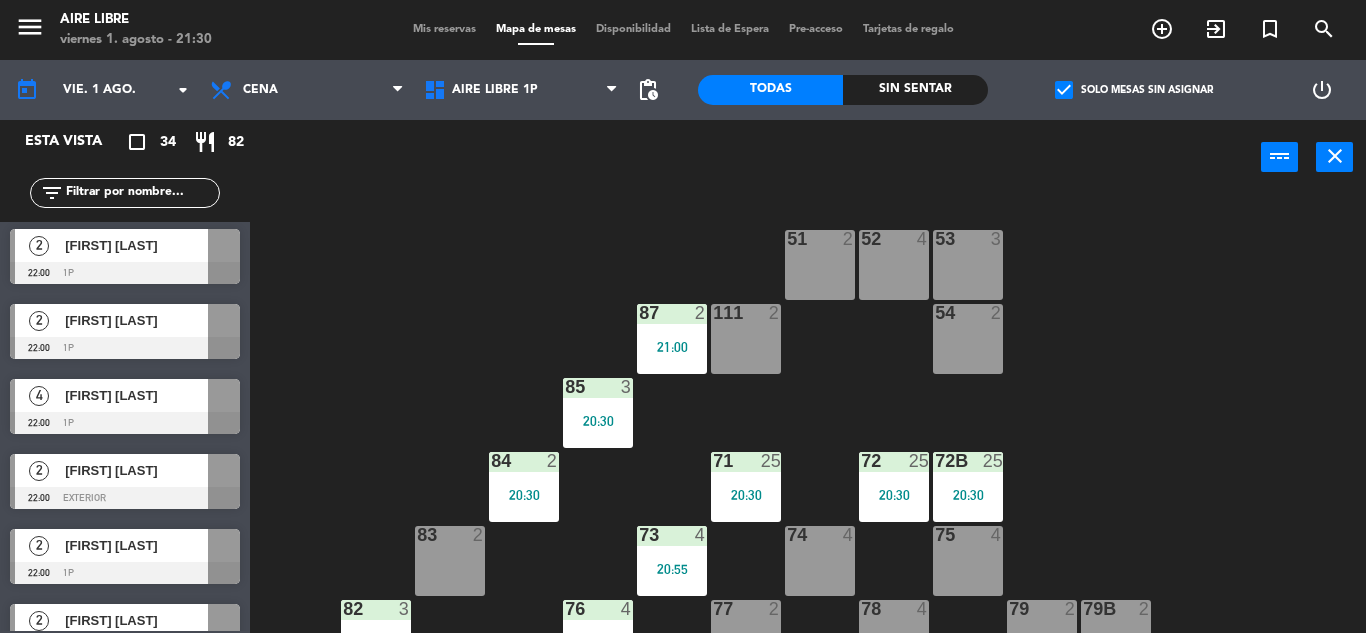 click on "[FIRST] [LAST]" at bounding box center [135, 395] 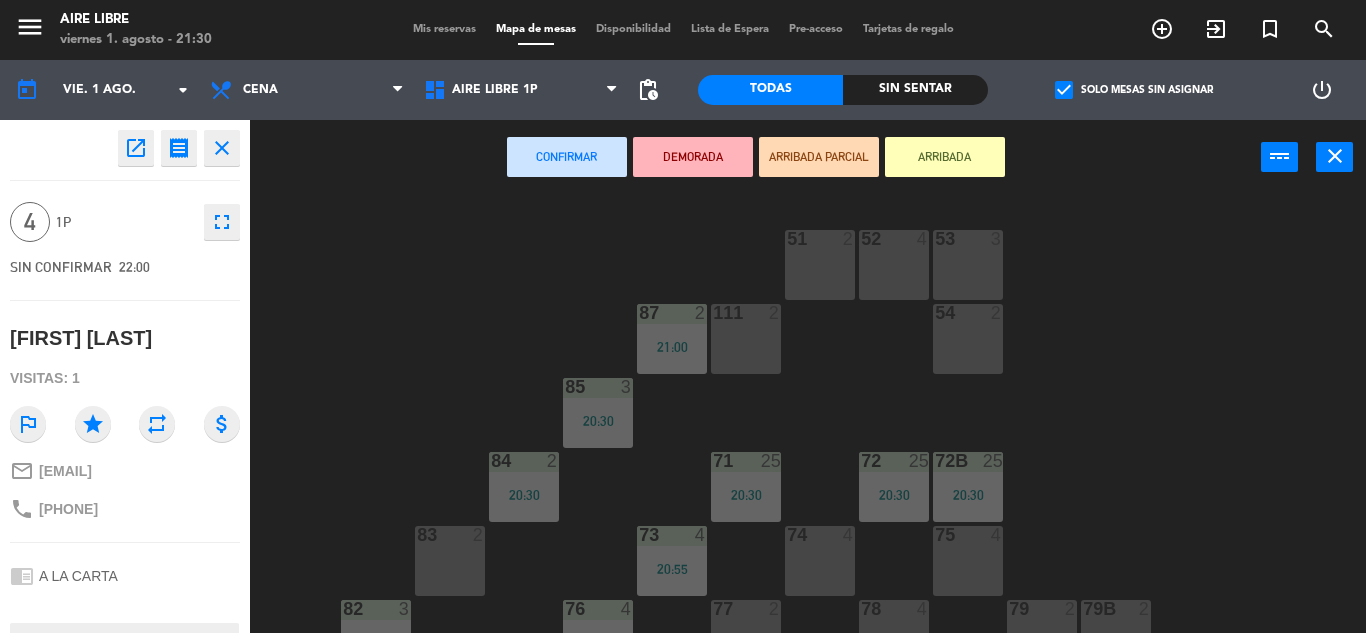 click at bounding box center (449, 535) 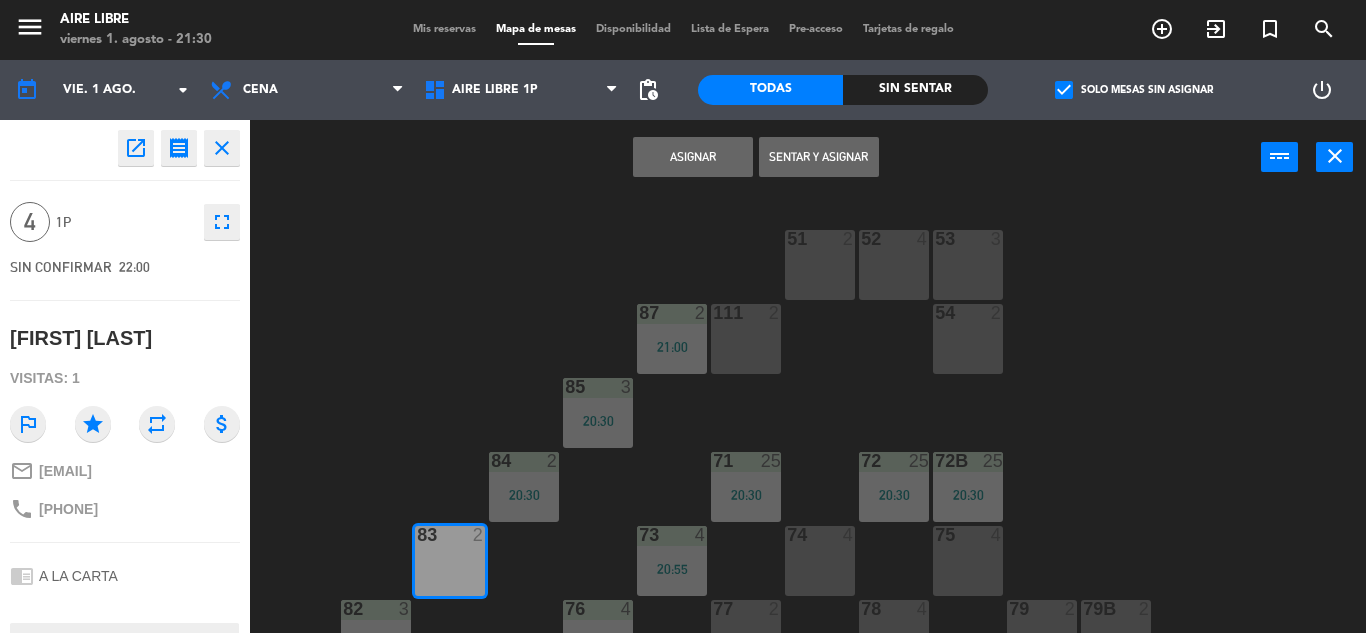 click on "Asignar" at bounding box center (693, 157) 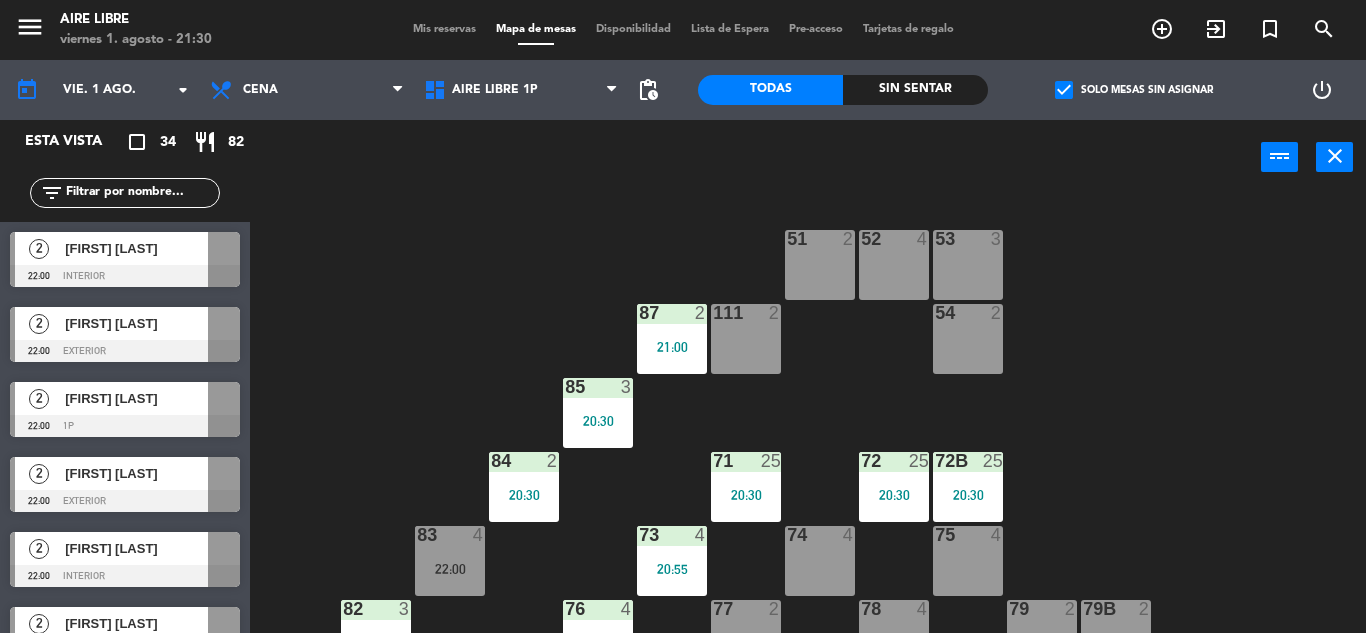 scroll, scrollTop: 0, scrollLeft: 0, axis: both 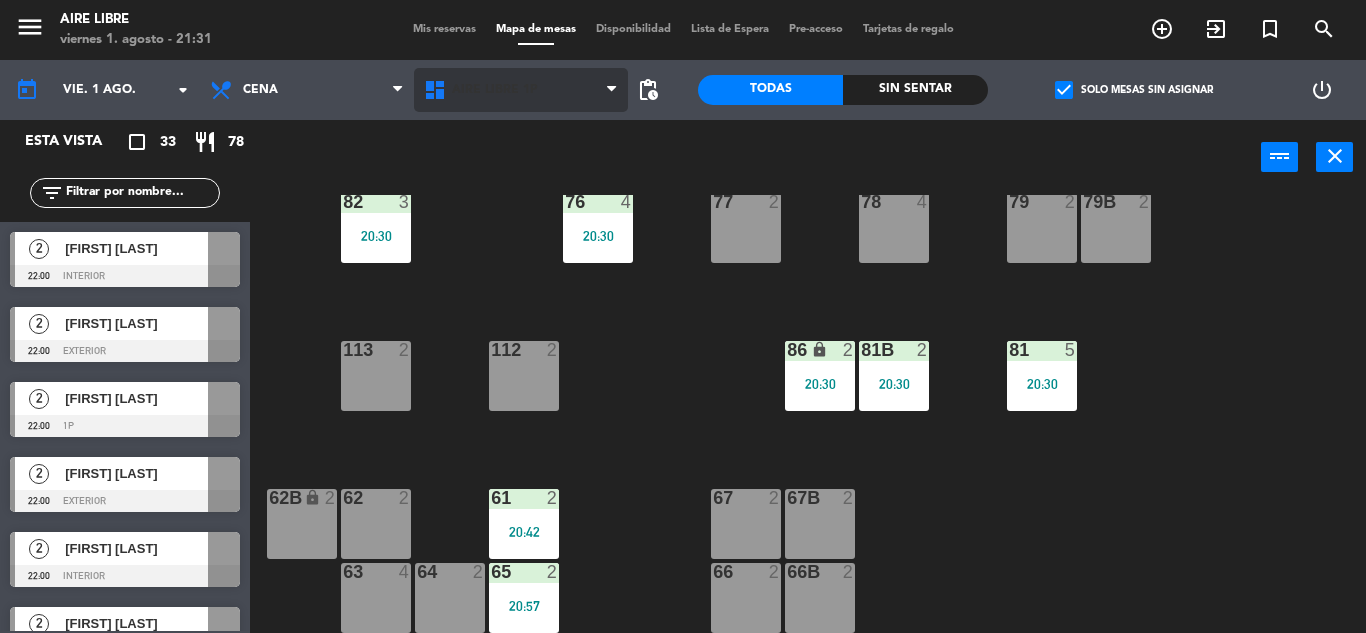 click on "Aire Libre 1P" at bounding box center (495, 90) 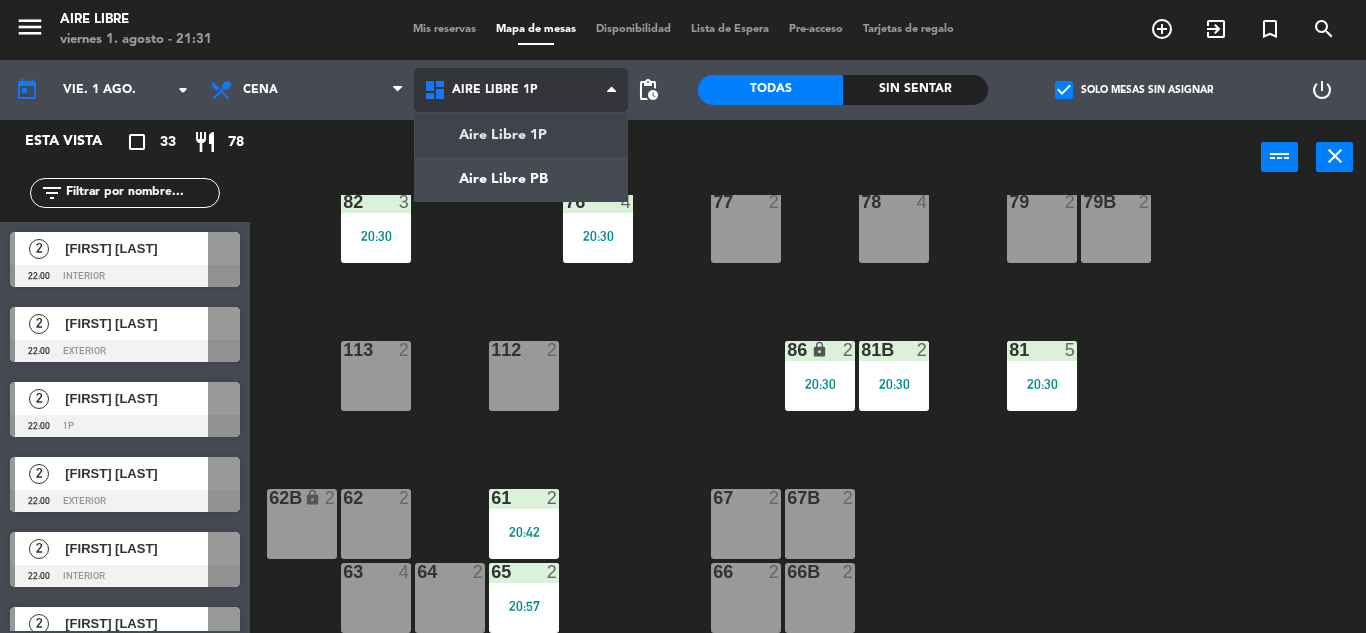 click on "menu  Aire Libre   viernes 1. agosto - 21:31   Mis reservas   Mapa de mesas   Disponibilidad   Lista de Espera   Pre-acceso   Tarjetas de regalo  add_circle_outline exit_to_app turned_in_not search today    vie. 1 ago. arrow_drop_down  Desayuno  Brunch  Almuerzo  Cena  Cena  Desayuno  Brunch  Almuerzo  Cena  Aire Libre 1P   Aire Libre PB   Aire Libre 1P   Aire Libre 1P   Aire Libre PB  pending_actions  Todas  Sin sentar  check_box   Solo mesas sin asignar   power_settings_new   Esta vista   crop_square  33  restaurant  78 filter_list  2   Agus Mafud   22:00   interior   2   Angeles Rendal   22:00   exterior   2   Aníbal Troisi   22:00   1p   2   Bautista Renis   22:00   exterior   2   Belén Rodríguez Tosti   22:00   interior   2   Camila sabbag   22:00   1p   2   Candela Leuze   22:00   1p   2   Ivan Ranieri   22:00   exterior   2   Joaquín Leiva   22:00   1p   2   Julia Vater Fernández   22:00   exterior   2   Julián Cazenave   22:00   exterior   2   Juliana Douer   22:00   1p   2   Lucas Touzet   4" 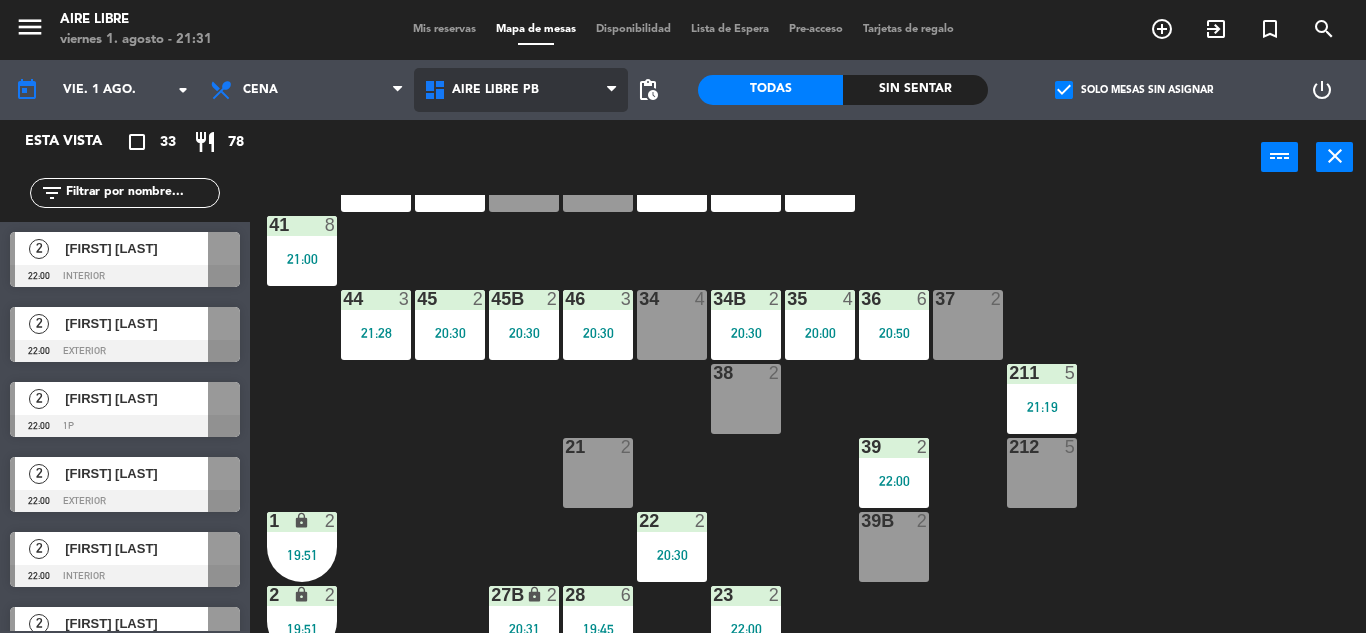scroll, scrollTop: 173, scrollLeft: 0, axis: vertical 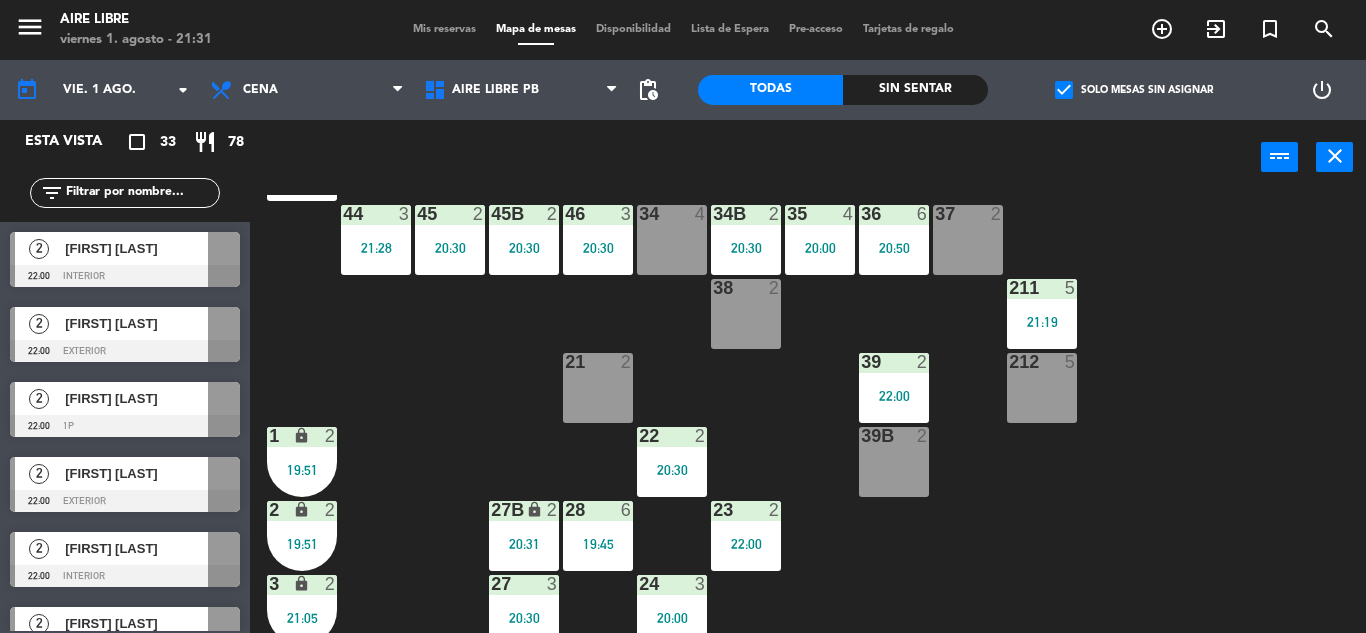 click on "[FIRST] [LAST]" at bounding box center (135, 248) 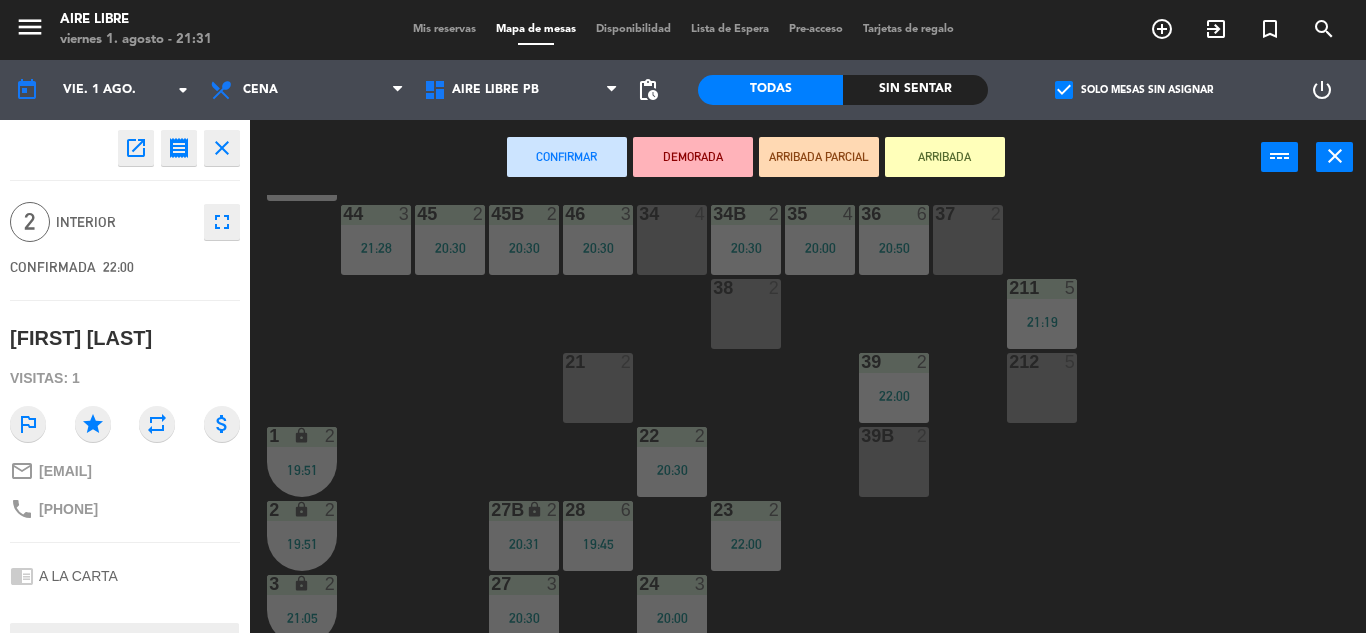click on "39B  2" at bounding box center (894, 462) 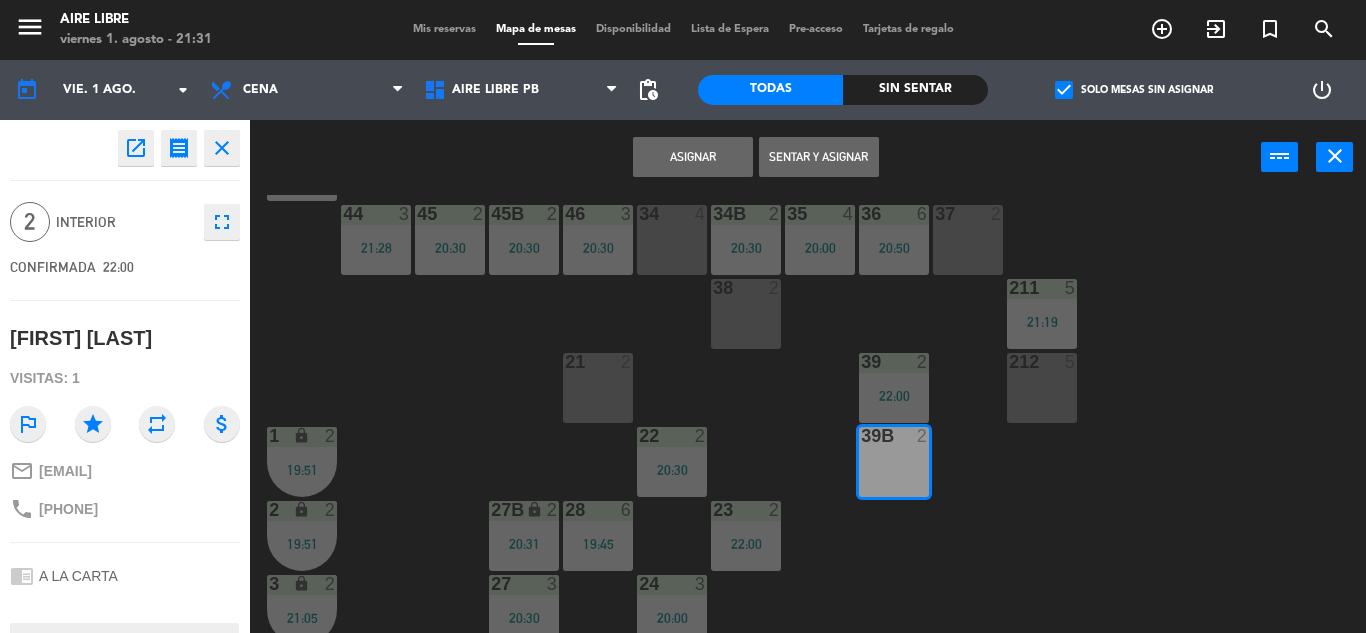 click on "Asignar" at bounding box center [693, 157] 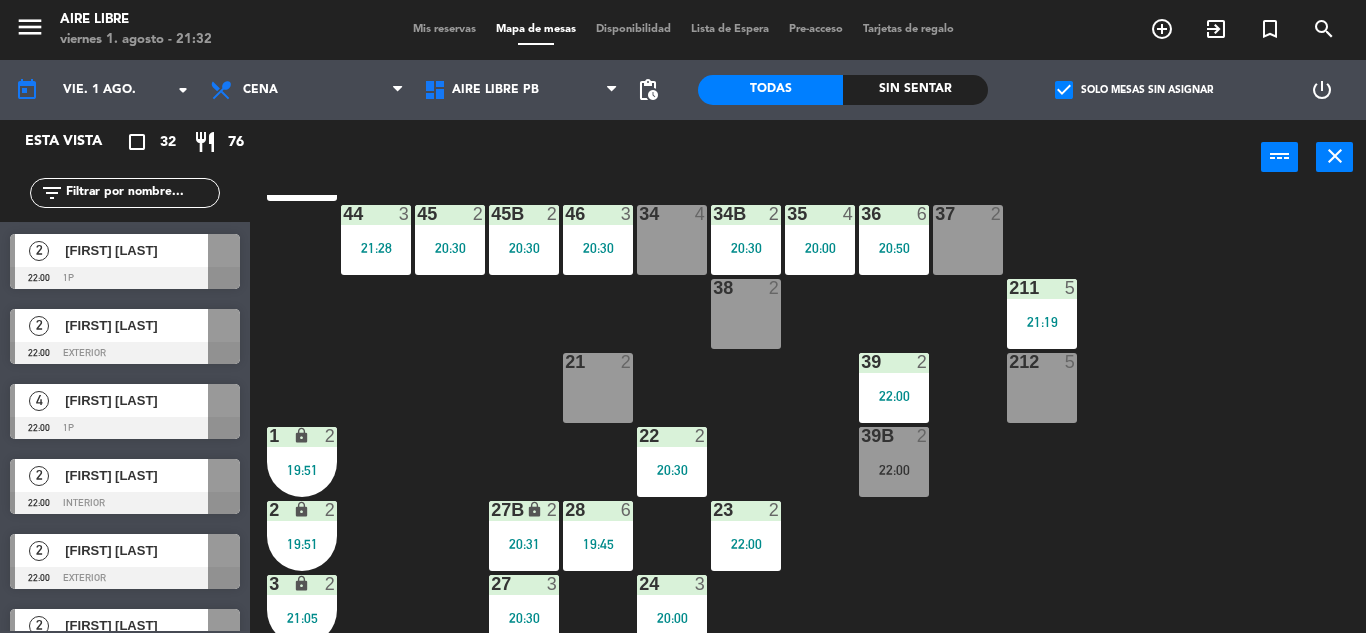 scroll, scrollTop: 755, scrollLeft: 0, axis: vertical 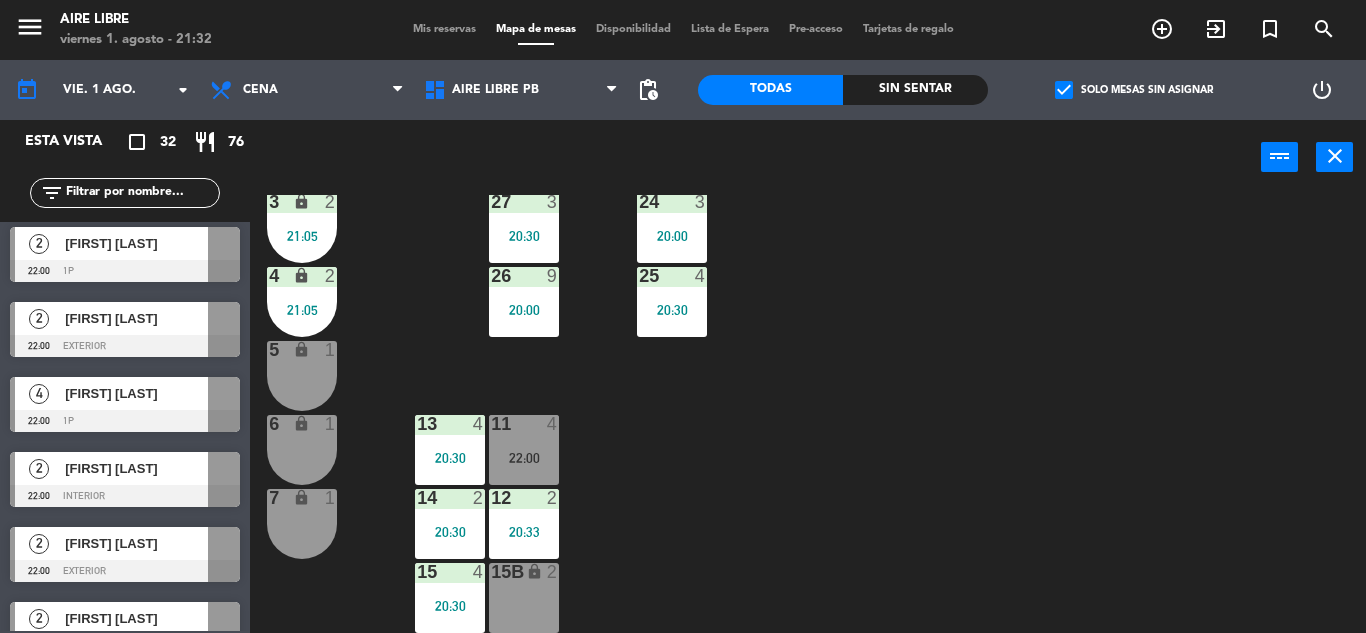 click on "22:00" at bounding box center [524, 458] 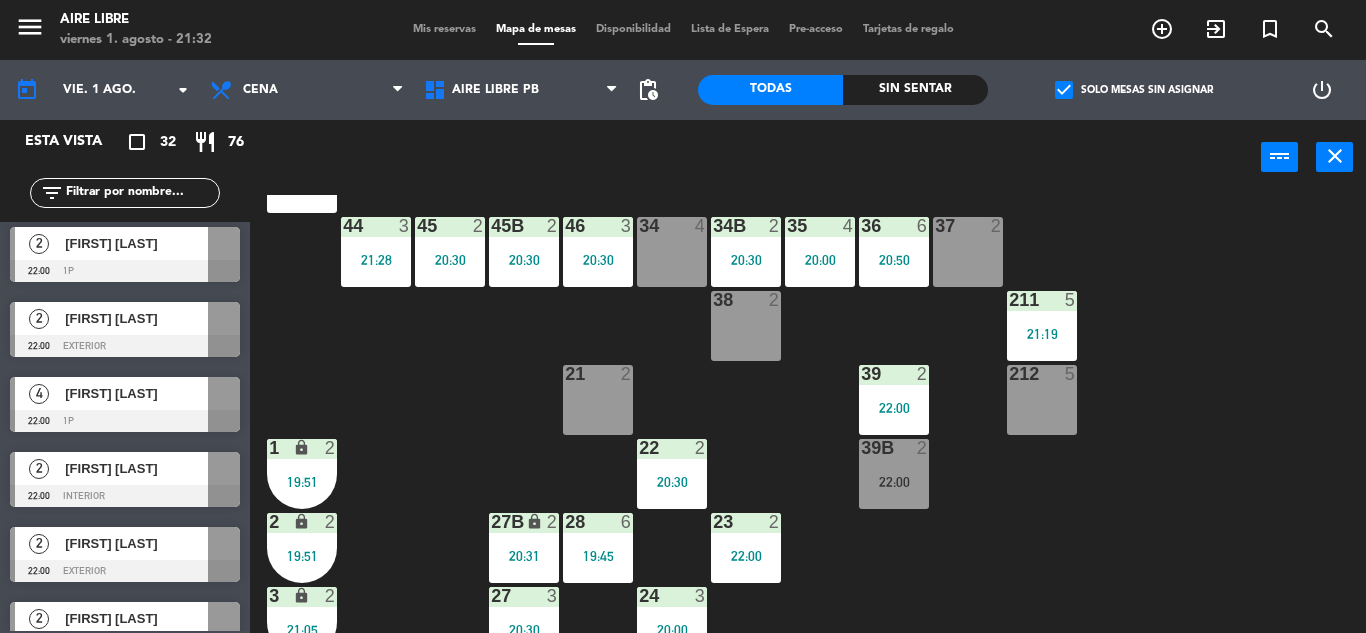 scroll, scrollTop: 157, scrollLeft: 0, axis: vertical 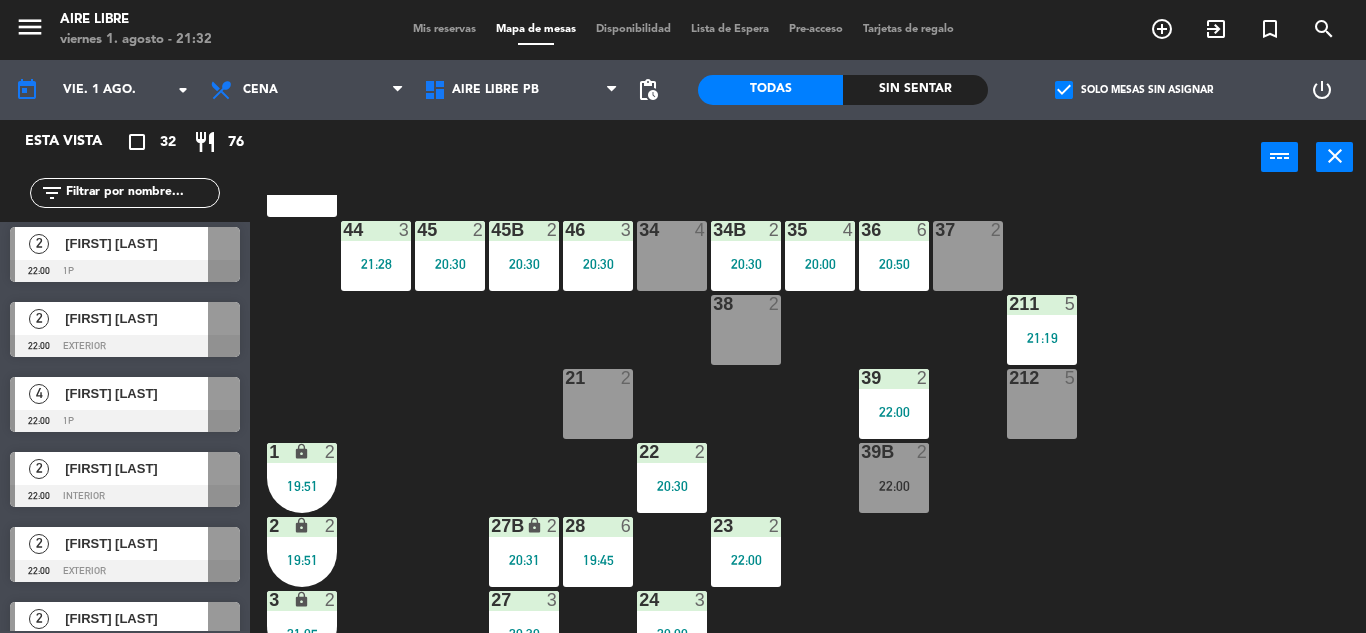 click on "[FIRST] [LAST]" at bounding box center (136, 393) 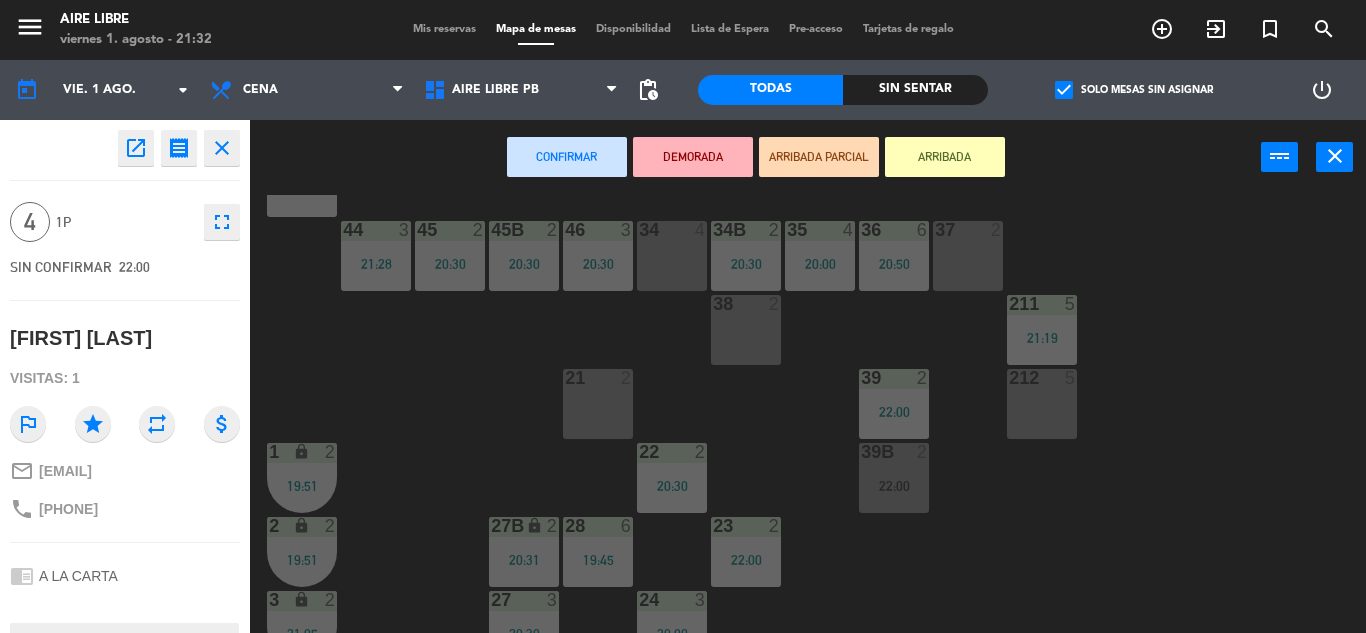 click on "34  4" at bounding box center [672, 256] 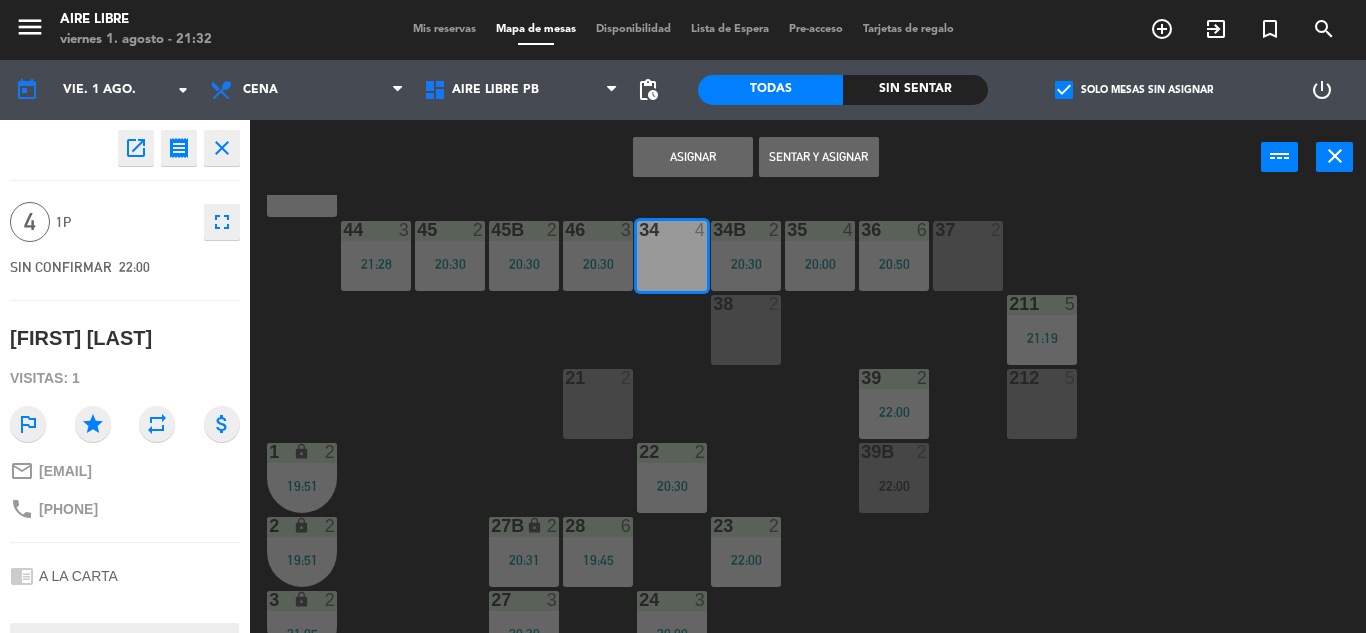 click on "Asignar" at bounding box center [693, 157] 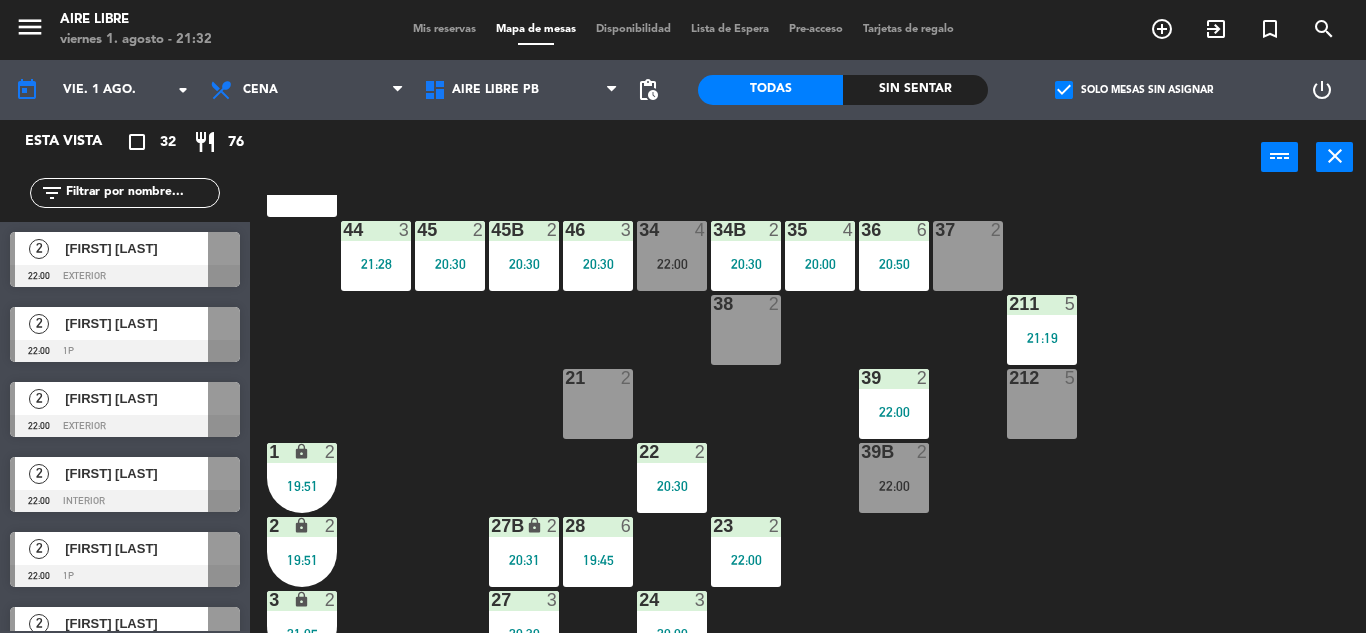 scroll, scrollTop: 0, scrollLeft: 0, axis: both 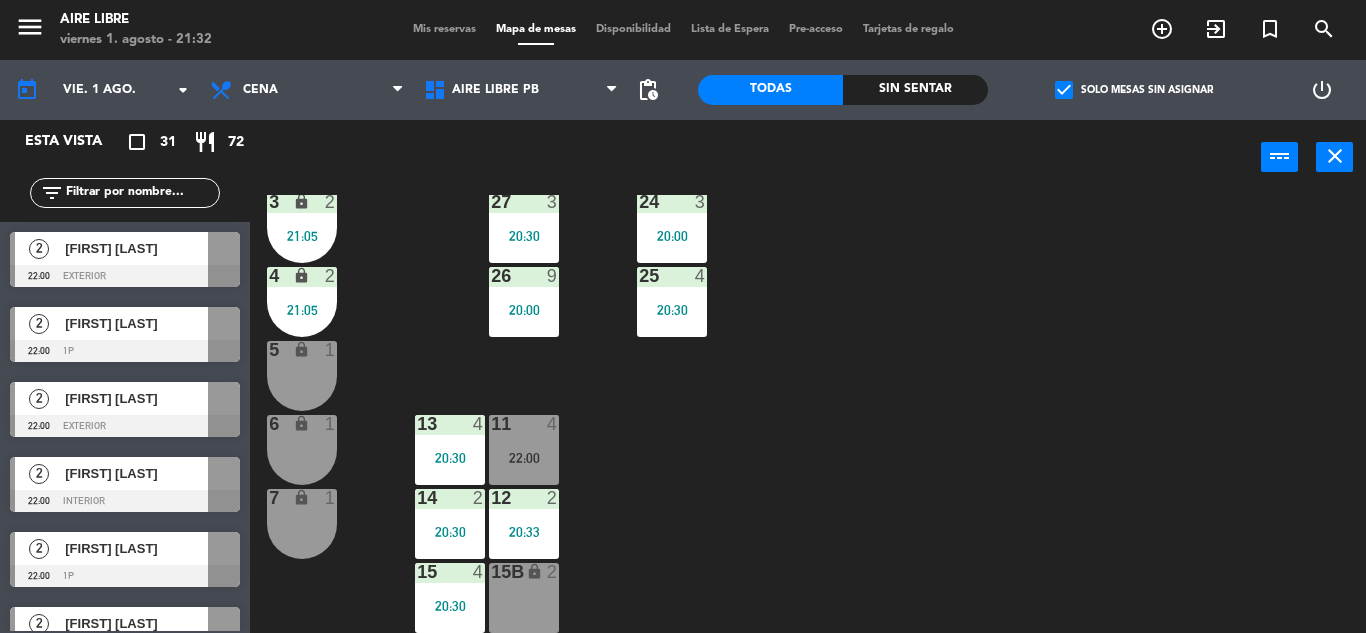 click on "20:30" at bounding box center [450, 532] 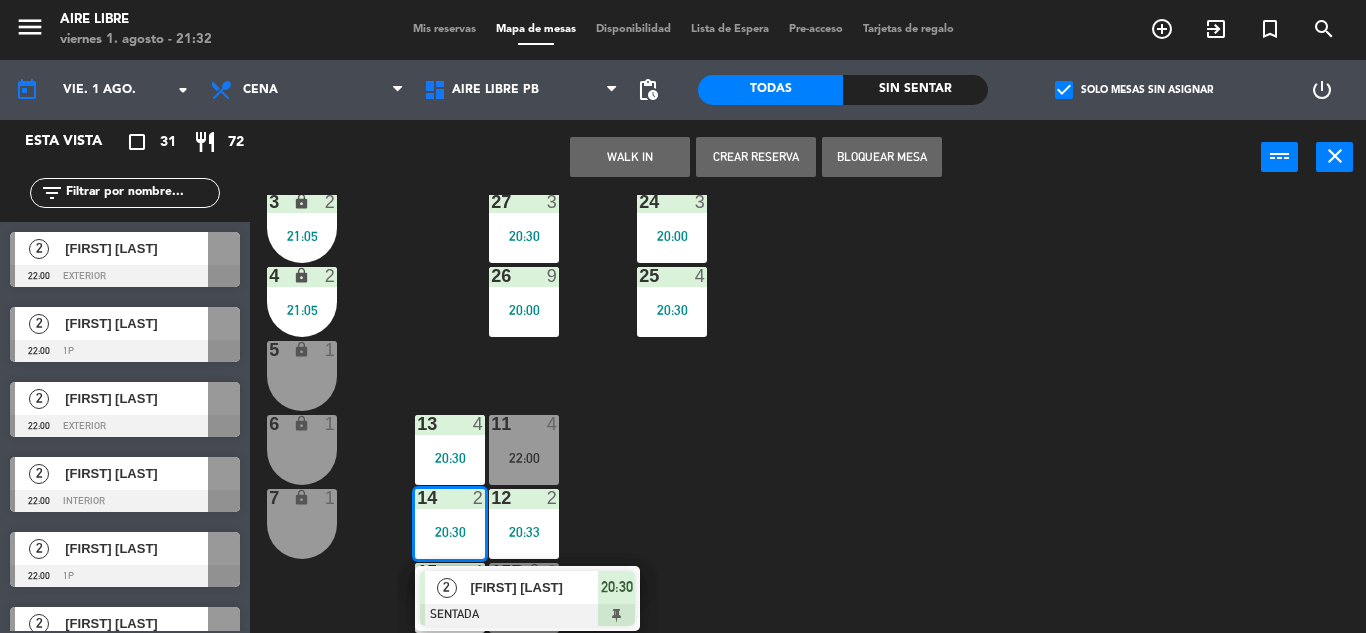 click on "42  3   20:30  43  2  31  7   20:30  32  6   22:00  33  8   20:30  42B  3   20:30  43B  2  41  8   21:00  44  3   21:28  45  2   20:30  46  3   20:30  35  4   20:00  34  4   22:00  36  6   20:50  45B  2   20:30  34B  2   20:30  37  2  211  5   21:19  38  2  212  5  39  2   22:00  21  2  39B  2   22:00  22  2   20:30  1 lock  2   19:51  27B lock  2   20:31  23  2   22:00  28  6   19:45  2 lock  2   19:51  24  3   20:00  27  3   20:30  3 lock  2   21:05  25  4   20:30  26  9   20:00  4 lock  2   21:05  5 lock  1  13  4   20:30  11  4   22:00  6 lock  1  14  2   20:30   2   Edith Imar   SENTADA  20:30 12  2   20:33  7 lock  1  15B lock  2  15  4   20:30" 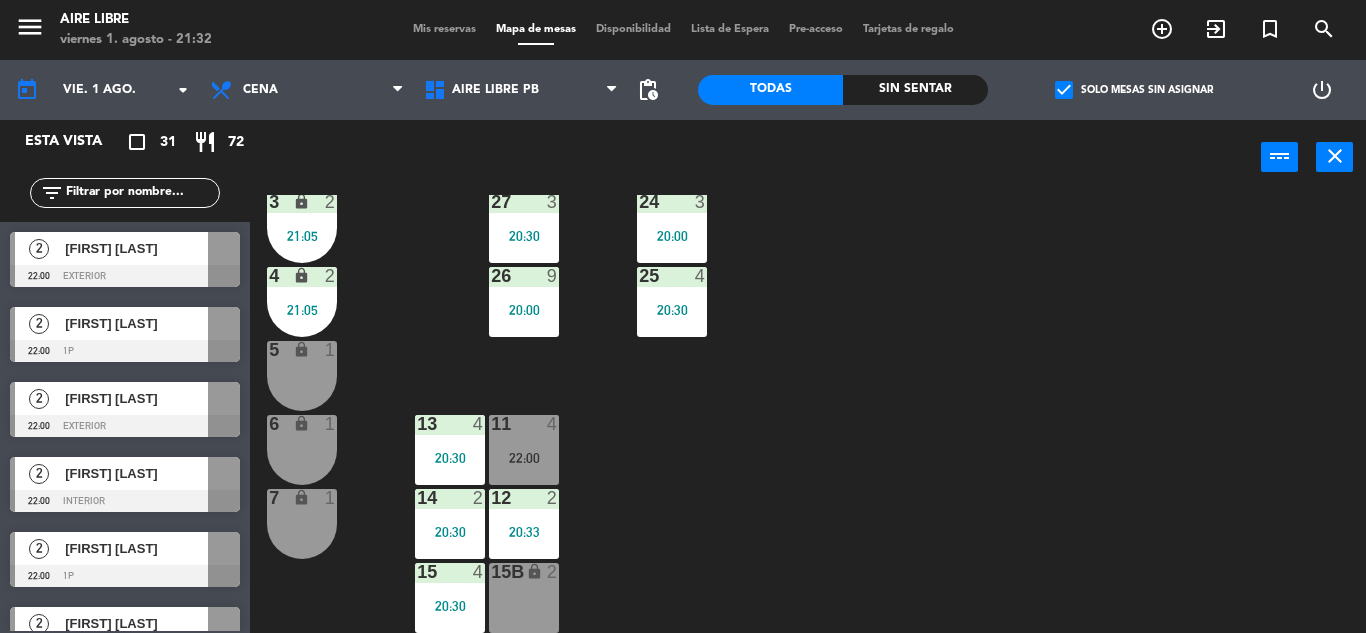 click on "14  2   20:30" at bounding box center (450, 524) 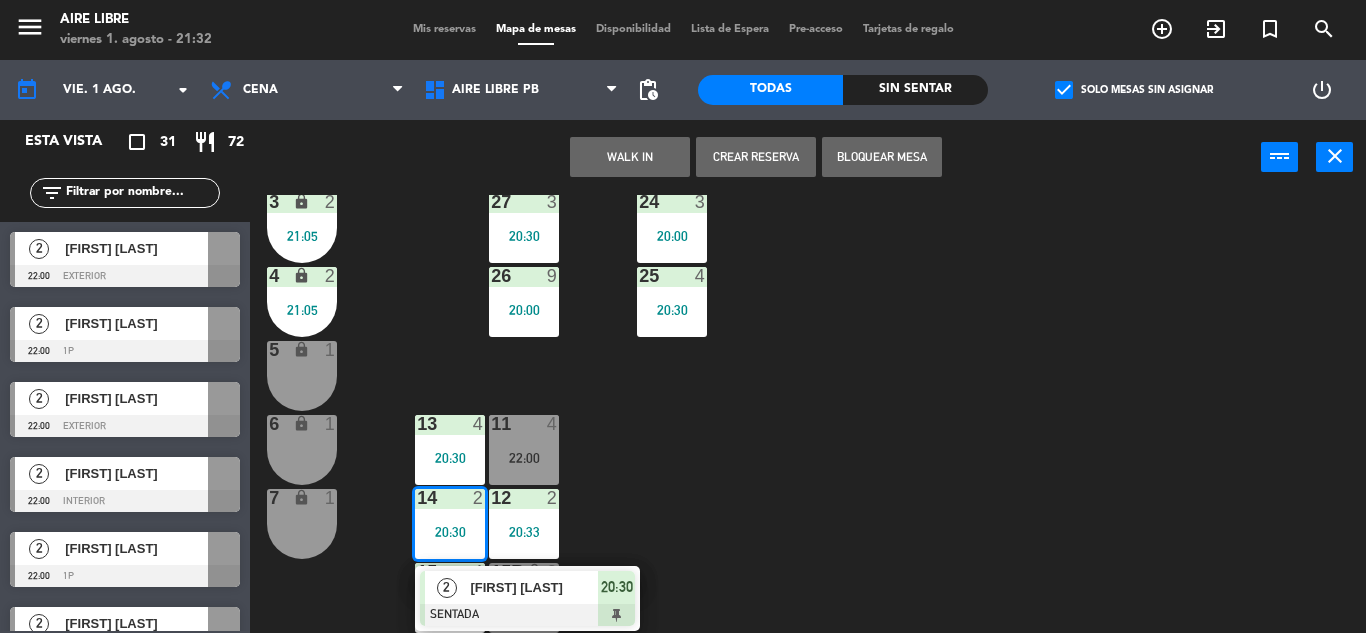 click on "[FIRST] [LAST]" at bounding box center (534, 587) 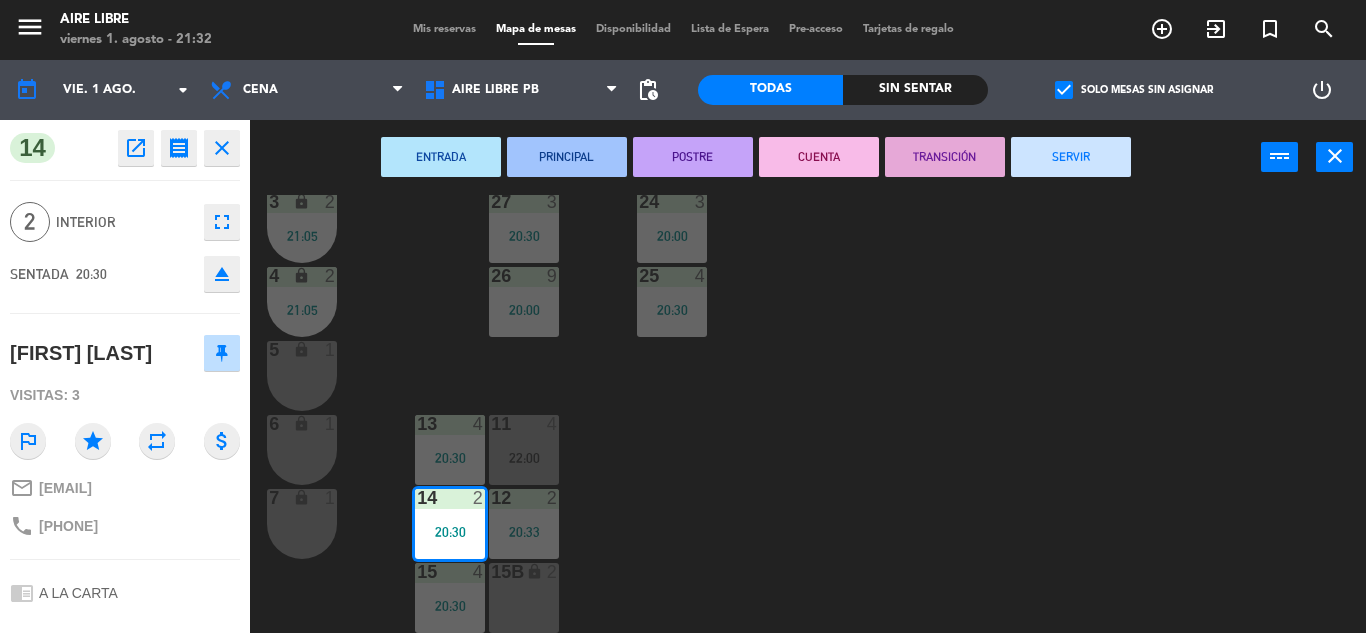 click on "SERVIR" at bounding box center (1071, 157) 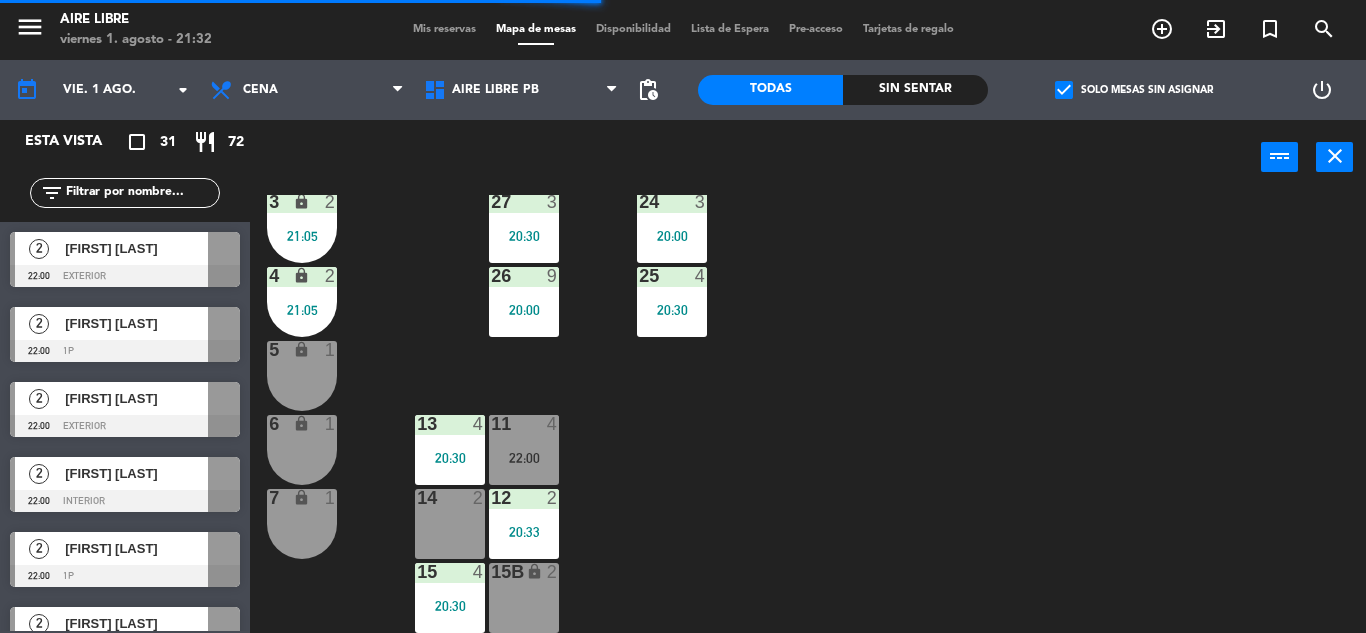 click on "[FIRST] [LAST]" at bounding box center (136, 248) 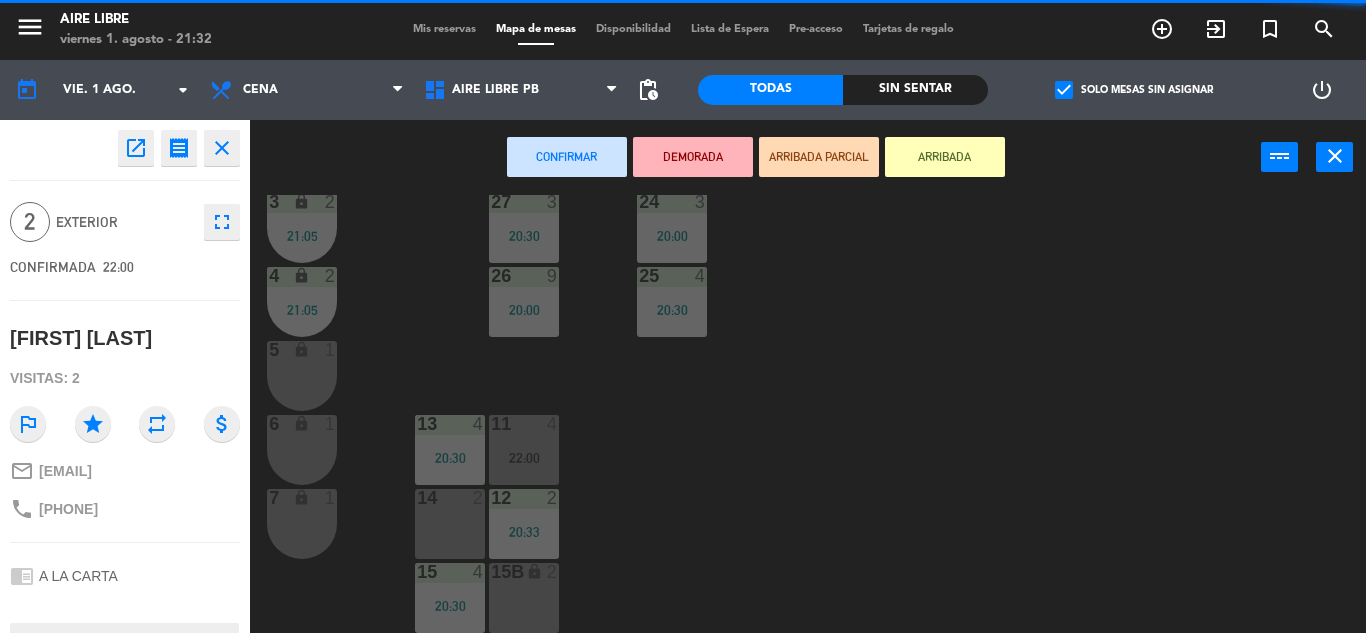 click on "14  2" at bounding box center [450, 524] 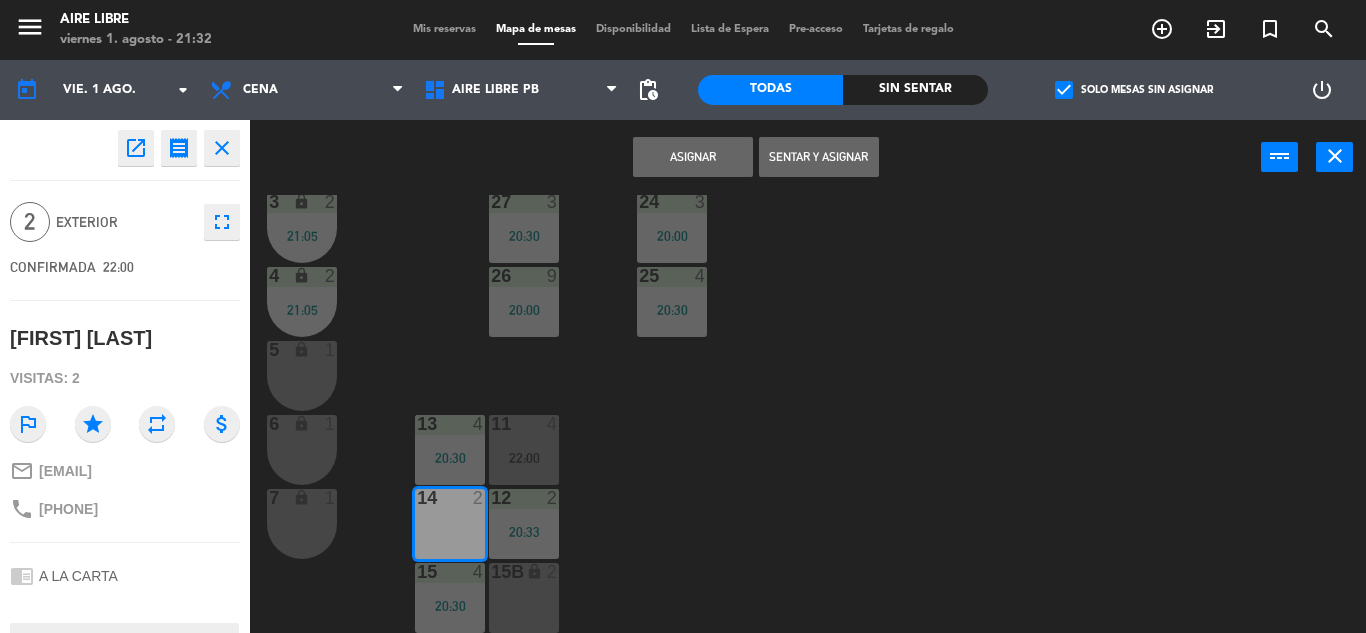 click on "Asignar" at bounding box center (693, 157) 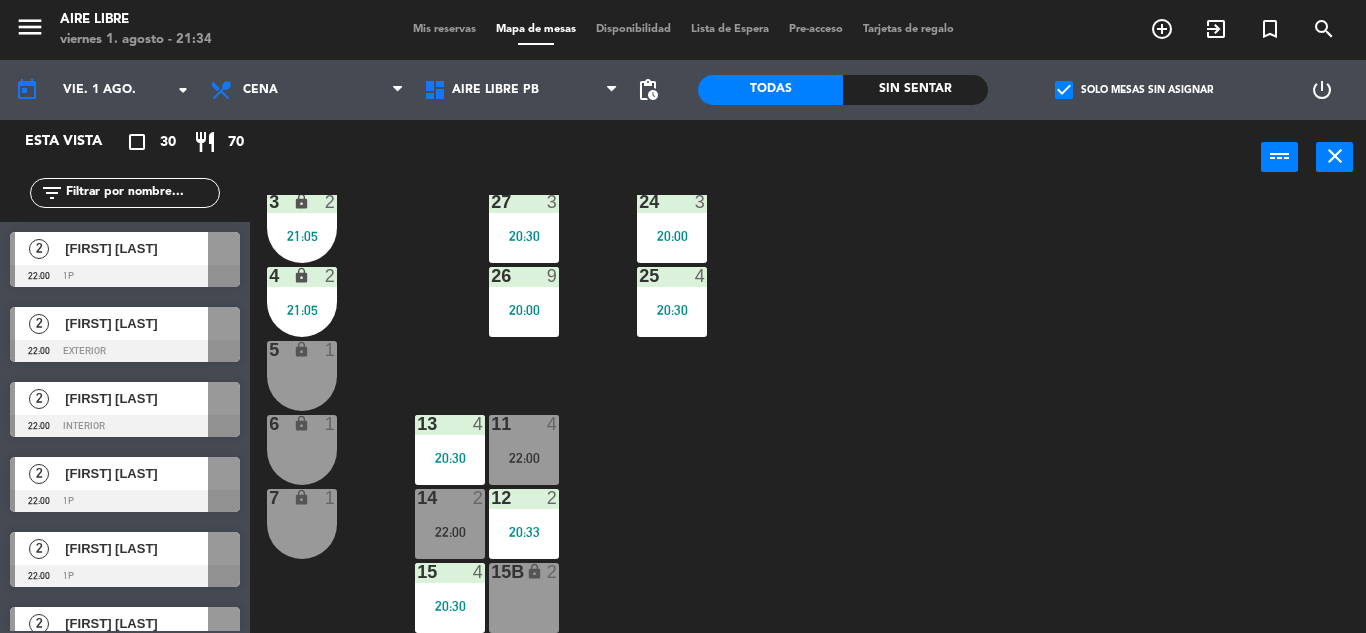 click 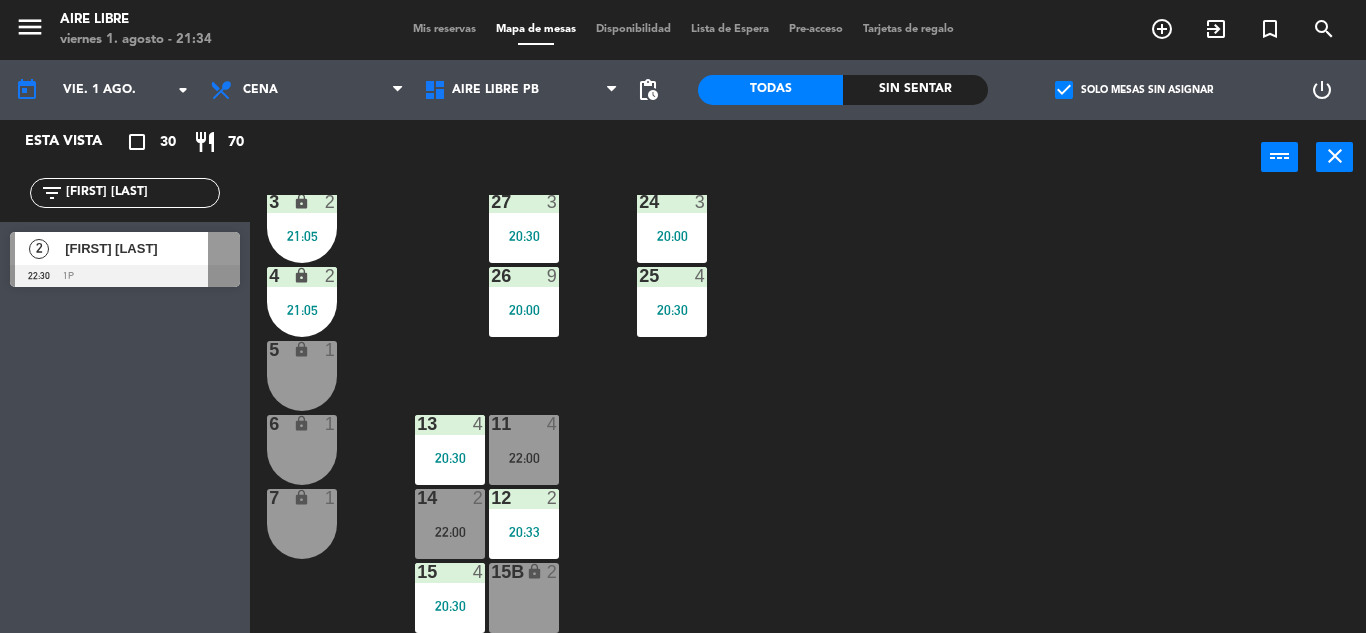 type on "[FIRST]" 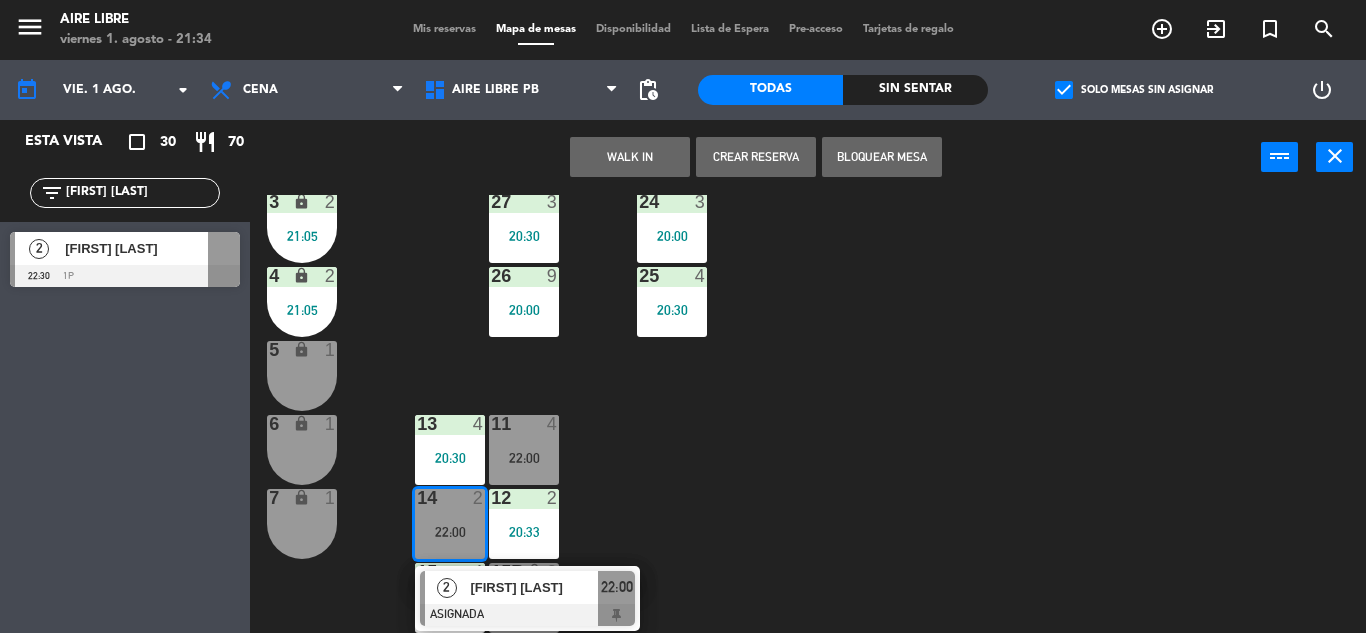click on "[FIRST] [LAST]" at bounding box center (534, 587) 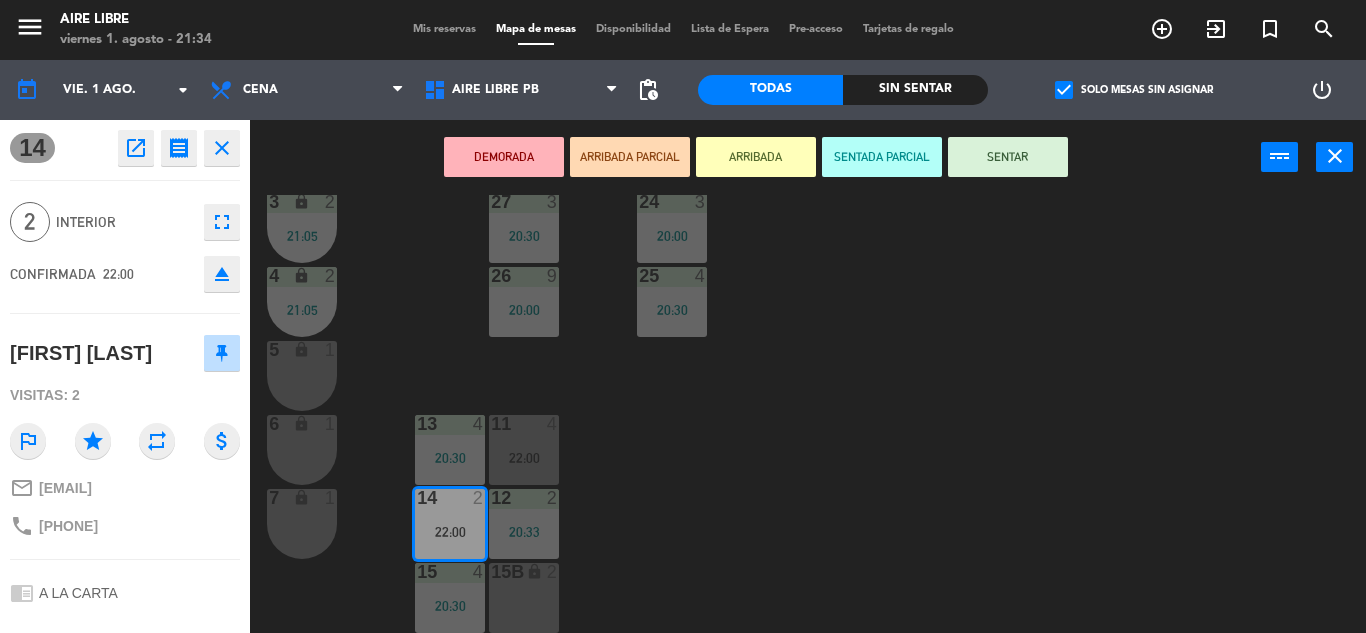 click on "eject" 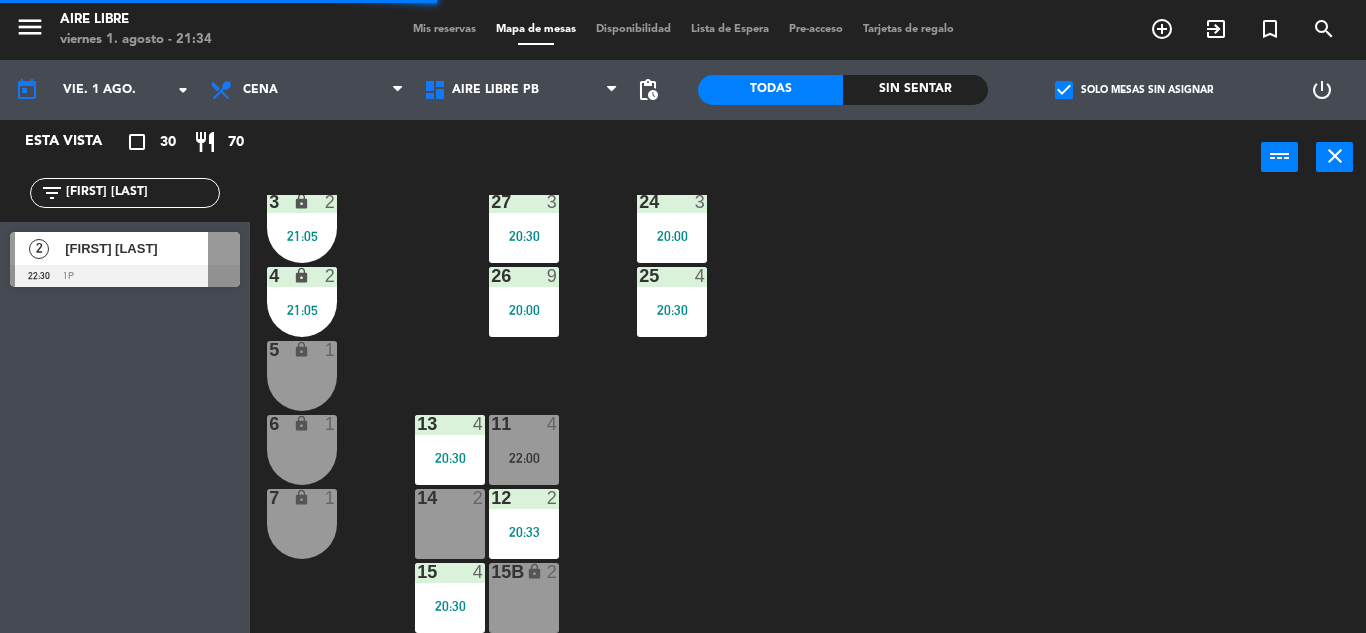click on "Santiago Paladino" at bounding box center [136, 248] 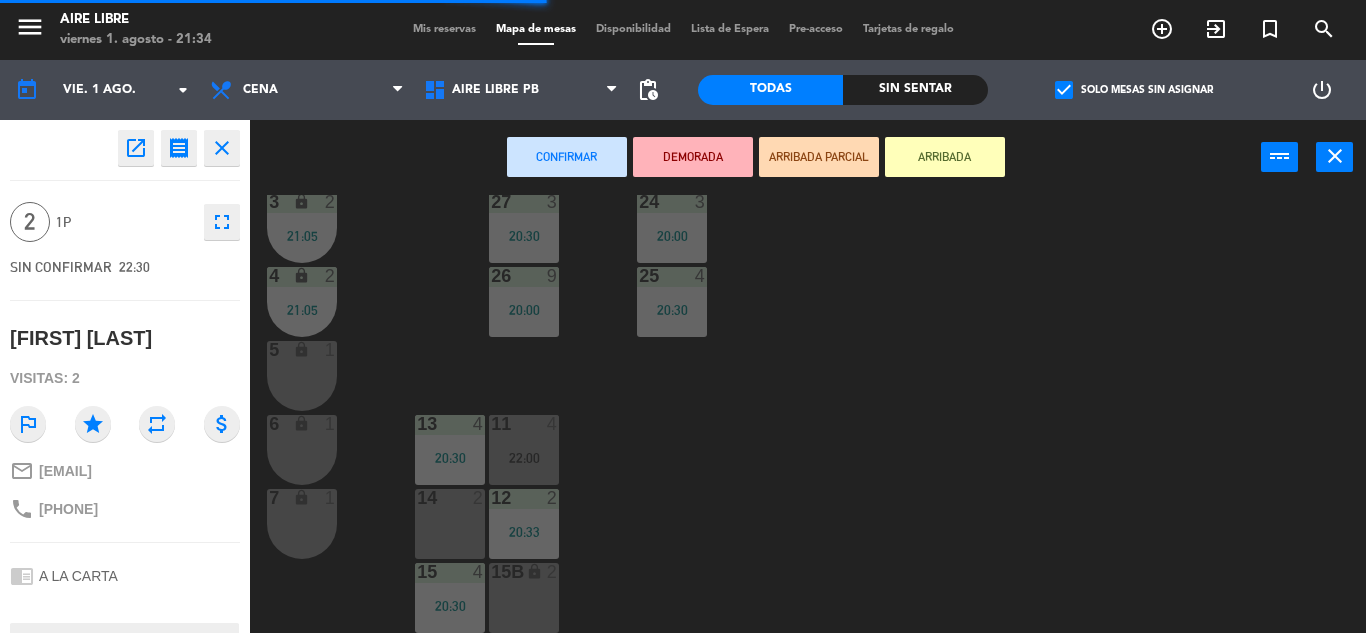 click on "14  2" at bounding box center [450, 524] 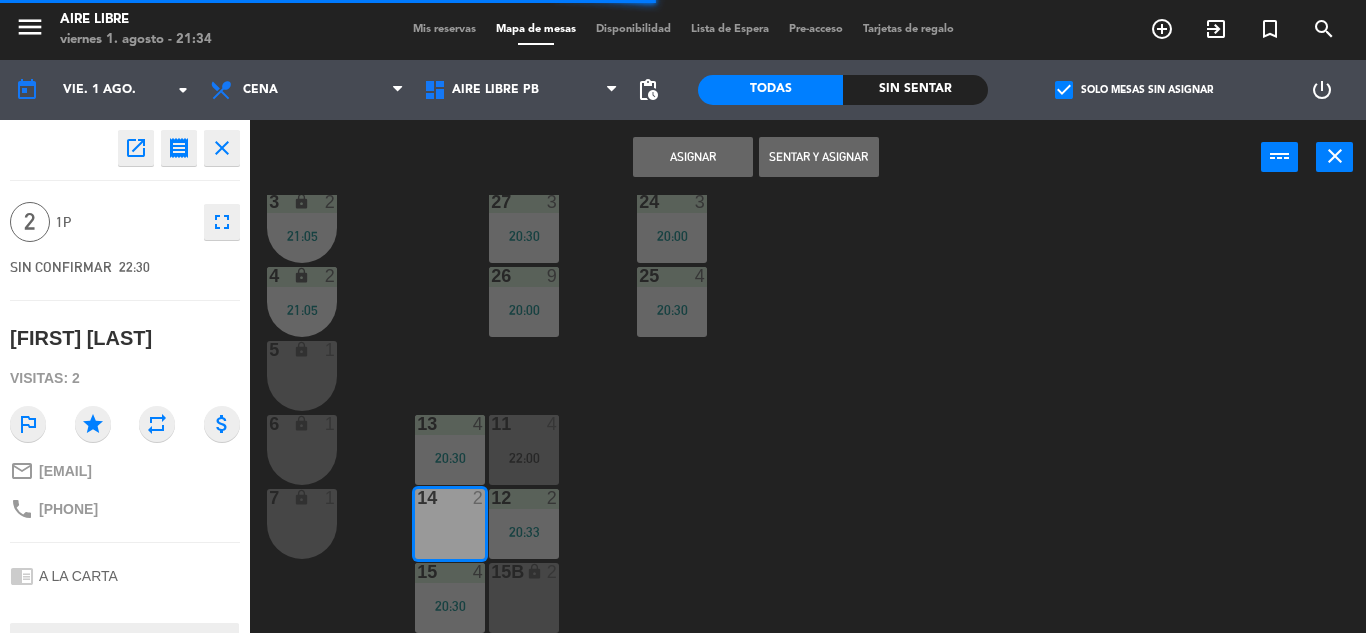click on "Sentar y Asignar" at bounding box center [819, 157] 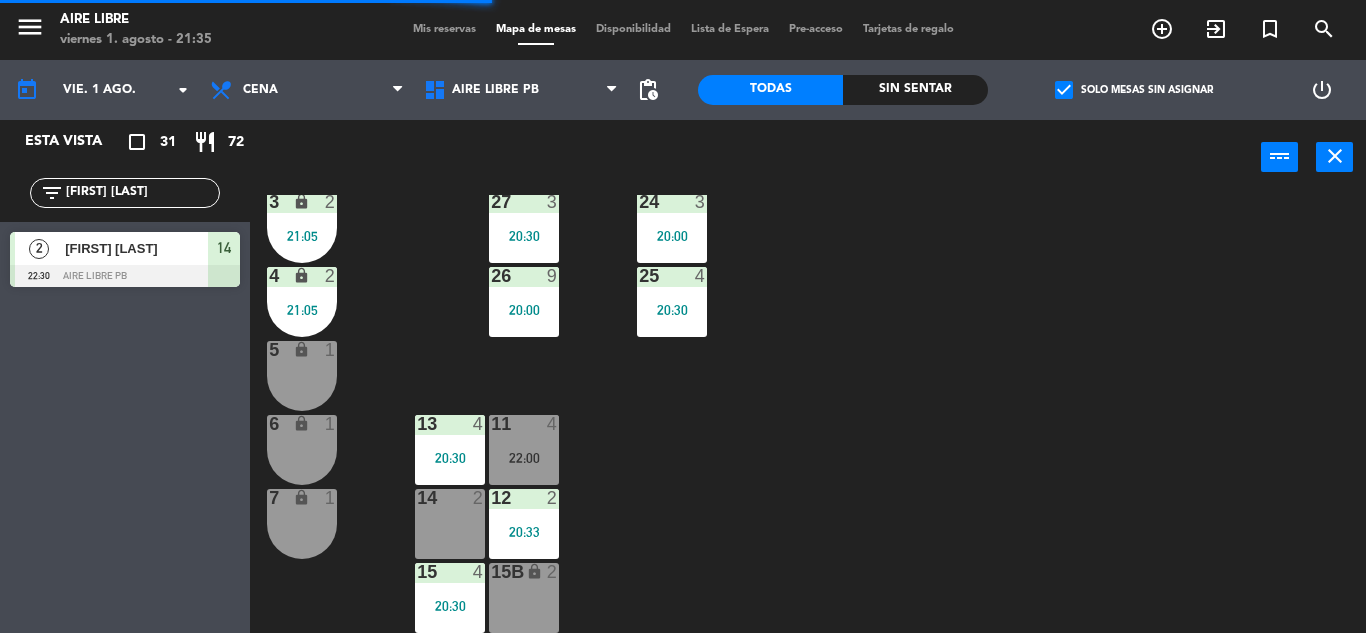 click at bounding box center (125, 276) 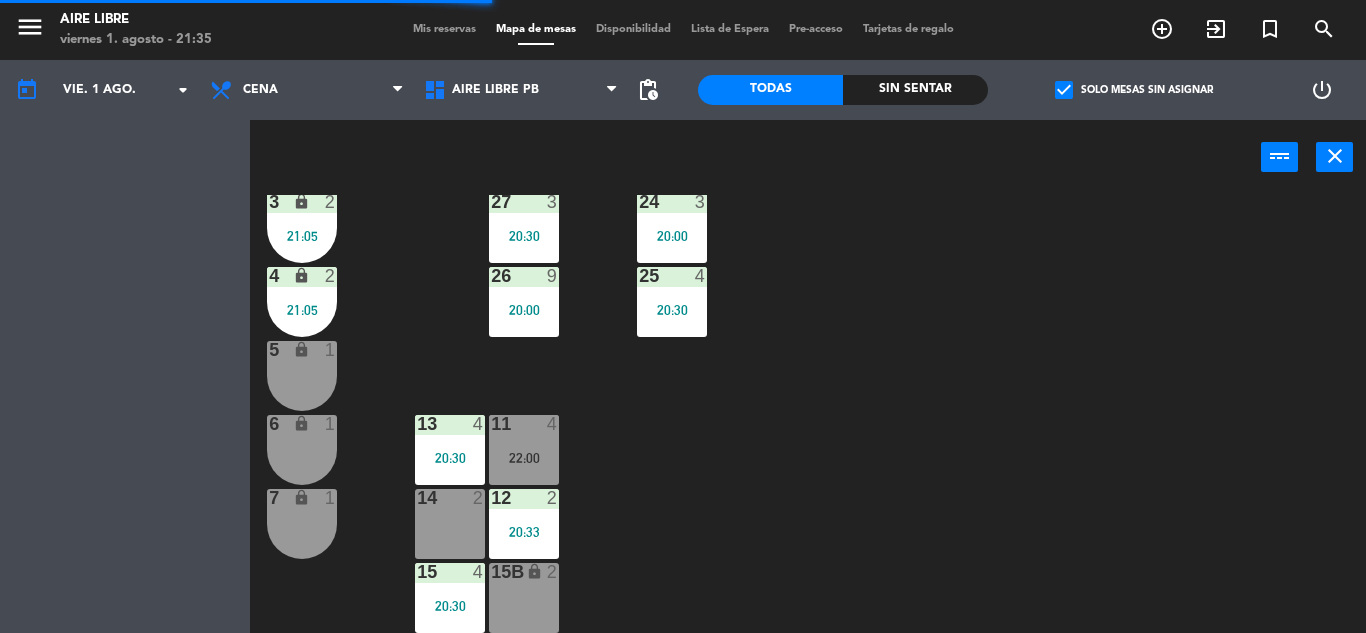 scroll, scrollTop: 0, scrollLeft: 0, axis: both 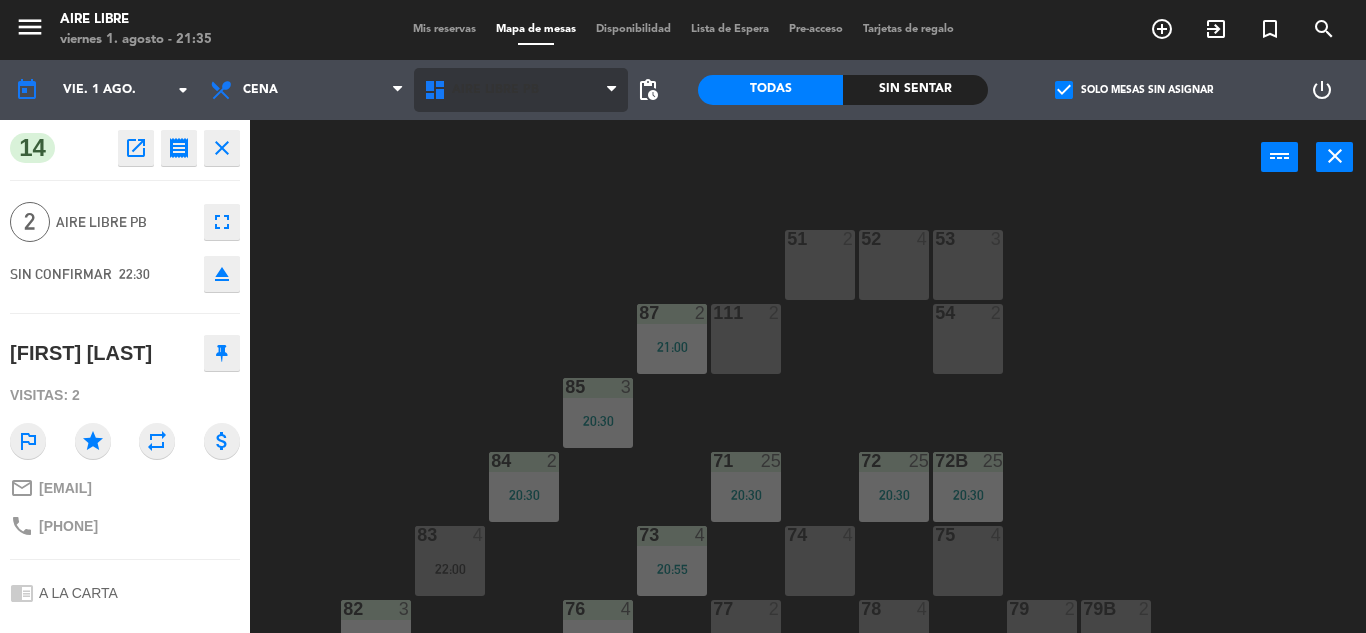 click on "Aire Libre PB" at bounding box center (495, 90) 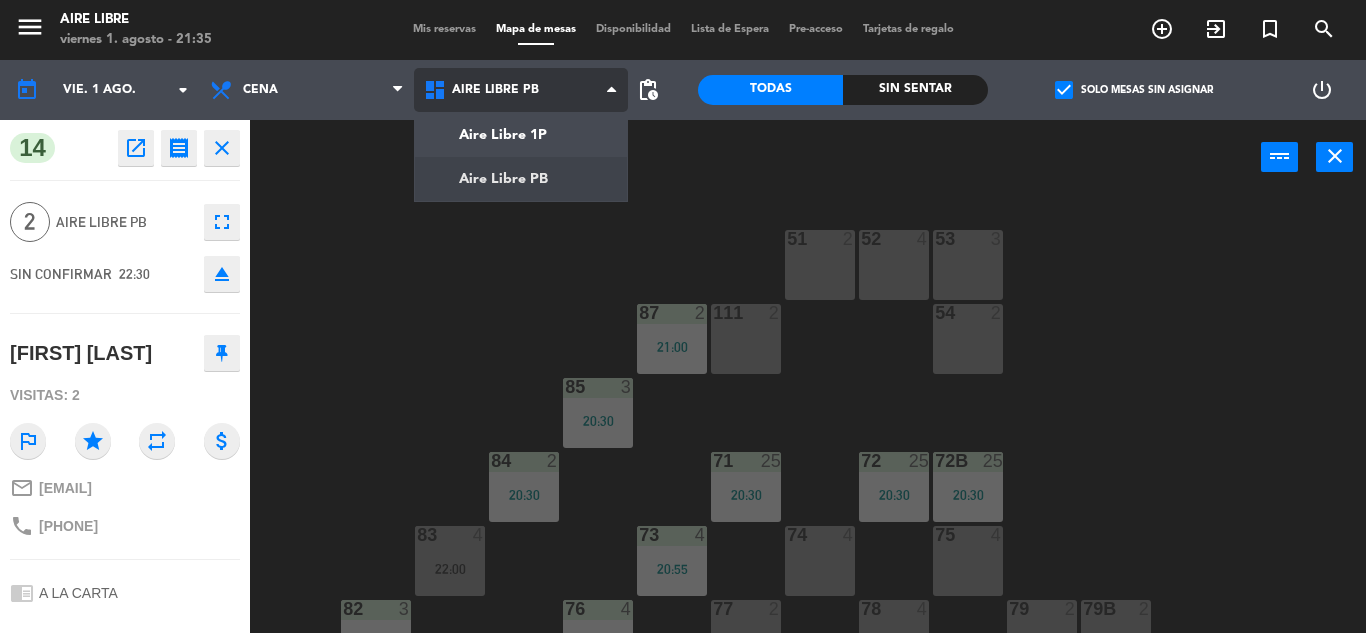 click on "menu  Aire Libre   viernes 1. agosto - 21:35   Mis reservas   Mapa de mesas   Disponibilidad   Lista de Espera   Pre-acceso   Tarjetas de regalo  add_circle_outline exit_to_app turned_in_not search today    vie. 1 ago. arrow_drop_down  Desayuno  Brunch  Almuerzo  Cena  Cena  Desayuno  Brunch  Almuerzo  Cena  Aire Libre 1P   Aire Libre PB   Aire Libre PB   Aire Libre 1P   Aire Libre PB  pending_actions  Todas  Sin sentar  check_box   Solo mesas sin asignar   power_settings_new  14  open_in_new receipt  10:30 PM  vie., 1 ago.  2   personas    Santiago Paladino Mesa 14        EXPERIENCE  A LA CARTA close 2  Aire Libre PB  fullscreen  SIN CONFIRMAR   22:30  eject  Santiago Paladino  Visitas: 2 outlined_flag star repeat attach_money mail_outline santi27@me.com phone +5491133602704 chrome_reader_mode A LA CARTA subject                              person_pin                              power_input close 51  2  52  4  53  3  111  2  54  2  87  2   21:00  85  3   20:30  72  25   20:30  84  2   20:30  71  25   20:30" 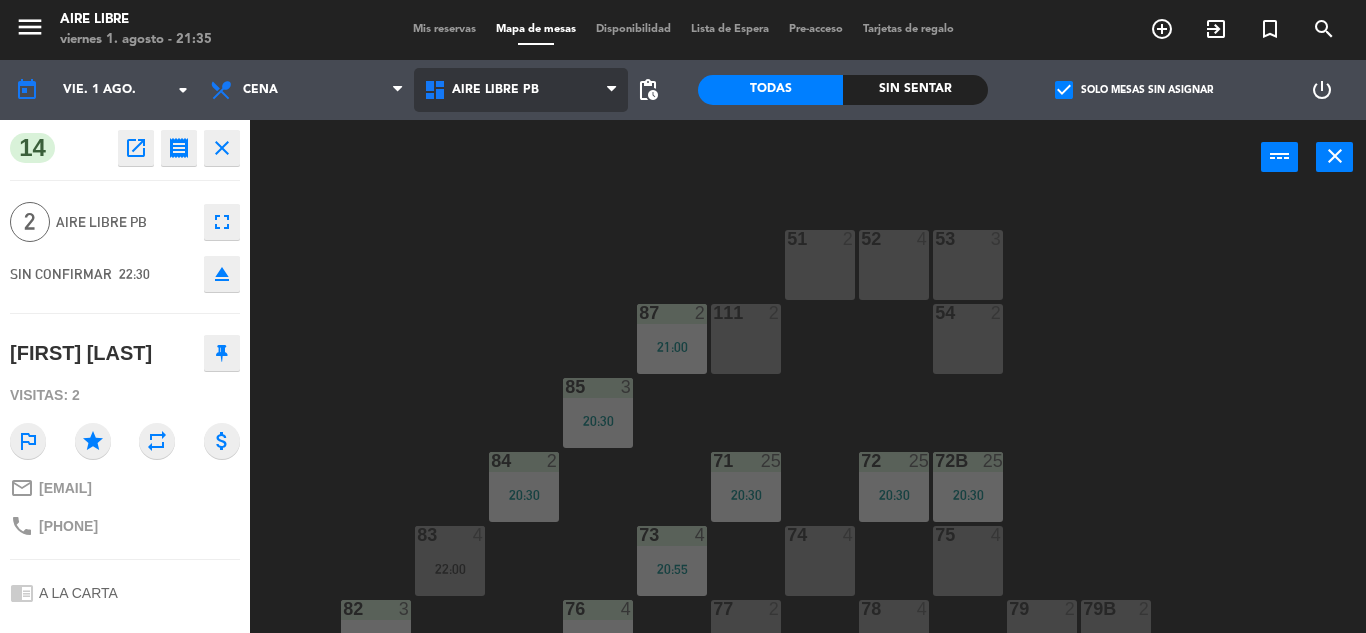 click on "Aire Libre PB" at bounding box center (495, 90) 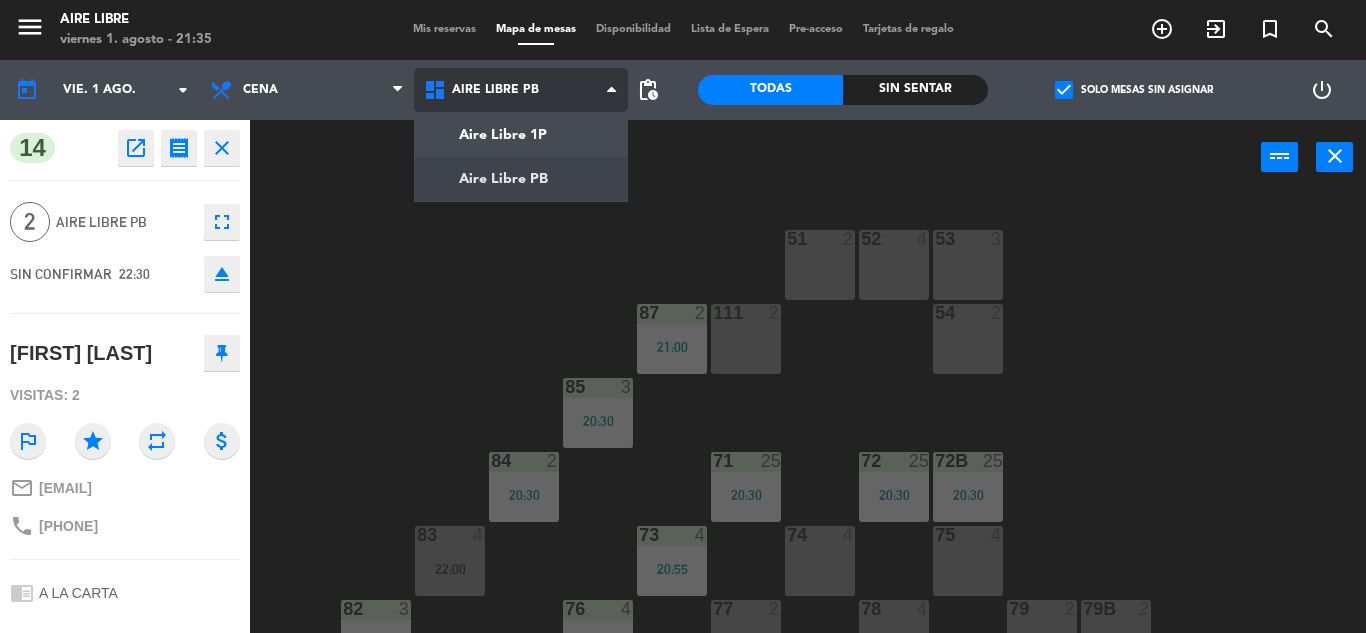 click on "menu  Aire Libre   viernes 1. agosto - 21:35   Mis reservas   Mapa de mesas   Disponibilidad   Lista de Espera   Pre-acceso   Tarjetas de regalo  add_circle_outline exit_to_app turned_in_not search today    vie. 1 ago. arrow_drop_down  Desayuno  Brunch  Almuerzo  Cena  Cena  Desayuno  Brunch  Almuerzo  Cena  Aire Libre 1P   Aire Libre PB   Aire Libre PB   Aire Libre 1P   Aire Libre PB  pending_actions  Todas  Sin sentar  check_box   Solo mesas sin asignar   power_settings_new  14  open_in_new receipt  10:30 PM  vie., 1 ago.  2   personas    Santiago Paladino Mesa 14        EXPERIENCE  A LA CARTA close 2  Aire Libre PB  fullscreen  SIN CONFIRMAR   22:30  eject  Santiago Paladino  Visitas: 2 outlined_flag star repeat attach_money mail_outline santi27@me.com phone +5491133602704 chrome_reader_mode A LA CARTA subject                              person_pin                              power_input close 51  2  52  4  53  3  111  2  54  2  87  2   21:00  85  3   20:30  72  25   20:30  84  2   20:30  71  25   20:30" 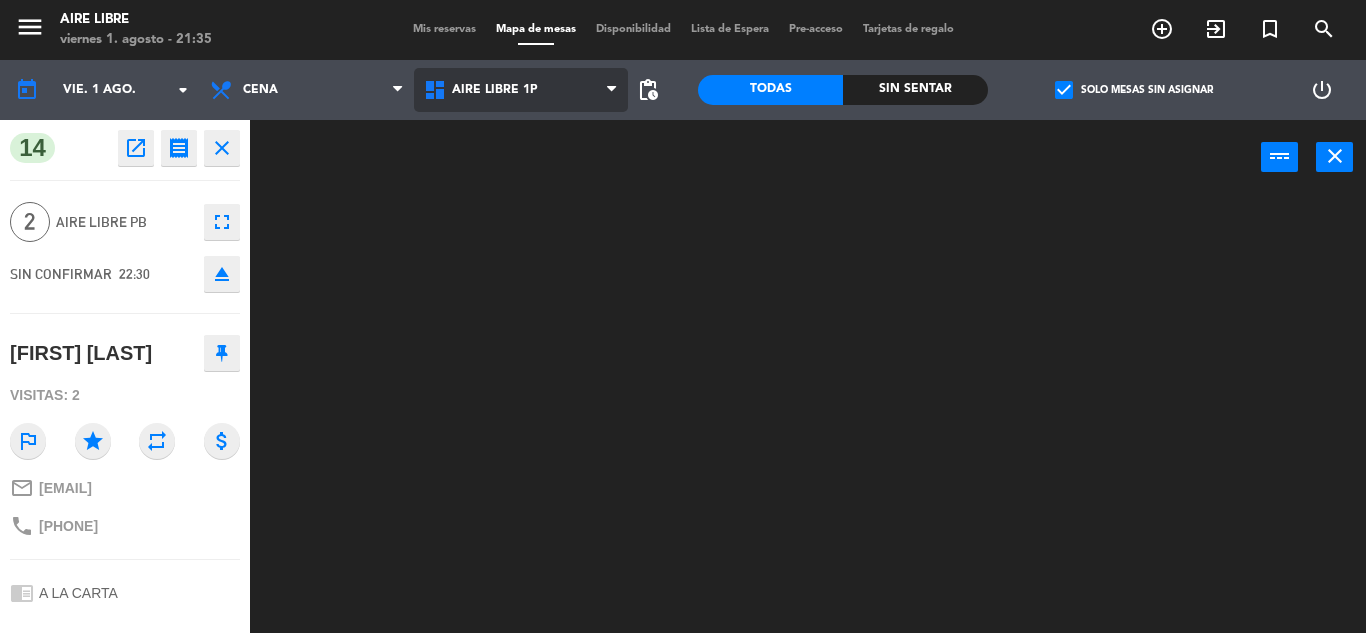 click on "Aire Libre 1P" at bounding box center (495, 90) 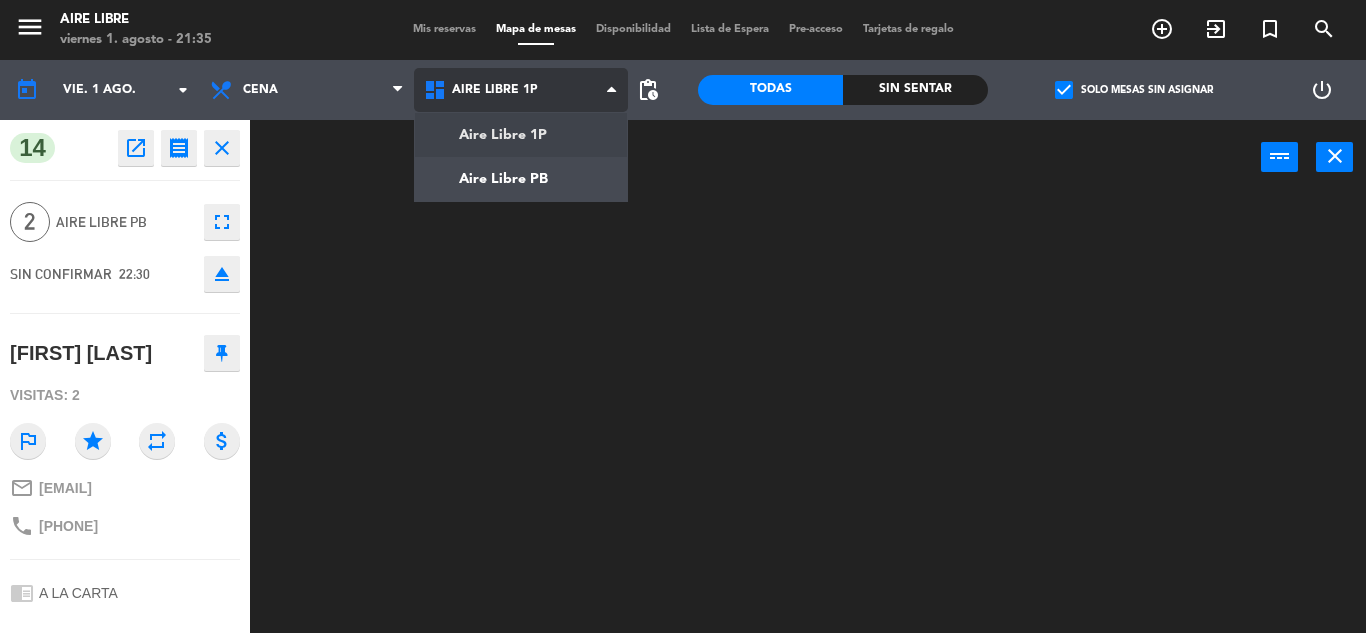 click on "menu  Aire Libre   viernes 1. agosto - 21:35   Mis reservas   Mapa de mesas   Disponibilidad   Lista de Espera   Pre-acceso   Tarjetas de regalo  add_circle_outline exit_to_app turned_in_not search today    vie. 1 ago. arrow_drop_down  Desayuno  Brunch  Almuerzo  Cena  Cena  Desayuno  Brunch  Almuerzo  Cena  Aire Libre 1P   Aire Libre PB   Aire Libre 1P   Aire Libre 1P   Aire Libre PB  pending_actions  Todas  Sin sentar  check_box   Solo mesas sin asignar   power_settings_new  14  open_in_new receipt  10:30 PM  vie., 1 ago.  2   personas    Santiago Paladino Mesa 14        EXPERIENCE  A LA CARTA close 2  Aire Libre PB  fullscreen  SIN CONFIRMAR   22:30  eject  Santiago Paladino  Visitas: 2 outlined_flag star repeat attach_money mail_outline santi27@me.com phone +5491133602704 chrome_reader_mode A LA CARTA subject                              person_pin                              power_input close" 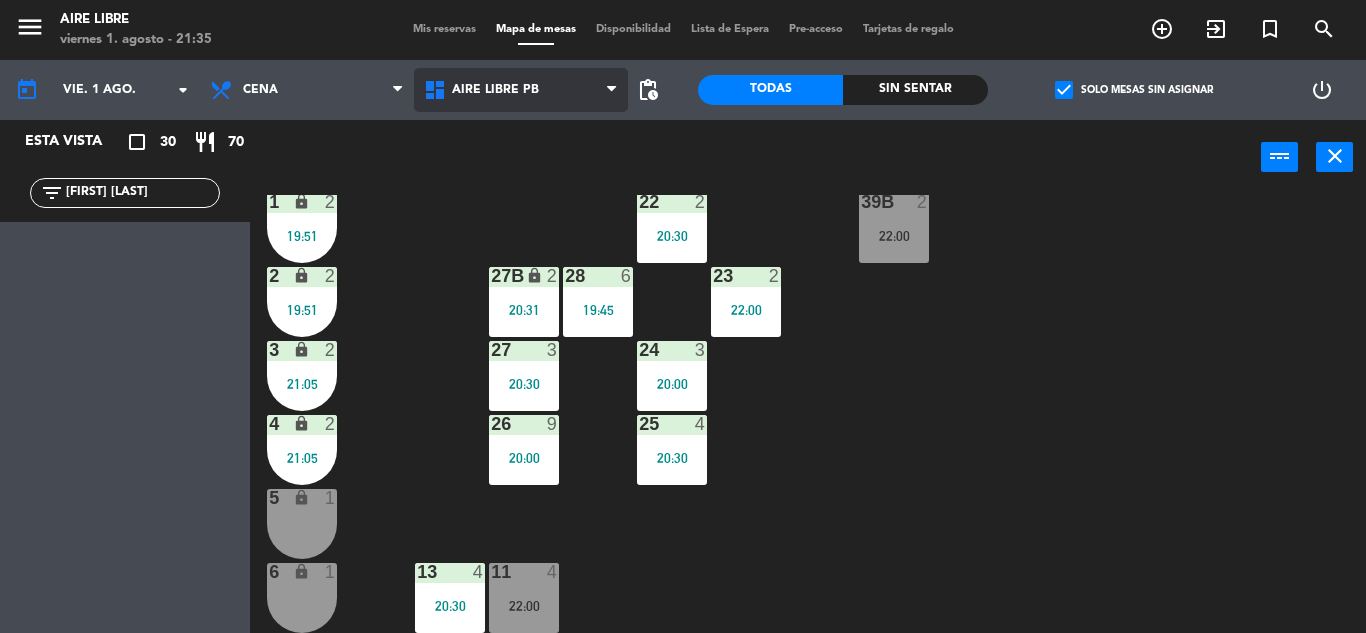 scroll, scrollTop: 555, scrollLeft: 0, axis: vertical 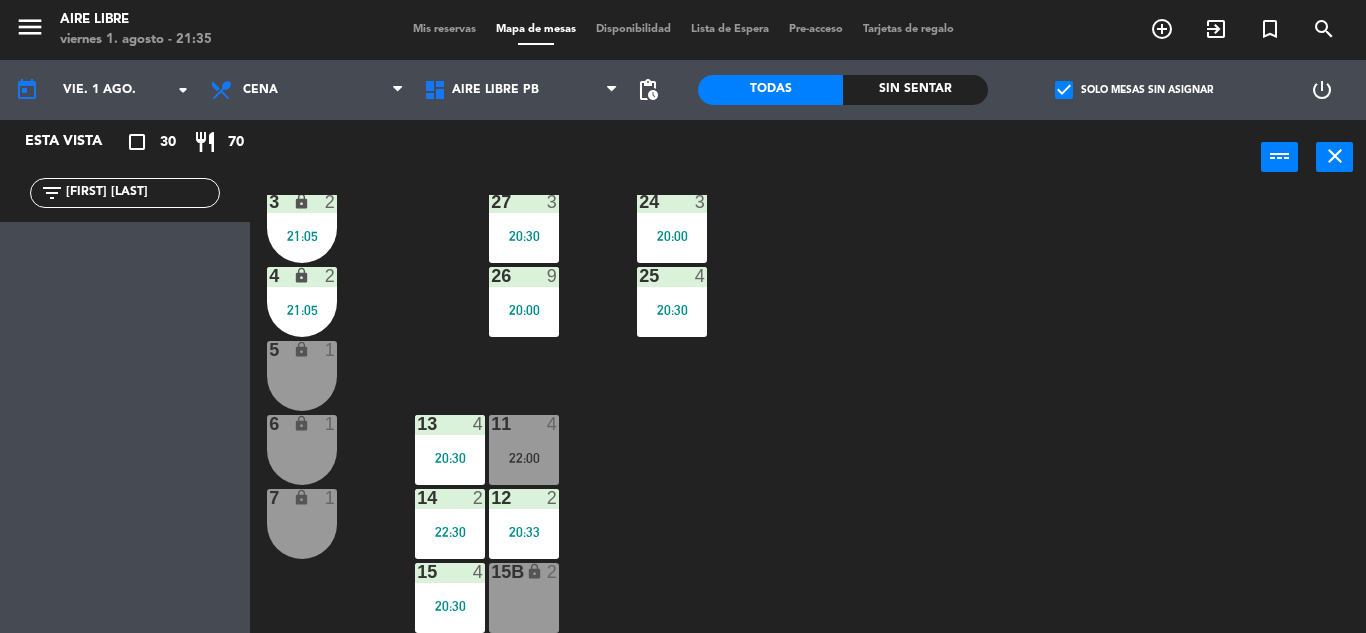 click on "22:30" at bounding box center [450, 532] 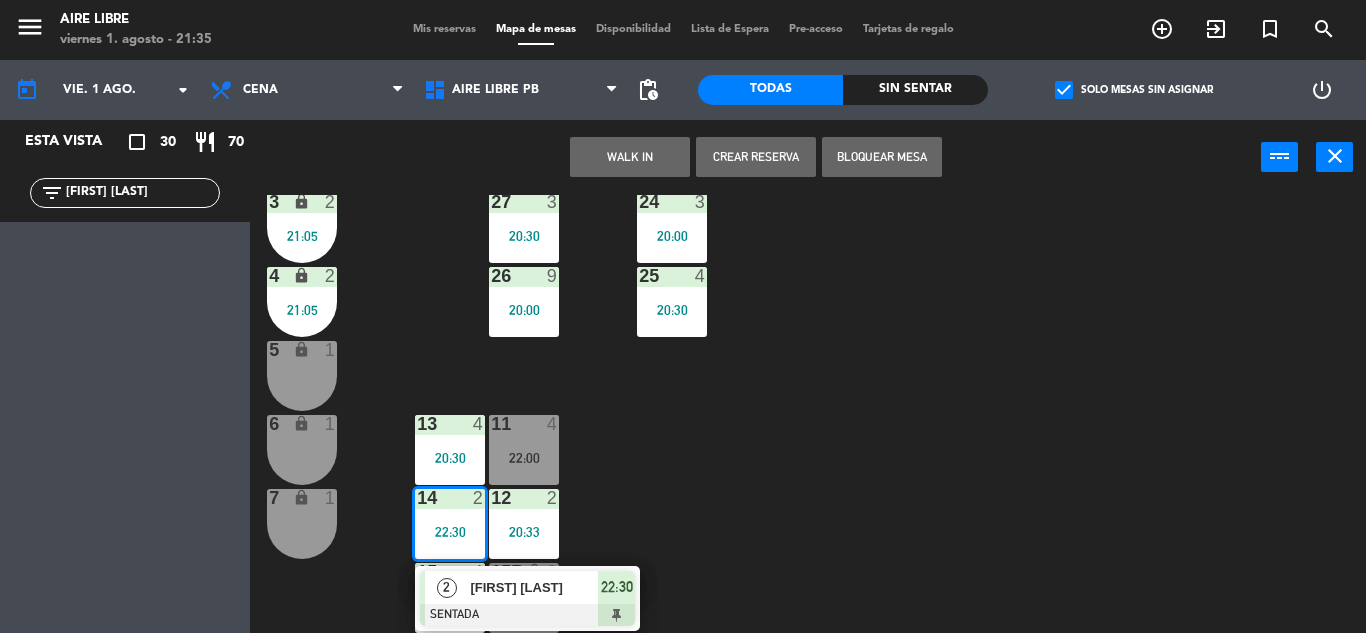 click on "[FIRST]" 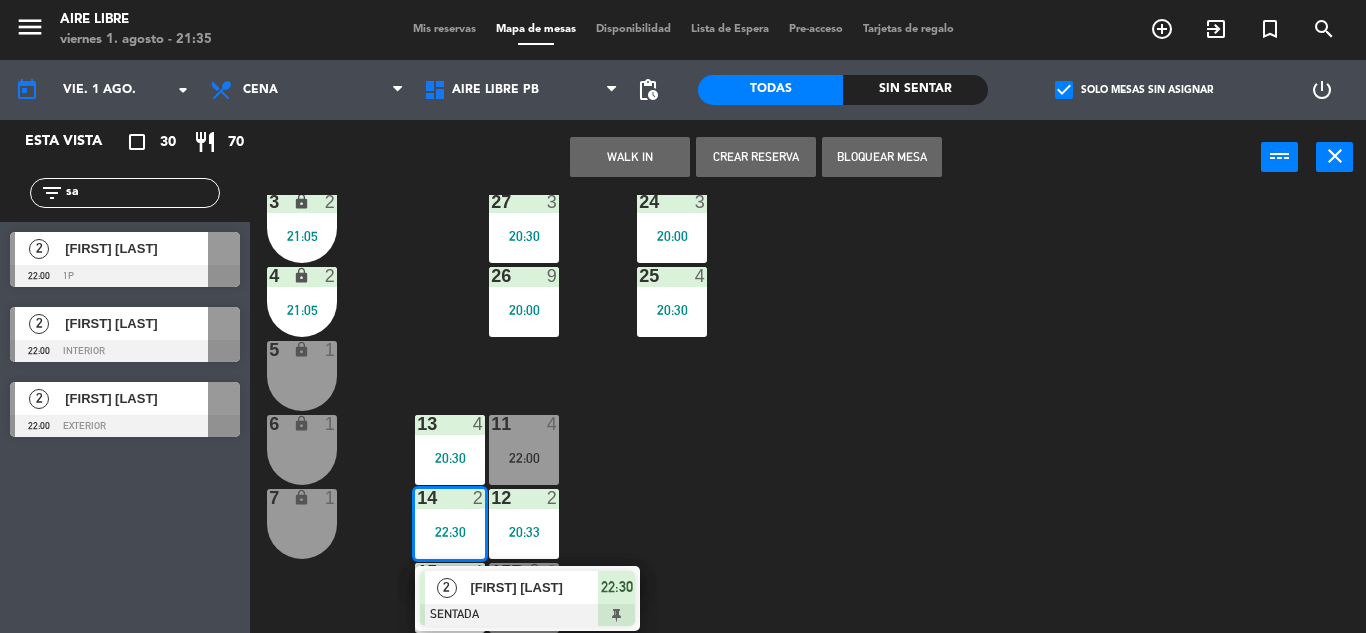 type on "s" 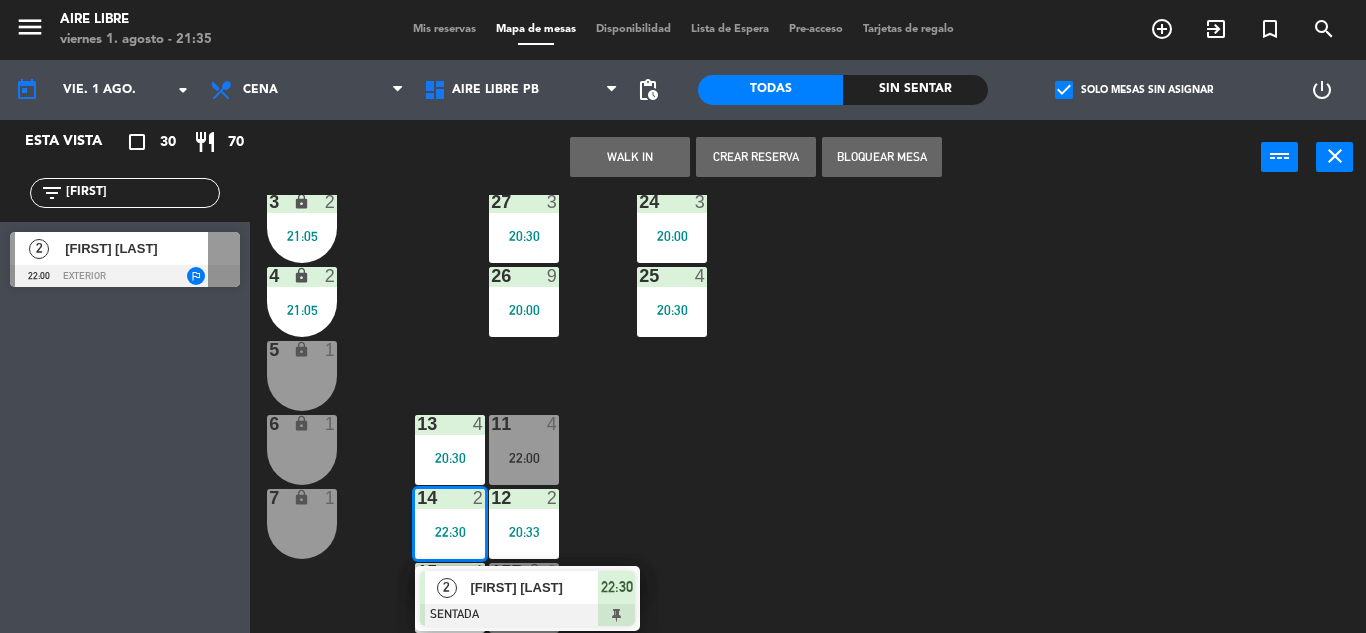 type on "sof" 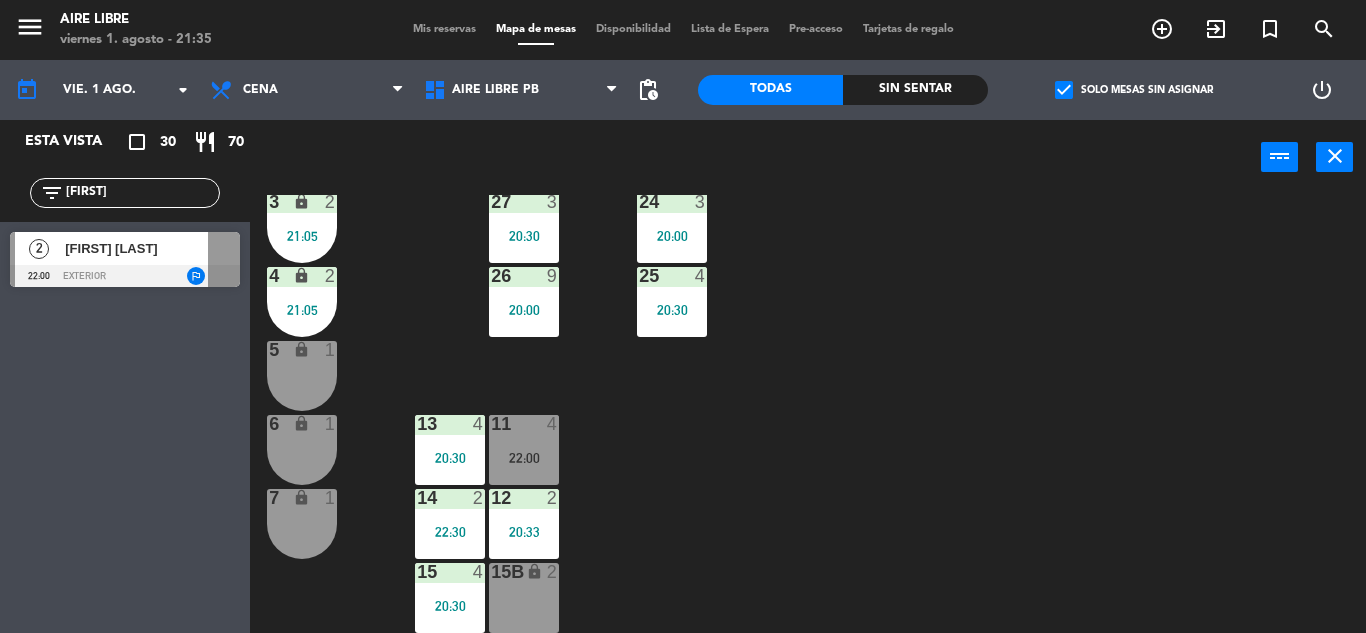 click on "Esta vista   crop_square  30  restaurant  70 filter_list sof  2   Sofia Torres   22:00   exterior  outlined_flag" 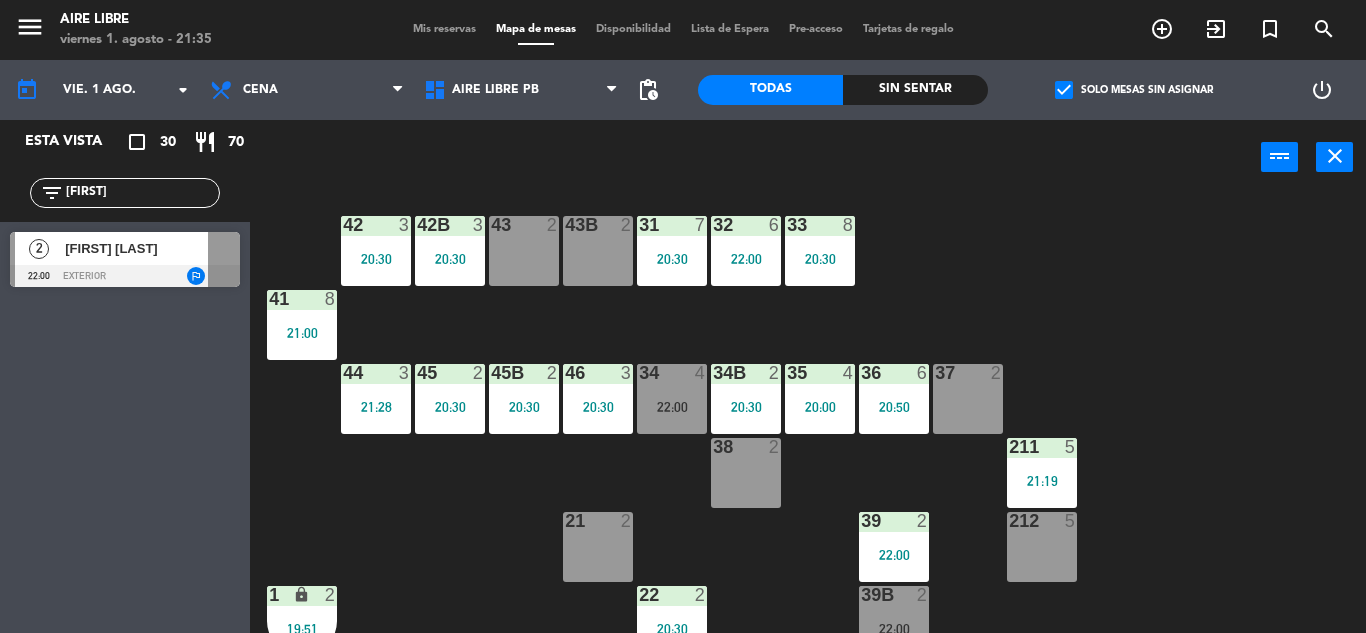 scroll, scrollTop: 0, scrollLeft: 0, axis: both 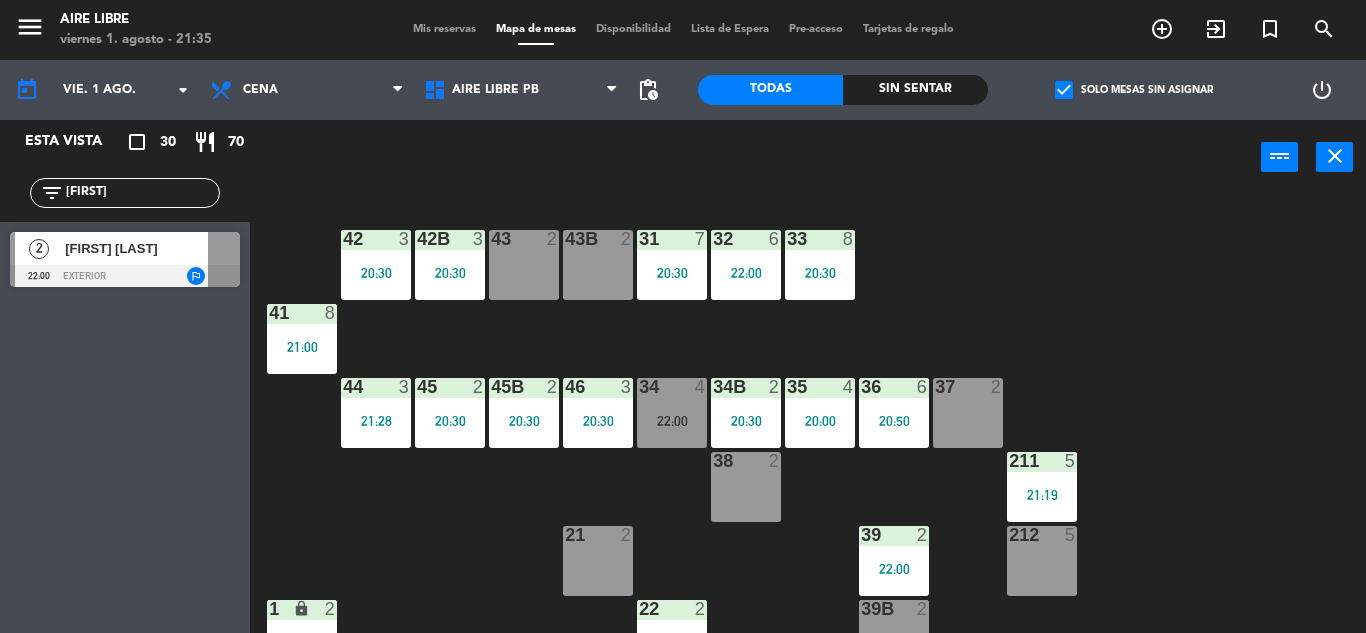 click at bounding box center (125, 276) 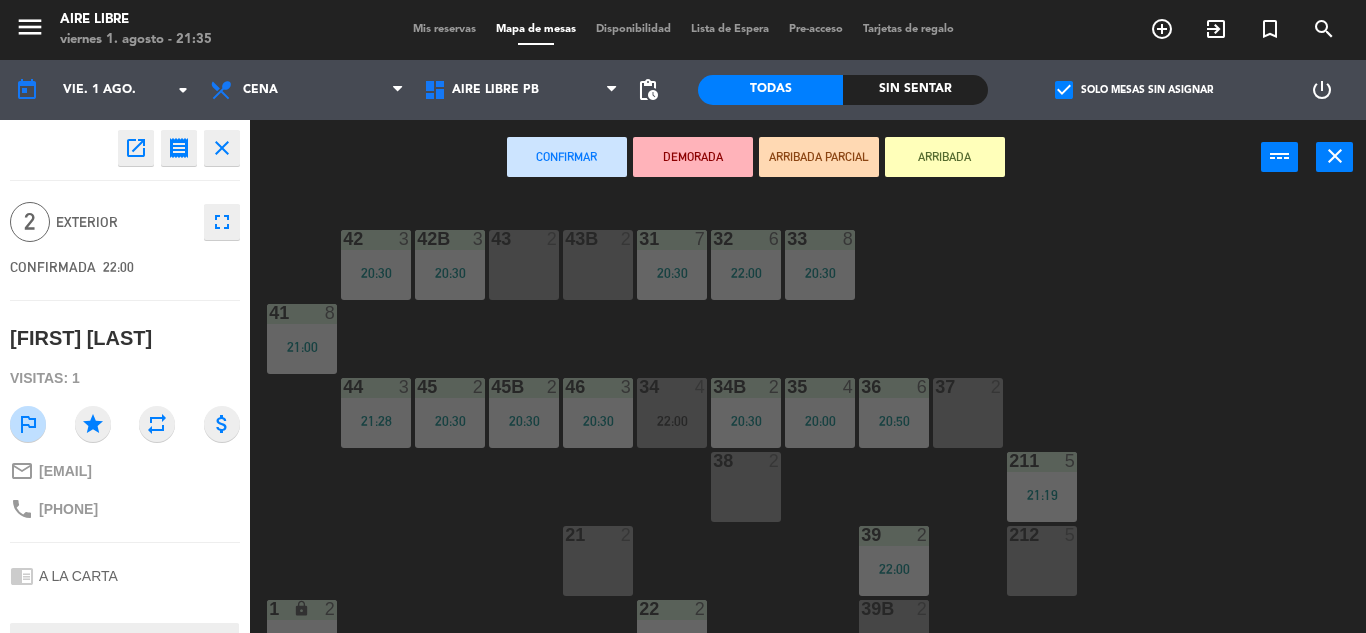 click on "ARRIBADA" at bounding box center [945, 157] 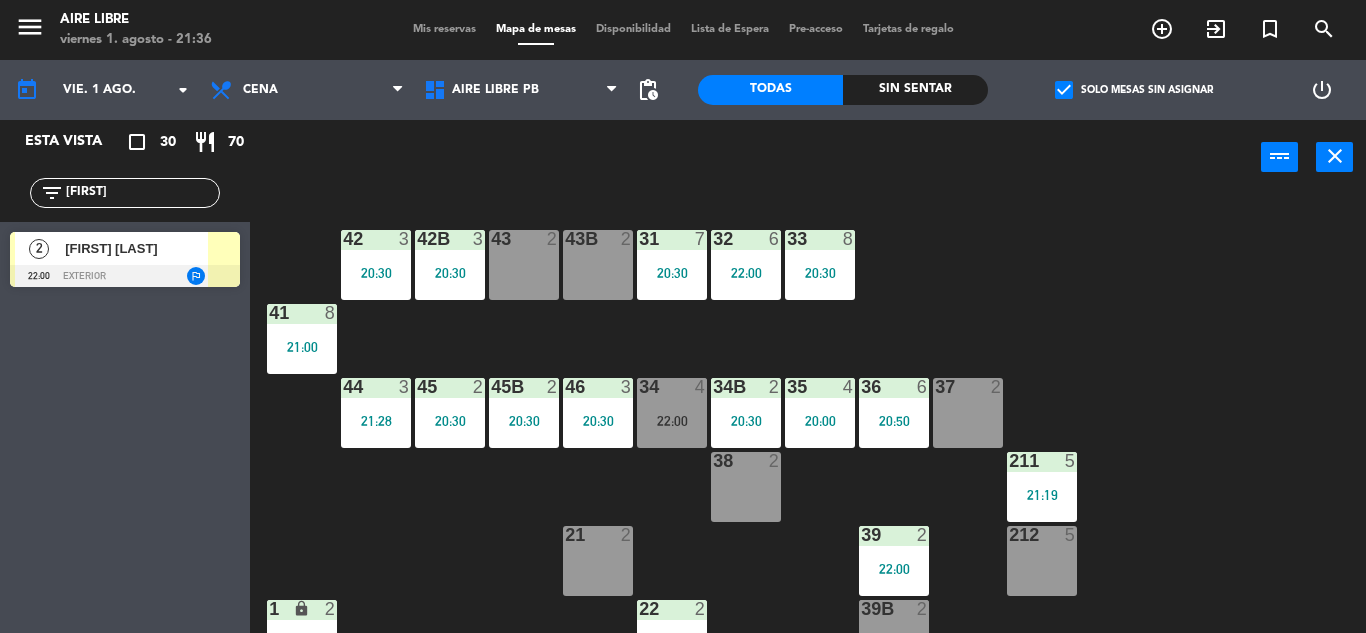 click on "sof" 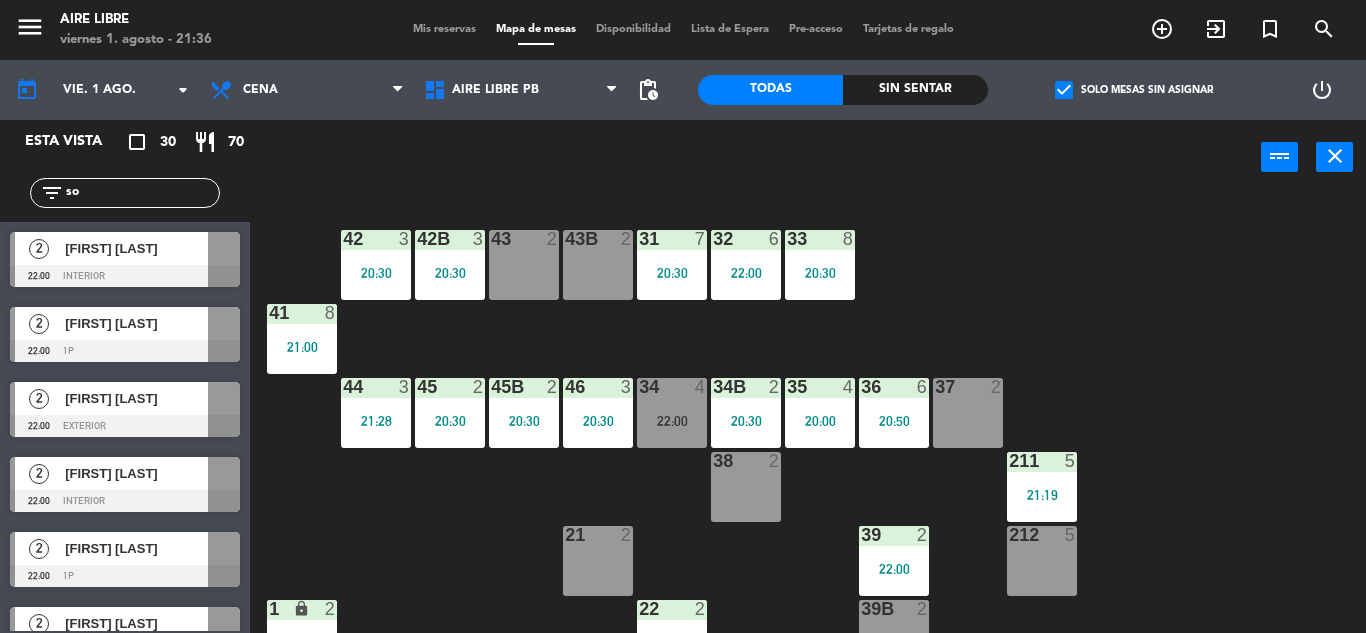 type on "s" 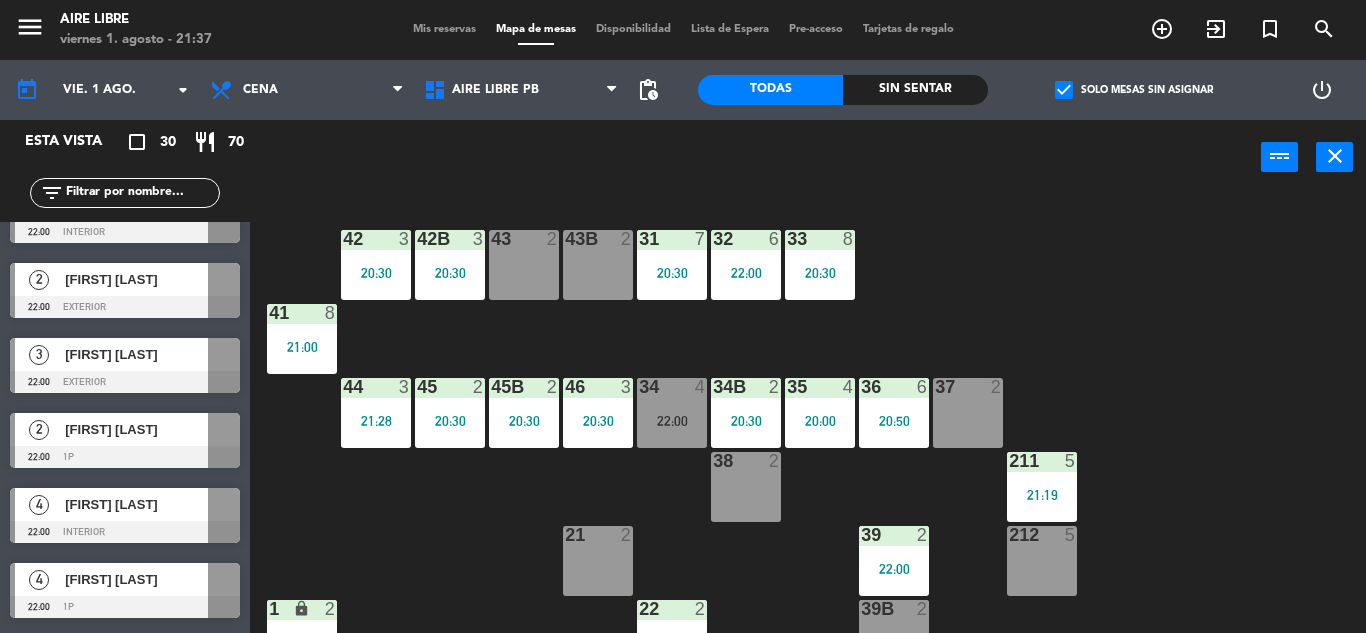 scroll, scrollTop: 1102, scrollLeft: 0, axis: vertical 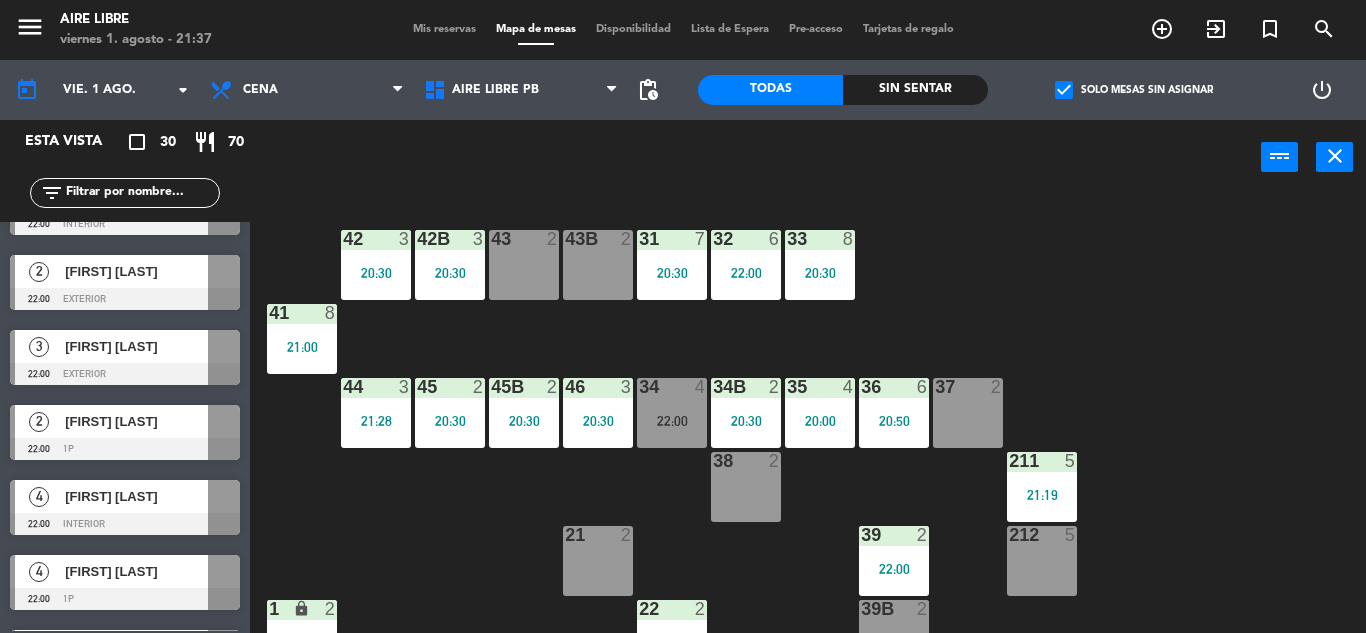 click 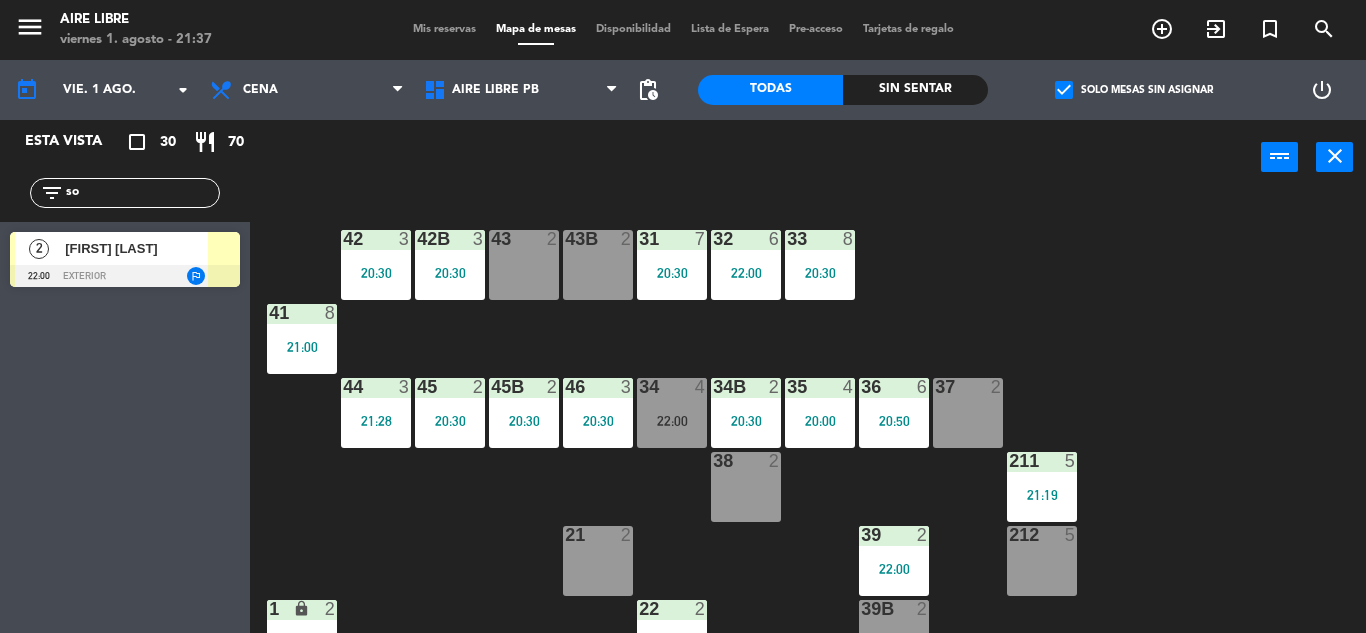 scroll, scrollTop: 0, scrollLeft: 0, axis: both 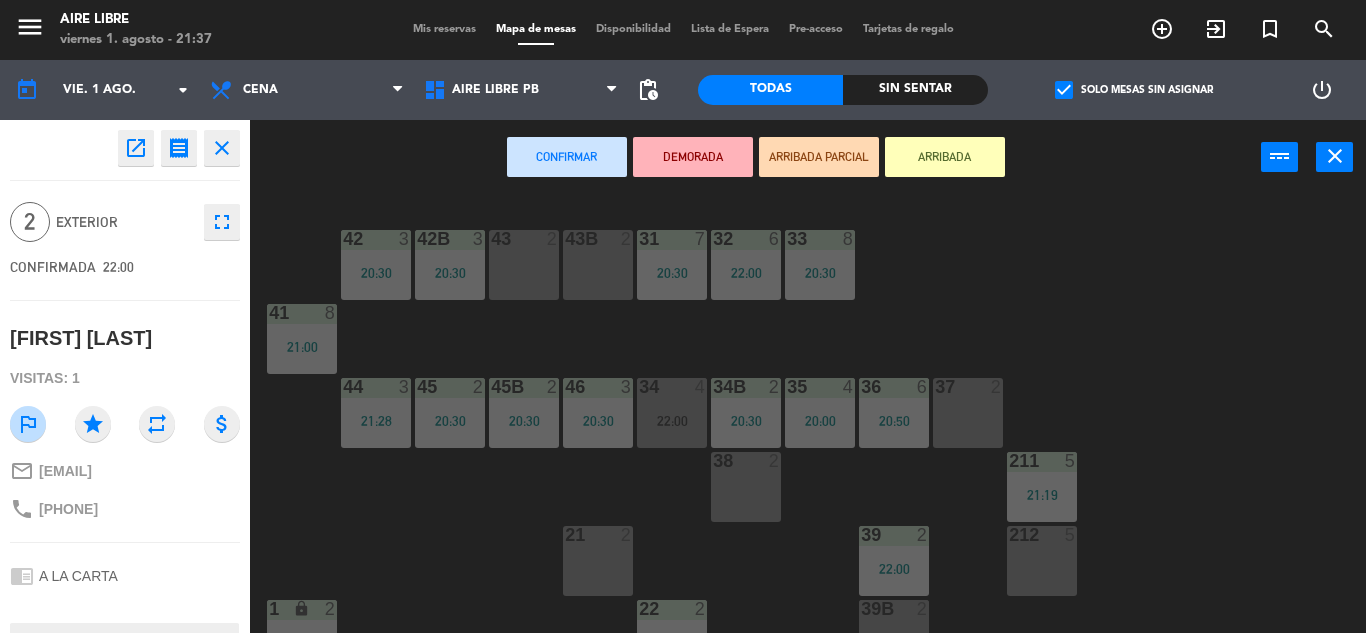 click on "43B  2" at bounding box center [598, 265] 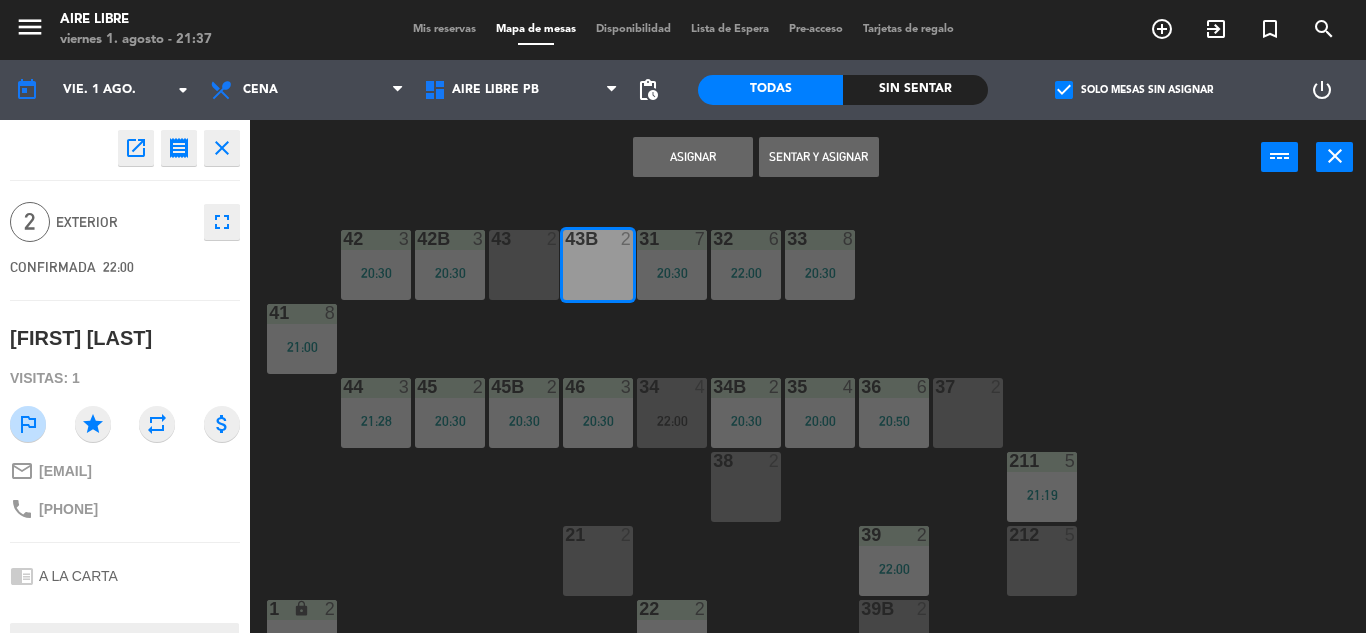 click on "Sentar y Asignar" at bounding box center (819, 157) 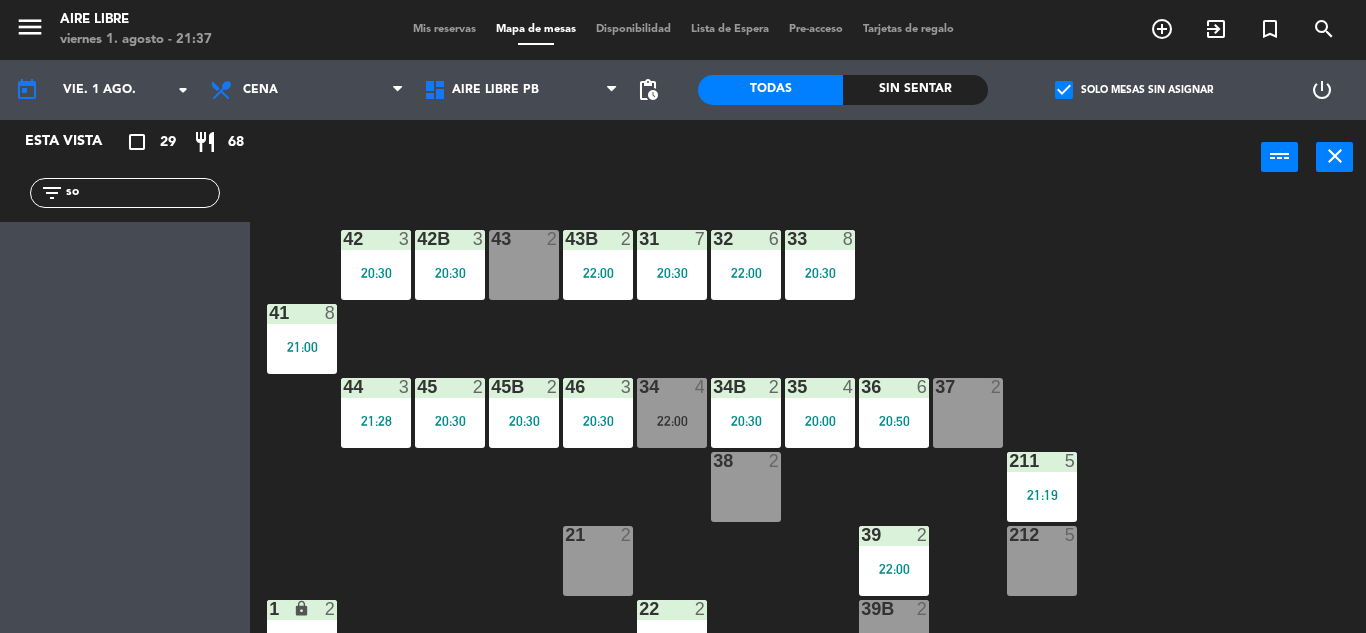 click on "so" 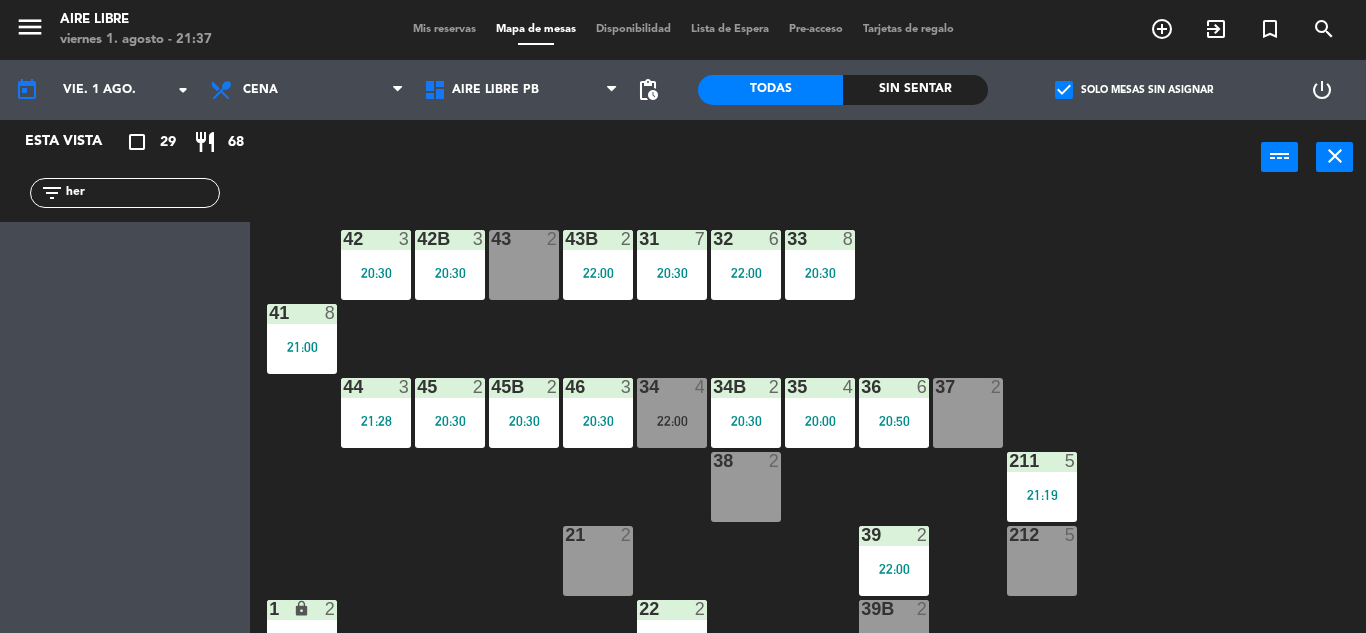 type on "her" 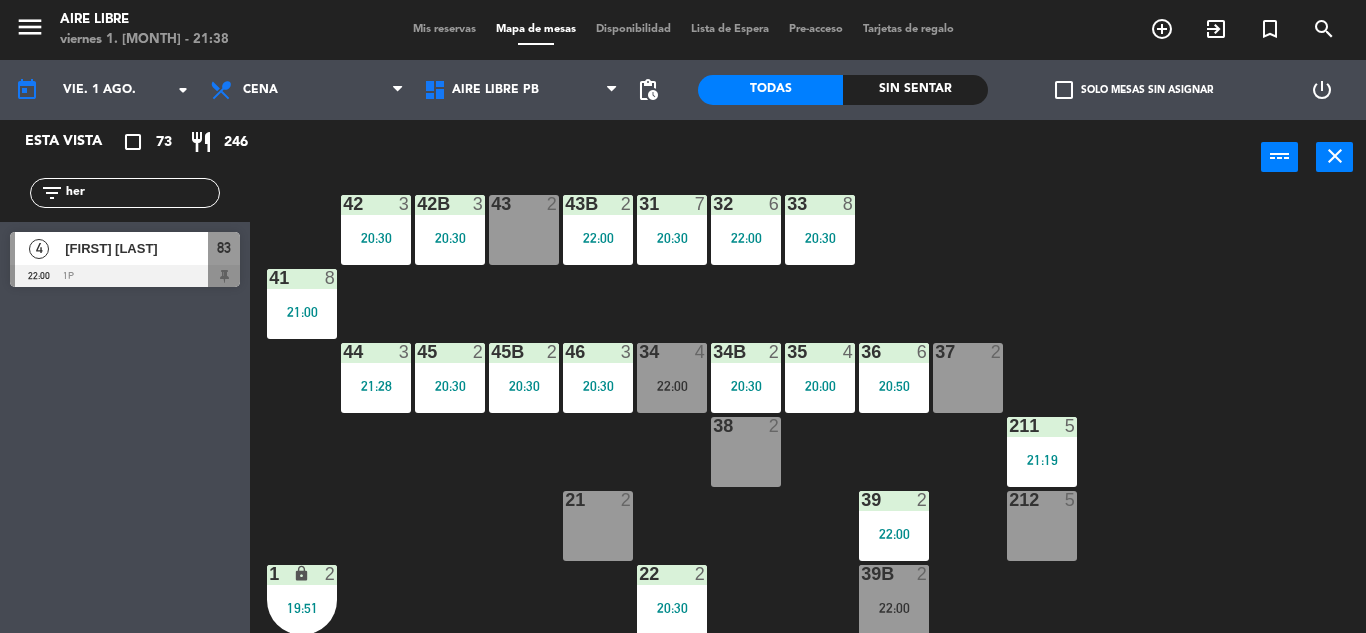 scroll, scrollTop: 67, scrollLeft: 0, axis: vertical 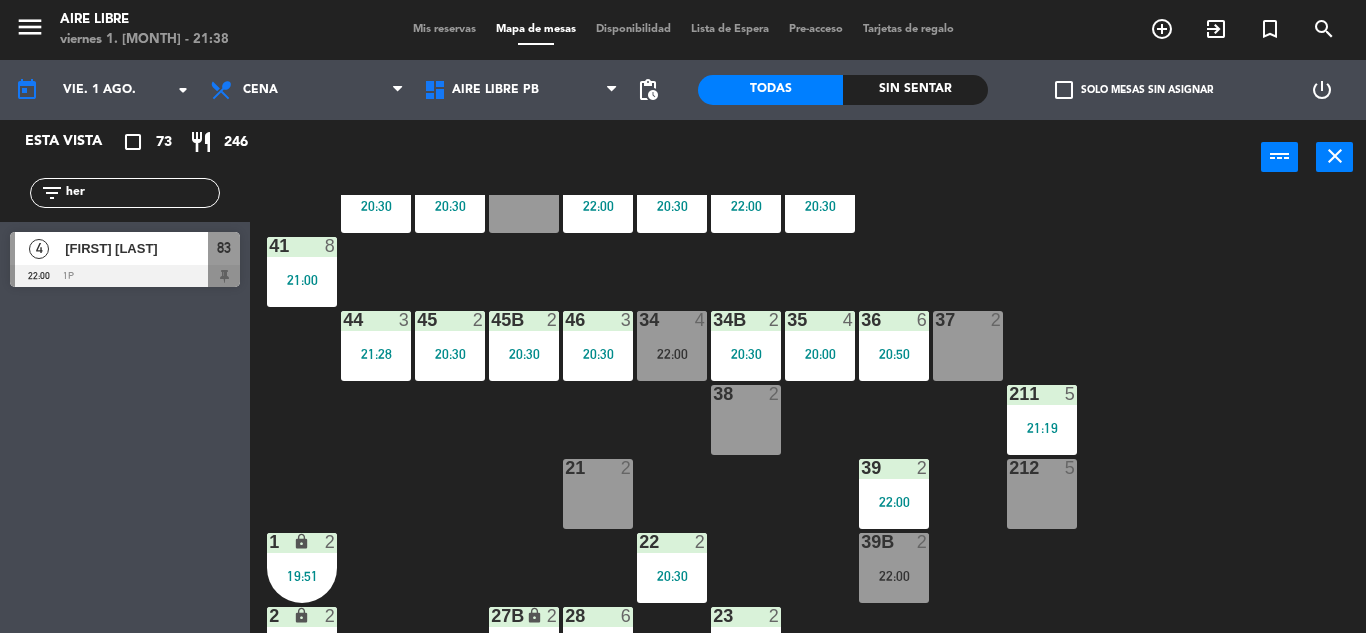 click on "[FIRST] [LAST]" at bounding box center (136, 248) 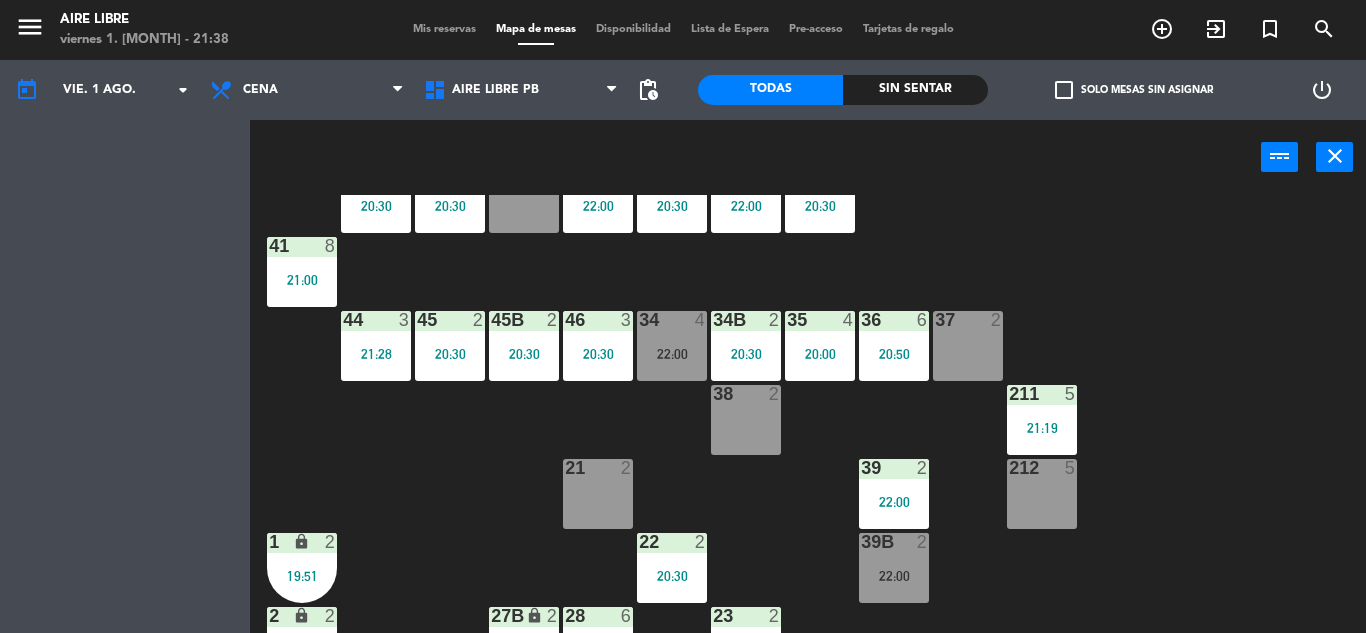 scroll, scrollTop: 0, scrollLeft: 0, axis: both 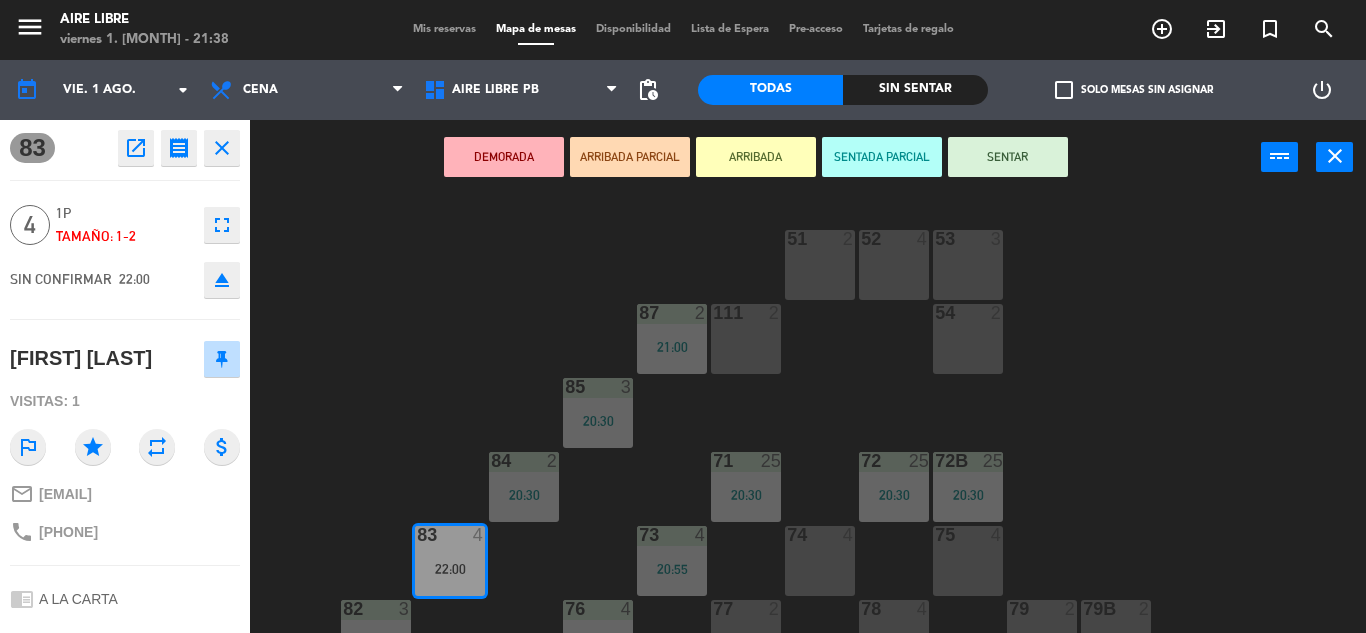 click on "ARRIBADA" at bounding box center (756, 157) 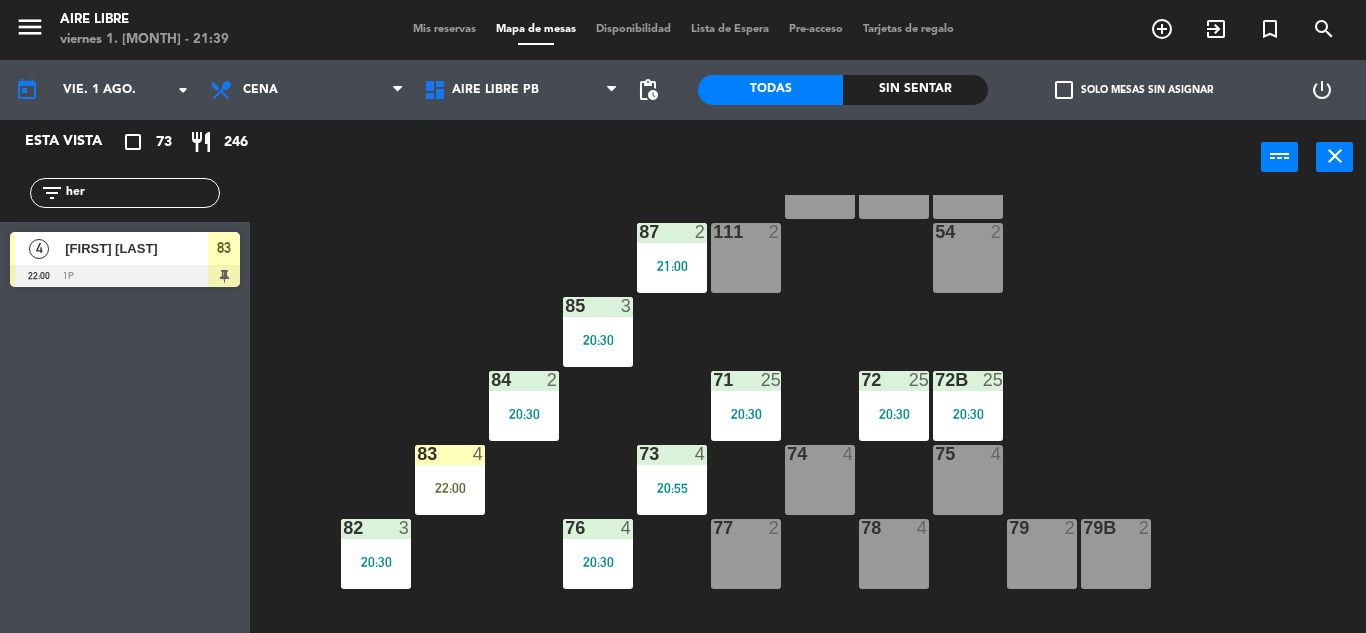 scroll, scrollTop: 89, scrollLeft: 0, axis: vertical 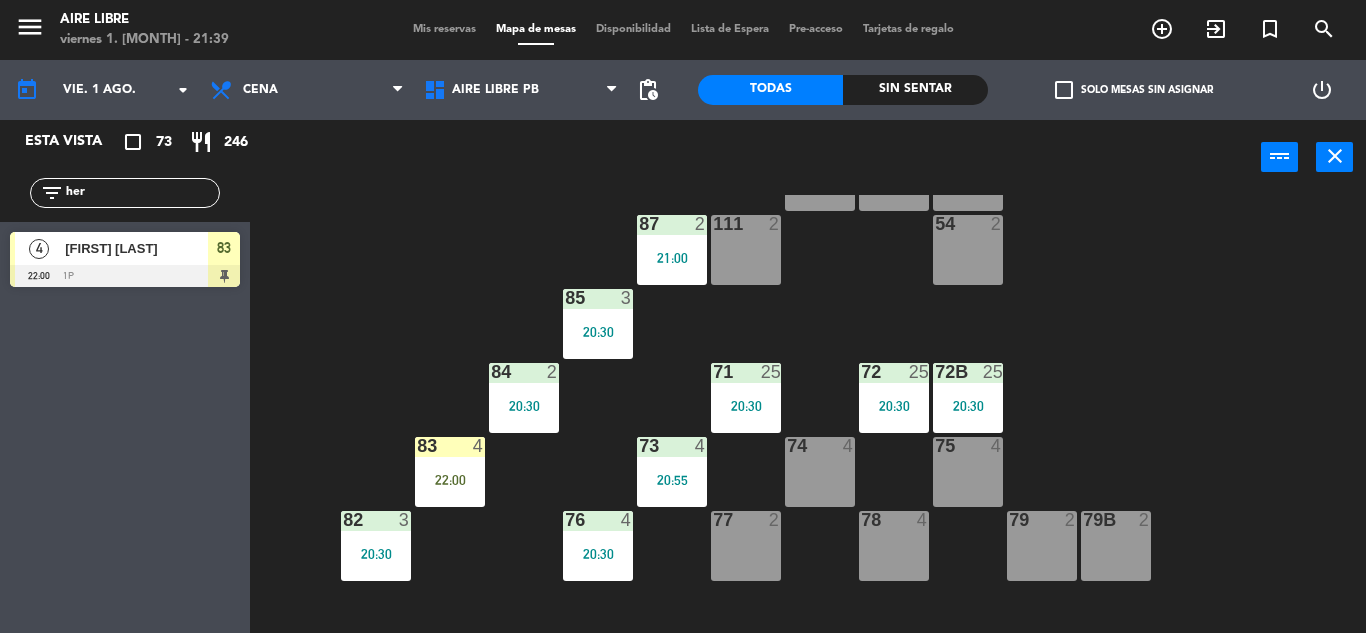 click on "83  4   22:00" at bounding box center [450, 472] 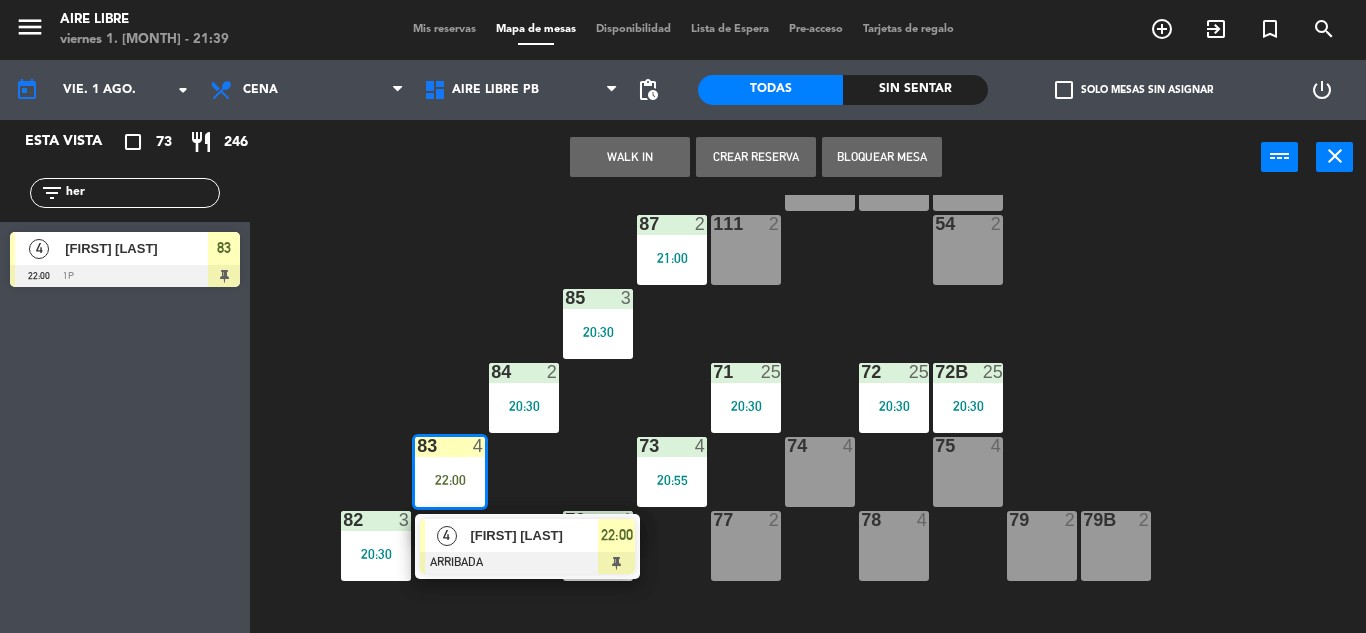 click on "[FIRST] [LAST]" at bounding box center [533, 535] 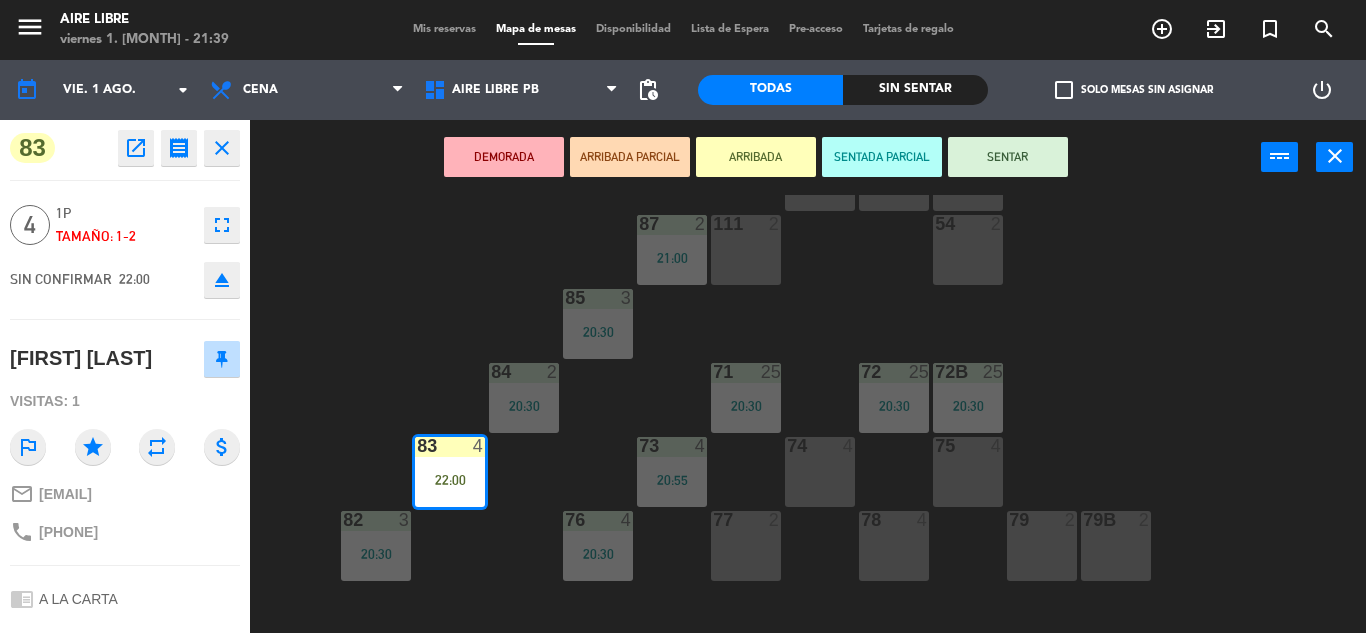 click on "SENTAR" at bounding box center (1008, 157) 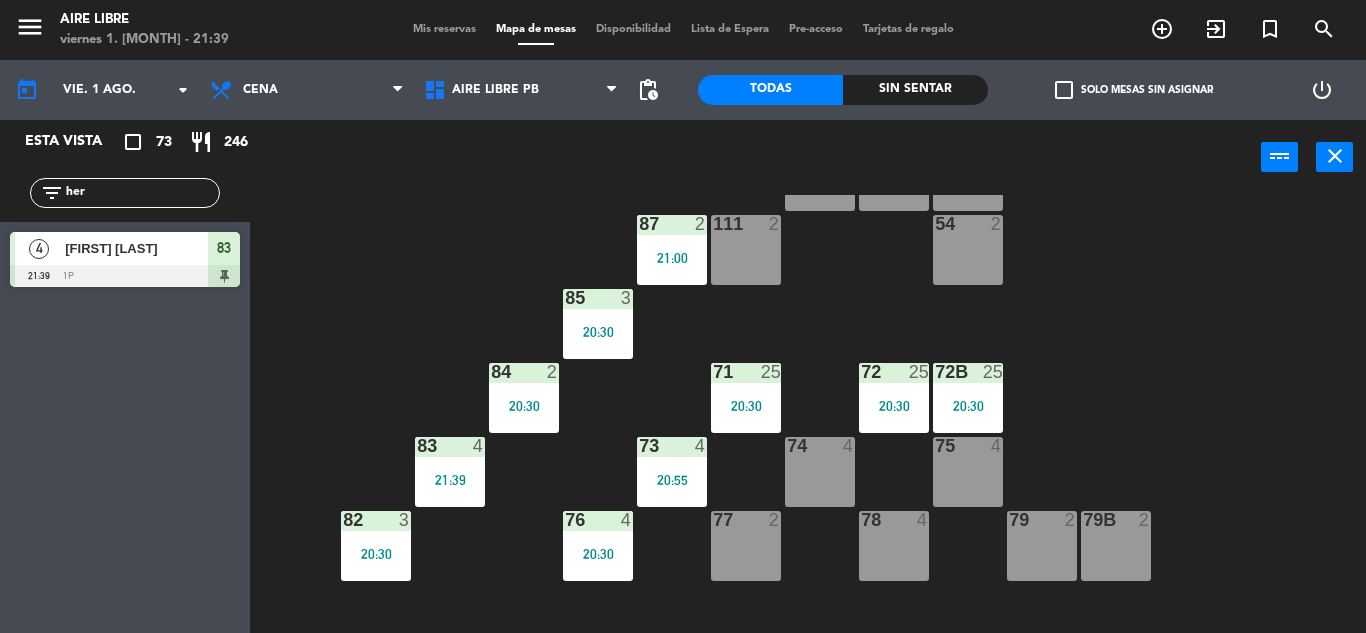 click on "85  3   20:30" at bounding box center (598, 324) 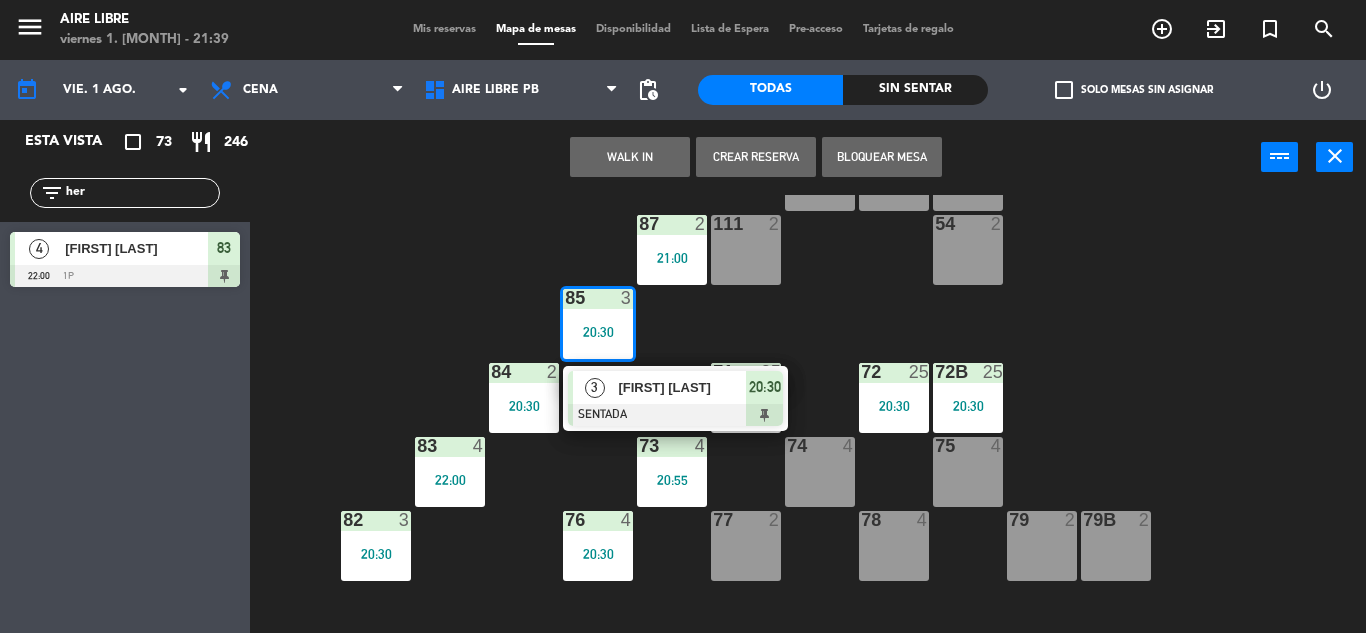 click at bounding box center [675, 415] 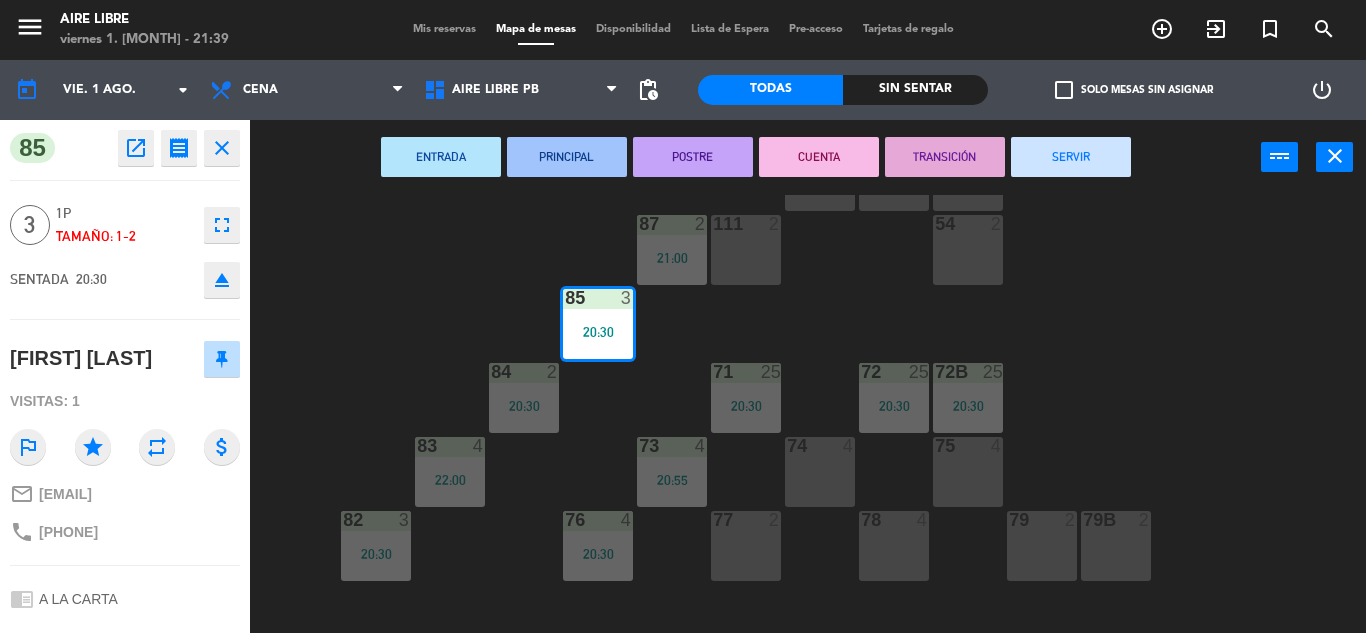 click on "SERVIR" at bounding box center (1071, 157) 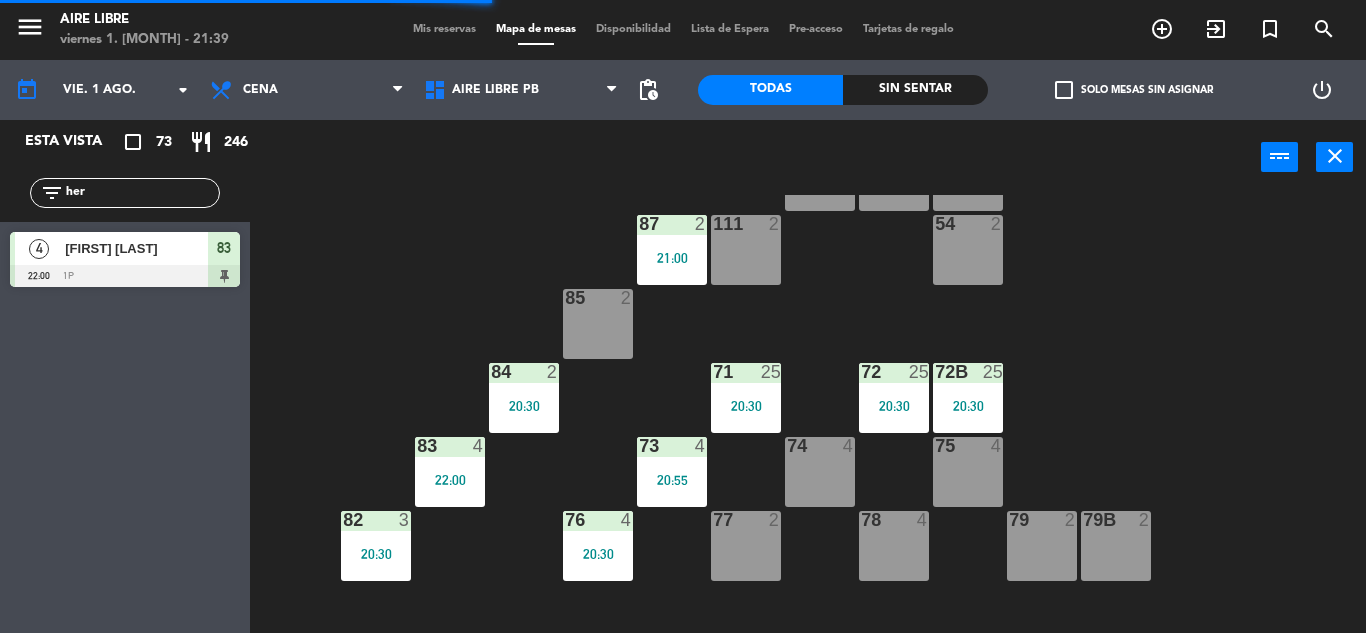click on "her" 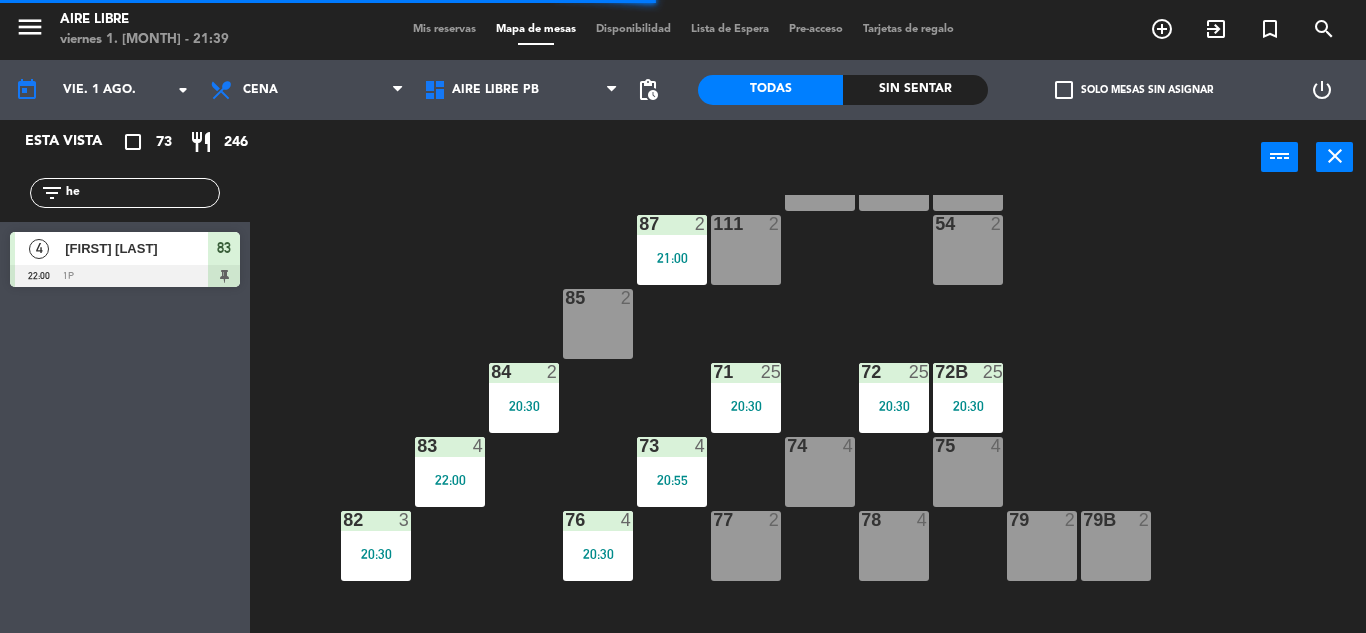 type on "h" 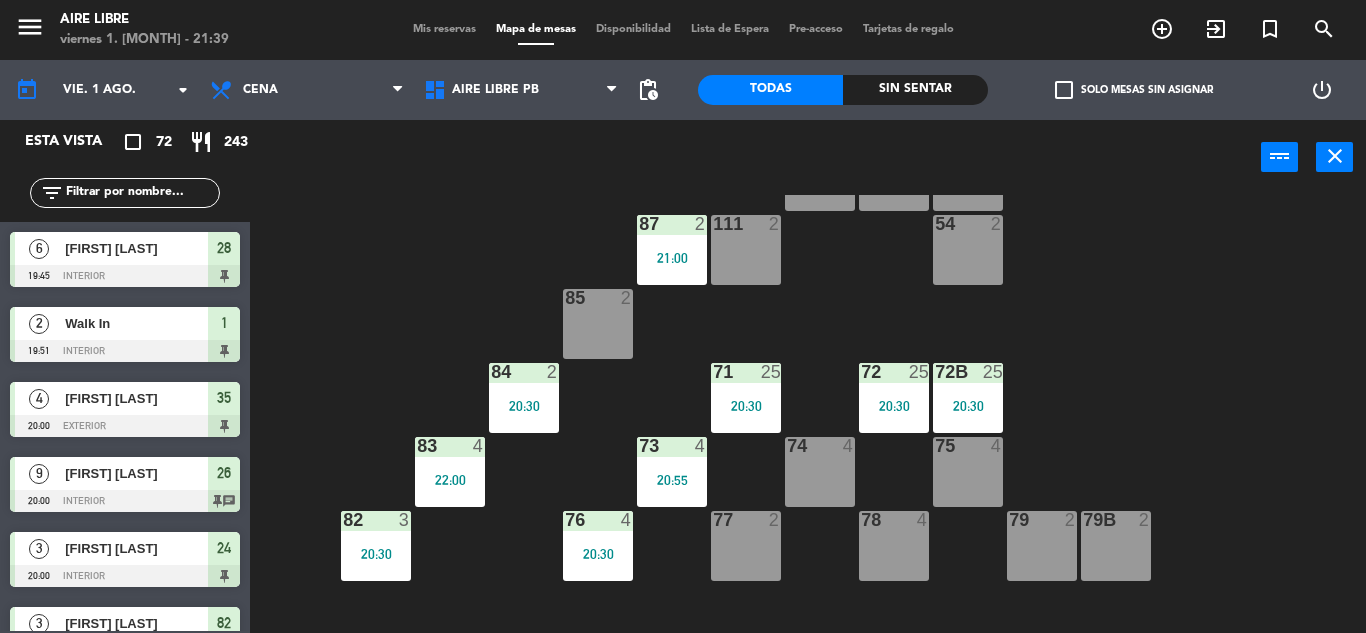 type 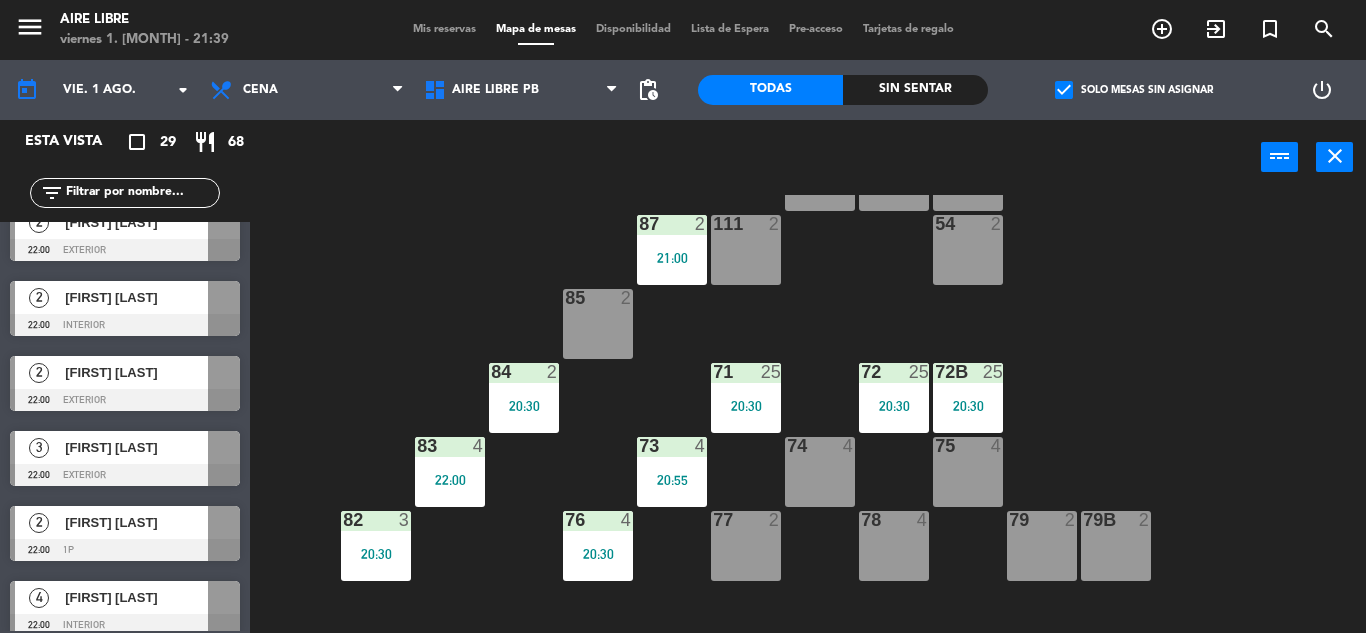 scroll, scrollTop: 1009, scrollLeft: 0, axis: vertical 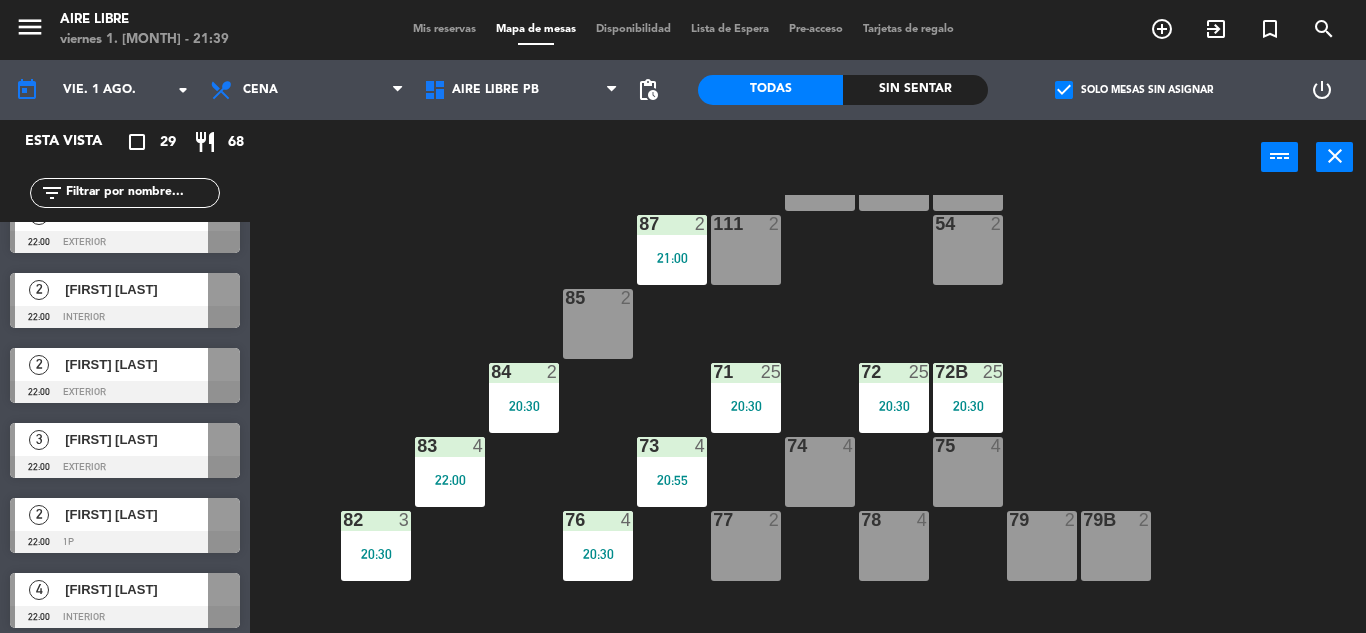 click on "[FIRST] [LAST]" at bounding box center (135, 439) 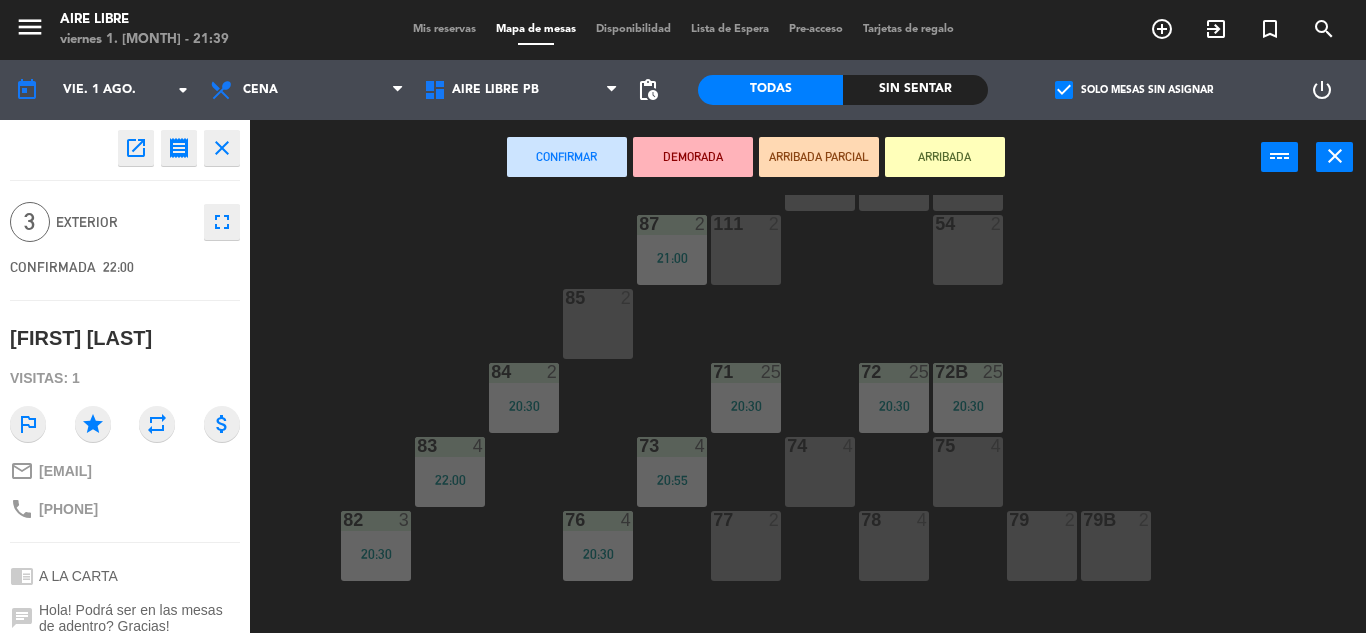 click on "85  2" at bounding box center (598, 324) 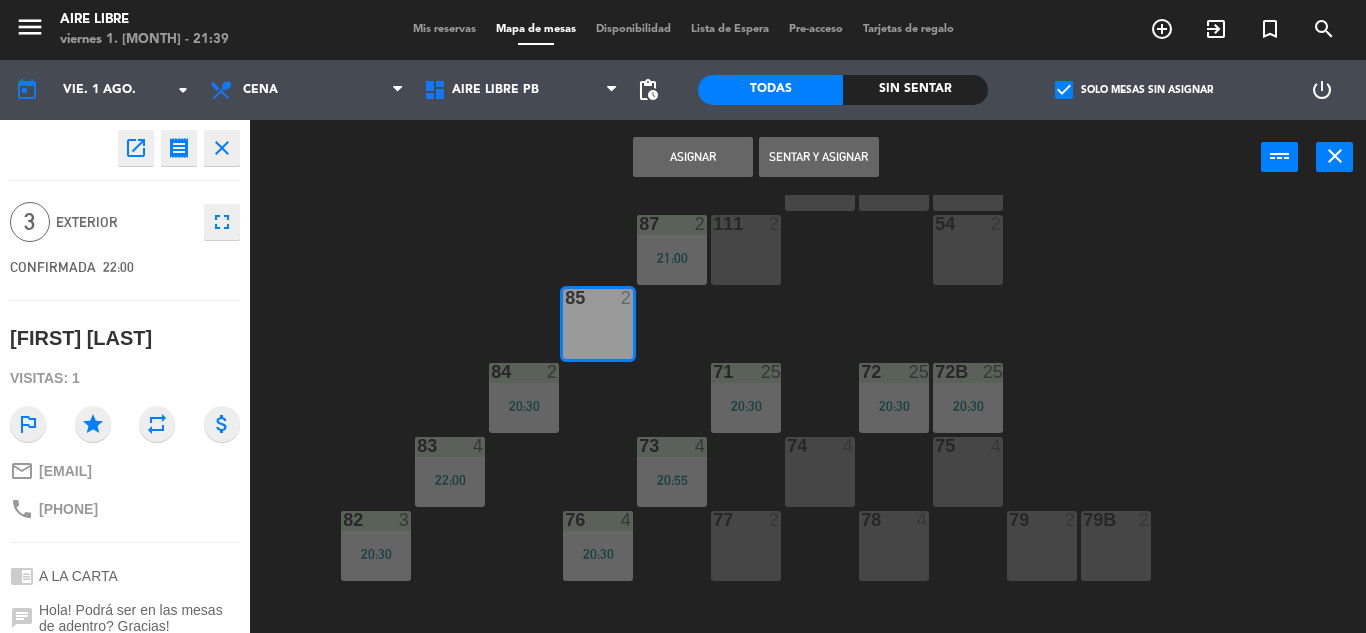 click on "Asignar" at bounding box center (693, 157) 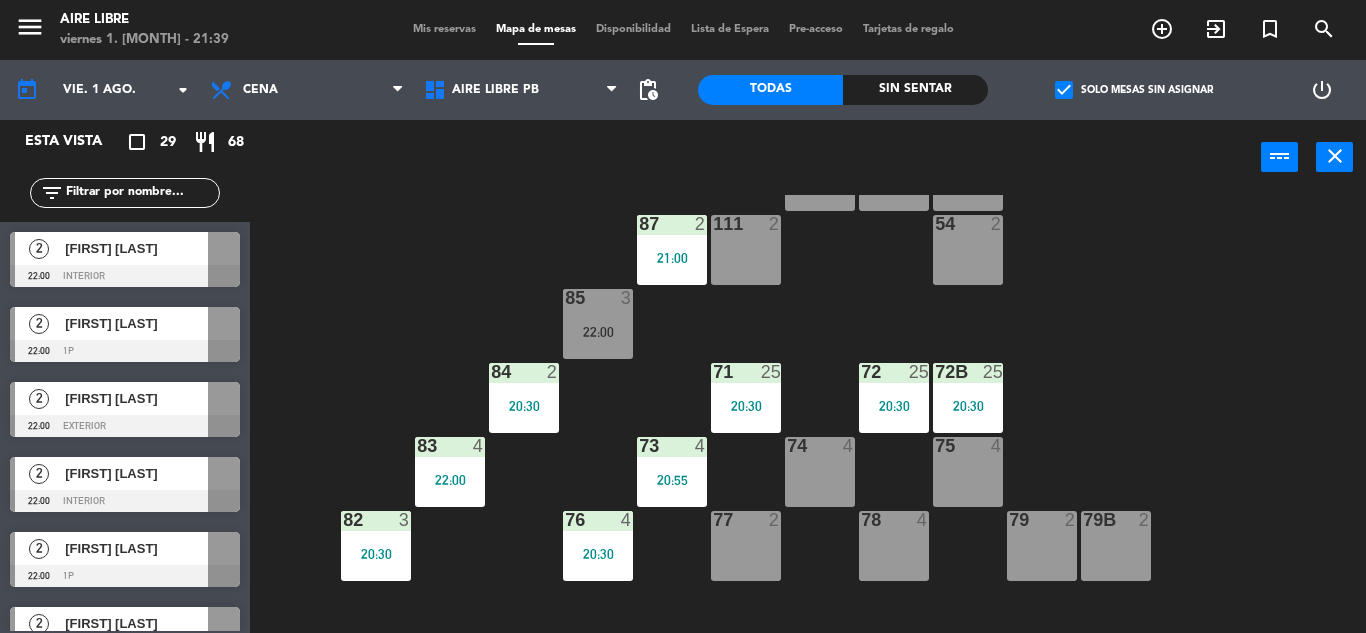 click 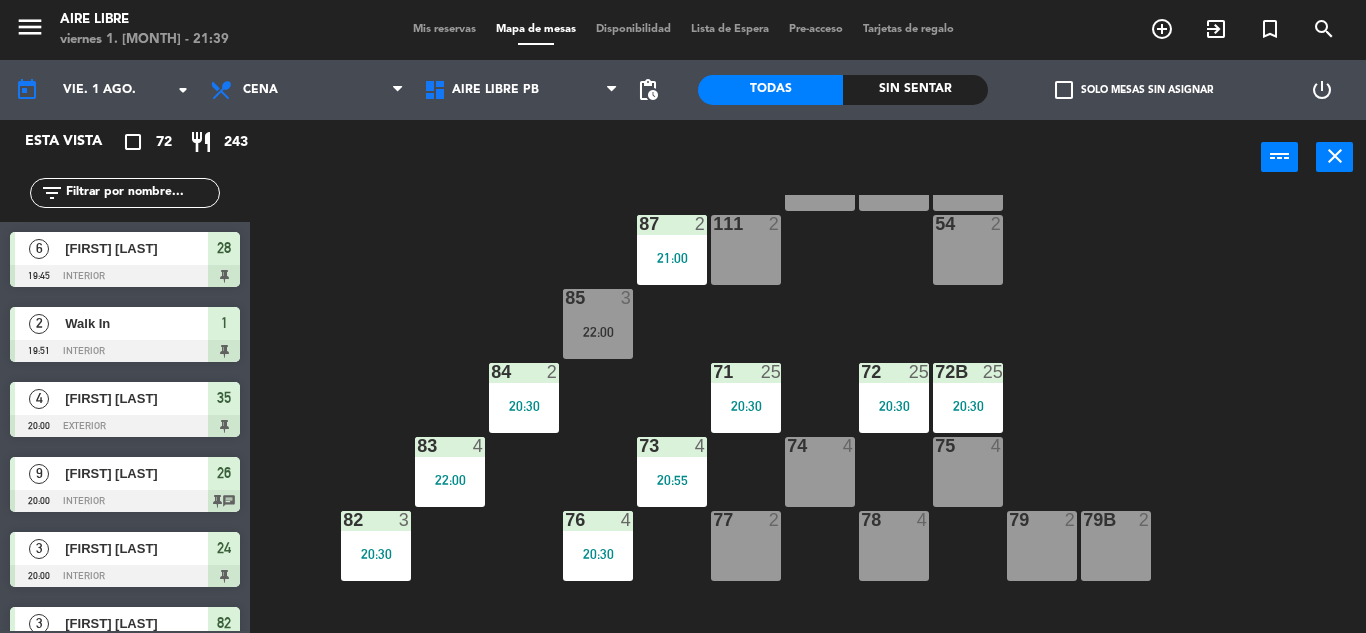 click 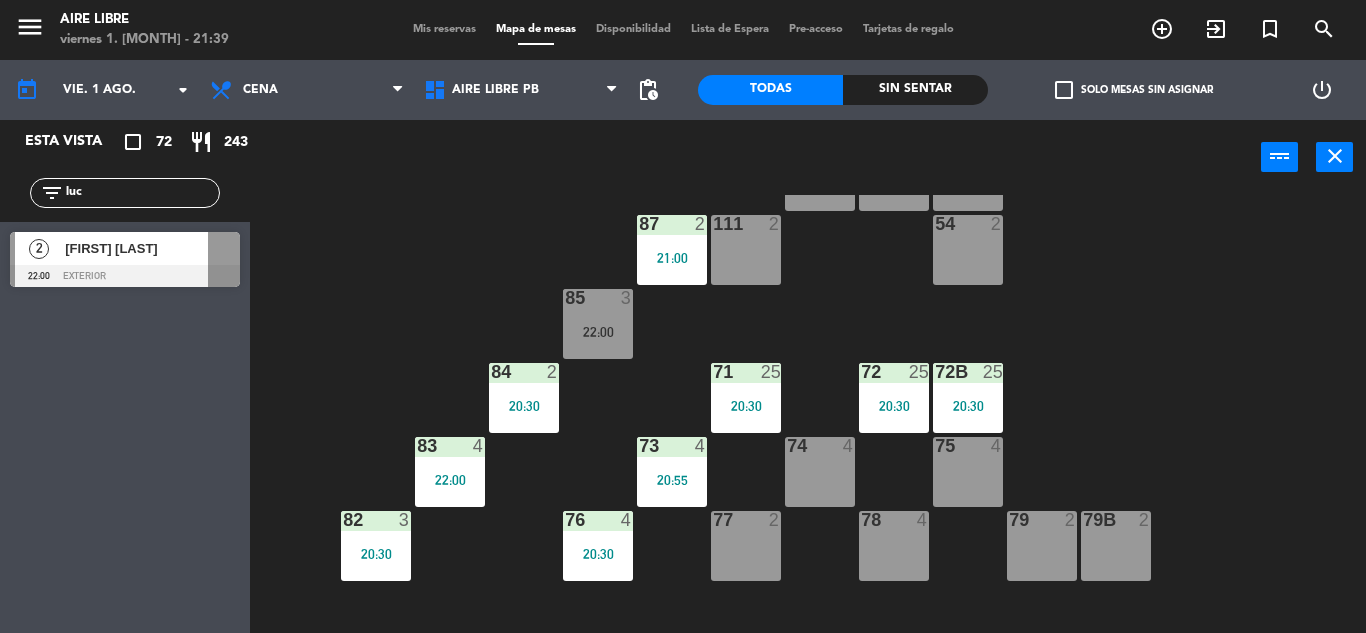 click on "Esta vista   crop_square  72  restaurant  243 filter_list luc  2   Lucas Touzet   22:00   exterior" 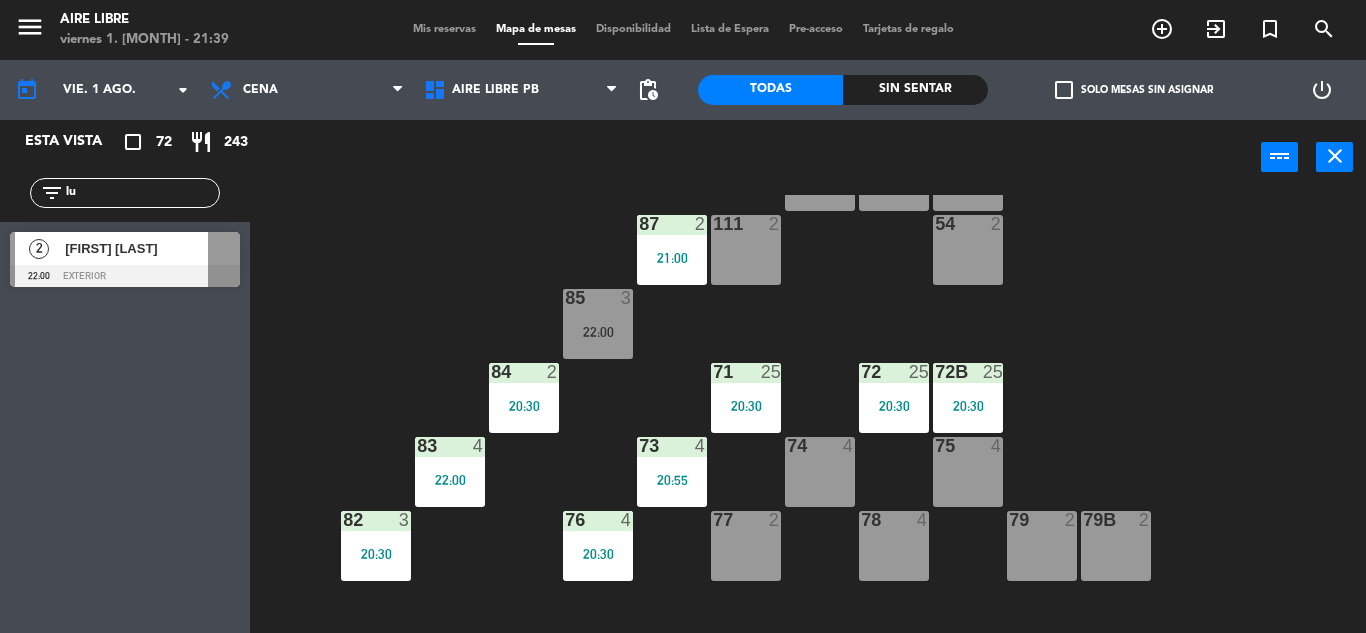 type on "l" 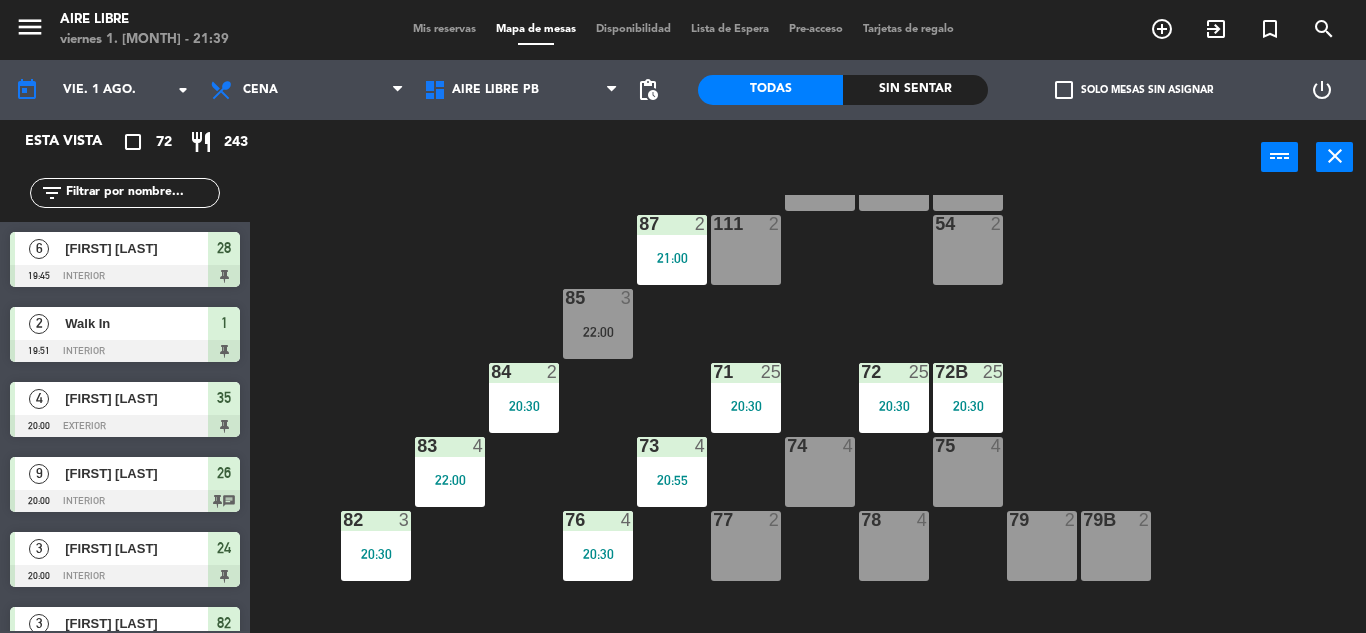 click 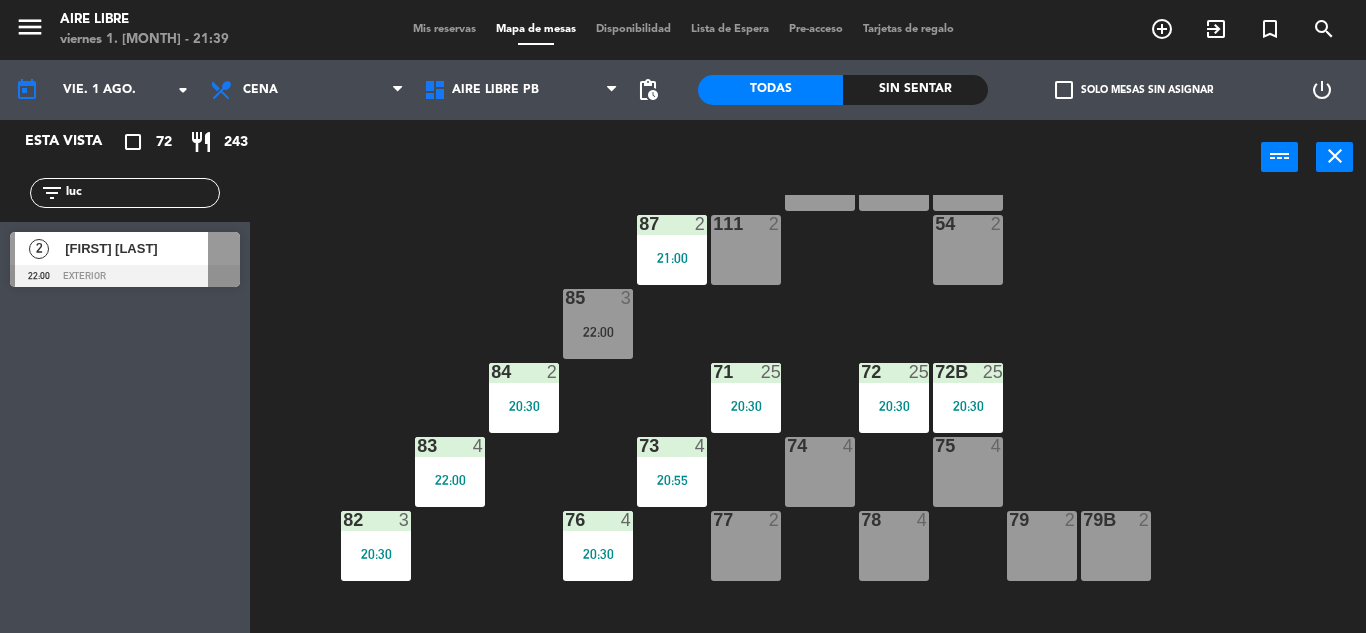 click on "Esta vista   crop_square  72  restaurant  243 filter_list luc  2   Lucas Touzet   22:00   exterior" 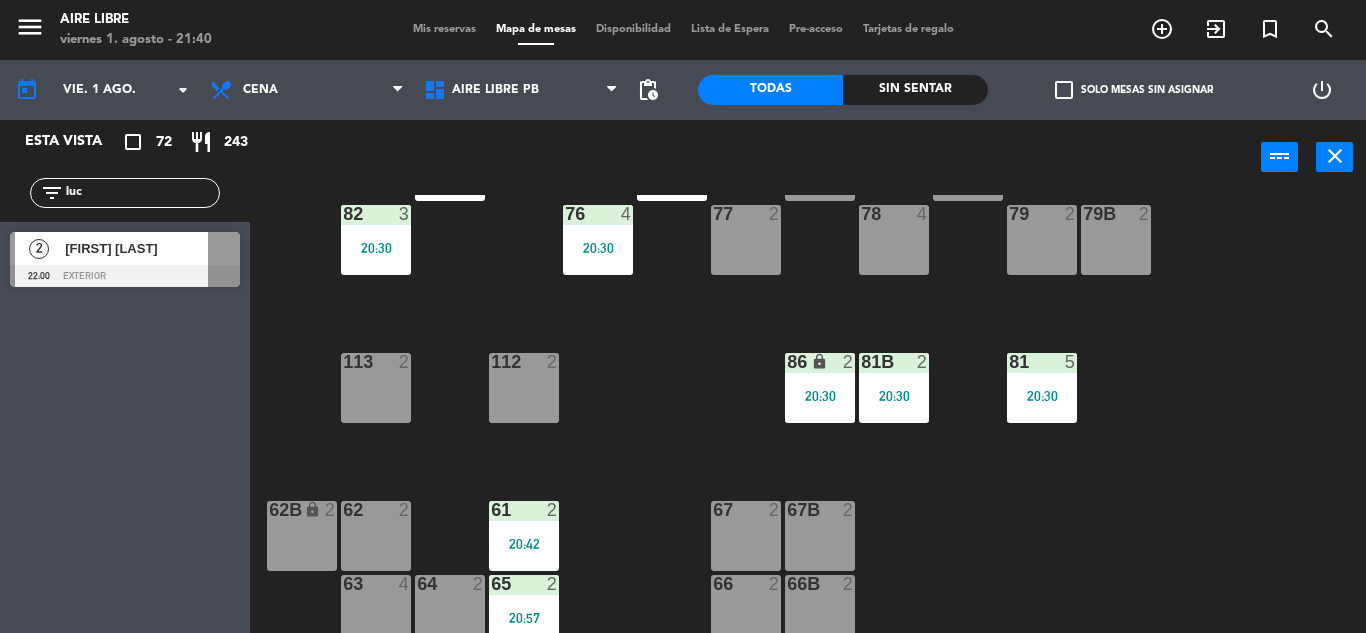 scroll, scrollTop: 407, scrollLeft: 0, axis: vertical 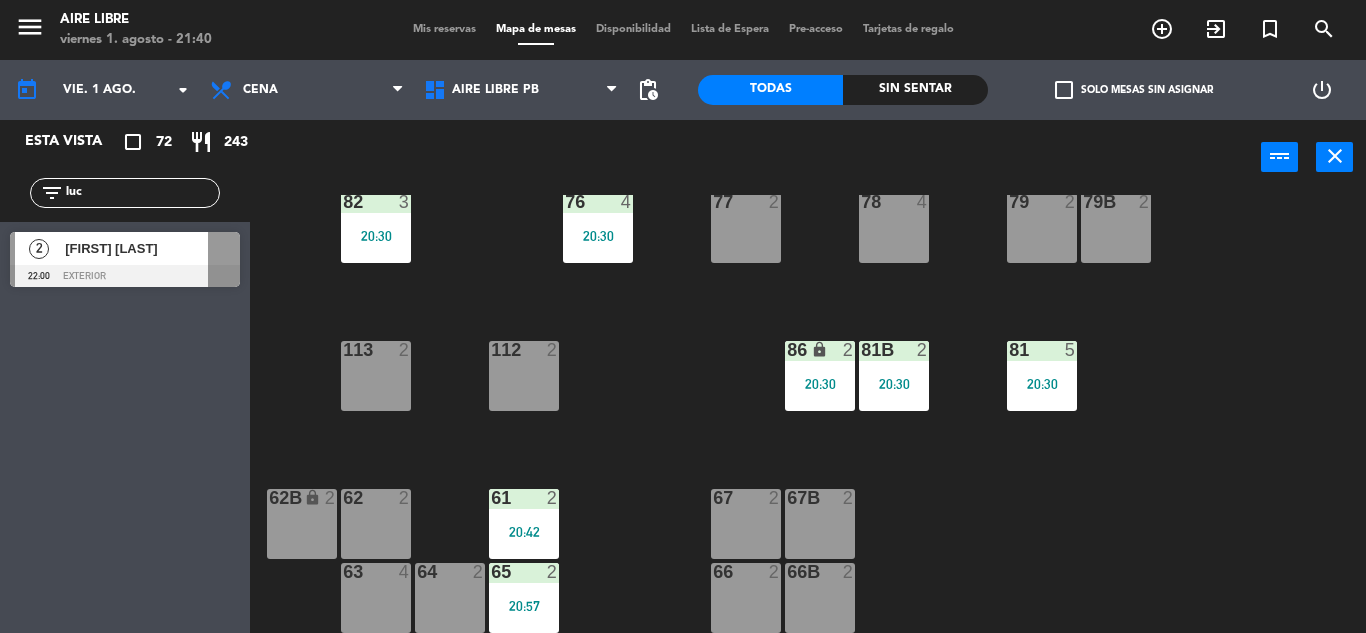 click on "luc" 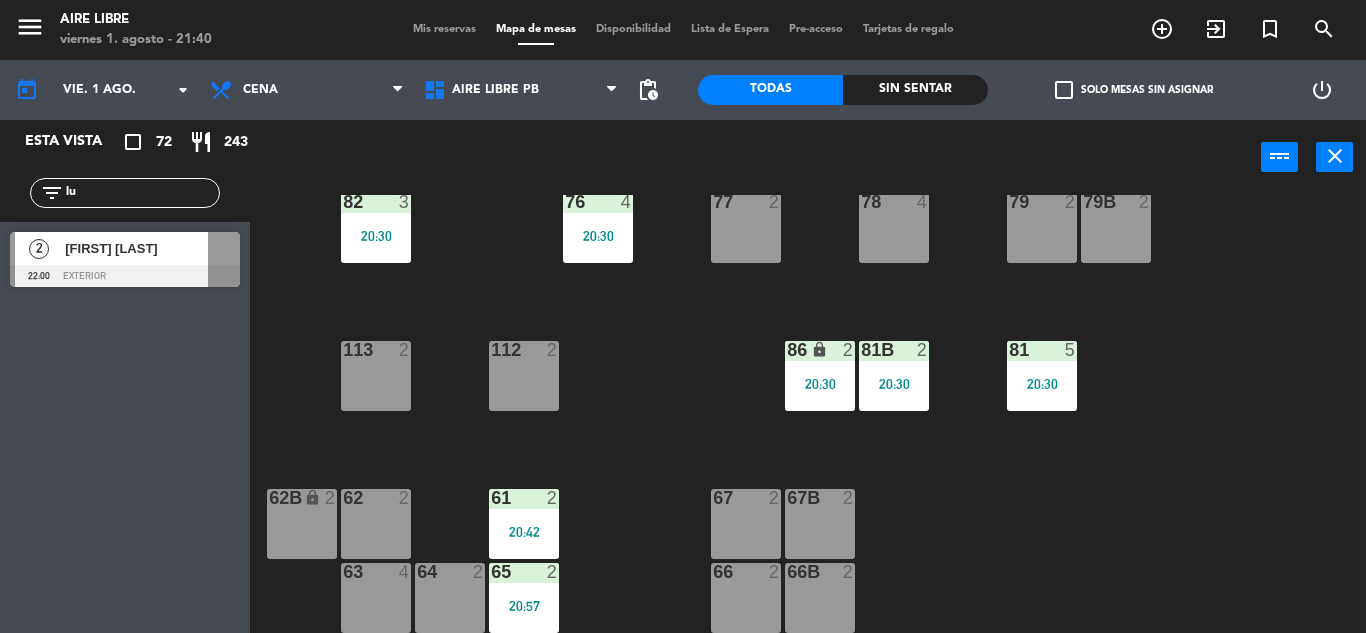 type on "l" 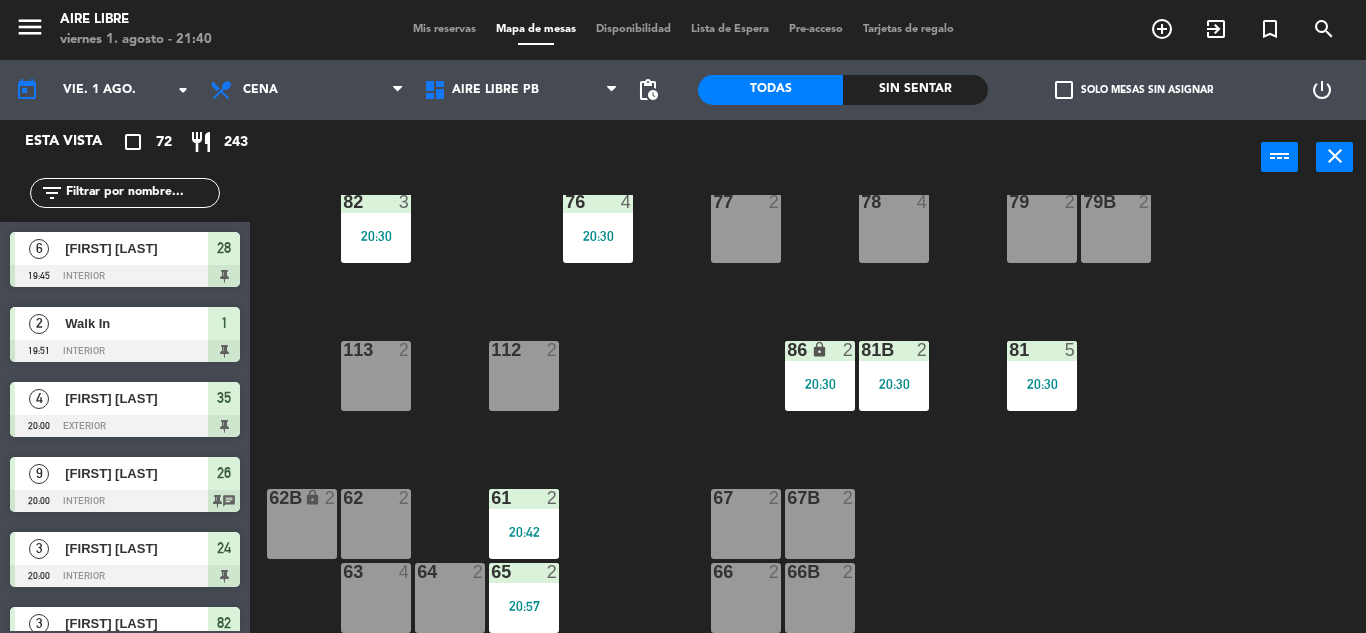 click on "exit_to_app" at bounding box center (1162, 29) 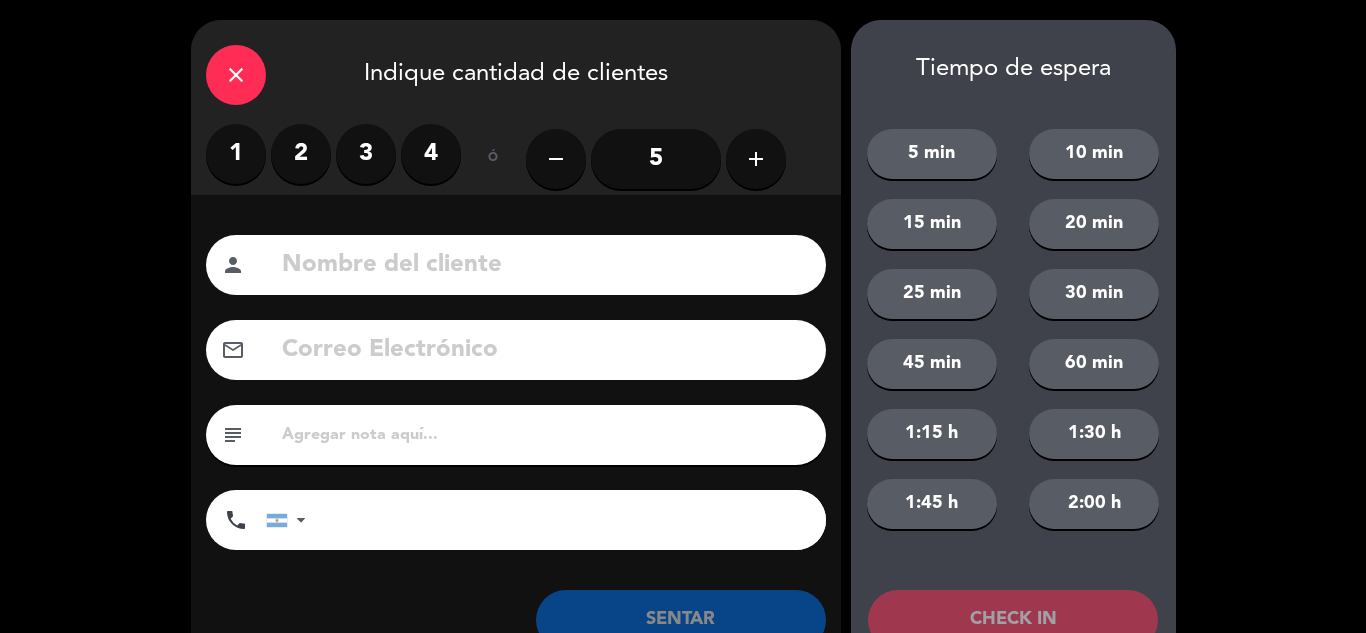 click on "4" at bounding box center (431, 154) 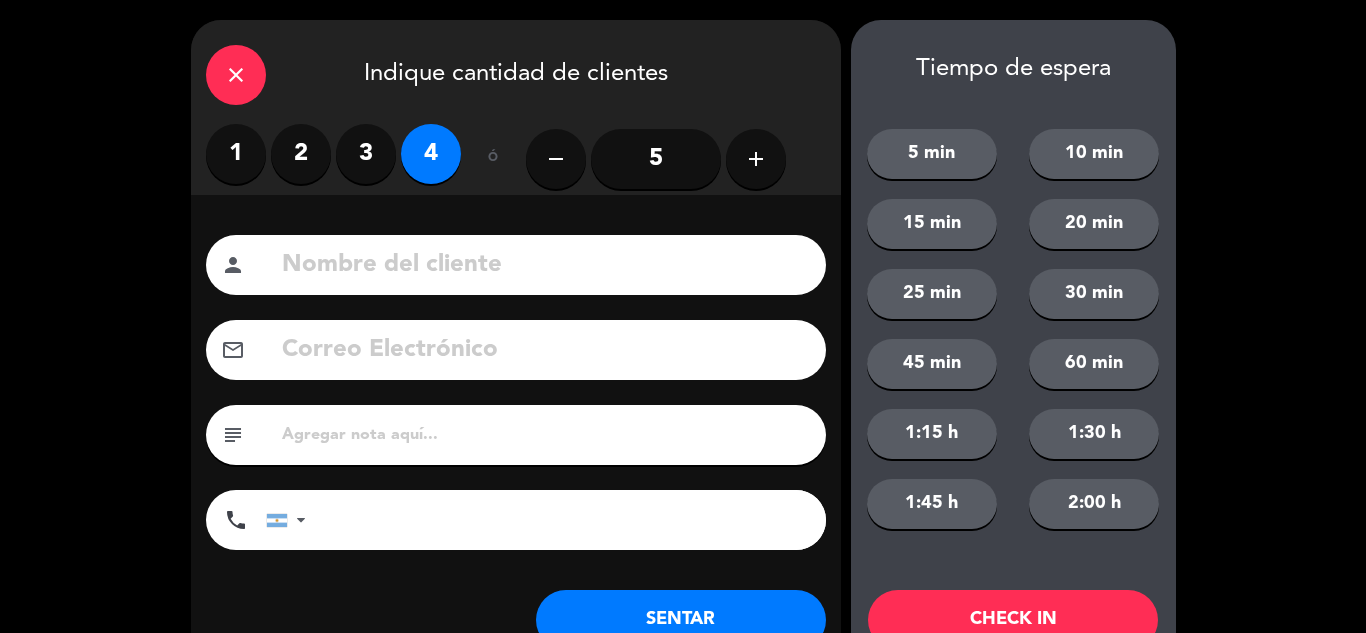 click on "SENTAR" 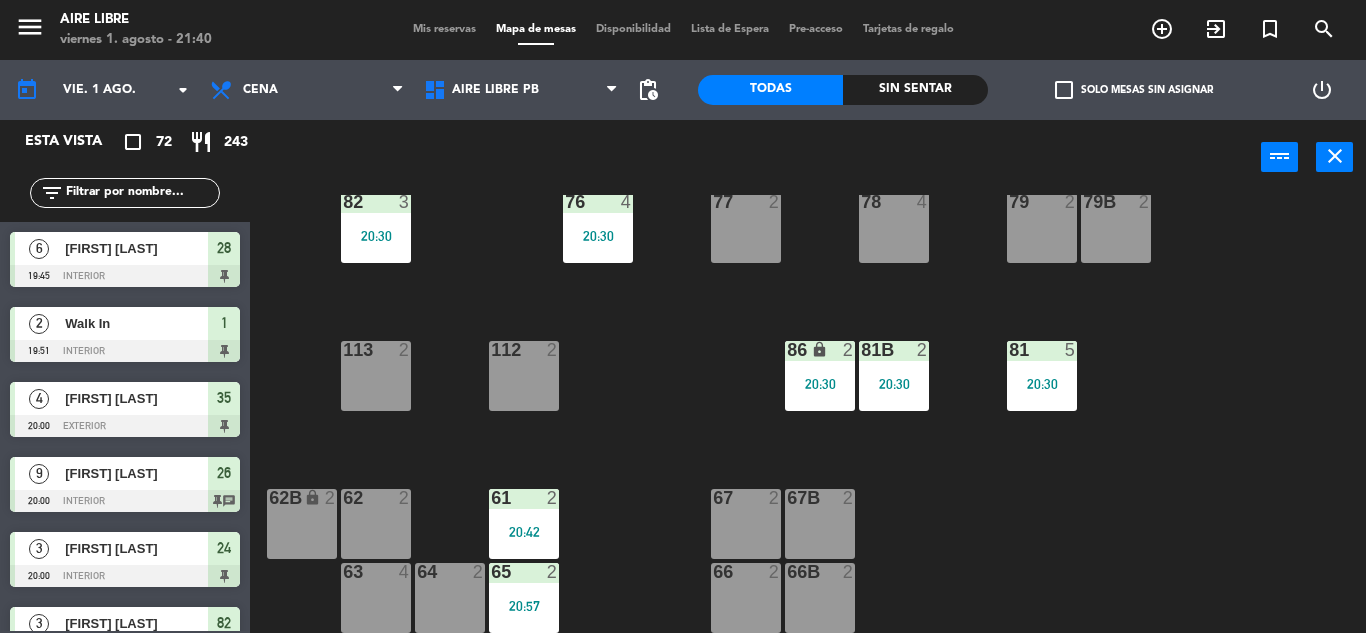click 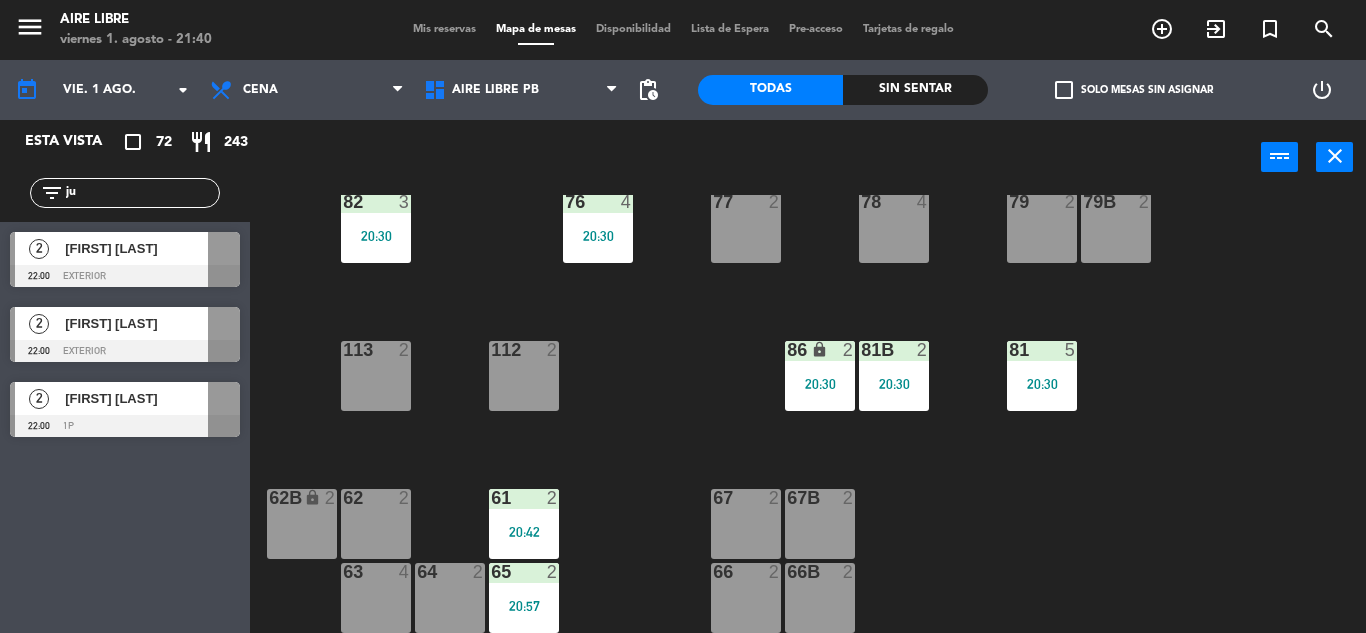 type on "ju" 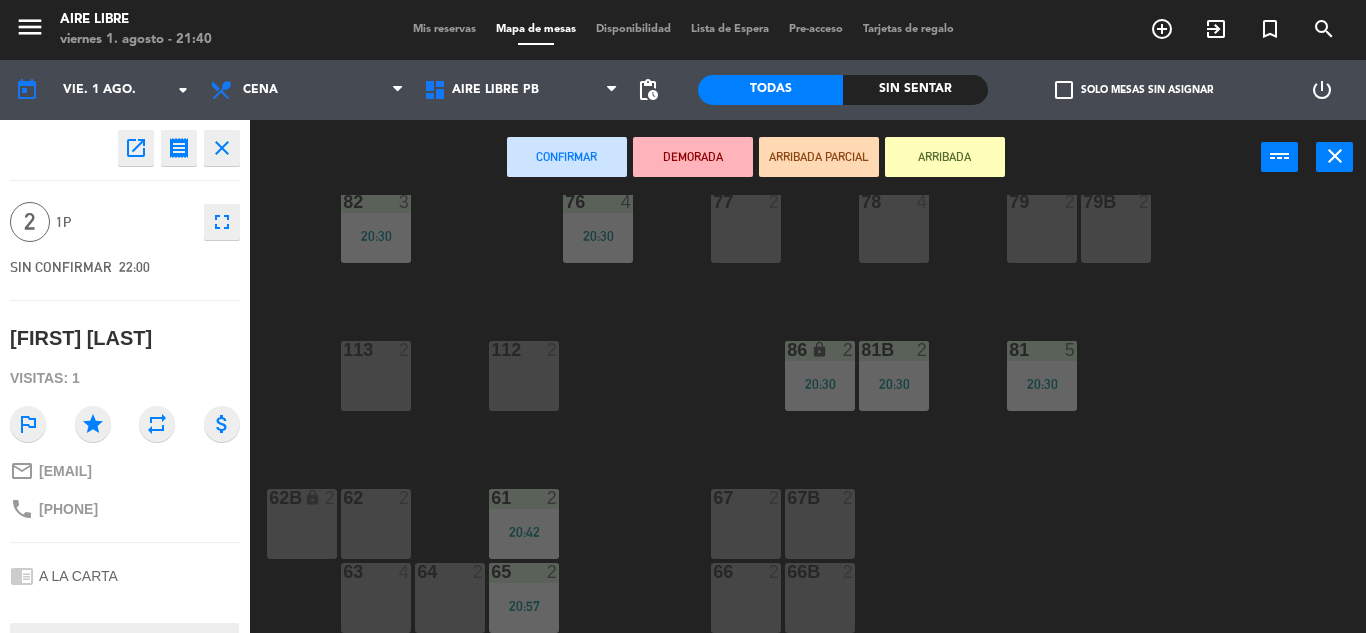 click on "ARRIBADA" at bounding box center [945, 157] 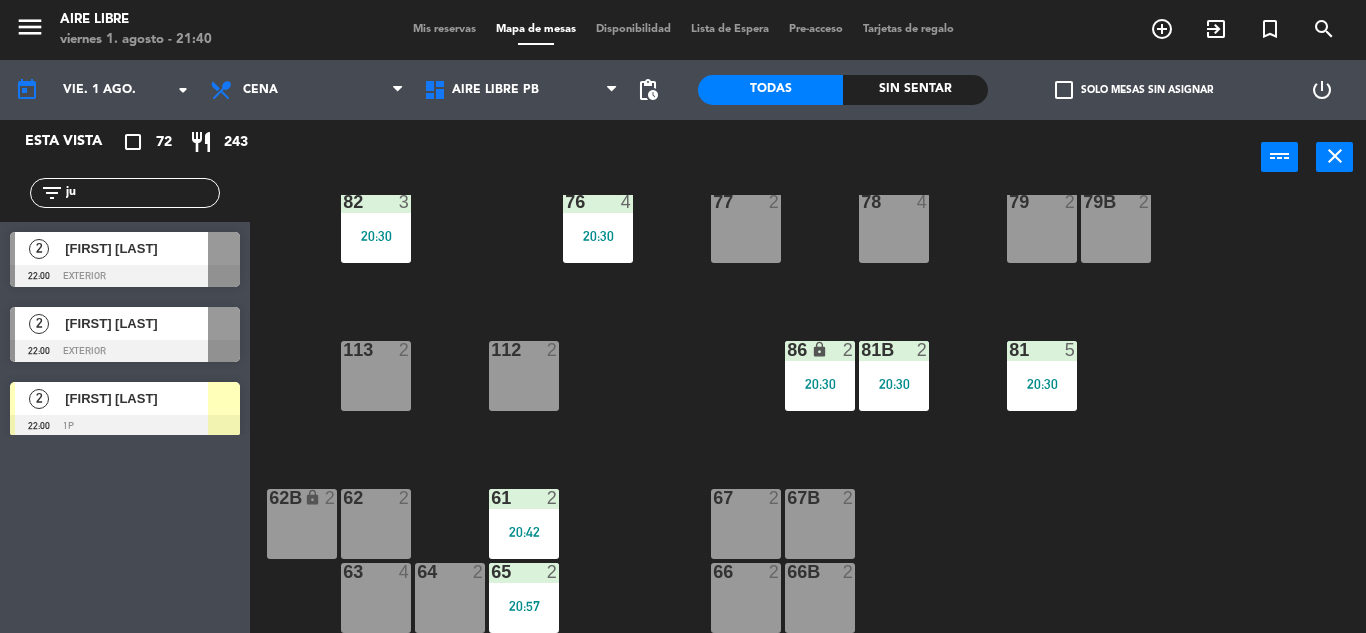 scroll, scrollTop: 0, scrollLeft: 0, axis: both 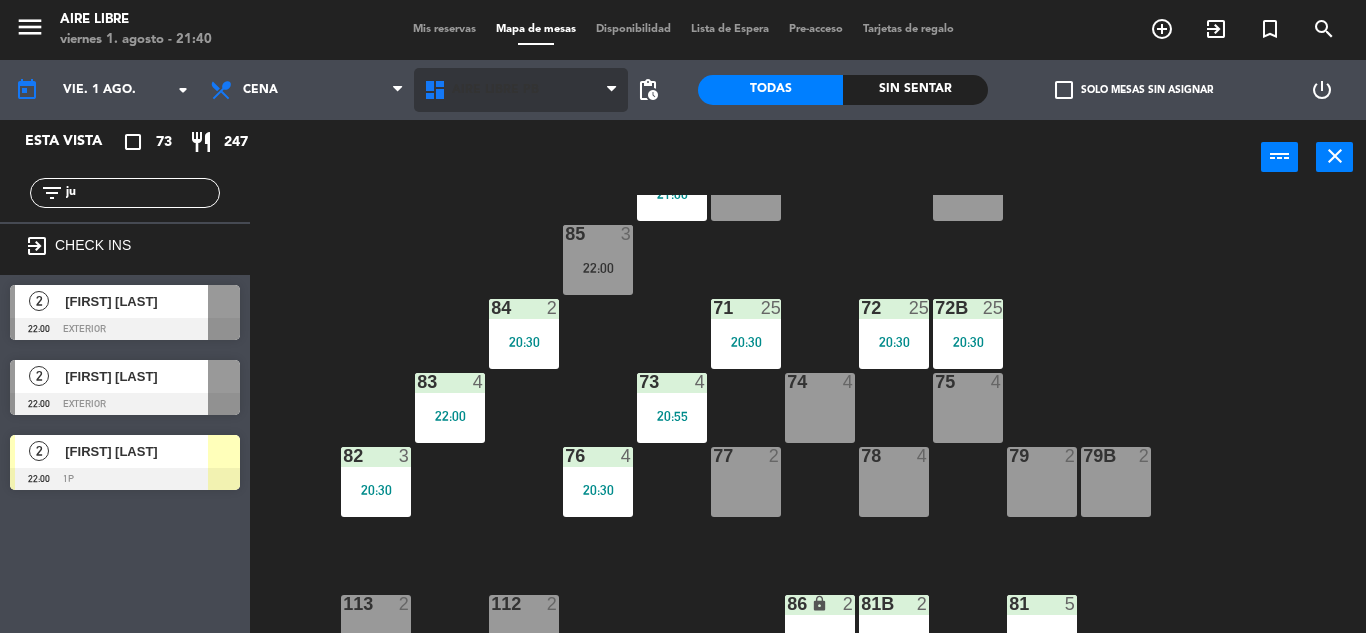 click on "Aire Libre PB" at bounding box center (495, 90) 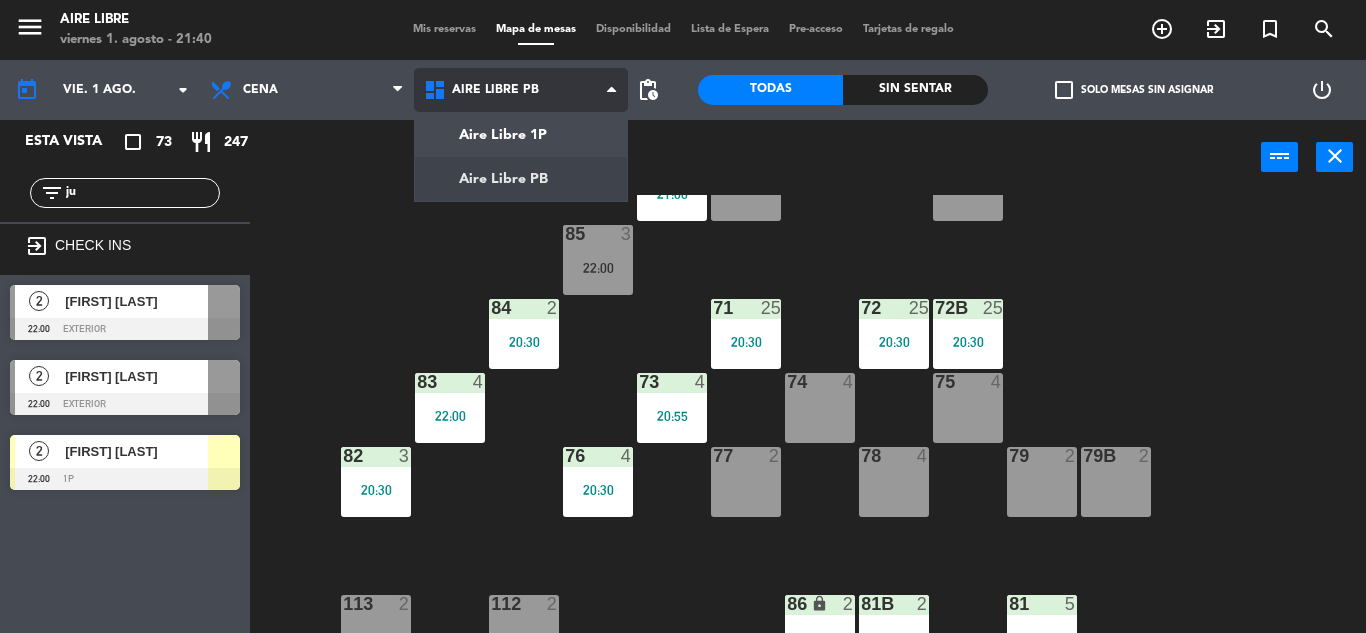click on "menu  Aire Libre   viernes 1. agosto - 21:40   Mis reservas   Mapa de mesas   Disponibilidad   Lista de Espera   Pre-acceso   Tarjetas de regalo  add_circle_outline exit_to_app turned_in_not search today    vie. 1 ago. arrow_drop_down  Desayuno  Brunch  Almuerzo  Cena  Cena  Desayuno  Brunch  Almuerzo  Cena  Aire Libre 1P   Aire Libre PB   Aire Libre PB   Aire Libre 1P   Aire Libre PB  pending_actions  Todas  Sin sentar  check_box_outline_blank   Solo mesas sin asignar   power_settings_new   Esta vista   crop_square  73  restaurant  247 filter_list ju exit_to_app CHECK INS  2   Julia Vater Fernández   22:00   exterior   2   Julián Cazenave   22:00   exterior   2   Juliana Douer   22:00   1p  power_input close 51  2  52  4  53  3  111  2  54  2  87  2   21:00  85  3   22:00  72  25   20:30  84  2   20:30  71  25   20:30  72B  25   20:30  83  4   22:00  73  4   20:55  74  4  75  4  82  3   20:30  76  4   20:30  78  4  77  2  79  2  79B  2  113  2  112  2  81  5   20:30  81b  2   20:30  86 lock  2   20:30  62" 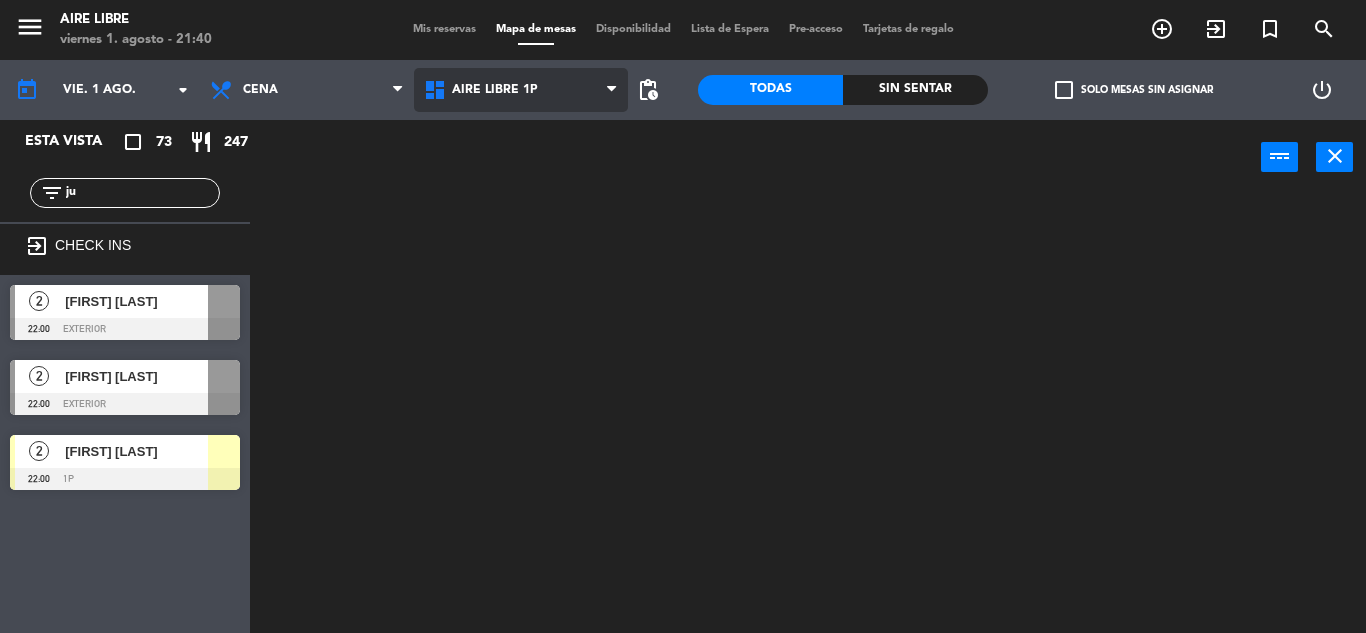 scroll, scrollTop: 0, scrollLeft: 0, axis: both 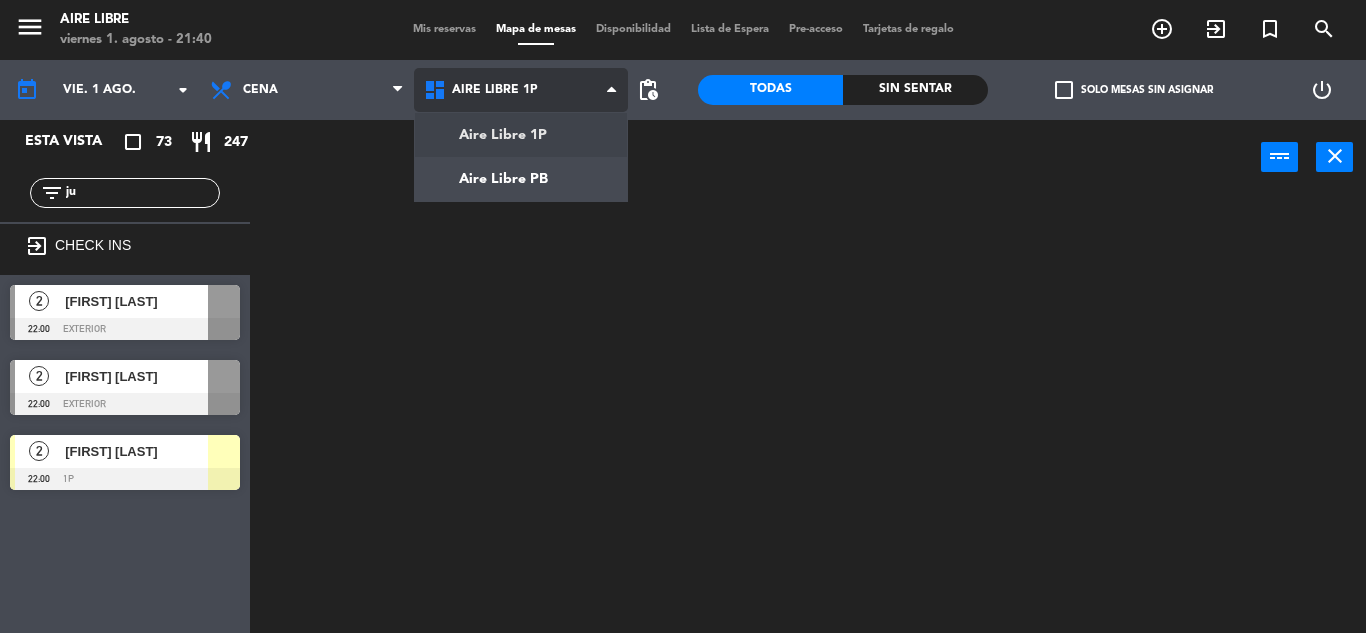 click on "menu  Aire Libre   viernes 1. agosto - 21:40   Mis reservas   Mapa de mesas   Disponibilidad   Lista de Espera   Pre-acceso   Tarjetas de regalo  add_circle_outline exit_to_app turned_in_not search today    vie. 1 ago. arrow_drop_down  Desayuno  Brunch  Almuerzo  Cena  Cena  Desayuno  Brunch  Almuerzo  Cena  Aire Libre 1P   Aire Libre PB   Aire Libre 1P   Aire Libre 1P   Aire Libre PB  pending_actions  Todas  Sin sentar  check_box_outline_blank   Solo mesas sin asignar   power_settings_new   Esta vista   crop_square  73  restaurant  247 filter_list ju exit_to_app CHECK INS  2   Julia Vater Fernández   22:00   exterior   2   Julián Cazenave   22:00   exterior   2   Juliana Douer   22:00   1p  power_input close" 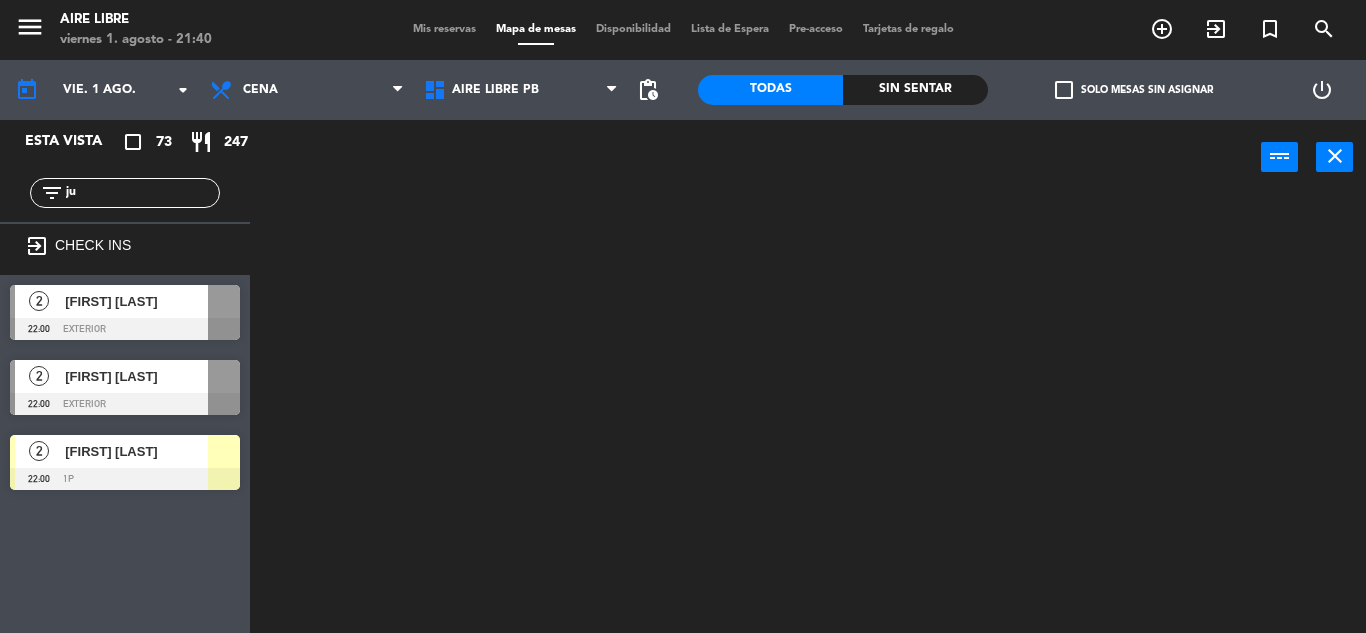 click 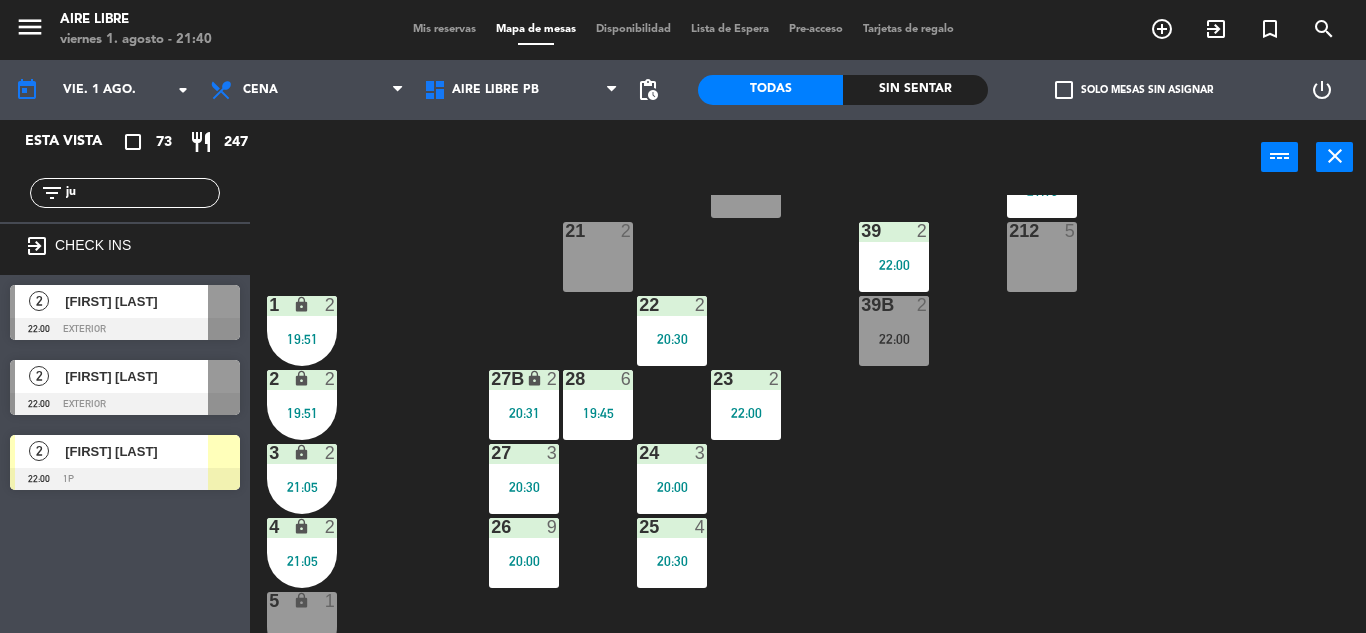 scroll, scrollTop: 303, scrollLeft: 0, axis: vertical 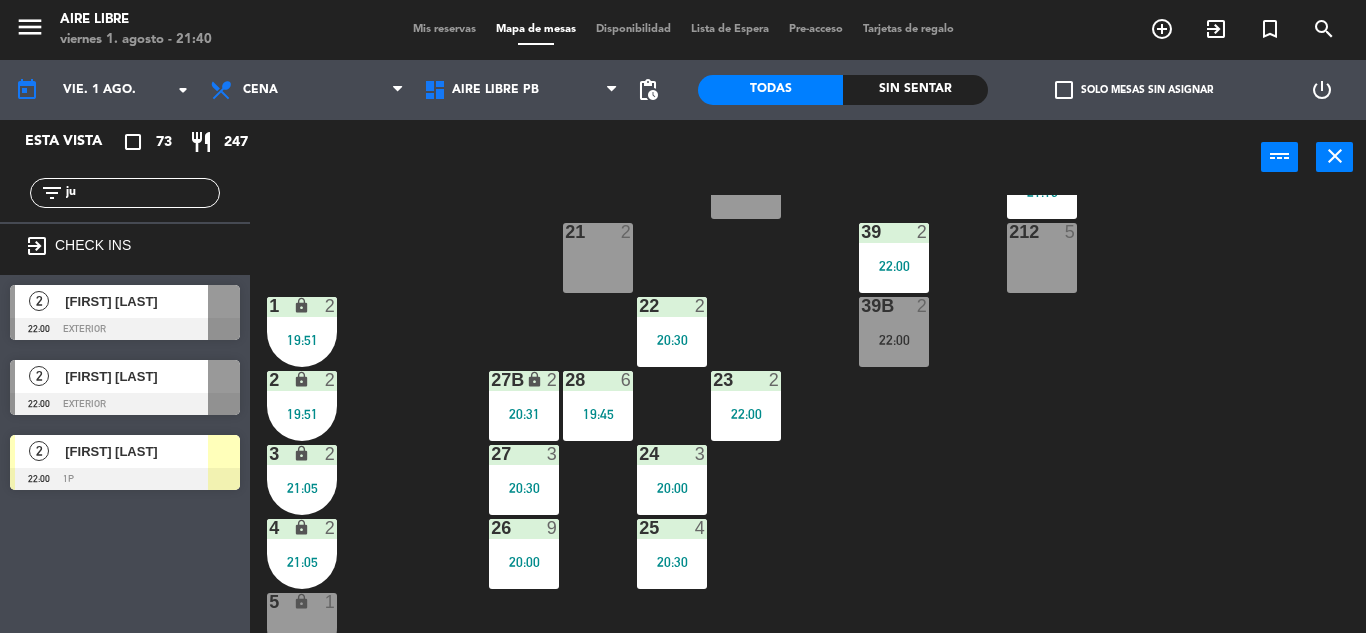 click on "22:00" at bounding box center (894, 340) 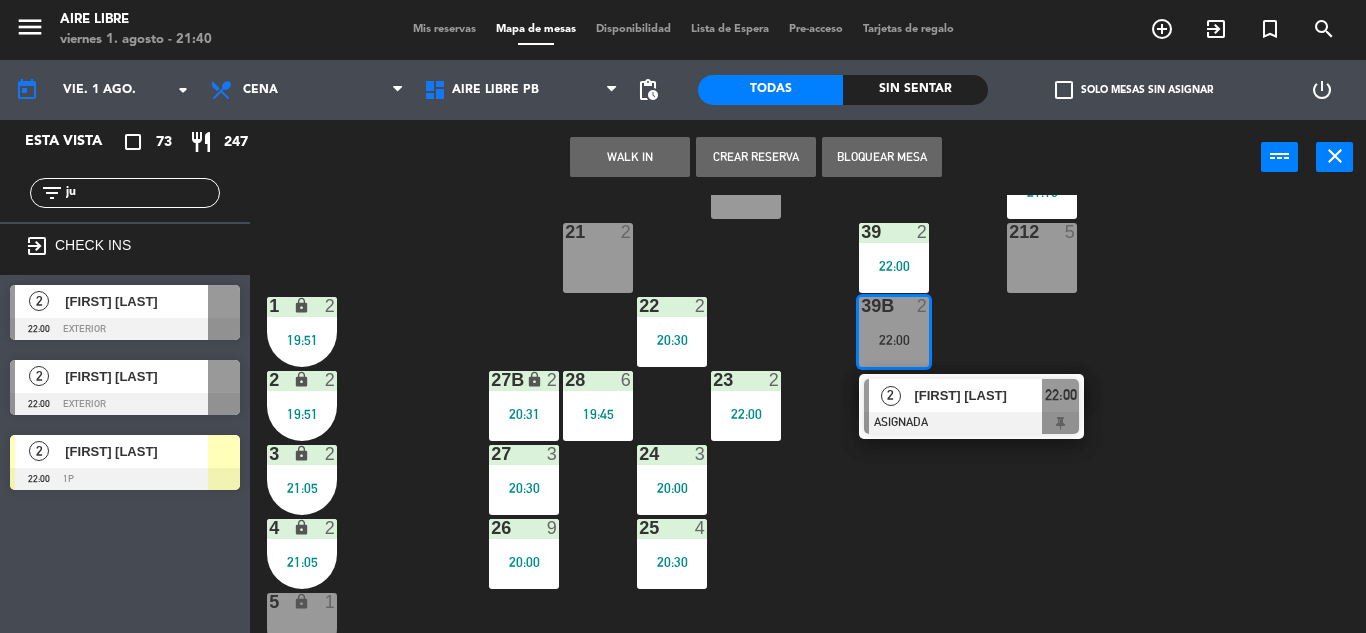 click at bounding box center (971, 423) 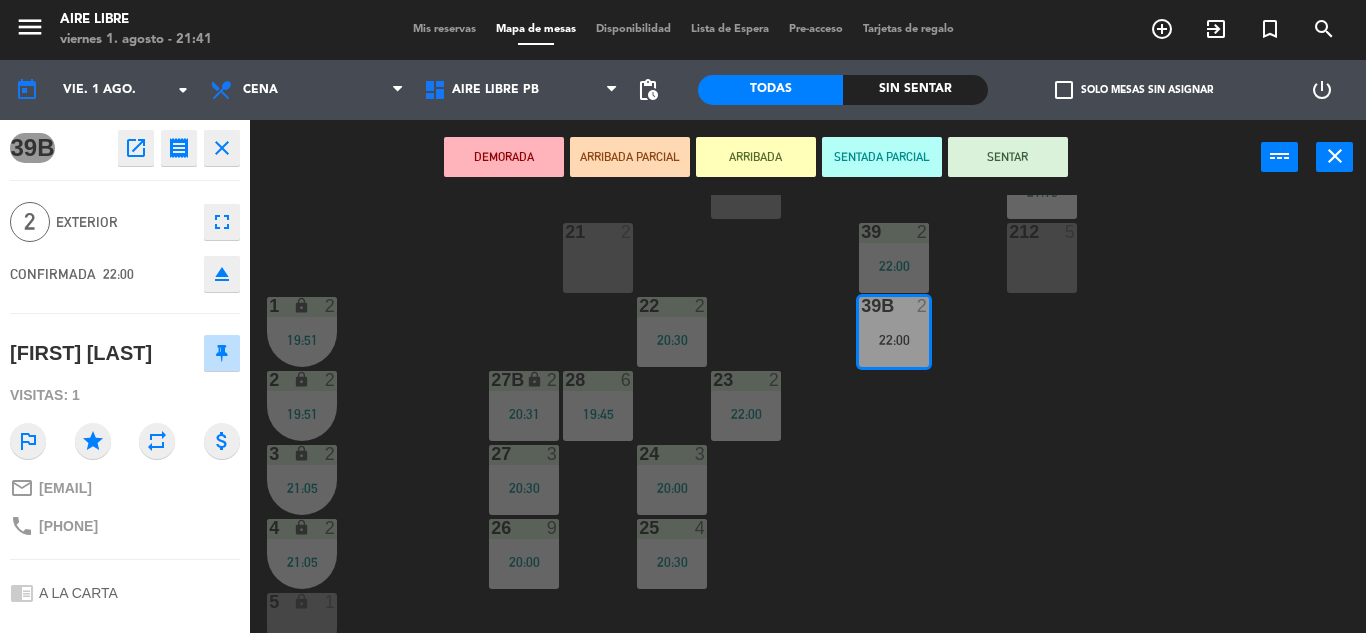 click on "eject" 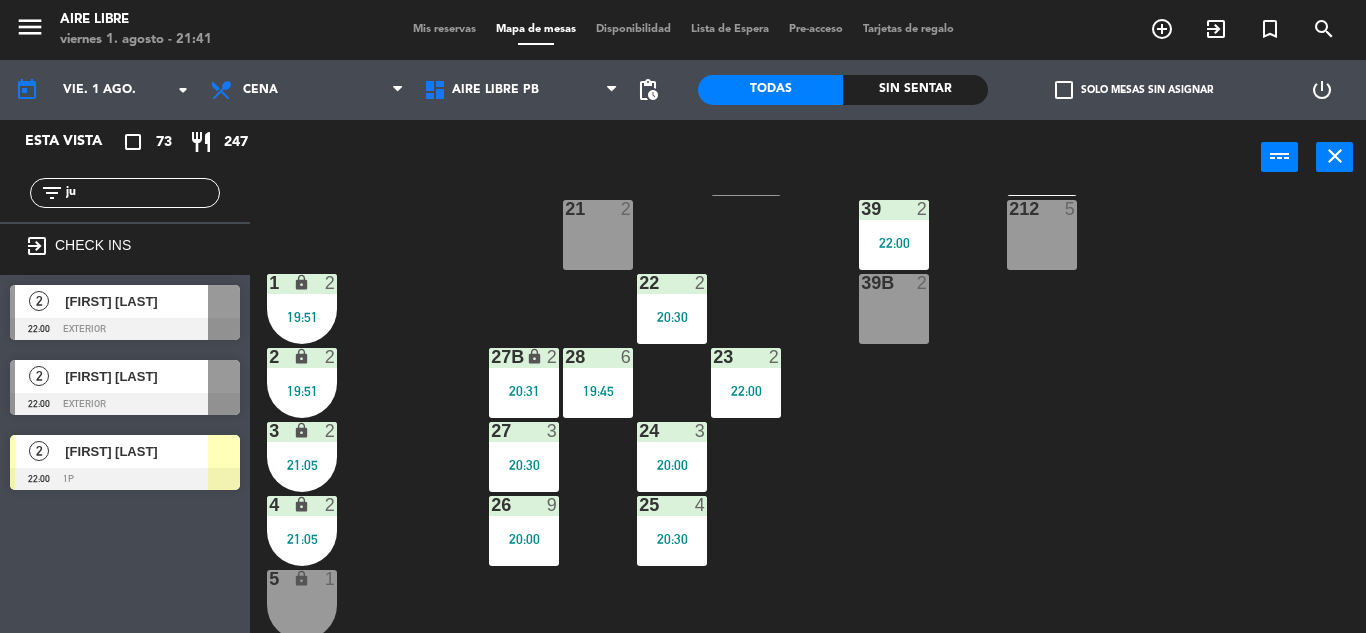 scroll, scrollTop: 325, scrollLeft: 0, axis: vertical 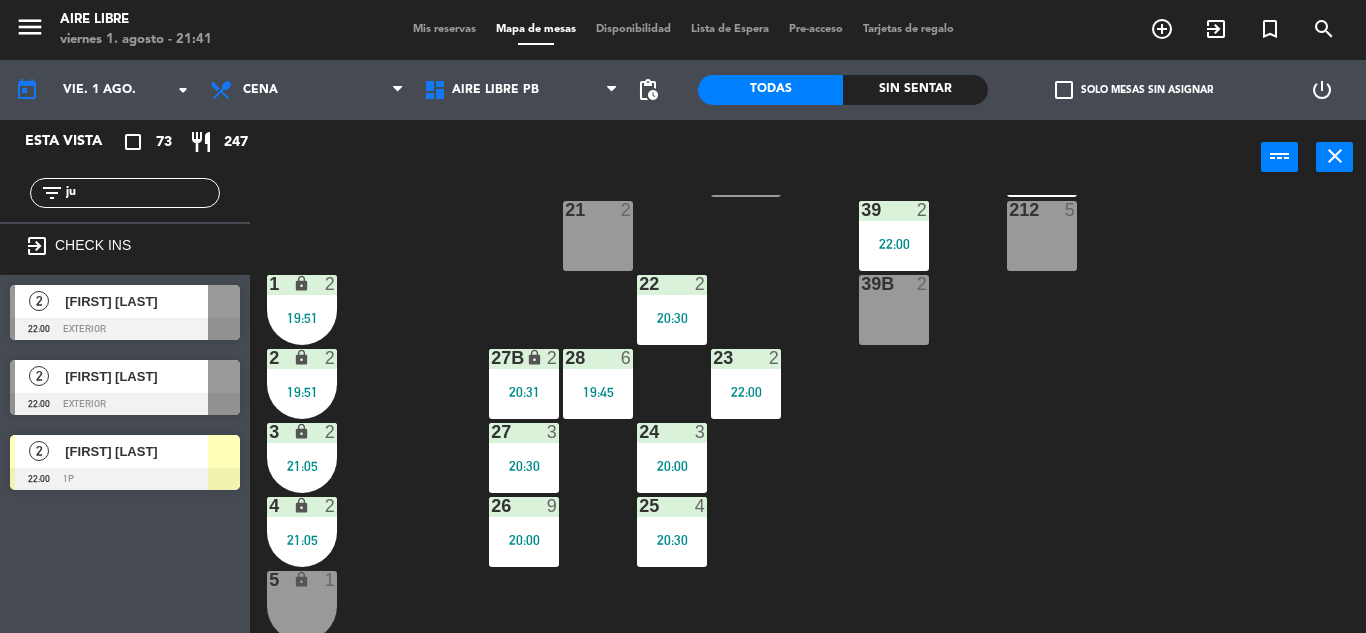 click on "[FIRST] [LAST]" at bounding box center [136, 451] 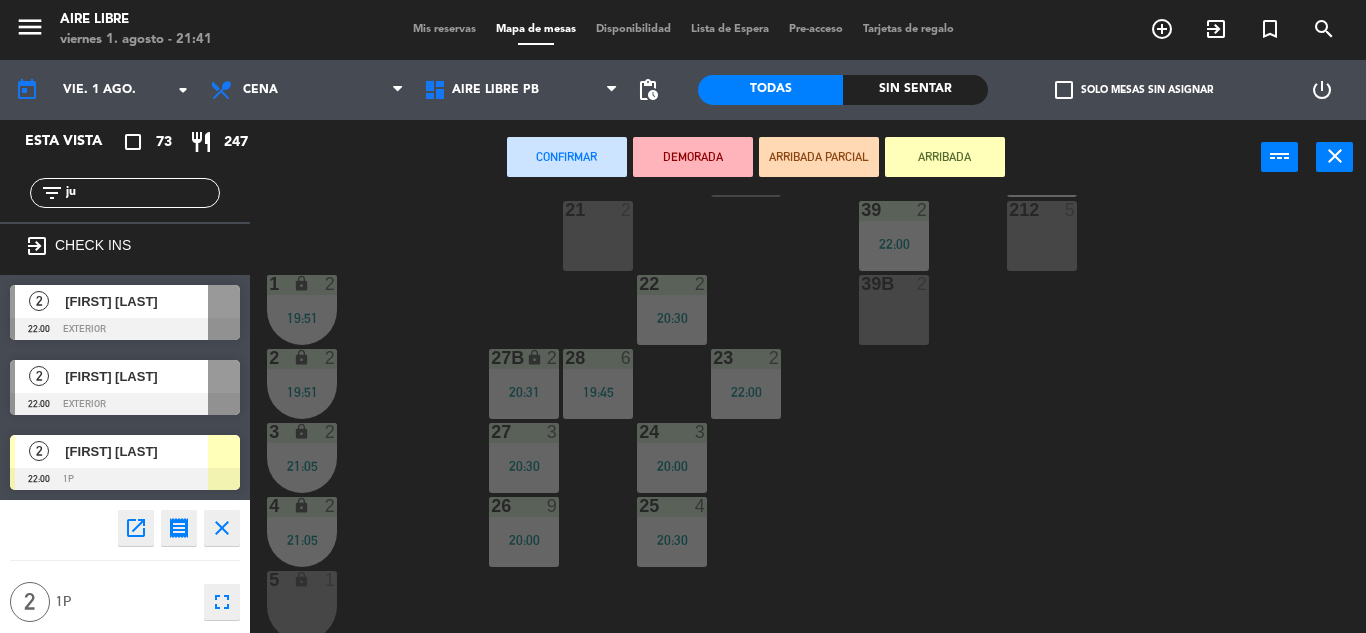 click on "39B  2" at bounding box center (894, 310) 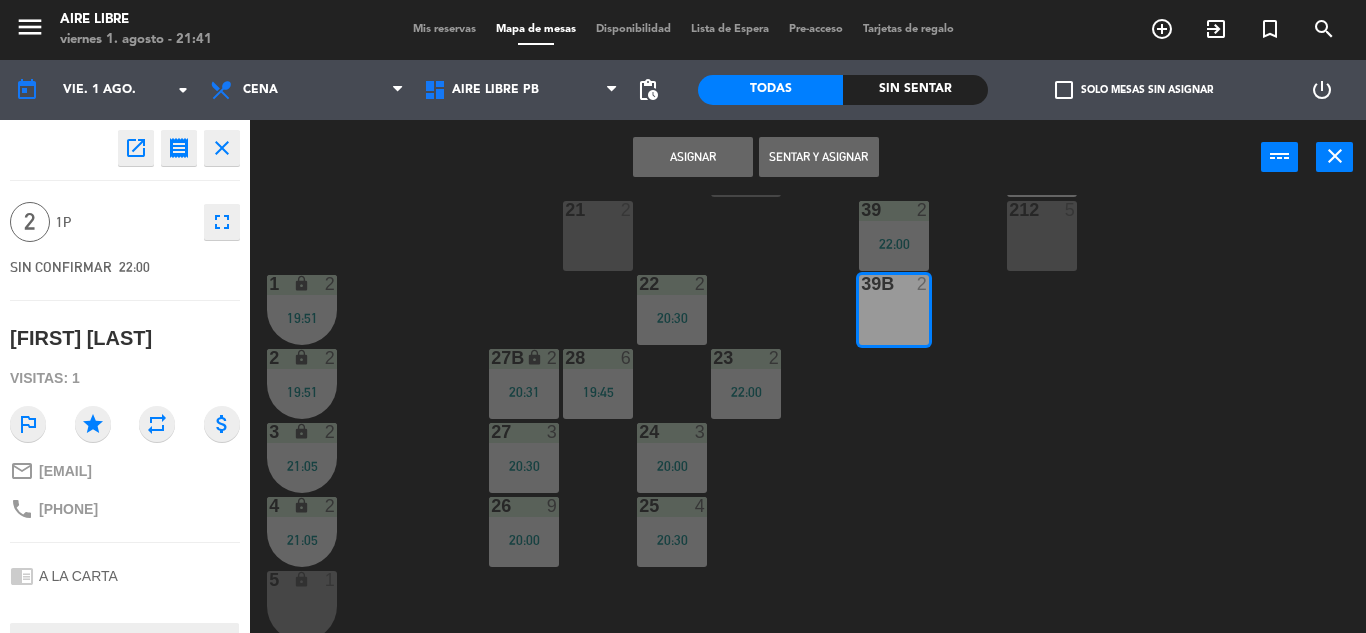click on "Sentar y Asignar" at bounding box center (819, 157) 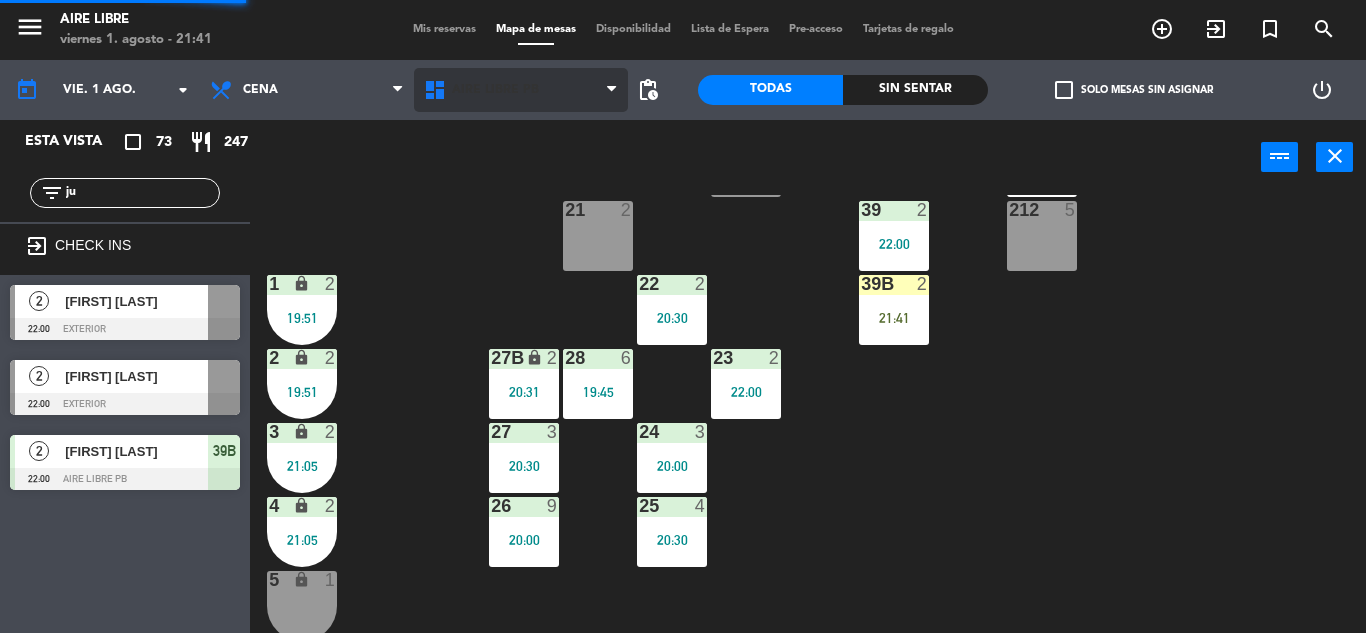 click on "Aire Libre PB" at bounding box center [495, 90] 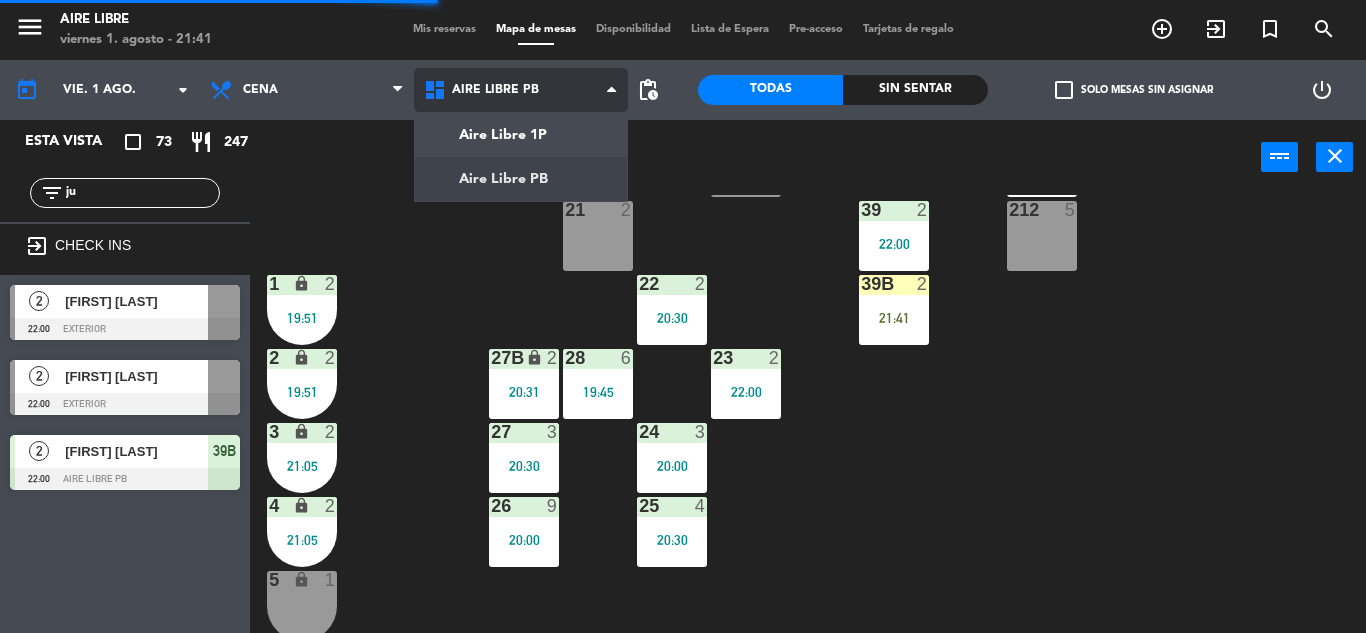 click on "menu  Aire Libre   viernes 1. agosto - 21:41   Mis reservas   Mapa de mesas   Disponibilidad   Lista de Espera   Pre-acceso   Tarjetas de regalo  add_circle_outline exit_to_app turned_in_not search today    vie. 1 ago. arrow_drop_down  Desayuno  Brunch  Almuerzo  Cena  Cena  Desayuno  Brunch  Almuerzo  Cena  Aire Libre 1P   Aire Libre PB   Aire Libre PB   Aire Libre 1P   Aire Libre PB  pending_actions  Todas  Sin sentar  check_box_outline_blank   Solo mesas sin asignar   power_settings_new   Esta vista   crop_square  73  restaurant  247 filter_list ju exit_to_app CHECK INS  2   Julia Vater Fernández   22:00   exterior   2   Julián Cazenave   22:00   exterior   2   Juliana Douer   22:00   Aire Libre PB  39B power_input close 42  3   20:30  43  2  31  7   20:30  32  6   22:00  33  8   20:30  42B  3   20:30  43B  2   22:00  41  8   21:00  44  3   21:28  45  2   20:30  46  3   20:30  35  4   20:00  34  4   22:00  36  6   20:50  45B  2   20:30  34B  2   20:30  37  2  211  5   21:19  38  2  212  5  39  2   22:00" 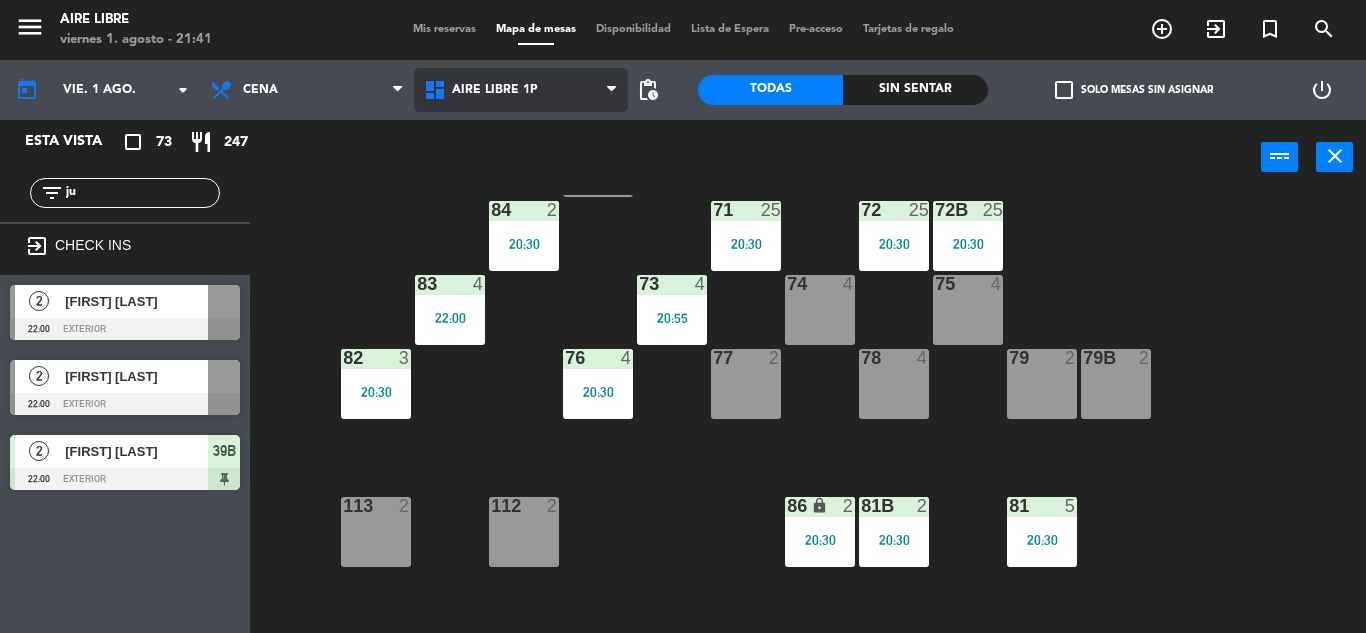 scroll, scrollTop: 407, scrollLeft: 0, axis: vertical 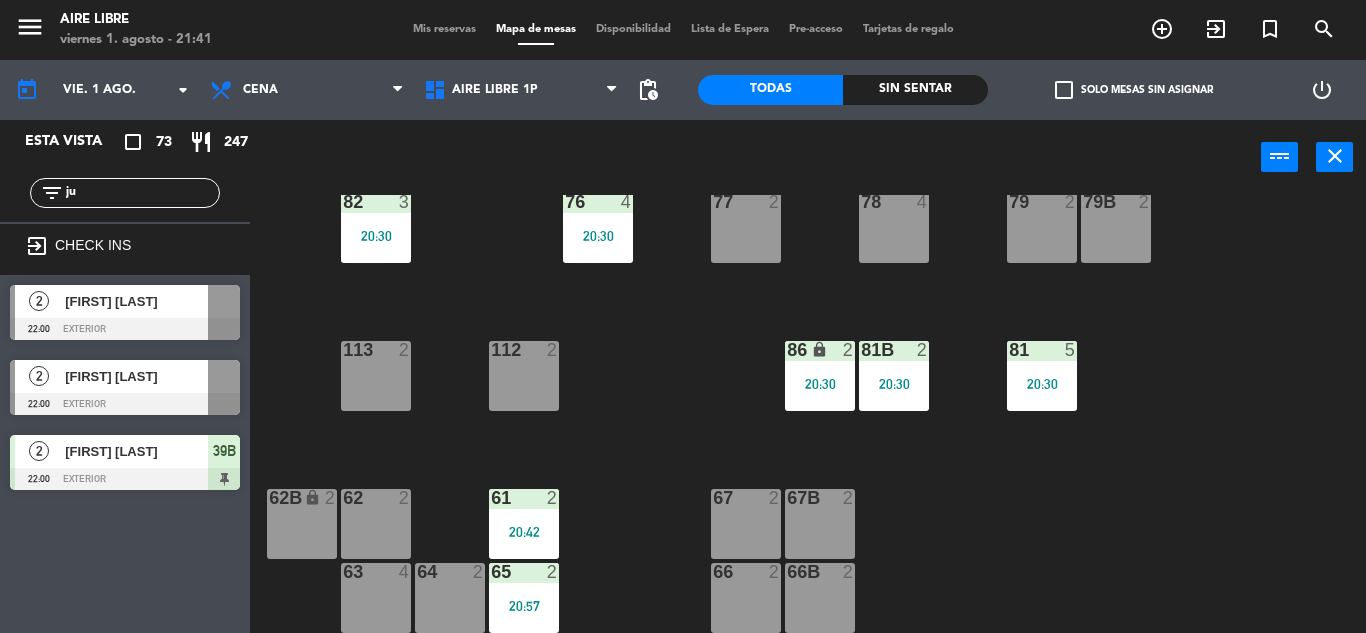 click on "ju" 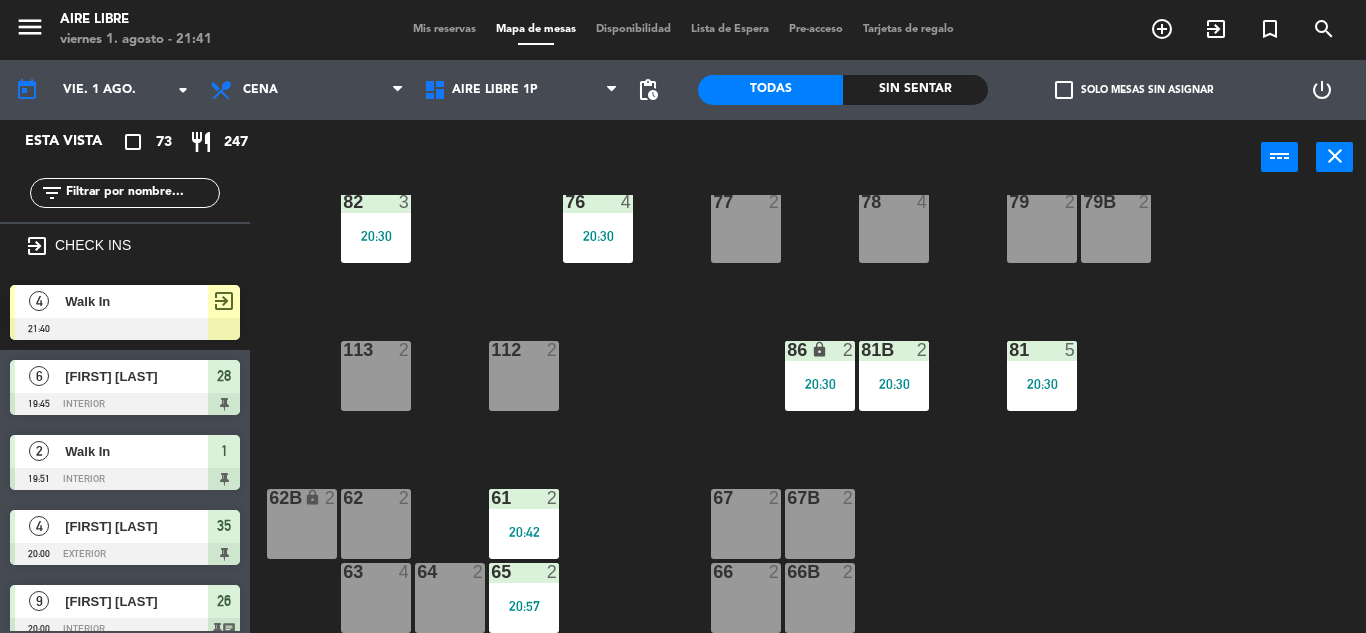type 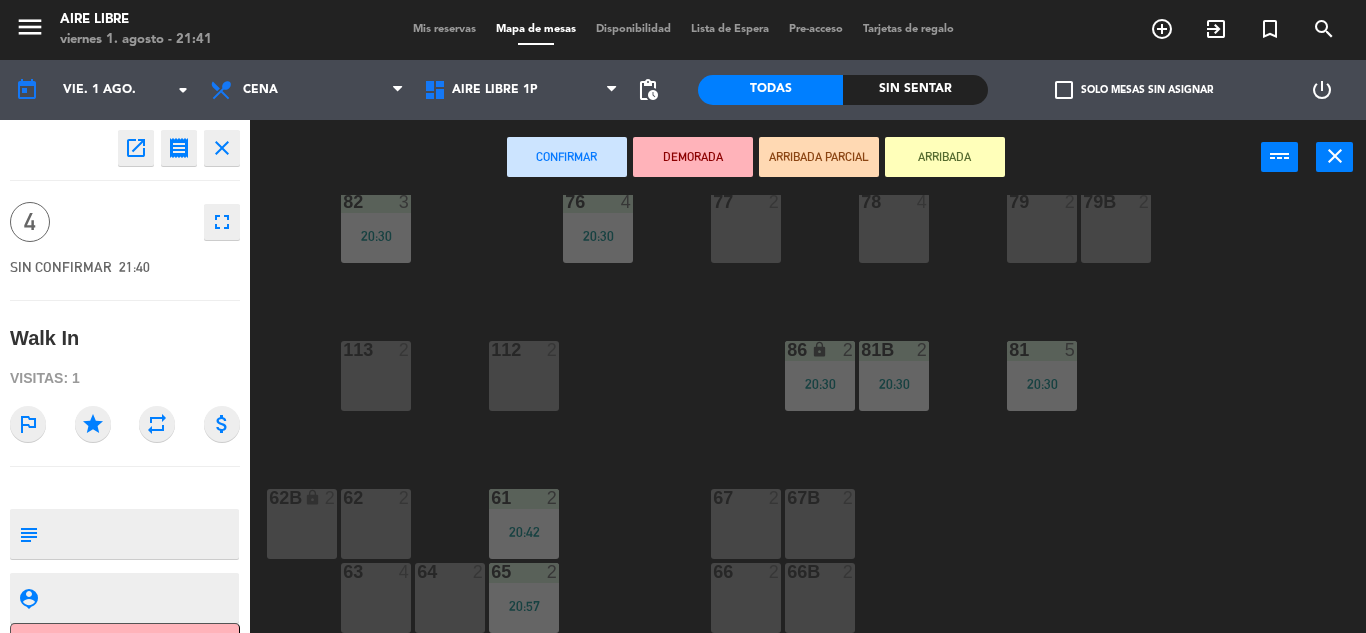 click on "67  2" at bounding box center (746, 524) 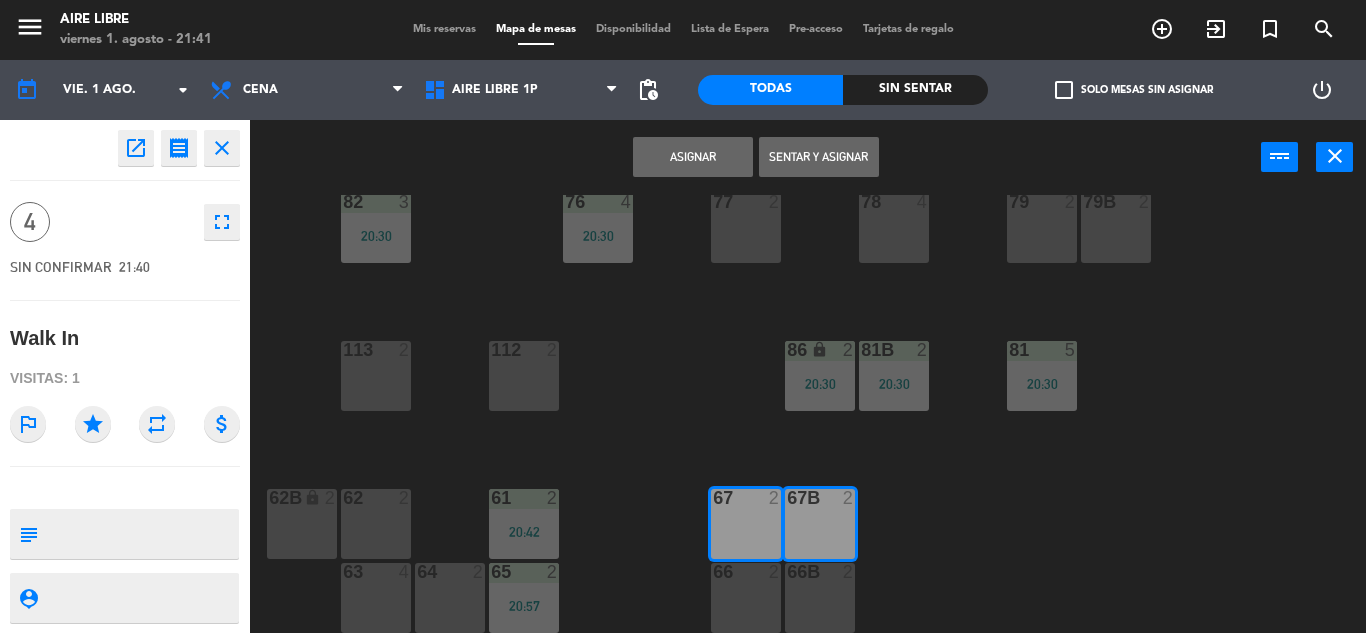 click on "Sentar y Asignar" at bounding box center [819, 157] 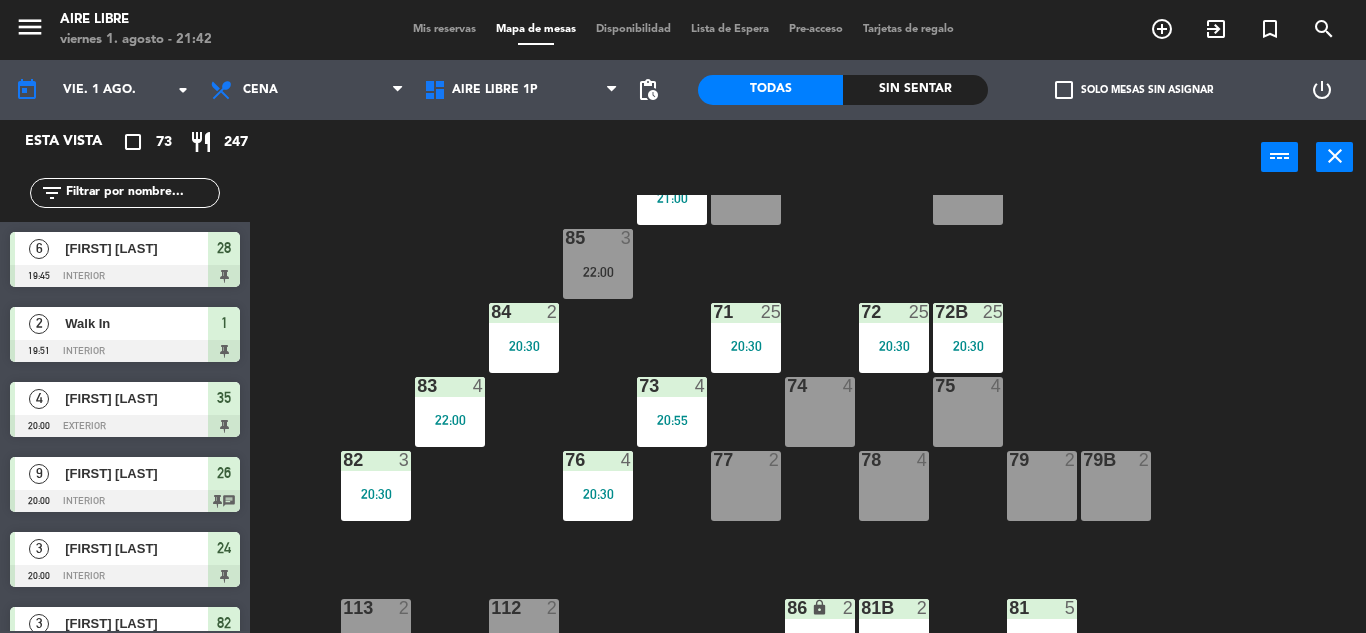 scroll, scrollTop: 0, scrollLeft: 0, axis: both 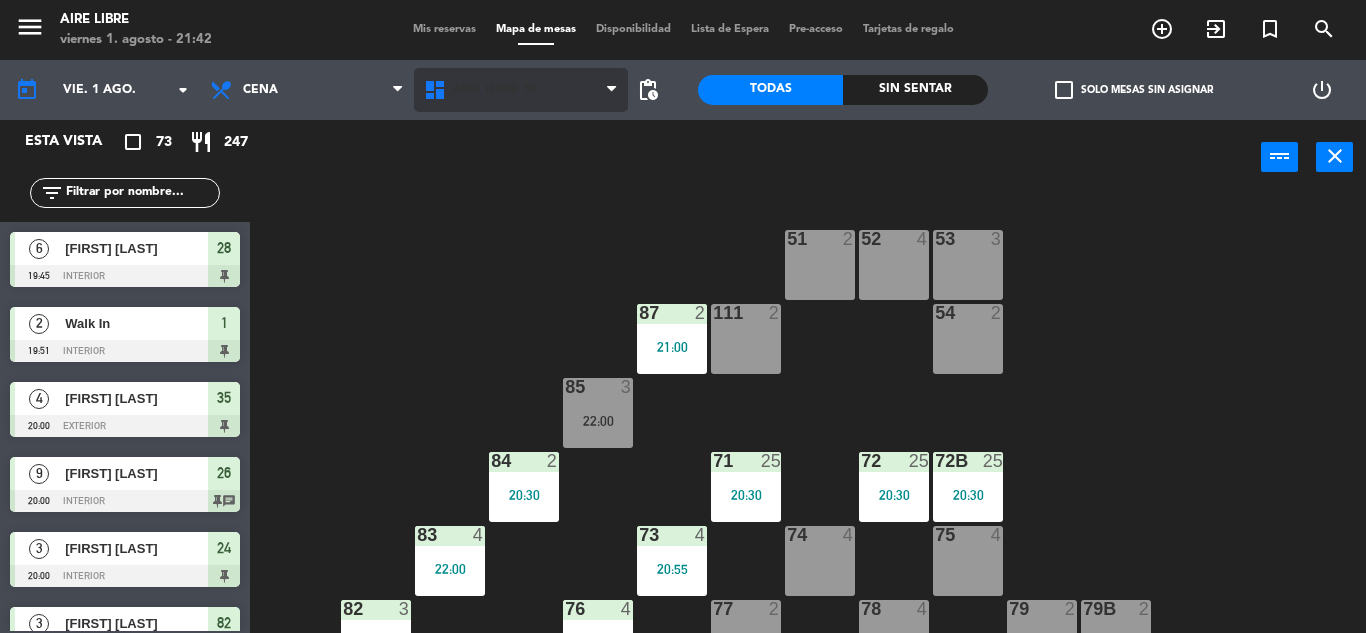 click on "Aire Libre 1P" at bounding box center [495, 90] 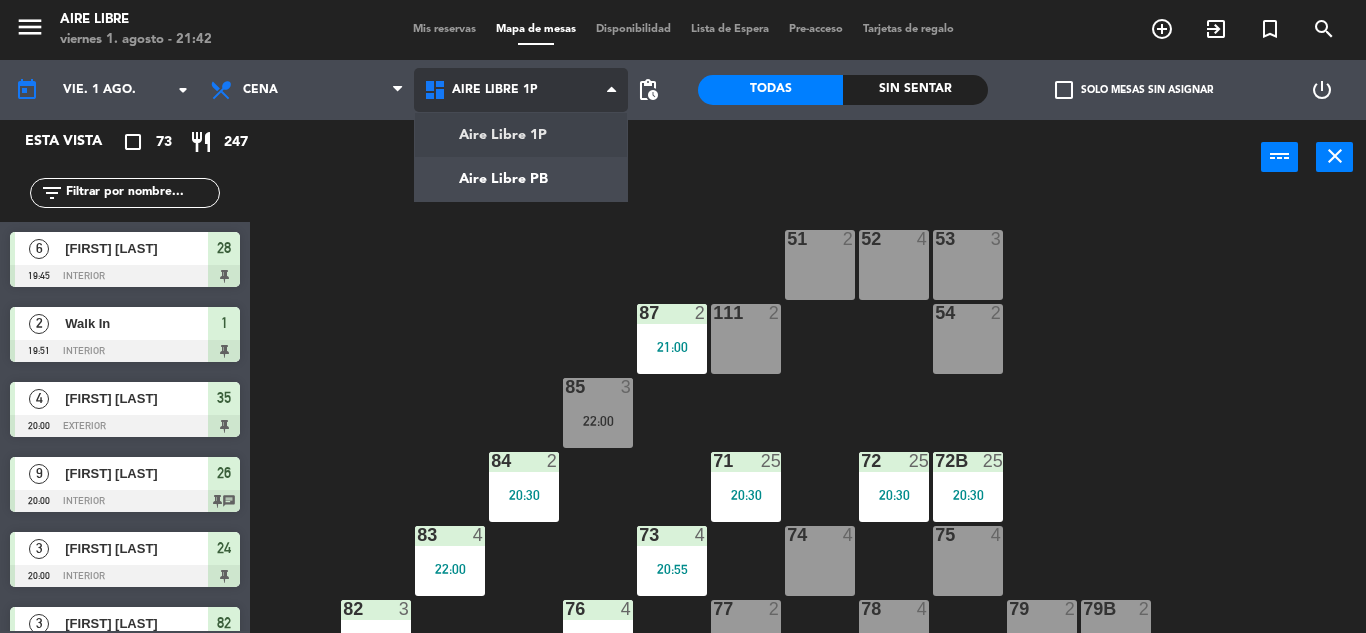 click on "menu  Aire Libre   viernes 1. agosto - 21:42   Mis reservas   Mapa de mesas   Disponibilidad   Lista de Espera   Pre-acceso   Tarjetas de regalo  add_circle_outline exit_to_app turned_in_not search today    vie. 1 ago. arrow_drop_down  Desayuno  Brunch  Almuerzo  Cena  Cena  Desayuno  Brunch  Almuerzo  Cena  Aire Libre 1P   Aire Libre PB   Aire Libre 1P   Aire Libre 1P   Aire Libre PB  pending_actions  Todas  Sin sentar  check_box_outline_blank   Solo mesas sin asignar   power_settings_new   Esta vista   crop_square  73  restaurant  247 filter_list  6   Belén Ospital   19:45   interior  28  2   Walk In   19:51   interior  1  4   Clara Garat   20:00   exterior  35  9   Mercedes Medina   20:00   interior  26 chat  3   Miguel Corbella   20:00   interior  24  3   Agustina Abalo   20:30   1p  82  4   Ana Bizberge   20:30   interior  13  3   ana scalabrini   20:30   exterior  46  2   Andrea Benaim   20:30   1p  84  4   Carolina Dubiansky   20:30   interior  15  7   CRISTIAN GARCIA SARUBBI   20:30   exterior  31 27" 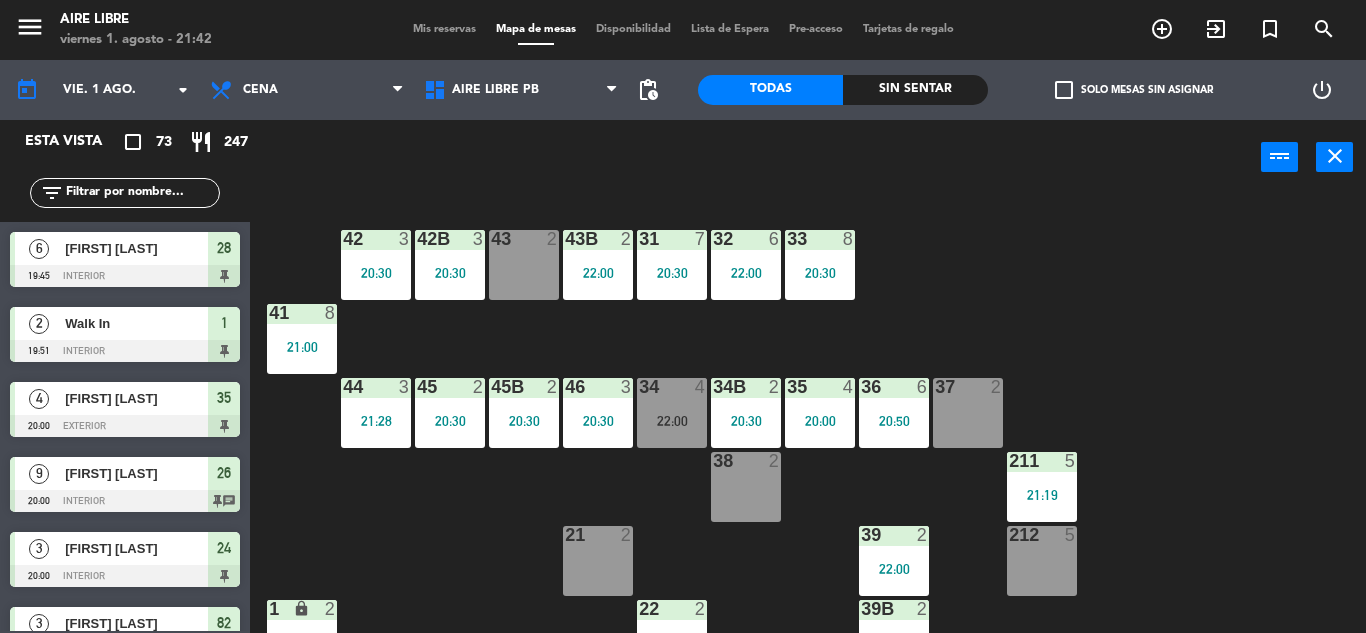 click on "check_box_outline_blank   Solo mesas sin asignar" 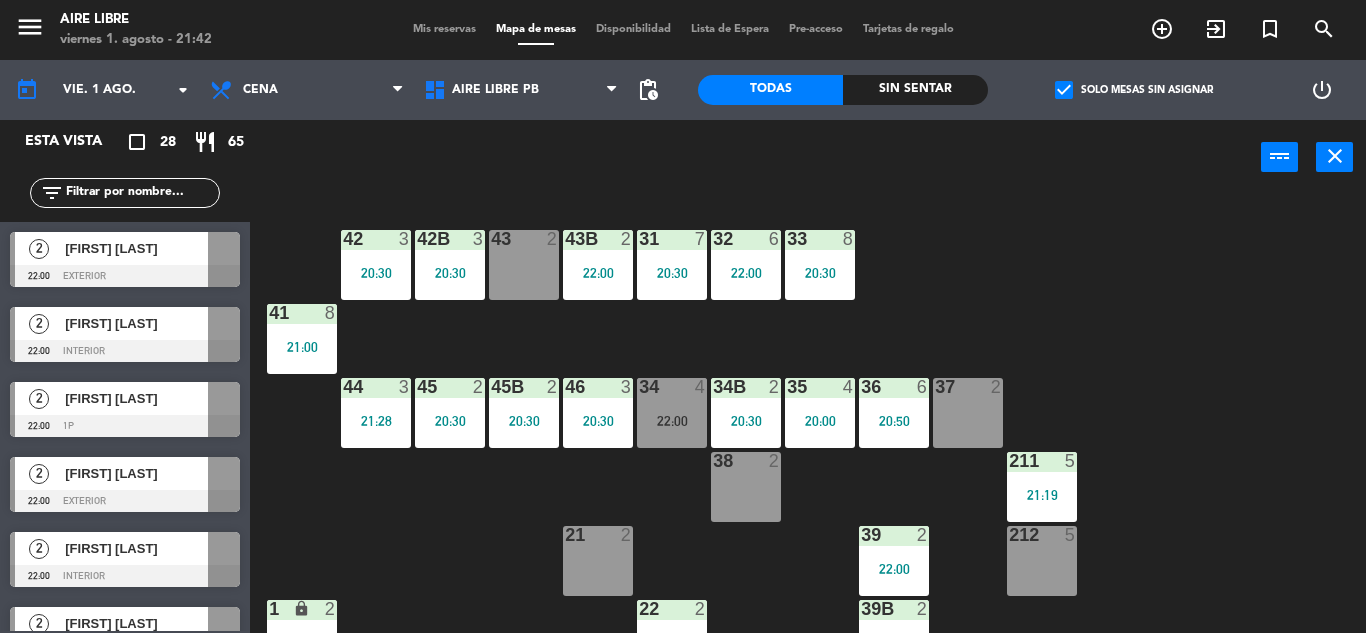 click on "[FIRST] [LAST]" at bounding box center (135, 248) 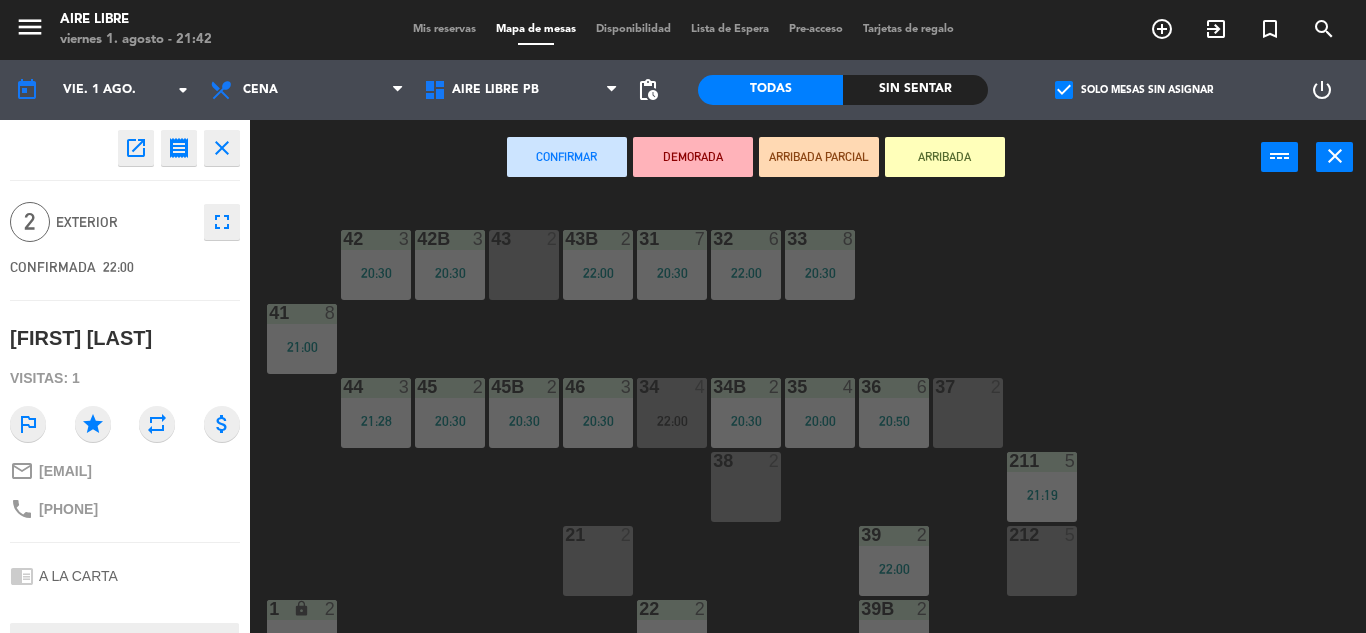 click on "43  2" at bounding box center [524, 265] 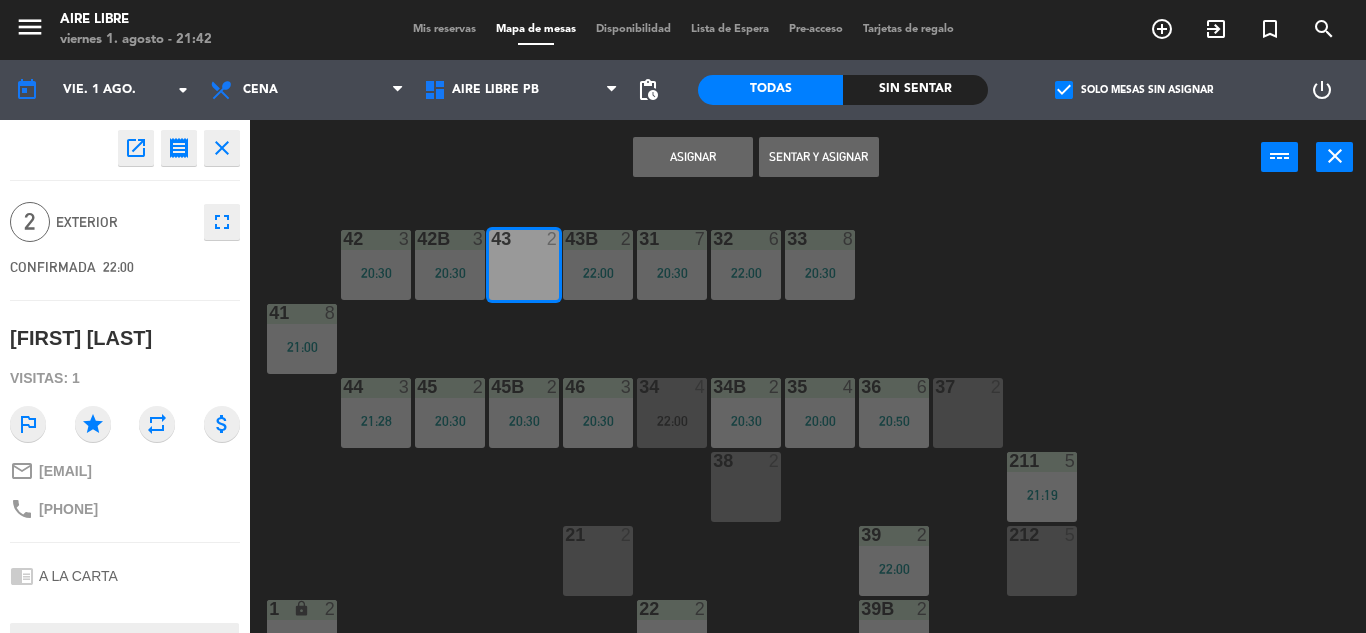 click on "Asignar" at bounding box center [693, 157] 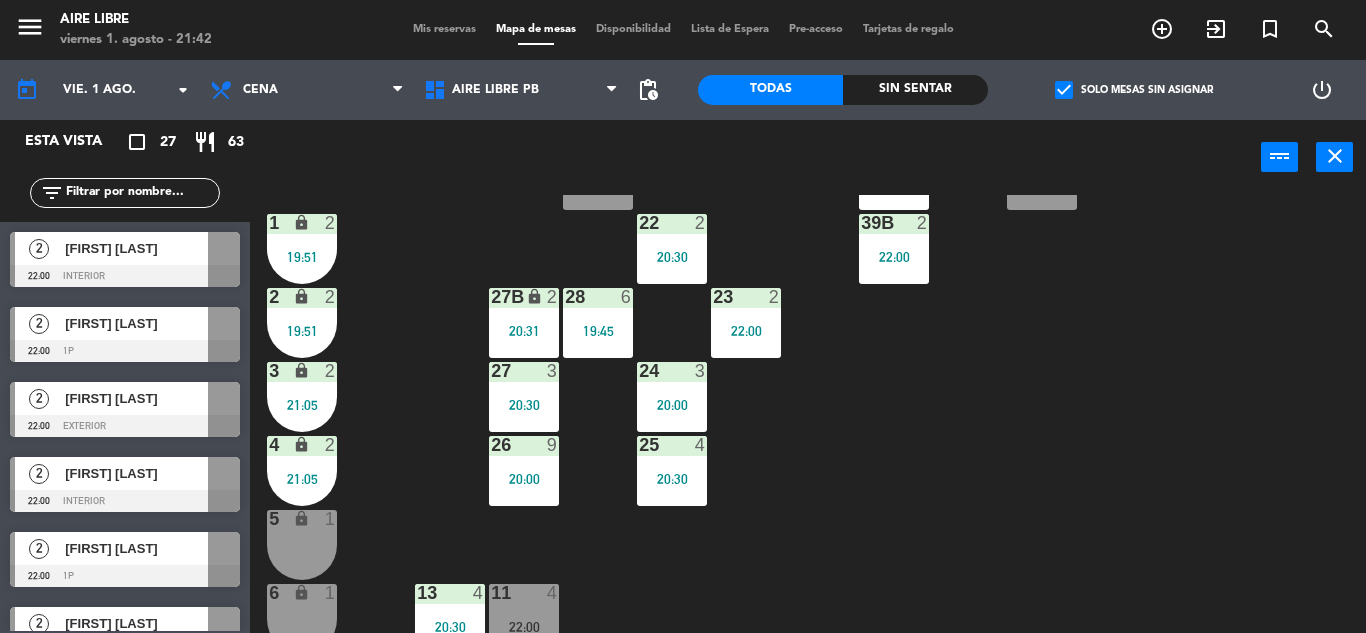 scroll, scrollTop: 385, scrollLeft: 0, axis: vertical 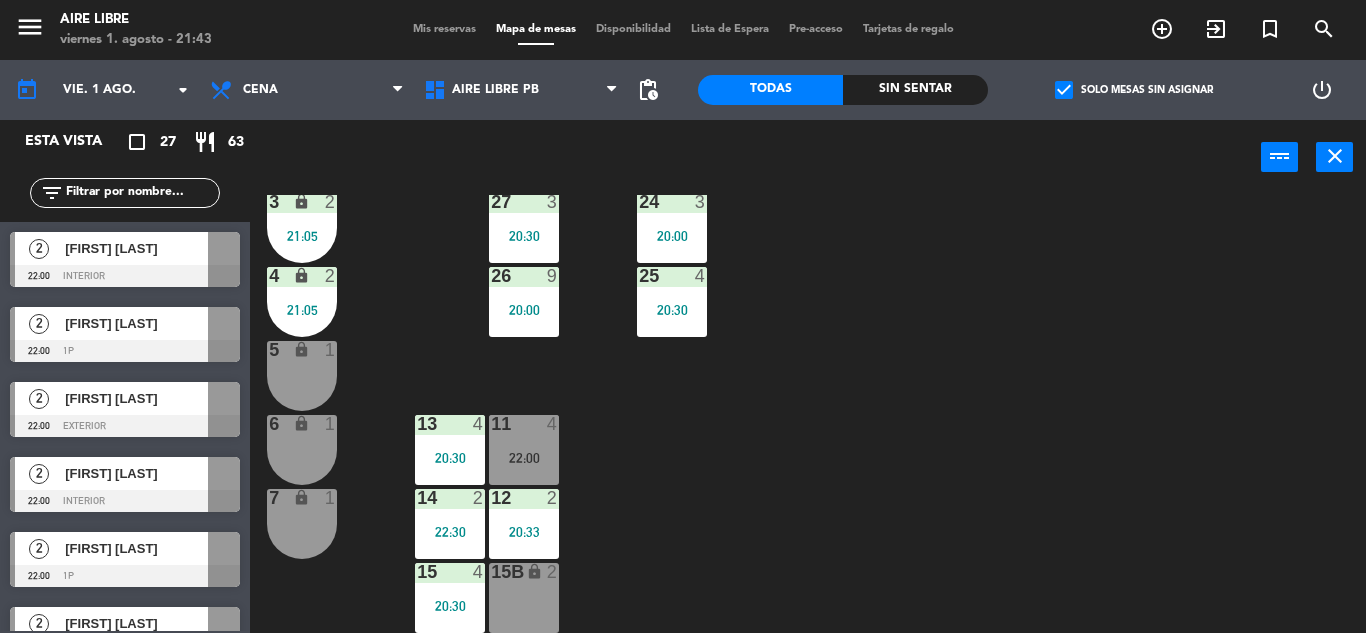 click on "42  3   20:30  43  2   22:00  31  7   20:30  32  6   22:00  33  8   20:30  42B  3   20:30  43B  2   22:00  41  8   21:00  44  3   21:28  45  2   20:30  46  3   20:30  35  4   20:00  34  4   22:00  36  6   20:50  45B  2   20:30  34B  2   20:30  37  2  211  5   21:19  38  2  212  5  39  2   22:00  21  2  39B  2   22:00  22  2   20:30  1 lock  2   19:51  27B lock  2   20:31  23  2   22:00  28  6   19:45  2 lock  2   19:51  24  3   20:00  27  3   20:30  3 lock  2   21:05  25  4   20:30  26  9   20:00  4 lock  2   21:05  5 lock  1  13  4   20:30  11  4   22:00  6 lock  1  14  2   22:30  12  2   20:33  7 lock  1  15B lock  2  15  4   20:30" 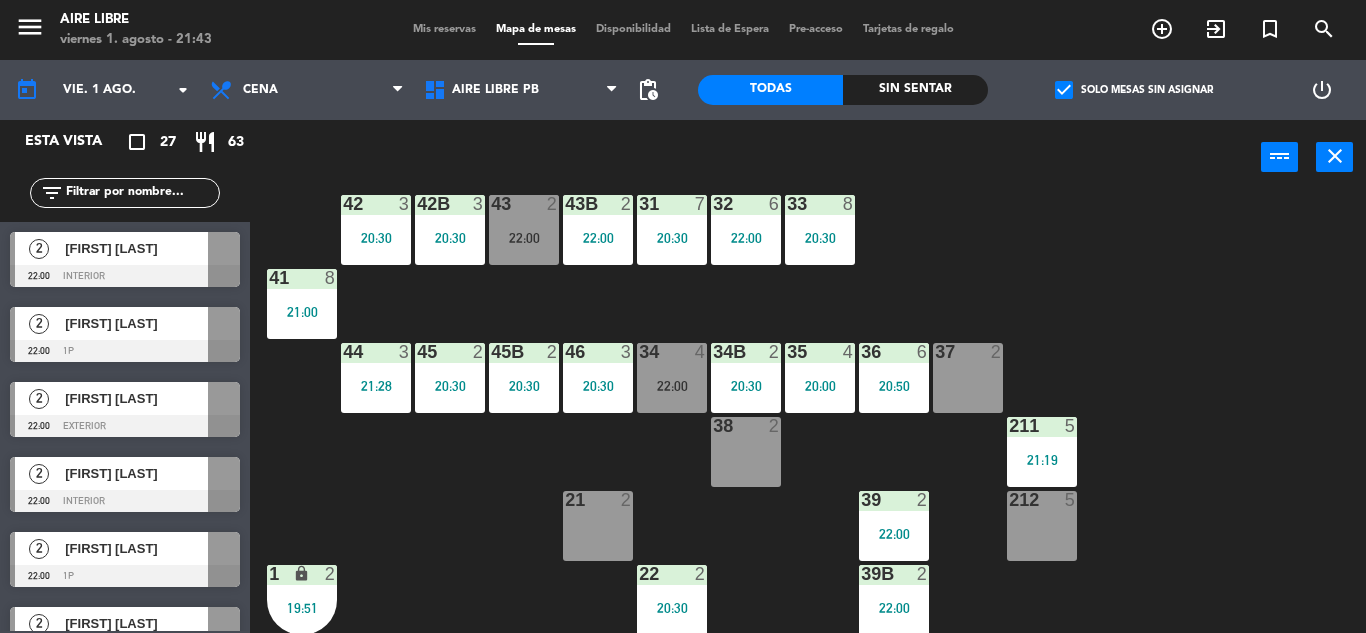 scroll, scrollTop: 0, scrollLeft: 0, axis: both 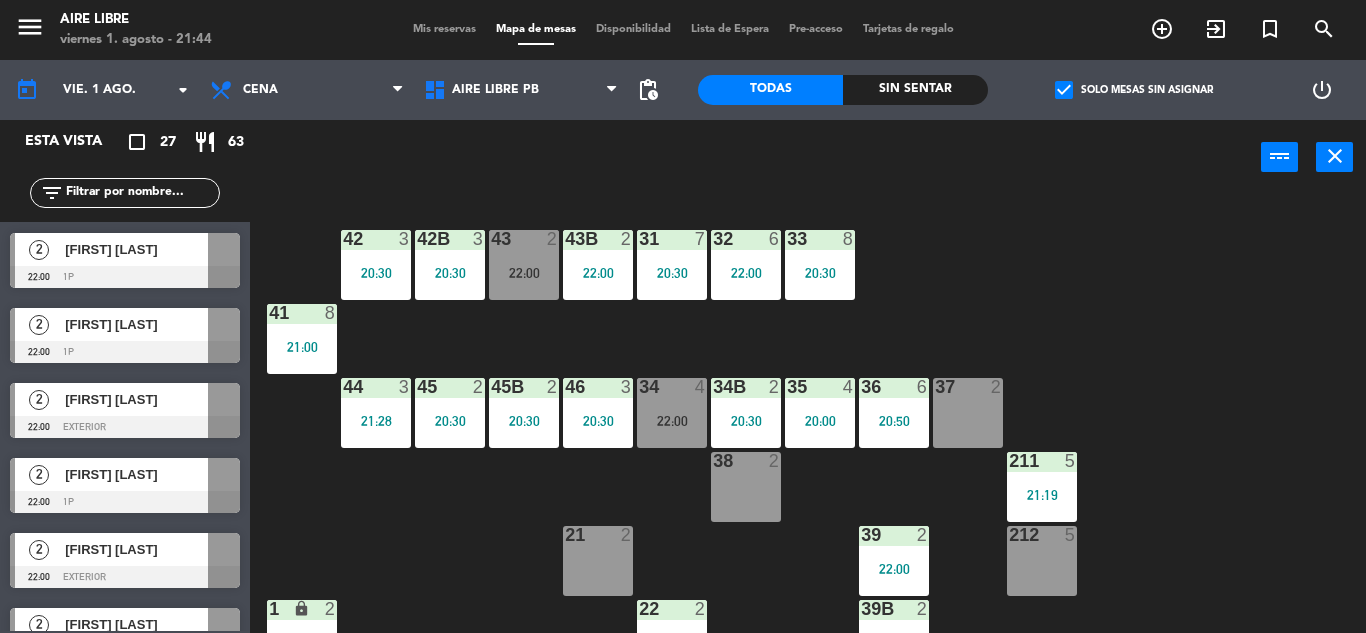 click on "pending_actions" 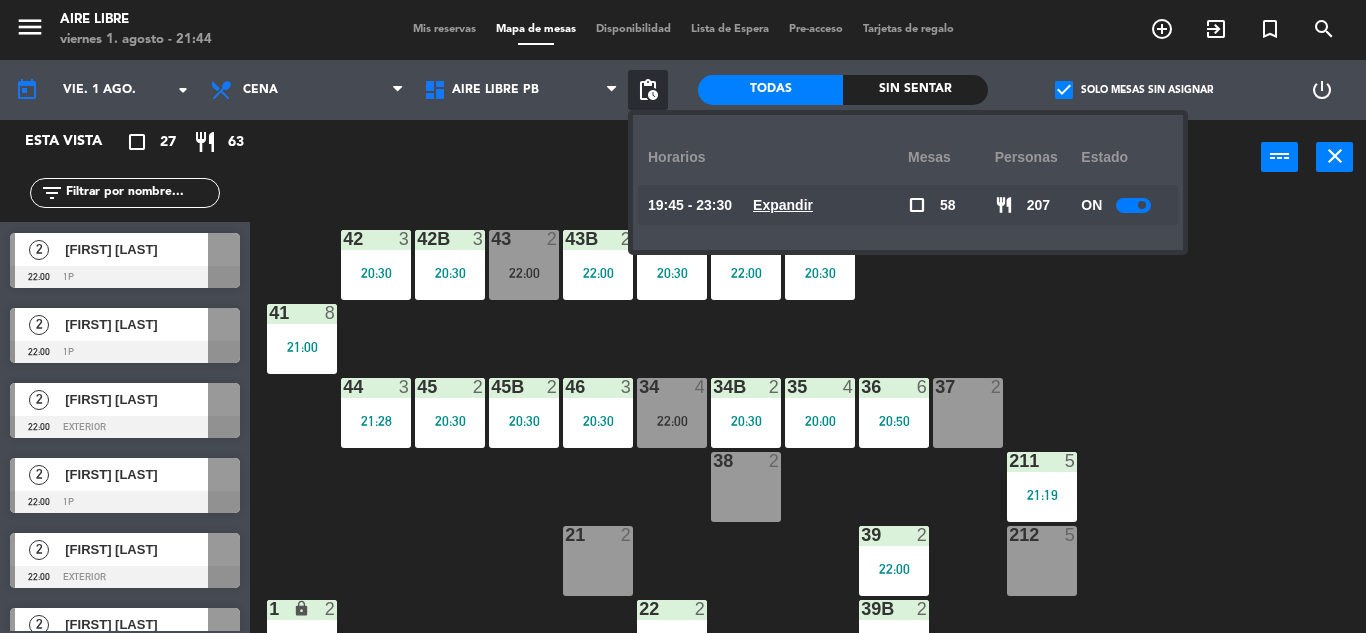 click on "Expandir" 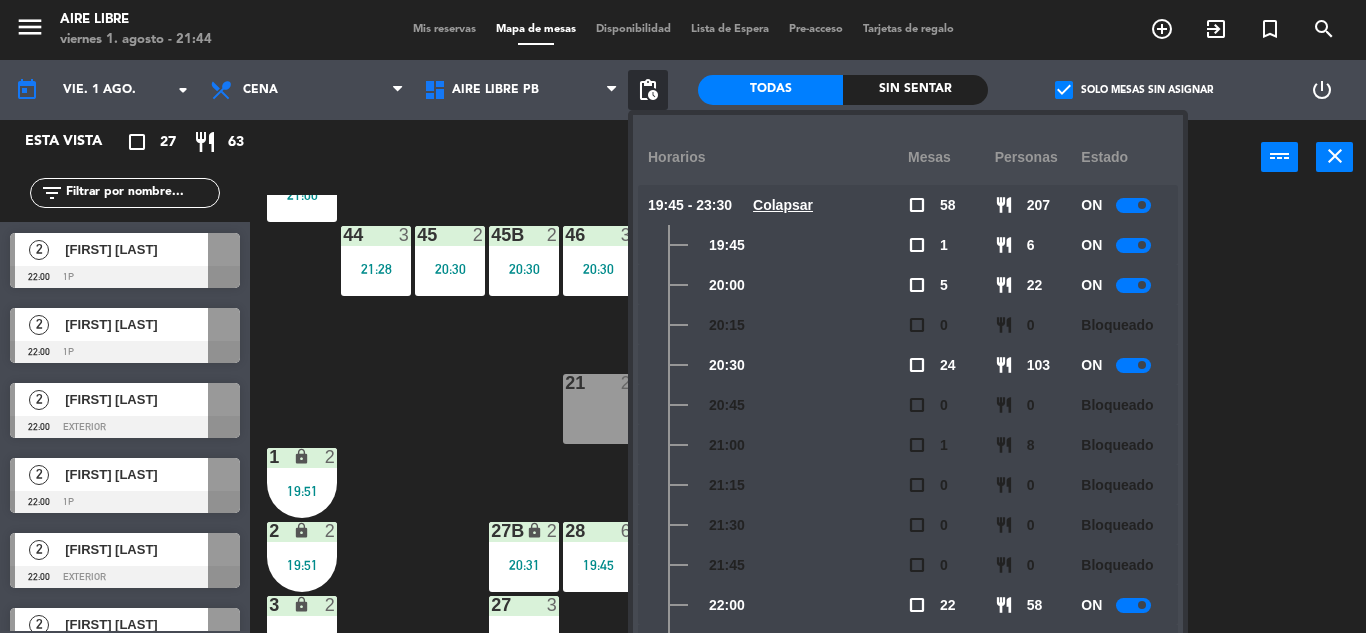 scroll, scrollTop: 160, scrollLeft: 0, axis: vertical 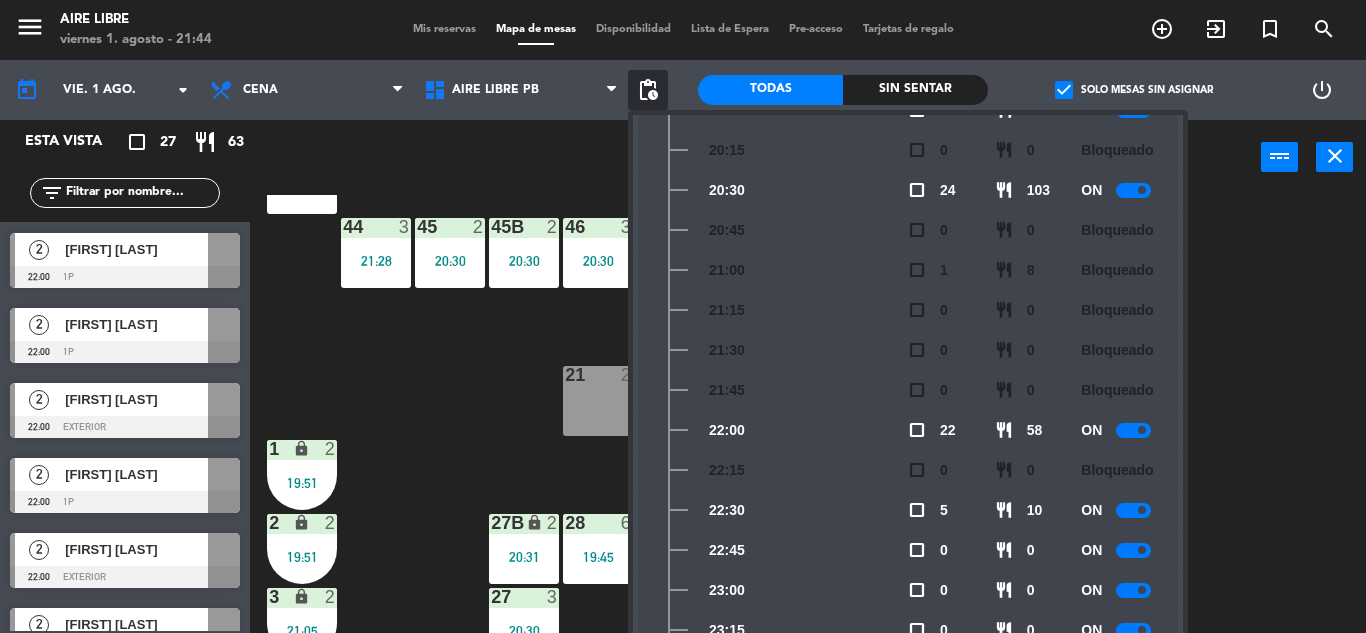 click on "42  3   20:30  43  2   22:00  31  7   20:30  32  6   22:00  33  8   20:30  42B  3   20:30  43B  2   22:00  41  8   21:00  44  3   21:28  45  2   20:30  46  3   20:30  35  4   20:00  34  4   22:00  36  6   20:50  45B  2   20:30  34B  2   20:30  37  2  211  5   21:19  38  2  212  5  39  2   22:00  21  2  39B  2   22:00  22  2   20:30  1 lock  2   19:51  27B lock  2   20:31  23  2   22:00  28  6   19:45  2 lock  2   19:51  24  3   20:00  27  3   20:30  3 lock  2   21:05  25  4   20:30  26  9   20:00  4 lock  2   21:05  5 lock  1  13  4   20:30  11  4   22:00  6 lock  1  14  2   22:30  12  2   20:33  7 lock  1  15B lock  2  15  4   20:30" 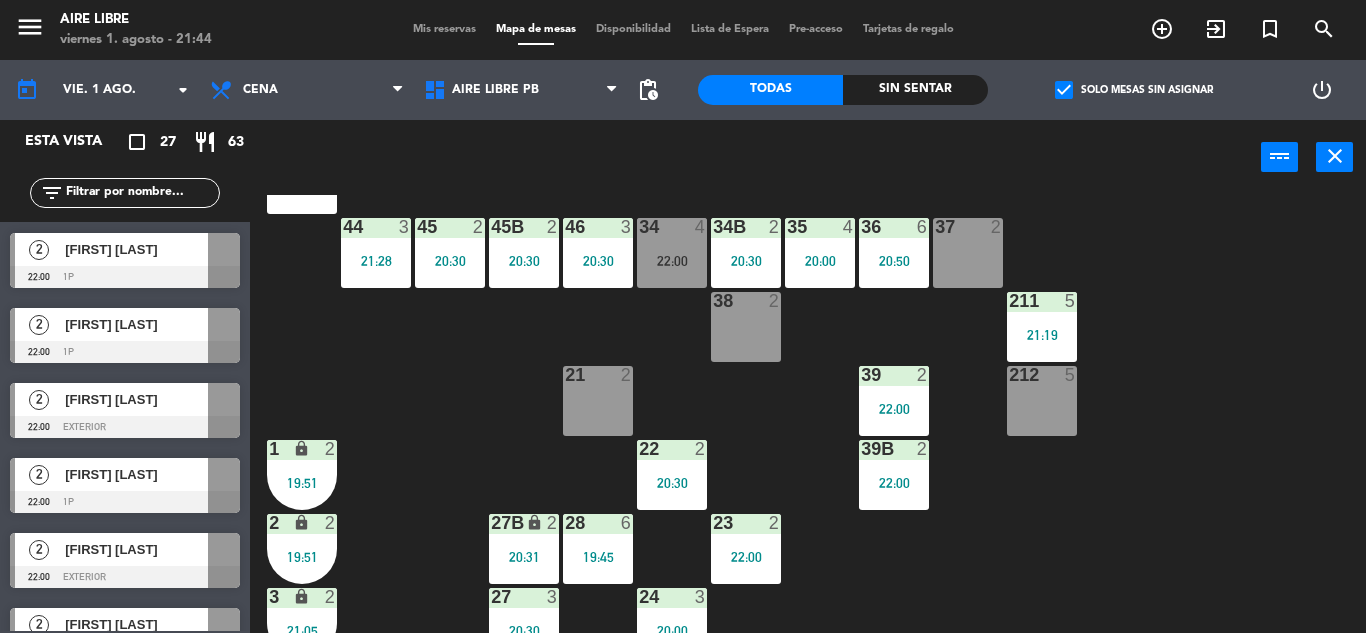 click 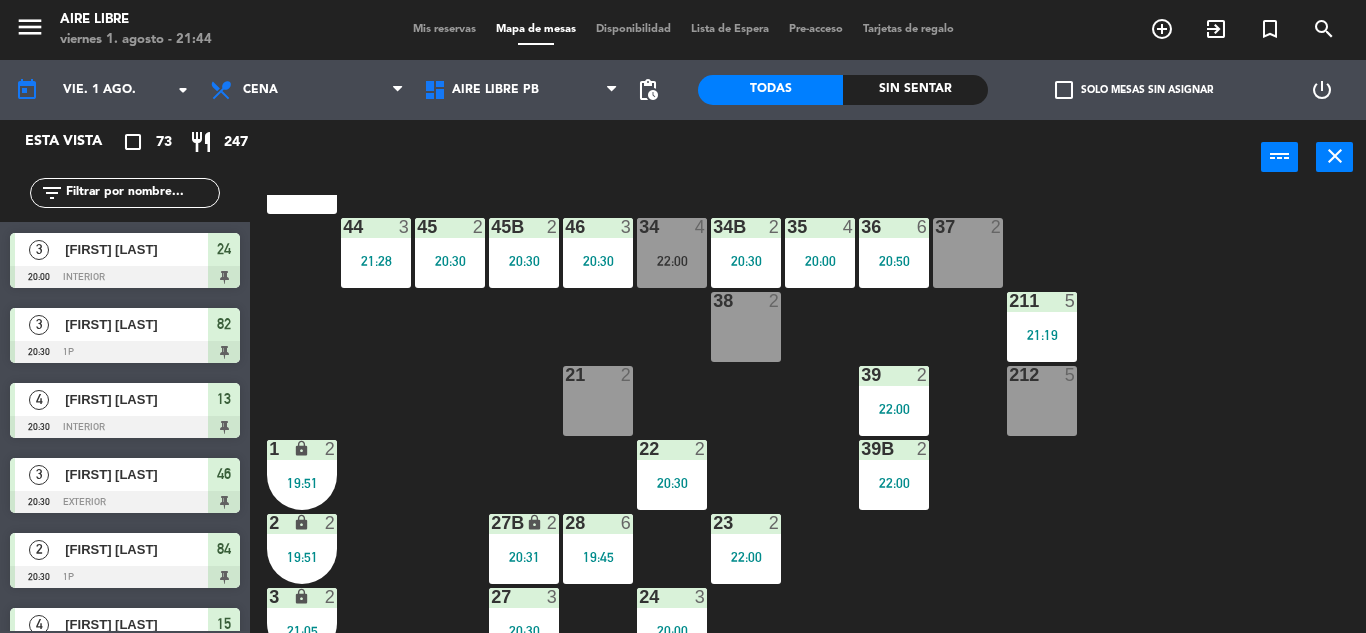 scroll, scrollTop: 2999, scrollLeft: 0, axis: vertical 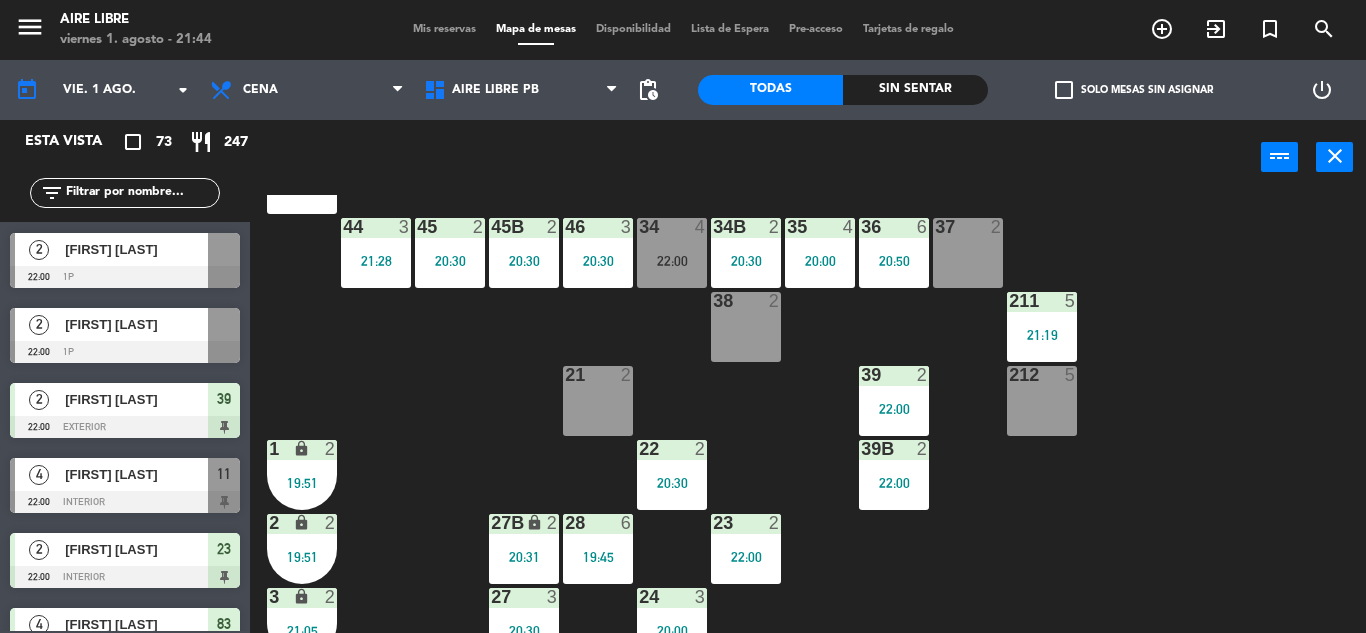 click 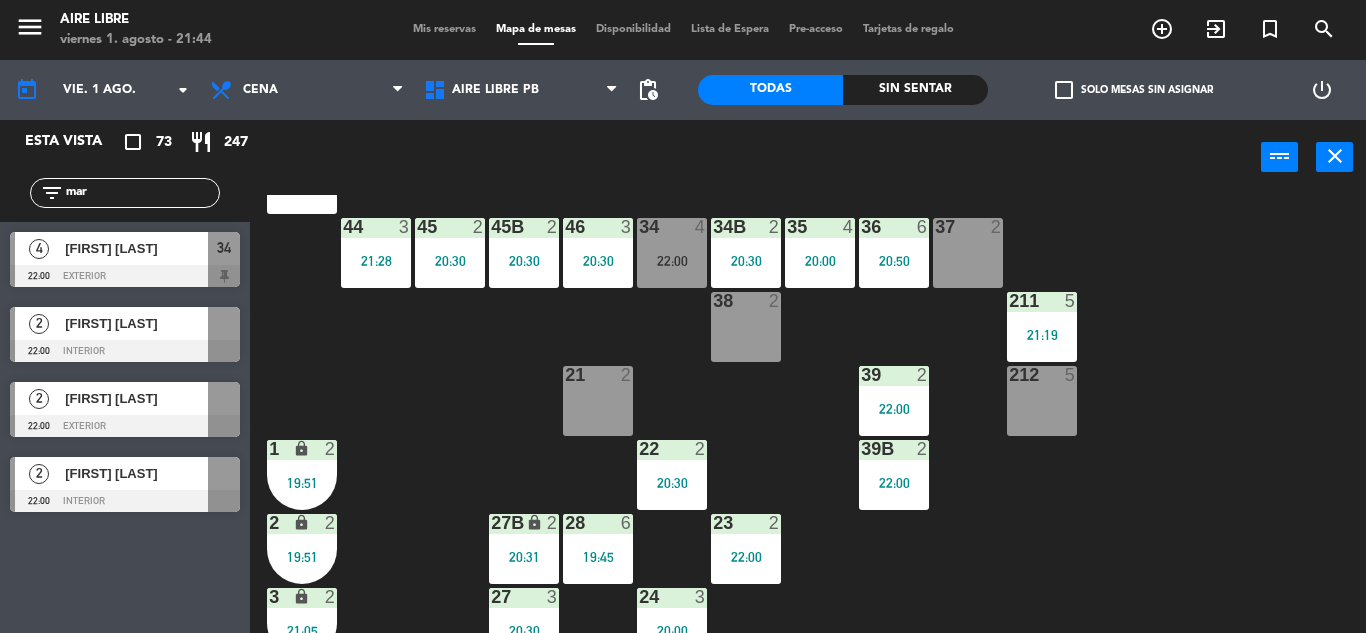 scroll, scrollTop: 0, scrollLeft: 0, axis: both 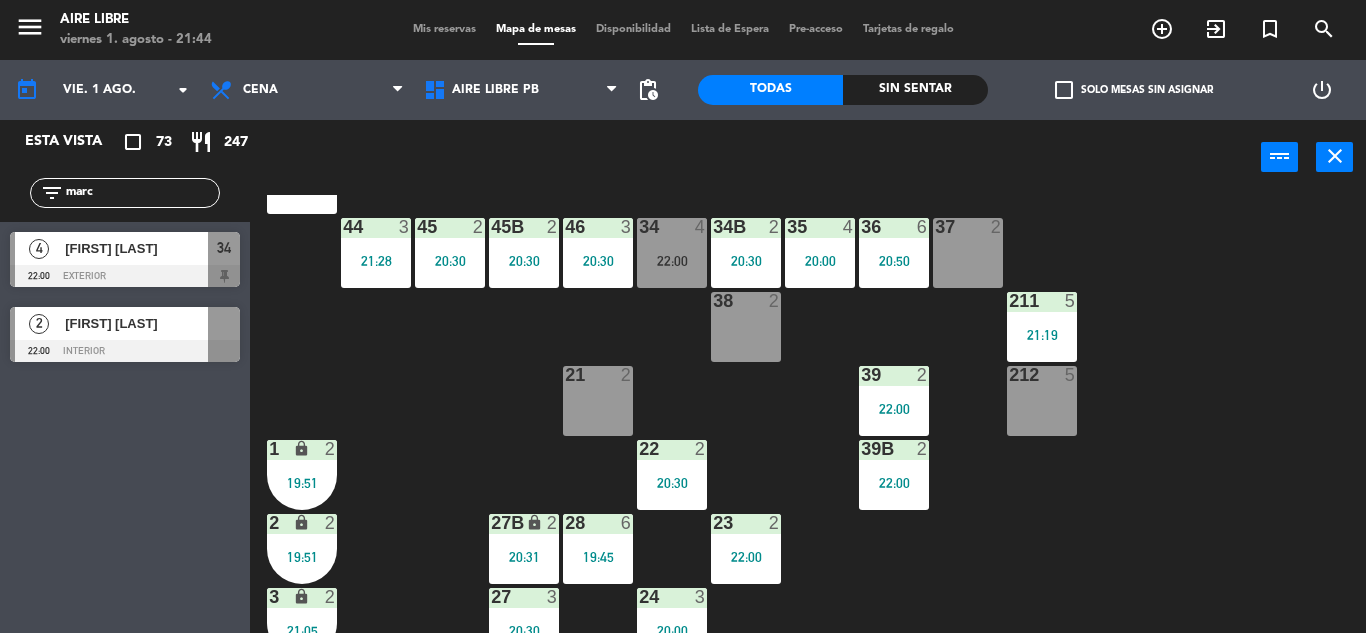 type on "marc" 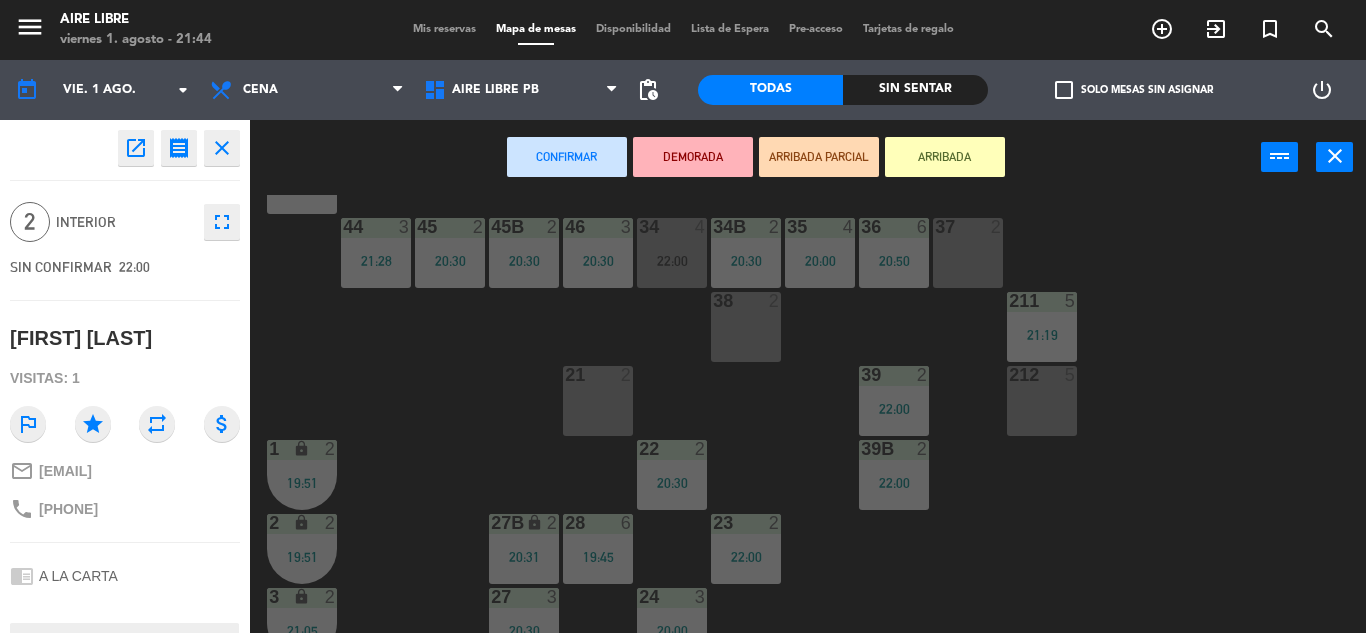 click on "ARRIBADA" at bounding box center (945, 157) 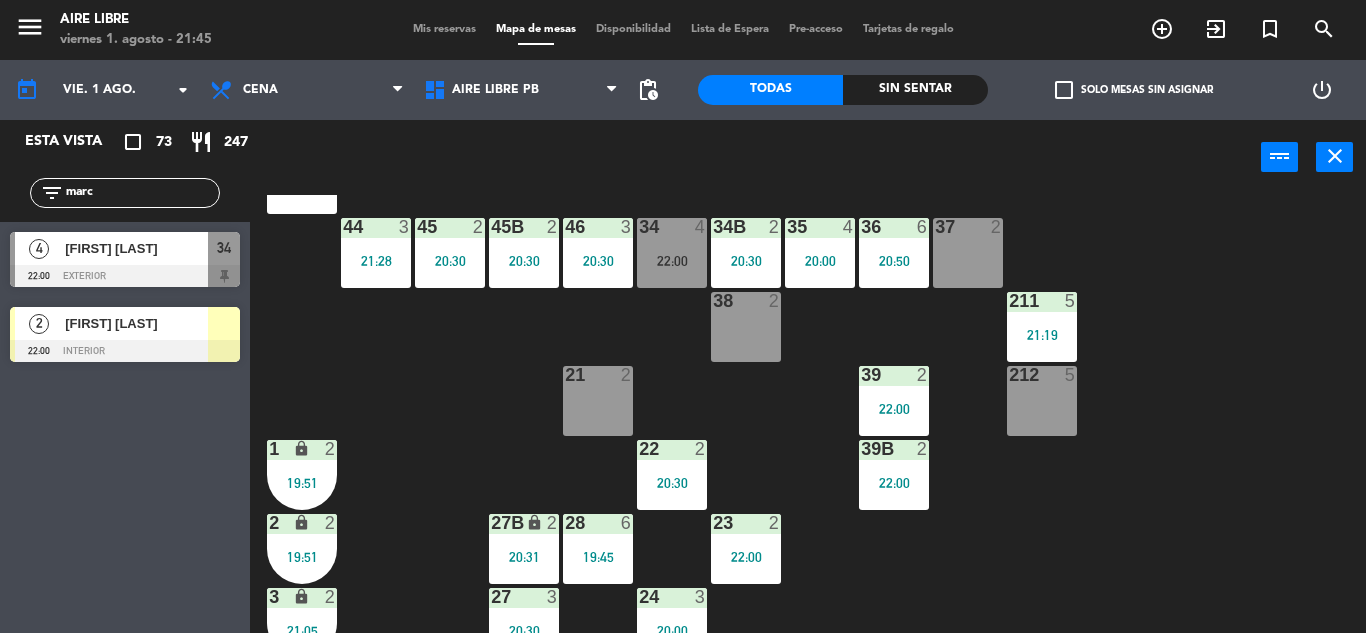 click on "42  3   20:30  43  2   22:00  31  7   20:30  32  6   22:00  33  8   20:30  42B  3   20:30  43B  2   22:00  41  8   21:00  44  3   21:28  45  2   20:30  46  3   20:30  35  4   20:00  34  4   22:00  36  6   20:50  45B  2   20:30  34B  2   20:30  37  2  211  5   21:19  38  2  212  5  39  2   22:00  21  2  39B  2   22:00  22  2   20:30  1 lock  2   19:51  27B lock  2   20:31  23  2   22:00  28  6   19:45  2 lock  2   19:51  24  3   20:00  27  3   20:30  3 lock  2   21:05  25  4   20:30  26  9   20:00  4 lock  2   21:05  5 lock  1  13  4   20:30  11  4   22:00  6 lock  1  14  2   22:30  12  2   20:33  7 lock  1  15B lock  2  15  4   20:30" 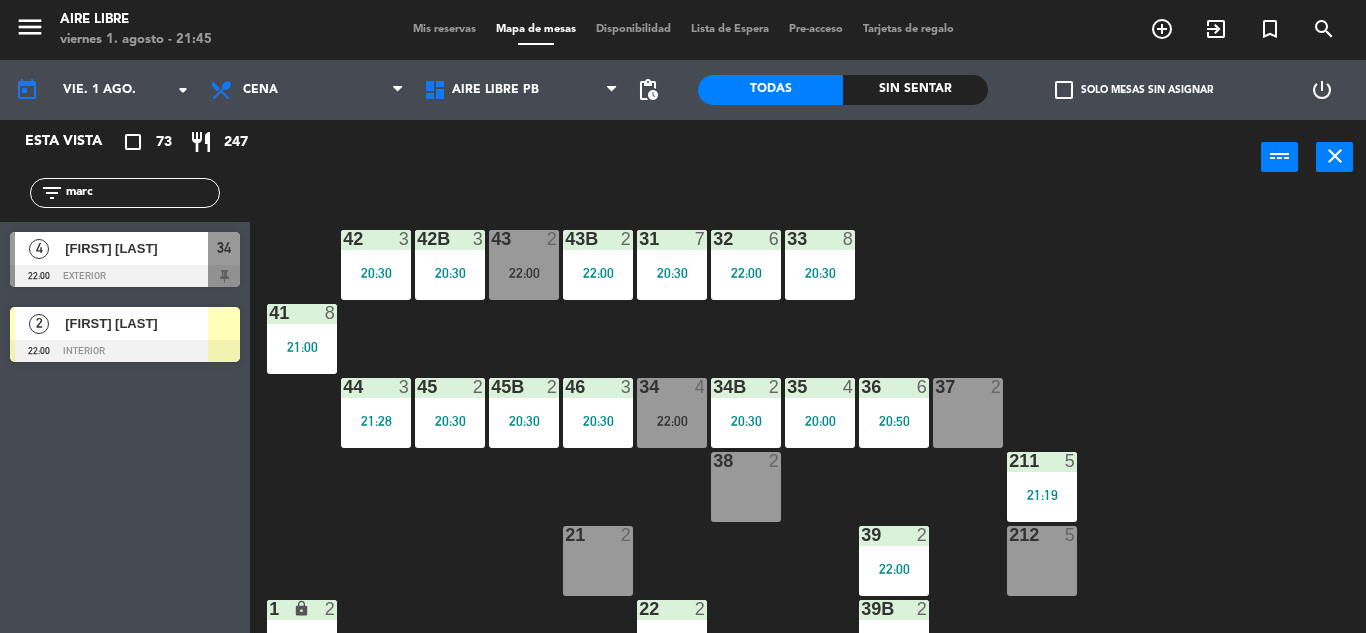 click on "22:00" at bounding box center (524, 273) 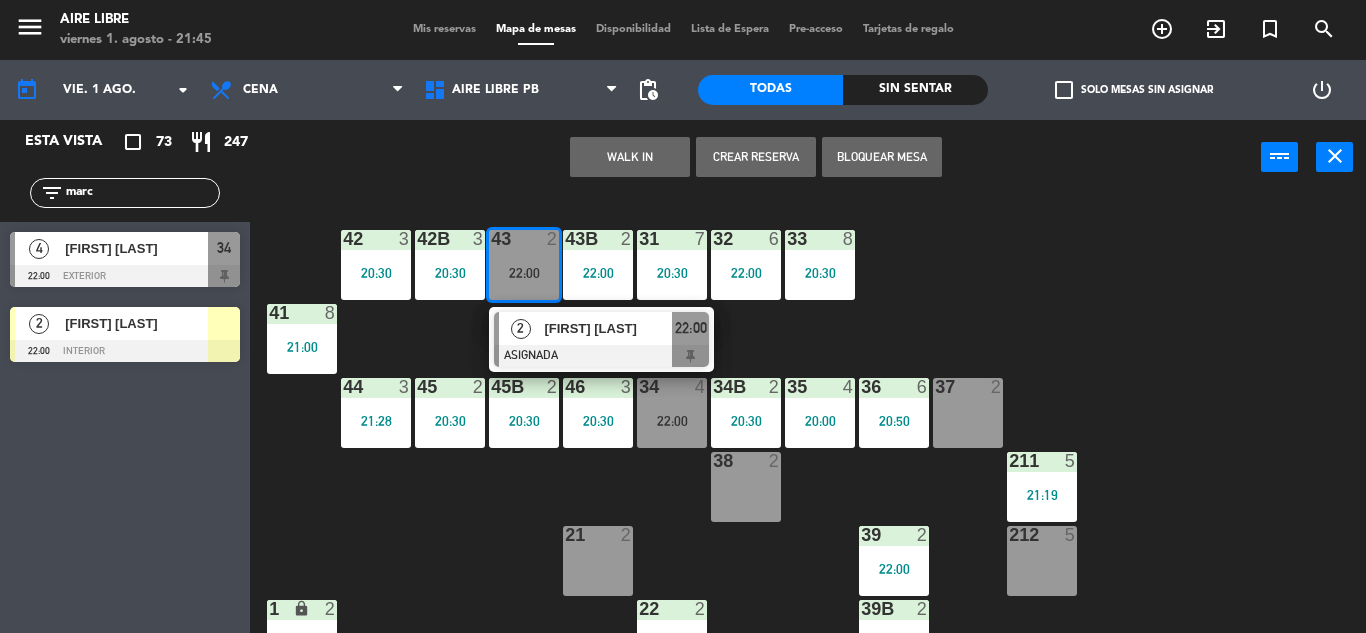 click on "[FIRST] [LAST]" at bounding box center [608, 328] 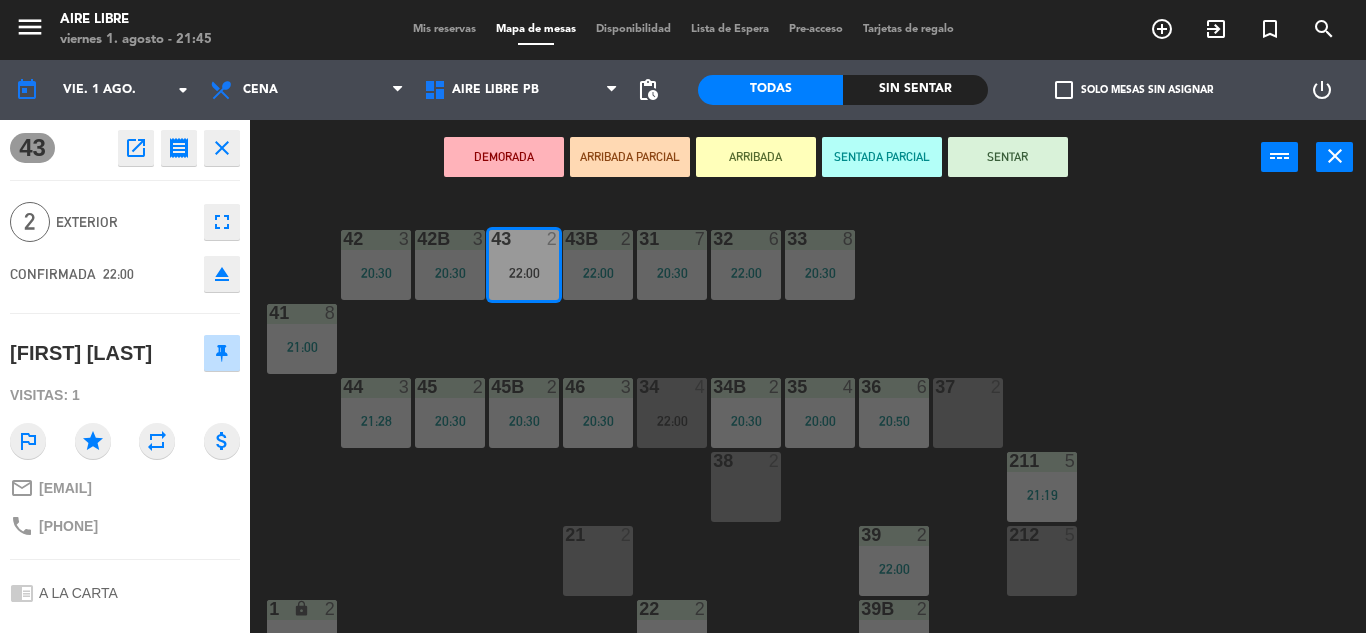 click on "eject" 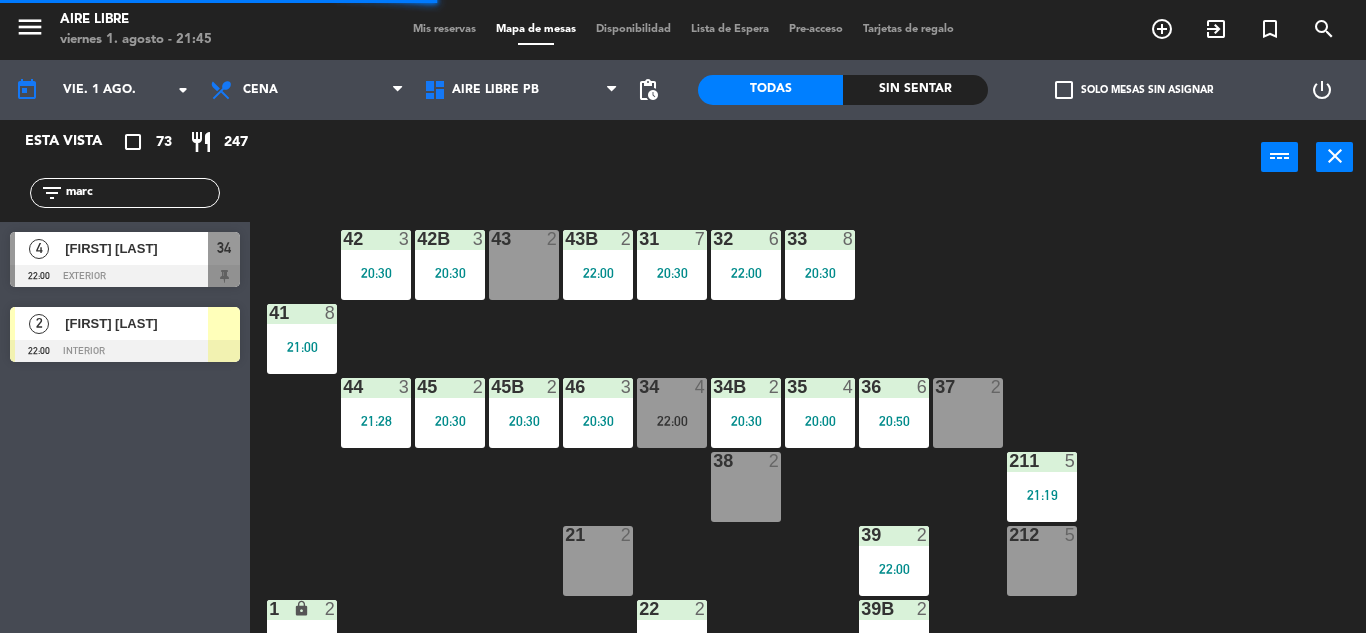 click at bounding box center [125, 351] 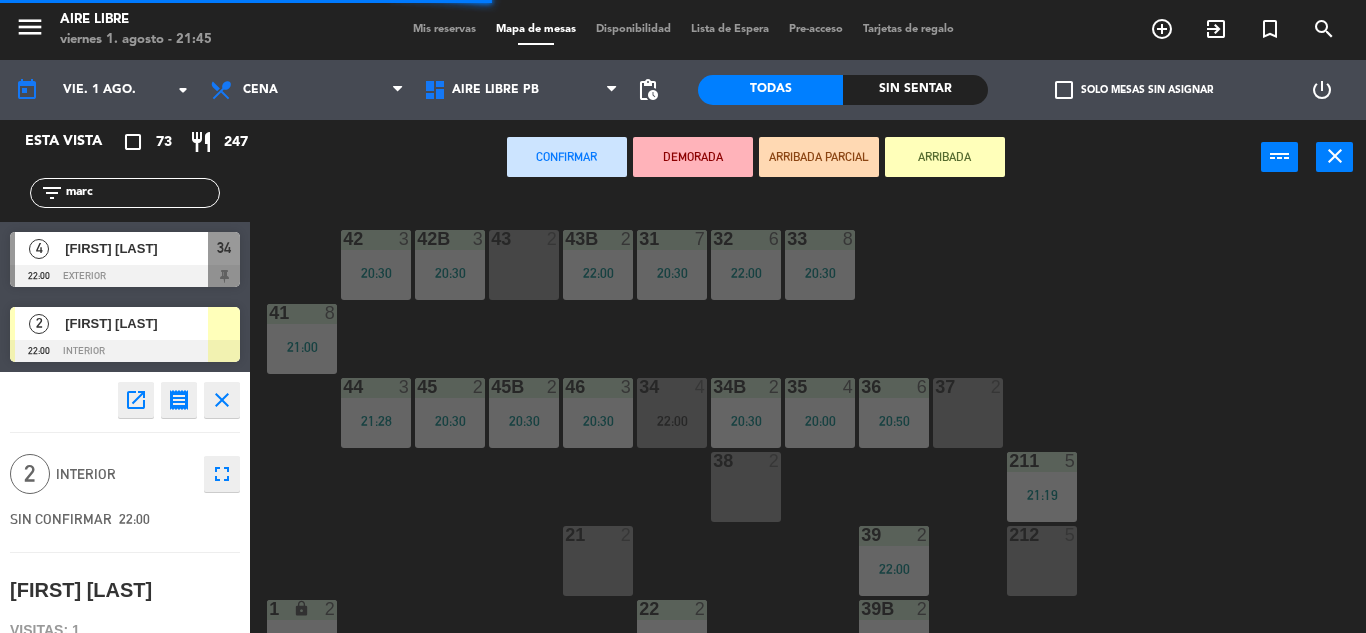 click at bounding box center [523, 239] 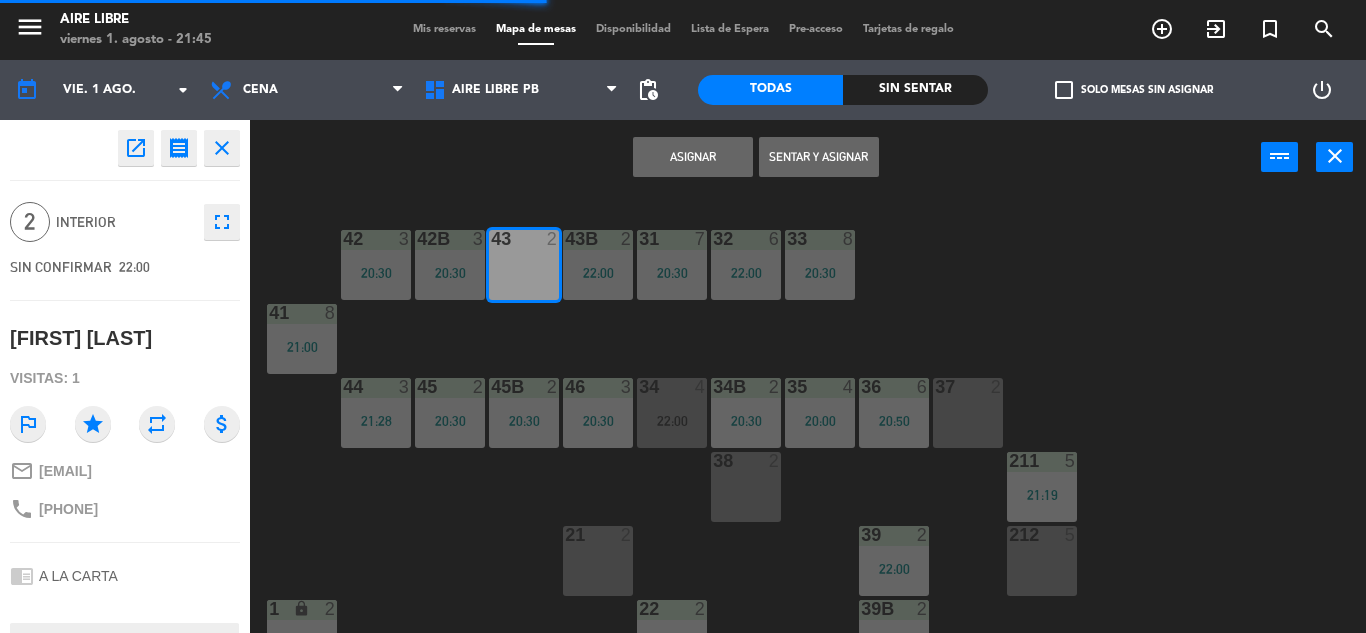 click on "Sentar y Asignar" at bounding box center (819, 157) 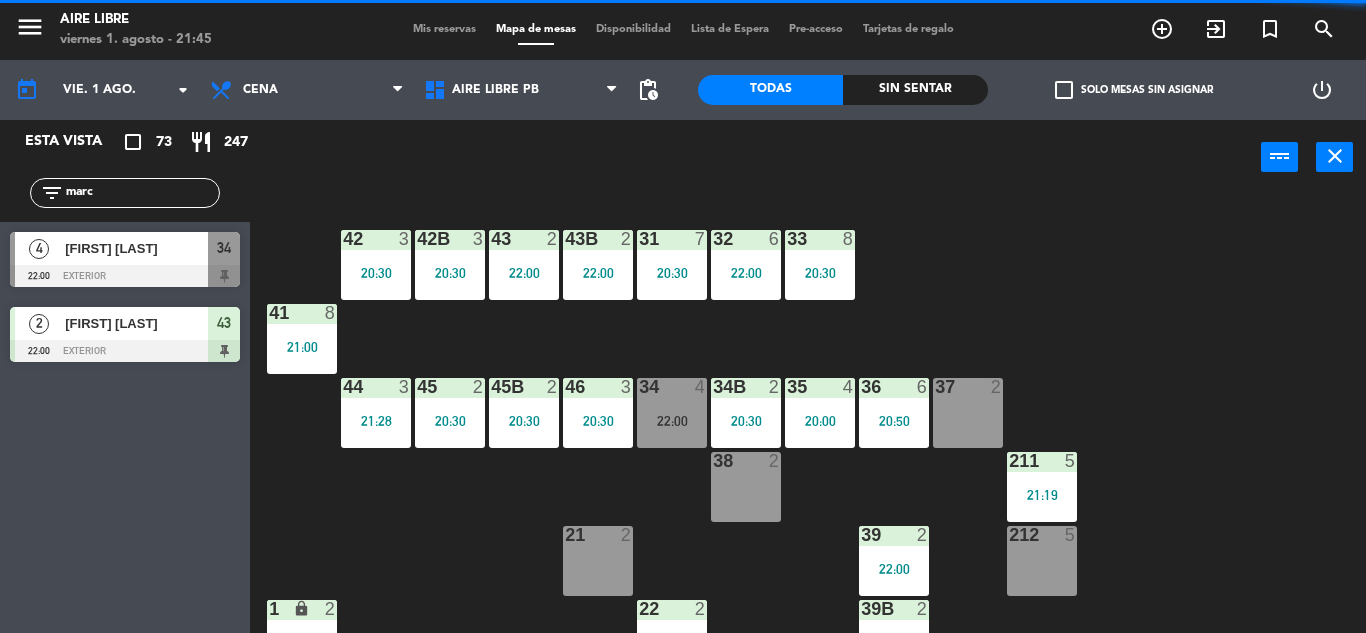 click on "marc" 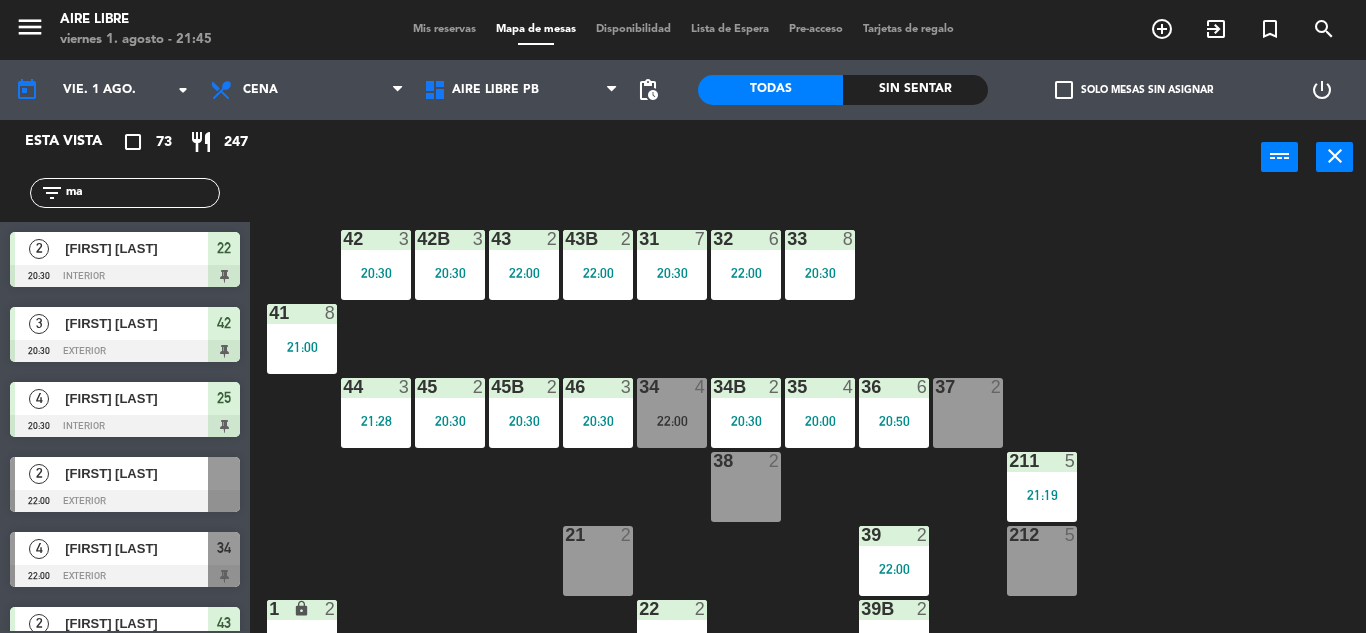 type on "m" 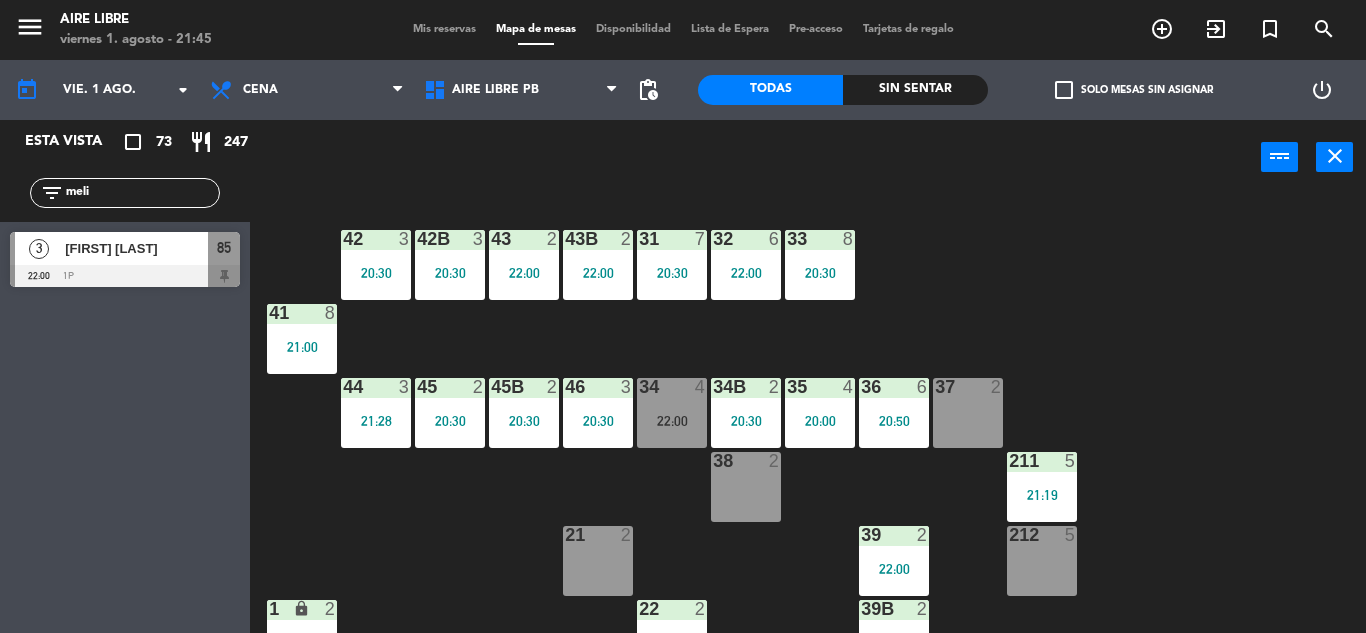 type on "[FIRST]" 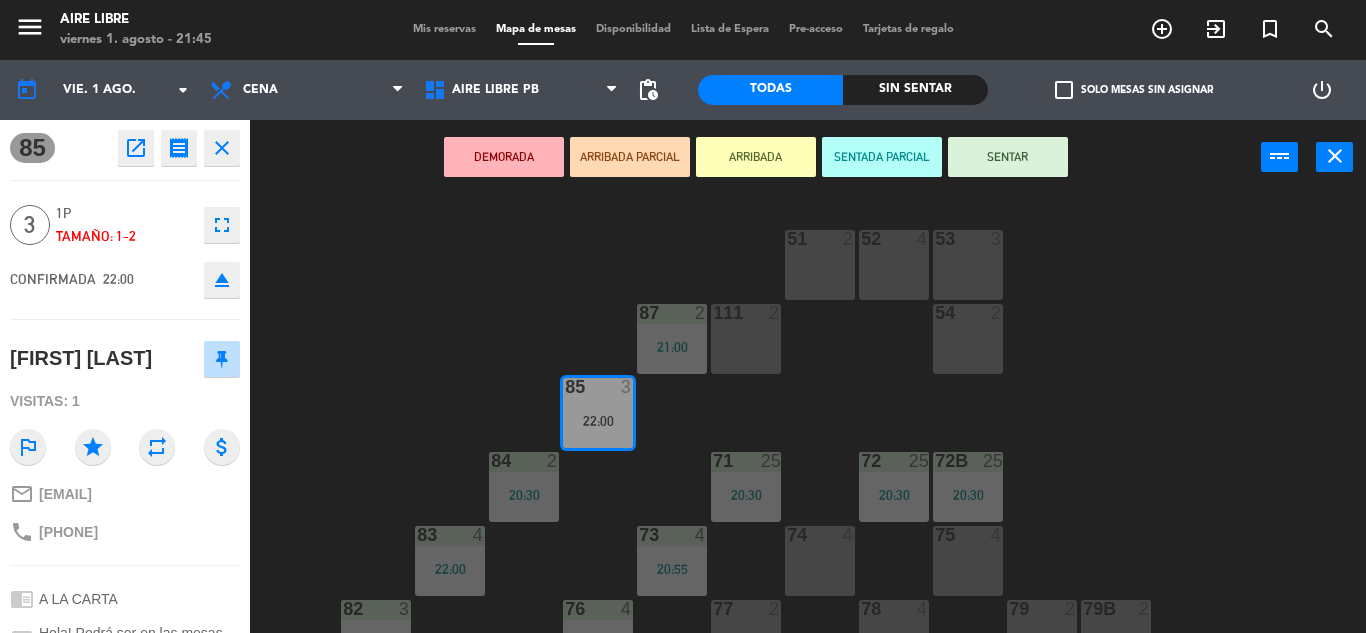 click on "ARRIBADA" at bounding box center (756, 157) 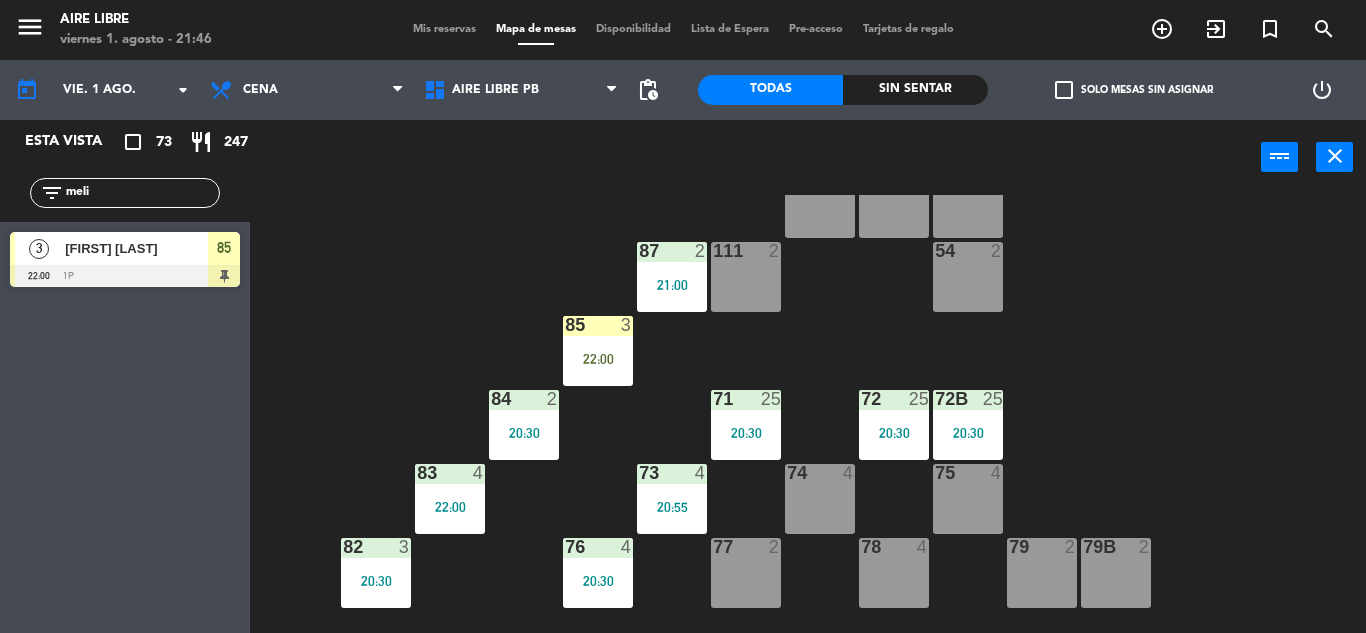 scroll, scrollTop: 72, scrollLeft: 0, axis: vertical 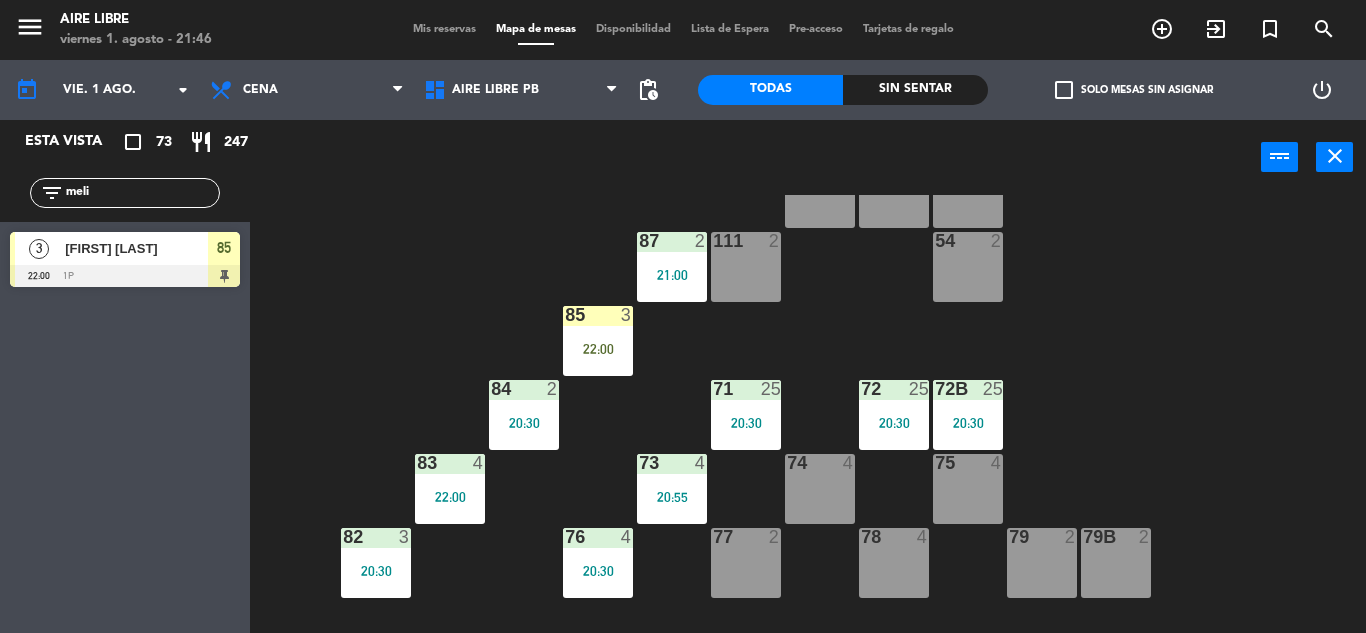 click on "21:00" at bounding box center [672, 275] 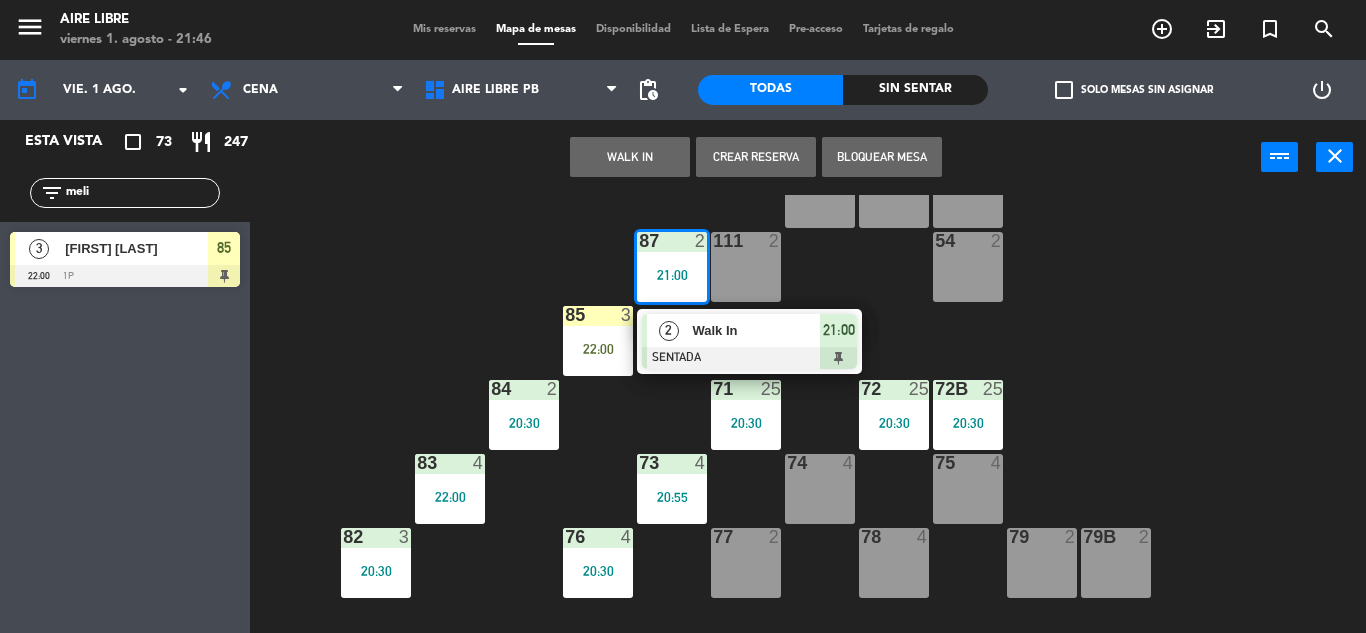 click on "Walk In" at bounding box center (756, 330) 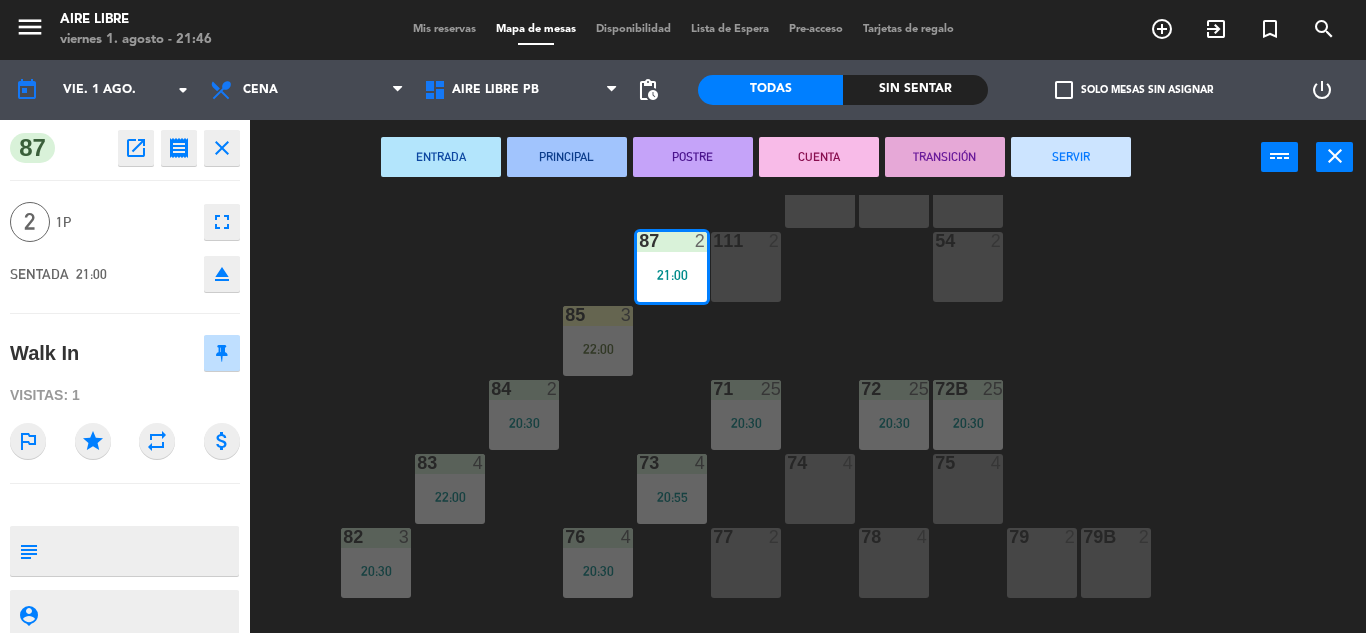 click on "SERVIR" at bounding box center (1071, 157) 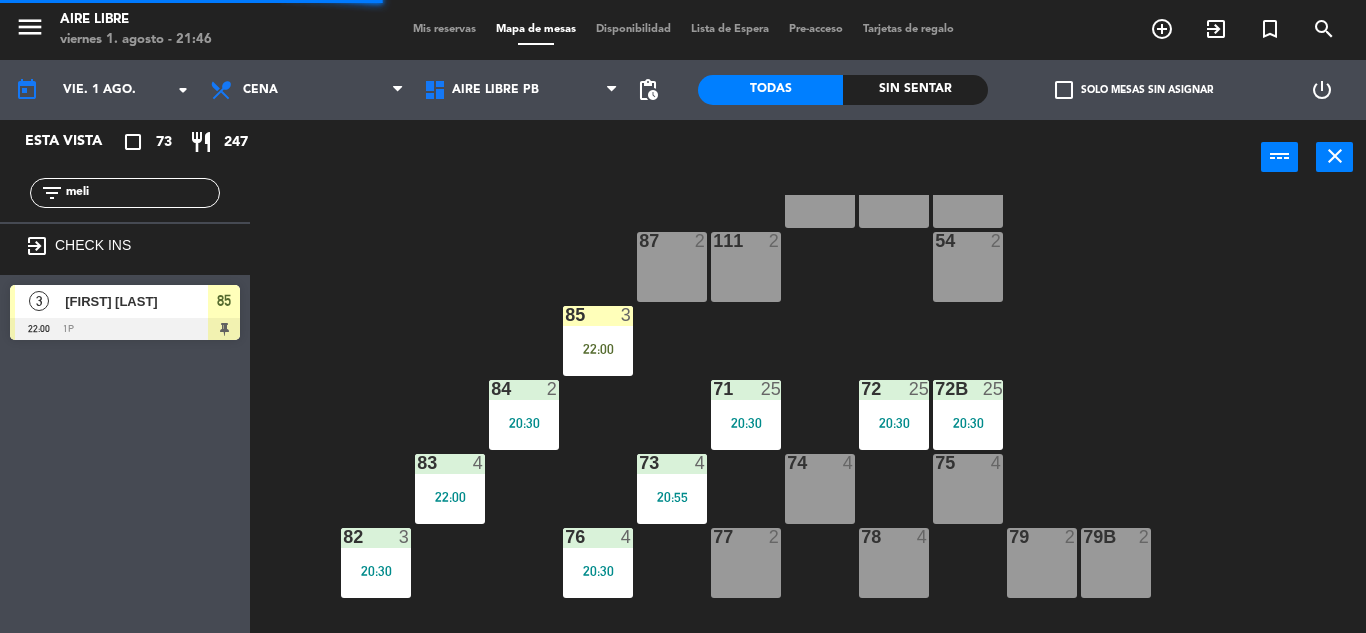 click on "20:30" at bounding box center (524, 423) 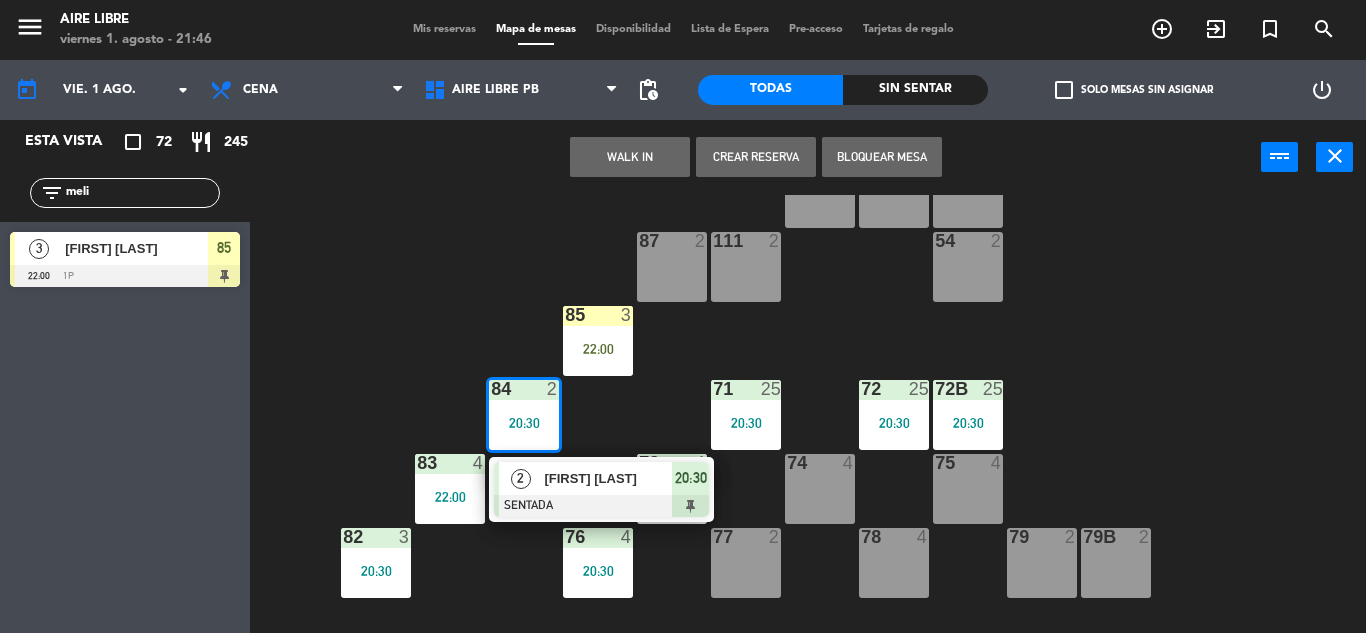 click on "[FIRST] [LAST]" at bounding box center [608, 478] 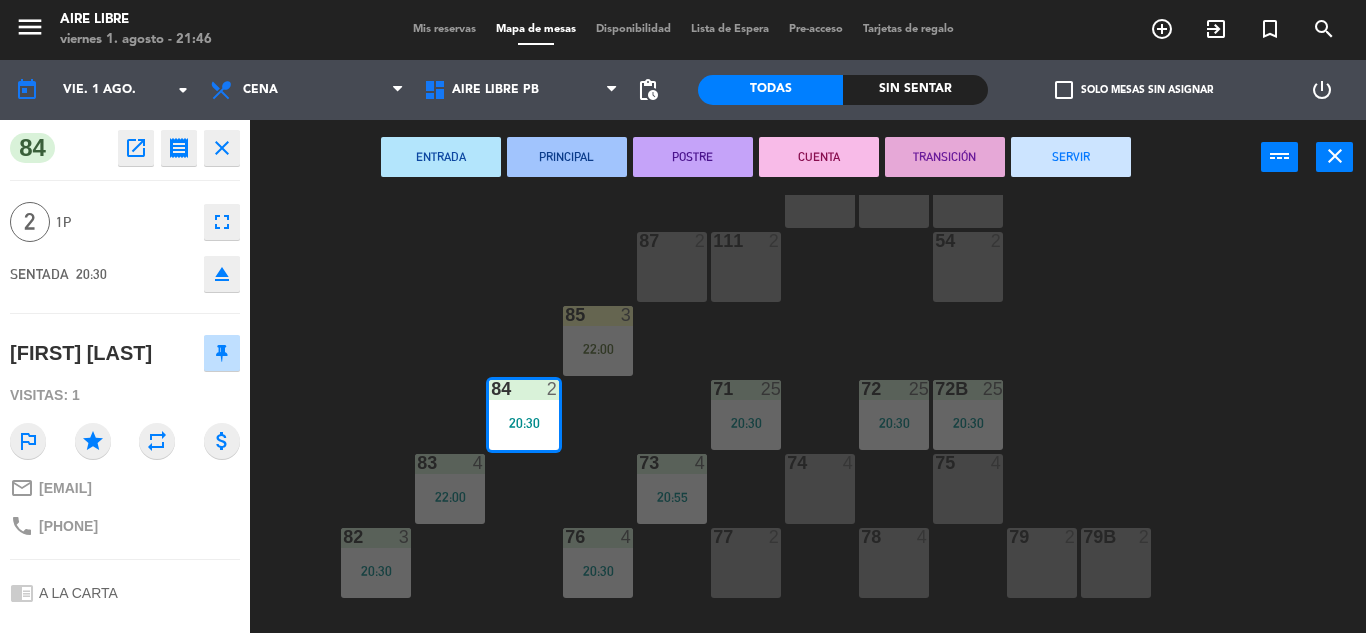 click on "SERVIR" at bounding box center (1071, 157) 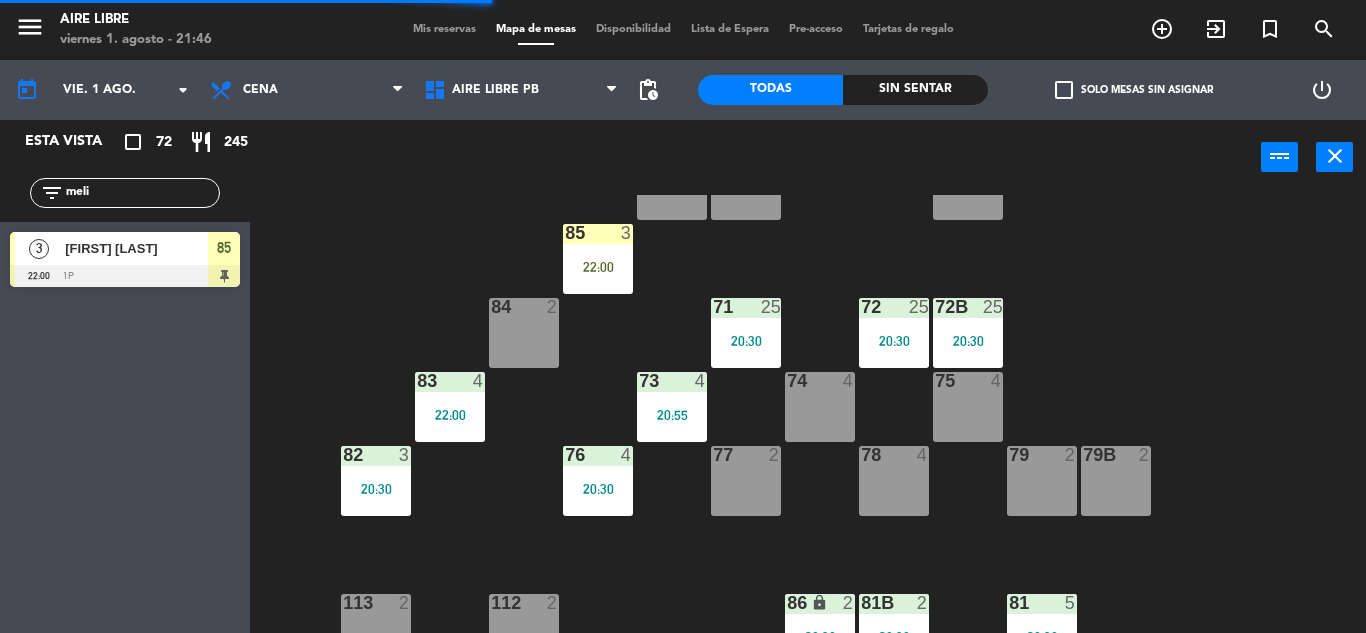 scroll, scrollTop: 190, scrollLeft: 0, axis: vertical 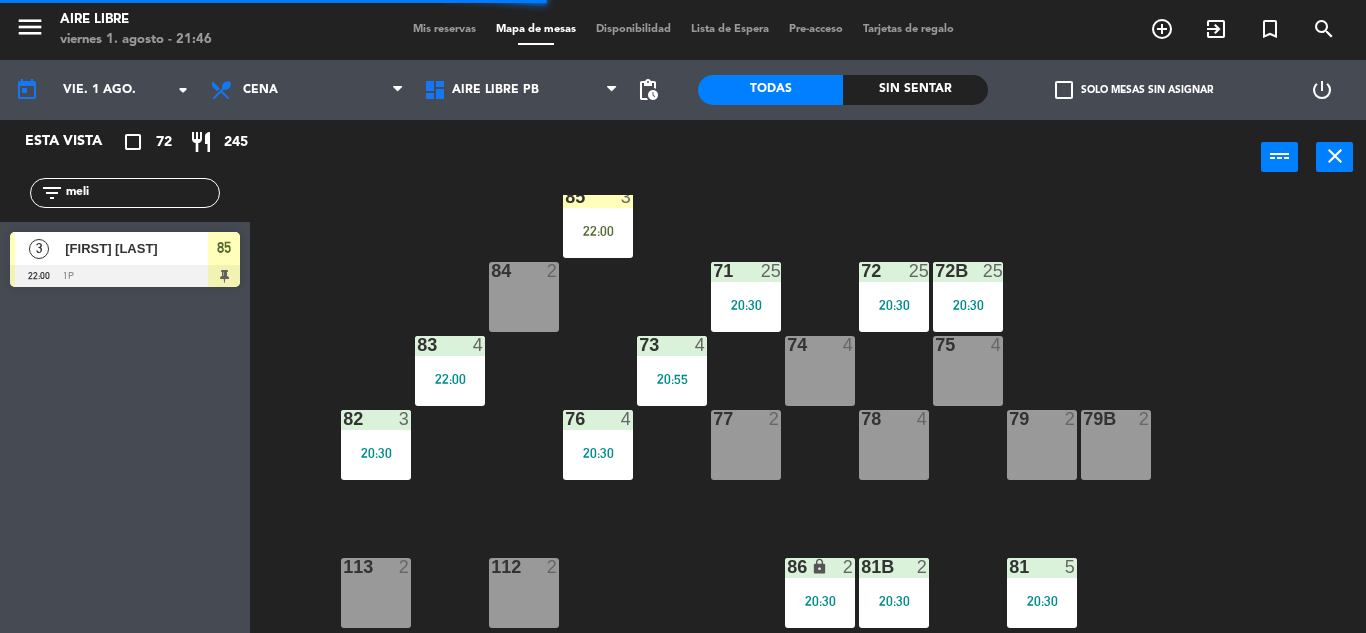 click on "82  3   20:30" at bounding box center [376, 445] 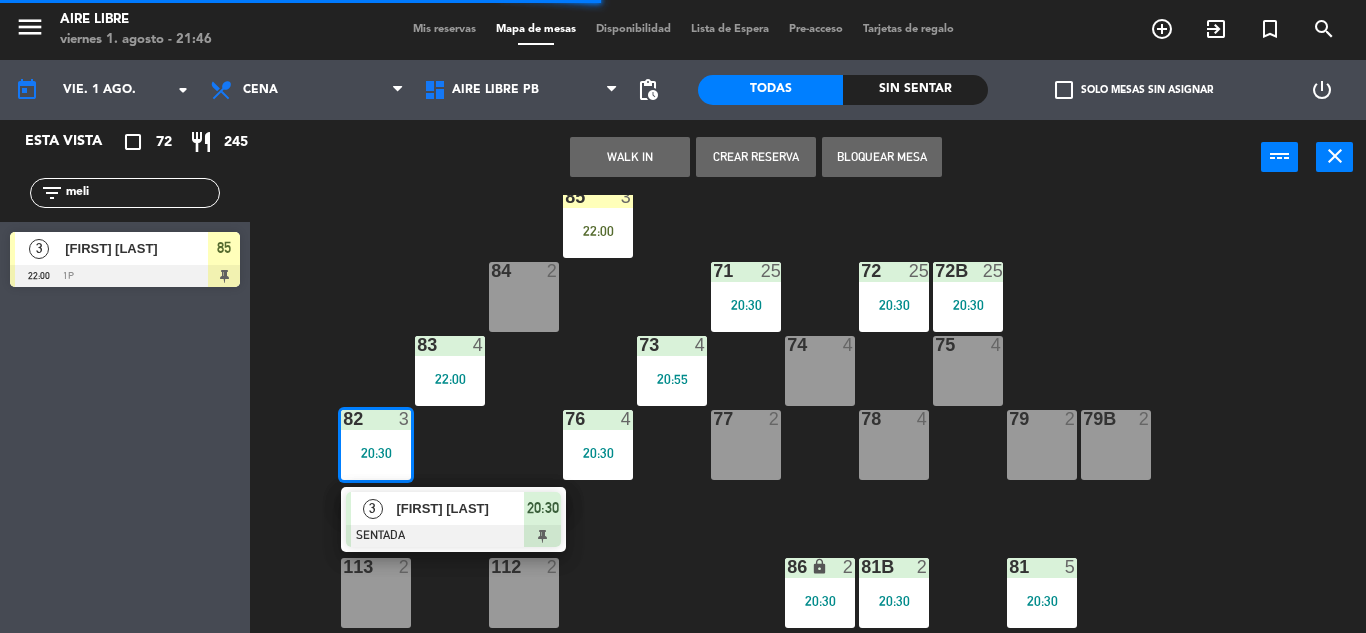 click on "[FIRST] [LAST]" at bounding box center [460, 508] 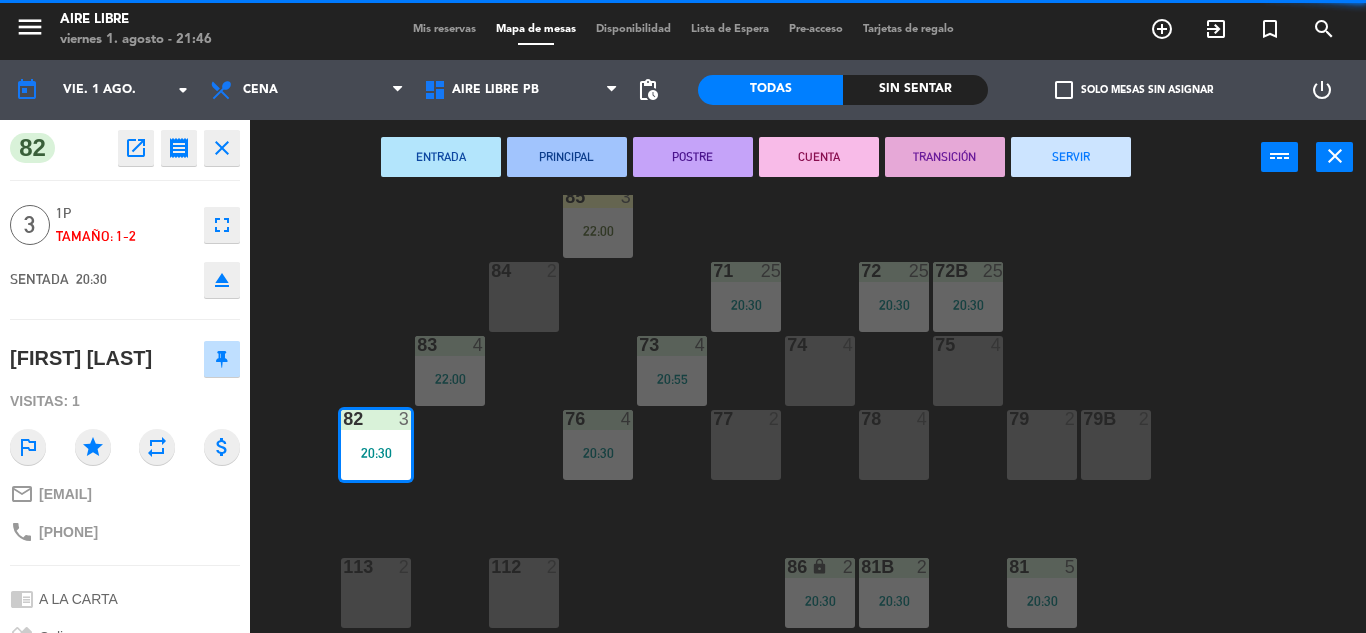 click on "SERVIR" at bounding box center [1071, 157] 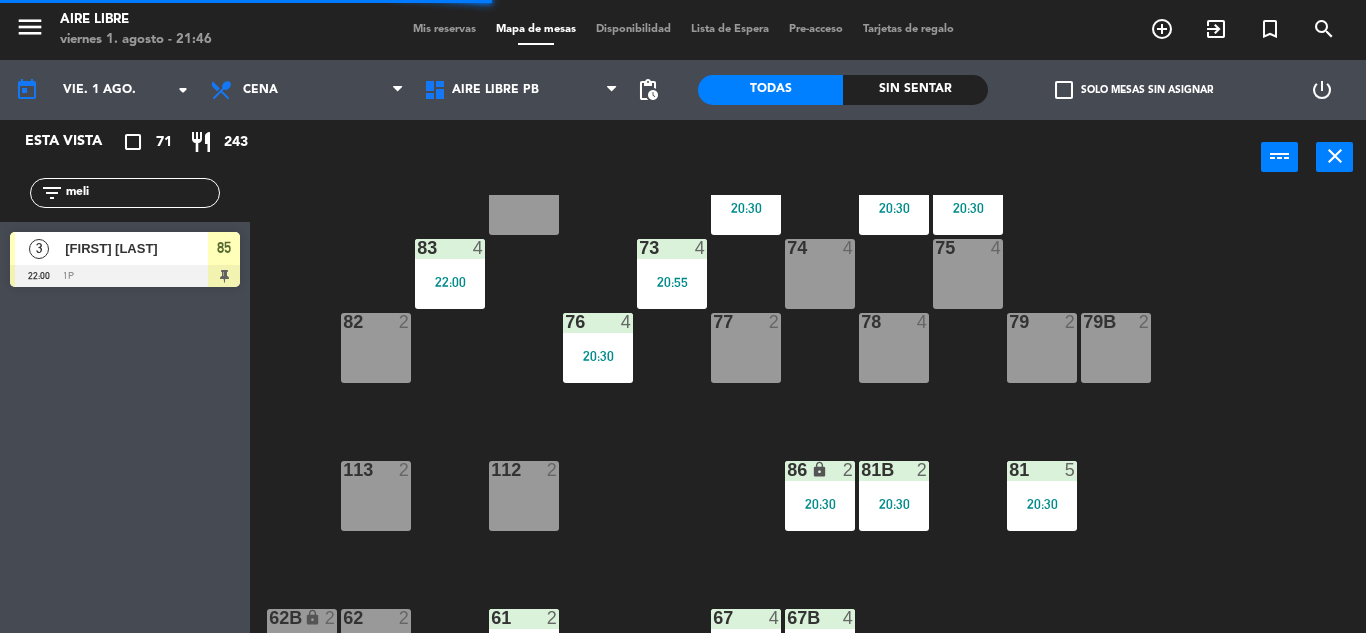 scroll, scrollTop: 288, scrollLeft: 0, axis: vertical 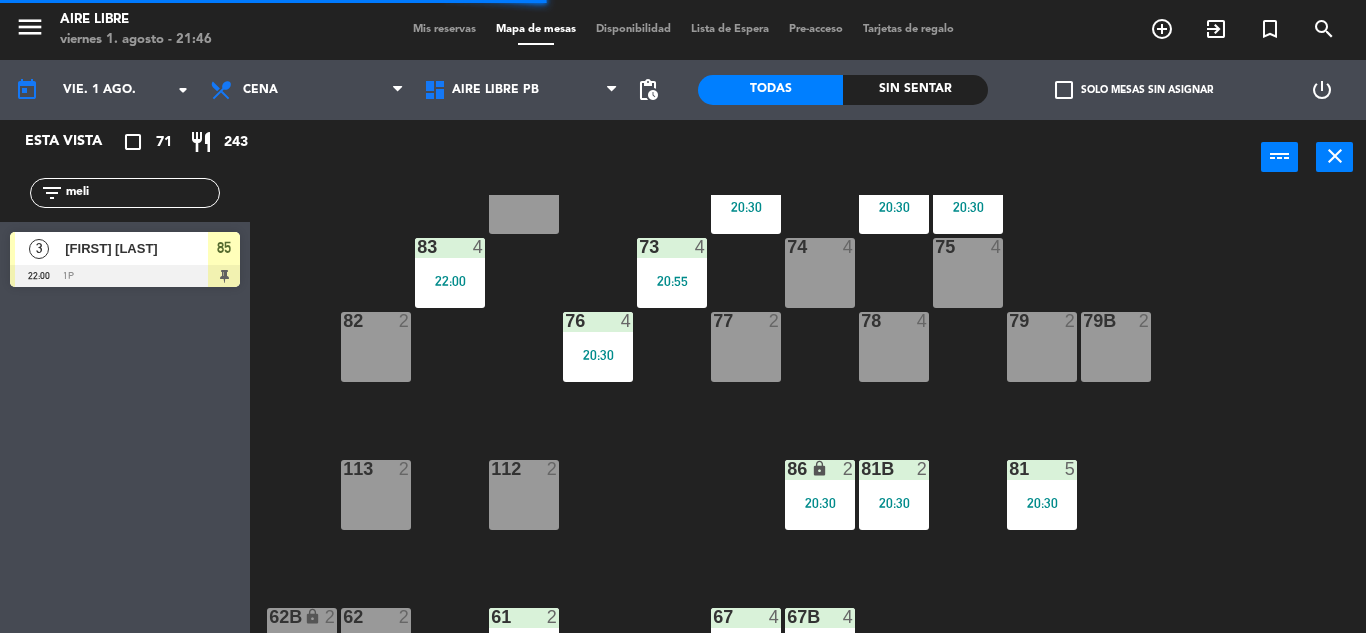 click on "20:30" at bounding box center (598, 355) 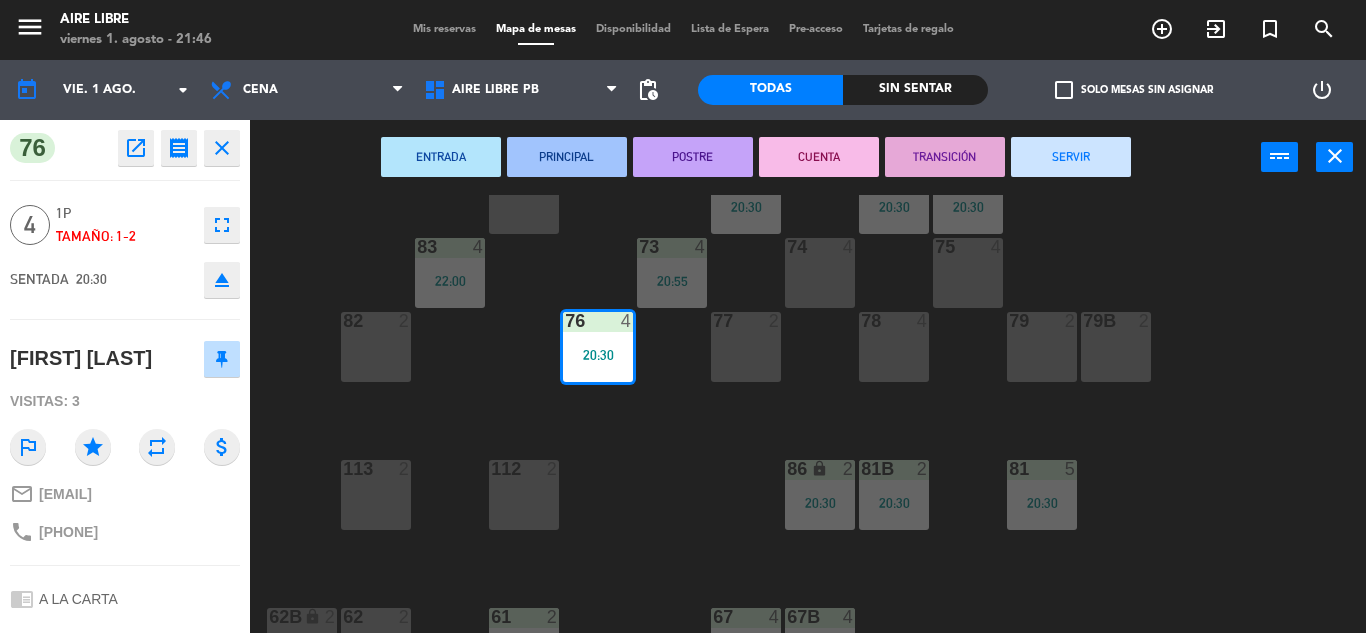 click on "SERVIR" at bounding box center (1071, 157) 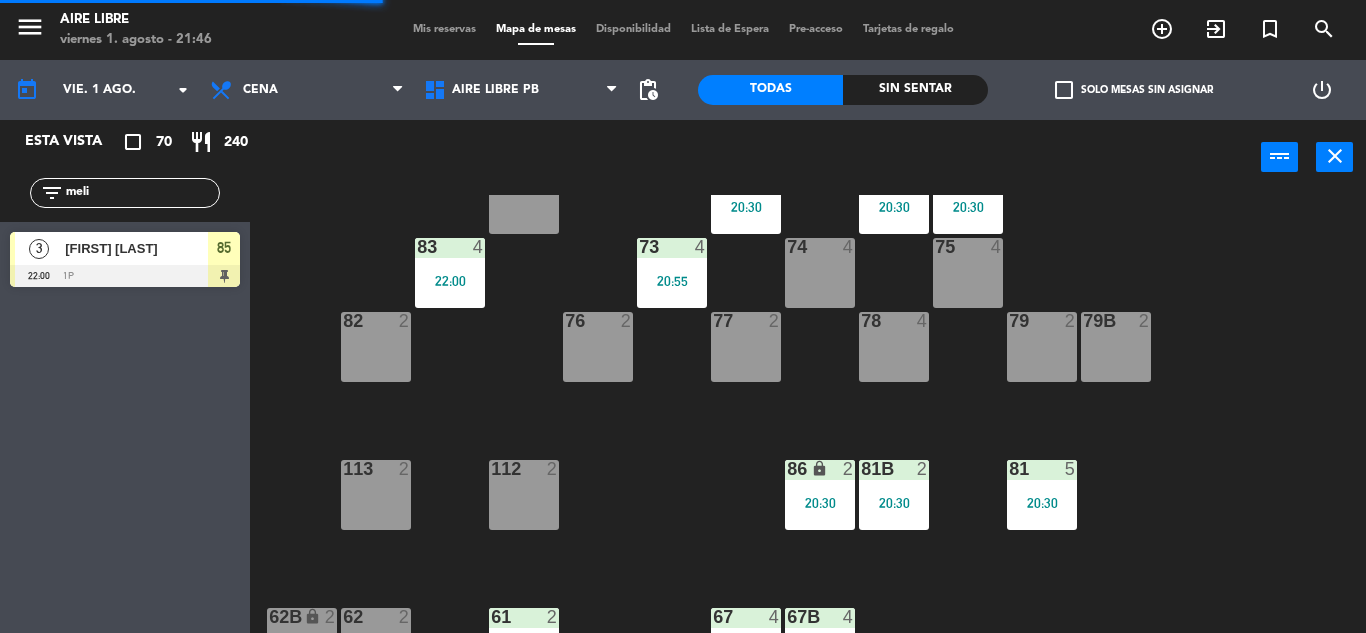 click on "73  4   20:55" at bounding box center (672, 273) 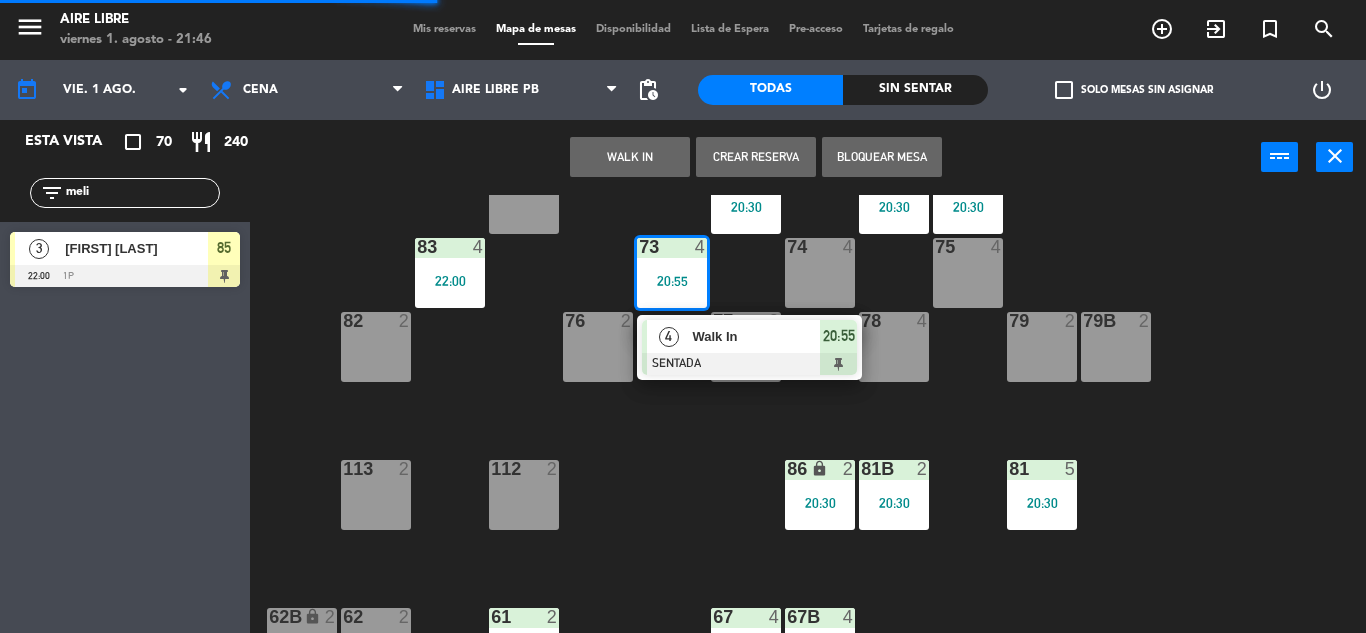 click at bounding box center [749, 364] 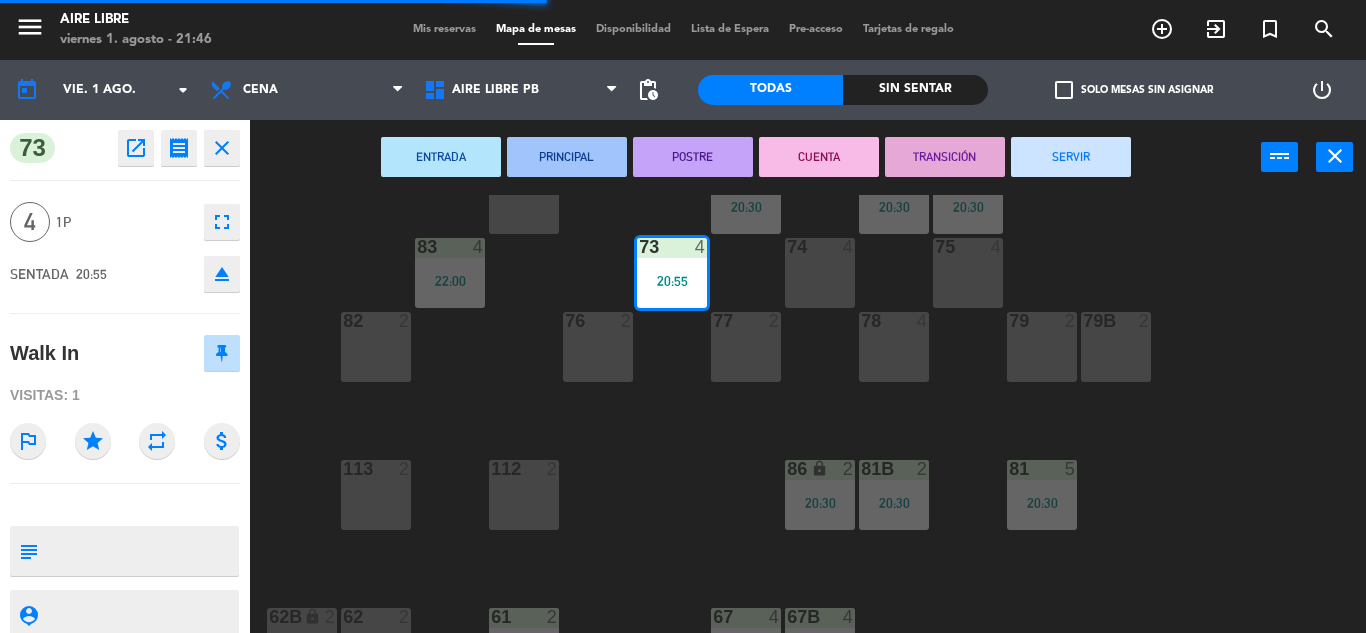 click on "SERVIR" at bounding box center (1071, 157) 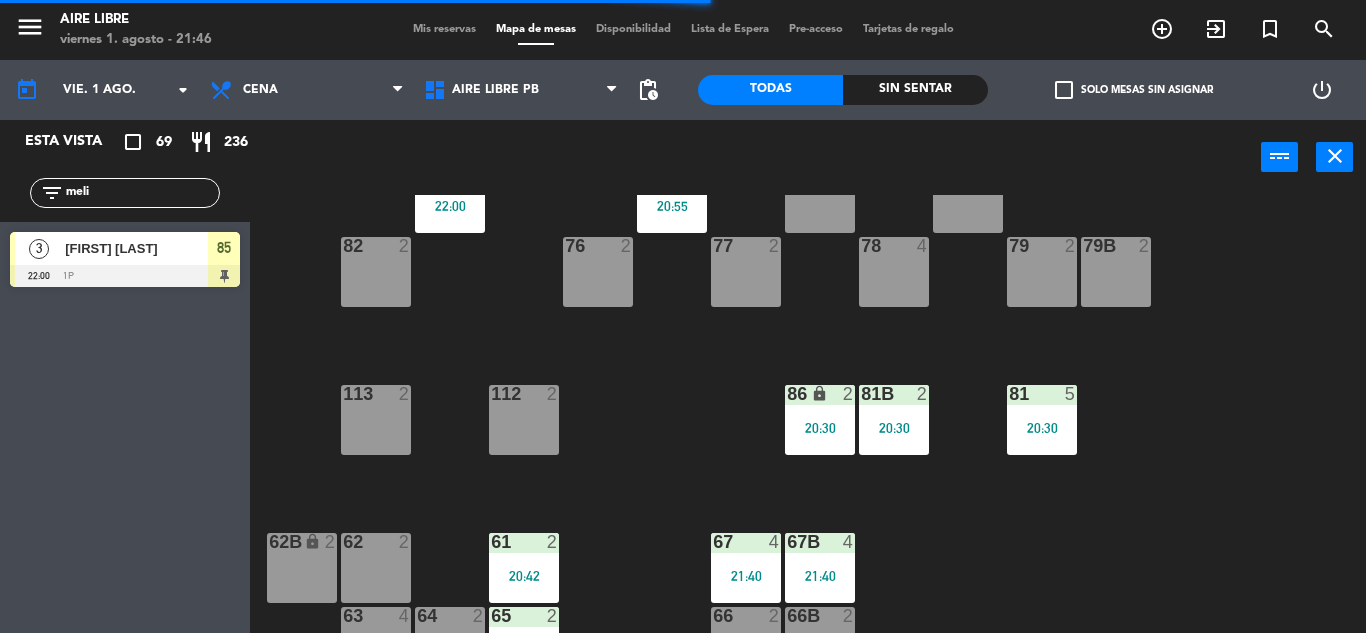 scroll, scrollTop: 369, scrollLeft: 0, axis: vertical 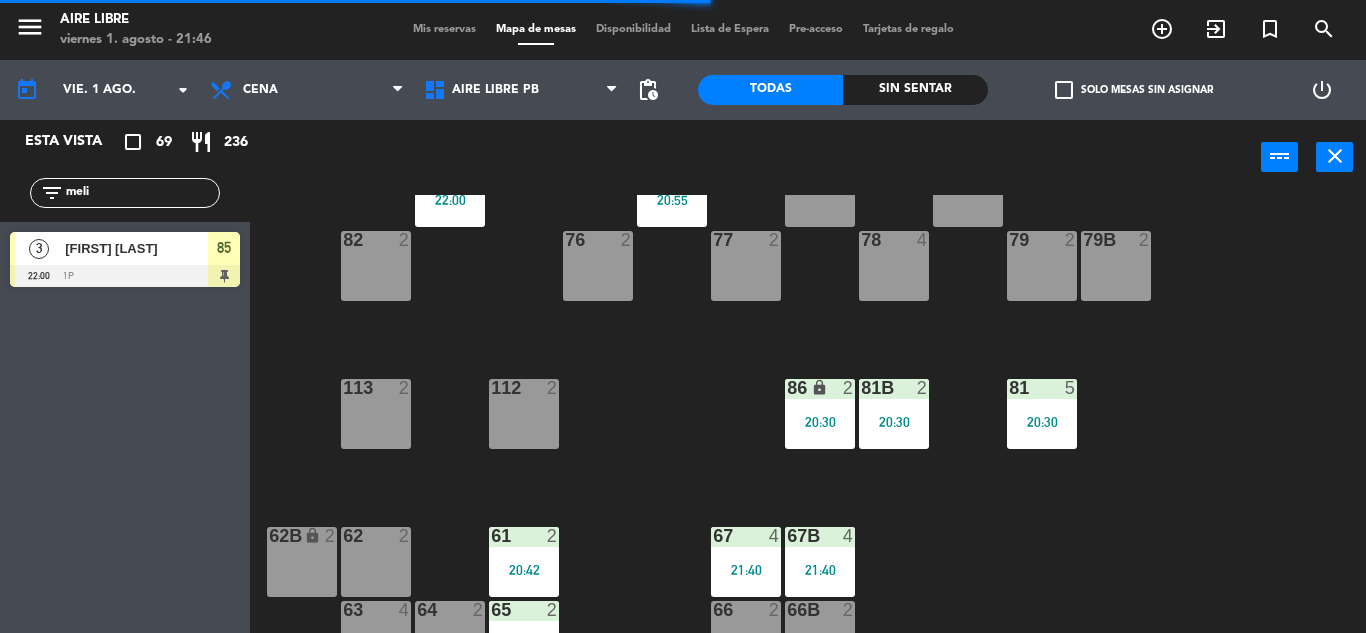 click on "20:30" at bounding box center (1042, 422) 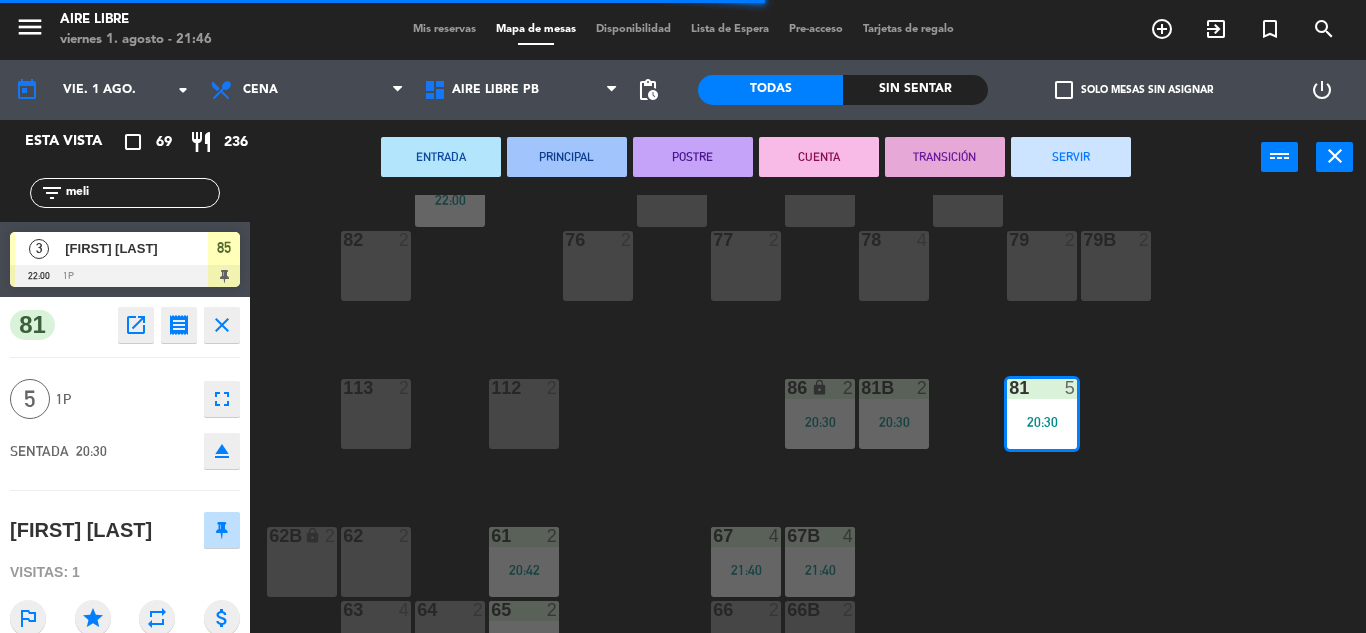 click on "SERVIR" at bounding box center [1071, 157] 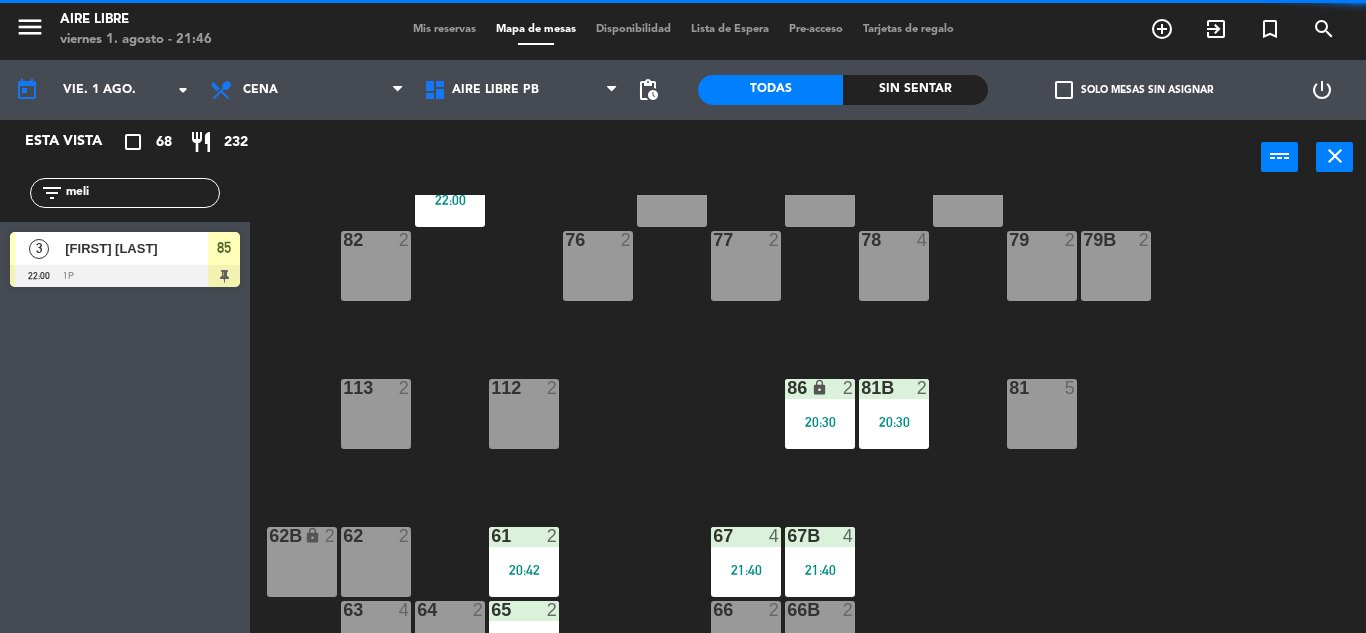 click on "81b  2   20:30" at bounding box center (894, 414) 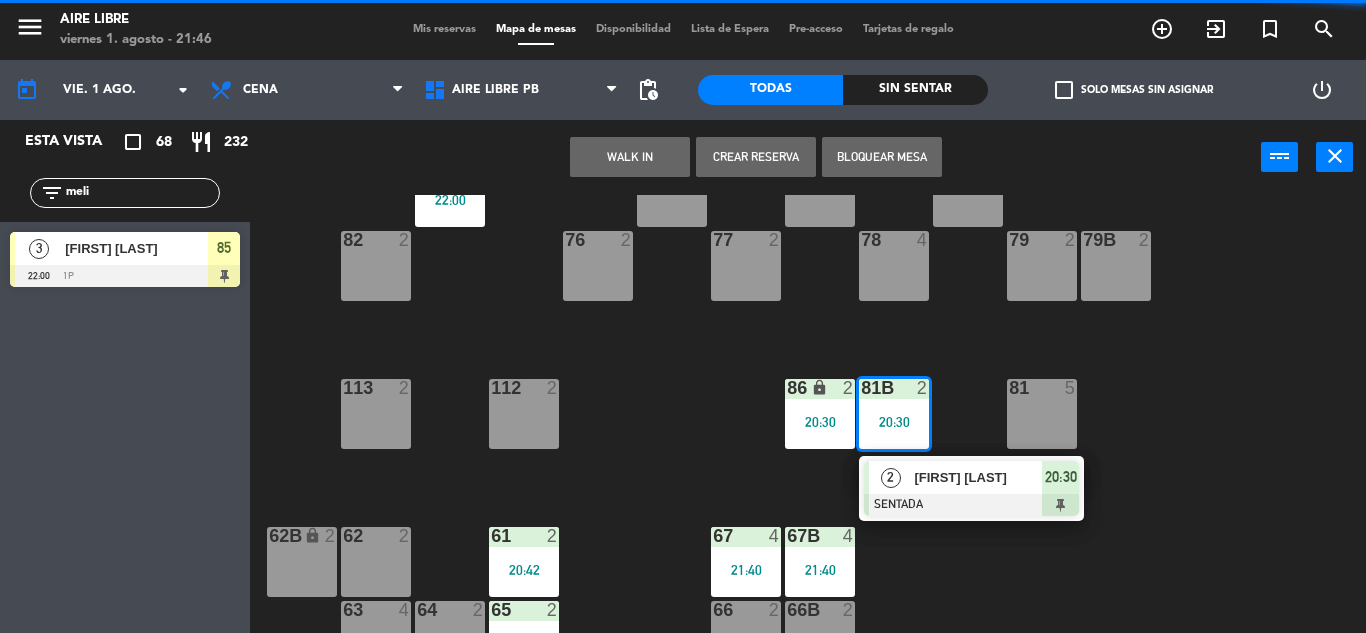 click at bounding box center (971, 505) 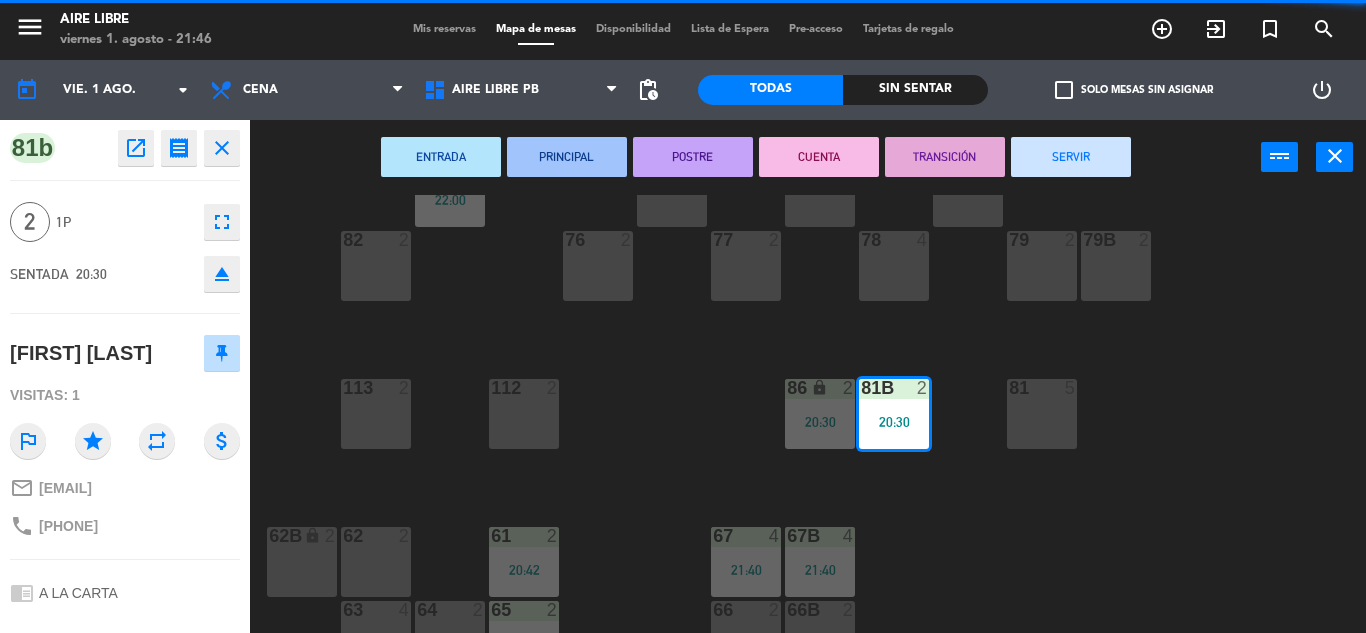 click on "SERVIR" at bounding box center (1071, 157) 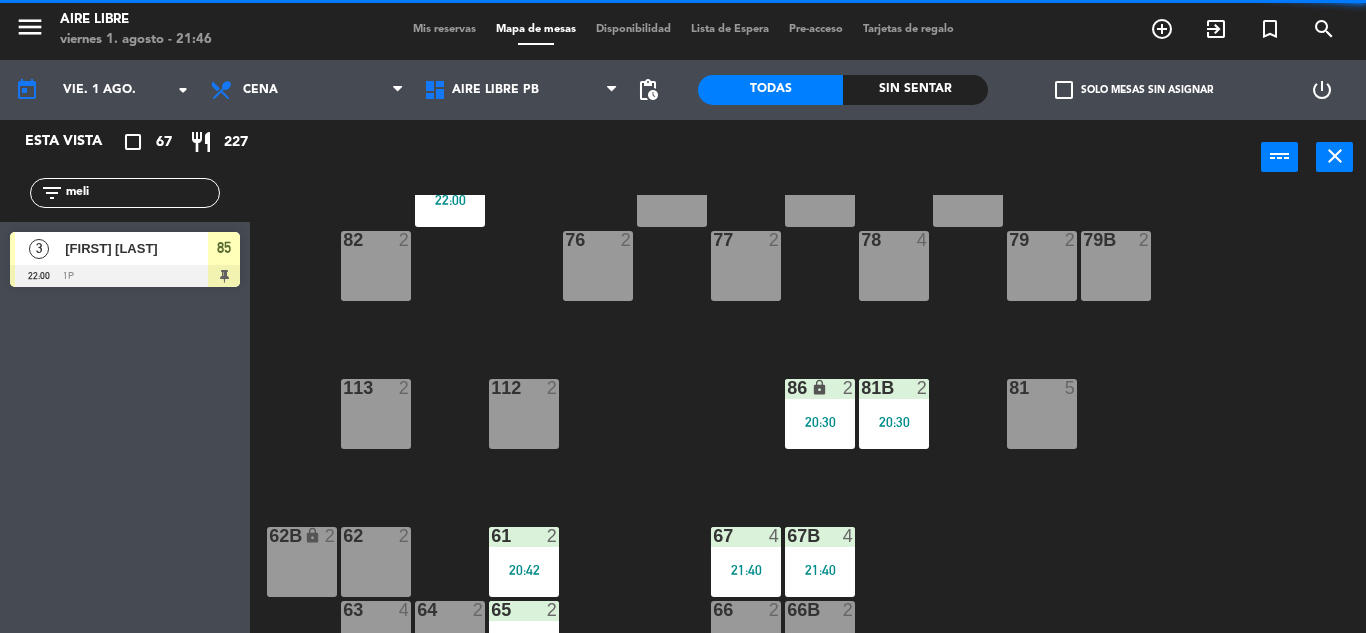 click on "86 lock  2   20:30" at bounding box center [820, 414] 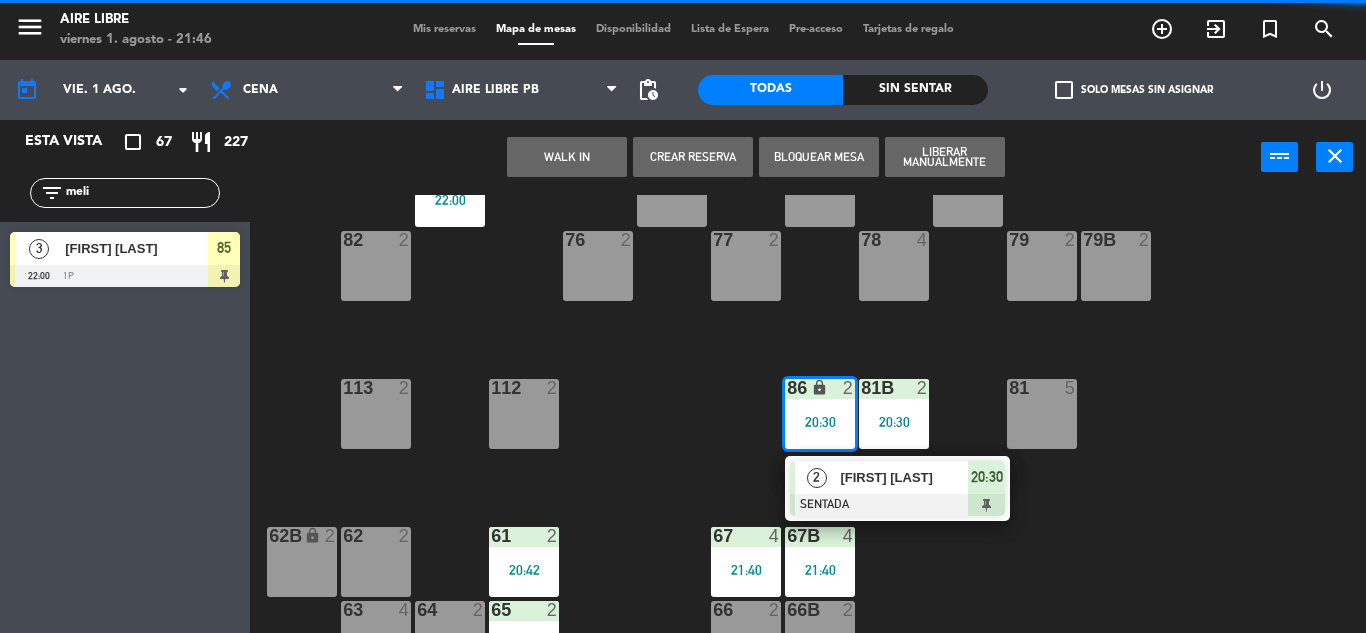 click on "[FIRST] [LAST]" at bounding box center (904, 477) 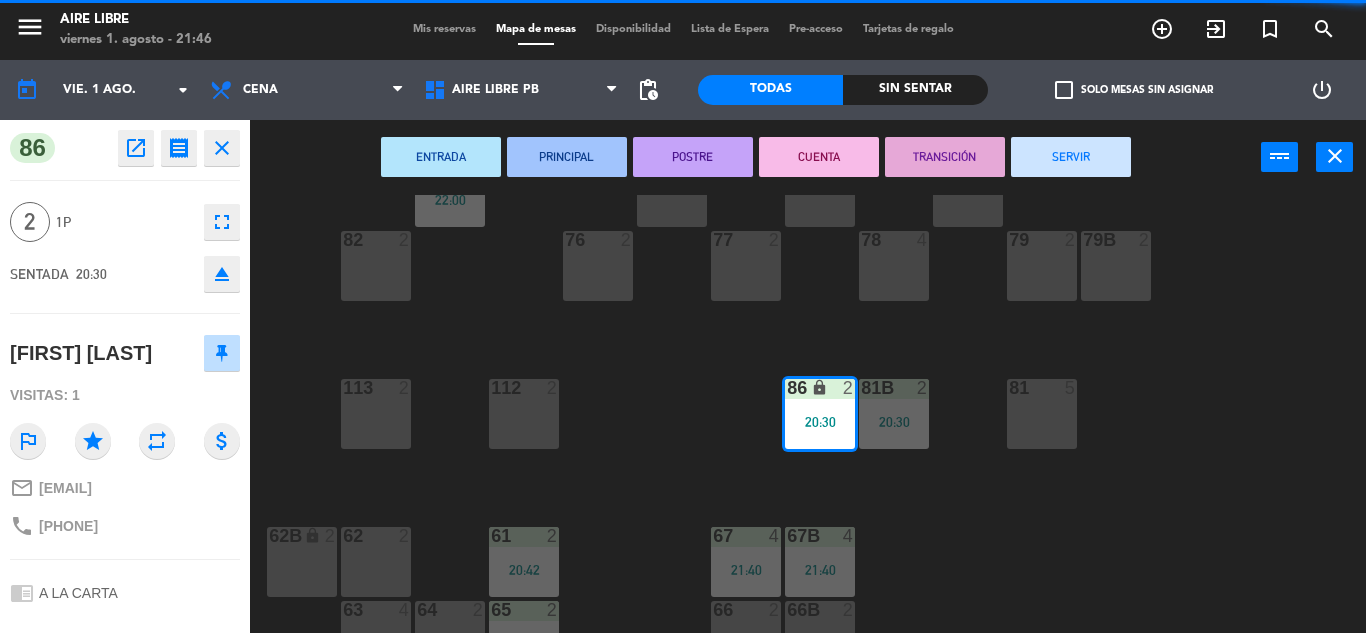 click on "SERVIR" at bounding box center (1071, 157) 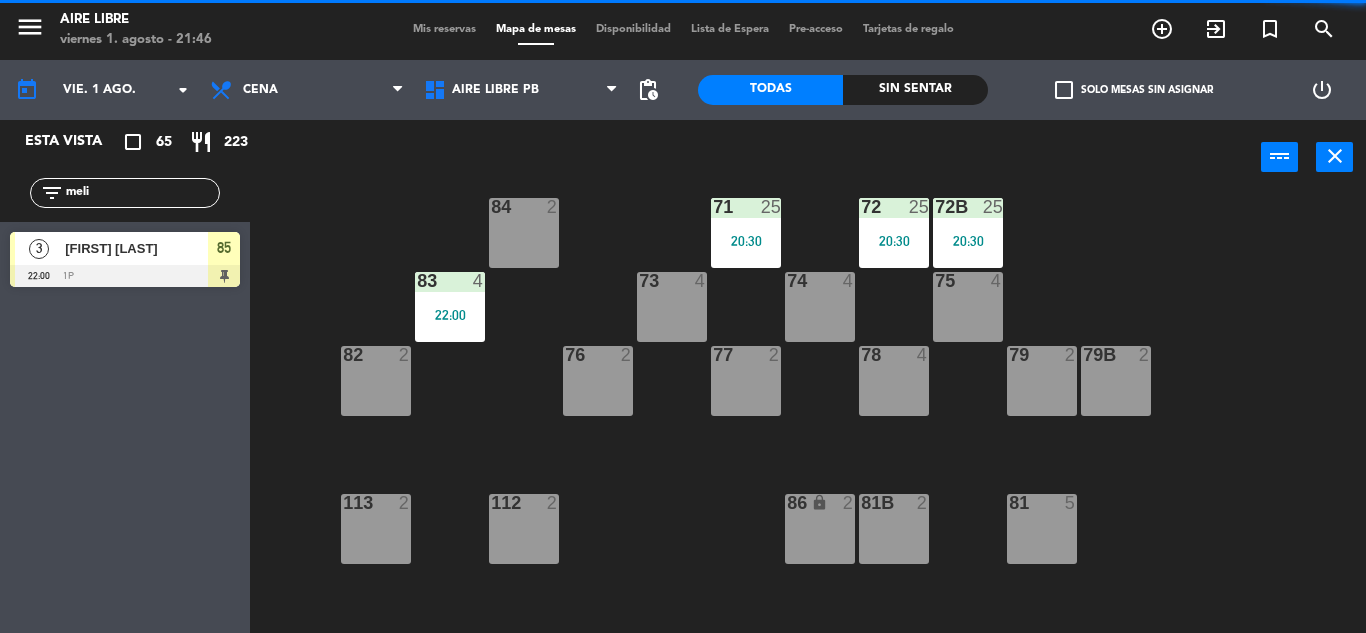 scroll, scrollTop: 252, scrollLeft: 0, axis: vertical 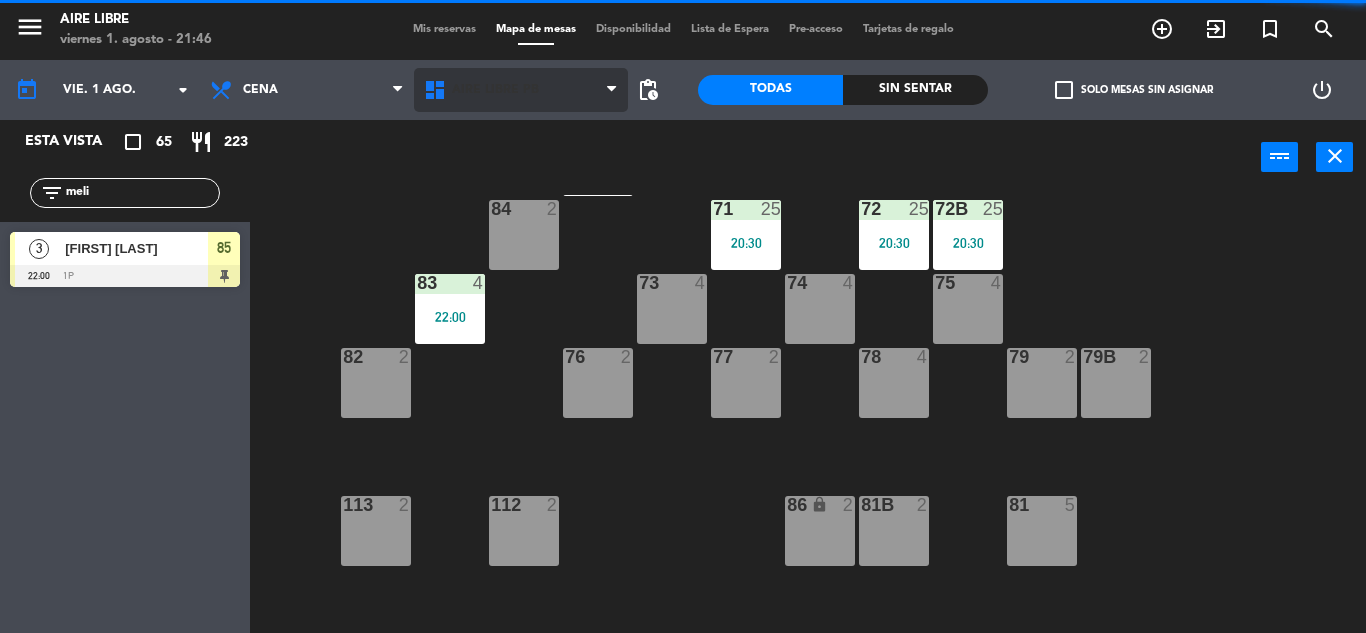 click on "Aire Libre PB" at bounding box center (521, 90) 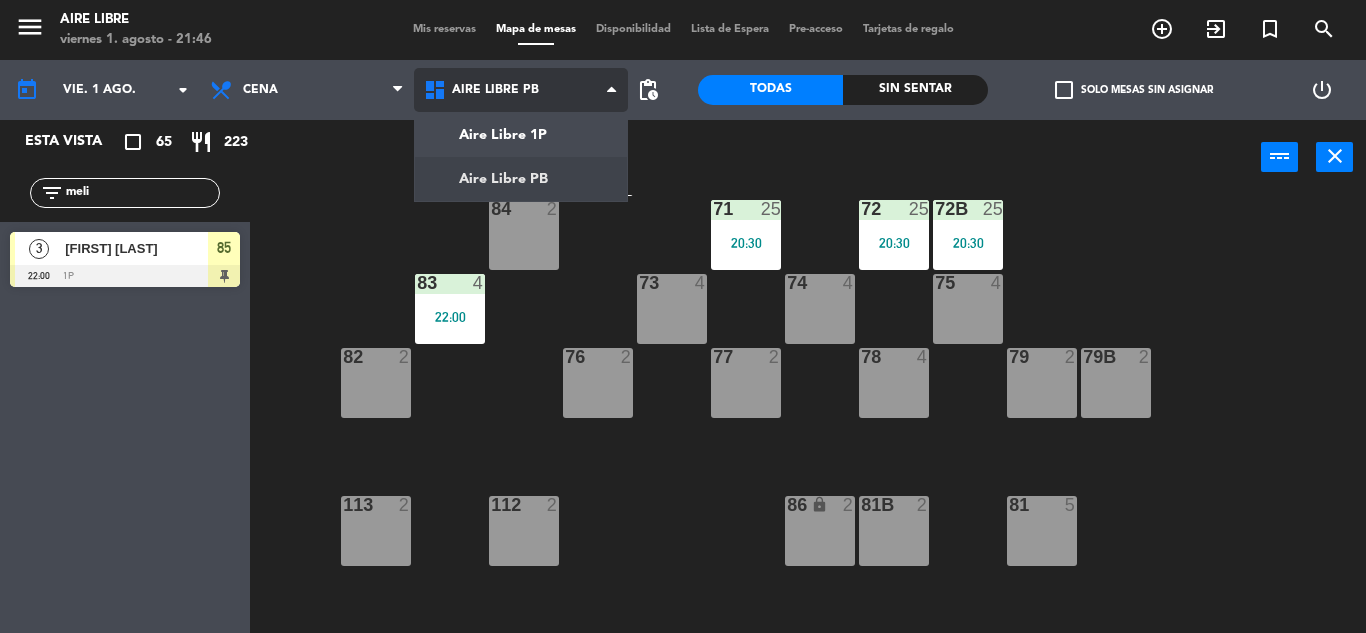 click on "menu  Aire Libre   viernes 1. agosto - 21:46   Mis reservas   Mapa de mesas   Disponibilidad   Lista de Espera   Pre-acceso   Tarjetas de regalo  add_circle_outline exit_to_app turned_in_not search today    vie. 1 ago. arrow_drop_down  Desayuno  Brunch  Almuerzo  Cena  Cena  Desayuno  Brunch  Almuerzo  Cena  Aire Libre 1P   Aire Libre PB   Aire Libre PB   Aire Libre 1P   Aire Libre PB  pending_actions  Todas  Sin sentar  check_box_outline_blank   Solo mesas sin asignar   power_settings_new   Esta vista   crop_square  65  restaurant  223 filter_list meli  3   Melina Camperchioli   22:00   1p  85 power_input close 51  2  52  4  53  3  111  2  54  2  87  2  85  3   22:00  72  25   20:30  84  2  71  25   20:30  72B  25   20:30  83  4   22:00  73  4  74  4  75  4  82  2  76  2  78  4  77  2  79  2  79B  2  113  2  112  2  81  5  81b  2  86 lock  2  62  2  61  2   20:42  67  4   21:40  62B lock  2  67B  4   21:40  63  4  64  2  65  2   20:57  66  2  66B  2" 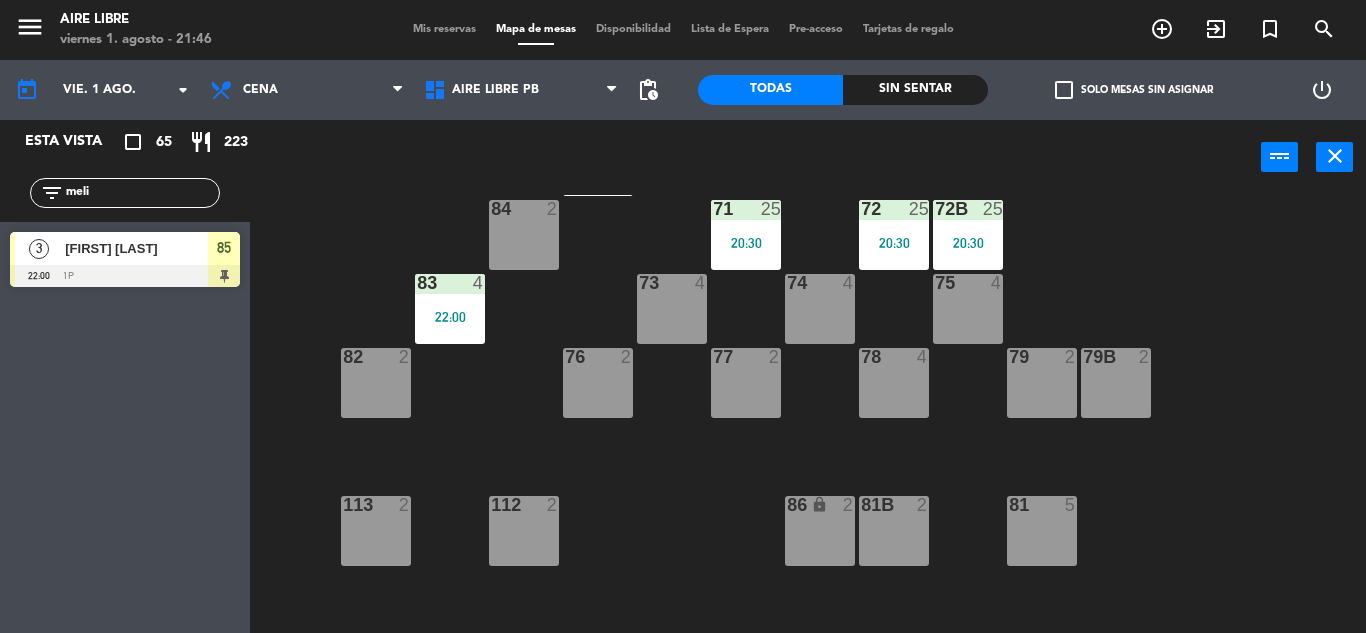 click on "[FIRST]" 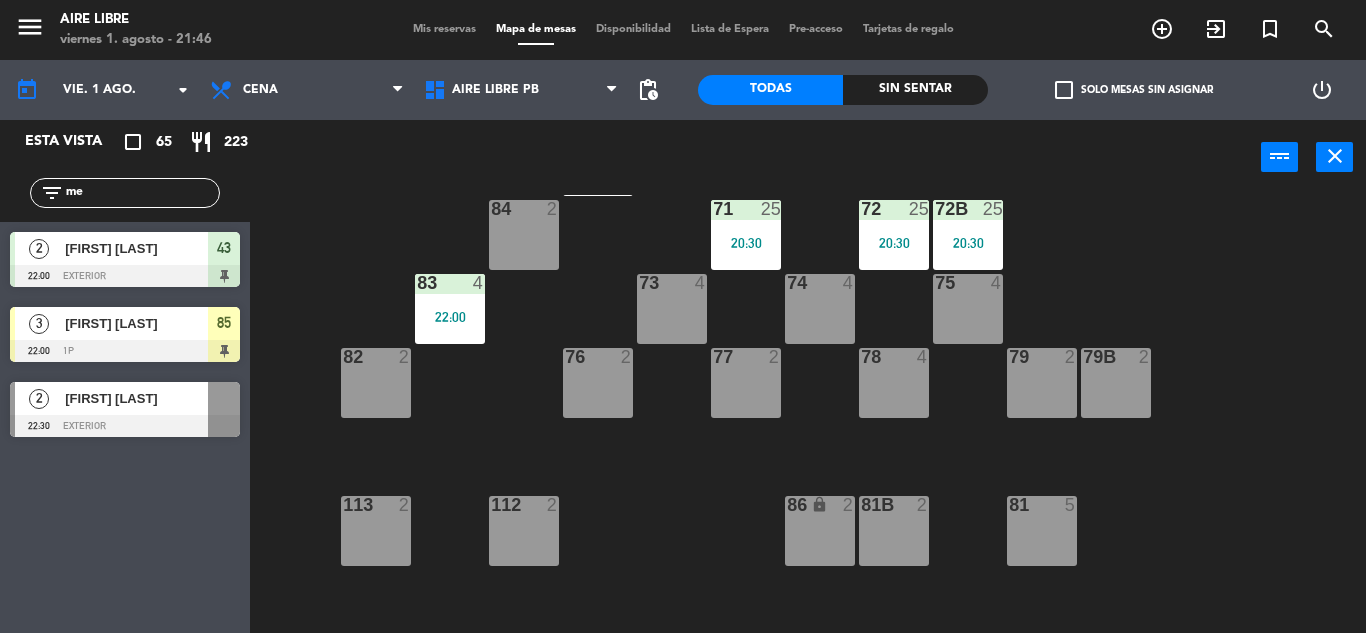 type on "m" 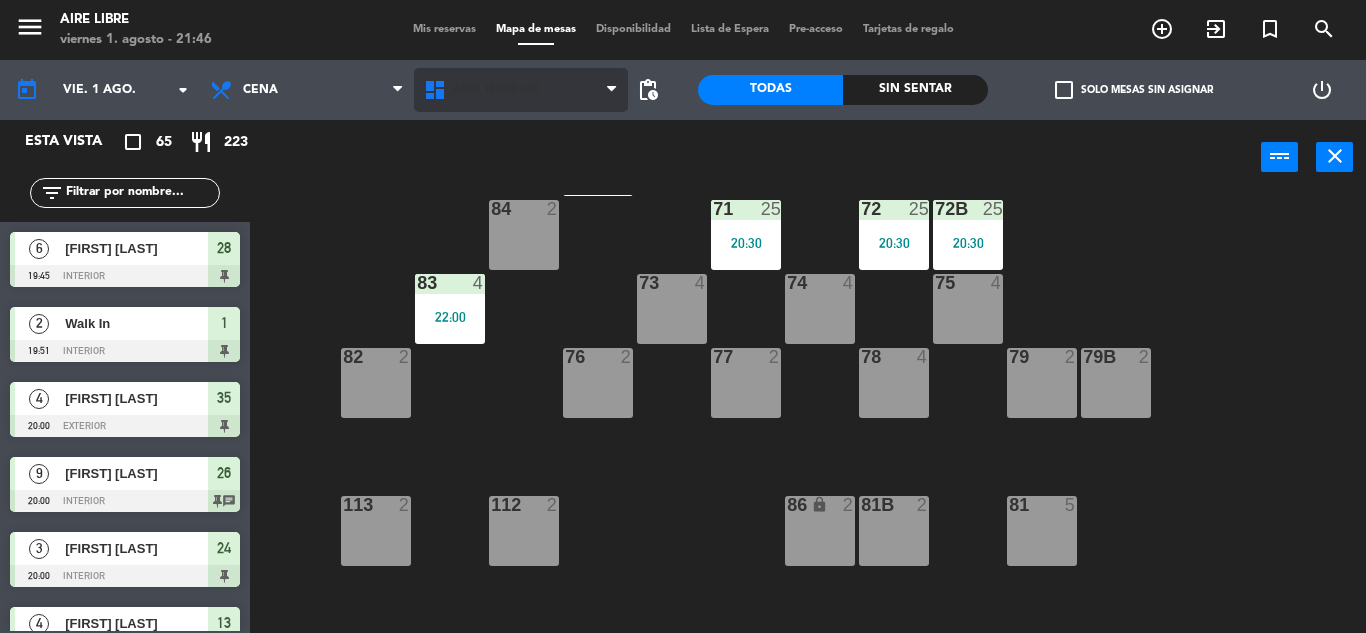 type 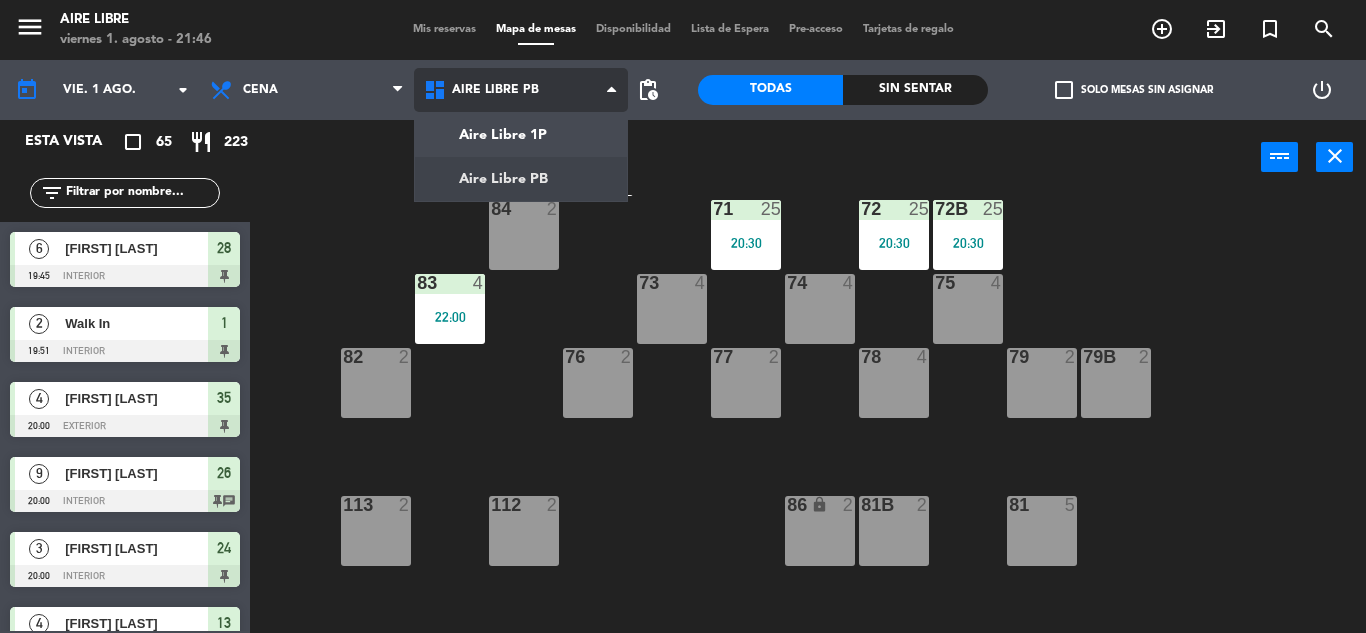 click on "menu  Aire Libre   viernes 1. agosto - 21:46   Mis reservas   Mapa de mesas   Disponibilidad   Lista de Espera   Pre-acceso   Tarjetas de regalo  add_circle_outline exit_to_app turned_in_not search today    vie. 1 ago. arrow_drop_down  Desayuno  Brunch  Almuerzo  Cena  Cena  Desayuno  Brunch  Almuerzo  Cena  Aire Libre 1P   Aire Libre PB   Aire Libre PB   Aire Libre 1P   Aire Libre PB  pending_actions  Todas  Sin sentar  check_box_outline_blank   Solo mesas sin asignar   power_settings_new   Esta vista   crop_square  65  restaurant  223 filter_list  6   Belén Ospital   19:45   interior  28  2   Walk In   19:51   interior  1  4   Clara Garat   20:00   exterior  35  9   Mercedes Medina   20:00   interior  26 chat  3   Miguel Corbella   20:00   interior  24  4   Ana Bizberge   20:30   interior  13  3   ana scalabrini   20:30   exterior  46  4   Carolina Dubiansky   20:30   interior  15  7   CRISTIAN GARCIA SARUBBI   20:30   exterior  31 chat  3   estefania spinosa   20:30   interior  27  2   Jackie Lichtmann  3" 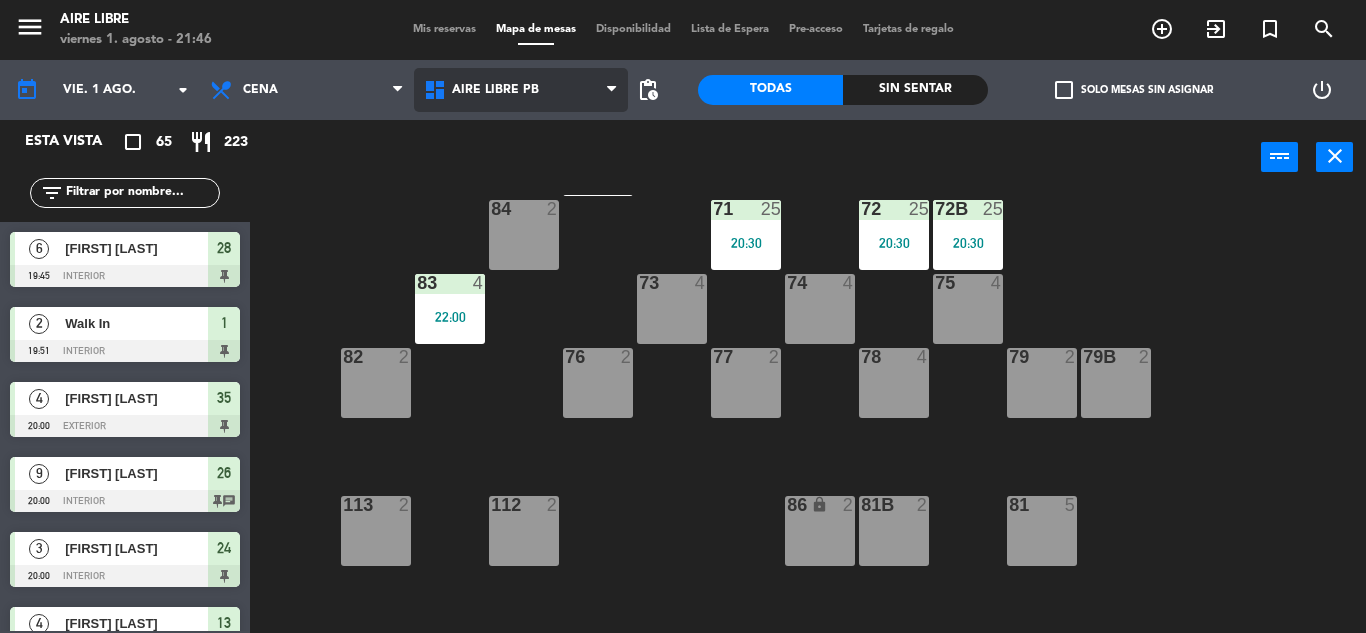 click on "Aire Libre PB" at bounding box center (495, 90) 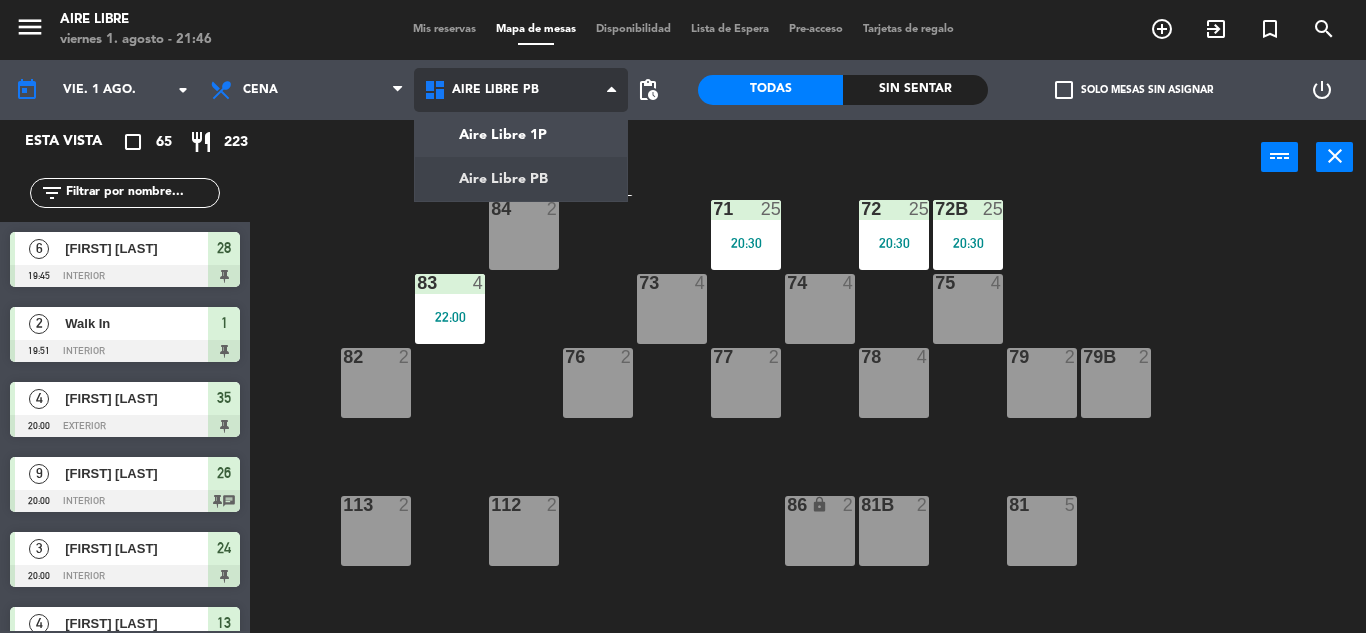 click on "menu  Aire Libre   viernes 1. agosto - 21:46   Mis reservas   Mapa de mesas   Disponibilidad   Lista de Espera   Pre-acceso   Tarjetas de regalo  add_circle_outline exit_to_app turned_in_not search today    vie. 1 ago. arrow_drop_down  Desayuno  Brunch  Almuerzo  Cena  Cena  Desayuno  Brunch  Almuerzo  Cena  Aire Libre 1P   Aire Libre PB   Aire Libre PB   Aire Libre 1P   Aire Libre PB  pending_actions  Todas  Sin sentar  check_box_outline_blank   Solo mesas sin asignar   power_settings_new   Esta vista   crop_square  65  restaurant  223 filter_list  6   Belén Ospital   19:45   interior  28  2   Walk In   19:51   interior  1  4   Clara Garat   20:00   exterior  35  9   Mercedes Medina   20:00   interior  26 chat  3   Miguel Corbella   20:00   interior  24  4   Ana Bizberge   20:30   interior  13  3   ana scalabrini   20:30   exterior  46  4   Carolina Dubiansky   20:30   interior  15  7   CRISTIAN GARCIA SARUBBI   20:30   exterior  31 chat  3   estefania spinosa   20:30   interior  27  2   Jackie Lichtmann  3" 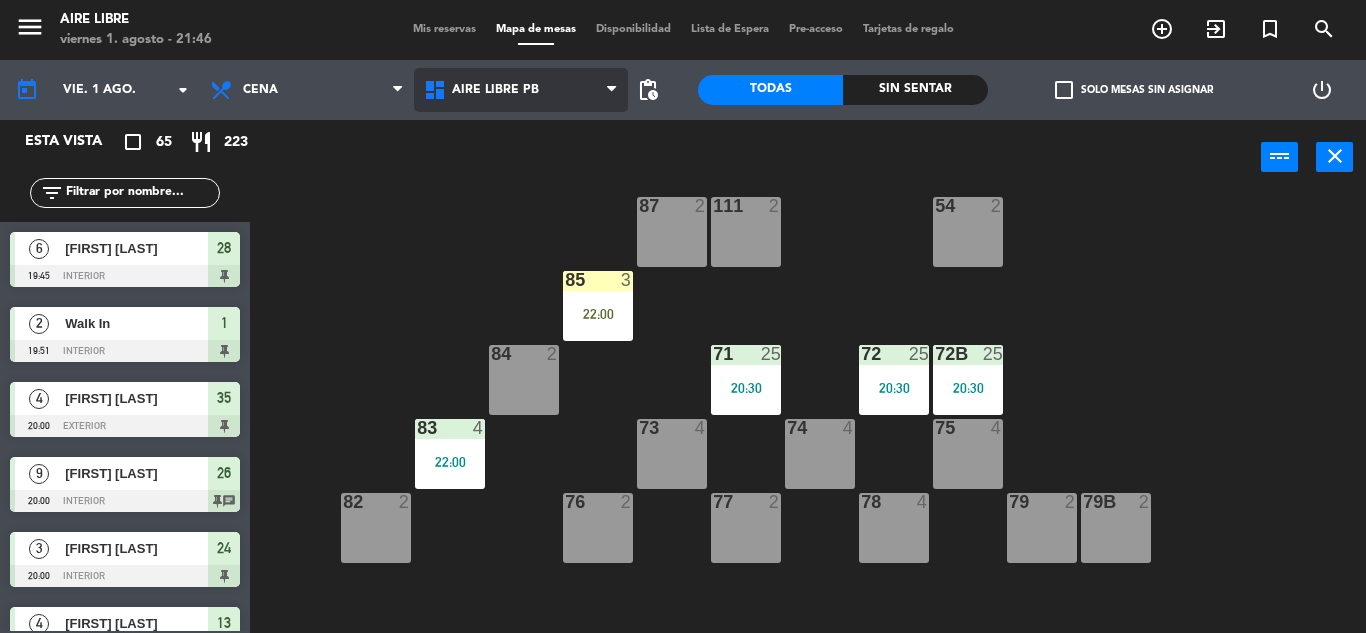 scroll, scrollTop: 109, scrollLeft: 0, axis: vertical 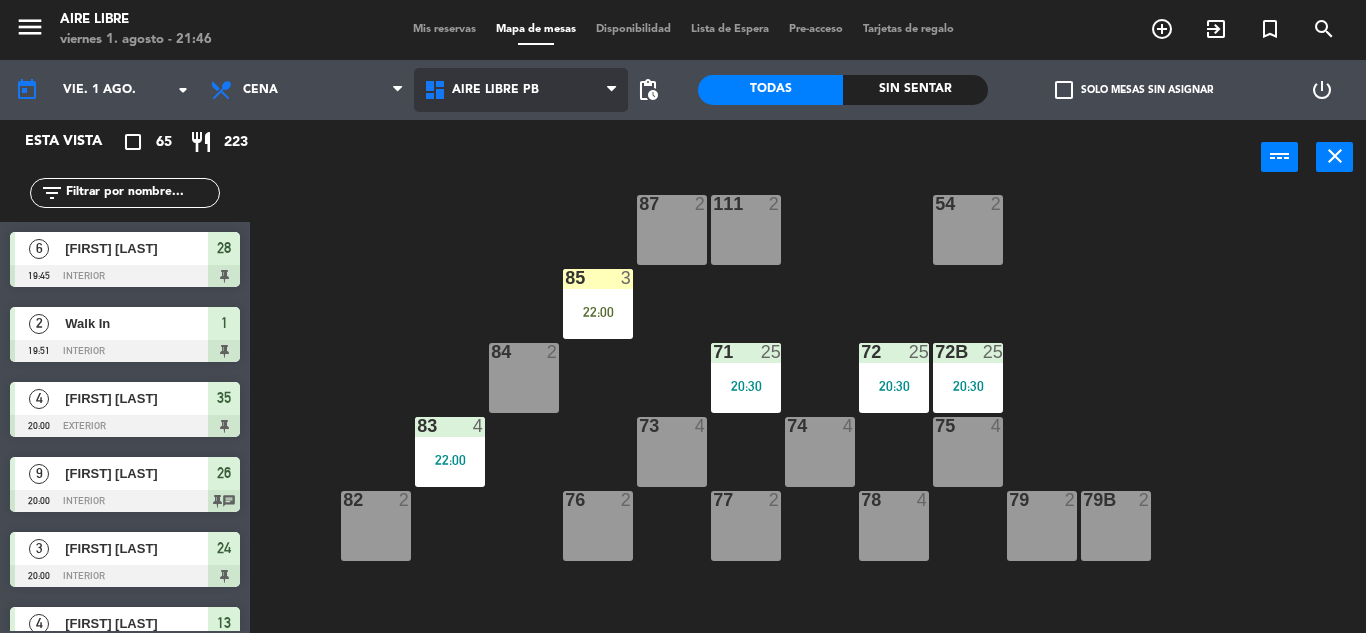 click on "Aire Libre PB" at bounding box center [495, 90] 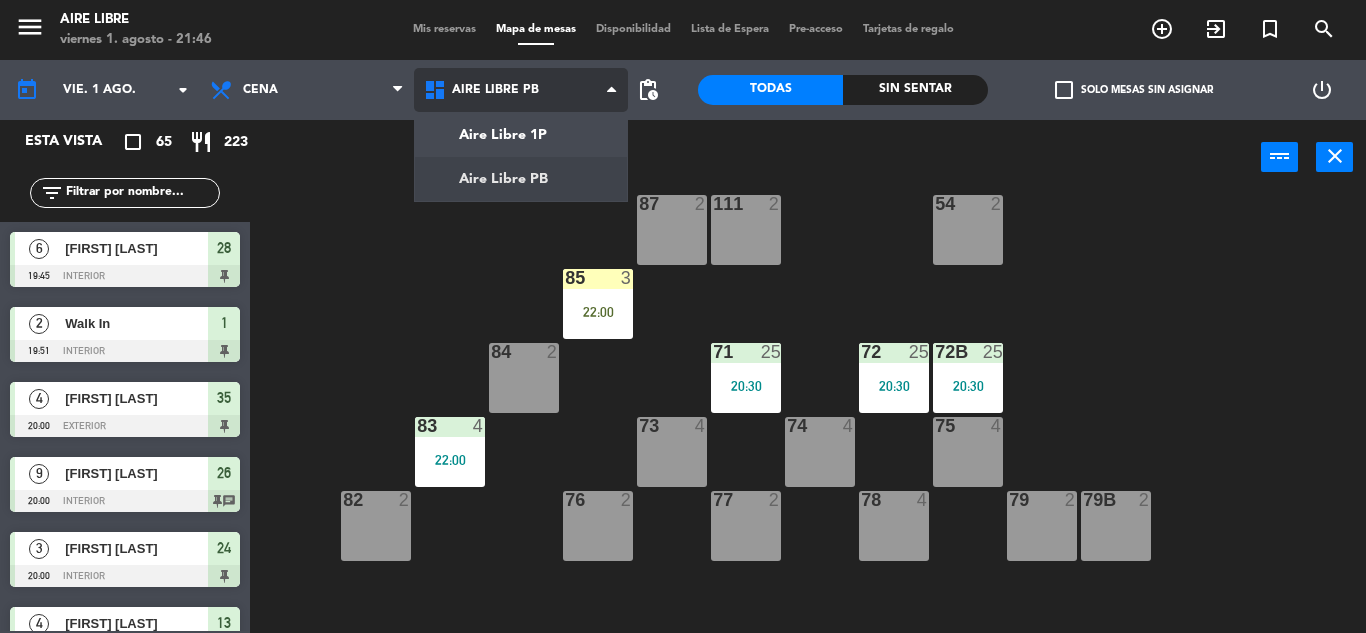click on "menu  Aire Libre   viernes 1. agosto - 21:46   Mis reservas   Mapa de mesas   Disponibilidad   Lista de Espera   Pre-acceso   Tarjetas de regalo  add_circle_outline exit_to_app turned_in_not search today    vie. 1 ago. arrow_drop_down  Desayuno  Brunch  Almuerzo  Cena  Cena  Desayuno  Brunch  Almuerzo  Cena  Aire Libre 1P   Aire Libre PB   Aire Libre PB   Aire Libre 1P   Aire Libre PB  pending_actions  Todas  Sin sentar  check_box_outline_blank   Solo mesas sin asignar   power_settings_new   Esta vista   crop_square  65  restaurant  223 filter_list  6   Belén Ospital   19:45   interior  28  2   Walk In   19:51   interior  1  4   Clara Garat   20:00   exterior  35  9   Mercedes Medina   20:00   interior  26 chat  3   Miguel Corbella   20:00   interior  24  4   Ana Bizberge   20:30   interior  13  3   ana scalabrini   20:30   exterior  46  4   Carolina Dubiansky   20:30   interior  15  7   CRISTIAN GARCIA SARUBBI   20:30   exterior  31 chat  3   estefania spinosa   20:30   interior  27  2   Jackie Lichtmann  3" 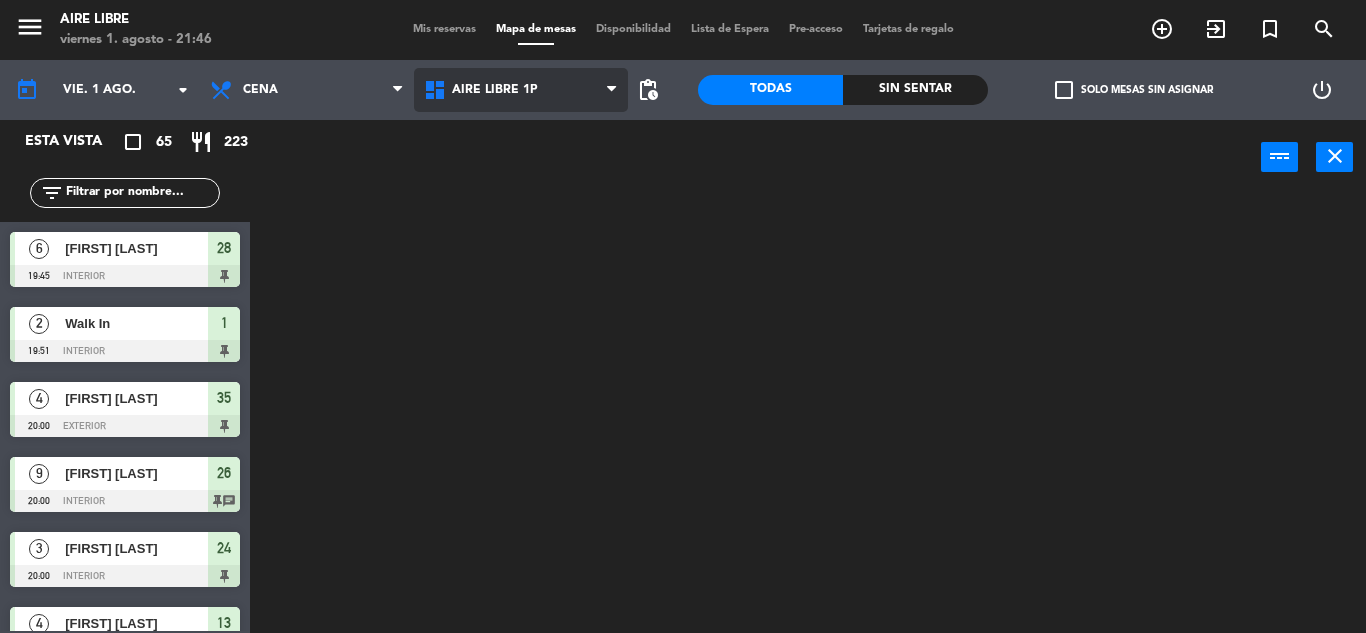 scroll, scrollTop: 0, scrollLeft: 0, axis: both 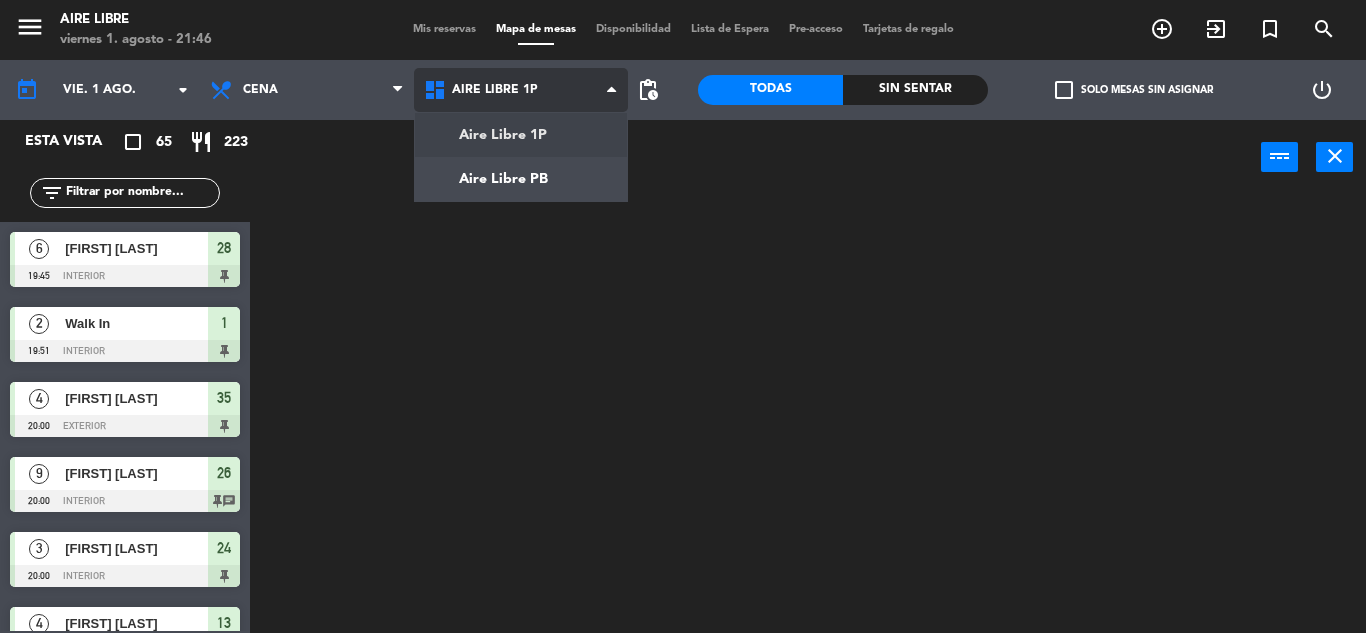 click on "menu  Aire Libre   viernes 1. agosto - 21:46   Mis reservas   Mapa de mesas   Disponibilidad   Lista de Espera   Pre-acceso   Tarjetas de regalo  add_circle_outline exit_to_app turned_in_not search today    vie. 1 ago. arrow_drop_down  Desayuno  Brunch  Almuerzo  Cena  Cena  Desayuno  Brunch  Almuerzo  Cena  Aire Libre 1P   Aire Libre PB   Aire Libre 1P   Aire Libre 1P   Aire Libre PB  pending_actions  Todas  Sin sentar  check_box_outline_blank   Solo mesas sin asignar   power_settings_new   Esta vista   crop_square  65  restaurant  223 filter_list  6   Belén Ospital   19:45   interior  28  2   Walk In   19:51   interior  1  4   Clara Garat   20:00   exterior  35  9   Mercedes Medina   20:00   interior  26 chat  3   Miguel Corbella   20:00   interior  24  4   Ana Bizberge   20:30   interior  13  3   ana scalabrini   20:30   exterior  46  4   Carolina Dubiansky   20:30   interior  15  7   CRISTIAN GARCIA SARUBBI   20:30   exterior  31 chat  3   estefania spinosa   20:30   interior  27  2   Jackie Lichtmann  3" 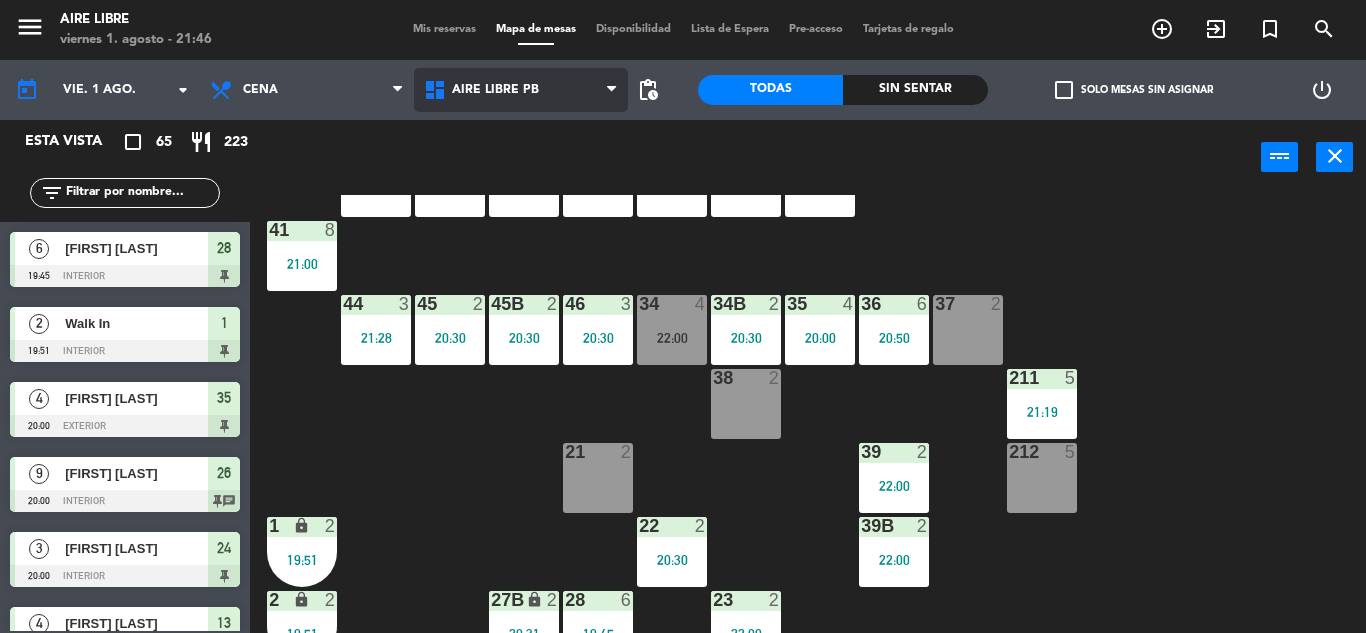 scroll, scrollTop: 79, scrollLeft: 0, axis: vertical 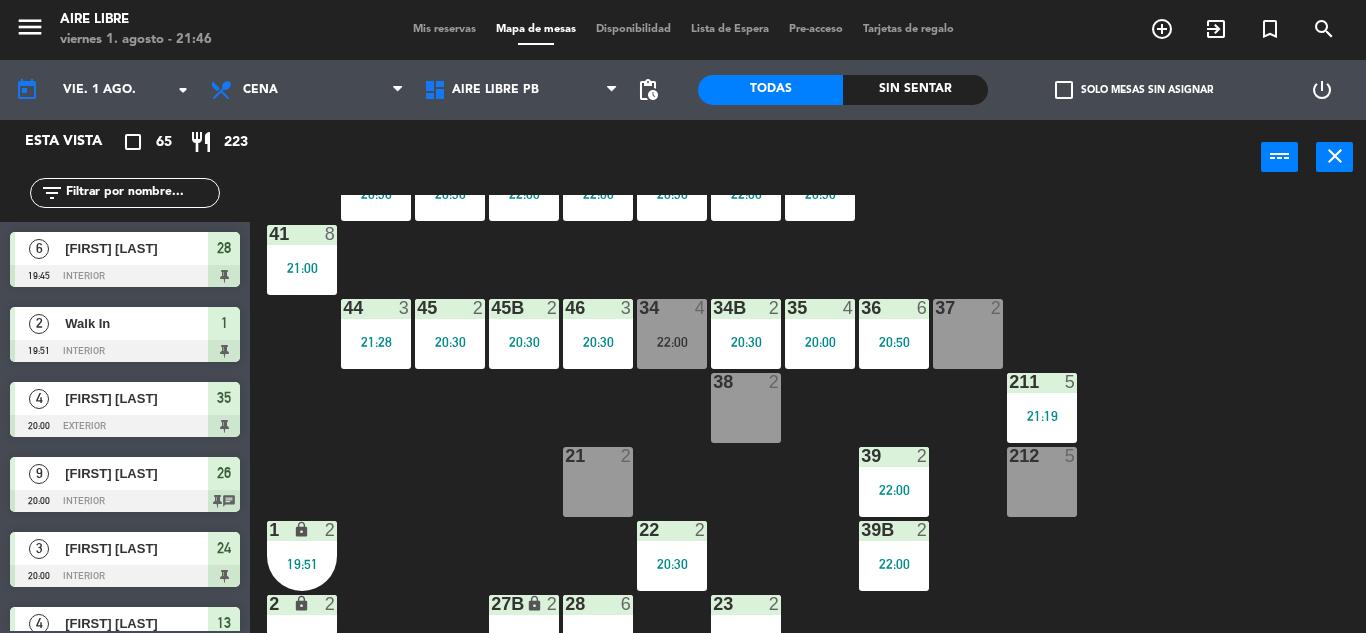 click on "20:50" at bounding box center (894, 342) 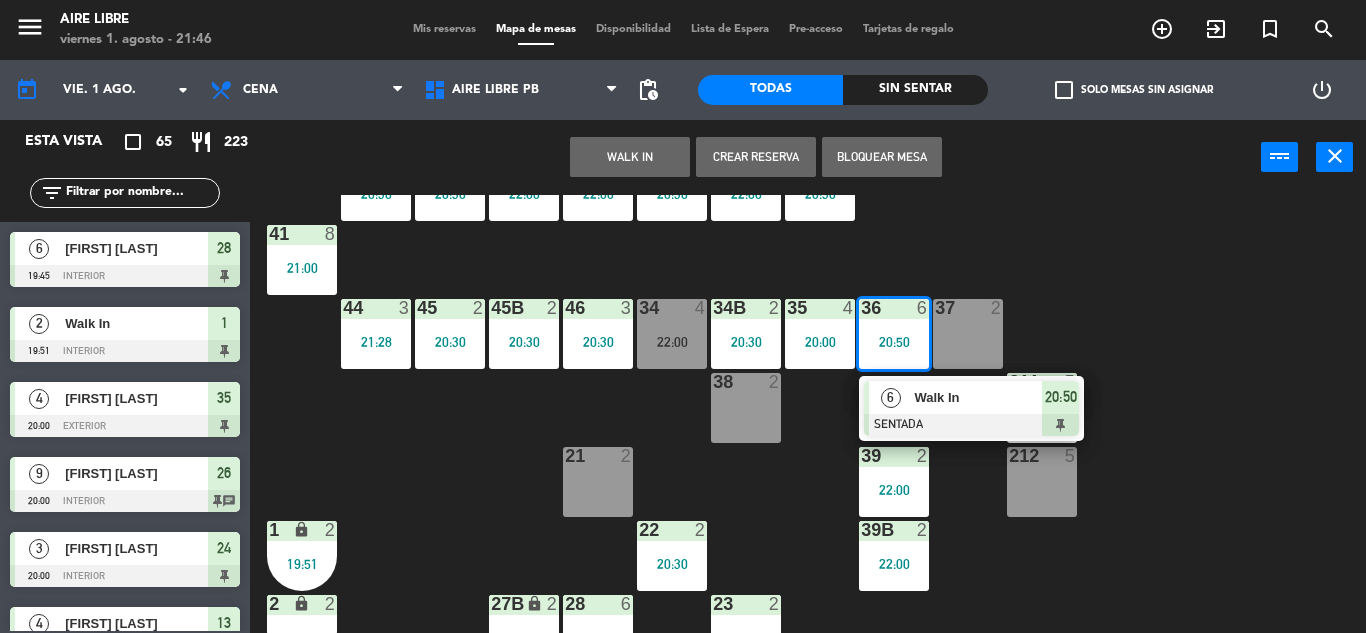 click on "Walk In" at bounding box center (977, 397) 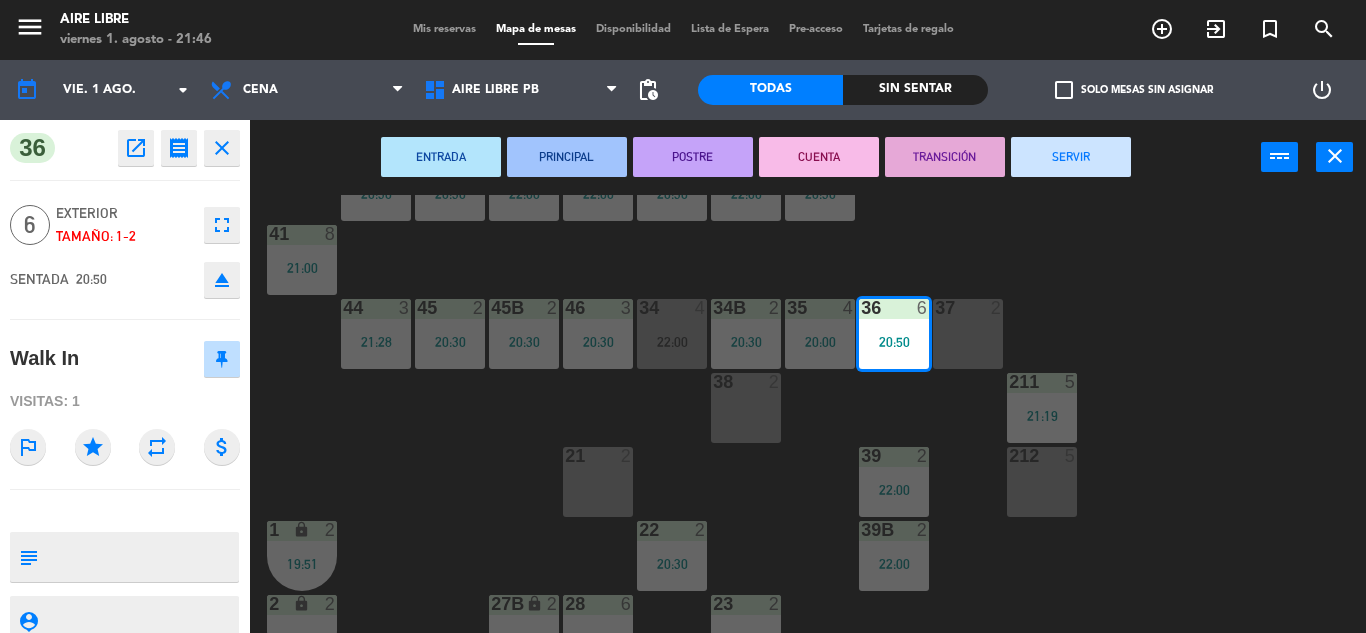 click on "SERVIR" at bounding box center (1071, 157) 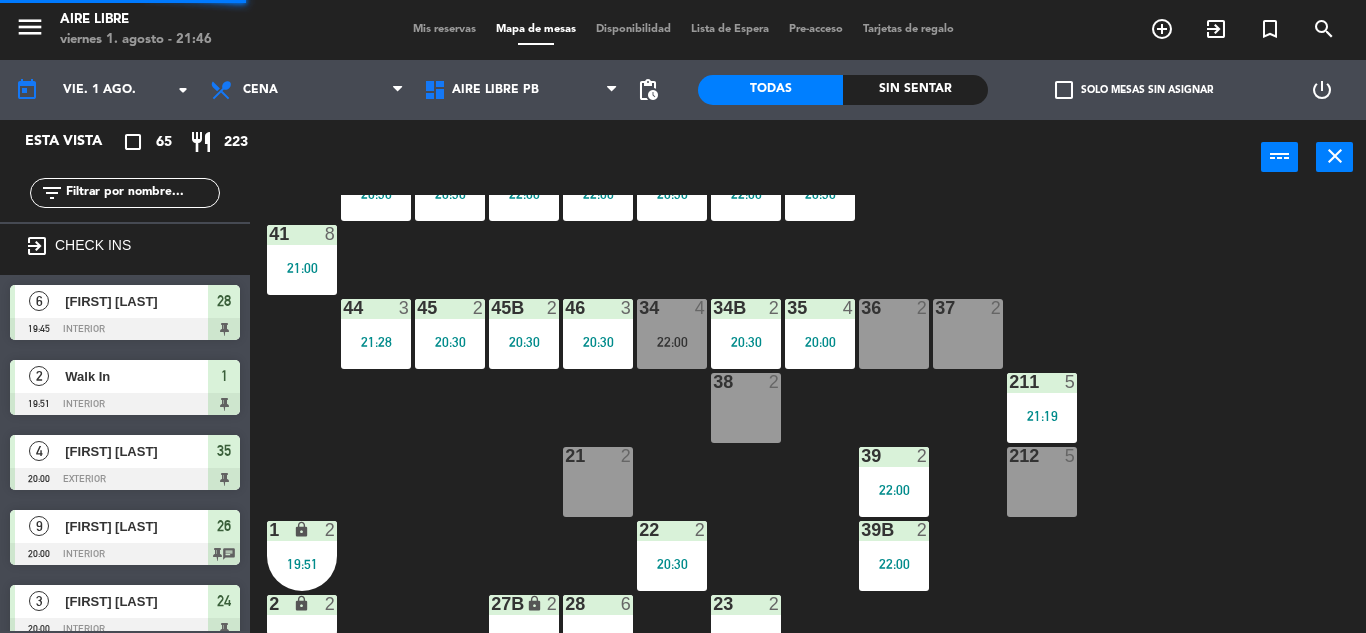 scroll, scrollTop: 0, scrollLeft: 0, axis: both 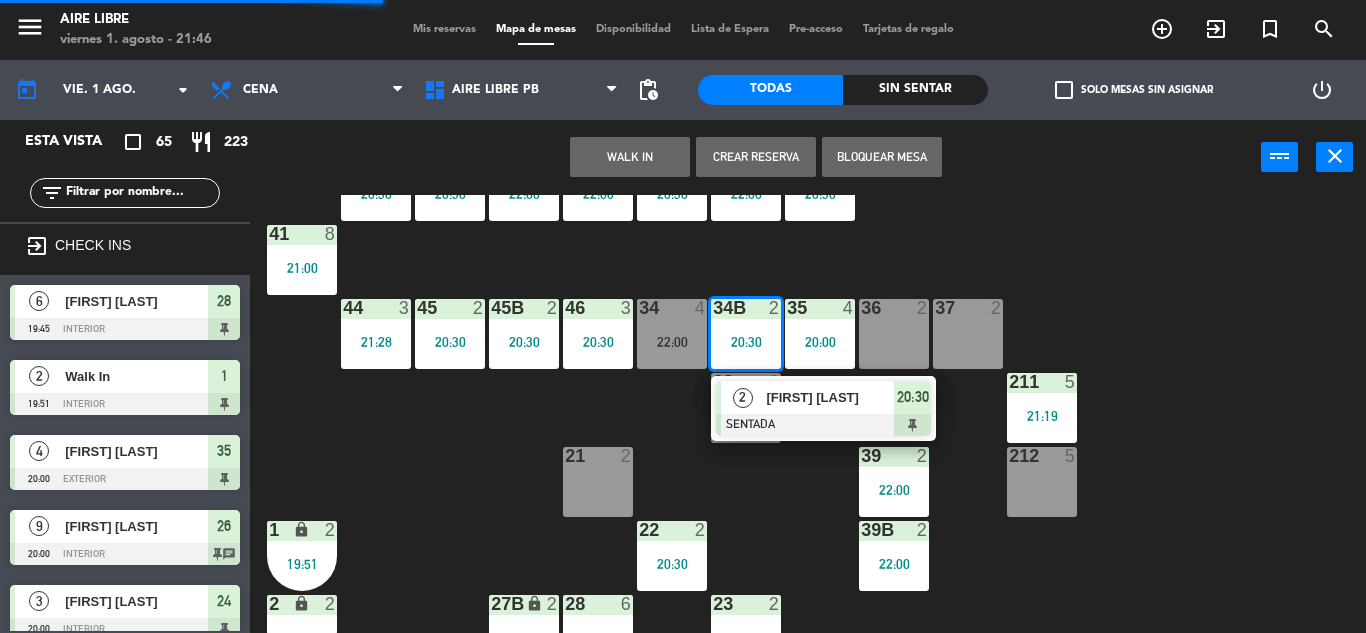 click at bounding box center (823, 425) 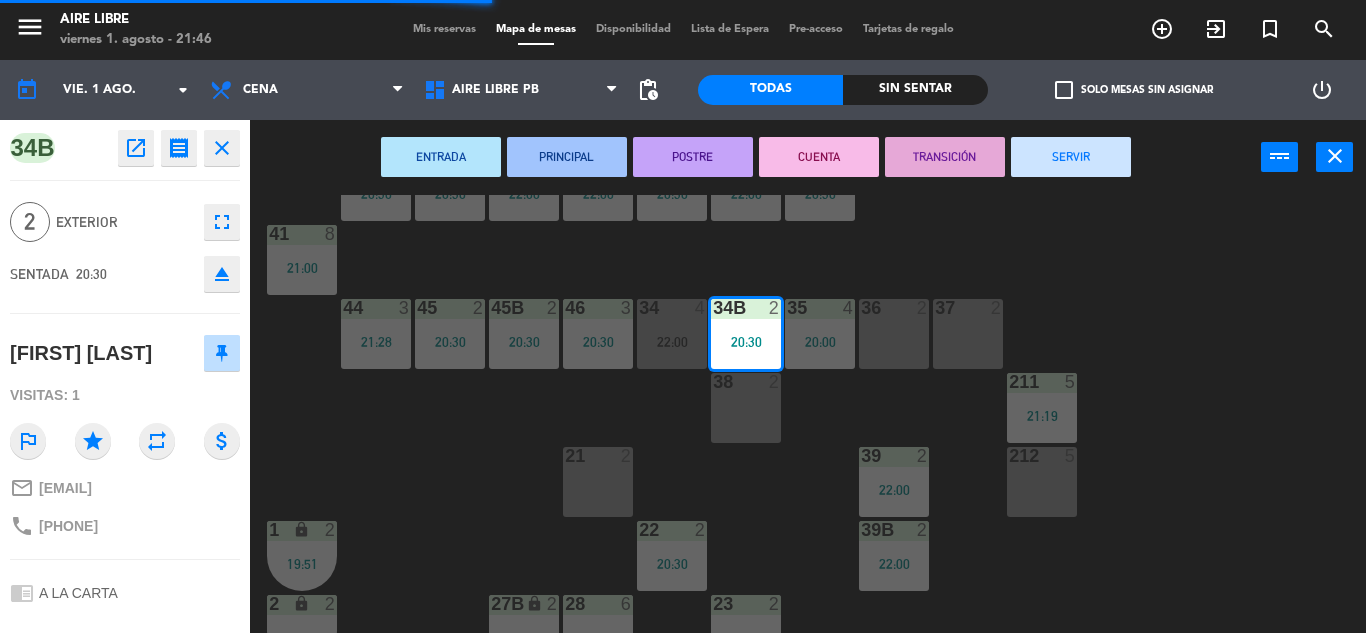 click on "SERVIR" at bounding box center [1071, 157] 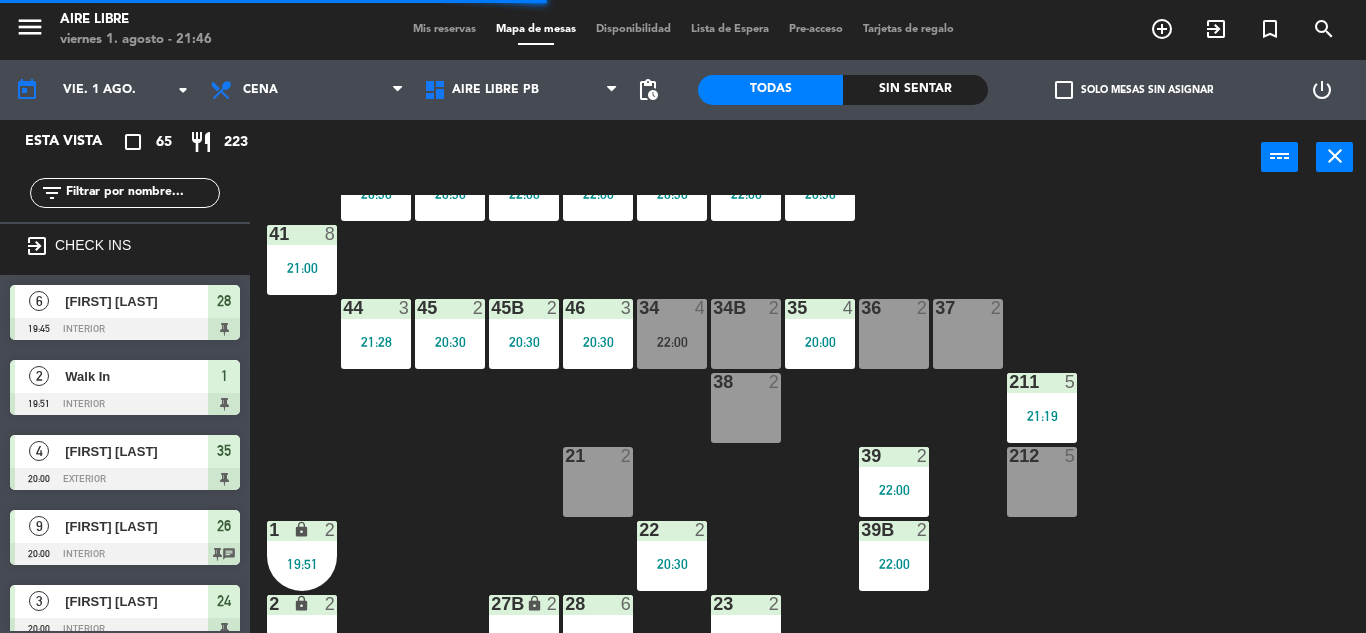 scroll, scrollTop: 0, scrollLeft: 0, axis: both 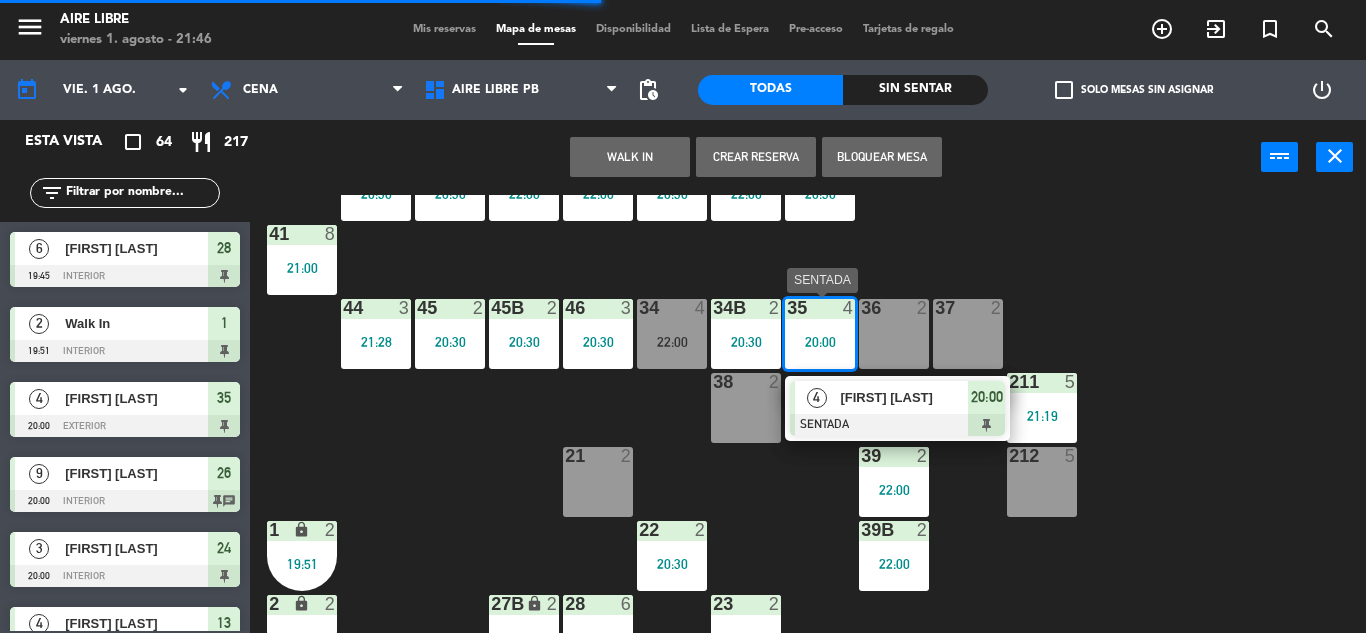 click on "[FIRST] [LAST]" at bounding box center [904, 397] 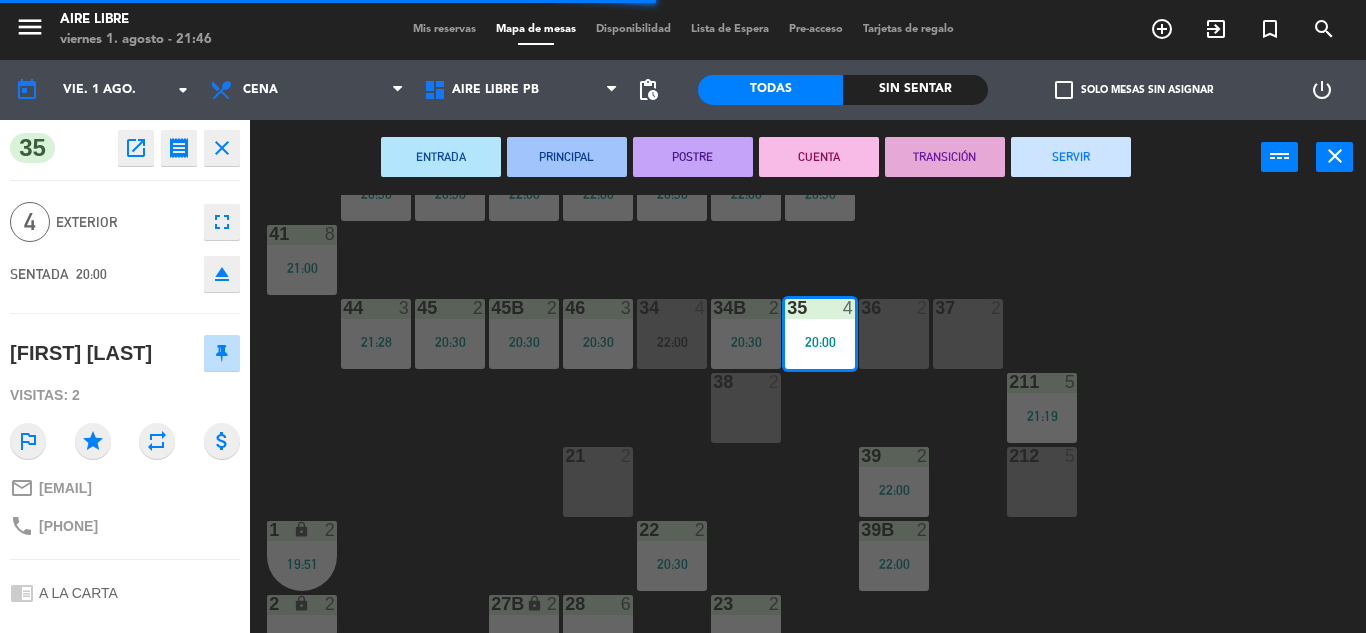 click on "SERVIR" at bounding box center (1071, 157) 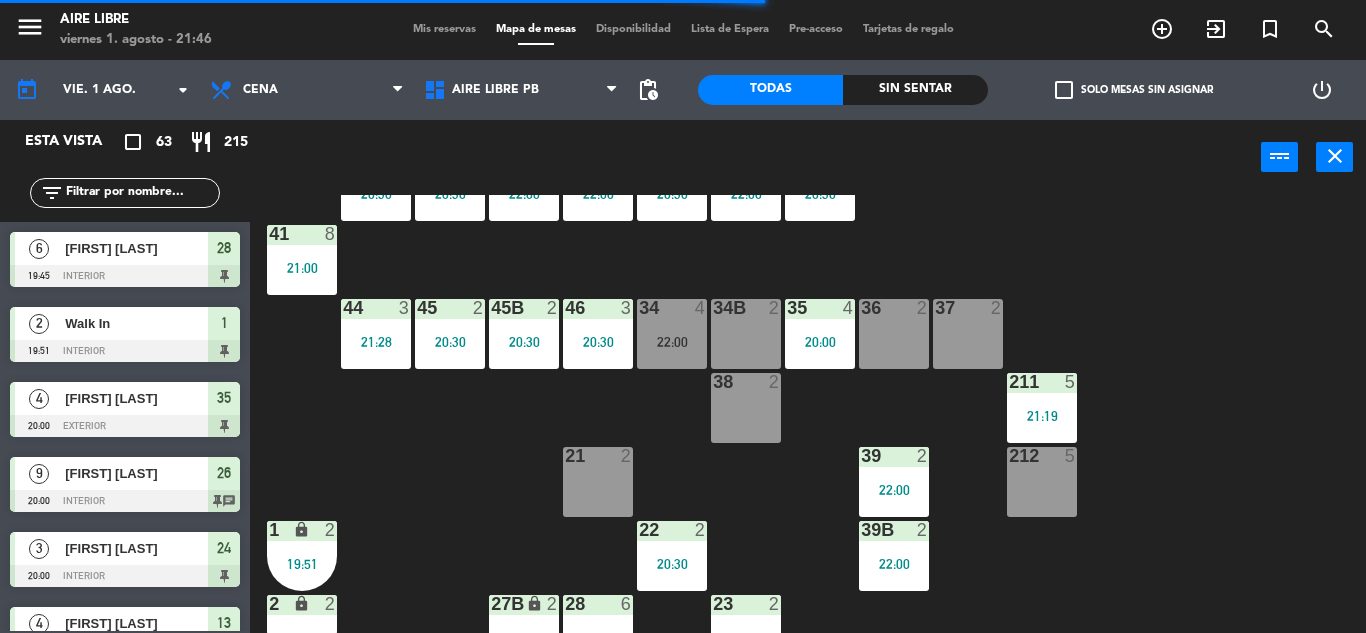 click on "20:30" at bounding box center (598, 342) 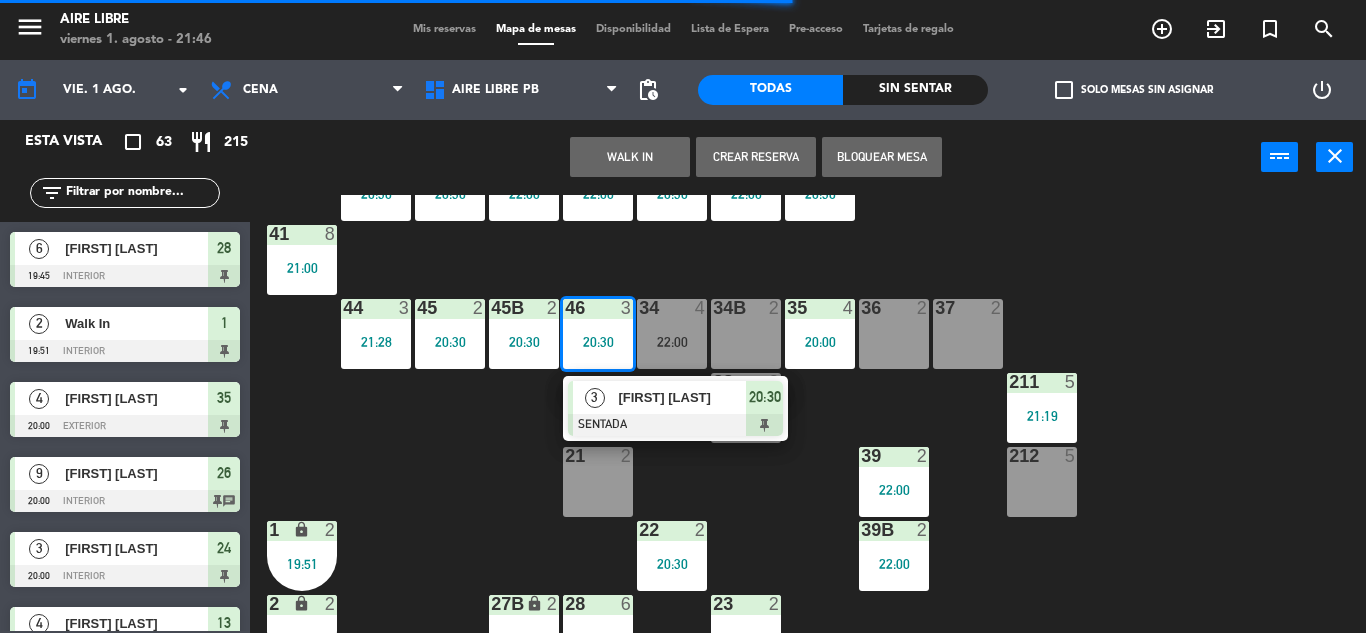 click on "[FIRST] [LAST]" at bounding box center [682, 397] 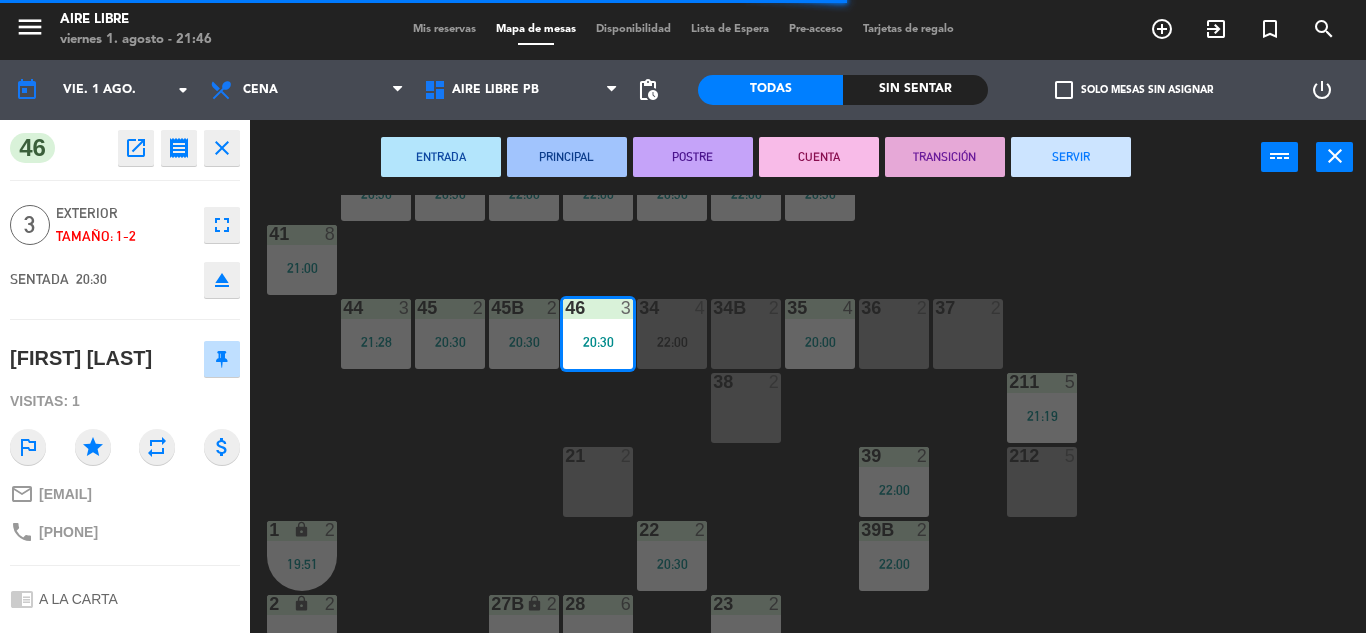 click on "SERVIR" at bounding box center (1071, 157) 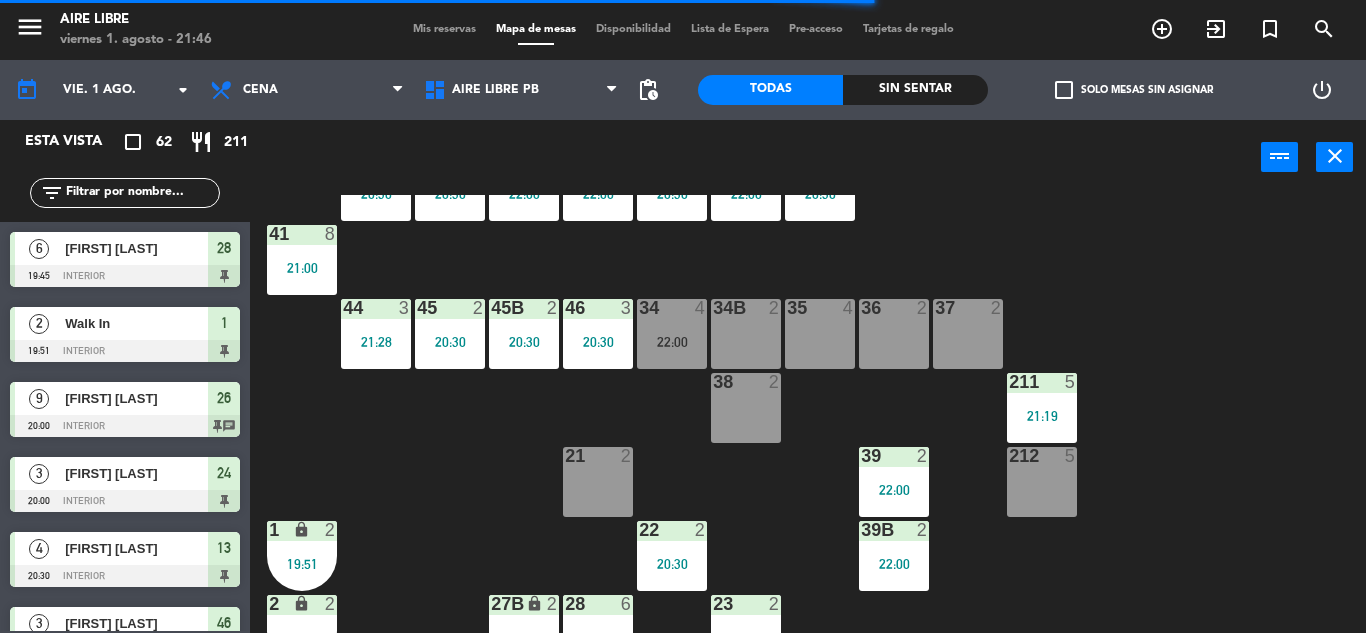 scroll, scrollTop: 0, scrollLeft: 0, axis: both 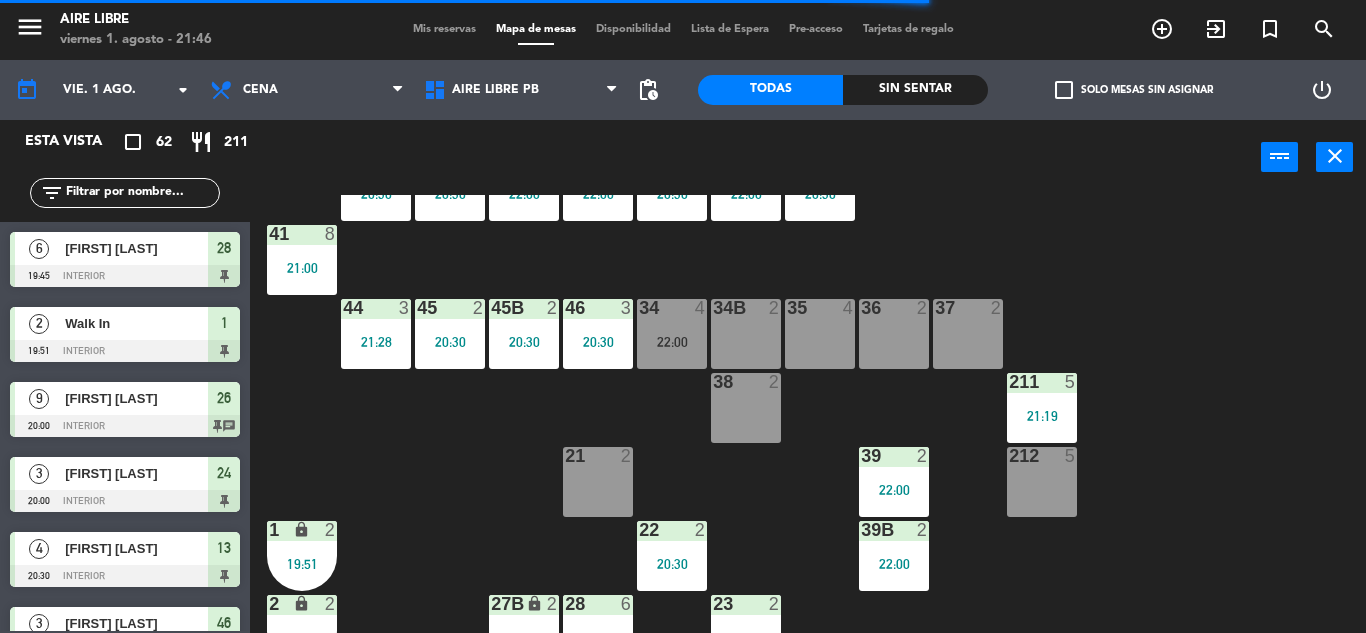 click on "20:30" at bounding box center [524, 342] 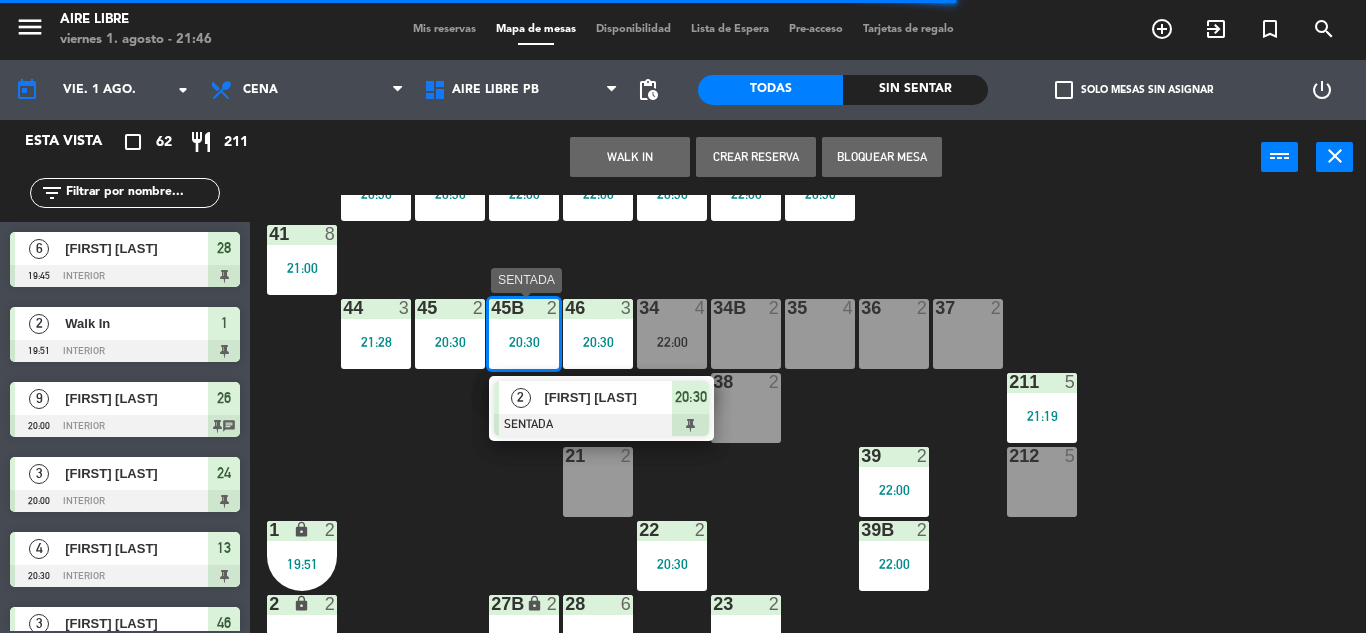 click at bounding box center (601, 425) 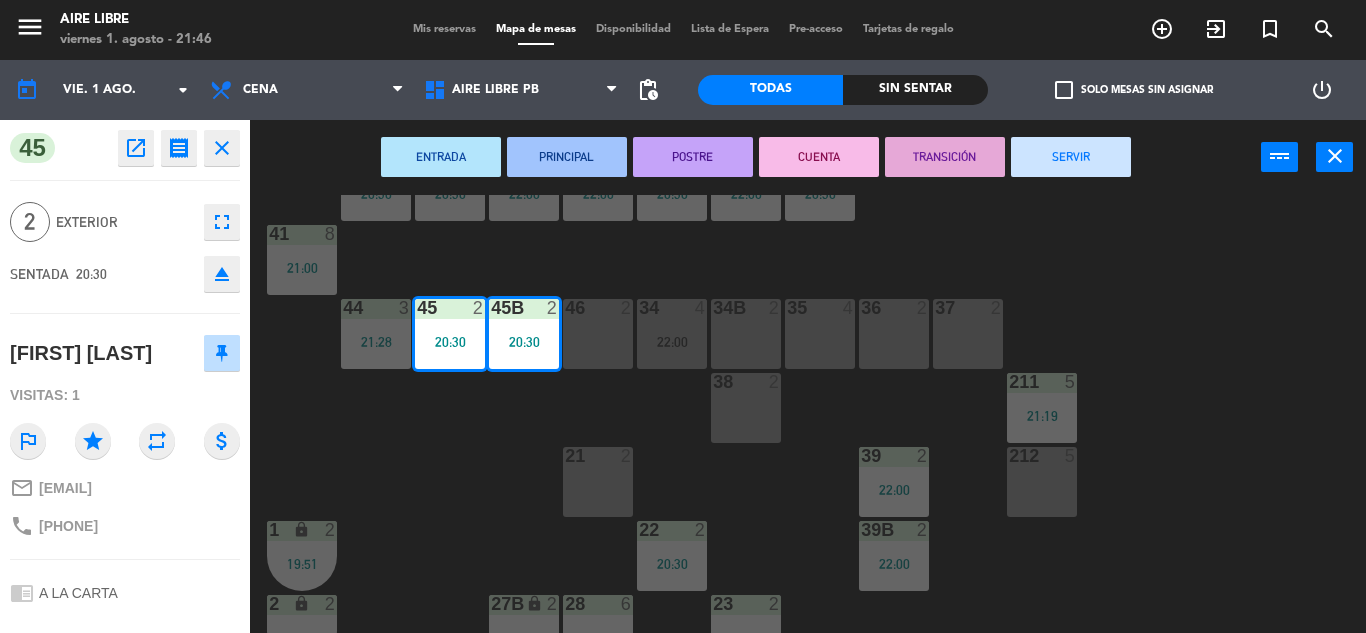 click on "SERVIR" at bounding box center [1071, 157] 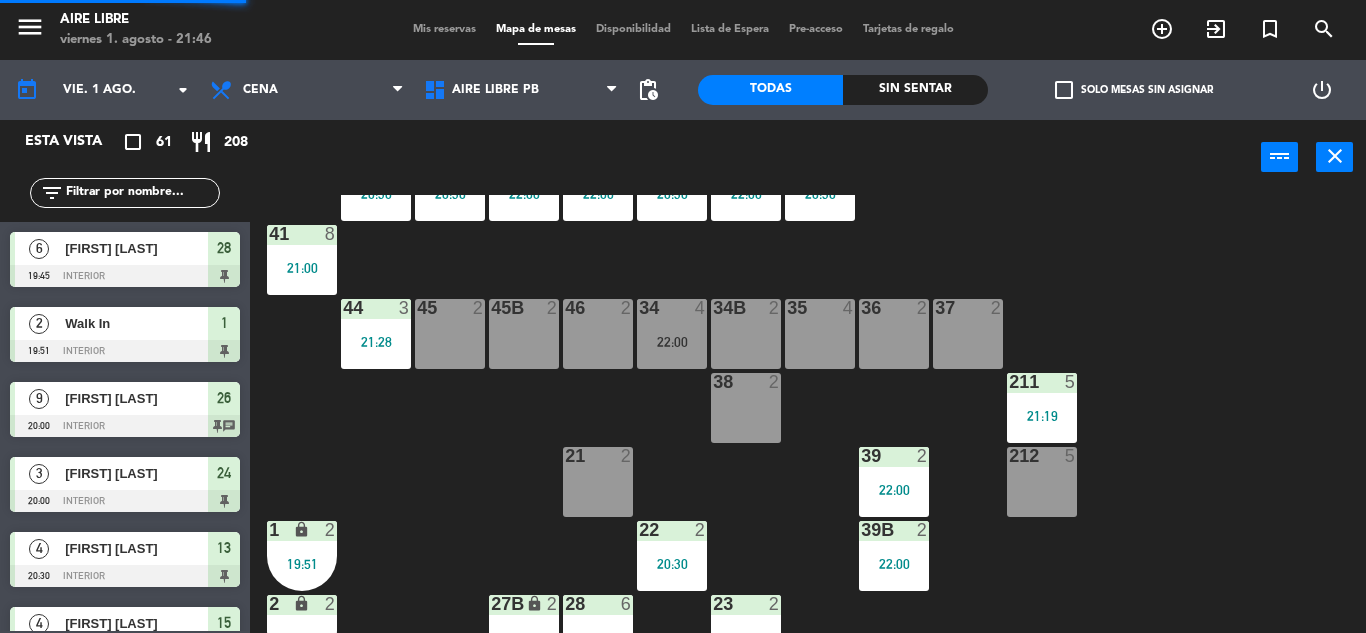scroll, scrollTop: 0, scrollLeft: 0, axis: both 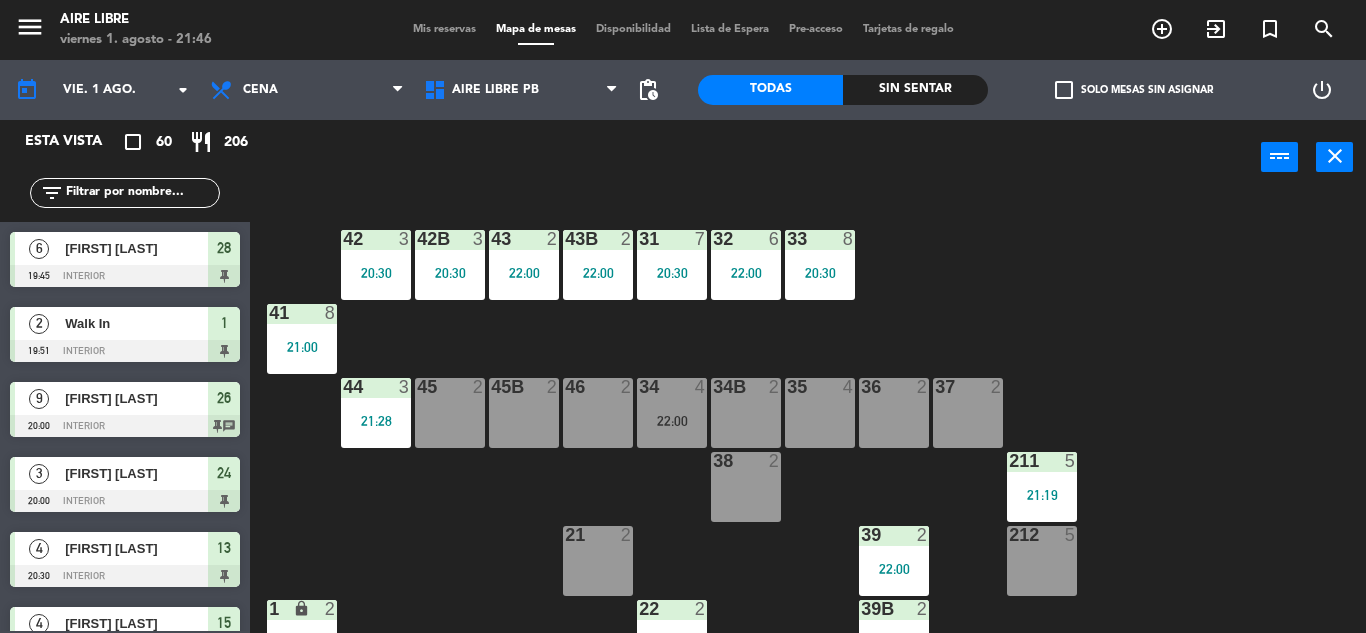 click on "21:00" at bounding box center [302, 347] 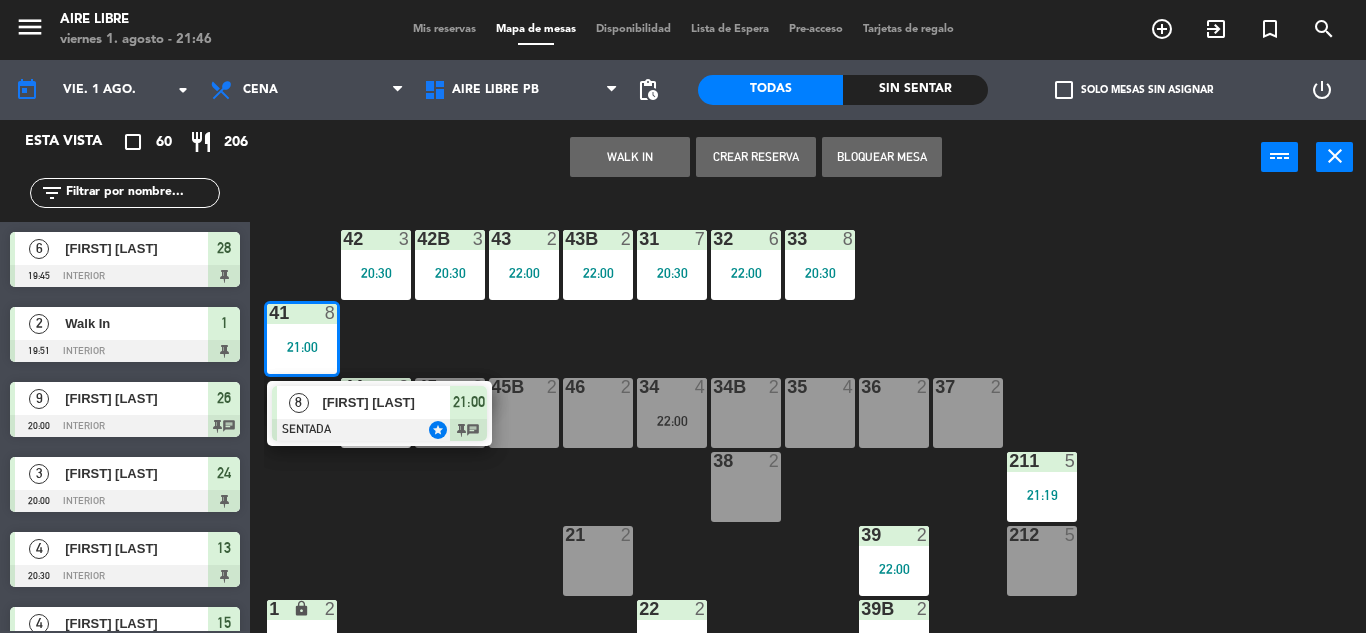click on "[FIRST] [LAST]" at bounding box center (386, 402) 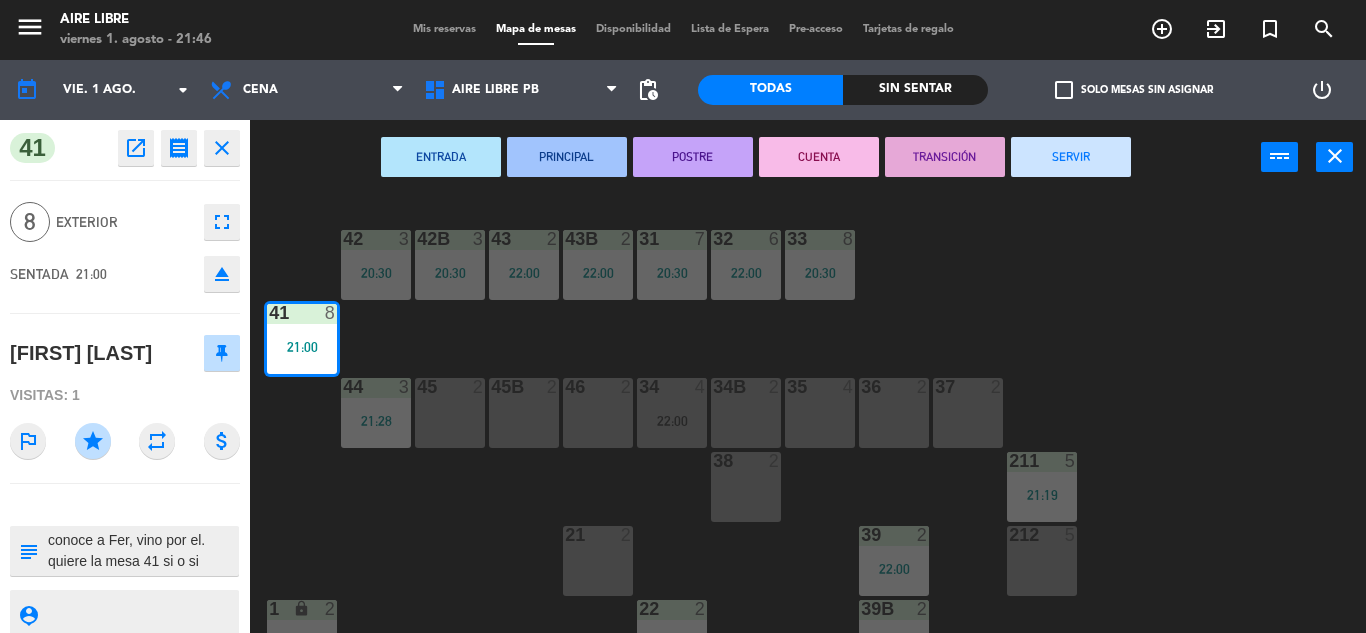 click on "SERVIR" at bounding box center [1071, 157] 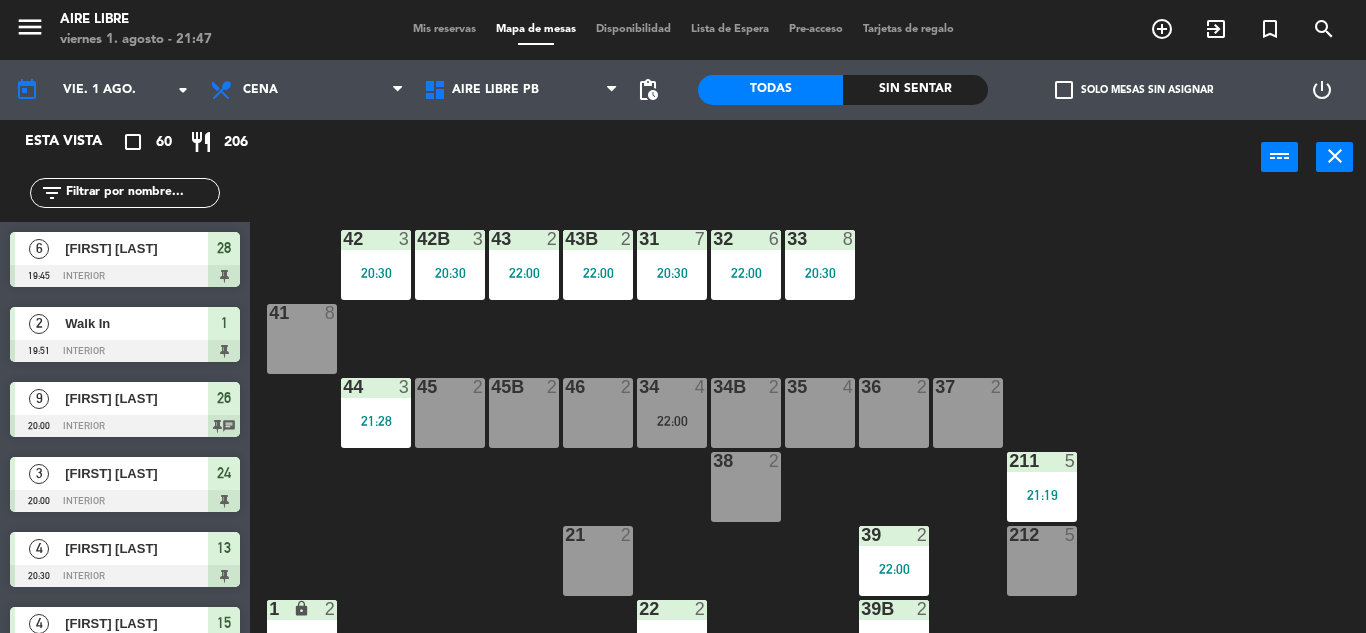 scroll, scrollTop: 0, scrollLeft: 0, axis: both 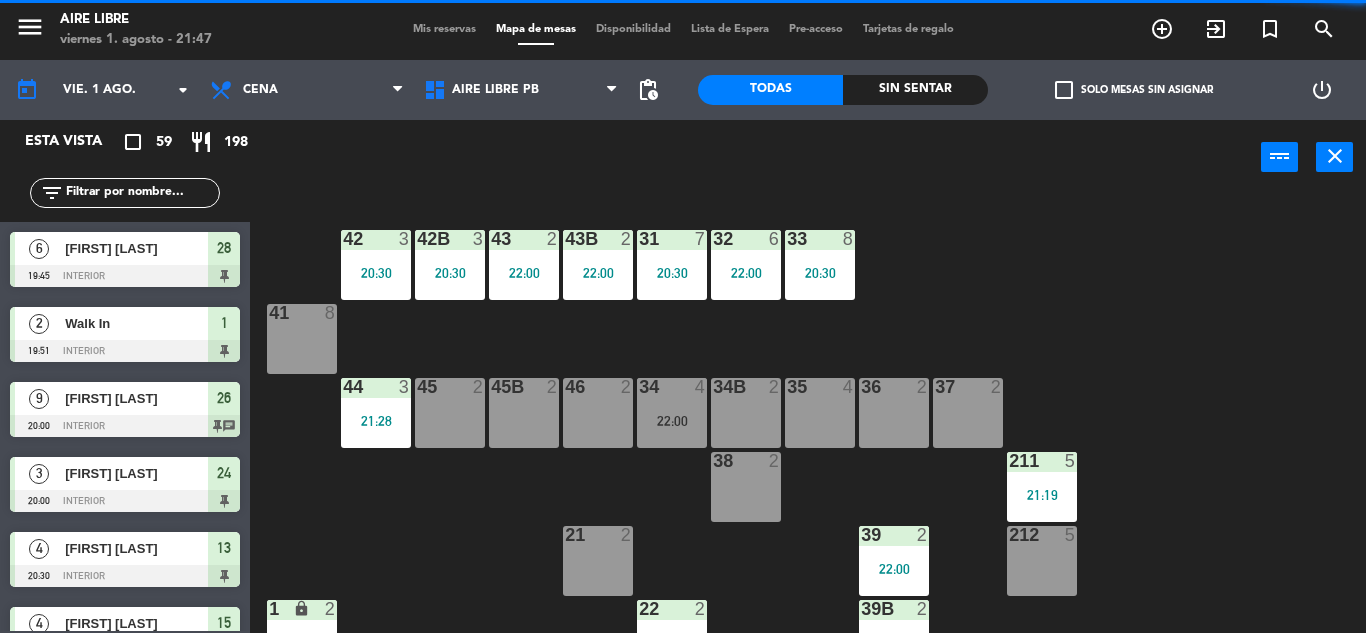 click on "20:30" at bounding box center [376, 273] 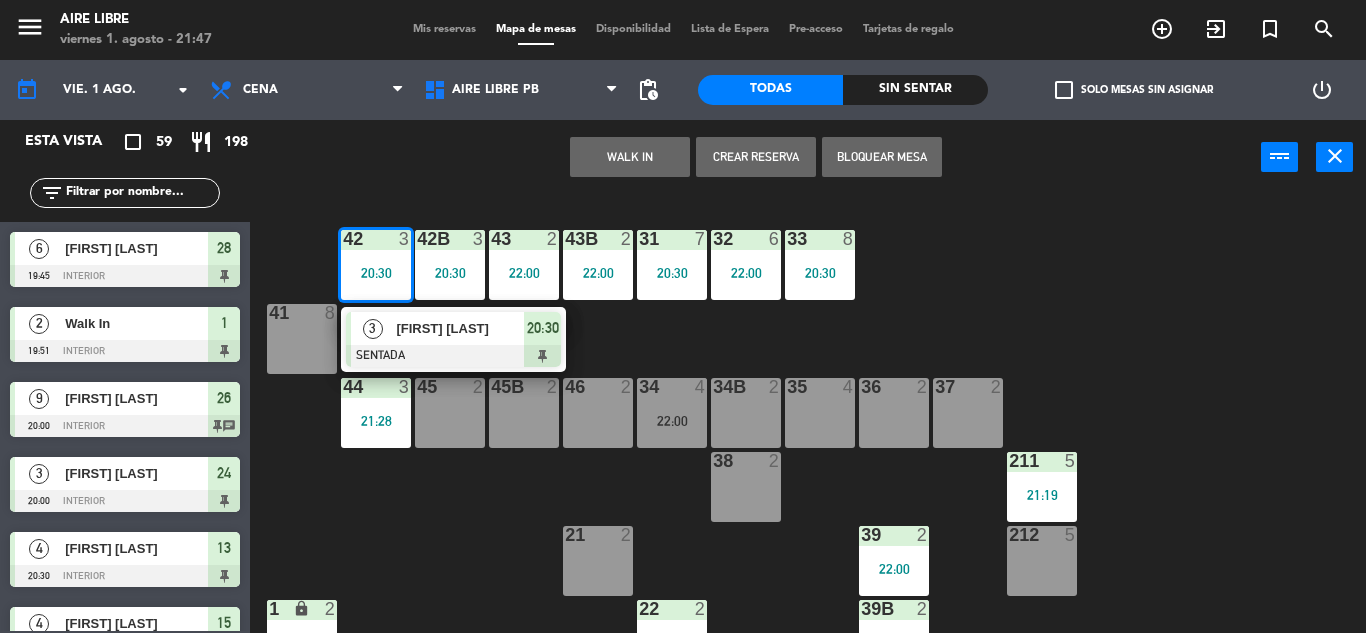click on "[FIRST] [LAST]" at bounding box center [460, 328] 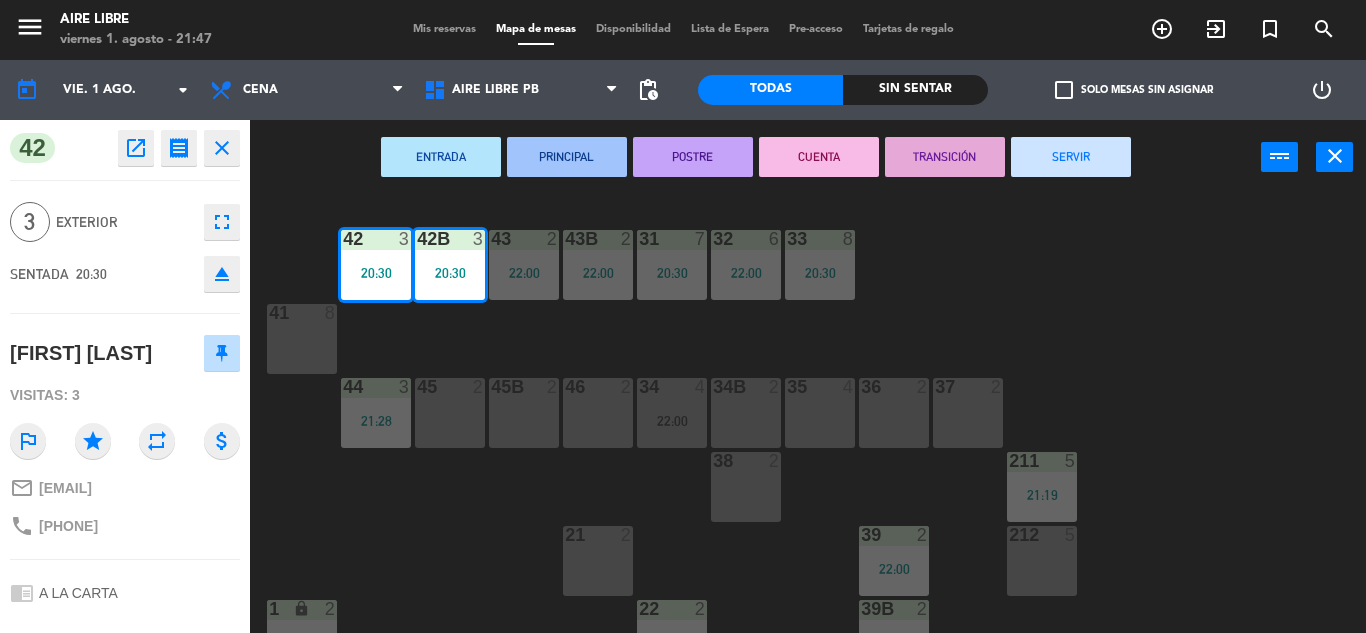 click on "SERVIR" at bounding box center [1071, 157] 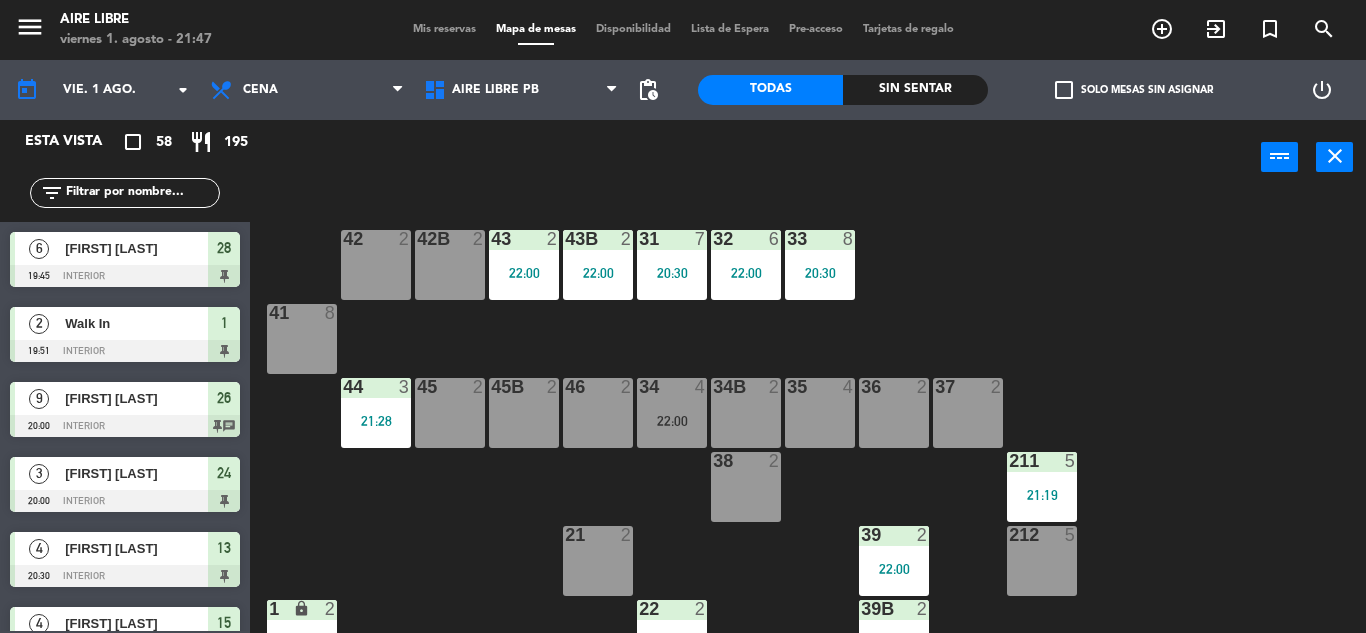 click on "32  6   22:00" at bounding box center (746, 265) 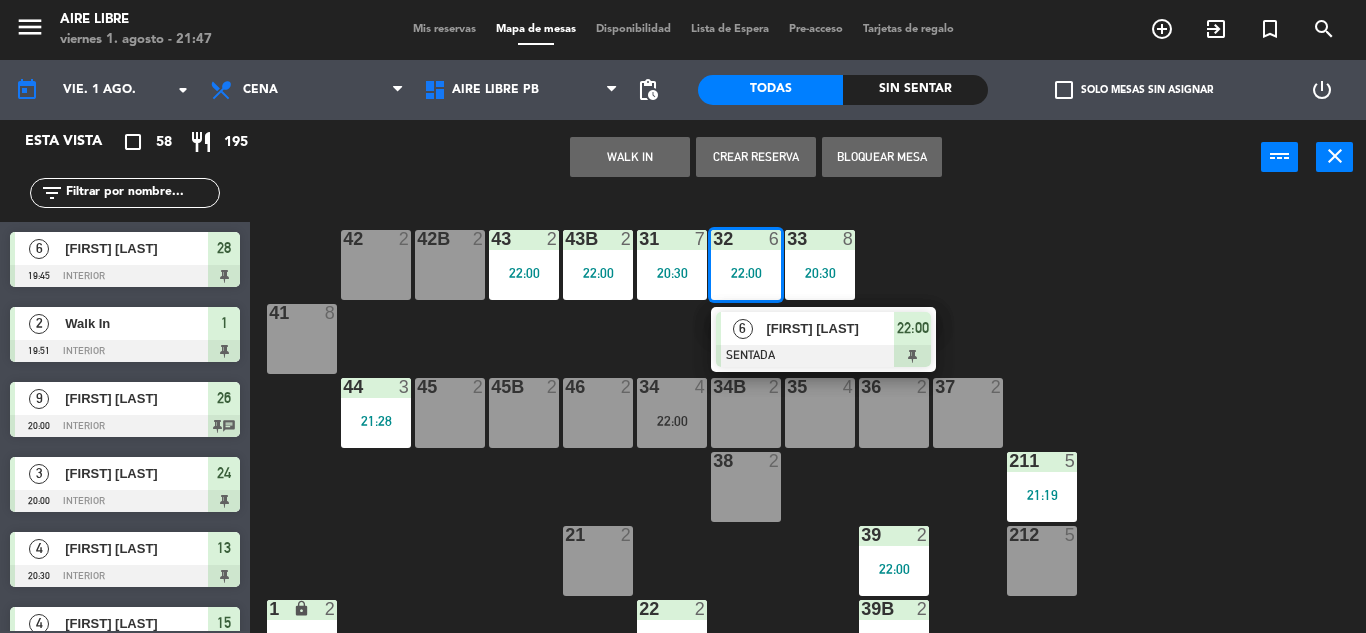 click on "[FIRST] [LAST]" at bounding box center [830, 328] 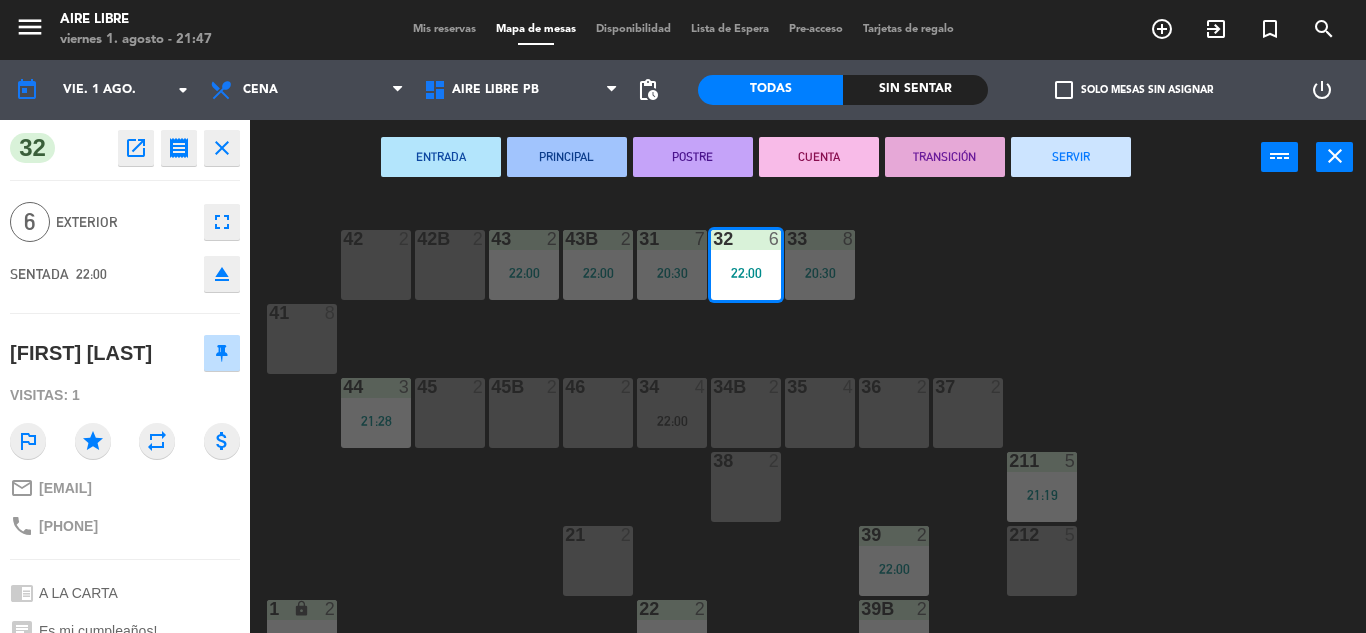 click on "menu  Aire Libre   viernes 1. agosto - 21:47   Mis reservas   Mapa de mesas   Disponibilidad   Lista de Espera   Pre-acceso   Tarjetas de regalo  add_circle_outline exit_to_app turned_in_not search today    vie. 1 ago. arrow_drop_down  Desayuno  Brunch  Almuerzo  Cena  Cena  Desayuno  Brunch  Almuerzo  Cena  Aire Libre 1P   Aire Libre PB   Aire Libre PB   Aire Libre 1P   Aire Libre PB  pending_actions  Todas  Sin sentar  check_box_outline_blank   Solo mesas sin asignar   power_settings_new  32  open_in_new receipt  10:00 PM  vie., 1 ago.  6   personas    Paula Sffaeir Mesa 32        EXPERIENCE  A LA CARTA DRESERVATION NOTES  Es mi cumpleaños!  close 6  exterior  fullscreen  SENTADA   22:00  eject  Paula Sffaeir  Visitas: 1 outlined_flag star repeat attach_money mail_outline sffaeirpaula@gmail.com phone +541169632615 chrome_reader_mode A LA CARTA chat Es mi cumpleaños! subject                              person_pin                               ENTRADA   PRINCIPAL   POSTRE   CUENTA   TRANSICIÓN   SERVIR  1" at bounding box center [683, 316] 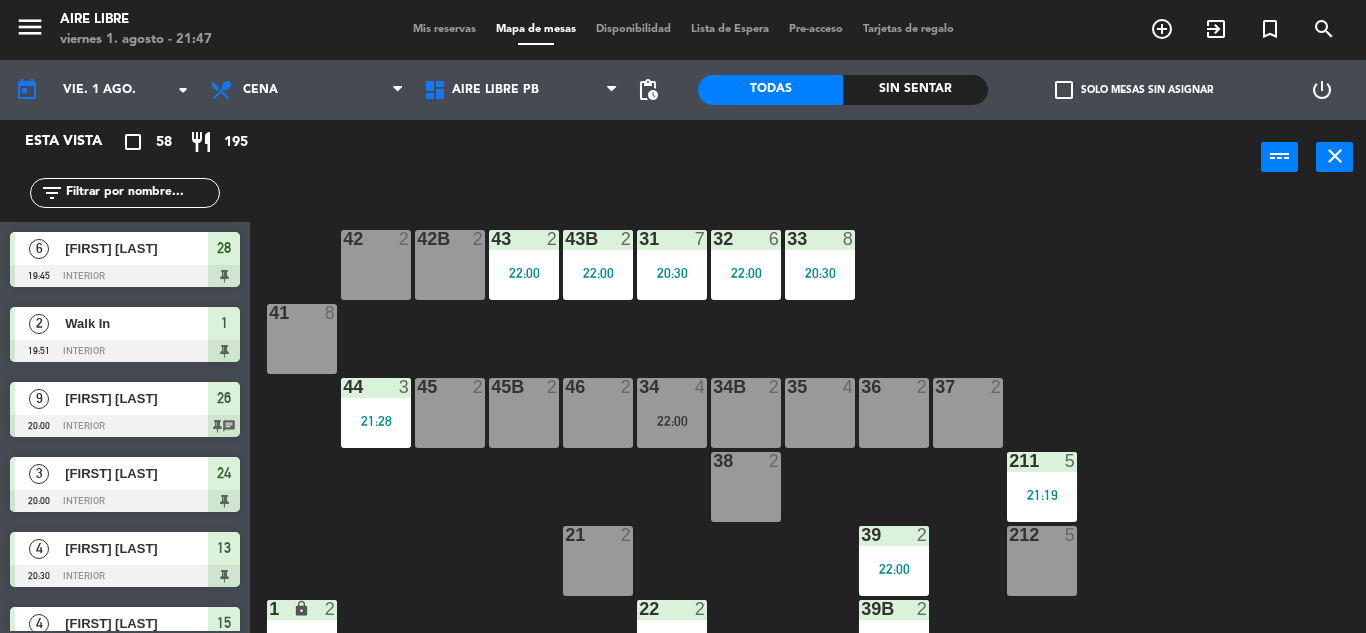 scroll, scrollTop: 0, scrollLeft: 0, axis: both 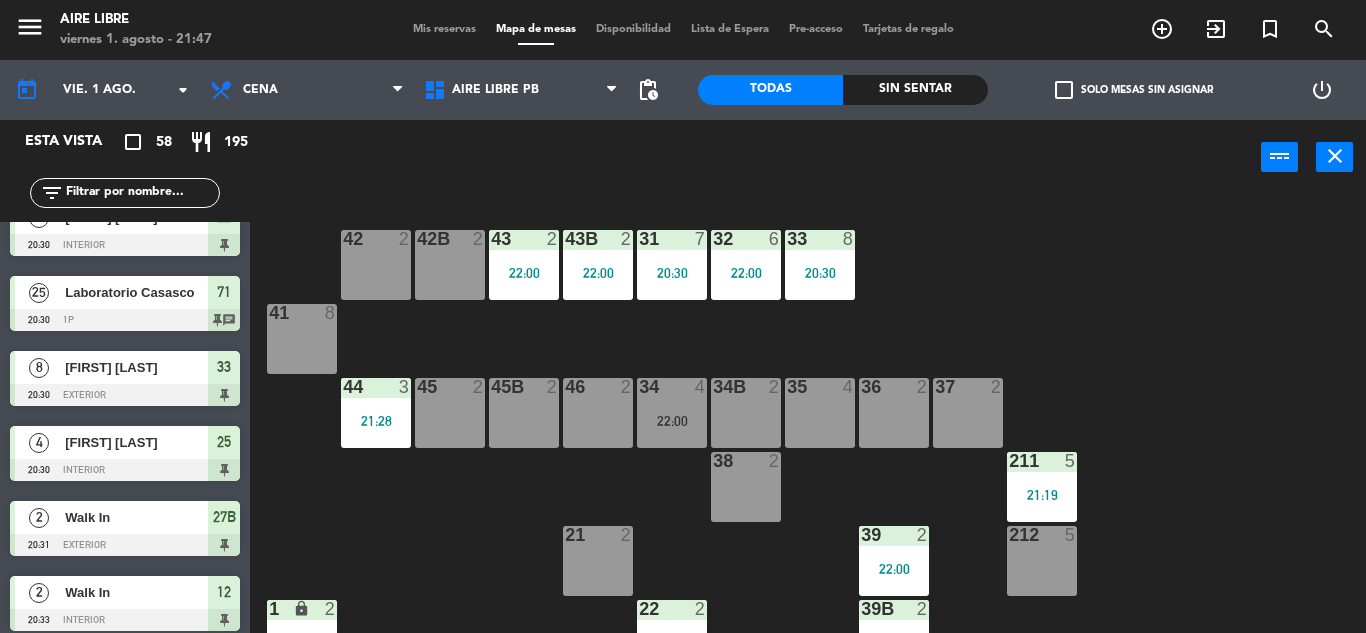 click on "20:30" at bounding box center [820, 273] 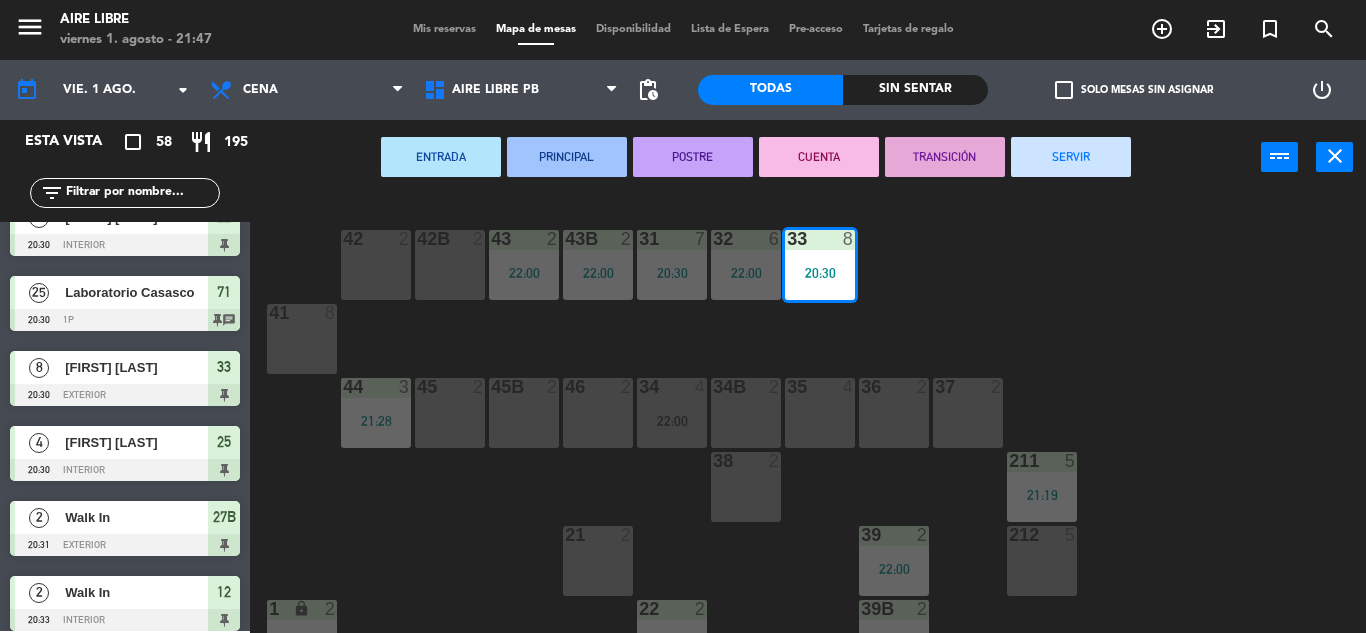 click on "SERVIR" at bounding box center (1071, 157) 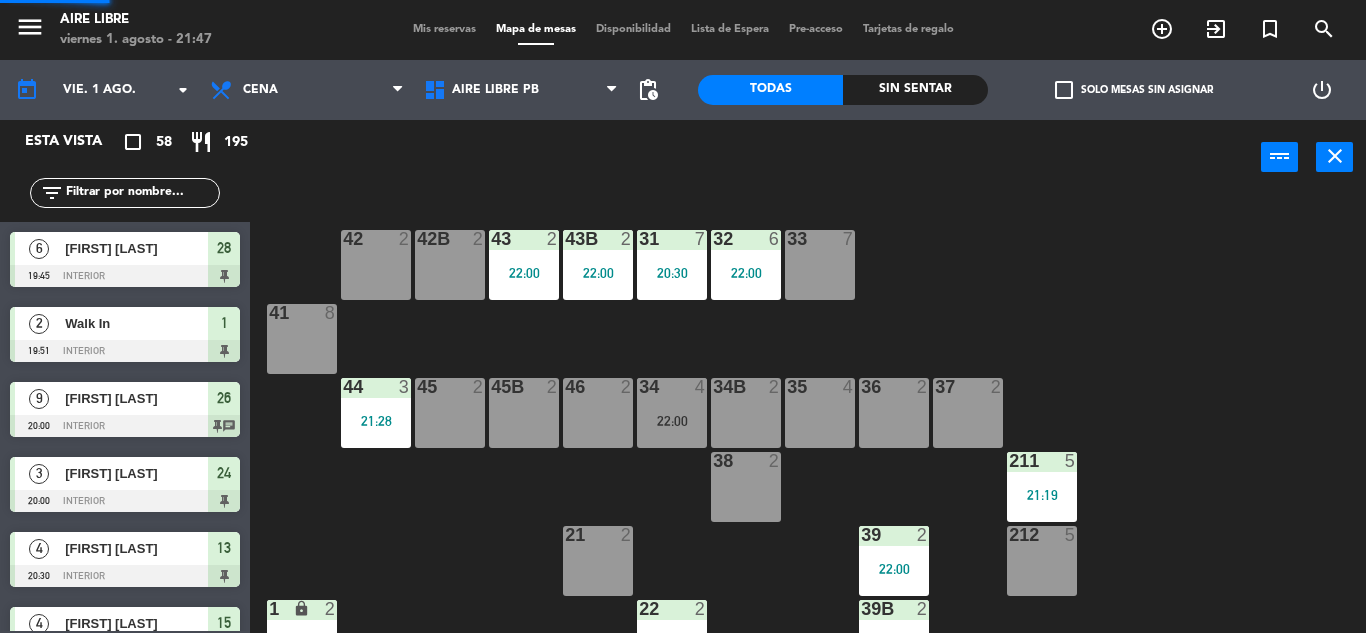 scroll, scrollTop: 0, scrollLeft: 0, axis: both 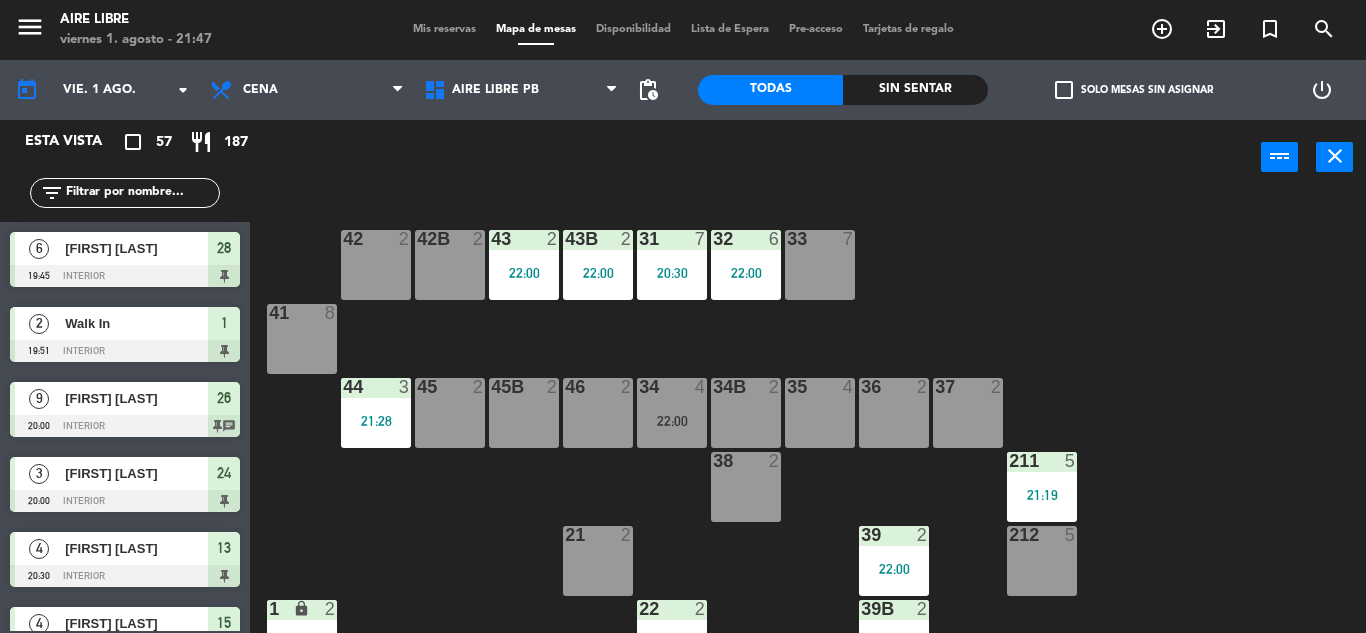 click 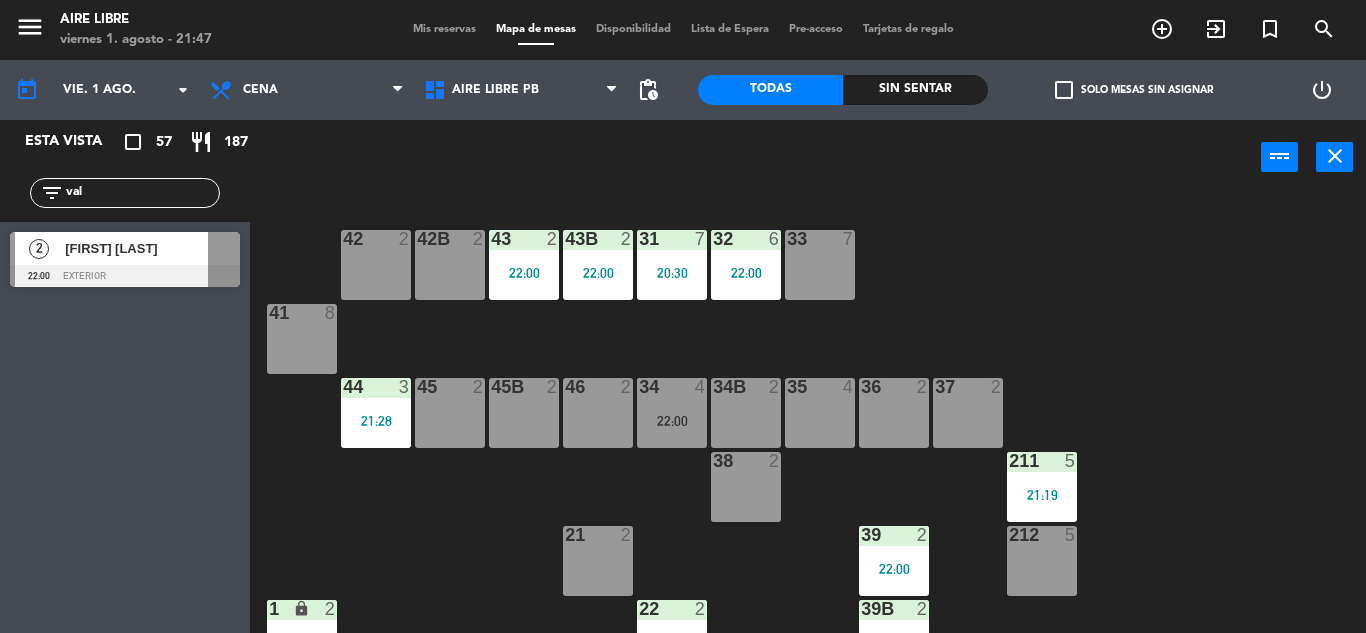 type on "val" 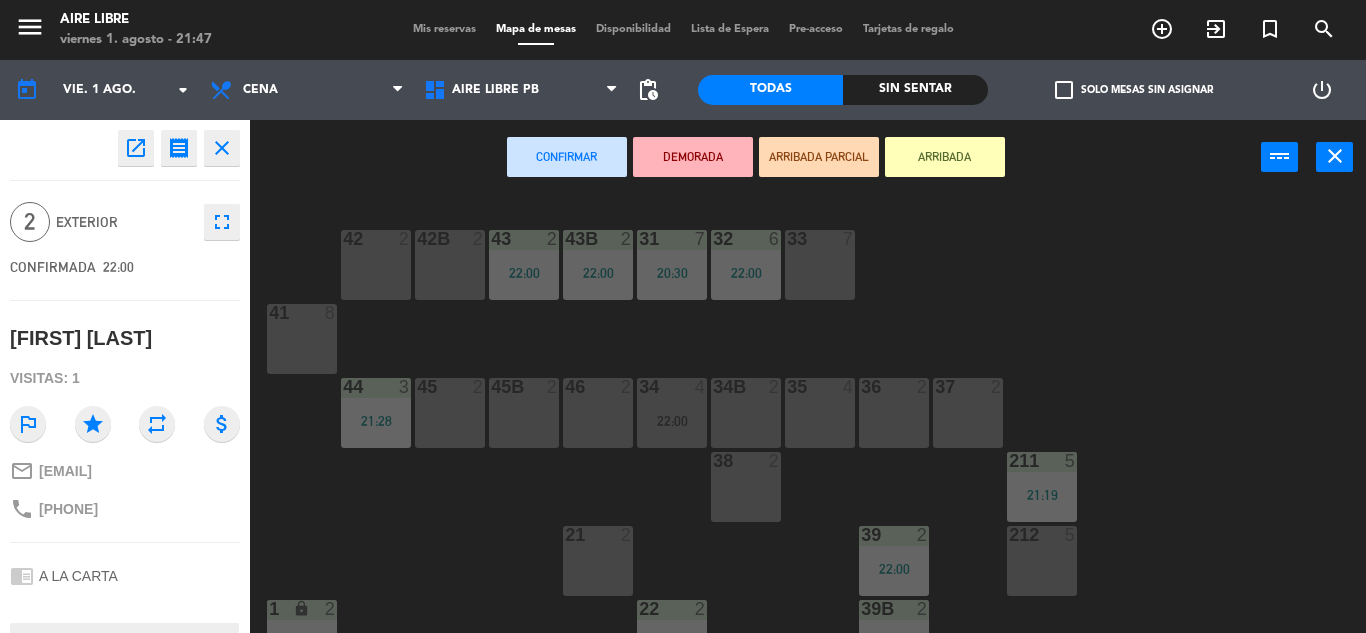 click on "ARRIBADA" at bounding box center (945, 157) 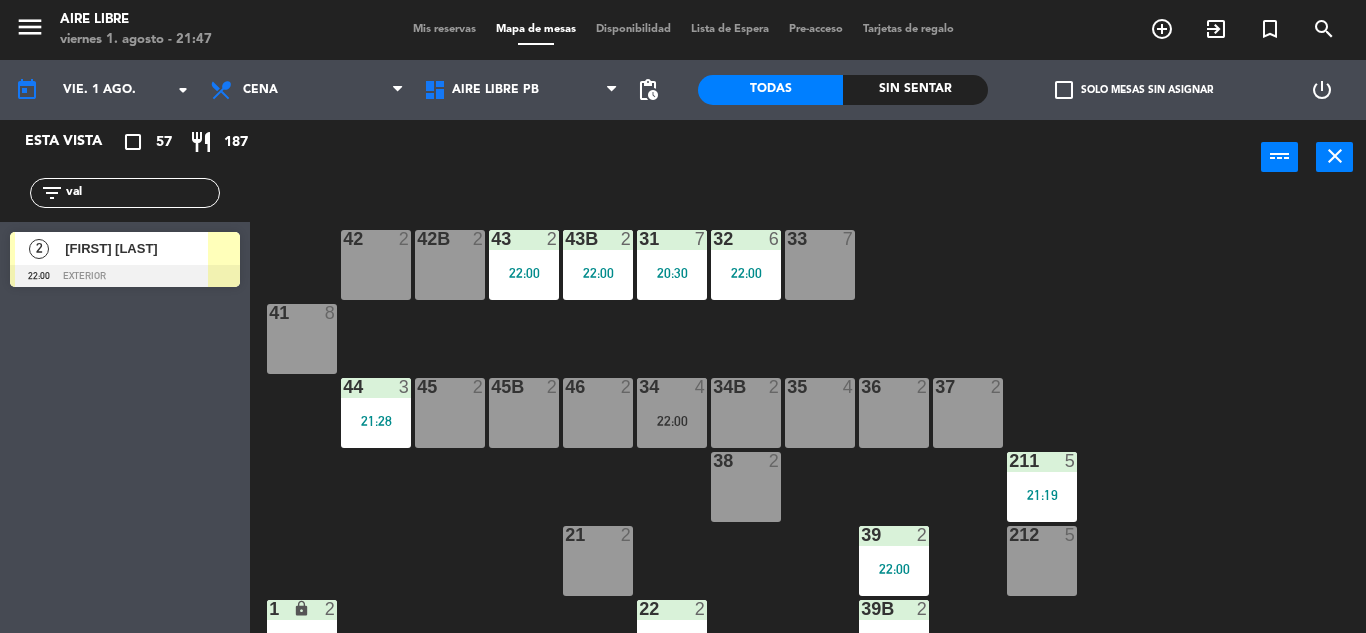 click on "[FIRST] [LAST]" at bounding box center (136, 248) 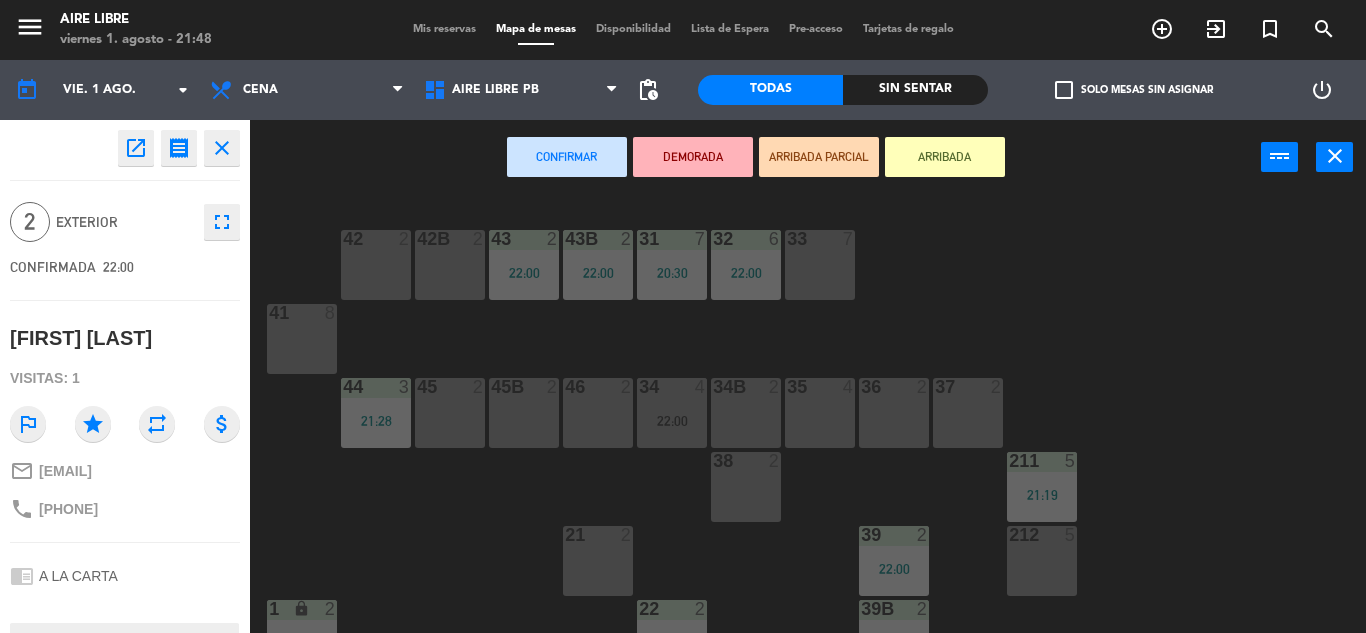 click on "21  2" at bounding box center [598, 536] 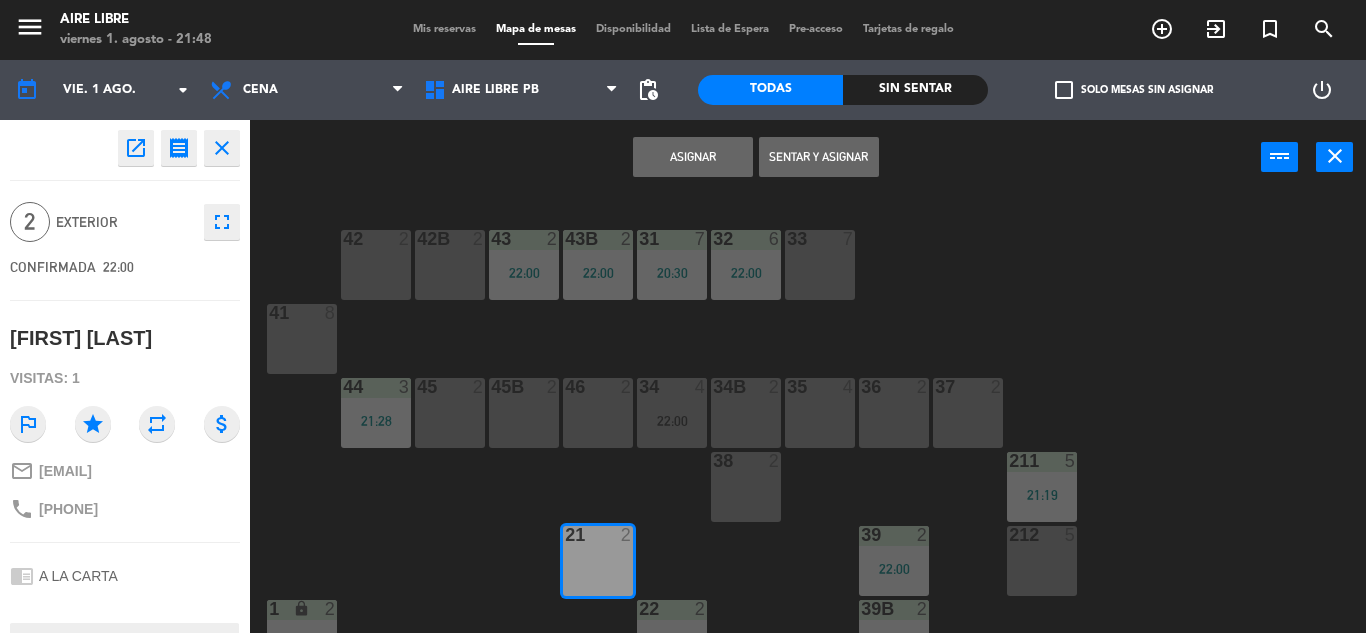 click on "Sentar y Asignar" at bounding box center [819, 157] 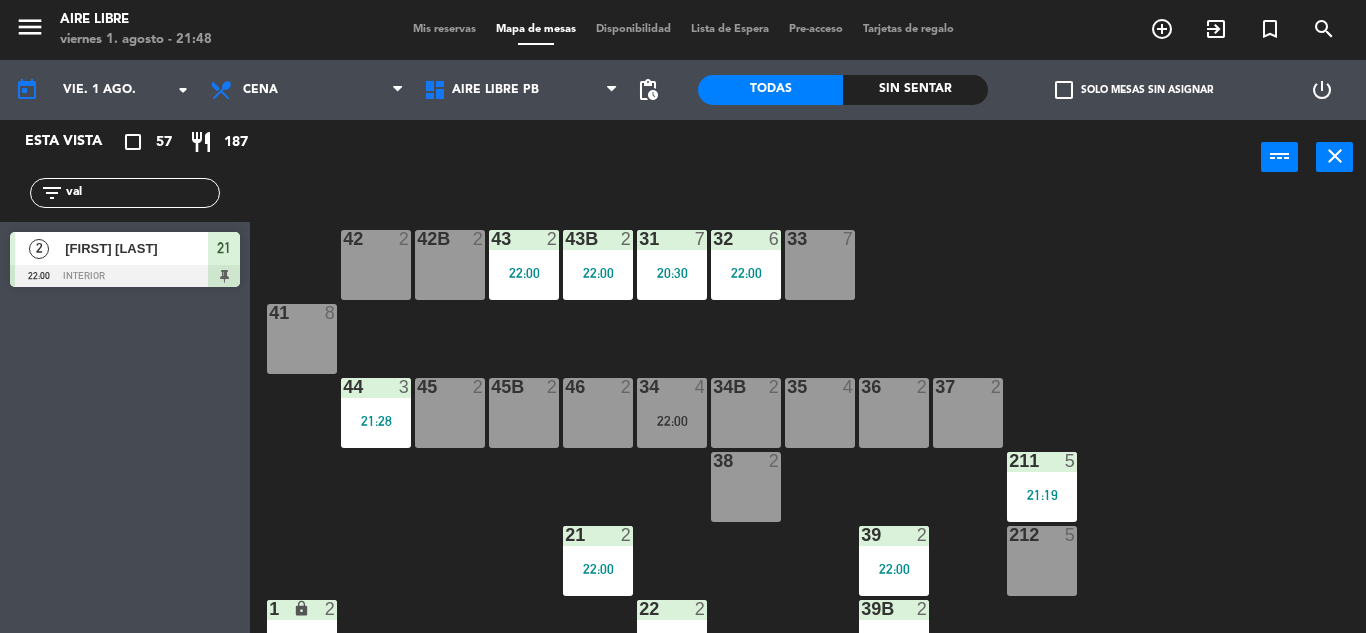click on "val" 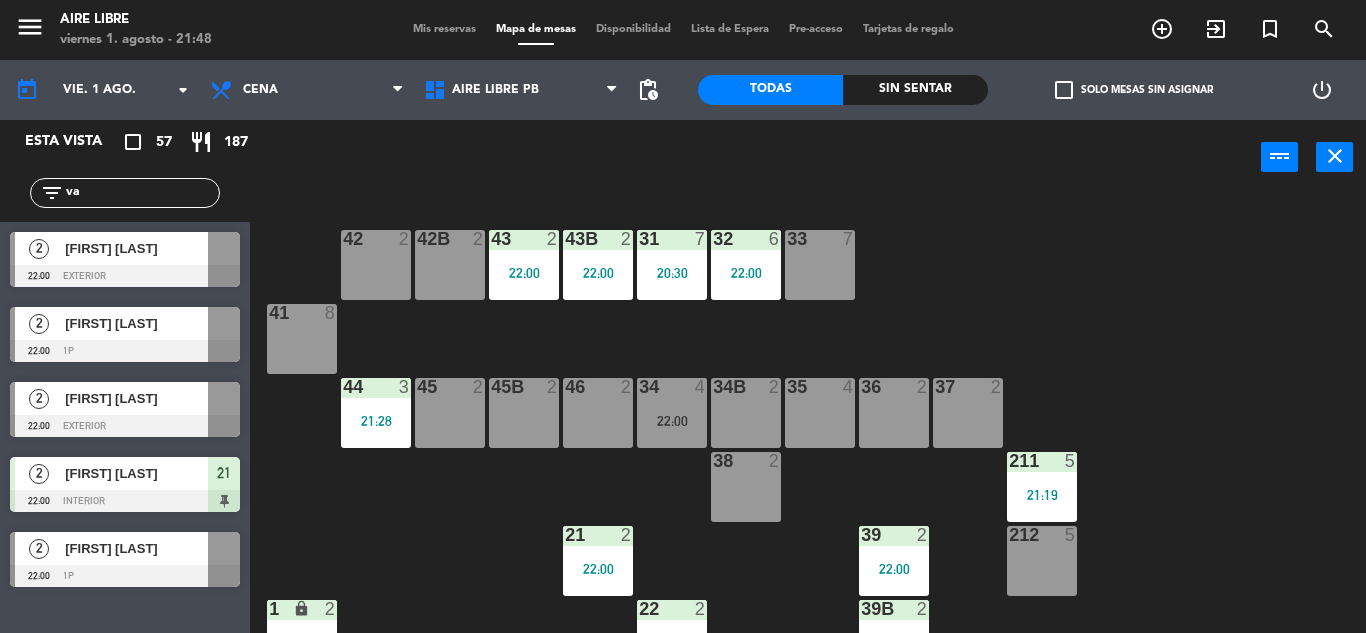 type on "v" 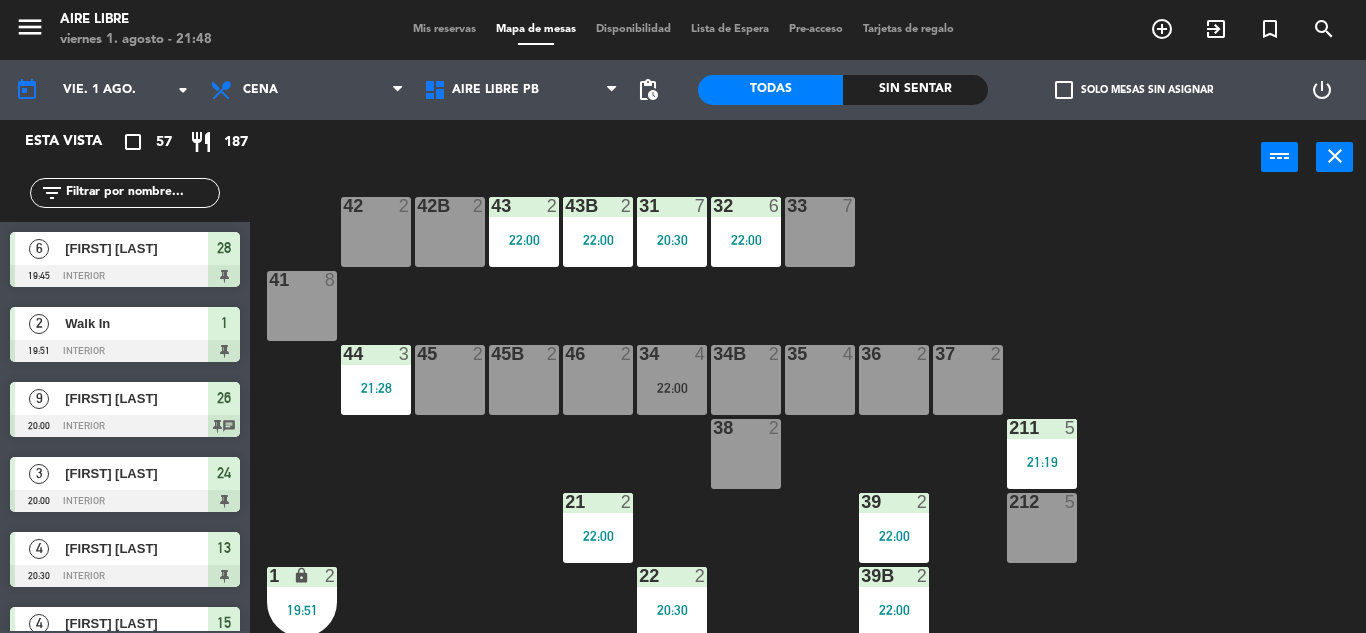 scroll, scrollTop: 0, scrollLeft: 0, axis: both 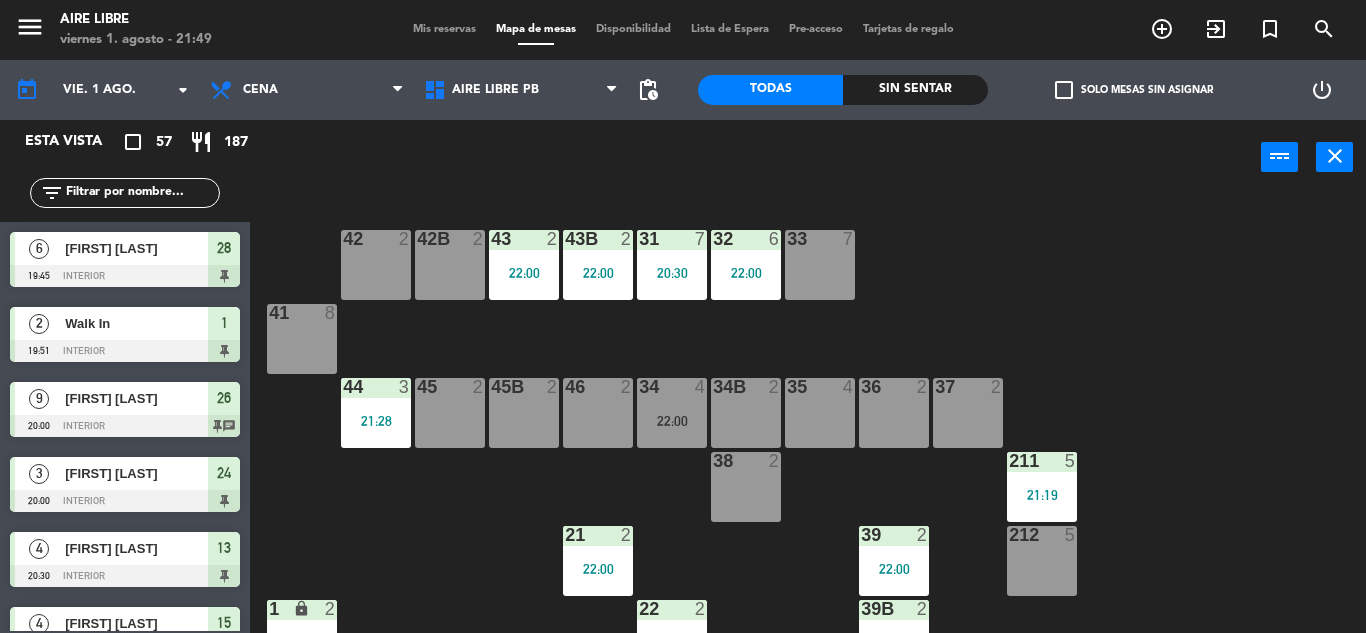type 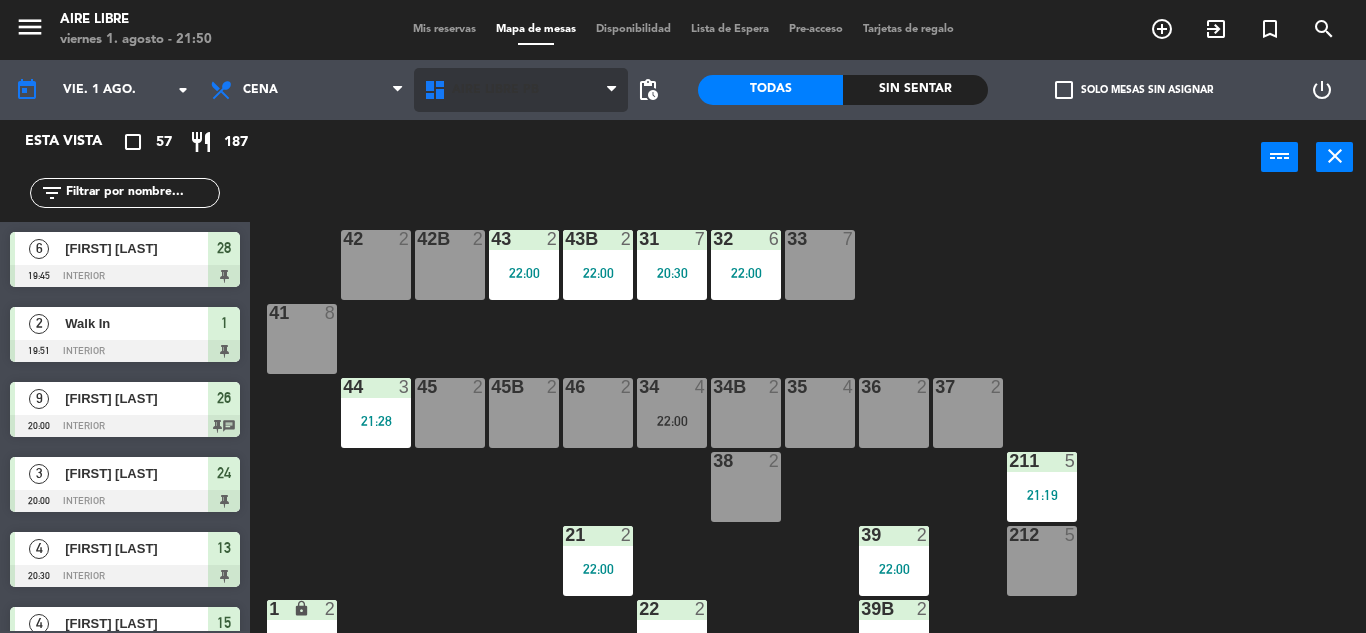click on "Aire Libre PB" at bounding box center (521, 90) 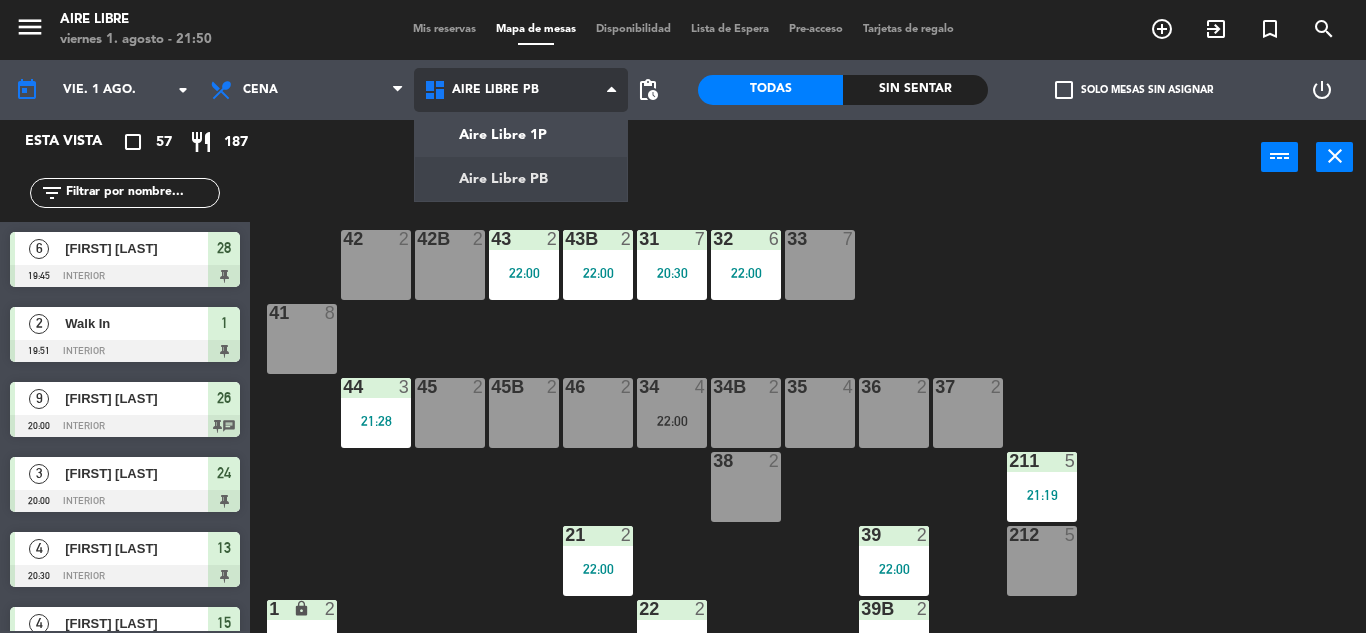 click on "menu  Aire Libre   viernes 1. agosto - 21:50   Mis reservas   Mapa de mesas   Disponibilidad   Lista de Espera   Pre-acceso   Tarjetas de regalo  add_circle_outline exit_to_app turned_in_not search today    vie. 1 ago. arrow_drop_down  Desayuno  Brunch  Almuerzo  Cena  Cena  Desayuno  Brunch  Almuerzo  Cena  Aire Libre 1P   Aire Libre PB   Aire Libre PB   Aire Libre 1P   Aire Libre PB  pending_actions  Todas  Sin sentar  check_box_outline_blank   Solo mesas sin asignar   power_settings_new   Esta vista   crop_square  57  restaurant  187 filter_list  6   Belén Ospital   19:45   interior  28  2   Walk In   19:51   interior  1  9   Mercedes Medina   20:00   interior  26 chat  3   Miguel Corbella   20:00   interior  24  4   Ana Bizberge   20:30   interior  13  4   Carolina Dubiansky   20:30   interior  15  7   CRISTIAN GARCIA SARUBBI   20:30   exterior  31 chat  3   estefania spinosa   20:30   interior  27  2   Jackie Lichtmann   20:30   interior  22  25   Laboratorio Casasco   20:30   1p  71 chat  4   20:30  25" 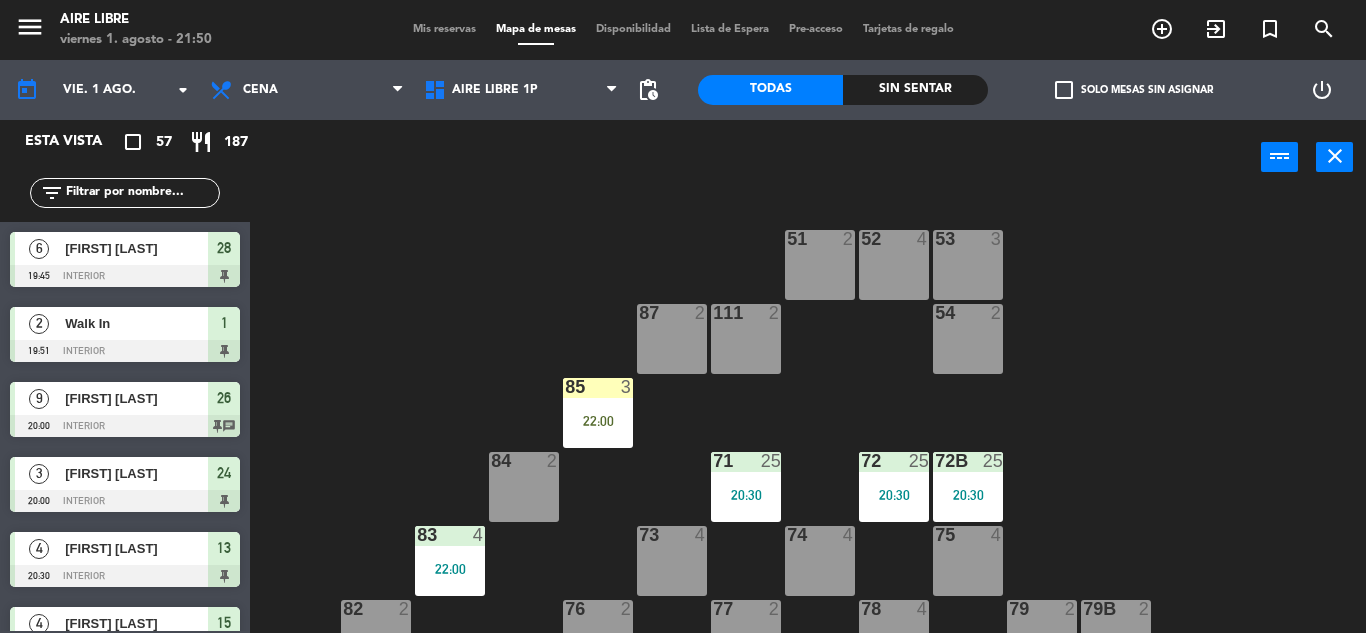 click on "22:00" at bounding box center [598, 421] 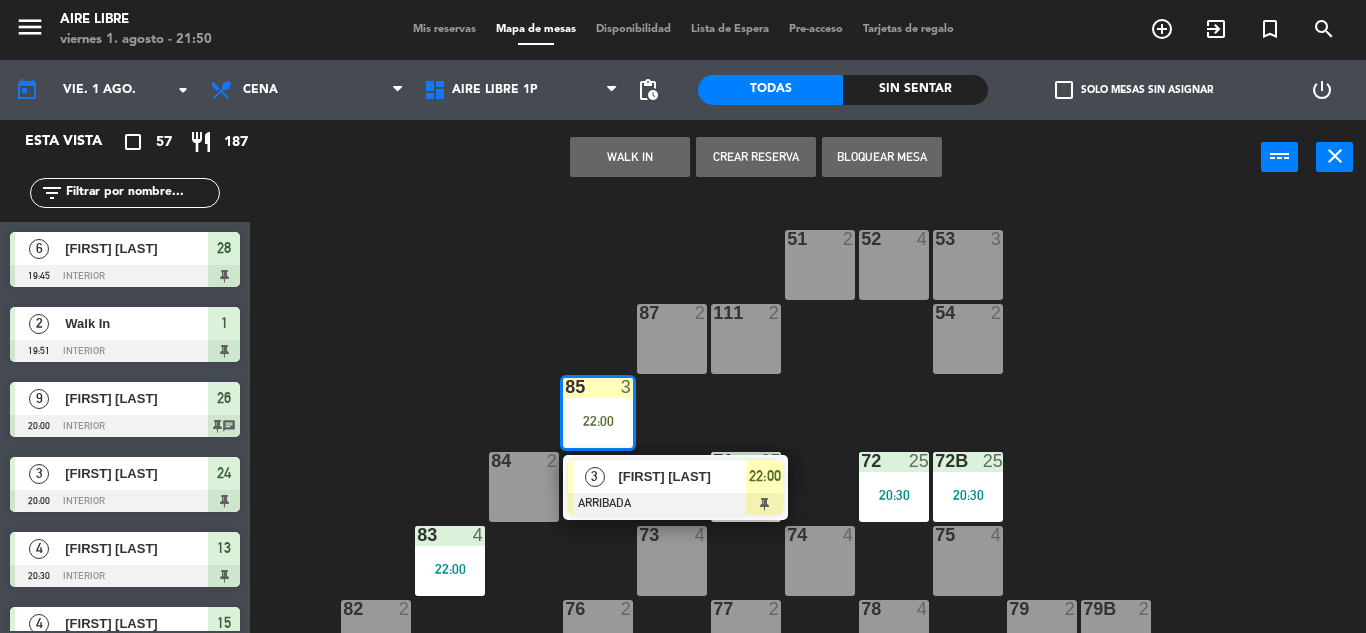 click on "[FIRST] [LAST]" at bounding box center (682, 476) 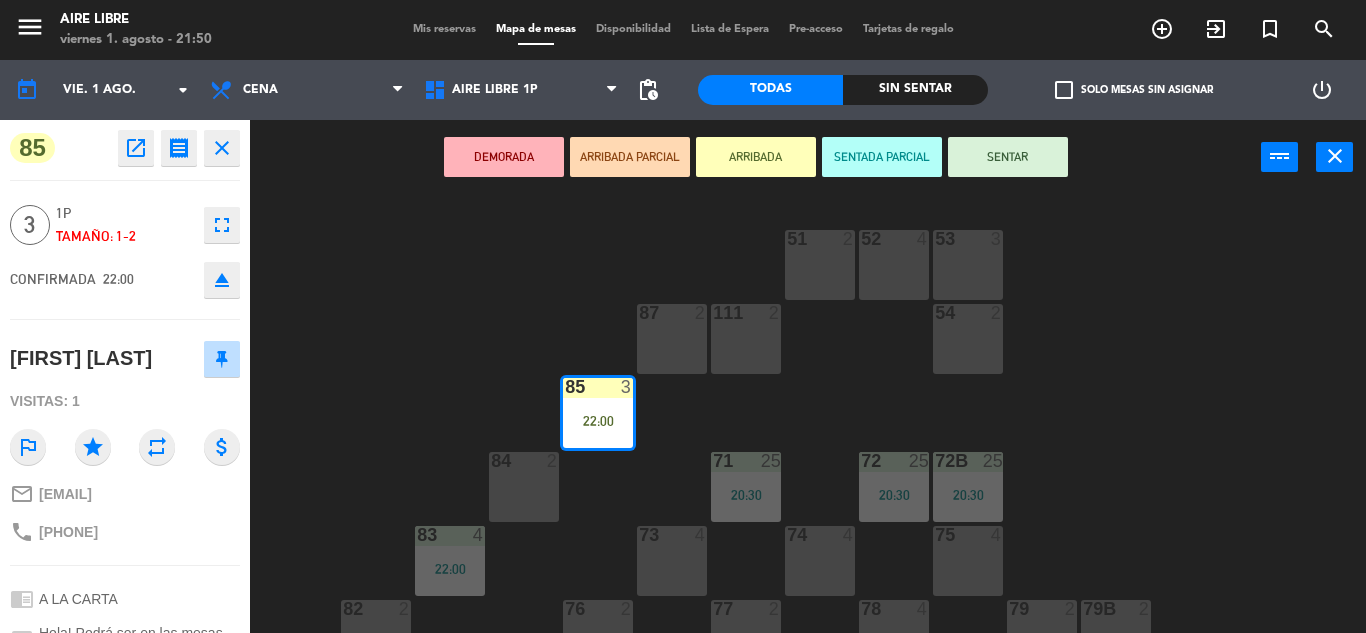 click on "SENTAR" at bounding box center [1008, 157] 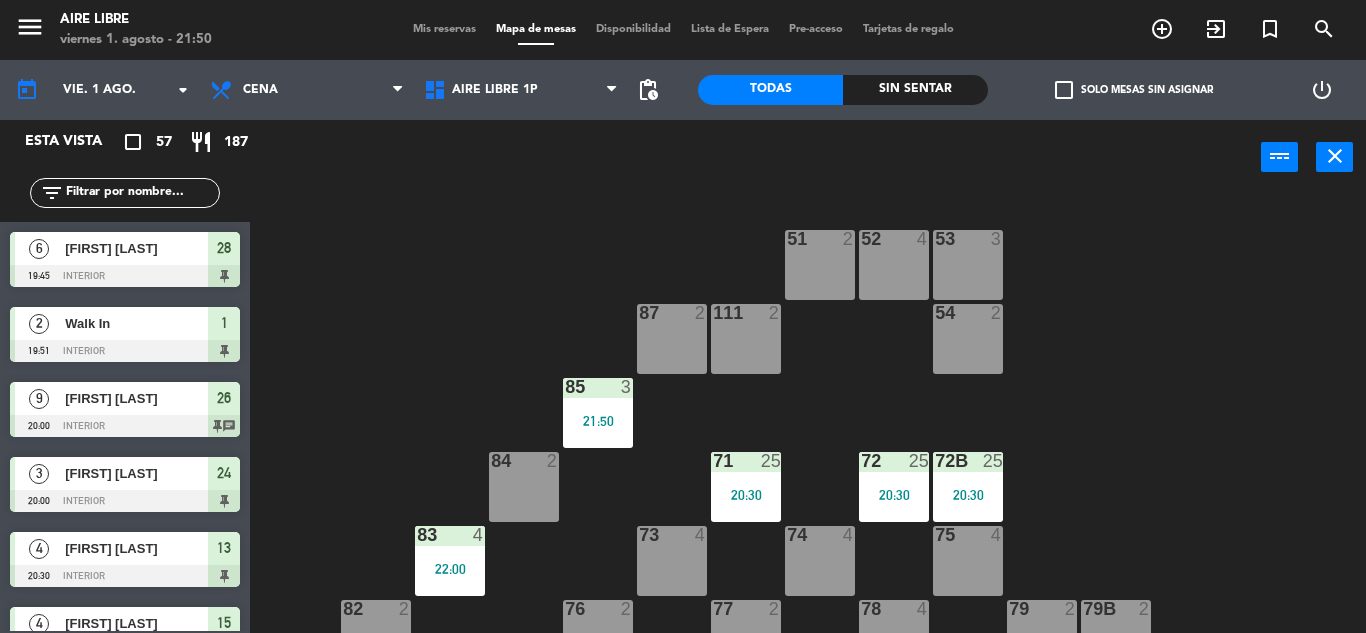 scroll, scrollTop: 305, scrollLeft: 0, axis: vertical 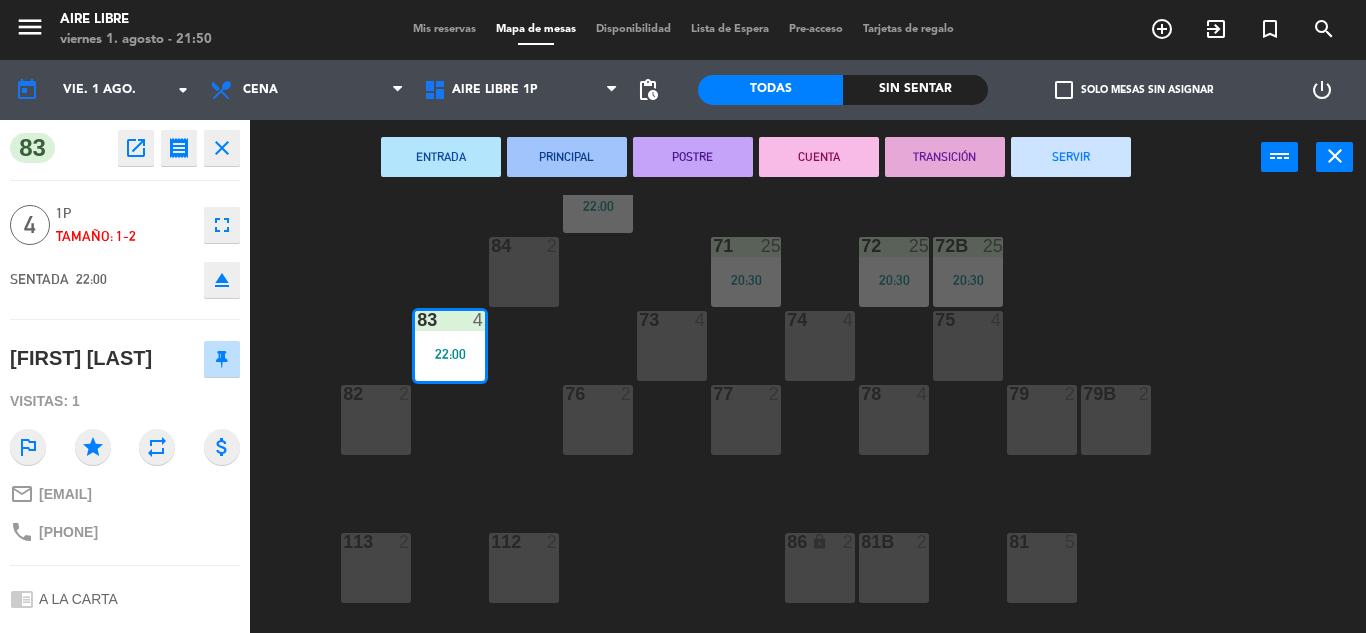 click on "51  2  52  4  53  3  111  2  54  2  87  2  85  3   22:00  72  25   20:30  84  2  71  25   20:30  72B  25   20:30  83  4   22:00  73  4  74  4  75  4  82  2  76  2  78  4  77  2  79  2  79B  2  113  2  112  2  81  5  81b  2  86 lock  2  62  2  61  2   20:42  67  4   21:40  62B lock  2  67B  4   21:40  63  4  64  2  65  2   20:57  66  2  66B  2" 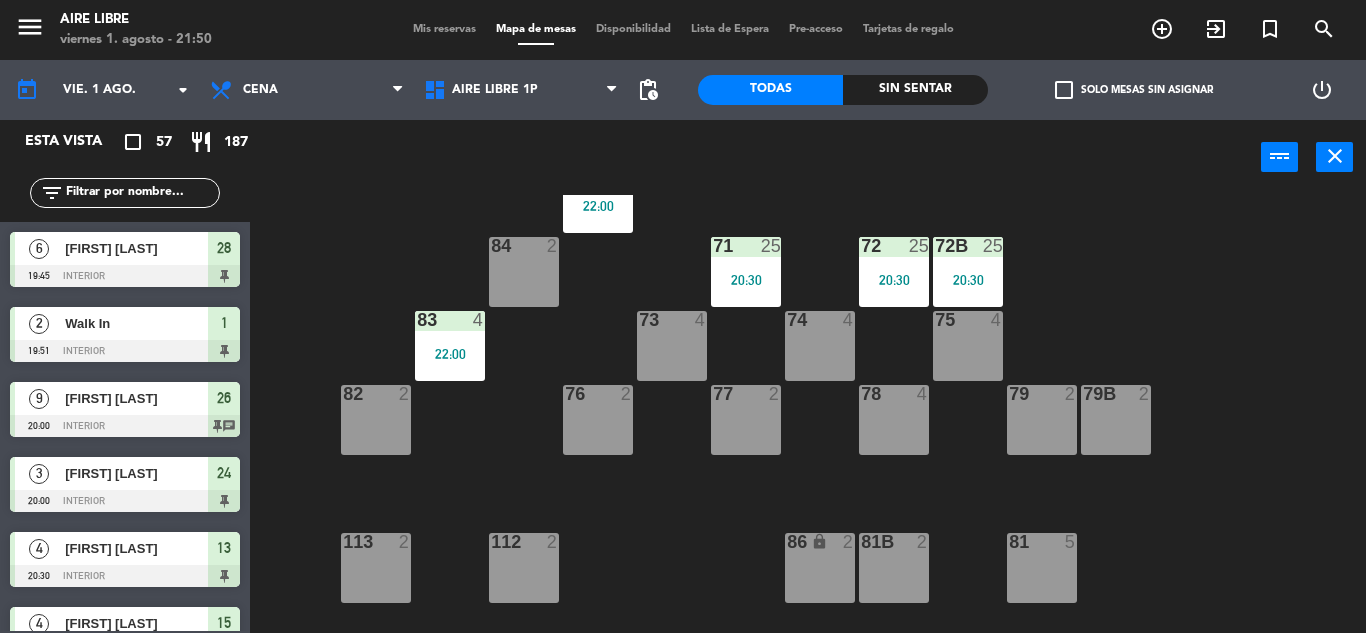 scroll, scrollTop: 0, scrollLeft: 0, axis: both 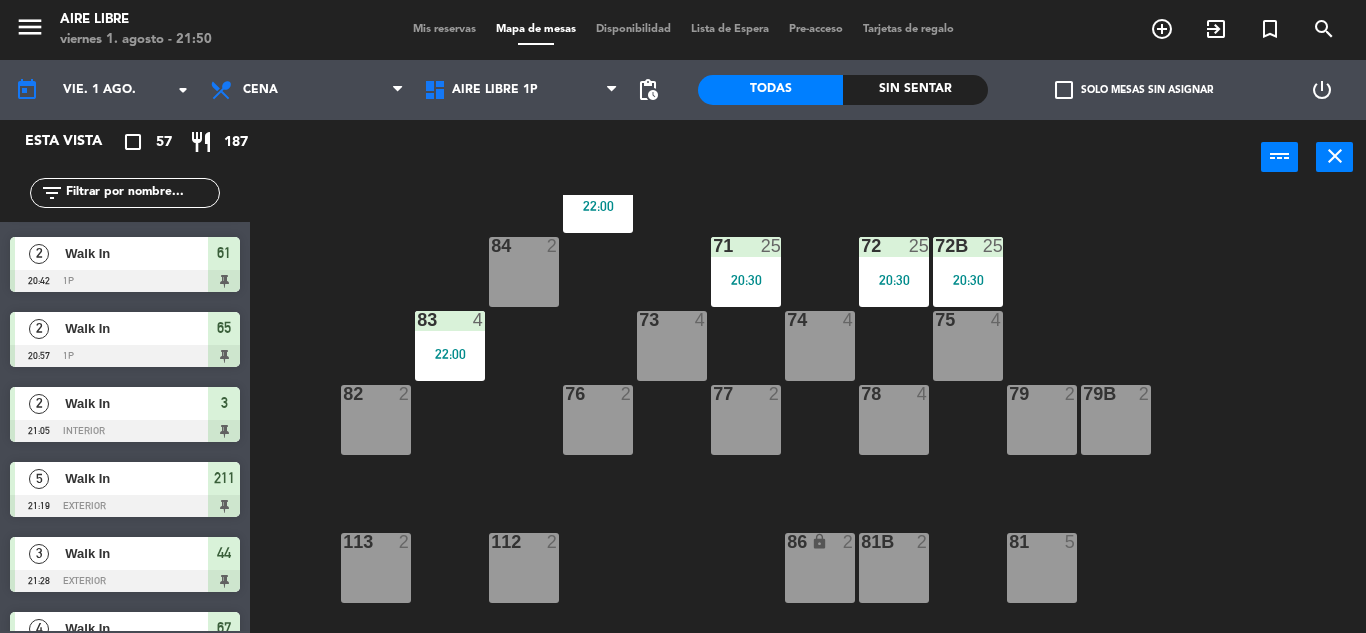 click 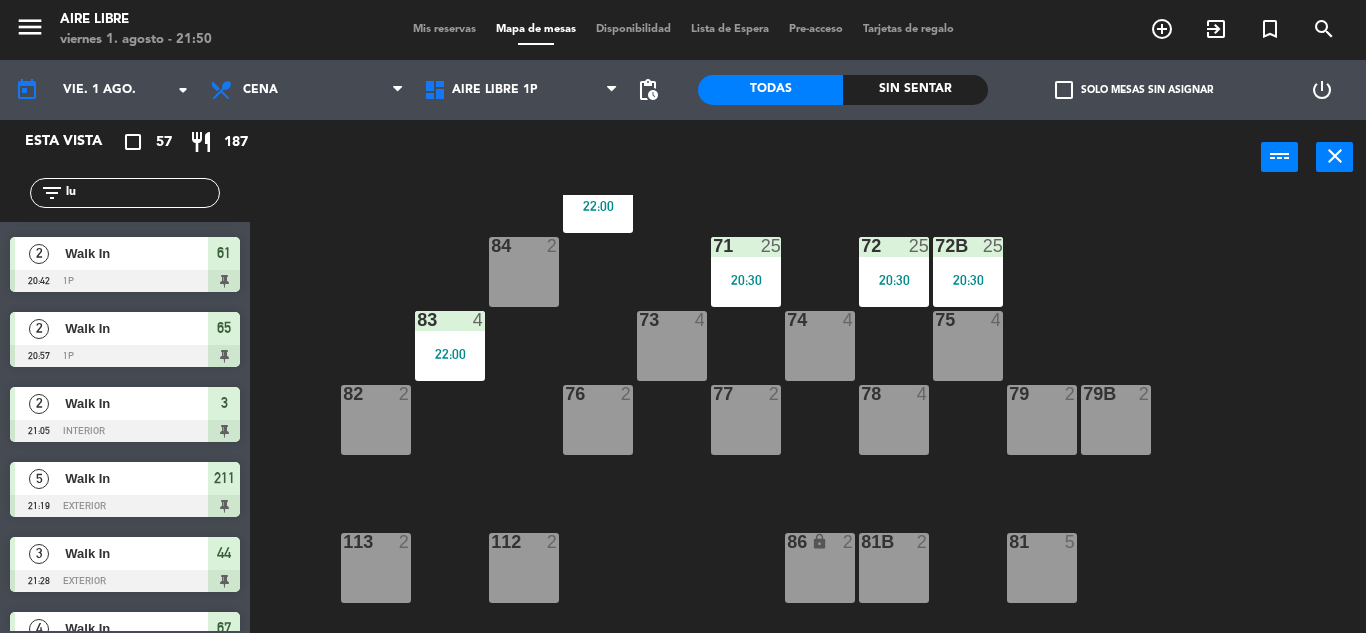 scroll, scrollTop: 0, scrollLeft: 0, axis: both 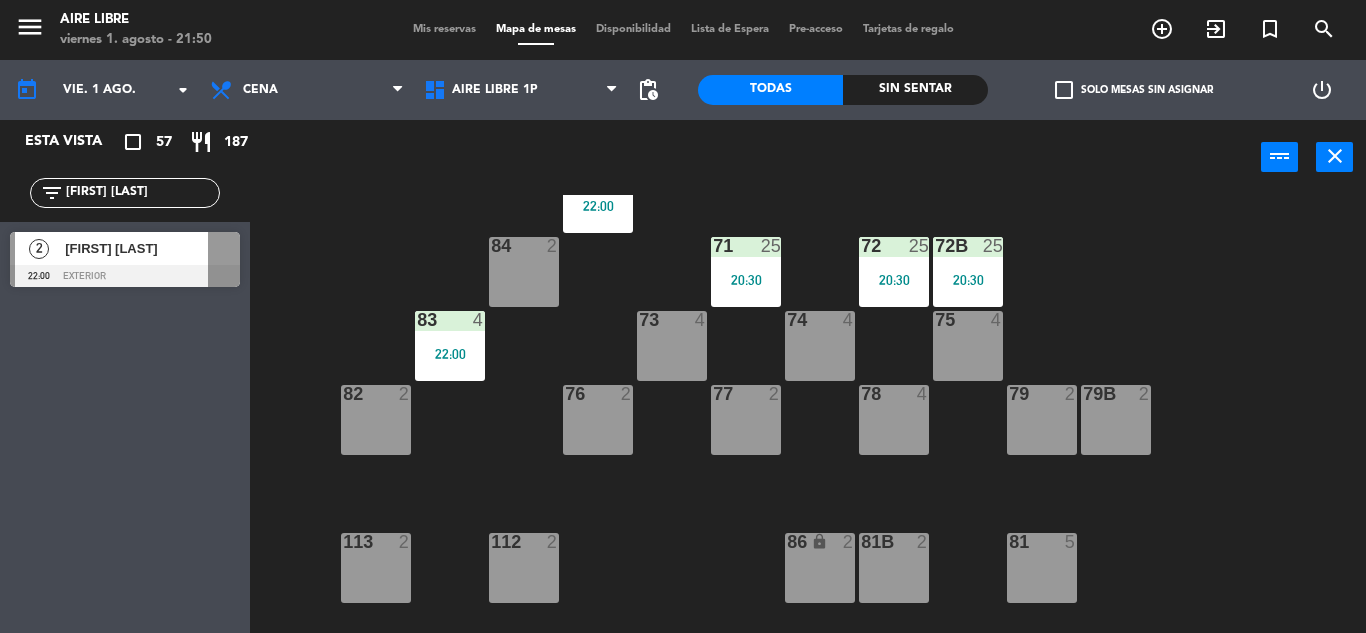 type on "lucas" 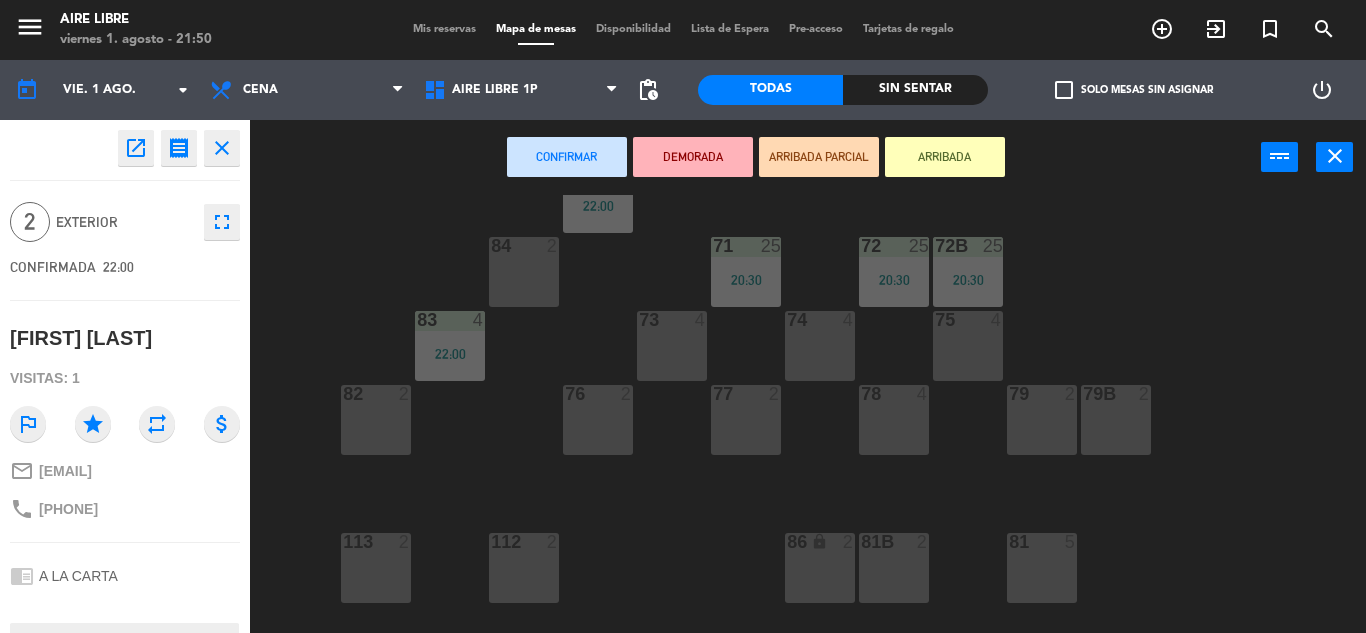 click on "ARRIBADA" at bounding box center (945, 157) 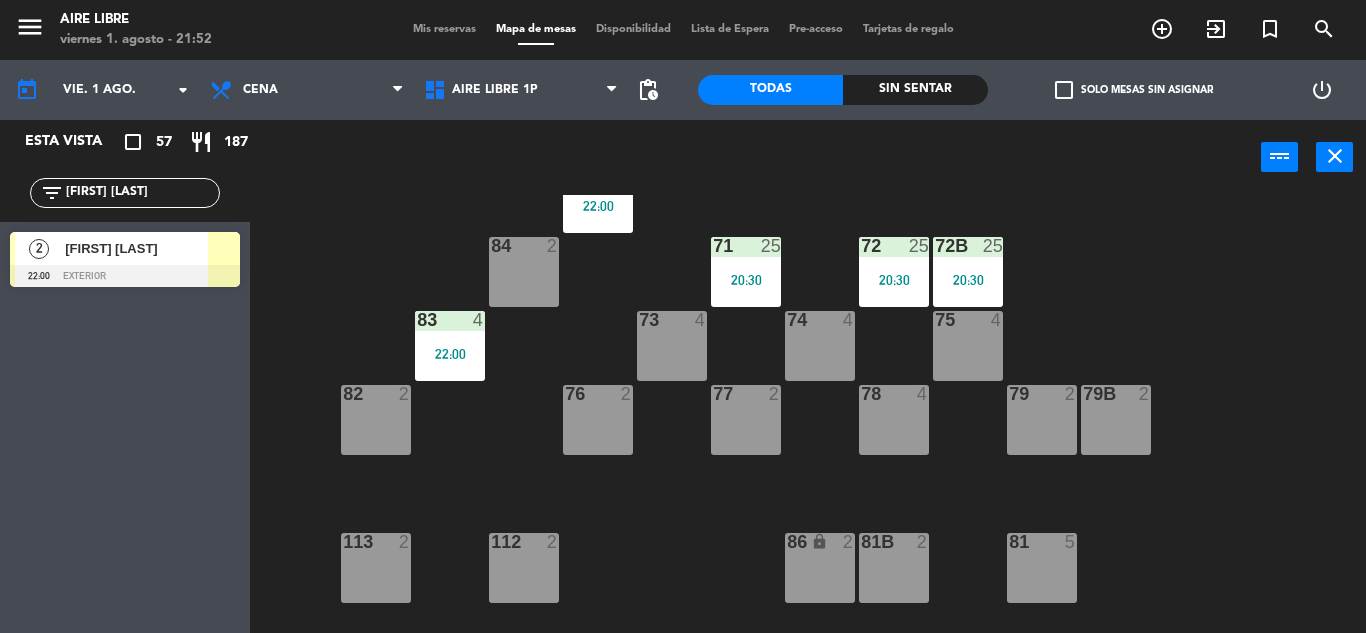 click on "lucas" 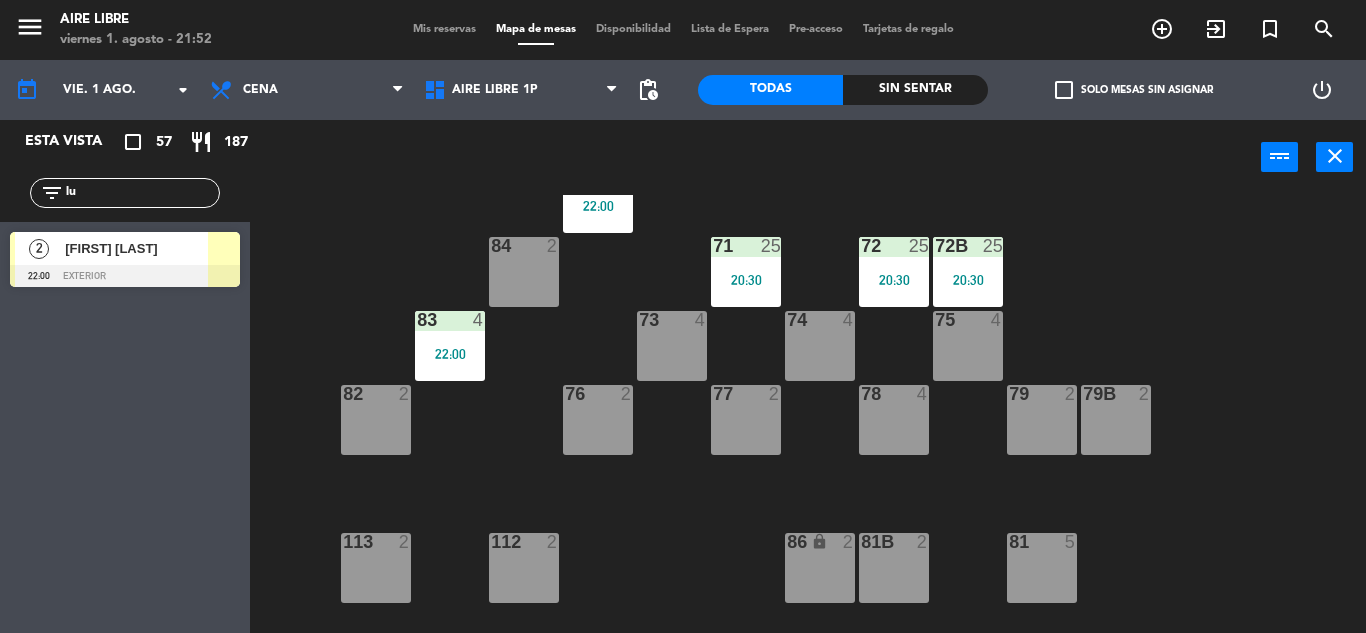 type on "l" 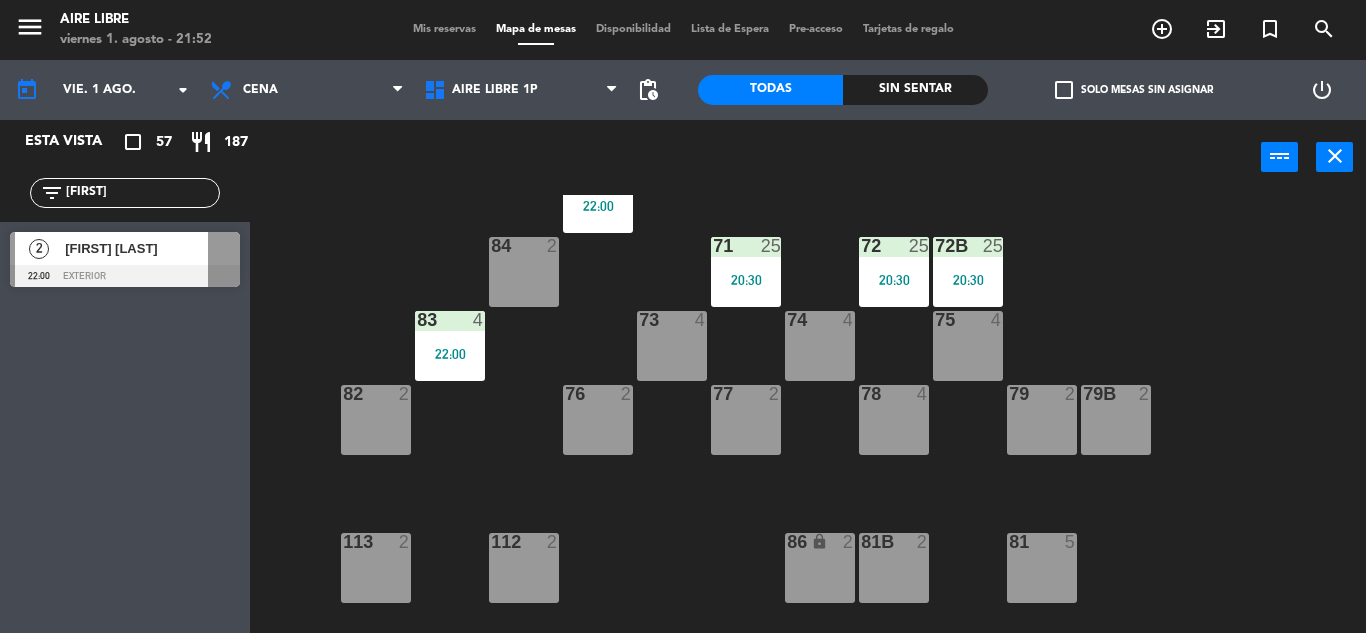 type on "agus" 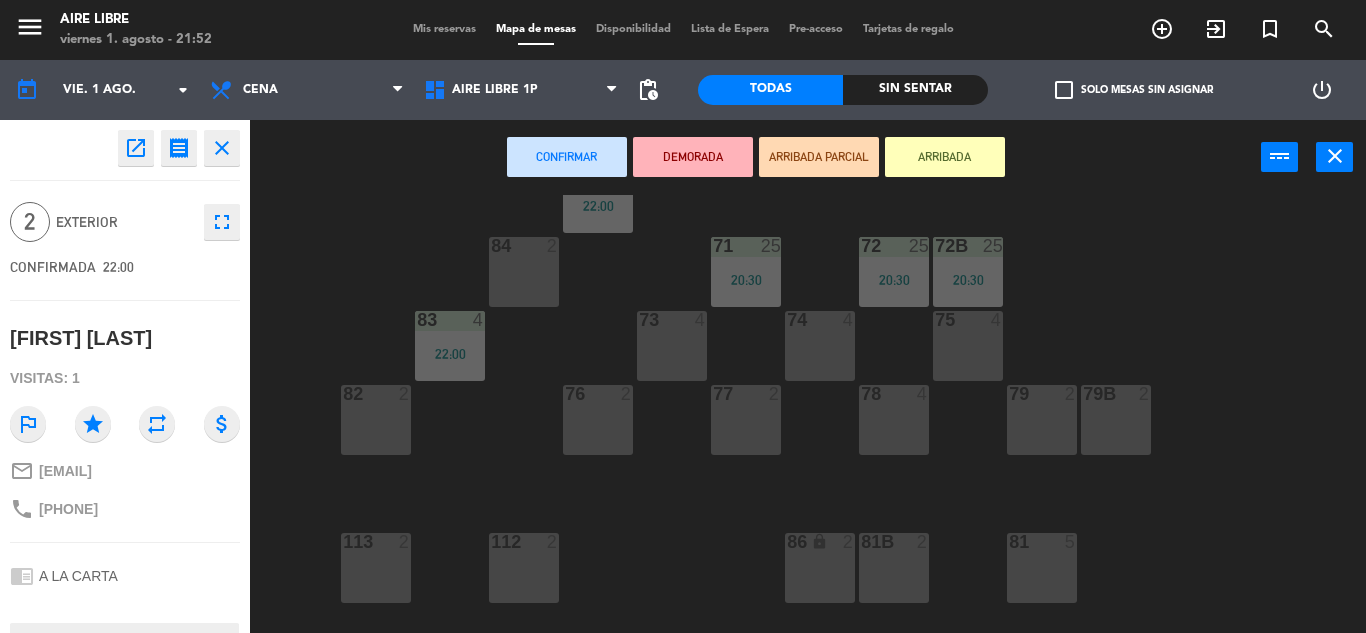 click on "ARRIBADA" at bounding box center (945, 157) 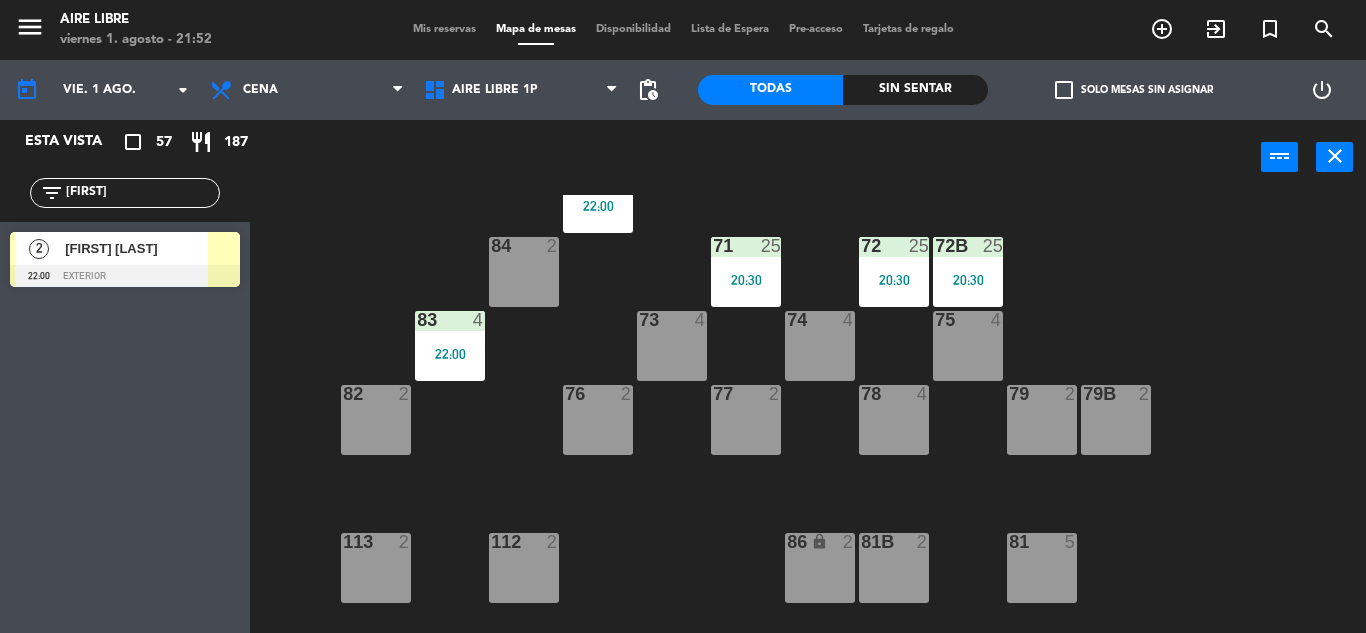 click on "agus" 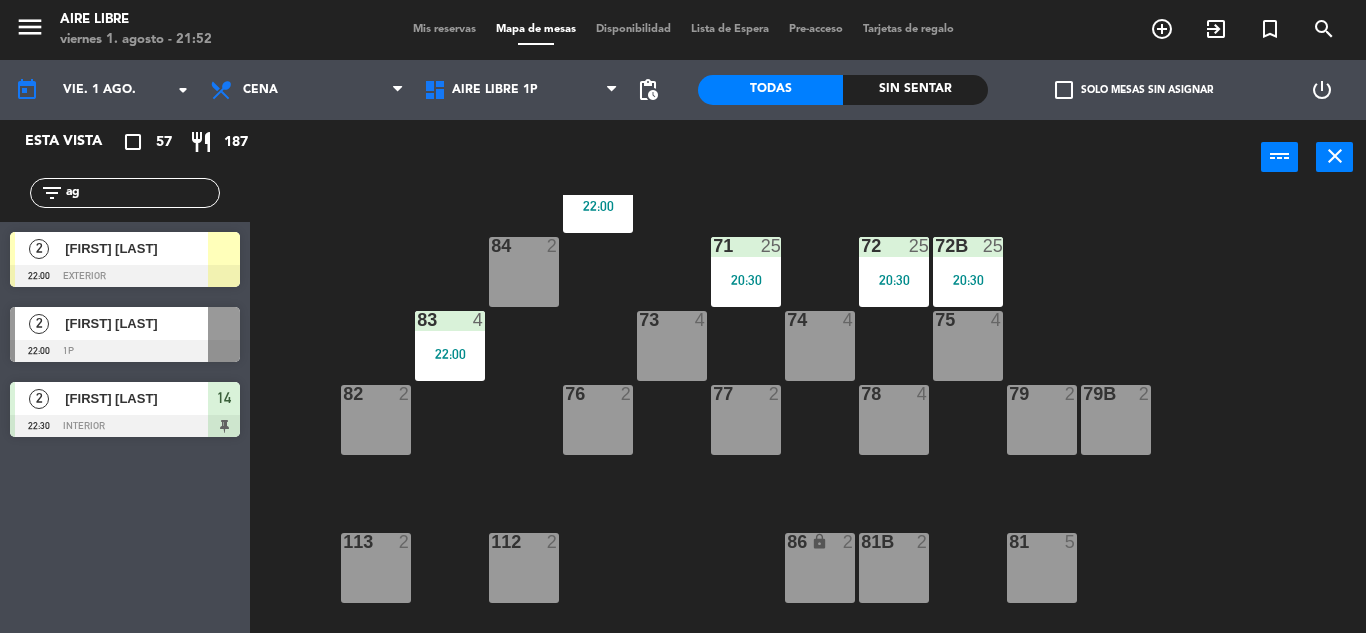 click on "Esta vista   crop_square  57  restaurant  187 filter_list ag  2   Agus Mafud   22:00   exterior   2   Camila sabbag   22:00   1p   2   Santiago Paladino   22:30   interior  14" 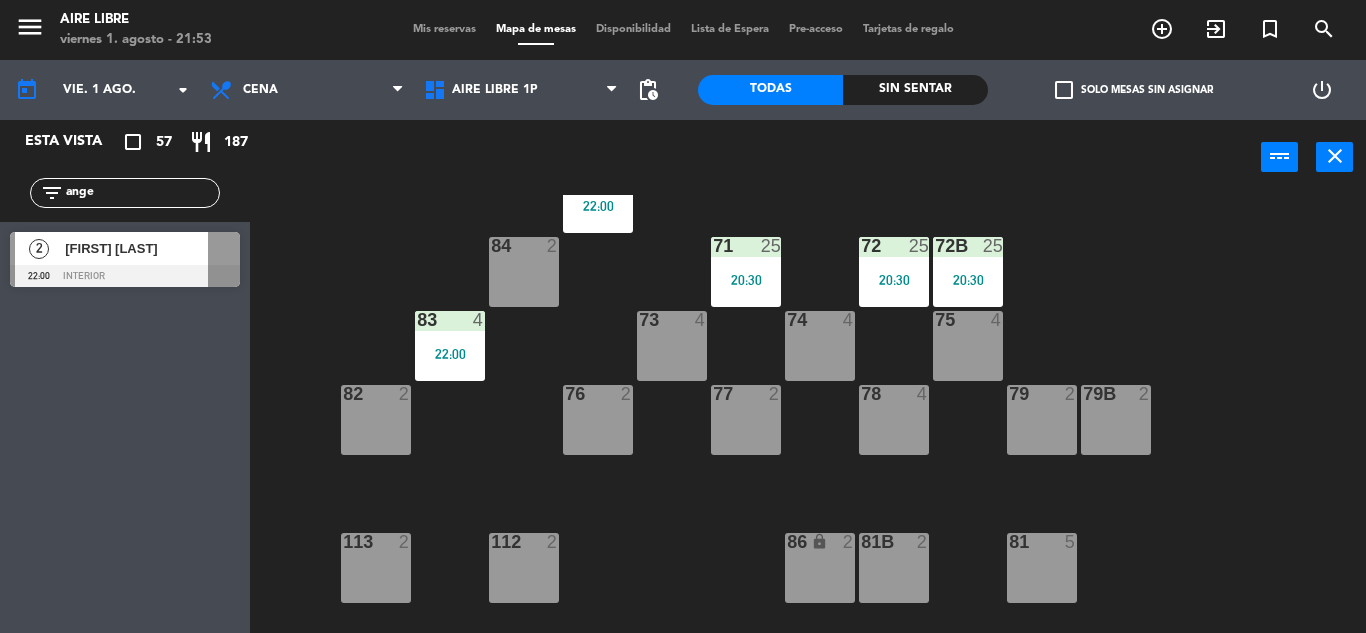 type on "ange" 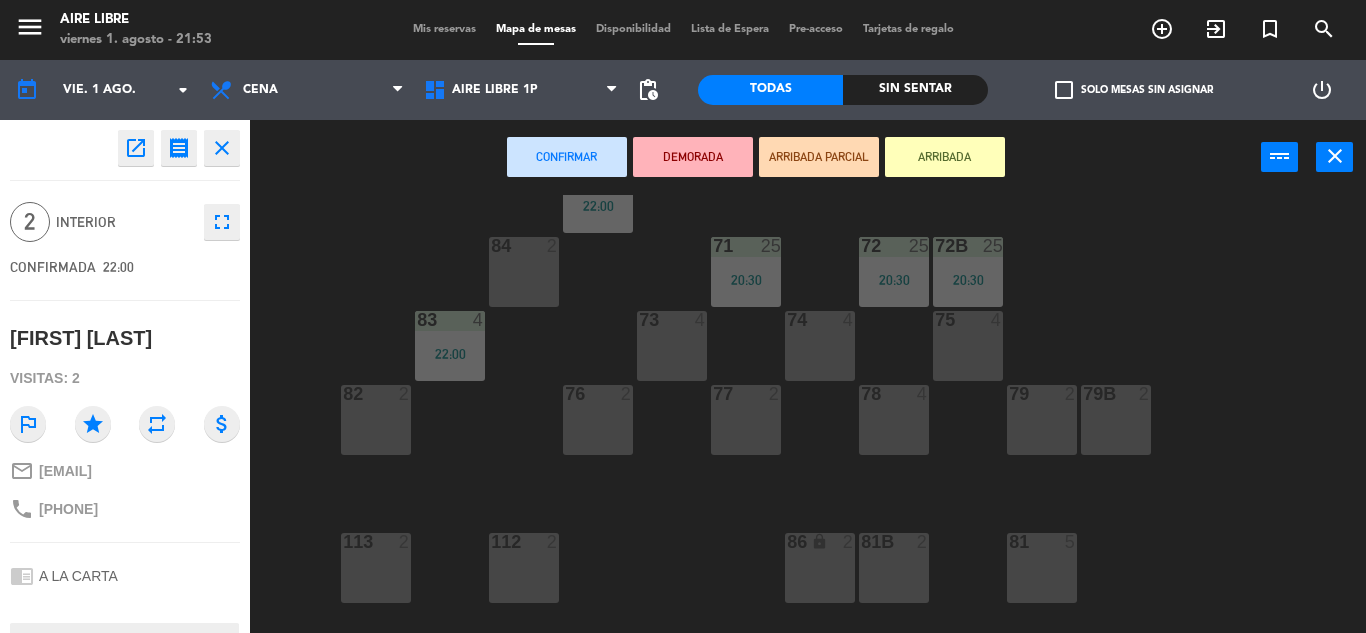 click on "ARRIBADA" at bounding box center [945, 157] 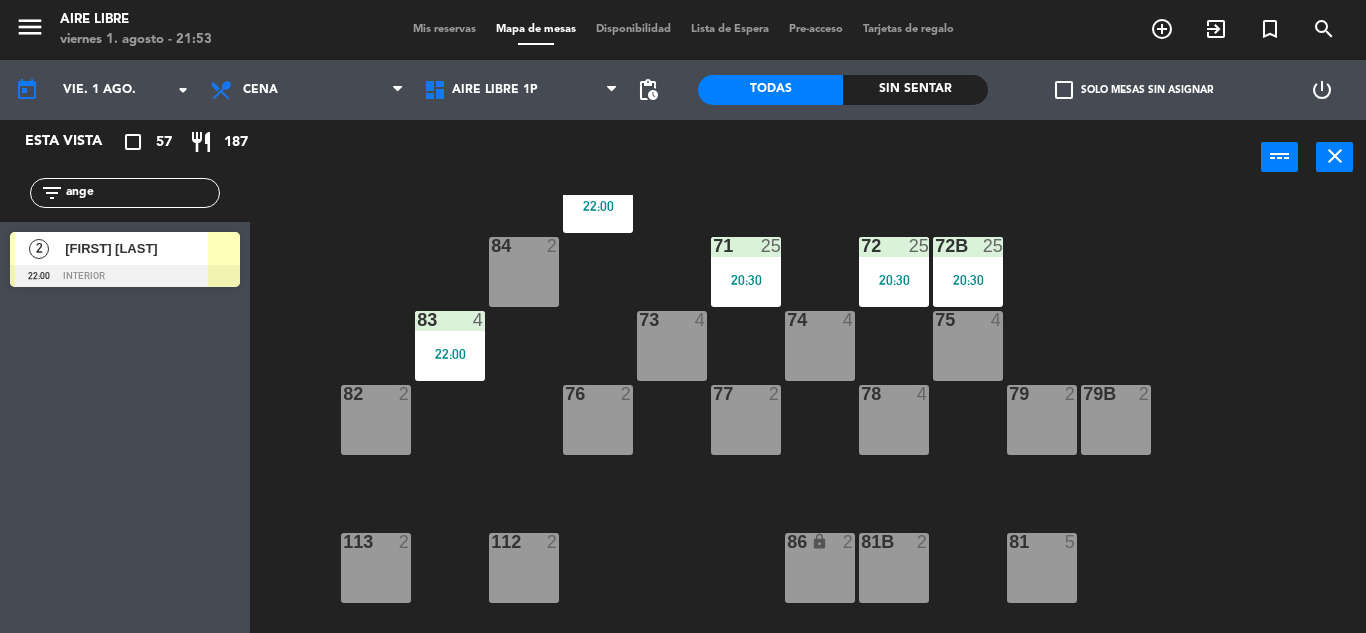 click on "ange" 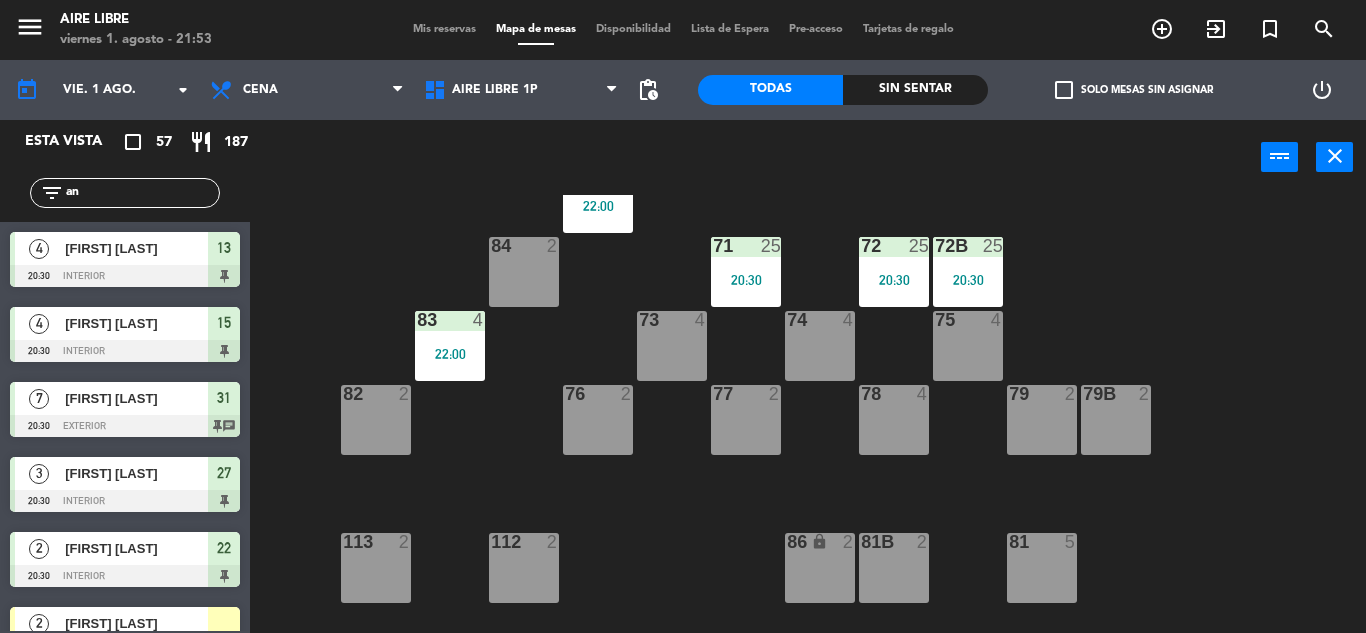 type on "a" 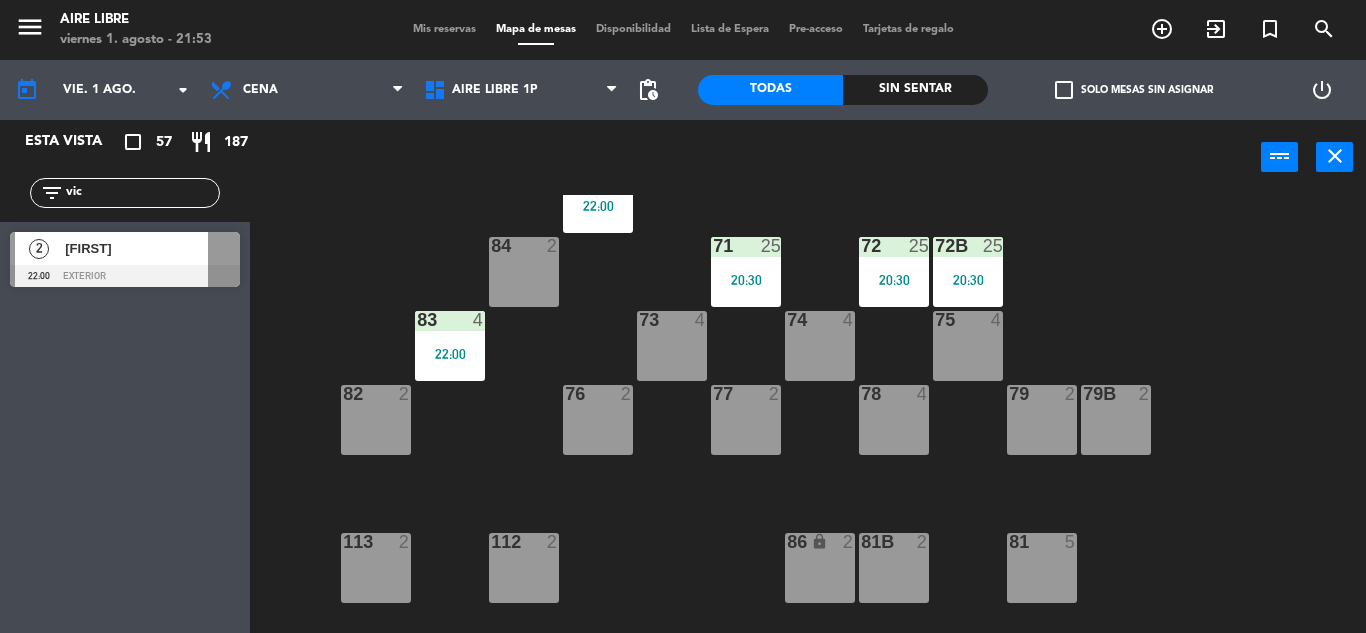 type on "vic" 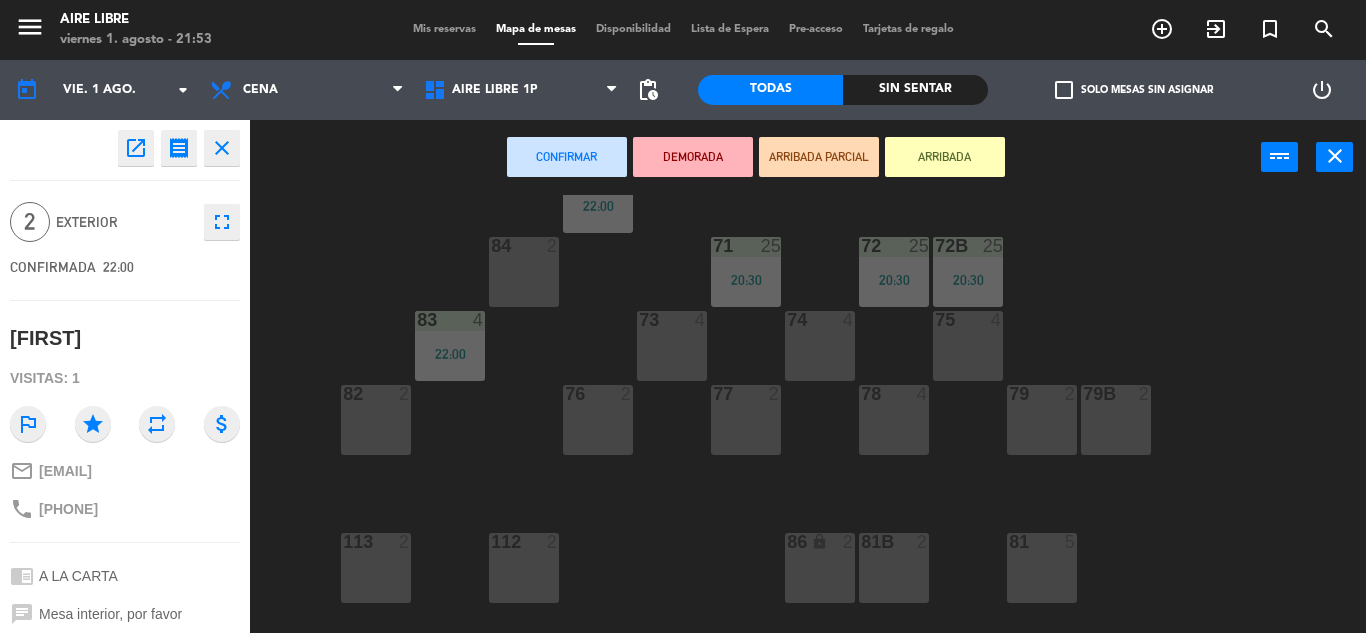 click on "ARRIBADA" at bounding box center (945, 157) 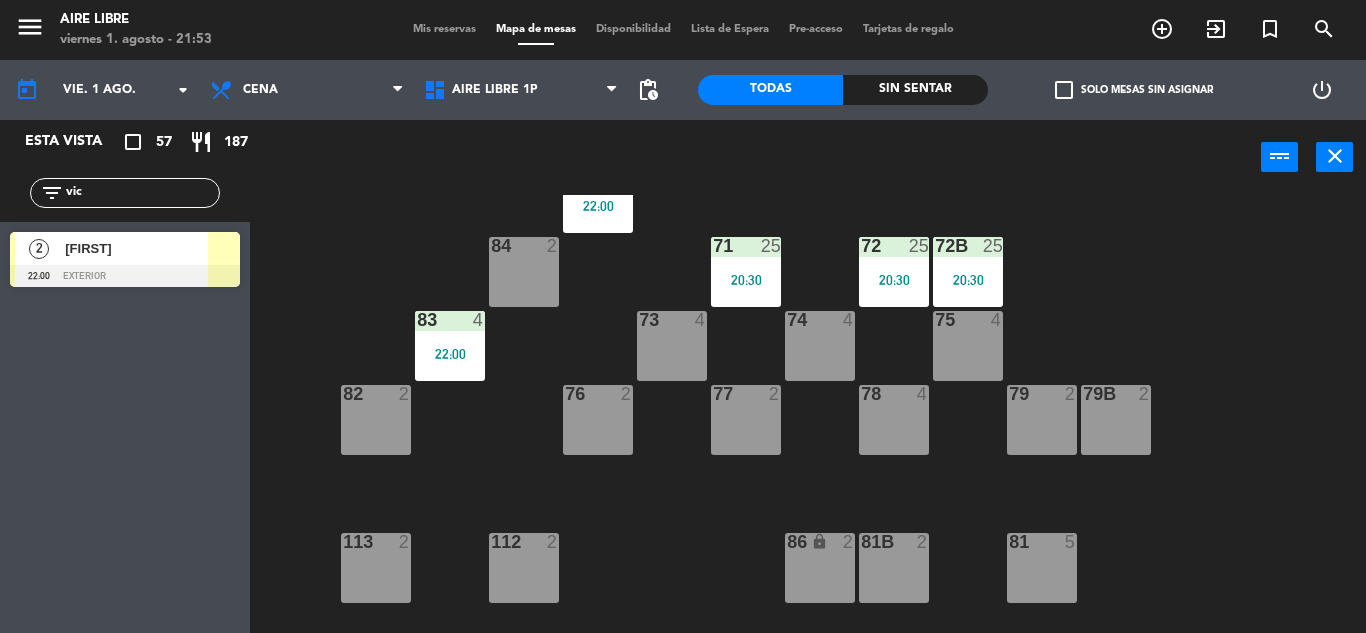 click on "vic" 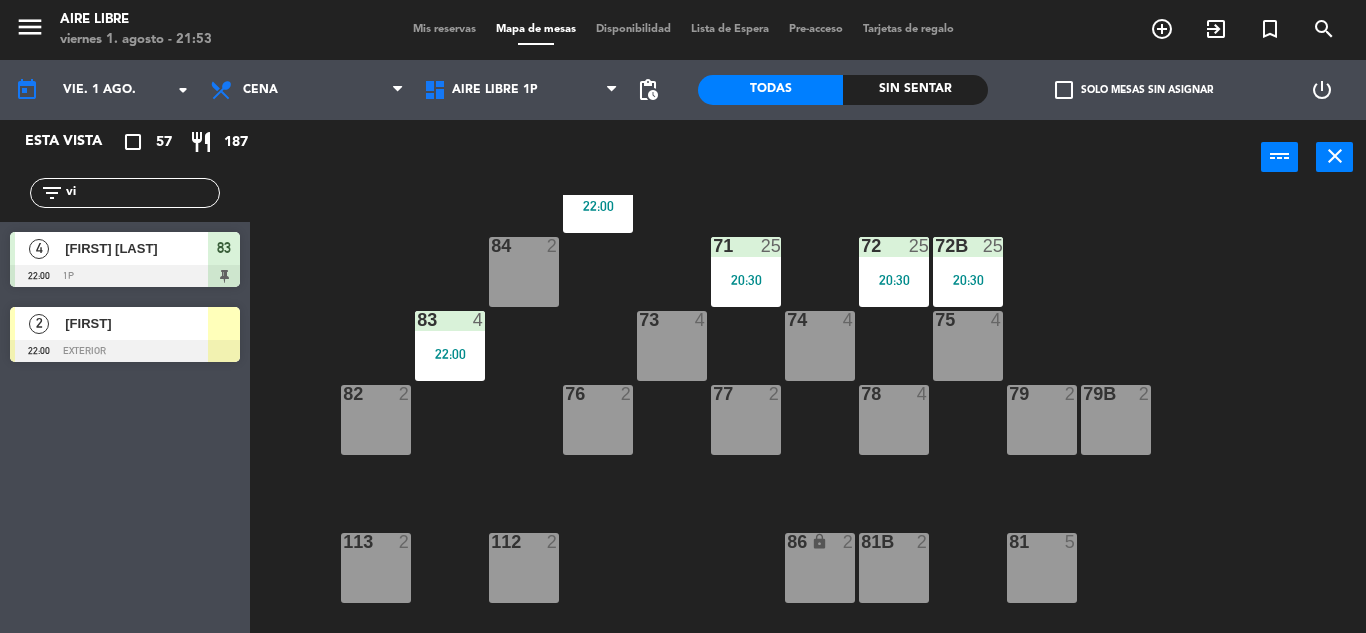 type on "v" 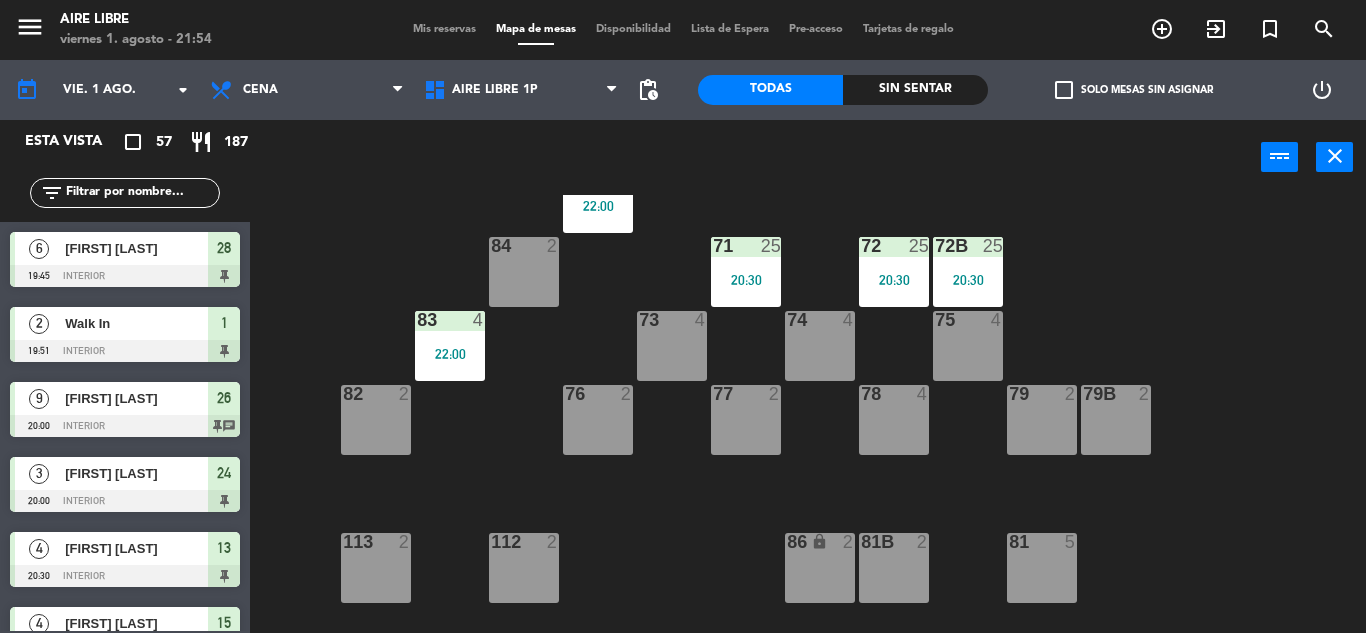 click 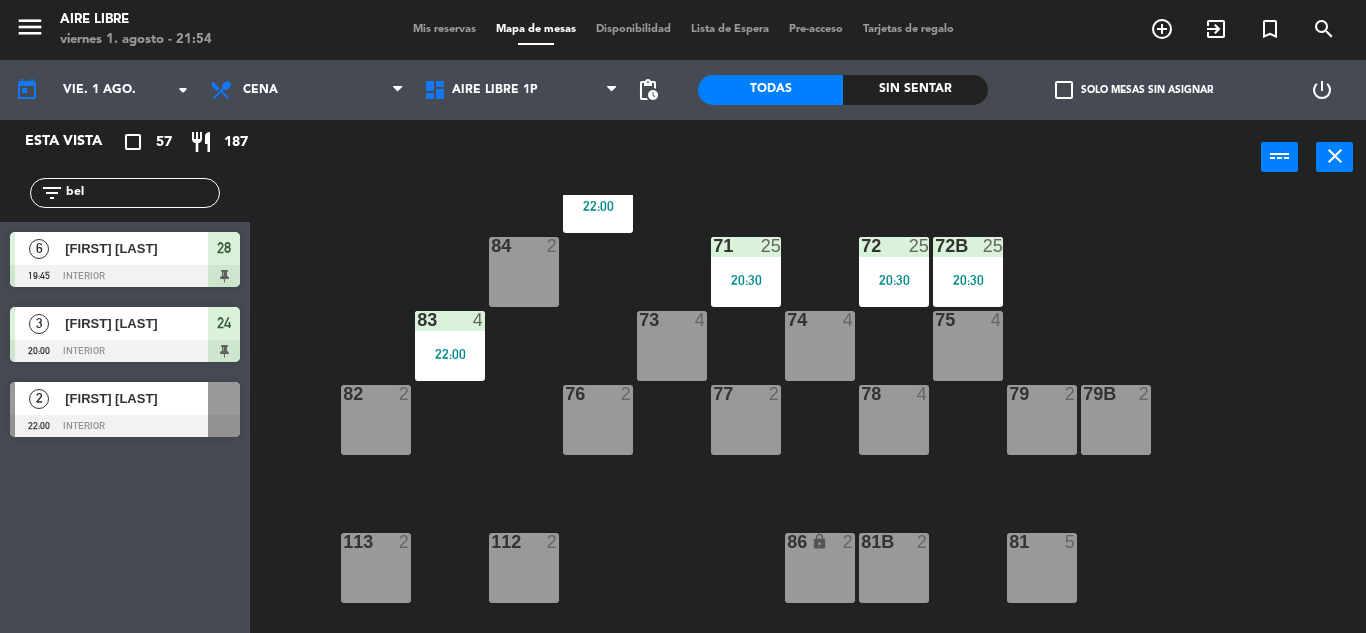 type on "bel" 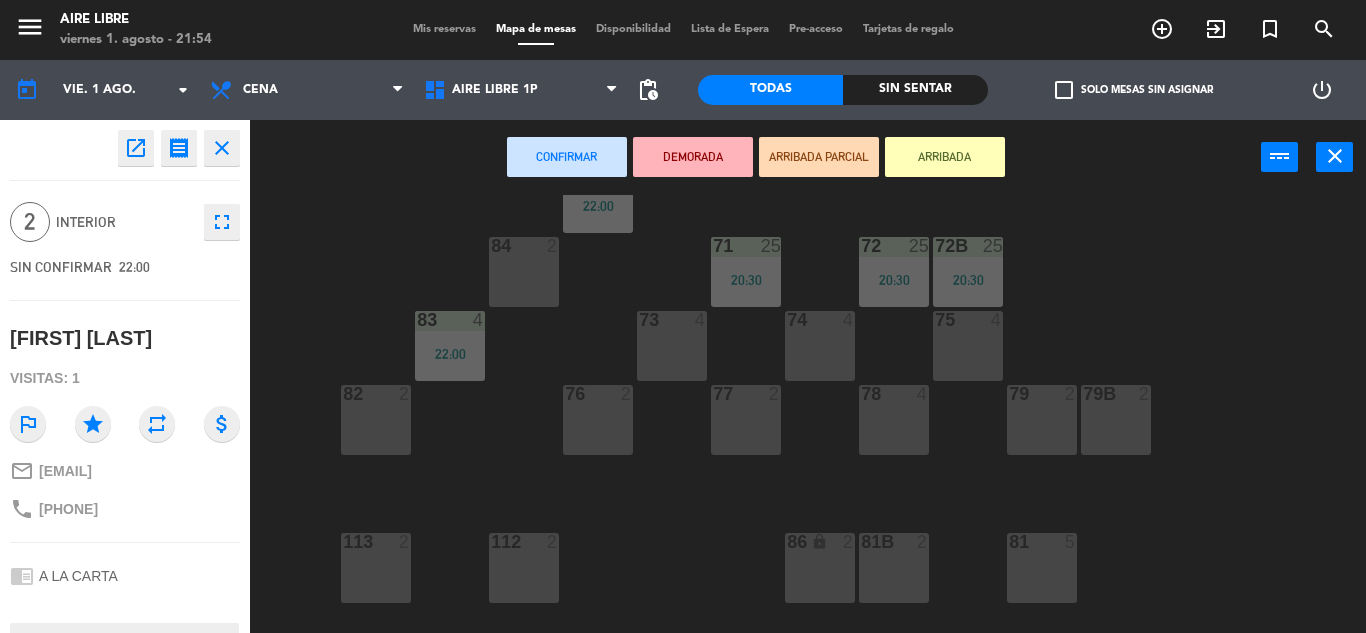 click on "ARRIBADA" at bounding box center [945, 157] 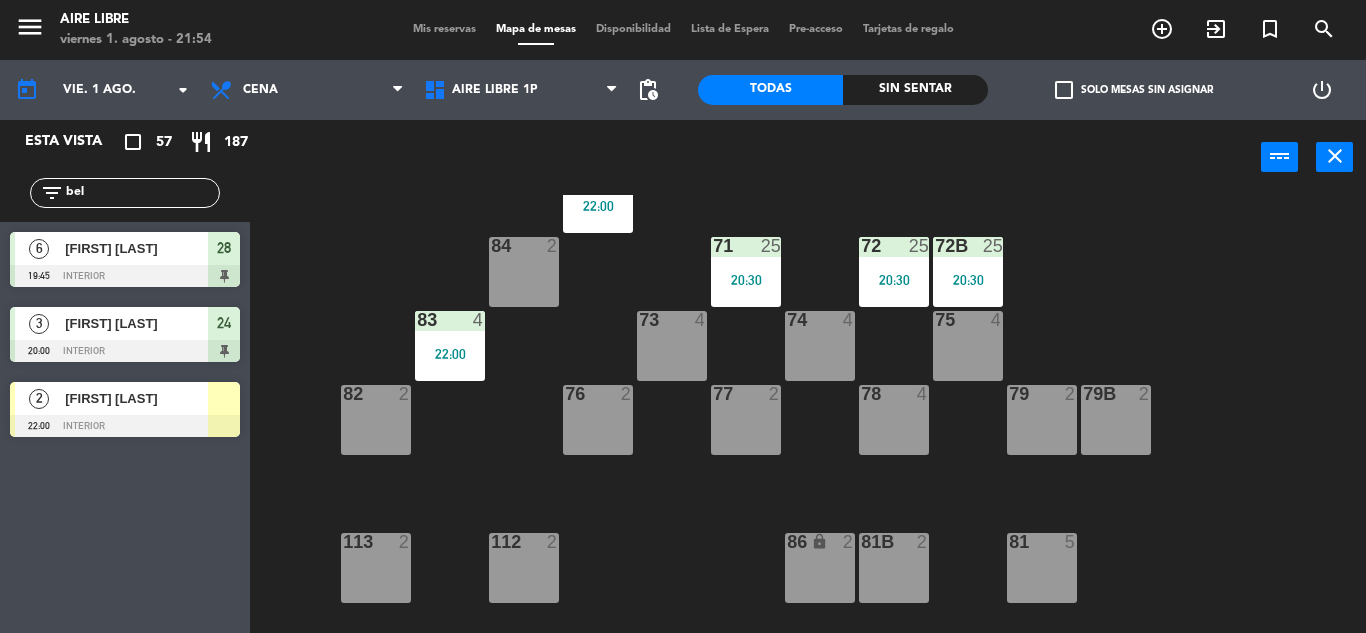 click on "bel" 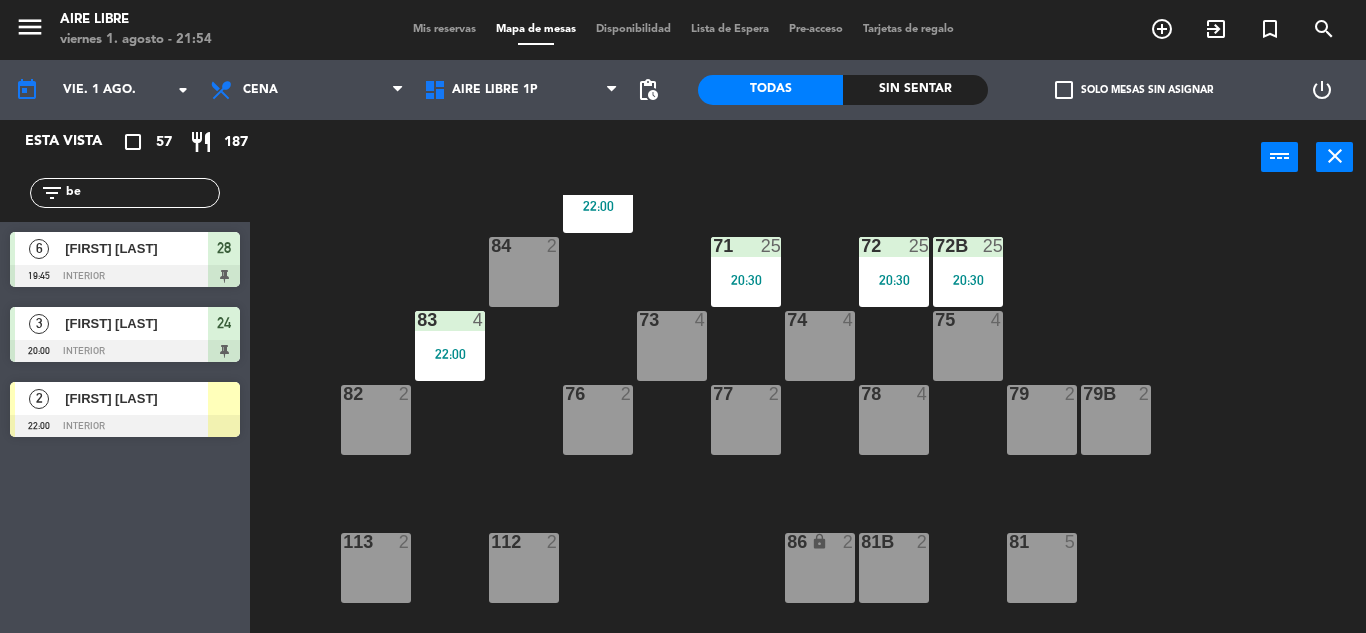 type on "b" 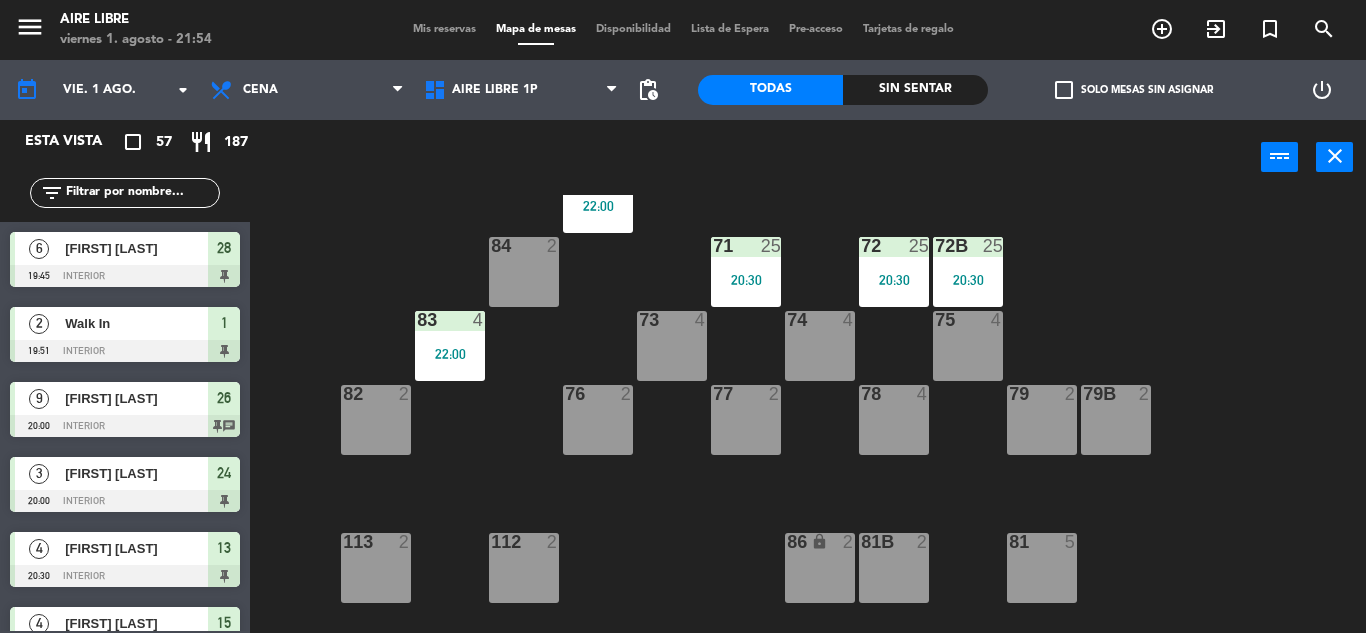 click 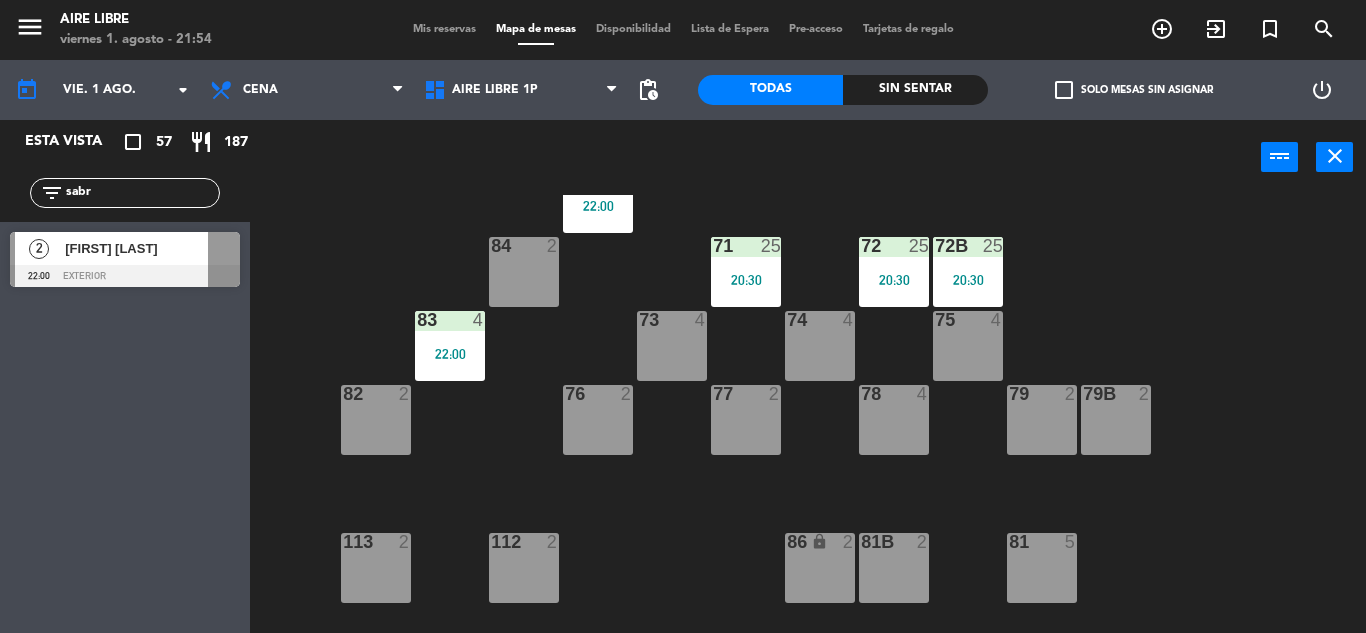 type on "sabr" 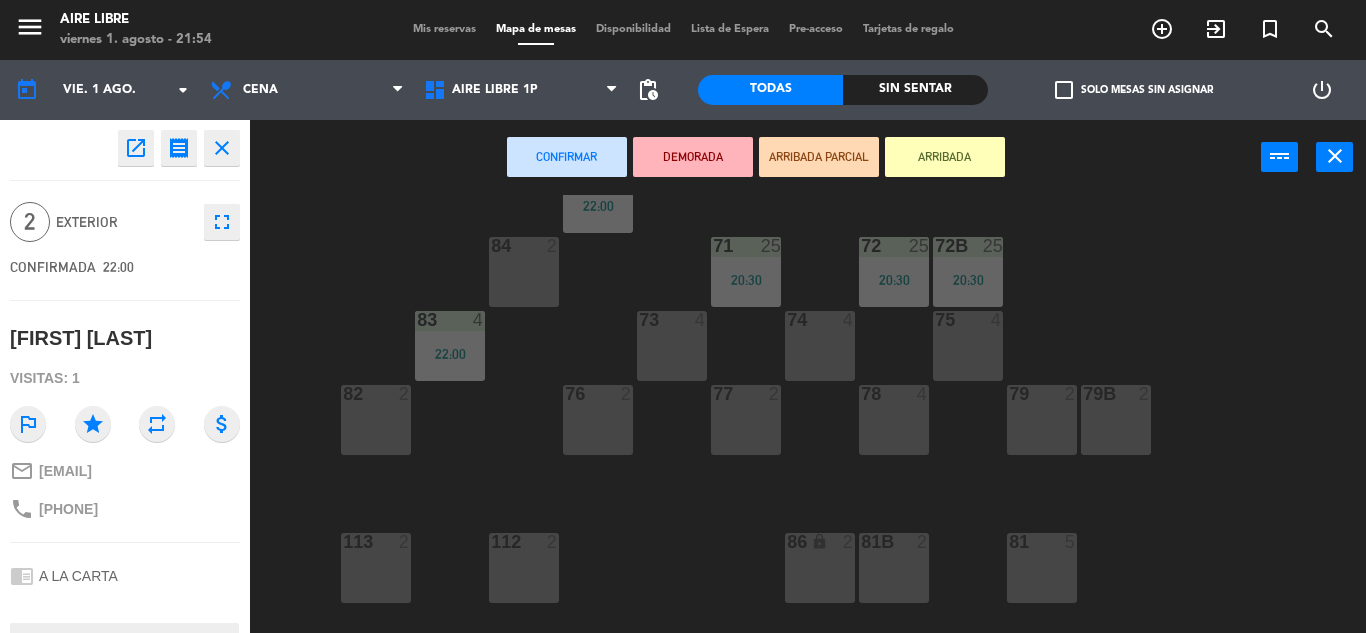 click on "ARRIBADA" at bounding box center [945, 157] 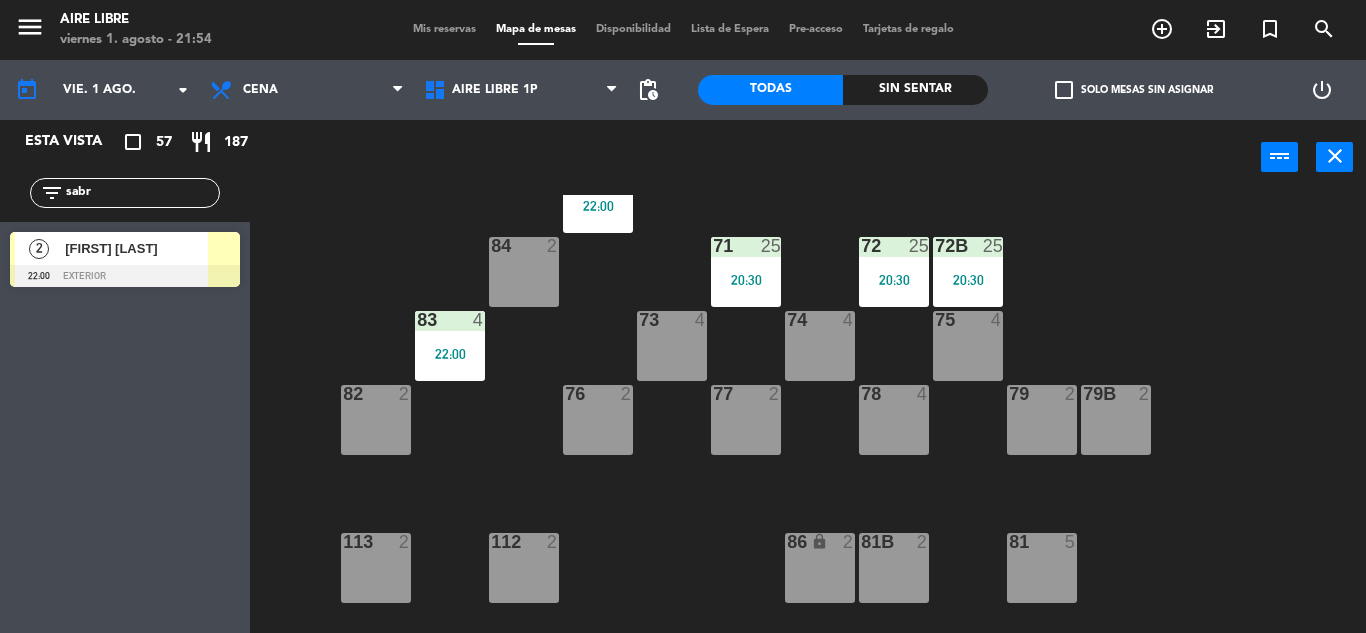 click on "sabr" 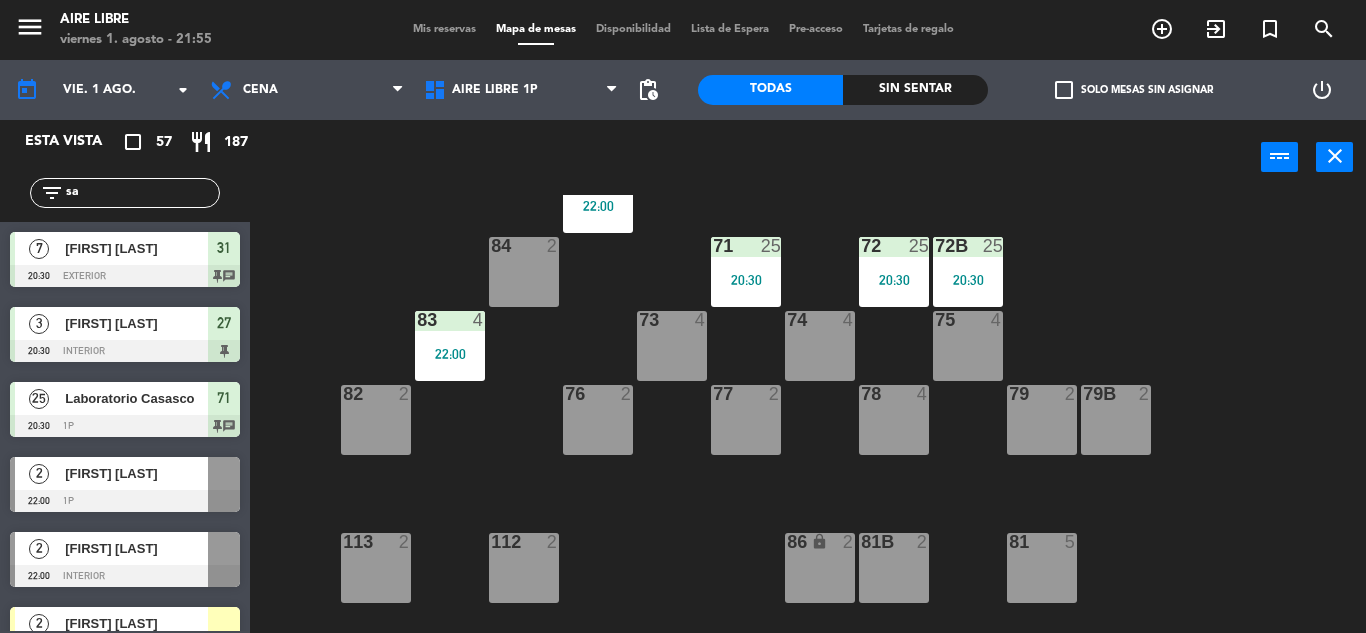 type on "s" 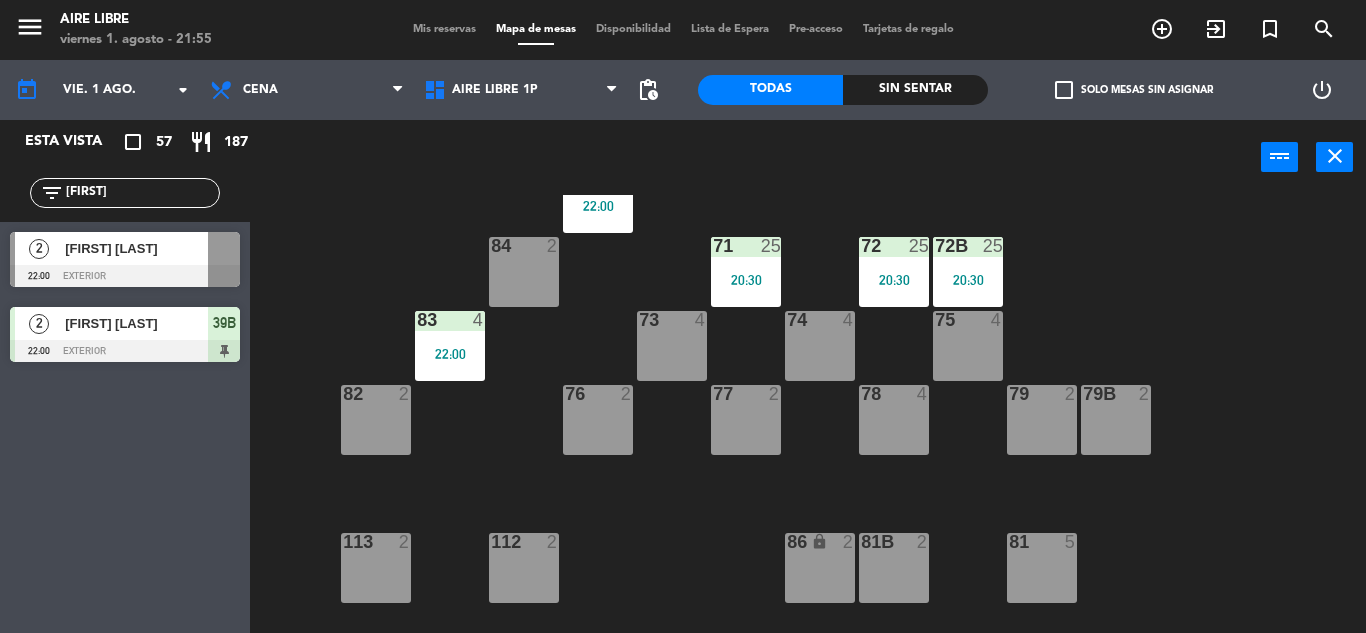 type on "julia" 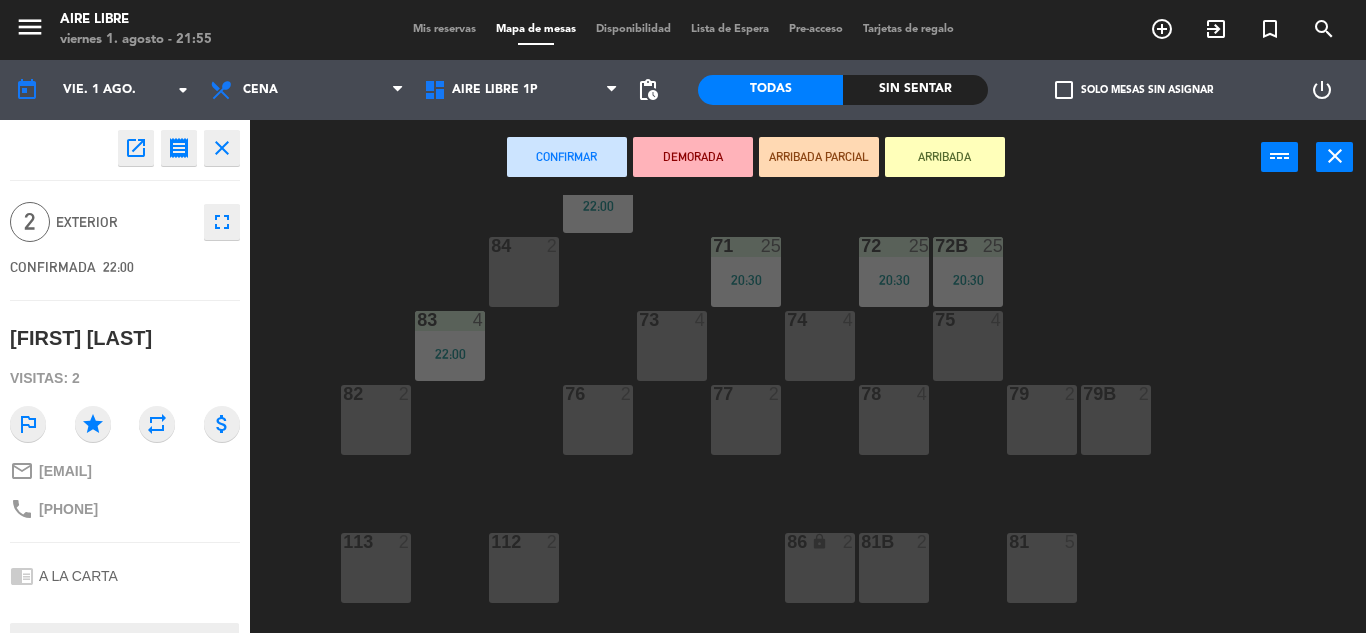 click on "ARRIBADA" at bounding box center (945, 157) 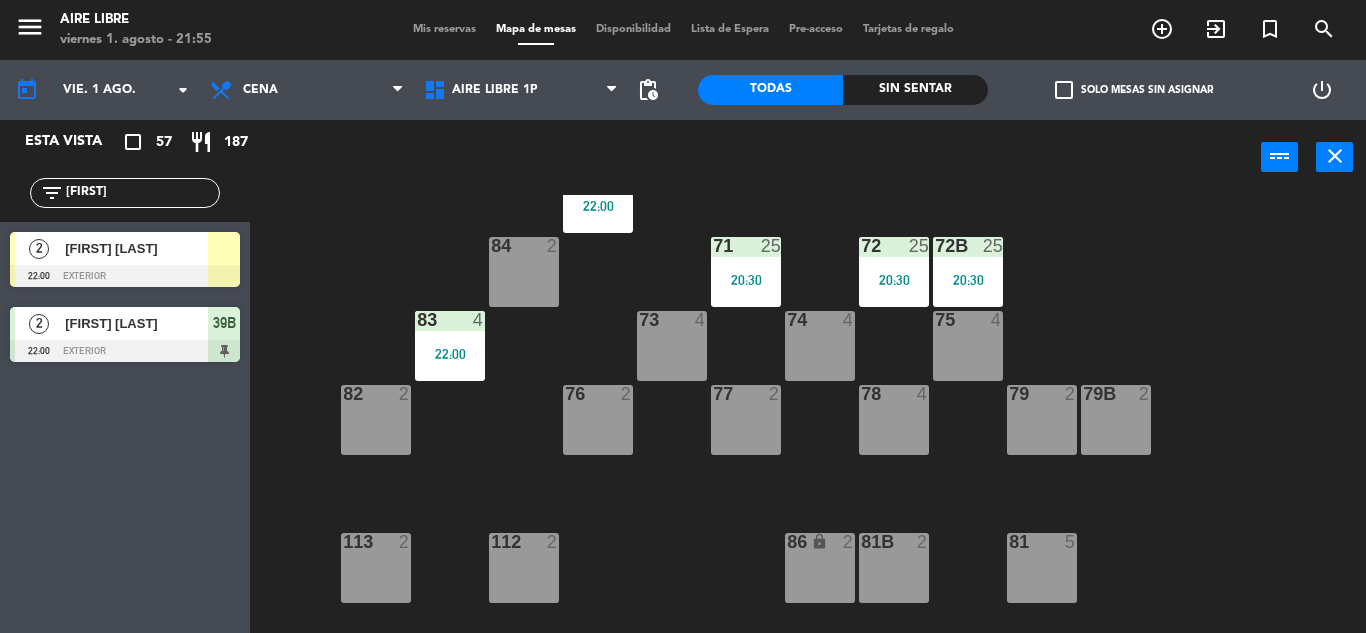 click on "julia" 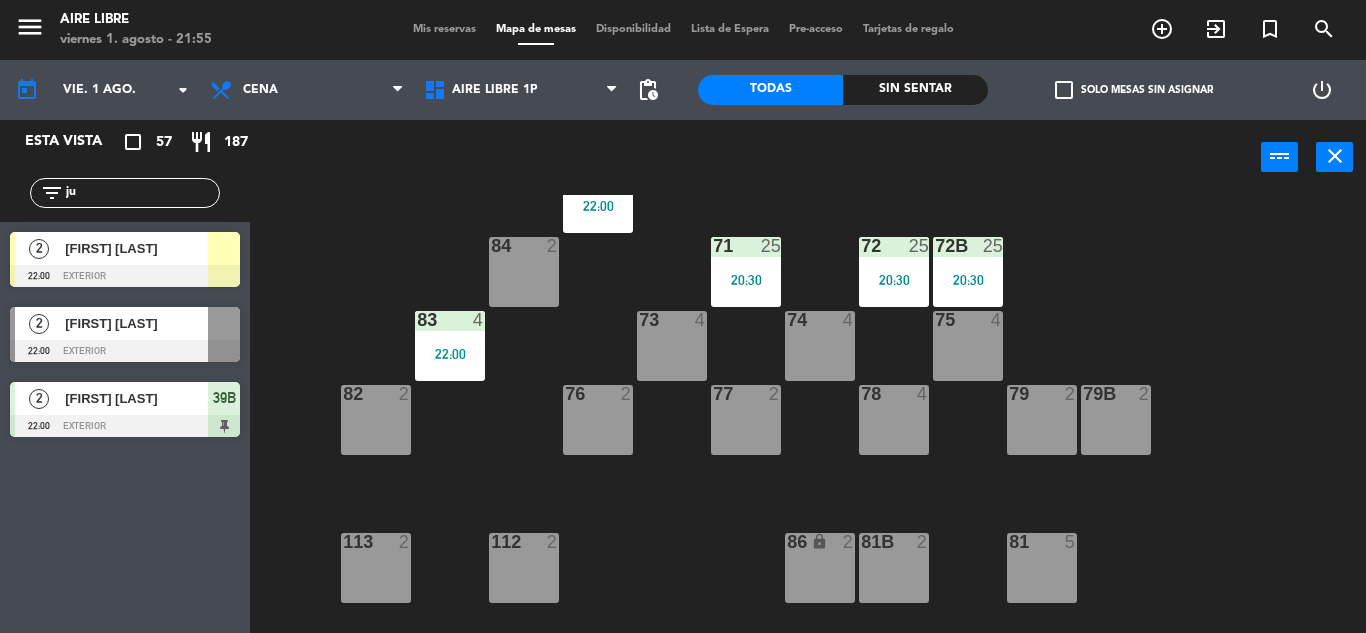 type on "j" 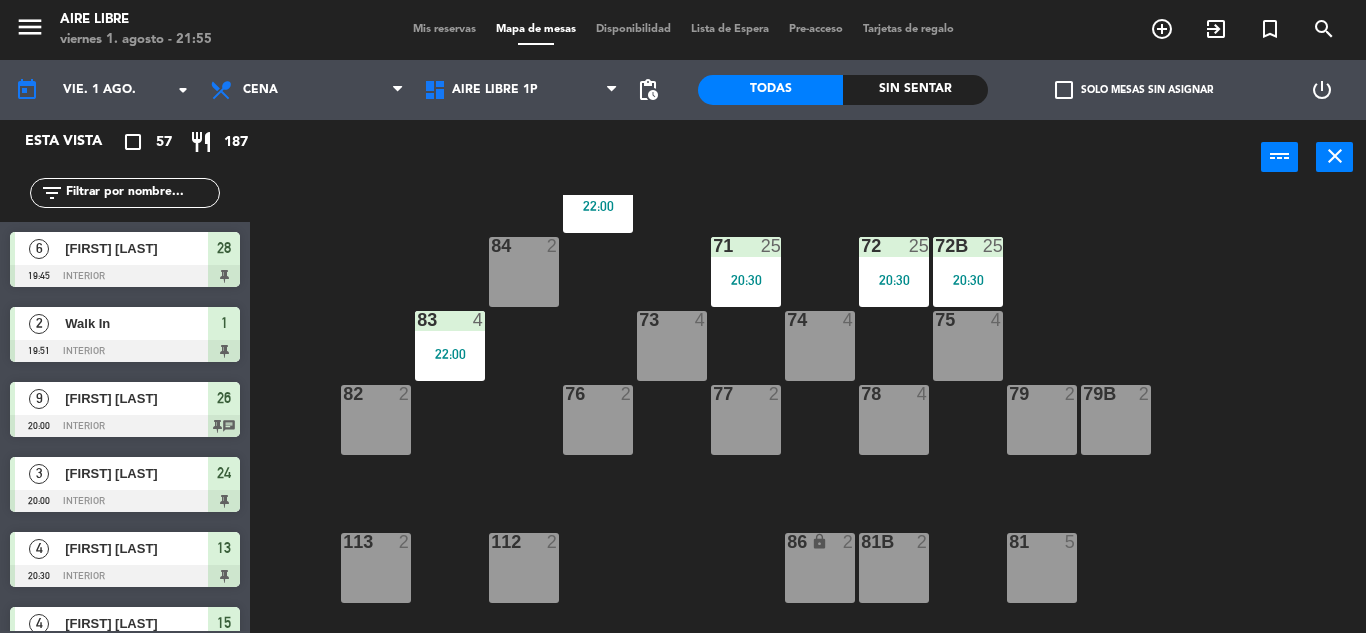 click 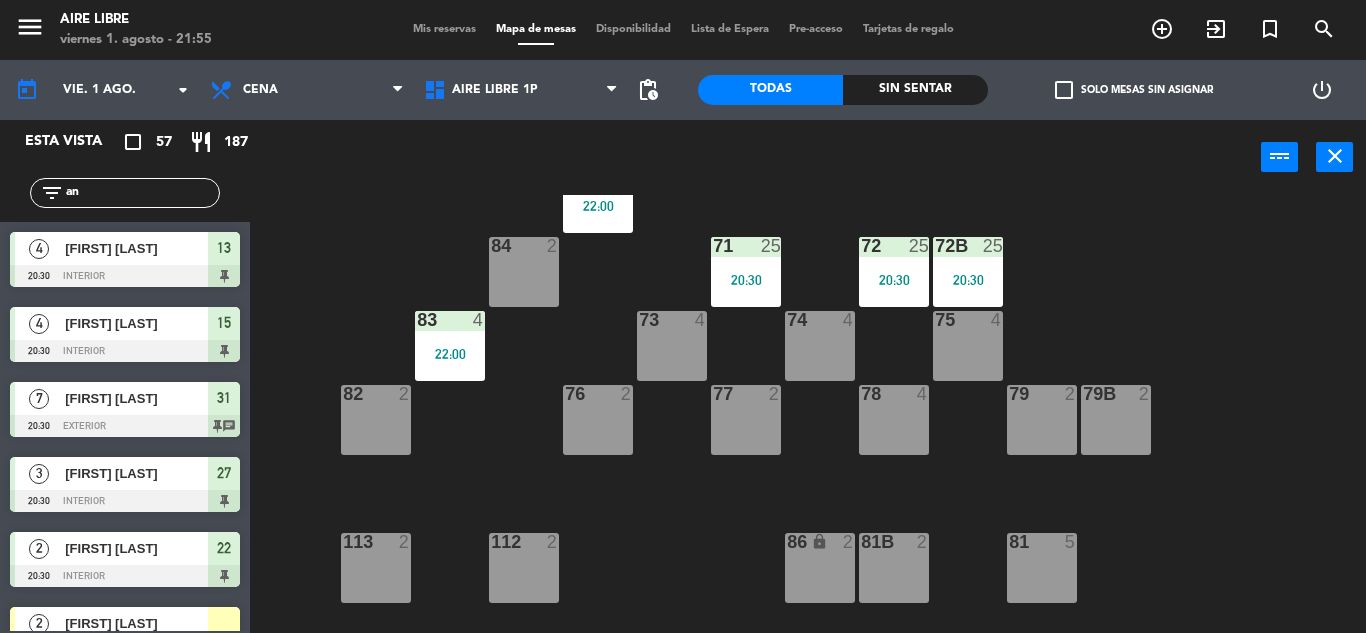 type on "a" 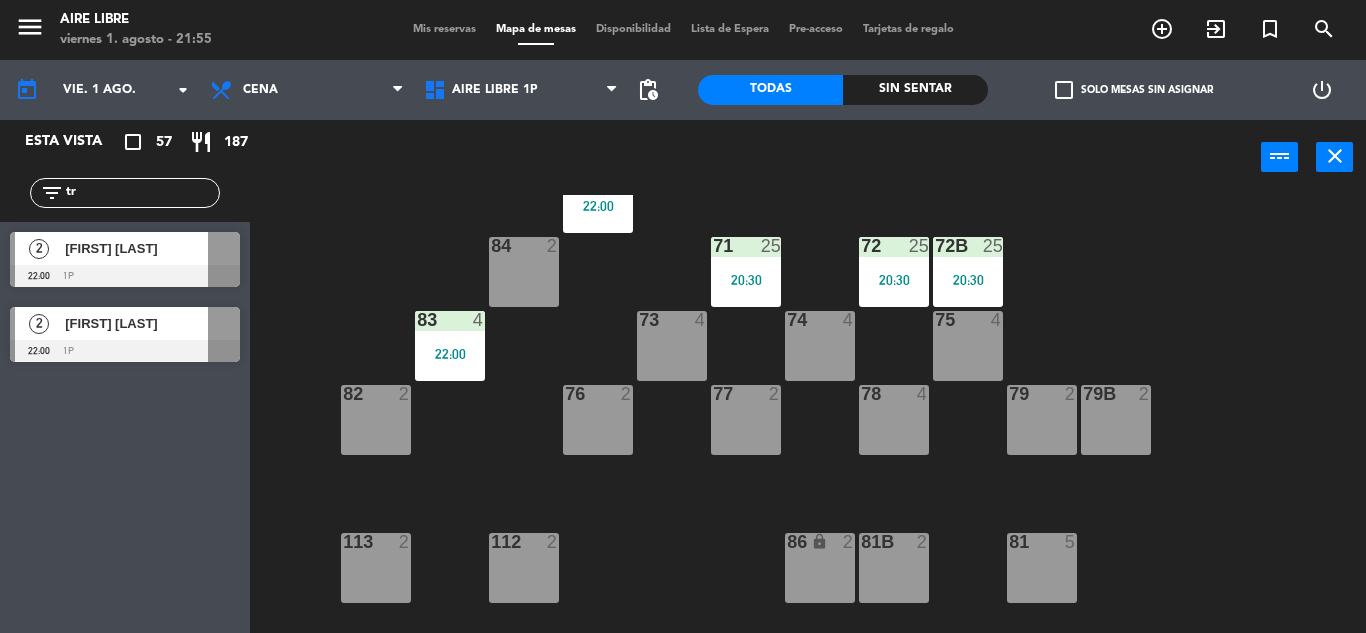 type on "tr" 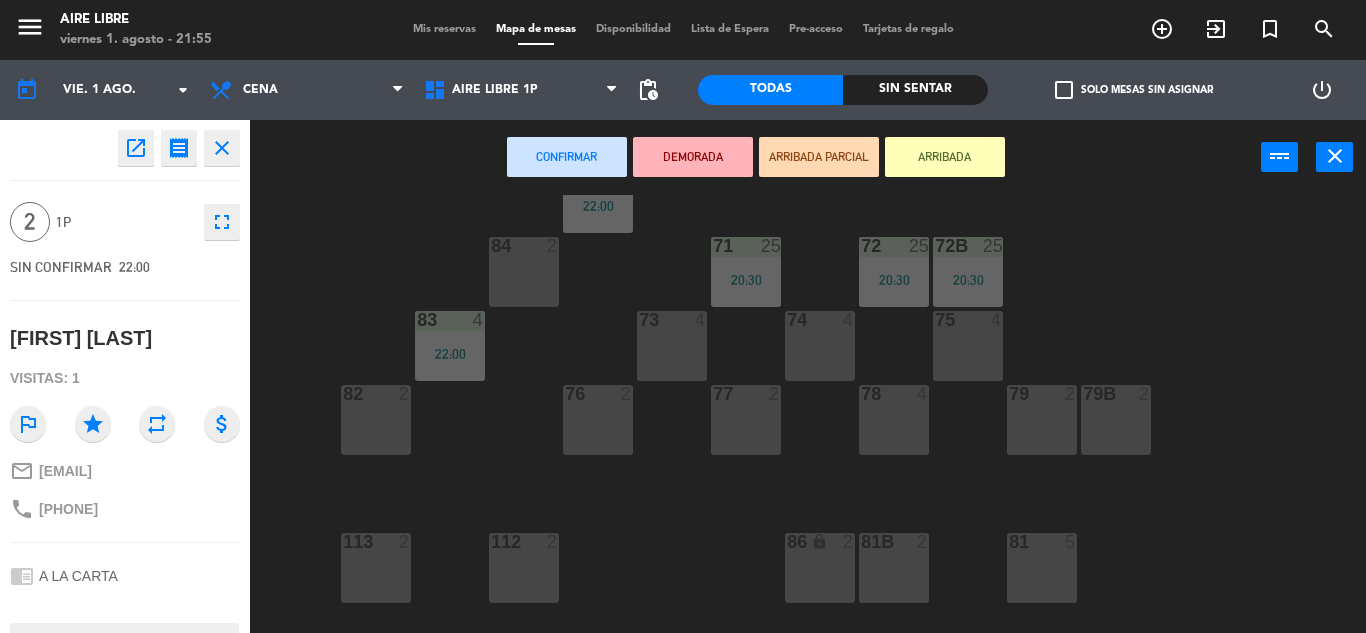 click on "ARRIBADA" at bounding box center (945, 157) 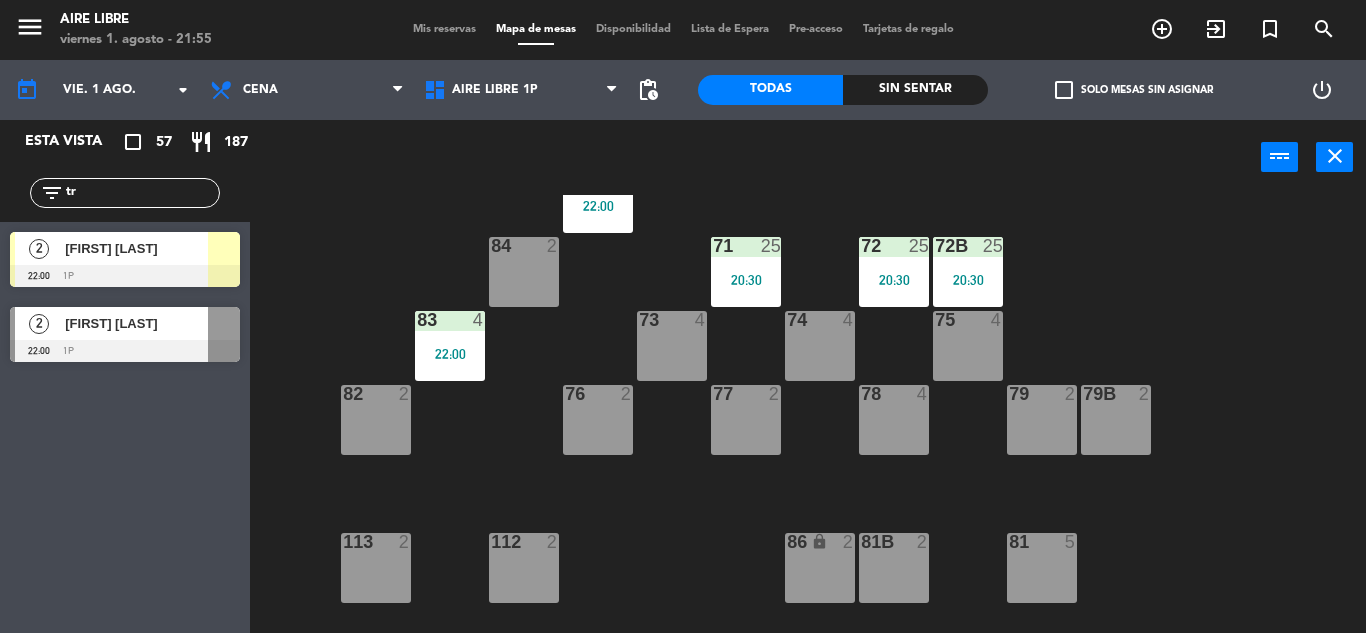 click on "tr" 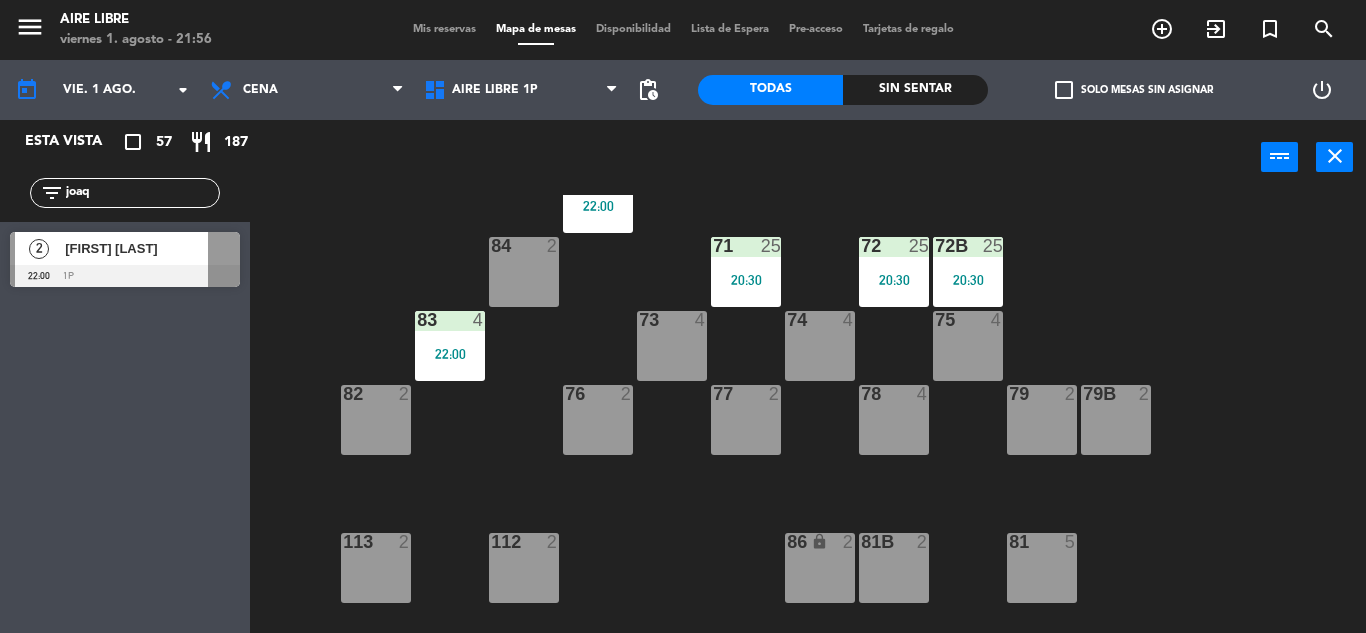 type on "joaq" 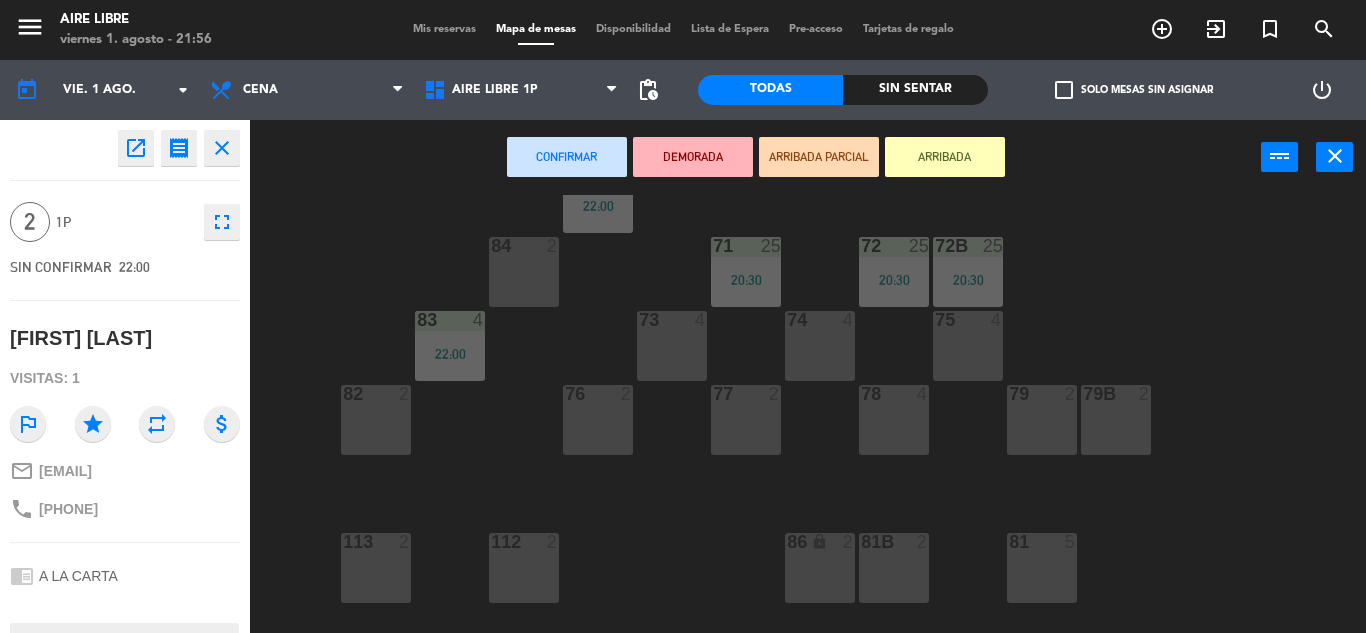 click on "ARRIBADA" at bounding box center [945, 157] 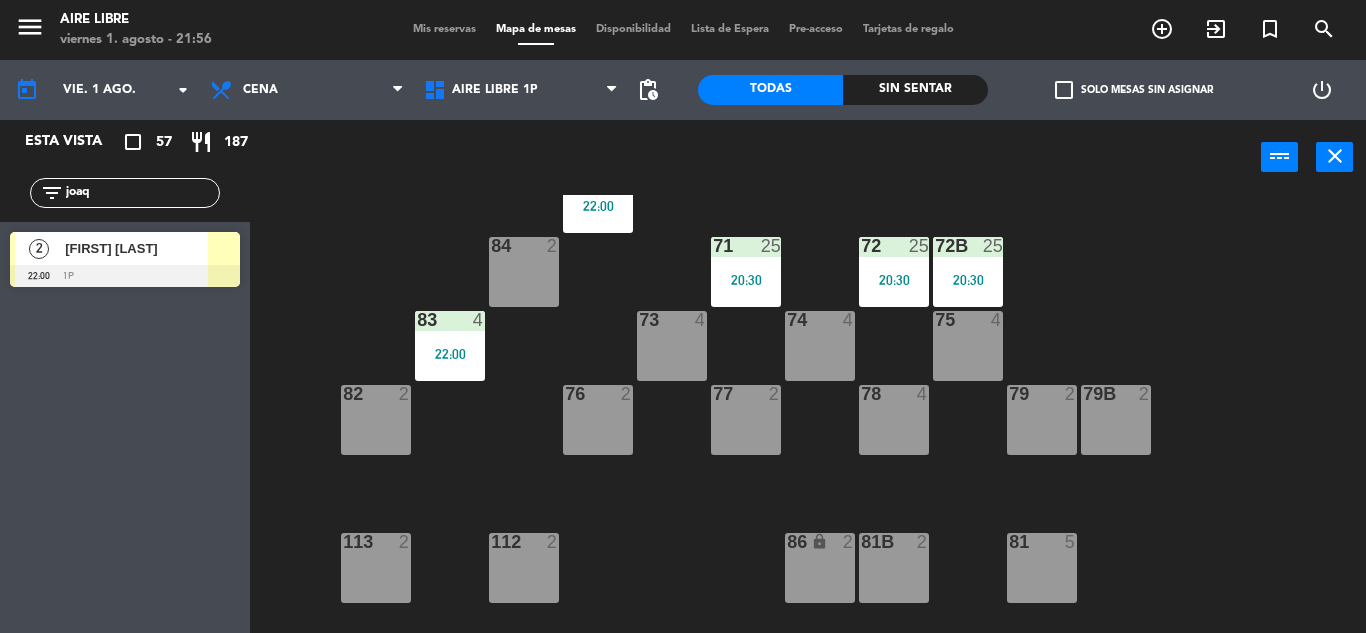 click on "joaq" 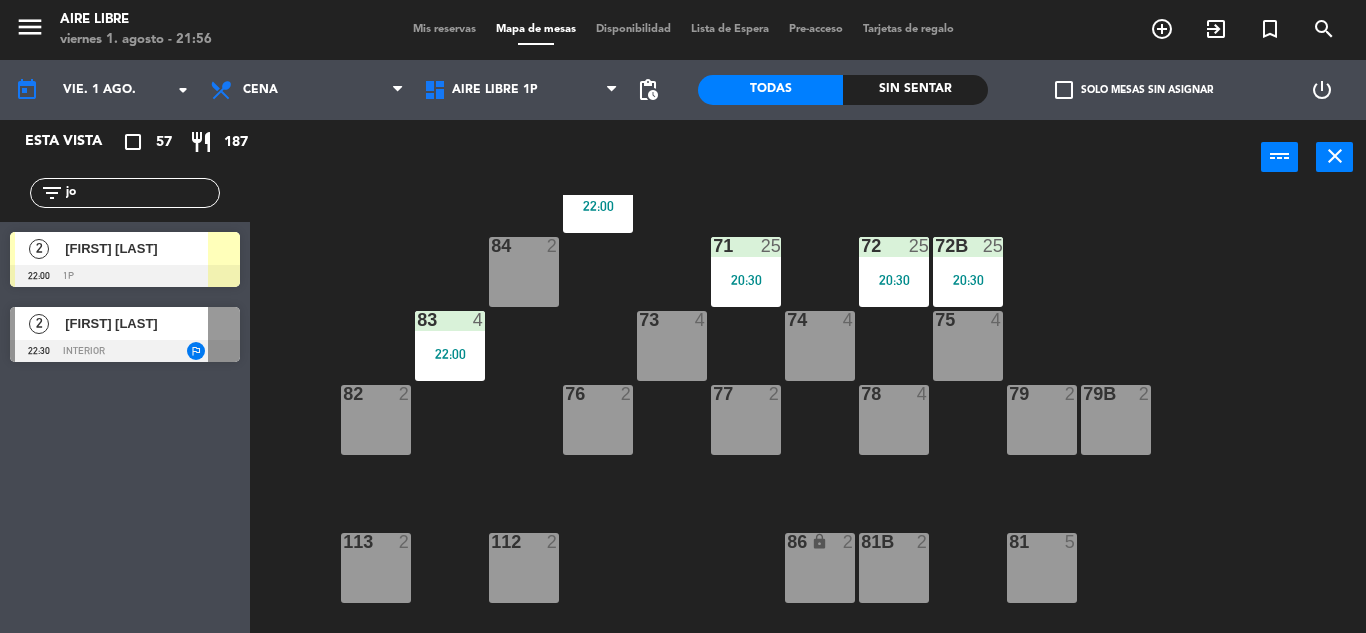 type on "j" 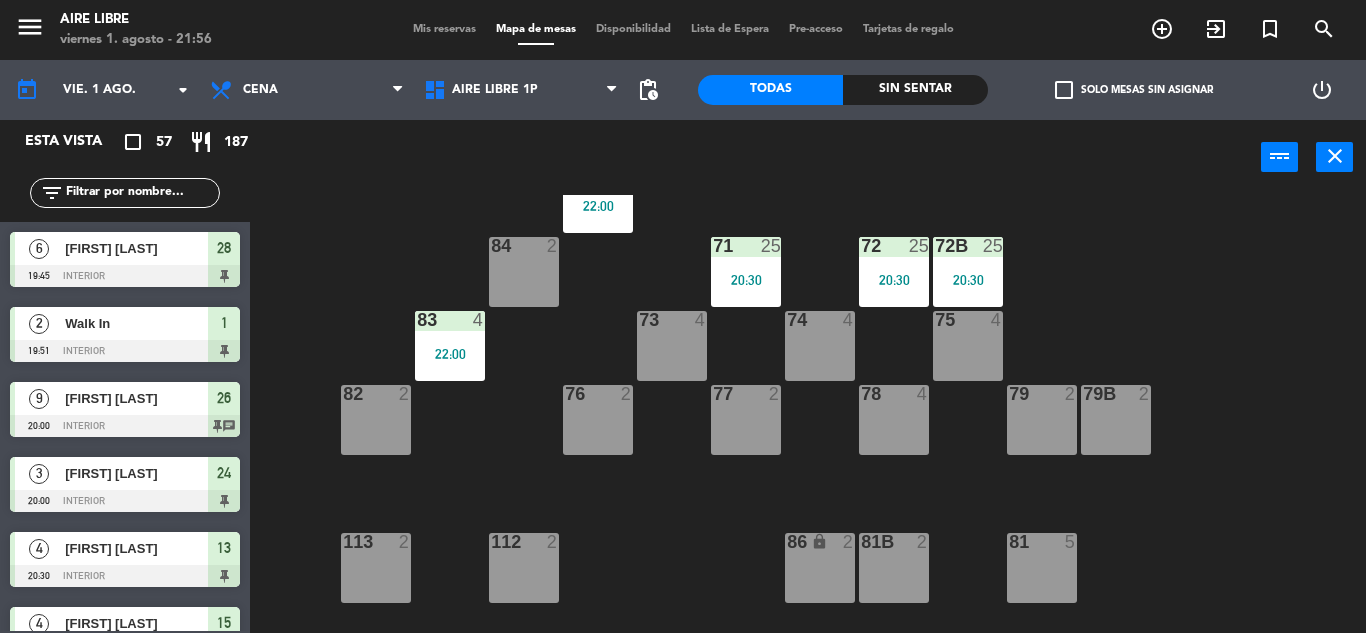 click 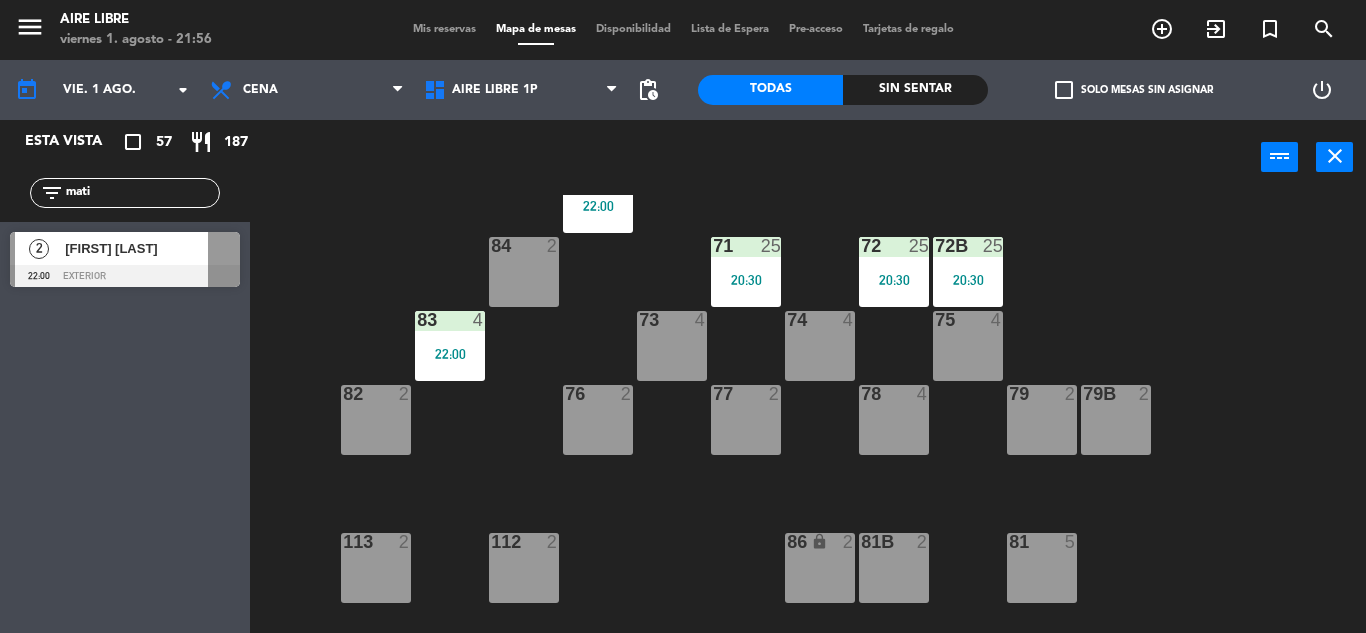 type on "mati" 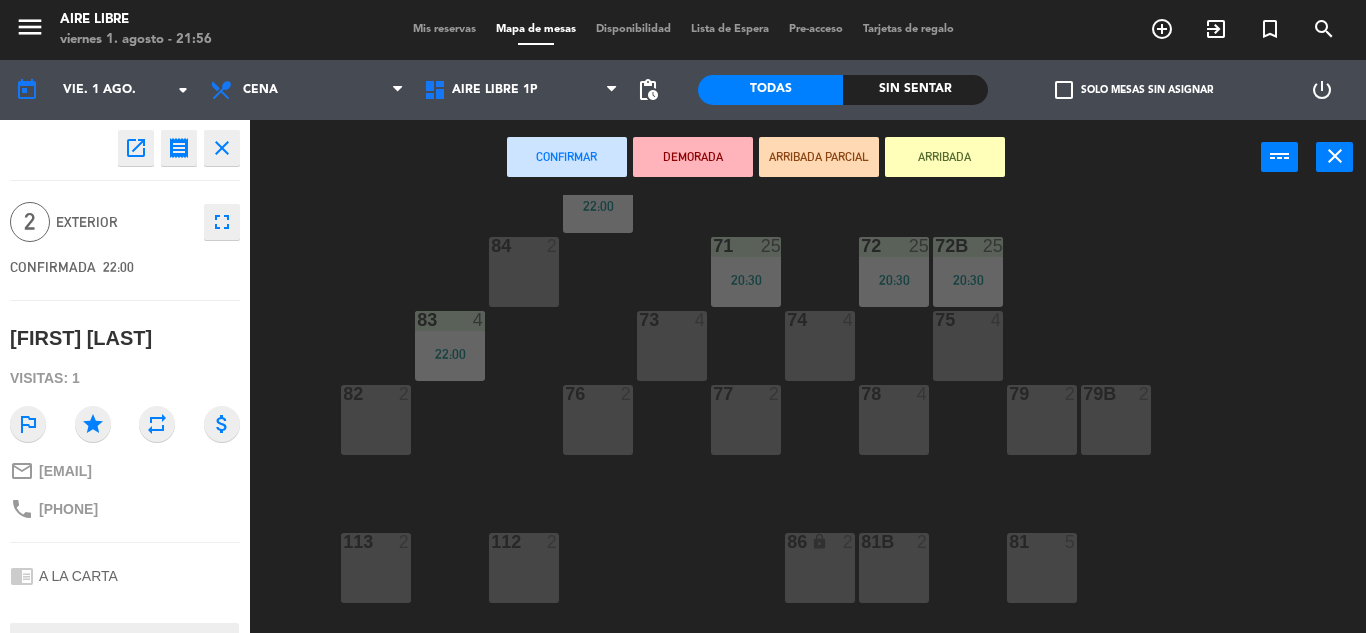click on "ARRIBADA" at bounding box center (945, 157) 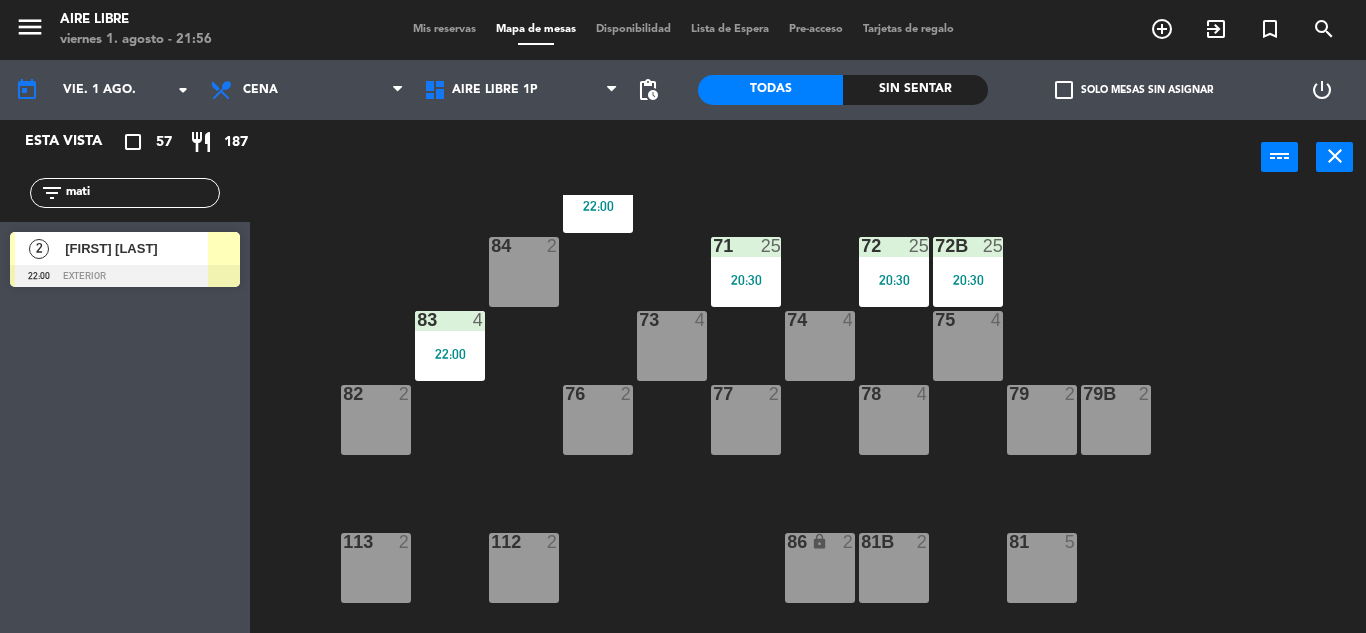 click on "mati" 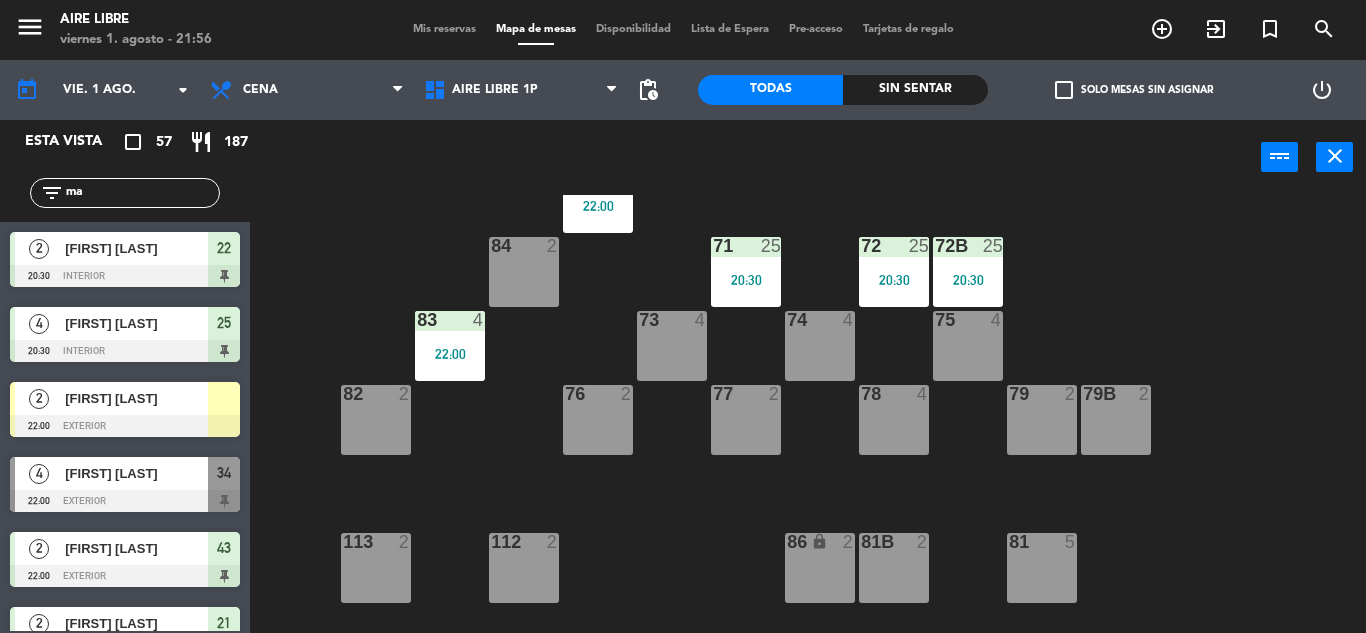 type on "m" 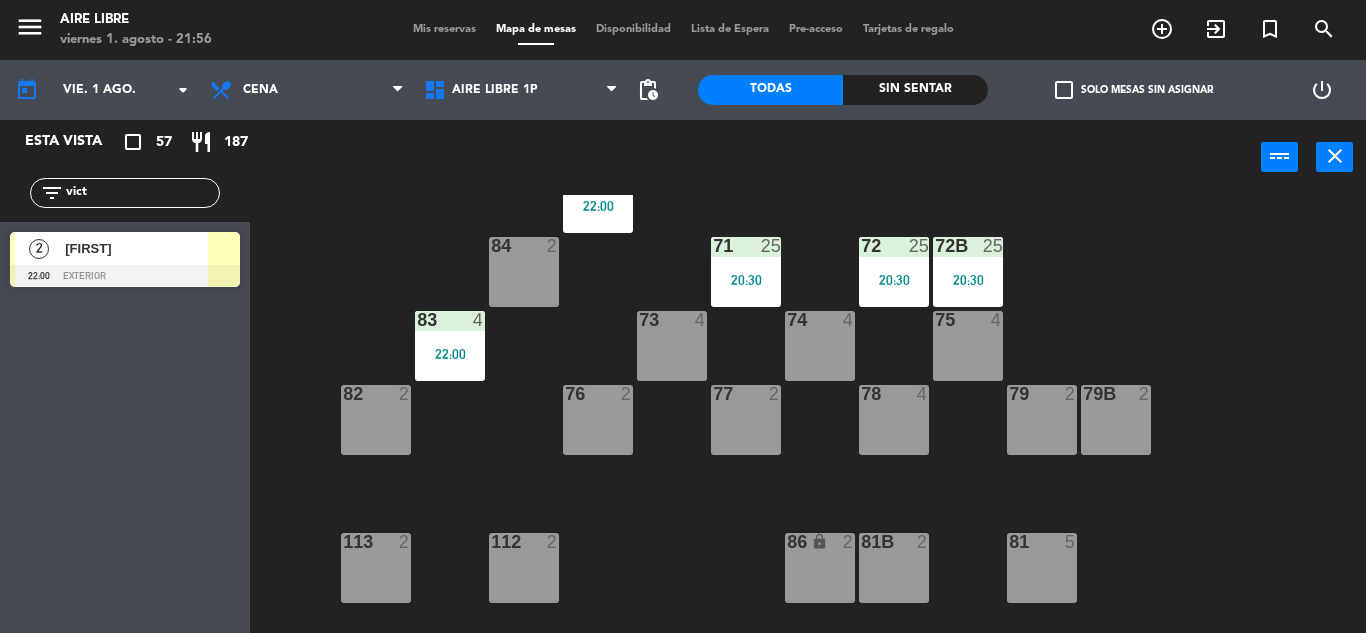 click on "Esta vista   crop_square  57  restaurant  187 filter_list vict  2   Victoria   22:00   exterior" 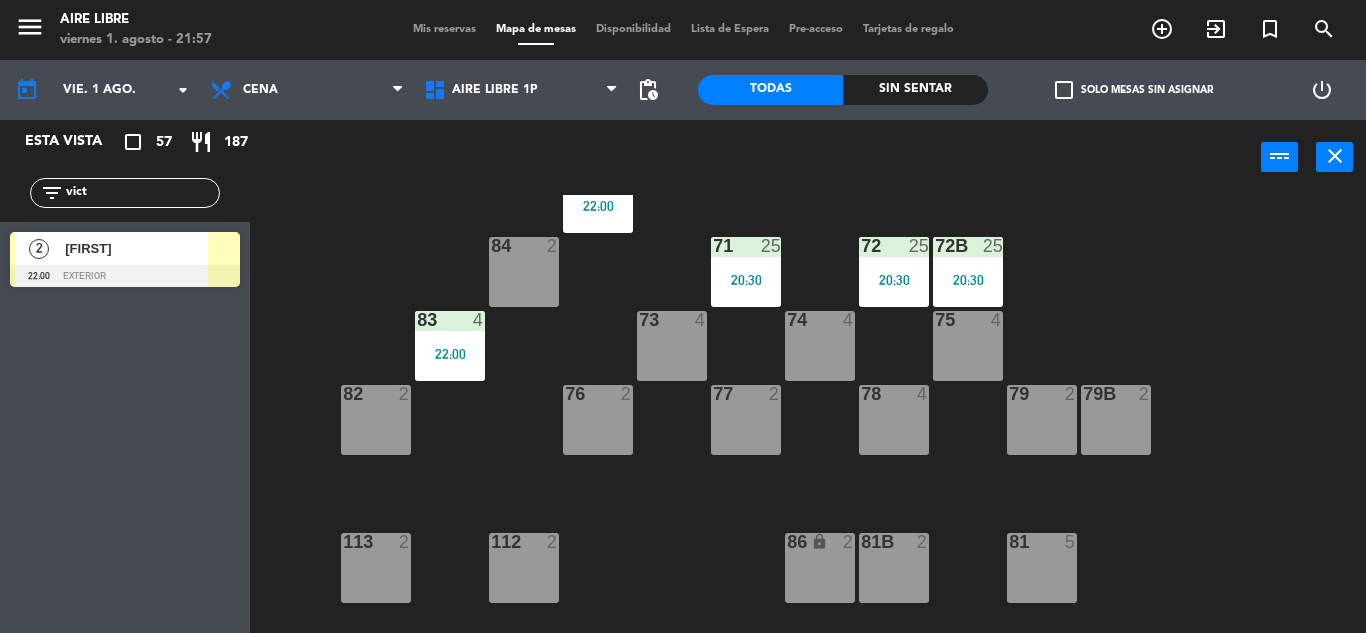 click on "vict" 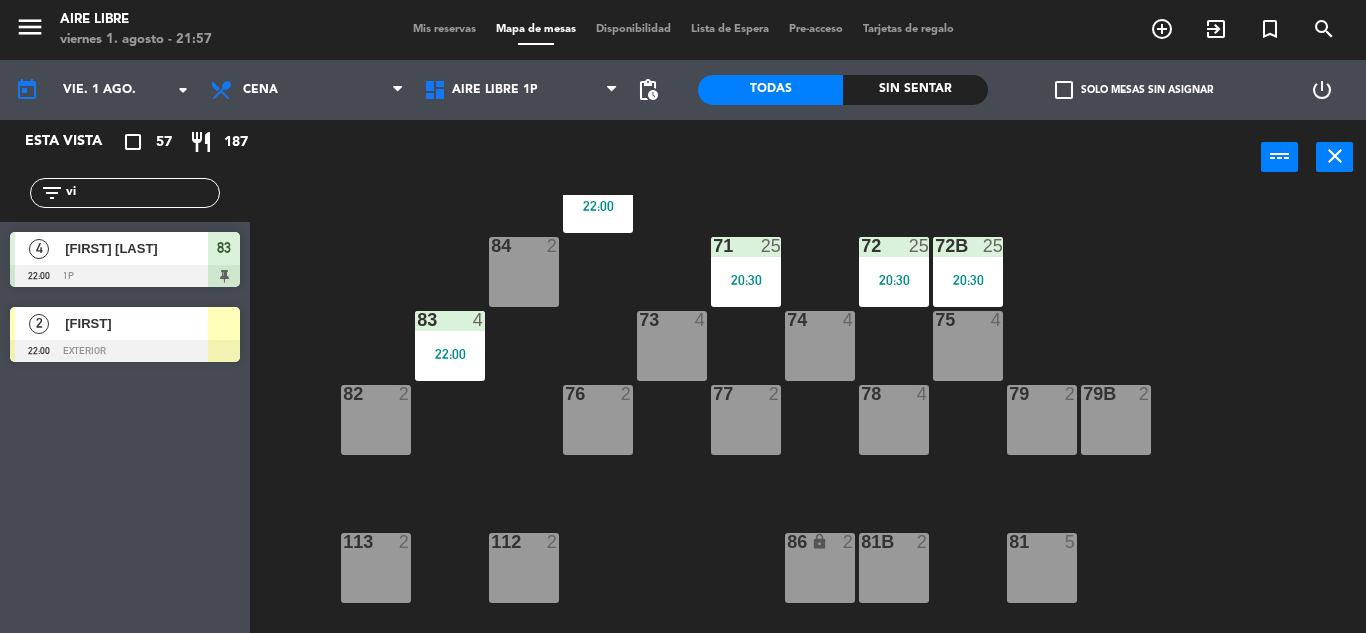 type on "v" 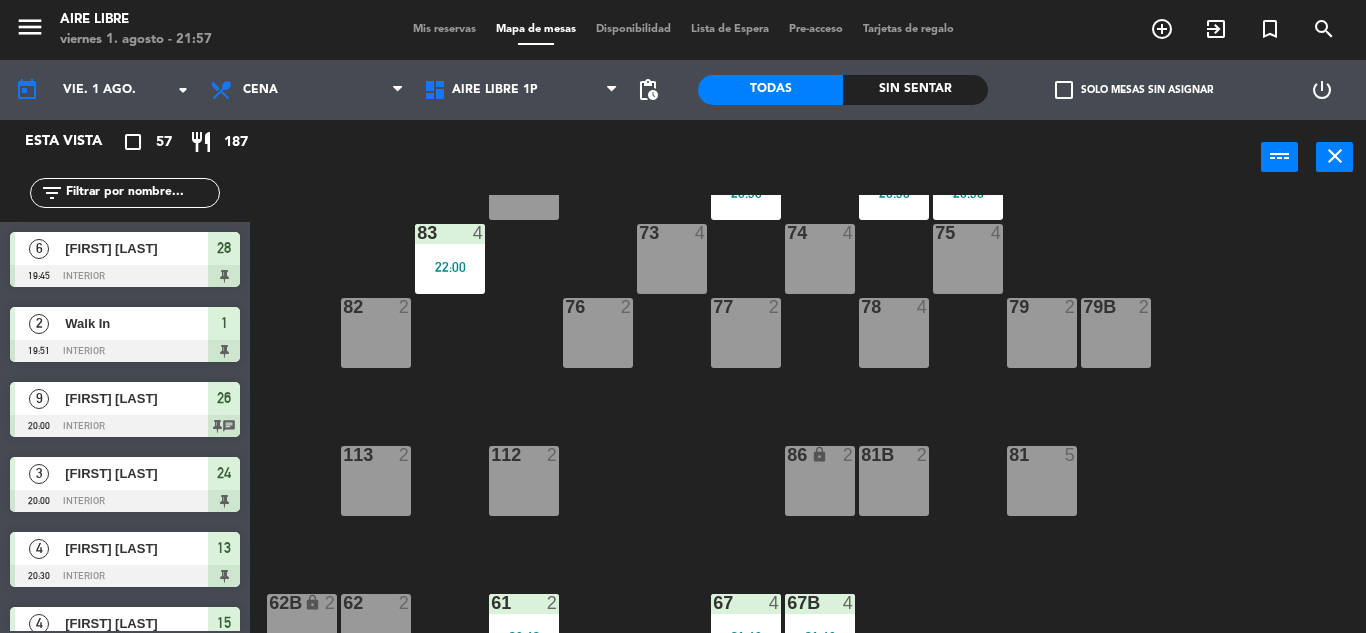 scroll, scrollTop: 407, scrollLeft: 0, axis: vertical 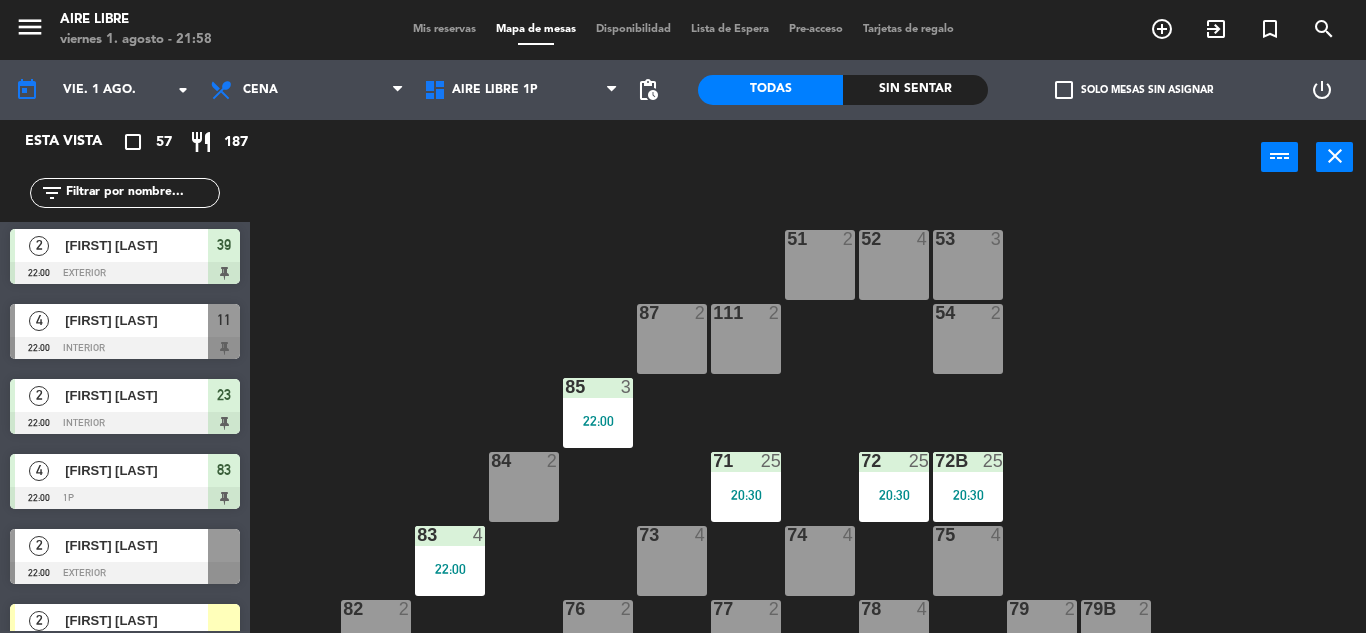 click 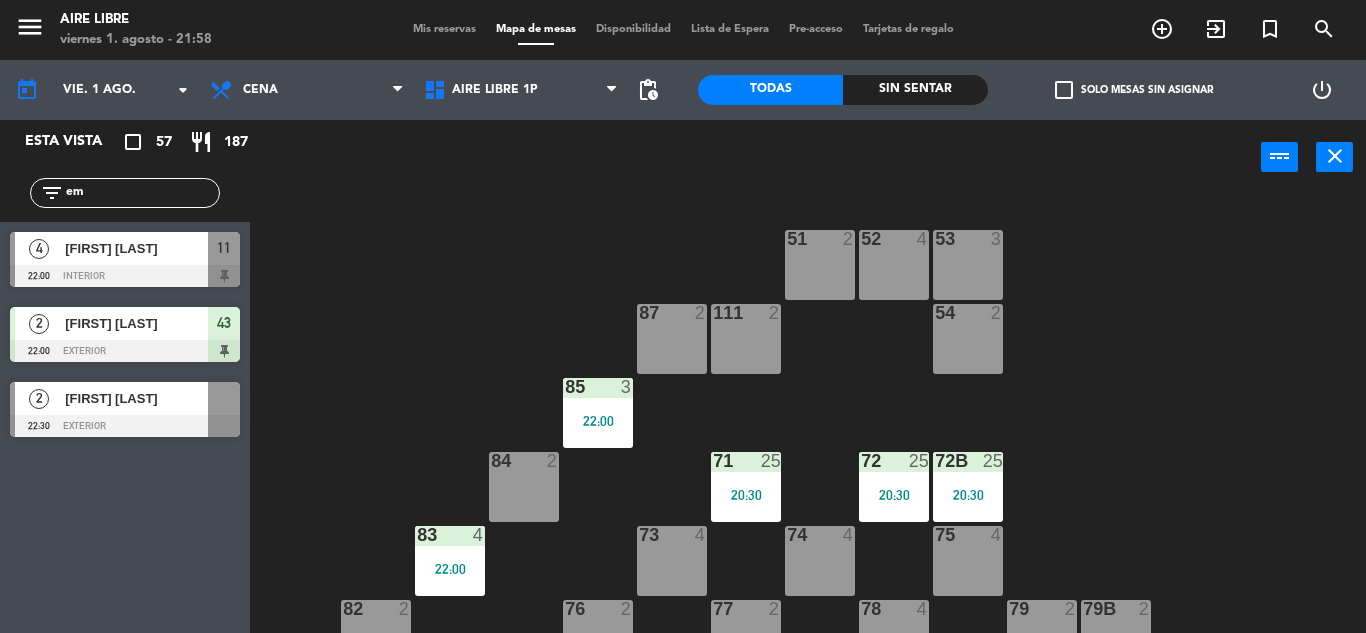 scroll, scrollTop: 0, scrollLeft: 0, axis: both 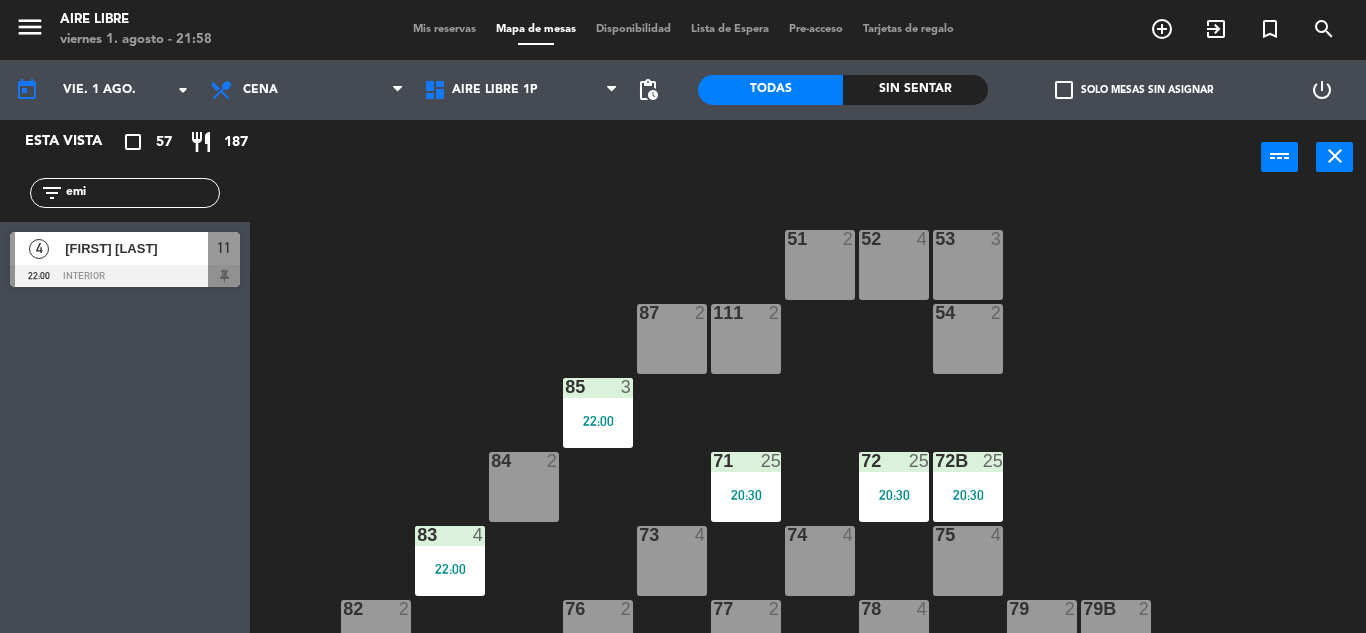type on "emi" 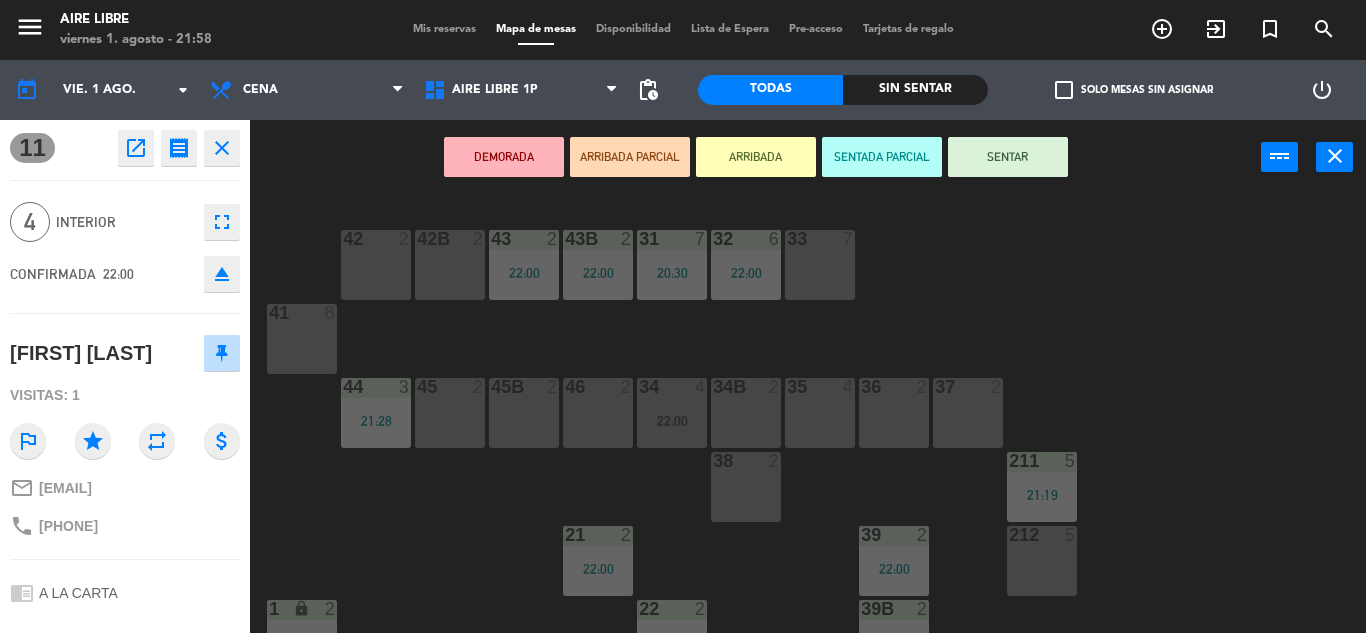 click on "ARRIBADA" at bounding box center [756, 157] 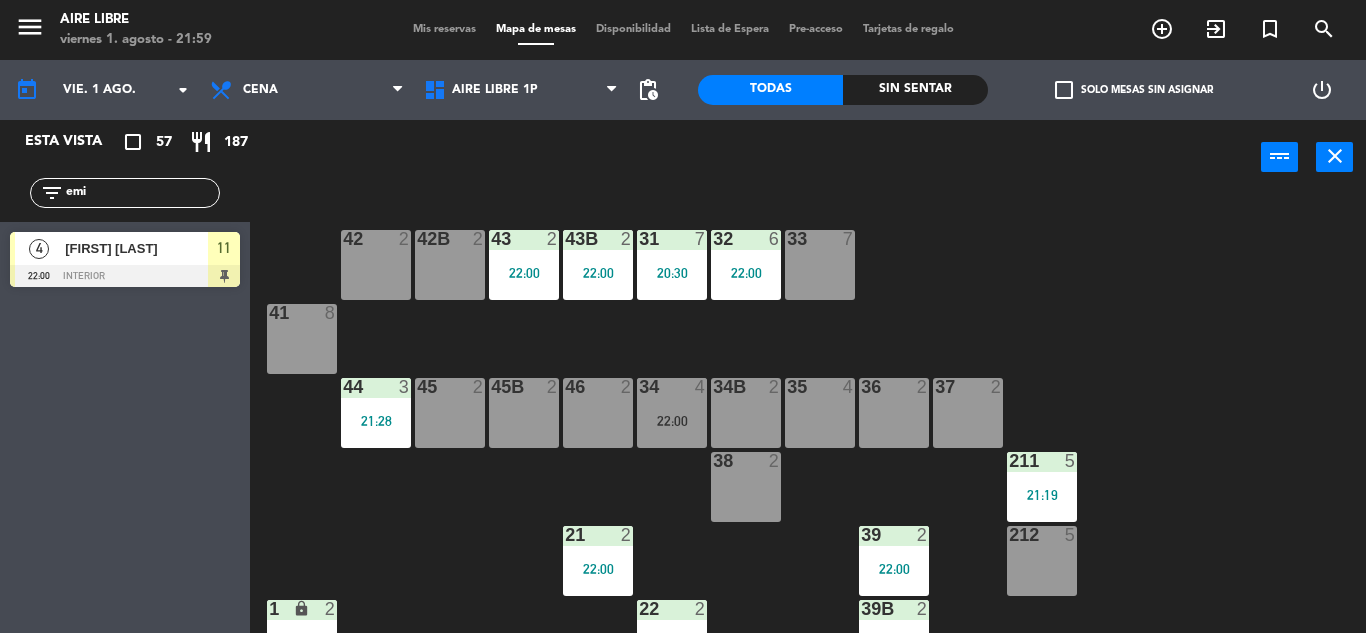click on "[FIRST] [LAST]" at bounding box center [136, 248] 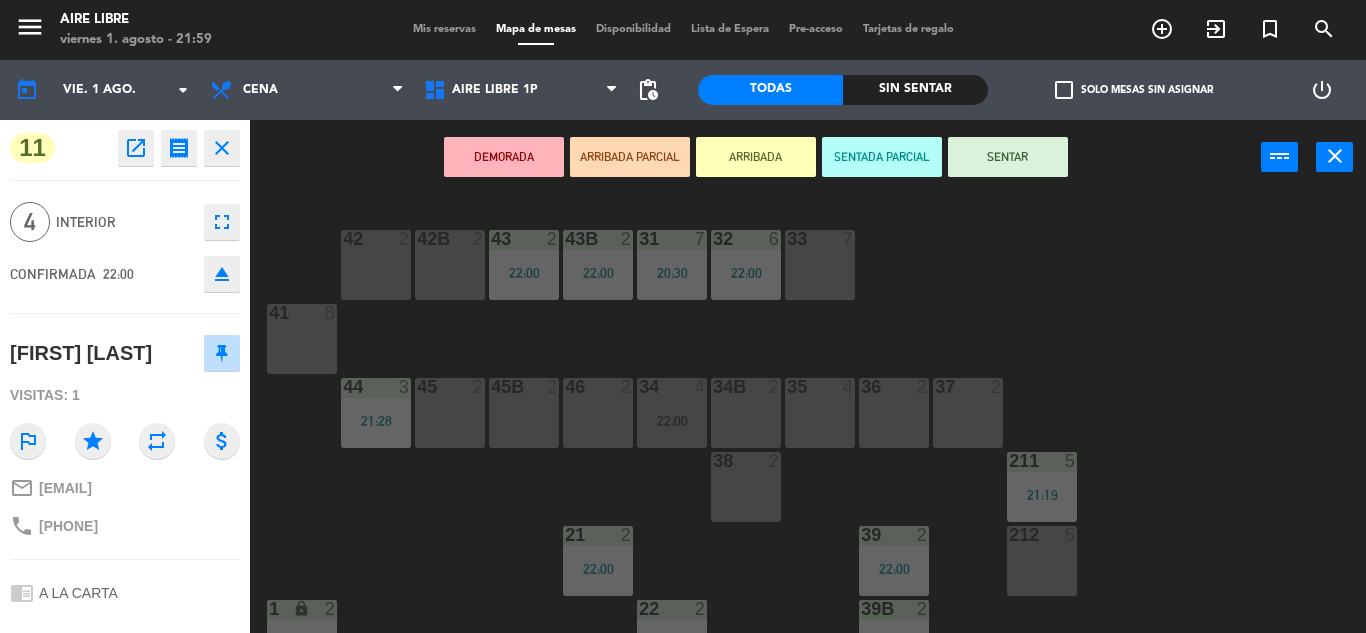 click on "SENTAR" at bounding box center (1008, 157) 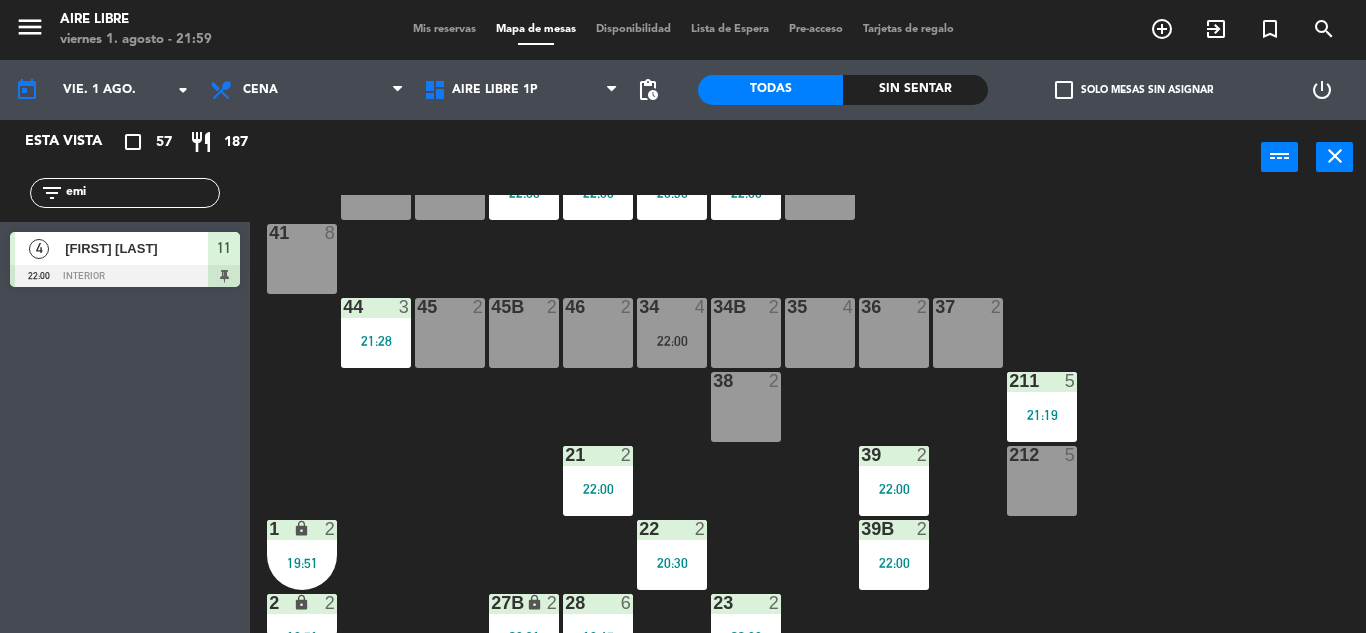 scroll, scrollTop: 0, scrollLeft: 0, axis: both 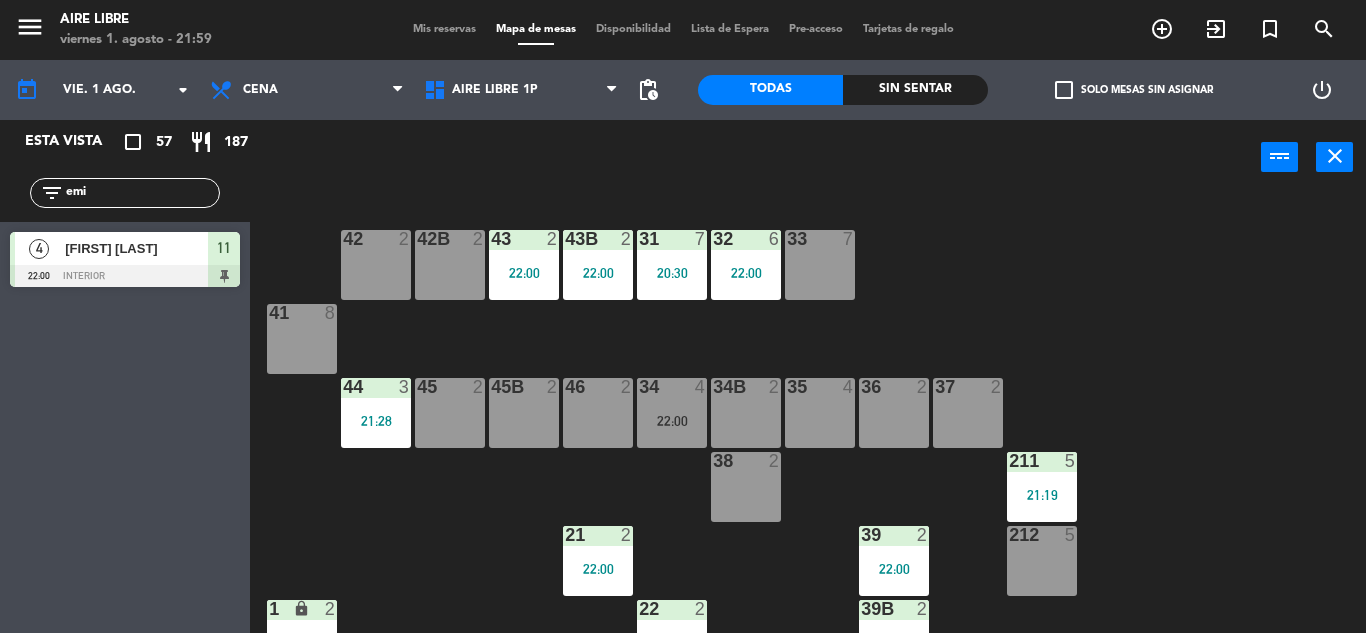 click on "emi" 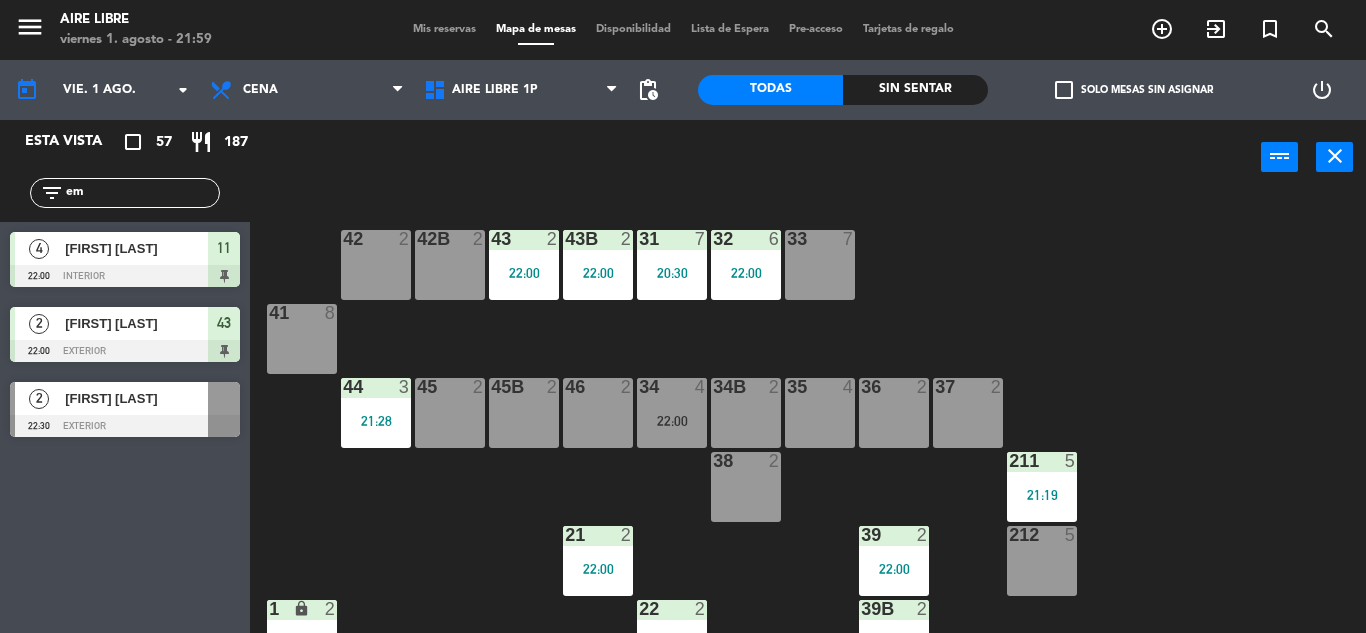 type on "e" 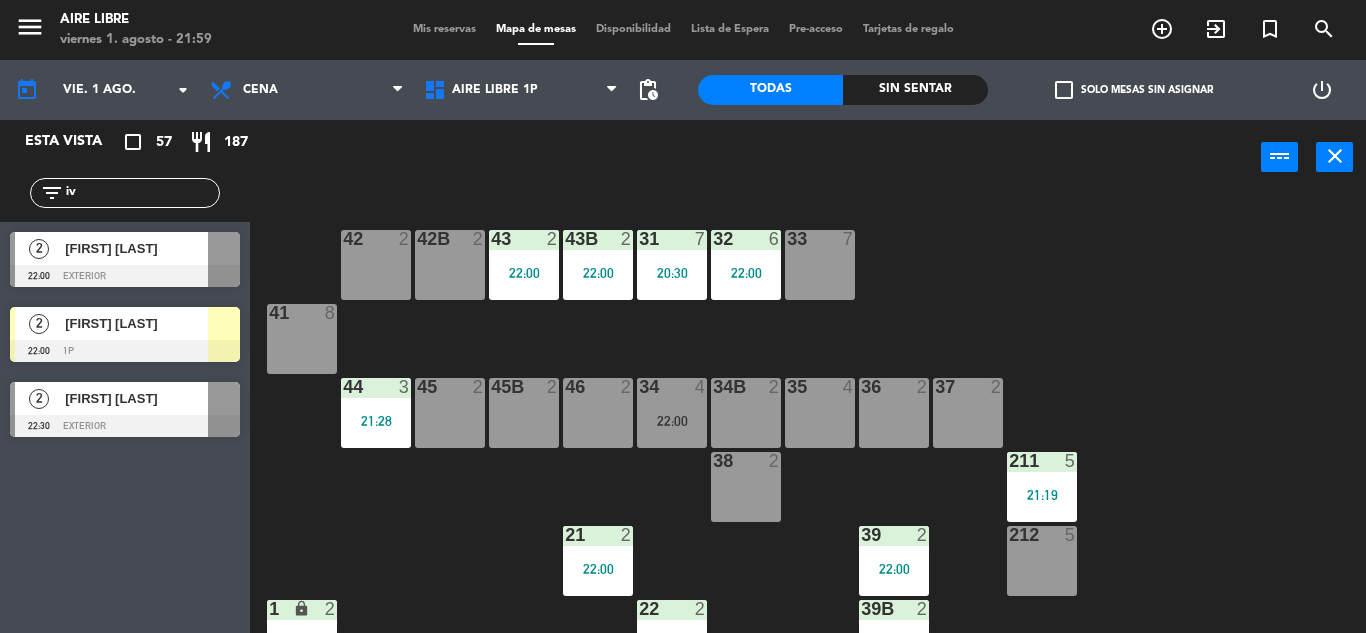 type on "iv" 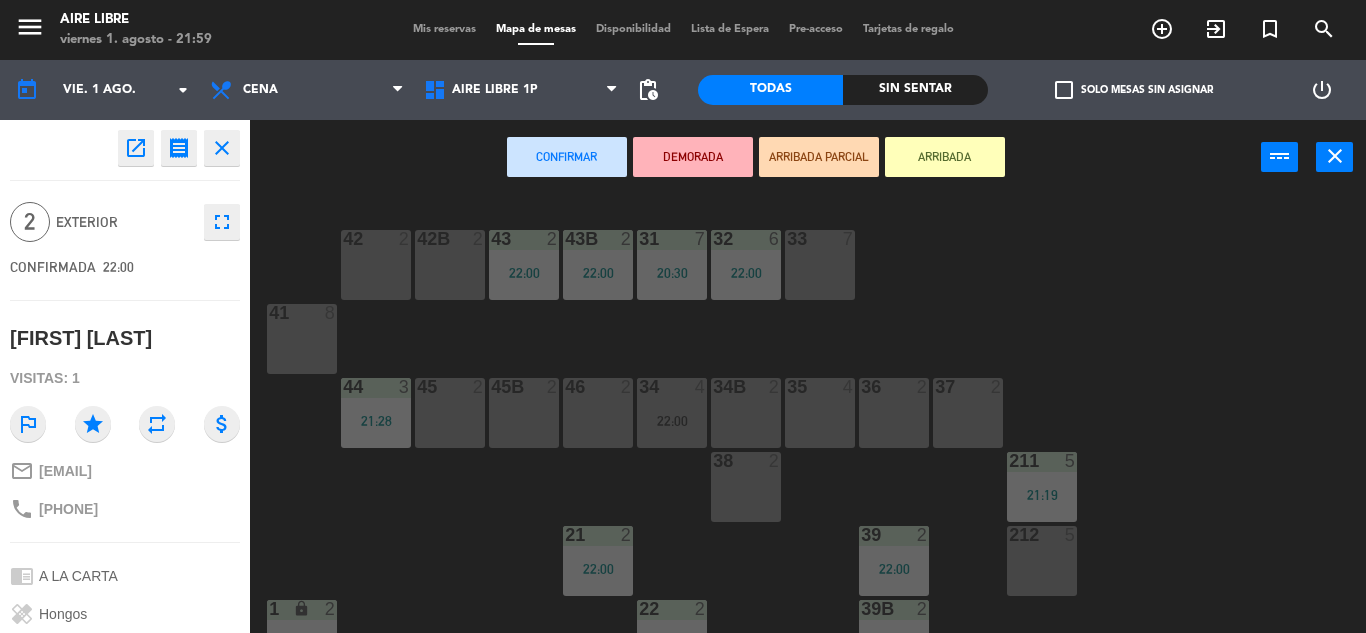 click on "ARRIBADA" at bounding box center [945, 157] 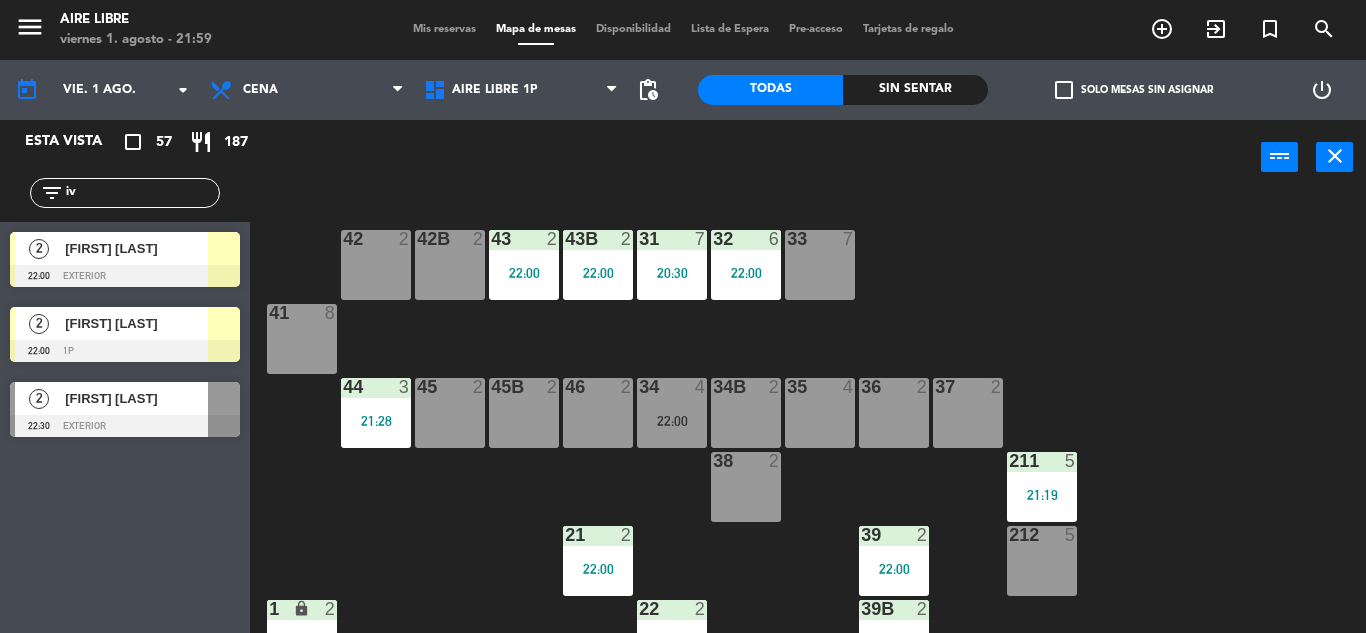 click on "iv" 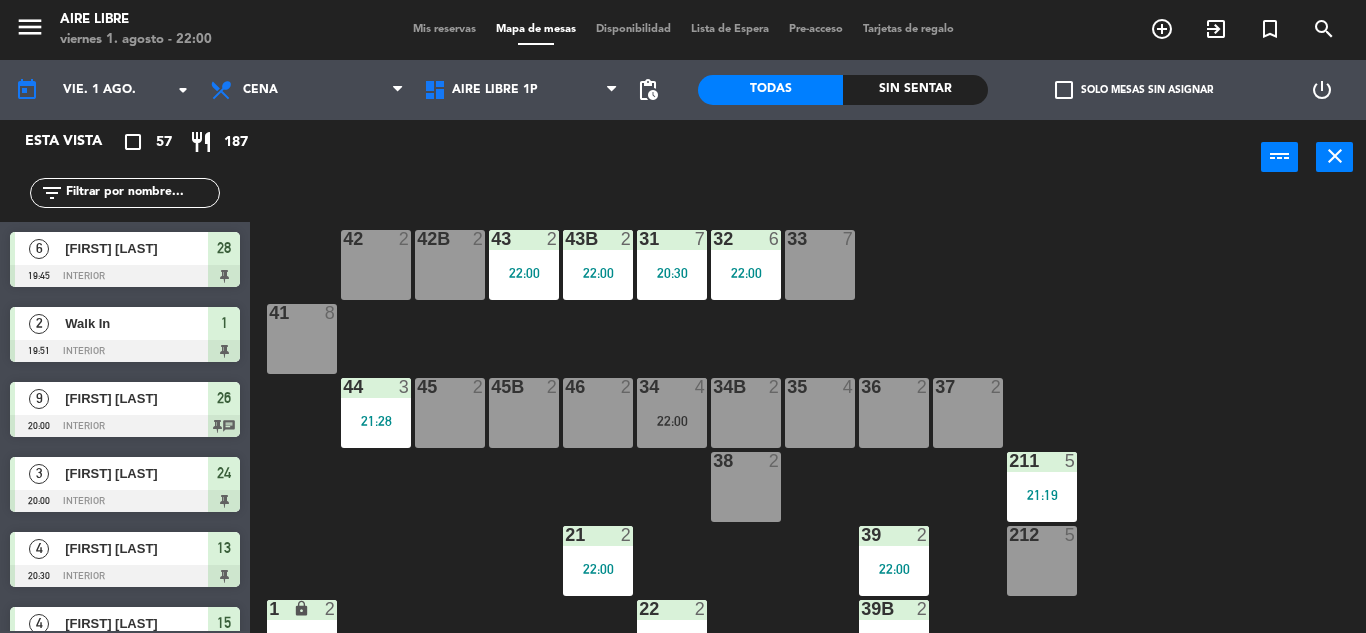 click 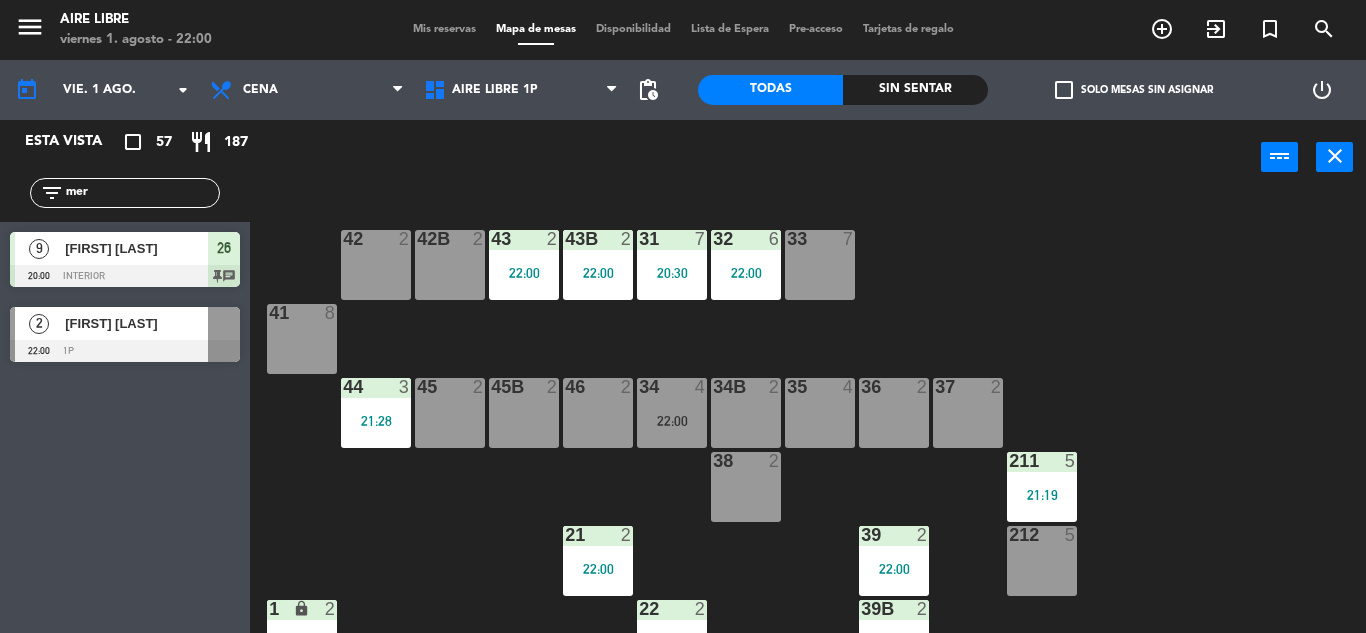 type on "[FIRST]" 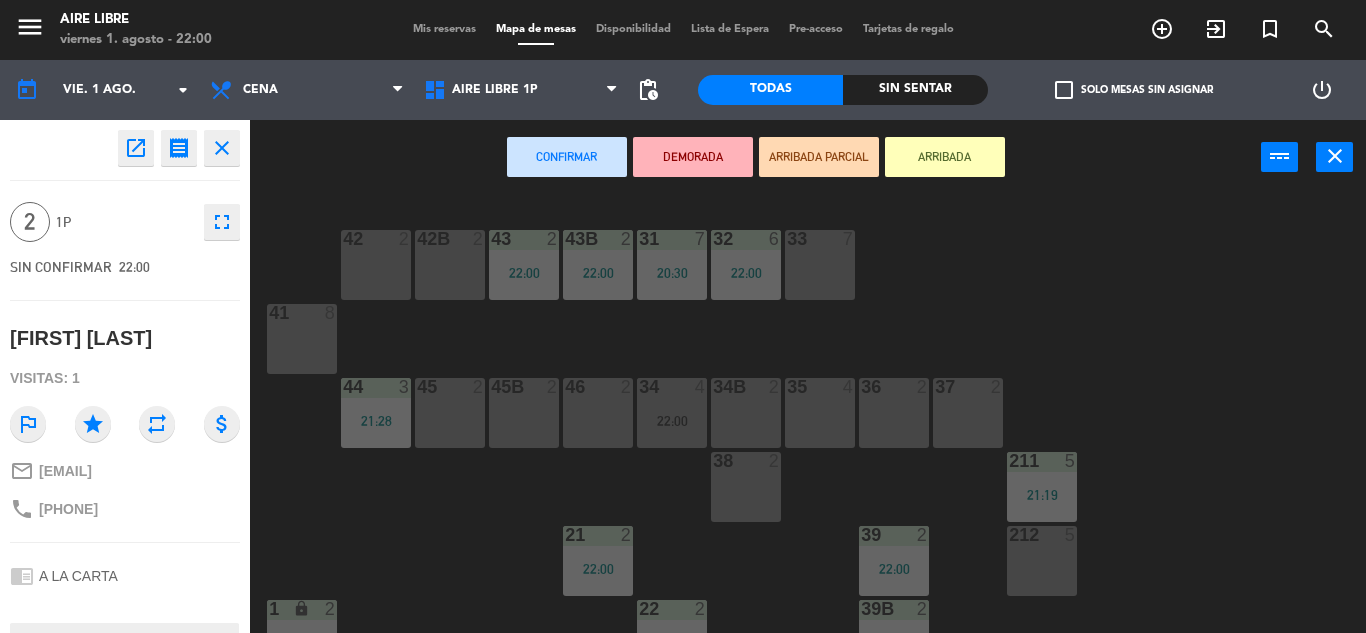 click on "ARRIBADA" at bounding box center [945, 157] 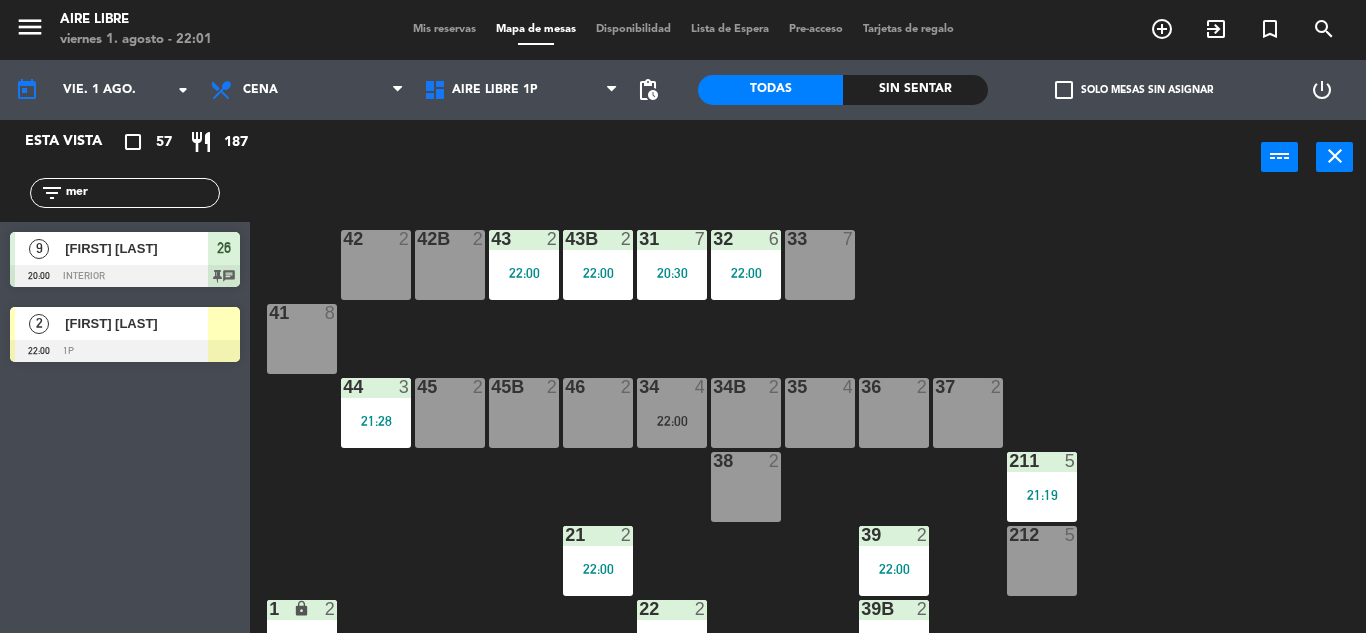 click on "[FIRST]" 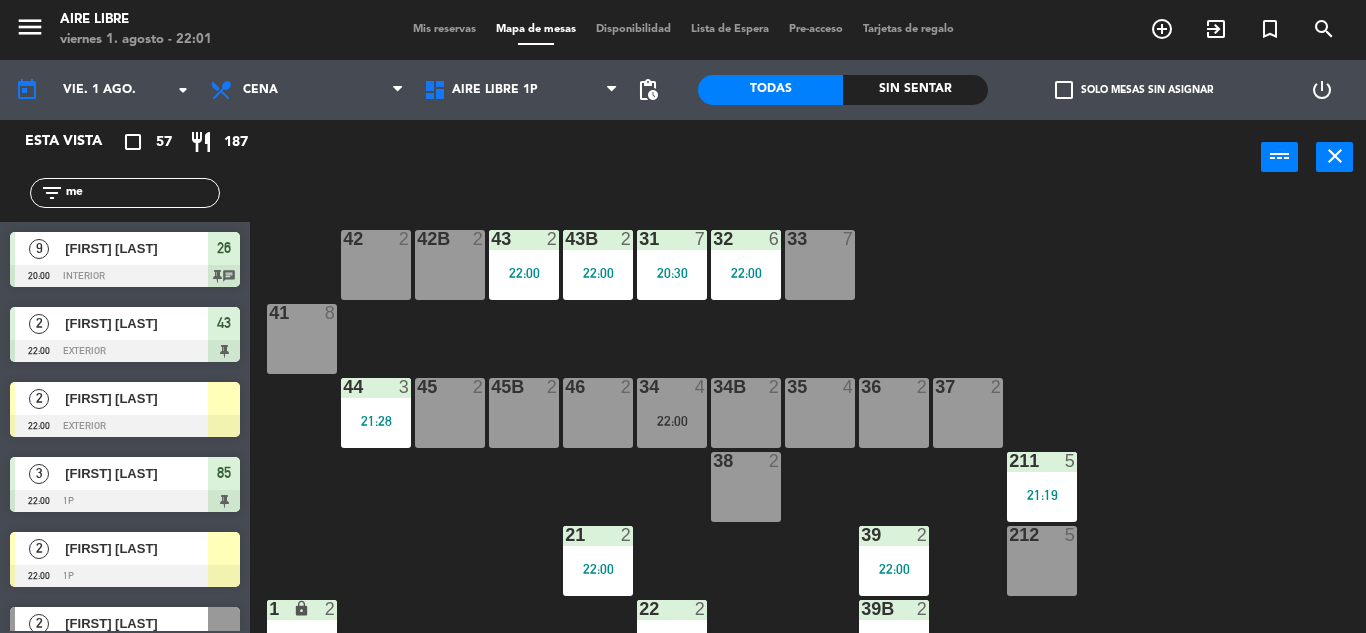 type on "m" 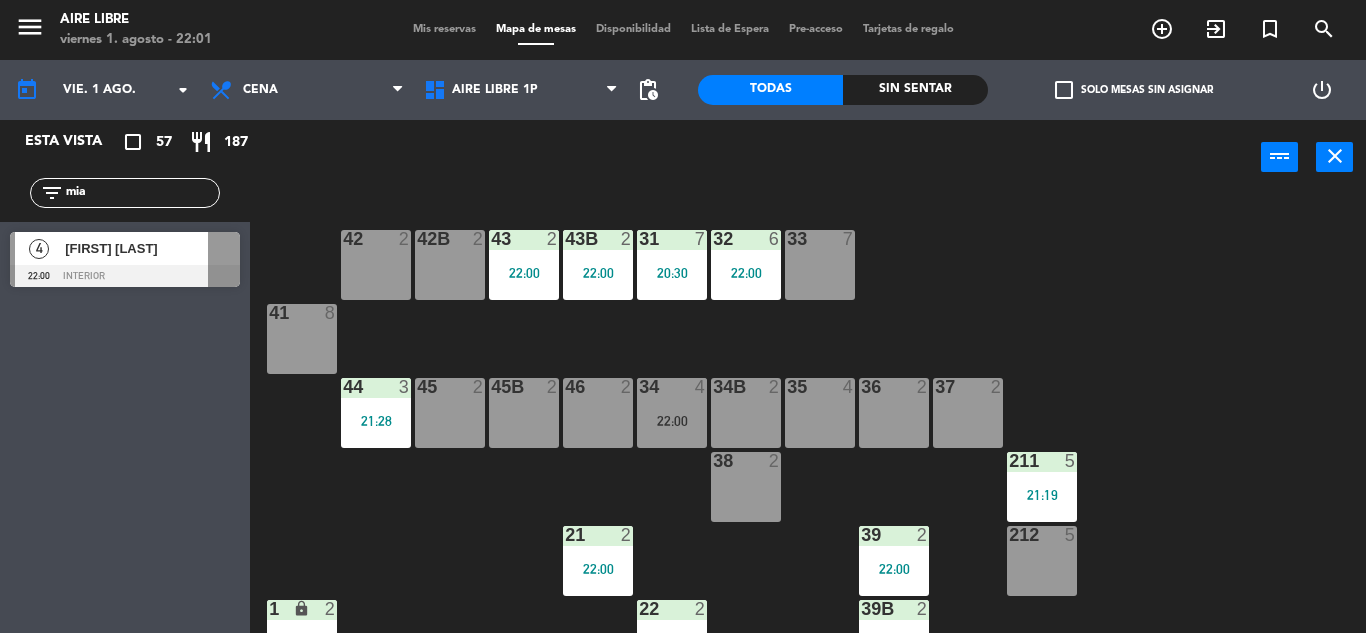 type on "[FIRST]" 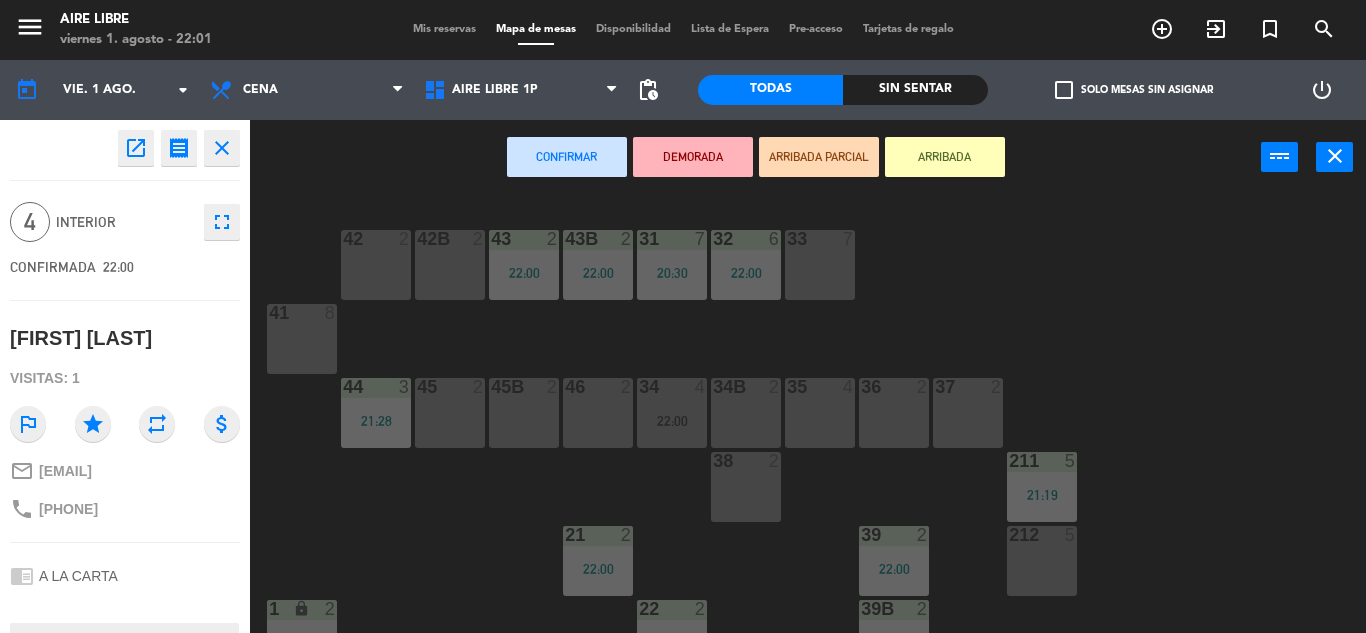 click on "ARRIBADA" at bounding box center (945, 157) 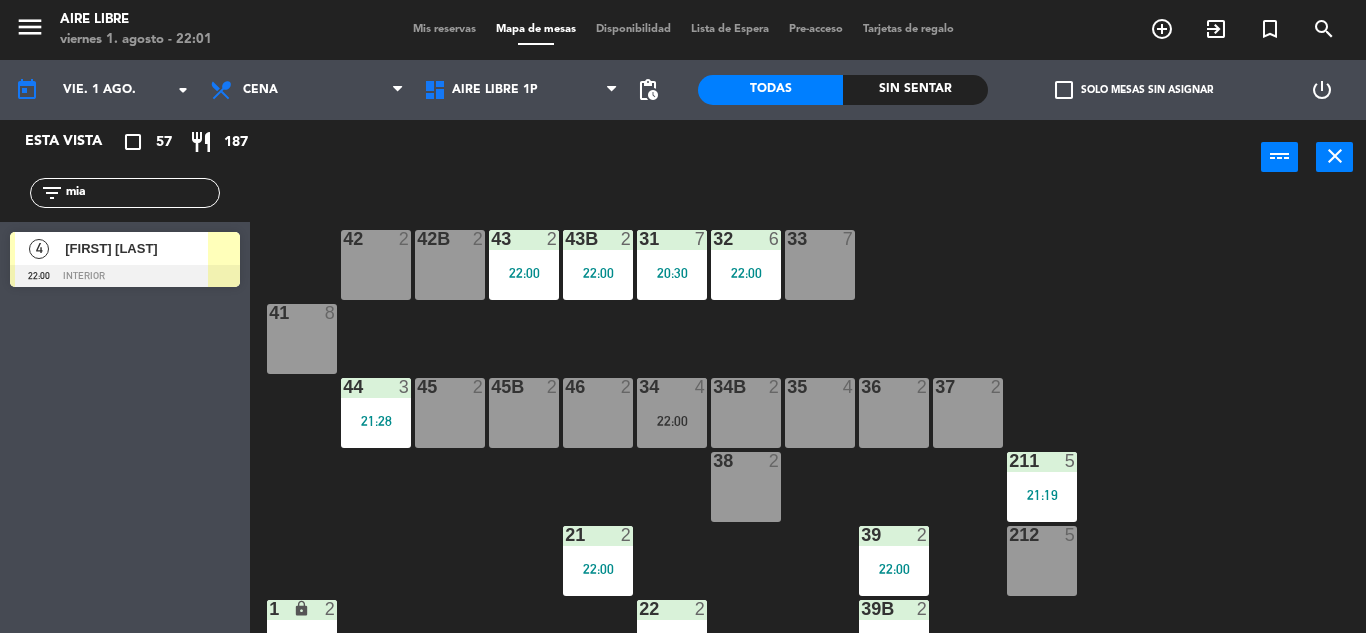 click on "34  4   22:00" at bounding box center [672, 413] 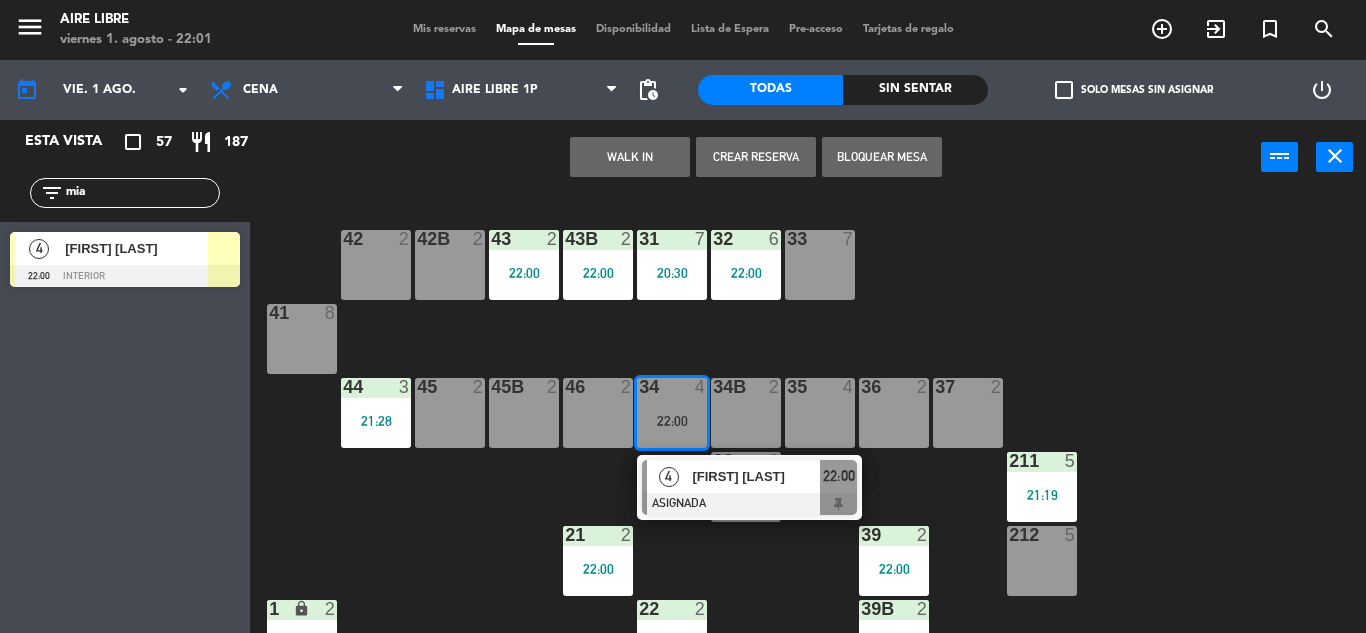 click on "[FIRST] [LAST]" at bounding box center [756, 476] 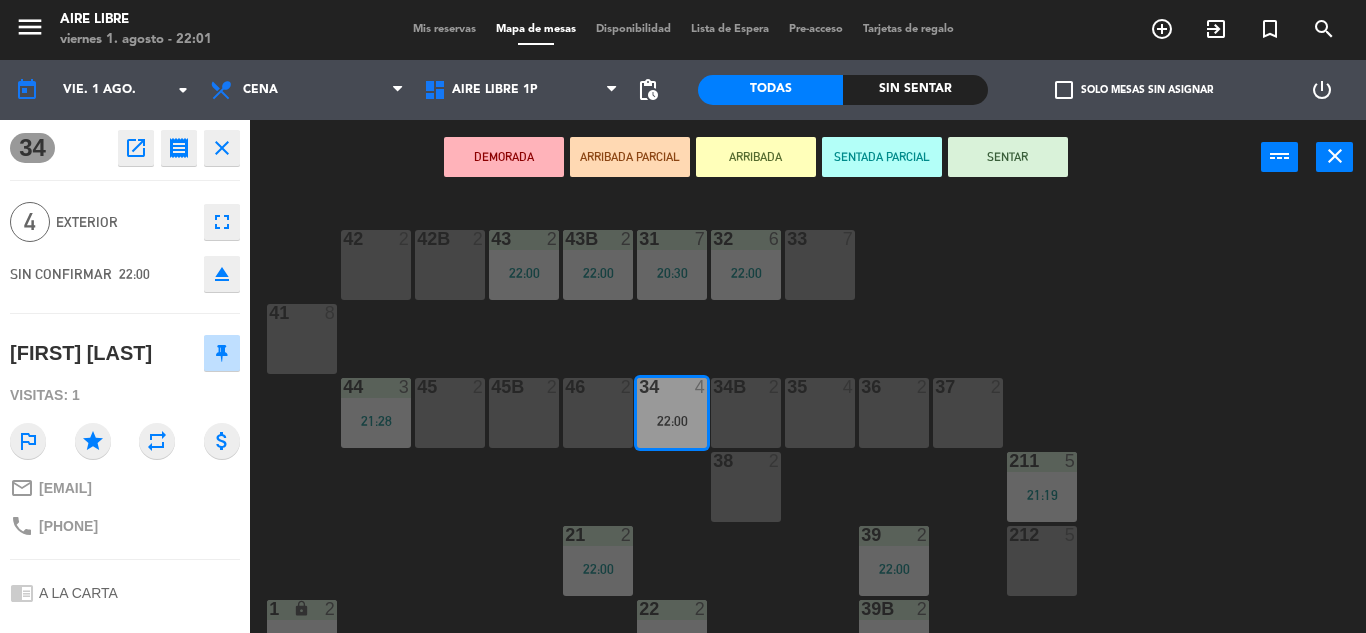 click on "eject" 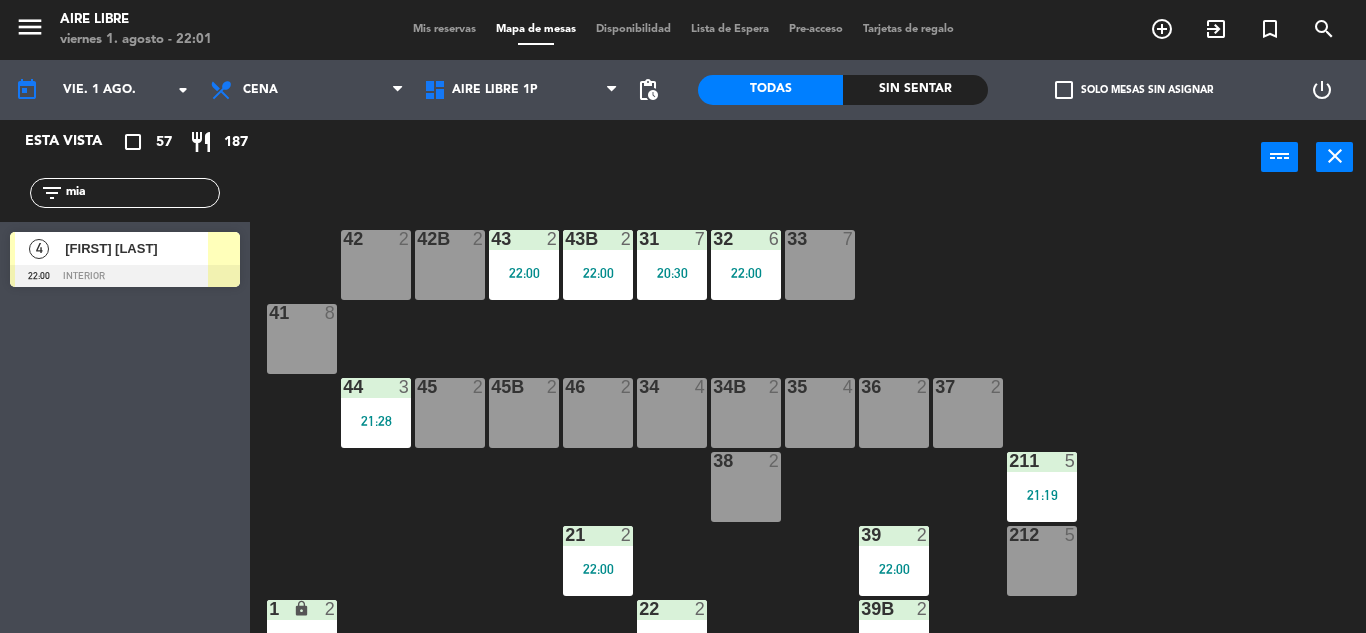 click on "[FIRST] [LAST]" at bounding box center [136, 248] 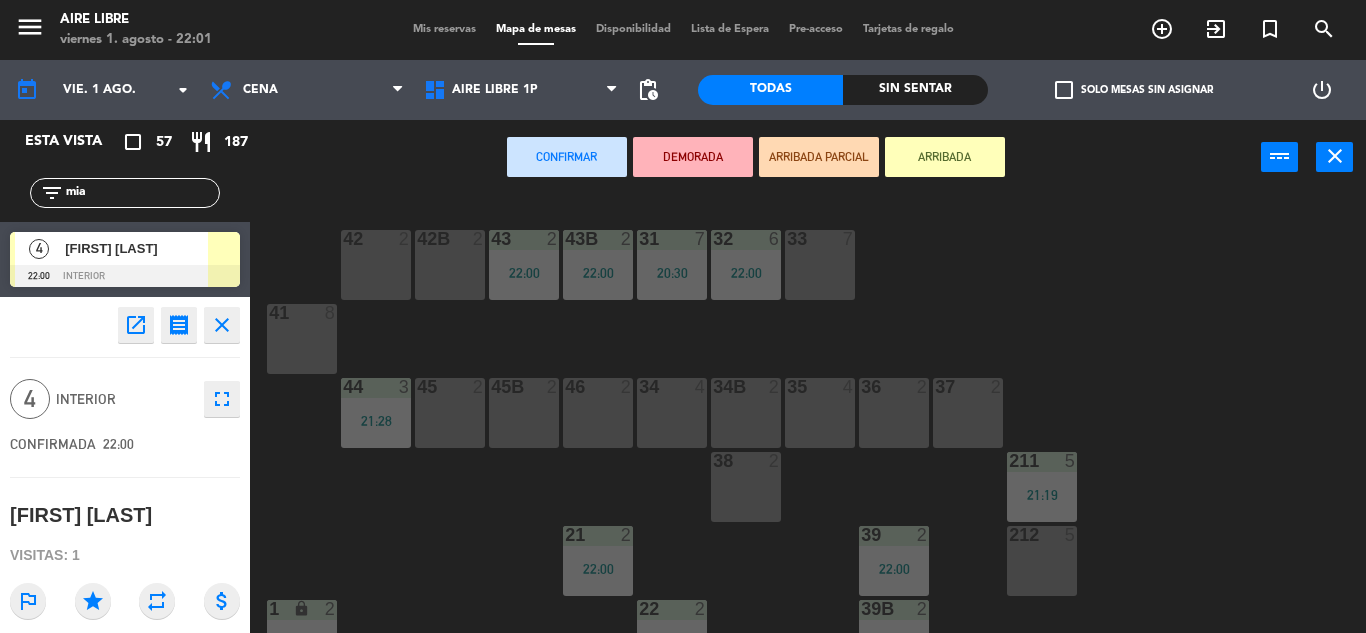 click at bounding box center [671, 387] 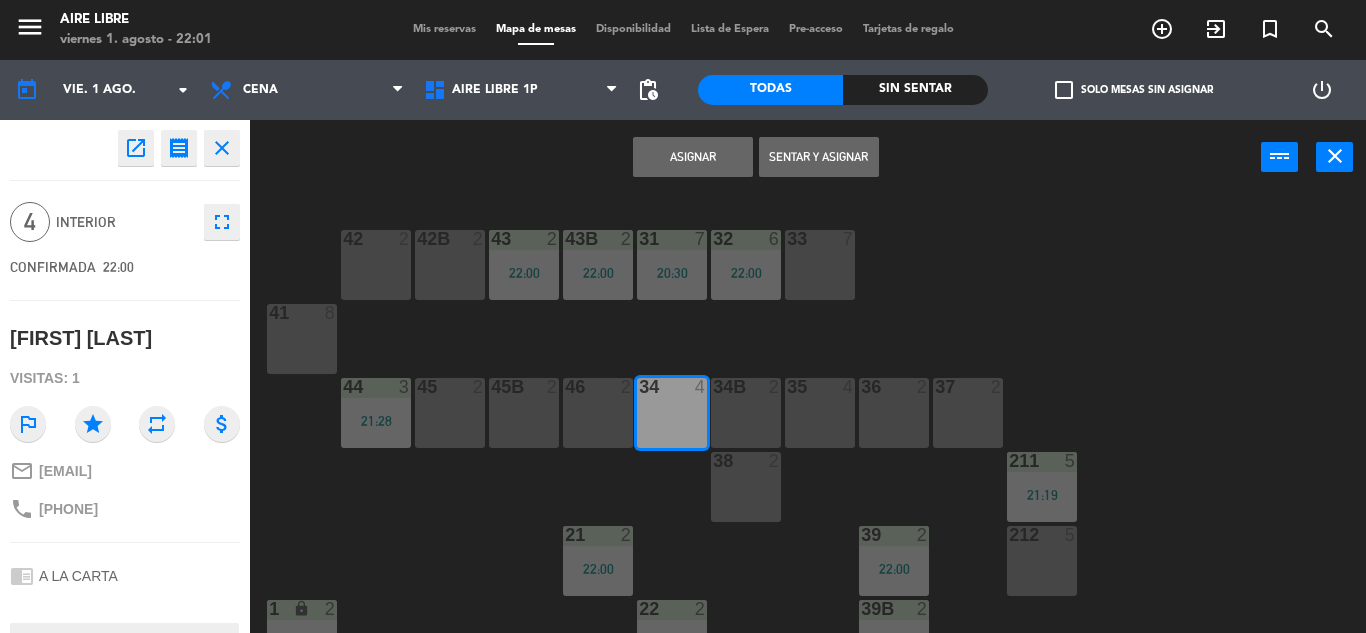 click on "Sentar y Asignar" at bounding box center [819, 157] 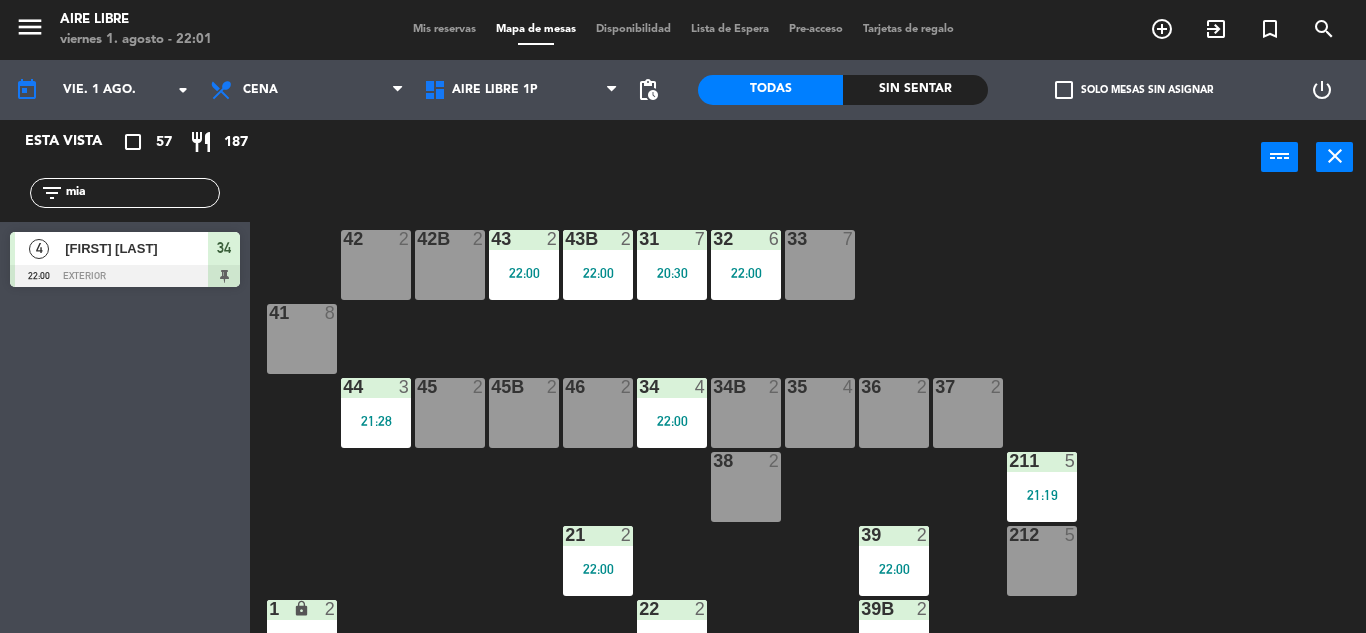 click on "[FIRST]" 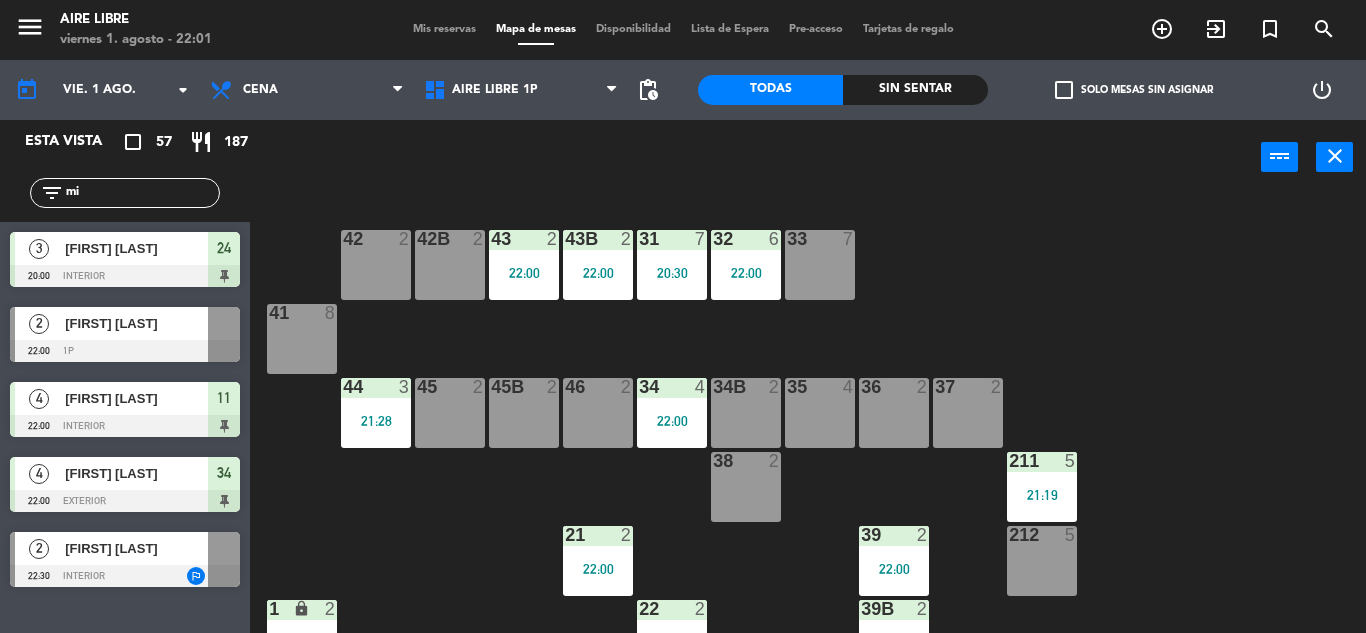 type on "m" 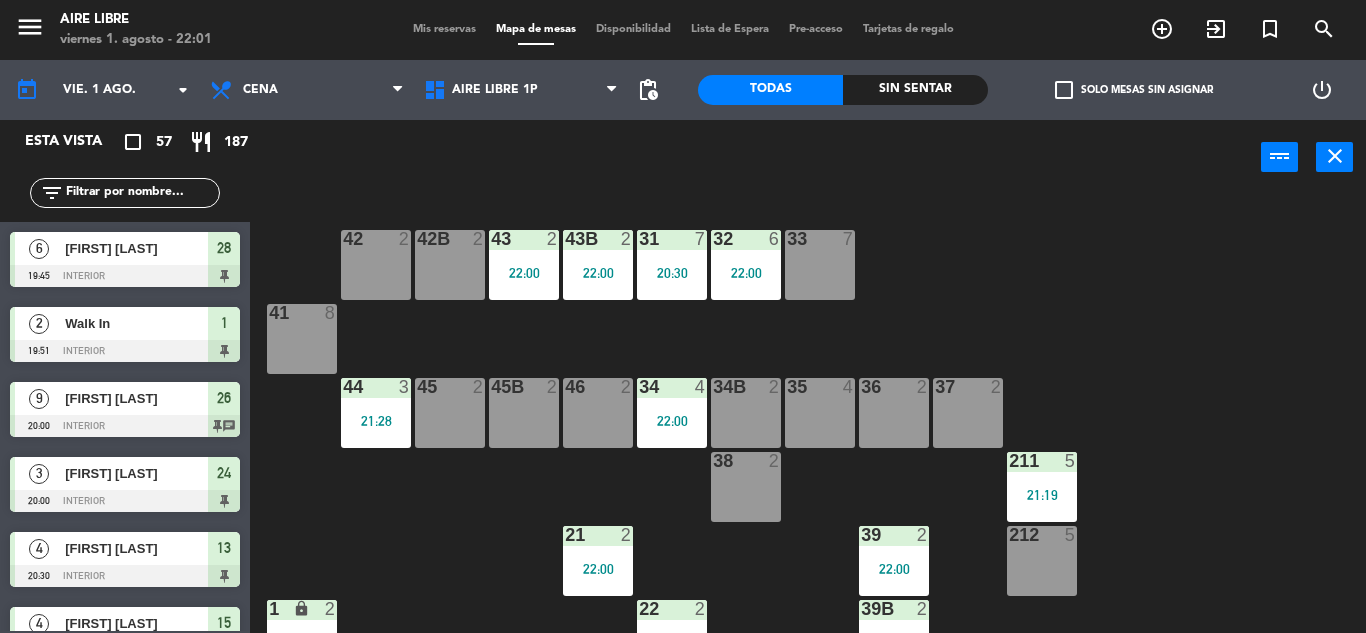 click 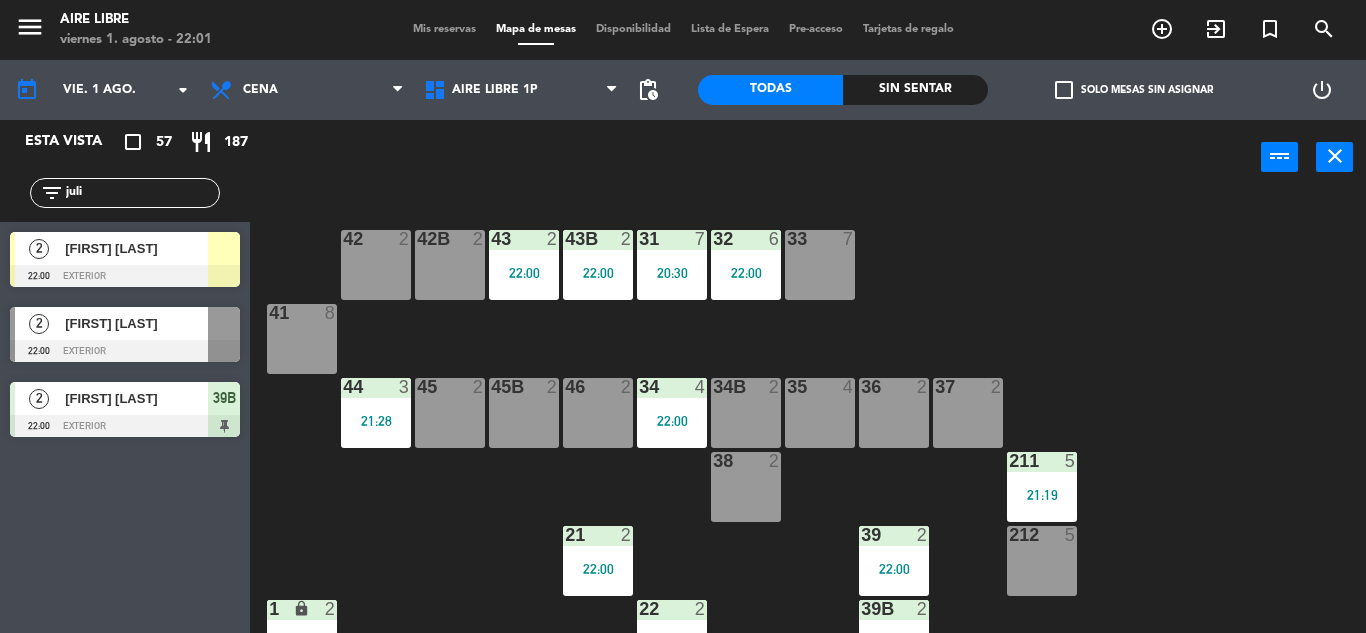 type on "juli" 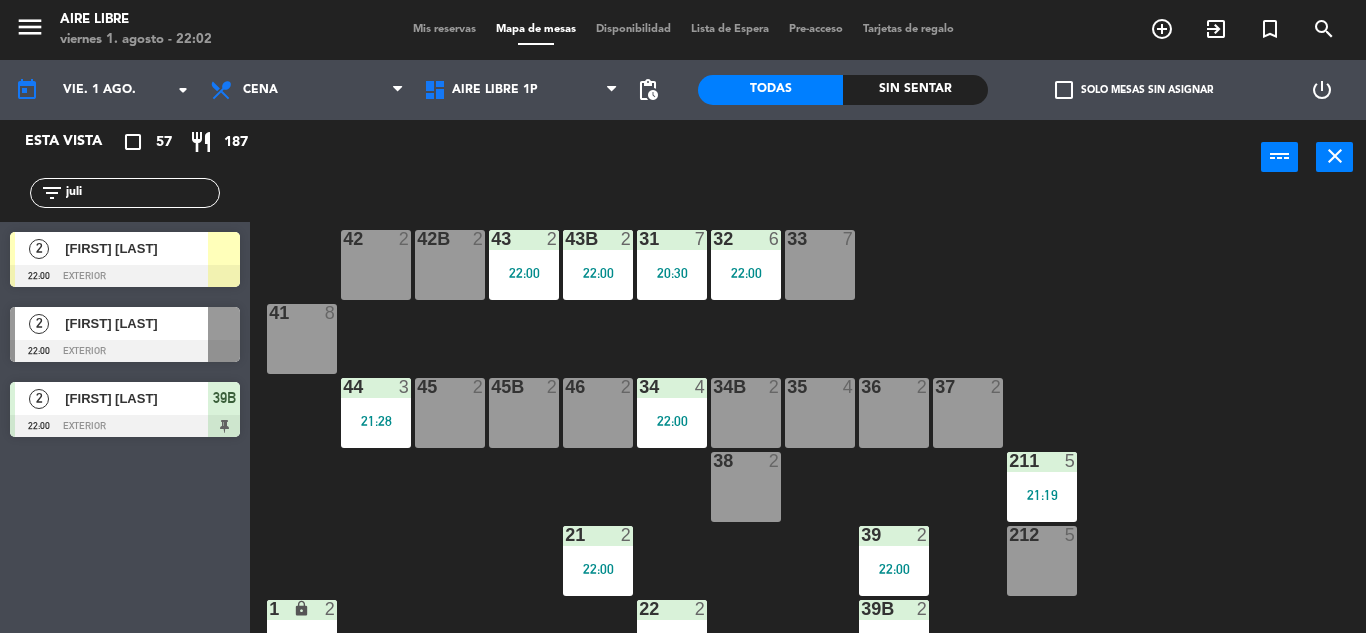 click at bounding box center (125, 351) 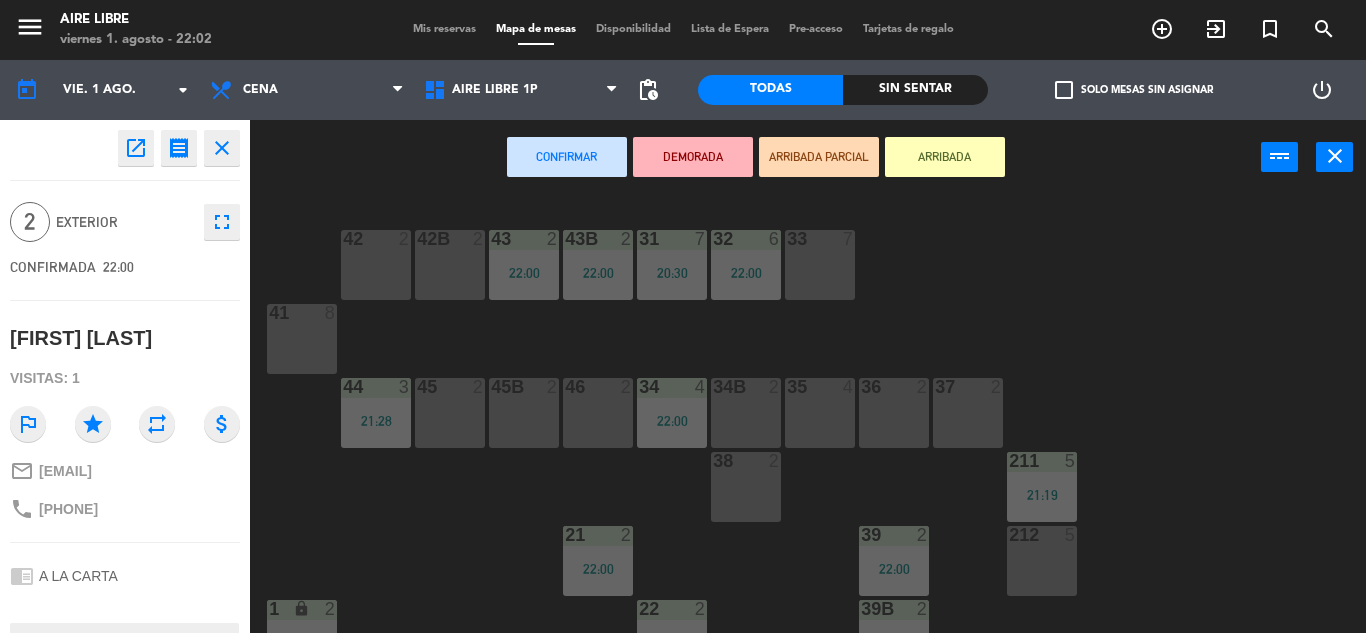 click on "ARRIBADA" at bounding box center [945, 157] 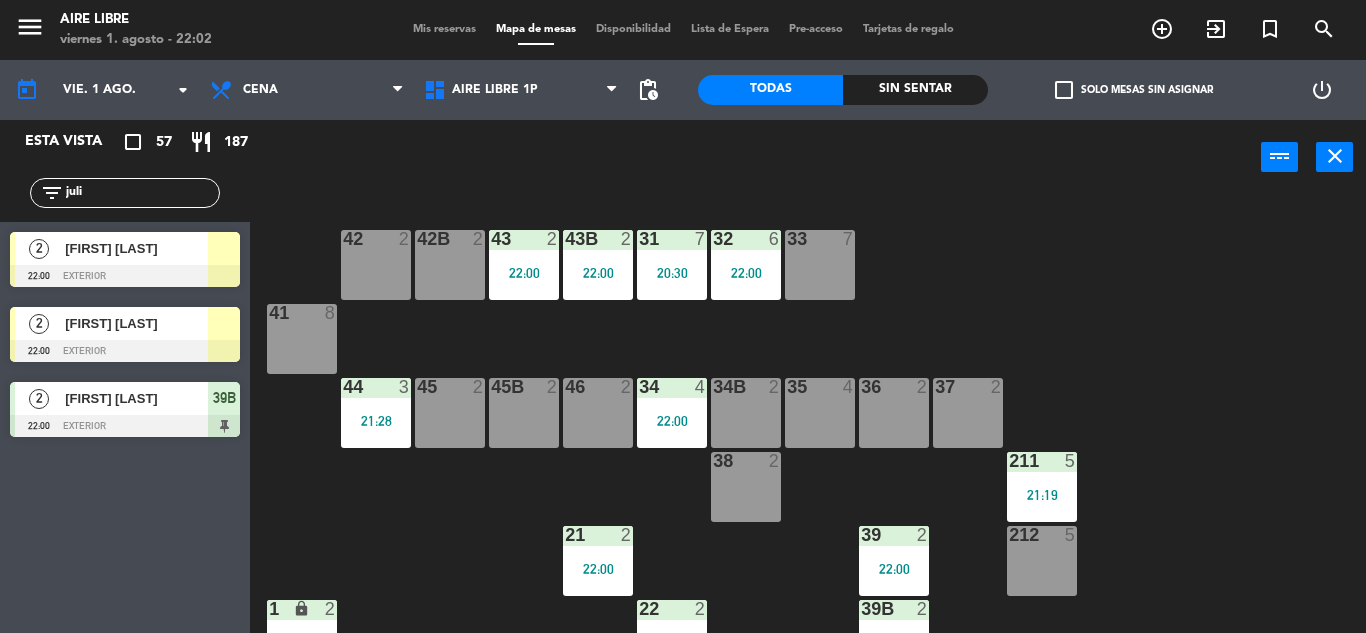 click on "juli" 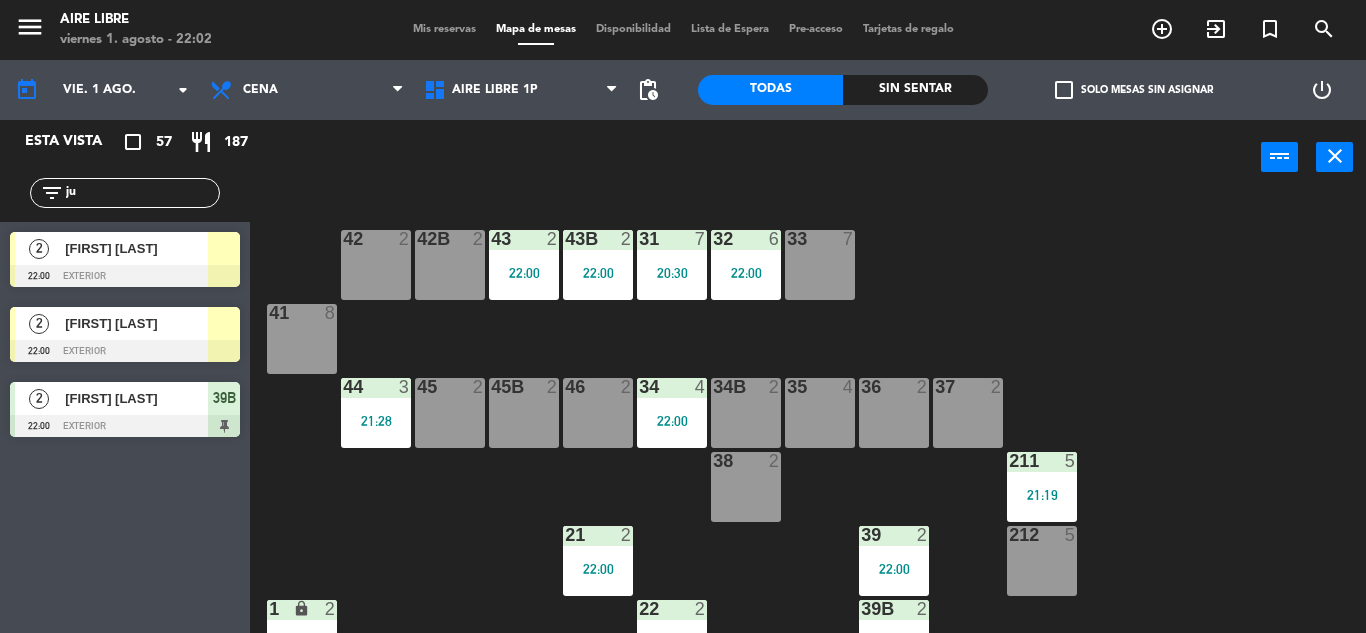 type on "j" 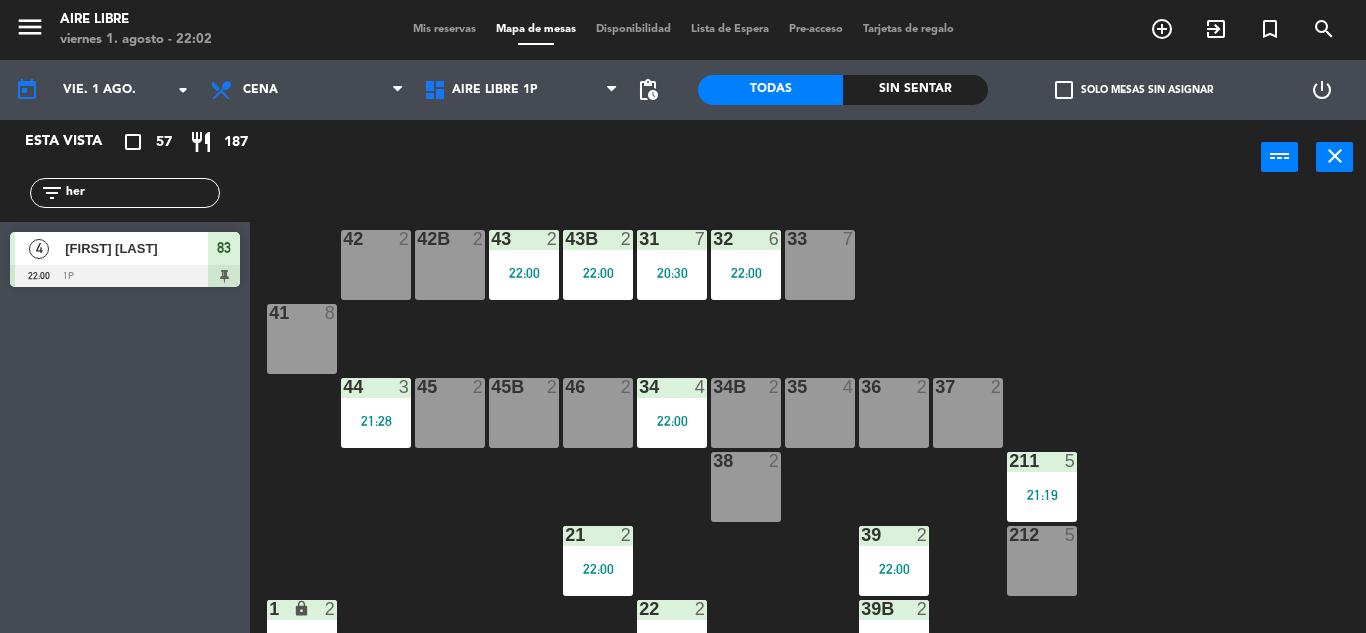click on "Esta vista   crop_square  57  restaurant  187 filter_list her  4   Hernan Hervier   22:00   1p  83" 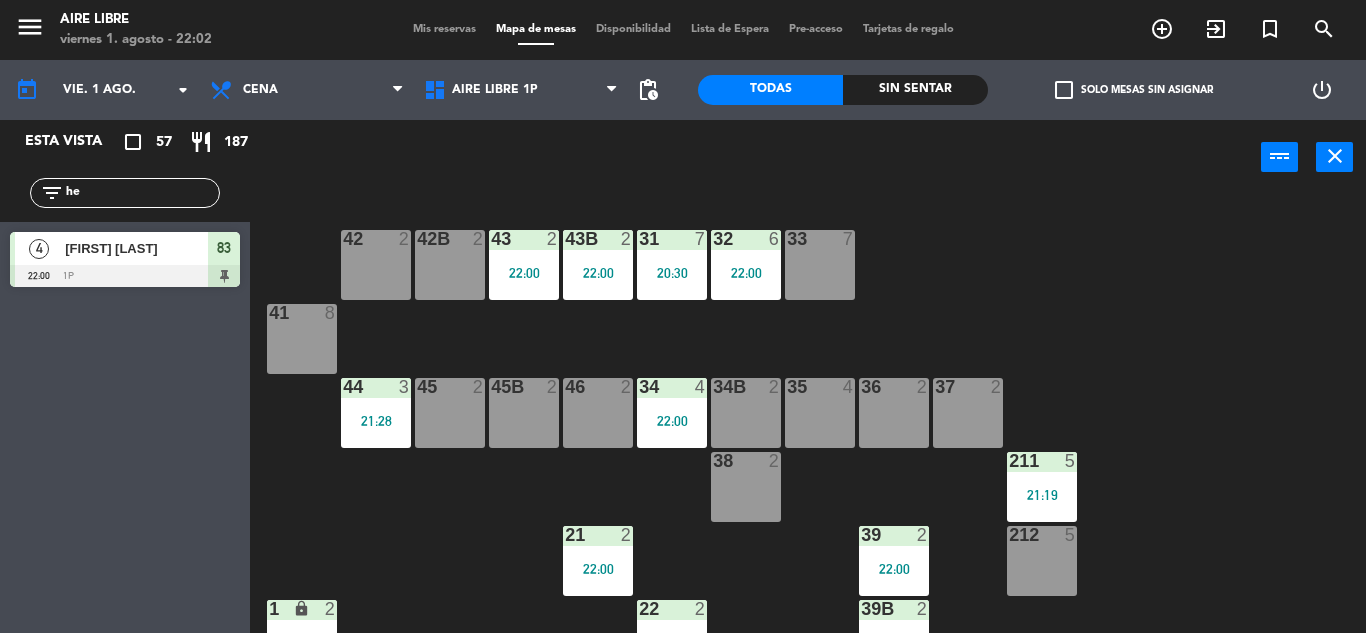 type on "h" 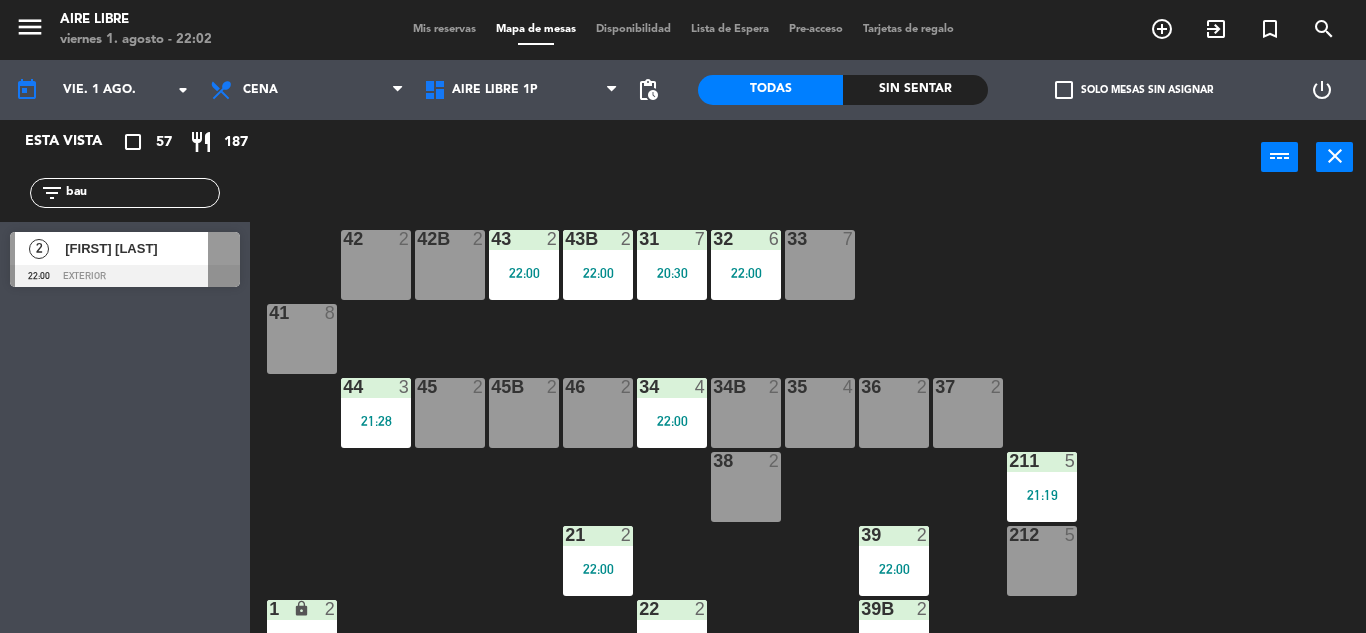 type on "bau" 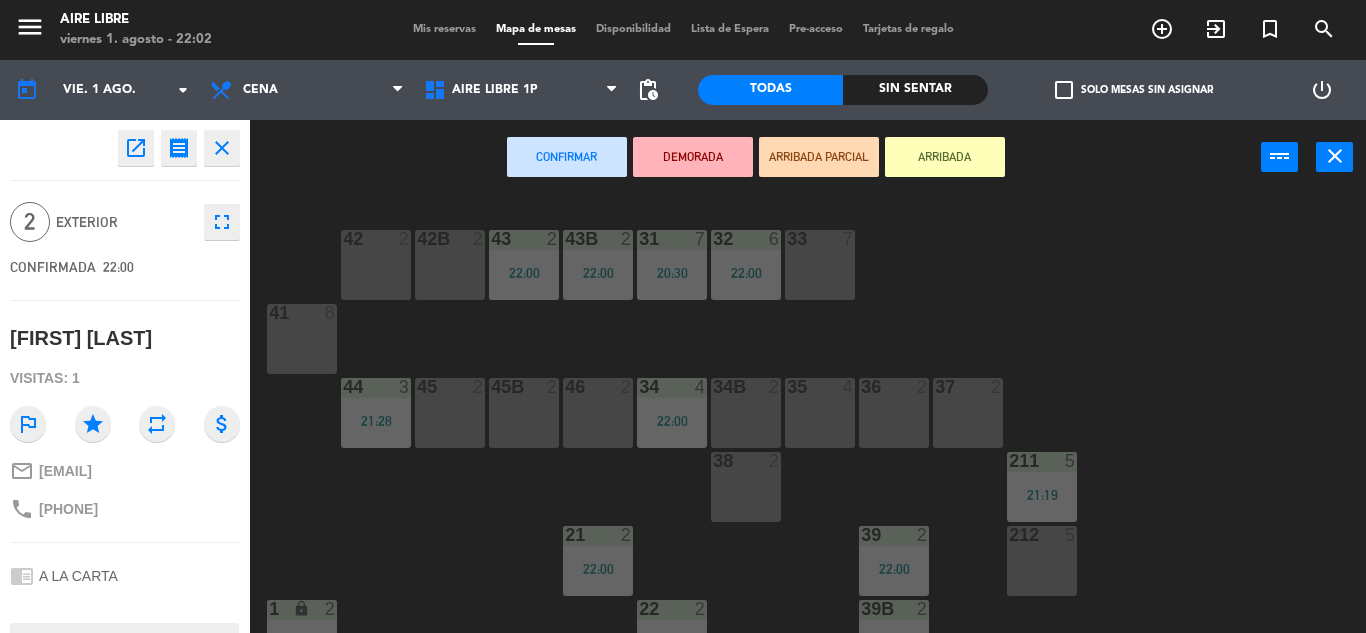 click on "ARRIBADA" at bounding box center [945, 157] 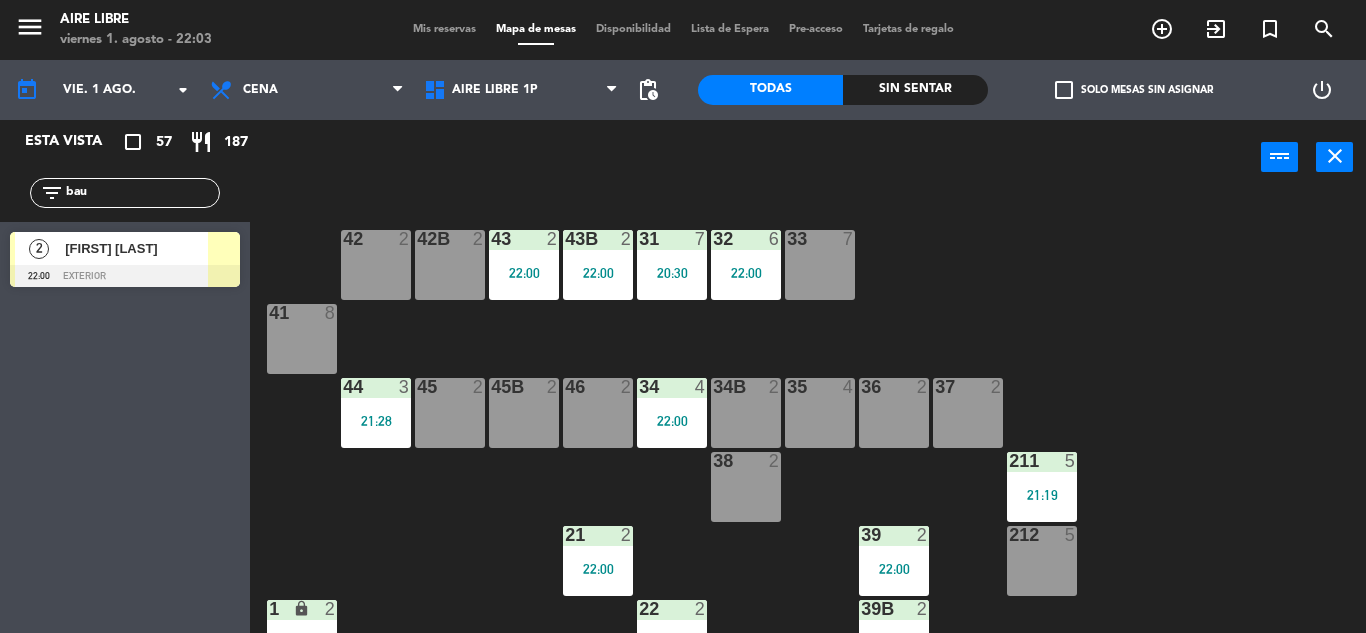 click on "bau" 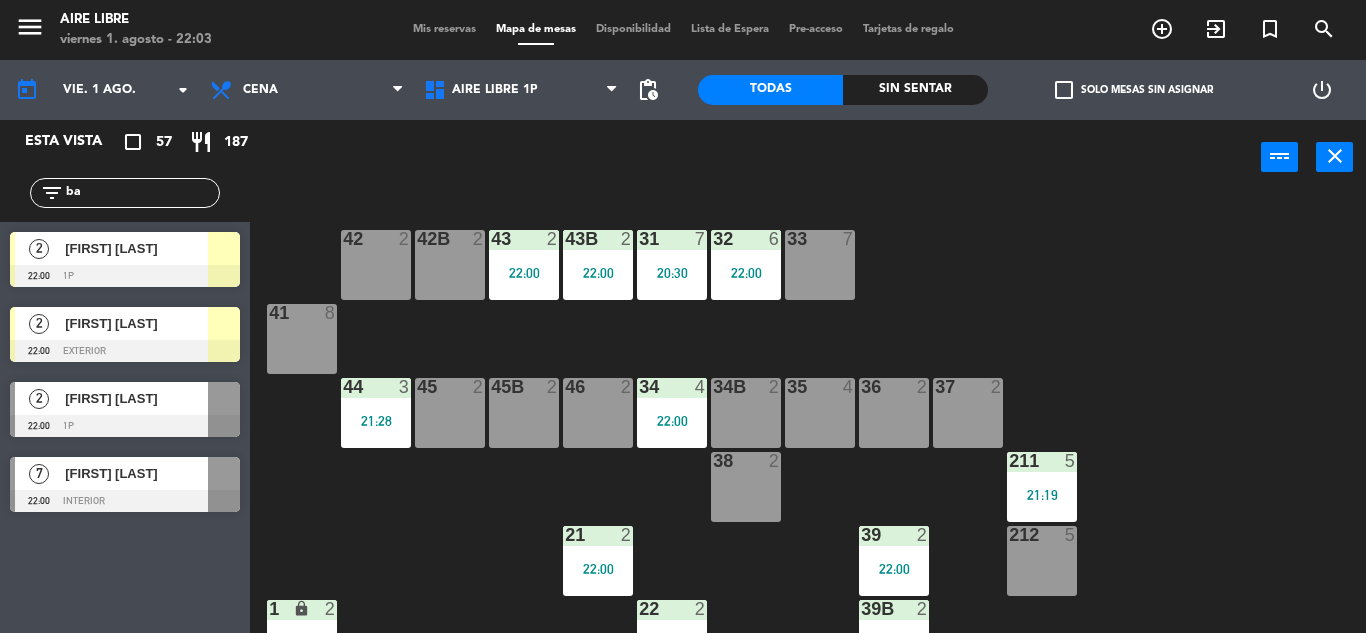 type on "b" 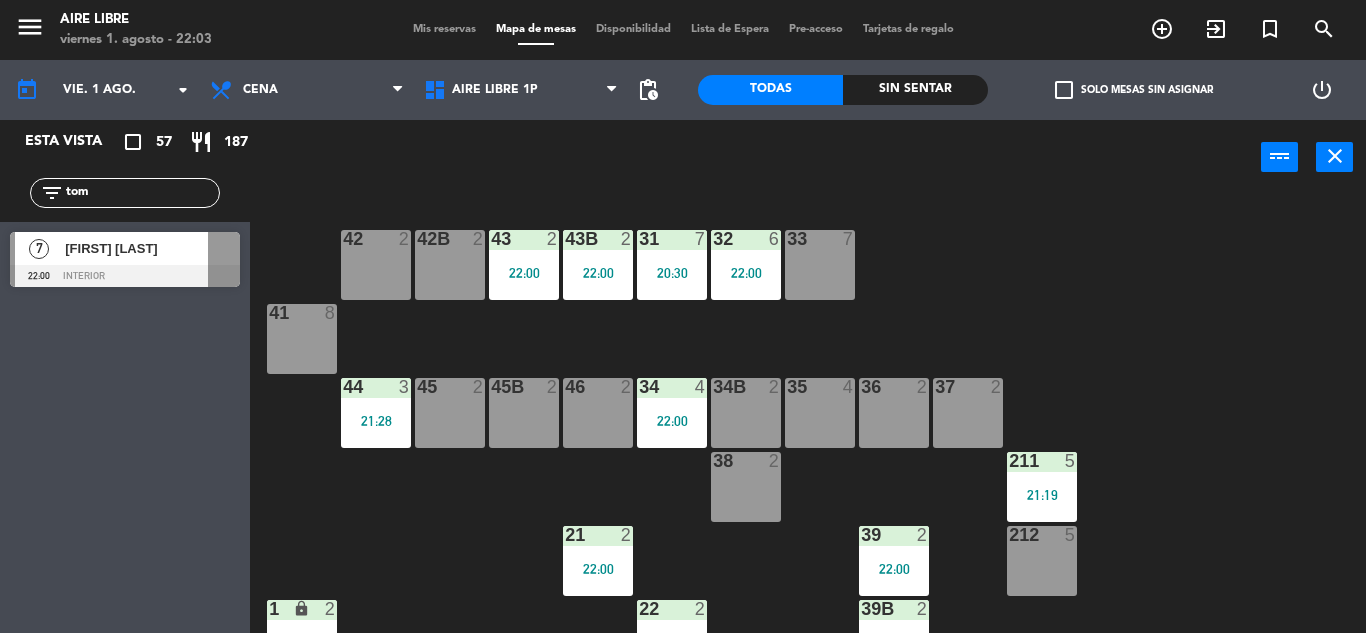 type on "[FIRST]" 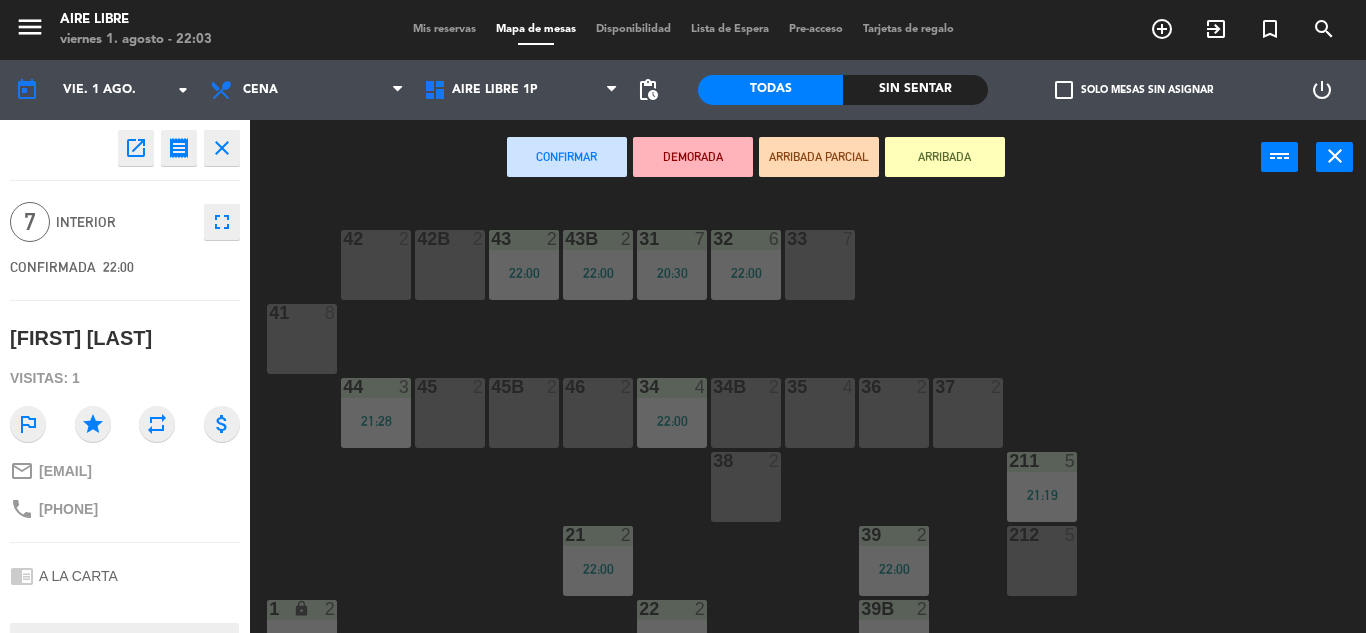 click on "ARRIBADA" at bounding box center [945, 157] 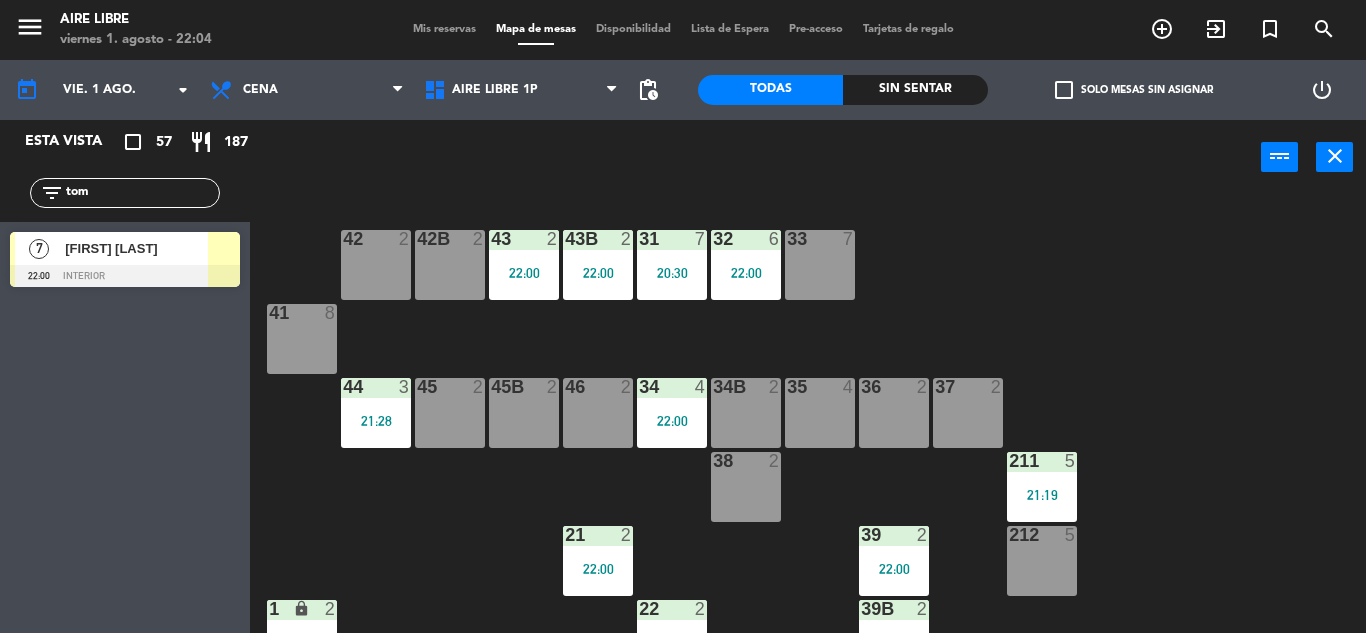 click on "[FIRST]" 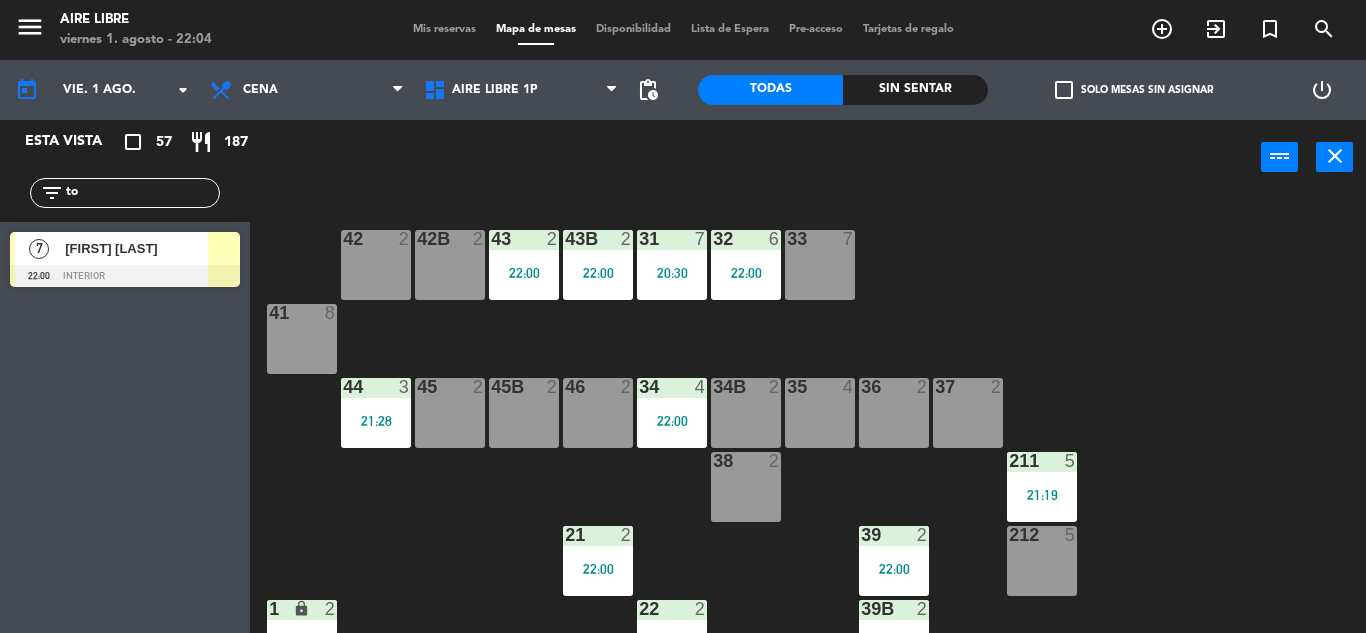type on "t" 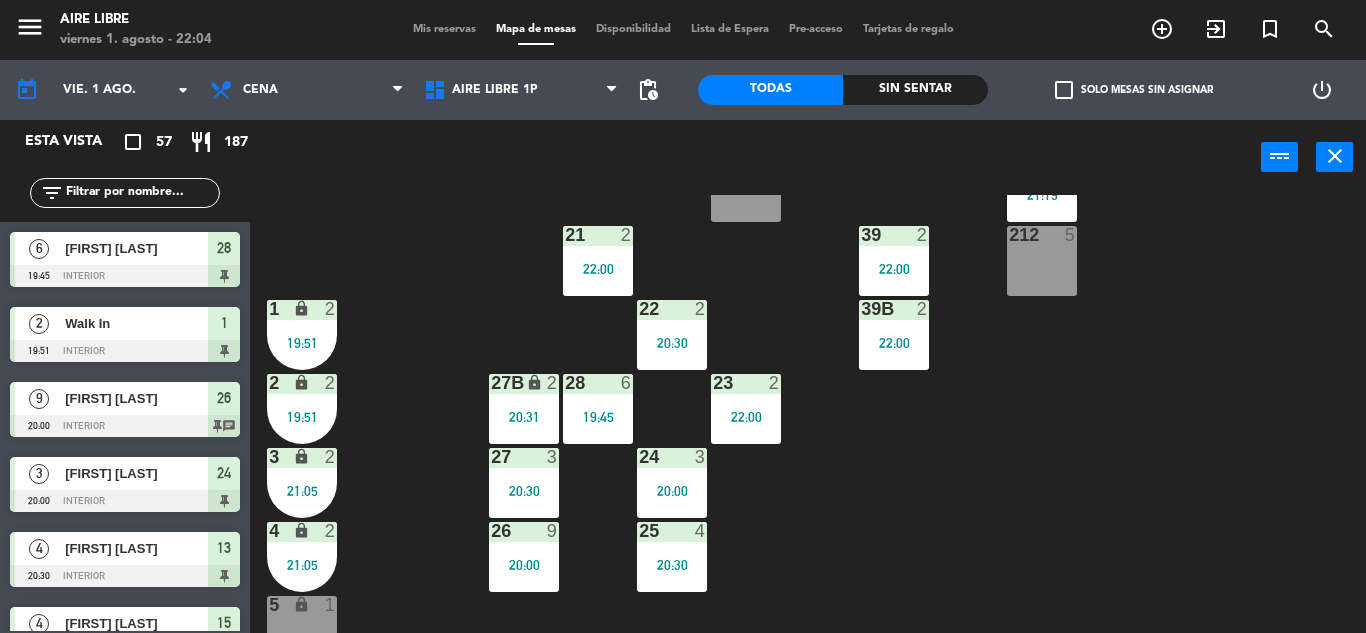 scroll, scrollTop: 320, scrollLeft: 0, axis: vertical 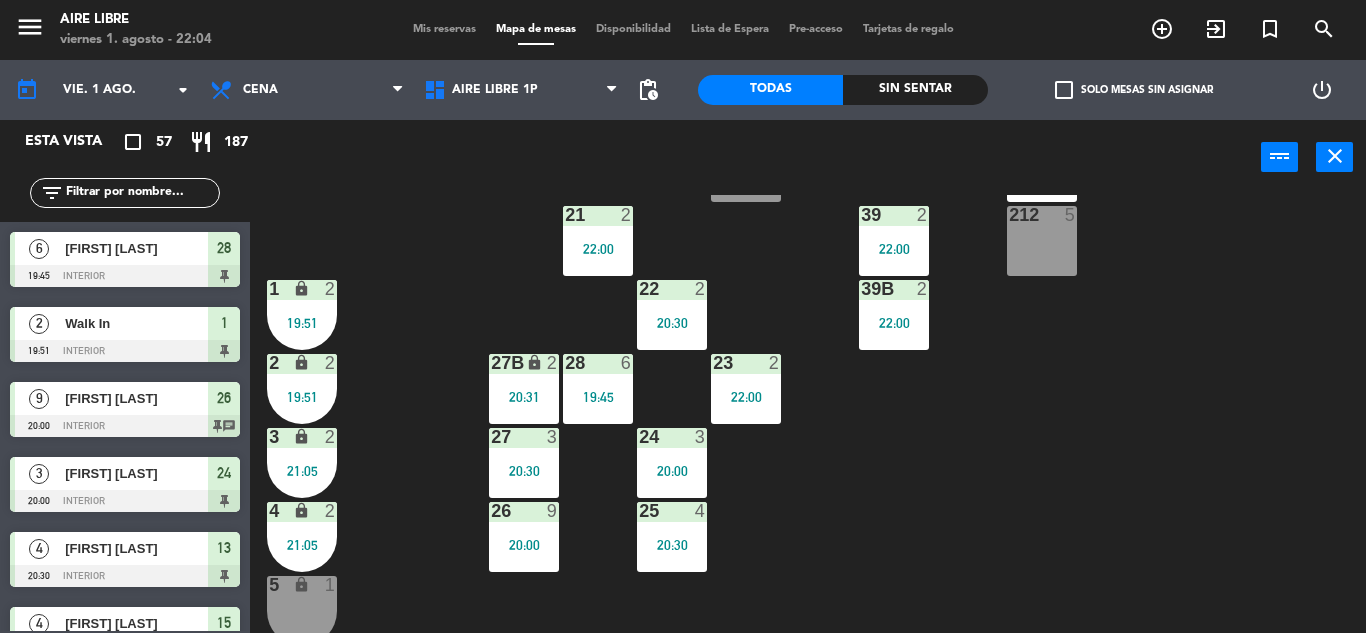 type 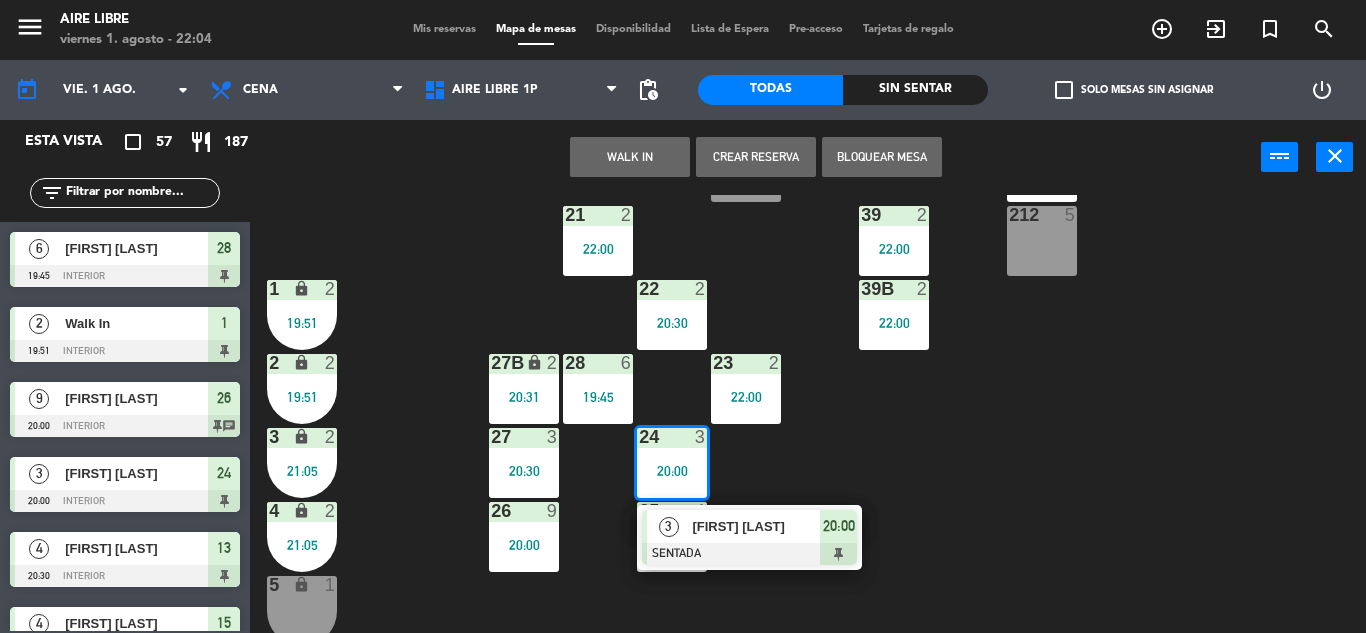 click on "[FIRST] [LAST]" at bounding box center (756, 526) 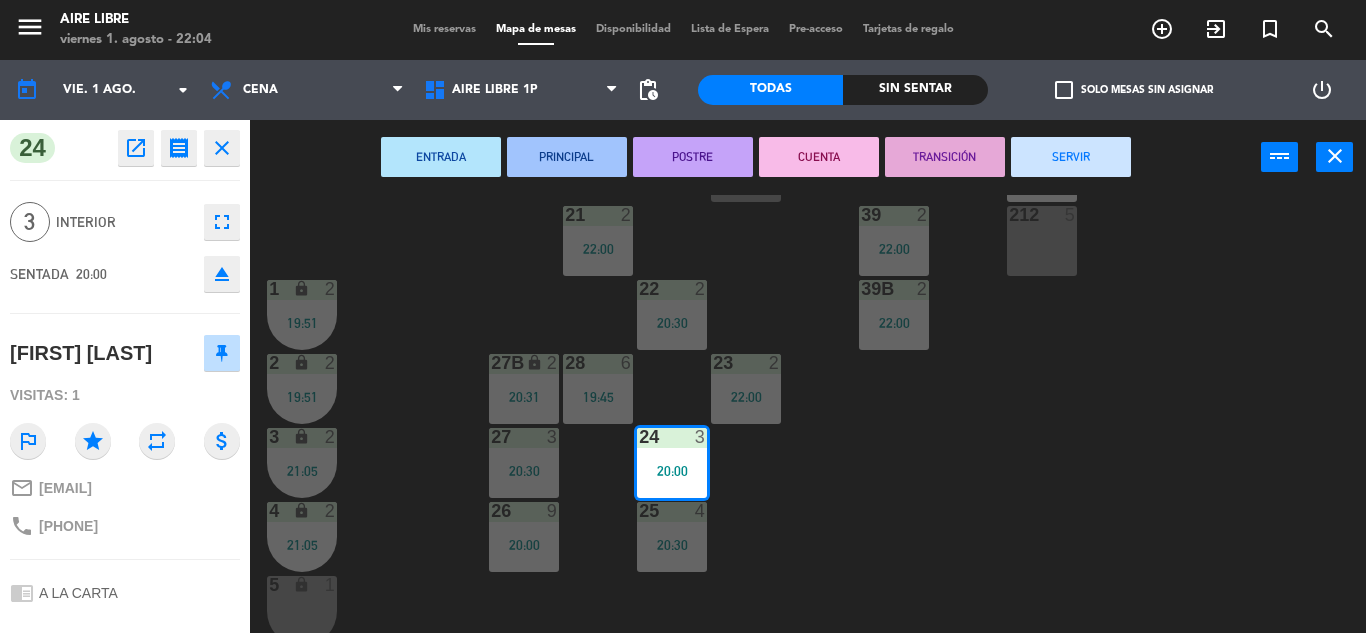 click on "SERVIR" at bounding box center [1071, 157] 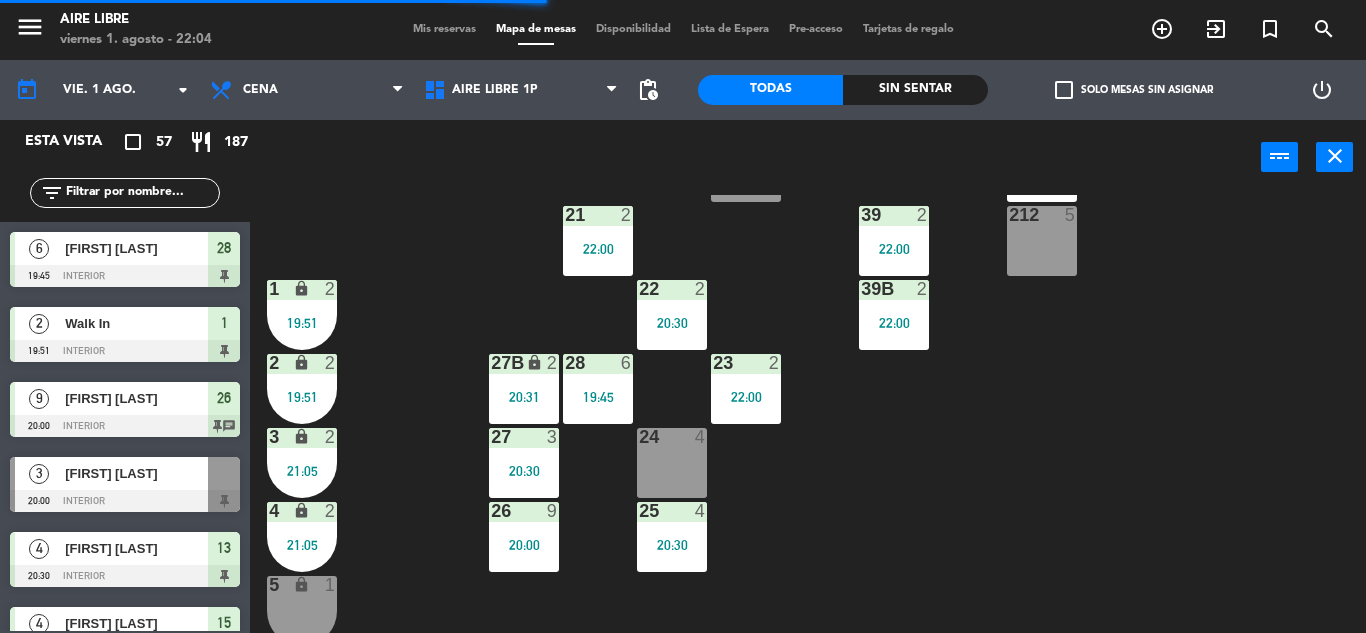 click on "check_box_outline_blank" 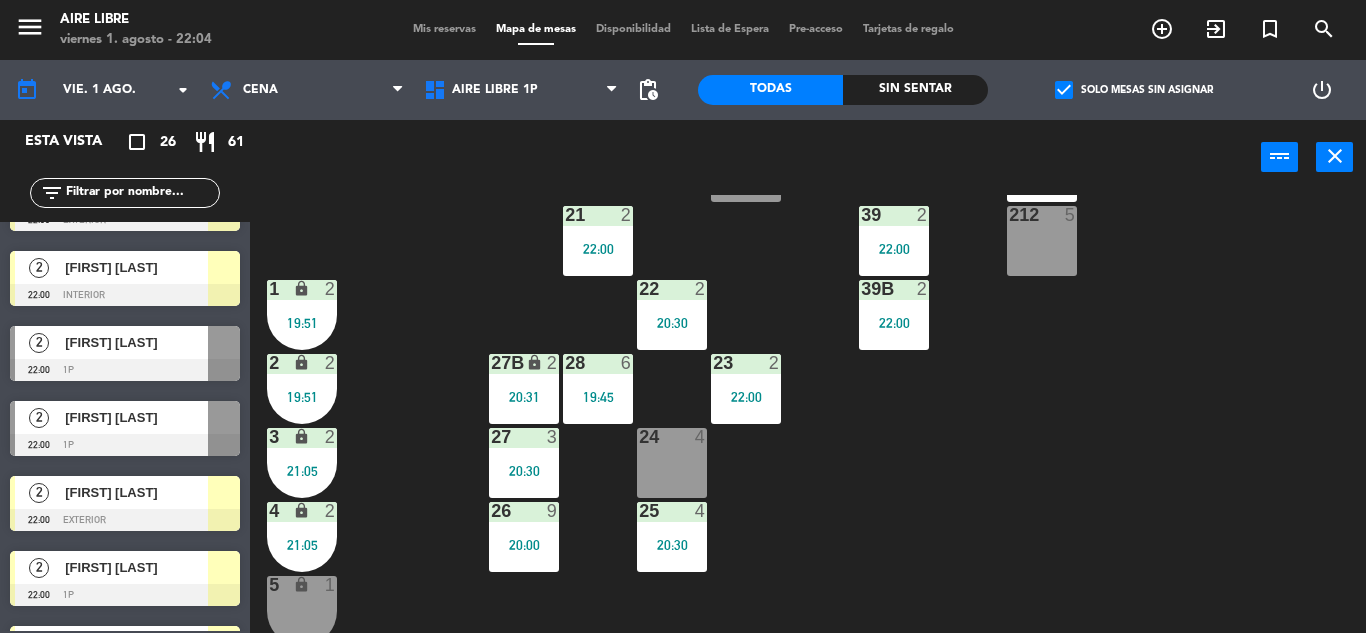 scroll, scrollTop: 0, scrollLeft: 0, axis: both 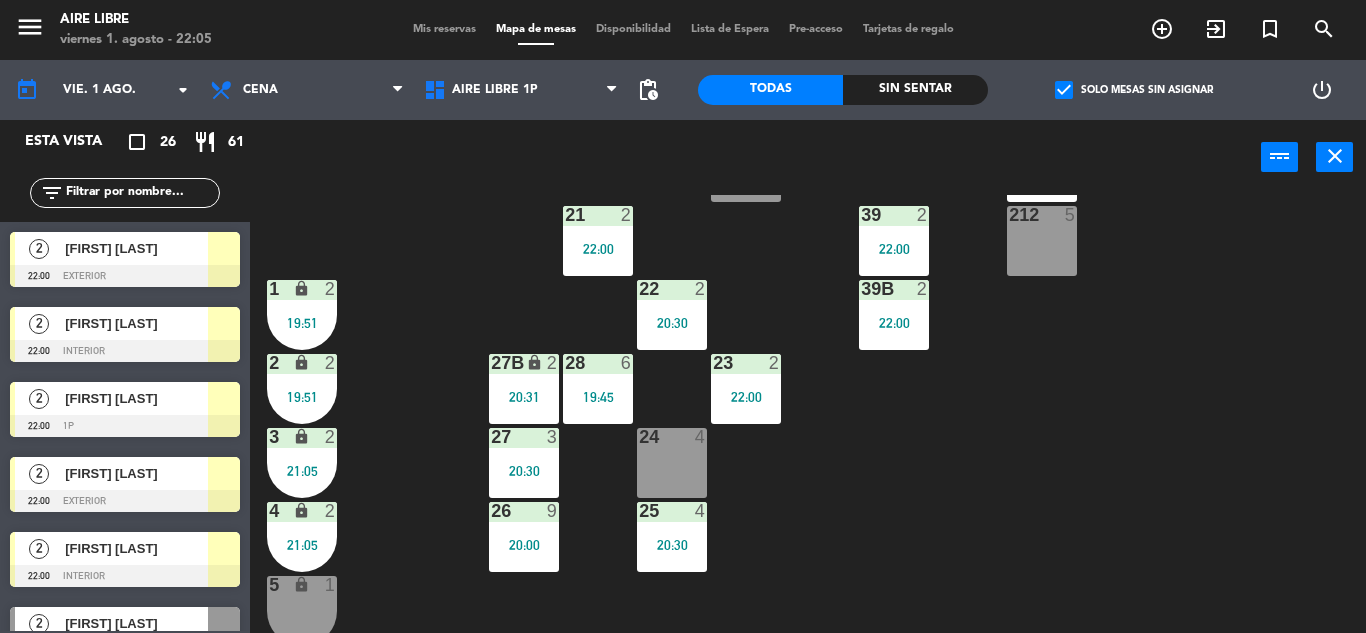 click 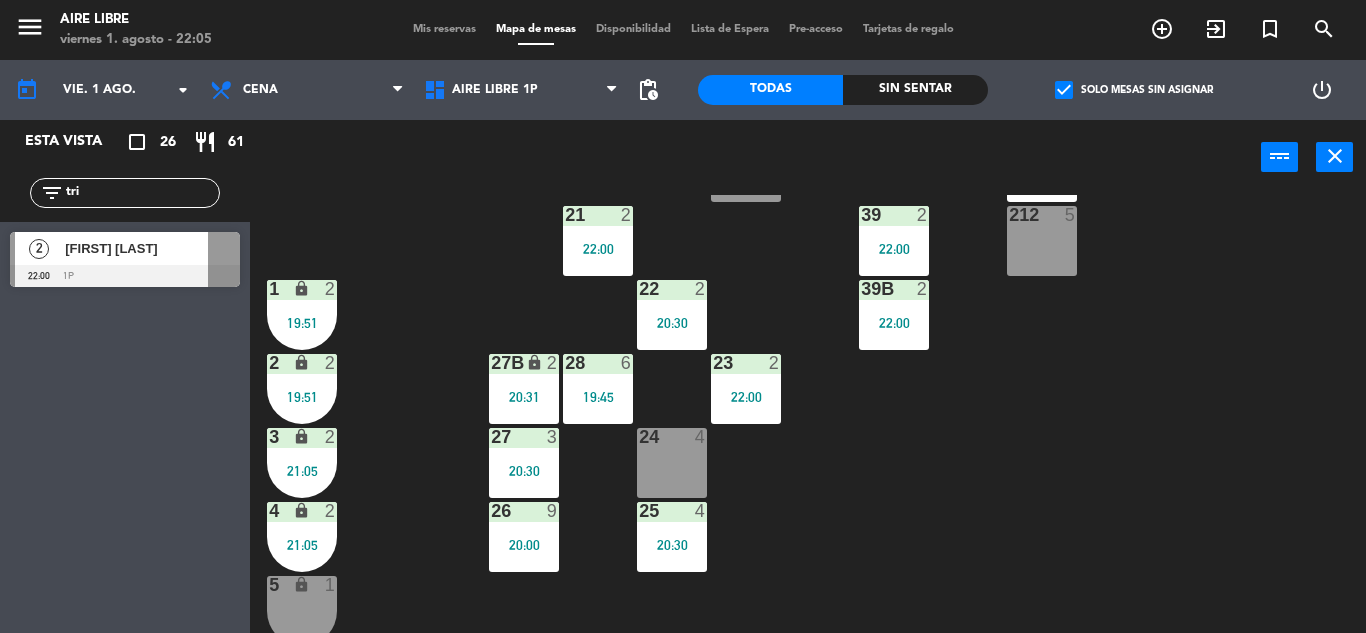 type on "tri" 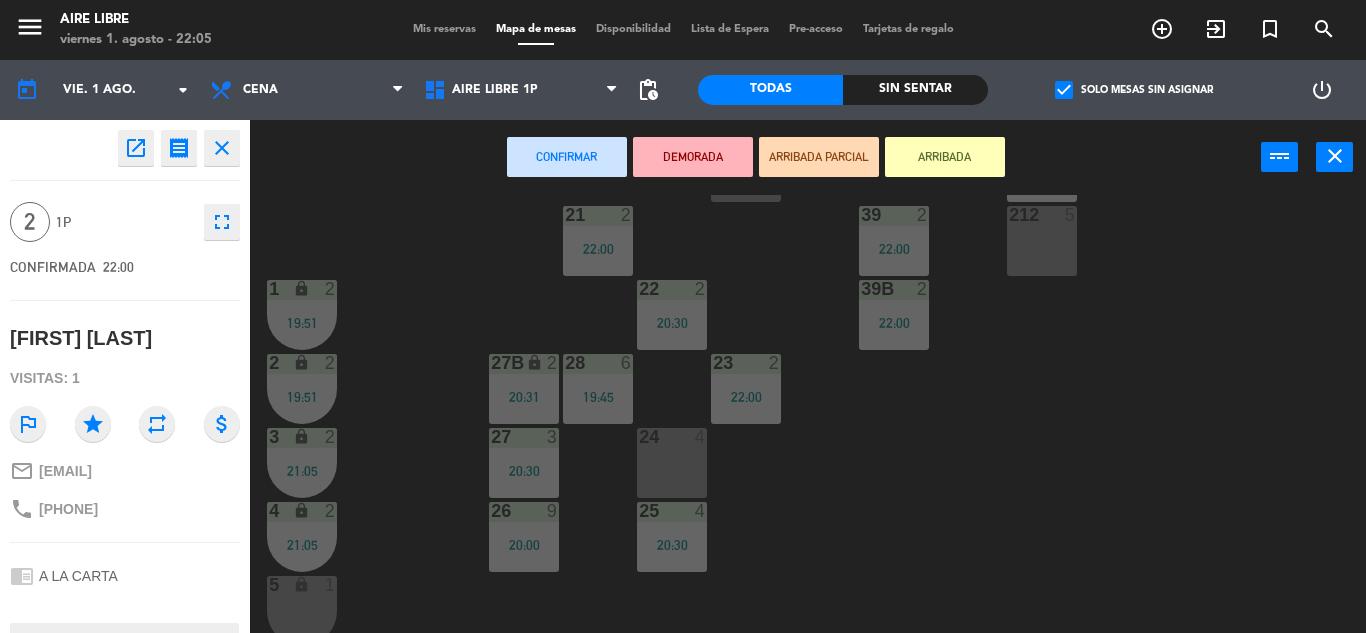 click on "ARRIBADA" at bounding box center (945, 157) 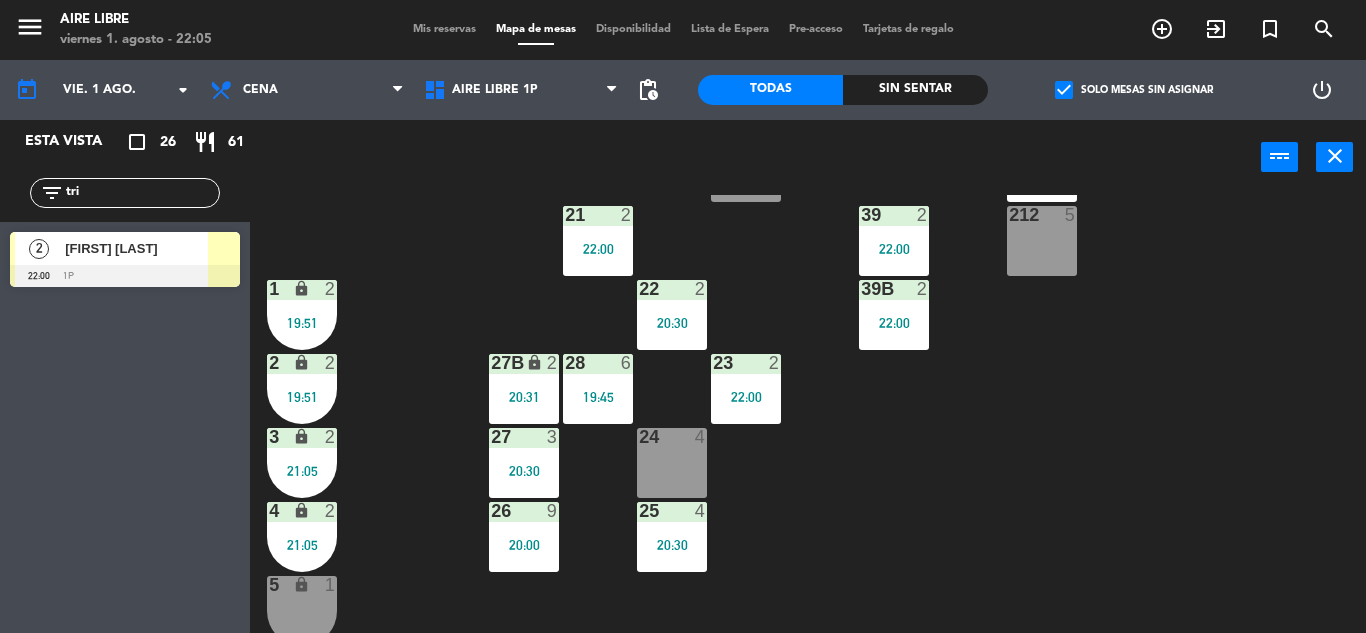 click on "tri" 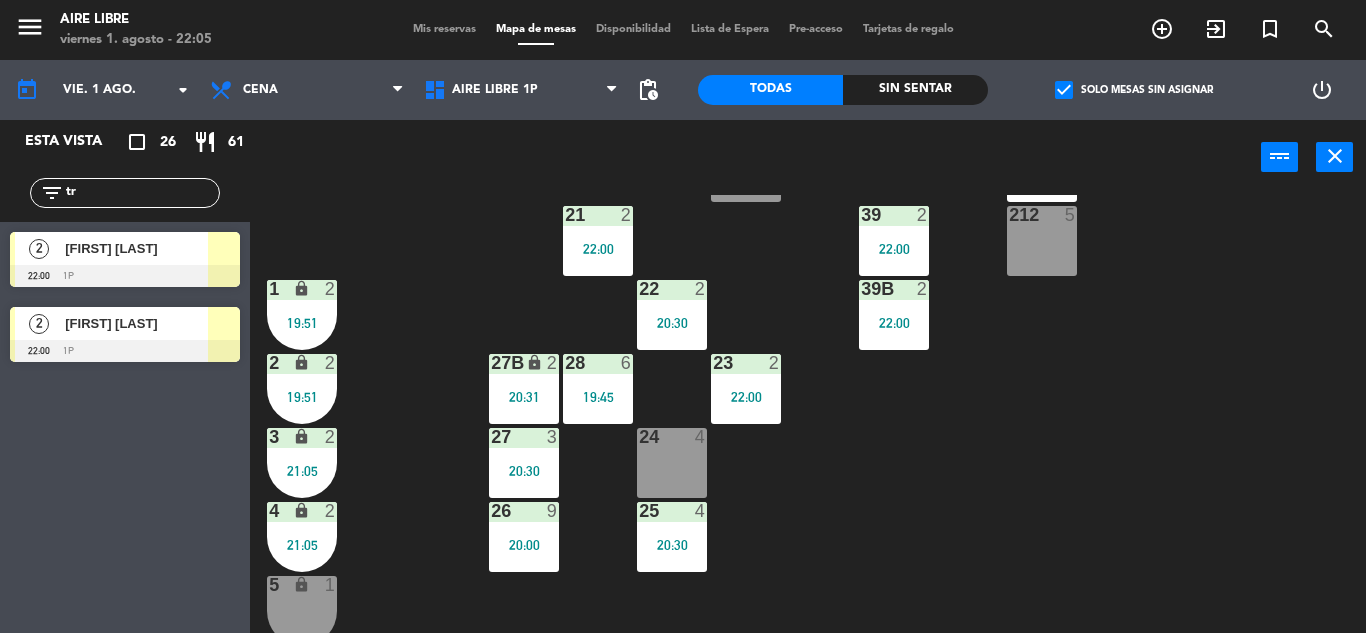 type on "t" 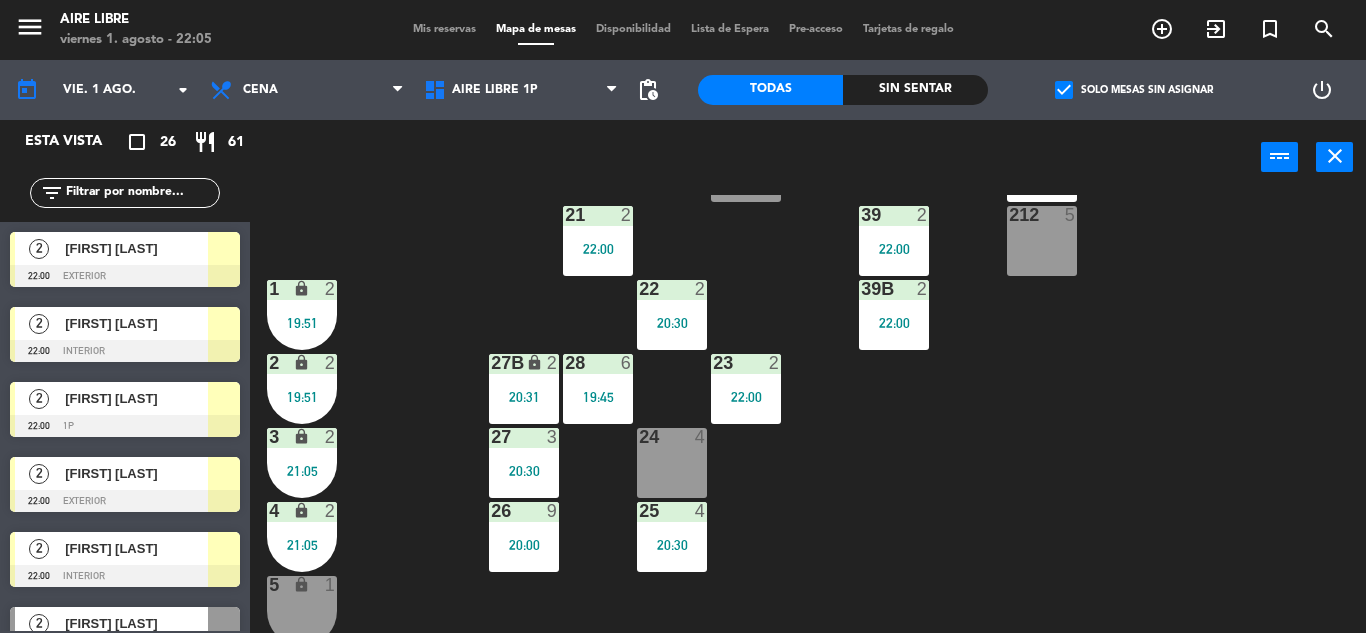 click 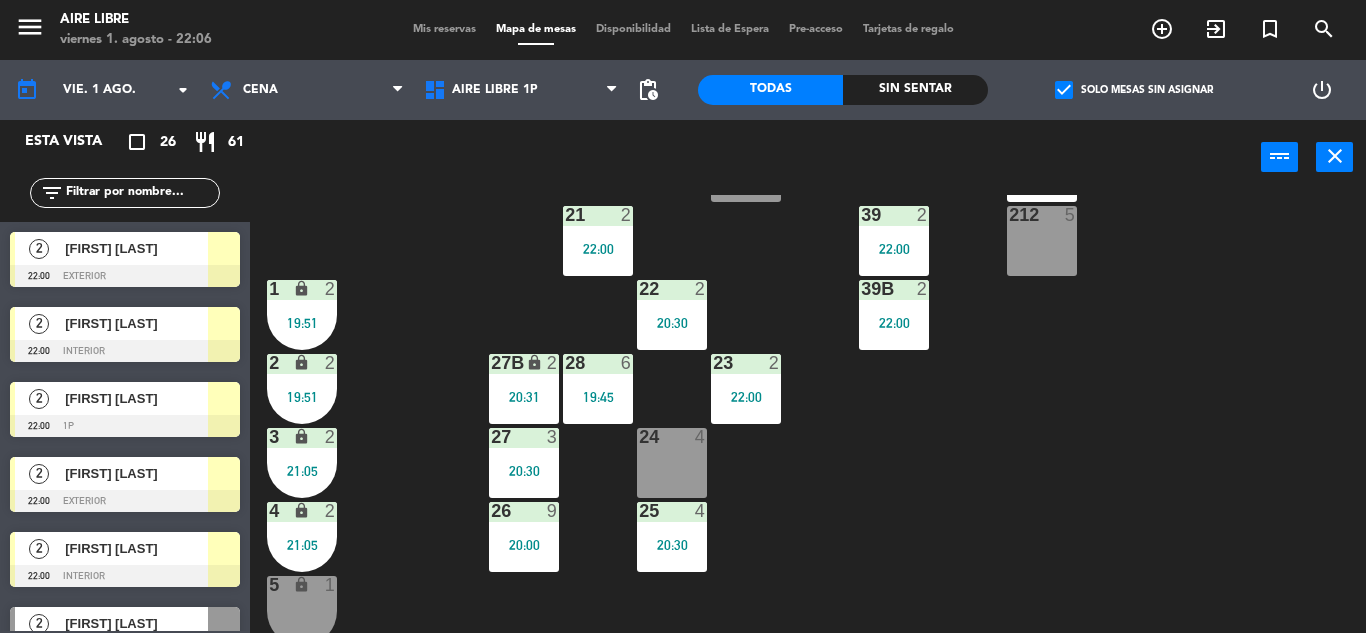 click on "42  2  43  2   22:00  31  7   20:30  32  6   22:00  33  7  42B  2  43B  2   22:00  41  8  44  3   21:28  45  2  46  2  35  4  34  4   22:00  36  2  45B  2  34B  2  37  2  211  5   21:19  38  2  212  5  39  2   22:00  21  2   22:00  39B  2   22:00  22  2   20:30  1 lock  2   19:51  27B lock  2   20:31  23  2   22:00  28  6   19:45  2 lock  2   19:51  24  4  27  3   20:30  3 lock  2   21:05  25  4   20:30  26  9   20:00  4 lock  2   21:05  5 lock  1  13  4   20:30  11  4   22:00  6 lock  1  14  2   22:30  12  2   20:33  7 lock  1  15B lock  2  15  4   20:30" 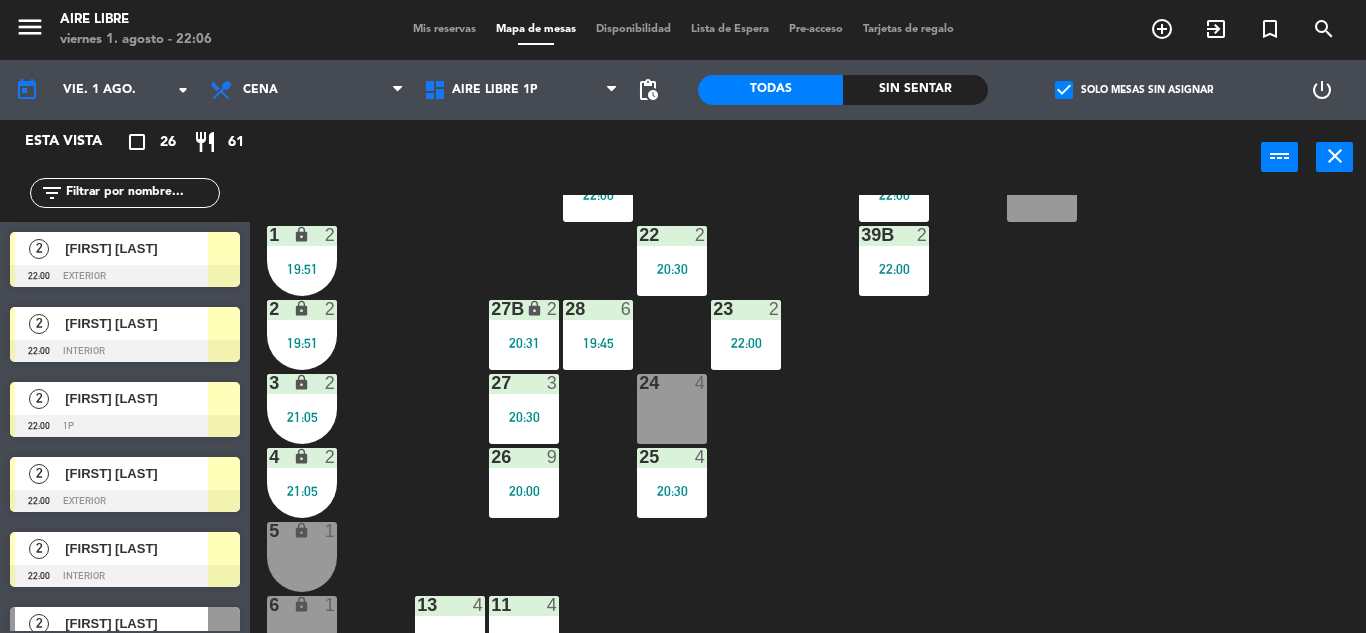 scroll, scrollTop: 375, scrollLeft: 0, axis: vertical 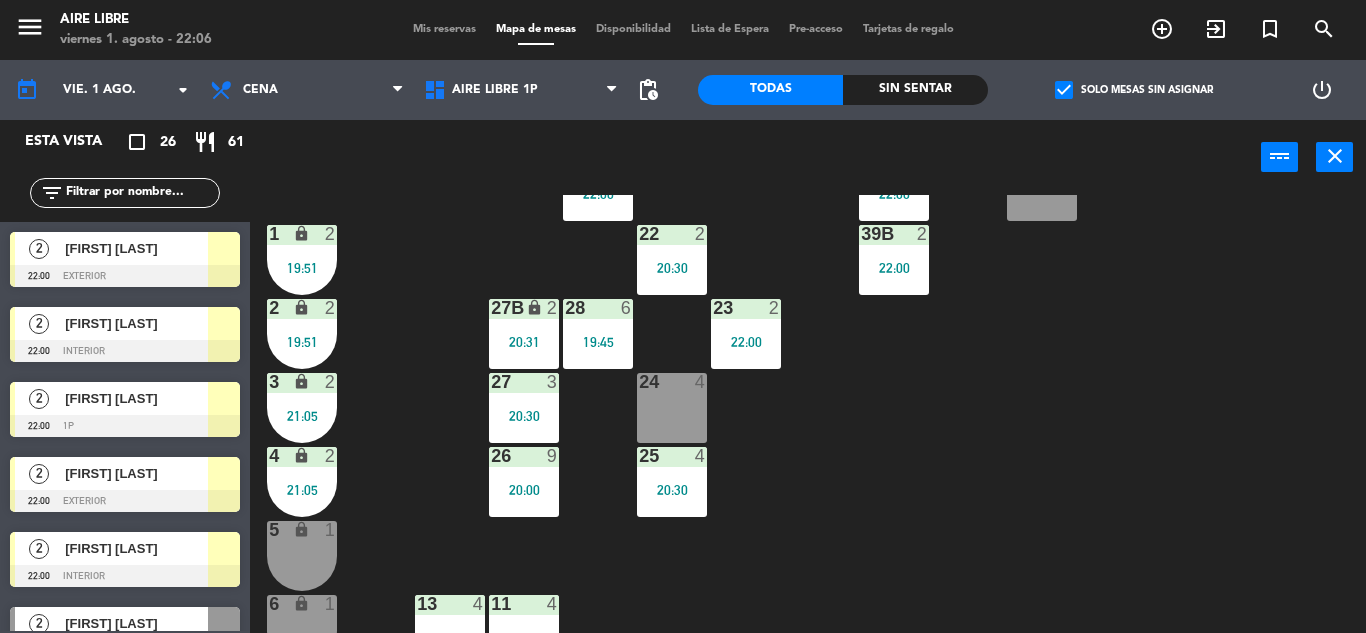 click 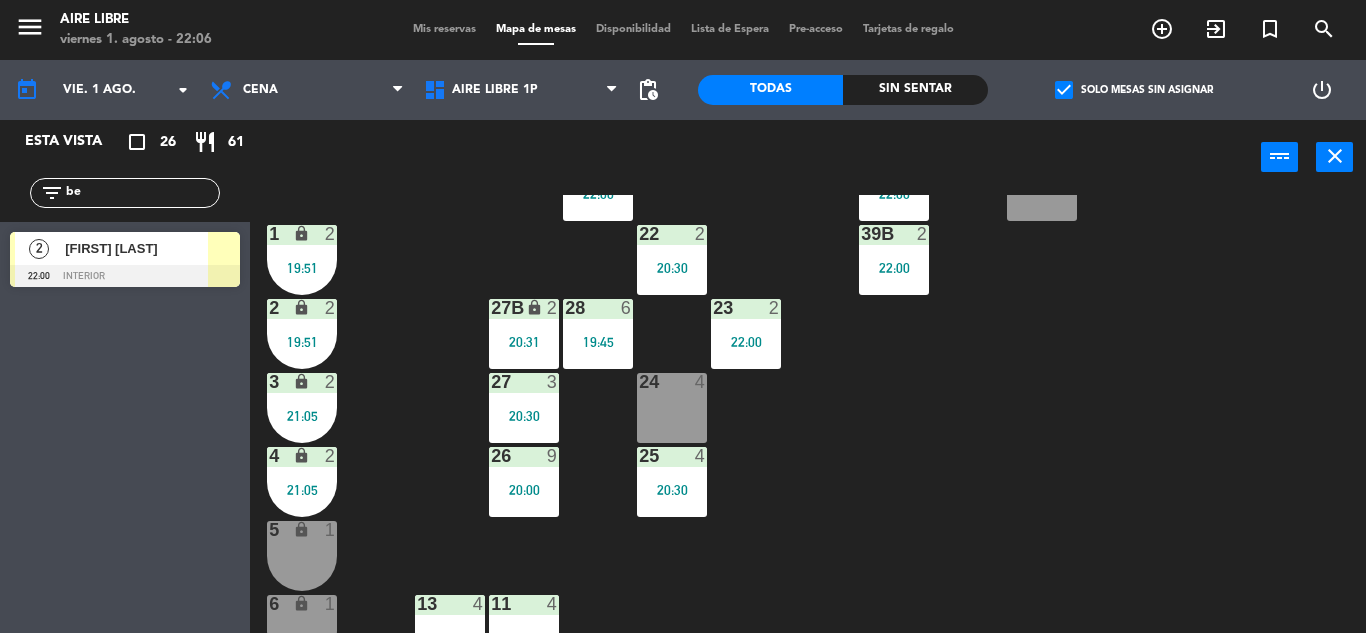 type on "[FIRST]" 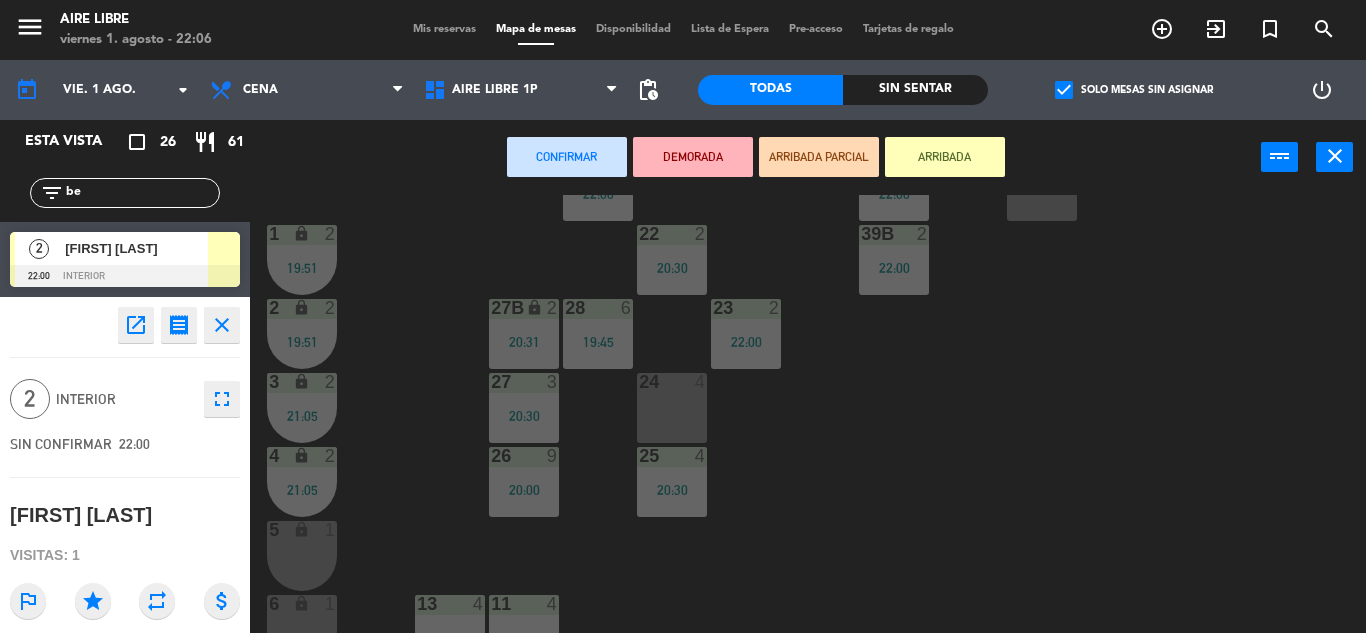 click on "24  4" at bounding box center [672, 408] 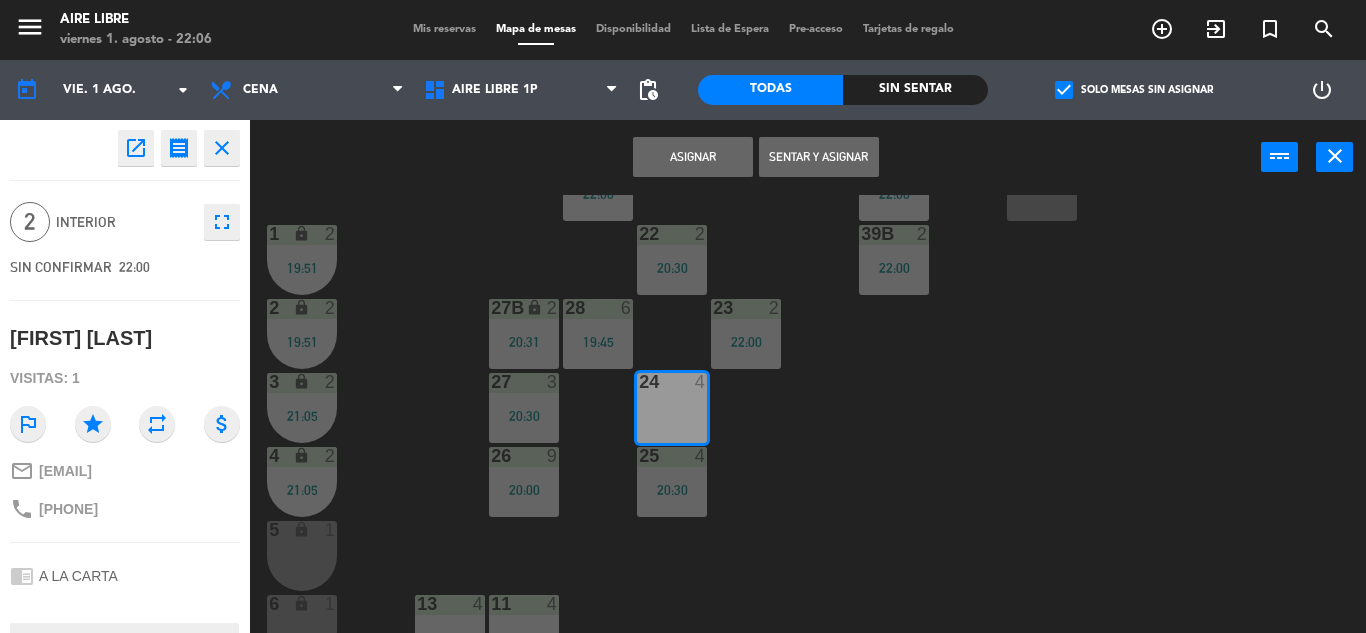 click on "Sentar y Asignar" at bounding box center (819, 157) 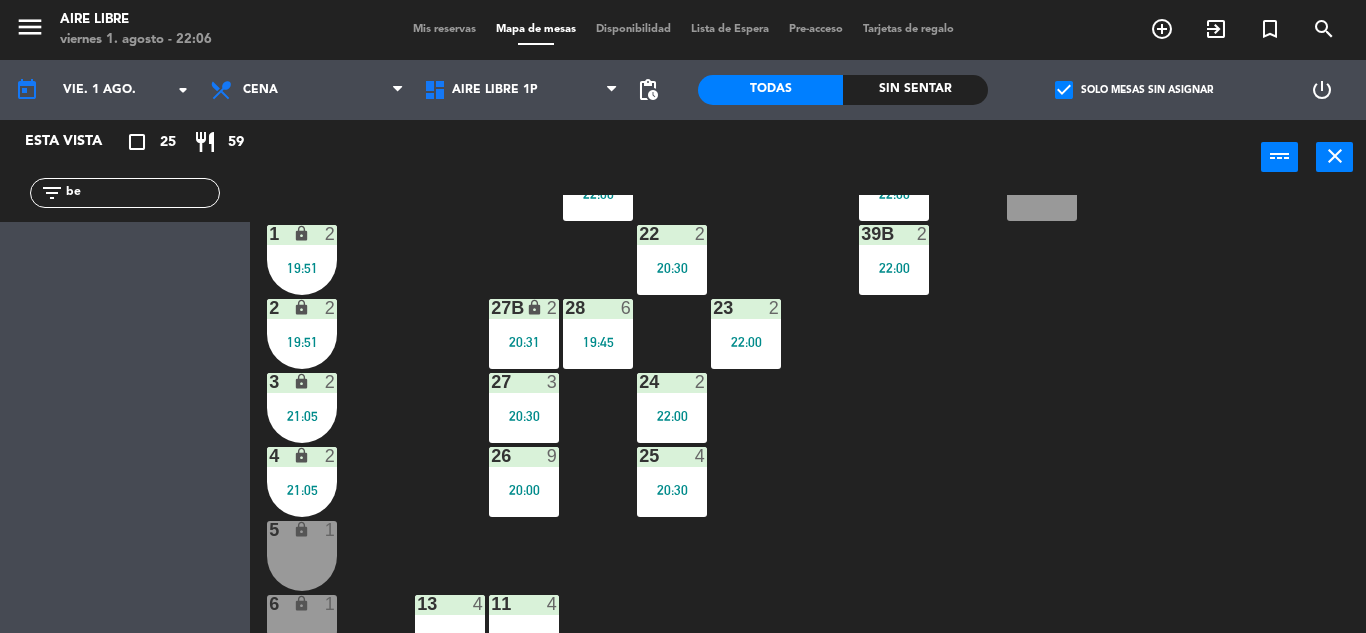 click on "[FIRST]" 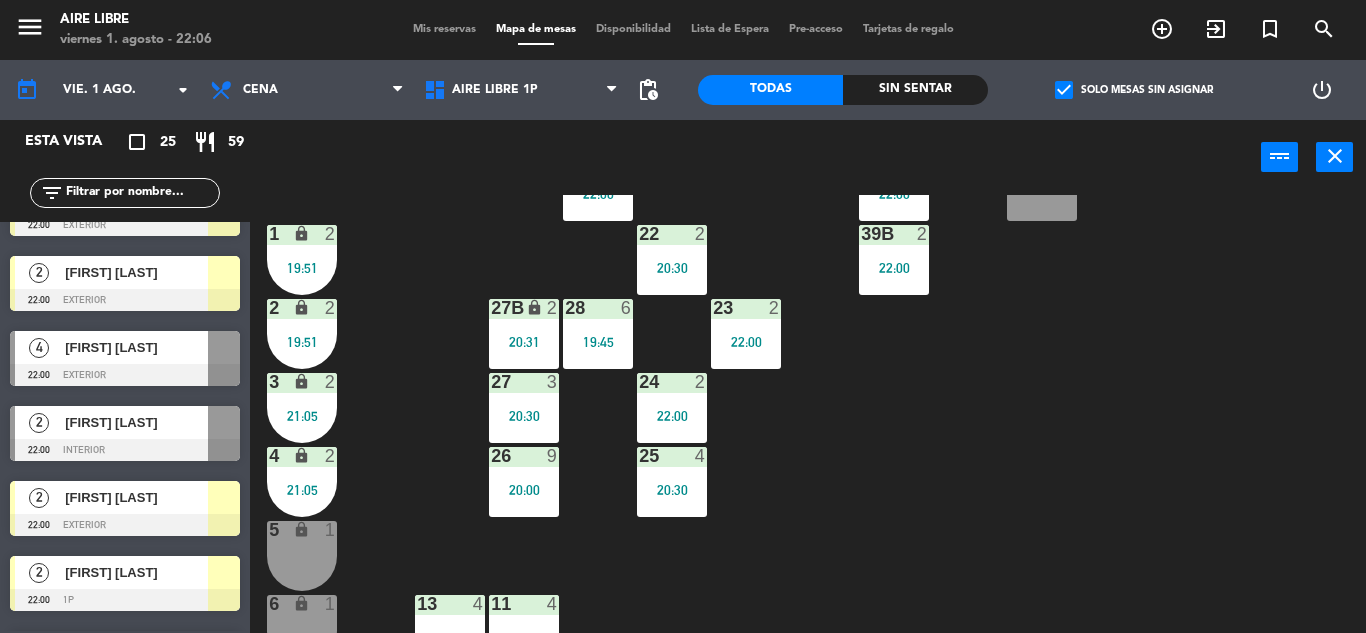 scroll, scrollTop: 727, scrollLeft: 0, axis: vertical 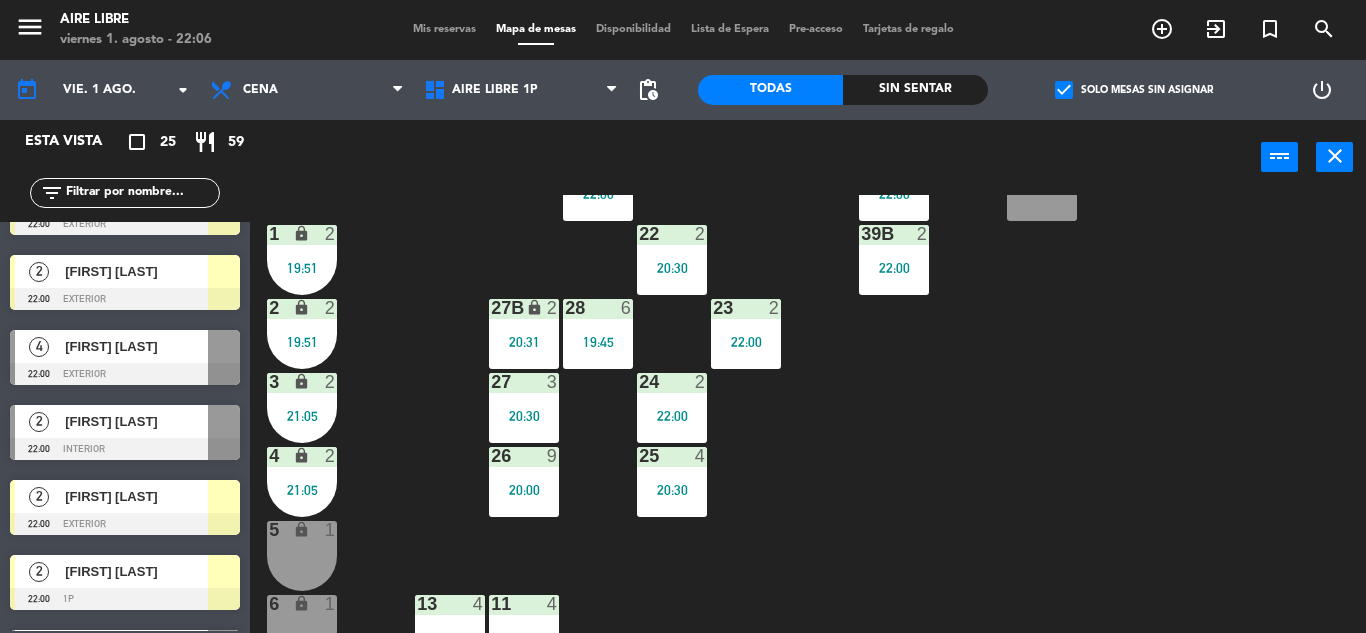 type 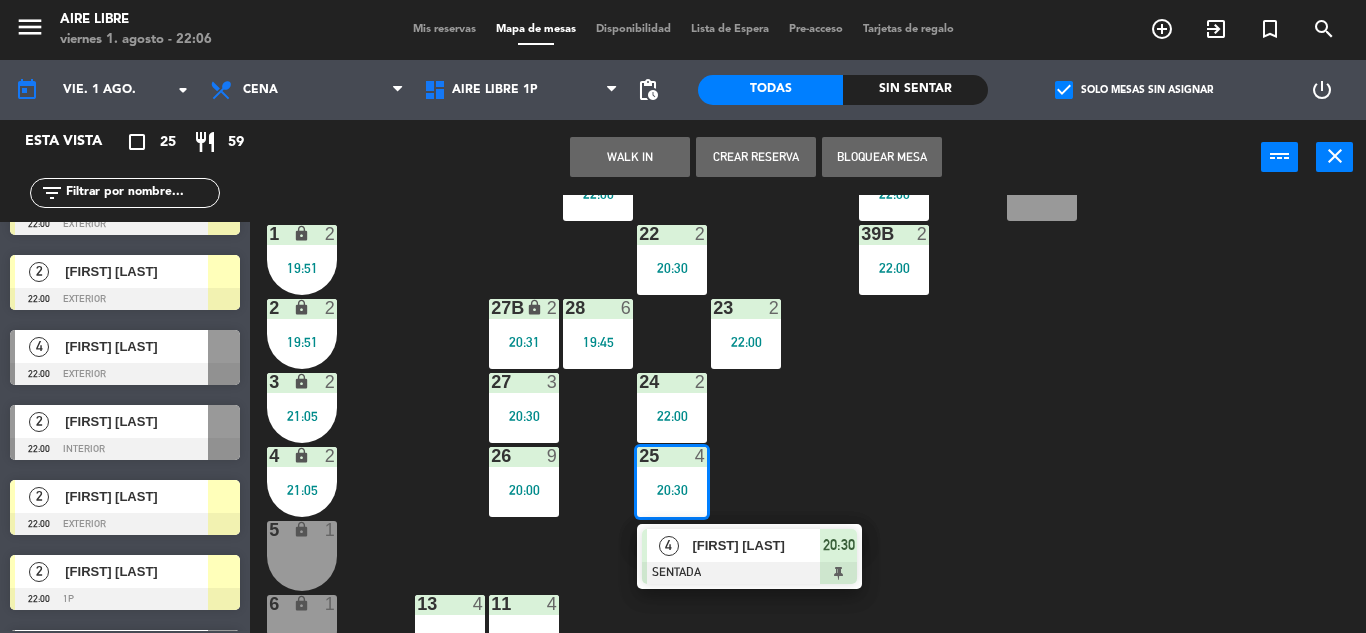 click on "[FIRST] [LAST]" at bounding box center (756, 545) 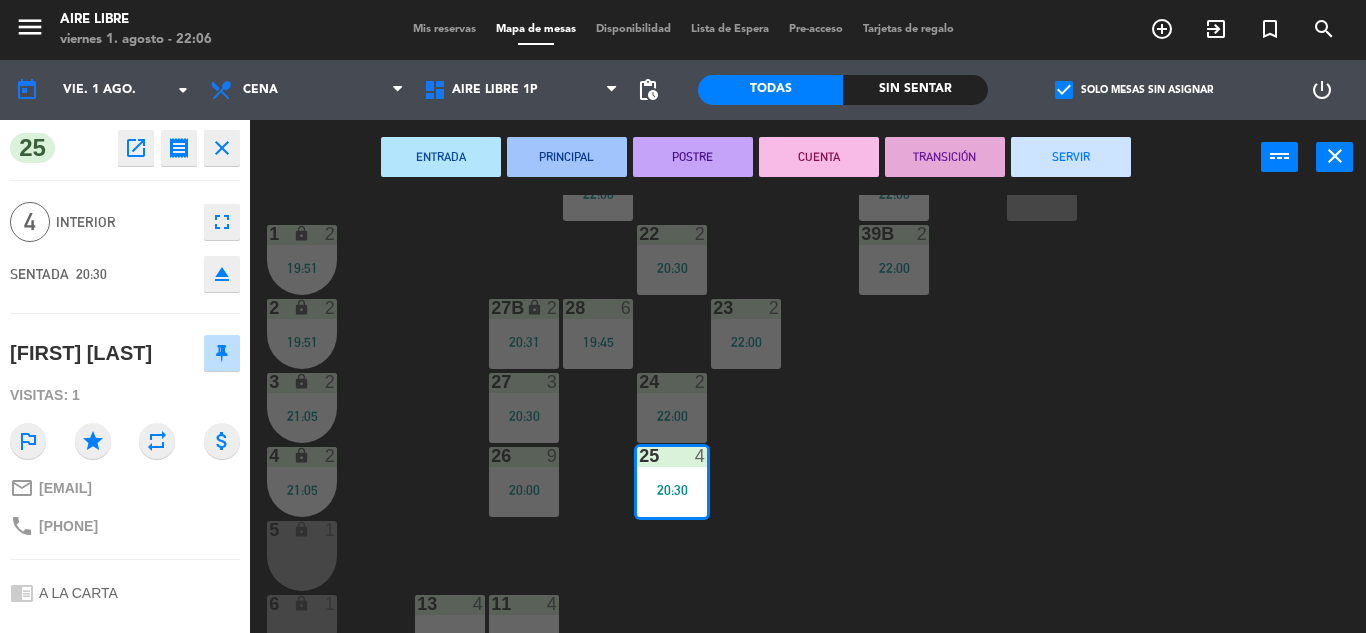 click on "SERVIR" at bounding box center (1071, 157) 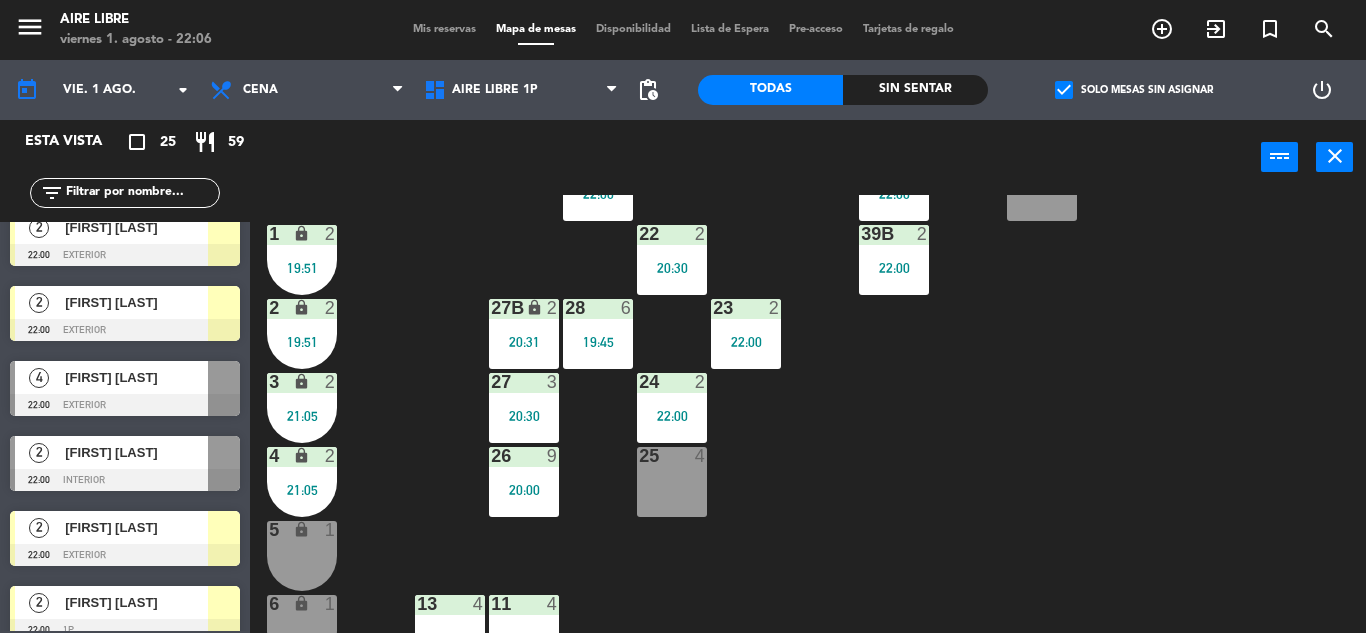 scroll, scrollTop: 701, scrollLeft: 0, axis: vertical 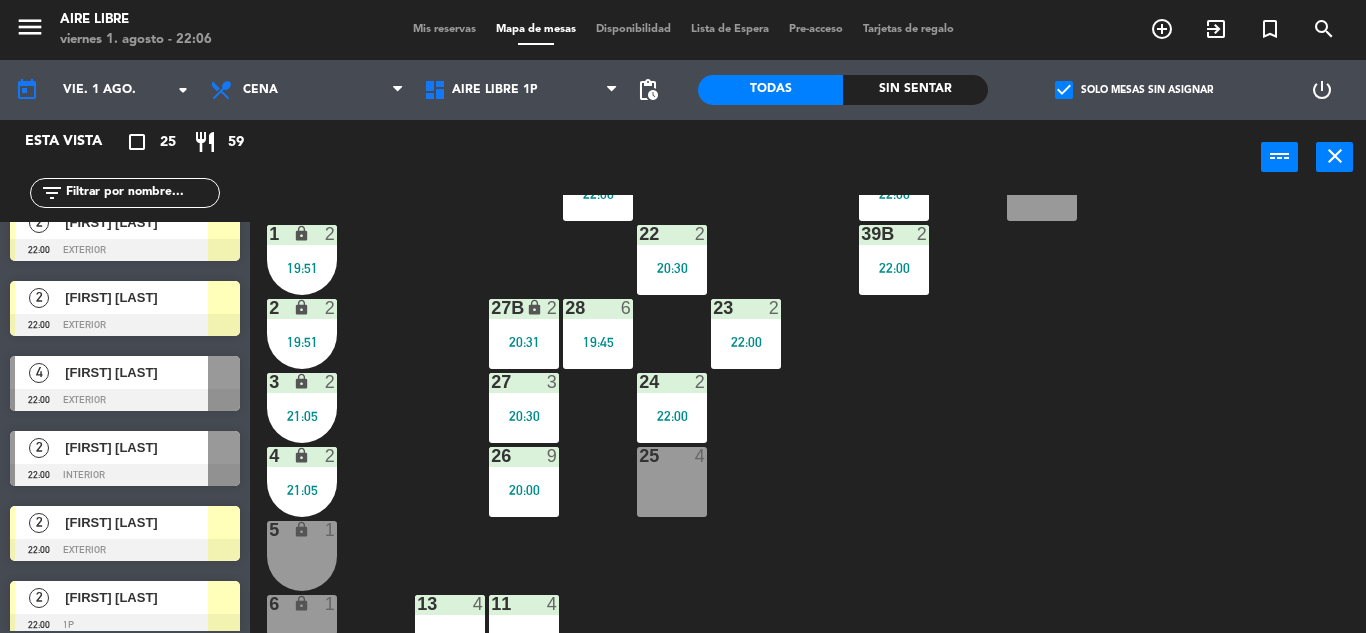 click on "[FIRST] [LAST]" at bounding box center [135, 372] 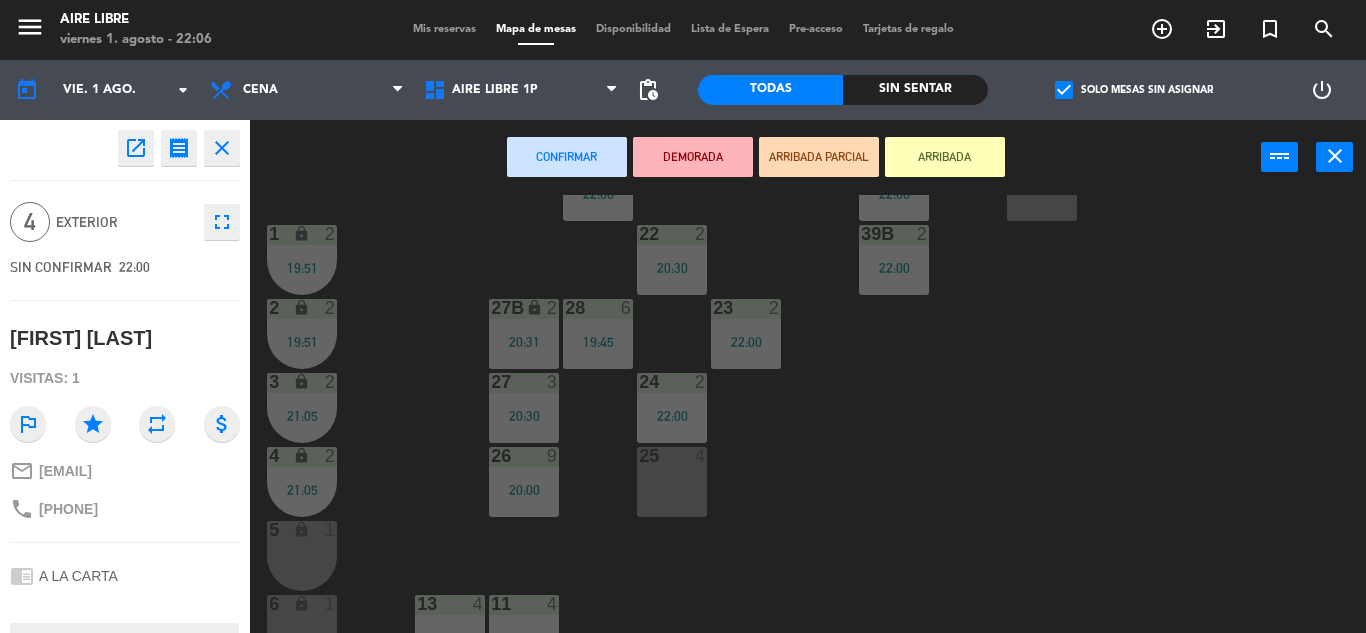 click on "25  4" at bounding box center [672, 482] 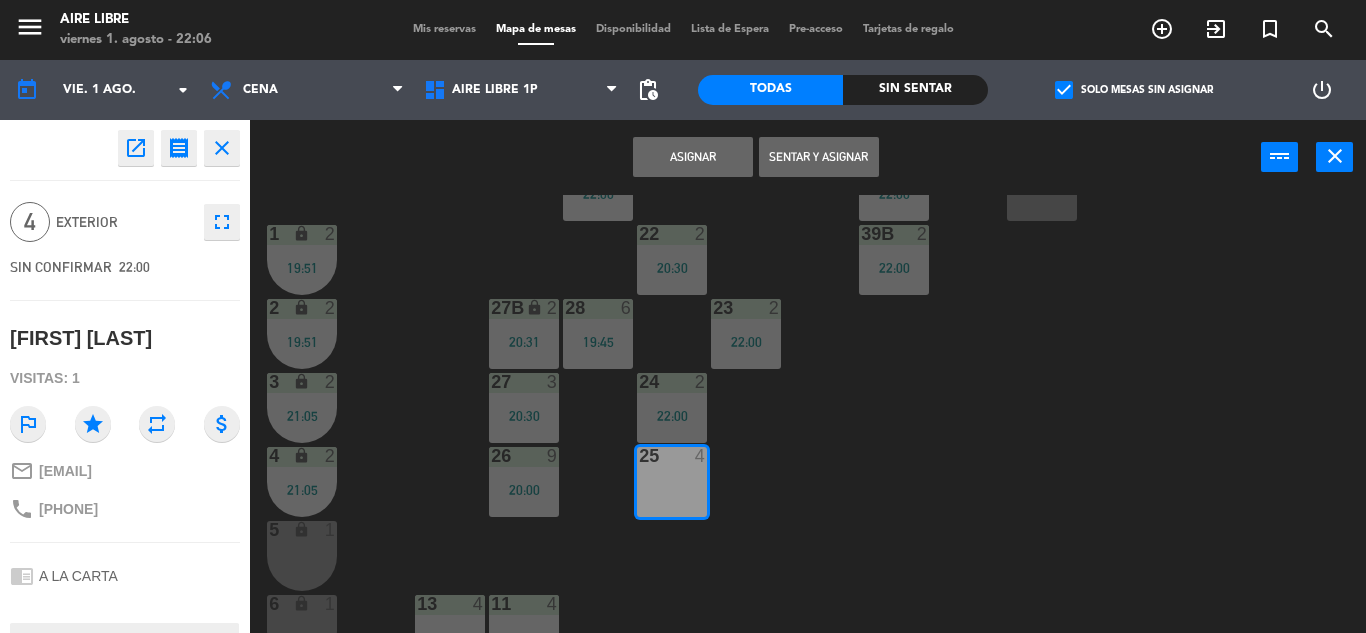 click on "Asignar" at bounding box center [693, 157] 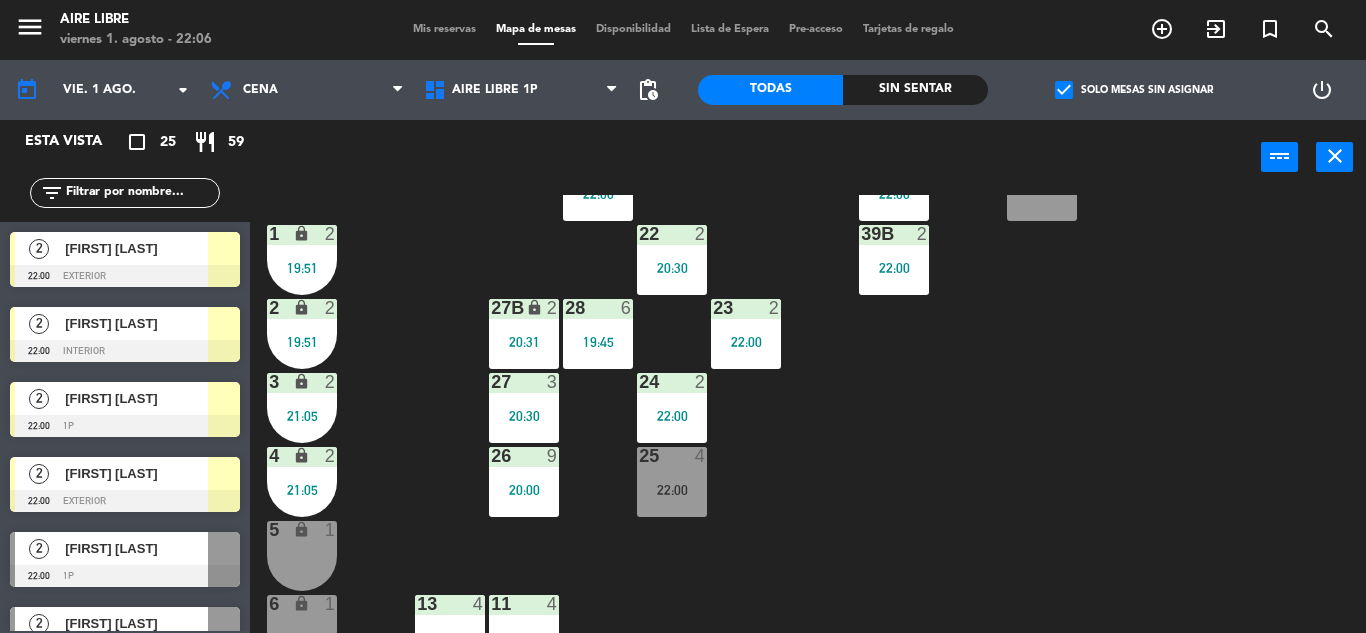 scroll, scrollTop: 0, scrollLeft: 0, axis: both 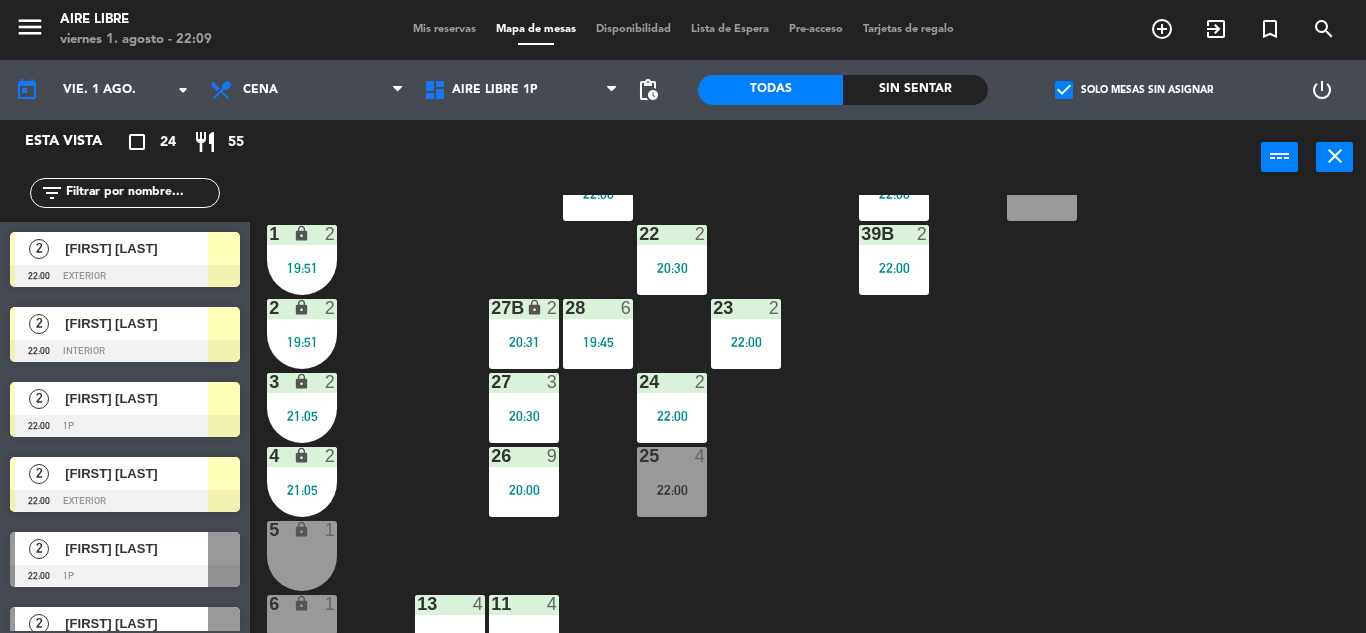 click on "20:30" at bounding box center [672, 268] 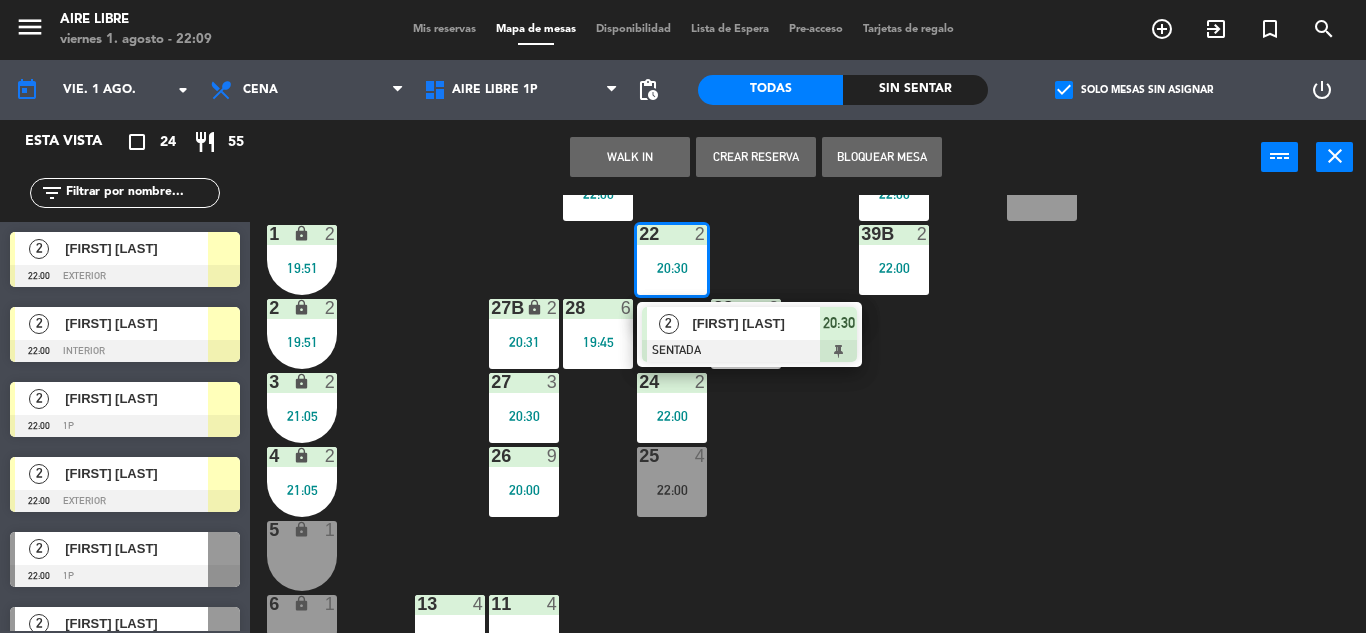 click at bounding box center [749, 351] 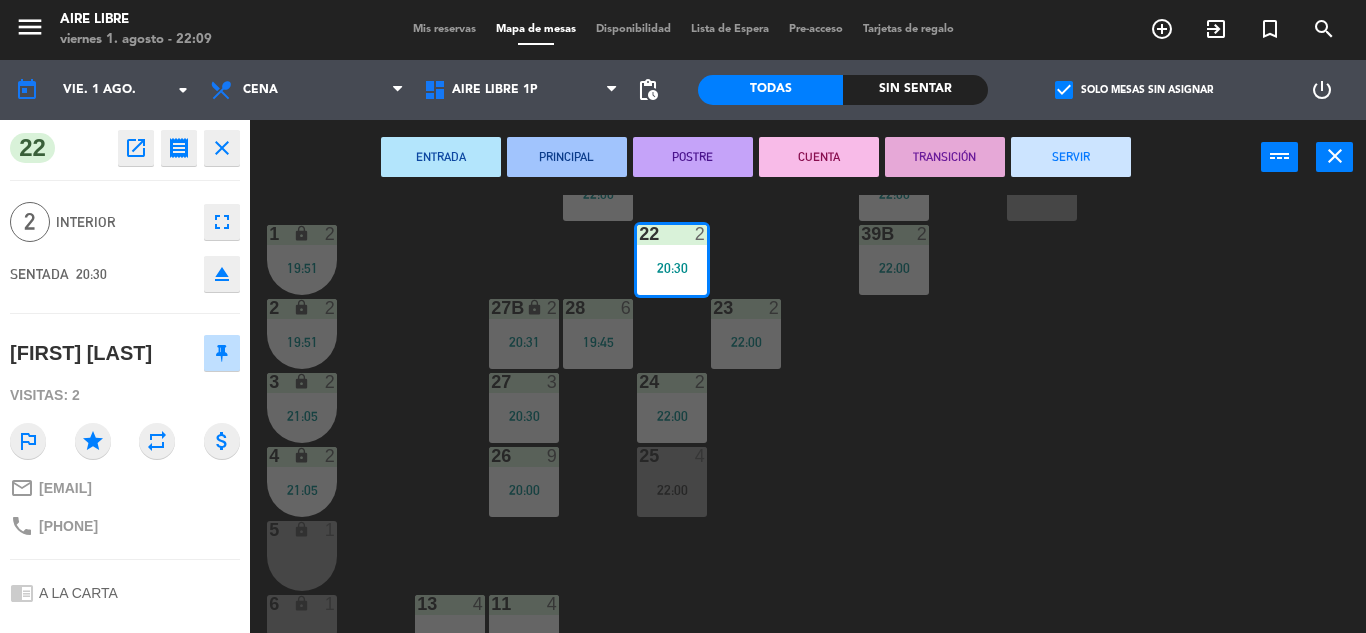 click on "SERVIR" at bounding box center [1071, 157] 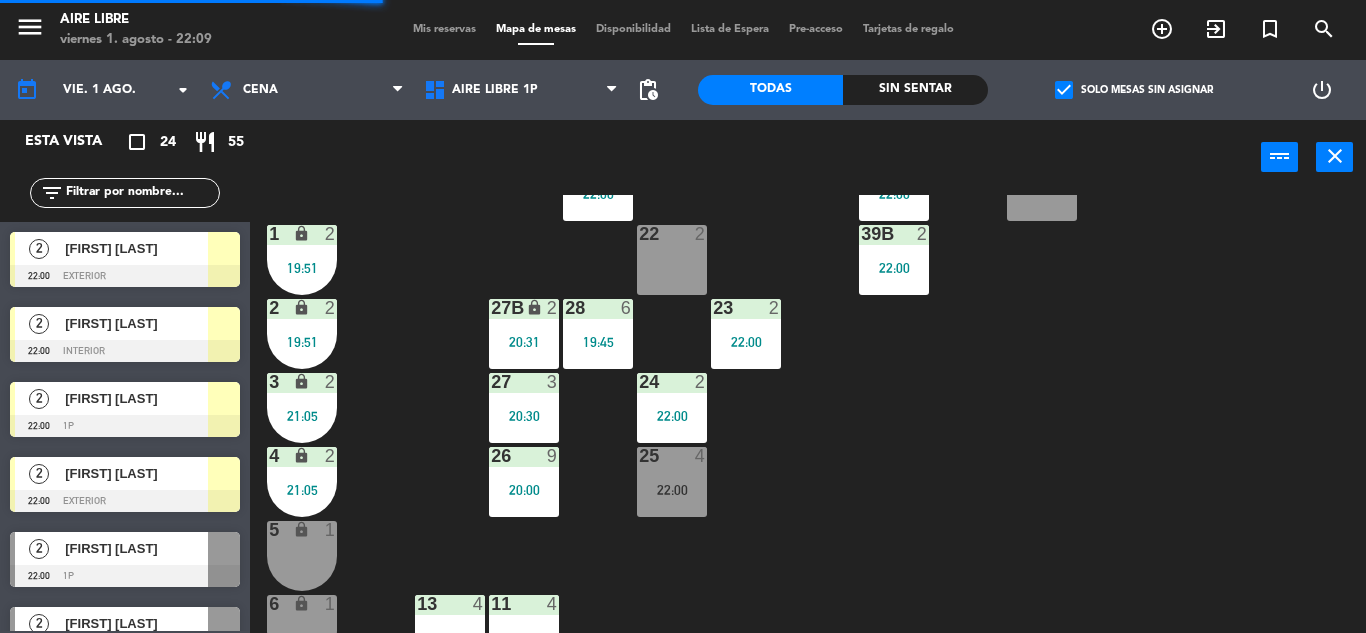 click 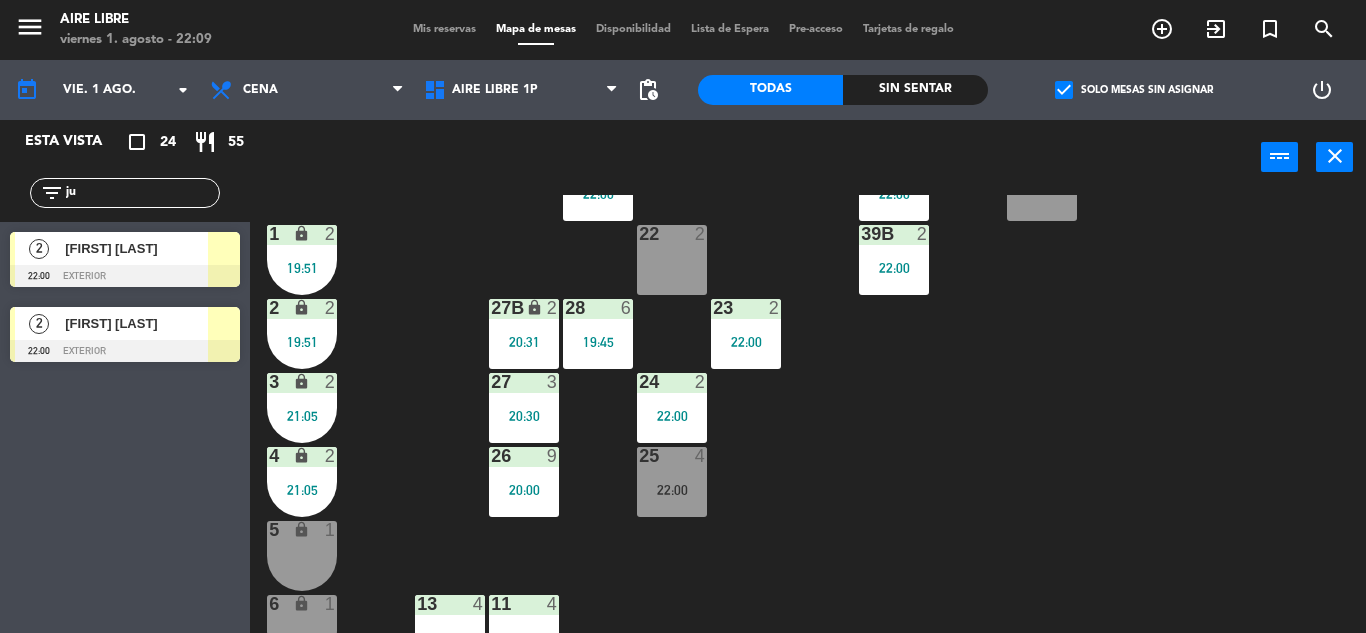 type on "ju" 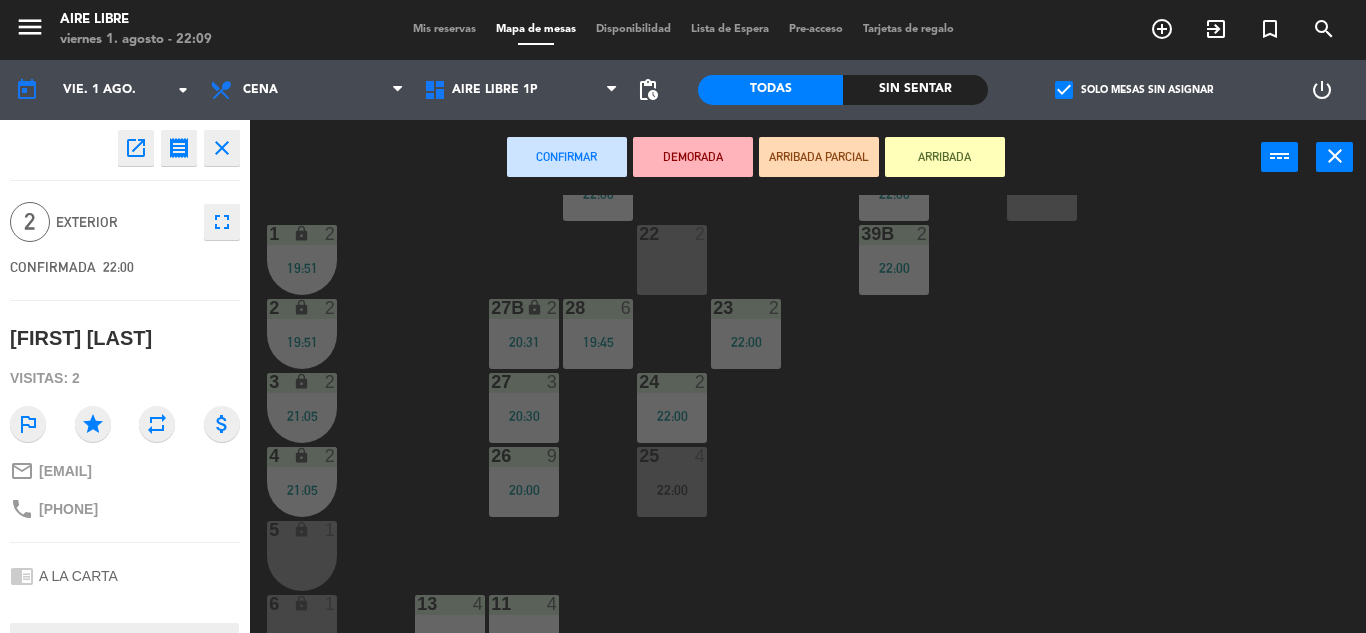 click on "22  2" at bounding box center [672, 260] 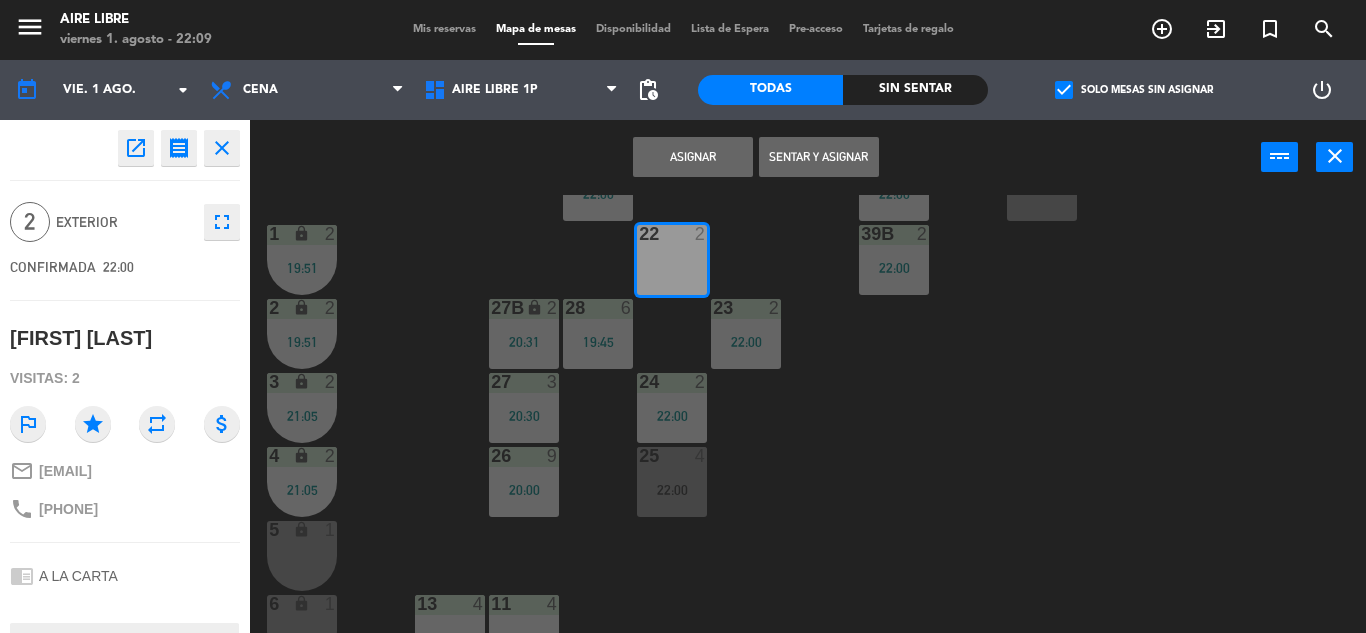 click on "Sentar y Asignar" at bounding box center [819, 157] 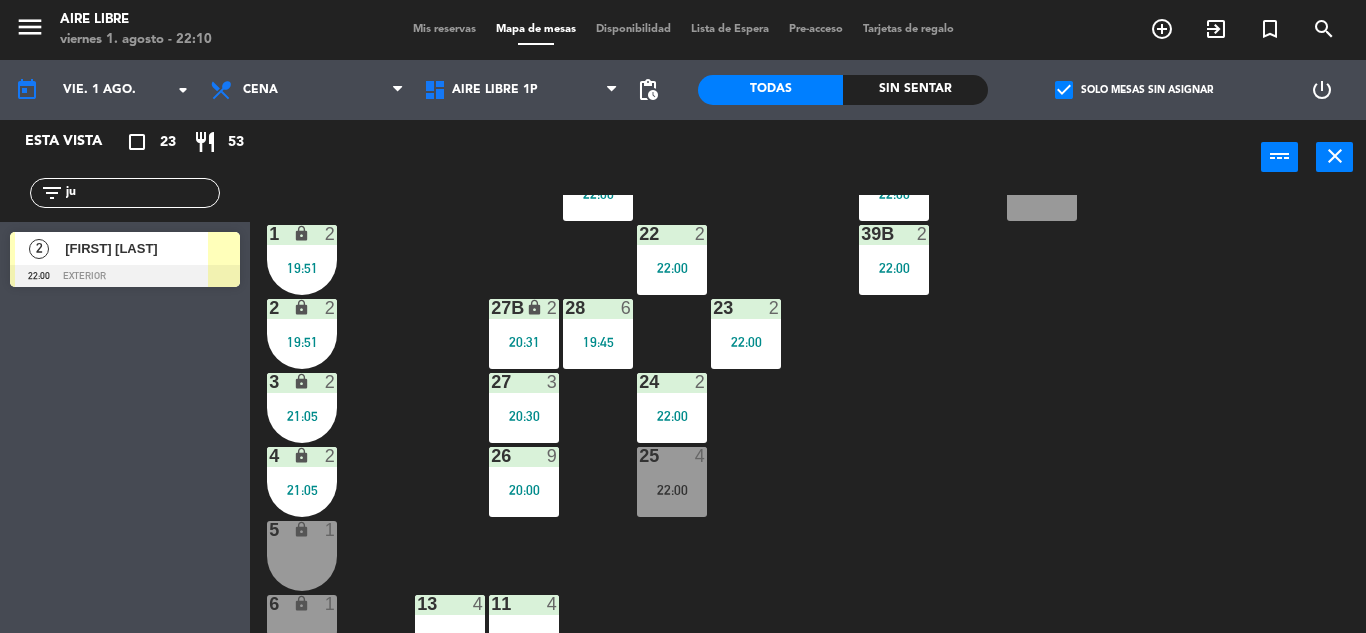 click on "ju" 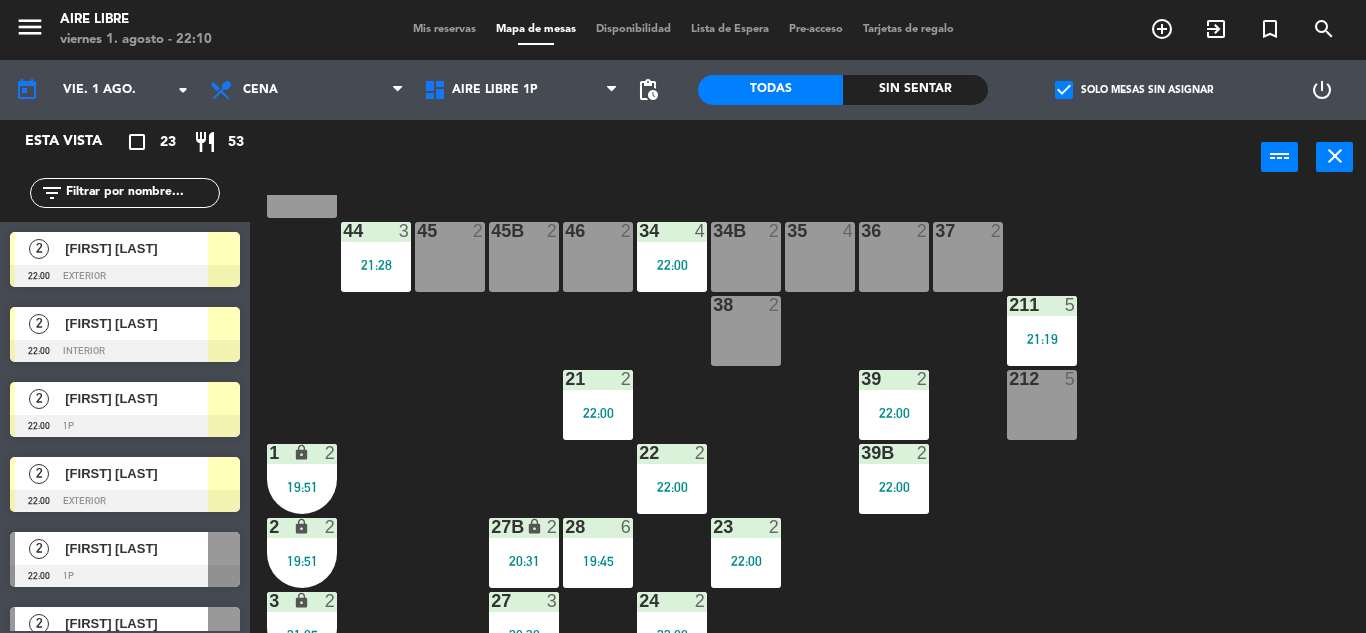 scroll, scrollTop: 148, scrollLeft: 0, axis: vertical 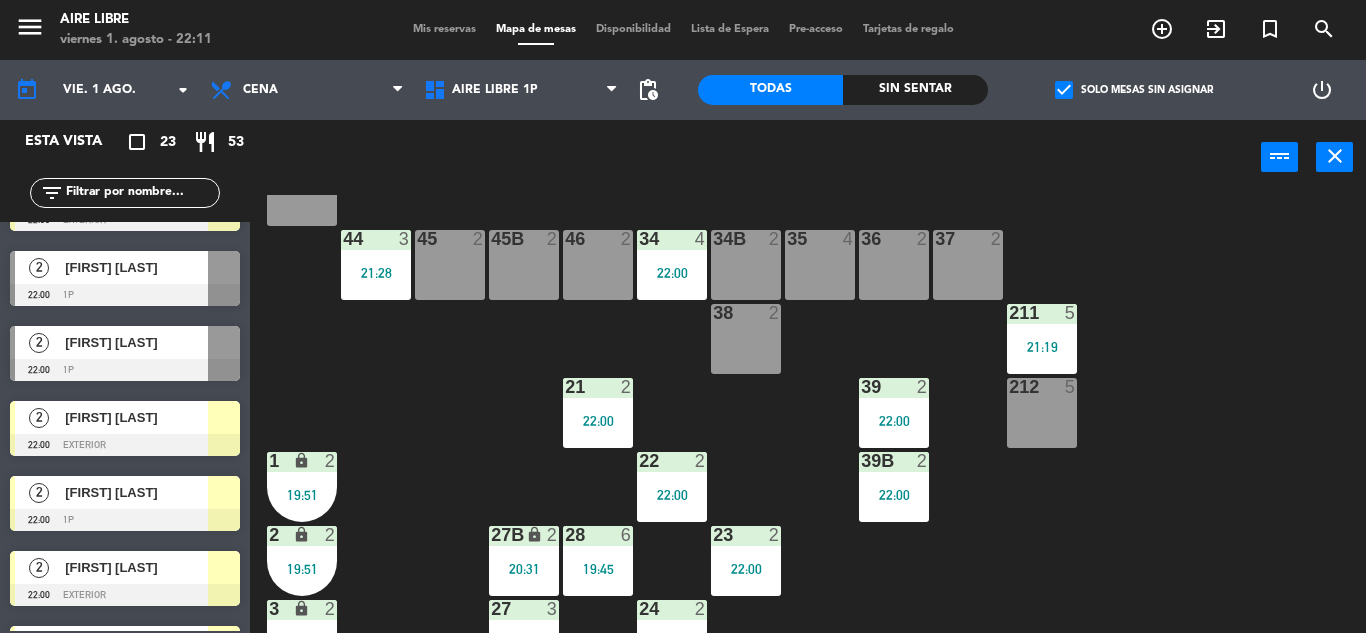 click on "22:00" at bounding box center [672, 273] 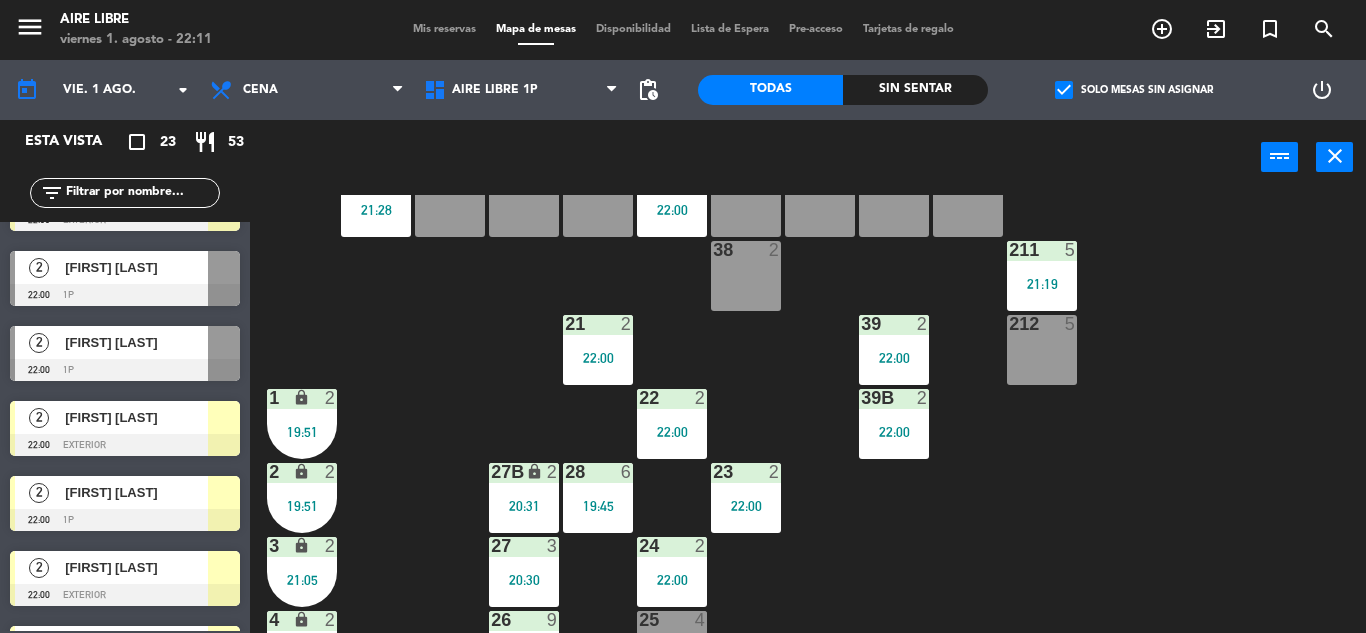 scroll, scrollTop: 219, scrollLeft: 0, axis: vertical 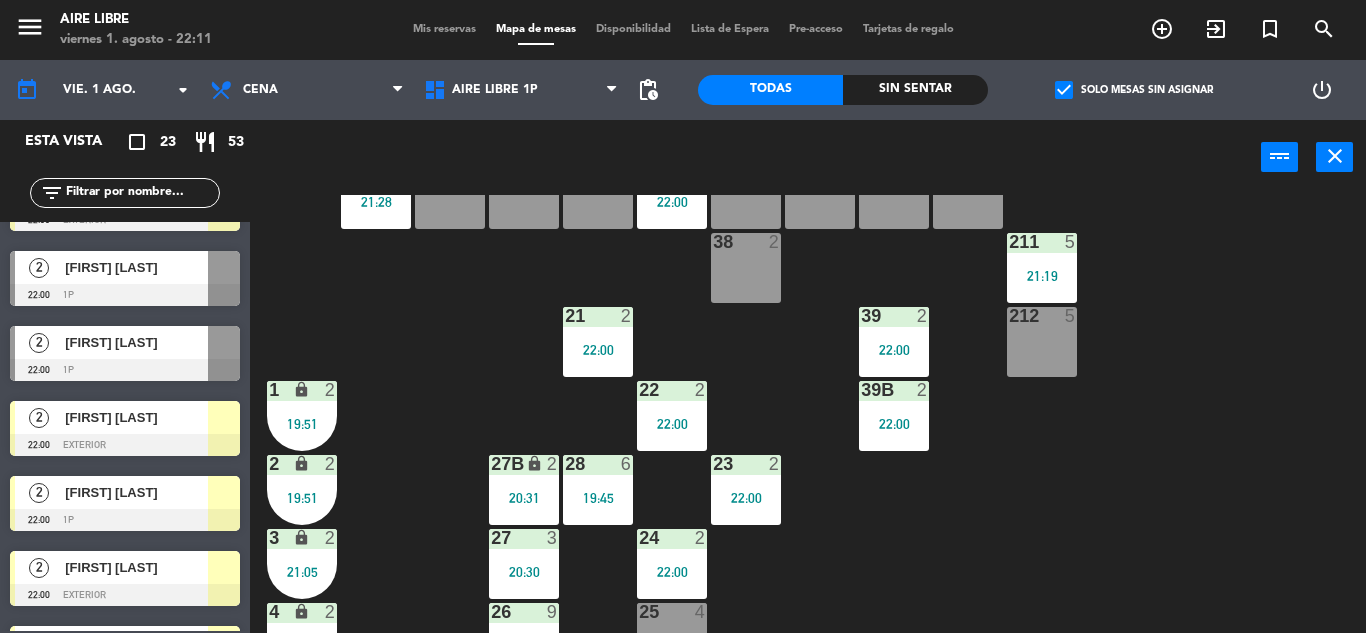 click at bounding box center [671, 612] 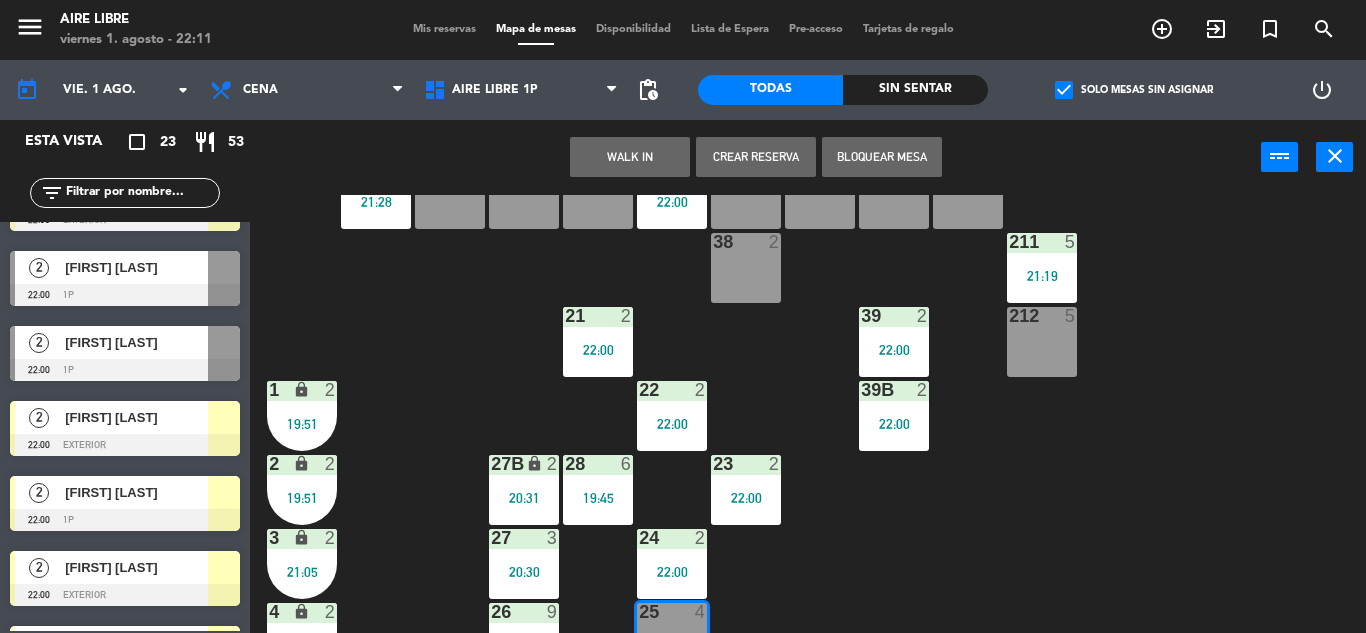 click on "34  4   22:00" at bounding box center [672, 194] 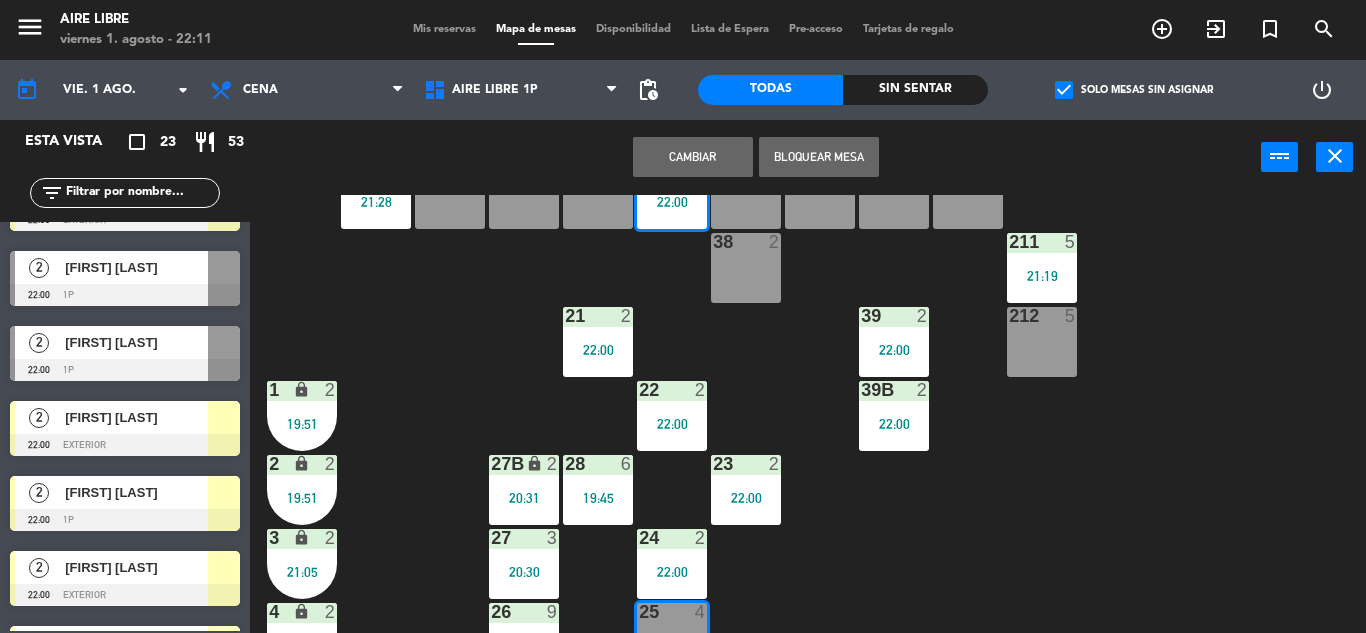 click on "Cambiar" at bounding box center [693, 157] 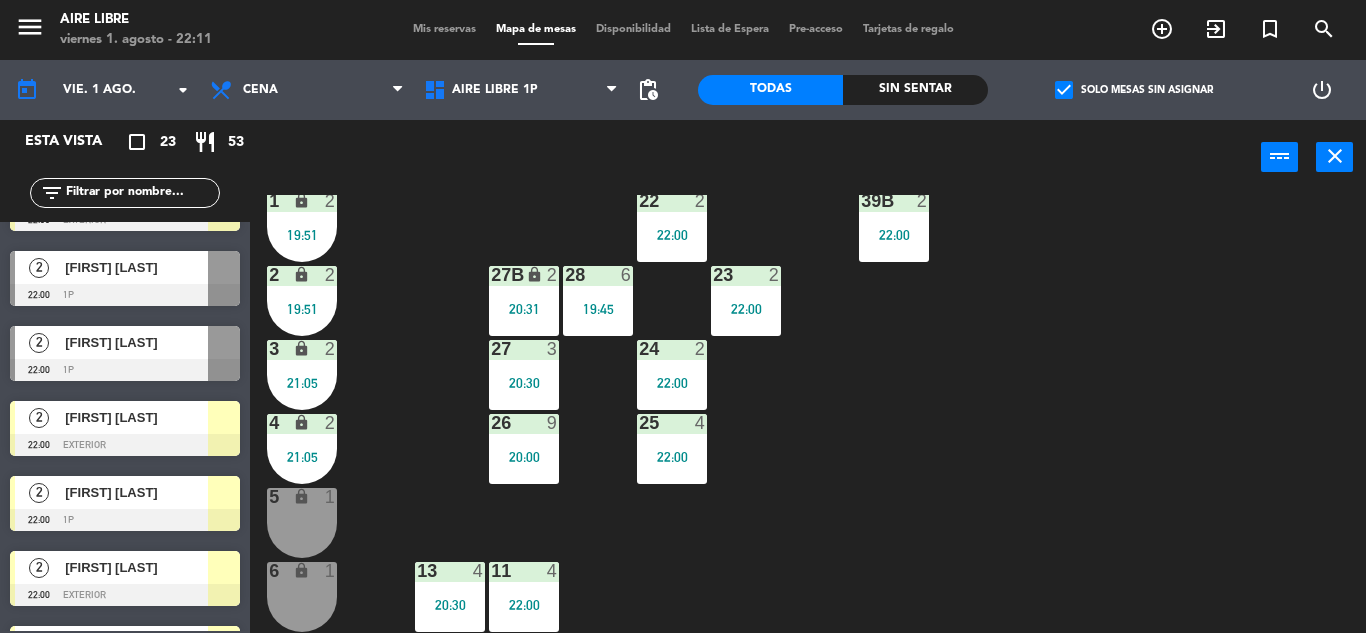 scroll, scrollTop: 416, scrollLeft: 0, axis: vertical 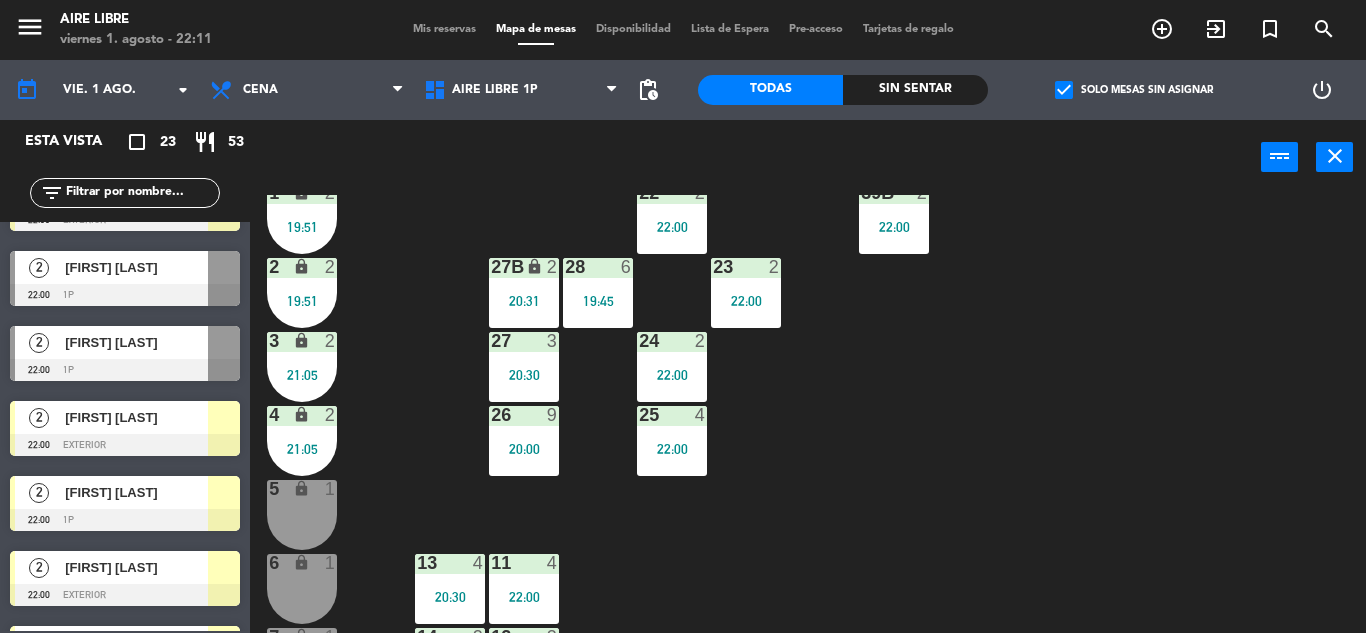 click on "22:00" at bounding box center (672, 449) 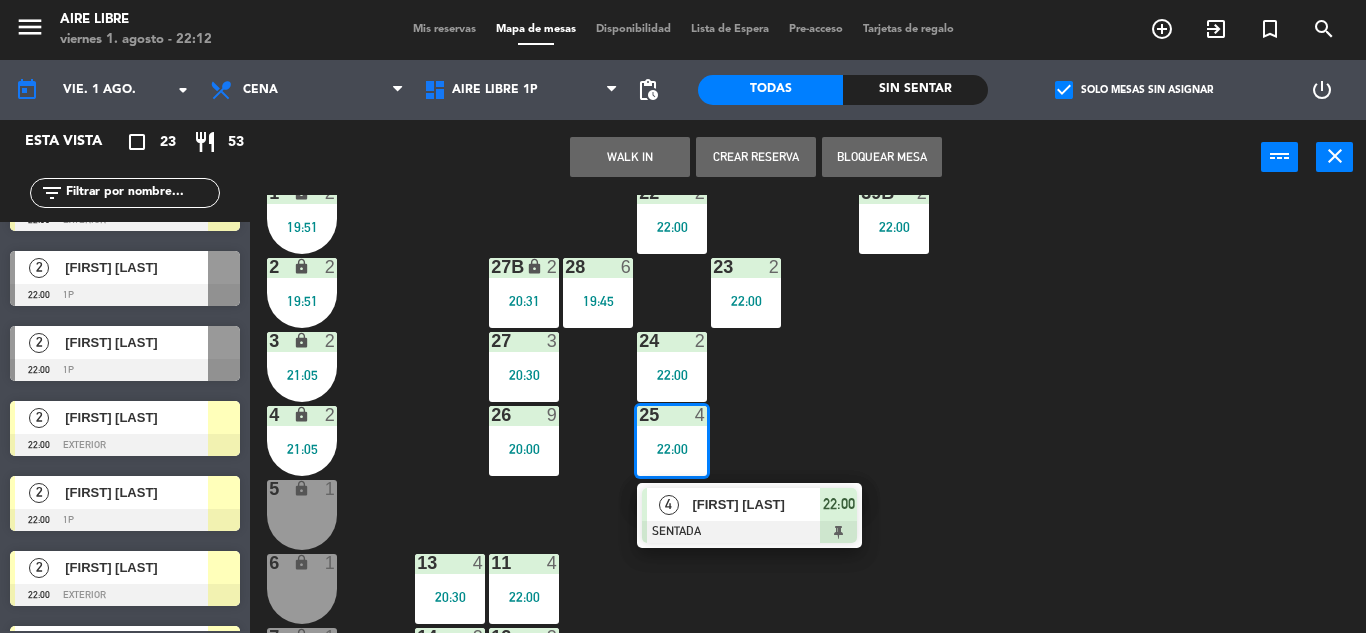 click 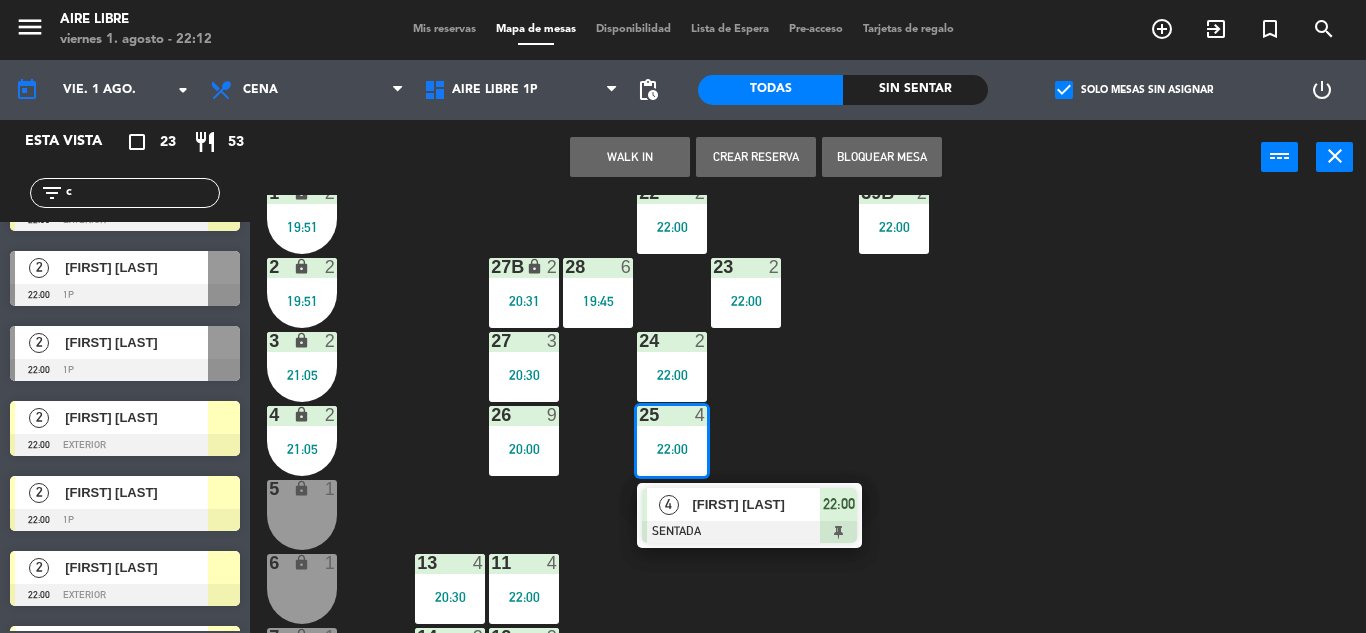 scroll, scrollTop: 0, scrollLeft: 0, axis: both 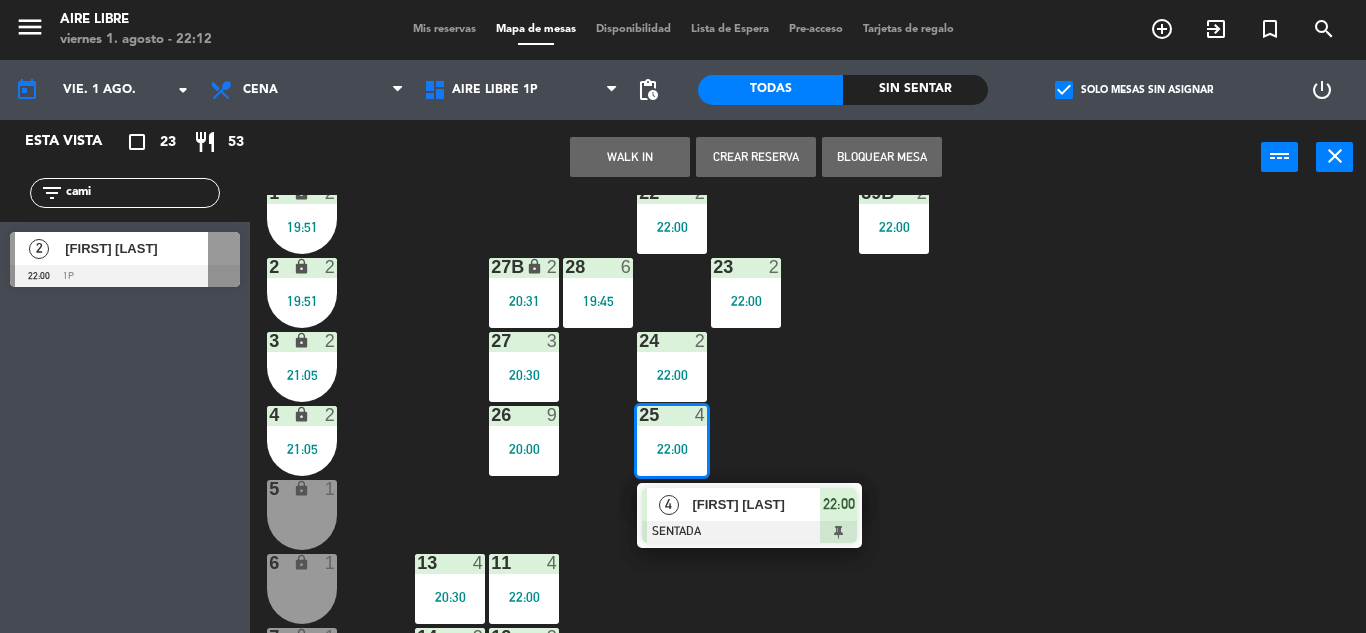 type on "cami" 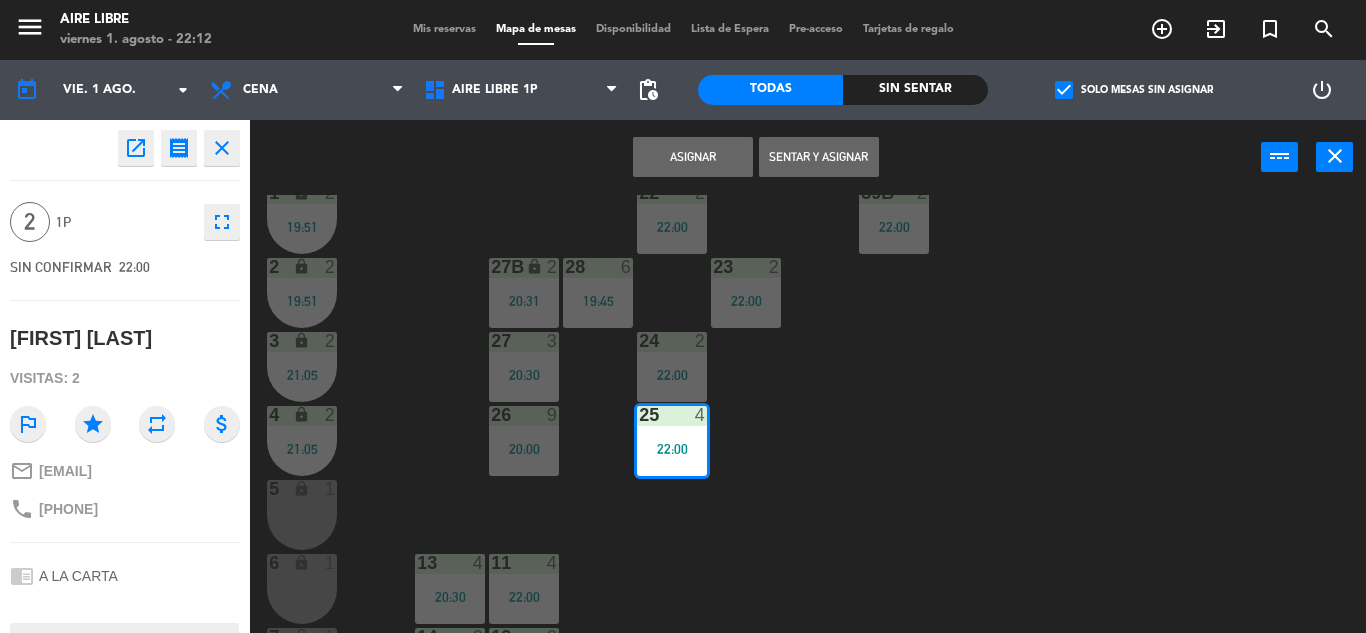 click on "Sentar y Asignar" at bounding box center (819, 157) 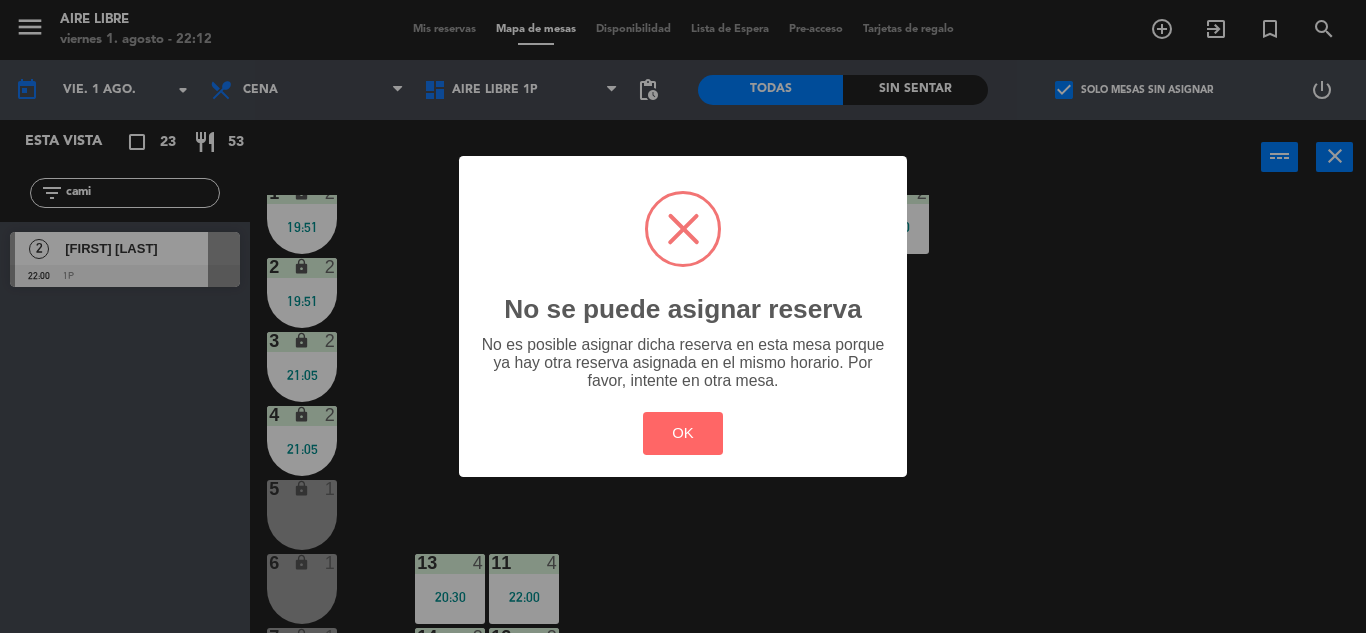 click on "? ! i     No se puede asignar reserva × No es posible asignar dicha reserva en esta mesa porque ya hay otra reserva asignada en el mismo horario. Por favor, intente en otra mesa. OK Cancel" at bounding box center (683, 316) 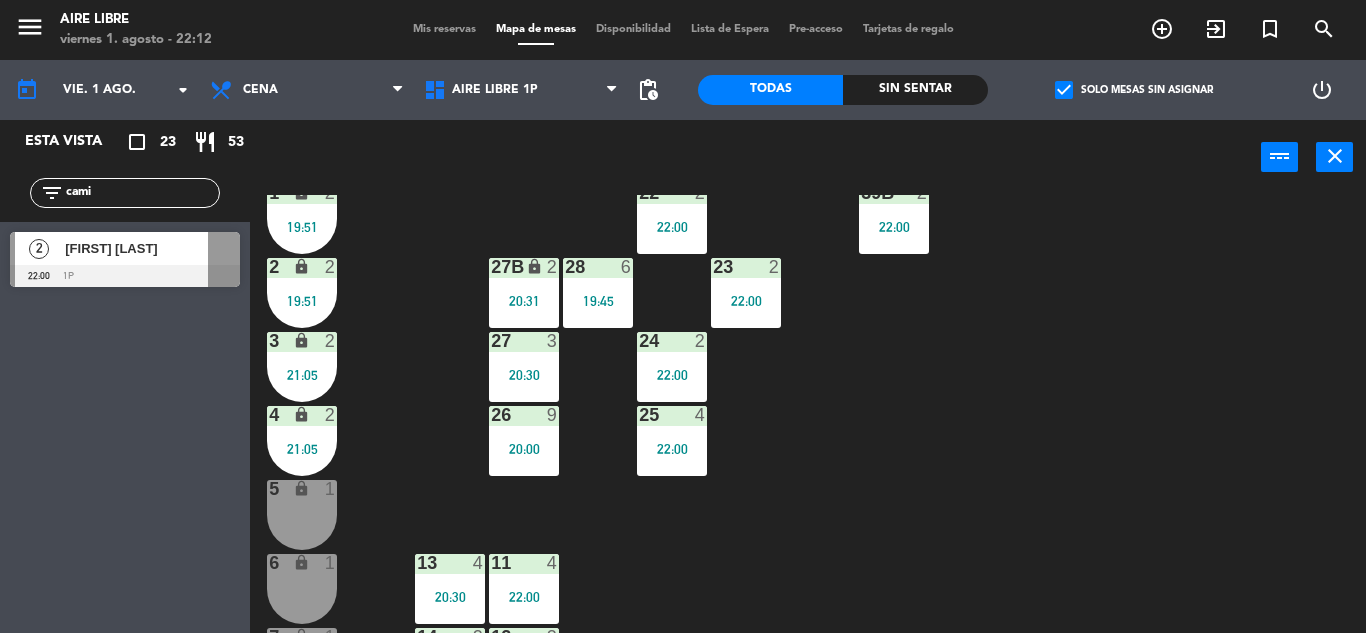 click at bounding box center (125, 276) 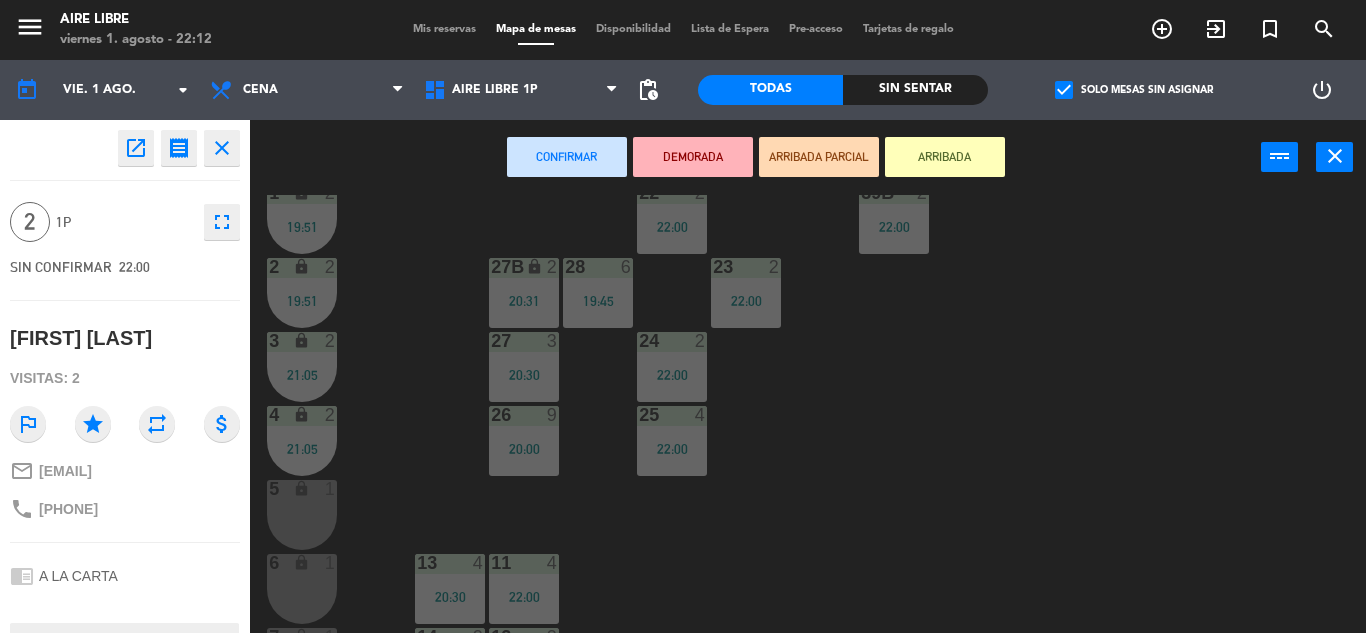 click on "ARRIBADA" at bounding box center (945, 157) 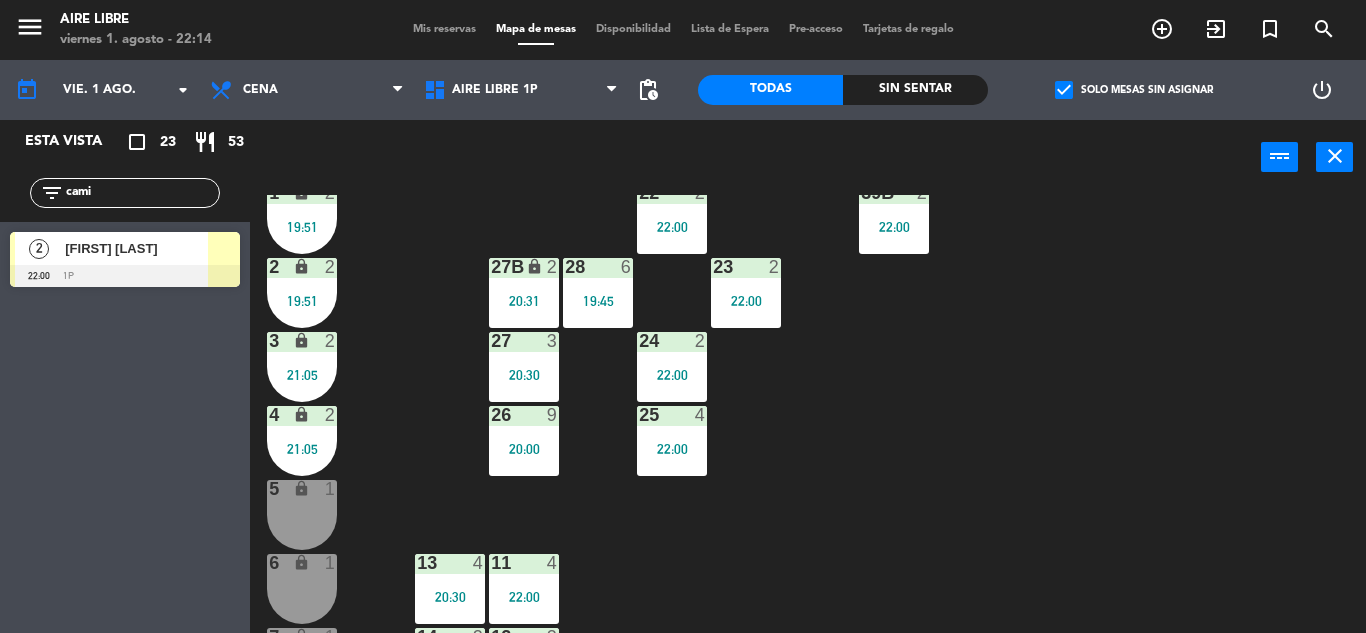 click on "cami" 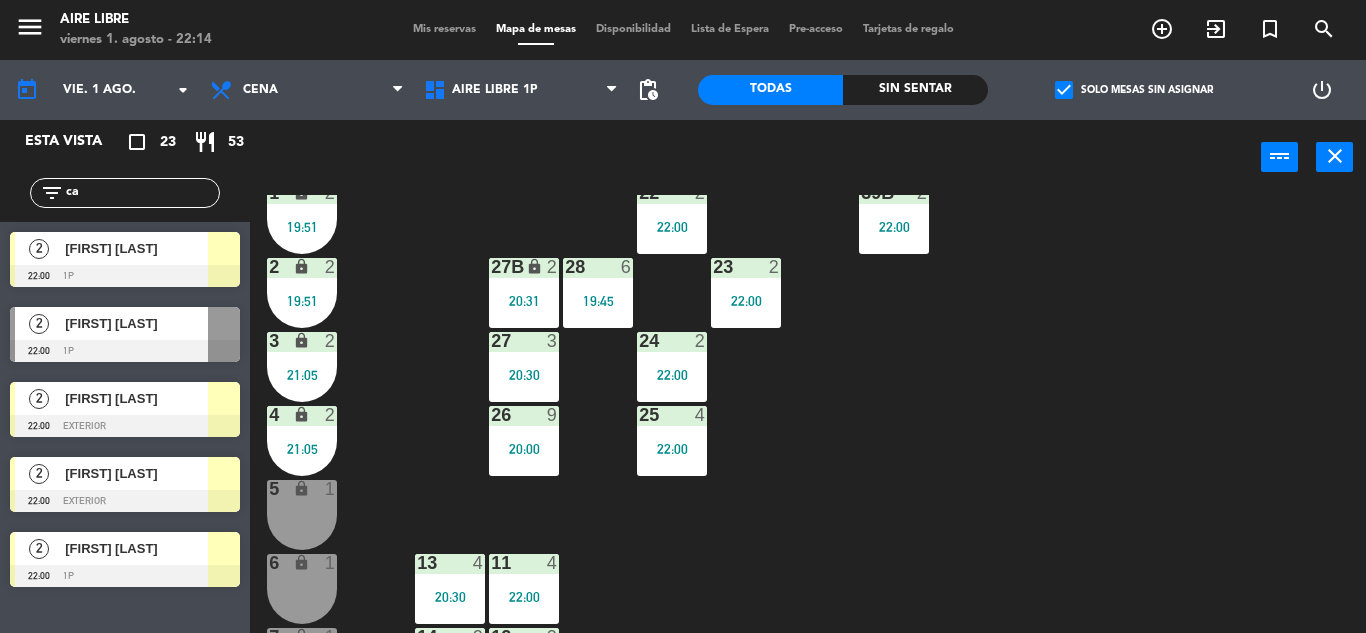 type on "c" 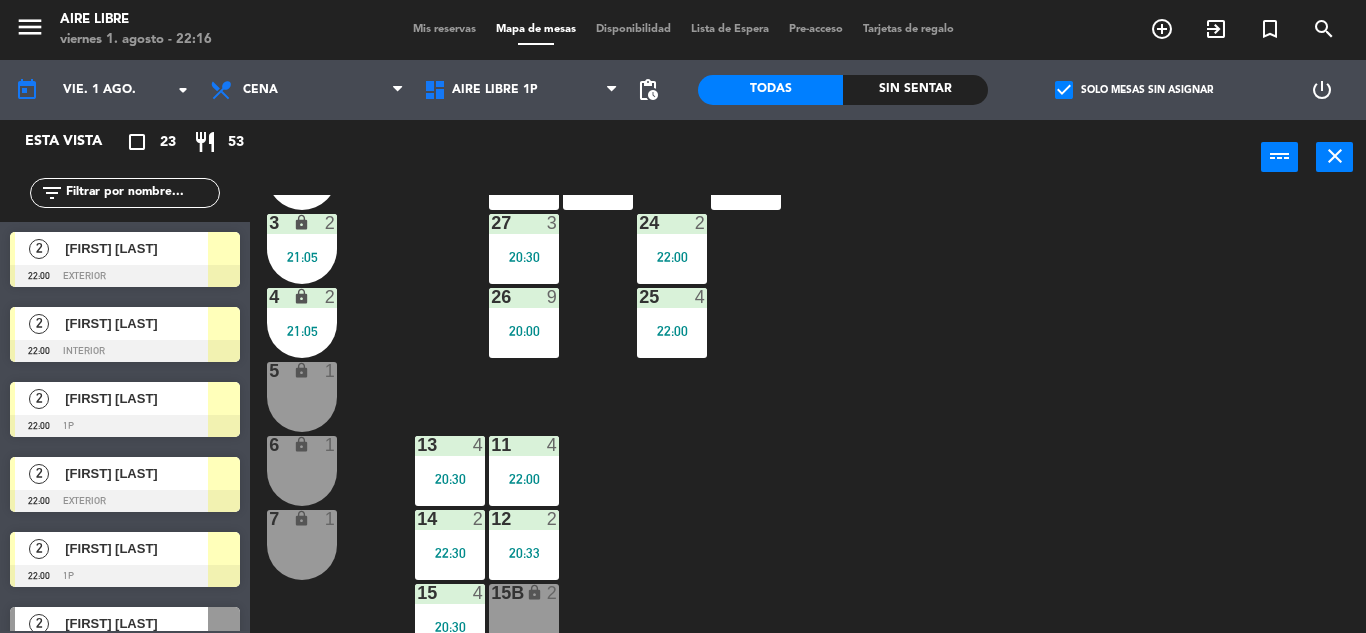scroll, scrollTop: 555, scrollLeft: 0, axis: vertical 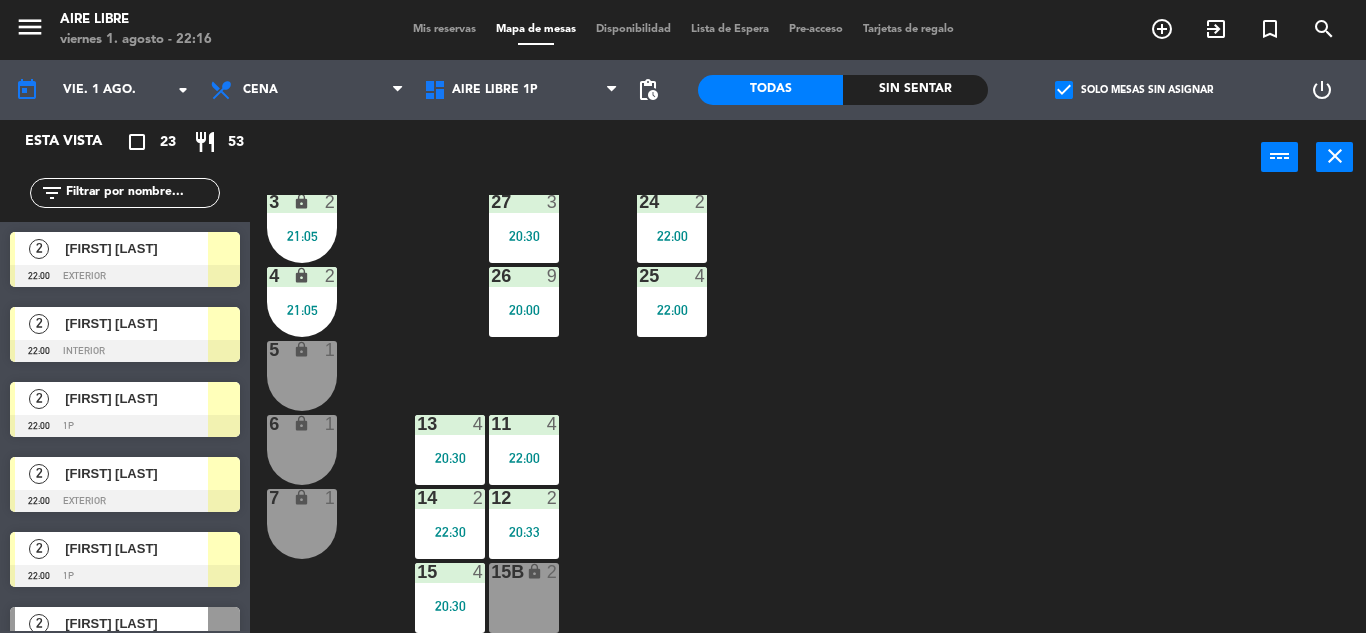 click on "5 lock  1" at bounding box center [302, 376] 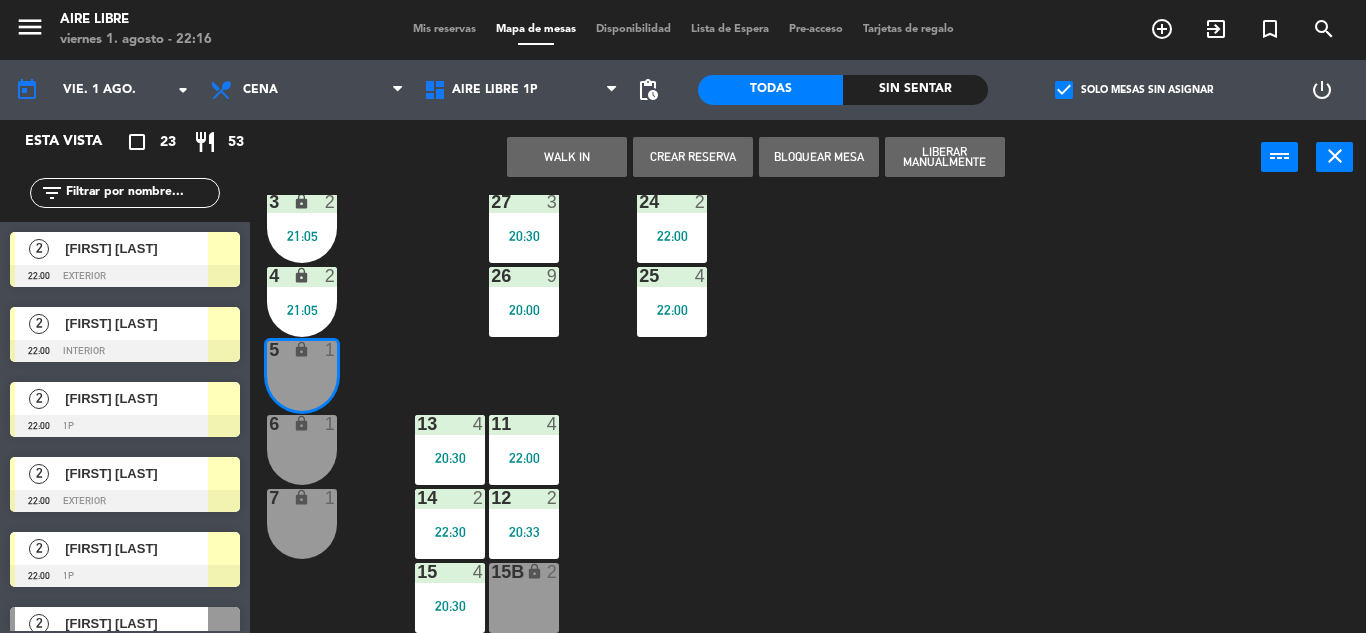 click on "6 lock  1" at bounding box center [302, 450] 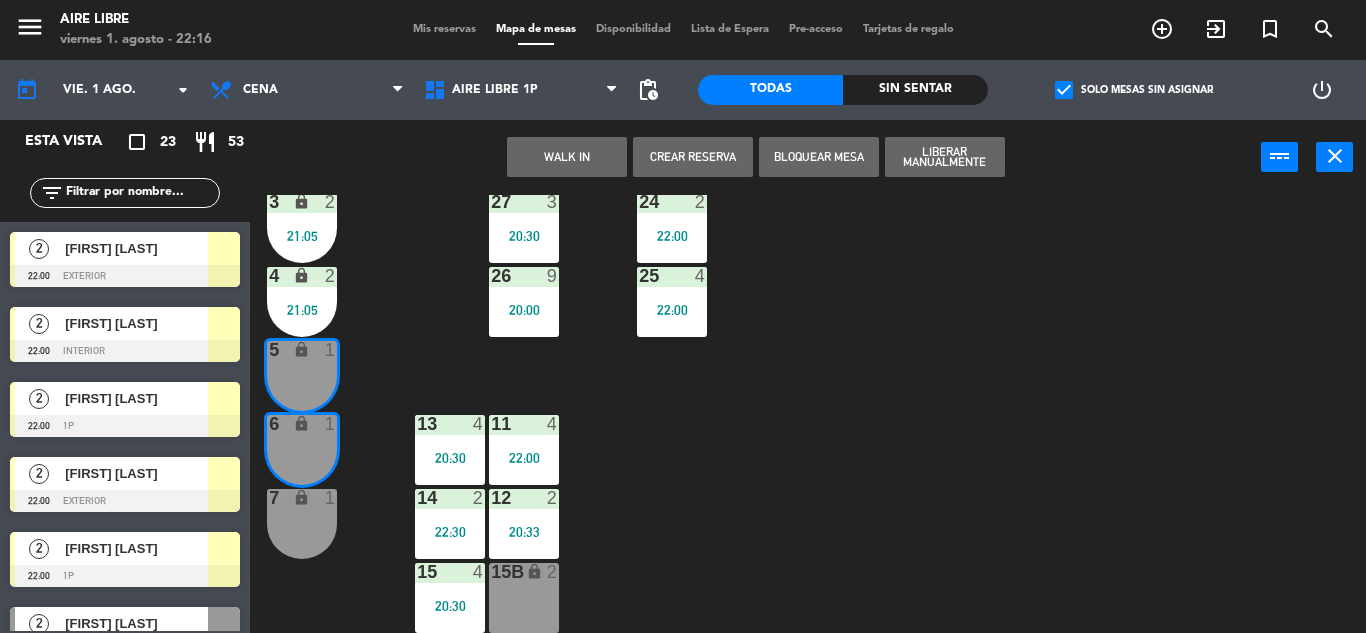 click on "WALK IN" at bounding box center [567, 157] 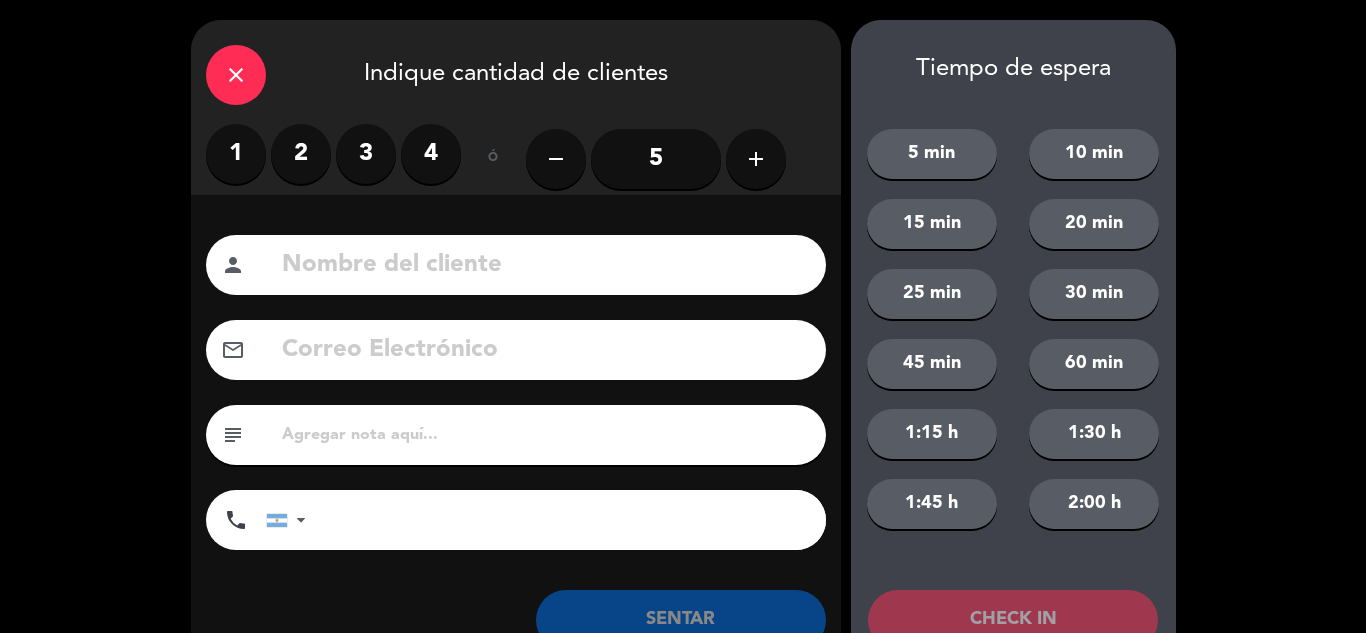 click on "2" at bounding box center (301, 154) 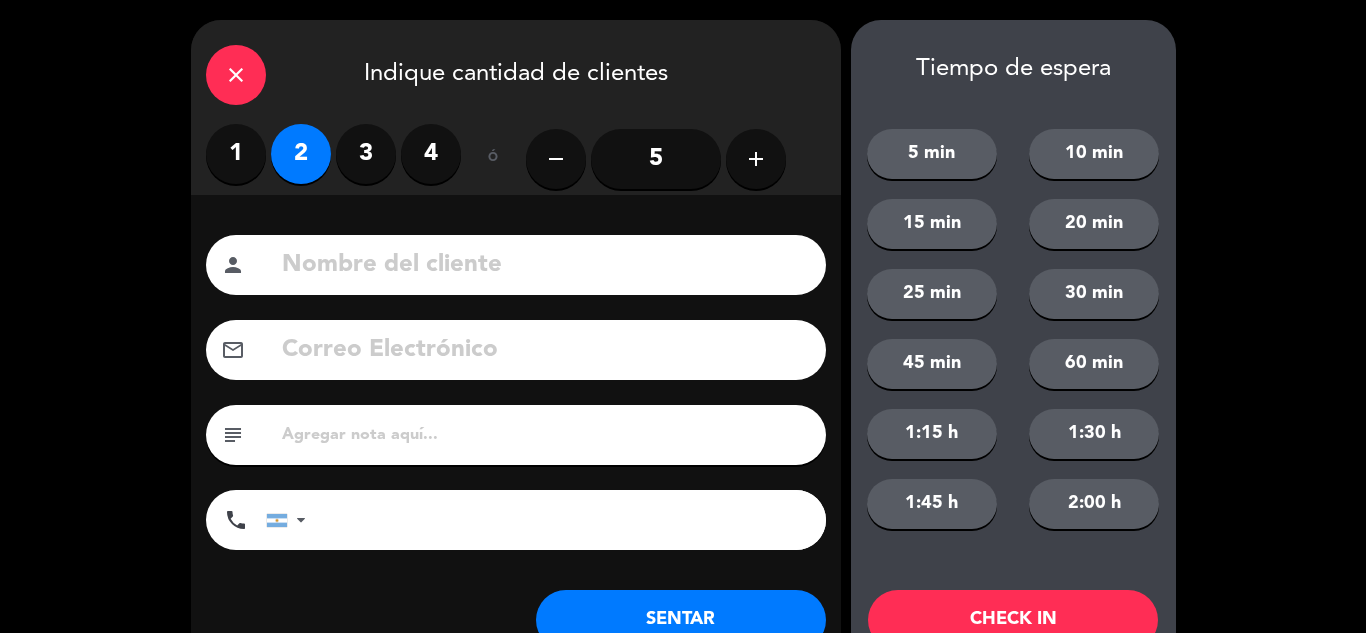 click on "SENTAR" 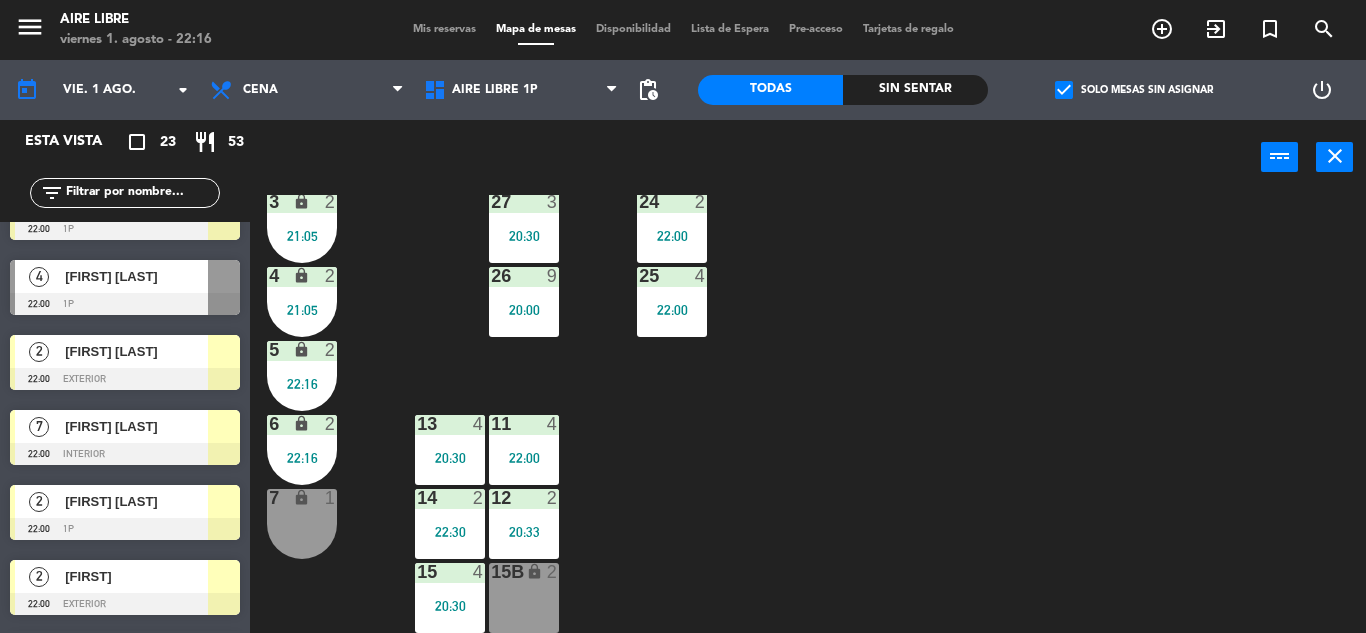 scroll, scrollTop: 958, scrollLeft: 0, axis: vertical 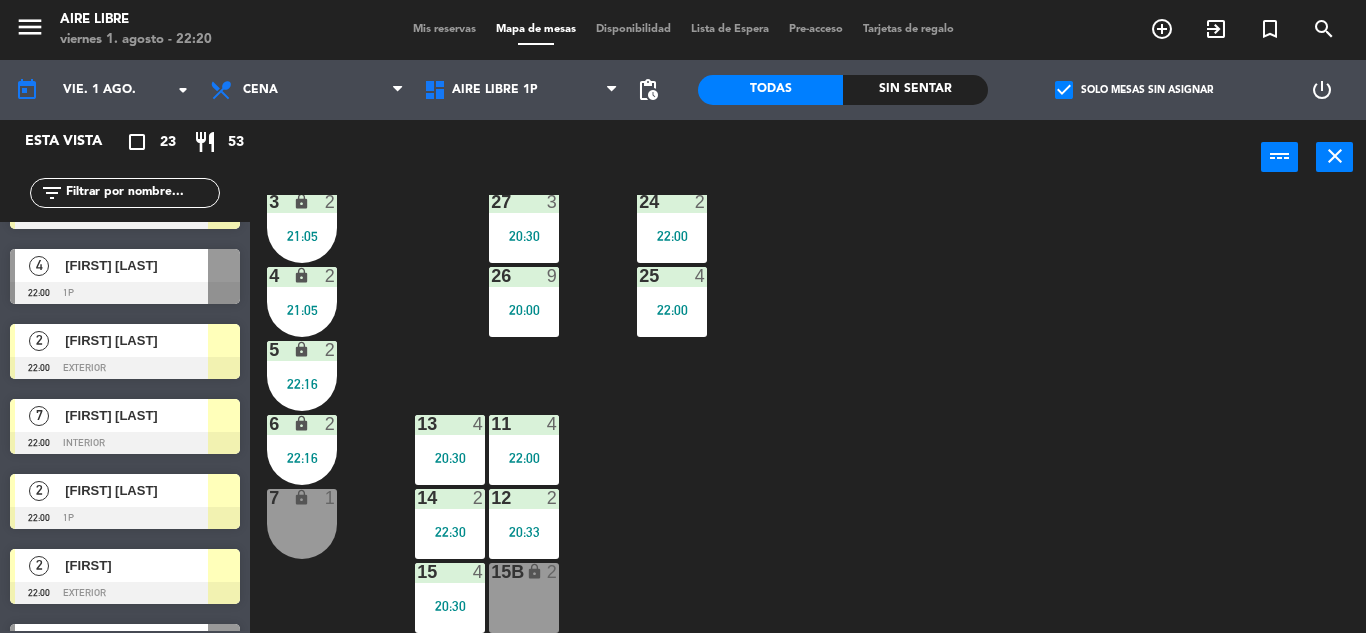 click 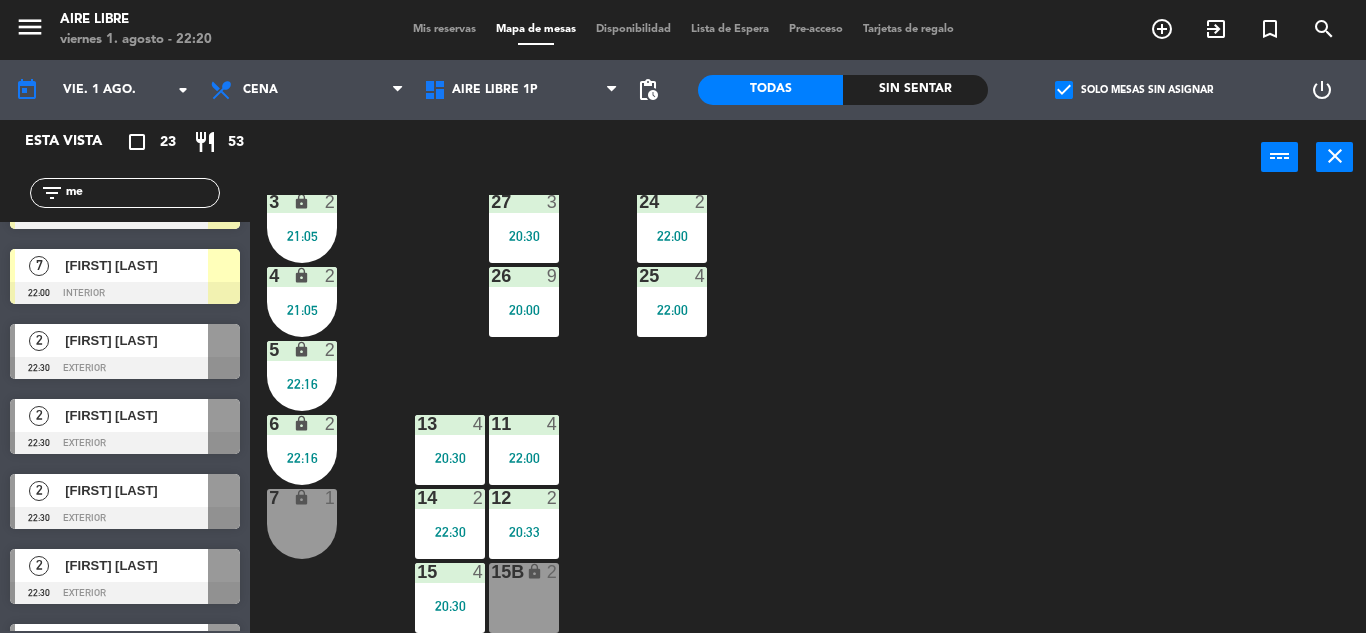 scroll, scrollTop: 0, scrollLeft: 0, axis: both 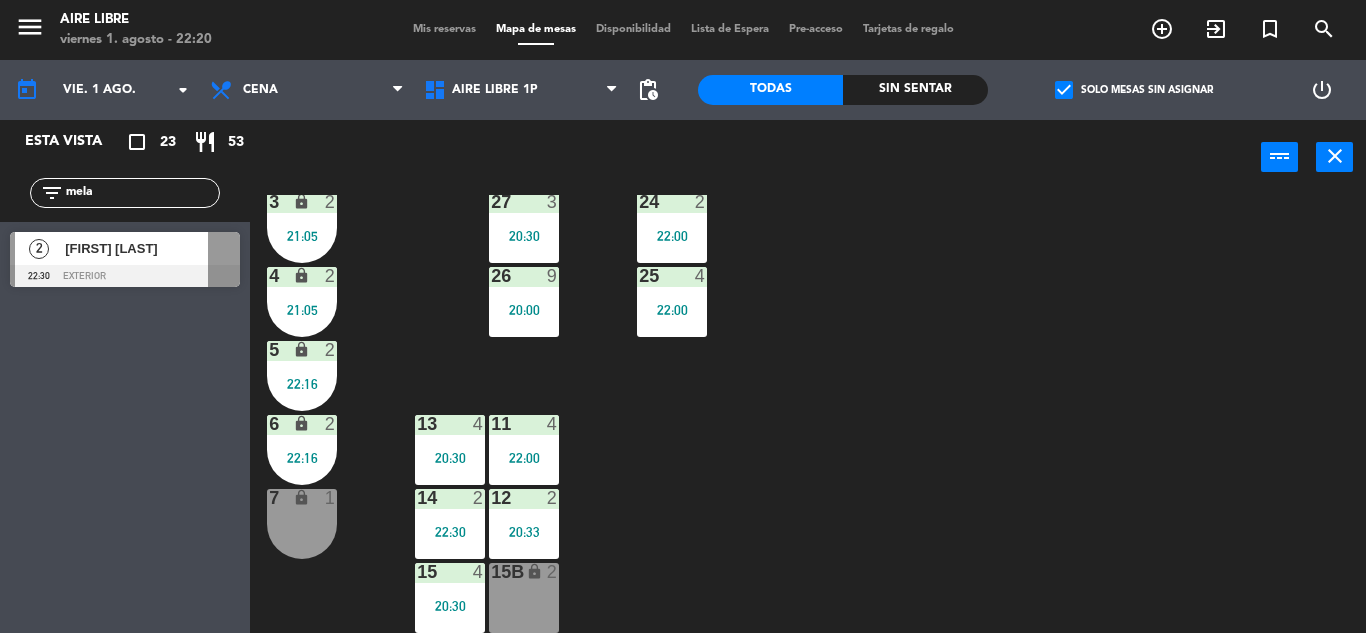 type on "mela" 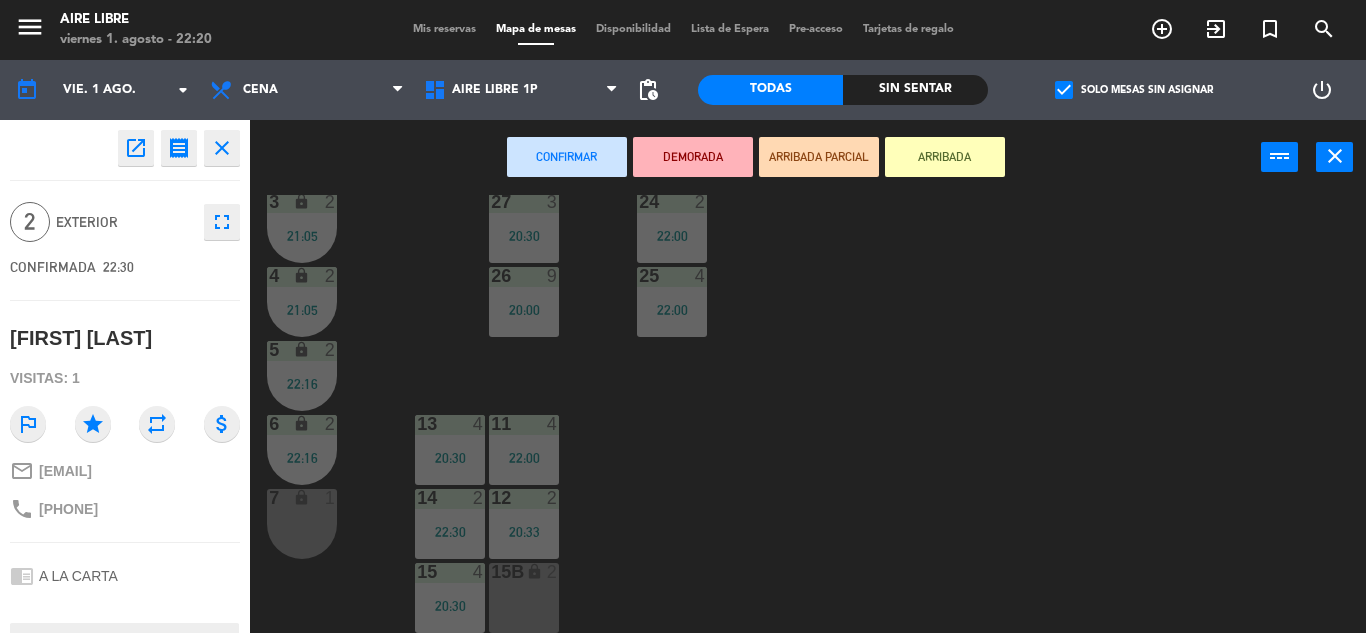 click on "ARRIBADA" at bounding box center (945, 157) 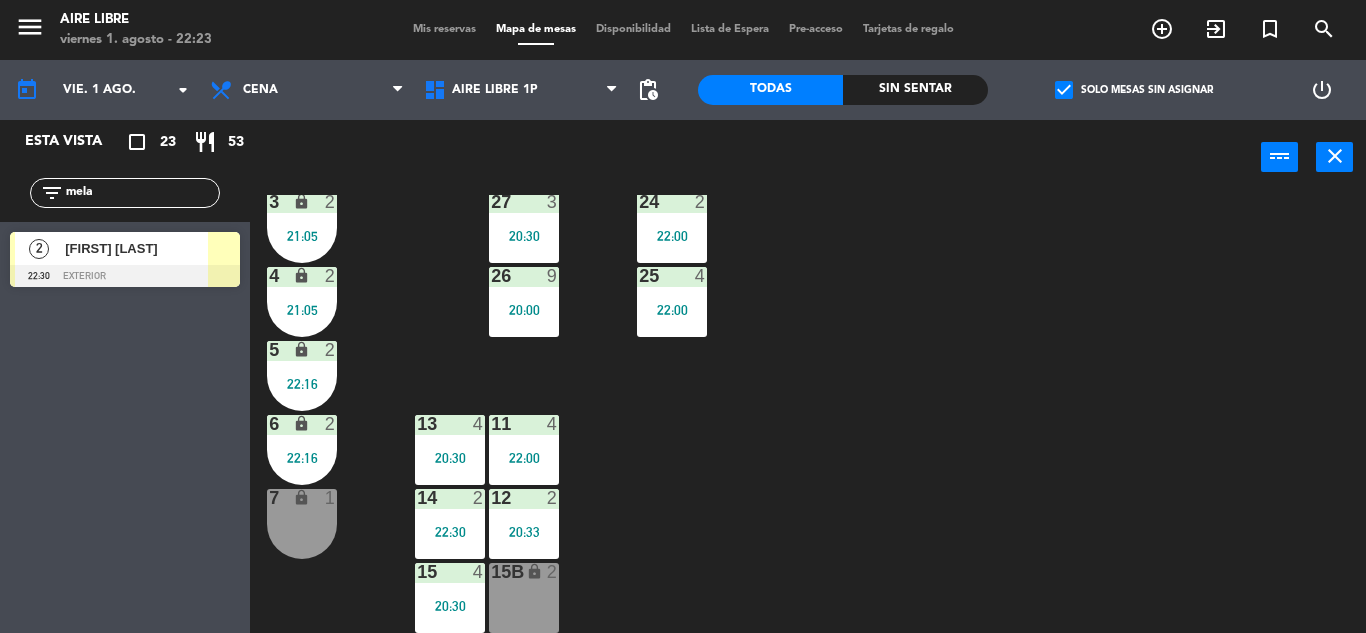 click on "mela" 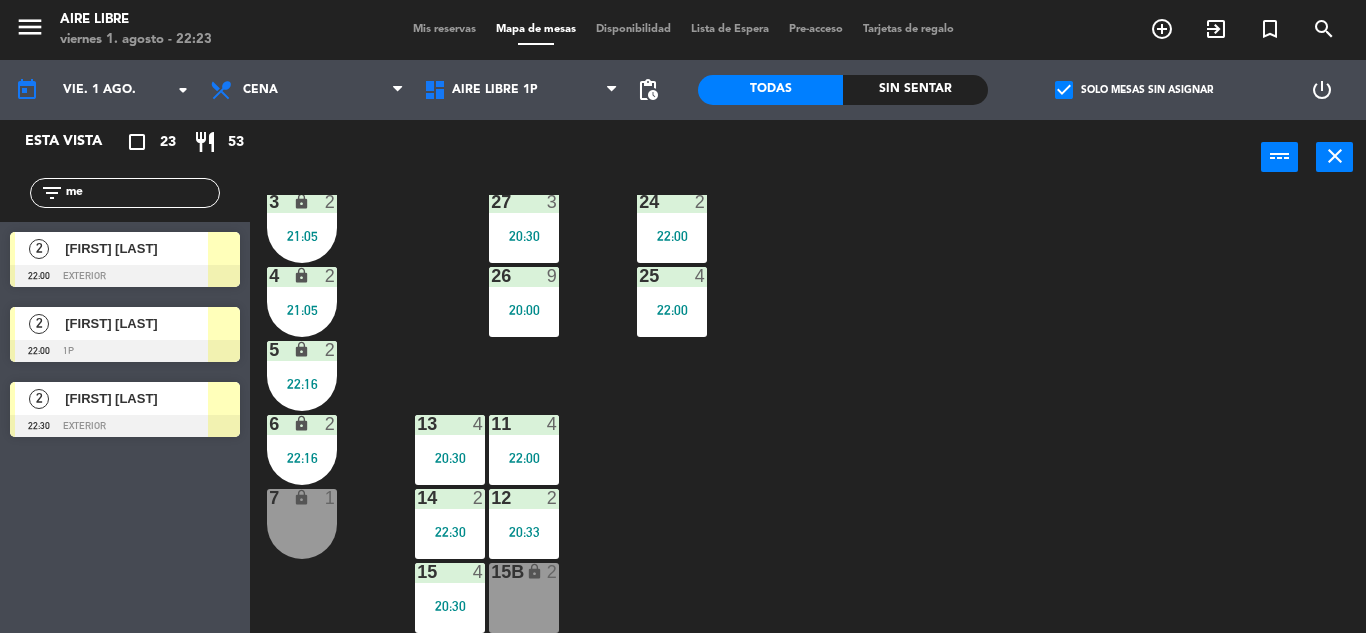 type on "m" 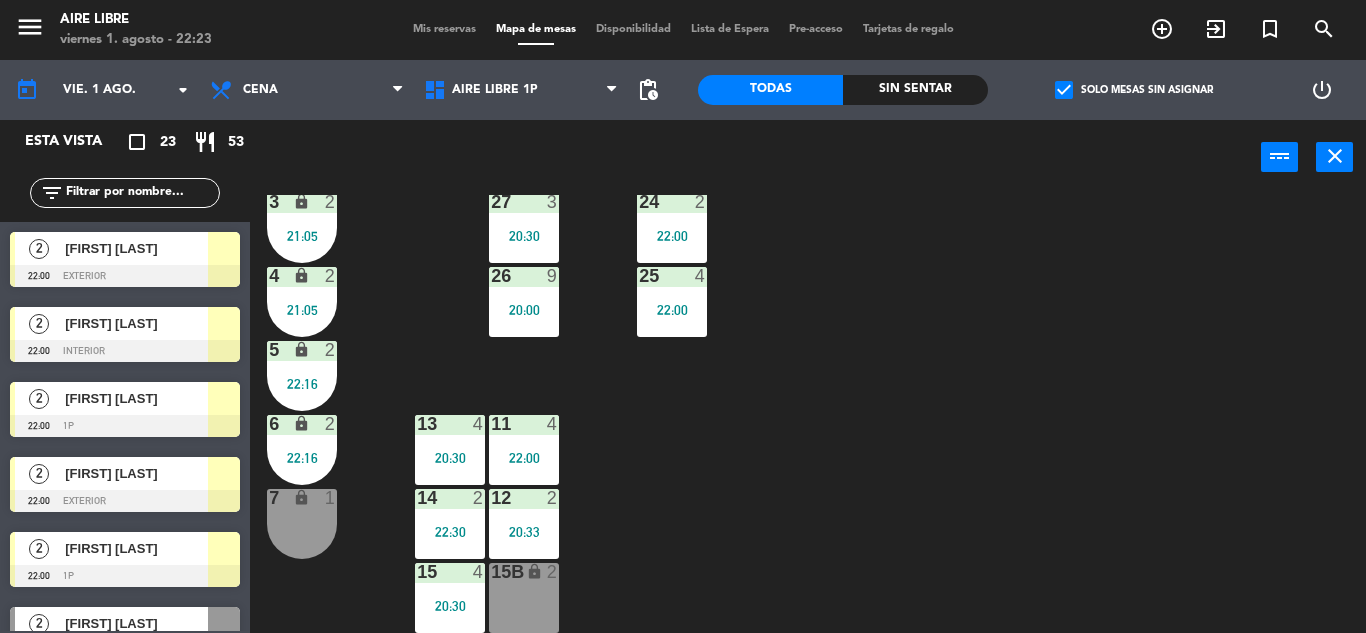 click 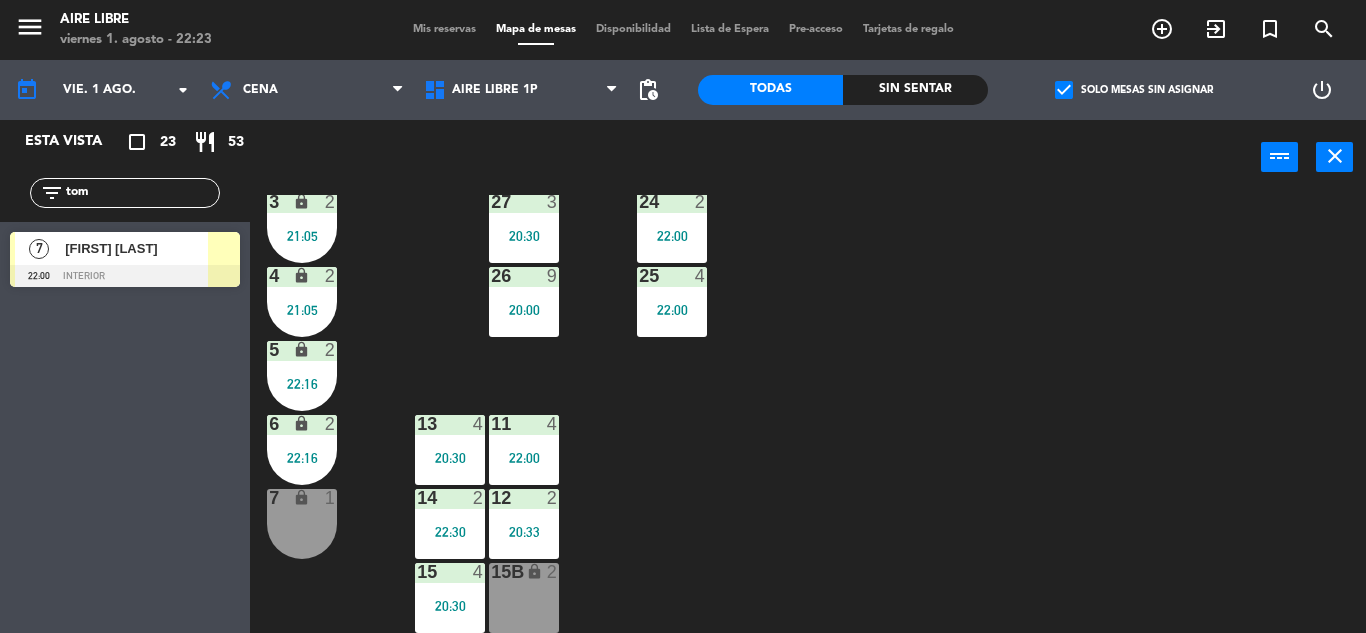 click on "Esta vista   crop_square  23  restaurant  53 filter_list tom  7   Tomás Iribarne   22:00   interior" 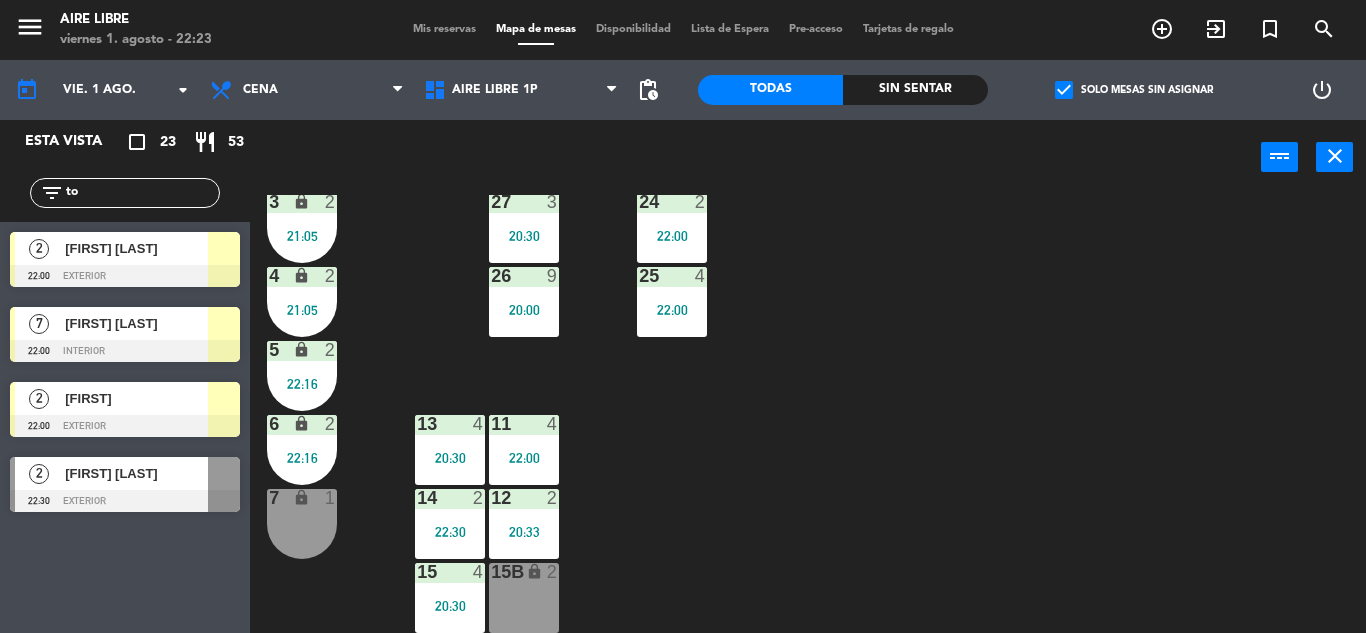 type on "t" 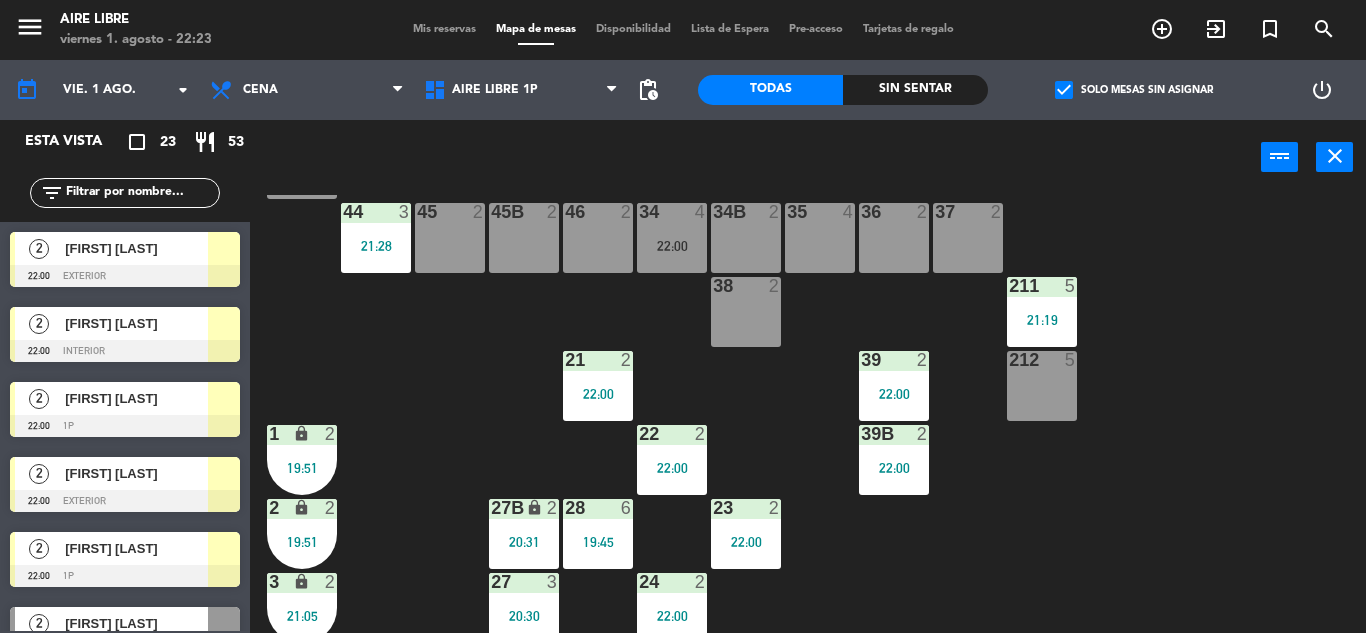 scroll, scrollTop: 126, scrollLeft: 0, axis: vertical 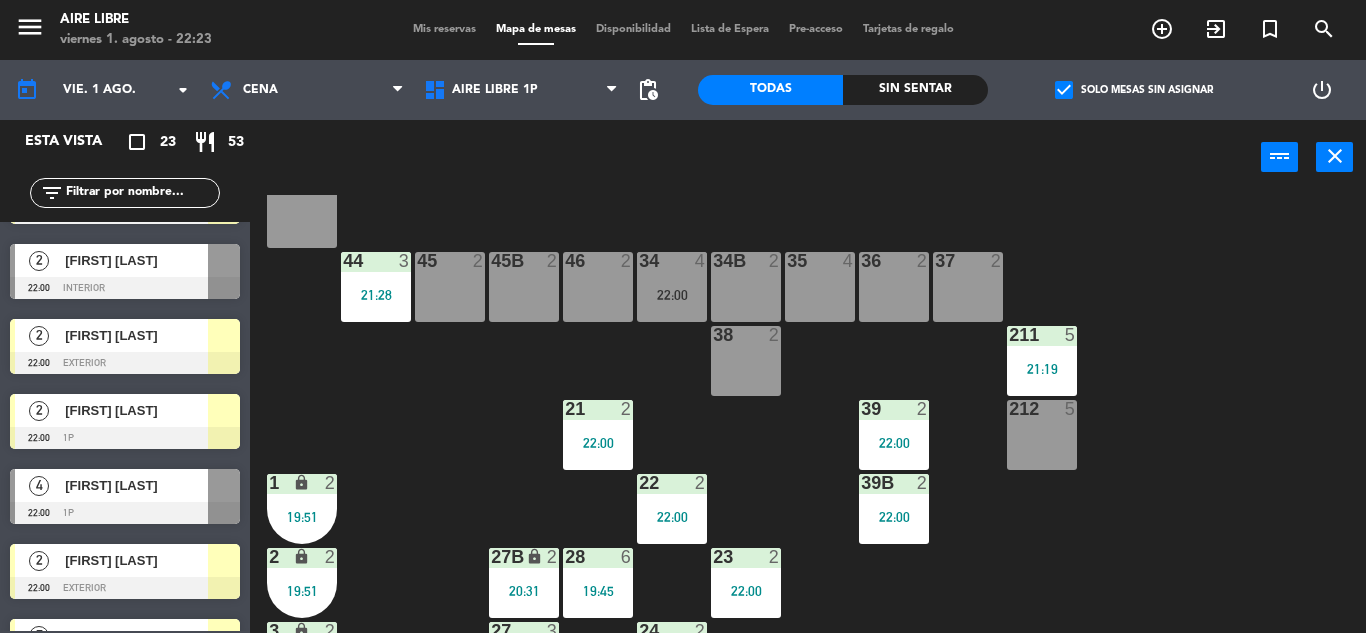 type 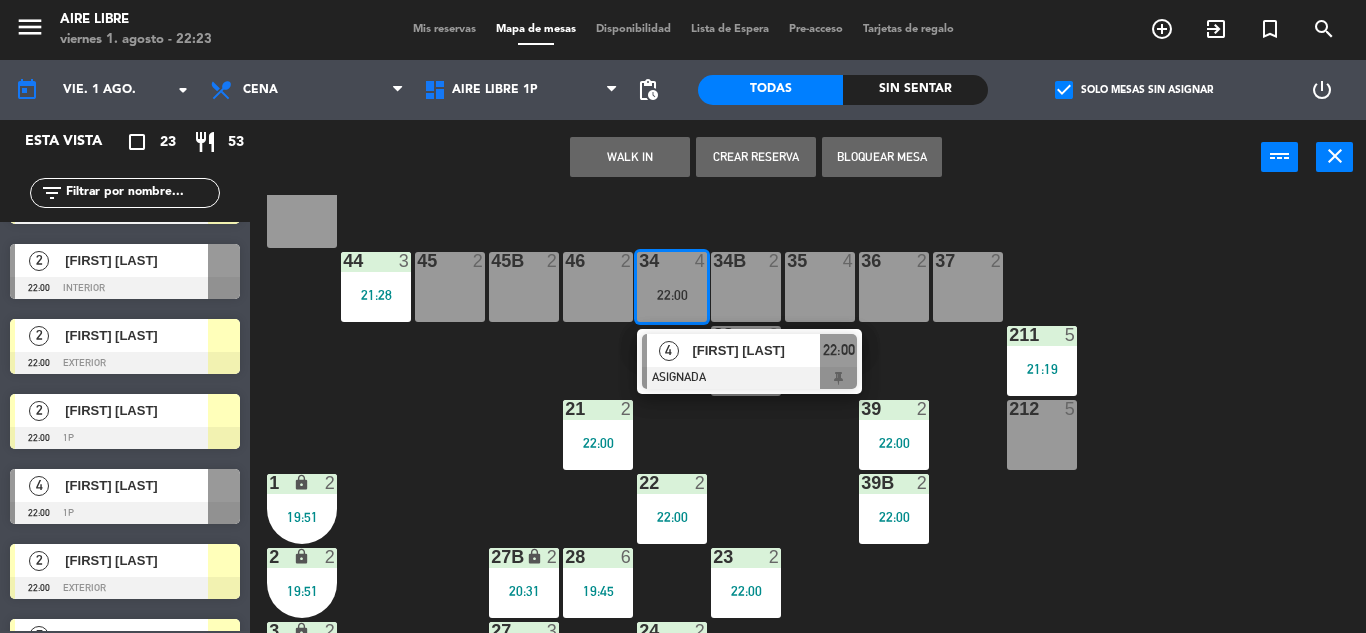 click on "[FIRST] [LAST]" at bounding box center (756, 350) 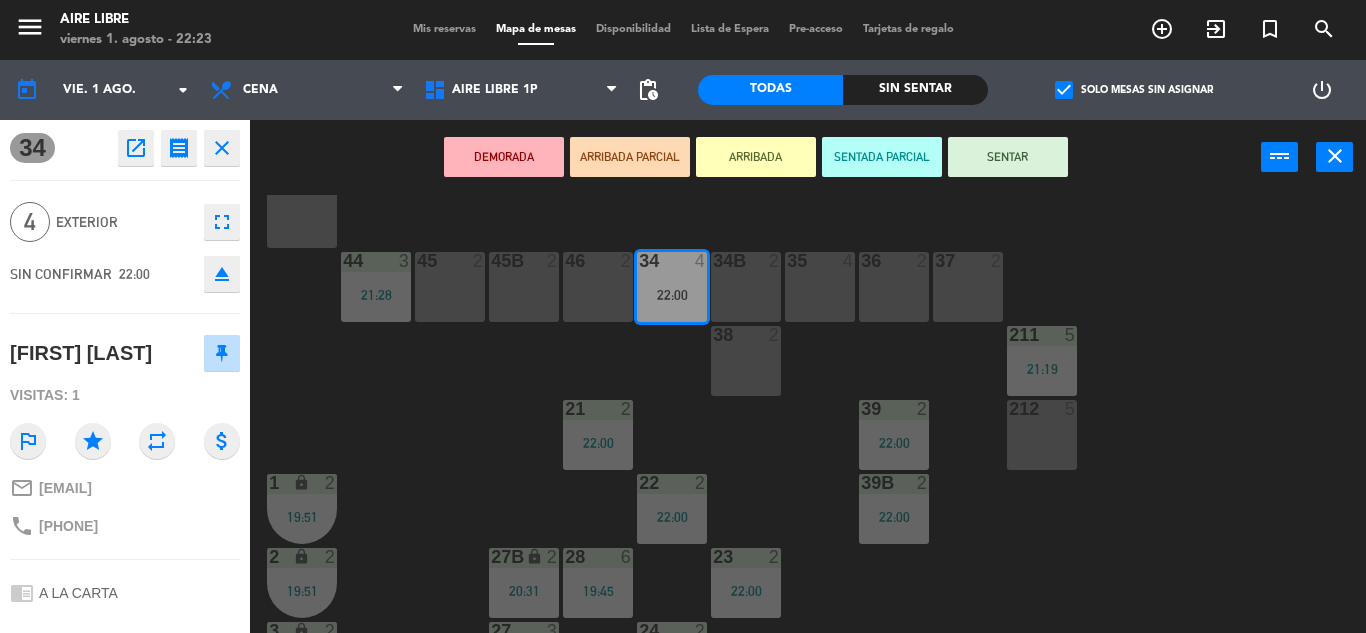 click on "open_in_new" 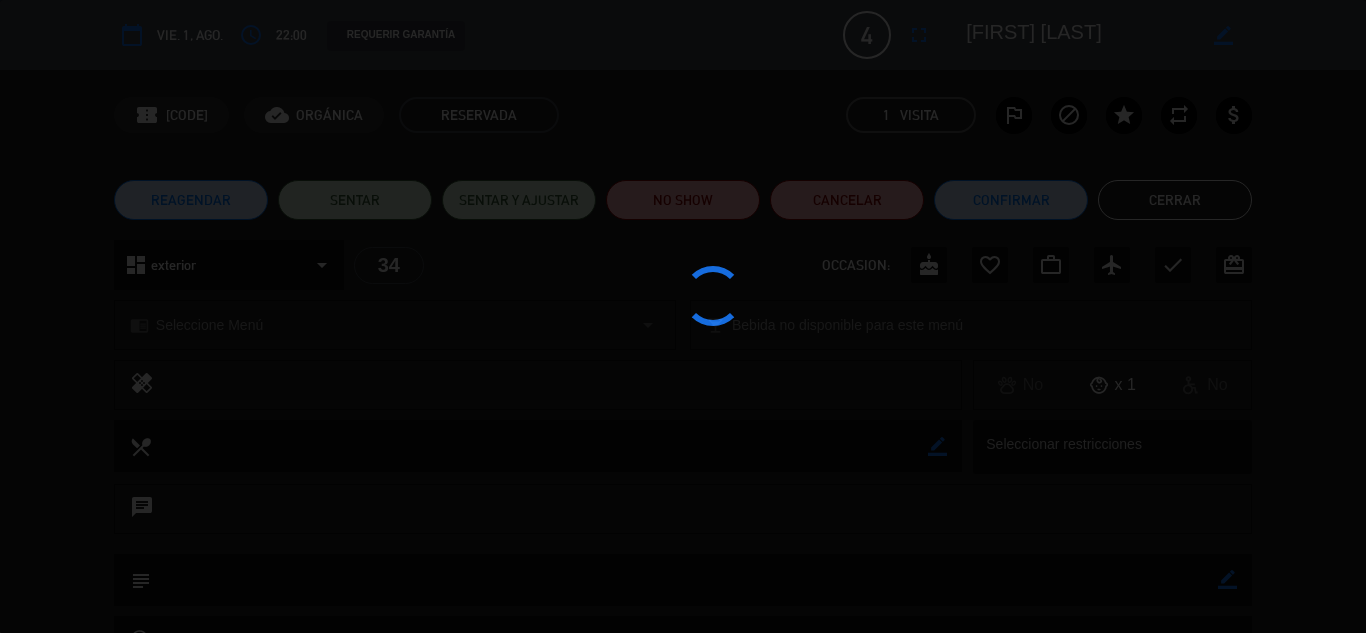 click on "outlined_flag" 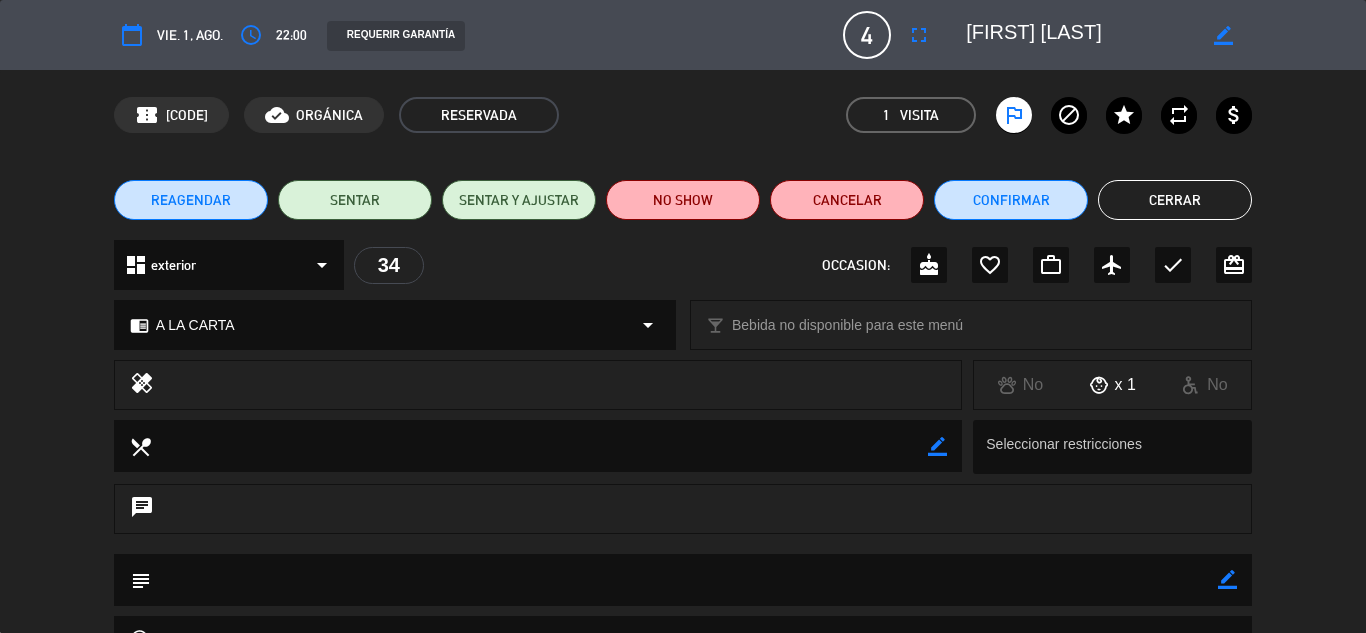 click on "NO SHOW" 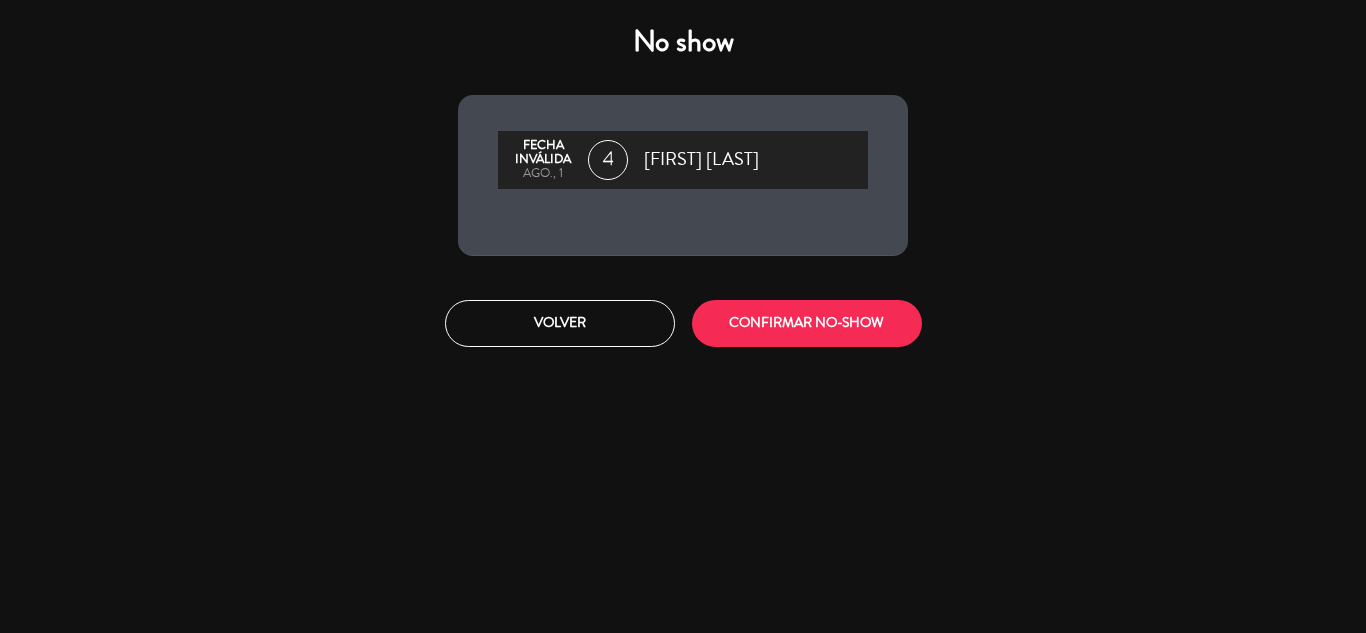 click on "CONFIRMAR NO-SHOW" 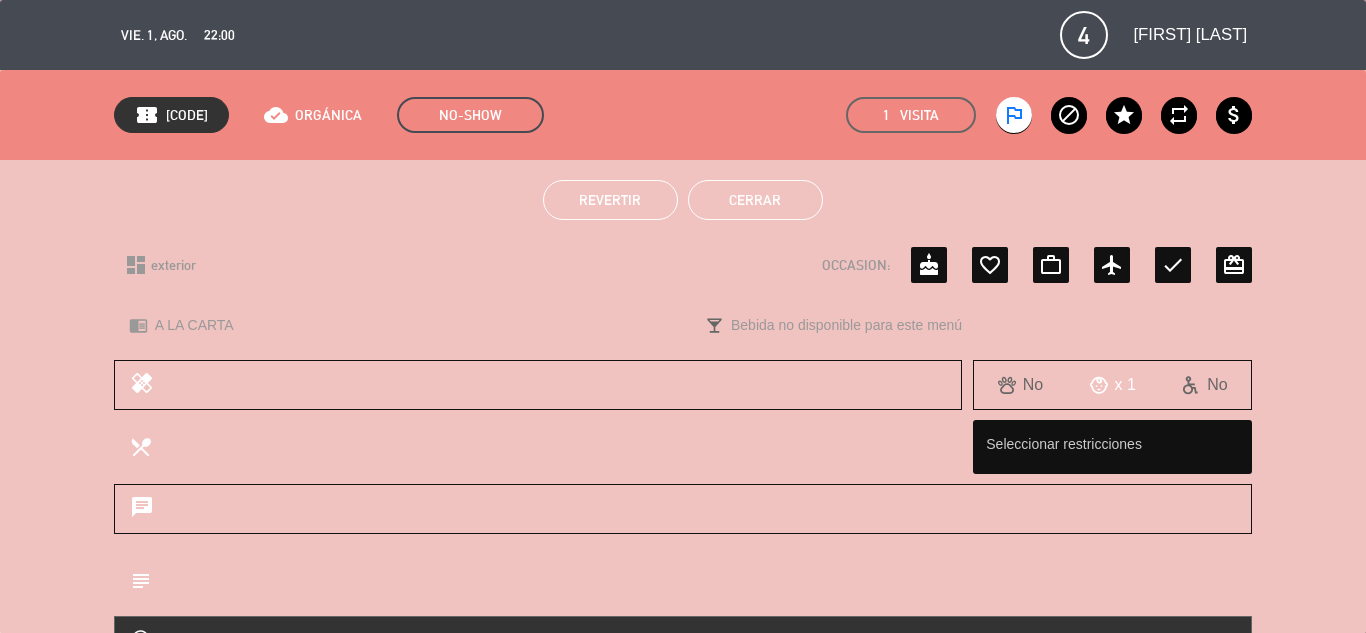 click on "Cerrar" 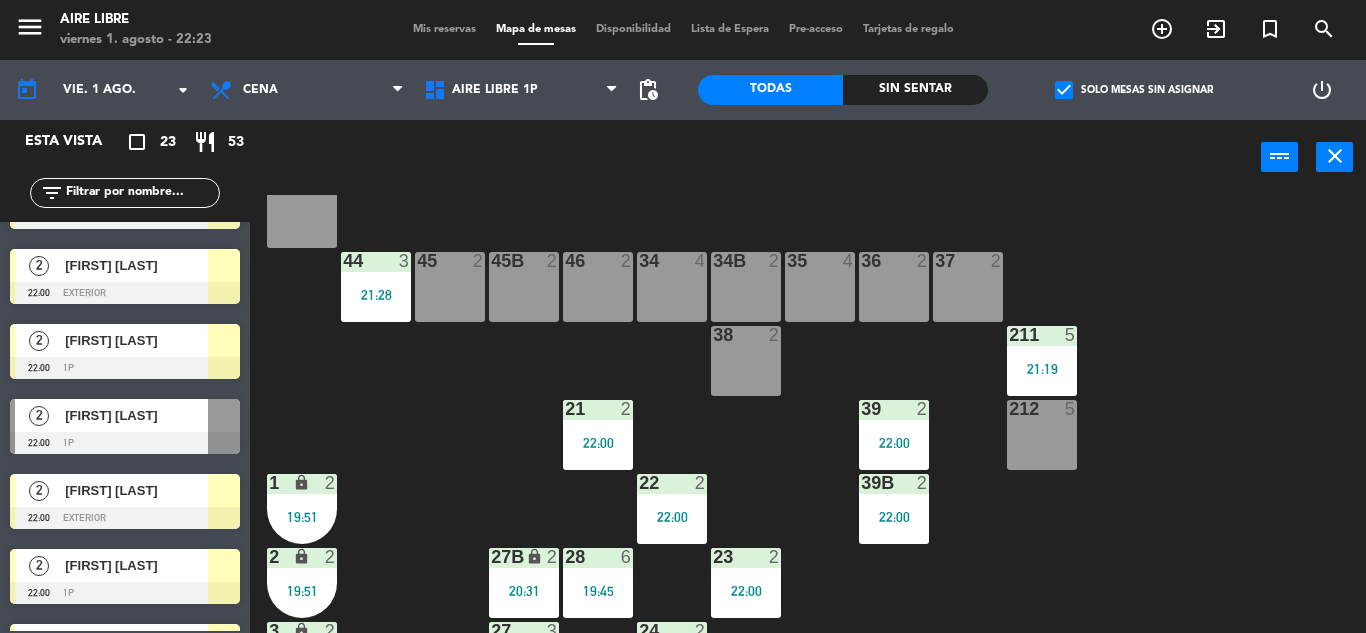 scroll, scrollTop: 210, scrollLeft: 0, axis: vertical 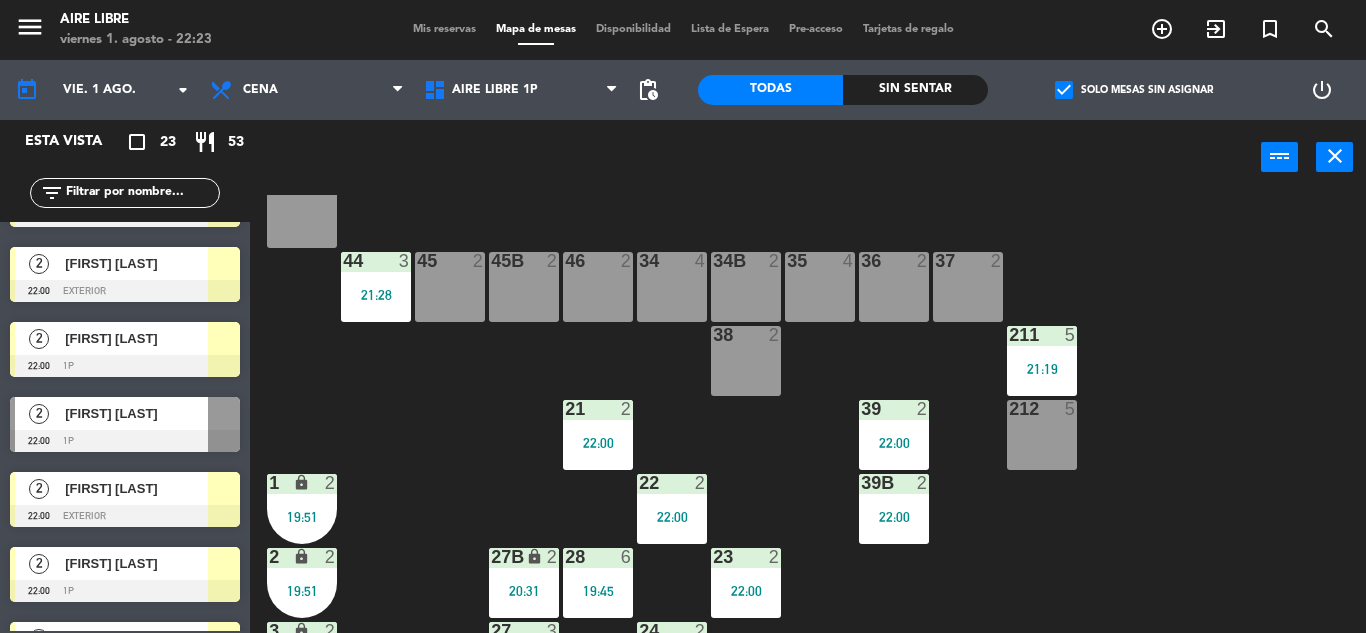 click on "[FIRST] [LAST]" at bounding box center (135, 413) 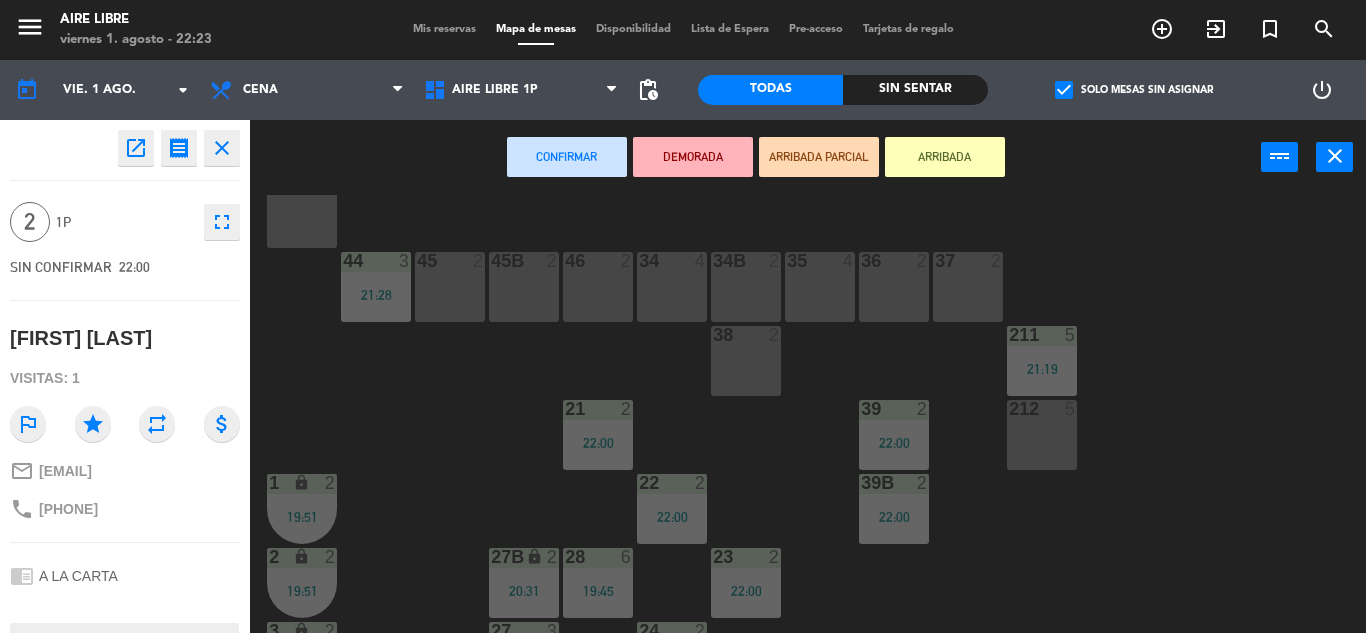 click on "open_in_new" 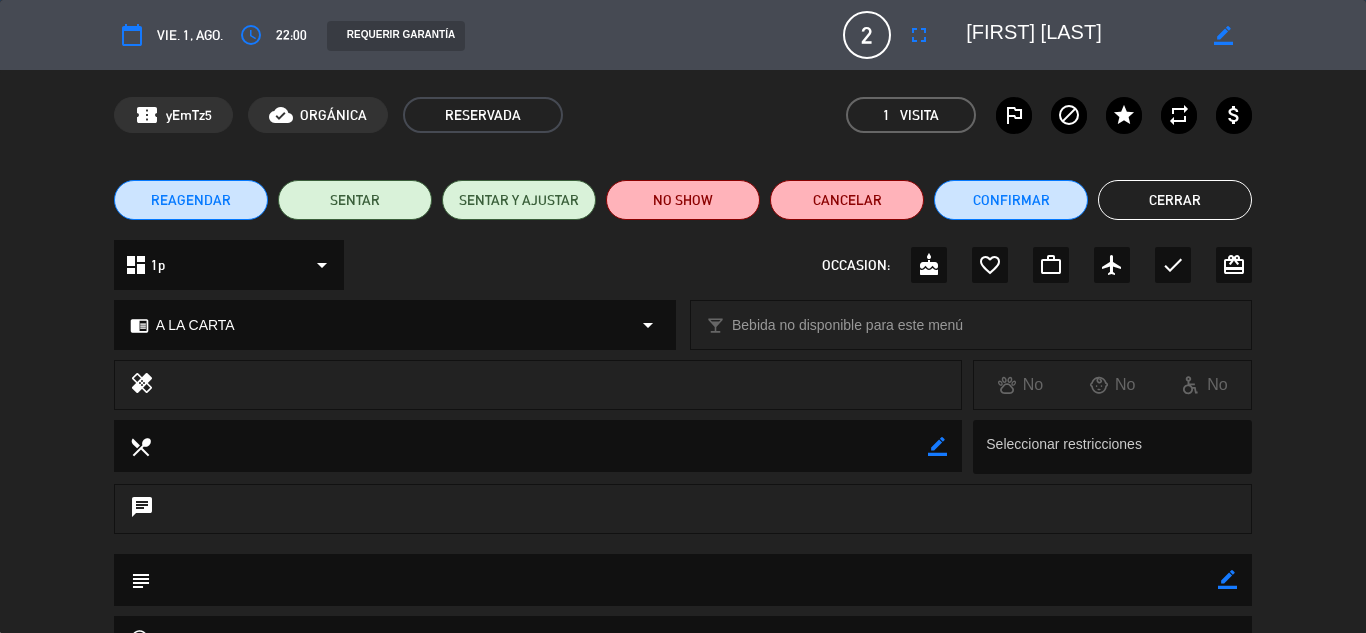 click on "outlined_flag" 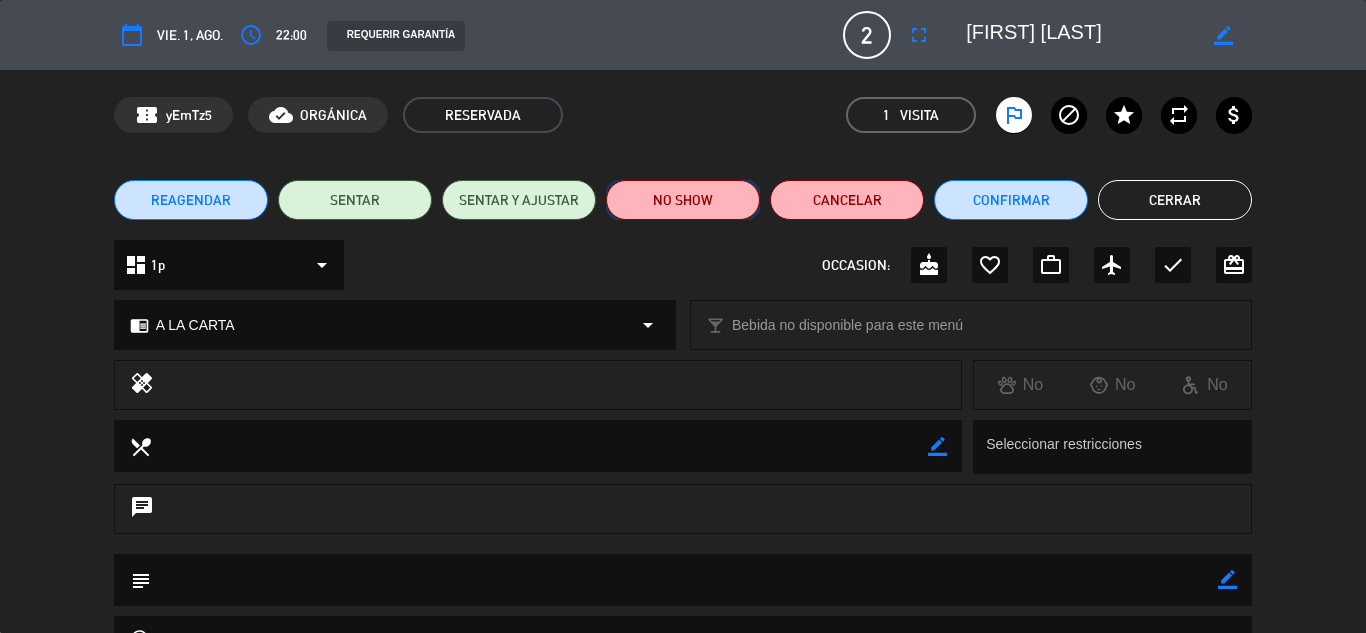 click on "NO SHOW" 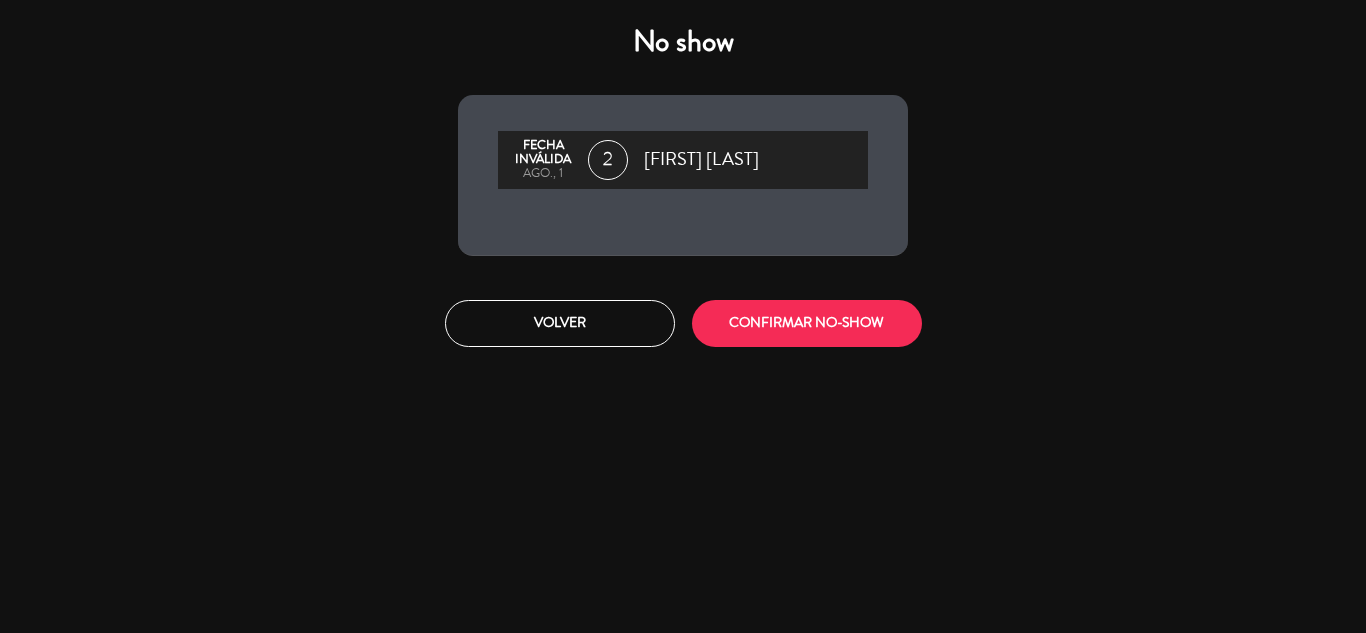 click on "CONFIRMAR NO-SHOW" 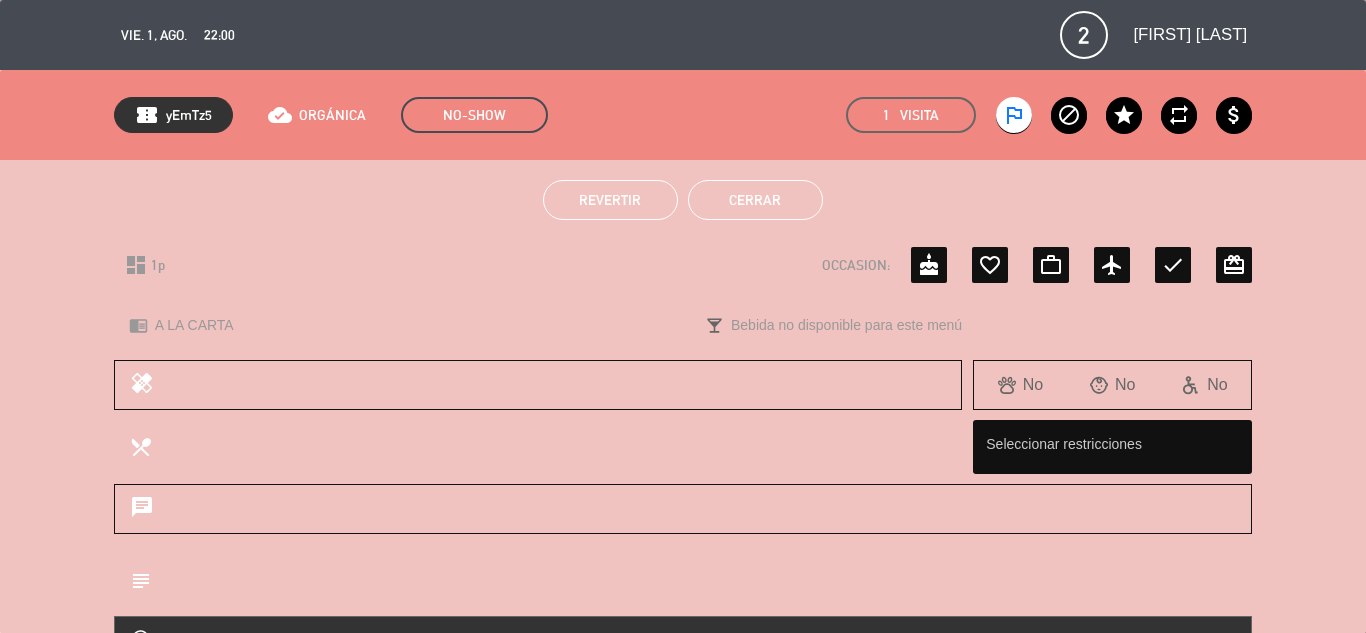 click on "Cerrar" 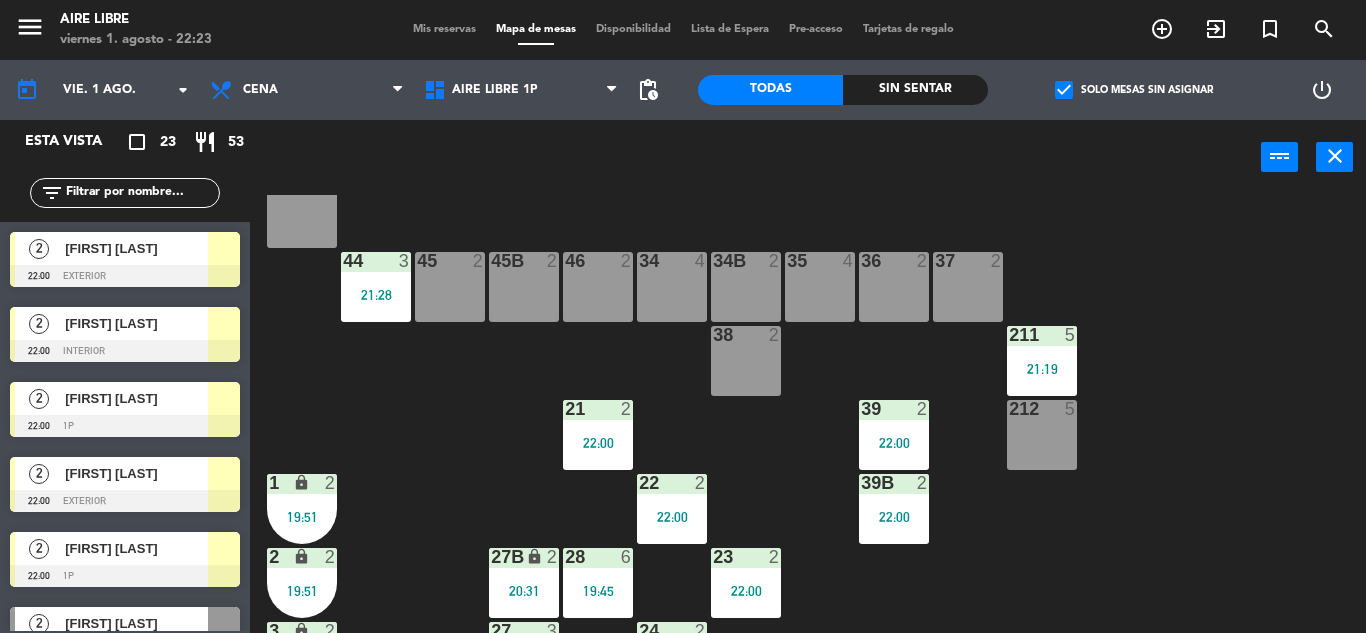 scroll, scrollTop: 0, scrollLeft: 0, axis: both 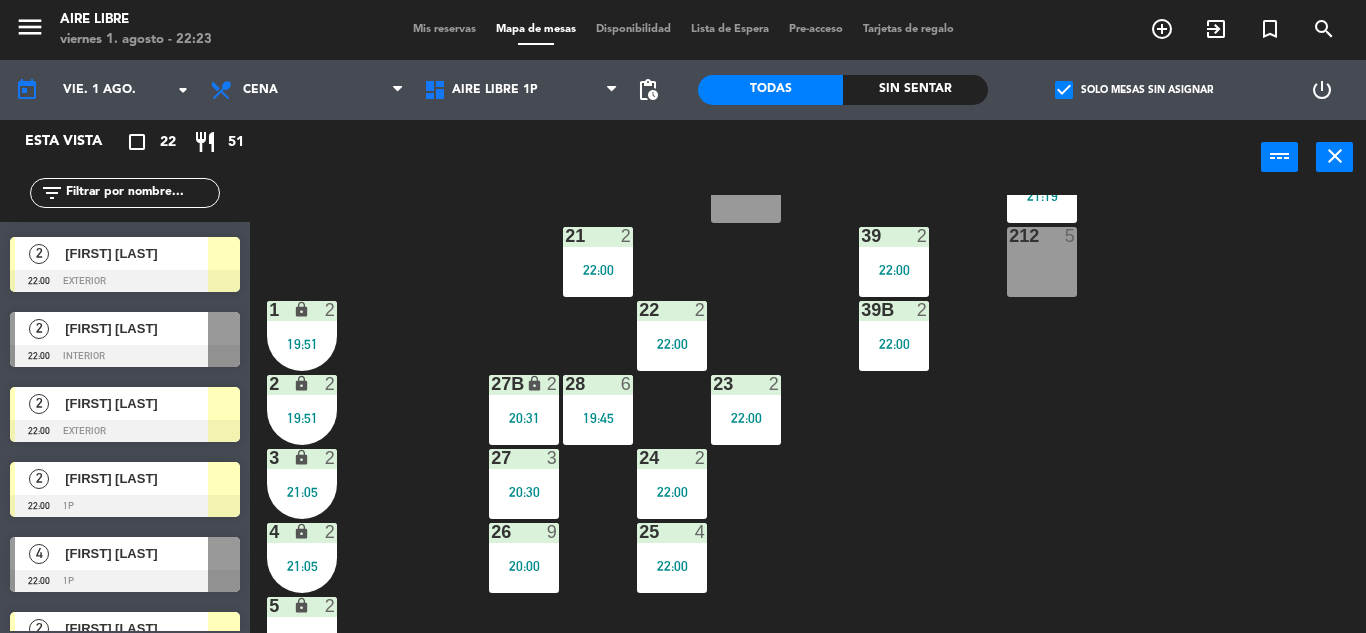 click on "[FIRST] [LAST]" at bounding box center (136, 328) 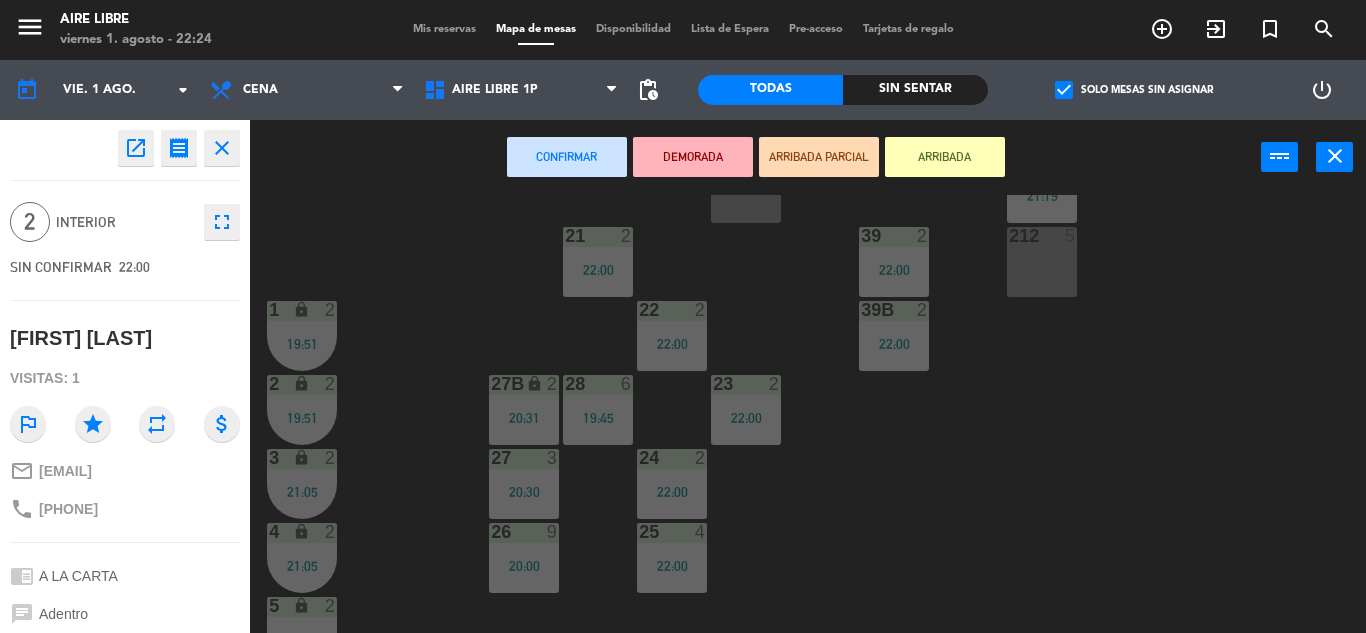 click on "open_in_new" 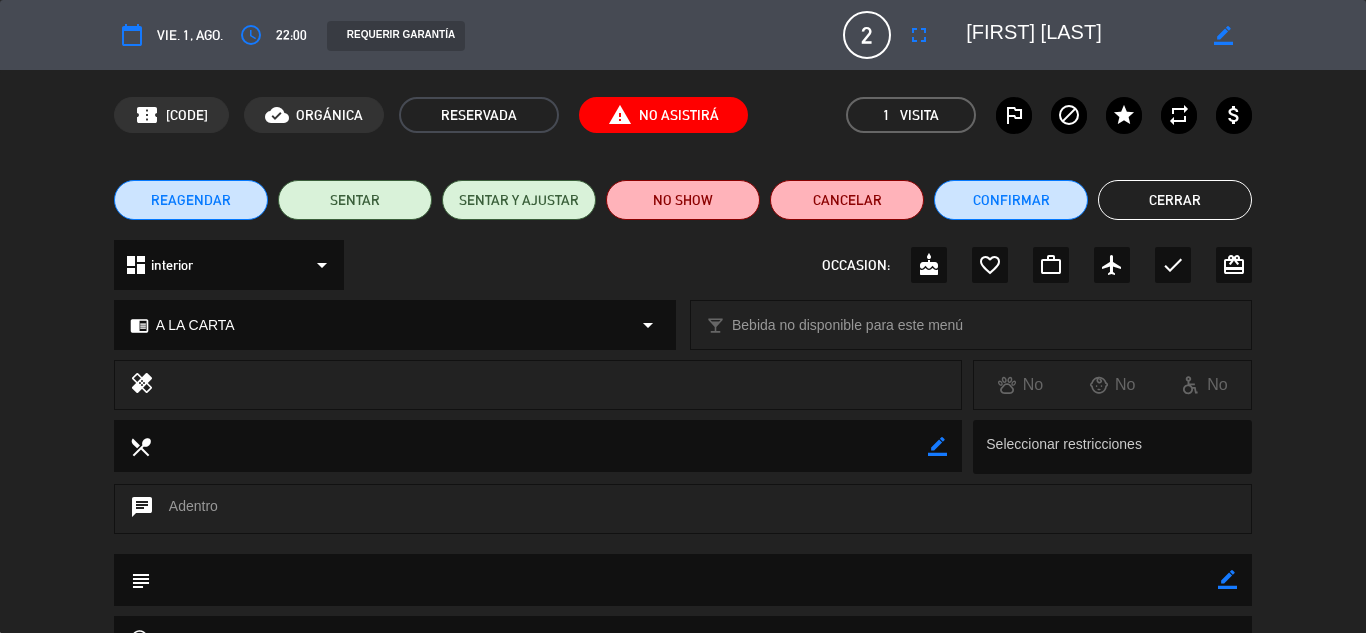 click on "Cancelar" 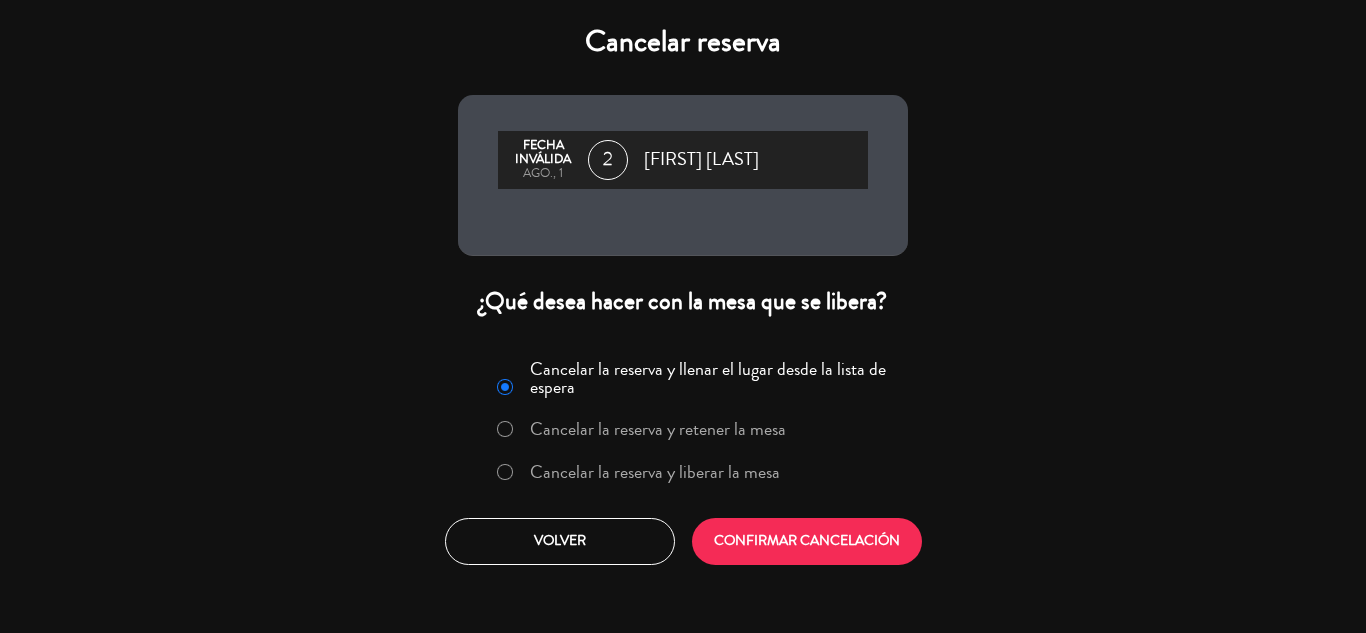 click on "Cancelar la reserva y liberar la mesa" 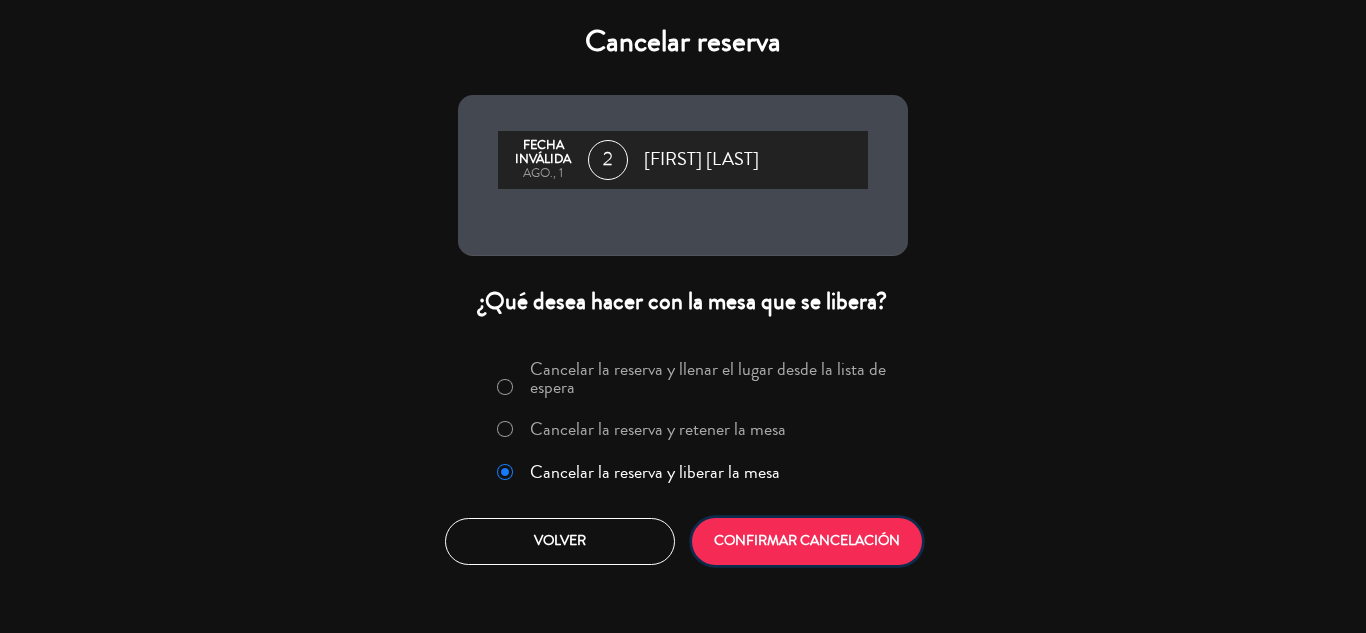 click on "CONFIRMAR CANCELACIÓN" 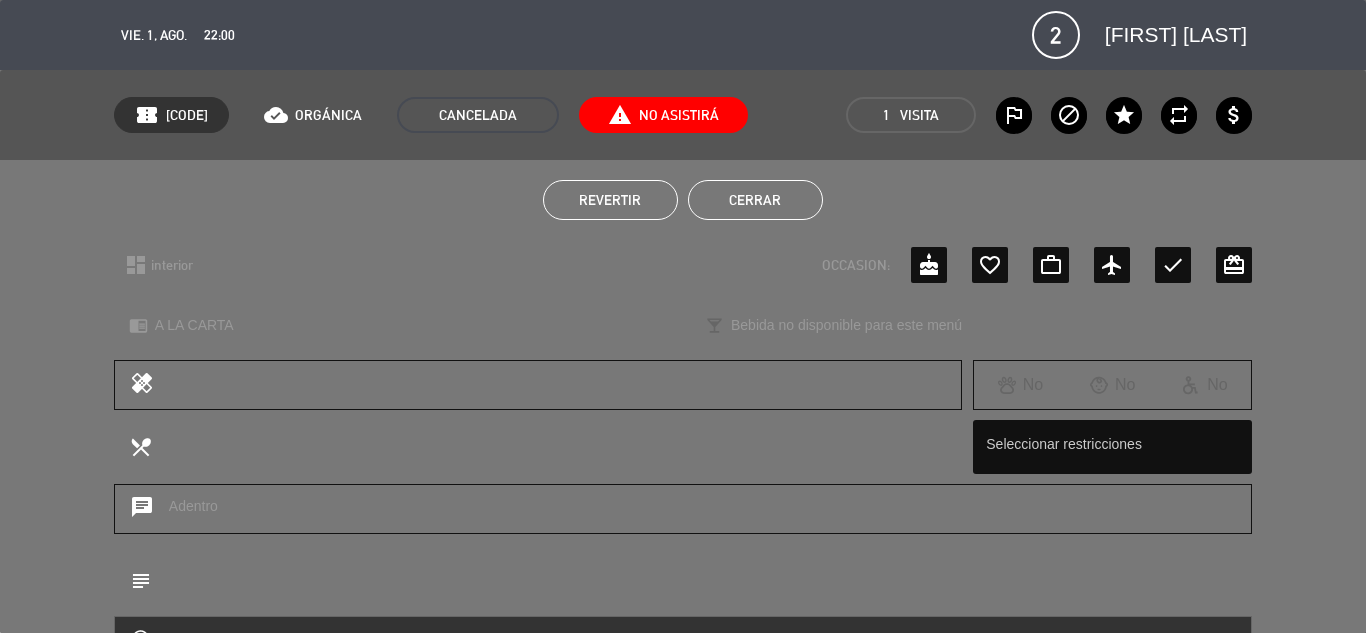 click on "Cerrar" 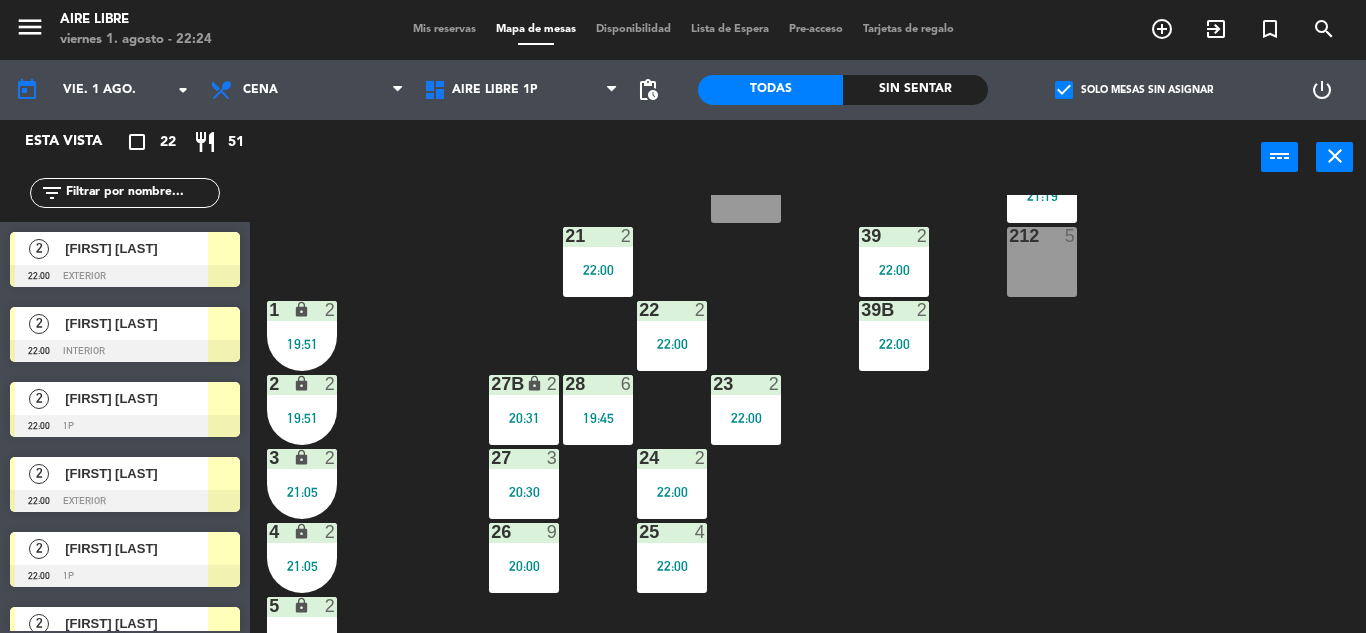 scroll, scrollTop: 0, scrollLeft: 0, axis: both 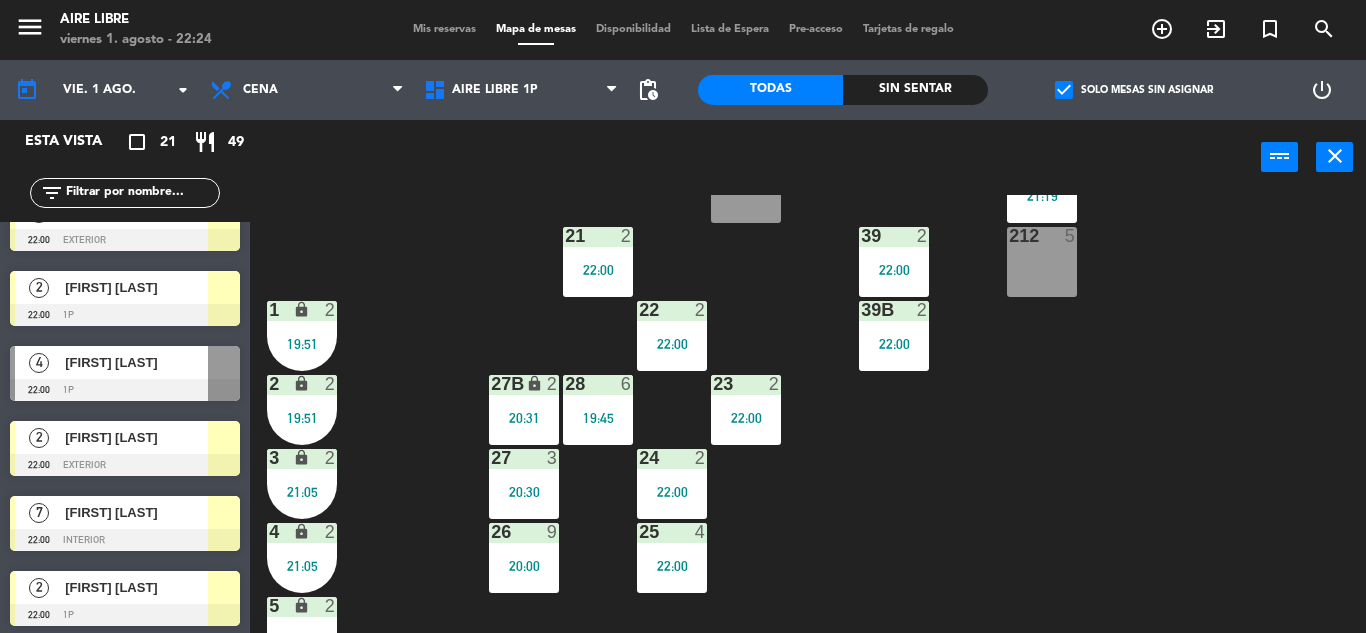 click on "[FIRST] [LAST]" at bounding box center (136, 362) 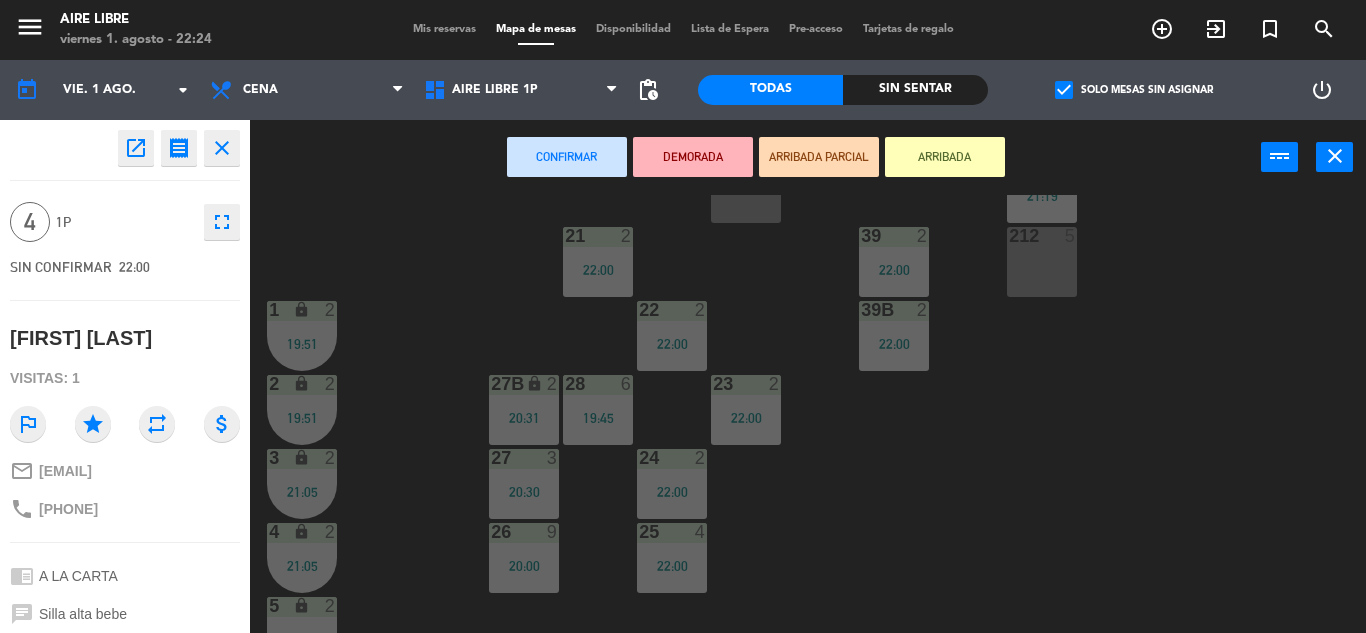 click on "open_in_new" 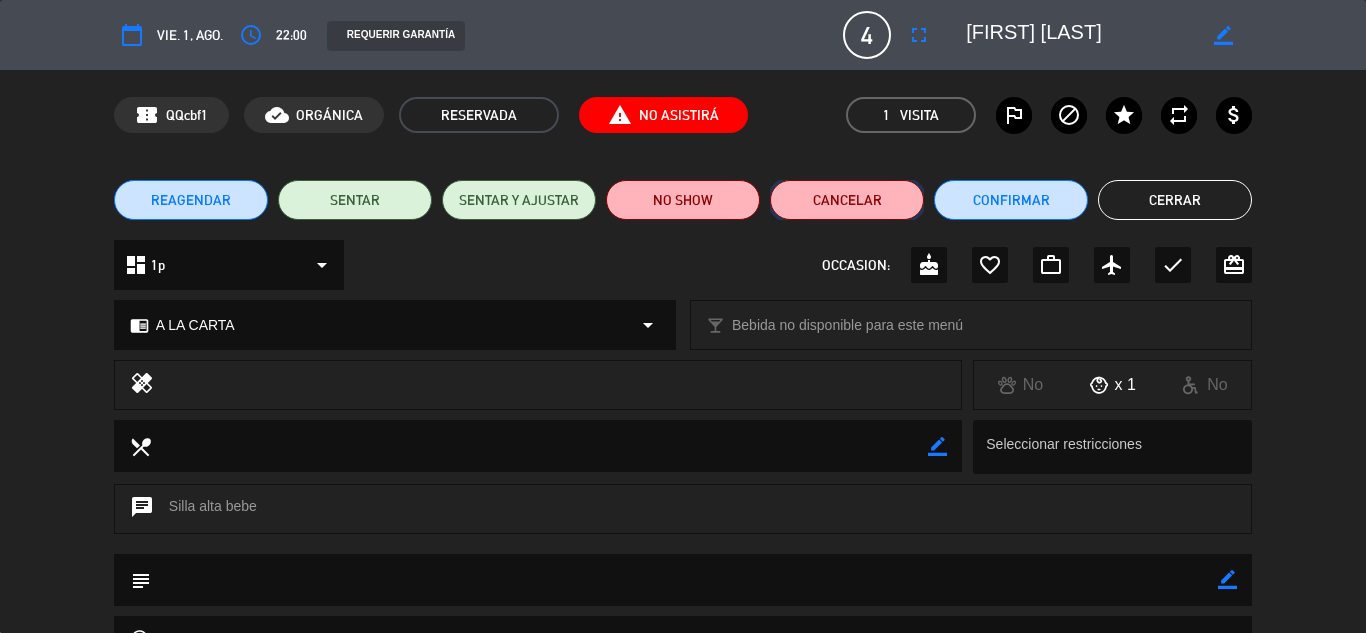 click on "Cancelar" 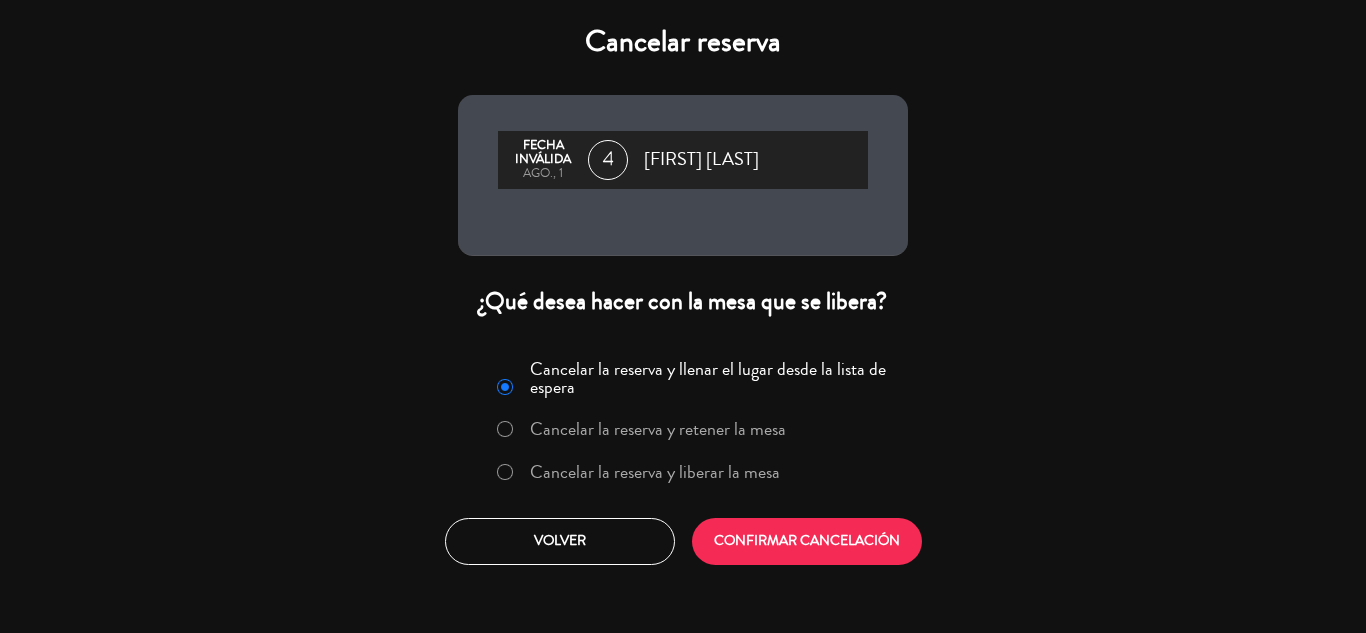 click on "Cancelar la reserva y liberar la mesa" 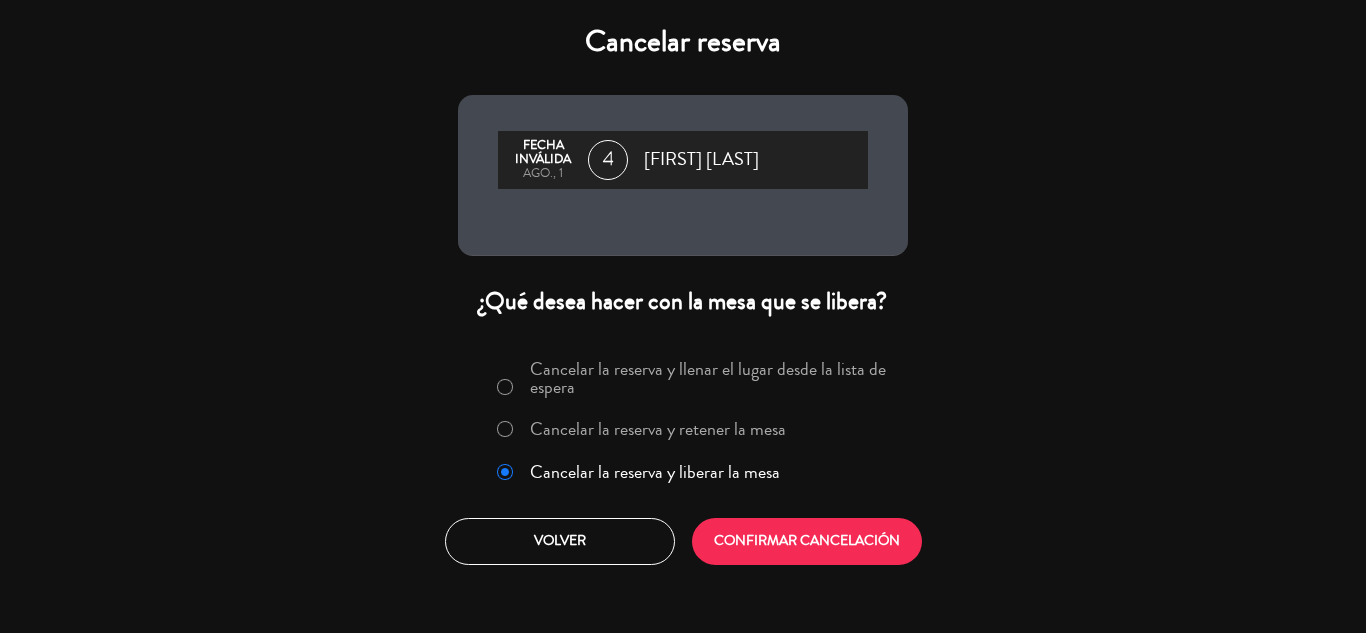 click on "CONFIRMAR CANCELACIÓN" 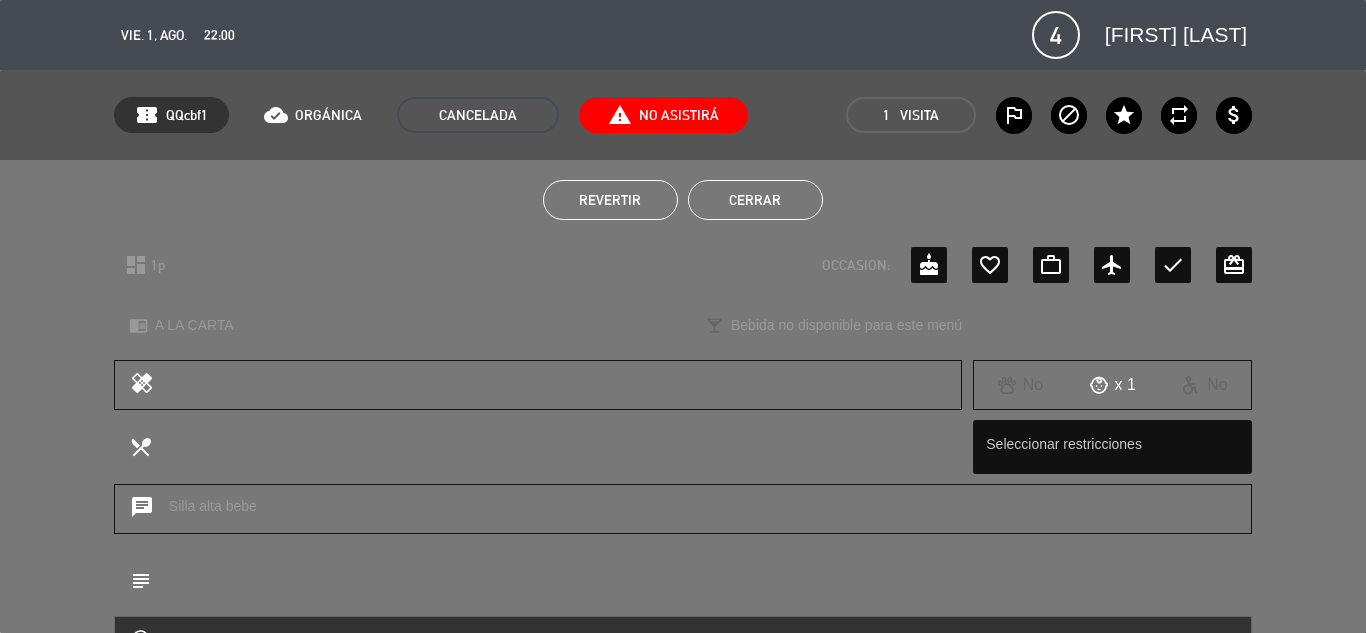 click on "Cerrar" 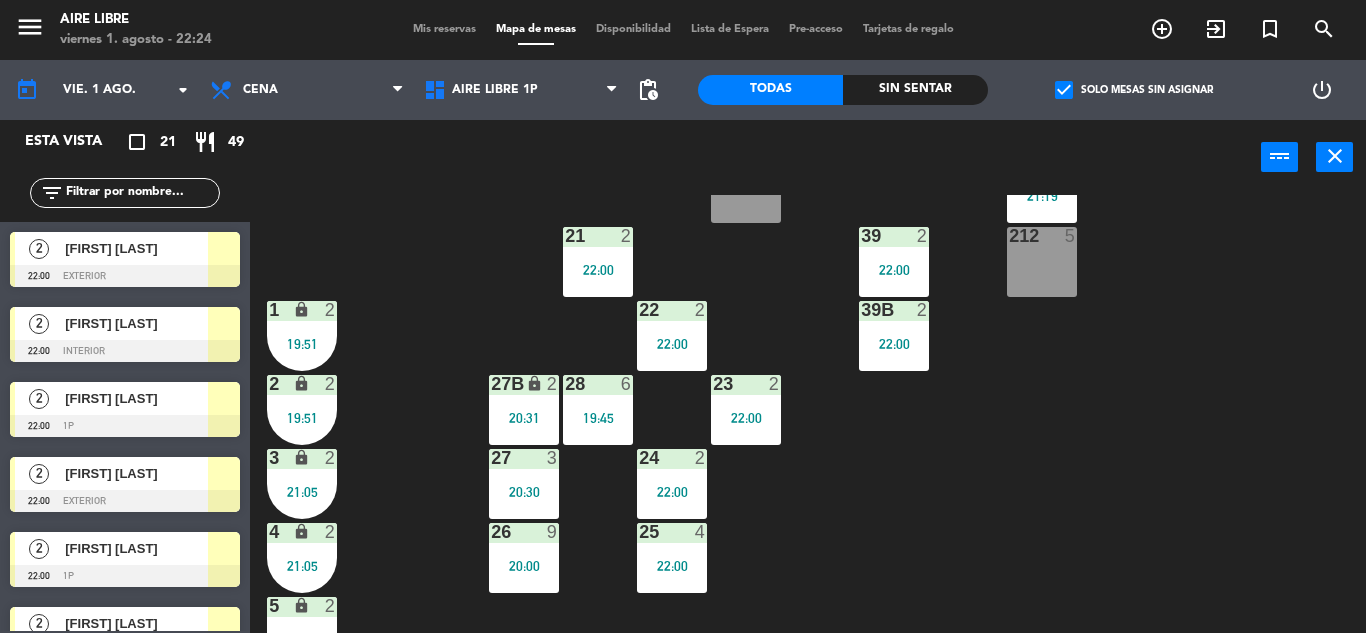 scroll, scrollTop: 0, scrollLeft: 0, axis: both 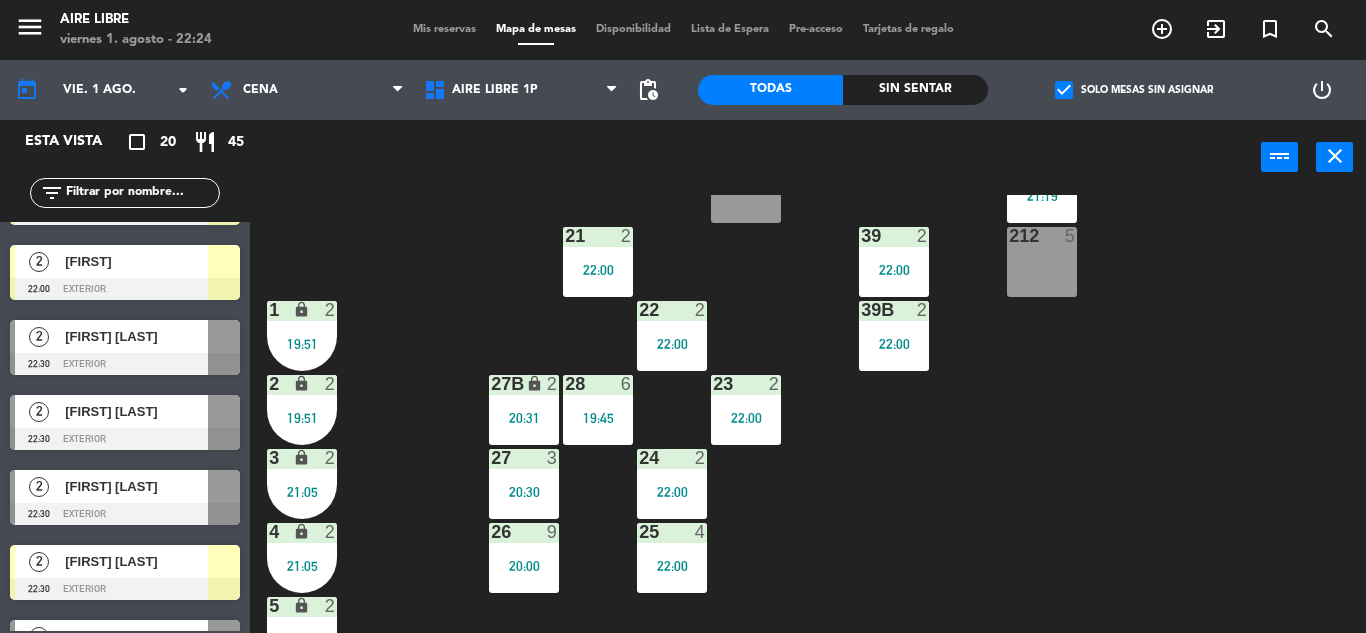 click on "[FIRST] [LAST]" at bounding box center [136, 336] 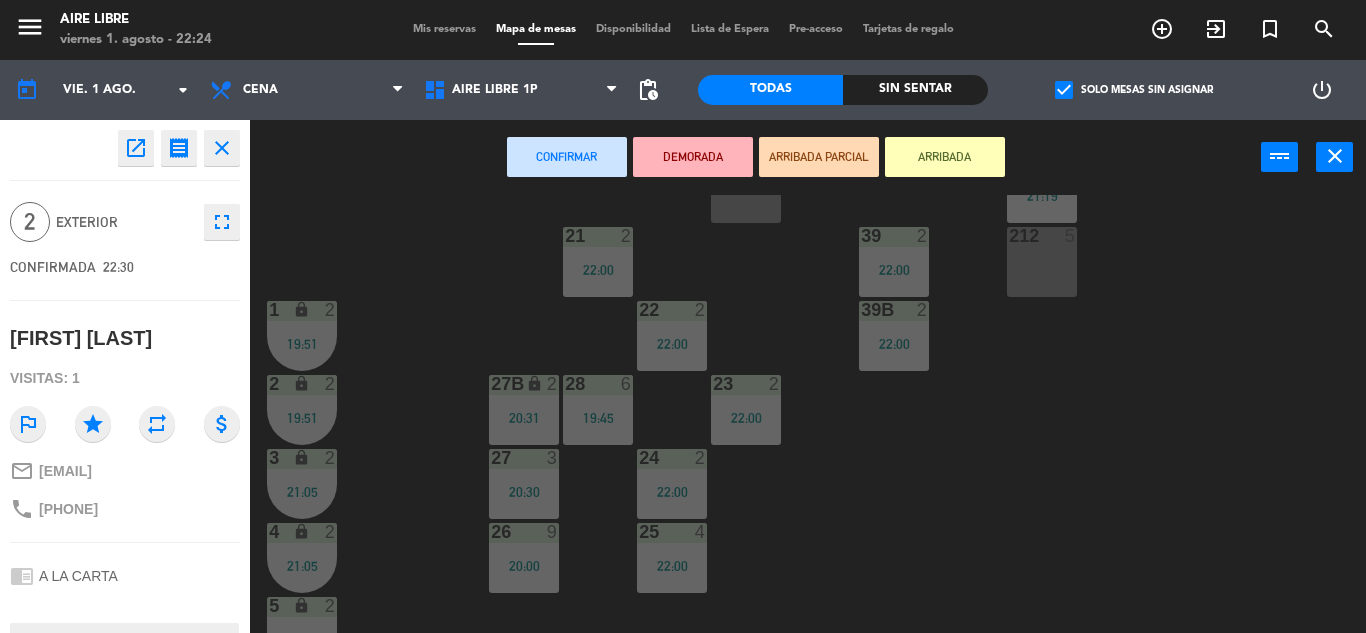 click on "open_in_new" 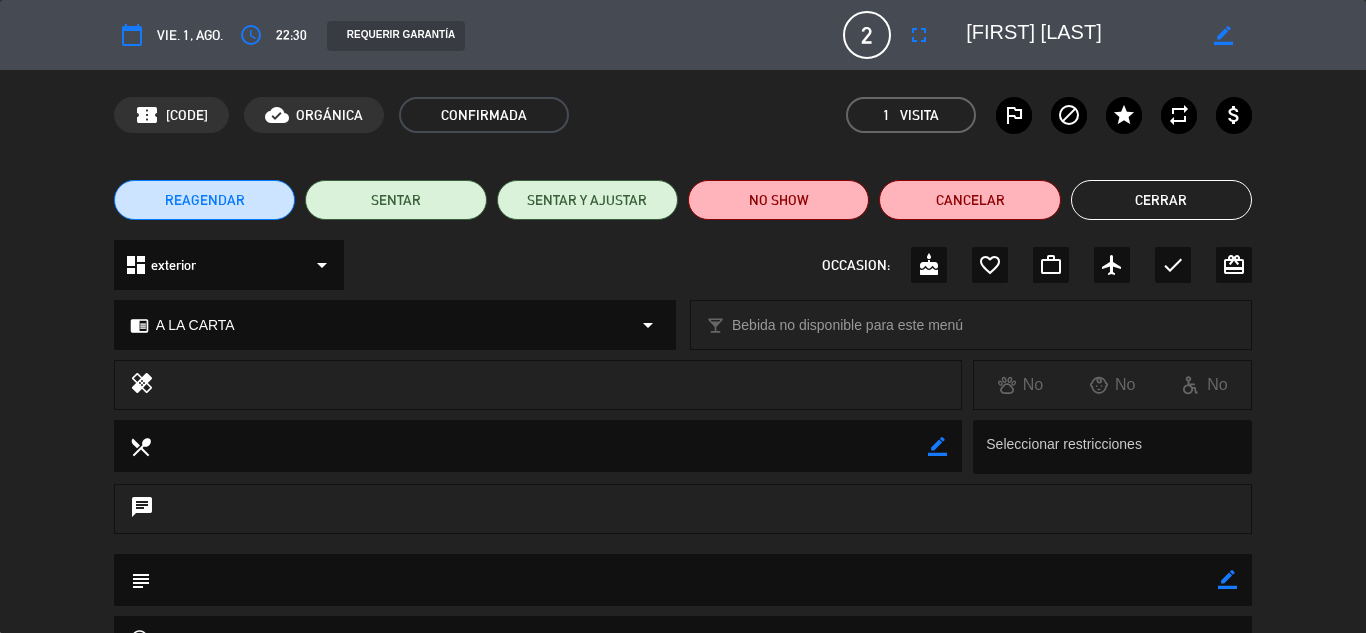 click on "outlined_flag" 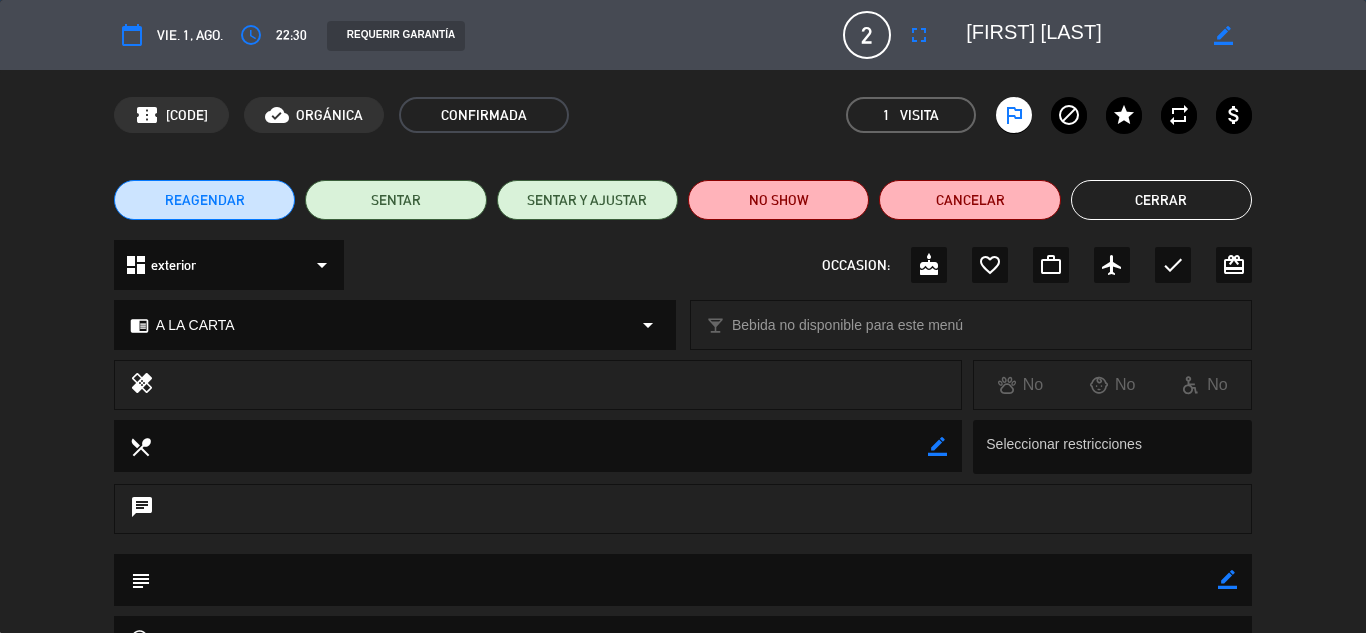 click on "NO SHOW" 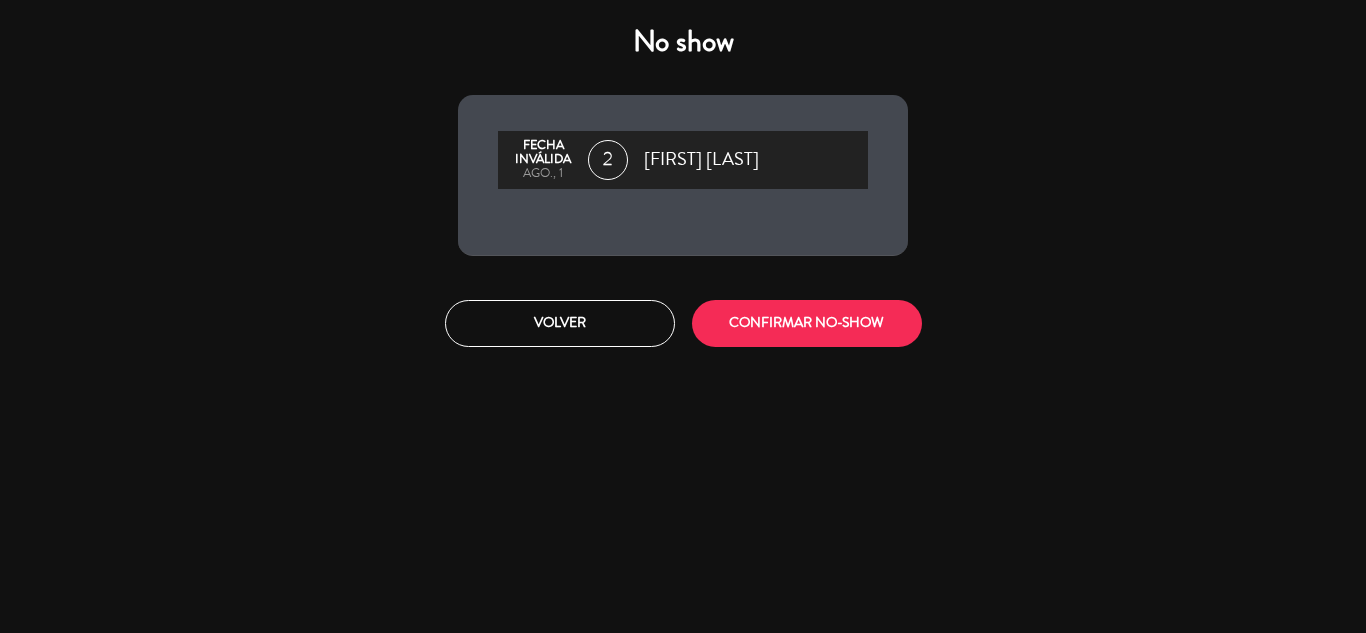 click on "CONFIRMAR NO-SHOW" 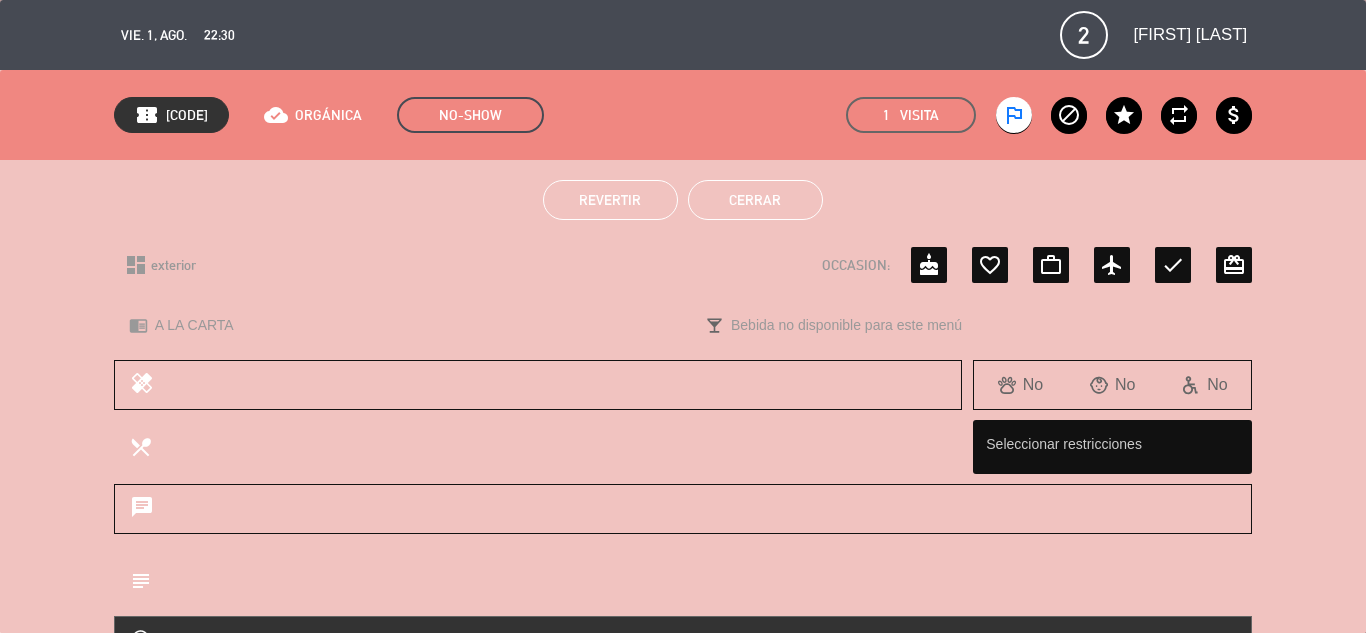 click on "Cerrar" 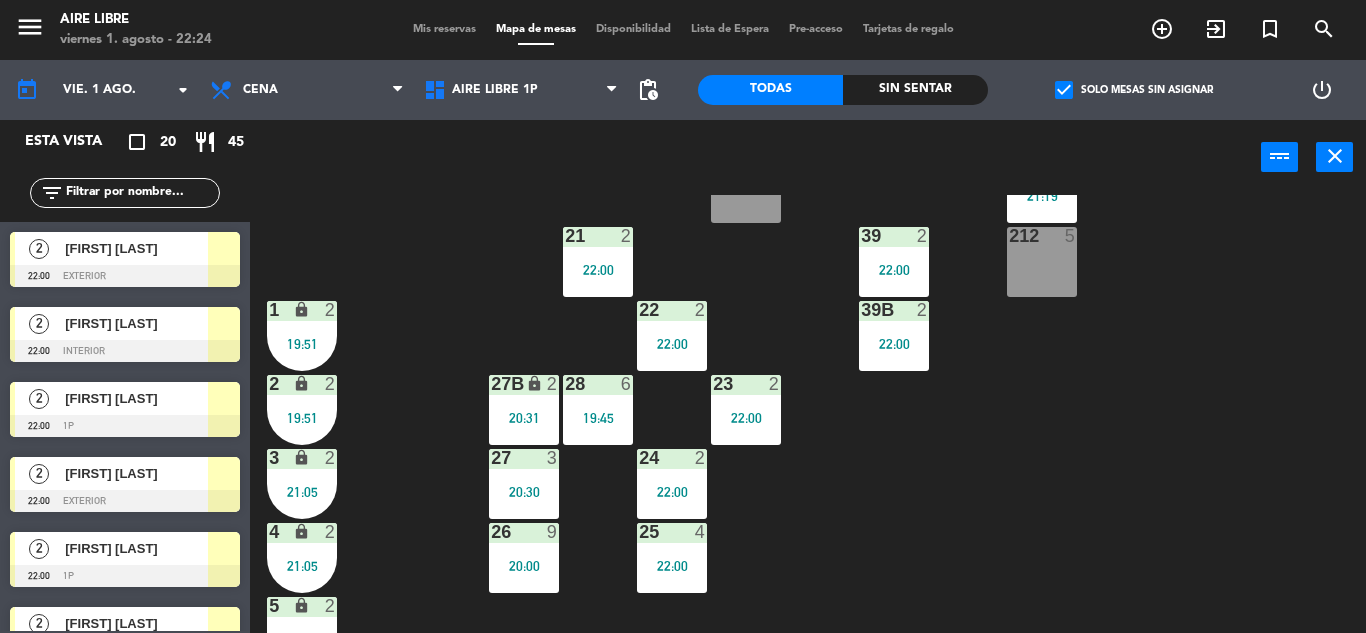 scroll, scrollTop: 0, scrollLeft: 0, axis: both 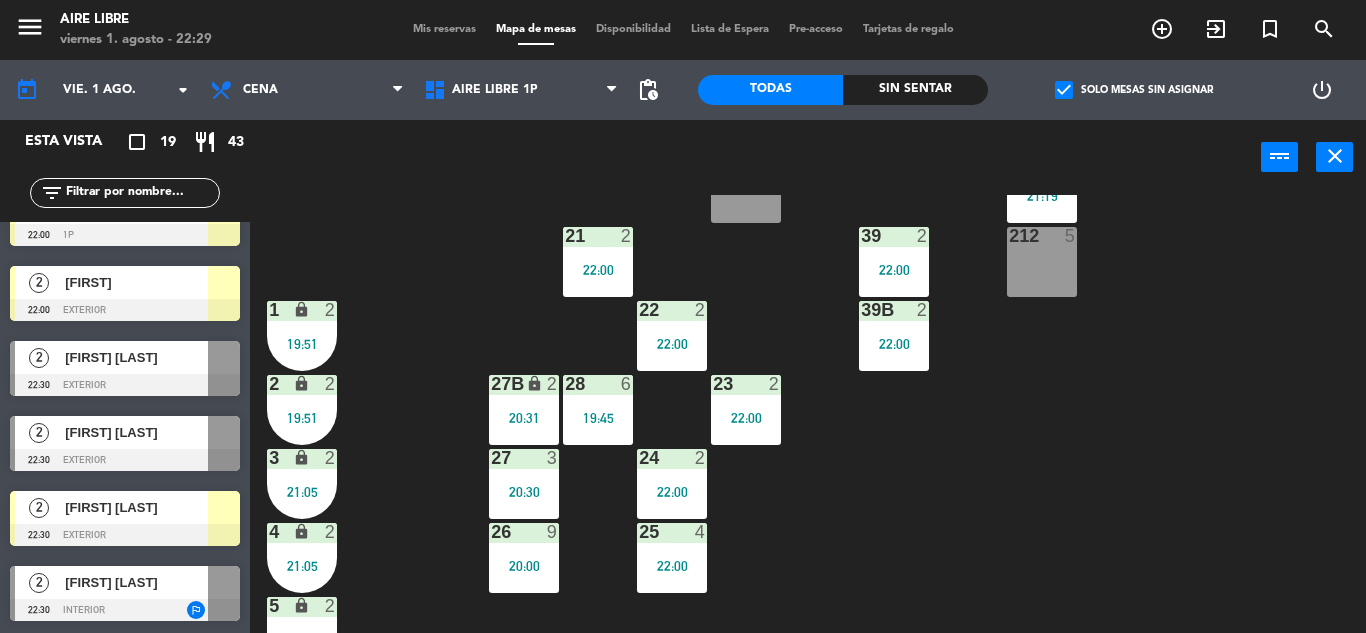 click 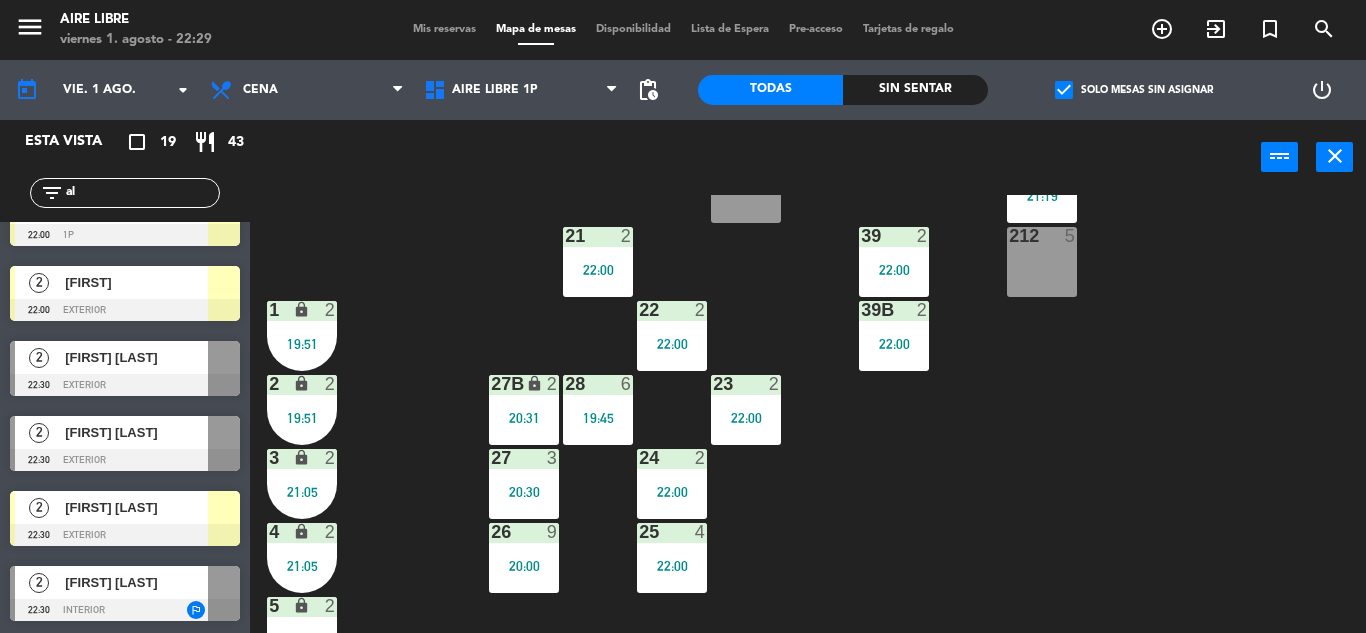scroll, scrollTop: 0, scrollLeft: 0, axis: both 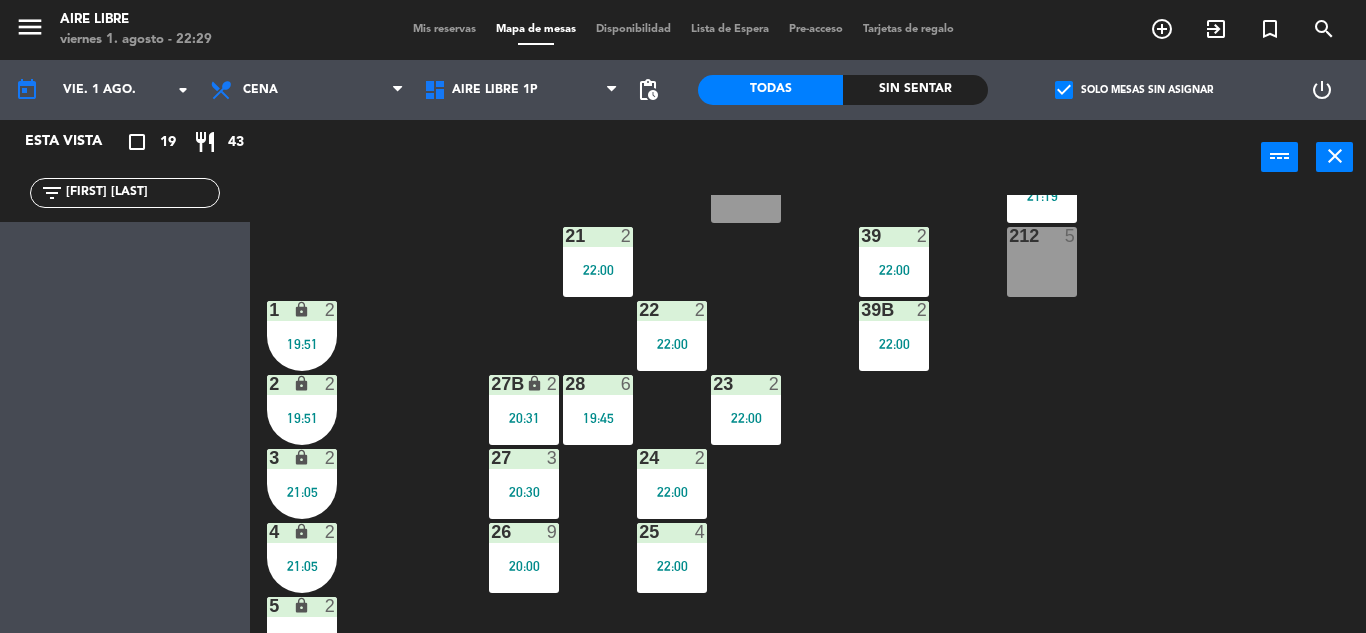 click on "check_box" 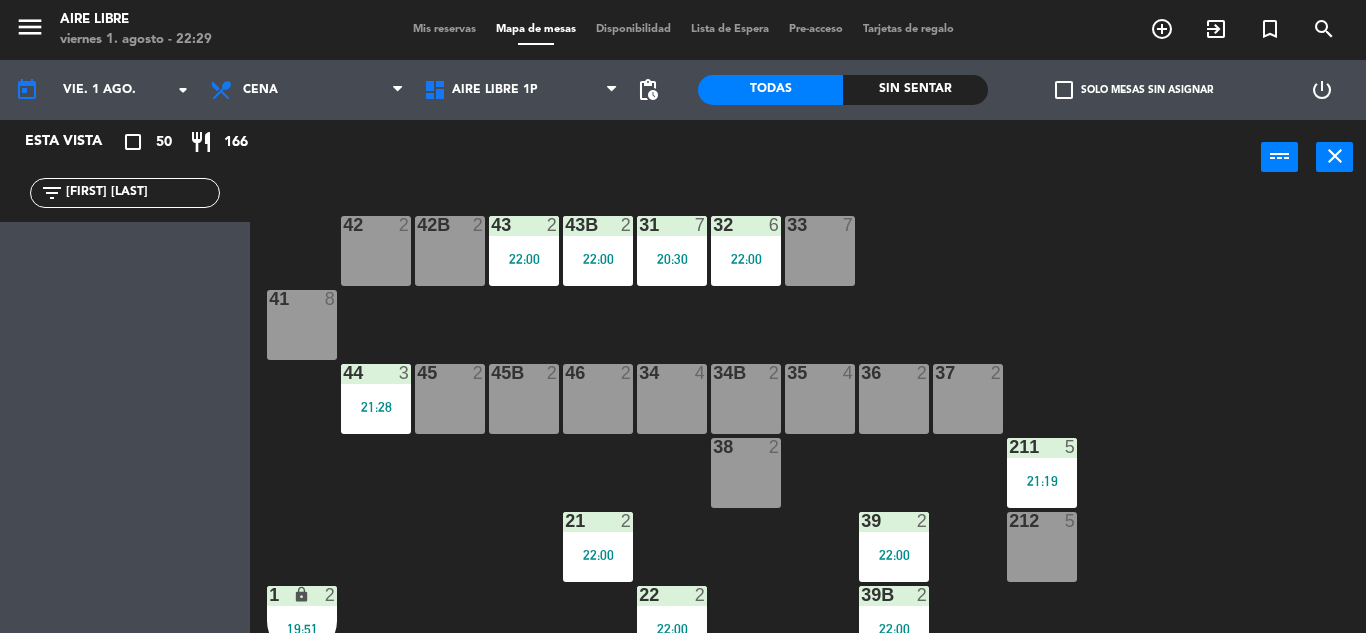 scroll, scrollTop: 0, scrollLeft: 0, axis: both 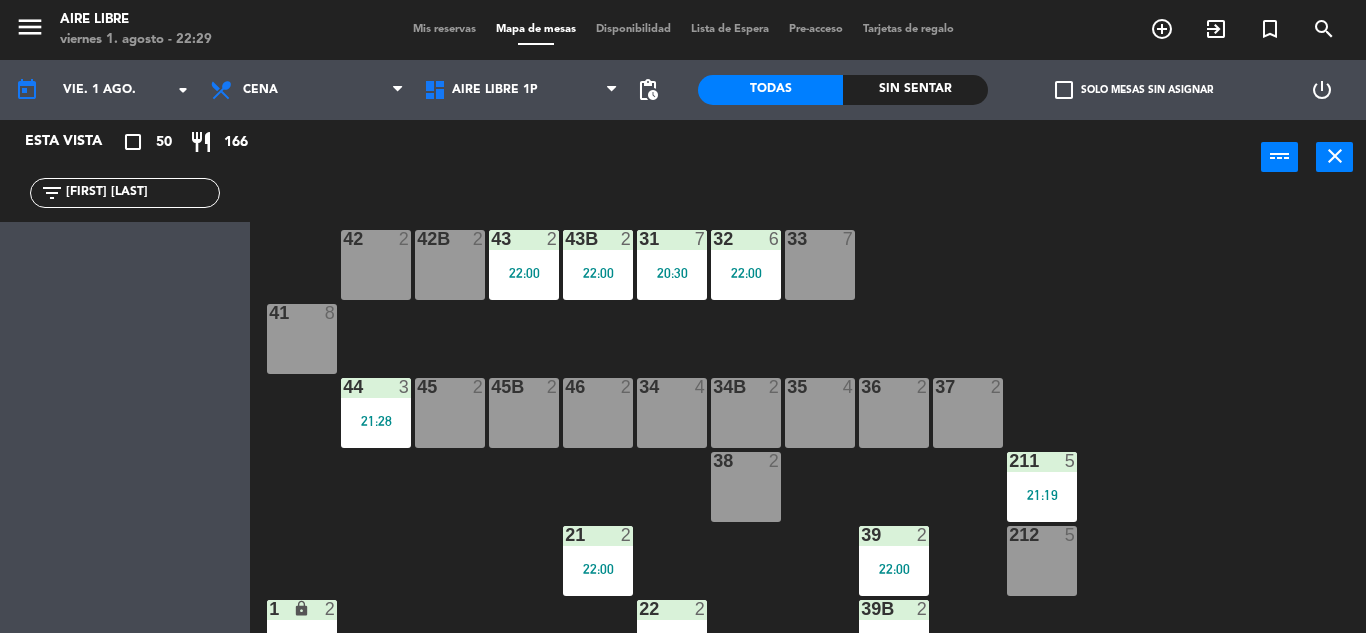 click on "alex" 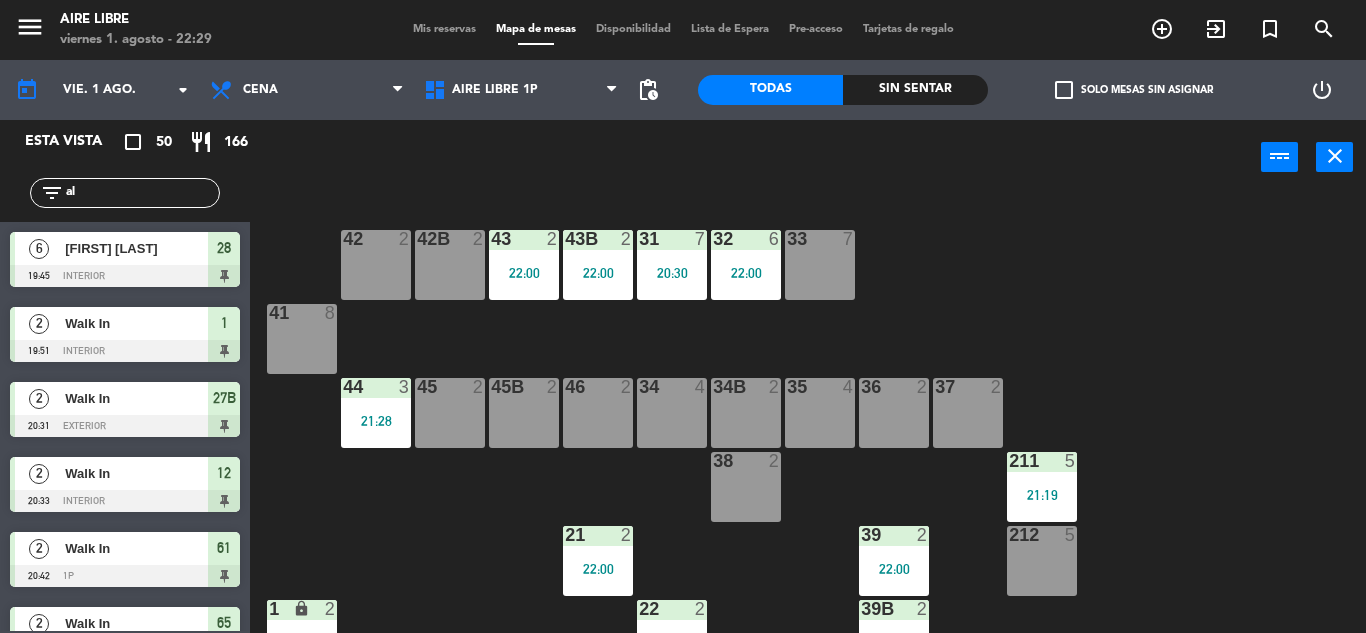 type on "a" 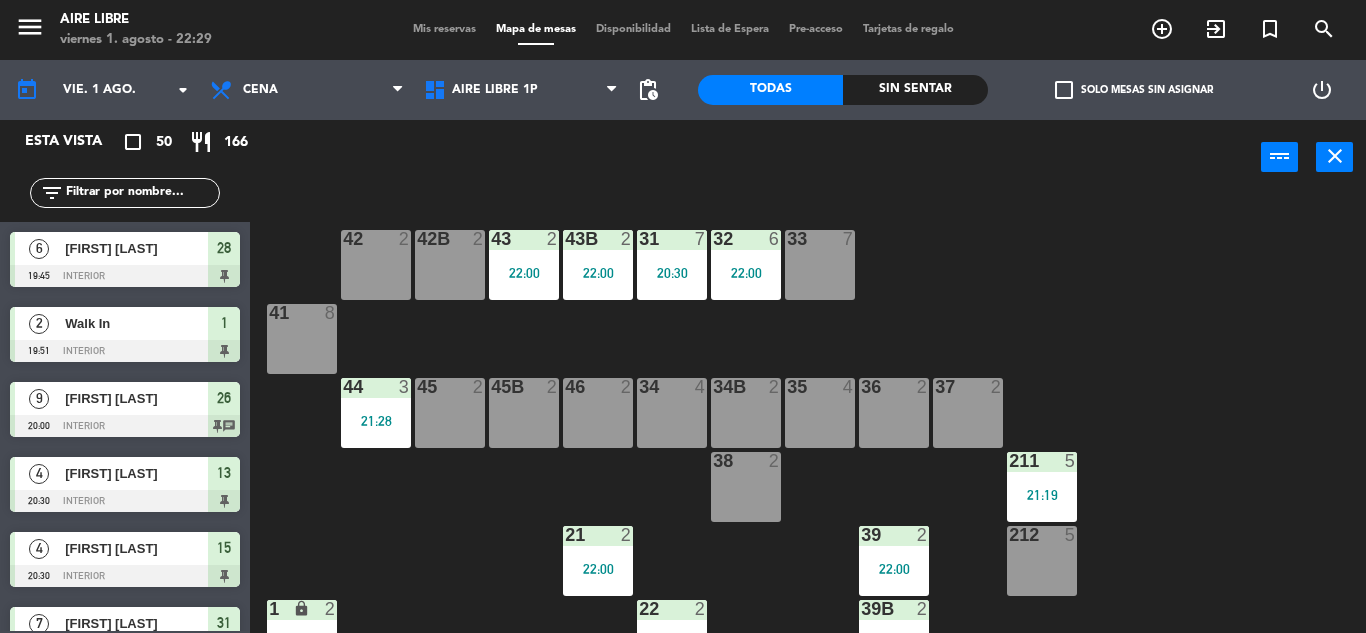 click 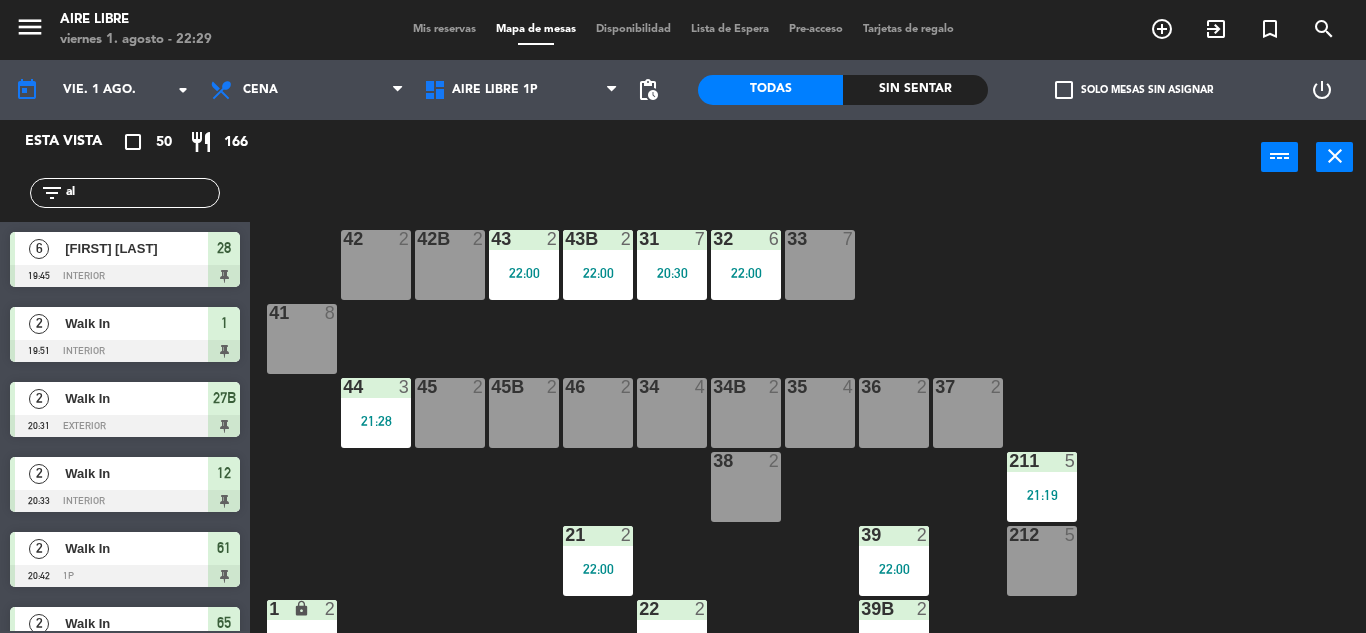 type on "a" 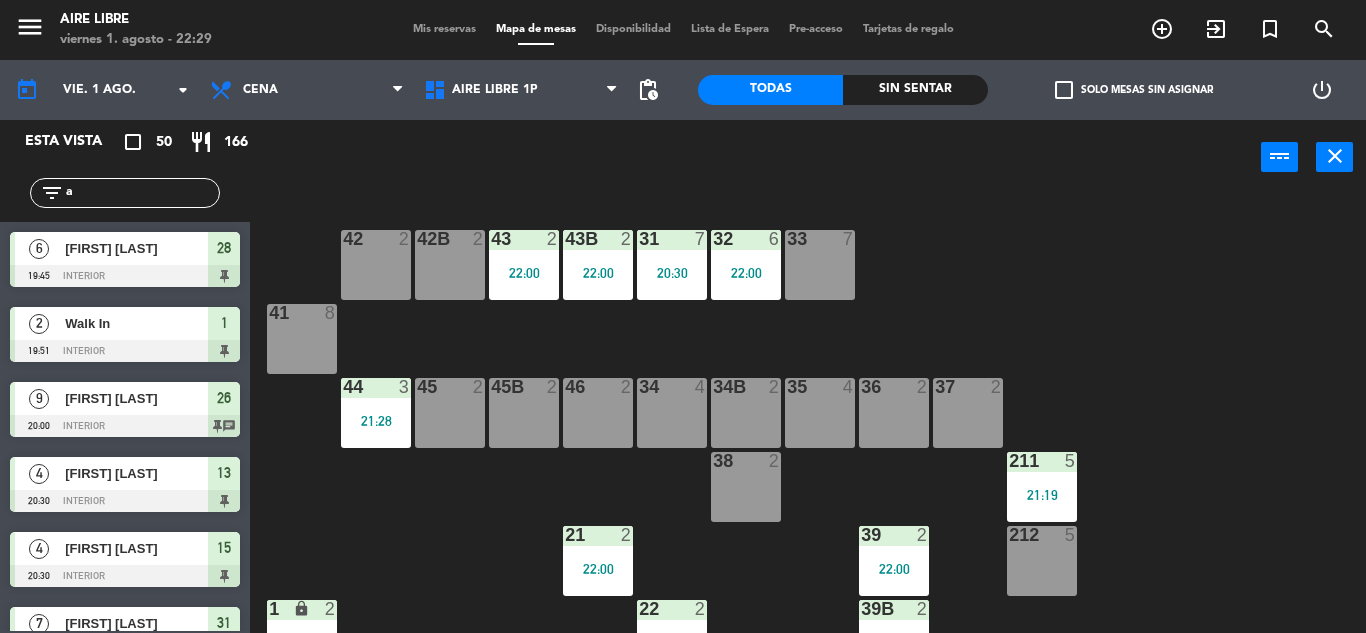 type 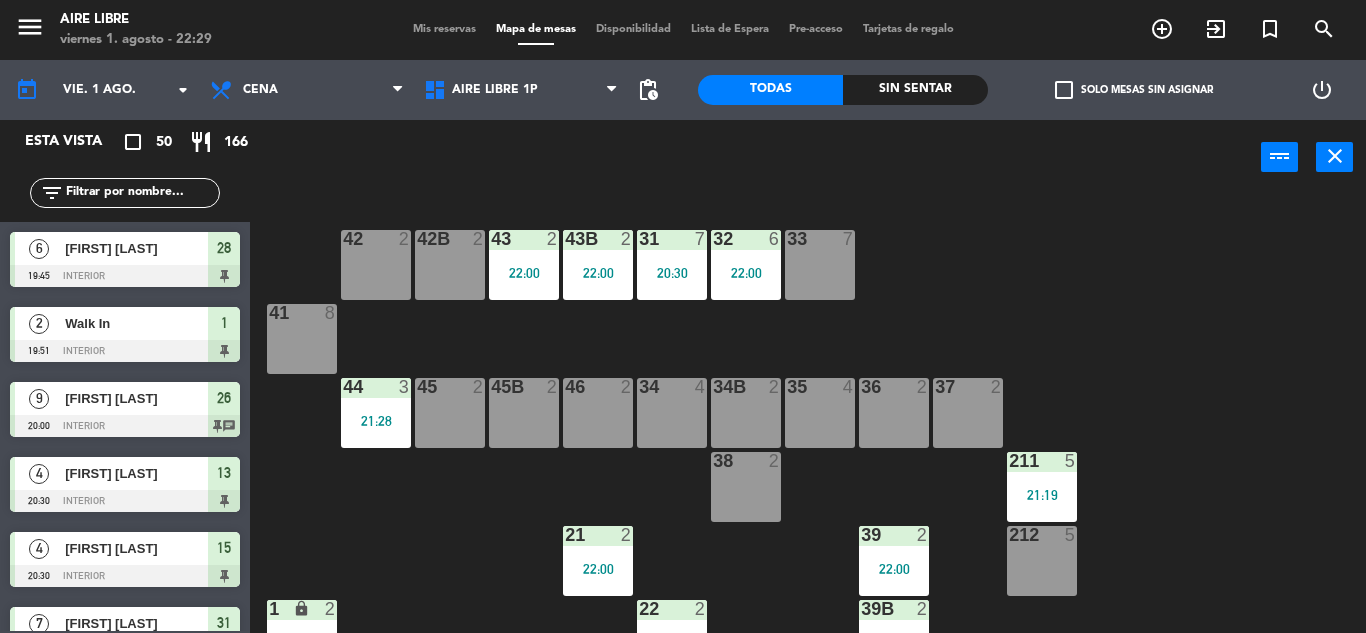click on "Mis reservas" at bounding box center [444, 29] 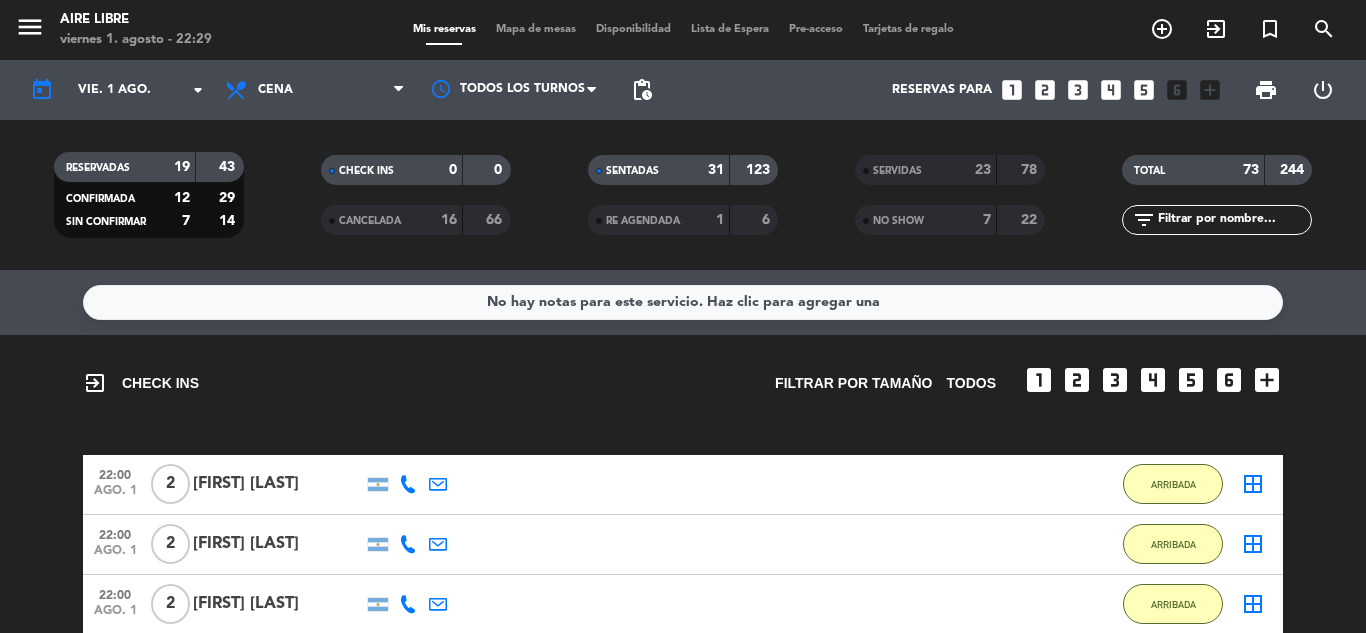 click on "NO SHOW" 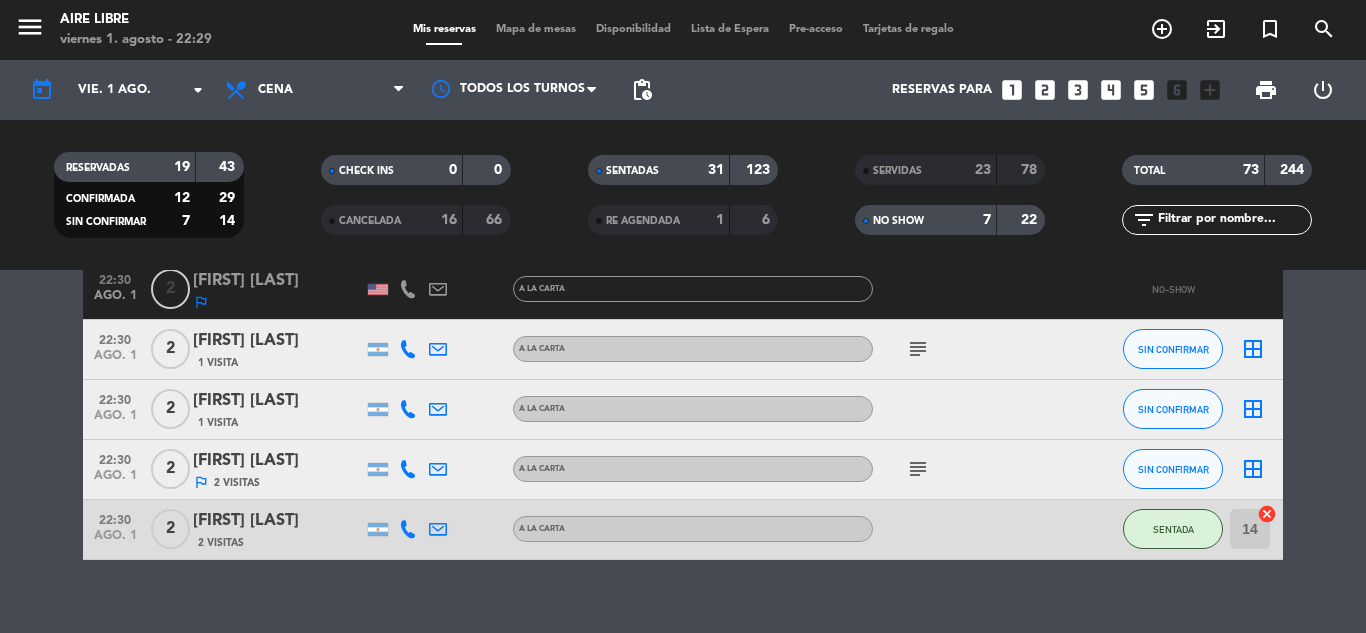 scroll, scrollTop: 3873, scrollLeft: 0, axis: vertical 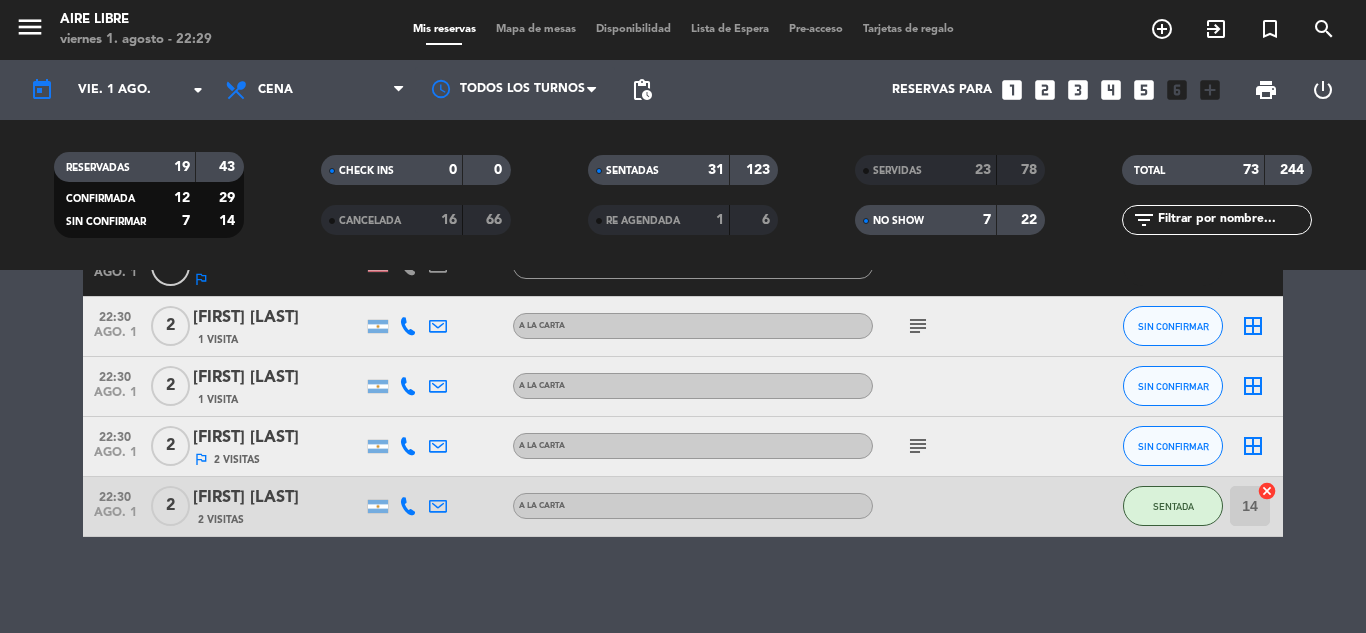 click on "border_all" 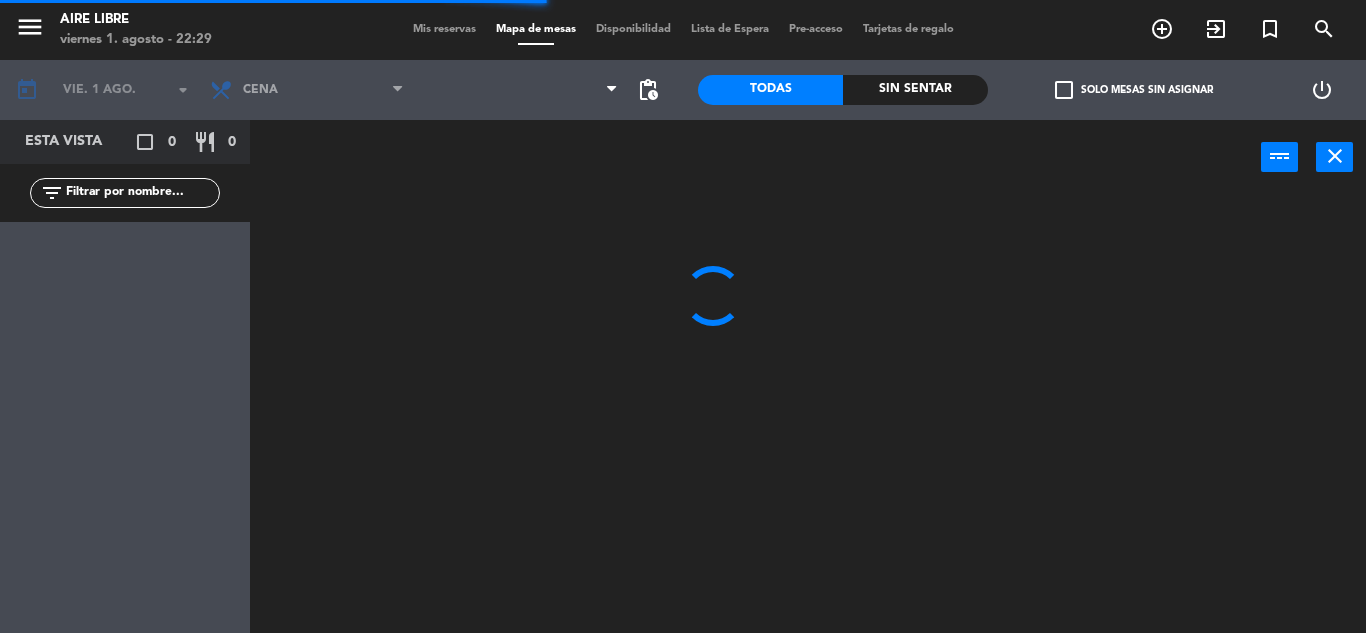 click on "close" at bounding box center (1335, 156) 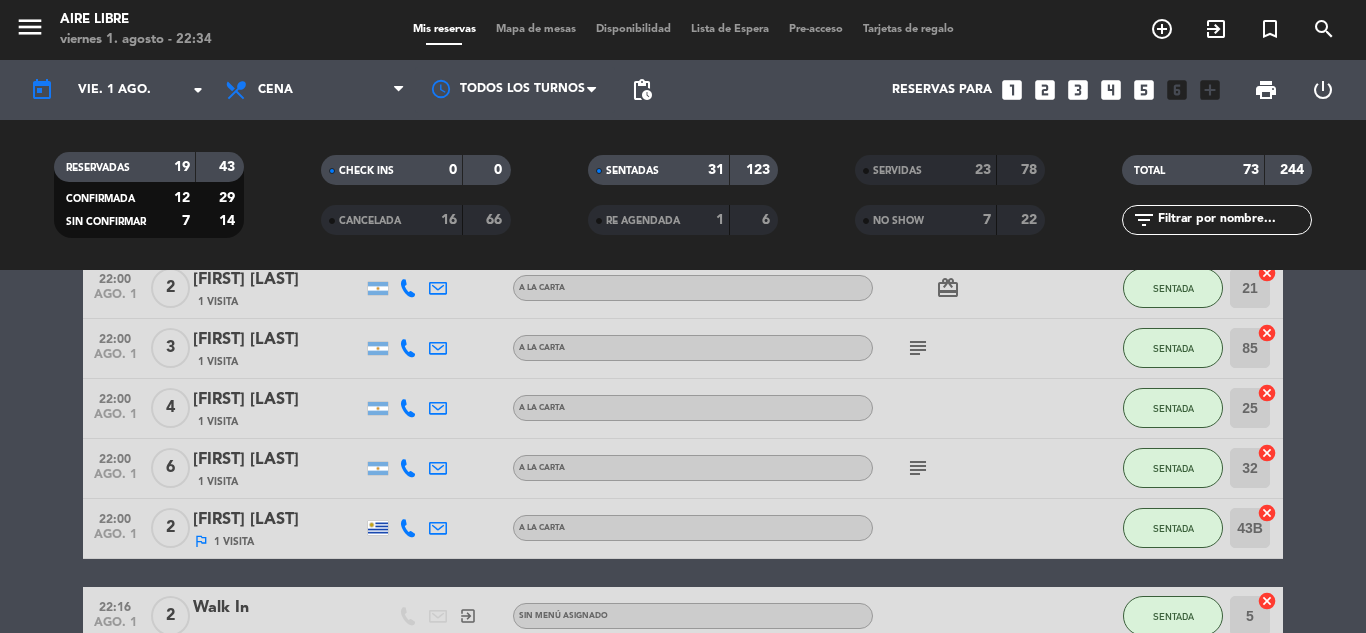 scroll, scrollTop: 3052, scrollLeft: 0, axis: vertical 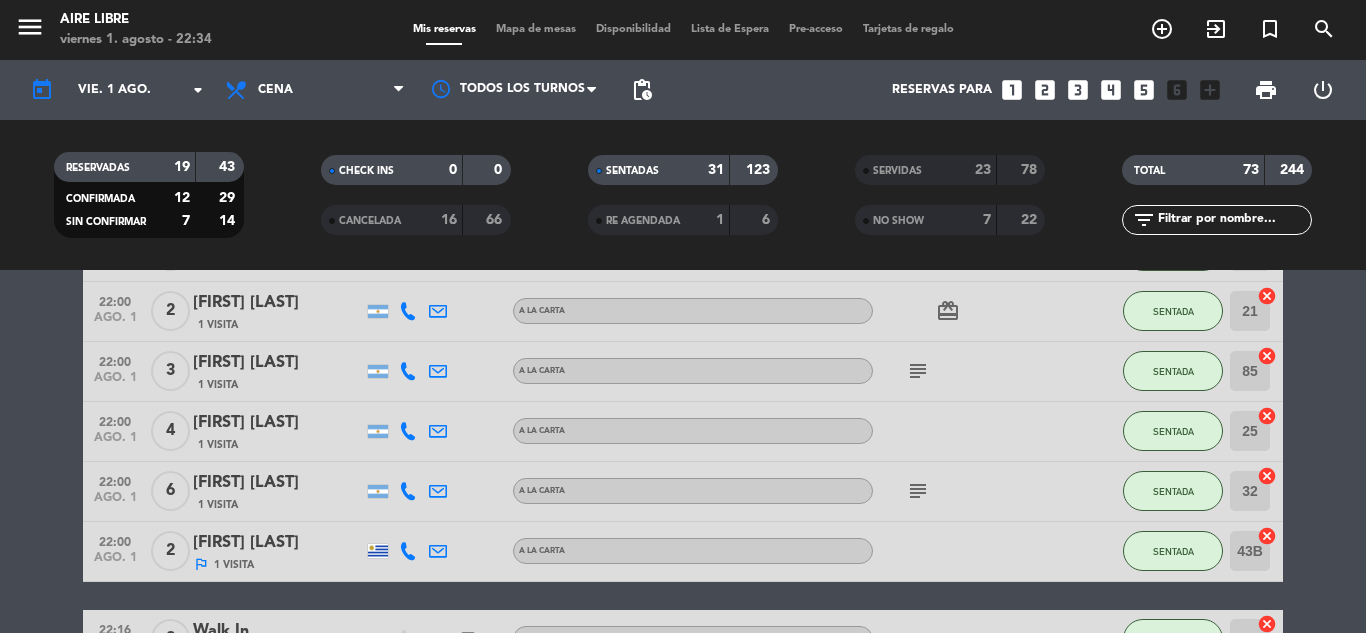click on "NO SHOW" 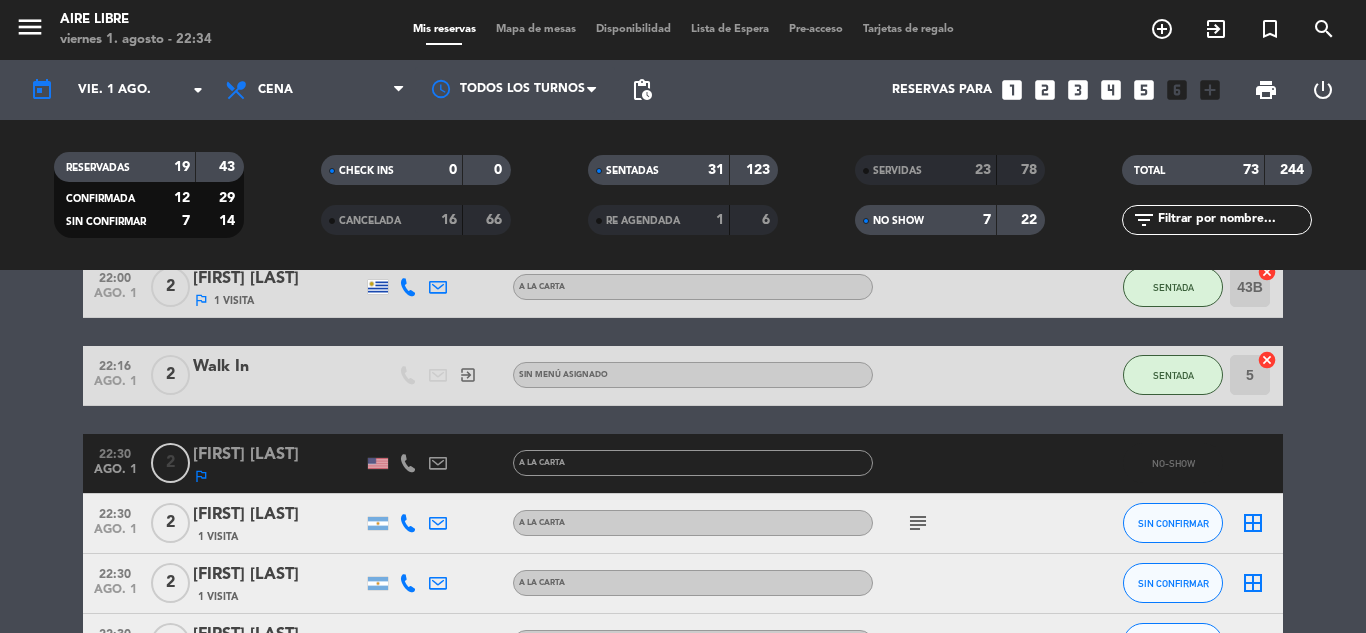 scroll, scrollTop: 3708, scrollLeft: 0, axis: vertical 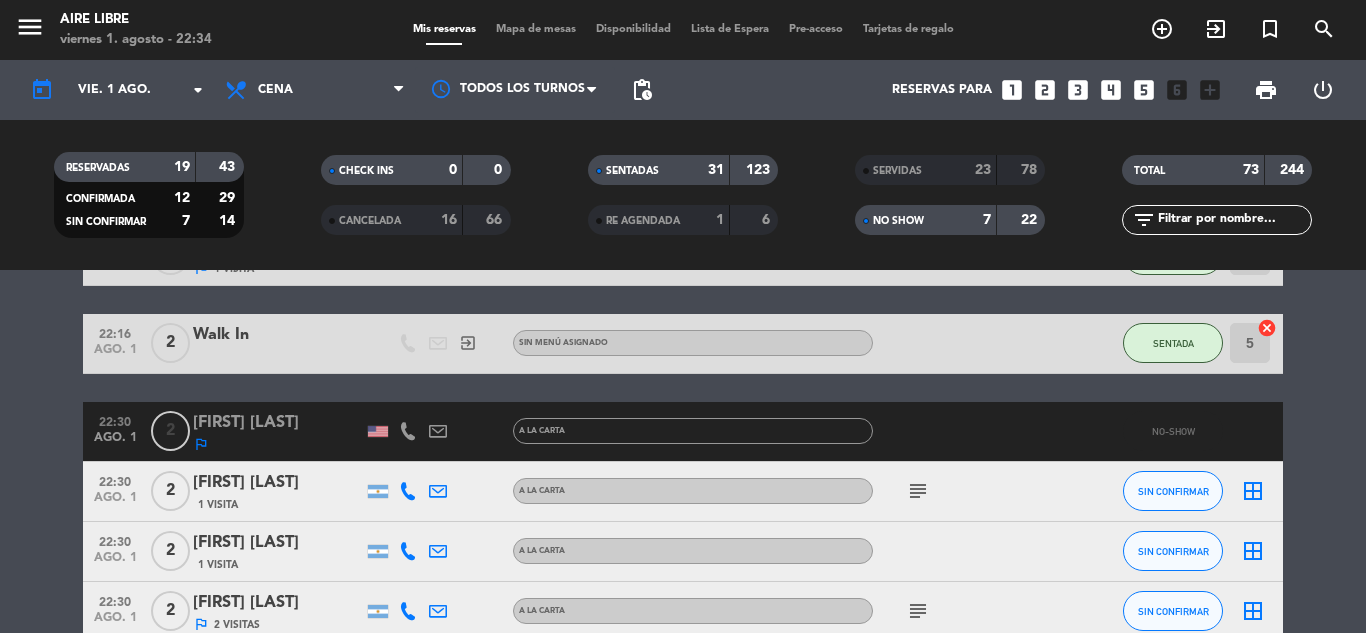 click on "[FIRST] [LAST]" 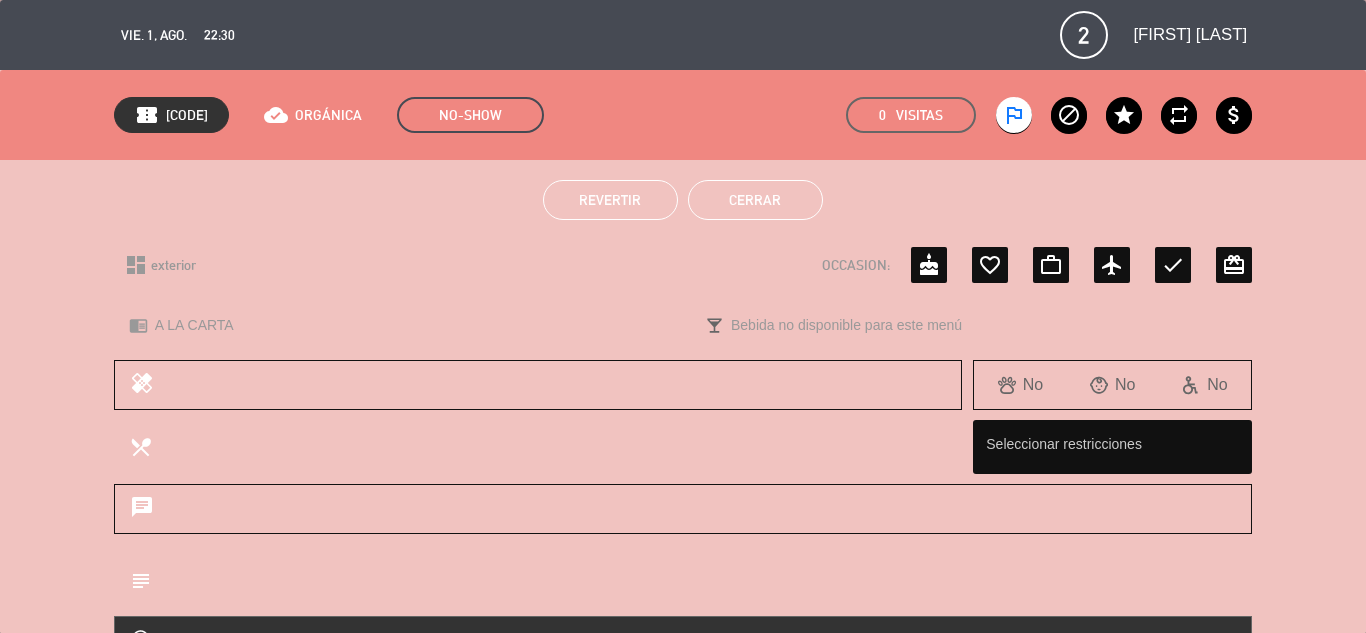 click on "Revertir" 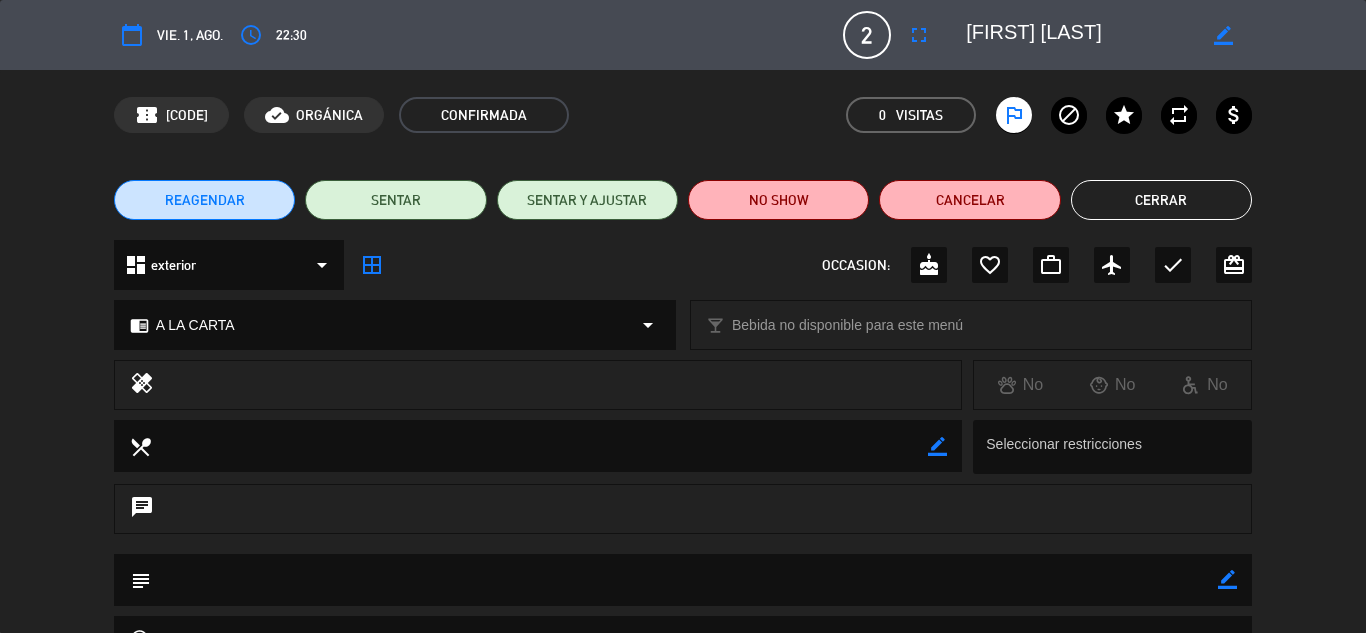 click on "Cerrar" 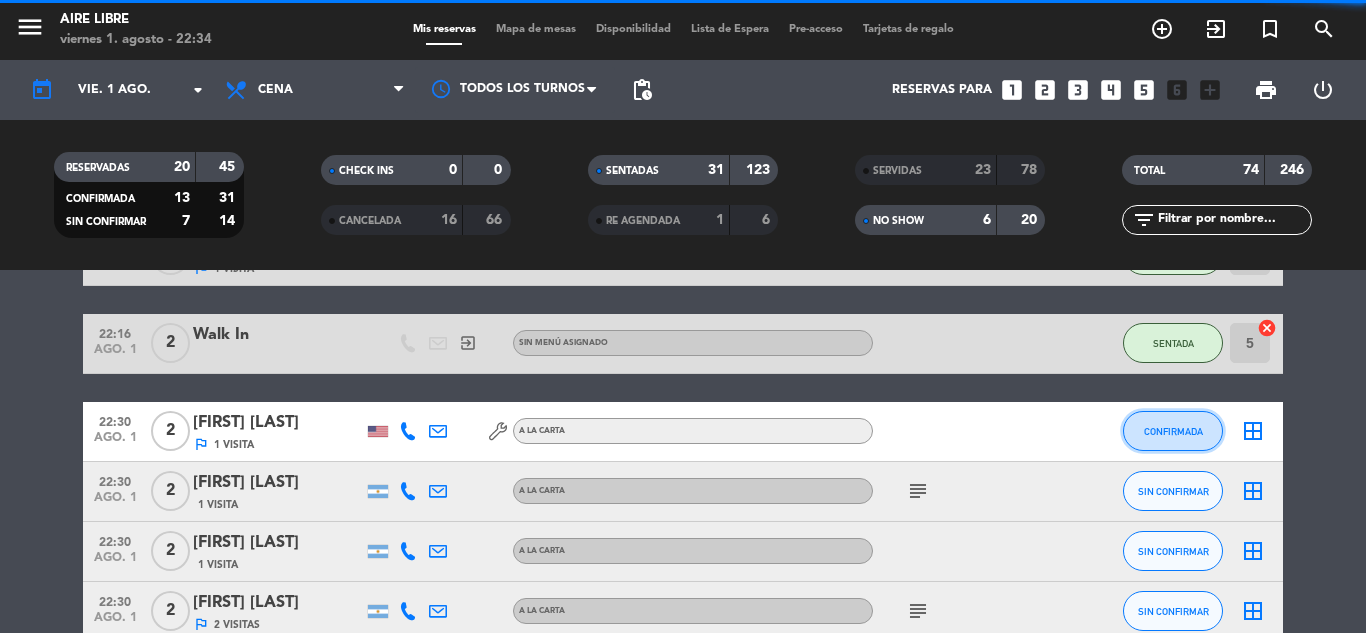 click on "CONFIRMADA" 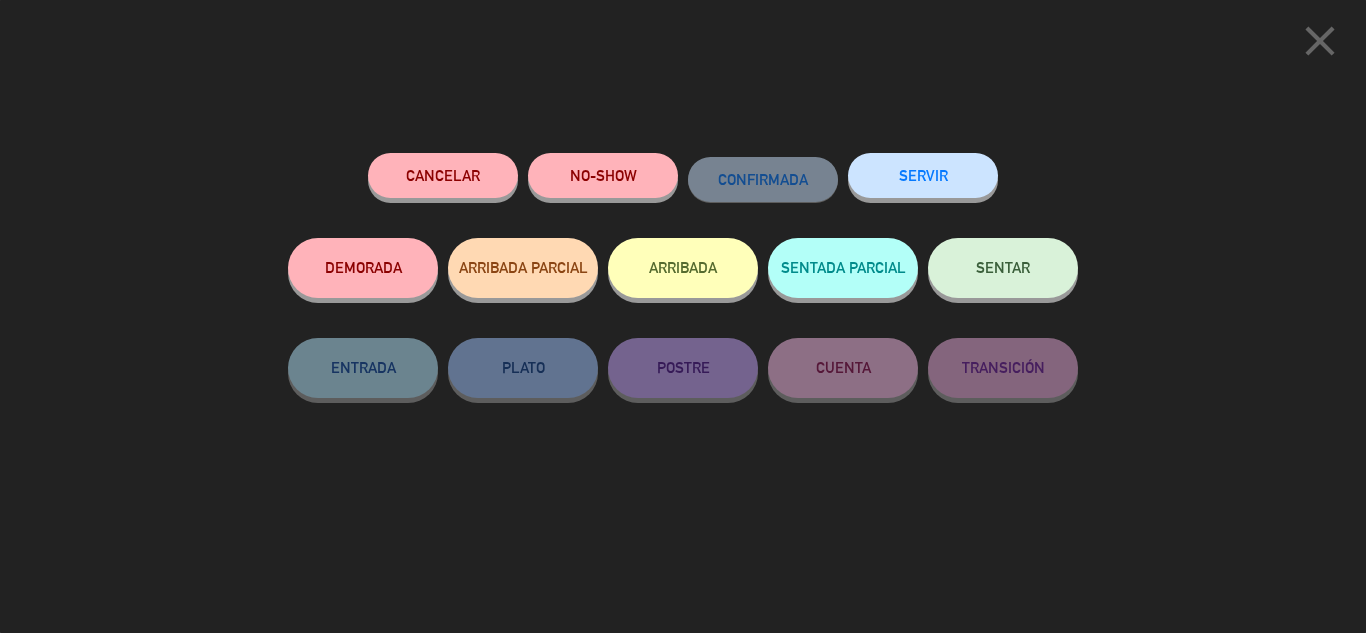 click on "ARRIBADA" 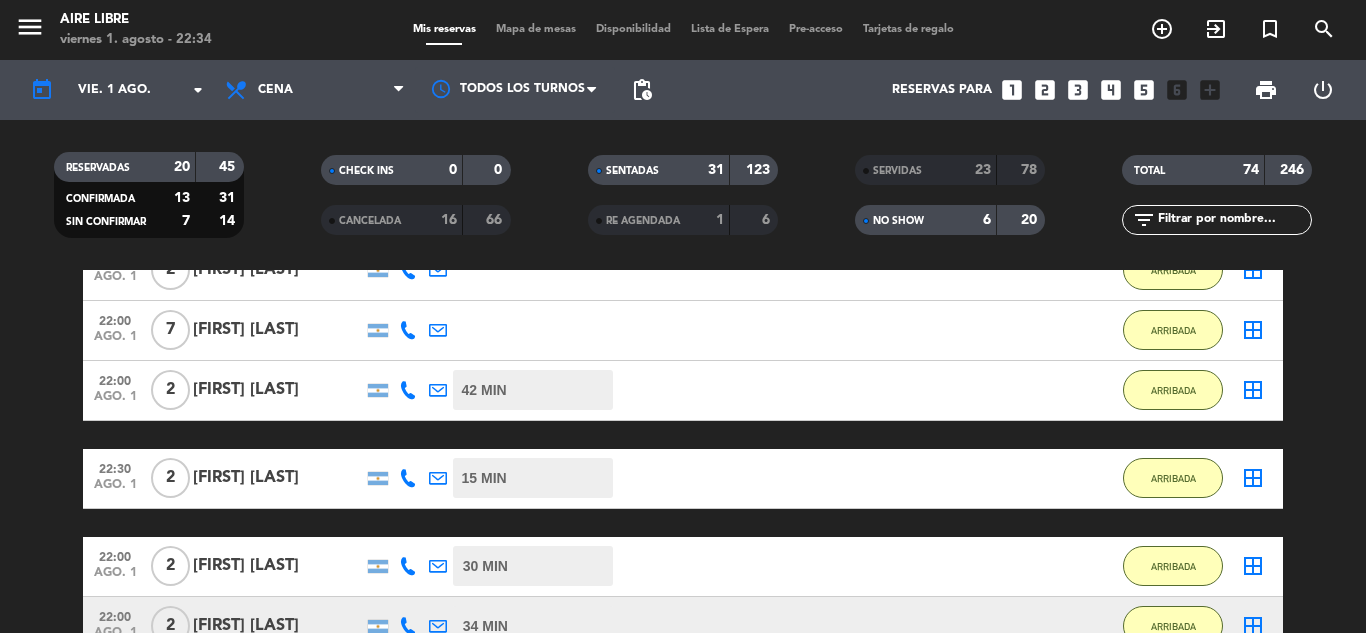 scroll, scrollTop: 635, scrollLeft: 0, axis: vertical 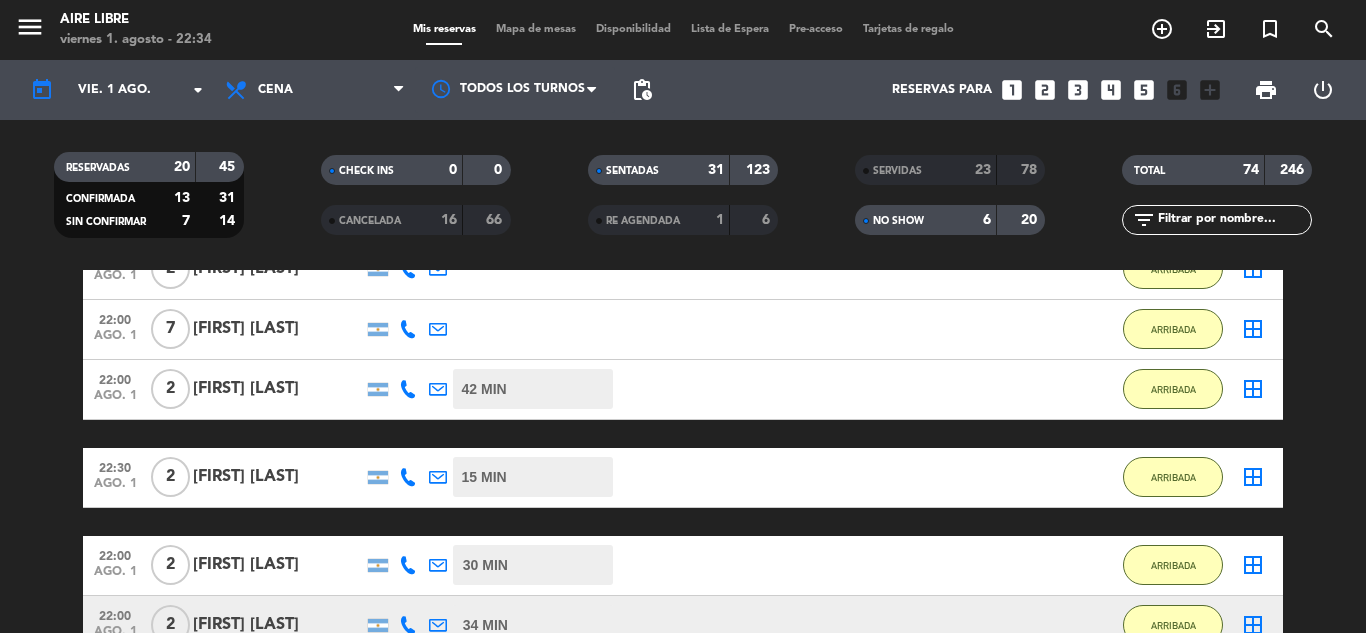 click on "Mapa de mesas" at bounding box center (536, 29) 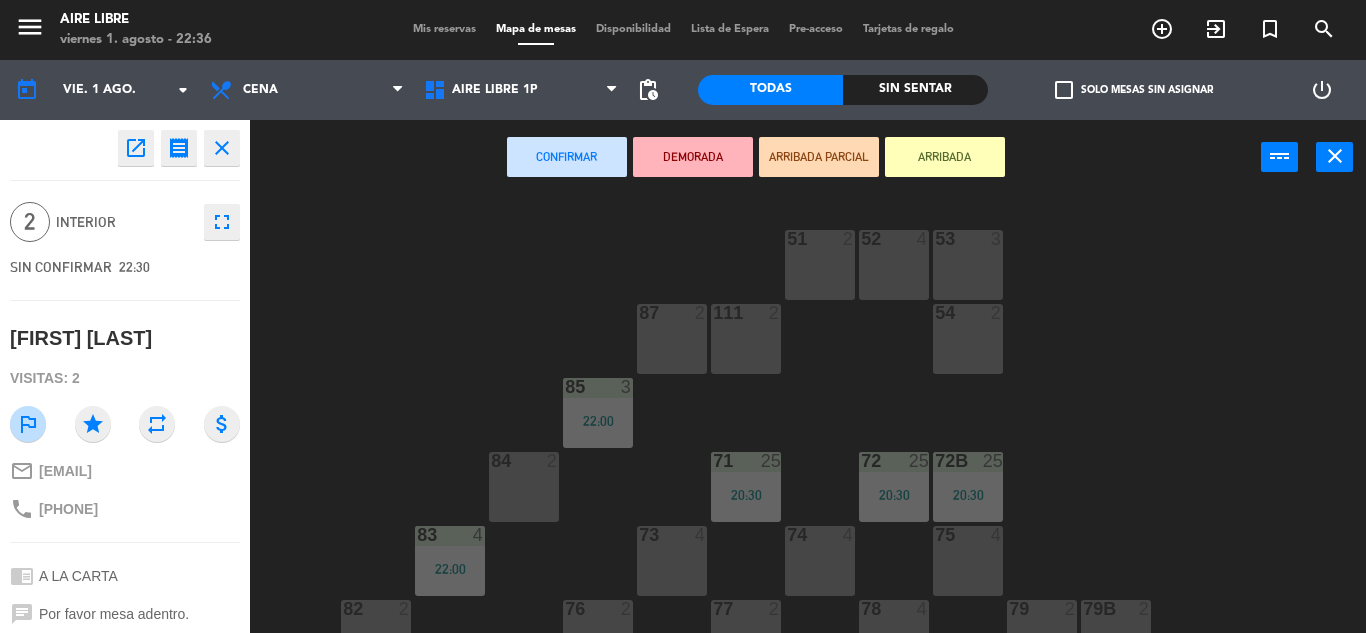 click on "51  2  52  4  53  3  111  2  54  2  87  2  85  3   22:00  72  25   20:30  84  2  71  25   20:30  72B  25   20:30  83  4   22:00  73  4  74  4  75  4  82  2  76  2  78  4  77  2  79  2  79B  2  113  2  112  2  81  5  81b  2  86 lock  2  62  2  61  2   20:42  67  4   21:40  62B lock  2  67B  4   21:40  63  4  64  2  65  2   20:57  66  2  66B  2" 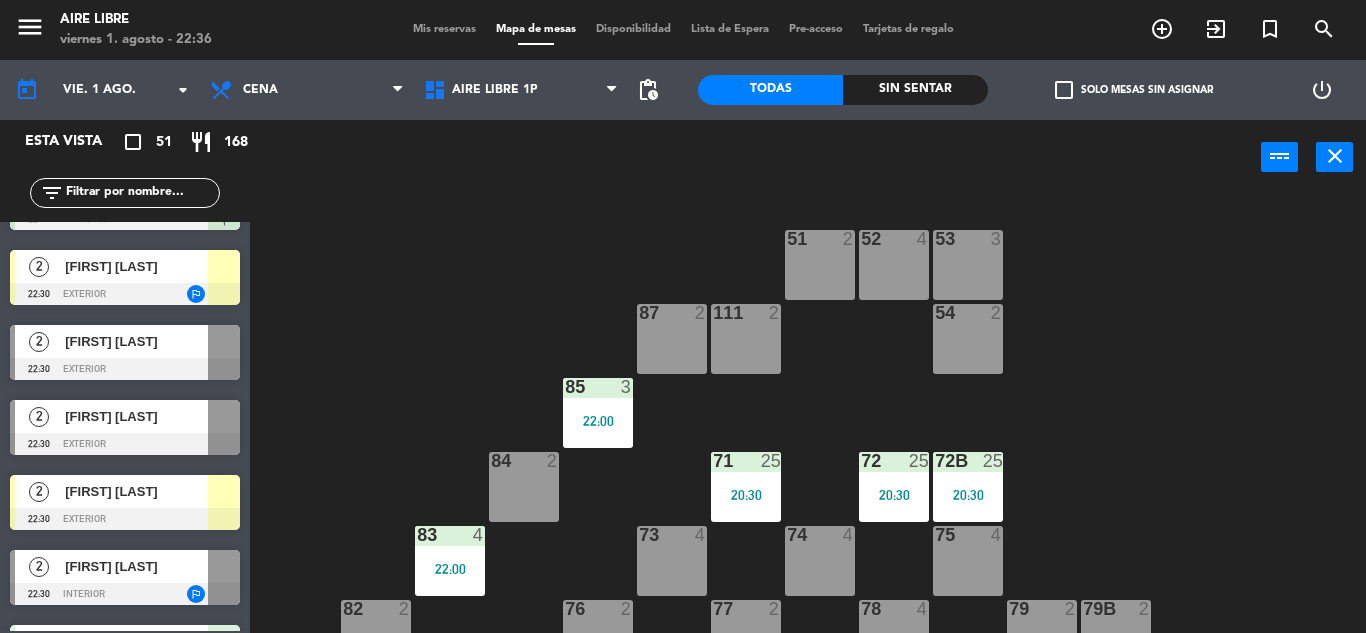 scroll, scrollTop: 3416, scrollLeft: 0, axis: vertical 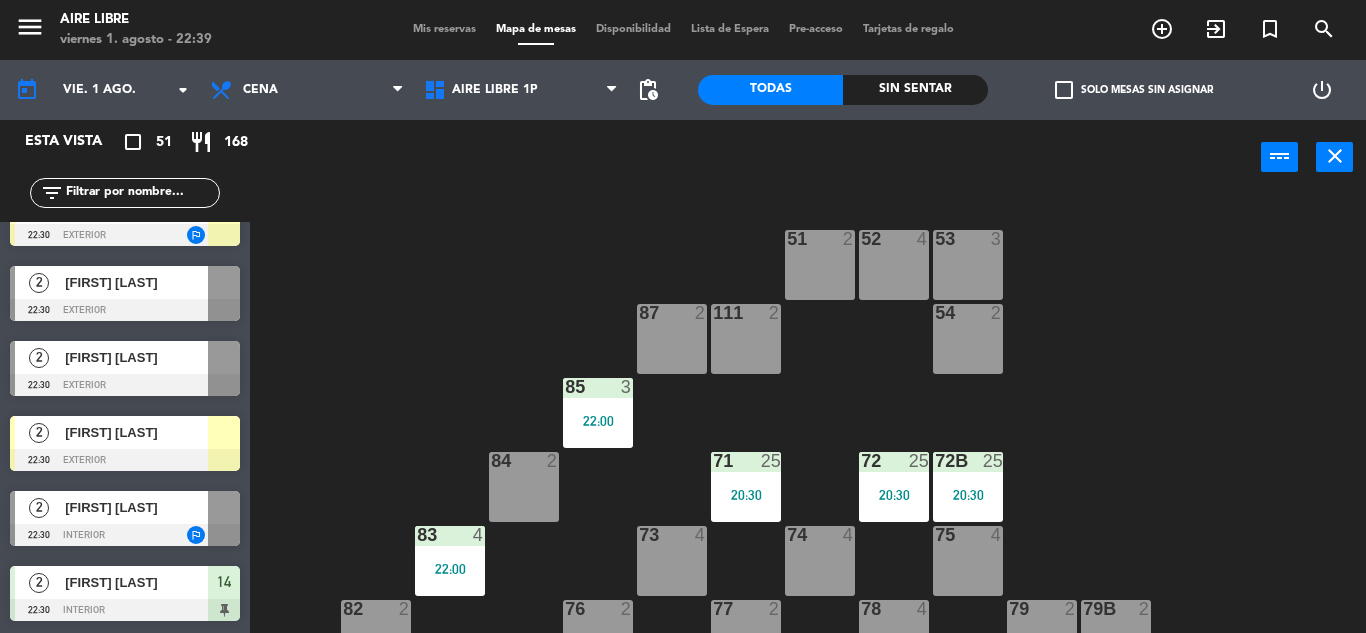 click 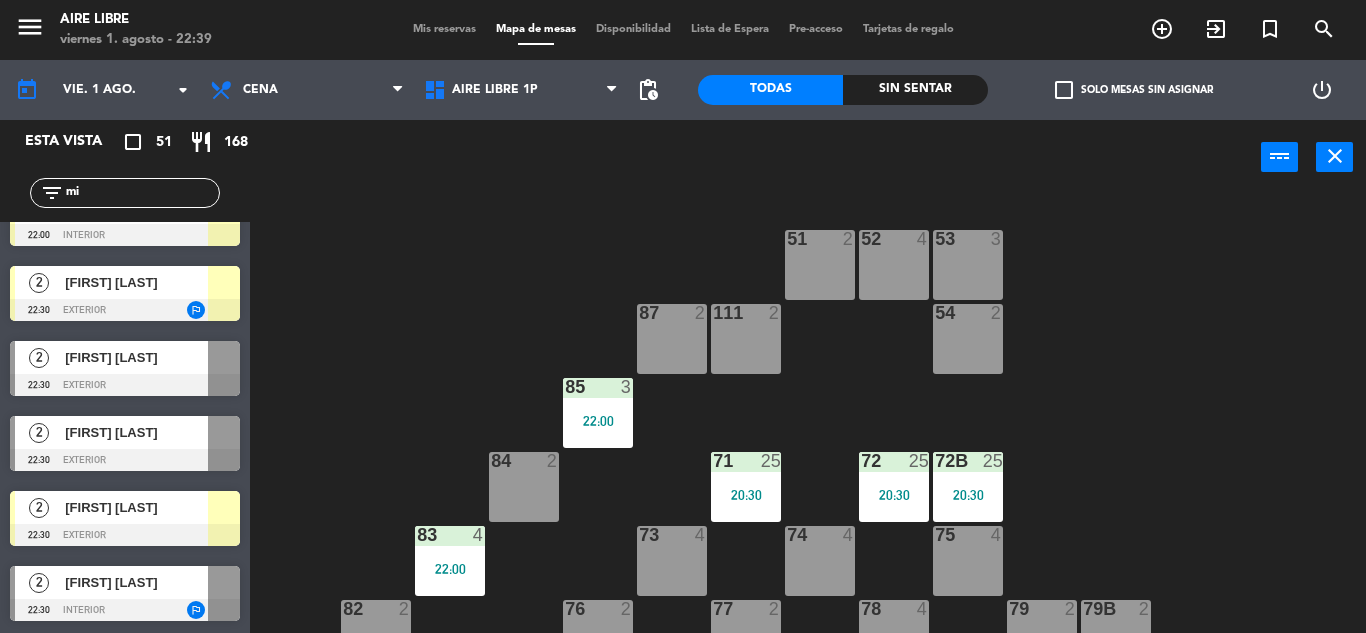 scroll, scrollTop: 0, scrollLeft: 0, axis: both 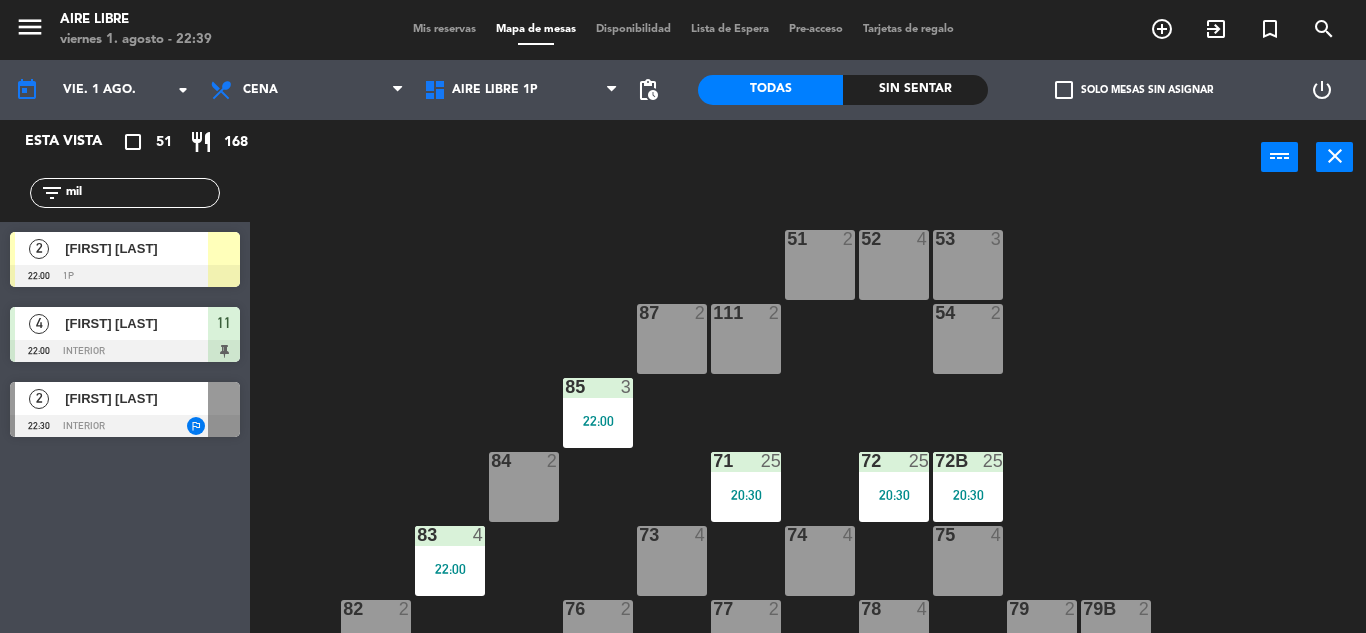 type on "mil" 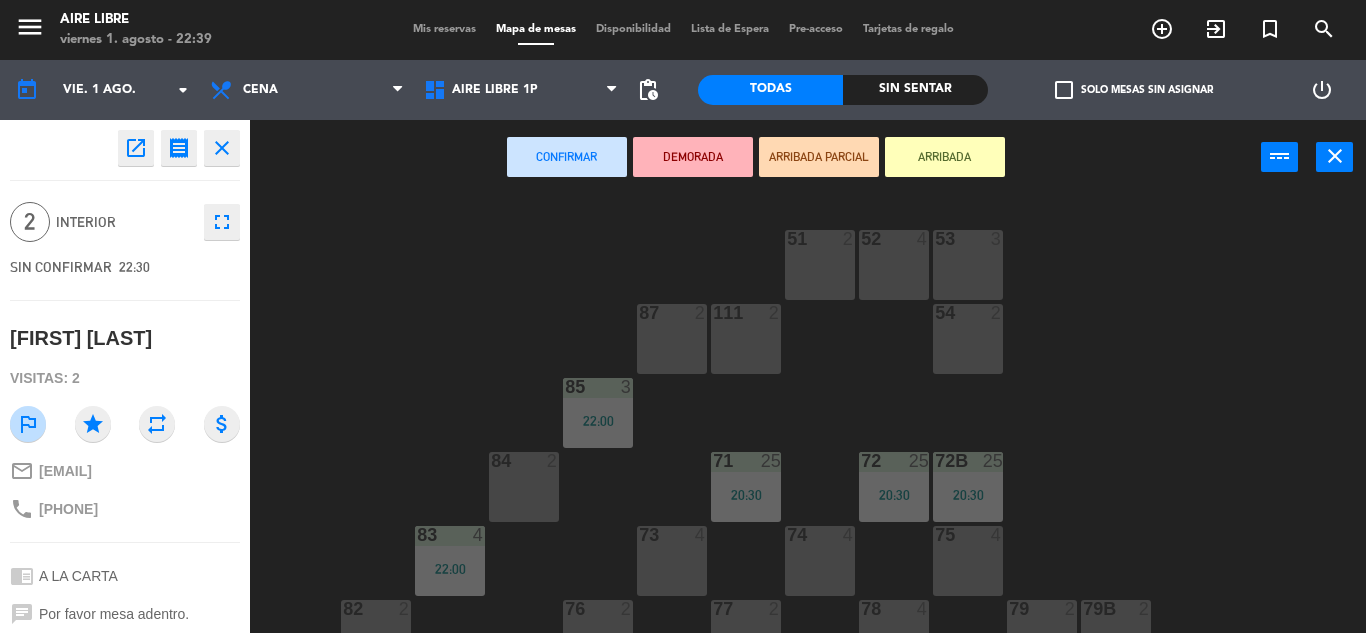 click on "ARRIBADA" at bounding box center (945, 157) 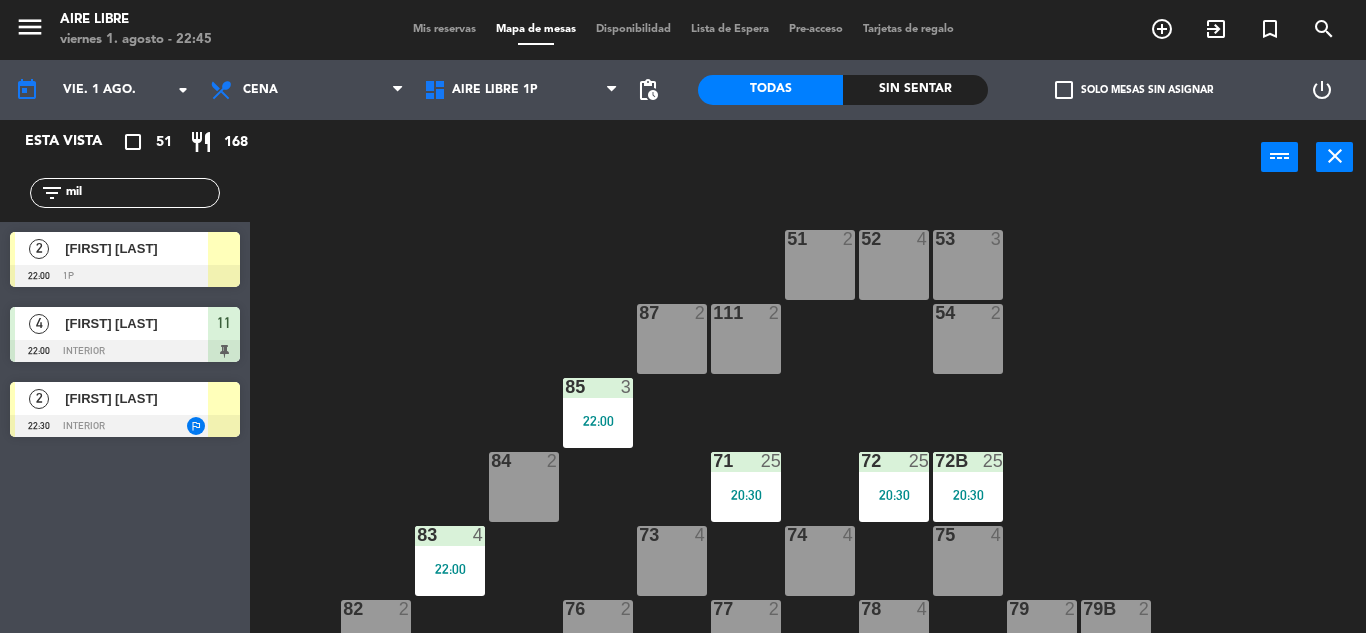 click on "filter_list mil" 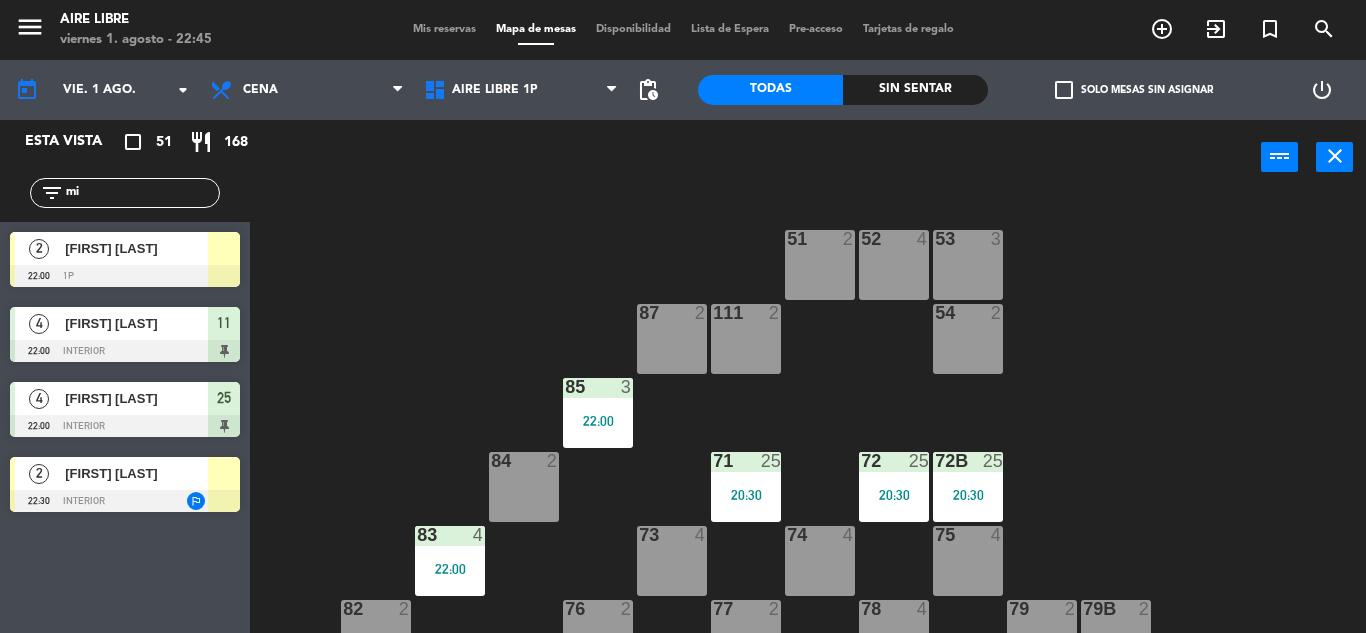 type on "m" 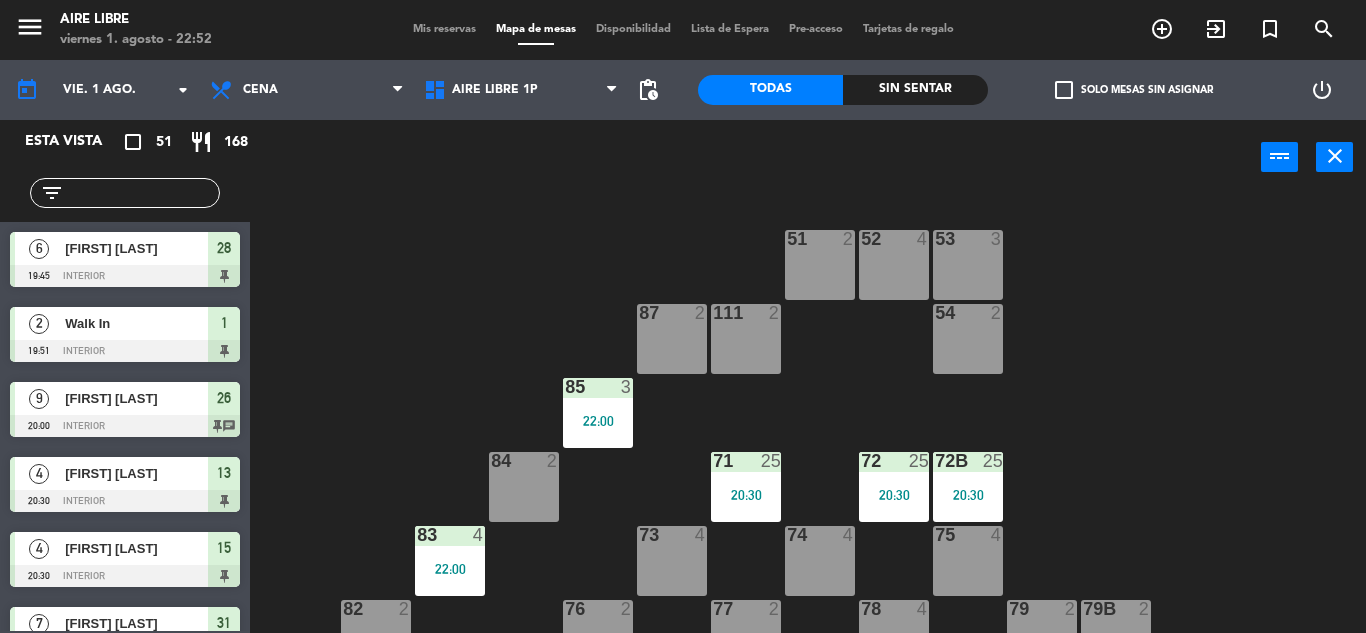 click 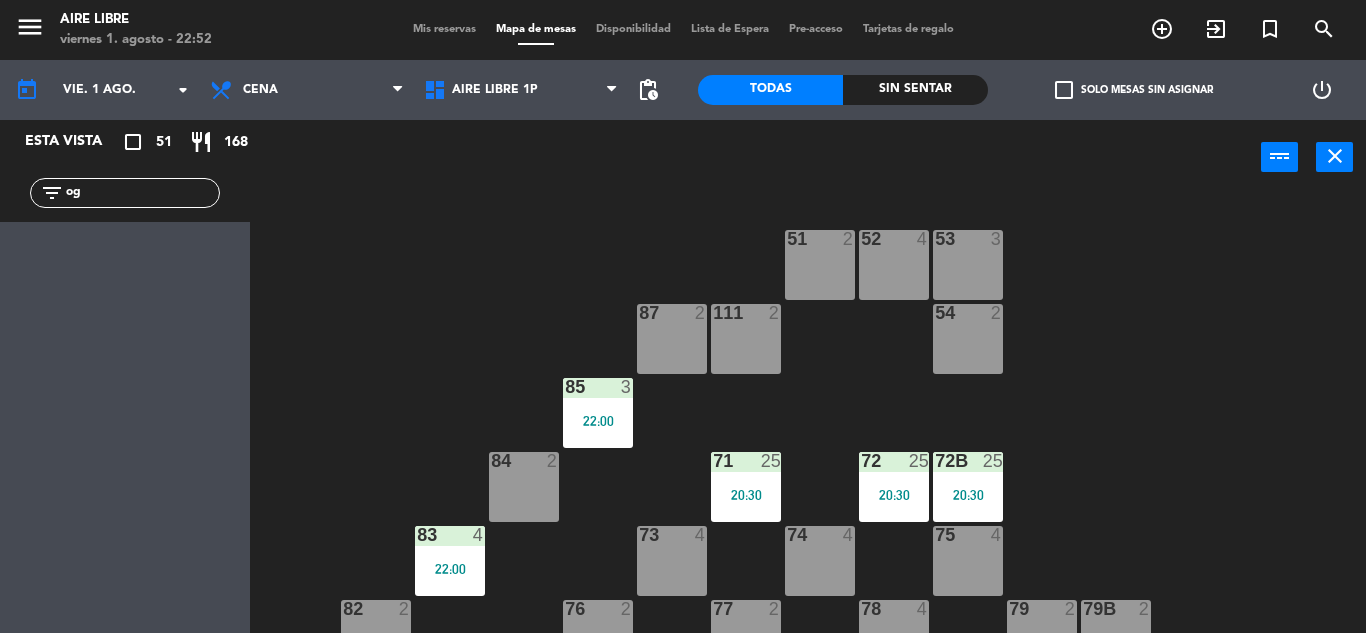 type on "o" 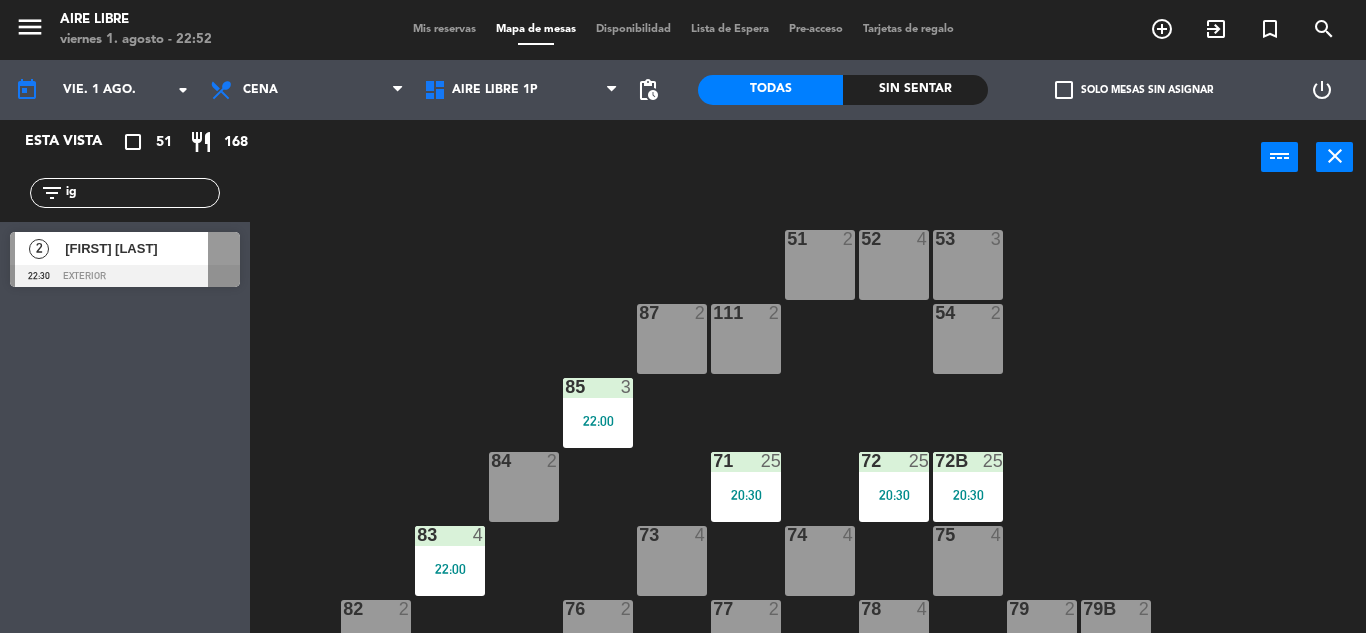 type on "ig" 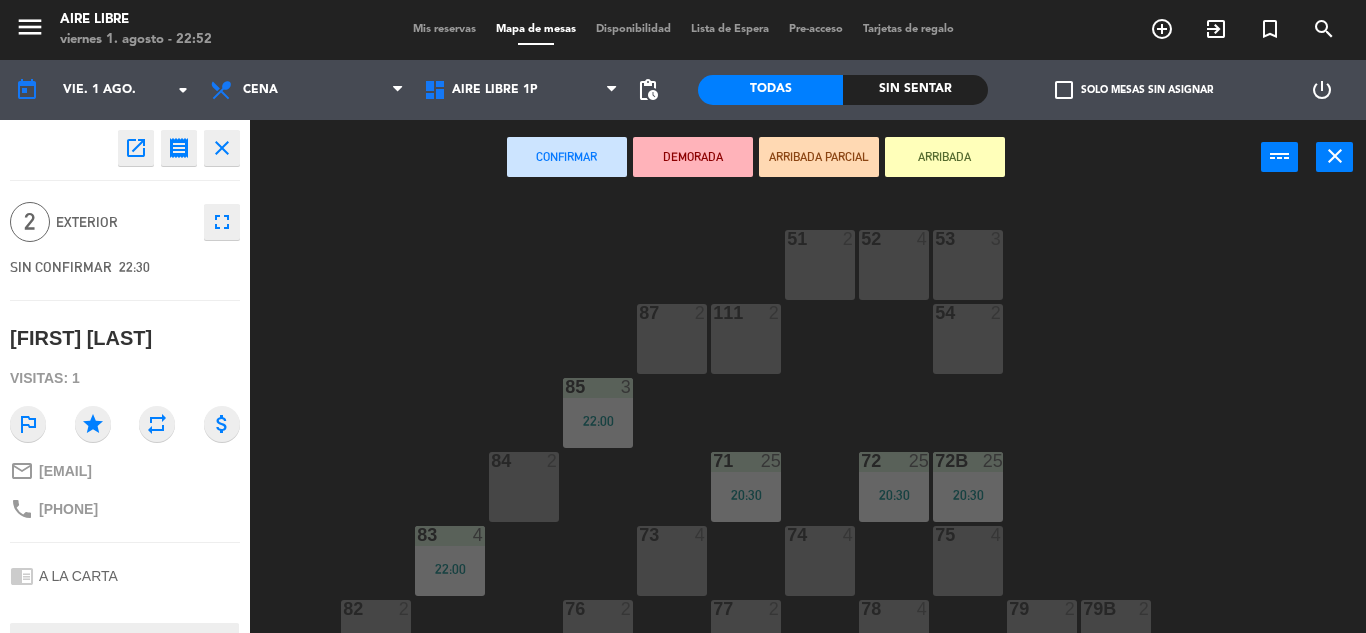 click on "ARRIBADA" at bounding box center (945, 157) 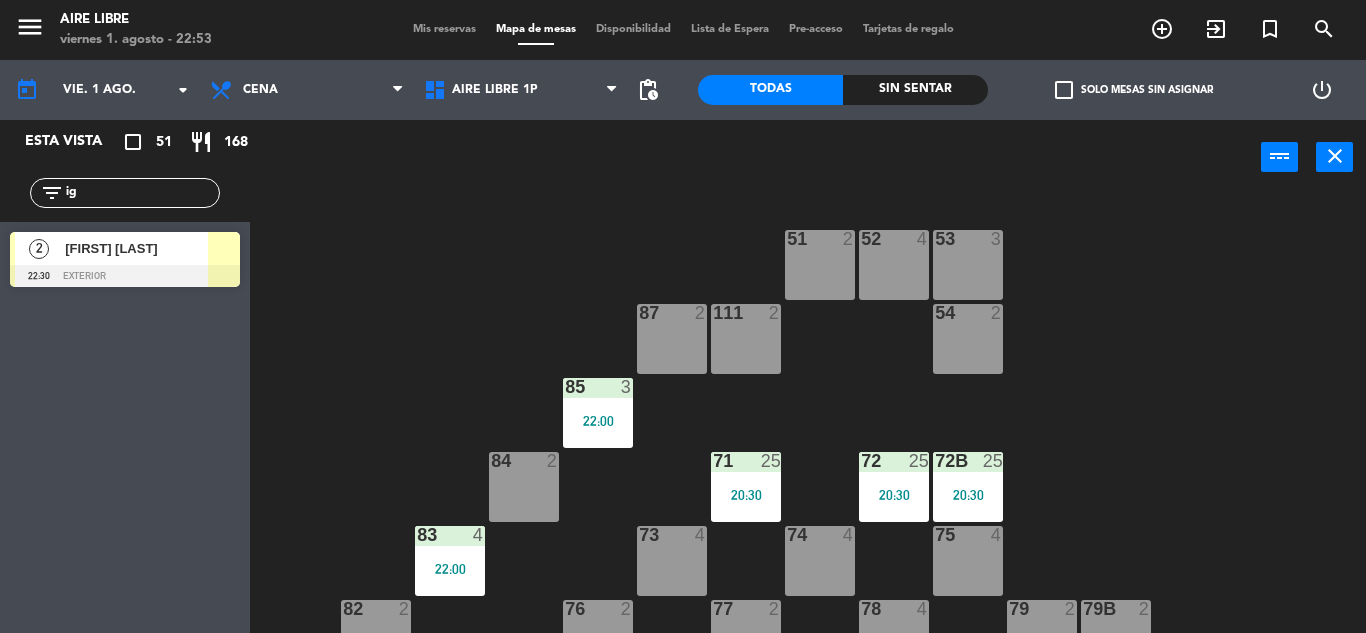 click on "ig" 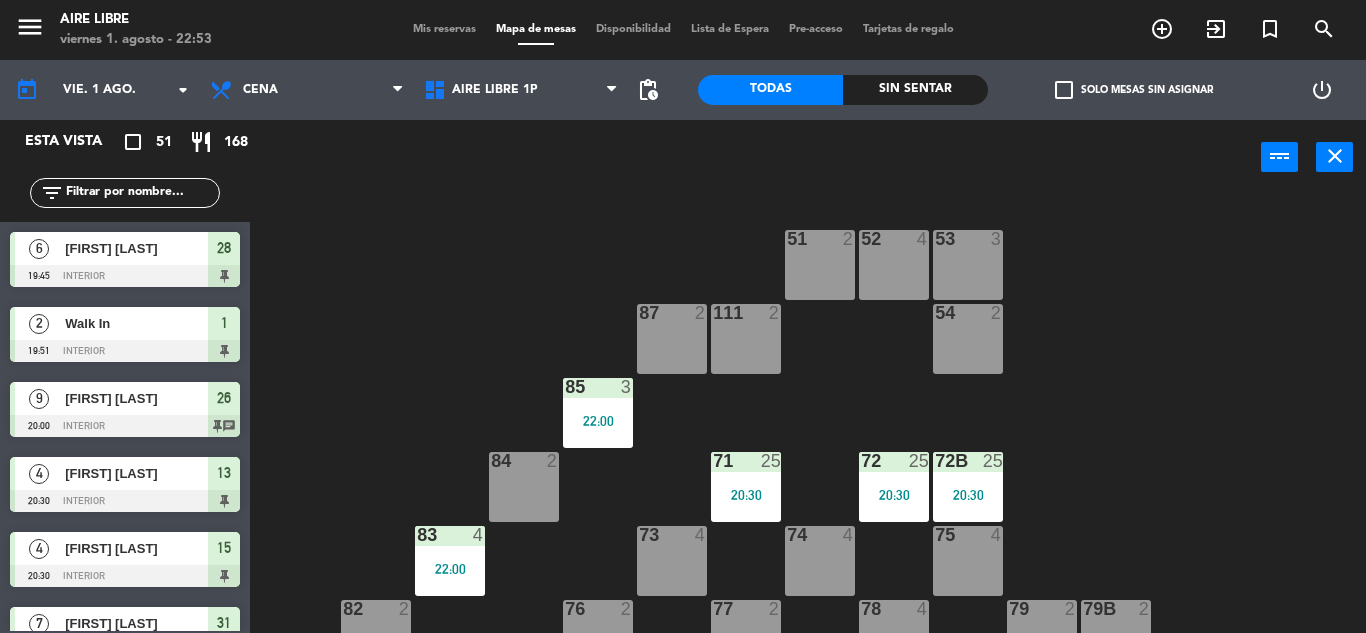 click 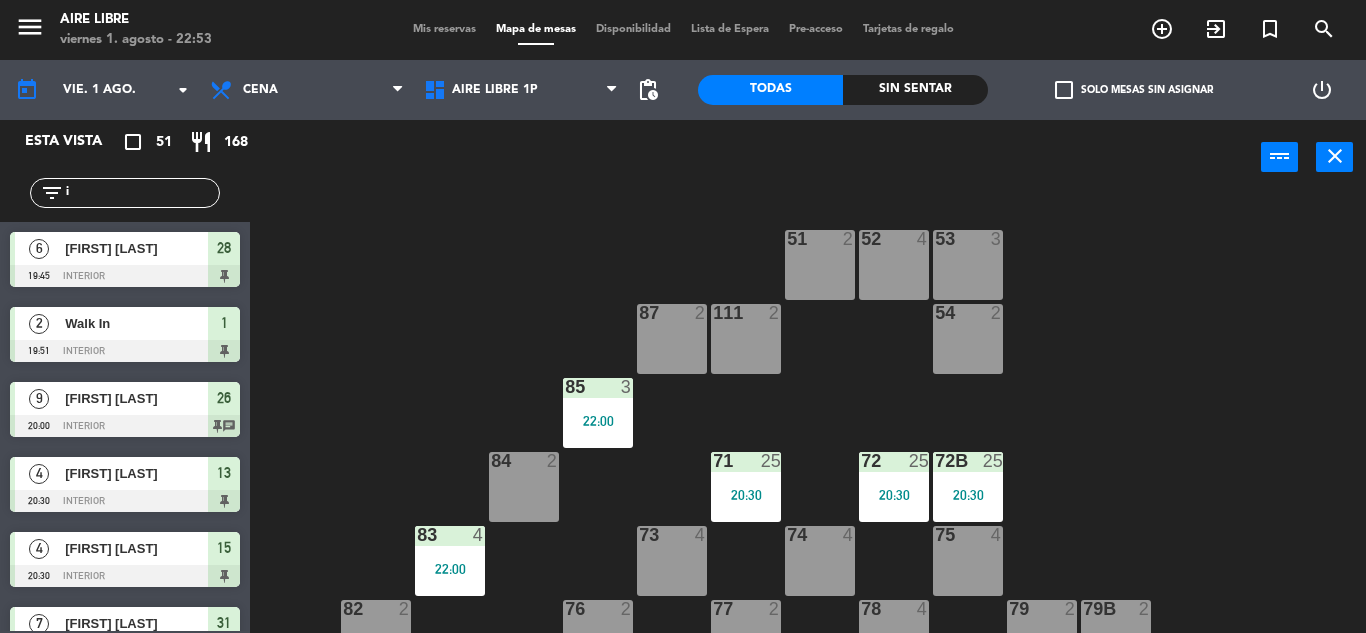 type on "ig" 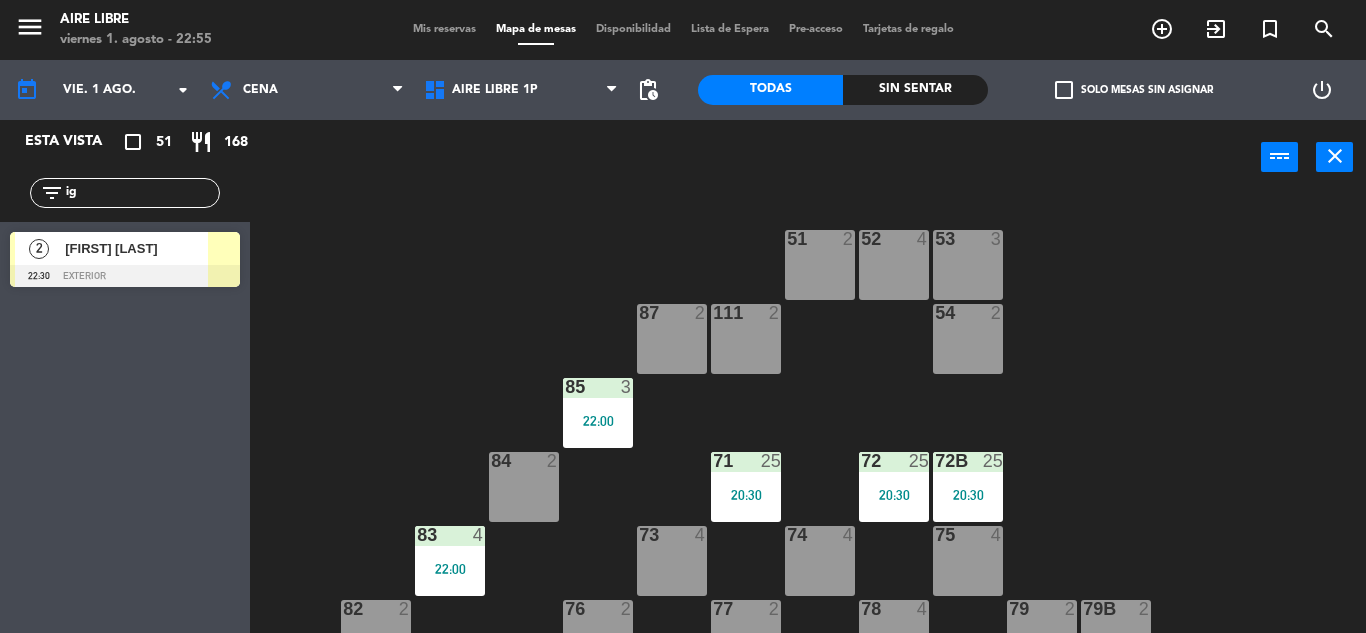 click on "[FIRST] [LAST]" at bounding box center (136, 248) 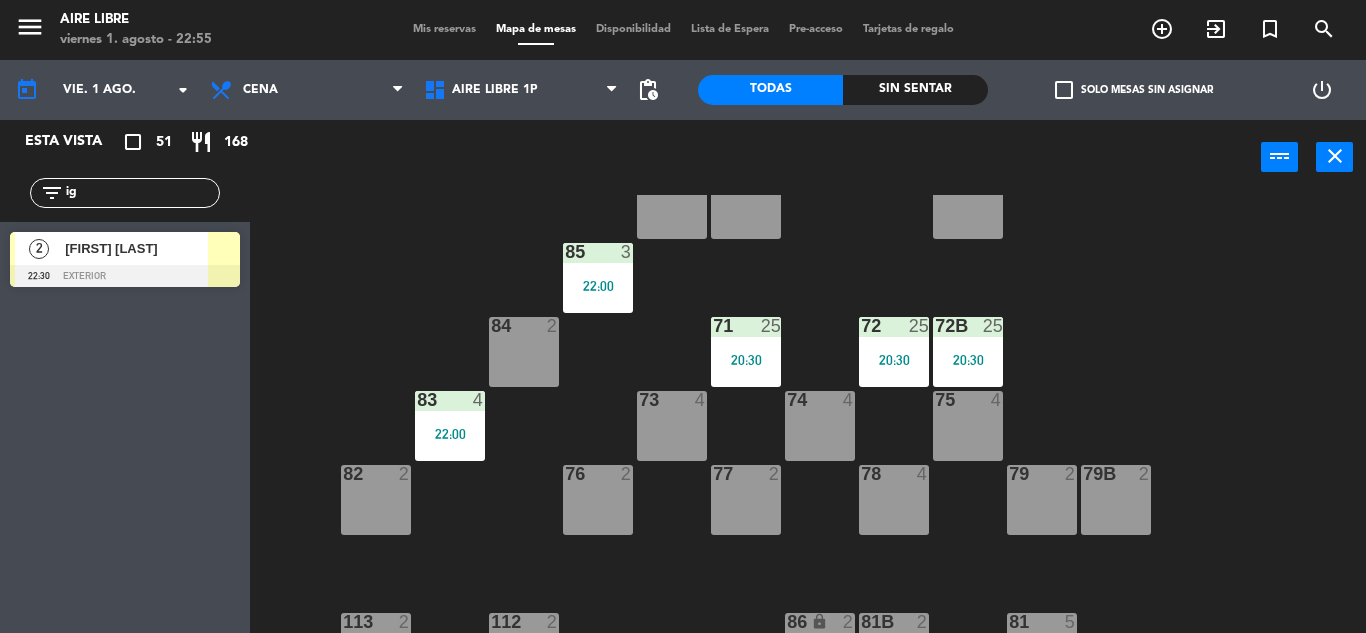 scroll, scrollTop: 141, scrollLeft: 0, axis: vertical 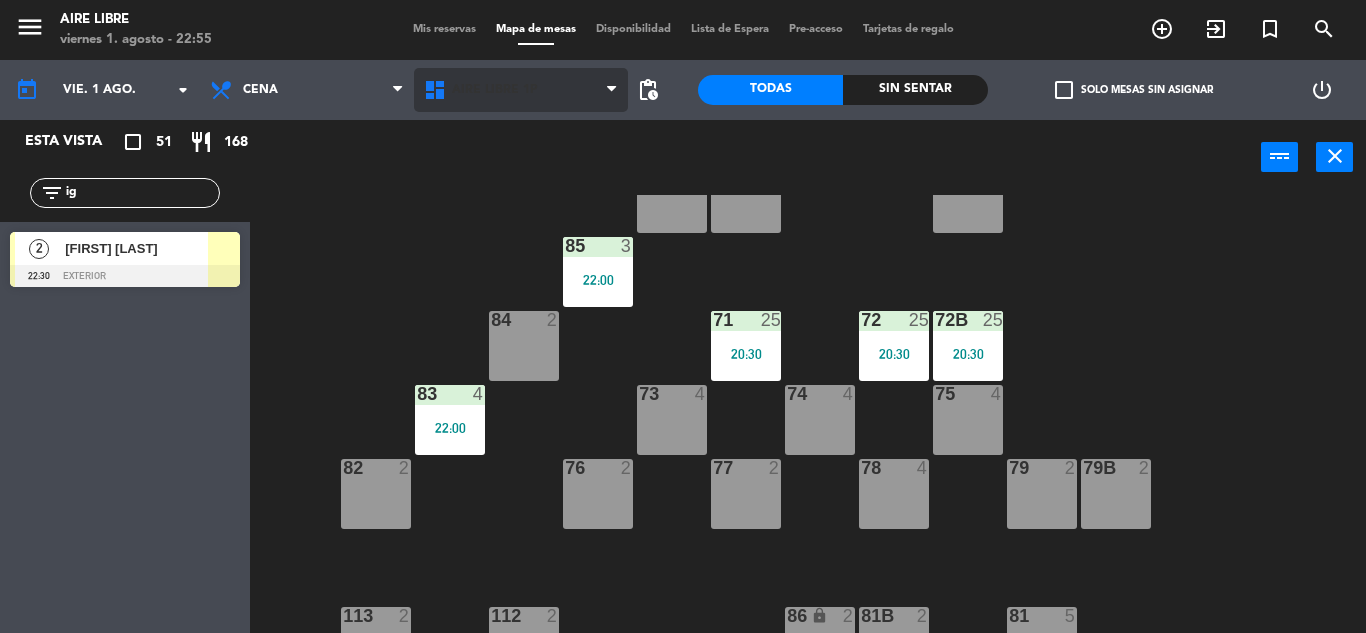 click on "Aire Libre 1P" at bounding box center [495, 90] 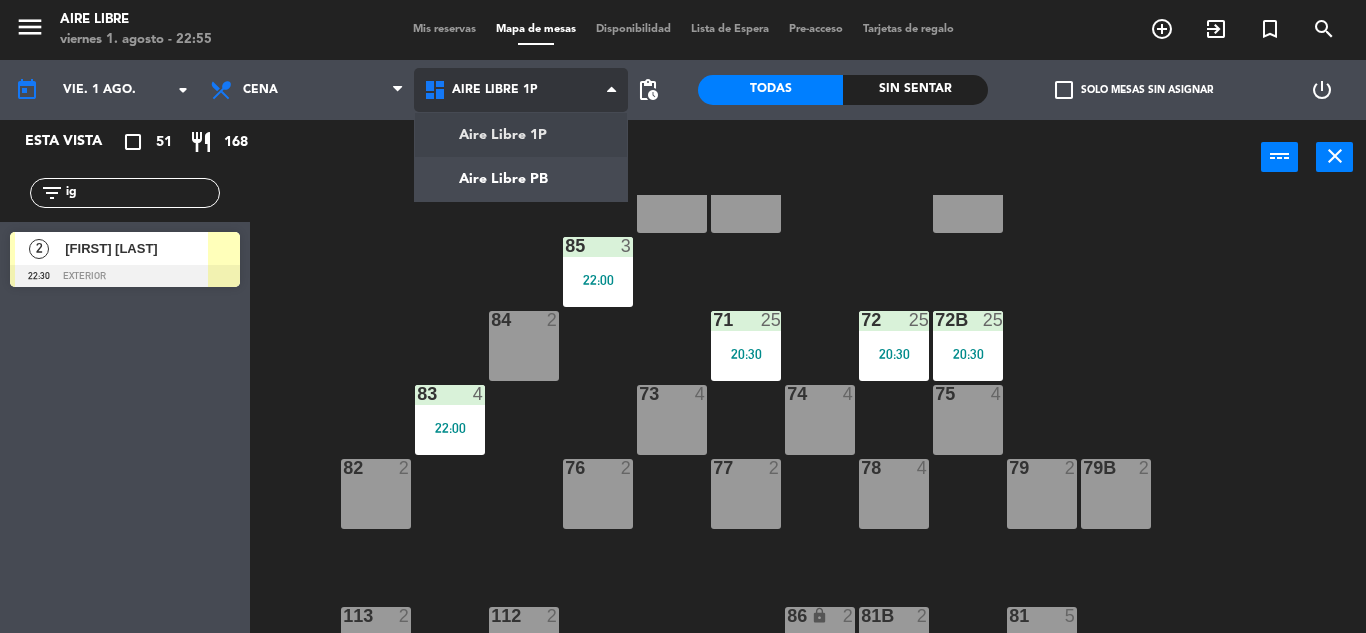 click on "menu  Aire Libre   viernes 1. agosto - 22:55   Mis reservas   Mapa de mesas   Disponibilidad   Lista de Espera   Pre-acceso   Tarjetas de regalo  add_circle_outline exit_to_app turned_in_not search today    vie. 1 ago. arrow_drop_down  Desayuno  Brunch  Almuerzo  Cena  Cena  Desayuno  Brunch  Almuerzo  Cena  Aire Libre 1P   Aire Libre PB   Aire Libre 1P   Aire Libre 1P   Aire Libre PB  pending_actions  Todas  Sin sentar  check_box_outline_blank   Solo mesas sin asignar   power_settings_new   Esta vista   crop_square  51  restaurant  168 filter_list ig  2   Ignacio Amato   22:30   exterior  power_input close 51  2  52  4  53  3  111  2  54  2  87  2  85  3   22:00  72  25   20:30  84  2  71  25   20:30  72B  25   20:30  83  4   22:00  73  4  74  4  75  4  82  2  76  2  78  4  77  2  79  2  79B  2  113  2  112  2  81  5  81b  2  86 lock  2  62  2  61  2   20:42  67  4   21:40  62B lock  2  67B  4   21:40  63  4  64  2  65  2   20:57  66  2  66B  2" 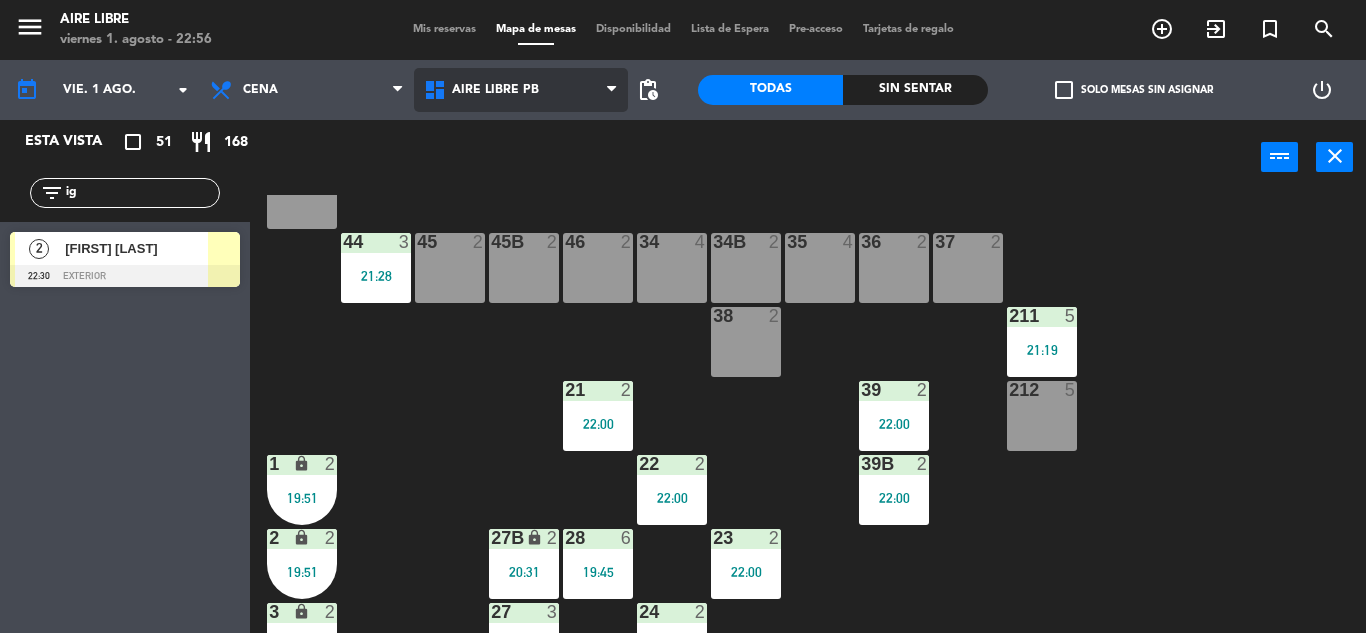 scroll, scrollTop: 217, scrollLeft: 0, axis: vertical 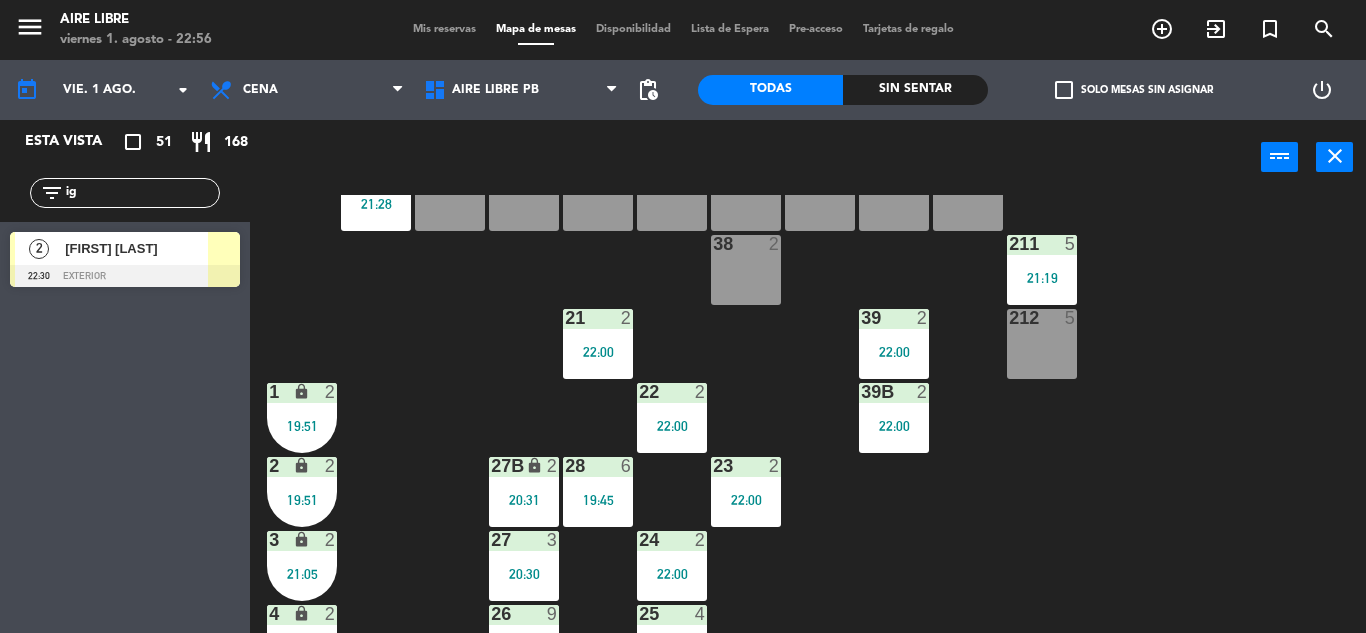 click on "19:45" at bounding box center [598, 500] 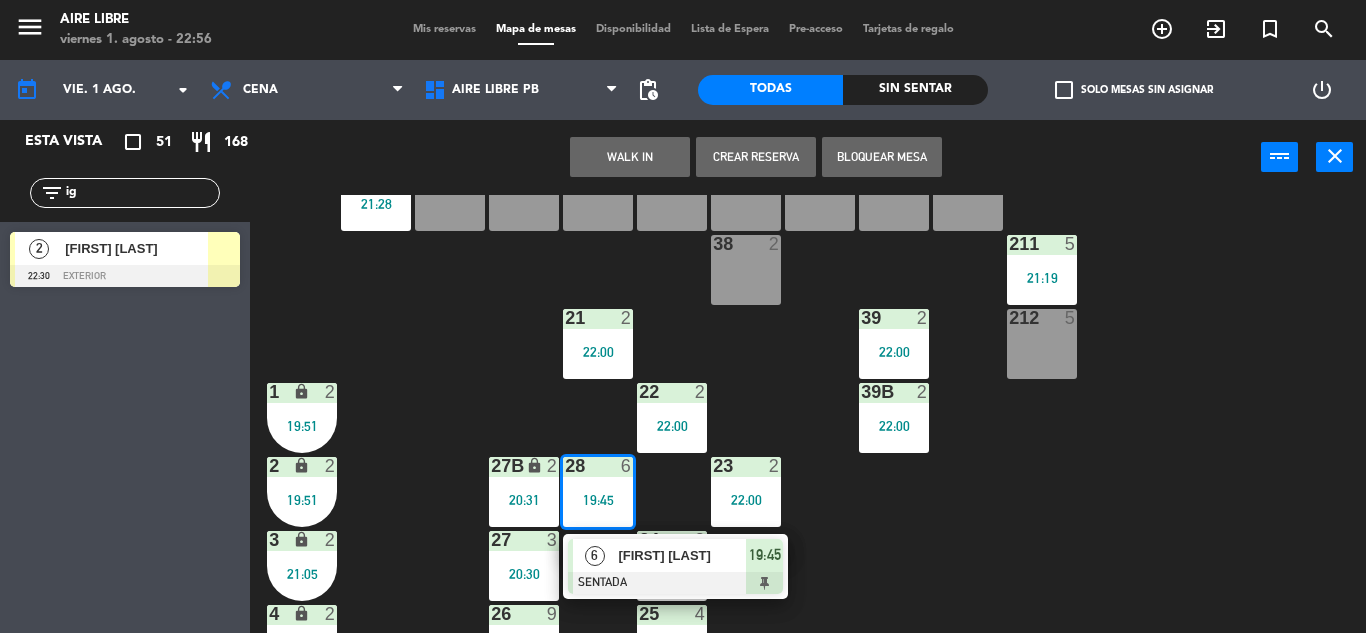 click on "[FIRST] [LAST]" at bounding box center [682, 555] 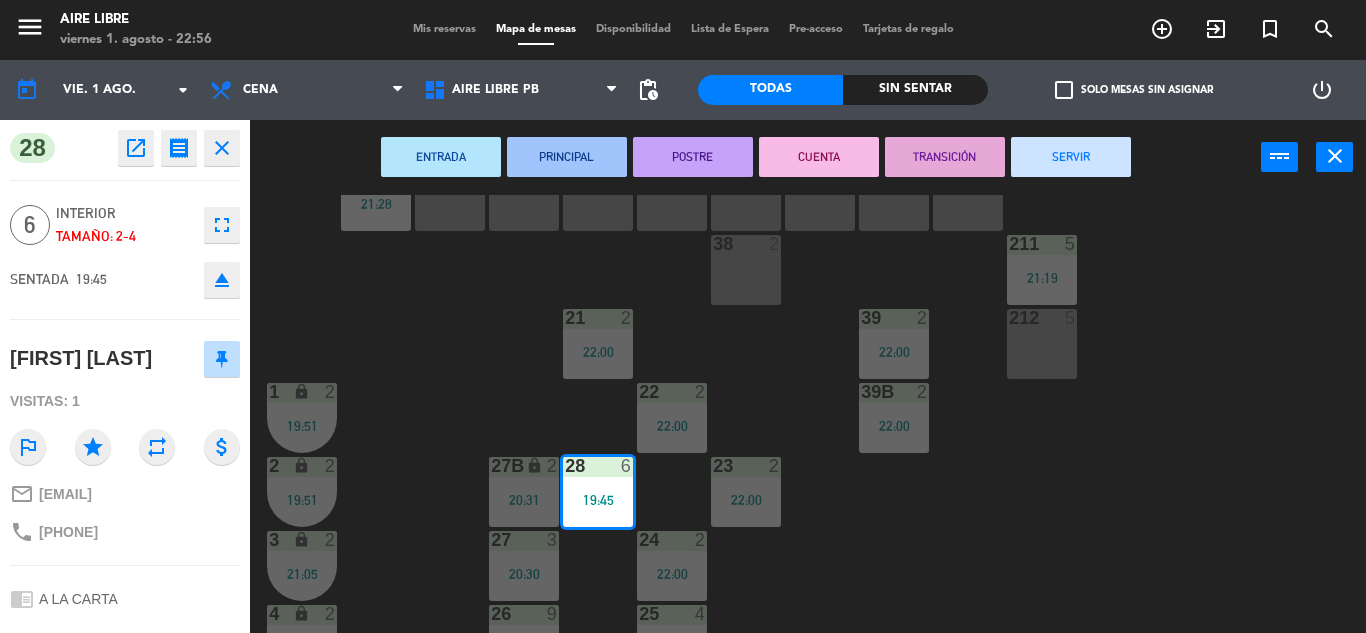 click on "SERVIR" at bounding box center [1071, 157] 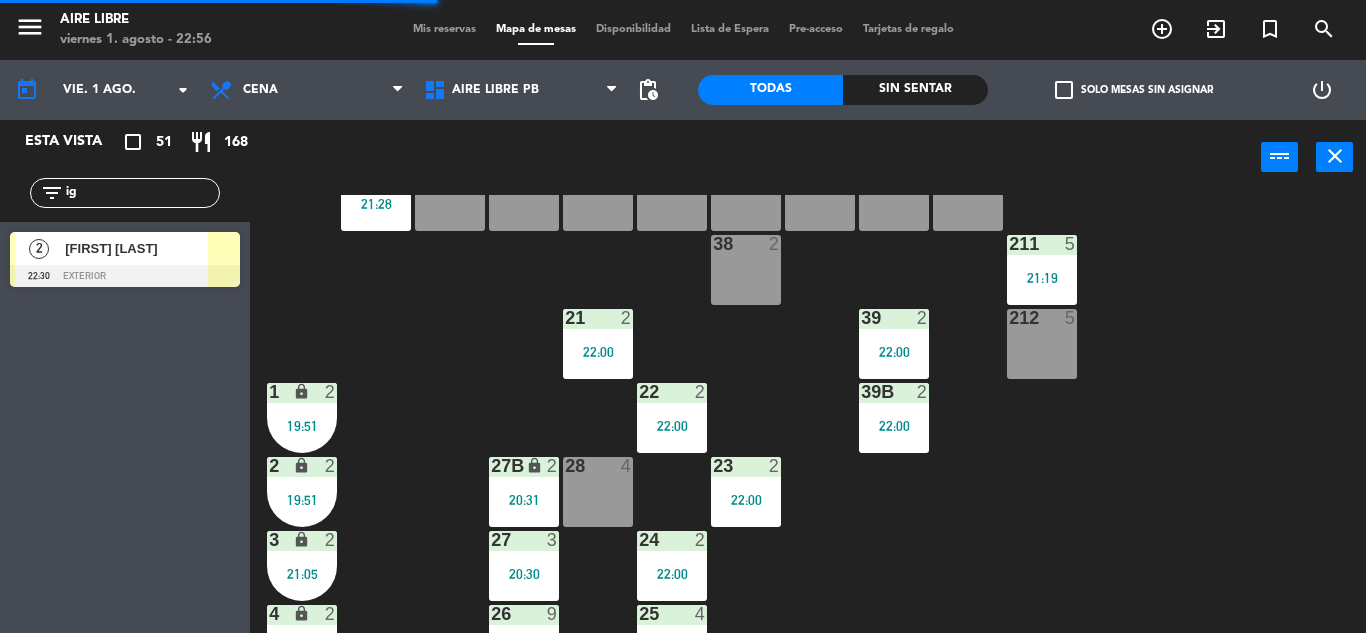 click on "[FIRST] [LAST]" at bounding box center [136, 248] 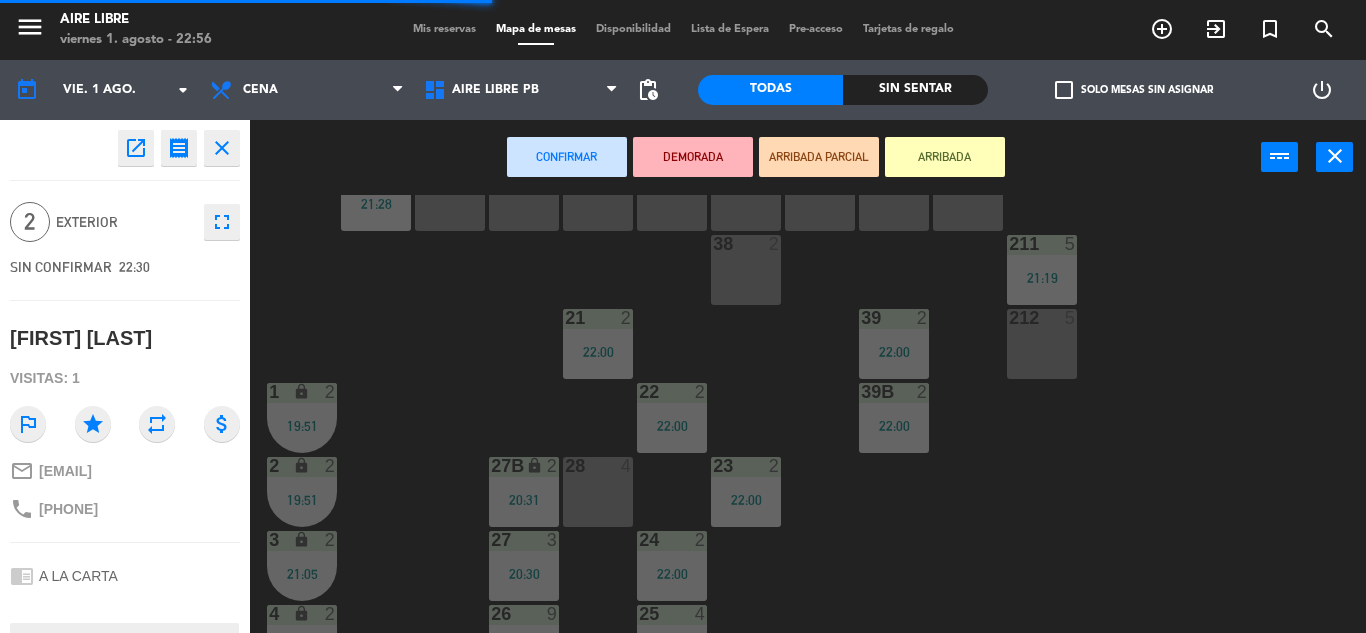 click on "28  4" at bounding box center [598, 492] 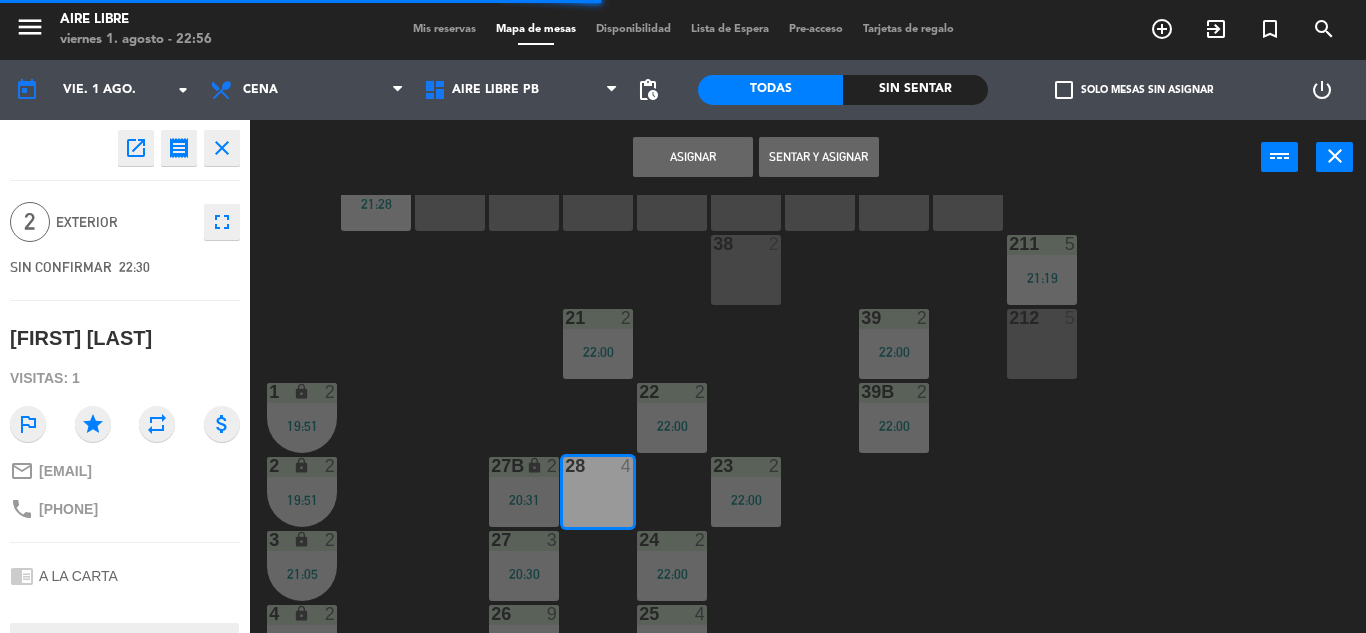 click on "Sentar y Asignar" at bounding box center (819, 157) 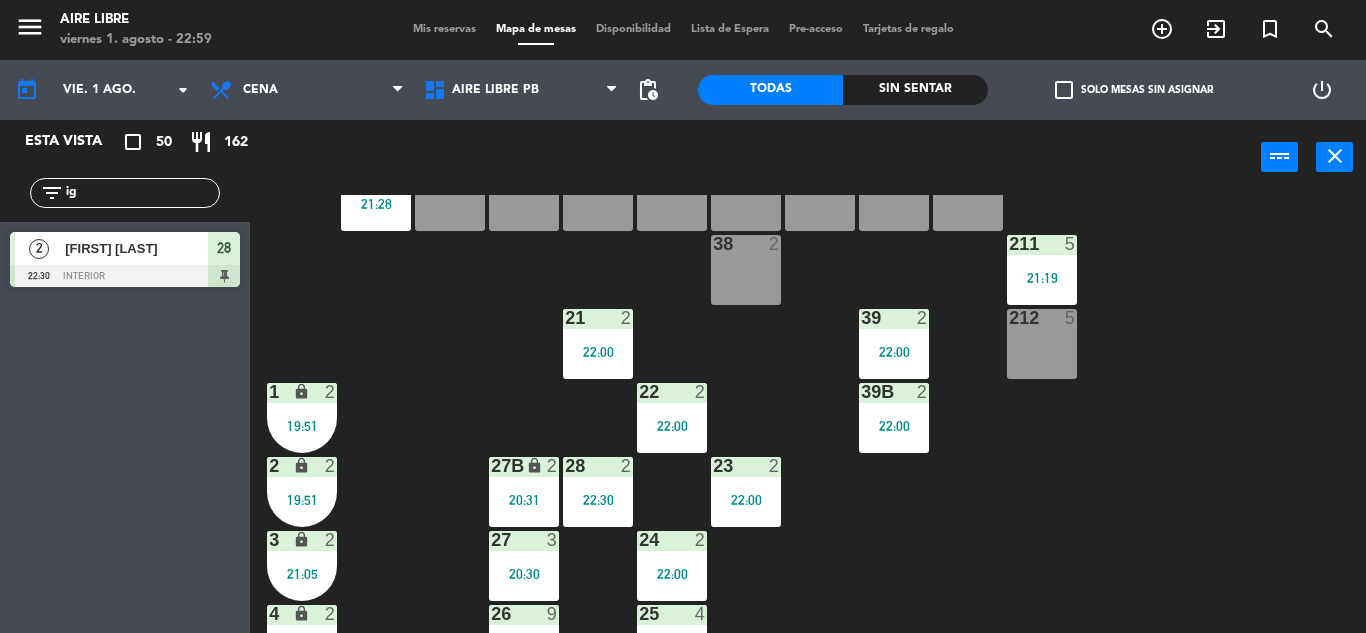 click on "ig" 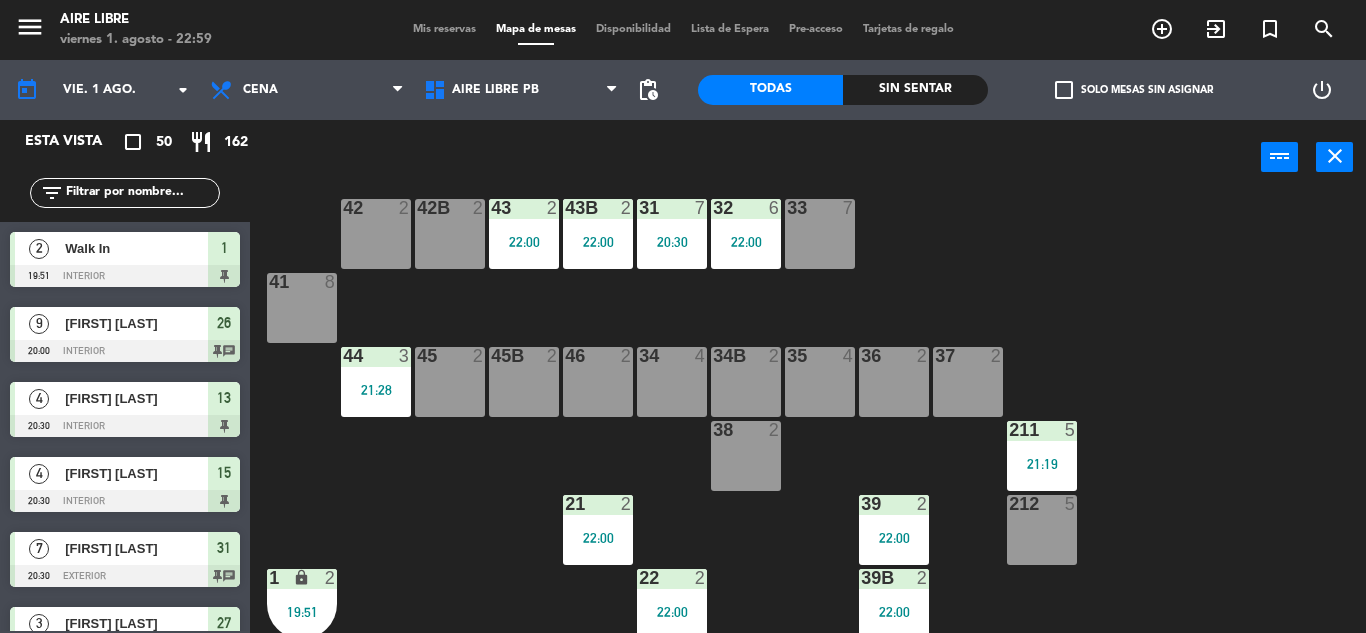 scroll, scrollTop: 0, scrollLeft: 0, axis: both 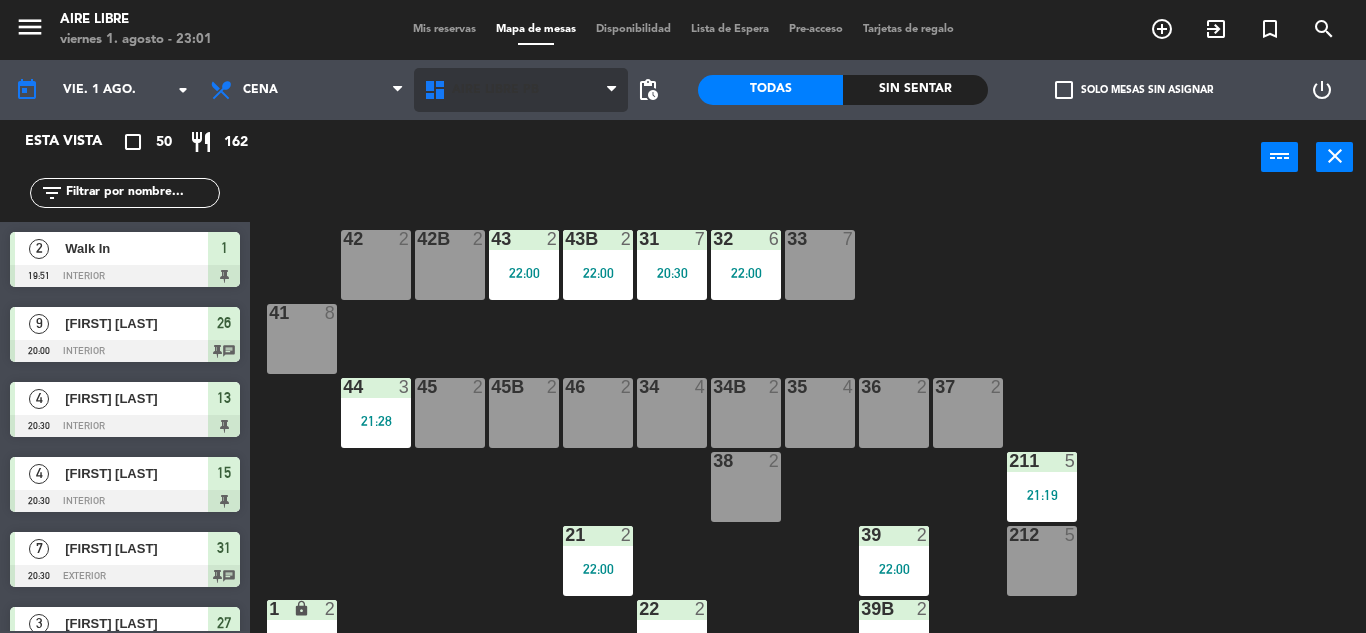 type 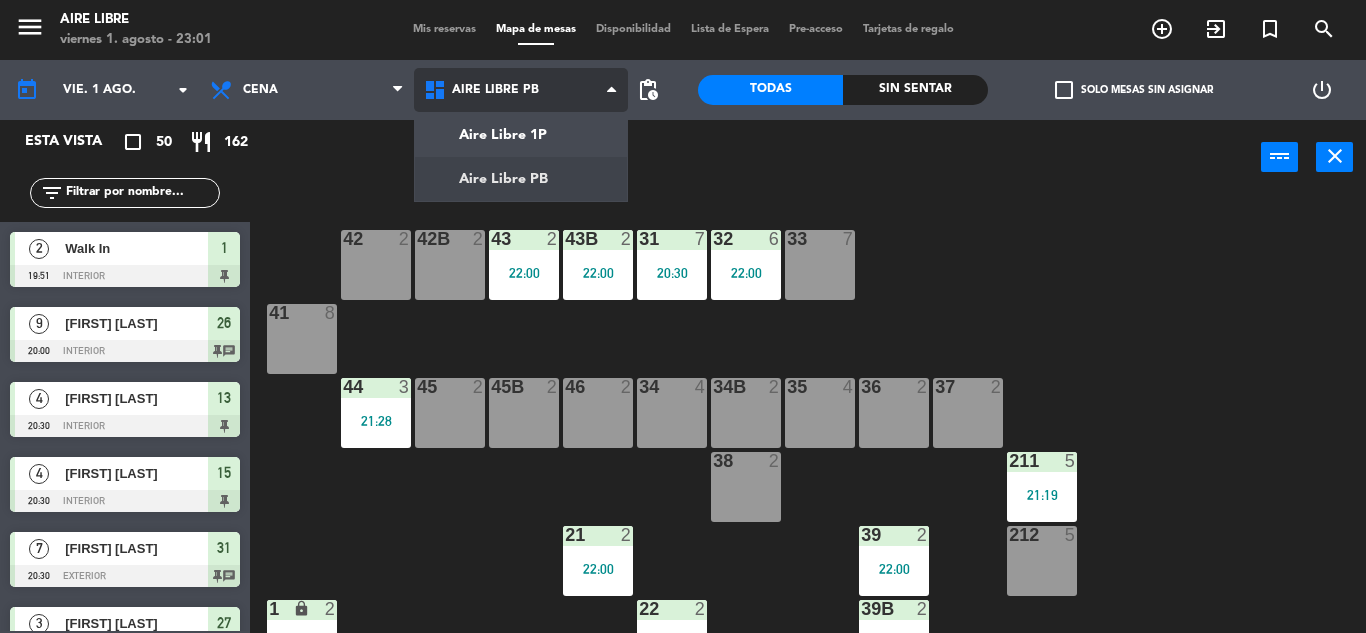 click on "menu  Aire Libre   viernes 1. agosto - 23:01   Mis reservas   Mapa de mesas   Disponibilidad   Lista de Espera   Pre-acceso   Tarjetas de regalo  add_circle_outline exit_to_app turned_in_not search today    vie. 1 ago. arrow_drop_down  Desayuno  Brunch  Almuerzo  Cena  Cena  Desayuno  Brunch  Almuerzo  Cena  Aire Libre 1P   Aire Libre PB   Aire Libre PB   Aire Libre 1P   Aire Libre PB  pending_actions  Todas  Sin sentar  check_box_outline_blank   Solo mesas sin asignar   power_settings_new   Esta vista   crop_square  50  restaurant  162 filter_list  2   Walk In   19:51   interior  1  9   Mercedes Medina   20:00   interior  26 chat  4   Ana Bizberge   20:30   interior  13  4   Carolina Dubiansky   20:30   interior  15  7   CRISTIAN GARCIA SARUBBI   20:30   exterior  31 chat  3   estefania spinosa   20:30   interior  27  25   Laboratorio Casasco   20:30   1p  71 chat  2   Walk In   20:31   exterior  27B  2   Walk In   20:33   interior  12  2   Walk In   20:42   1p  61  2   Walk In   20:57   1p  65  2   Walk In" 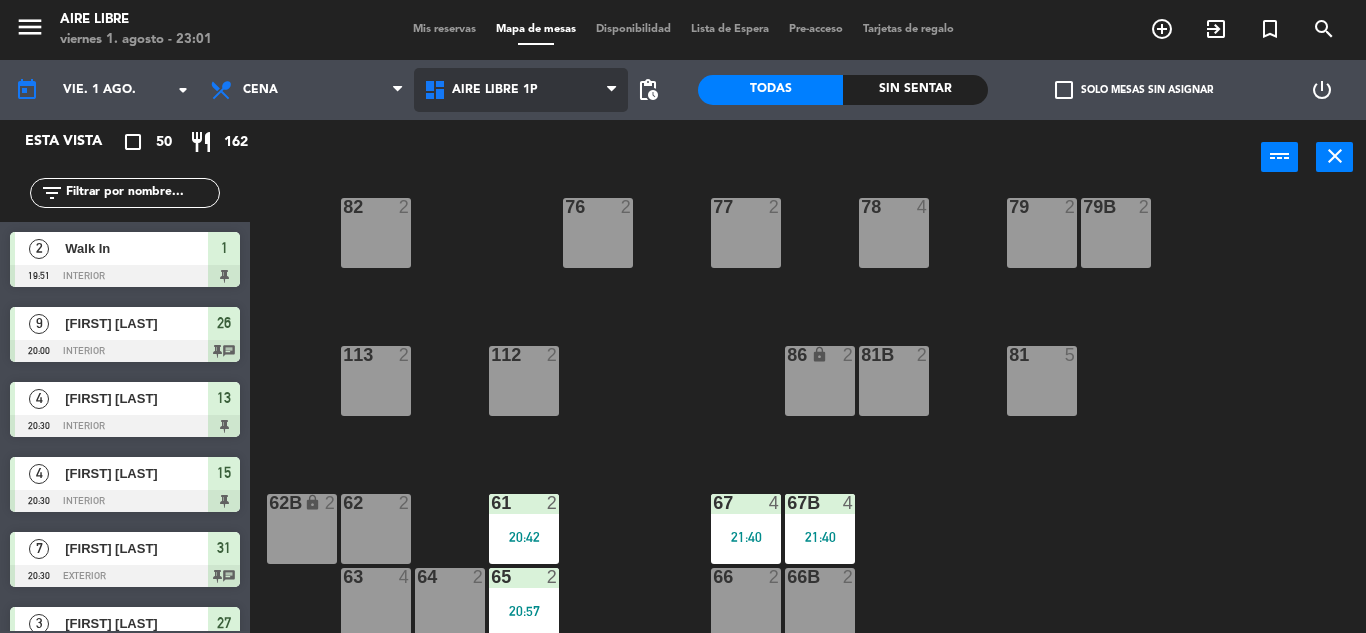 scroll, scrollTop: 407, scrollLeft: 0, axis: vertical 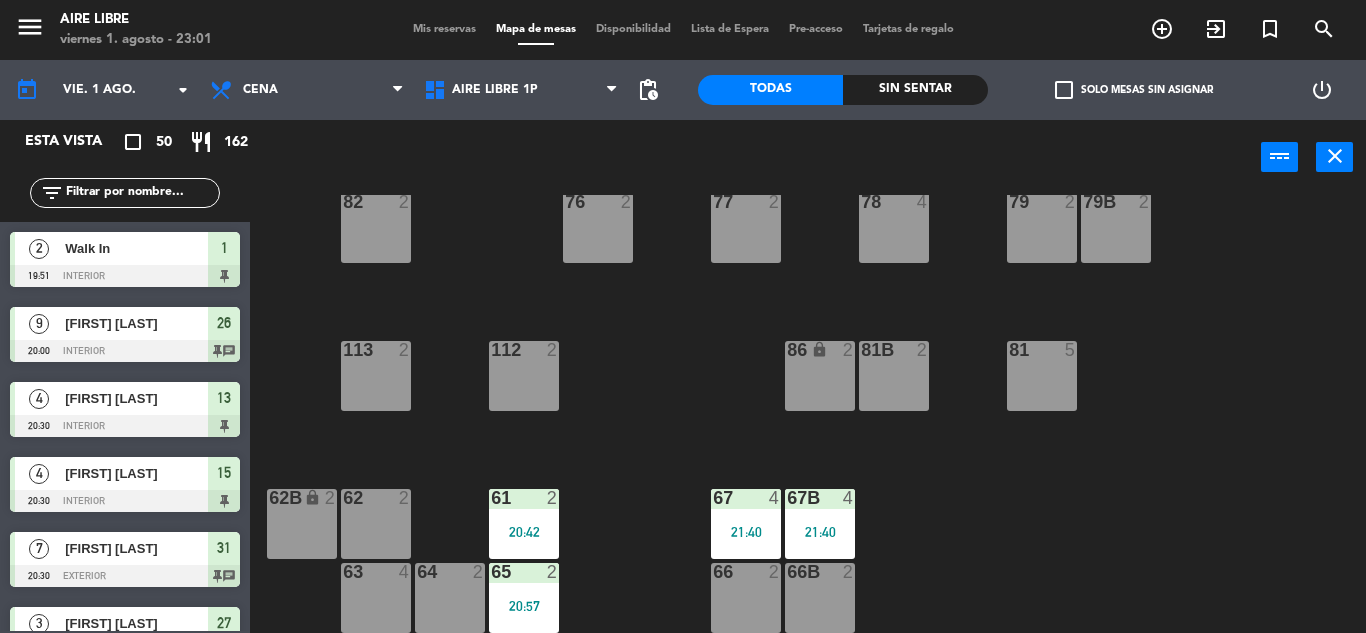 click on "86 lock  2" at bounding box center [820, 376] 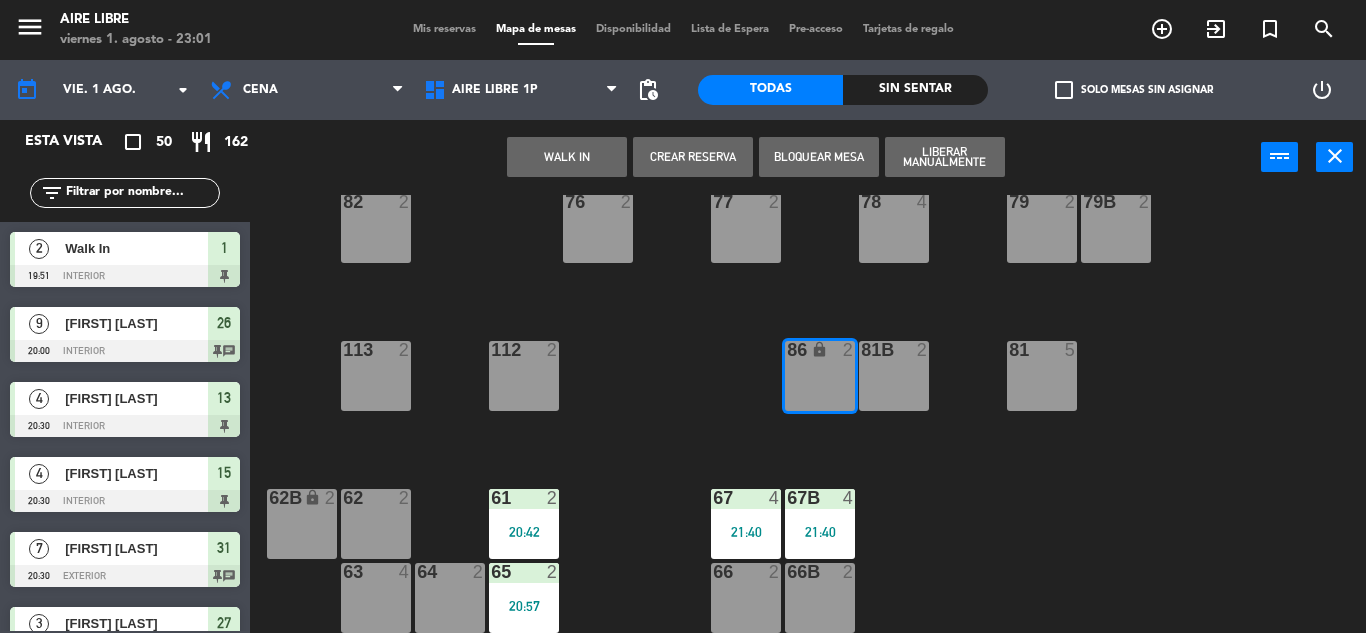 click on "WALK IN" at bounding box center [567, 157] 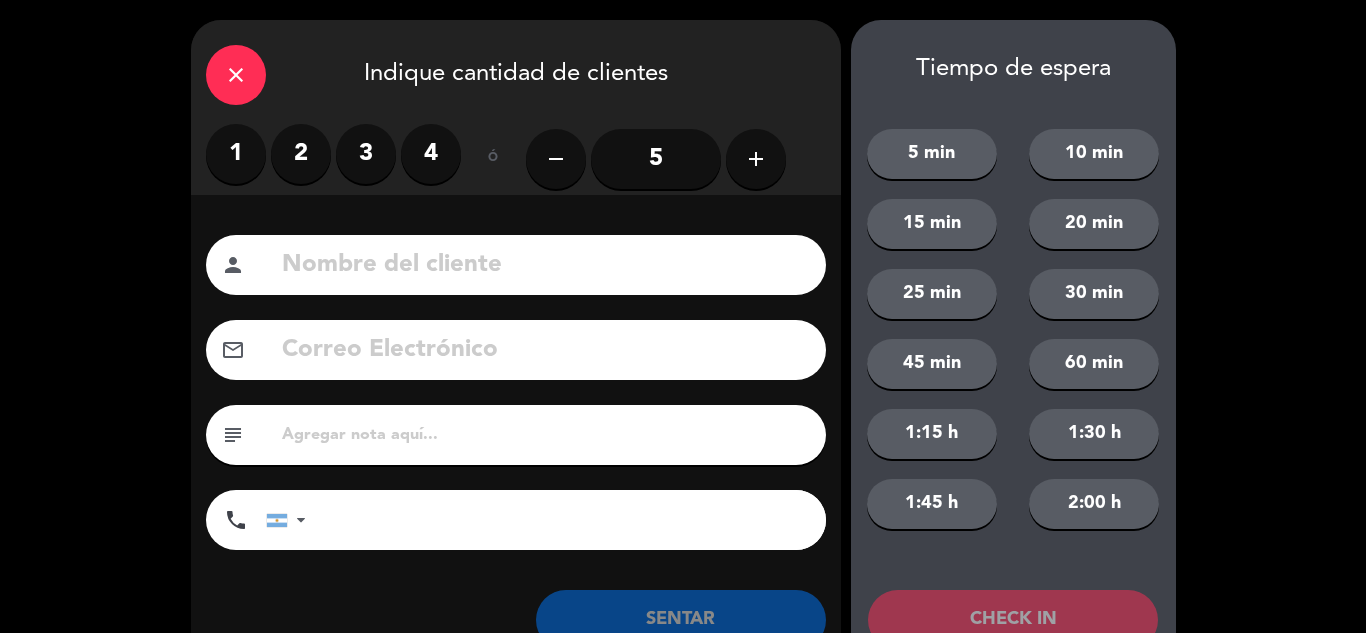 click on "2" at bounding box center [301, 154] 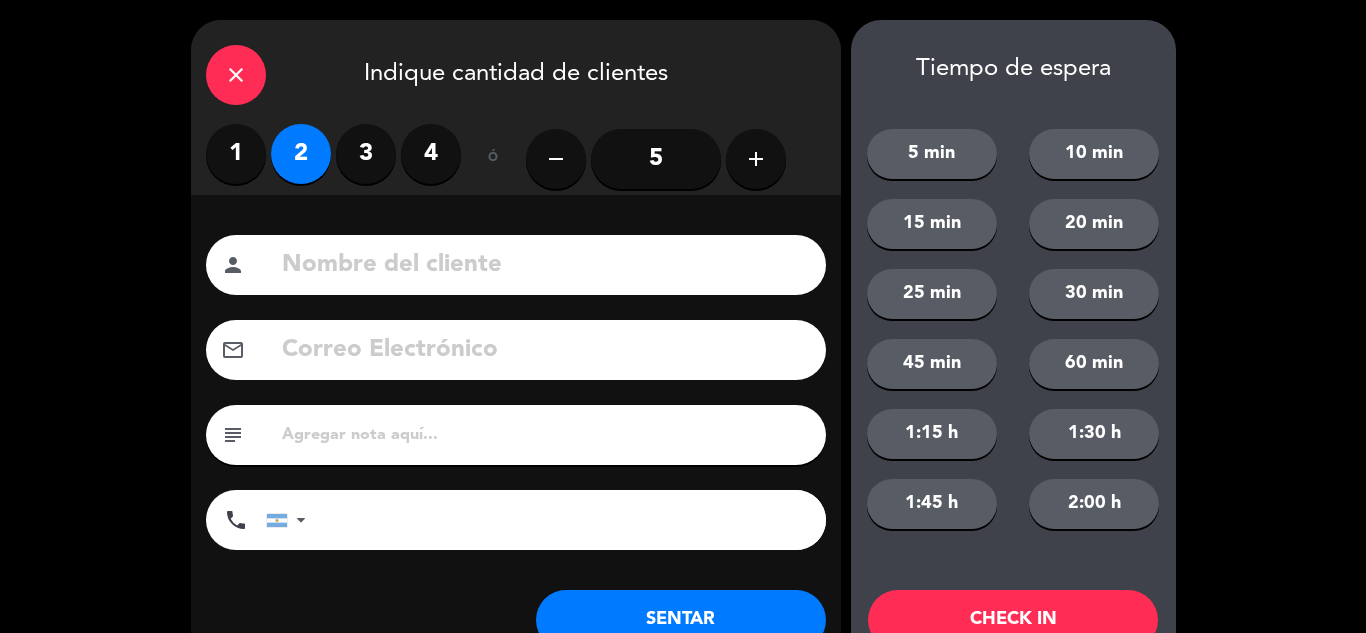 click on "SENTAR" 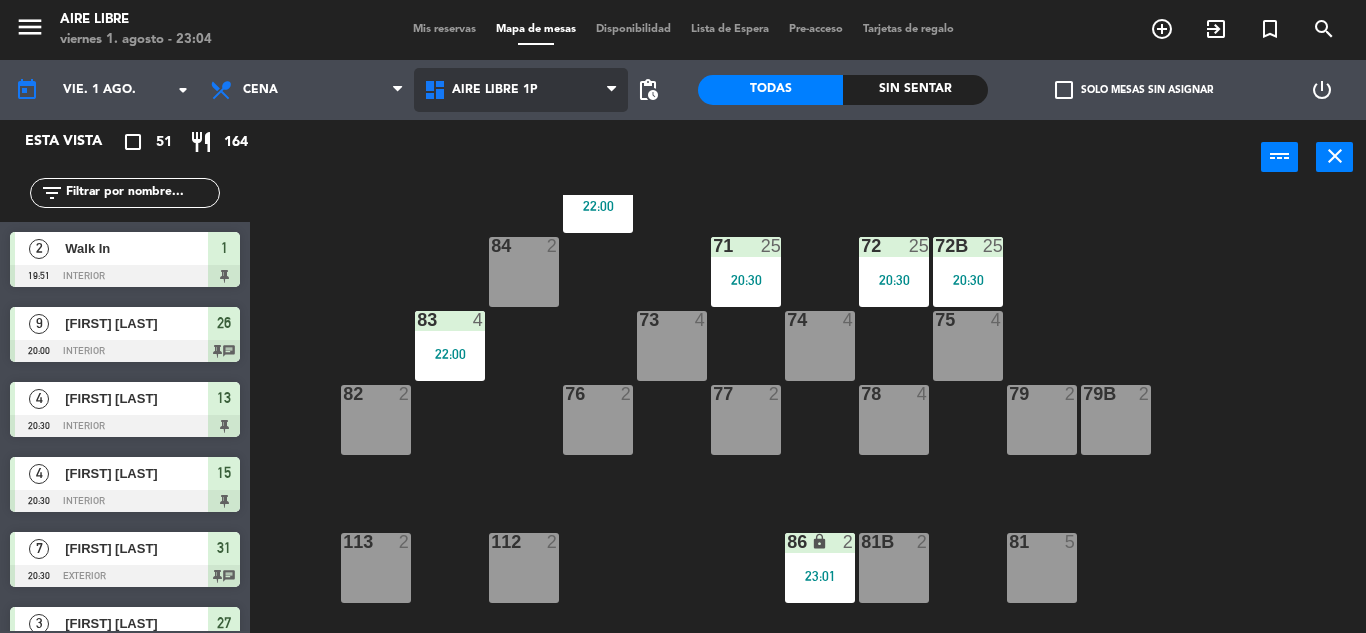 scroll, scrollTop: 222, scrollLeft: 0, axis: vertical 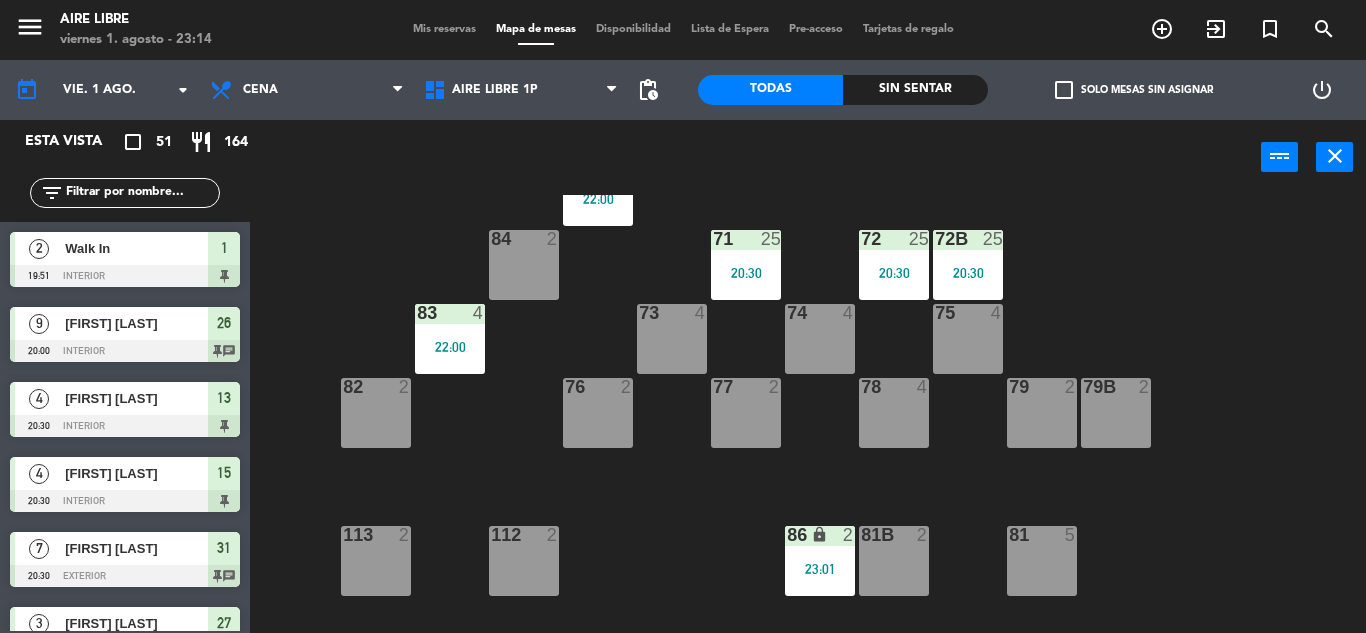 click on "83  4   22:00" at bounding box center [450, 339] 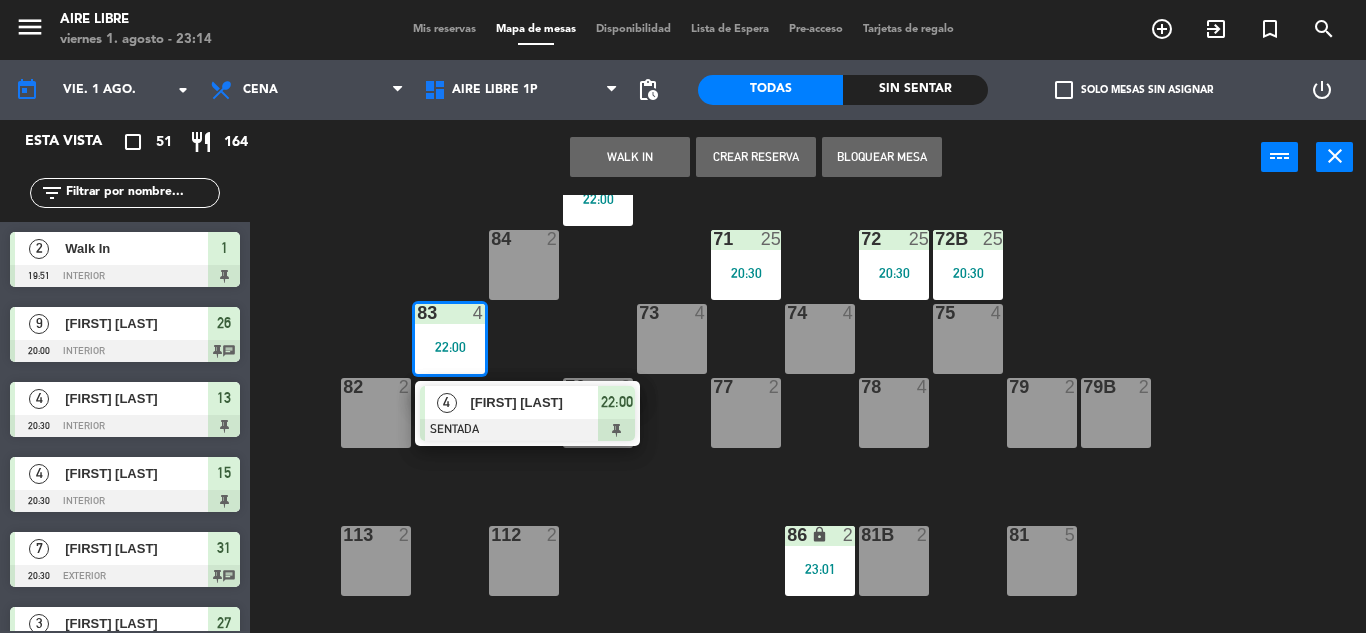 click on "[FIRST] [LAST]" at bounding box center (533, 402) 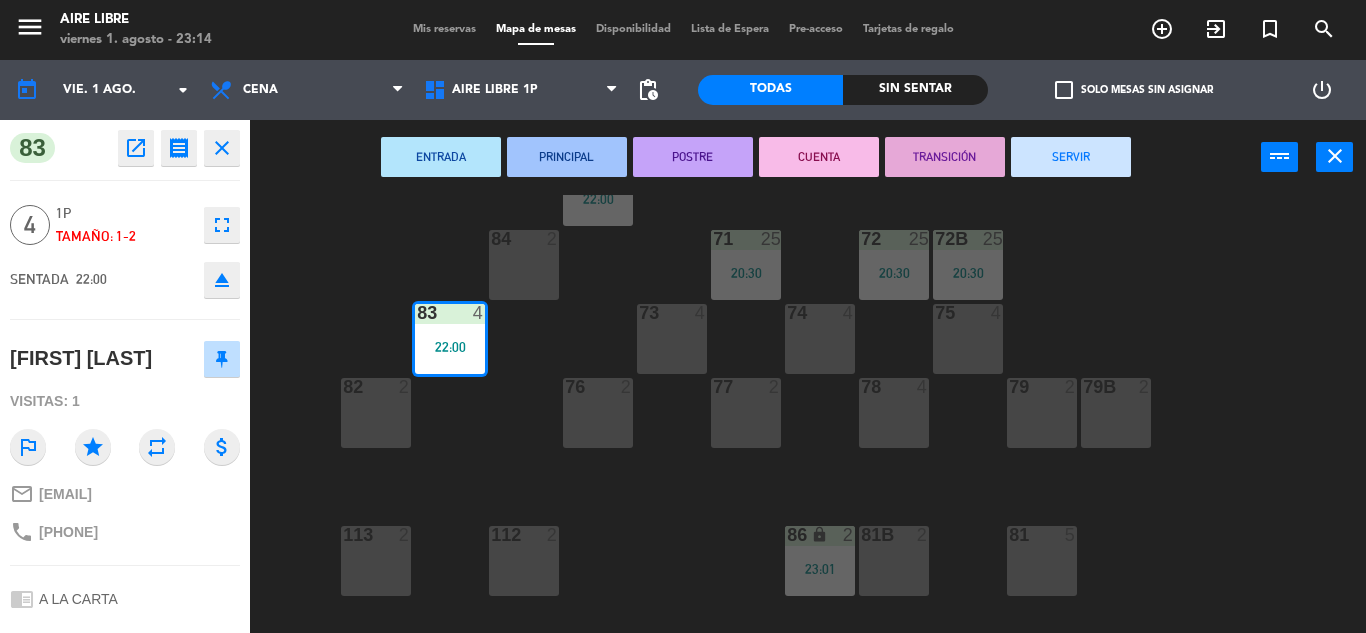 click on "SERVIR" at bounding box center (1071, 157) 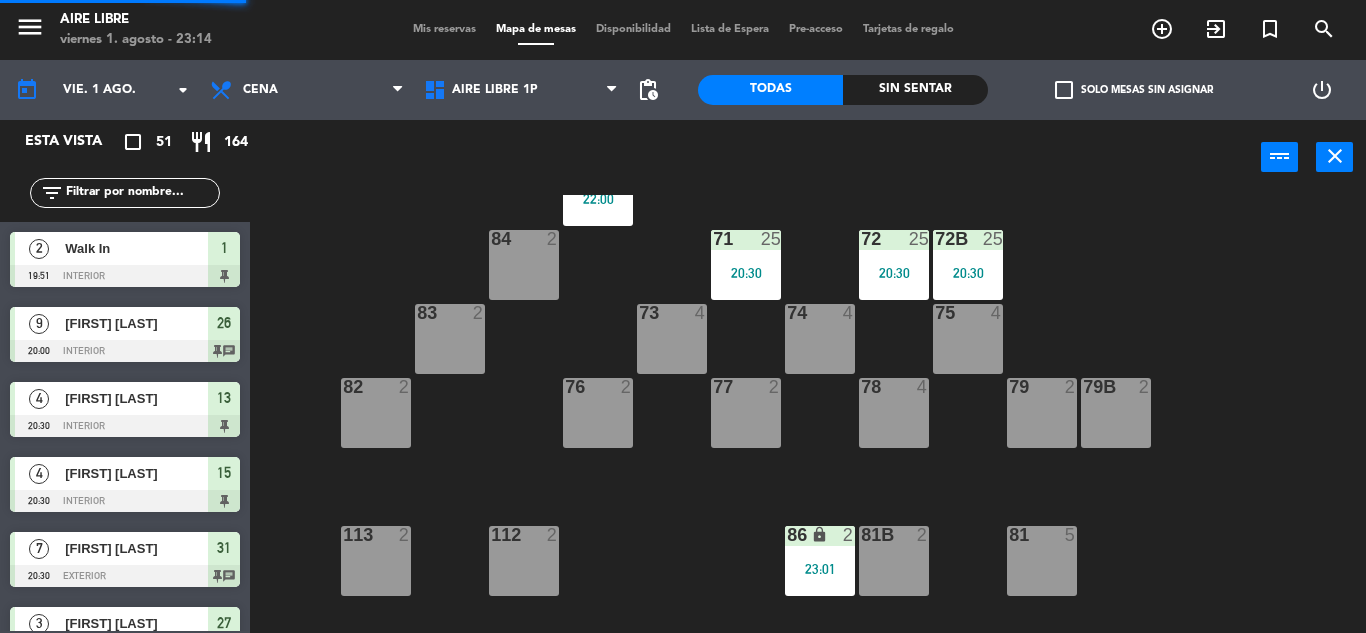 scroll, scrollTop: 0, scrollLeft: 0, axis: both 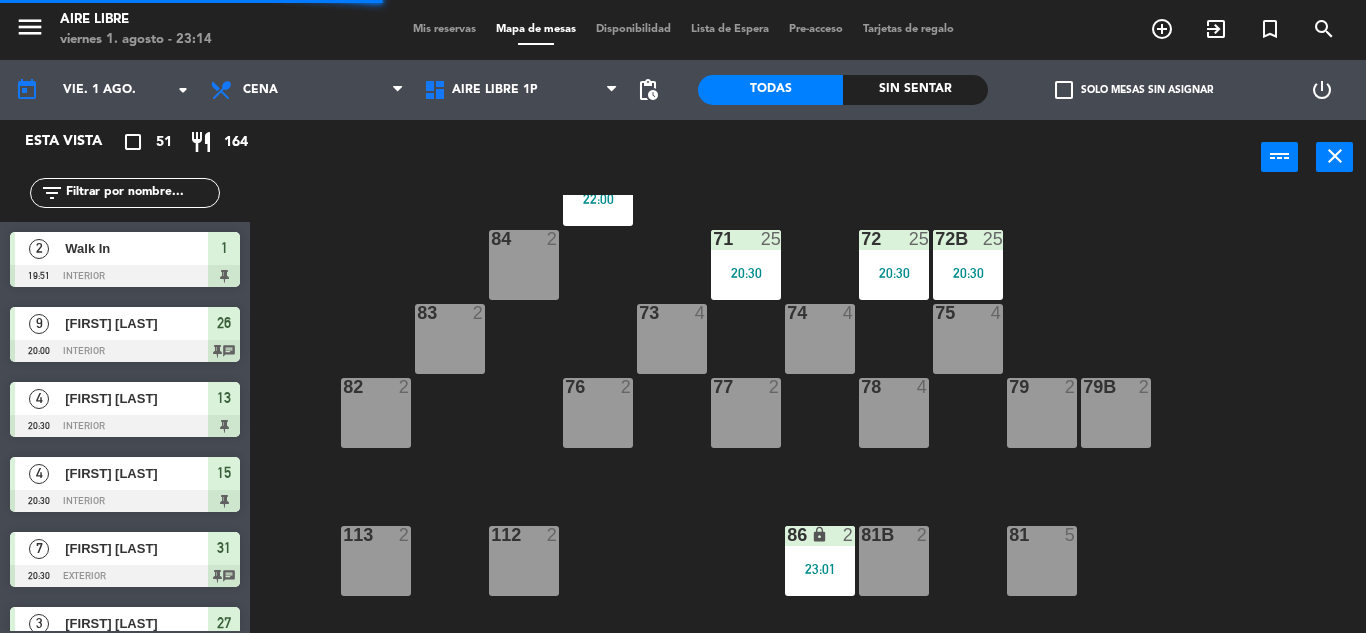 click on "20:30" at bounding box center (968, 273) 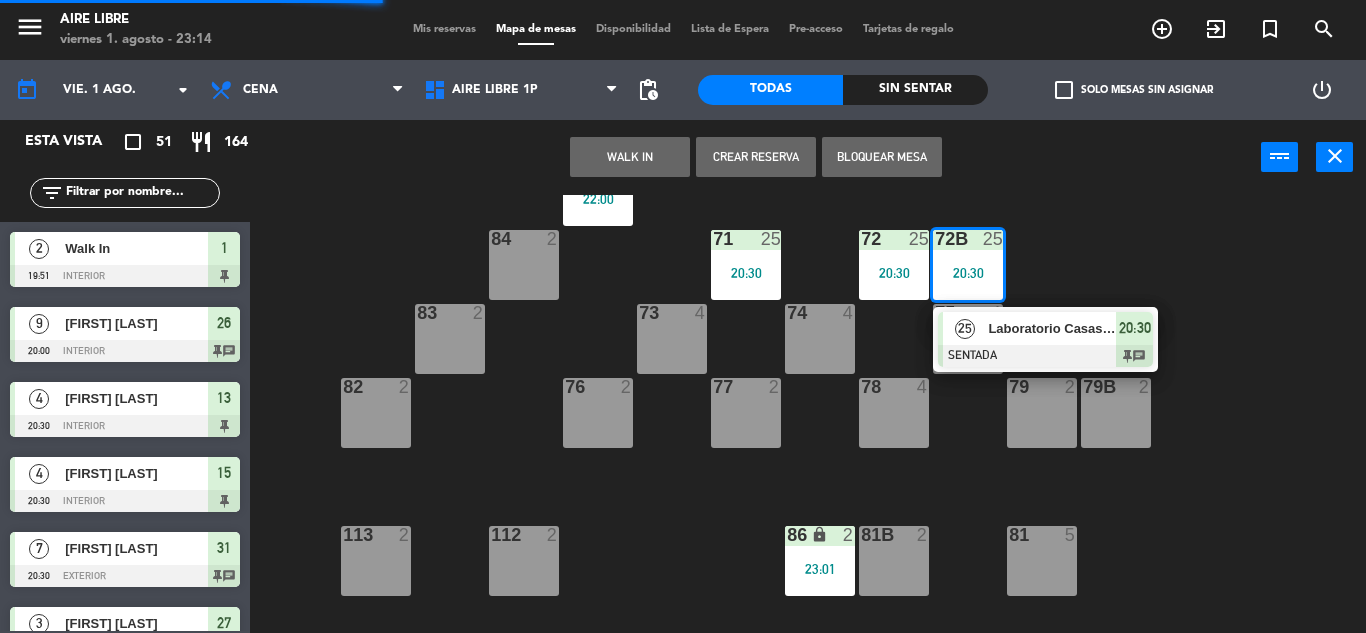click on "Laboratorio Casasco" at bounding box center (1051, 328) 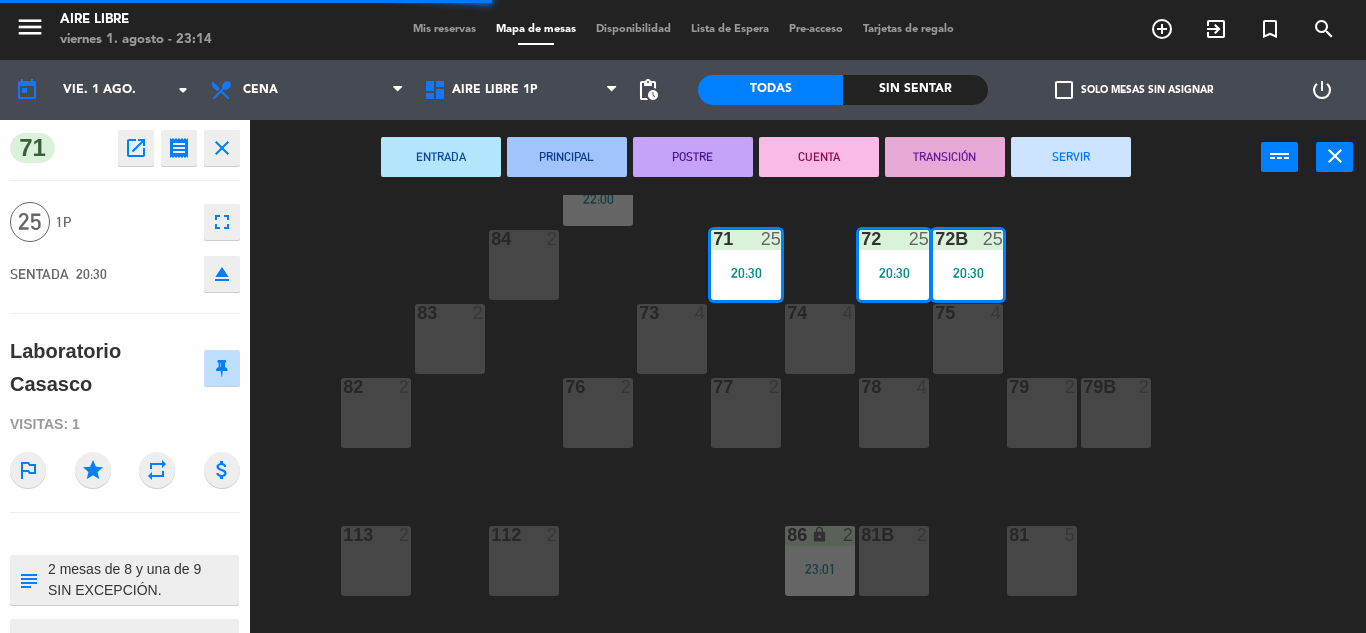 click on "SERVIR" at bounding box center [1071, 157] 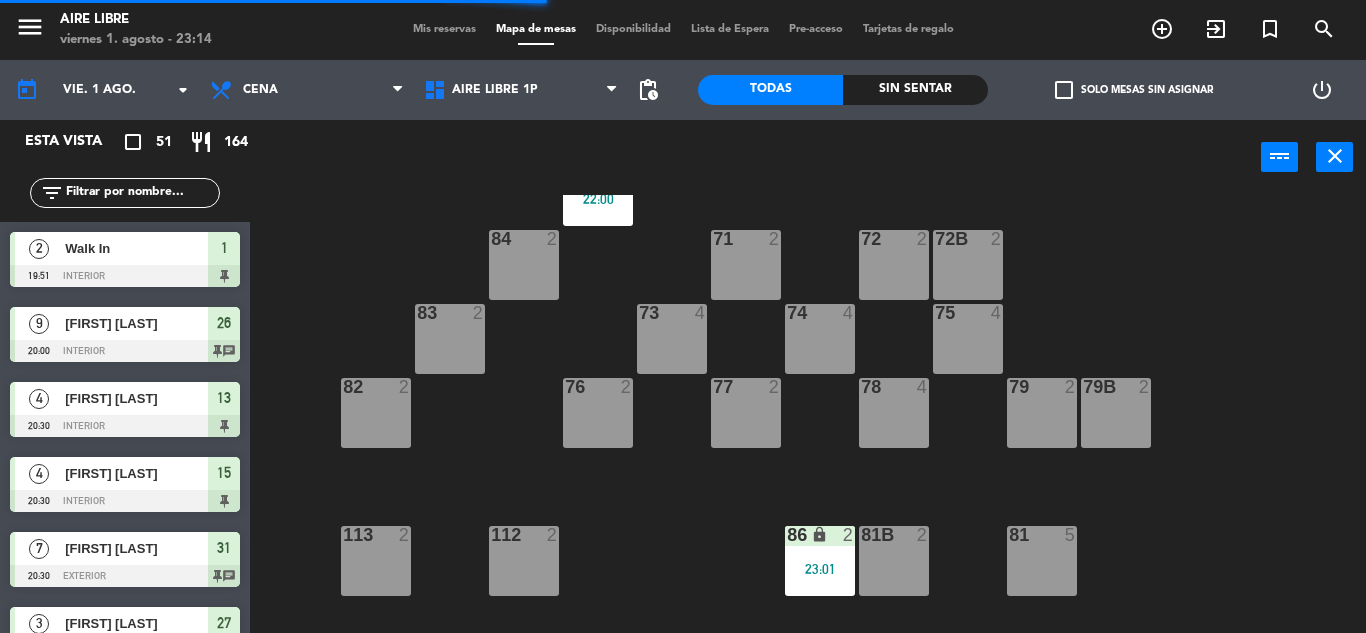 scroll, scrollTop: 0, scrollLeft: 0, axis: both 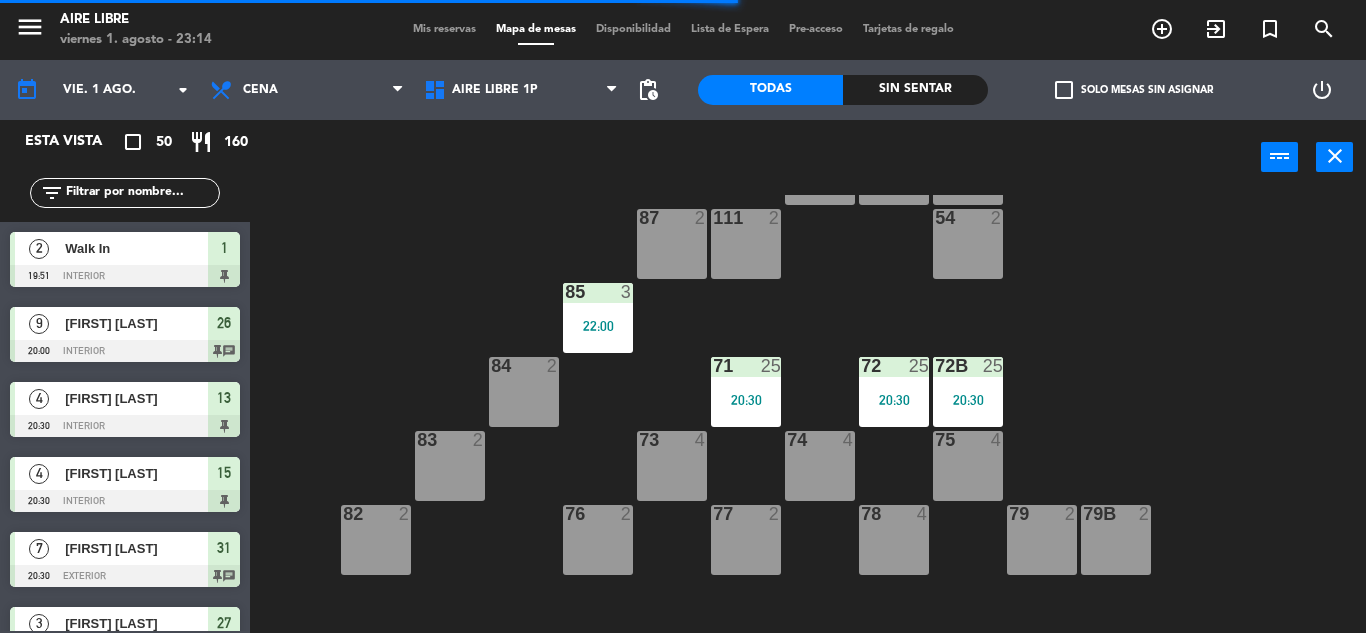 click on "22:00" at bounding box center (598, 326) 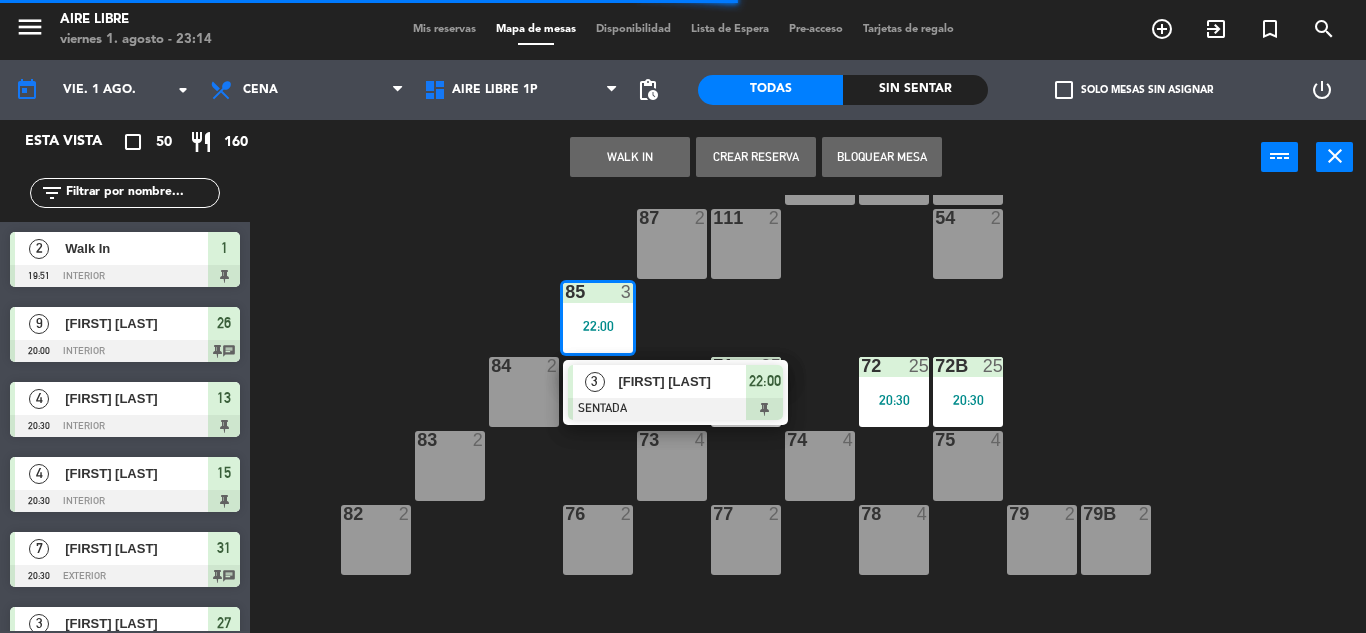 click on "[FIRST] [LAST]" at bounding box center (682, 381) 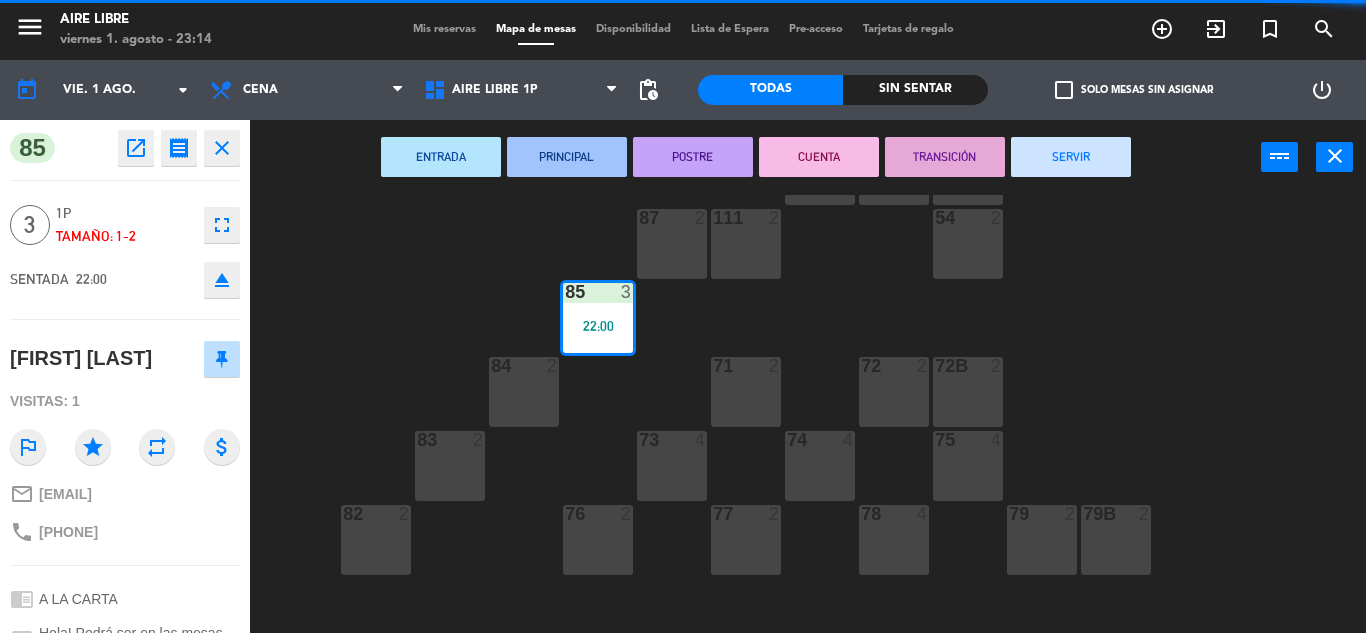 click on "SERVIR" at bounding box center (1071, 157) 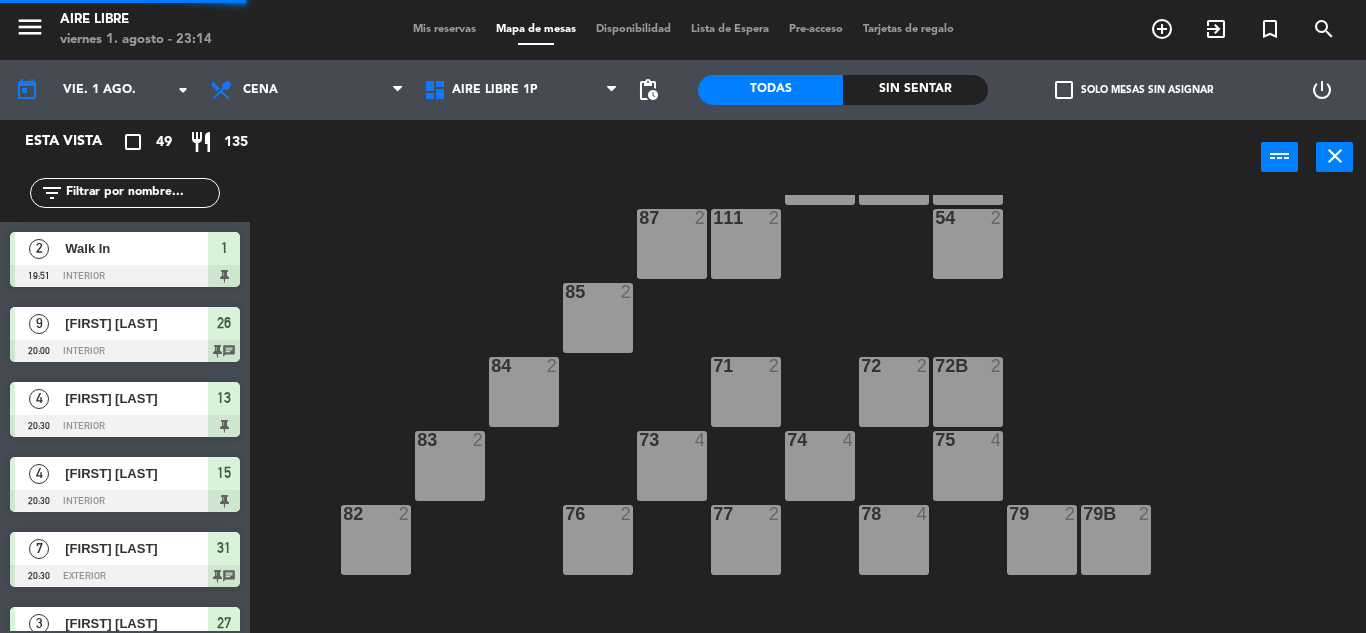 scroll, scrollTop: 0, scrollLeft: 0, axis: both 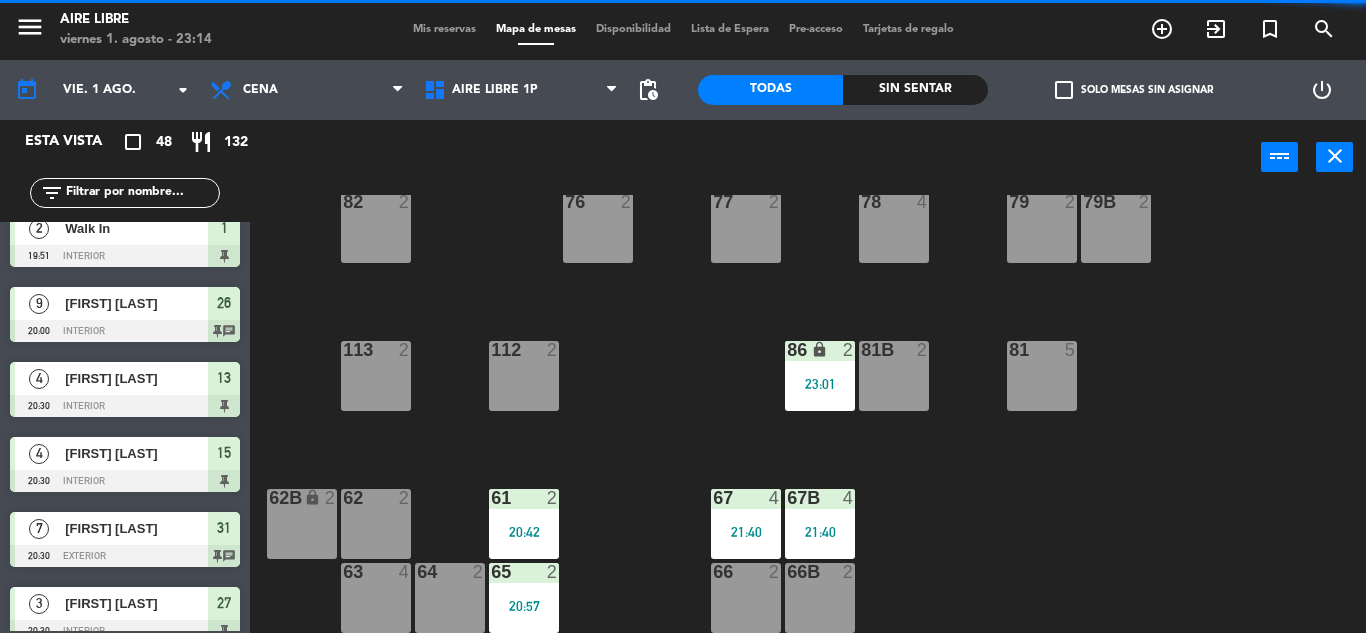 click on "23:01" at bounding box center (820, 384) 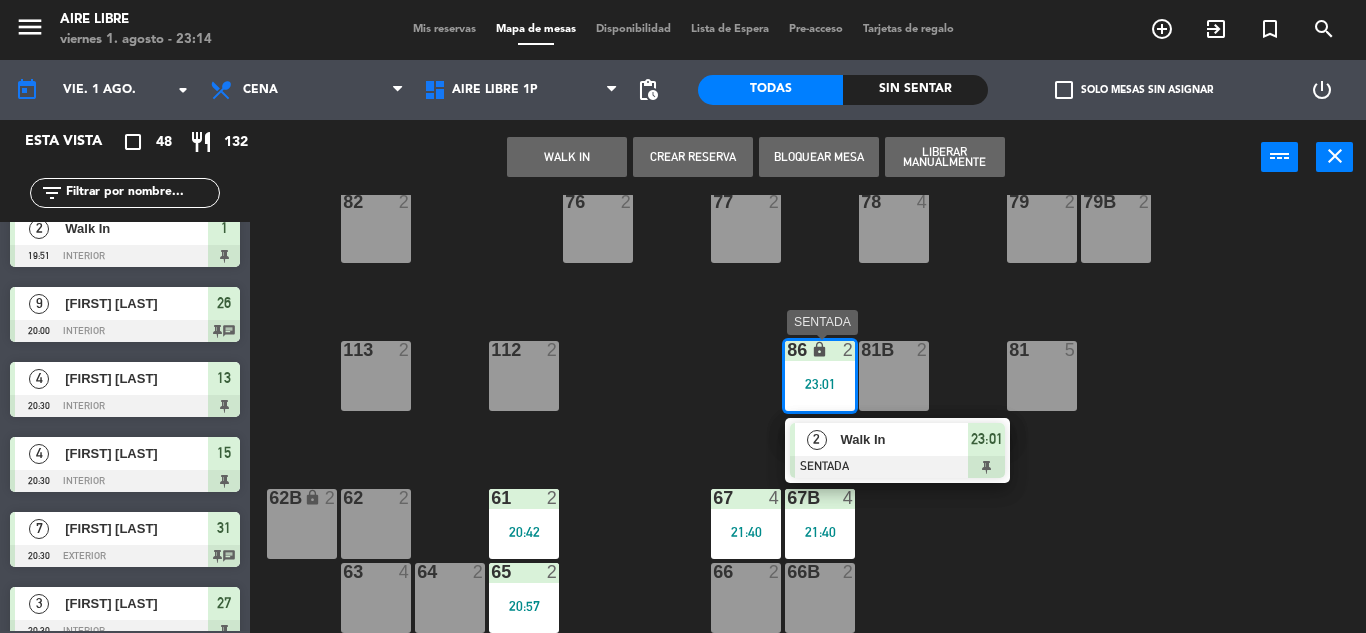 click at bounding box center (897, 467) 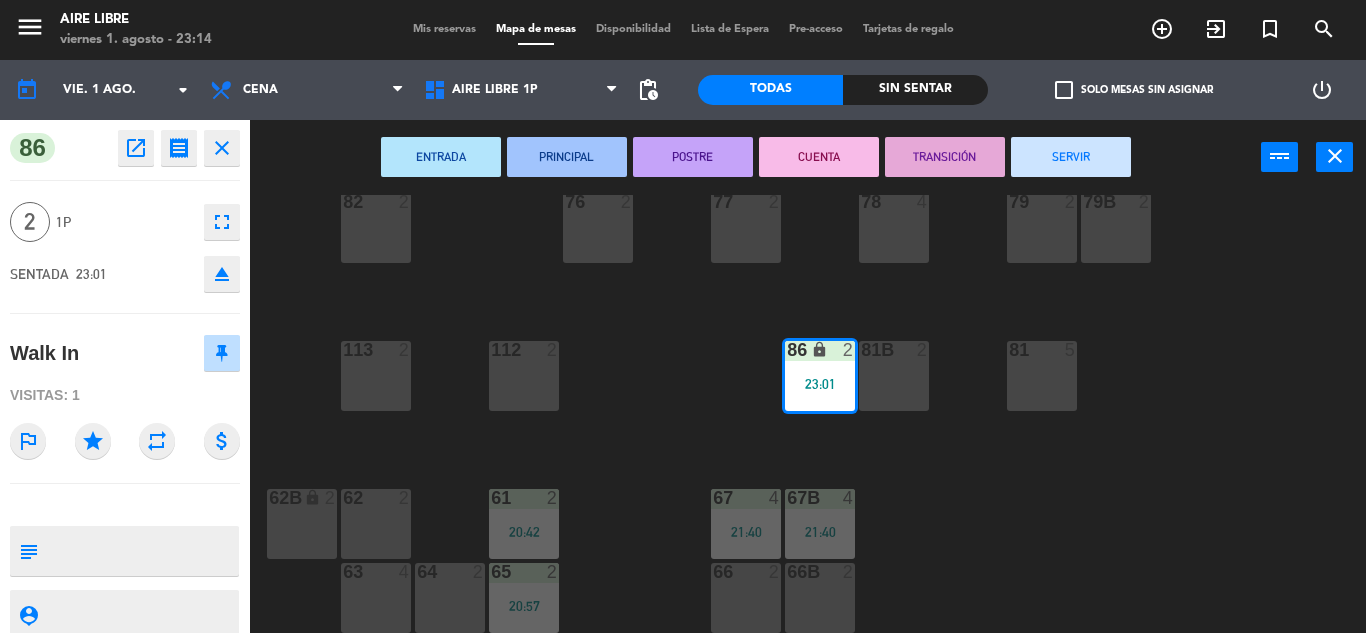 click on "SERVIR" at bounding box center [1071, 157] 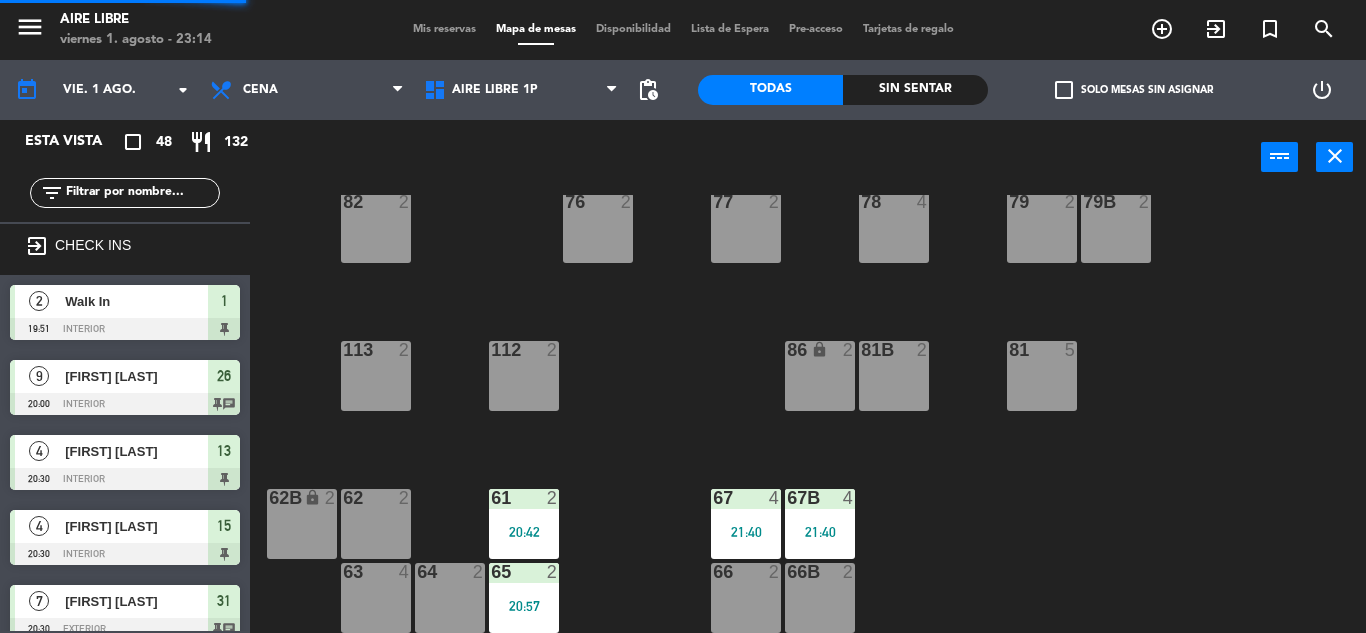 scroll, scrollTop: 0, scrollLeft: 0, axis: both 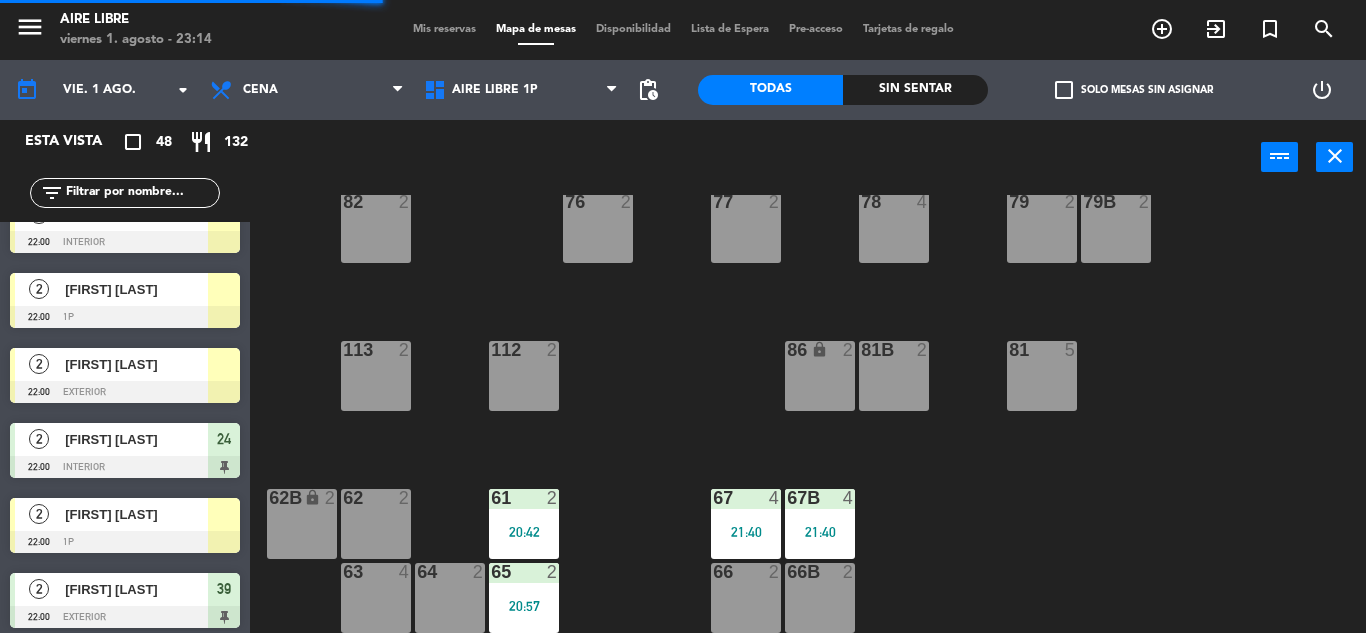 click on "67B  4   21:40" at bounding box center [820, 524] 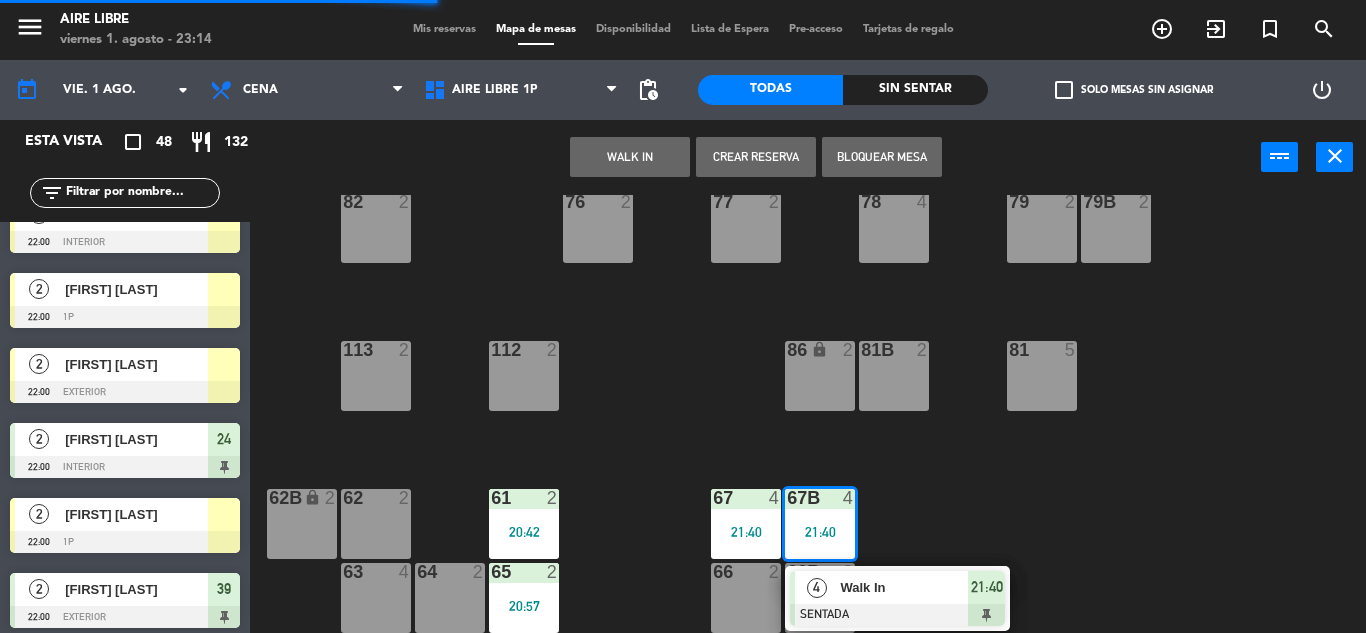 click on "Walk In" at bounding box center (903, 587) 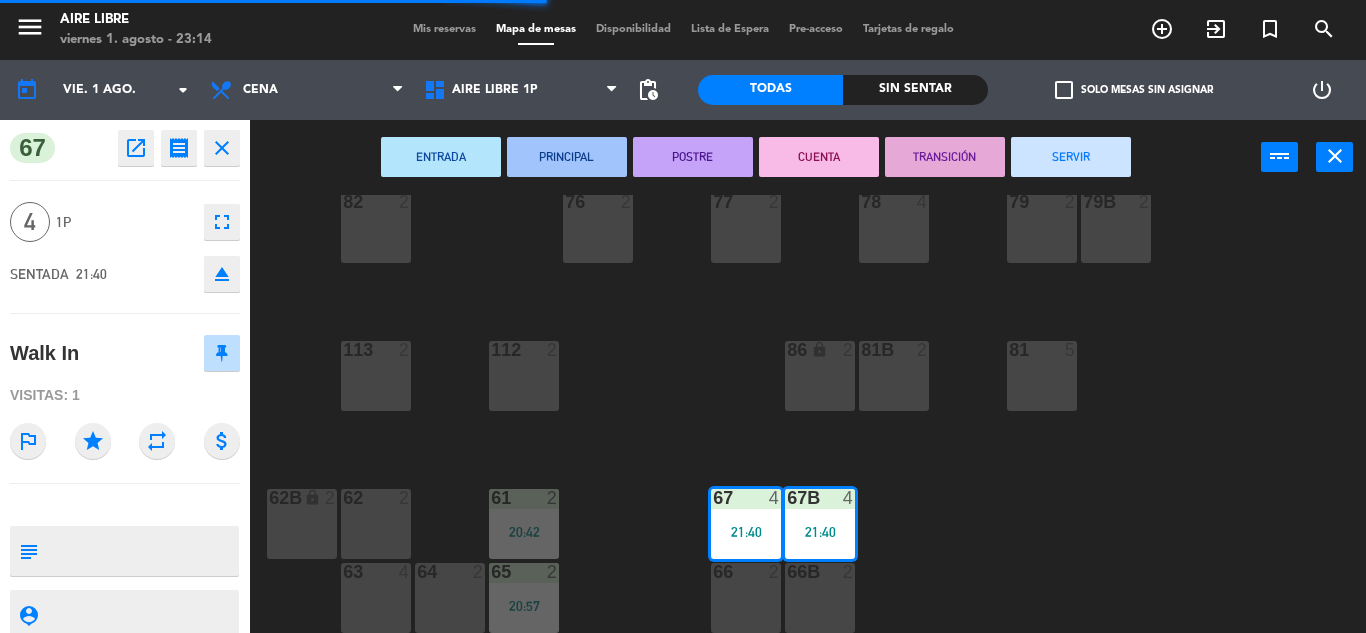 click on "SERVIR" at bounding box center [1071, 157] 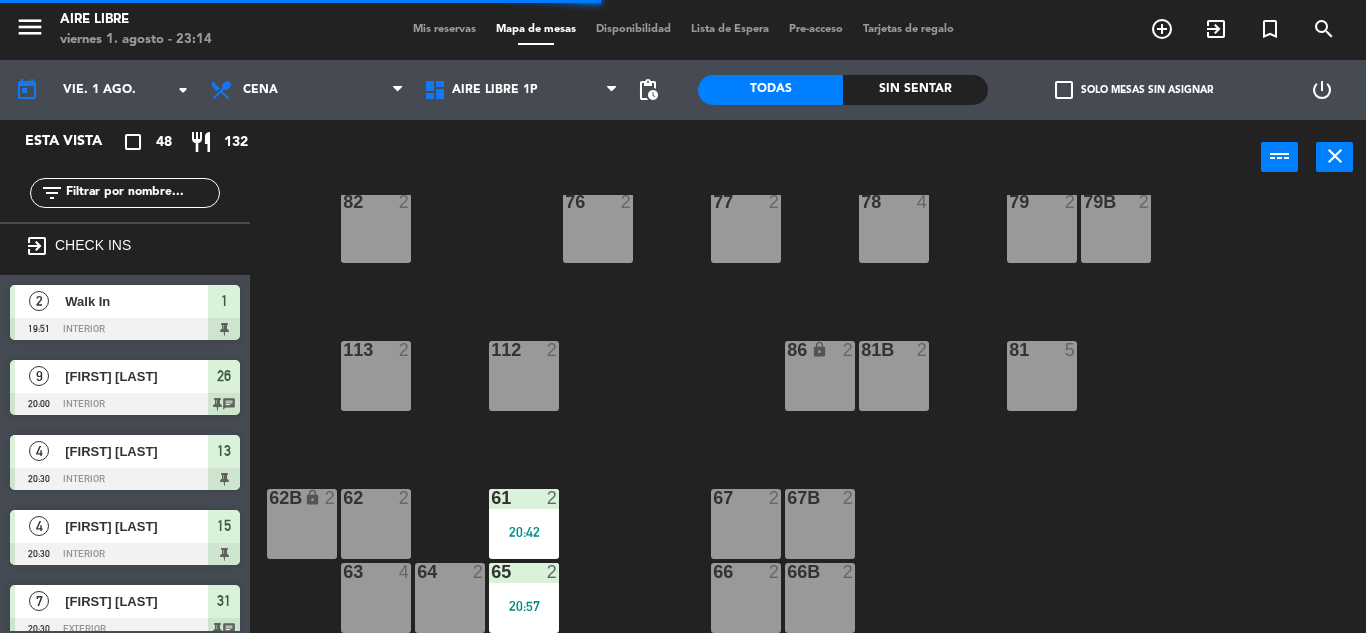 scroll, scrollTop: 0, scrollLeft: 0, axis: both 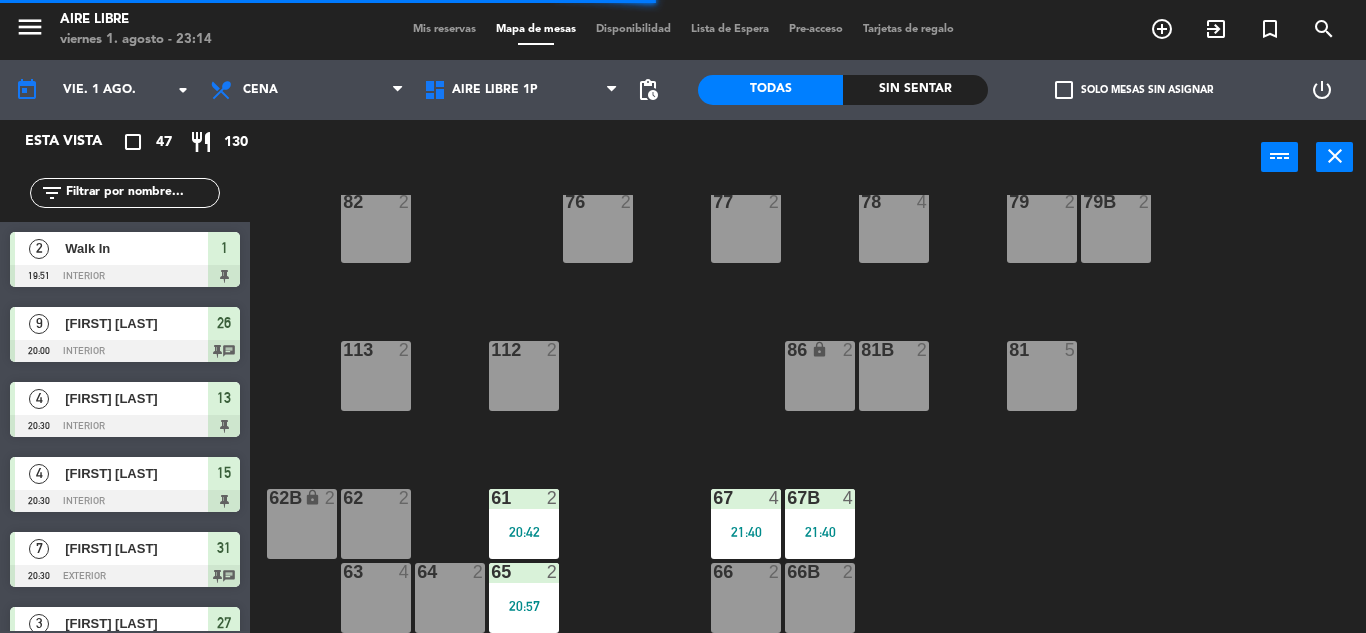 click on "20:42" at bounding box center (524, 532) 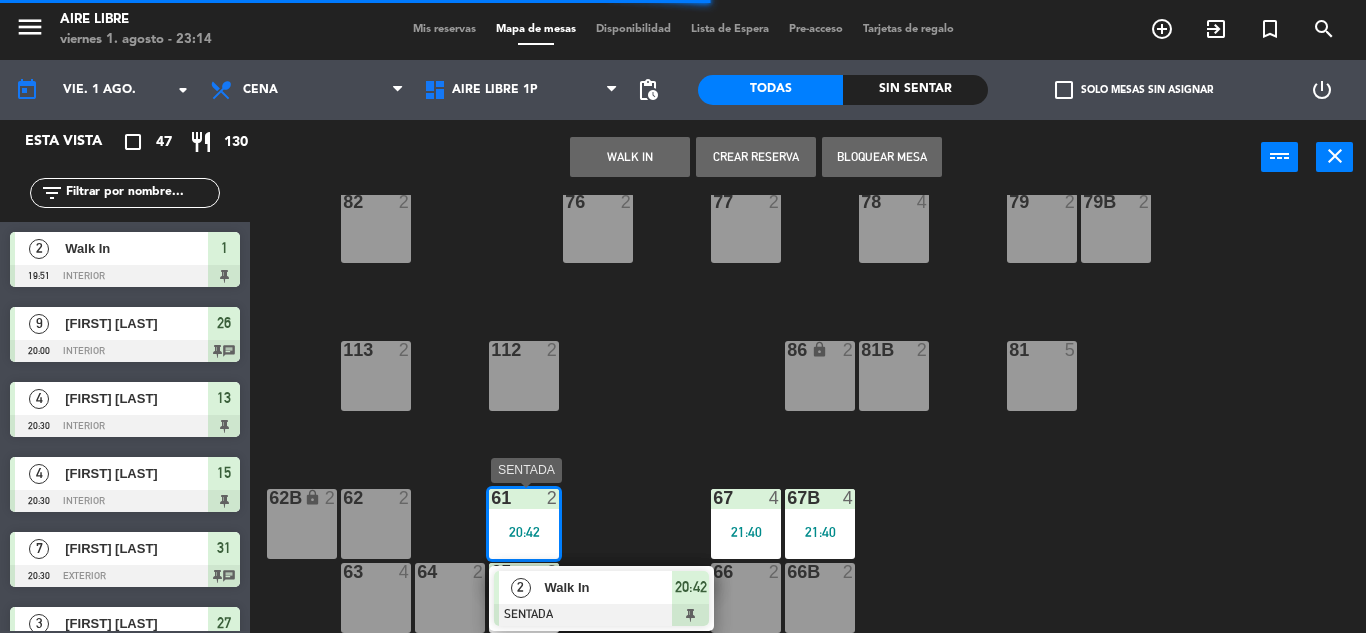 click on "Walk In" at bounding box center [608, 587] 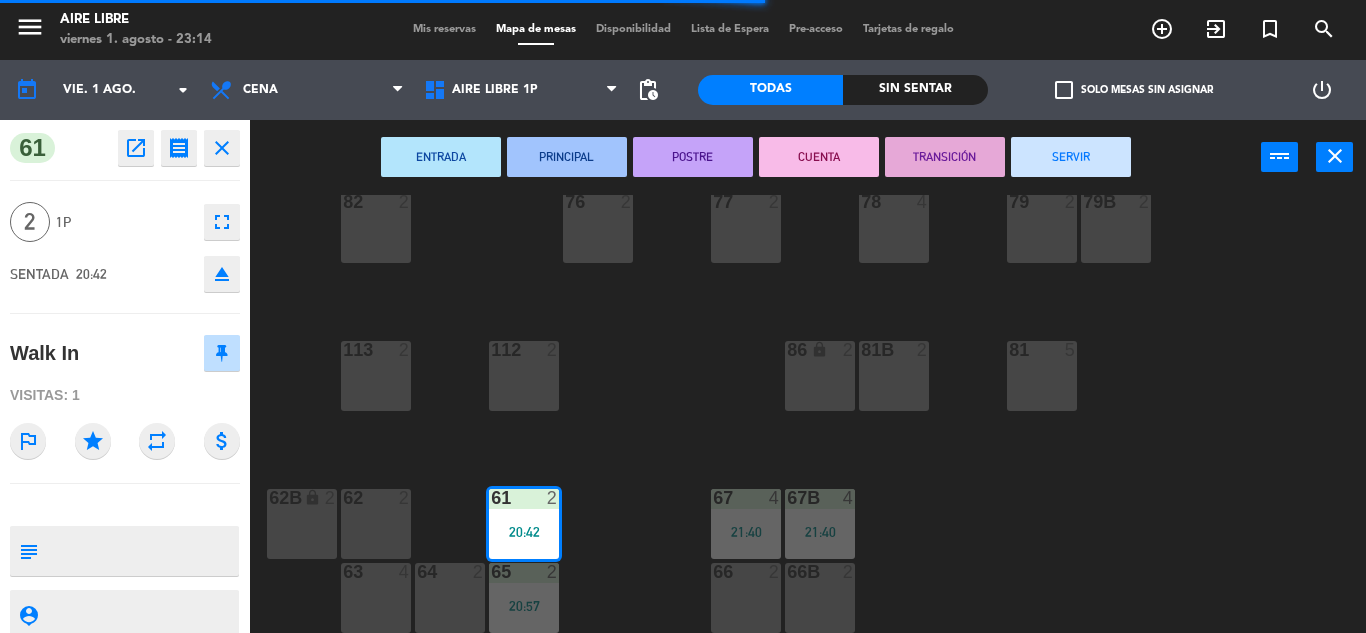 click on "SERVIR" at bounding box center (1071, 157) 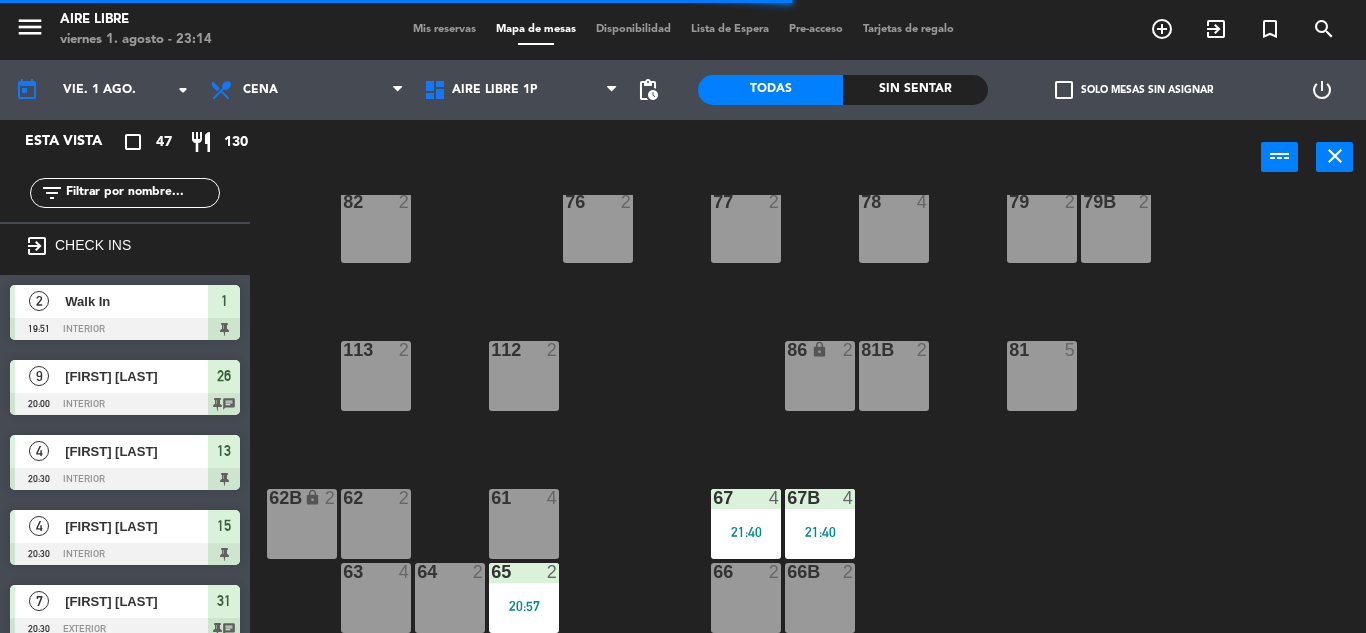 scroll, scrollTop: 0, scrollLeft: 0, axis: both 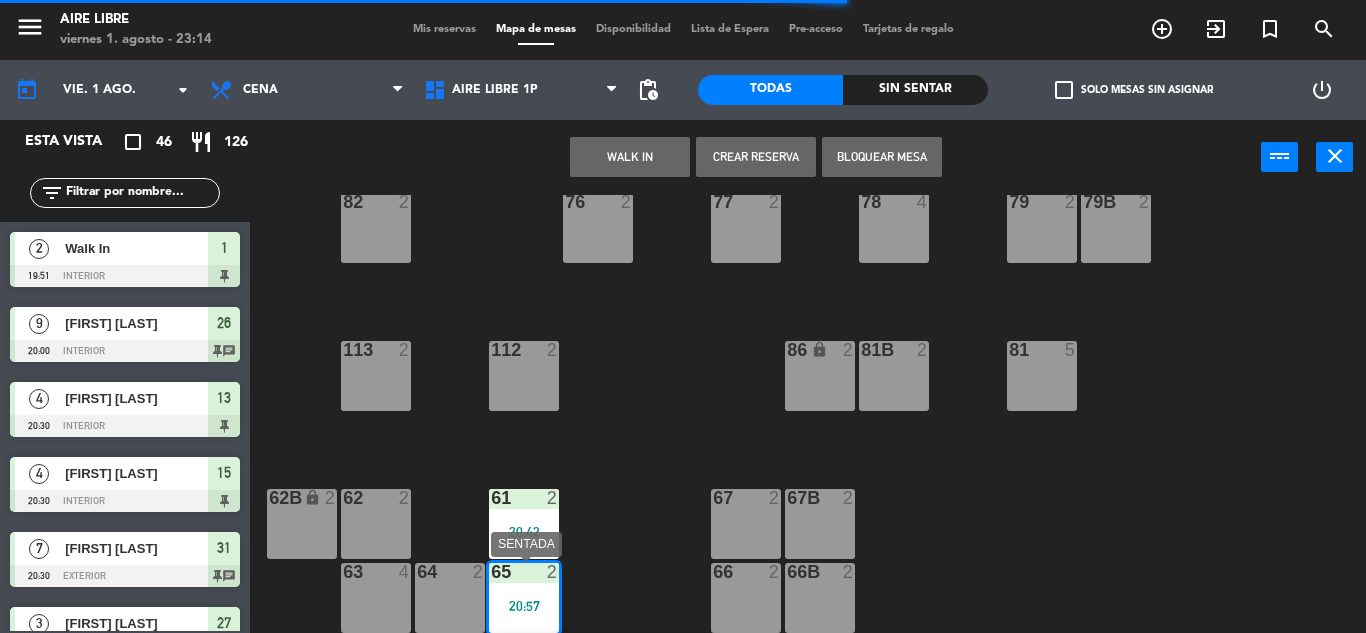 click on "61  2   20:42" at bounding box center (524, 524) 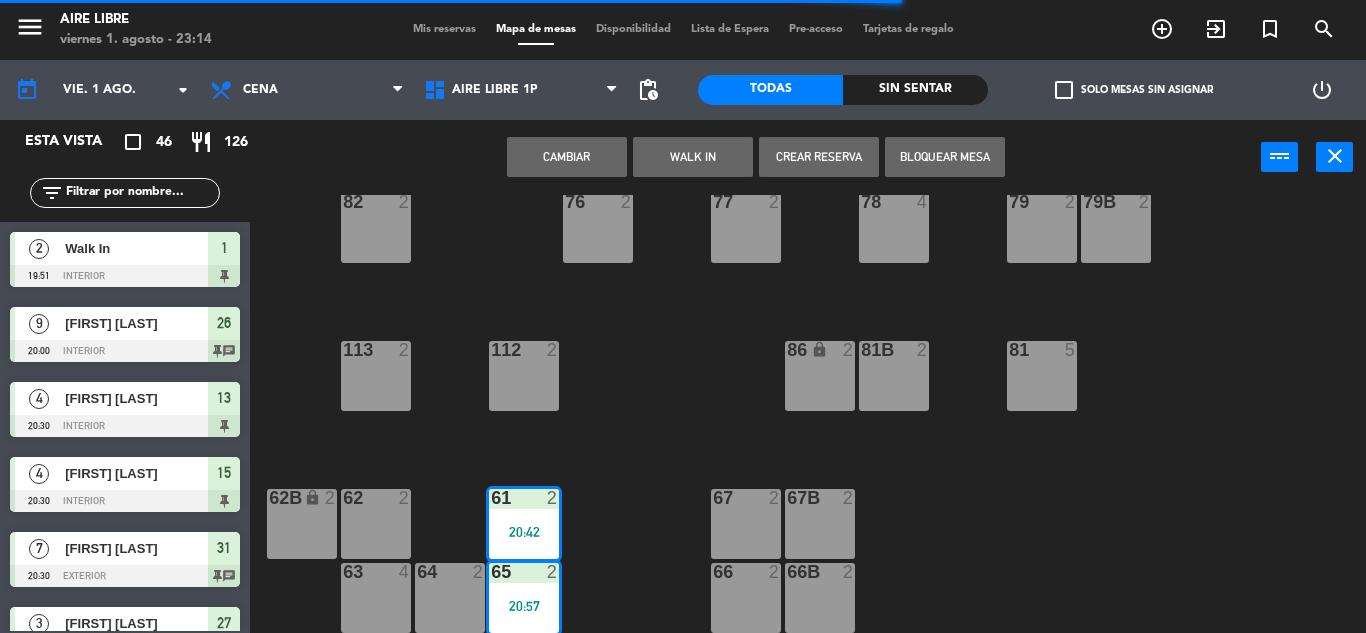 click on "Cambiar" at bounding box center (567, 157) 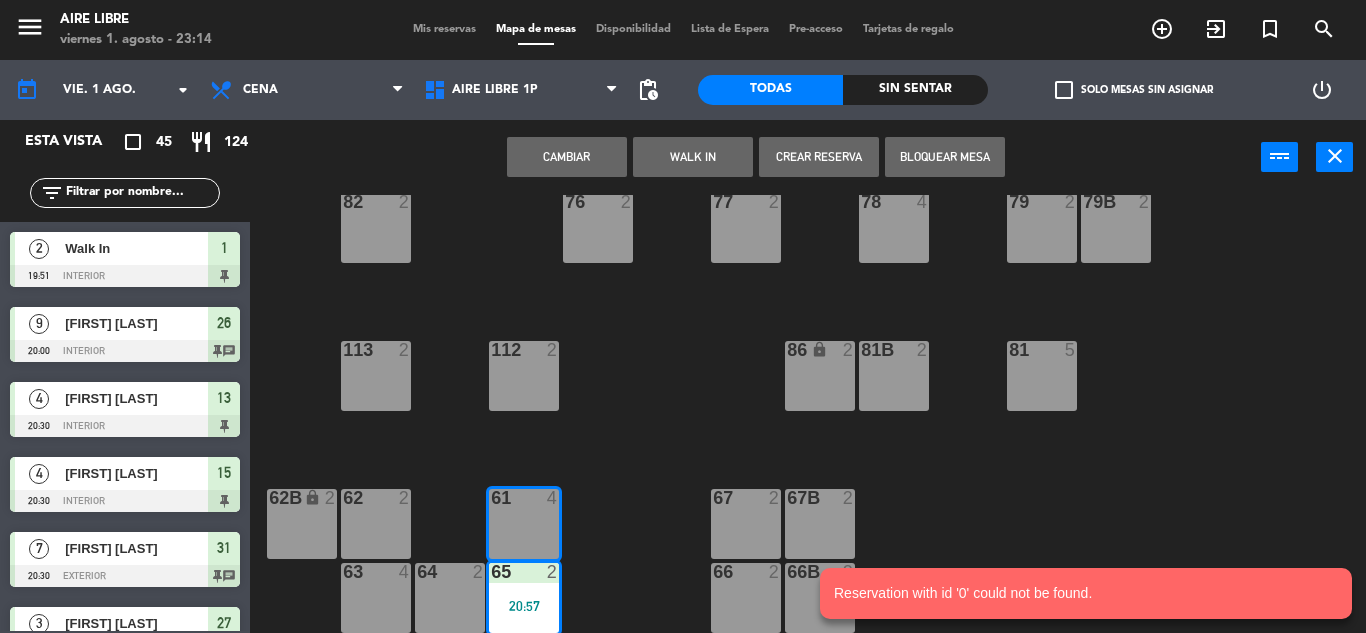 click on "51  2  52  4  53  3  111  2  54  2  87  2  85  2  72  2  84  2  71  2  72B  2  83  2  73  4  74  4  75  4  82  2  76  2  78  4  77  2  79  2  79B  2  113  2  112  2  81  5  81b  2  86 lock  2  62  2  61  4  67  2  62B lock  2  67B  2  63  4  64  2  65  2   20:57  66  2  66B  2" 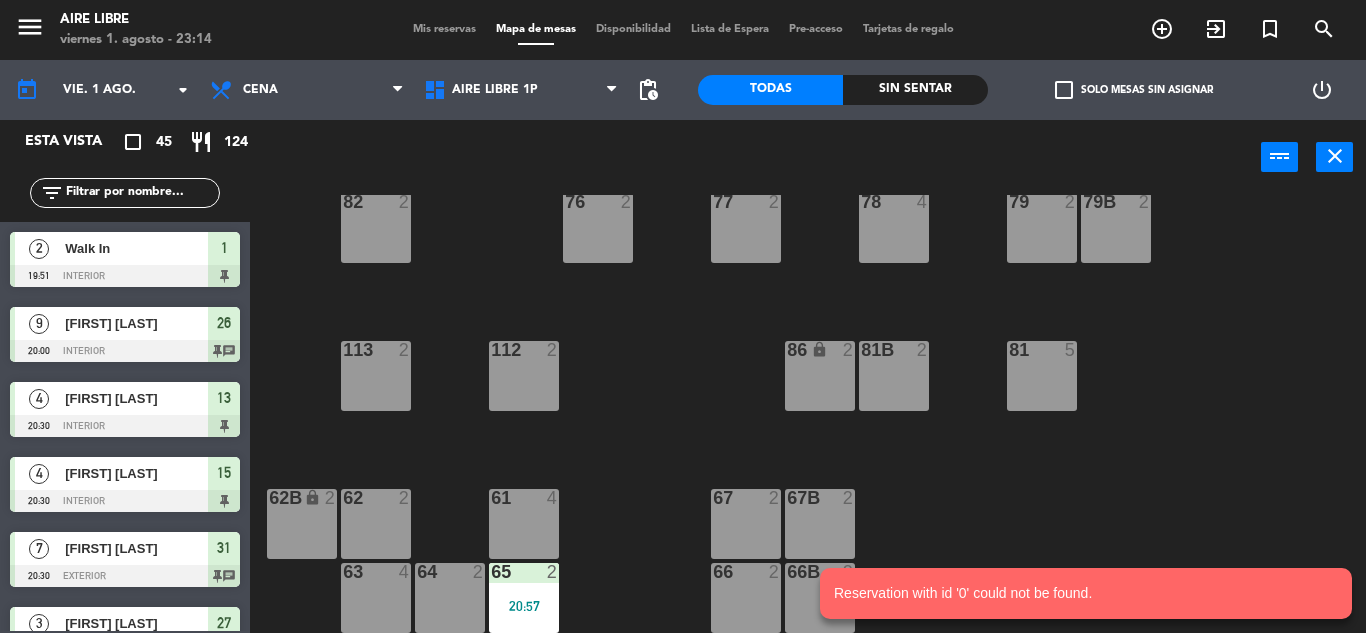 click on "65  2   20:57" at bounding box center (524, 598) 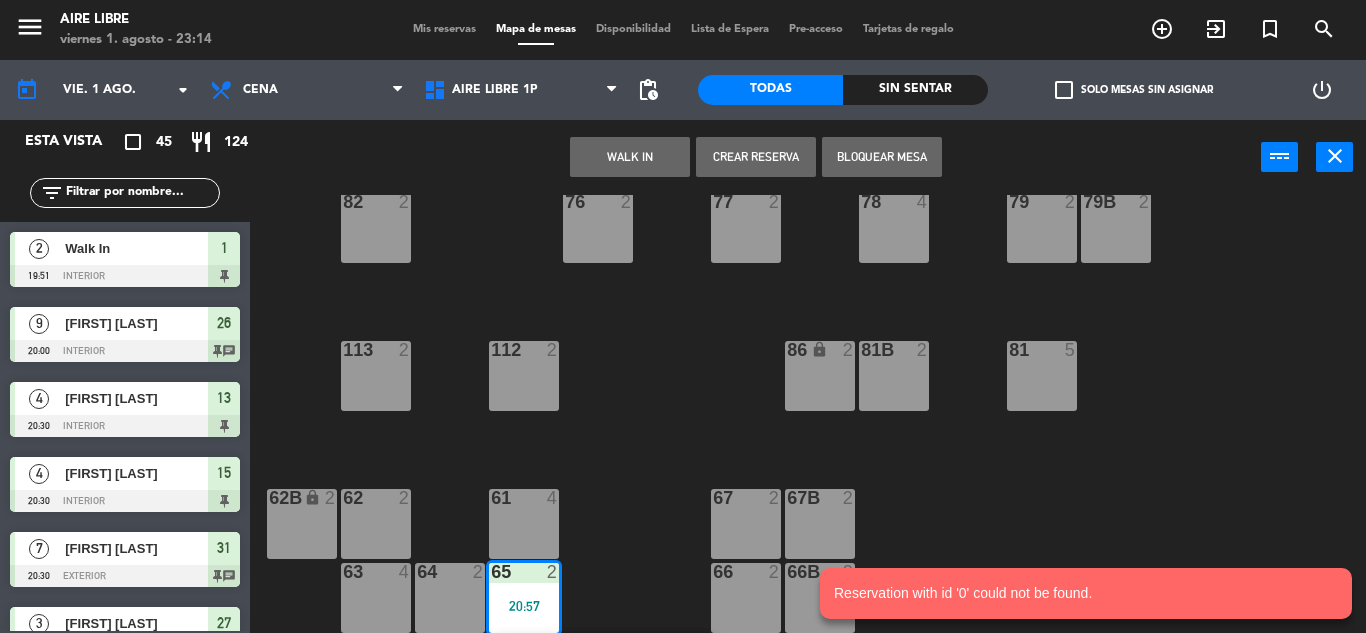 click on "61  4" at bounding box center (524, 499) 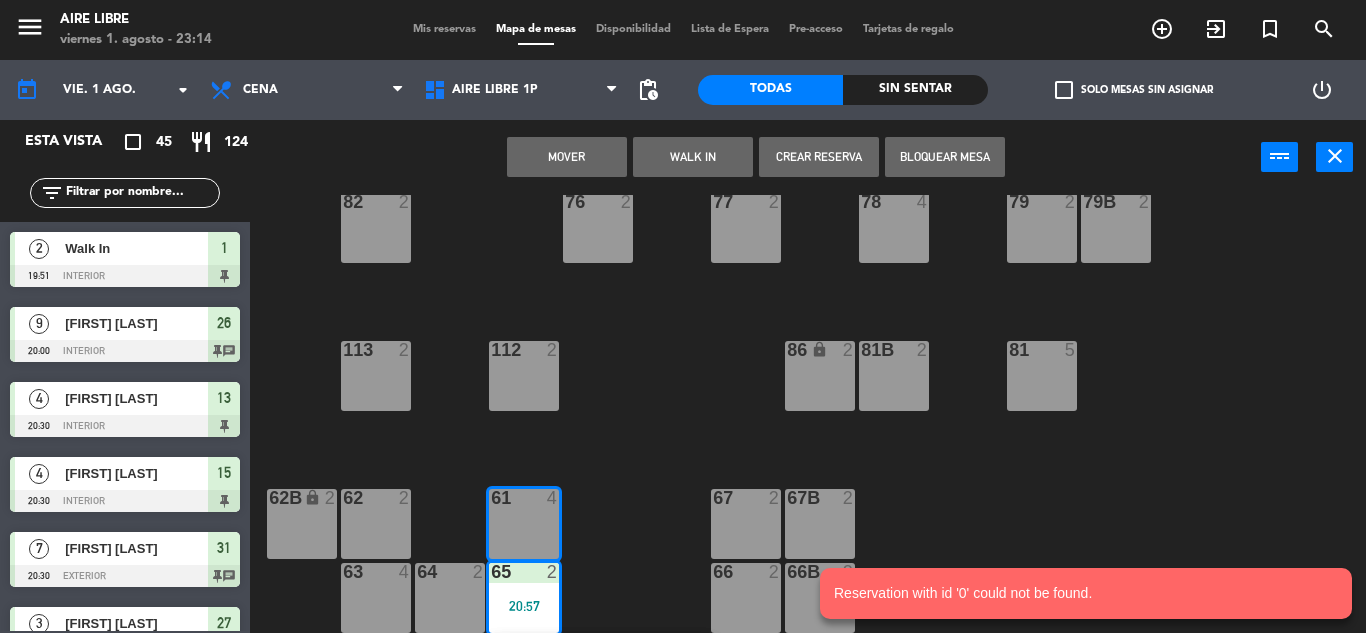 click on "Mover" at bounding box center [567, 157] 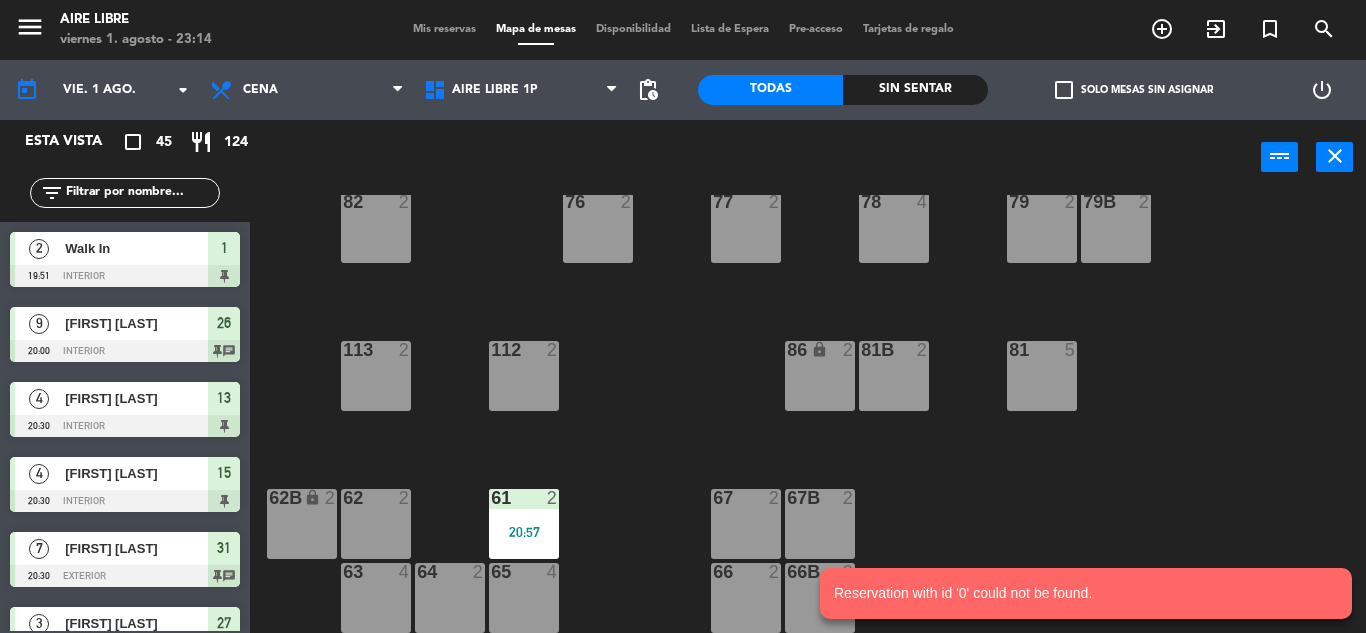 click on "20:57" at bounding box center (524, 532) 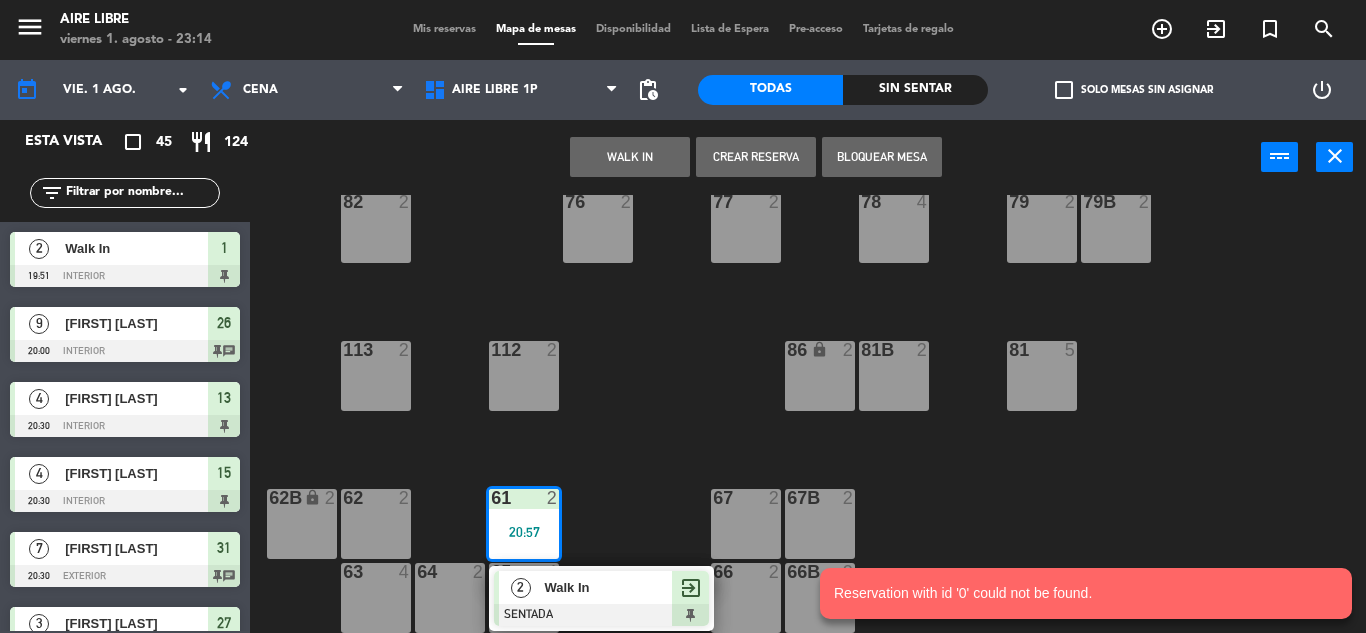 click on "Walk In" at bounding box center [607, 587] 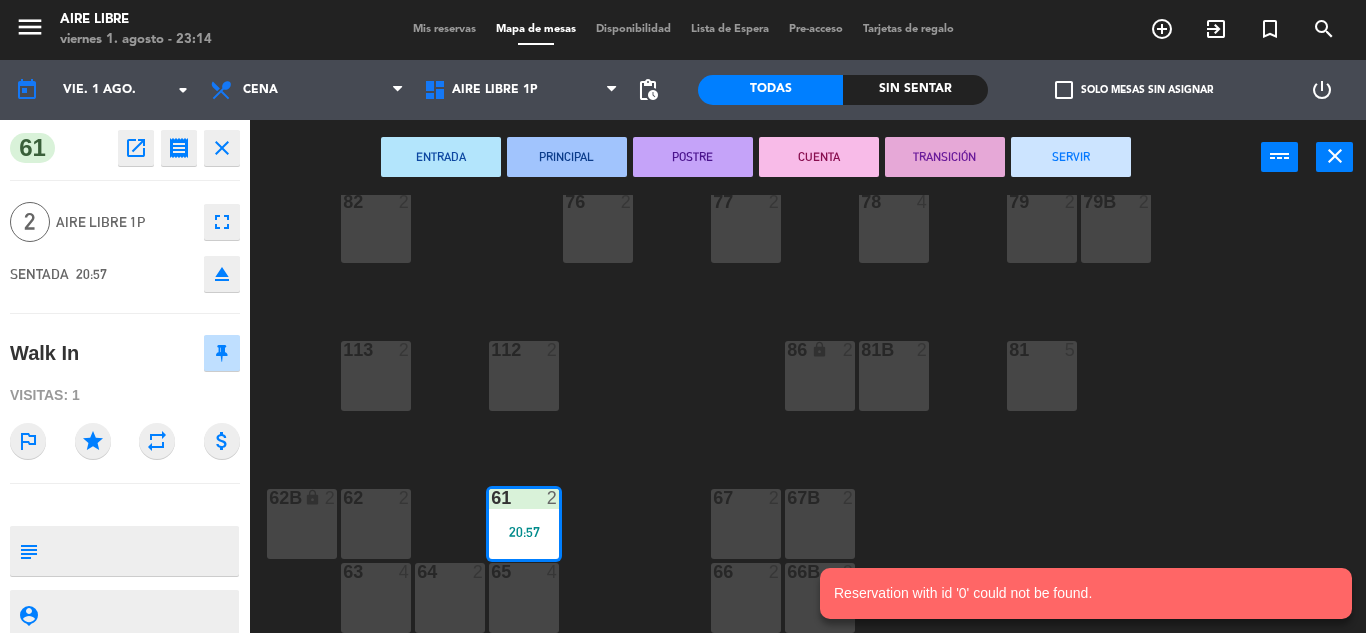 click on "SERVIR" at bounding box center (1071, 157) 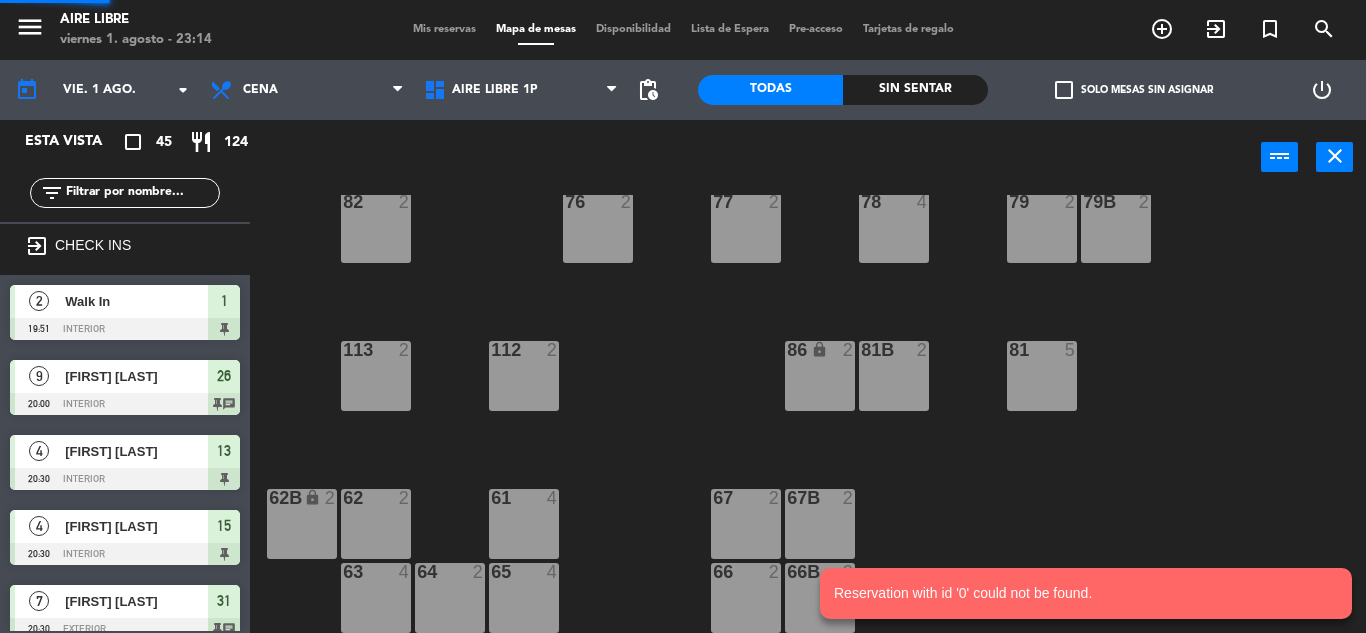 scroll, scrollTop: 0, scrollLeft: 0, axis: both 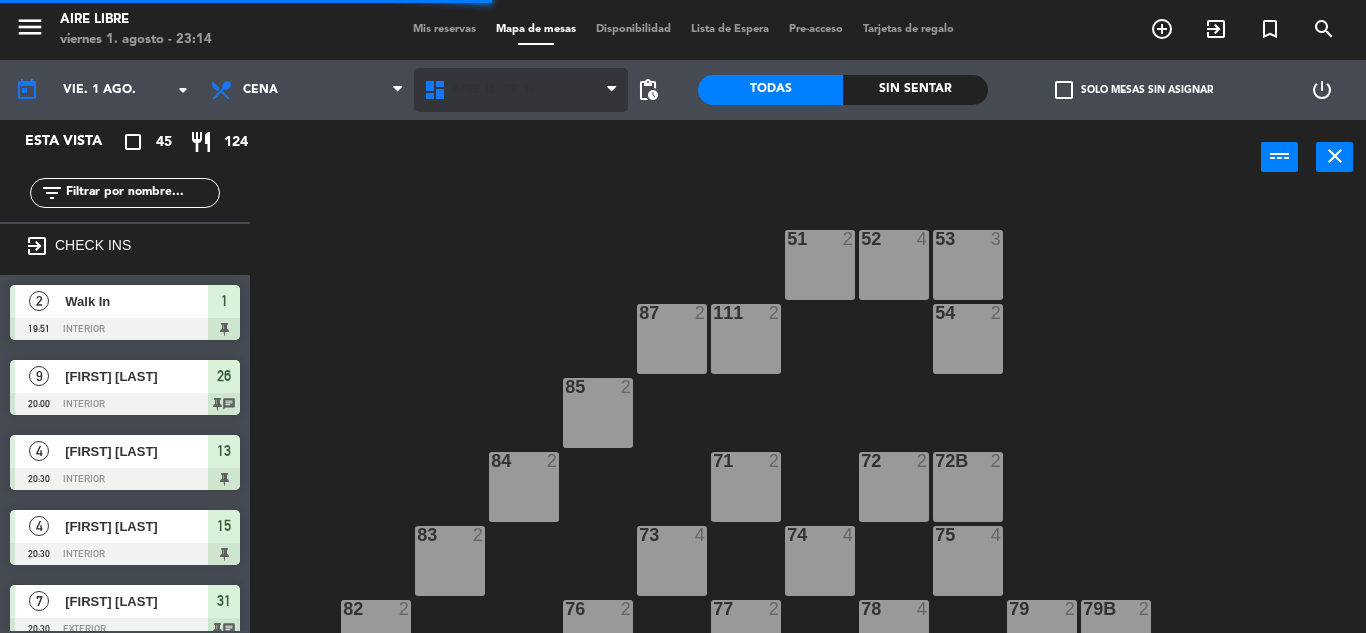 click on "Aire Libre 1P" at bounding box center (495, 90) 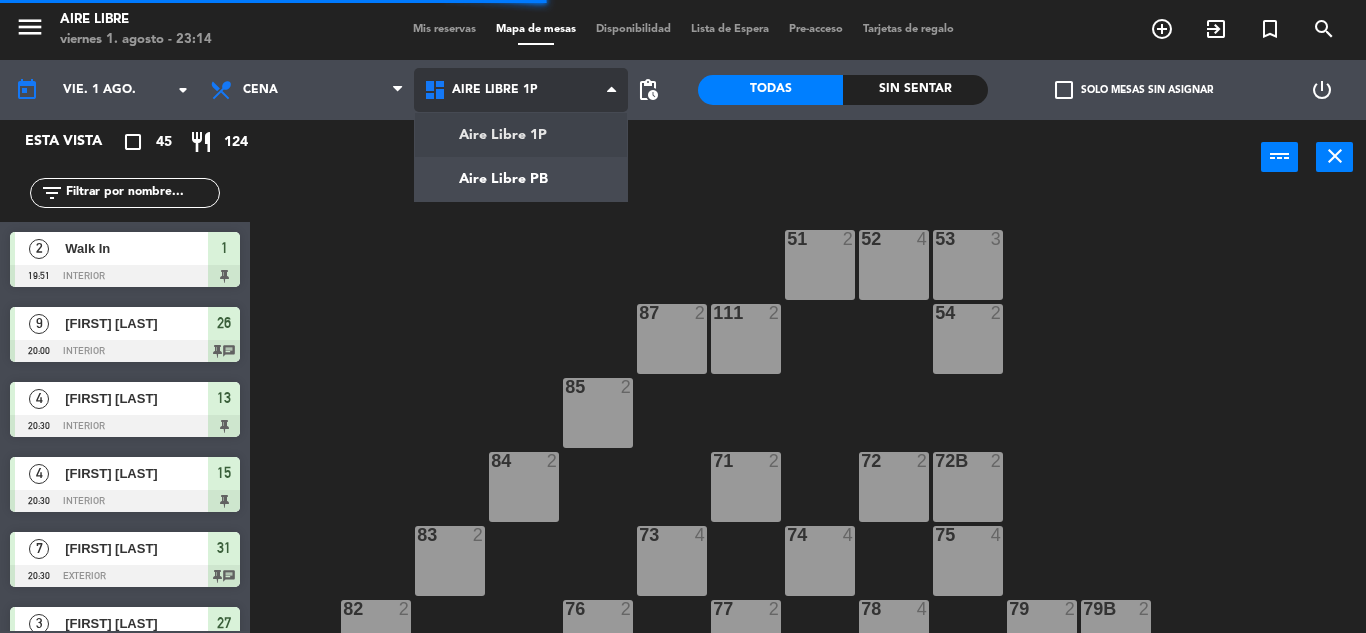 click on "menu  Aire Libre   viernes 1. agosto - 23:14   Mis reservas   Mapa de mesas   Disponibilidad   Lista de Espera   Pre-acceso   Tarjetas de regalo  add_circle_outline exit_to_app turned_in_not search today    vie. 1 ago. arrow_drop_down  Desayuno  Brunch  Almuerzo  Cena  Cena  Desayuno  Brunch  Almuerzo  Cena  Aire Libre 1P   Aire Libre PB   Aire Libre 1P   Aire Libre 1P   Aire Libre PB  pending_actions  Todas  Sin sentar  check_box_outline_blank   Solo mesas sin asignar   power_settings_new   Esta vista   crop_square  45  restaurant  124 filter_list  2   Walk In   19:51   interior  1  9   Mercedes Medina   20:00   interior  26 chat  4   Ana Bizberge   20:30   interior  13  4   Carolina Dubiansky   20:30   interior  15  7   CRISTIAN GARCIA SARUBBI   20:30   exterior  31 chat  3   estefania spinosa   20:30   interior  27  2   Walk In   20:31   exterior  27B  2   Walk In   20:33   interior  12  2   Walk In   20:57   1p  61  2   Walk In   21:05   interior  3  5   Walk In   21:19   exterior  211  3   Walk In  44 24" 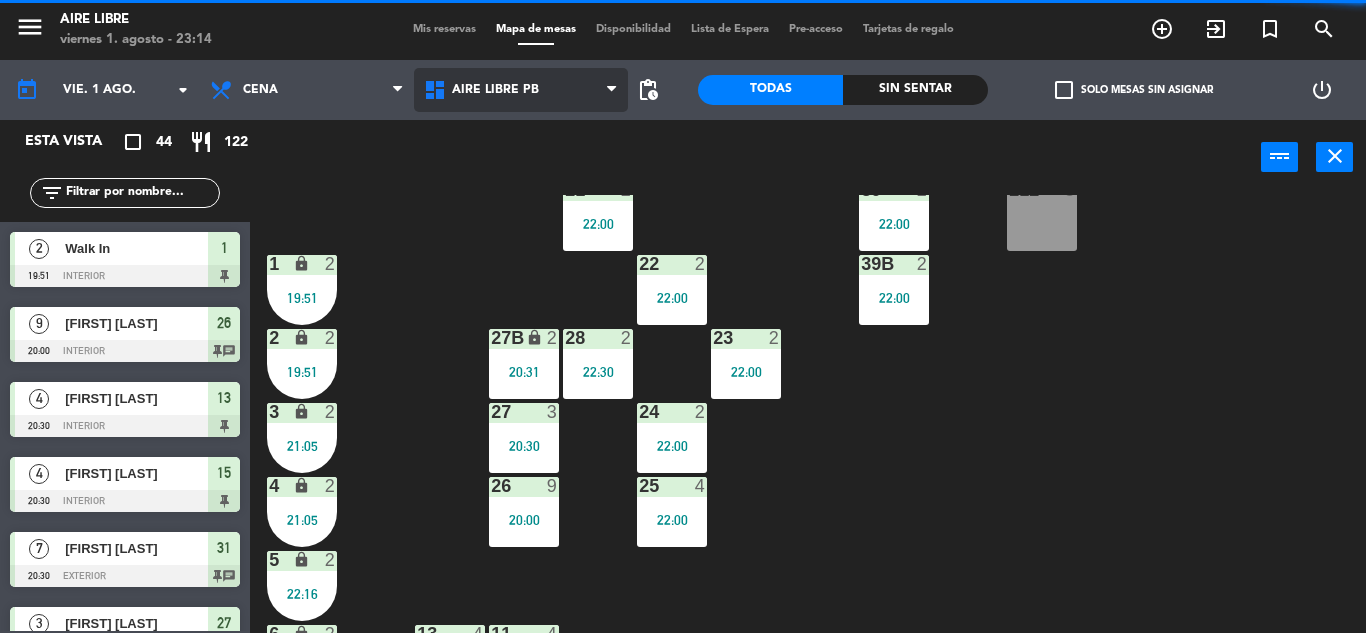 scroll, scrollTop: 356, scrollLeft: 0, axis: vertical 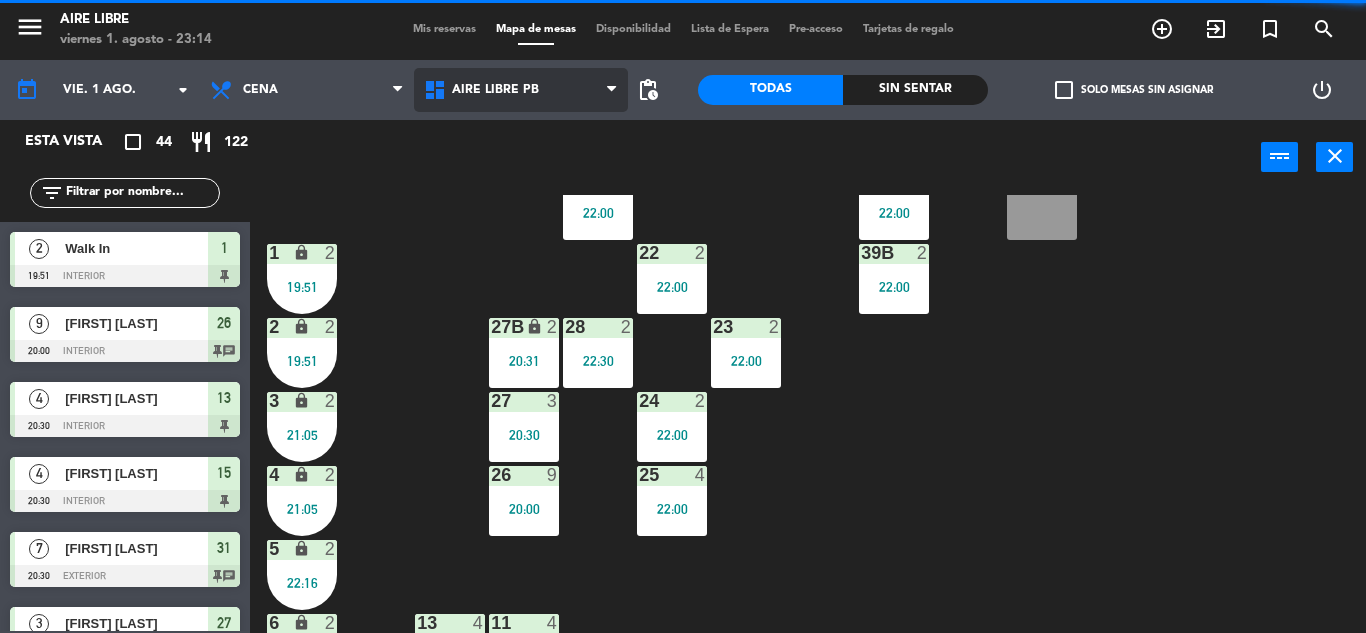 click on "Aire Libre PB" at bounding box center (495, 90) 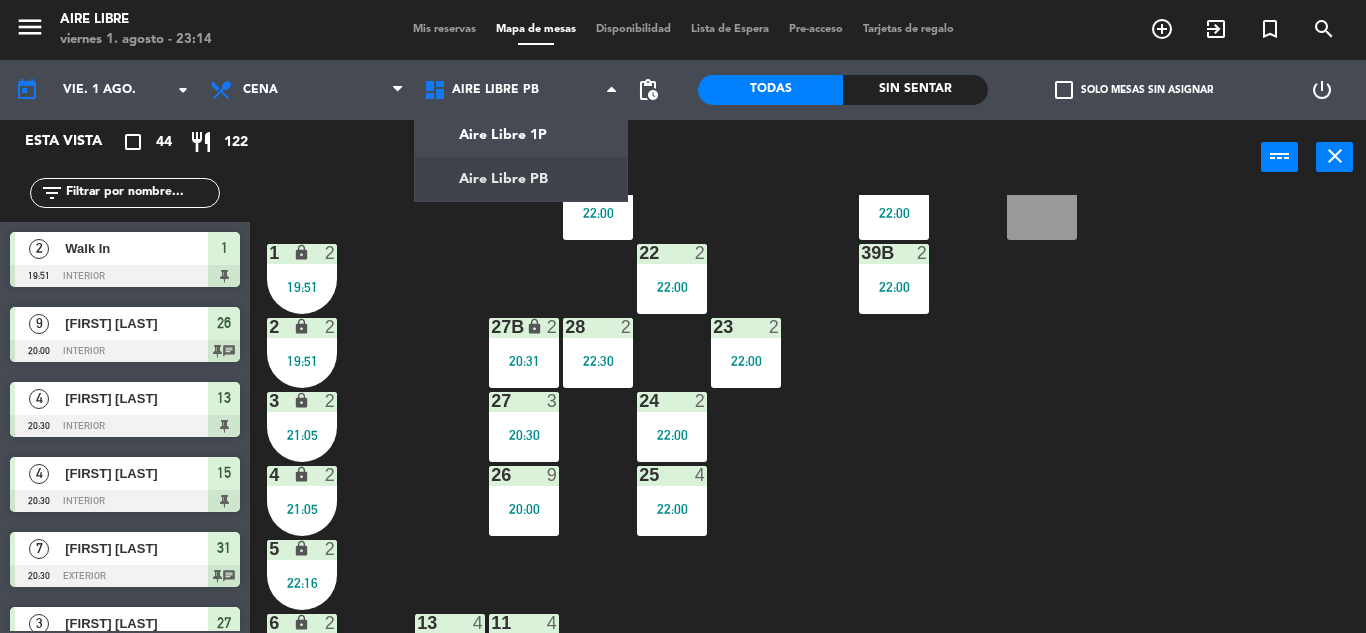 click on "42  2  43  2   22:00  31  7   20:30  32  6   22:00  33  7  42B  2  43B  2   22:00  41  8  44  3   21:28  45  2  46  2  35  4  34  4  36  2  45B  2  34B  2  37  2  211  5   21:19  38  2  212  5  39  2   22:00  21  2   22:00  39B  2   22:00  22  2   22:00  1 lock  2   19:51  27B lock  2   20:31  23  2   22:00  28  2   22:30  2 lock  2   19:51  24  2   22:00  27  3   20:30  3 lock  2   21:05  25  4   22:00  26  9   20:00  4 lock  2   21:05  5 lock  2   22:16  13  4   20:30  11  4   22:00  6 lock  2   22:16  14  2   22:30  12  2   20:33  7 lock  1  15B lock  2  15  4   20:30" 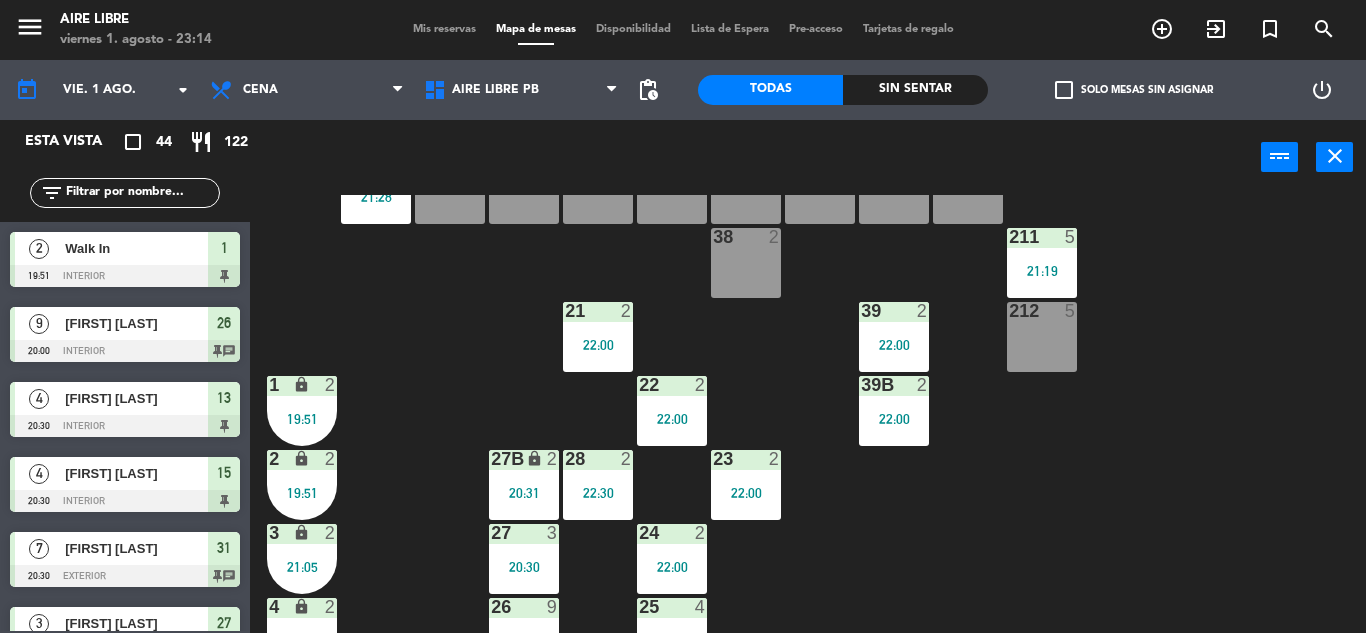 scroll, scrollTop: 168, scrollLeft: 0, axis: vertical 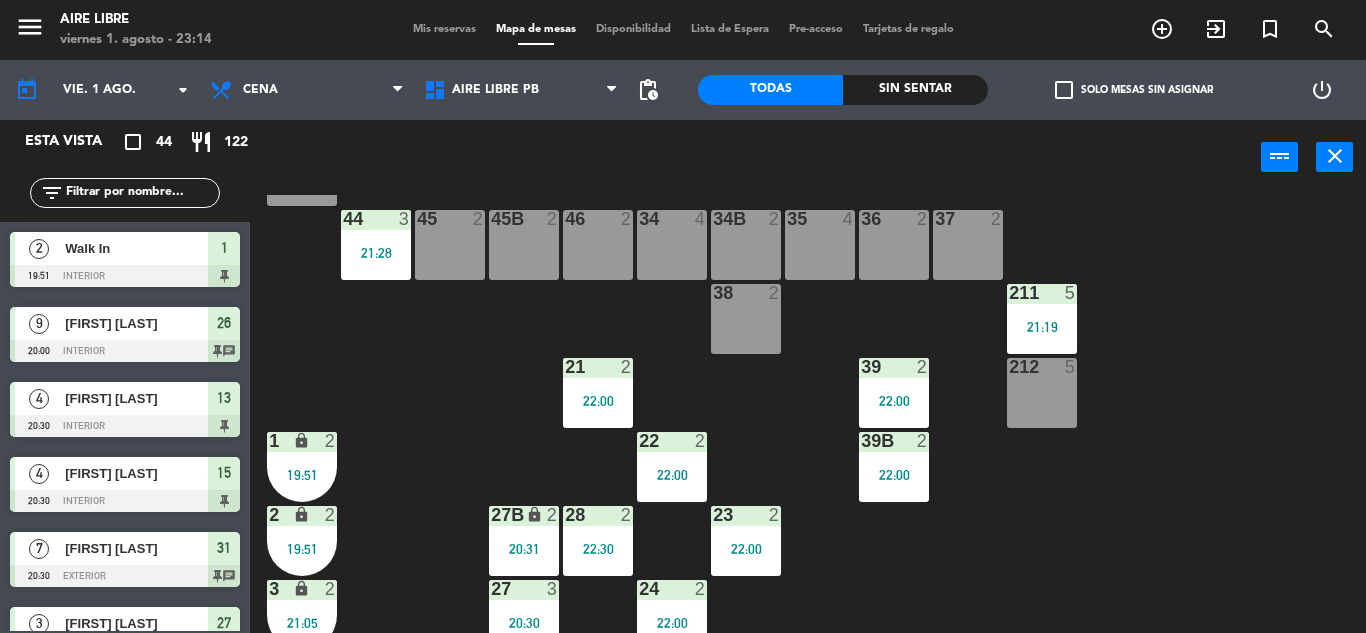 click on "21:19" at bounding box center (1042, 327) 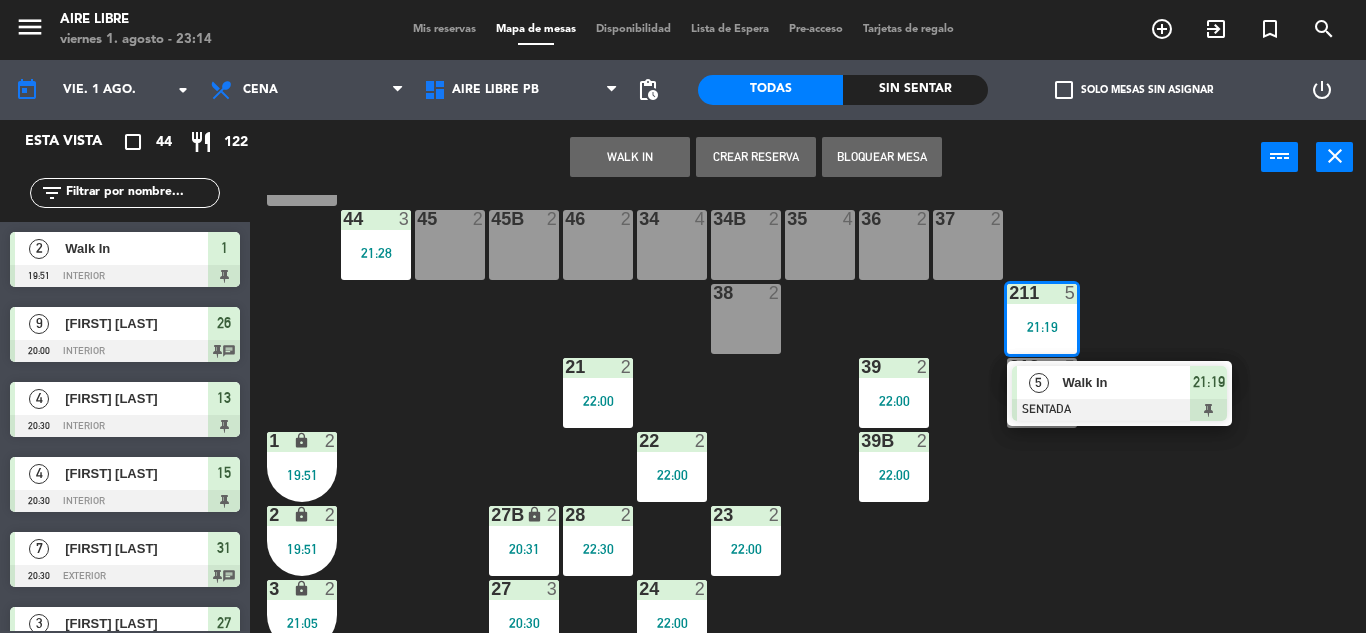 click at bounding box center (1119, 410) 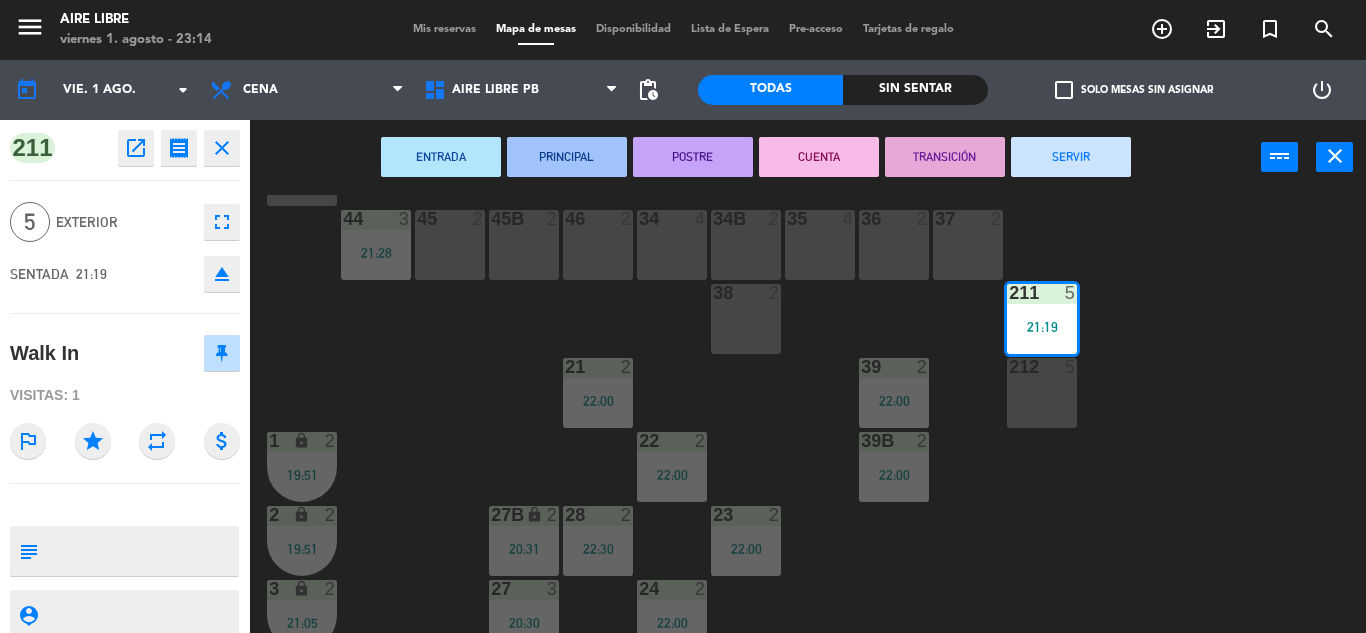 click on "SERVIR" at bounding box center [1071, 157] 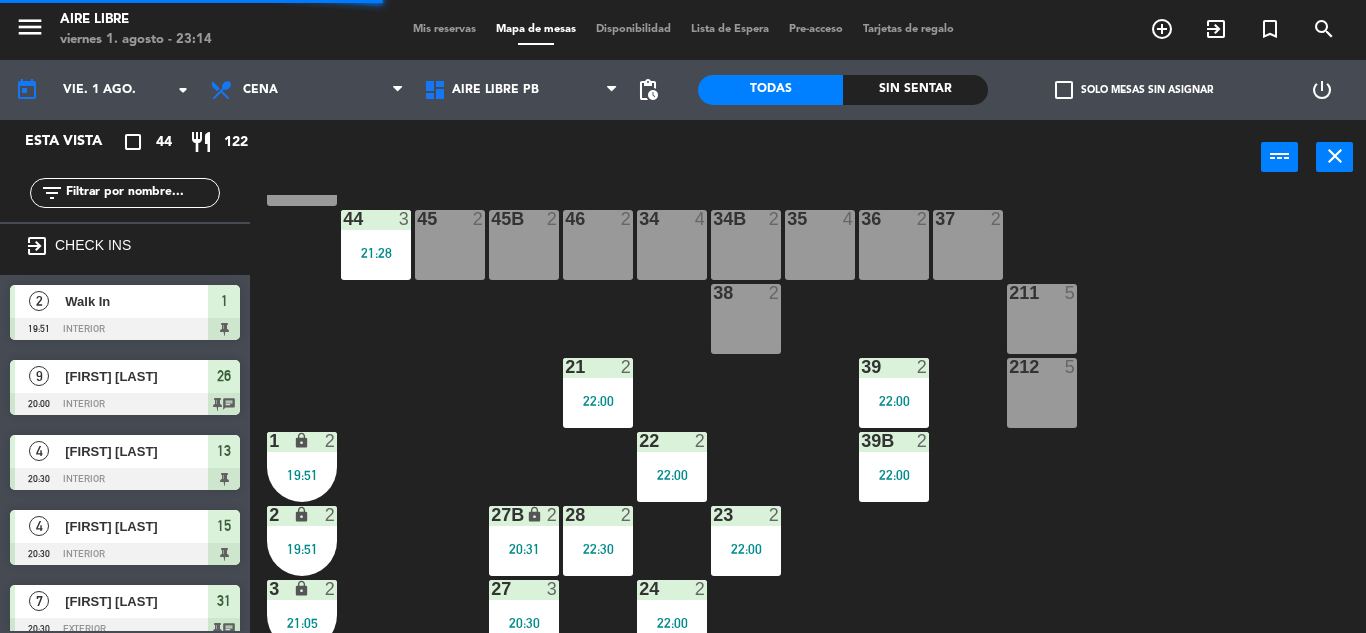 click on "39  2   22:00" at bounding box center [894, 393] 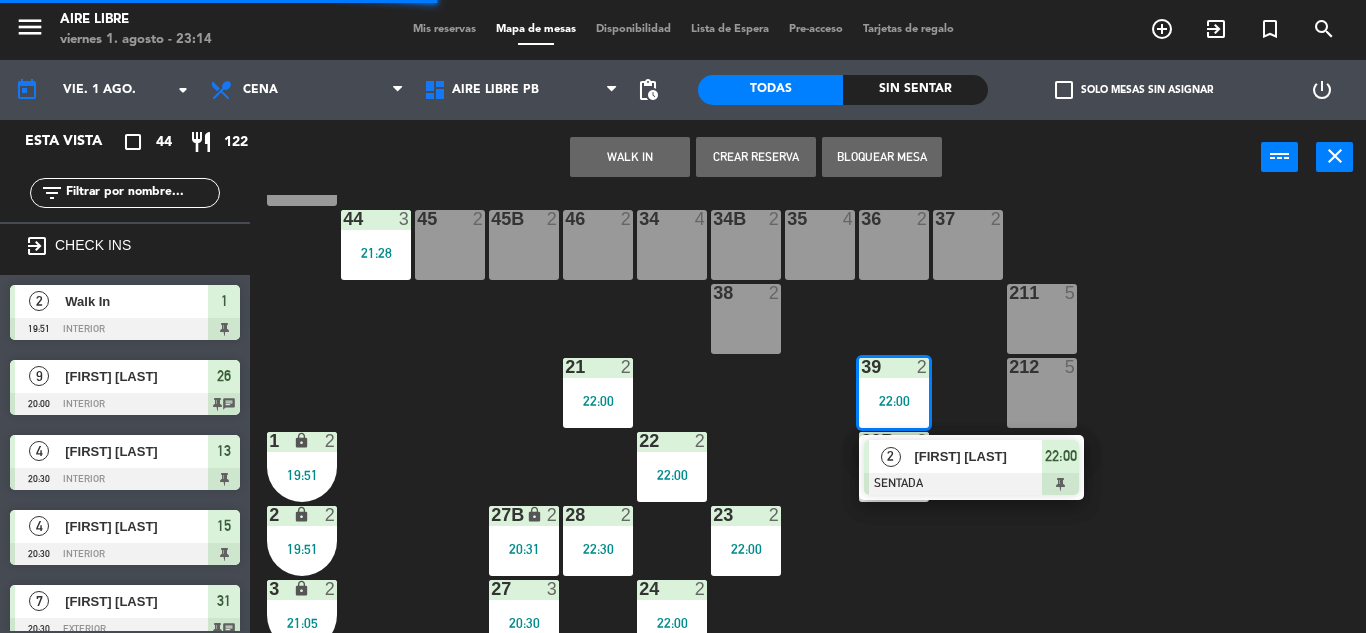 click on "[FIRST] [LAST]" at bounding box center (977, 456) 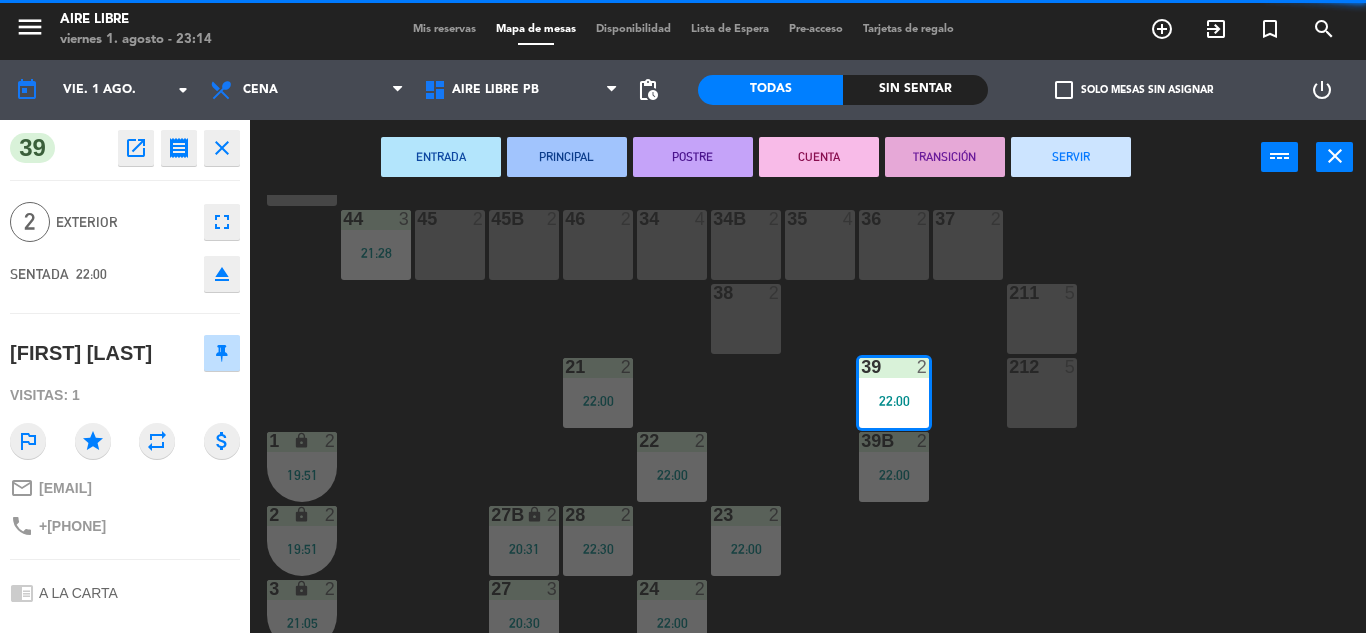 click on "SERVIR" at bounding box center (1071, 157) 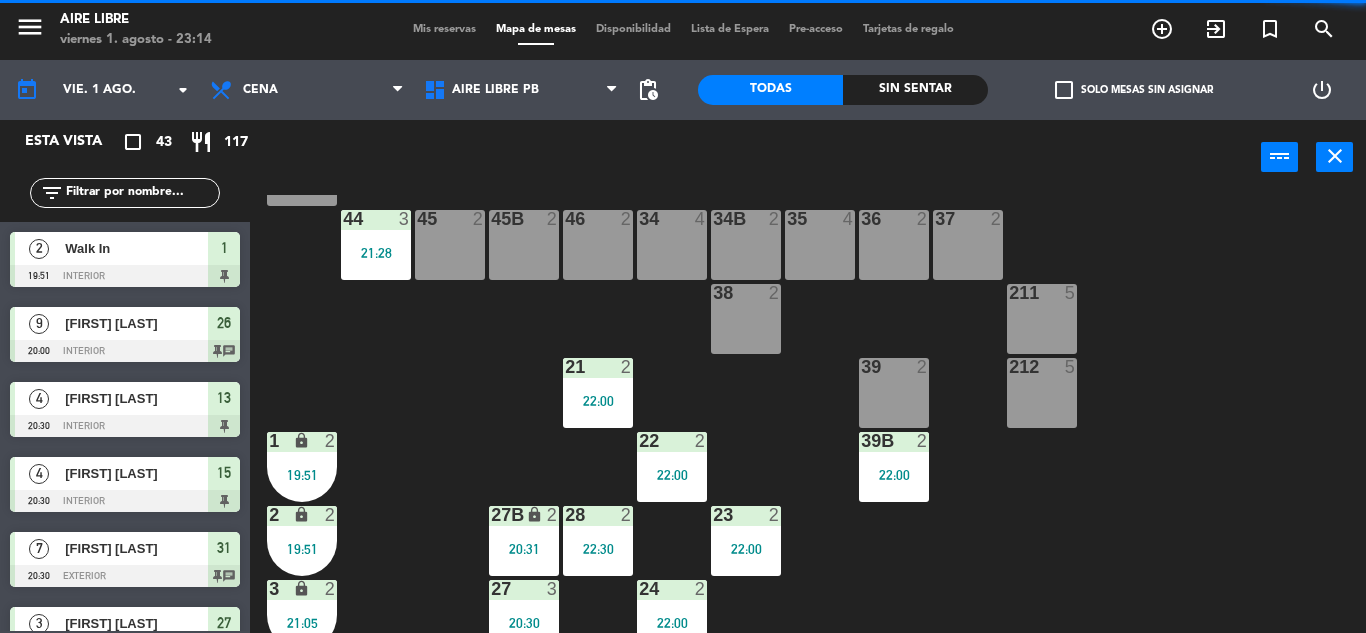 click on "39B  2   22:00" at bounding box center (894, 467) 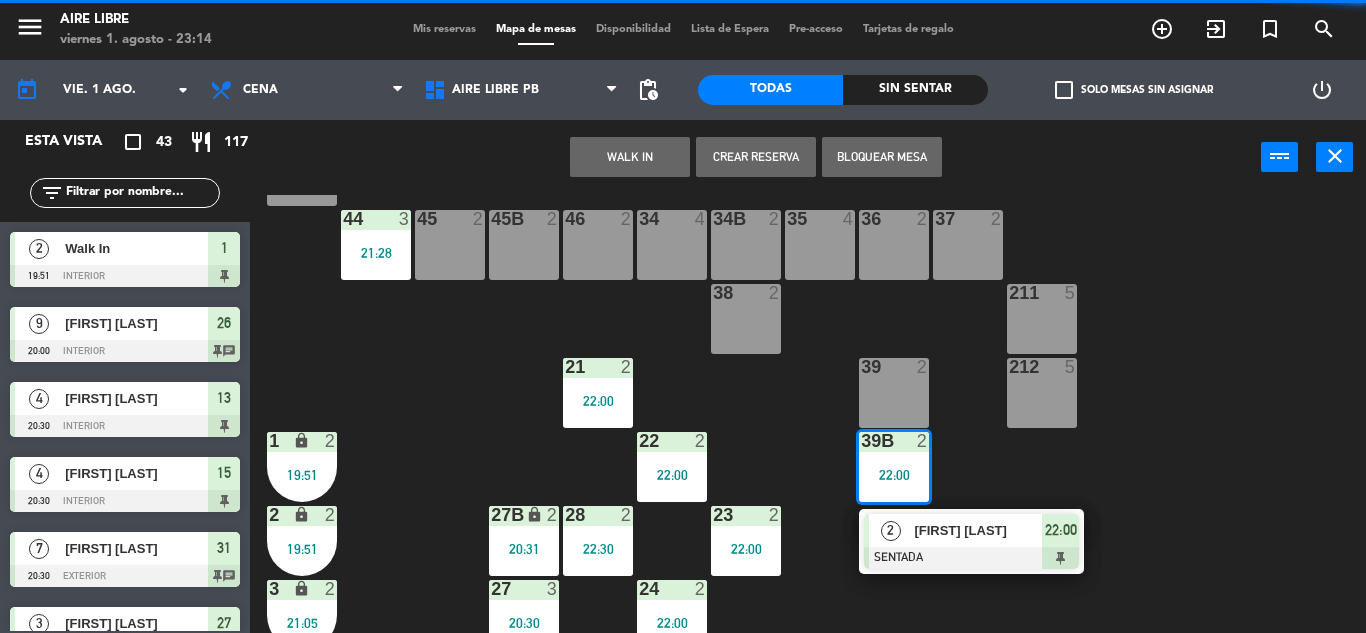 click on "[FIRST] [LAST]" at bounding box center (978, 530) 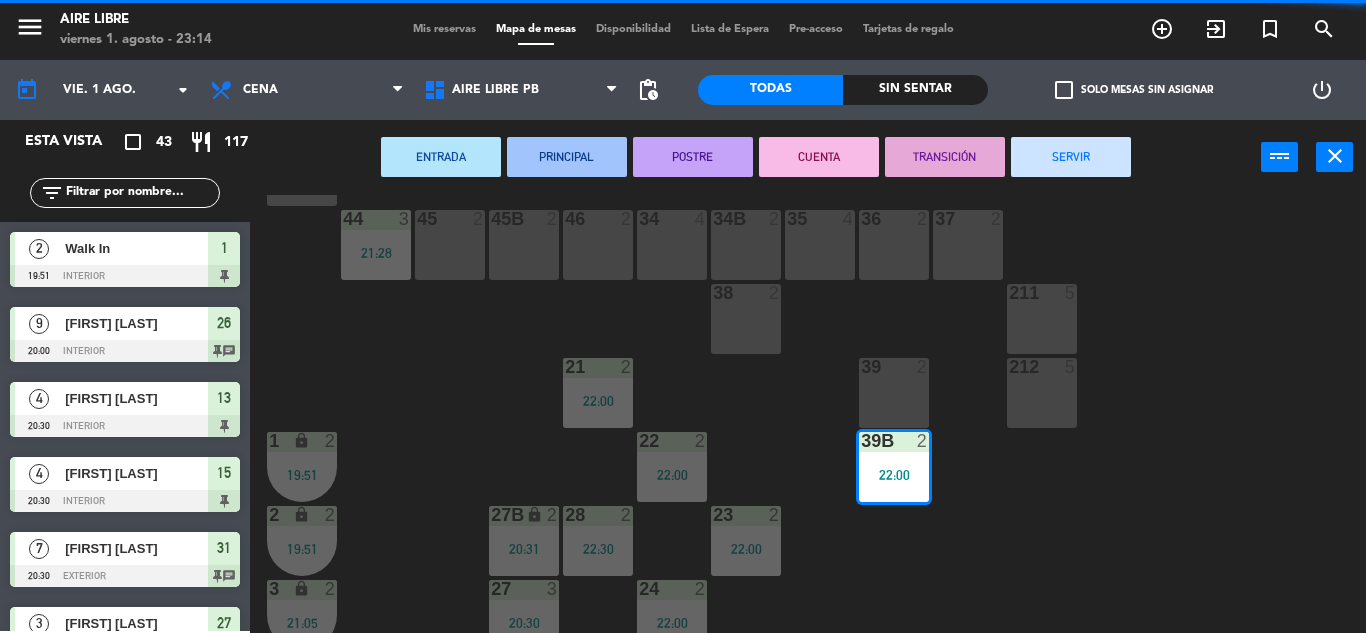 click on "SERVIR" at bounding box center (1071, 157) 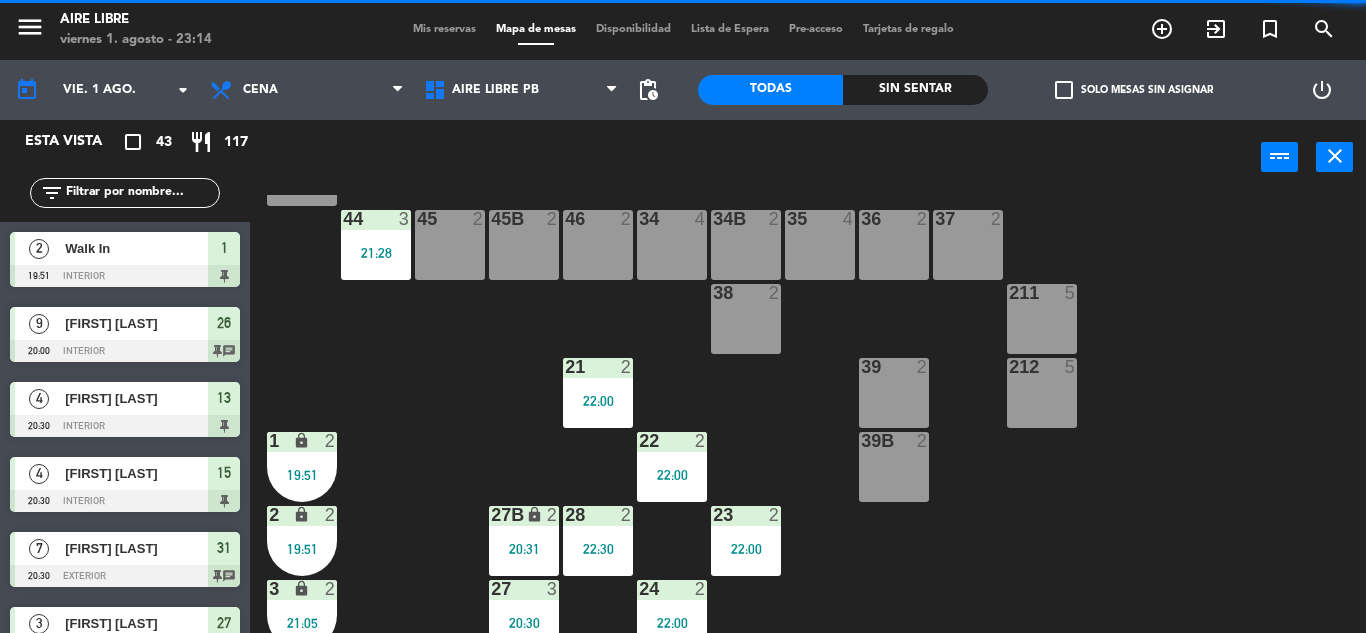 scroll, scrollTop: 0, scrollLeft: 0, axis: both 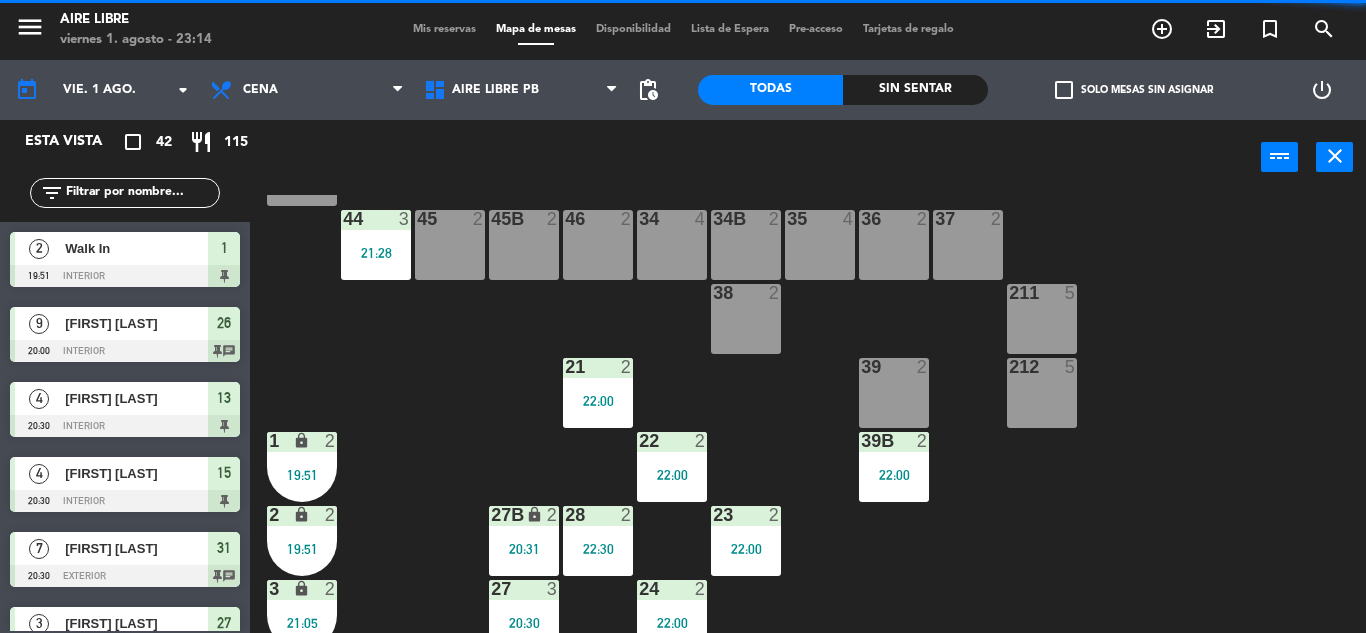click on "22:00" at bounding box center (598, 400) 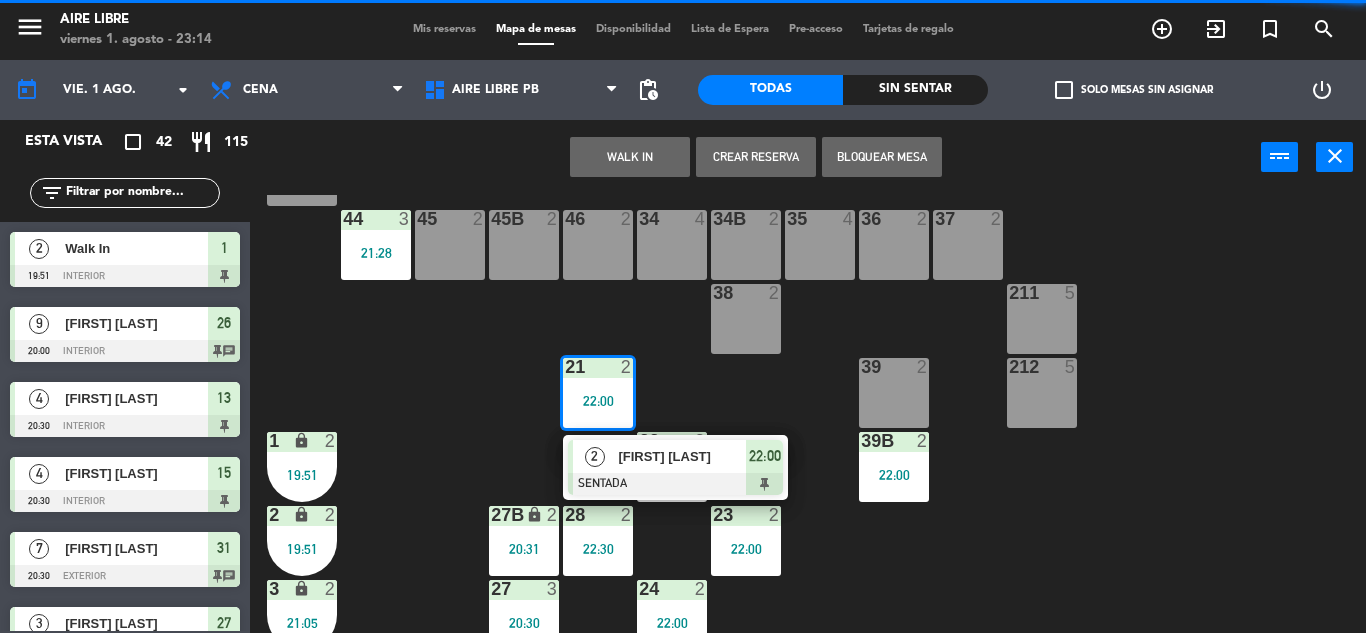 click on "[FIRST] [LAST]" at bounding box center [682, 456] 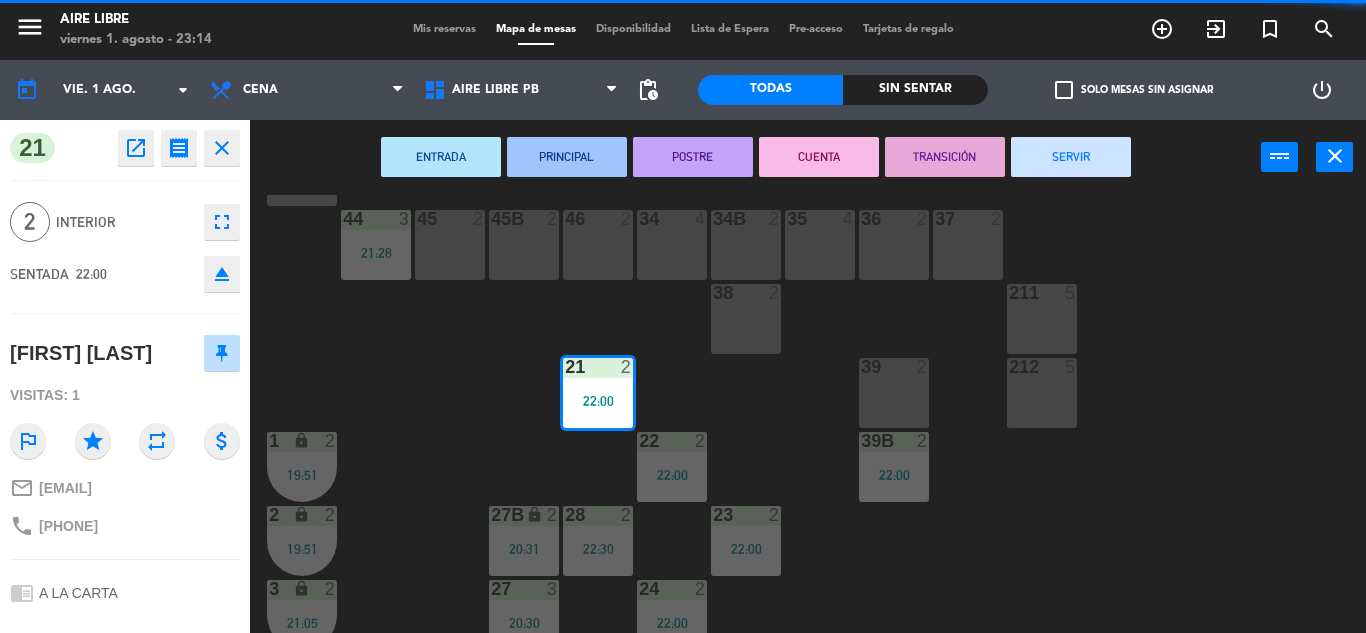 click on "SERVIR" at bounding box center [1071, 157] 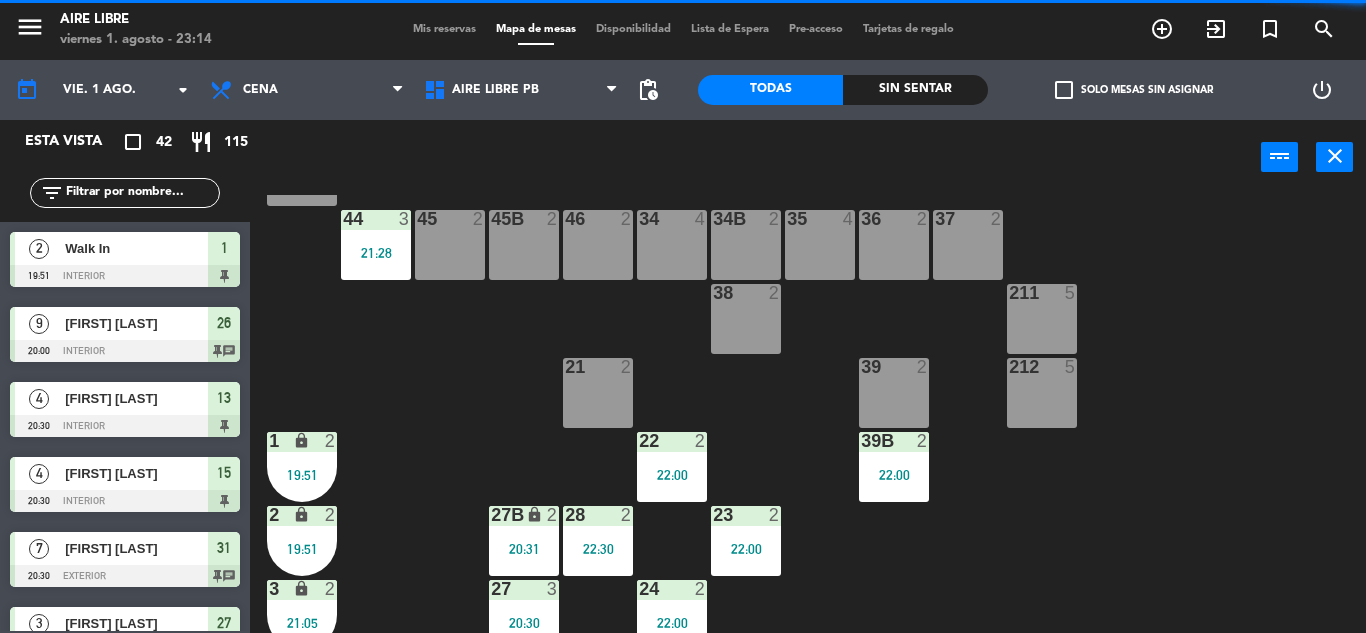 scroll, scrollTop: 0, scrollLeft: 0, axis: both 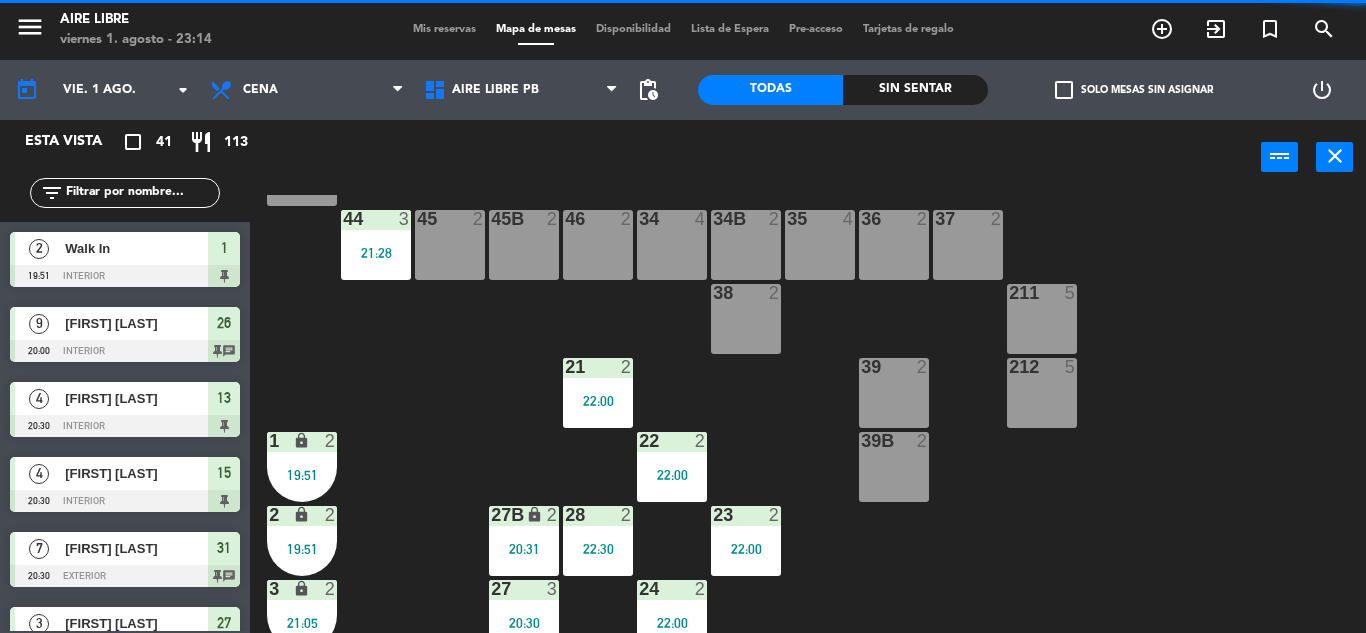 click on "22:00" at bounding box center [672, 475] 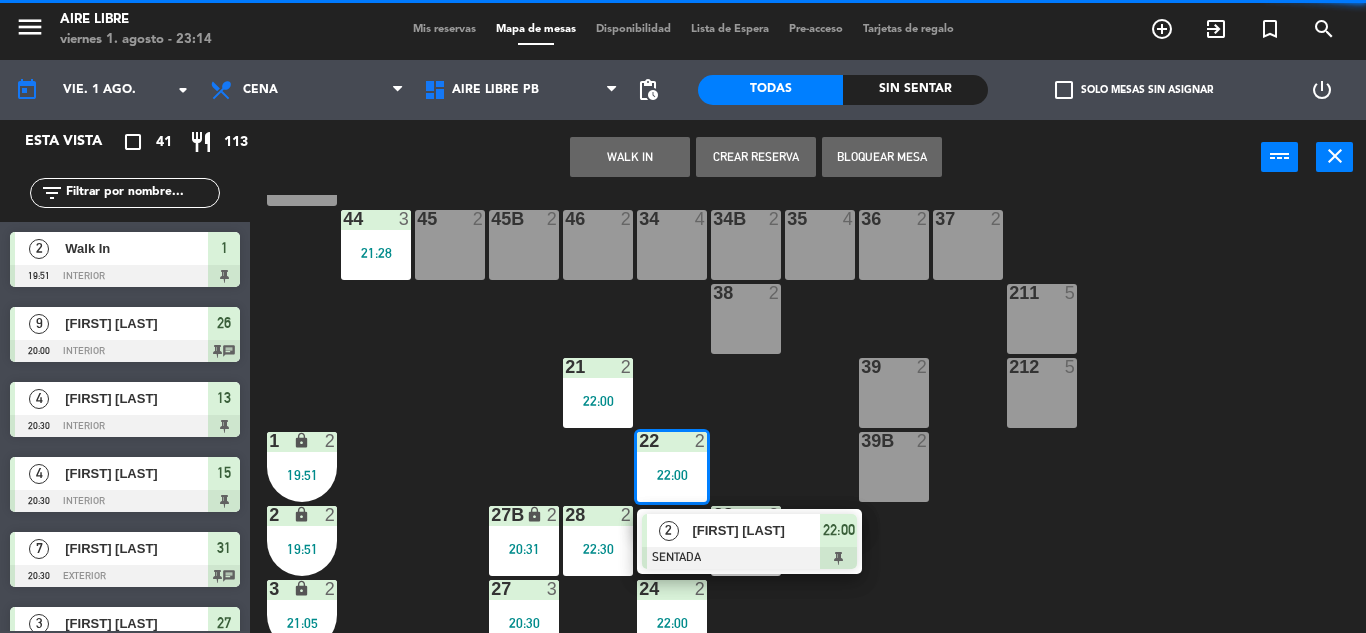 click on "19:45   ago. 1   6   [FIRST] [LAST]   A LA CARTA  check  CONFIRMADA 28  cancel   20:00   ago. 1   4   [FIRST] [LAST]   1 Visita   A LA CARTA SIN CONFIRMAR 34  cancel   20:00   ago. 1   4   [FIRST] [LAST]   1 Visita   A LA CARTA SIN CONFIRMAR 35  cancel   20:00   ago. 1   9   [FIRST] [LAST]   headset_mic  Sin menú asignado  subject  quiere arriba CONFIRMADA 26  cancel   20:00   ago. 1   3   [FIRST] [LAST]   A LA CARTA CONFIRMADA 24  cancel   20:30   ago. 1   3   [FIRST] [LAST]   A LA CARTA  healing  SIN CONFIRMAR 82  cancel   20:30   ago. 1   4   [FIRST] [LAST]   A LA CARTA  healing  CONFIRMADA 13  cancel   20:30   ago. 1   3   [FIRST] [LAST]   A LA CARTA SIN CONFIRMAR 73  cancel   20:30   ago. 1   2   [FIRST] [LAST]   A LA CARTA CONFIRMADA 84  cancel   20:30   ago. 1   4   [FIRST] [LAST]   A LA CARTA CONFIRMADA 15  cancel   20:30   ago. 1   7   [FIRST] [LAST]   A LA CARTA  subject  CONFIRMADA 31  cancel   20:30   ago. 1   2   [FIRST] [LAST]   2 Visitas   A LA CARTA CONFIRMADA 23  cancel   20:30   3" at bounding box center [756, 530] 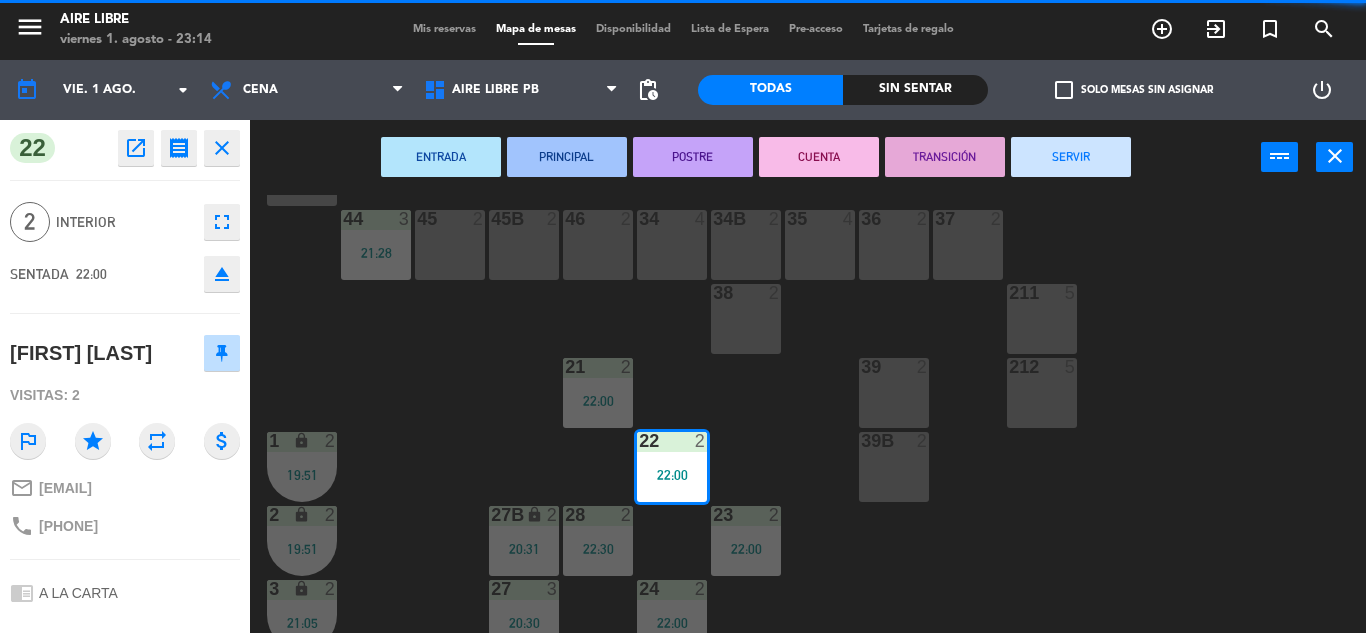 click on "SERVIR" at bounding box center [1071, 157] 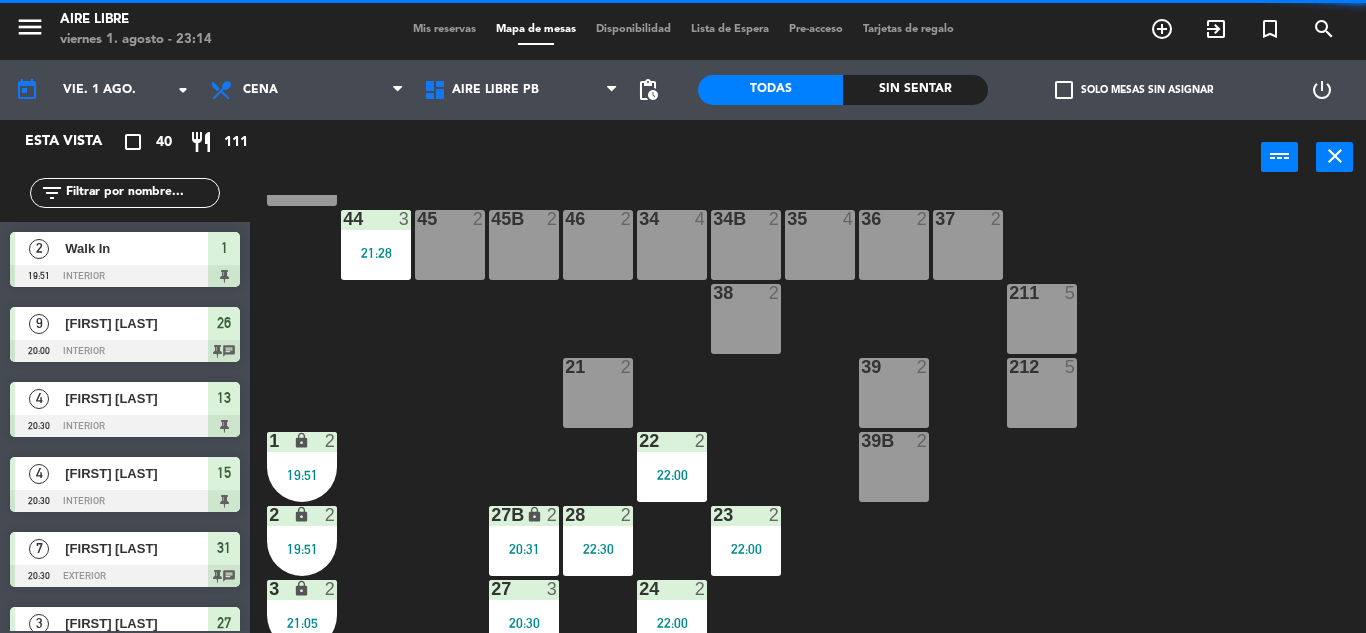 scroll, scrollTop: 0, scrollLeft: 0, axis: both 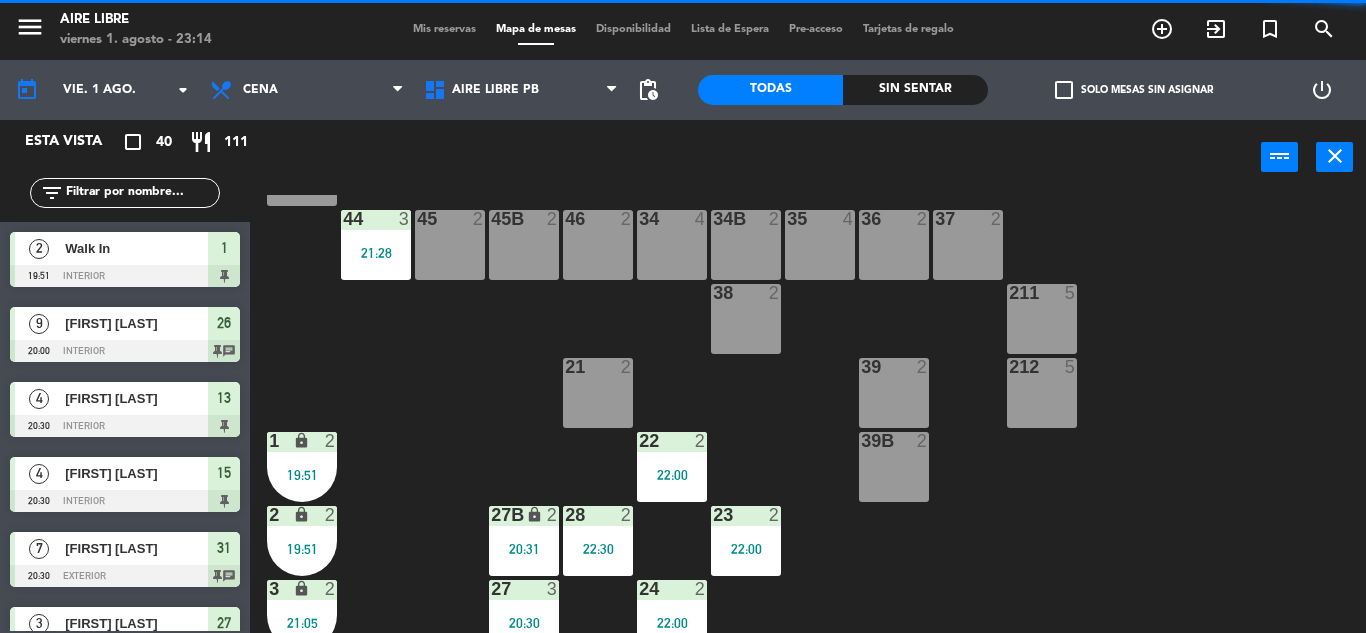 click on "22:00" at bounding box center (746, 549) 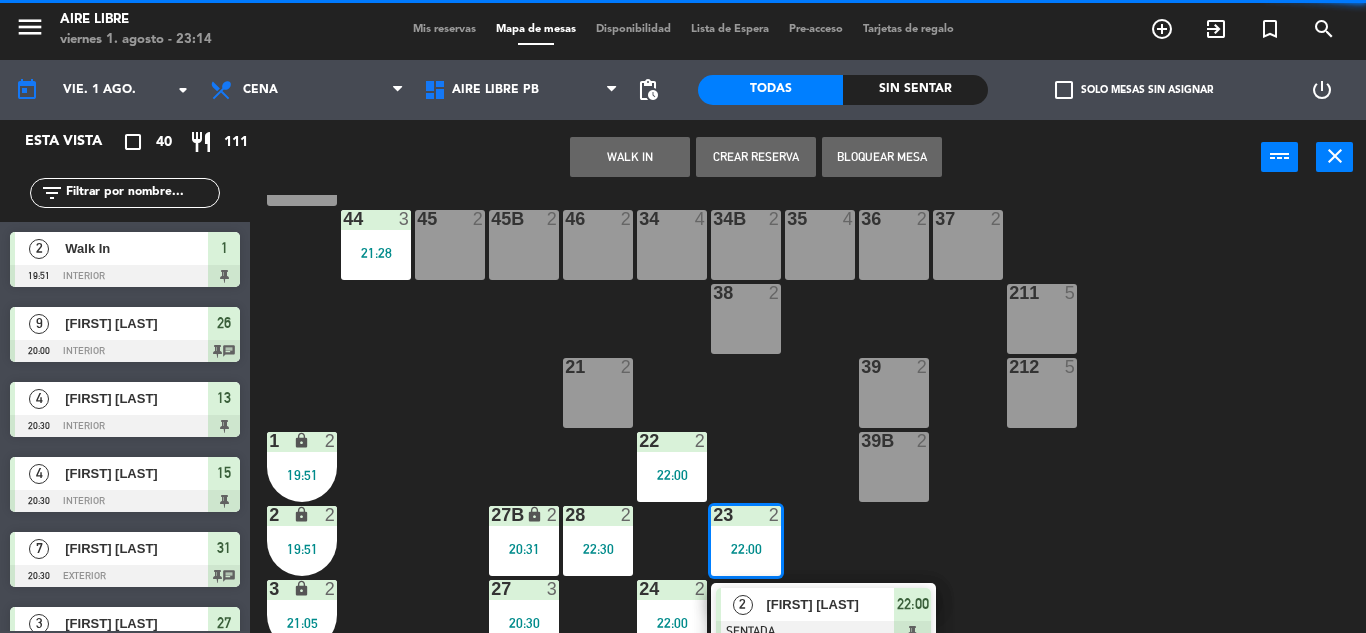 click on "[FIRST] [LAST]" at bounding box center [830, 604] 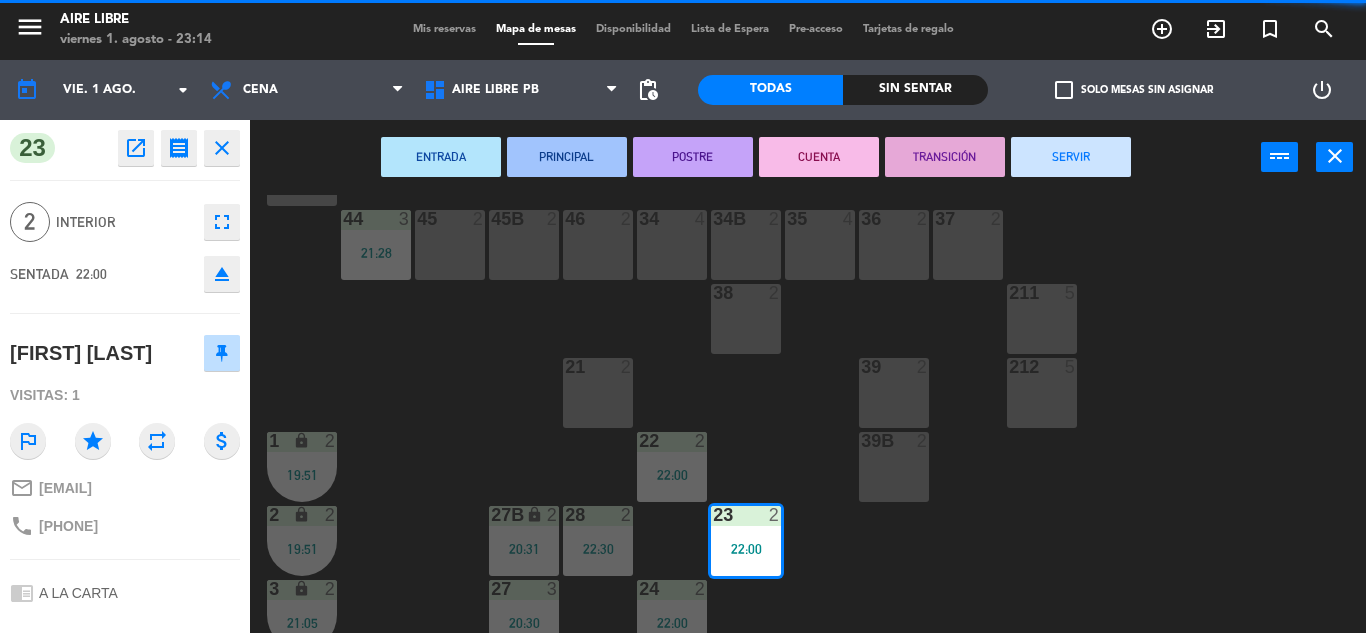 click on "SERVIR" at bounding box center (1071, 157) 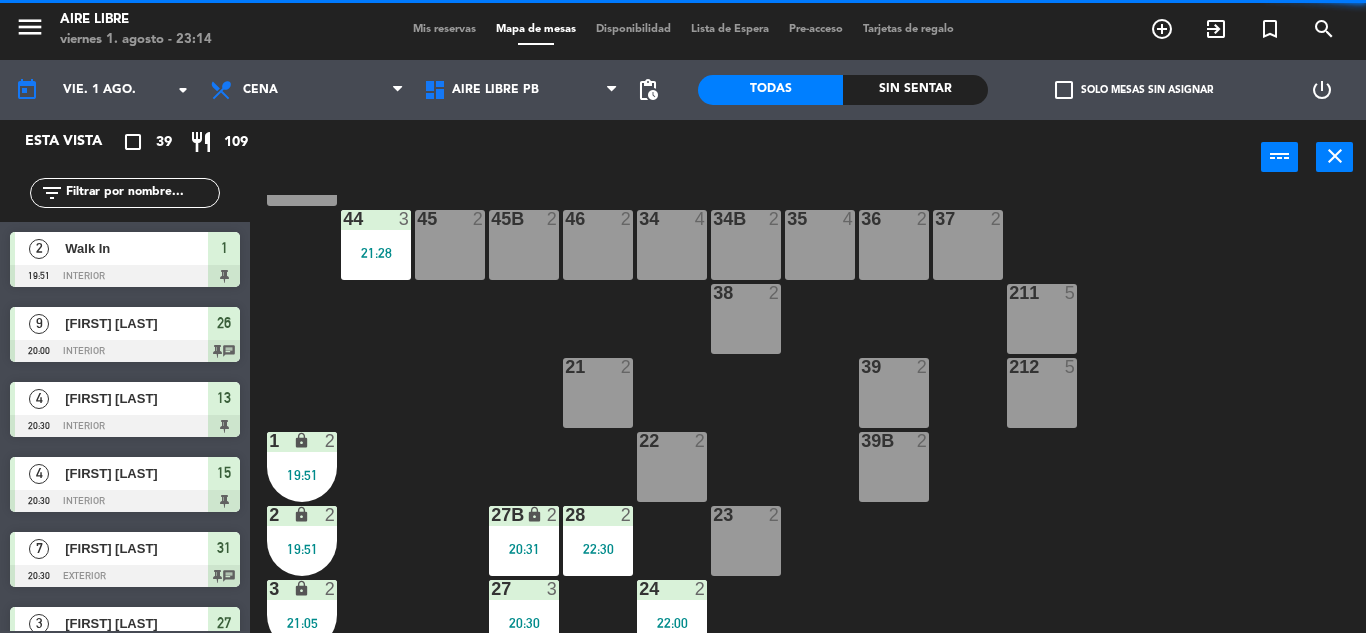 scroll, scrollTop: 0, scrollLeft: 0, axis: both 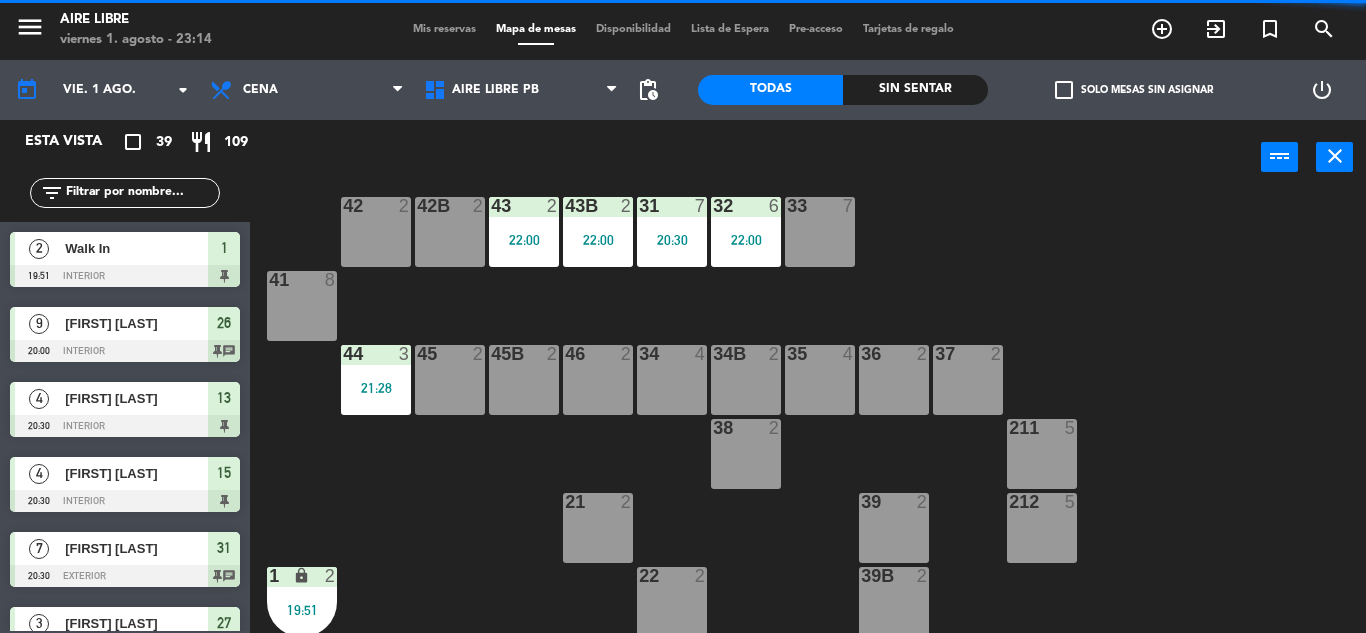 click on "21:28" at bounding box center (376, 388) 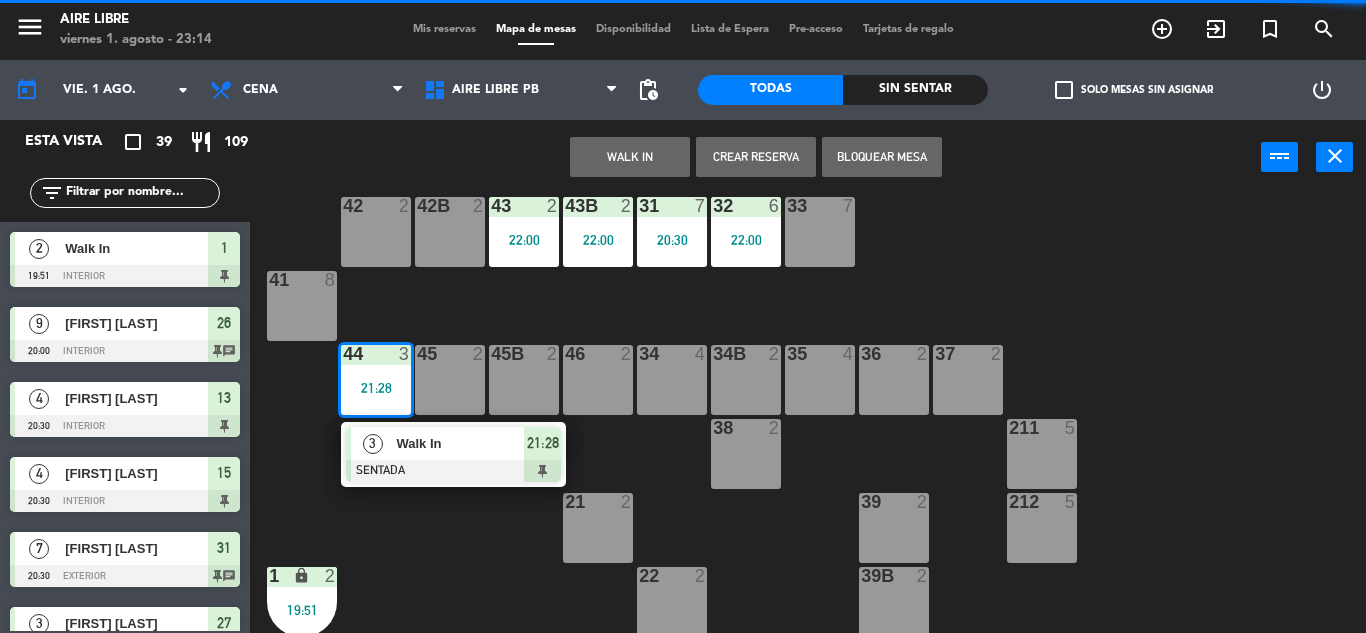 click at bounding box center (453, 471) 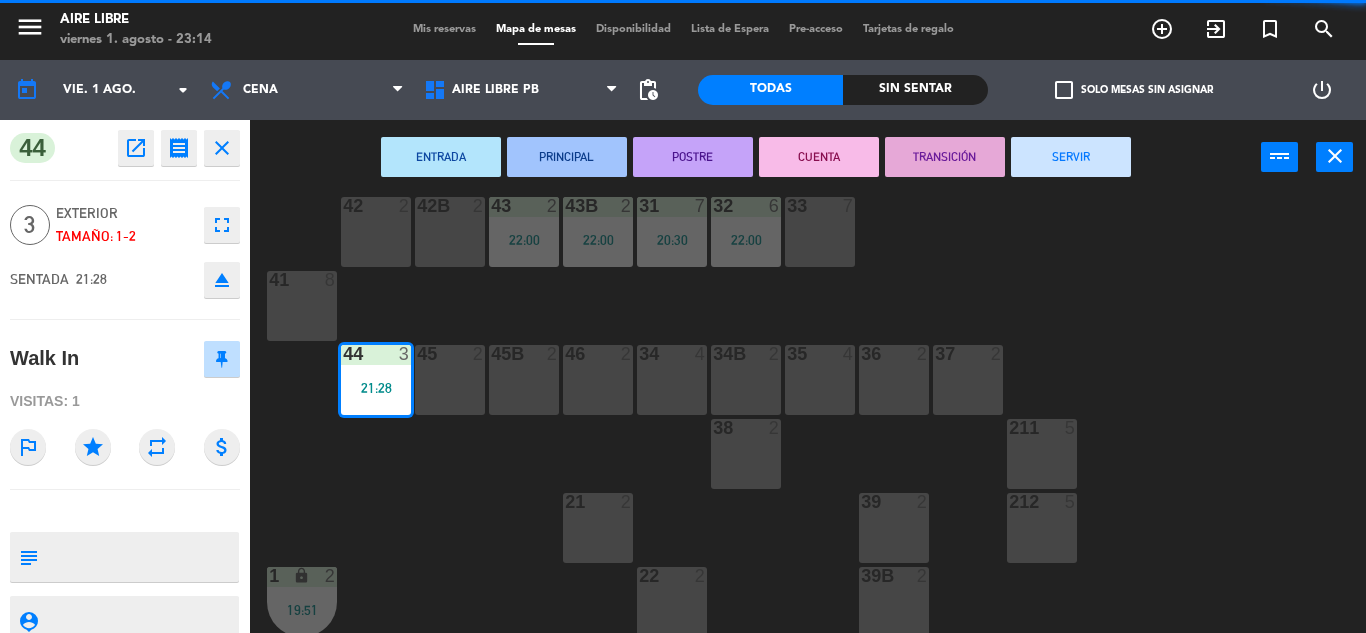 click on "SERVIR" at bounding box center [1071, 157] 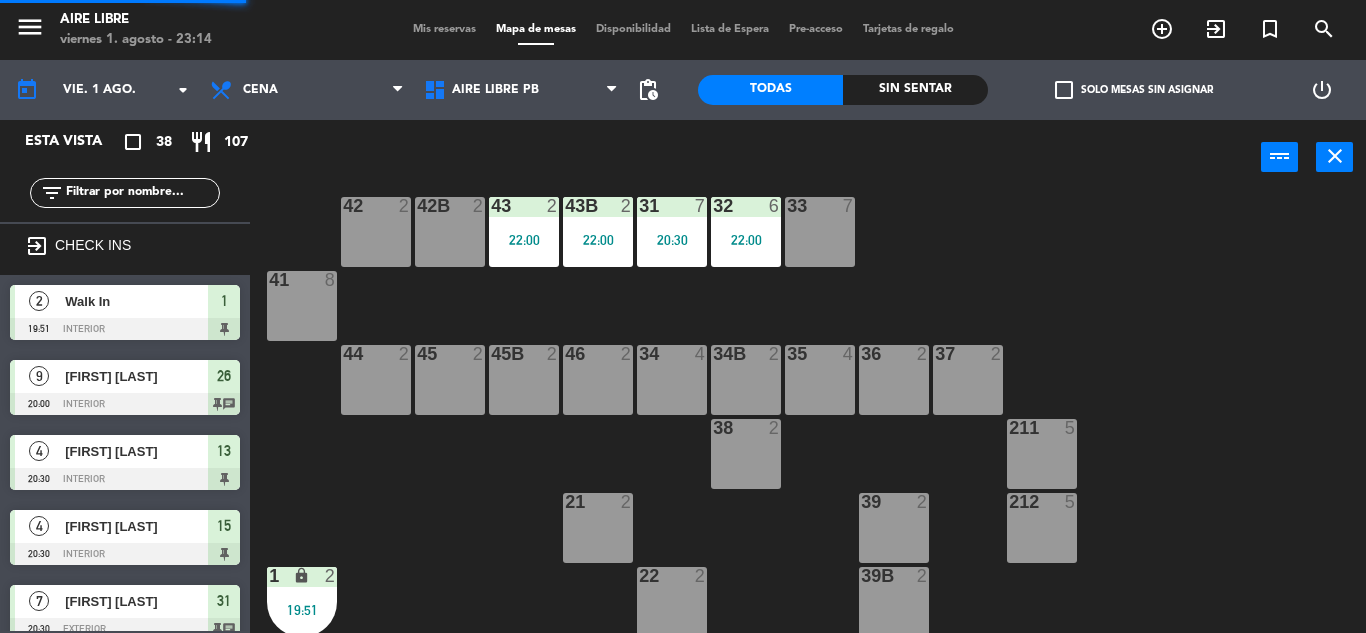 scroll, scrollTop: 0, scrollLeft: 0, axis: both 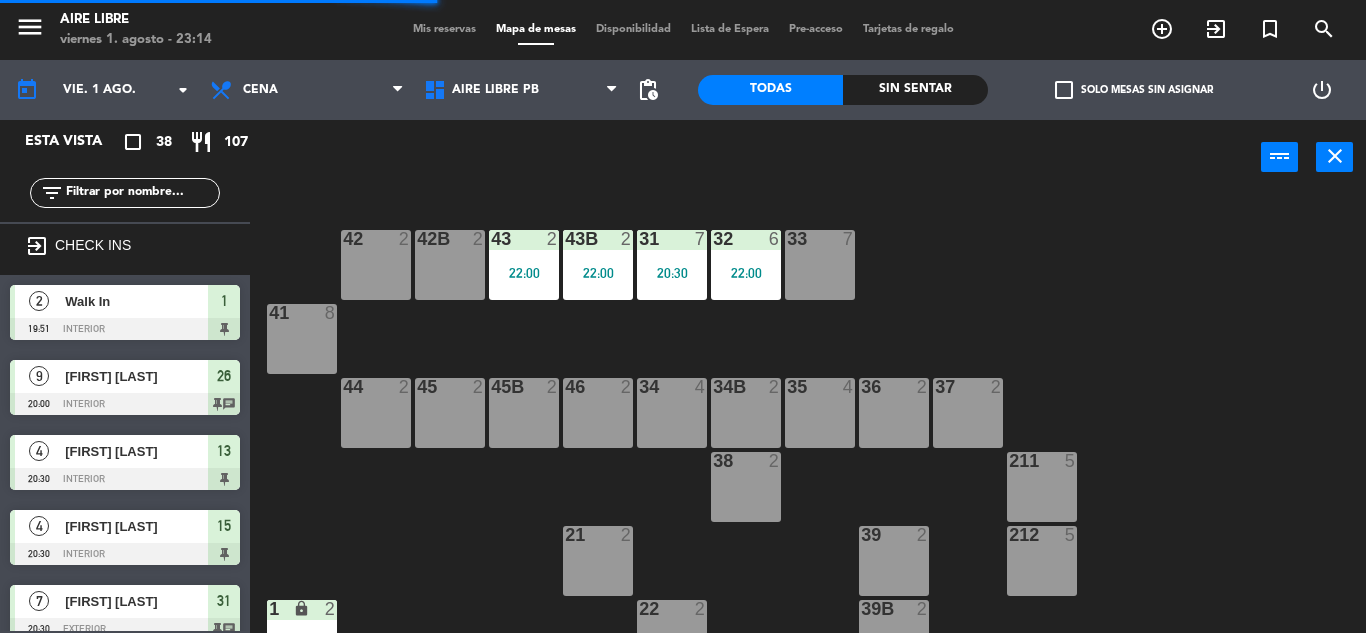 click on "32  6   22:00" at bounding box center (746, 265) 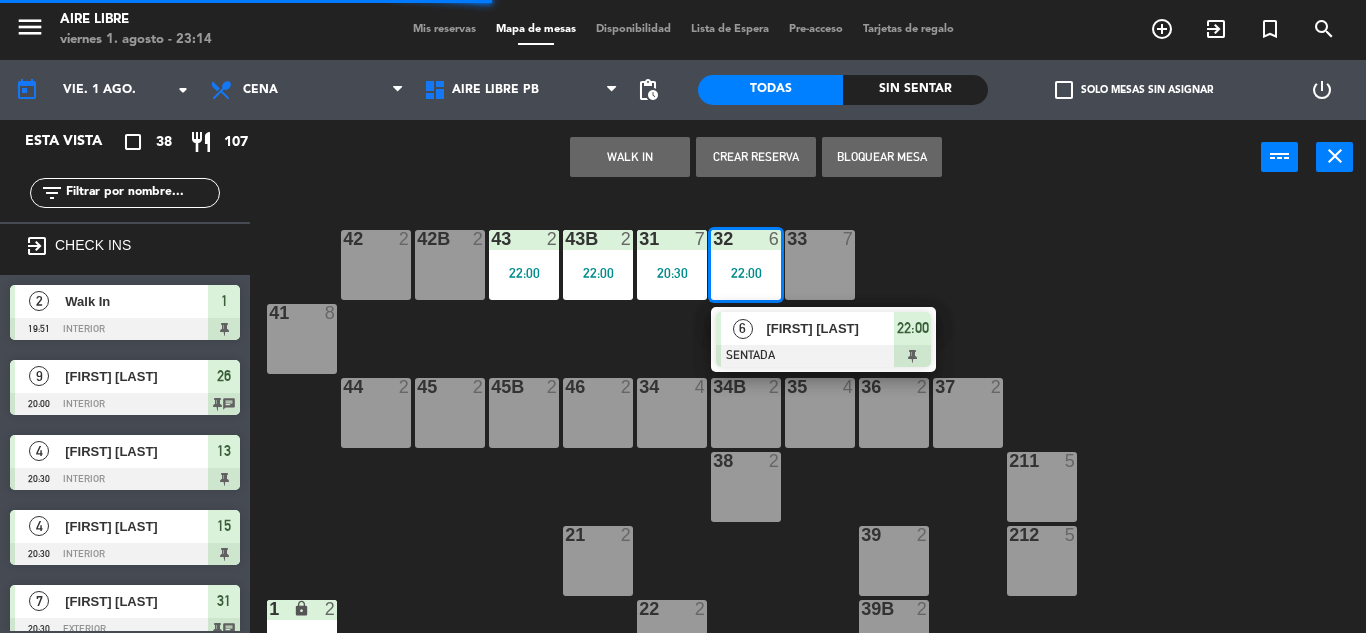click at bounding box center [823, 356] 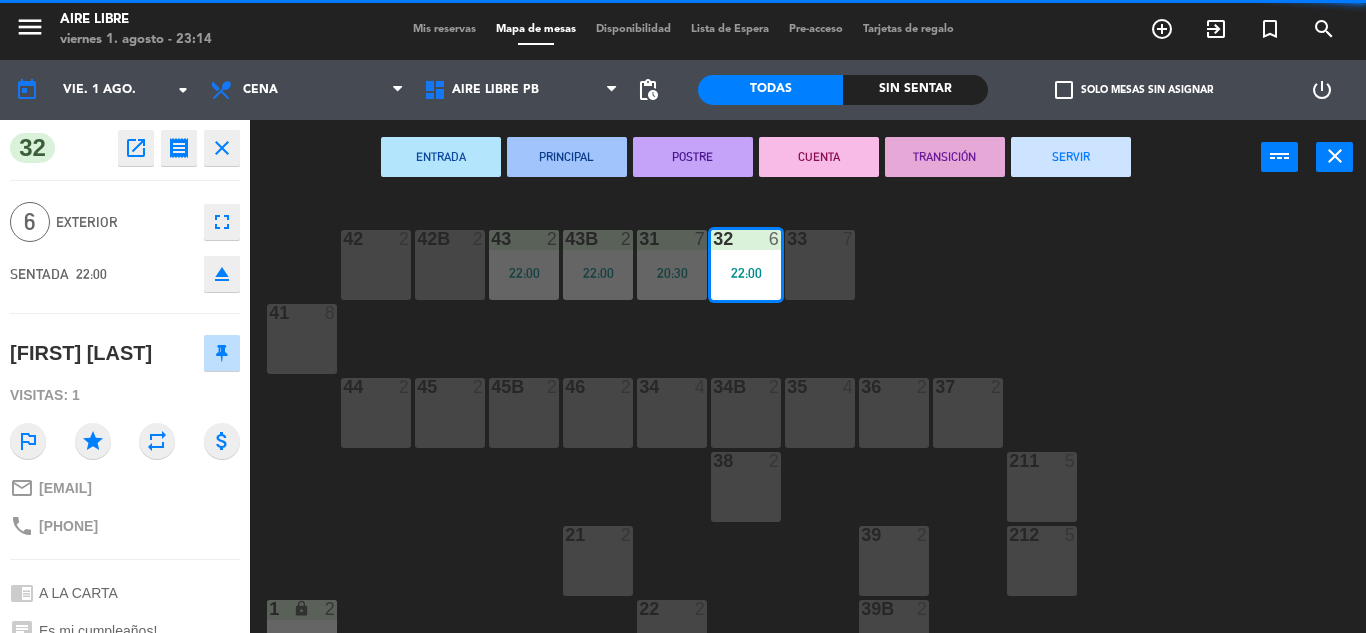 click on "SERVIR" at bounding box center [1071, 157] 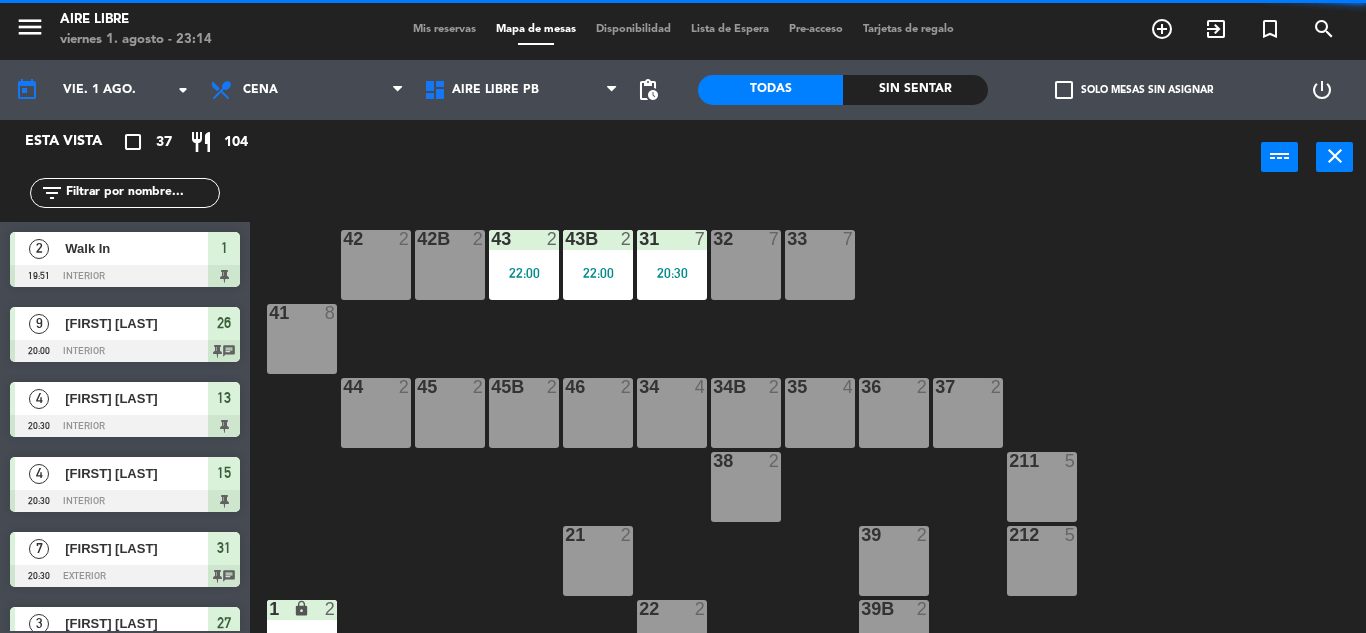 scroll, scrollTop: 0, scrollLeft: 0, axis: both 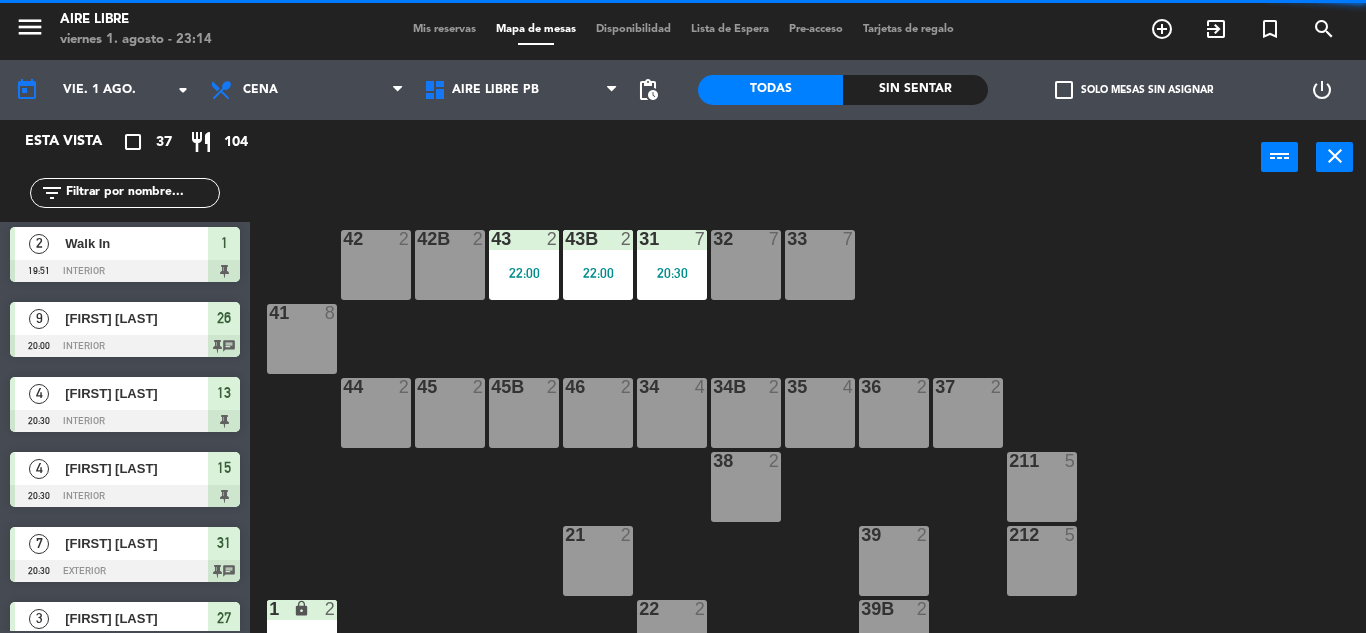 click on "20:30" at bounding box center [672, 273] 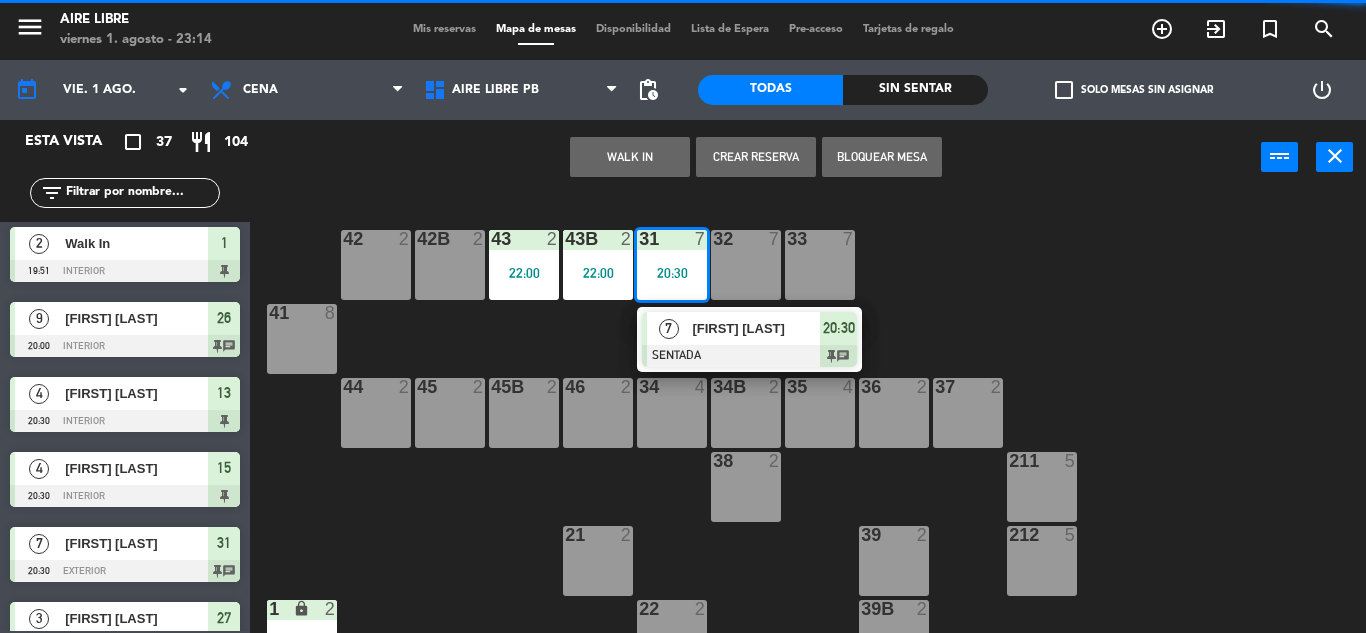 click on "[FIRST] [LAST]" at bounding box center (756, 328) 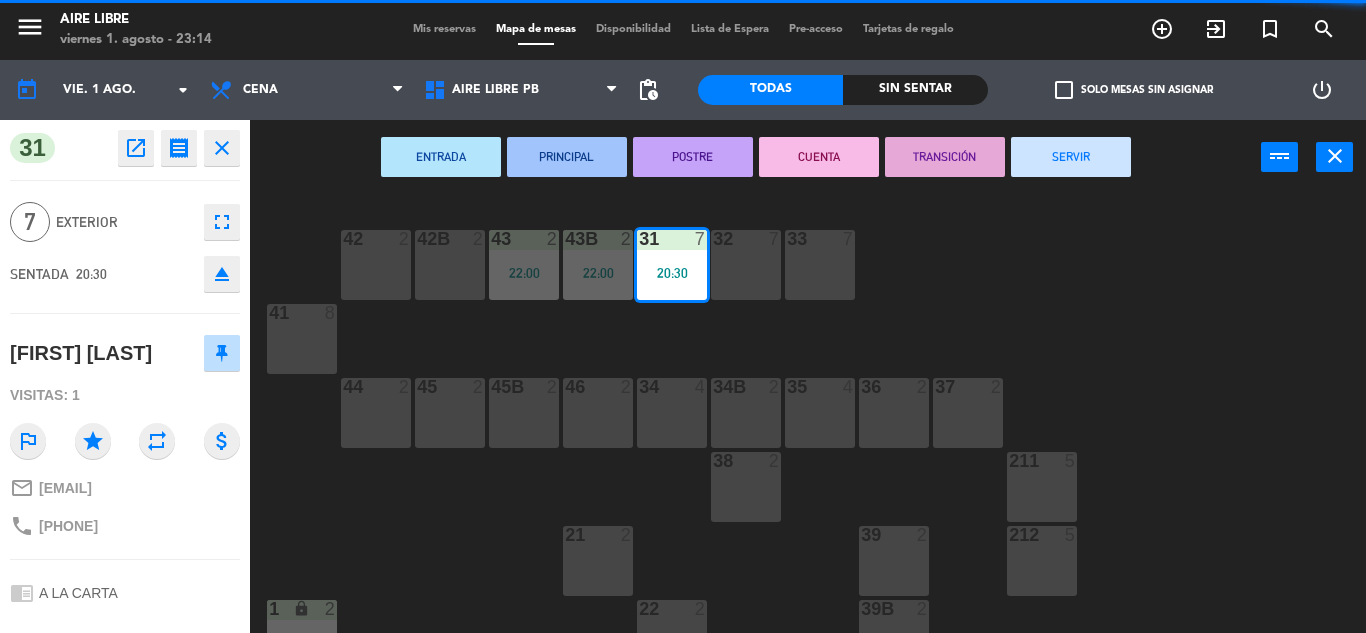 click on "SERVIR" at bounding box center [1071, 157] 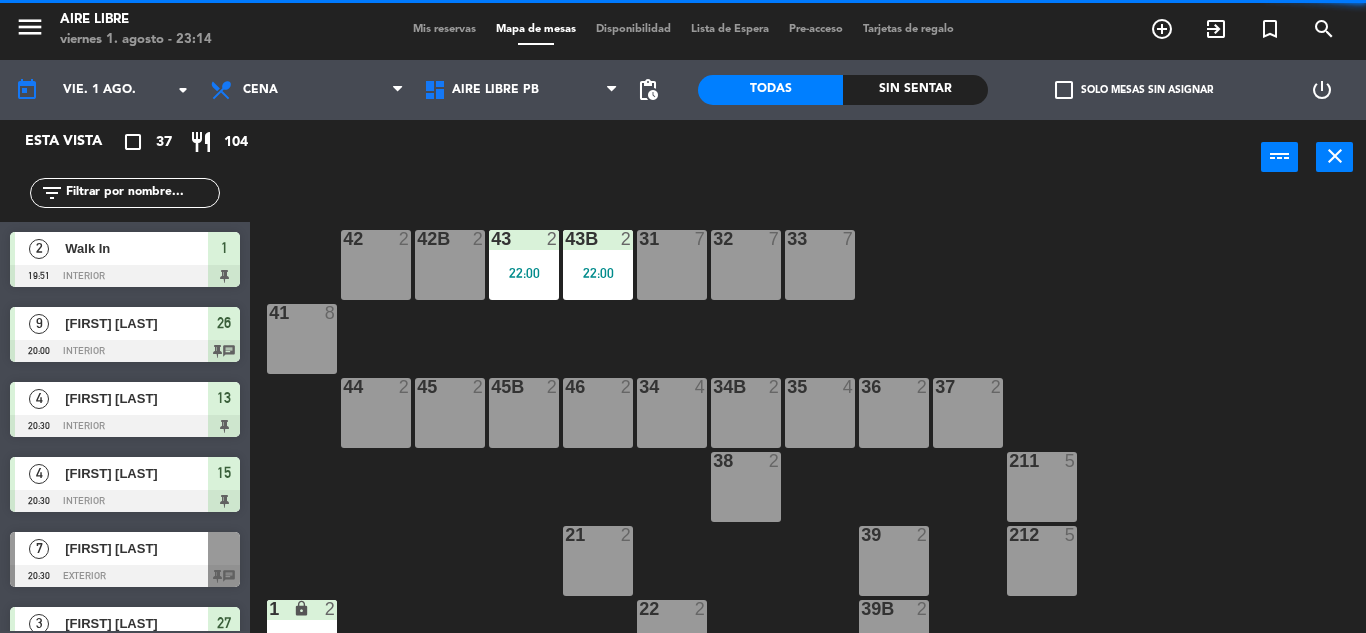 click on "22:00" at bounding box center (598, 273) 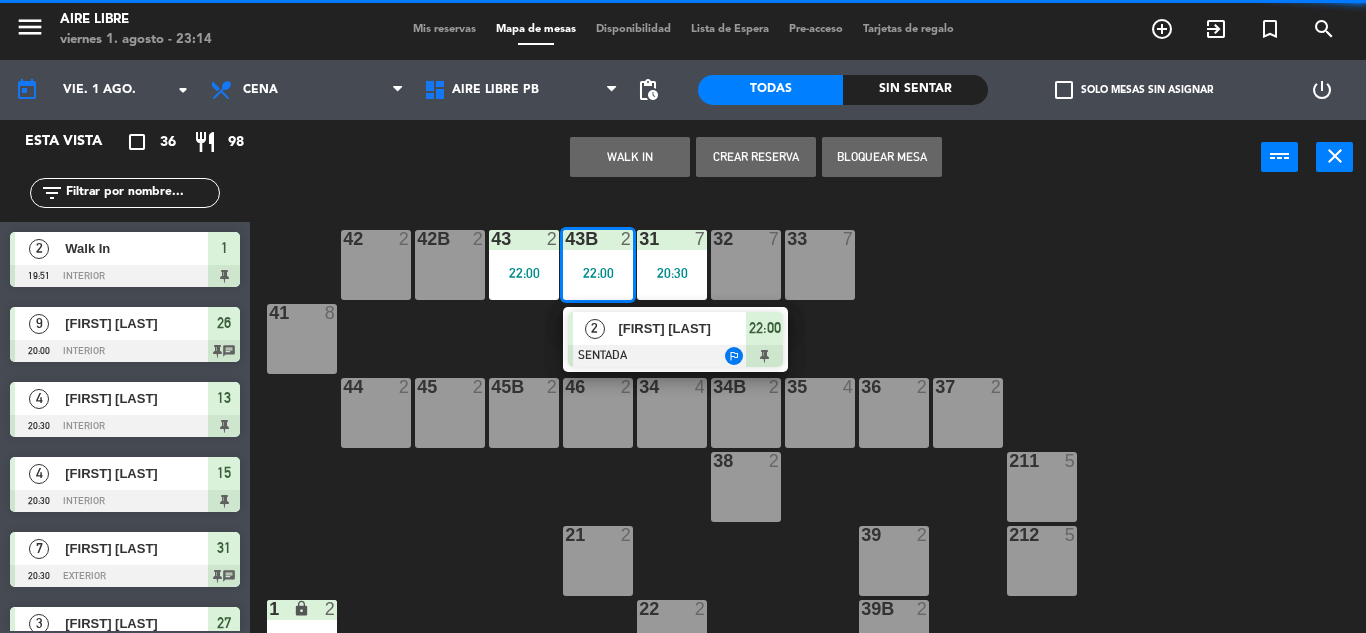 click on "[FIRST] [LAST]" at bounding box center (682, 328) 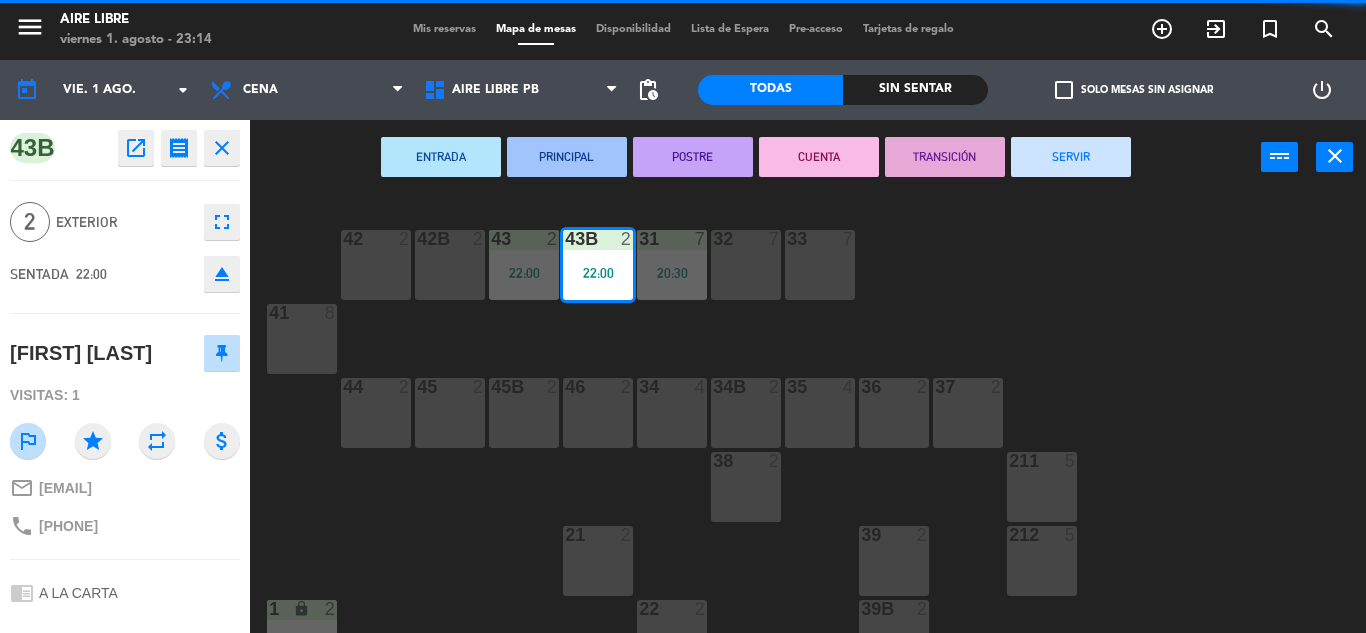 click on "SERVIR" at bounding box center [1071, 157] 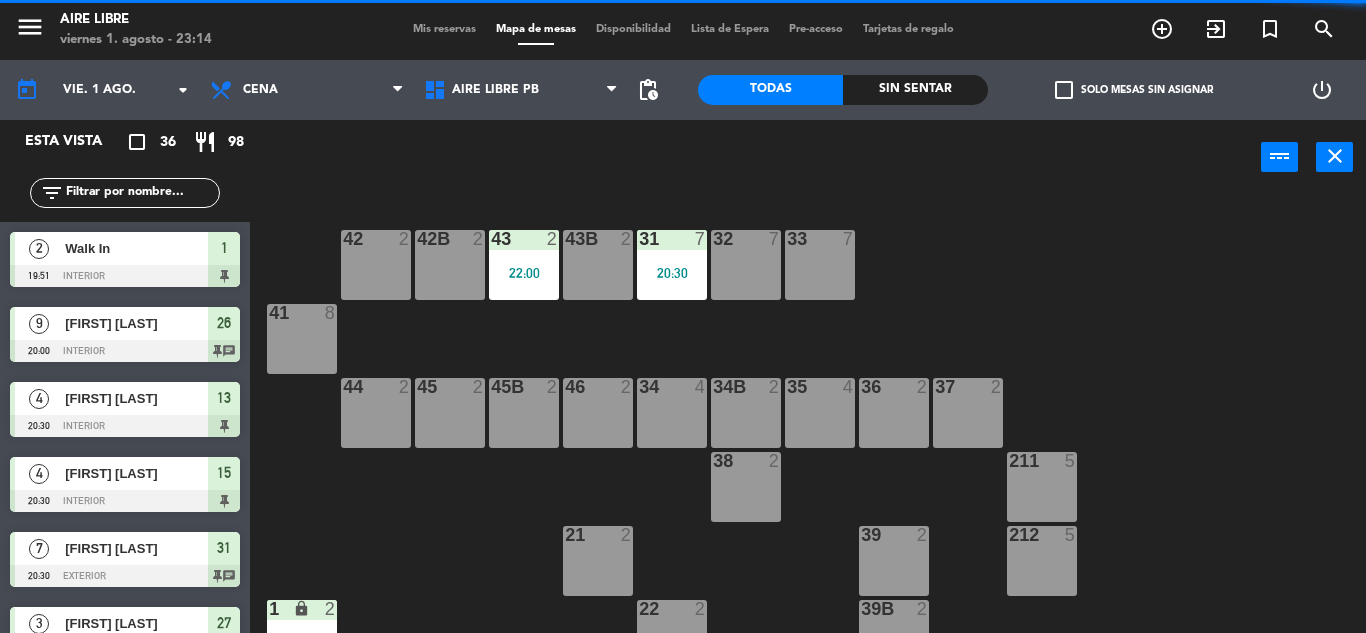 scroll, scrollTop: 129, scrollLeft: 0, axis: vertical 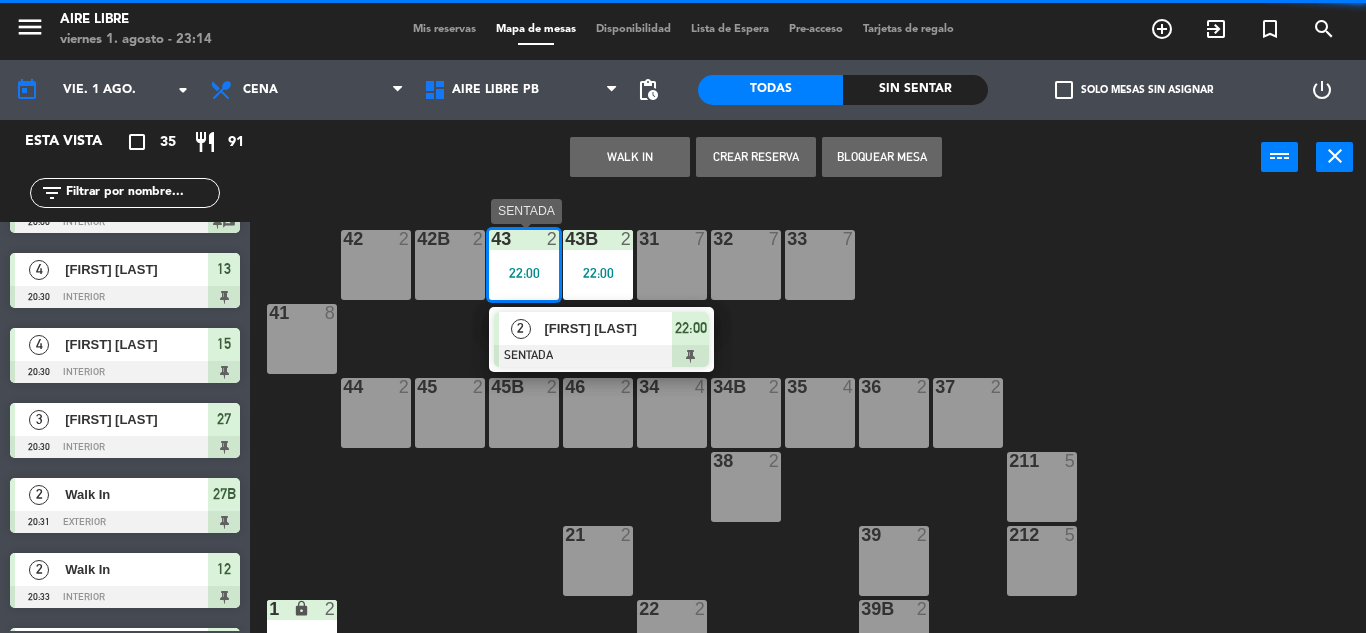 click on "[FIRST] [LAST]" at bounding box center [608, 328] 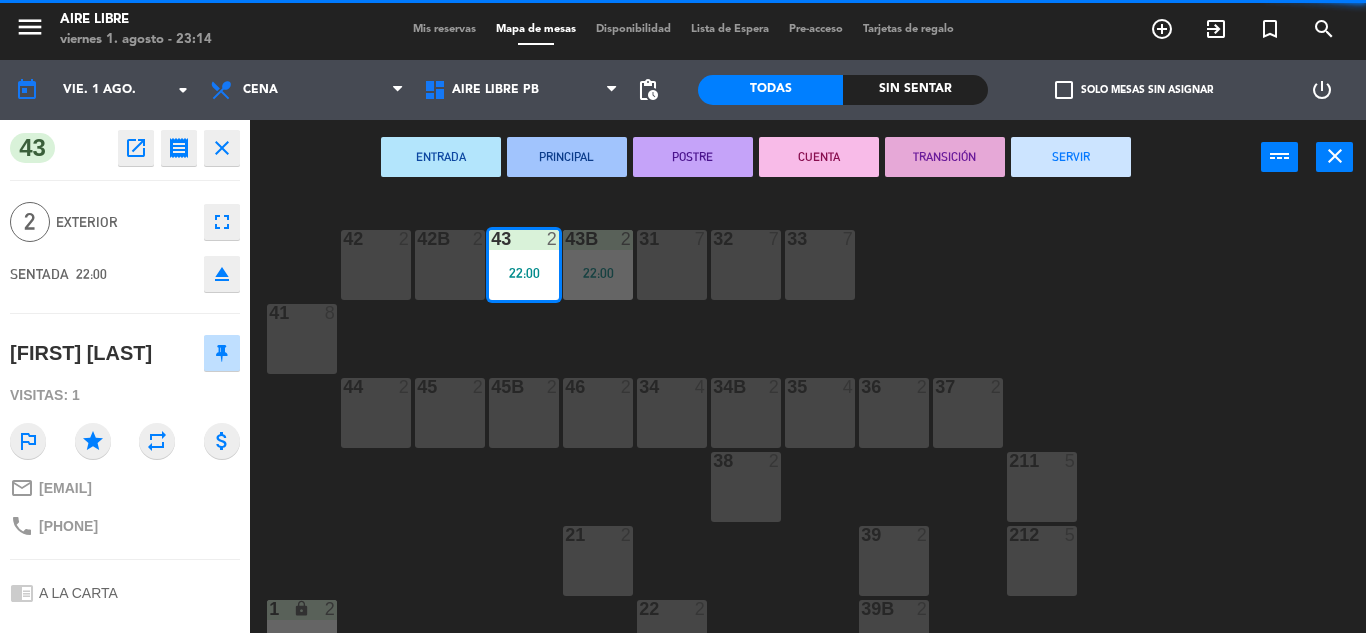 click on "SERVIR" at bounding box center (1071, 157) 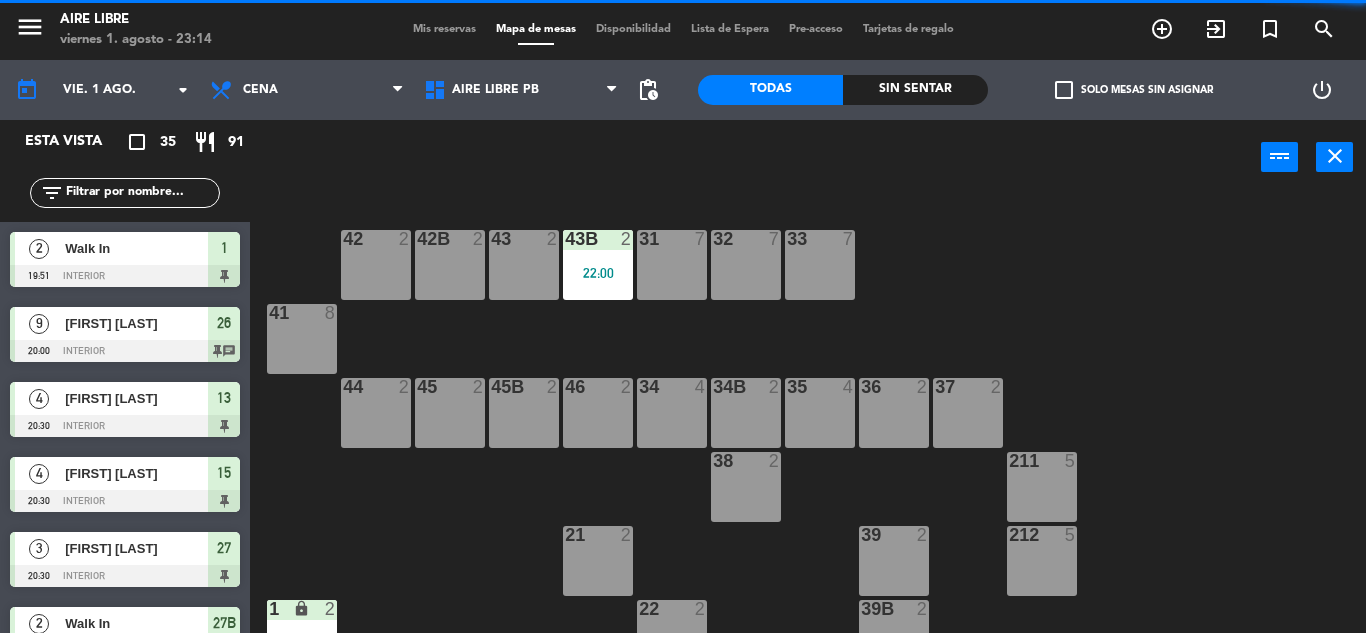 scroll, scrollTop: 0, scrollLeft: 0, axis: both 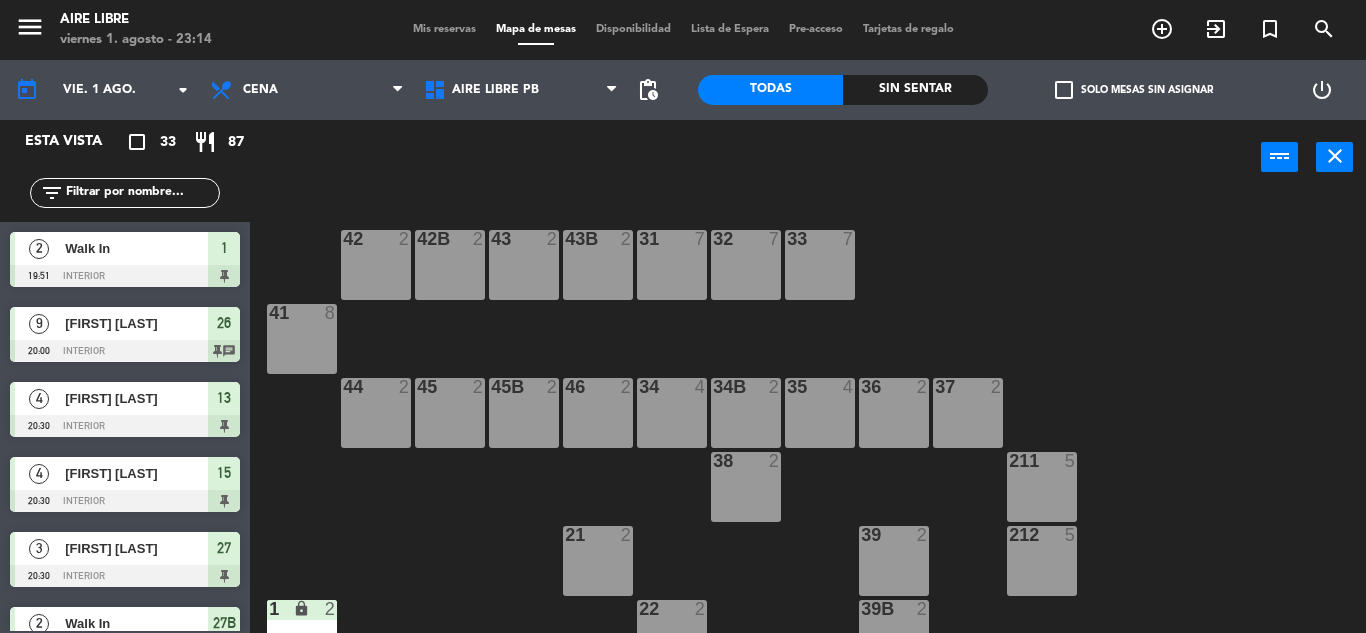 click on "Mis reservas" at bounding box center [444, 29] 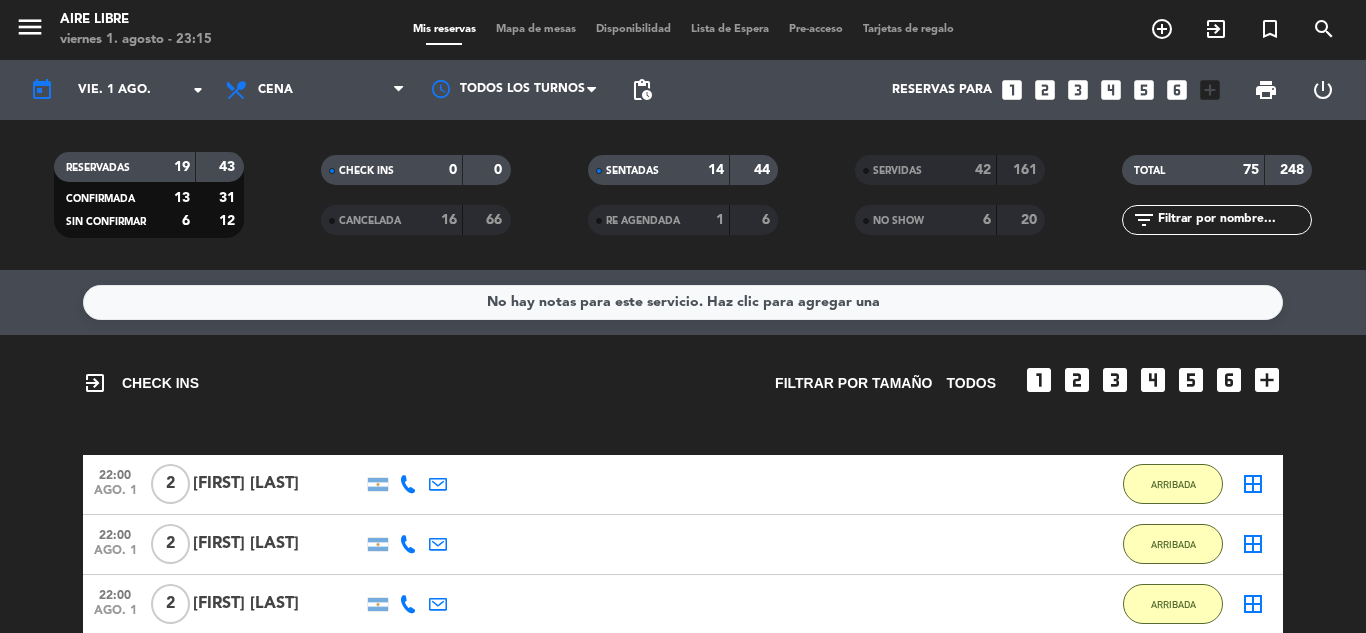click on "Mapa de mesas" at bounding box center (536, 29) 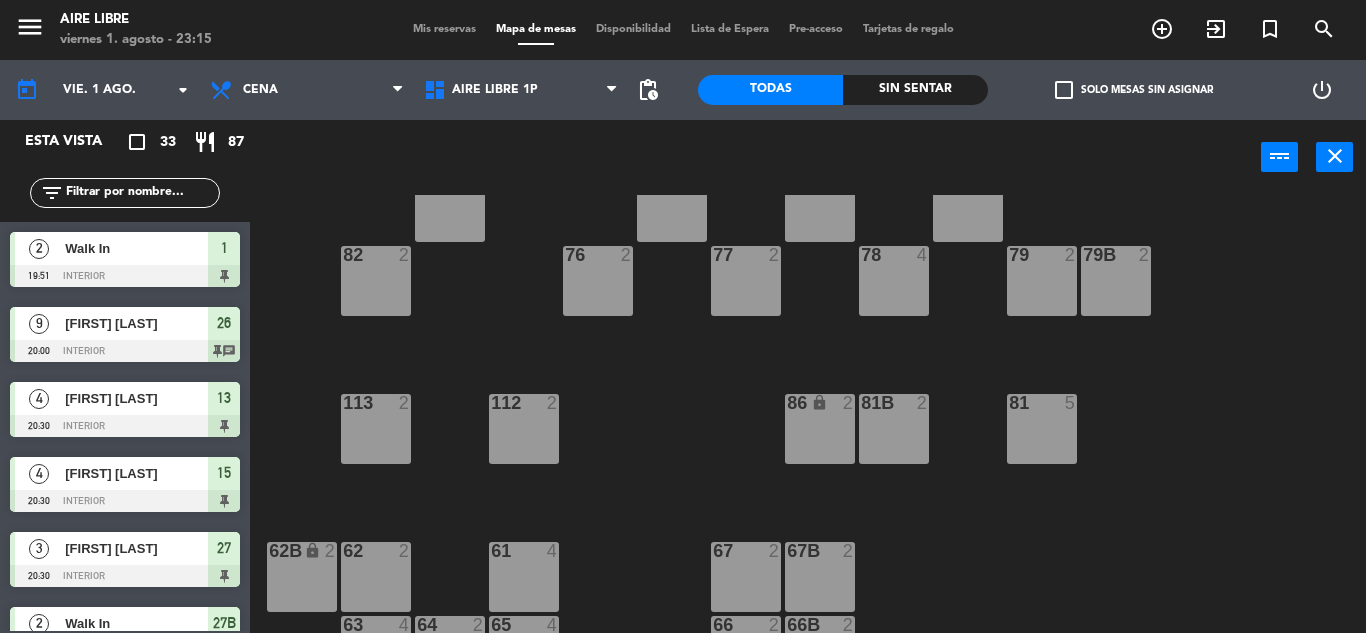 scroll, scrollTop: 407, scrollLeft: 0, axis: vertical 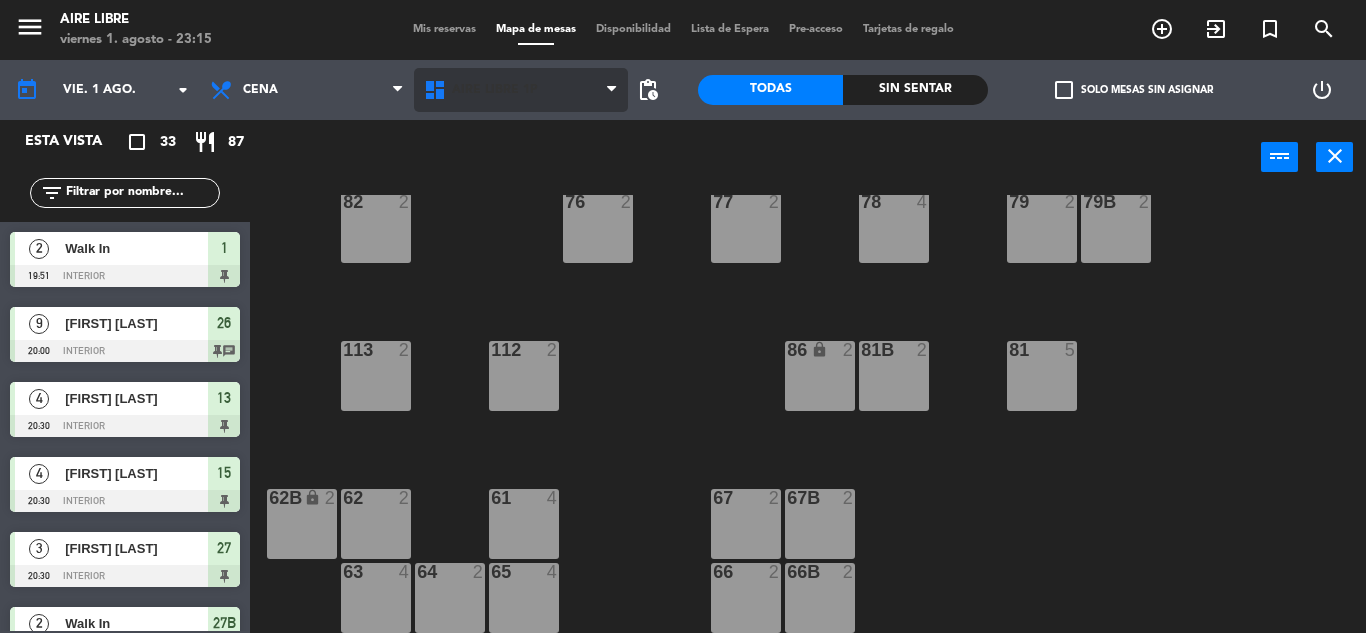 click on "Aire Libre 1P" at bounding box center [521, 90] 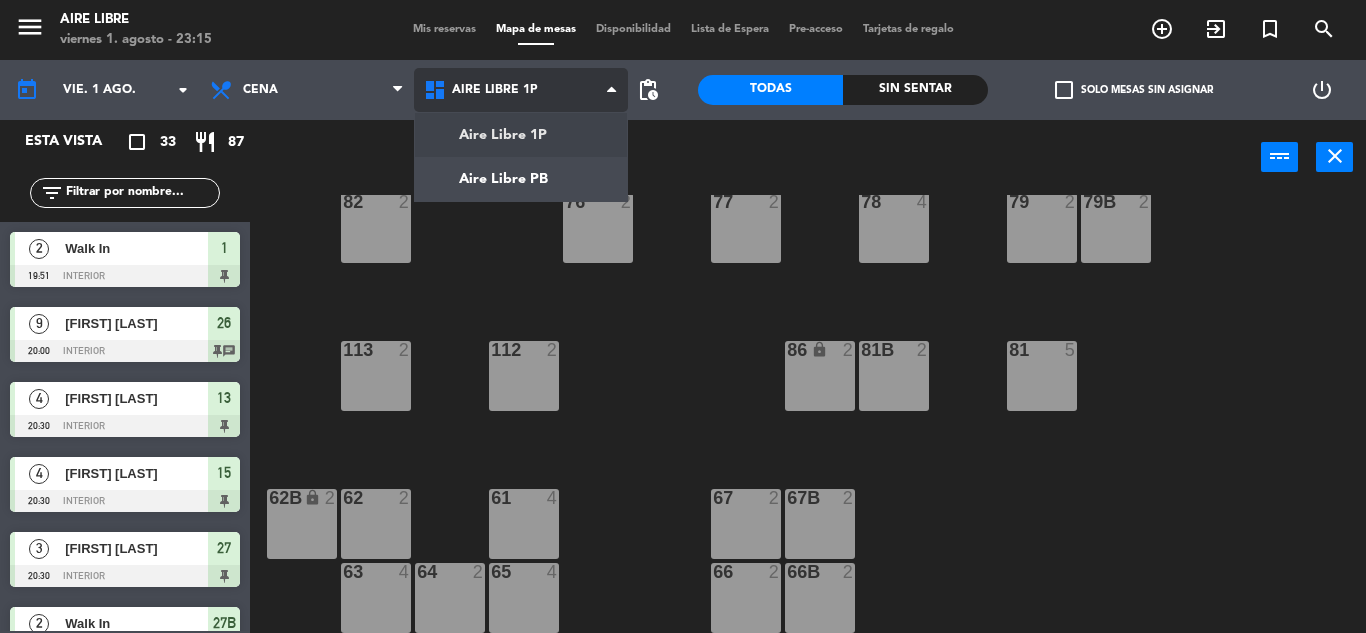 click on "menu  Aire Libre   viernes 1. agosto - 23:15   Mis reservas   Mapa de mesas   Disponibilidad   Lista de Espera   Pre-acceso   Tarjetas de regalo  add_circle_outline exit_to_app turned_in_not search today    vie. 1 ago. arrow_drop_down  Desayuno  Brunch  Almuerzo  Cena  Cena  Desayuno  Brunch  Almuerzo  Cena  Aire Libre 1P   Aire Libre PB   Aire Libre 1P   Aire Libre 1P   Aire Libre PB  pending_actions  Todas  Sin sentar  check_box_outline_blank   Solo mesas sin asignar   power_settings_new   Esta vista   crop_square  33  restaurant  87 filter_list  2   Walk In   19:51   interior  1  9   Mercedes Medina   20:00   interior  26 chat  4   Ana Bizberge   20:30   interior  13  4   Carolina Dubiansky   20:30   interior  15  3   estefania spinosa   20:30   interior  27  2   Walk In   20:31   exterior  27B  2   Walk In   20:33   interior  12  2   Walk In   21:05   interior  3  2   Agus Mafud   22:00   exterior   2   Angeles Rendal   22:00   interior   2   Aníbal Troisi   22:00   1p   2   Bautista Renis   22:00   2  5" 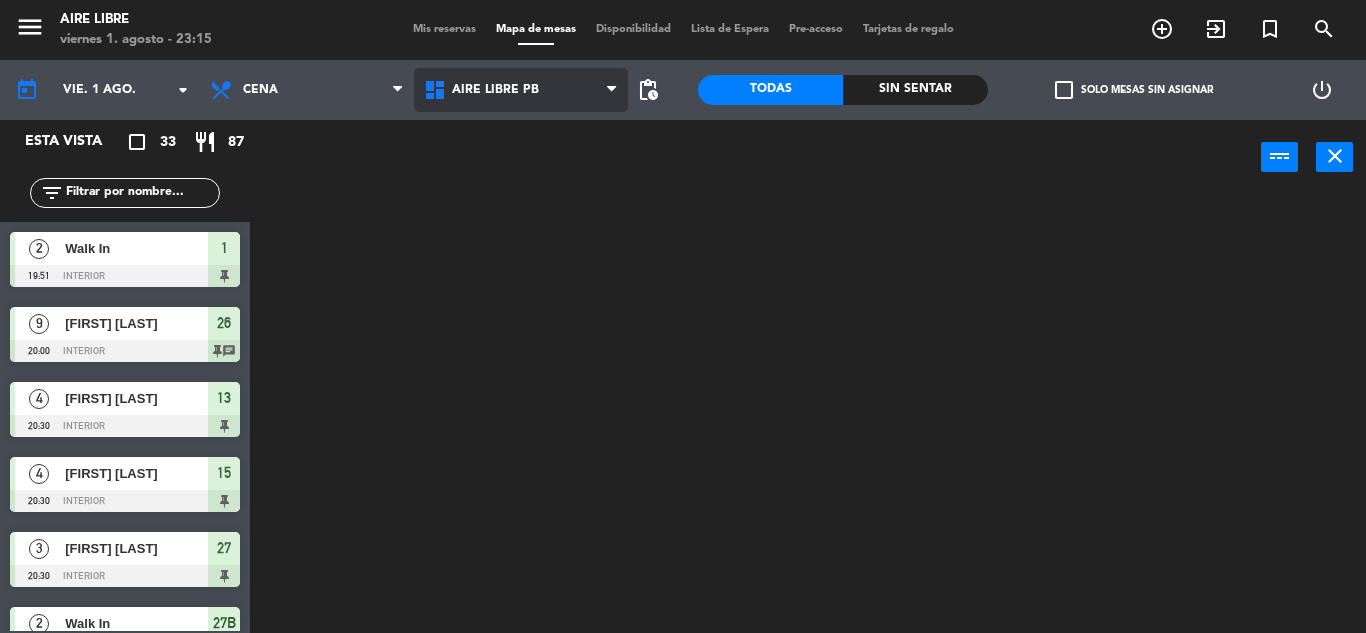 scroll 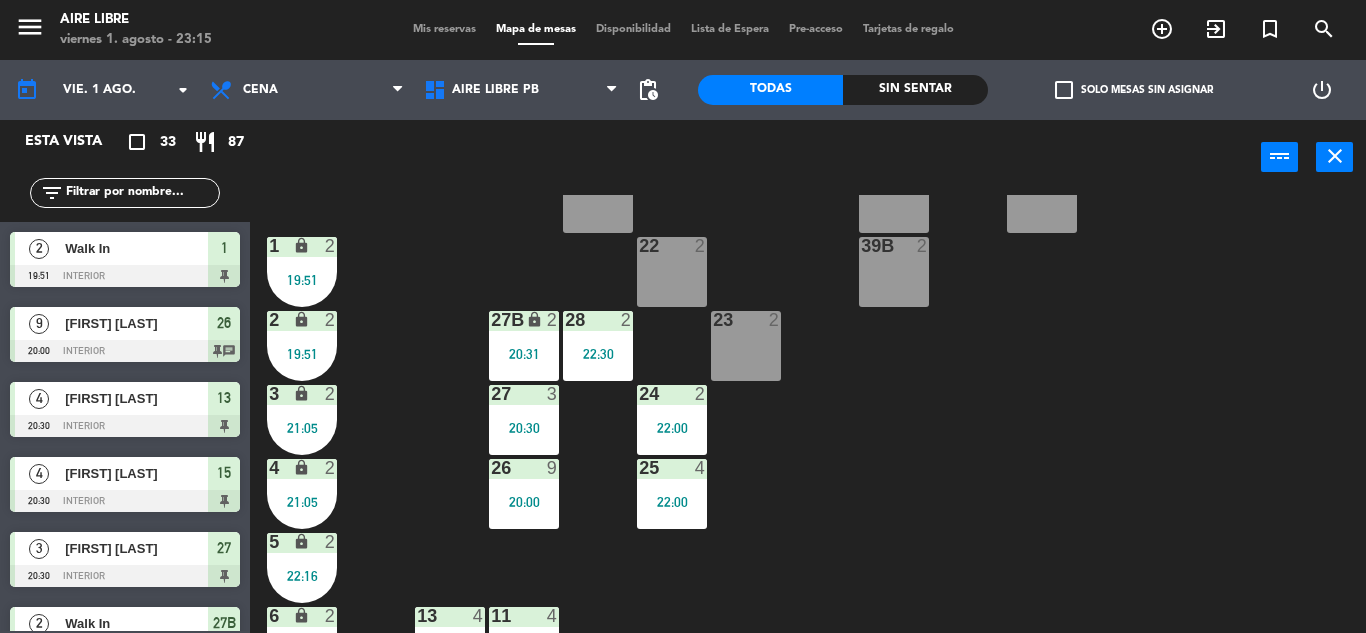 click on "lock" at bounding box center [301, 246] 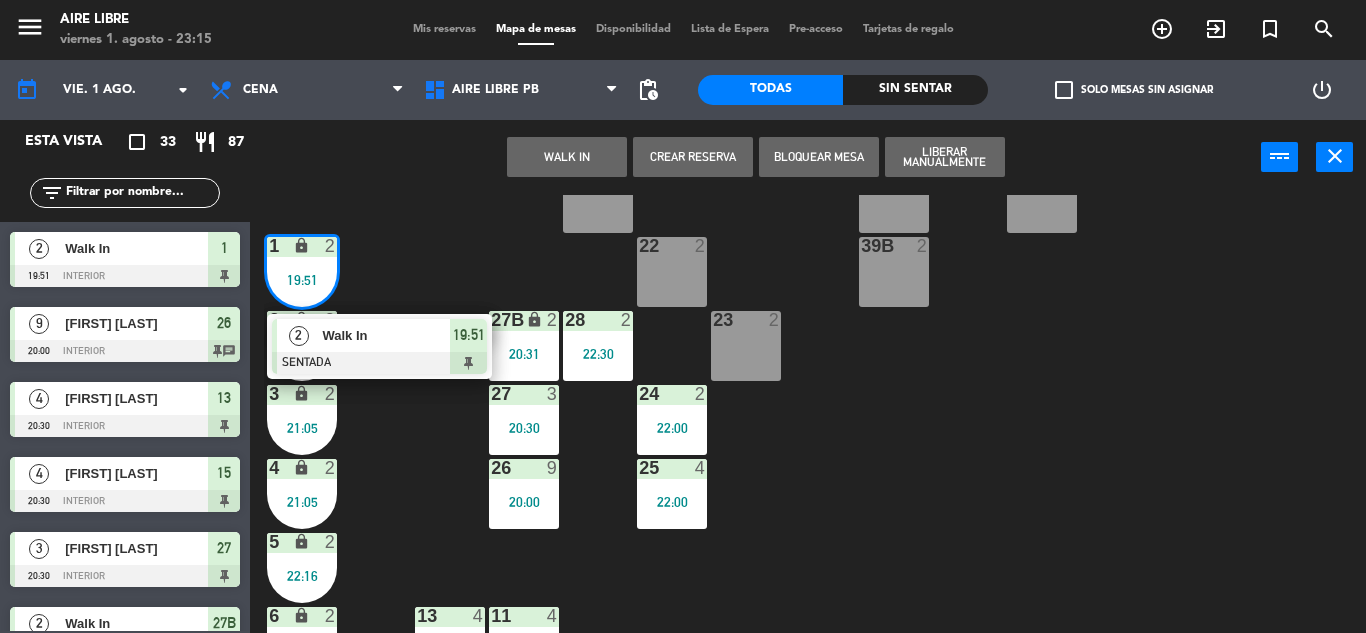 click on "Walk In" at bounding box center (385, 335) 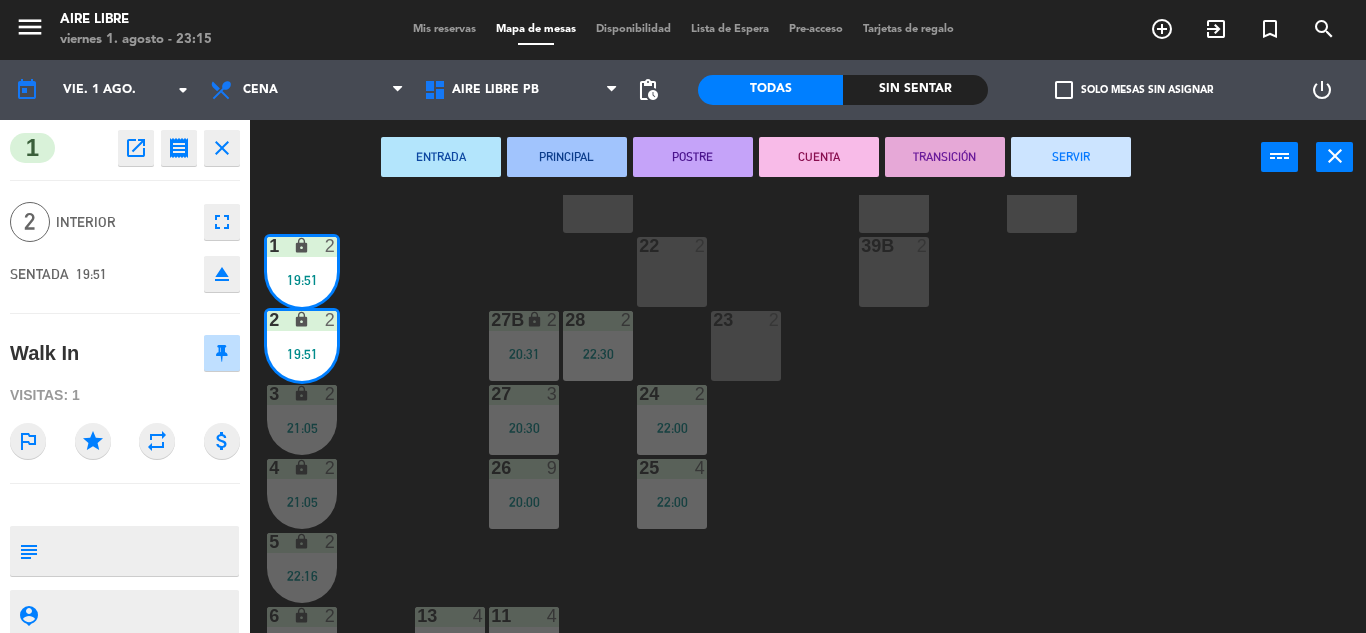 click on "SERVIR" at bounding box center [1071, 157] 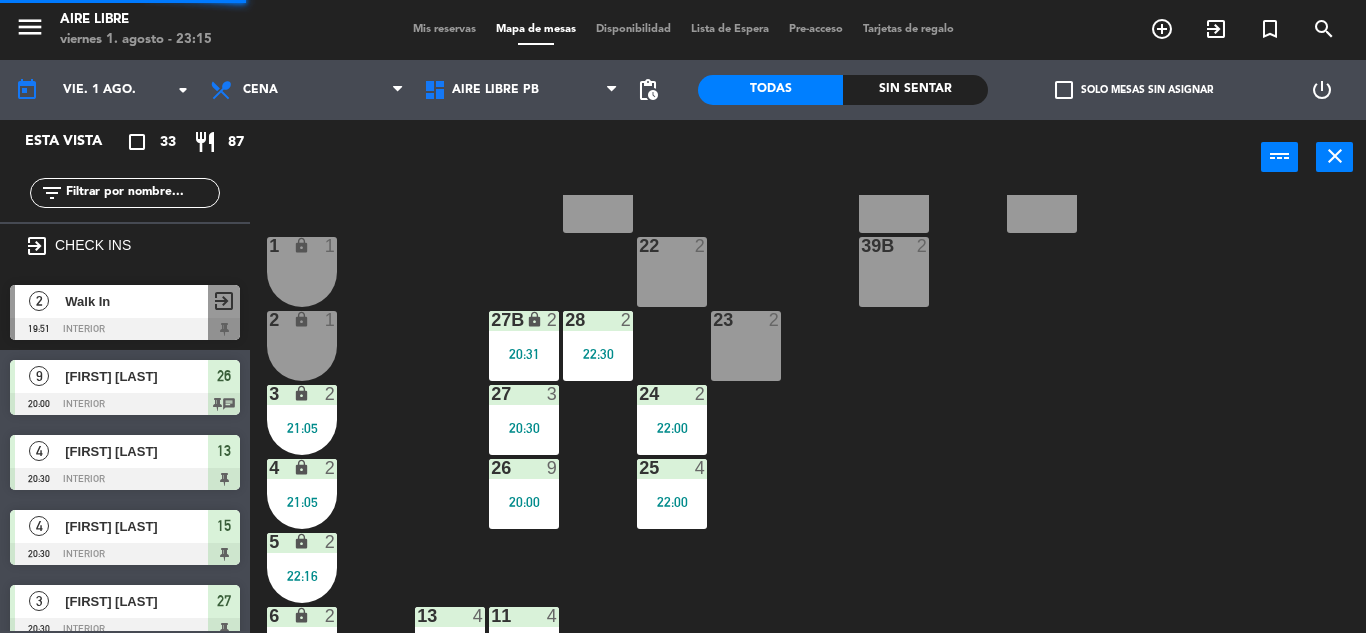 click on "3 lock  2   21:05" at bounding box center (302, 420) 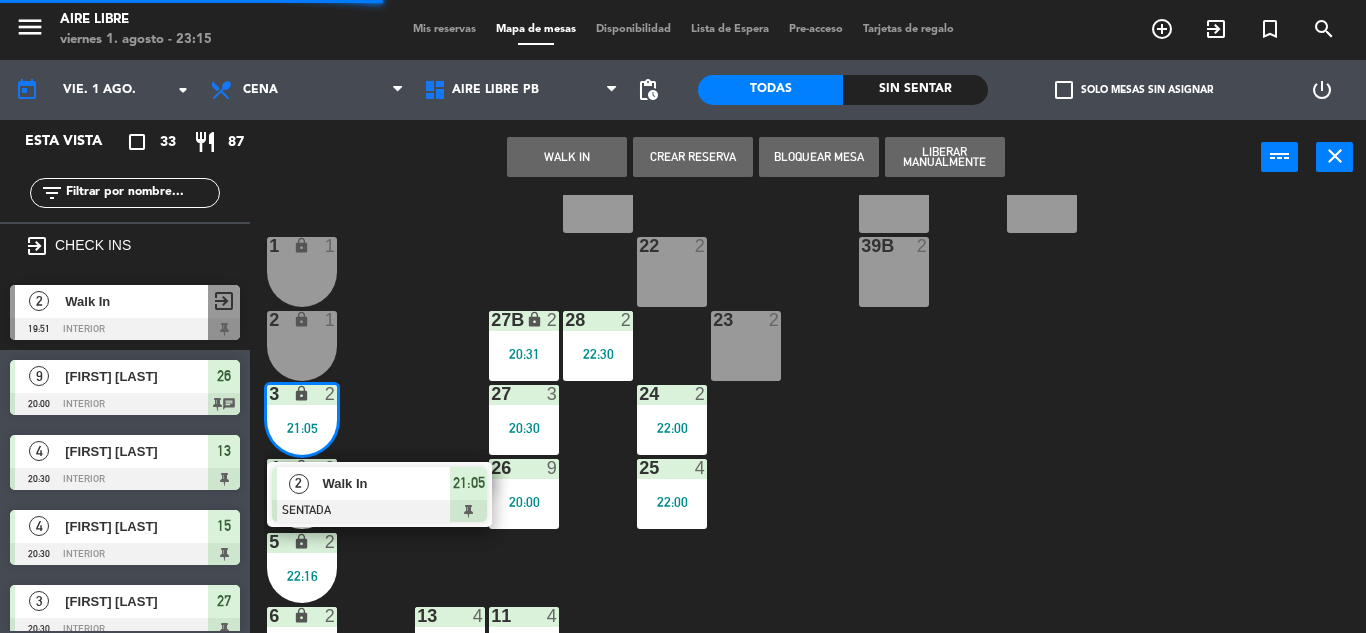 click on "Walk In" at bounding box center [386, 483] 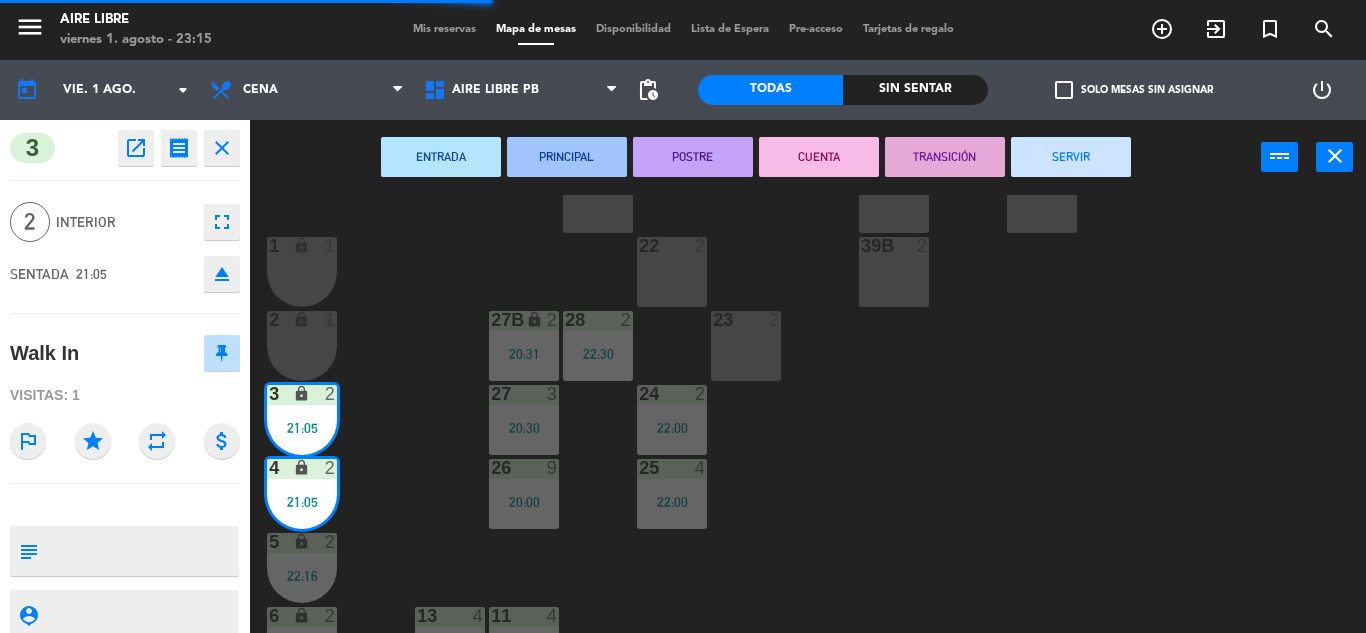 click on "SERVIR" at bounding box center (1071, 157) 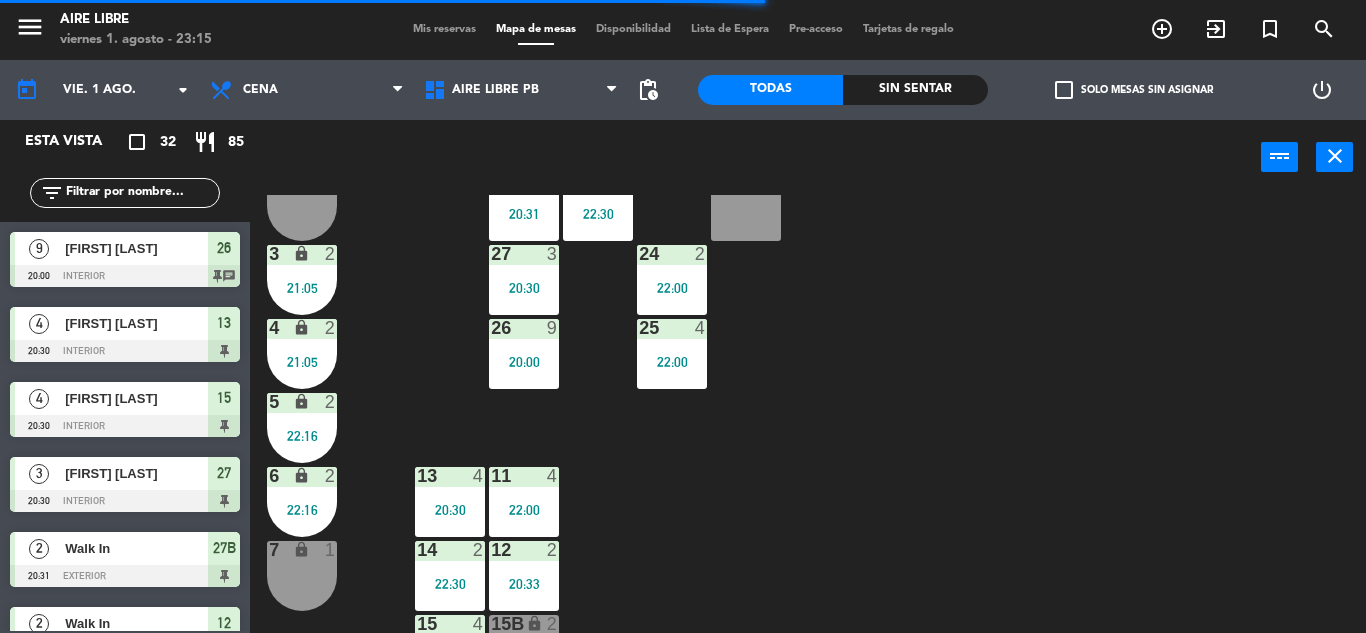 click on "21:05" at bounding box center [302, 288] 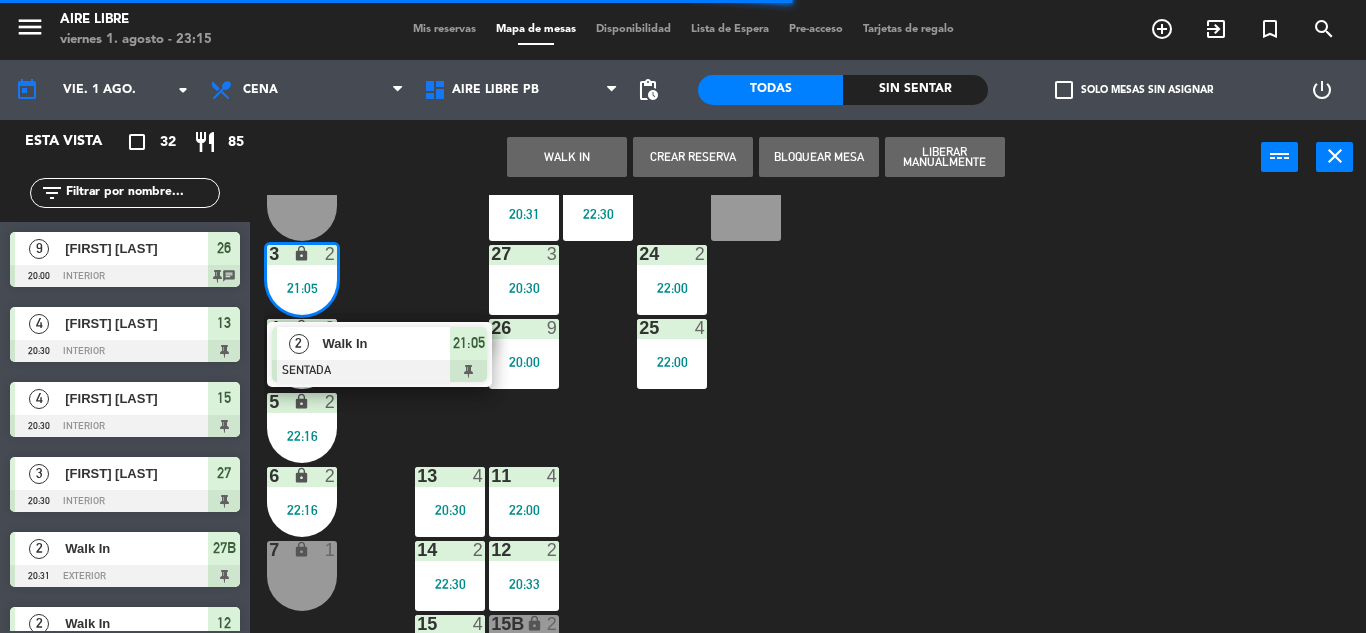 click at bounding box center [379, 371] 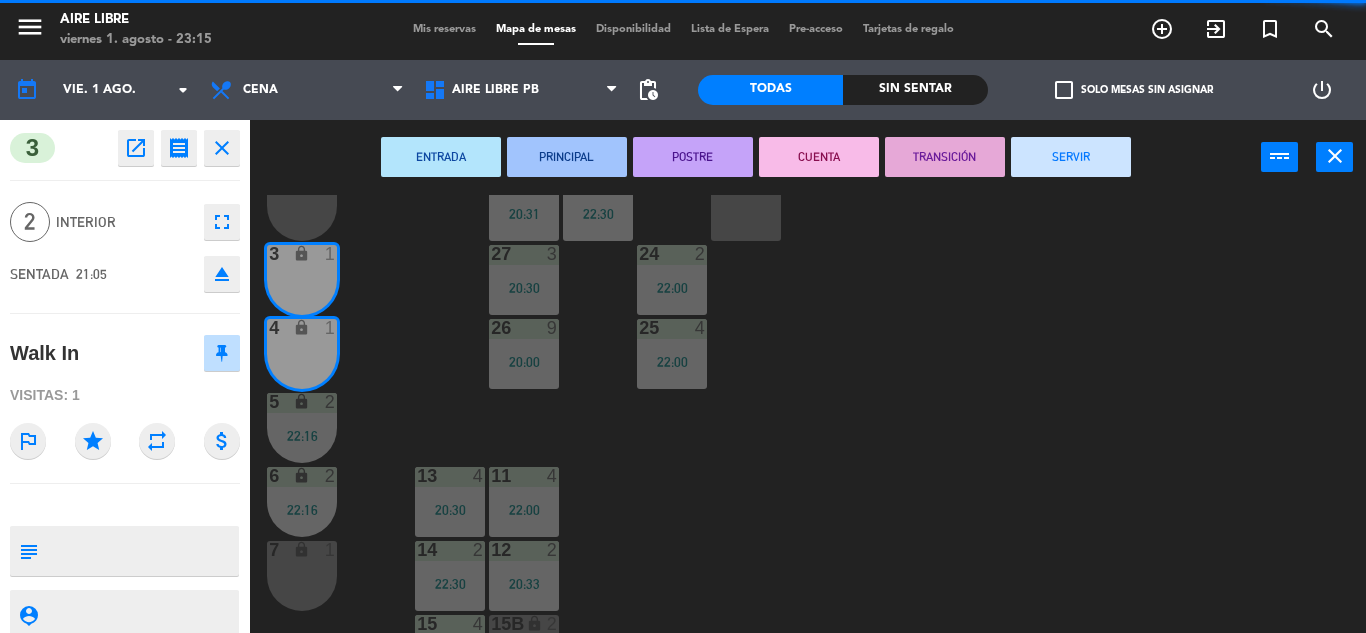 click on "SERVIR" at bounding box center [1071, 157] 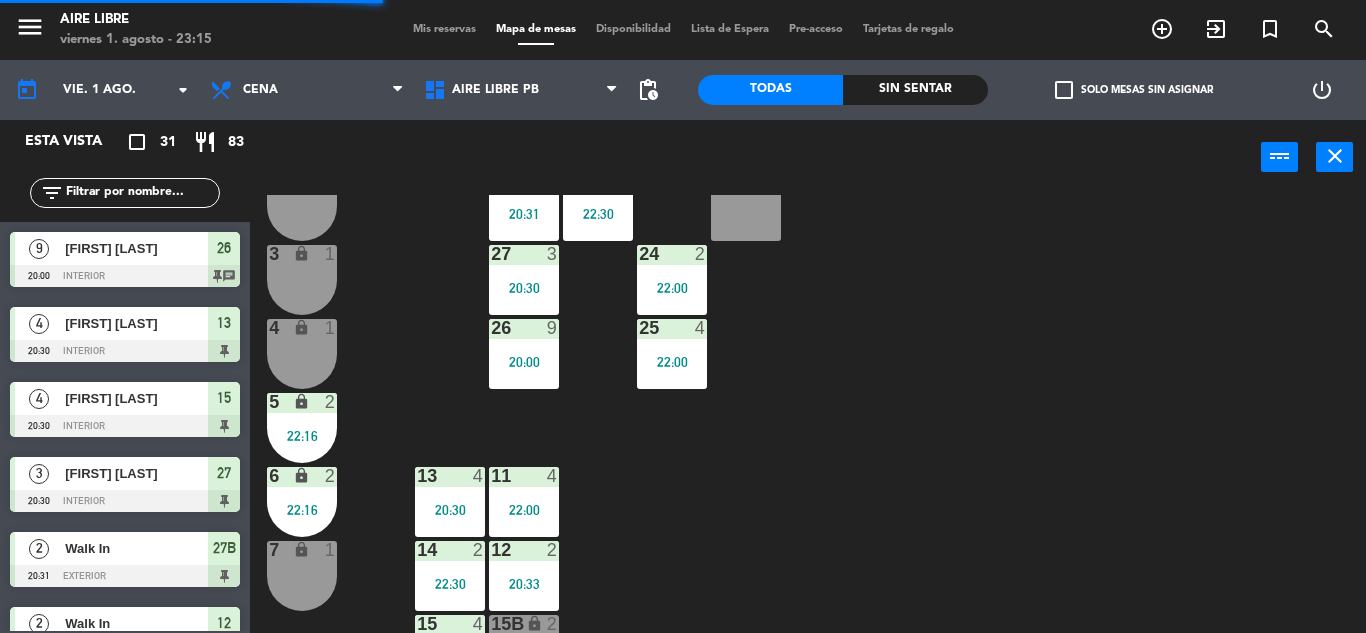 click on "22:16" at bounding box center [302, 436] 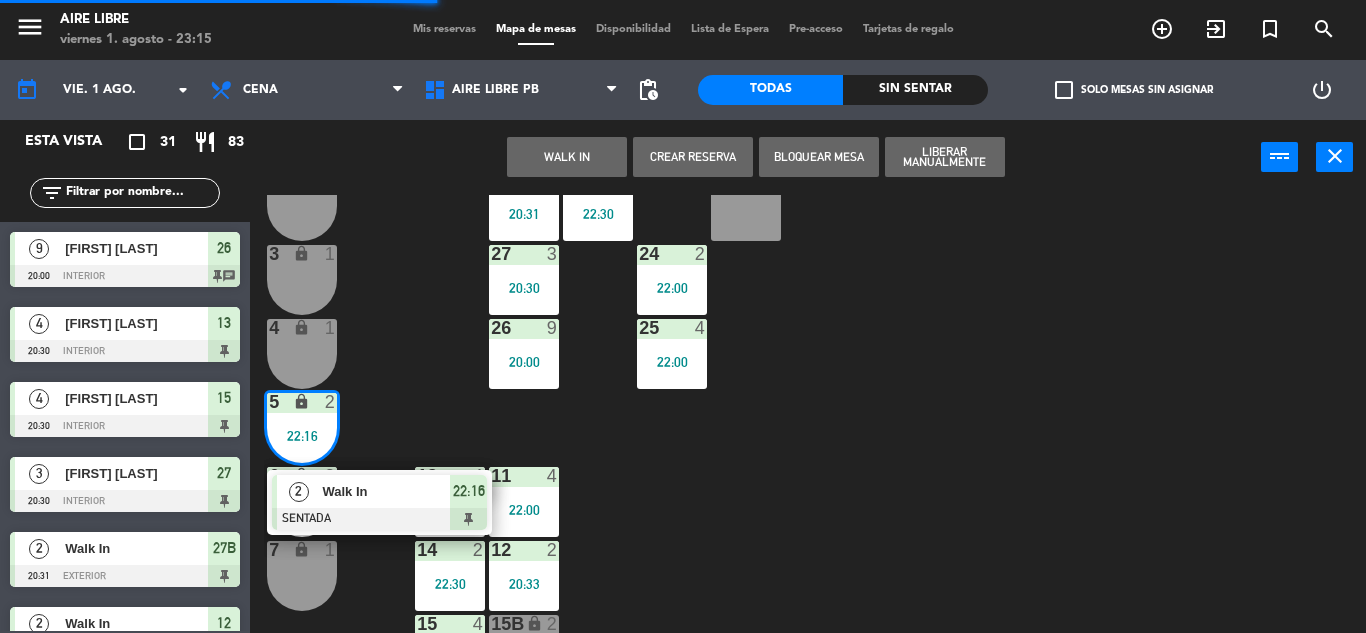 click on "Walk In" at bounding box center (386, 491) 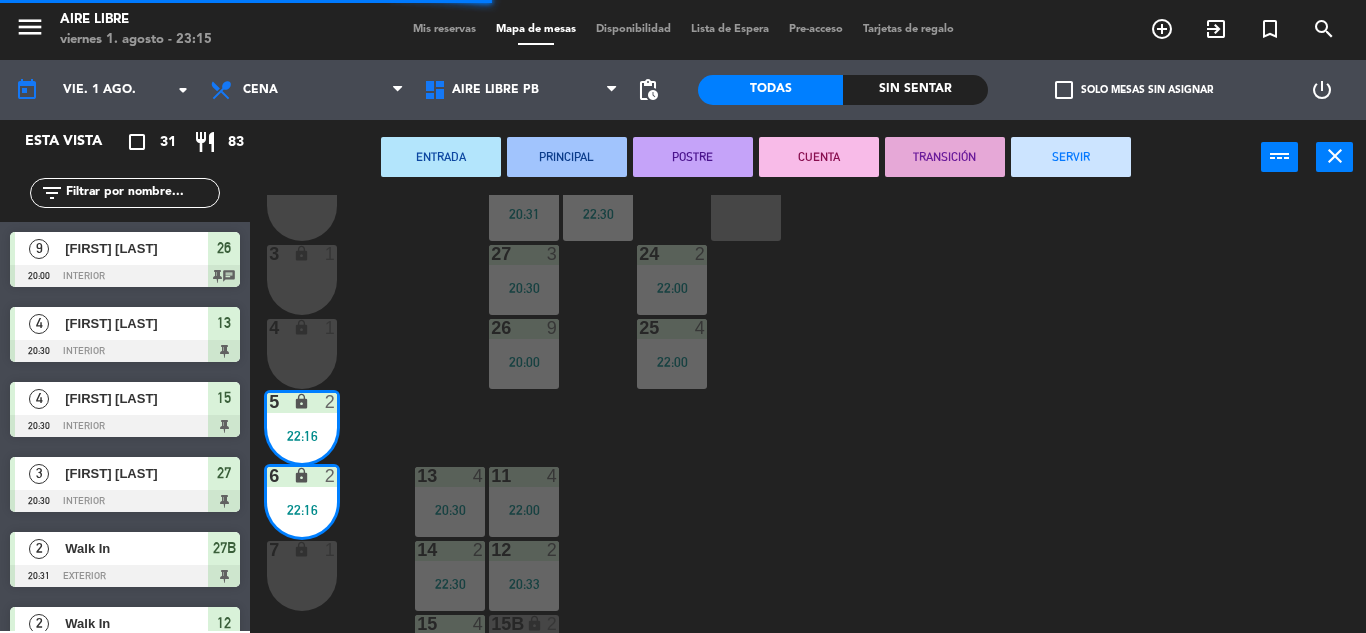 click on "SERVIR" at bounding box center [1071, 157] 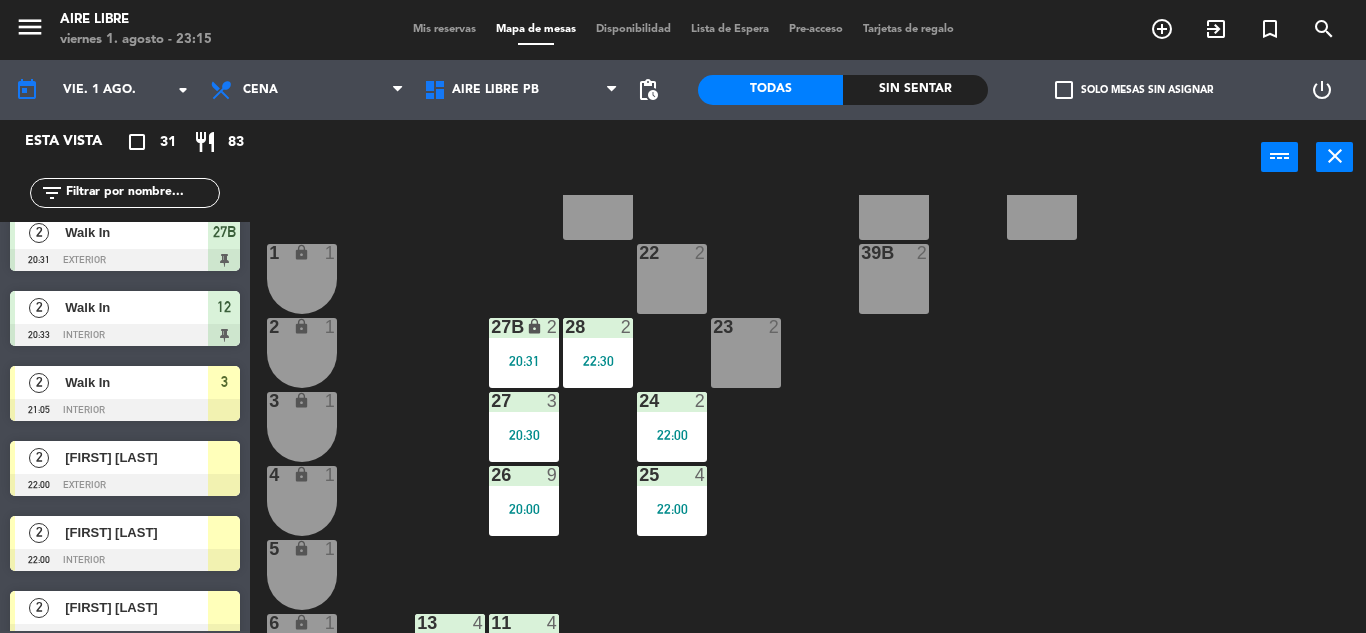 click on "27B lock  2   20:31" at bounding box center [524, 353] 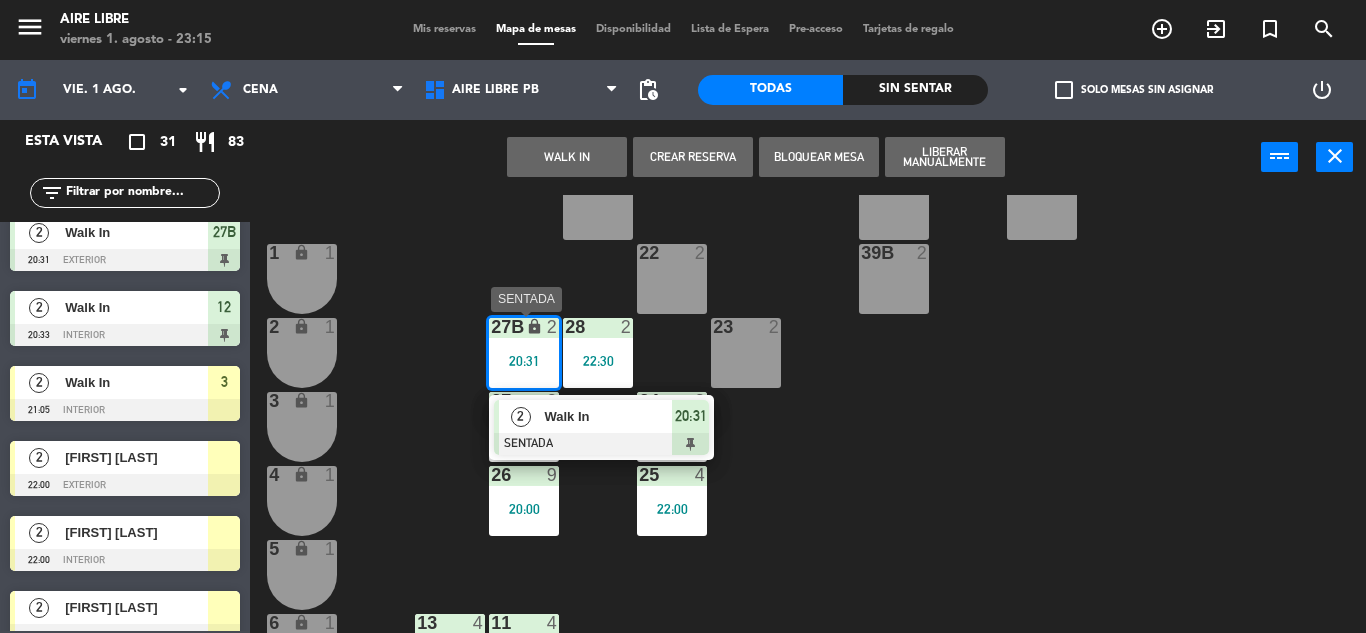 click on "Walk In" at bounding box center [607, 416] 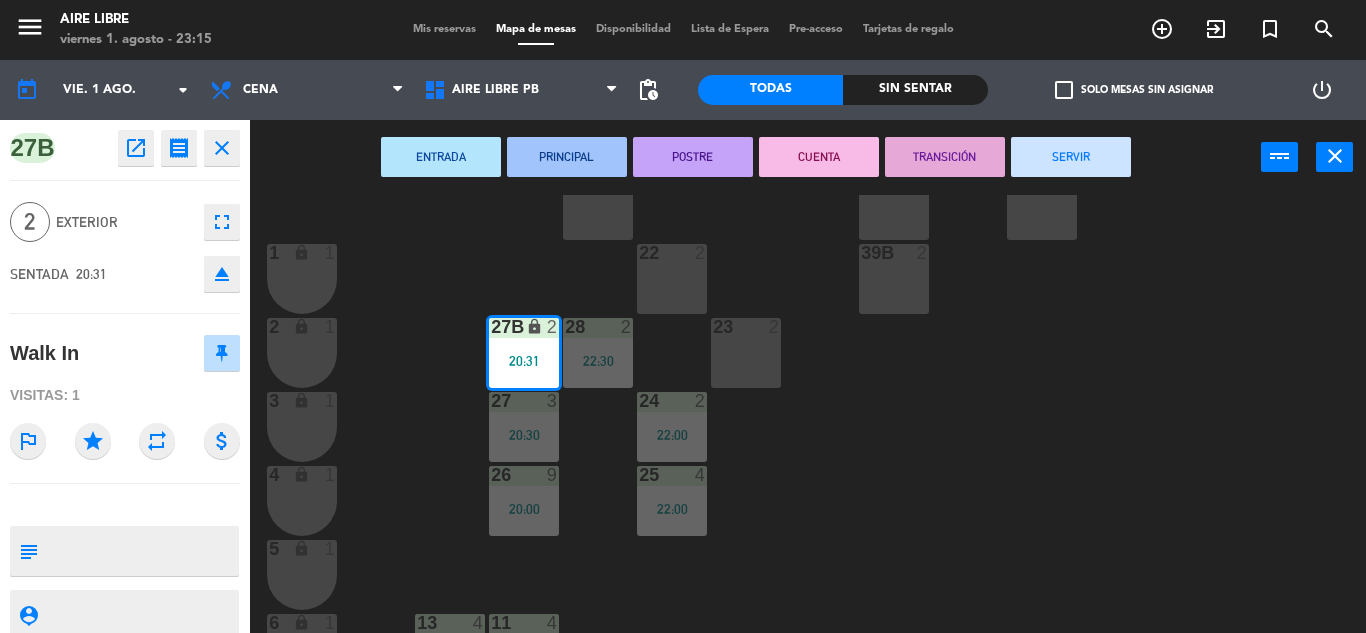 click on "SERVIR" at bounding box center [1071, 157] 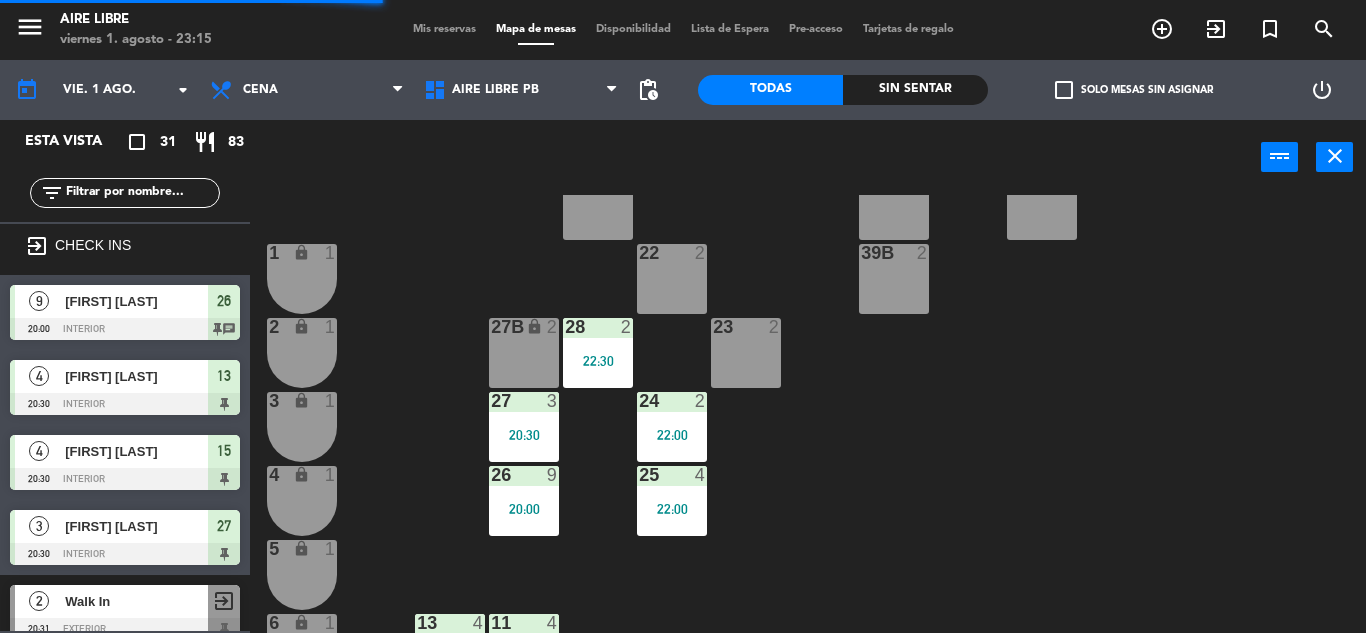 click on "20:30" at bounding box center (524, 435) 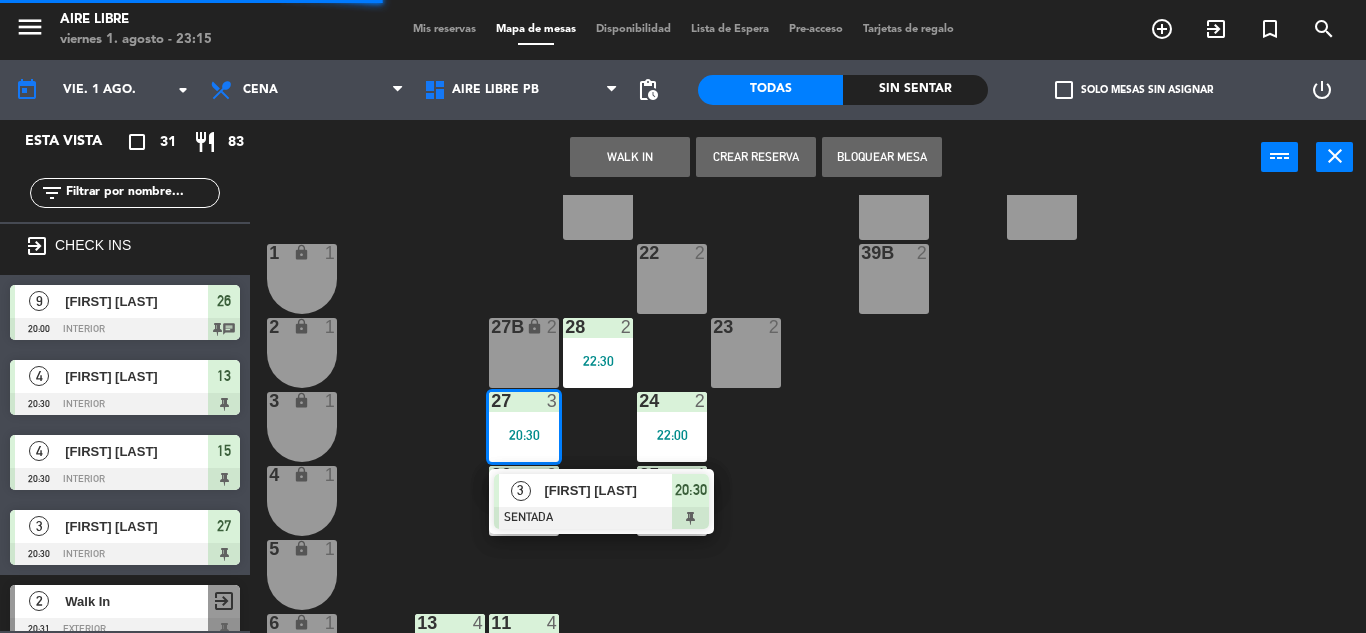click on "[FIRST] [LAST]" at bounding box center [608, 490] 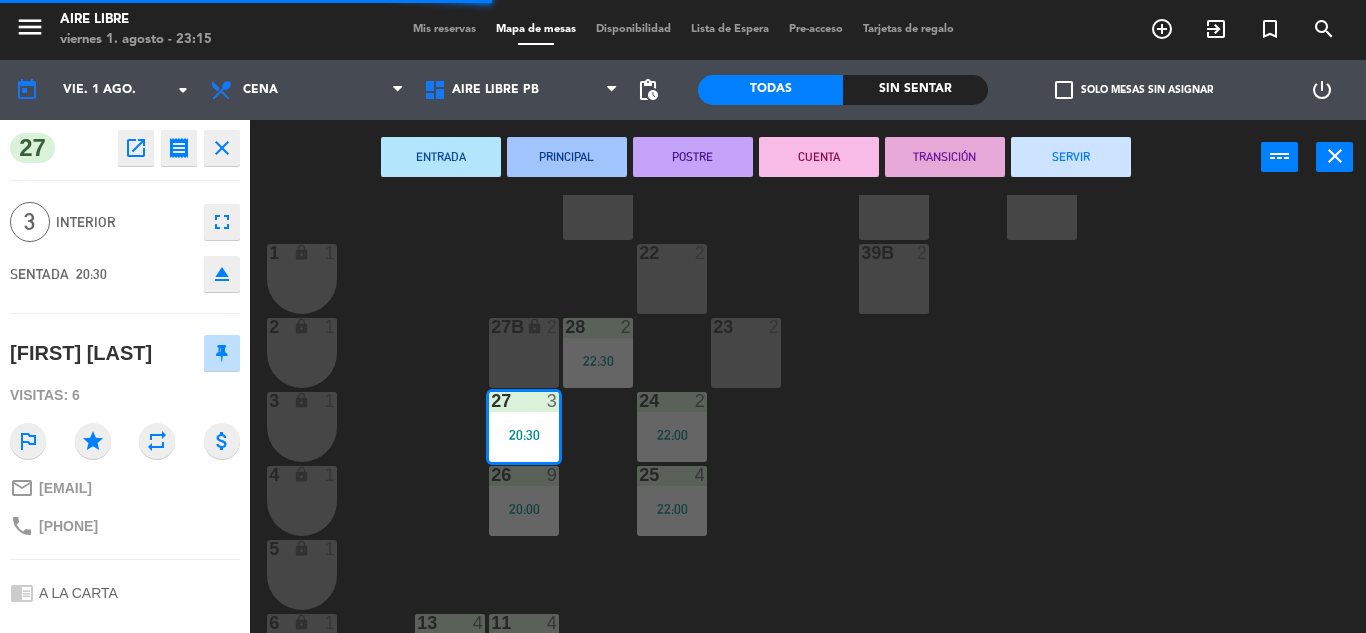 click on "SERVIR" at bounding box center [1071, 157] 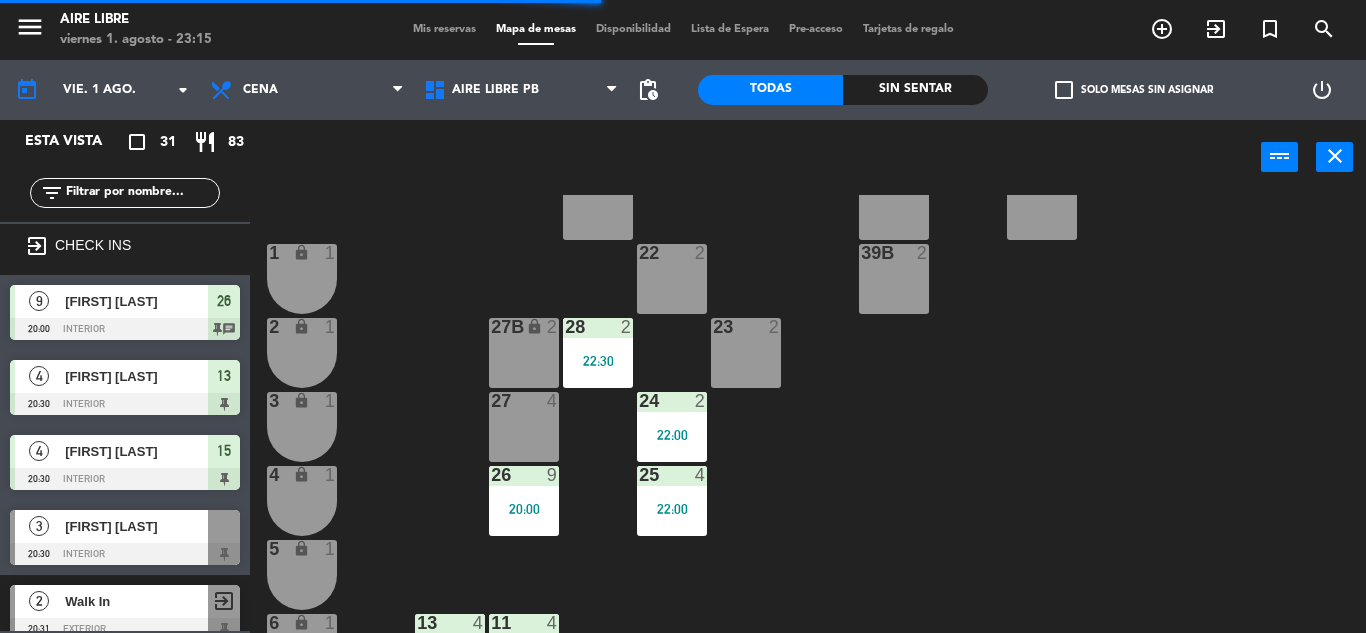 click on "20:00" at bounding box center [524, 509] 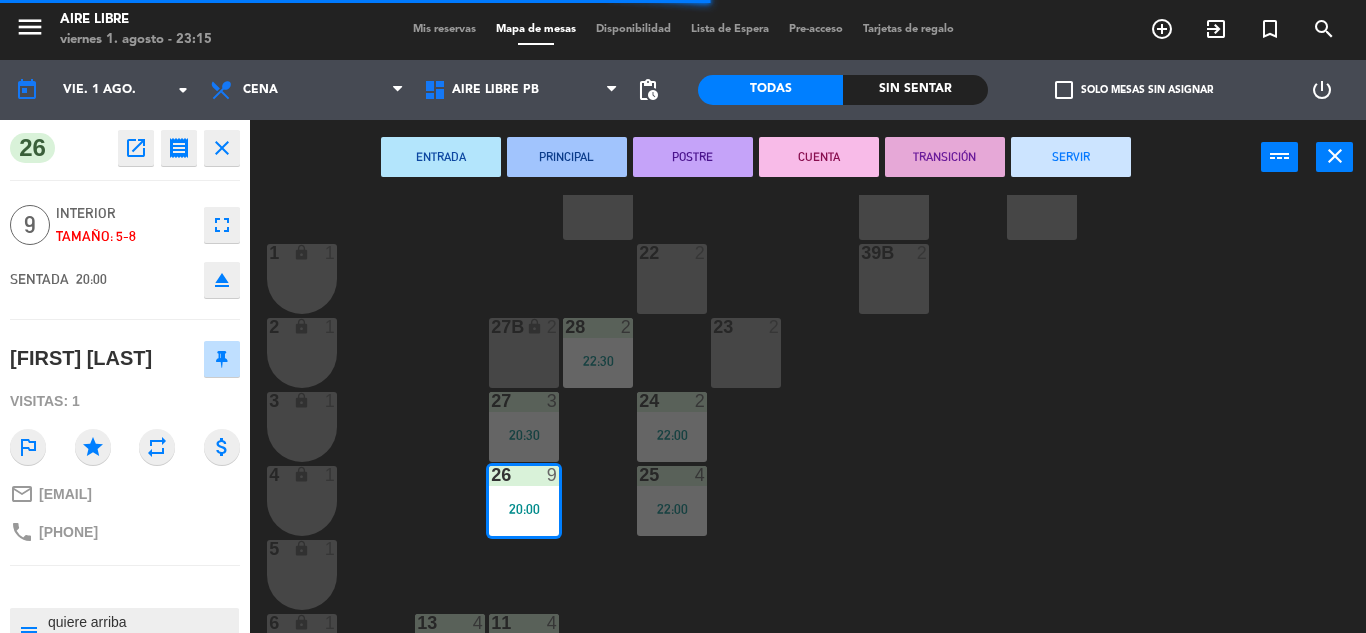 click on "SERVIR" at bounding box center (1071, 157) 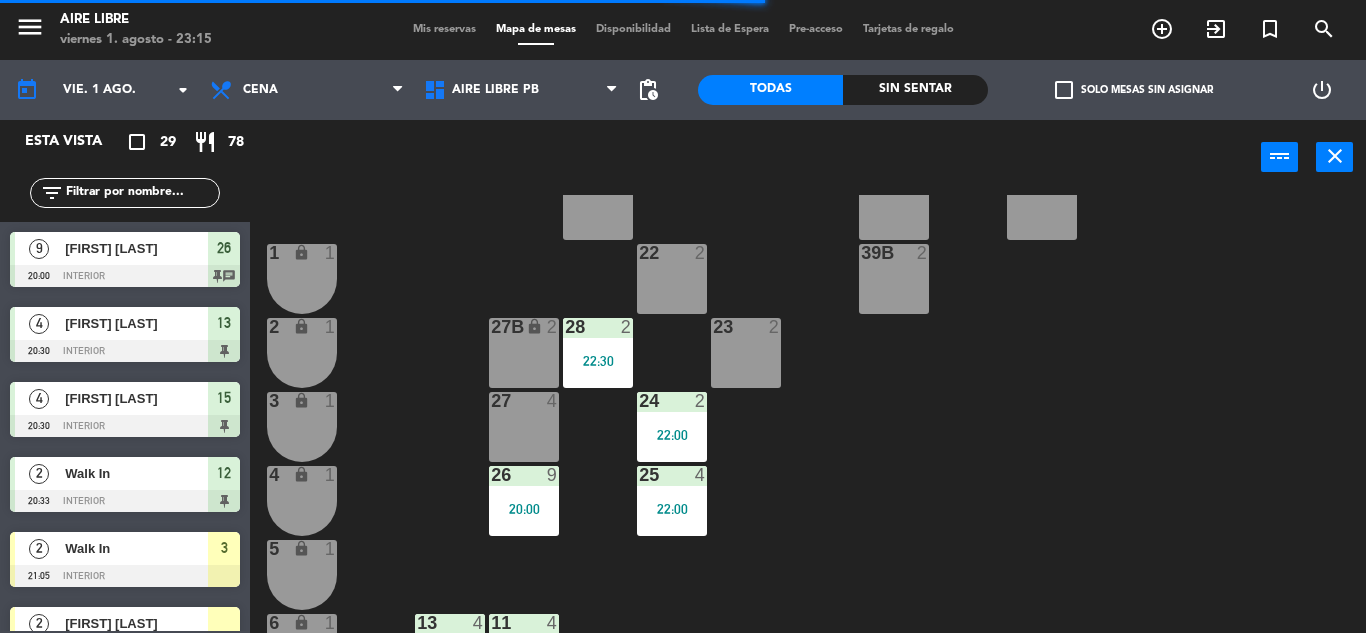click on "22:30" at bounding box center [598, 361] 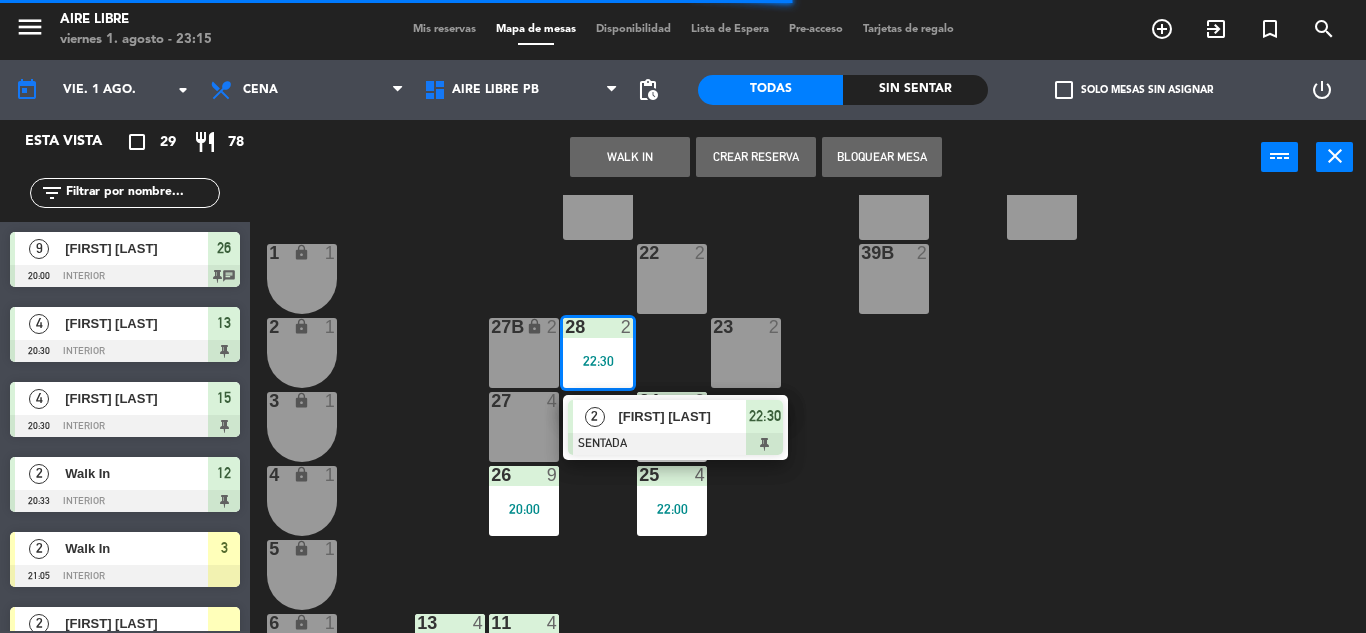 click on "[FIRST] [LAST]" at bounding box center (682, 416) 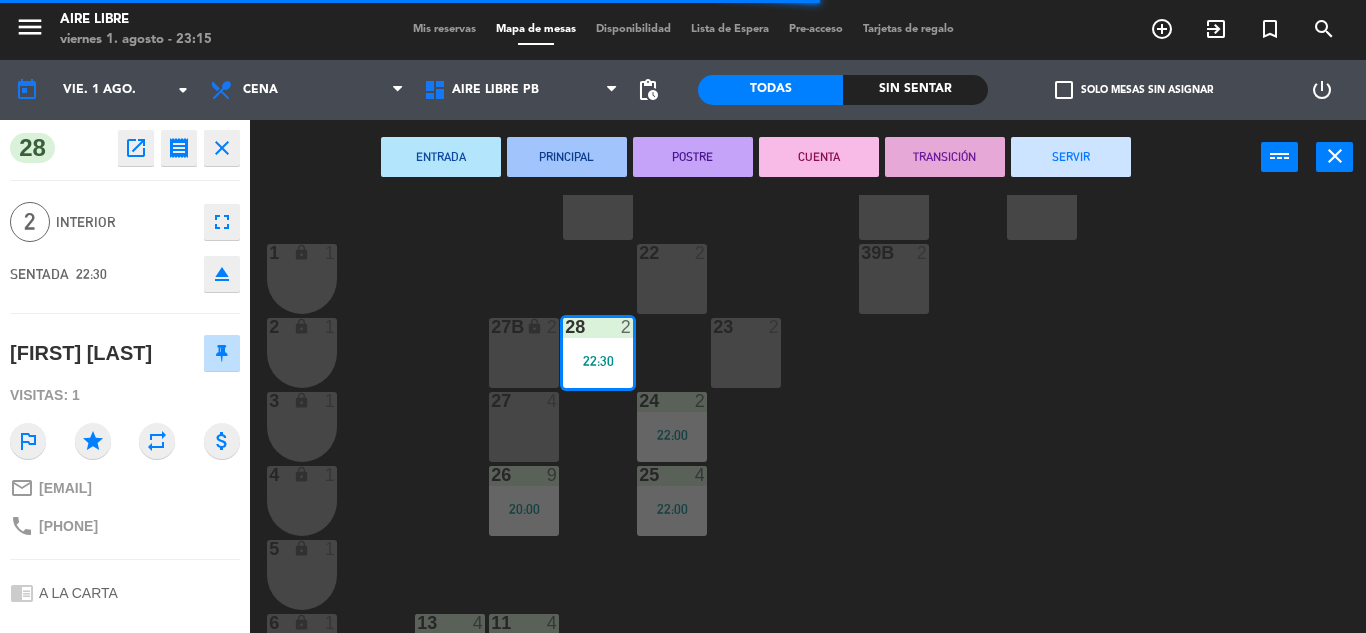 click on "SERVIR" at bounding box center [1071, 157] 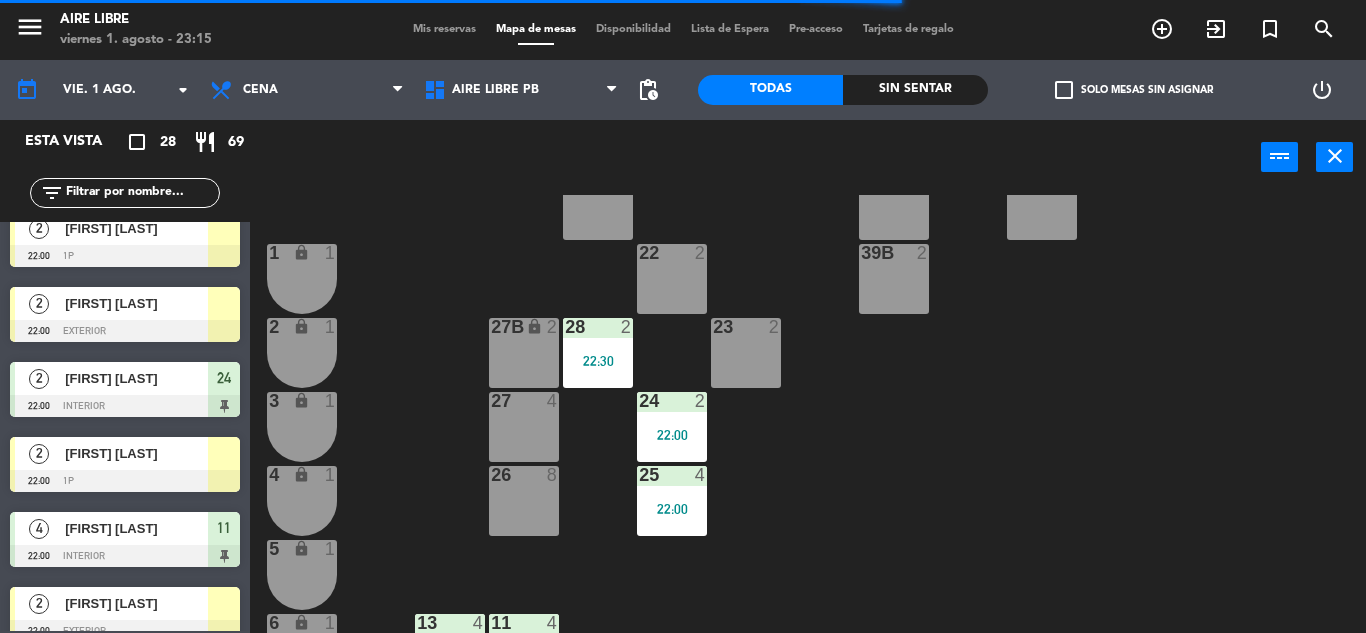 click on "24  2" at bounding box center (672, 402) 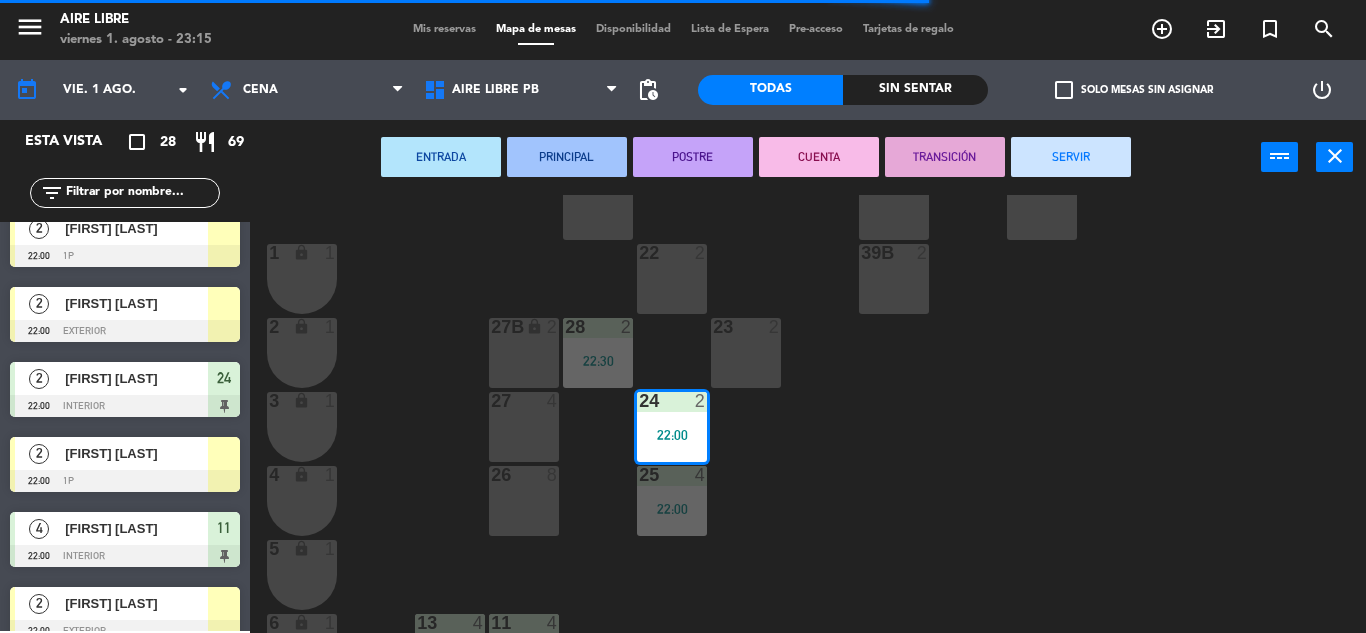 click on "SERVIR" at bounding box center (1071, 157) 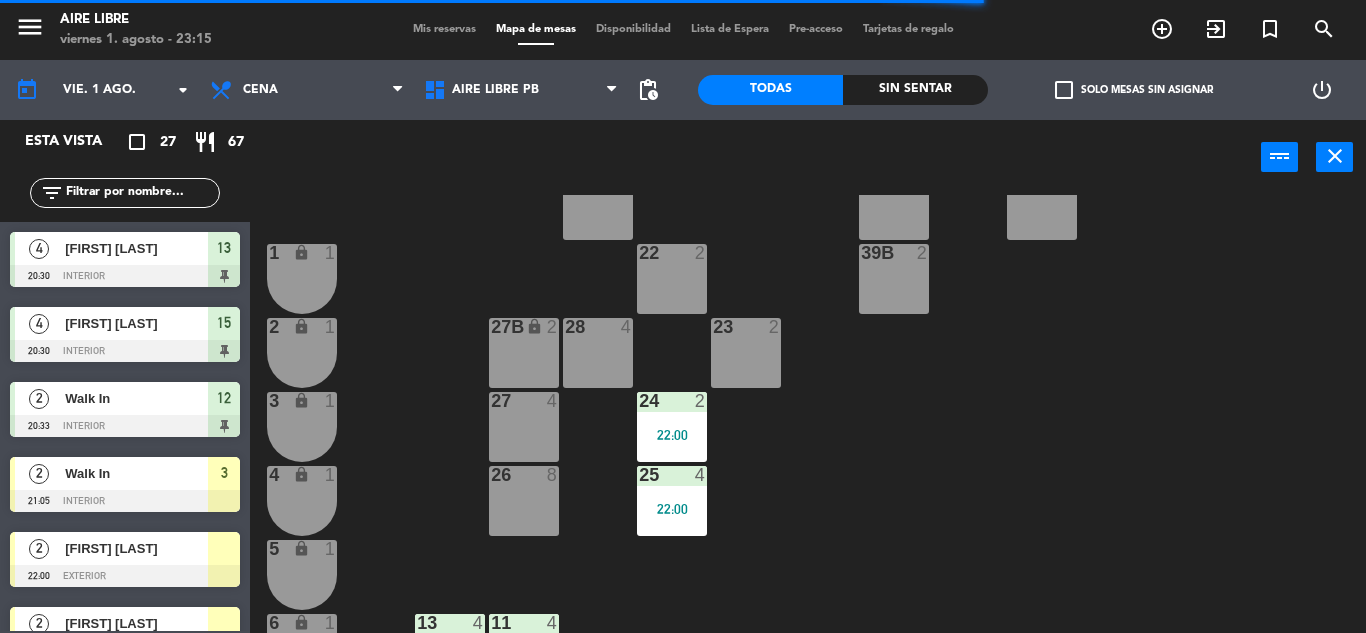 click on "25  4   22:00" at bounding box center (672, 501) 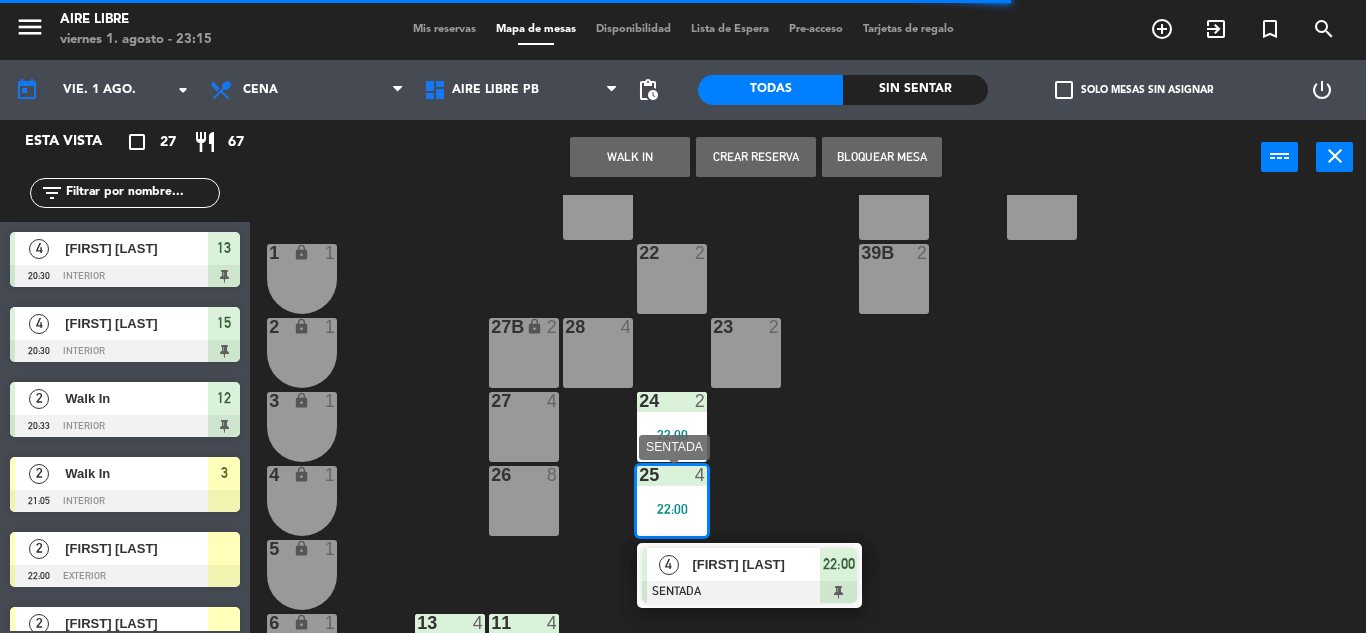 click on "[FIRST] [LAST]" at bounding box center (756, 564) 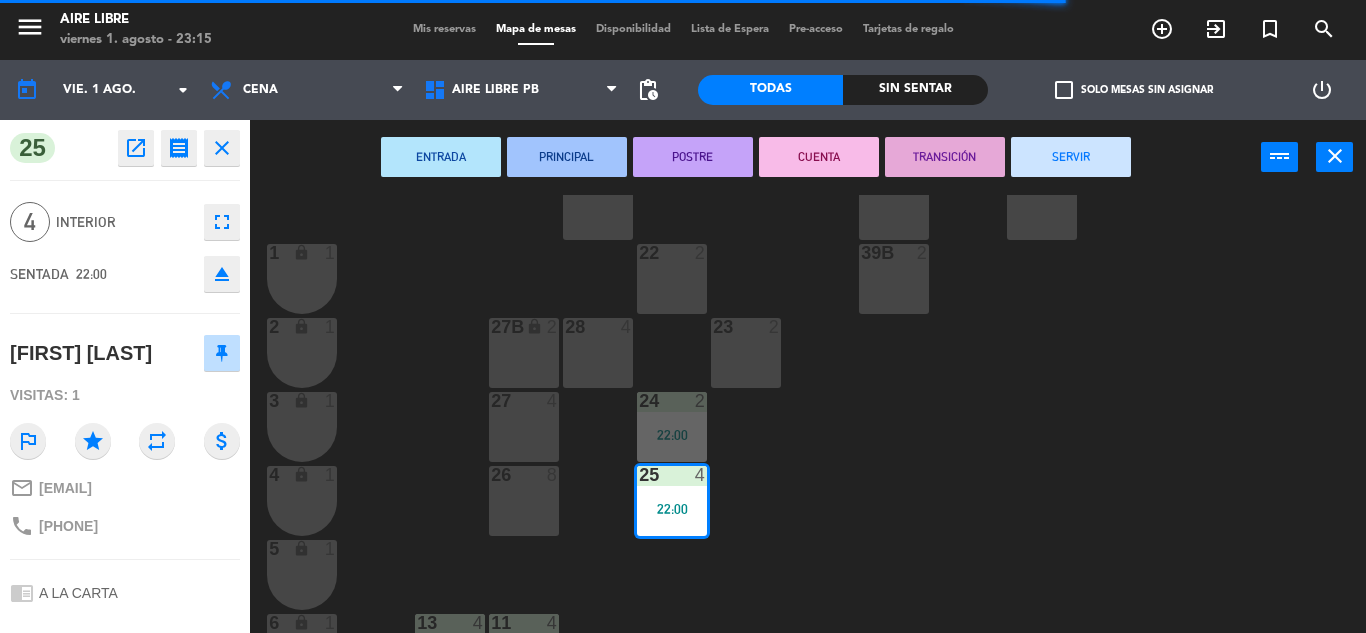 click on "SERVIR" at bounding box center [1071, 157] 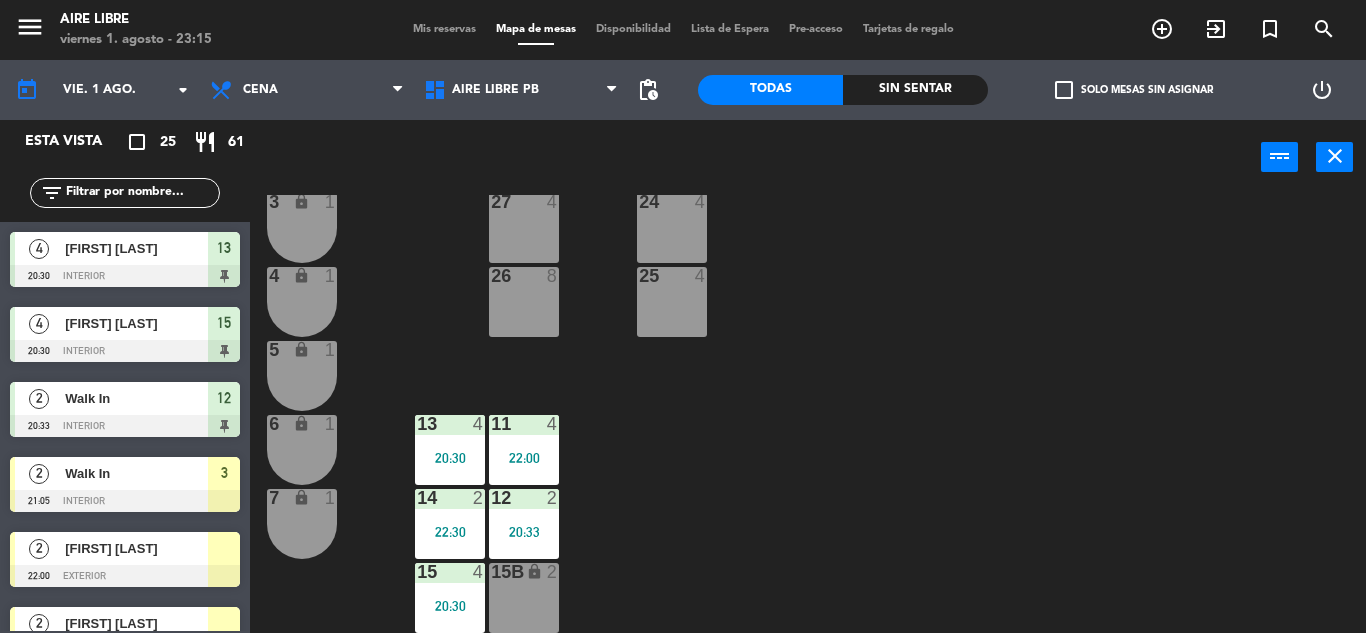 click on "22:00" at bounding box center [524, 458] 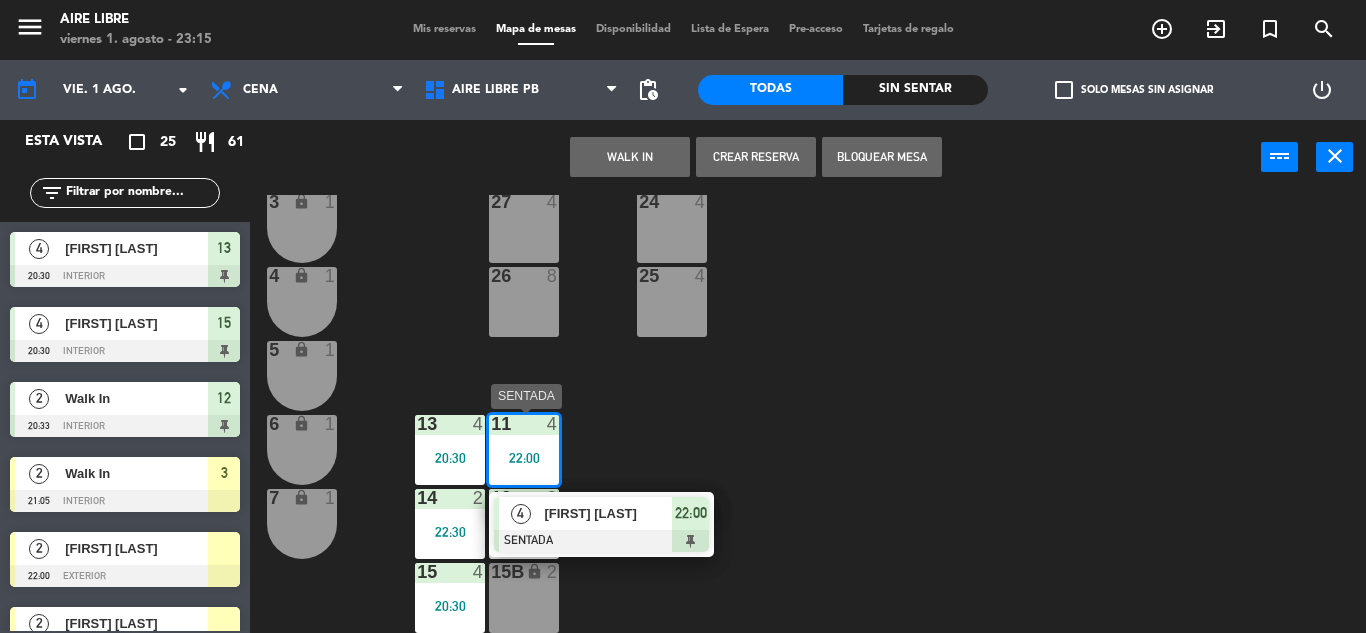 click on "[FIRST] [LAST]" at bounding box center [608, 513] 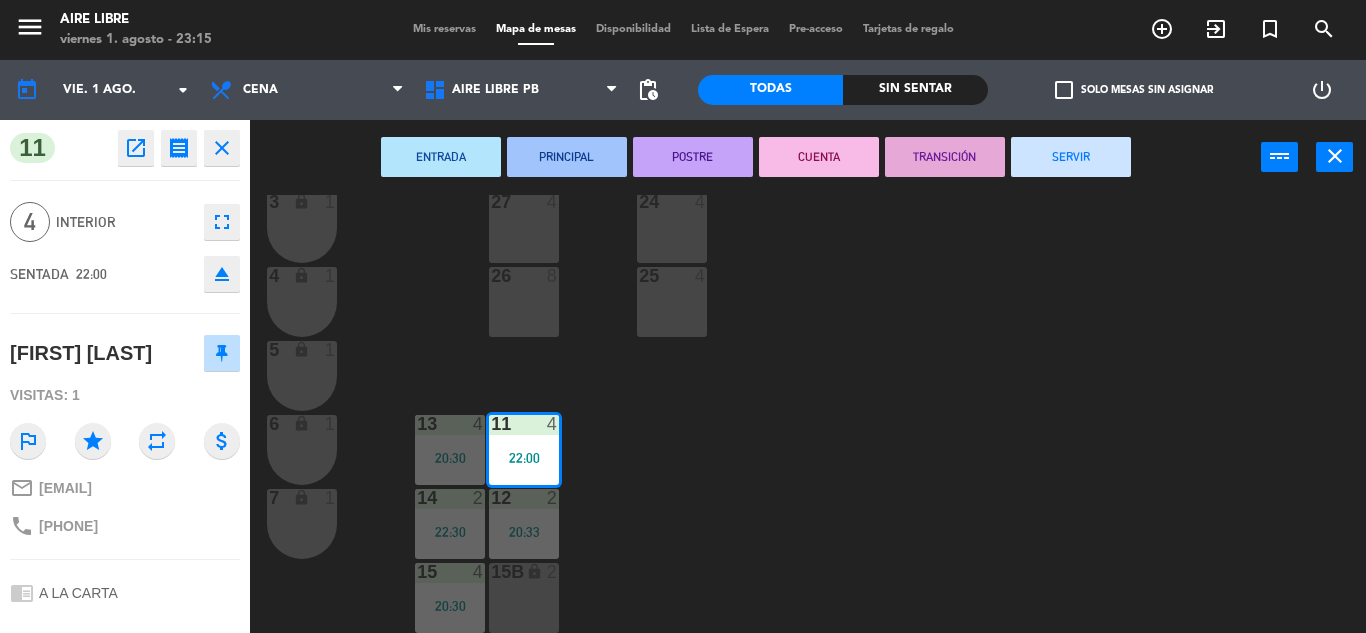click on "SERVIR" at bounding box center (1071, 157) 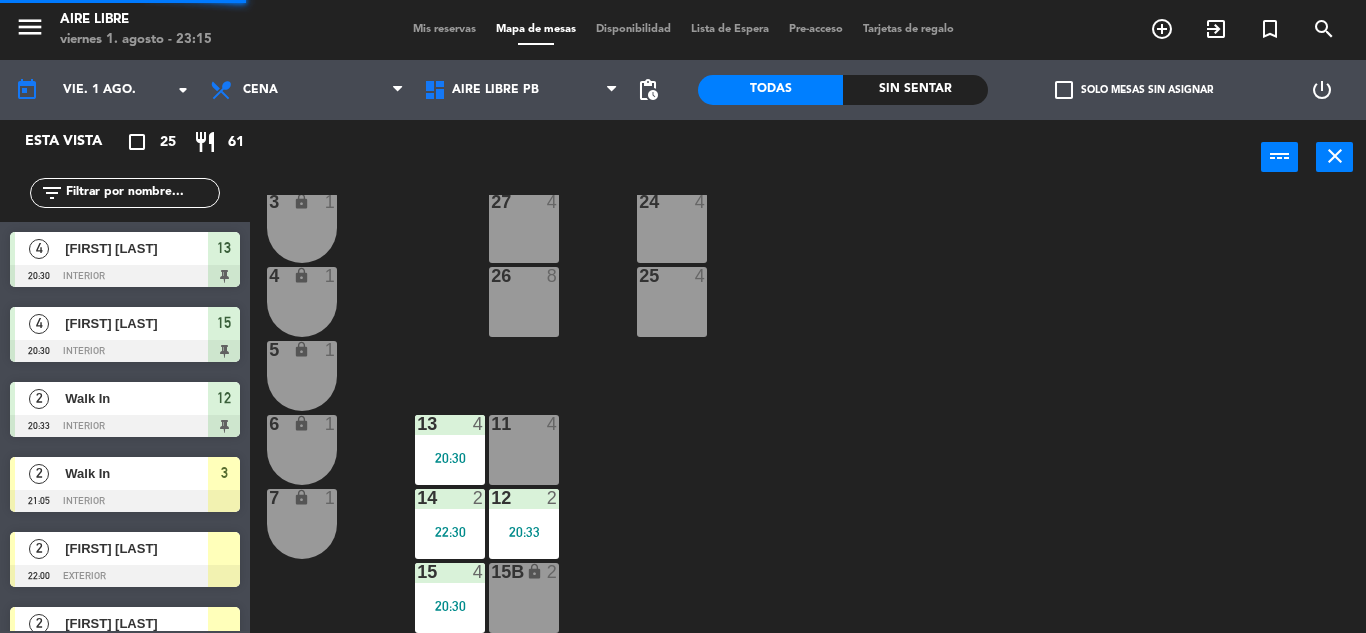 click on "13  4   20:30" at bounding box center (450, 450) 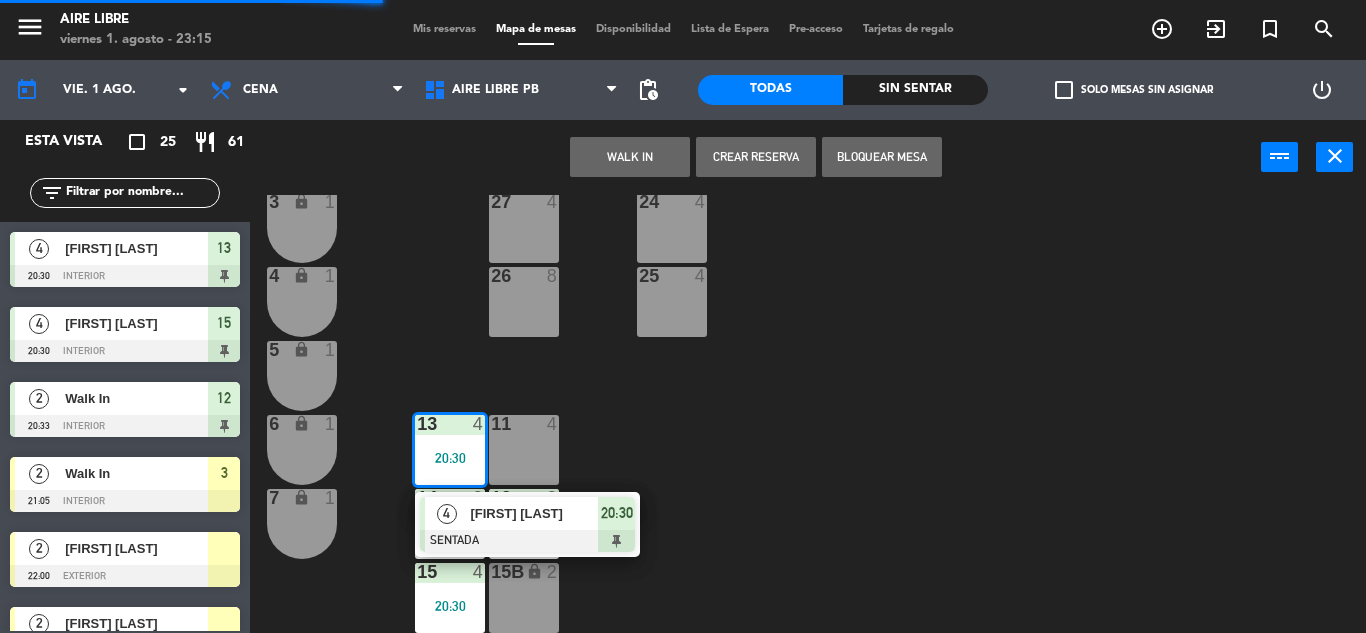 click at bounding box center (527, 541) 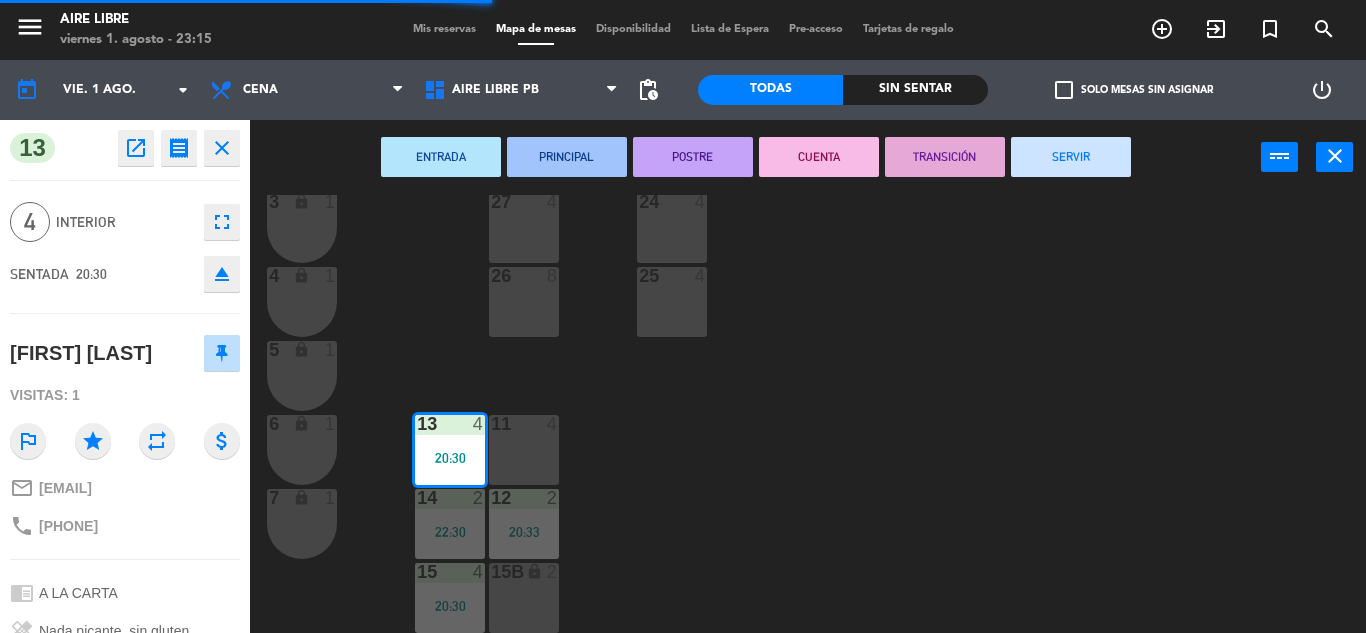 click on "SERVIR" at bounding box center [1071, 157] 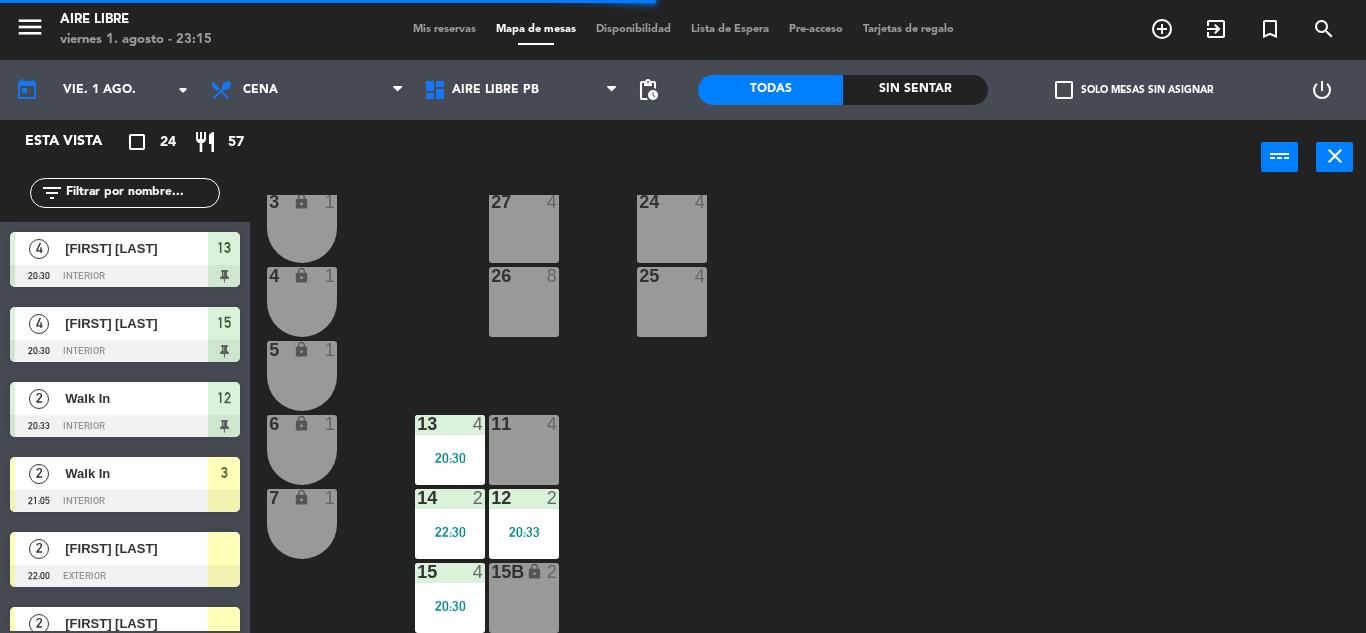 click on "20:33" at bounding box center (524, 532) 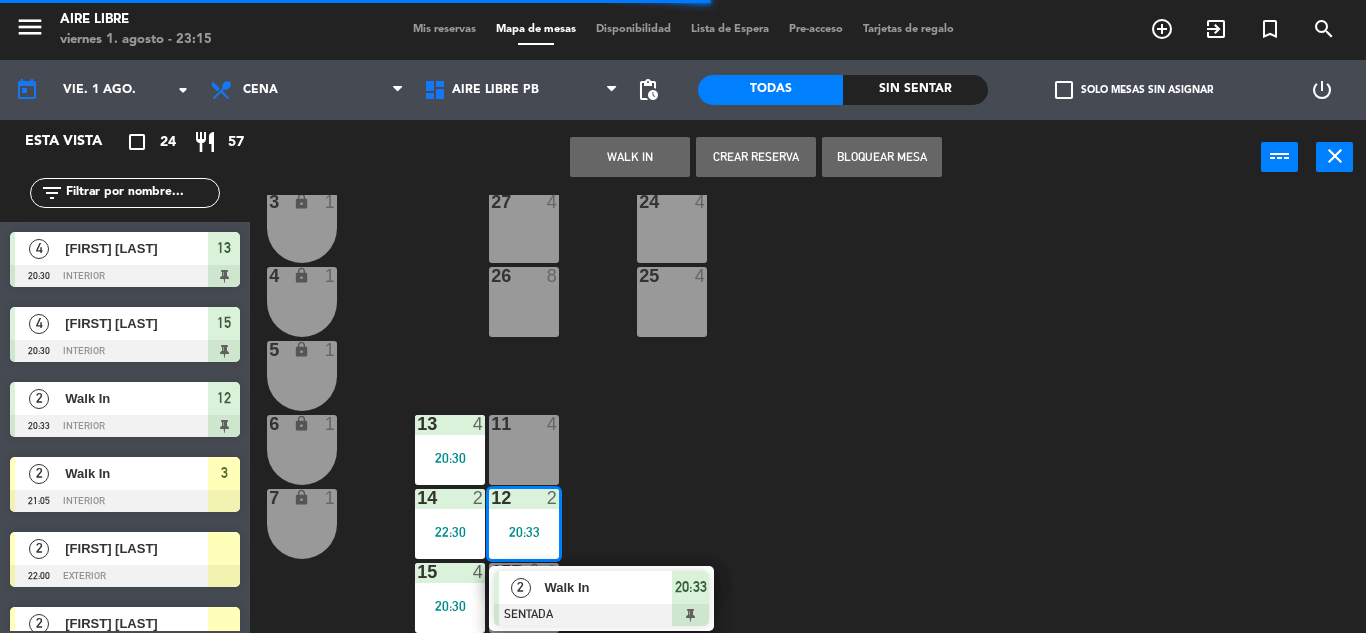 click on "Walk In" at bounding box center (608, 587) 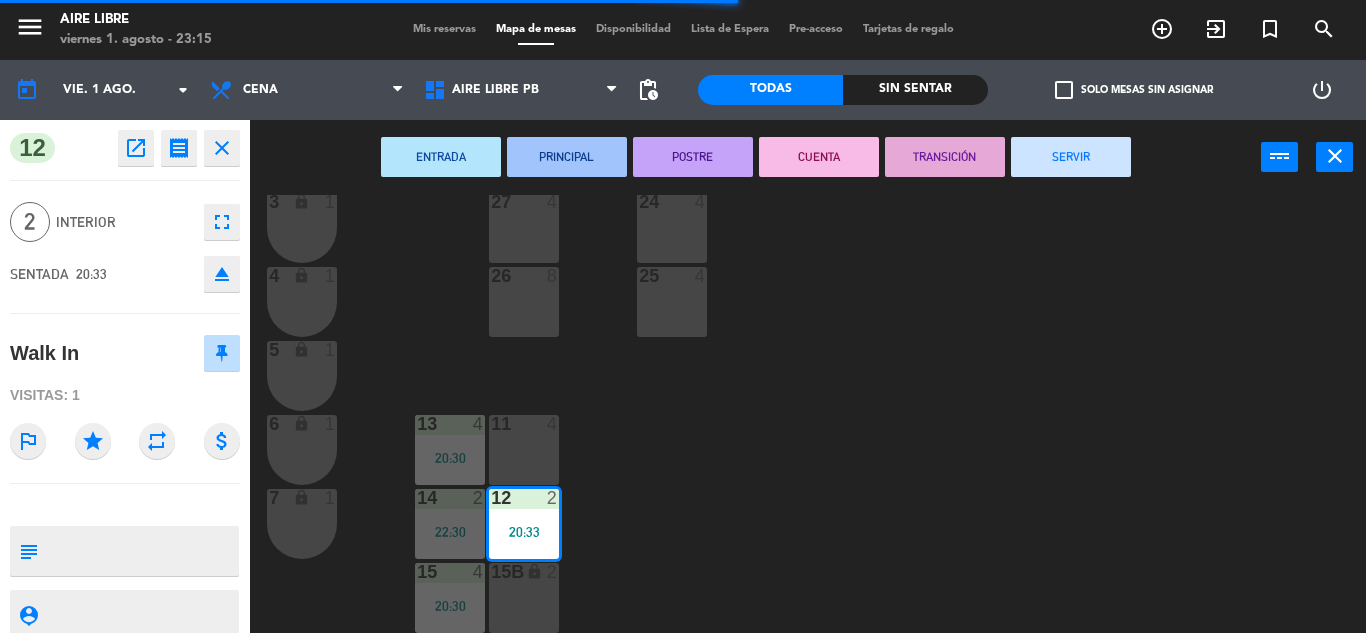 click on "SERVIR" at bounding box center [1071, 157] 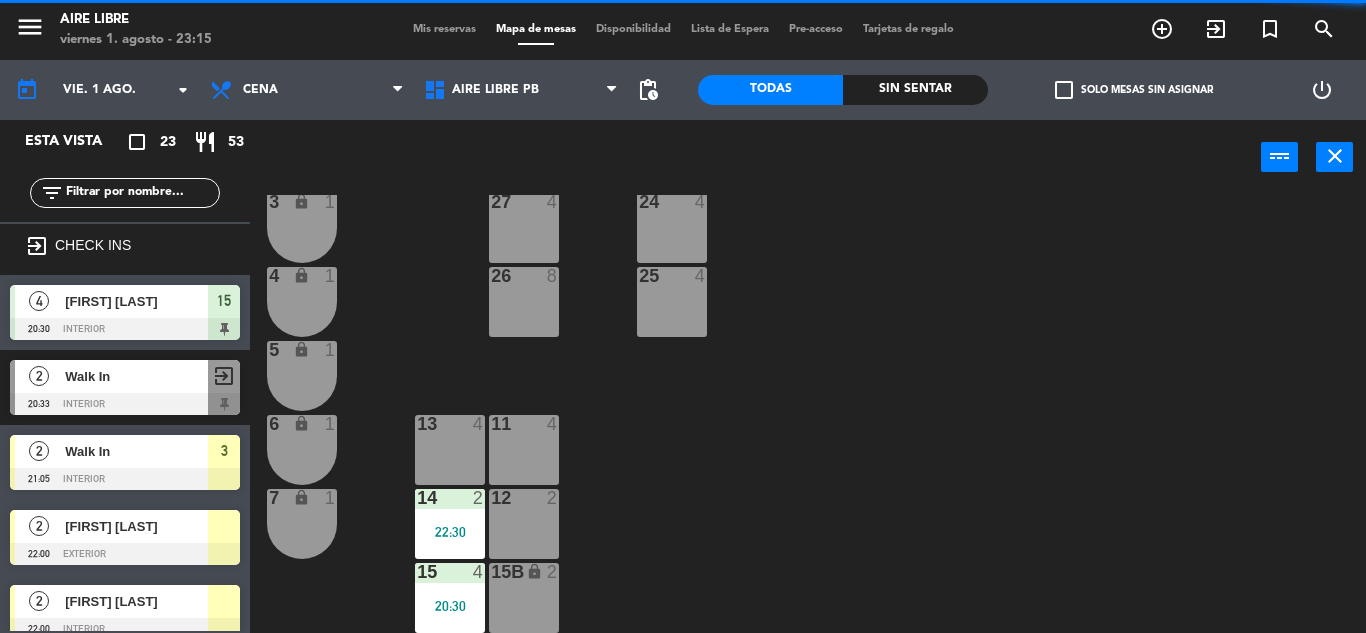 click on "22:30" at bounding box center [450, 532] 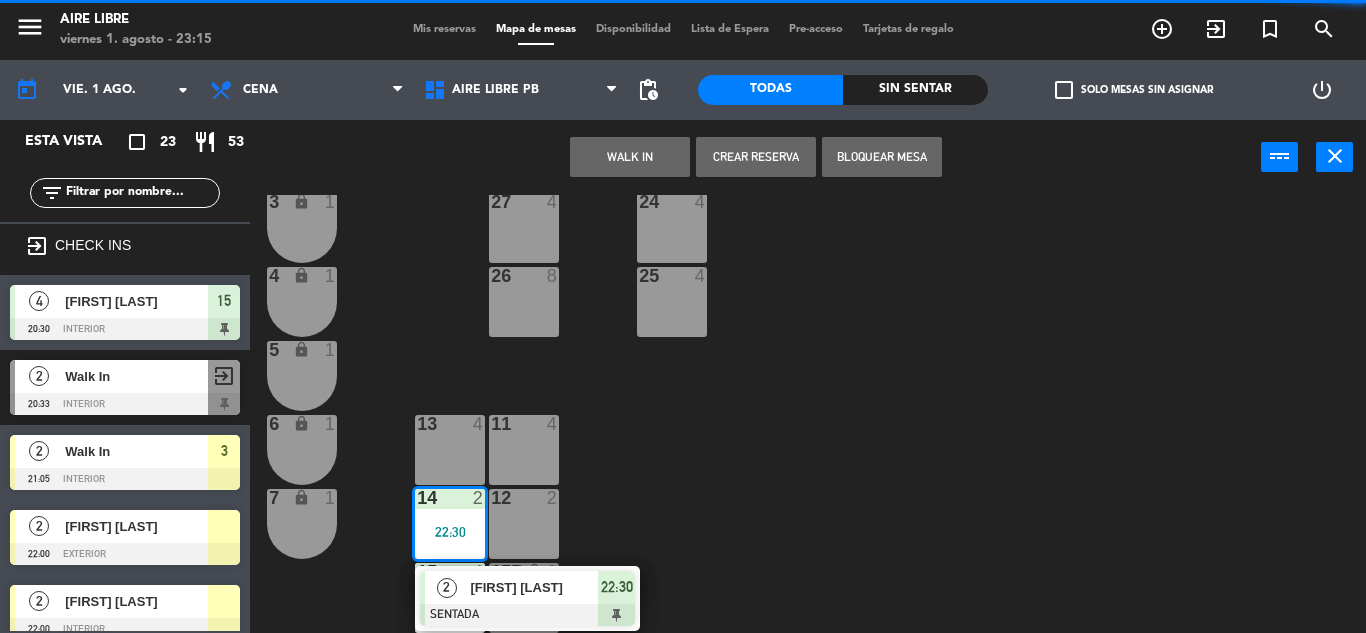 click on "Santiago Paladino" at bounding box center [533, 587] 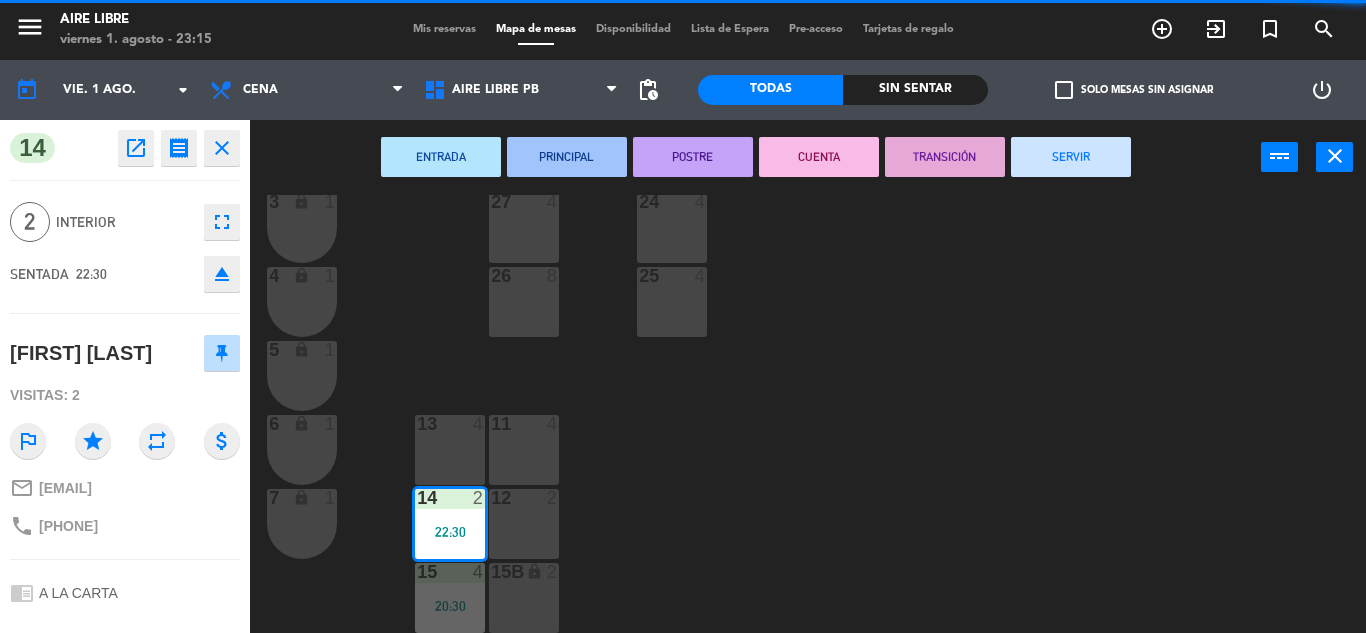 click on "SERVIR" at bounding box center (1071, 157) 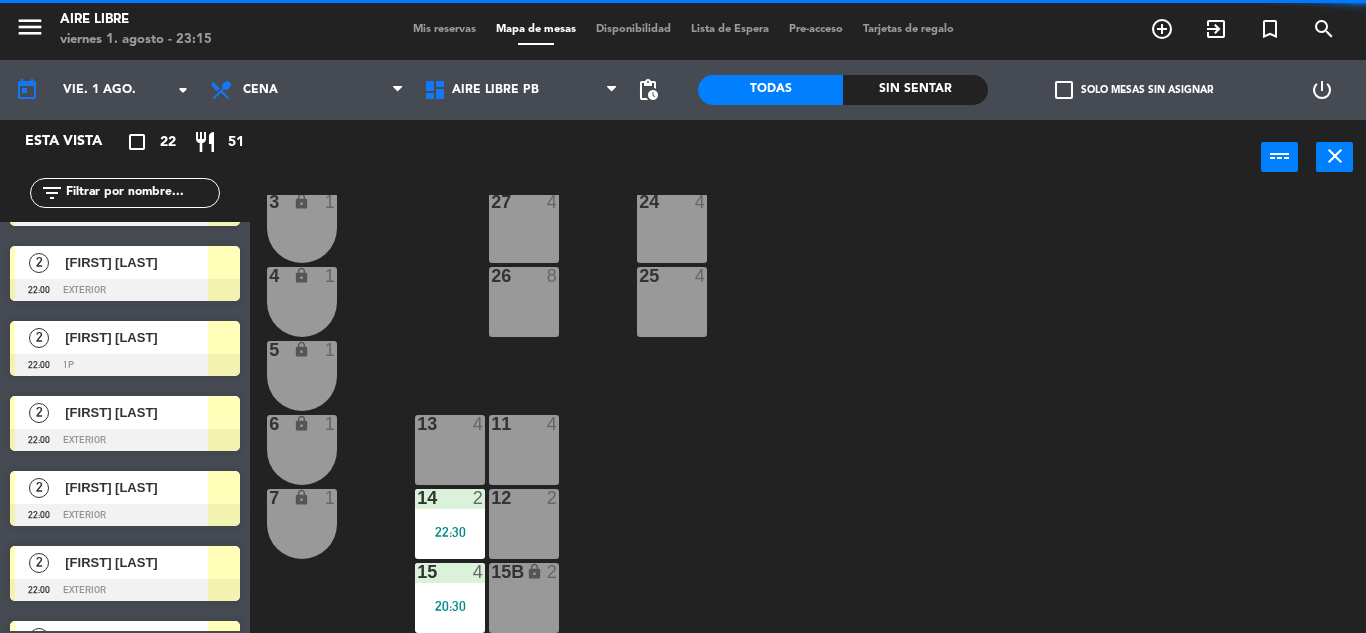 click on "20:30" at bounding box center [450, 606] 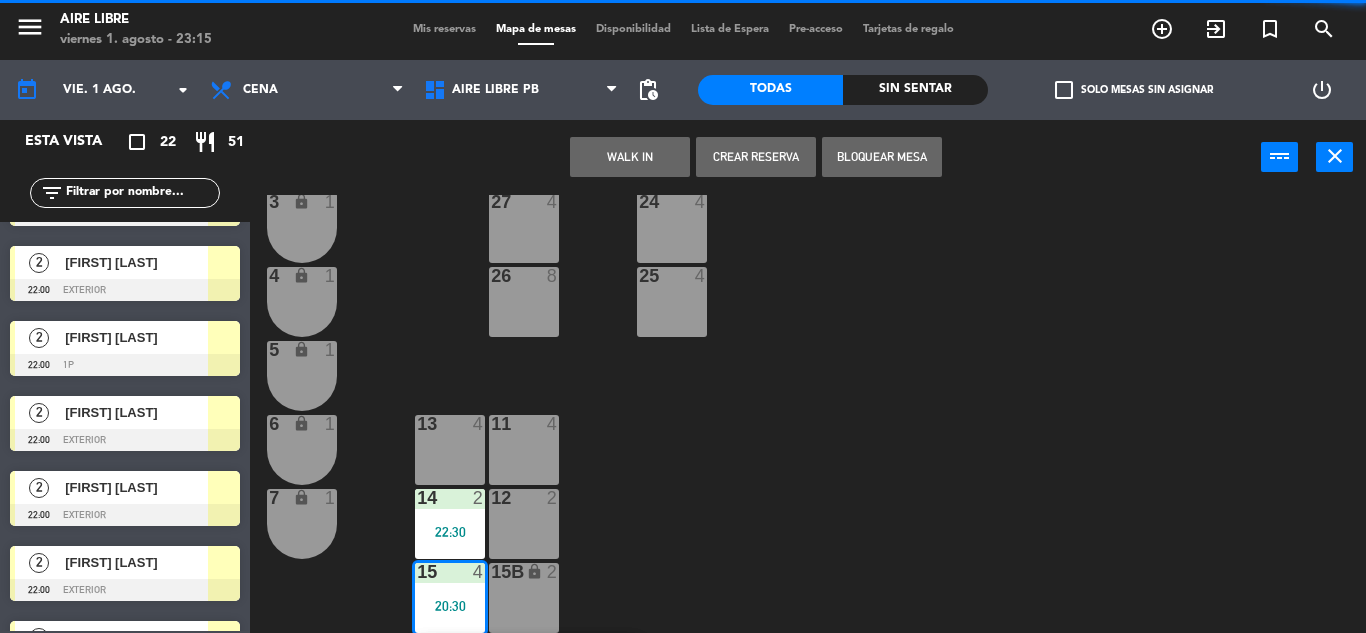 click on "13  4" at bounding box center [450, 450] 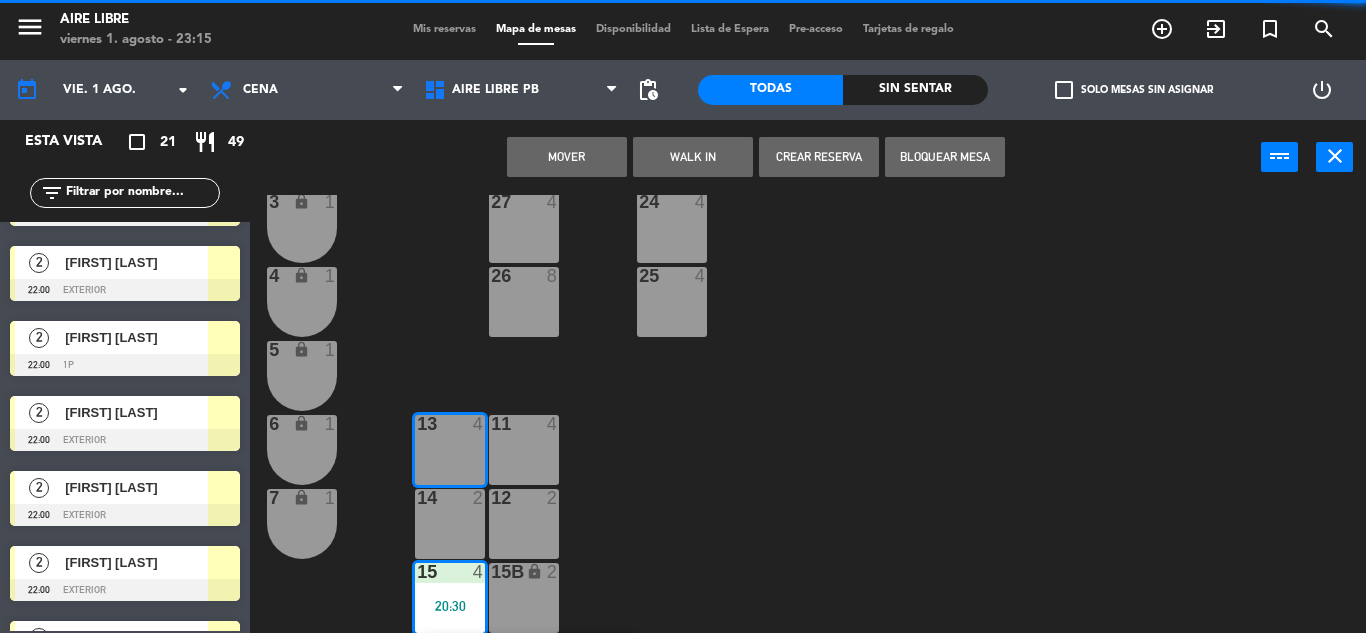 click on "Mover" at bounding box center [567, 157] 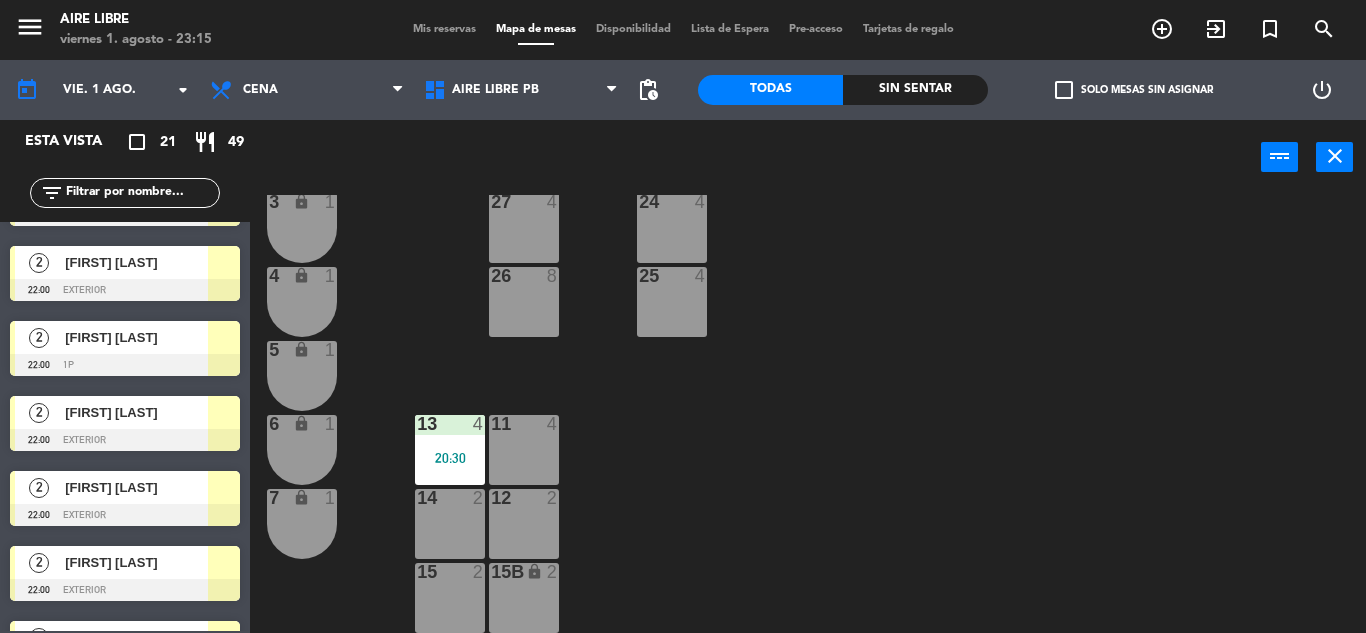 click on "13  4   20:30" at bounding box center (450, 450) 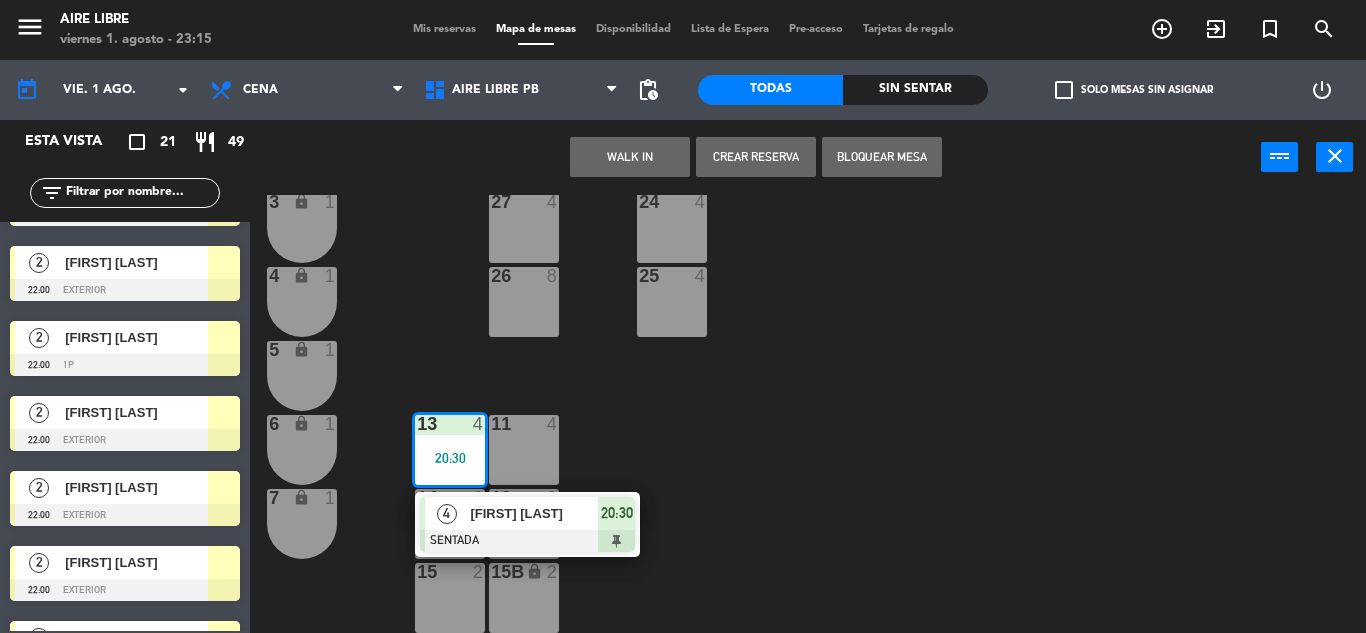 click on "[FIRST] [LAST]" at bounding box center [534, 513] 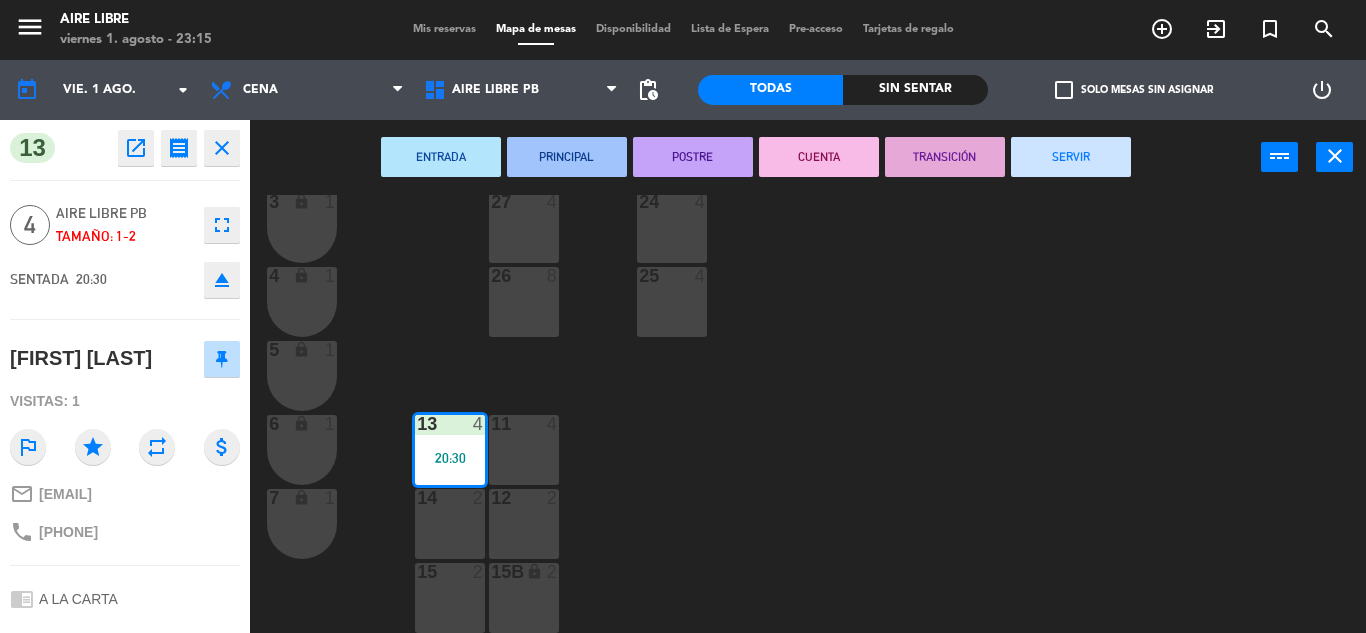 click on "SERVIR" at bounding box center (1071, 157) 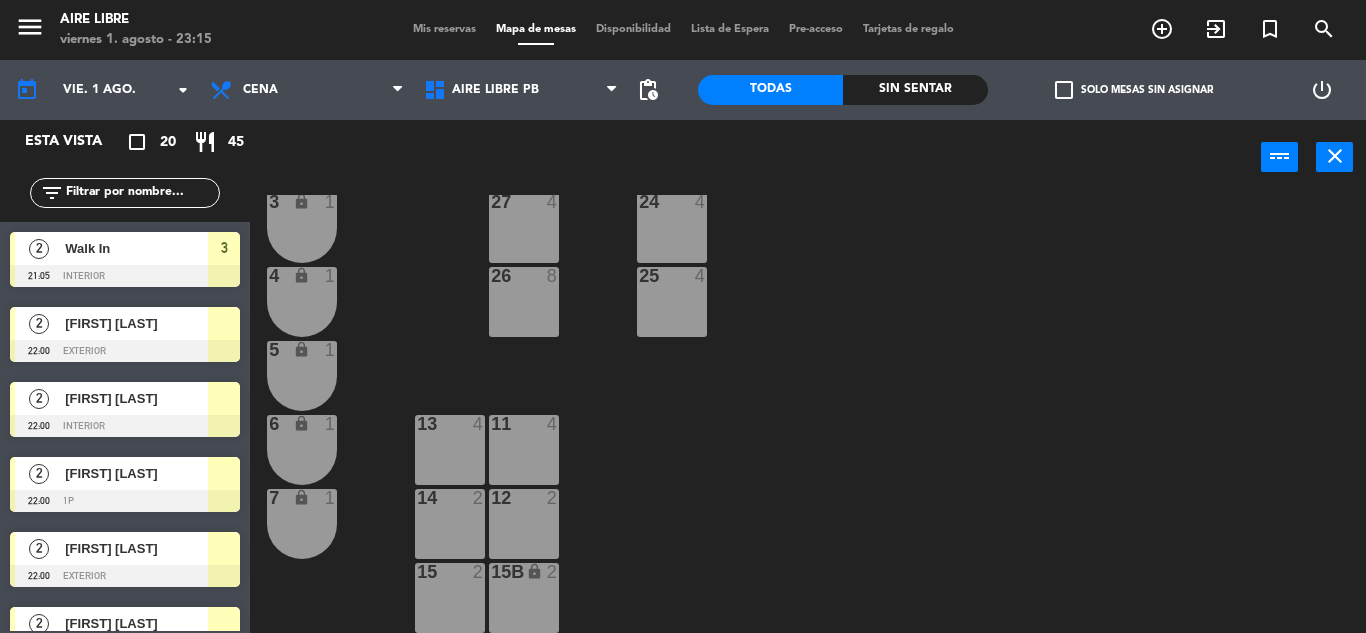 click on "Walk In" at bounding box center (136, 248) 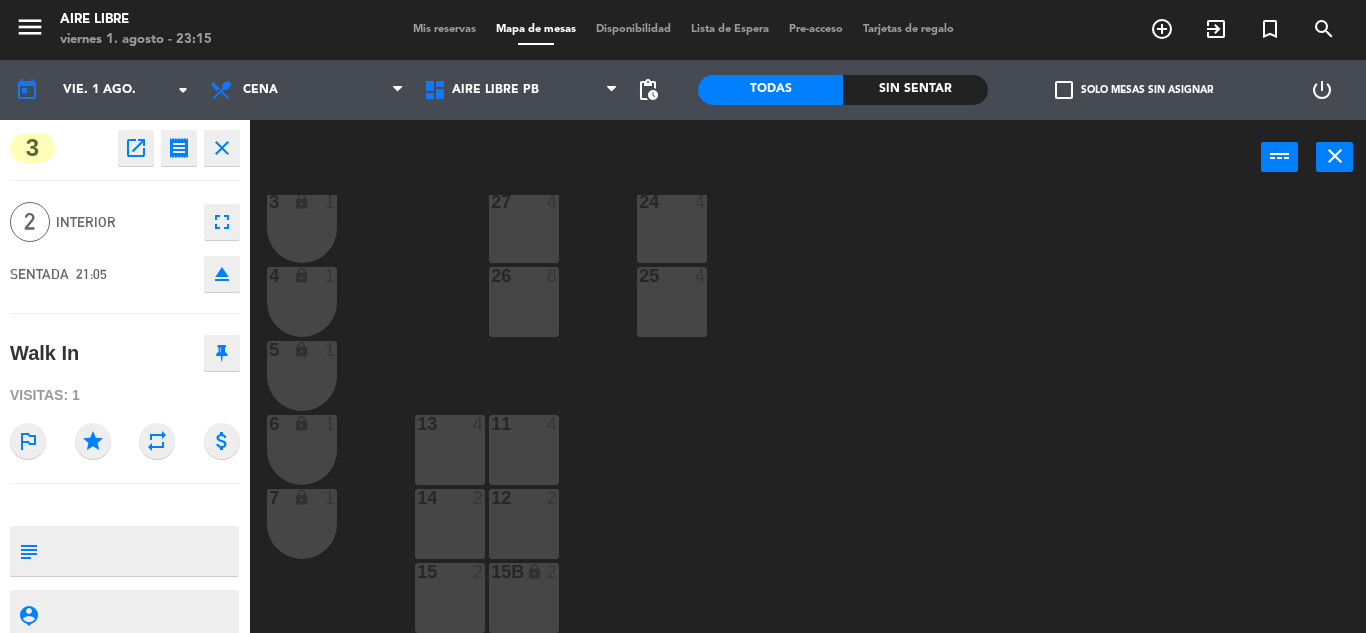 click on "24  4" at bounding box center [672, 228] 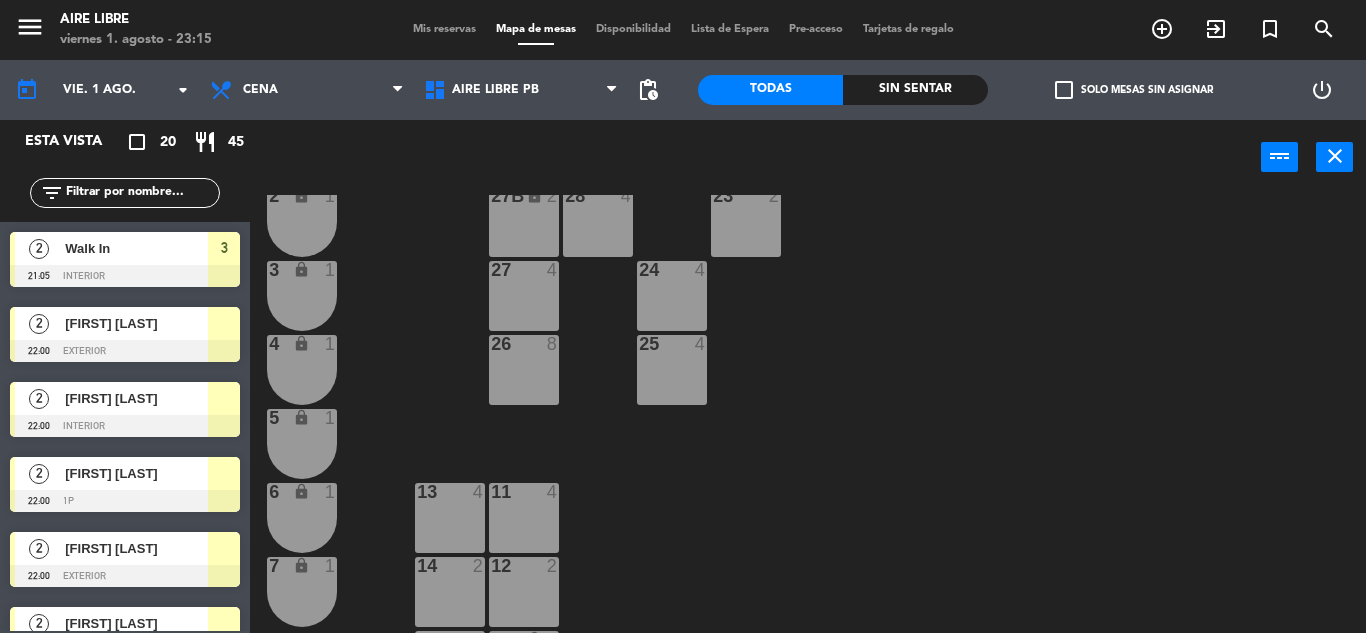 scroll, scrollTop: 454, scrollLeft: 0, axis: vertical 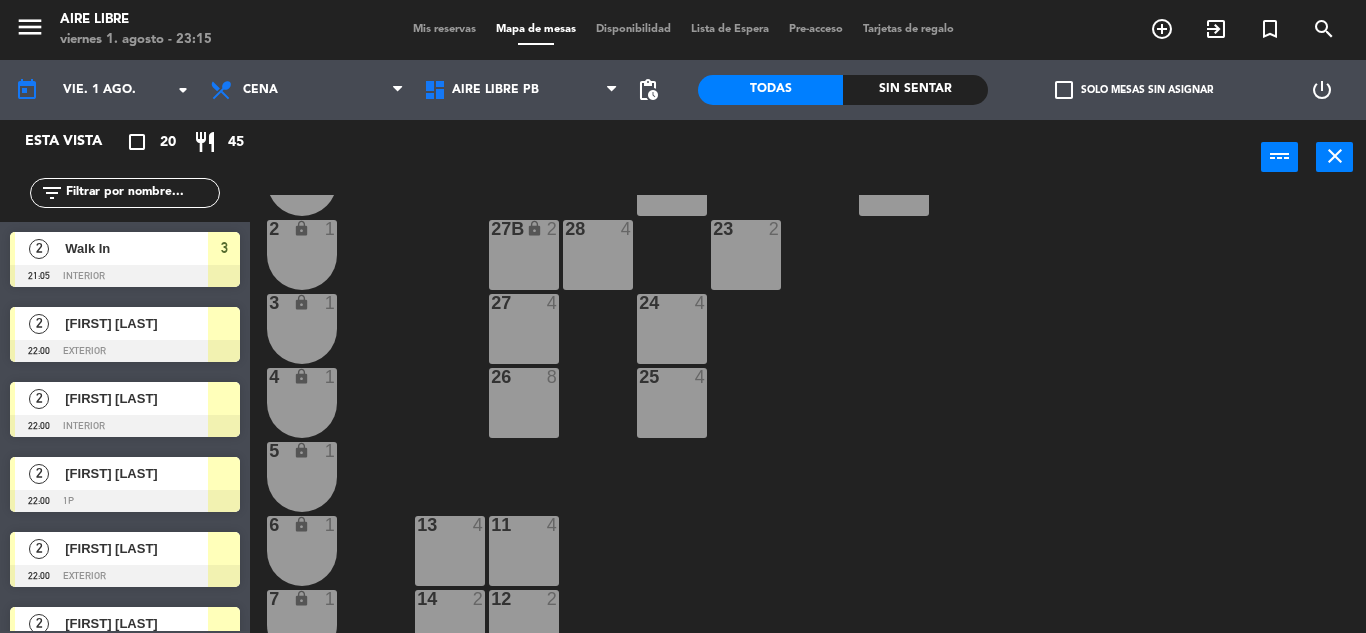 click on "Walk In" at bounding box center [136, 248] 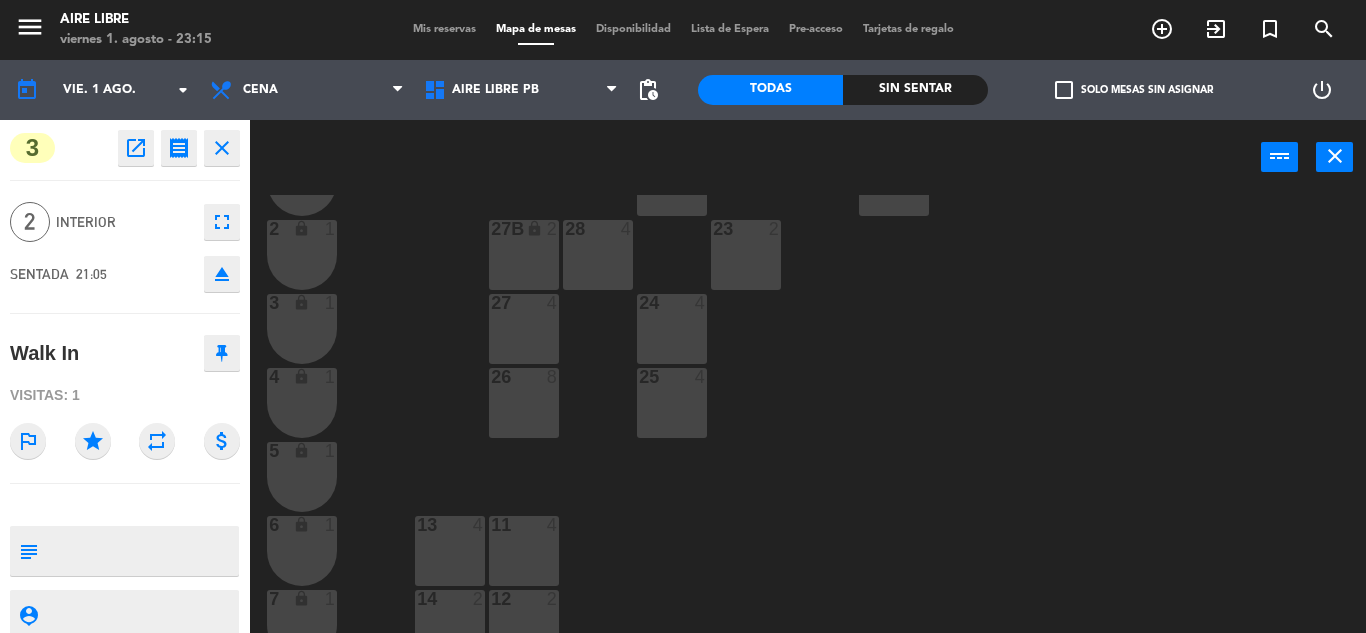 click on "23  2" at bounding box center [746, 255] 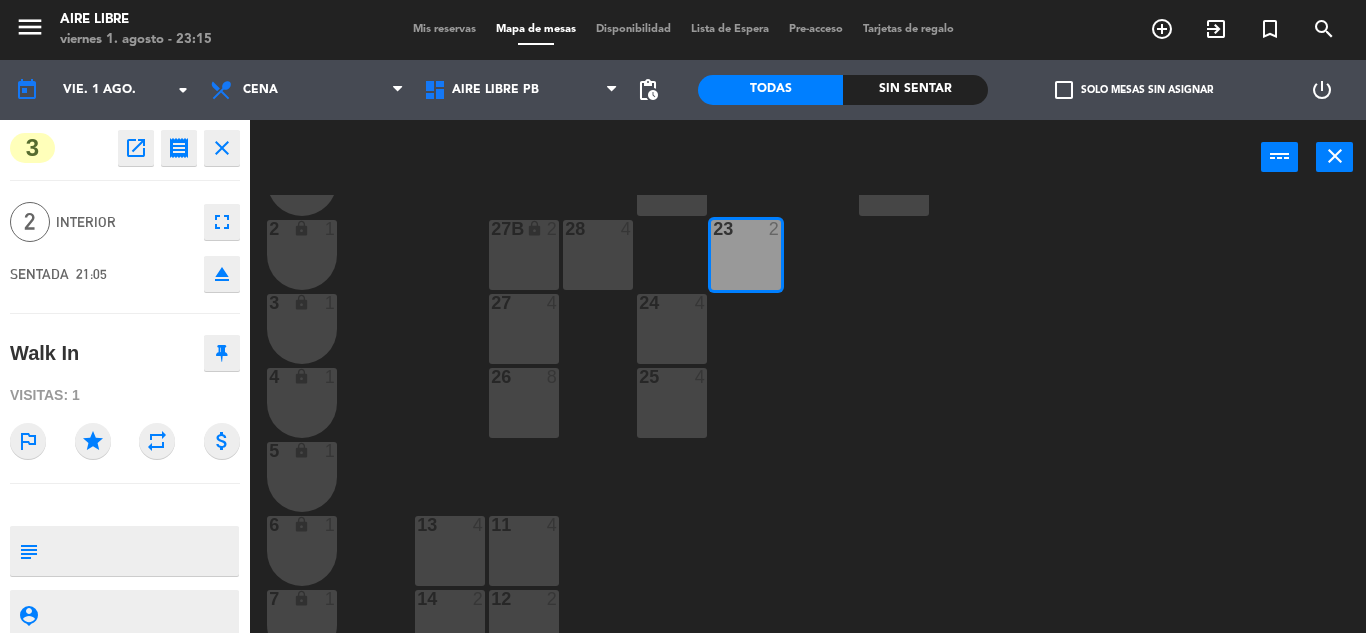 click on "open_in_new" 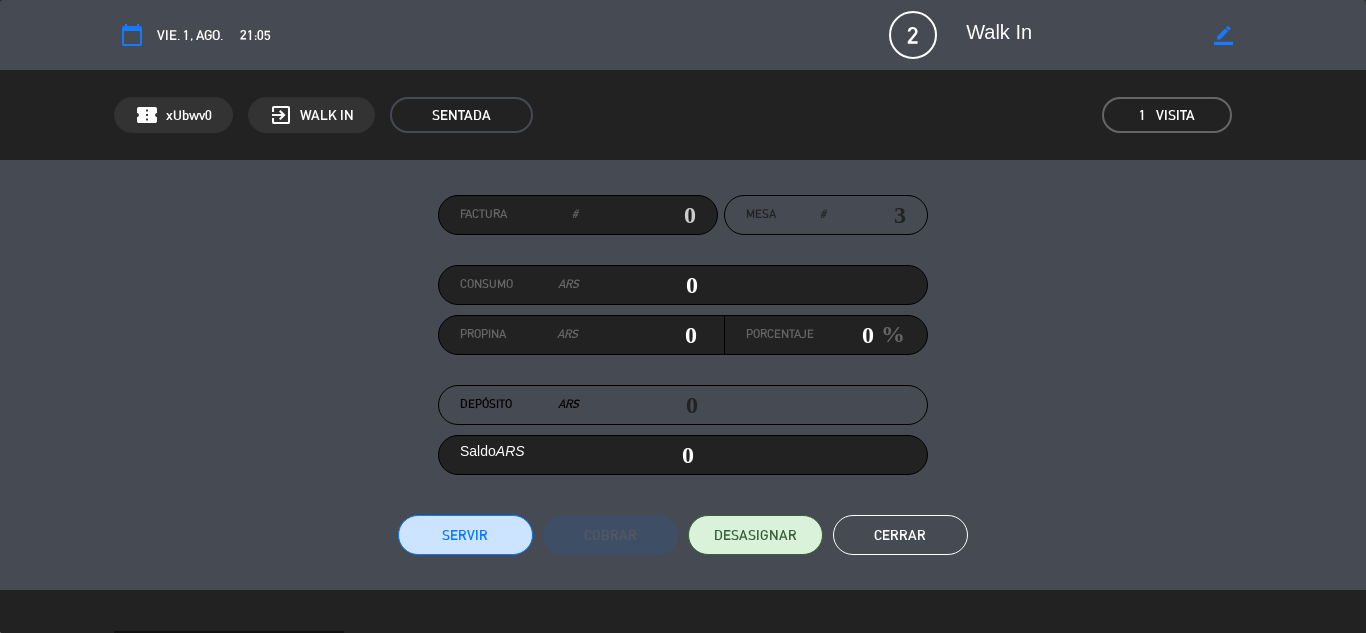 click on "Servir" at bounding box center [465, 535] 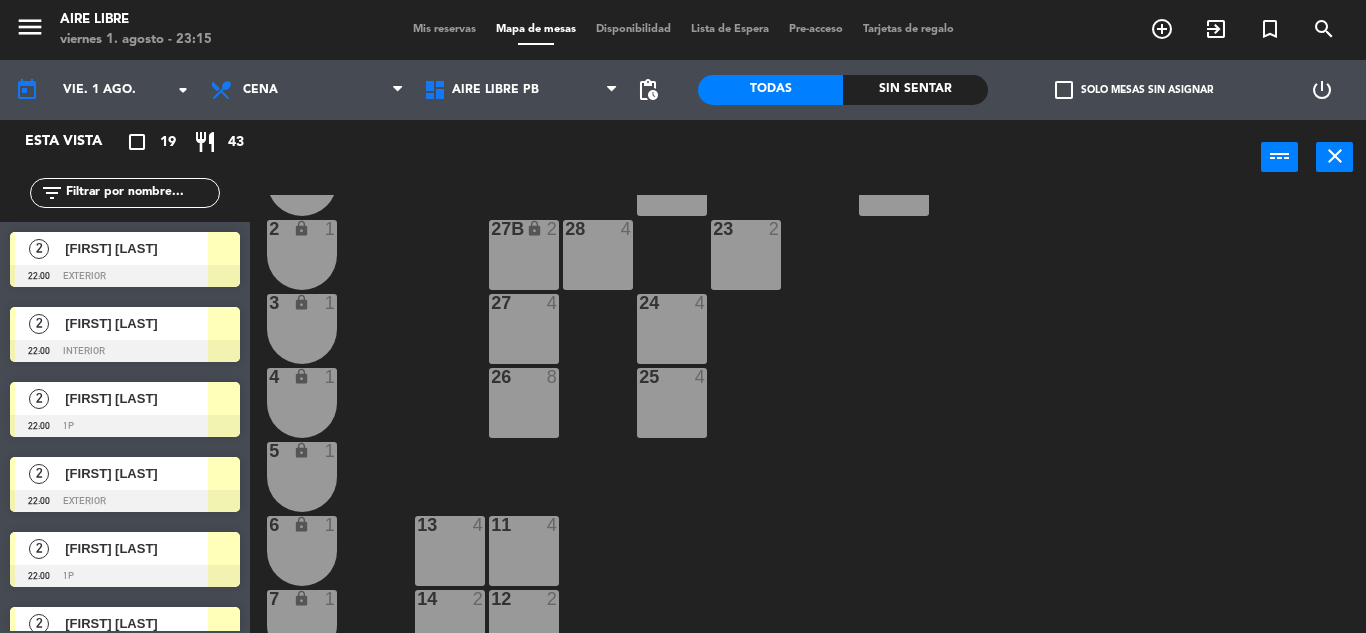 click on "[FIRST] [LAST]" at bounding box center (136, 248) 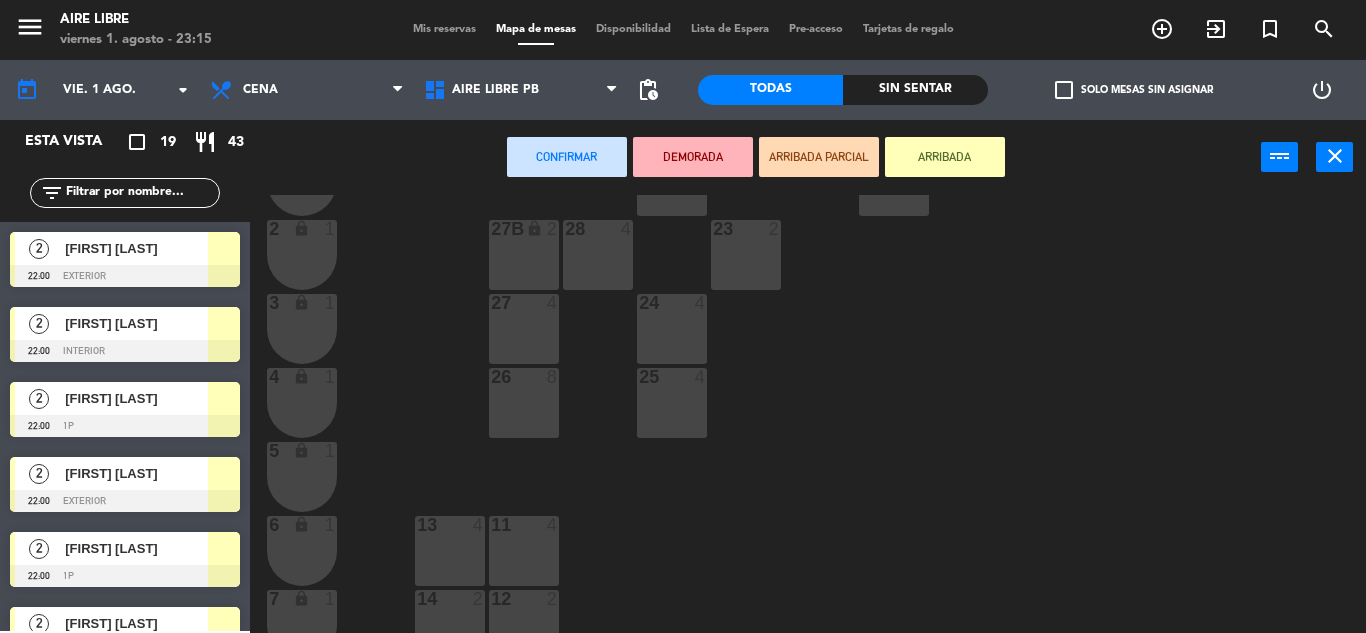 click on "27B lock  2" at bounding box center [524, 255] 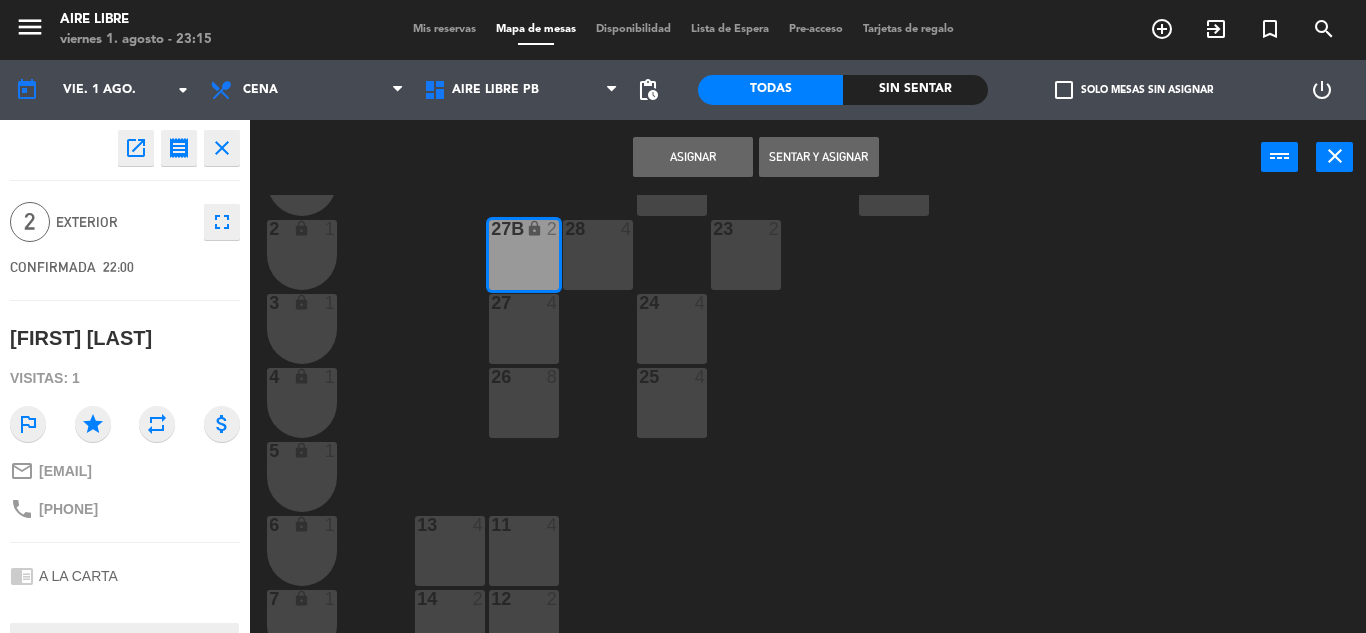 click on "Sentar y Asignar" at bounding box center [819, 157] 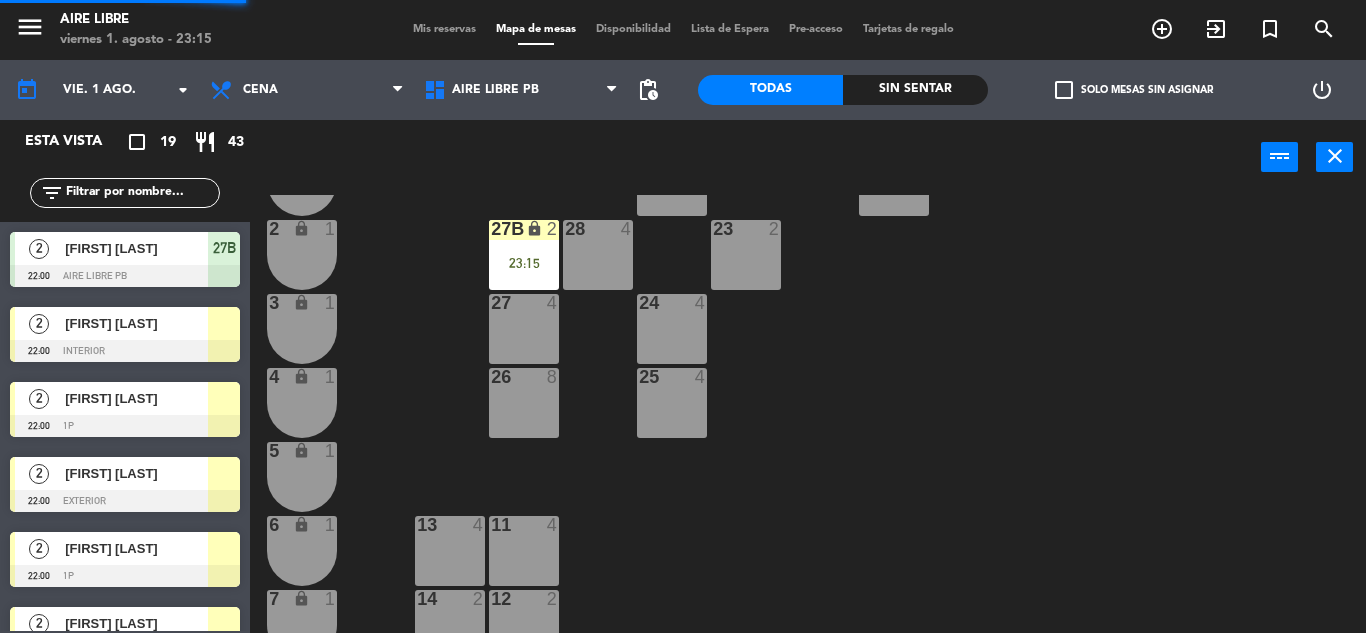click at bounding box center [224, 323] 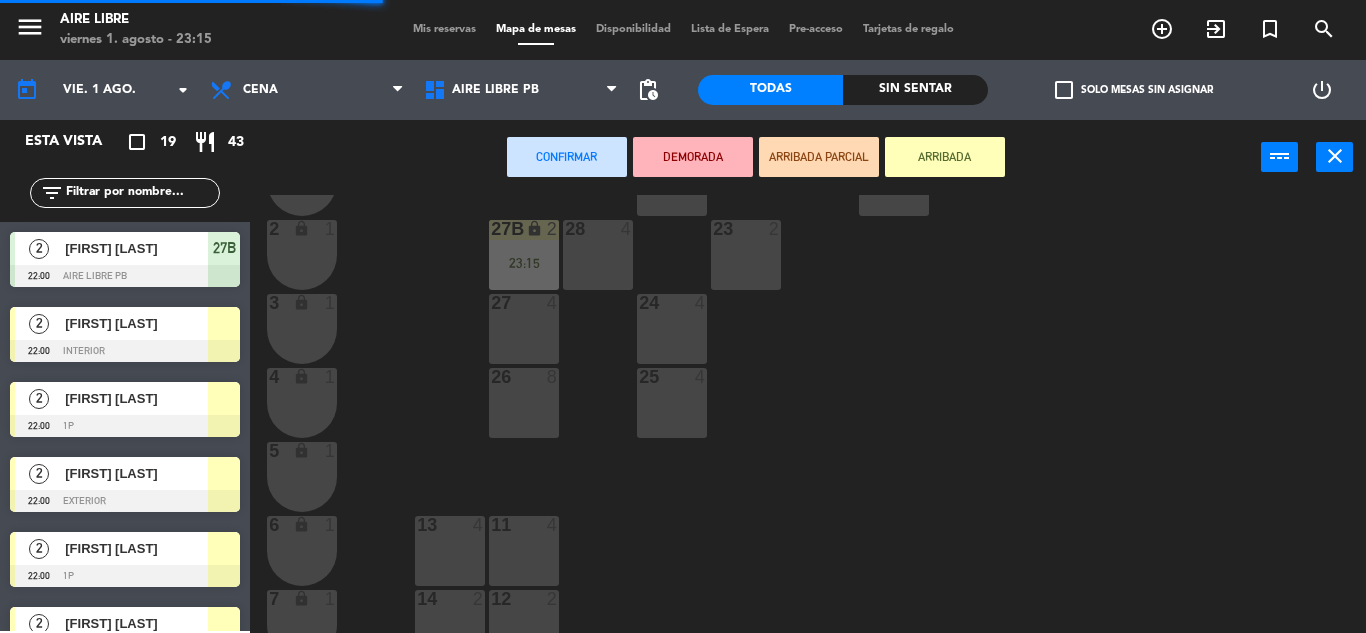 click on "27  4" at bounding box center [524, 329] 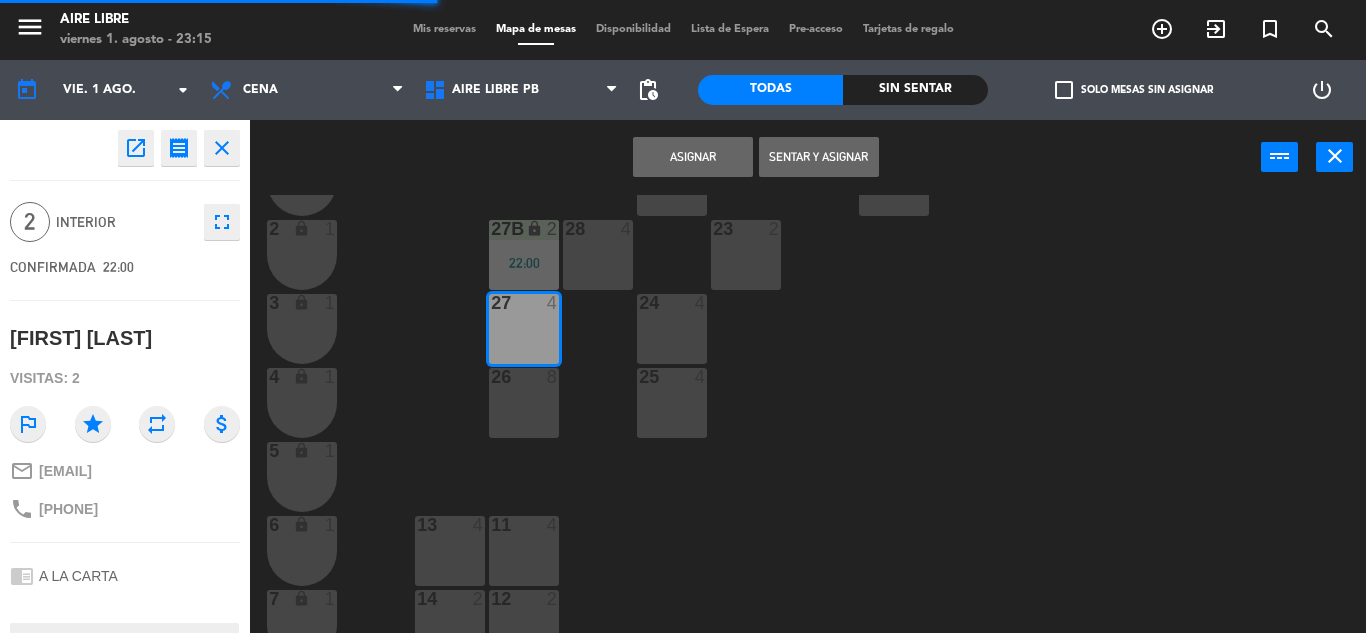 click on "Sentar y Asignar" at bounding box center [819, 157] 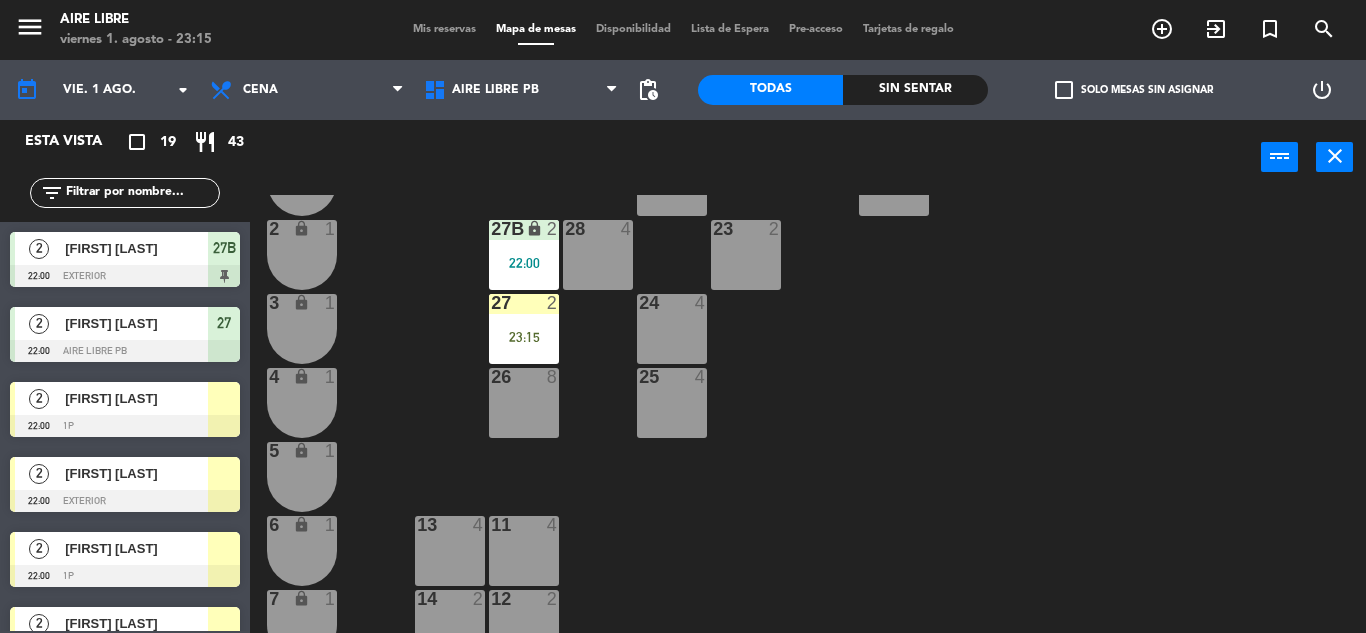 click on "Aníbal Troisi" at bounding box center [136, 398] 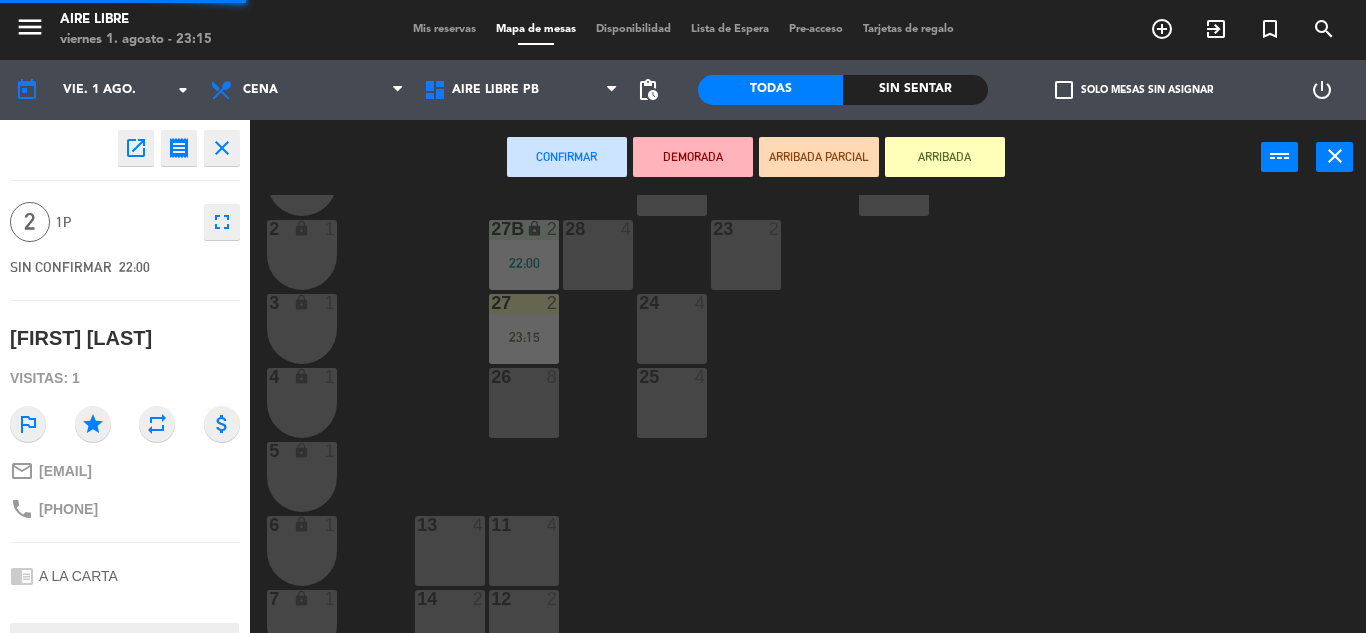 click on "26  8" at bounding box center [524, 403] 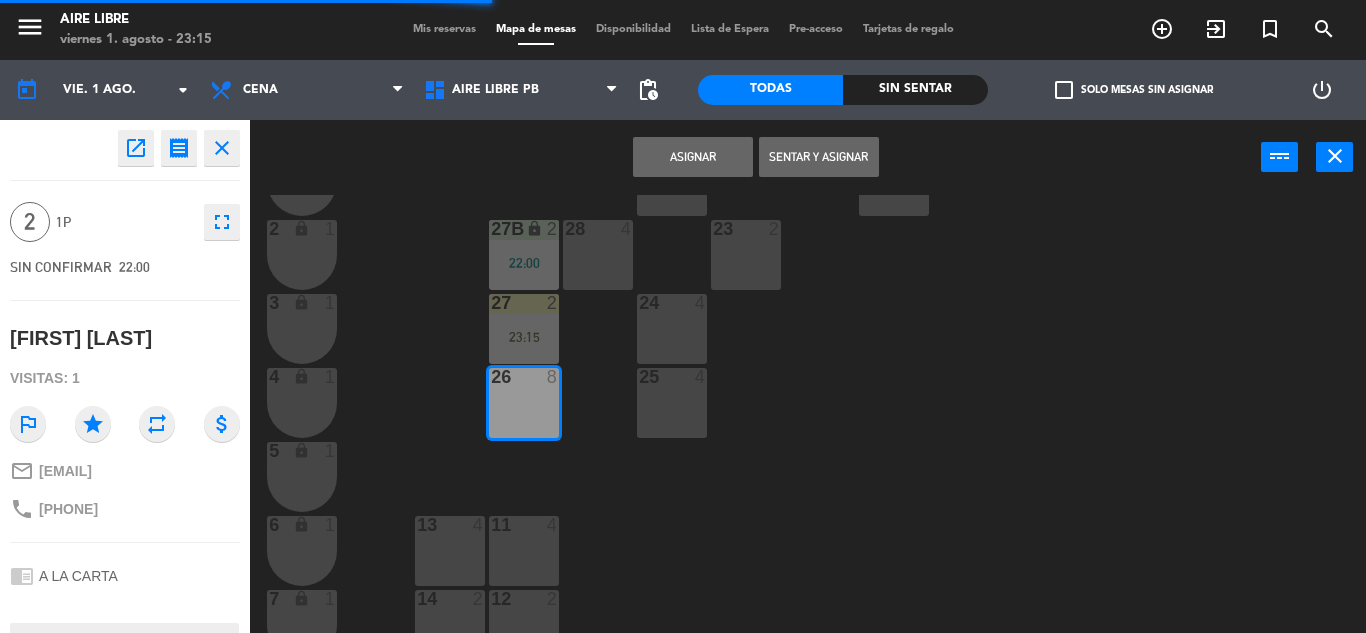 click on "Sentar y Asignar" at bounding box center [819, 157] 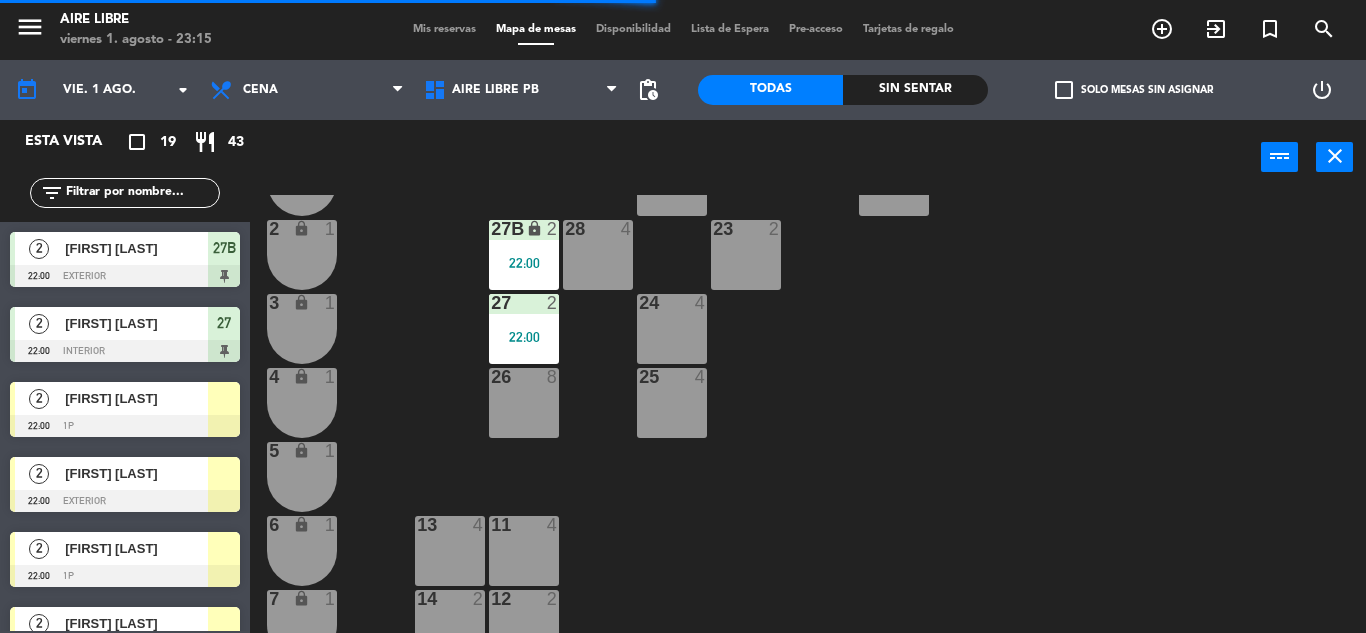 click at bounding box center [224, 473] 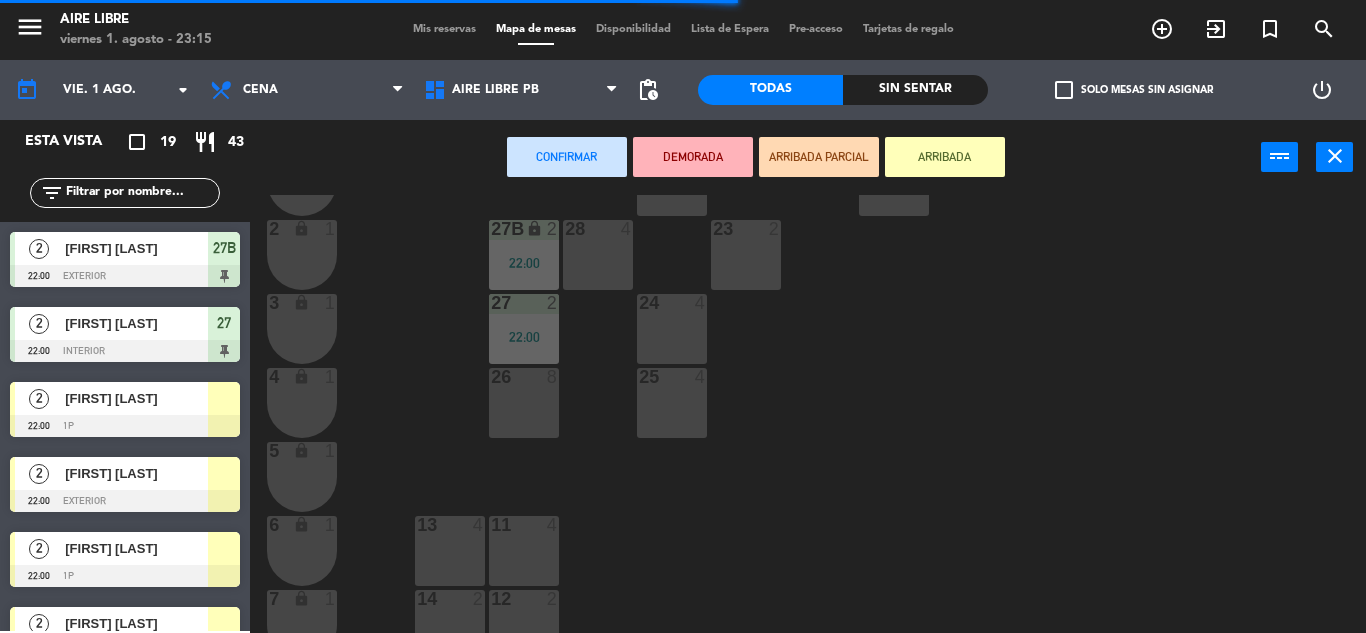 click on "26  8" at bounding box center [524, 403] 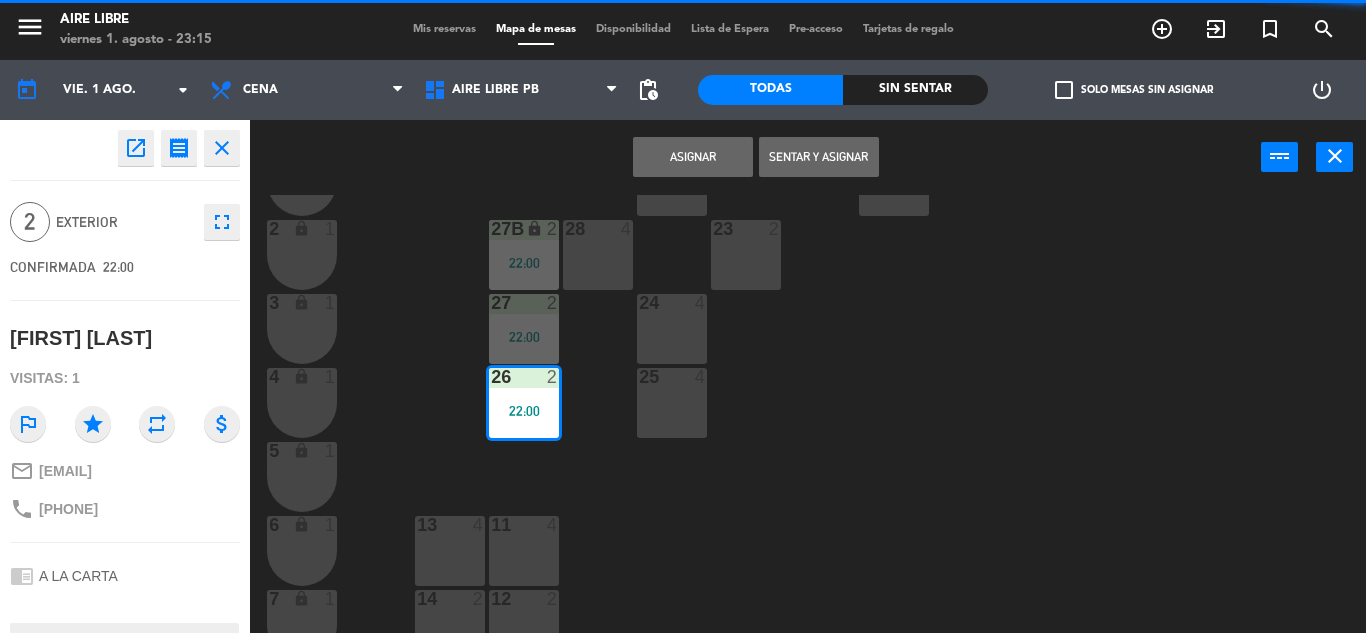 click on "Sentar y Asignar" at bounding box center [819, 157] 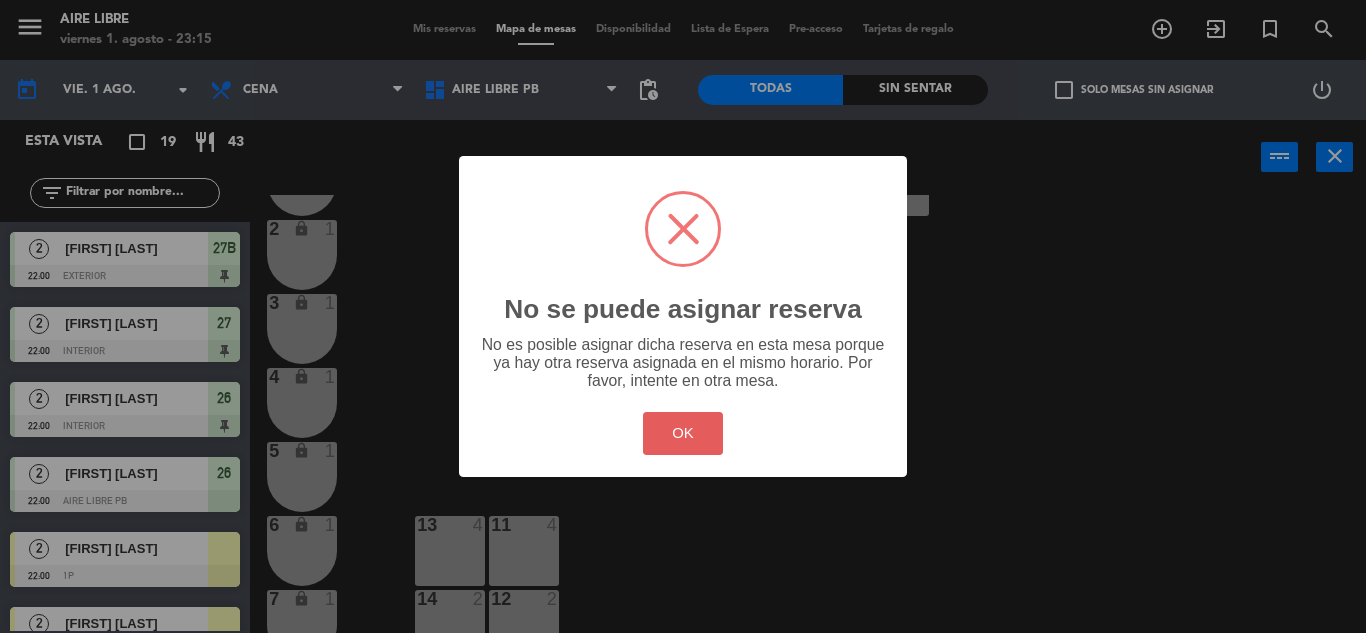 click on "OK" at bounding box center [683, 433] 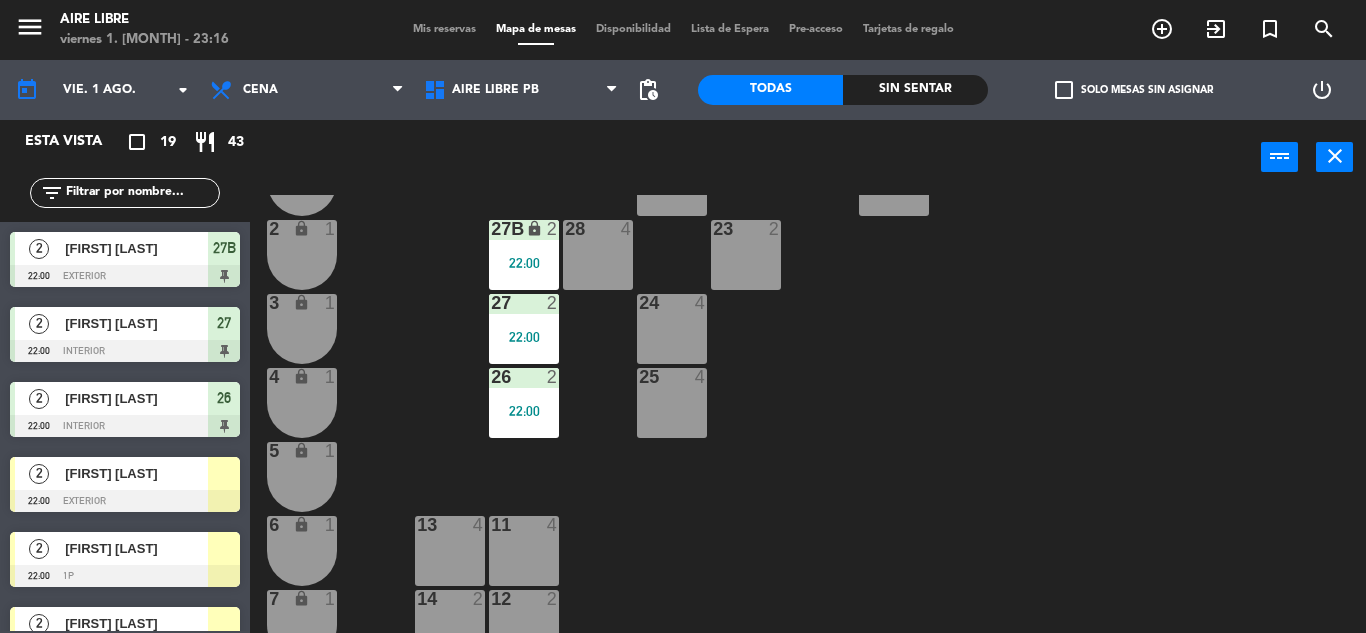 click on "[FIRST] [LAST]" at bounding box center [136, 473] 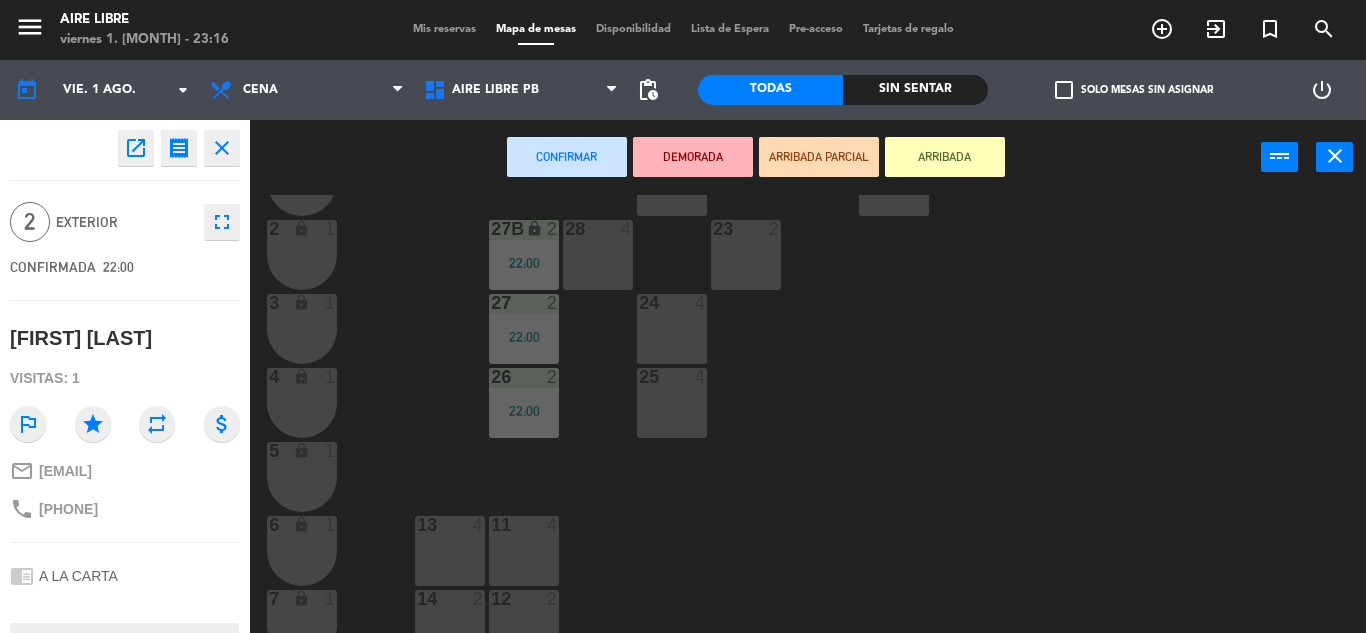 click on "25  4" at bounding box center (672, 403) 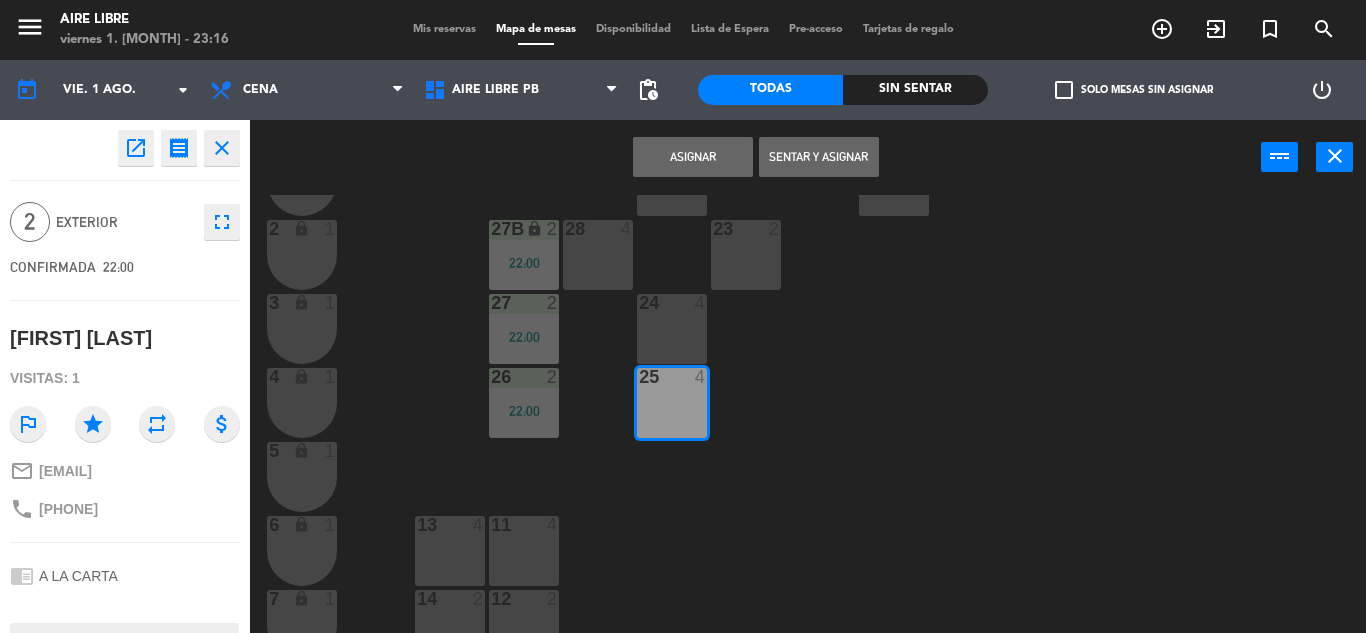 click on "Sentar y Asignar" at bounding box center [819, 157] 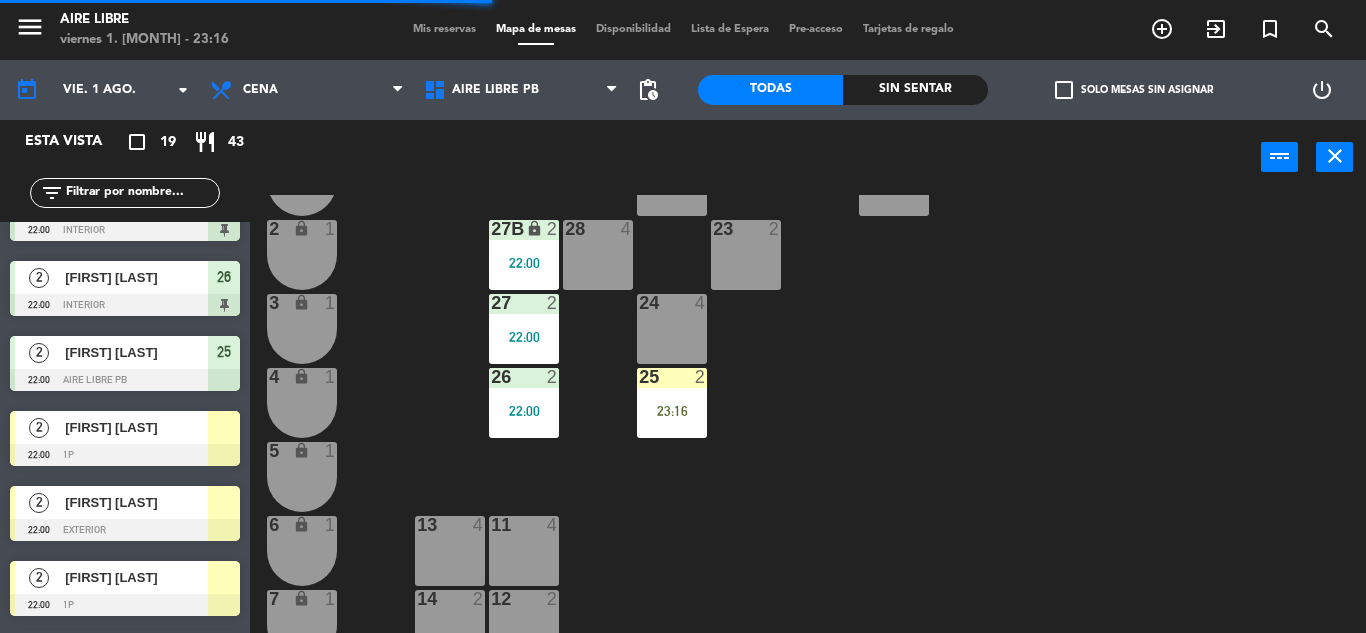 scroll, scrollTop: 191, scrollLeft: 0, axis: vertical 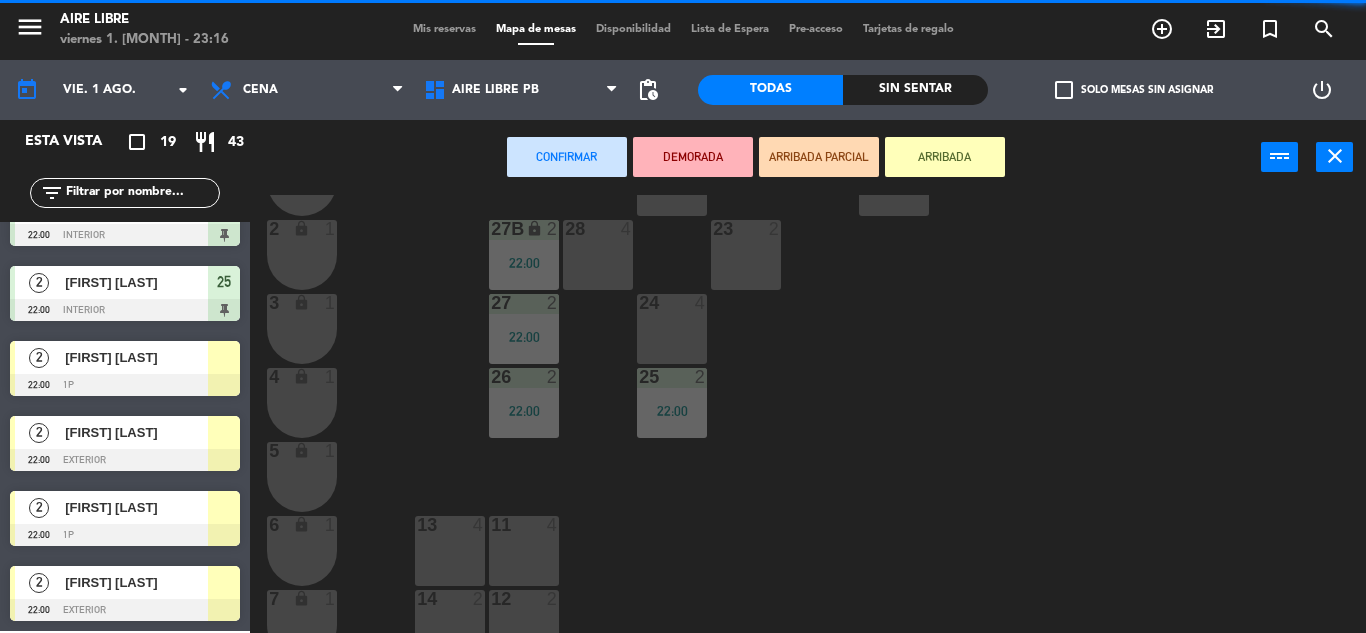 click on "24  4" at bounding box center (672, 329) 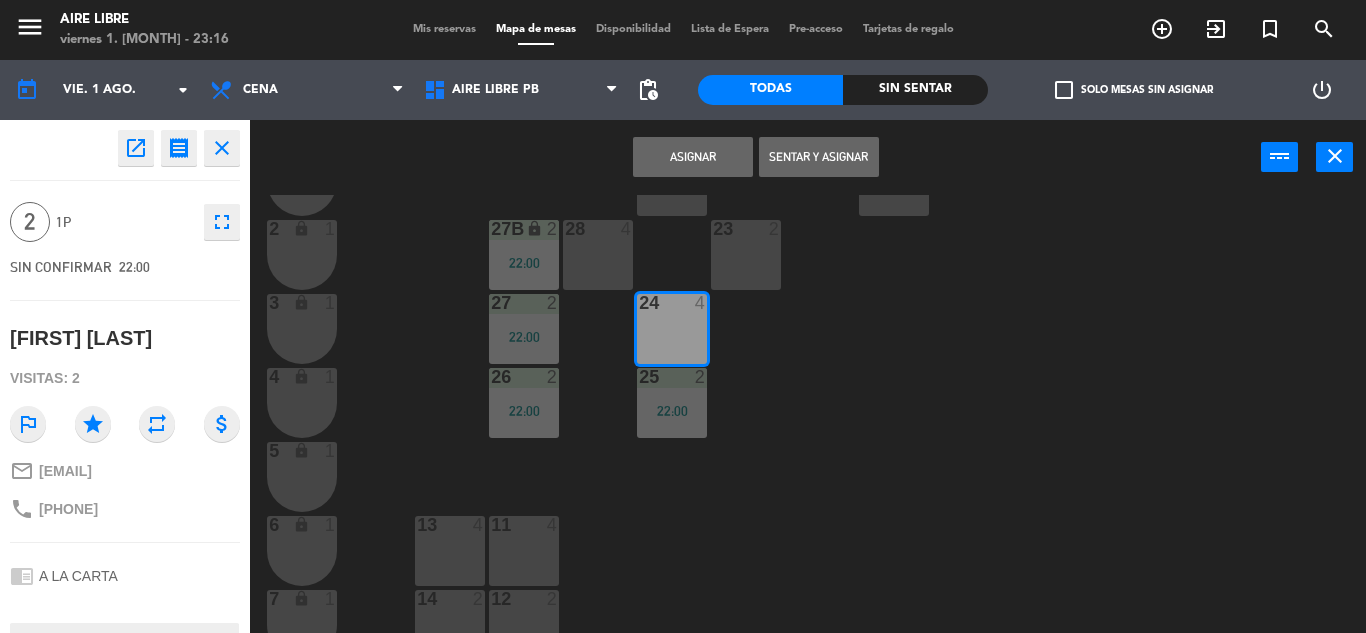 click on "Sentar y Asignar" at bounding box center (819, 157) 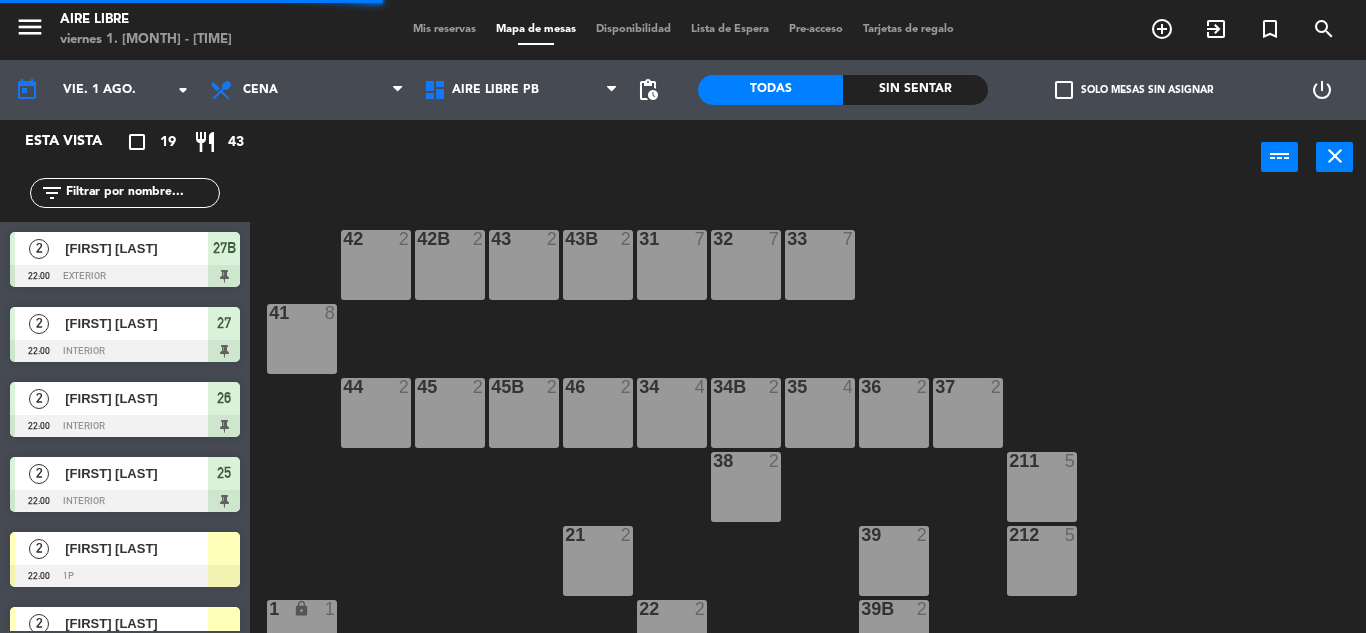 scroll, scrollTop: 0, scrollLeft: 0, axis: both 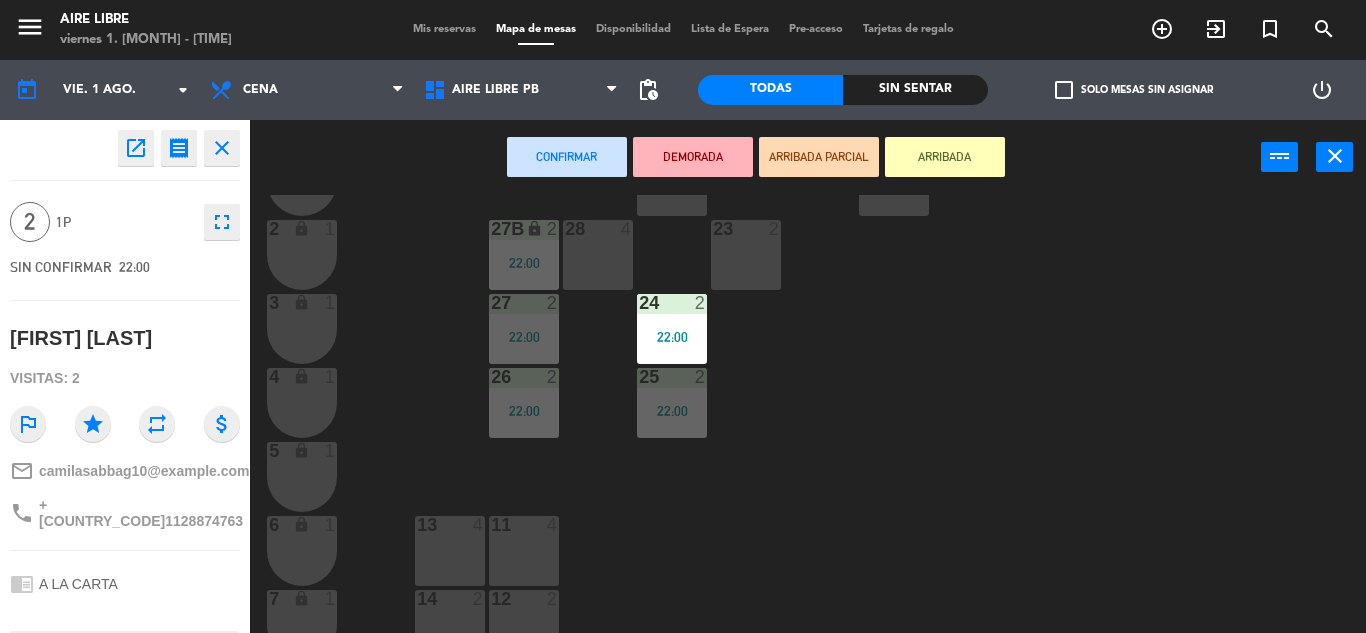 click on "23  2" at bounding box center [746, 255] 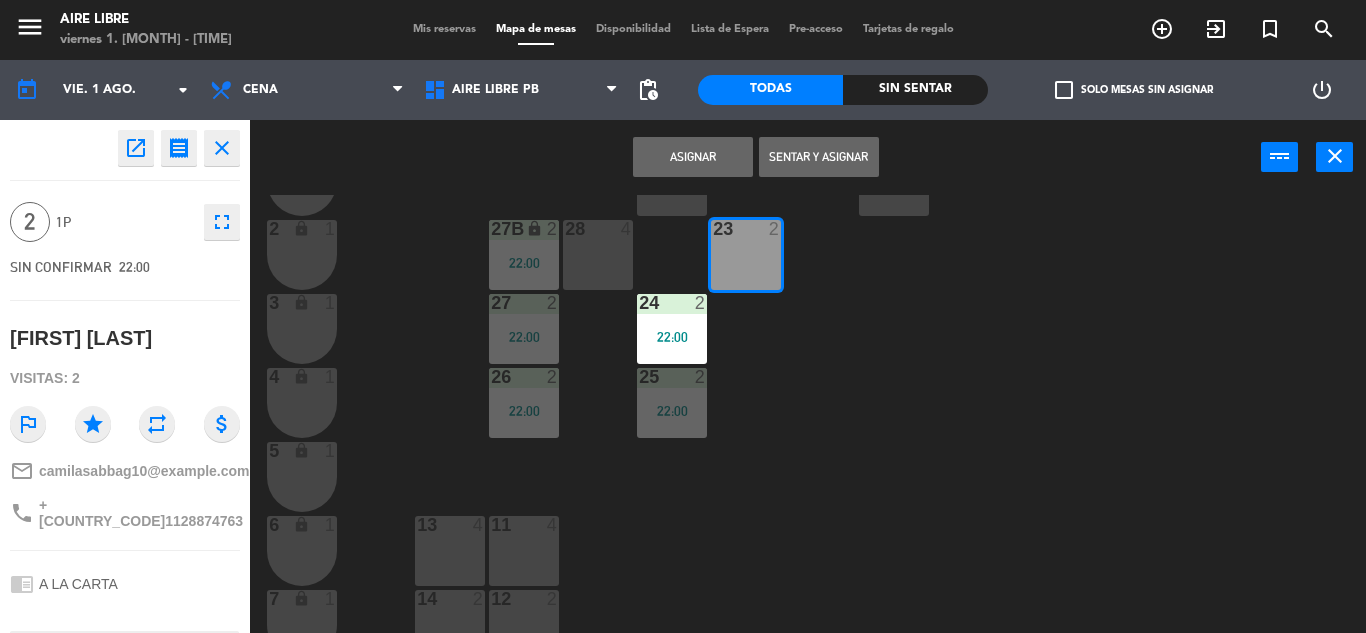 click on "Sentar y Asignar" at bounding box center [819, 157] 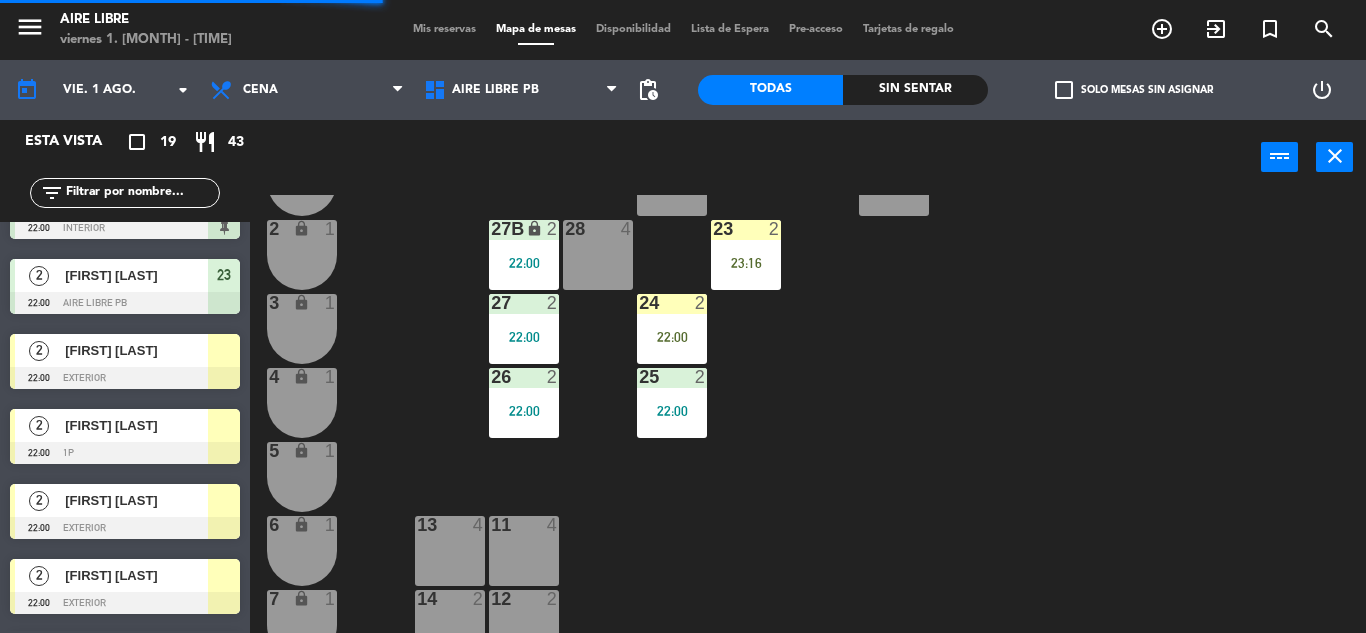 scroll, scrollTop: 284, scrollLeft: 0, axis: vertical 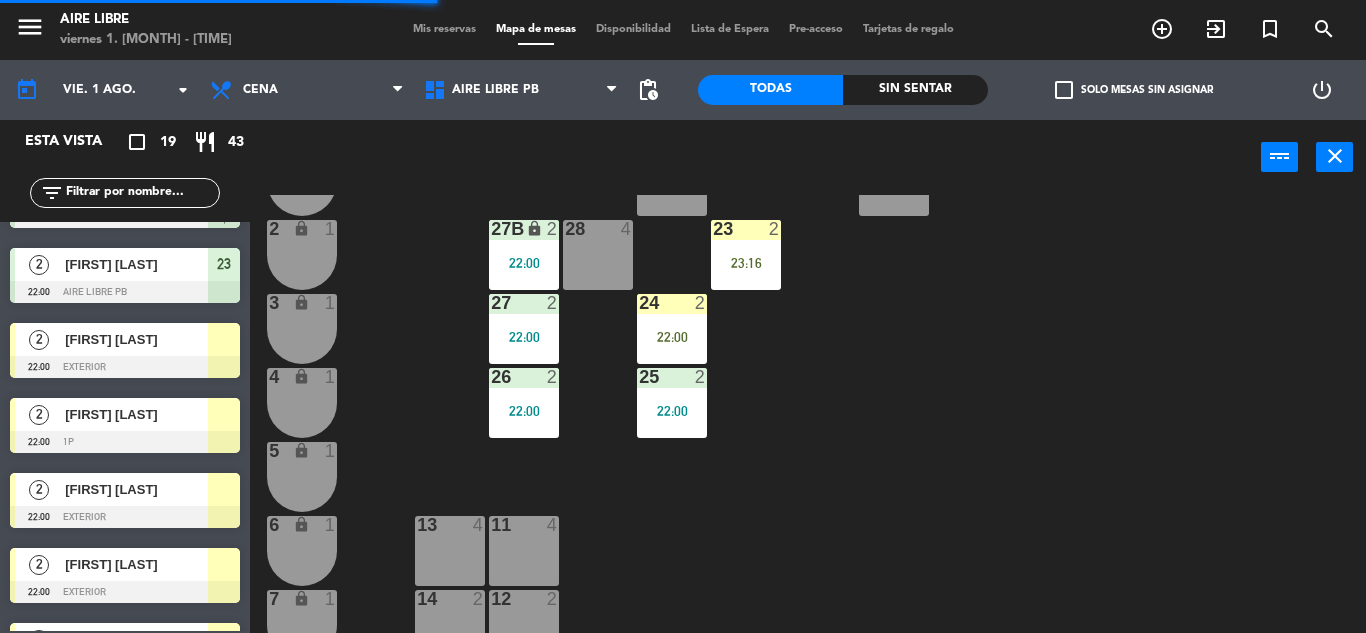 click at bounding box center [224, 339] 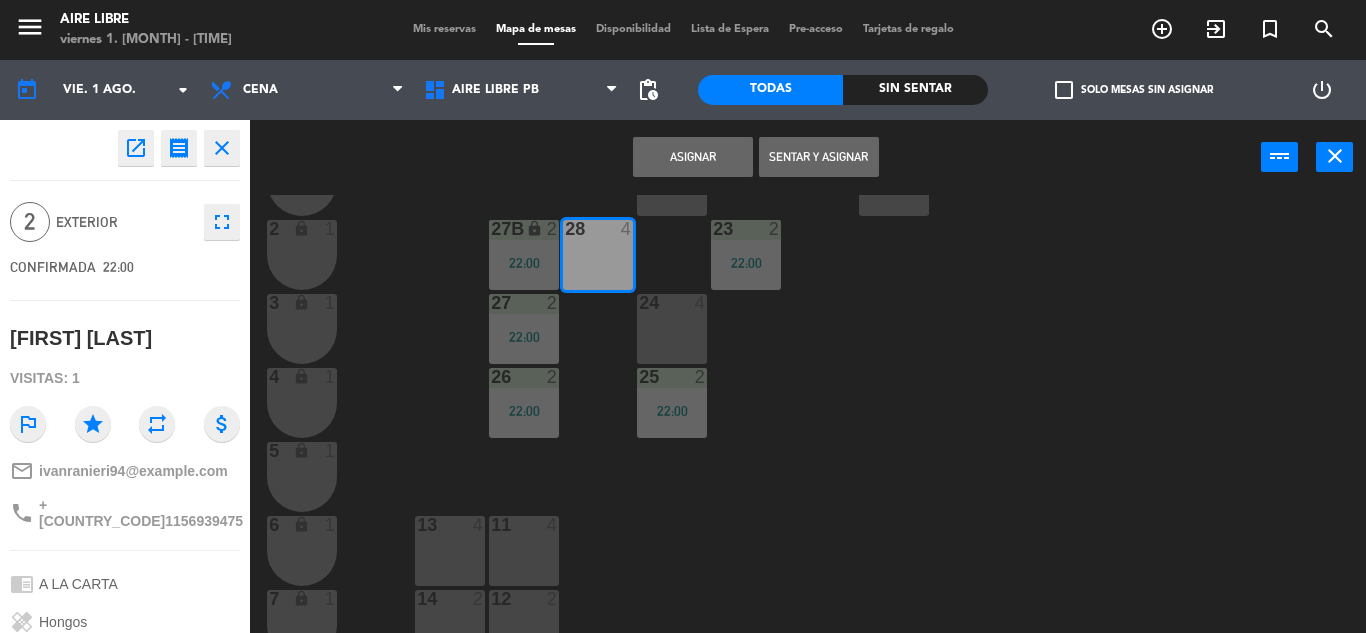 click on "Sentar y Asignar" at bounding box center (819, 157) 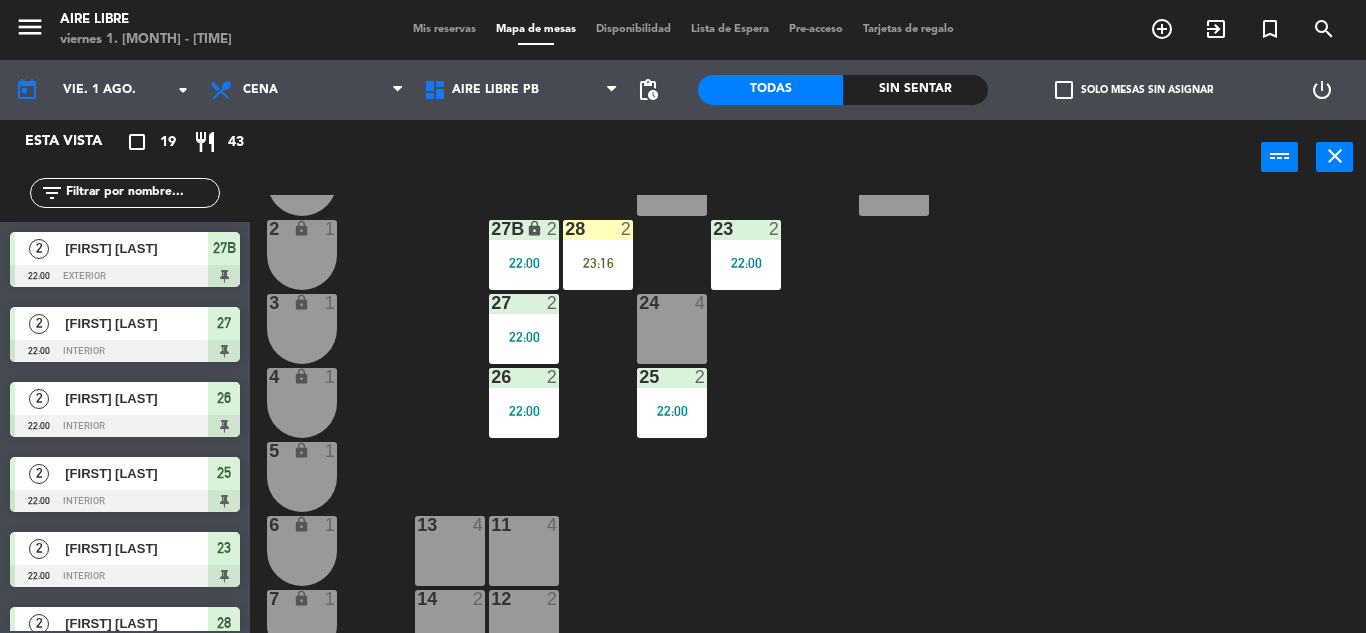 scroll, scrollTop: 0, scrollLeft: 0, axis: both 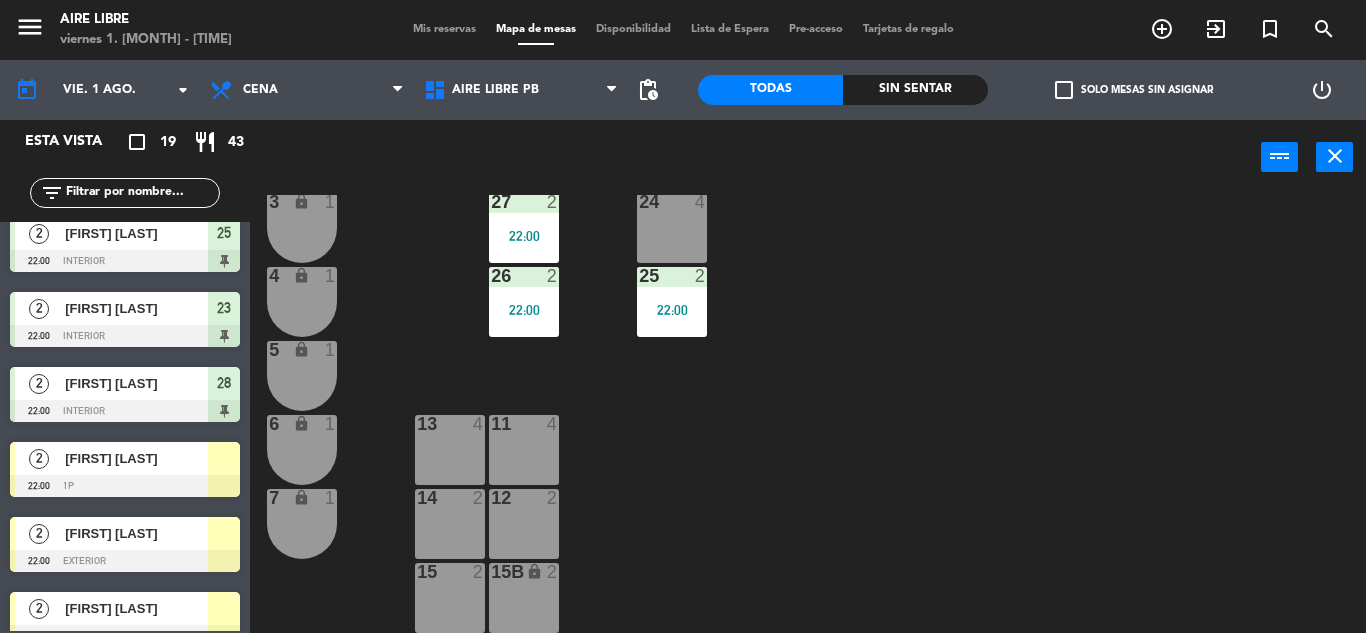 click on "check_box_outline_blank   Solo mesas sin asignar" 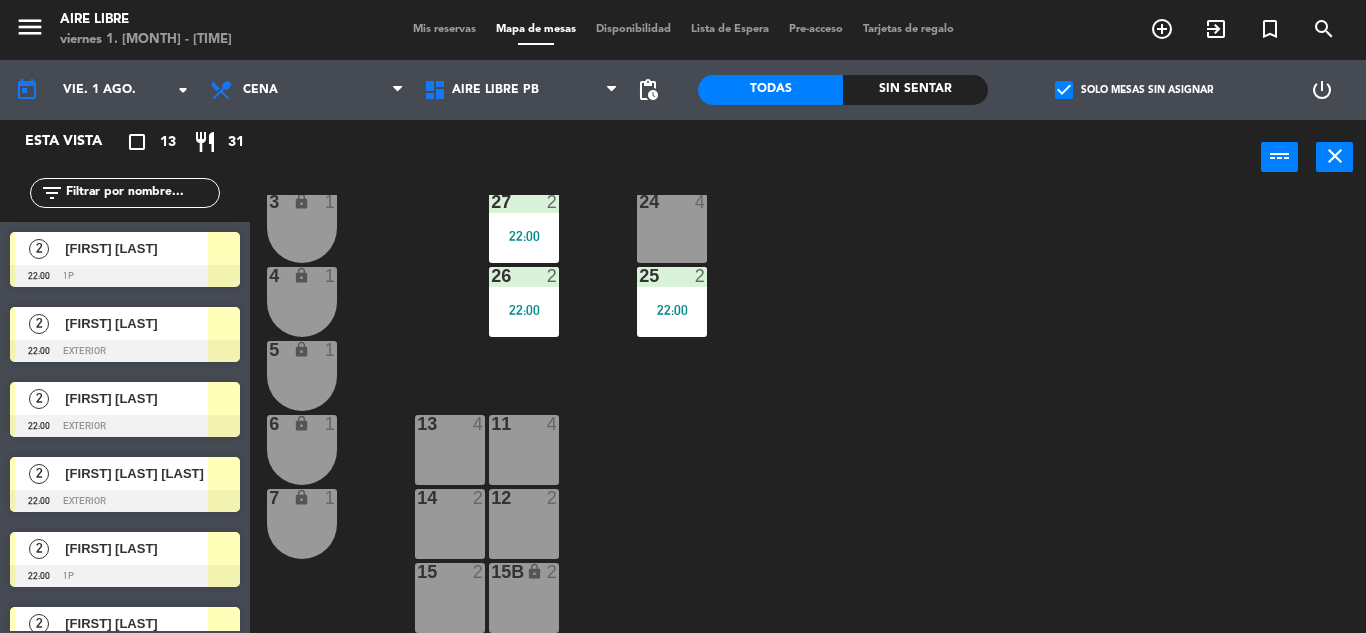 click at bounding box center (125, 276) 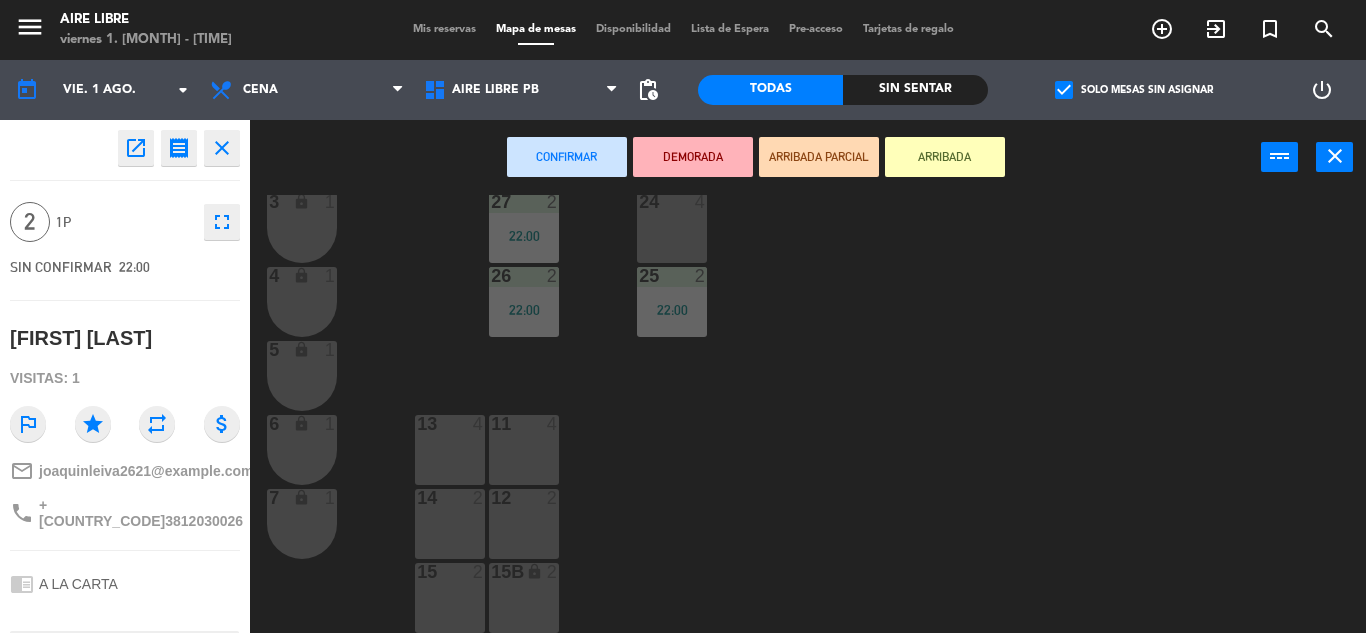 click on "11  4" at bounding box center [524, 450] 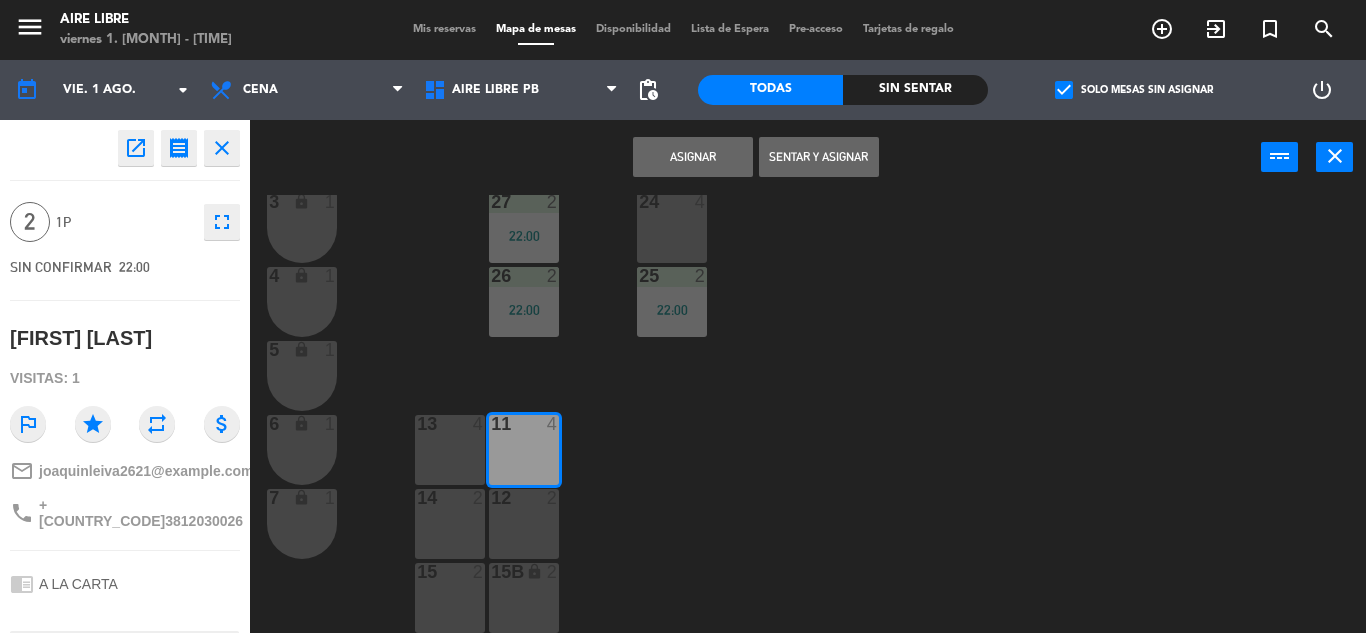 click on "Sentar y Asignar" at bounding box center [819, 157] 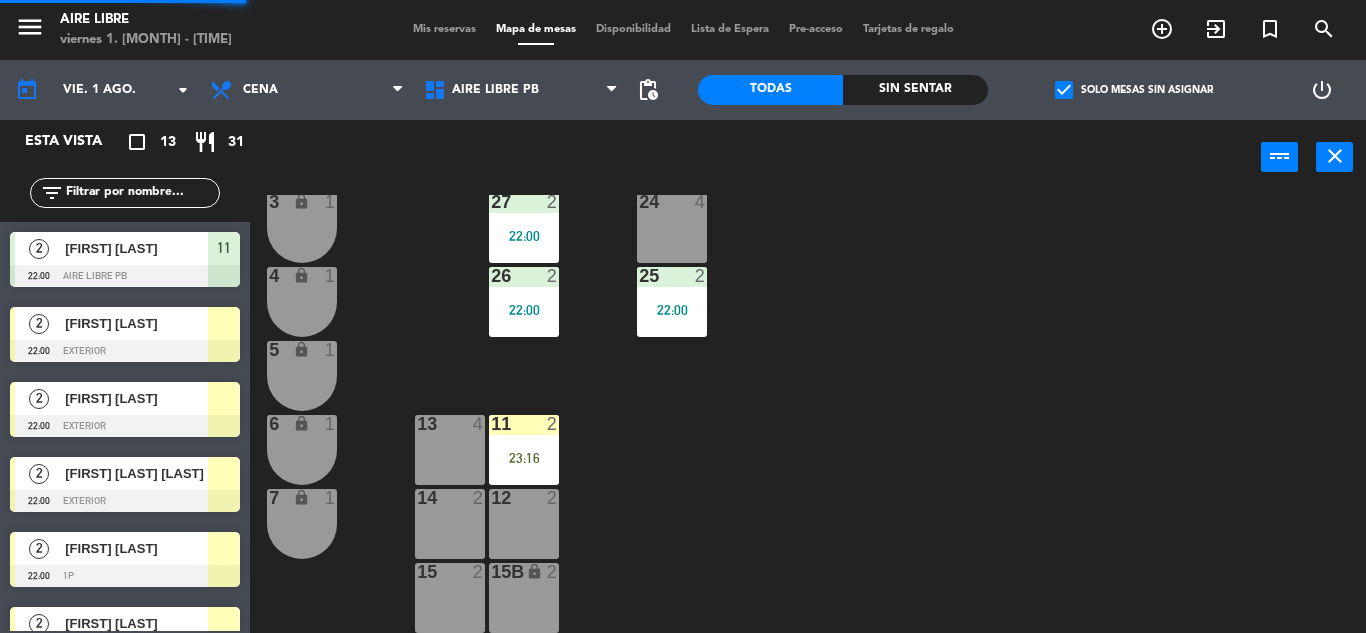click at bounding box center [224, 323] 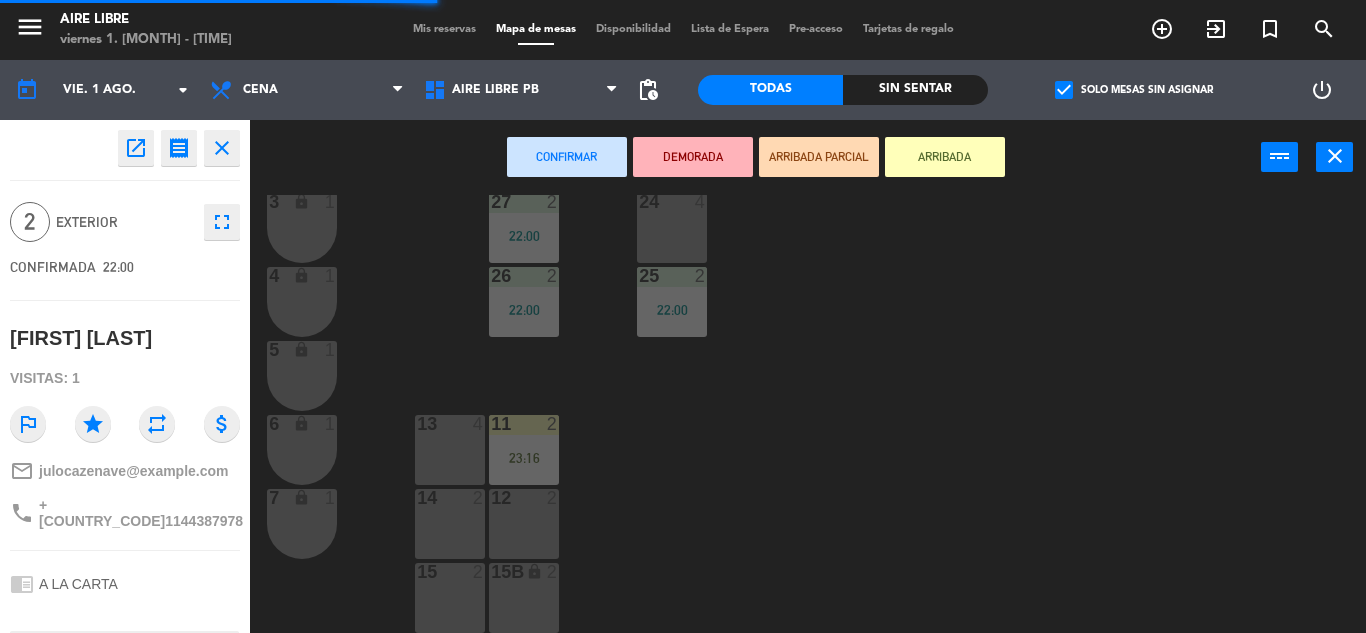 click on "13  4" at bounding box center [450, 450] 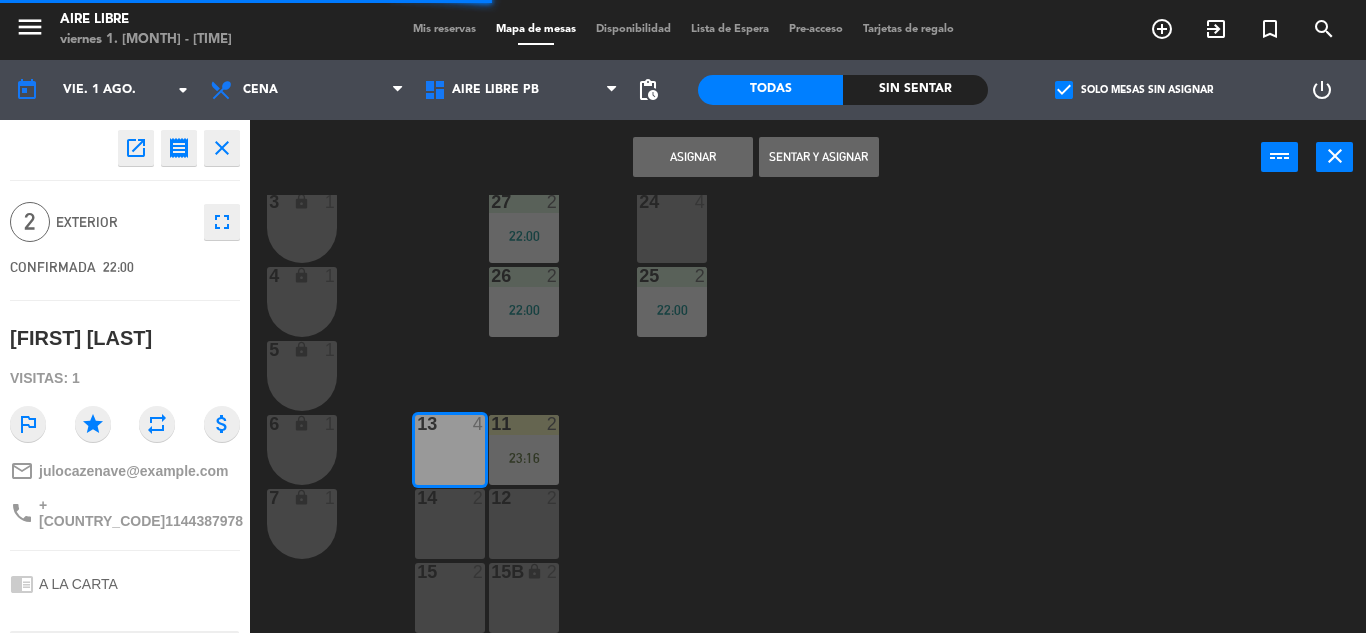 click on "Sentar y Asignar" at bounding box center (819, 157) 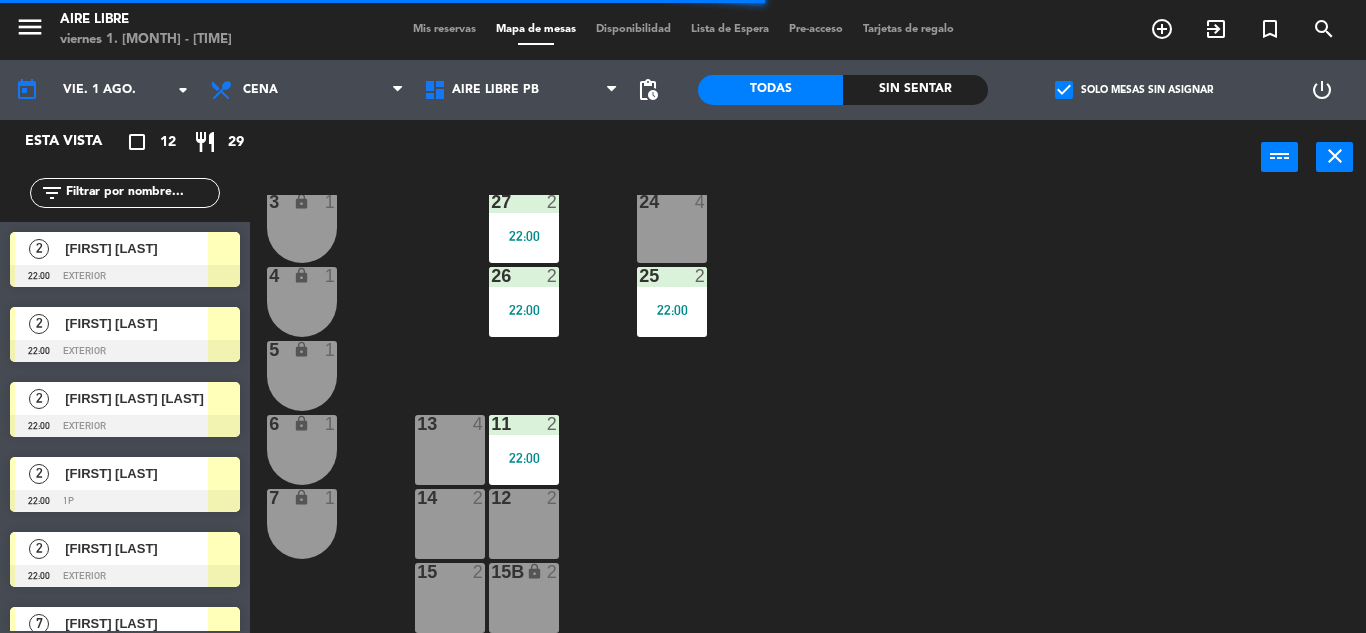click at bounding box center [125, 276] 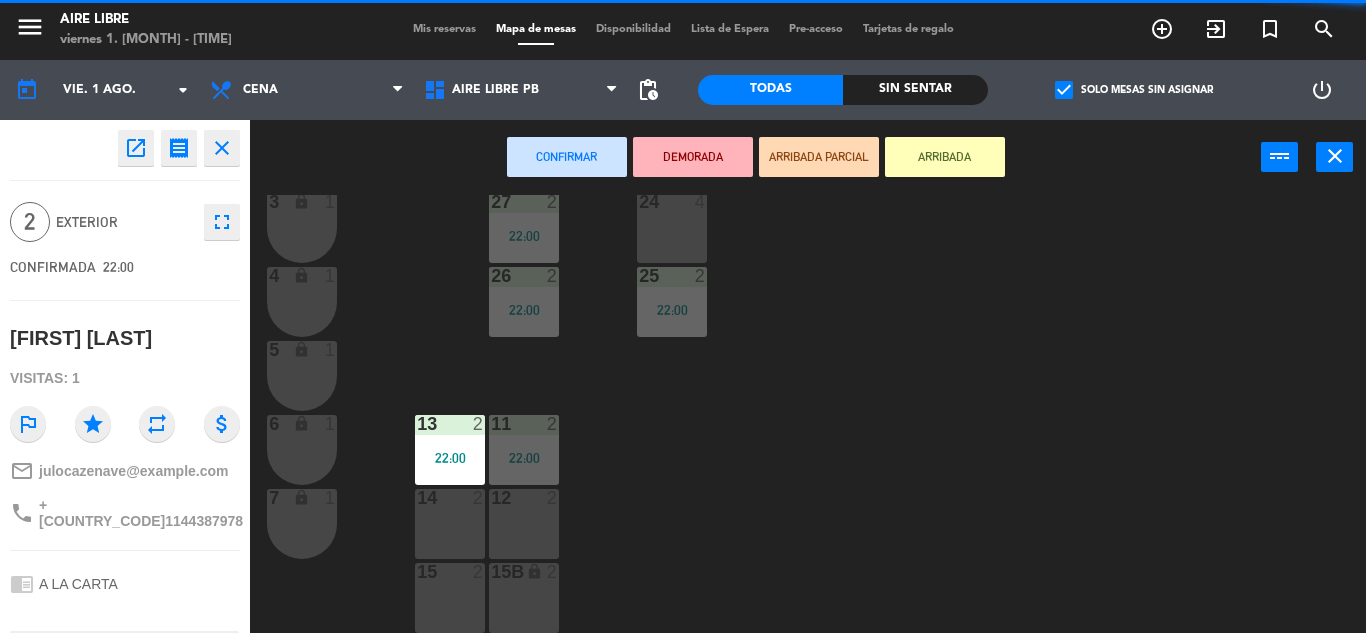 click on "13  2   22:00" at bounding box center [450, 450] 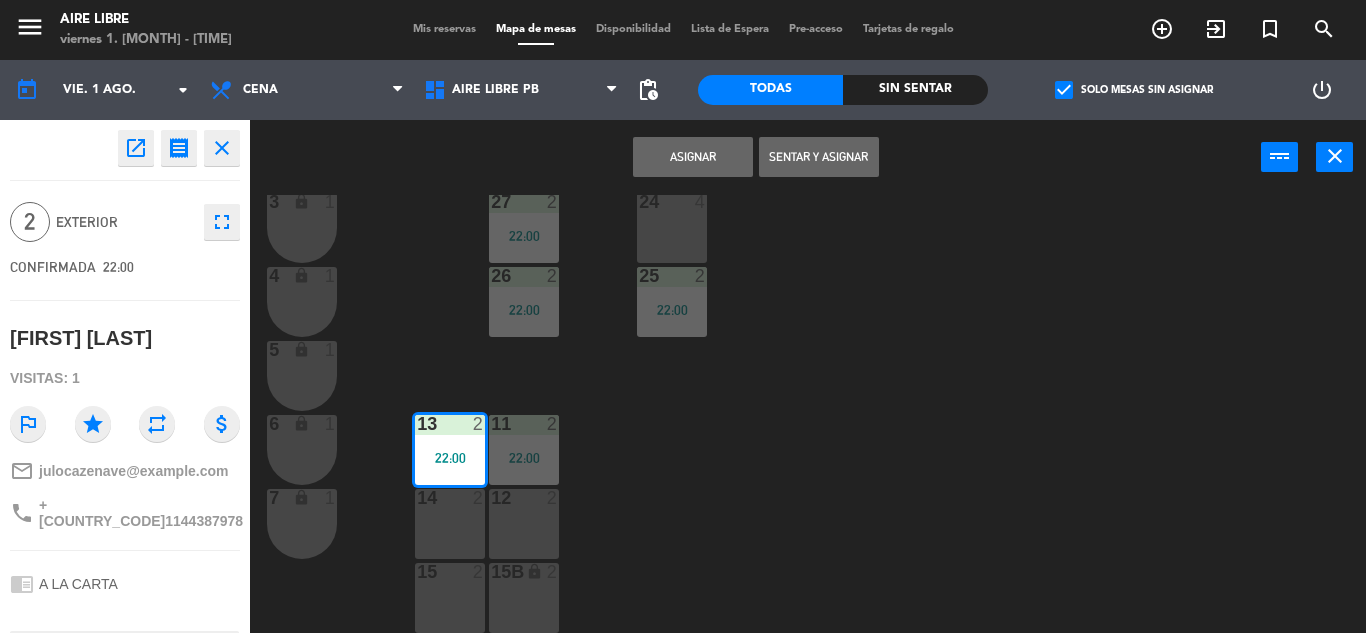 click on "14  2" at bounding box center [450, 524] 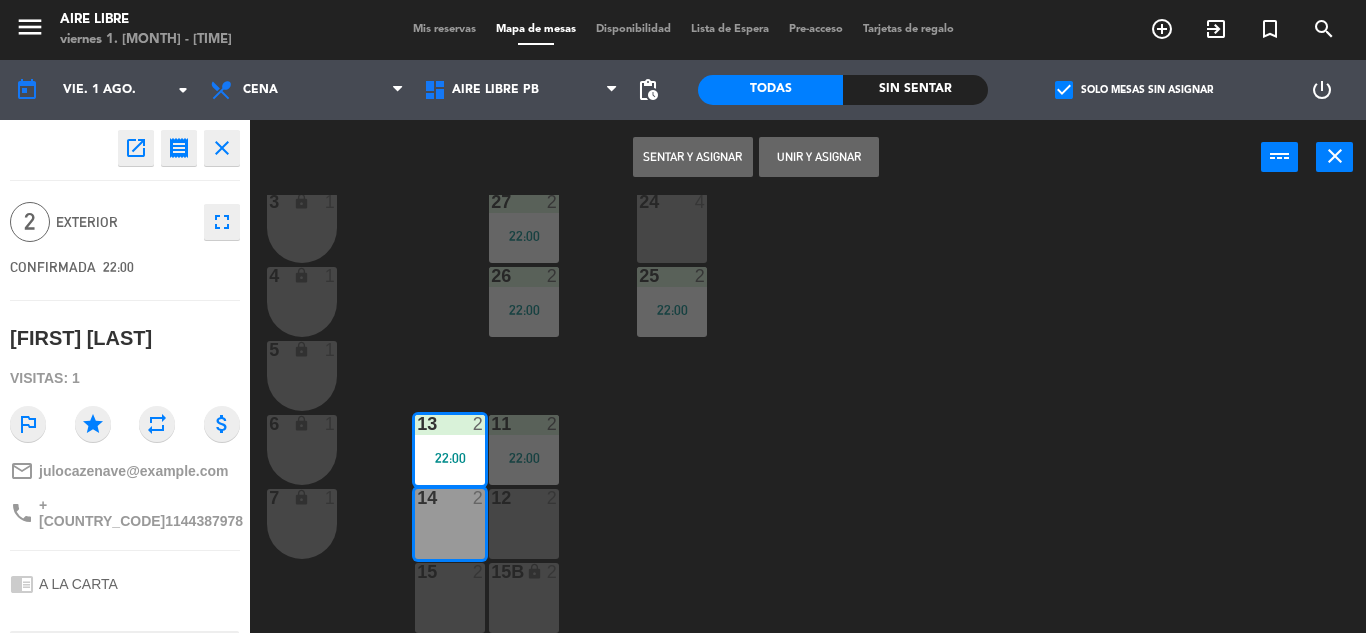 click on "13  2   22:00" at bounding box center (450, 450) 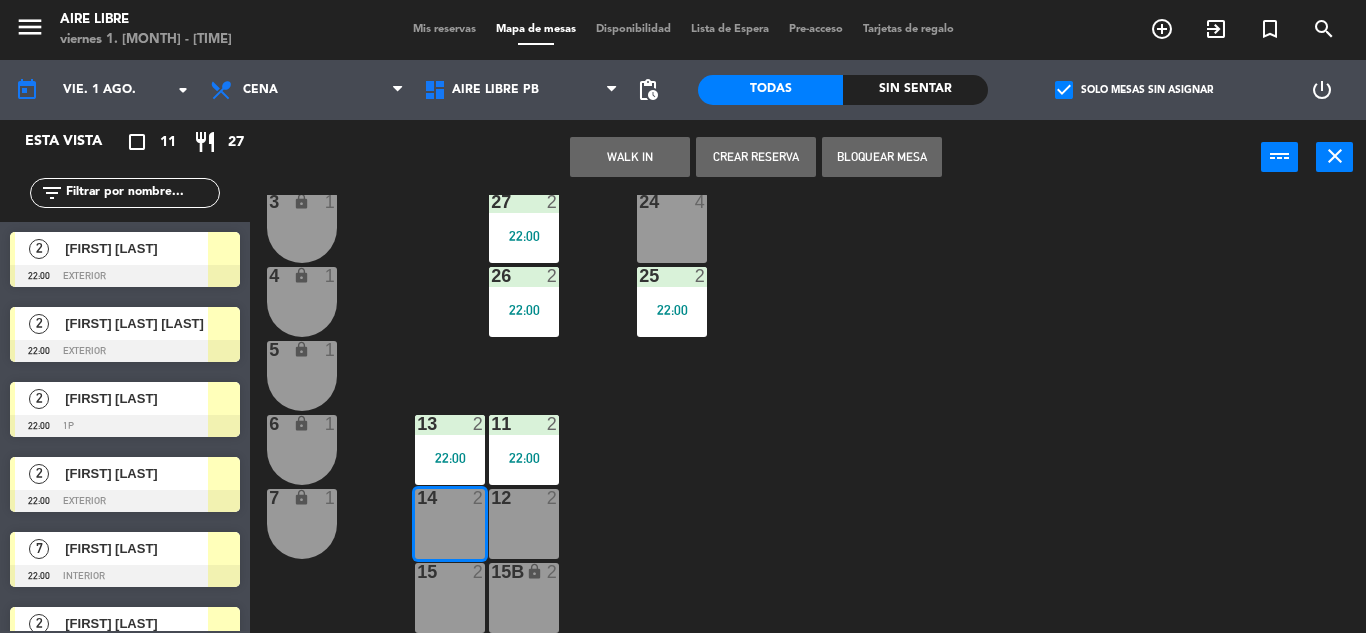 click at bounding box center (224, 248) 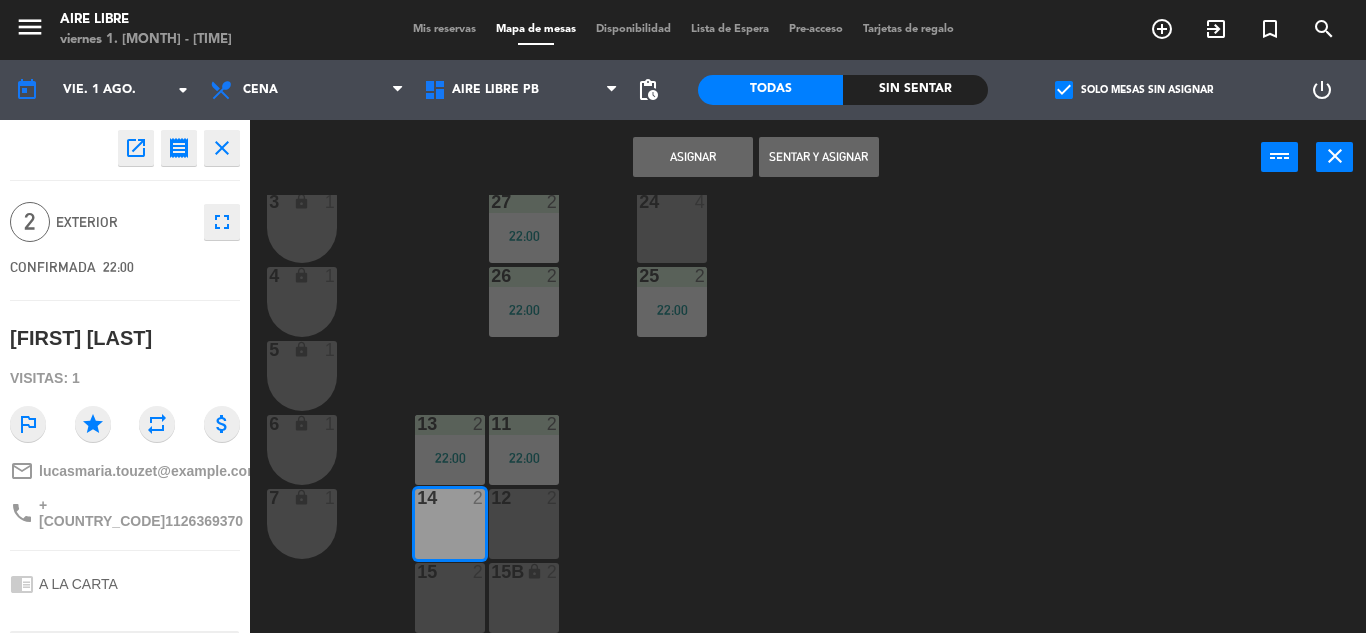 click on "Sentar y Asignar" at bounding box center (819, 157) 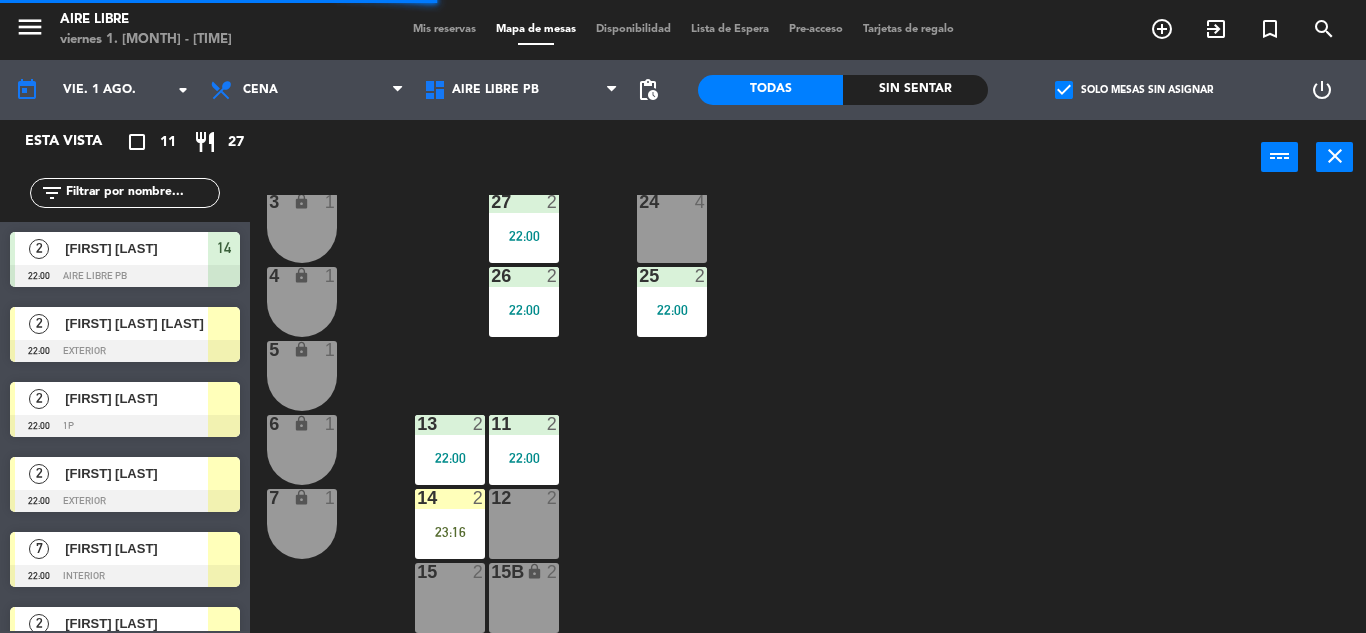click on "[FIRST] [LAST] [LAST]" at bounding box center (136, 323) 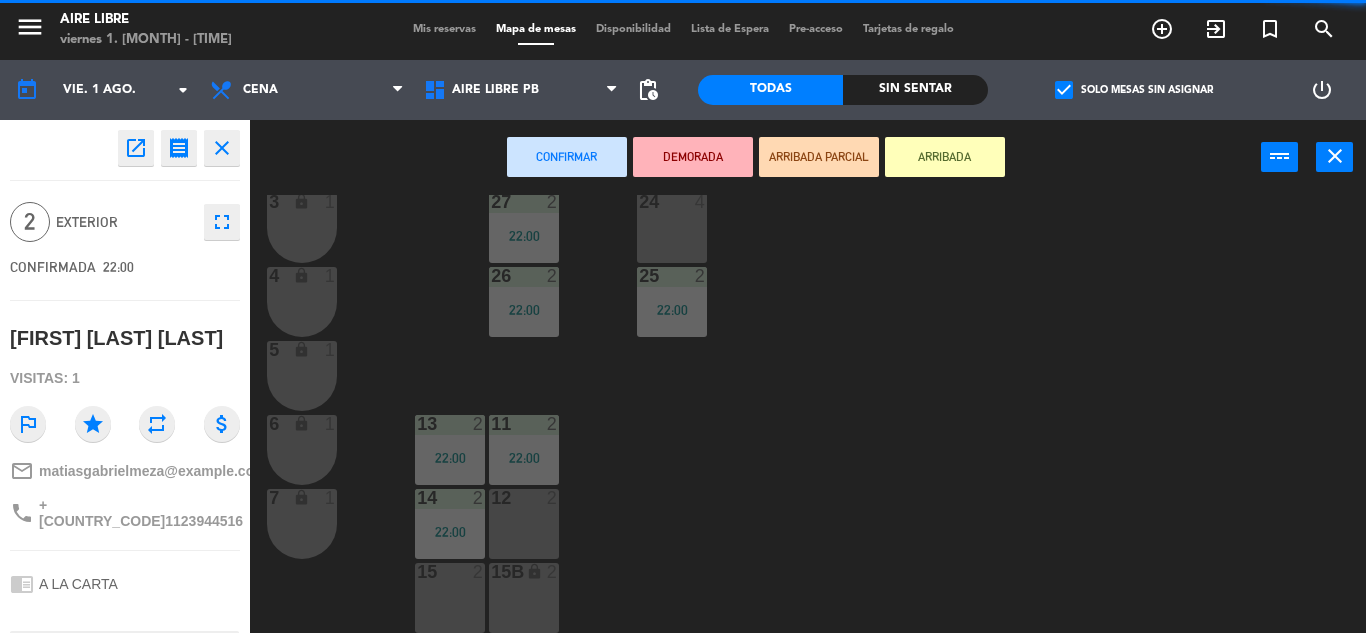 click on "12  2" at bounding box center (524, 524) 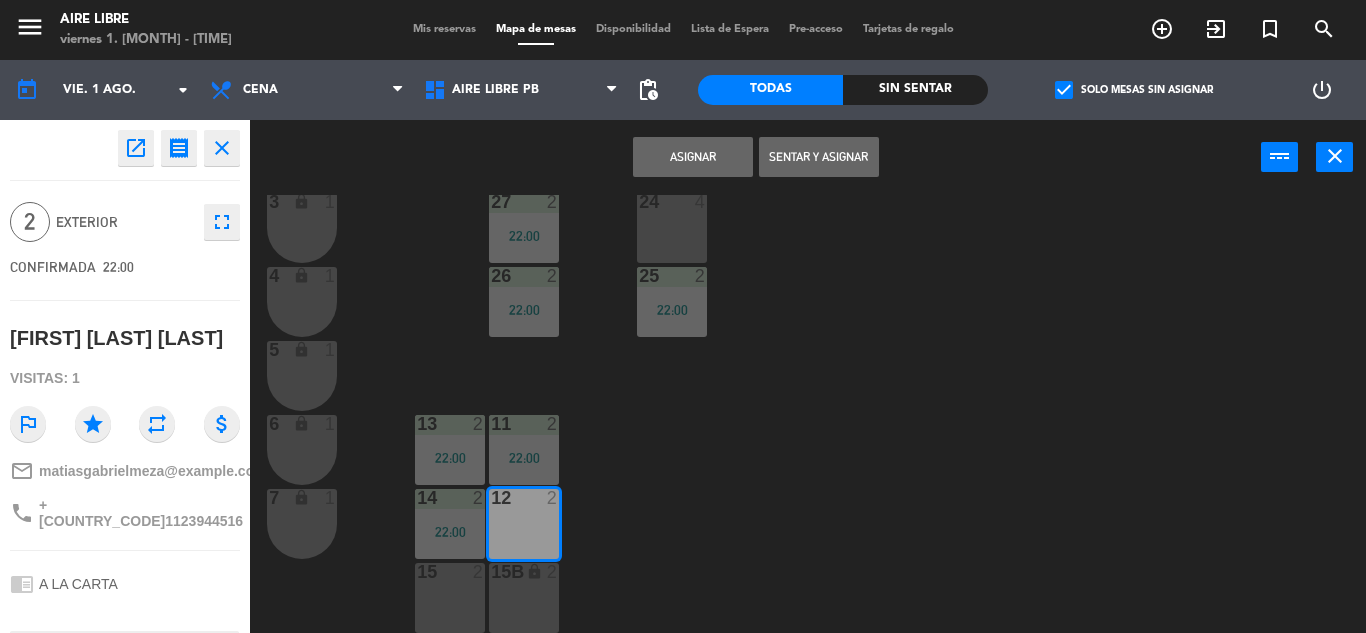 click on "Sentar y Asignar" at bounding box center (819, 157) 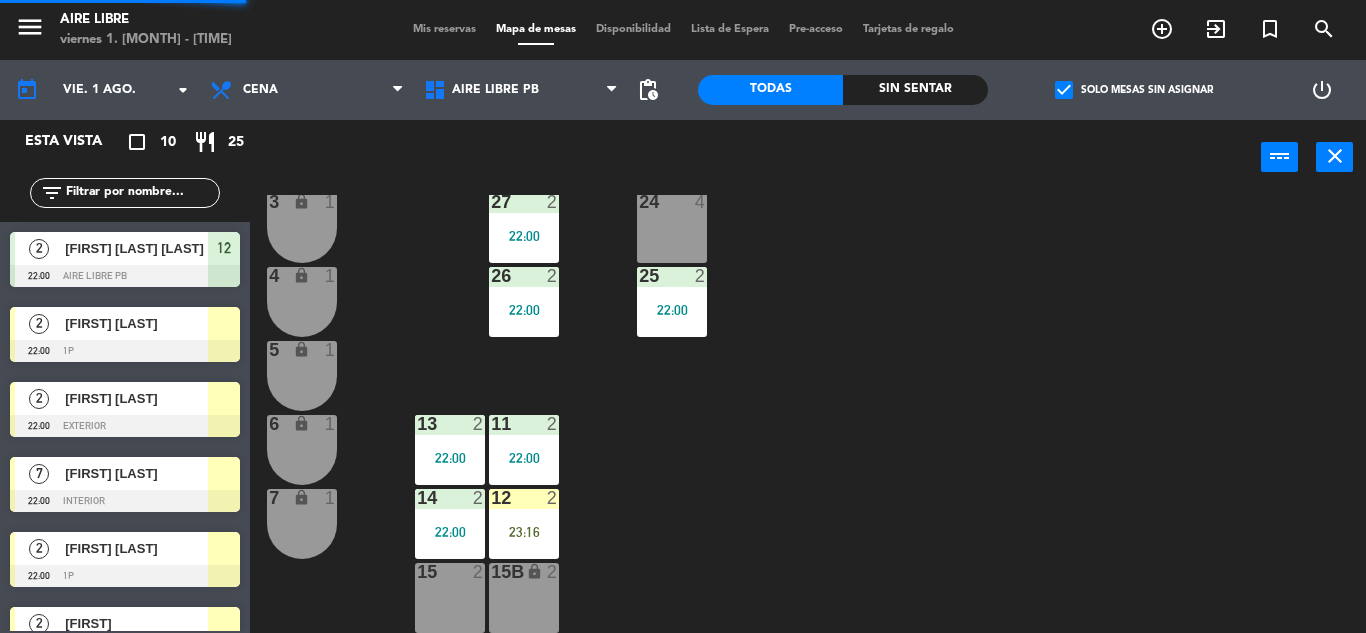 click on "[FIRST] [LAST]" at bounding box center (136, 398) 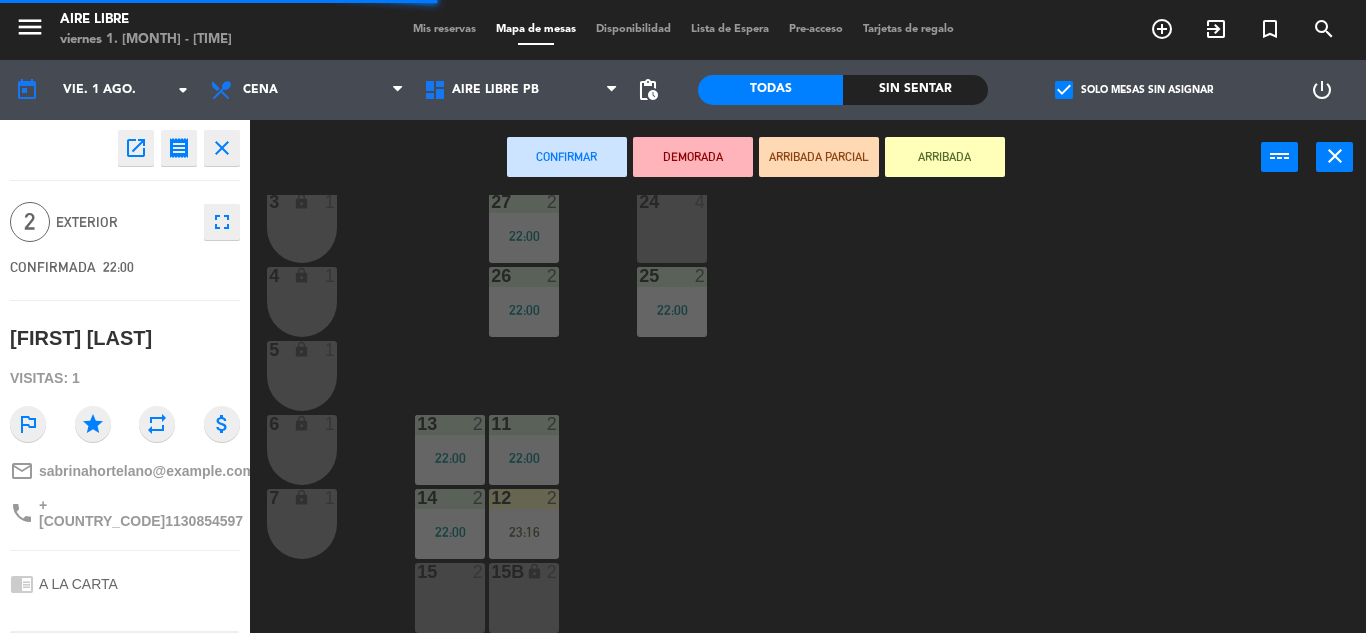 click on "15  2" at bounding box center [450, 598] 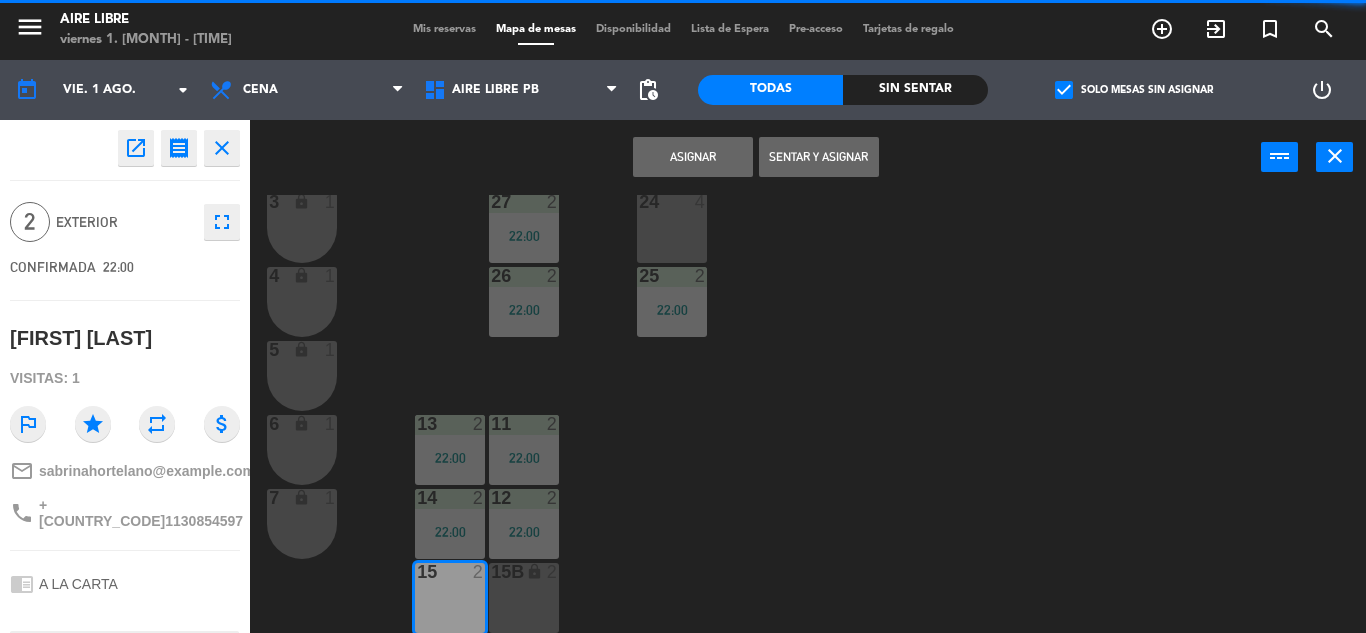 click on "Sentar y Asignar" at bounding box center (819, 157) 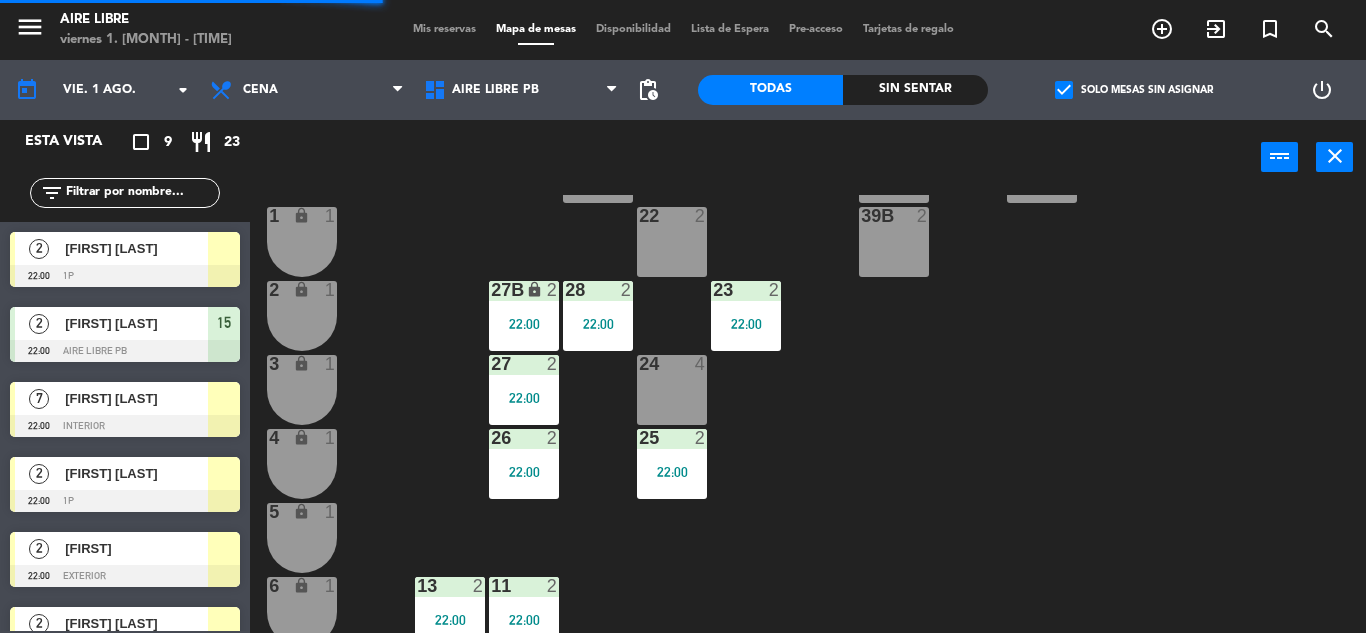 scroll, scrollTop: 392, scrollLeft: 0, axis: vertical 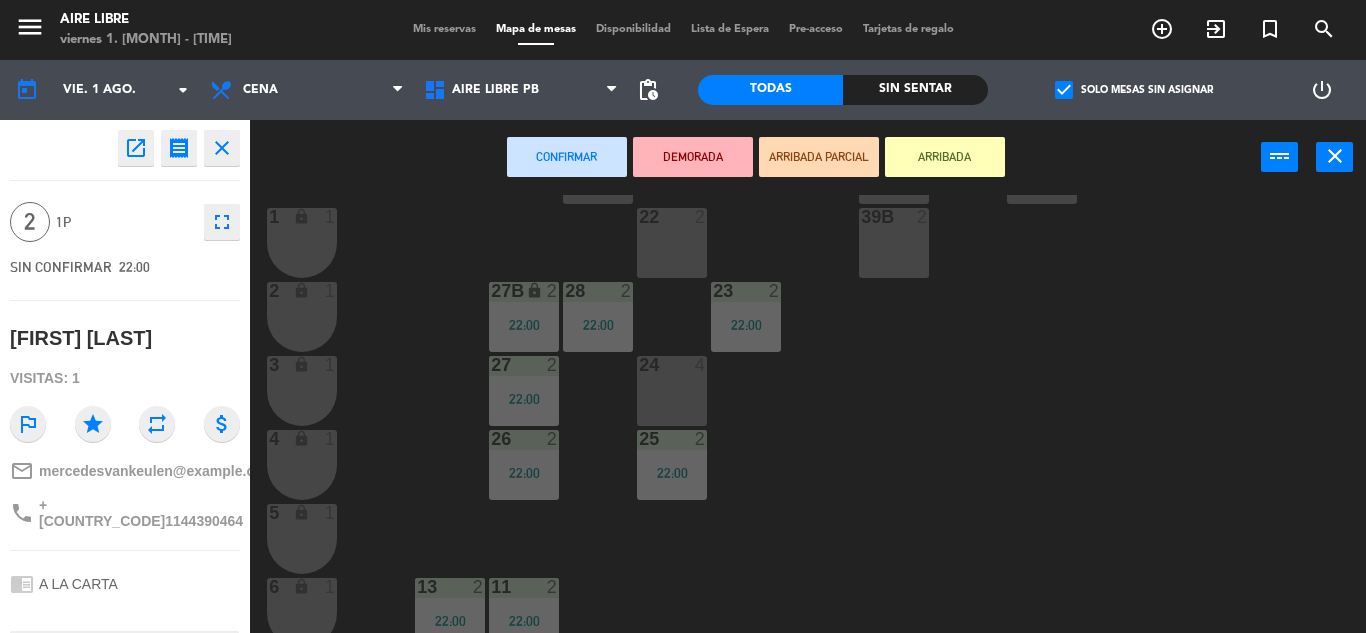 click on "24  4" at bounding box center [672, 391] 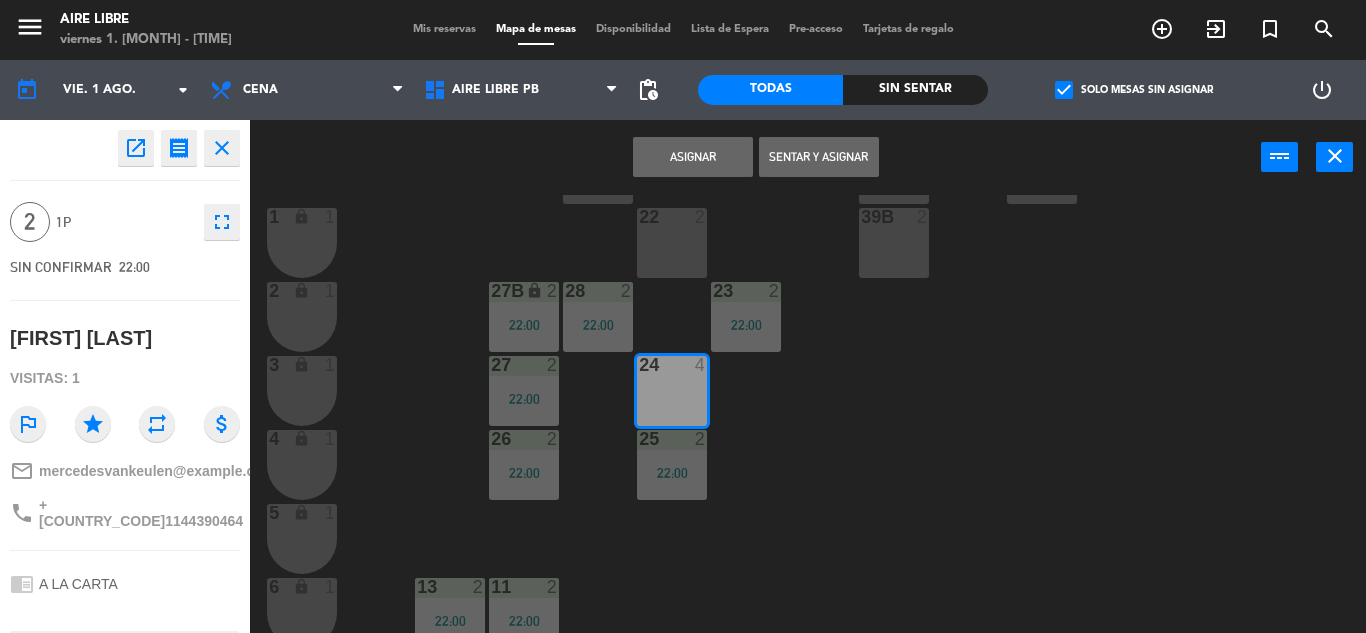 click on "Sentar y Asignar" at bounding box center [819, 157] 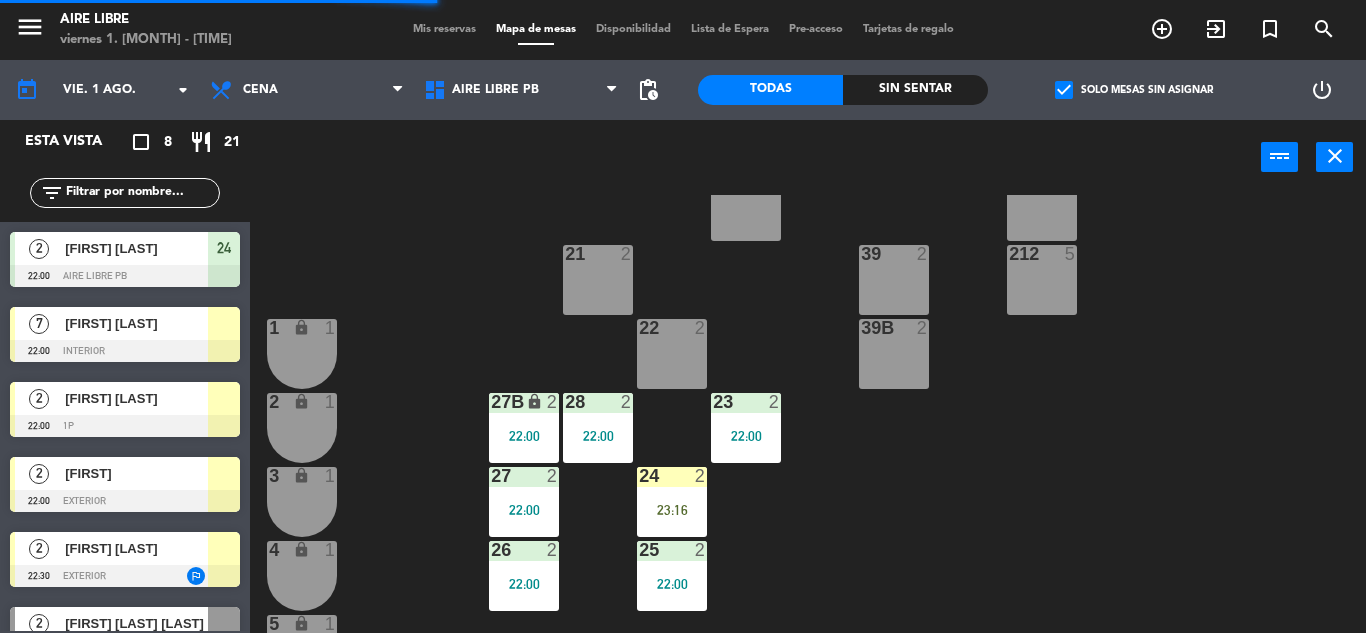 scroll, scrollTop: 265, scrollLeft: 0, axis: vertical 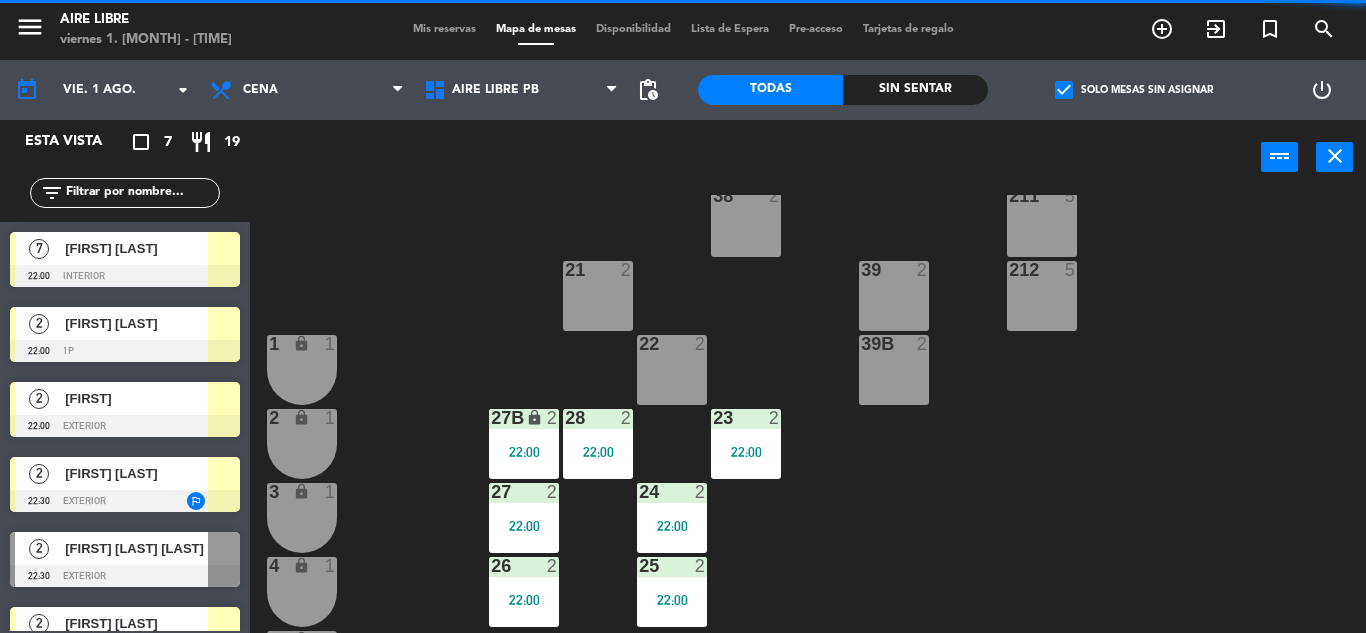 click on "[FIRST] [LAST]" at bounding box center [136, 248] 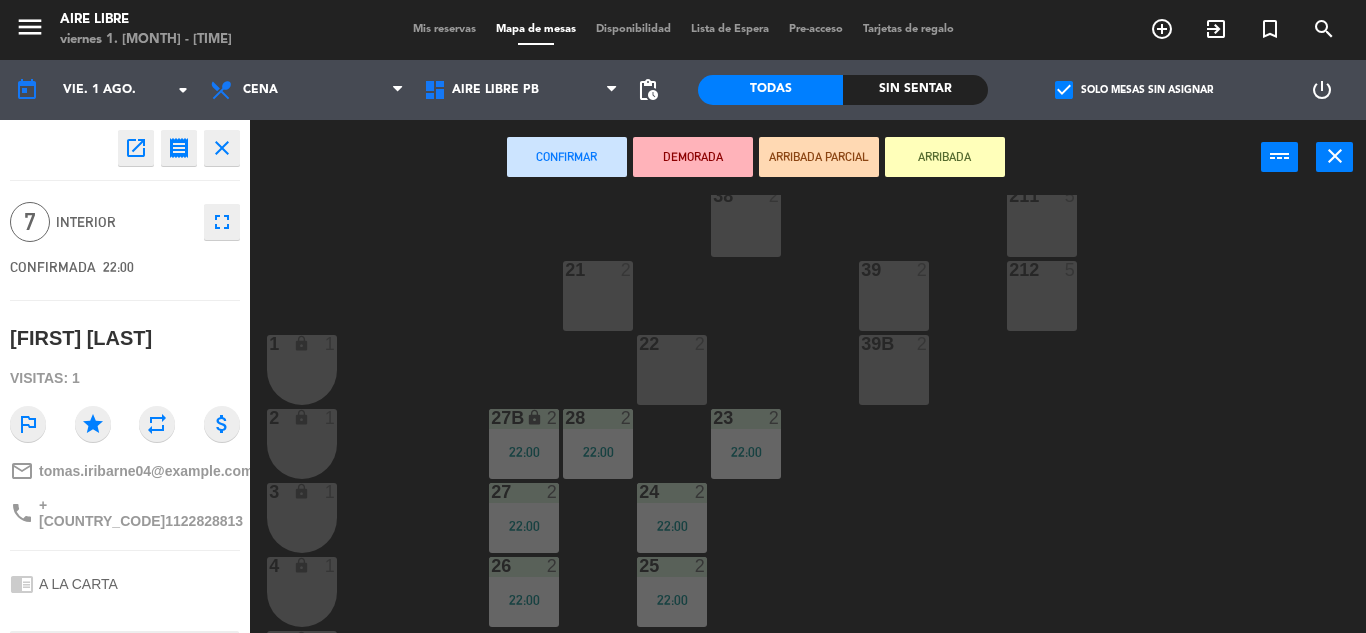 click on "22  2" at bounding box center [672, 370] 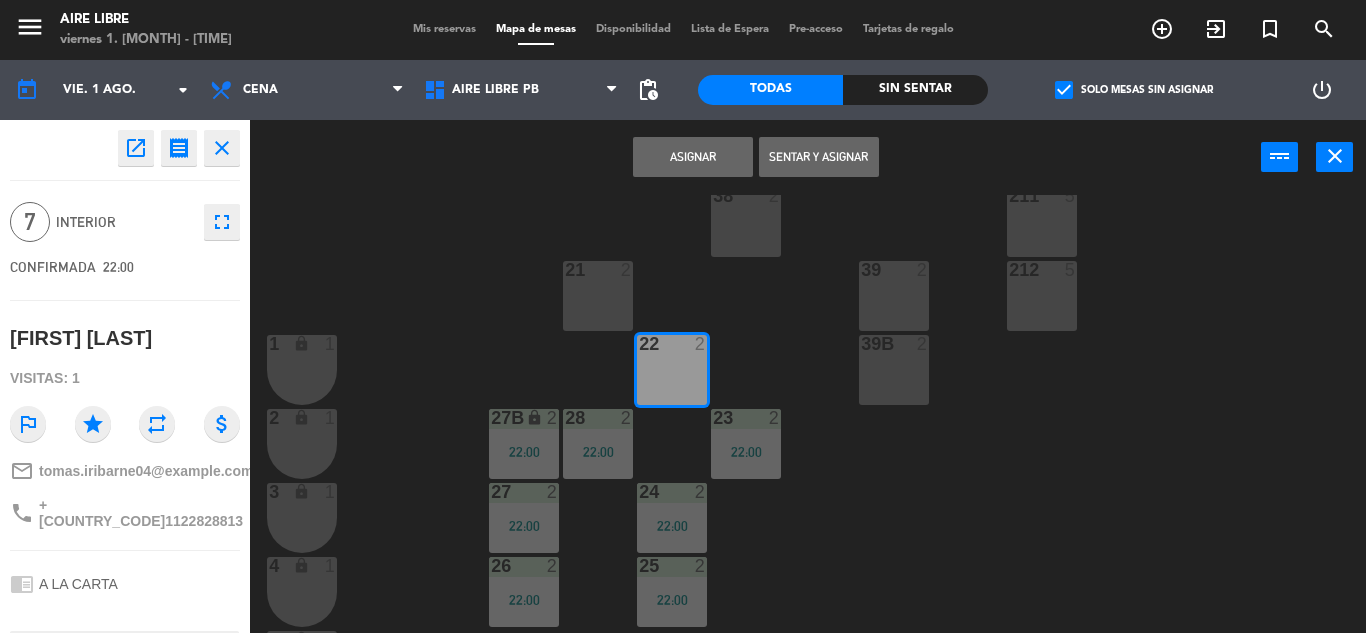 click on "Sentar y Asignar" at bounding box center (819, 157) 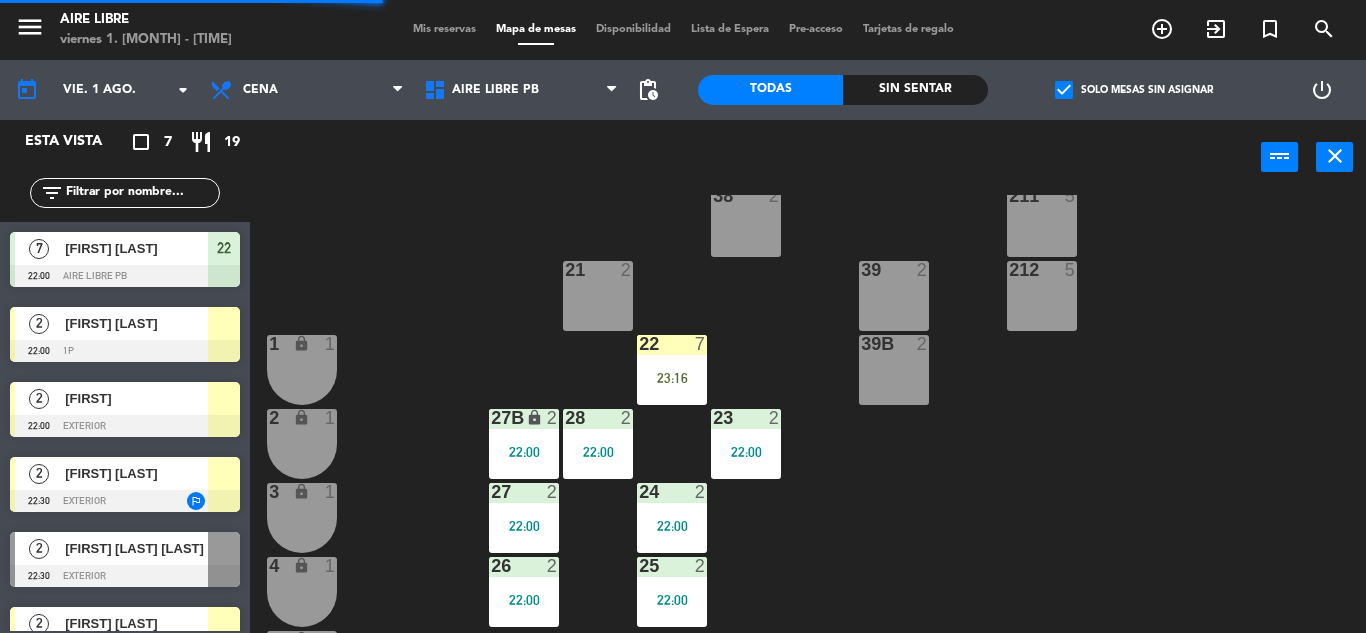 click on "[FIRST] [LAST]" at bounding box center [136, 323] 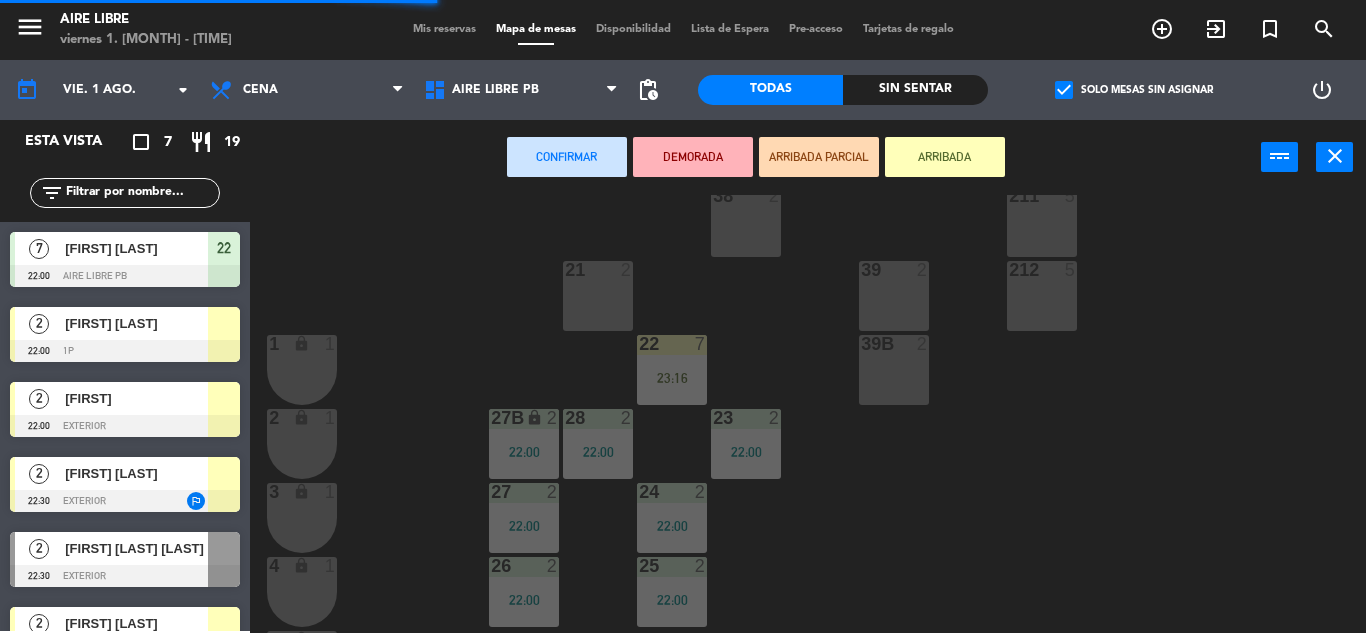 click on "21  2" at bounding box center (598, 296) 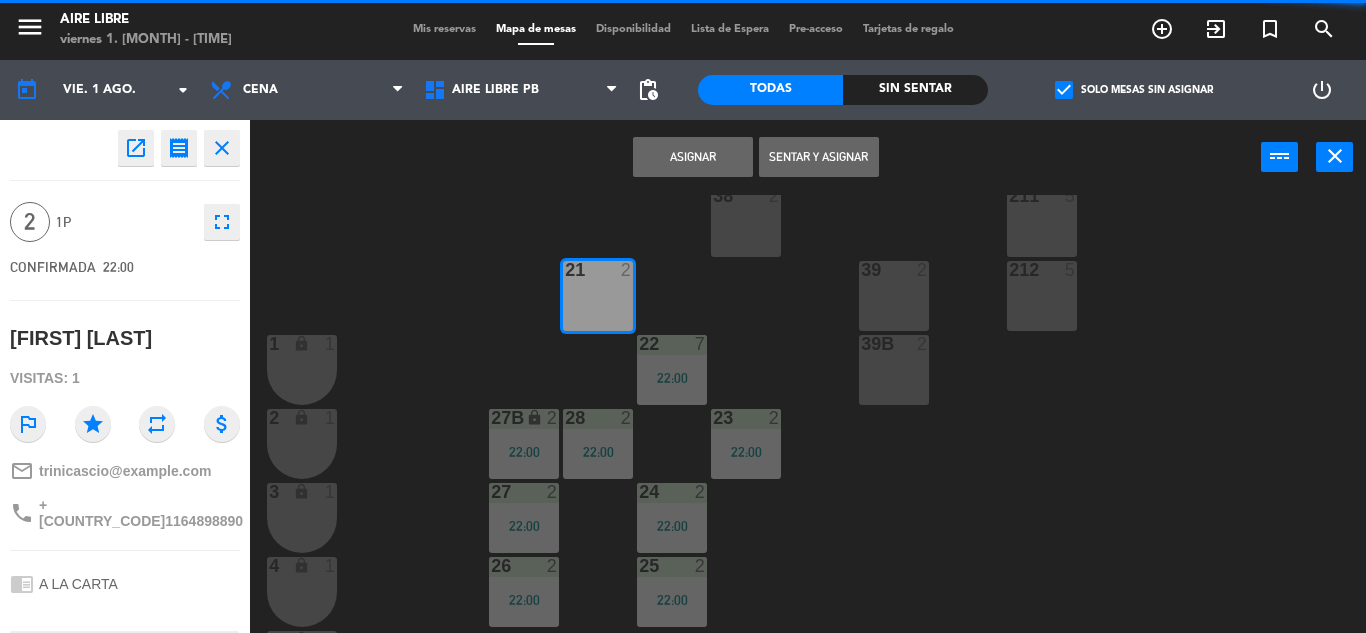 click on "Sentar y Asignar" at bounding box center [819, 157] 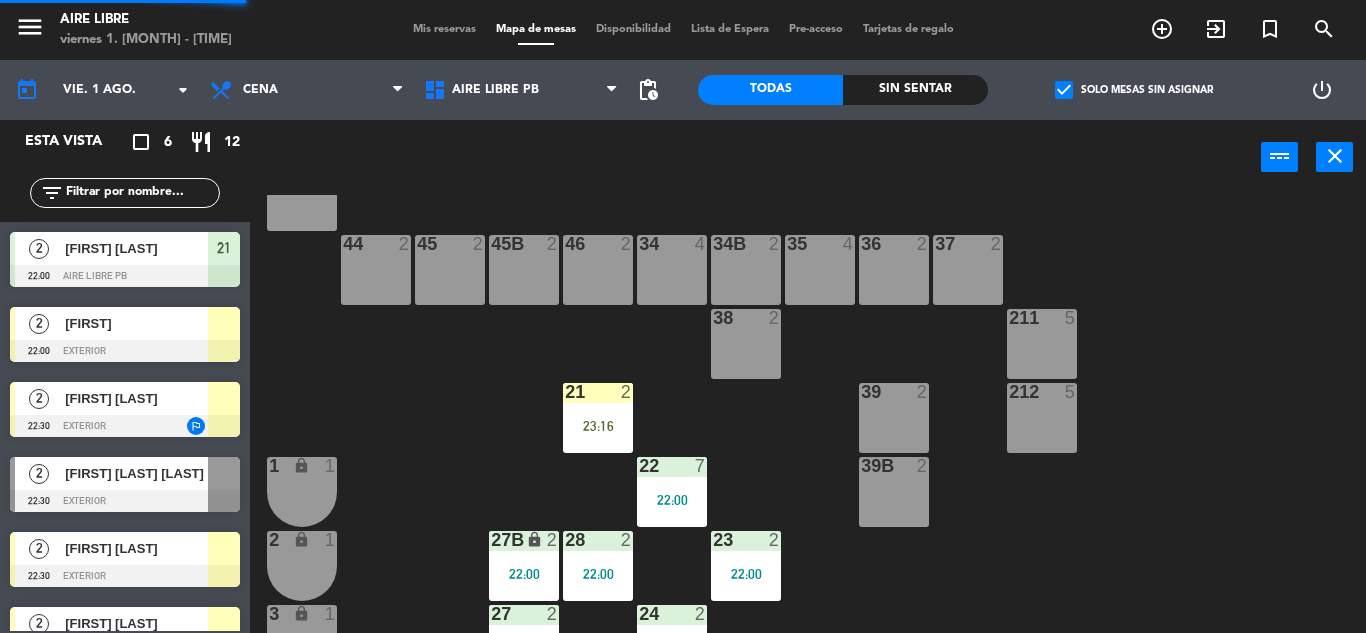 scroll, scrollTop: 141, scrollLeft: 0, axis: vertical 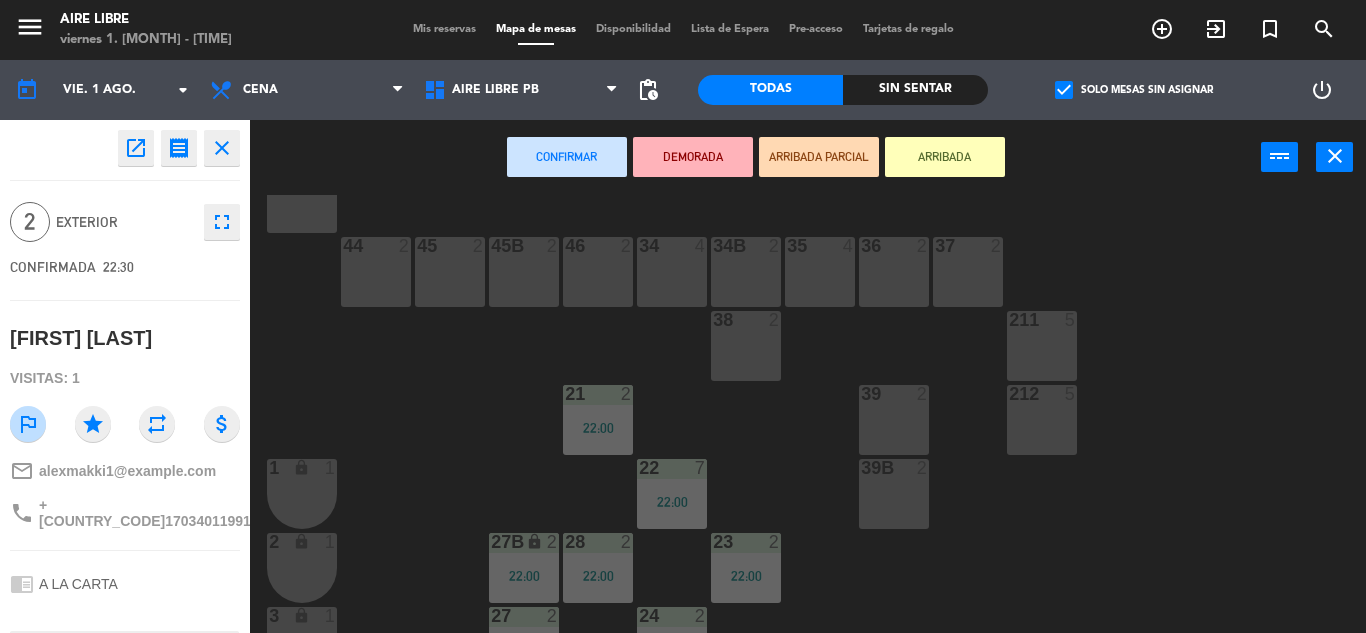 click on "45B  2" at bounding box center [524, 272] 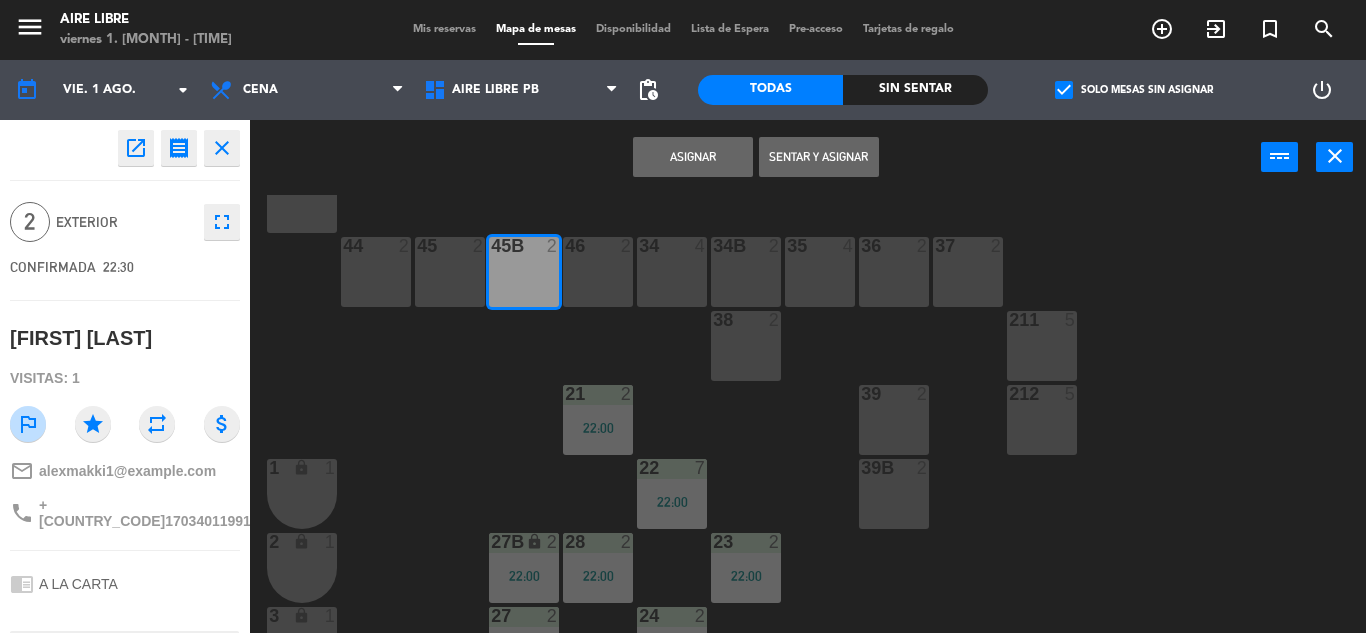 click on "Sentar y Asignar" at bounding box center (819, 157) 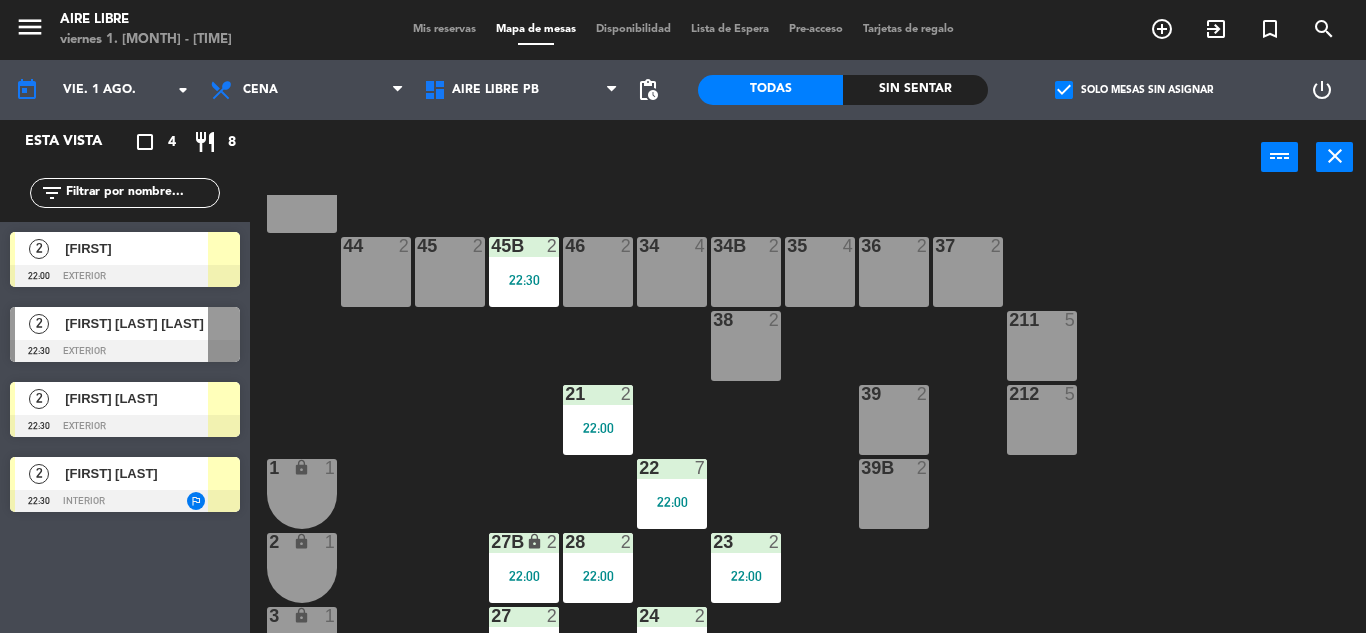 click at bounding box center [224, 398] 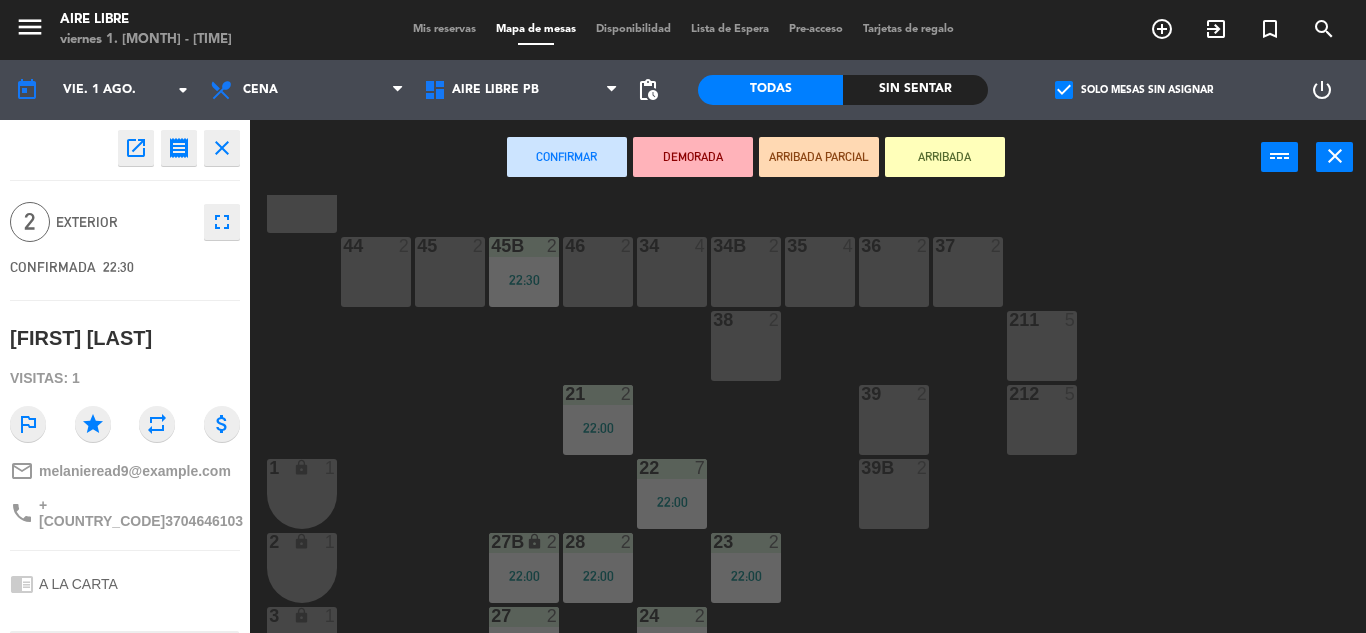 click on "34B  2" at bounding box center (746, 272) 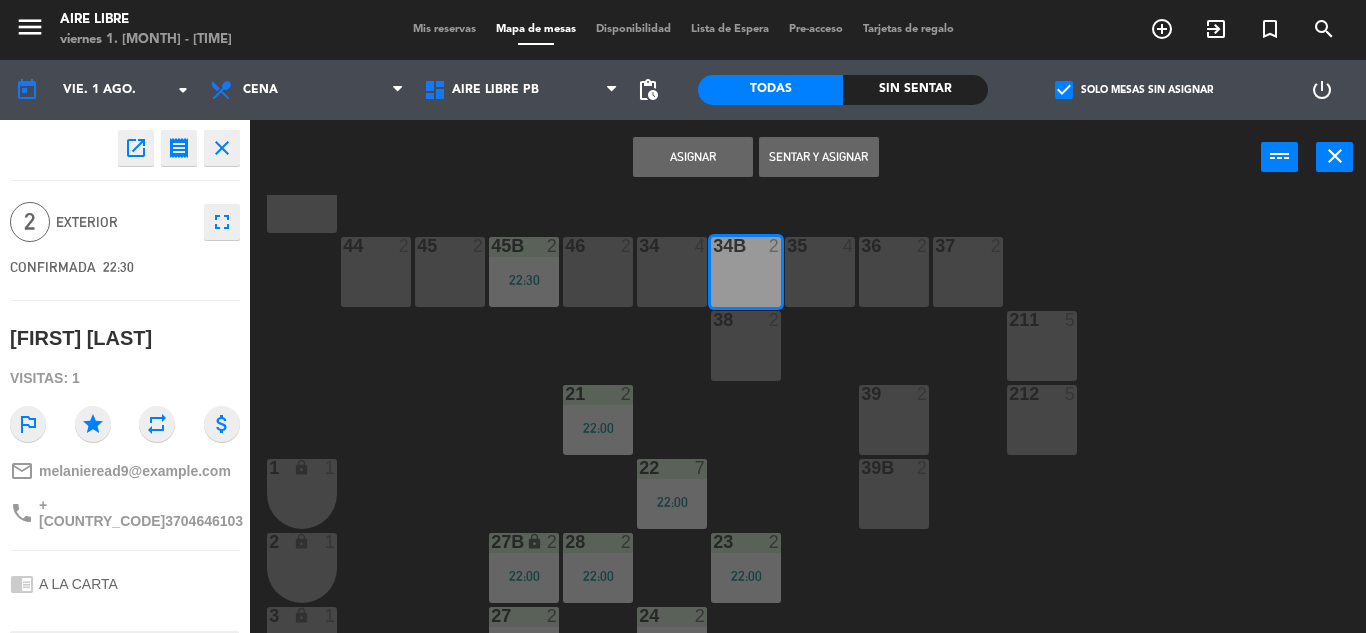 click on "Sentar y Asignar" at bounding box center (819, 157) 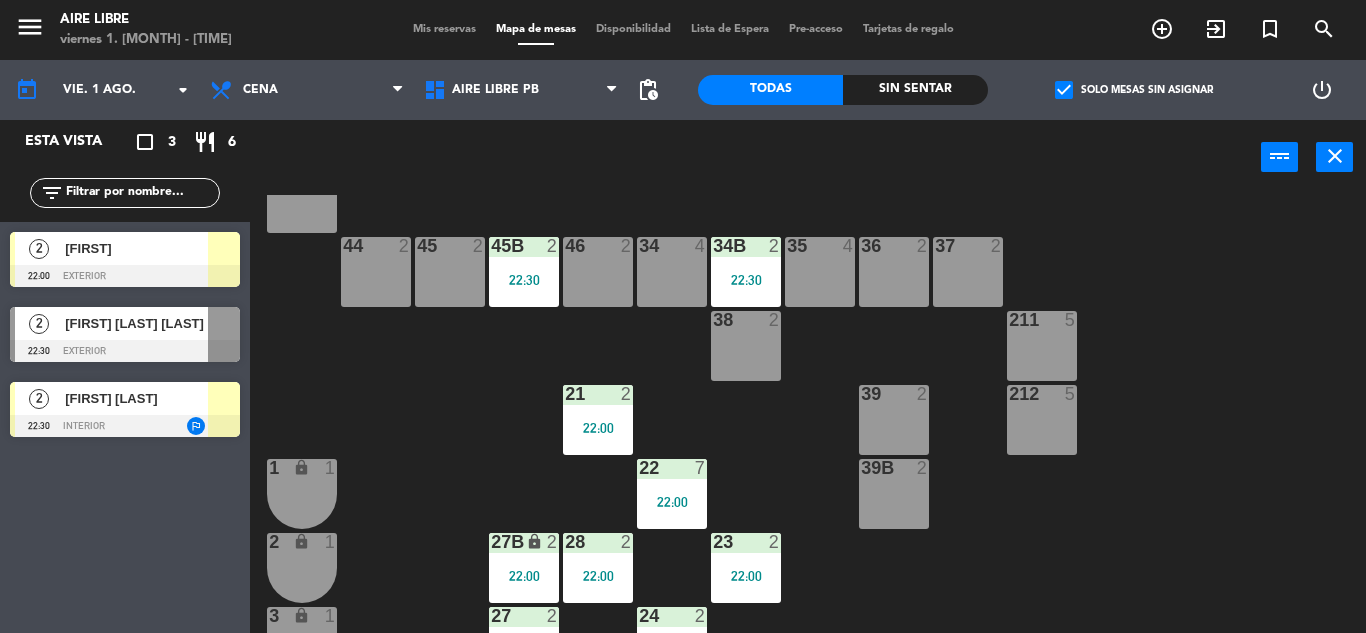 click at bounding box center [125, 426] 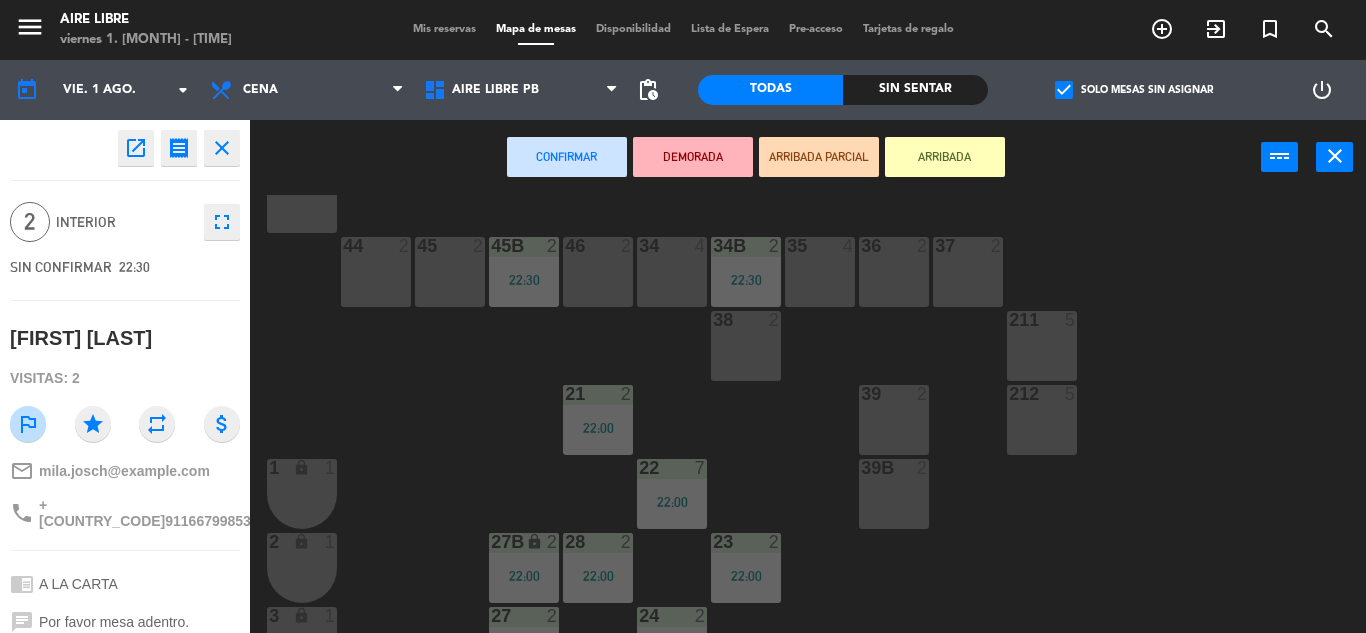 click on "45  2" at bounding box center (450, 272) 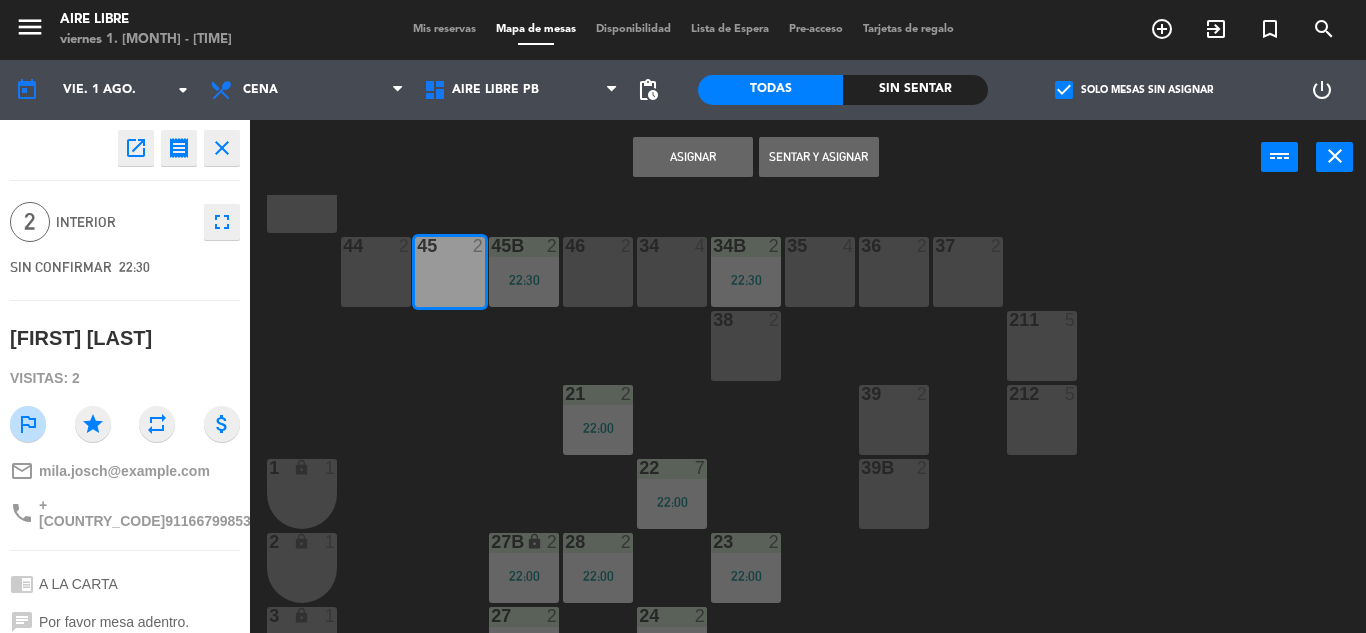 click on "Sentar y Asignar" at bounding box center (819, 157) 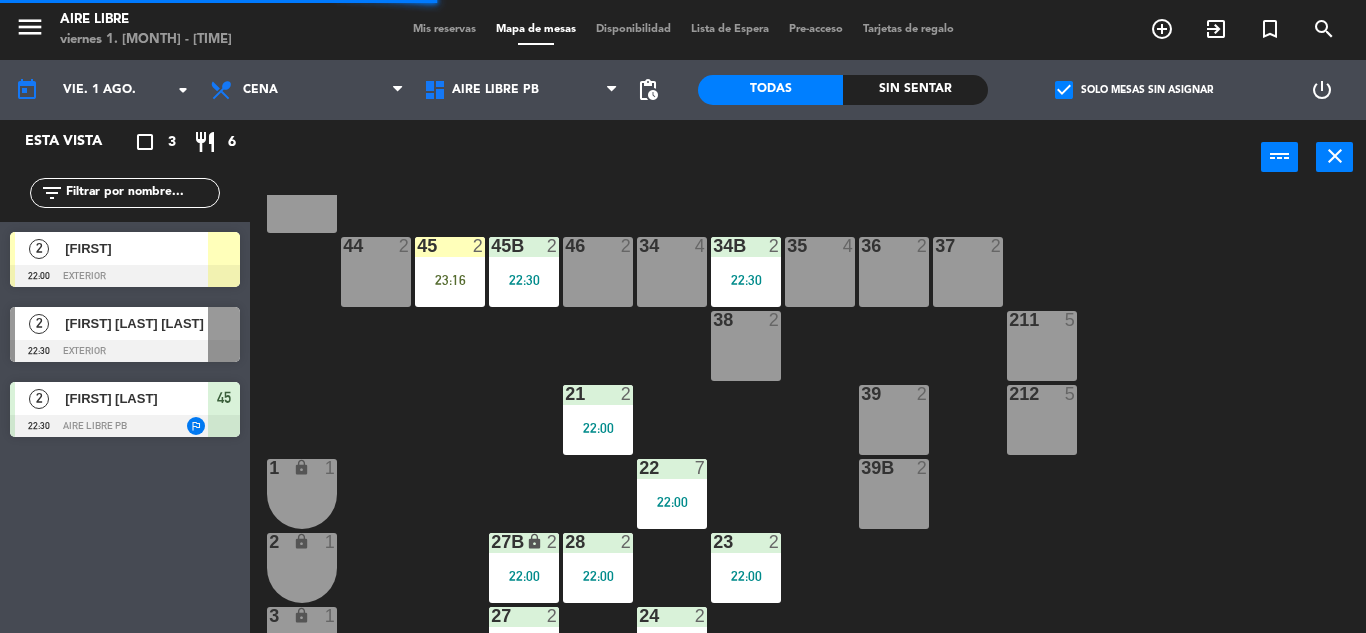 click on "[FIRST]" at bounding box center (135, 248) 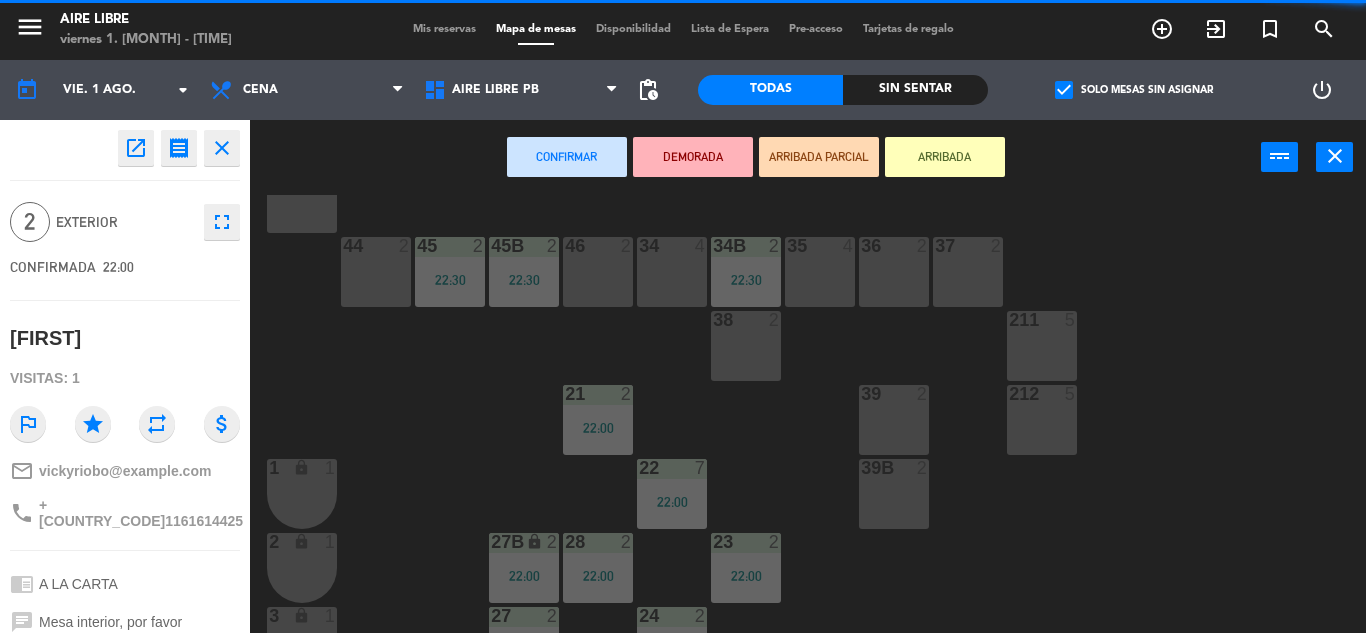 click at bounding box center [375, 246] 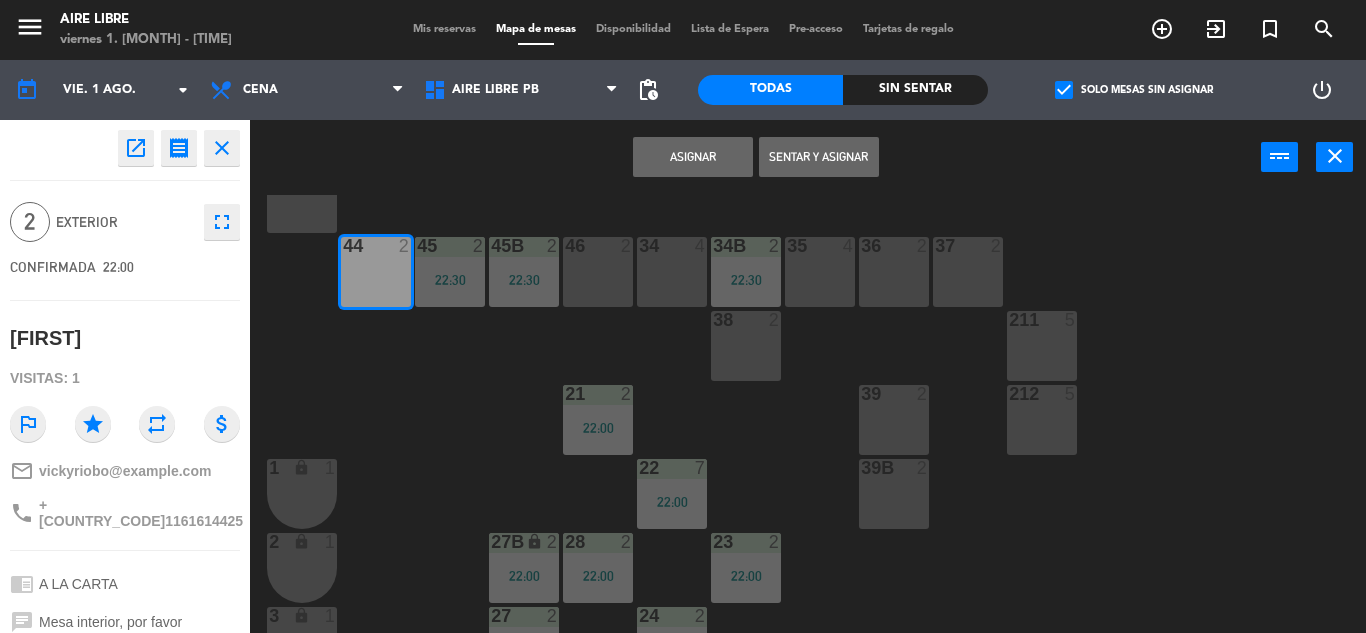 click on "Sentar y Asignar" at bounding box center (819, 157) 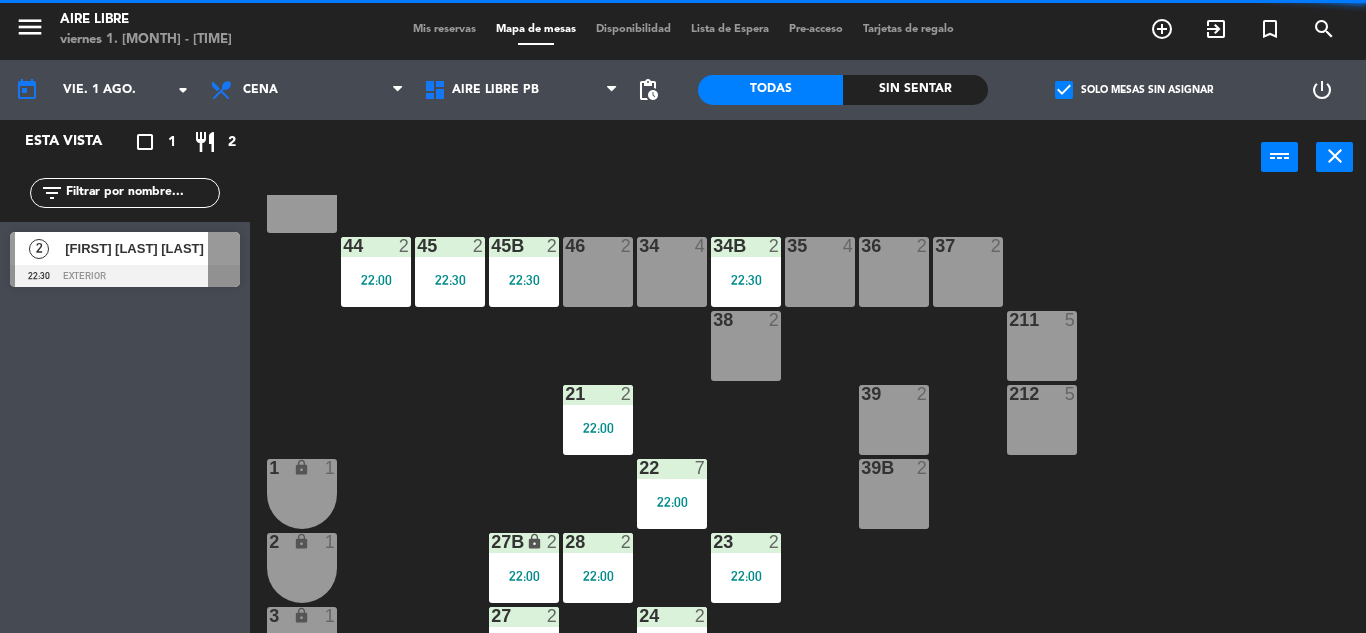 click at bounding box center [125, 276] 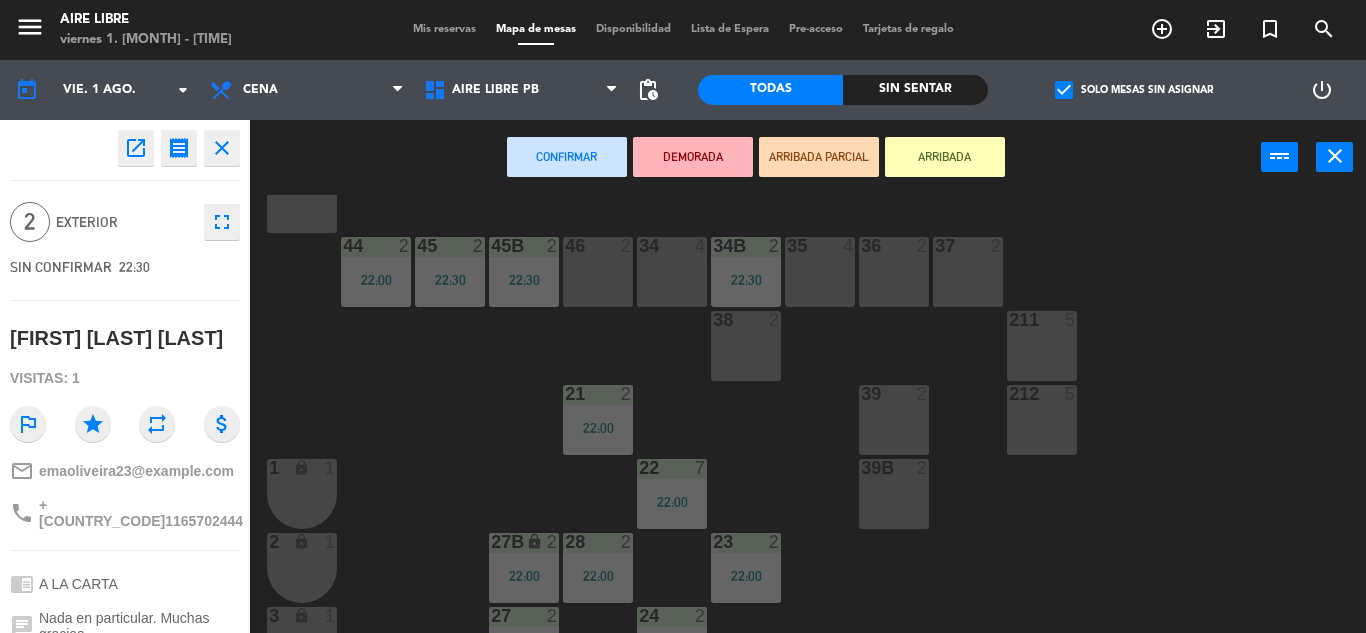 click on "open_in_new" 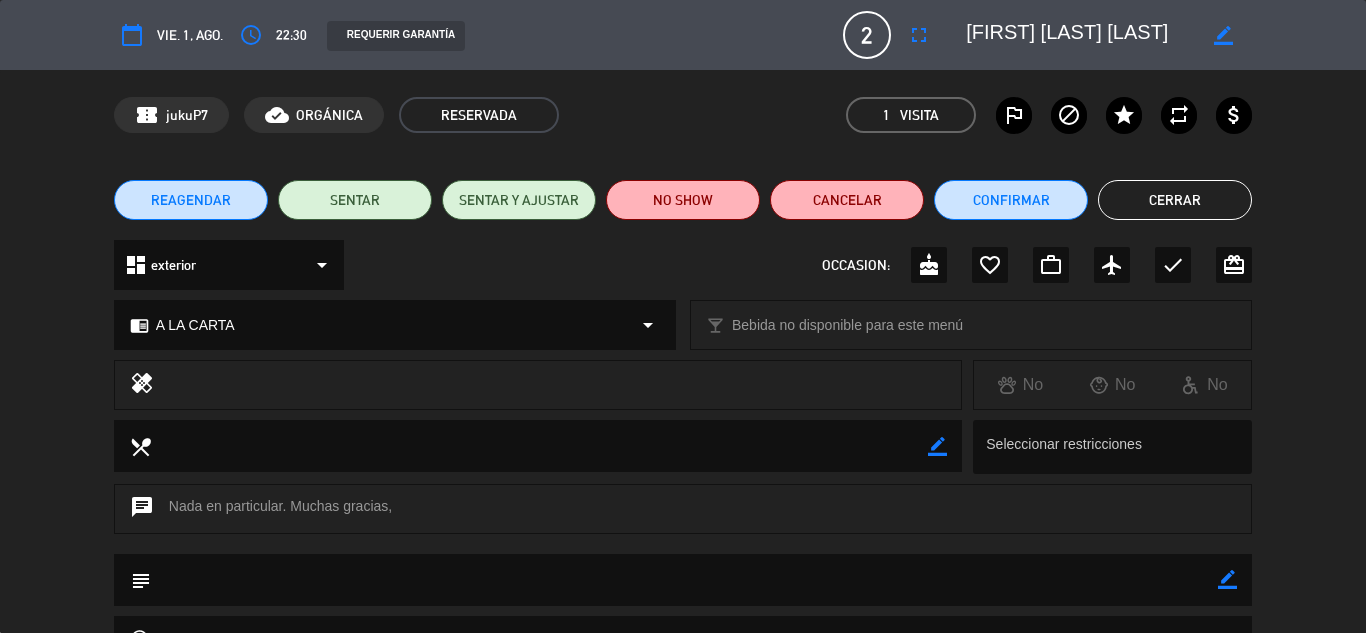click on "outlined_flag" 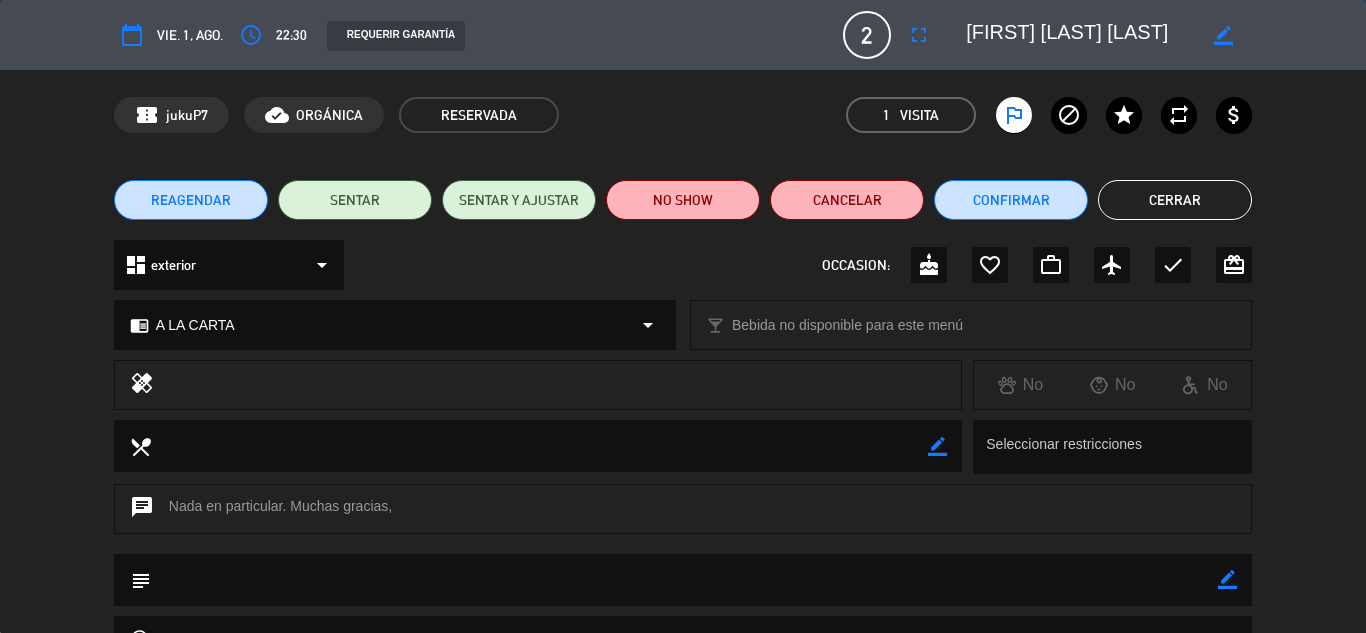 click on "NO SHOW" 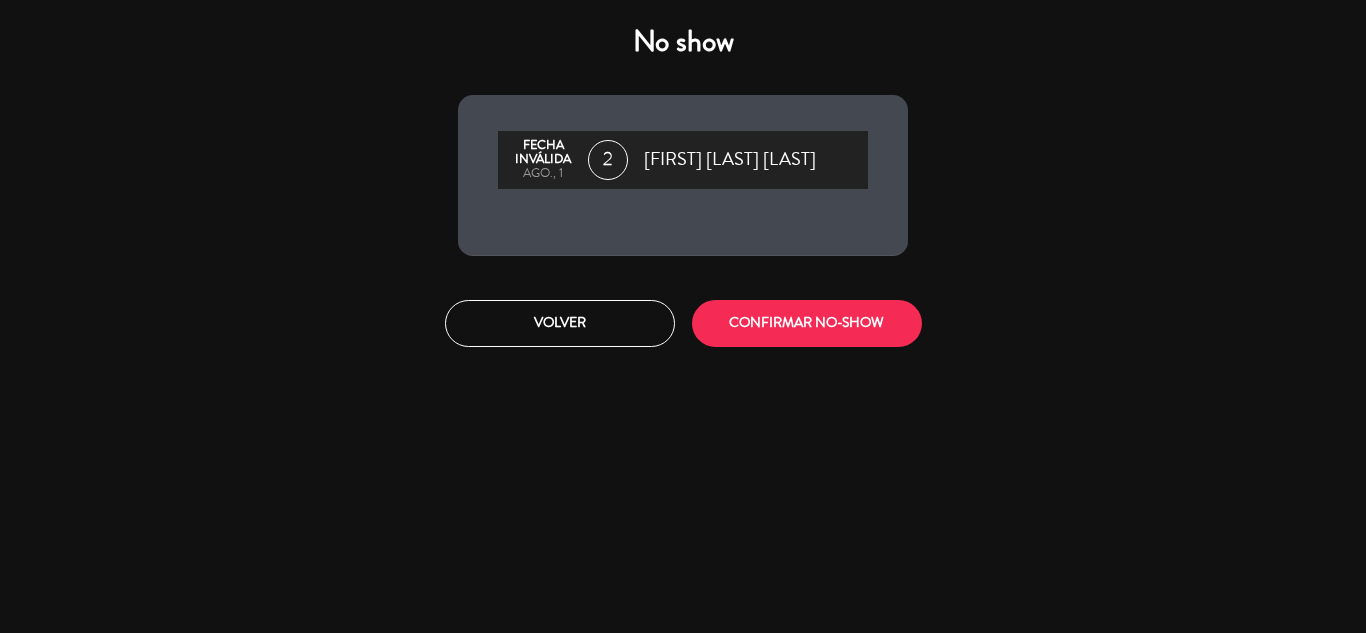 click on "CONFIRMAR NO-SHOW" 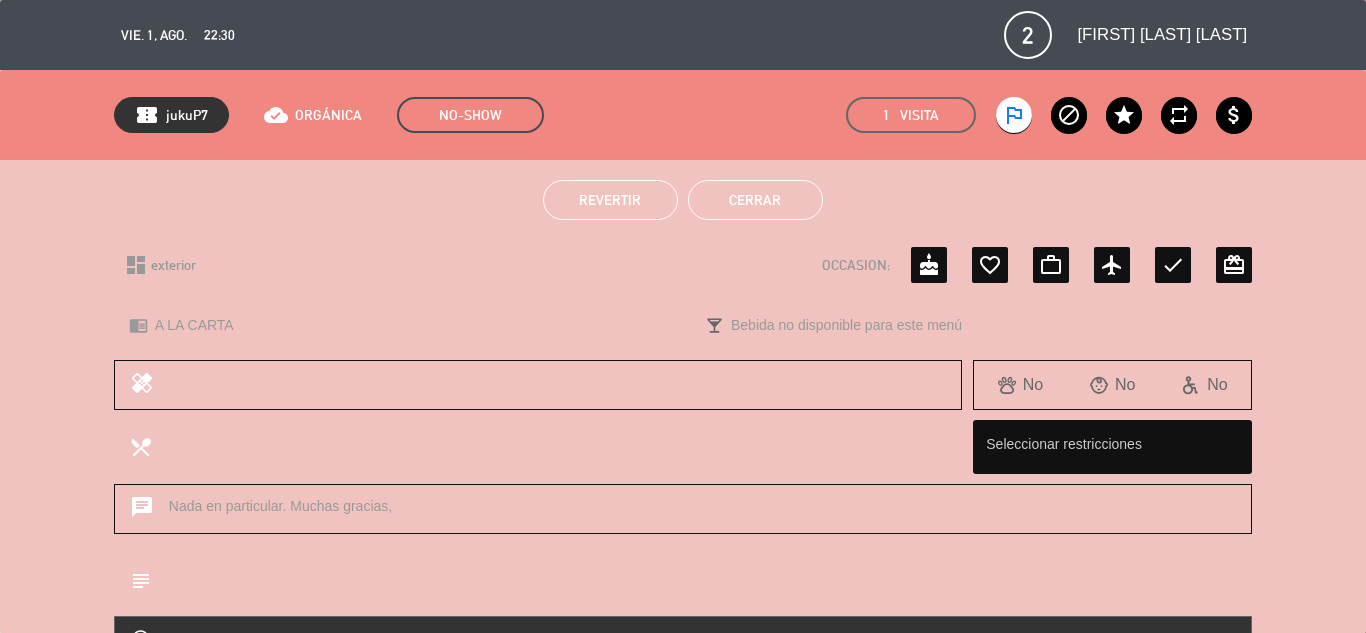 click on "Cerrar" 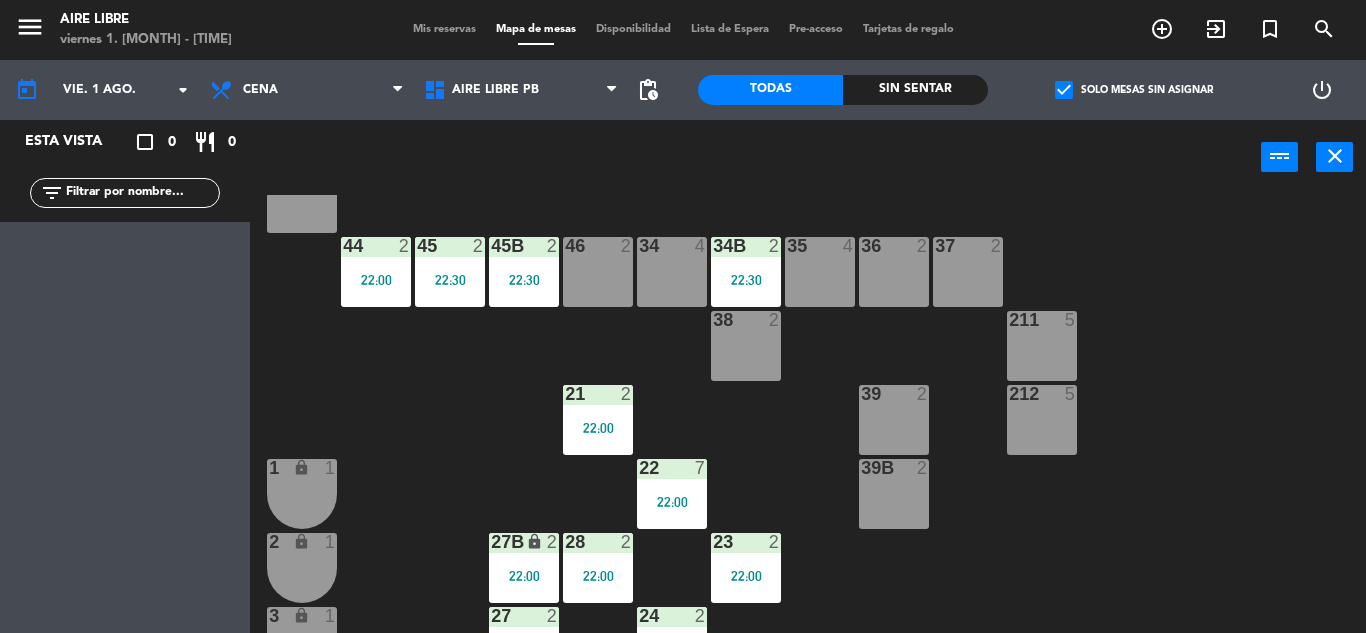 click on "34B  2   22:30" at bounding box center (746, 272) 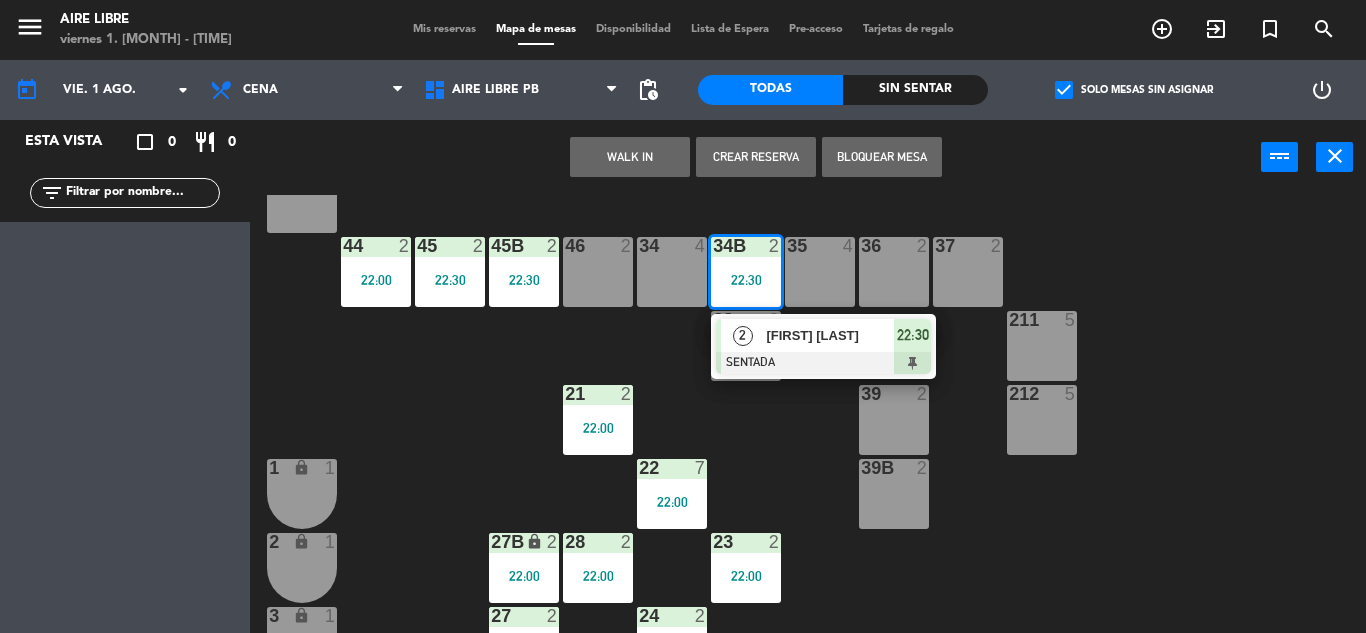 click at bounding box center (823, 363) 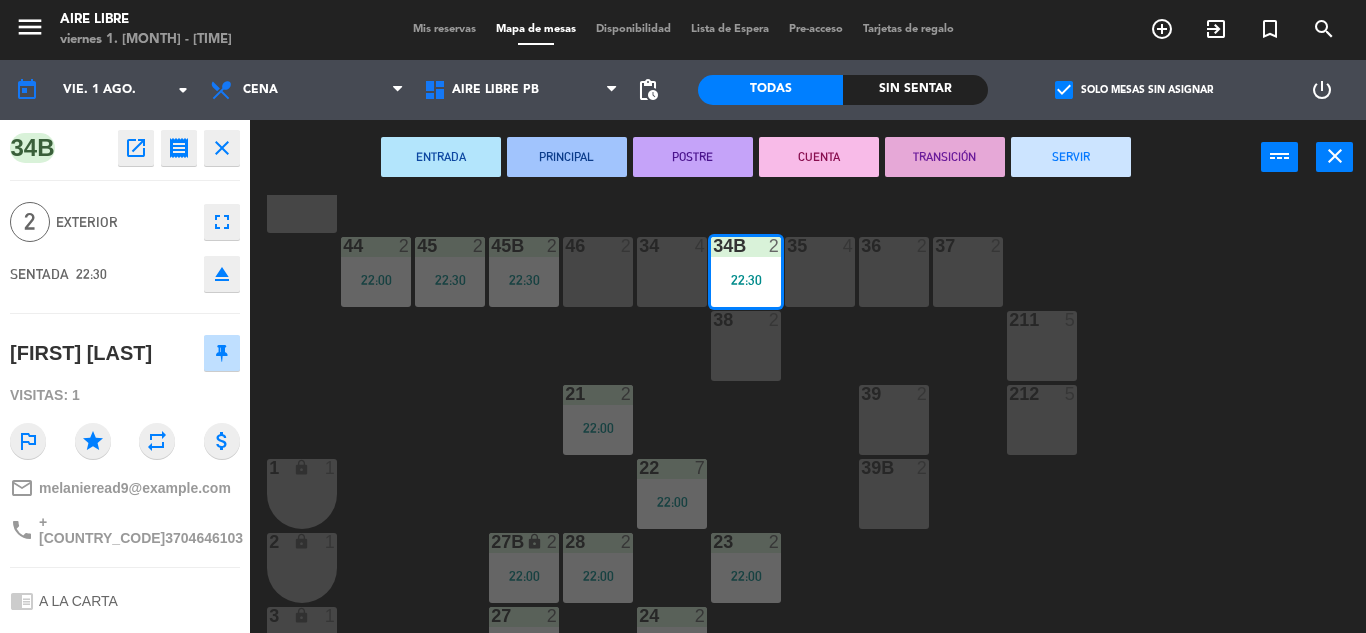 click on "SERVIR" at bounding box center (1071, 157) 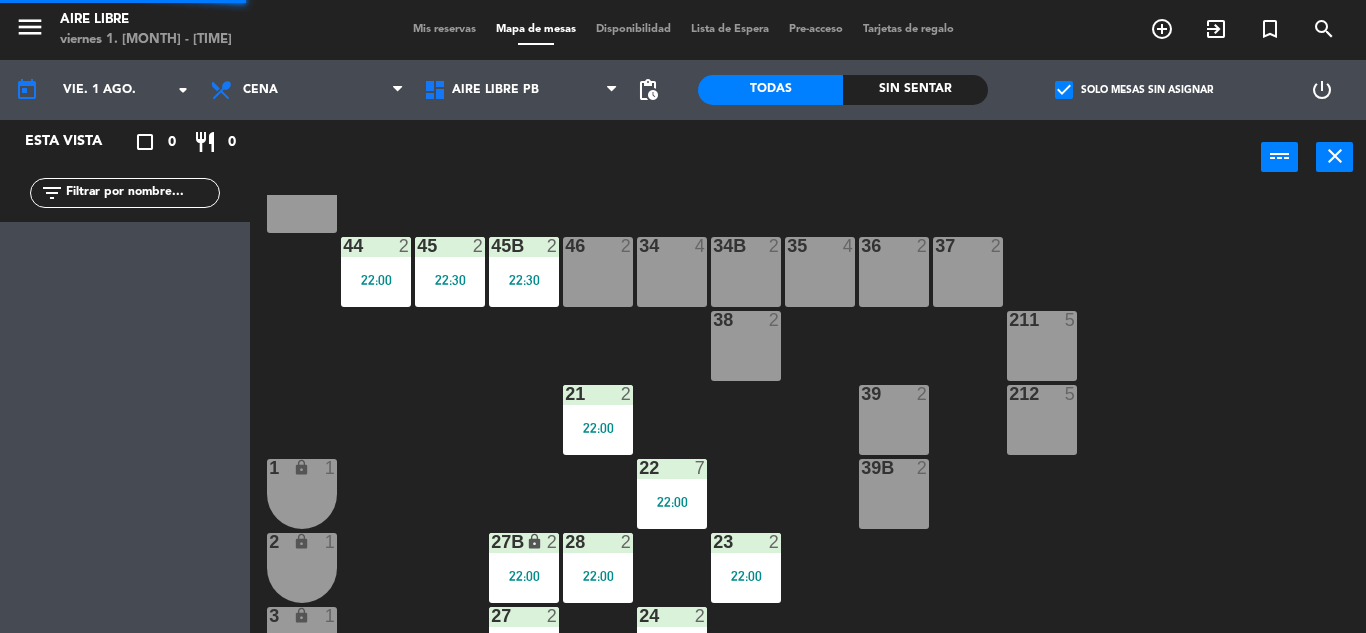 click on "22:30" at bounding box center [524, 280] 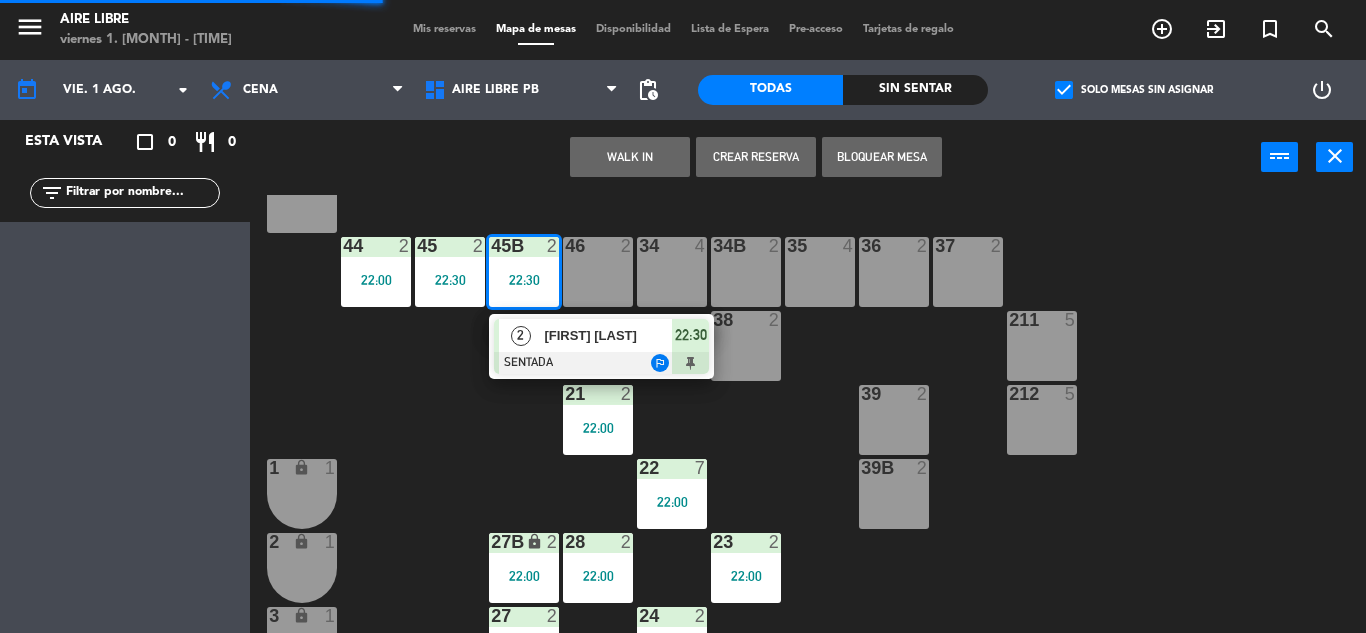 click on "[FIRST] [LAST]" at bounding box center (607, 335) 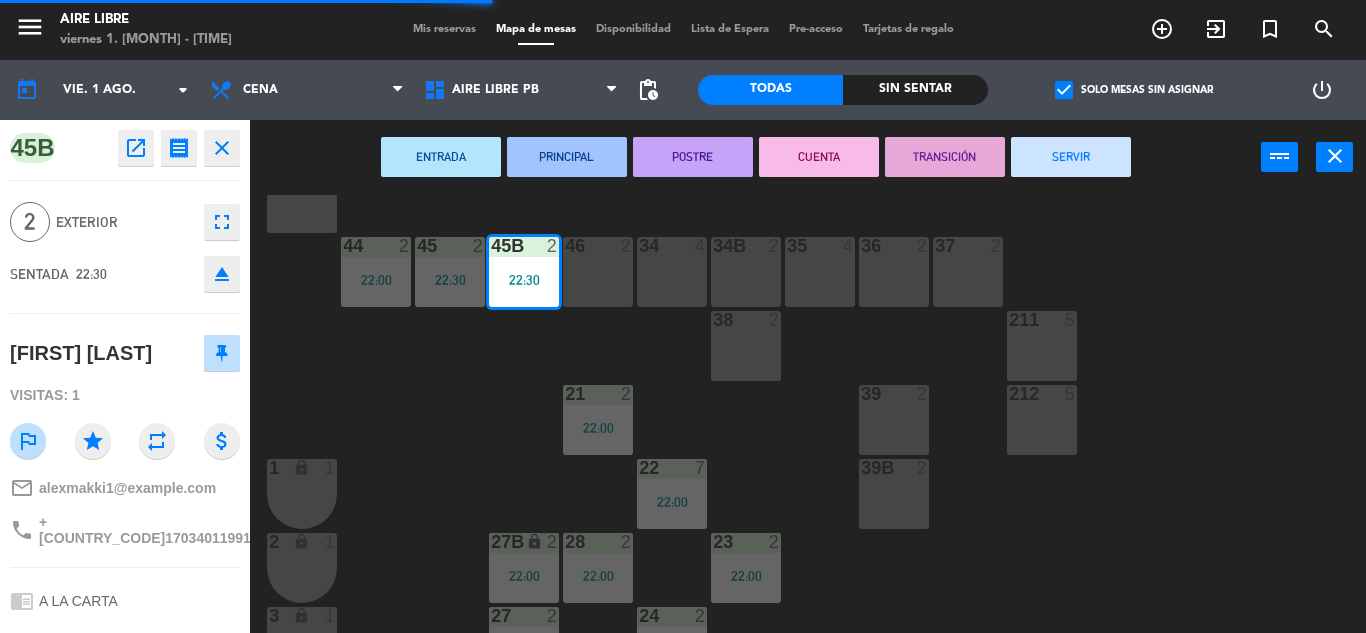 click on "SERVIR" at bounding box center [1071, 157] 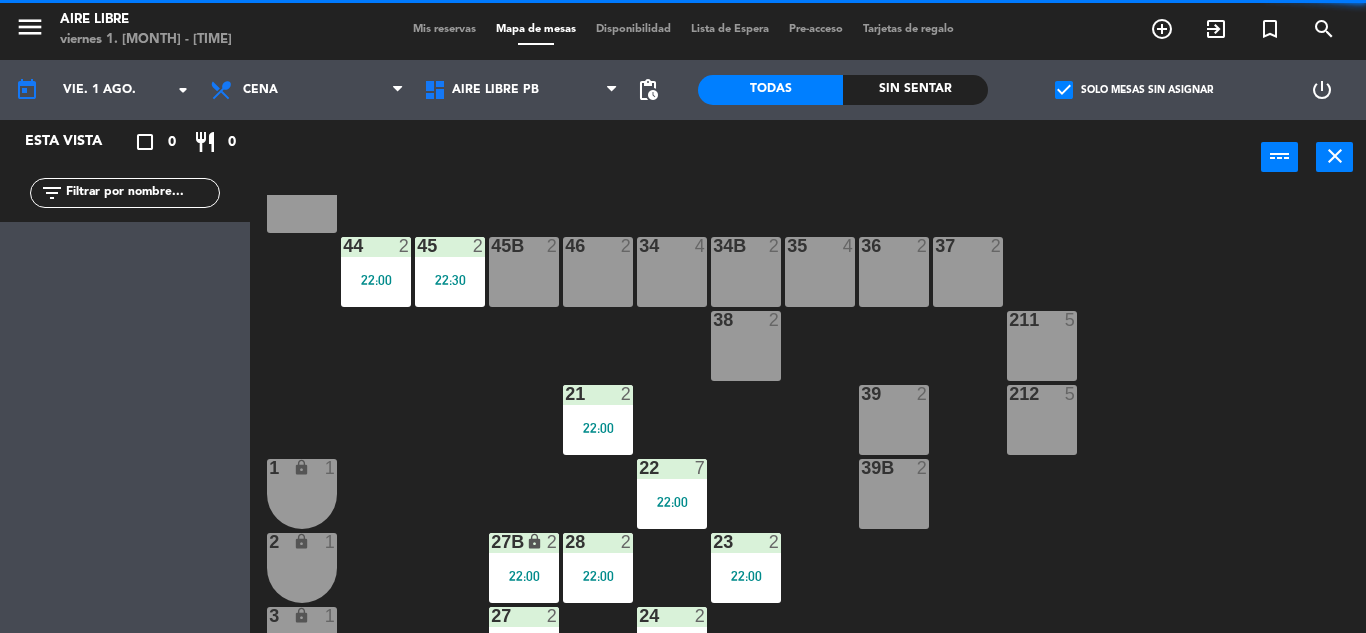 click on "22:00" at bounding box center (376, 280) 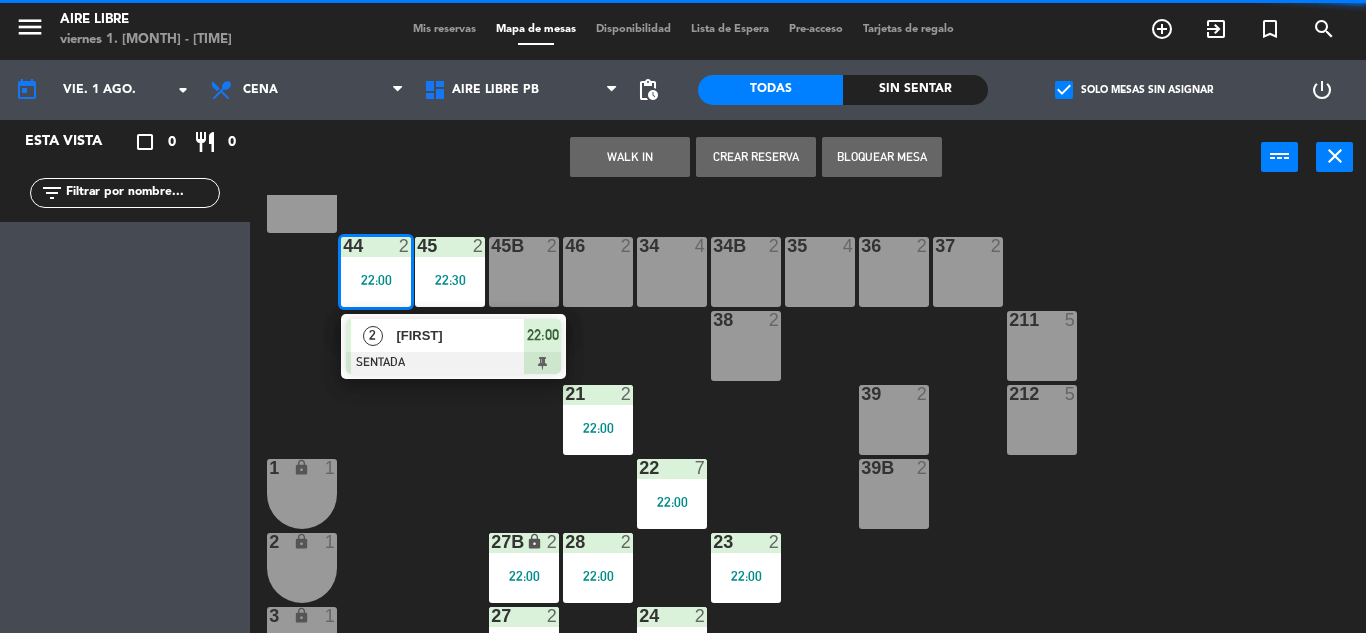 click at bounding box center [453, 363] 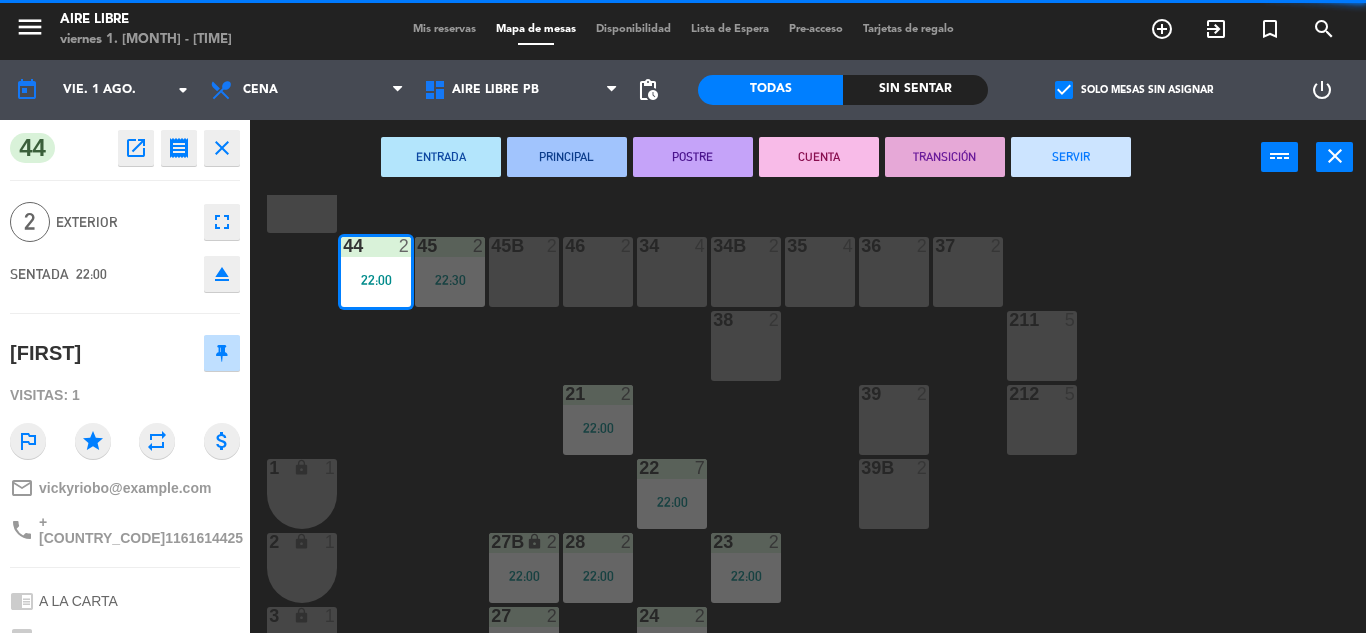 click on "SERVIR" at bounding box center [1071, 157] 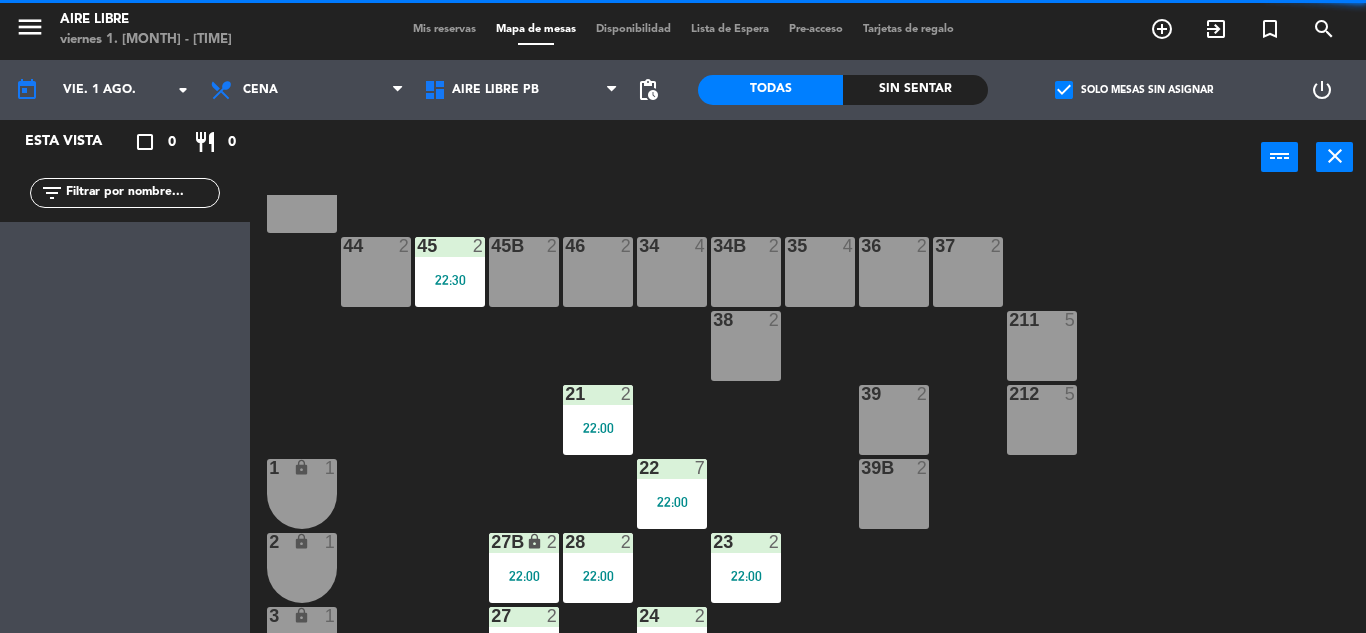 click on "21  2   22:00" at bounding box center [598, 420] 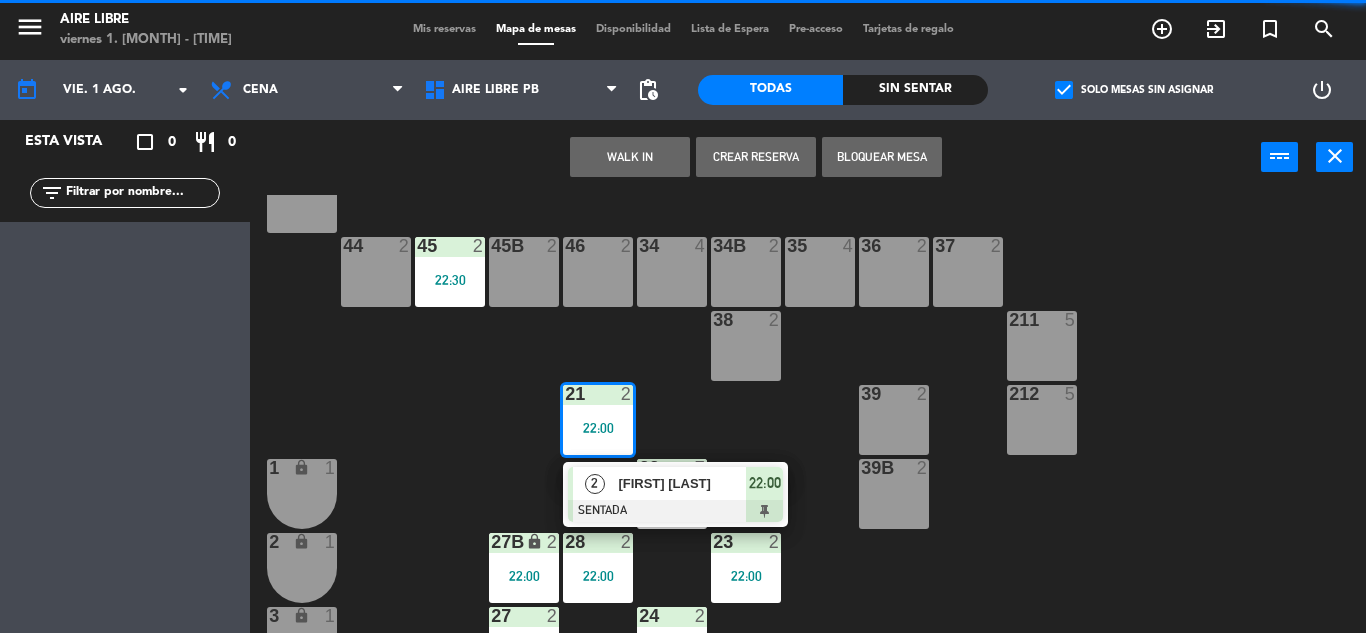 click on "[FIRST] [LAST]" at bounding box center [682, 483] 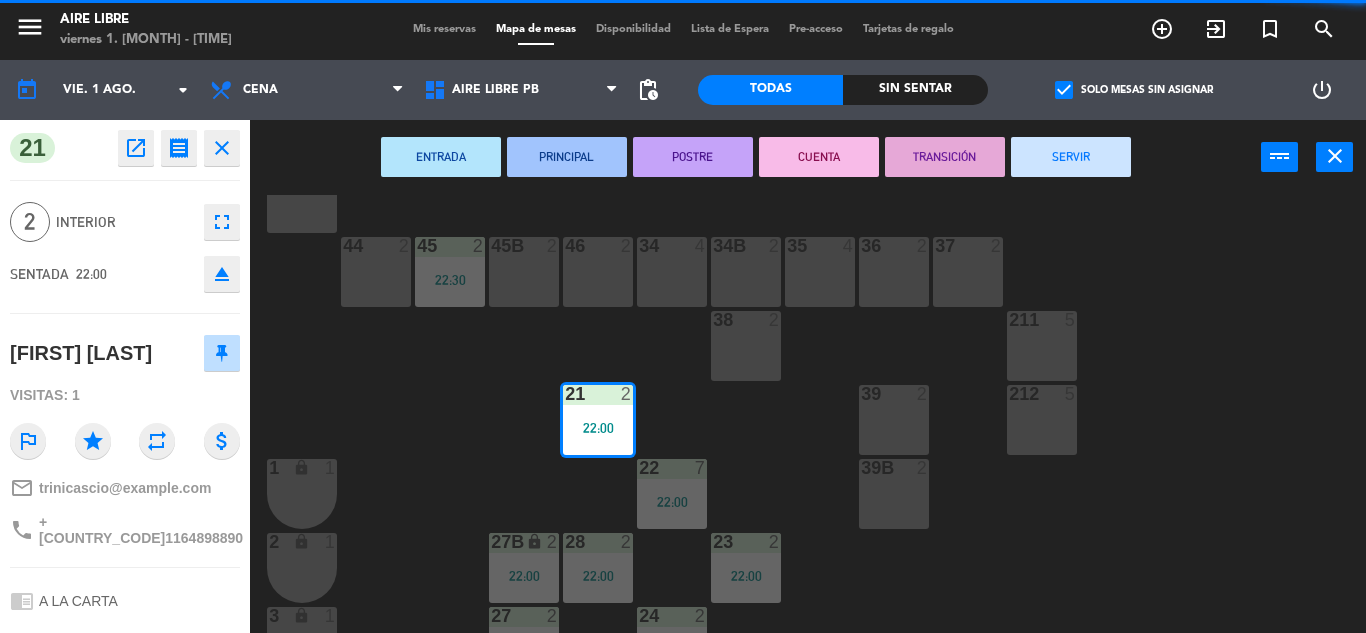 click on "SERVIR" at bounding box center (1071, 157) 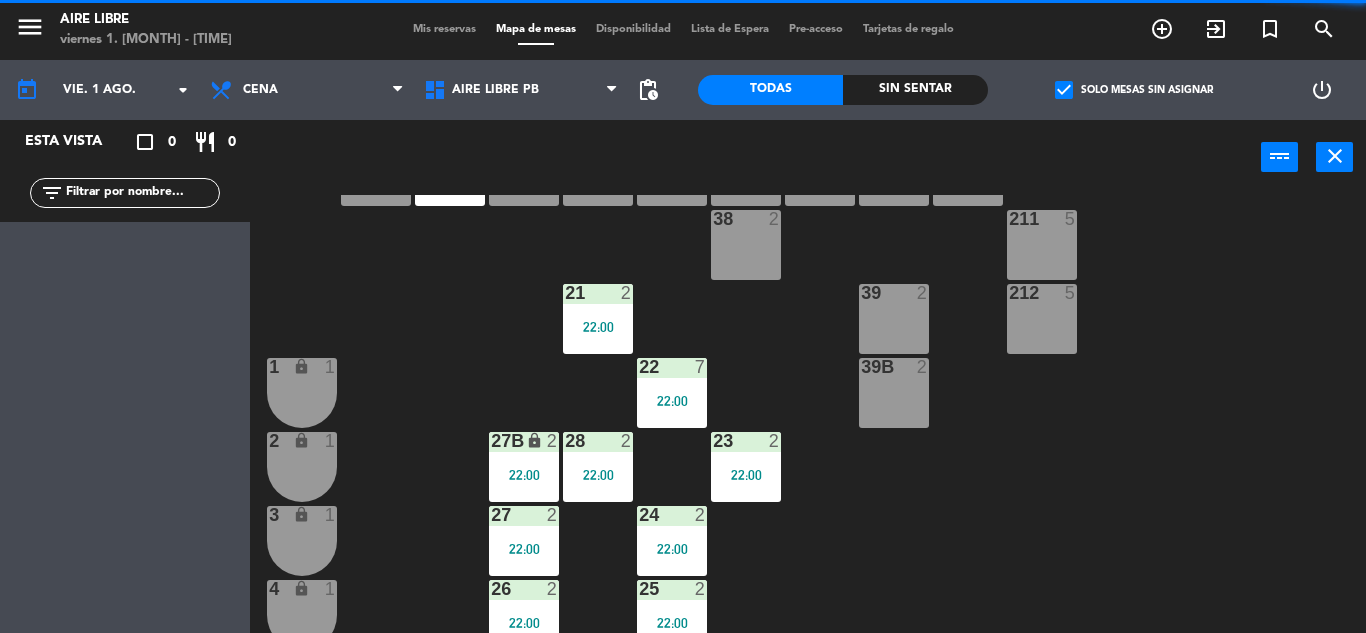scroll, scrollTop: 277, scrollLeft: 0, axis: vertical 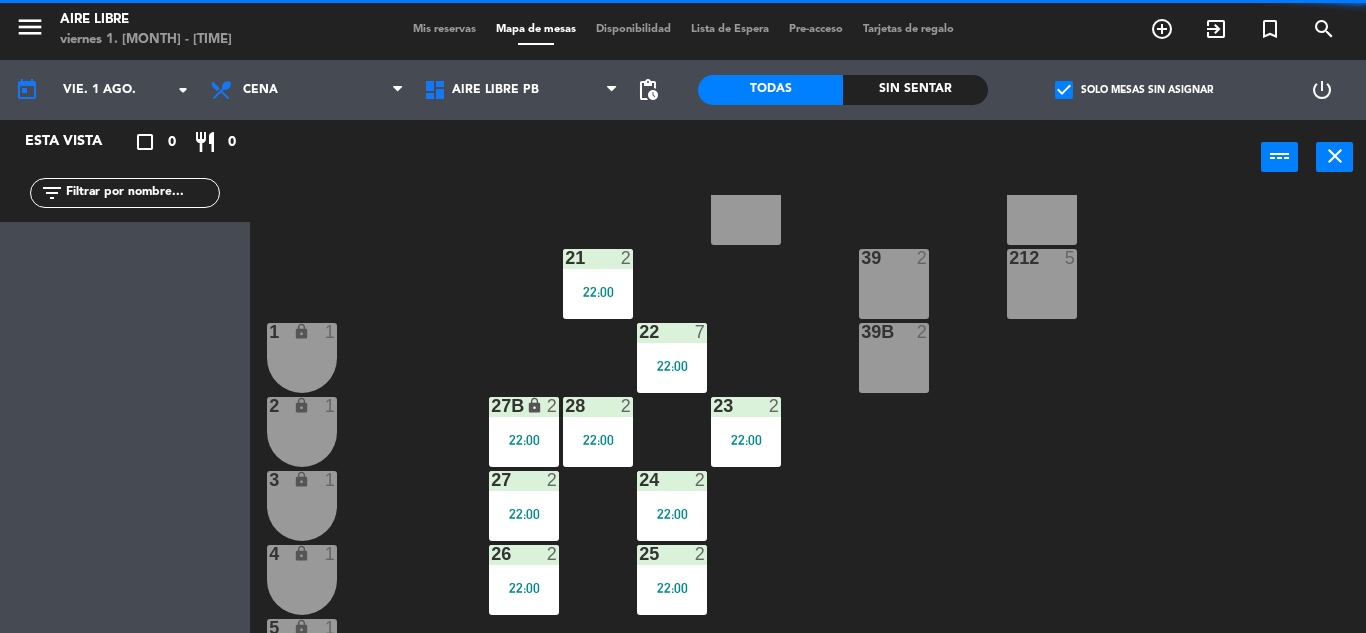 click on "22:00" at bounding box center [672, 365] 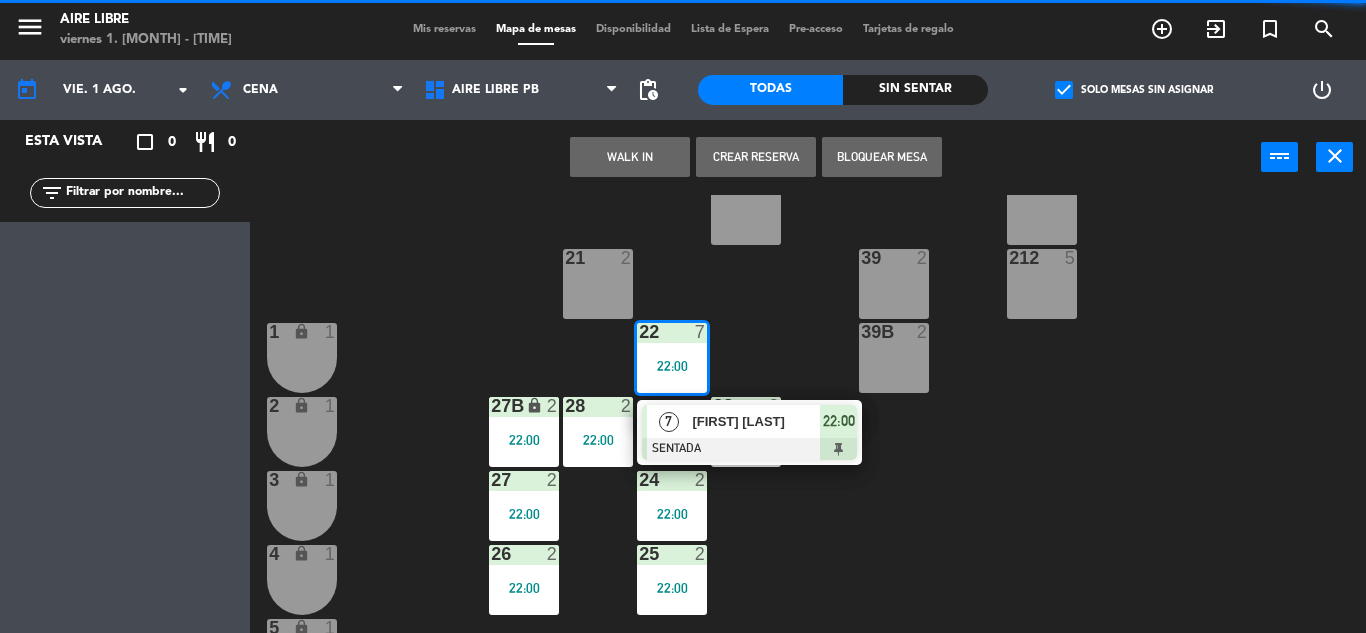 click at bounding box center (749, 449) 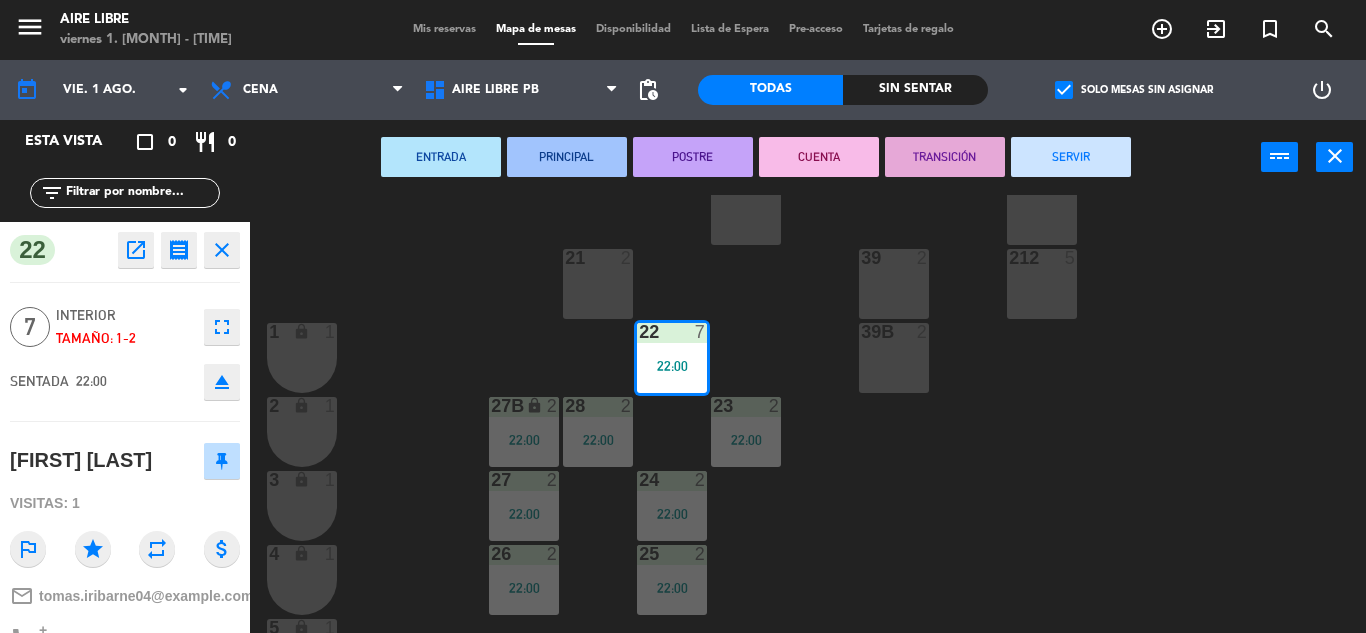 click on "SERVIR" at bounding box center [1071, 157] 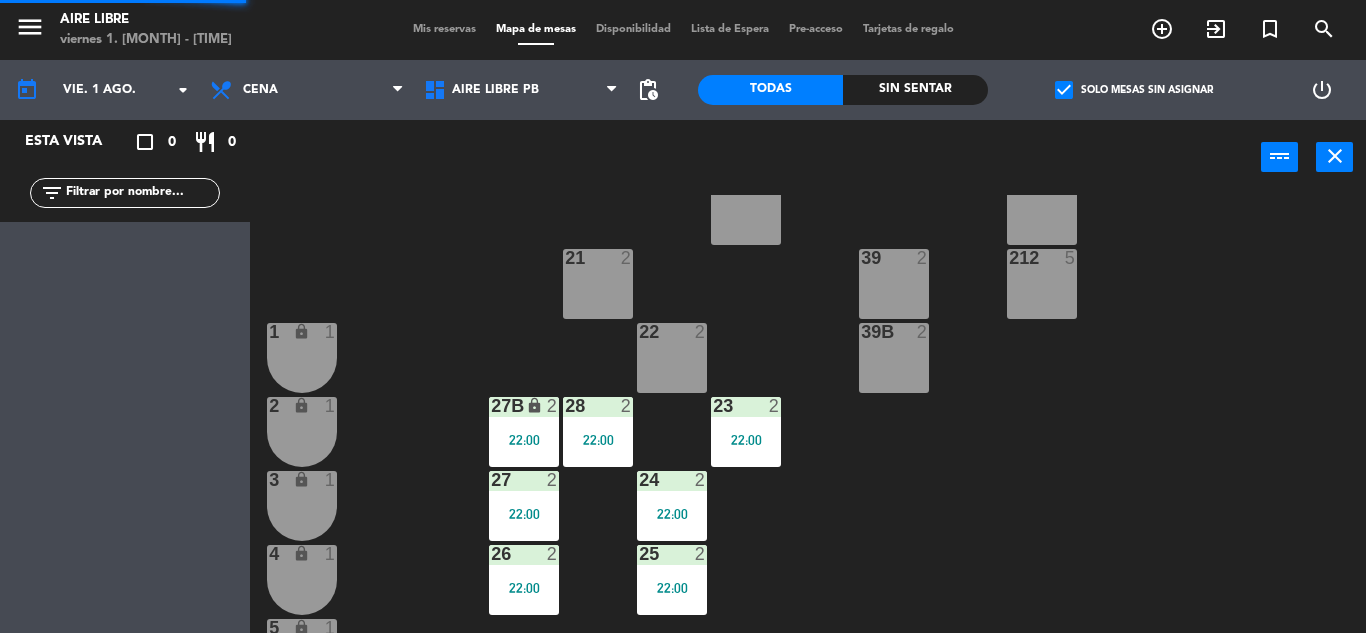 click on "27B lock  2   22:00" at bounding box center [524, 432] 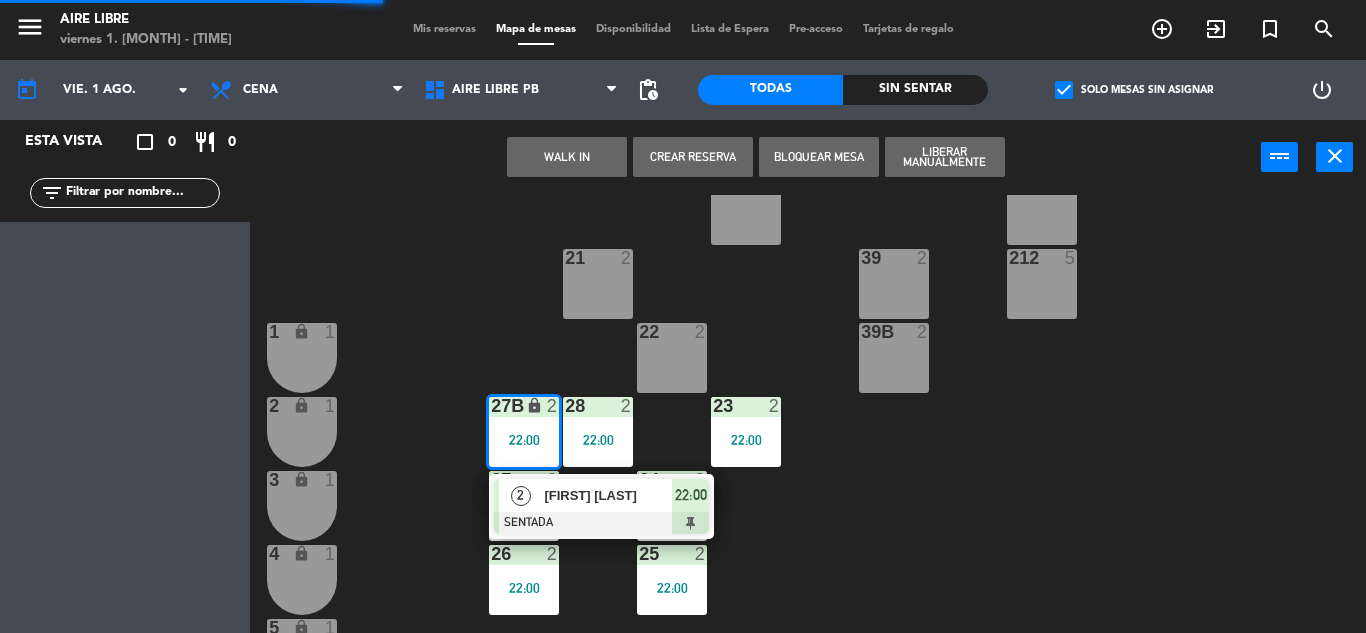 click on "[FIRST] [LAST]" at bounding box center (607, 495) 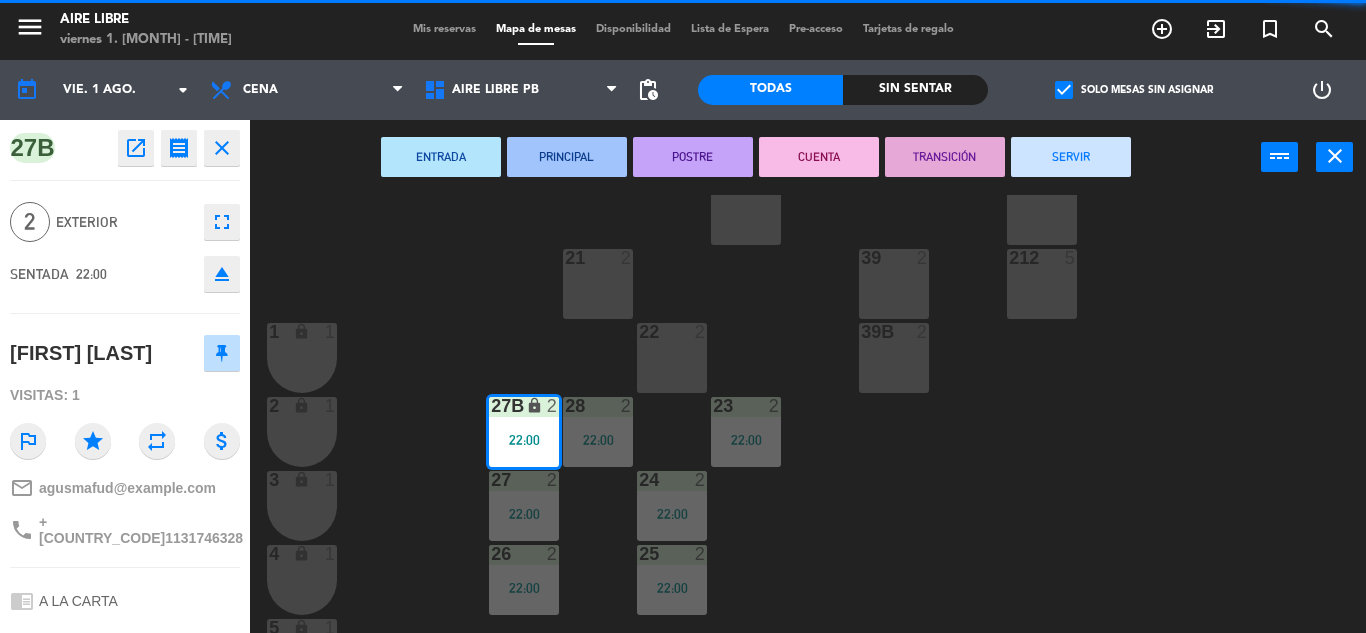 click on "SERVIR" at bounding box center [1071, 157] 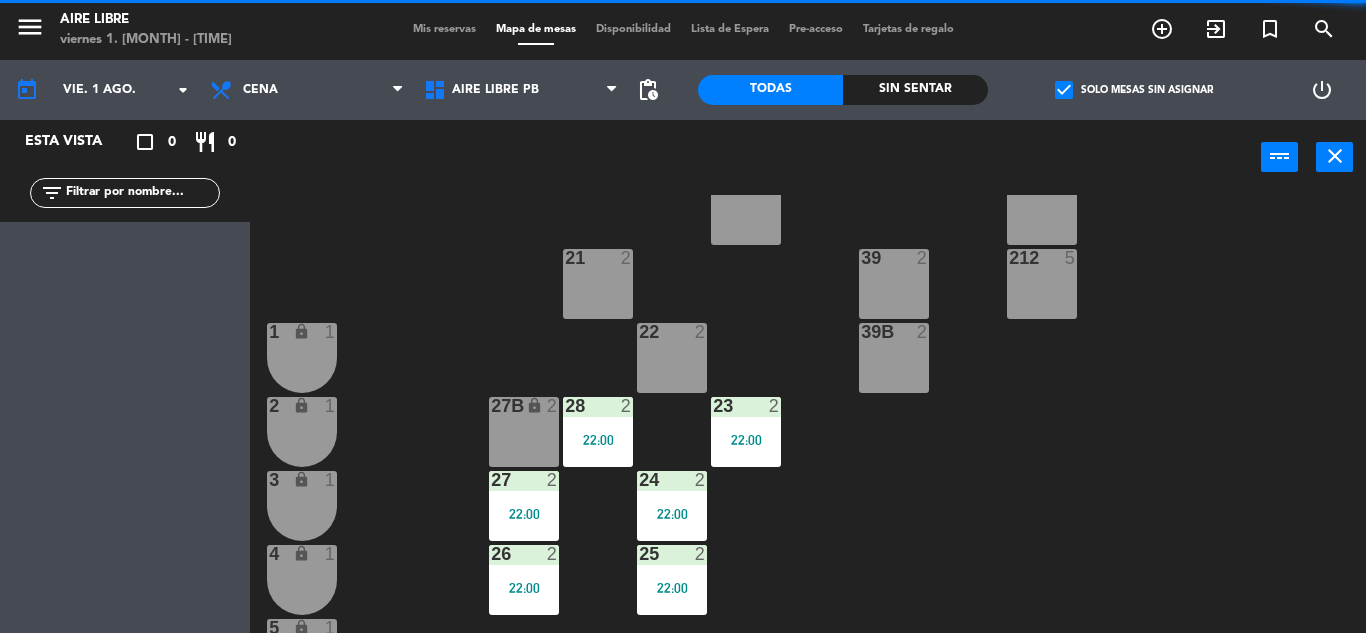 click on "22:00" at bounding box center (598, 439) 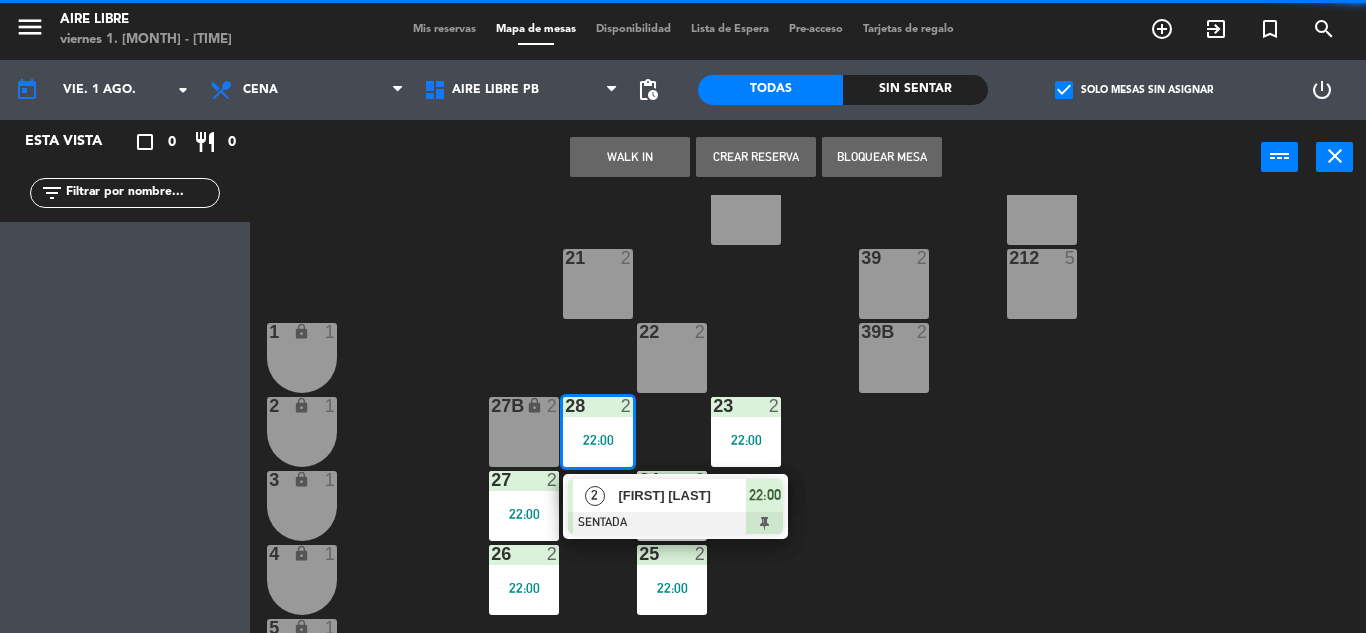 click on "[FIRST] [LAST]" at bounding box center [682, 495] 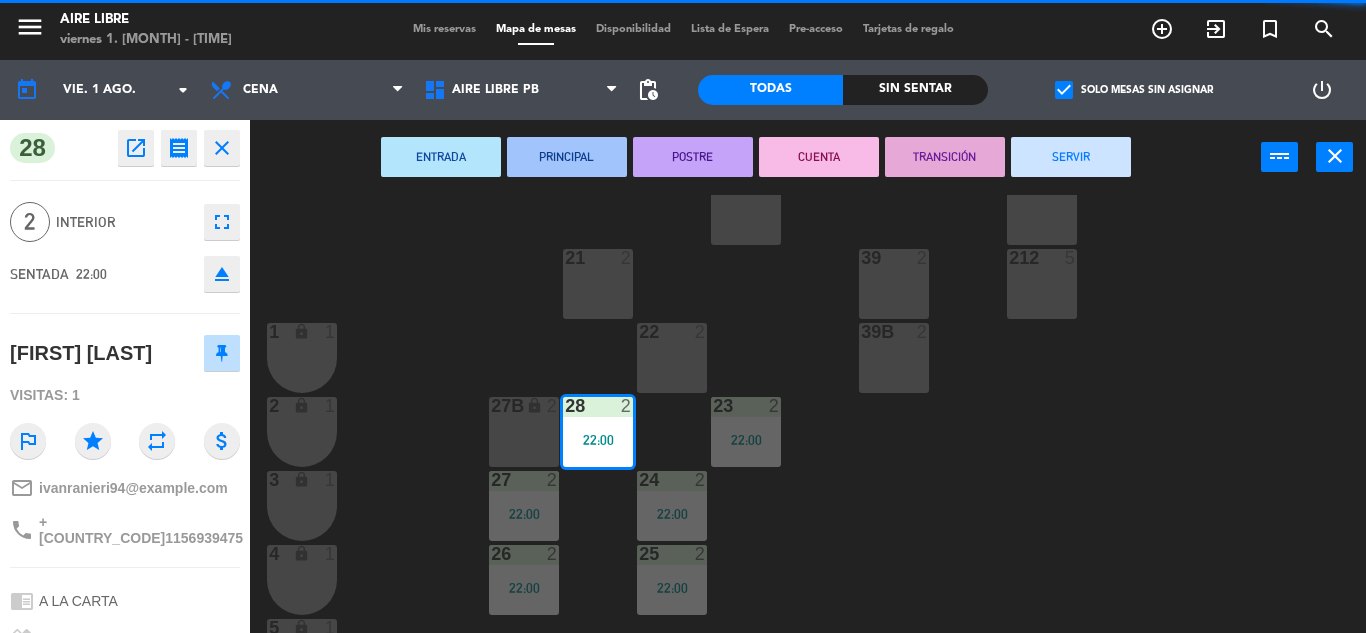 click on "SERVIR" at bounding box center (1071, 157) 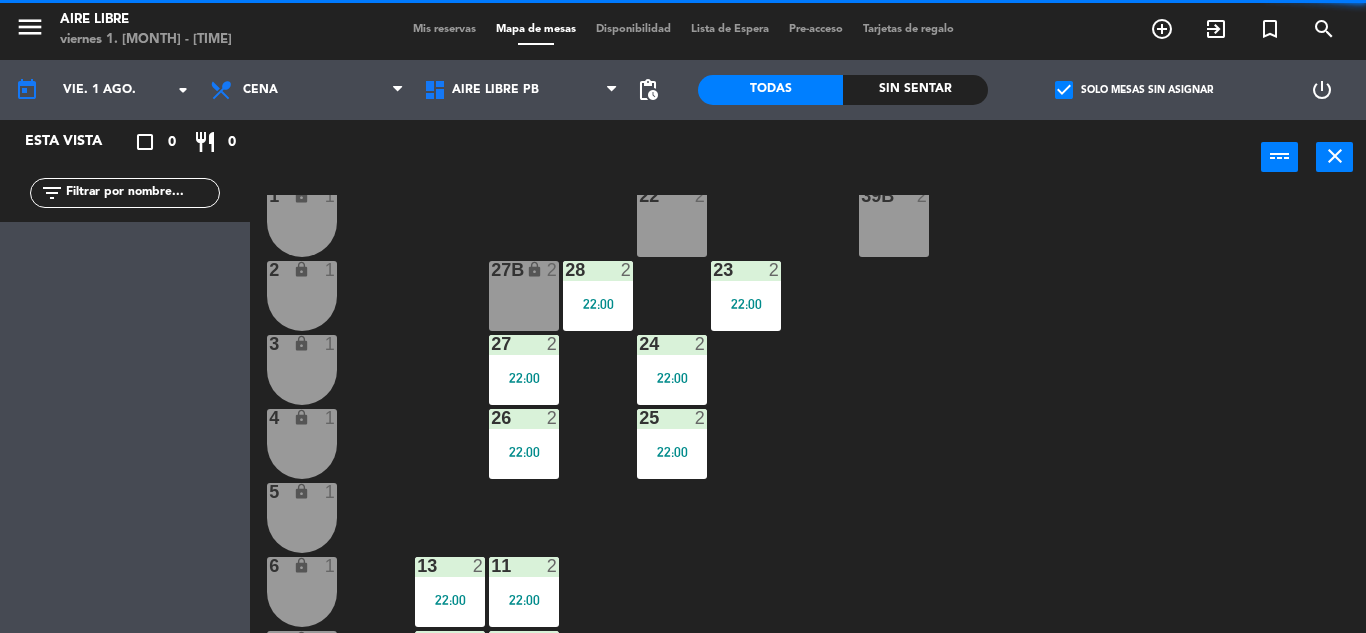 scroll, scrollTop: 422, scrollLeft: 0, axis: vertical 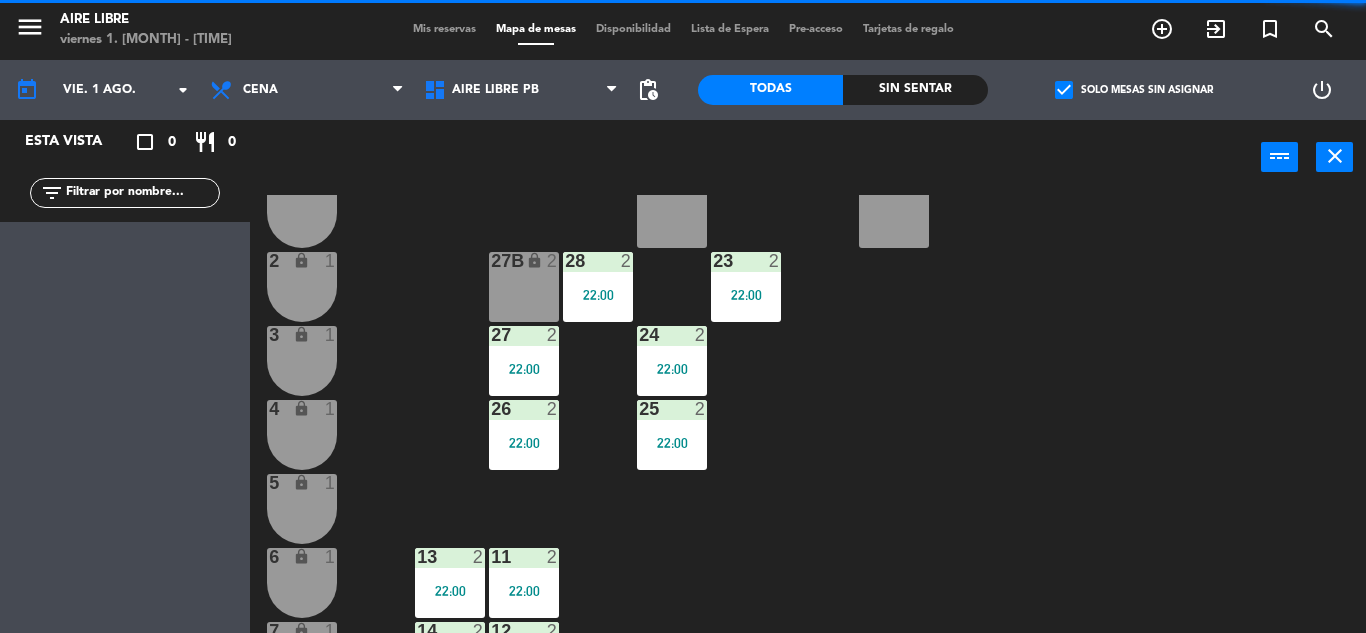 click on "22:00" at bounding box center [672, 368] 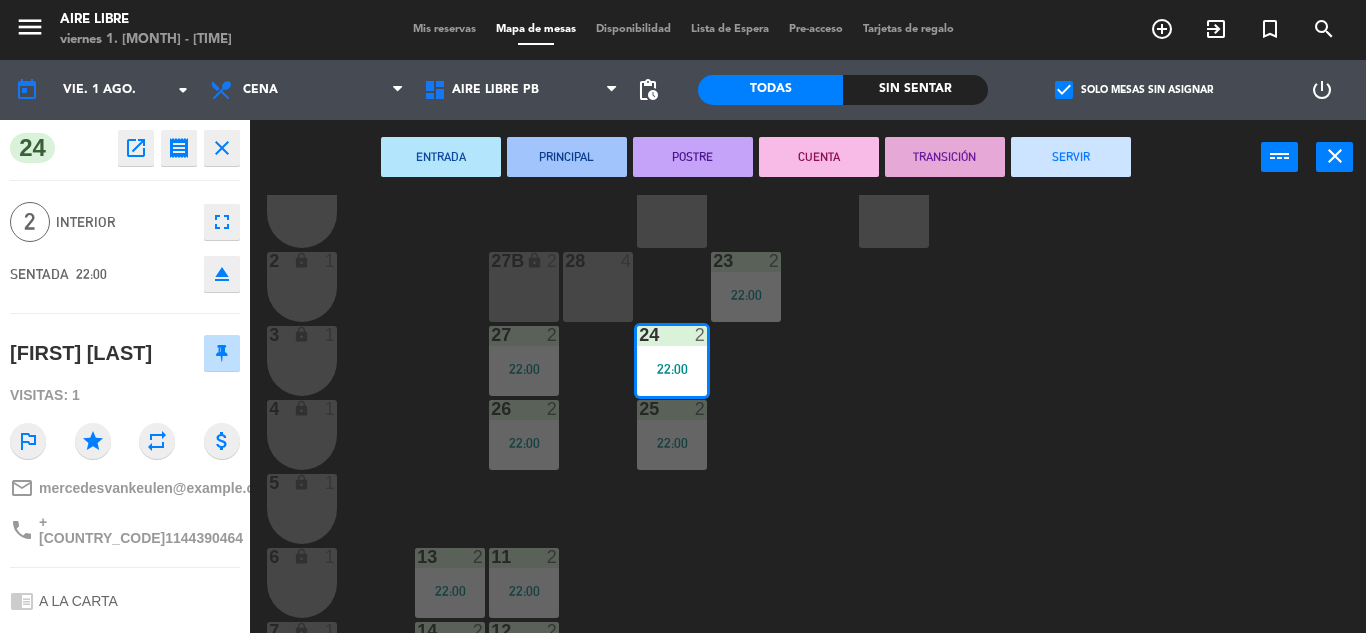 click on "SERVIR" at bounding box center (1071, 157) 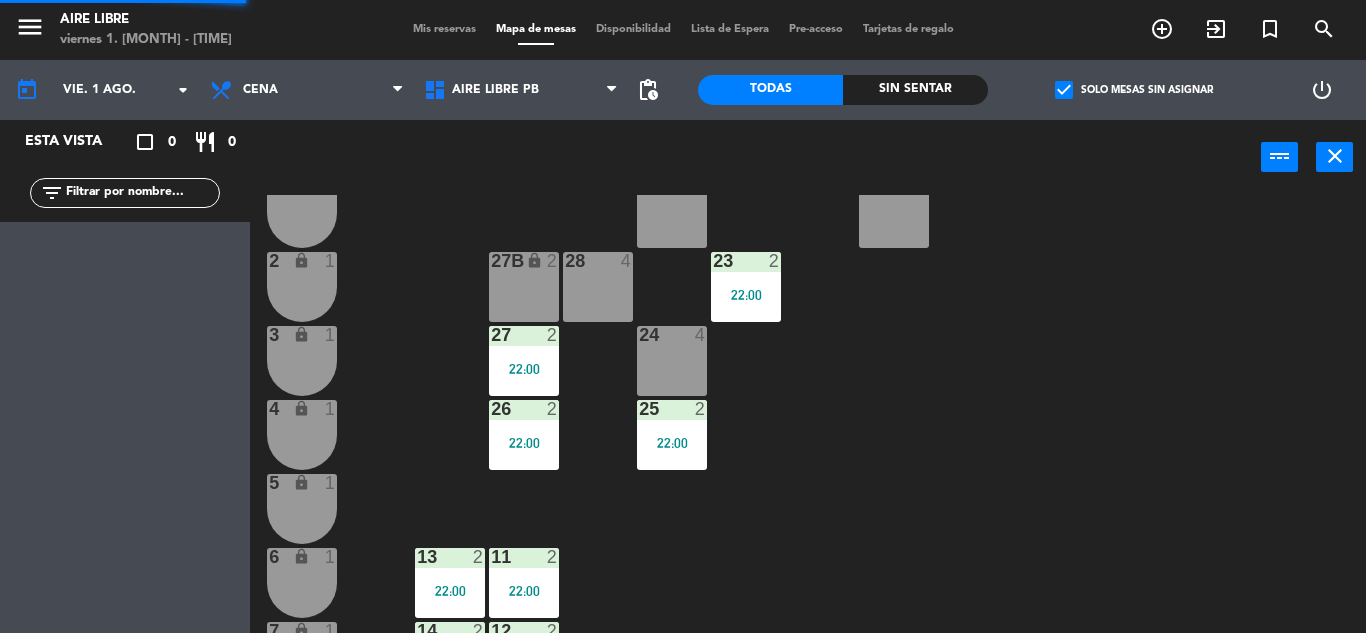 click on "22:00" at bounding box center (524, 369) 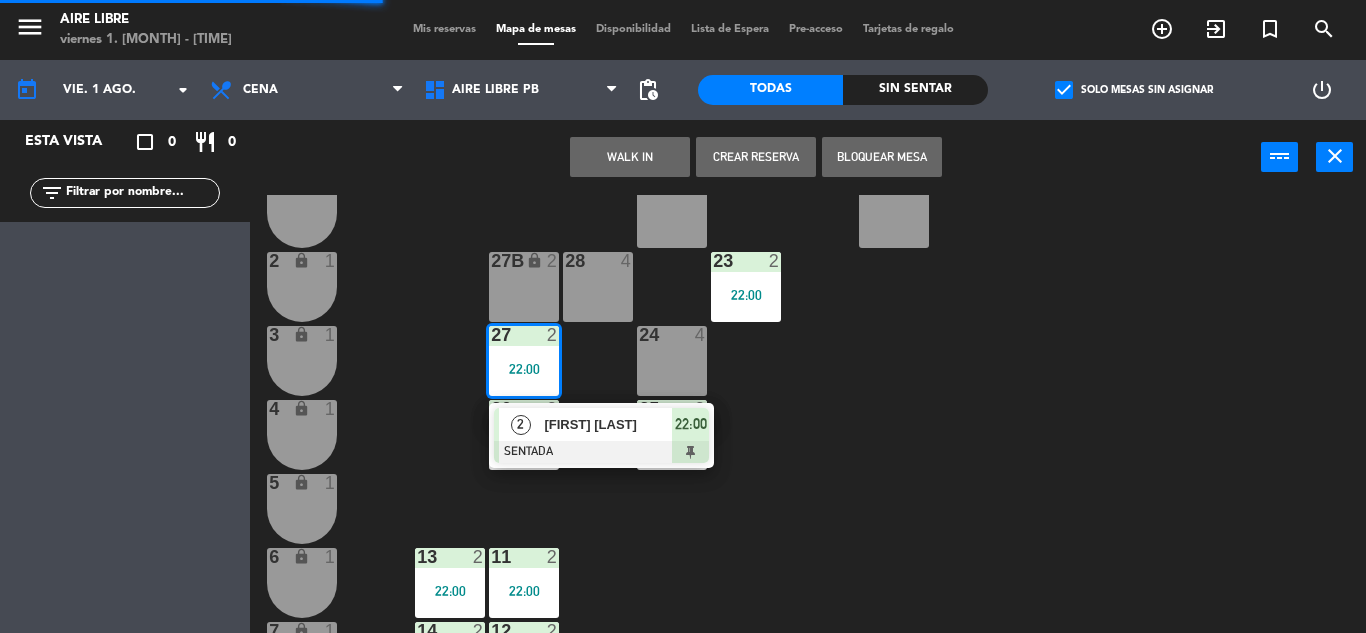click on "[FIRST] [LAST]" at bounding box center [608, 424] 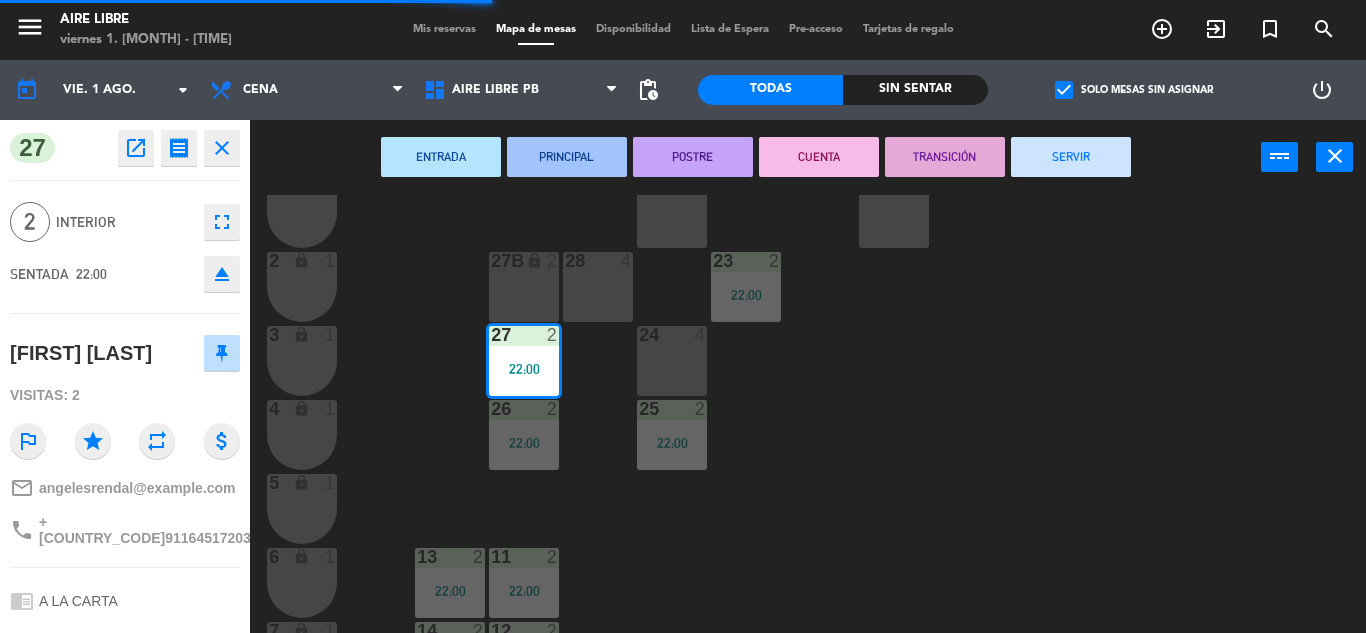 click on "SERVIR" at bounding box center [1071, 157] 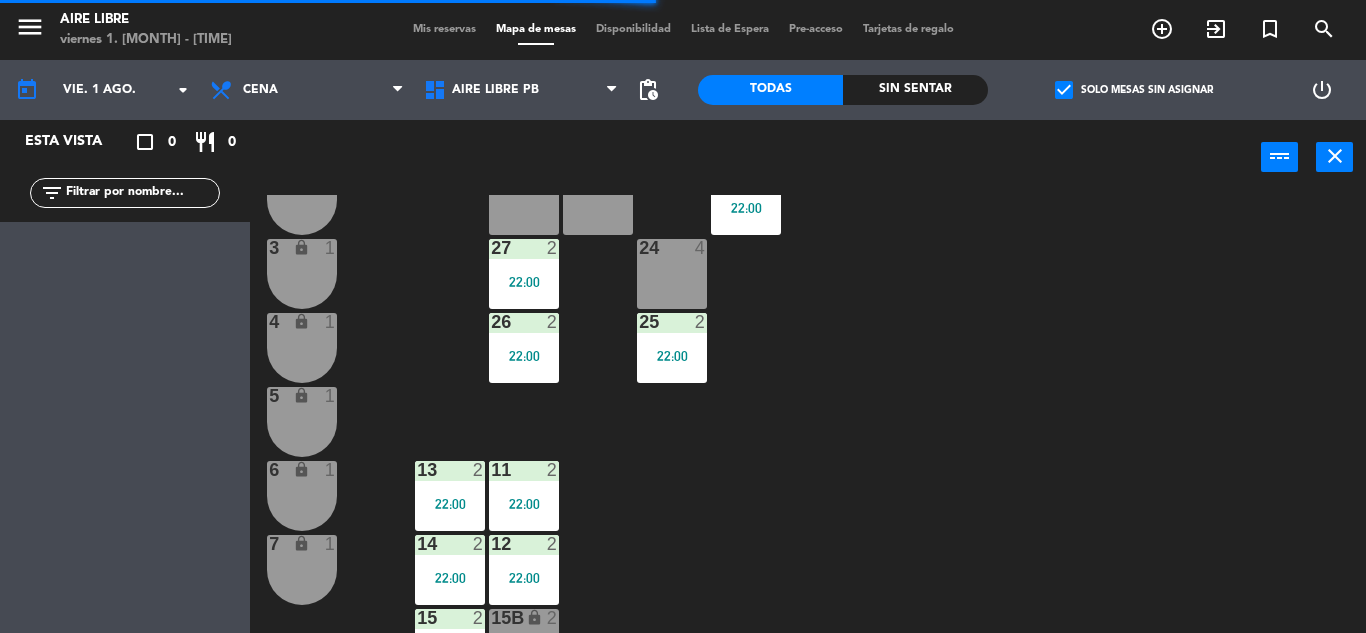 scroll, scrollTop: 542, scrollLeft: 0, axis: vertical 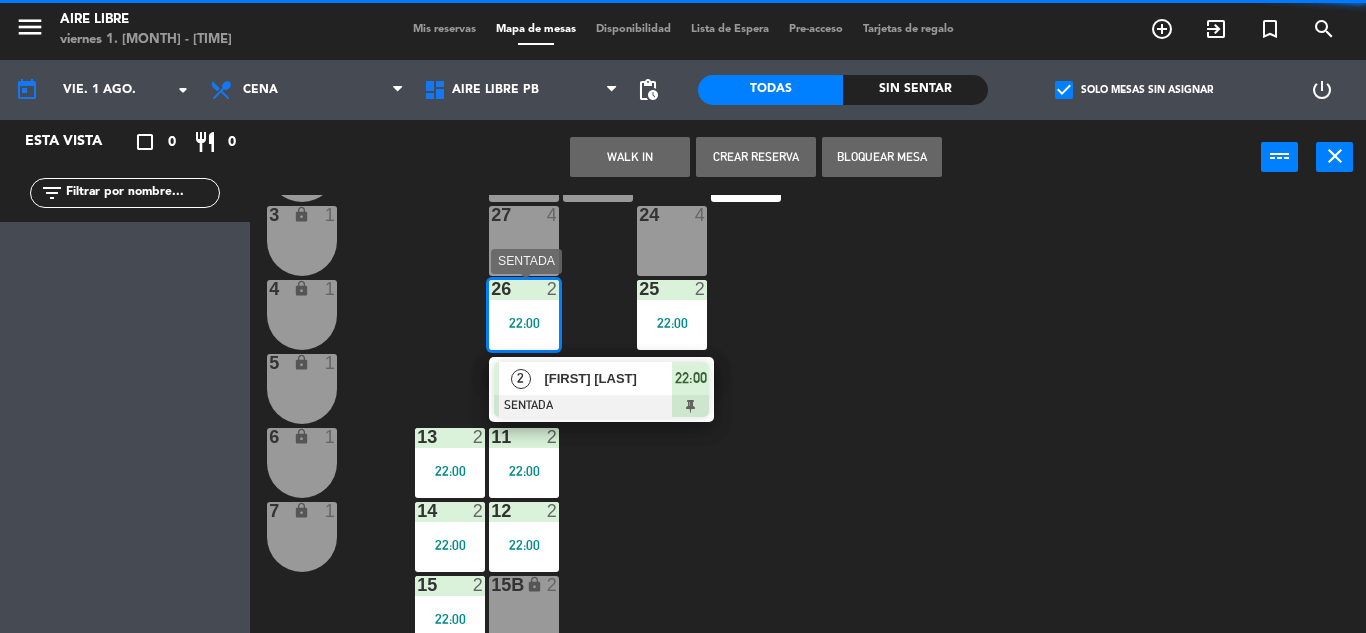 click on "Aníbal Troisi" at bounding box center (607, 378) 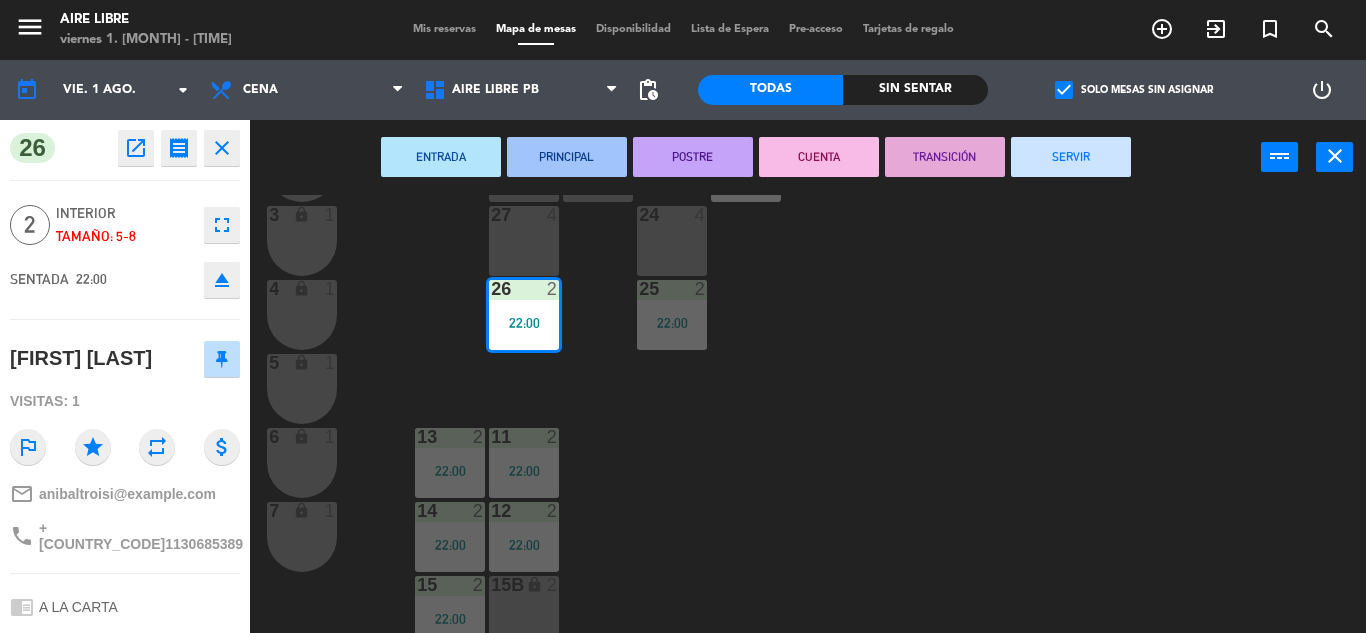click on "SERVIR" at bounding box center [1071, 157] 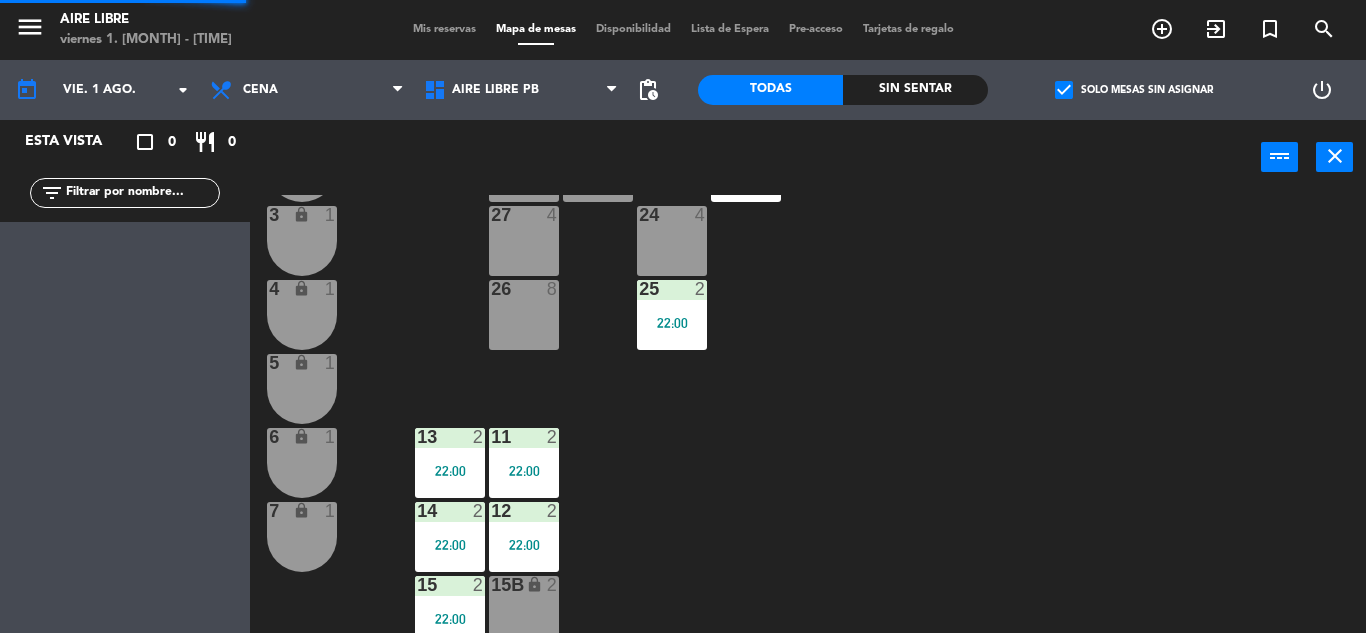 click on "22:00" at bounding box center (672, 323) 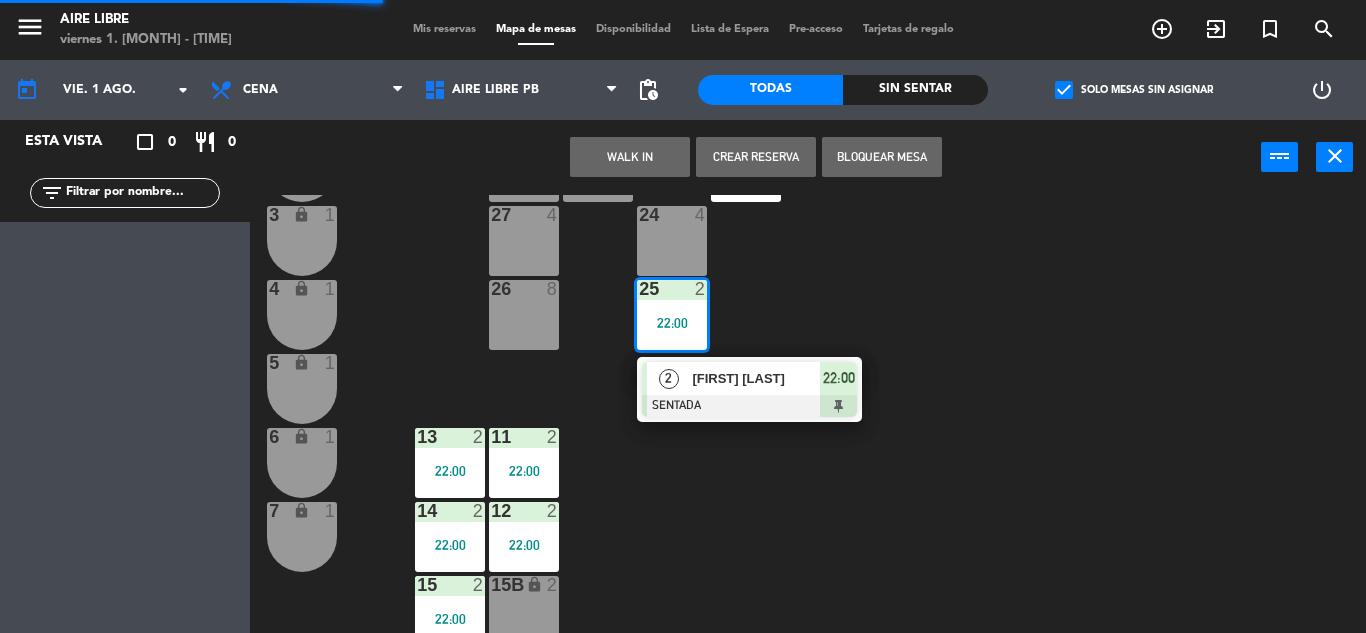 click at bounding box center (749, 406) 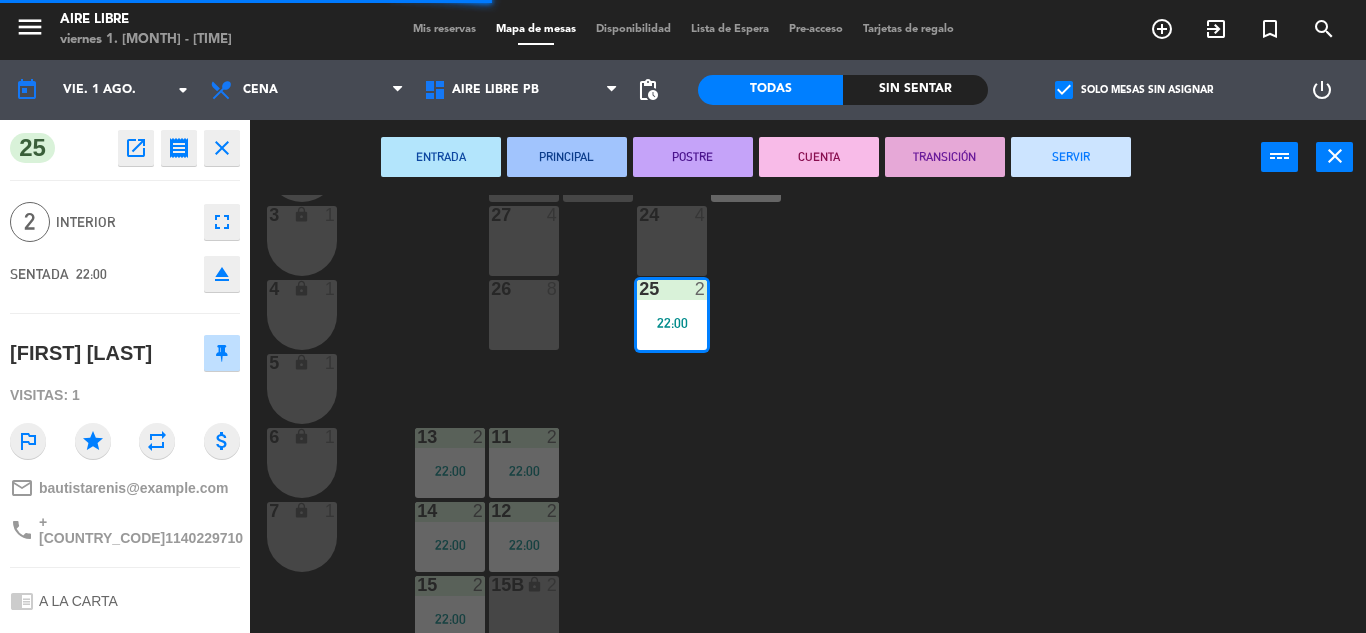 click on "SERVIR" at bounding box center (1071, 157) 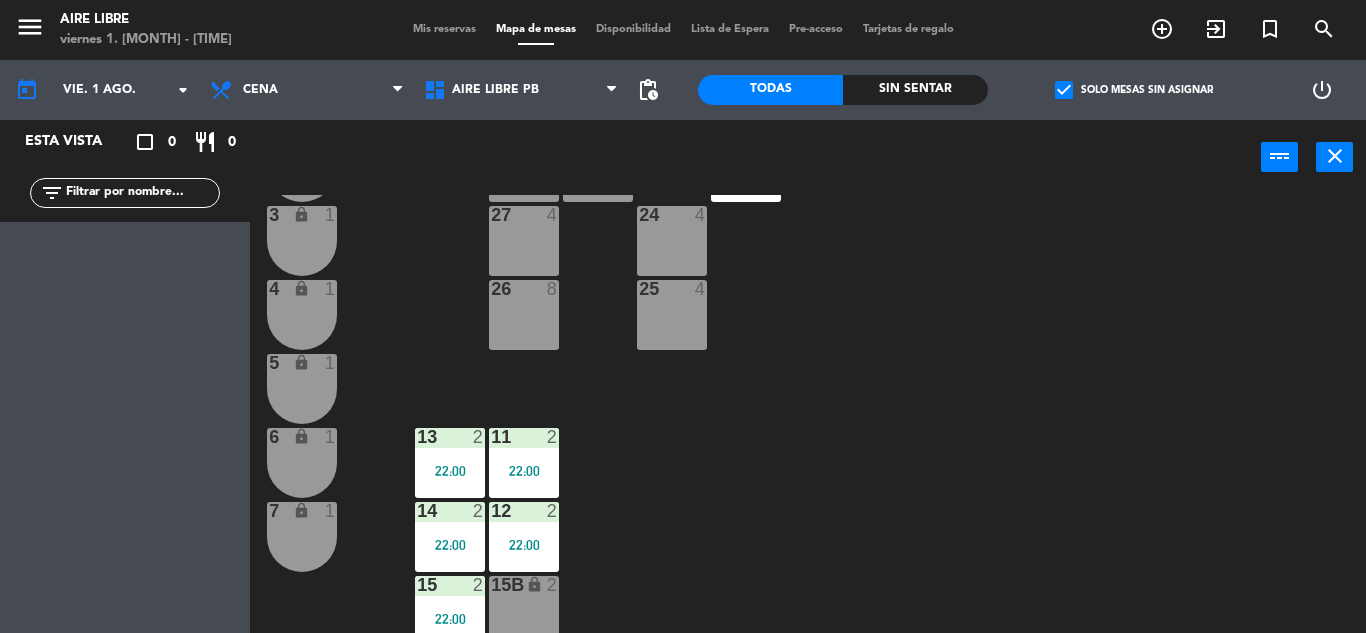 click on "11  2   22:00" at bounding box center (524, 463) 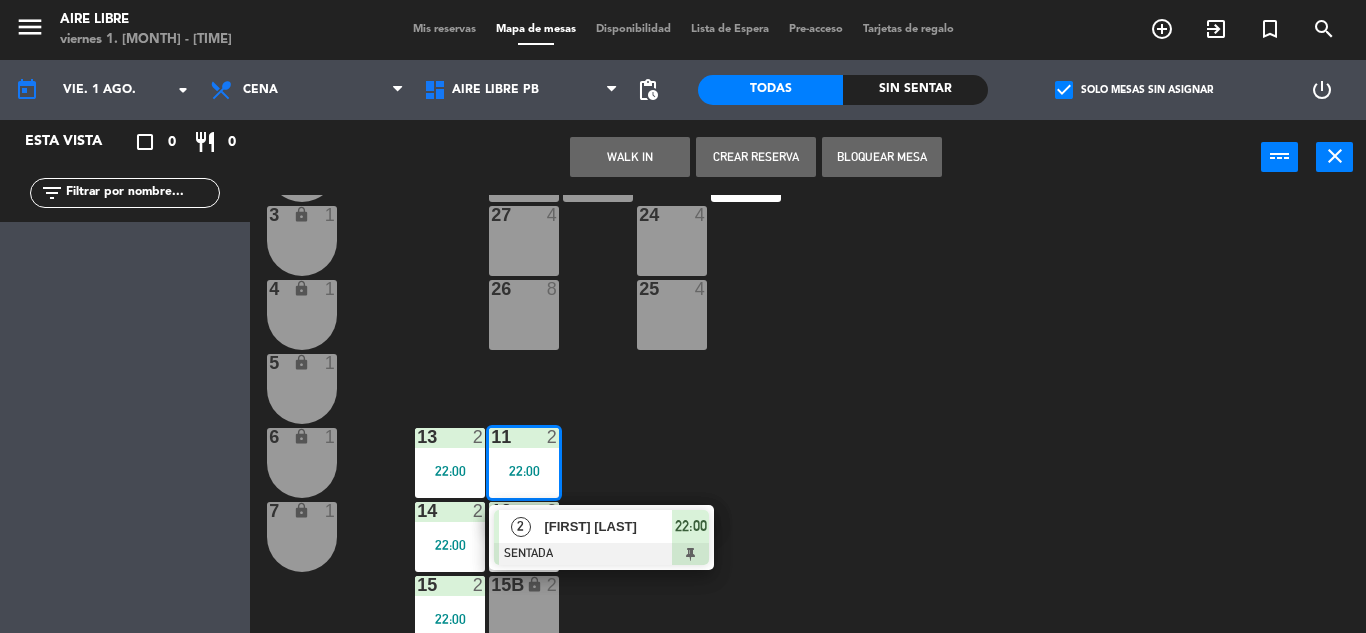 click on "[FIRST] [LAST]" at bounding box center [608, 526] 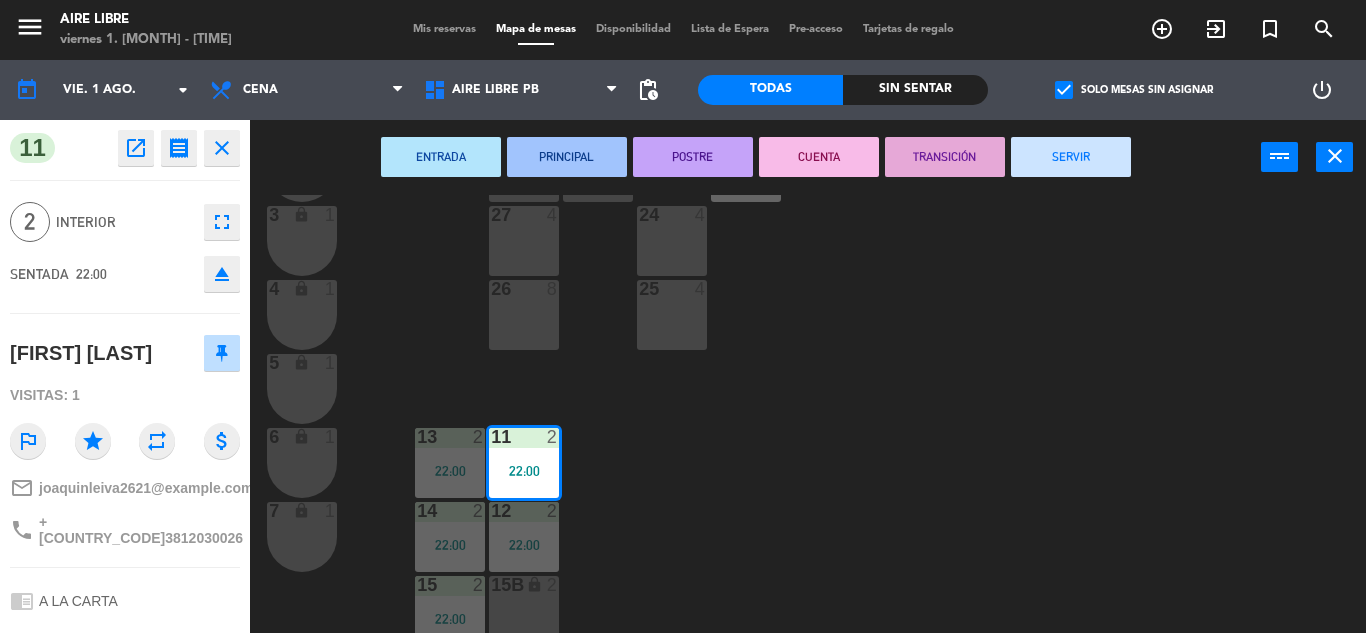 click on "SERVIR" at bounding box center [1071, 157] 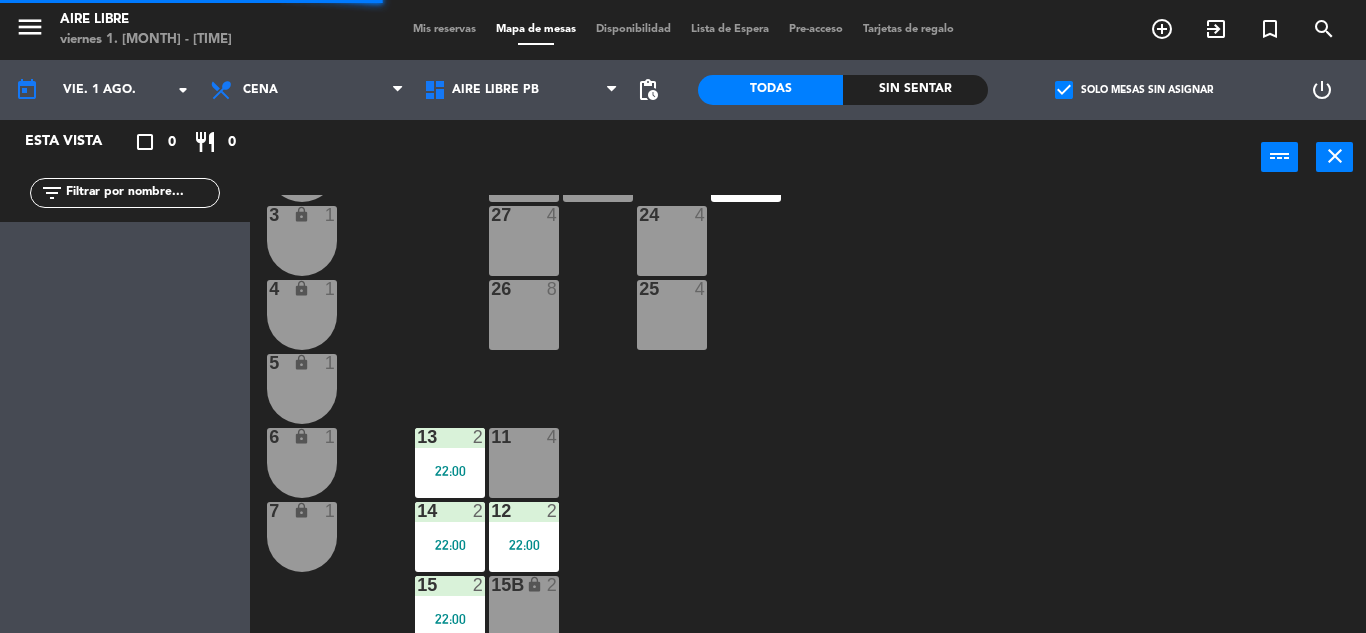 scroll, scrollTop: 555, scrollLeft: 0, axis: vertical 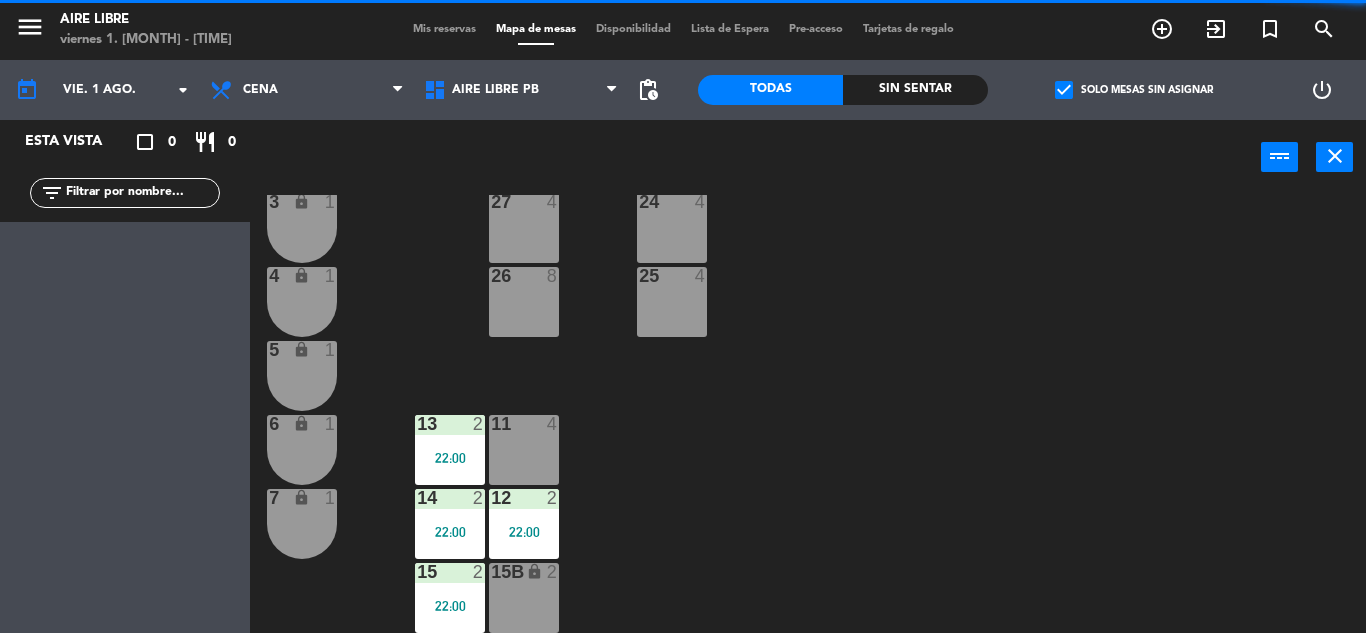 click on "22:00" at bounding box center [450, 458] 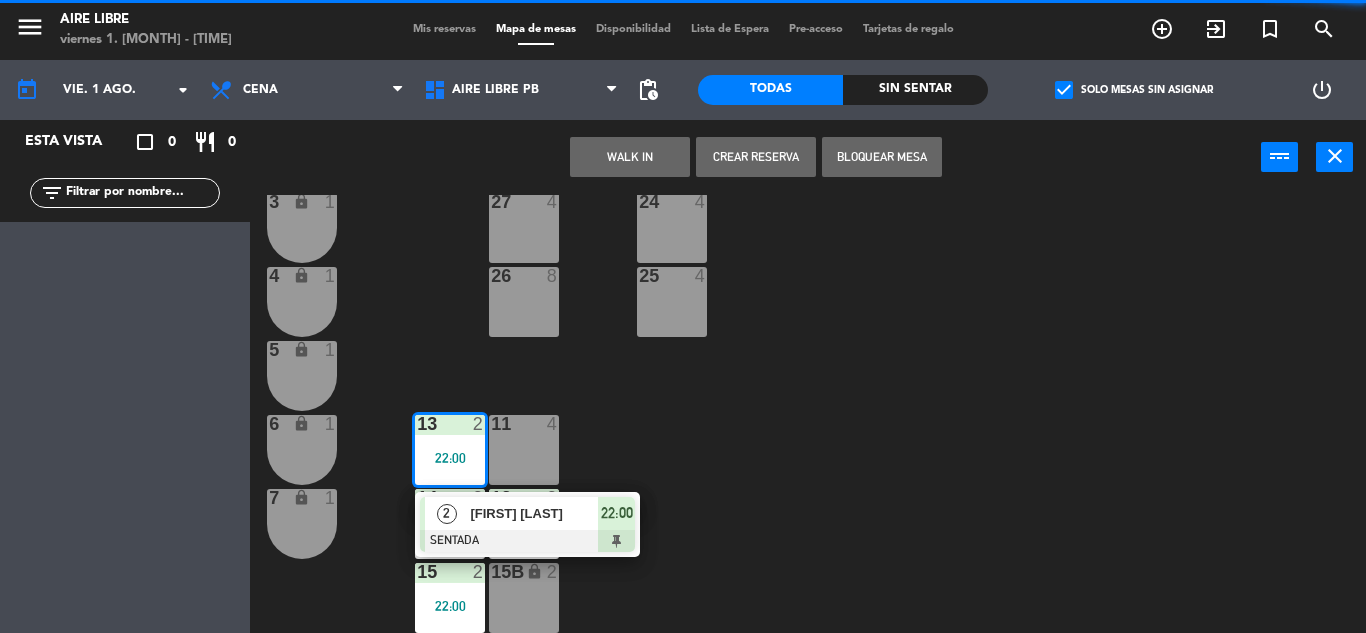 click on "[FIRST] [LAST]" at bounding box center [534, 513] 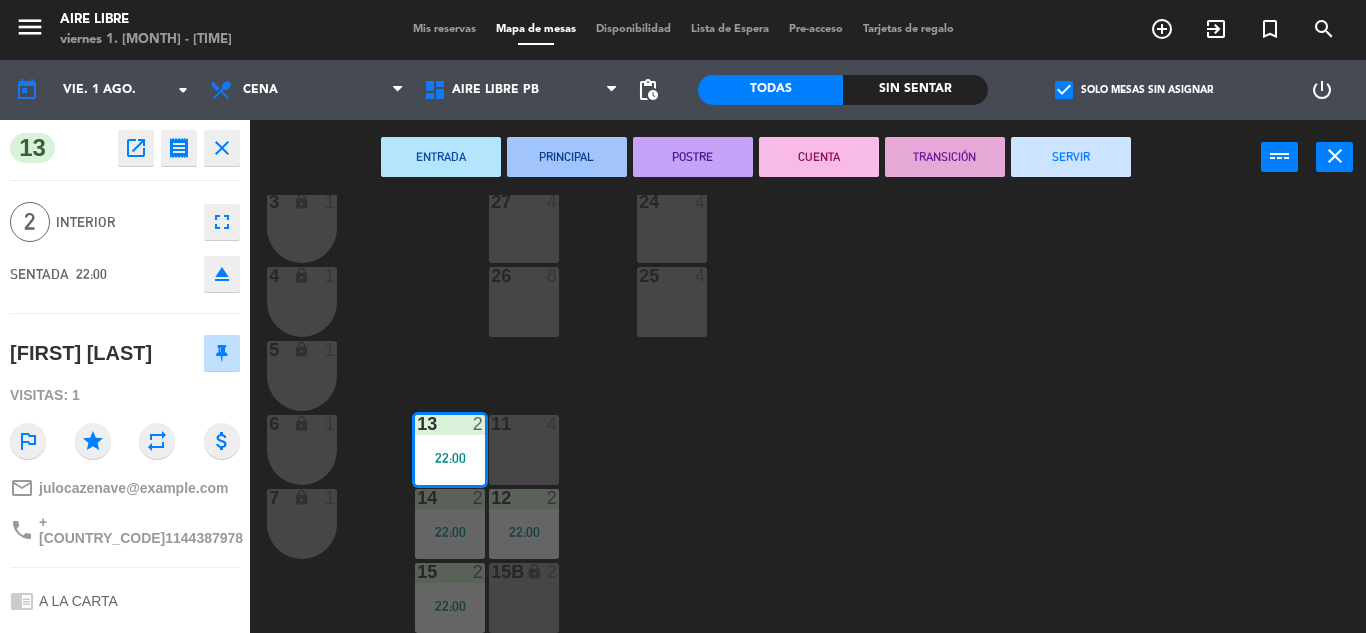 click on "SERVIR" at bounding box center [1071, 157] 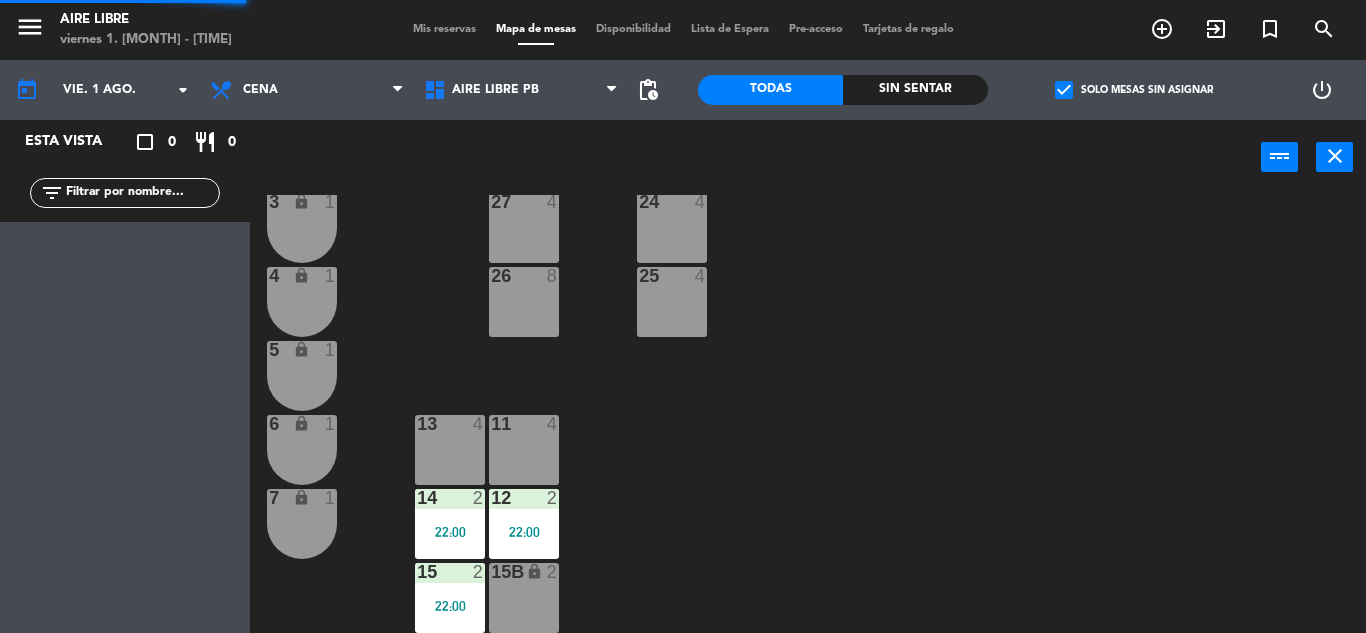 click on "22:00" at bounding box center [524, 532] 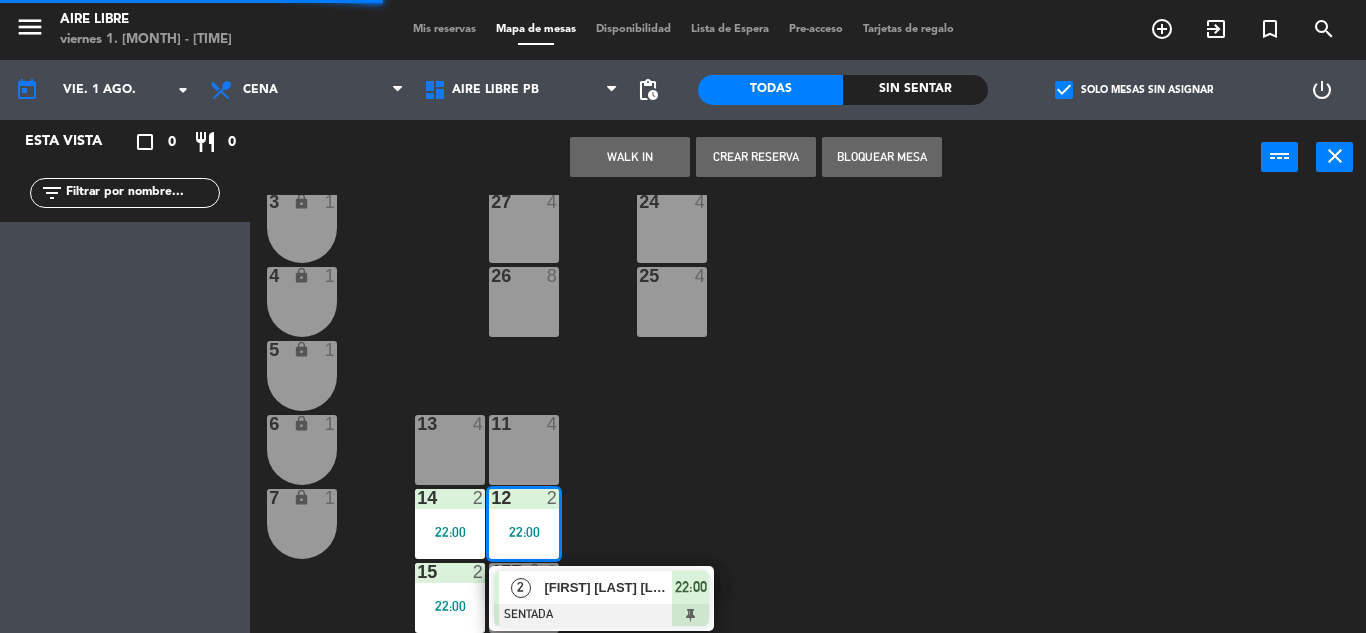 click on "[FIRST] [LAST]" at bounding box center (607, 587) 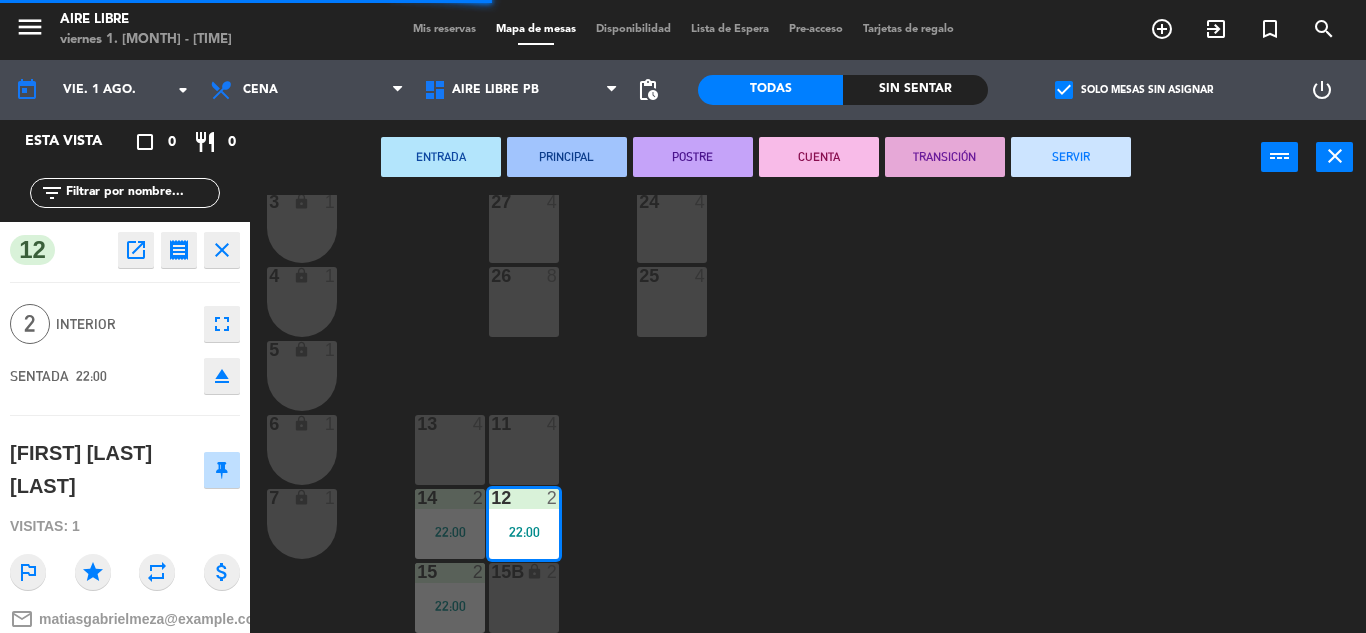 click on "SERVIR" at bounding box center (1071, 157) 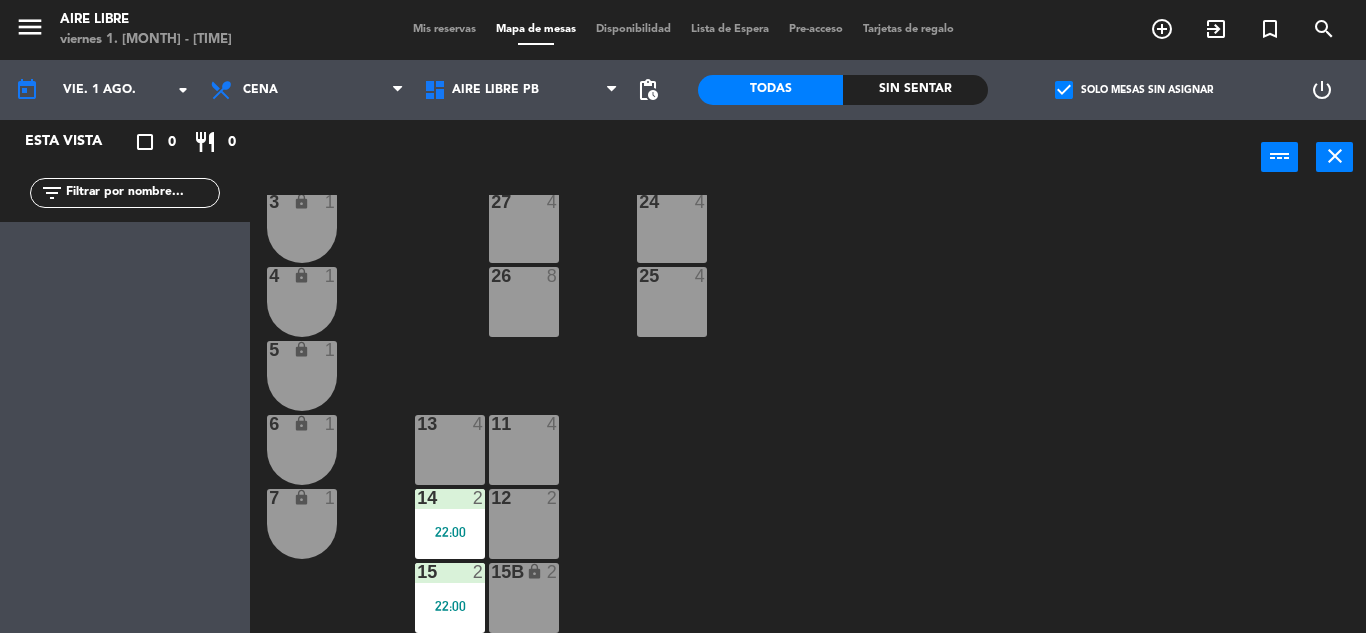 click on "22:00" at bounding box center [450, 532] 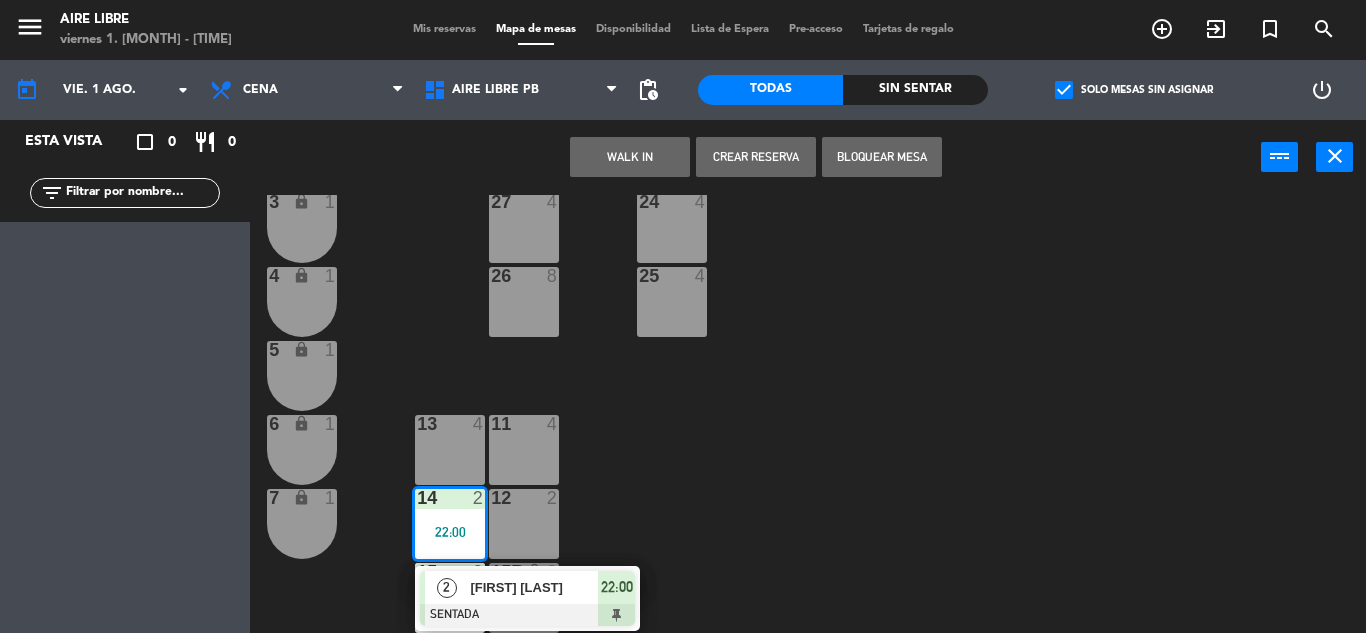 click on "[FIRST] [LAST]" at bounding box center (534, 587) 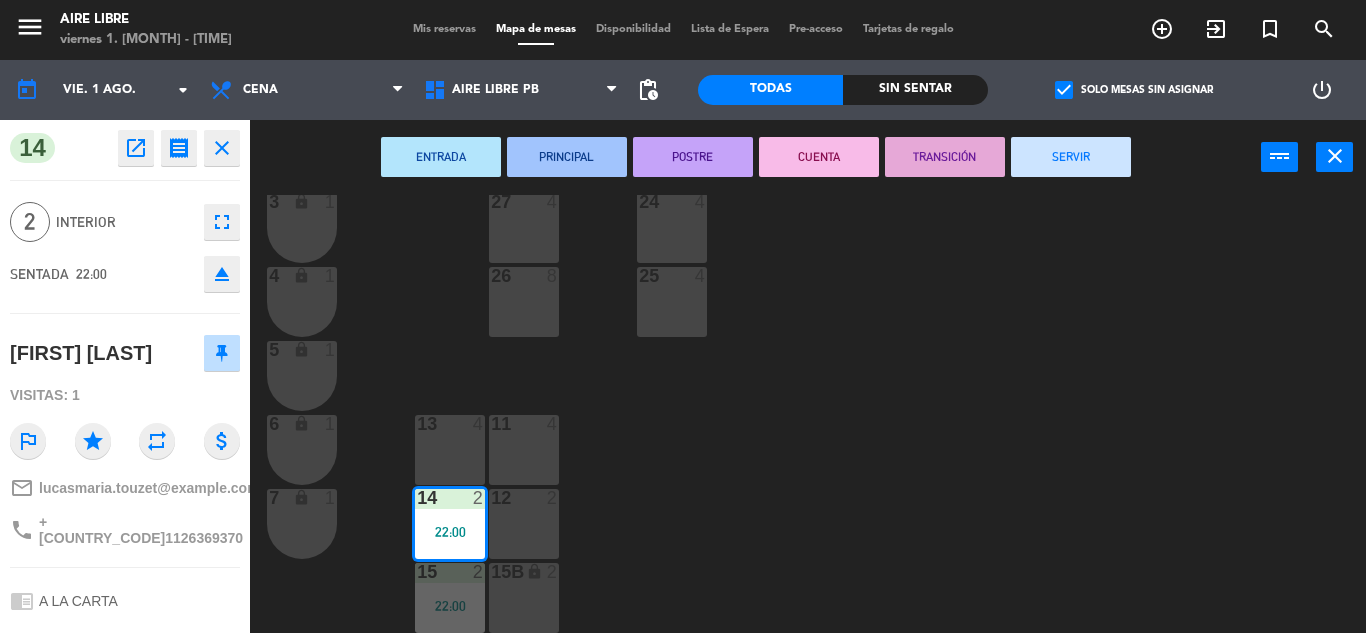 click on "SERVIR" at bounding box center [1071, 157] 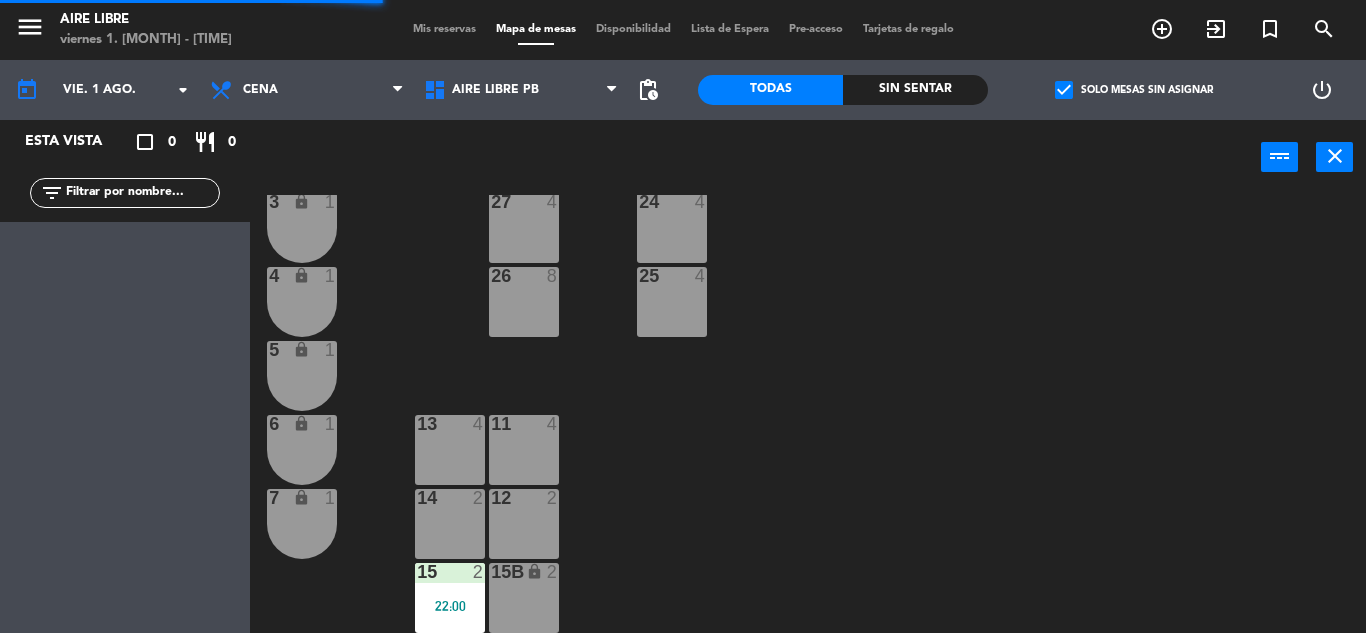 click on "22:00" at bounding box center [450, 606] 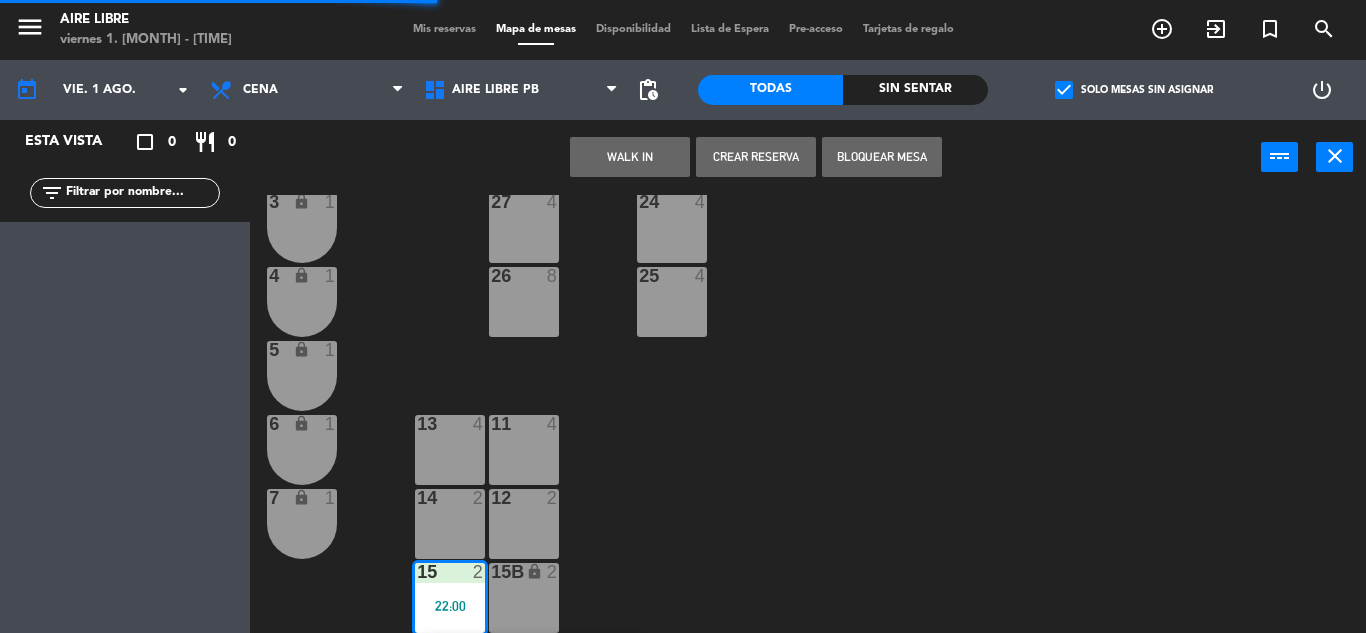 click at bounding box center [449, 424] 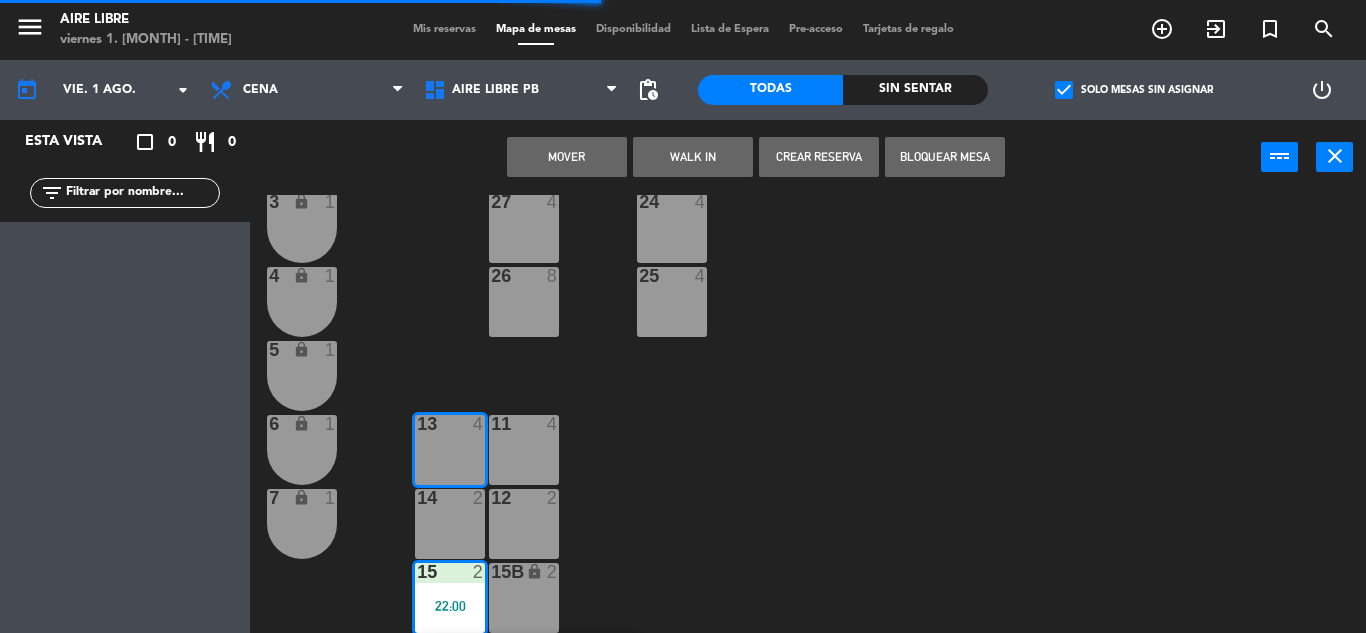 click on "Mover" at bounding box center (567, 157) 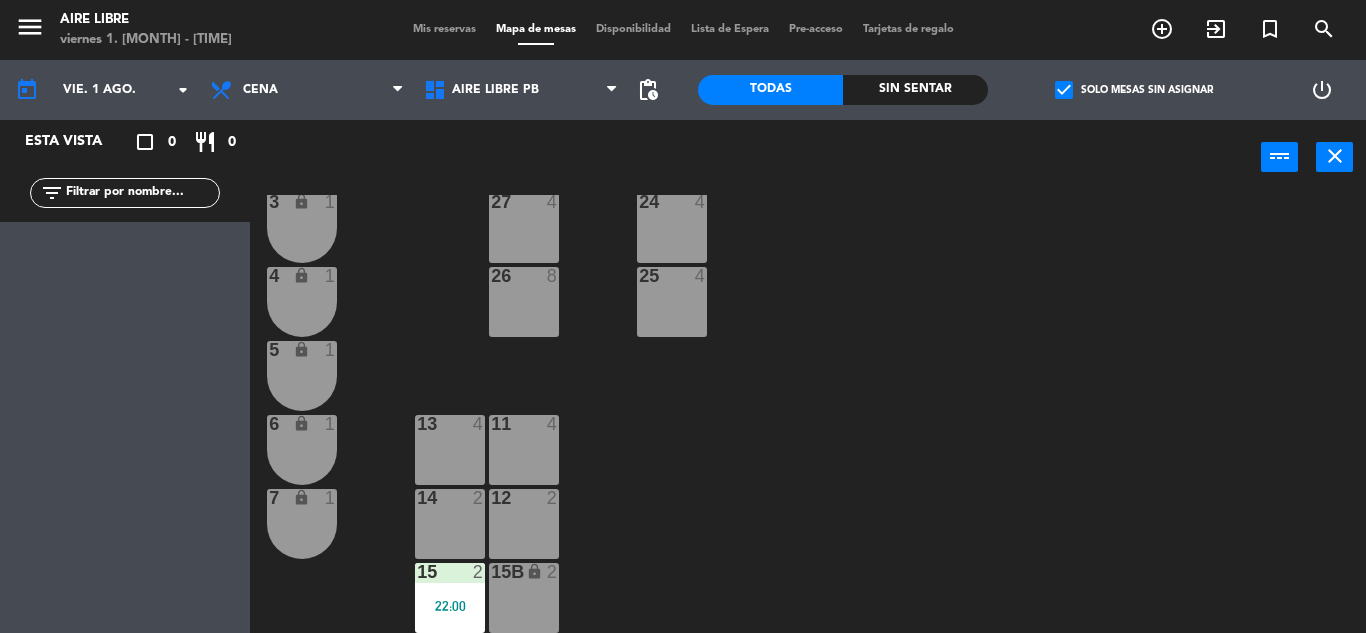 click on "22:00" at bounding box center (450, 606) 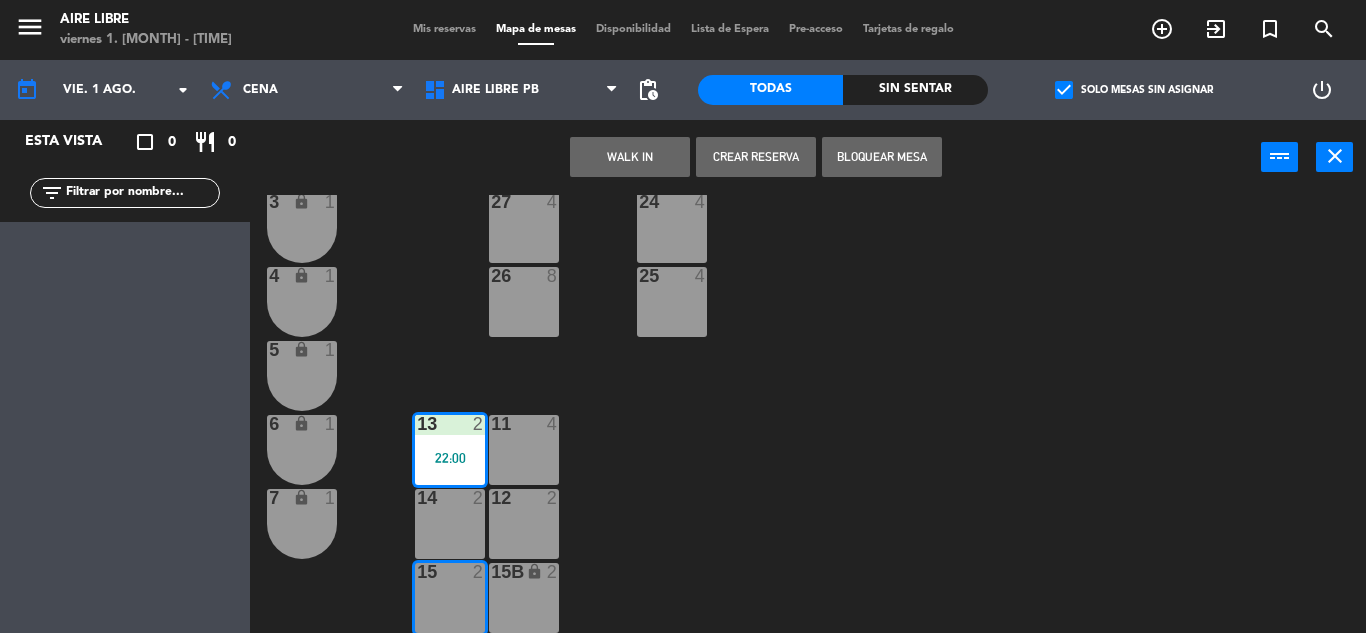 click on "WALK IN" at bounding box center (630, 157) 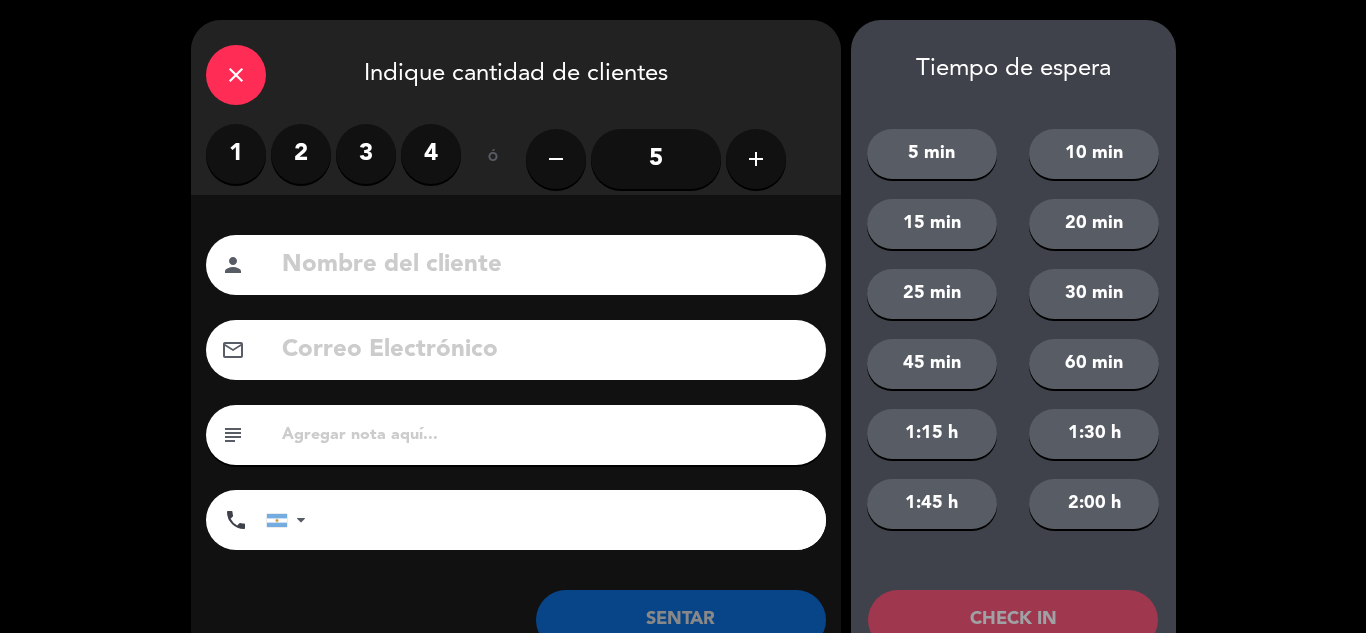 click on "close" 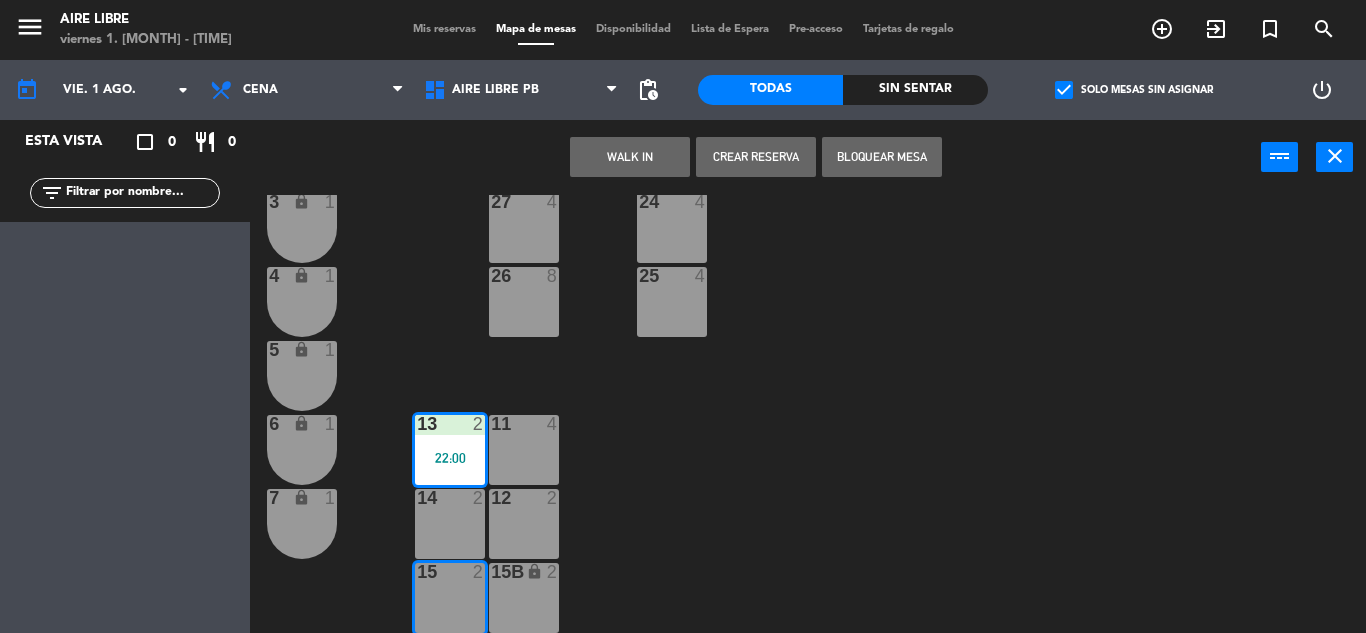 click on "42  2  43  2  31  7  32  7  33  7  42B  2  43B  2  41  8  44  2  45  2   22:30  46  2  35  4  34  4  36  2  45B  2  34B  2  37  2  211  5  38  2  212  5  39  2  21  2  39B  2  22  2  1 lock  1  27B lock  2  23  2   22:00  28  4  2 lock  1  24  4  27  4  3 lock  1  25  4  26  8  4 lock  1  5 lock  1  13  2   22:00  11  4  6 lock  1  14  2  12  2  7 lock  1  15B lock  2  15  2" 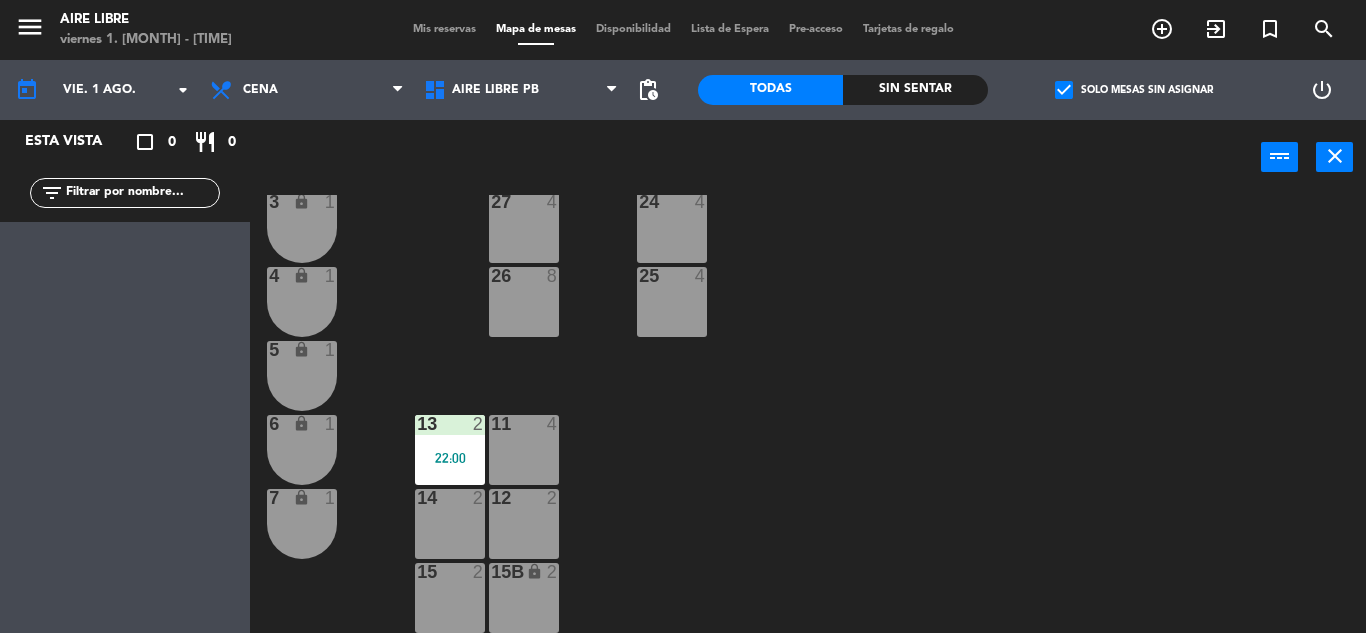 click on "13  2   22:00" at bounding box center (450, 450) 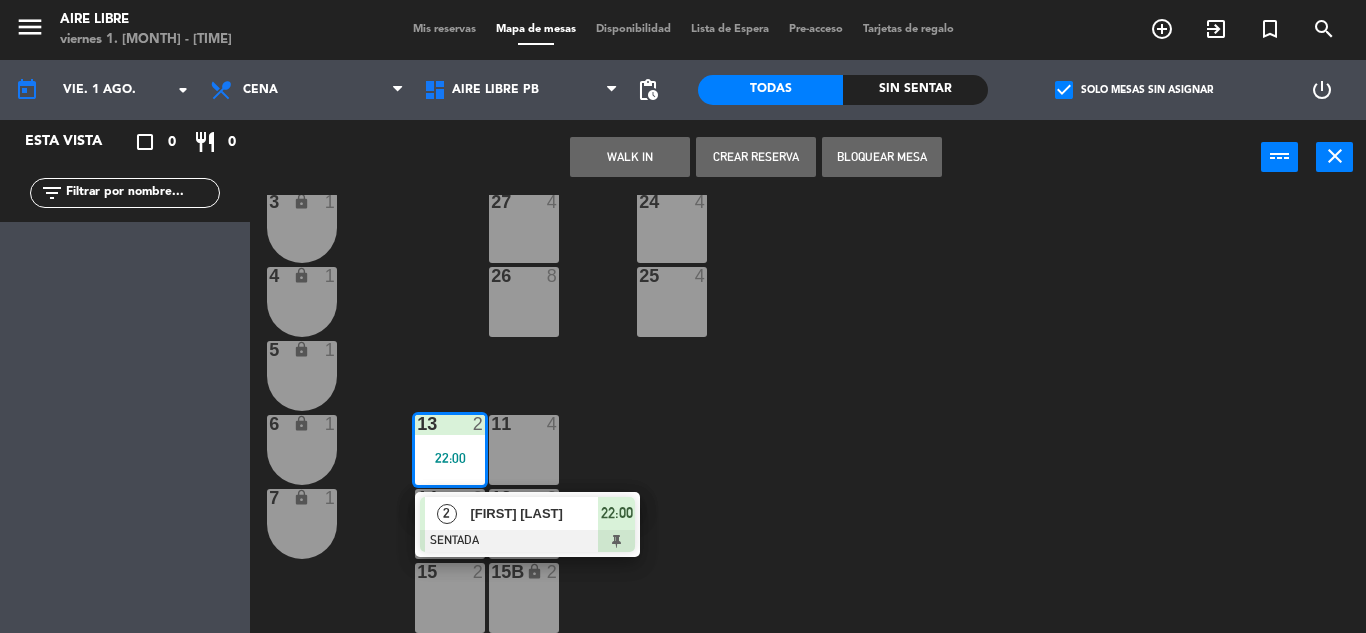 click on "22:00" at bounding box center [617, 513] 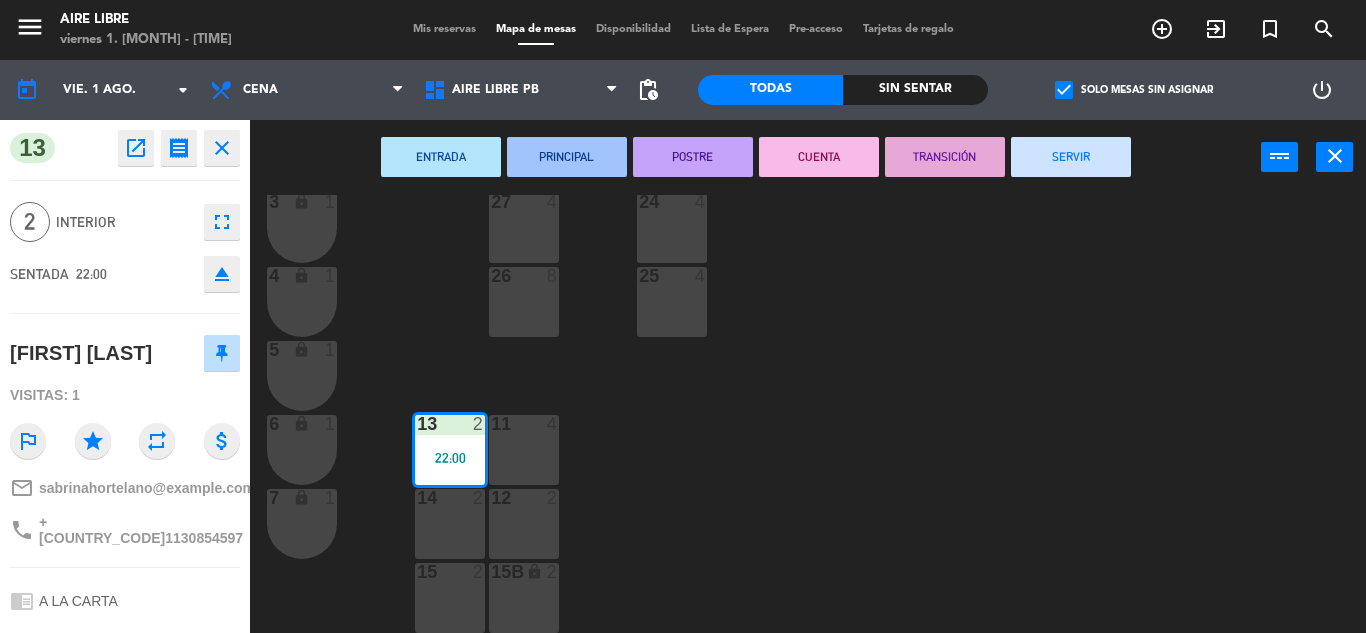 click on "SERVIR" at bounding box center [1071, 157] 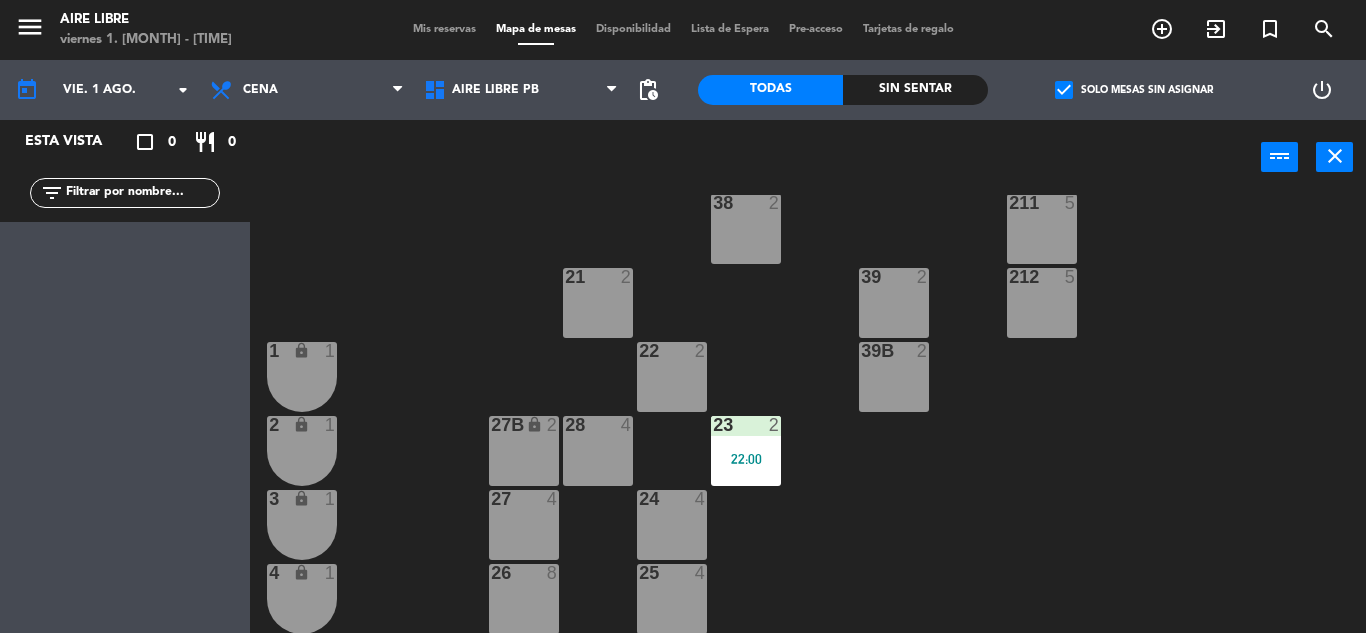 scroll, scrollTop: 262, scrollLeft: 0, axis: vertical 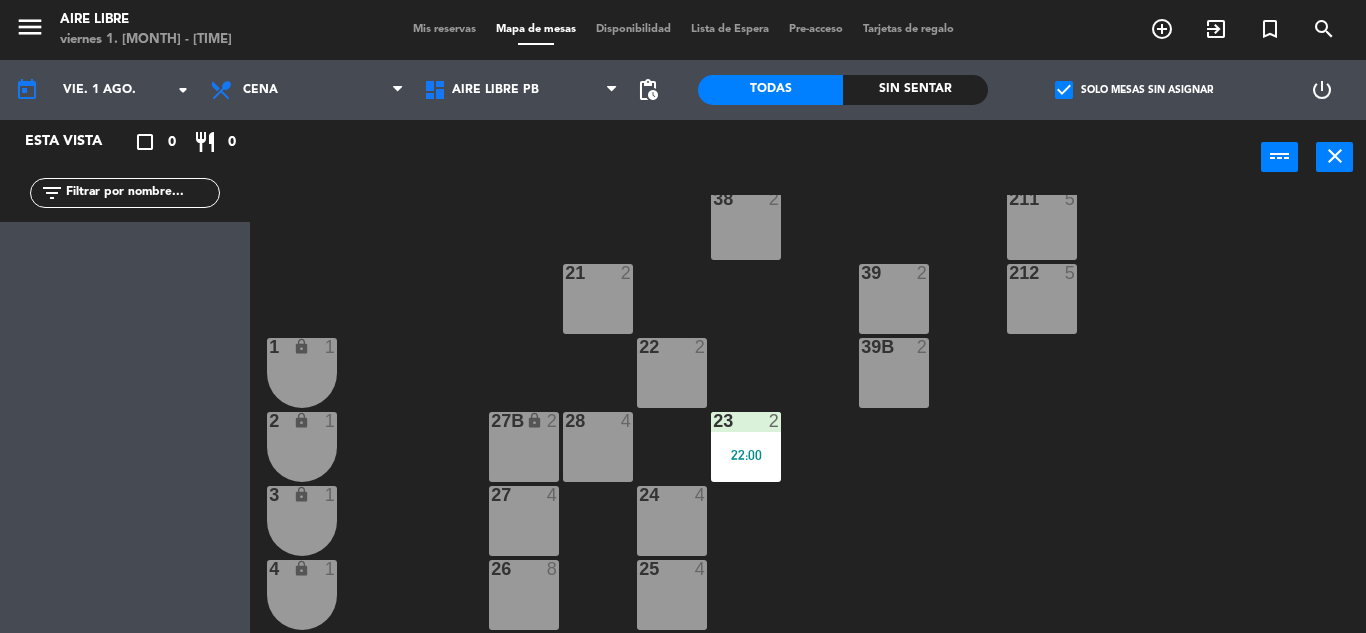 click on "23  2   22:00" at bounding box center [746, 447] 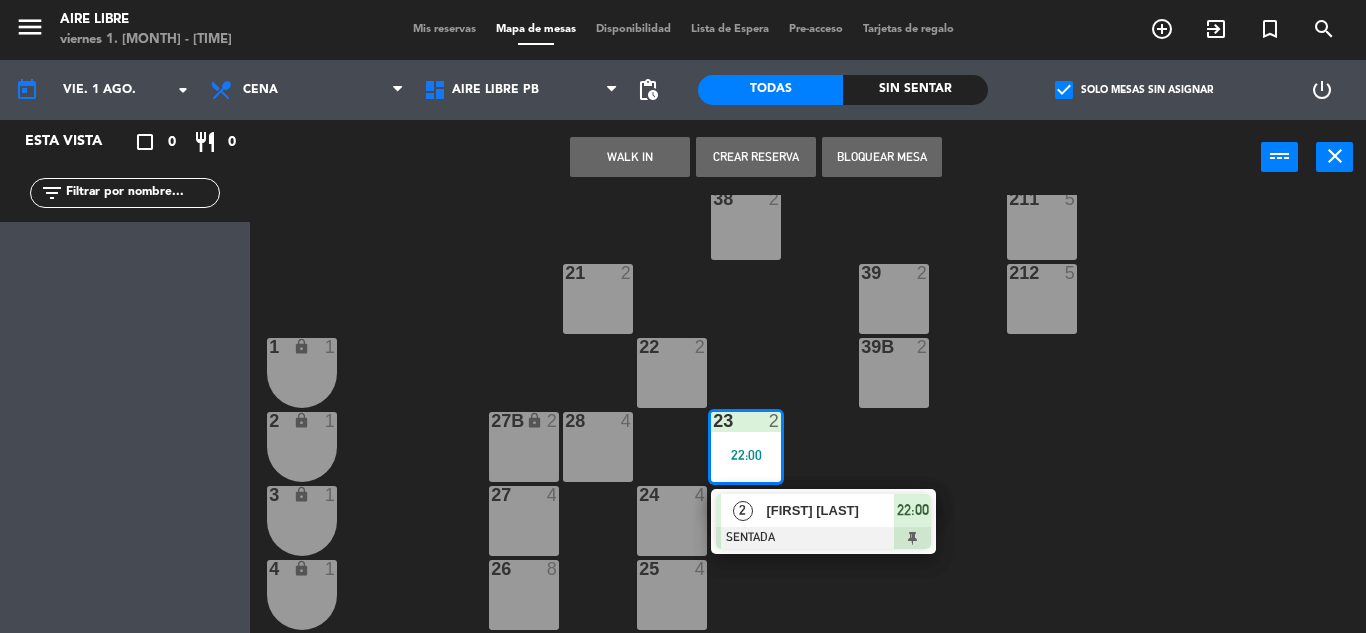click on "[FIRST] [LAST]" at bounding box center [830, 510] 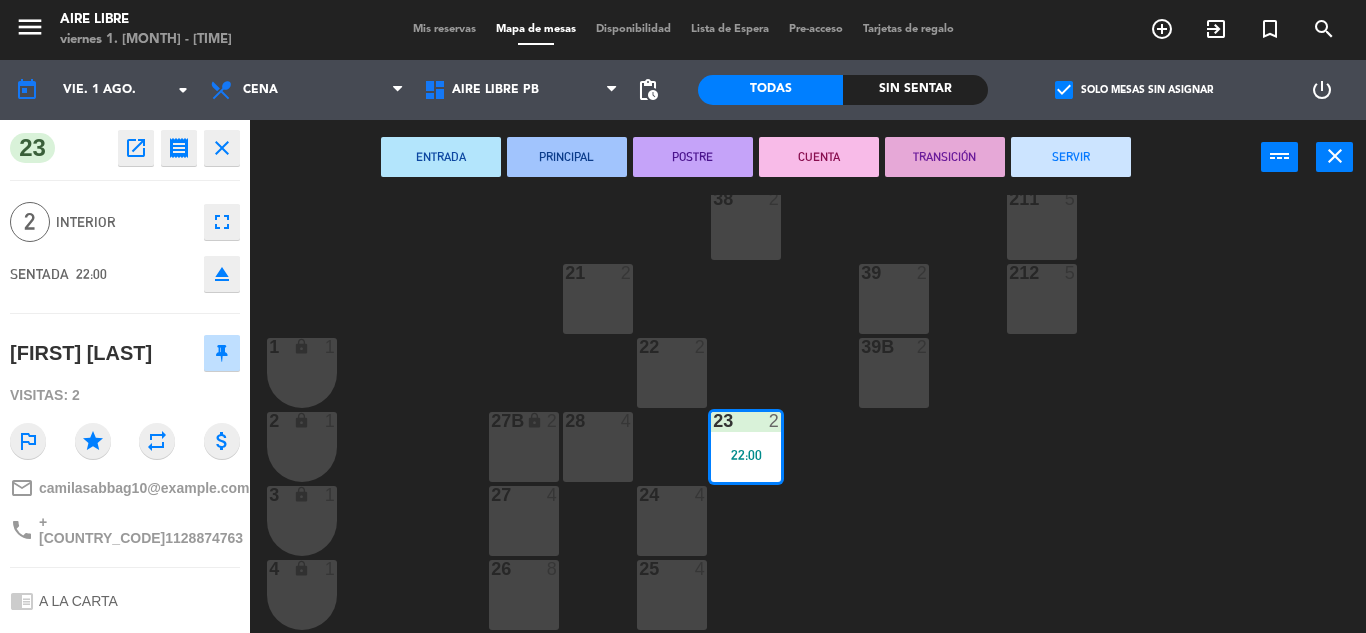 click on "SERVIR" at bounding box center [1071, 157] 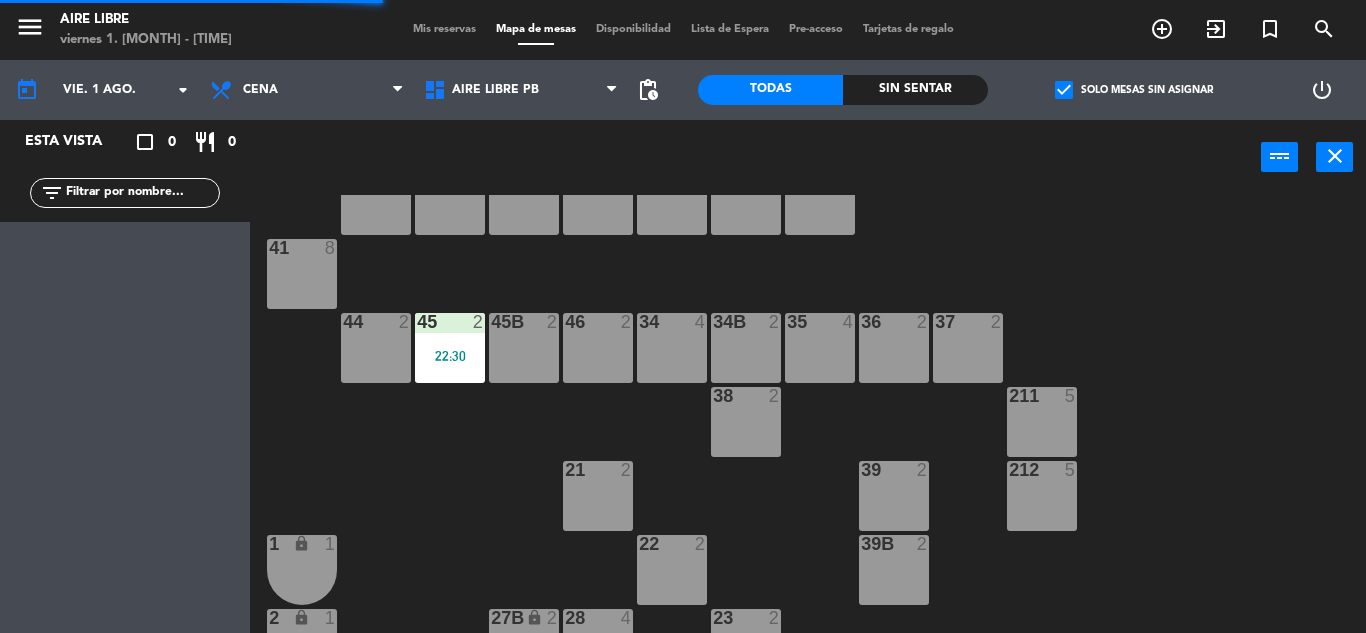scroll, scrollTop: 47, scrollLeft: 0, axis: vertical 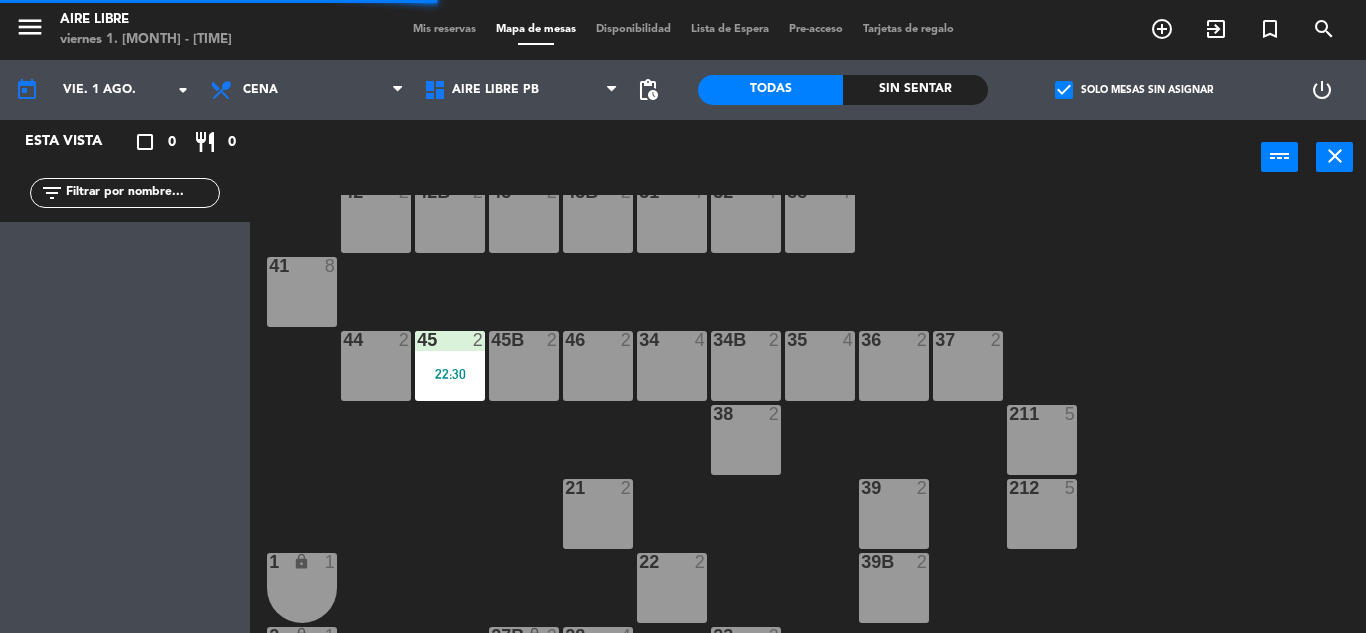 click on "22:30" at bounding box center (450, 374) 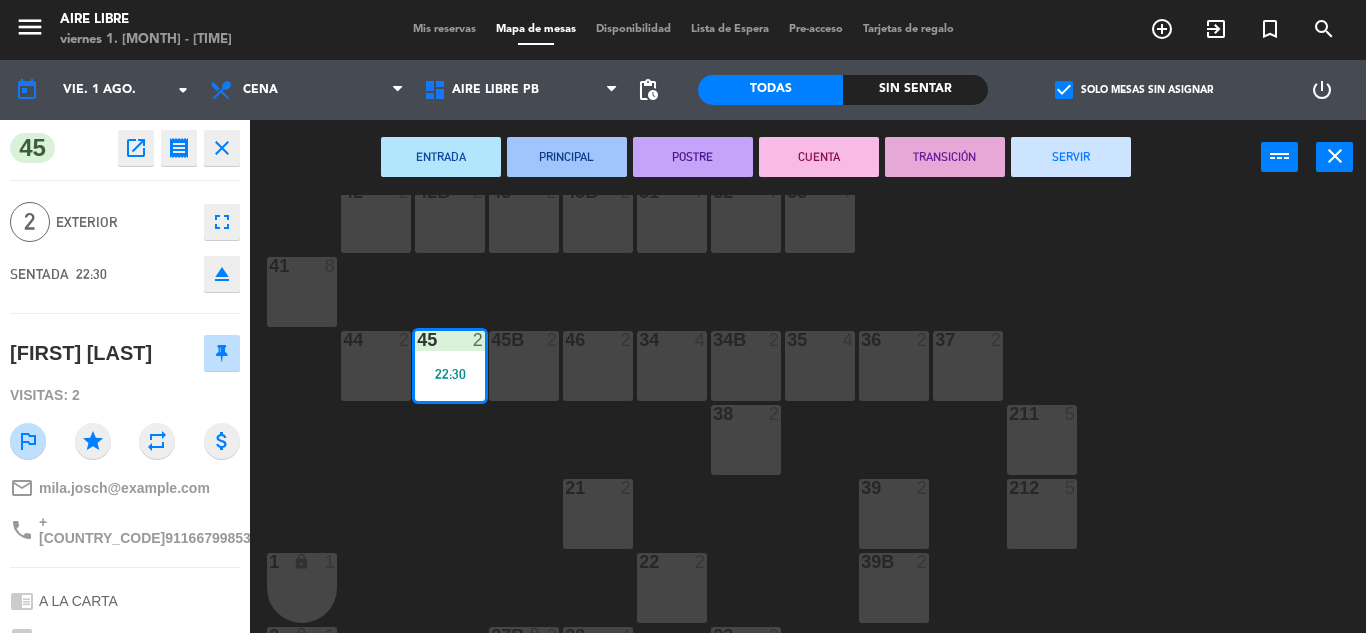 click on "SERVIR" at bounding box center [1071, 157] 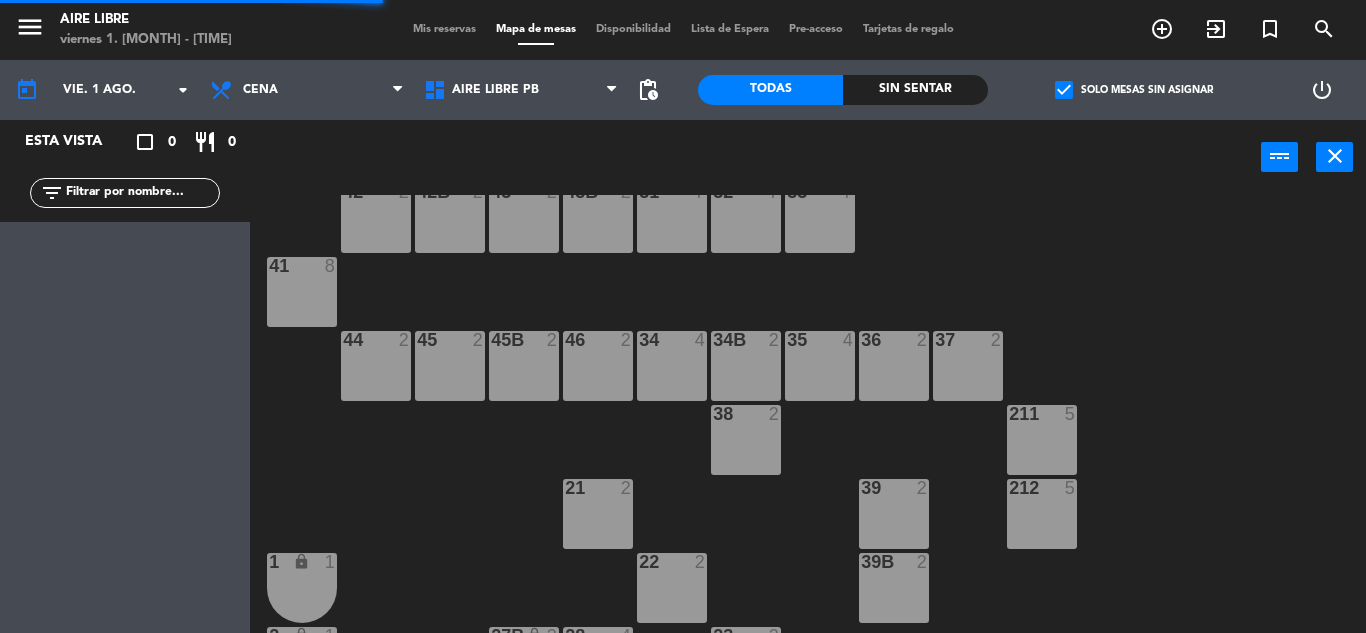 scroll, scrollTop: 0, scrollLeft: 0, axis: both 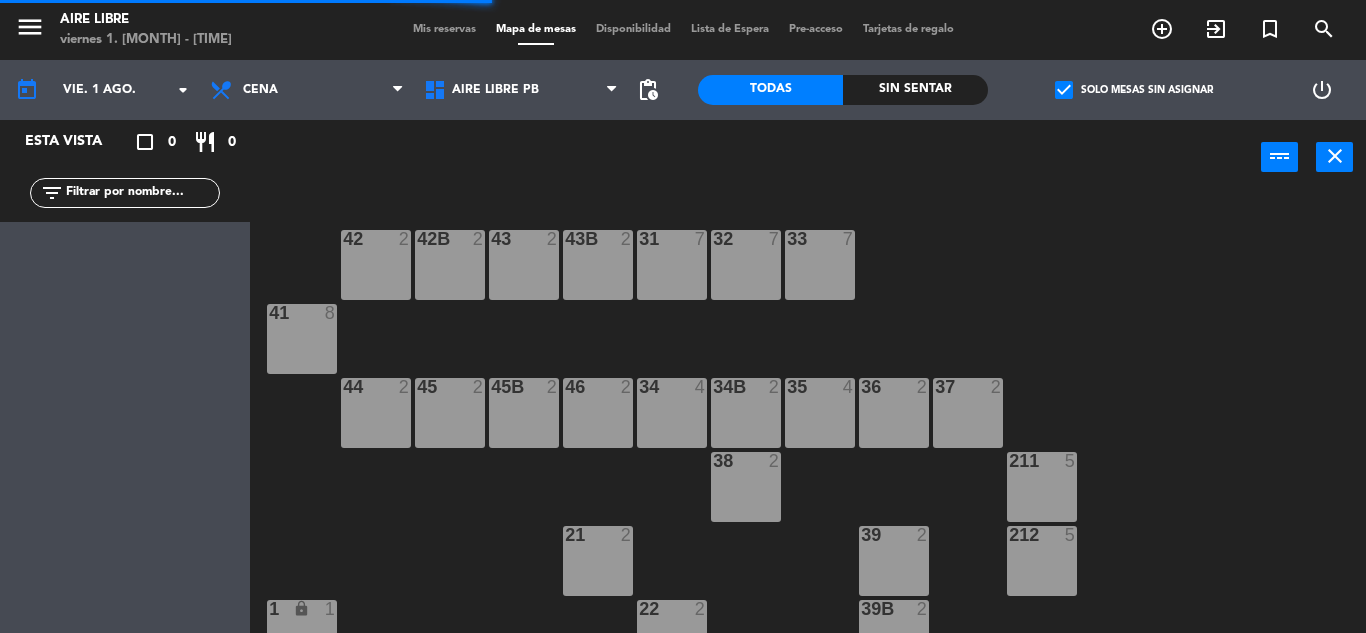 click on "check_box" 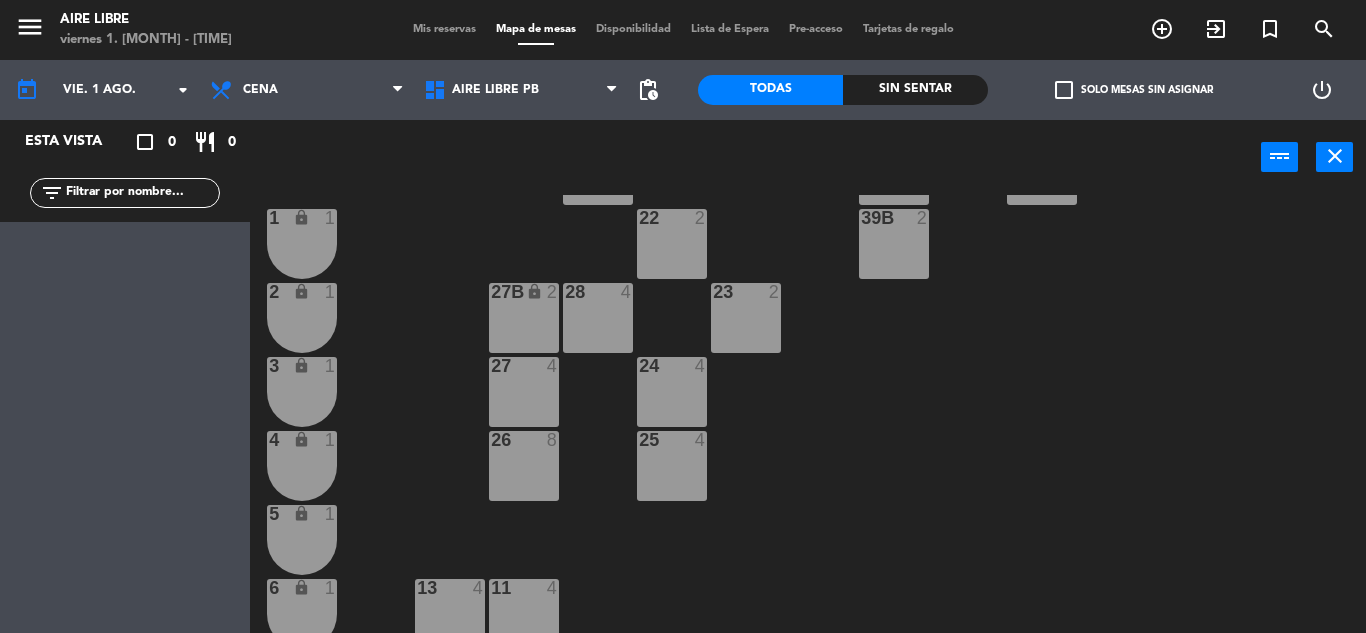 scroll, scrollTop: 555, scrollLeft: 0, axis: vertical 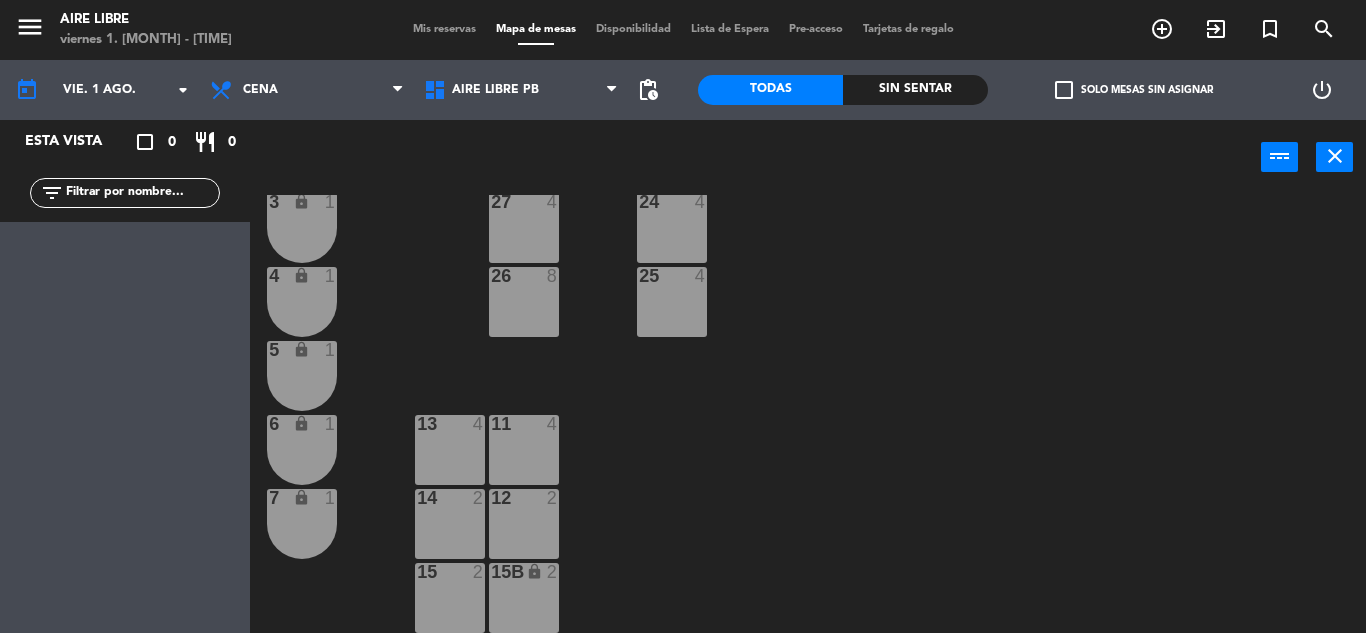 click on "Mis reservas" at bounding box center (444, 29) 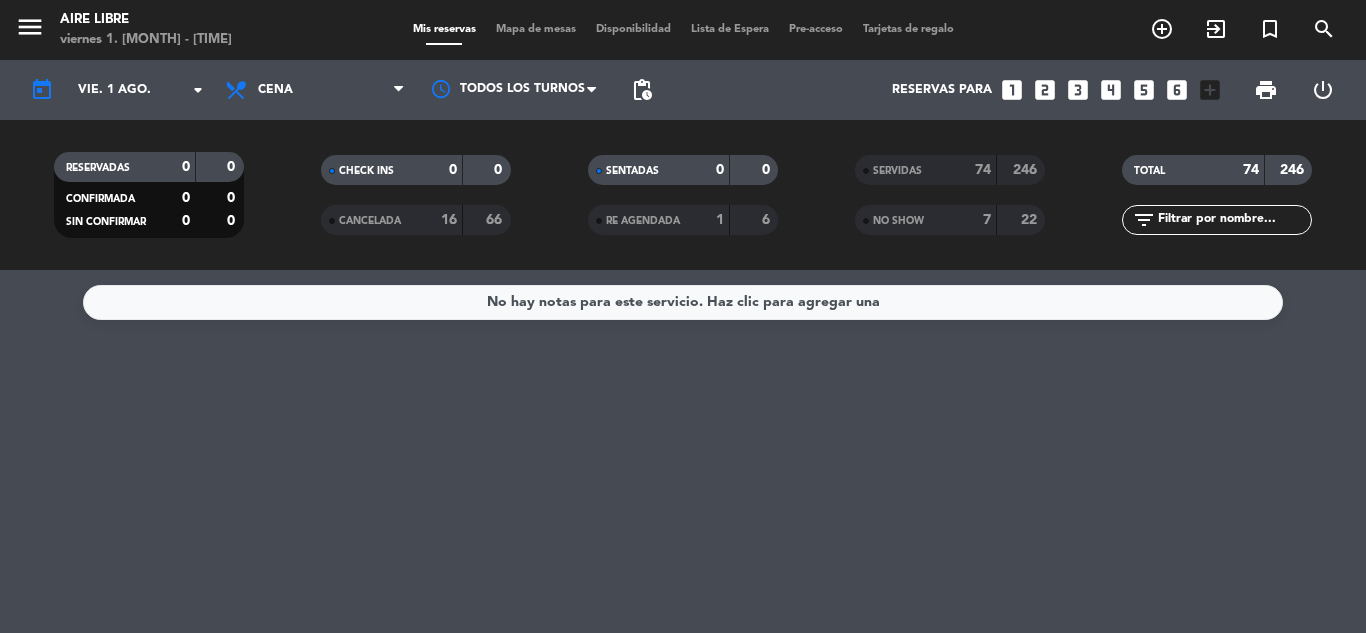 click on "SERVIDAS" 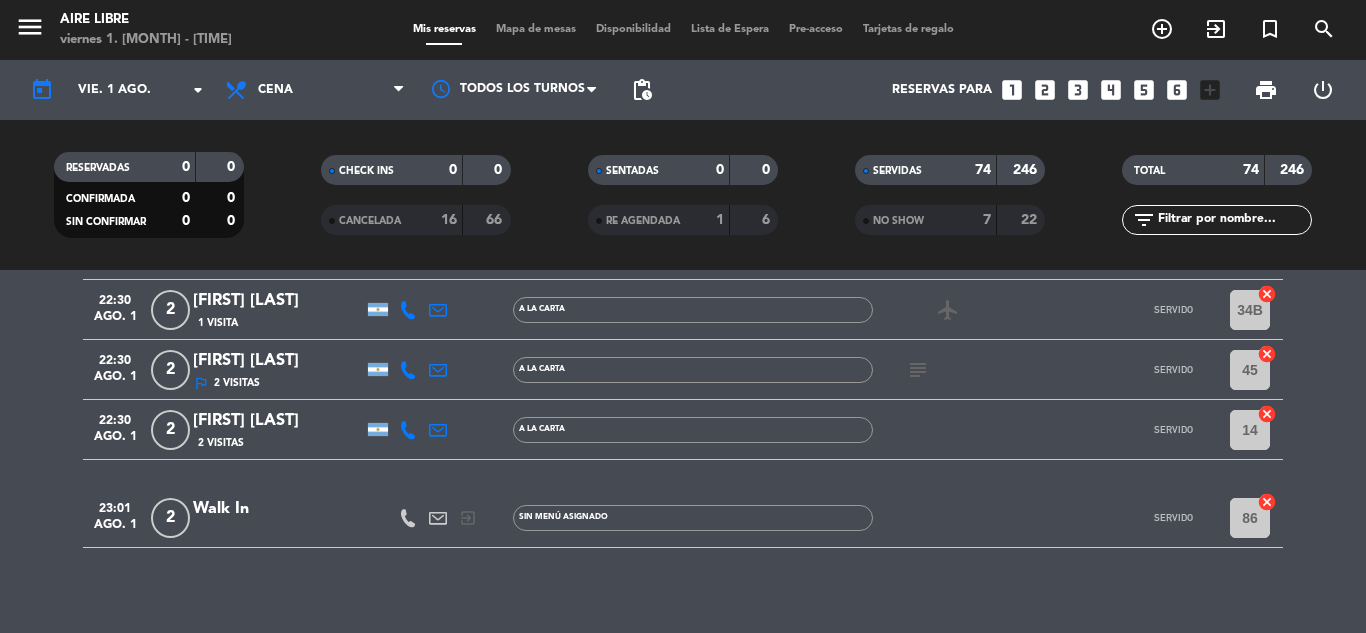 scroll, scrollTop: 4773, scrollLeft: 0, axis: vertical 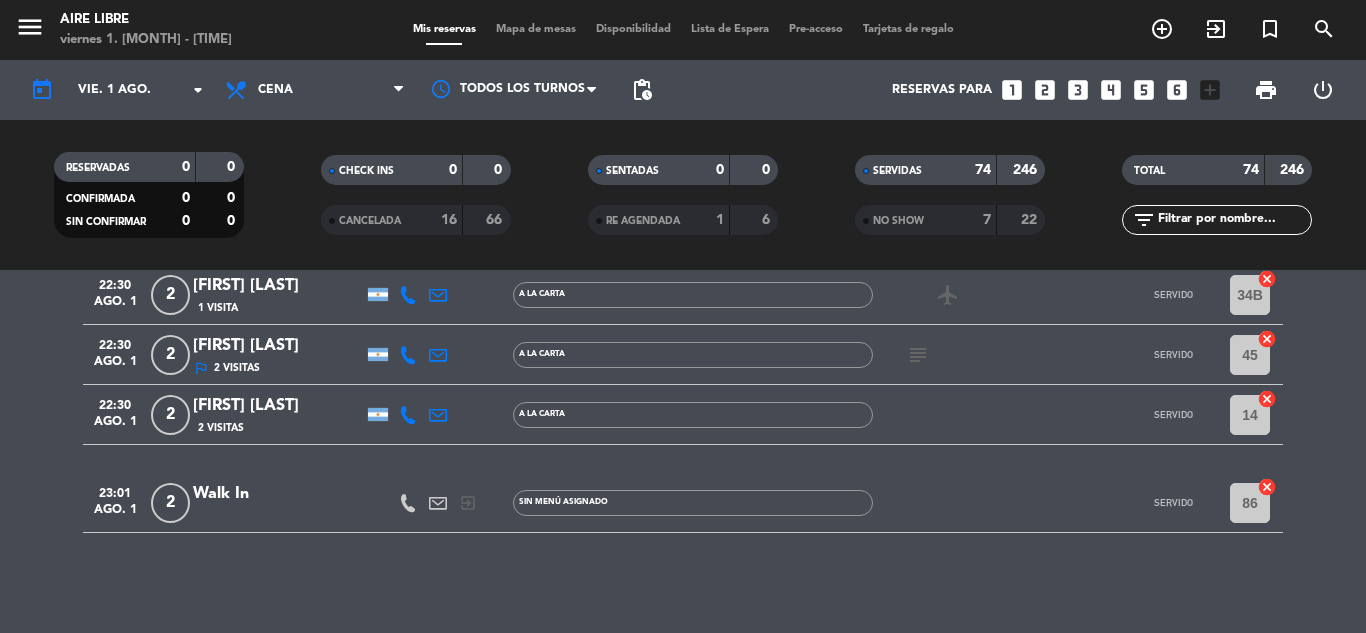 click on "Reservas para   looks_one   looks_two   looks_3   looks_4   looks_5   looks_6   add_box" at bounding box center [946, 90] 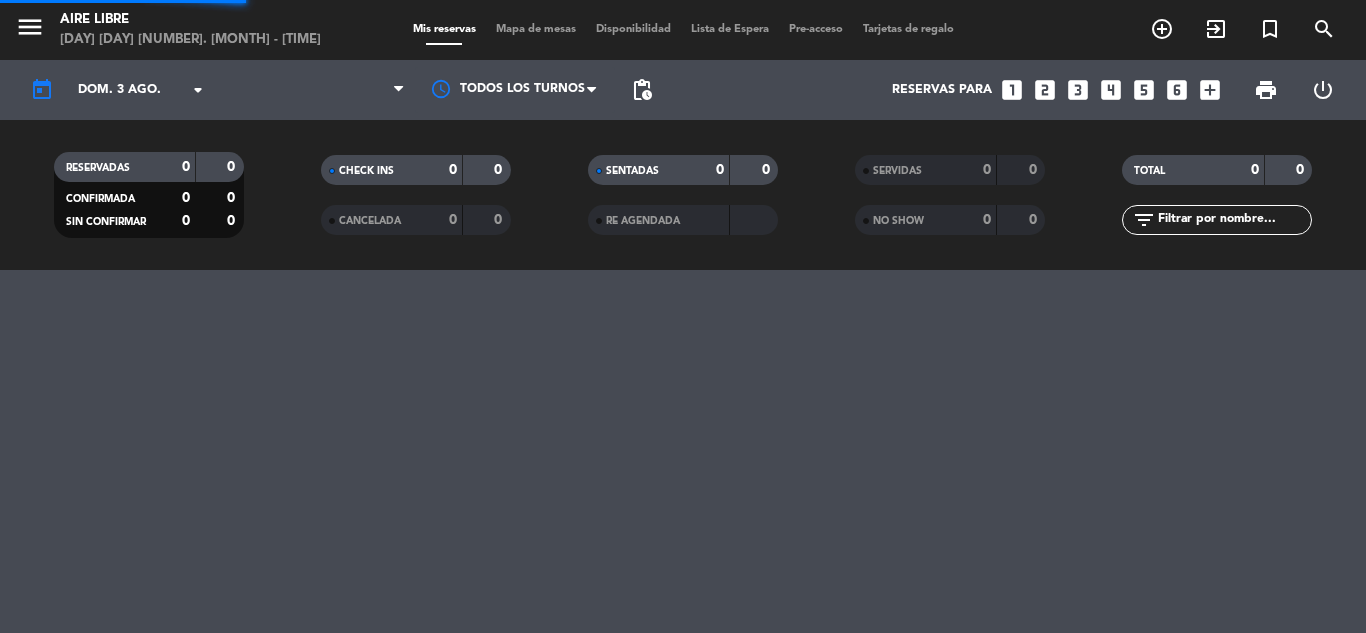scroll, scrollTop: 0, scrollLeft: 0, axis: both 